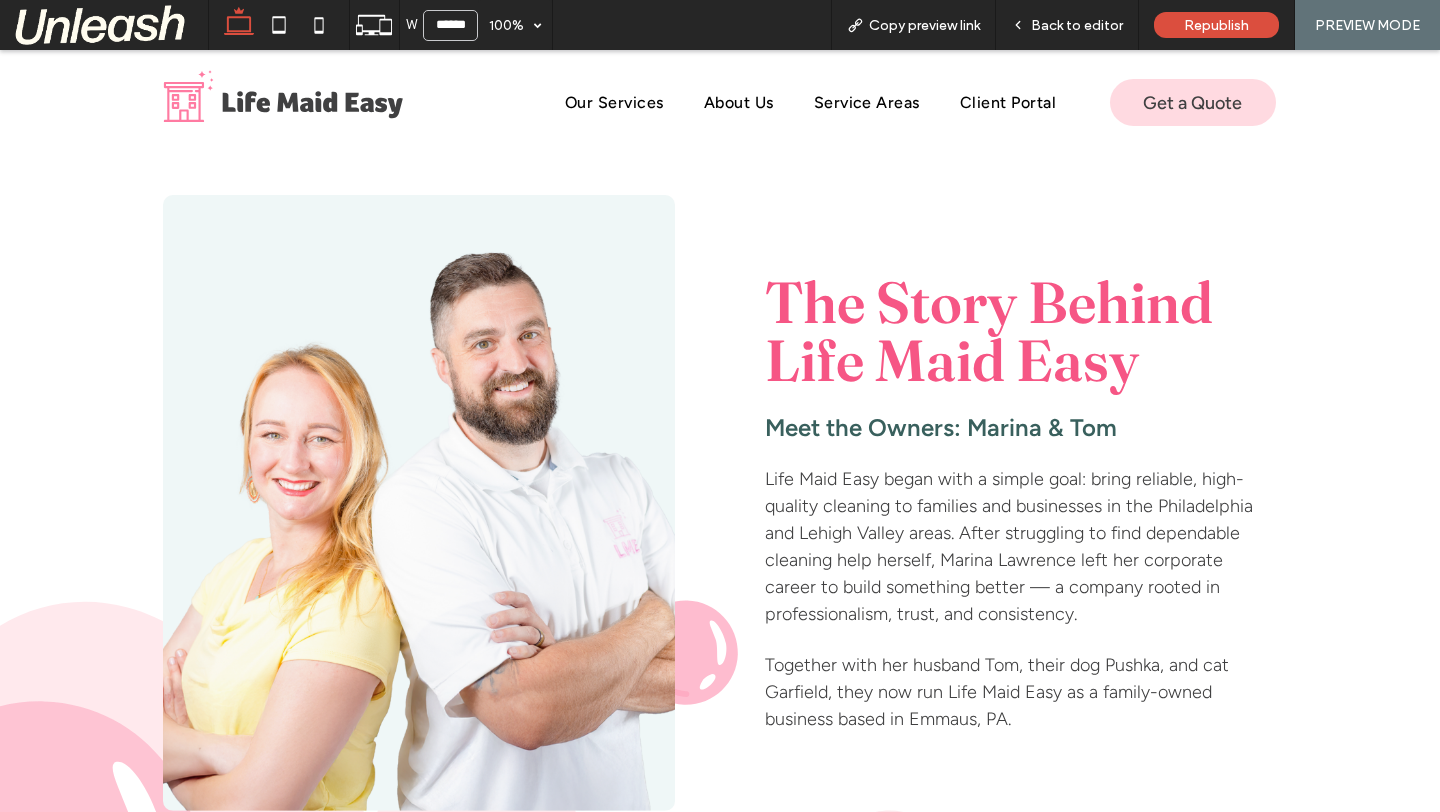 scroll, scrollTop: 0, scrollLeft: 0, axis: both 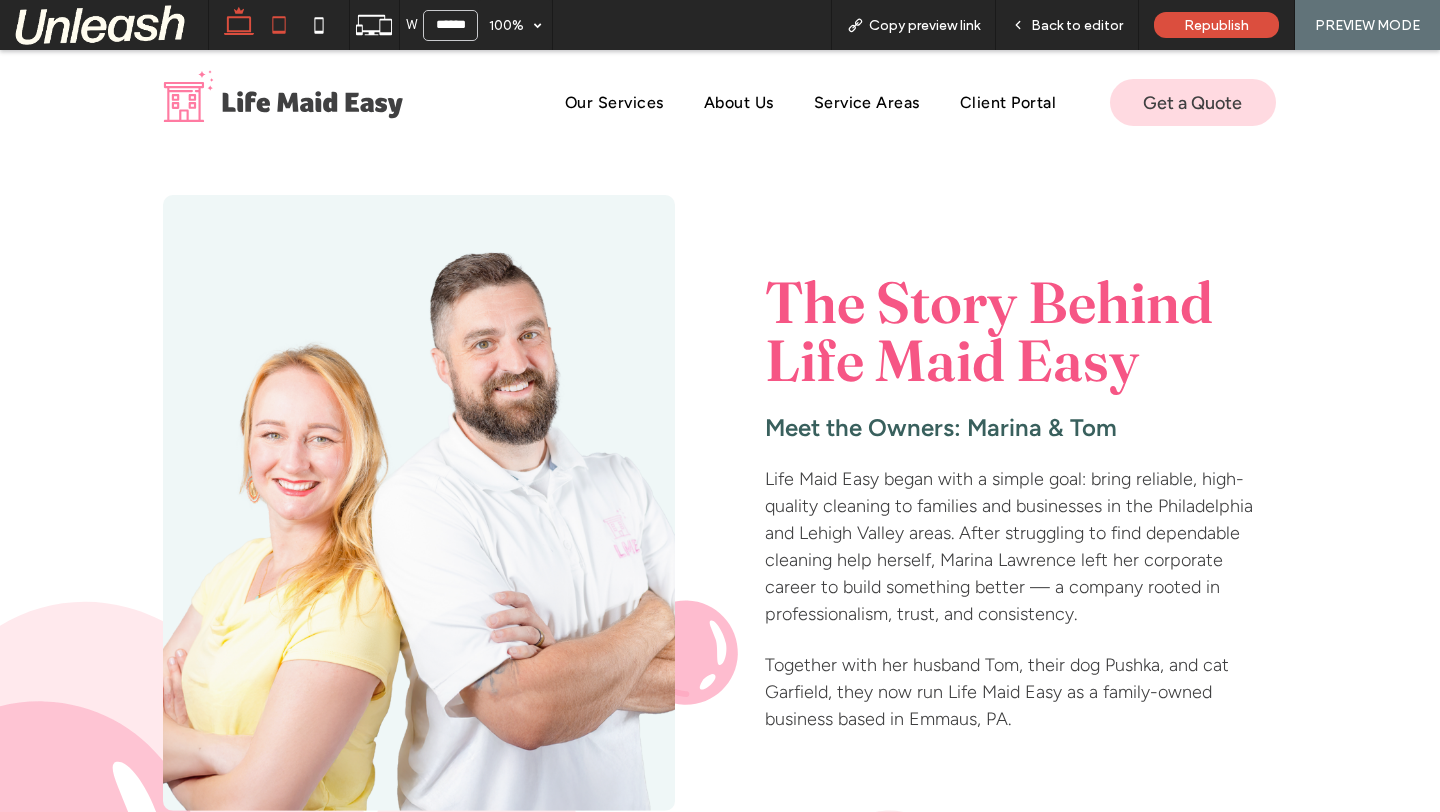 click 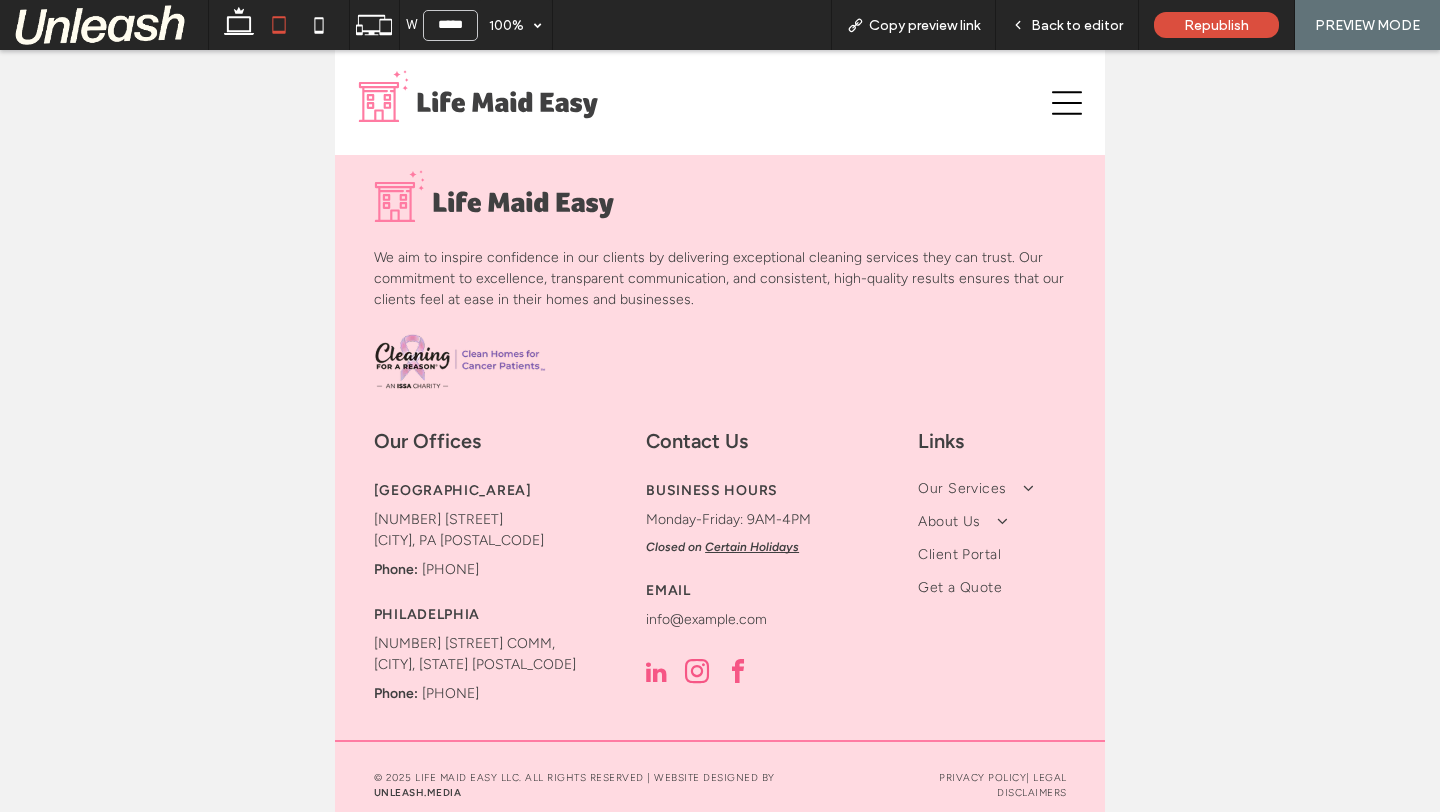 scroll, scrollTop: 6476, scrollLeft: 0, axis: vertical 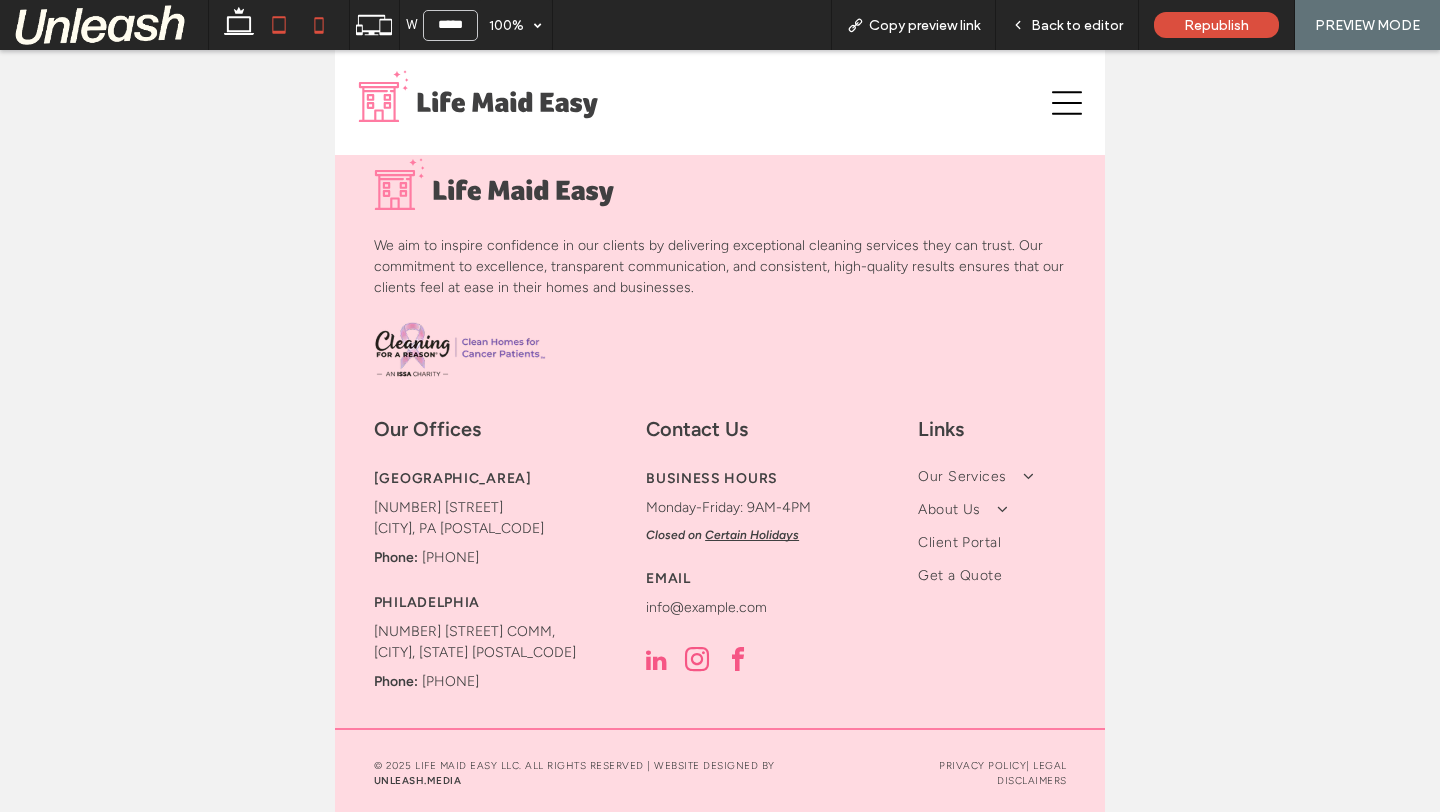 click 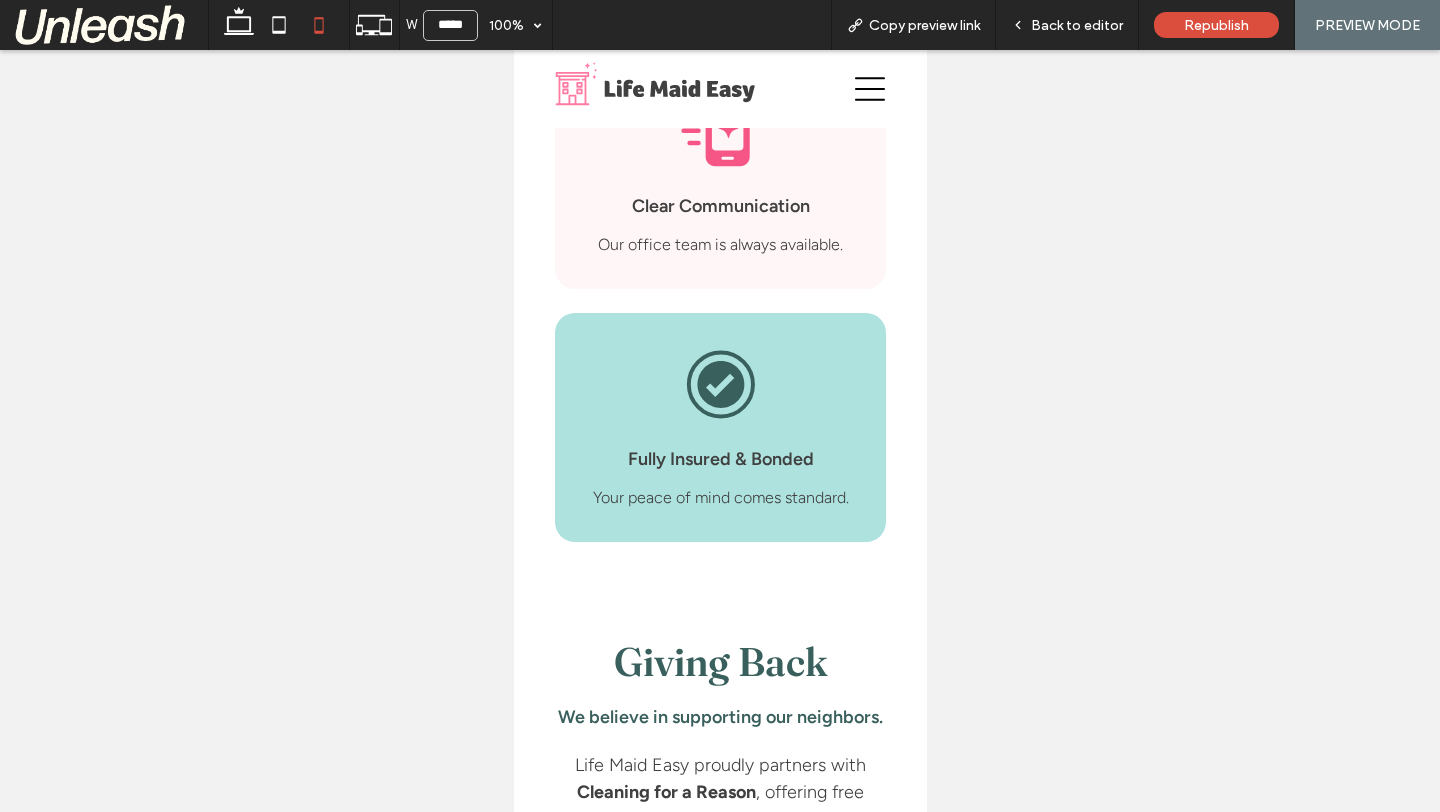 scroll, scrollTop: 3661, scrollLeft: 0, axis: vertical 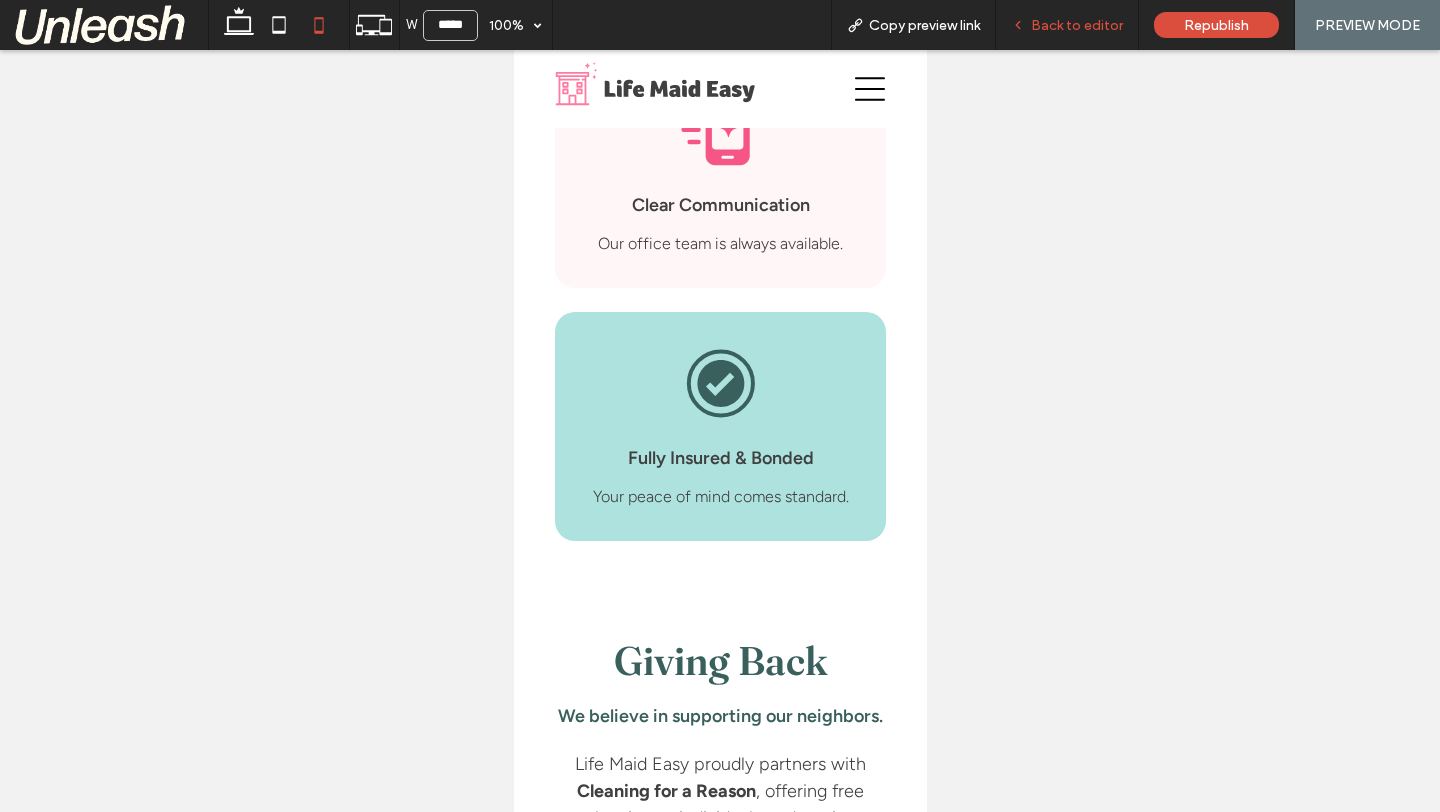 click on "Back to editor" at bounding box center (1077, 25) 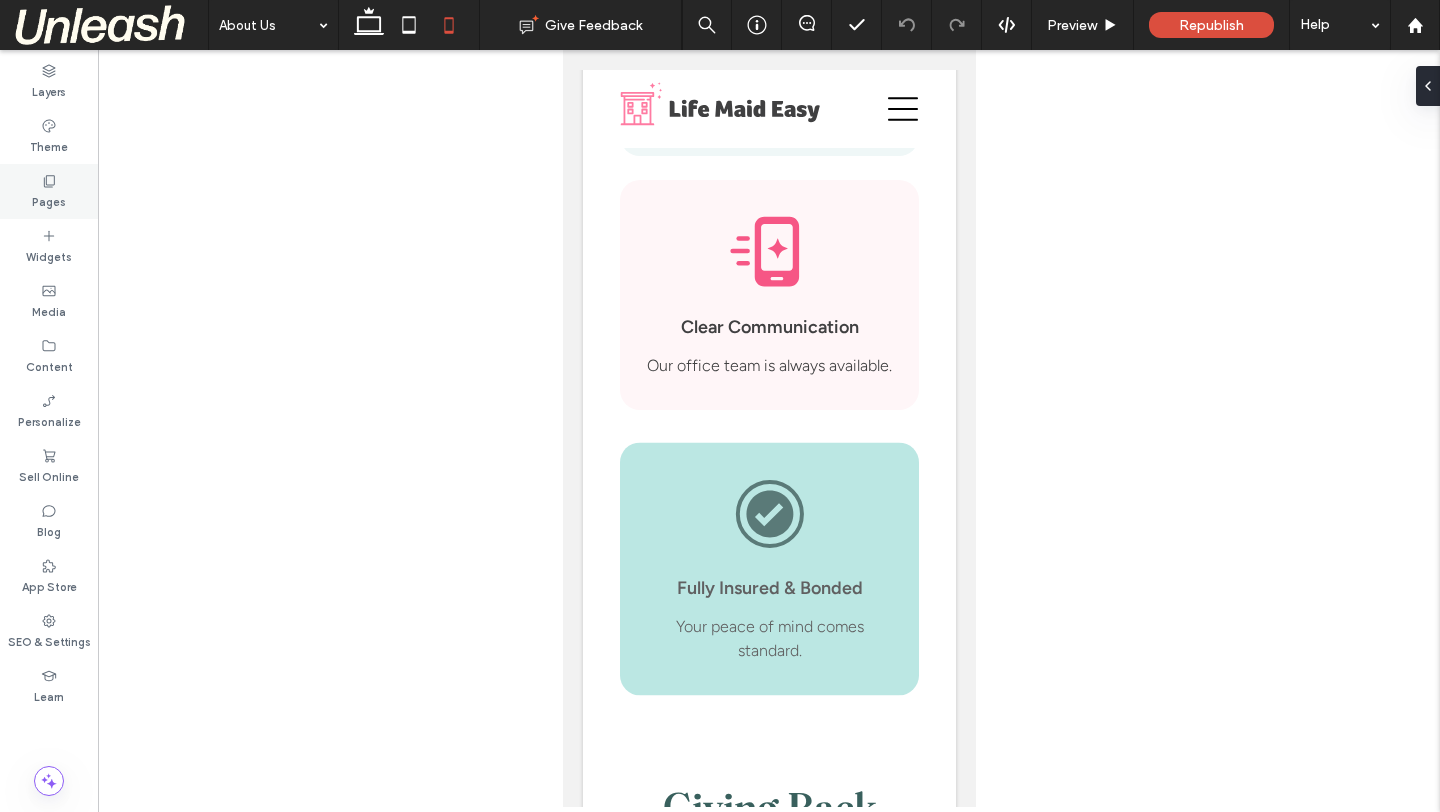 click 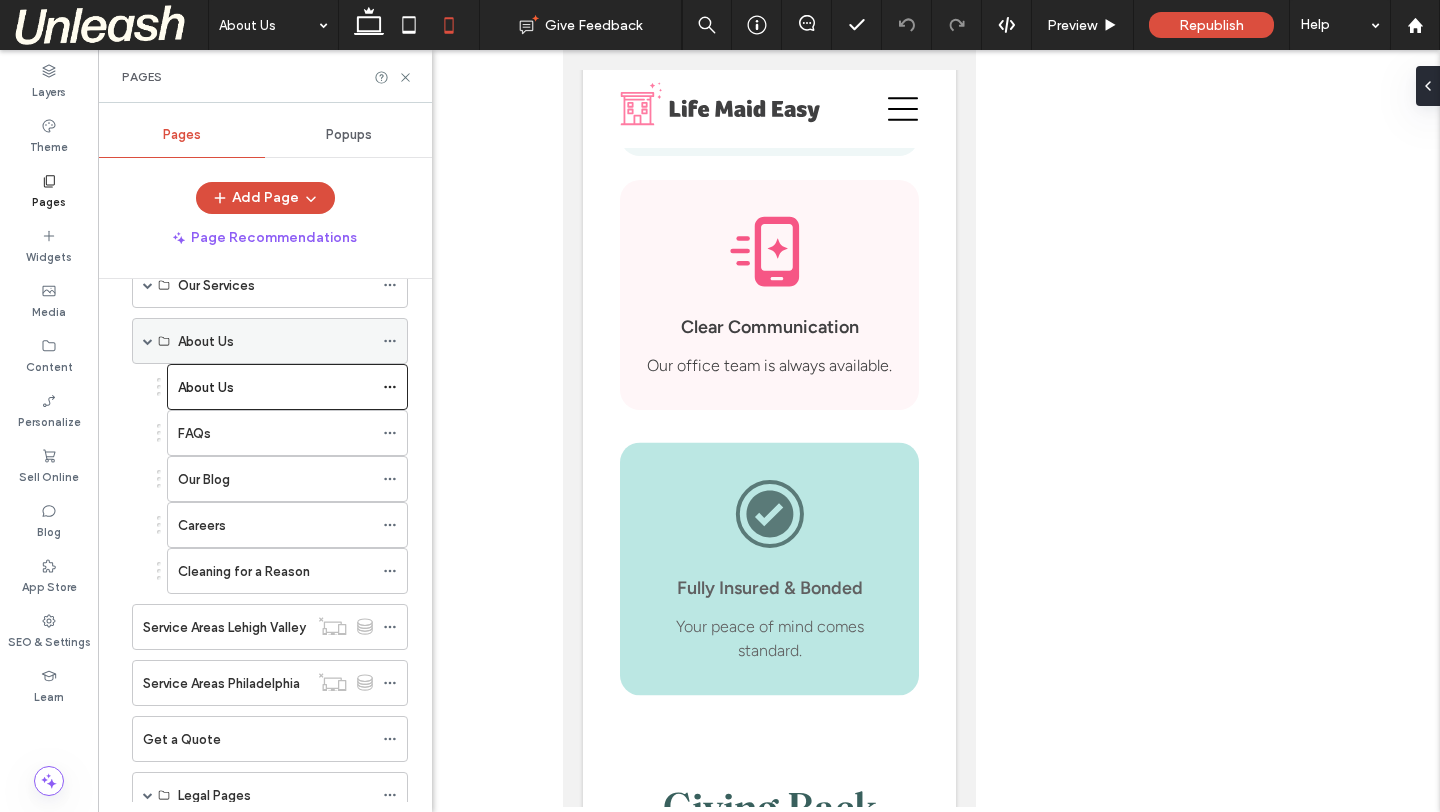 scroll, scrollTop: 173, scrollLeft: 0, axis: vertical 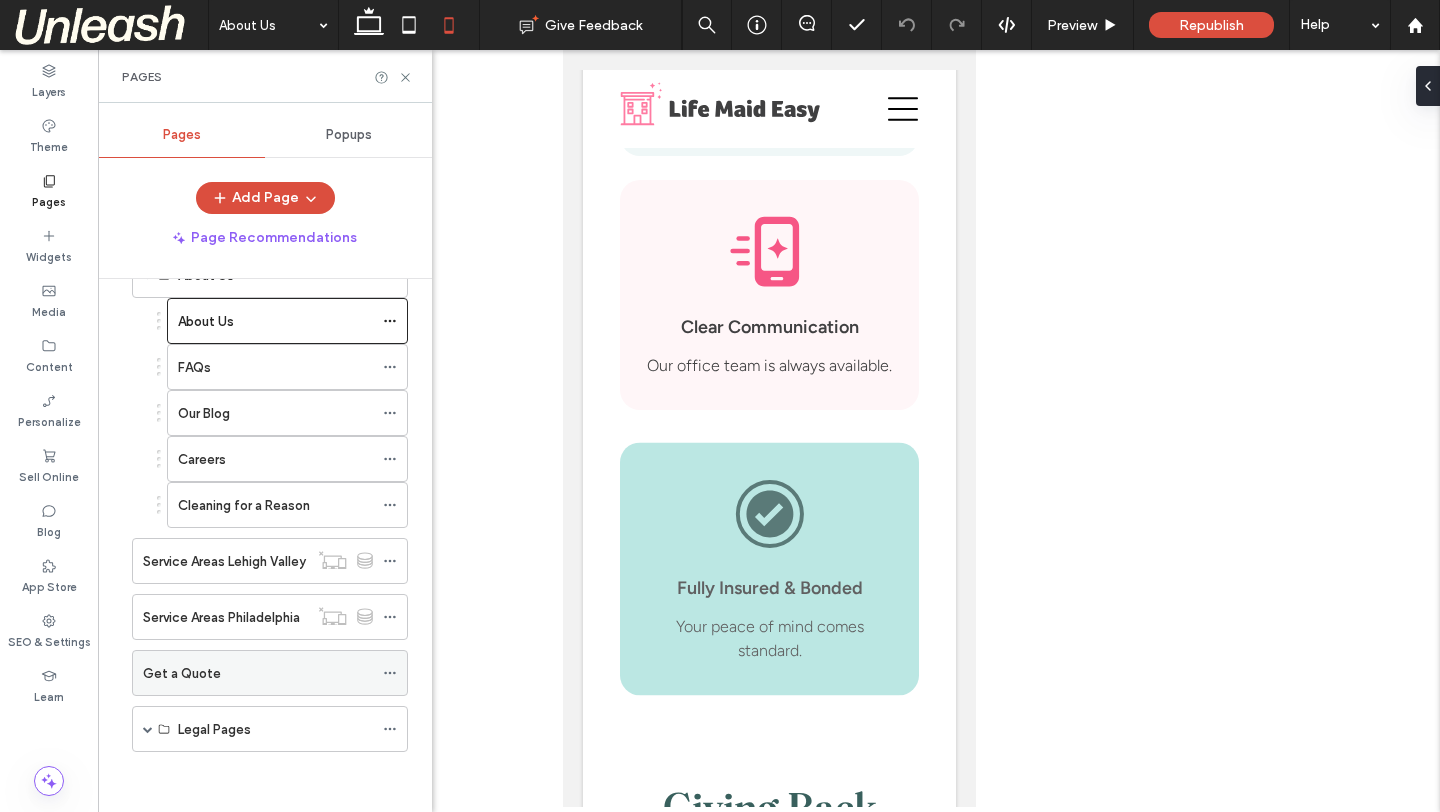 click 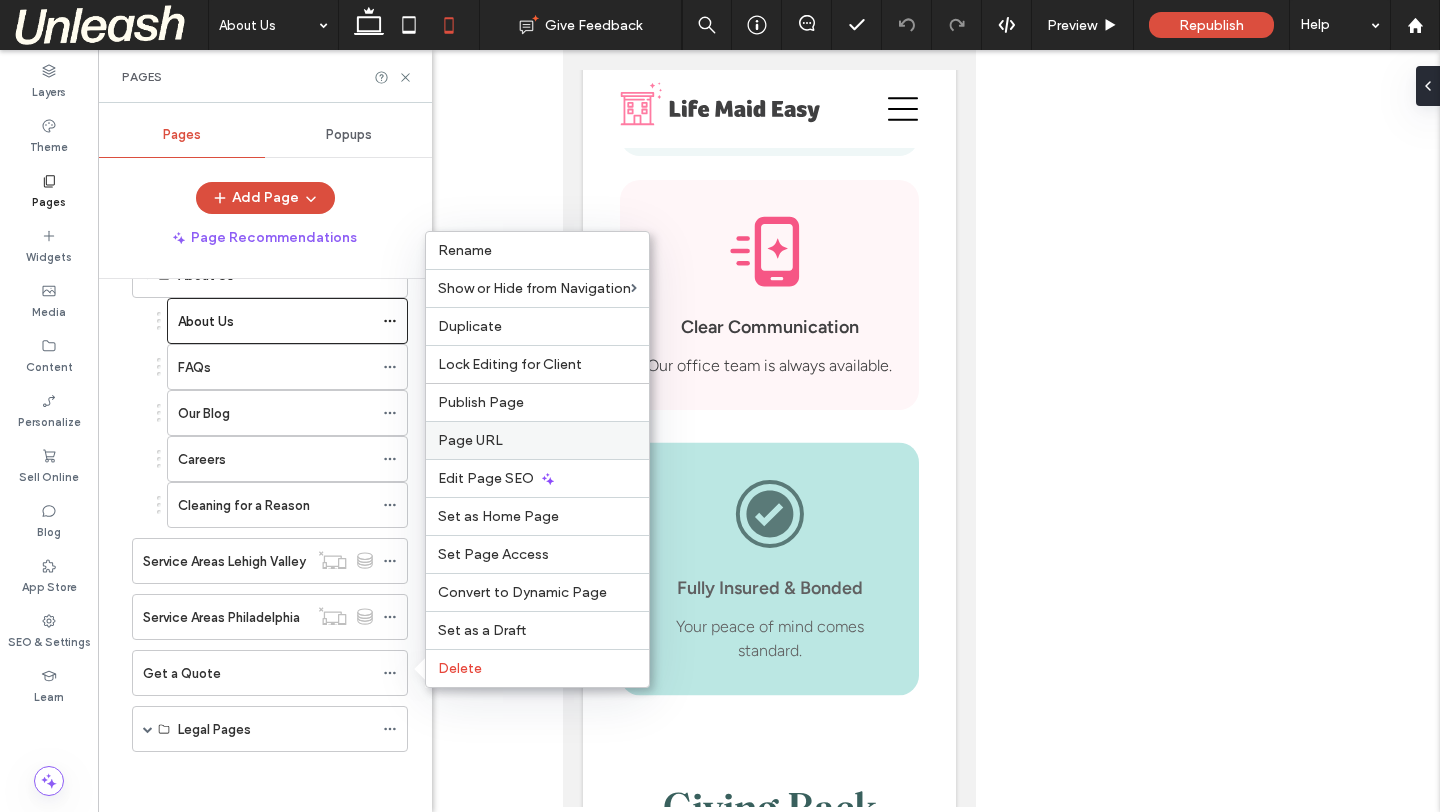 click on "Page URL" at bounding box center [470, 440] 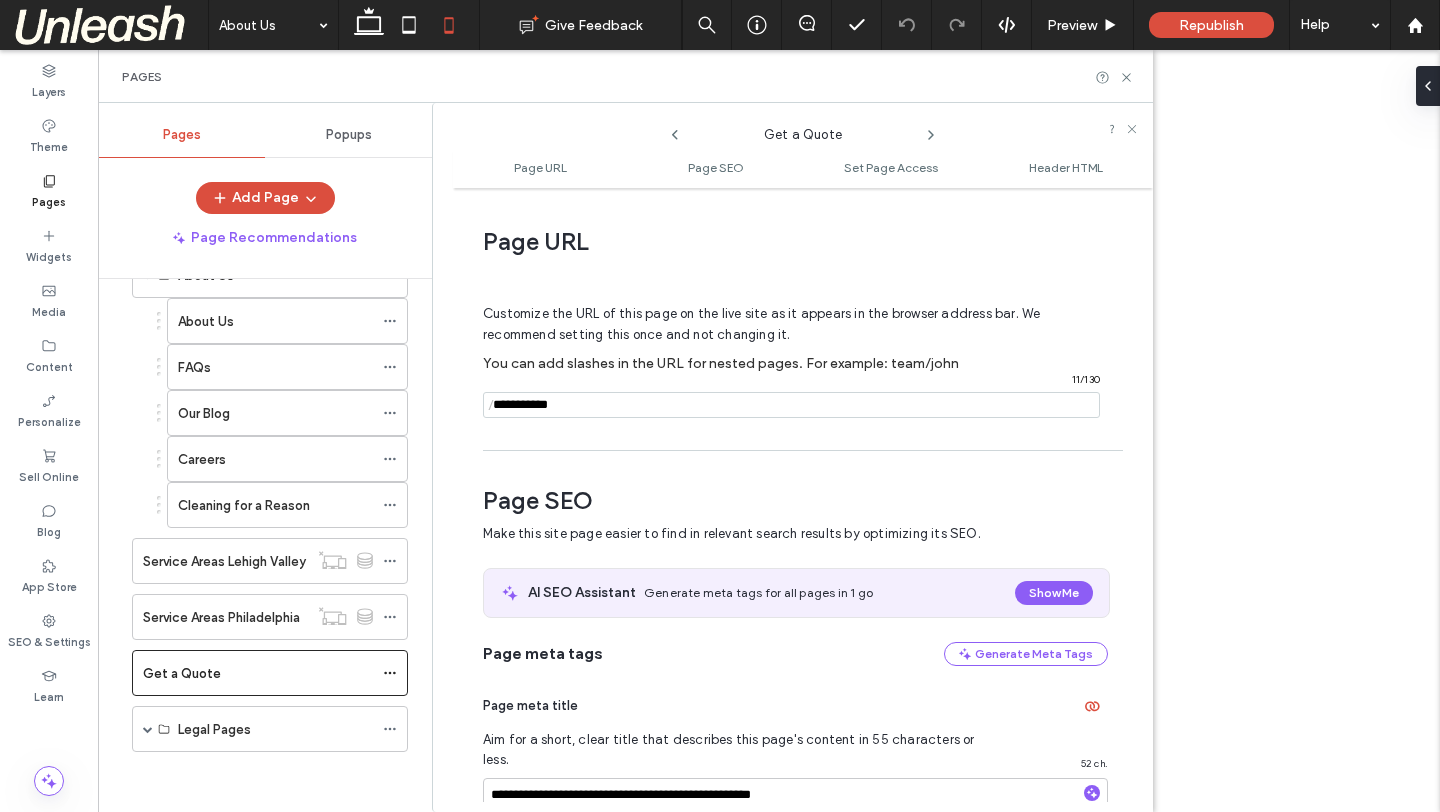 scroll, scrollTop: 10, scrollLeft: 0, axis: vertical 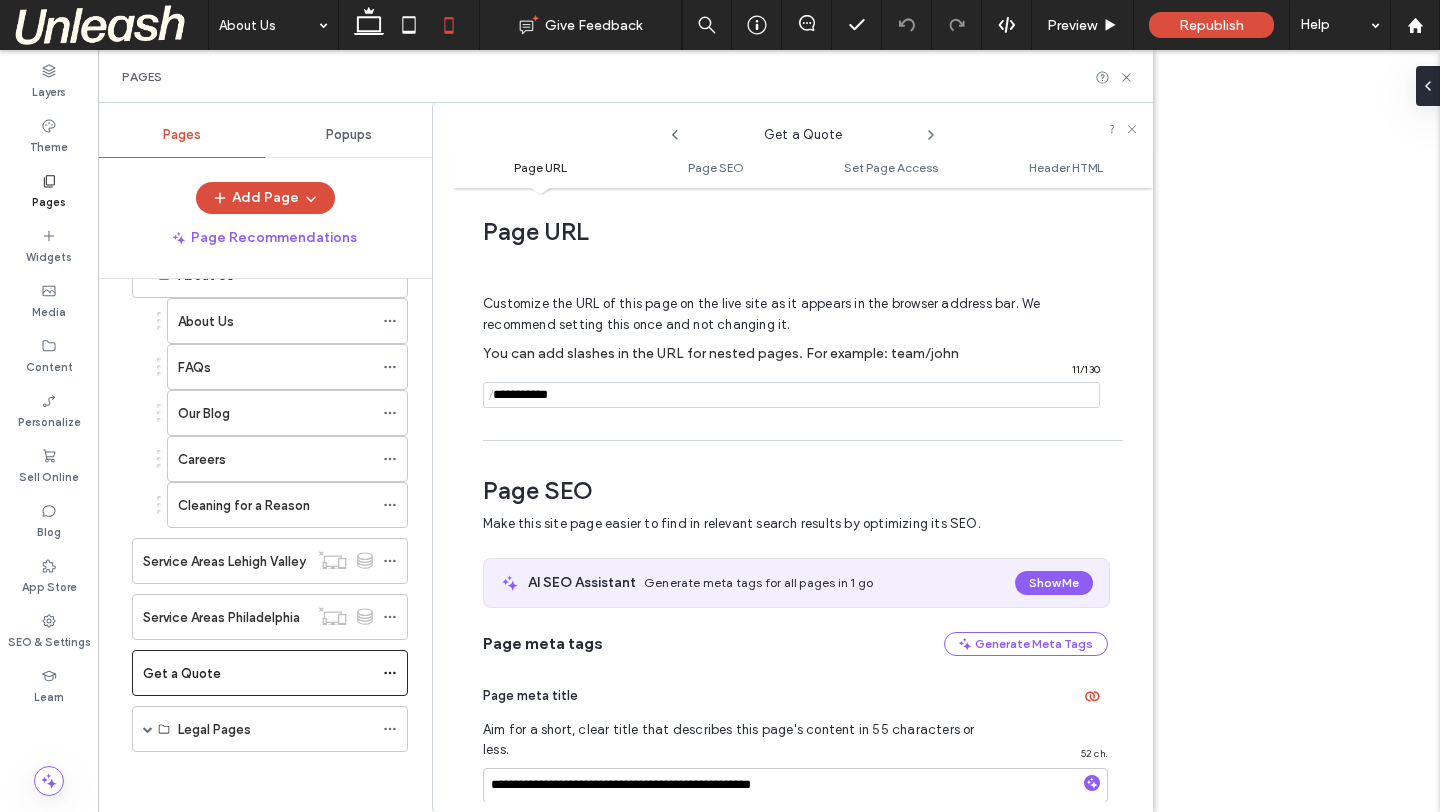 click at bounding box center [791, 395] 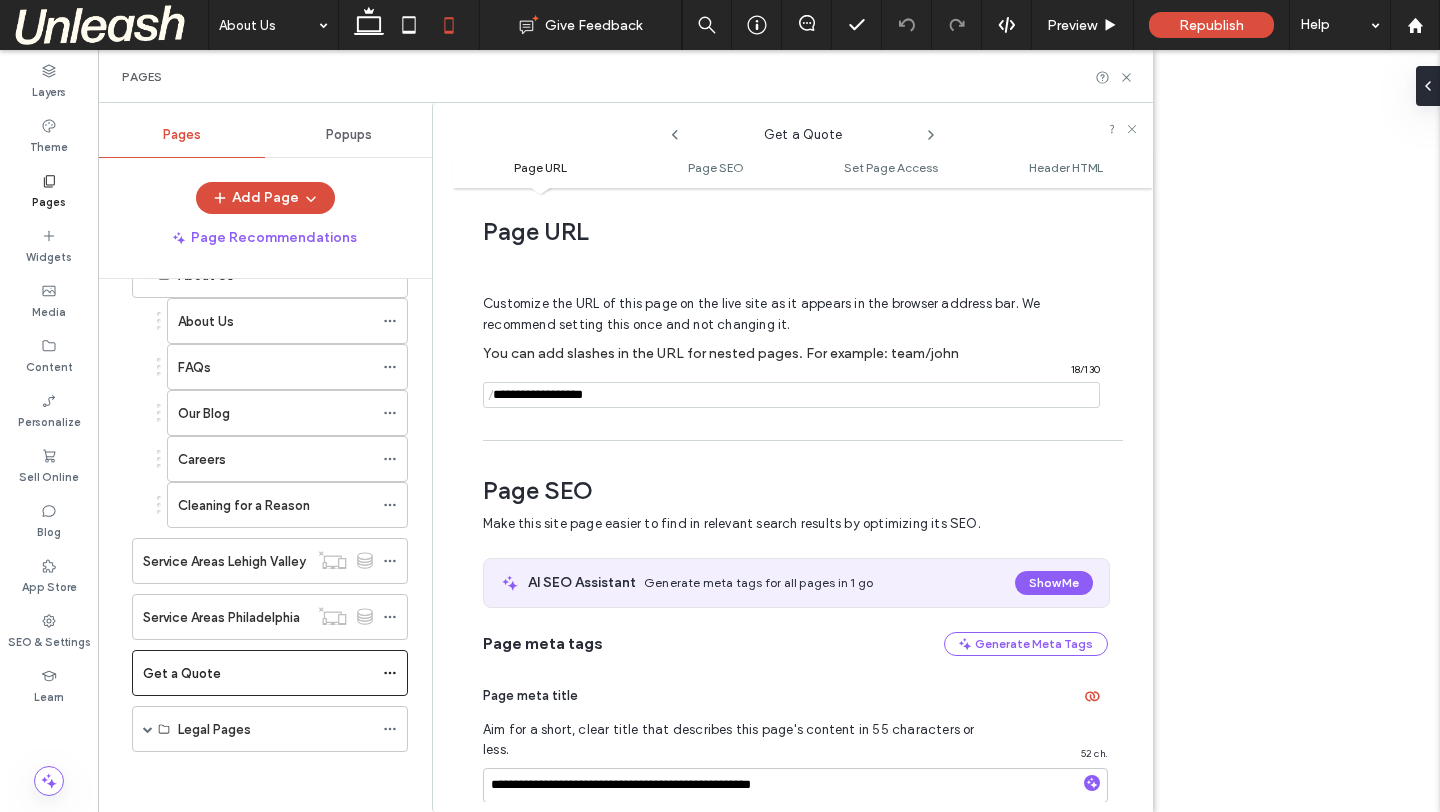 type on "**********" 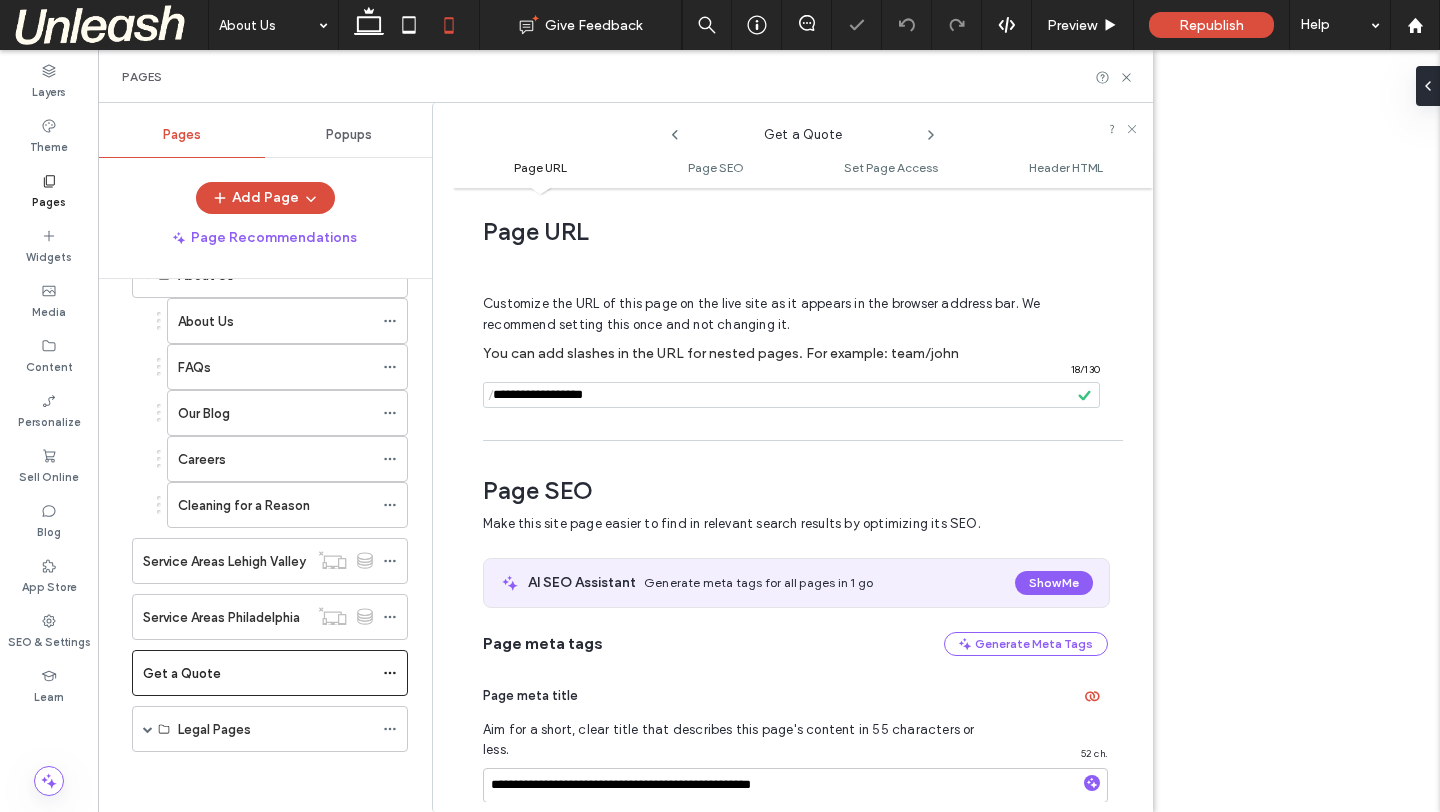 click on "Customize the URL of this page on the live site as it appears in the browser address bar. We recommend setting this once and not changing it. You can add slashes in the URL for nested pages. For example: team/john / 18 / 130" at bounding box center [795, 342] 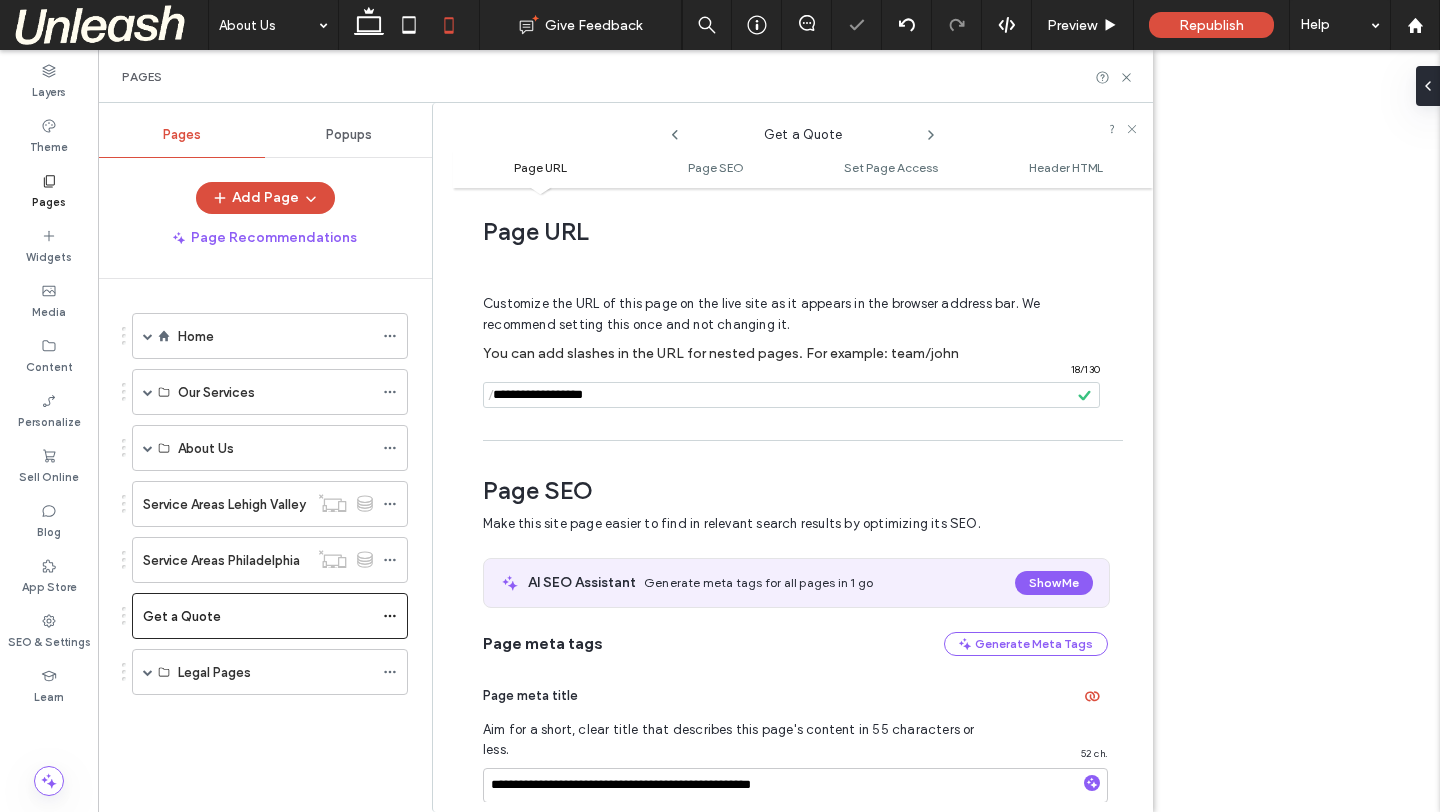 scroll, scrollTop: 0, scrollLeft: 0, axis: both 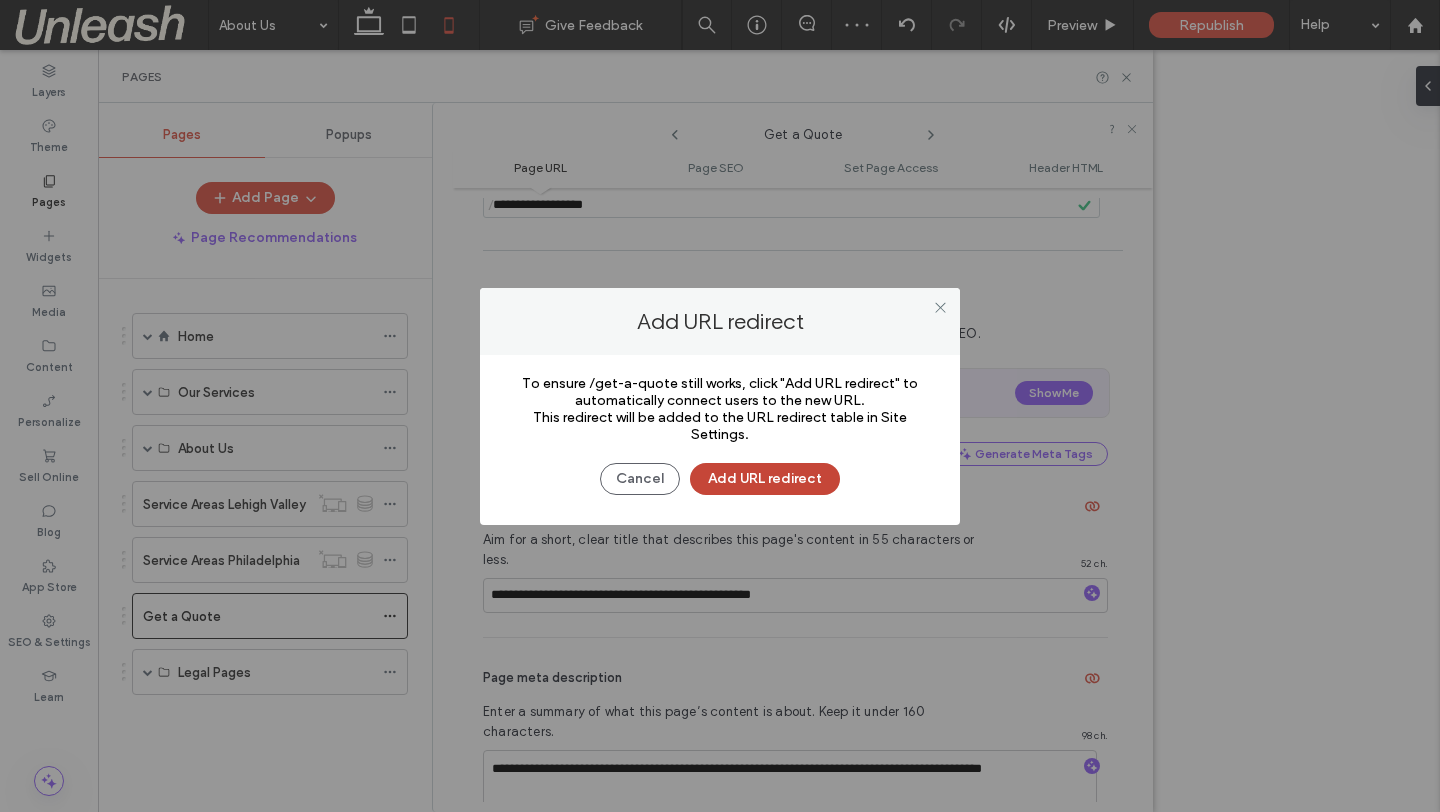 click on "Add URL redirect" at bounding box center (765, 479) 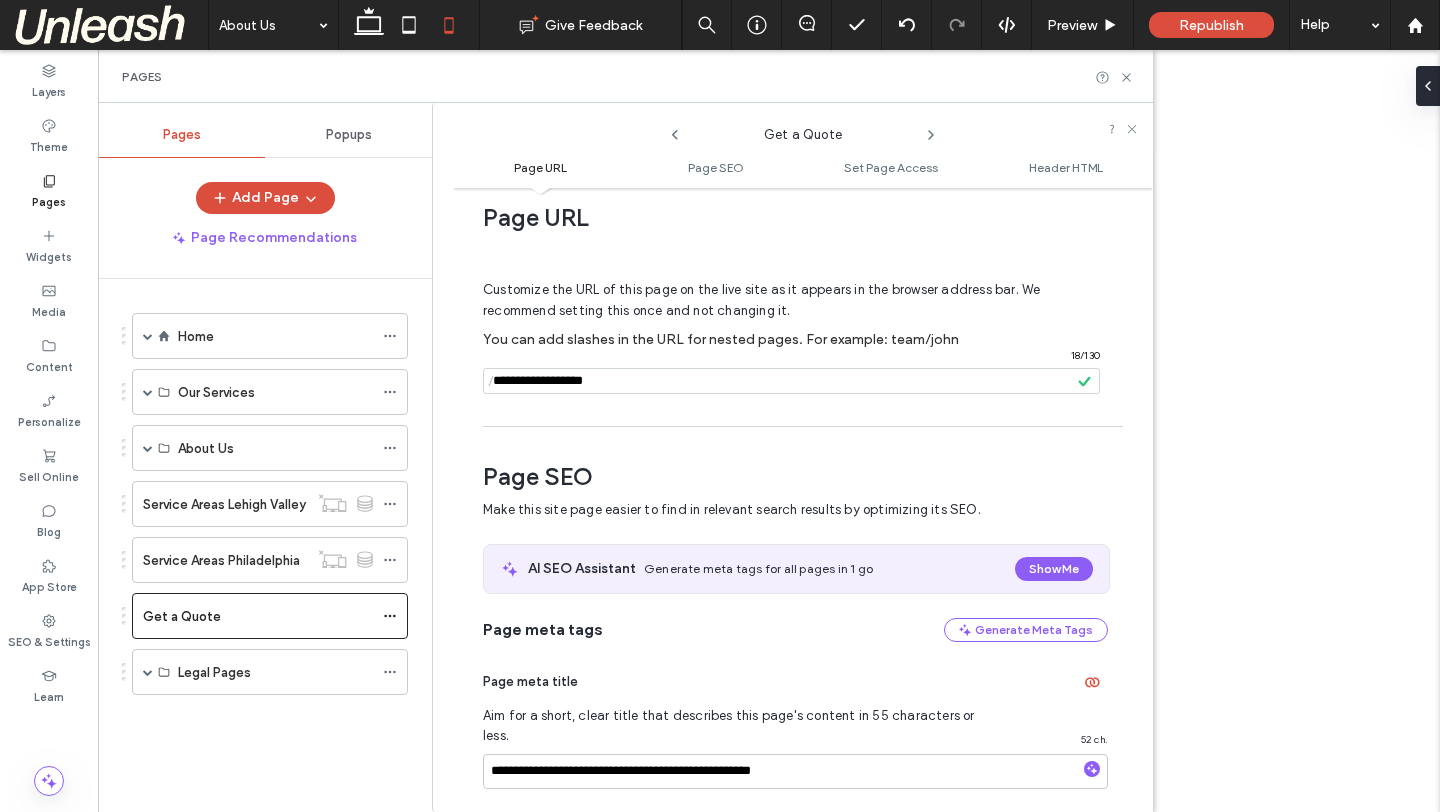 scroll, scrollTop: 0, scrollLeft: 0, axis: both 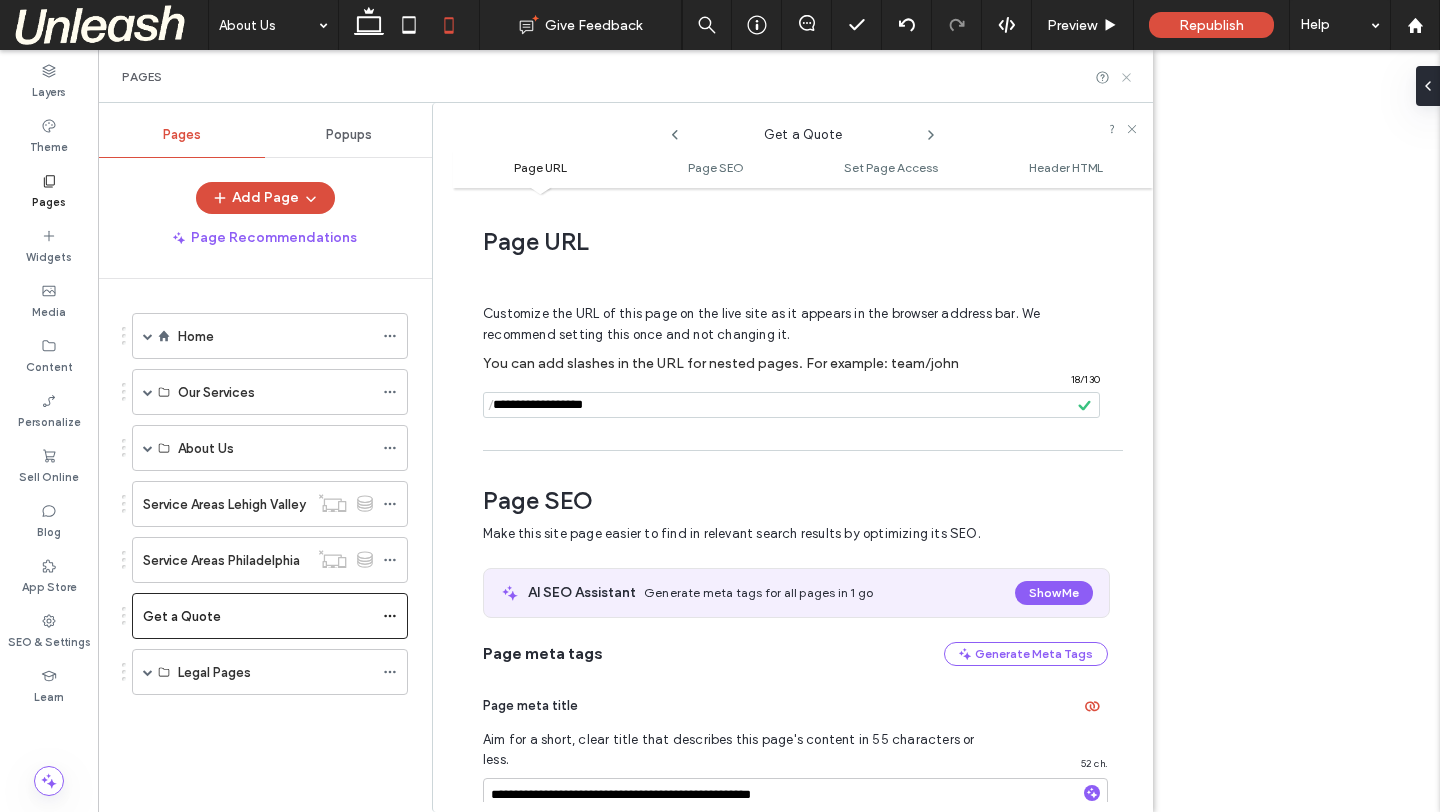 click 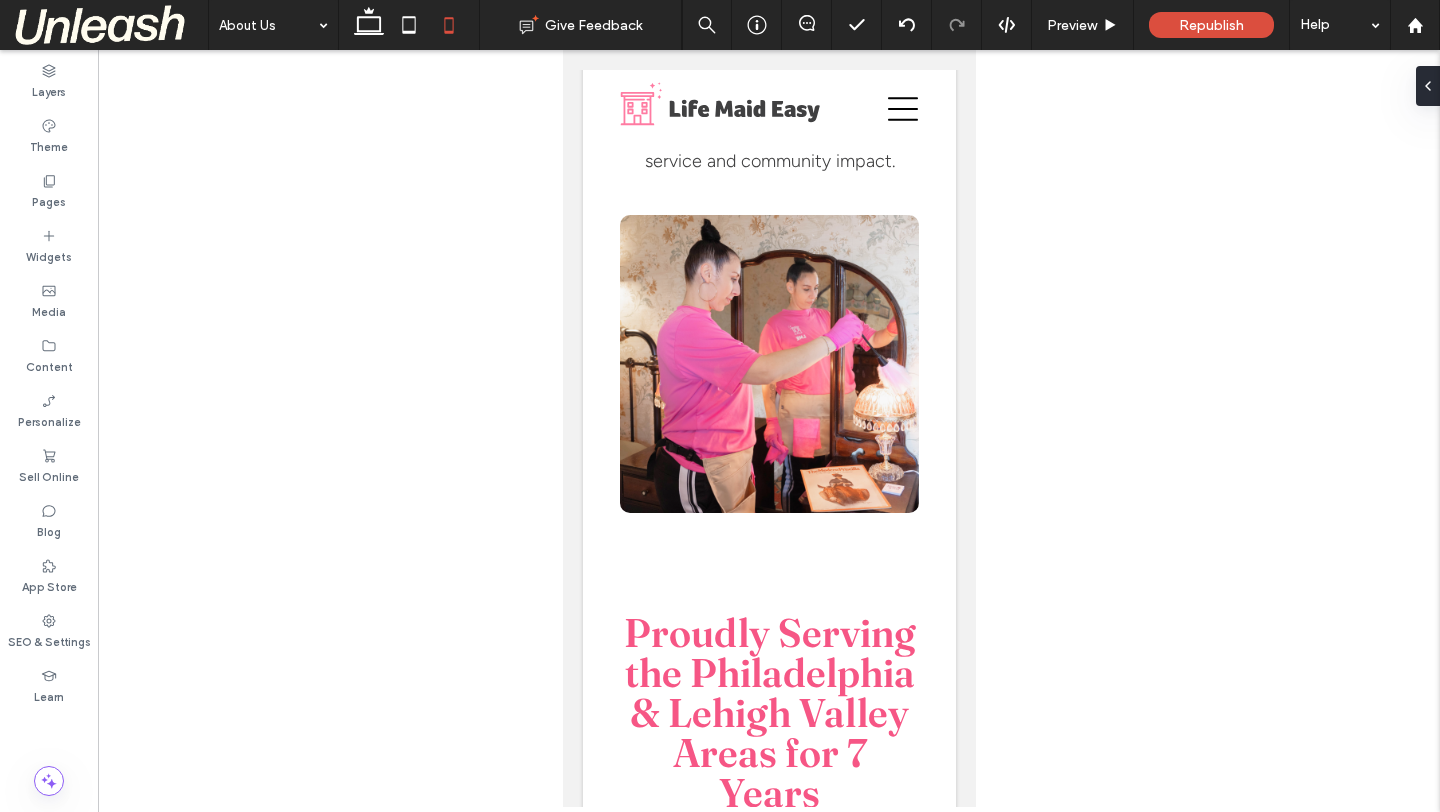 scroll, scrollTop: 1871, scrollLeft: 0, axis: vertical 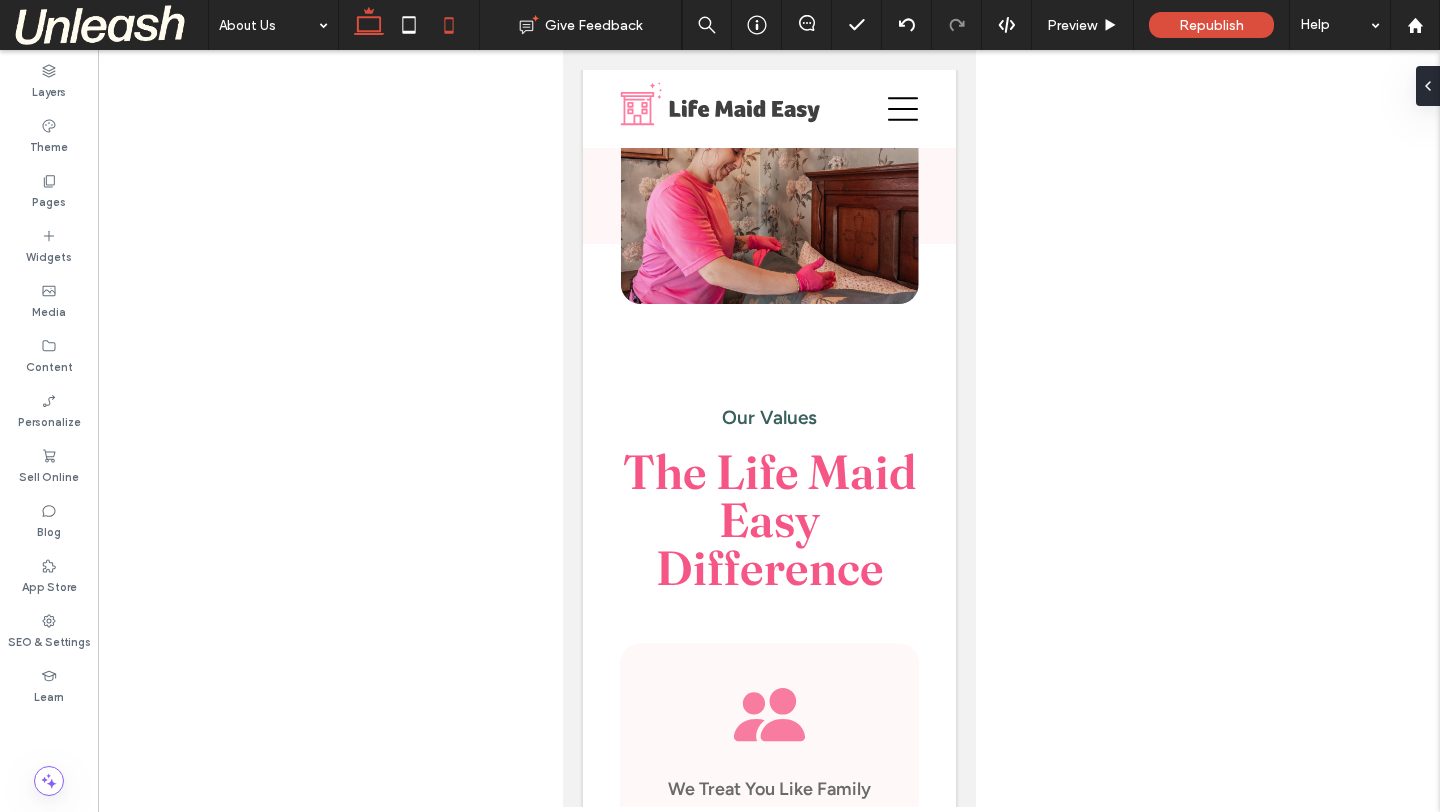 click 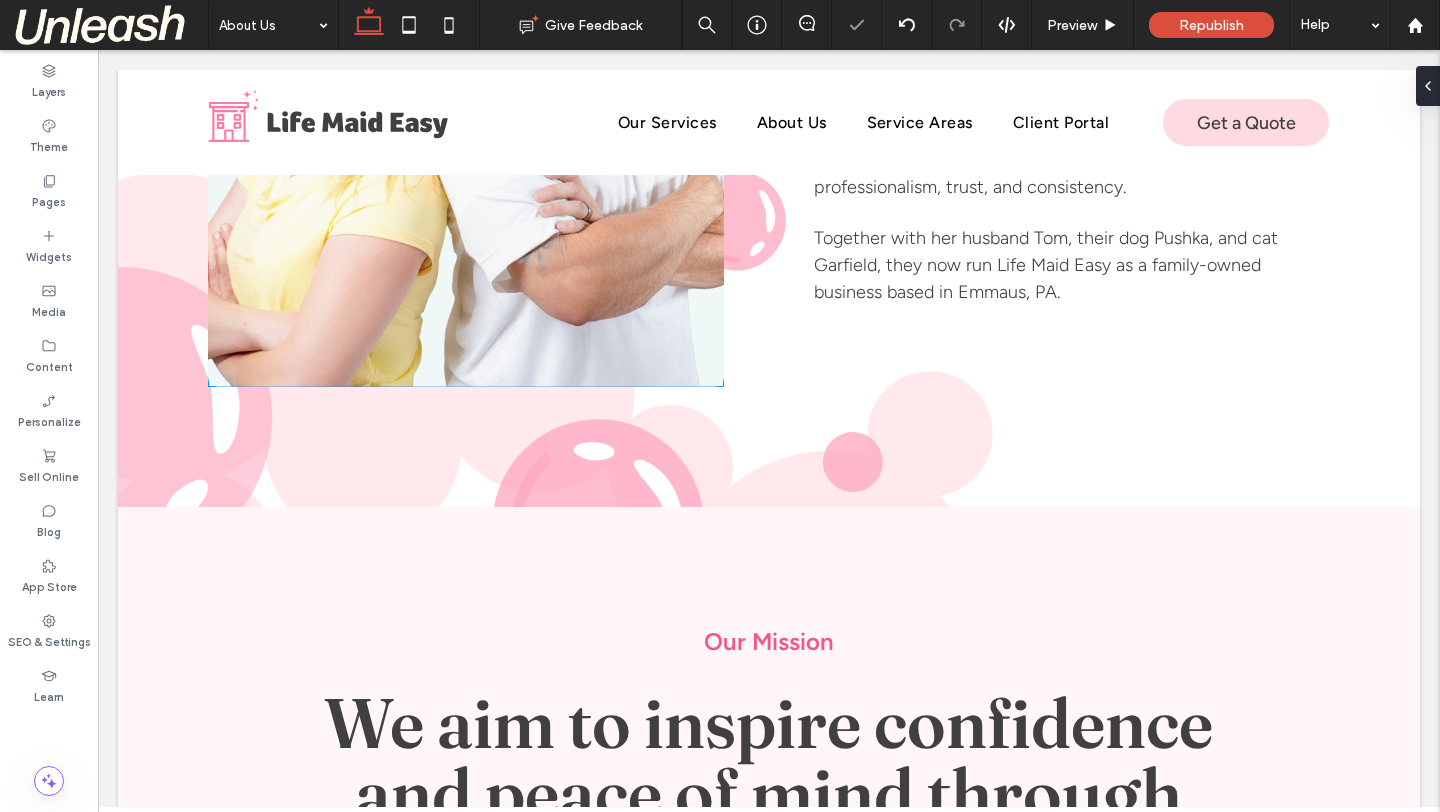 scroll, scrollTop: 0, scrollLeft: 0, axis: both 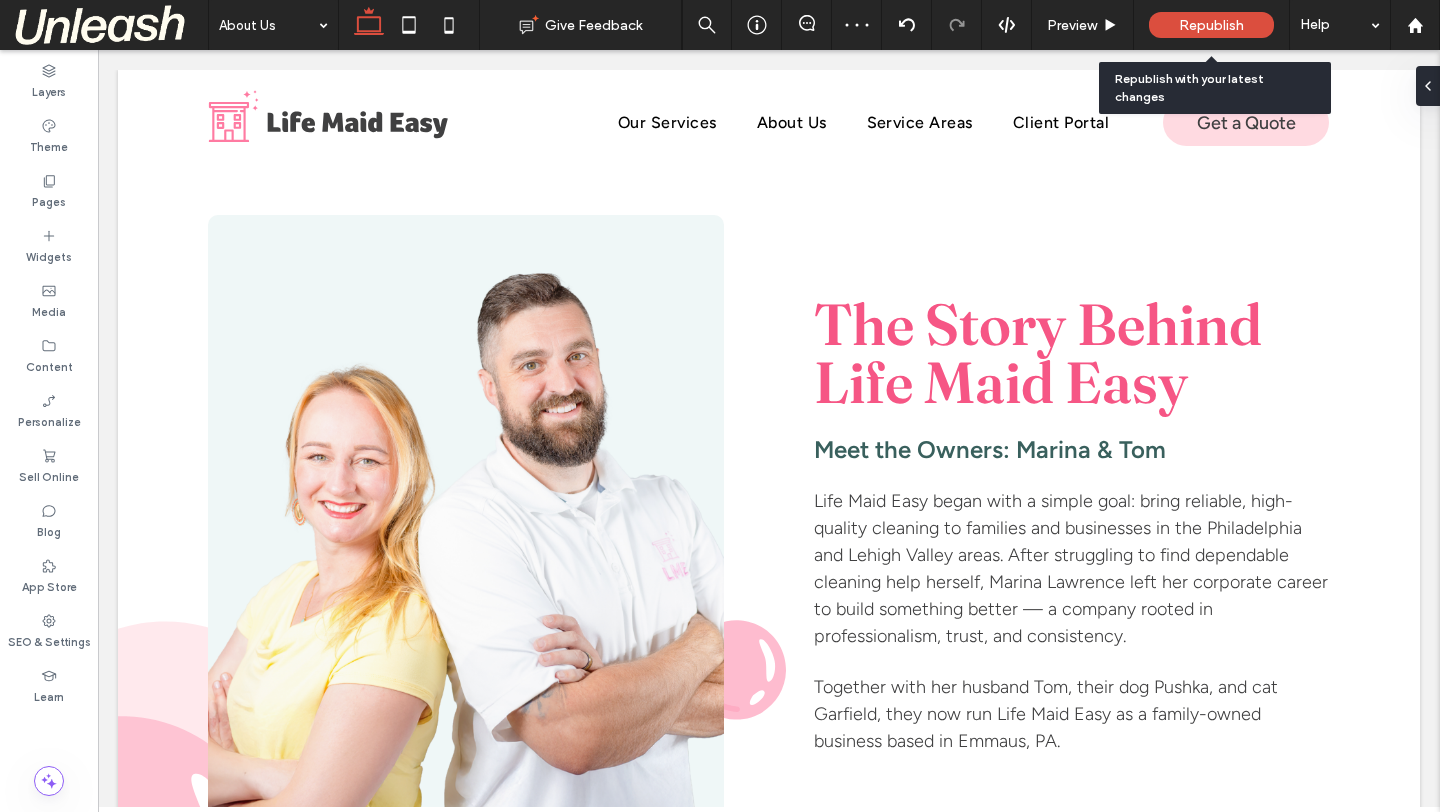 click on "Republish" at bounding box center [1211, 25] 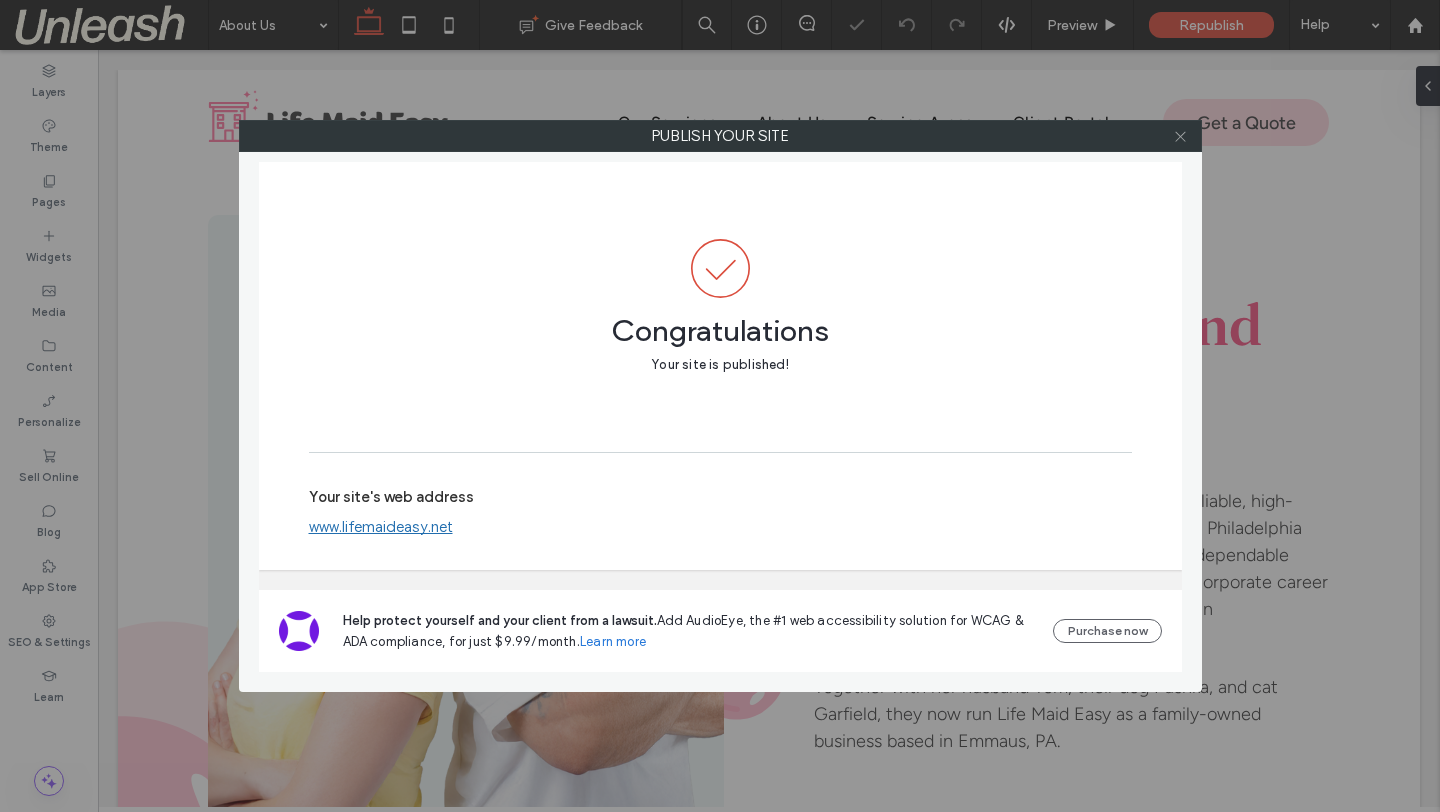 click 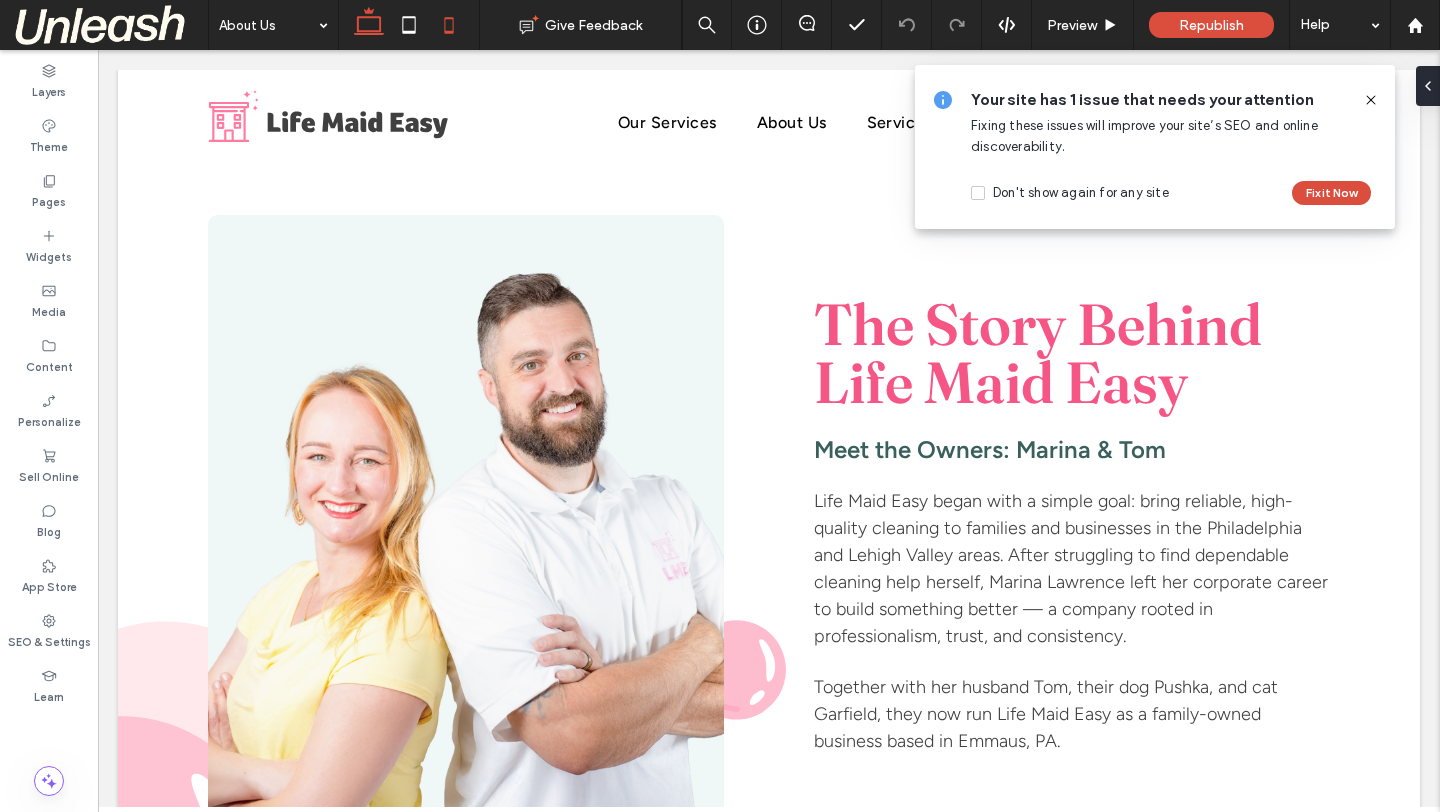 click 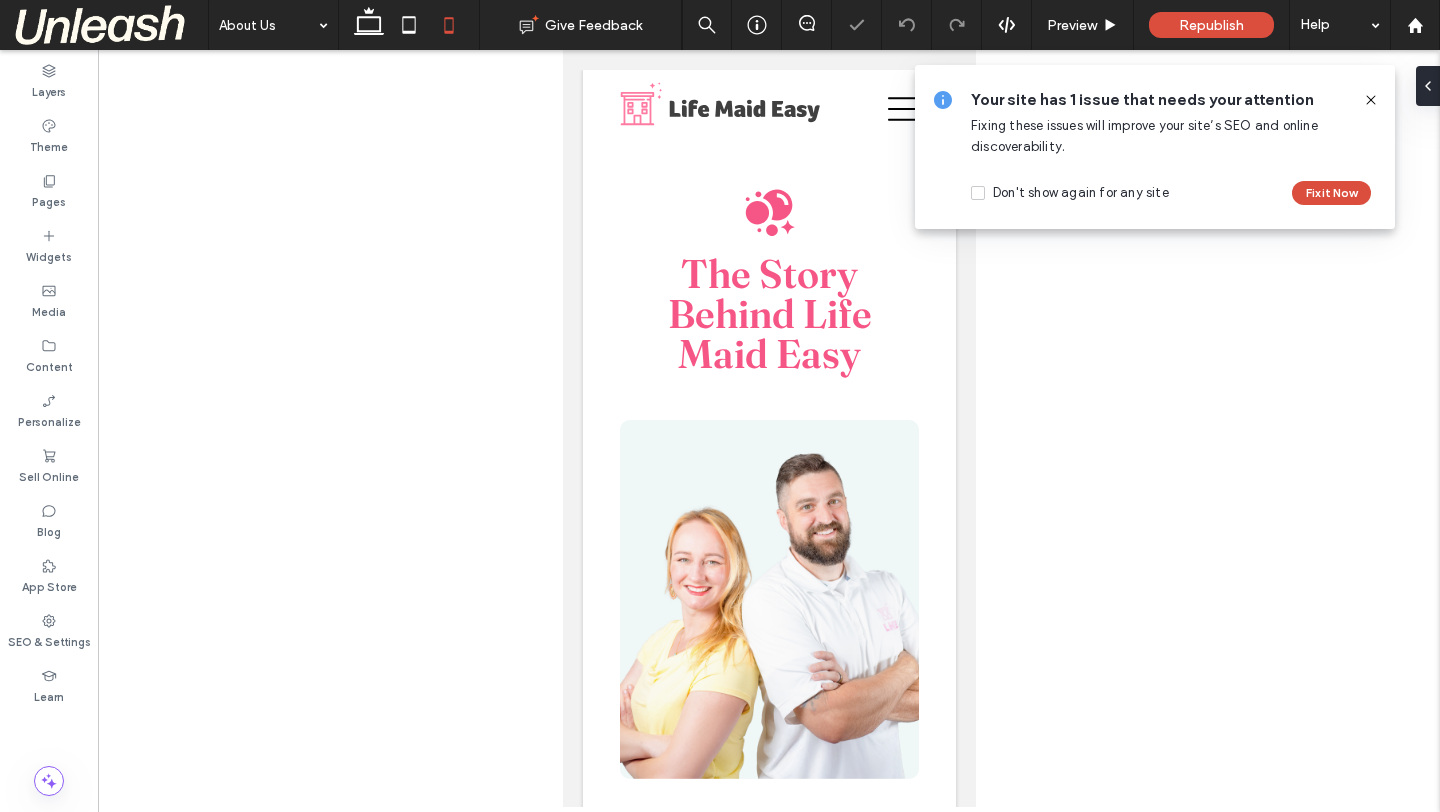 click 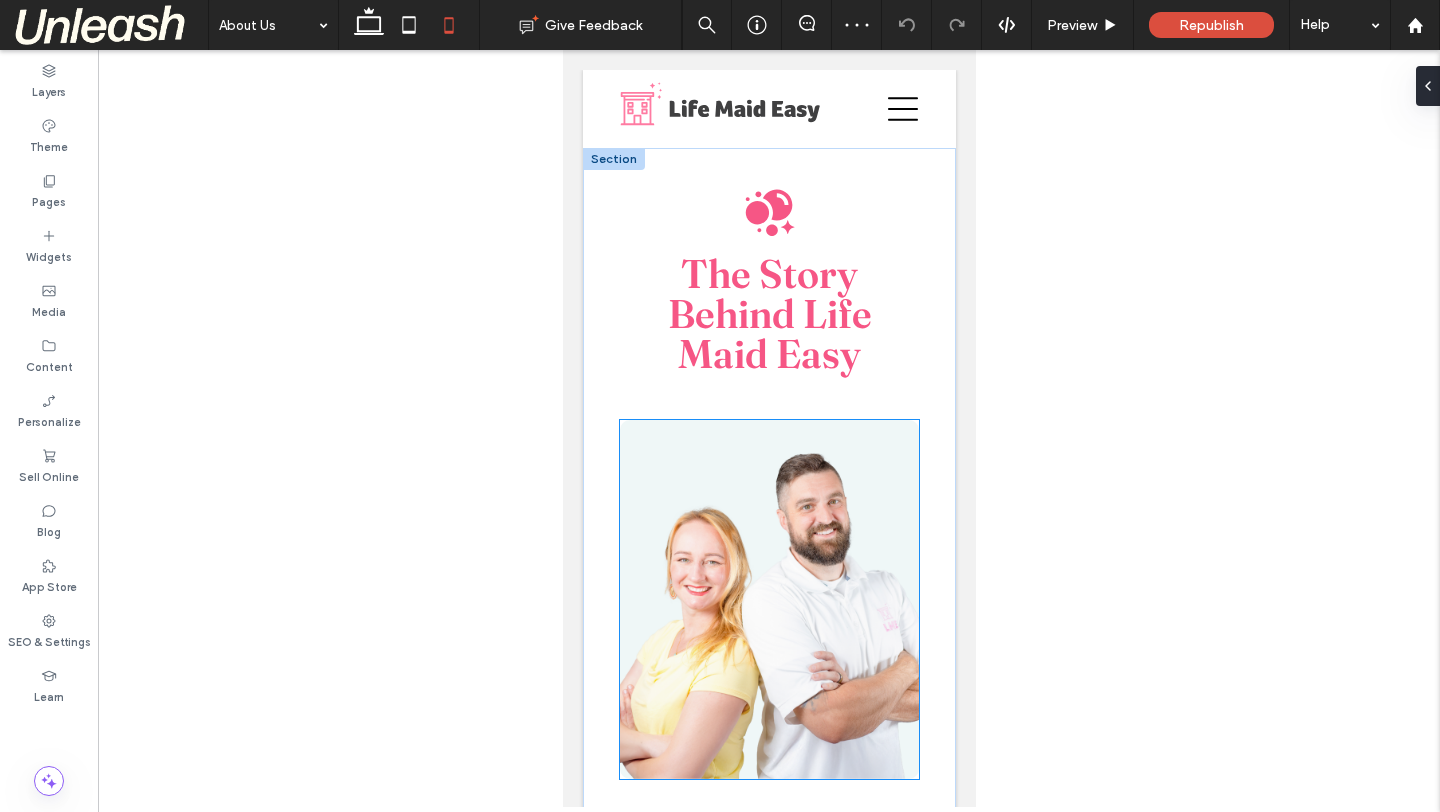 click at bounding box center (768, 599) 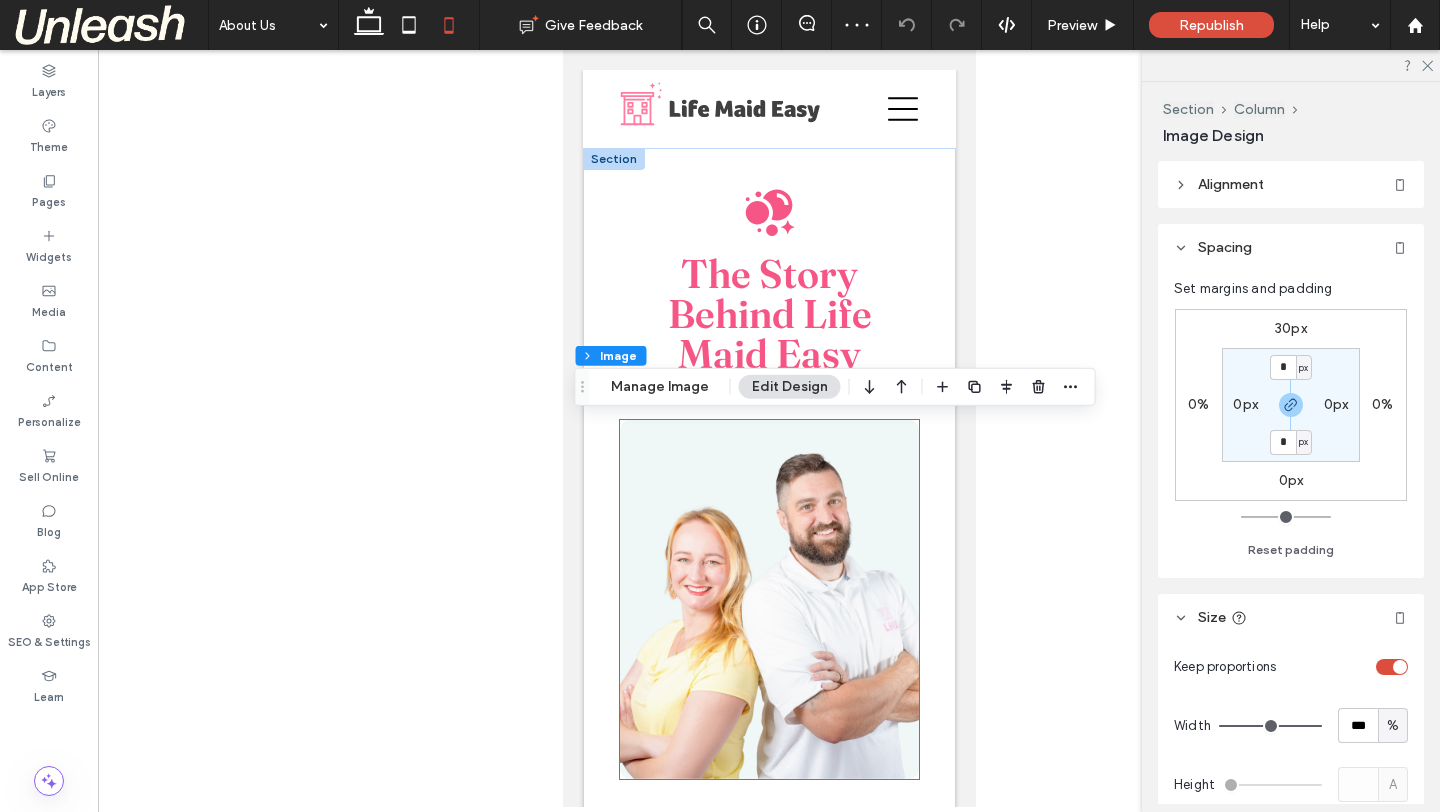 type on "**" 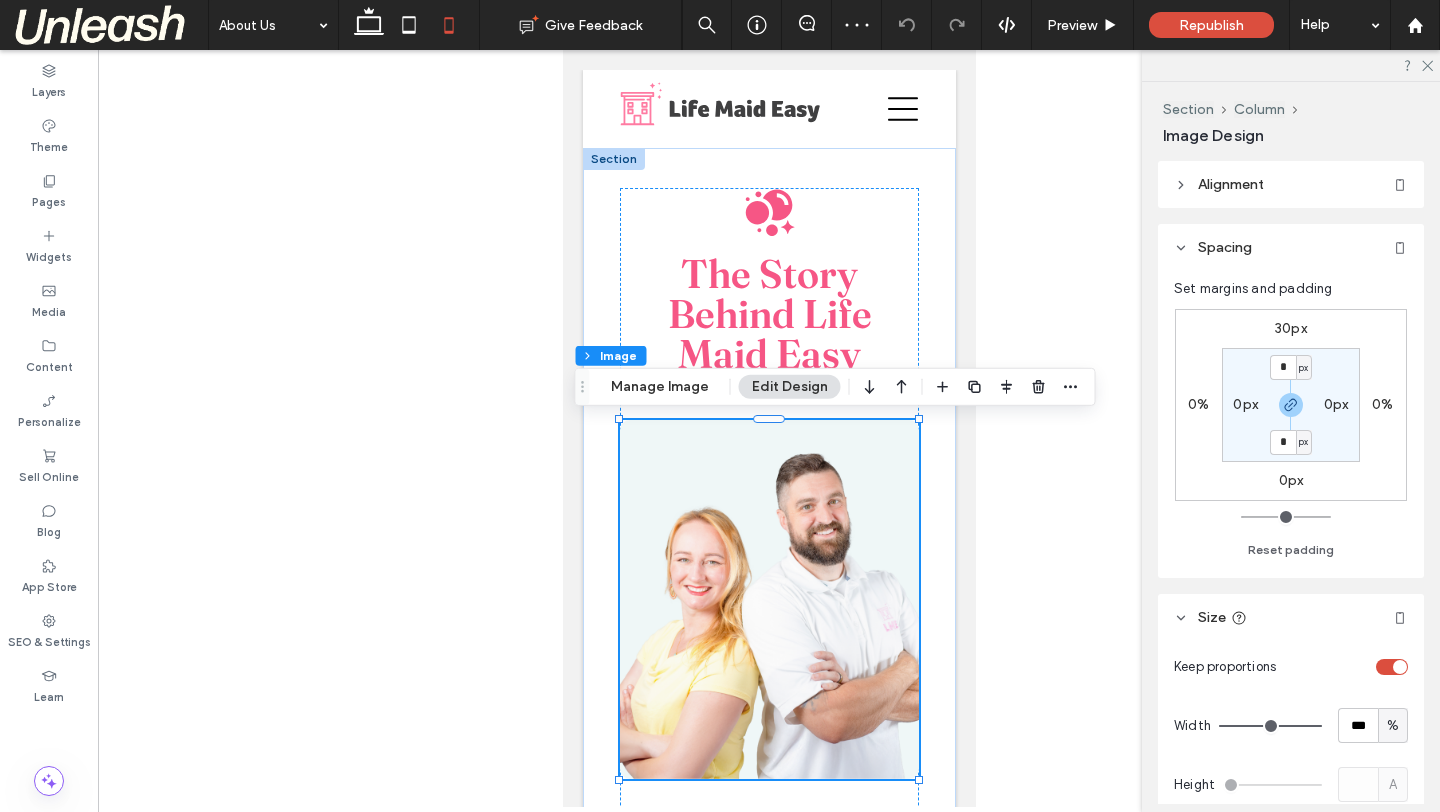 click at bounding box center [768, 599] 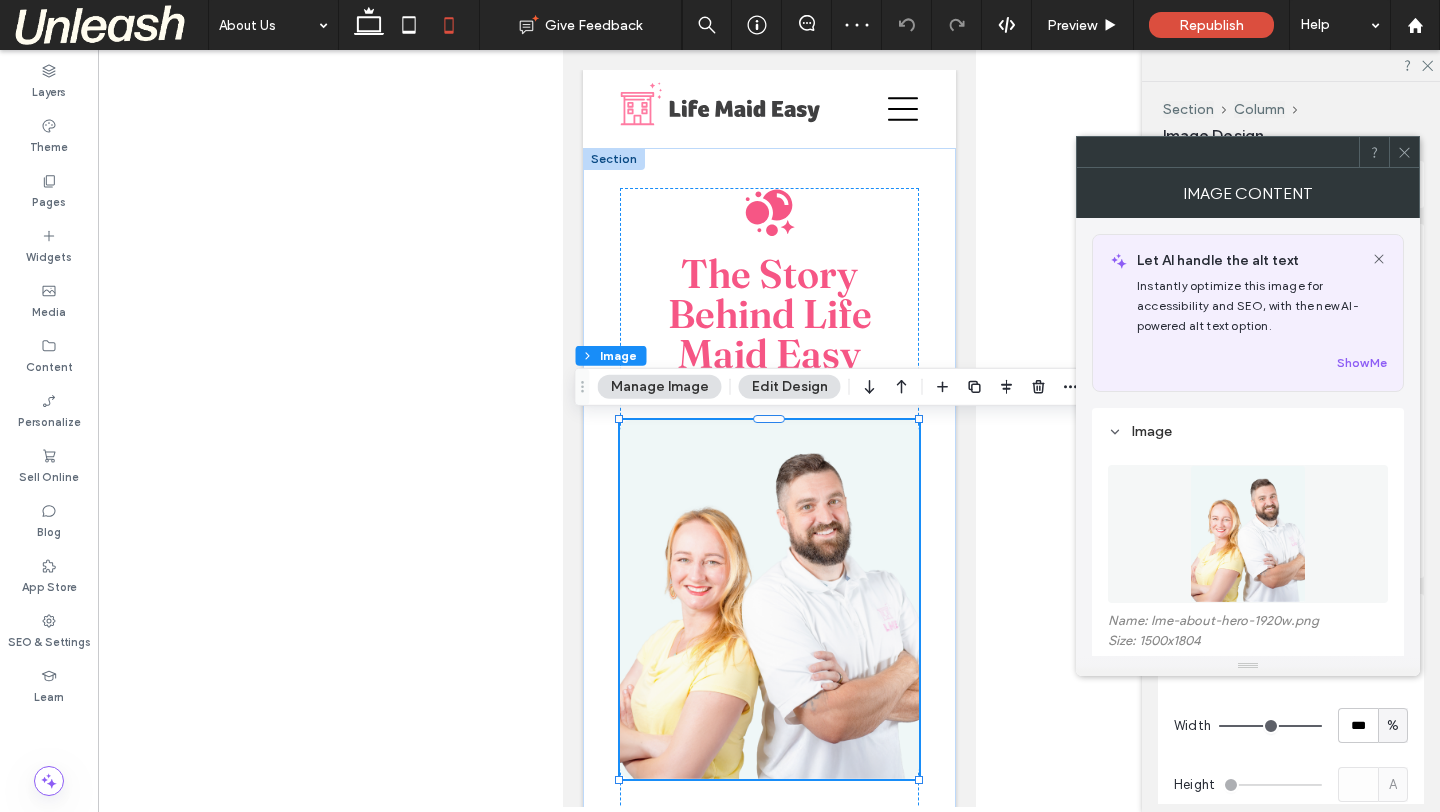 click at bounding box center [1247, 534] 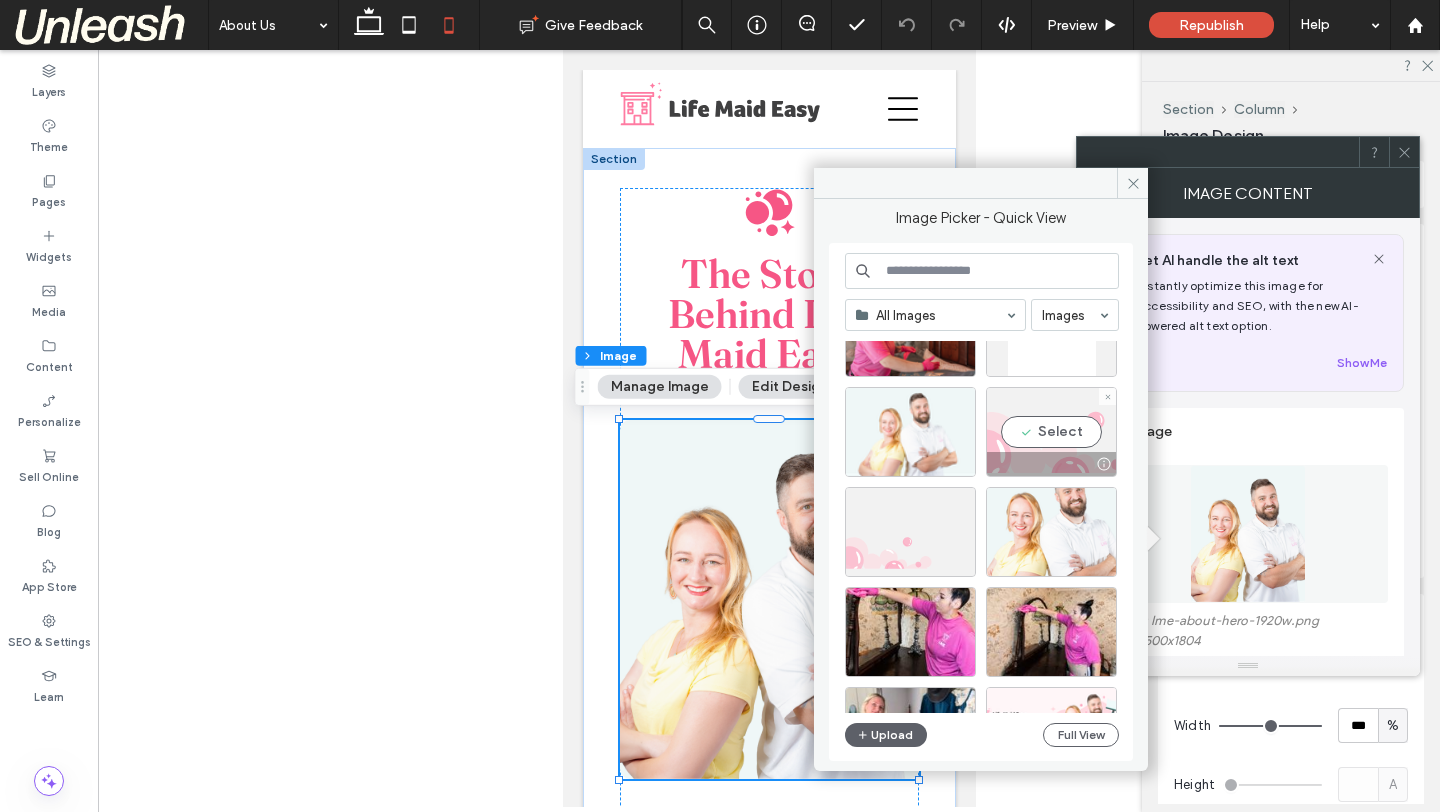 scroll, scrollTop: 530, scrollLeft: 0, axis: vertical 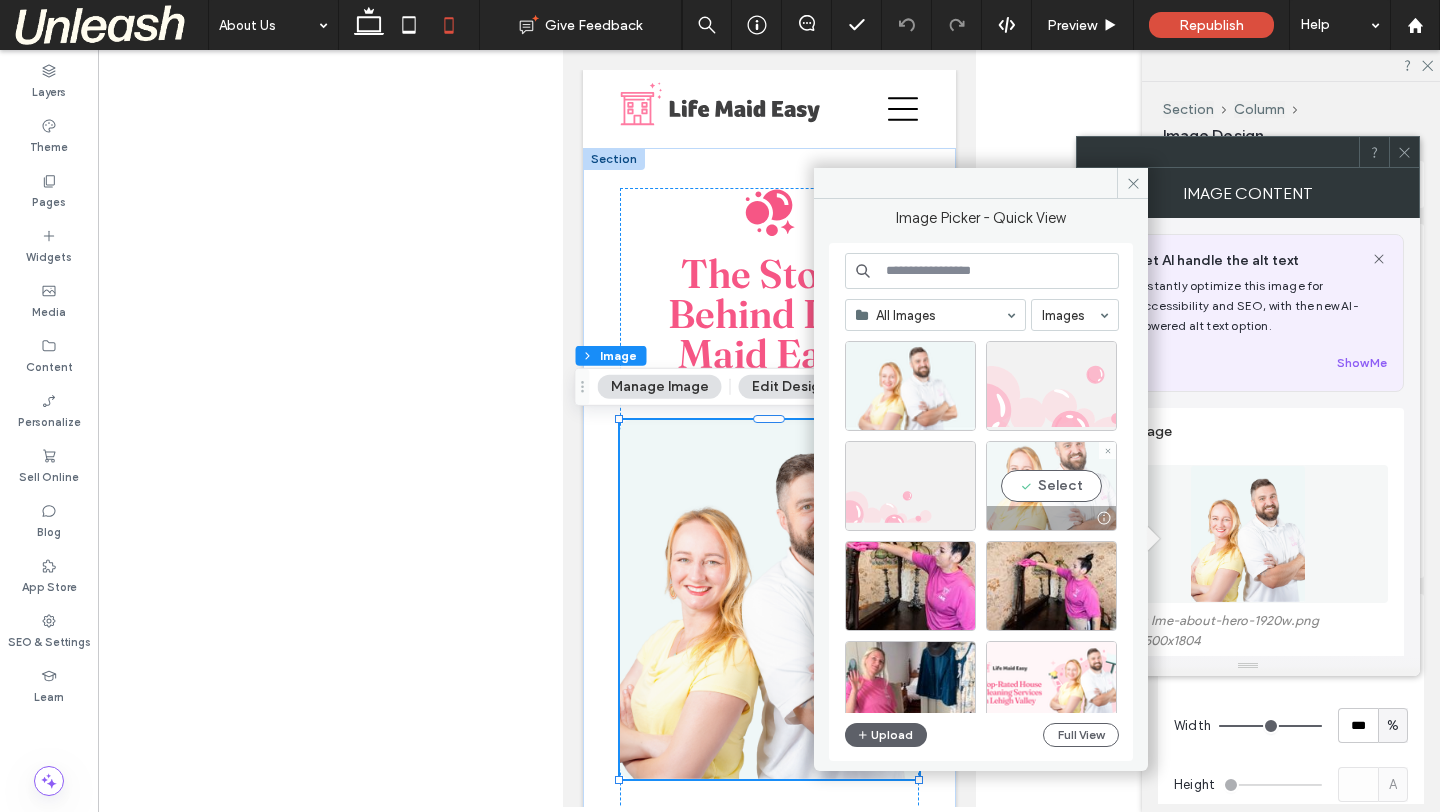 click on "Select" at bounding box center [1051, 486] 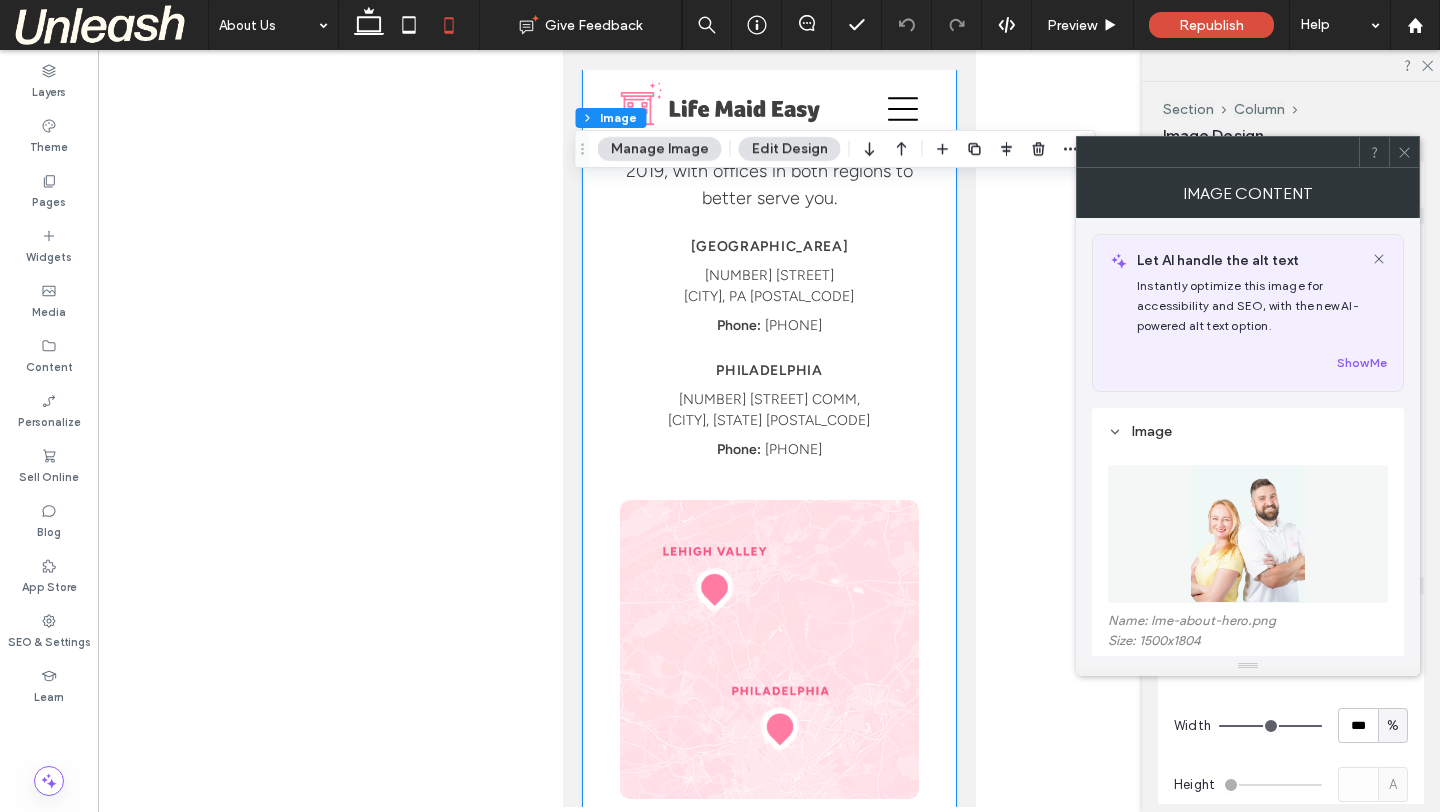 scroll, scrollTop: 5508, scrollLeft: 0, axis: vertical 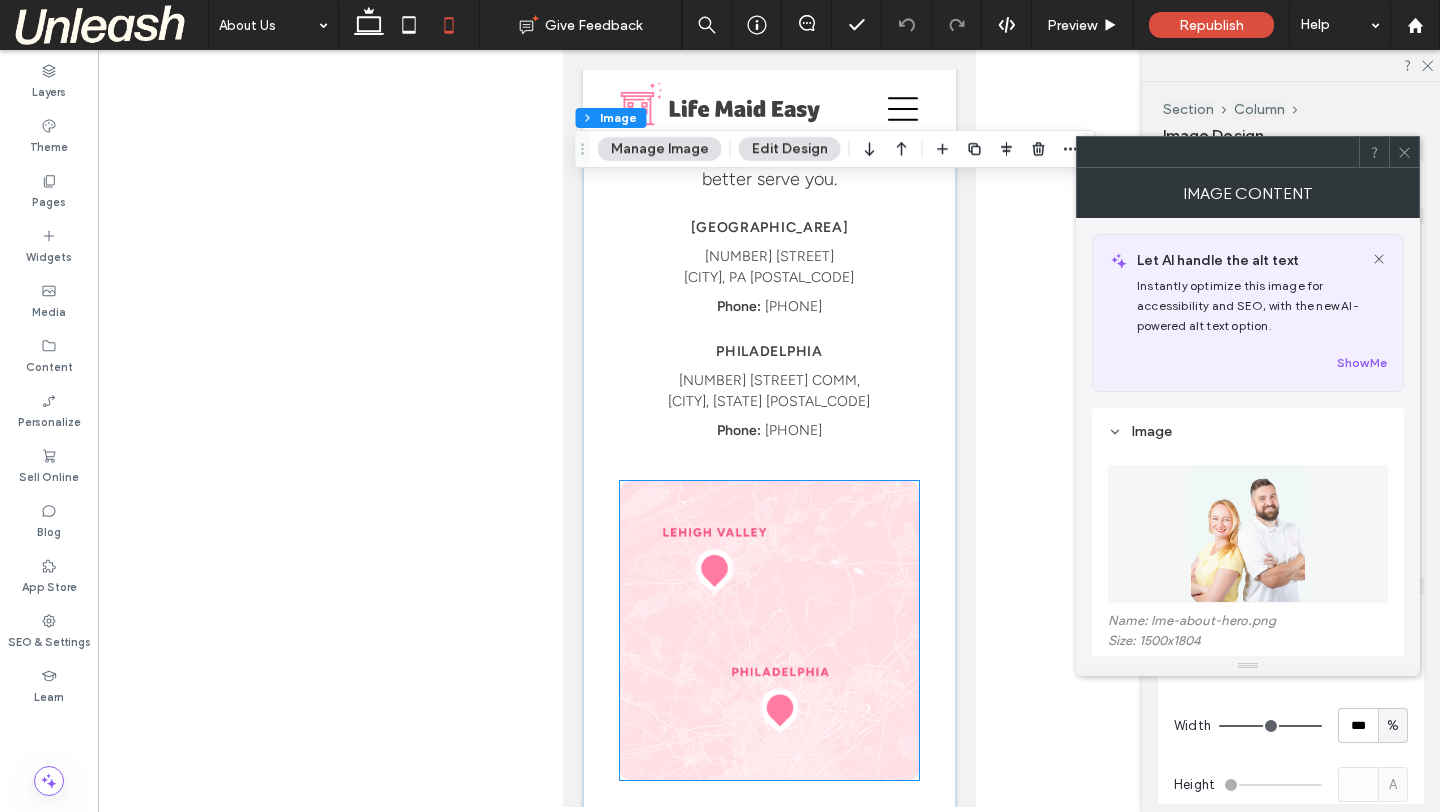 click at bounding box center [768, 630] 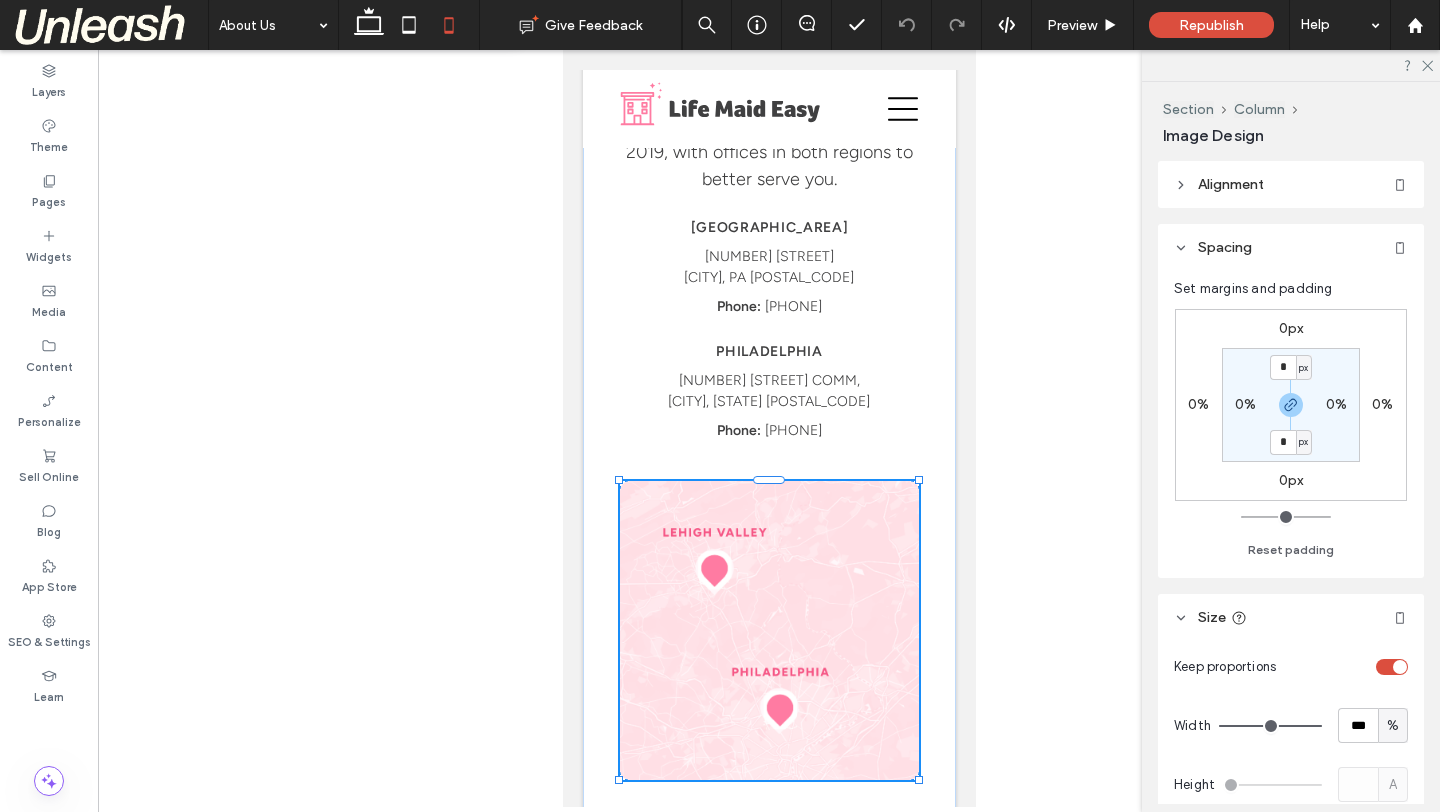type on "**" 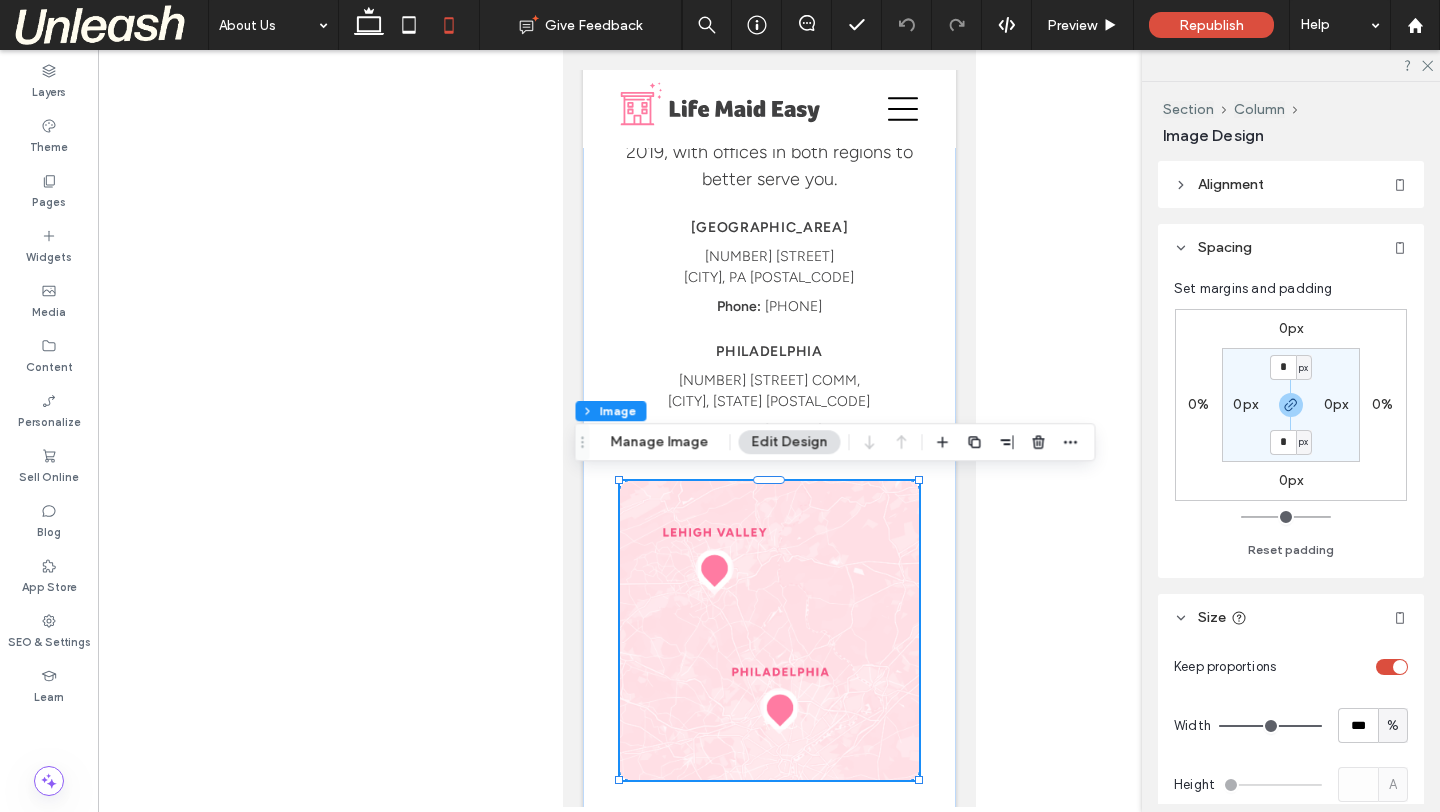 click at bounding box center [768, 630] 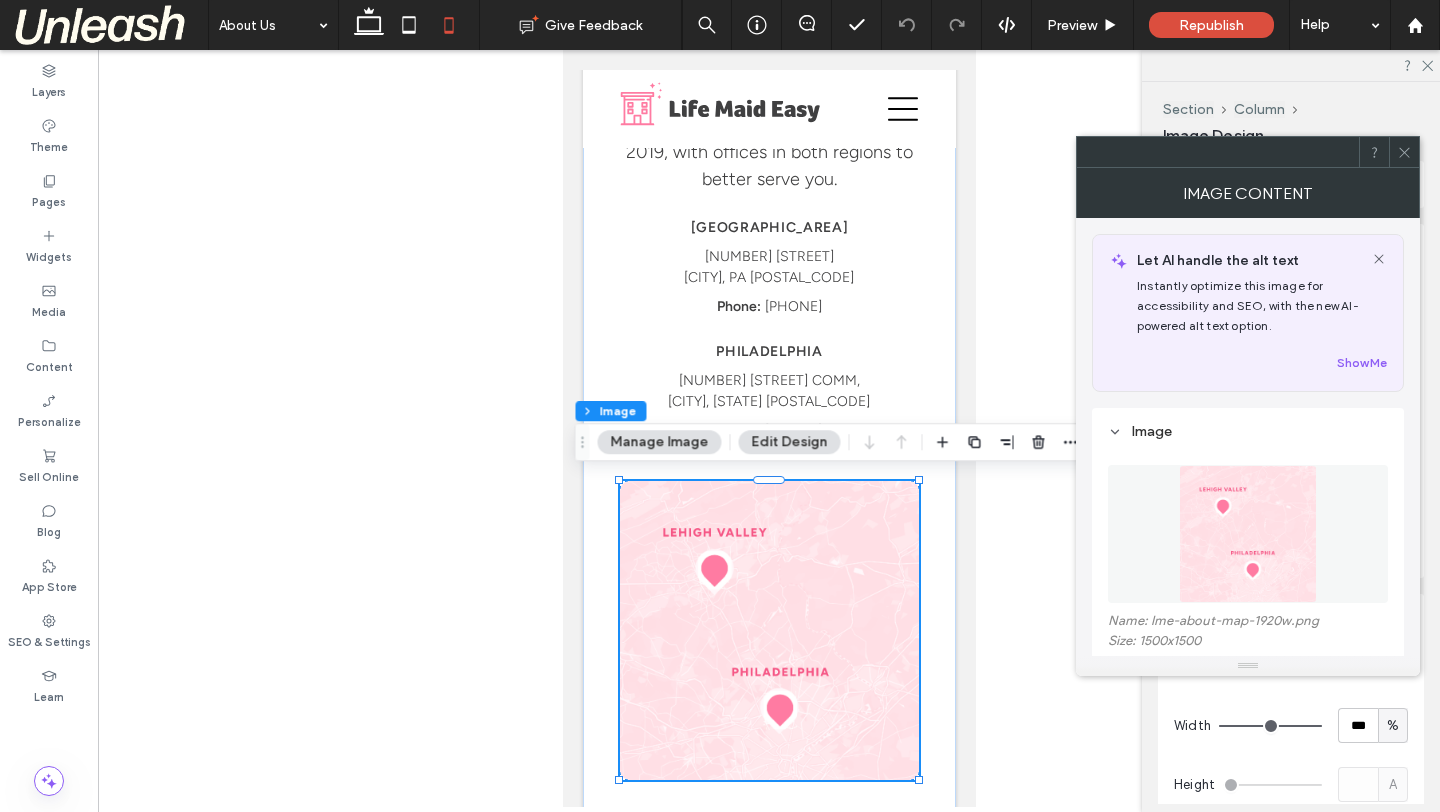 click at bounding box center [1248, 534] 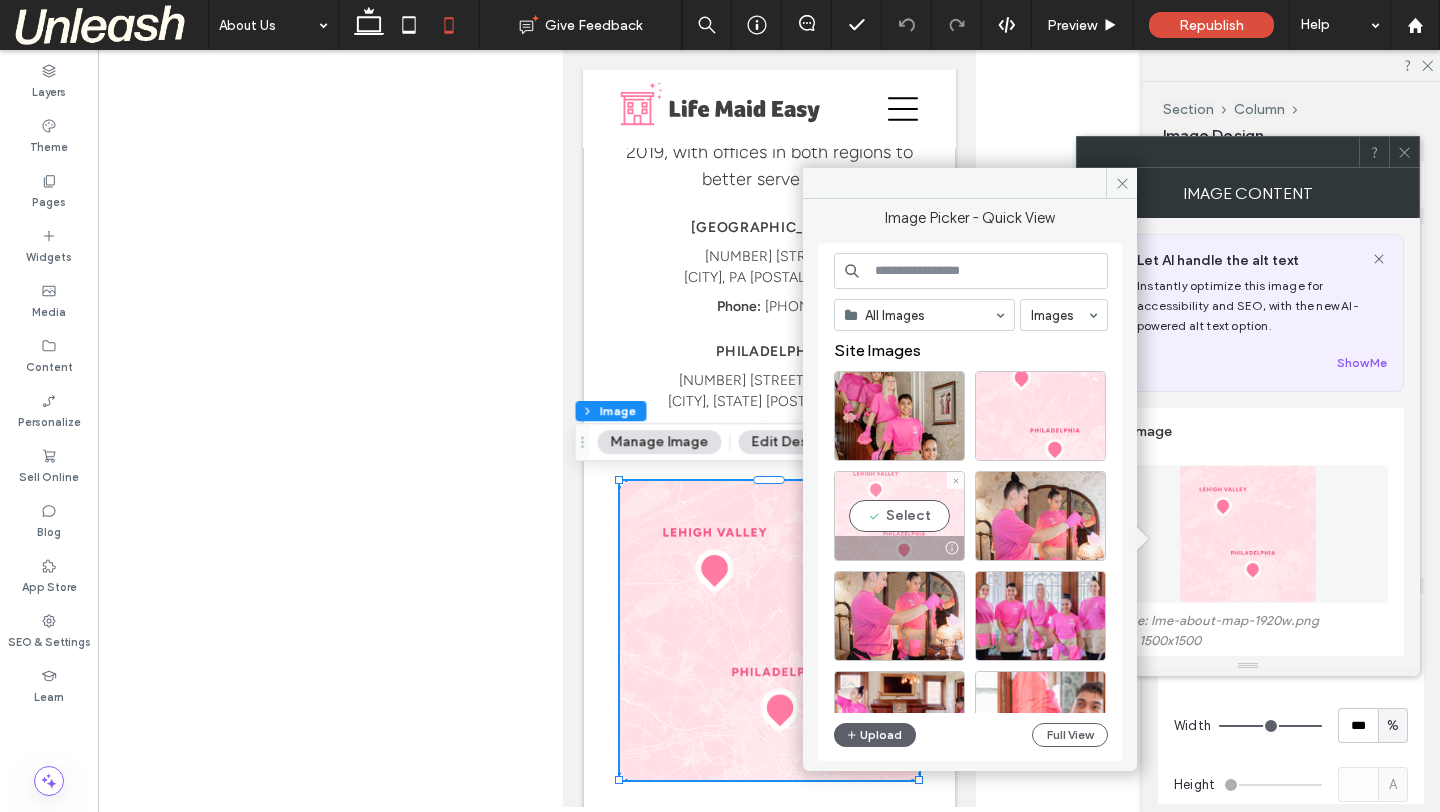 click on "Select" at bounding box center [899, 516] 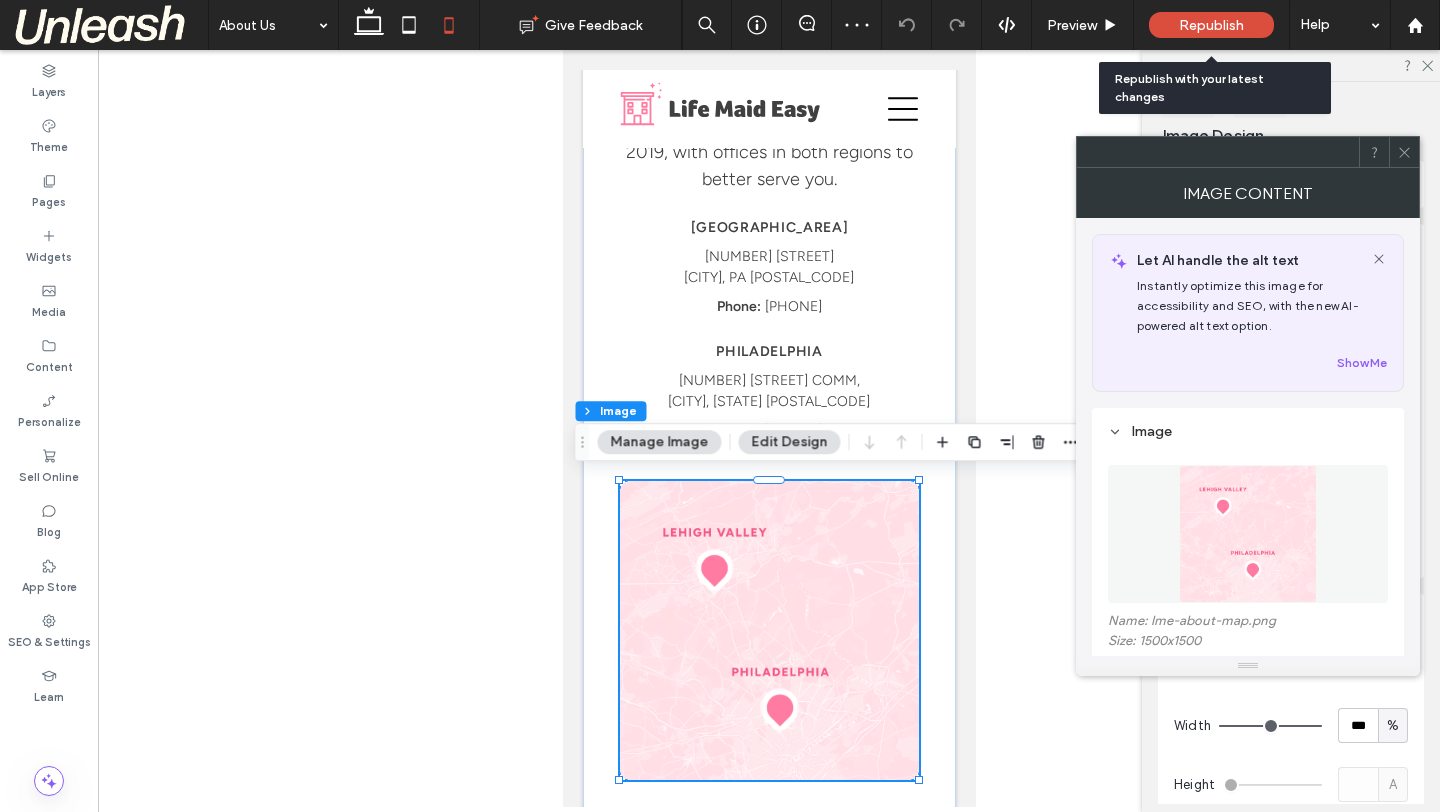click on "Republish" at bounding box center [1211, 25] 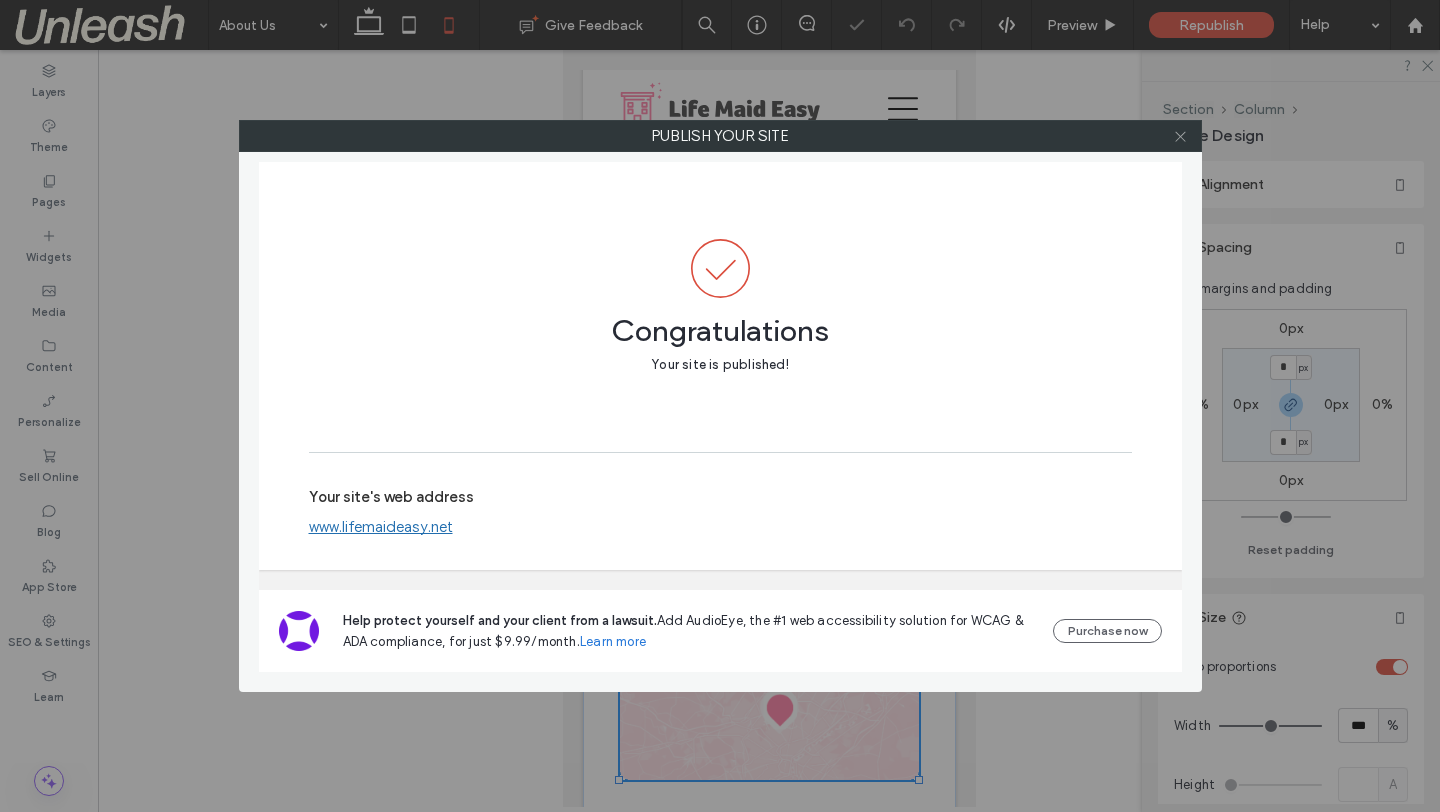 click 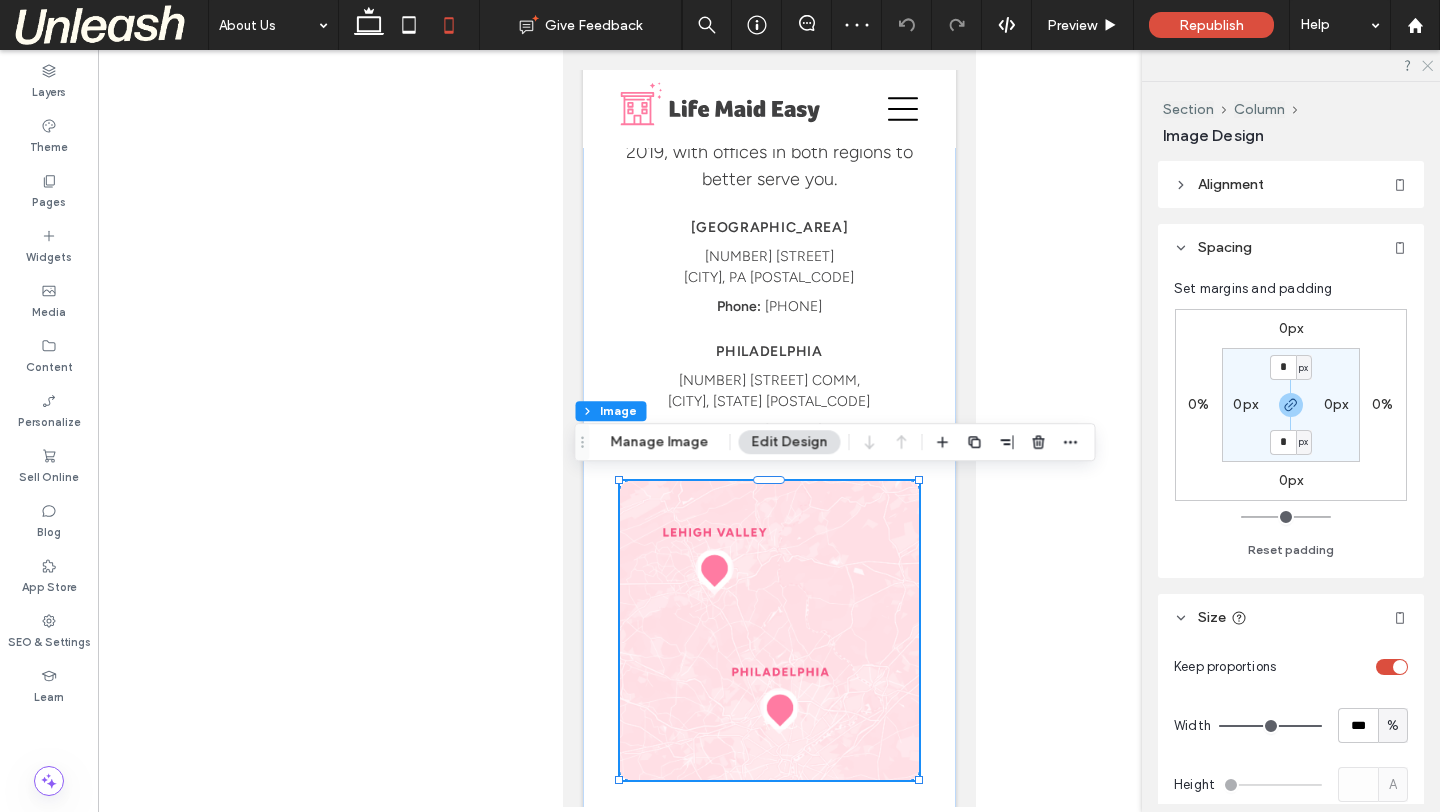 click 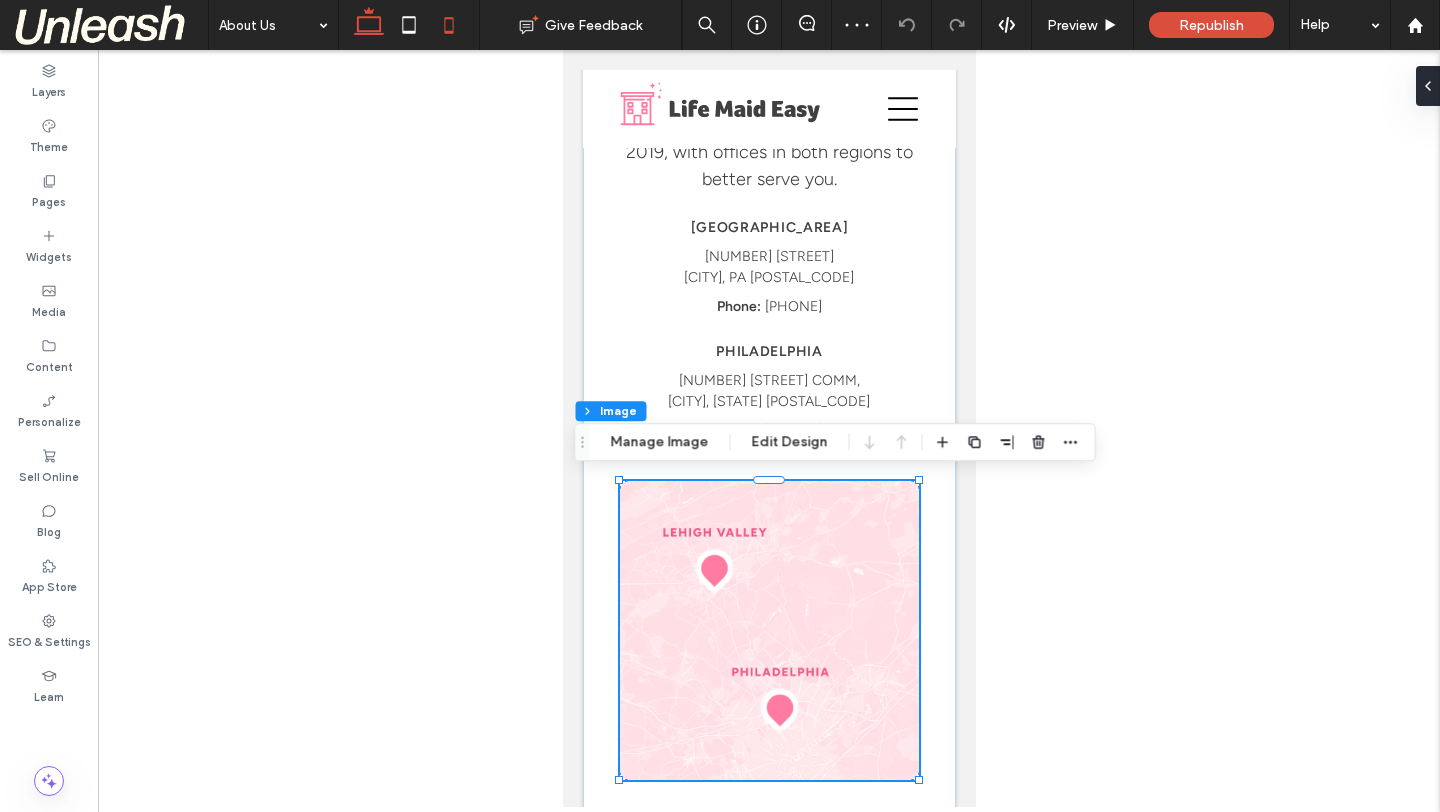 click 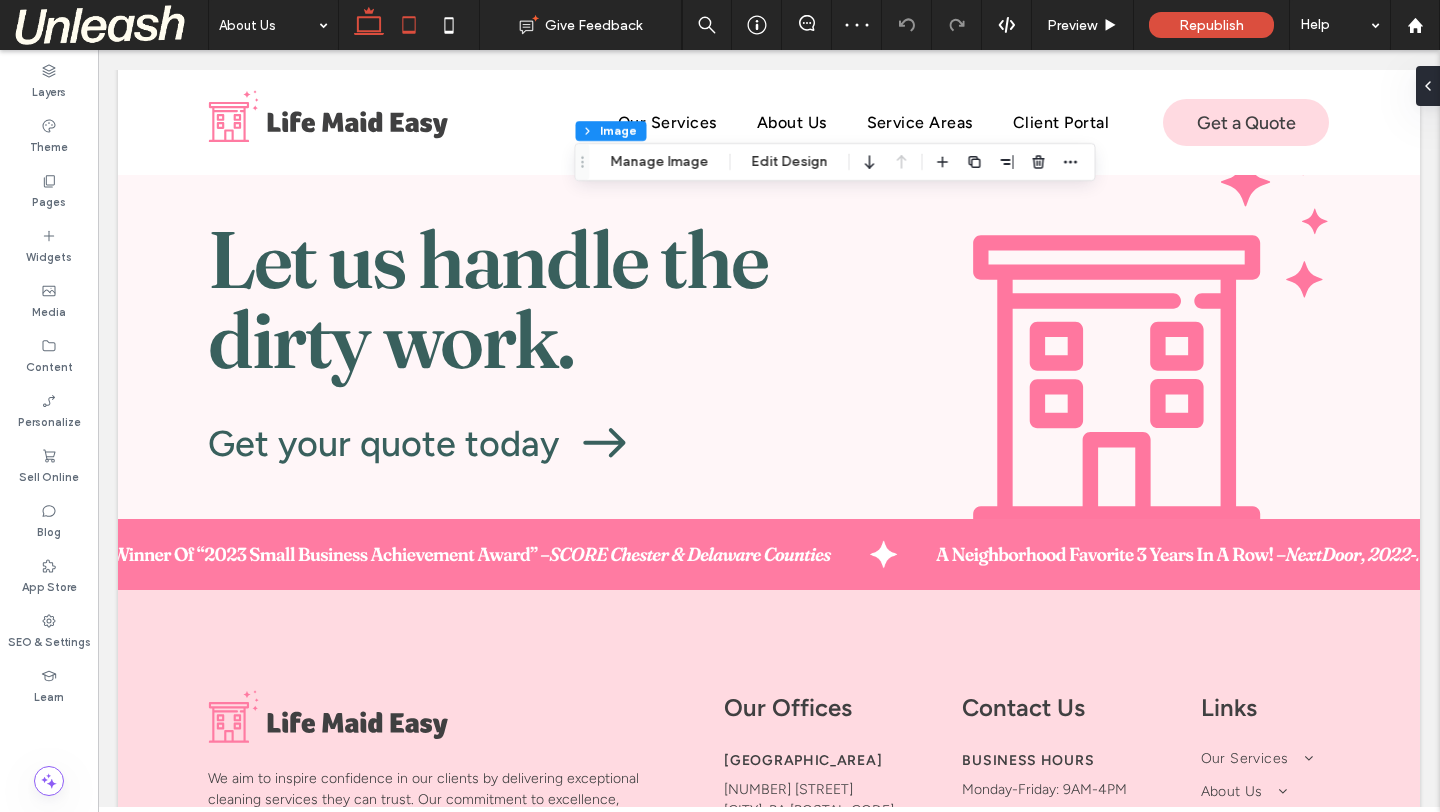 scroll, scrollTop: 3984, scrollLeft: 0, axis: vertical 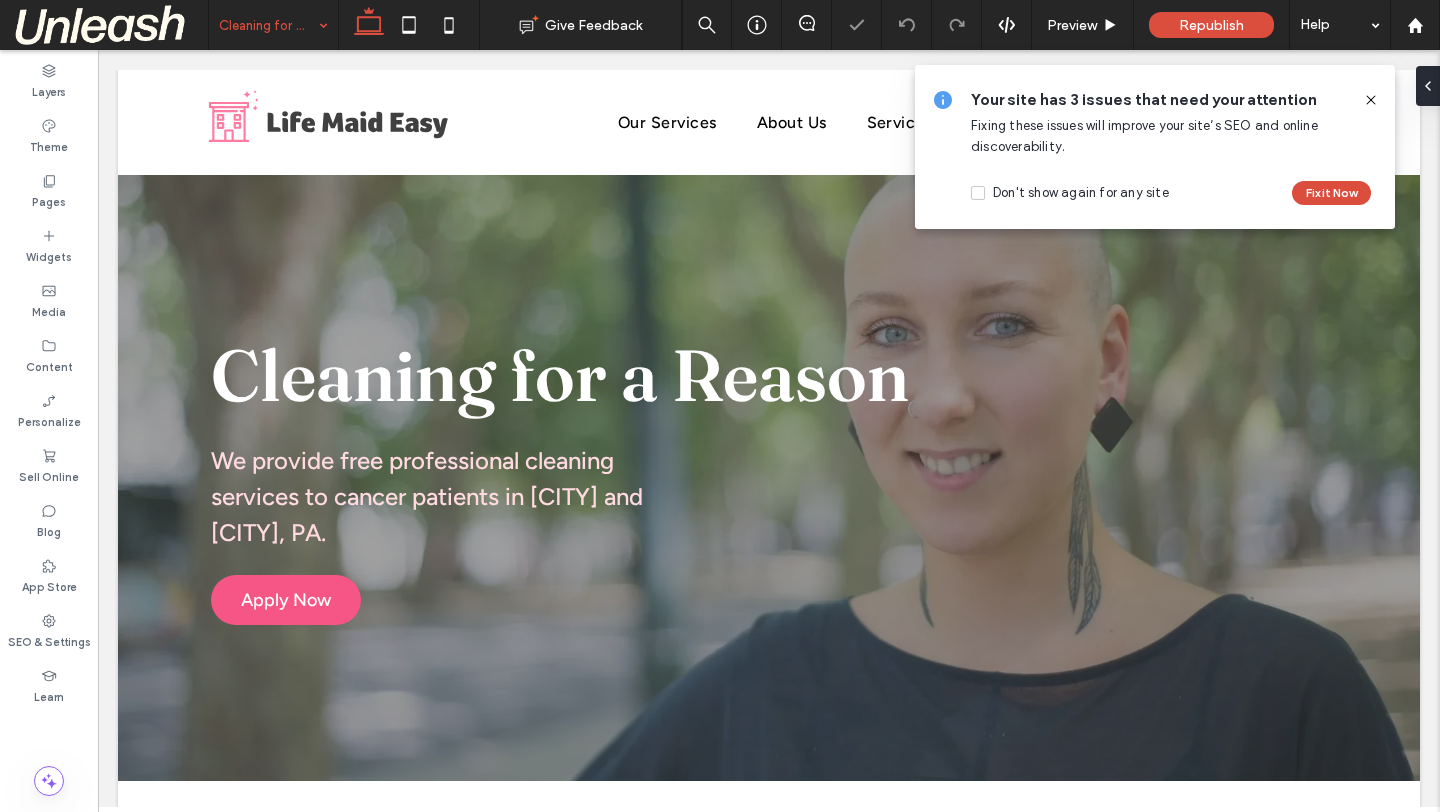 click 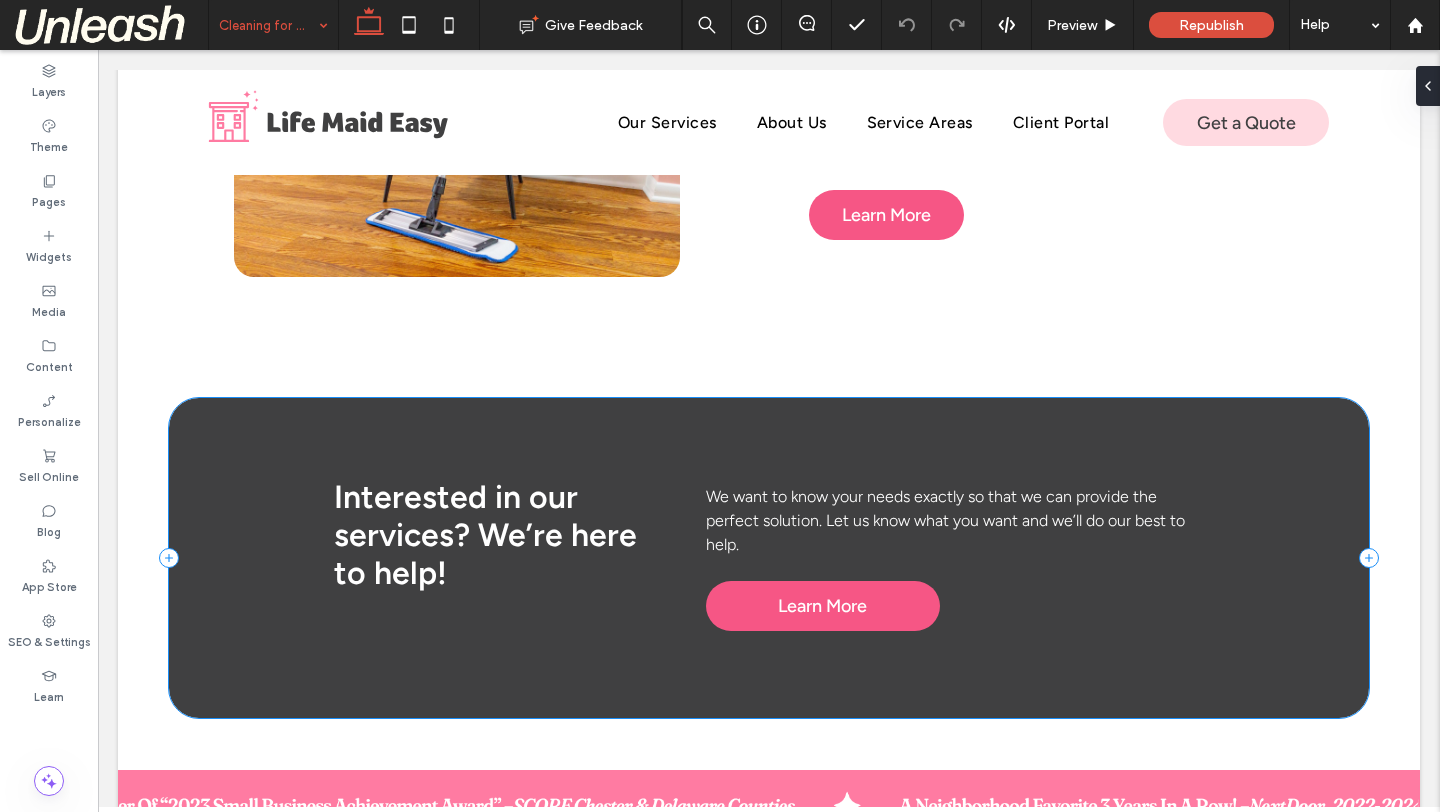 scroll, scrollTop: 2041, scrollLeft: 0, axis: vertical 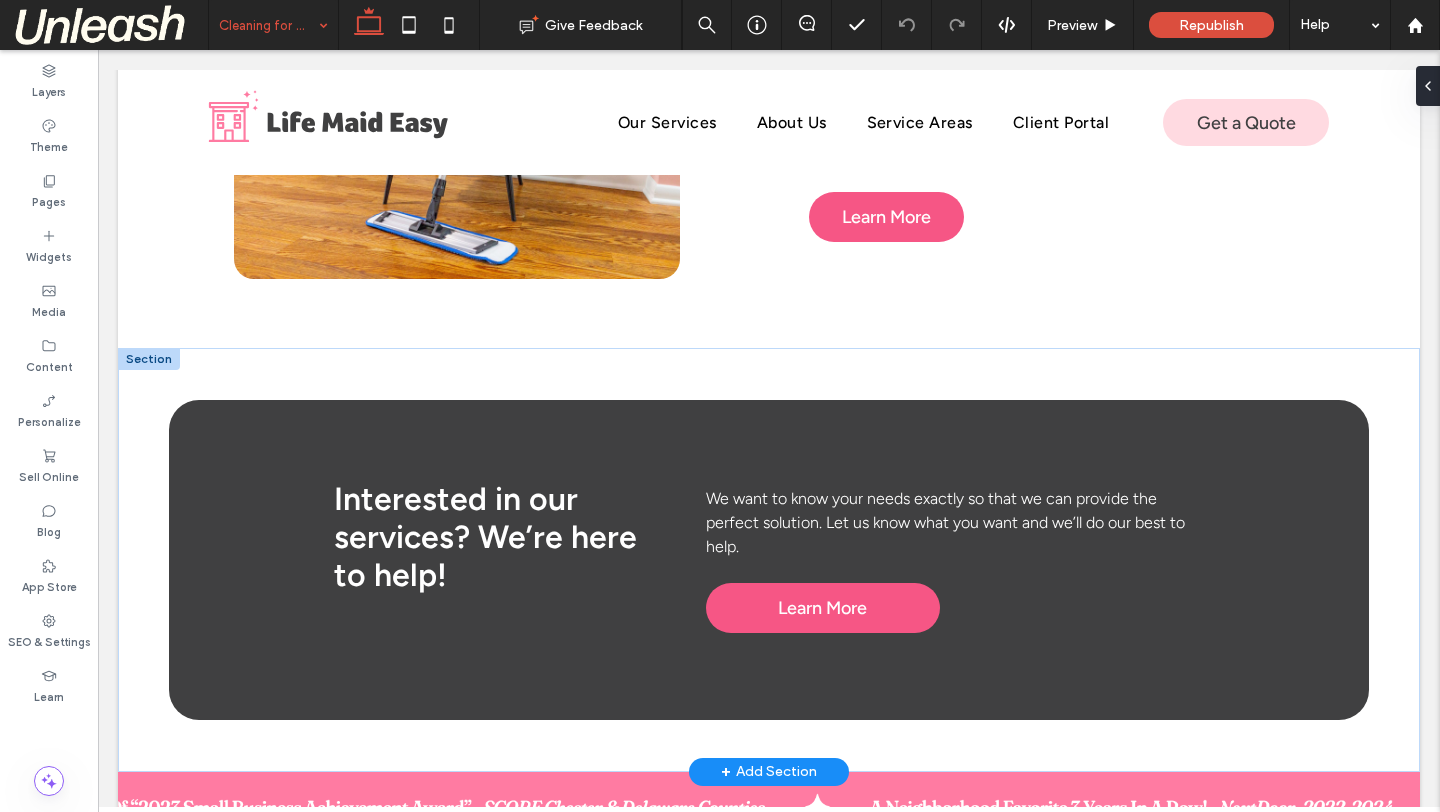 click at bounding box center (149, 359) 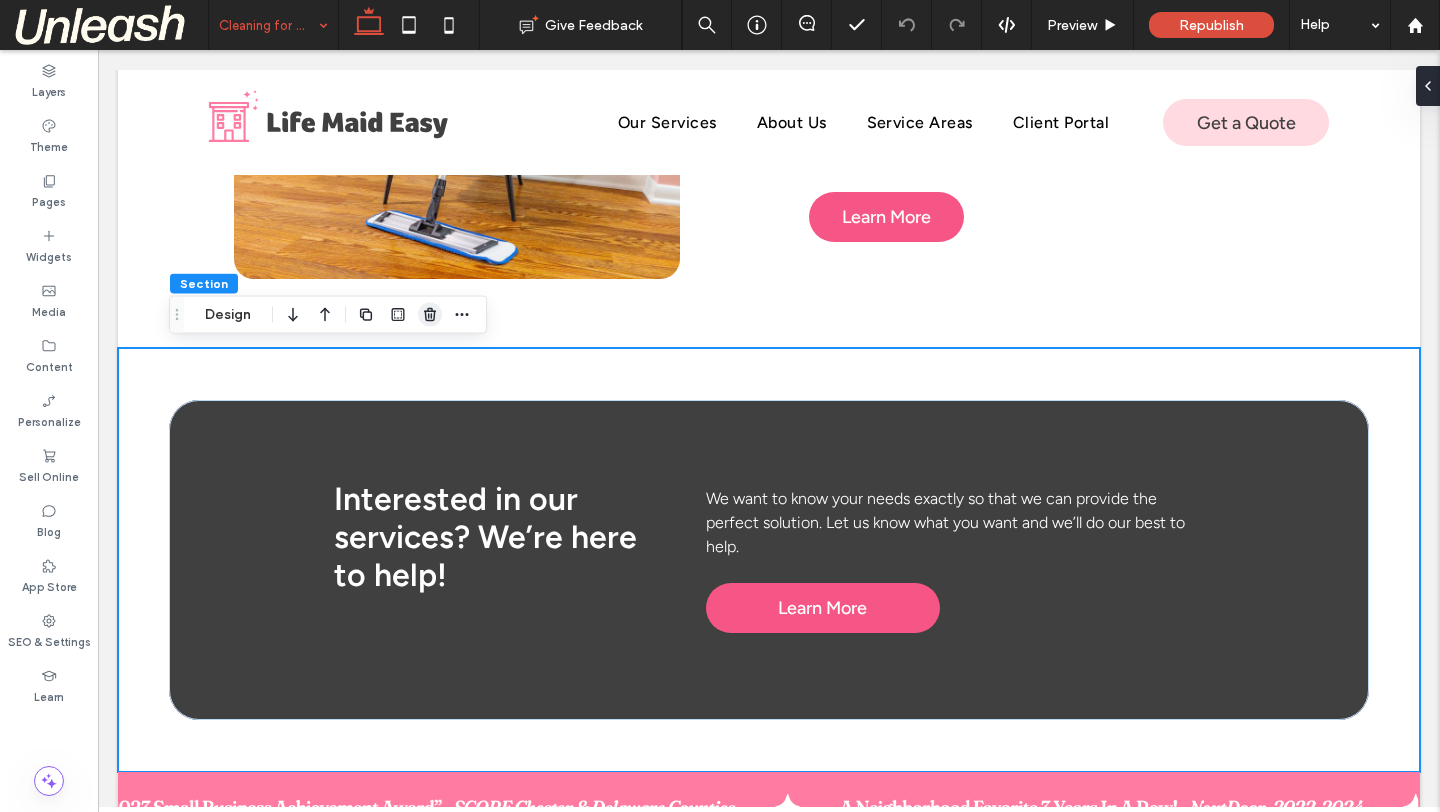 click 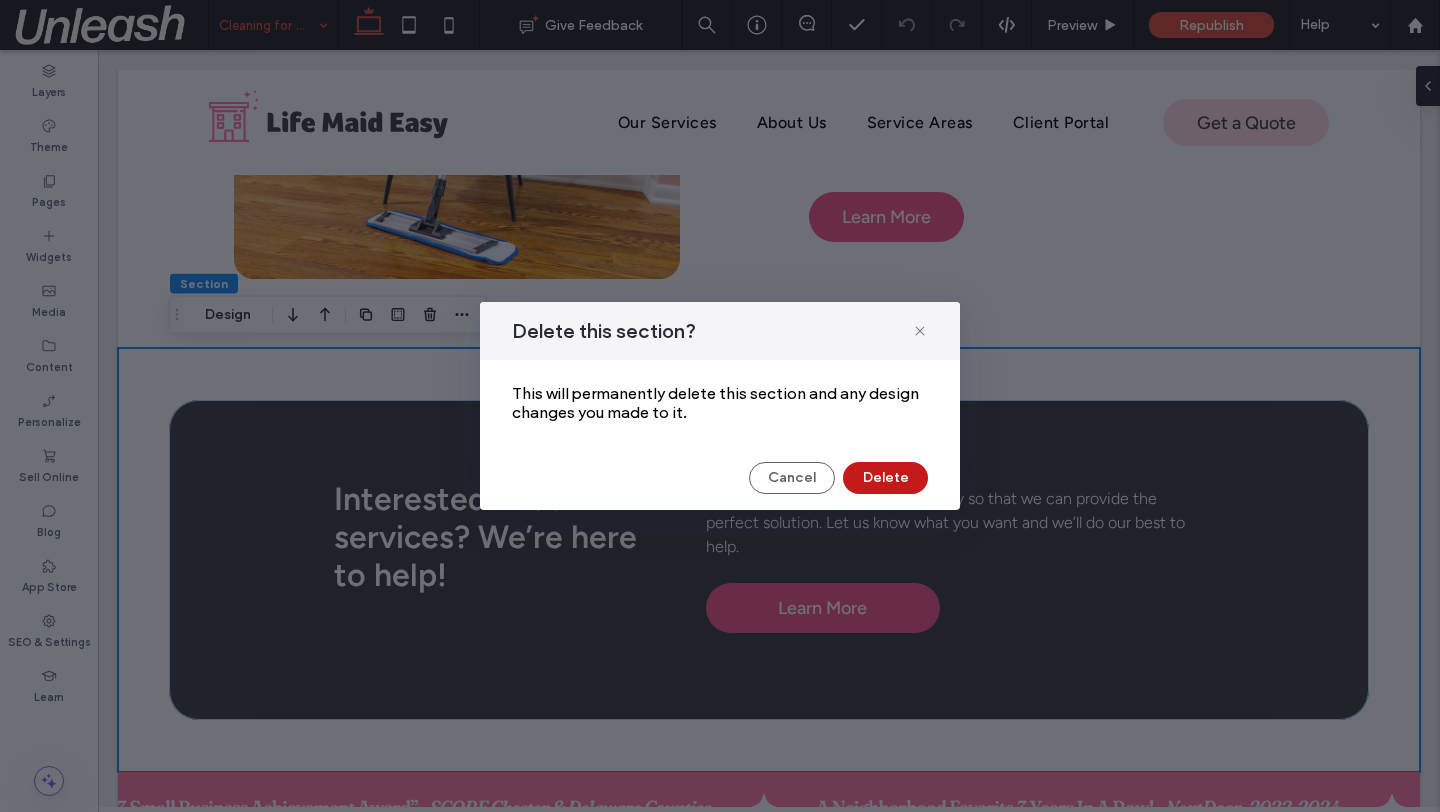 click on "Delete" at bounding box center [885, 478] 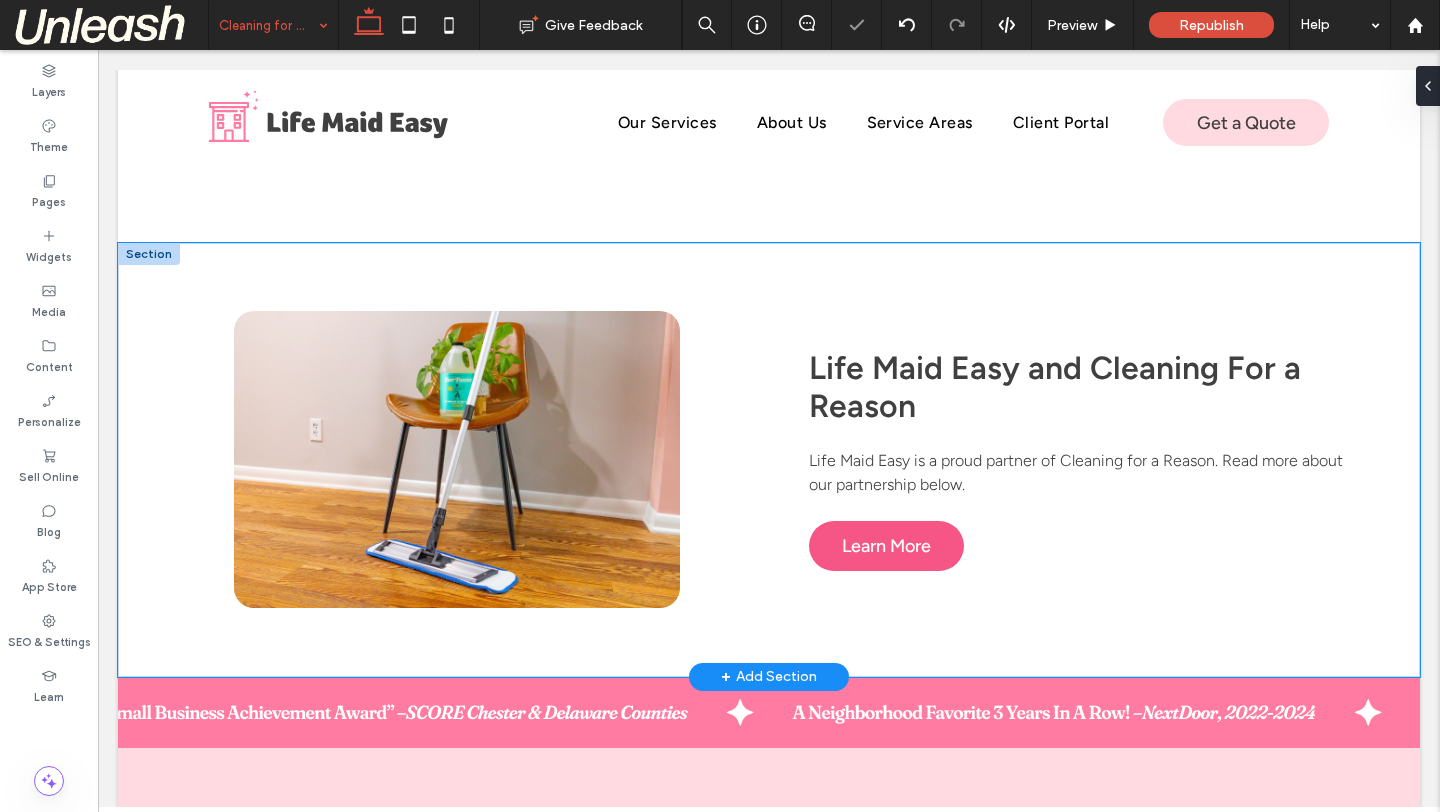 scroll, scrollTop: 1651, scrollLeft: 0, axis: vertical 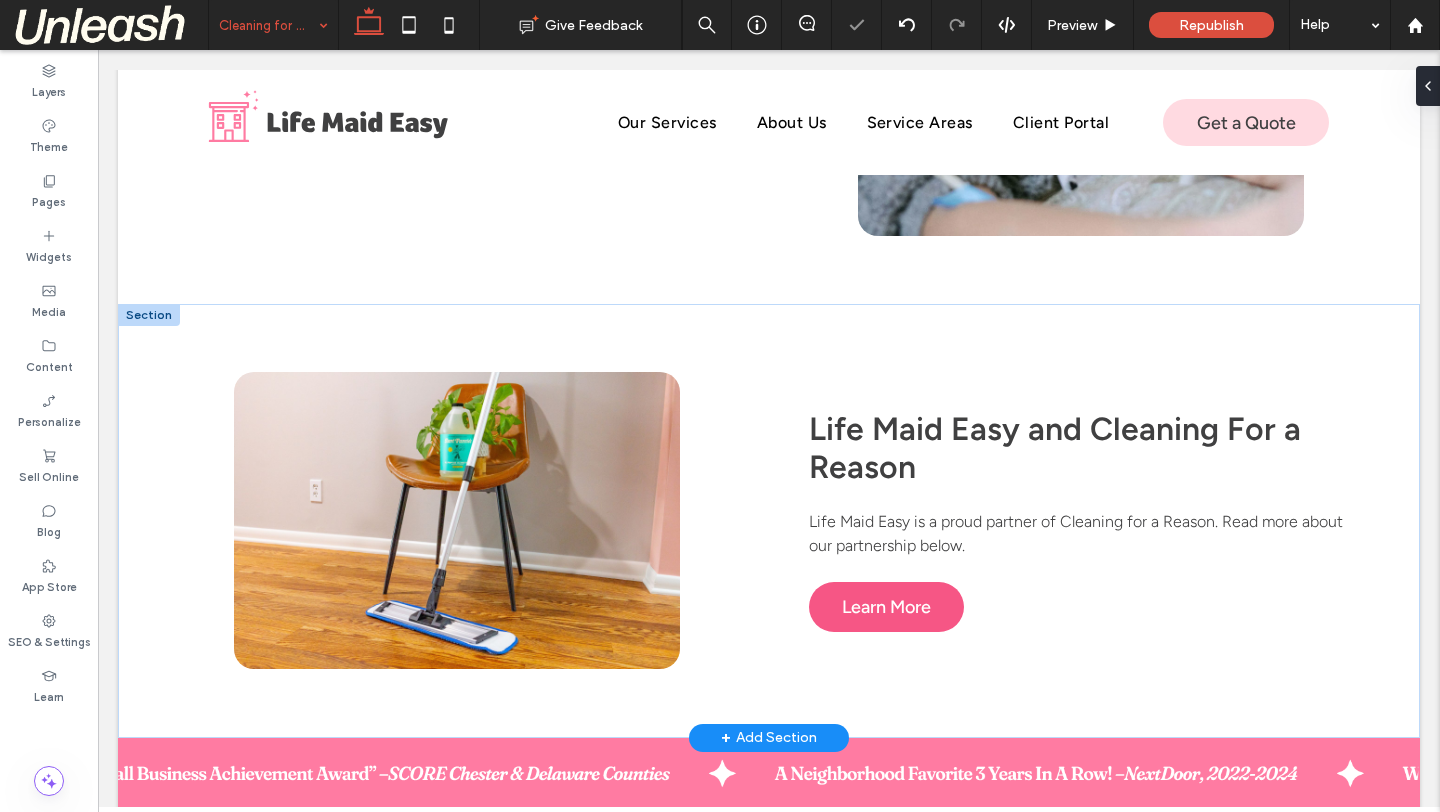 click at bounding box center (149, 315) 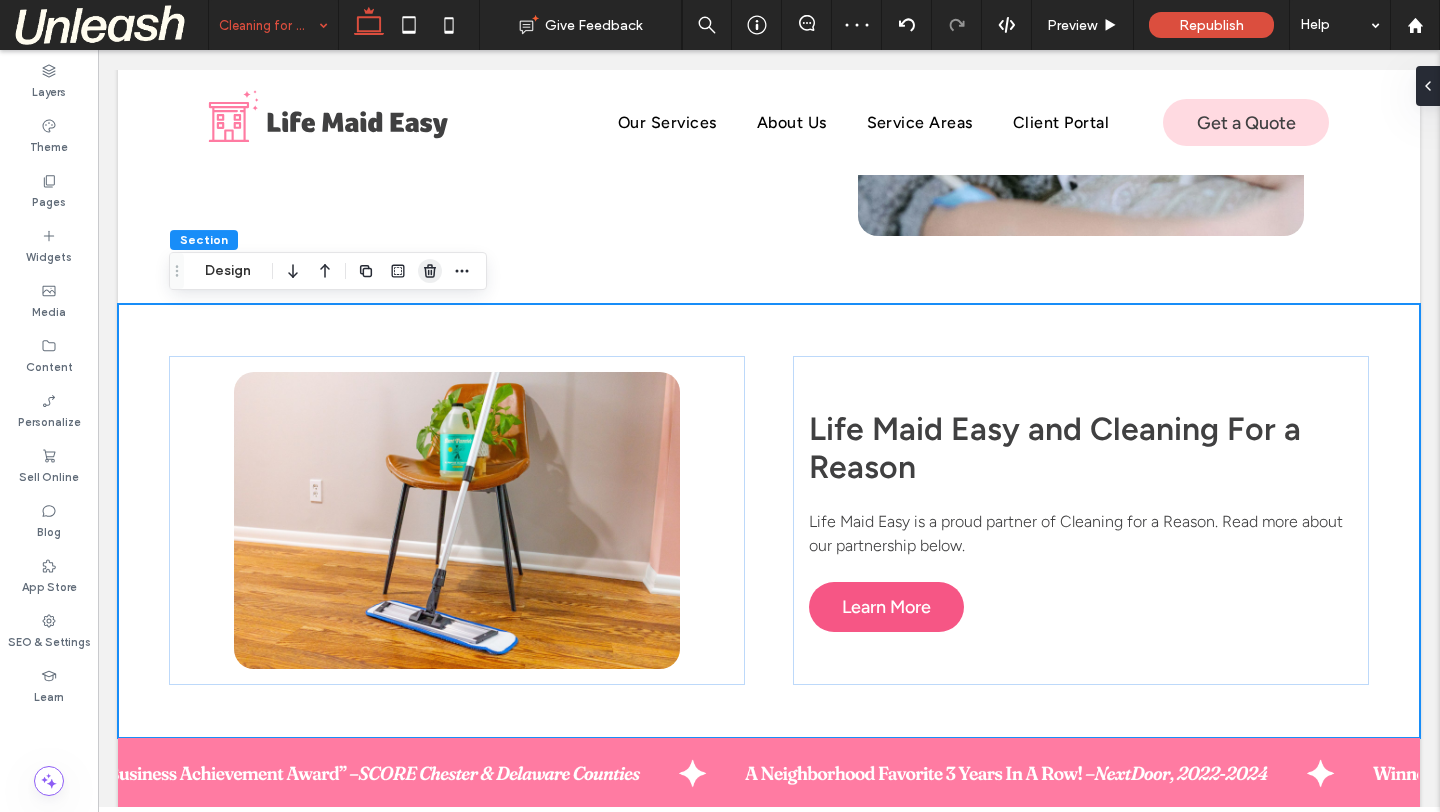 click at bounding box center [430, 271] 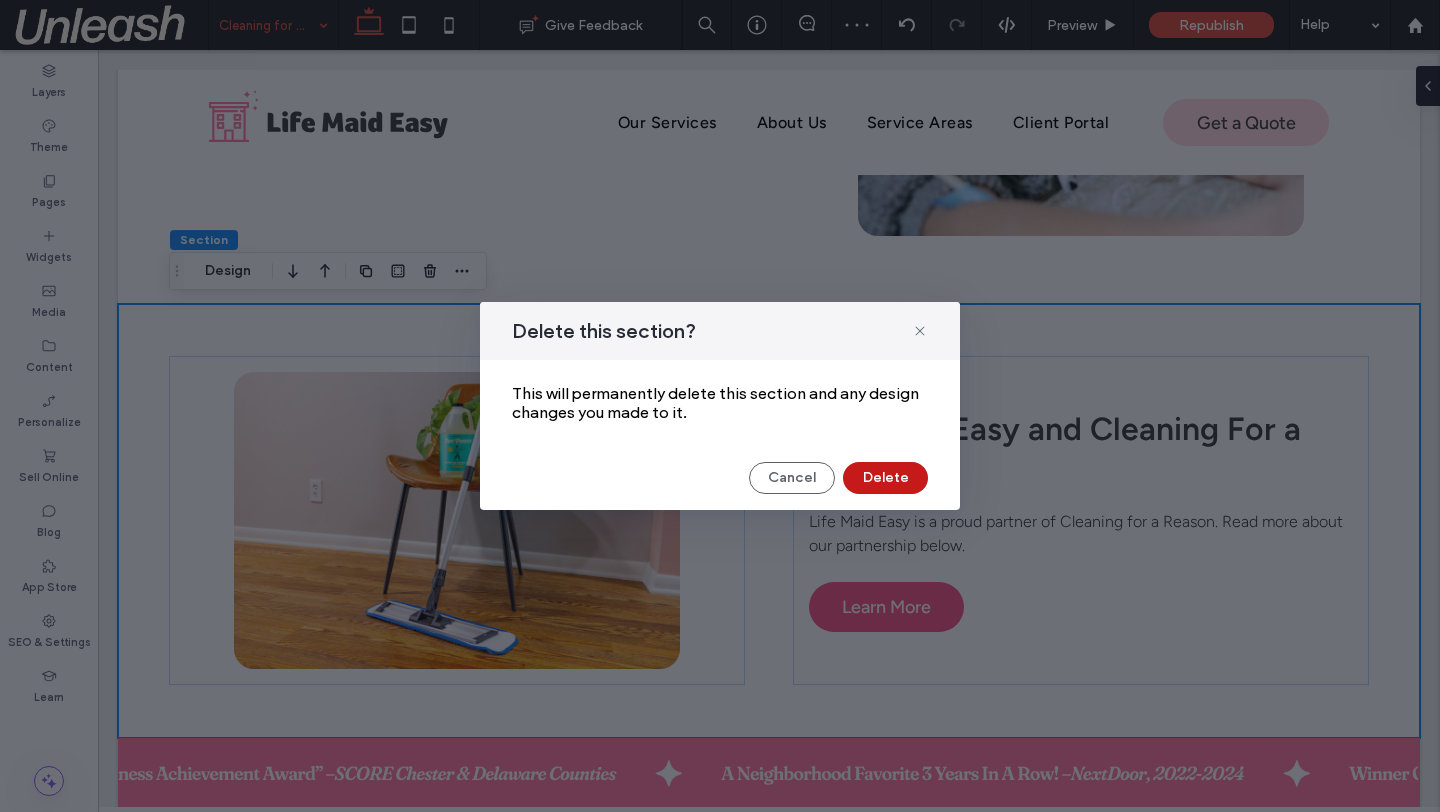 click on "Delete" at bounding box center (885, 478) 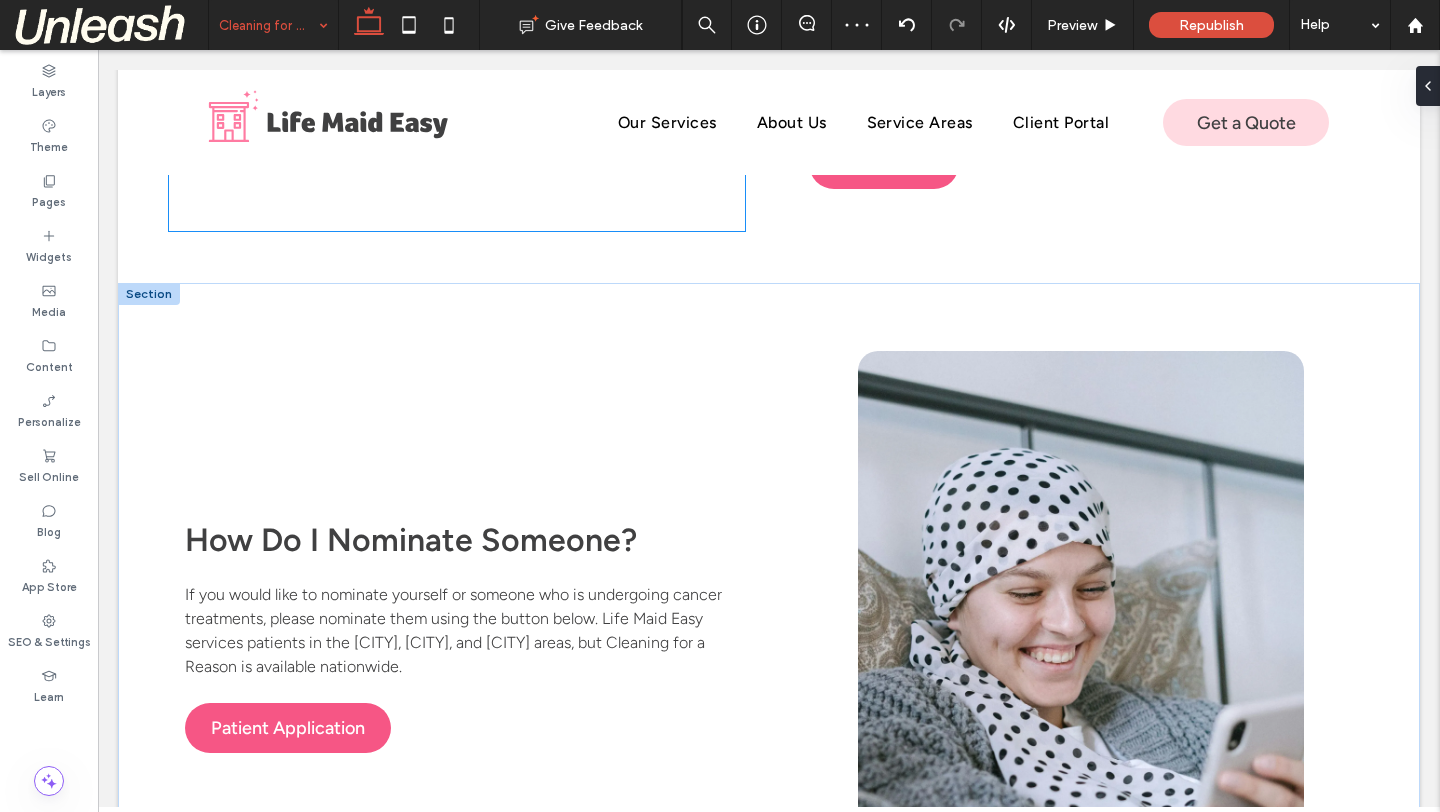 scroll, scrollTop: 926, scrollLeft: 0, axis: vertical 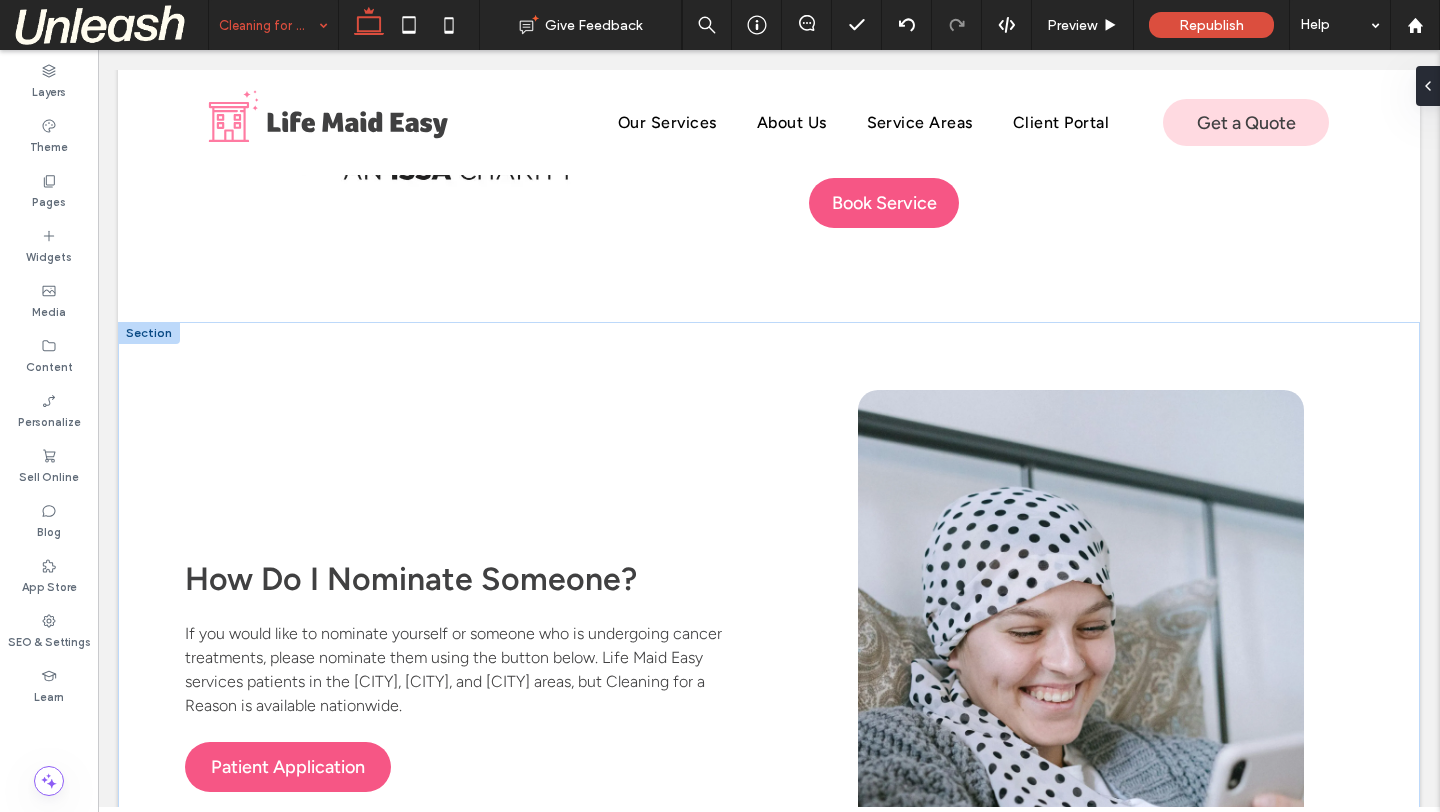 click at bounding box center [149, 333] 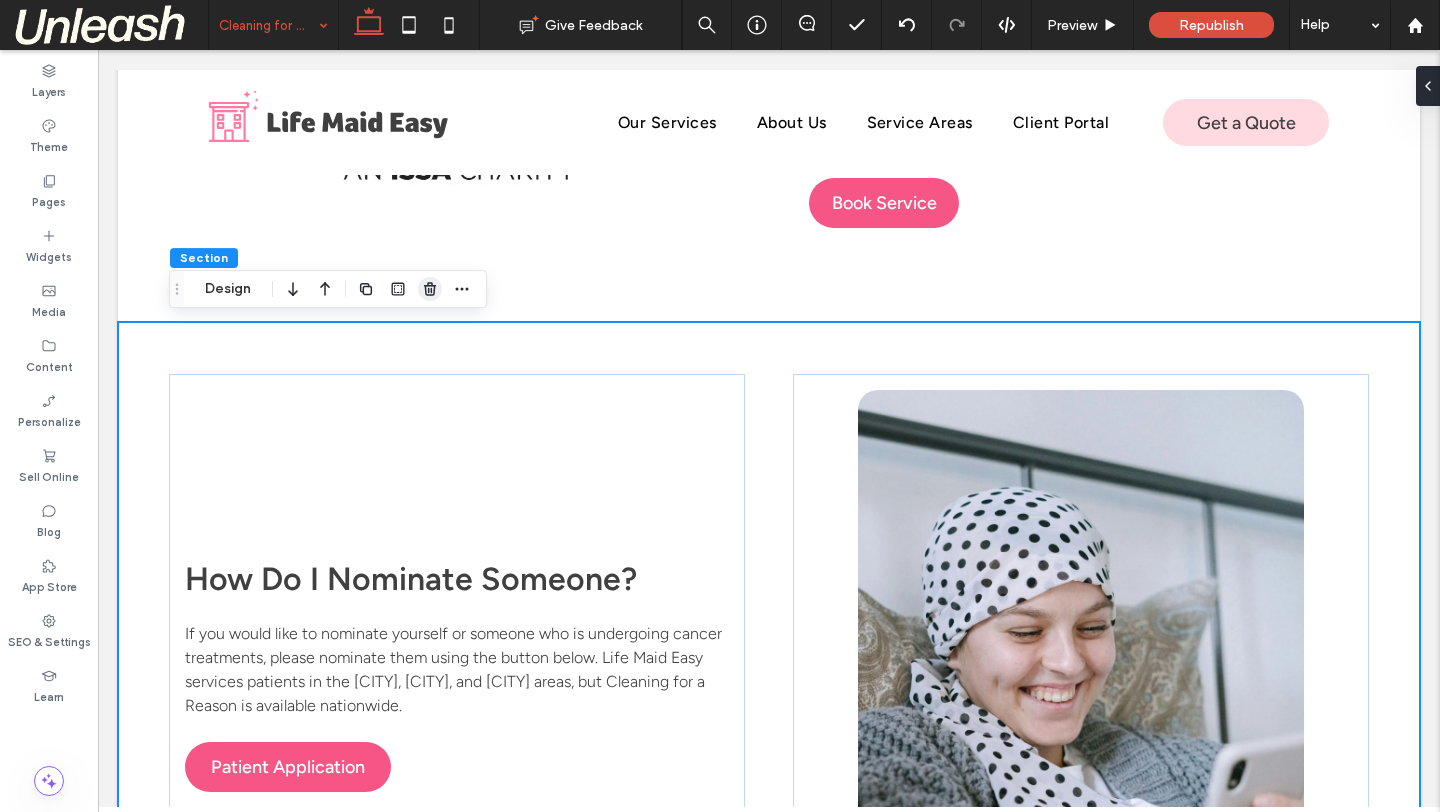 click 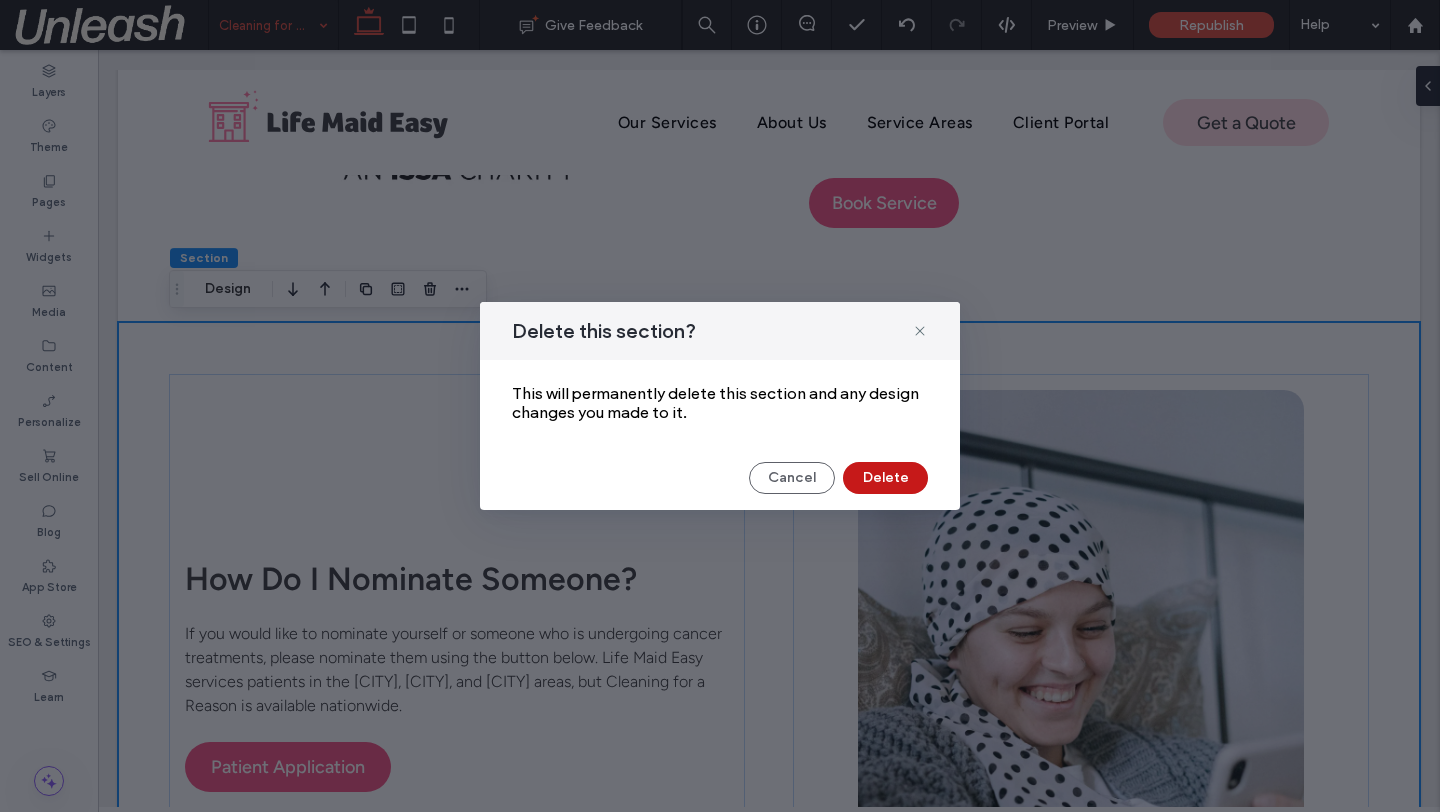 click on "Delete" at bounding box center [885, 478] 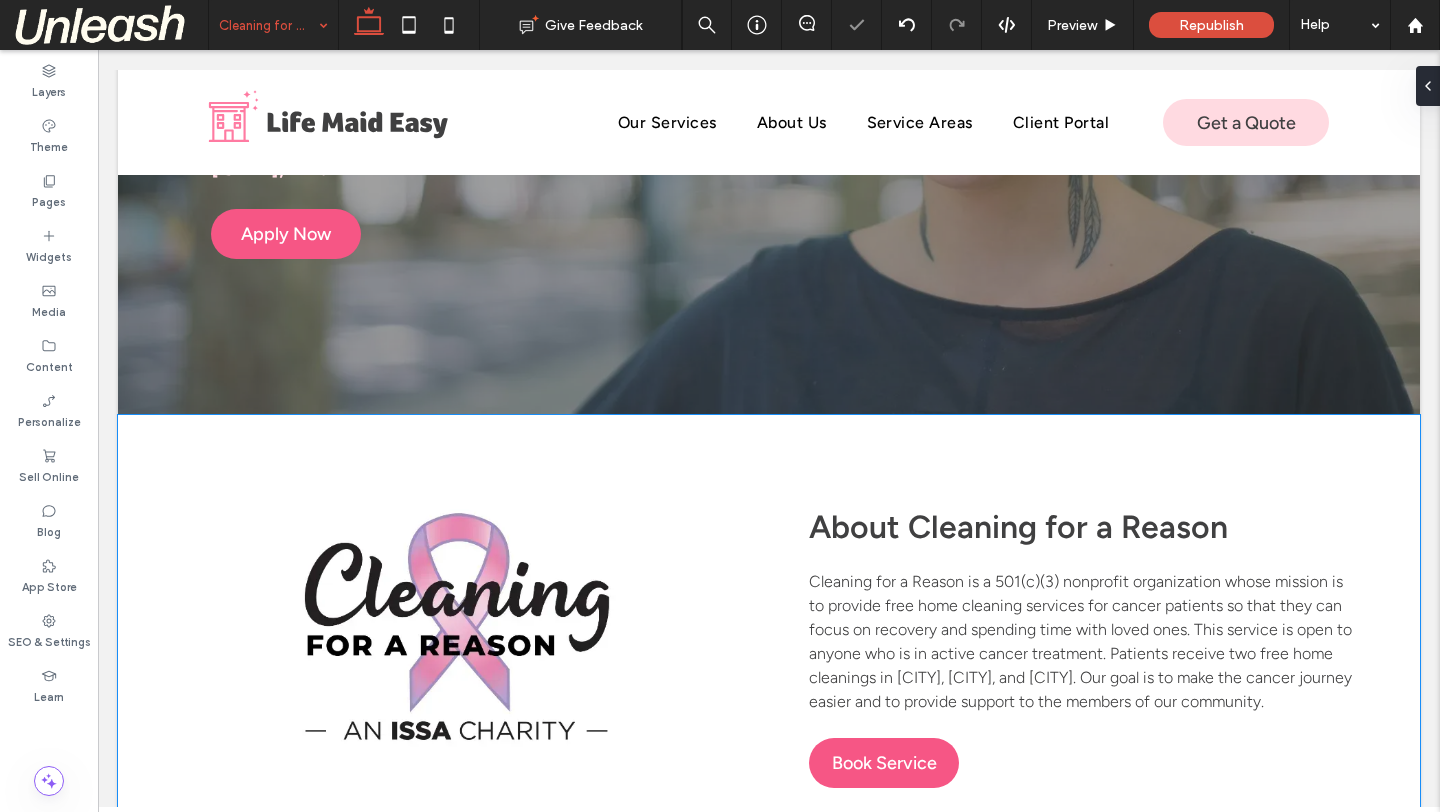 scroll, scrollTop: 336, scrollLeft: 0, axis: vertical 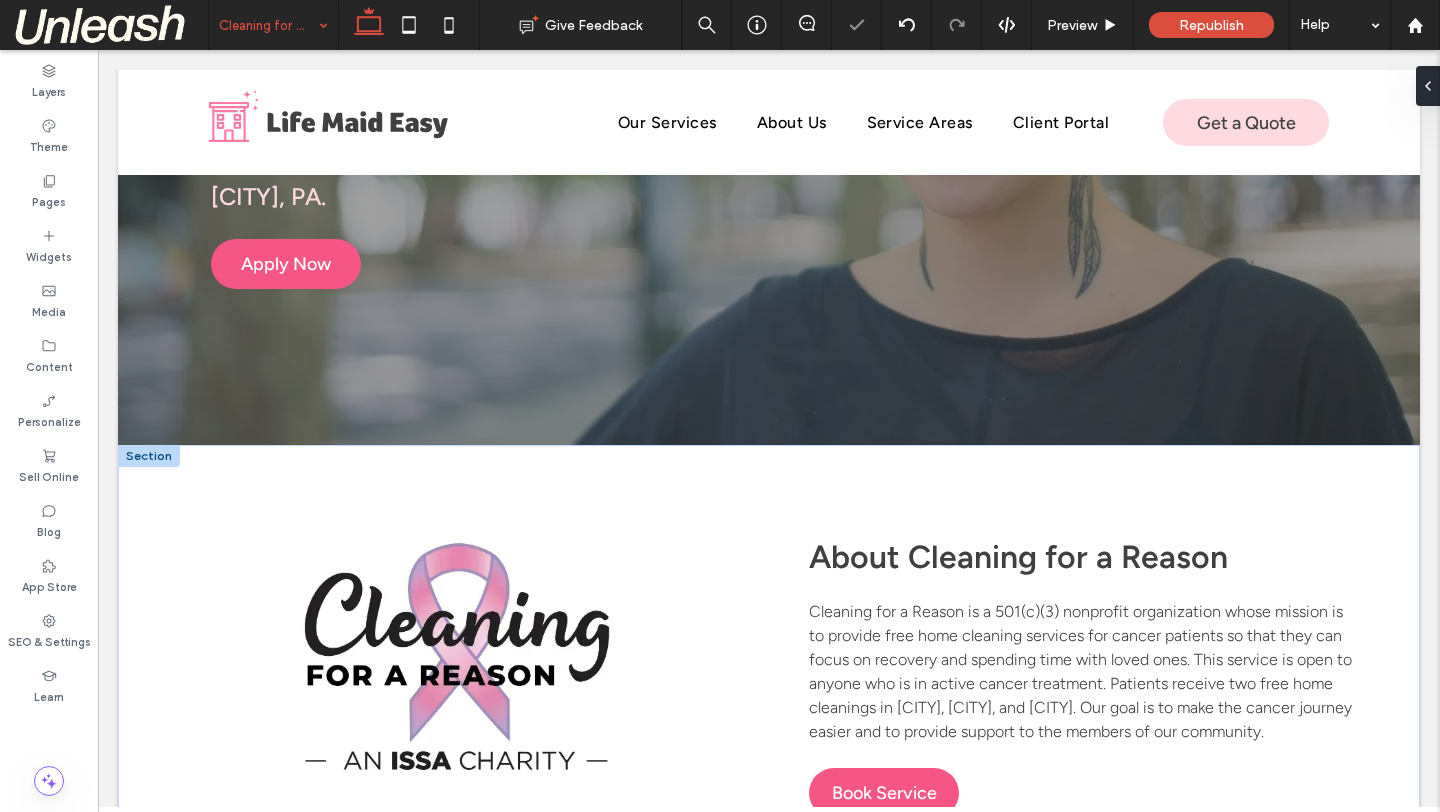 click at bounding box center (149, 456) 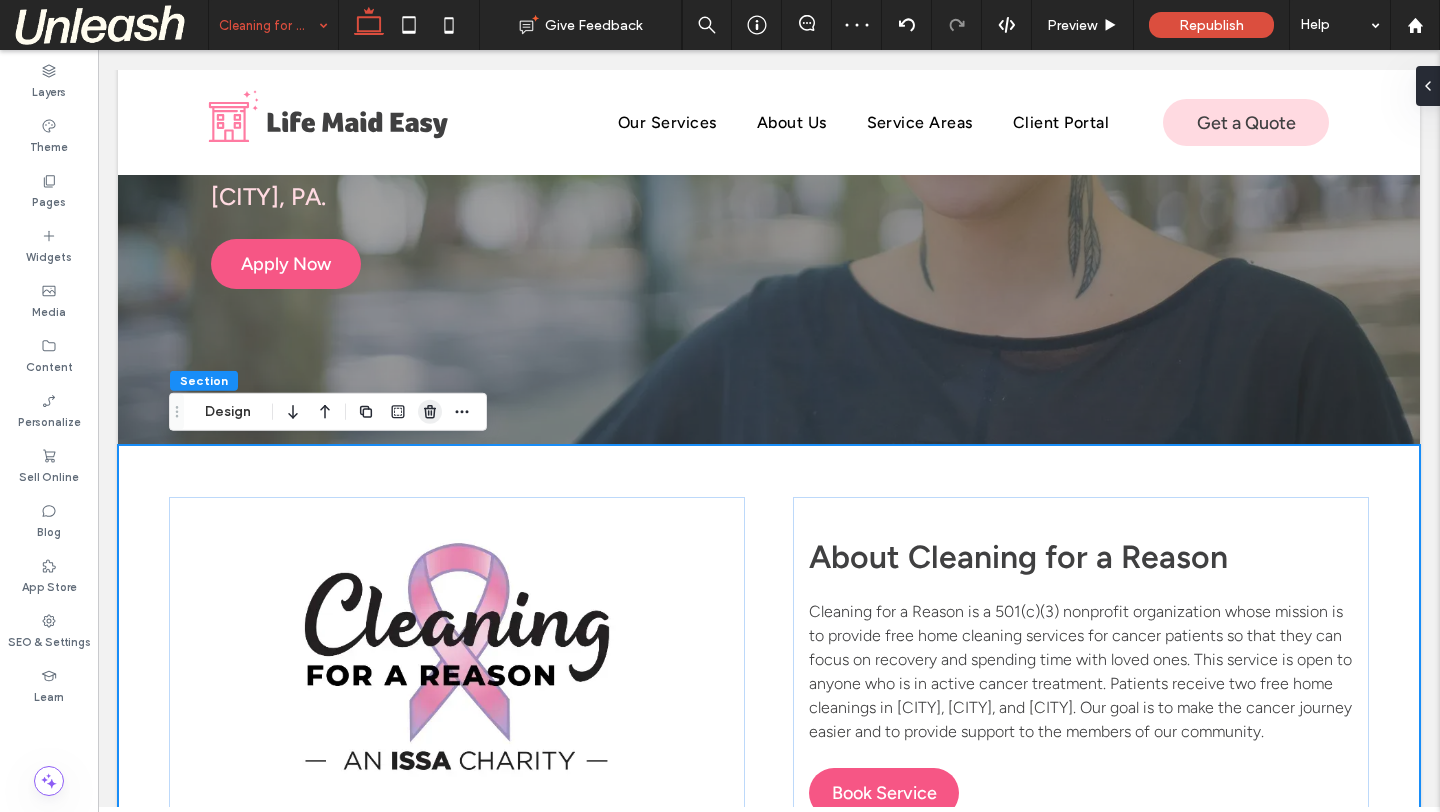 click 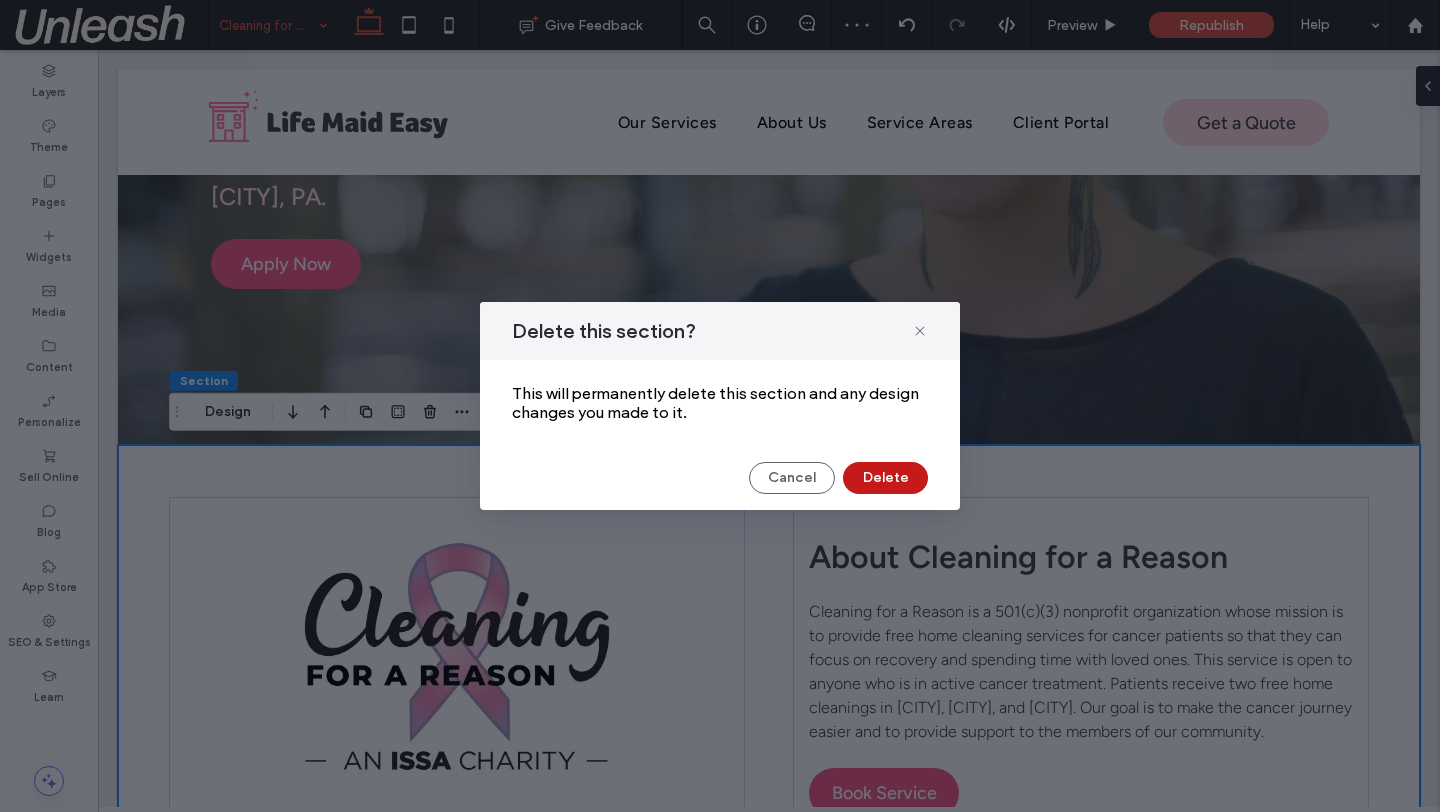click on "Delete" at bounding box center [885, 478] 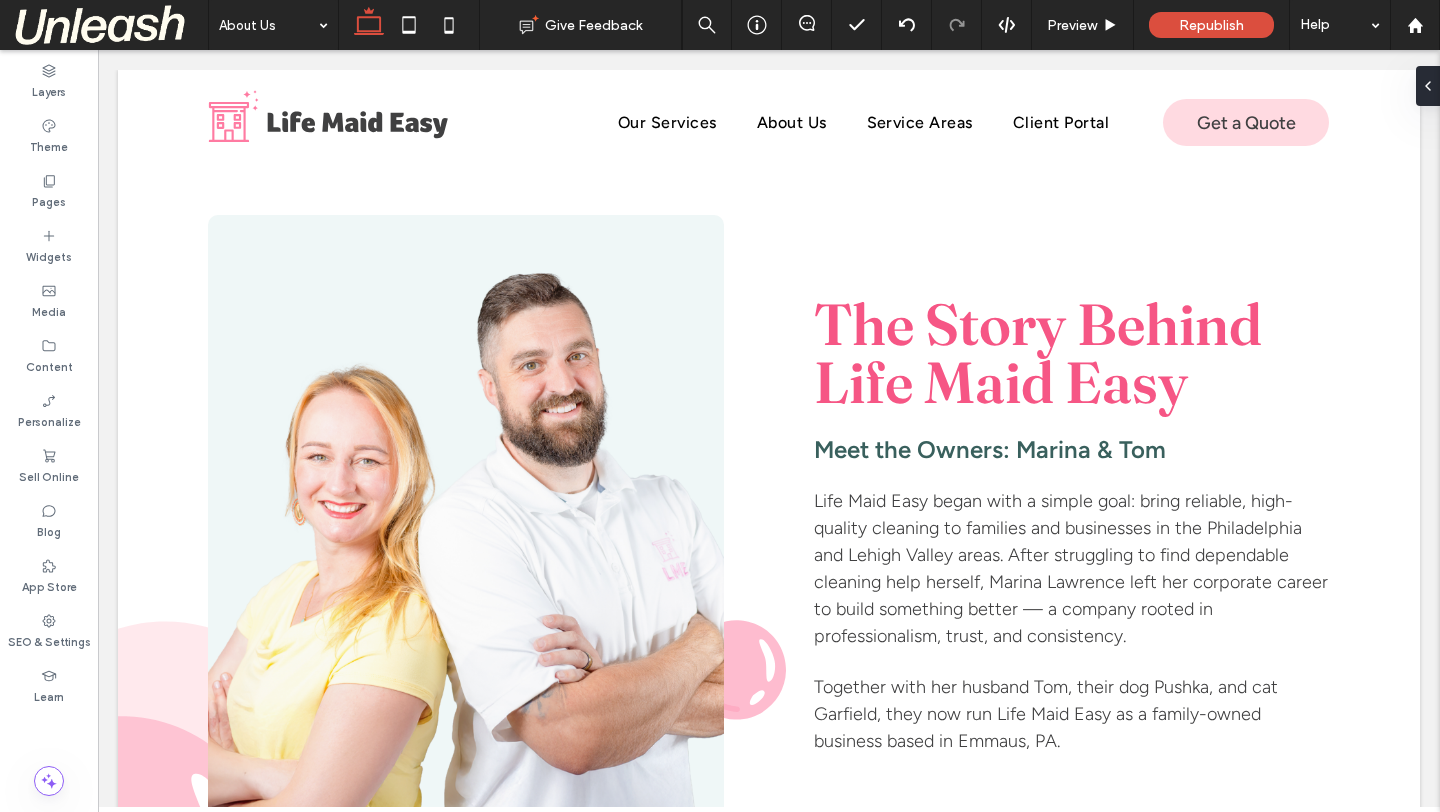 scroll, scrollTop: 0, scrollLeft: 0, axis: both 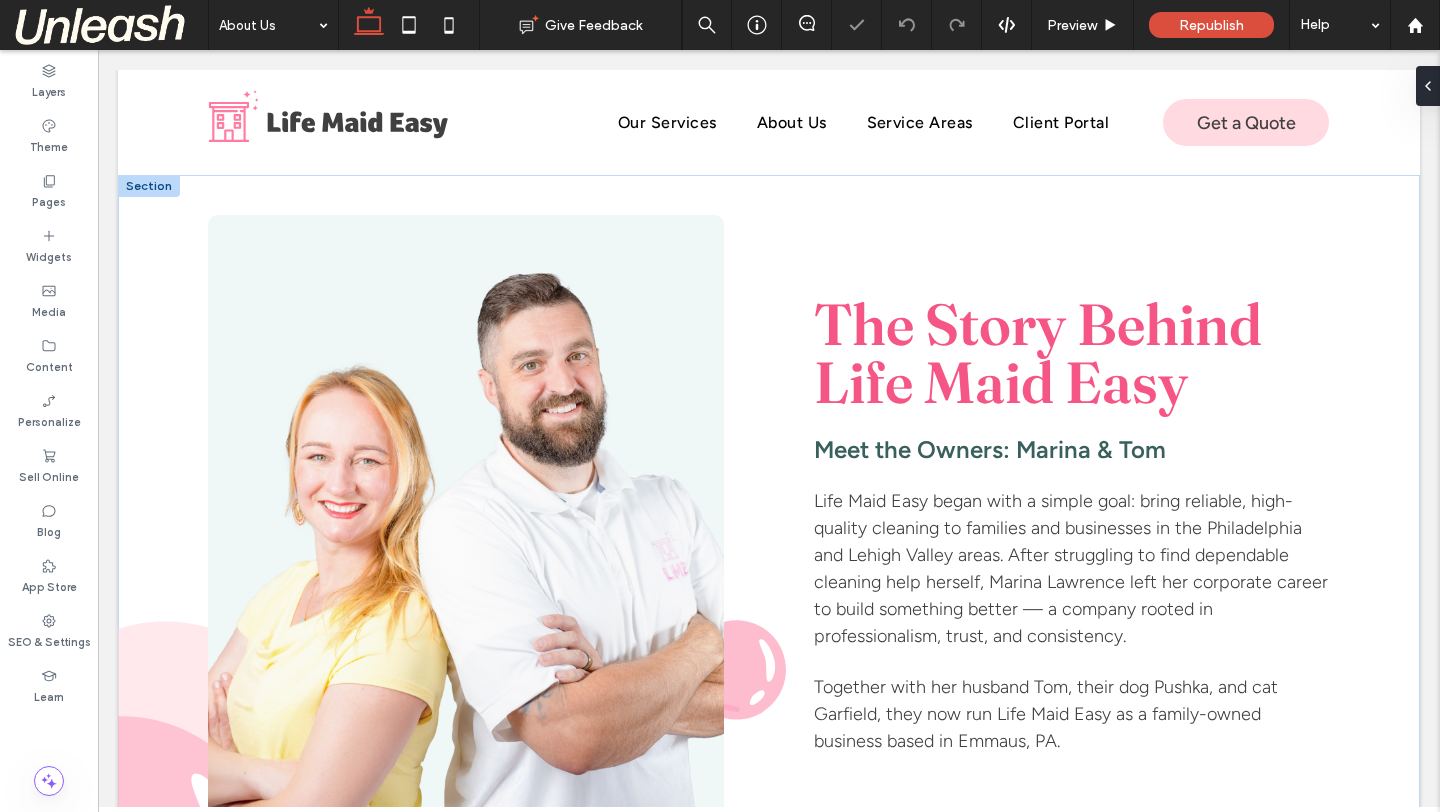 click at bounding box center (149, 186) 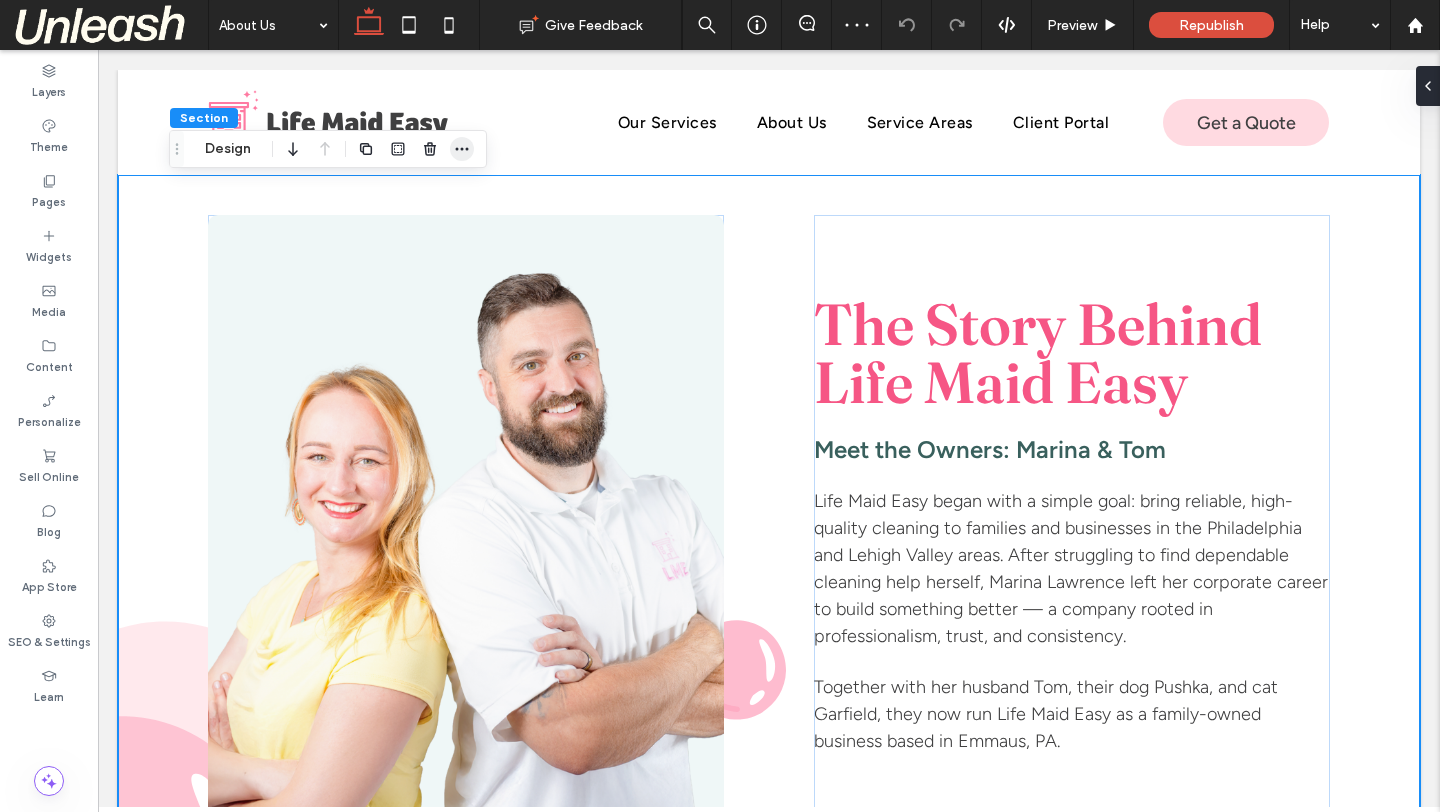 click 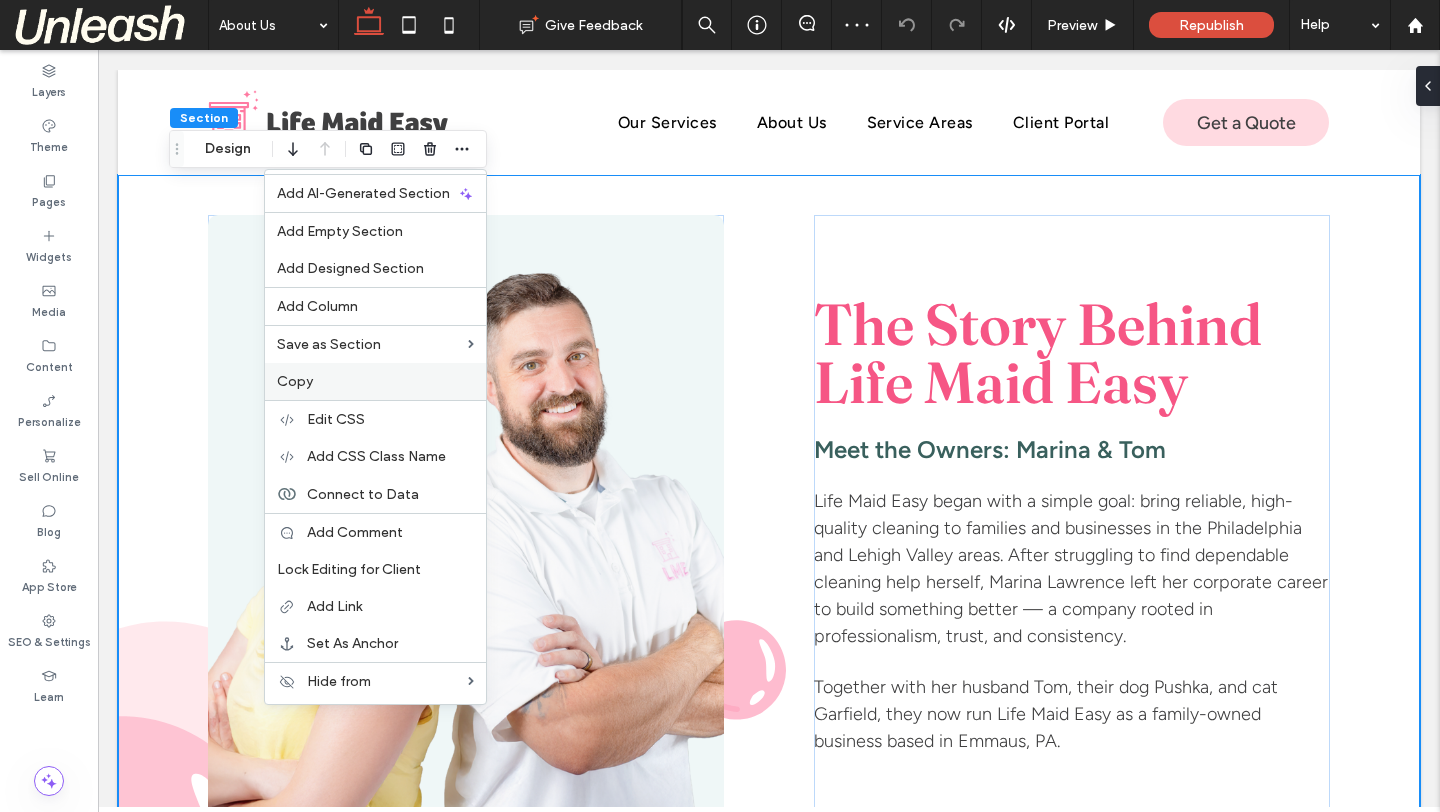 click on "Copy" at bounding box center [375, 381] 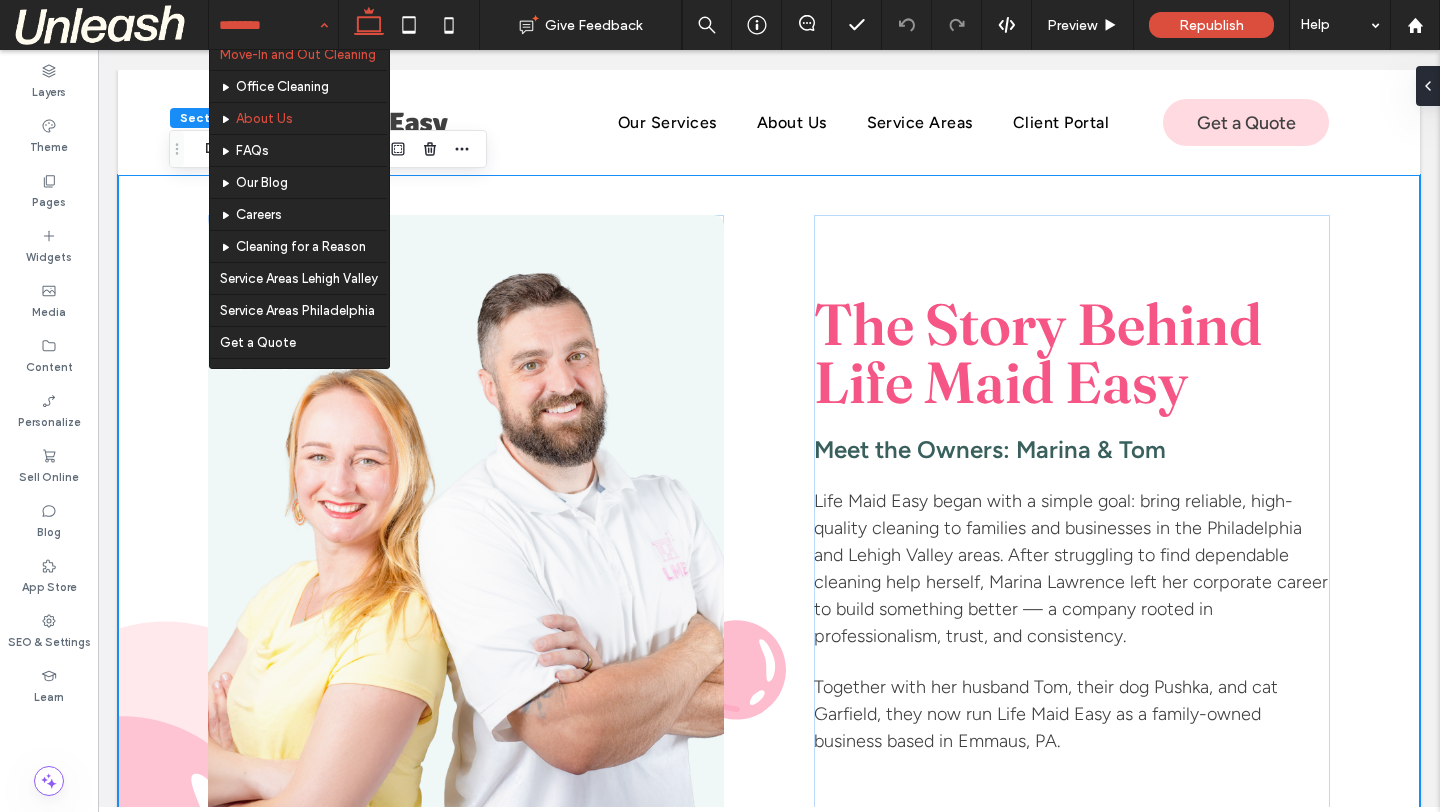 scroll, scrollTop: 203, scrollLeft: 0, axis: vertical 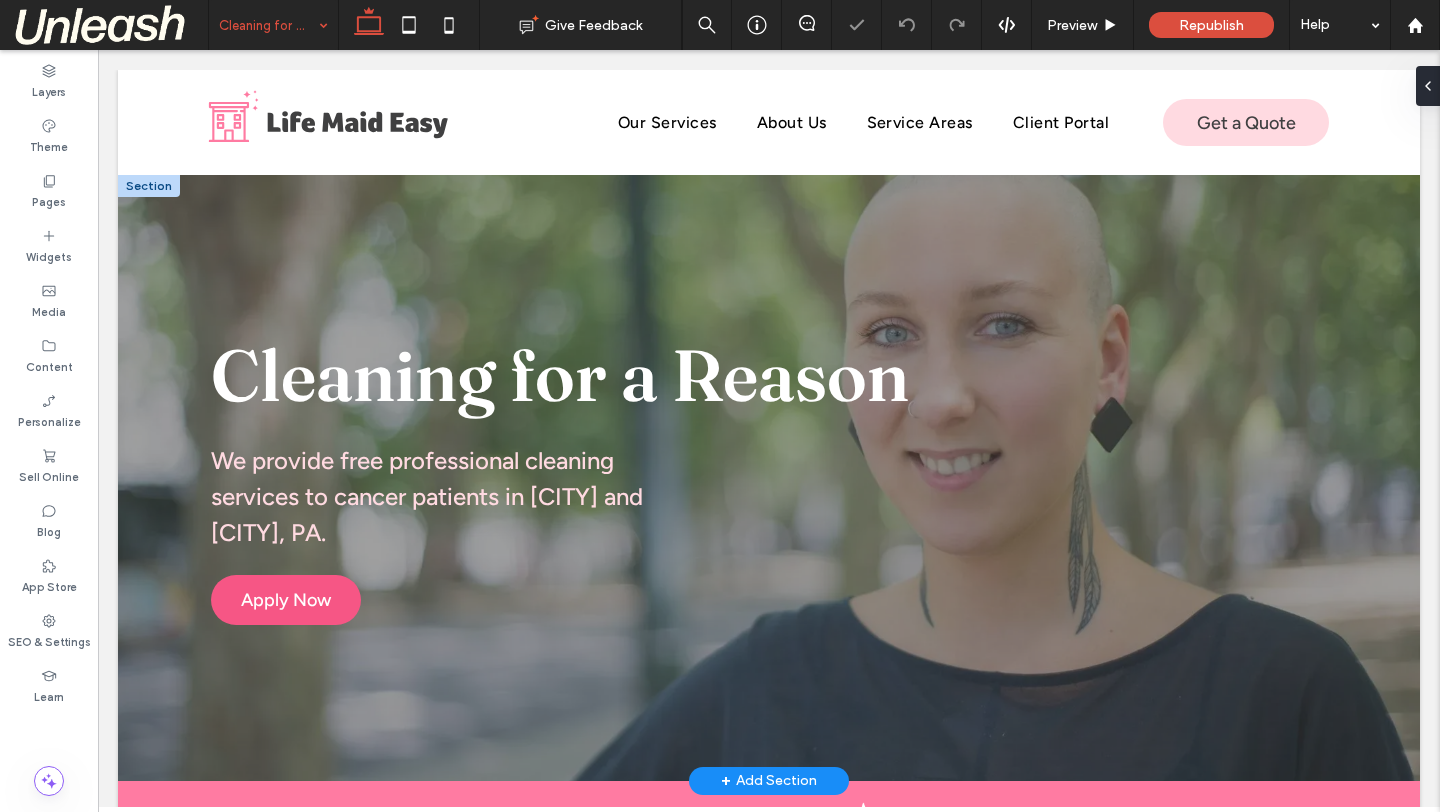 click at bounding box center [149, 186] 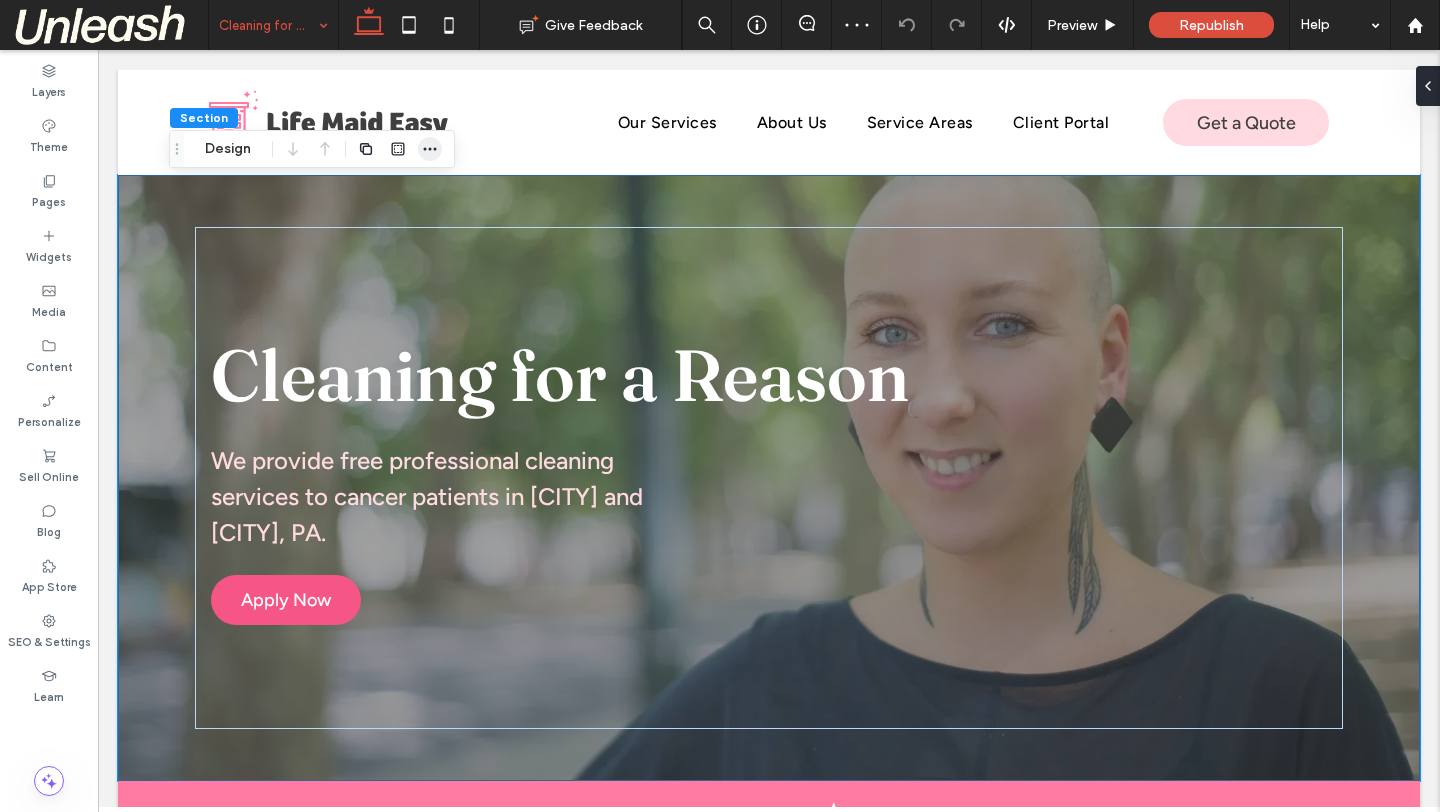 click 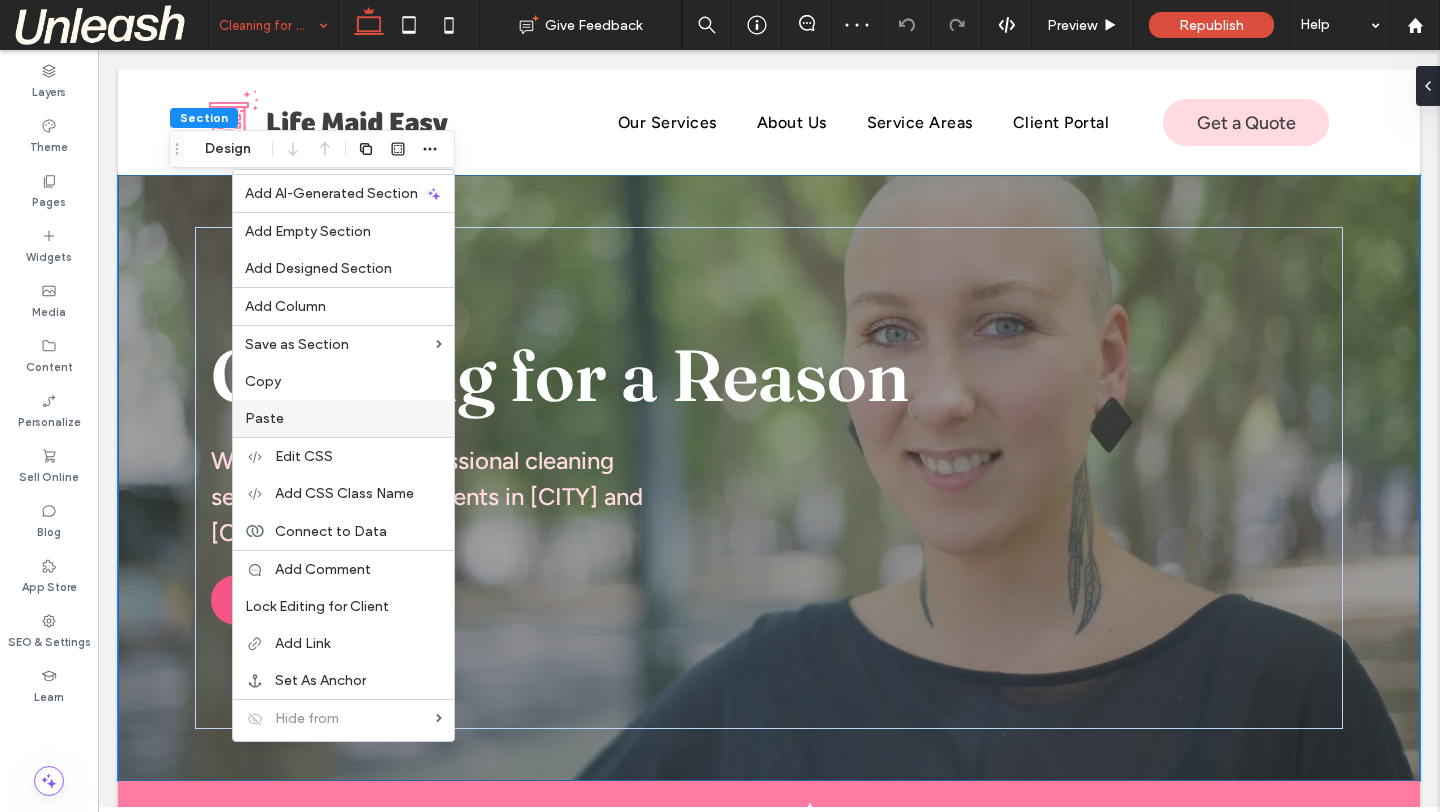 click on "Paste" at bounding box center (343, 418) 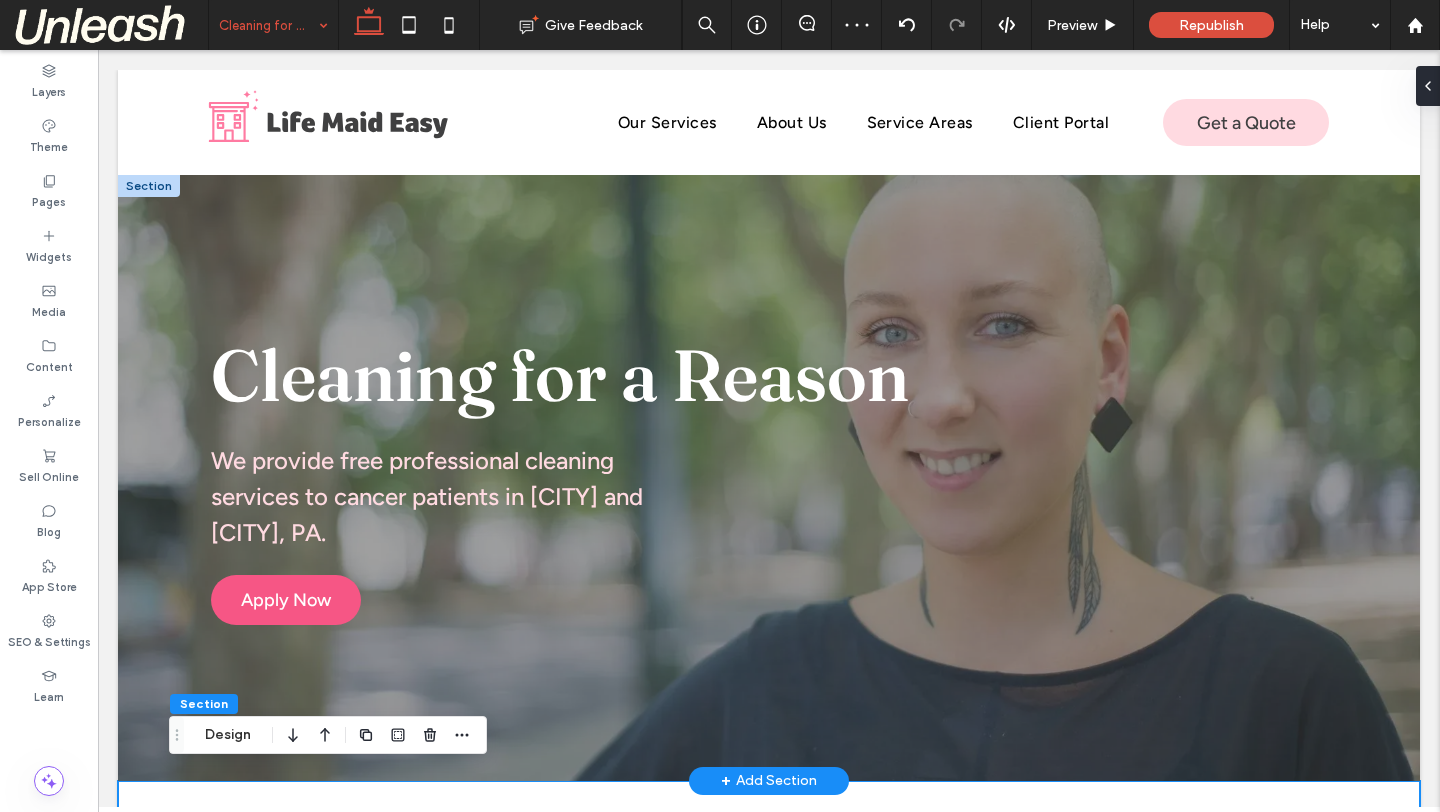 click at bounding box center [149, 186] 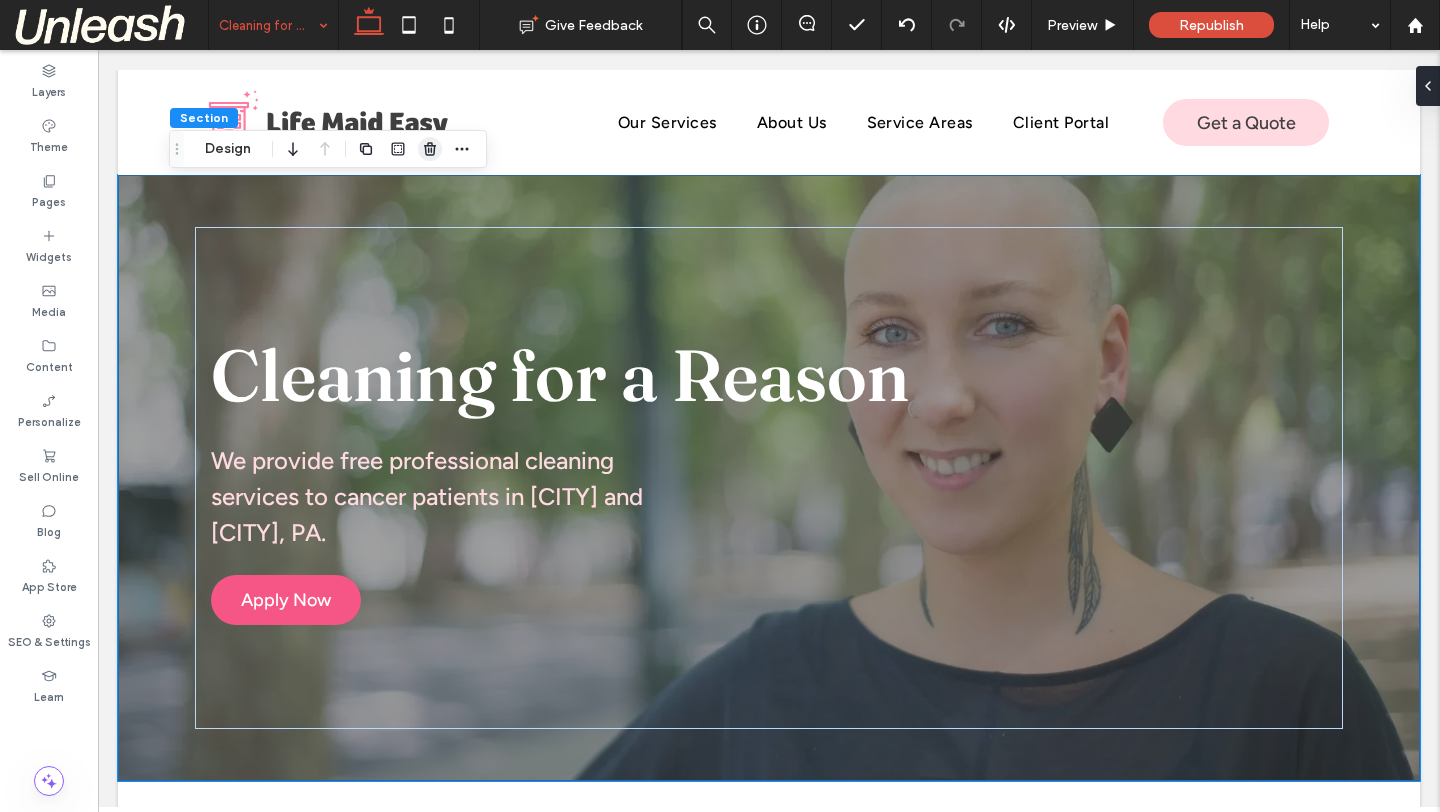 click 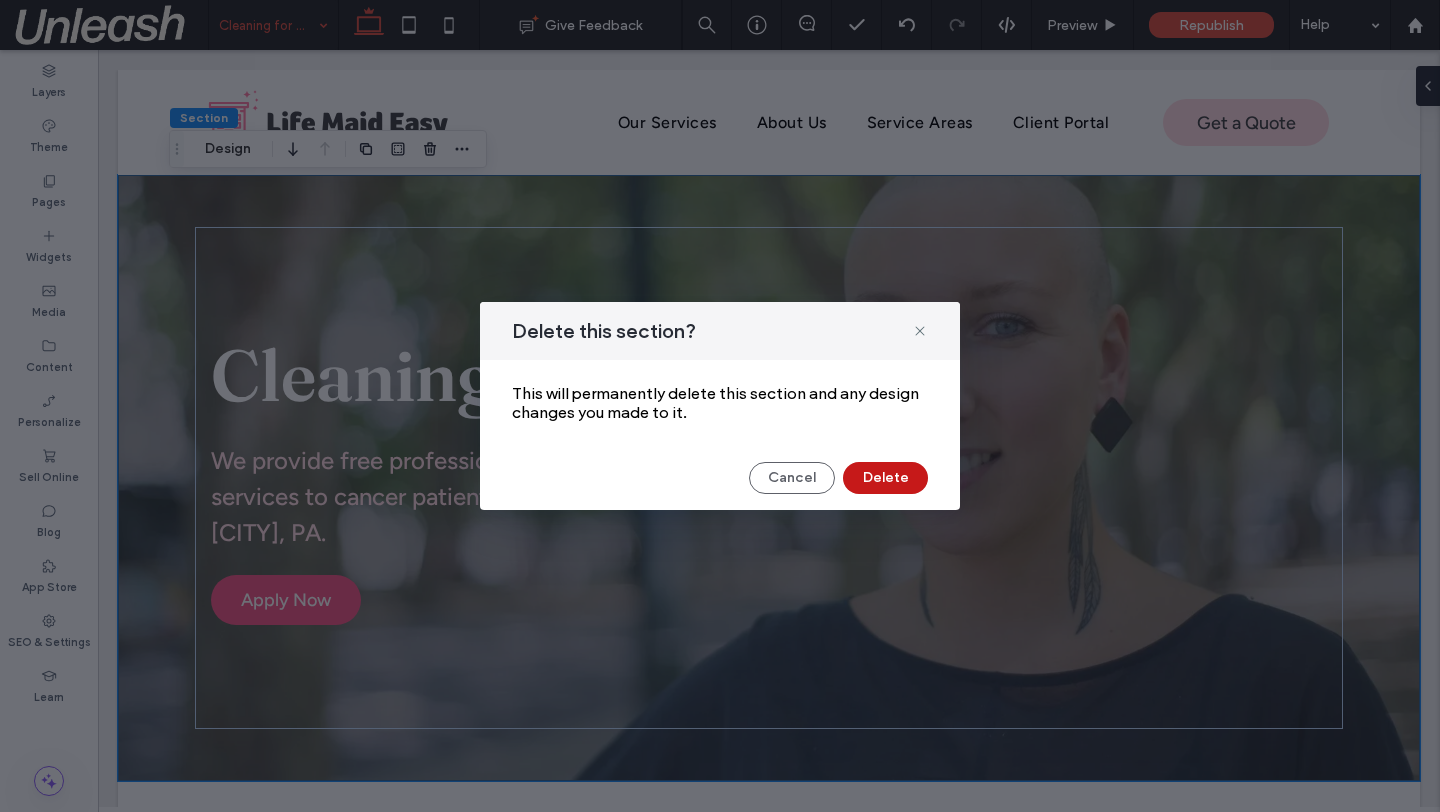 click on "Delete" at bounding box center [885, 478] 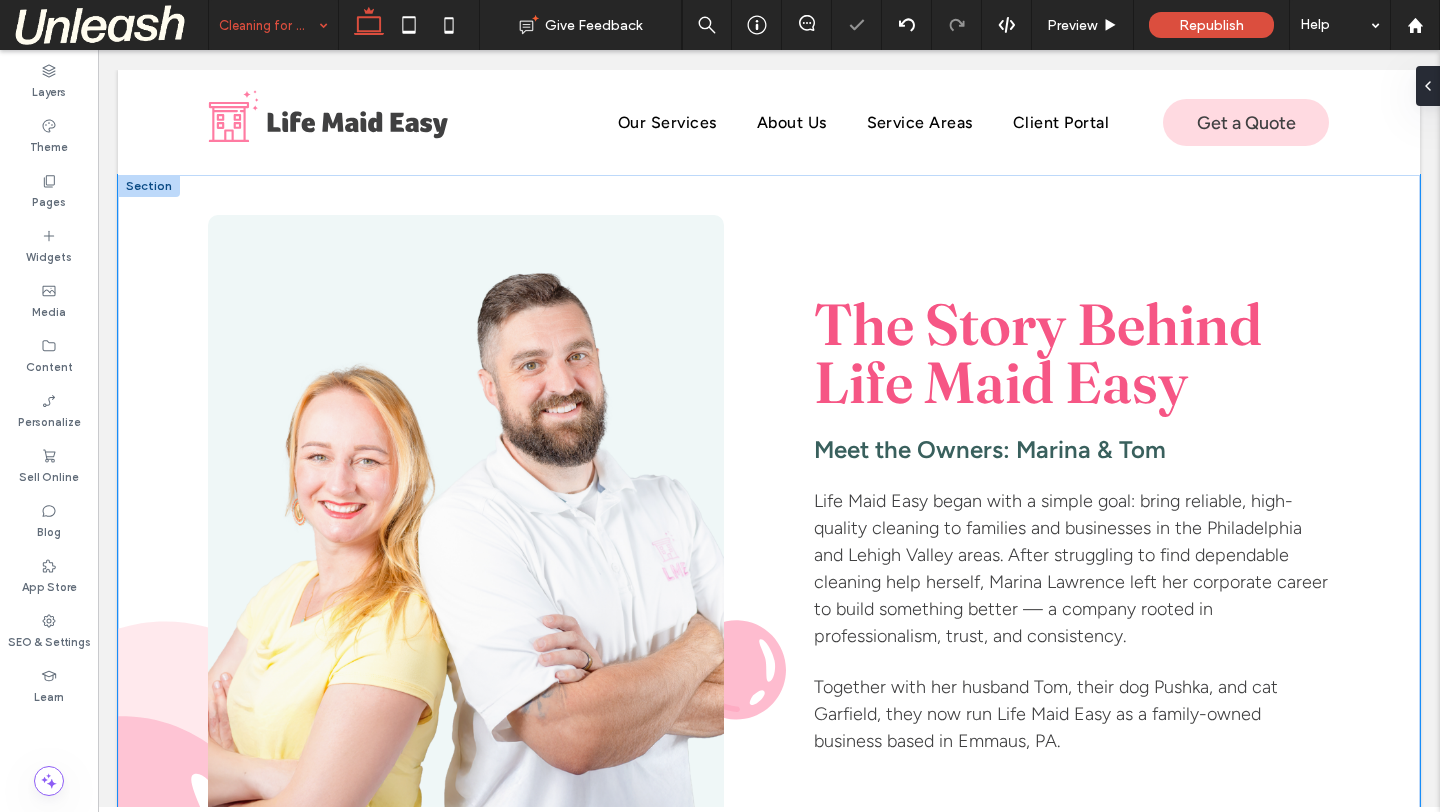 click on "The Story Behind Life Maid Easy
Meet the Owners: [FIRST]  & [FIRST]
Life Maid Easy began with a simple goal: bring reliable, high-quality cleaning to families and businesses in the [CITY] and [CITY] areas. After struggling to find dependable cleaning help herself, [FIRST] [LAST] left her corporate career to build something better — a company rooted in professionalism, trust, and consistency. Together with her husband [FIRST], their dog Pushka, and cat Garfield, they now run Life Maid Easy as a family-owned business based in [CITY], PA." at bounding box center [769, 565] 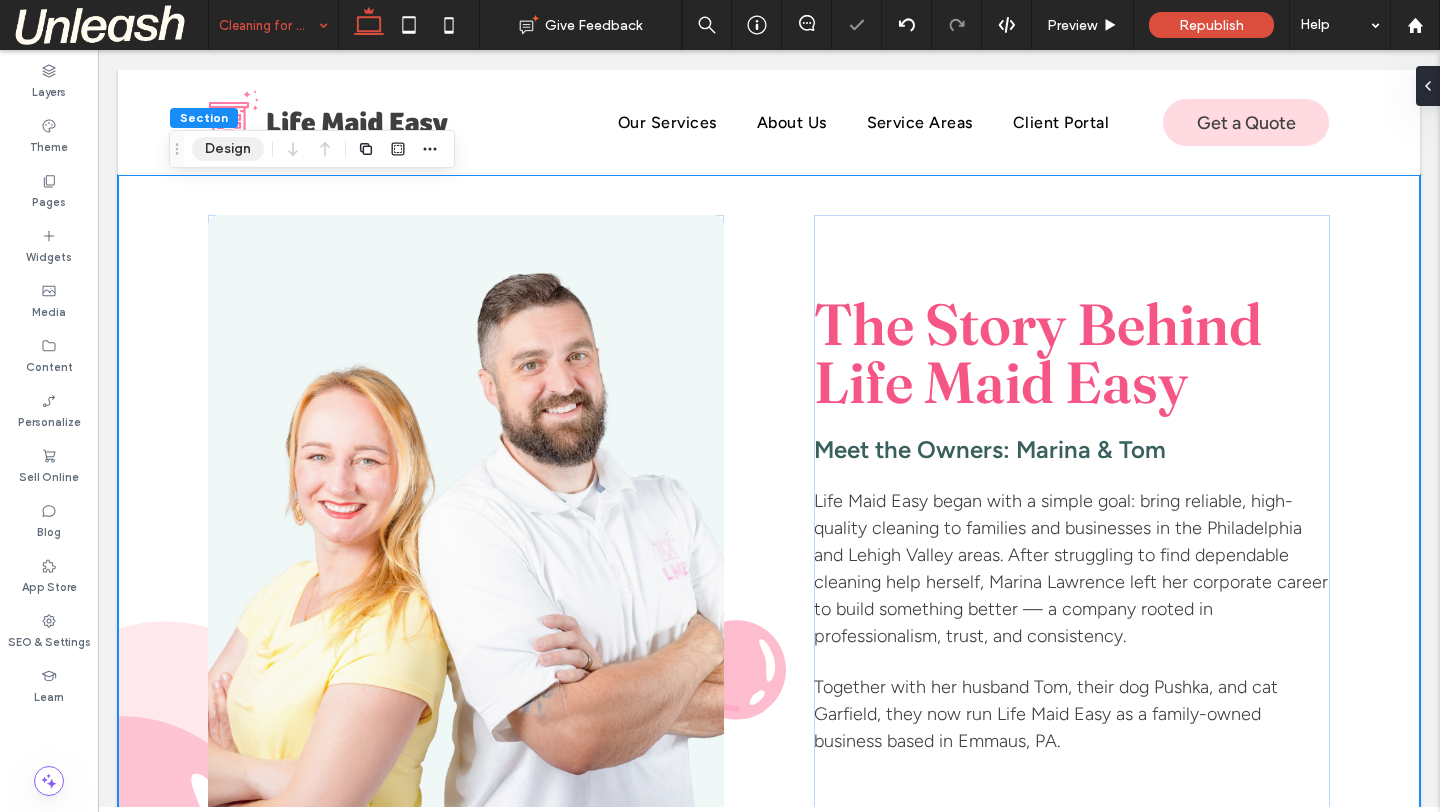 click on "Design" at bounding box center (228, 149) 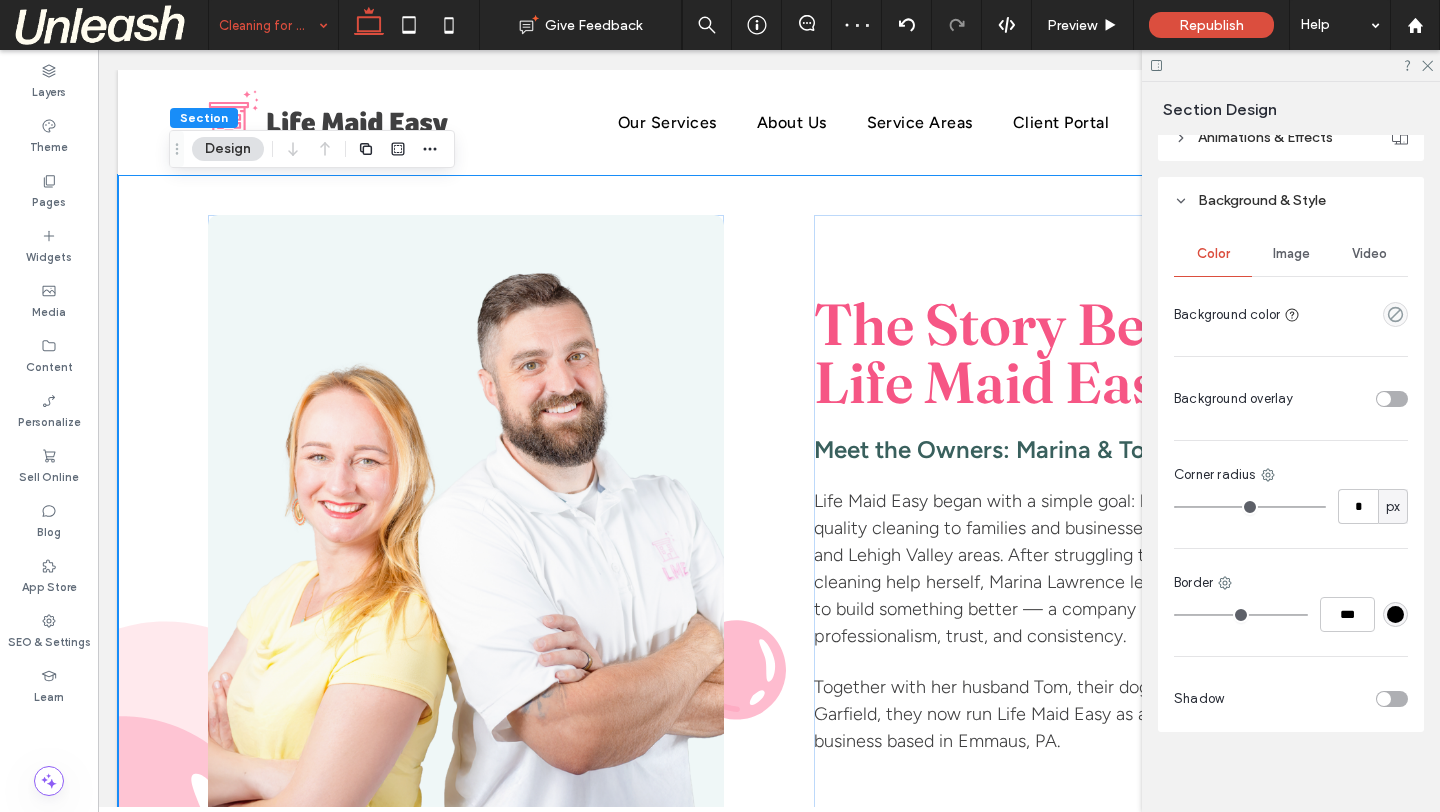 scroll, scrollTop: 838, scrollLeft: 0, axis: vertical 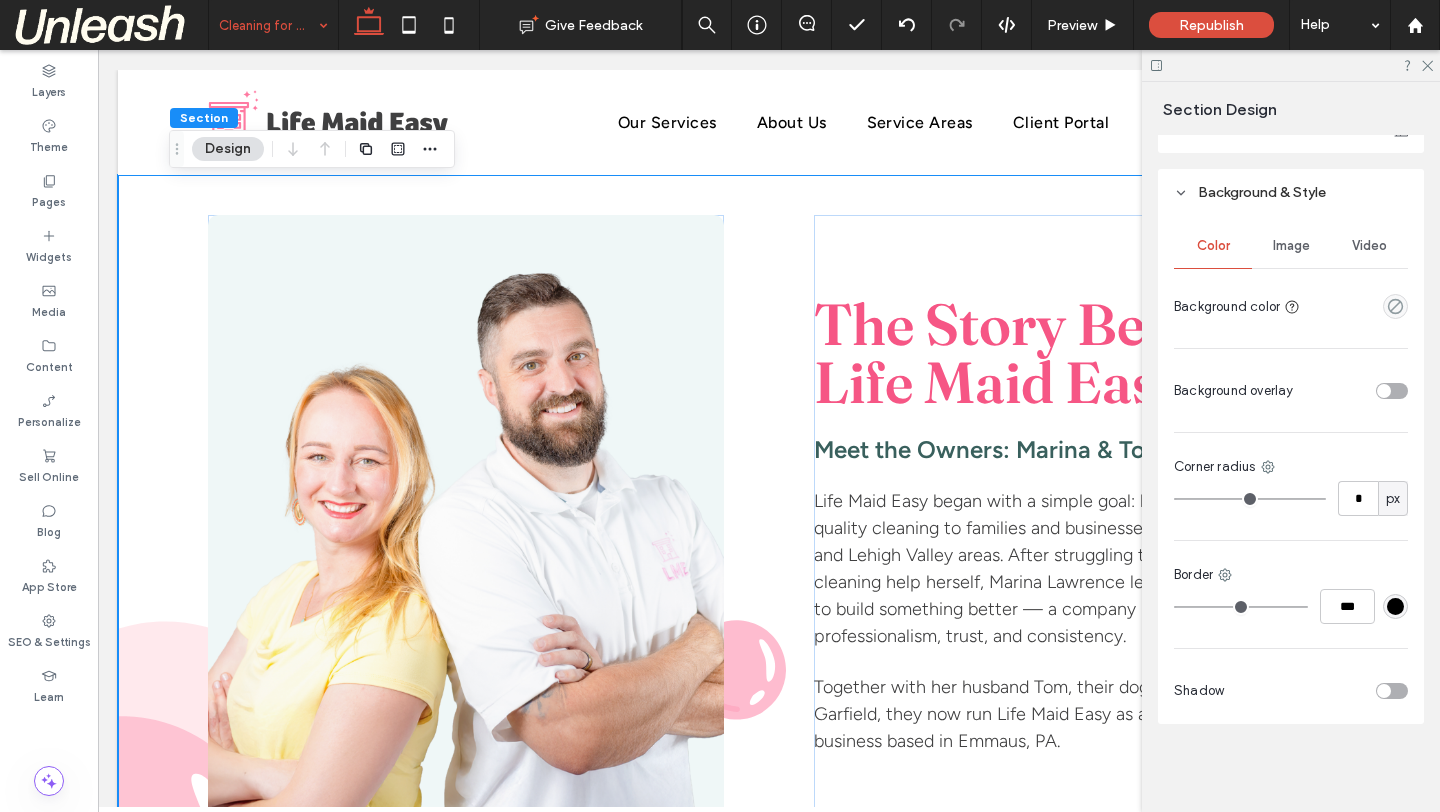 click on "Image" at bounding box center [1291, 246] 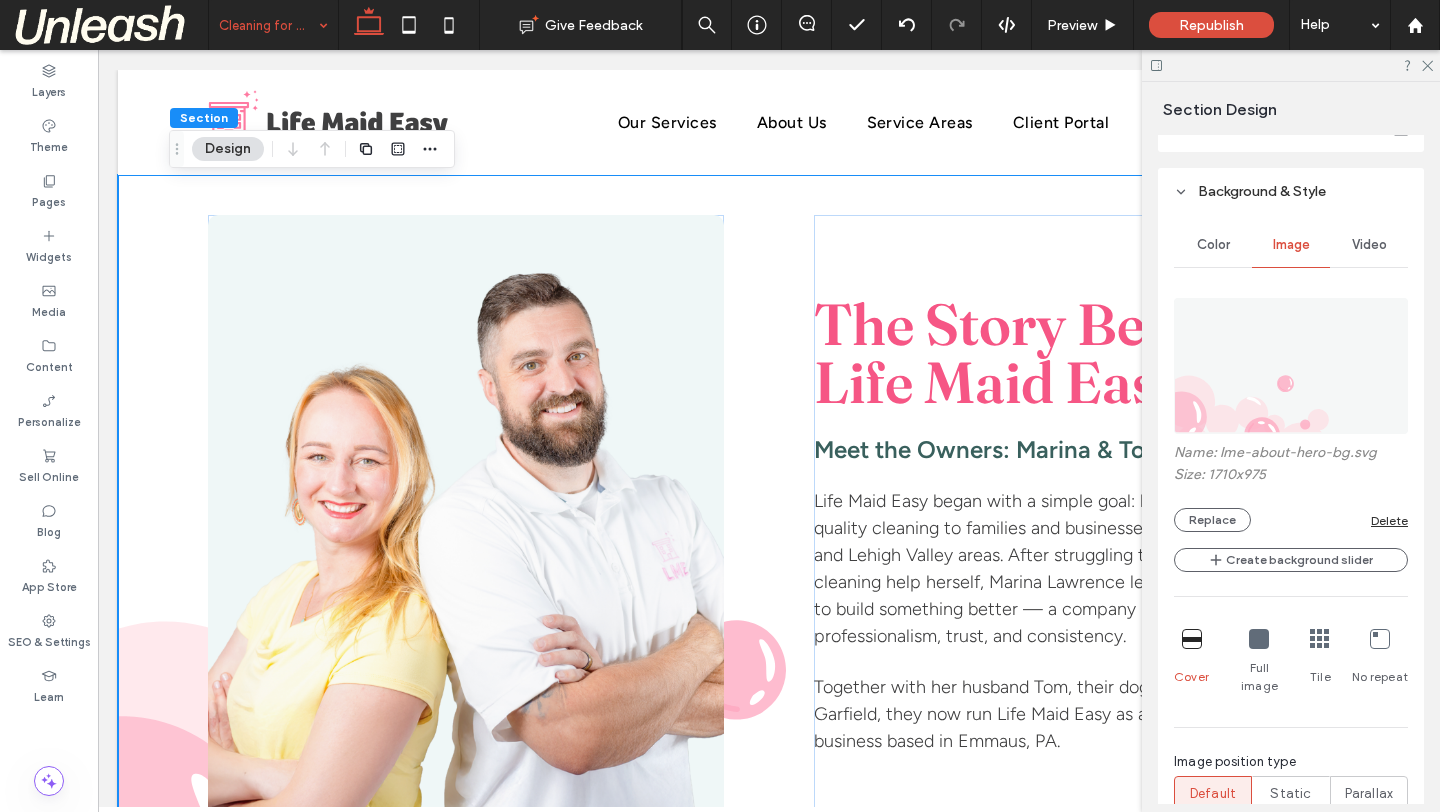 click on "Delete" at bounding box center [1389, 520] 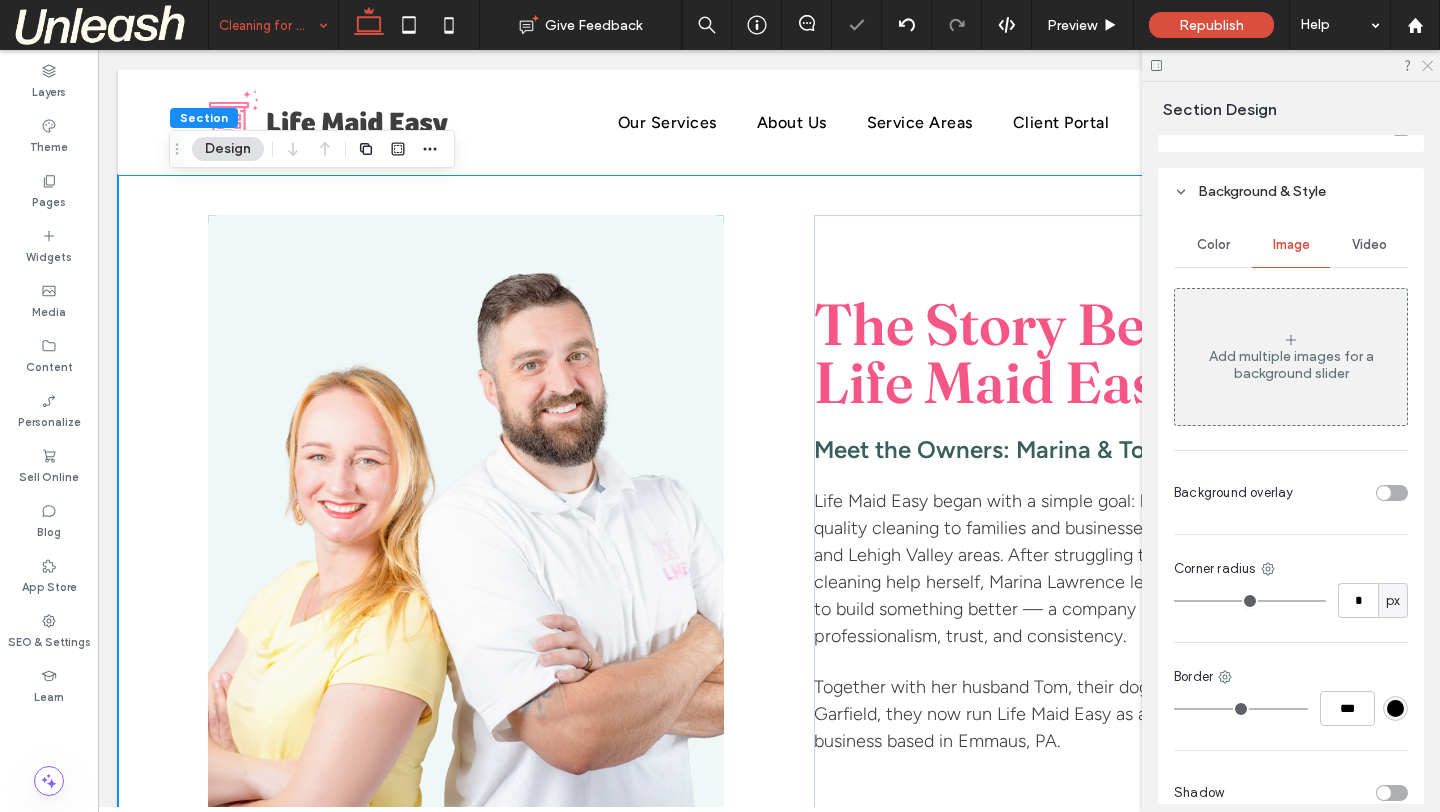click 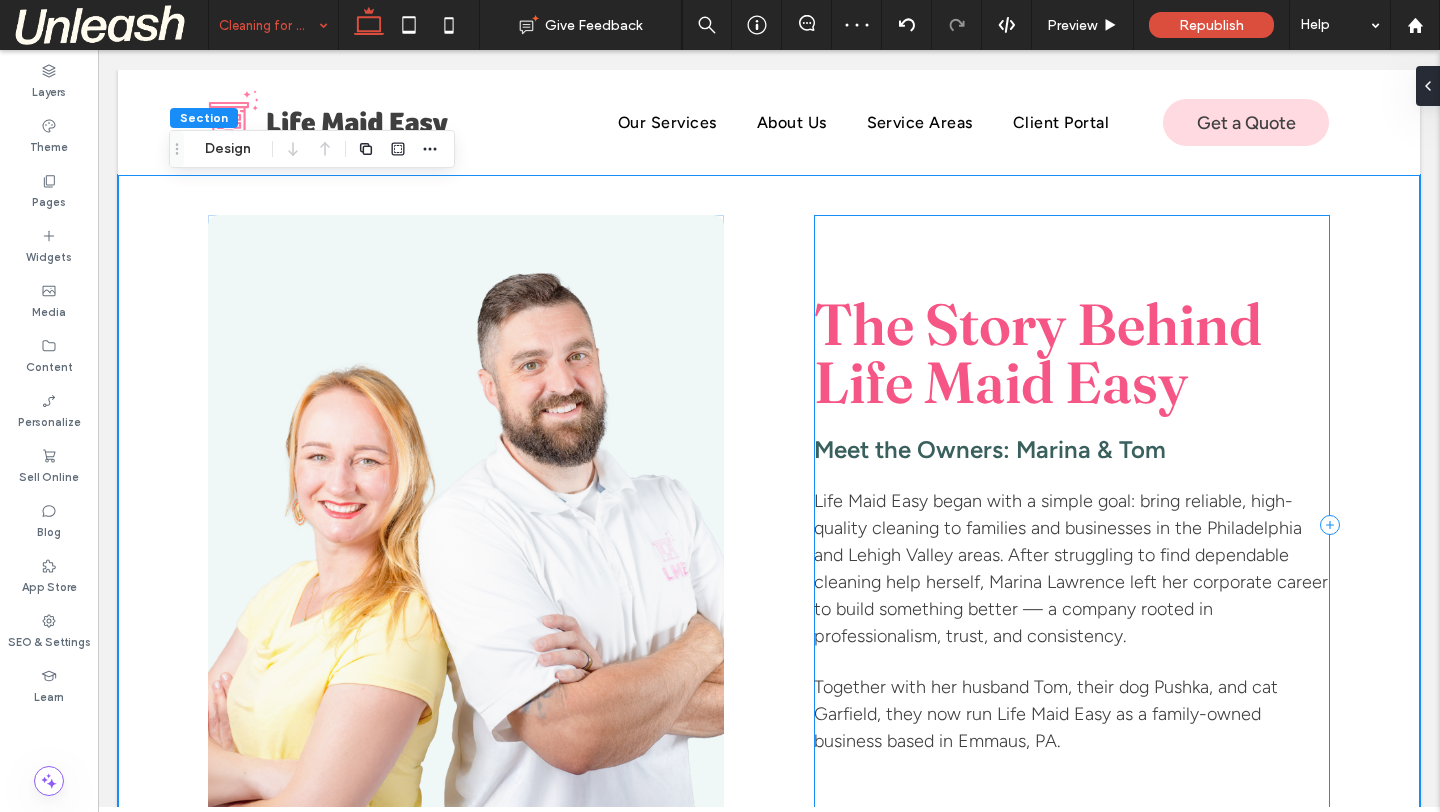 click on "The Story Behind Life Maid Easy
Meet the Owners: [FIRST]  & [FIRST]
Life Maid Easy began with a simple goal: bring reliable, high-quality cleaning to families and businesses in the [CITY] and [CITY] areas. After struggling to find dependable cleaning help herself, [FIRST] [LAST] left her corporate career to build something better — a company rooted in professionalism, trust, and consistency. Together with her husband [FIRST], their dog Pushka, and cat Garfield, they now run Life Maid Easy as a family-owned business based in [CITY], PA." at bounding box center [1072, 525] 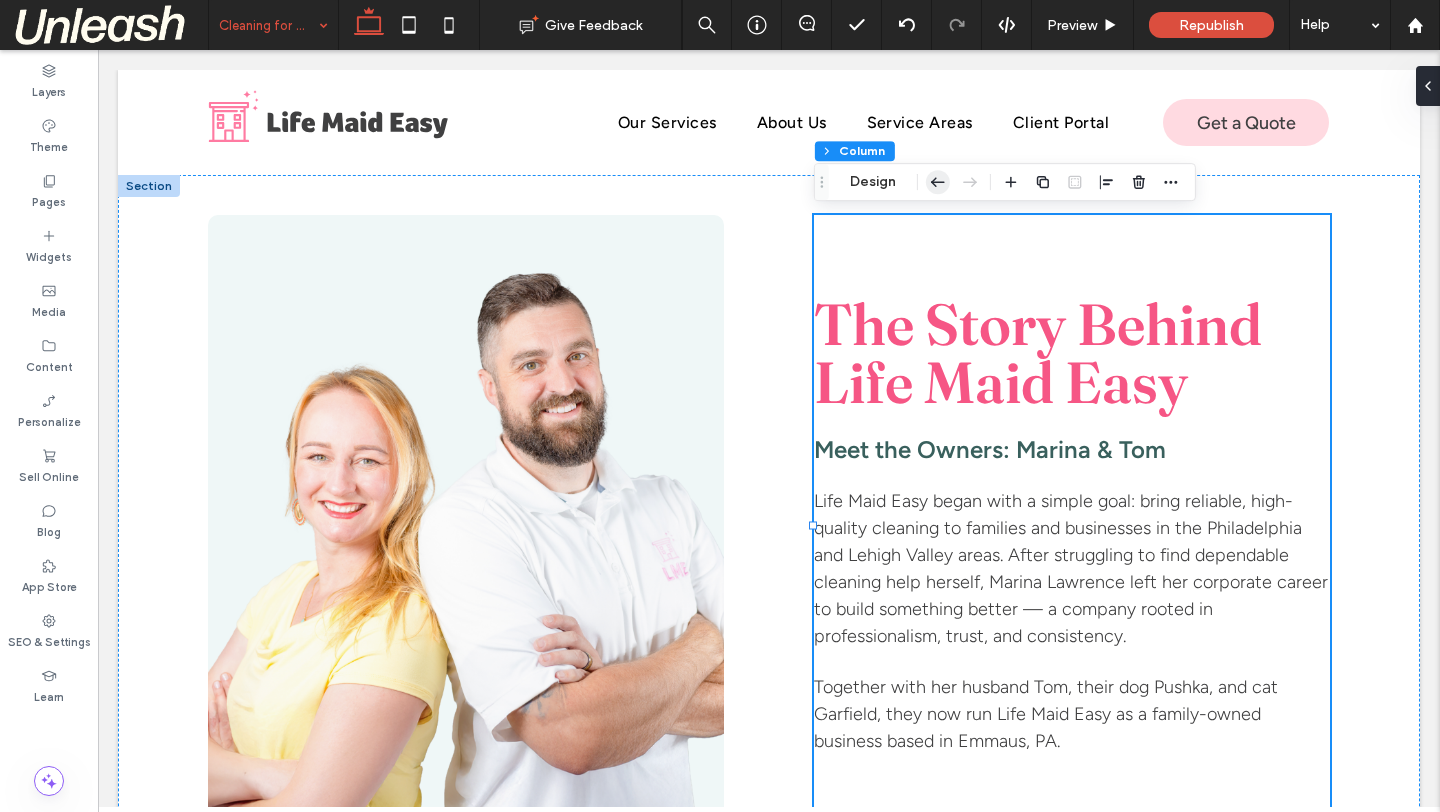 click 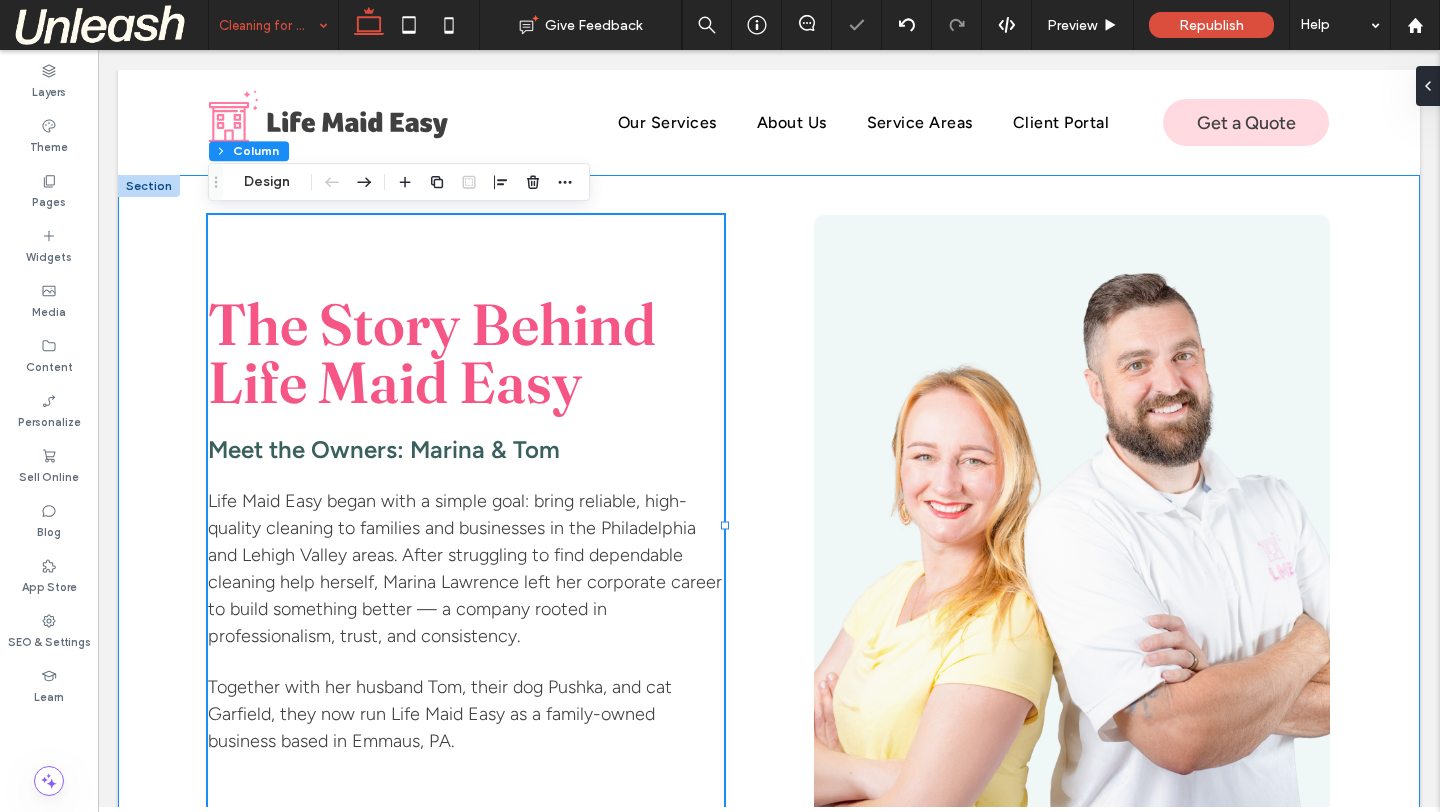 click on "The Story Behind Life Maid Easy
Meet the Owners: [FIRST]  & [FIRST]
Life Maid Easy began with a simple goal: bring reliable, high-quality cleaning to families and businesses in the [CITY] and [CITY] areas. After struggling to find dependable cleaning help herself, [FIRST] [LAST] left her corporate career to build something better — a company rooted in professionalism, trust, and consistency. Together with her husband [FIRST], their dog Pushka, and cat Garfield, they now run Life Maid Easy as a family-owned business based in [CITY], PA." at bounding box center (769, 565) 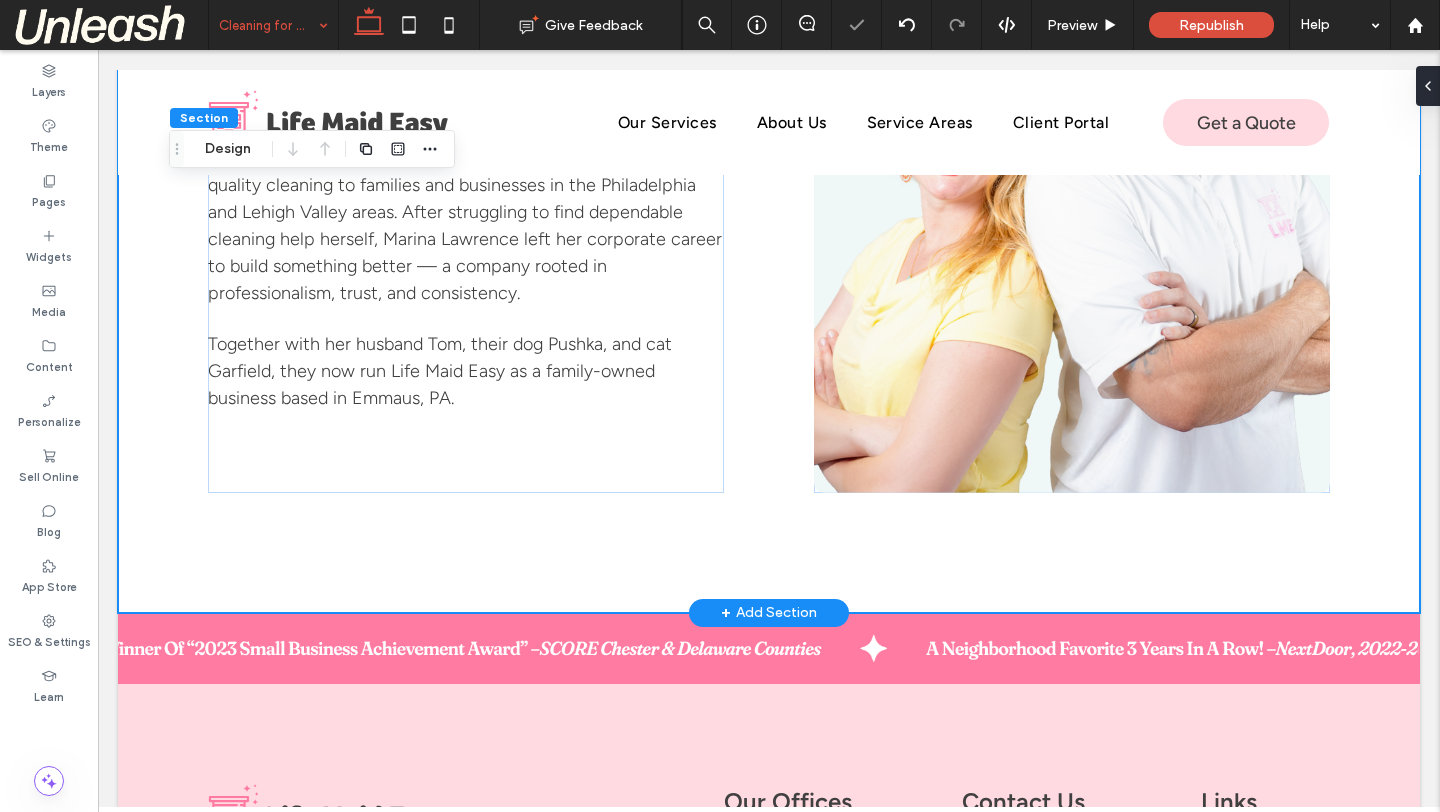 scroll, scrollTop: 346, scrollLeft: 0, axis: vertical 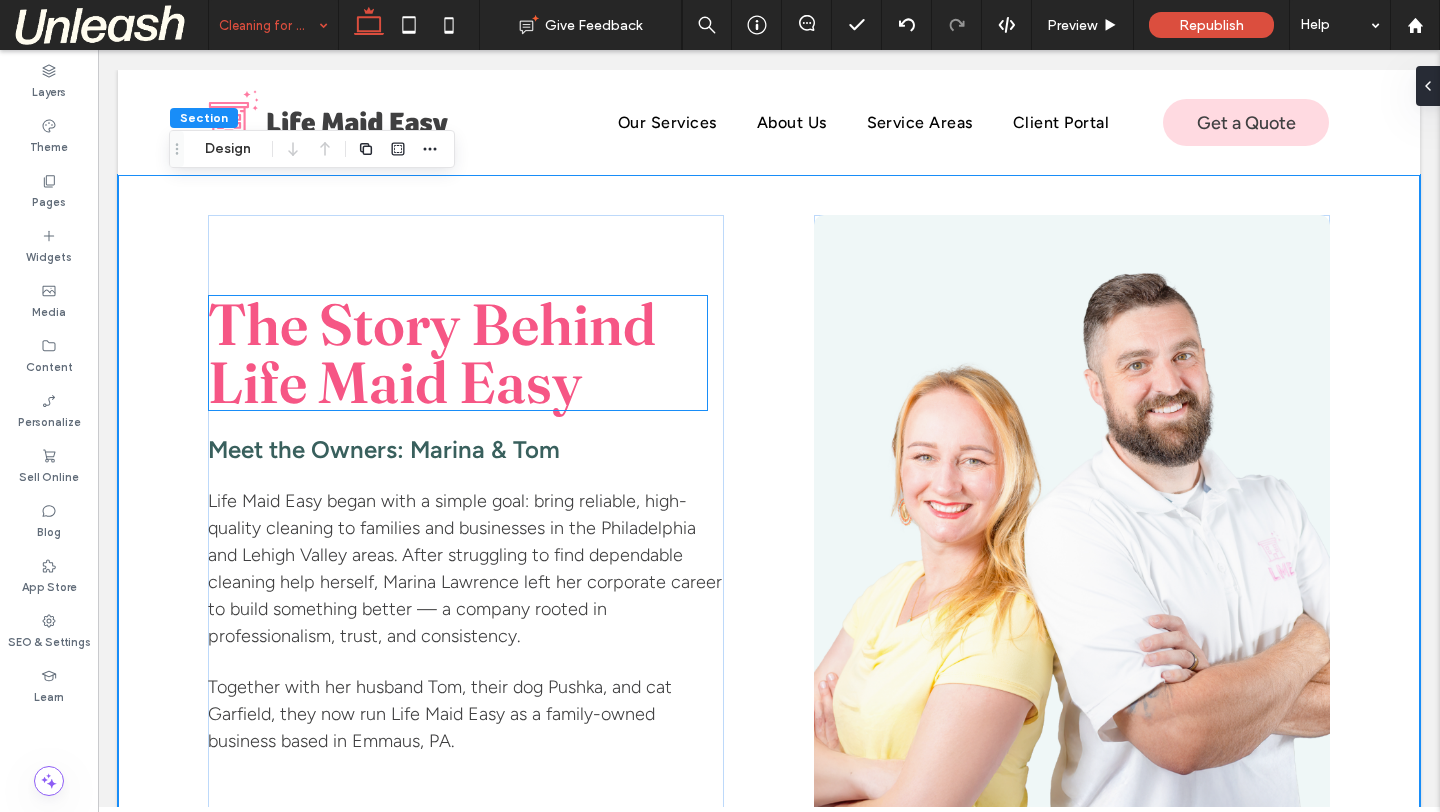 click on "The Story Behind Life Maid Easy" at bounding box center (432, 353) 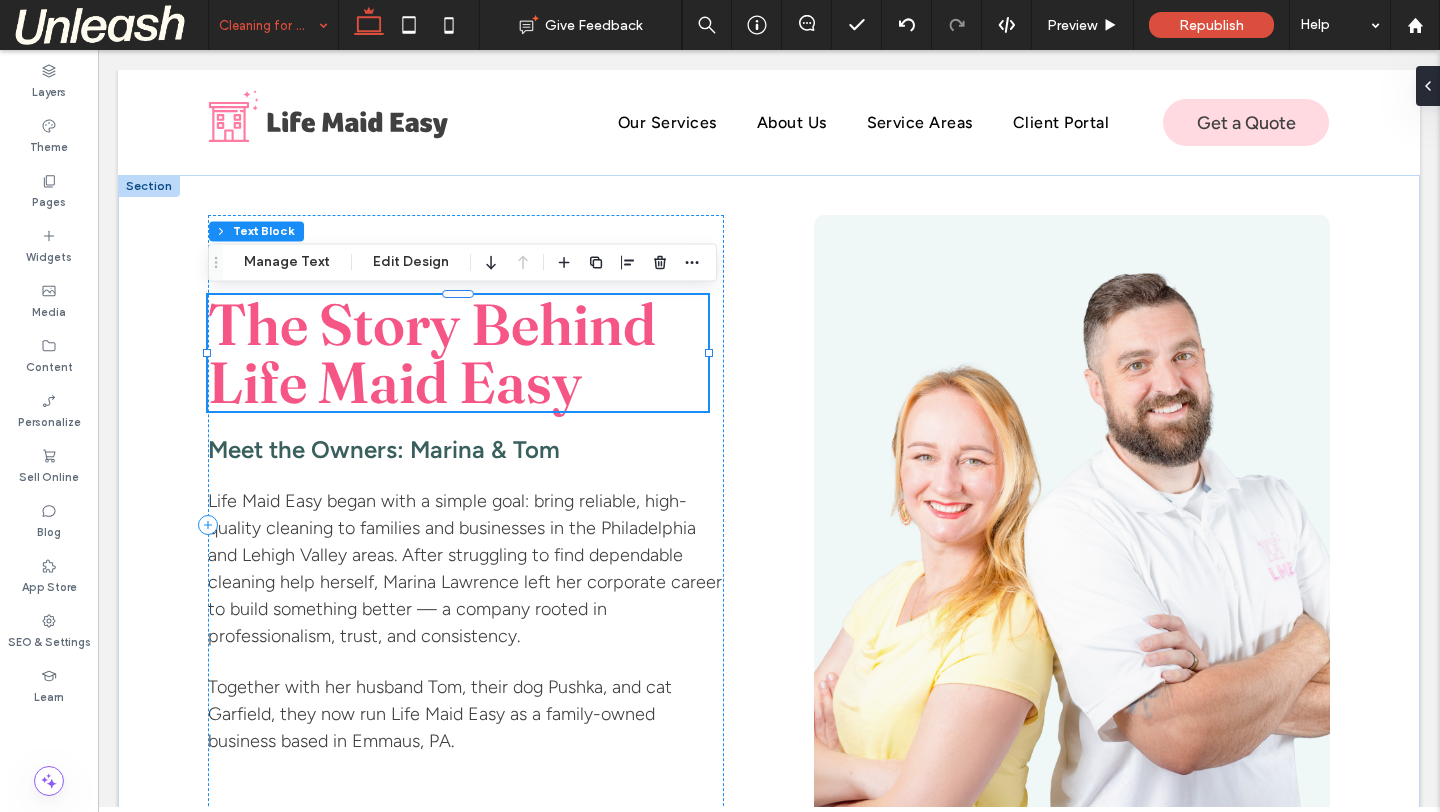 click on "The Story Behind Life Maid Easy" at bounding box center (432, 353) 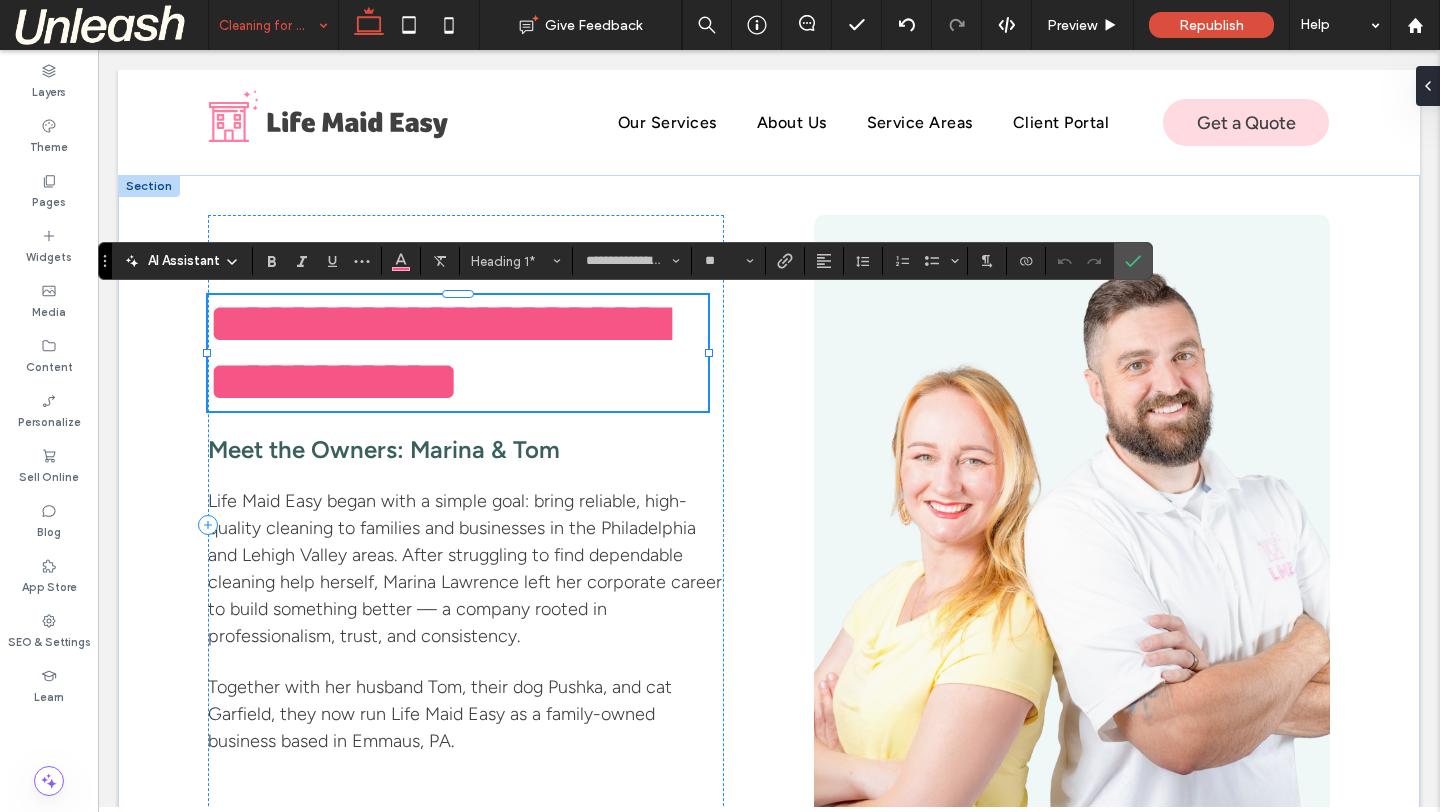 type on "**********" 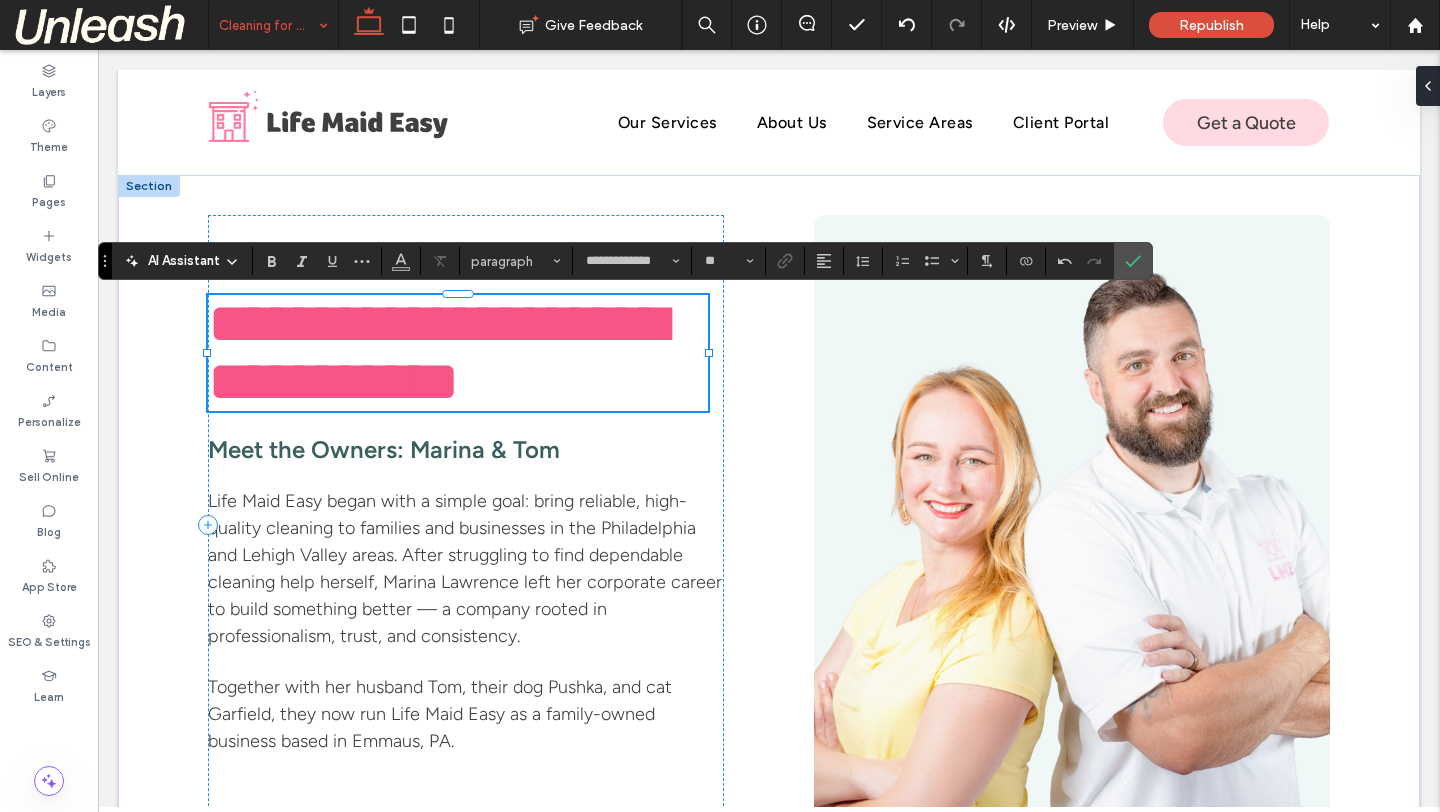 scroll, scrollTop: 6, scrollLeft: 0, axis: vertical 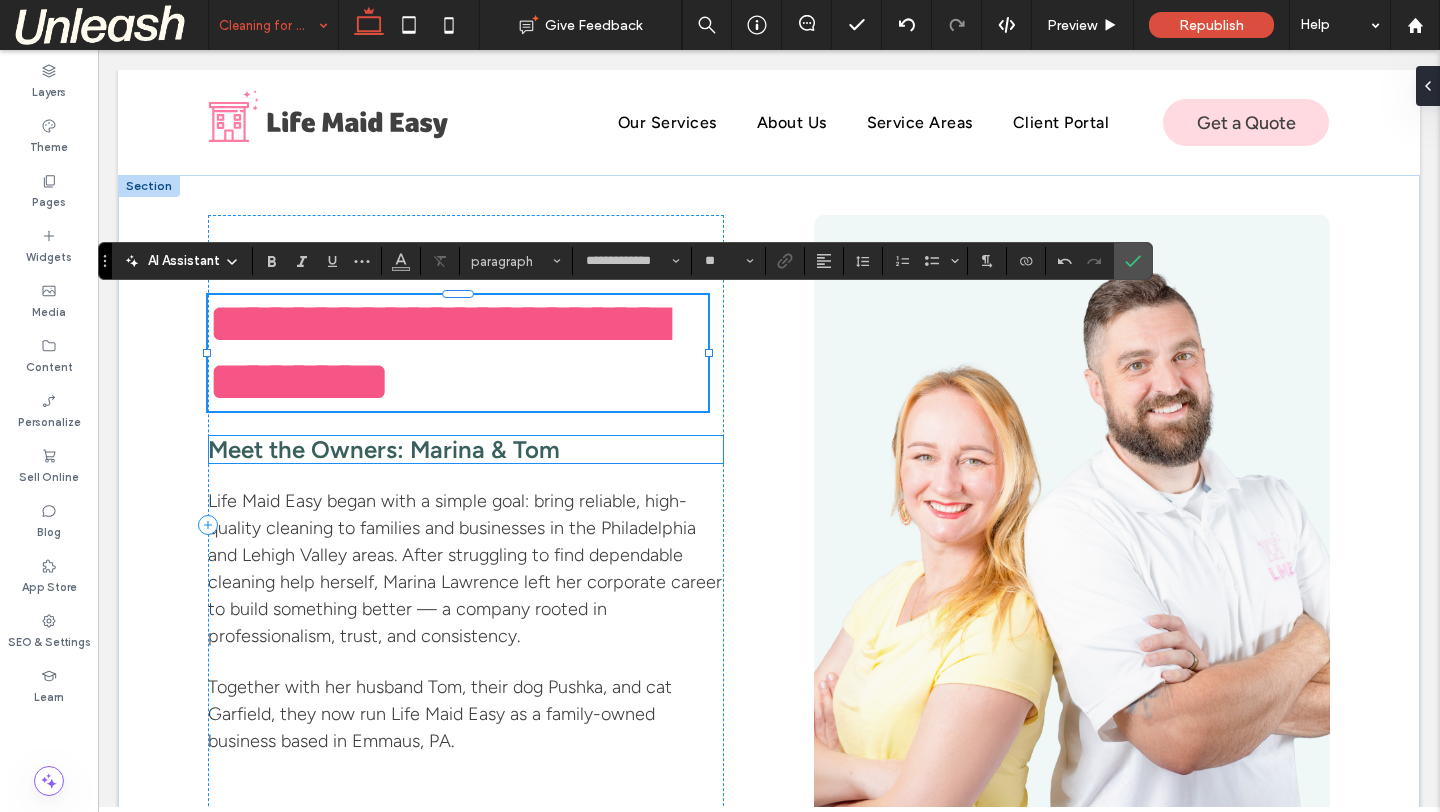 click on "Meet the Owners: Marina & Tom" at bounding box center [384, 449] 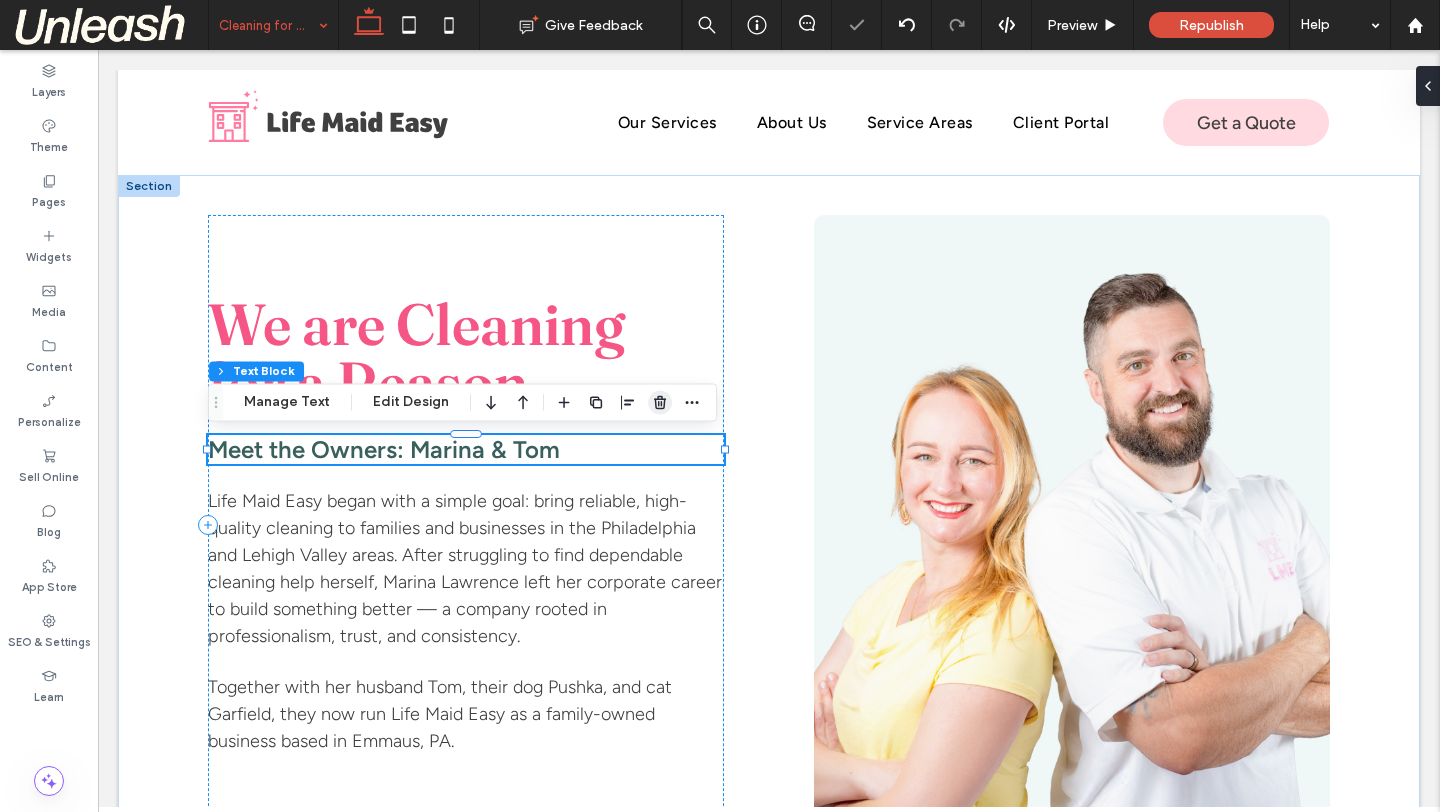 click 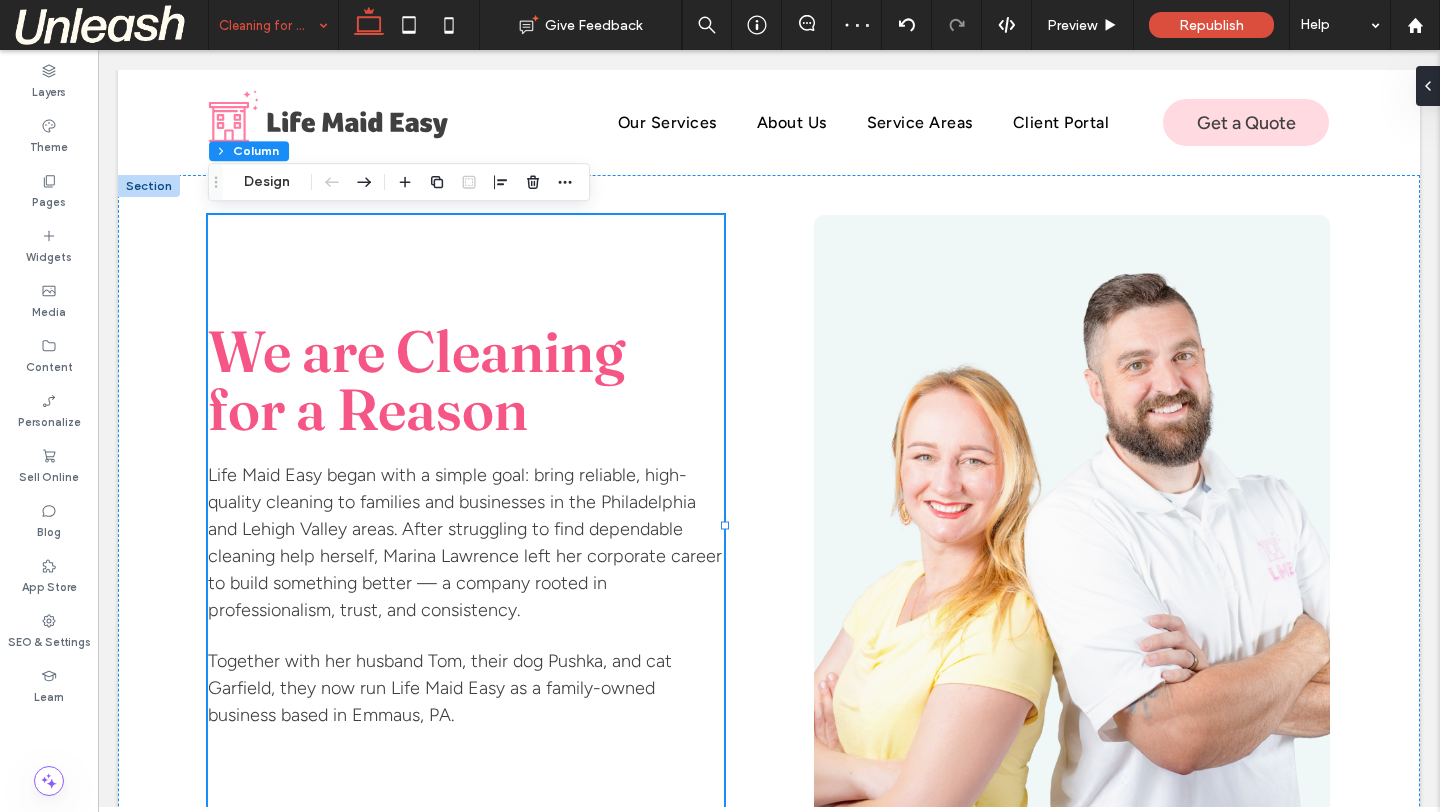 click on "Life Maid Easy began with a simple goal: bring reliable, high-quality cleaning to families and businesses in the Philadelphia and Lehigh Valley areas. After struggling to find dependable cleaning help herself, Marina Lawrence left her corporate career to build something better — a company rooted in professionalism, trust, and consistency." at bounding box center (466, 543) 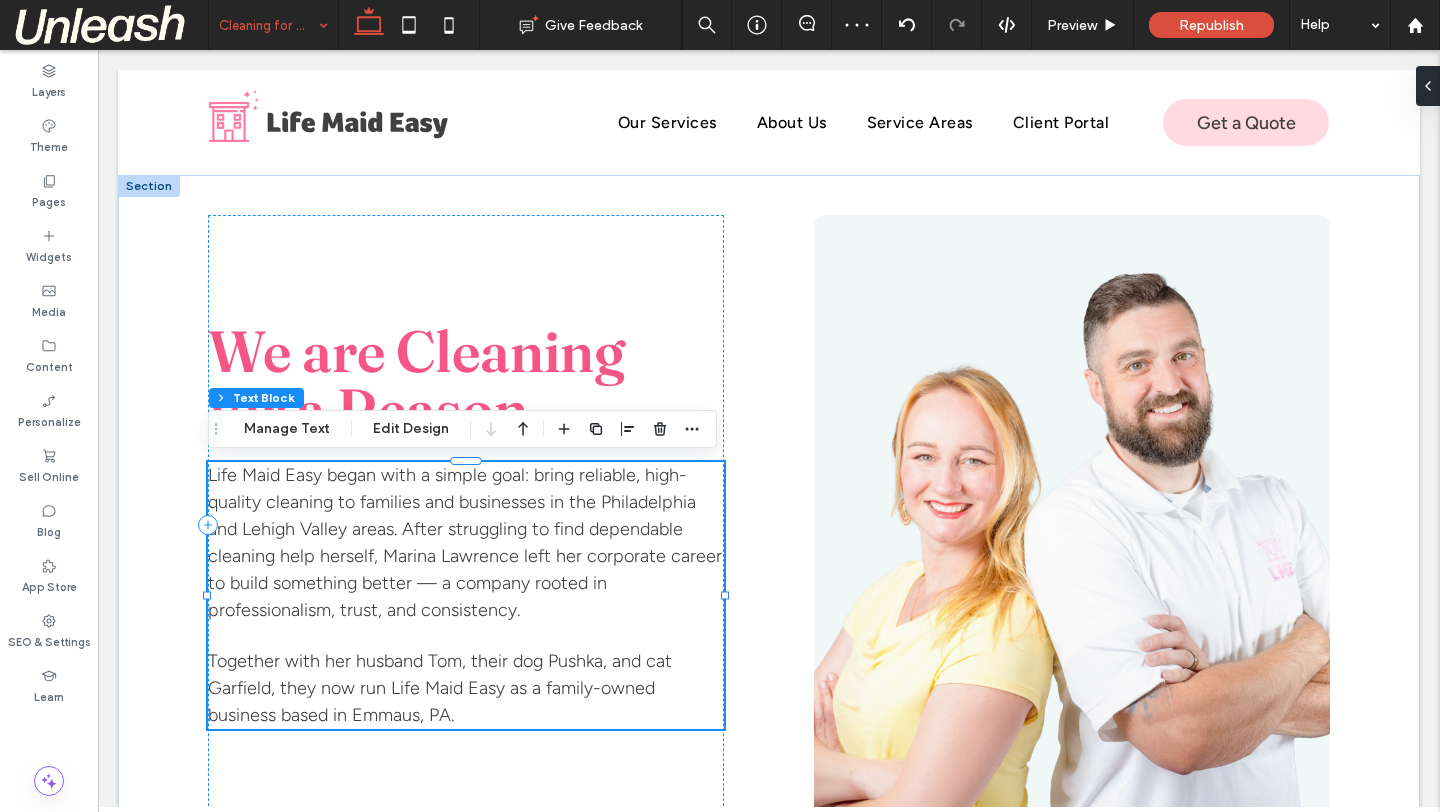 click on "Life Maid Easy began with a simple goal: bring reliable, high-quality cleaning to families and businesses in the Philadelphia and Lehigh Valley areas. After struggling to find dependable cleaning help herself, Marina Lawrence left her corporate career to build something better — a company rooted in professionalism, trust, and consistency." at bounding box center (466, 543) 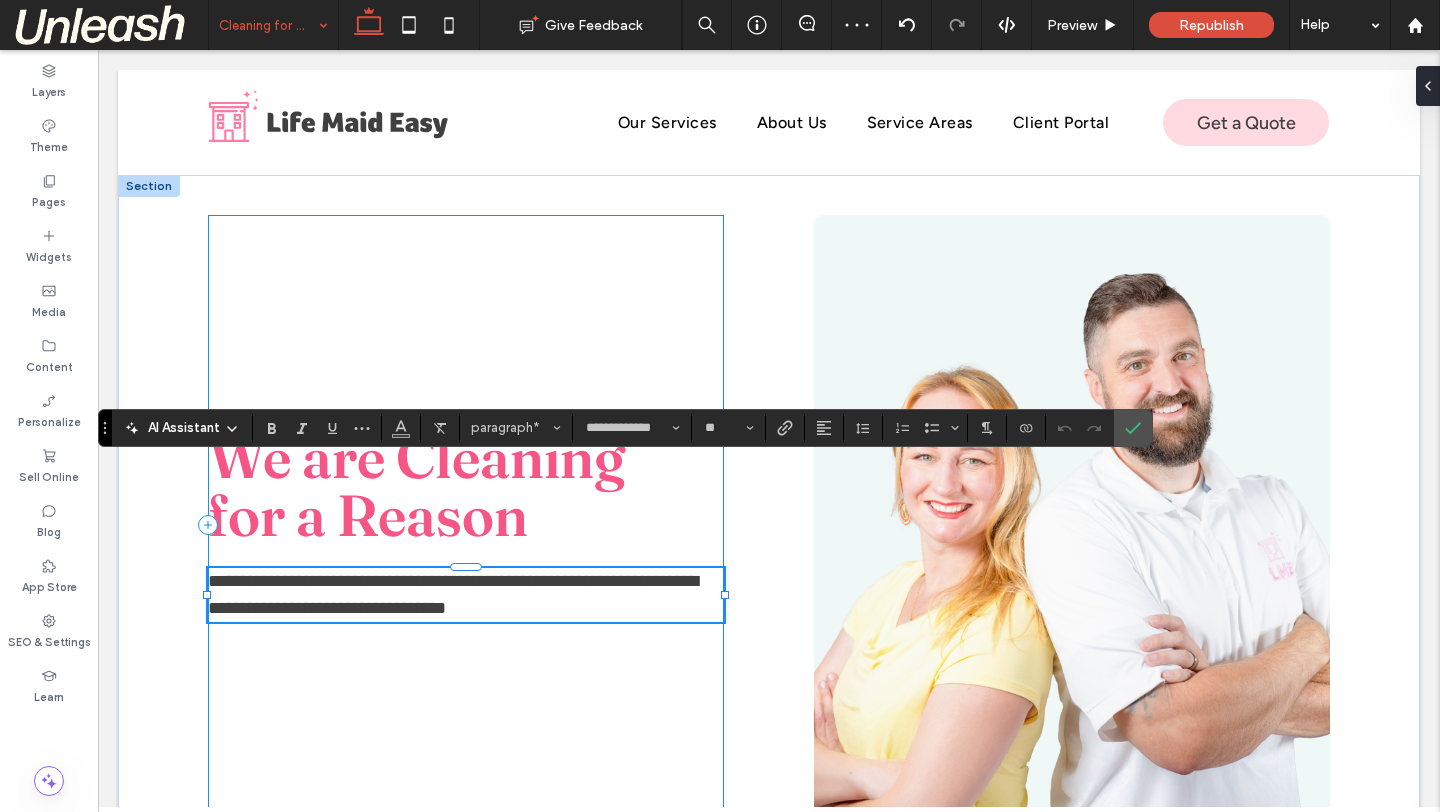 type on "**" 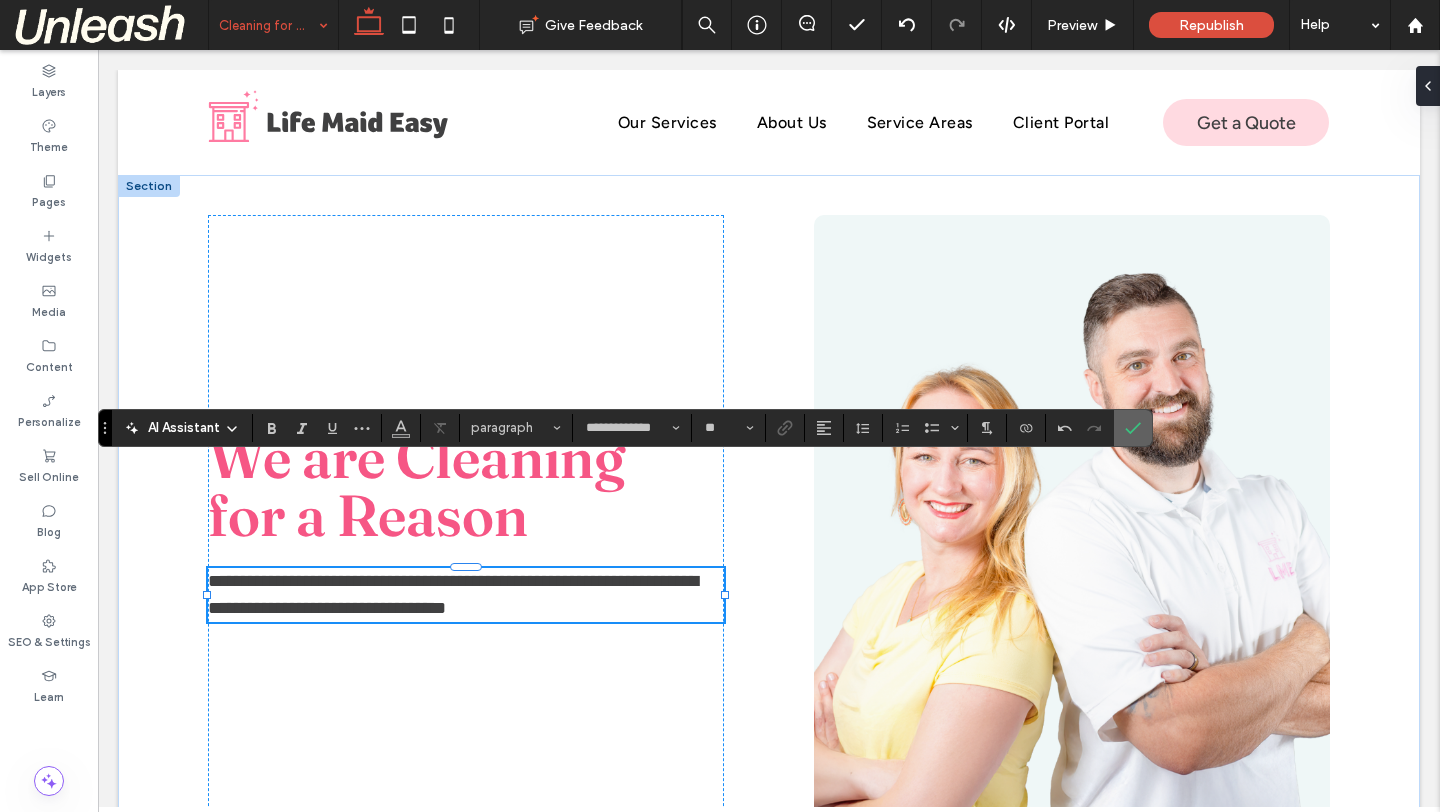 click 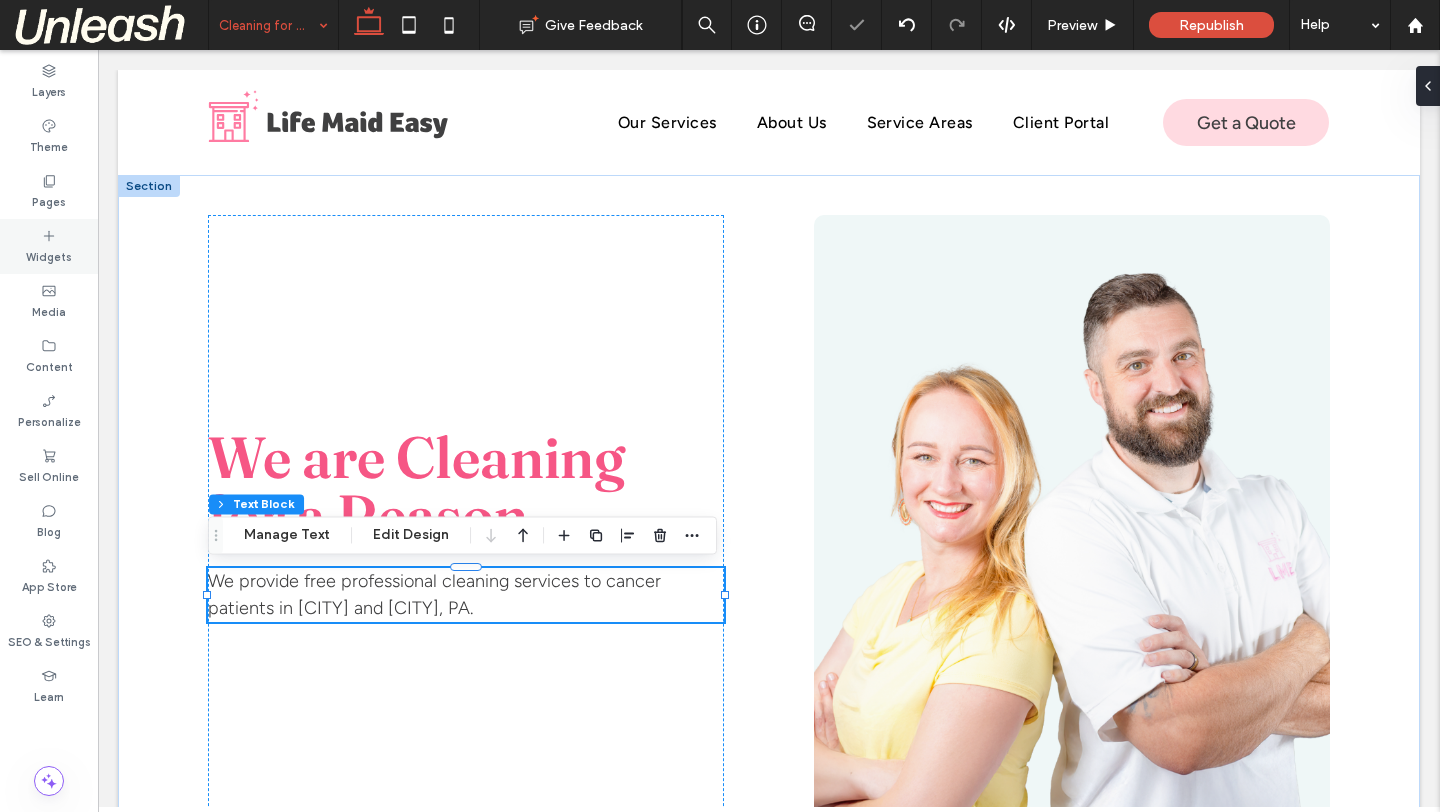 click 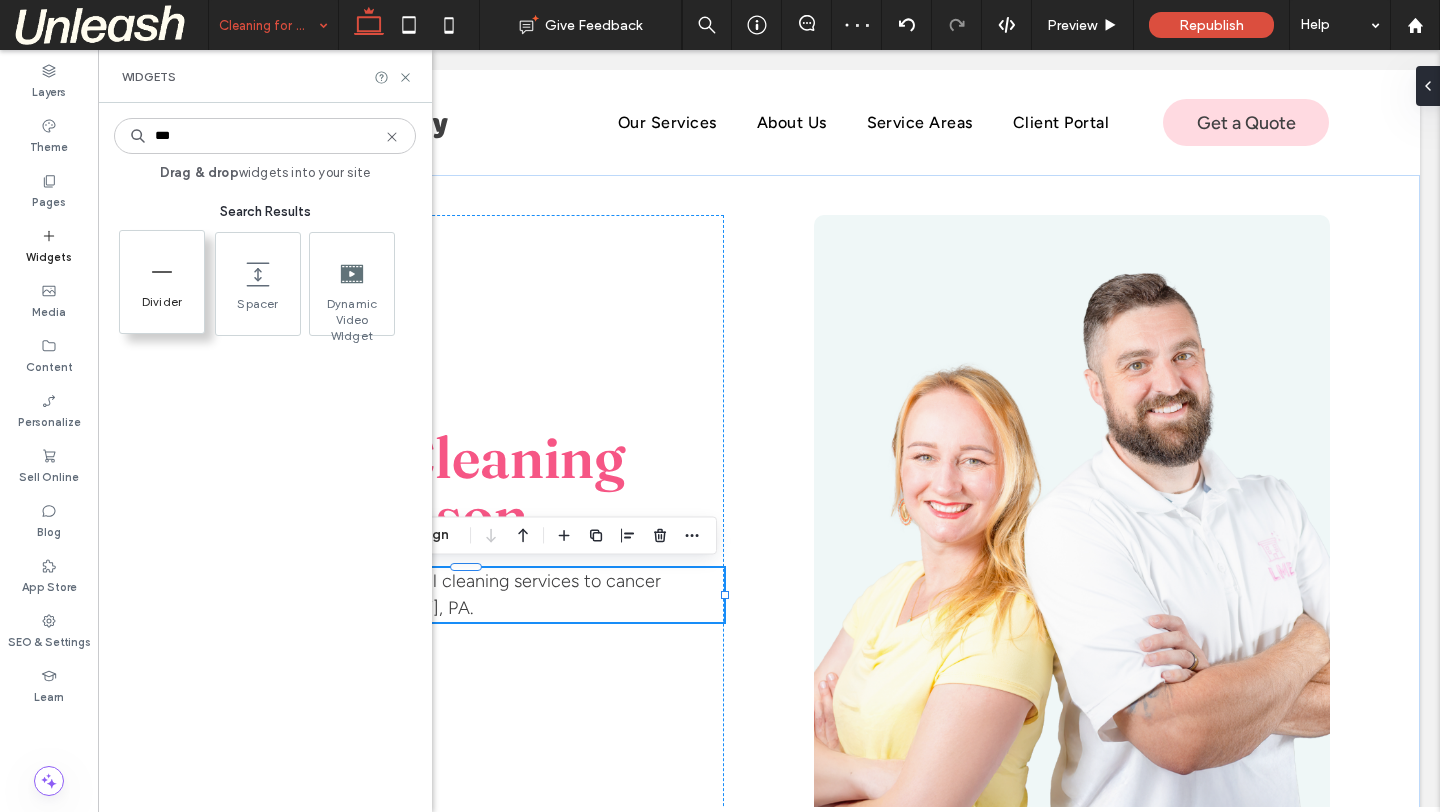 type on "***" 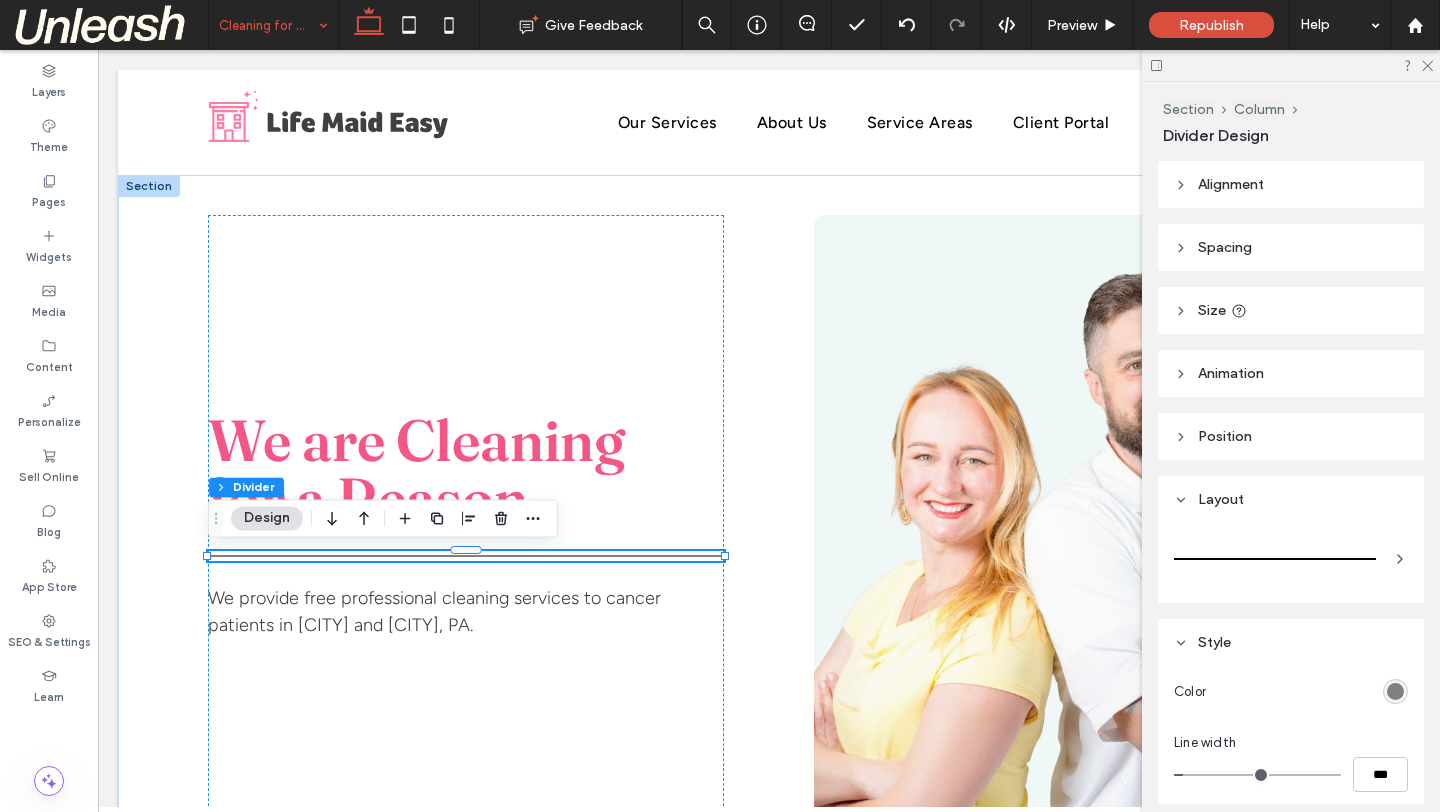 click at bounding box center [1395, 691] 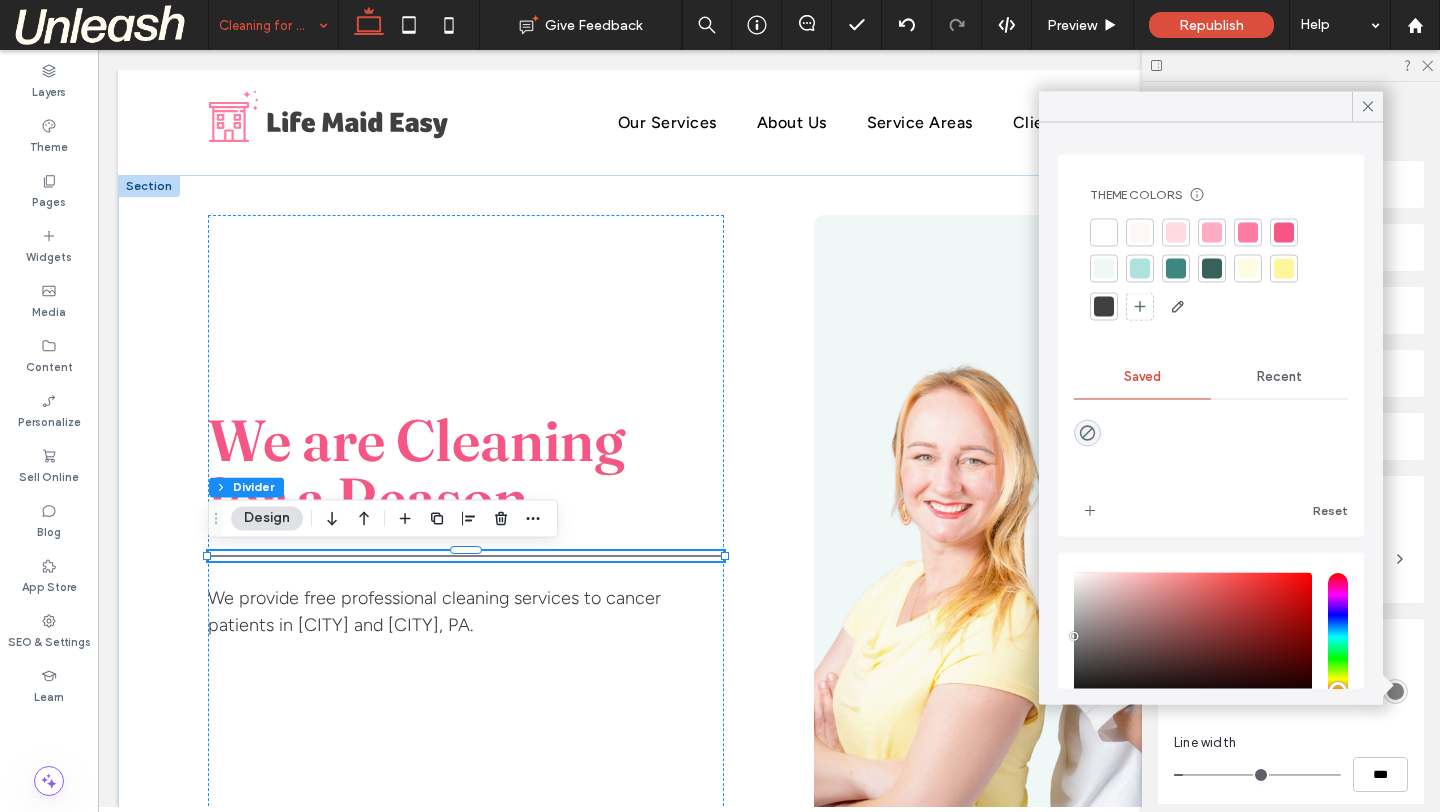 click at bounding box center (1212, 233) 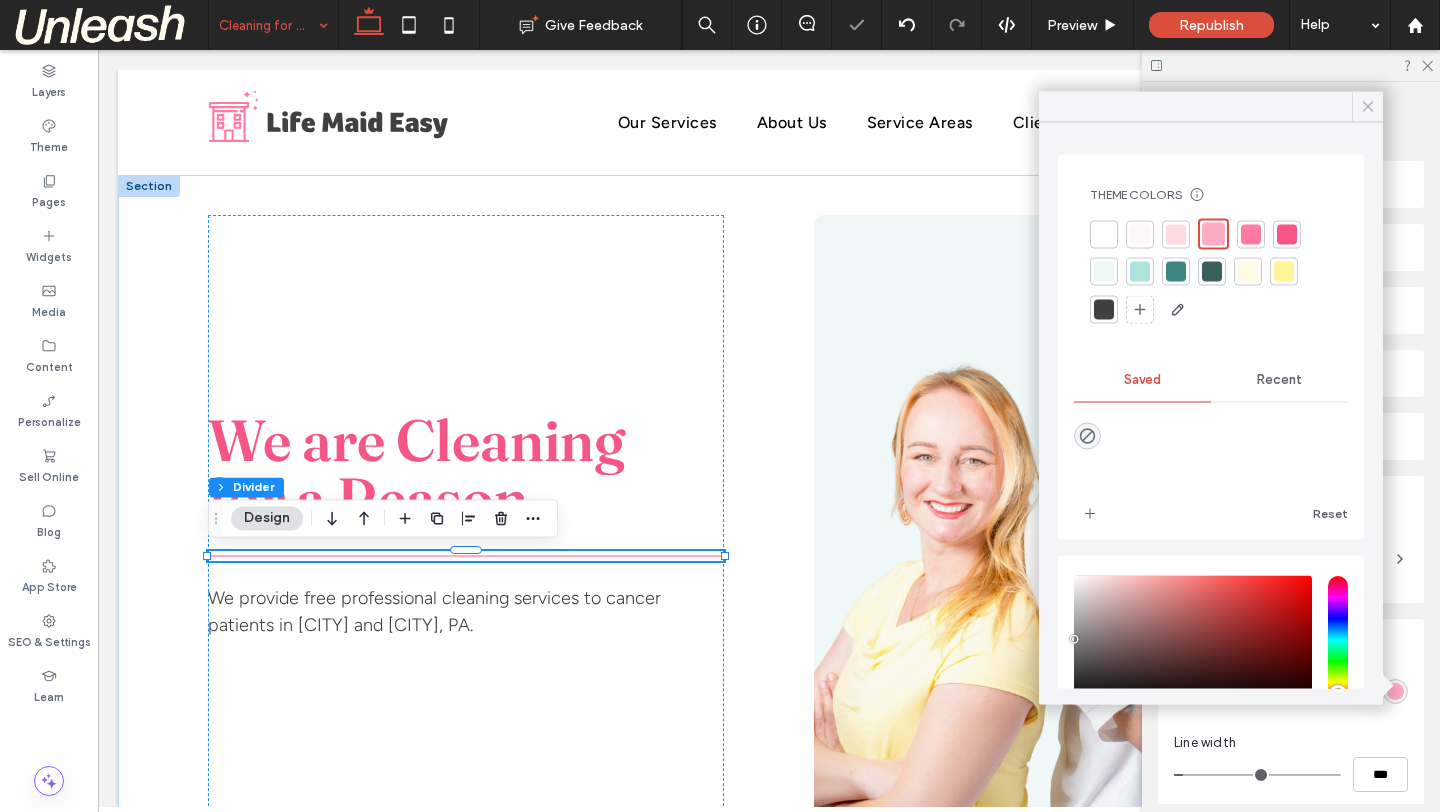 click 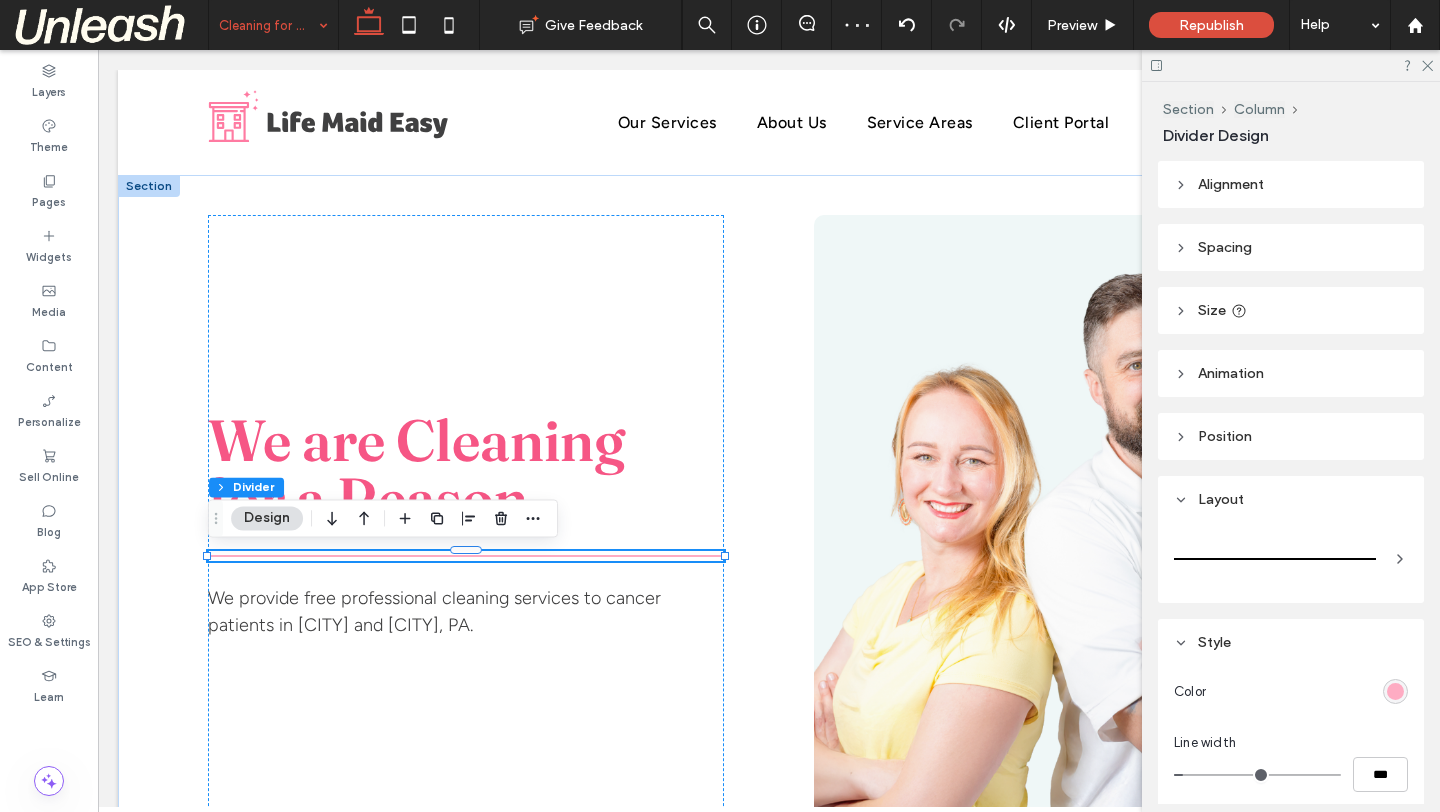 click on "Spacing" at bounding box center (1291, 247) 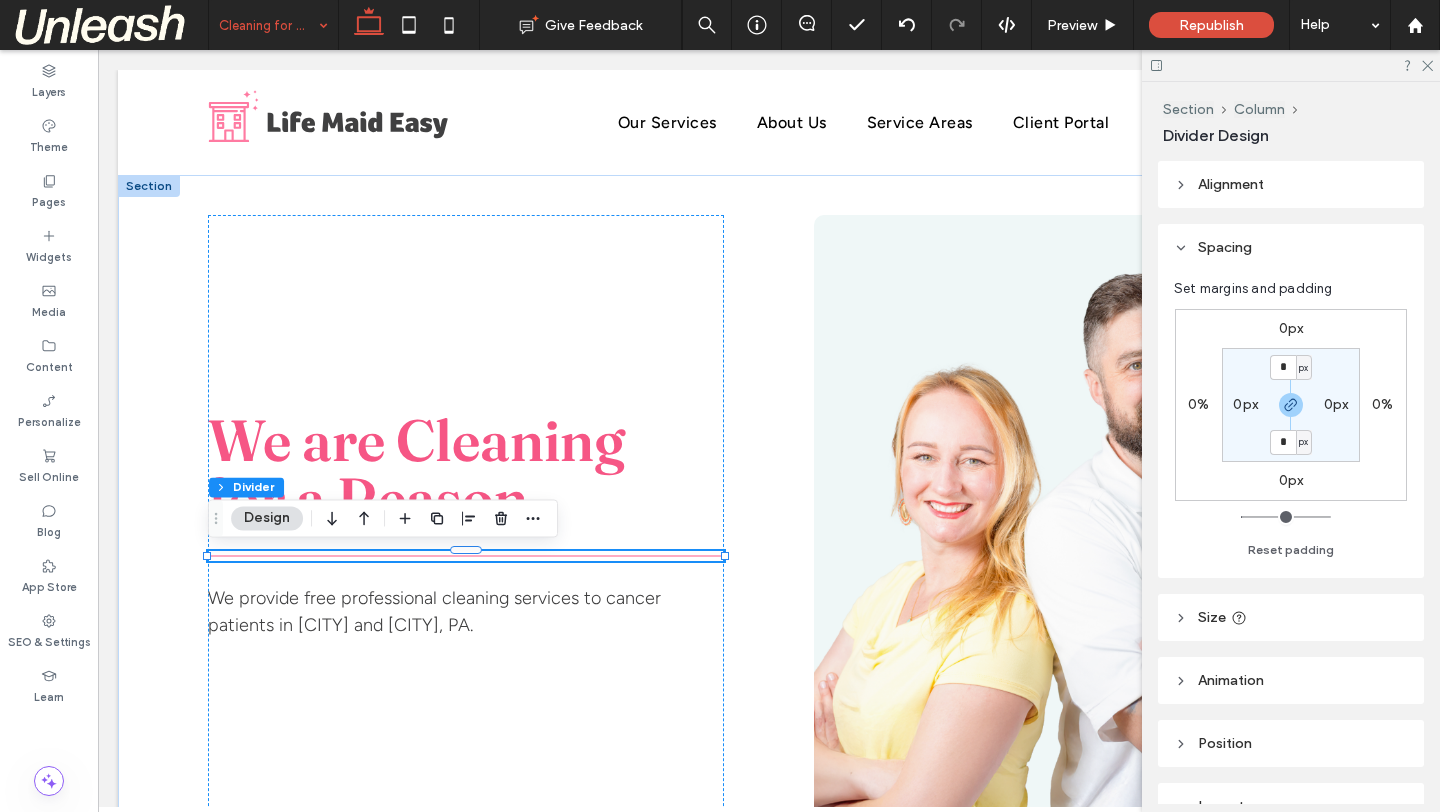 click on "Size" at bounding box center (1291, 617) 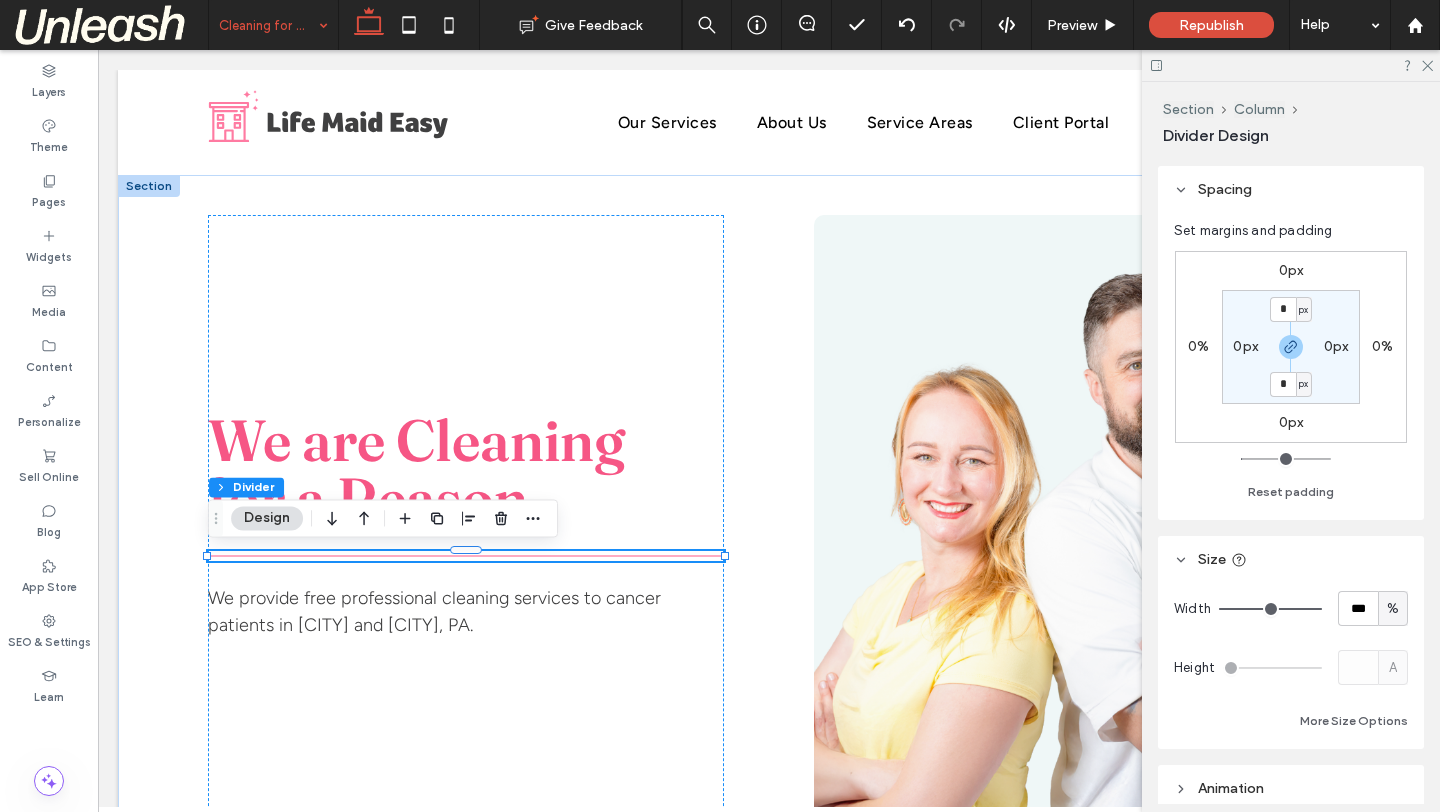 scroll, scrollTop: 62, scrollLeft: 0, axis: vertical 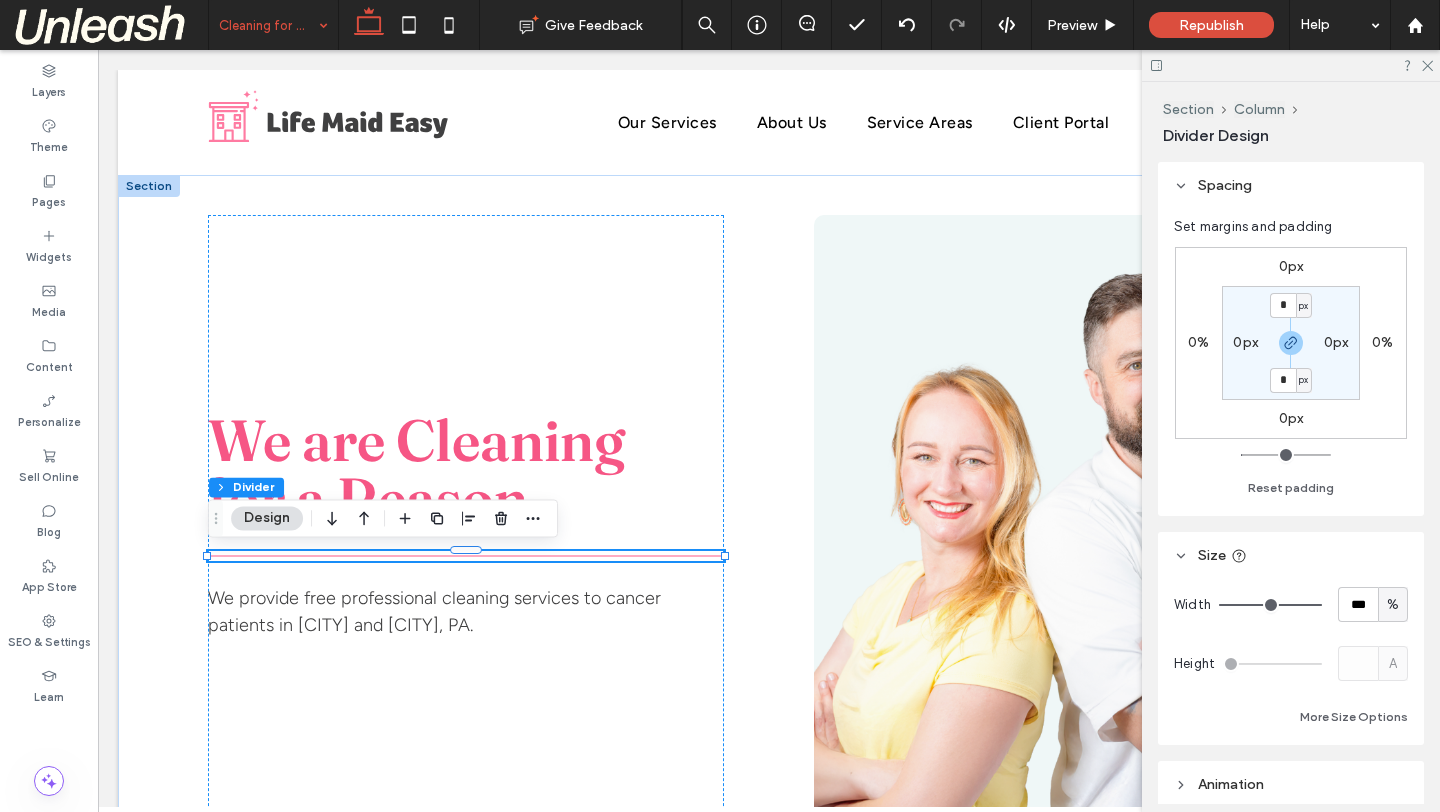 click on "%" at bounding box center [1393, 604] 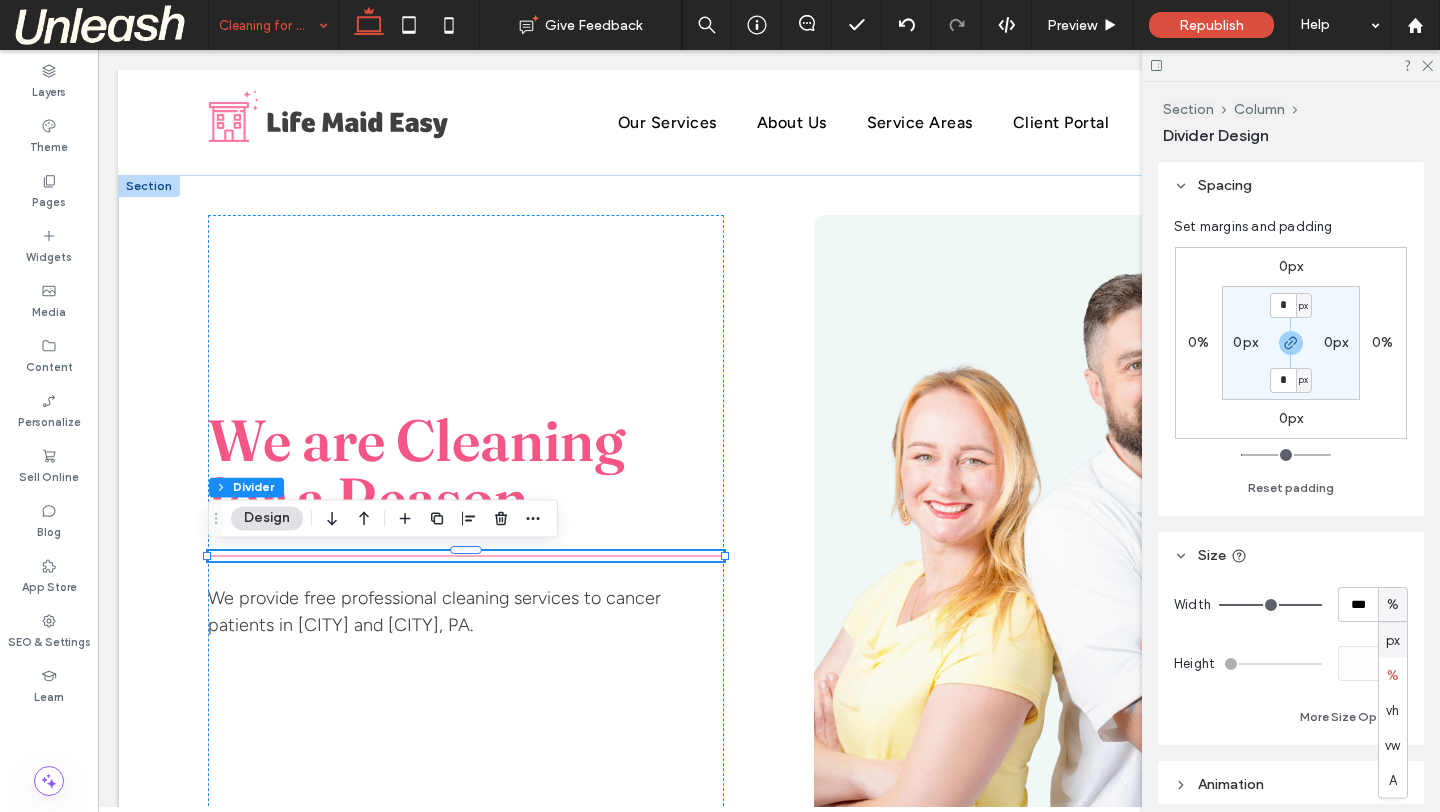 click on "px" at bounding box center [1393, 640] 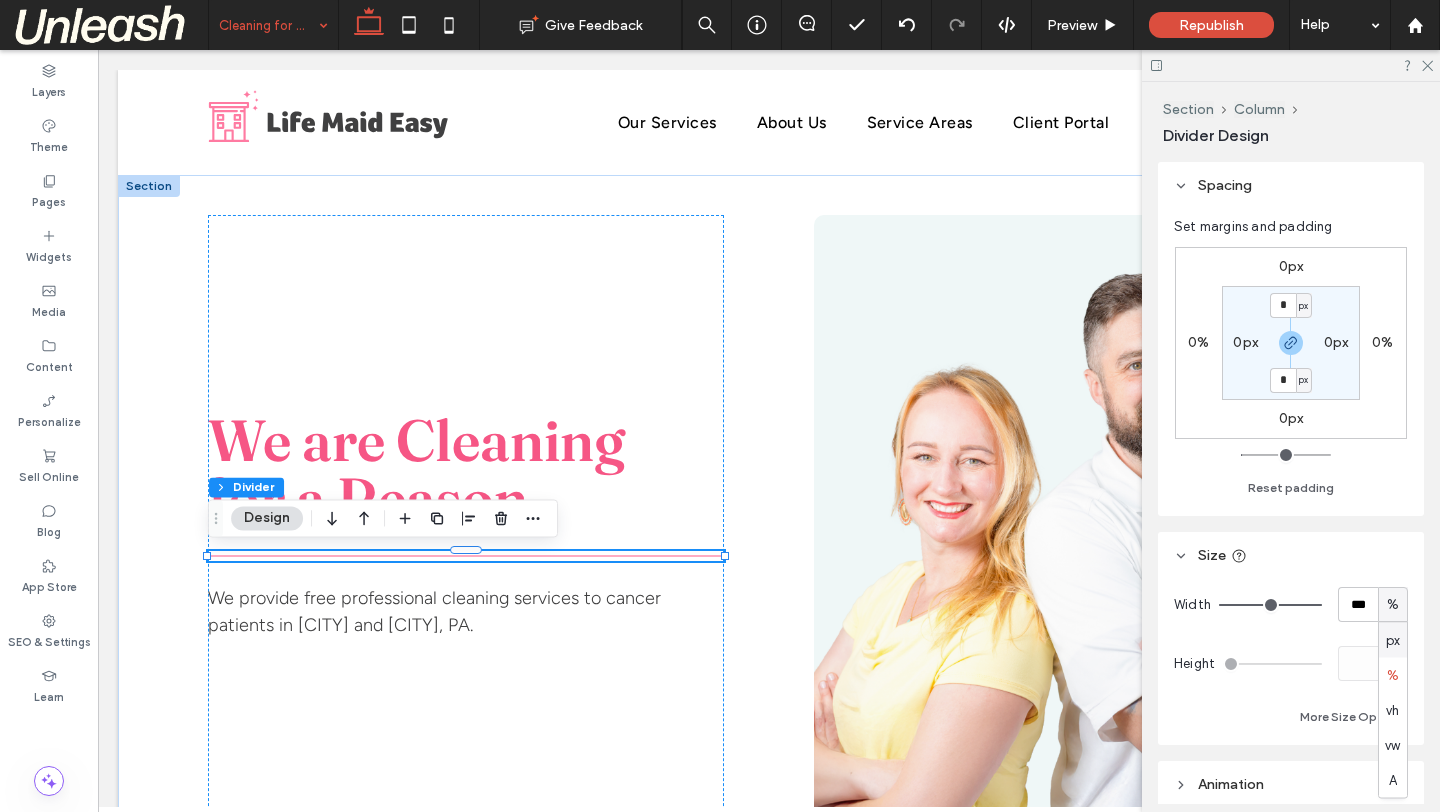 type on "***" 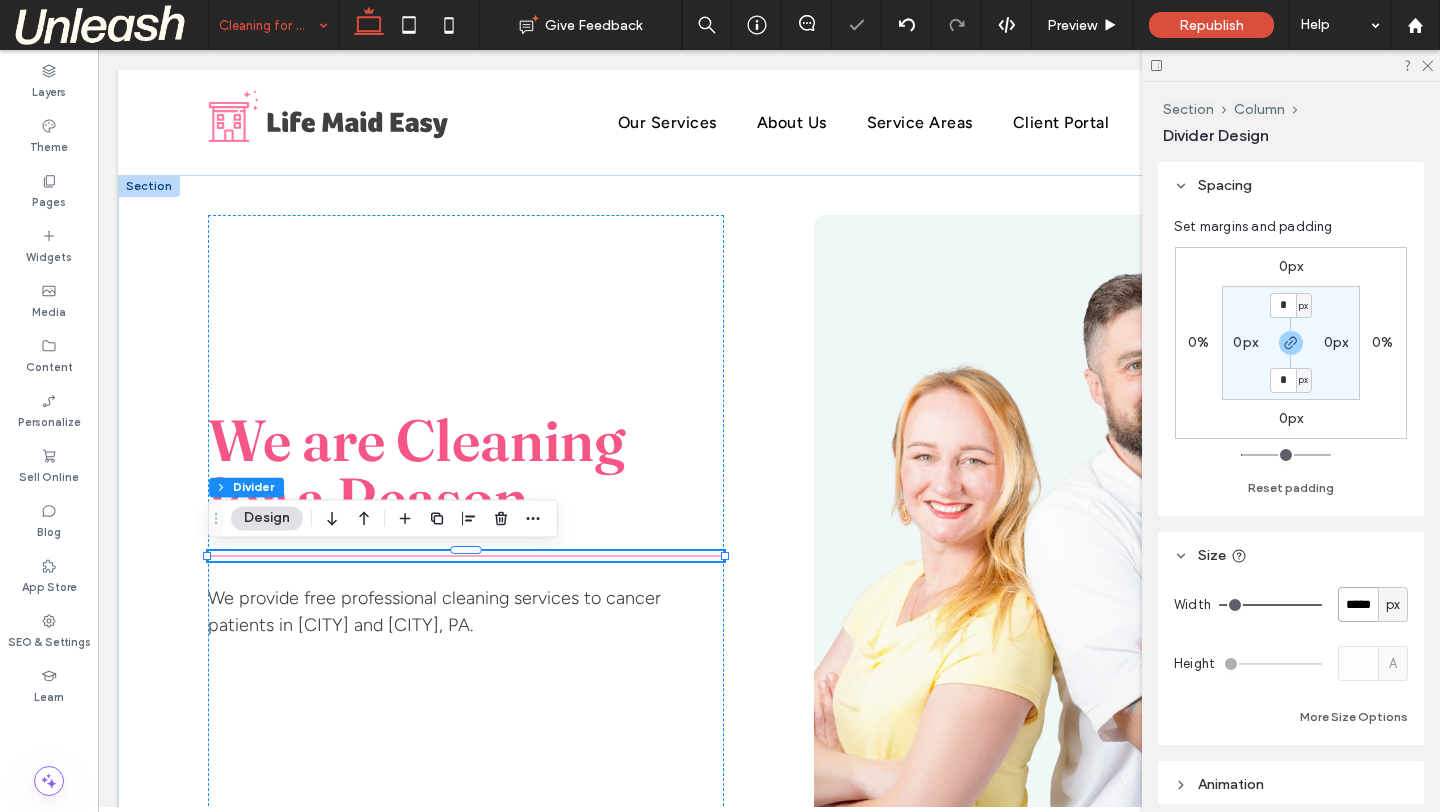 click on "*****" at bounding box center [1358, 604] 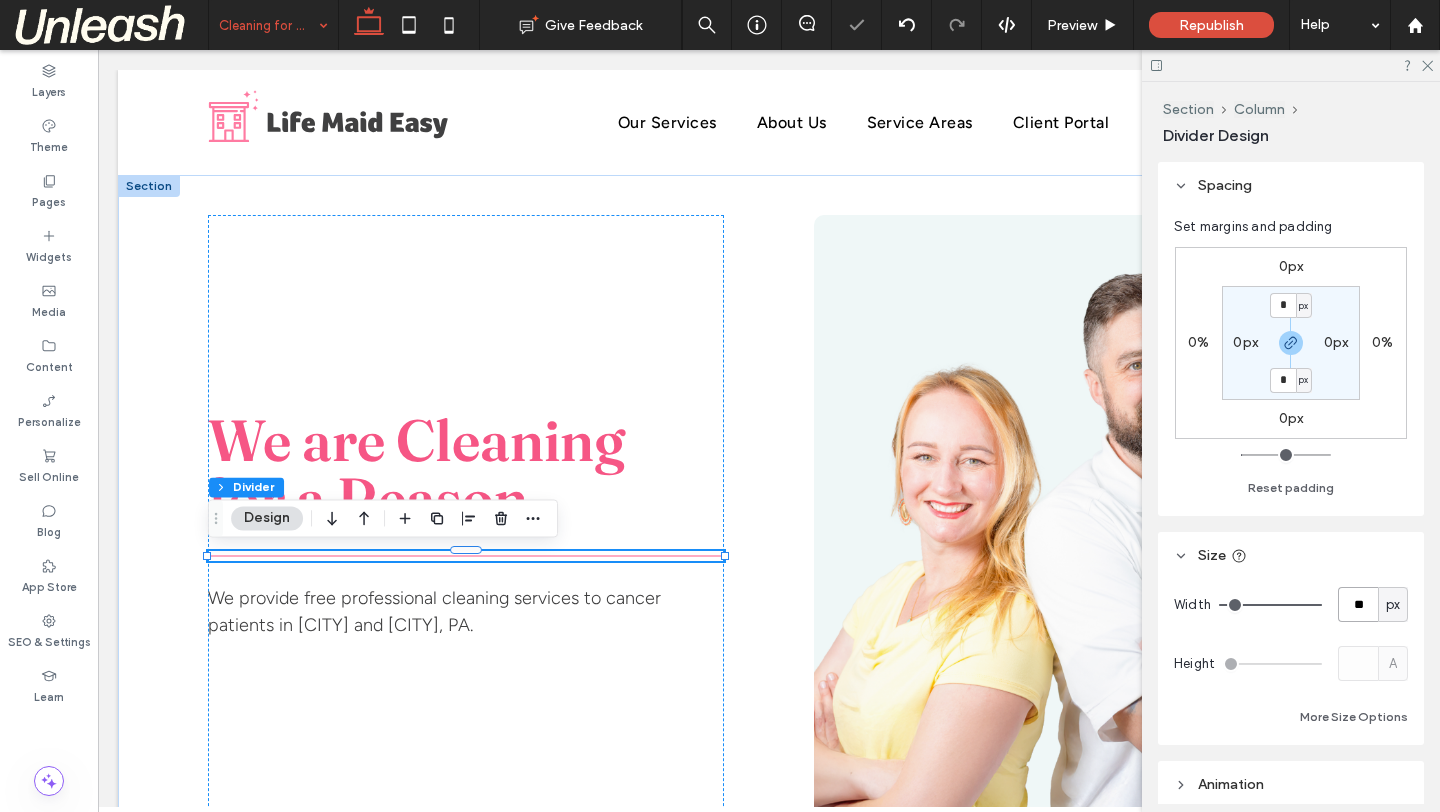 type on "**" 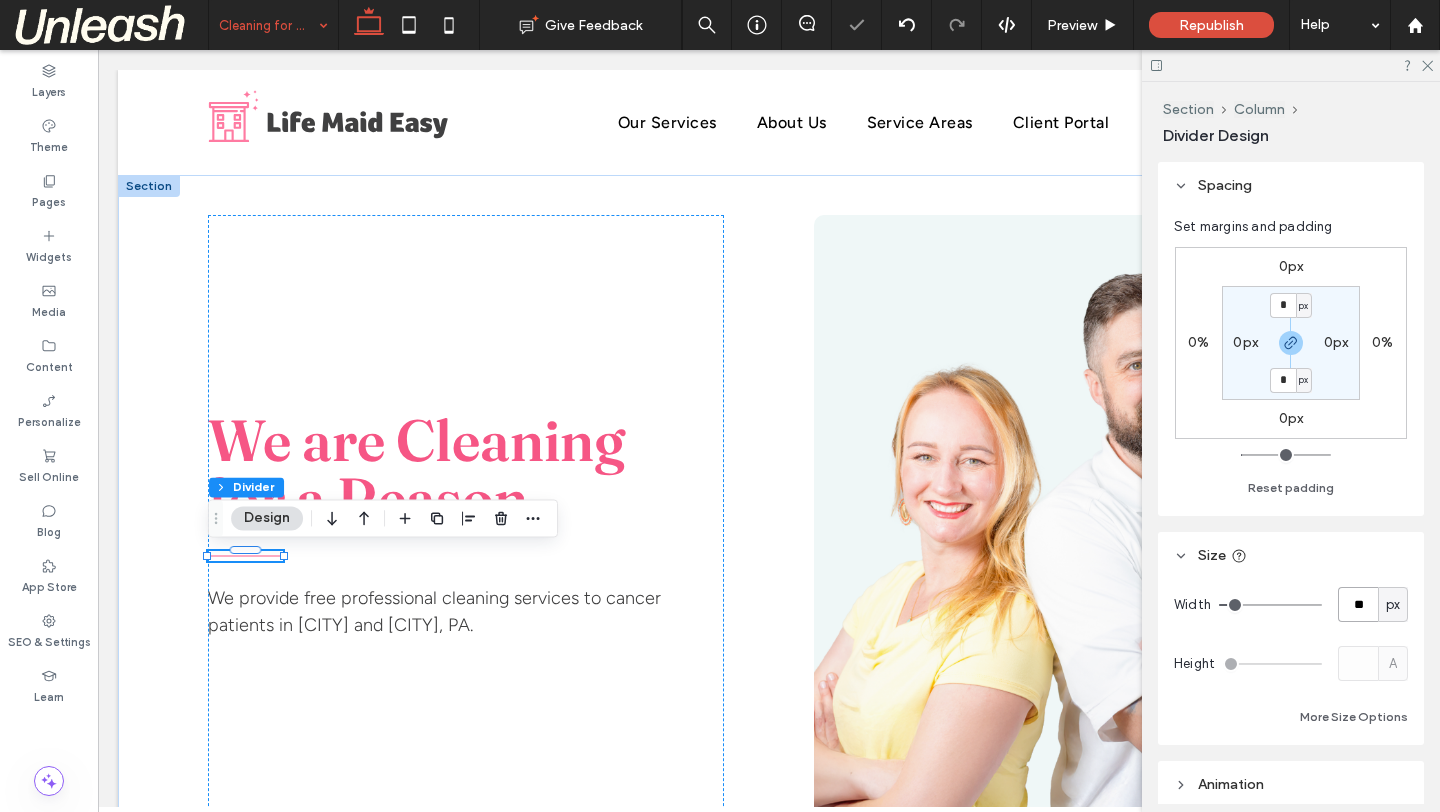 click on "**" at bounding box center (1358, 604) 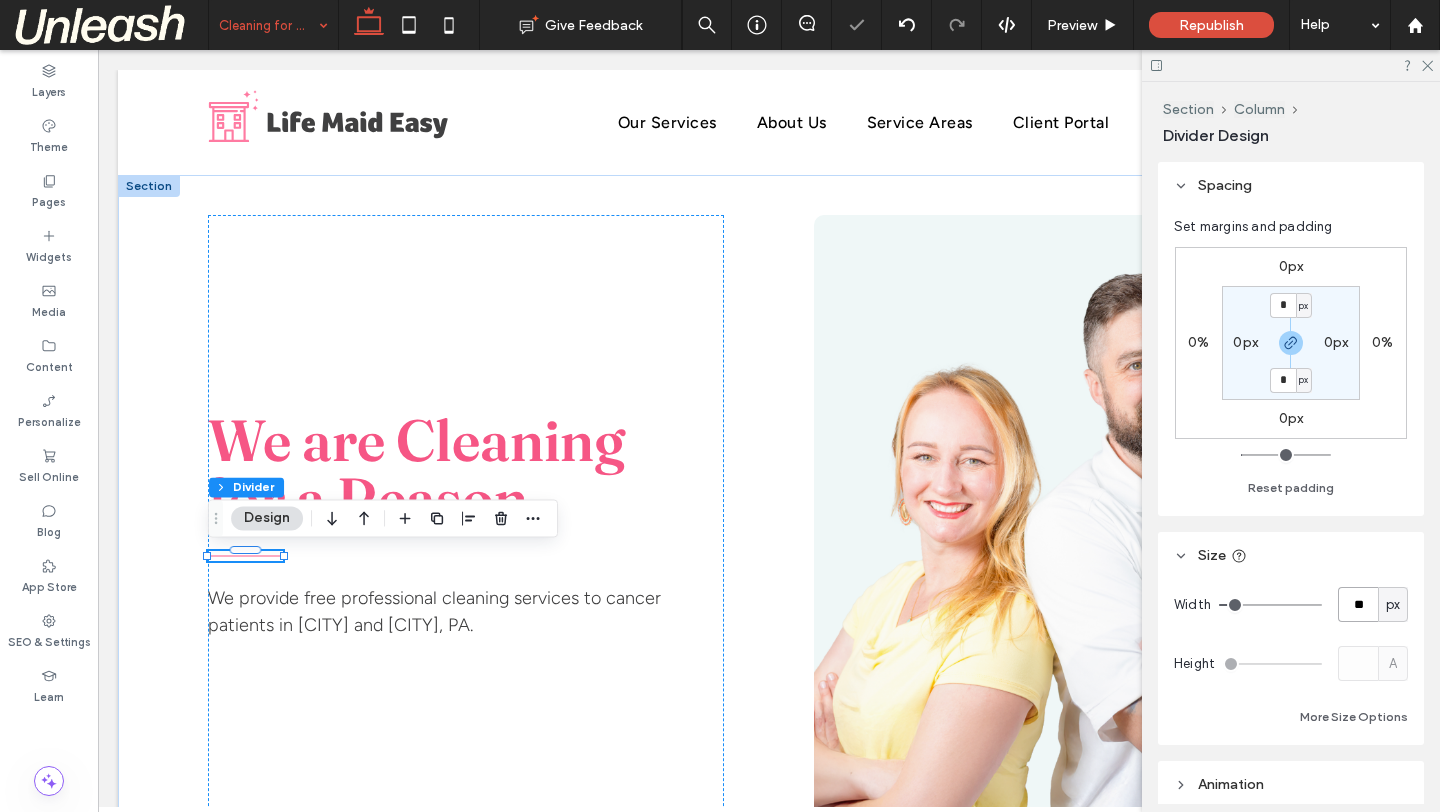 click on "**" at bounding box center [1358, 604] 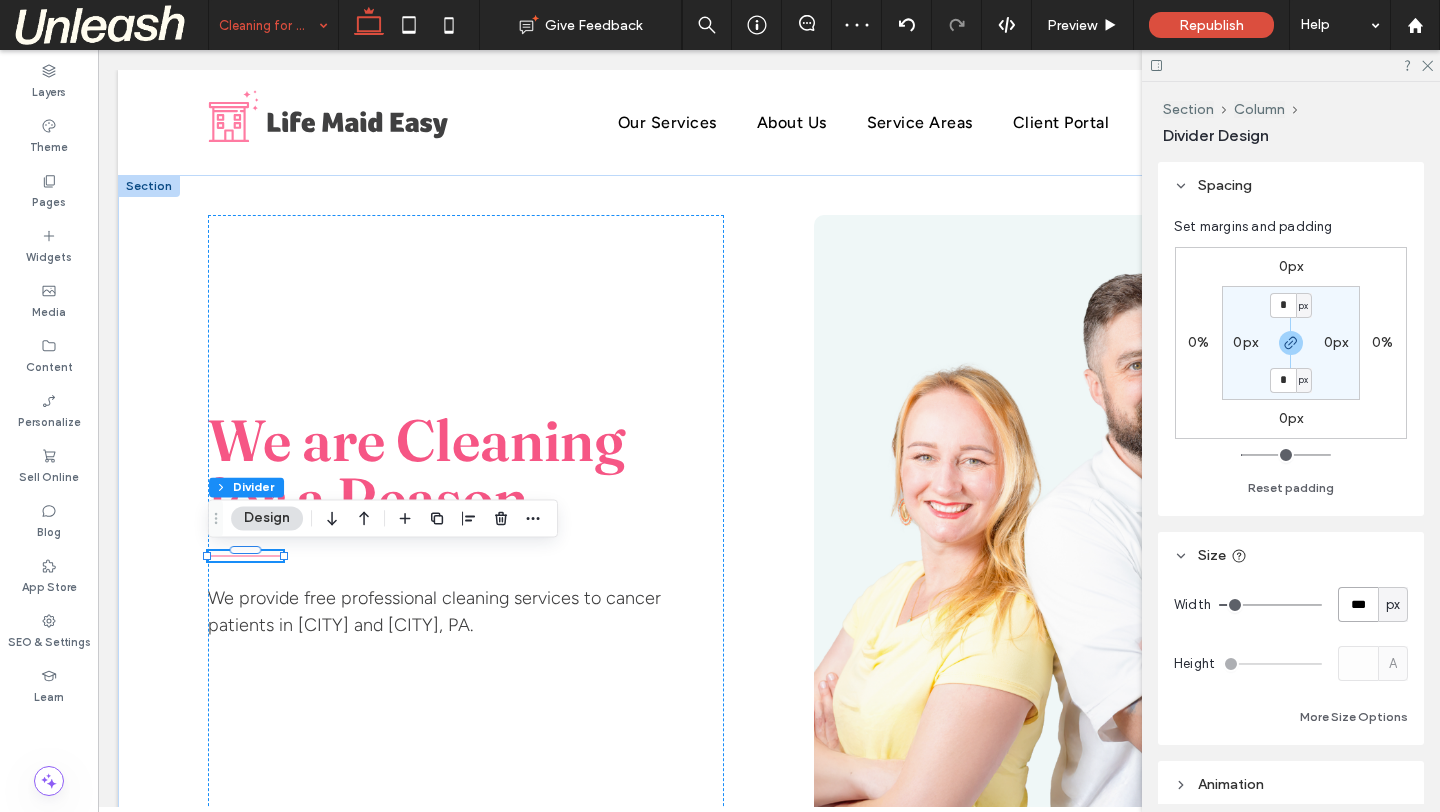 type on "***" 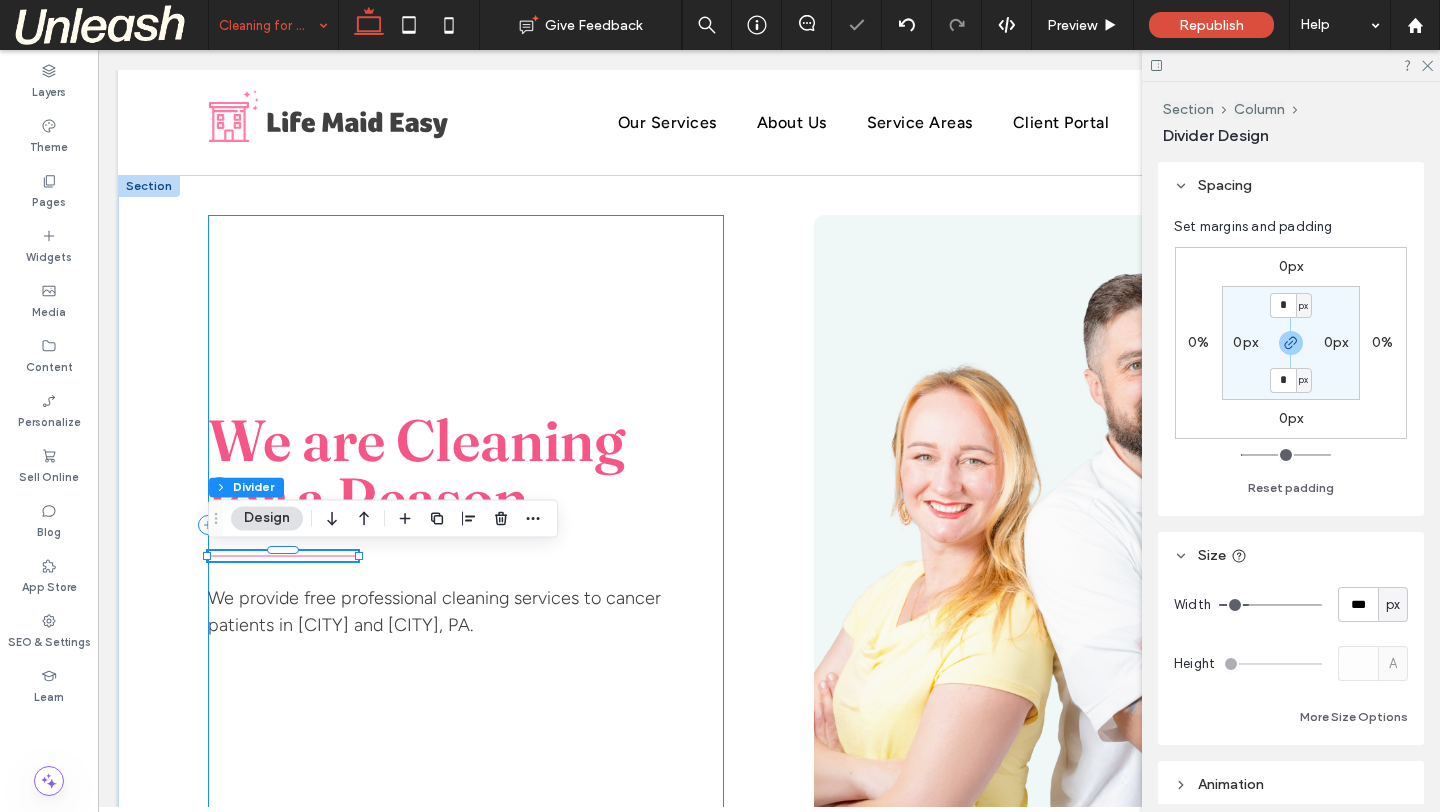 click on "We are Cleaning for a Reason
We provide free professional cleaning services to cancer patients in [CITY] and [CITY], PA." at bounding box center [466, 525] 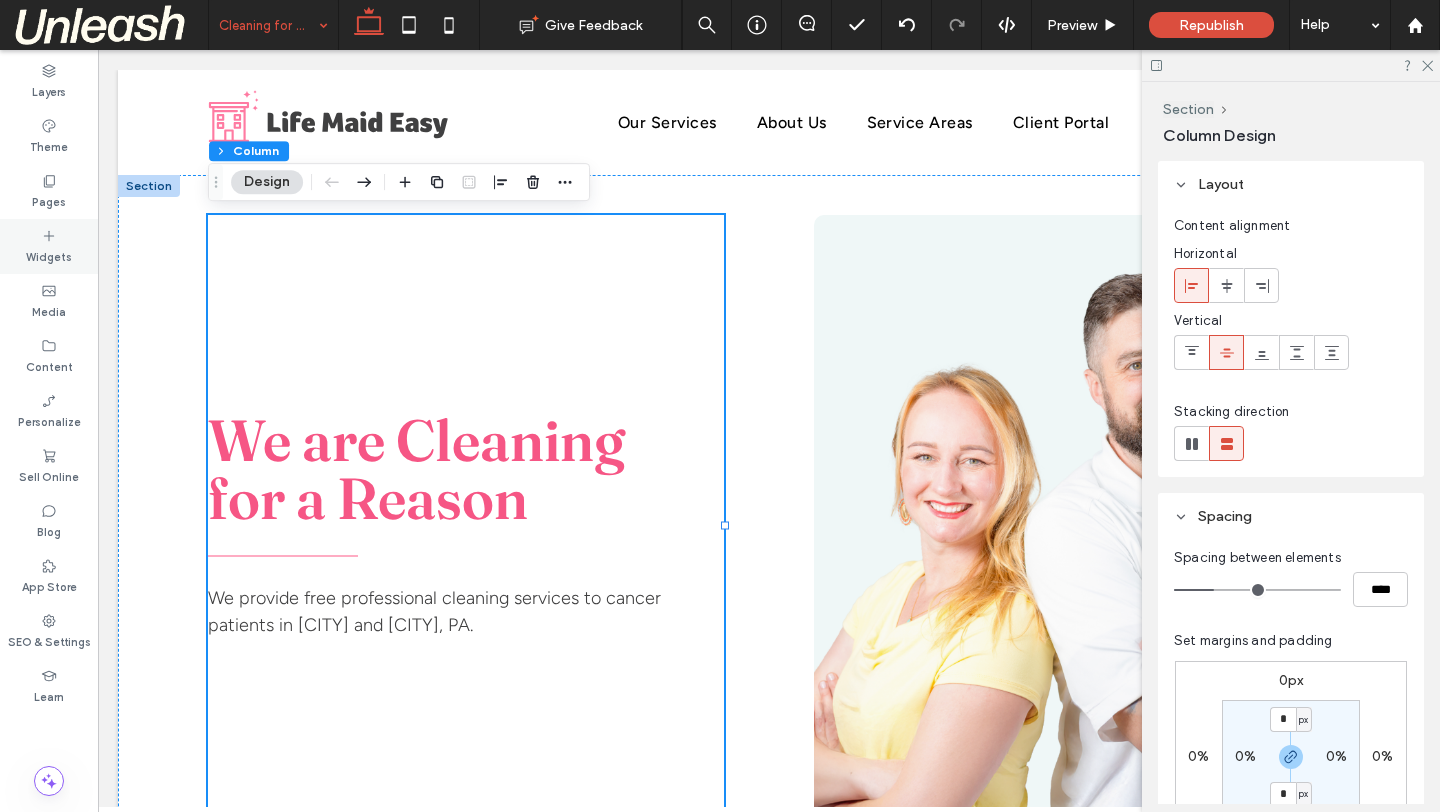 click on "Widgets" at bounding box center [49, 246] 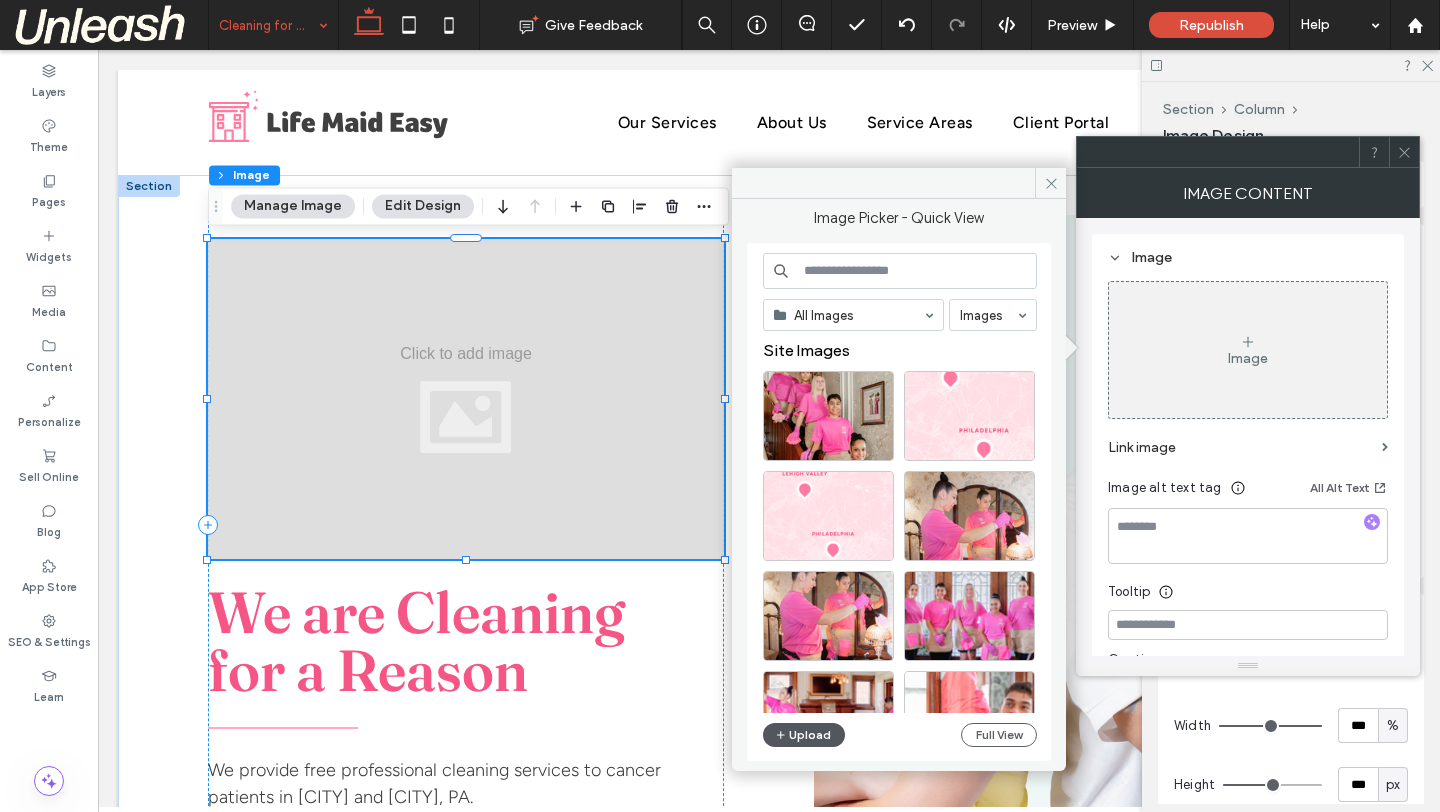 click on "Upload" at bounding box center (804, 735) 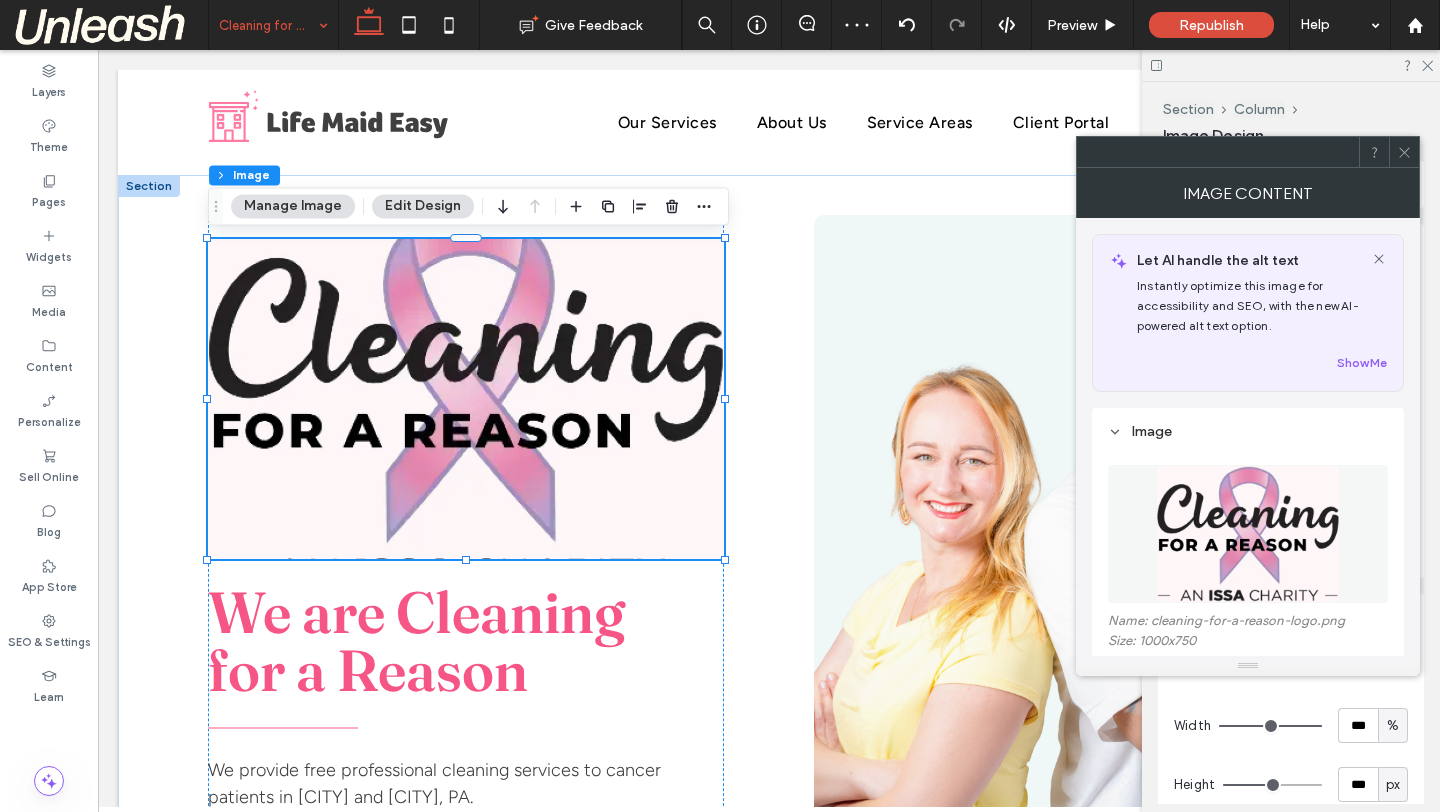 click 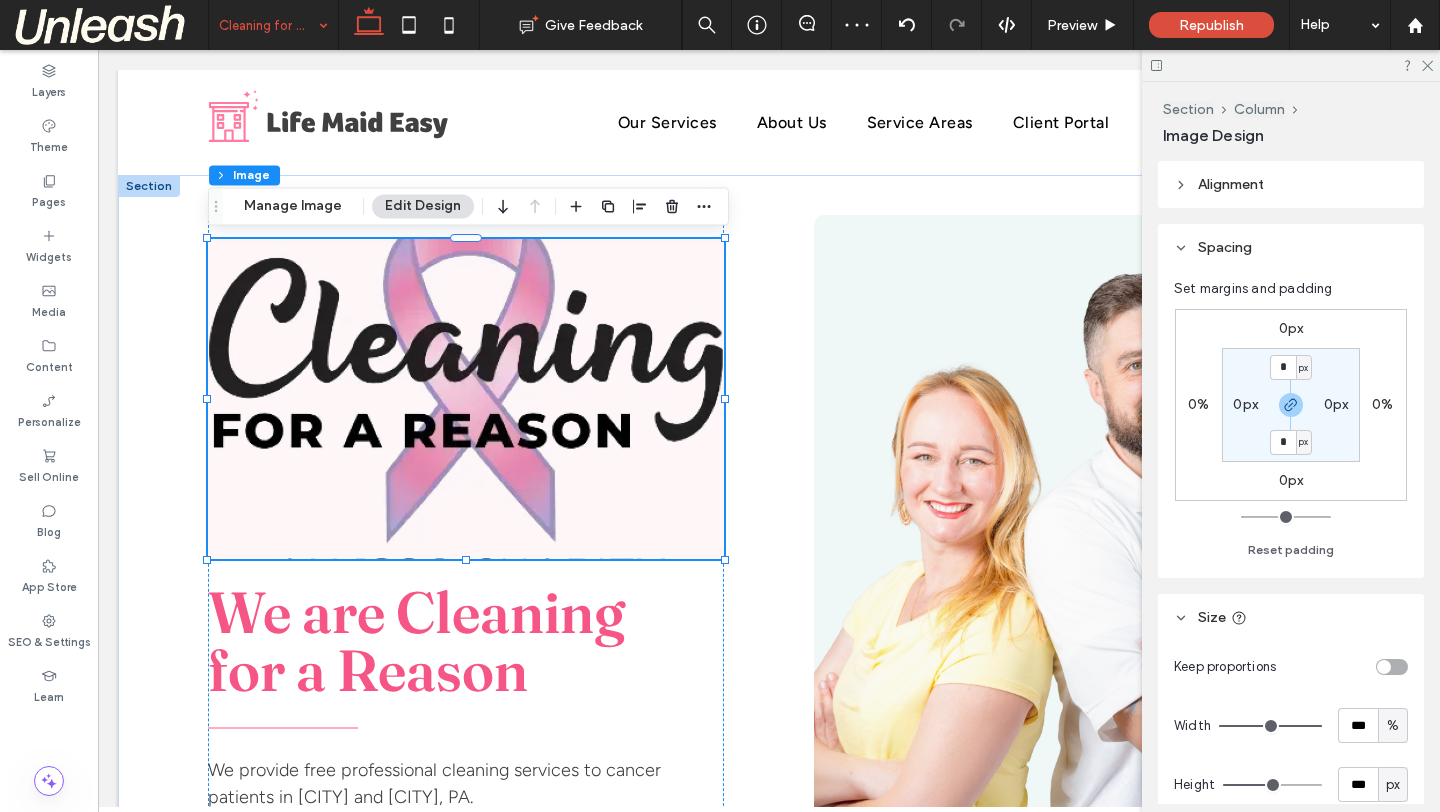 scroll, scrollTop: 9, scrollLeft: 0, axis: vertical 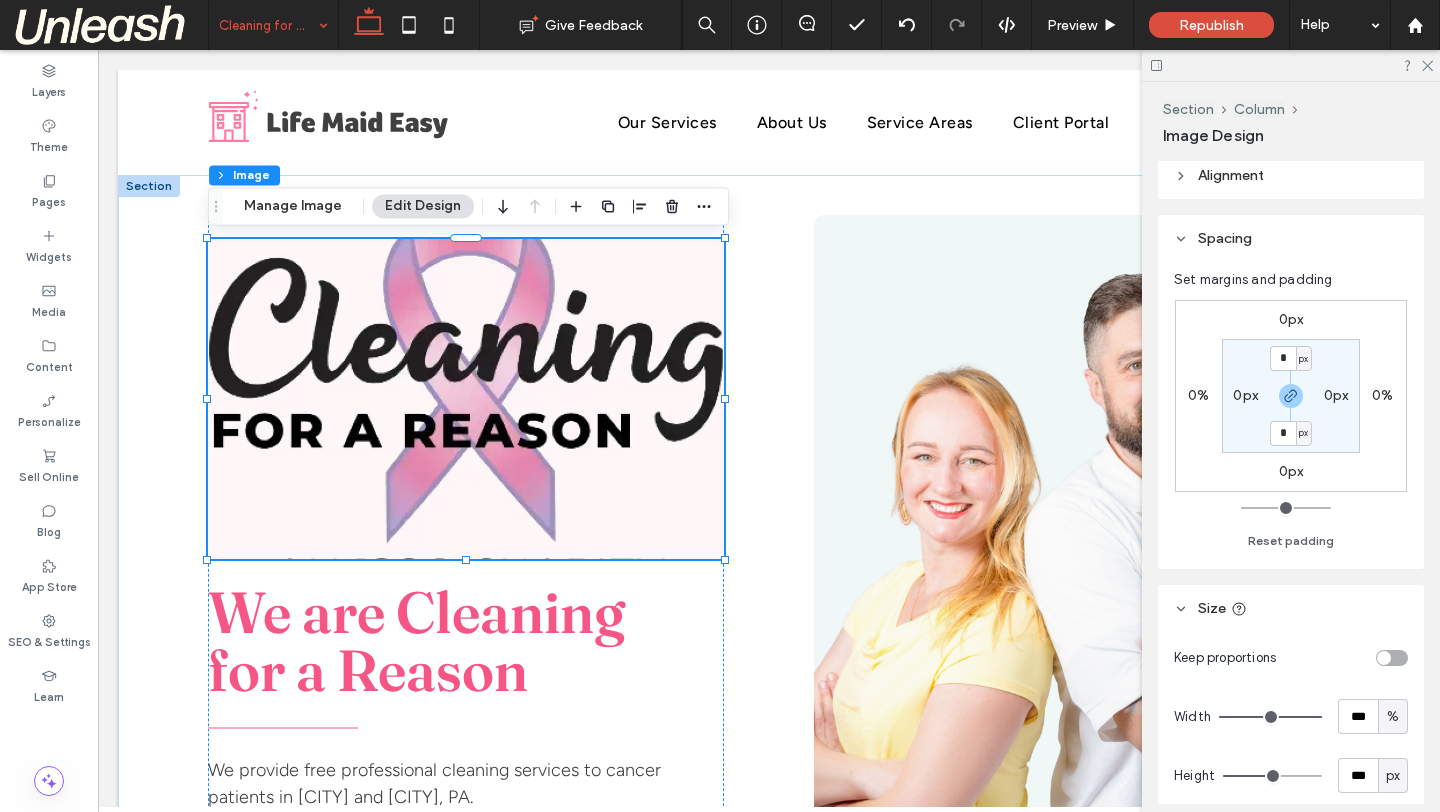 click at bounding box center [1392, 658] 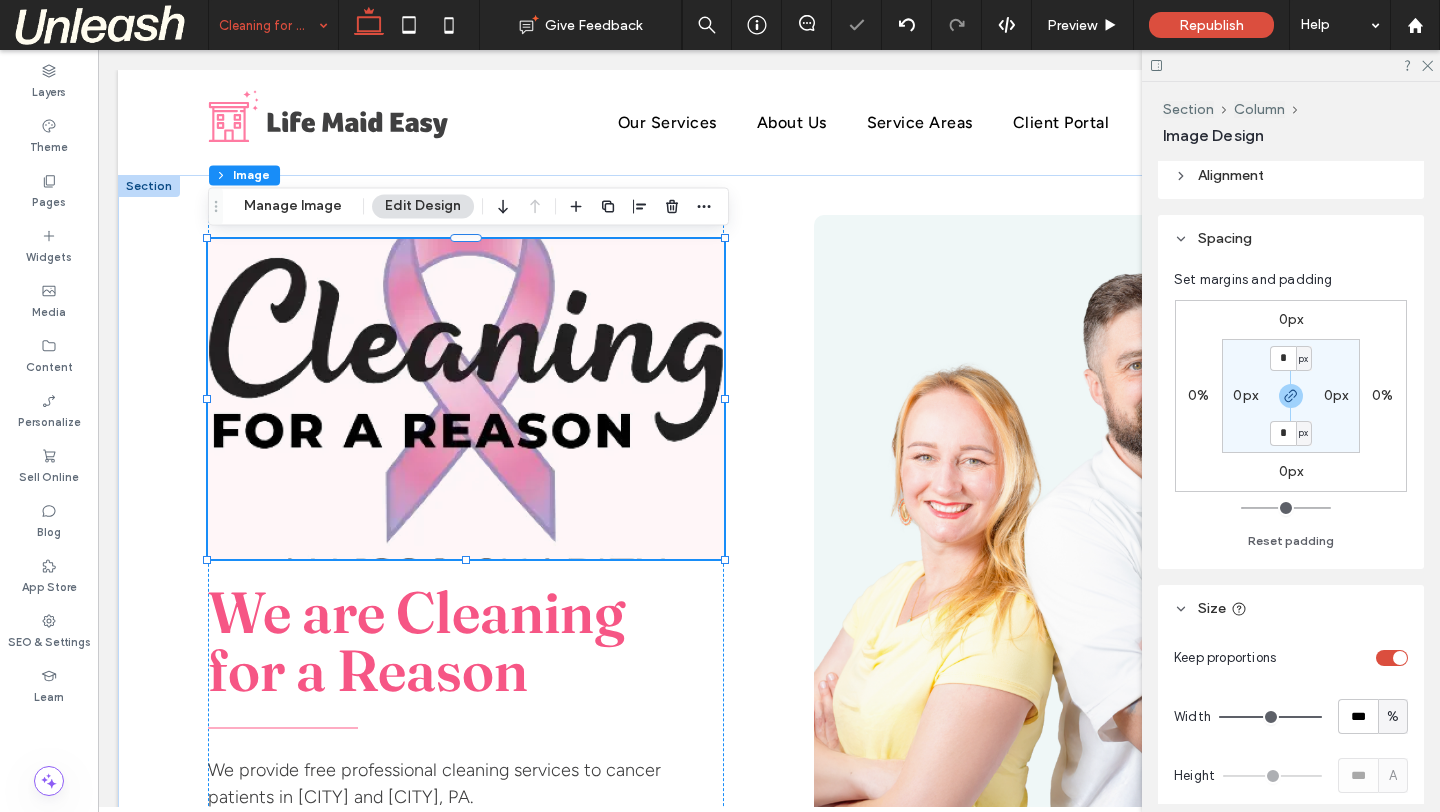 type on "*" 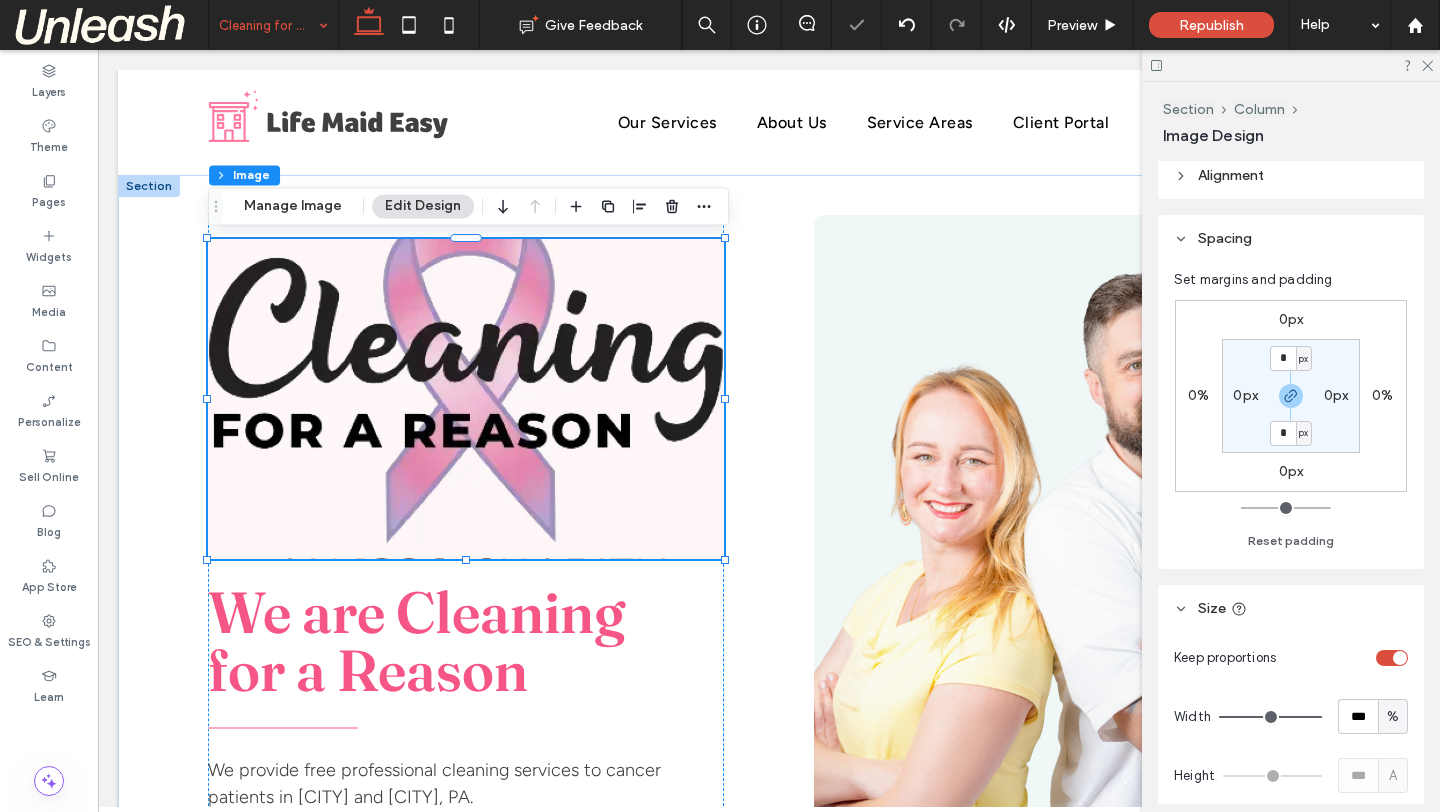 type 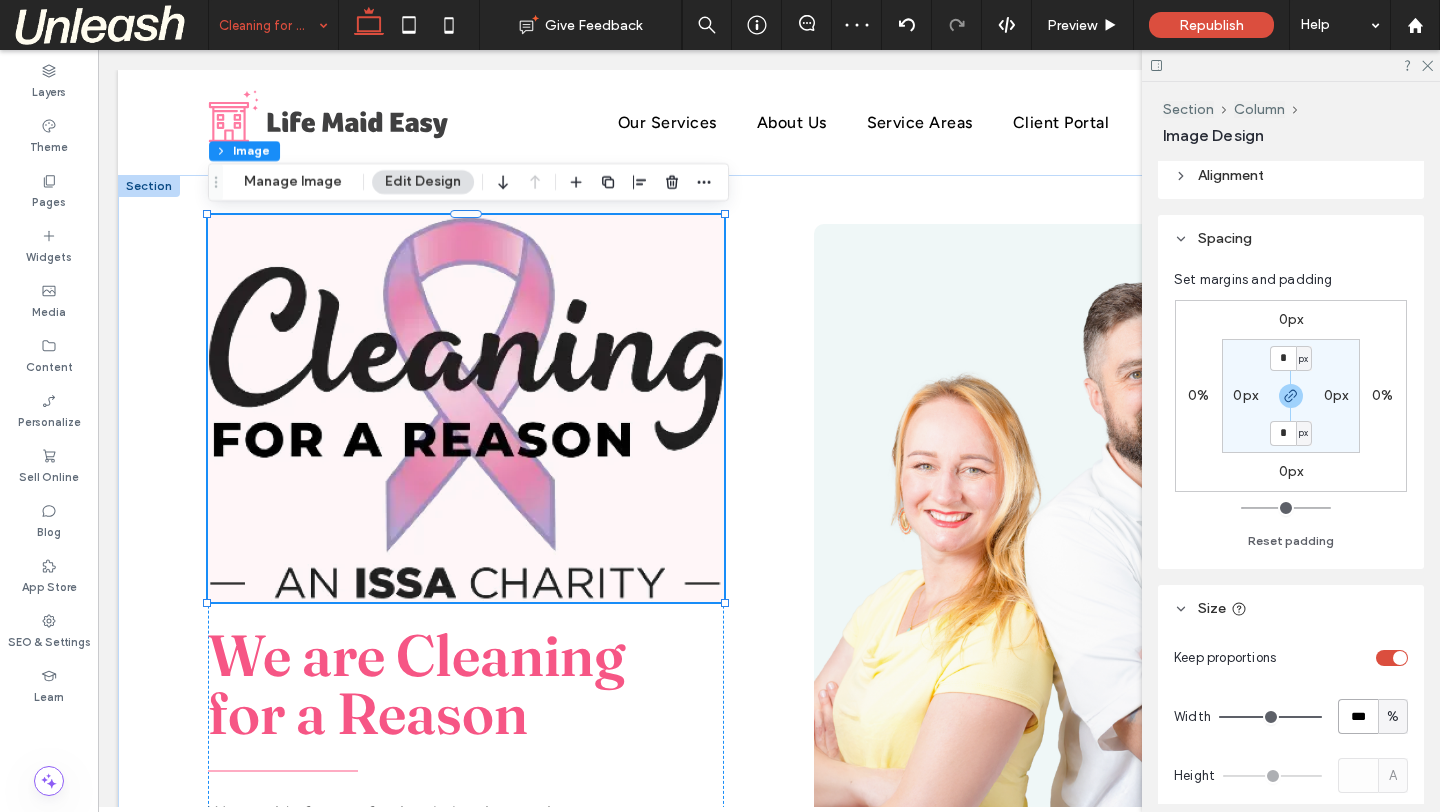 click on "***" at bounding box center (1358, 716) 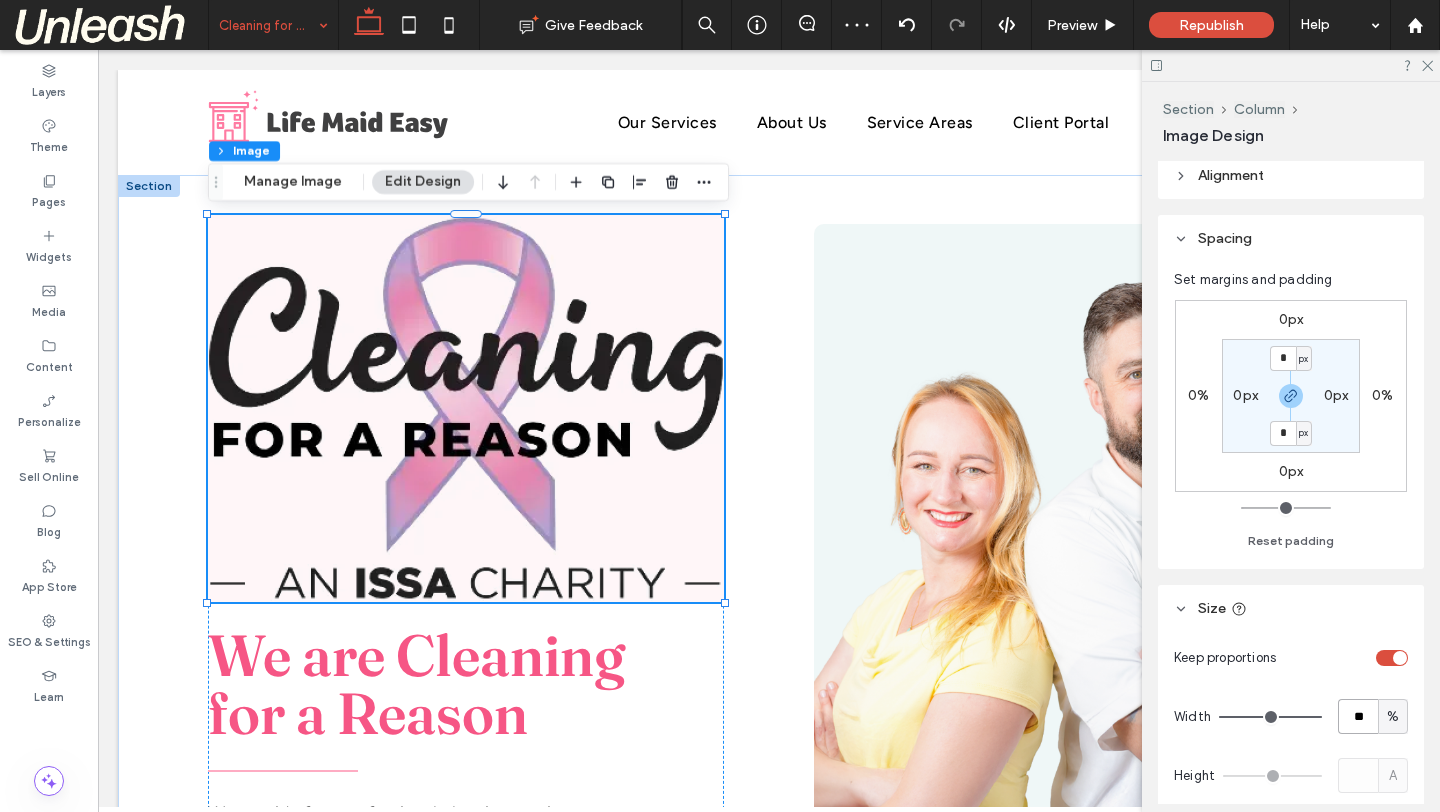 type on "**" 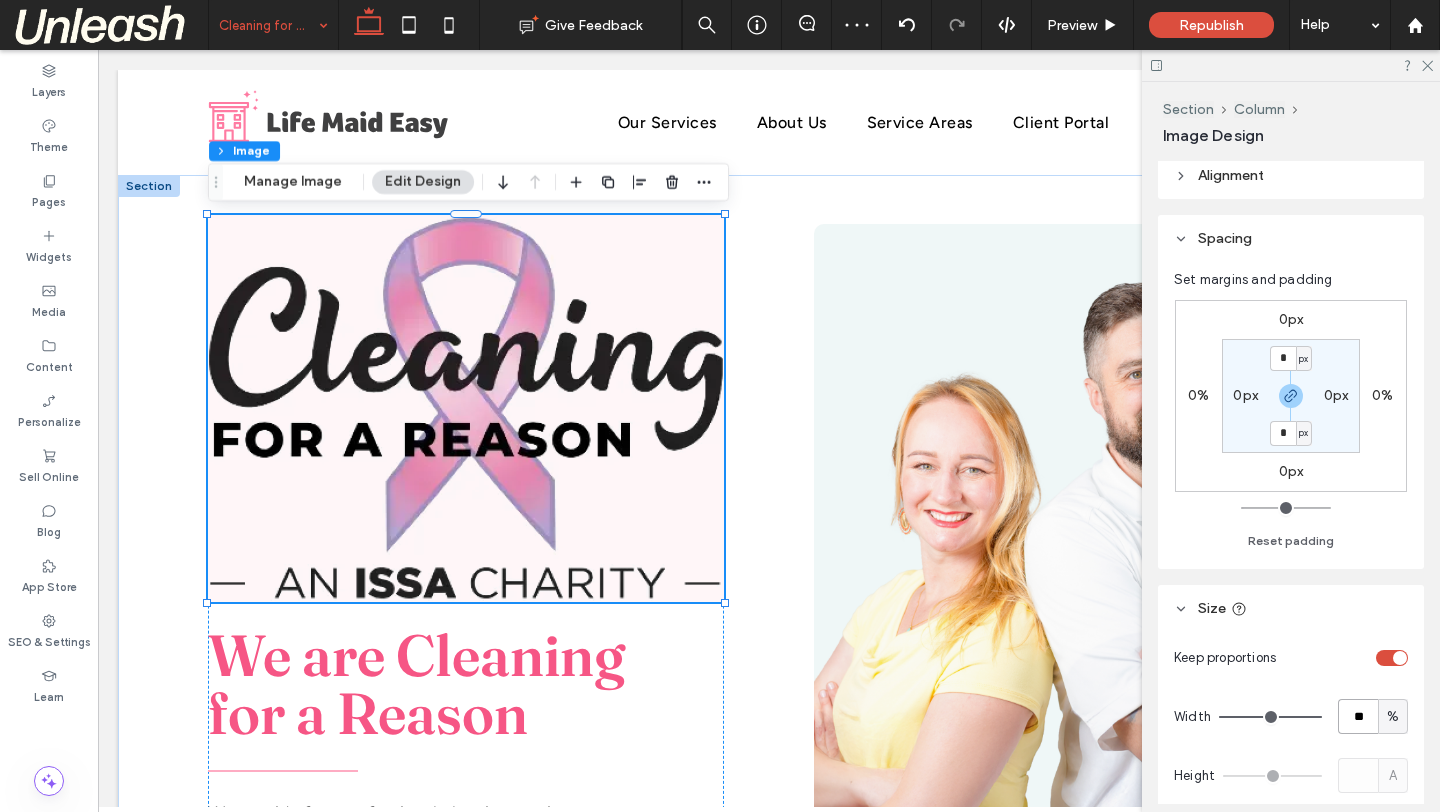 type on "**" 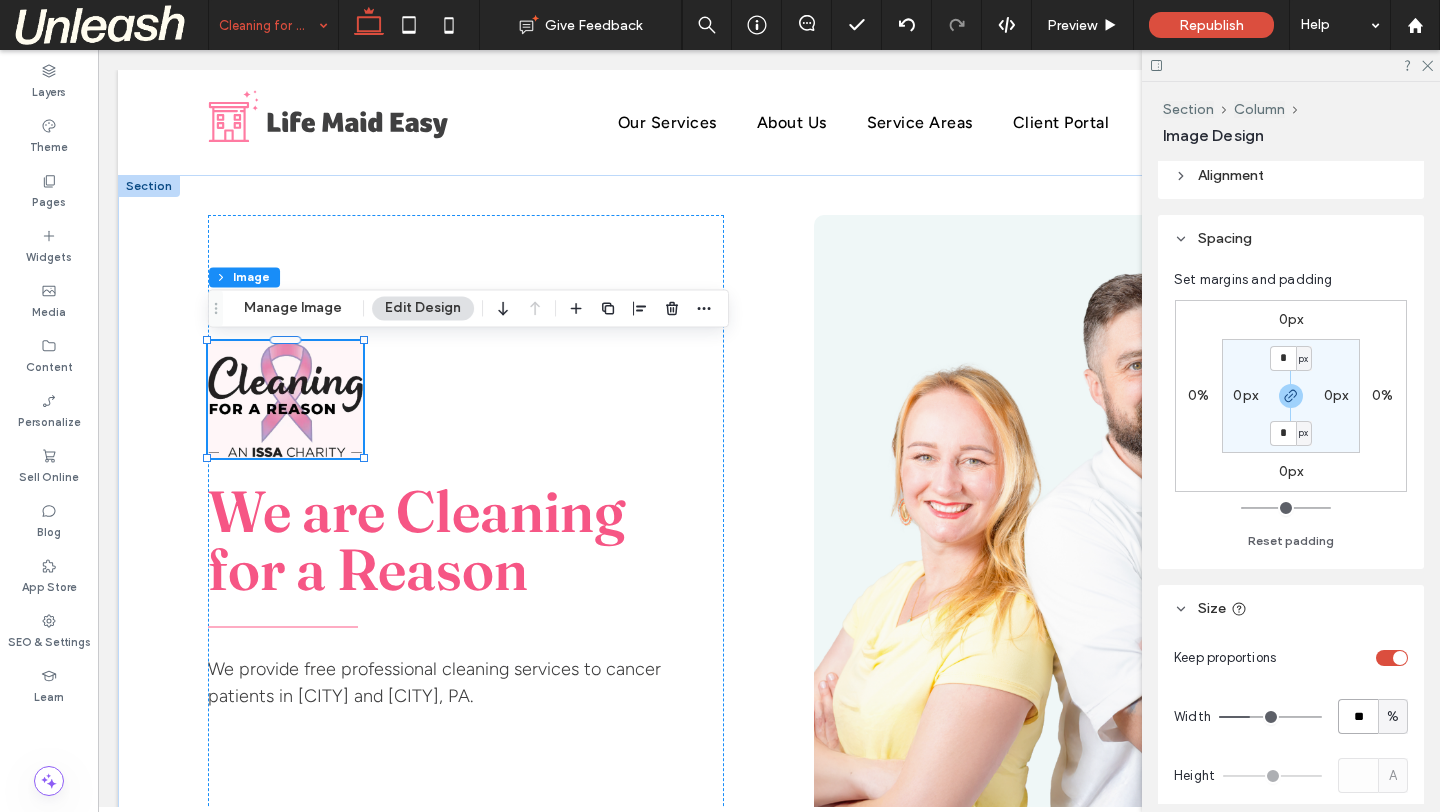 click on "**" at bounding box center (1358, 716) 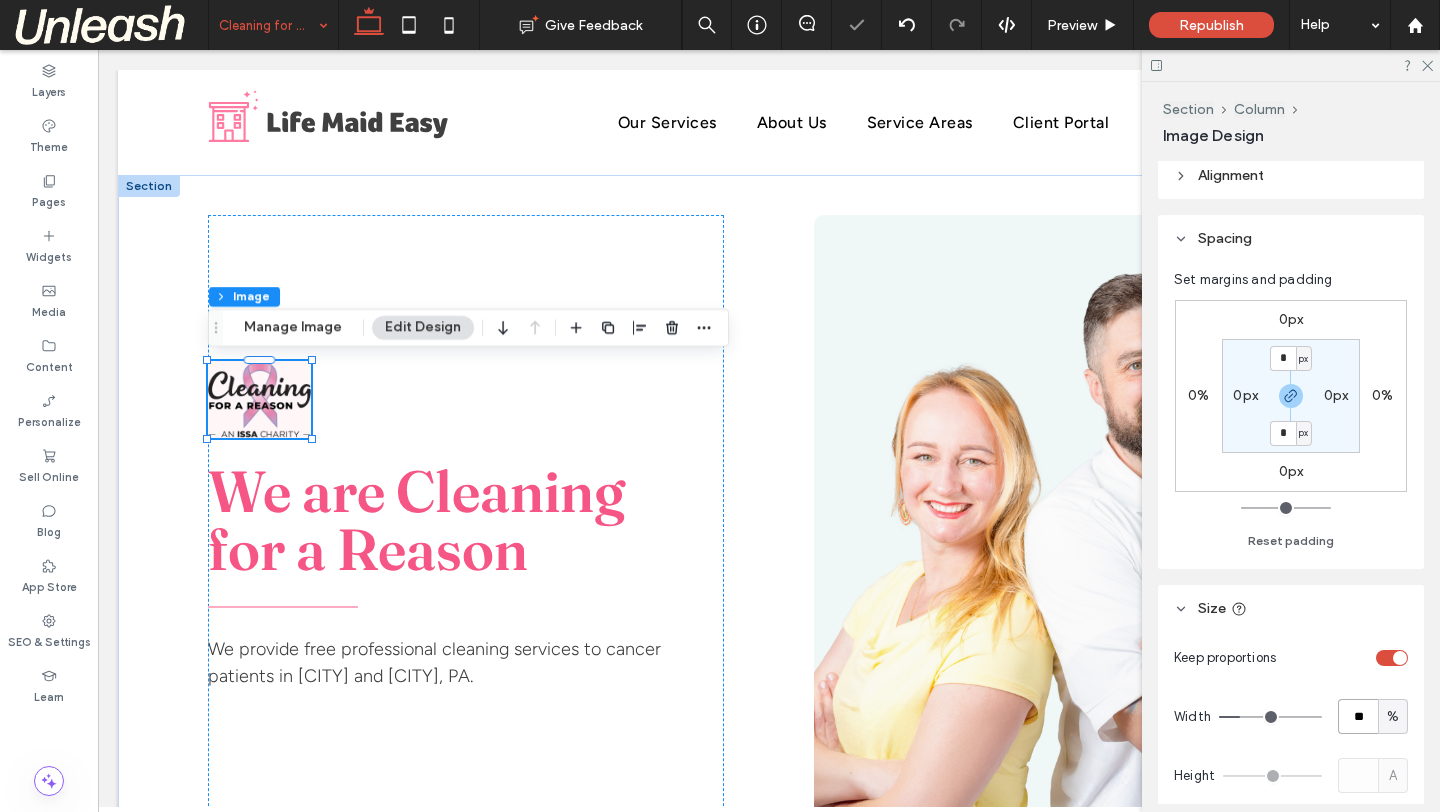 click on "**" at bounding box center (1358, 716) 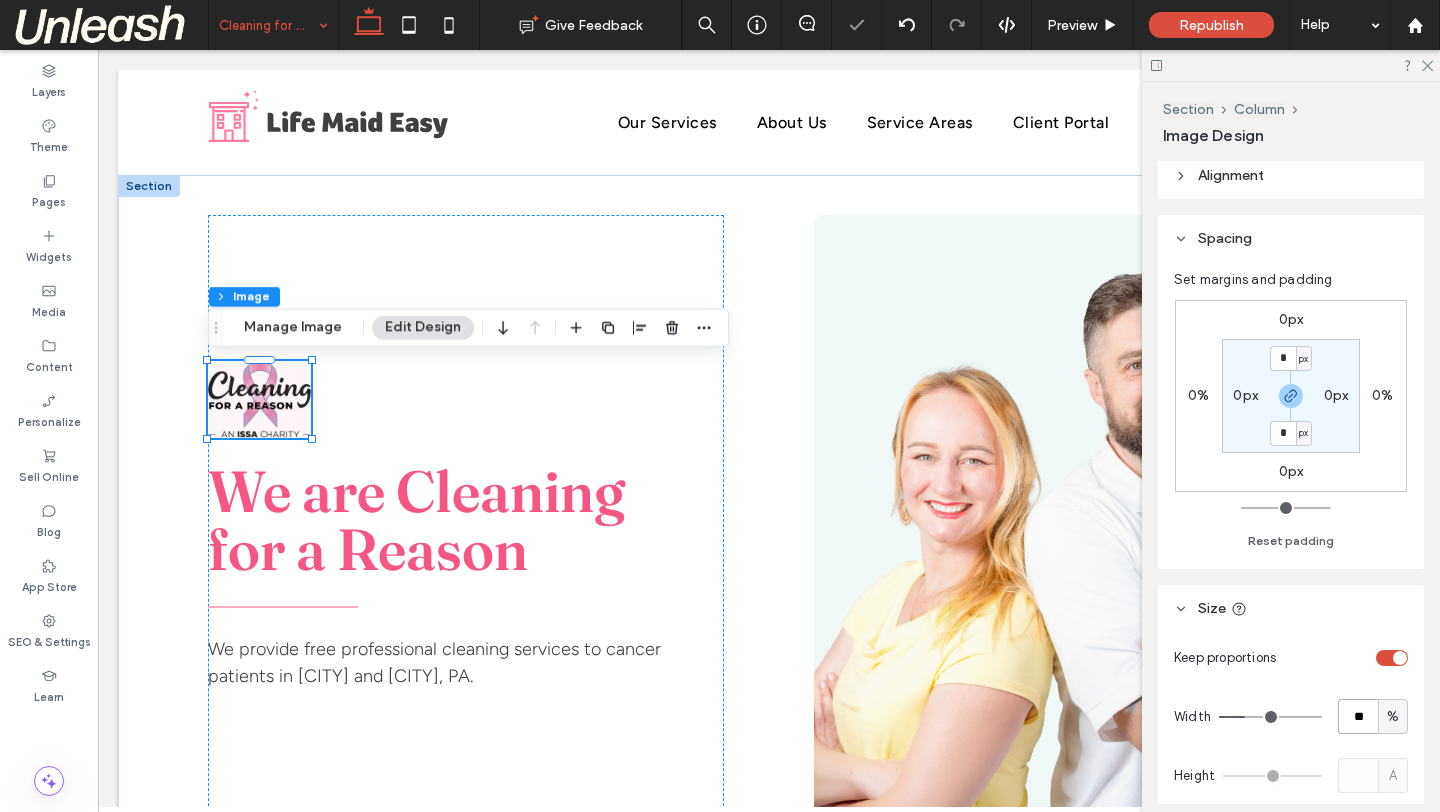 type on "**" 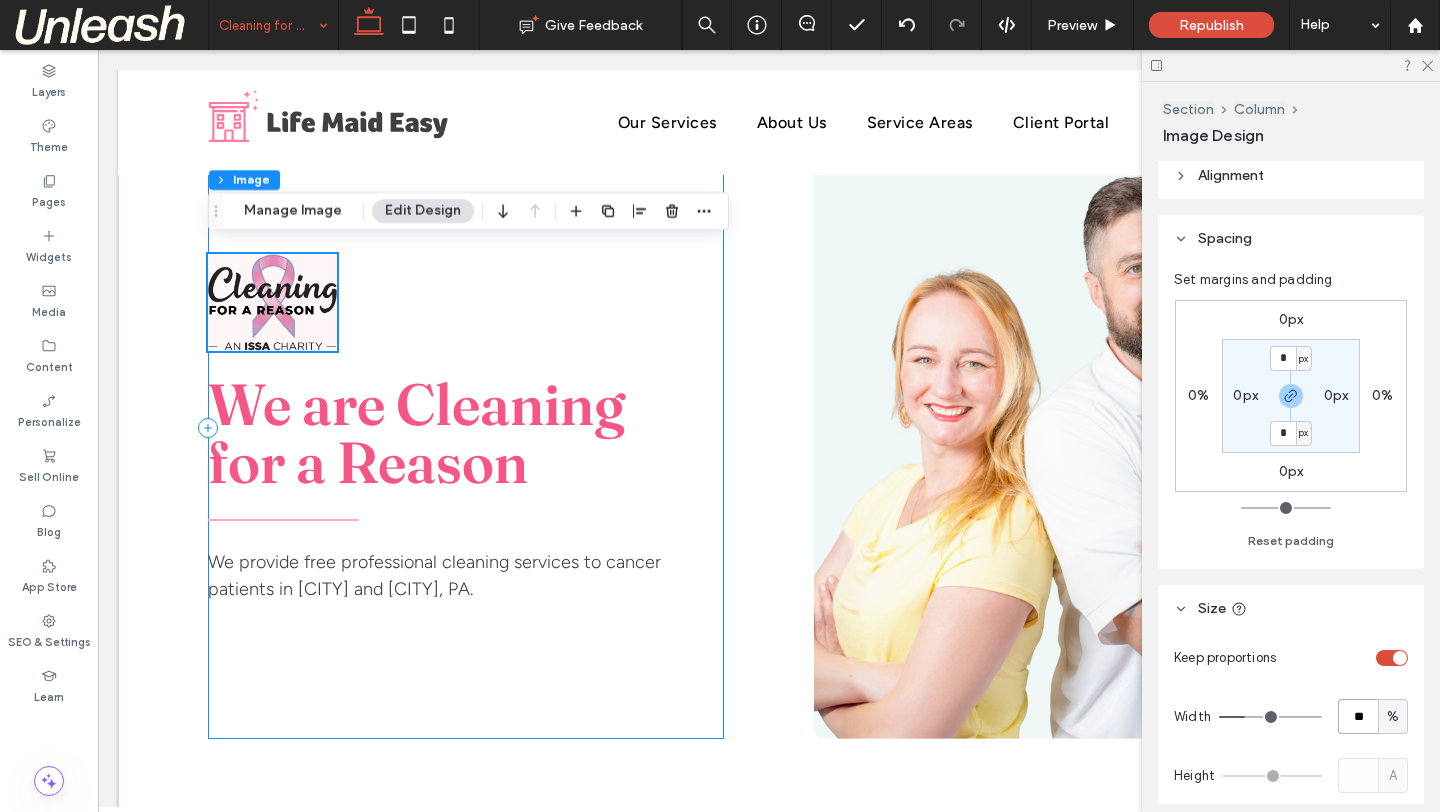 scroll, scrollTop: 114, scrollLeft: 0, axis: vertical 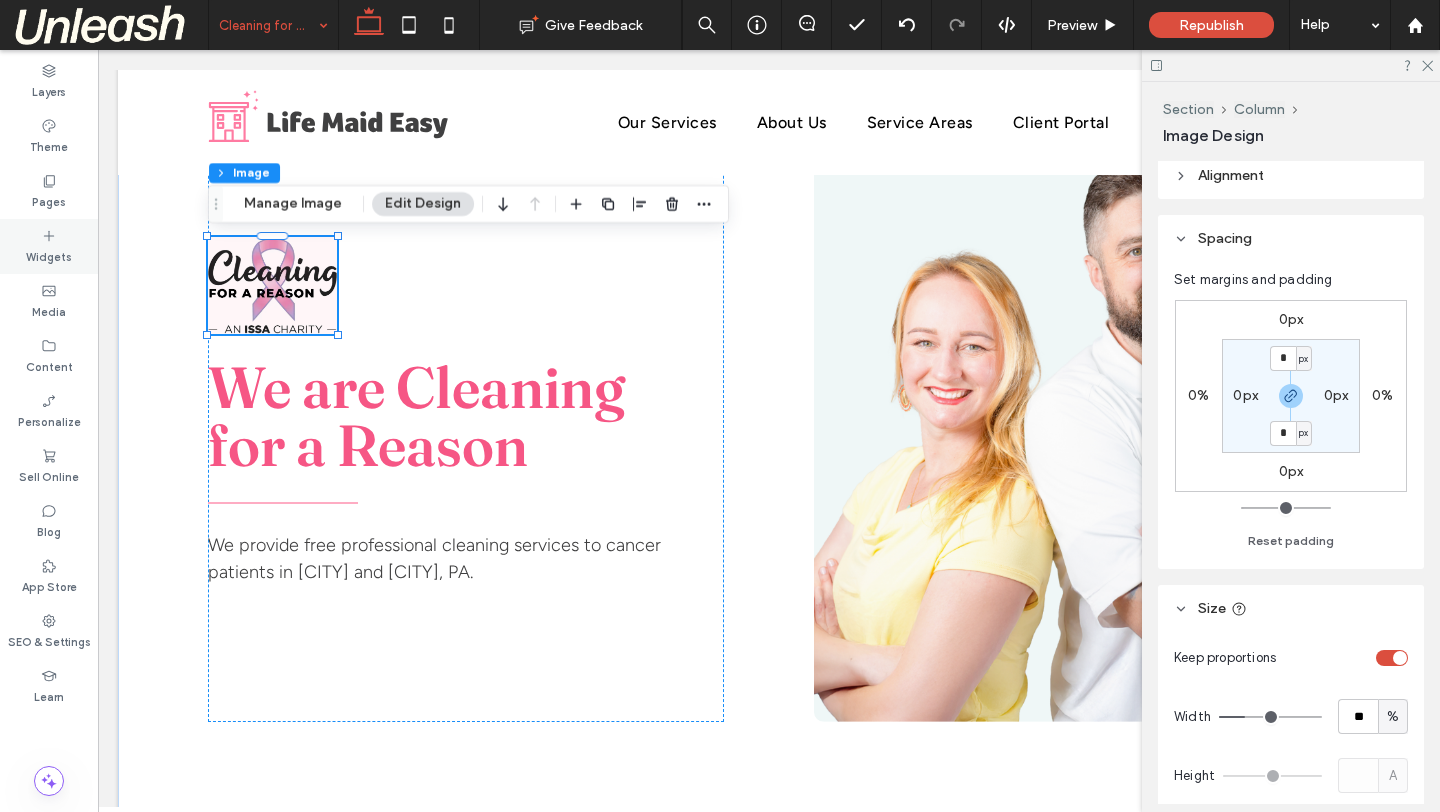 click on "Widgets" at bounding box center [49, 246] 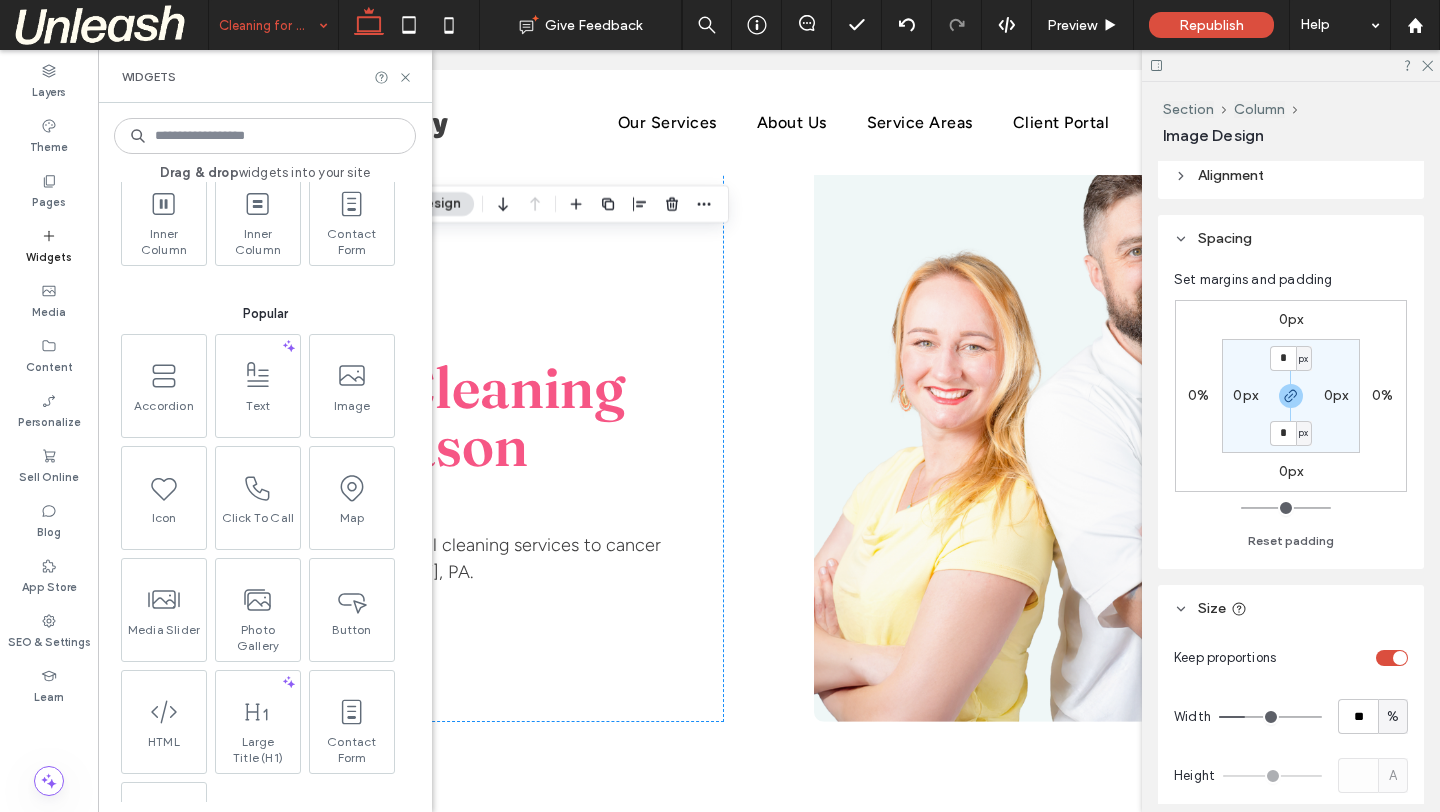 scroll, scrollTop: 233, scrollLeft: 0, axis: vertical 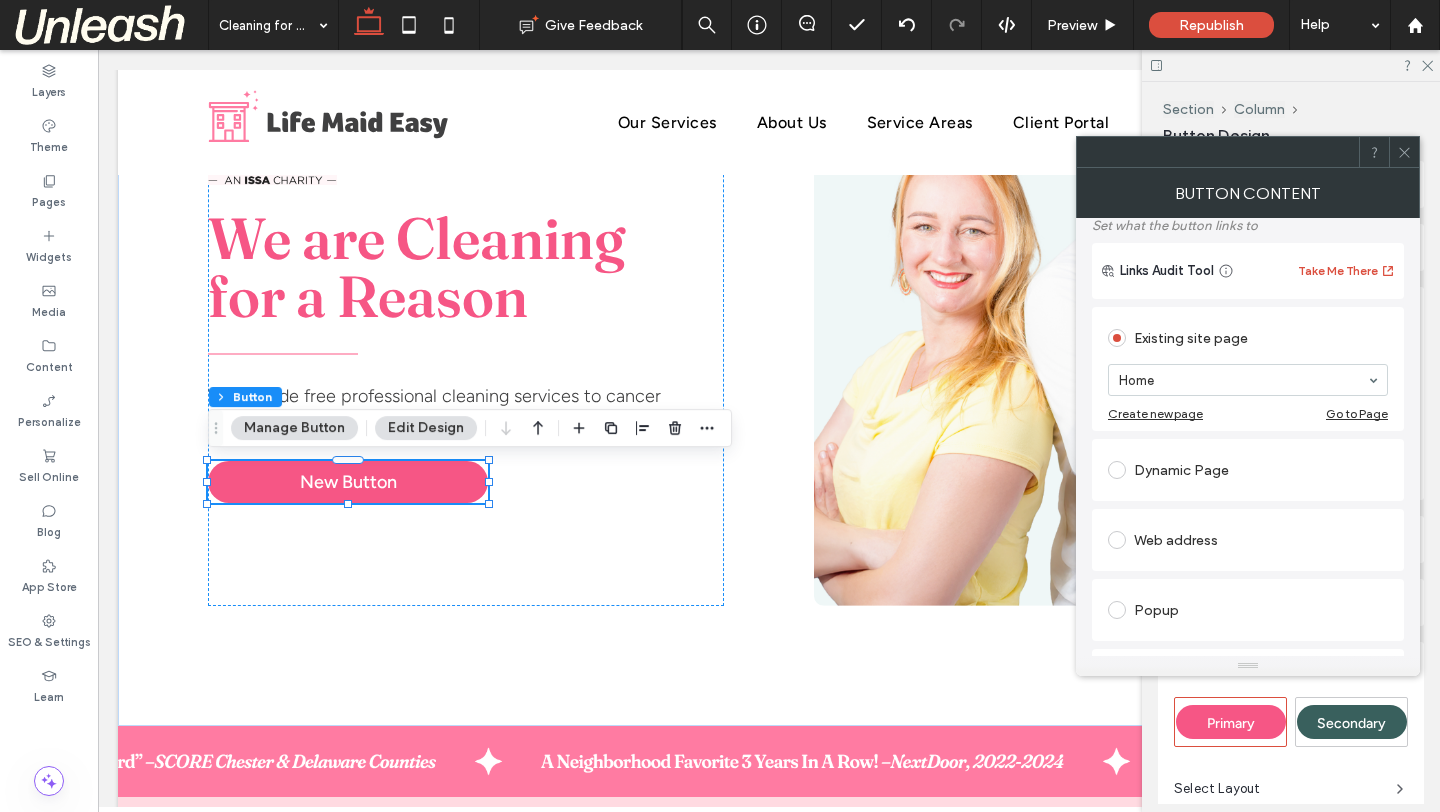 click on "Web address" at bounding box center [1248, 540] 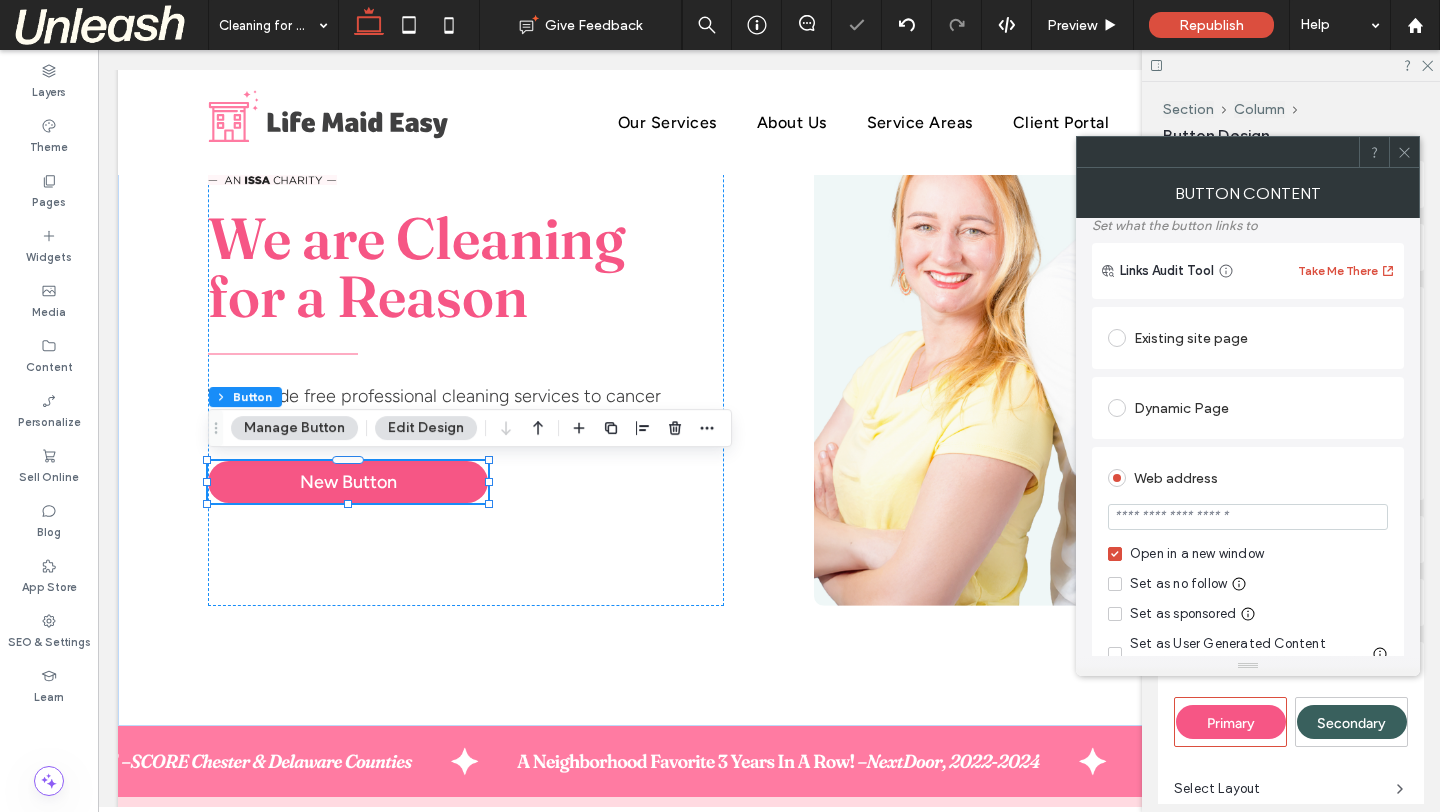 click at bounding box center (1248, 517) 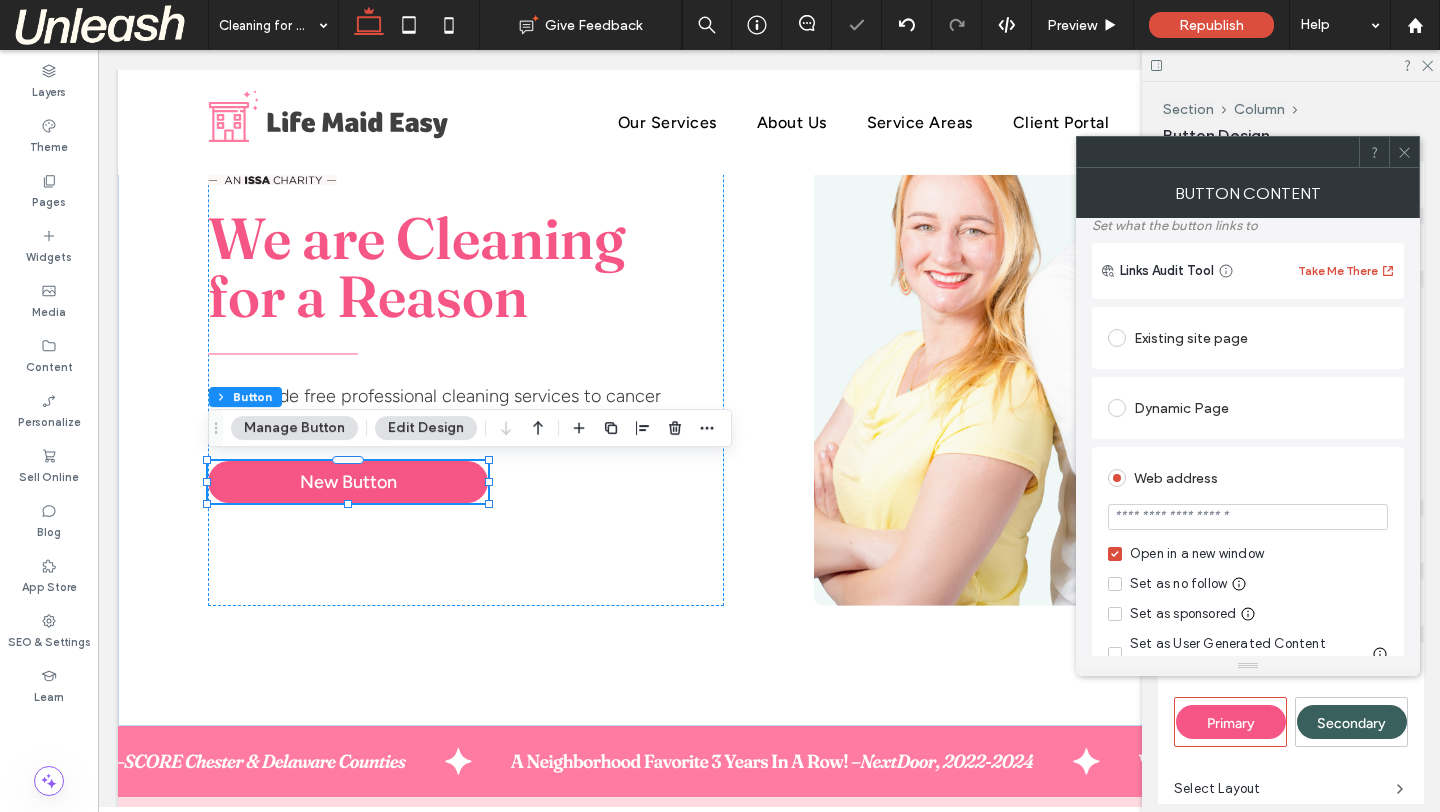 paste on "**********" 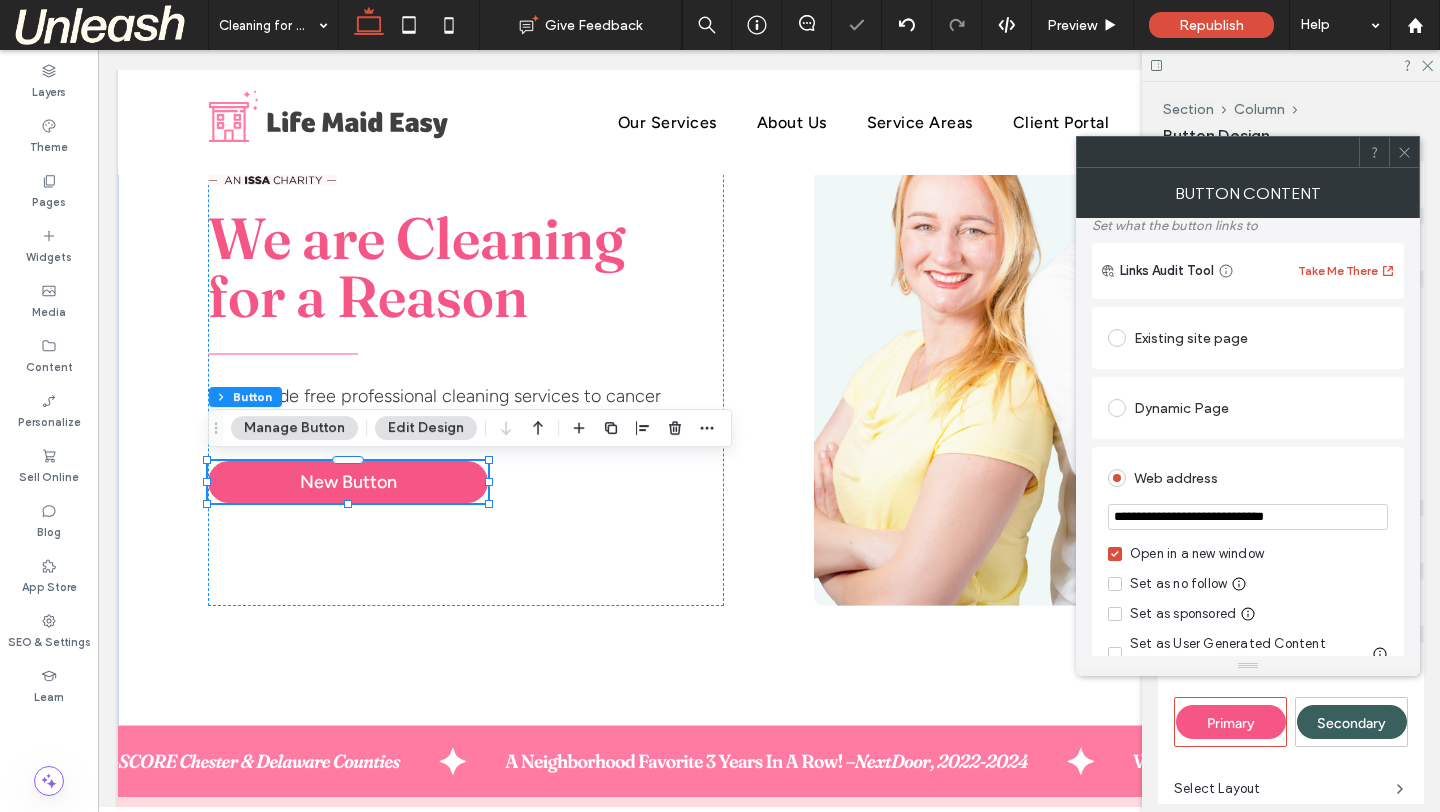 type on "**********" 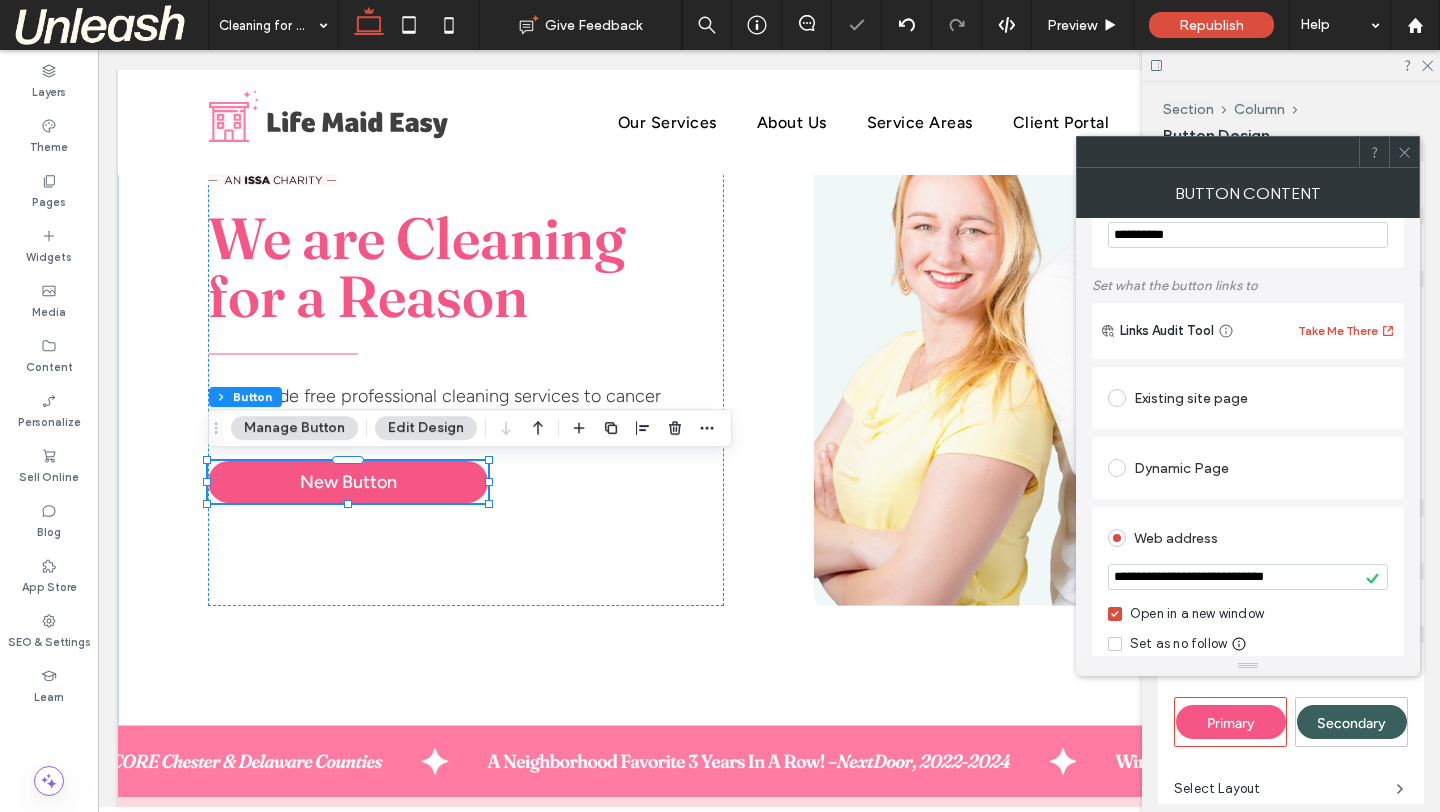scroll, scrollTop: 0, scrollLeft: 0, axis: both 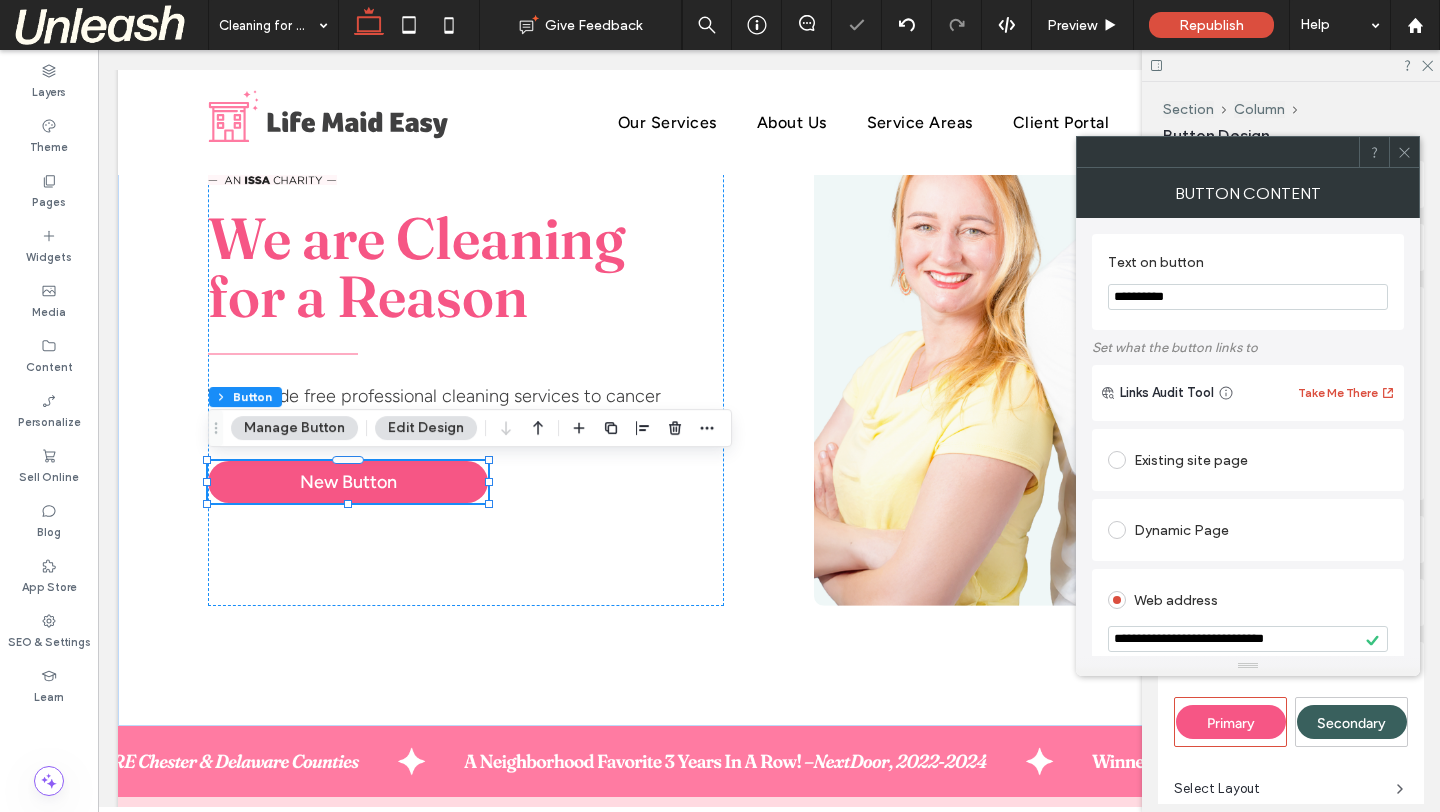 click on "**********" at bounding box center [1248, 297] 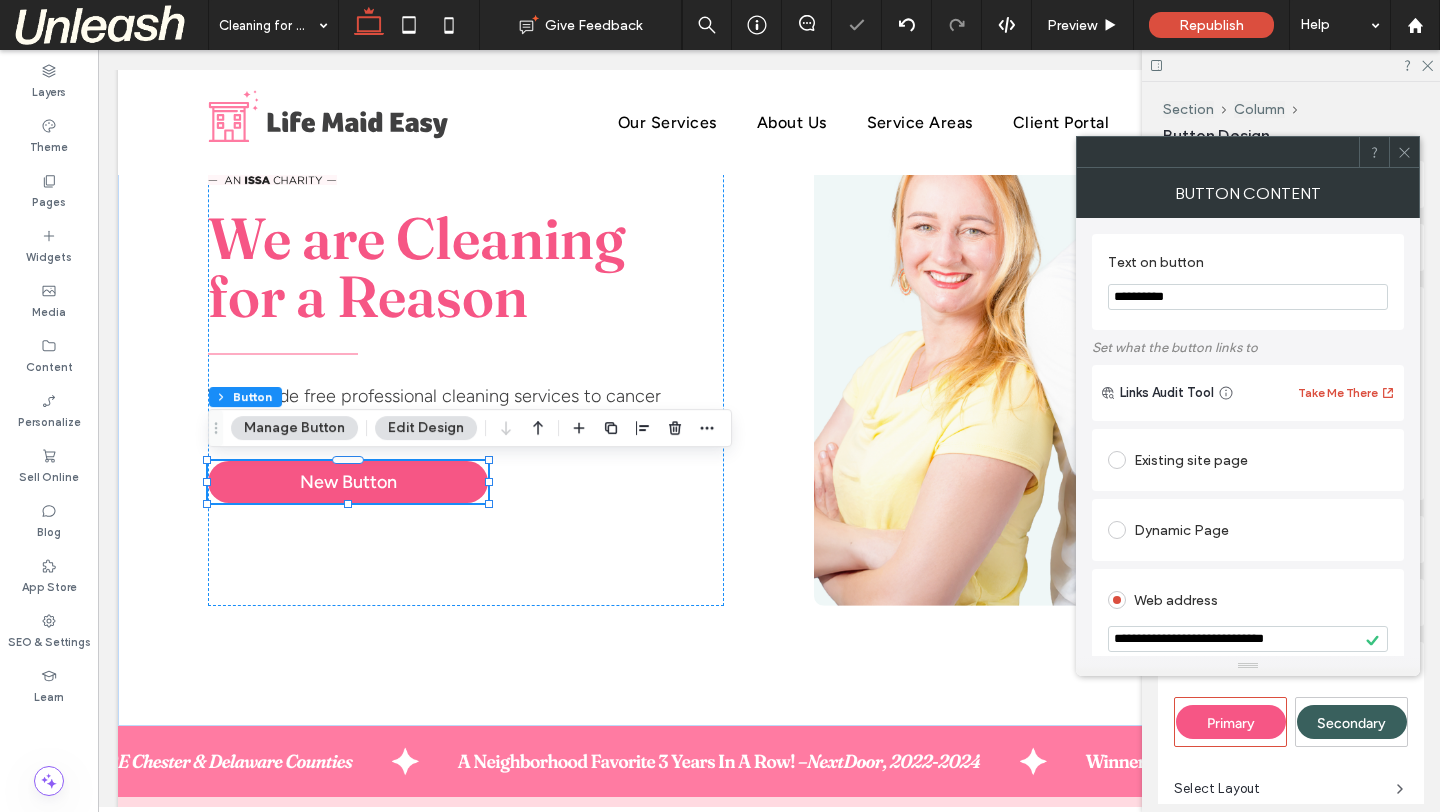click on "**********" at bounding box center [1248, 297] 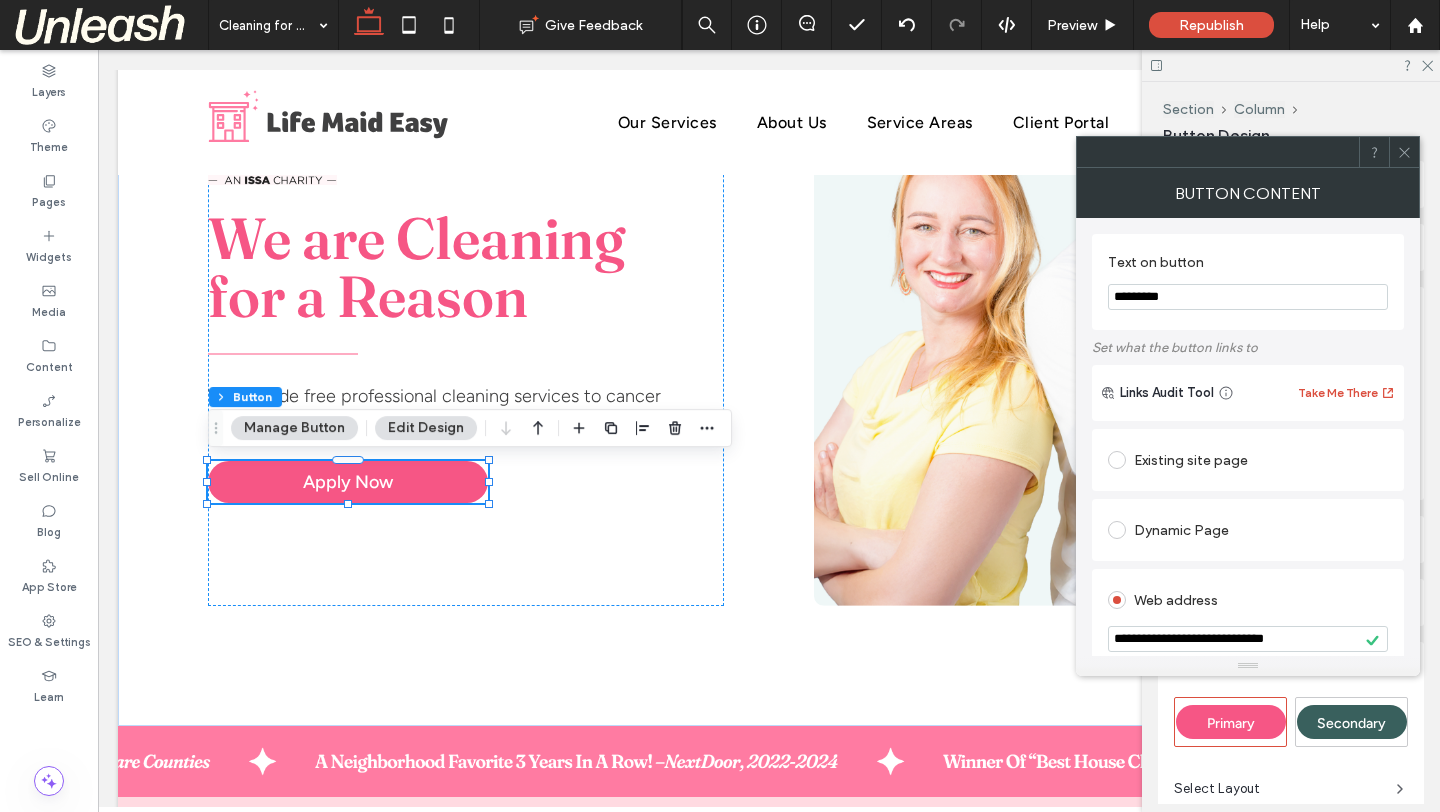 type on "*********" 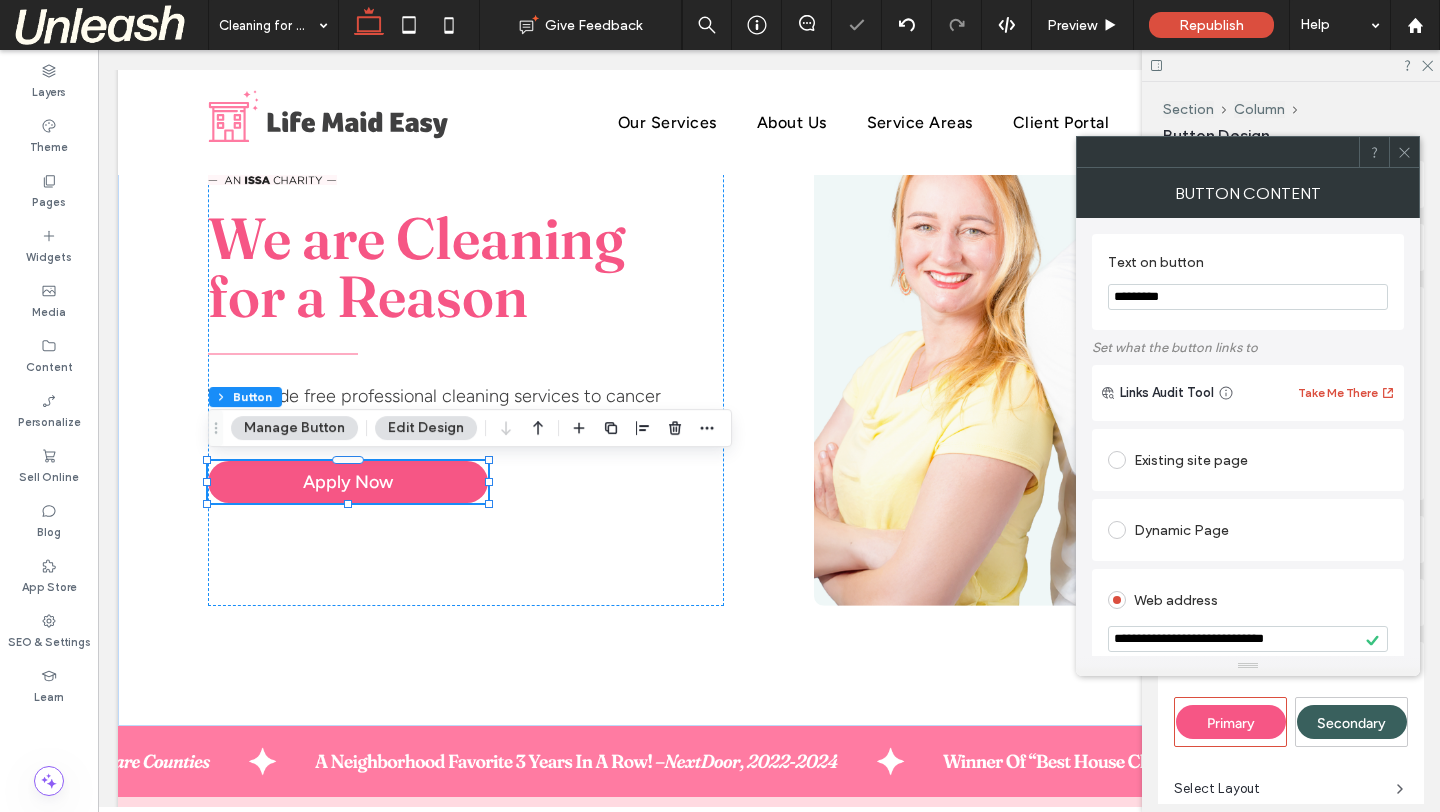 click 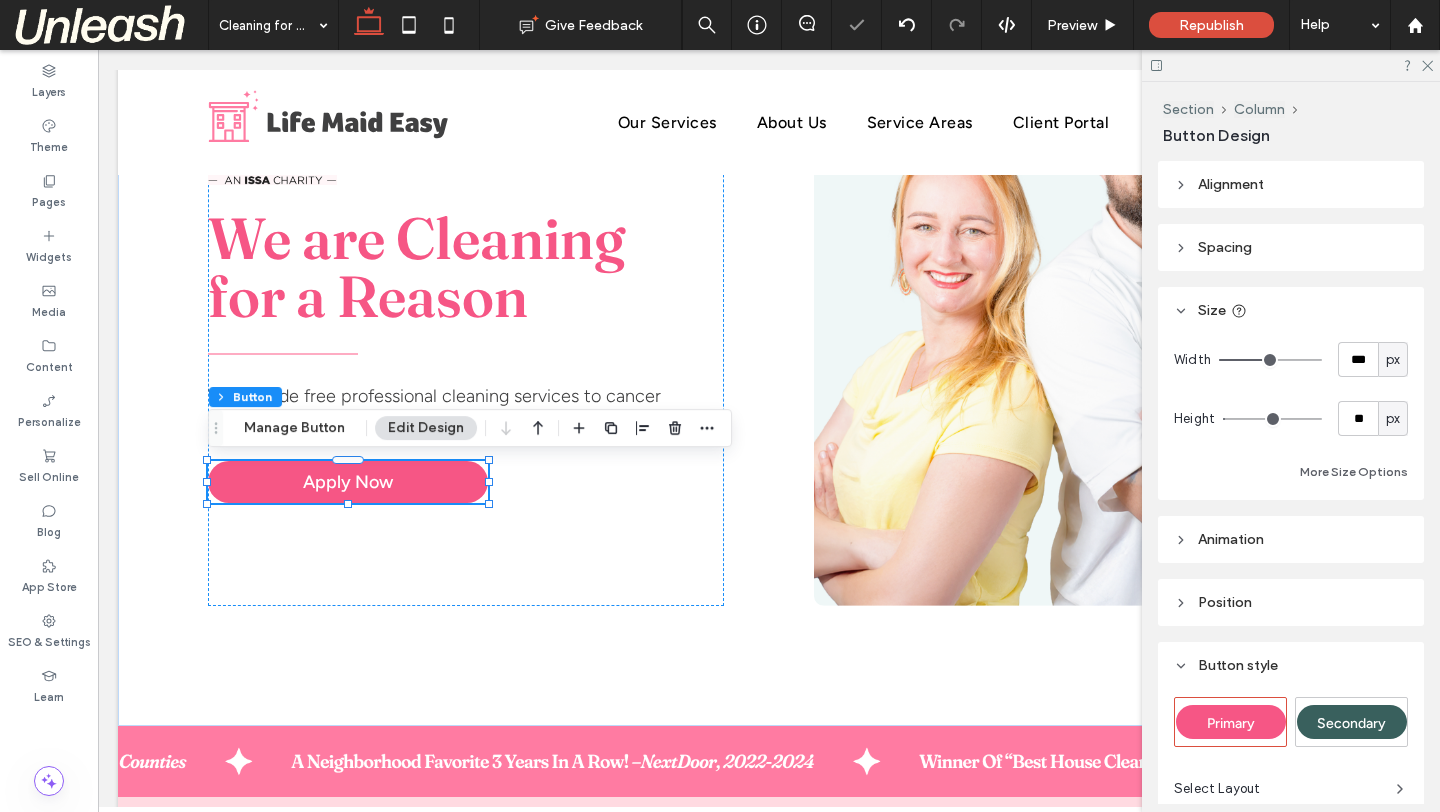 click on "Secondary" at bounding box center [1351, 723] 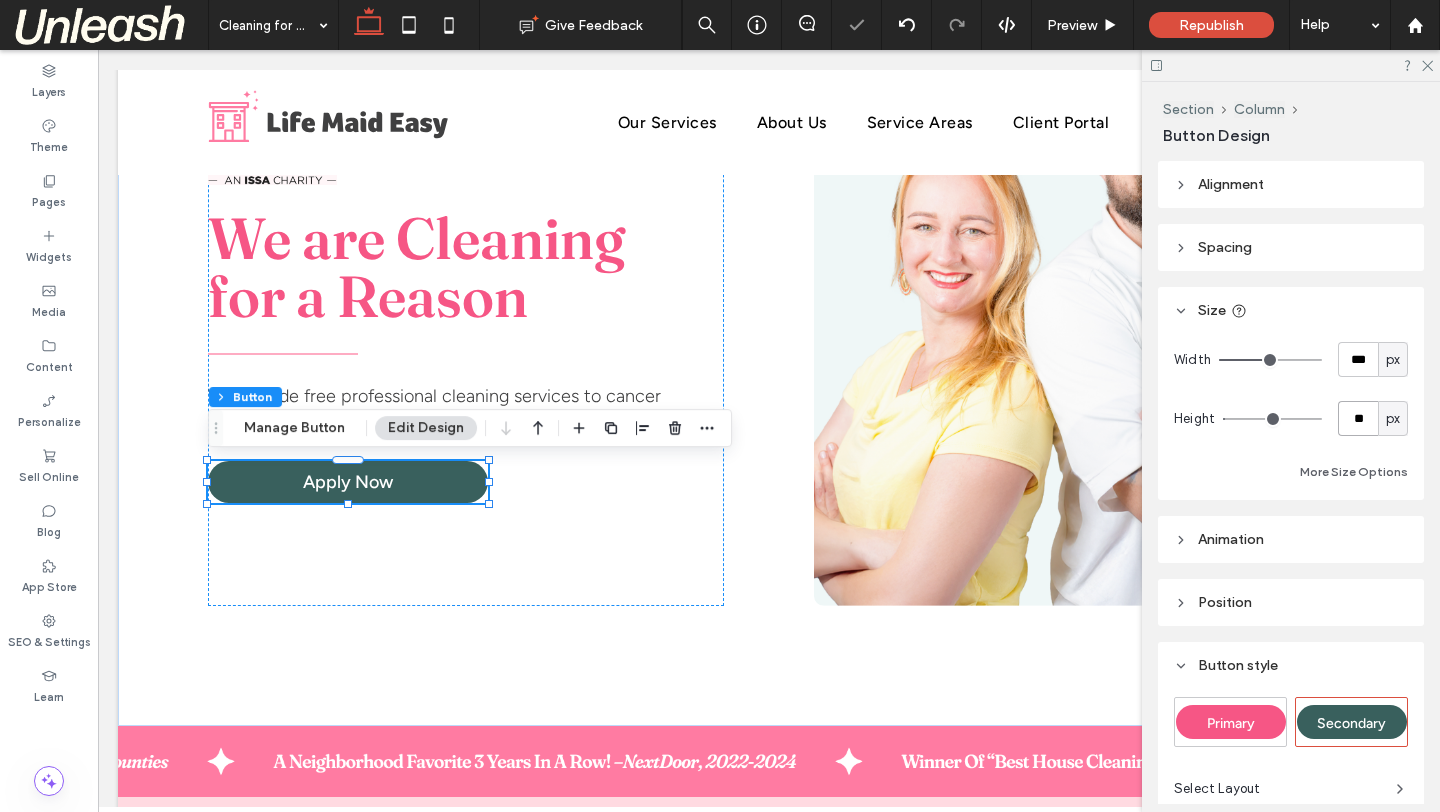 click on "**" at bounding box center (1358, 418) 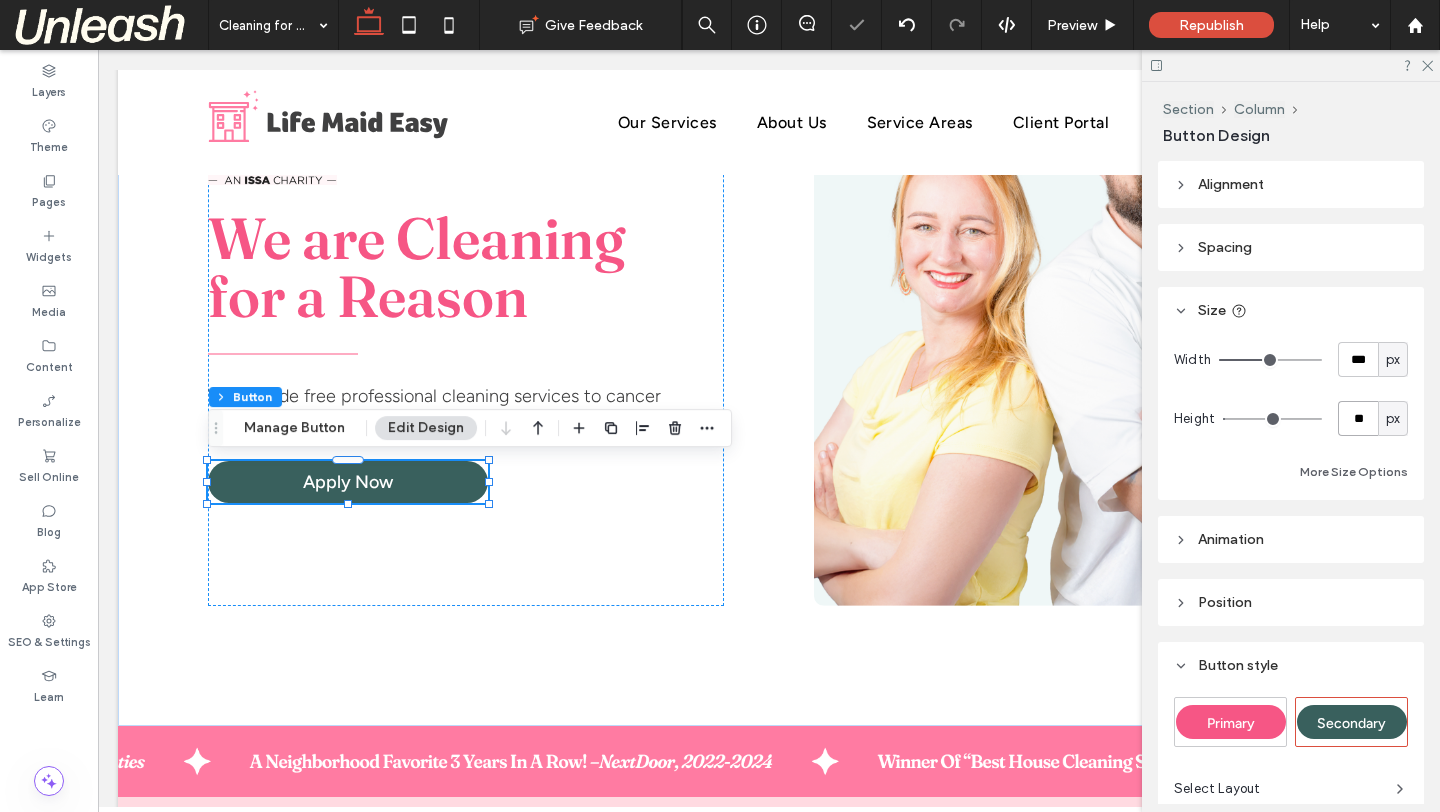 type on "**" 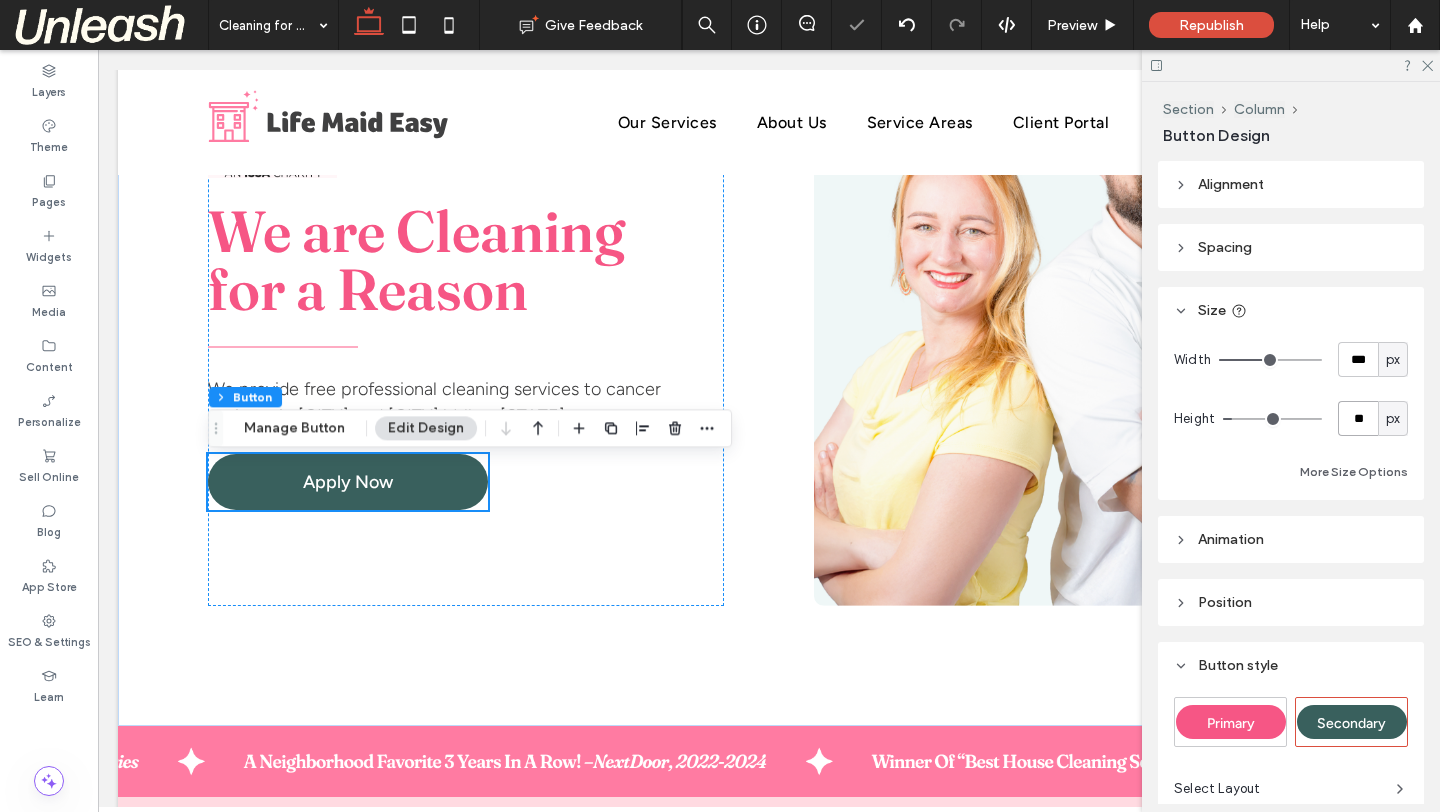 scroll, scrollTop: 222, scrollLeft: 0, axis: vertical 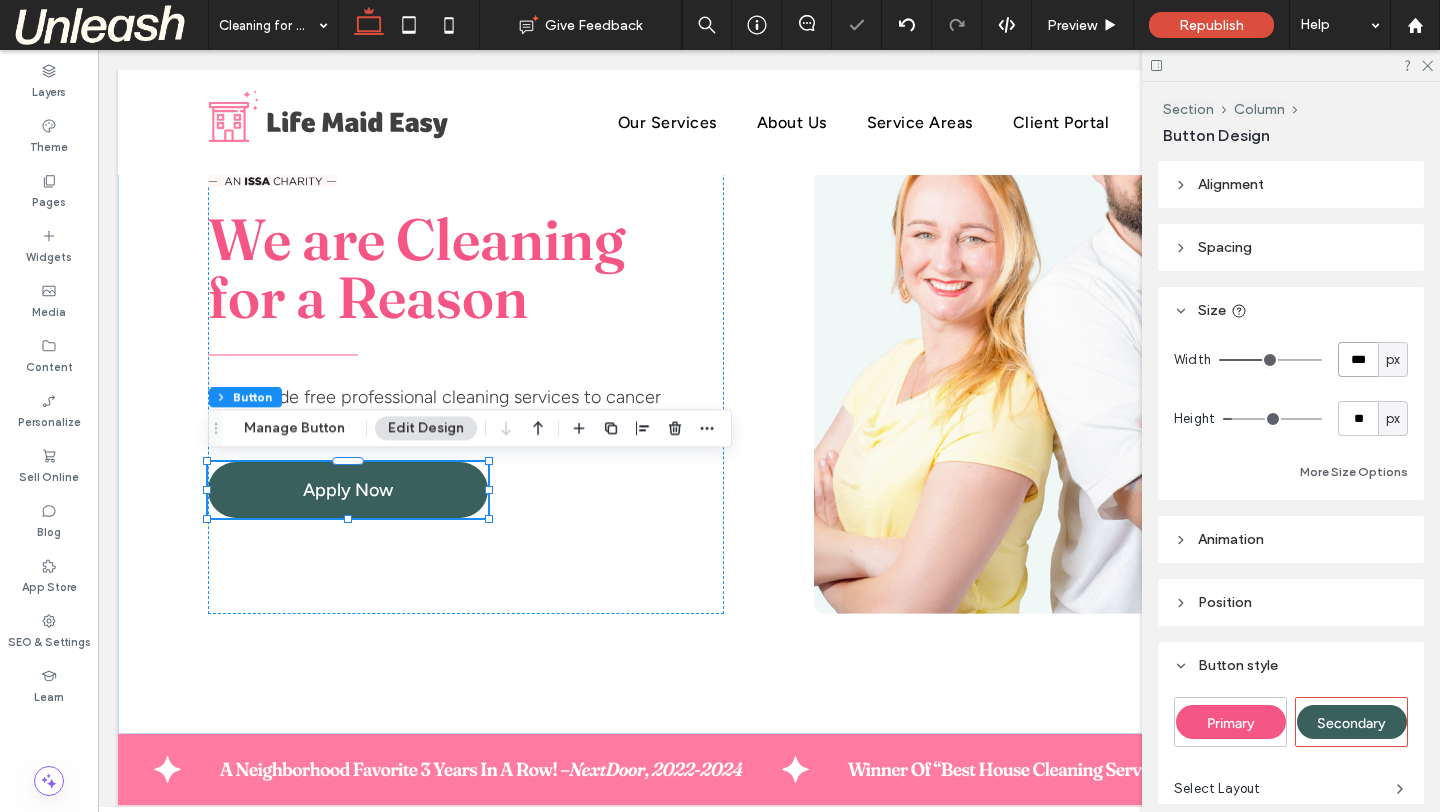 click on "***" at bounding box center [1358, 359] 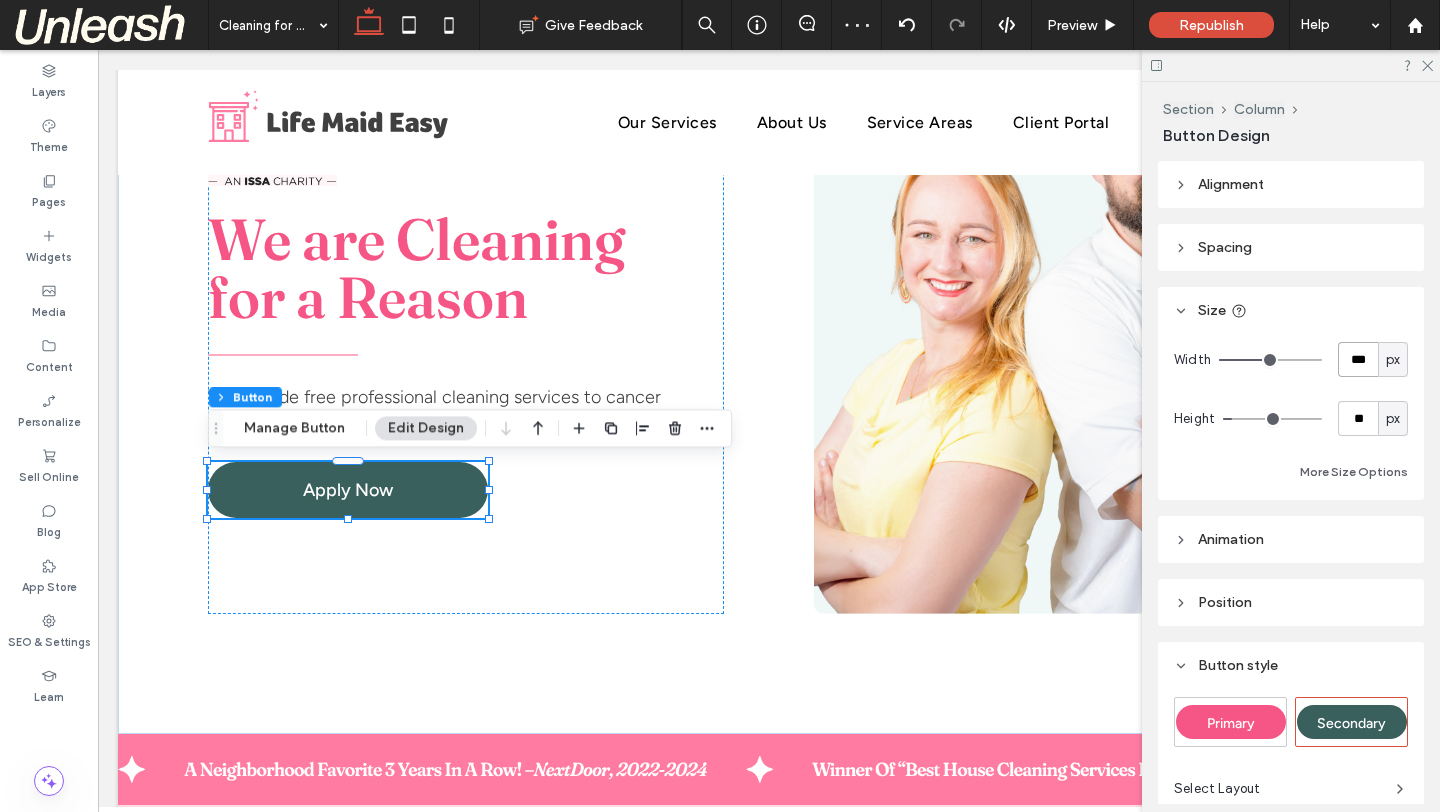 type on "***" 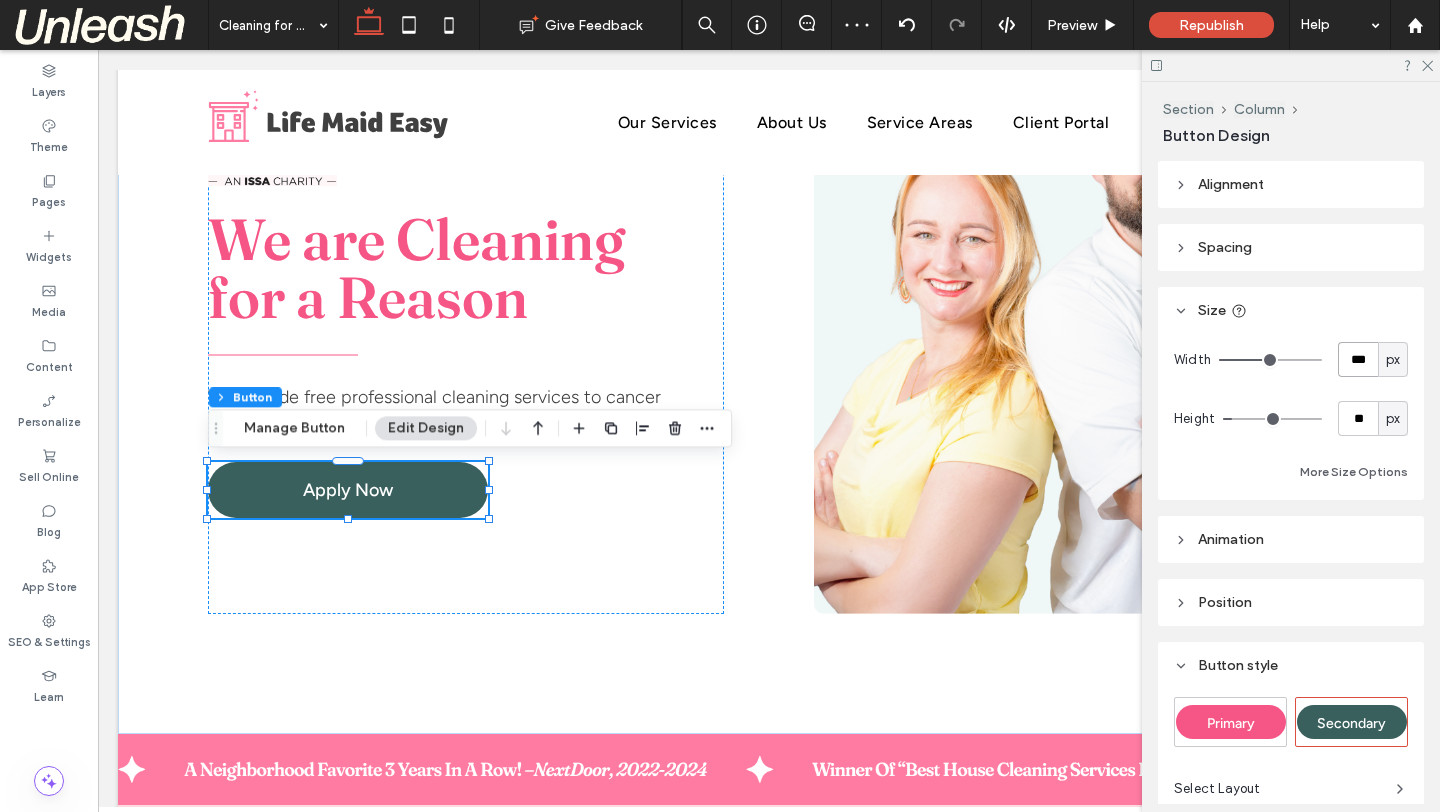 type on "***" 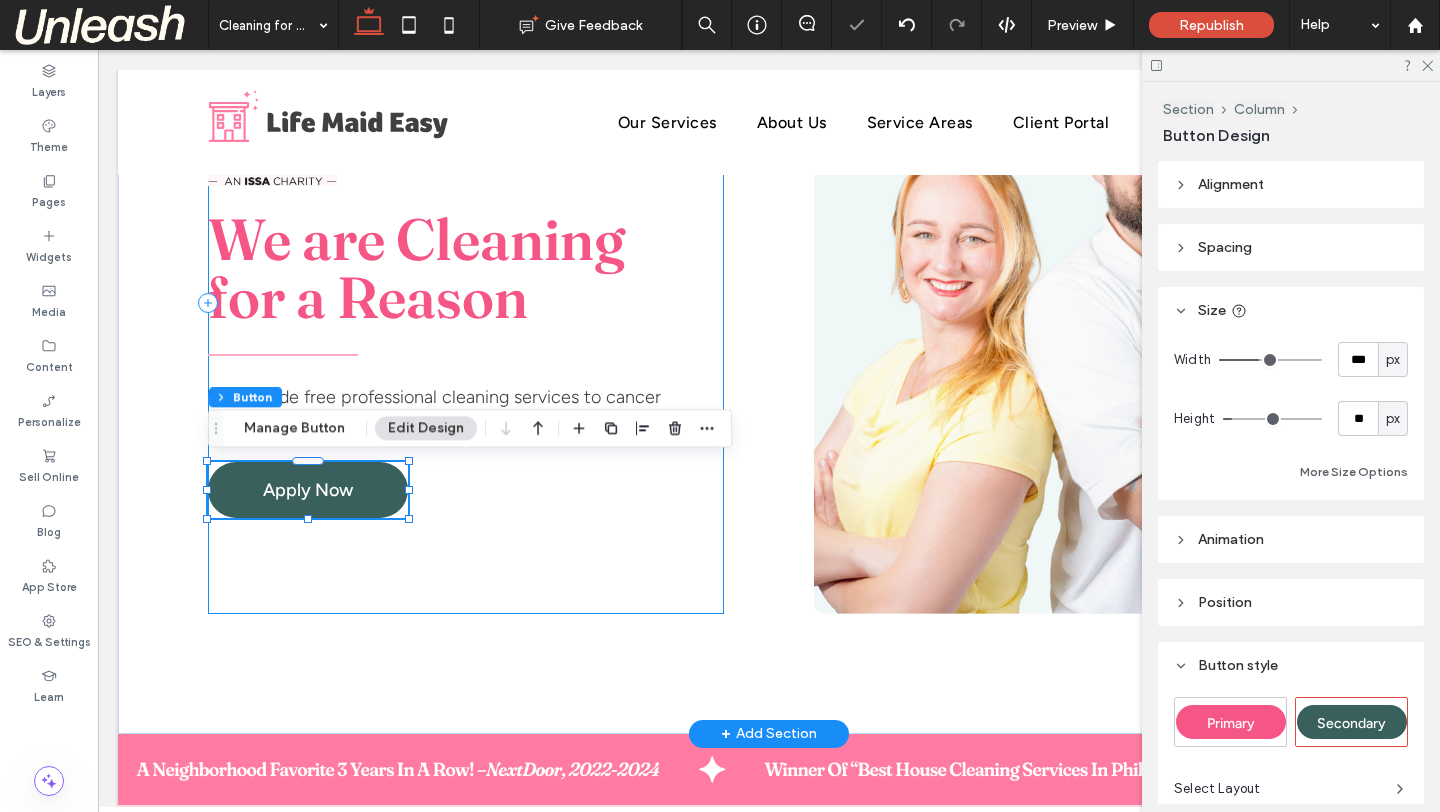 click on "We are Cleaning for a Reason
We provide free professional cleaning services to cancer patients in Philadelphia and Lehigh Valley, PA.
Apply Now" at bounding box center [466, 303] 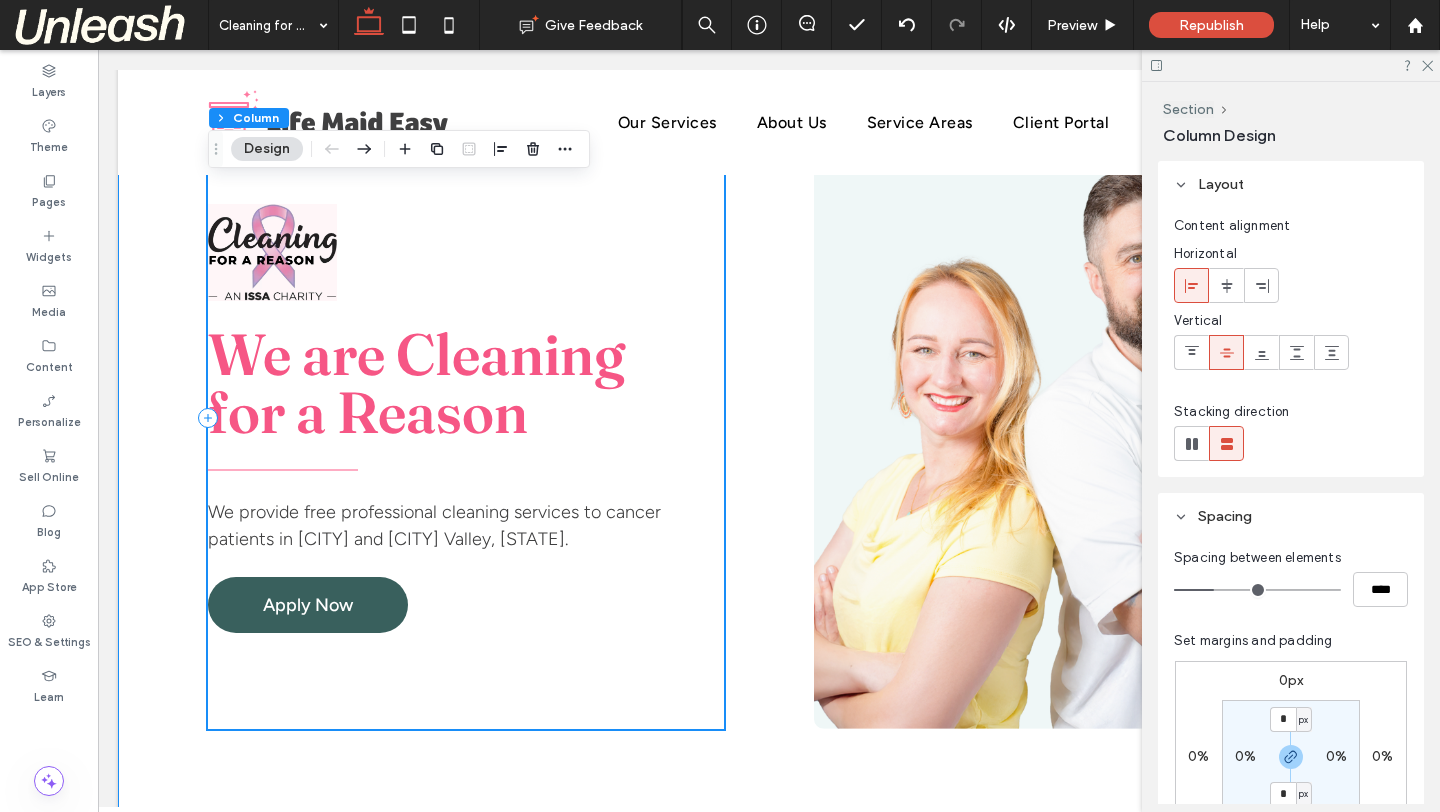 scroll, scrollTop: 103, scrollLeft: 0, axis: vertical 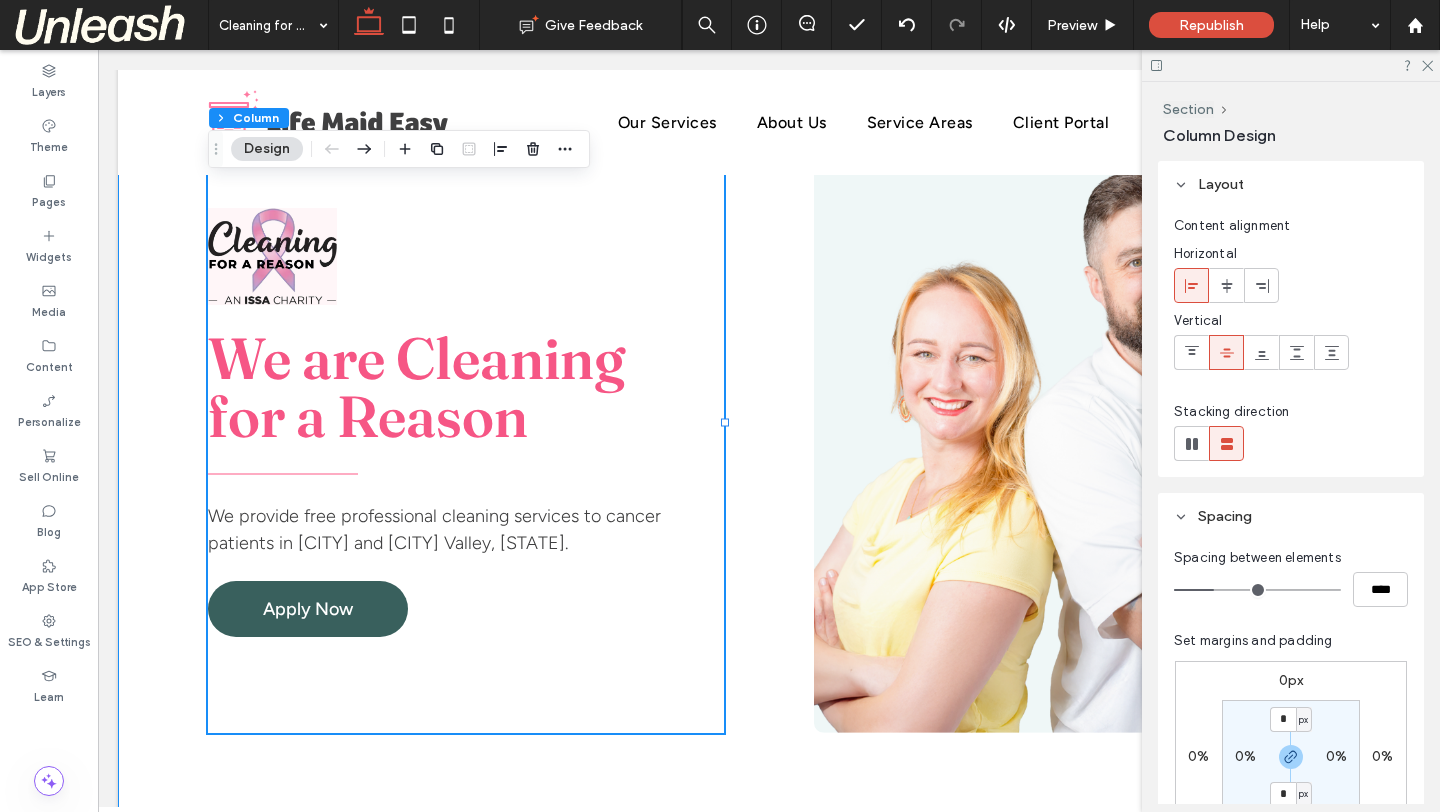 click on "We are Cleaning for a Reason
We provide free professional cleaning services to cancer patients in Philadelphia and Lehigh Valley, PA.
Apply Now" at bounding box center [769, 462] 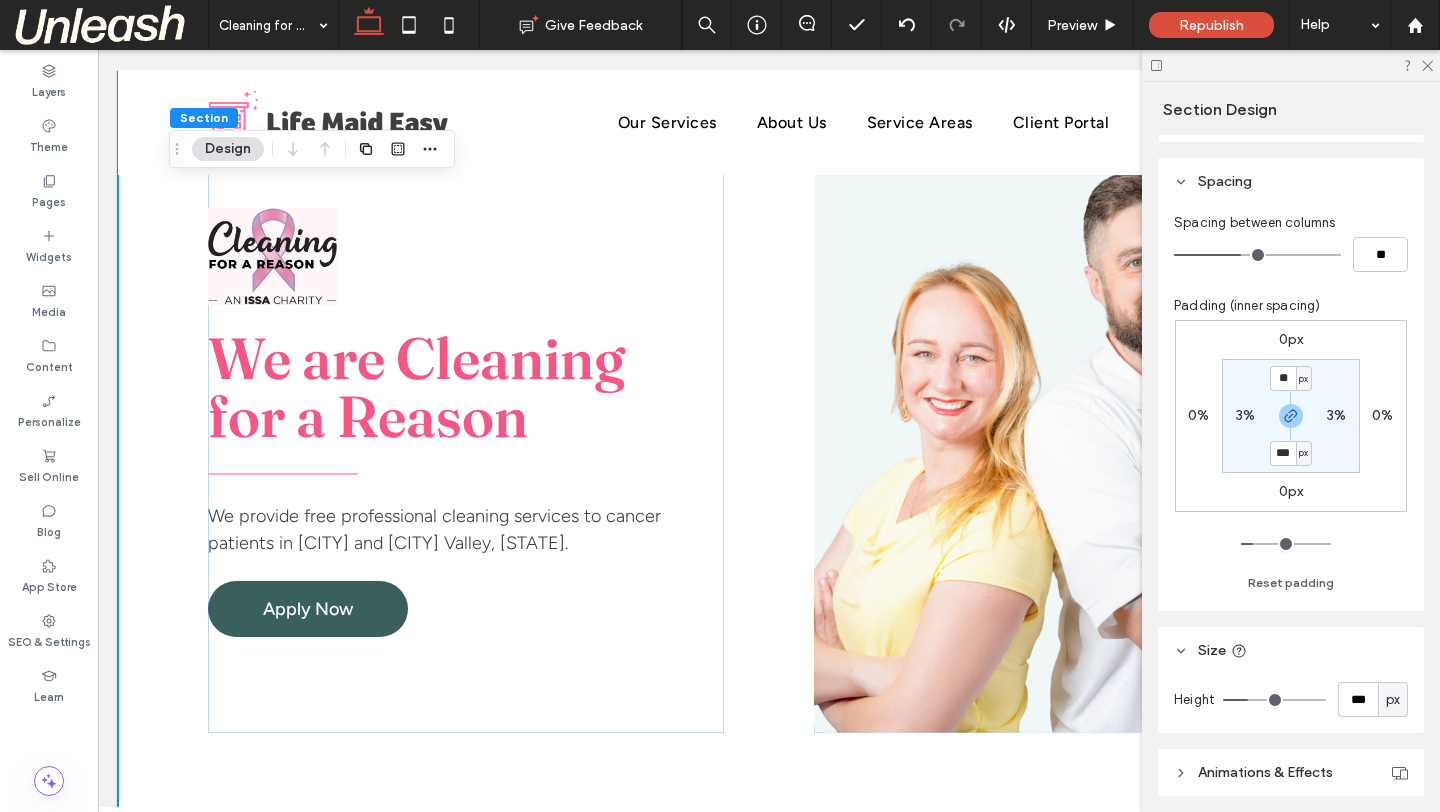 scroll, scrollTop: 465, scrollLeft: 0, axis: vertical 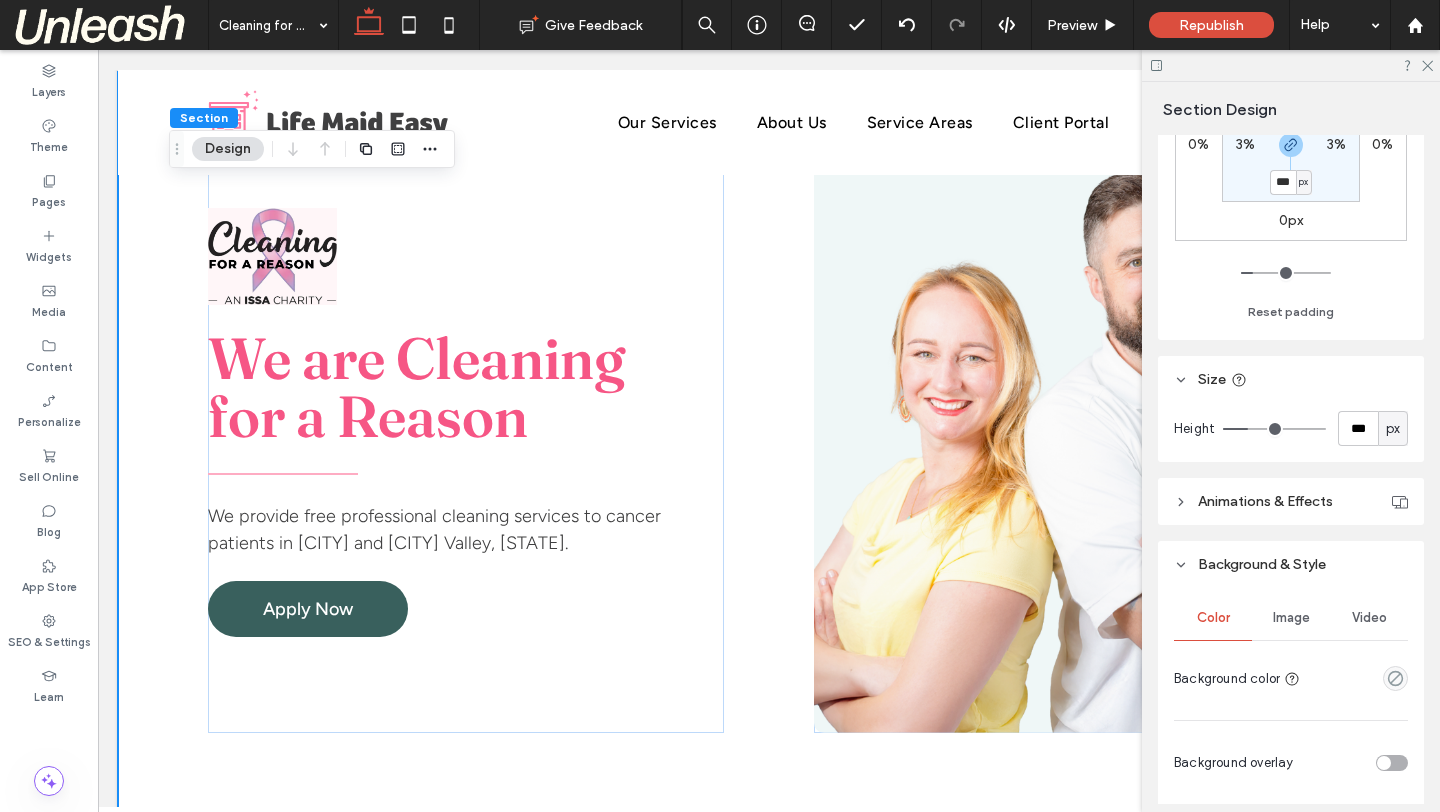 click on "Image" at bounding box center (1291, 618) 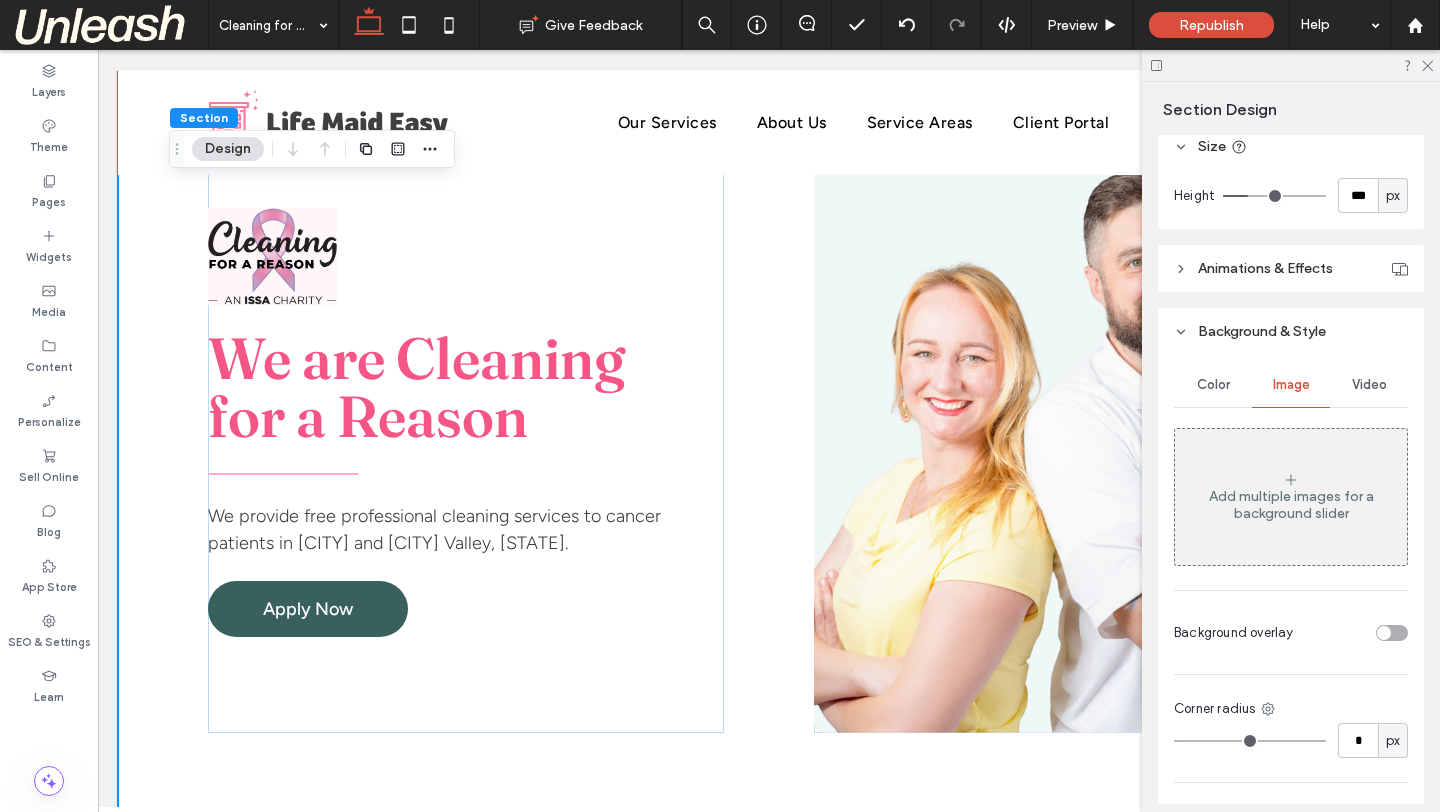 scroll, scrollTop: 776, scrollLeft: 0, axis: vertical 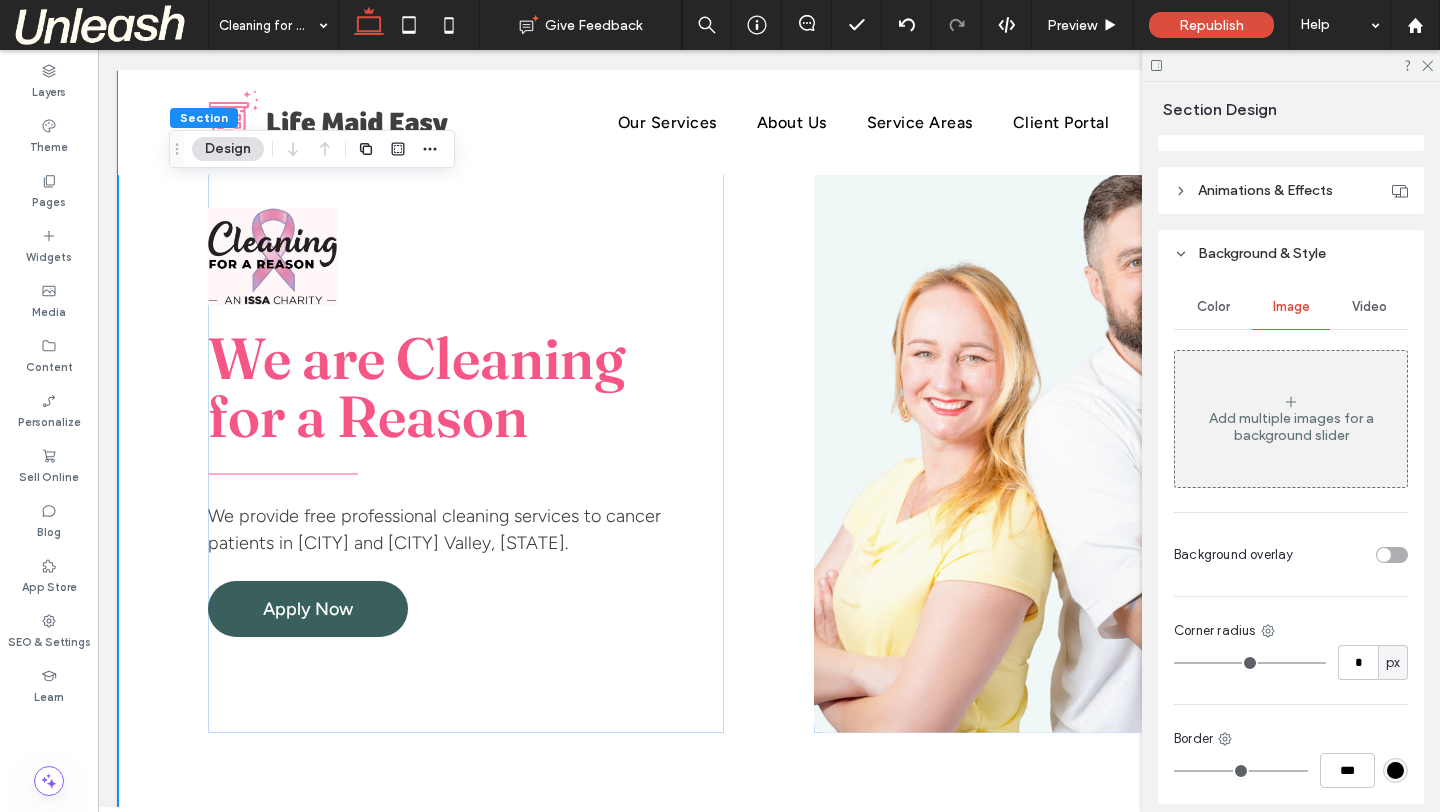 click on "Add multiple images for a background slider" at bounding box center (1291, 427) 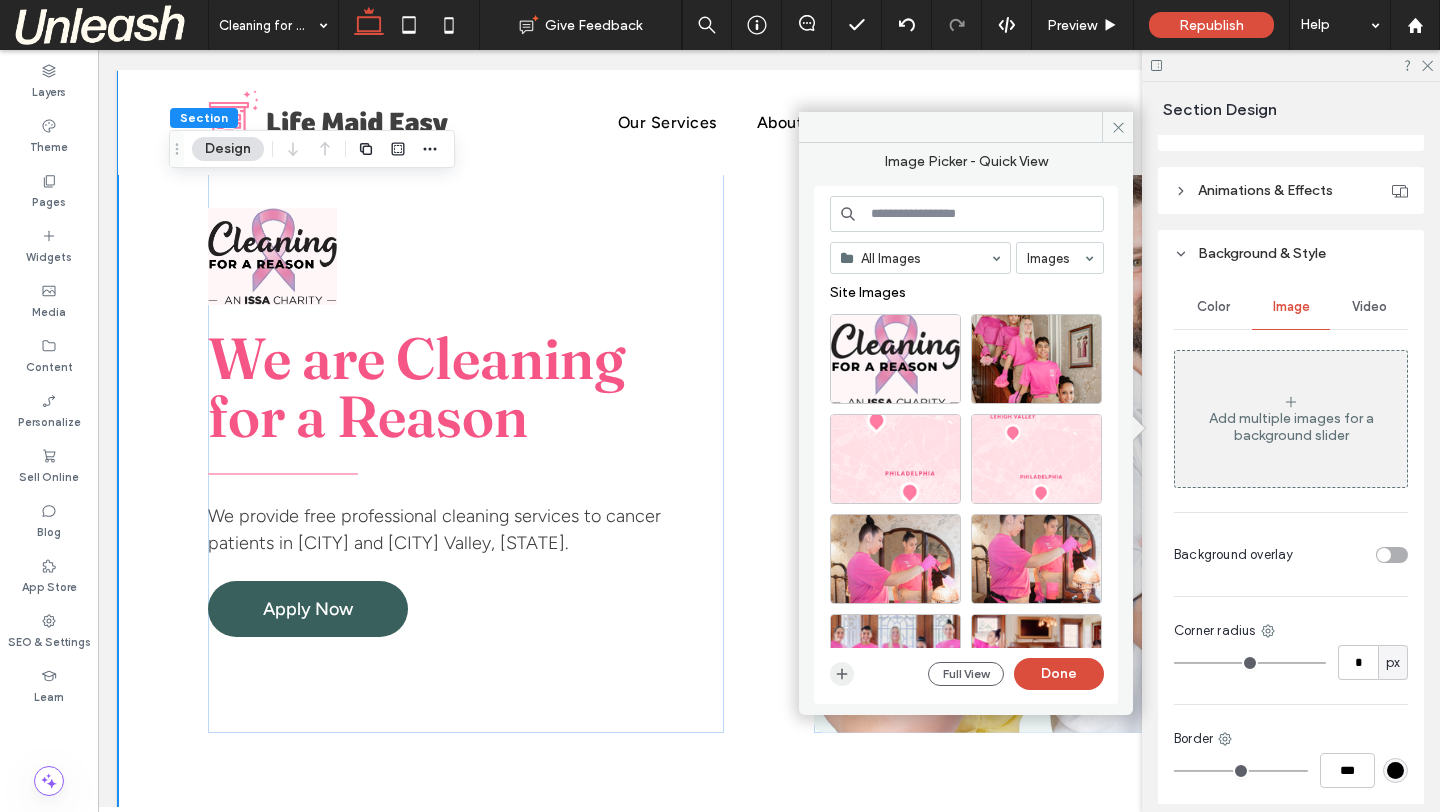 click 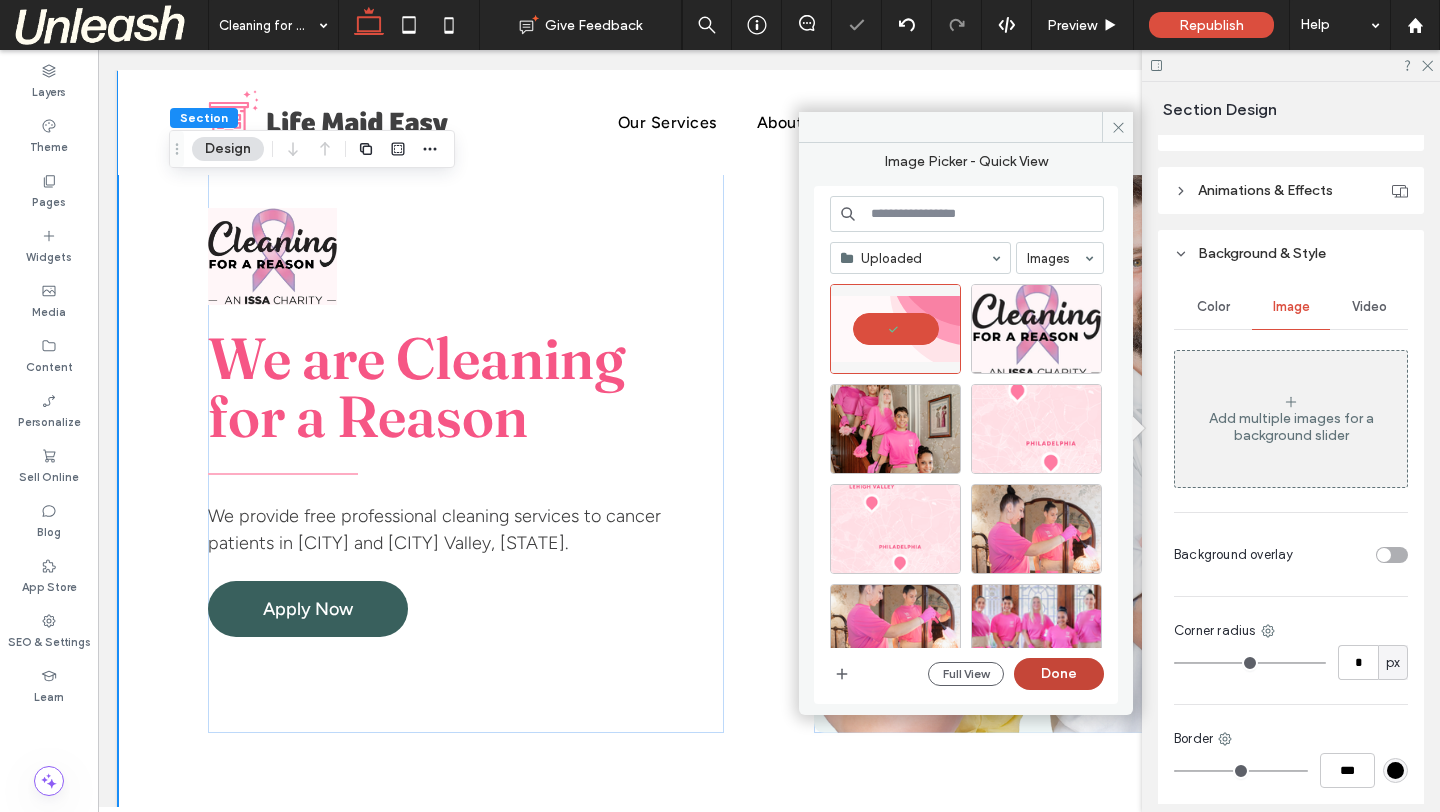 click on "Done" at bounding box center (1059, 674) 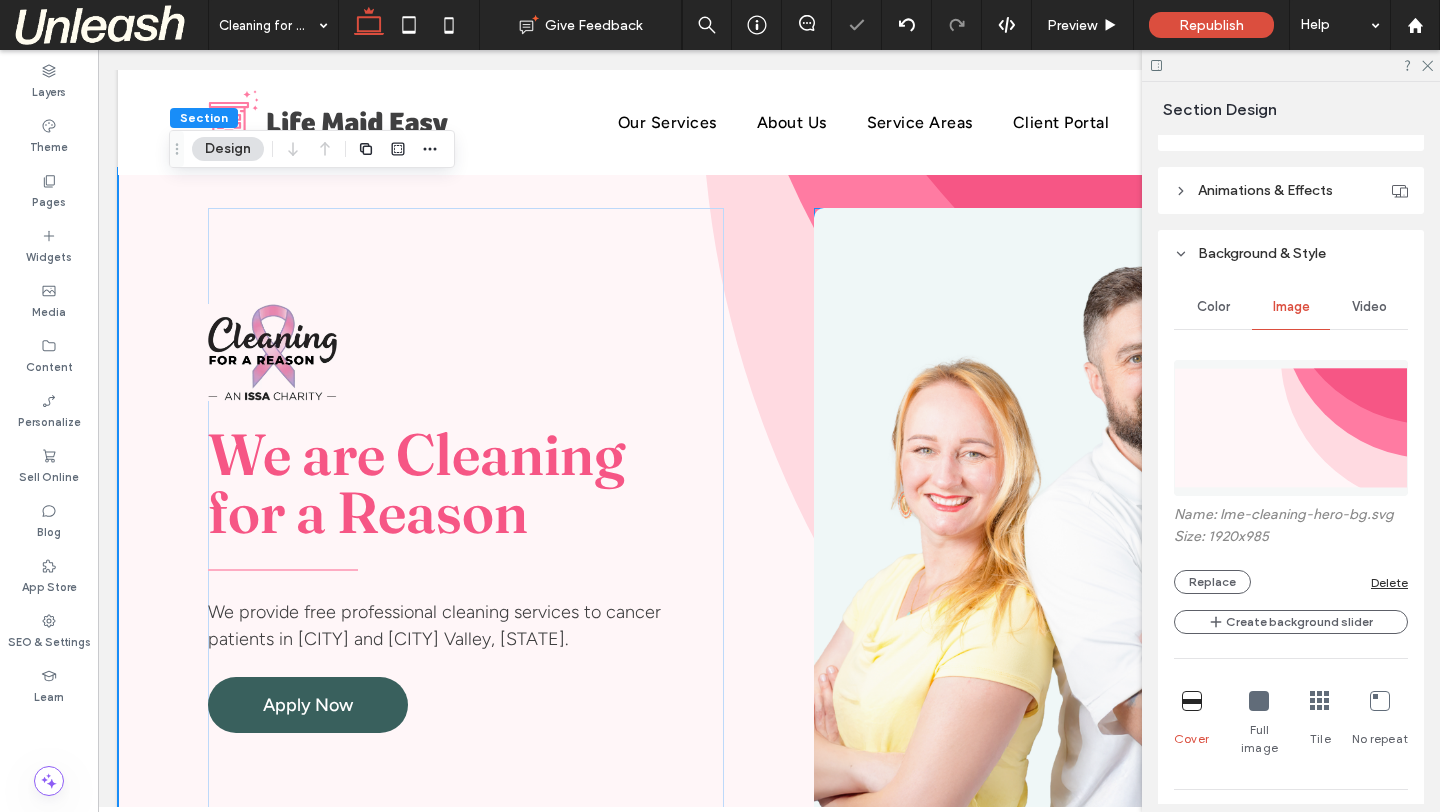 scroll, scrollTop: 0, scrollLeft: 0, axis: both 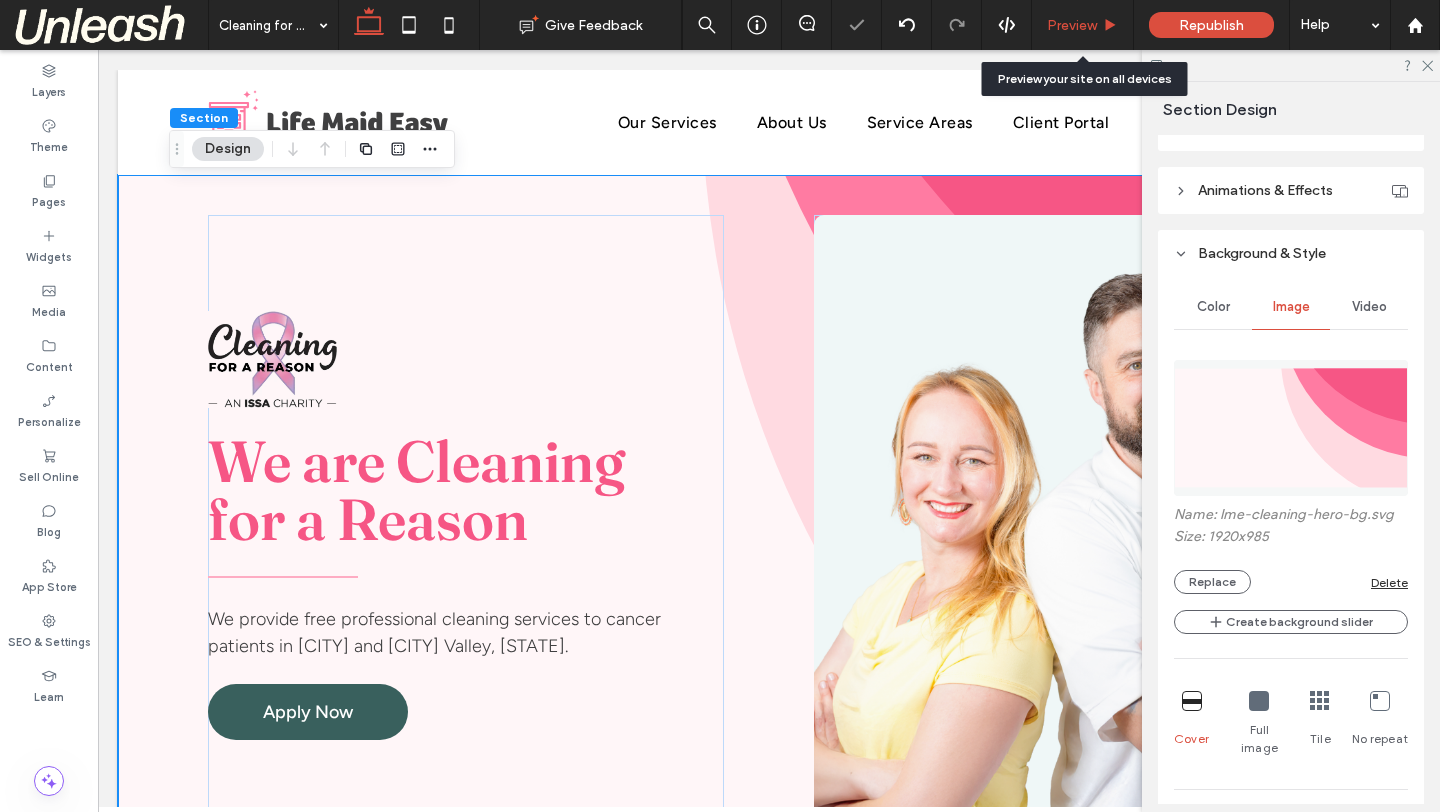 click on "Preview" at bounding box center (1072, 25) 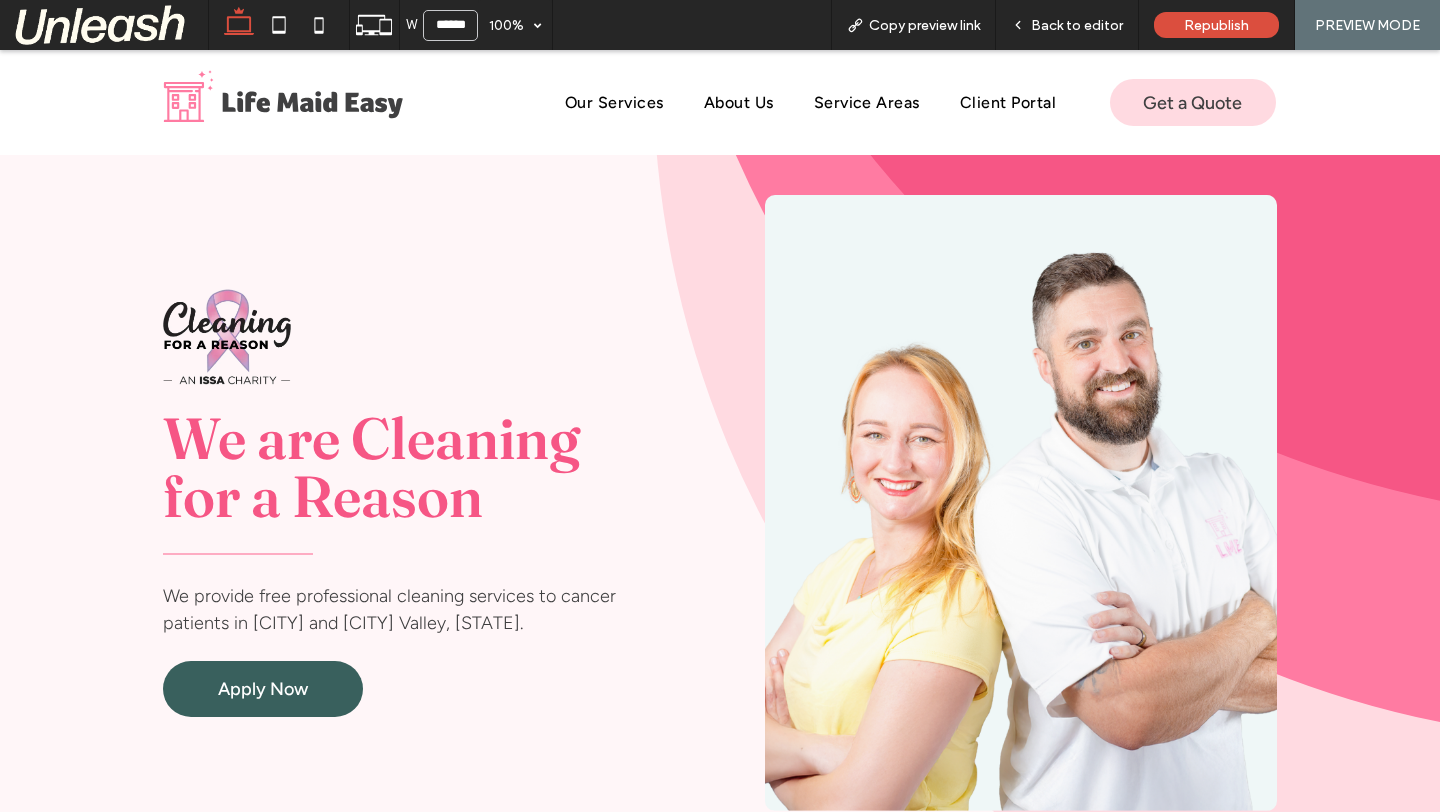 click at bounding box center (1021, 503) 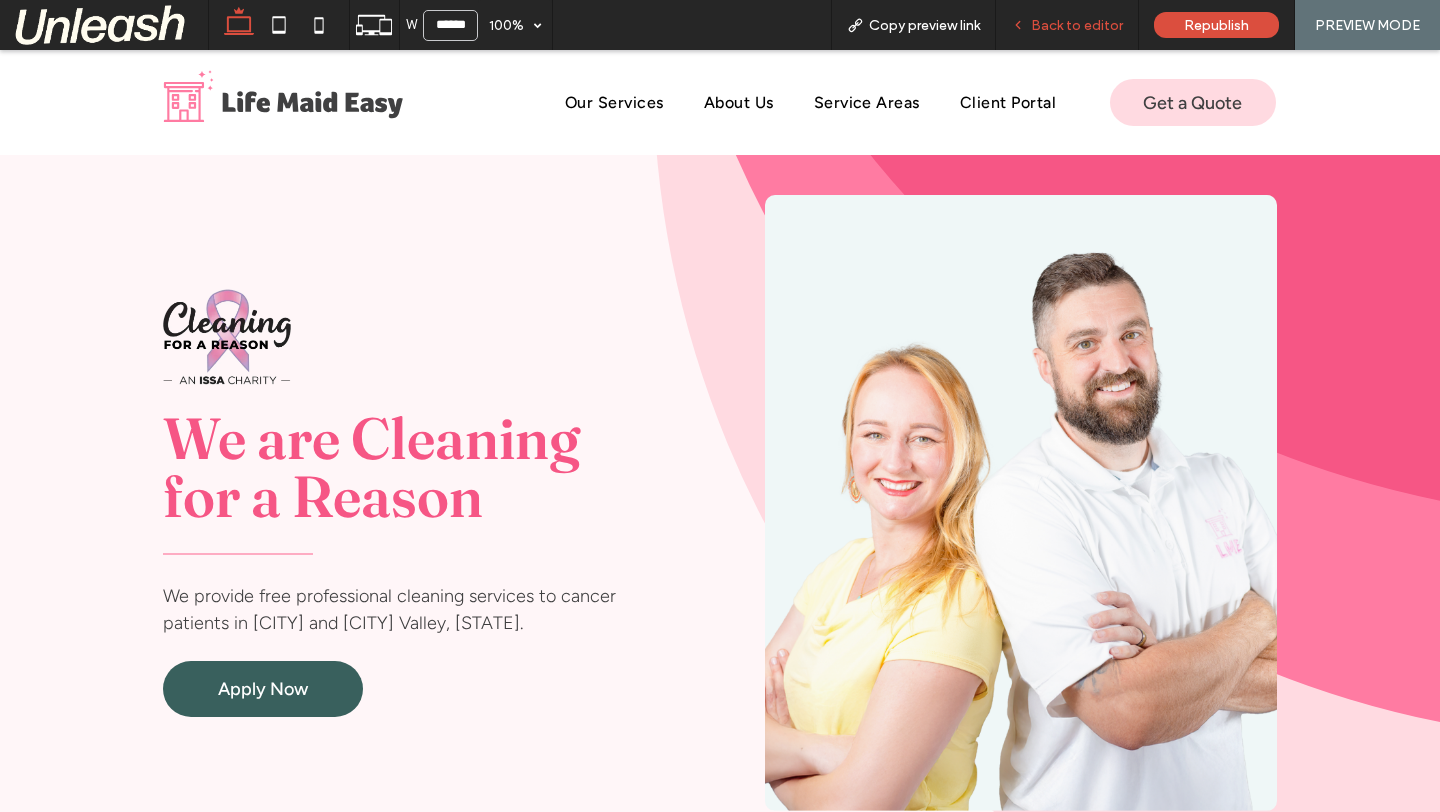 click on "Back to editor" at bounding box center (1077, 25) 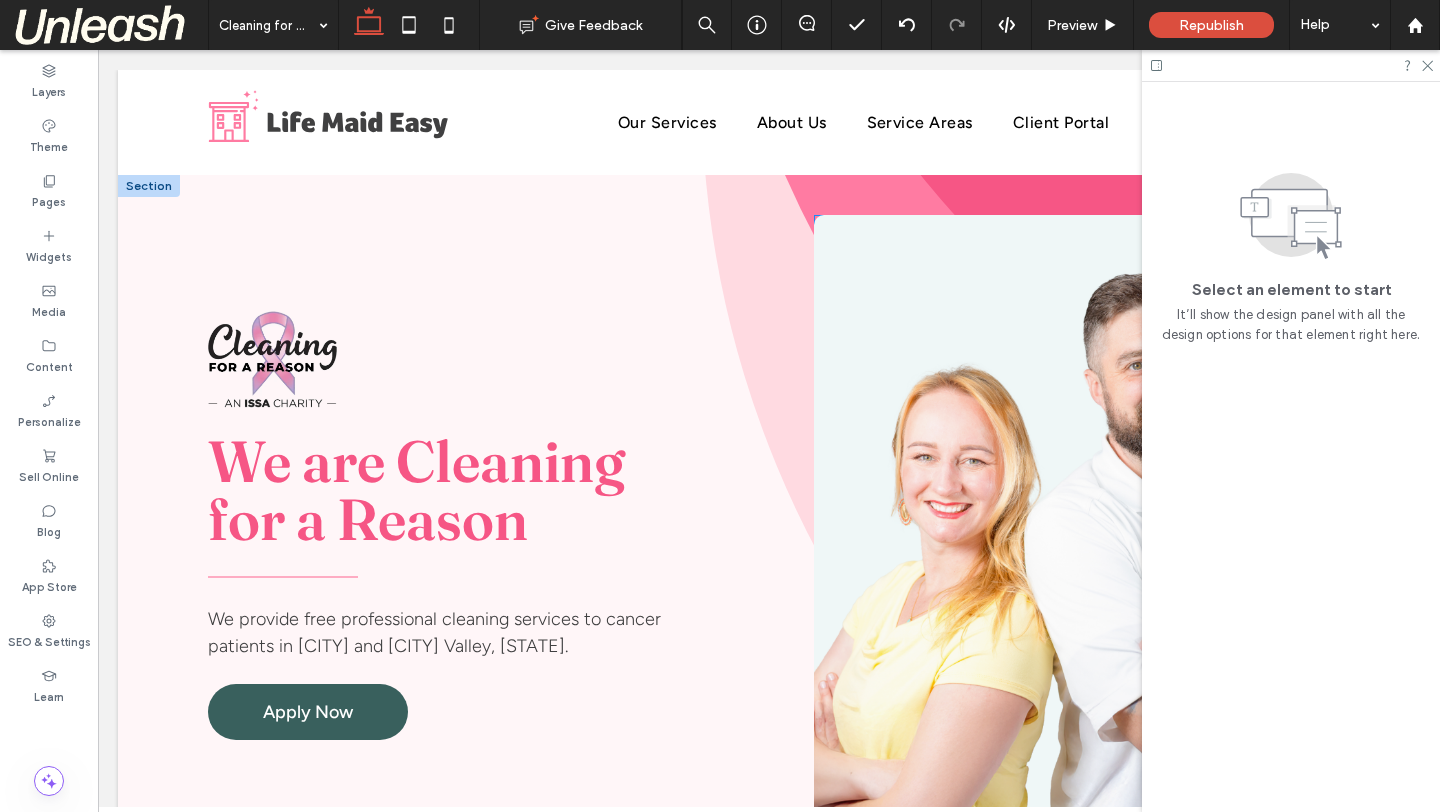 click at bounding box center (1072, 525) 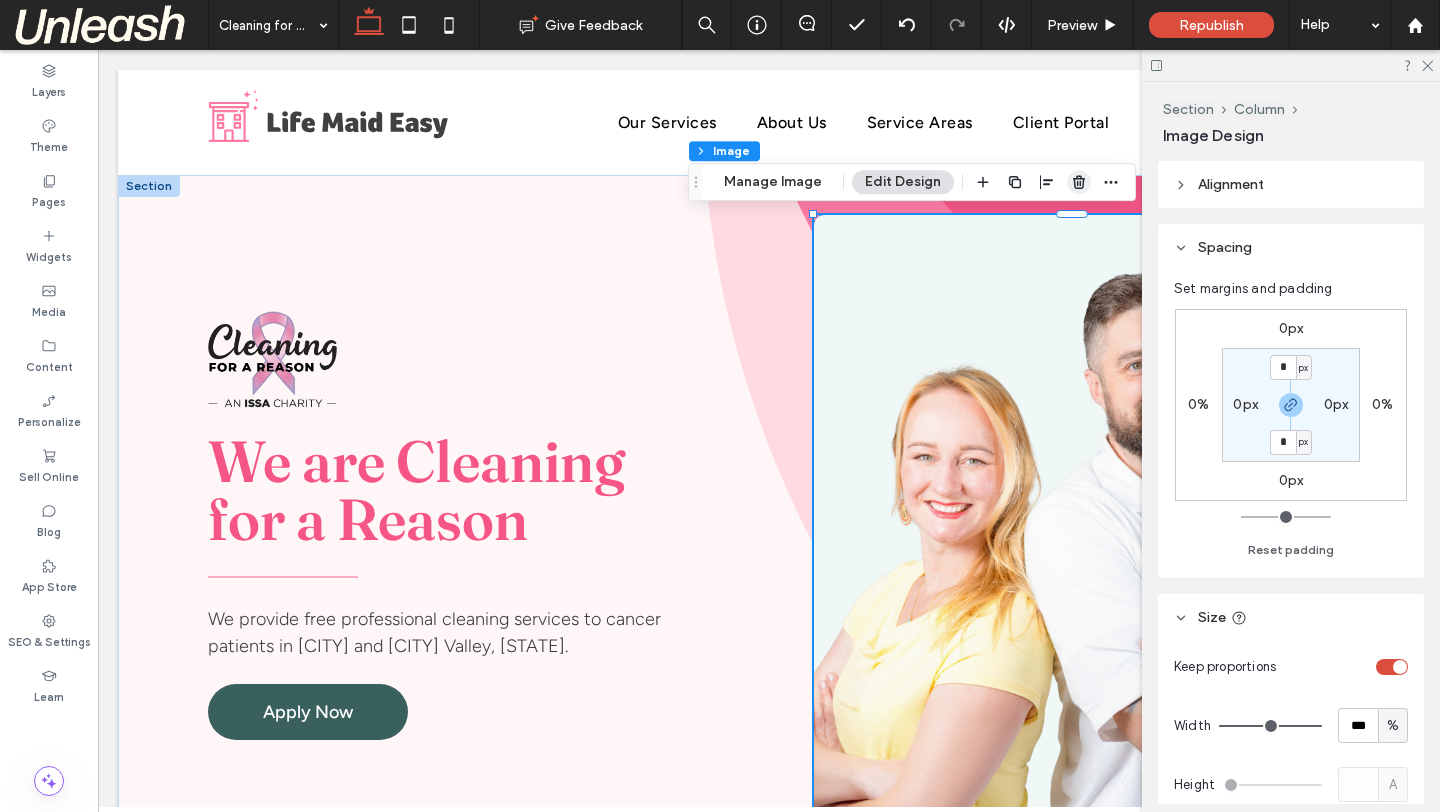 click 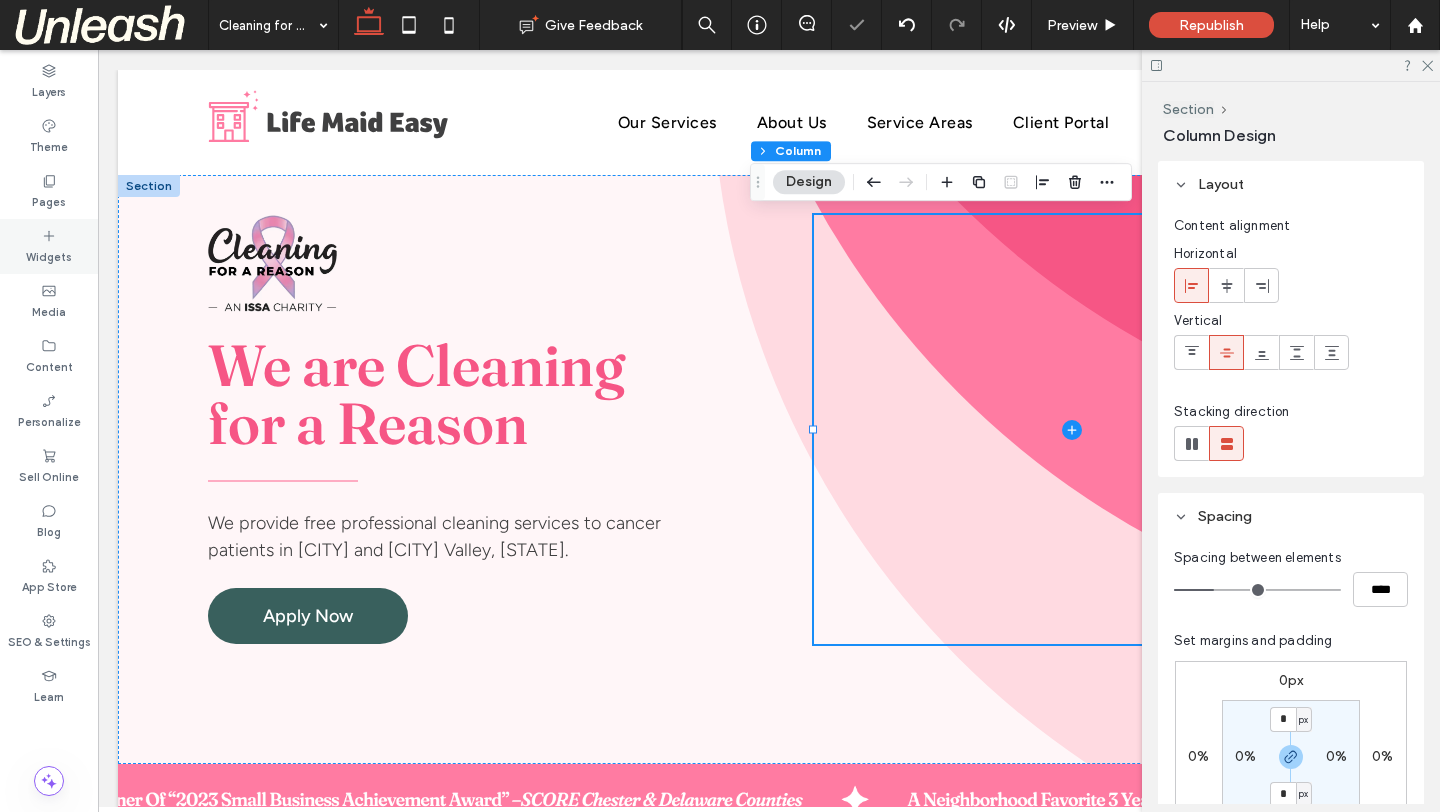 click on "Widgets" at bounding box center (49, 246) 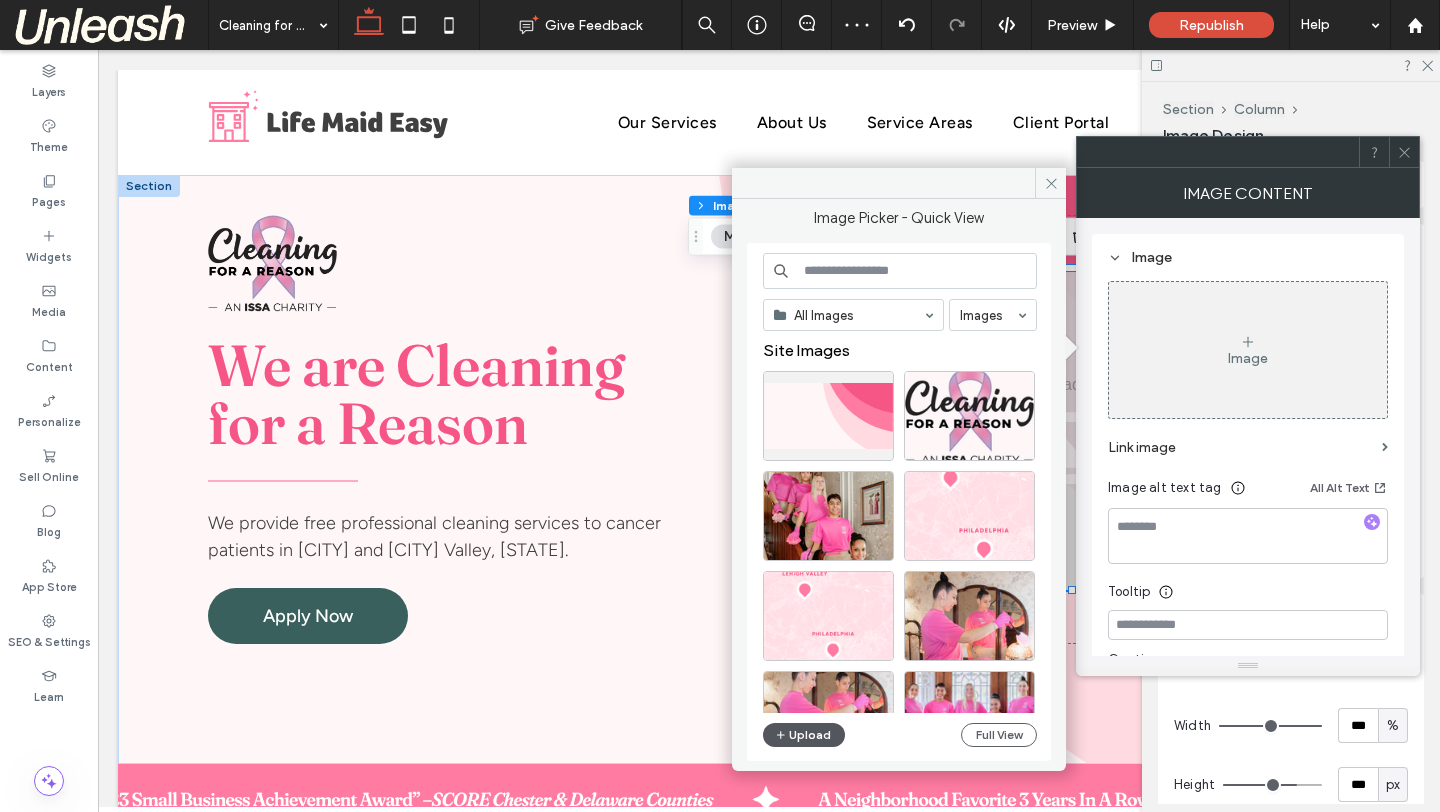 click on "Upload" at bounding box center (804, 735) 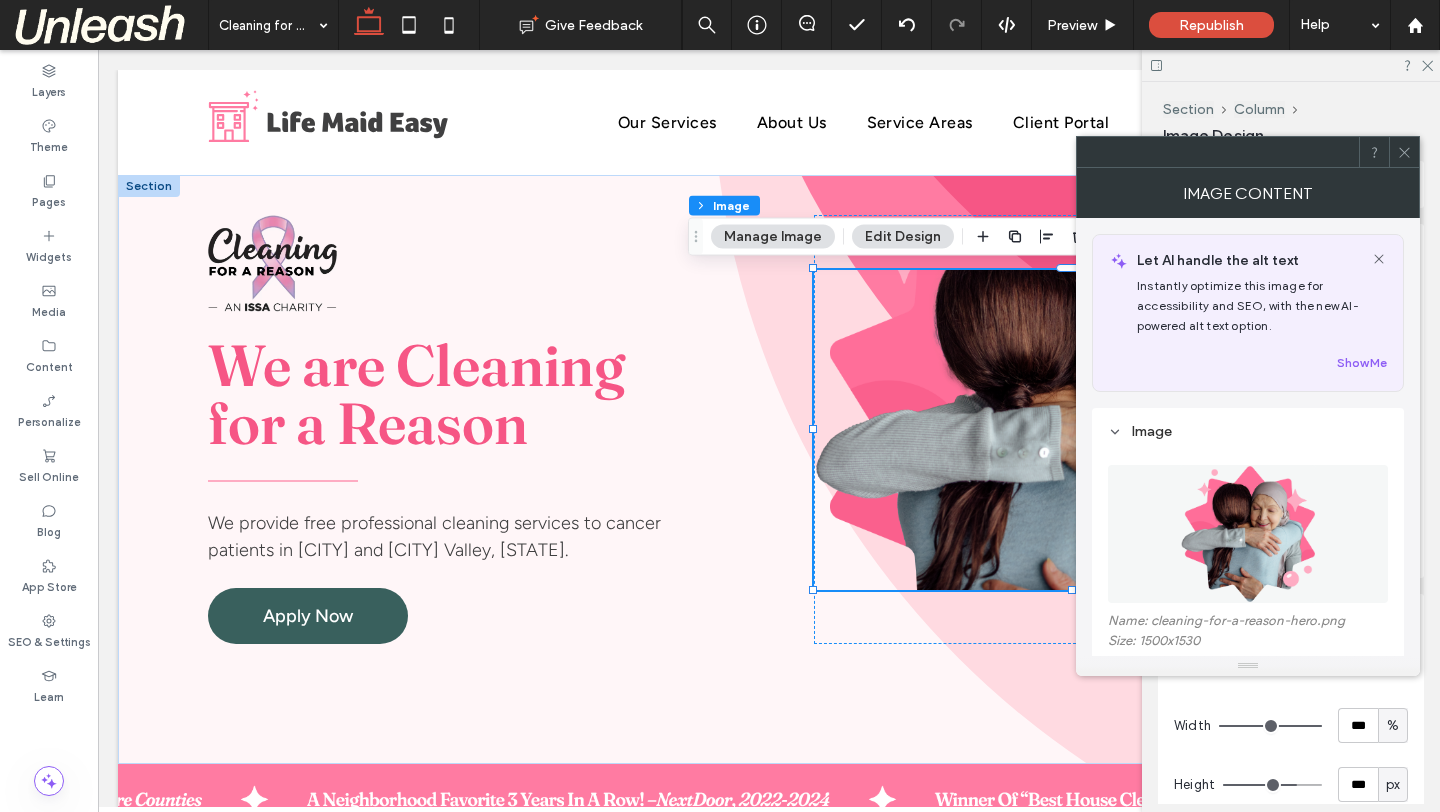 click 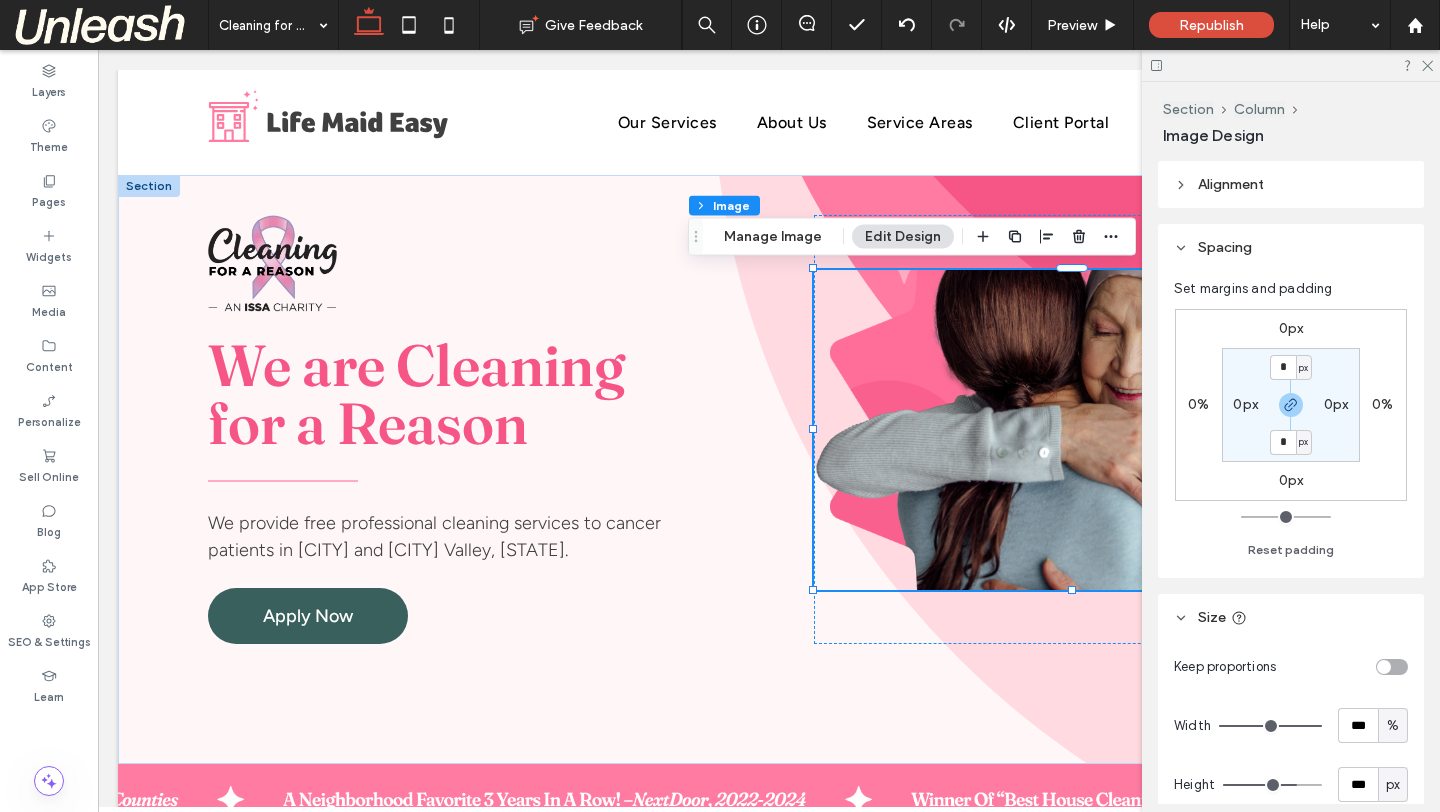 click at bounding box center (1392, 667) 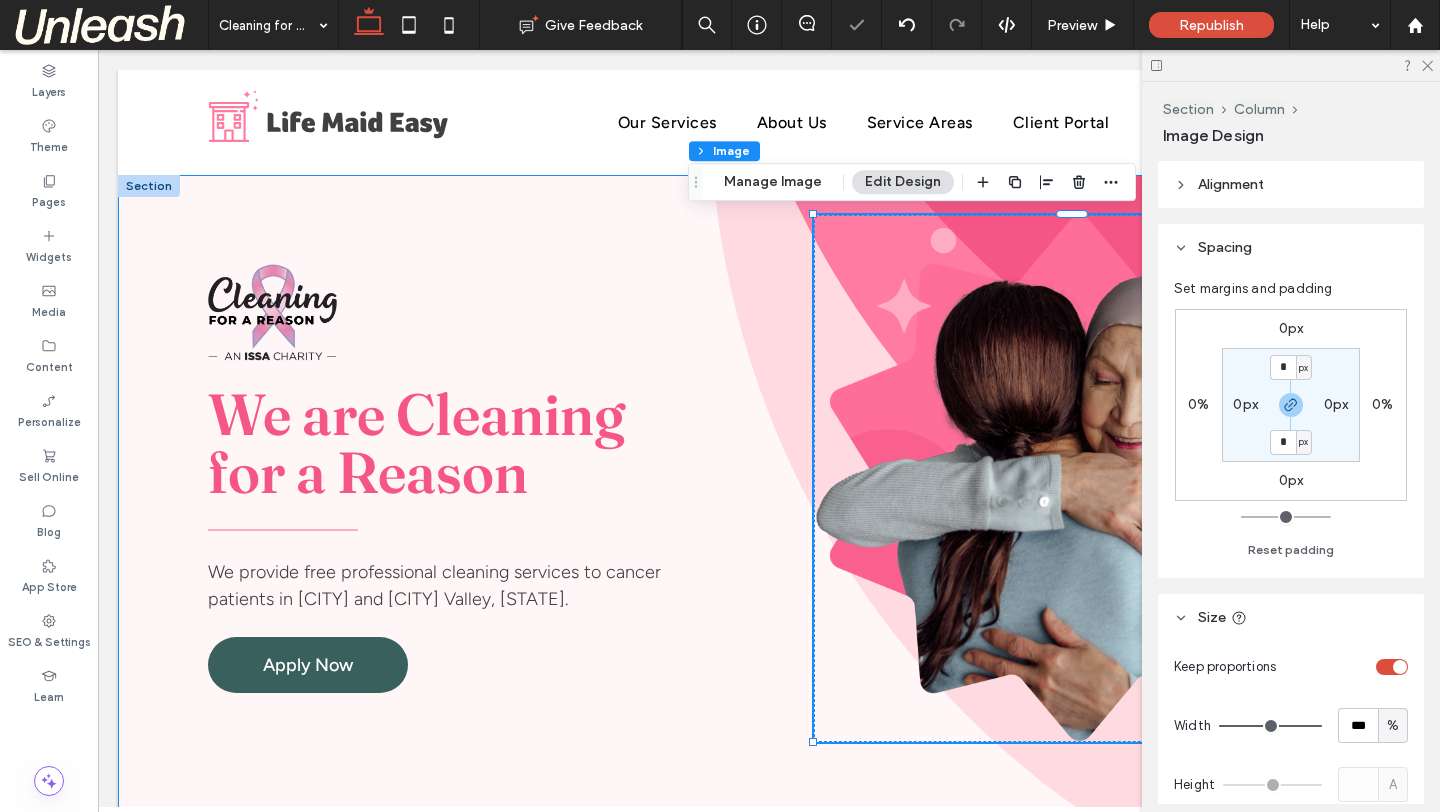 click on "We are Cleaning for a Reason
We provide free professional cleaning services to cancer patients in Philadelphia and Lehigh Valley, PA.
Apply Now" at bounding box center [769, 518] 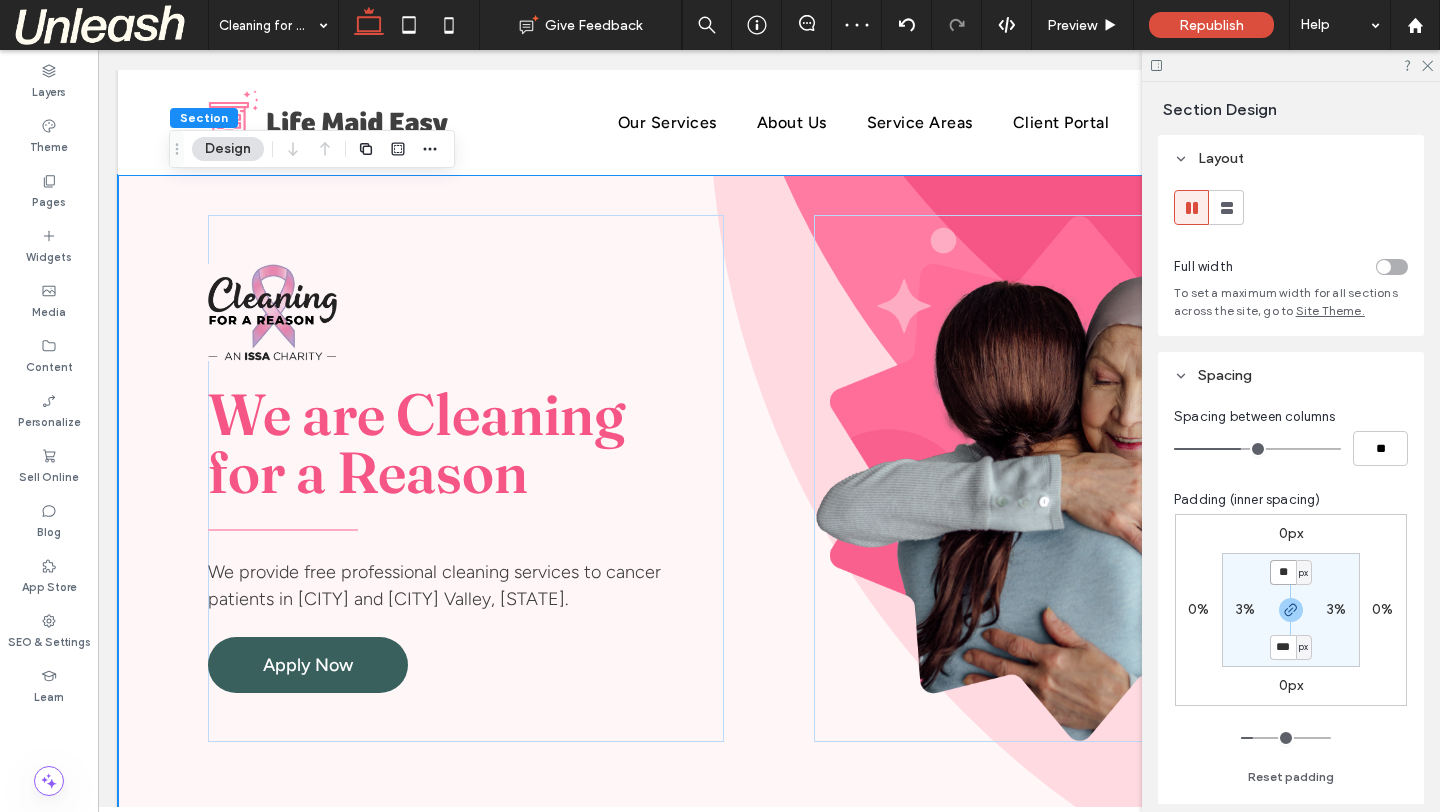 click on "**" at bounding box center (1283, 572) 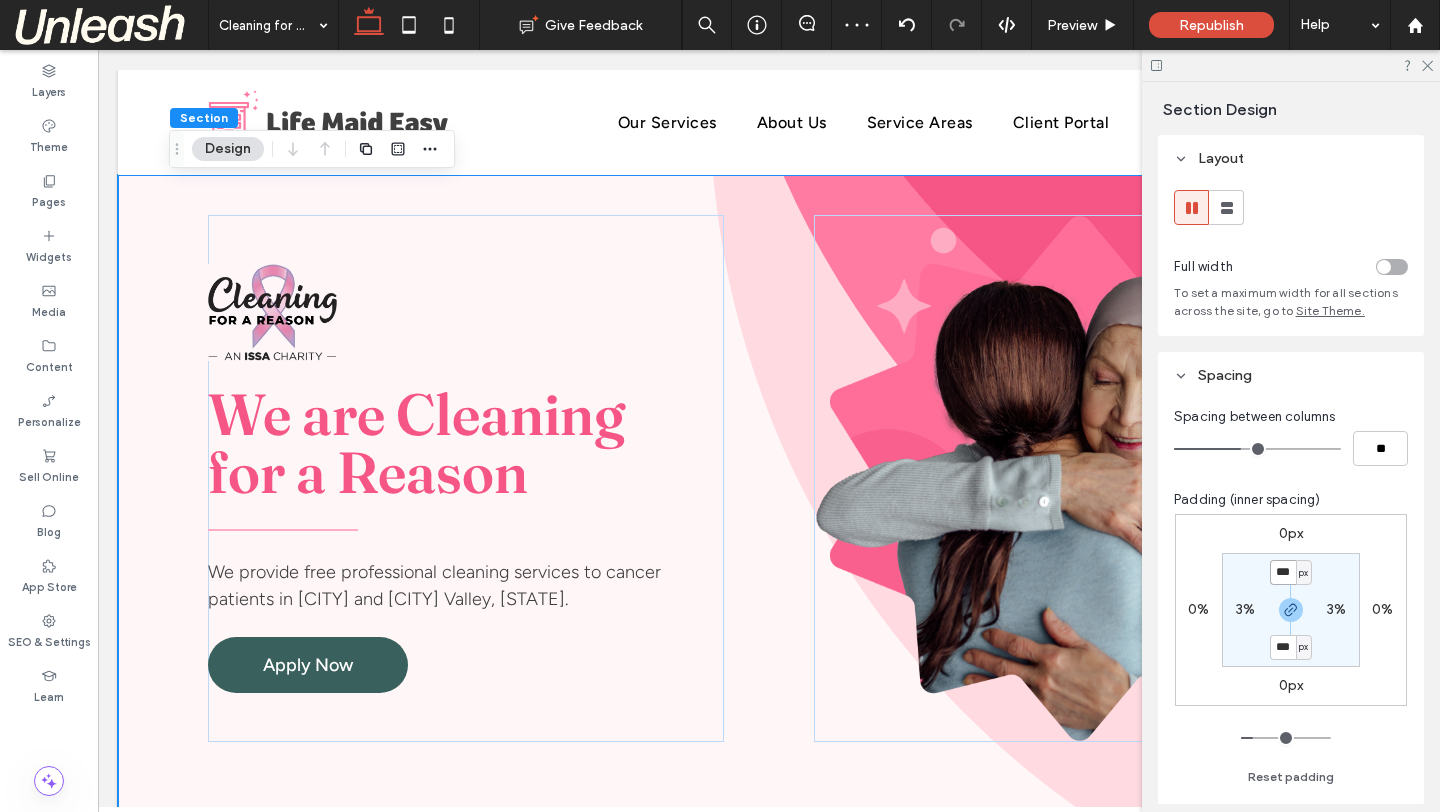 type on "***" 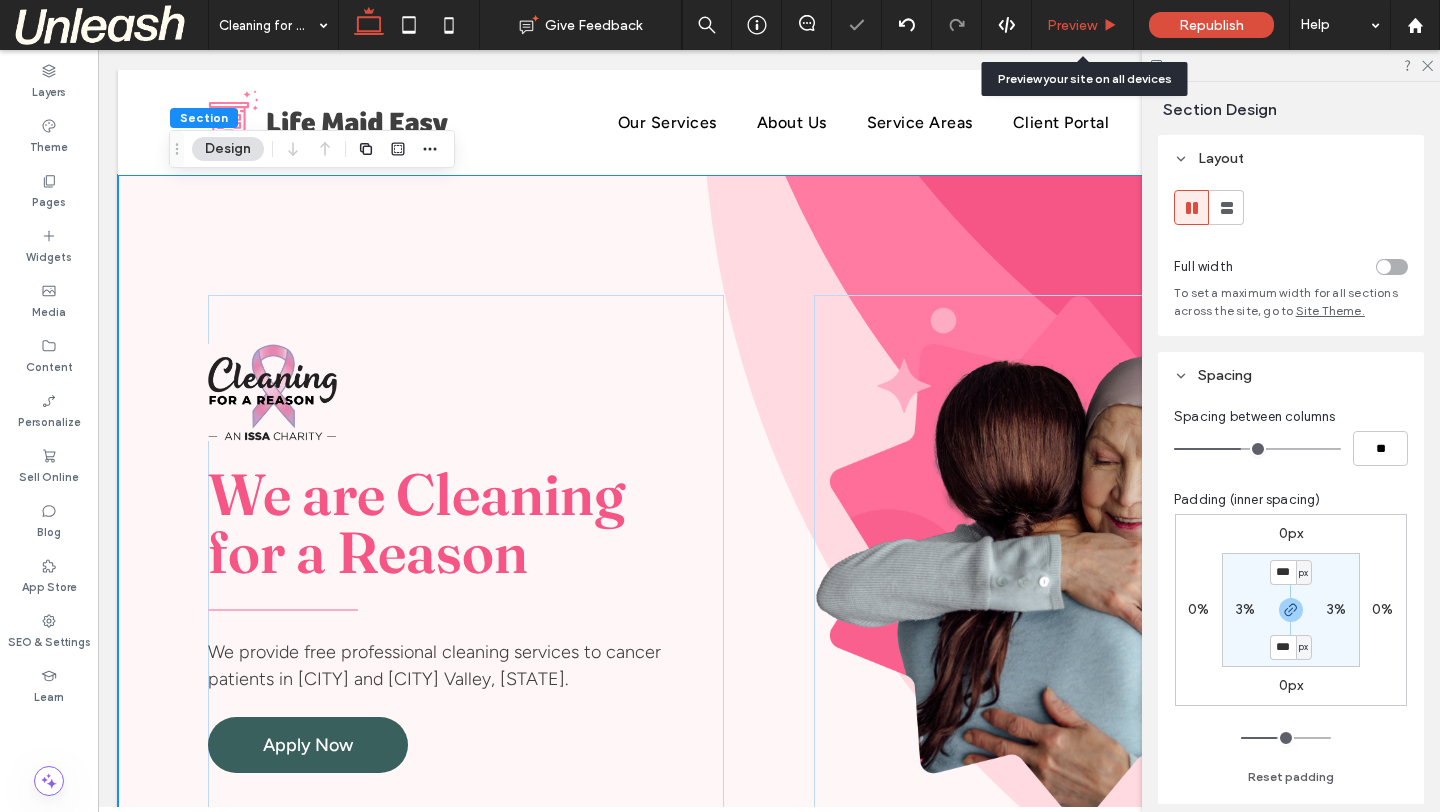 click on "Preview" at bounding box center [1072, 25] 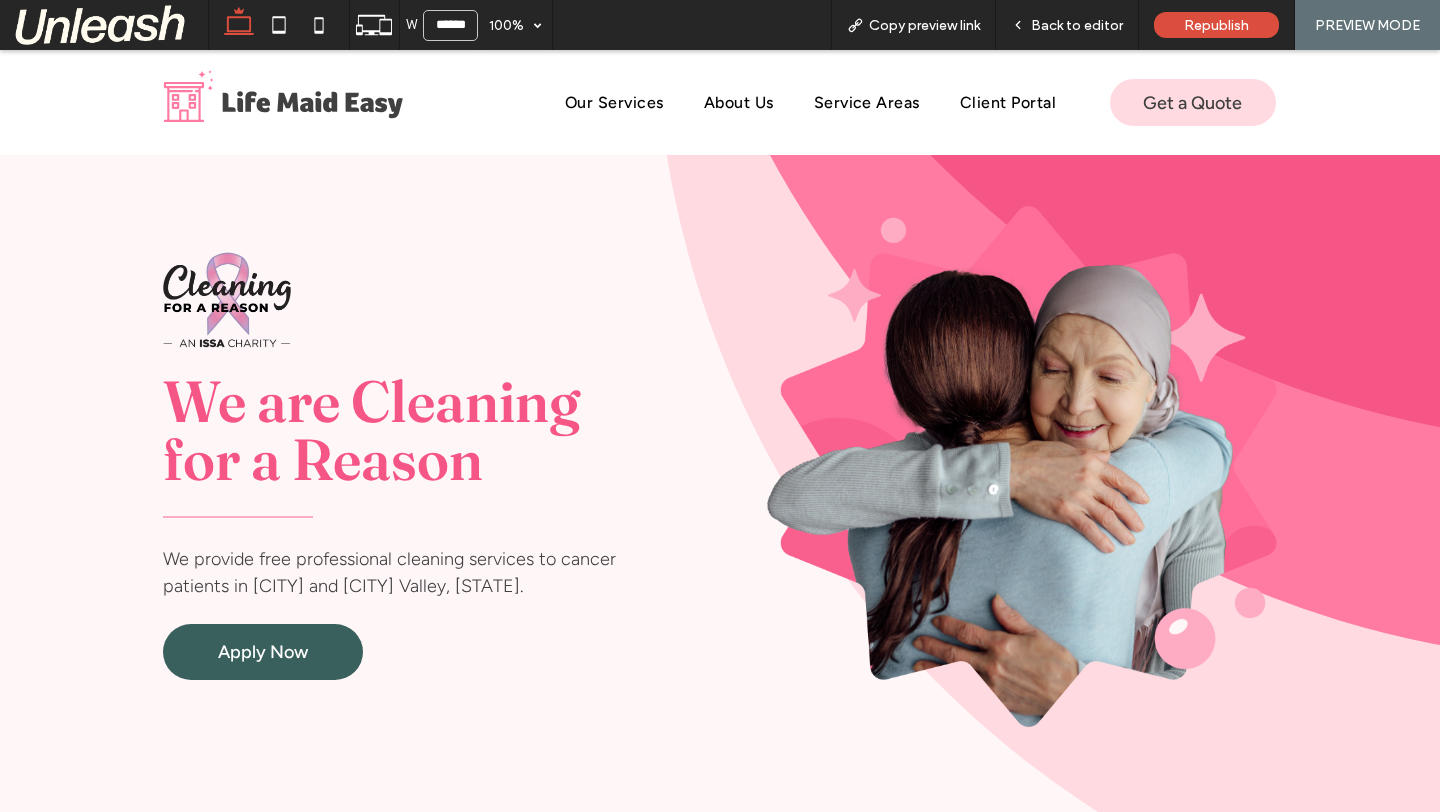 scroll, scrollTop: 0, scrollLeft: 0, axis: both 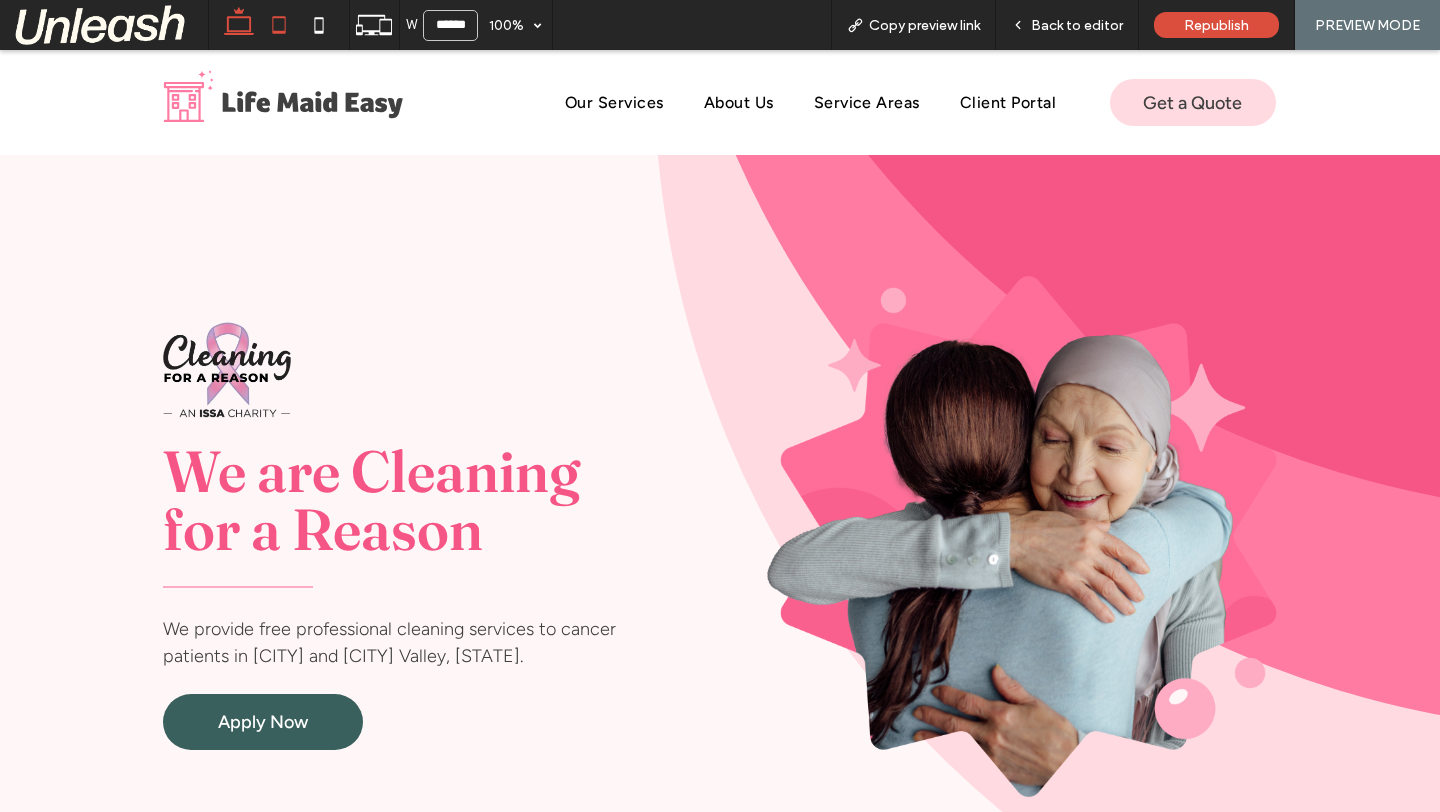 click 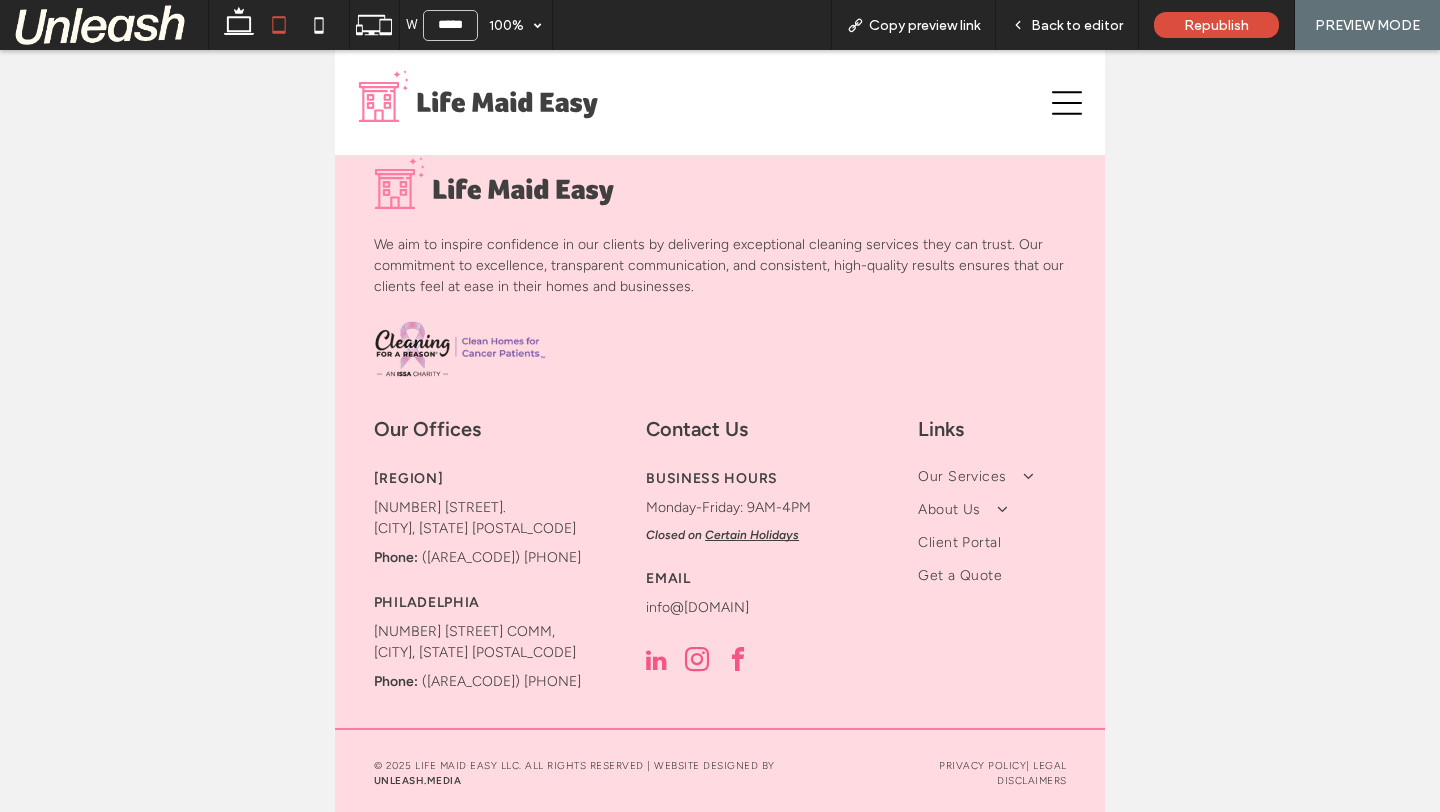 scroll, scrollTop: 0, scrollLeft: 0, axis: both 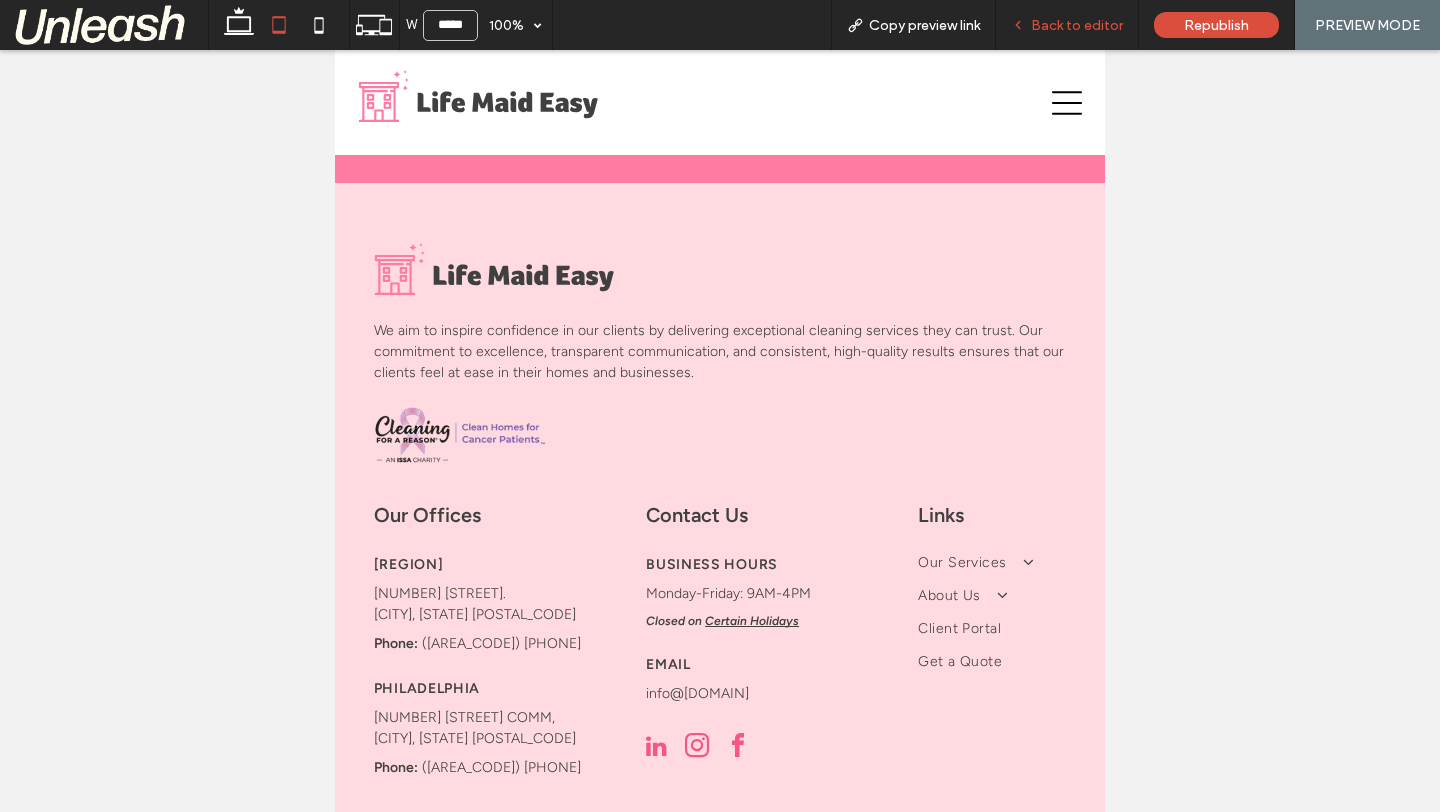 click on "Back to editor" at bounding box center (1067, 25) 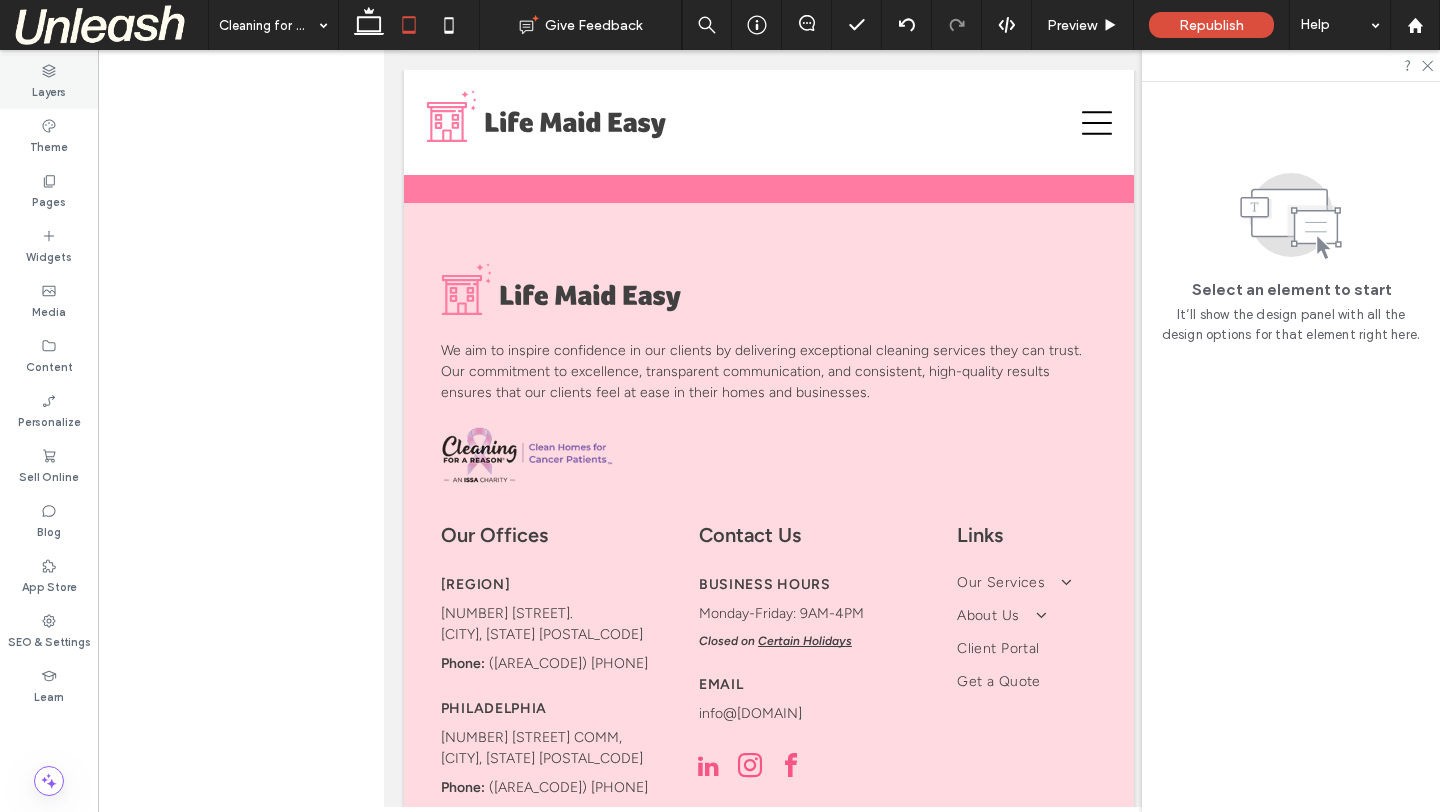 click on "Layers" at bounding box center (49, 90) 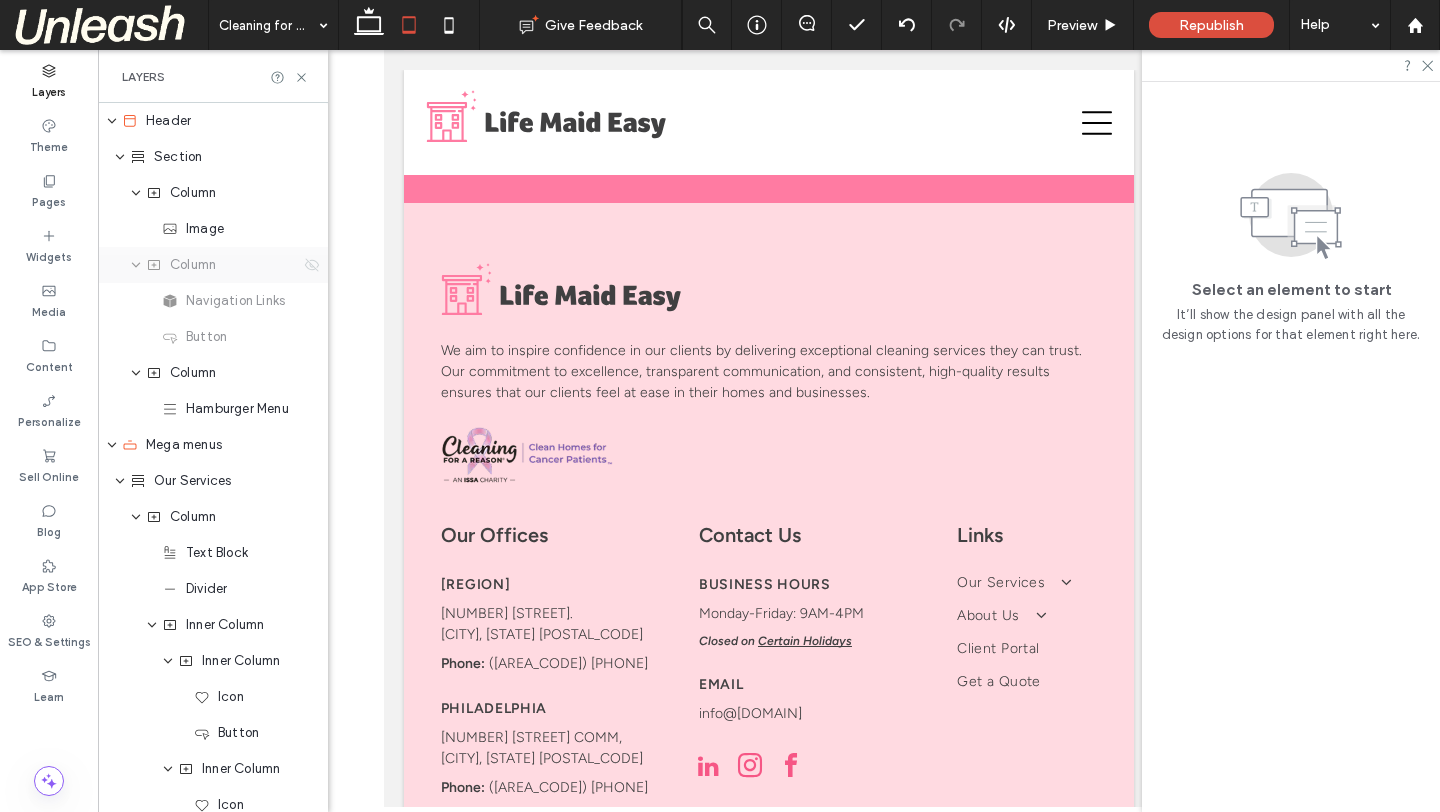 click 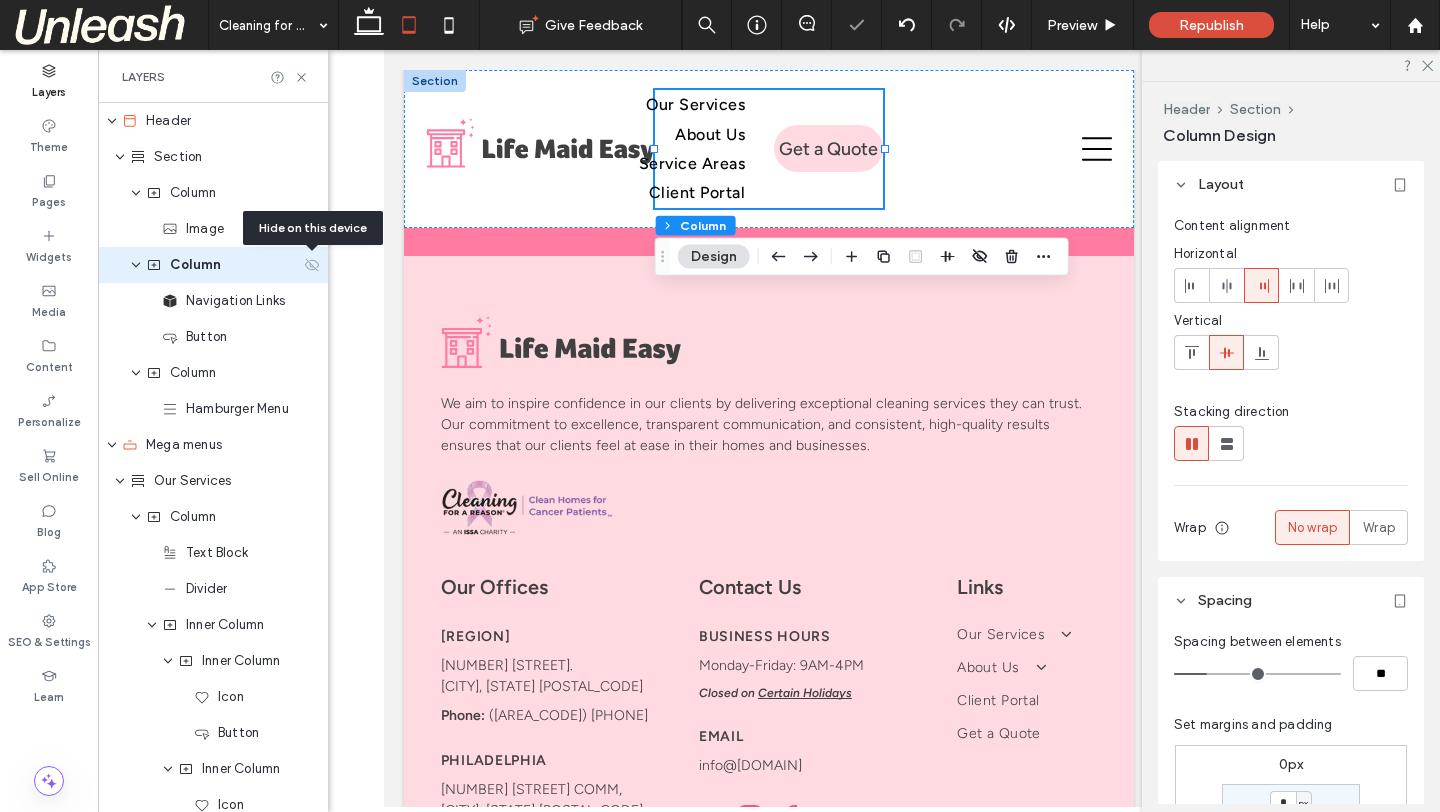 click 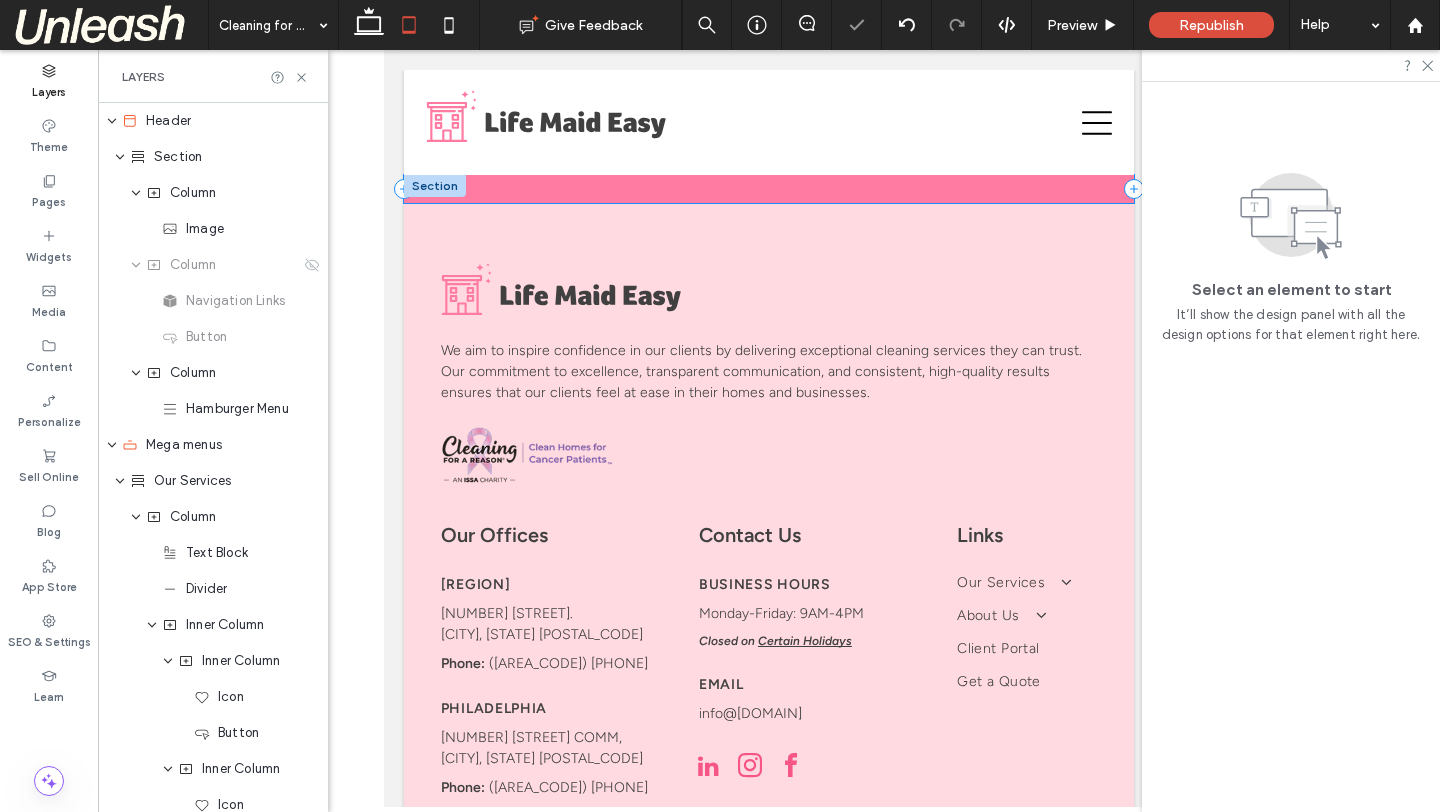 click at bounding box center [769, 189] 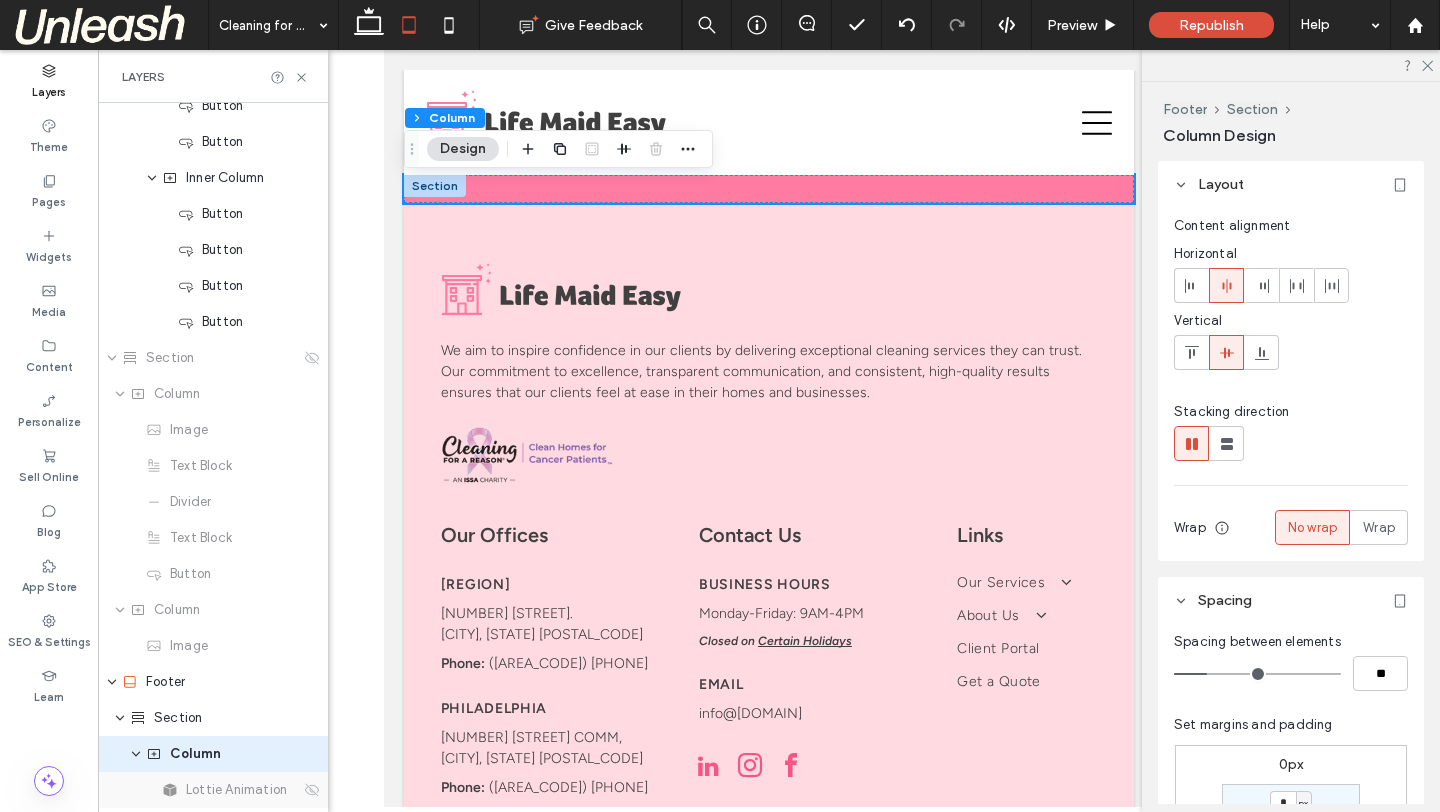 scroll, scrollTop: 2210, scrollLeft: 0, axis: vertical 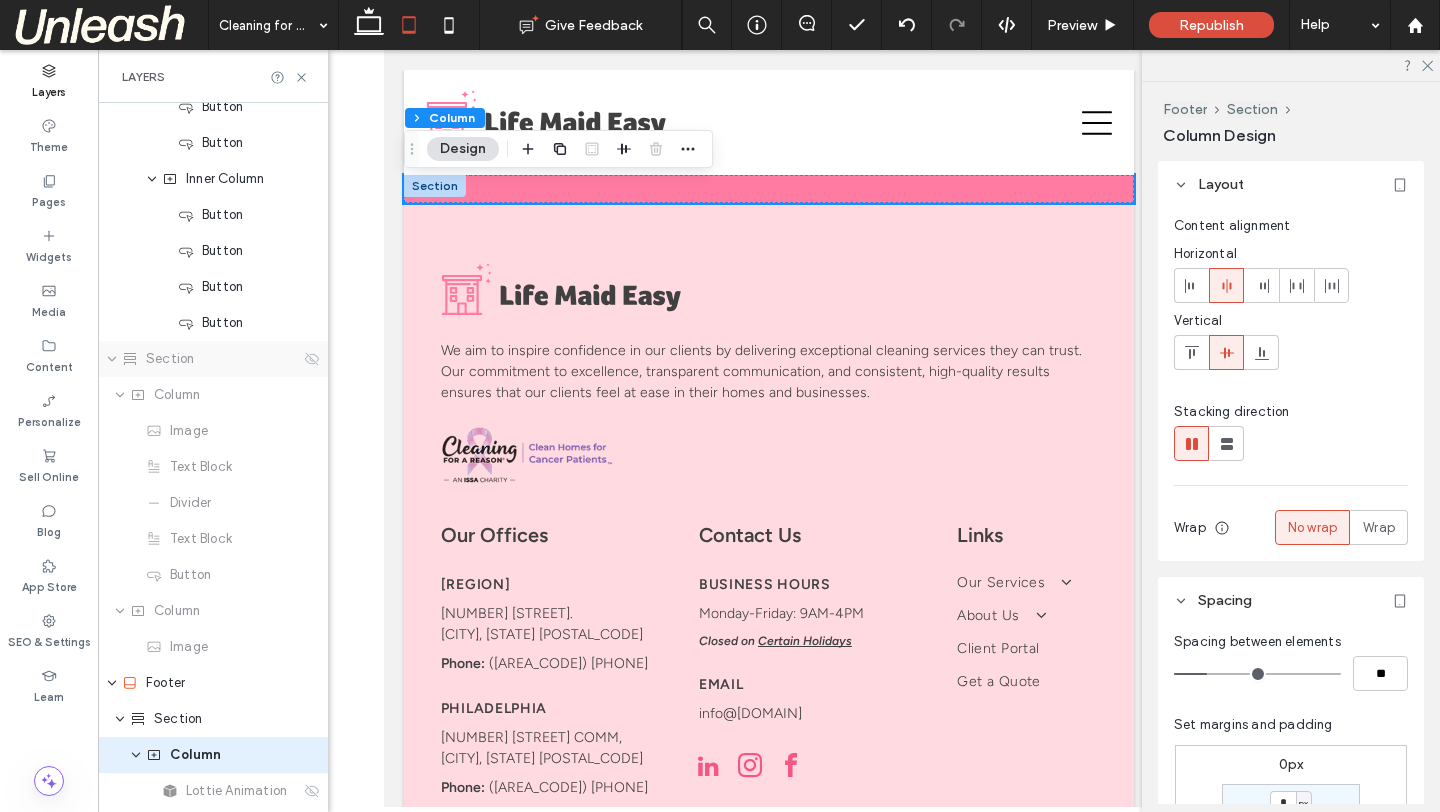 click on "Section" at bounding box center (211, 359) 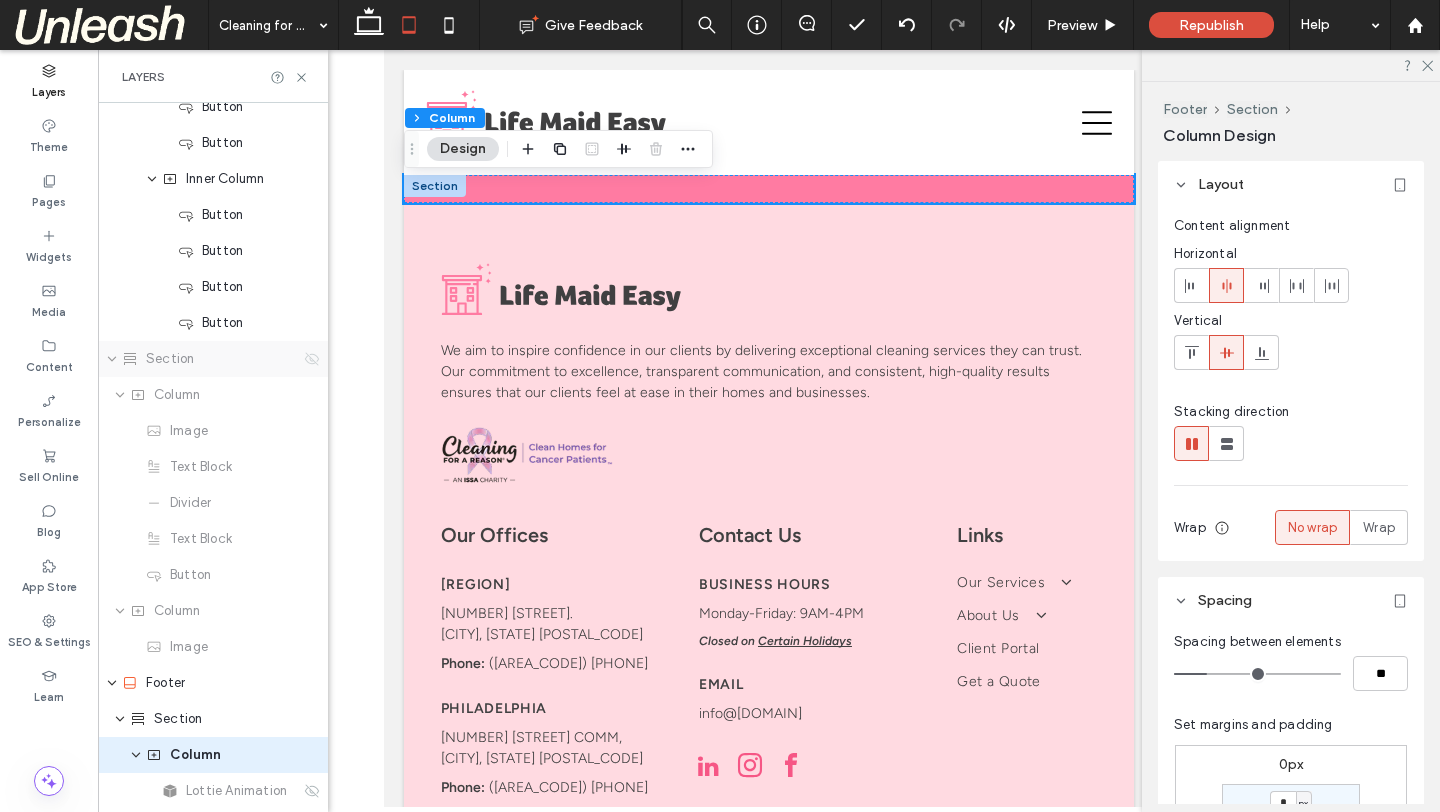 click 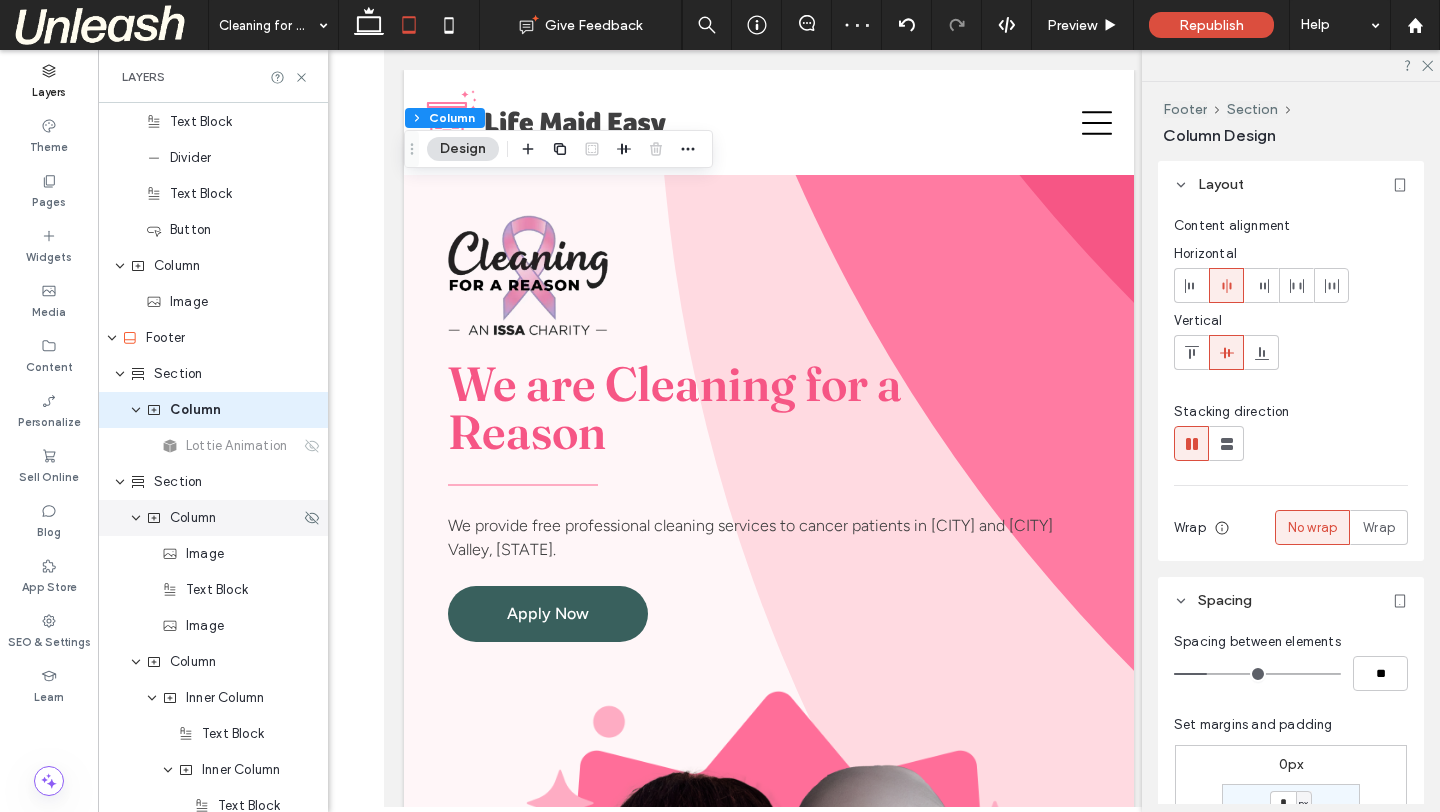 scroll, scrollTop: 2556, scrollLeft: 0, axis: vertical 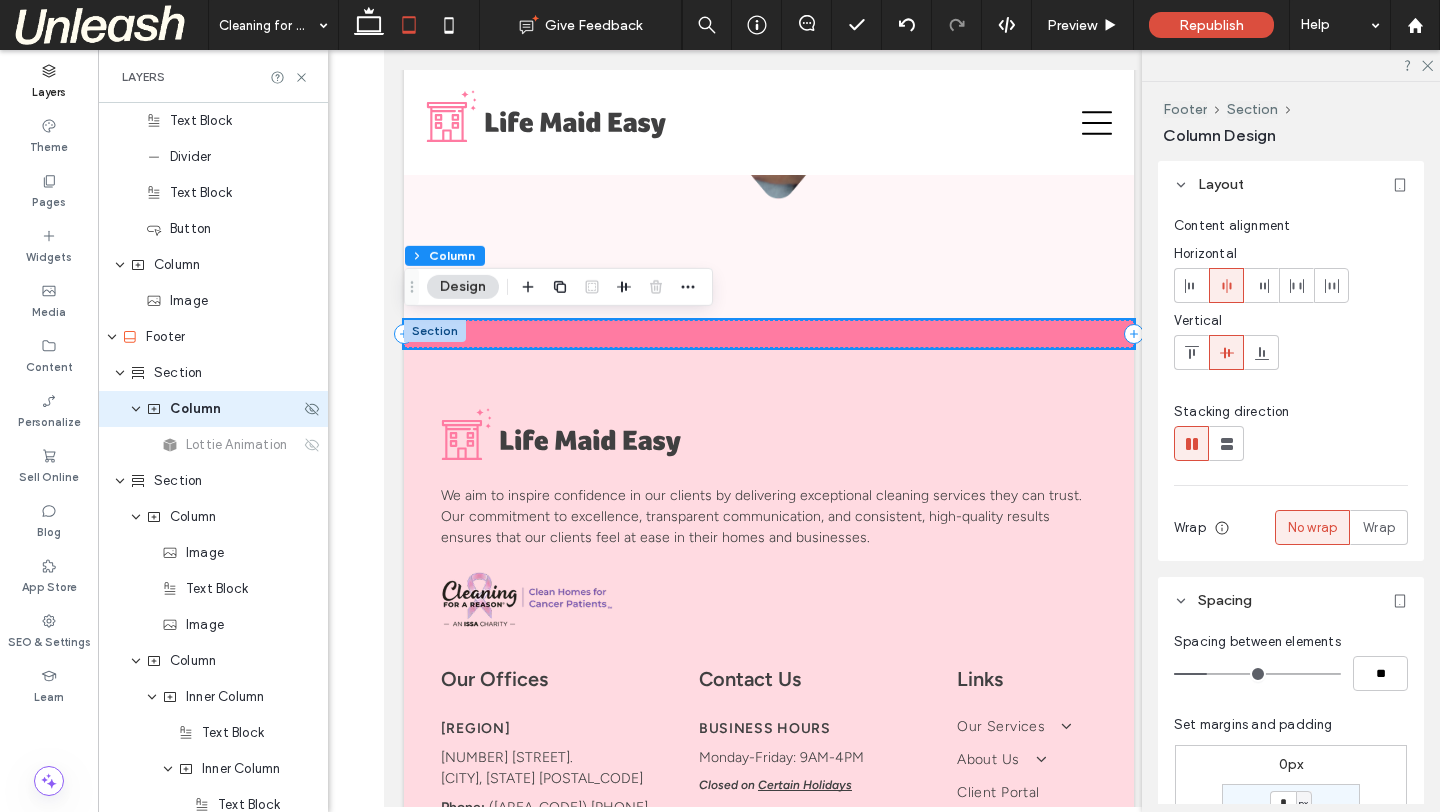 click on "Column" at bounding box center (223, 409) 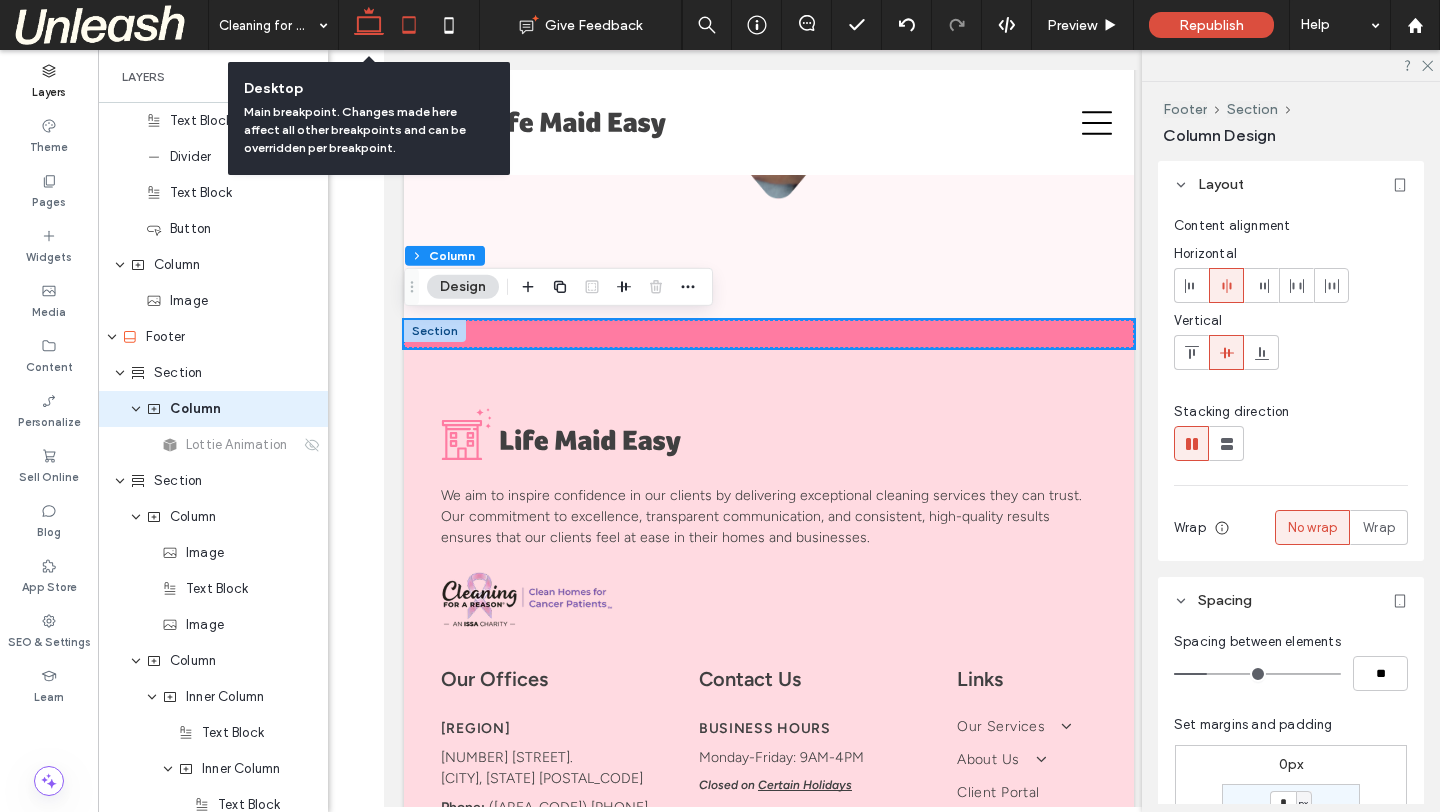click 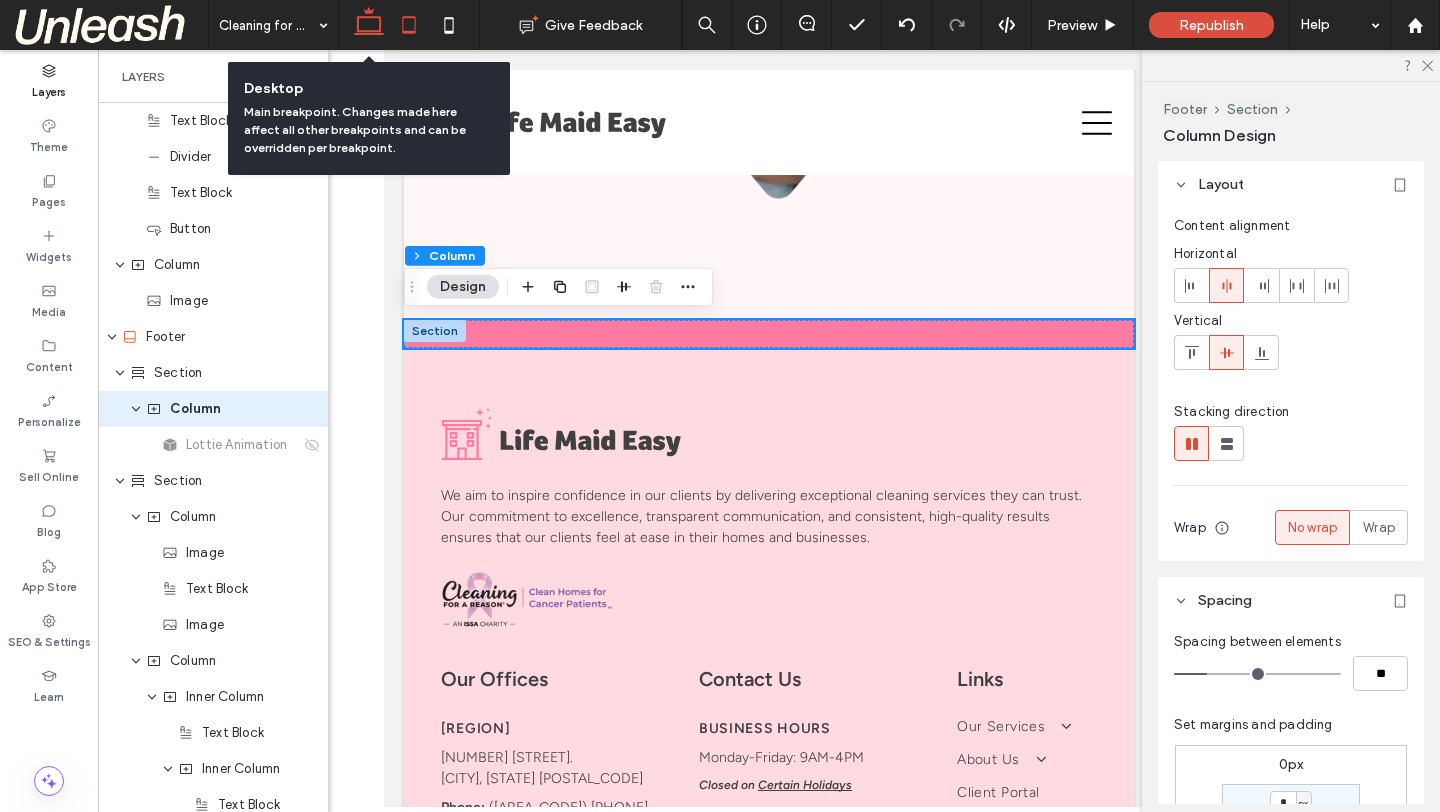 scroll, scrollTop: 550, scrollLeft: 0, axis: vertical 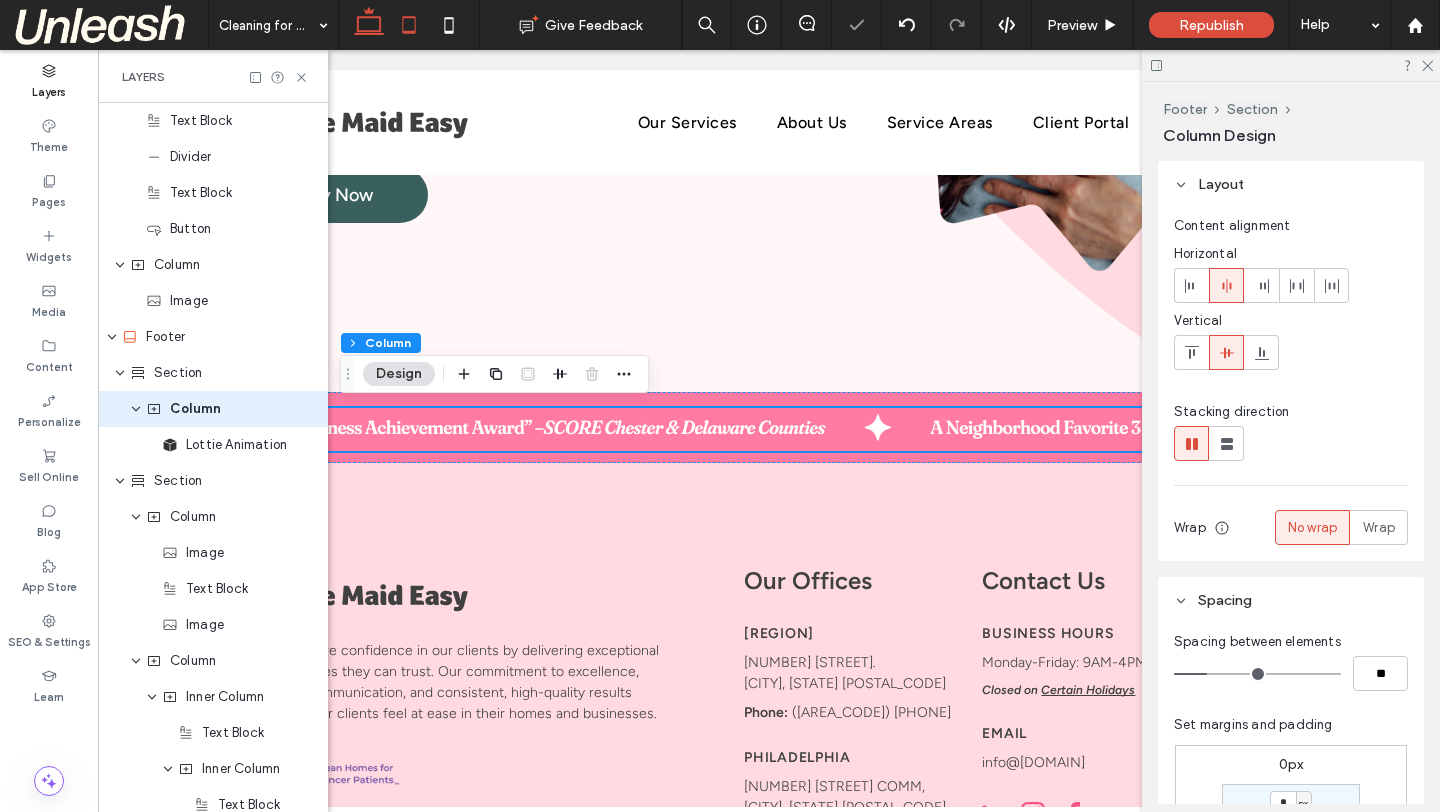 click 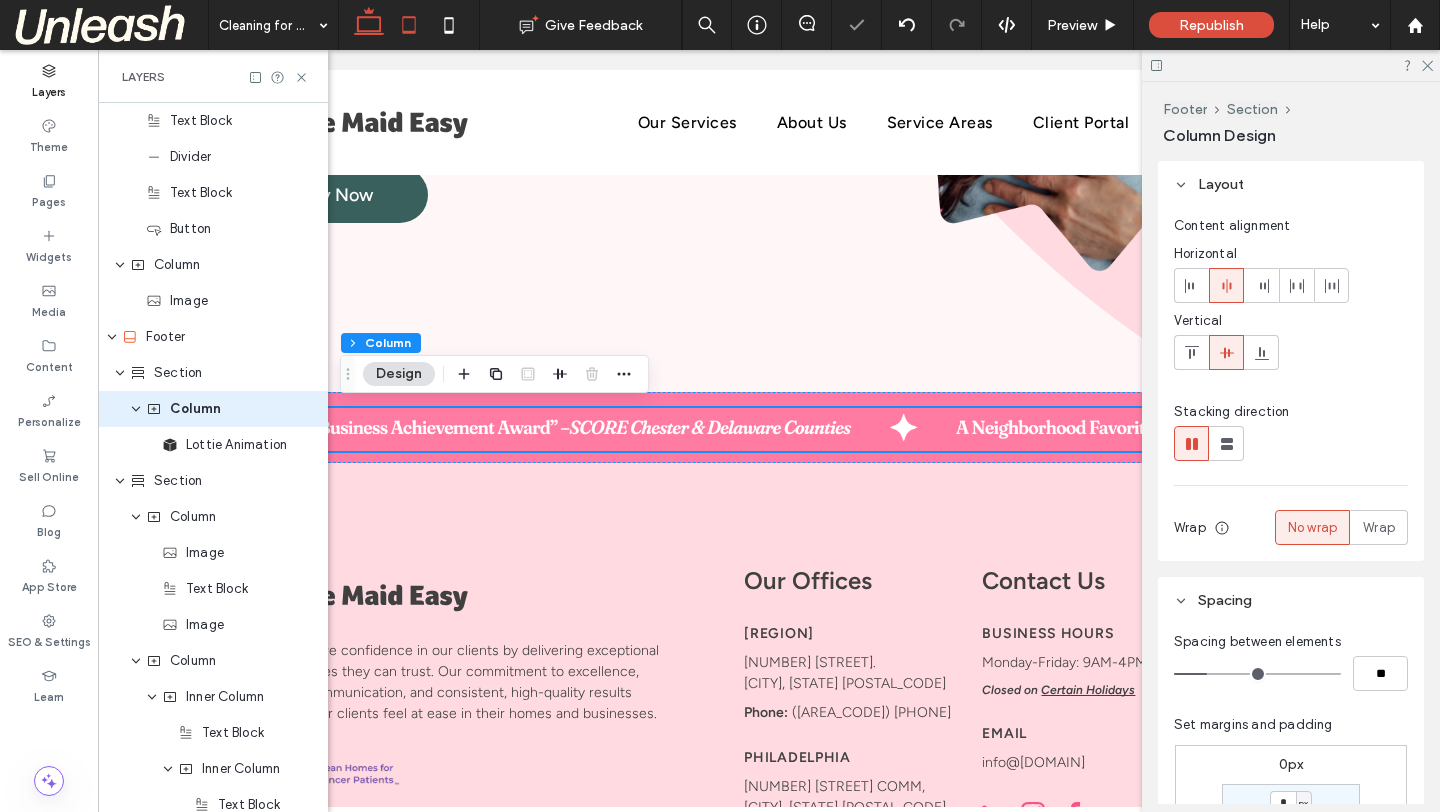 scroll, scrollTop: 1050, scrollLeft: 0, axis: vertical 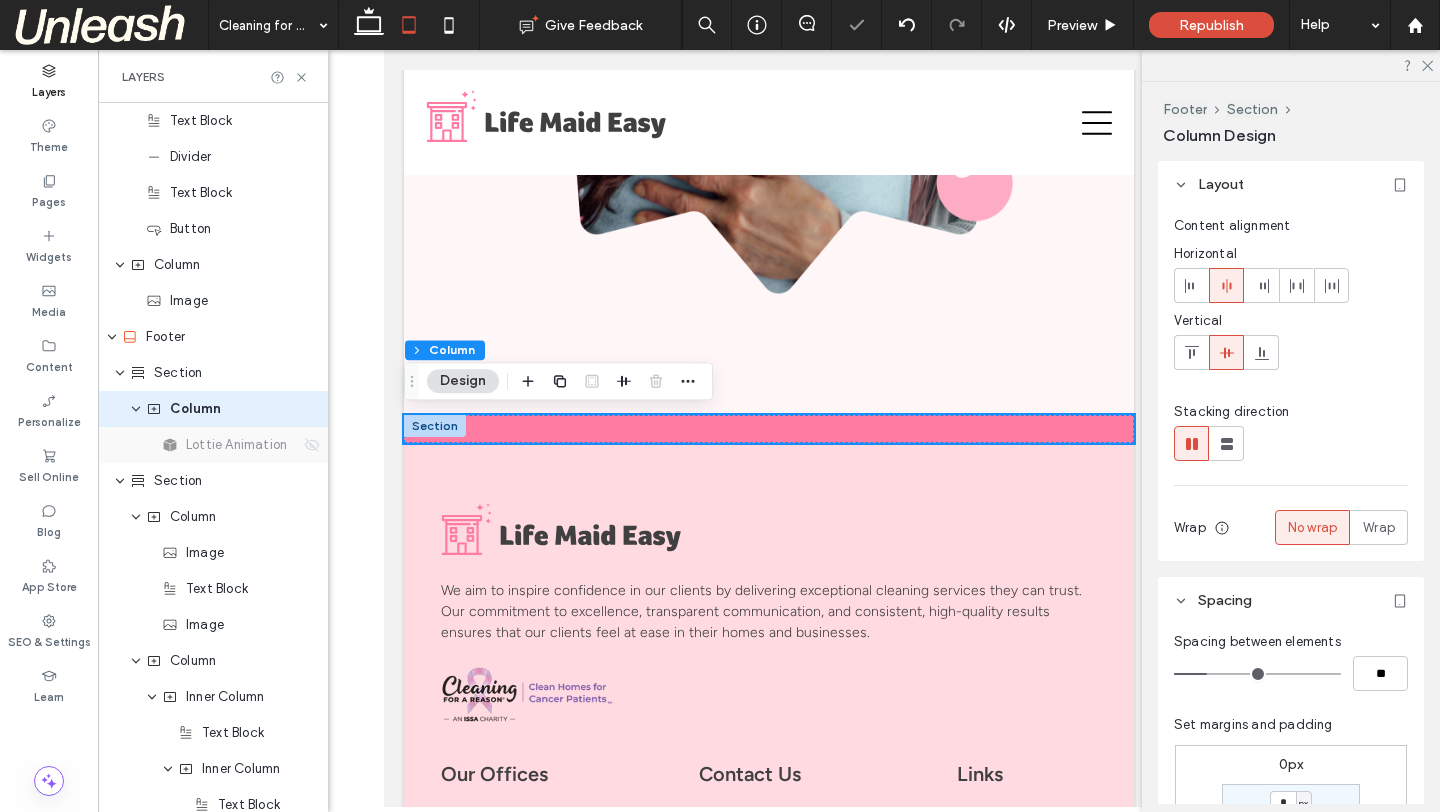 click 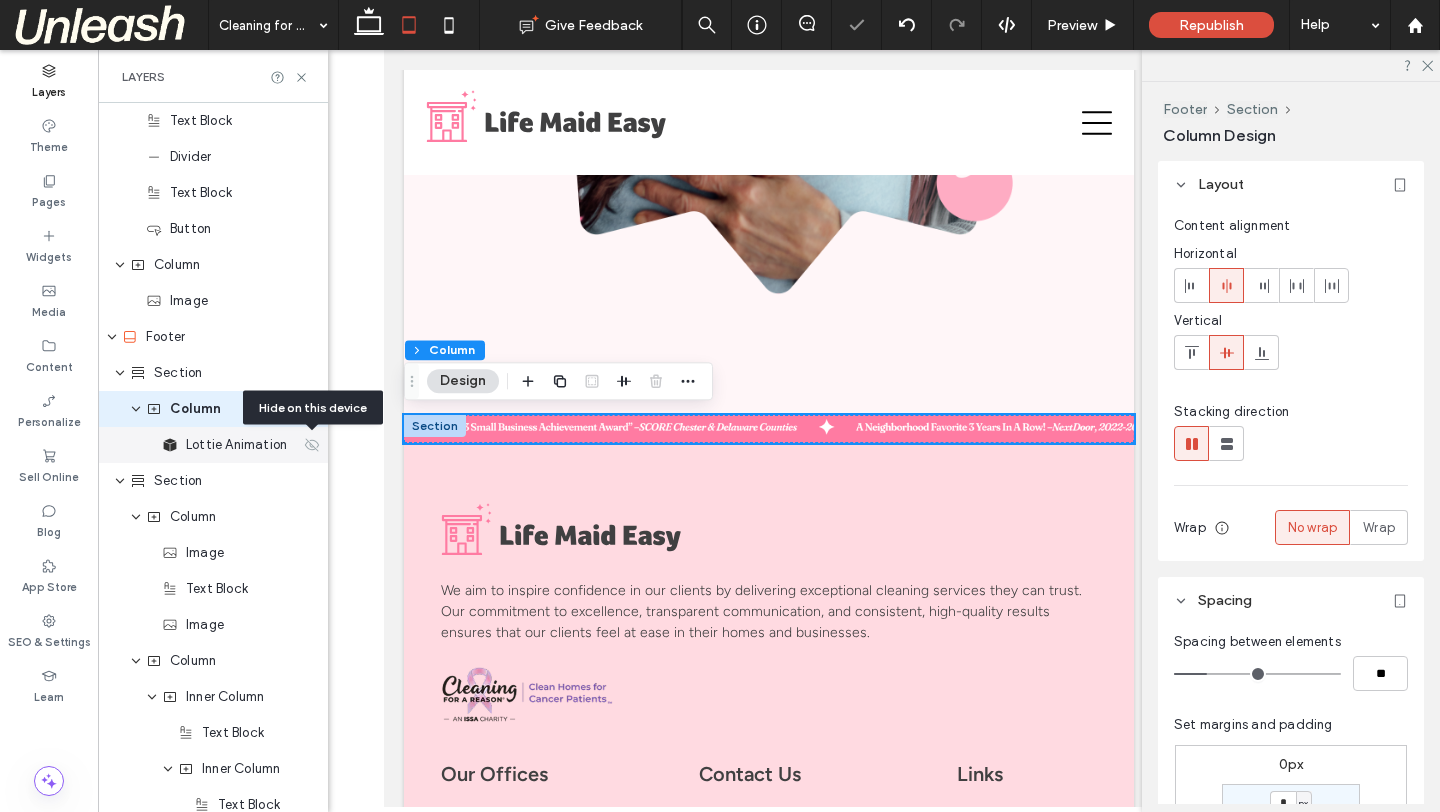 click 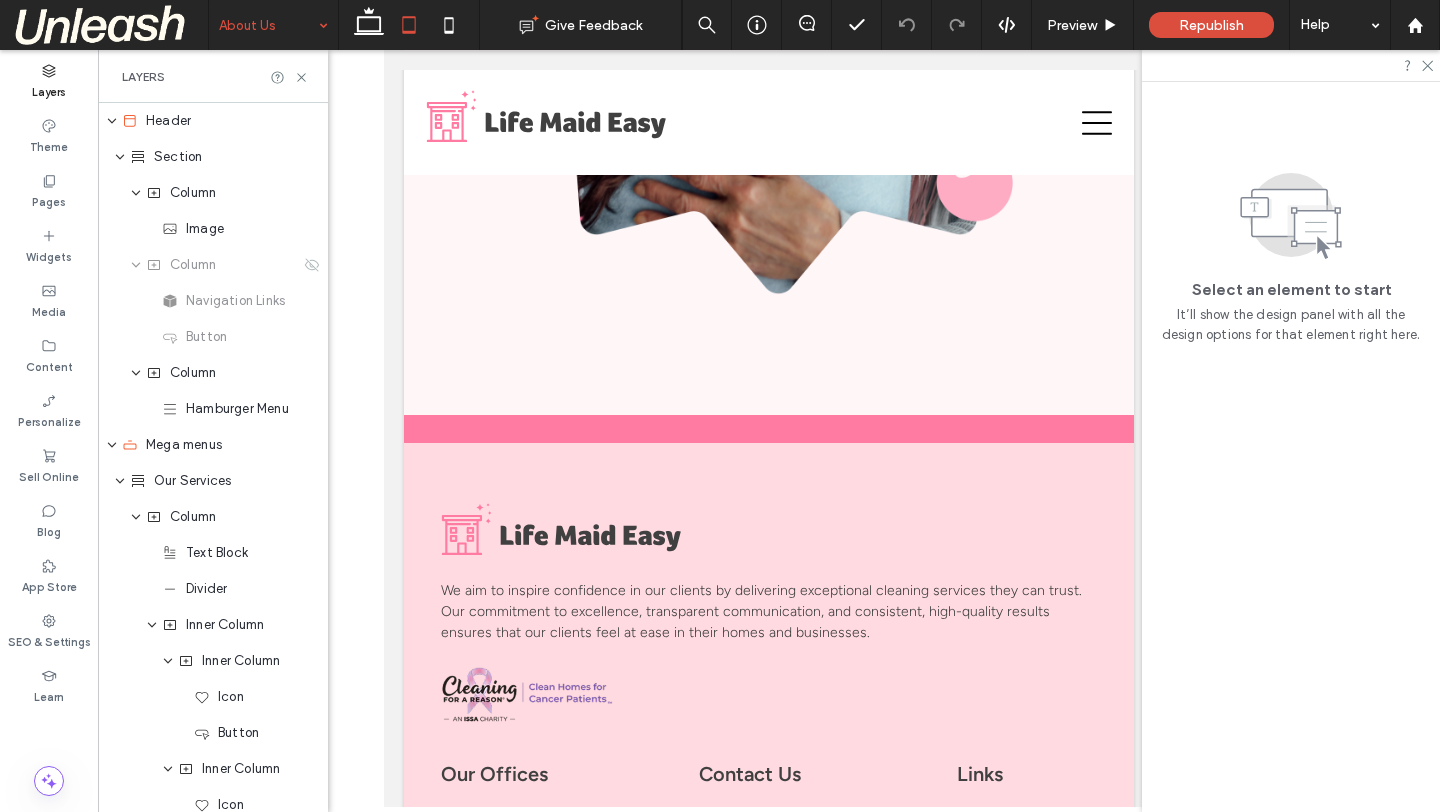 click at bounding box center (268, 25) 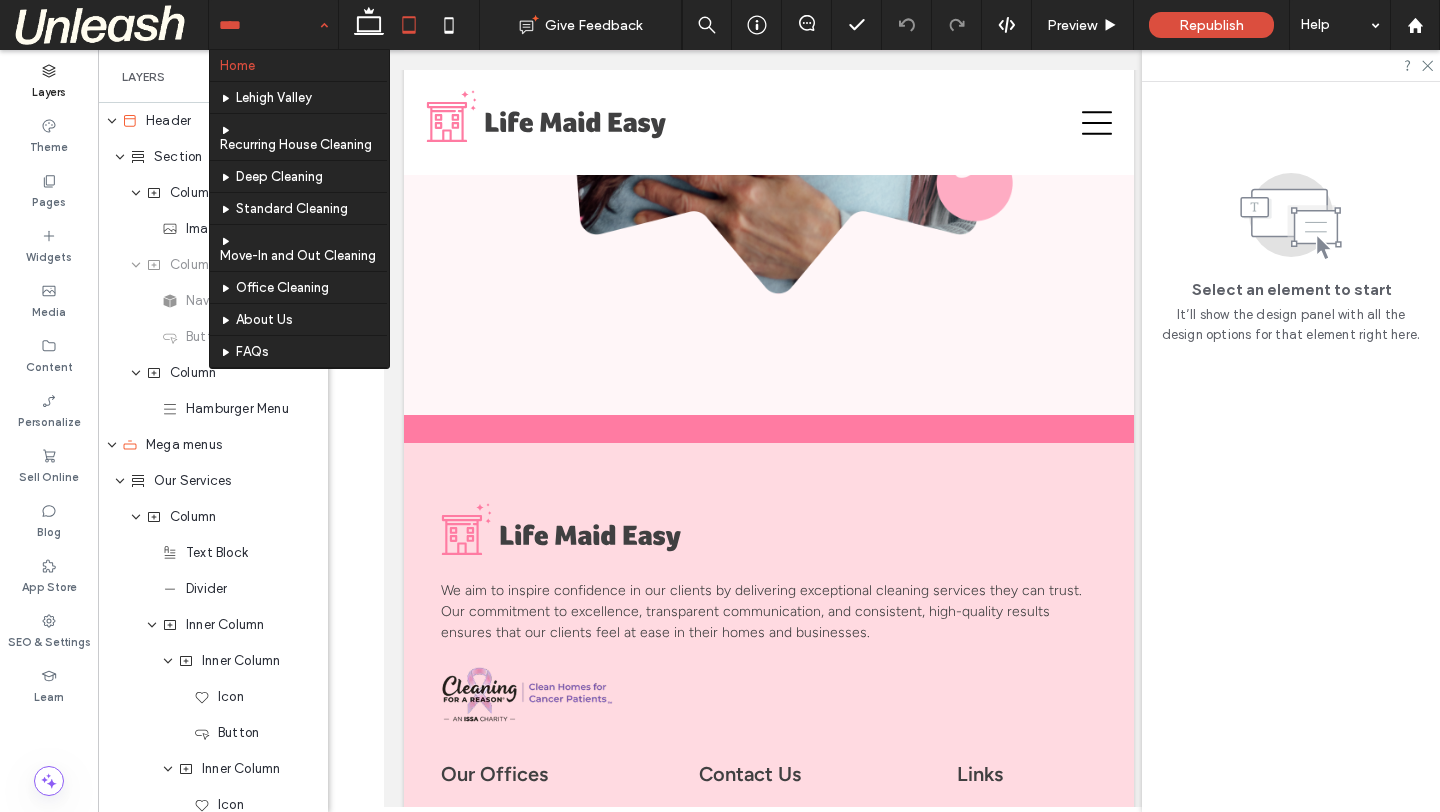 click at bounding box center (268, 25) 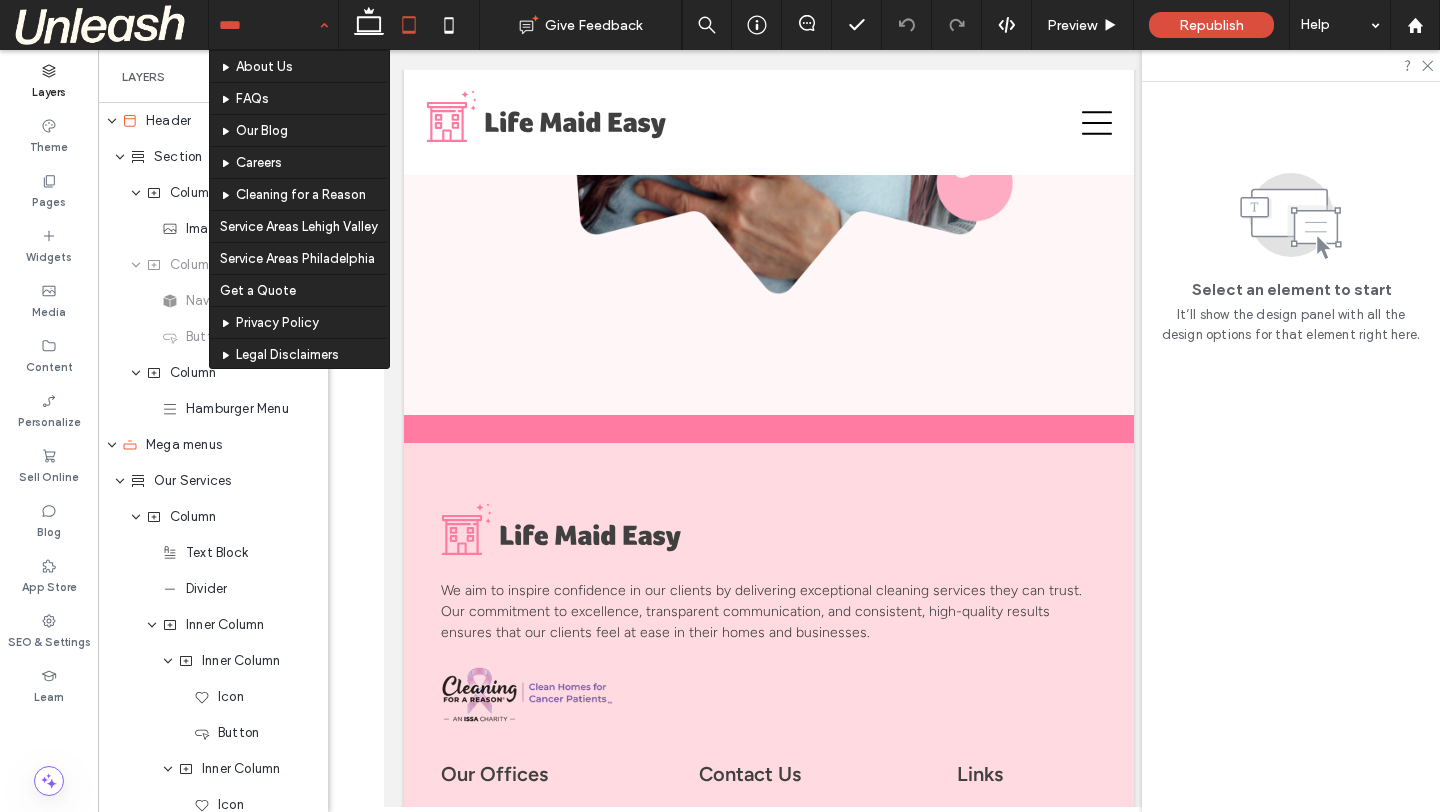 scroll, scrollTop: 261, scrollLeft: 0, axis: vertical 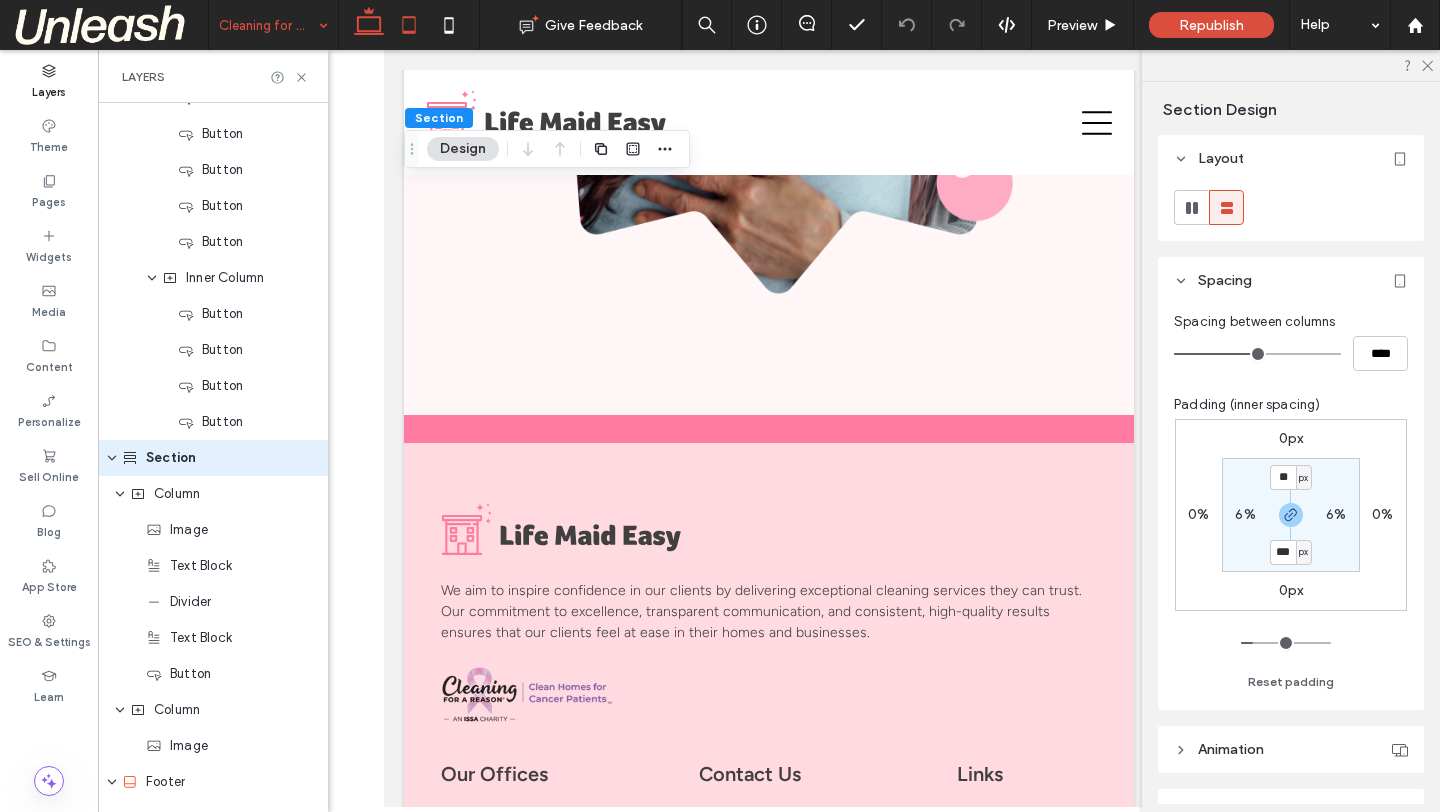 click 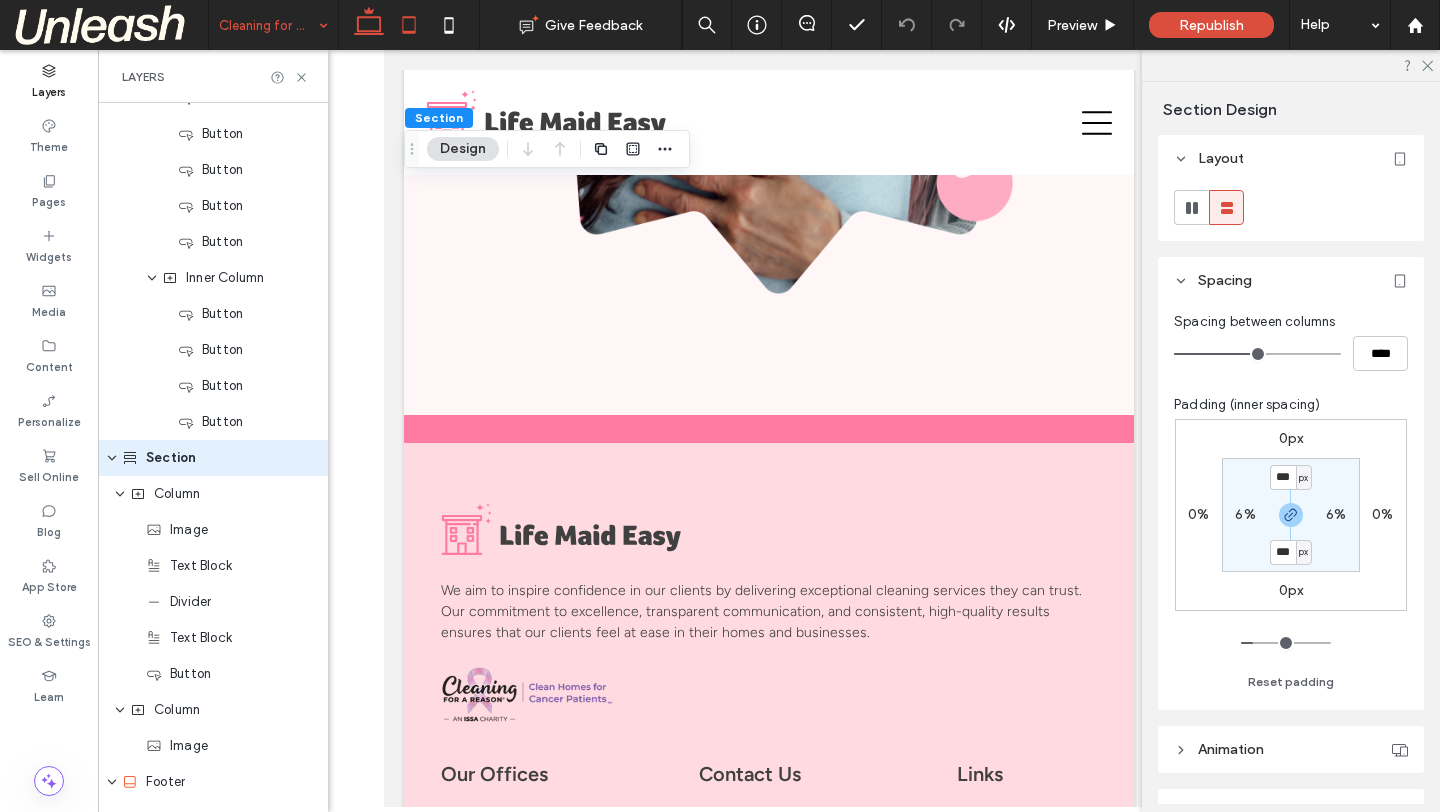 scroll, scrollTop: 0, scrollLeft: 159, axis: horizontal 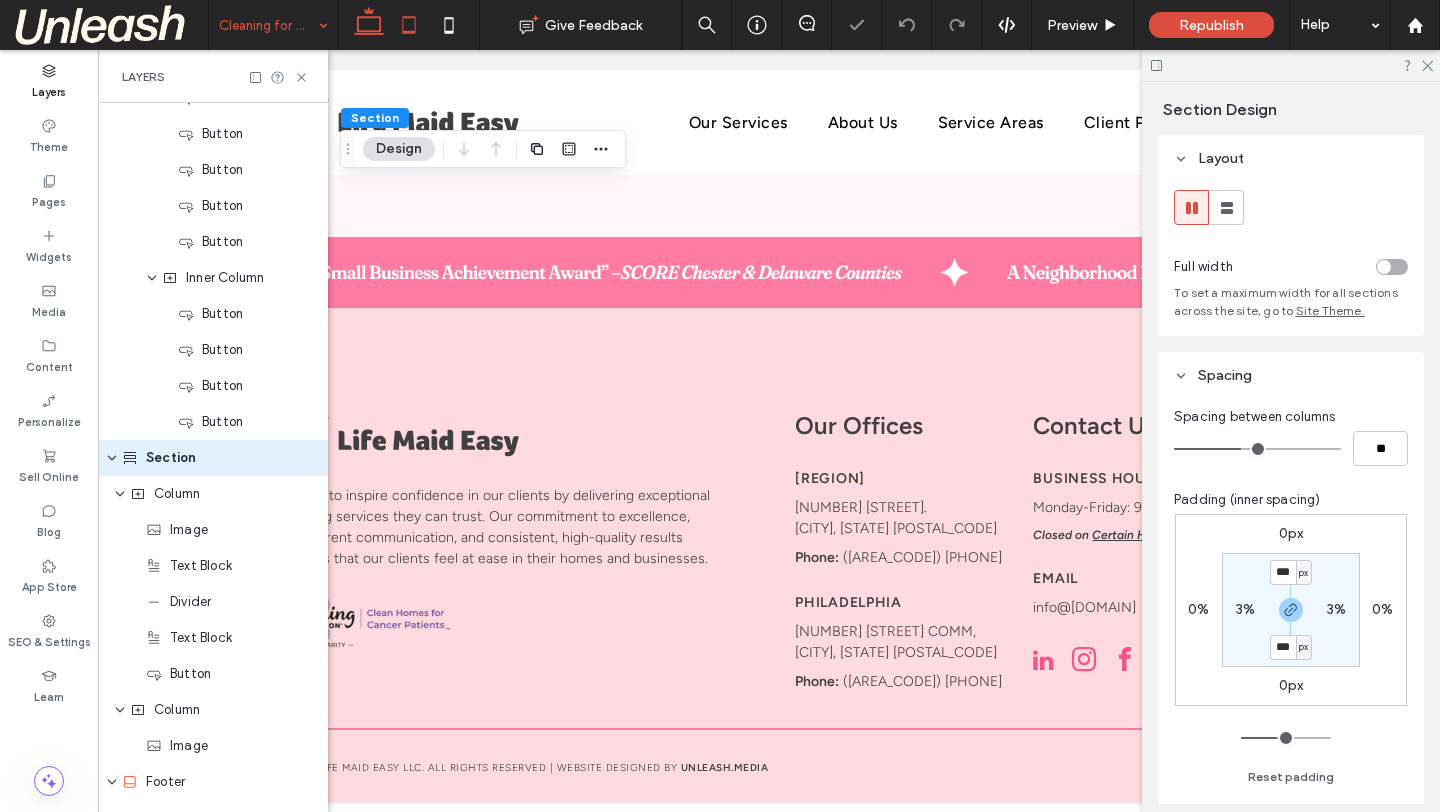 click 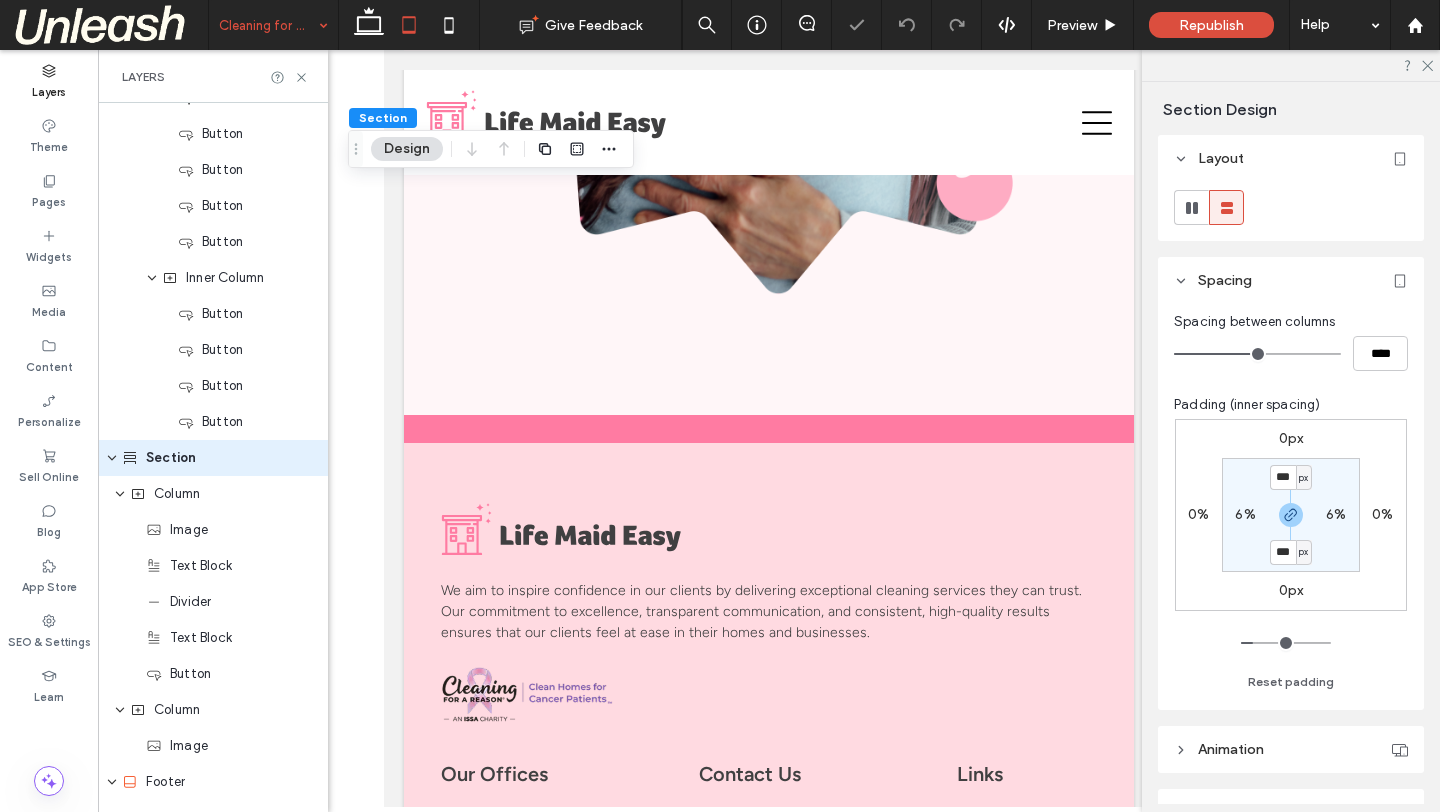 type on "**" 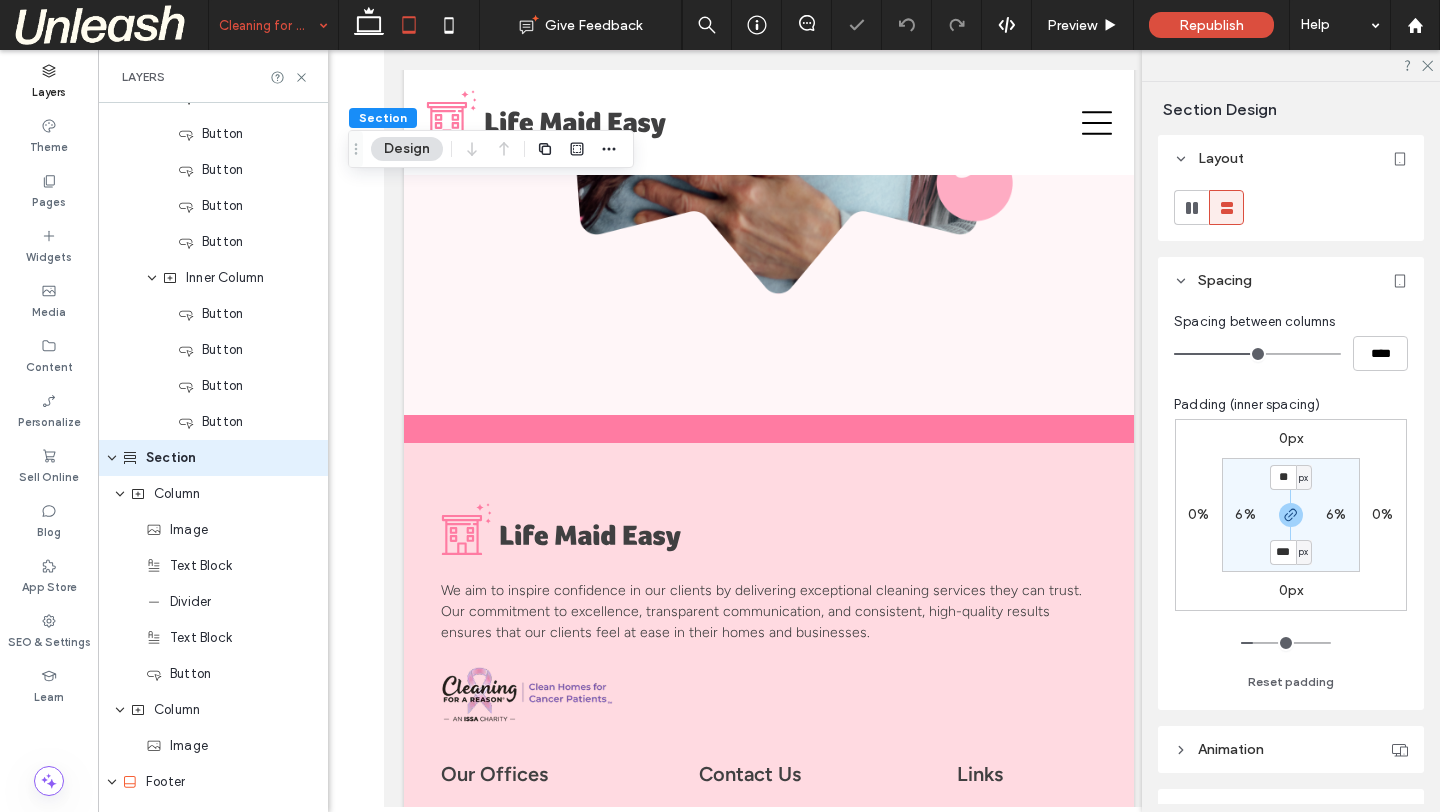 scroll, scrollTop: 0, scrollLeft: 0, axis: both 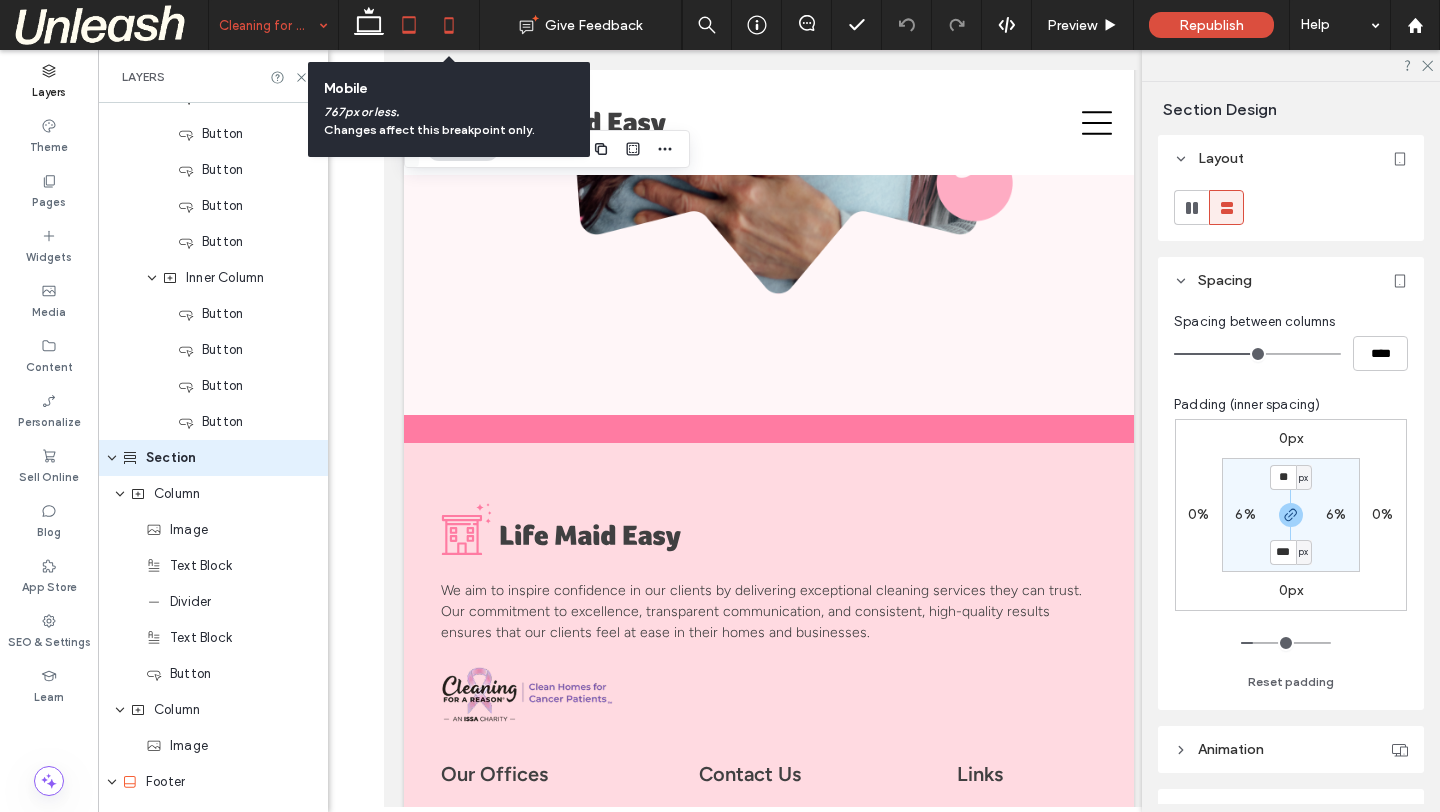 click 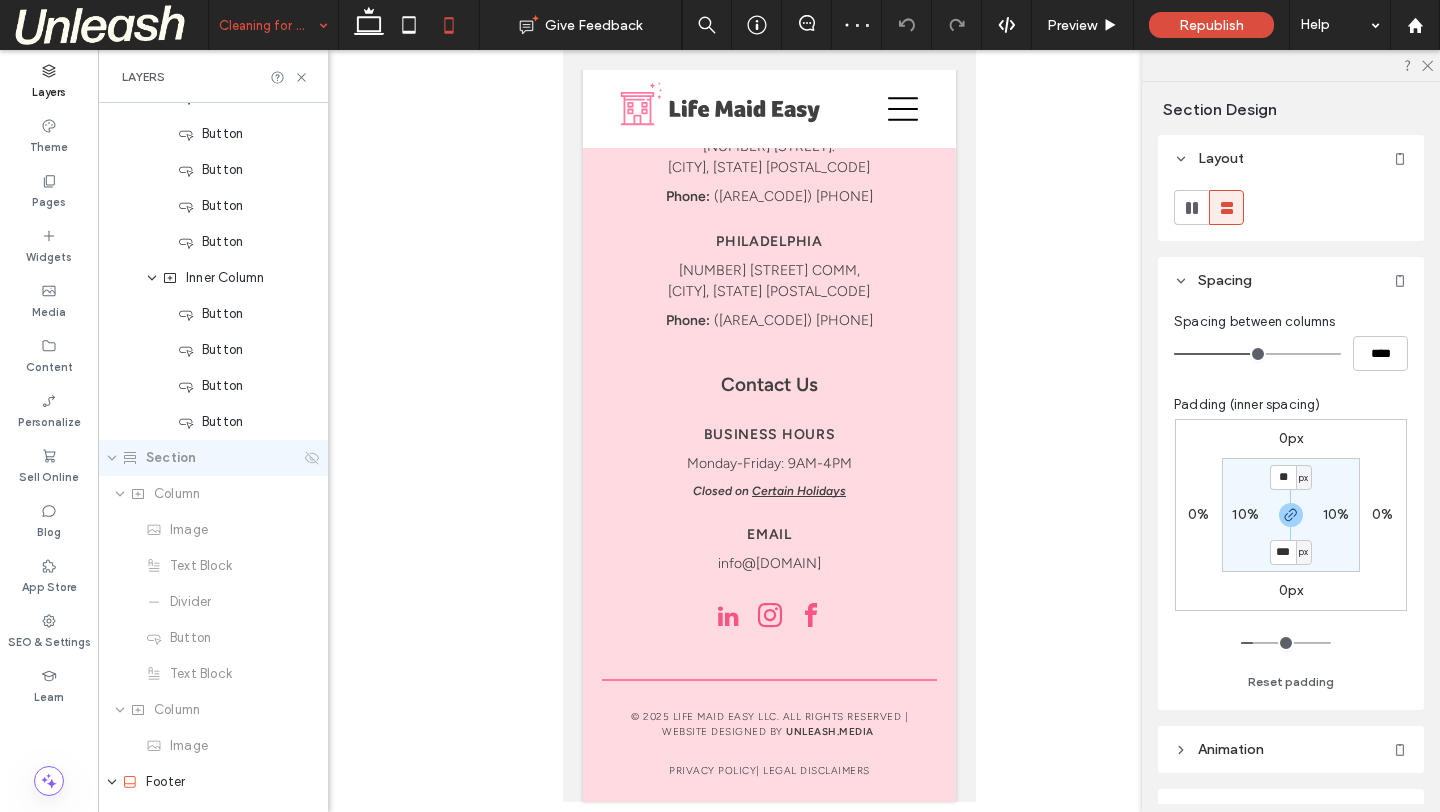 click on "Section" at bounding box center (211, 458) 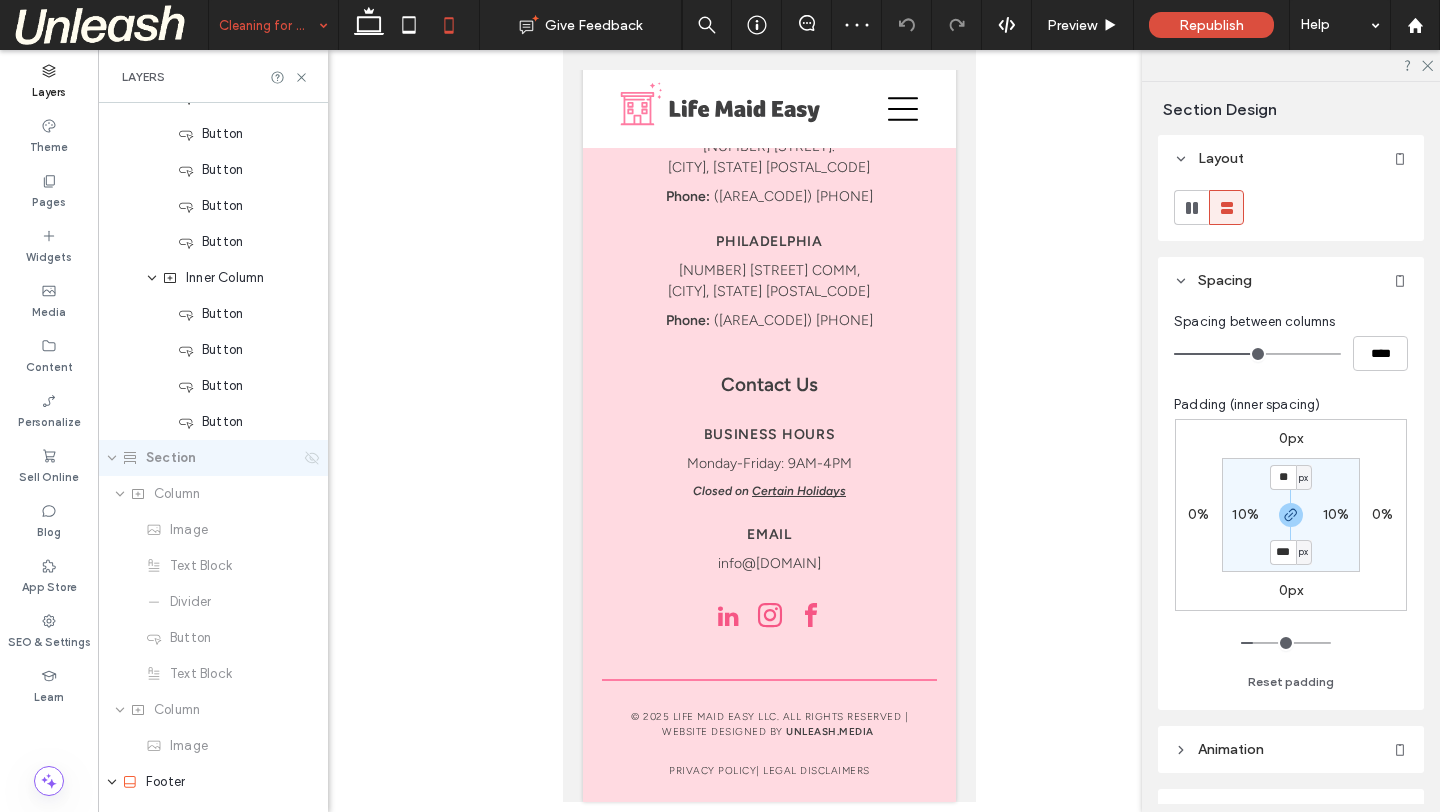 click 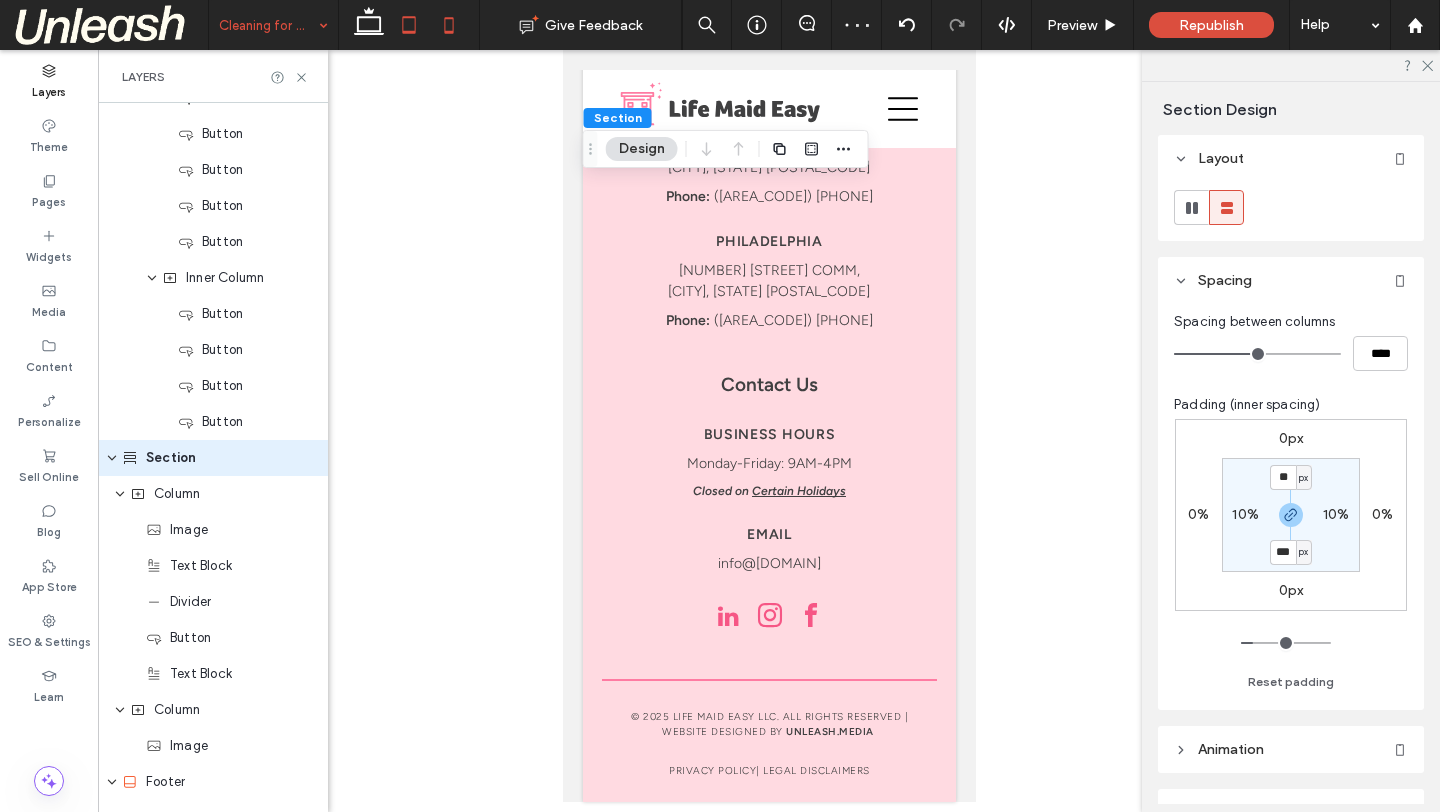 click 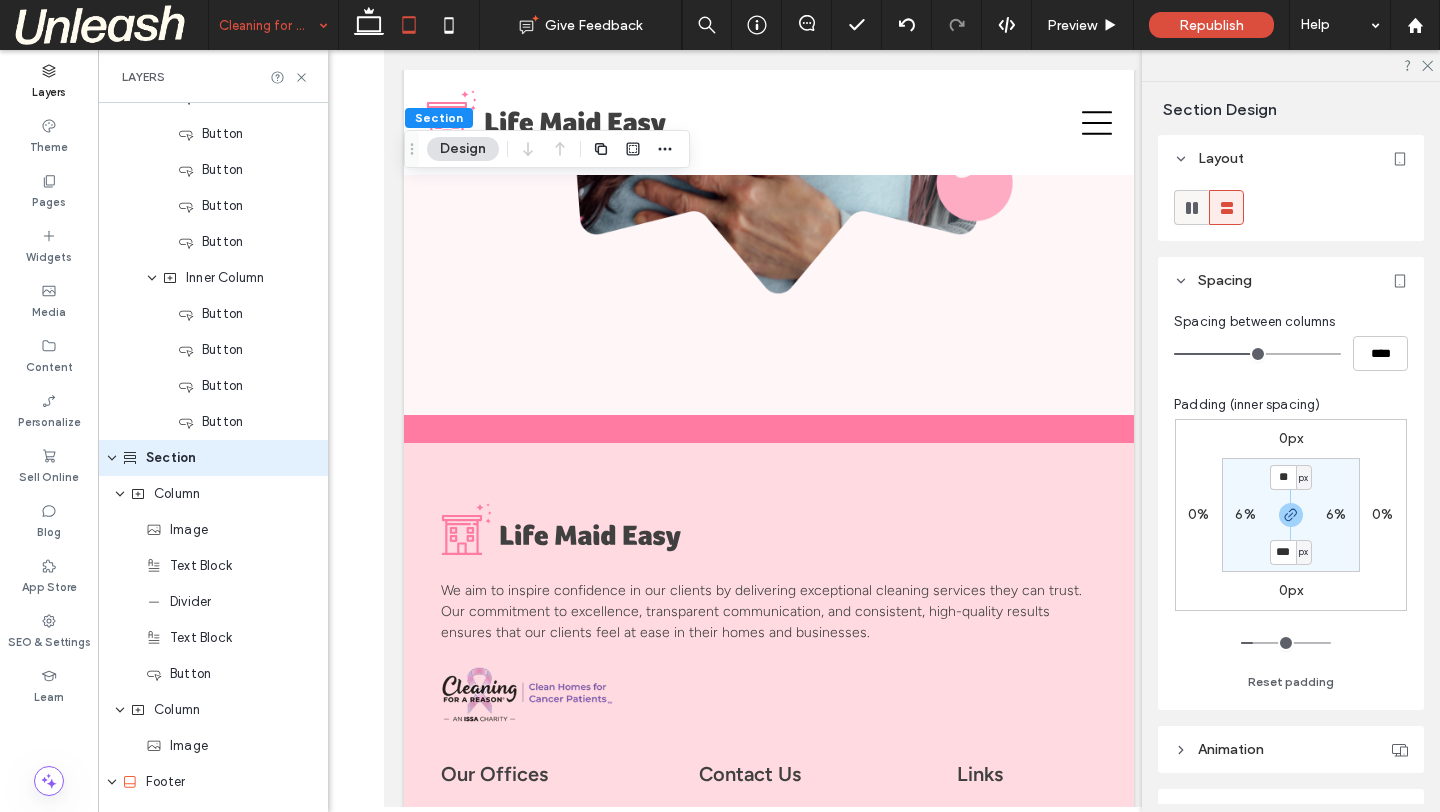 click 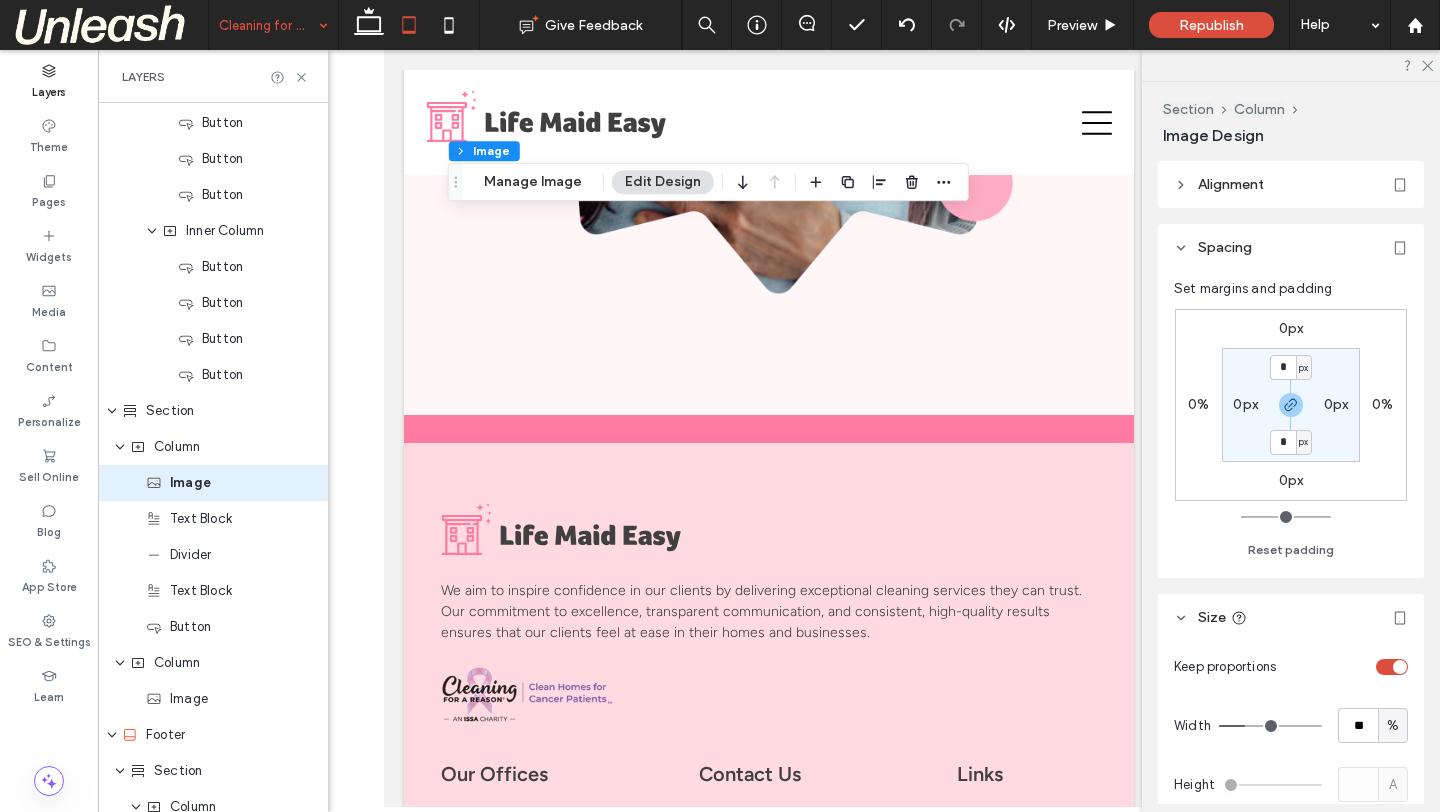 scroll, scrollTop: 2183, scrollLeft: 0, axis: vertical 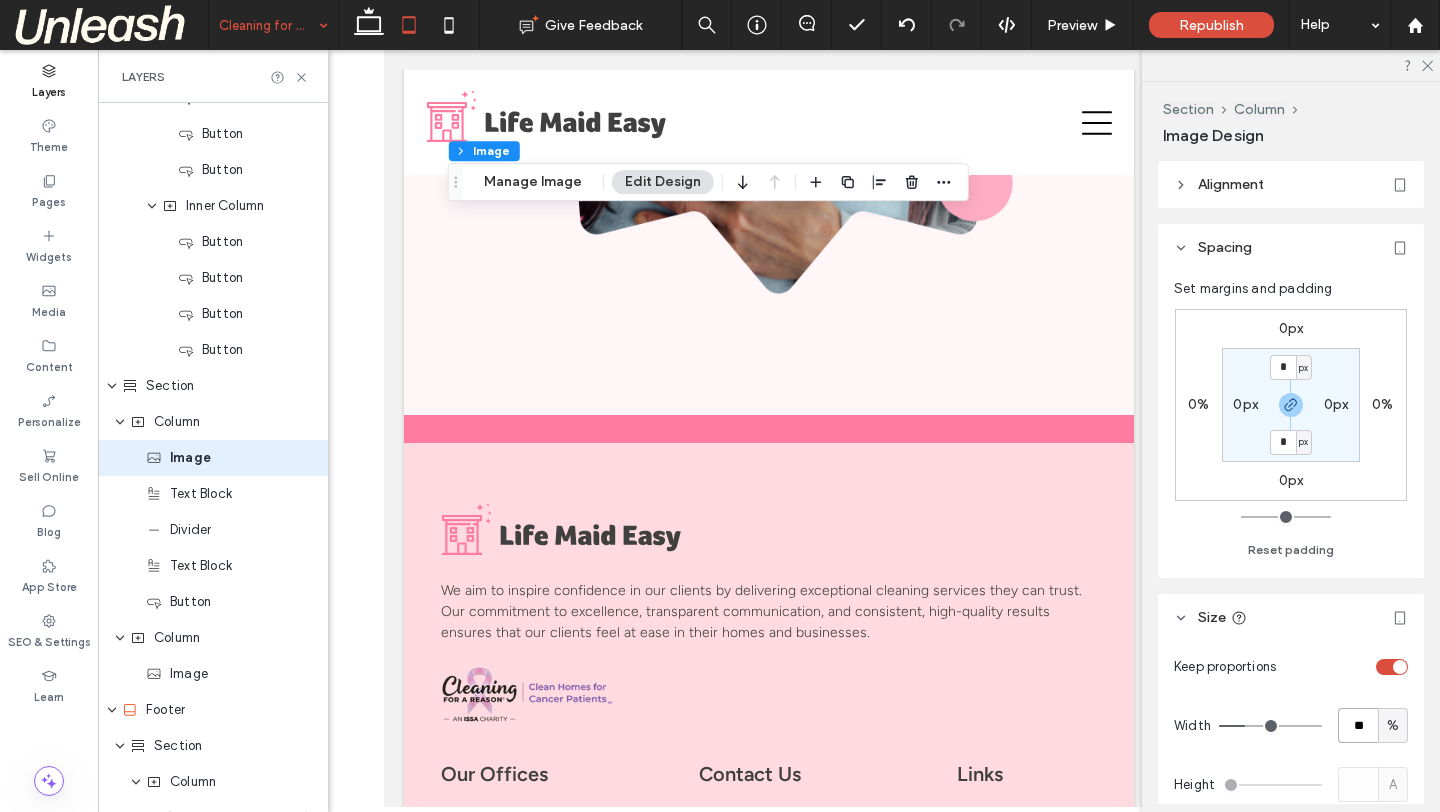 click on "**" at bounding box center (1358, 725) 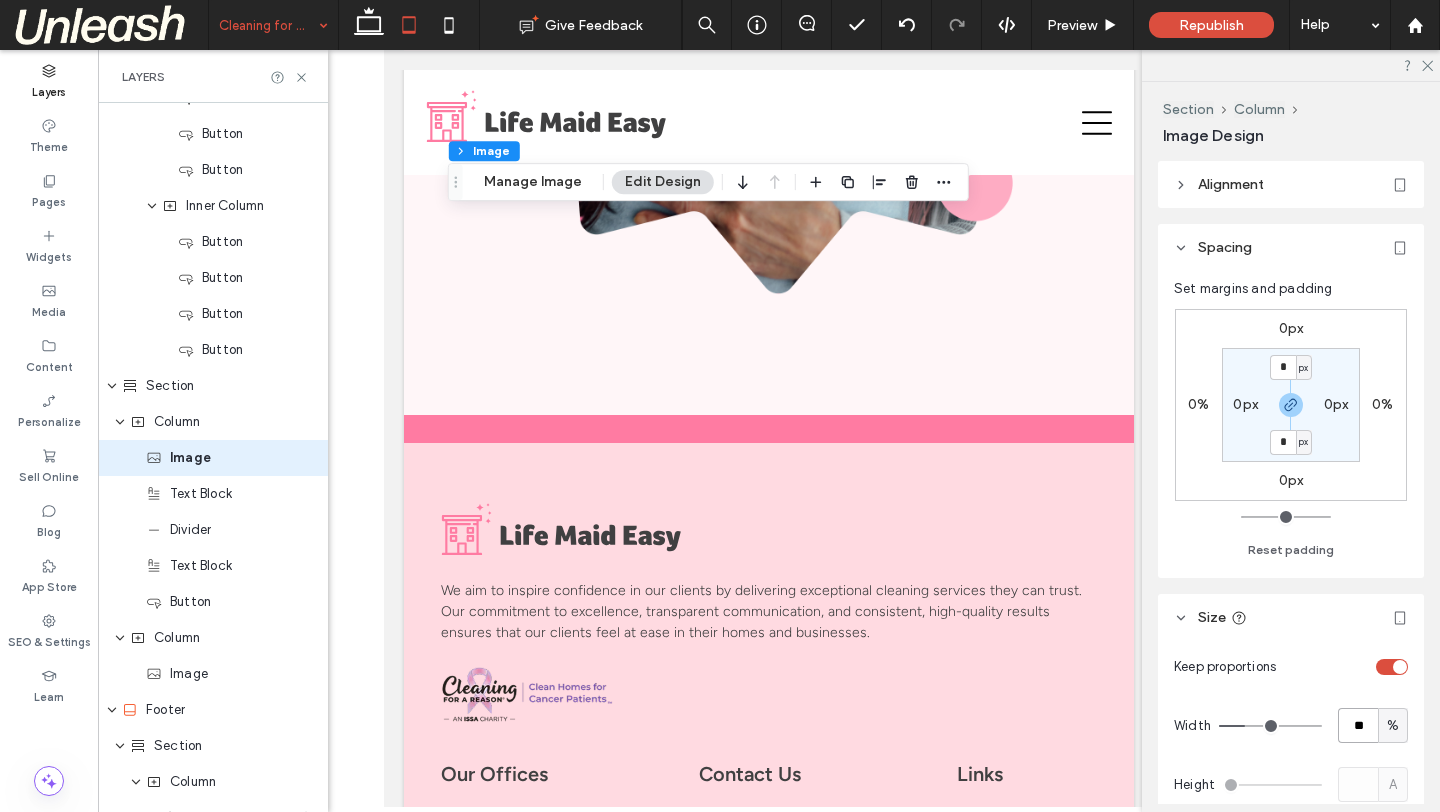 type on "**" 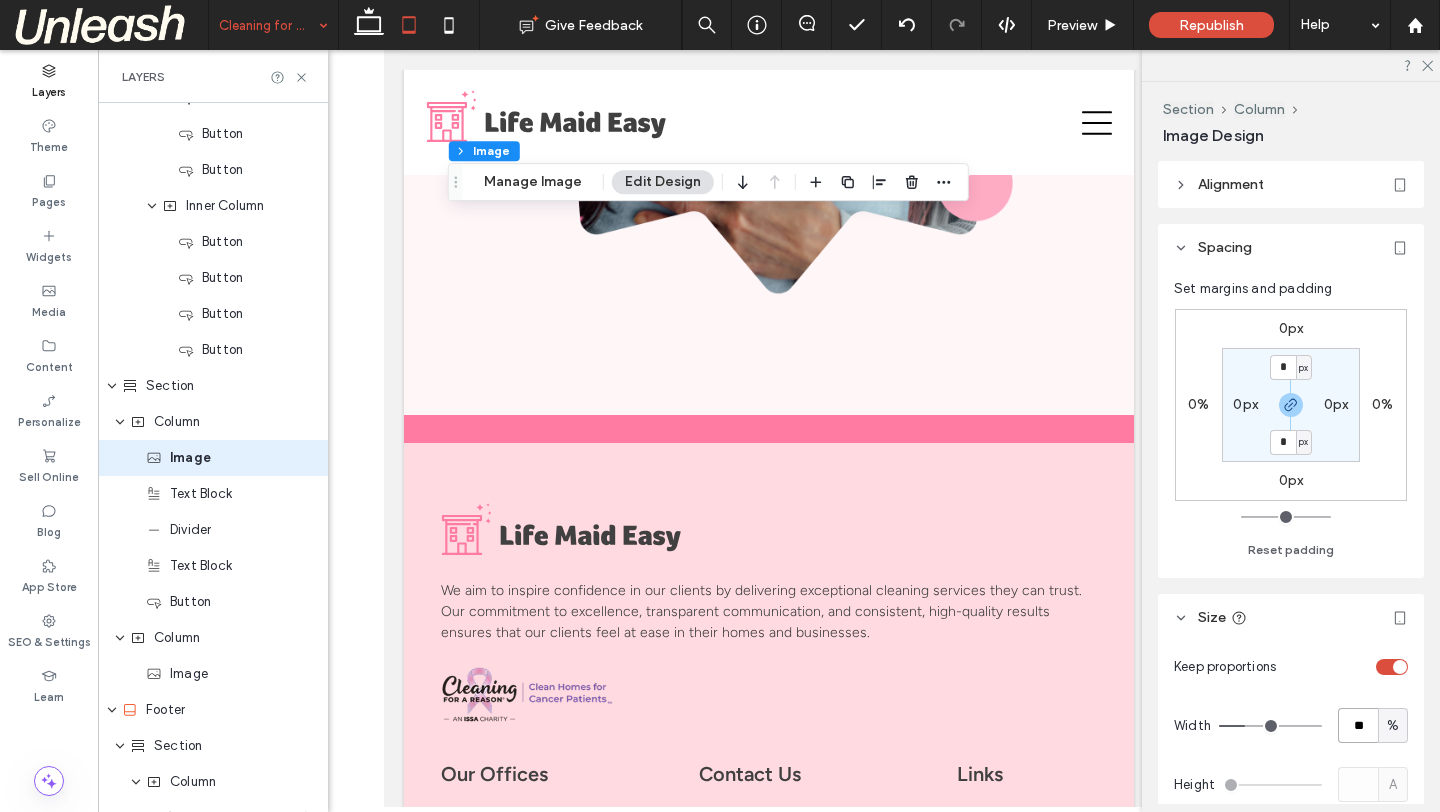type on "**" 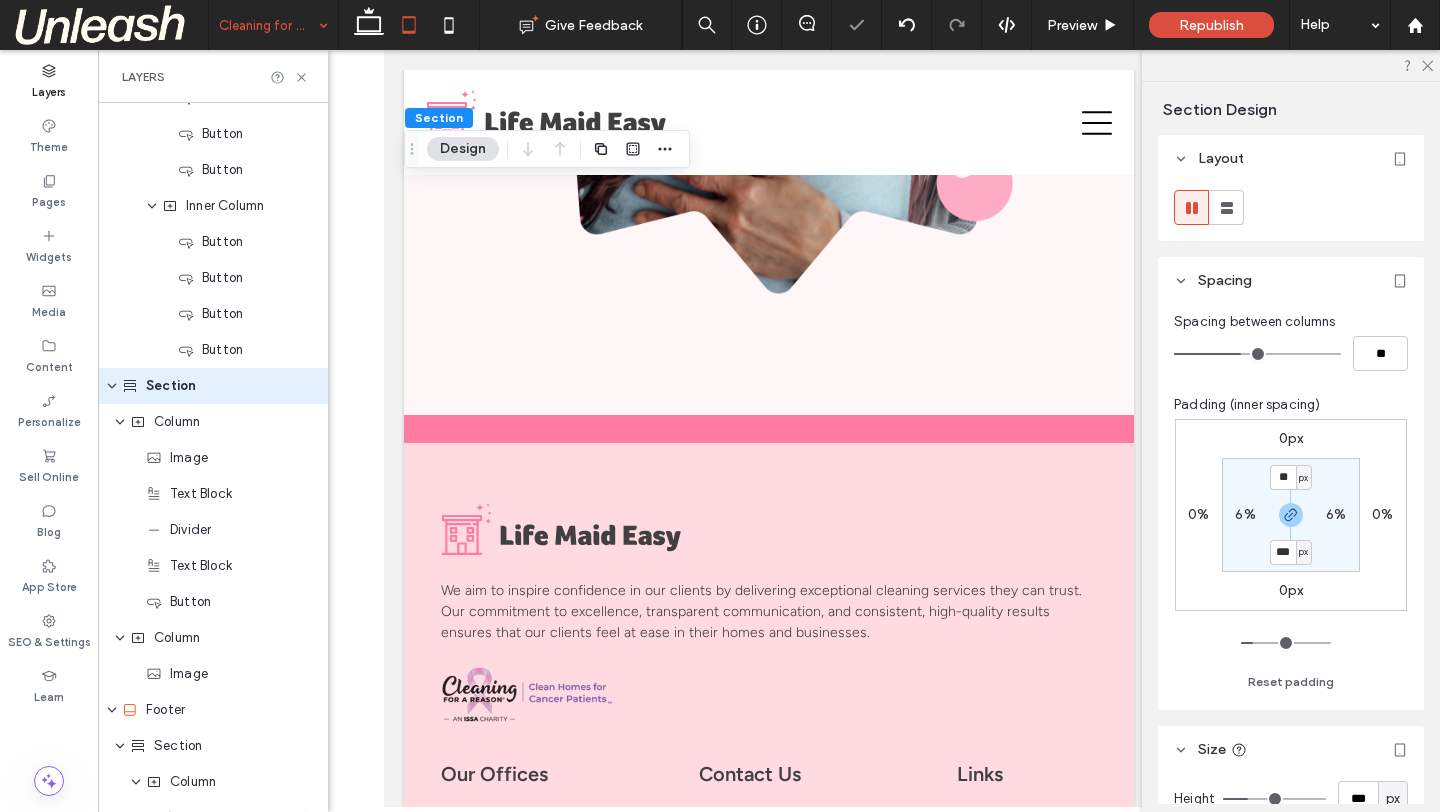 scroll, scrollTop: 2111, scrollLeft: 0, axis: vertical 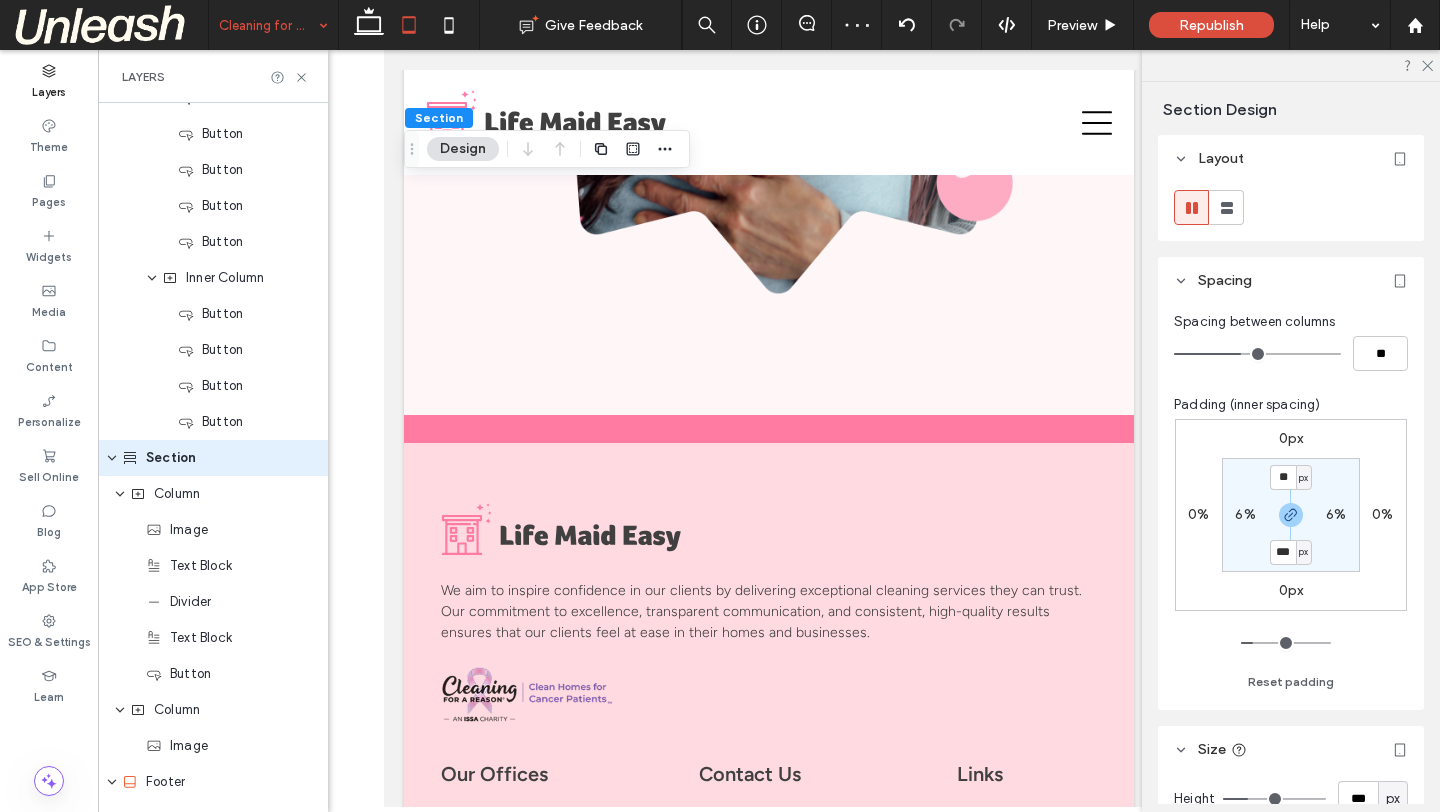 type on "***" 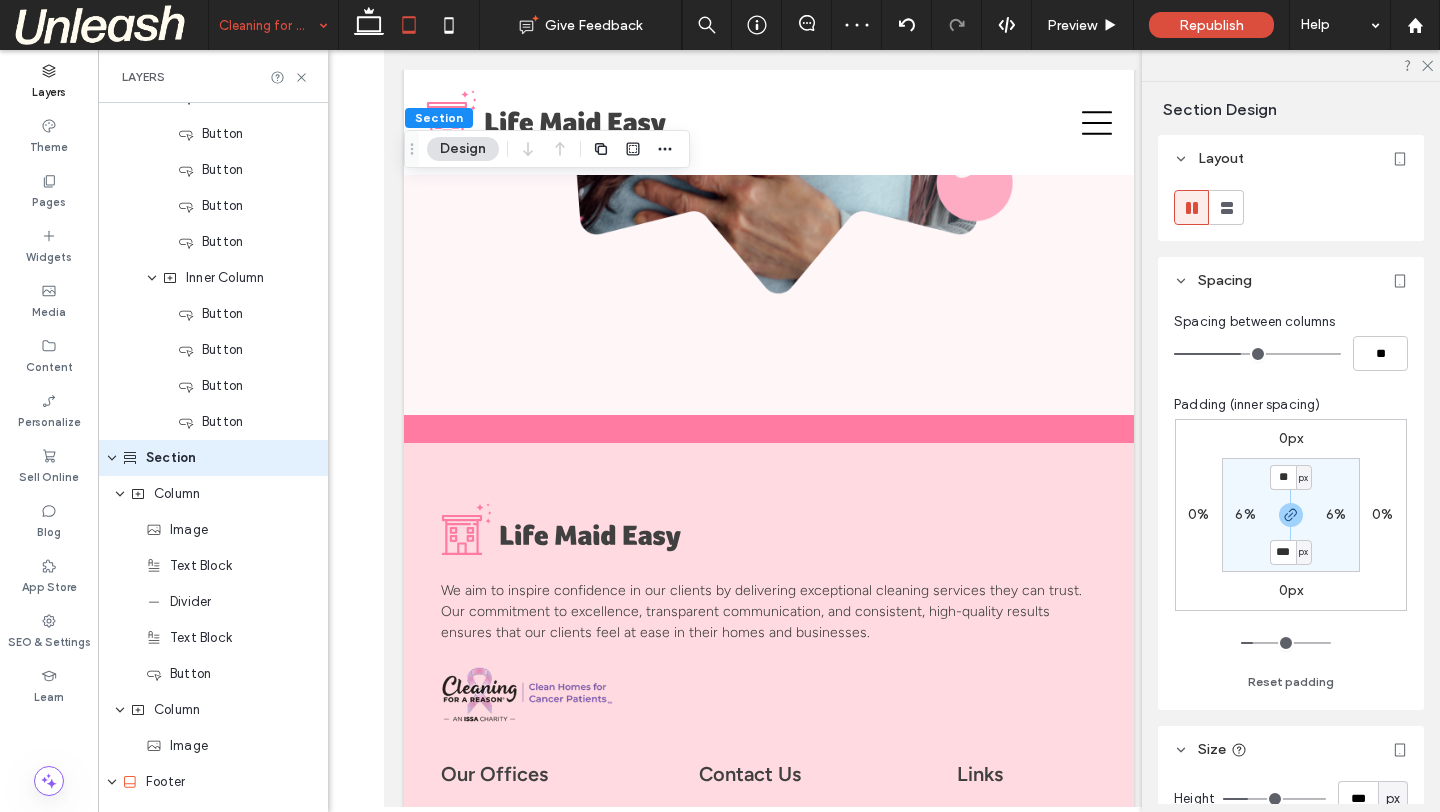 type on "***" 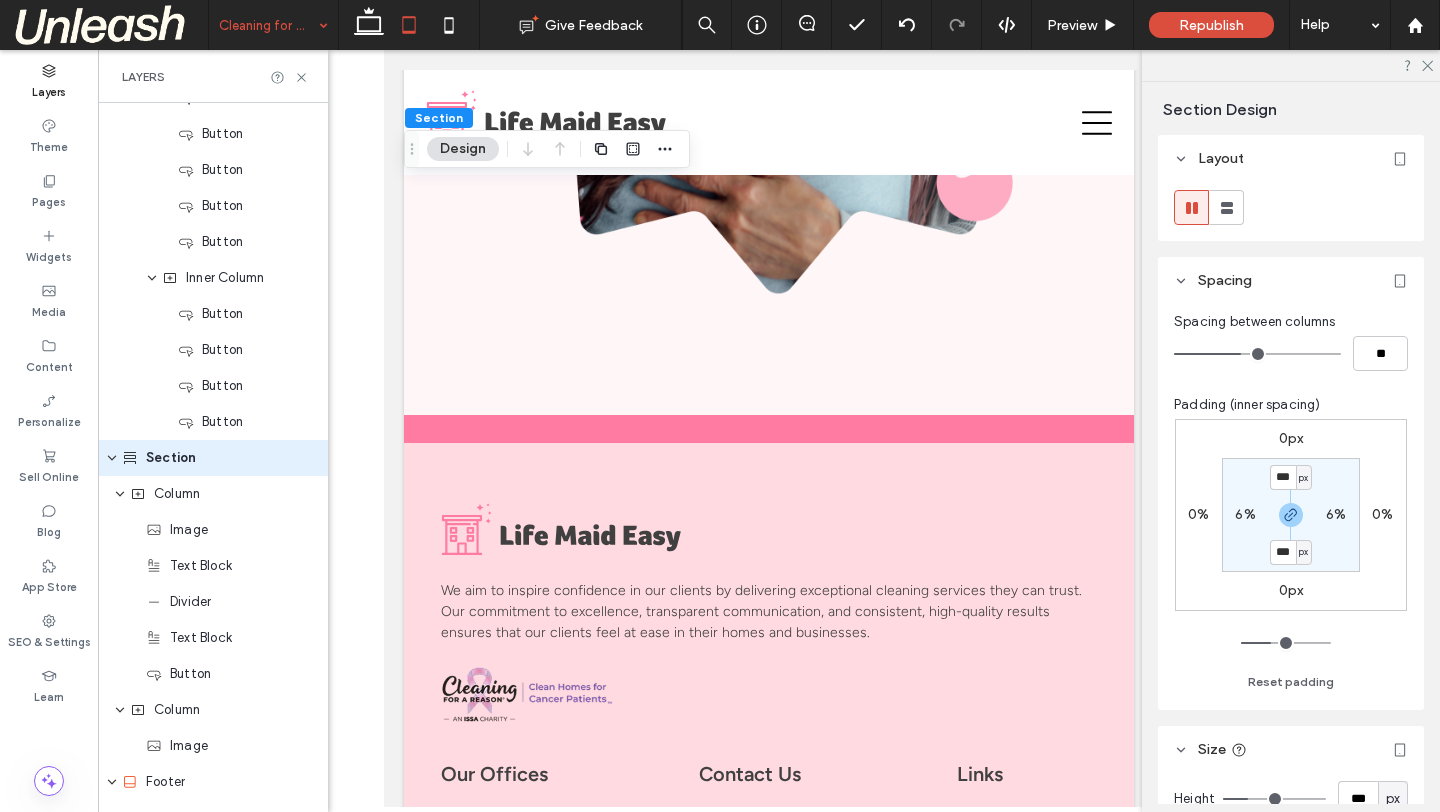 type on "*" 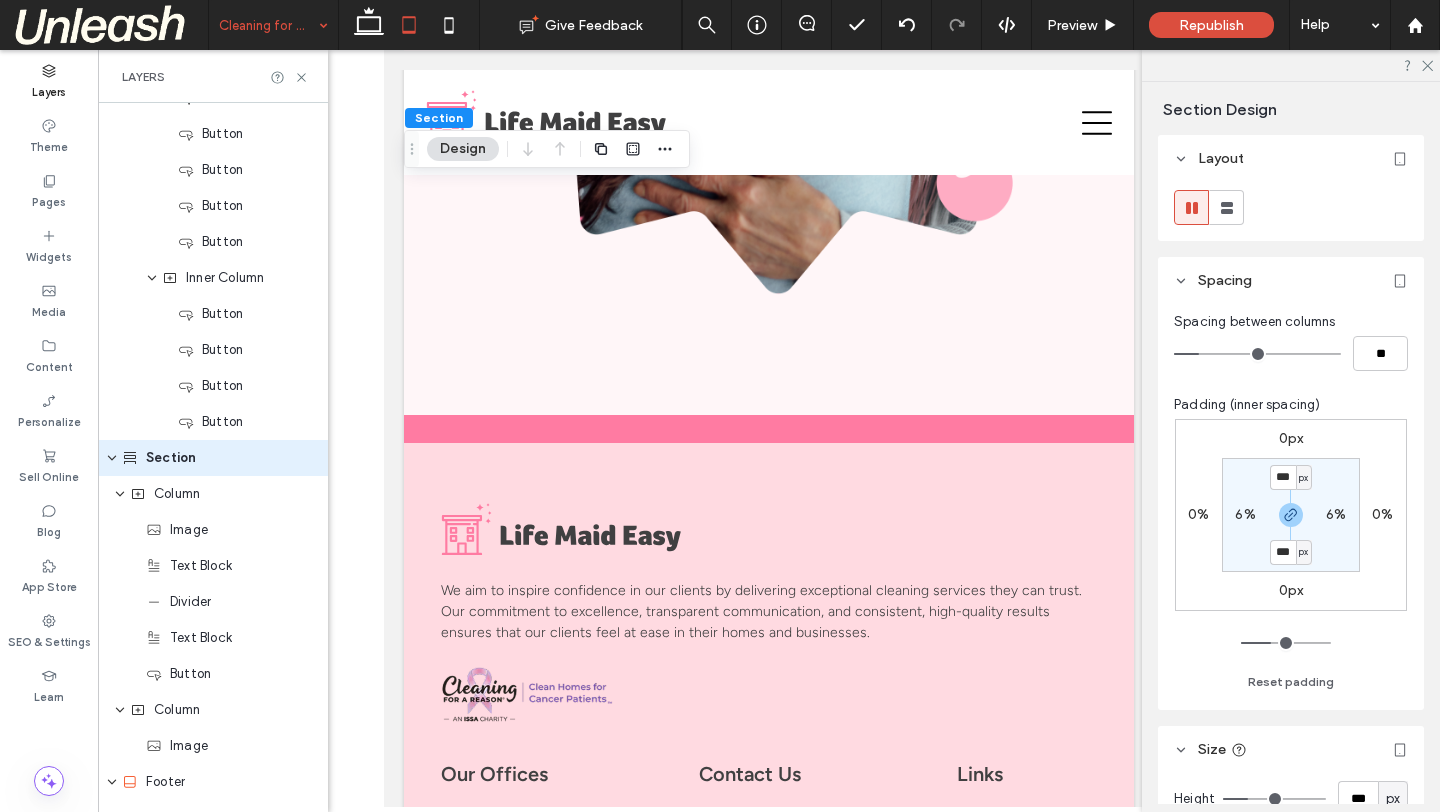 type on "*" 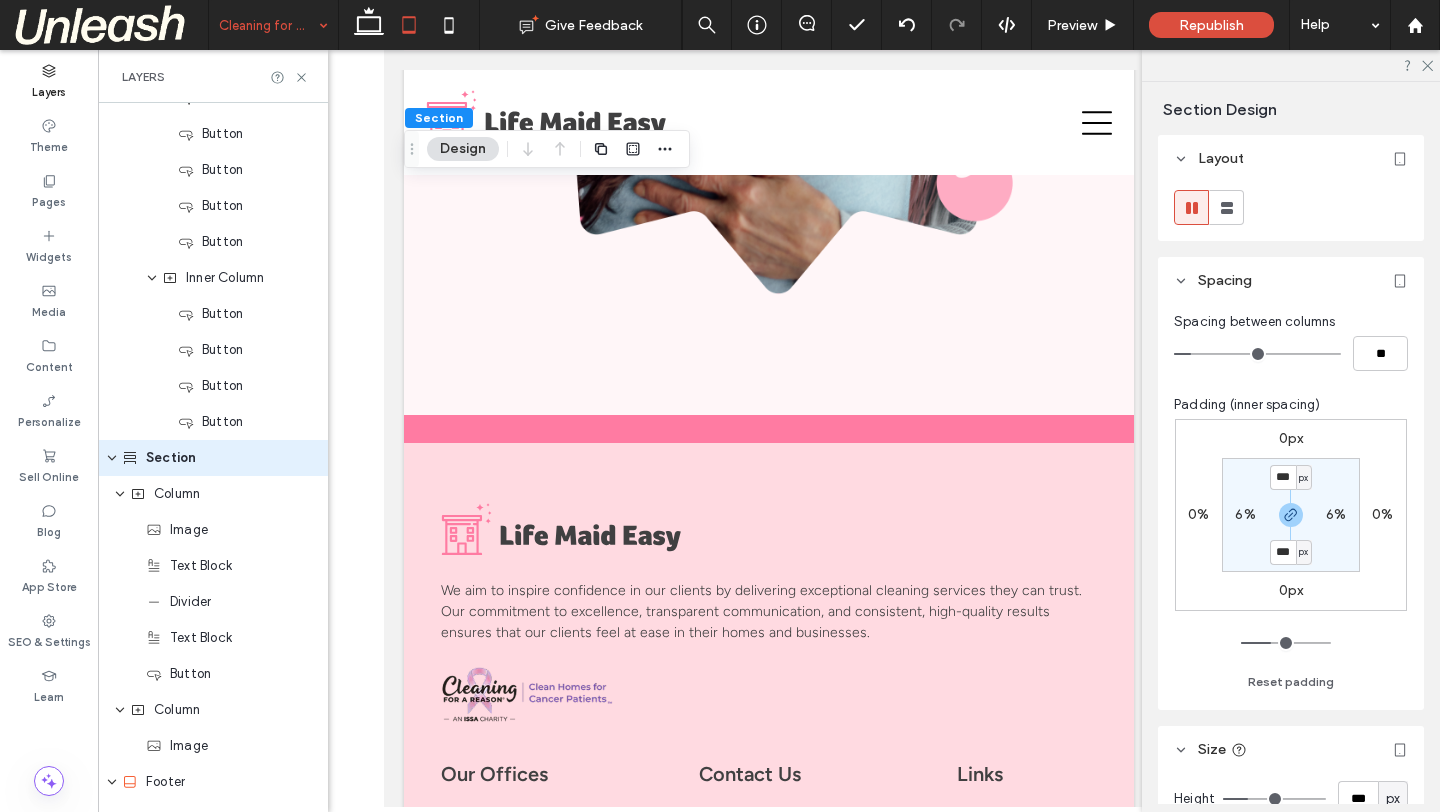 drag, startPoint x: 1207, startPoint y: 356, endPoint x: 1198, endPoint y: 351, distance: 10.29563 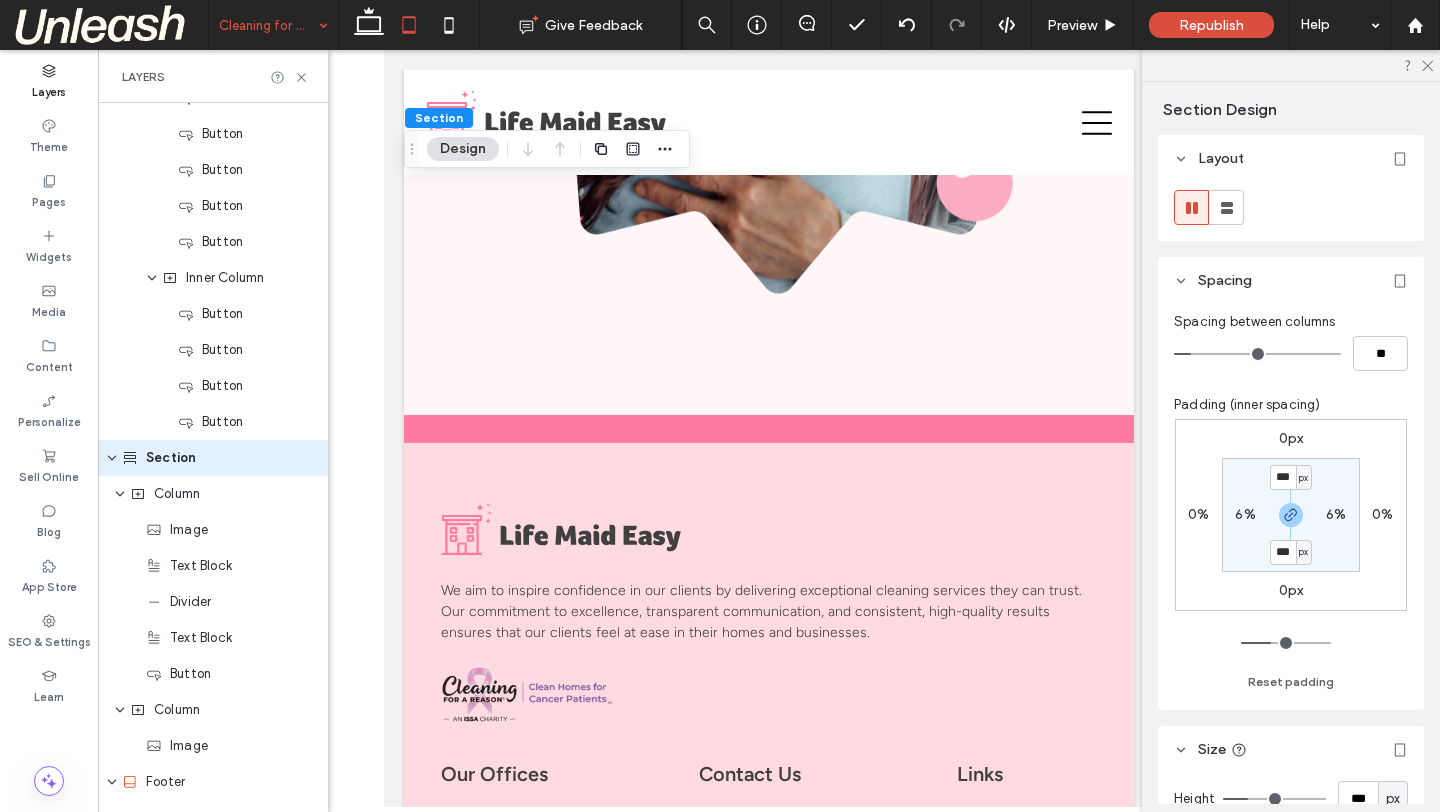 type on "*" 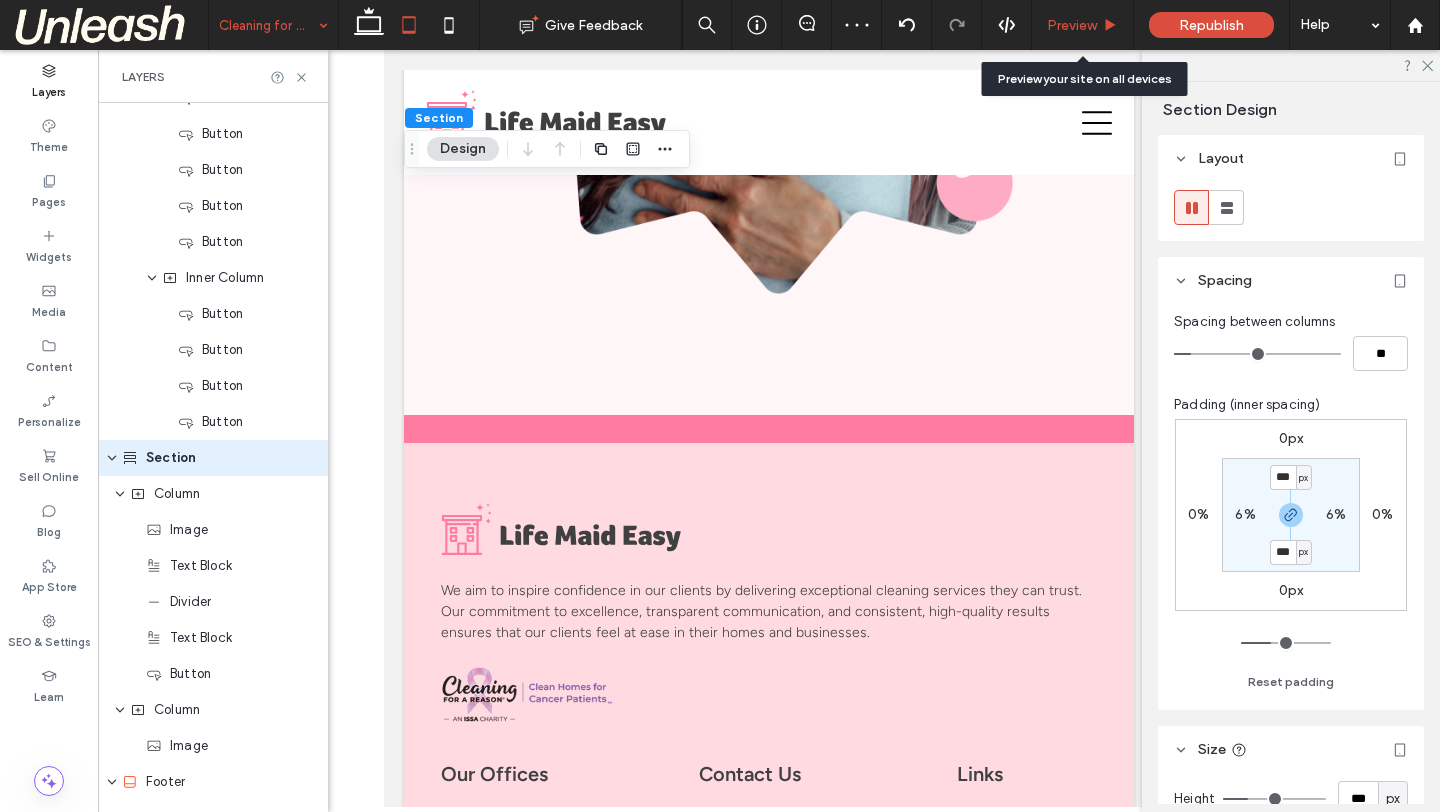 click on "Preview" at bounding box center [1072, 25] 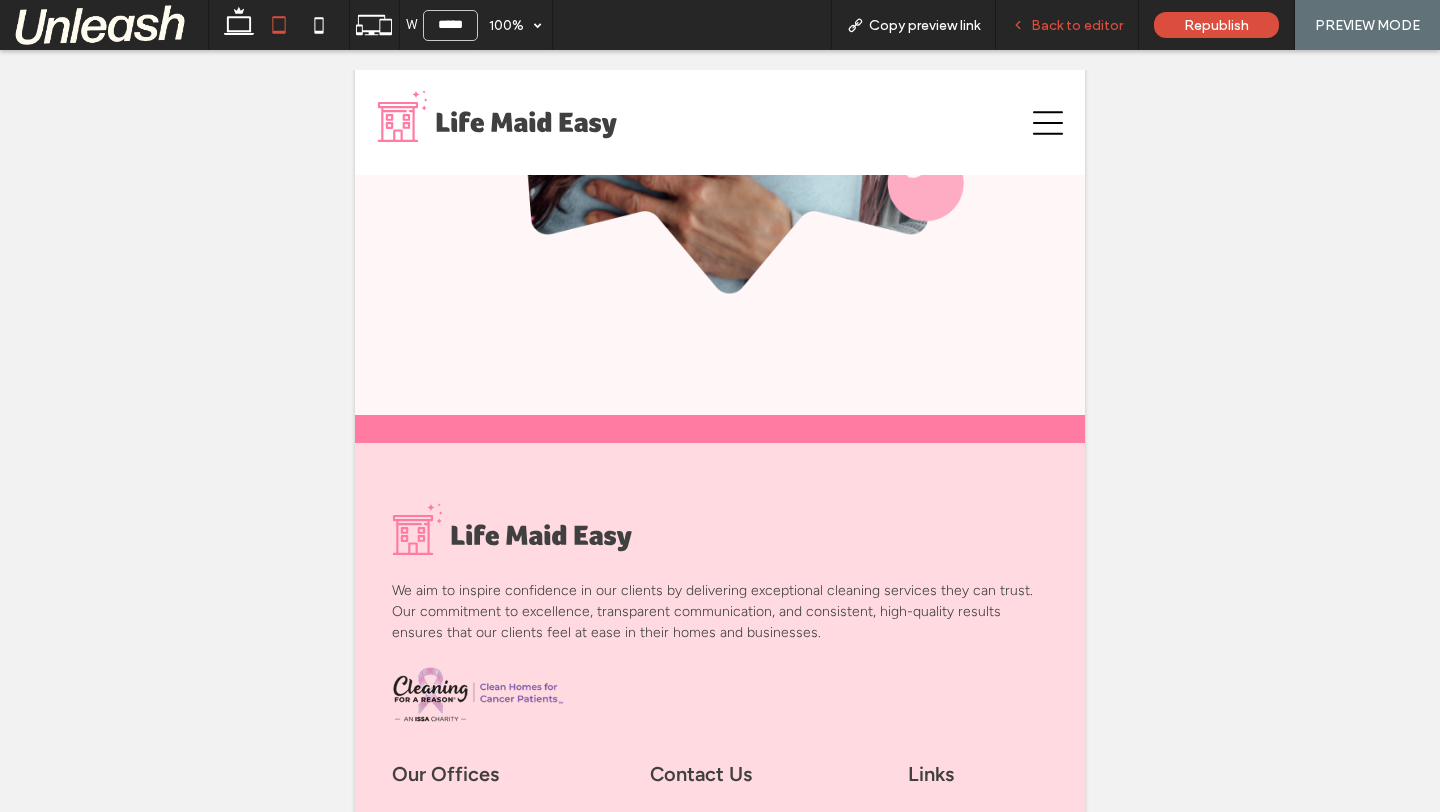 click on "Back to editor" at bounding box center [1077, 25] 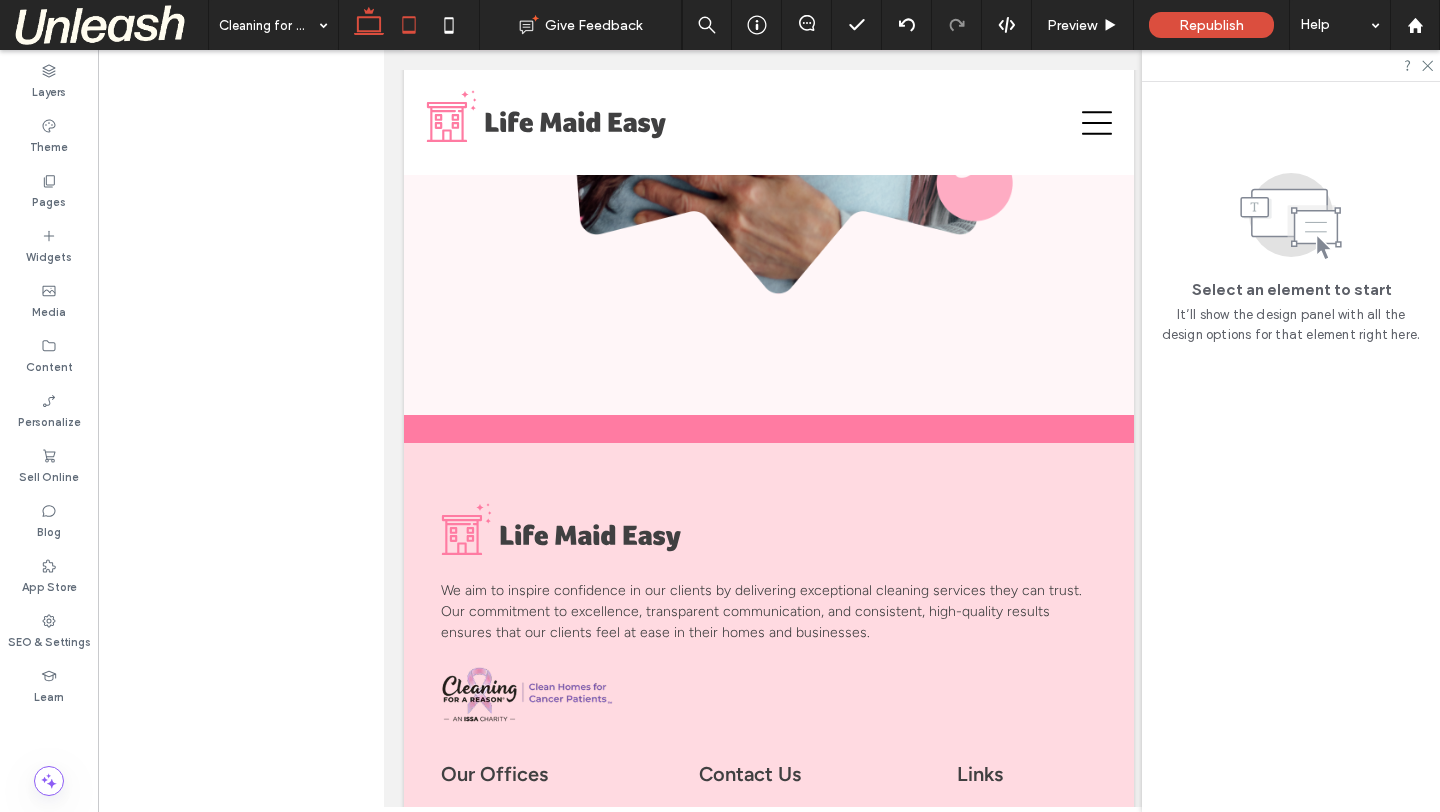 click 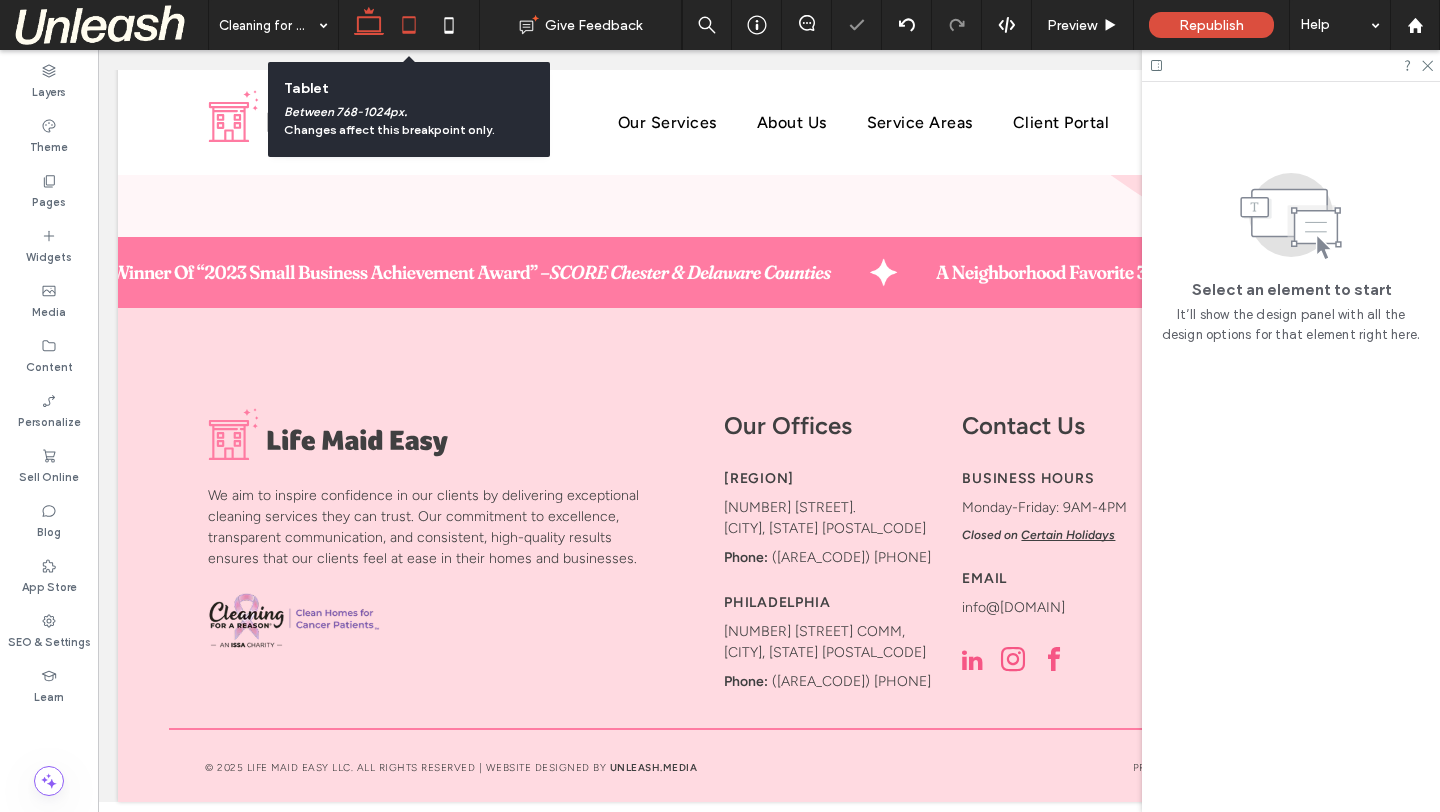 click 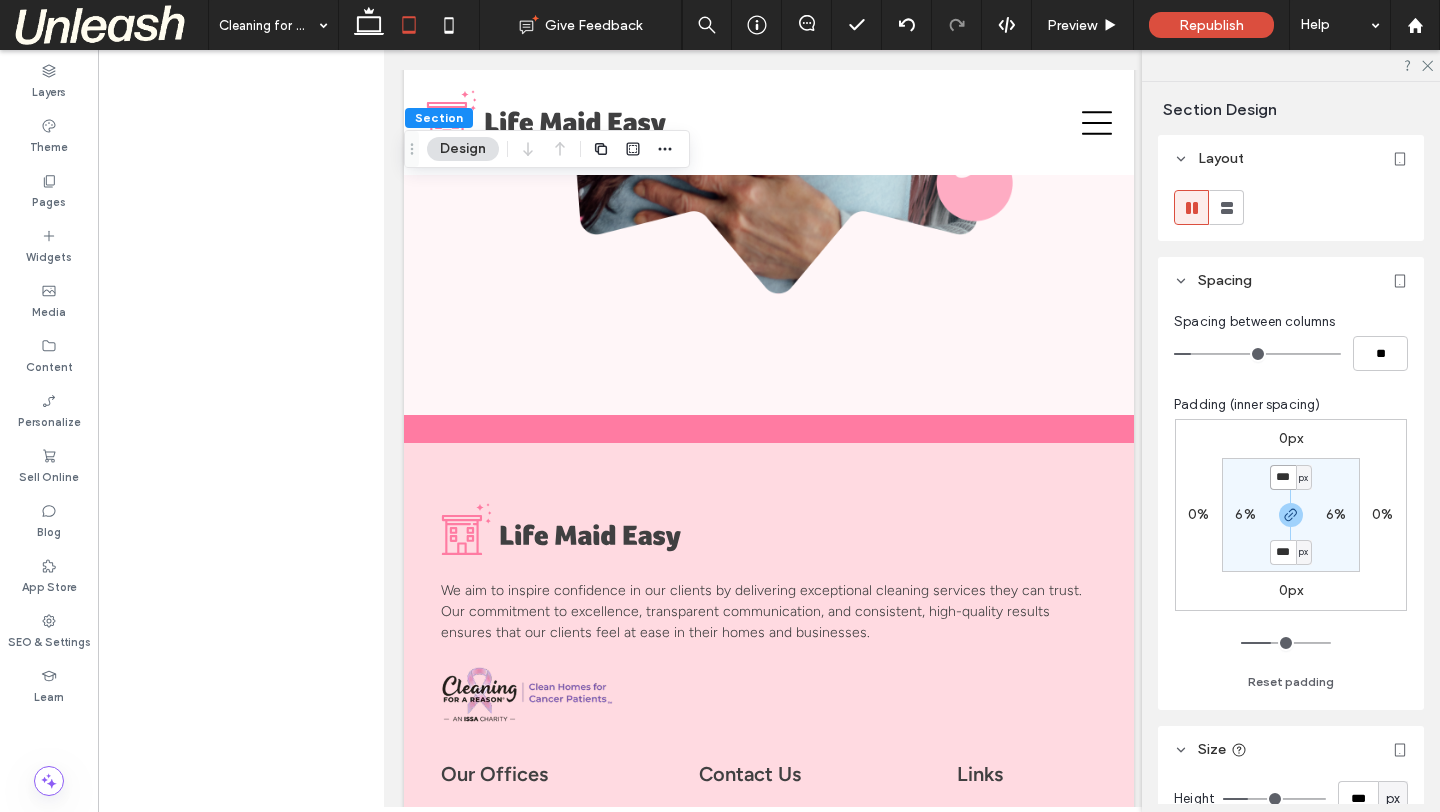 click on "***" at bounding box center (1283, 477) 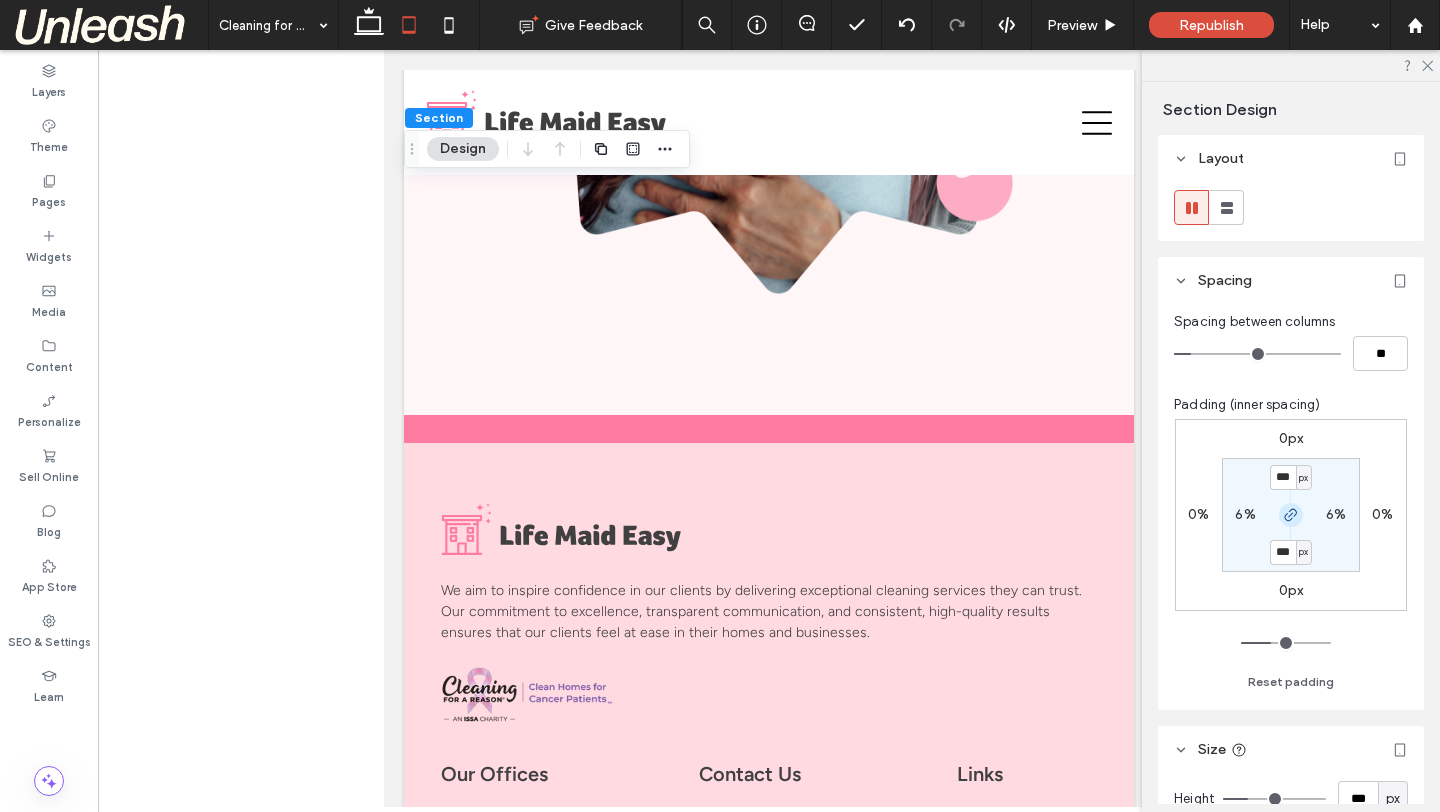 click 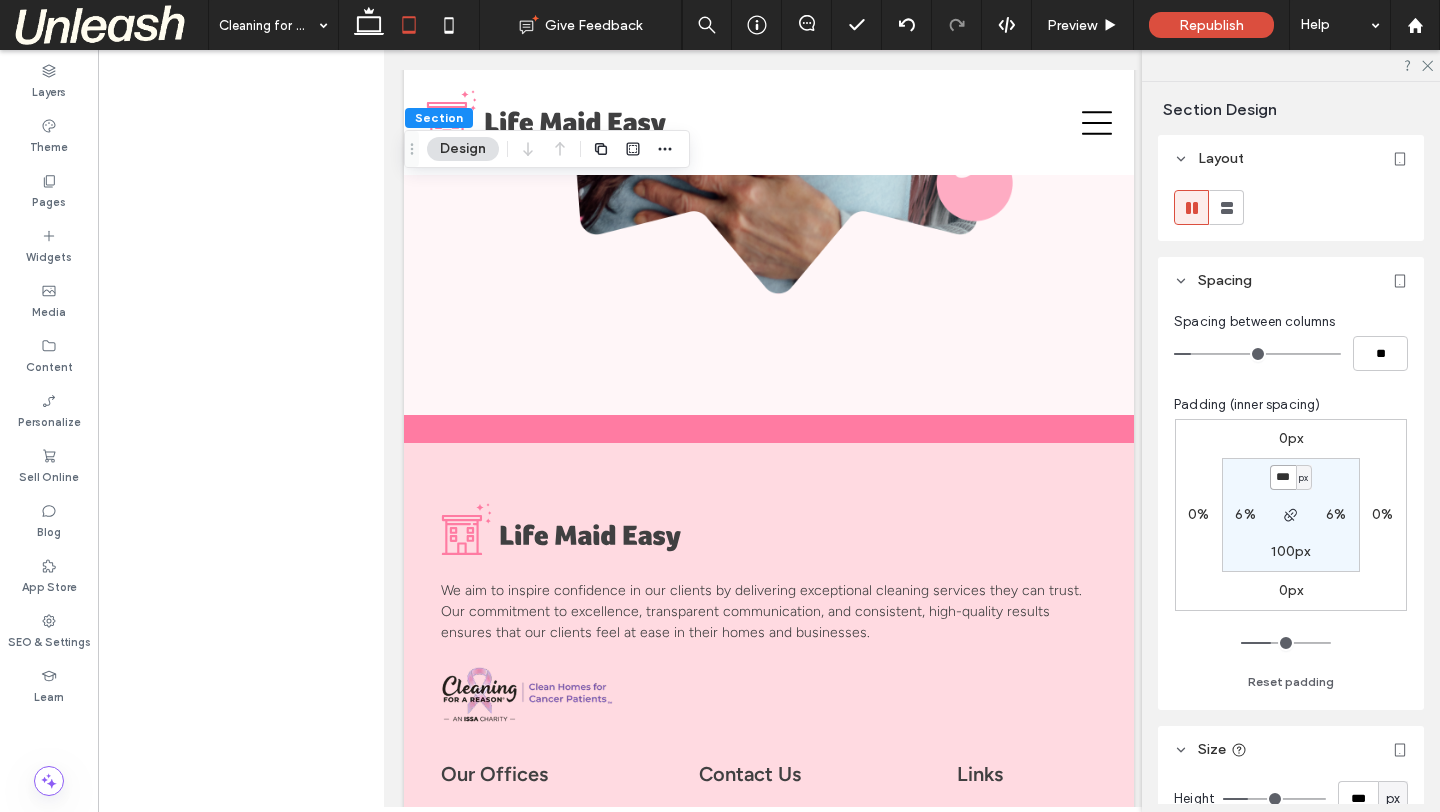 click on "***" at bounding box center [1283, 477] 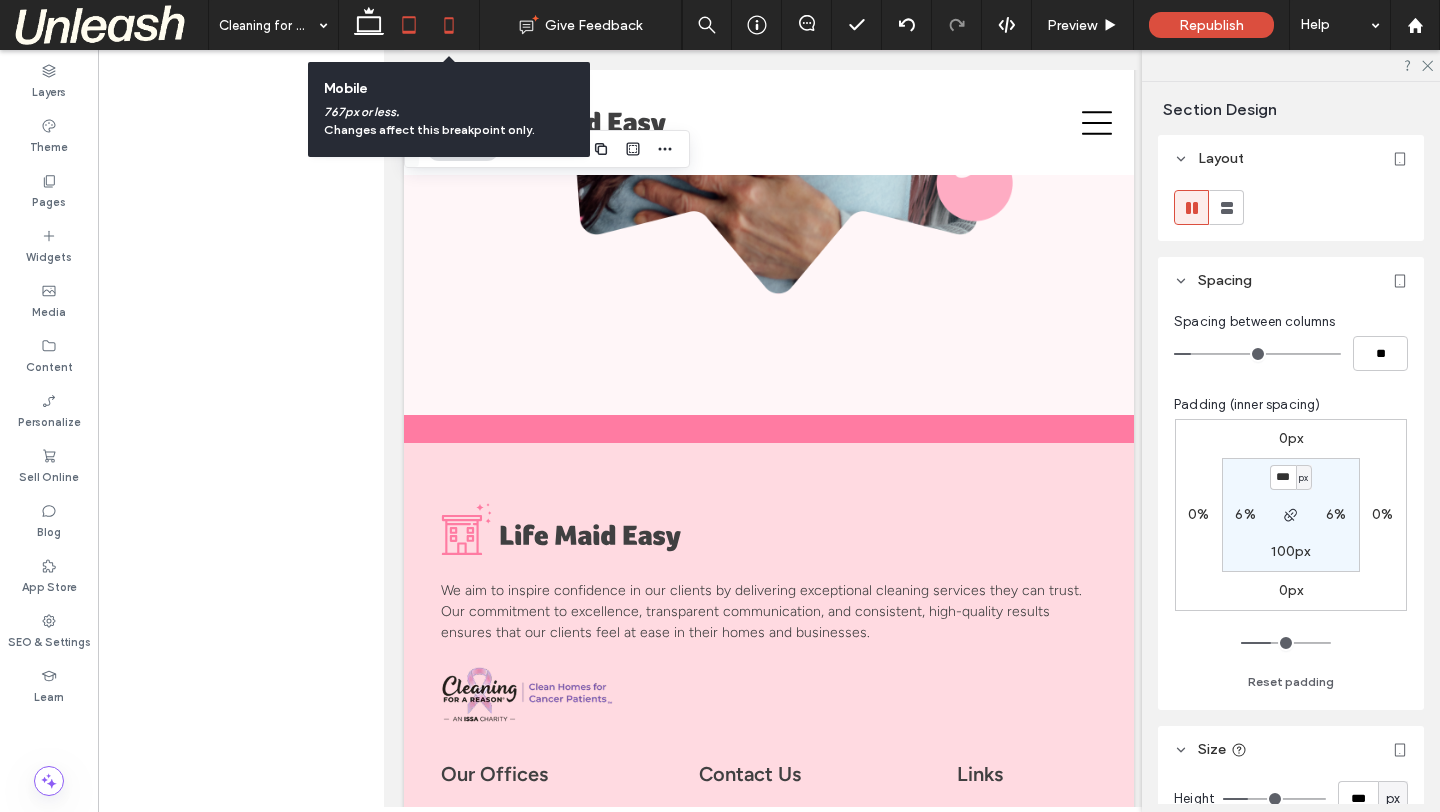 click 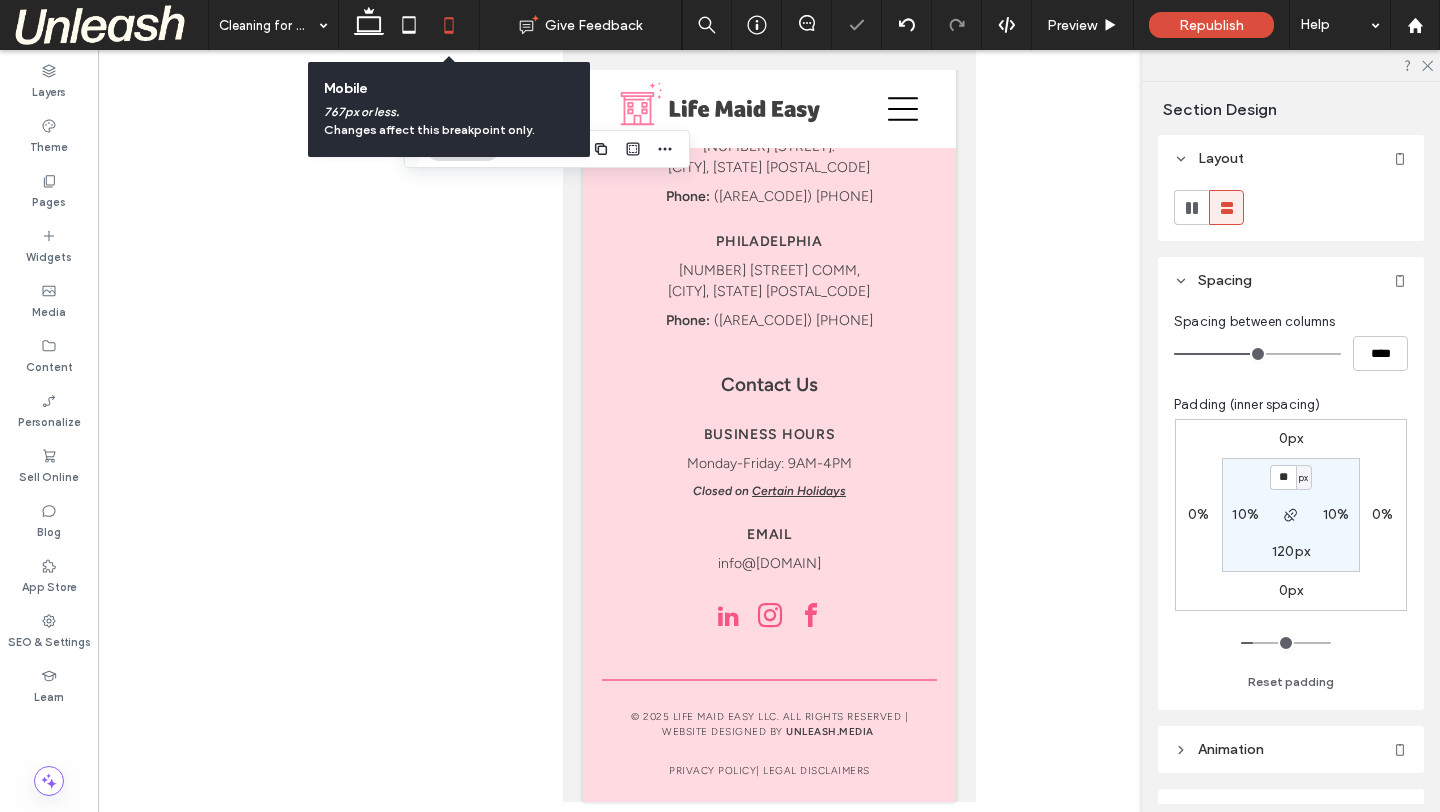 type on "**" 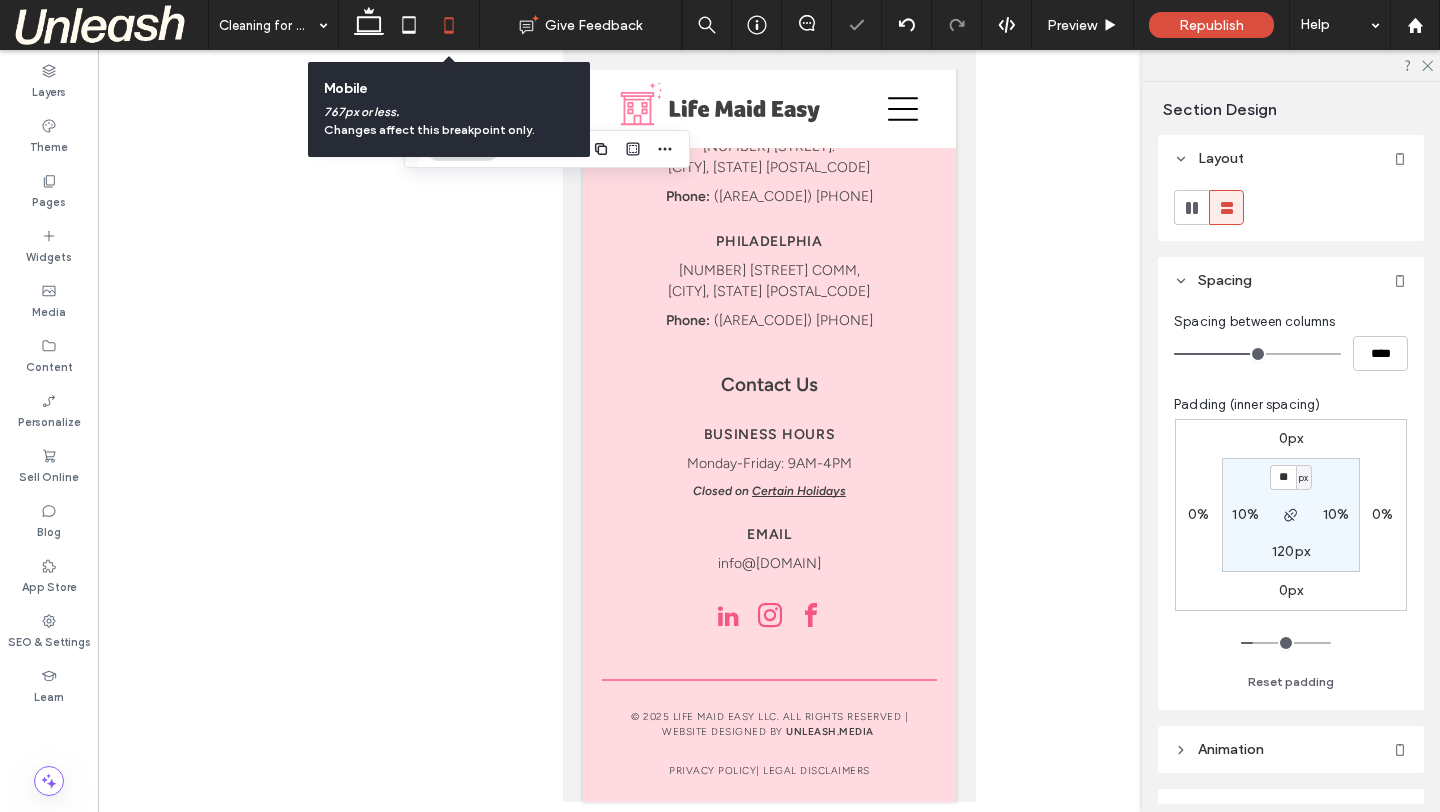 type on "**" 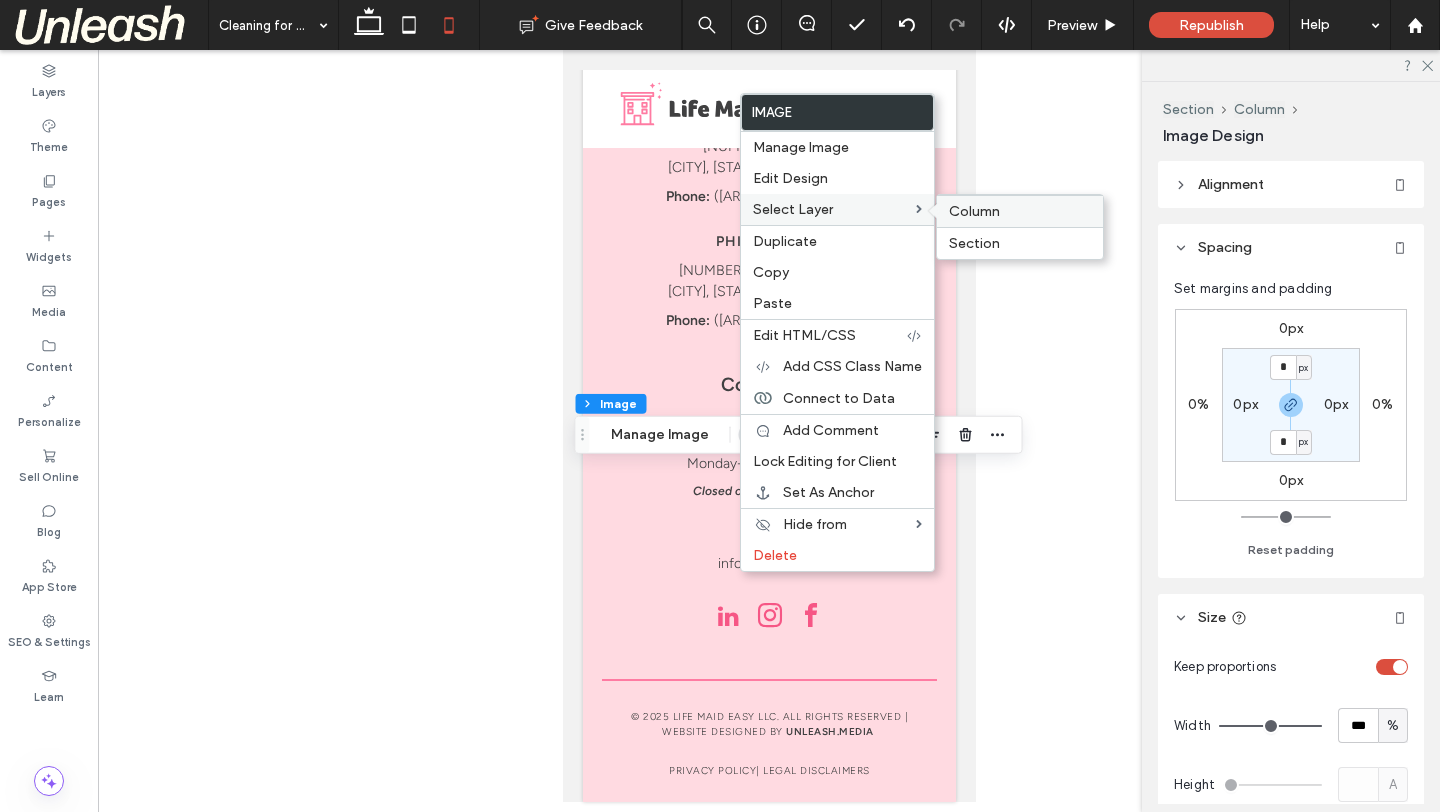 click on "Column" at bounding box center (974, 211) 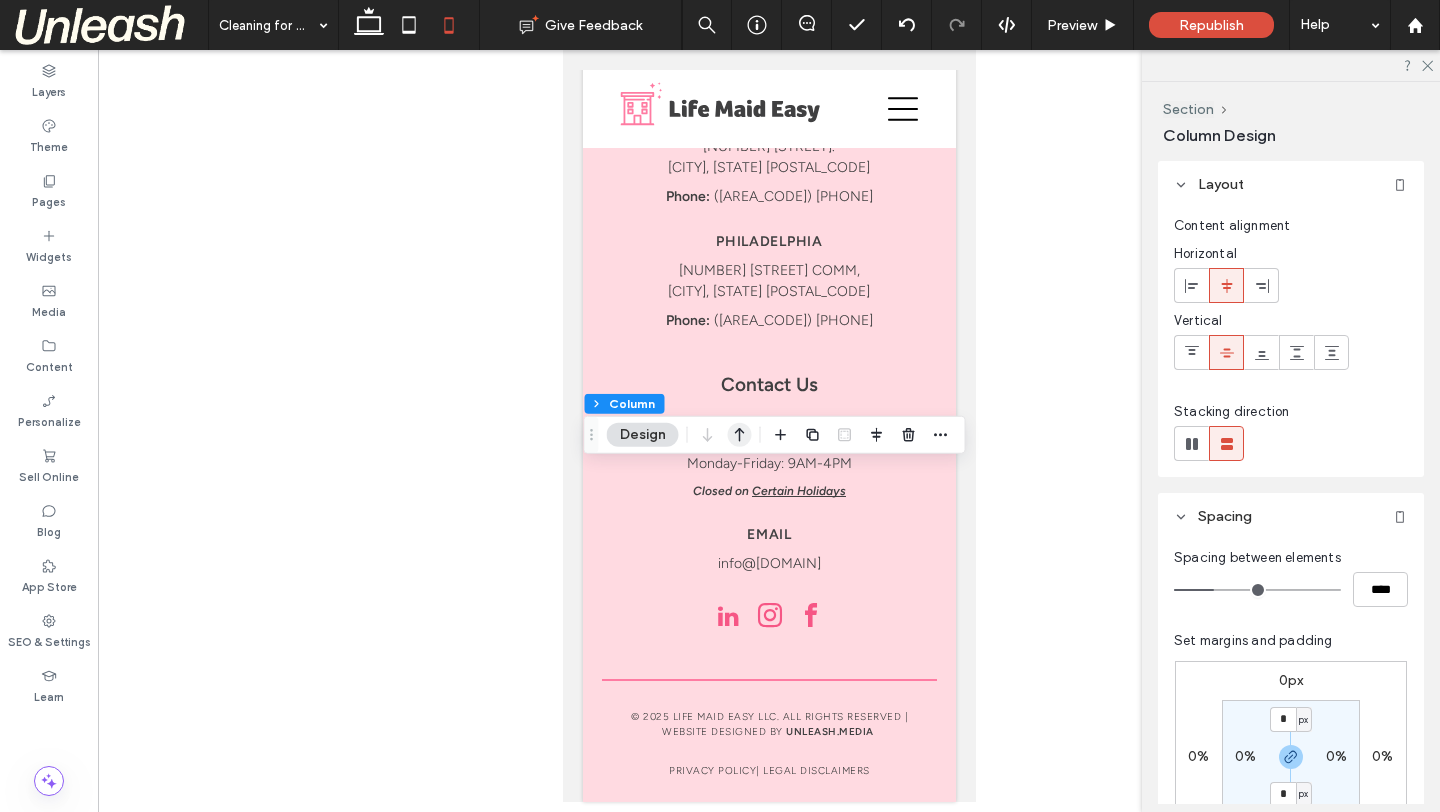 click 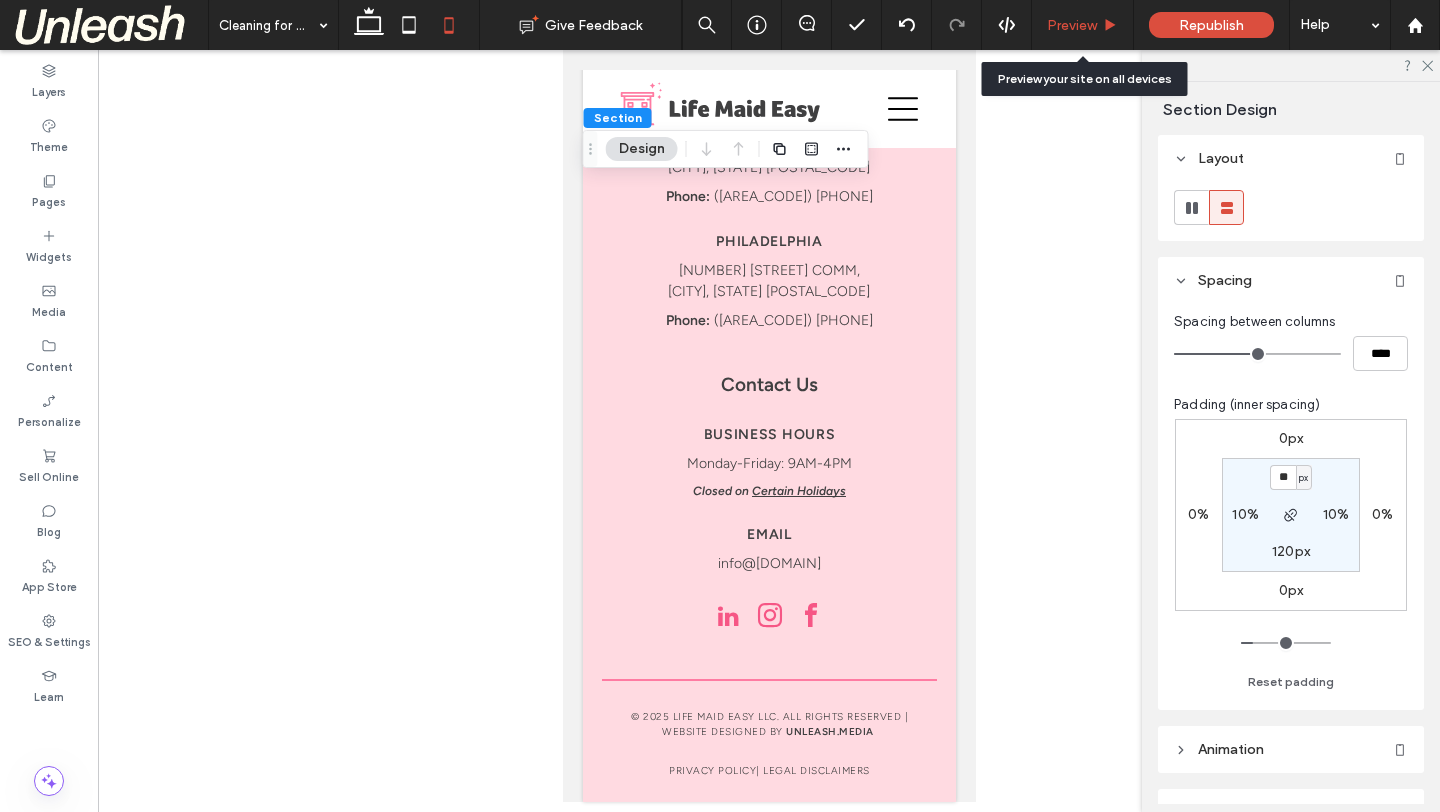 click on "Preview" at bounding box center [1072, 25] 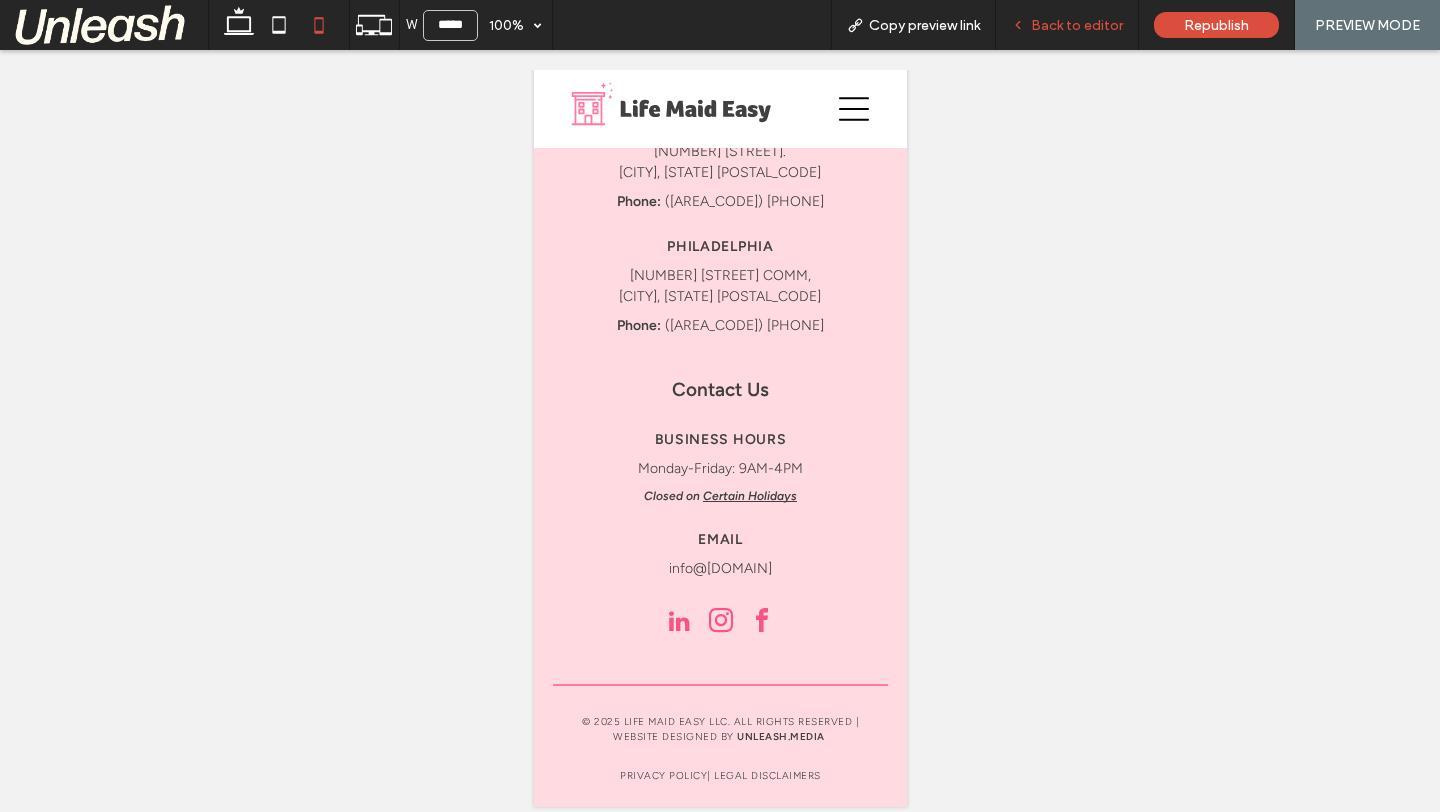 click on "Back to editor" at bounding box center (1077, 25) 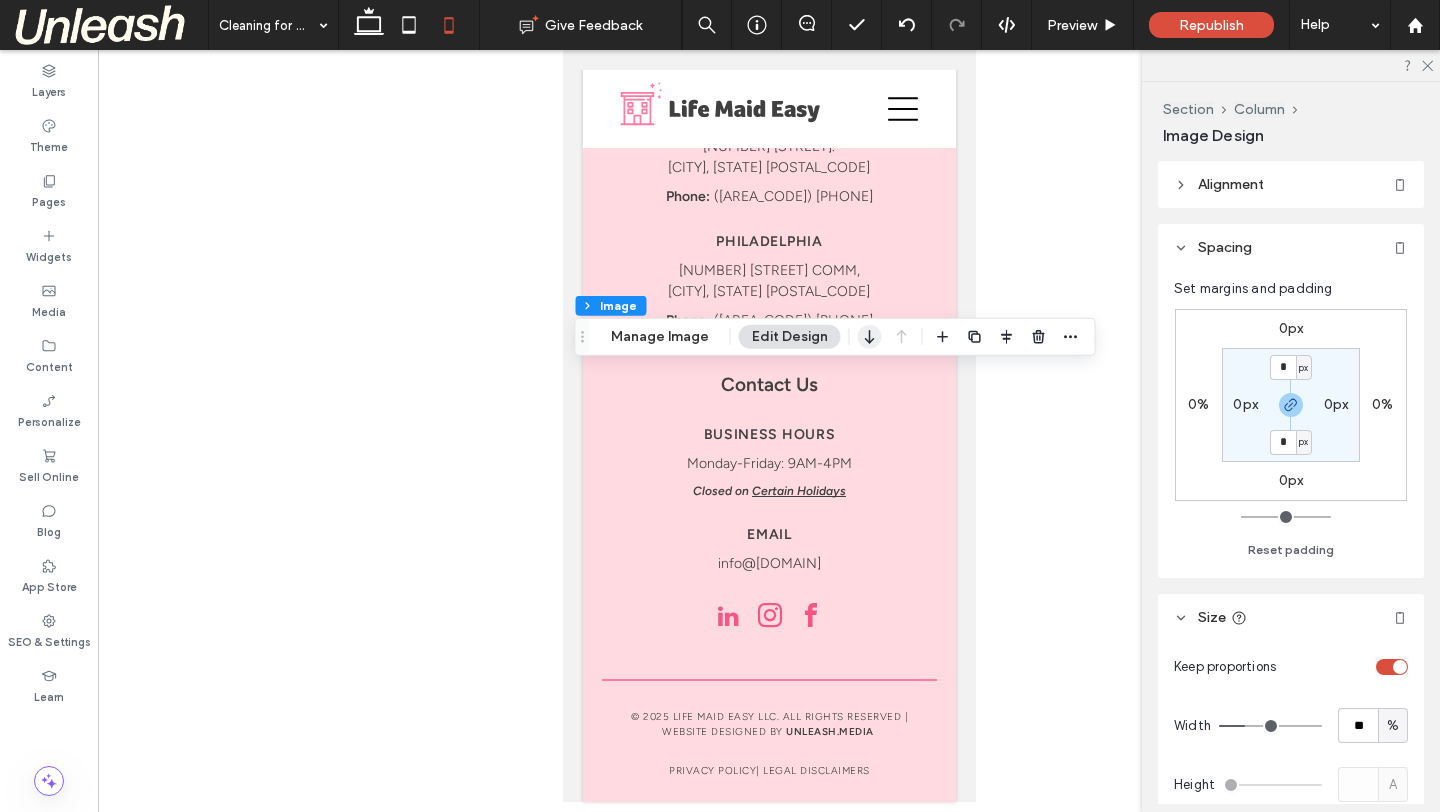 click 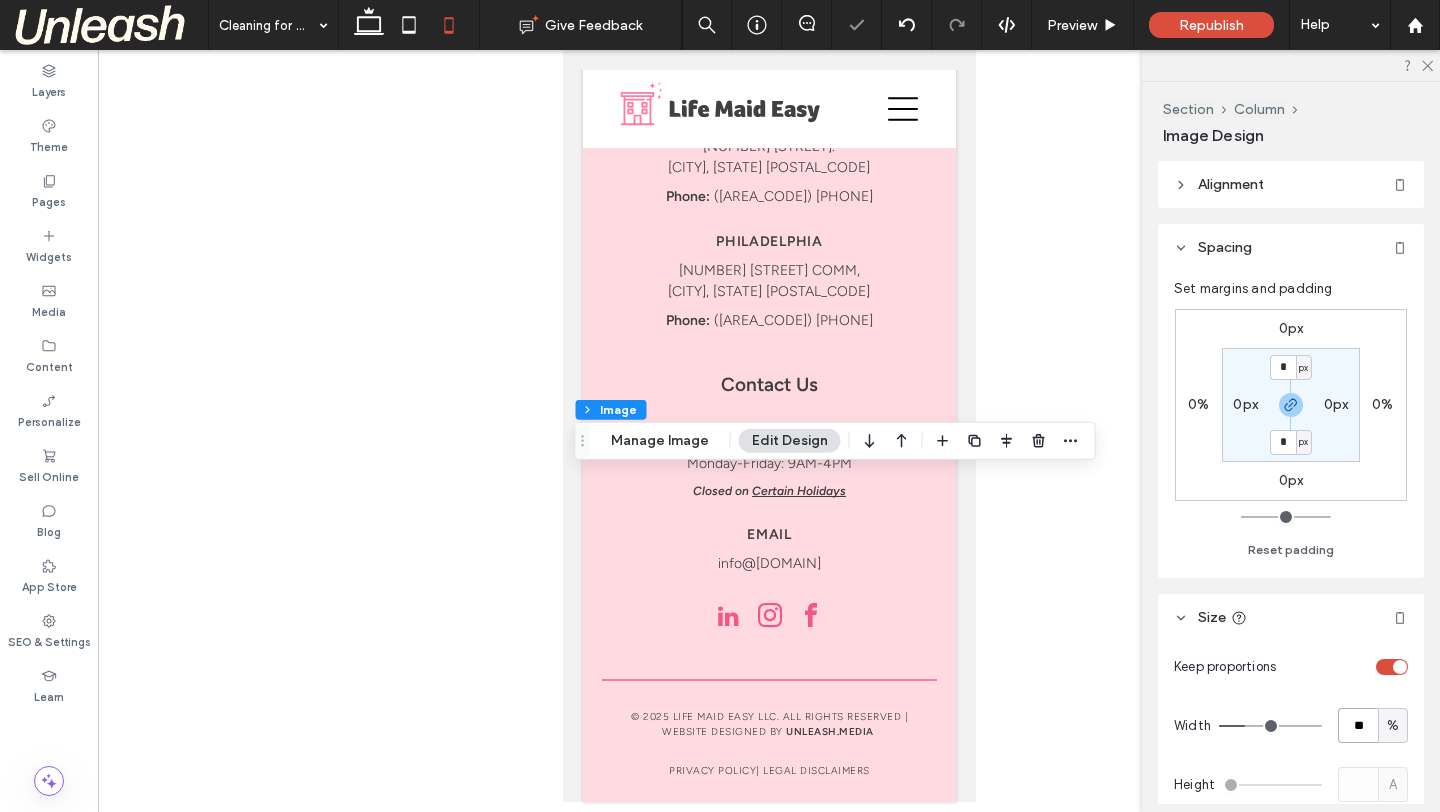 click on "**" at bounding box center [1358, 725] 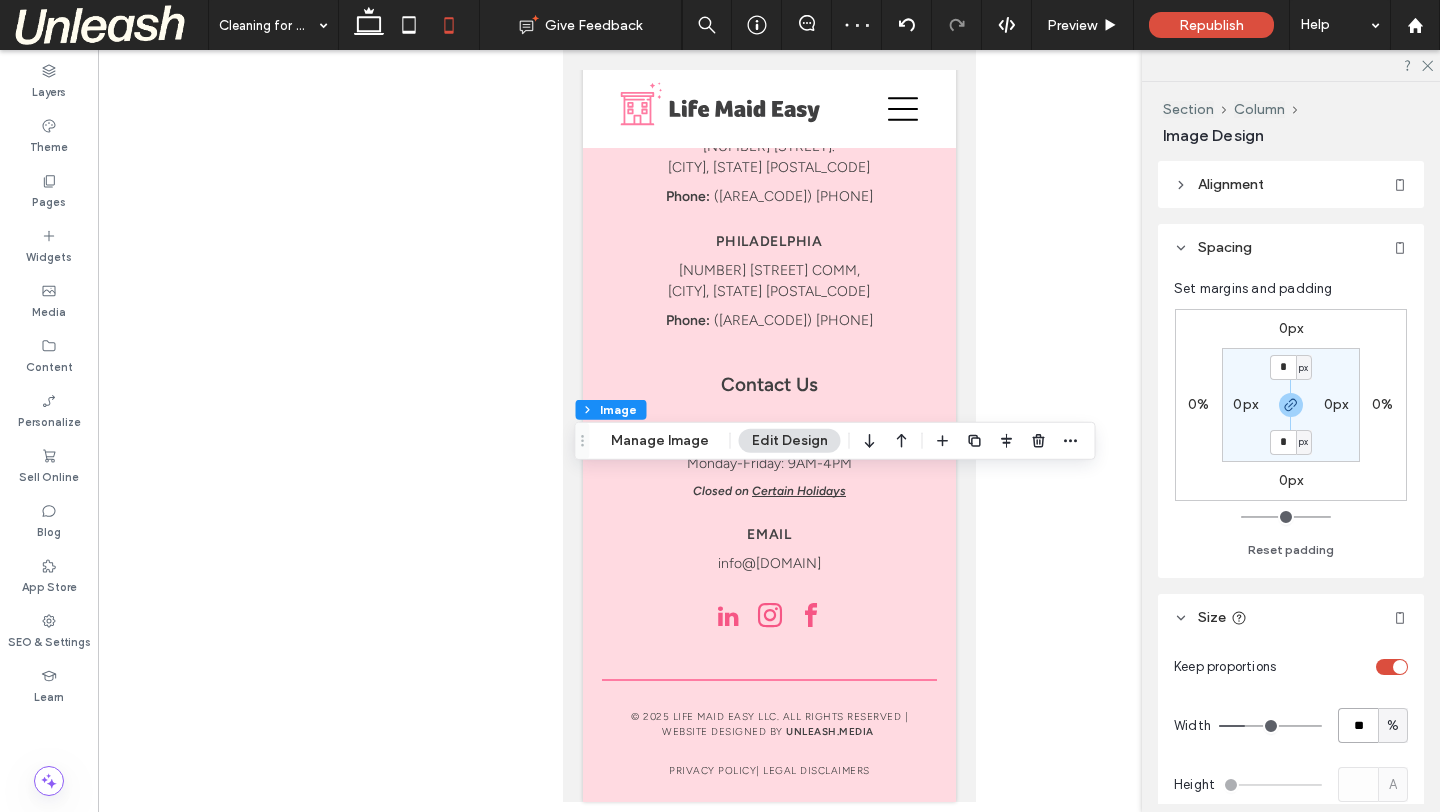 type on "**" 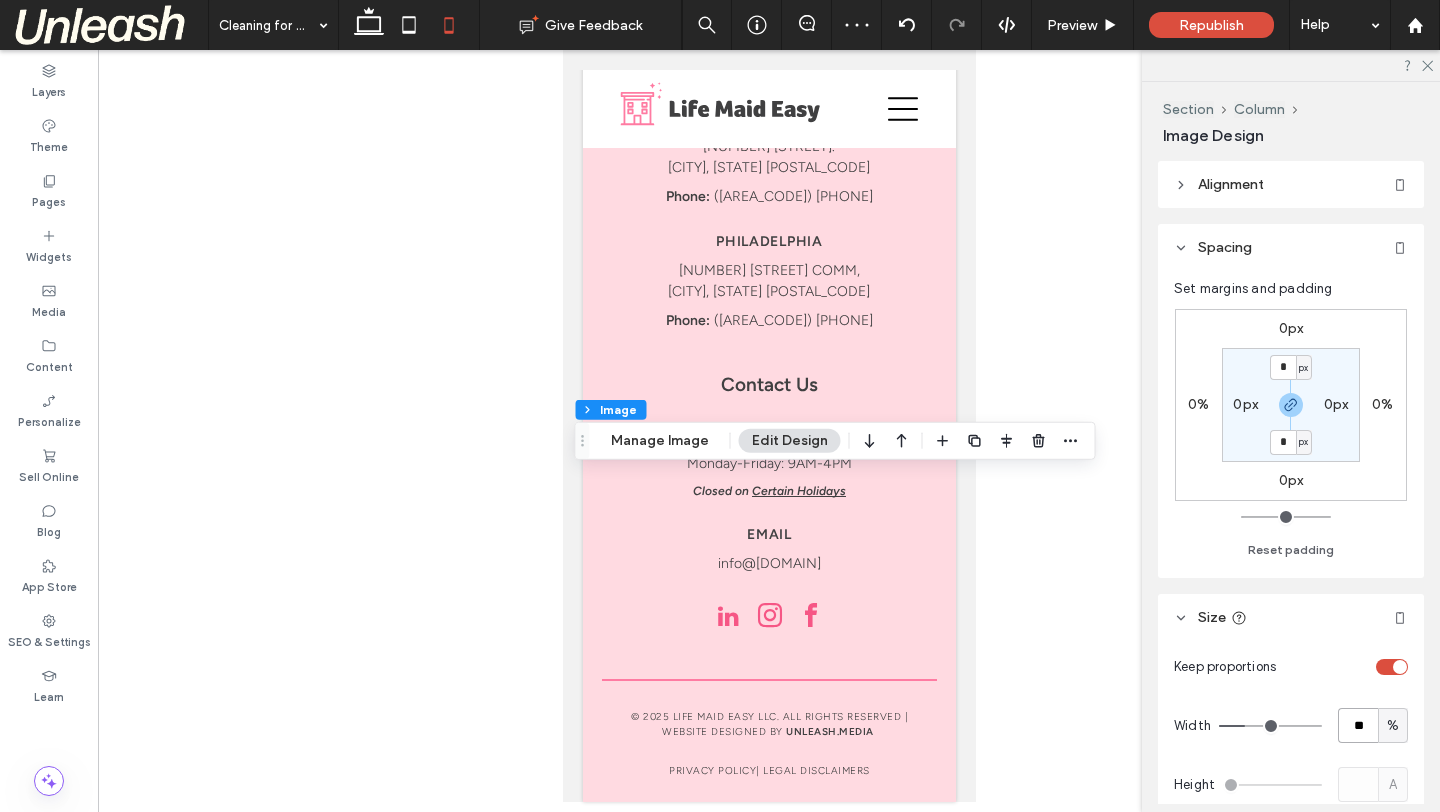 type on "**" 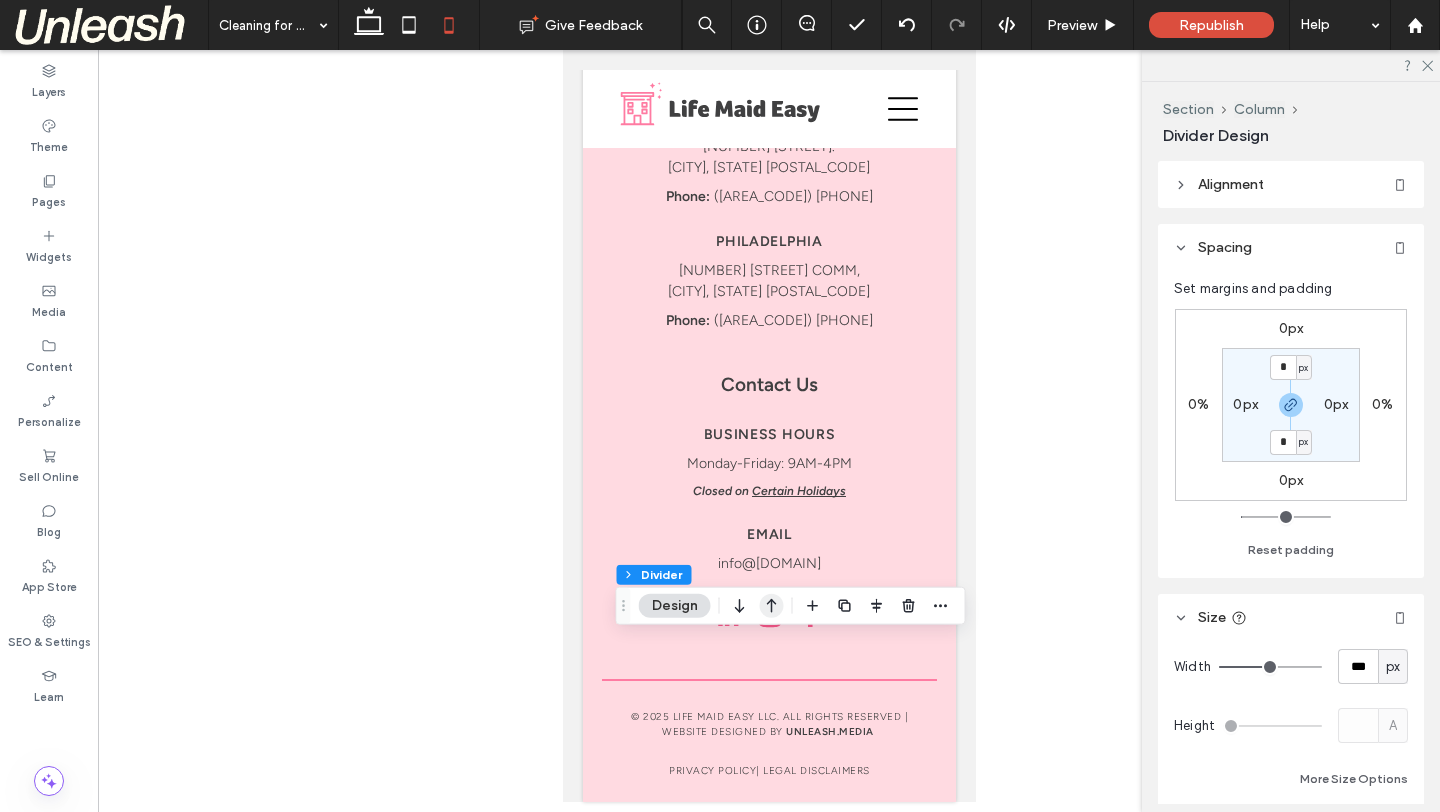 click 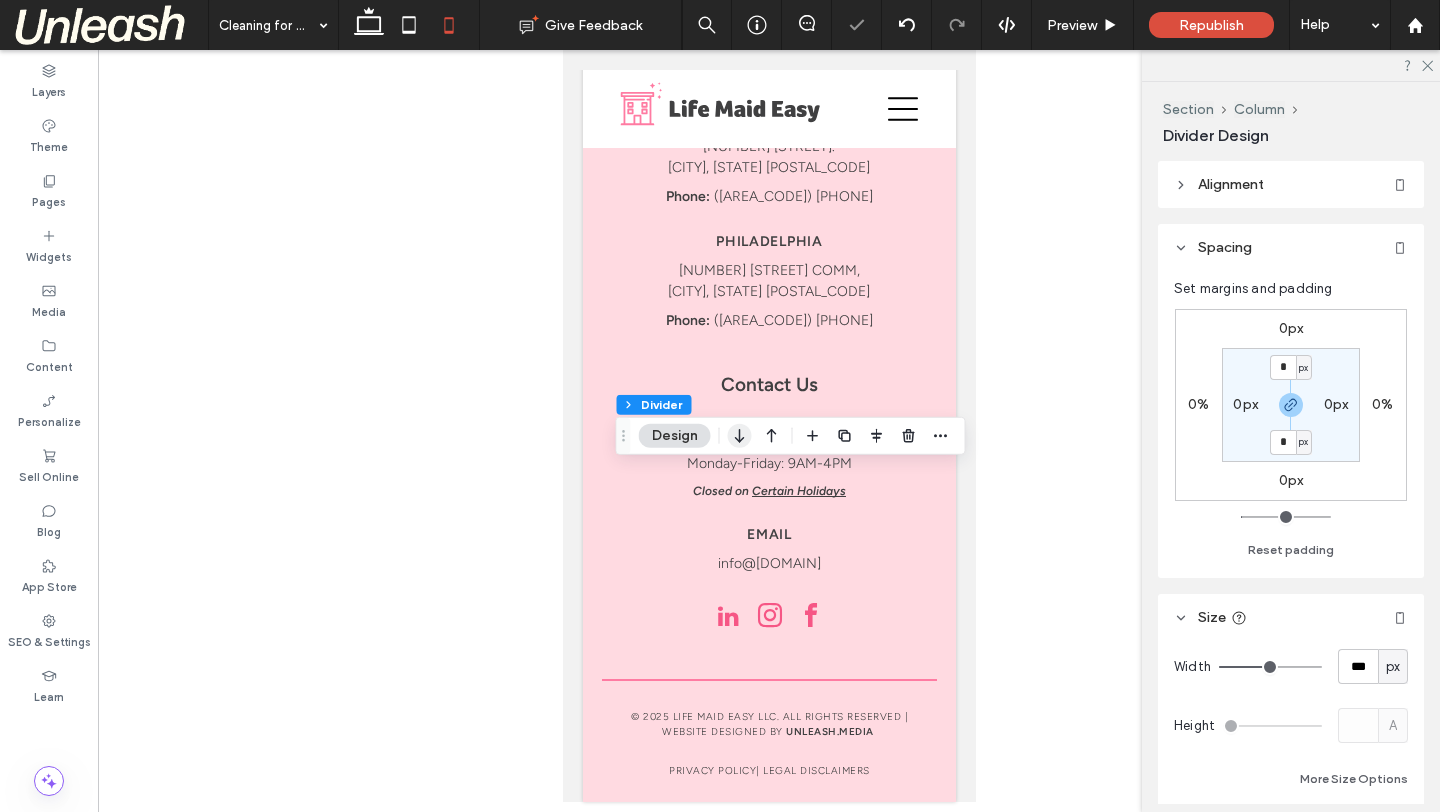 click 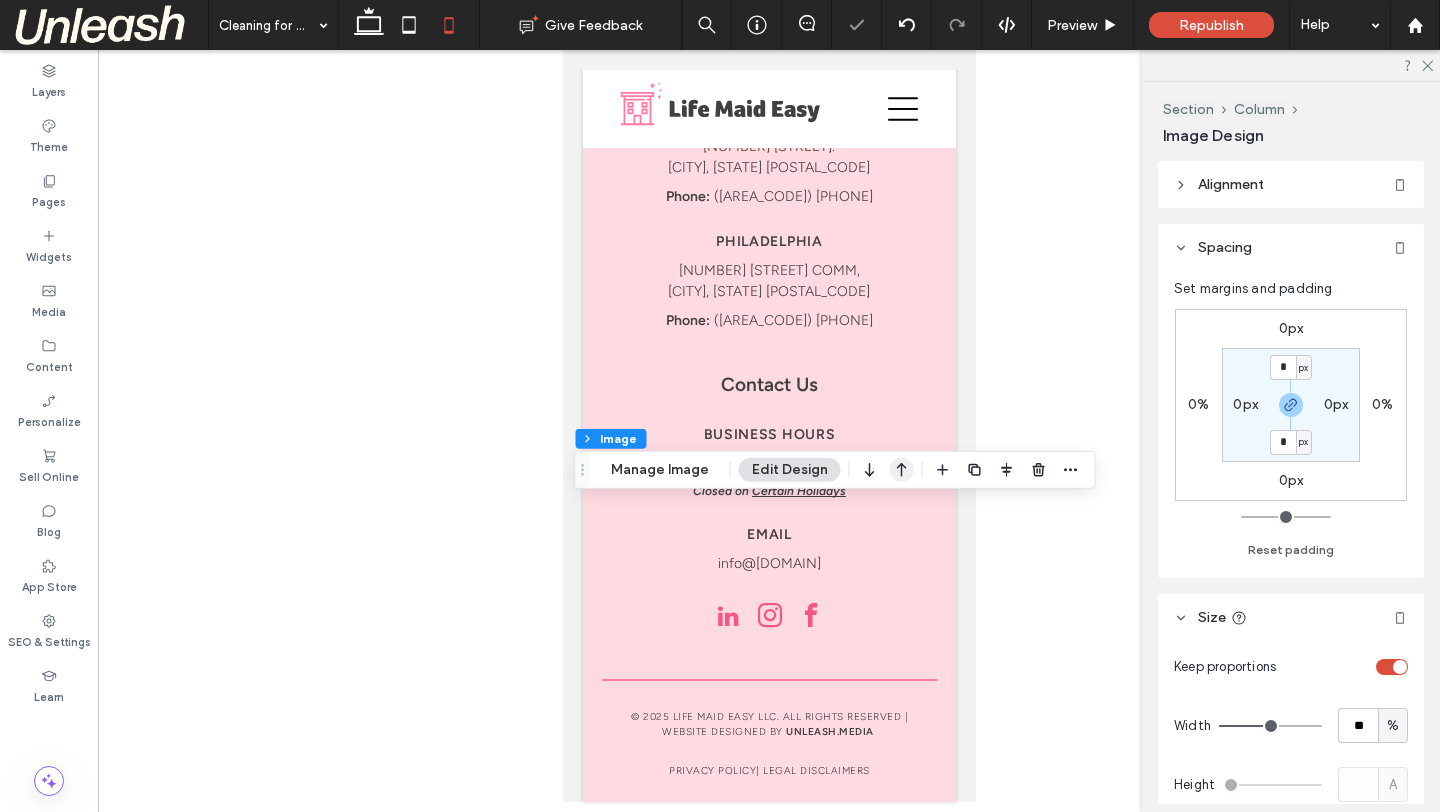 click 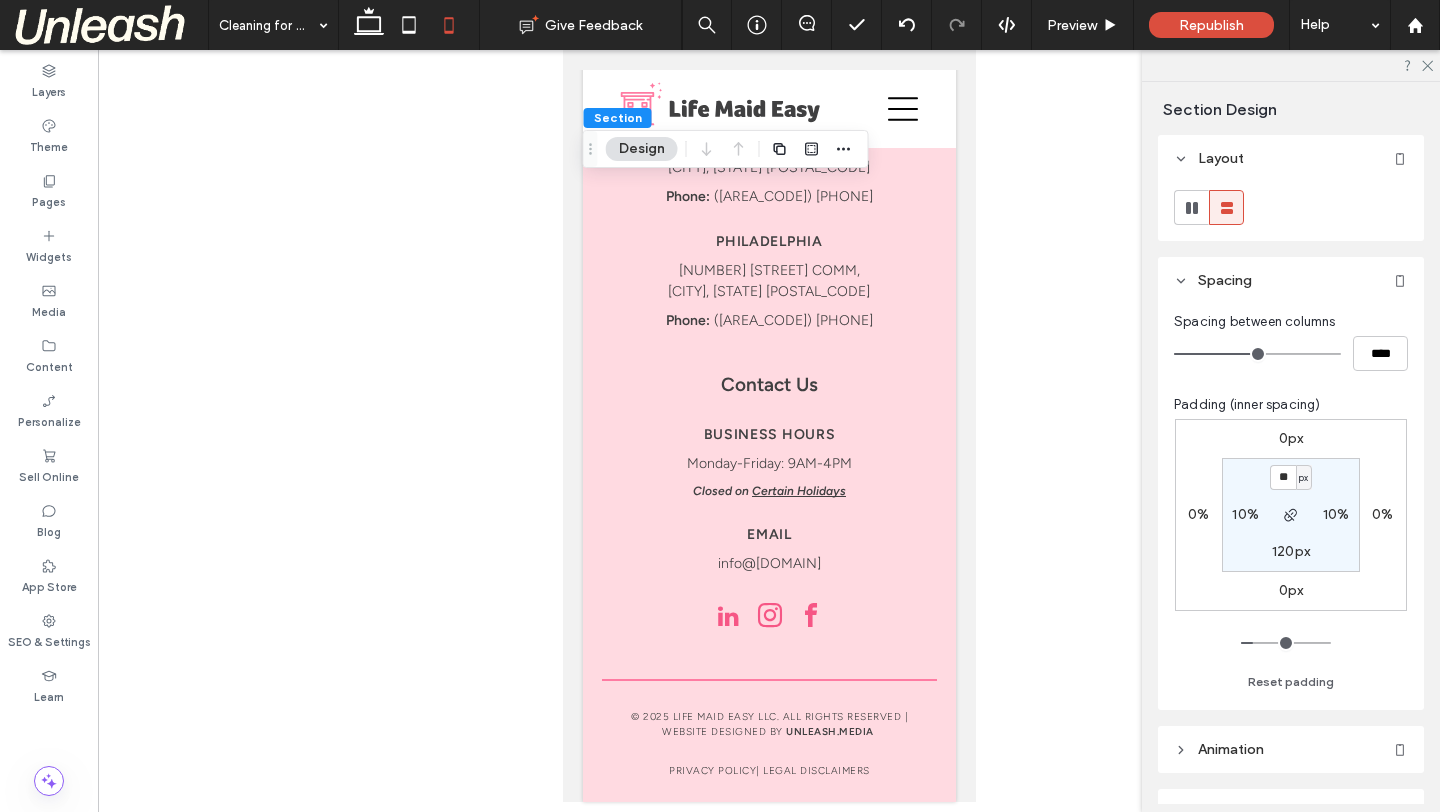 click on "120px" at bounding box center [1291, 551] 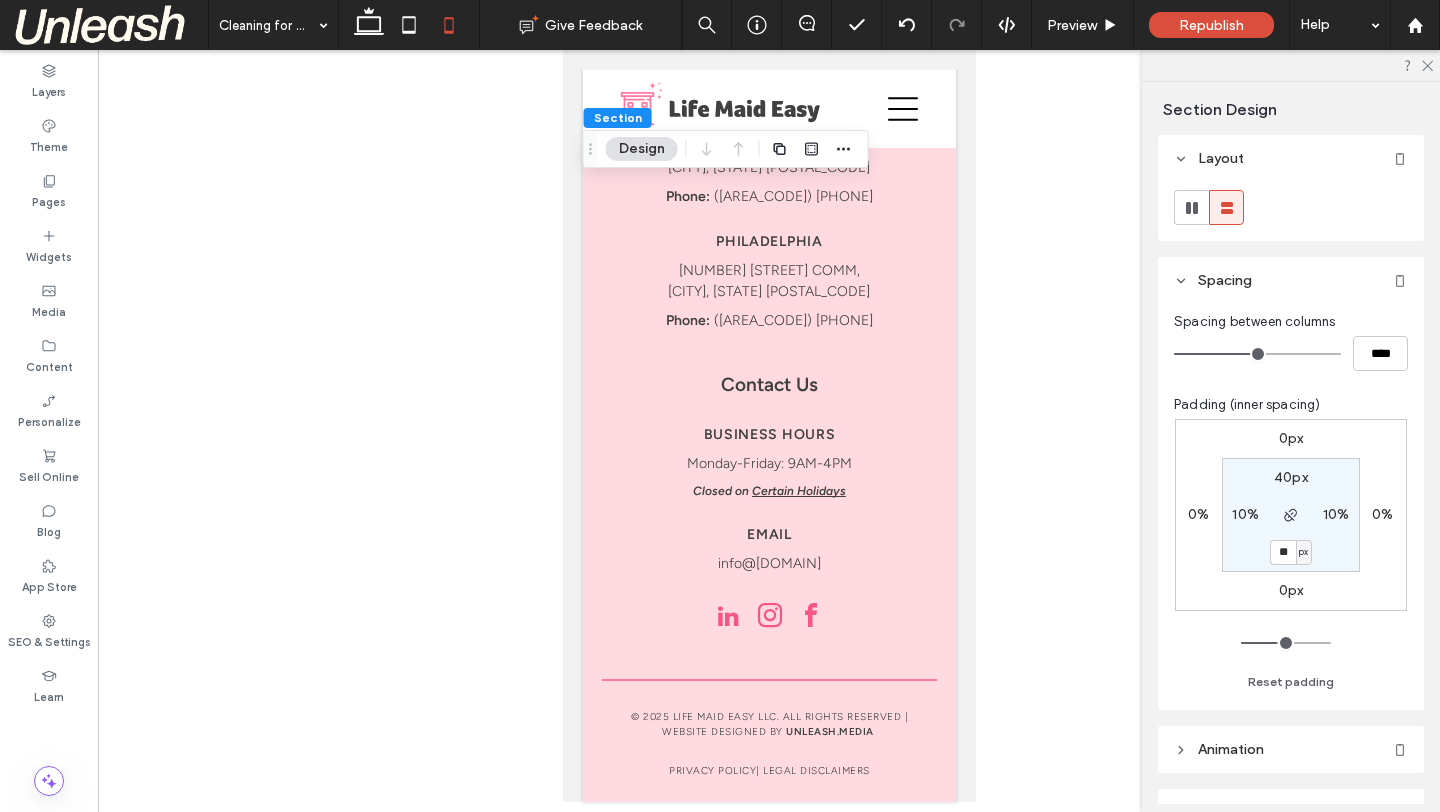 type on "**" 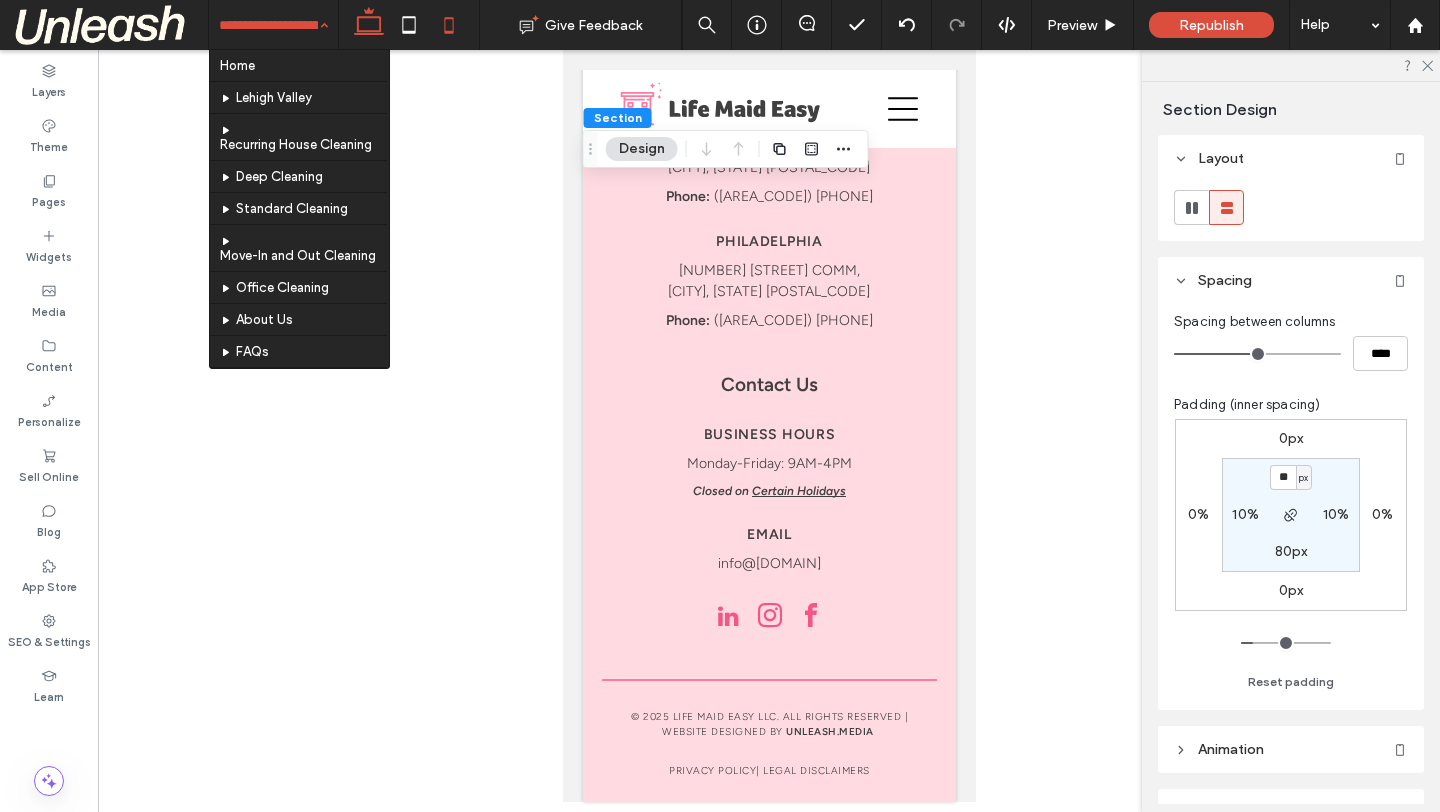 click 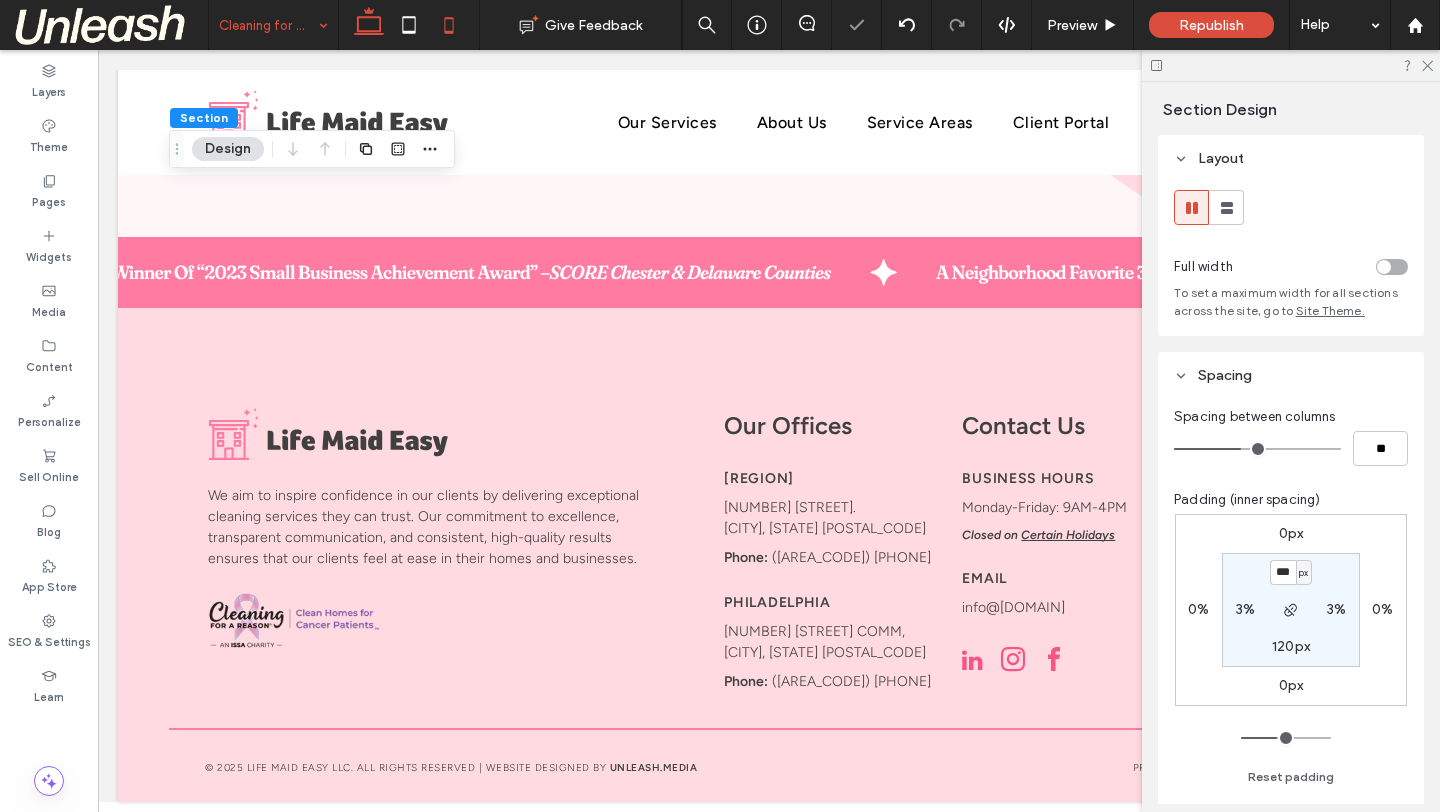 click 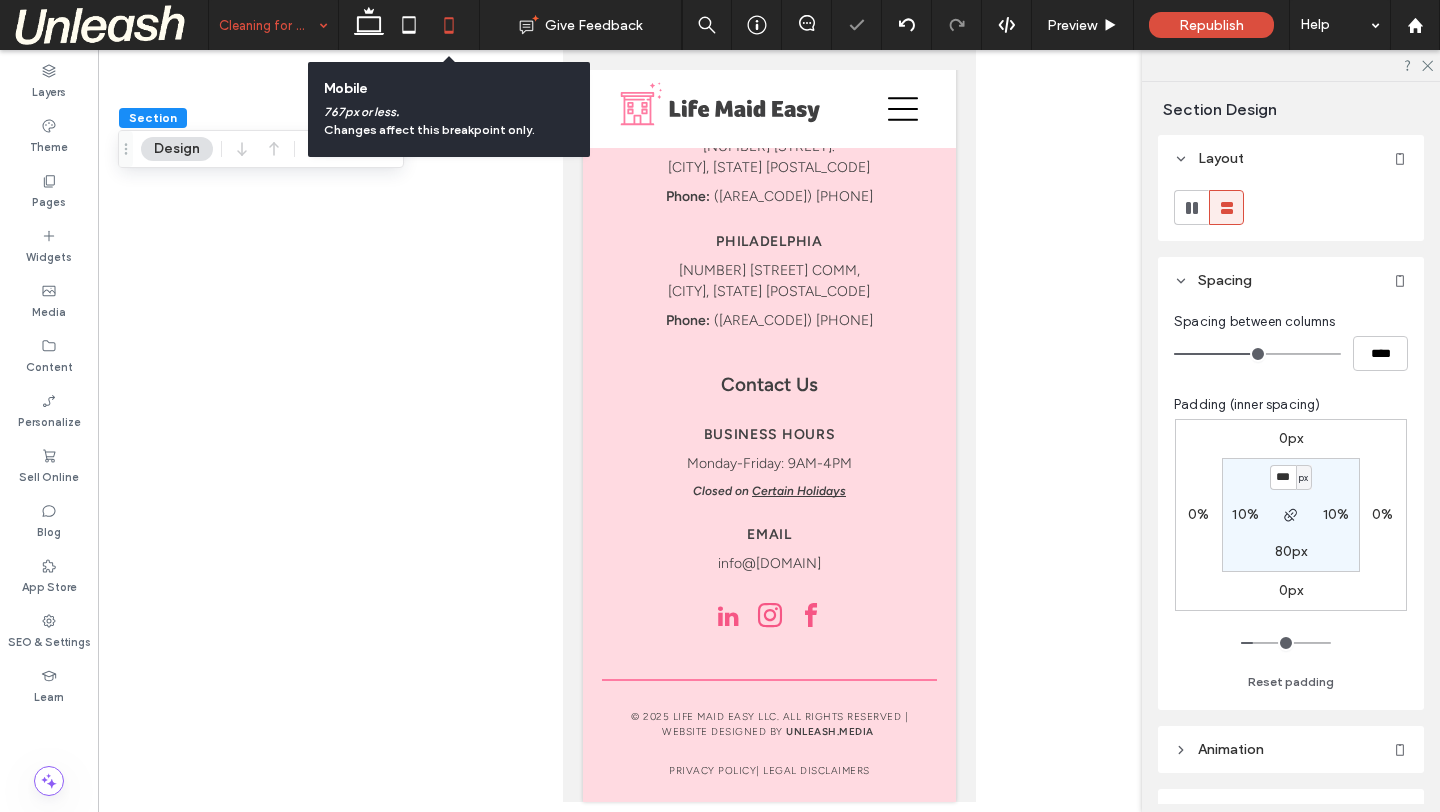 type on "**" 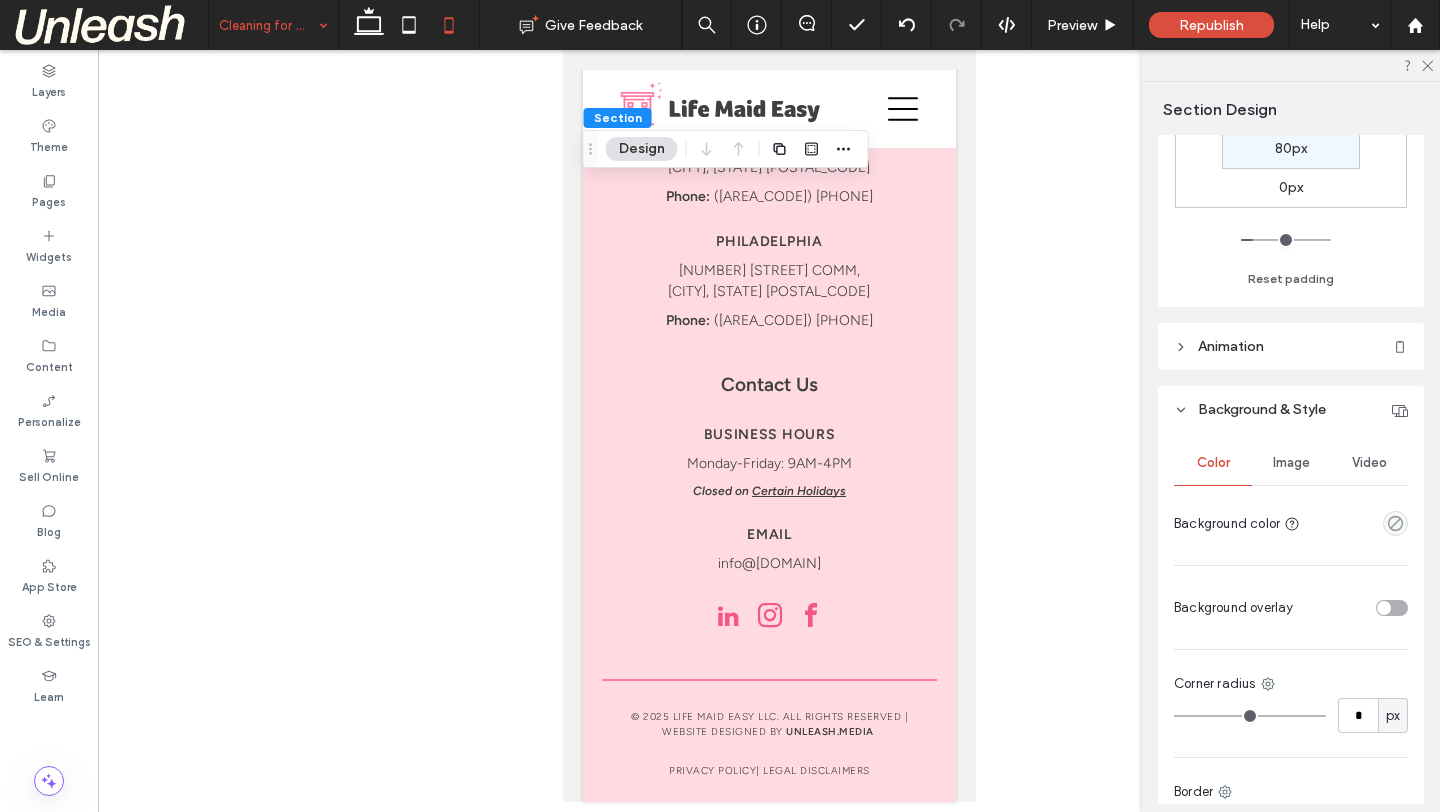 scroll, scrollTop: 620, scrollLeft: 0, axis: vertical 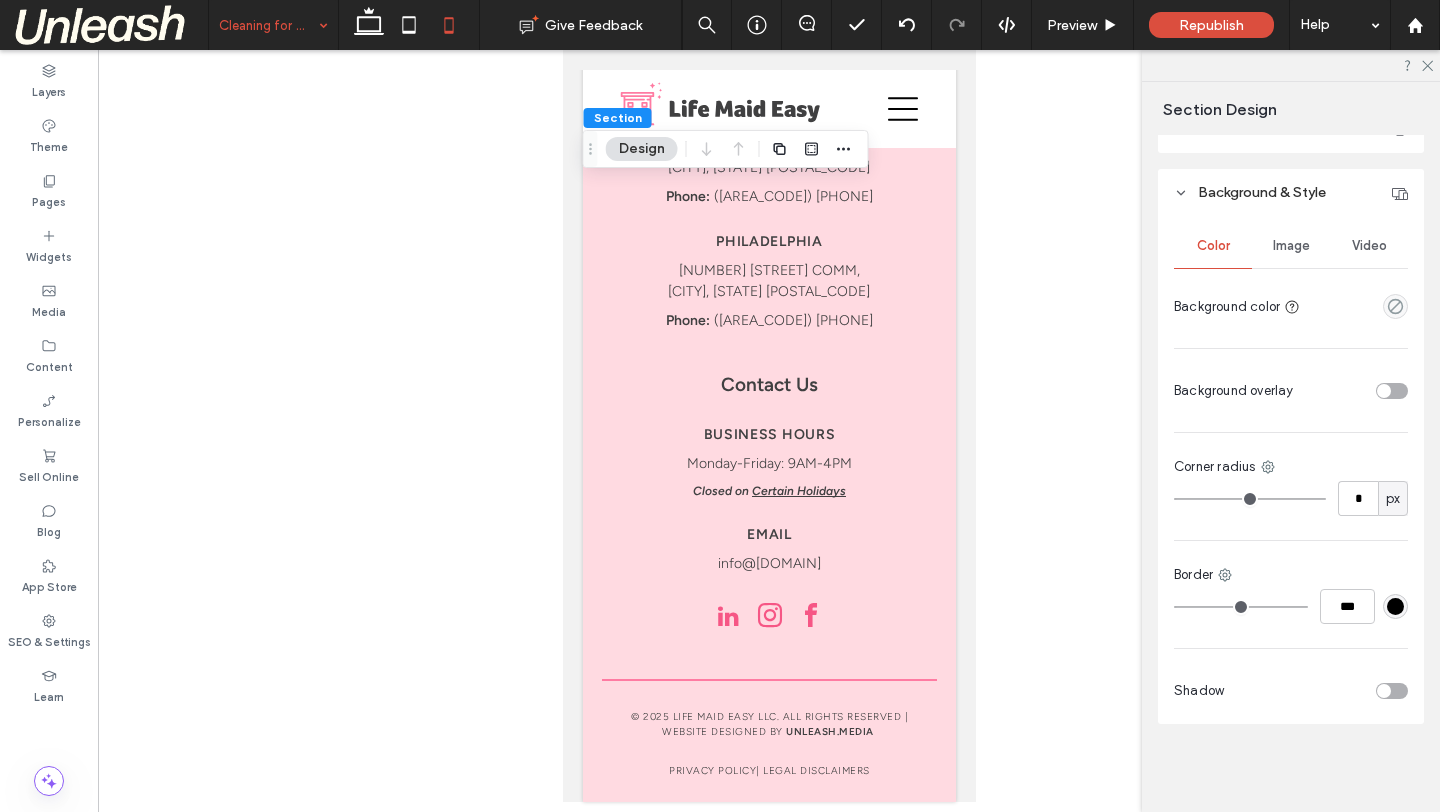 click on "Image" at bounding box center (1291, 246) 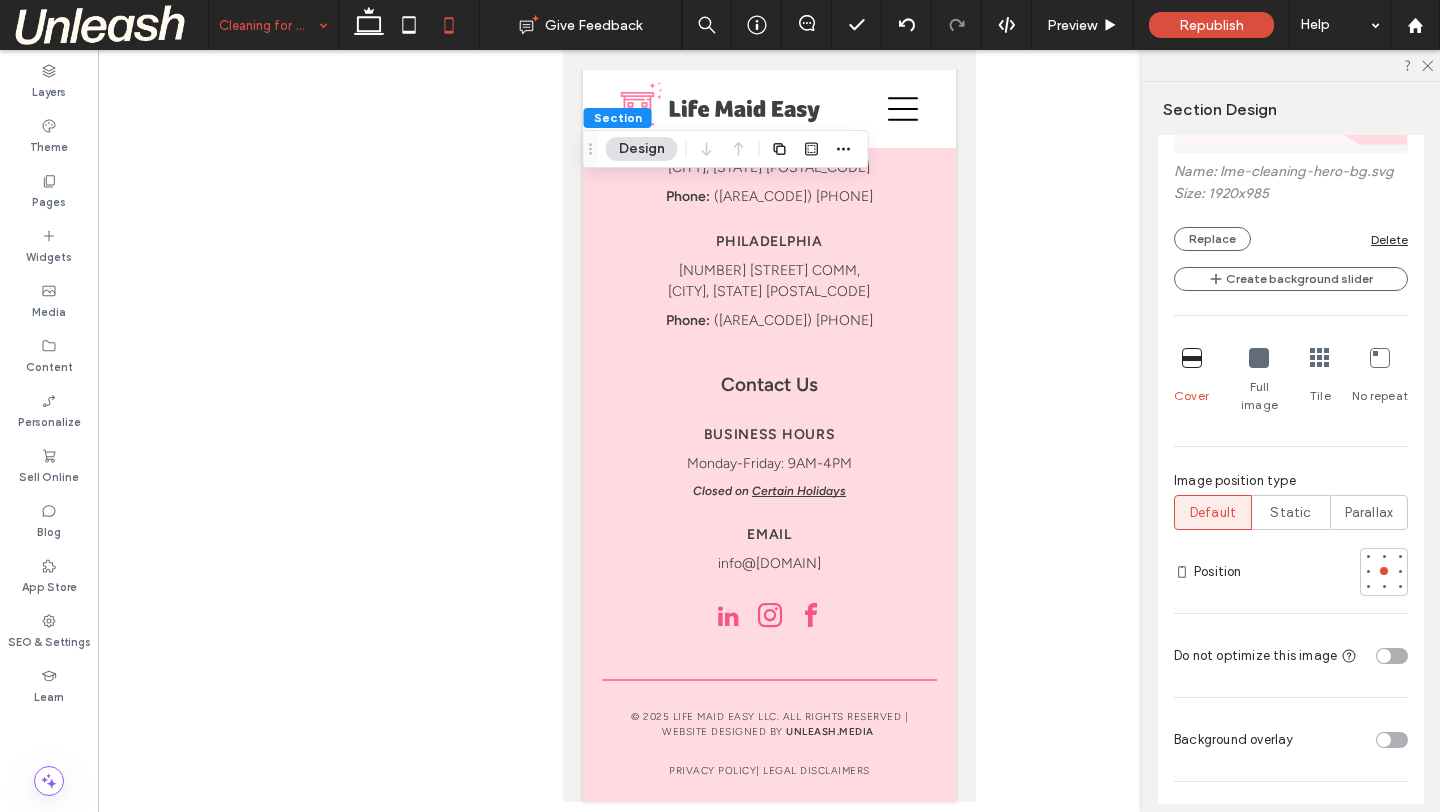 scroll, scrollTop: 923, scrollLeft: 0, axis: vertical 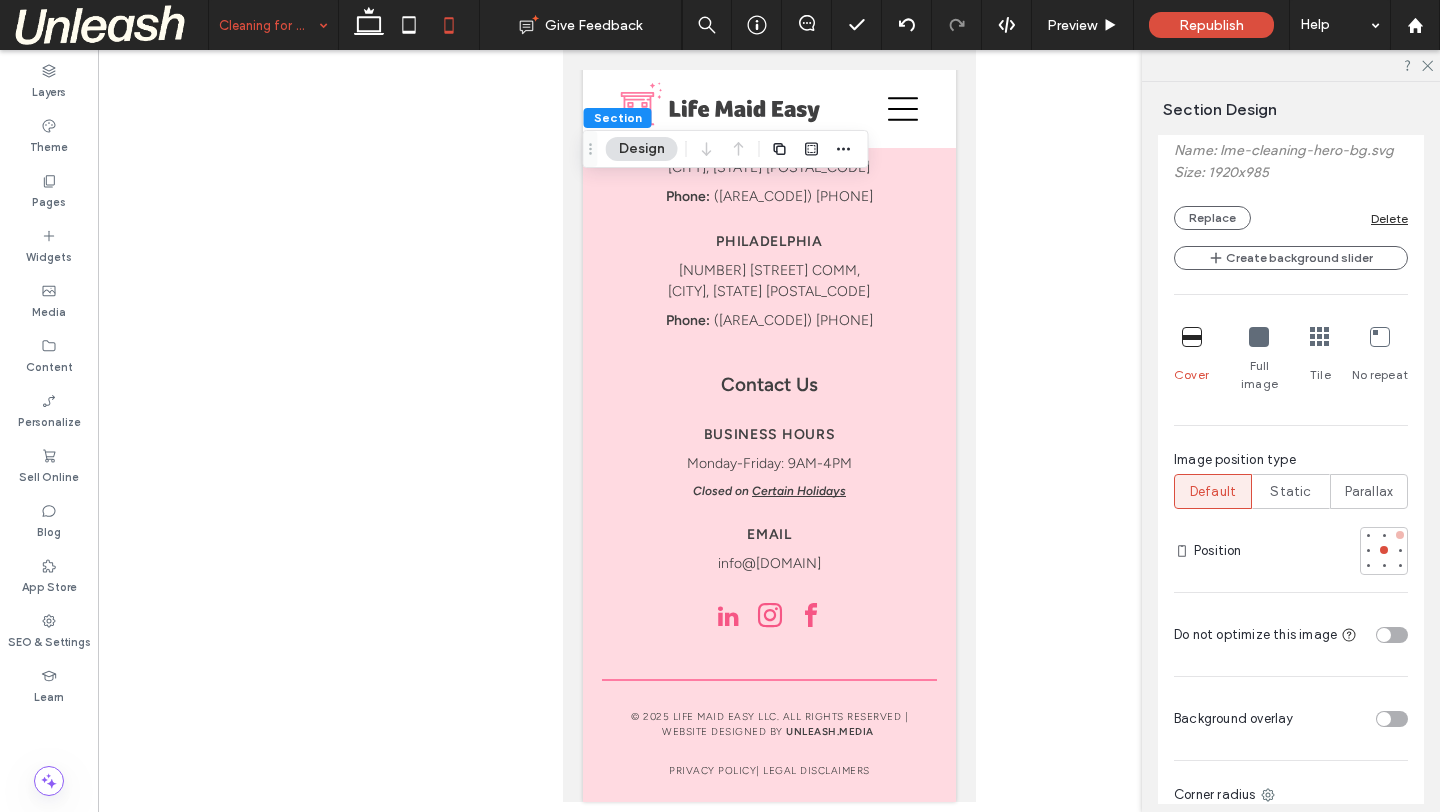 click at bounding box center (1400, 535) 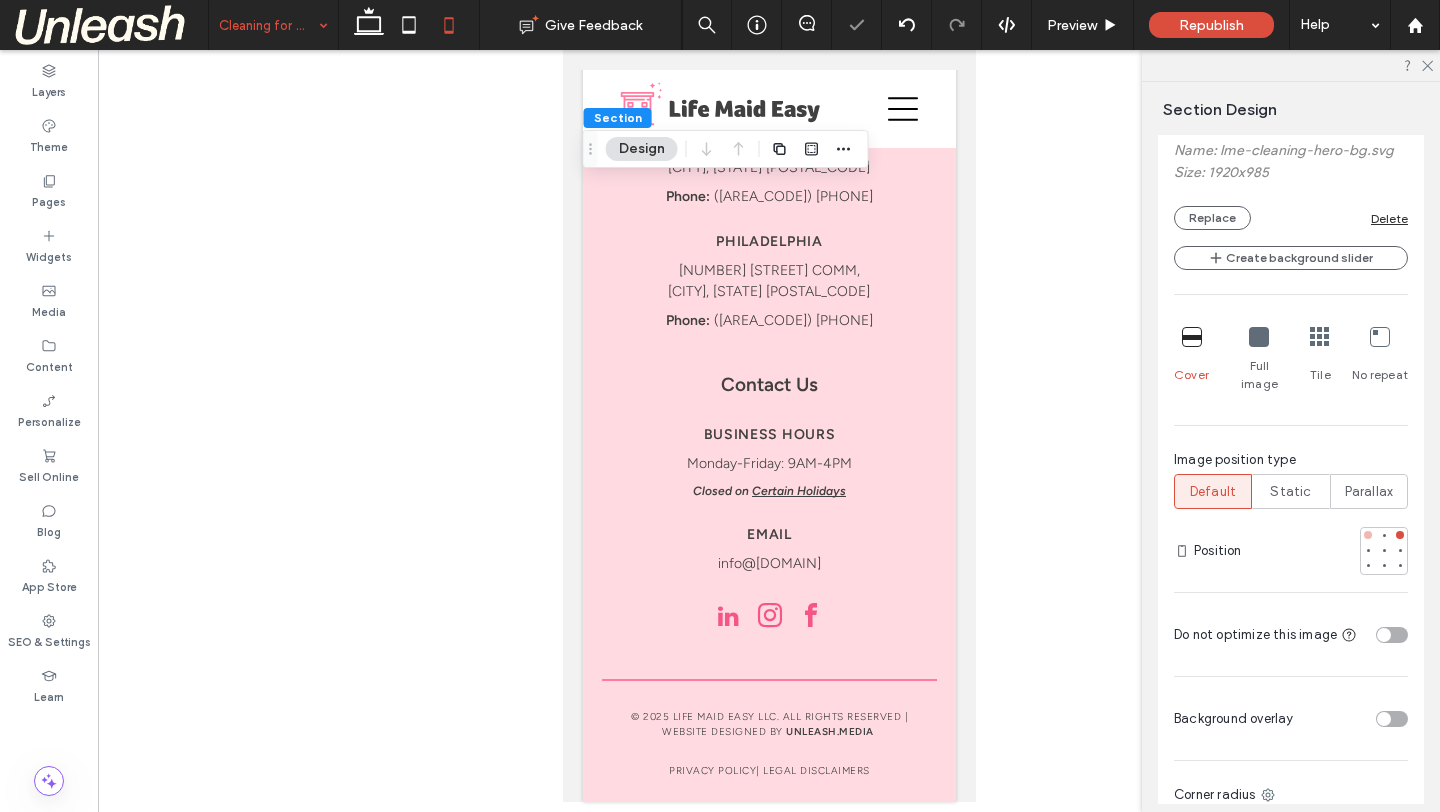 click at bounding box center (1368, 535) 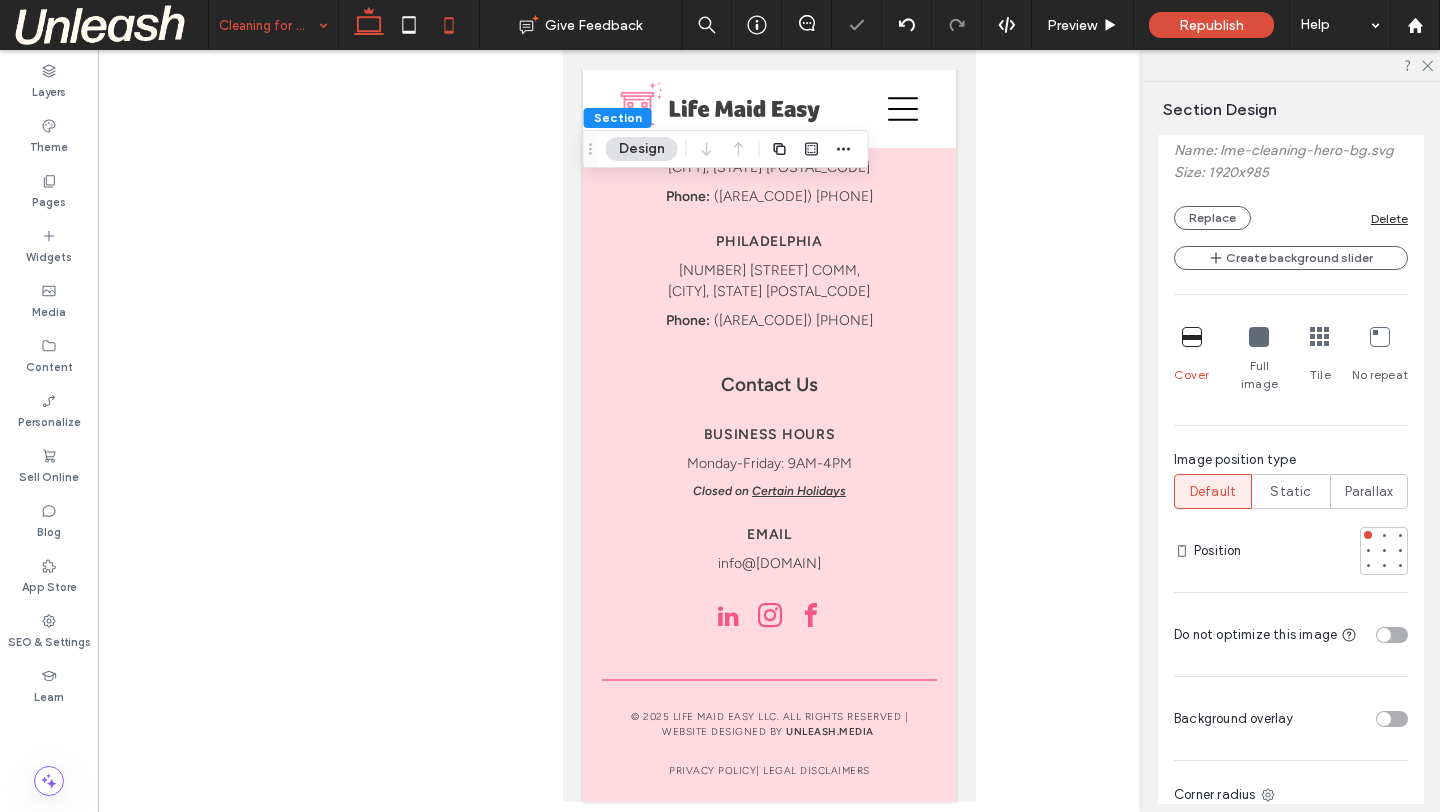 click 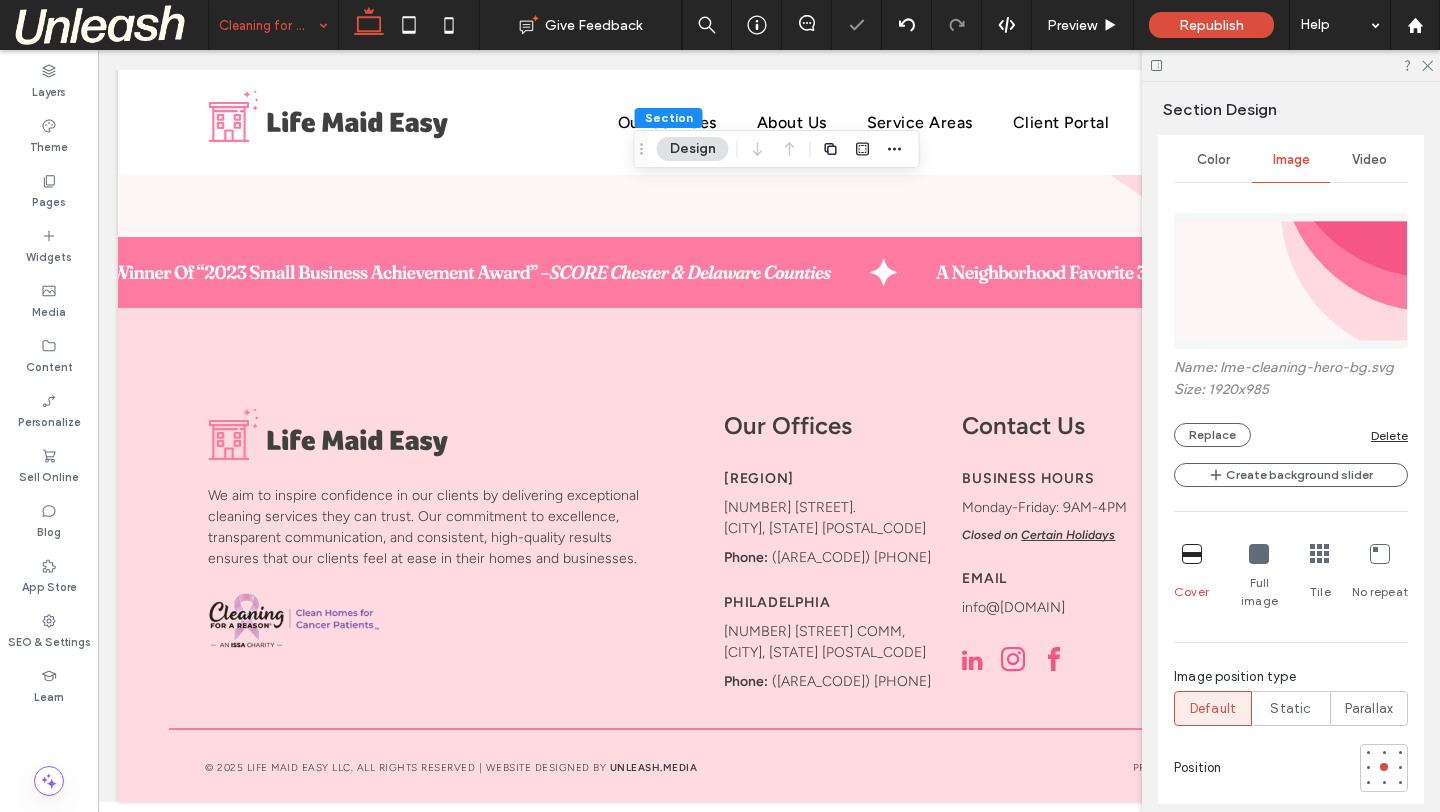 type on "***" 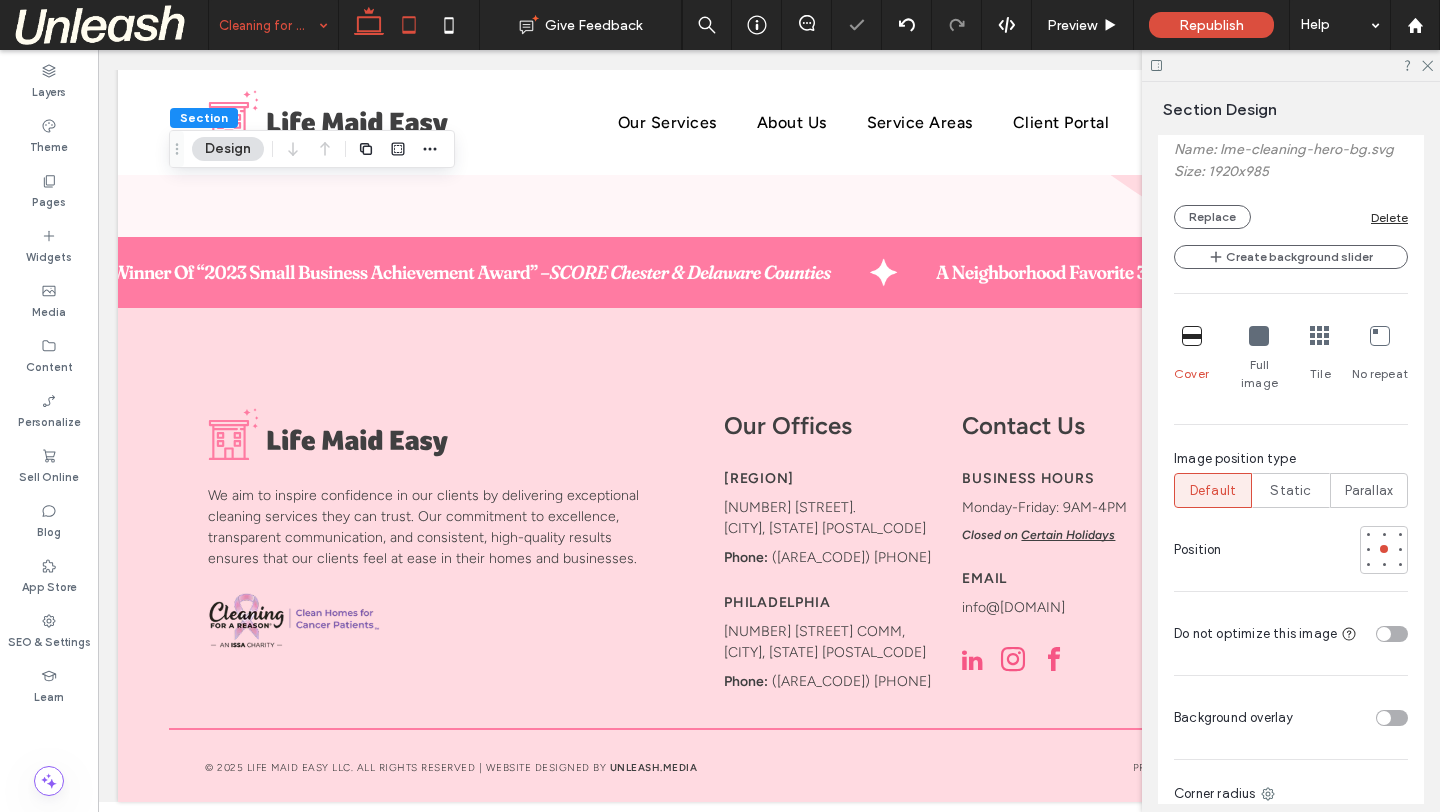 click 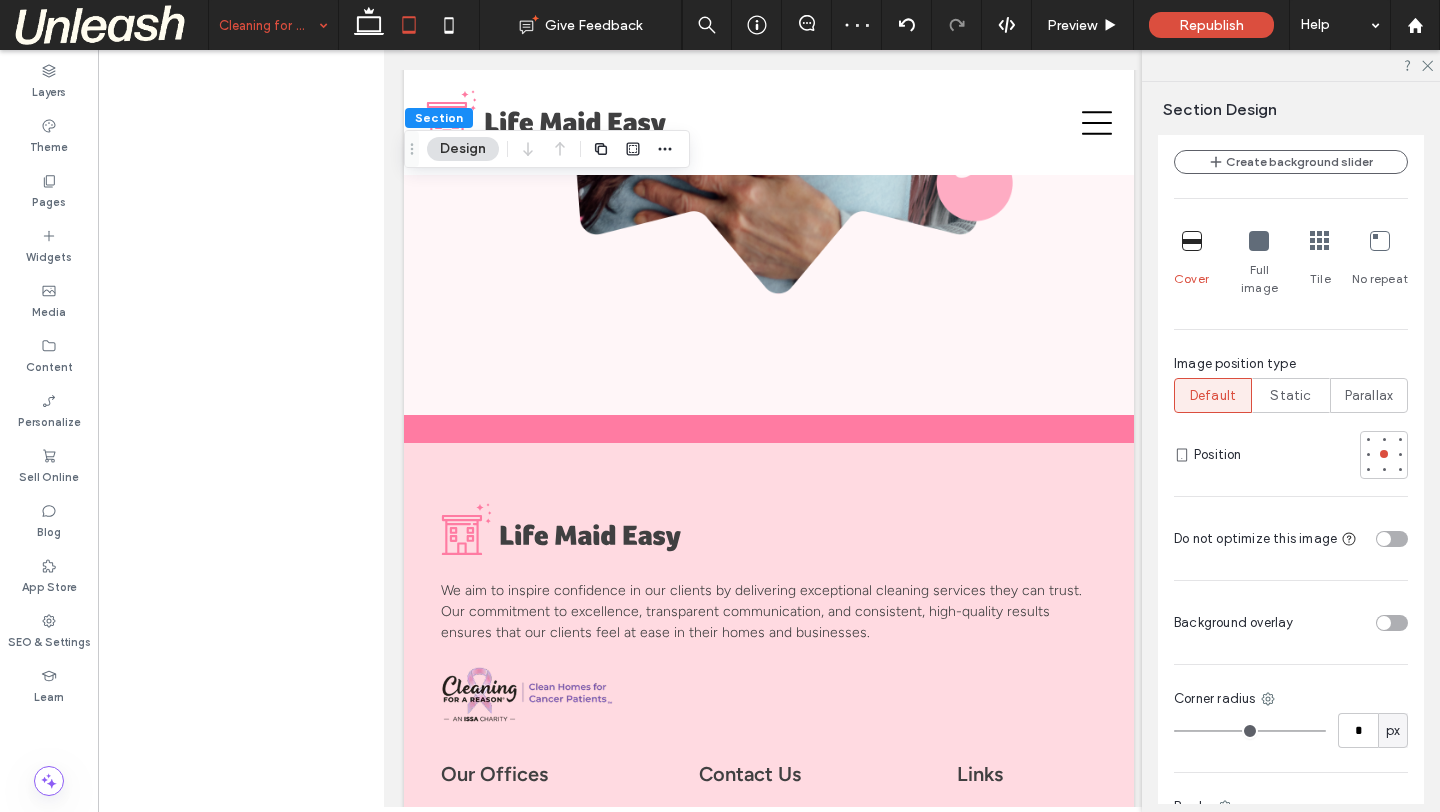 scroll, scrollTop: 1045, scrollLeft: 0, axis: vertical 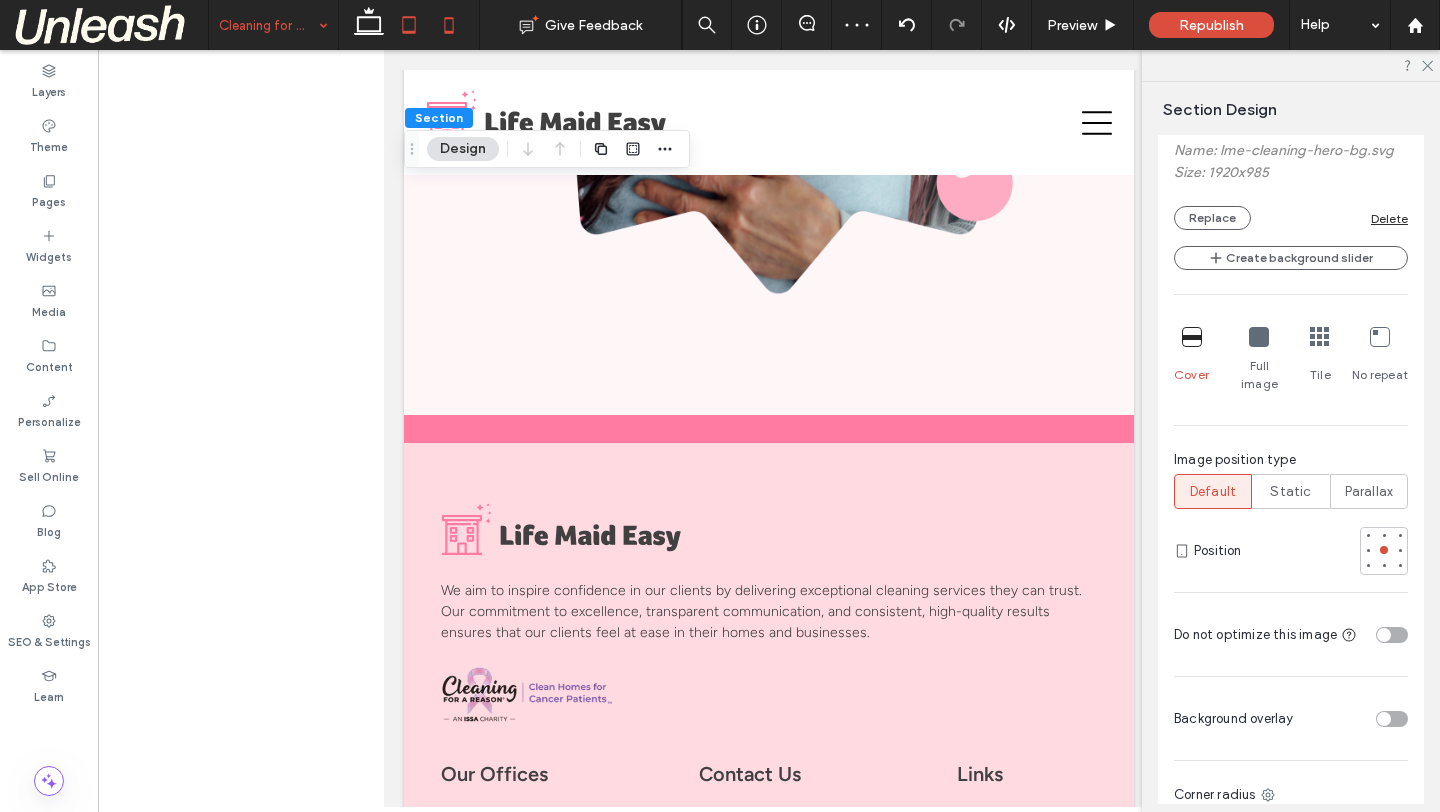 click 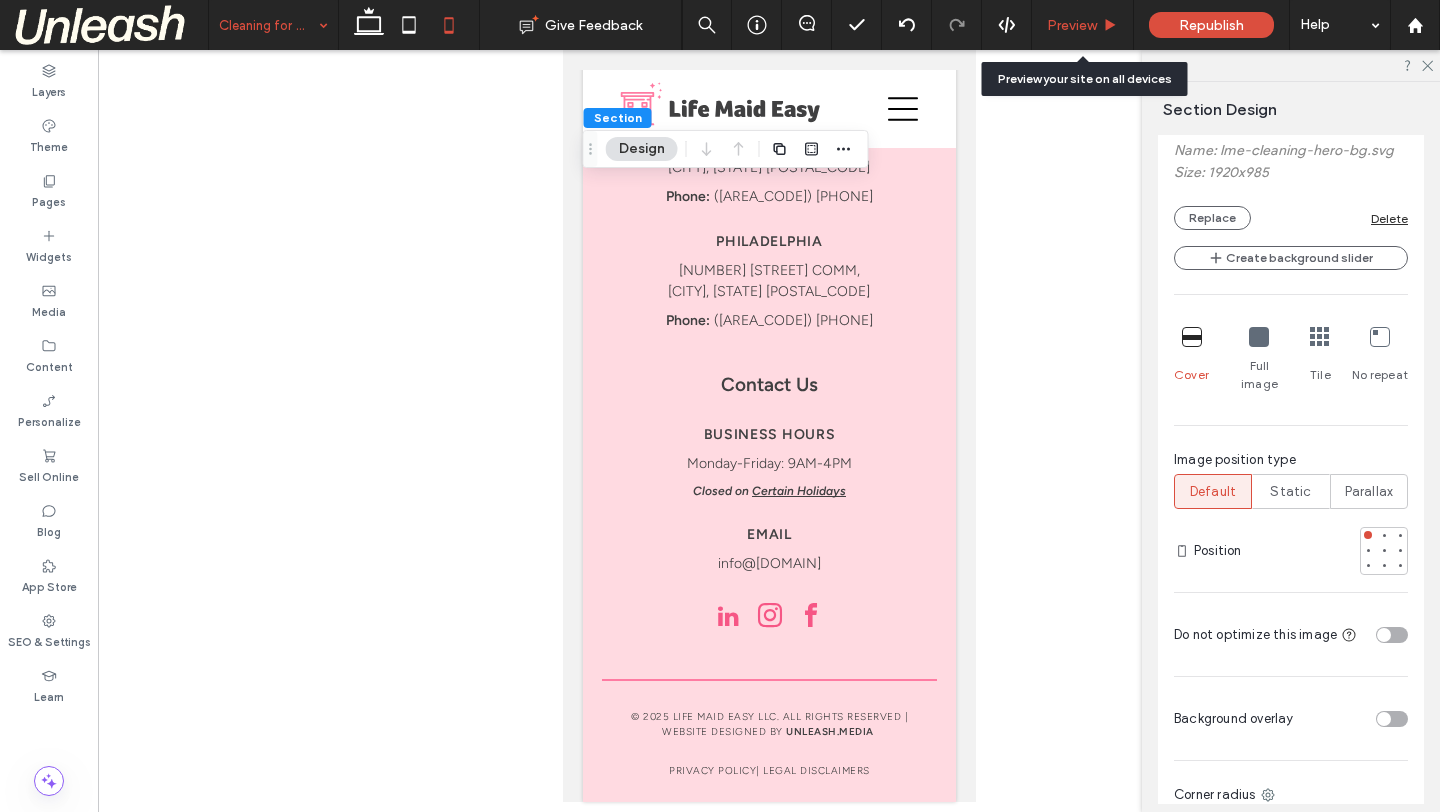 click on "Preview" at bounding box center [1072, 25] 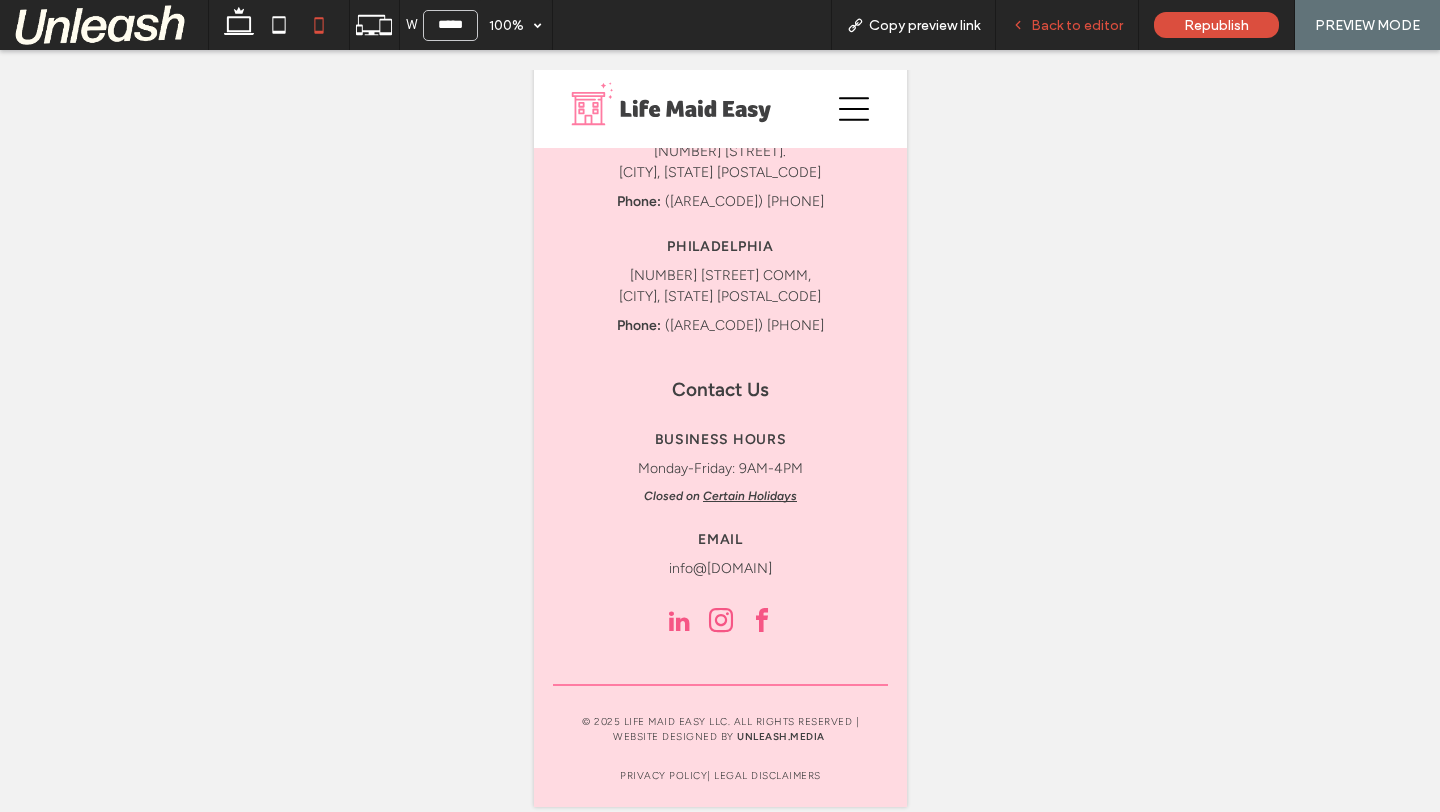 click on "Back to editor" at bounding box center [1077, 25] 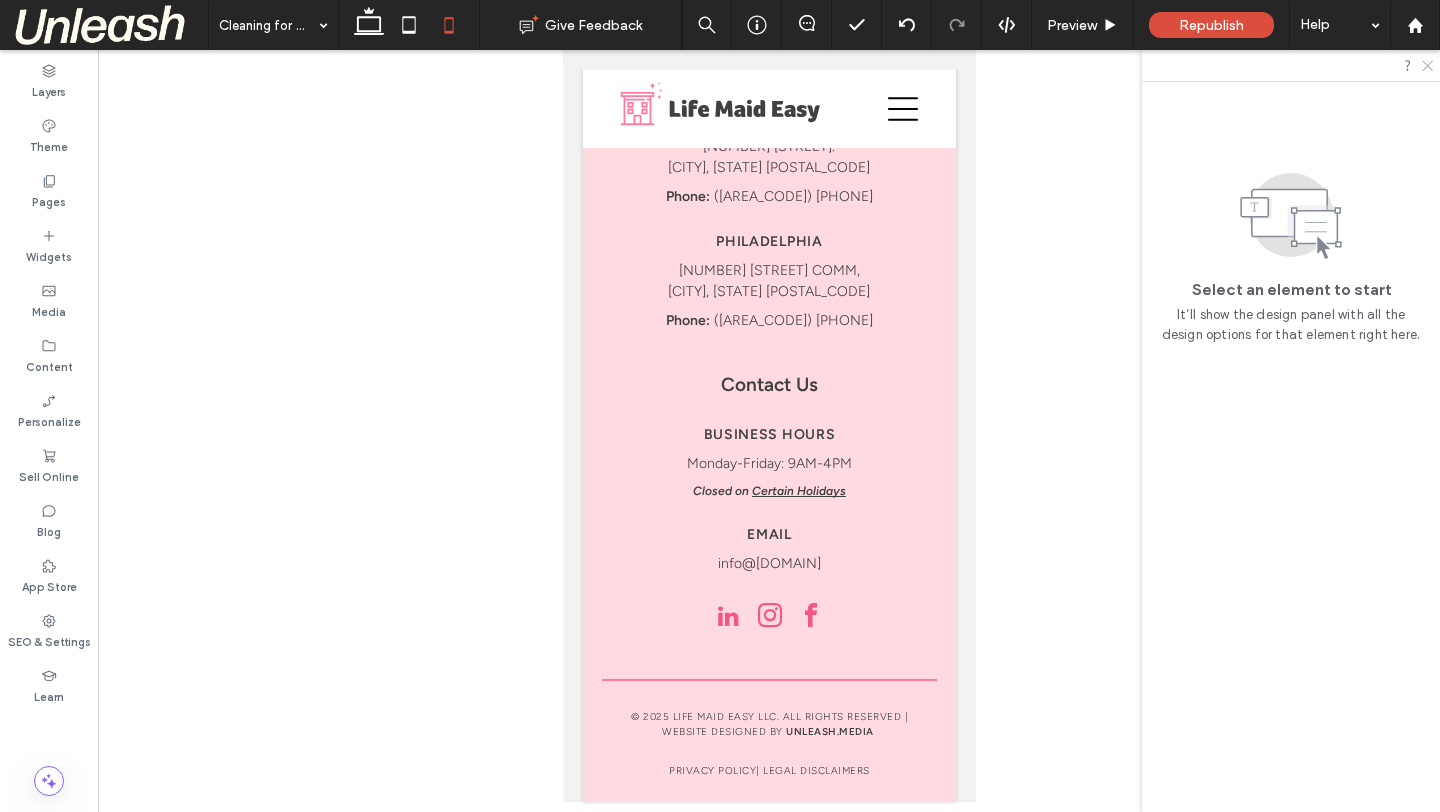 click 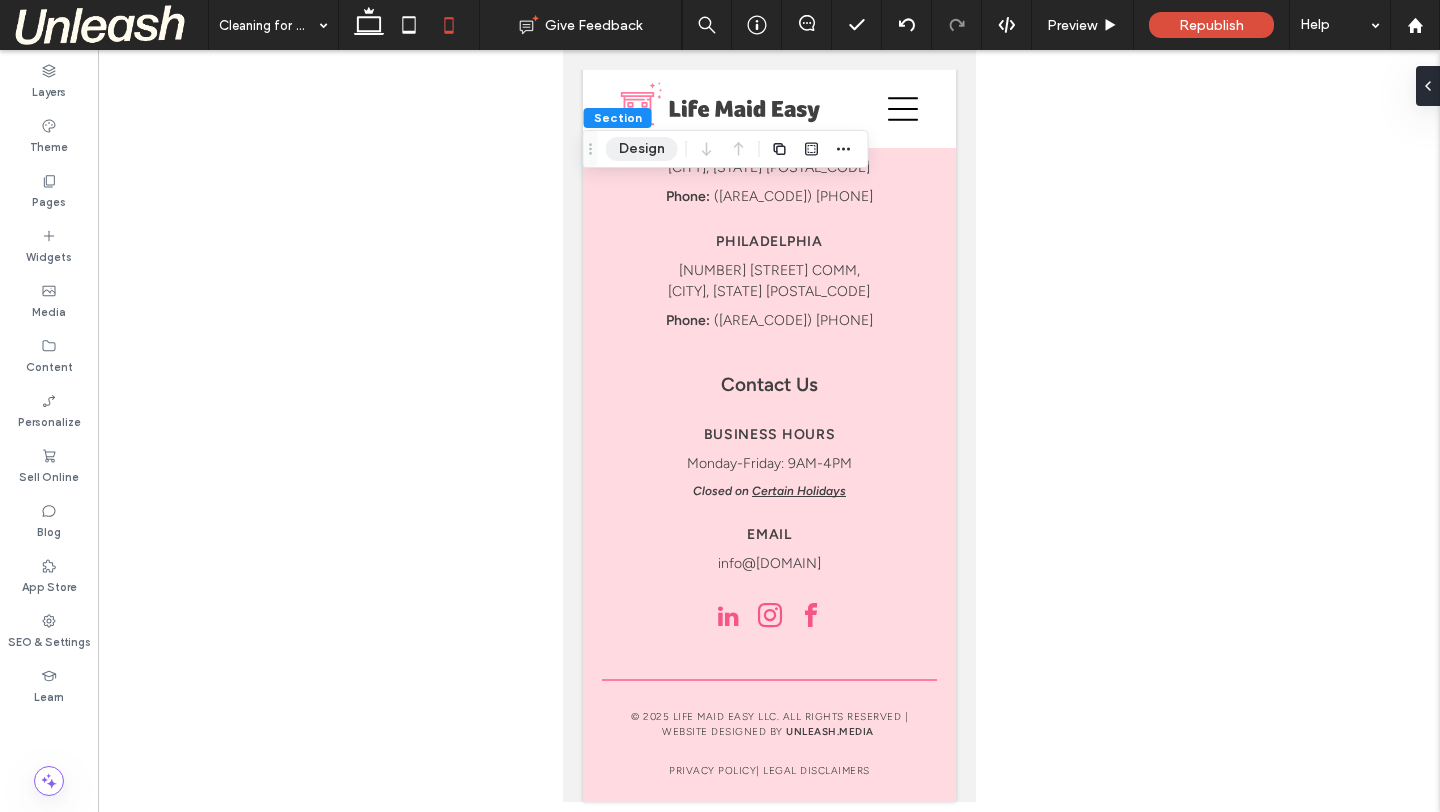 click on "Design" at bounding box center [642, 149] 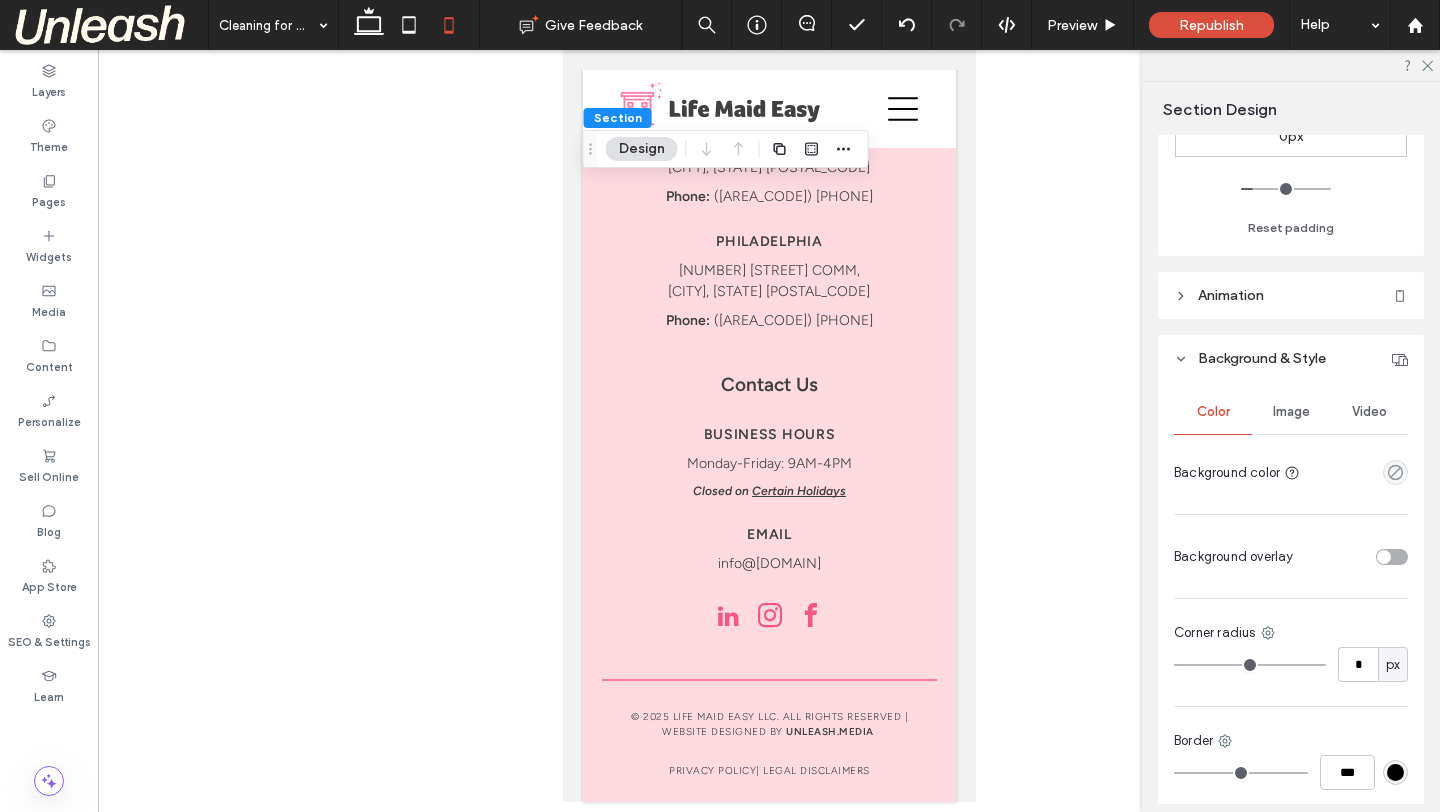 scroll, scrollTop: 572, scrollLeft: 0, axis: vertical 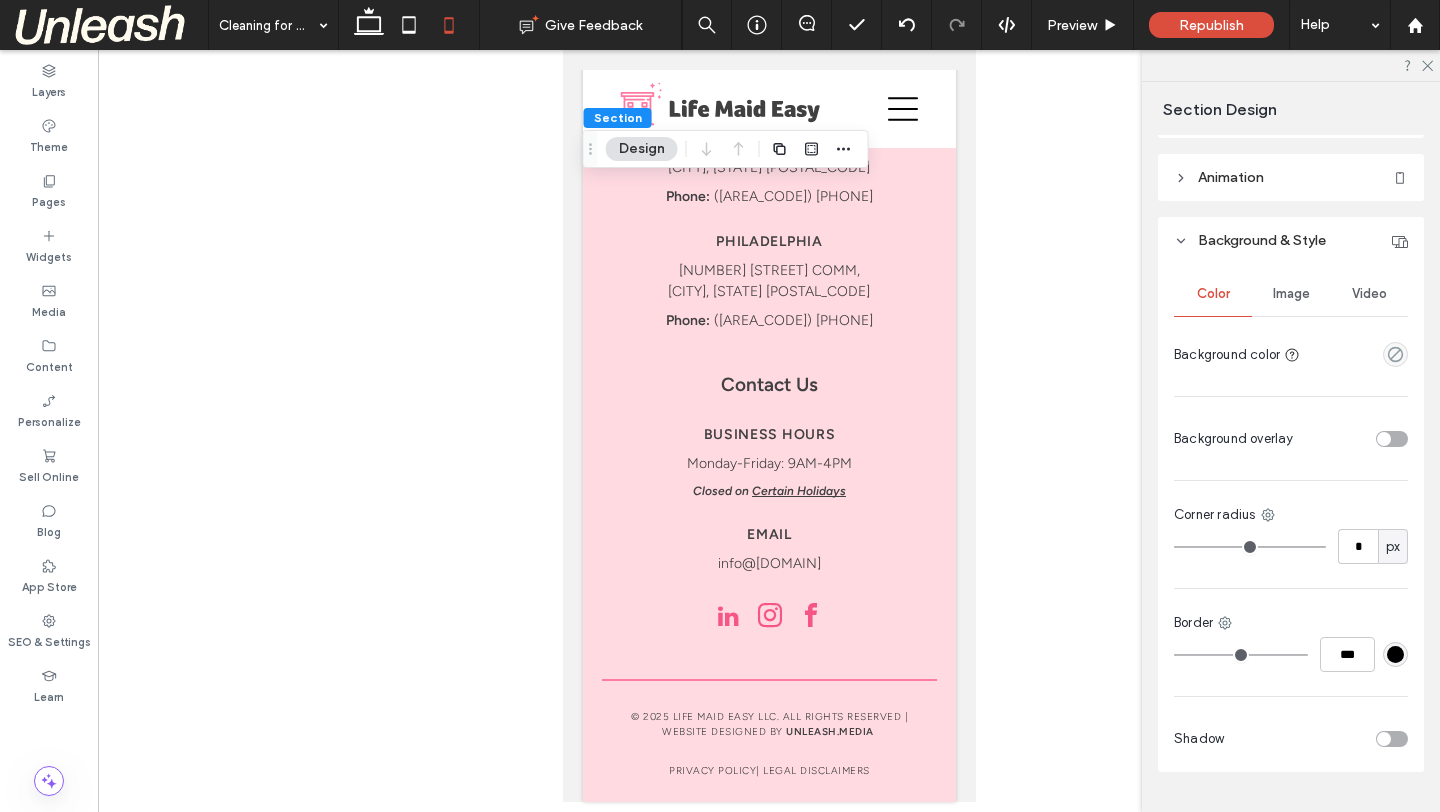 click on "Image" at bounding box center [1291, 294] 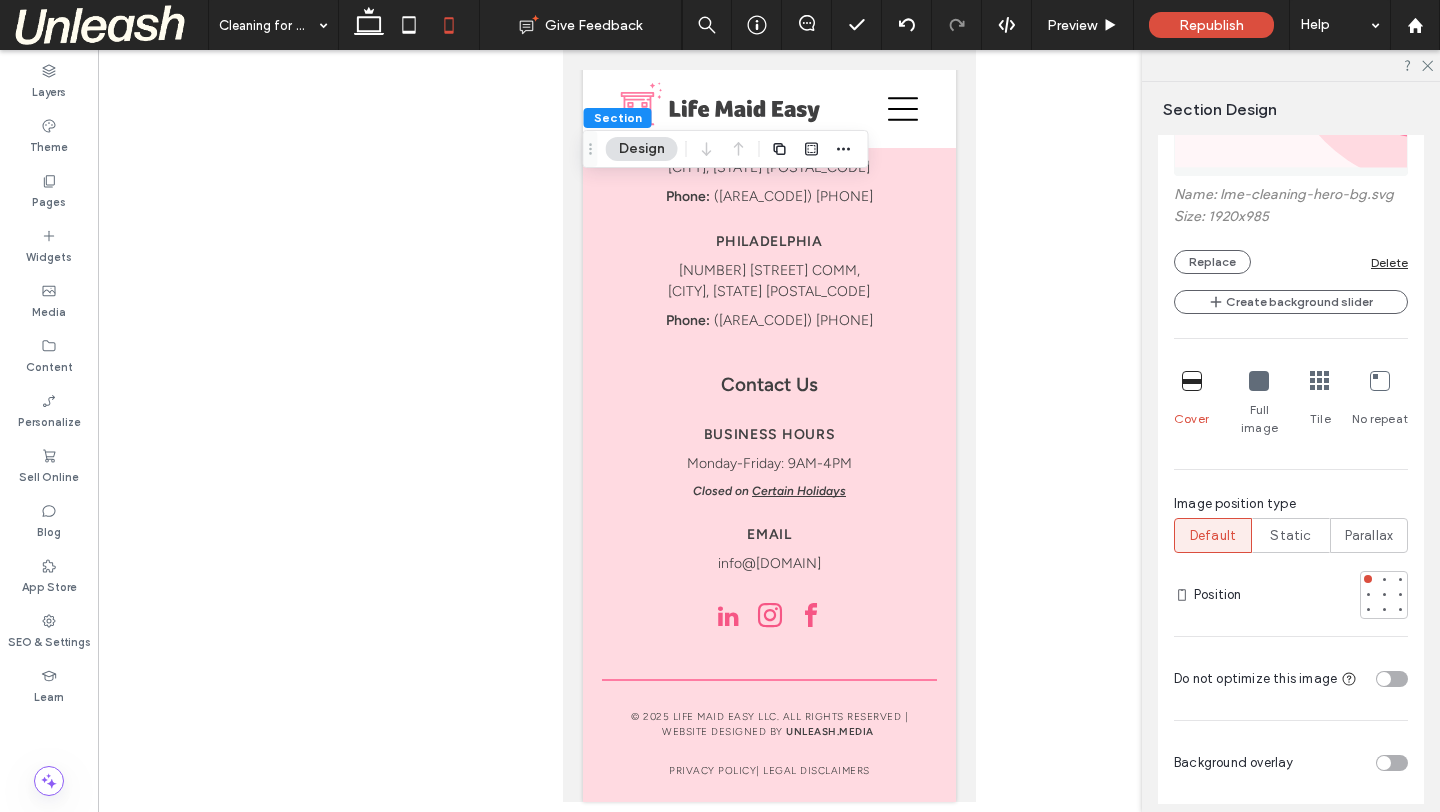 scroll, scrollTop: 886, scrollLeft: 0, axis: vertical 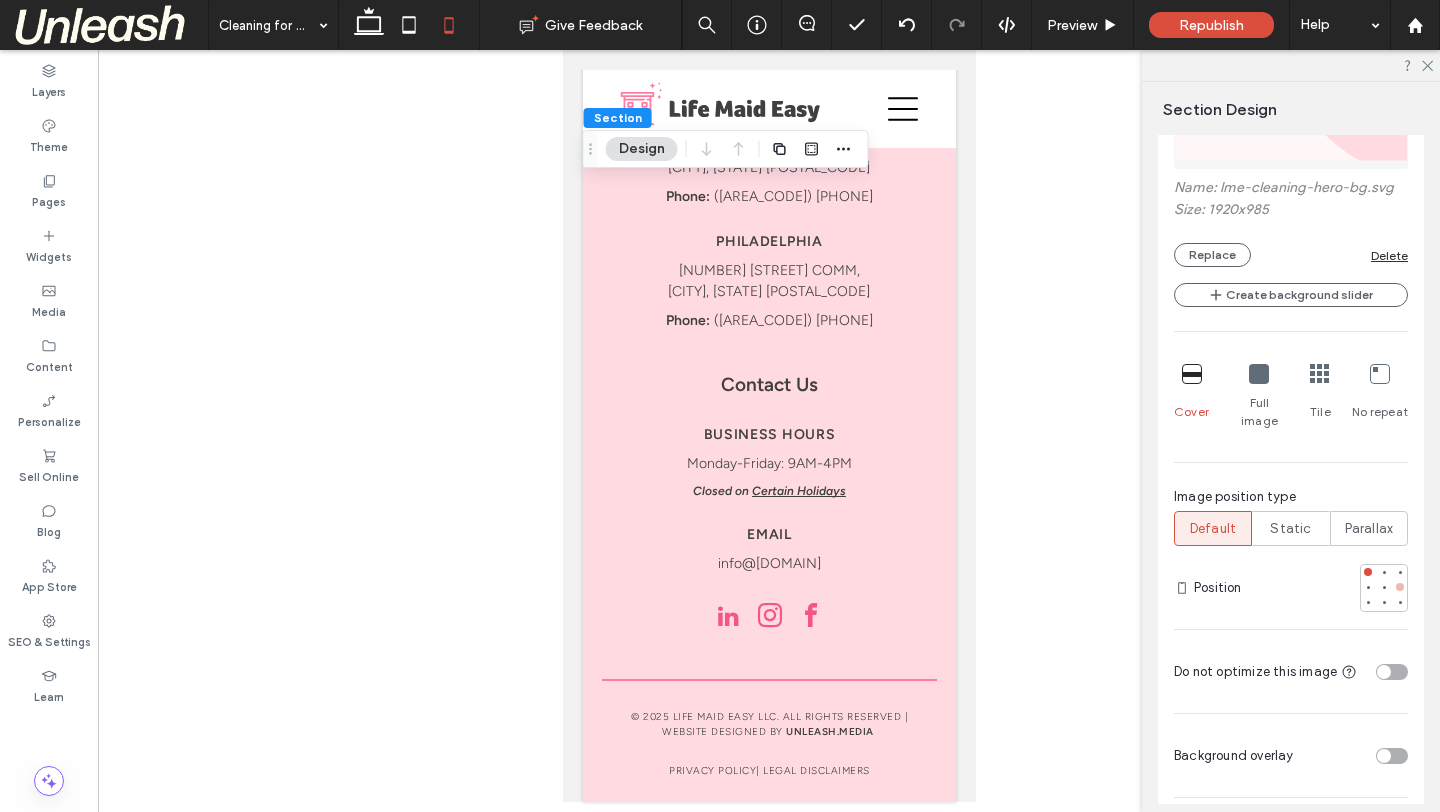 click at bounding box center (1400, 587) 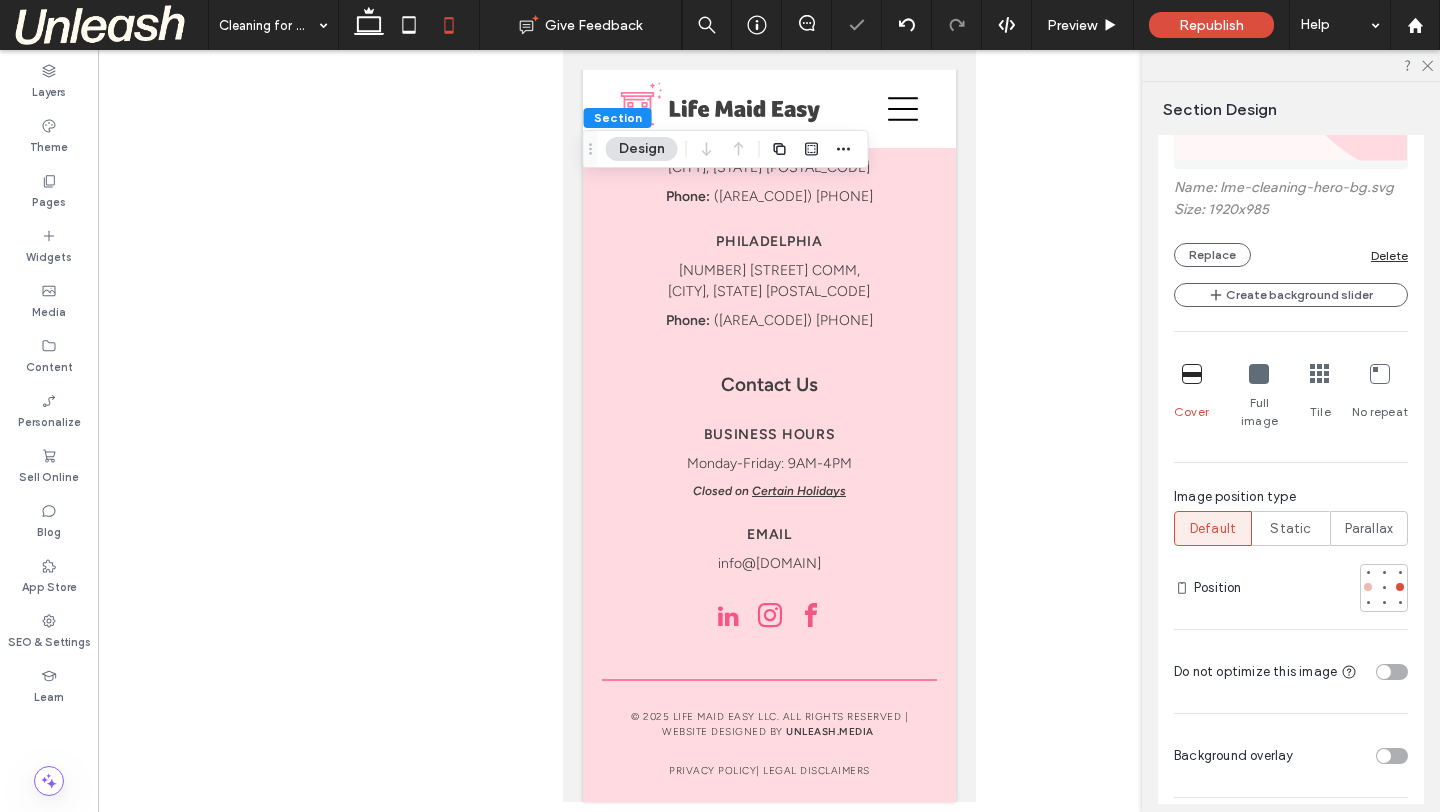 click at bounding box center (1368, 587) 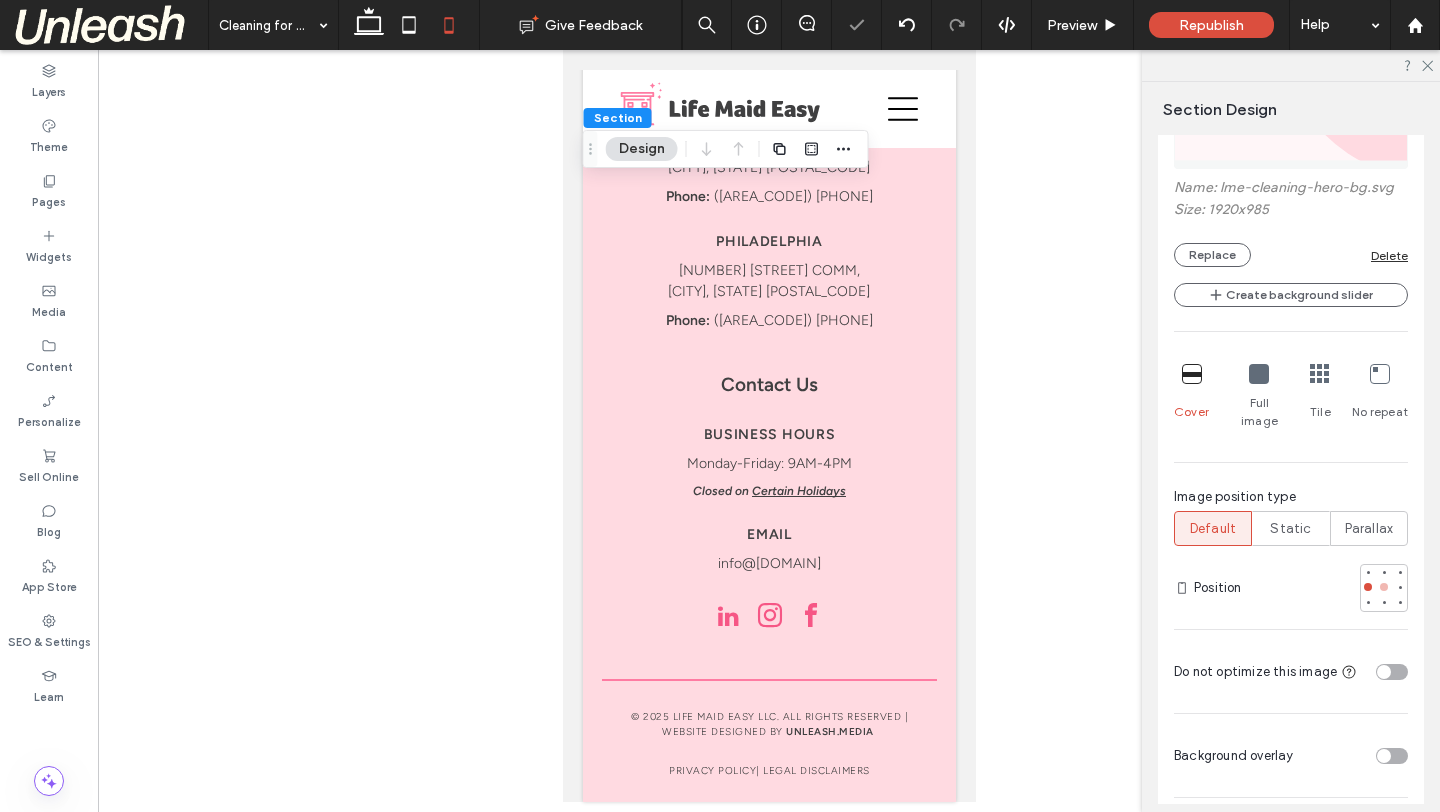 click at bounding box center (1384, 587) 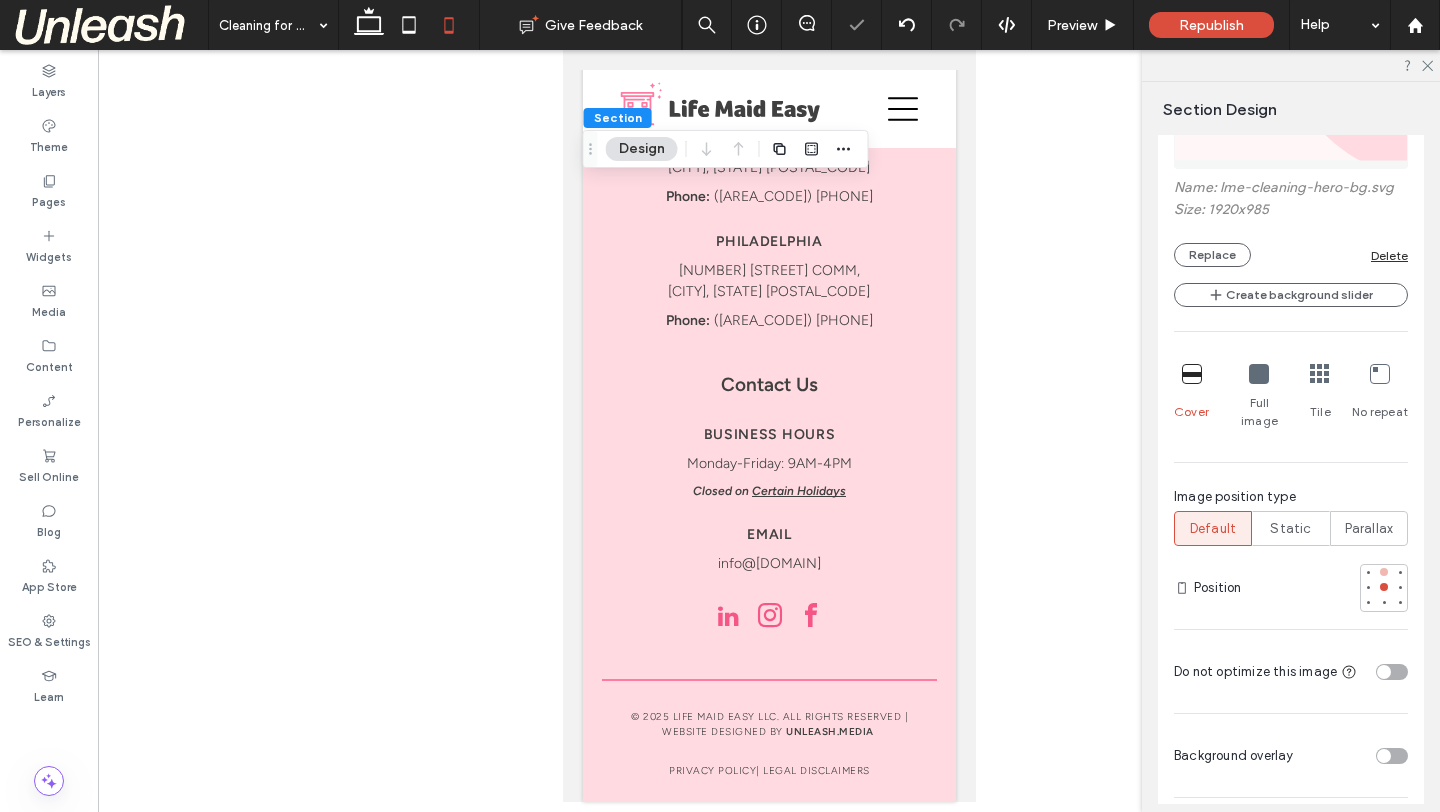 click at bounding box center [1384, 572] 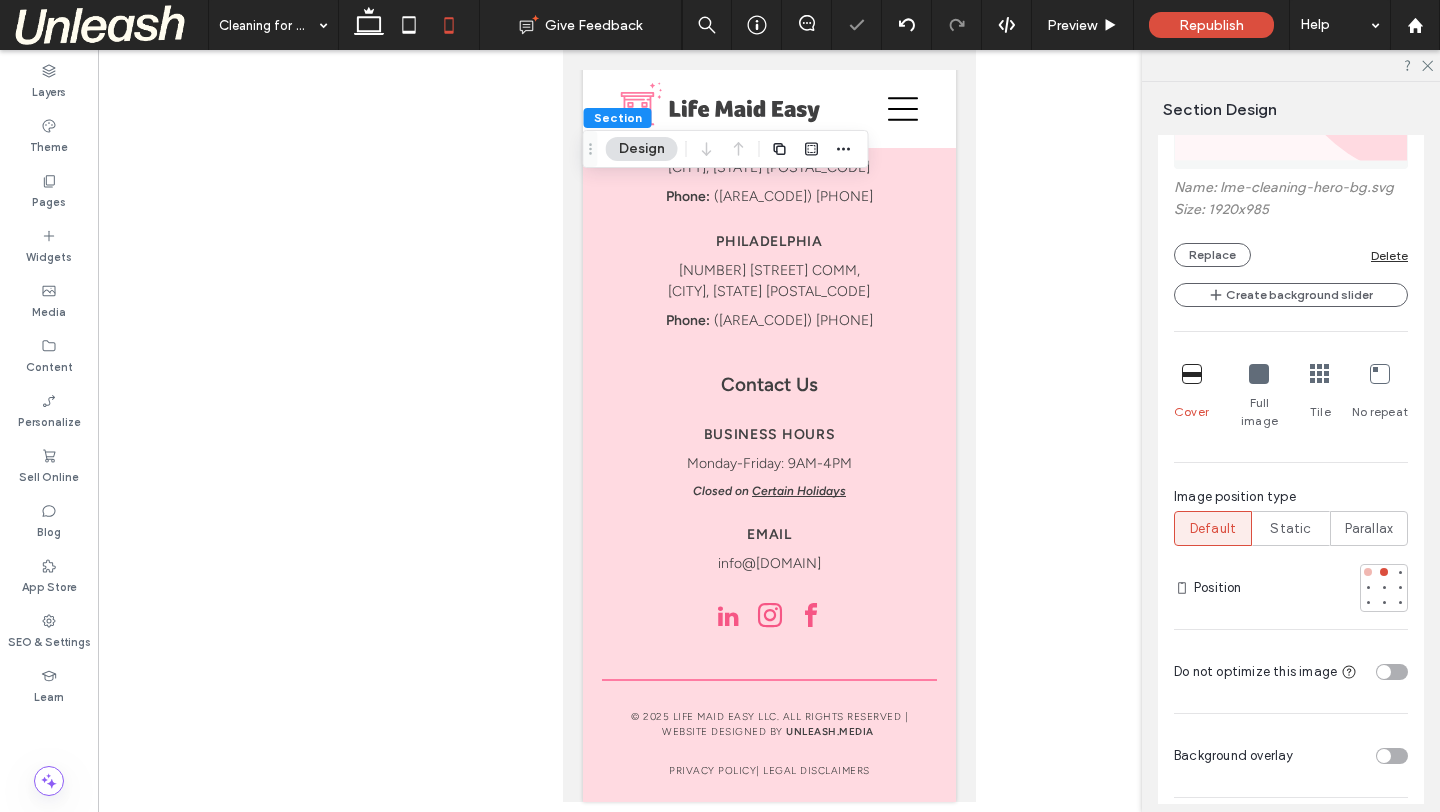 click at bounding box center (1368, 572) 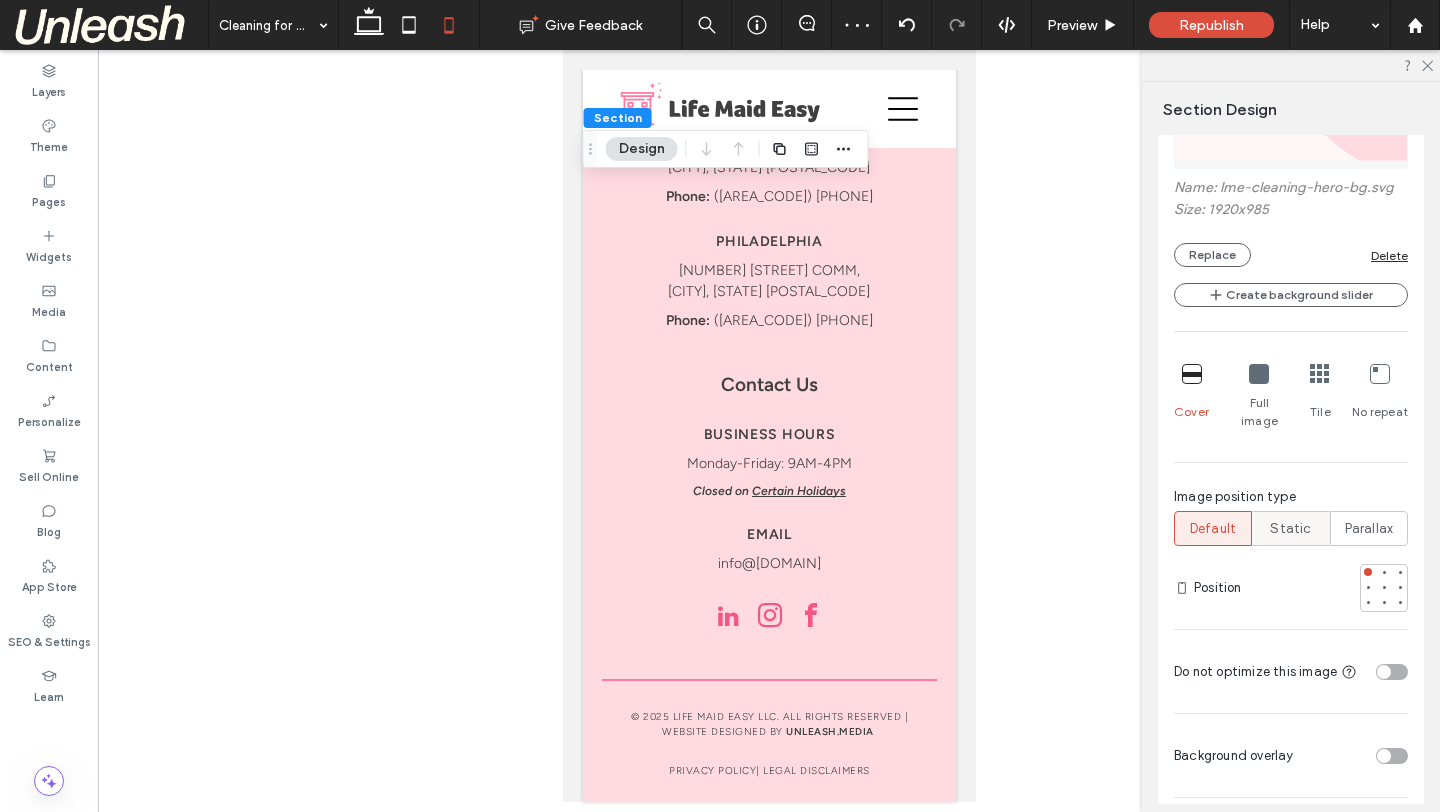 click on "Static" at bounding box center (1290, 529) 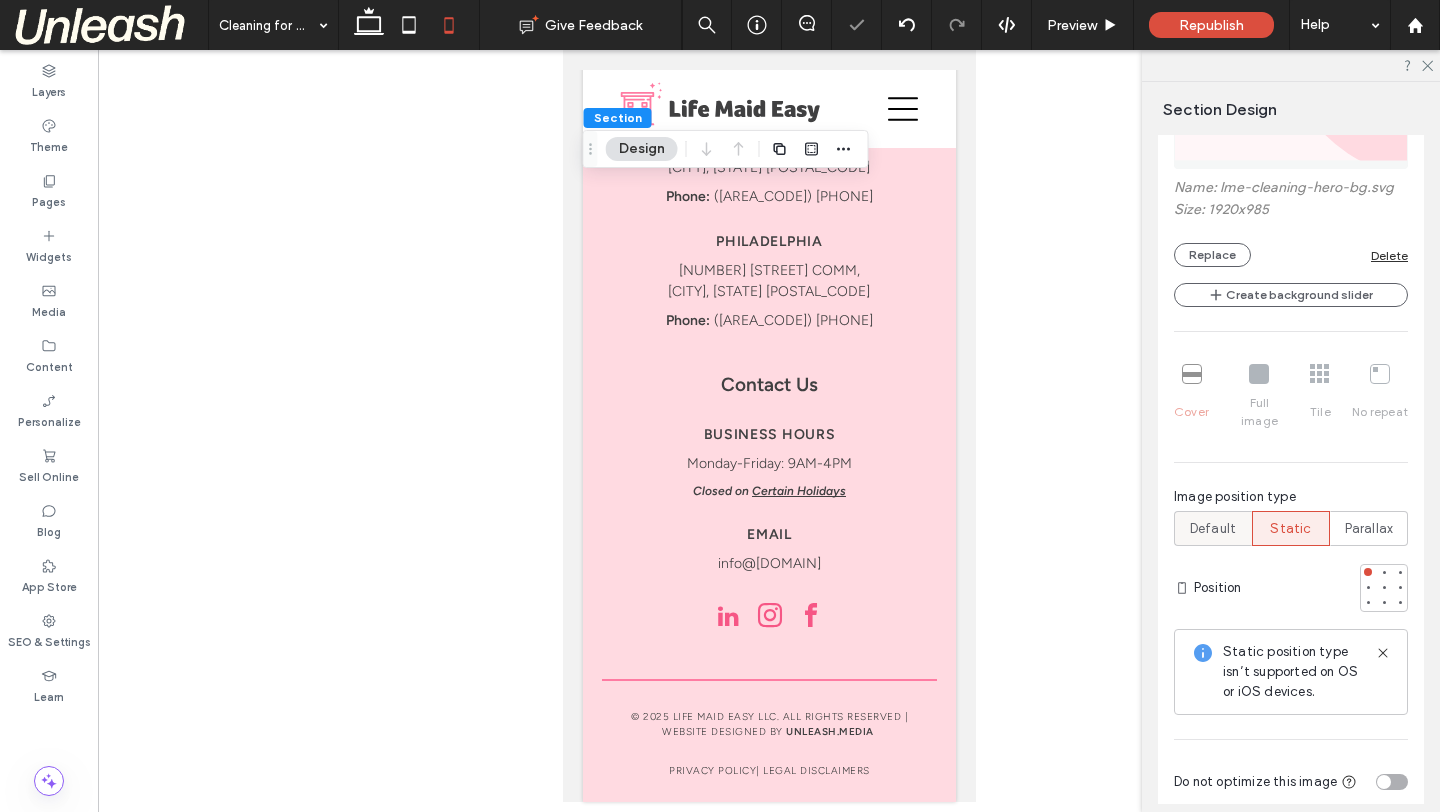 click on "Default" at bounding box center (1213, 529) 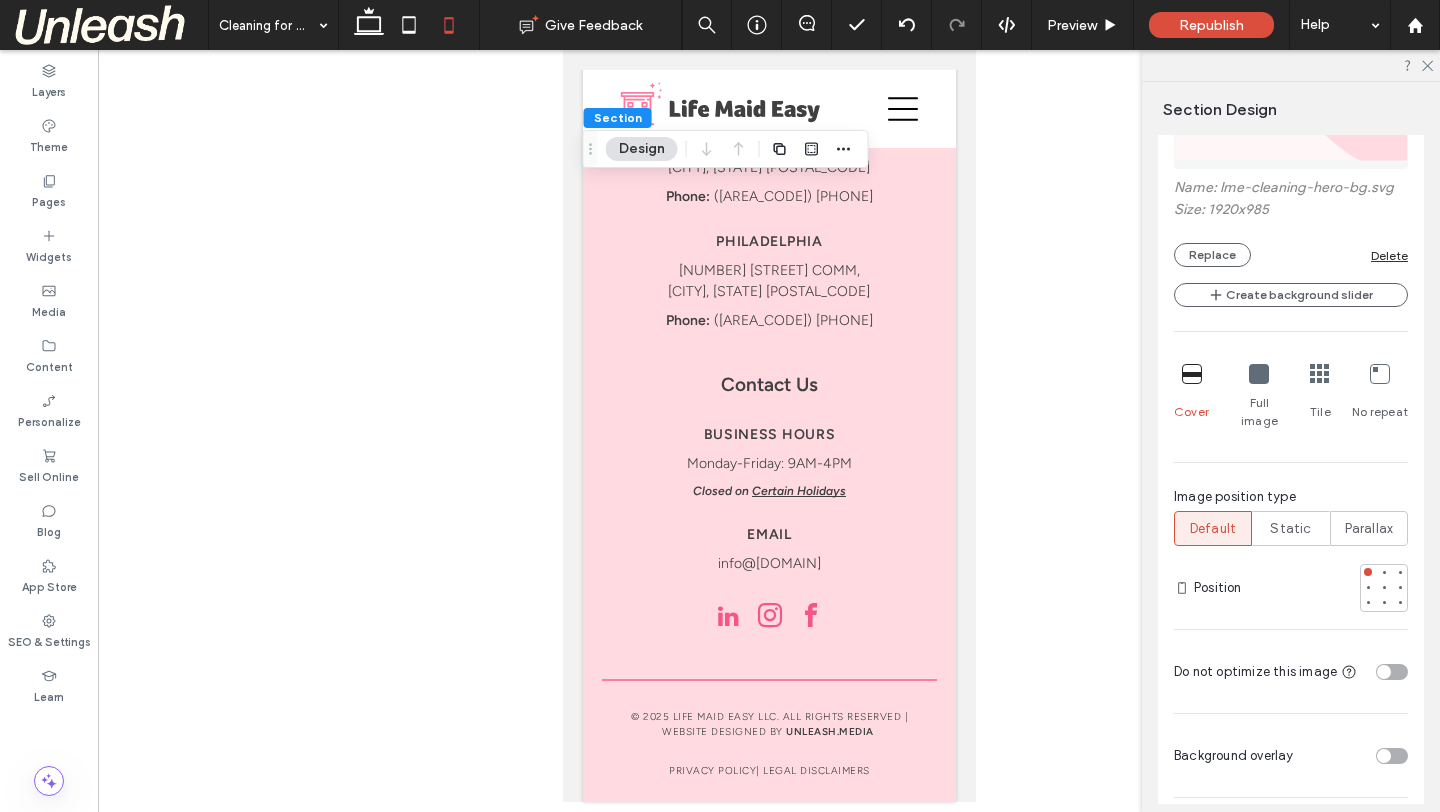 click at bounding box center [1259, 374] 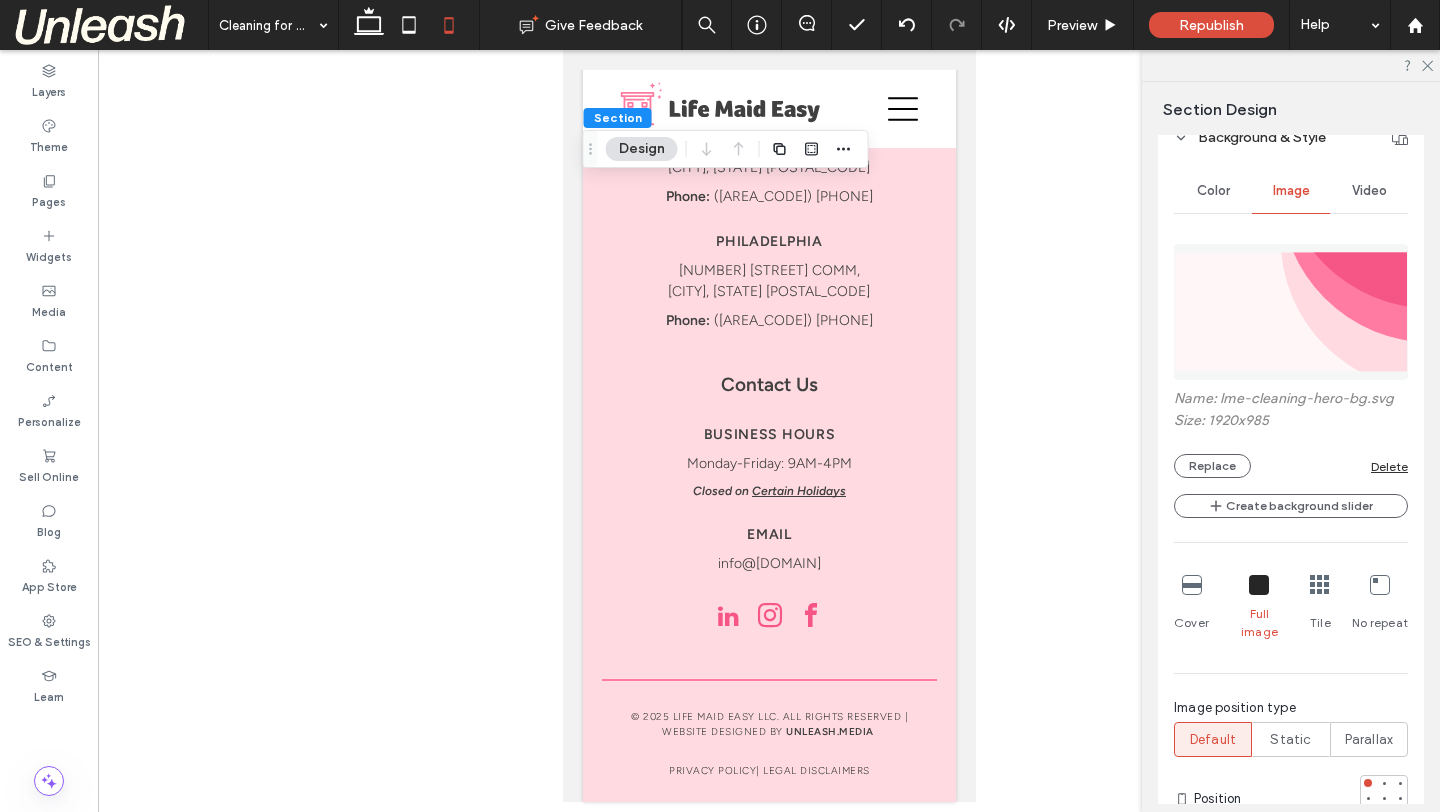 scroll, scrollTop: 597, scrollLeft: 0, axis: vertical 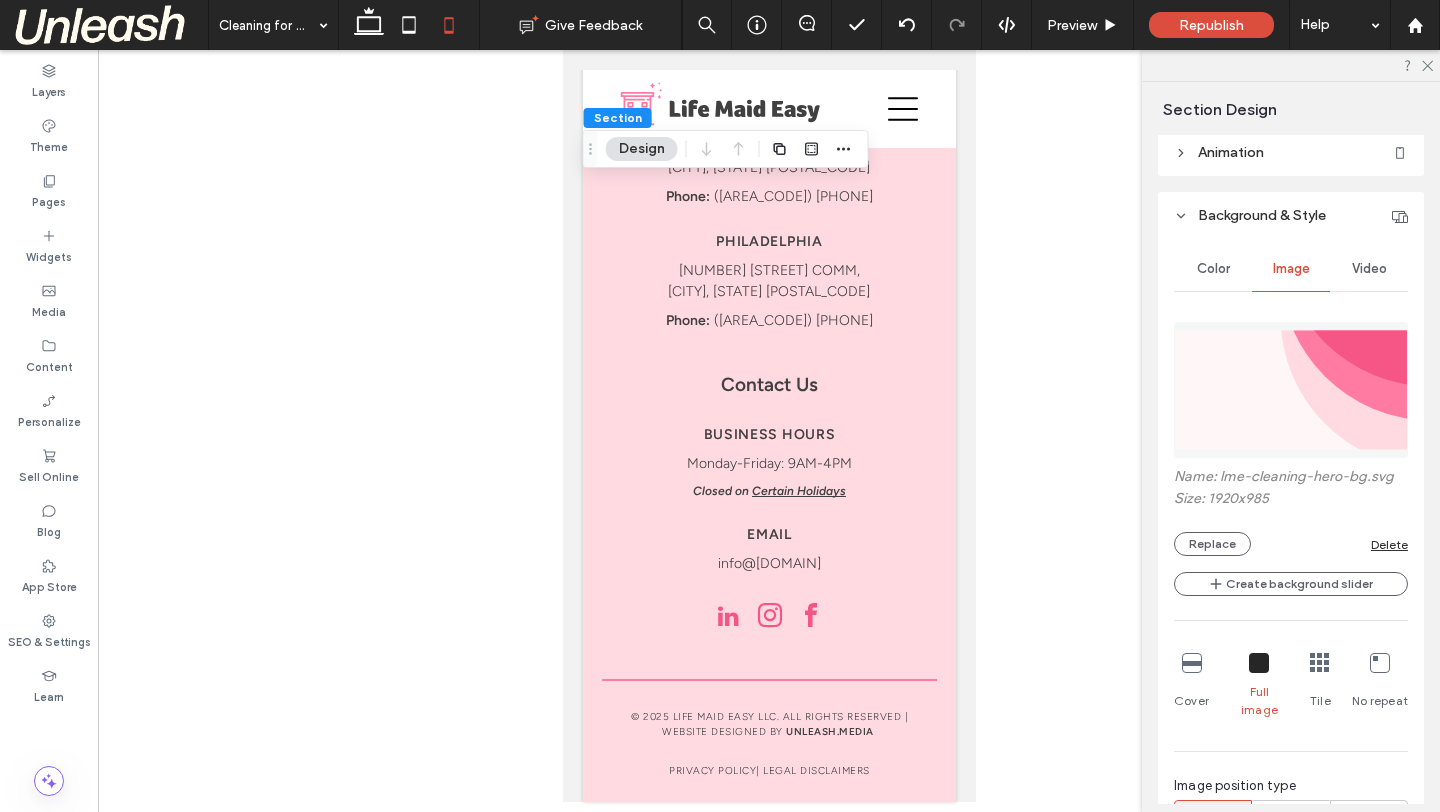 click on "Color Image Video Name: lme-cleaning-hero-bg.svg Size: 1920x985 Replace Delete Create background slider Cover Full image Tile No repeat Image position type Default Static Parallax Position Do not optimize this image" at bounding box center (1291, 612) 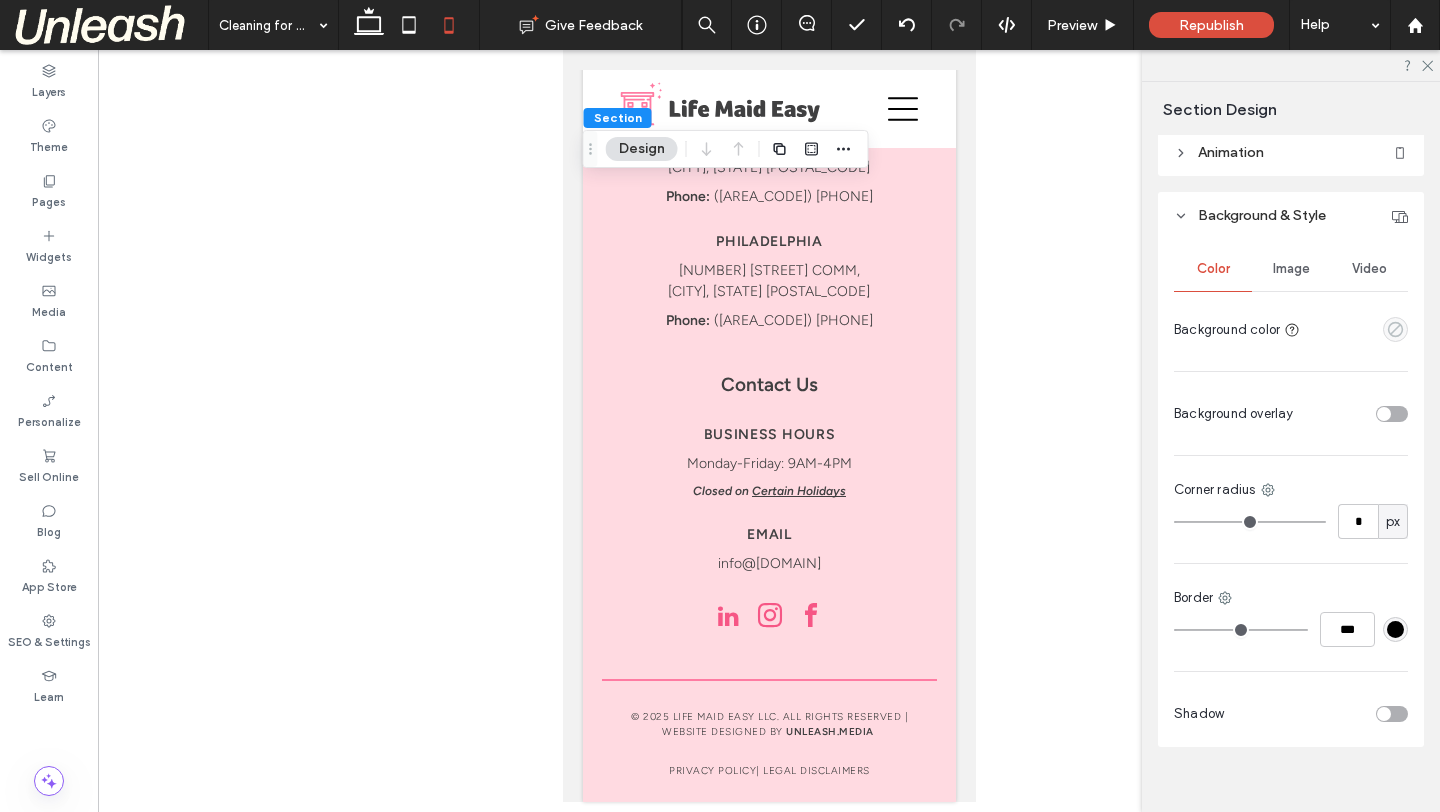 click 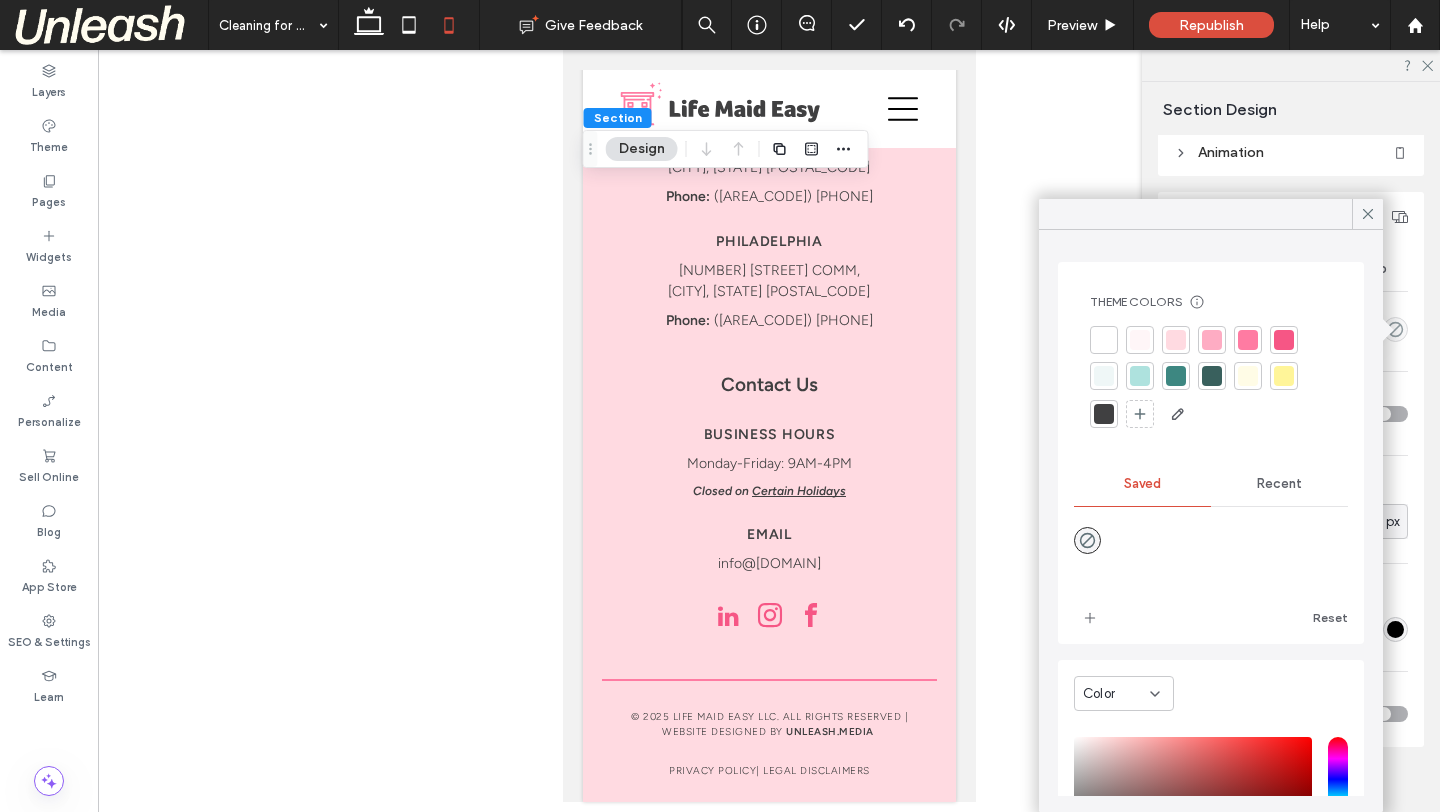 click at bounding box center [1140, 340] 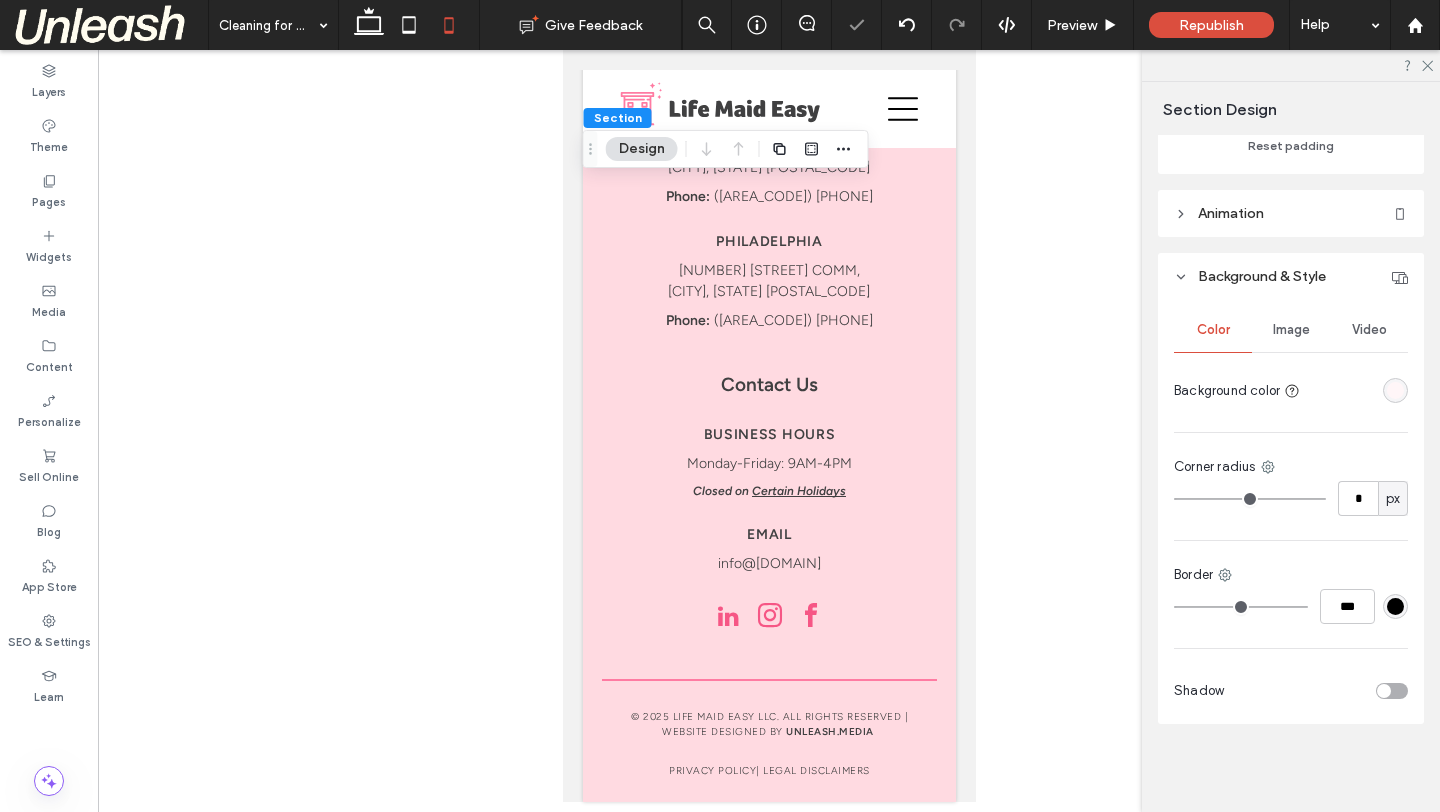 scroll, scrollTop: 536, scrollLeft: 0, axis: vertical 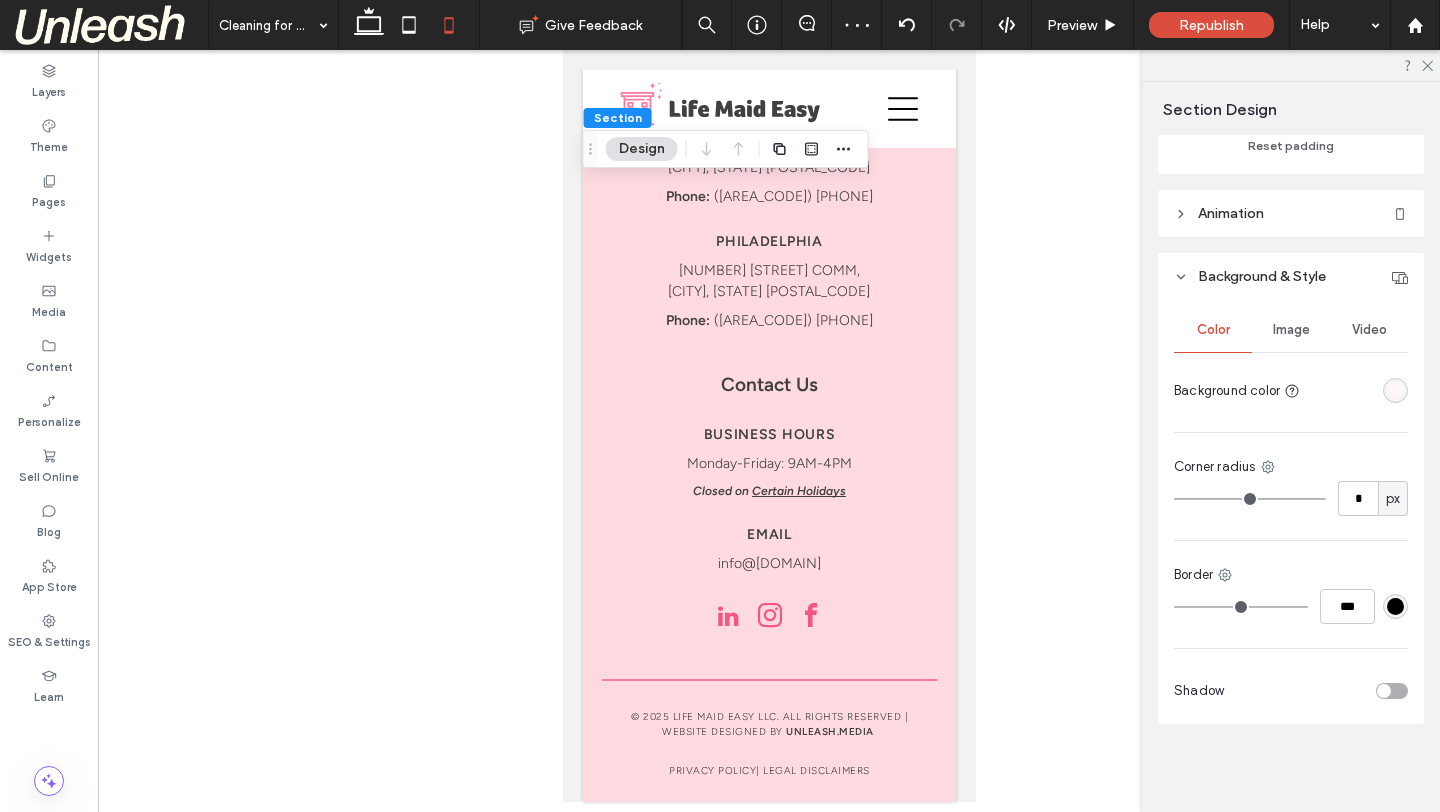 click on "Image" at bounding box center (1291, 330) 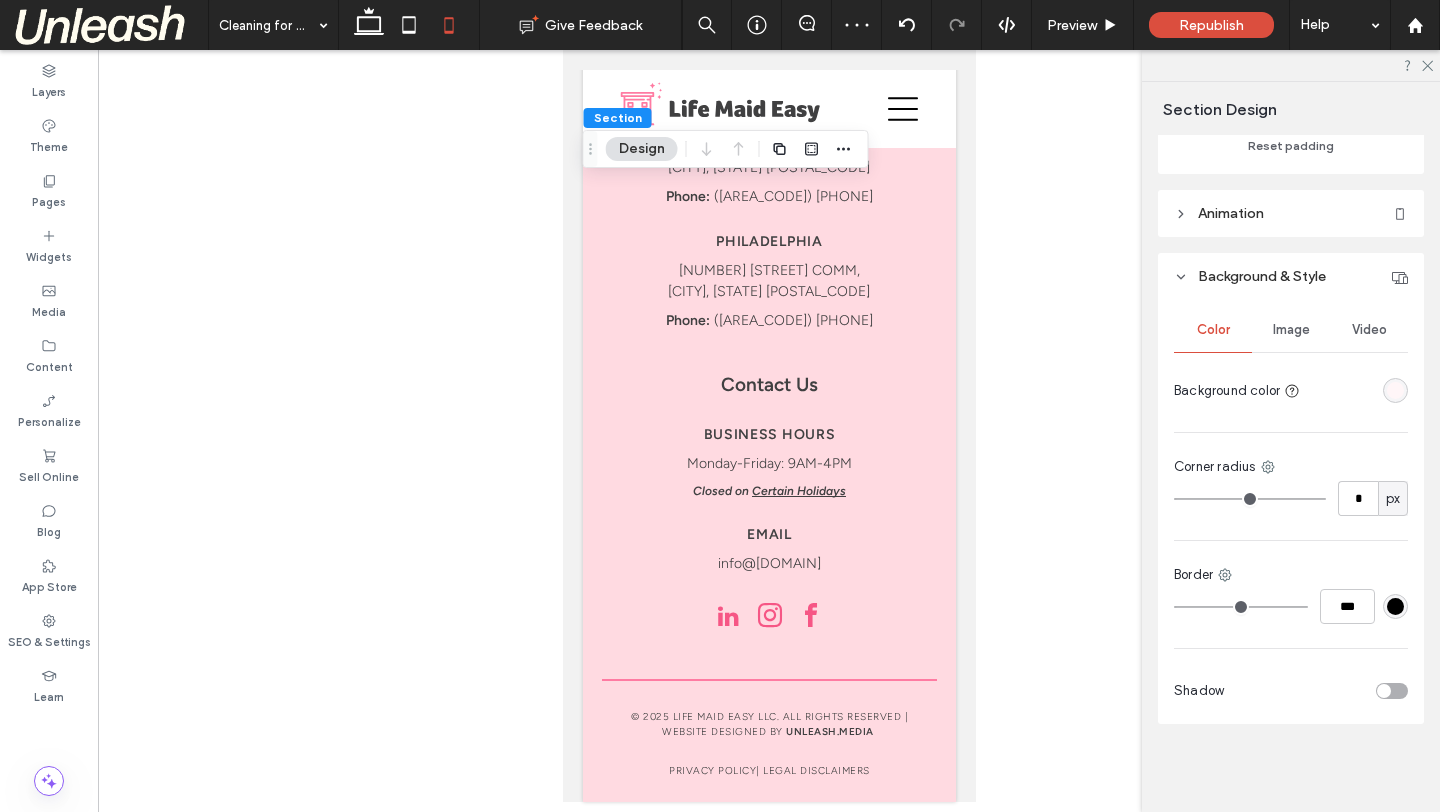scroll, scrollTop: 597, scrollLeft: 0, axis: vertical 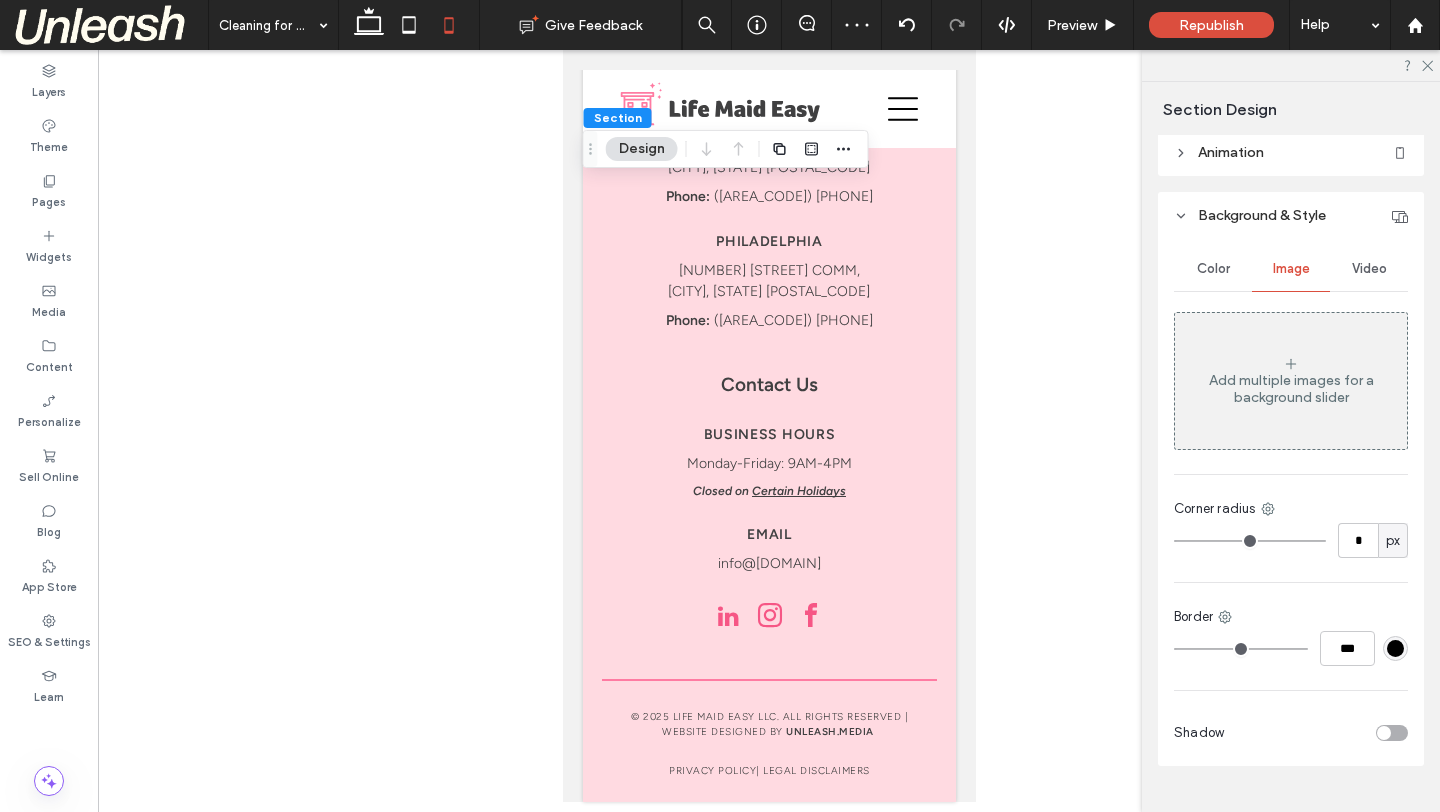 click on "Add multiple images for a background slider" at bounding box center (1291, 389) 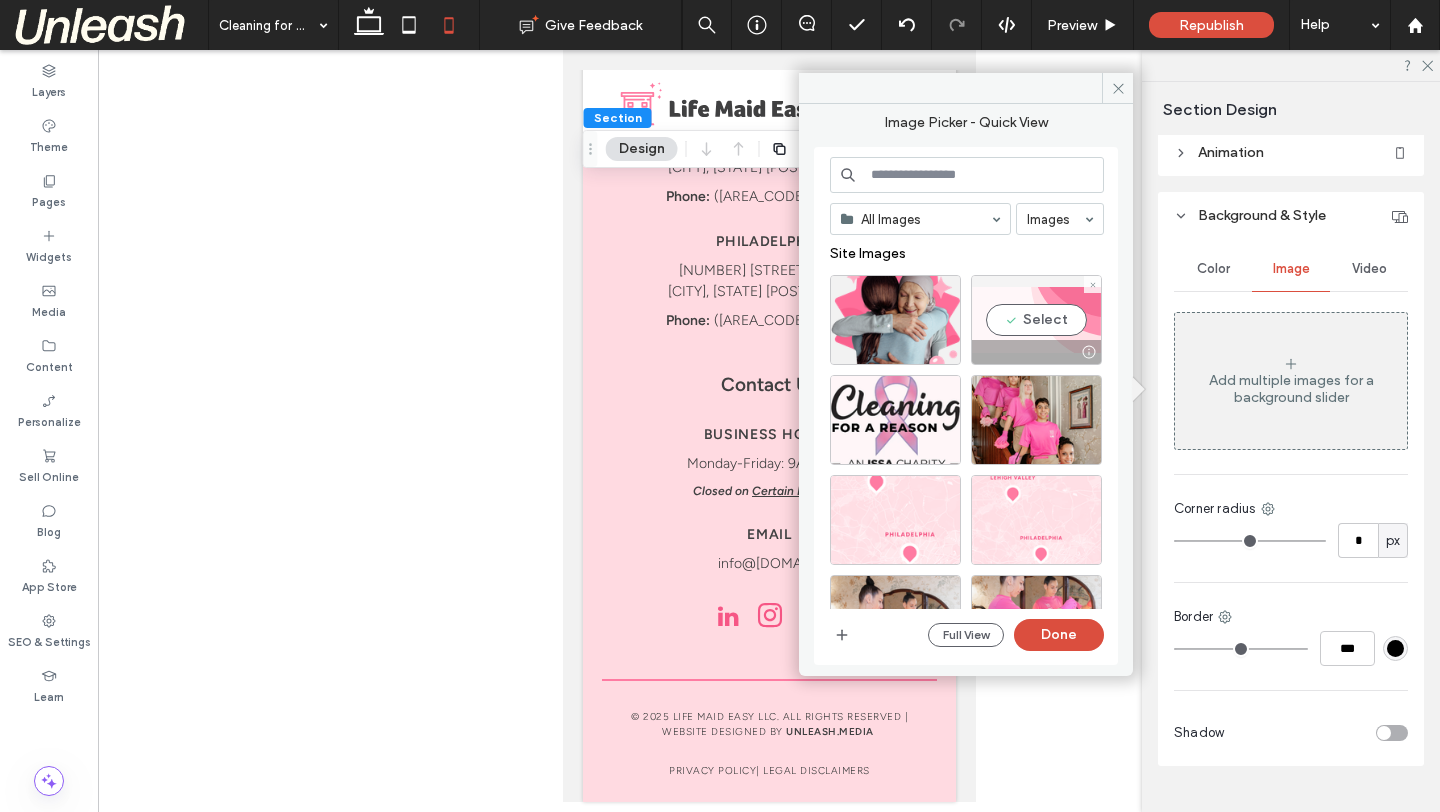 click on "Select" at bounding box center (1036, 320) 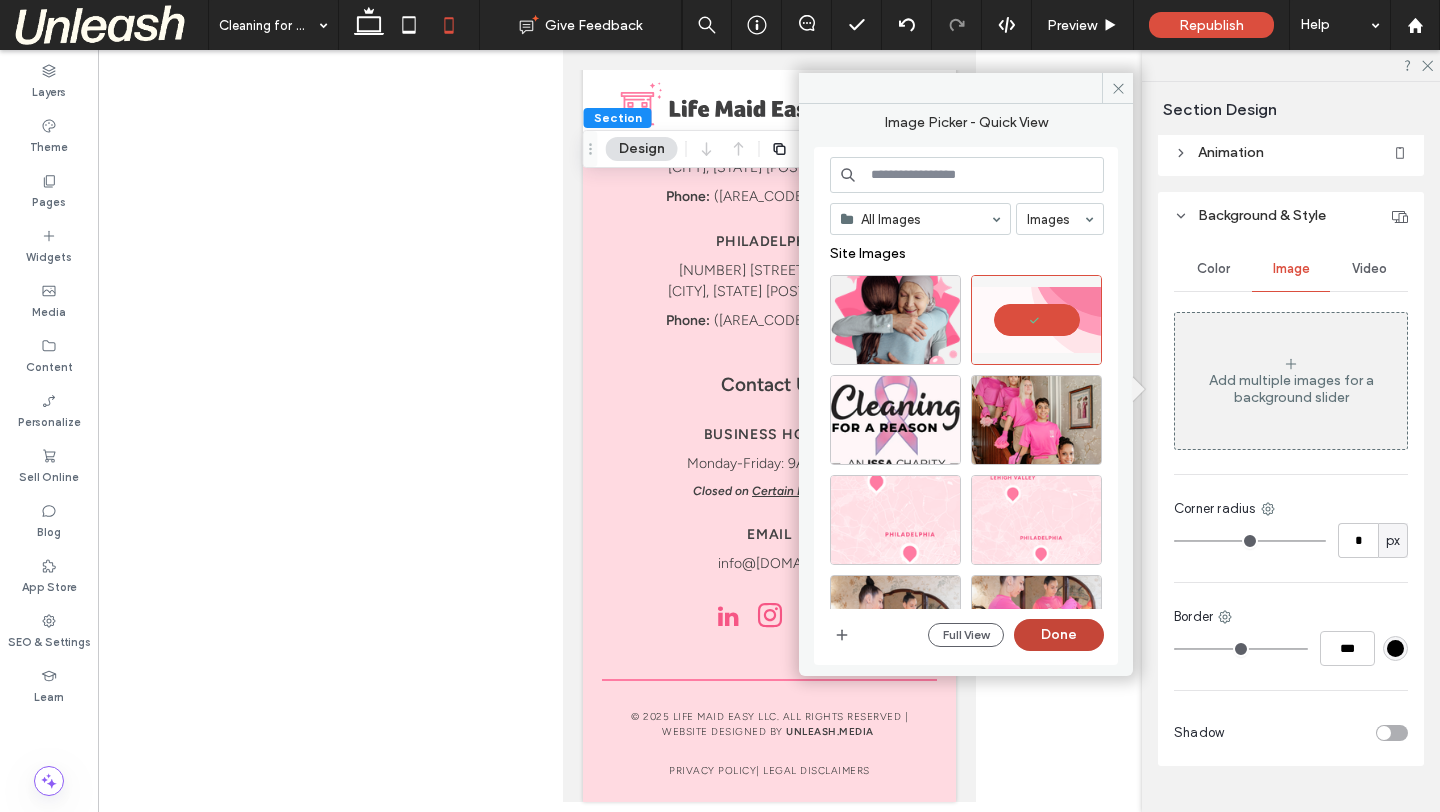 click on "Done" at bounding box center (1059, 635) 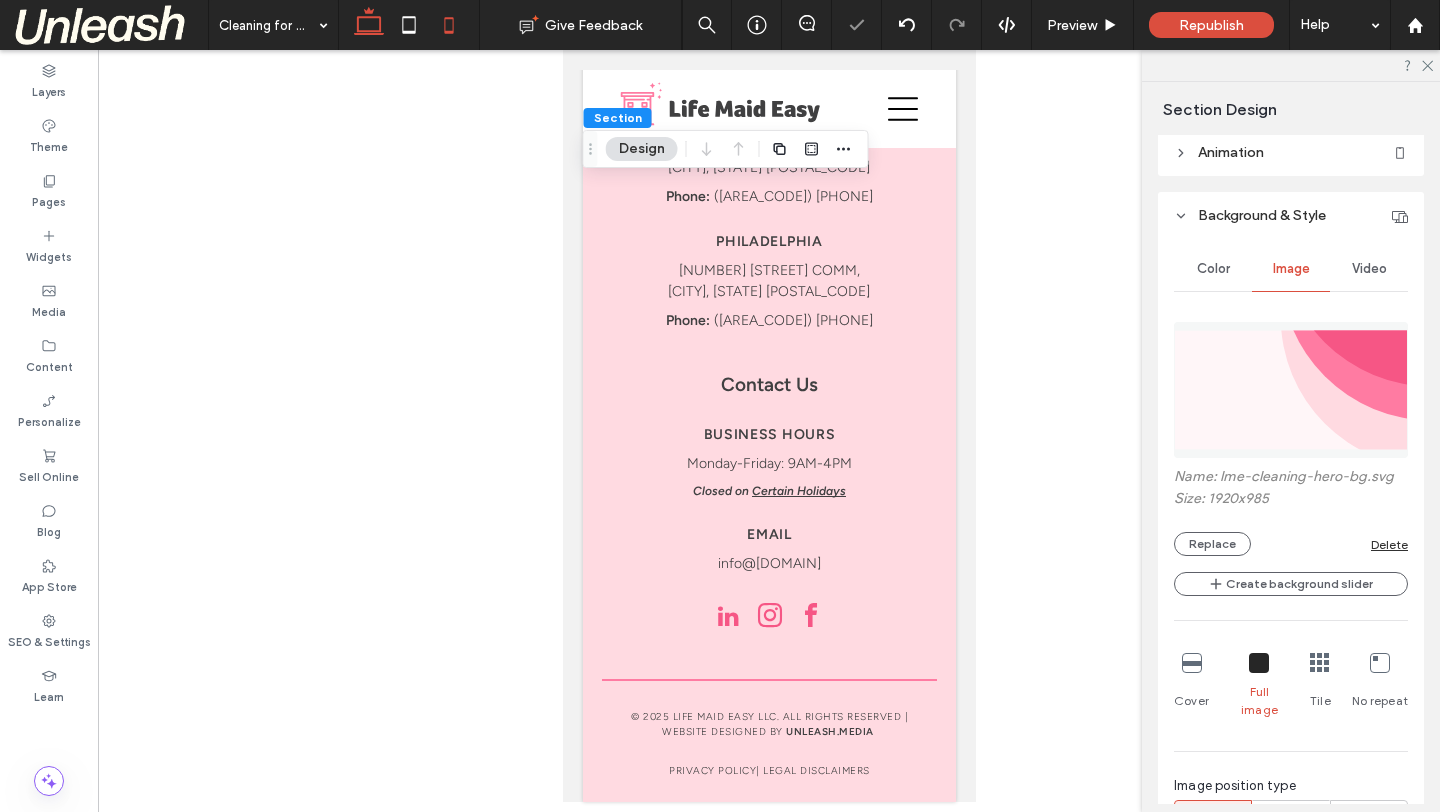 click 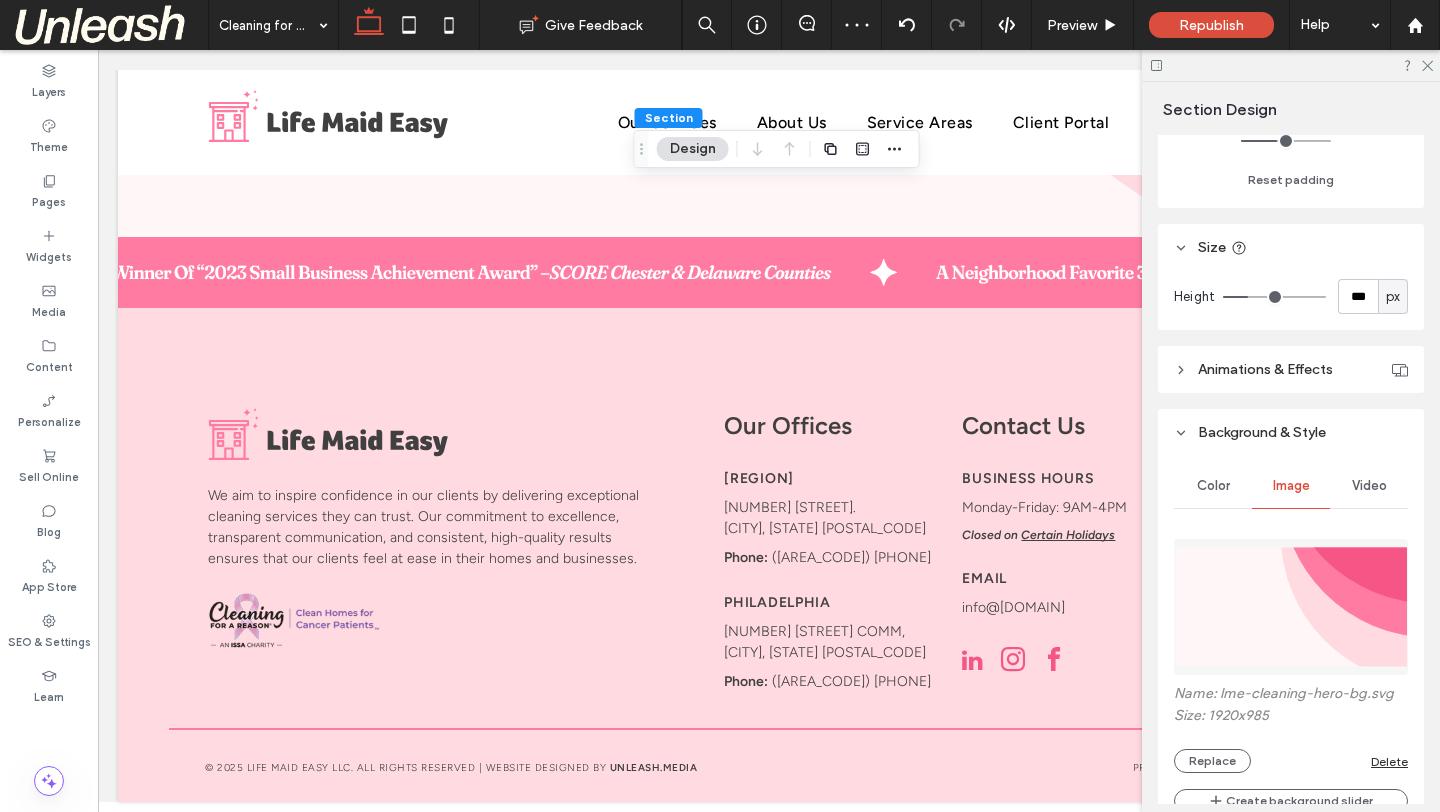 type on "***" 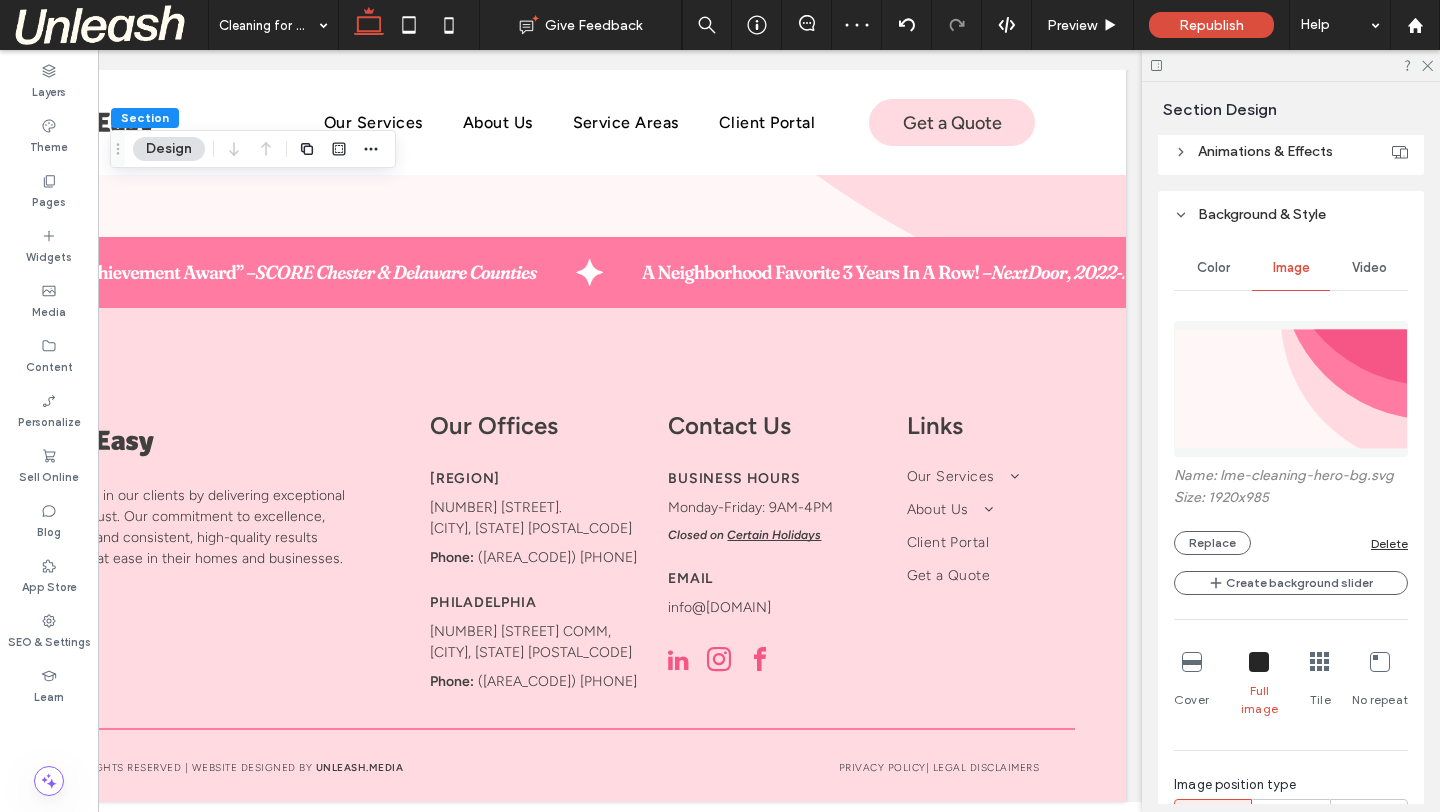 scroll, scrollTop: 0, scrollLeft: 298, axis: horizontal 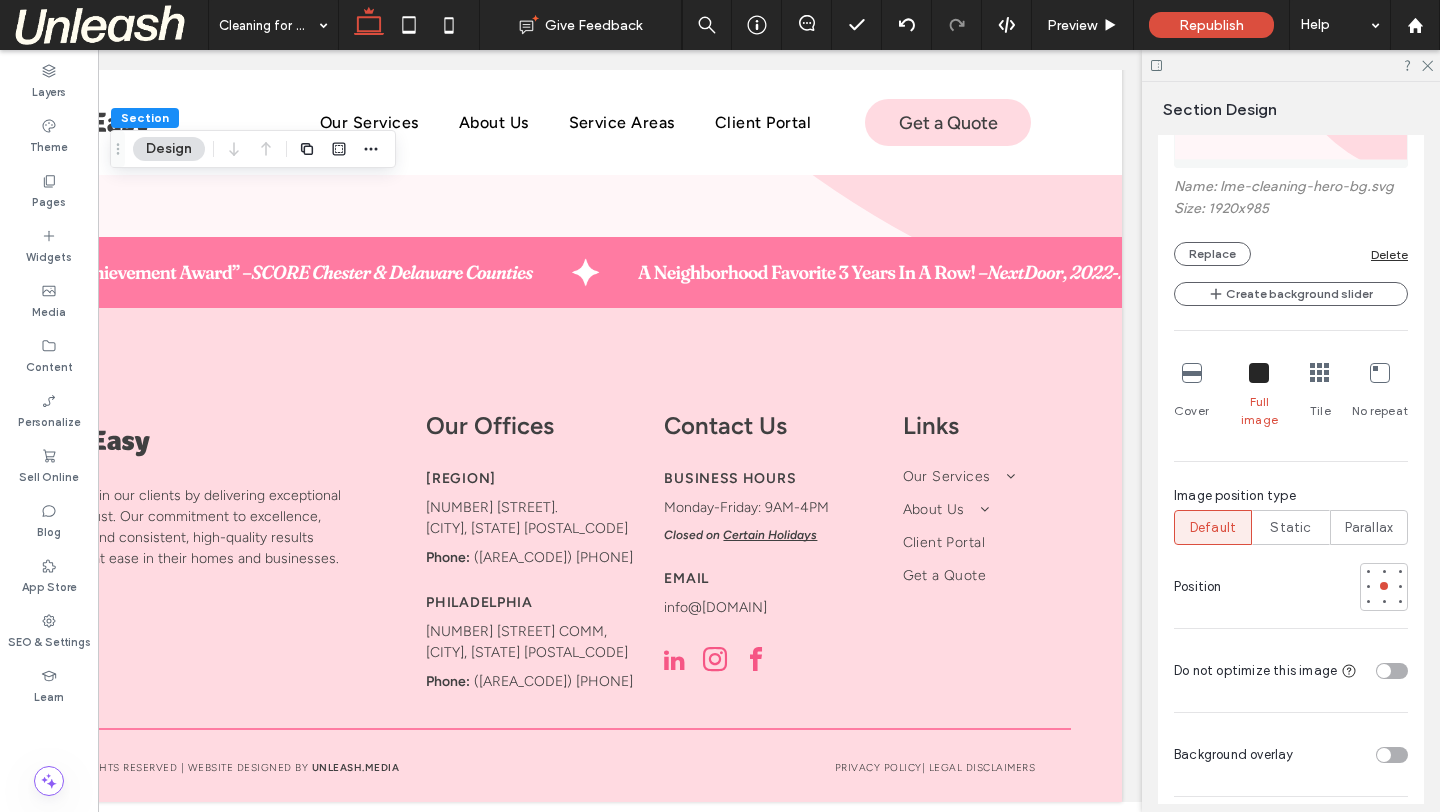 click at bounding box center (1192, 373) 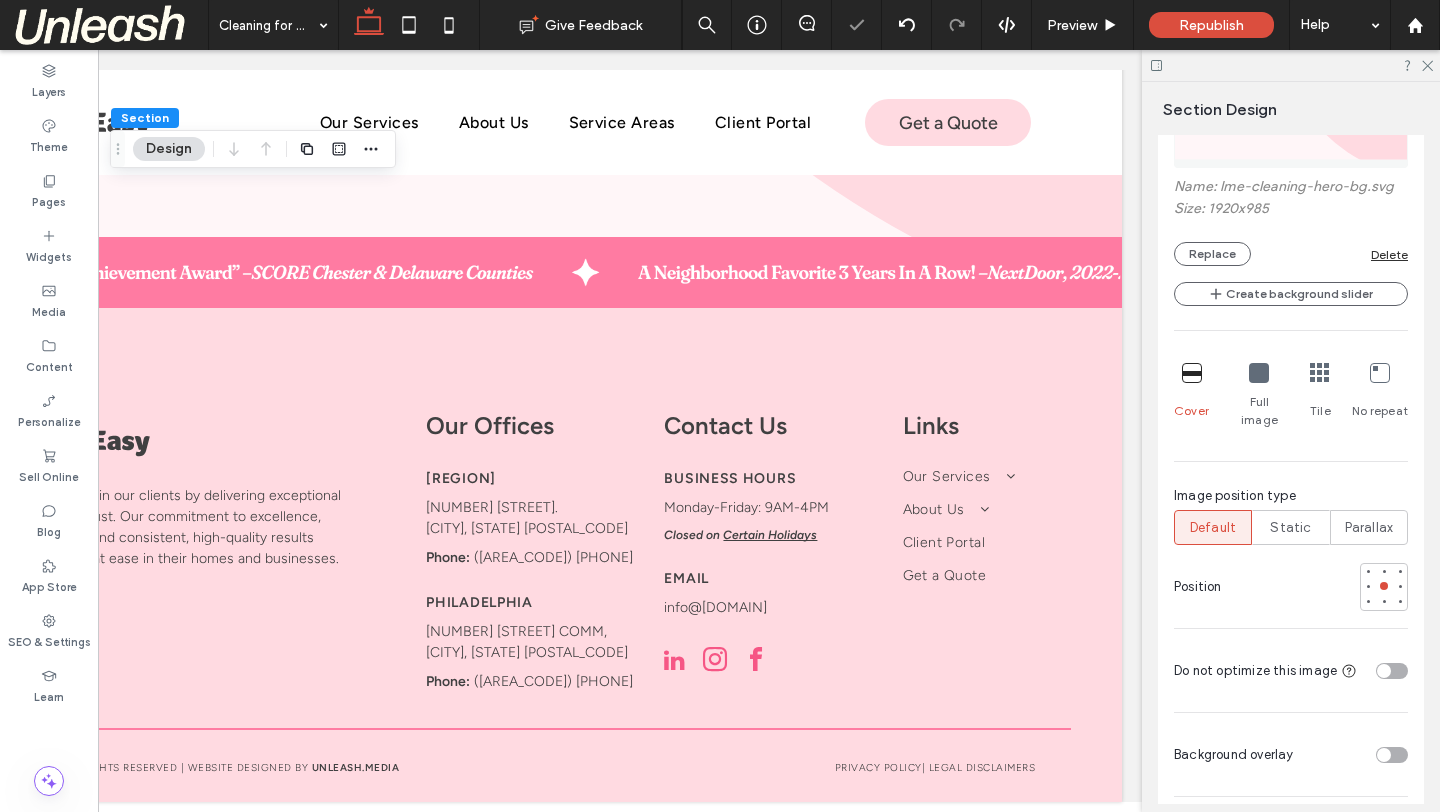 scroll, scrollTop: 0, scrollLeft: 226, axis: horizontal 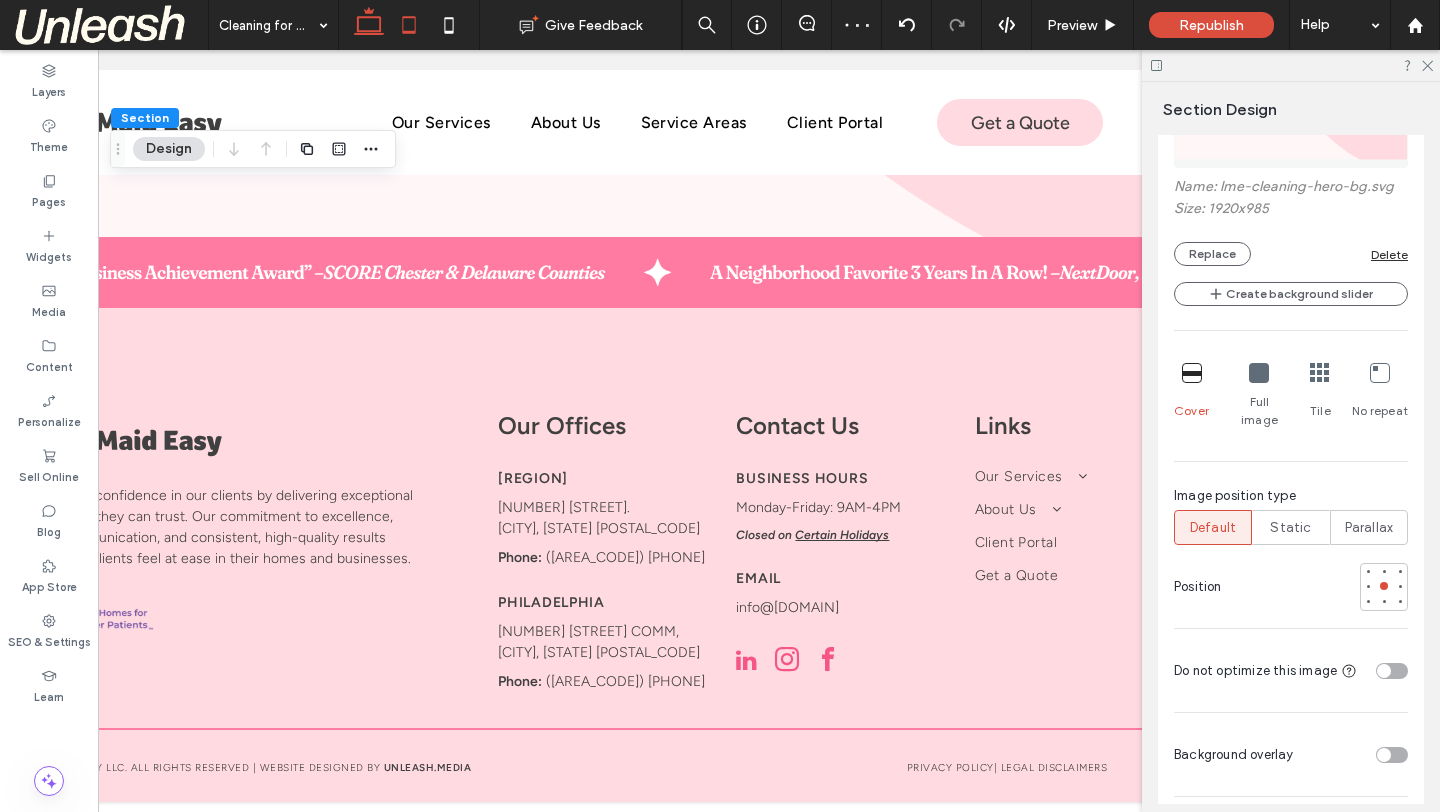 click 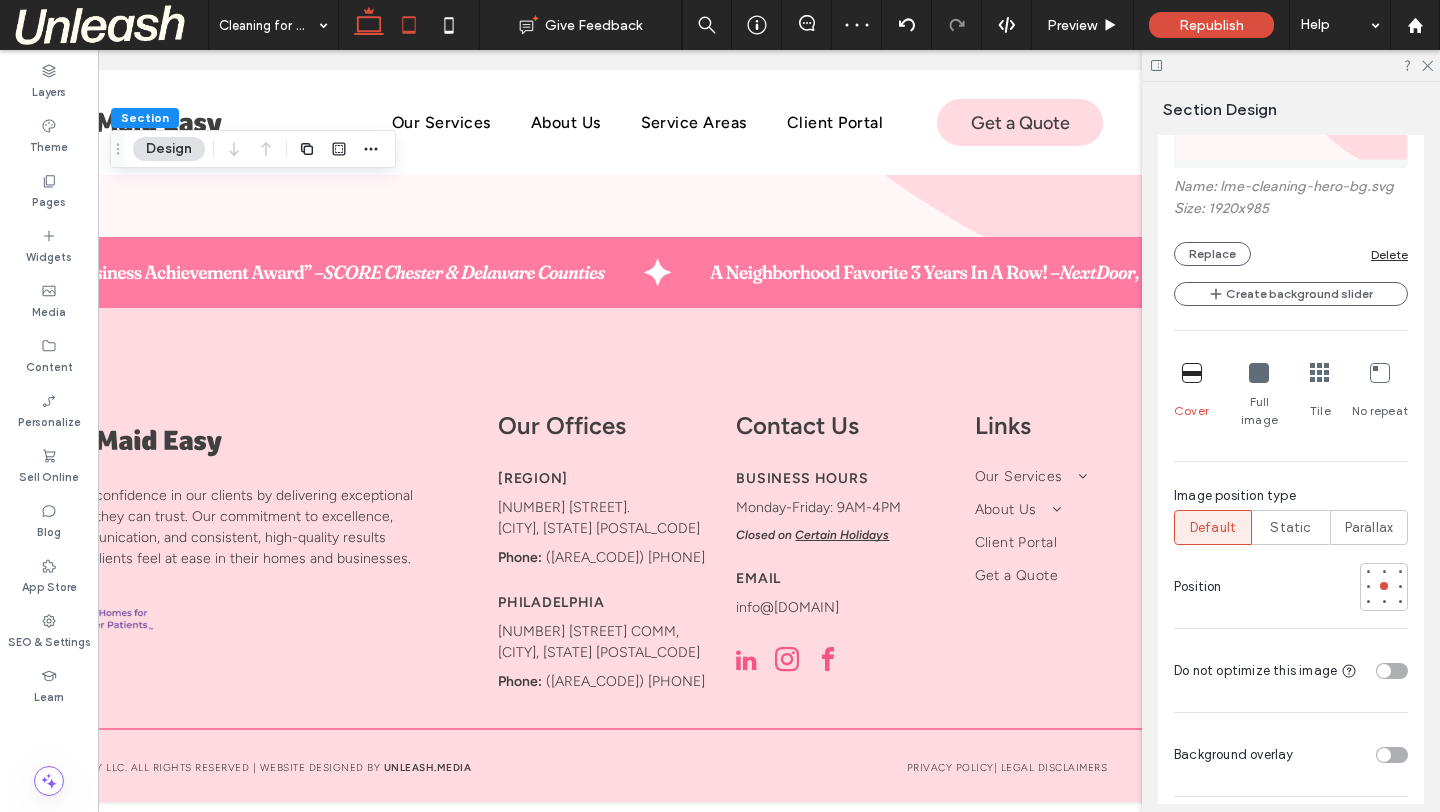 type on "***" 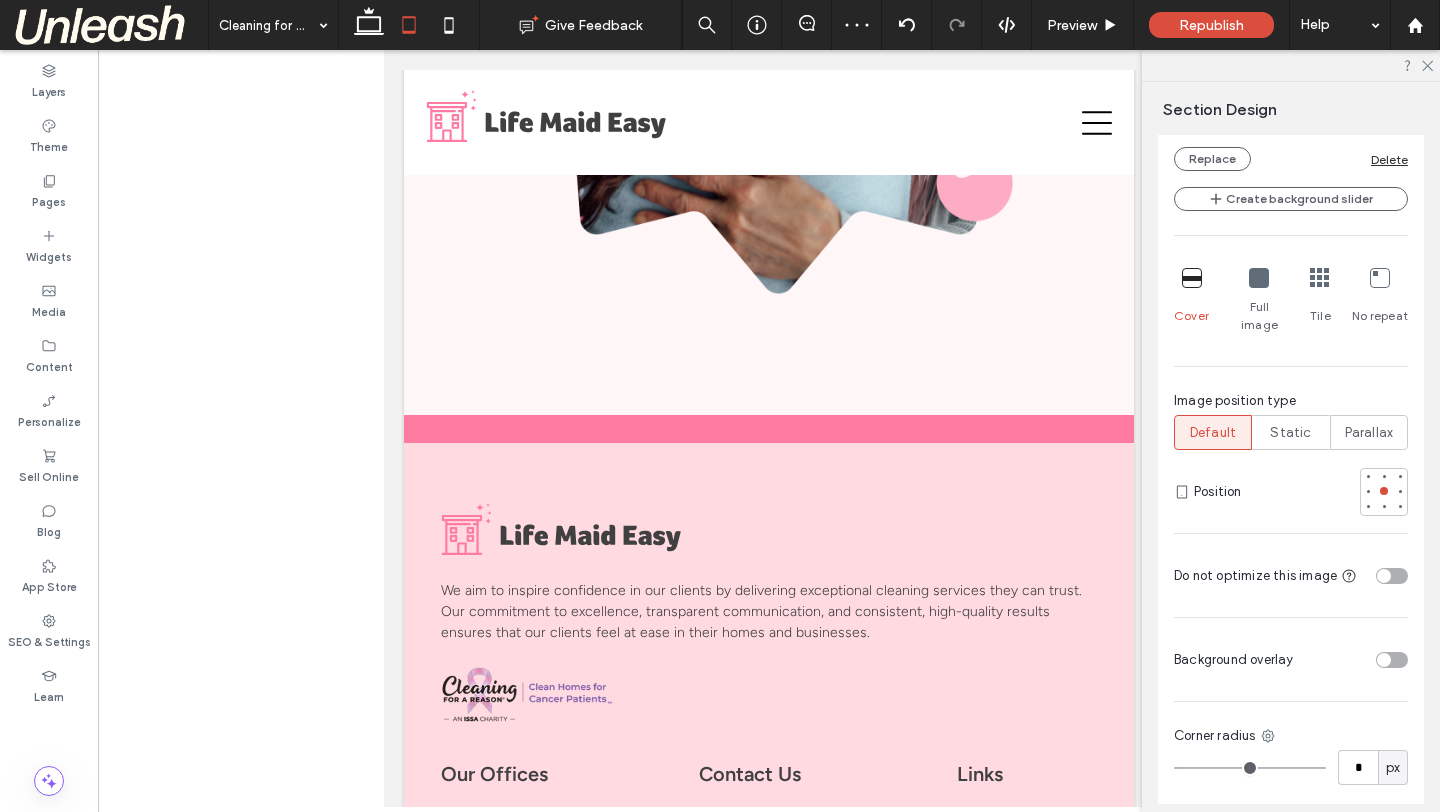 scroll, scrollTop: 0, scrollLeft: 0, axis: both 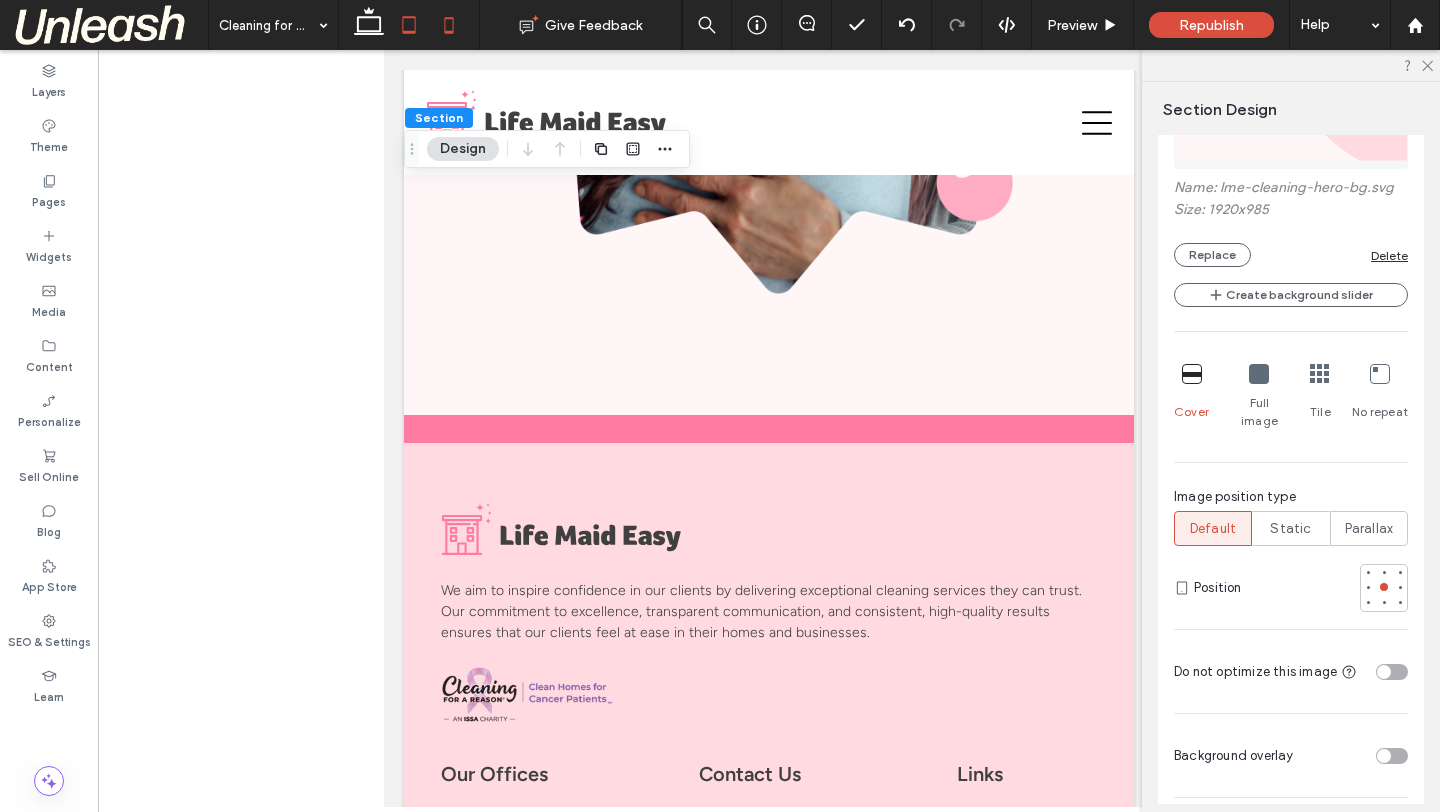 click 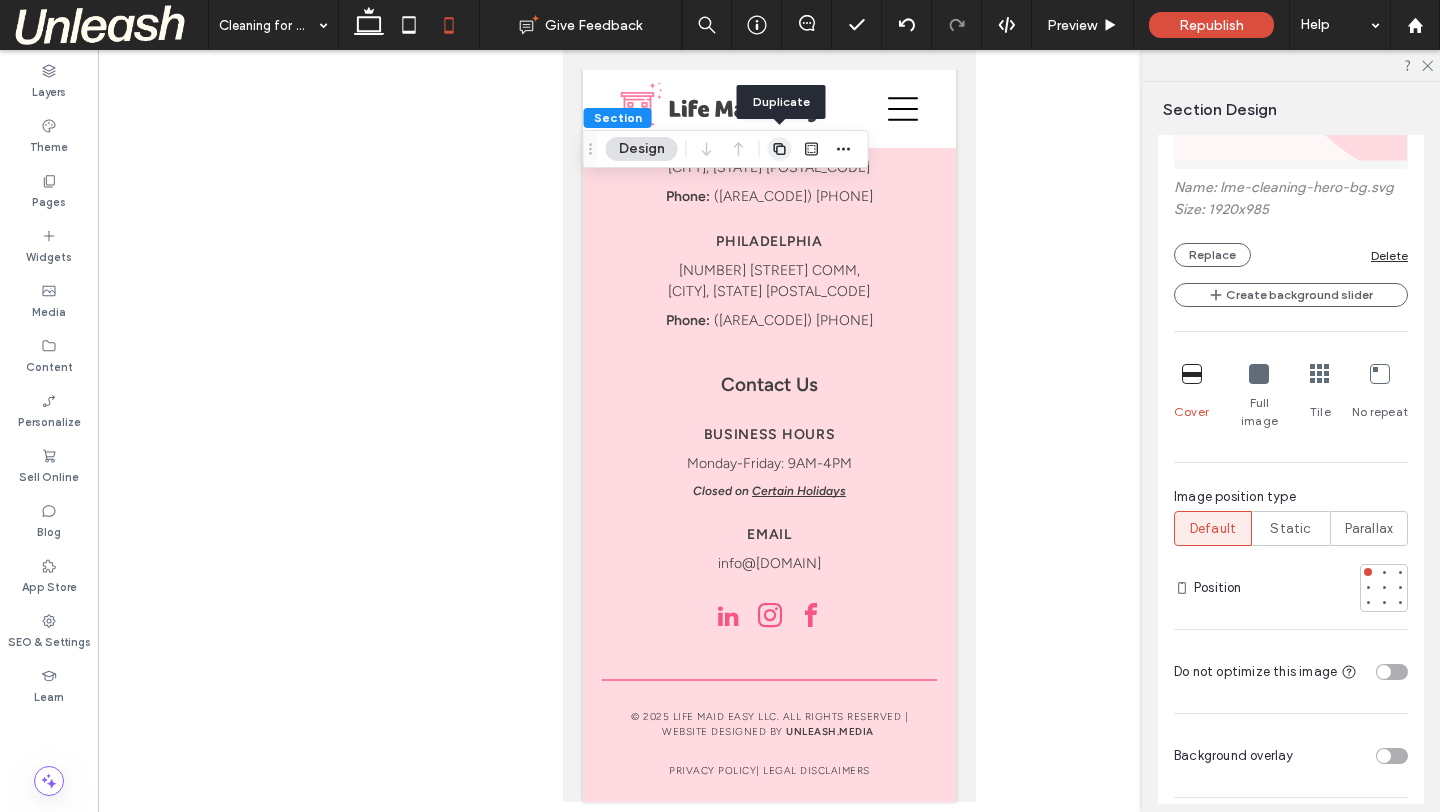 click 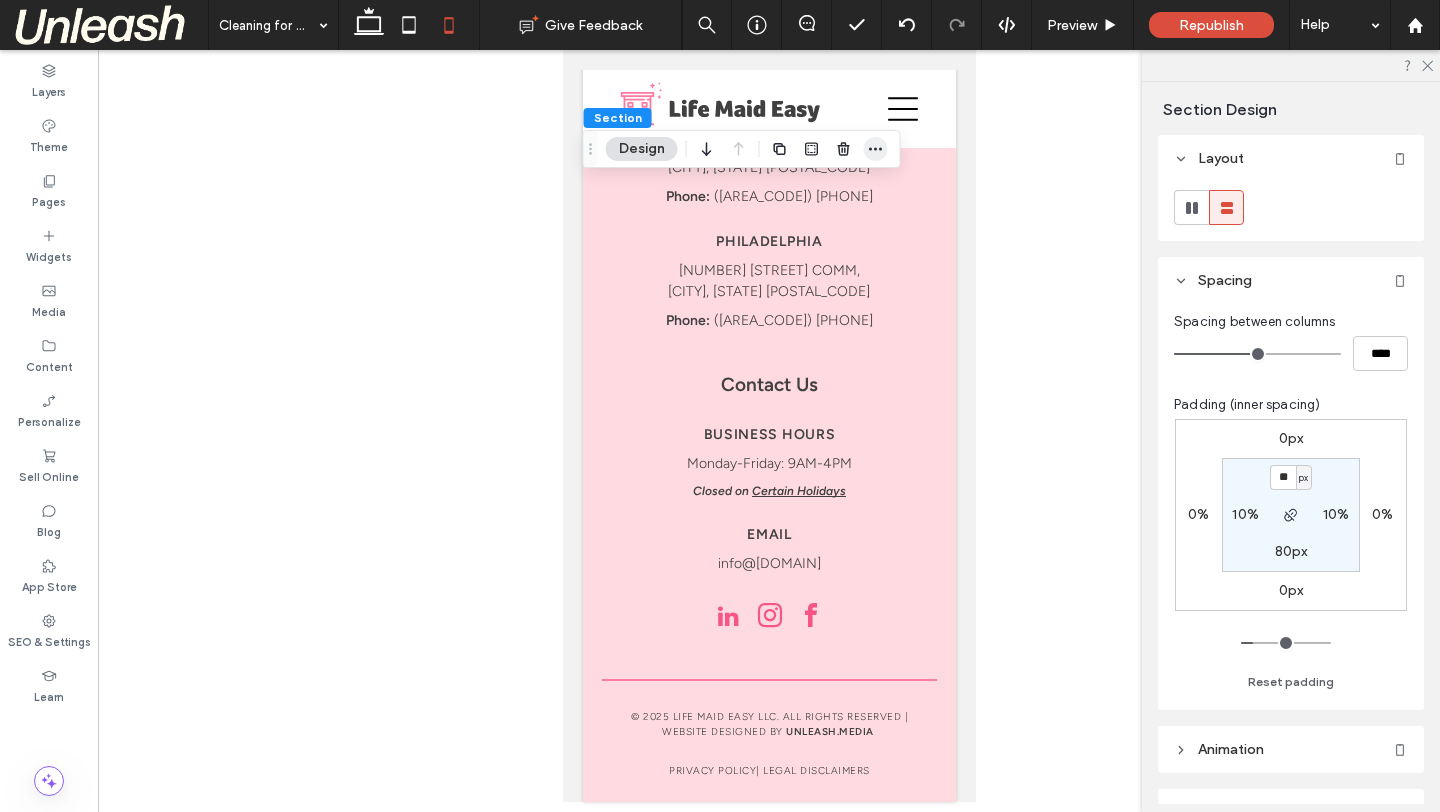 click 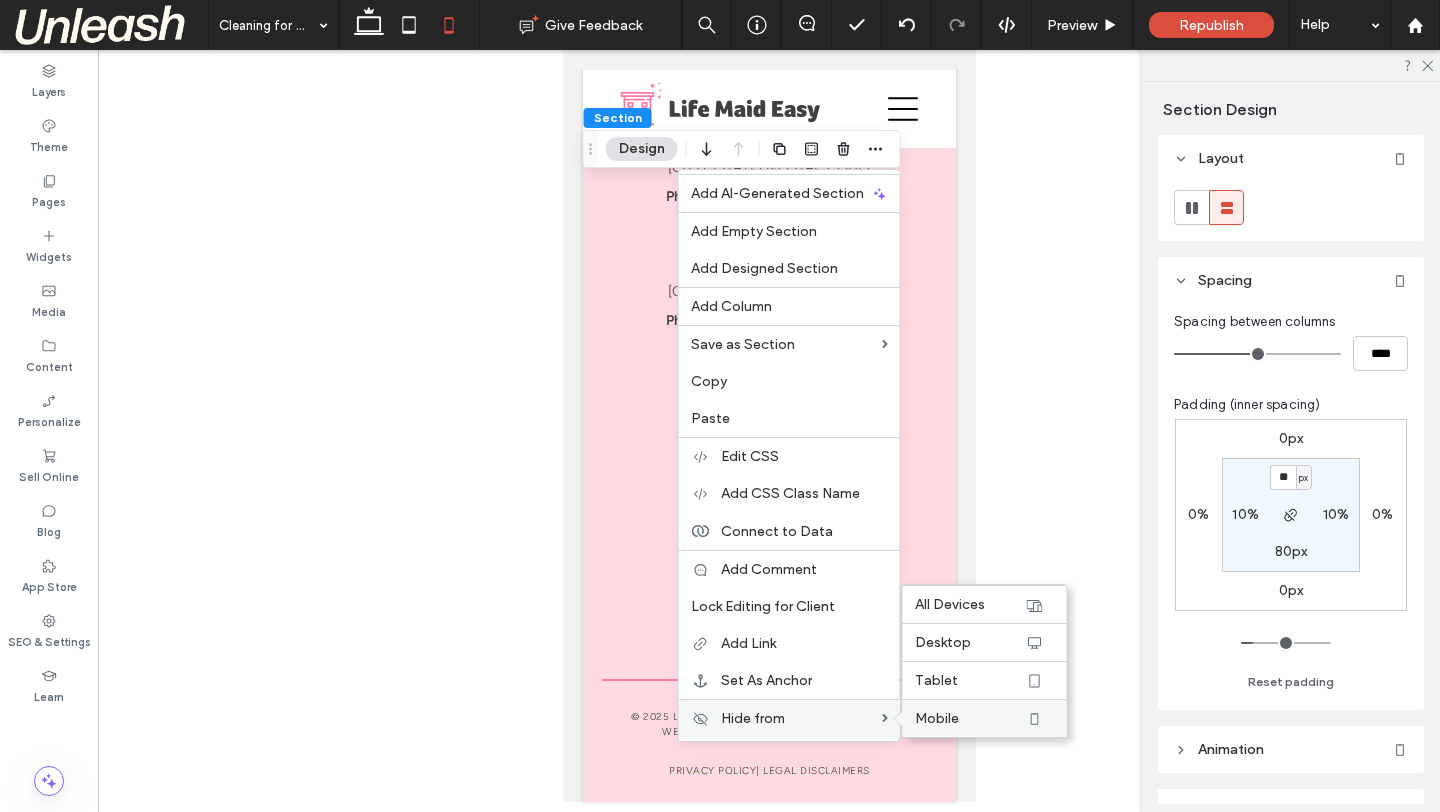 click on "Mobile" at bounding box center (970, 718) 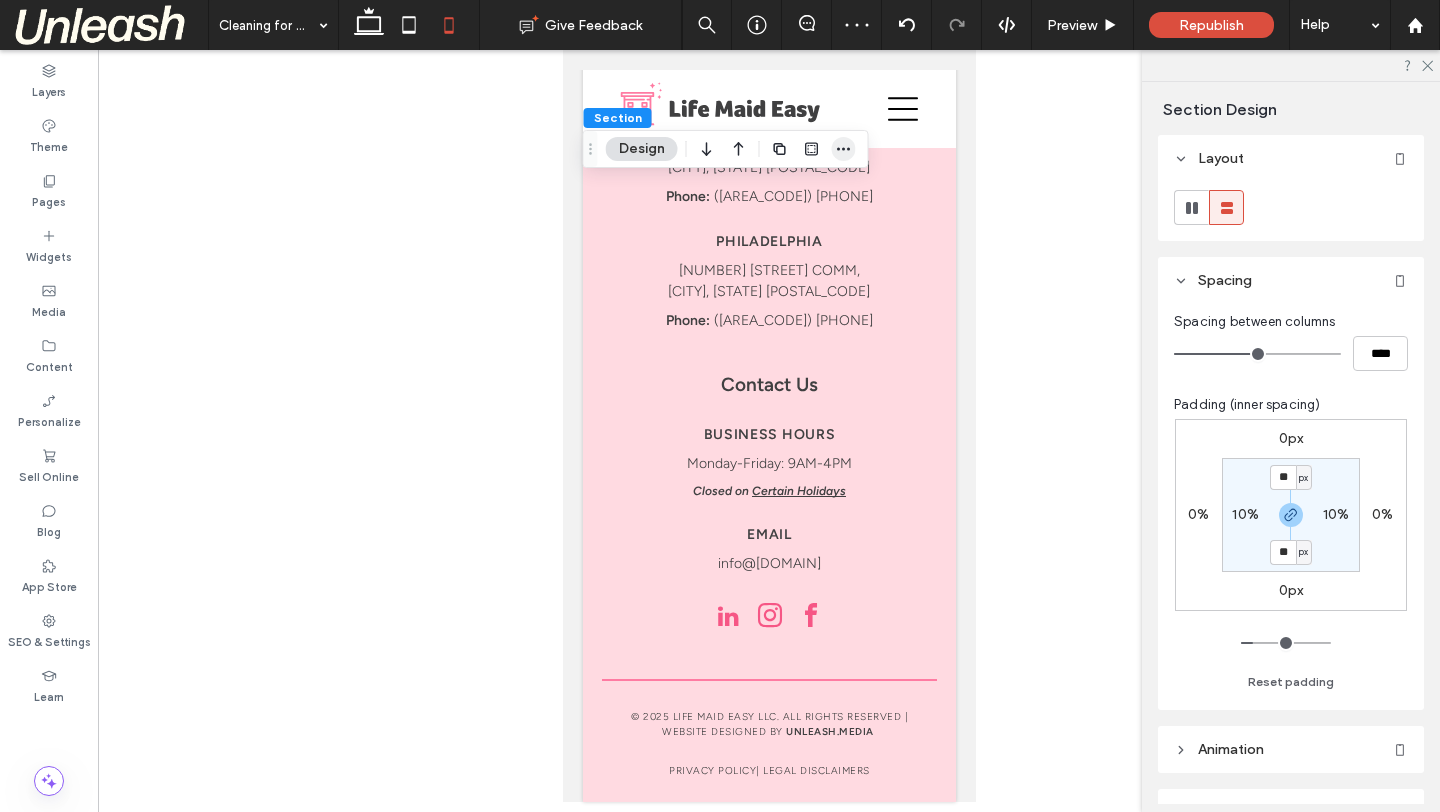 click 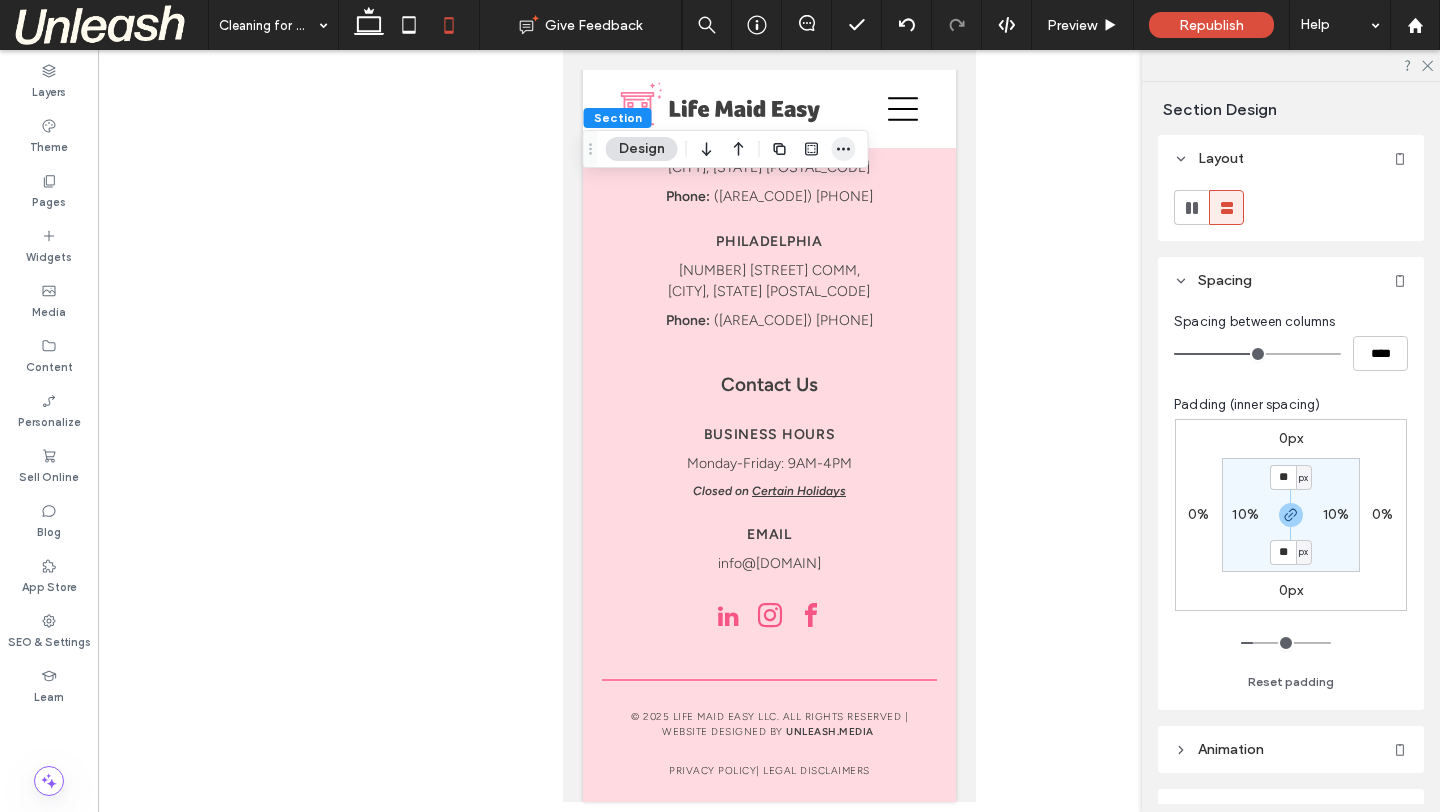 click 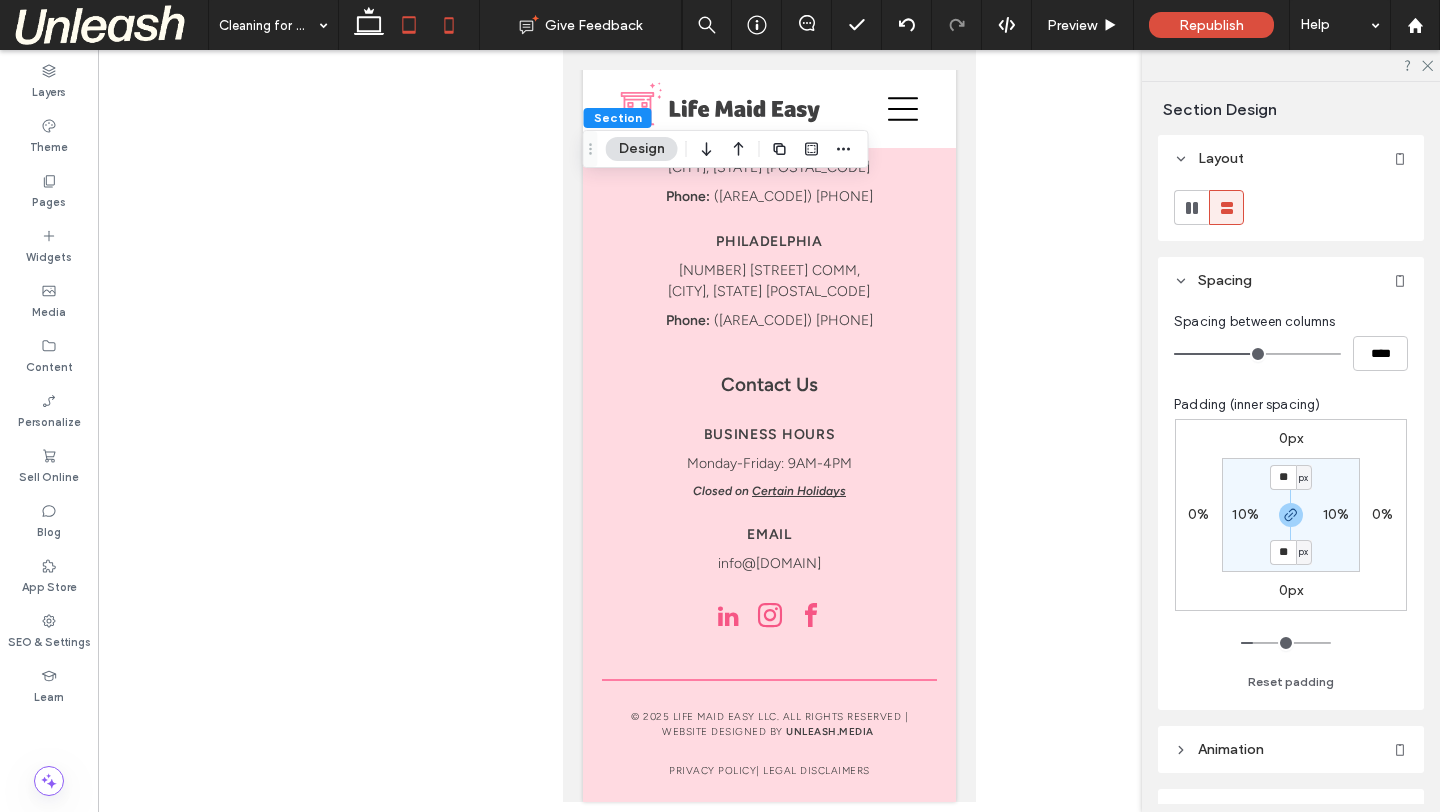 click 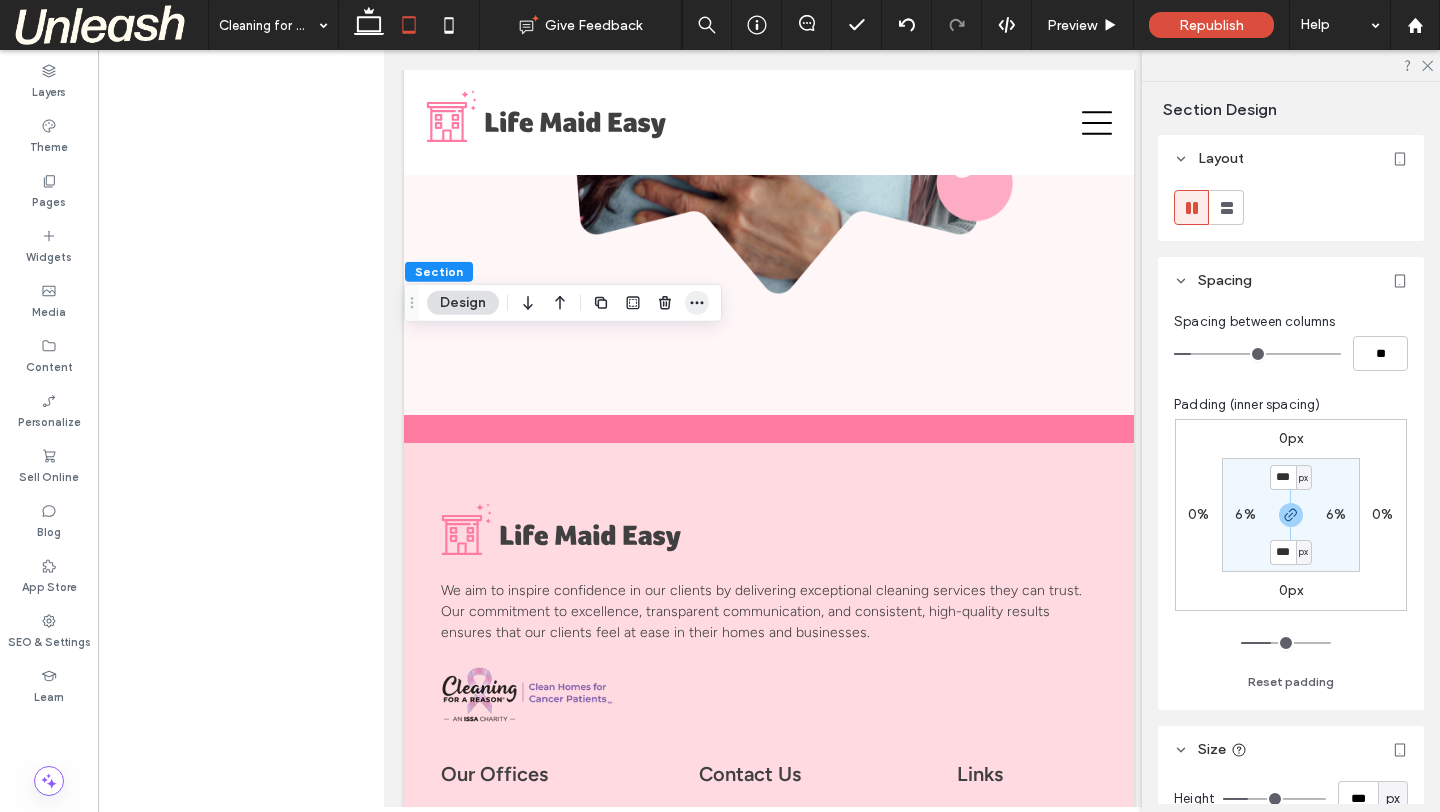 click 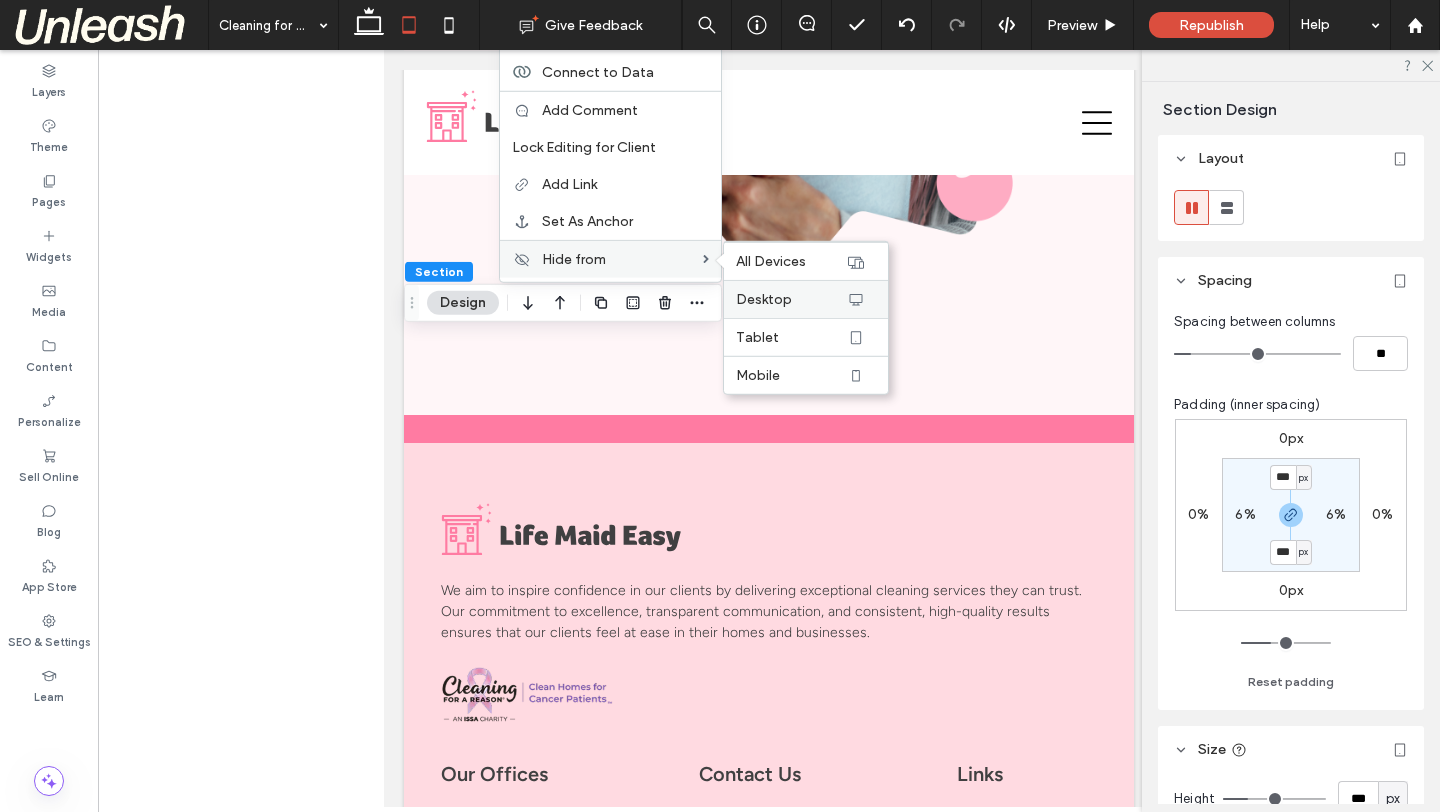 click on "Desktop" at bounding box center [791, 299] 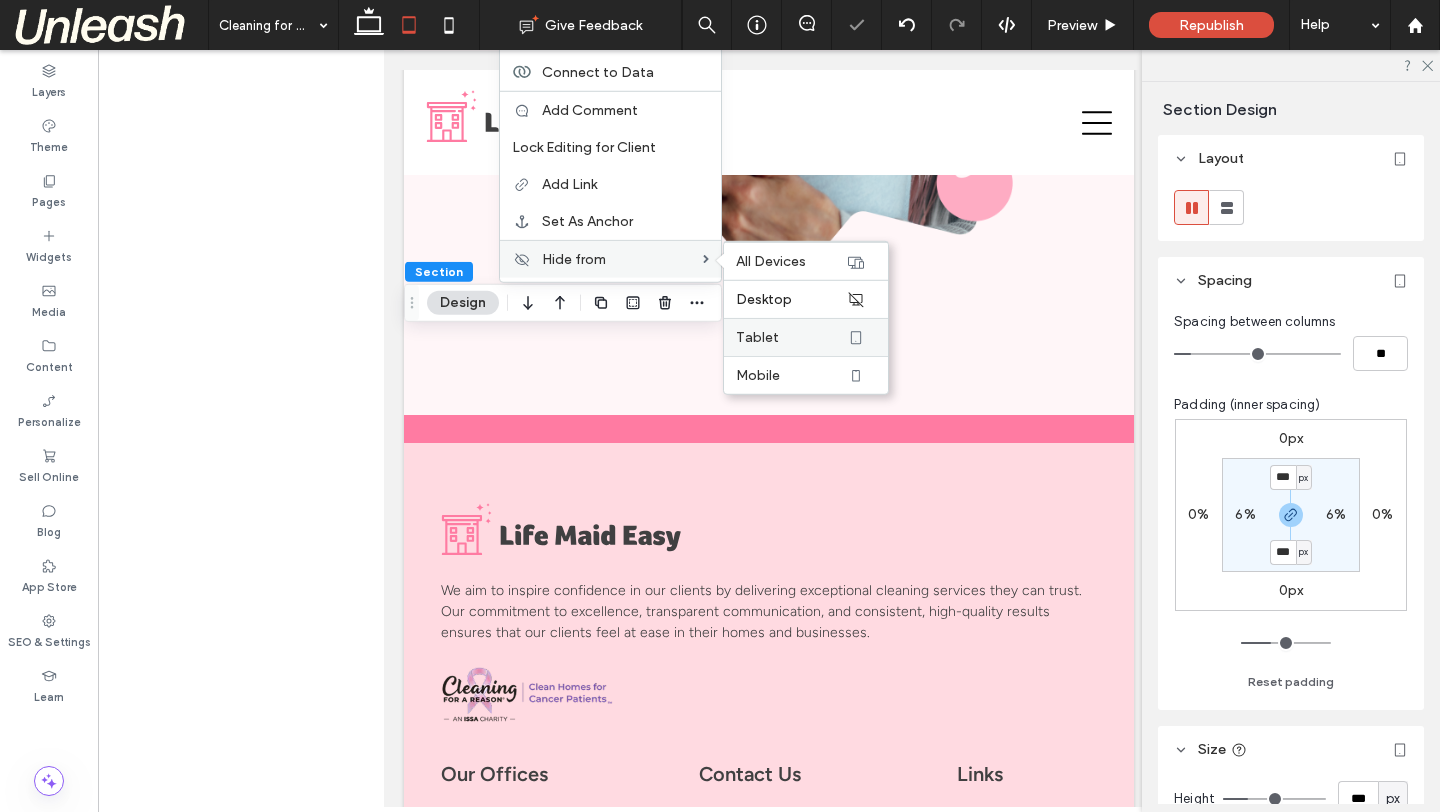 click on "Tablet" at bounding box center (791, 337) 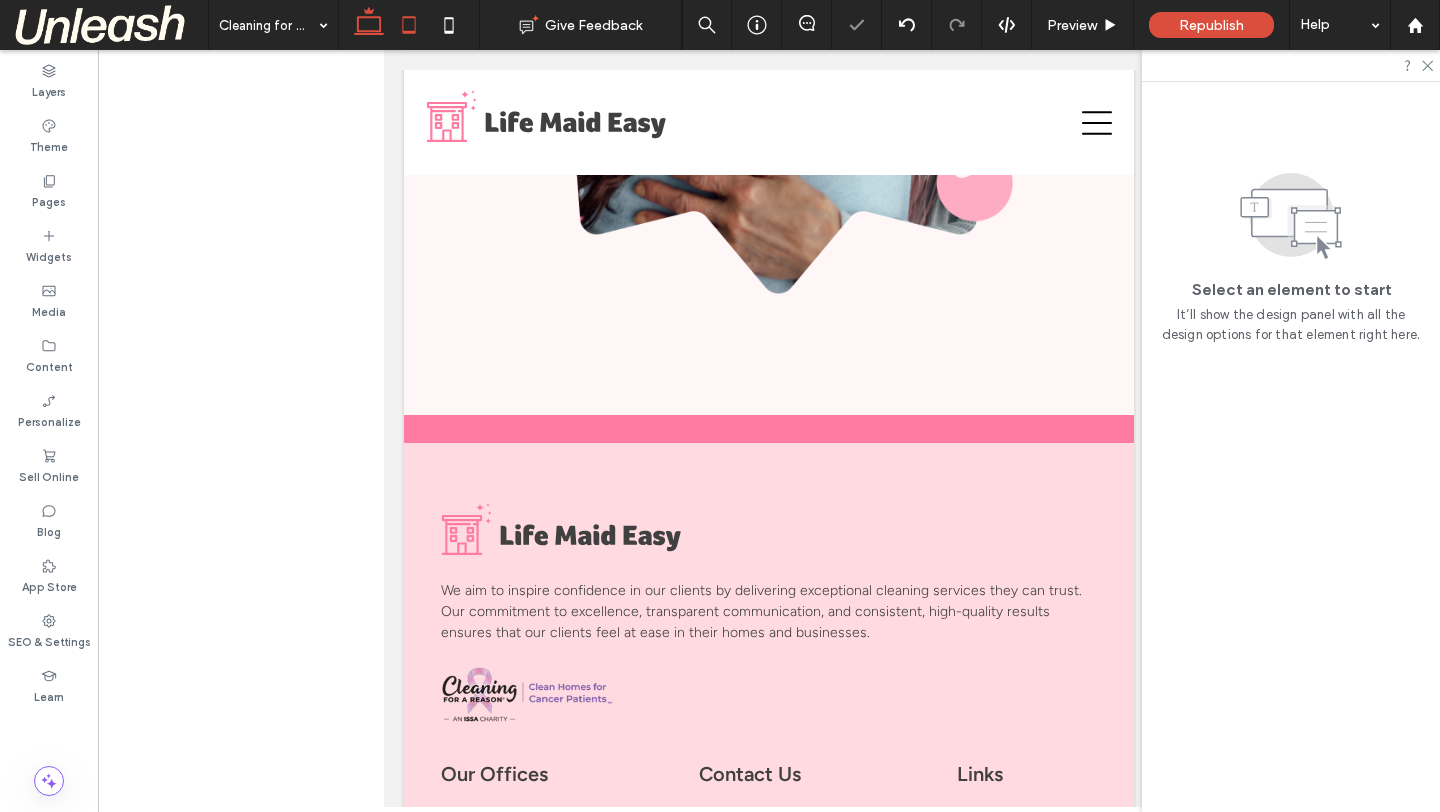 click 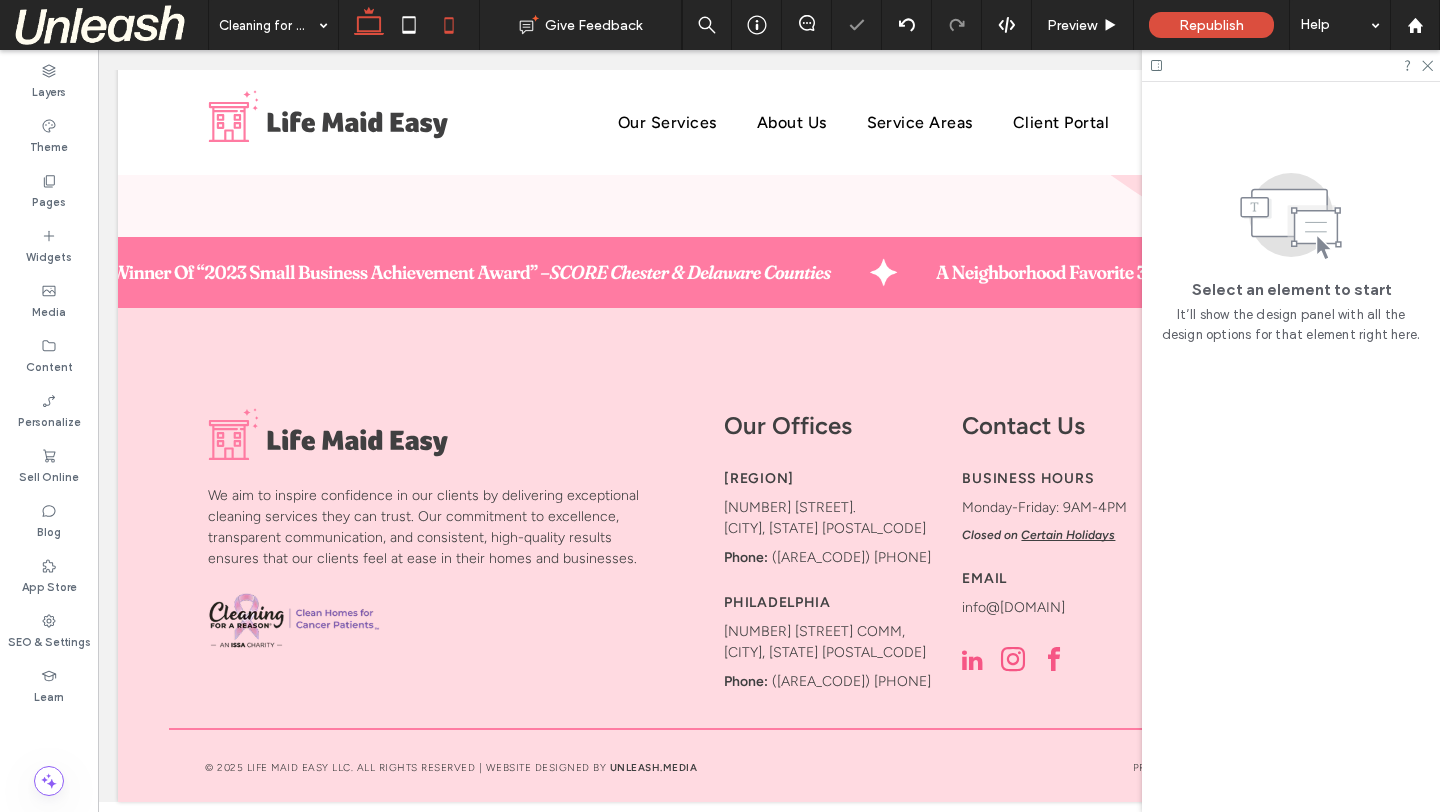 click 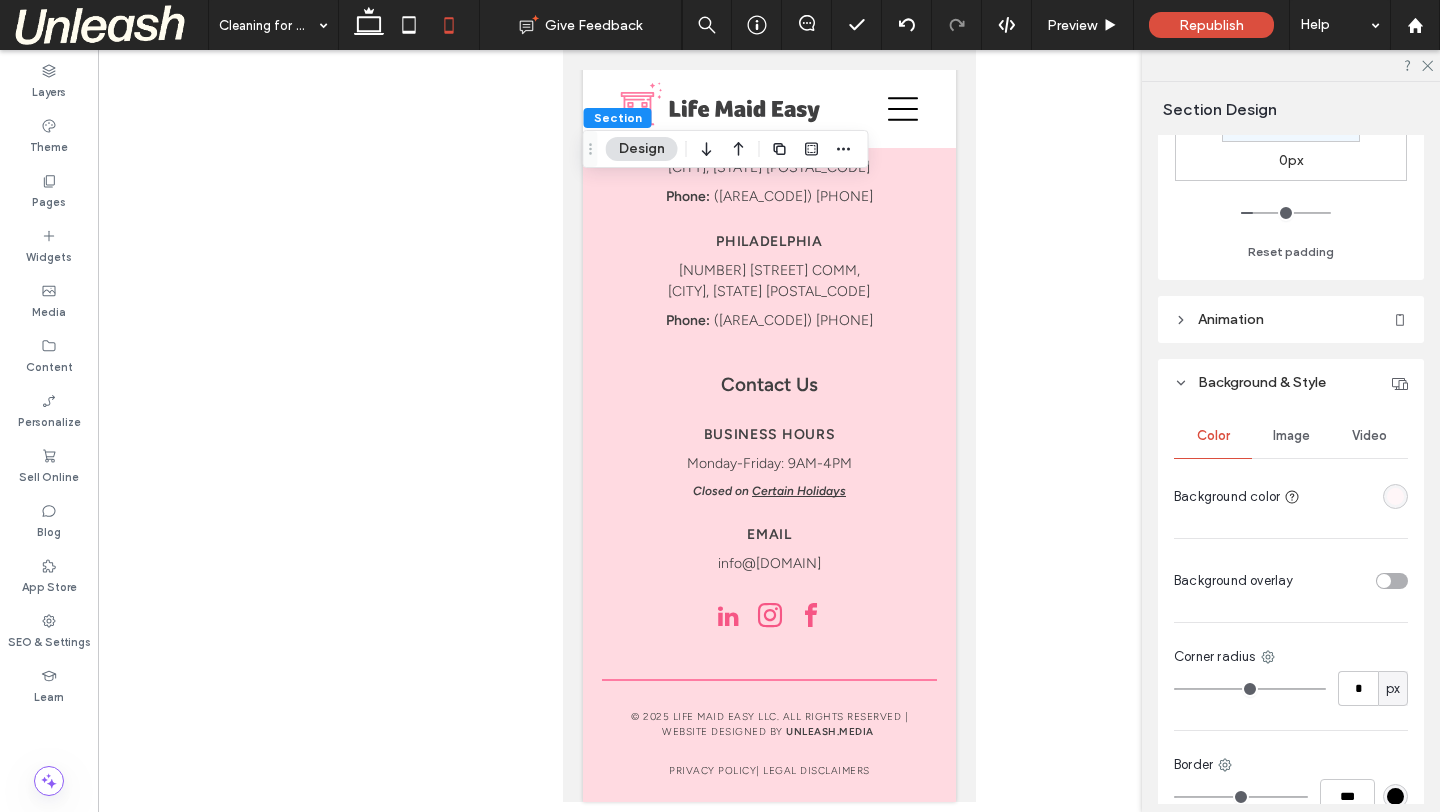 scroll, scrollTop: 620, scrollLeft: 0, axis: vertical 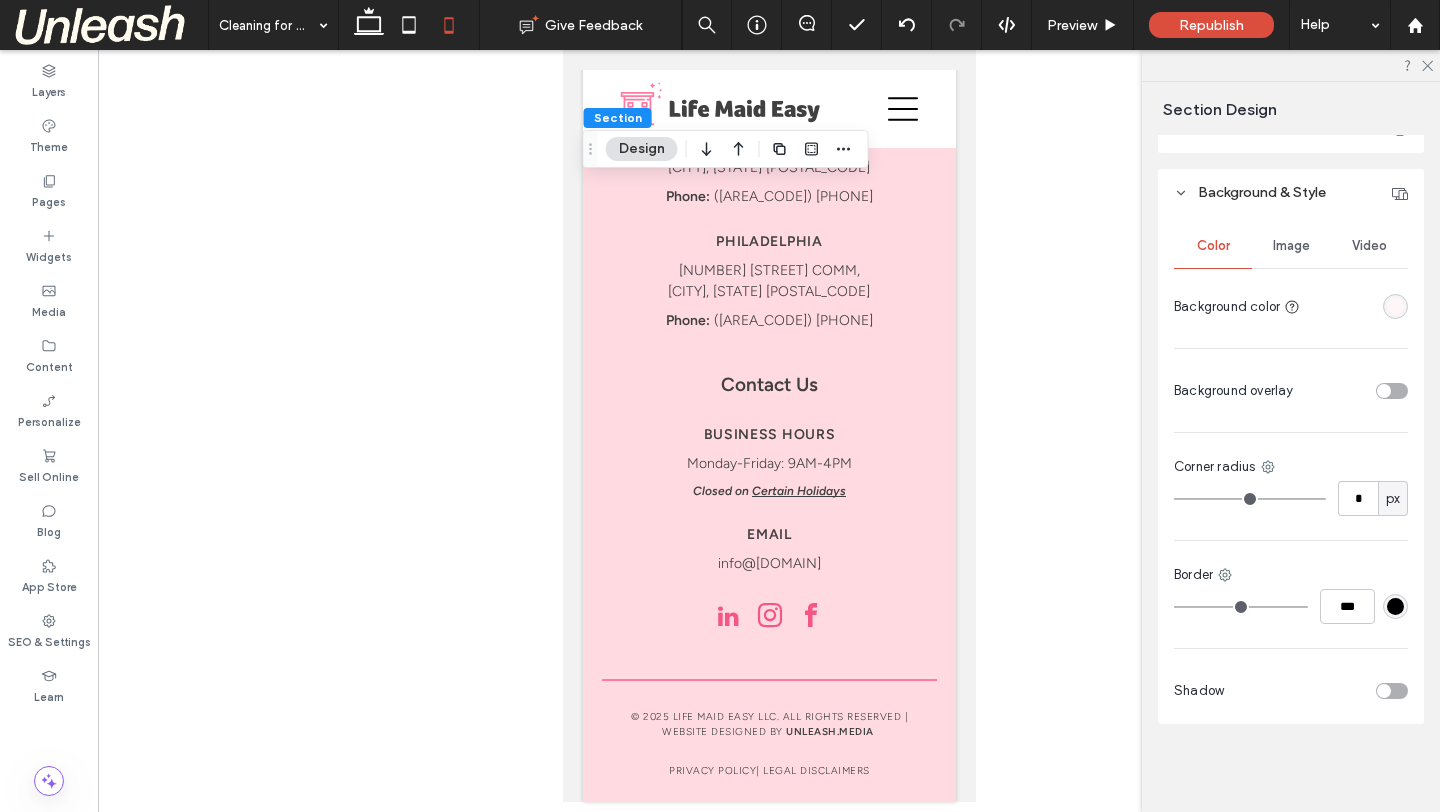 click on "Image" at bounding box center (1291, 246) 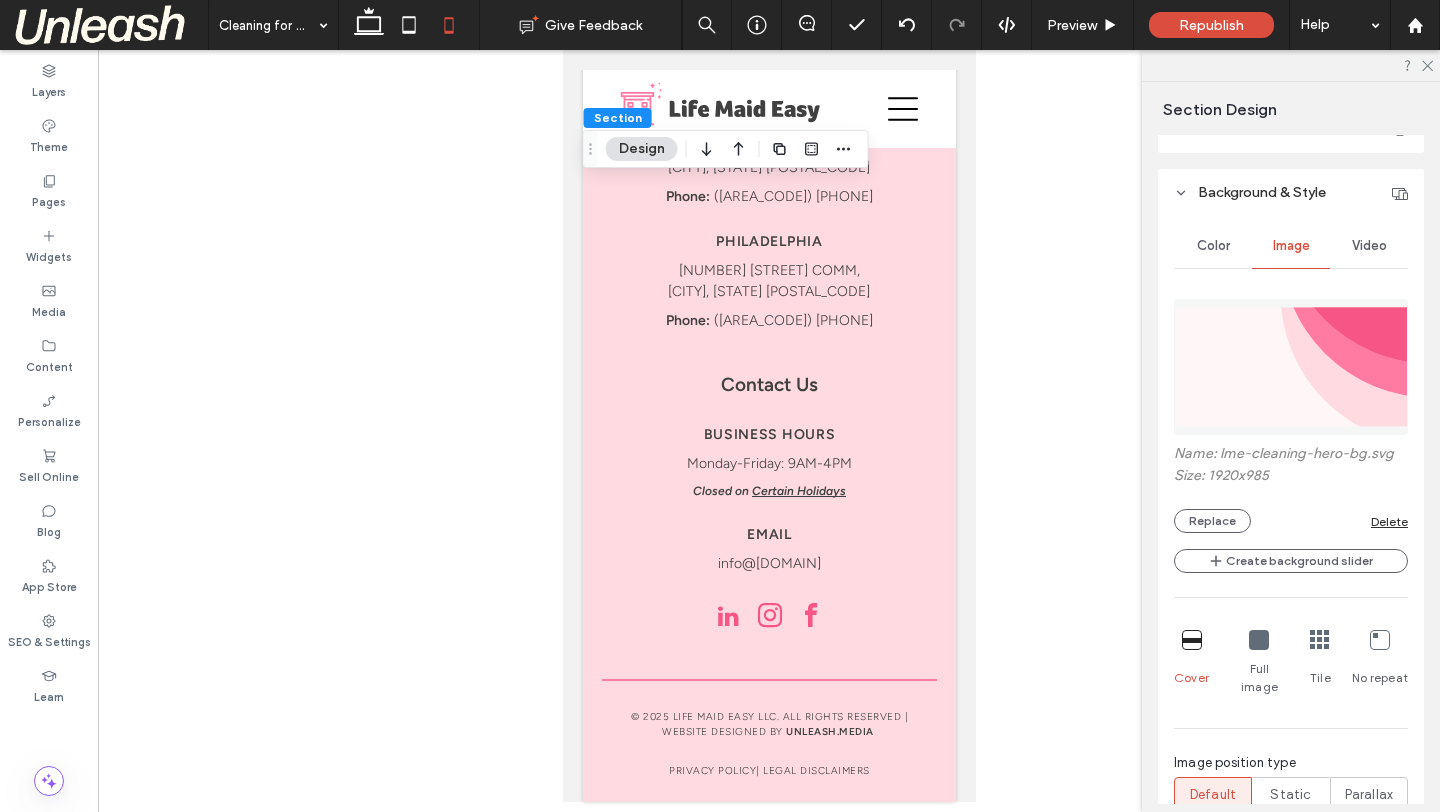 click at bounding box center (1291, 367) 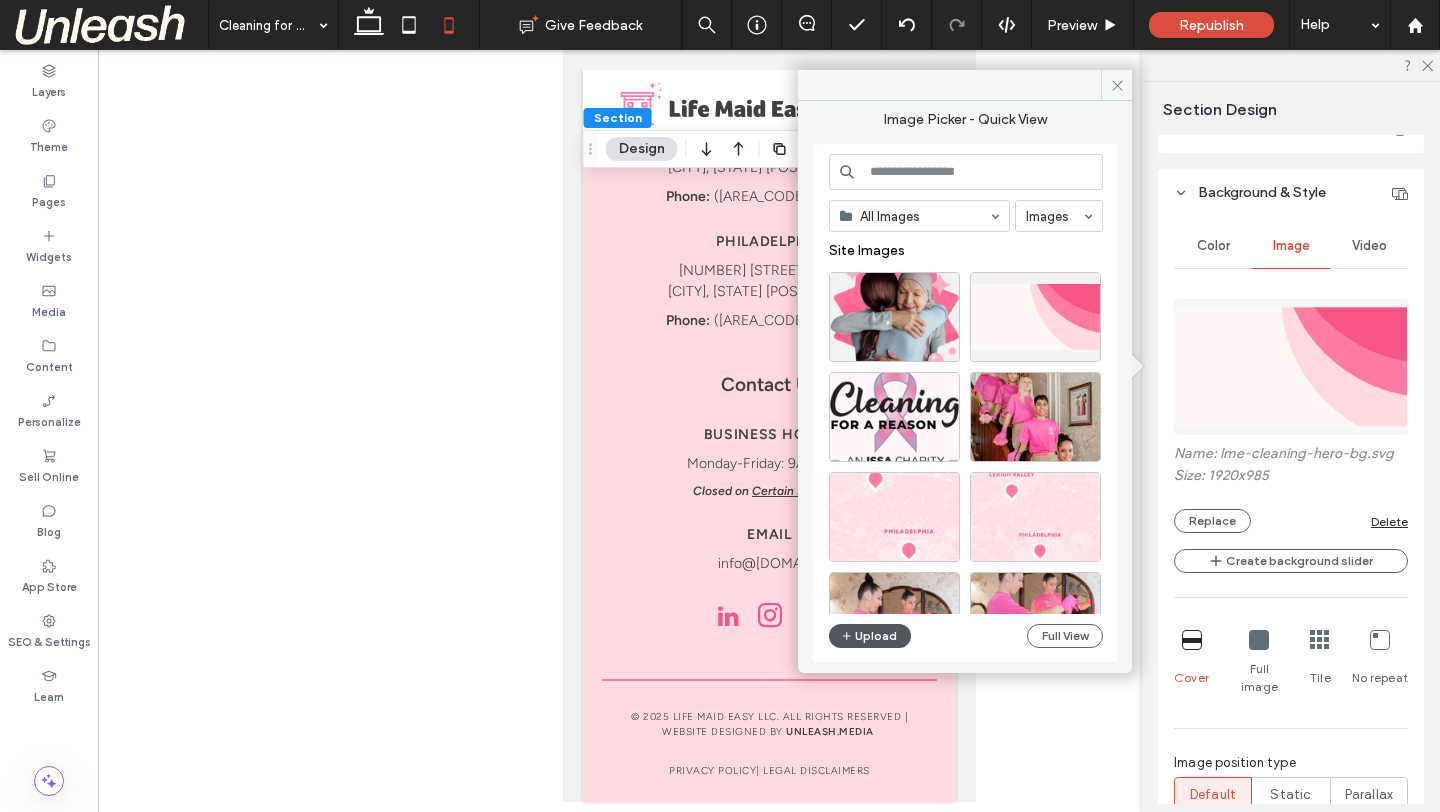 click on "Upload" at bounding box center [870, 636] 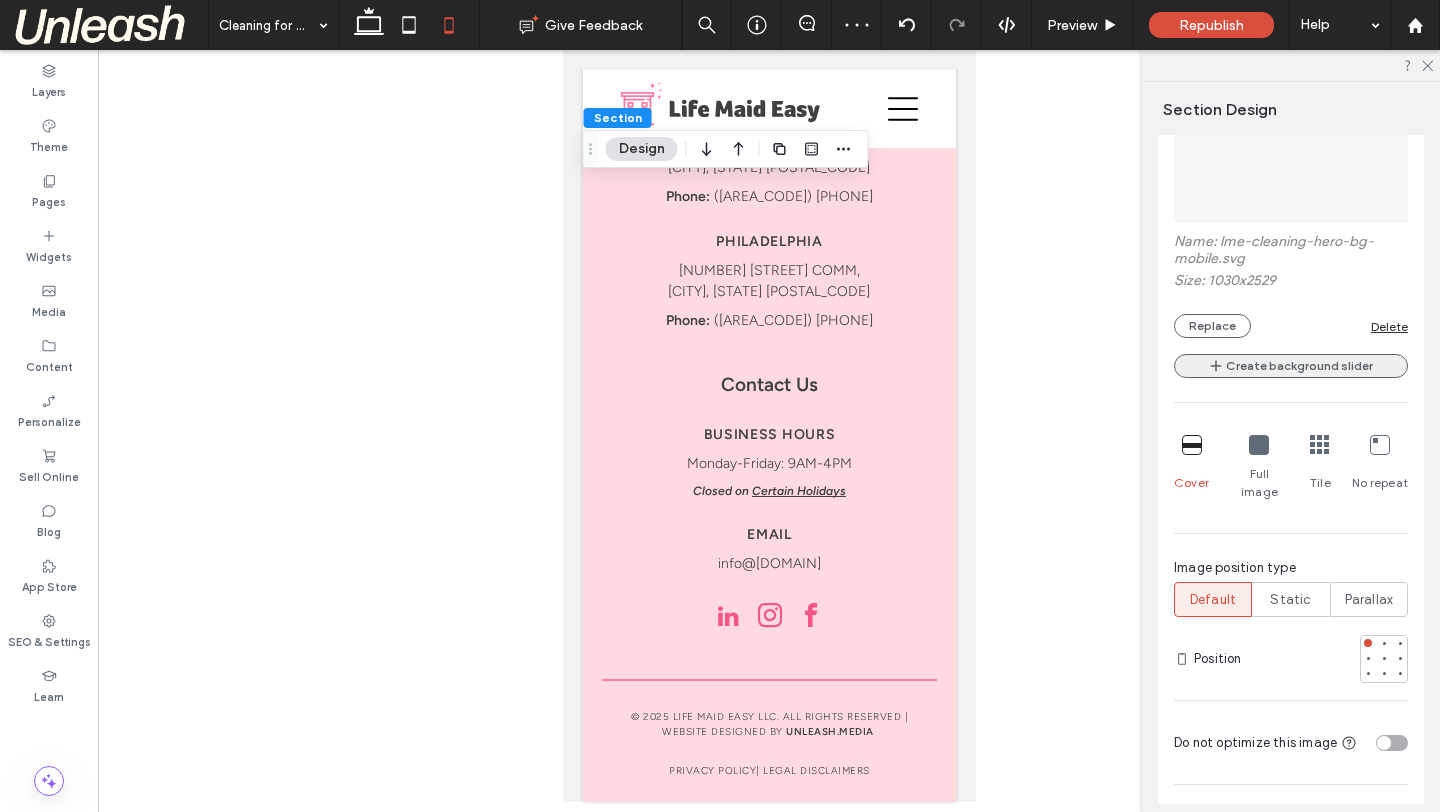 scroll, scrollTop: 1092, scrollLeft: 0, axis: vertical 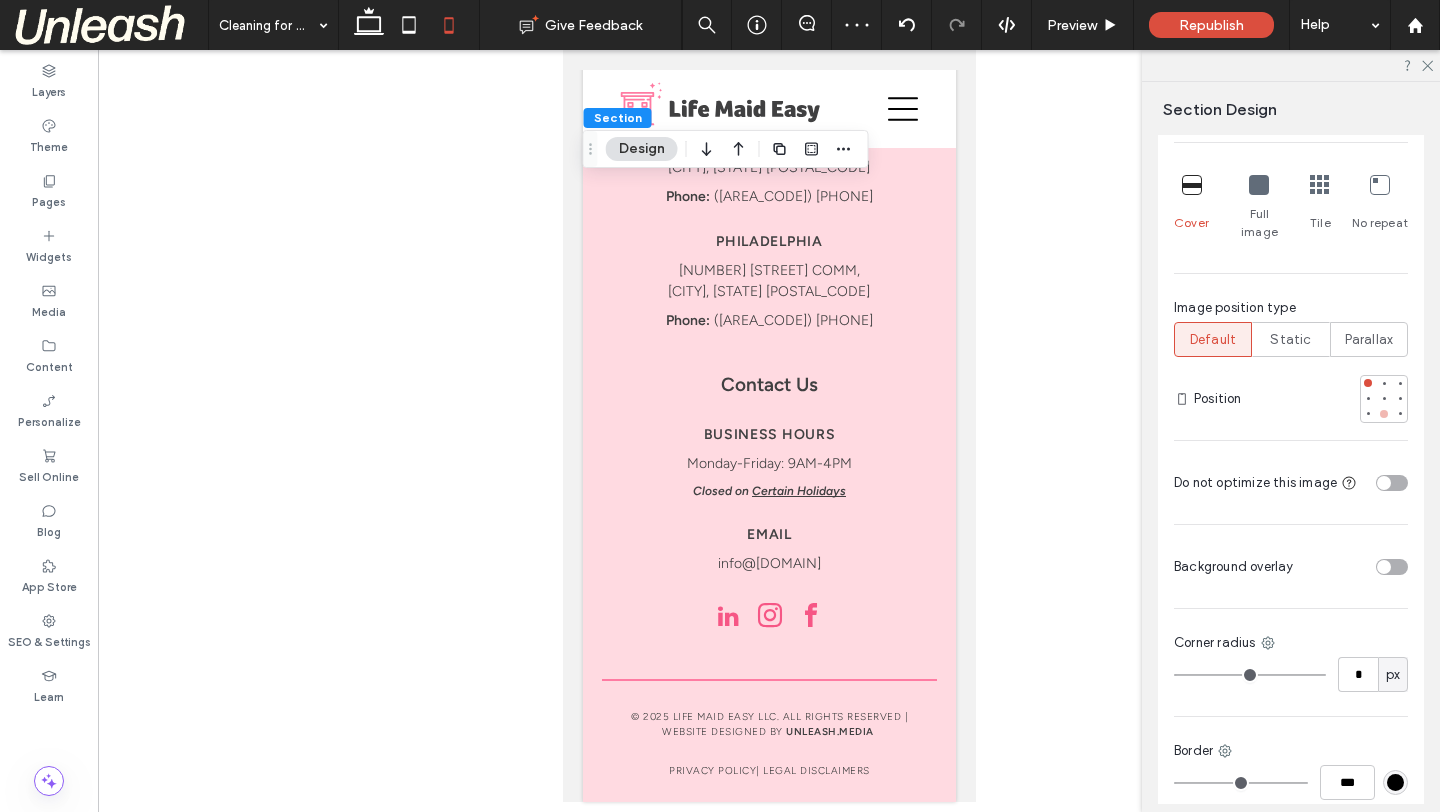 click at bounding box center [1384, 414] 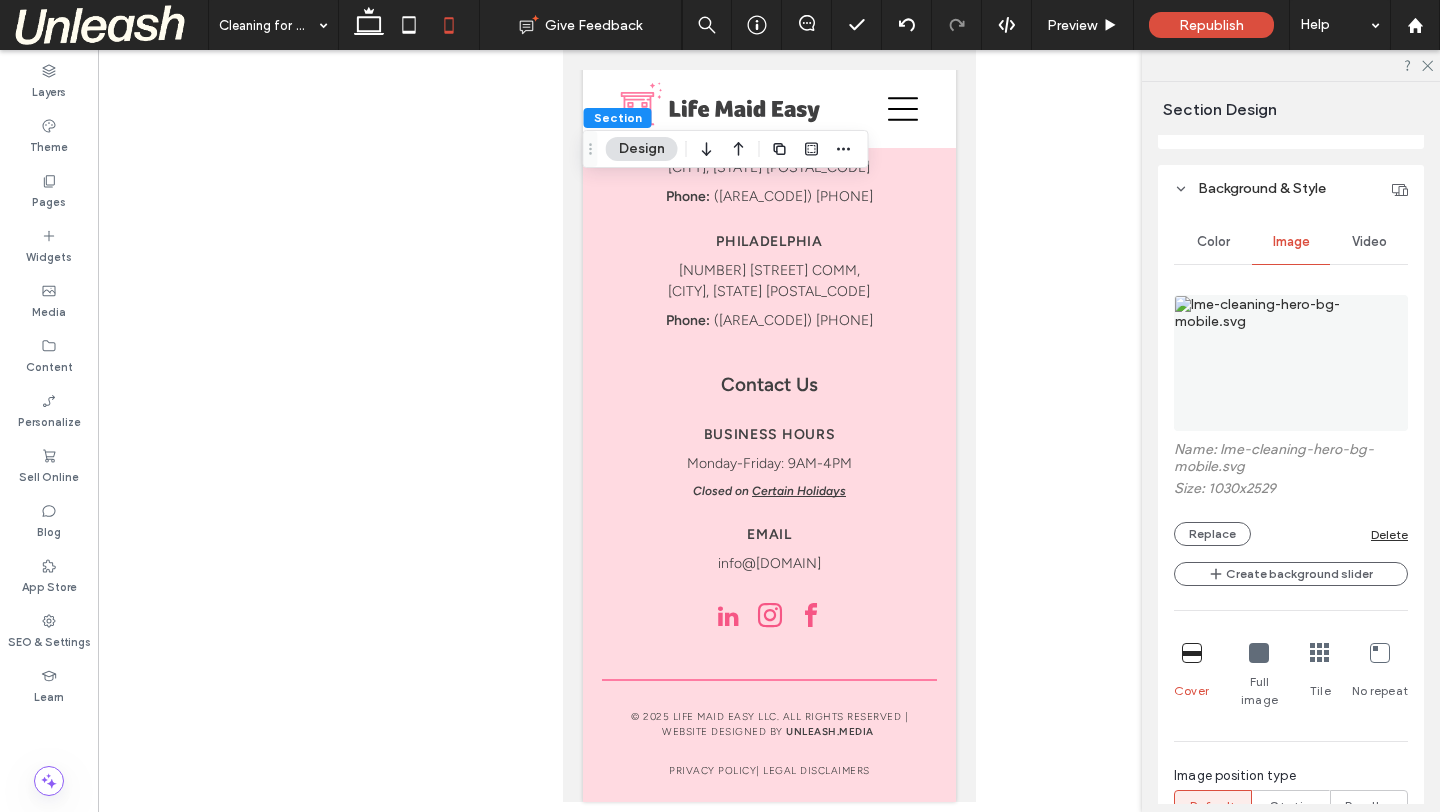 scroll, scrollTop: 539, scrollLeft: 0, axis: vertical 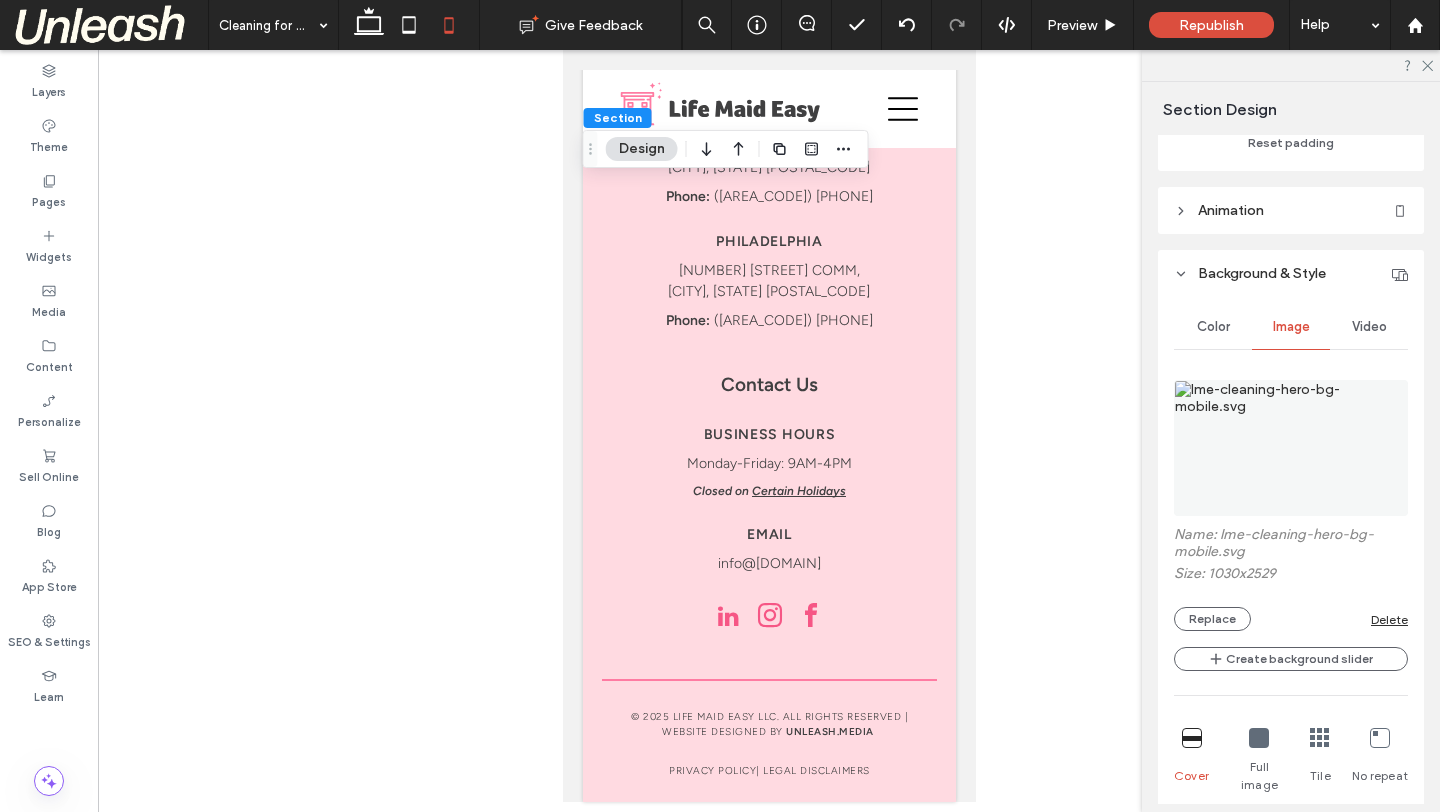 click on "Delete" at bounding box center [1389, 619] 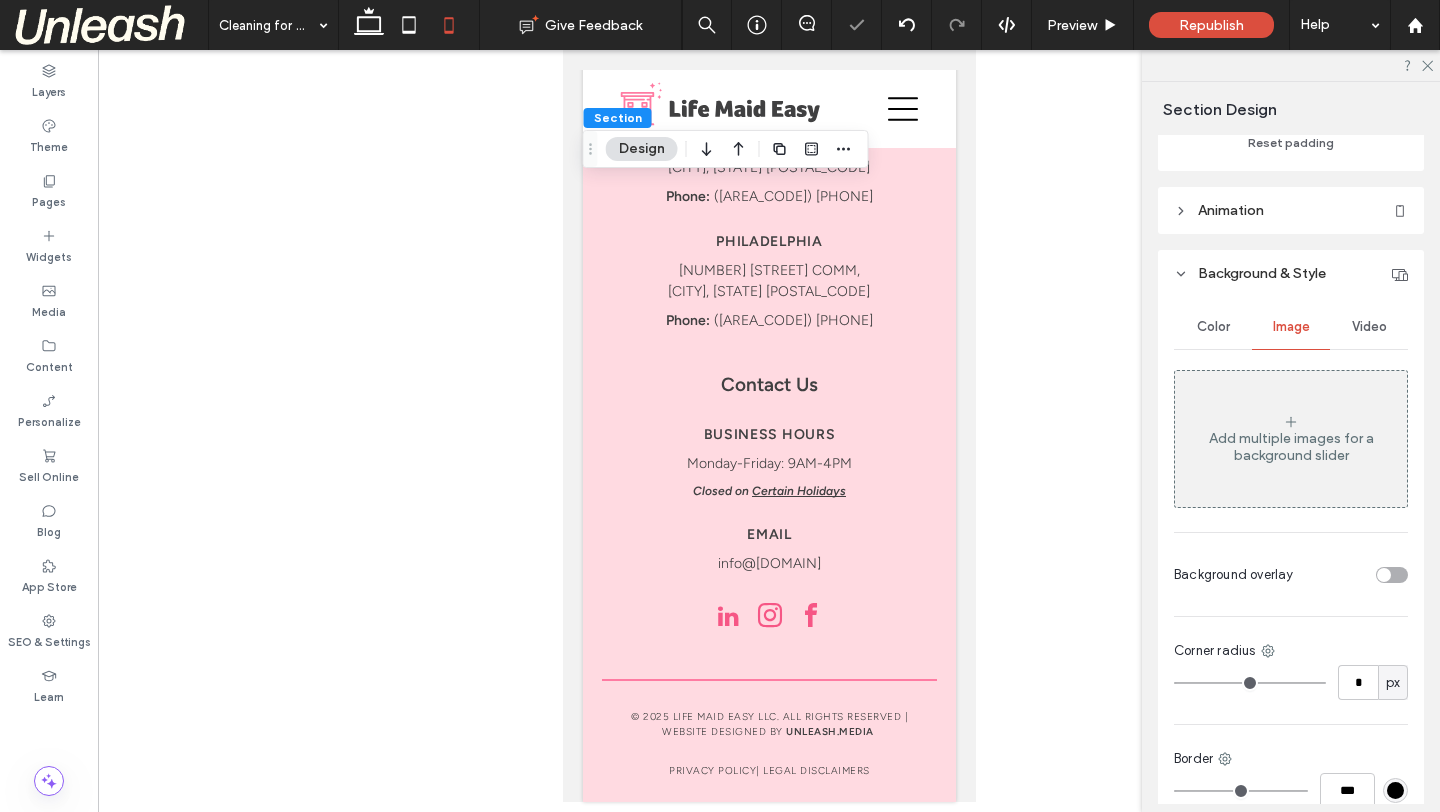 click on "Add multiple images for a background slider" at bounding box center (1291, 447) 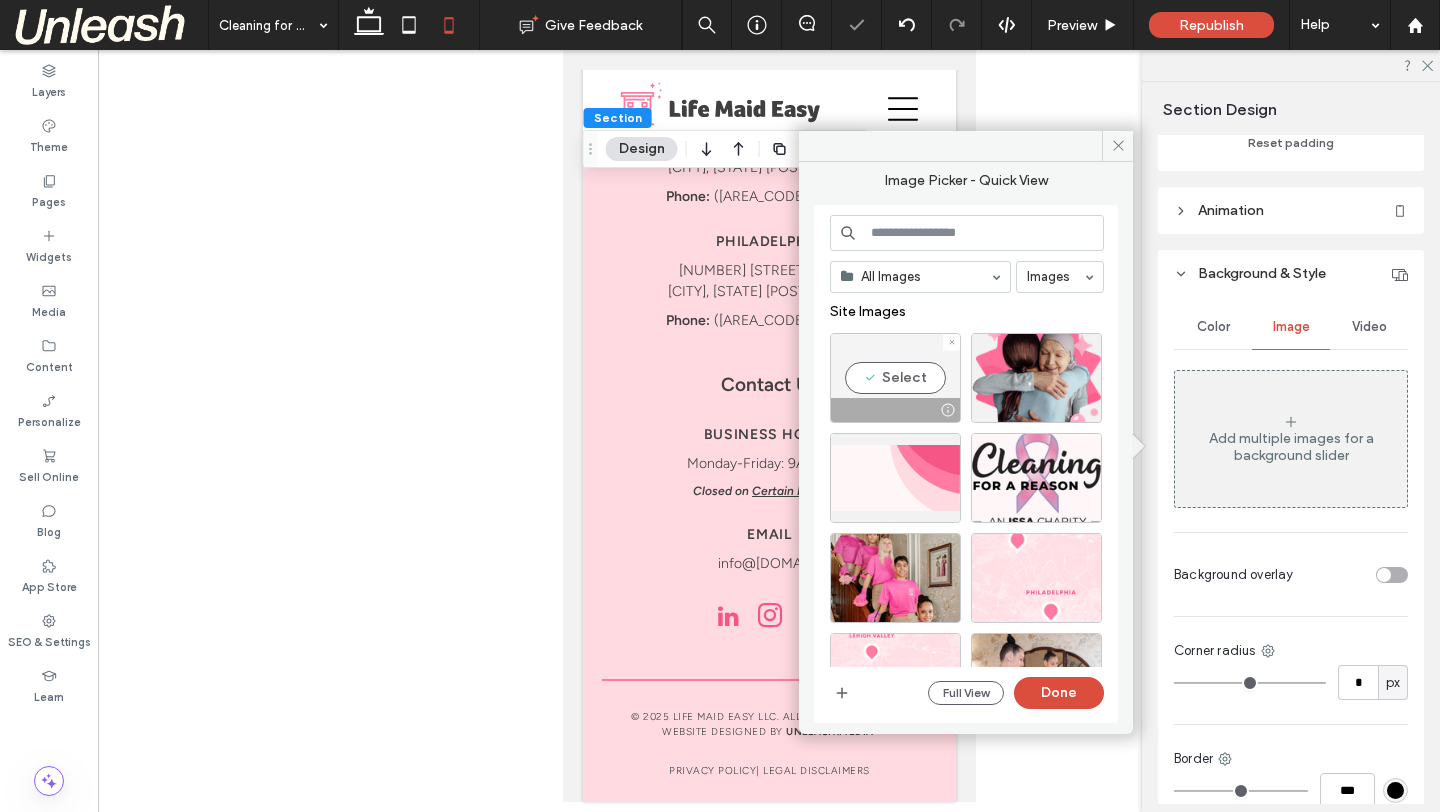 click on "Select" at bounding box center (895, 378) 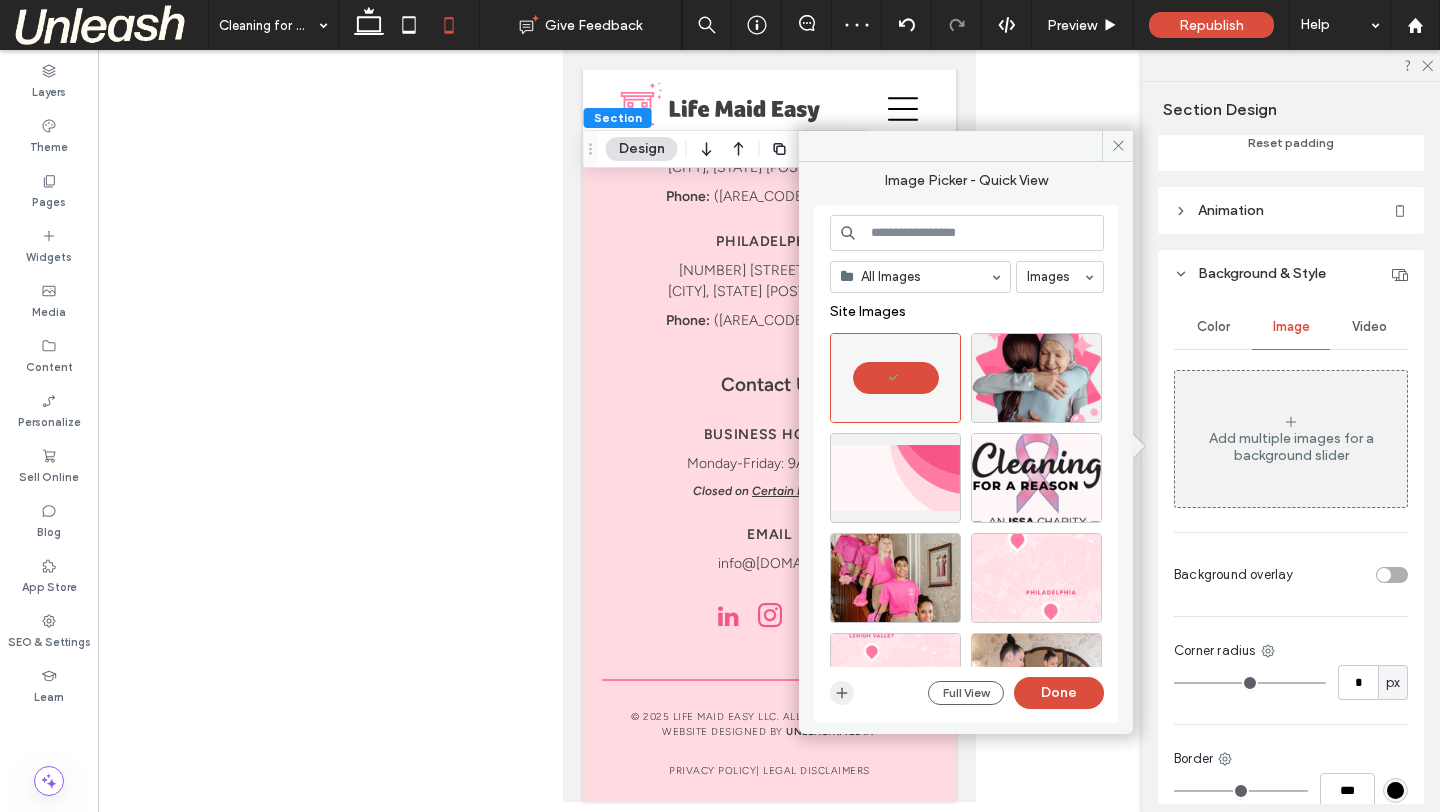 click 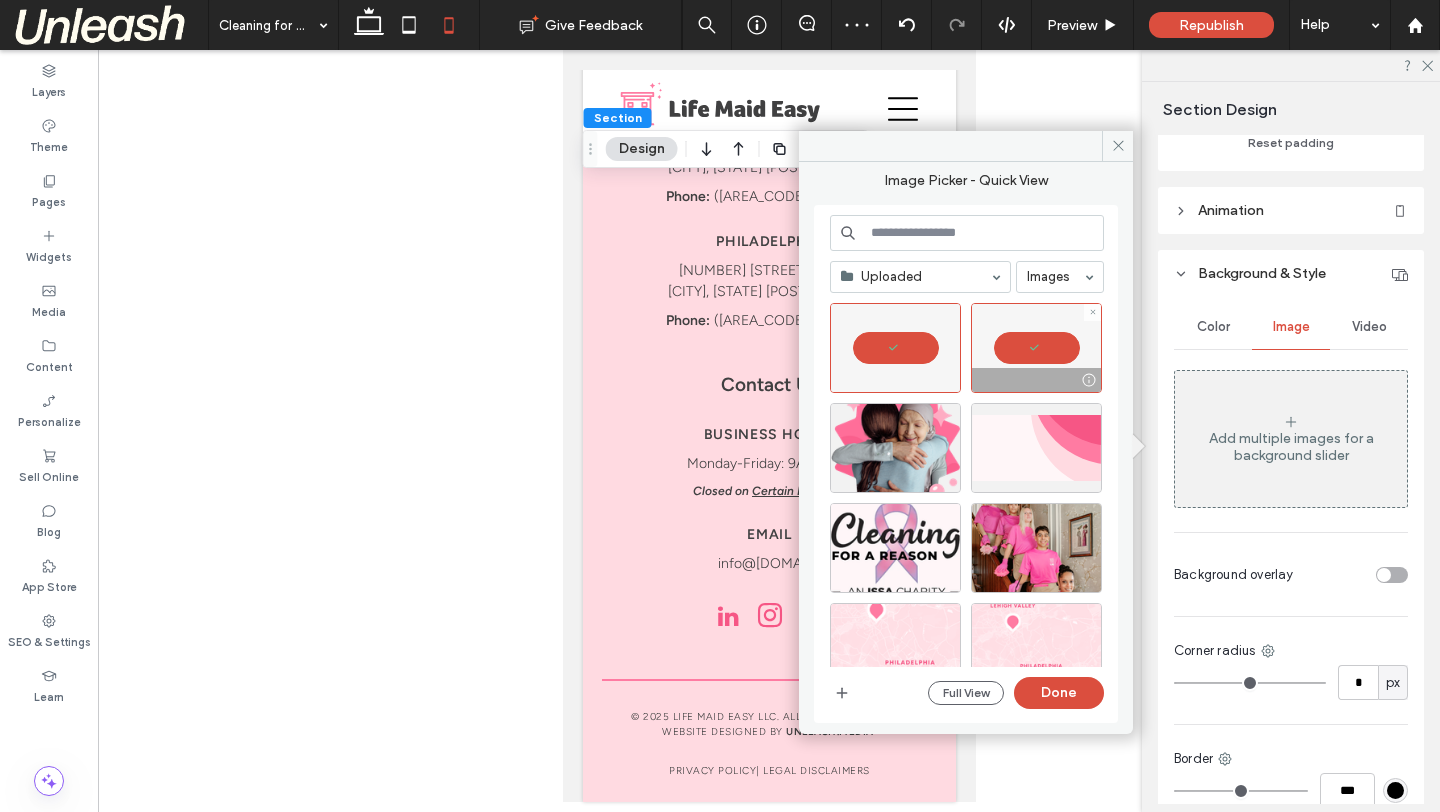 click at bounding box center (1036, 348) 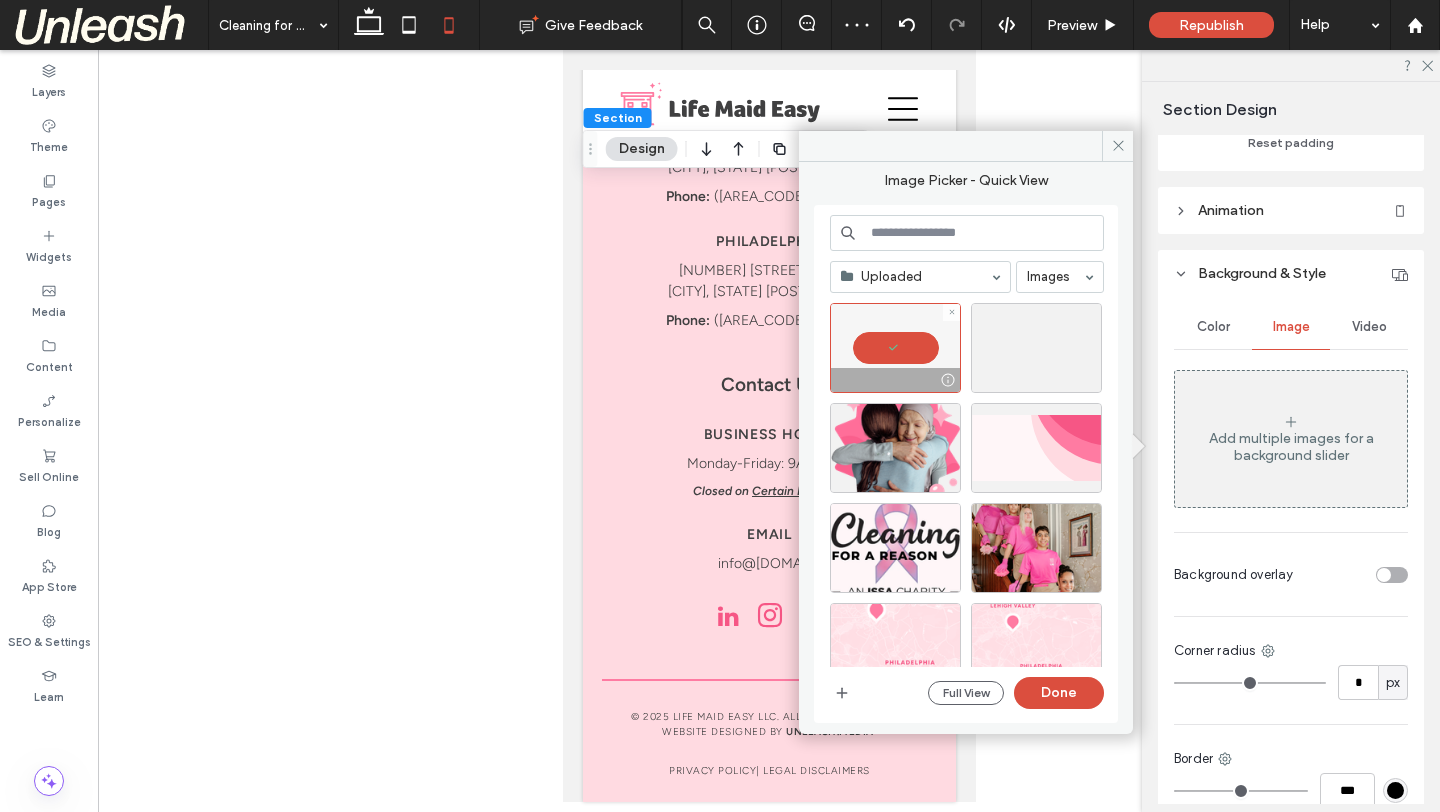 click at bounding box center [895, 348] 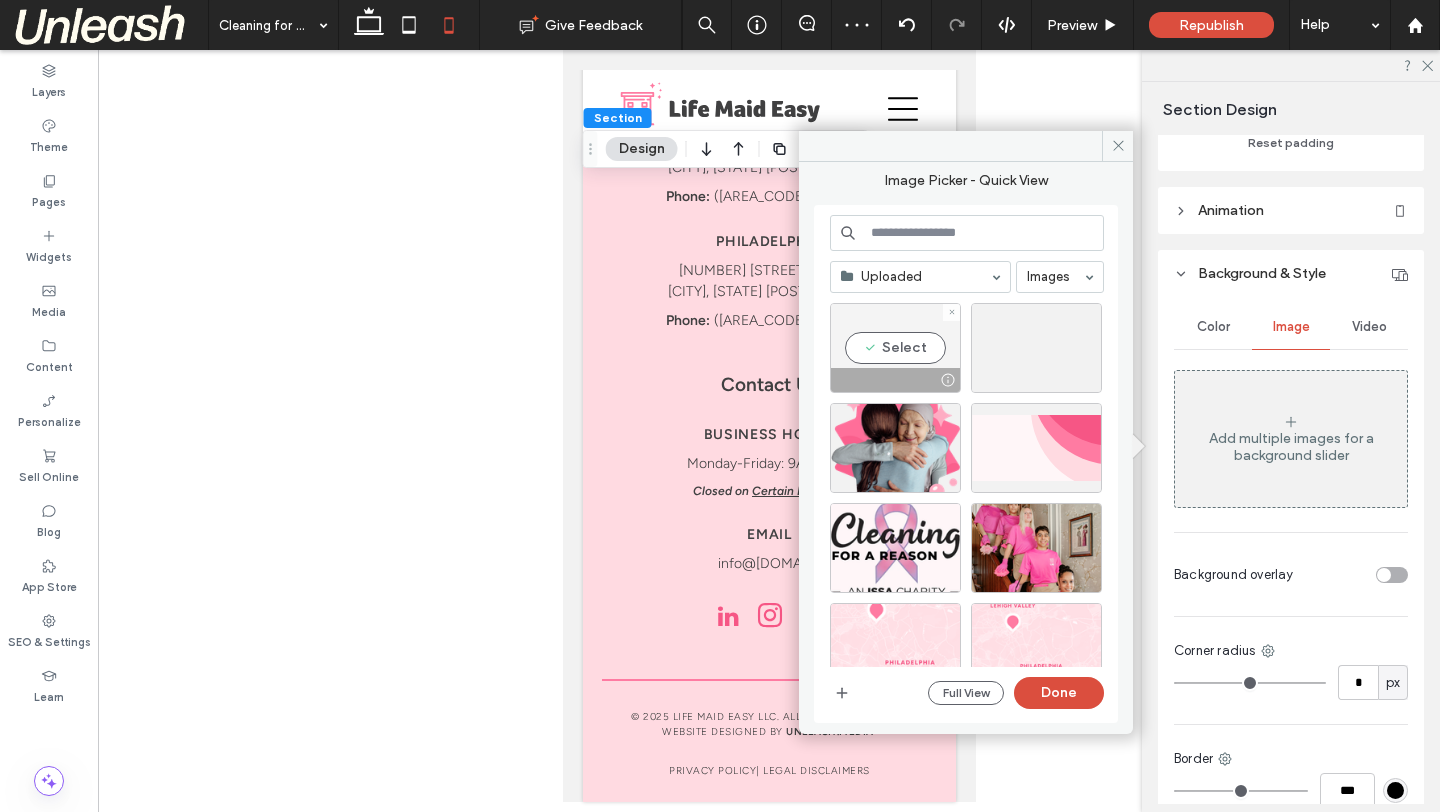 click on "Select" at bounding box center [895, 348] 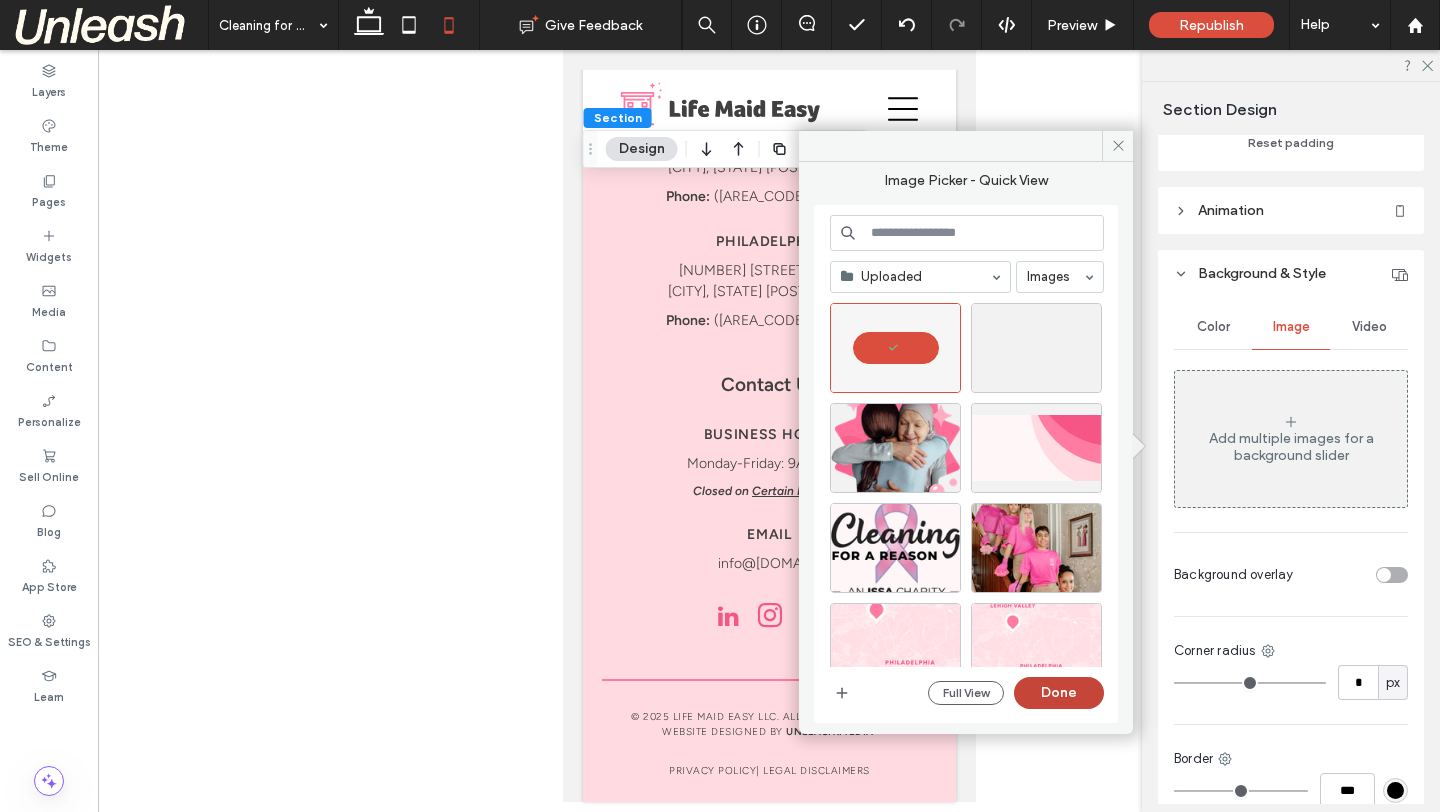 click on "Done" at bounding box center (1059, 693) 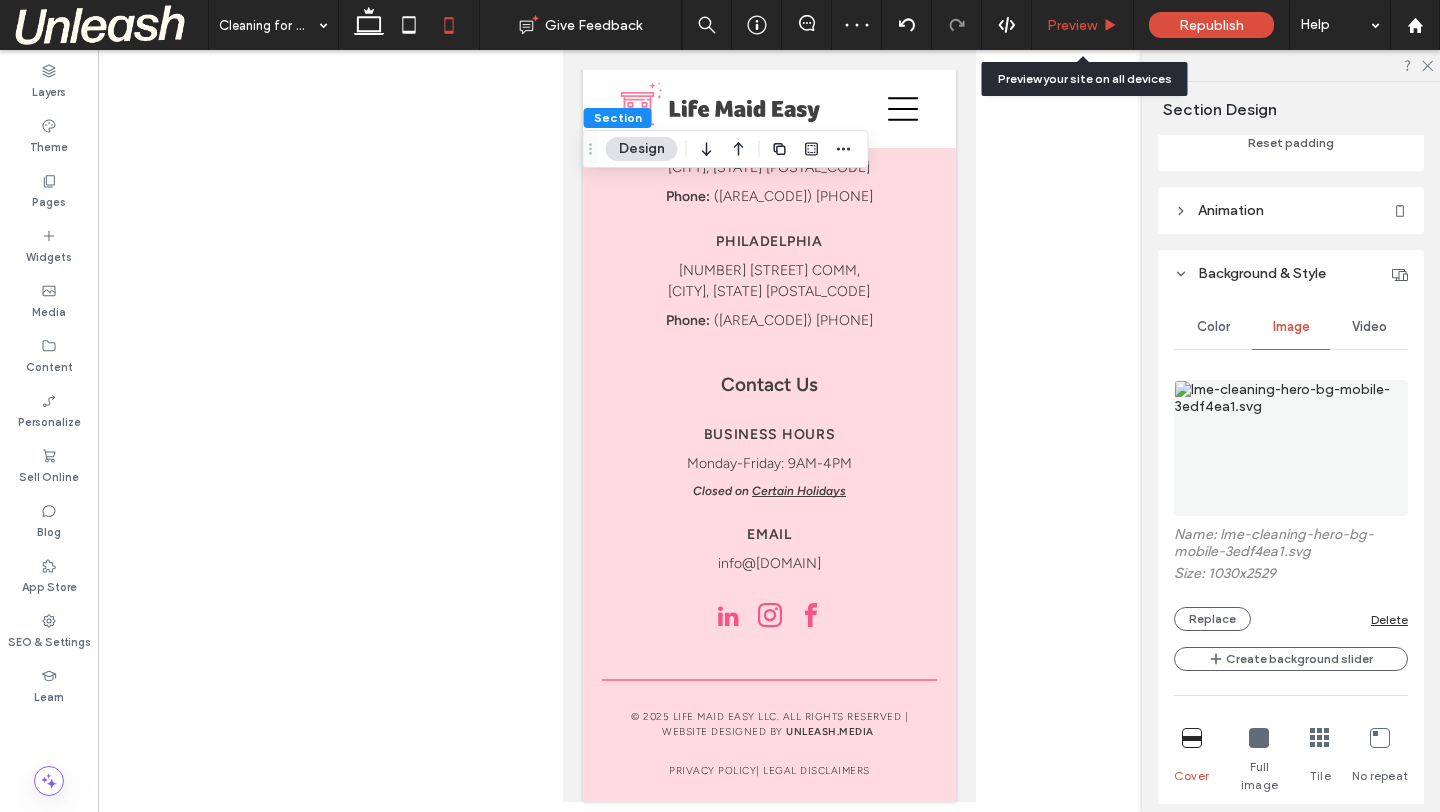 click on "Preview" at bounding box center (1072, 25) 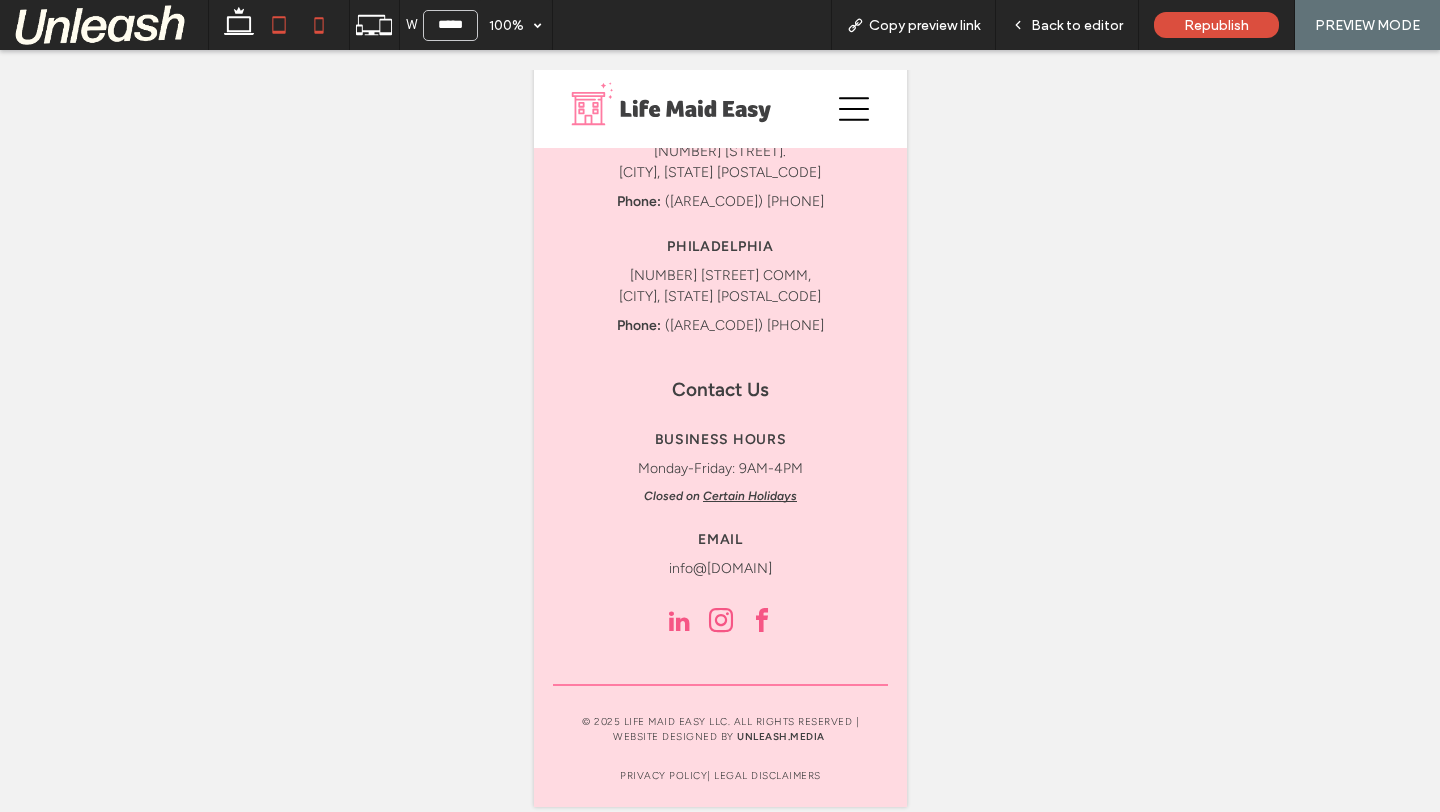 click 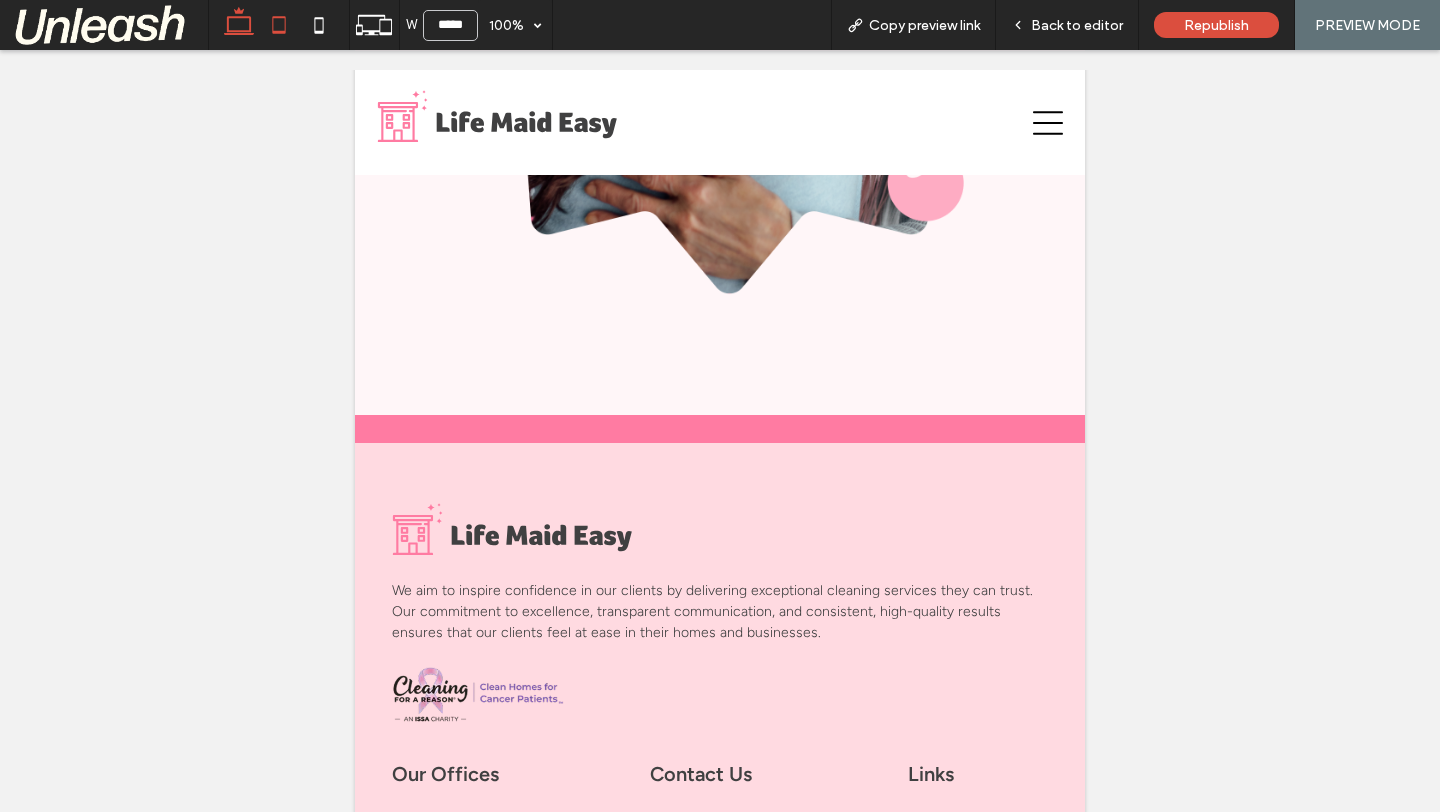 click 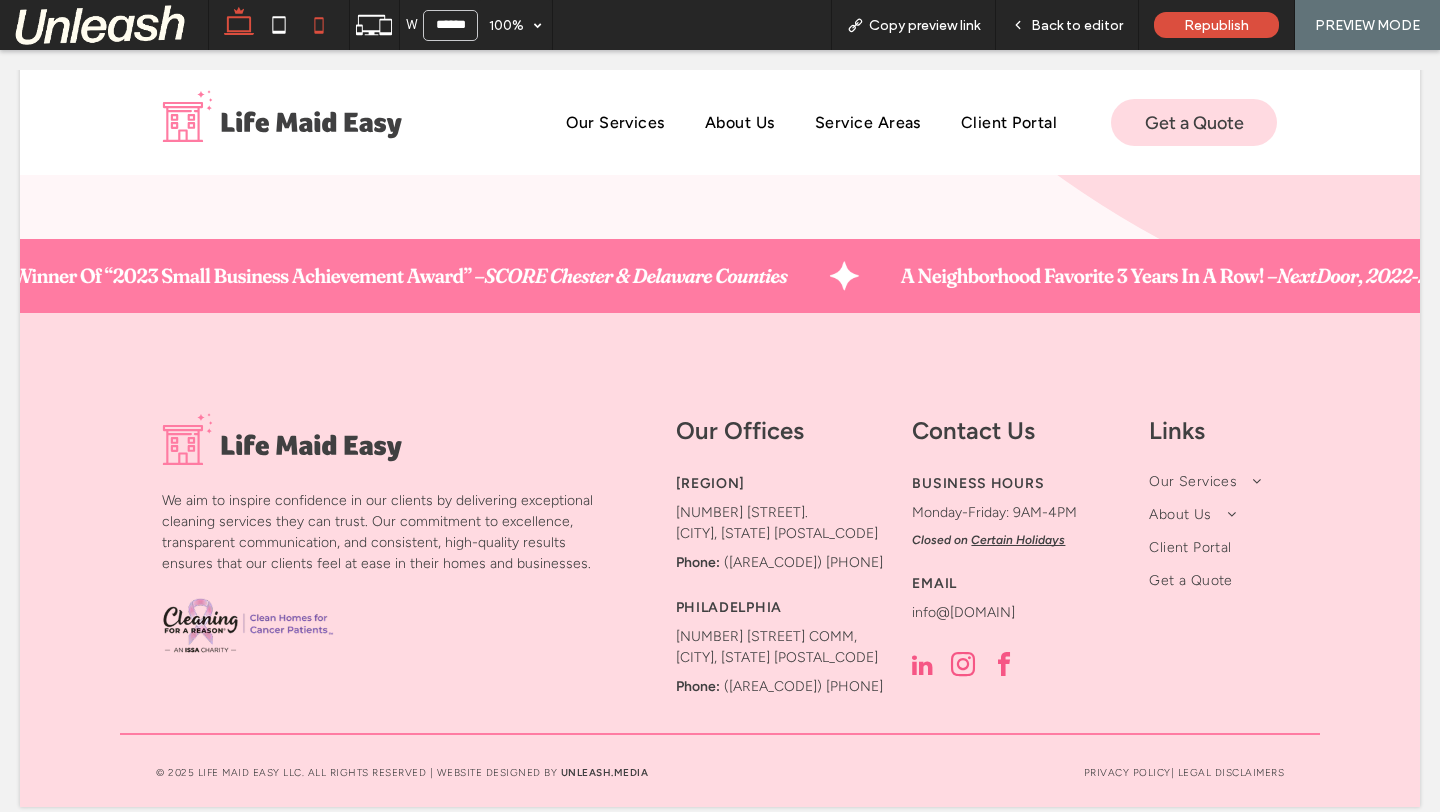 click 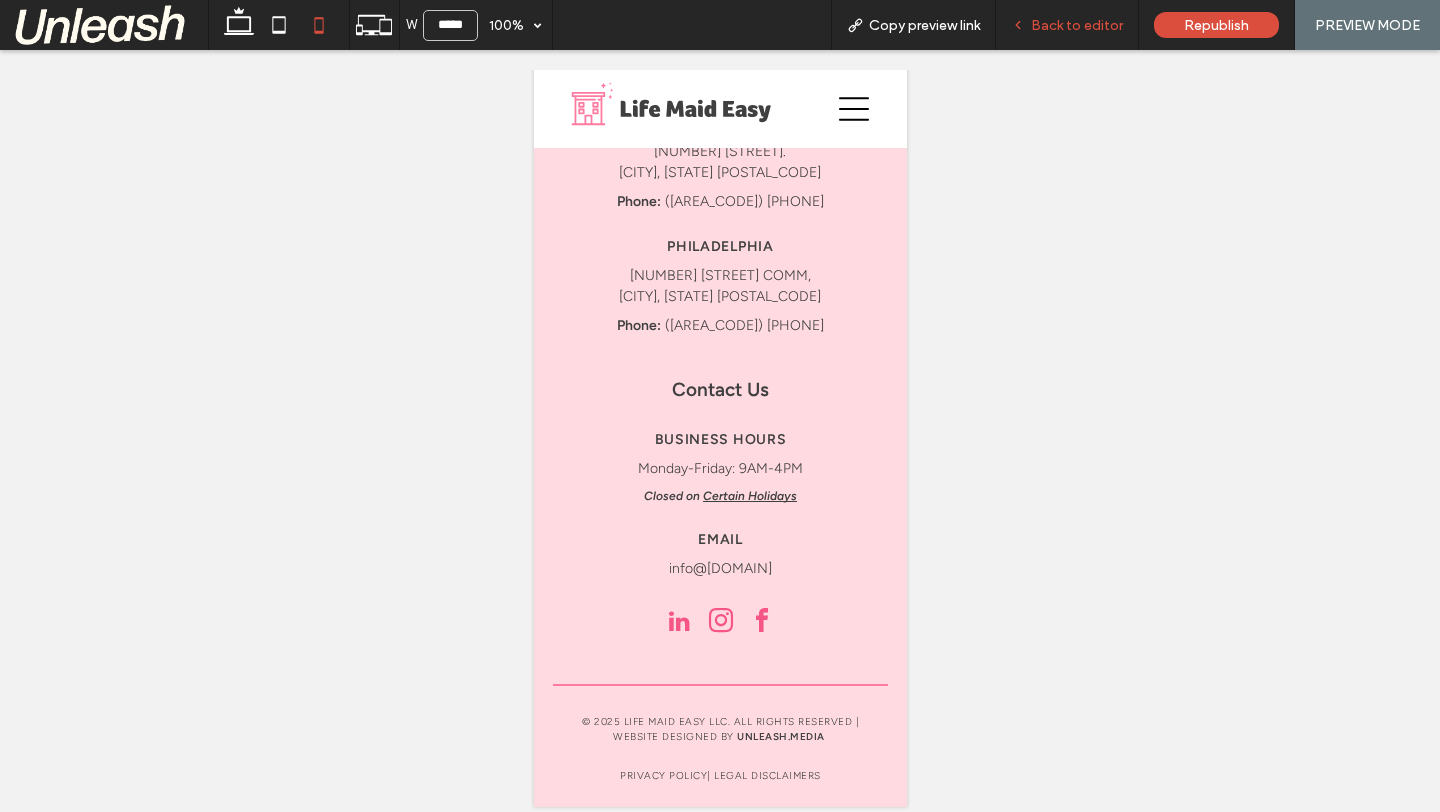 click on "Back to editor" at bounding box center (1067, 25) 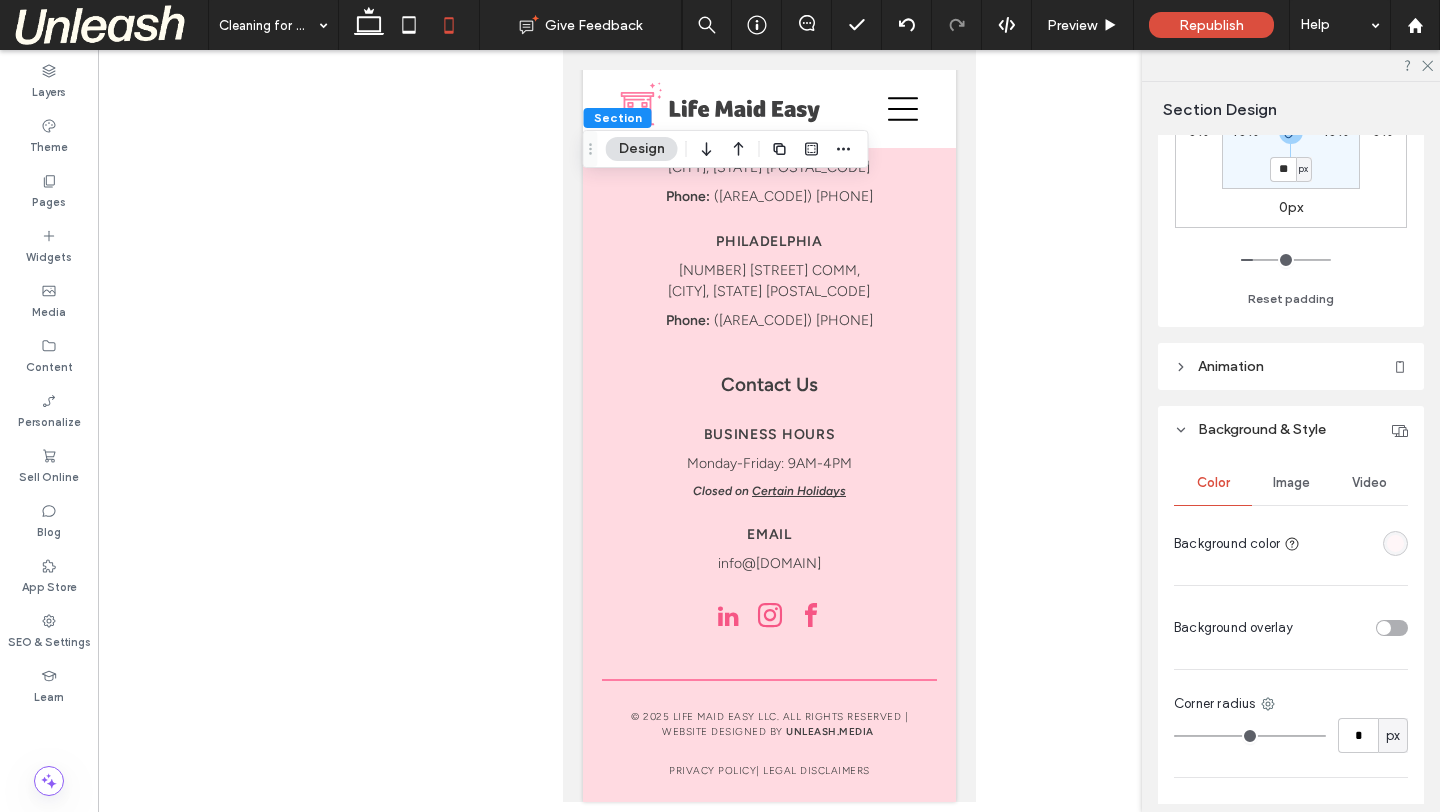 scroll, scrollTop: 505, scrollLeft: 0, axis: vertical 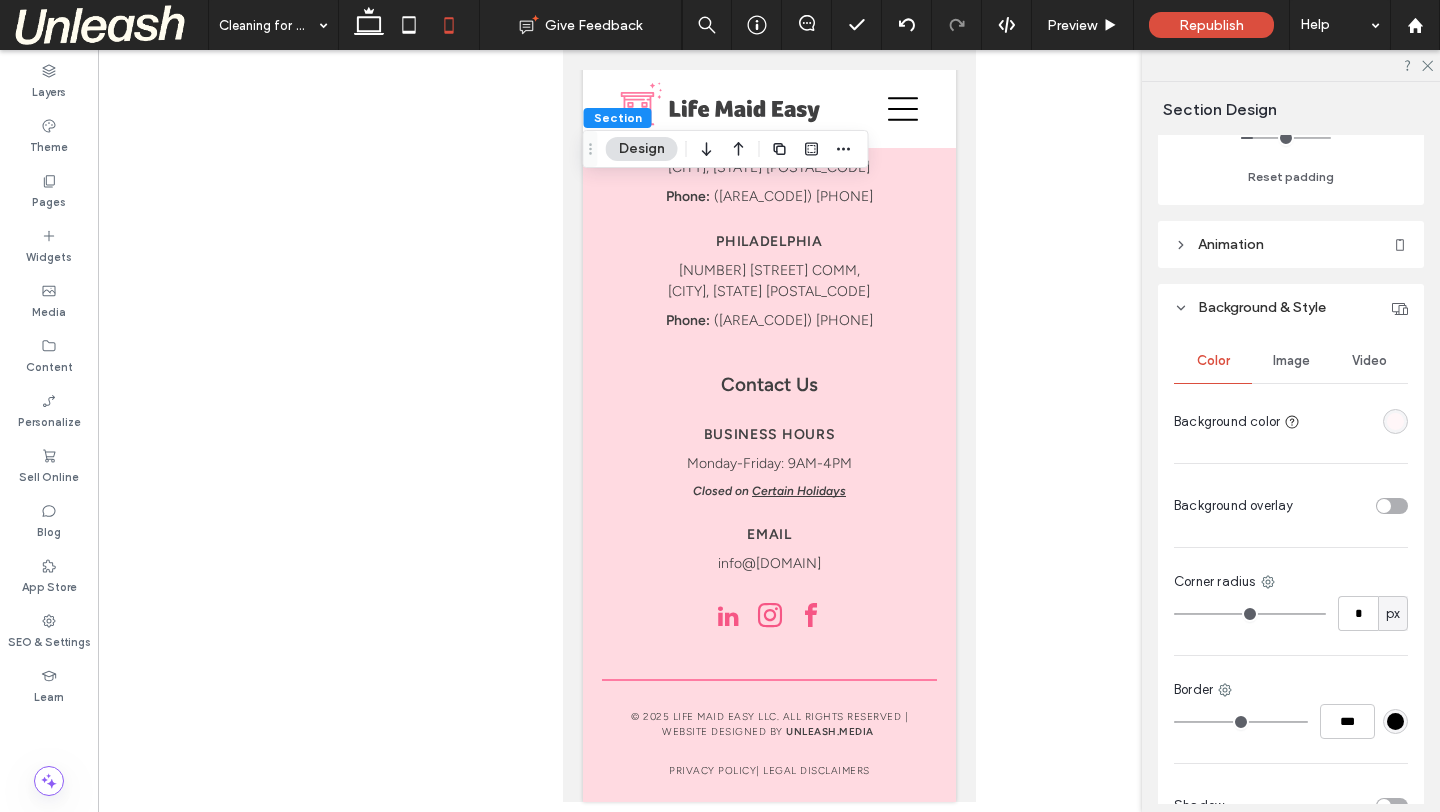 click on "Image" at bounding box center [1291, 361] 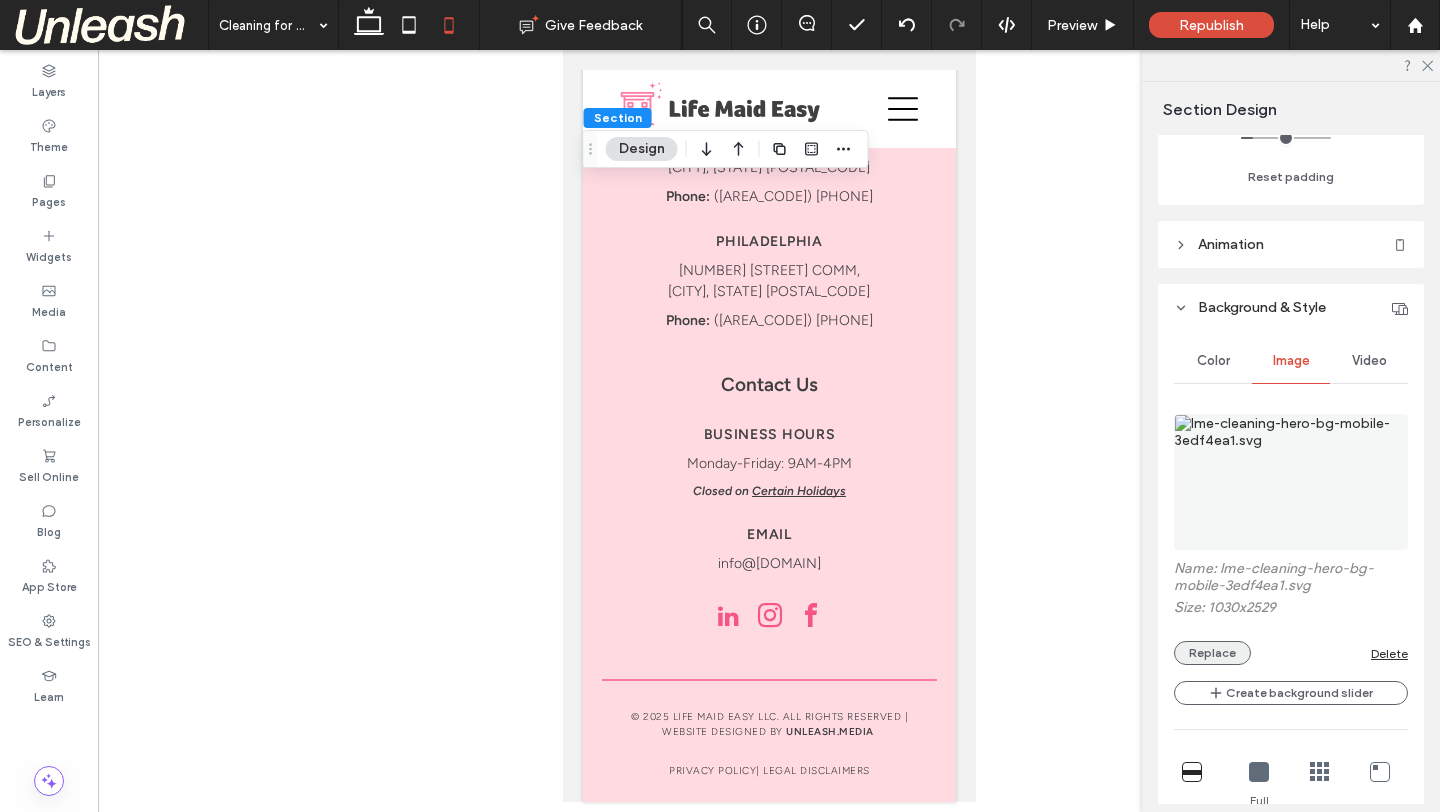 click on "Replace" at bounding box center (1212, 653) 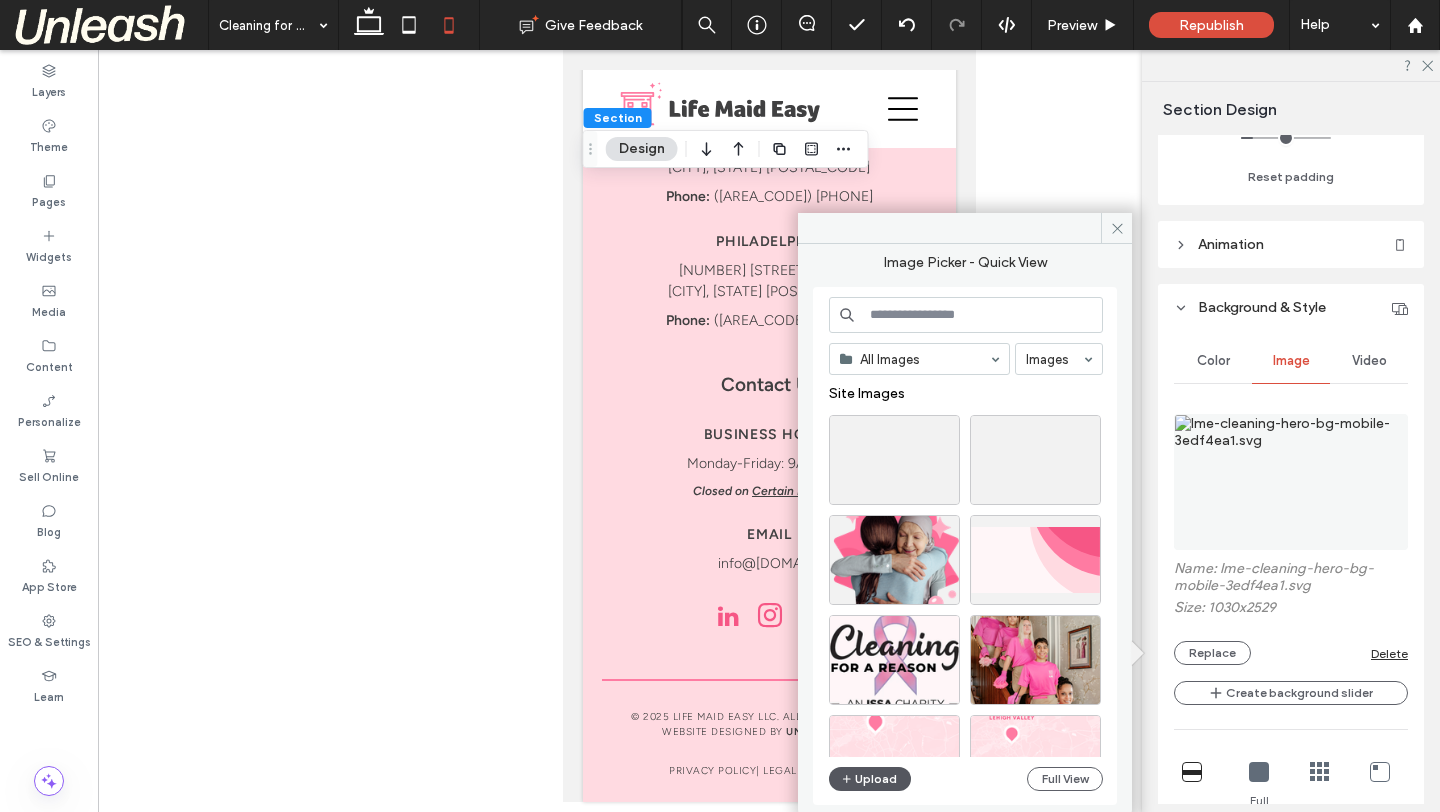 click on "Upload" at bounding box center [870, 779] 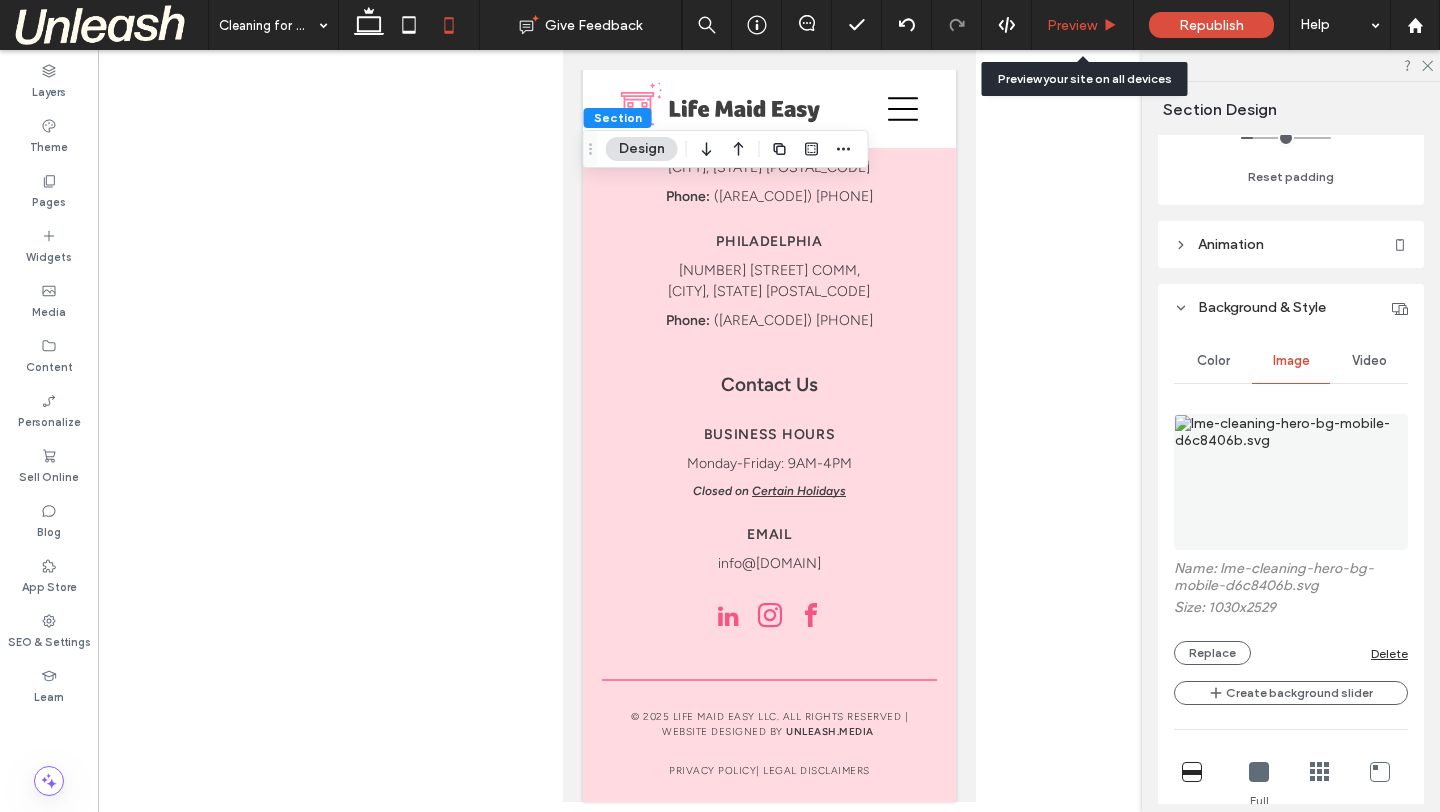 click on "Preview" at bounding box center [1072, 25] 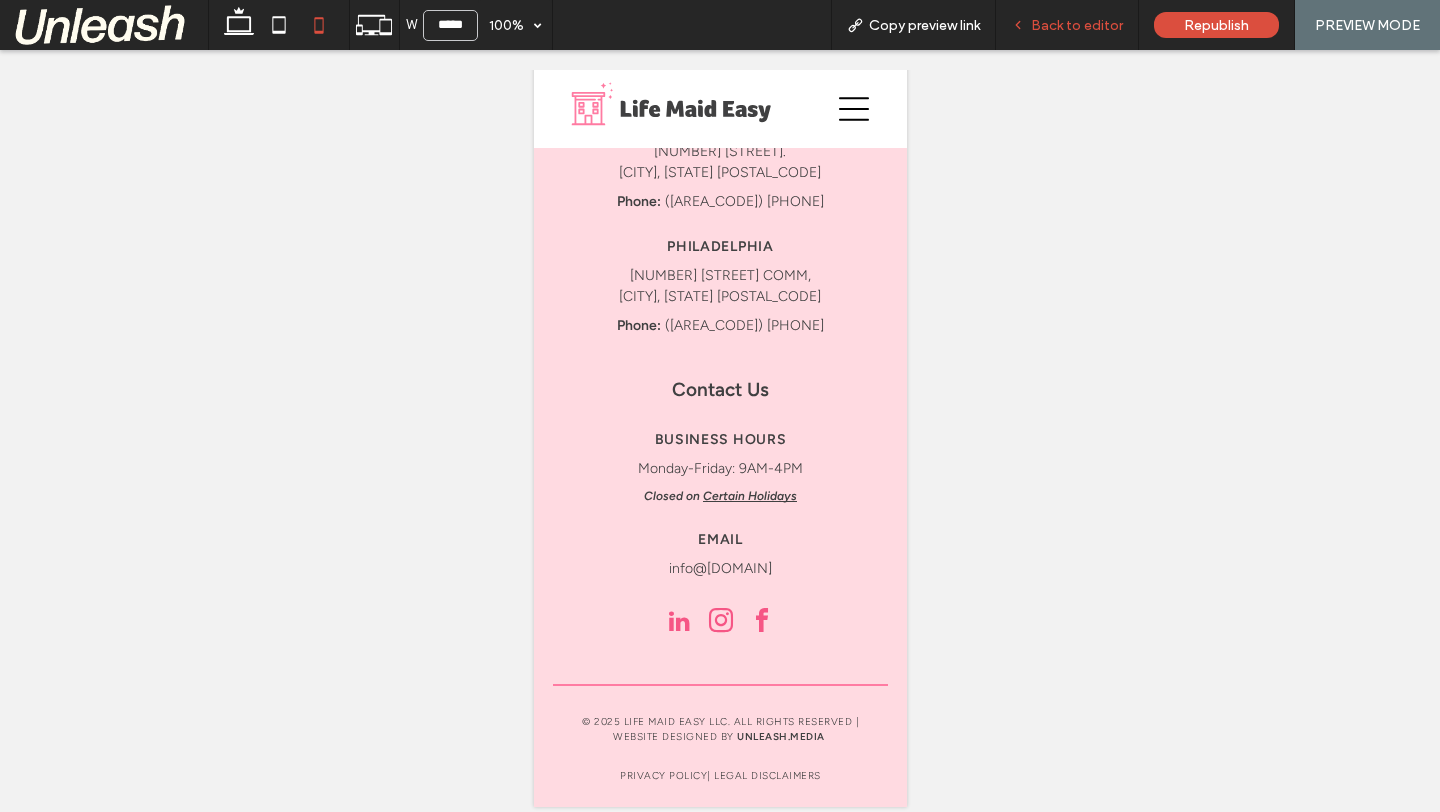 click on "Back to editor" at bounding box center [1067, 25] 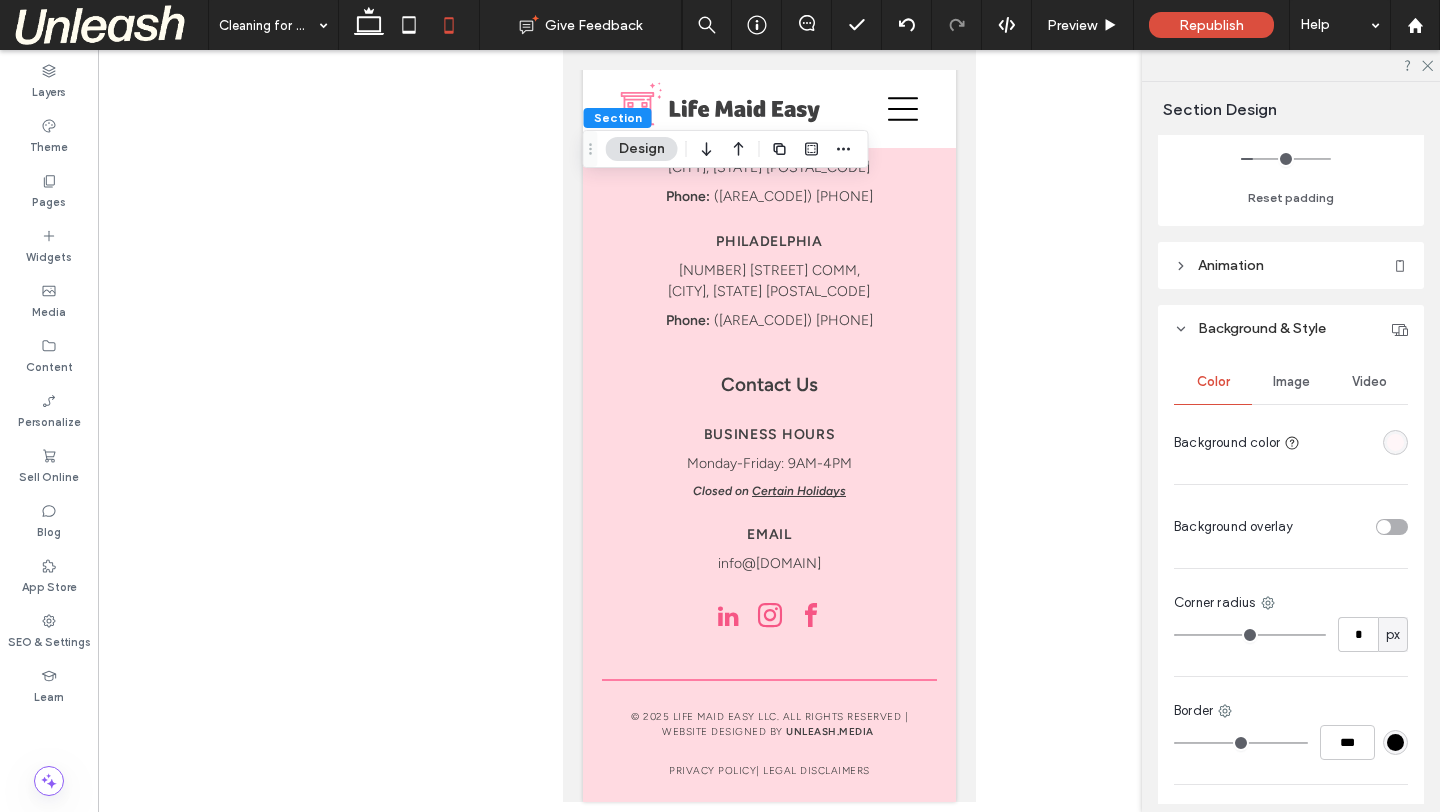 scroll, scrollTop: 620, scrollLeft: 0, axis: vertical 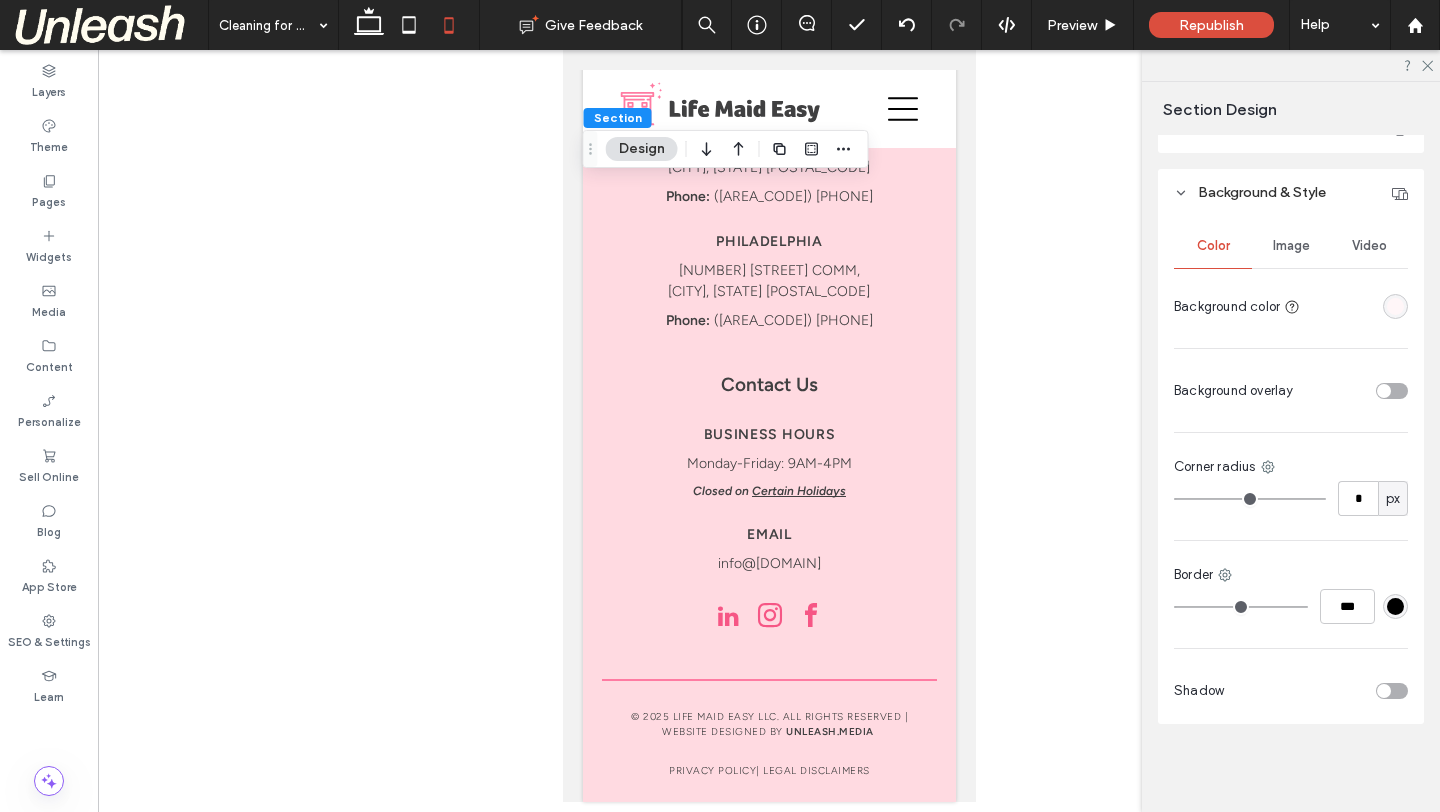 click on "Image" at bounding box center (1291, 246) 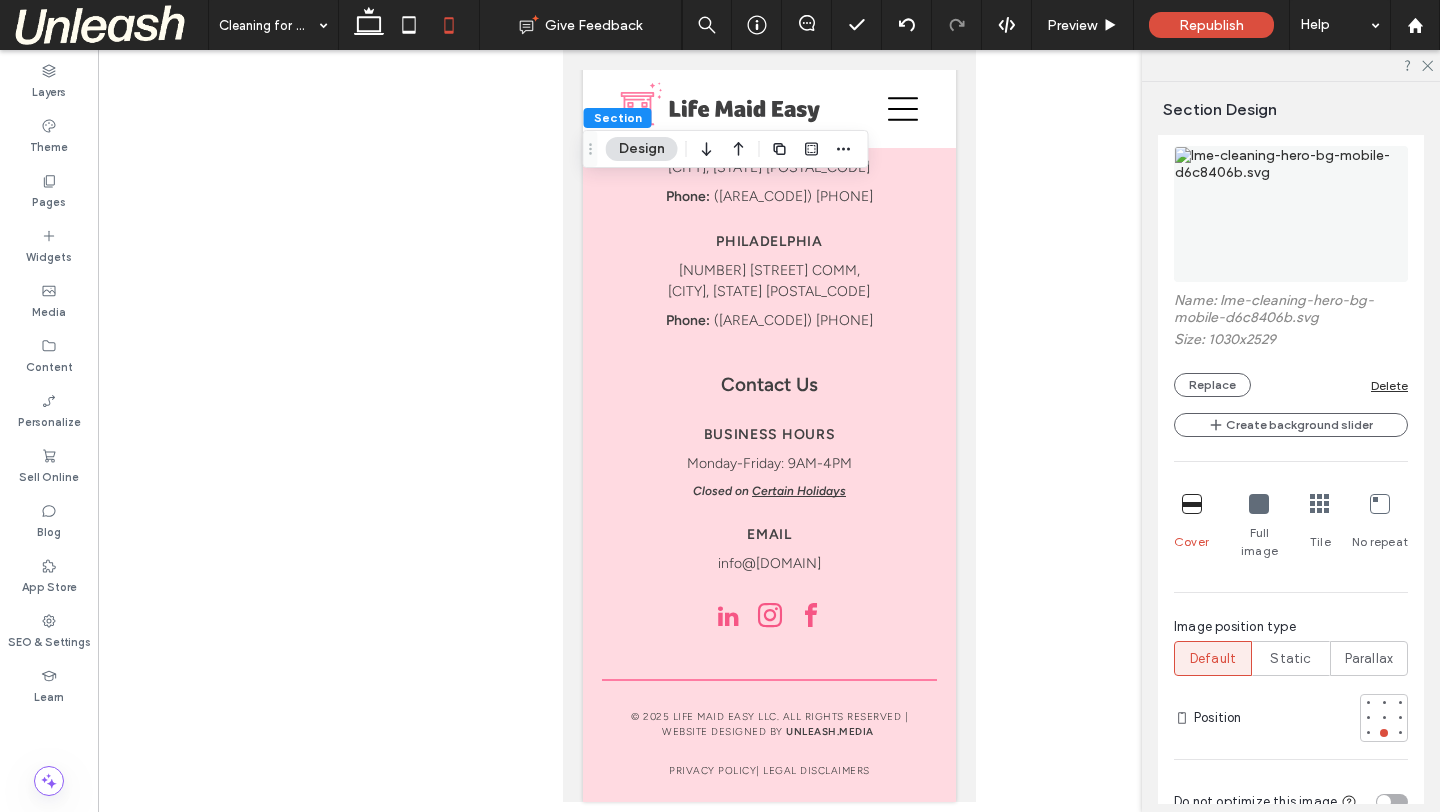 scroll, scrollTop: 917, scrollLeft: 0, axis: vertical 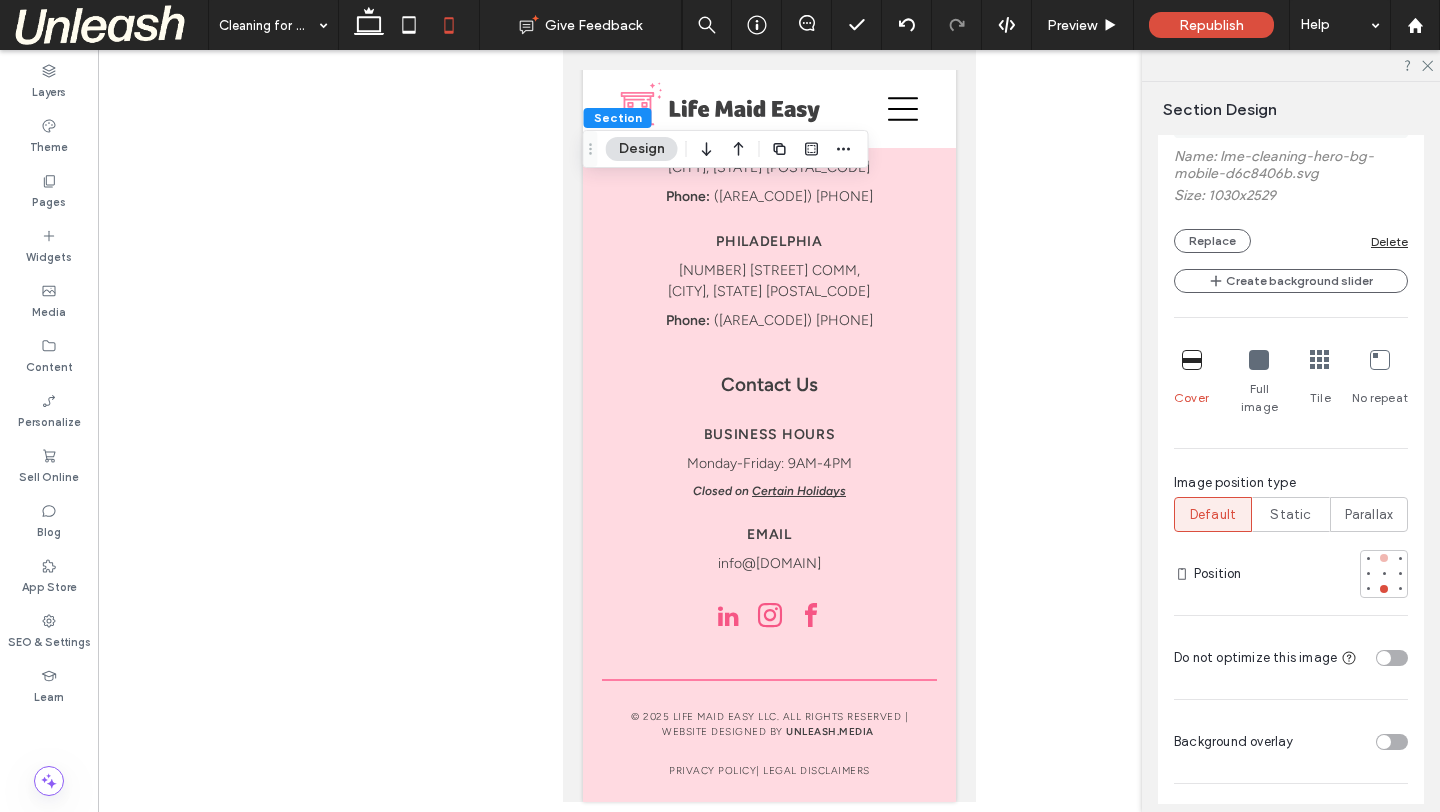 click at bounding box center (1384, 558) 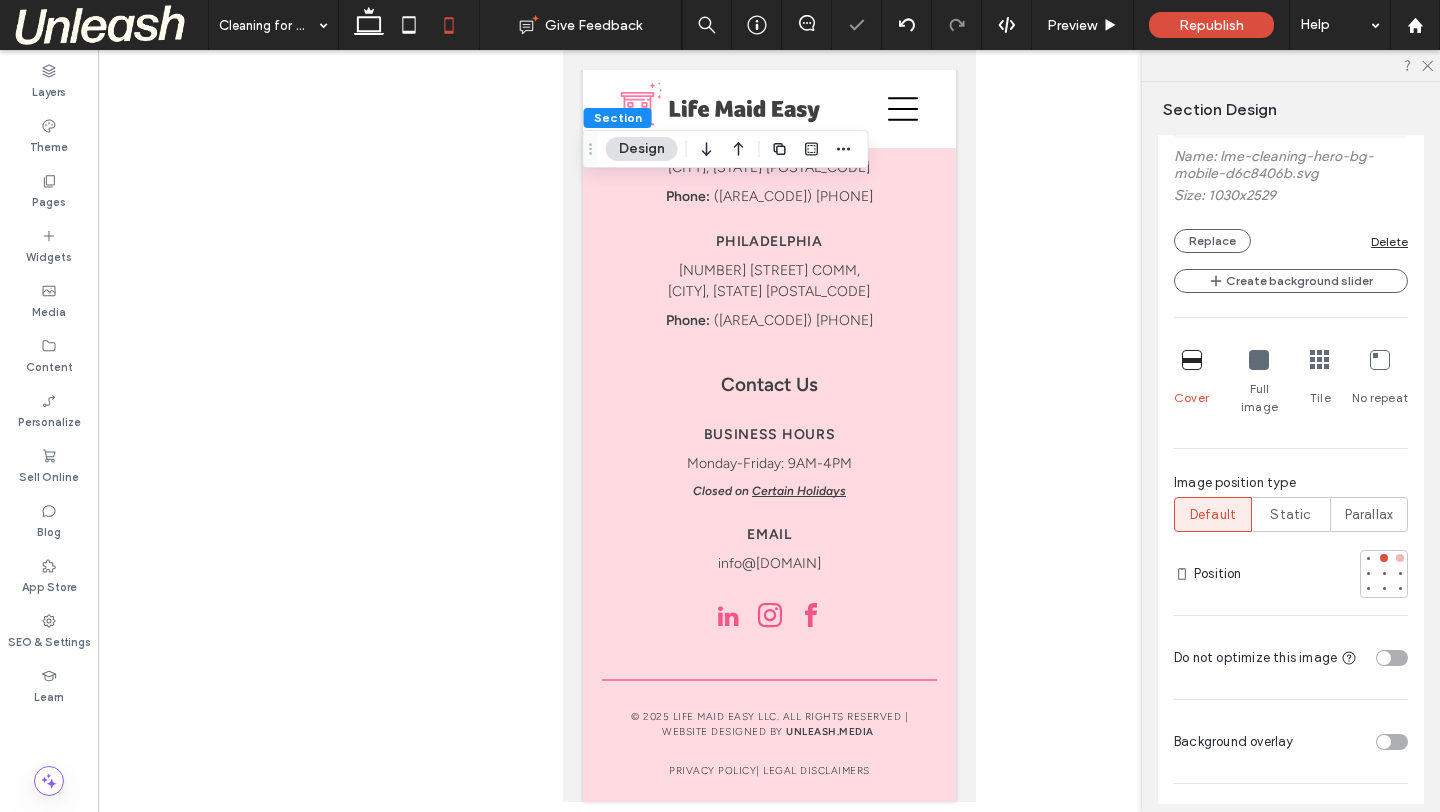 click at bounding box center [1400, 558] 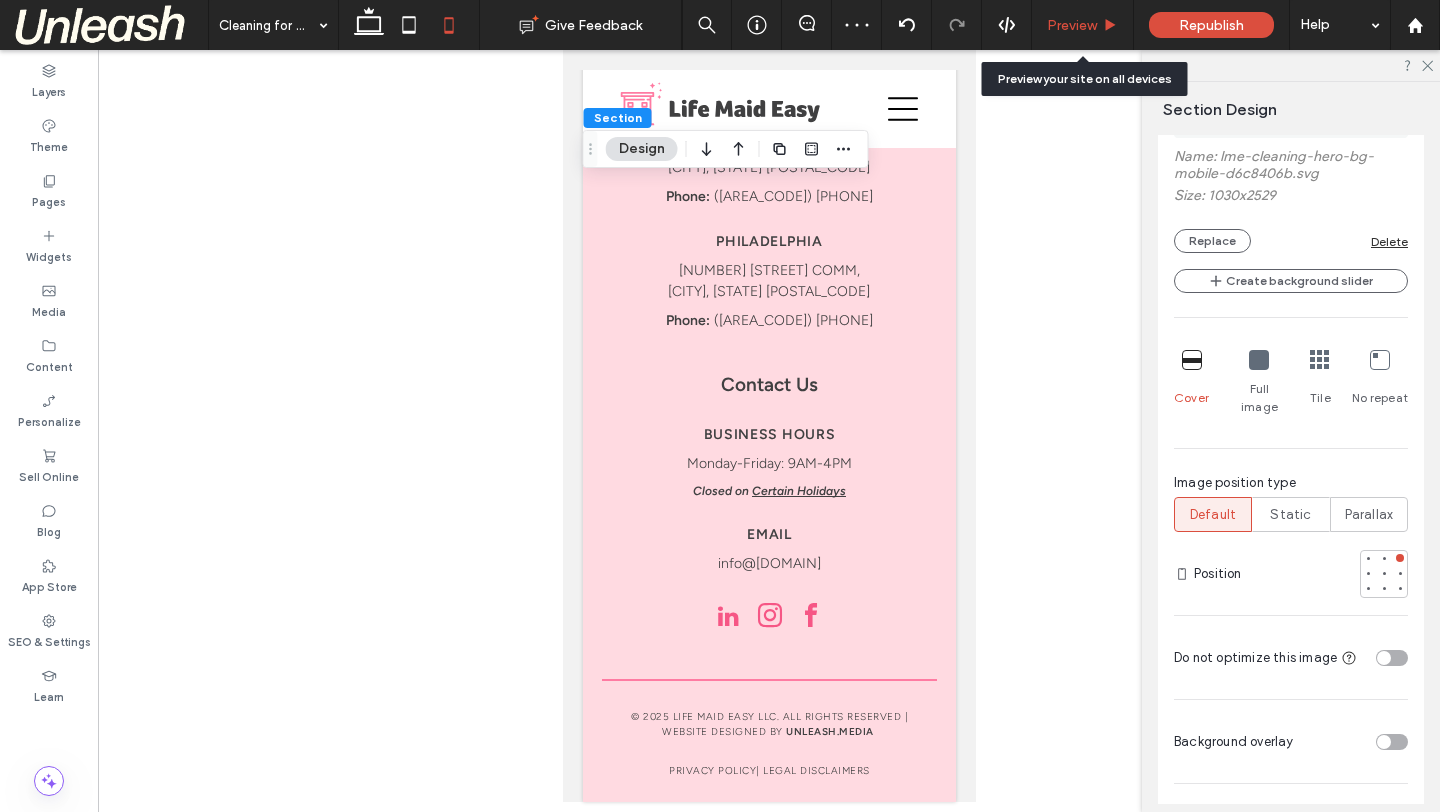 click on "Preview" at bounding box center [1072, 25] 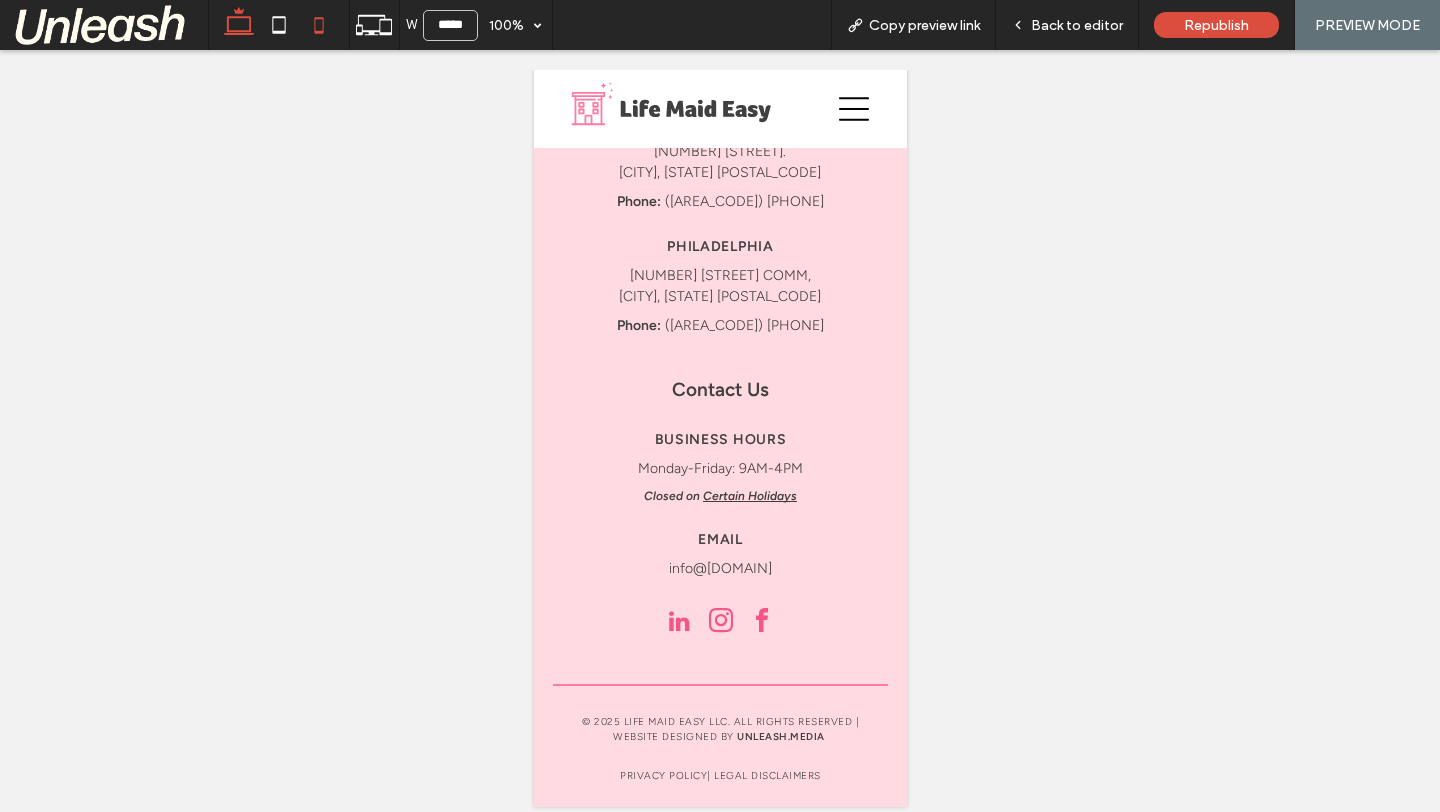 click 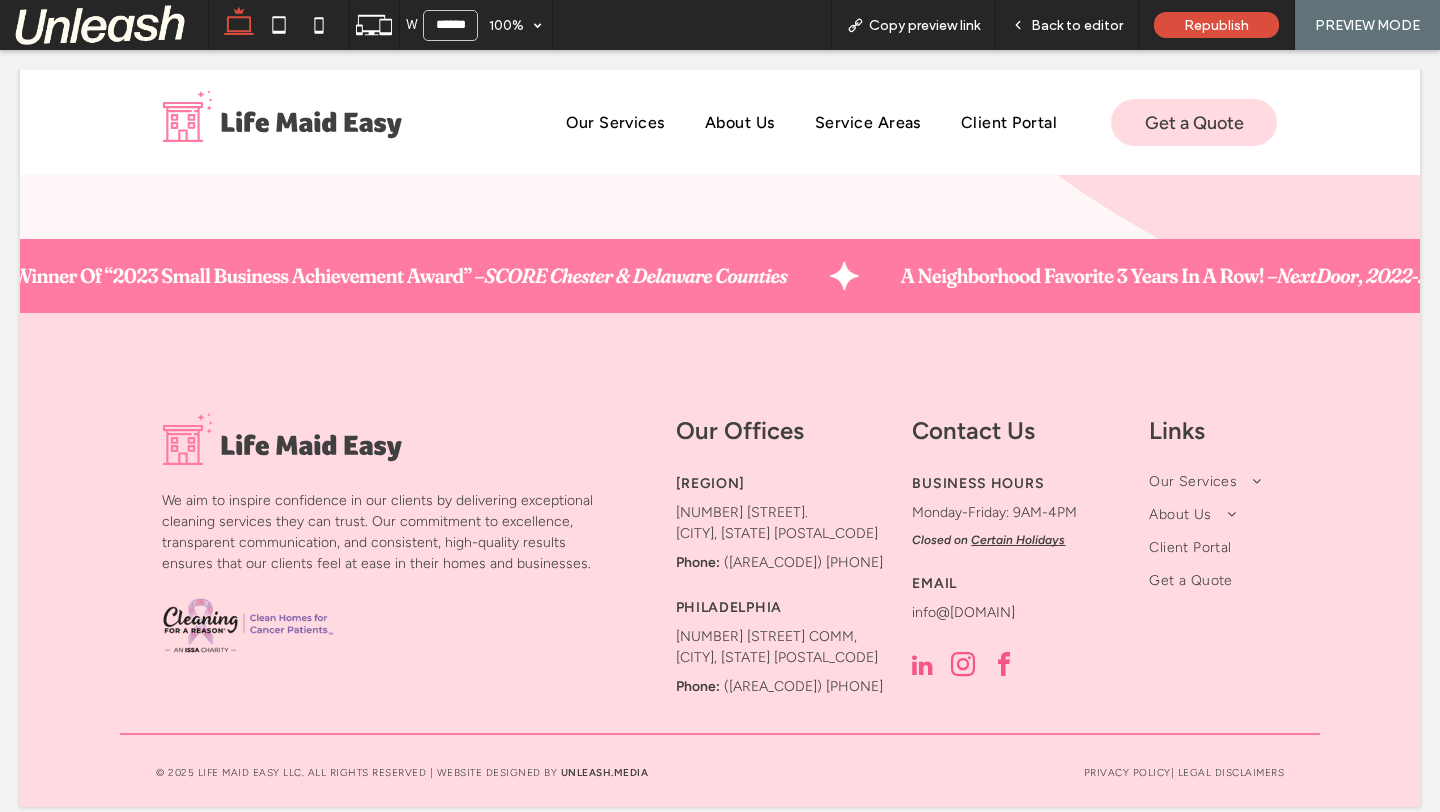 type on "******" 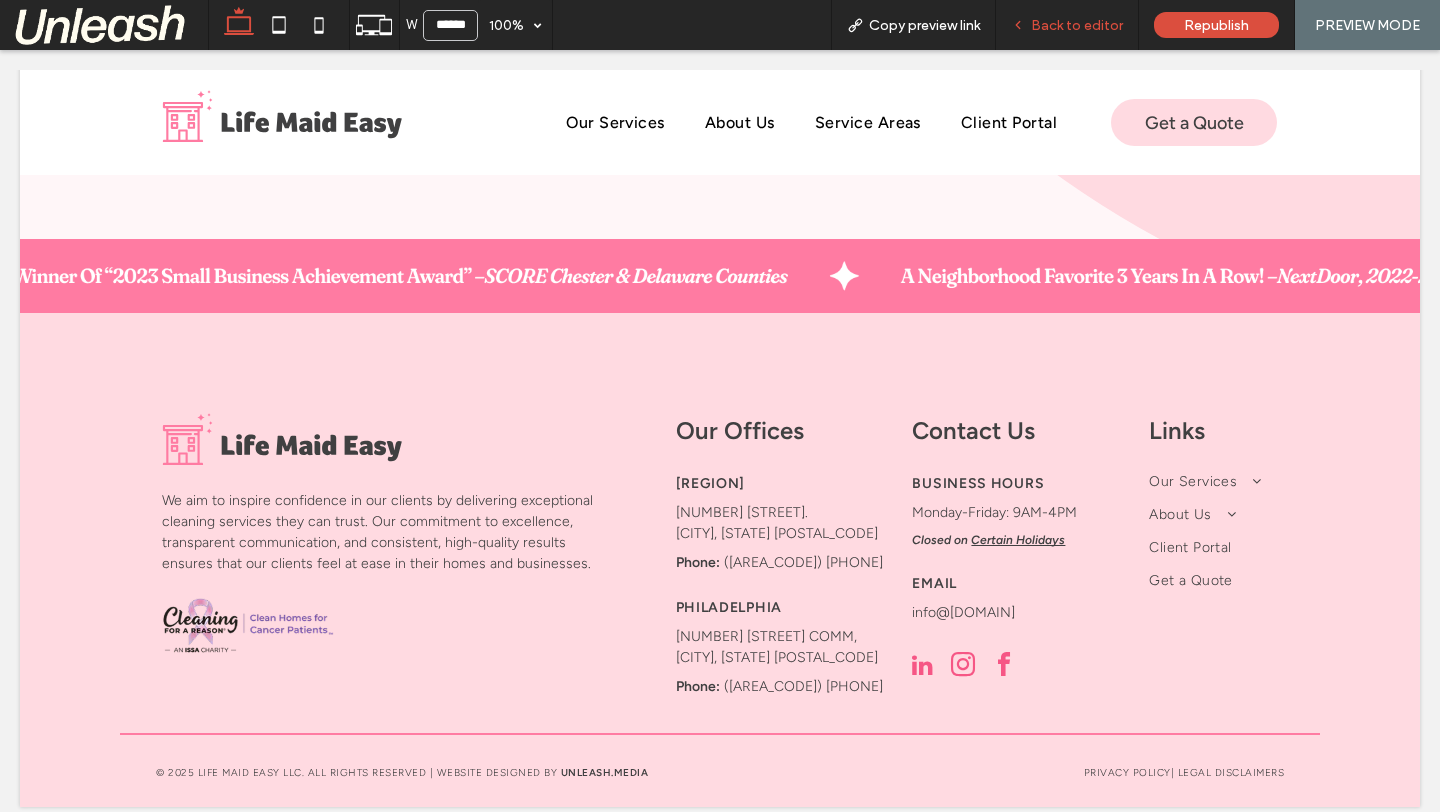 click on "Back to editor" at bounding box center (1077, 25) 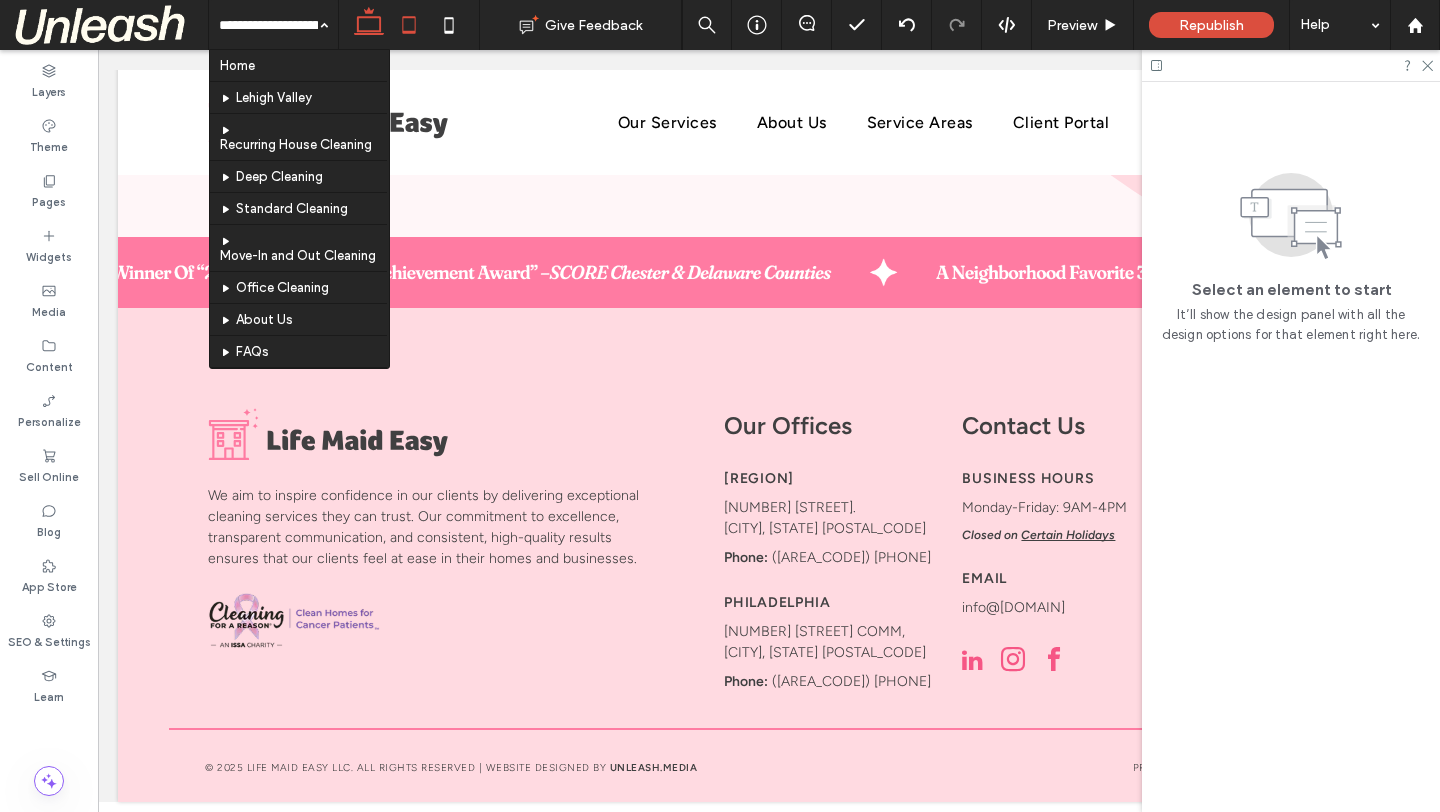 click 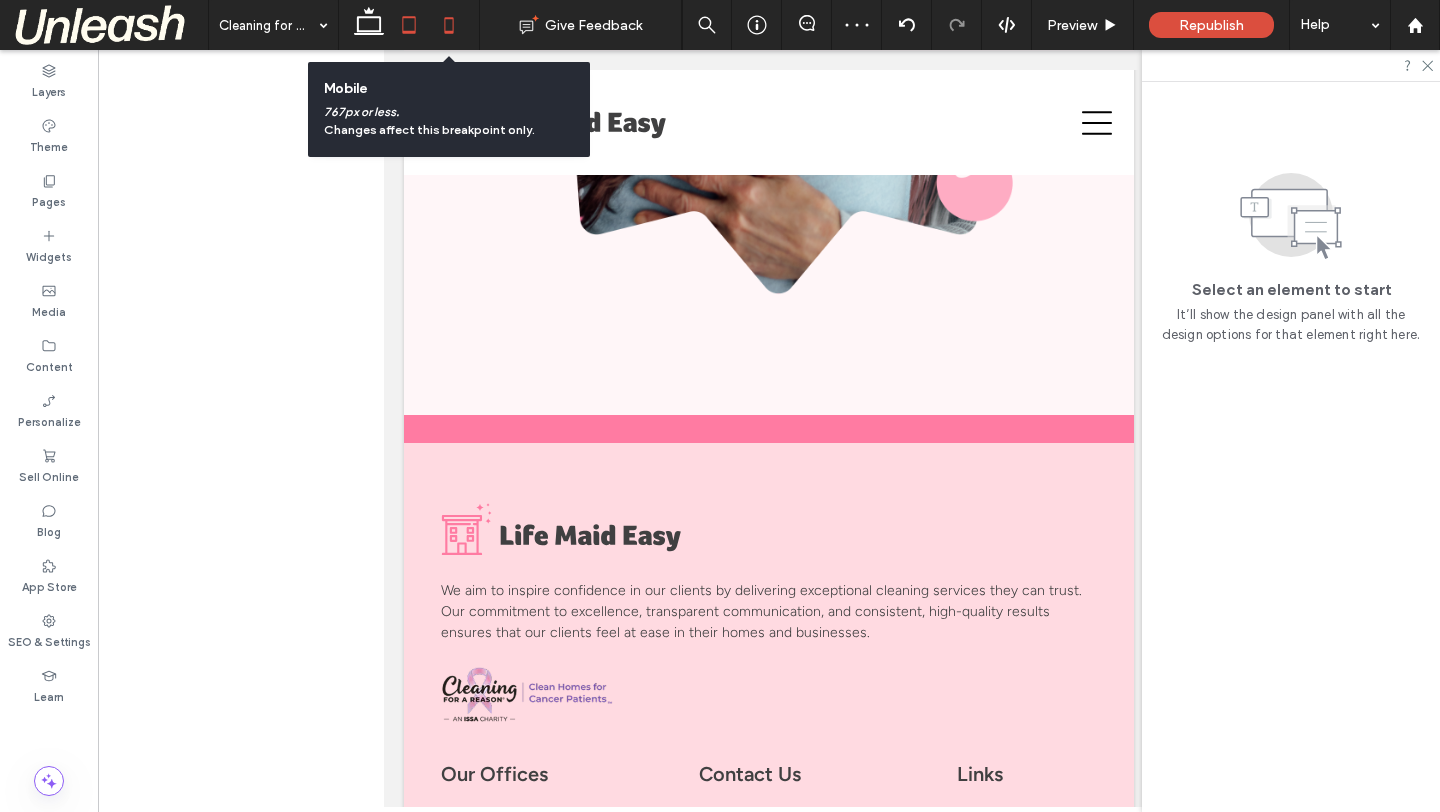 click 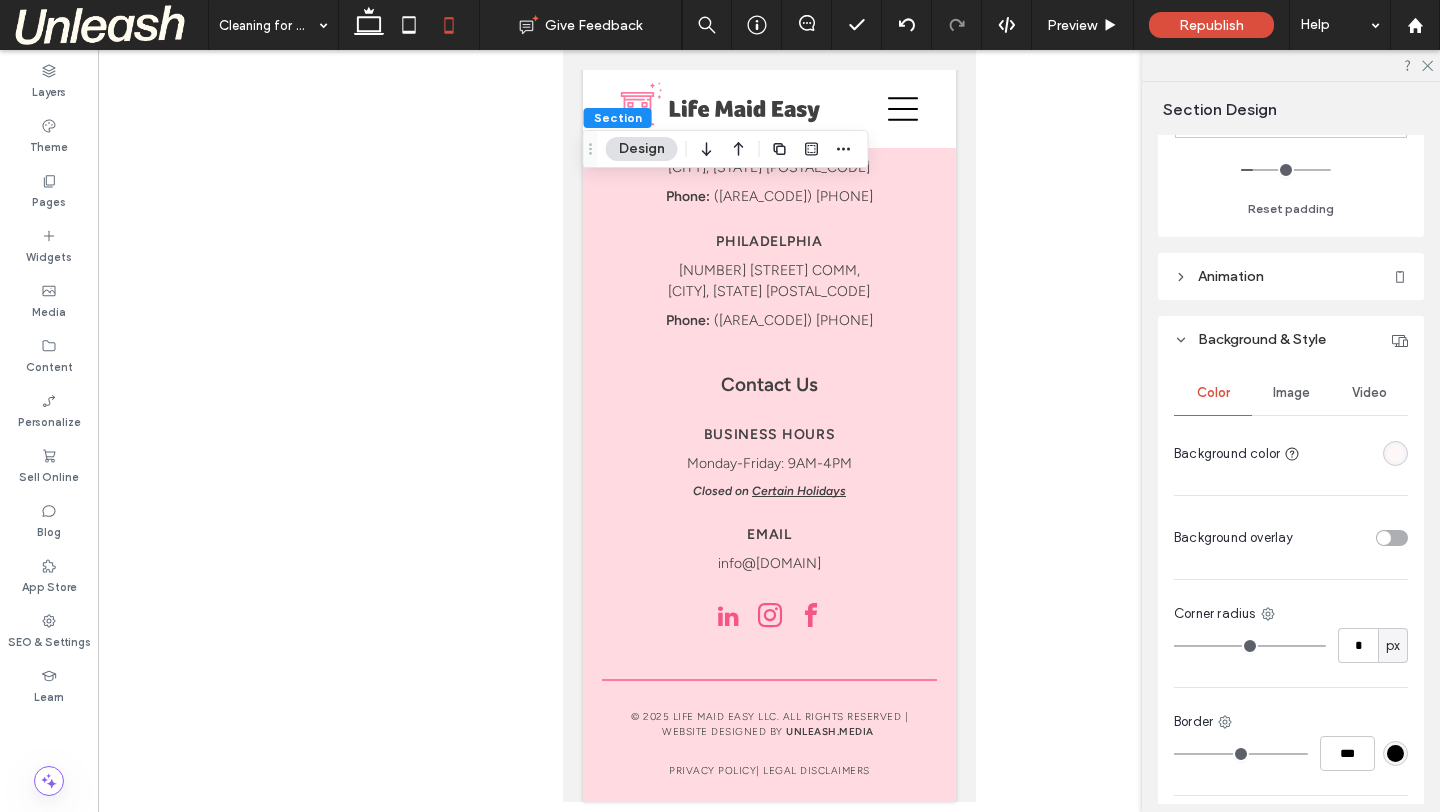 scroll, scrollTop: 620, scrollLeft: 0, axis: vertical 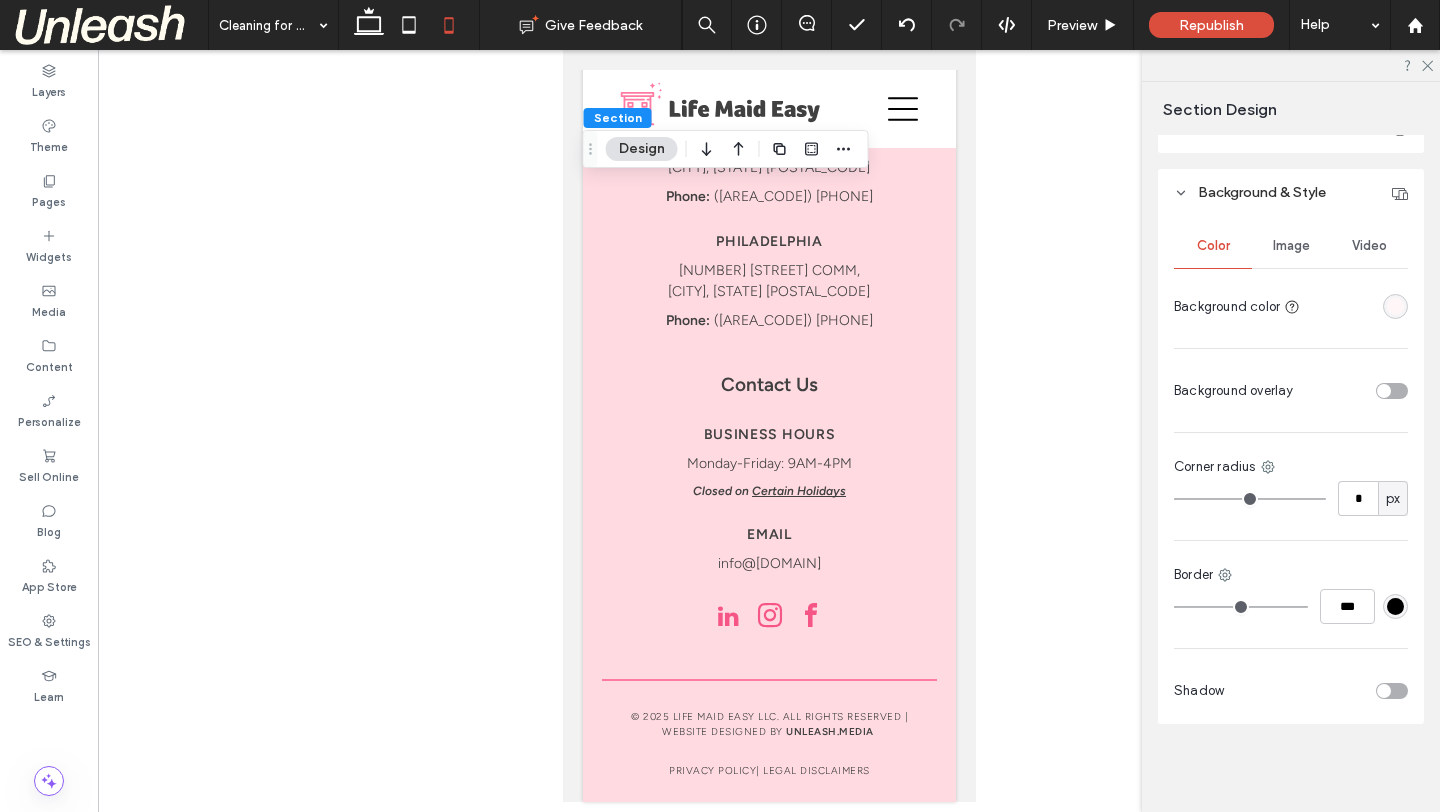 click on "Image" at bounding box center [1291, 246] 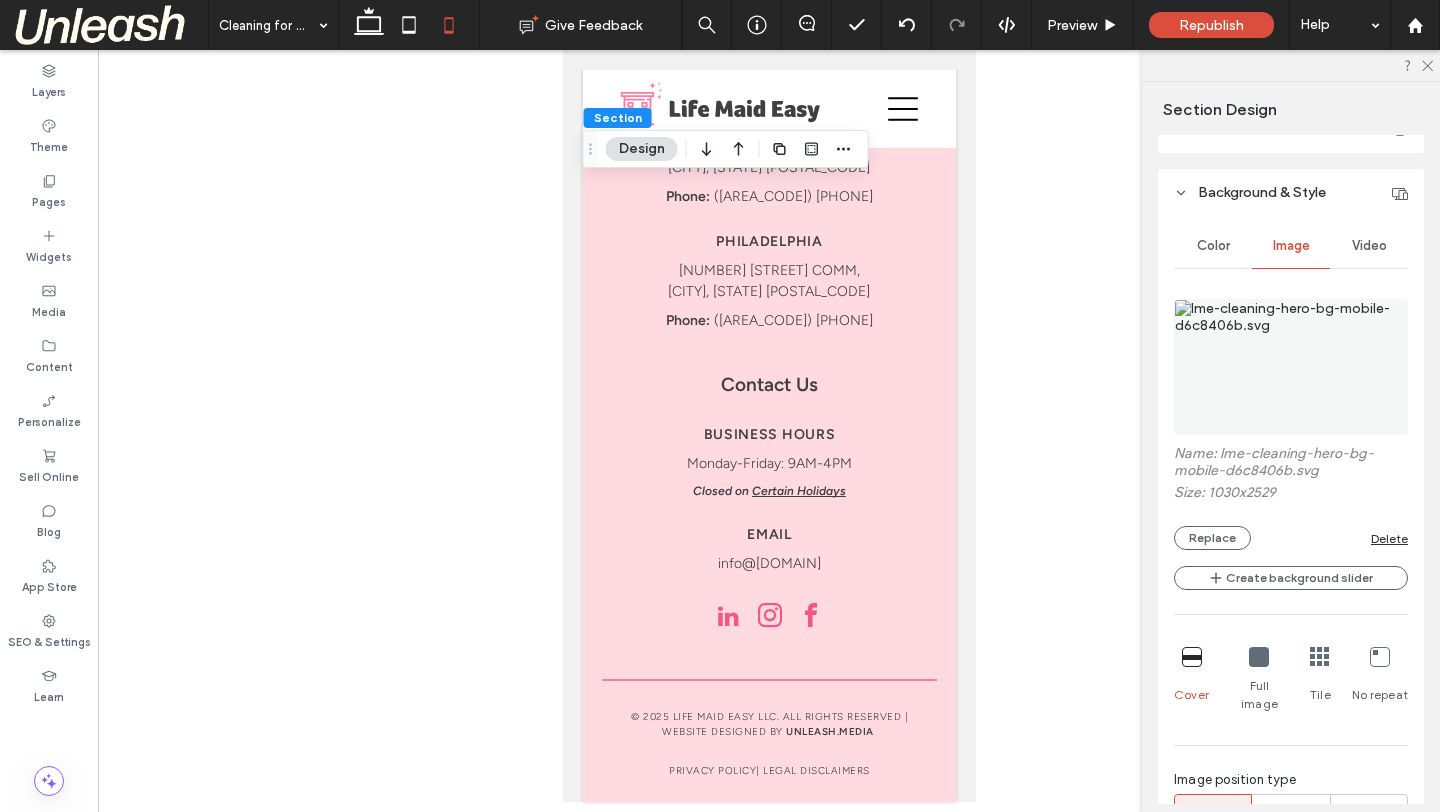 click at bounding box center [1291, 367] 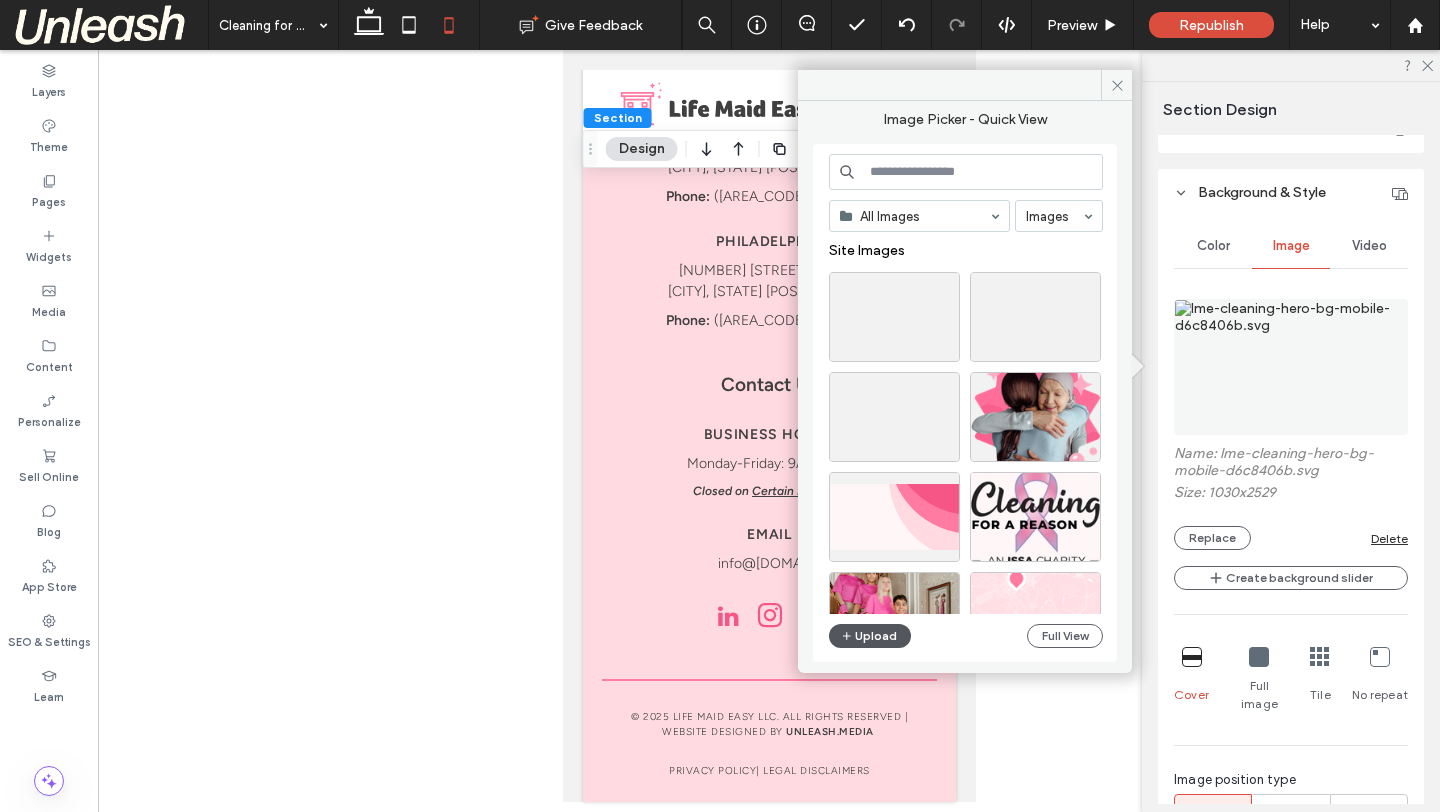 click on "Upload" at bounding box center [870, 636] 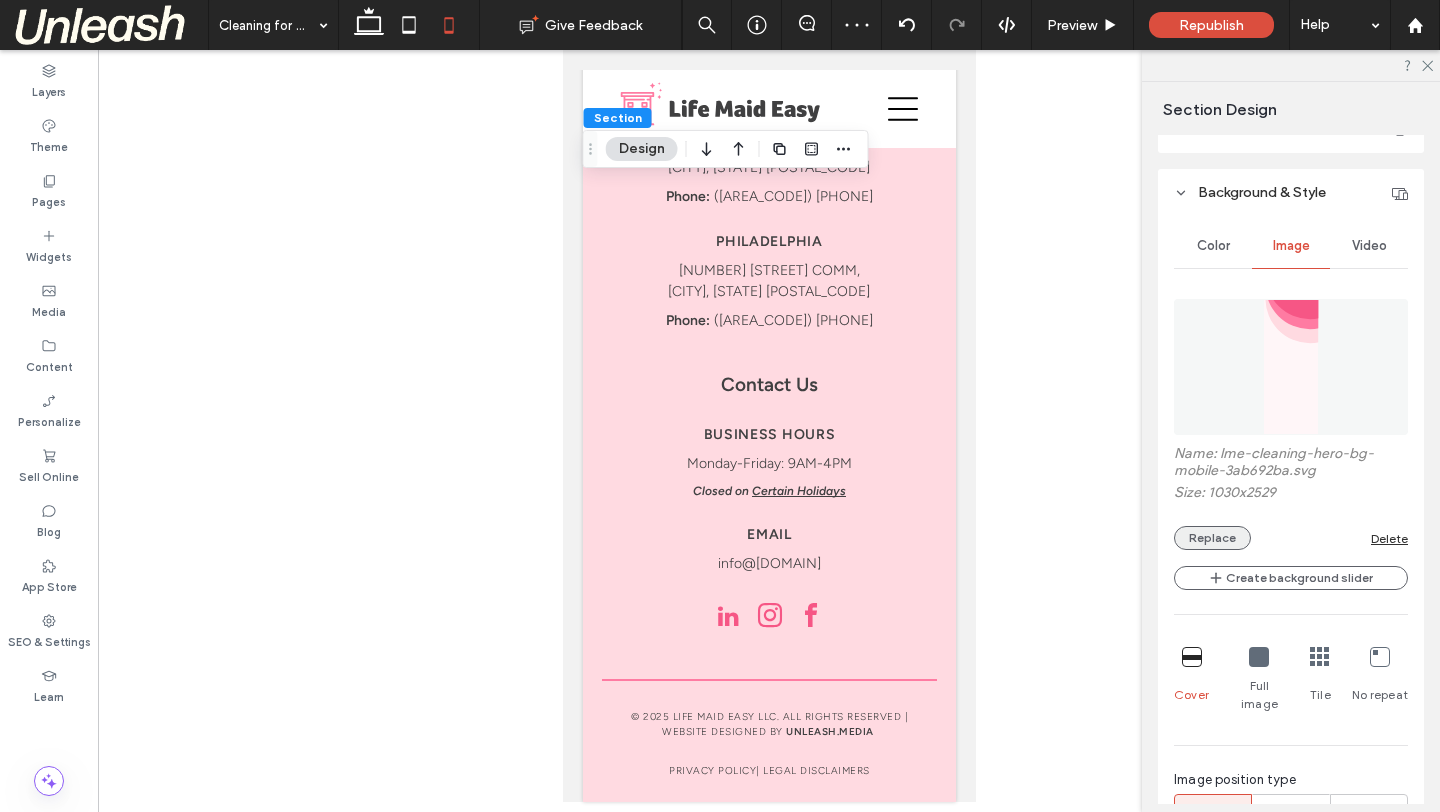 click on "Replace" at bounding box center (1212, 538) 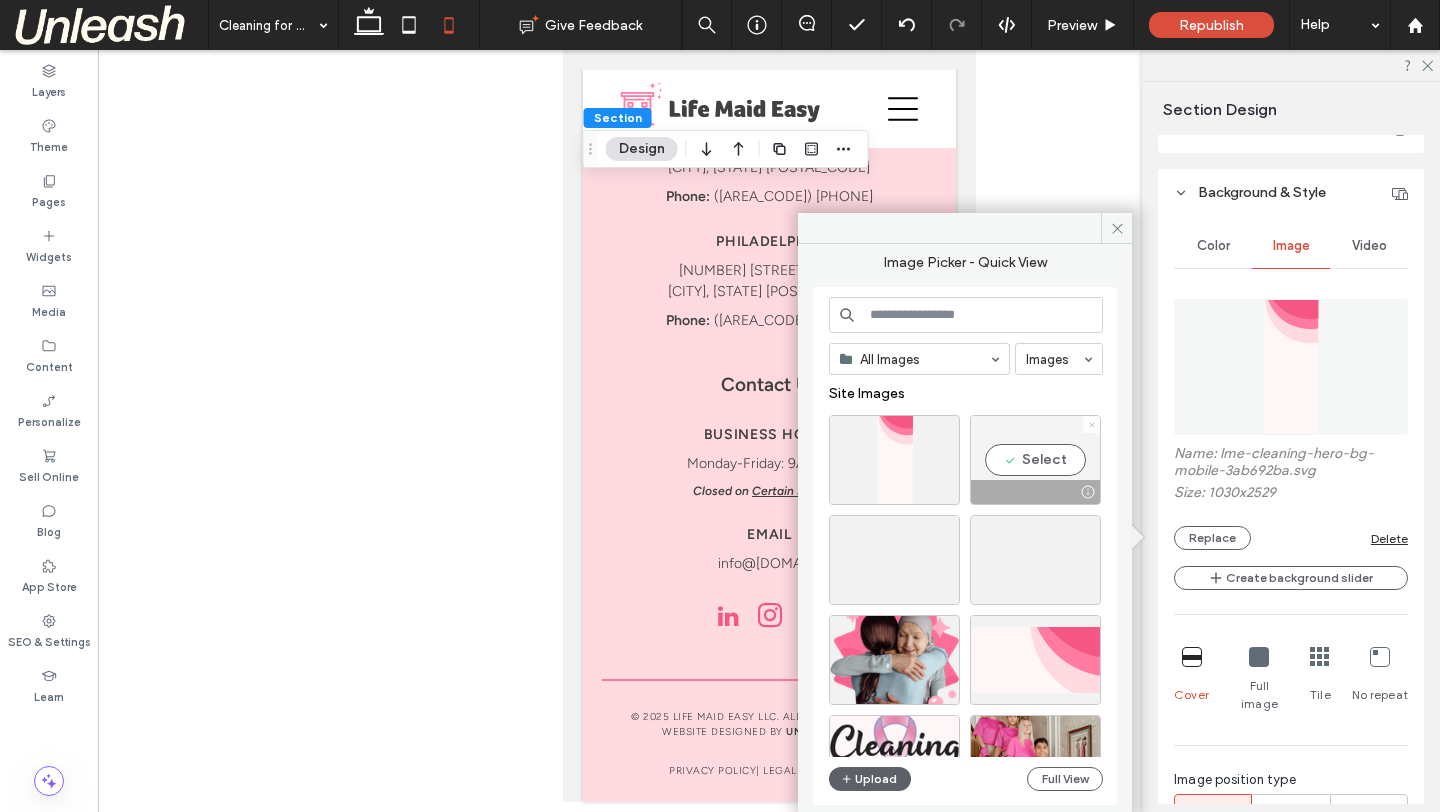 click 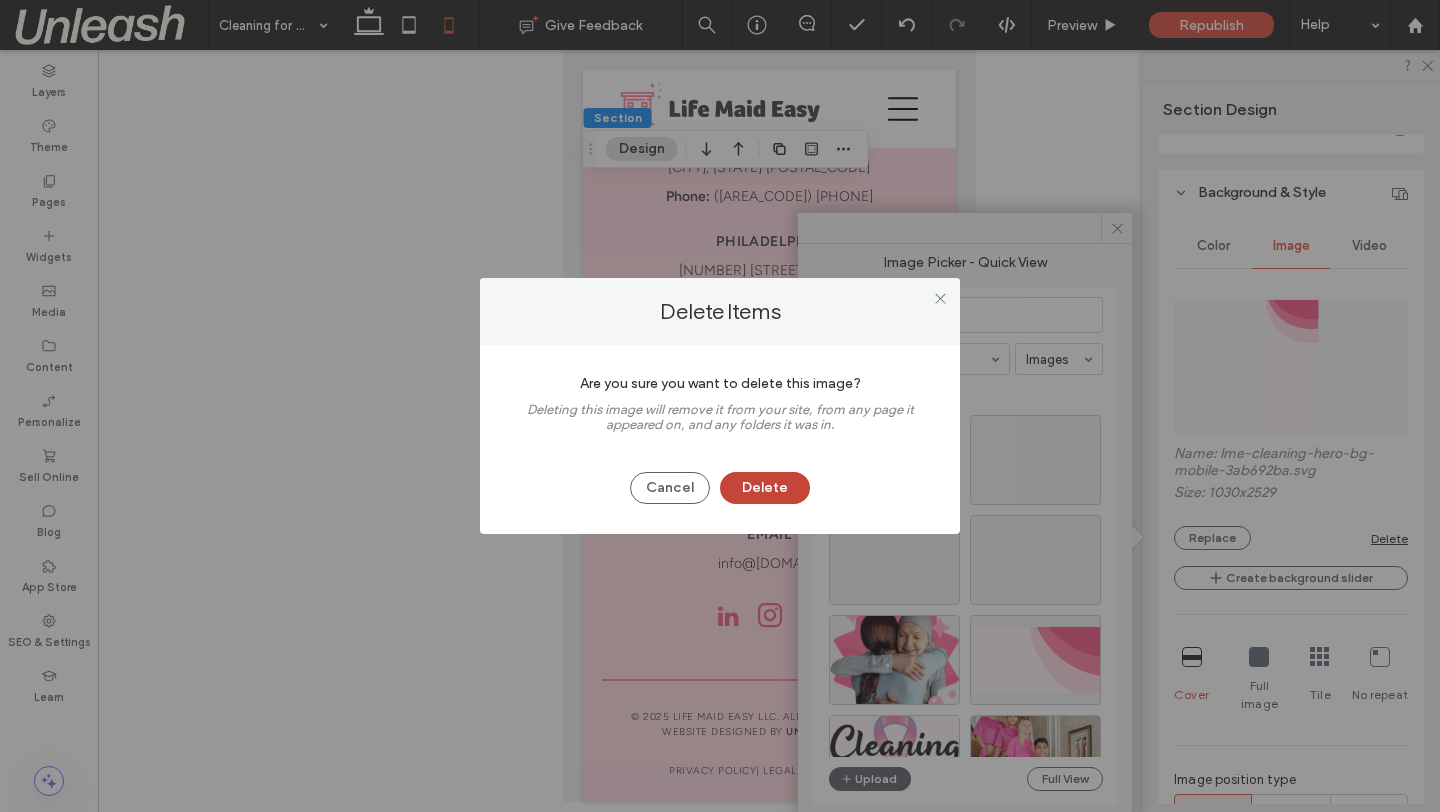 click on "Delete" at bounding box center (765, 488) 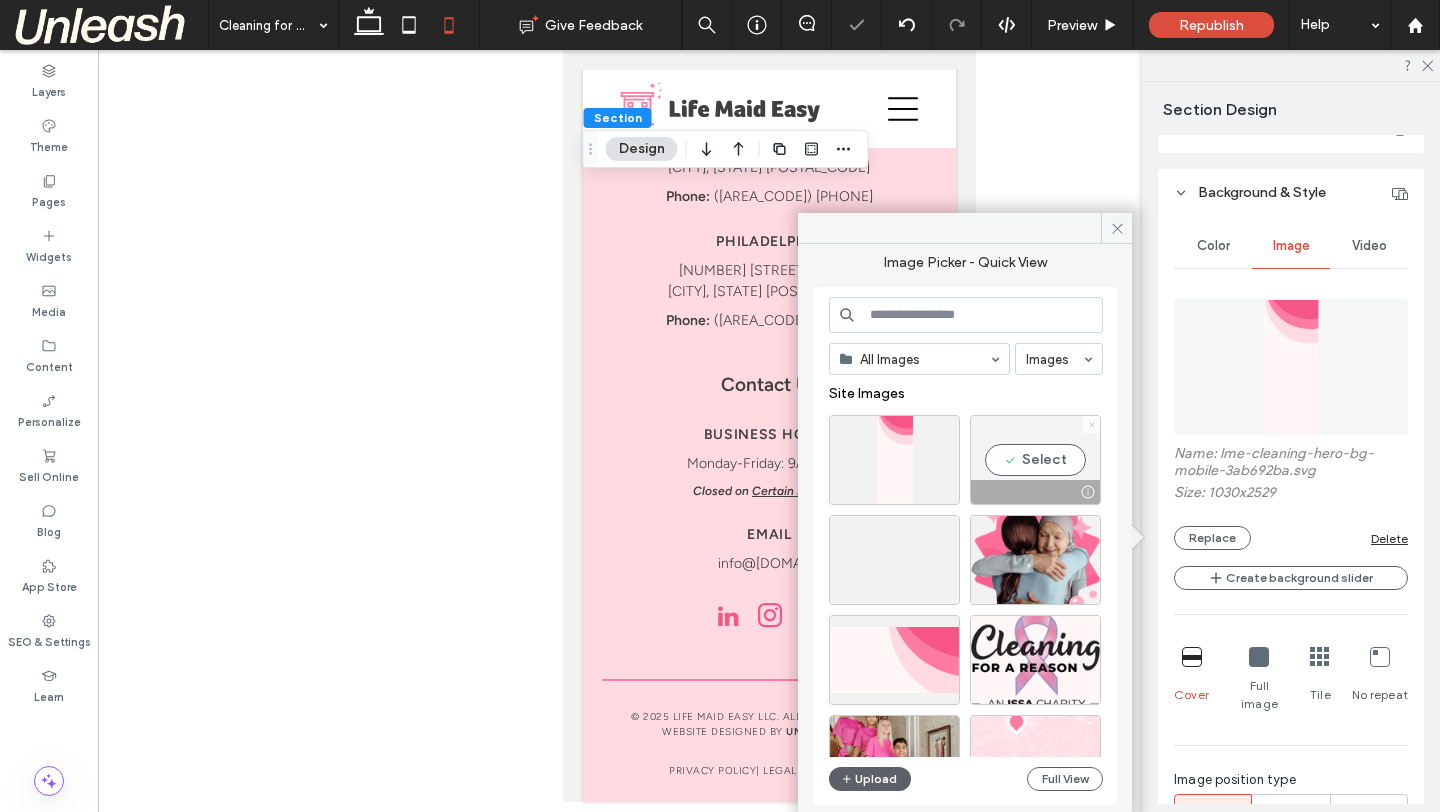 click at bounding box center (1092, 424) 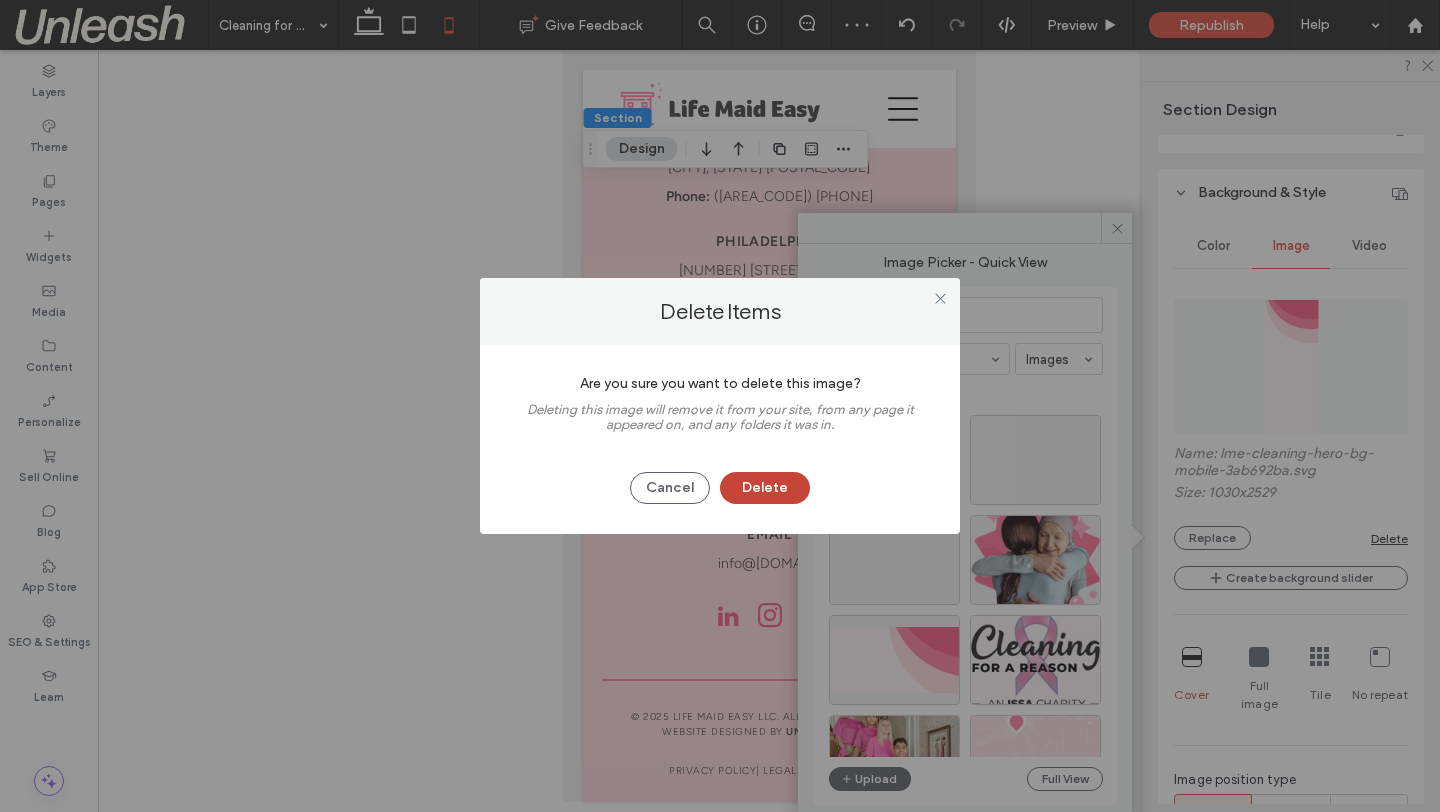 click on "Delete" at bounding box center [765, 488] 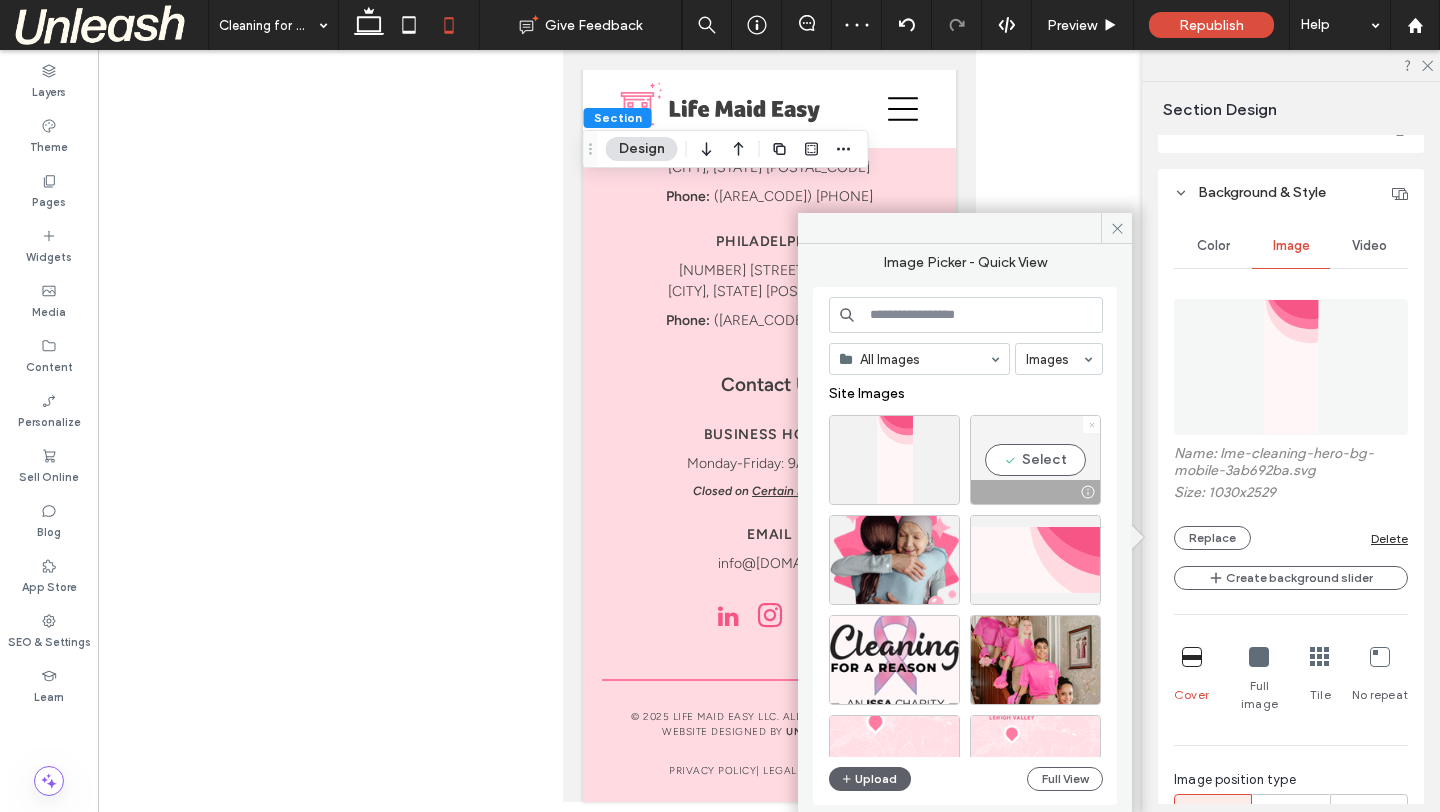 click 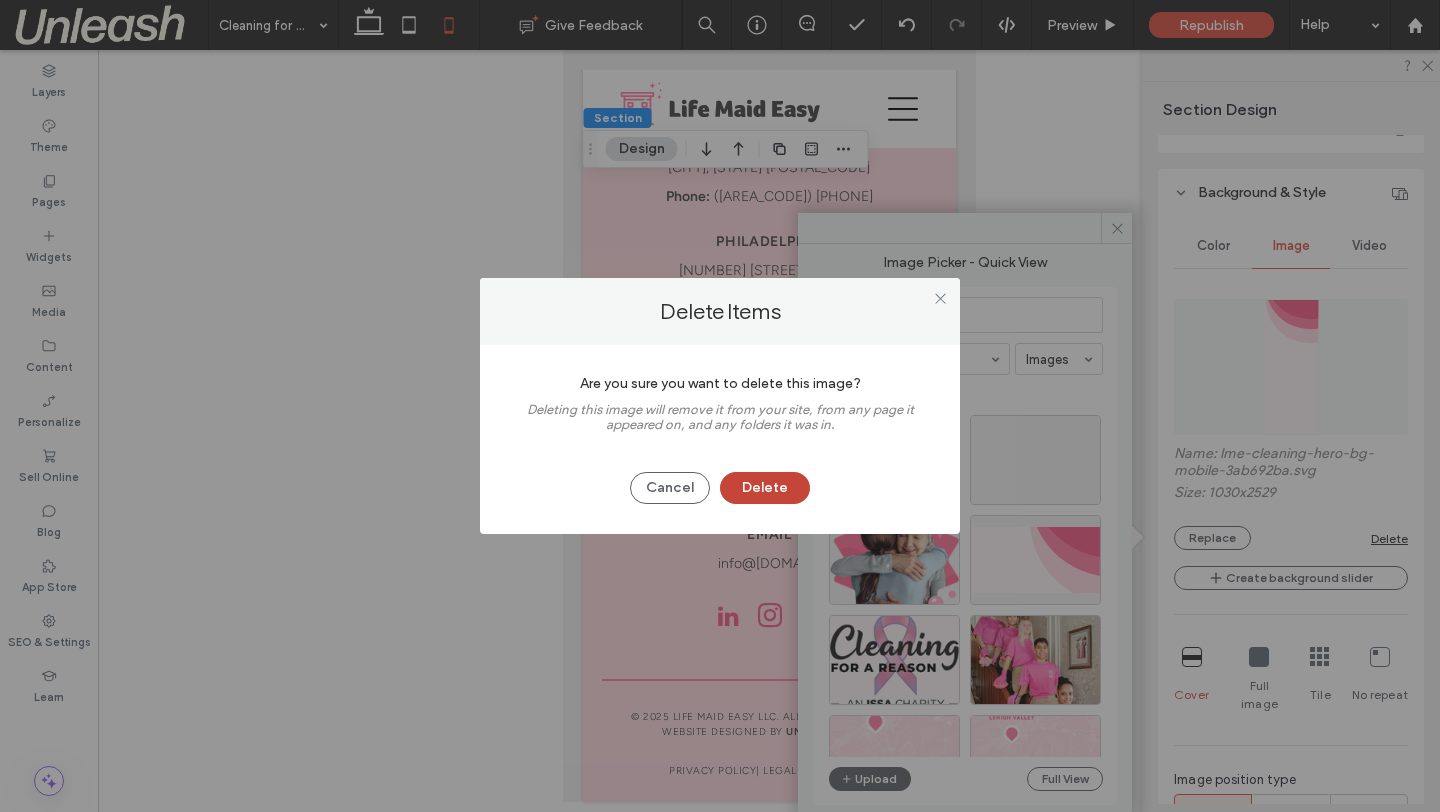 click on "Delete" at bounding box center [765, 488] 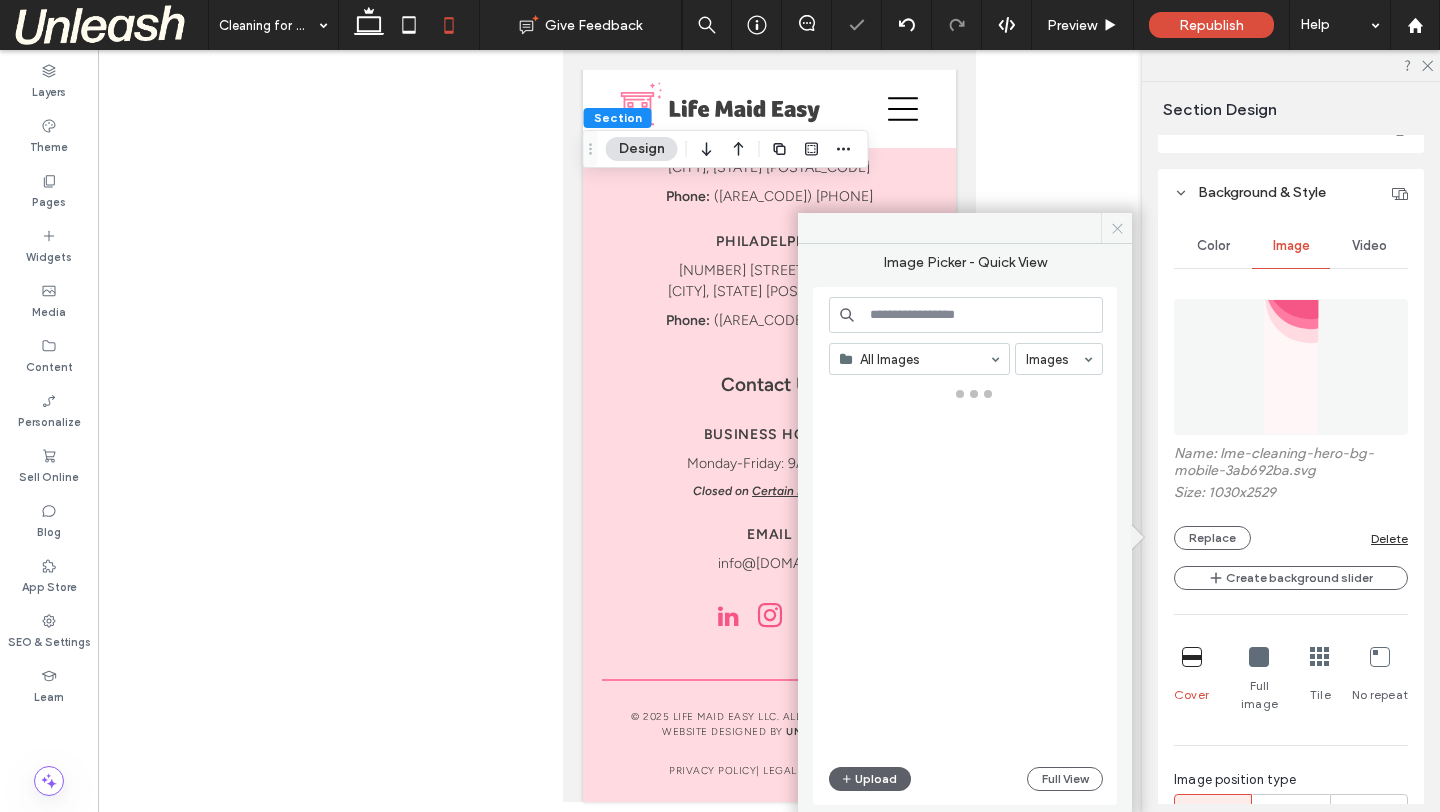 click 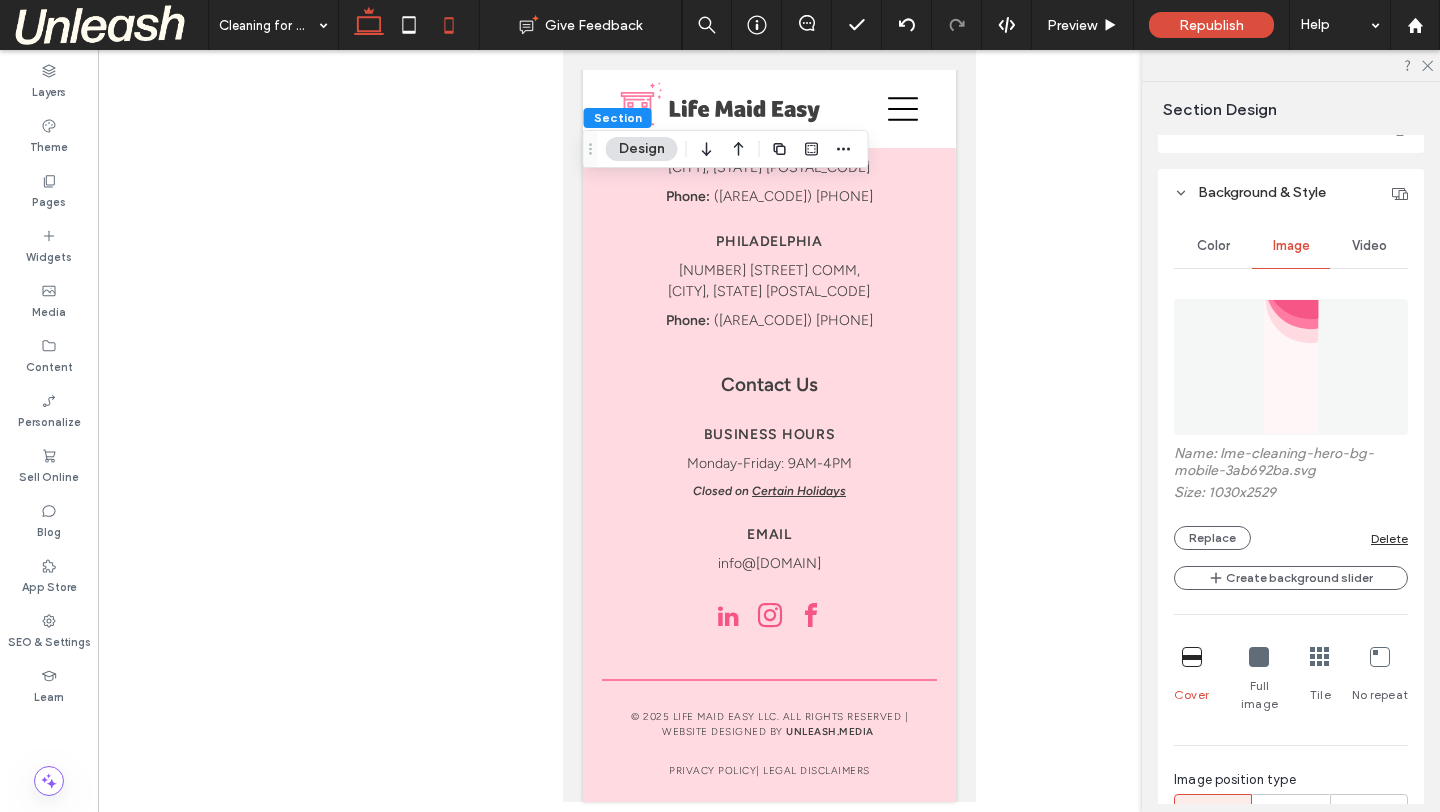 click 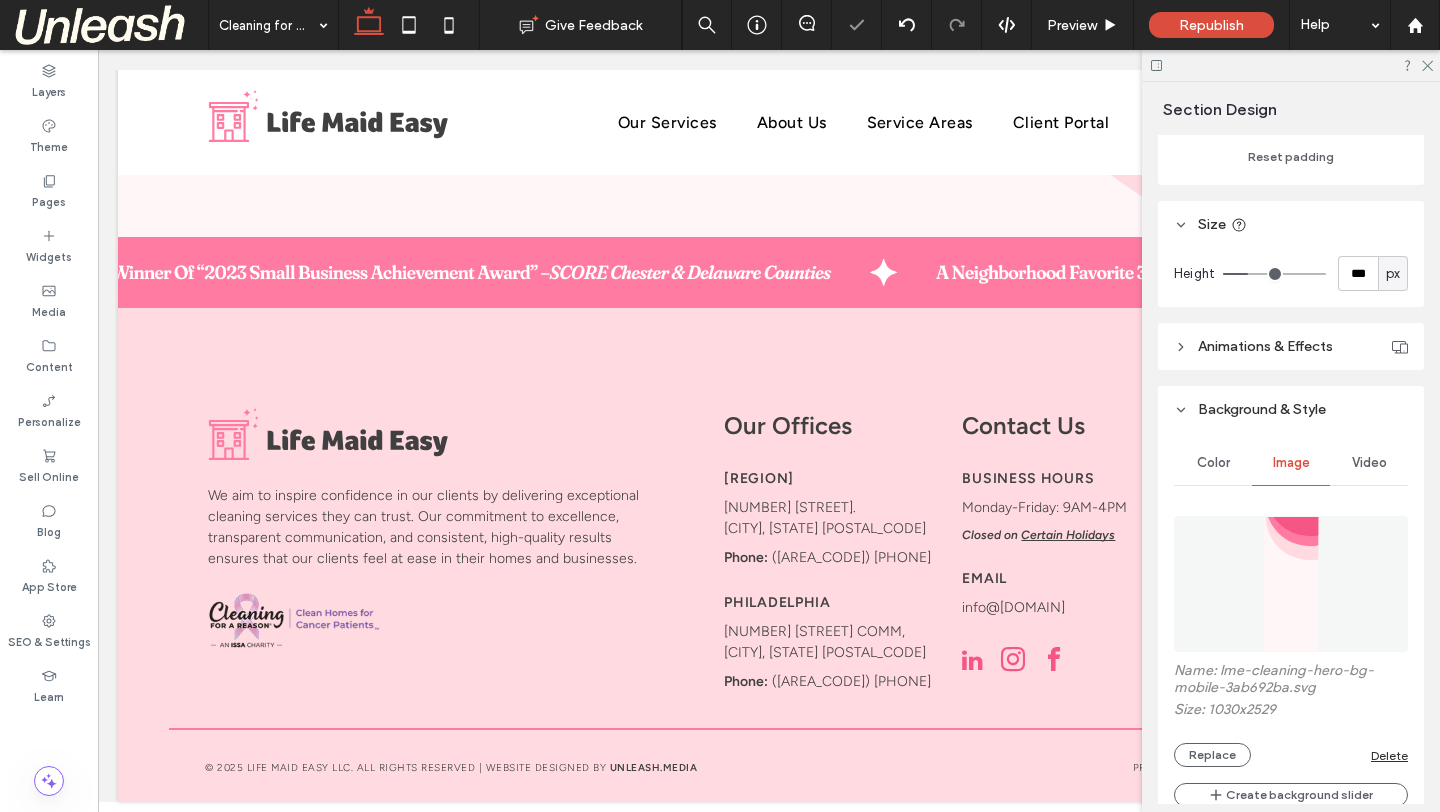scroll, scrollTop: 838, scrollLeft: 0, axis: vertical 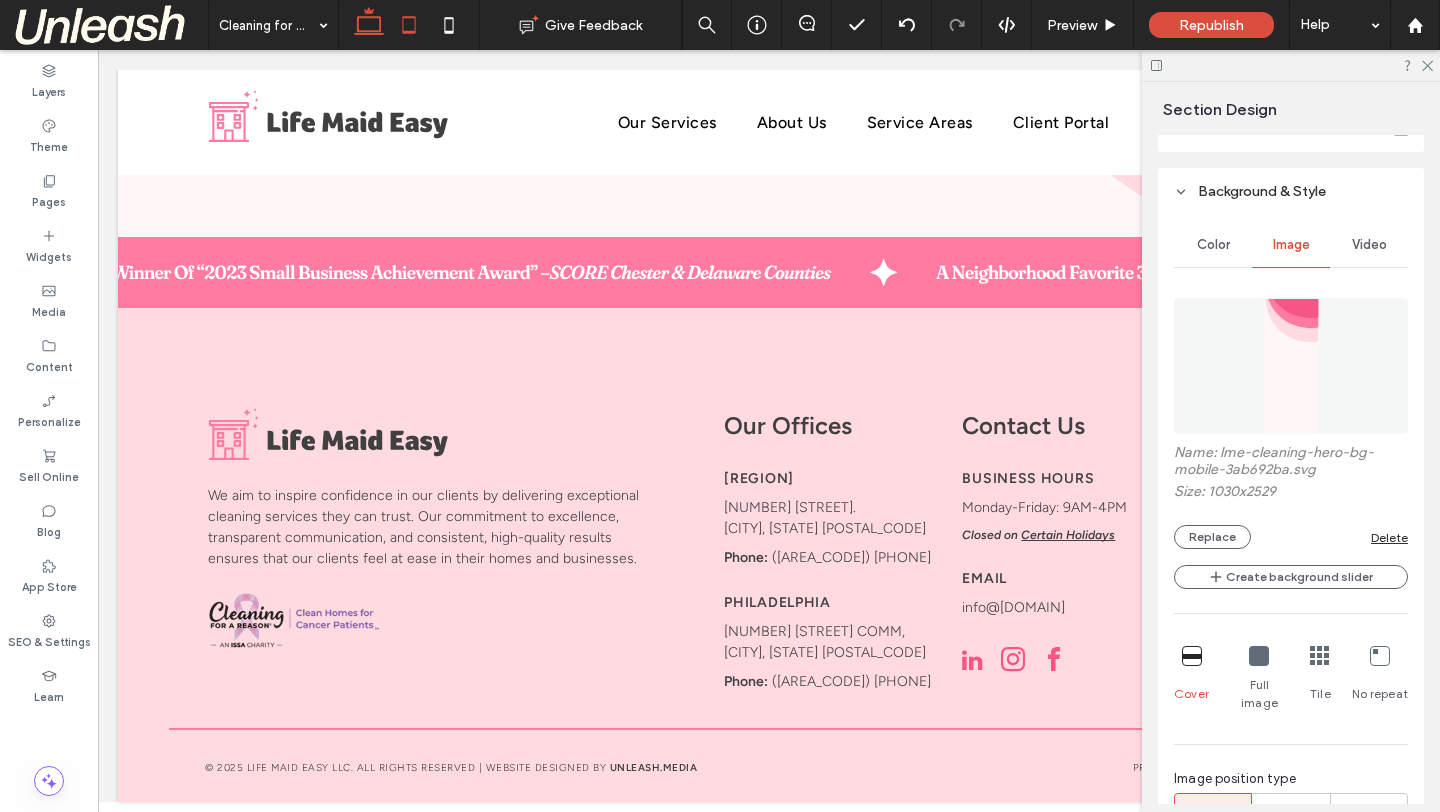 click 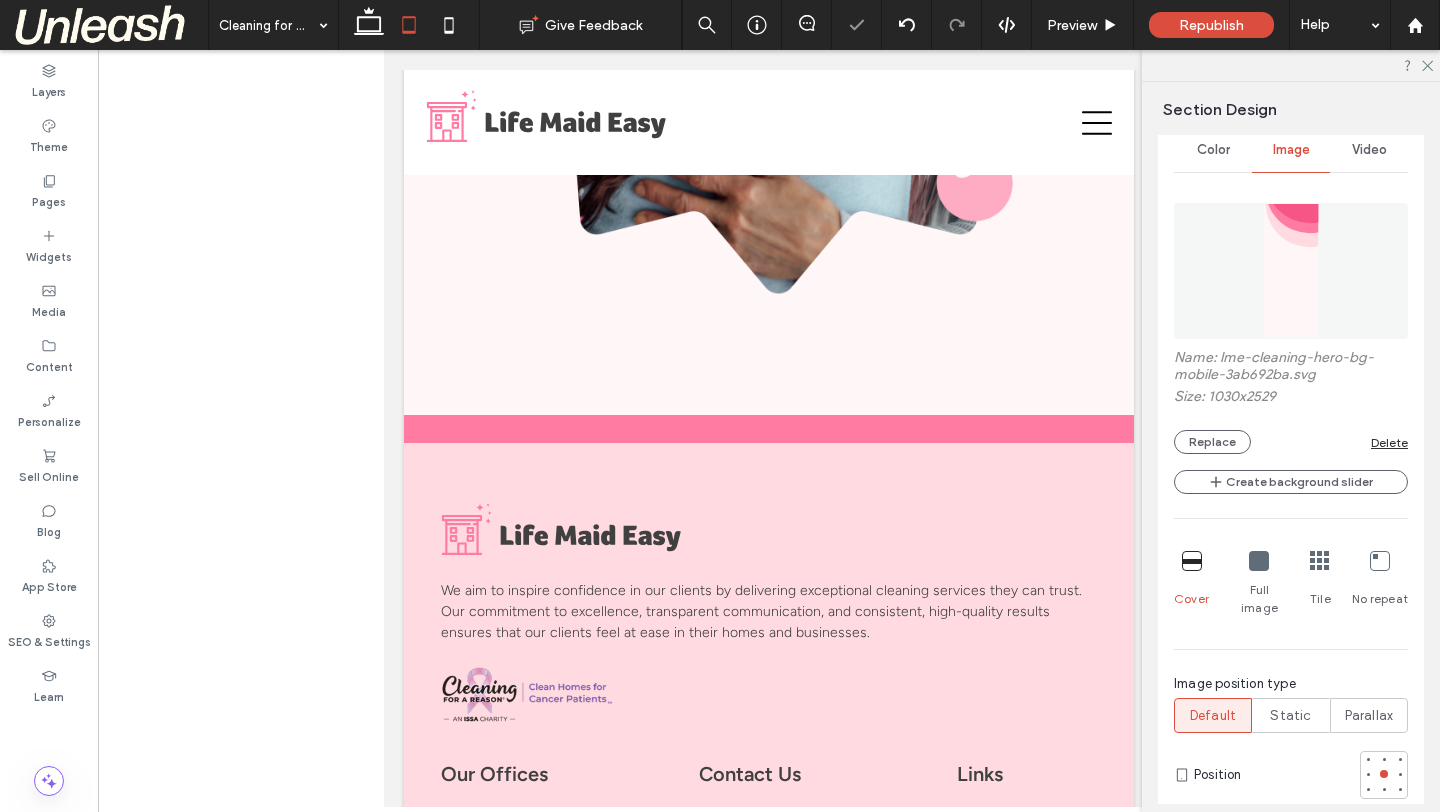 type on "***" 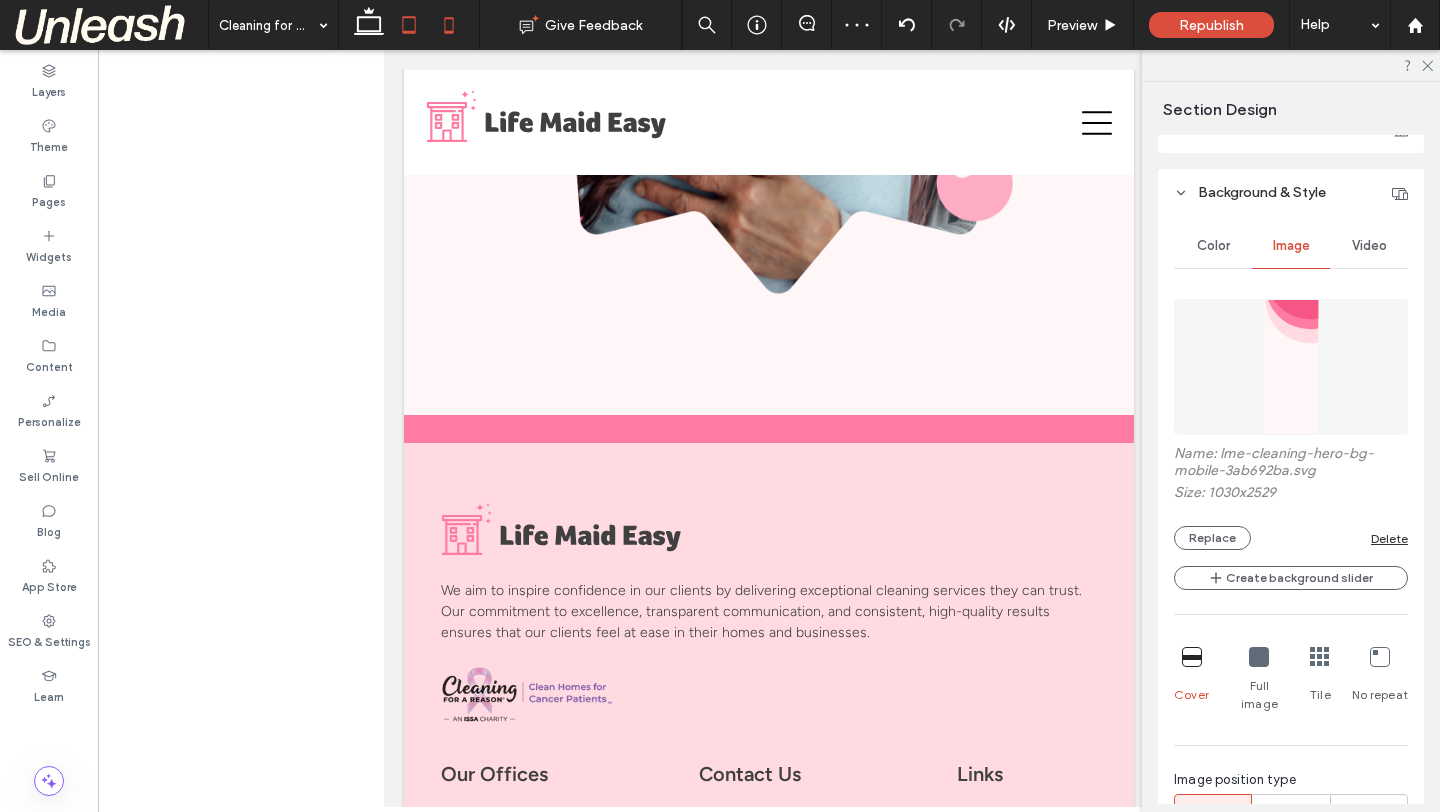 click 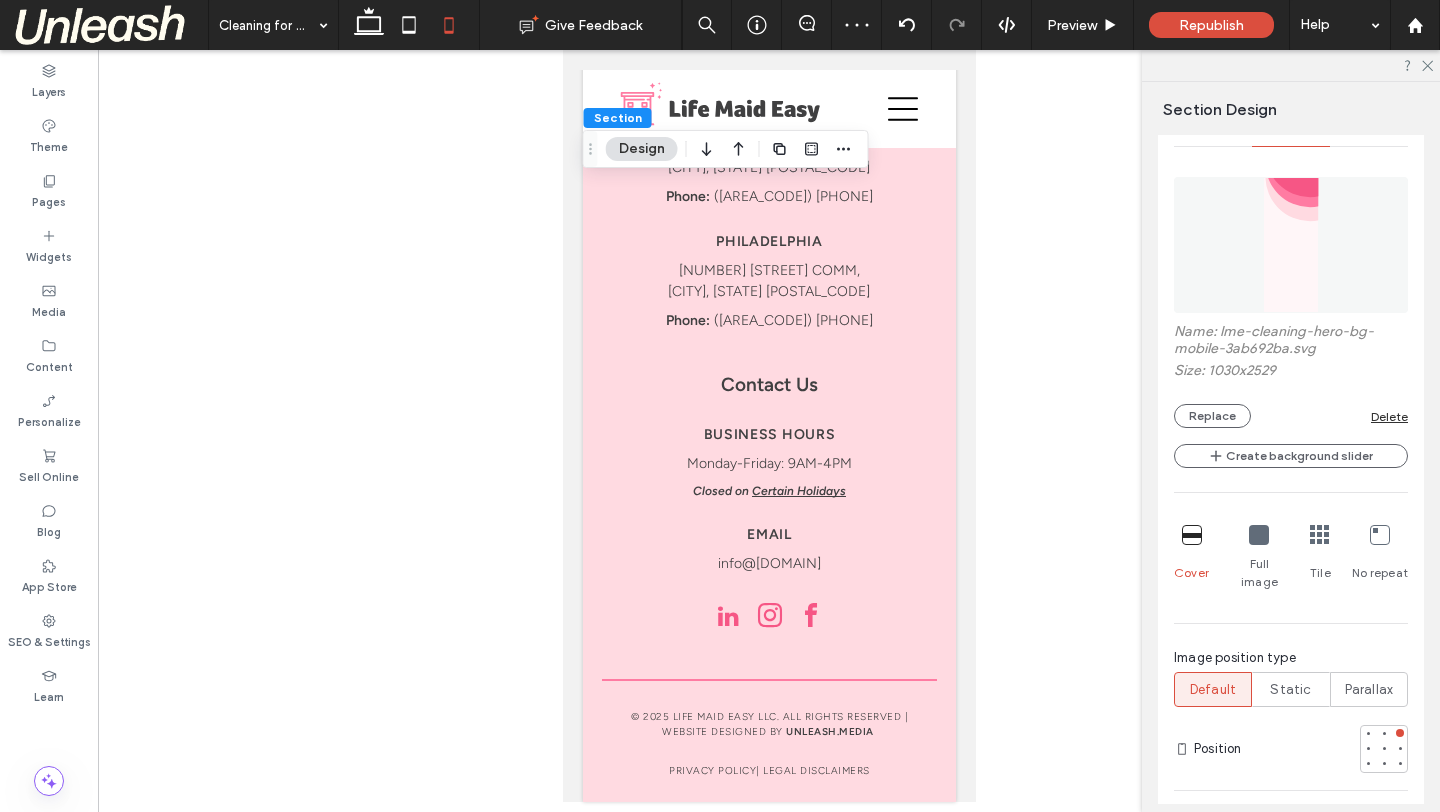 type on "**" 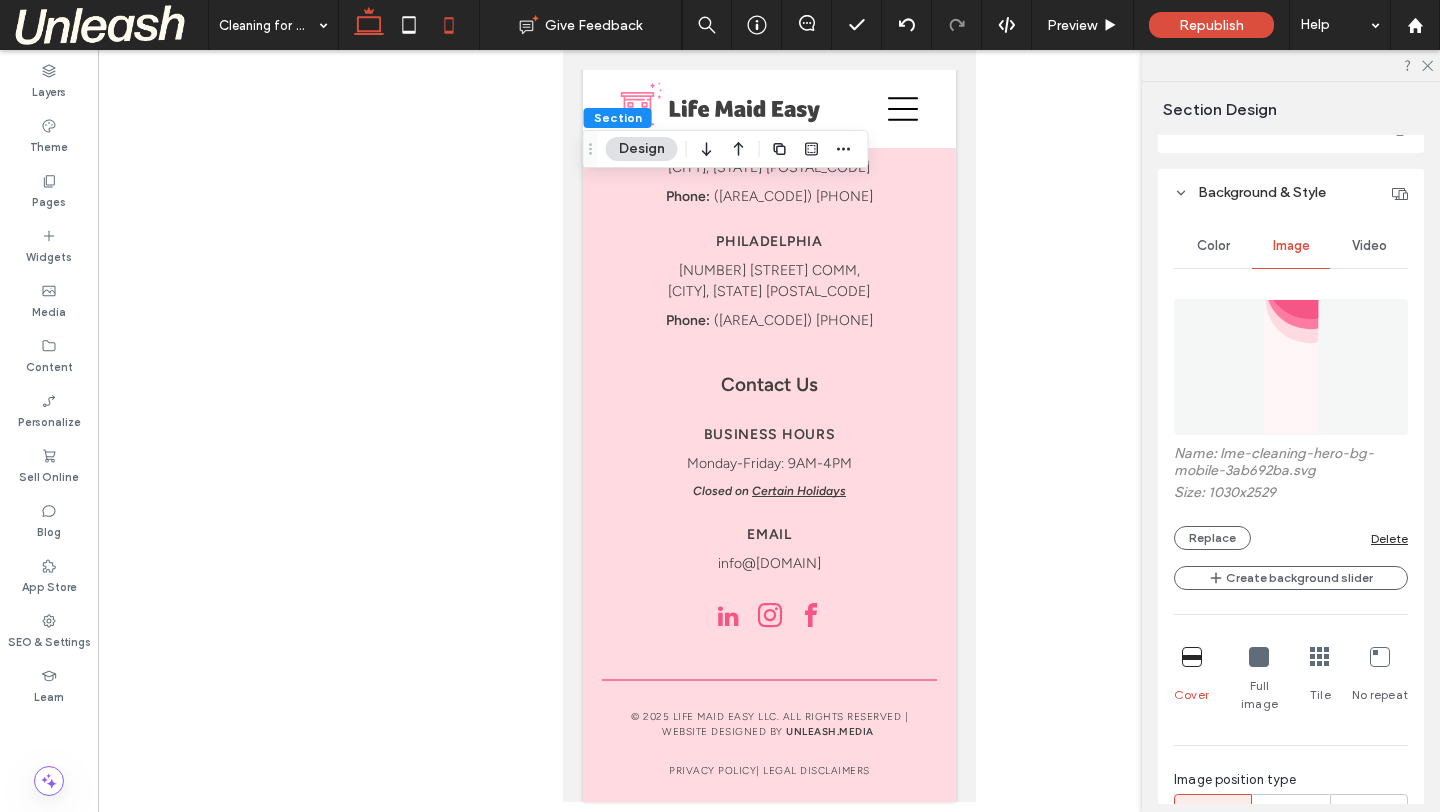 click 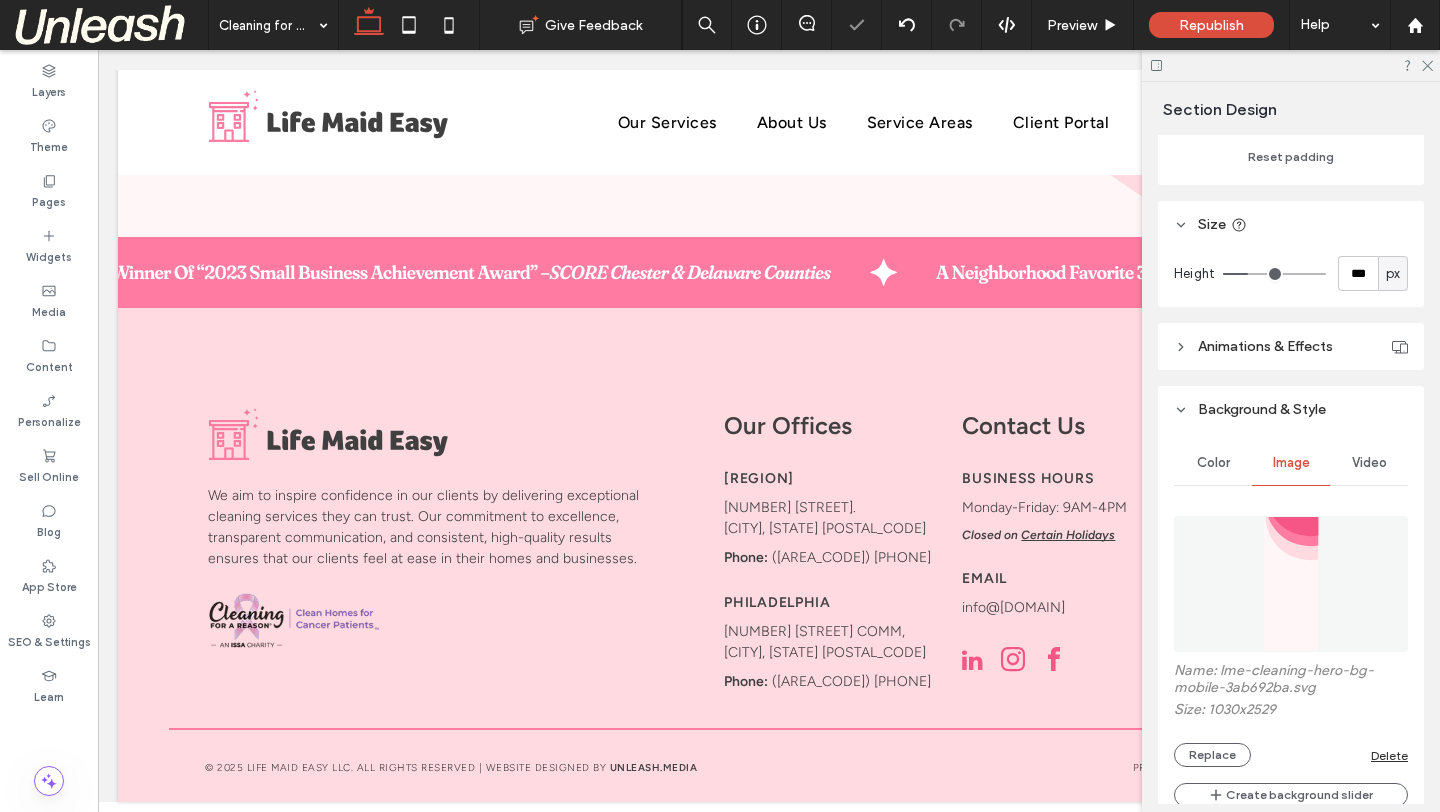 type on "***" 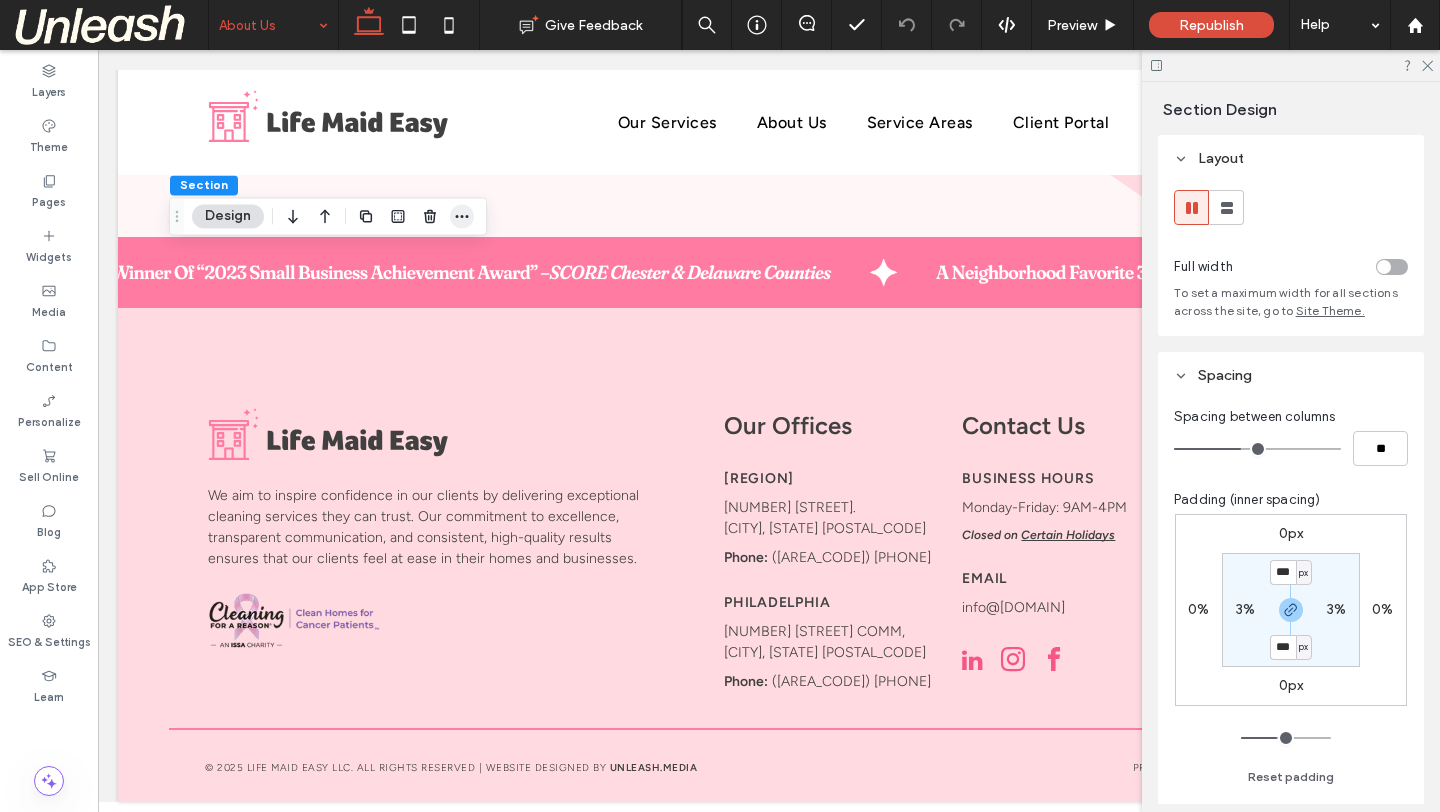 click 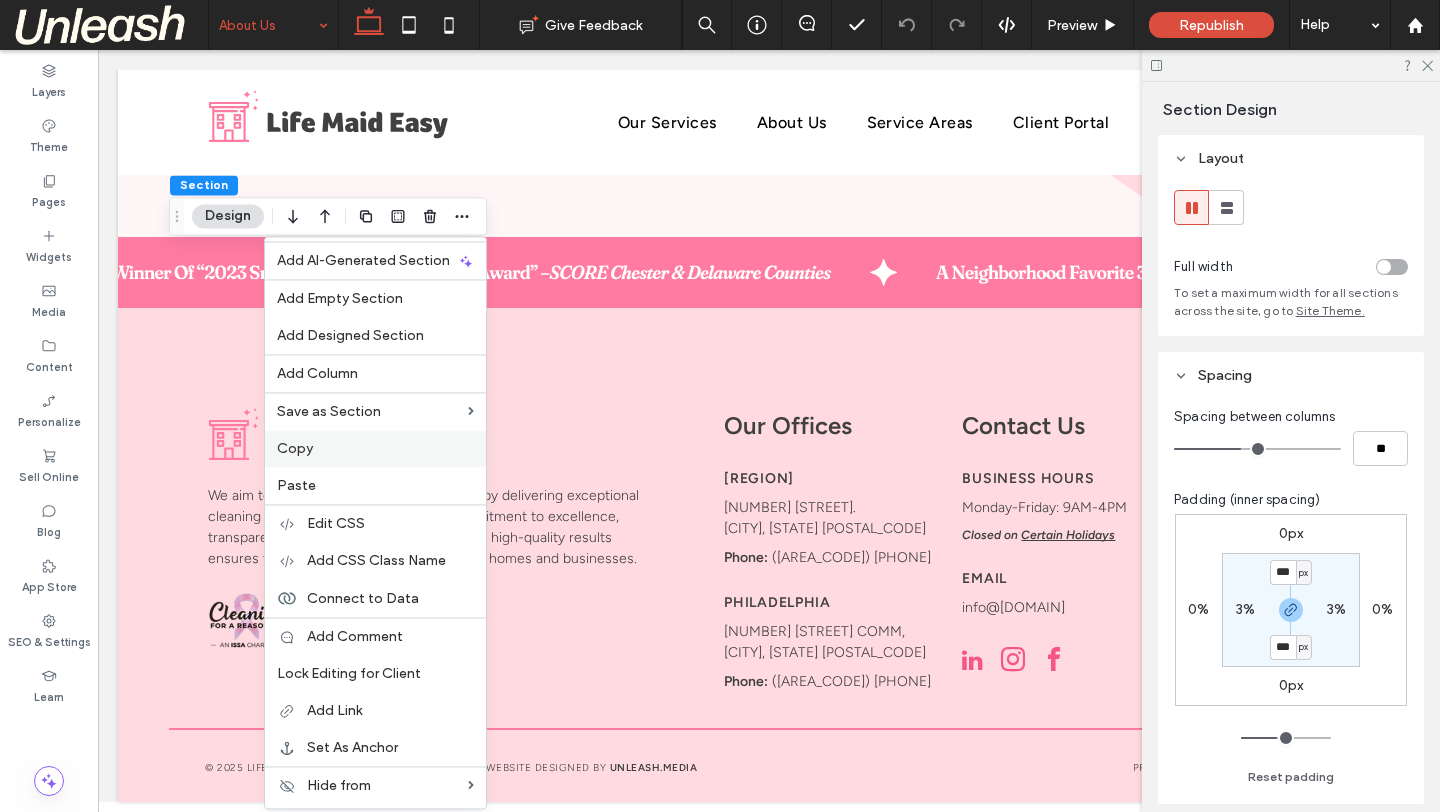 click on "Copy" at bounding box center [375, 448] 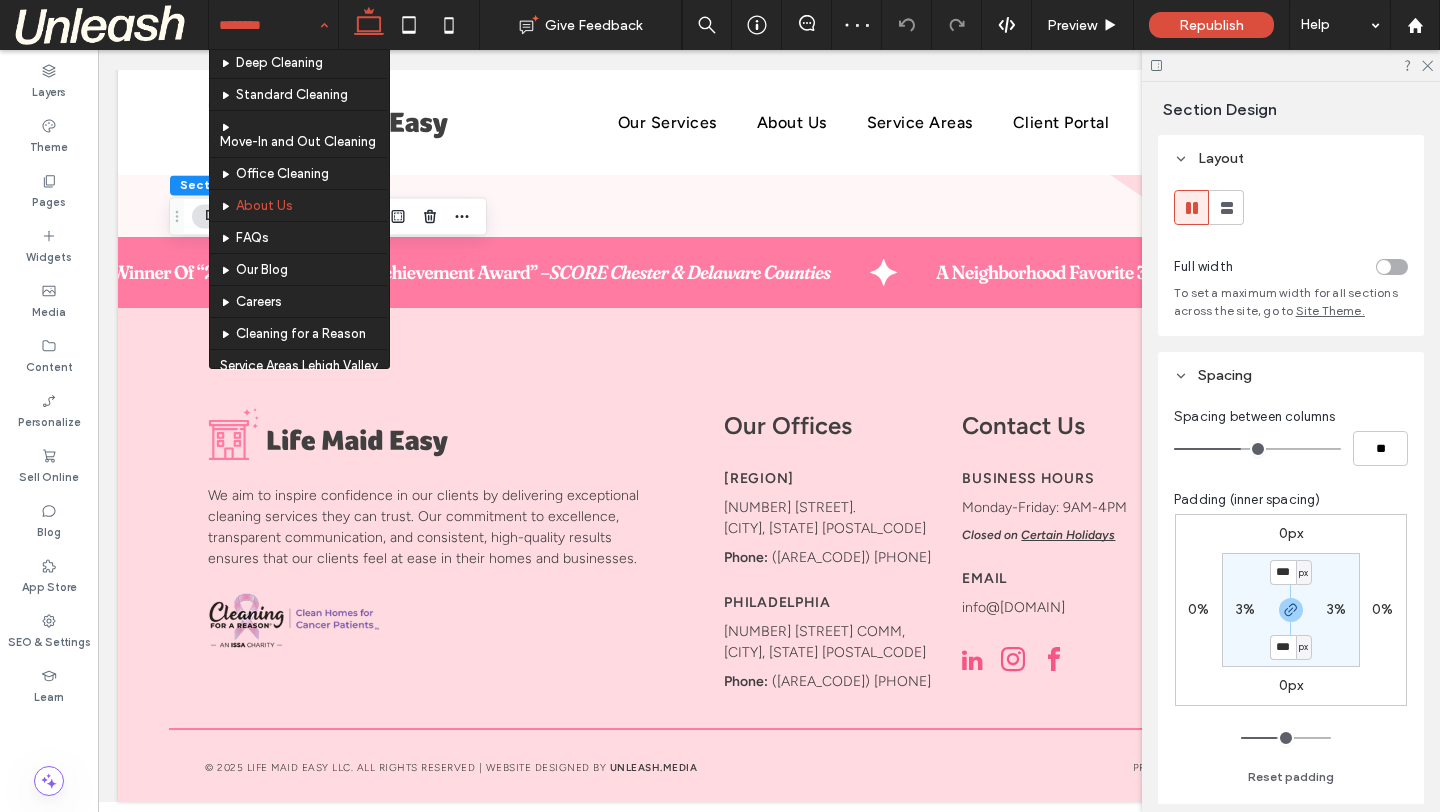 scroll, scrollTop: 123, scrollLeft: 0, axis: vertical 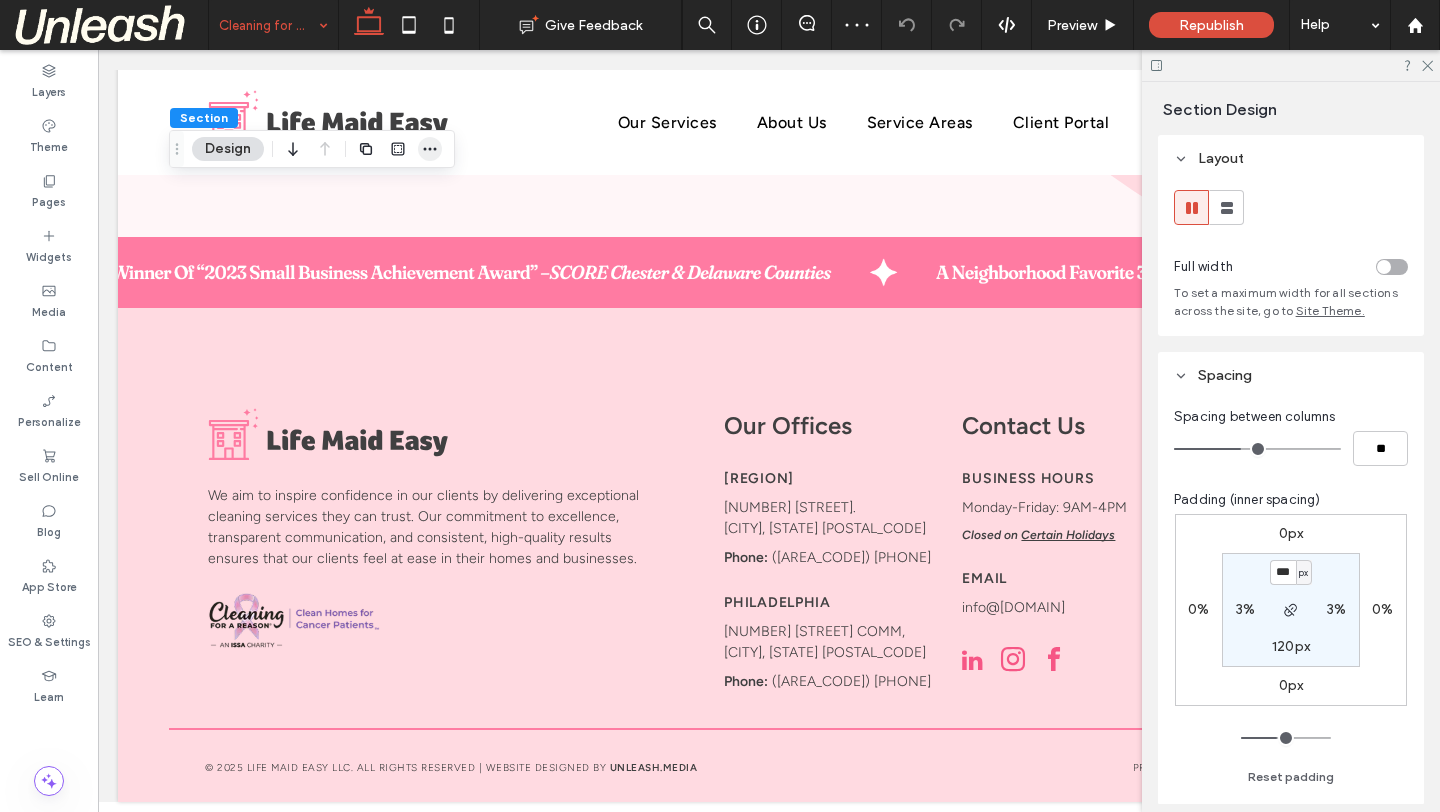 click 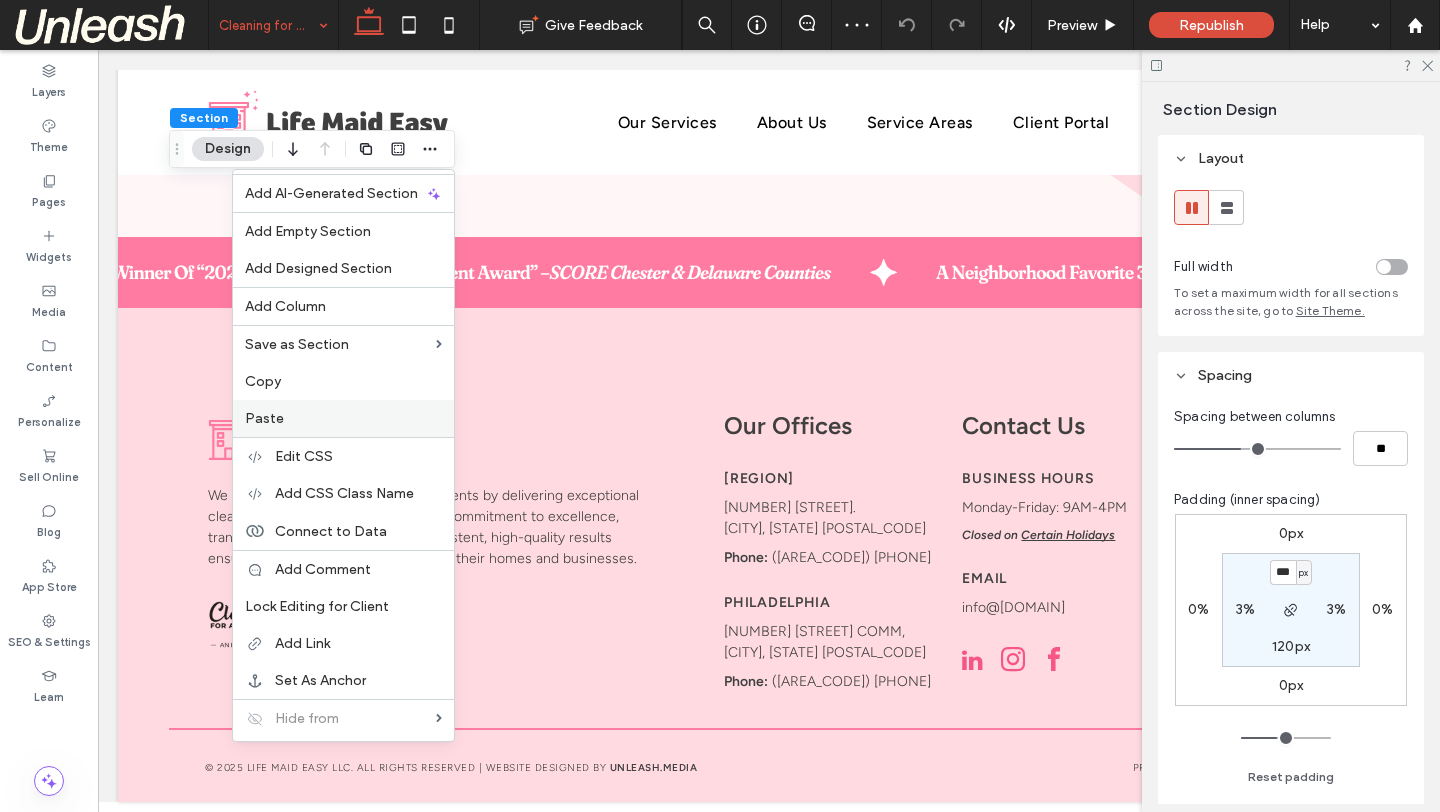 click on "Paste" at bounding box center [343, 418] 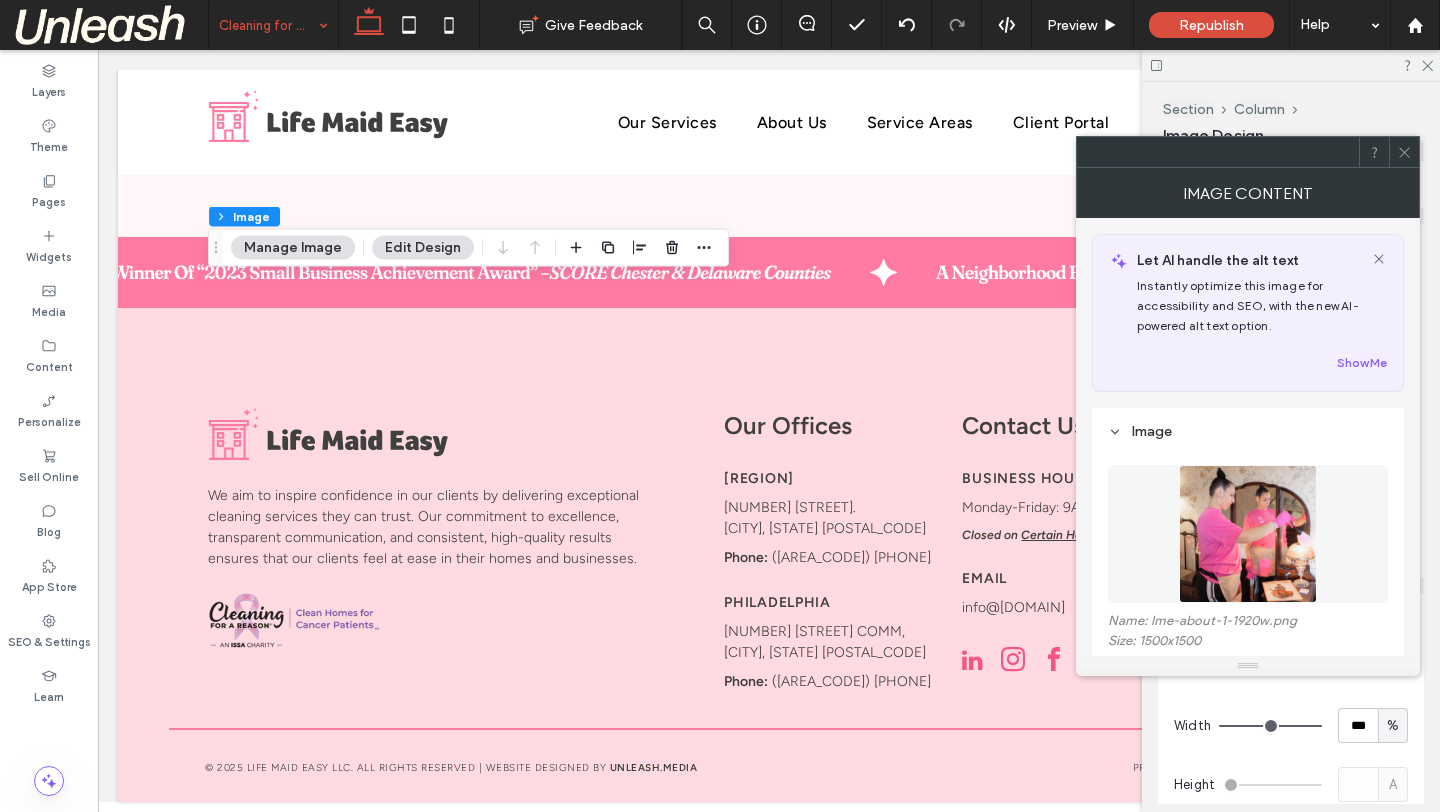 click at bounding box center (1248, 534) 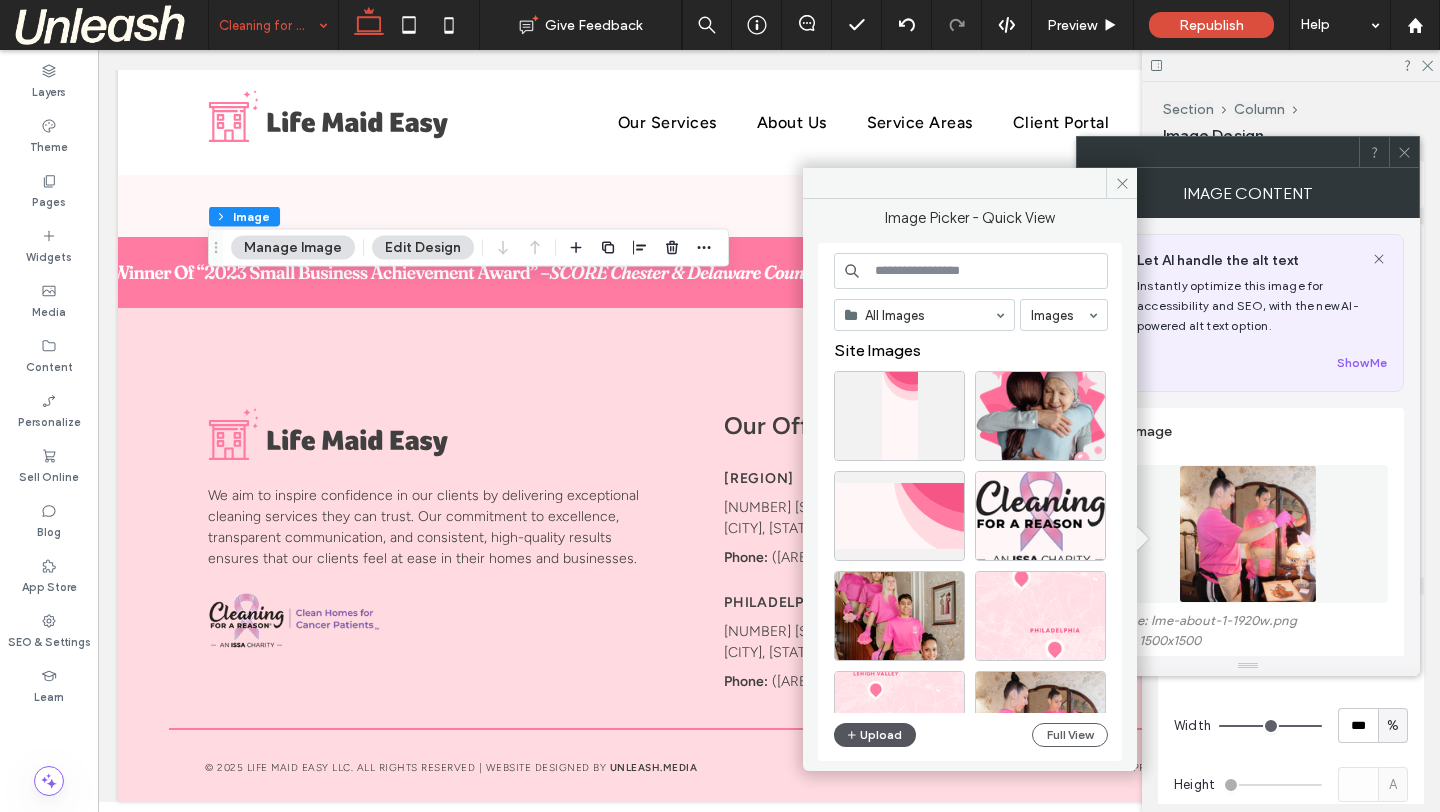 click on "Upload" at bounding box center (875, 735) 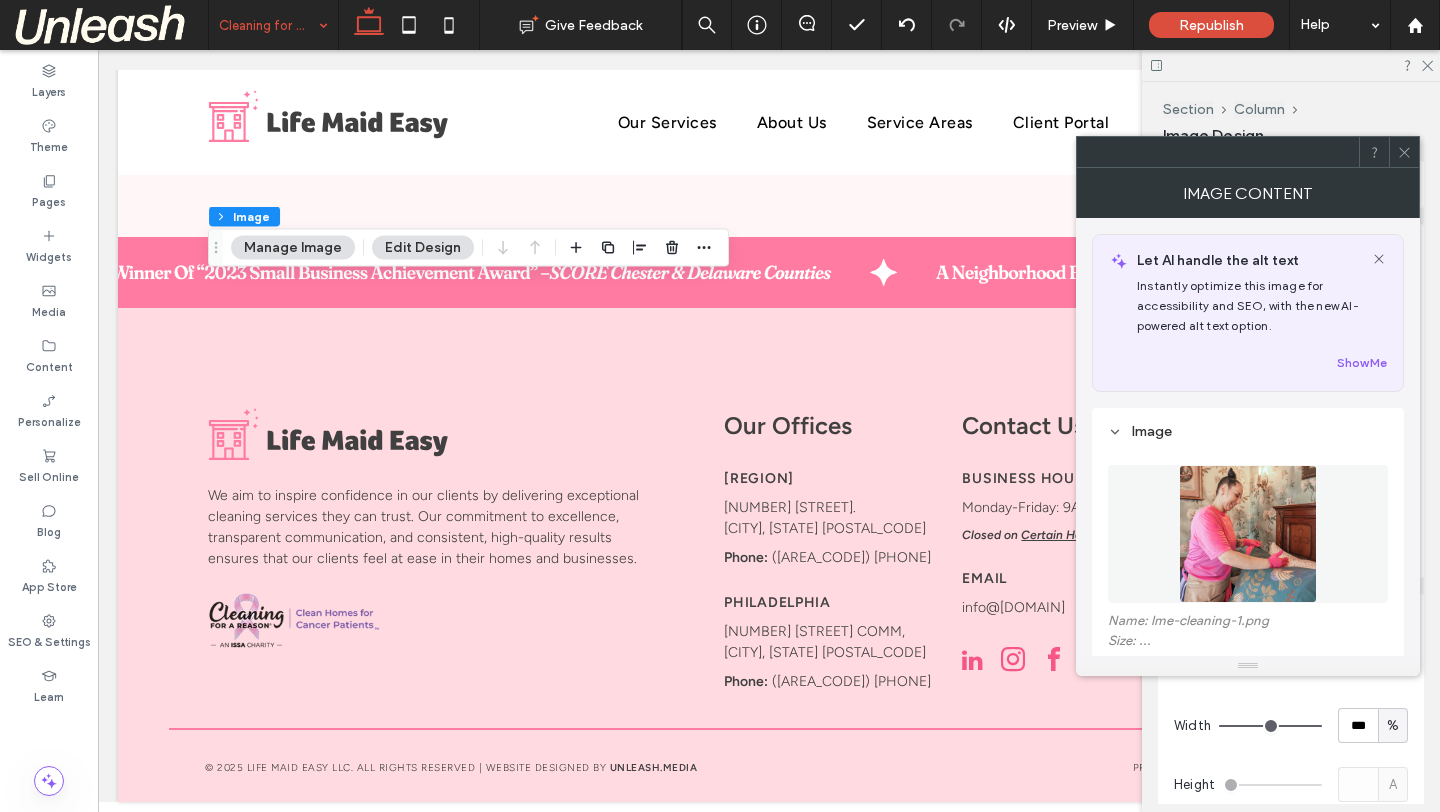 click at bounding box center [1248, 534] 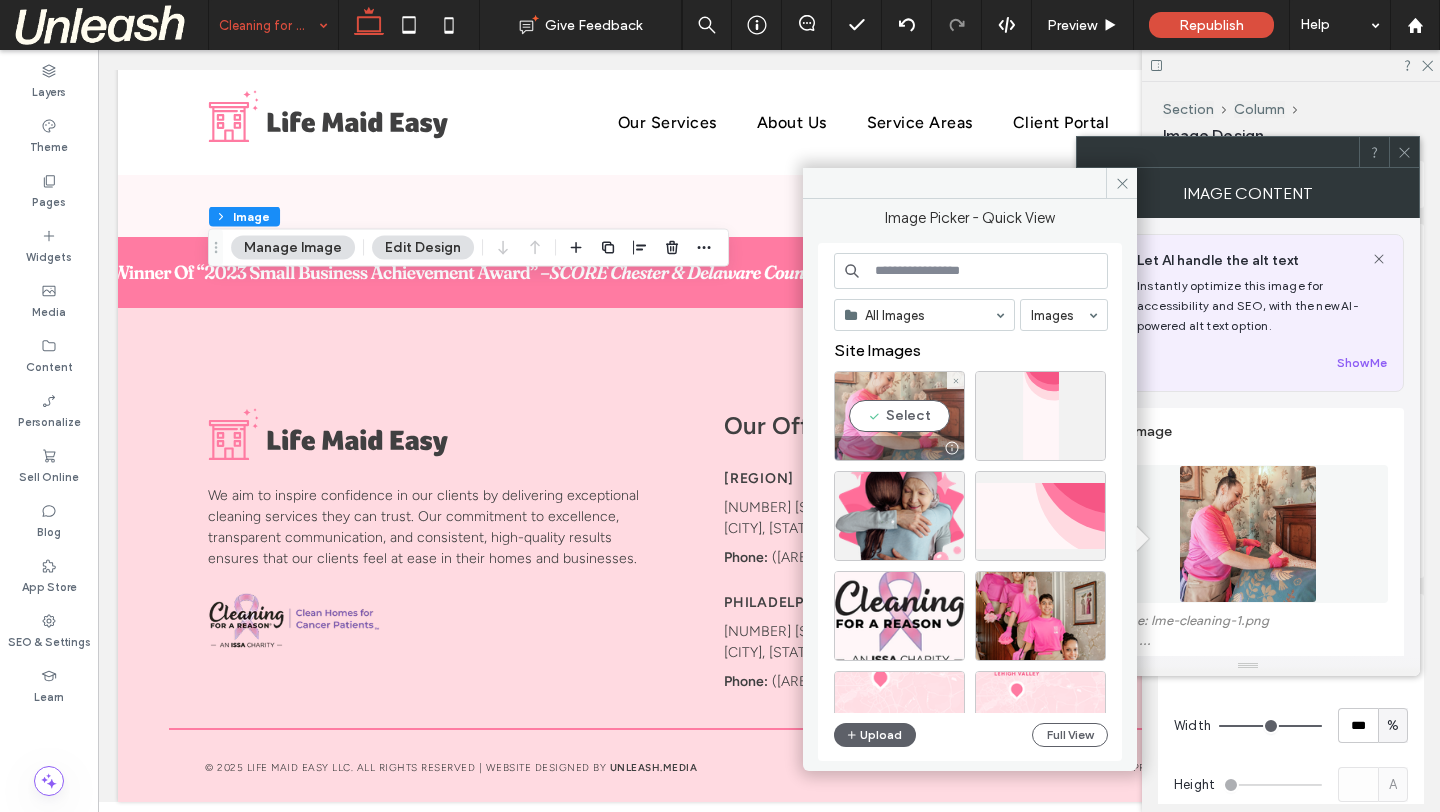 click on "Select" at bounding box center [899, 416] 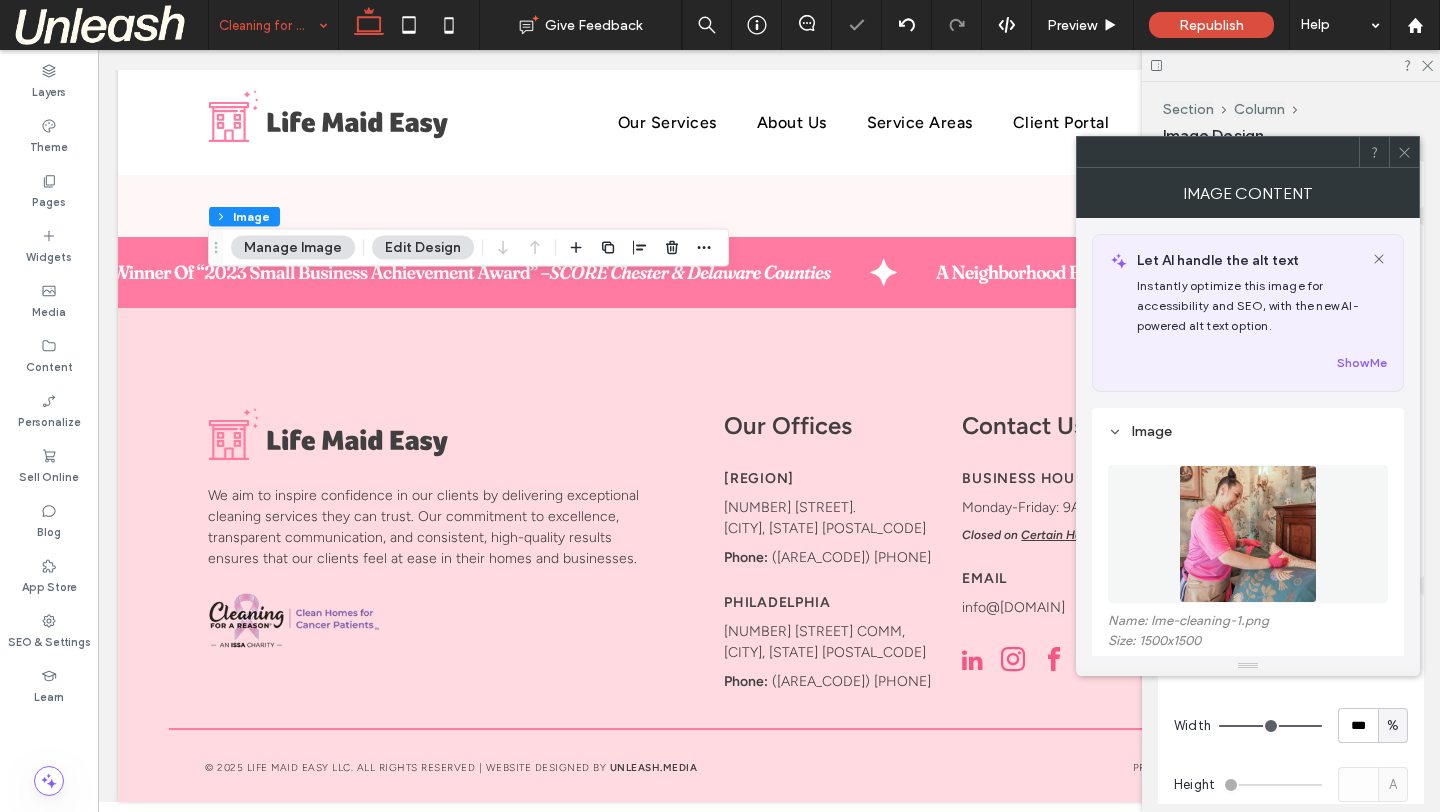 click 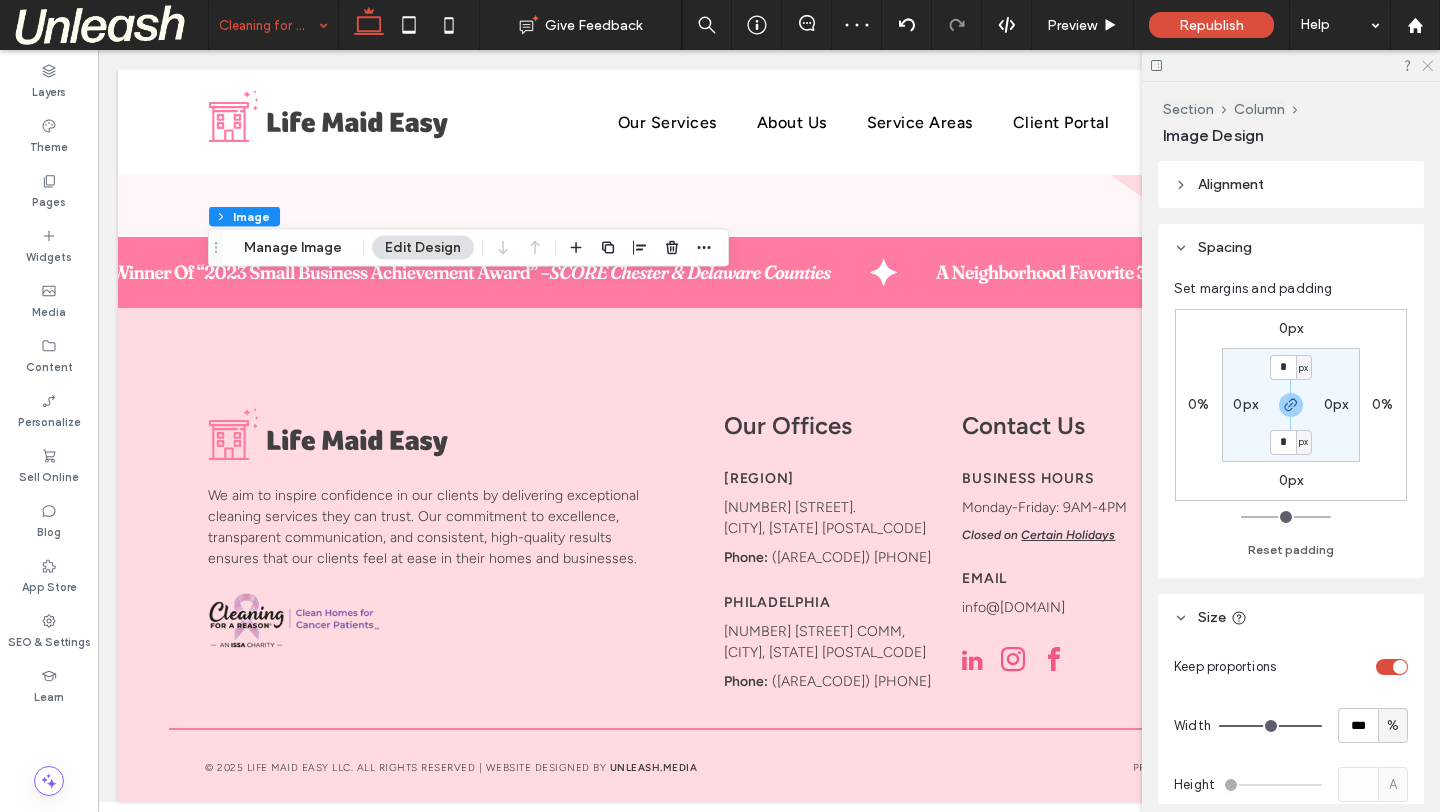 click 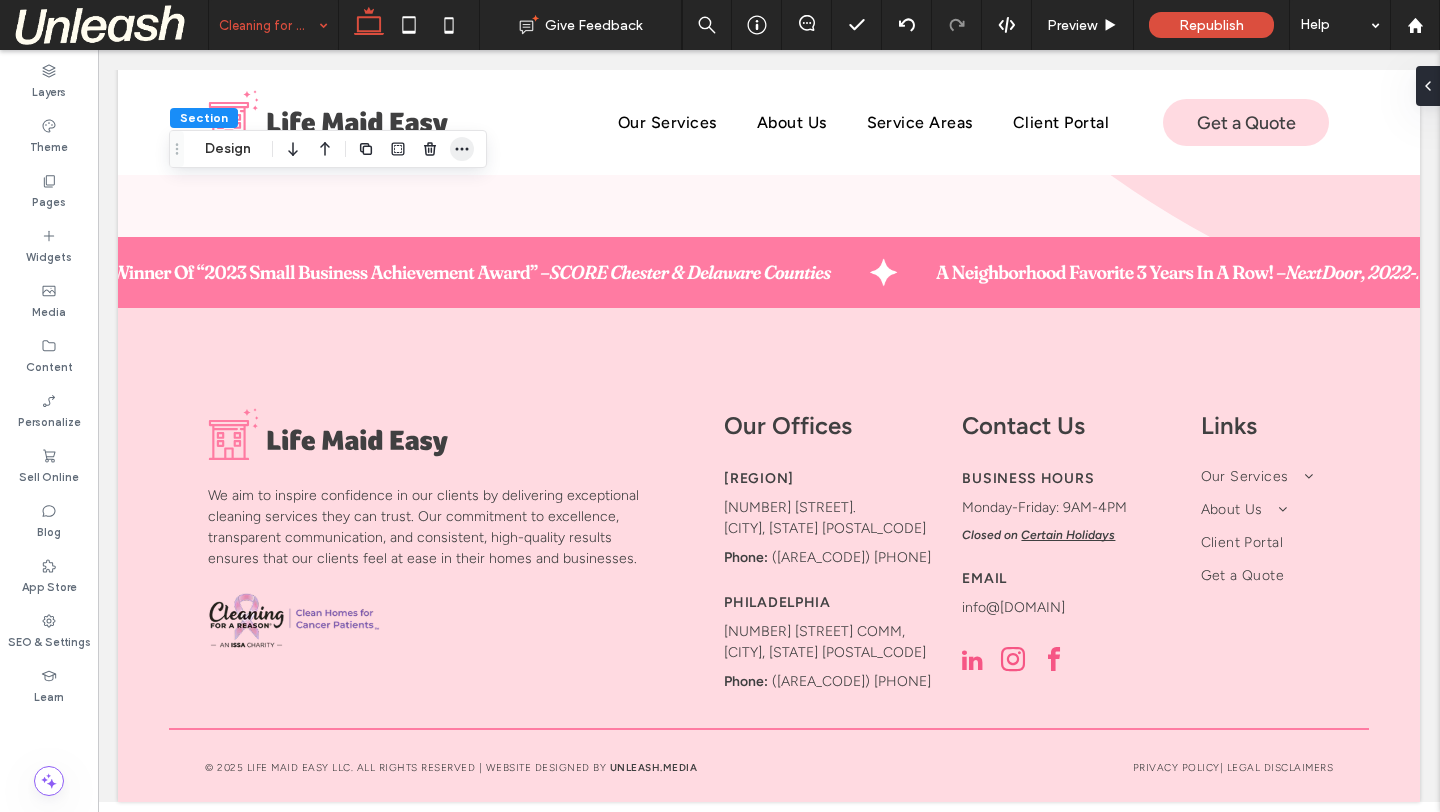 click 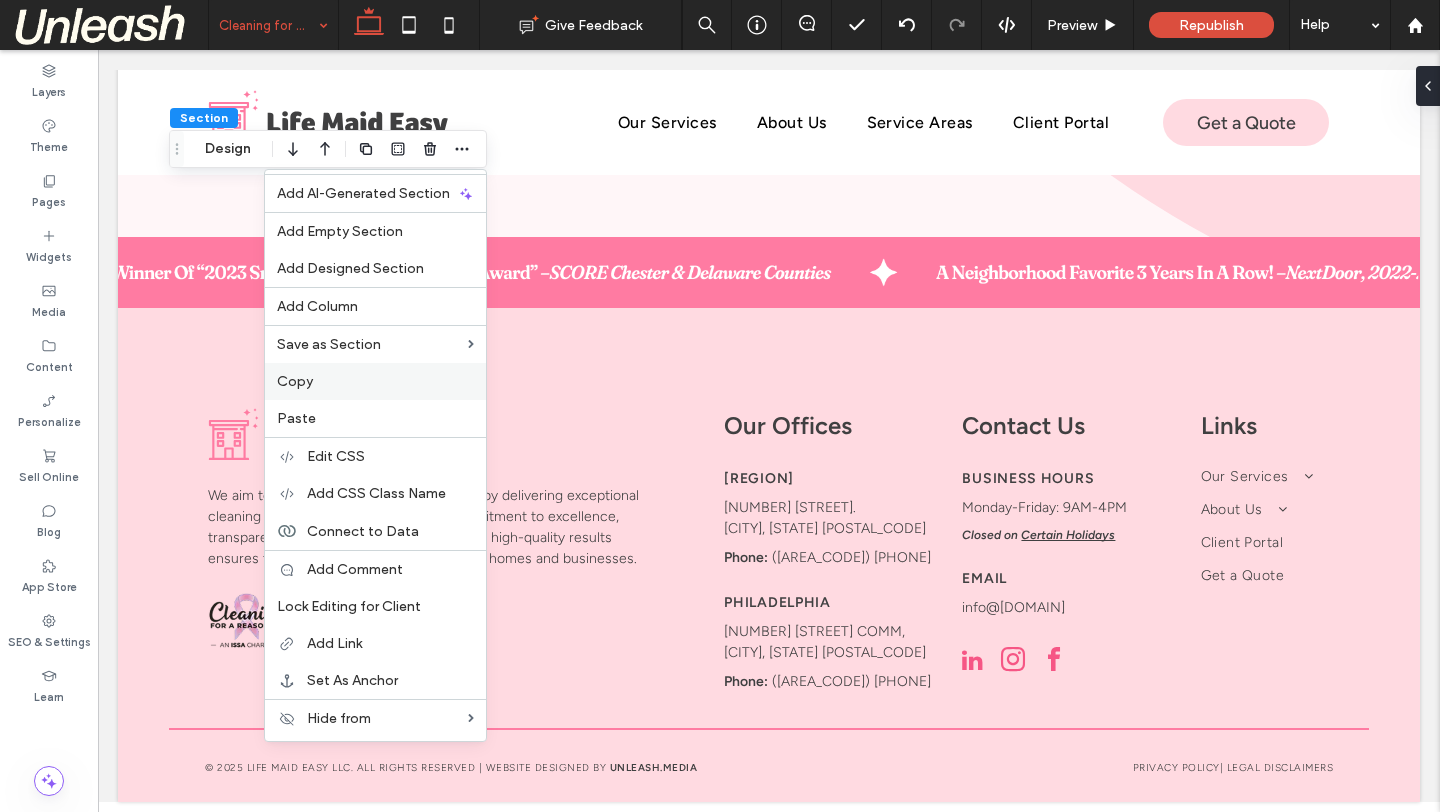 click on "Copy" at bounding box center [375, 381] 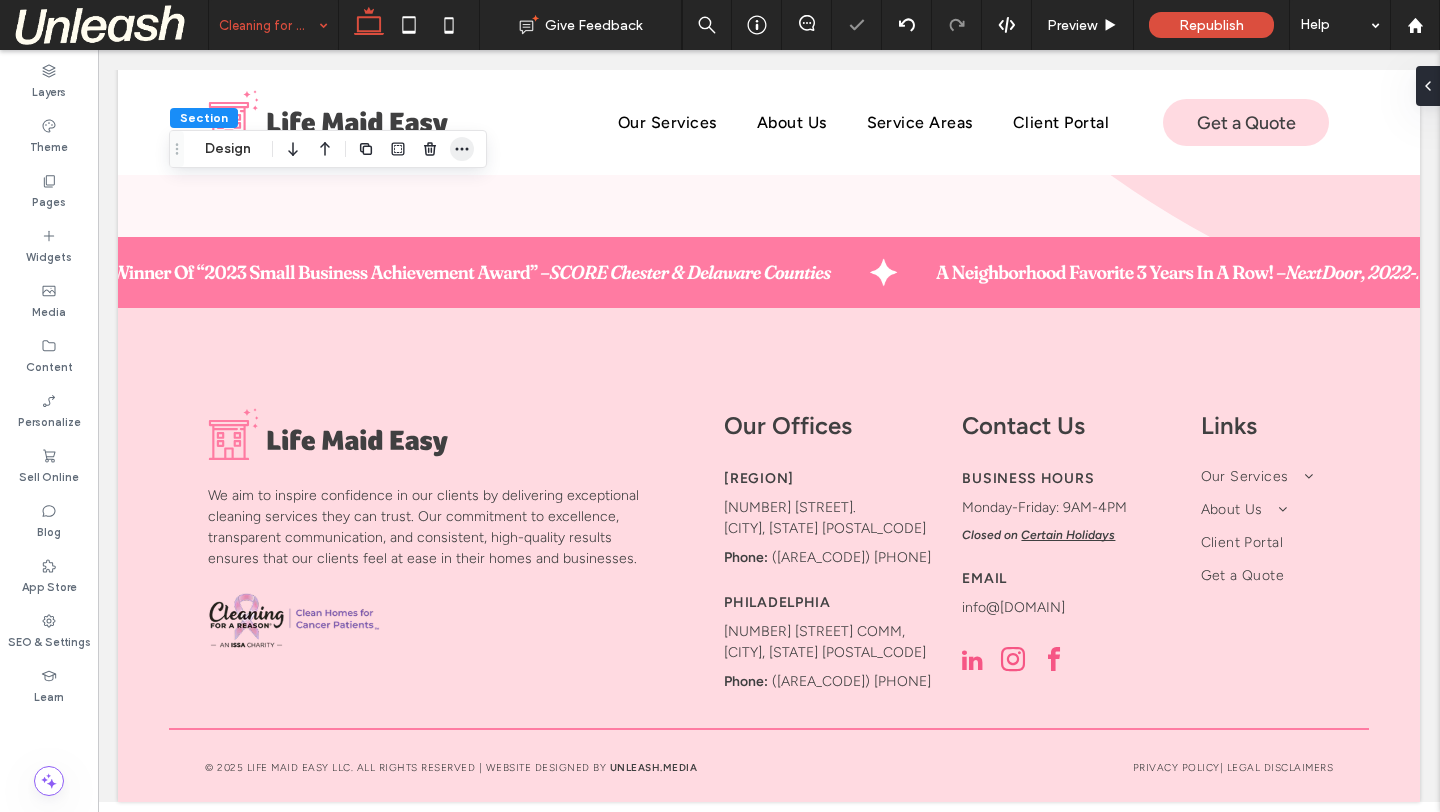 click 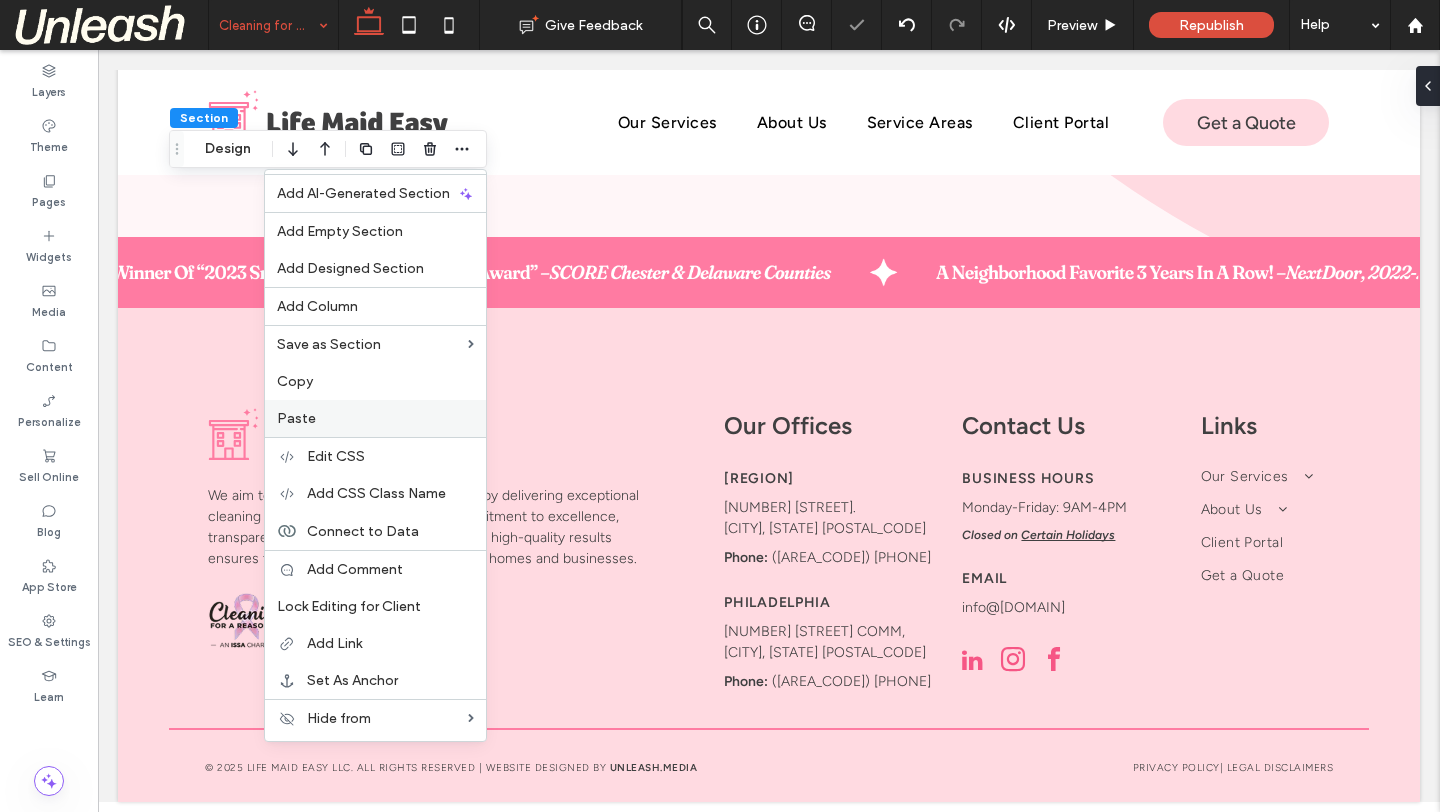 click on "Paste" at bounding box center [375, 418] 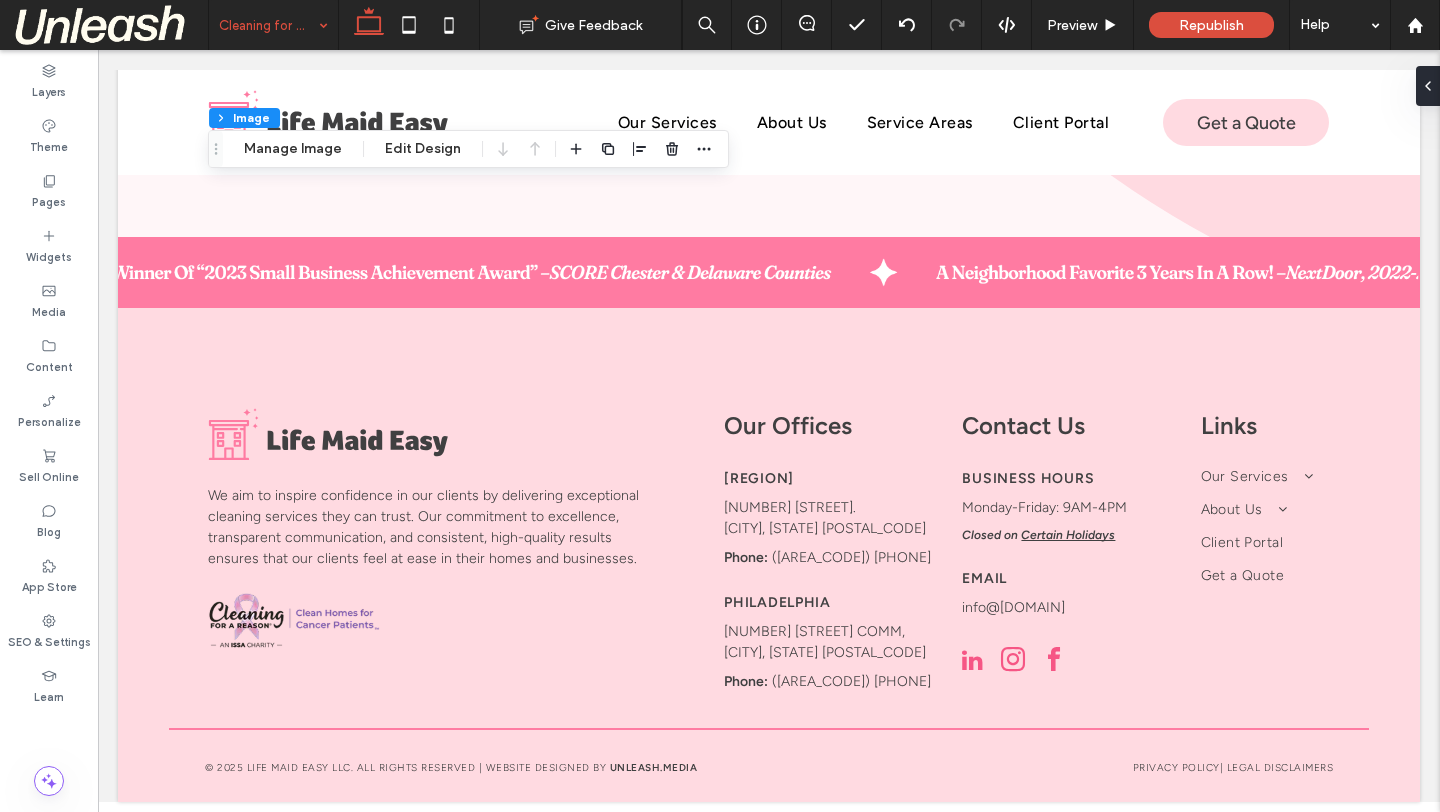 type on "**" 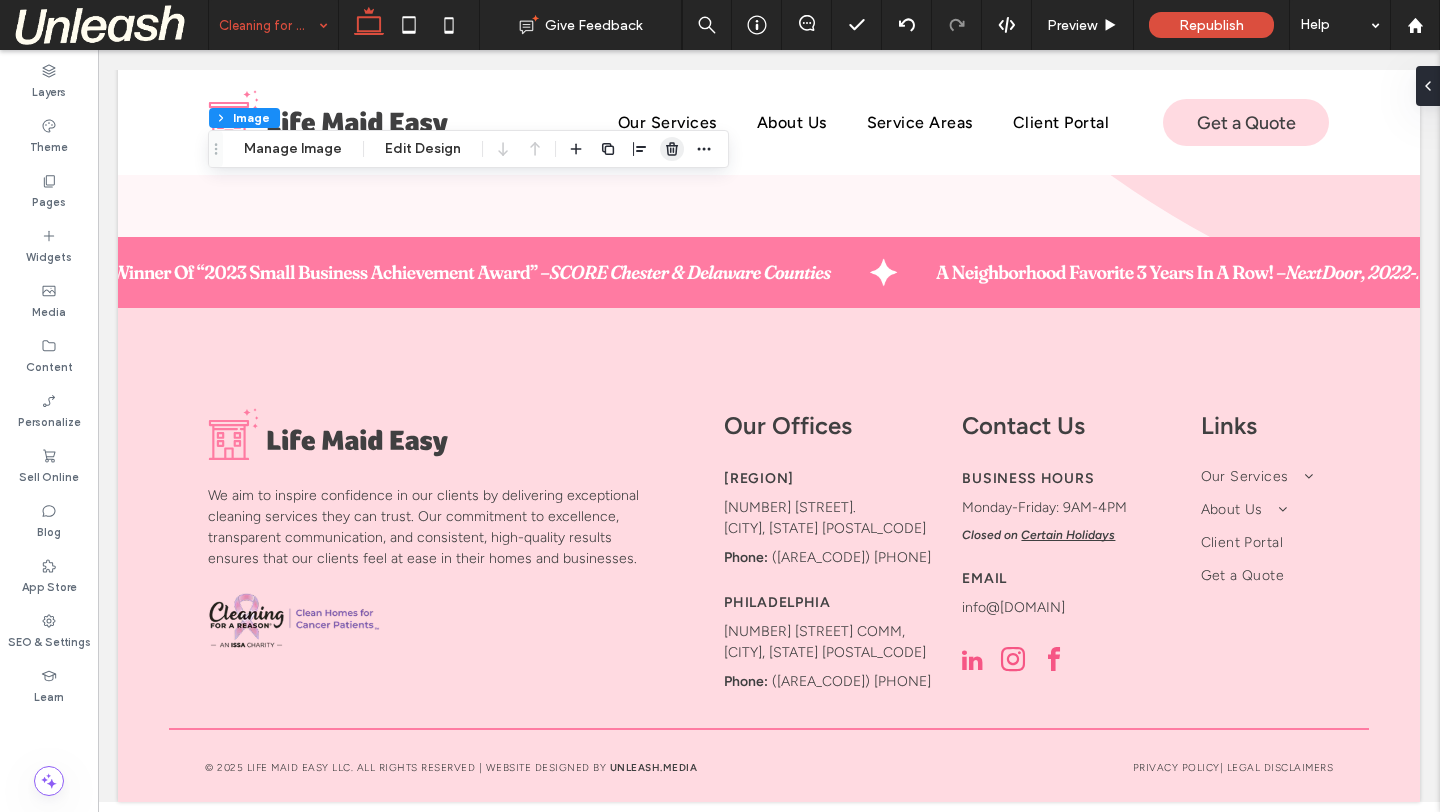 click 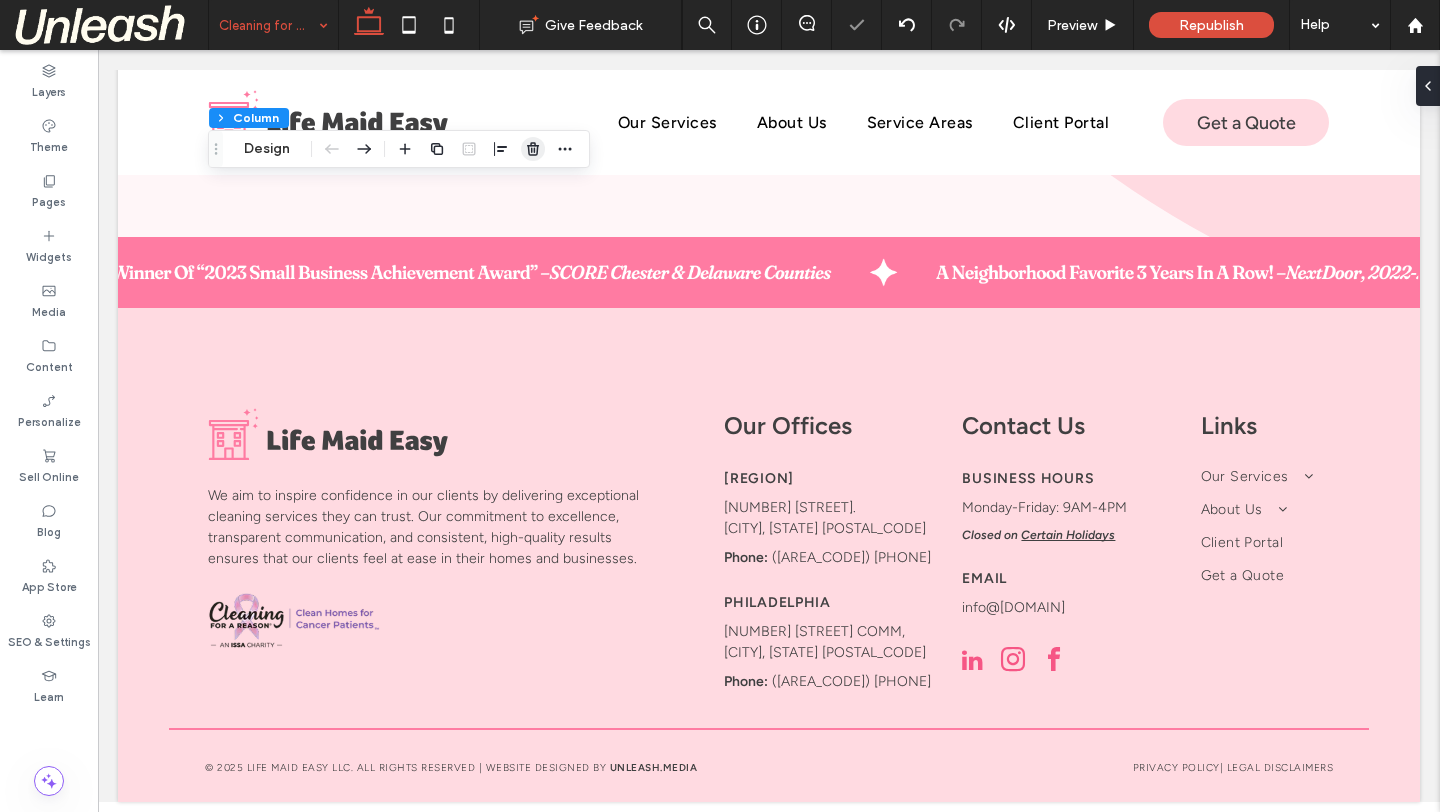 click 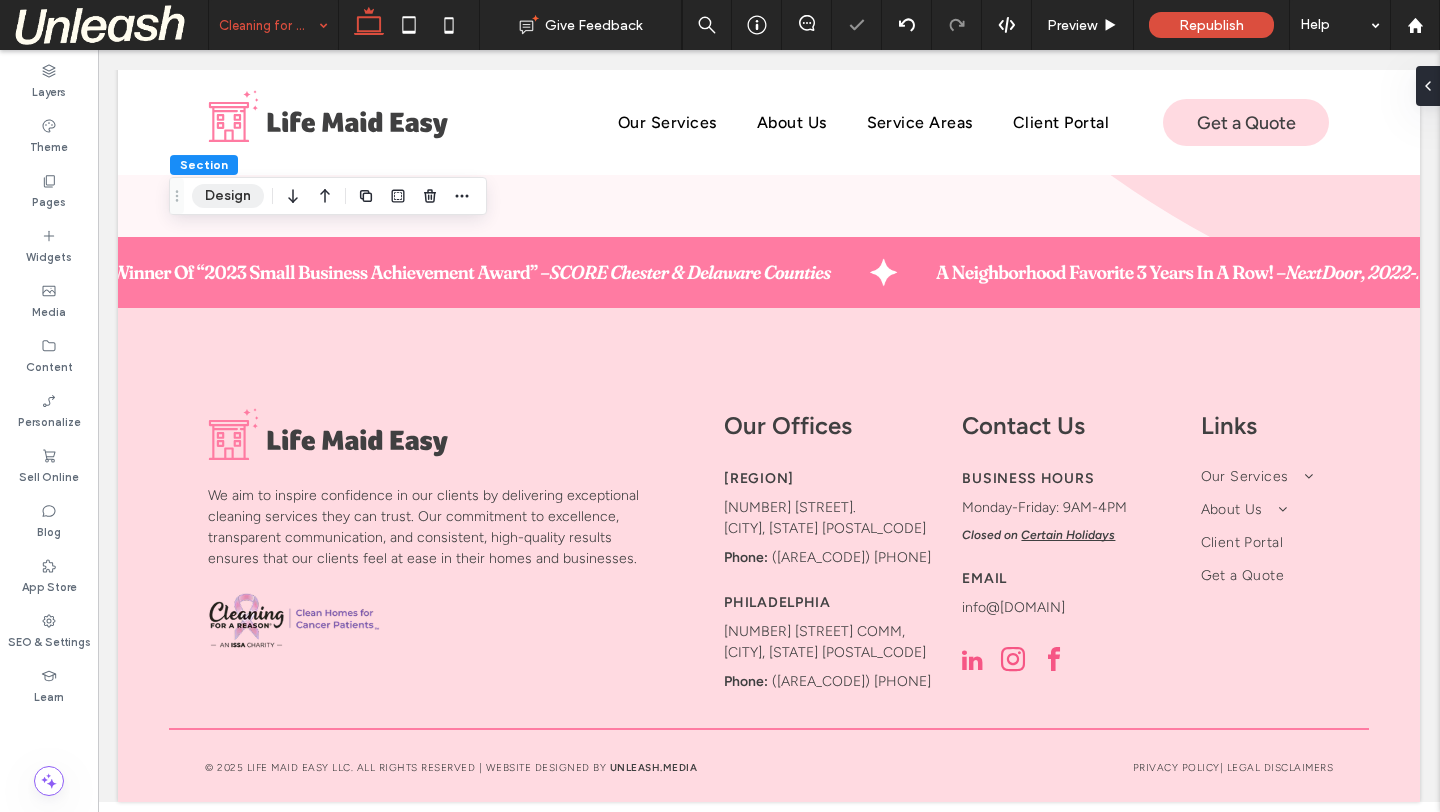 click on "Design" at bounding box center [228, 196] 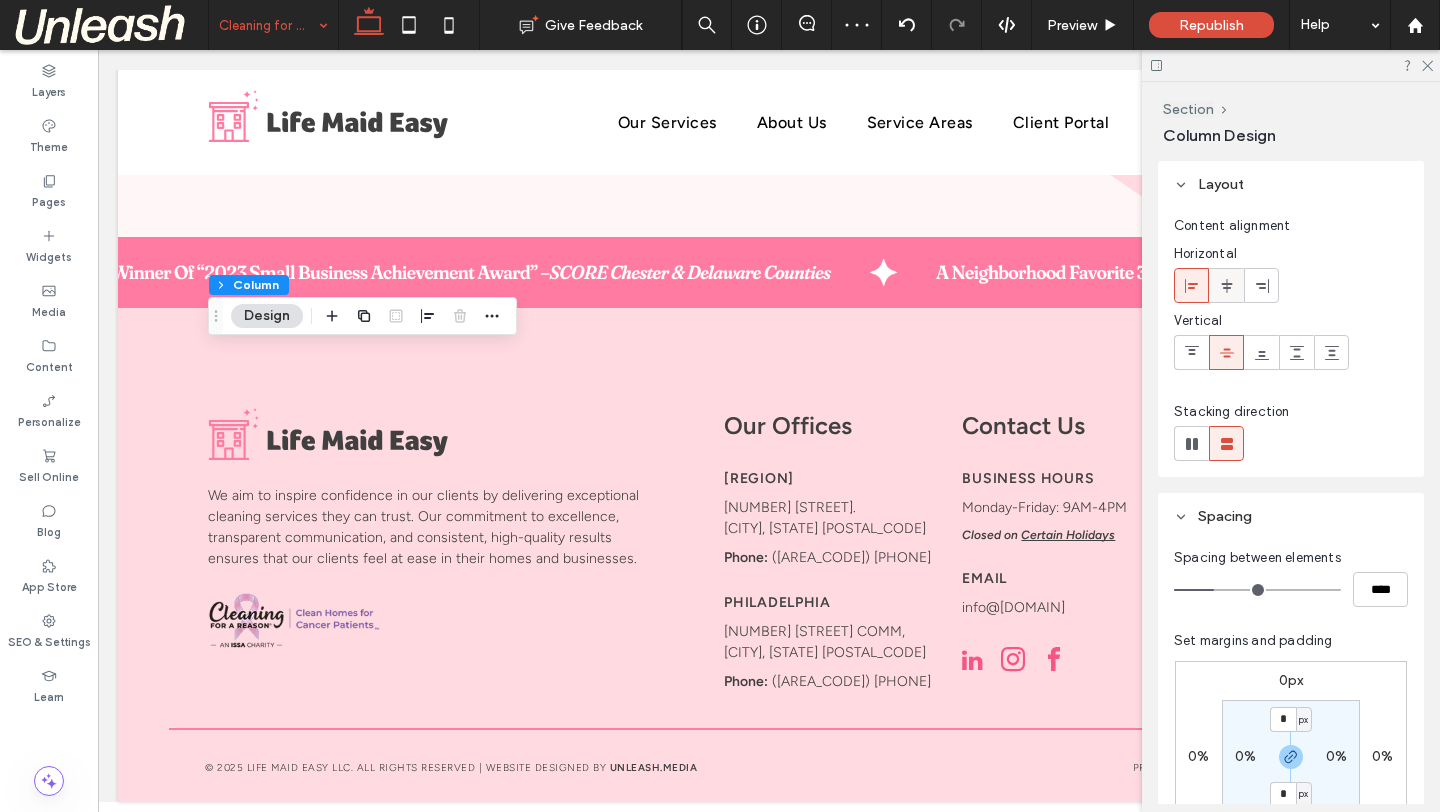 click 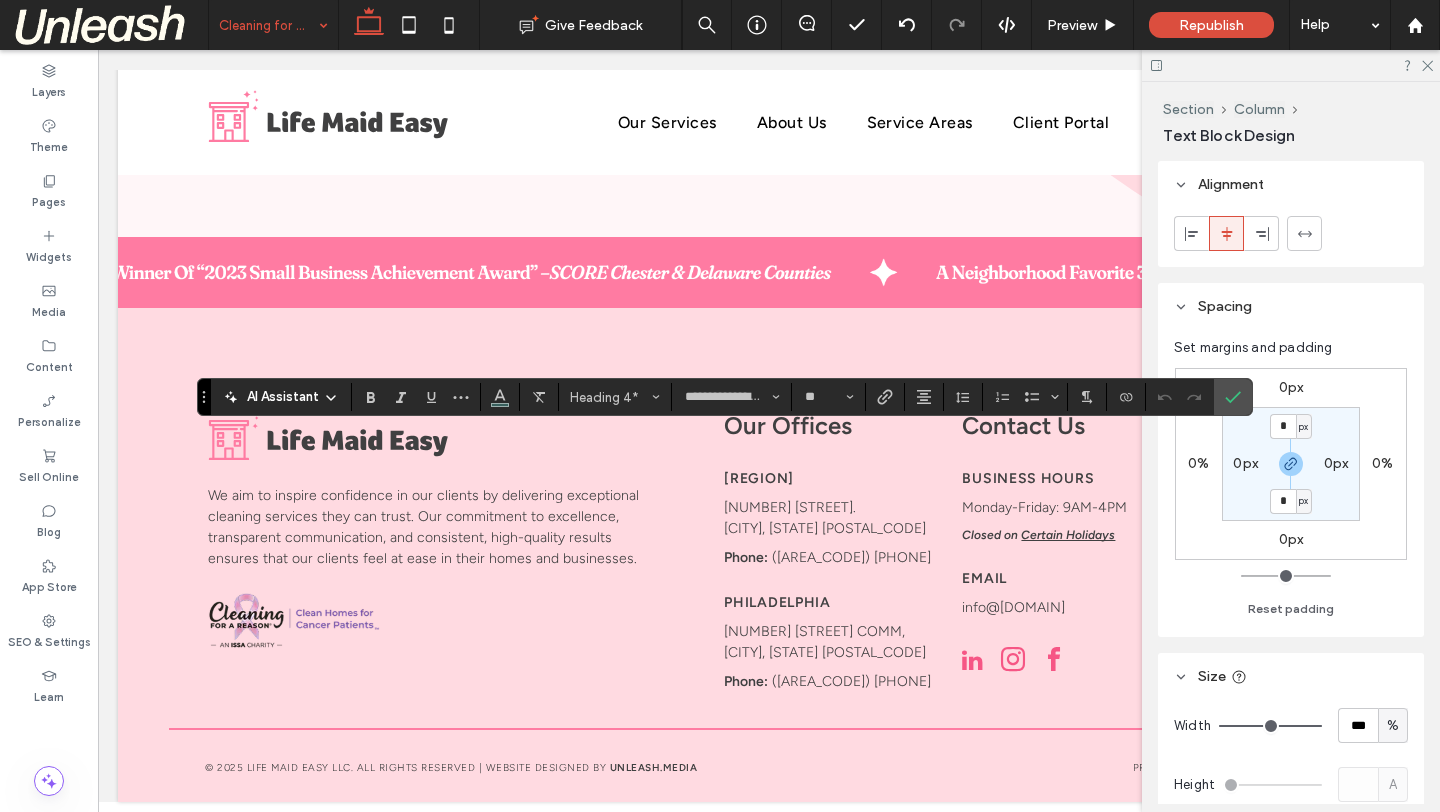 type on "**********" 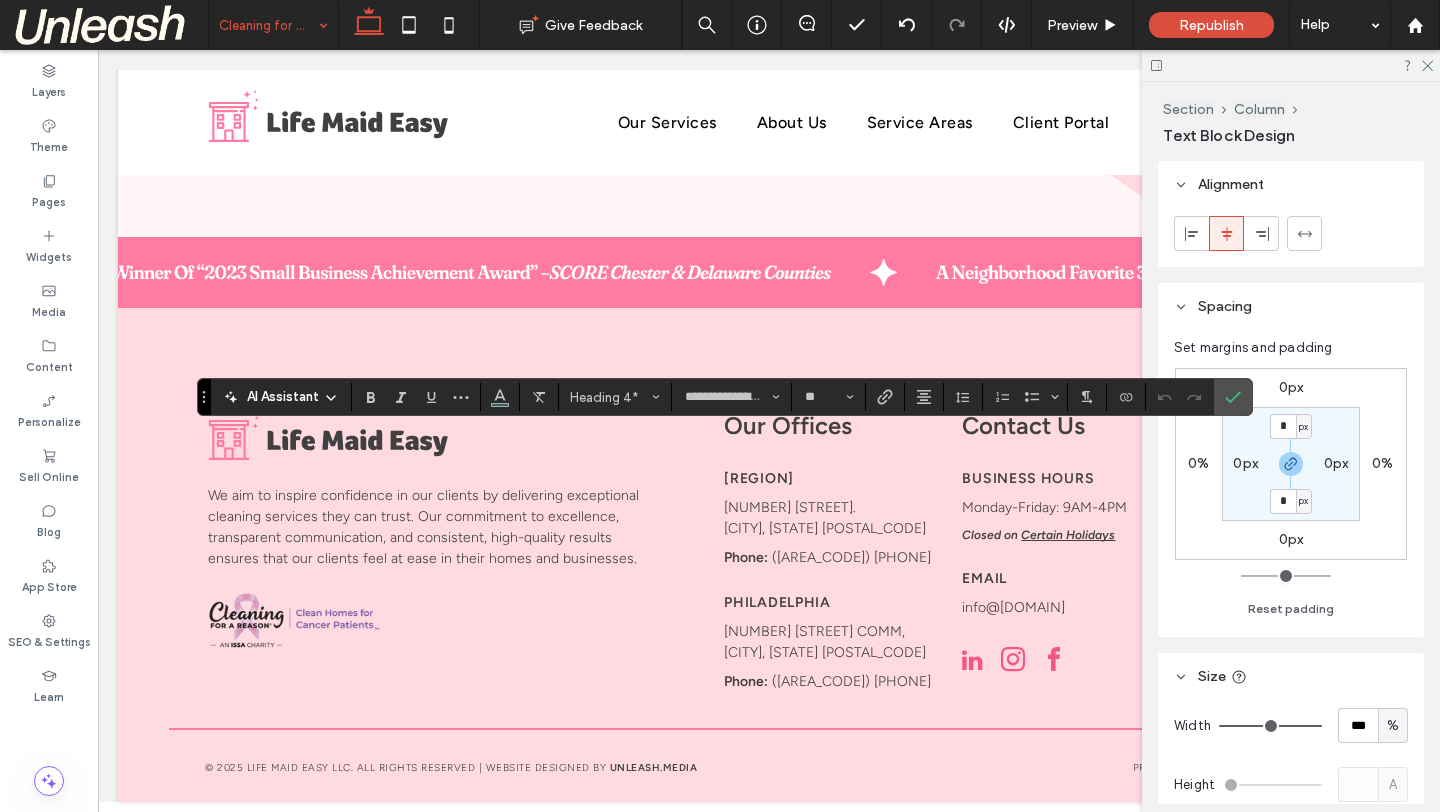 type on "**" 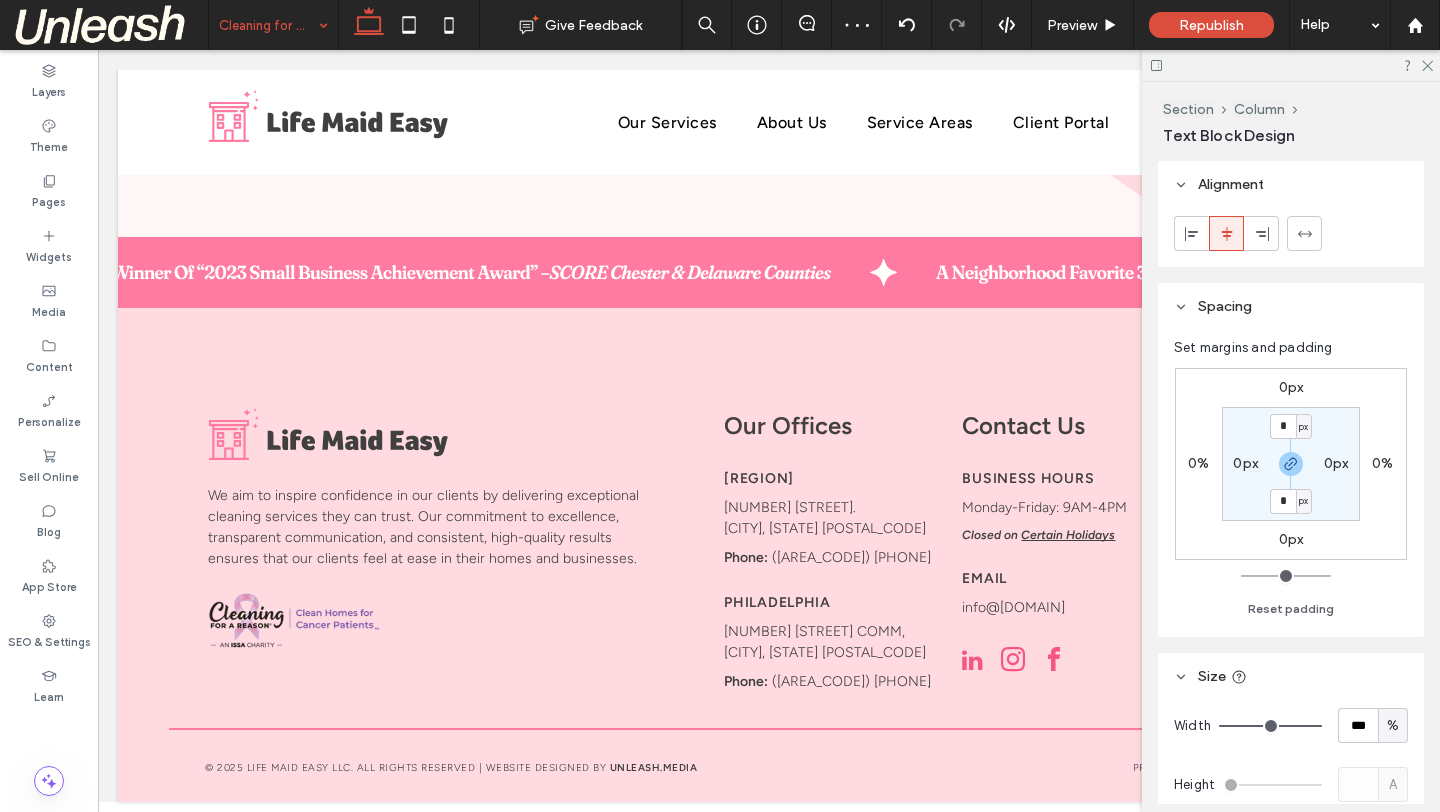 type on "**" 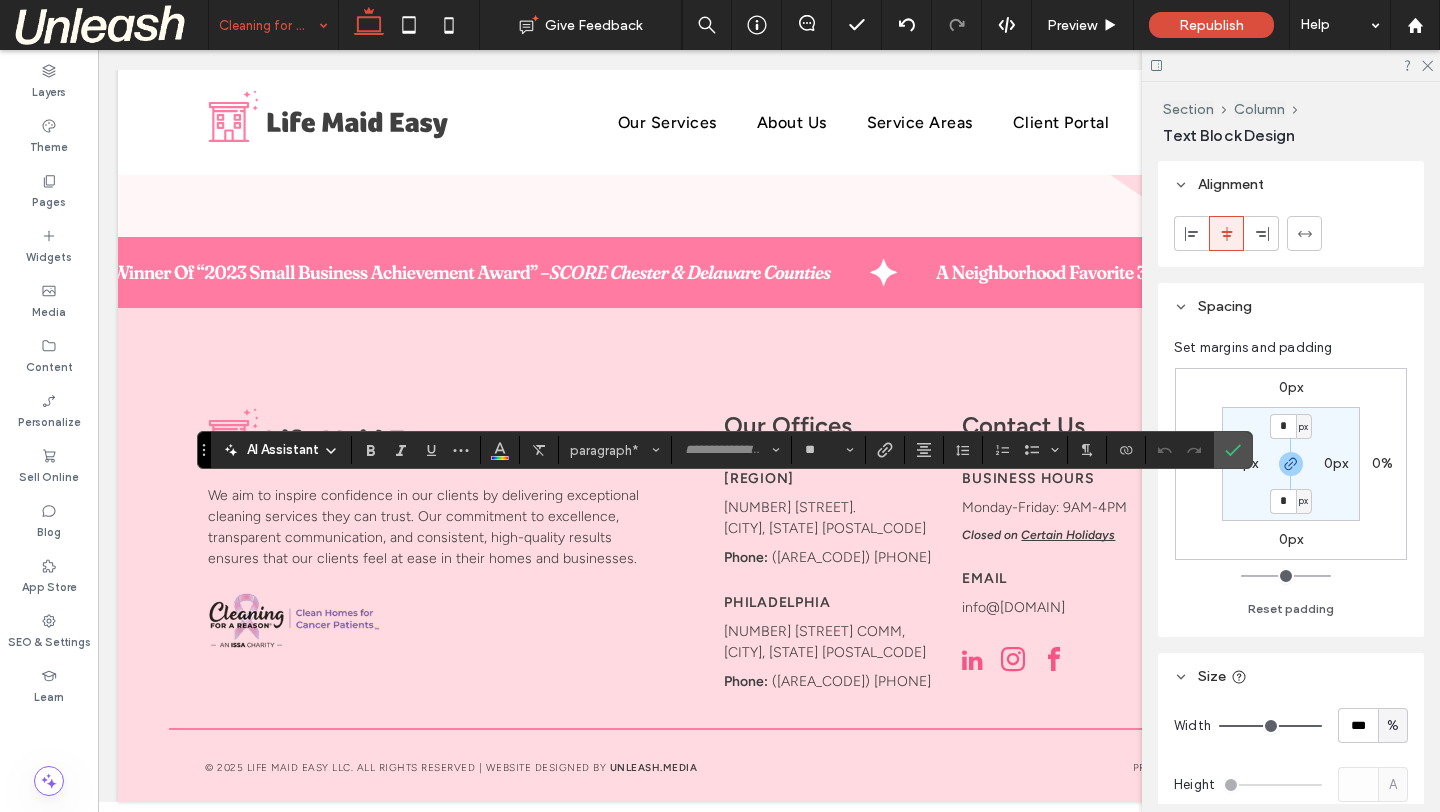 type on "**********" 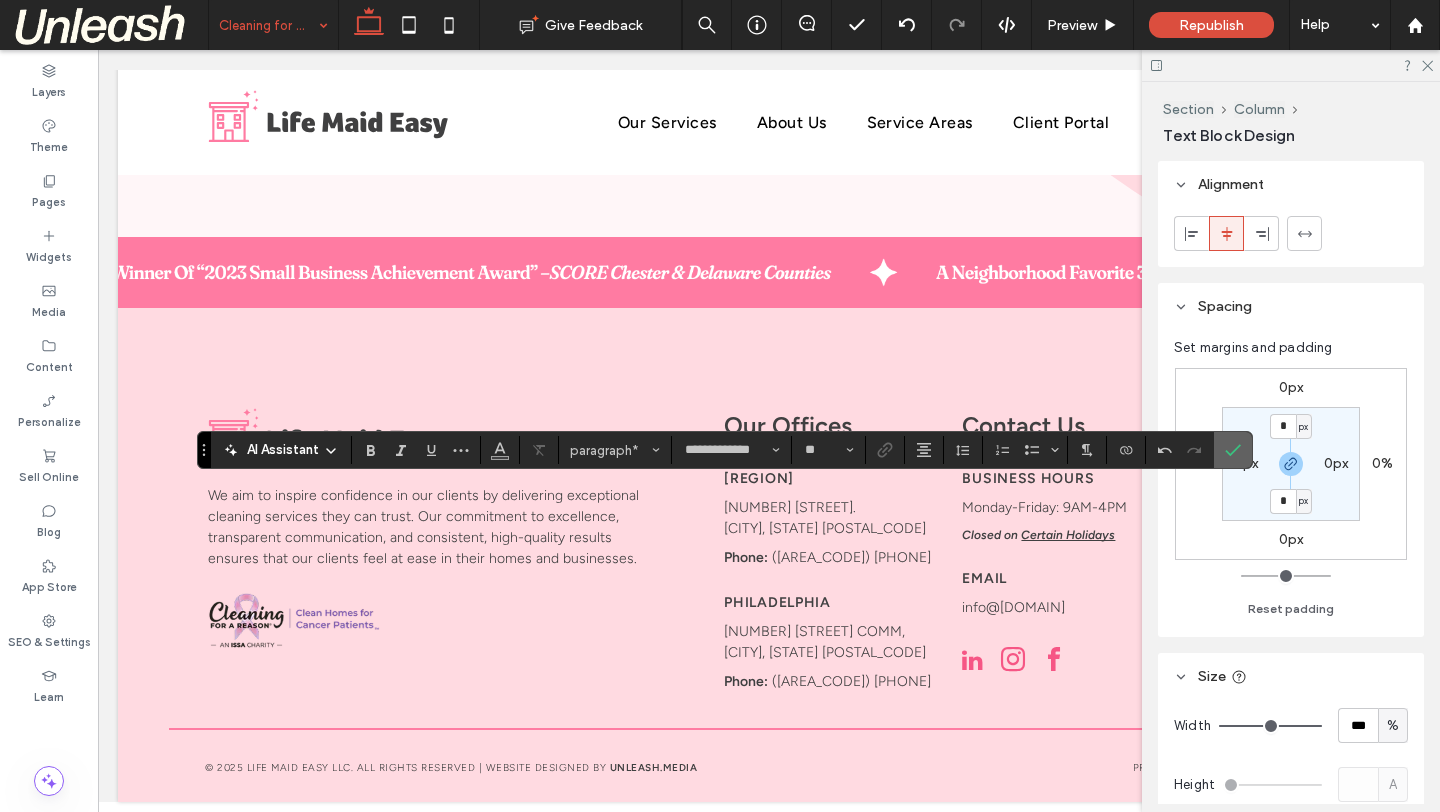click 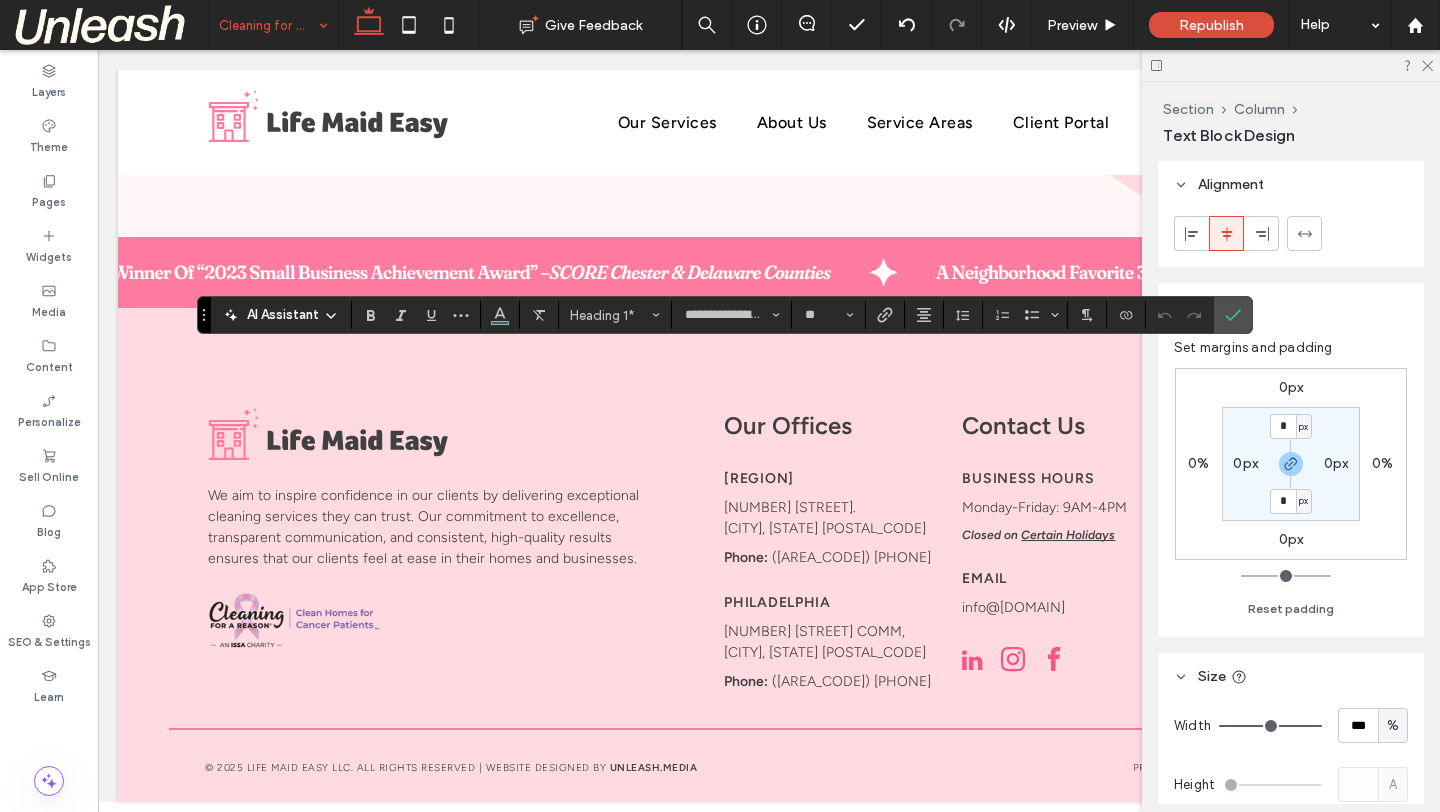 type on "**********" 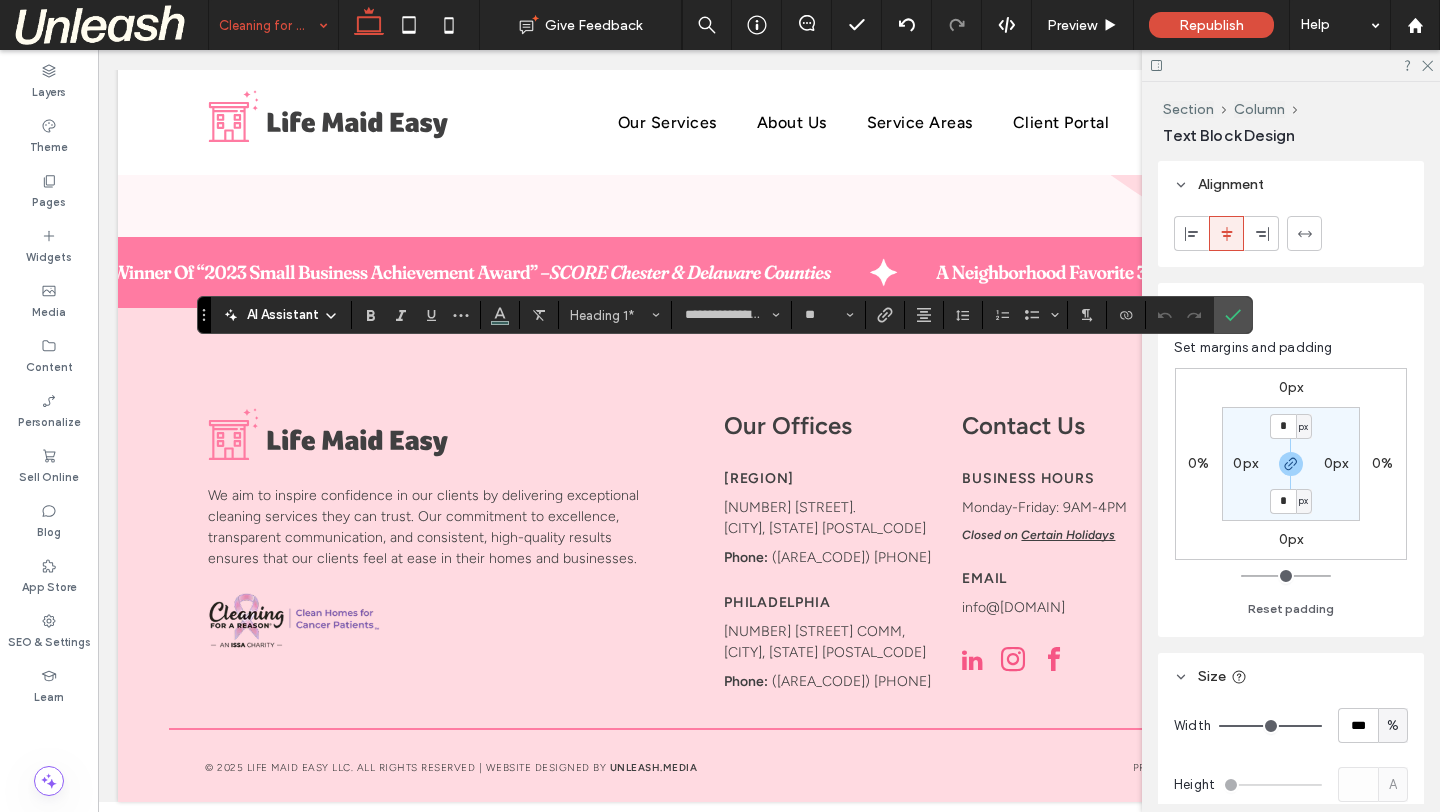 type on "**" 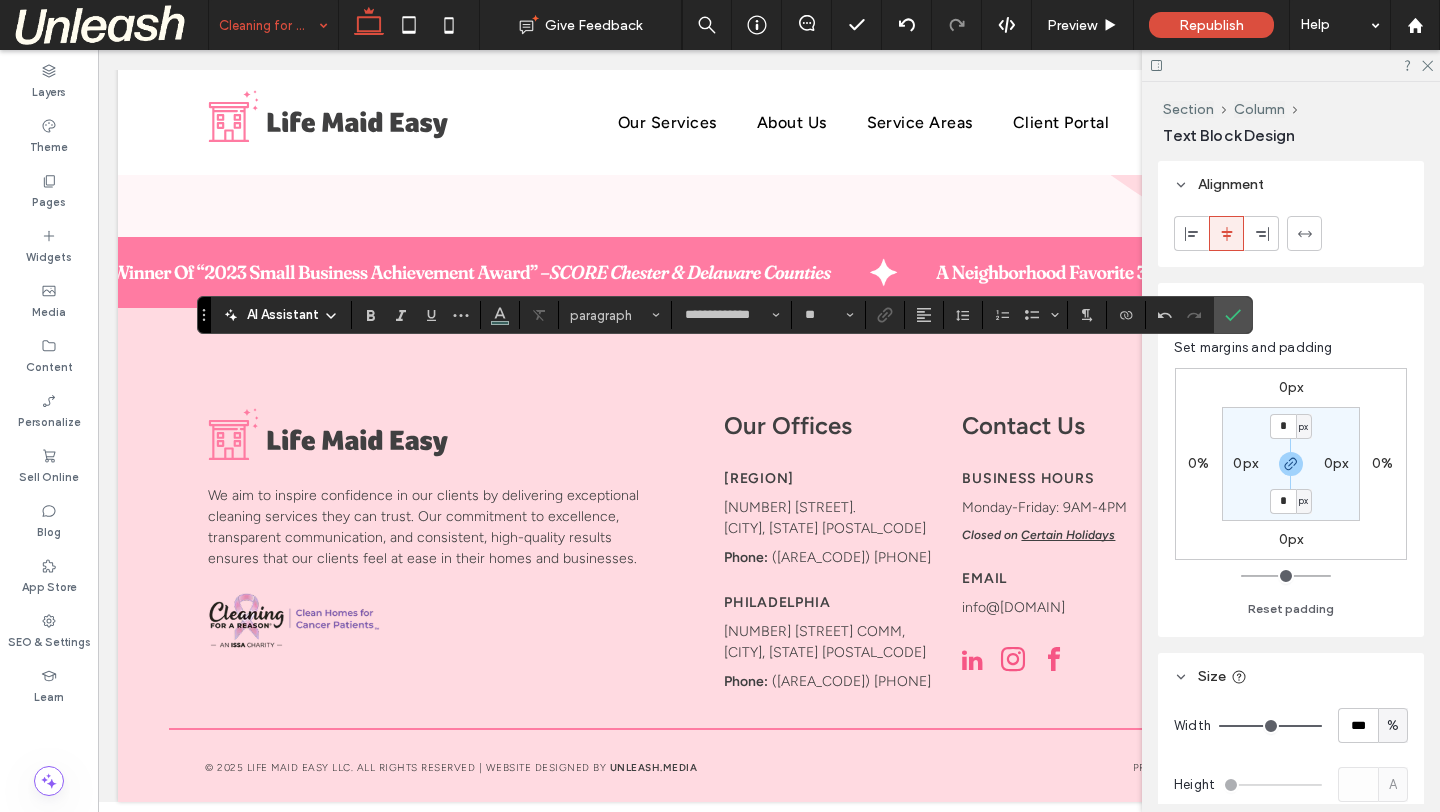 type on "**********" 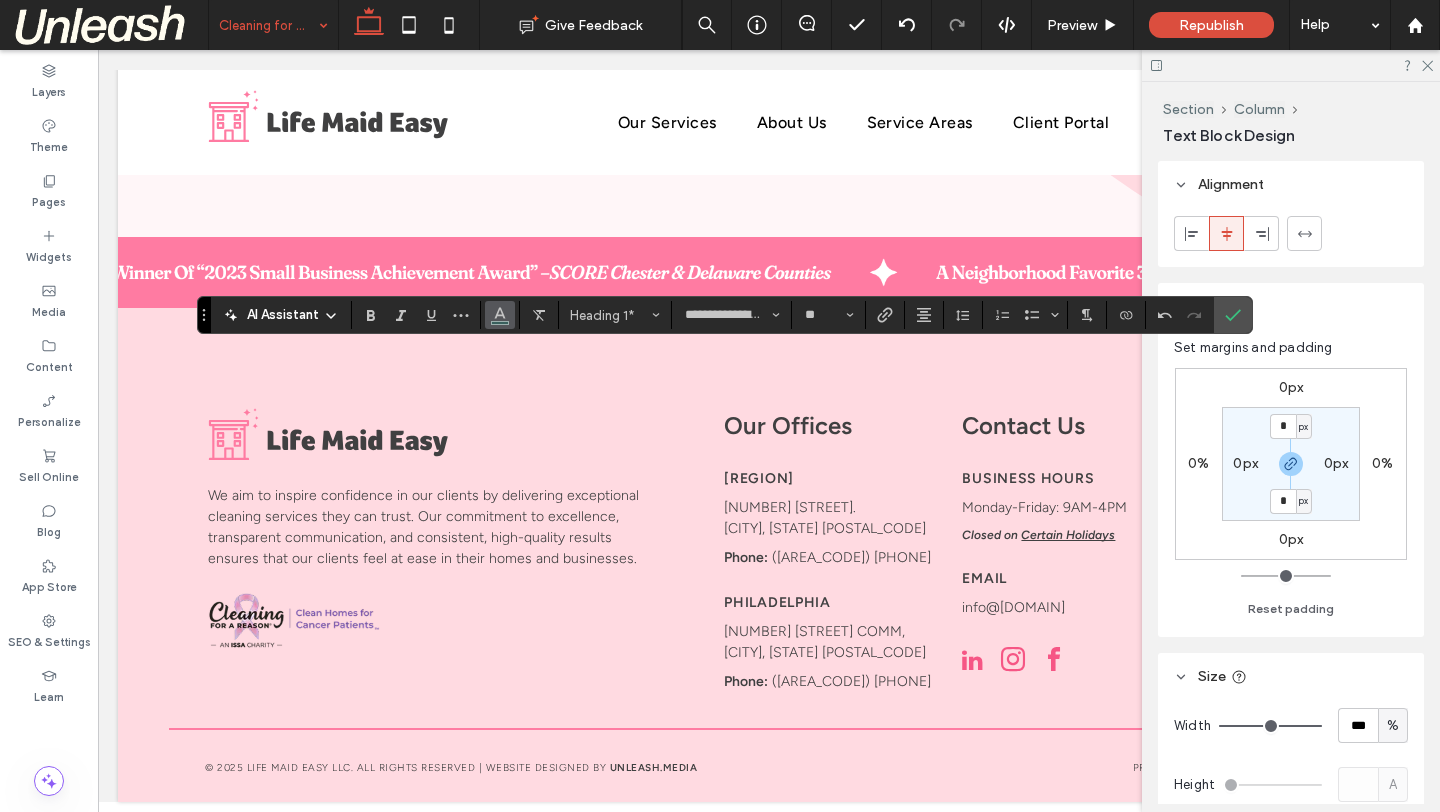click 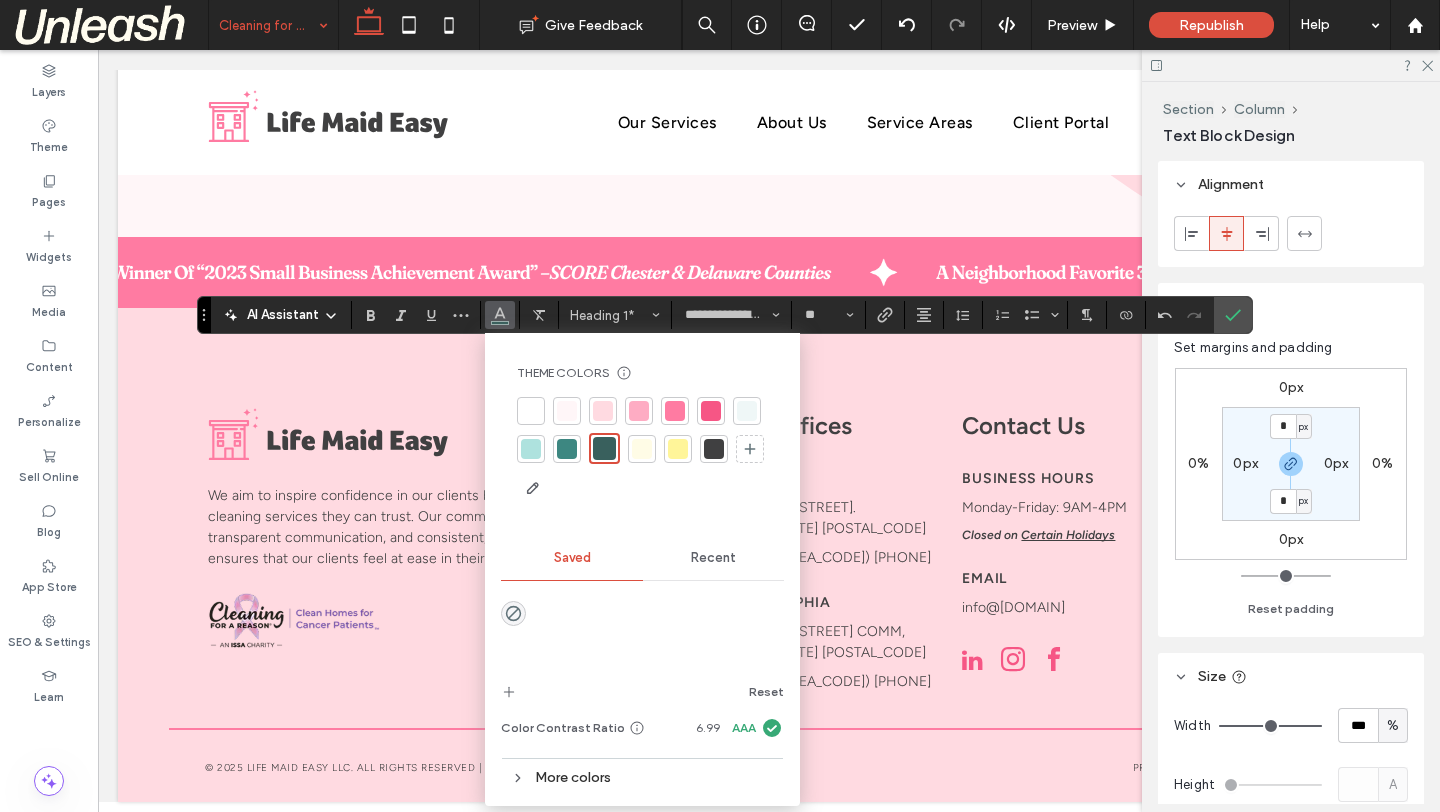 click at bounding box center [711, 411] 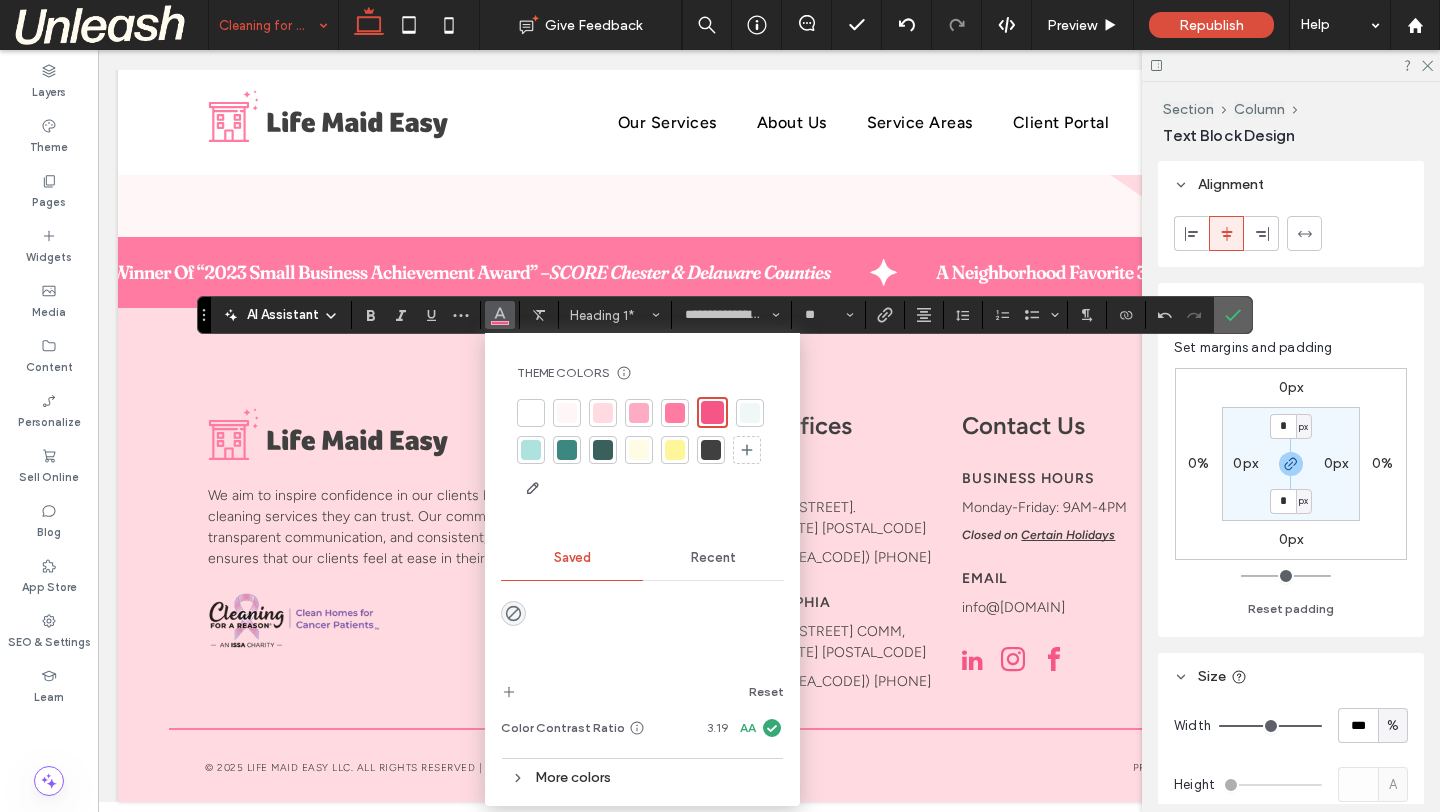 click at bounding box center (1233, 315) 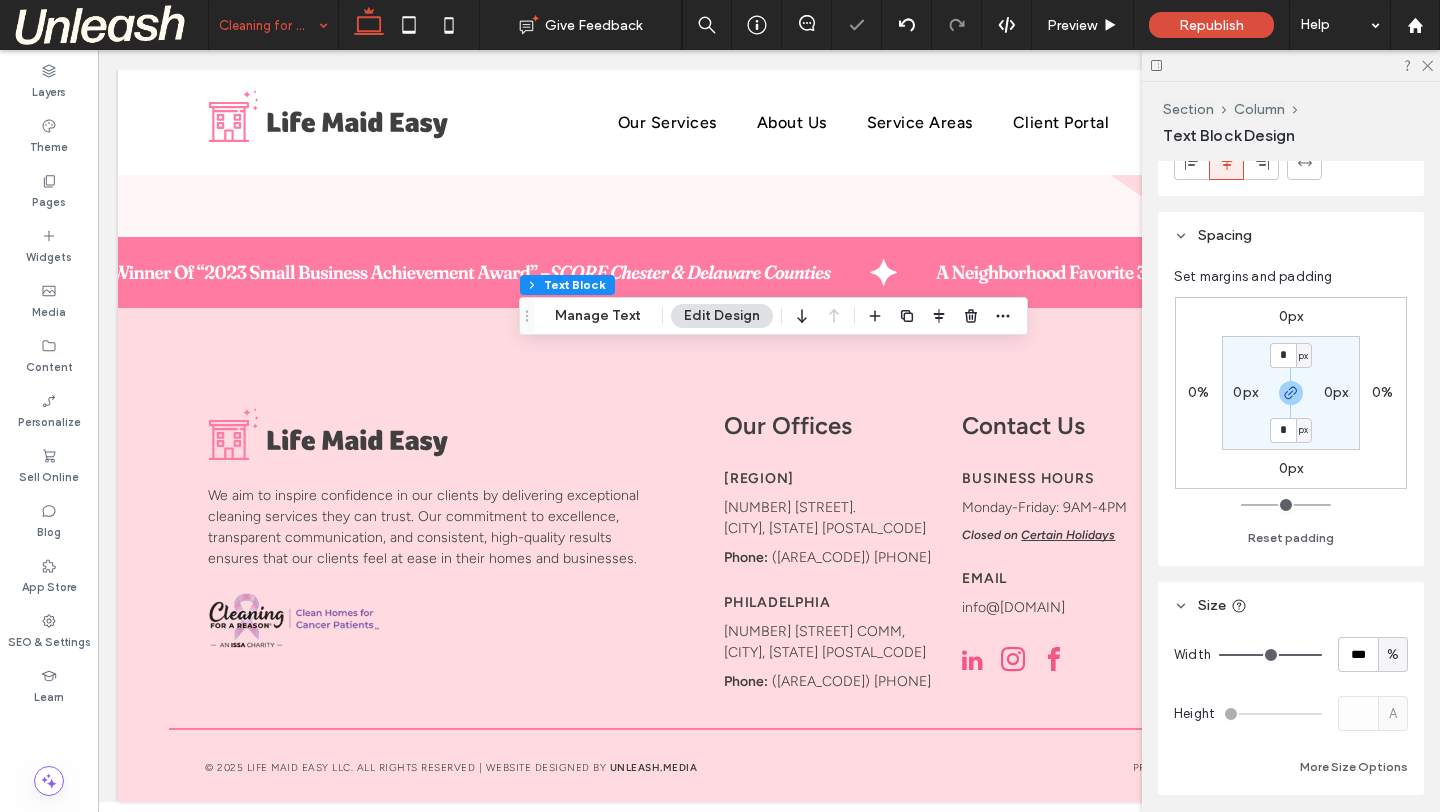scroll, scrollTop: 137, scrollLeft: 0, axis: vertical 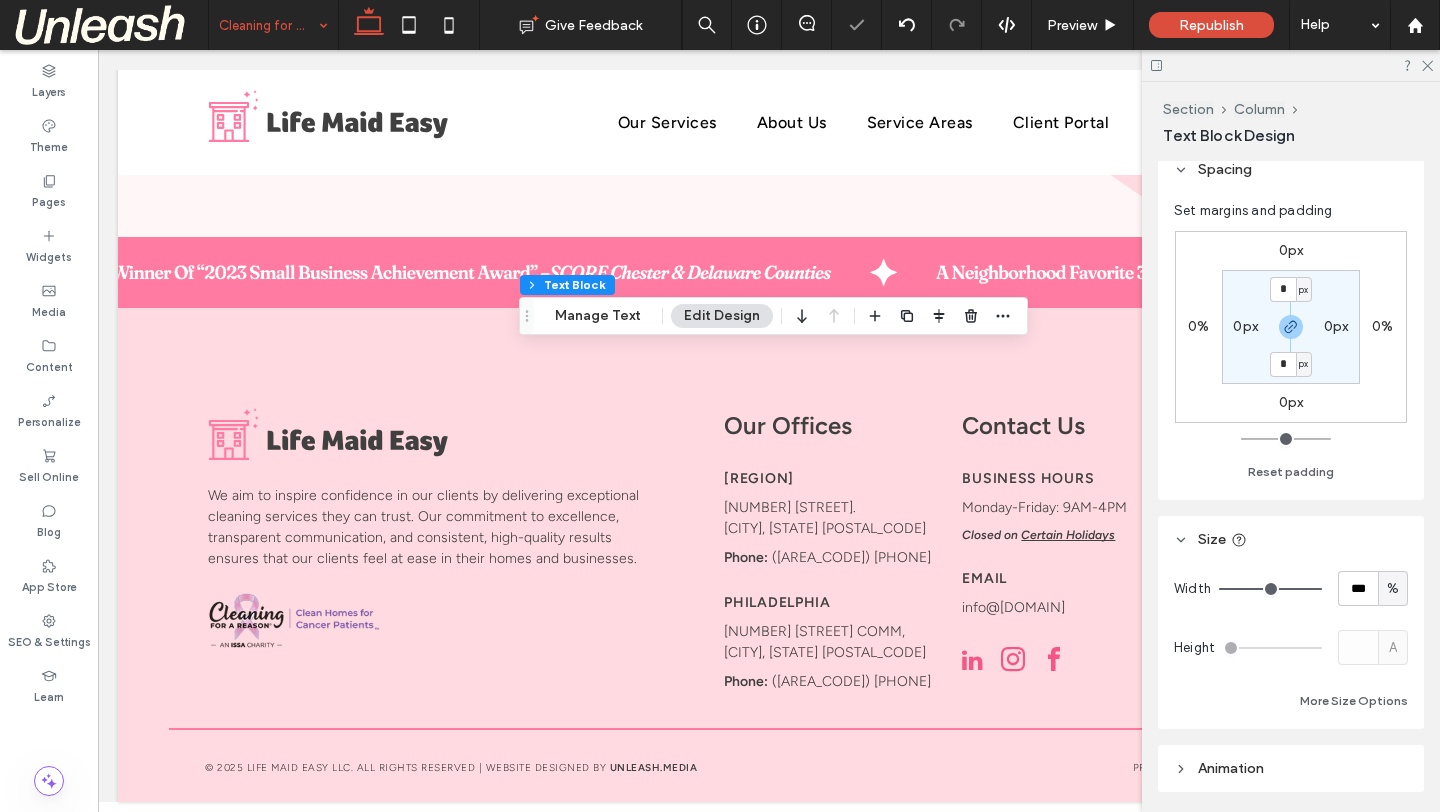 click on "%" at bounding box center (1393, 589) 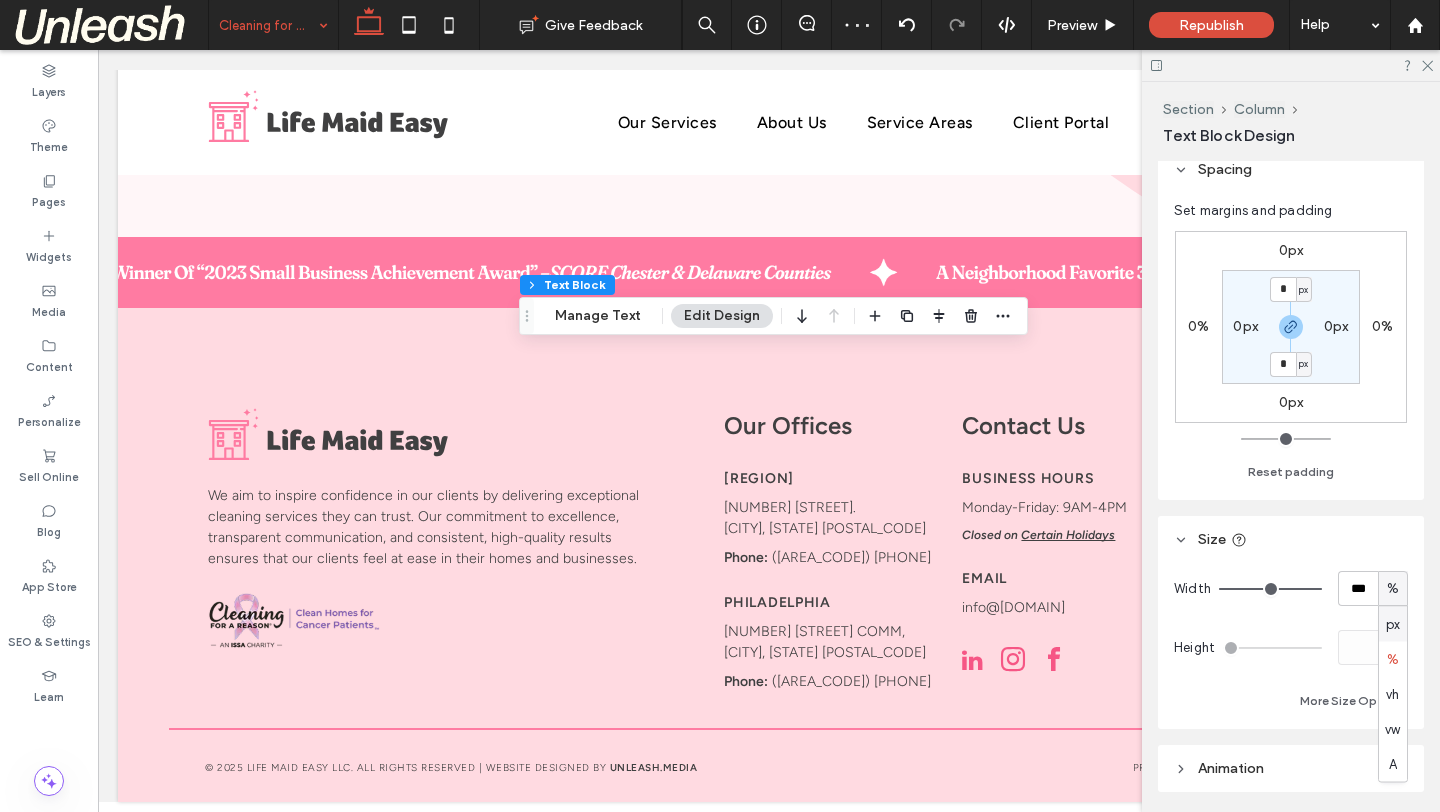 click on "px" at bounding box center [1393, 624] 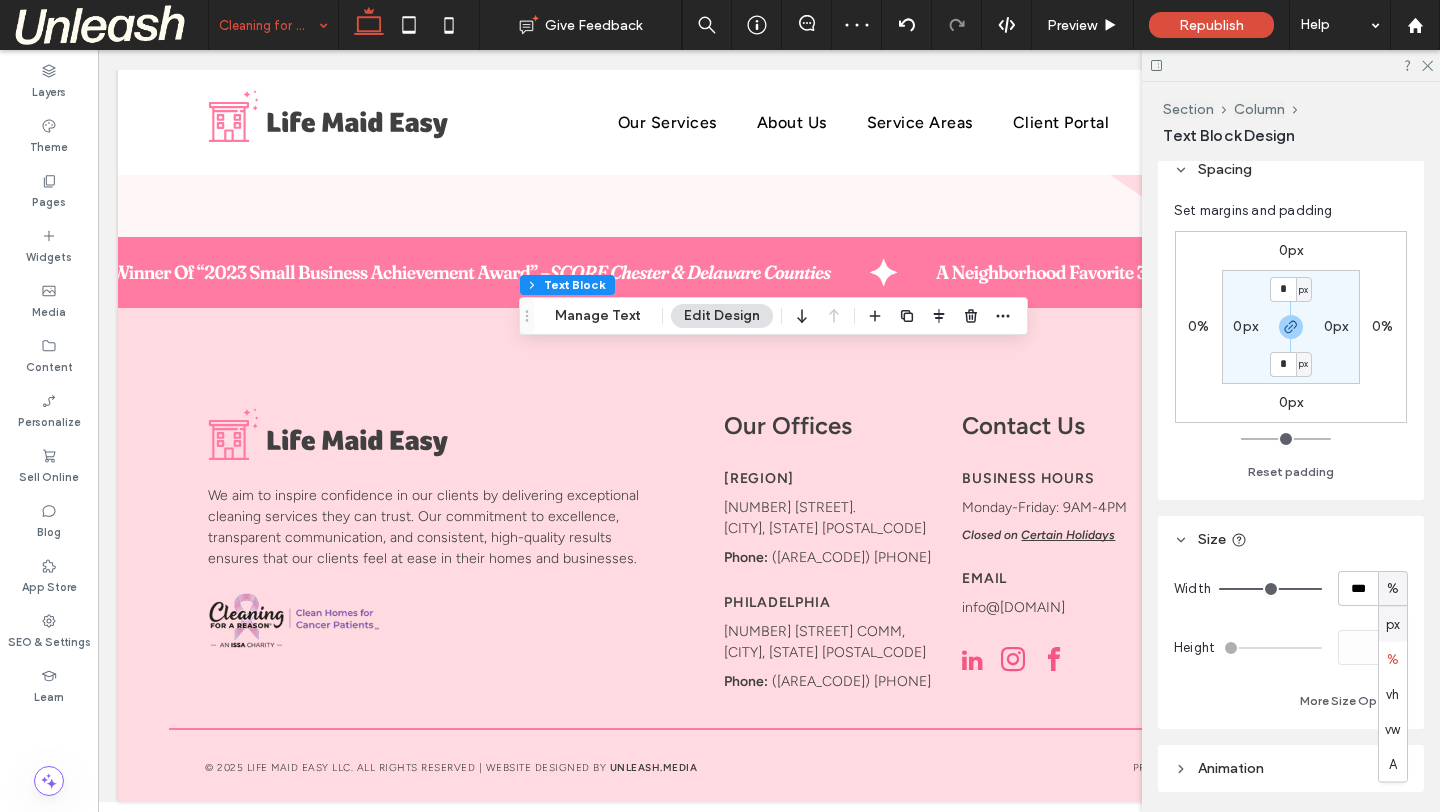 type on "***" 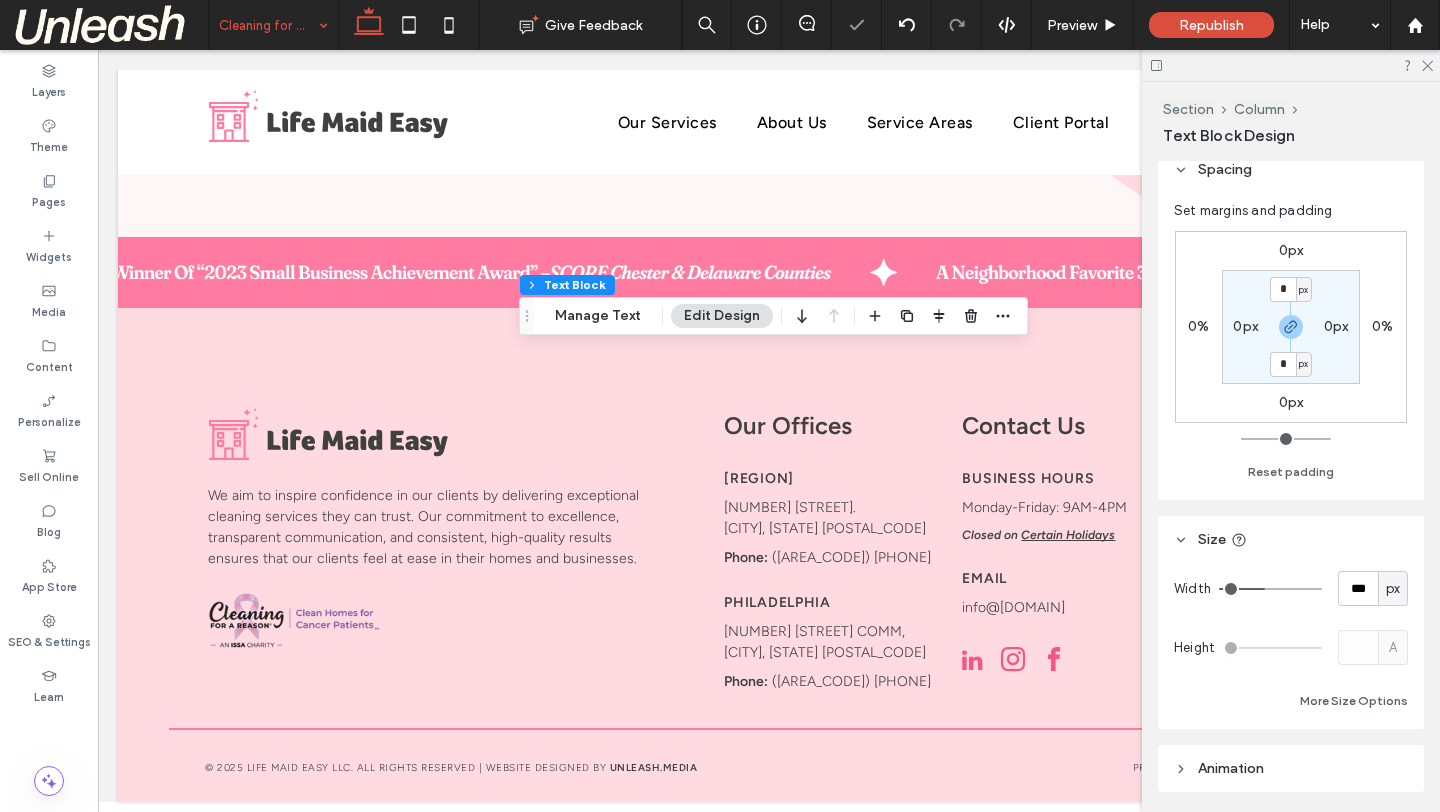 click on "px" at bounding box center (1393, 589) 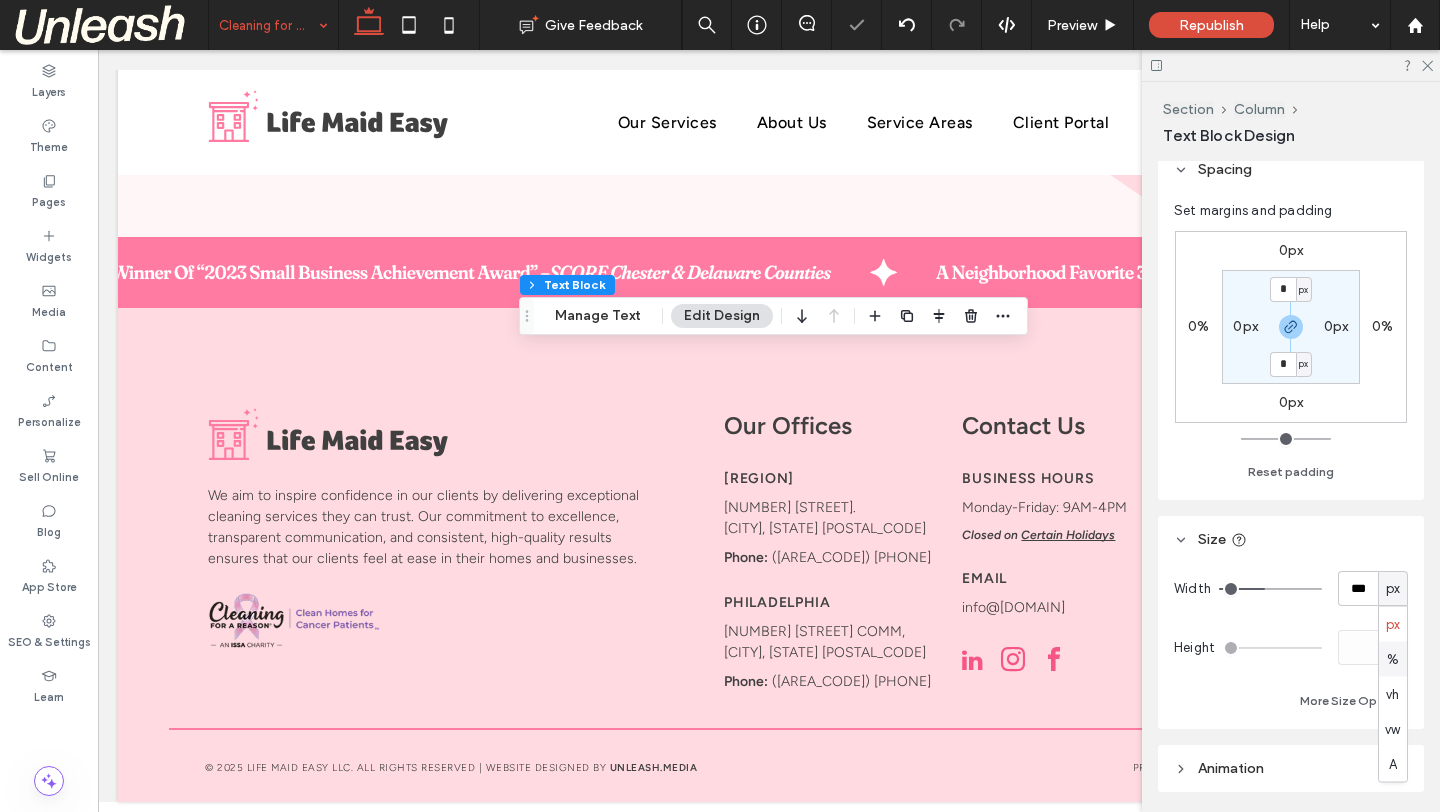 click on "%" at bounding box center (1393, 659) 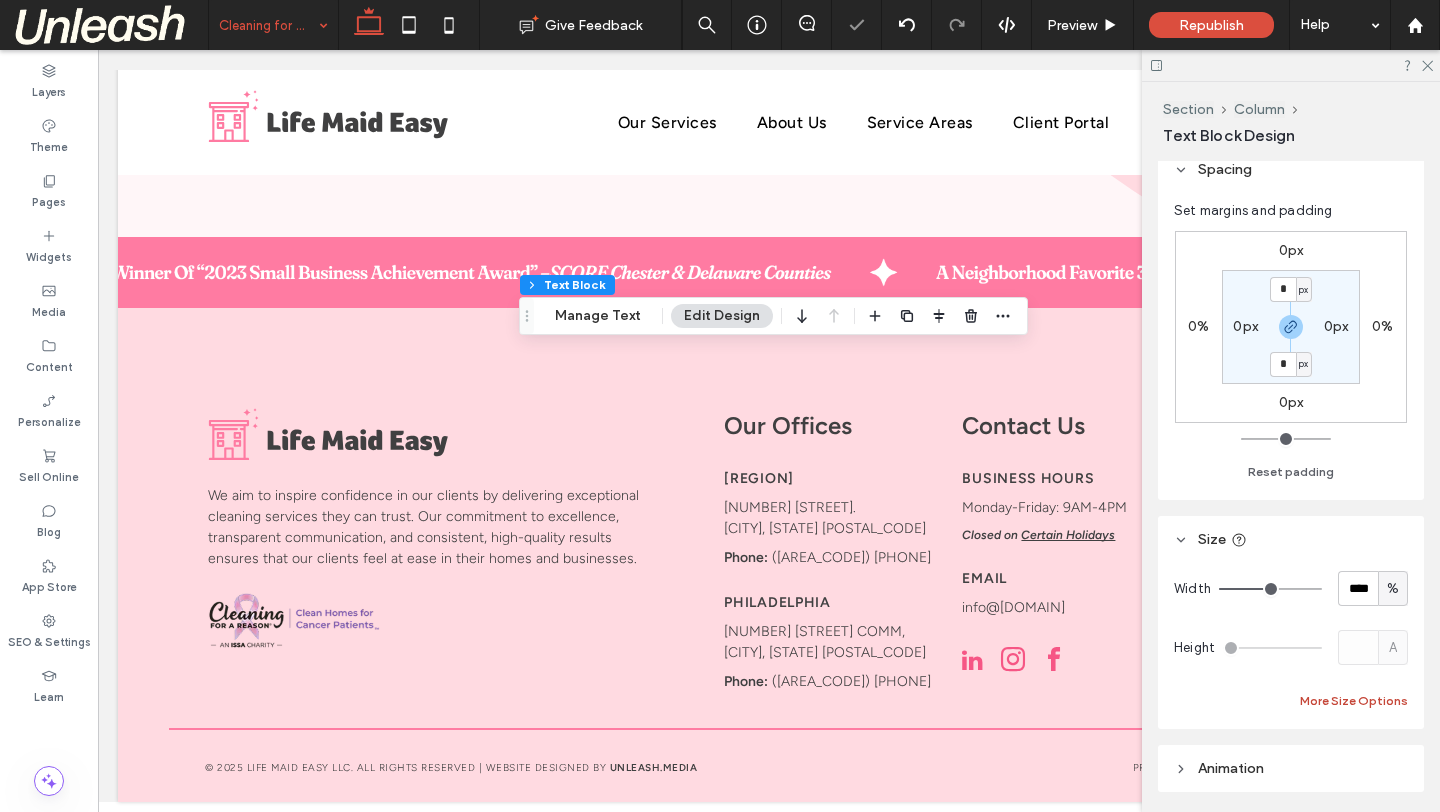 click on "More Size Options" at bounding box center [1354, 701] 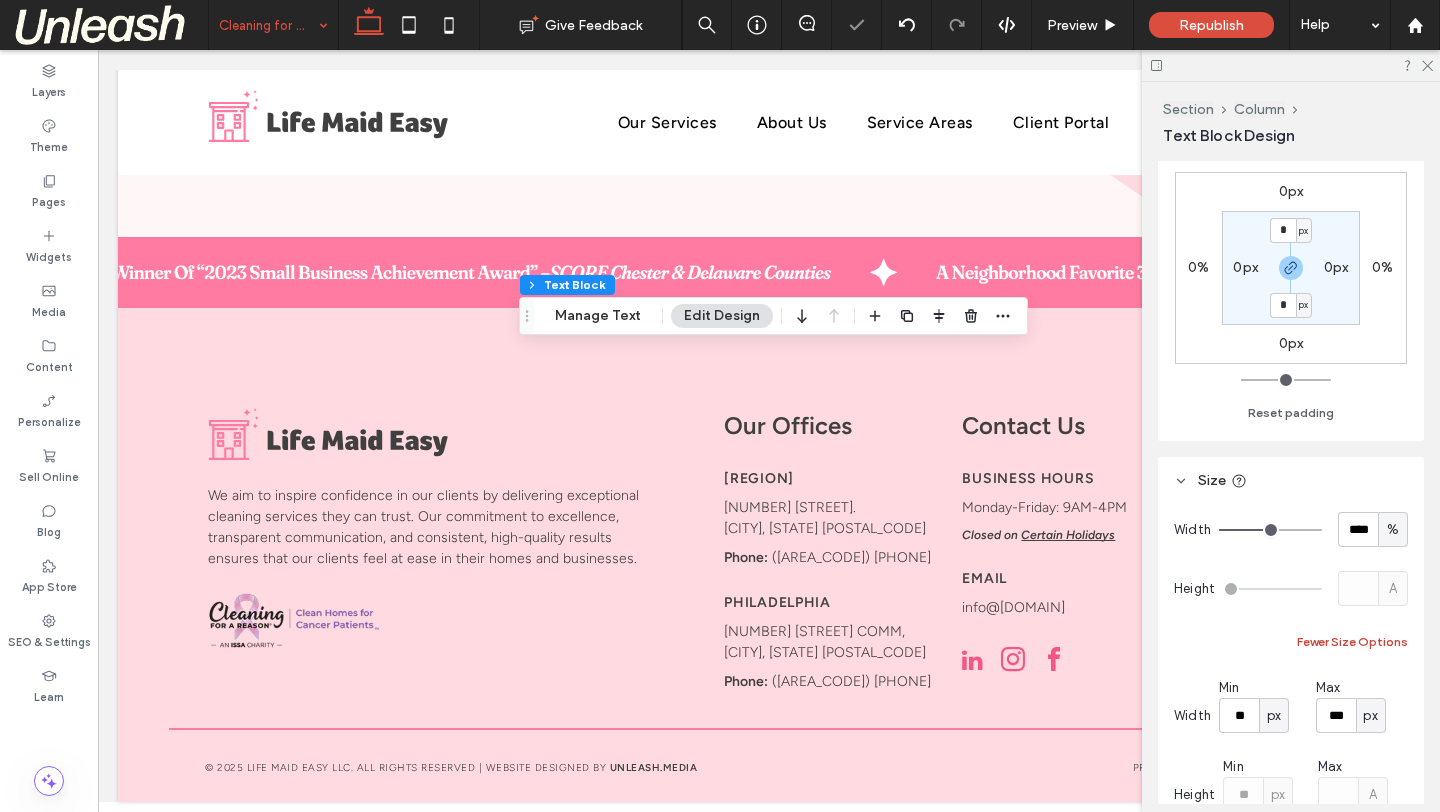 scroll, scrollTop: 255, scrollLeft: 0, axis: vertical 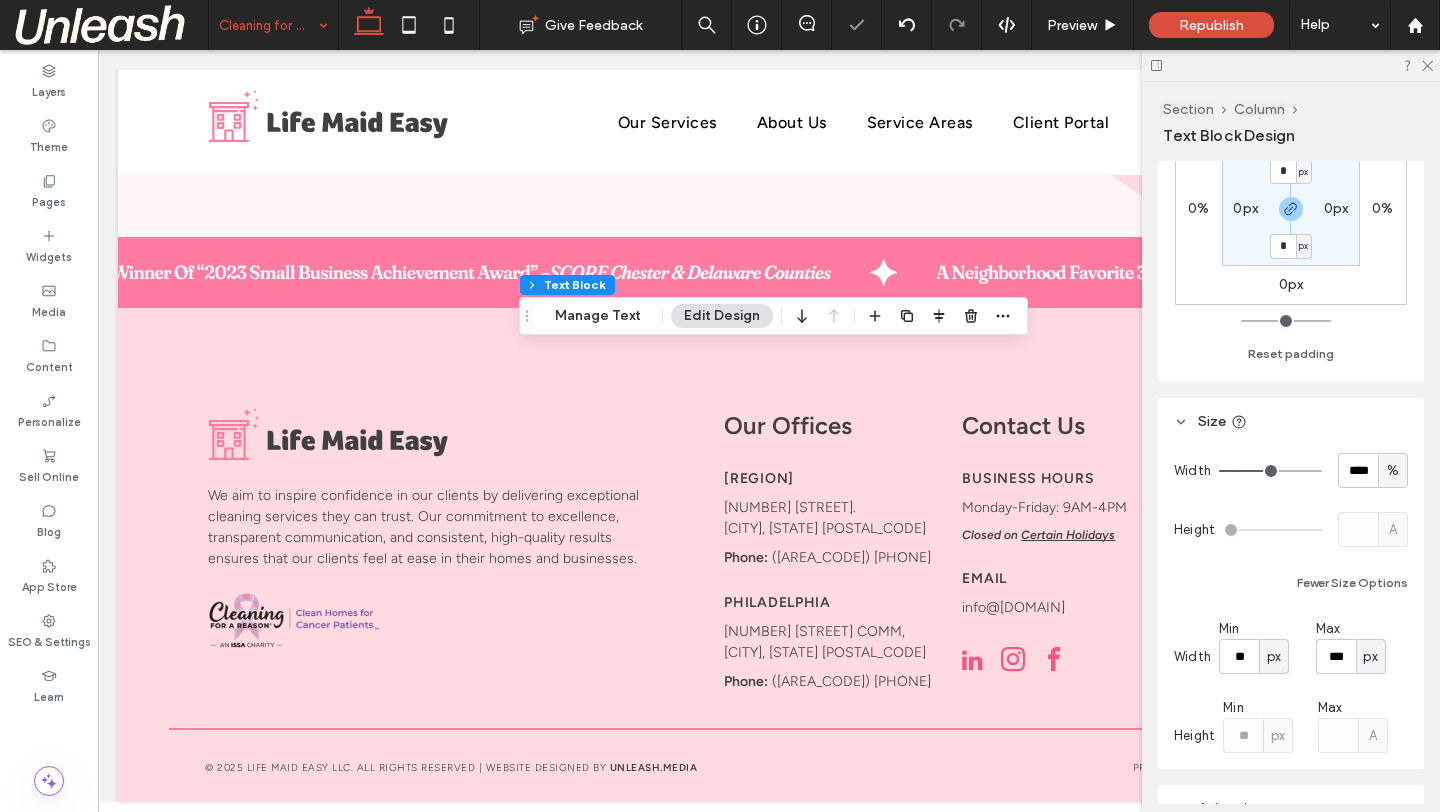click on "px" at bounding box center (1371, 657) 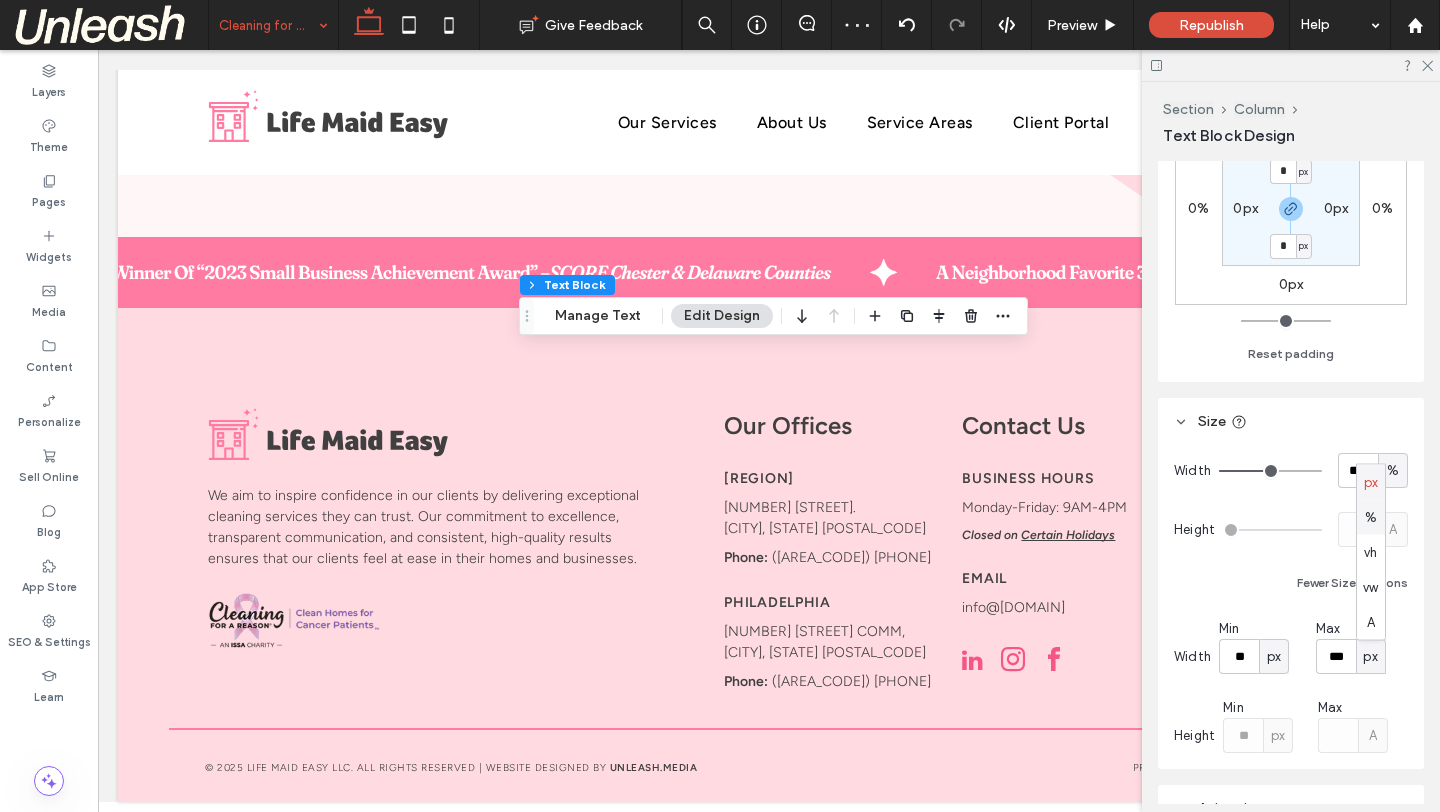 click on "%" at bounding box center (1371, 517) 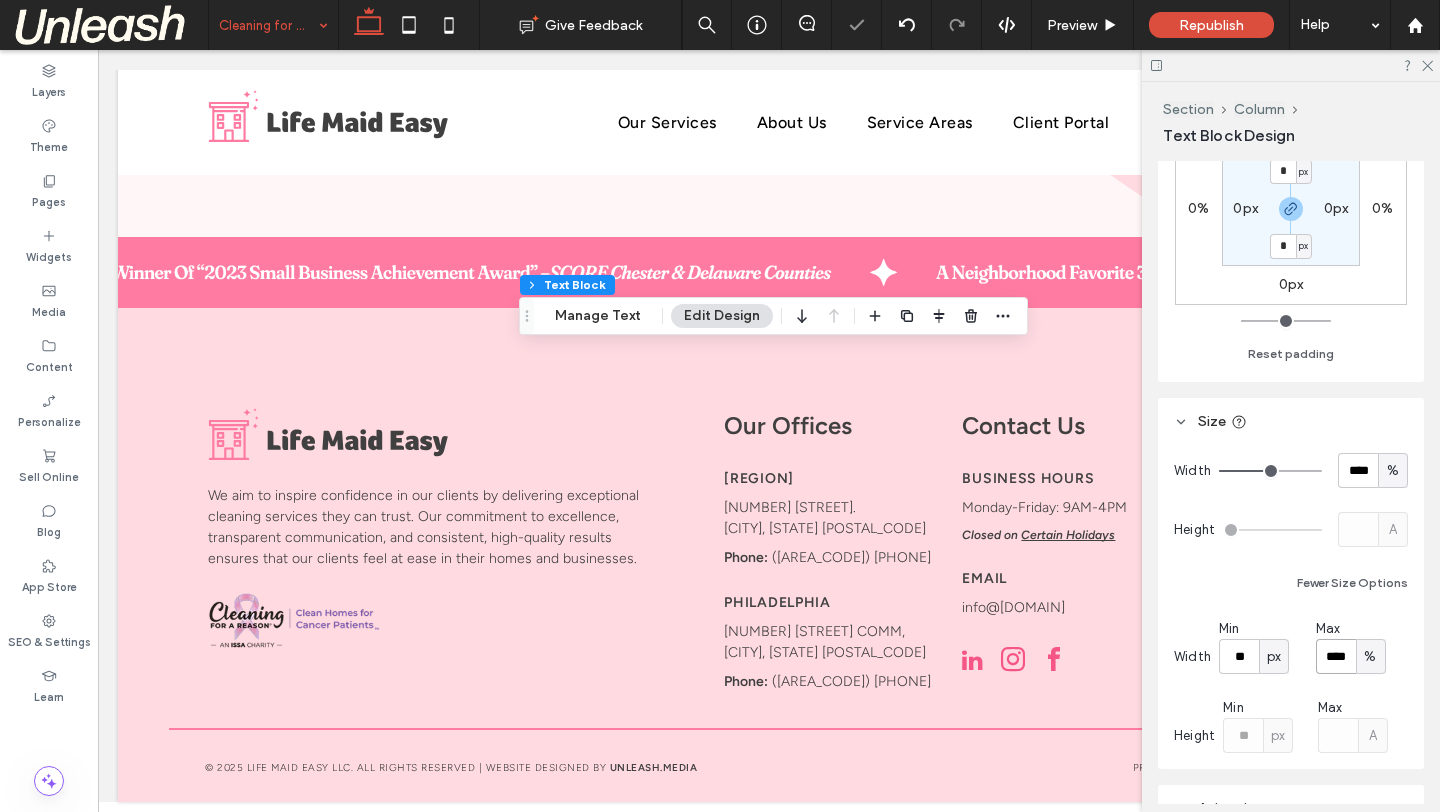 click on "****" at bounding box center [1336, 656] 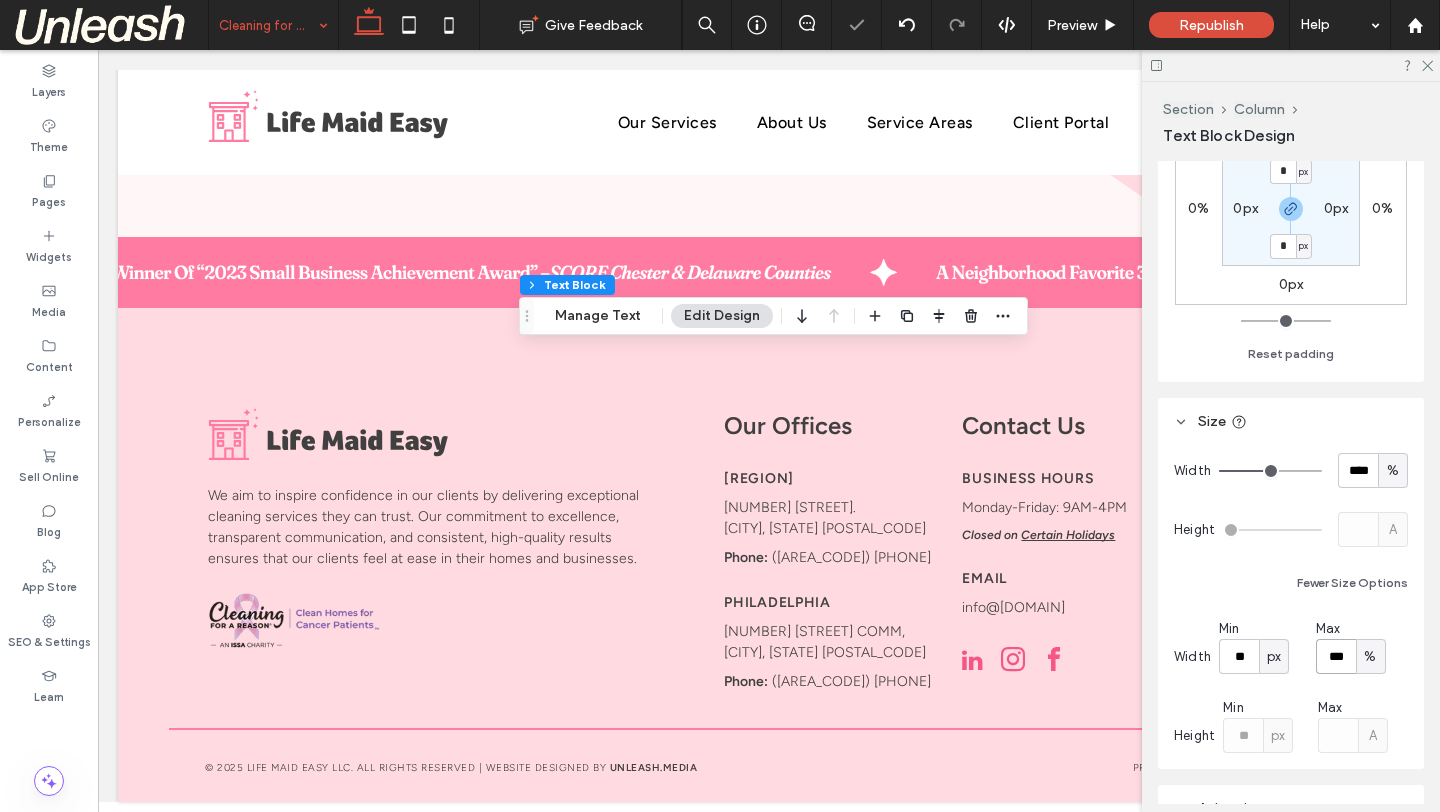 type on "***" 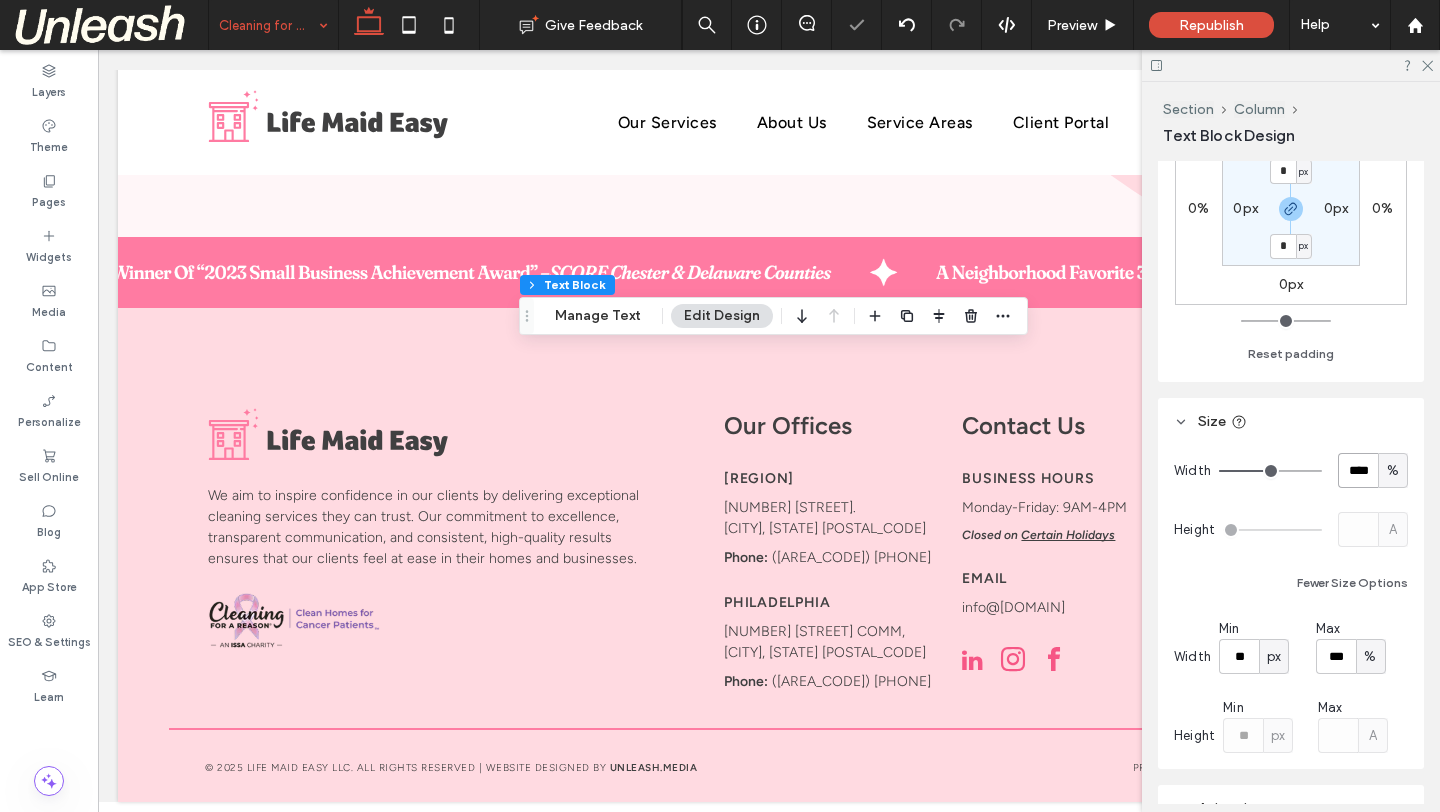 click on "****" at bounding box center [1358, 470] 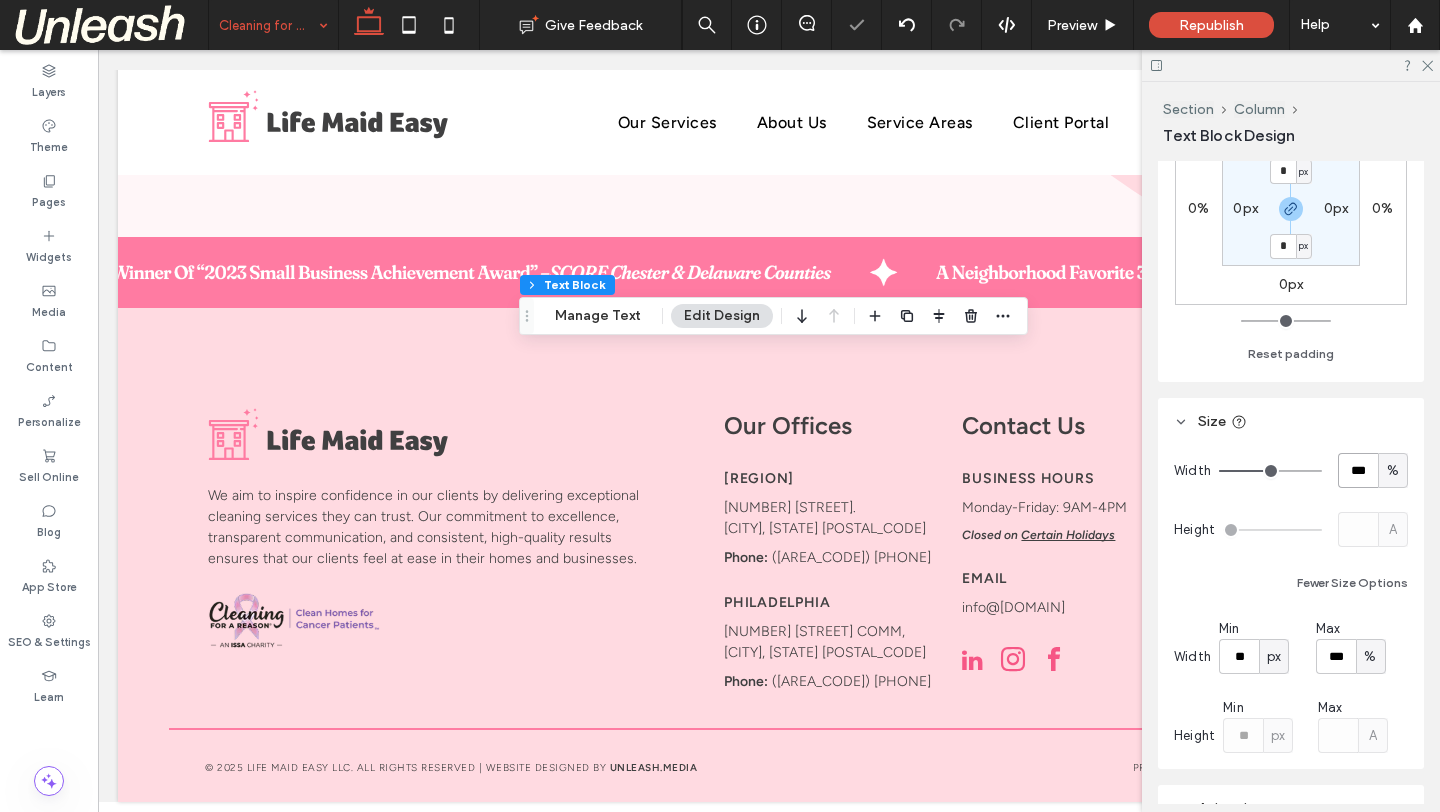 type on "***" 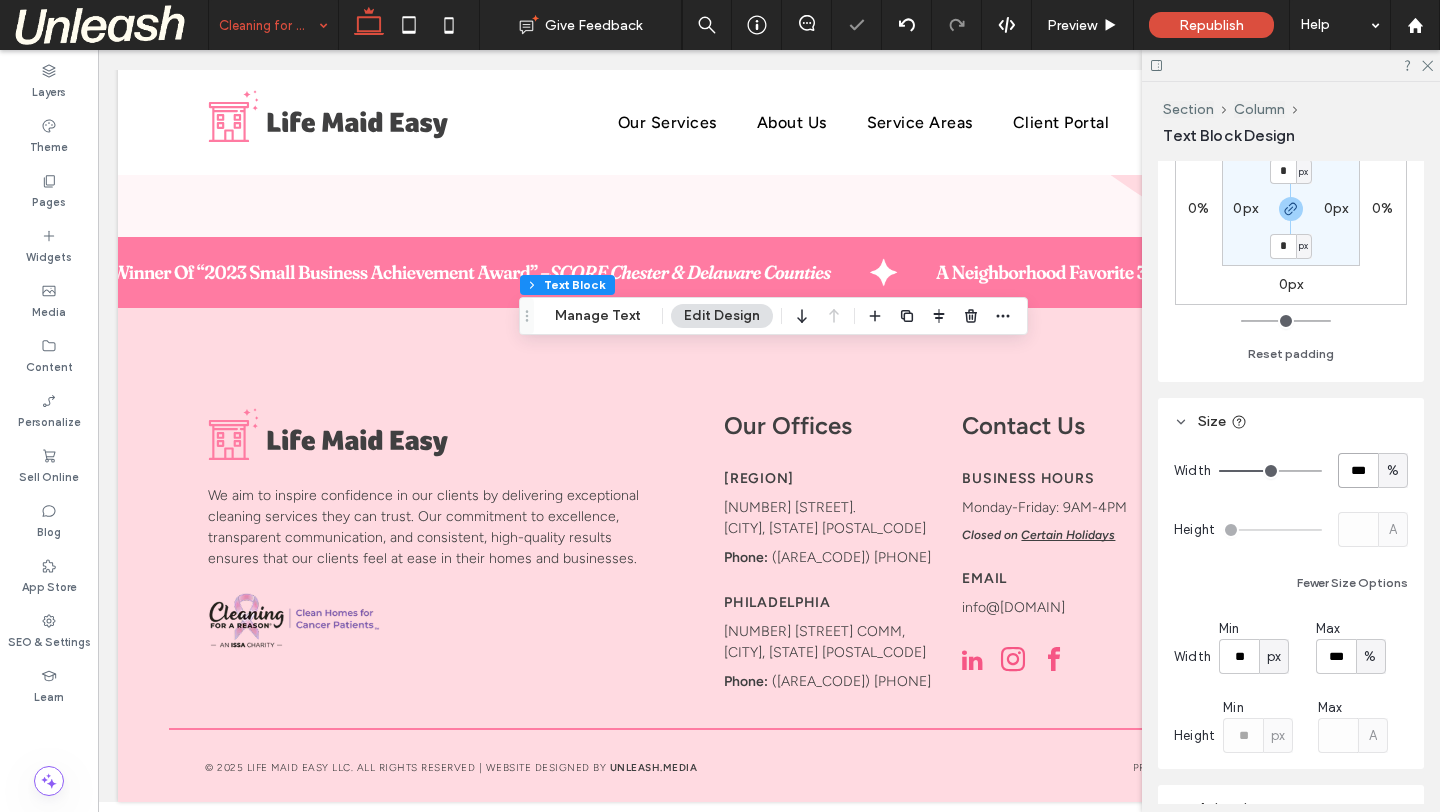 type on "***" 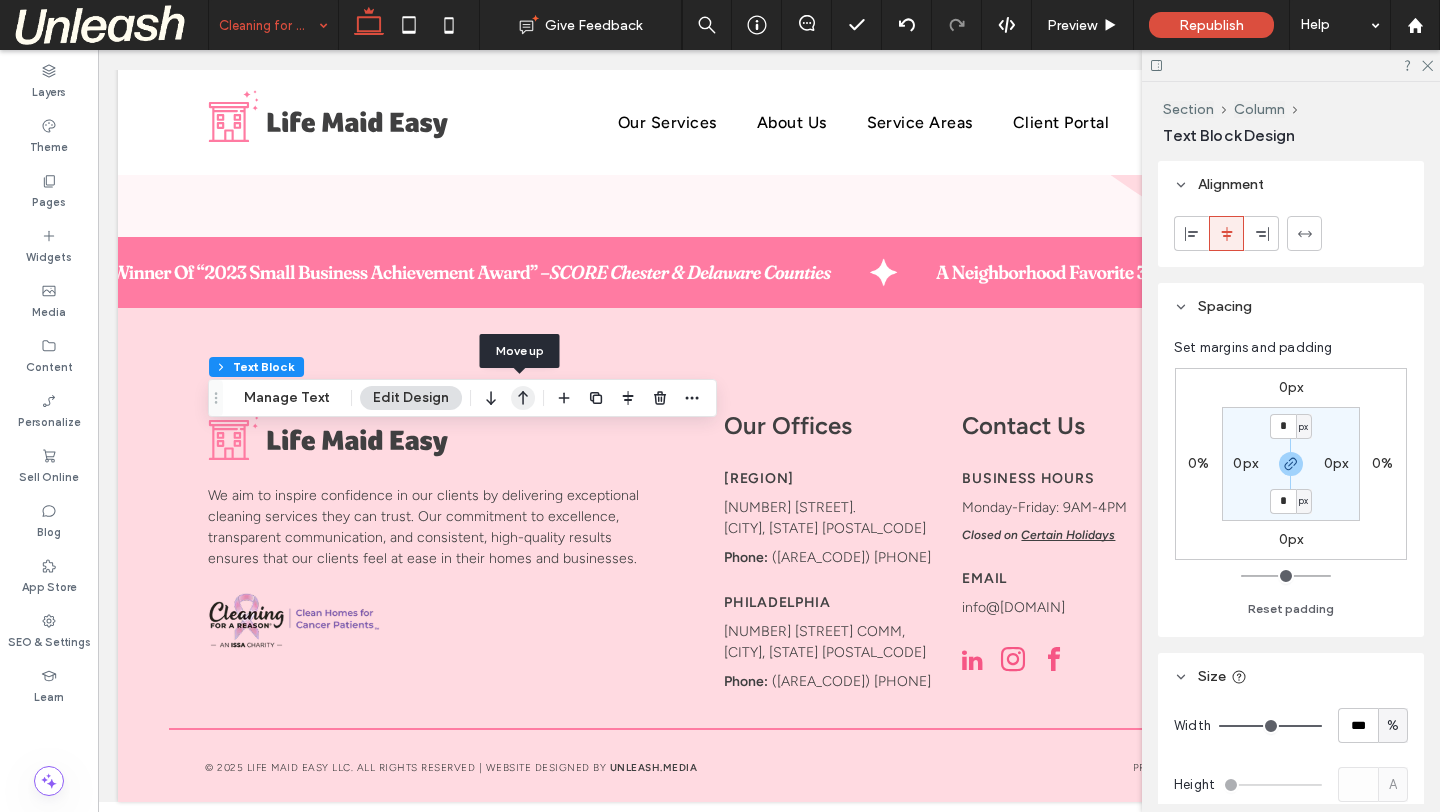 click 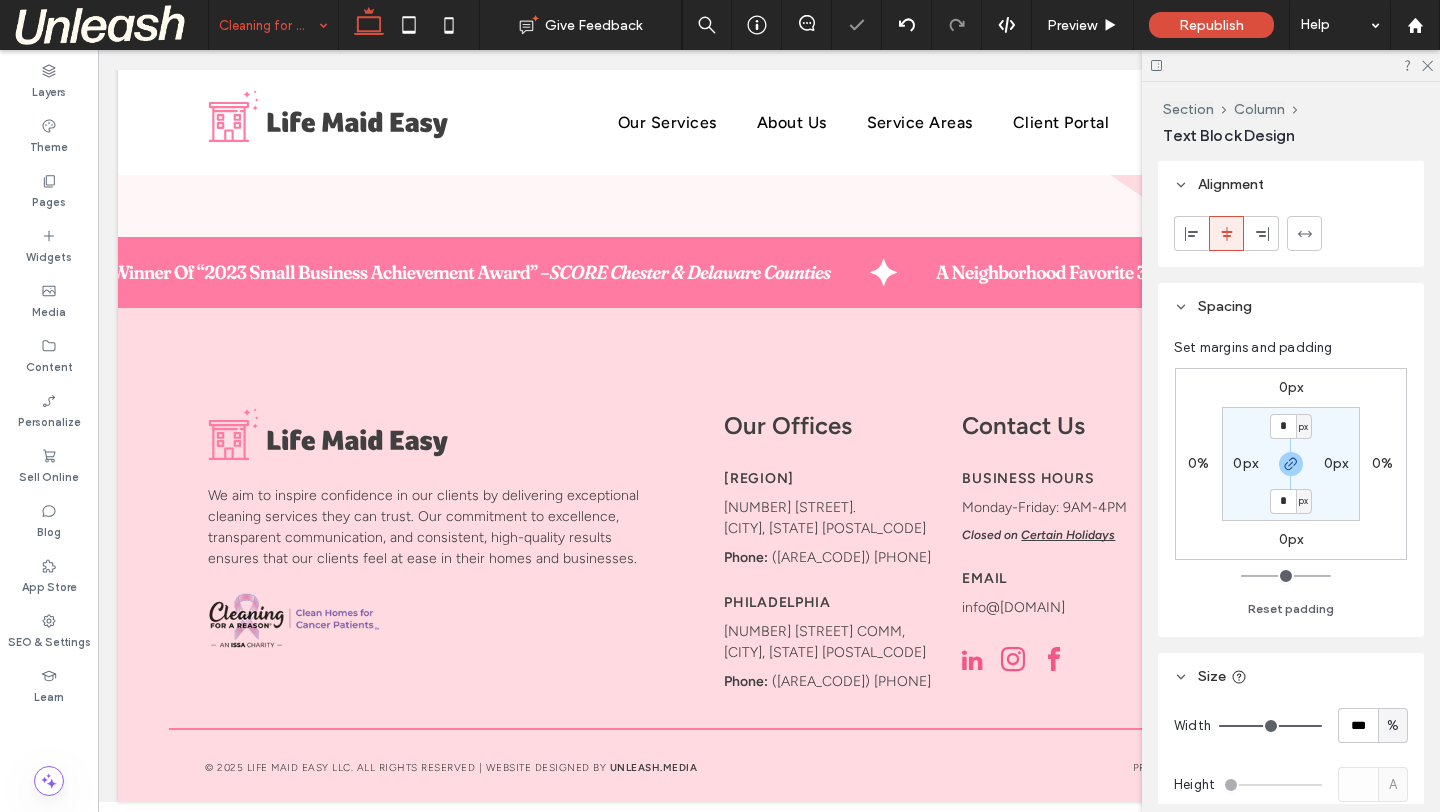 type on "**********" 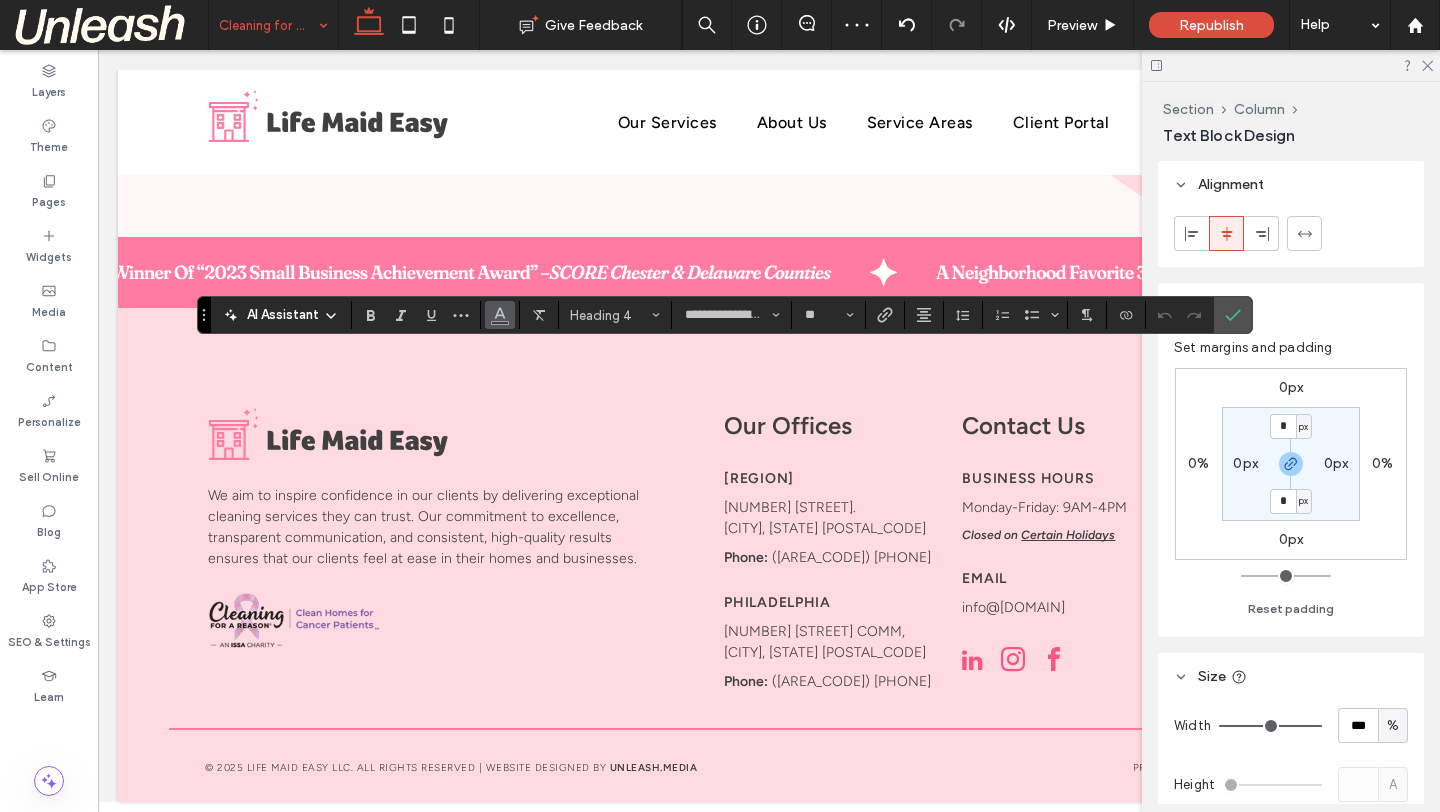 click 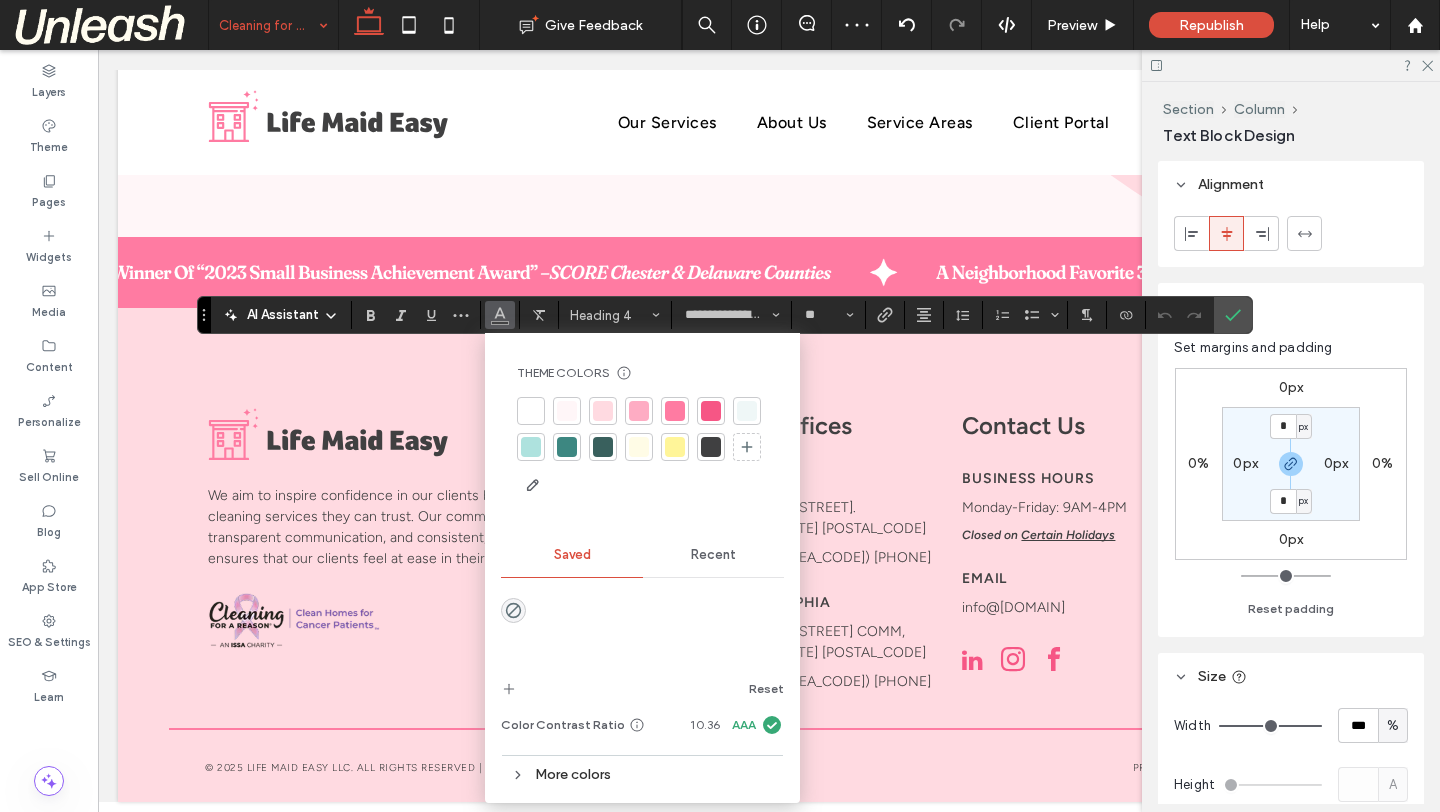 click at bounding box center (642, 449) 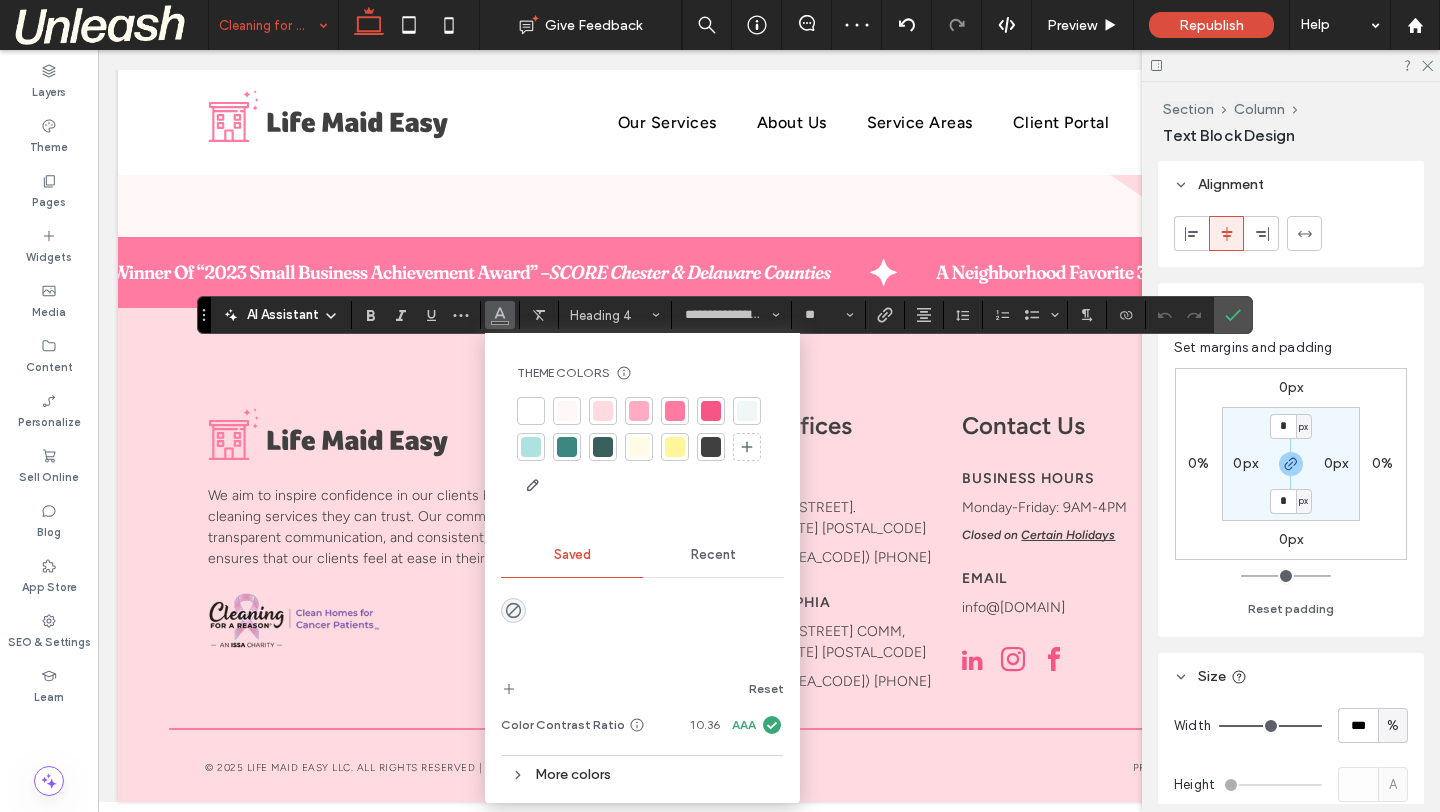 click at bounding box center (603, 447) 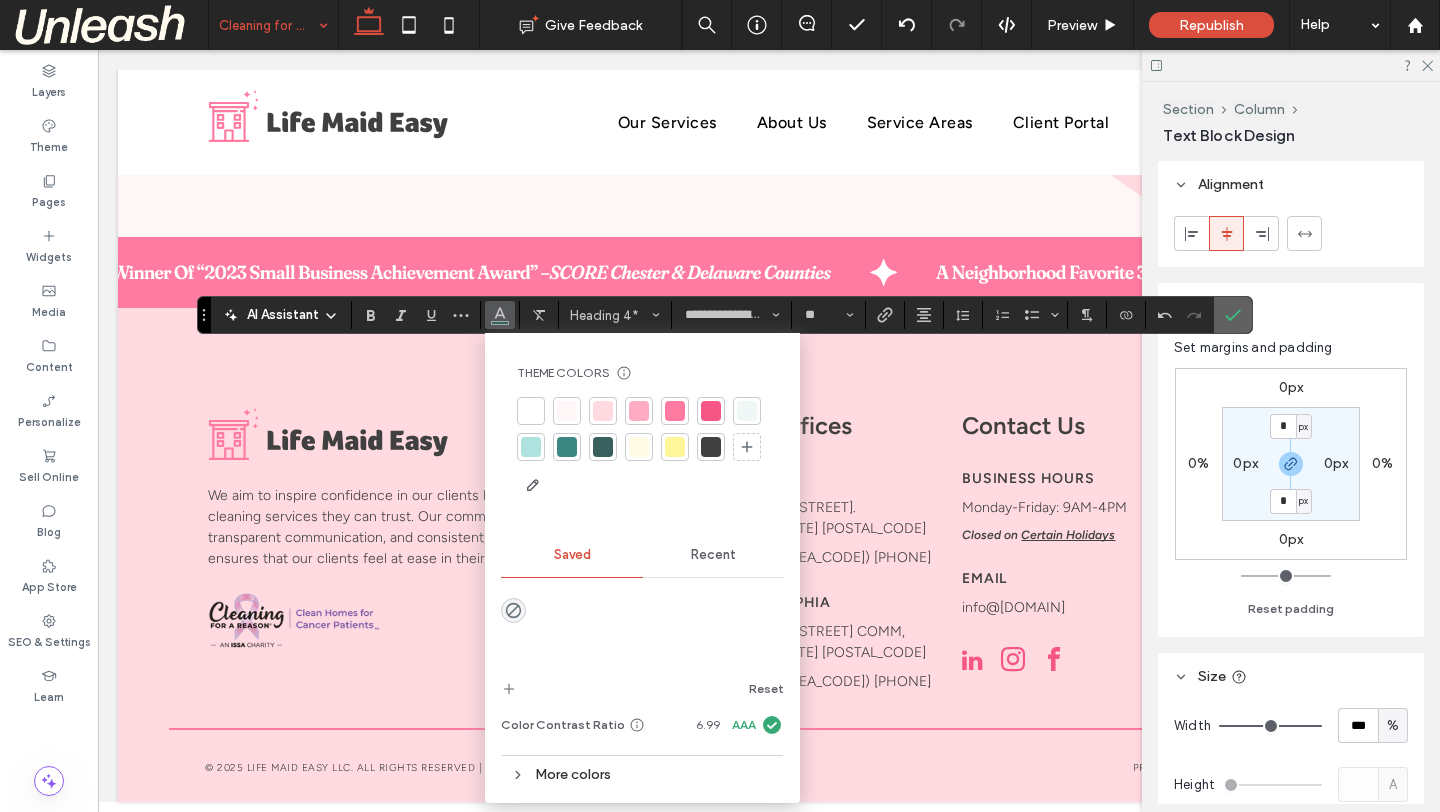 click 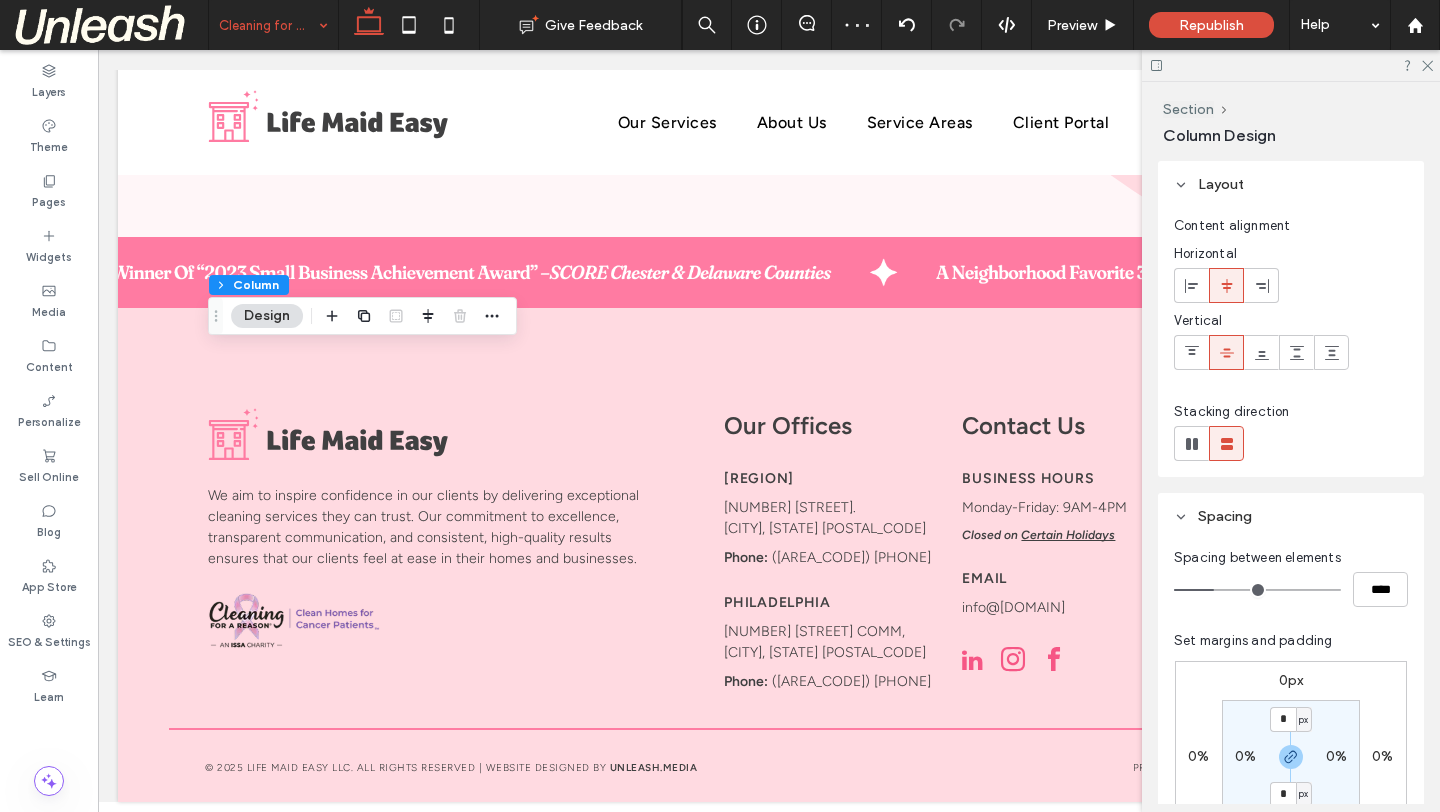 scroll, scrollTop: 82, scrollLeft: 0, axis: vertical 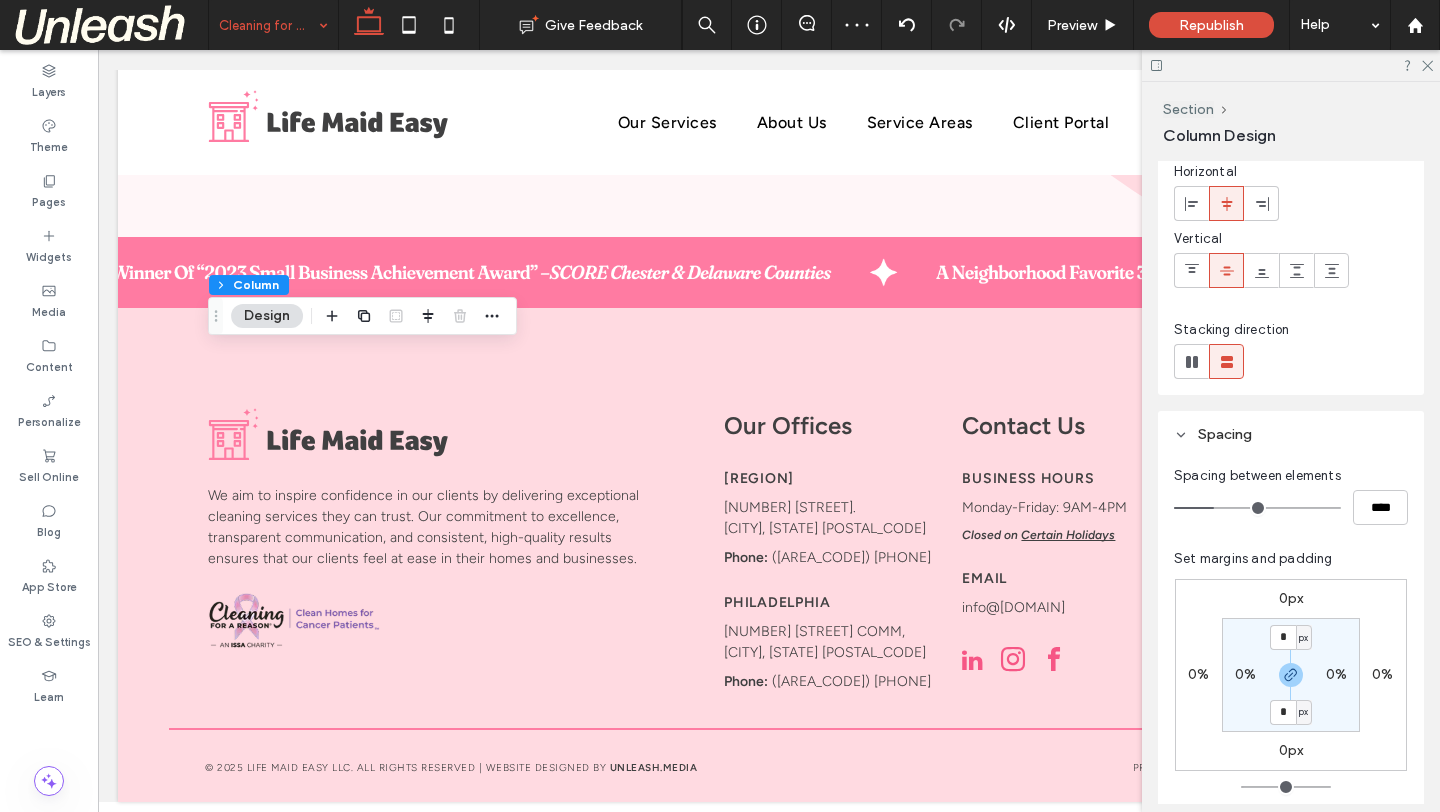 click on "0%" at bounding box center [1245, 674] 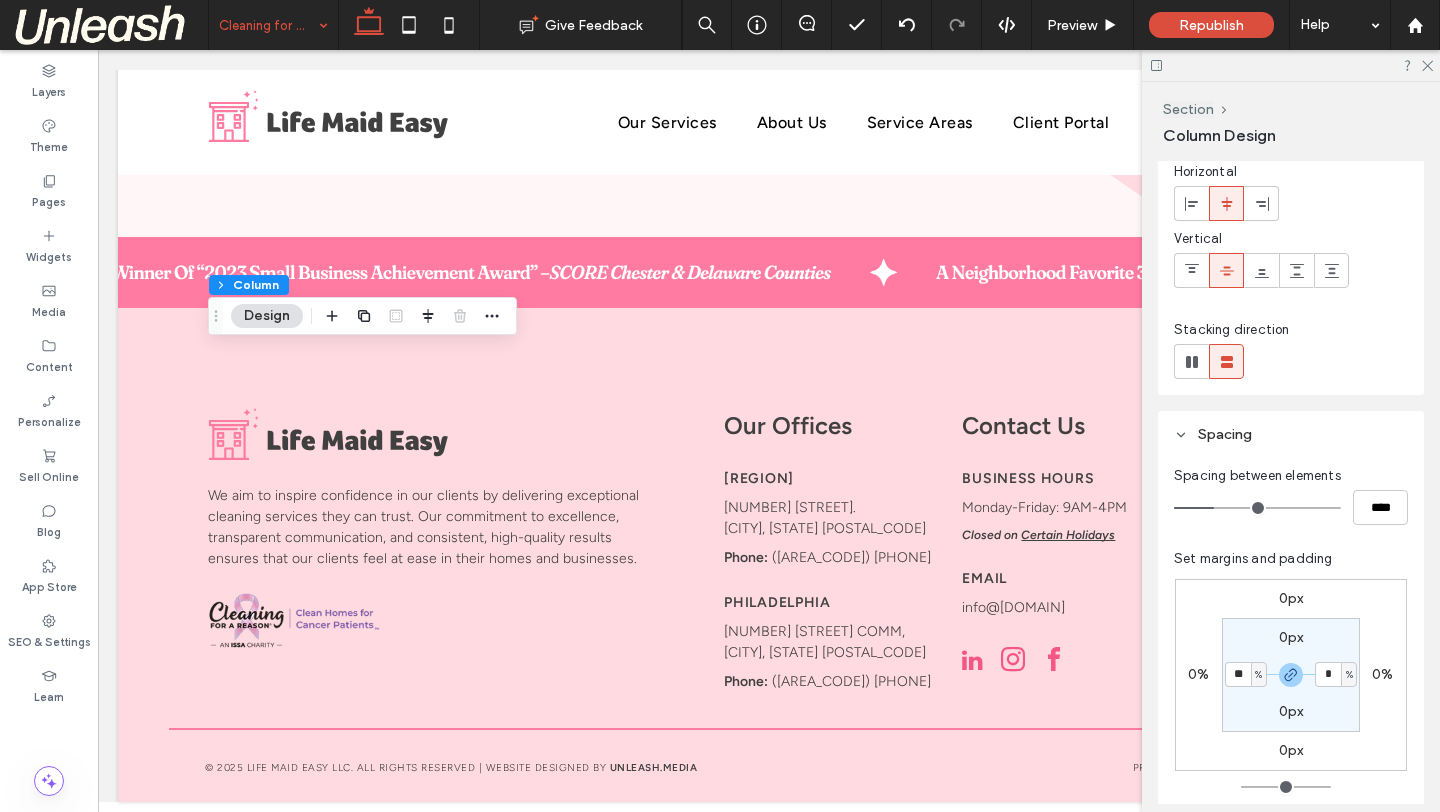 type on "**" 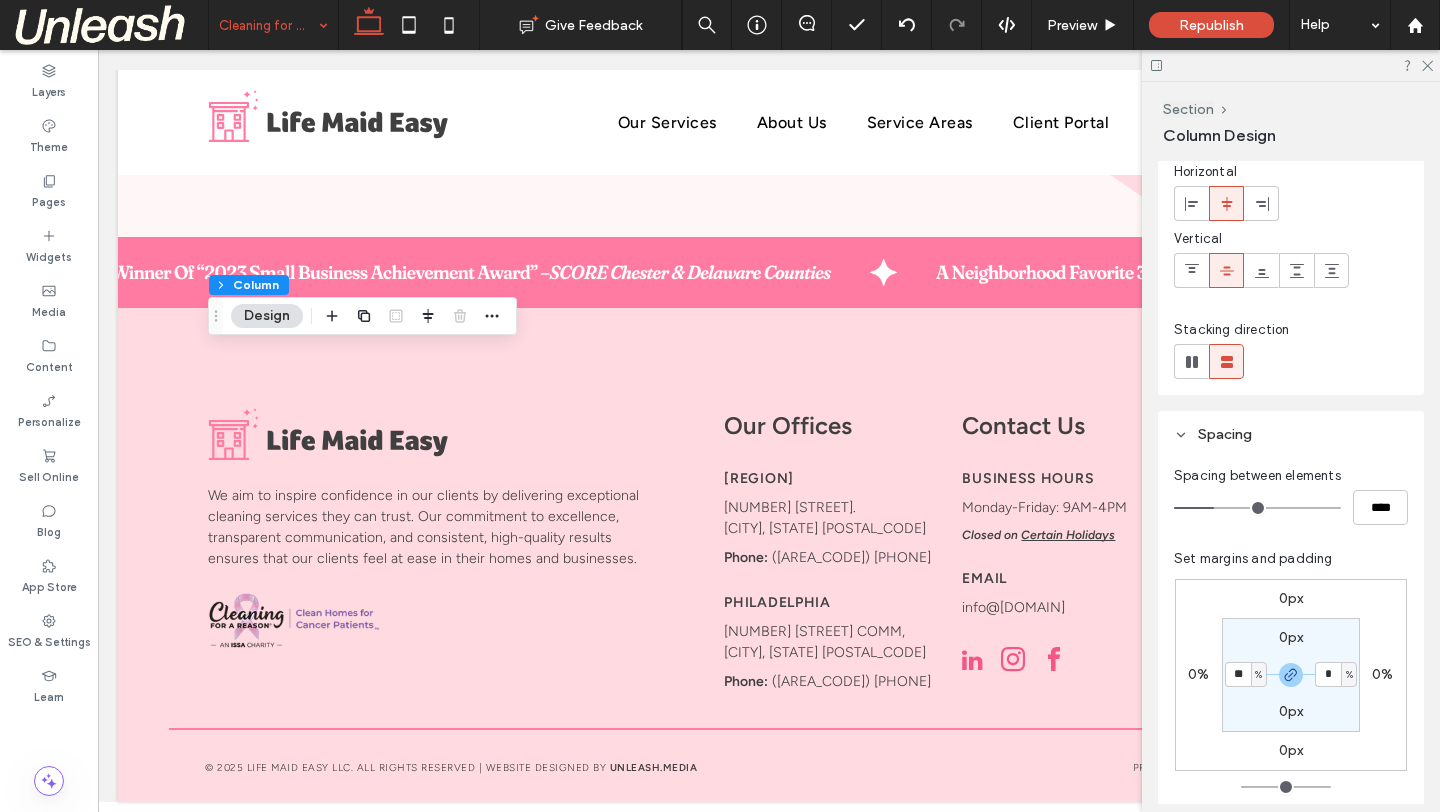 type on "**" 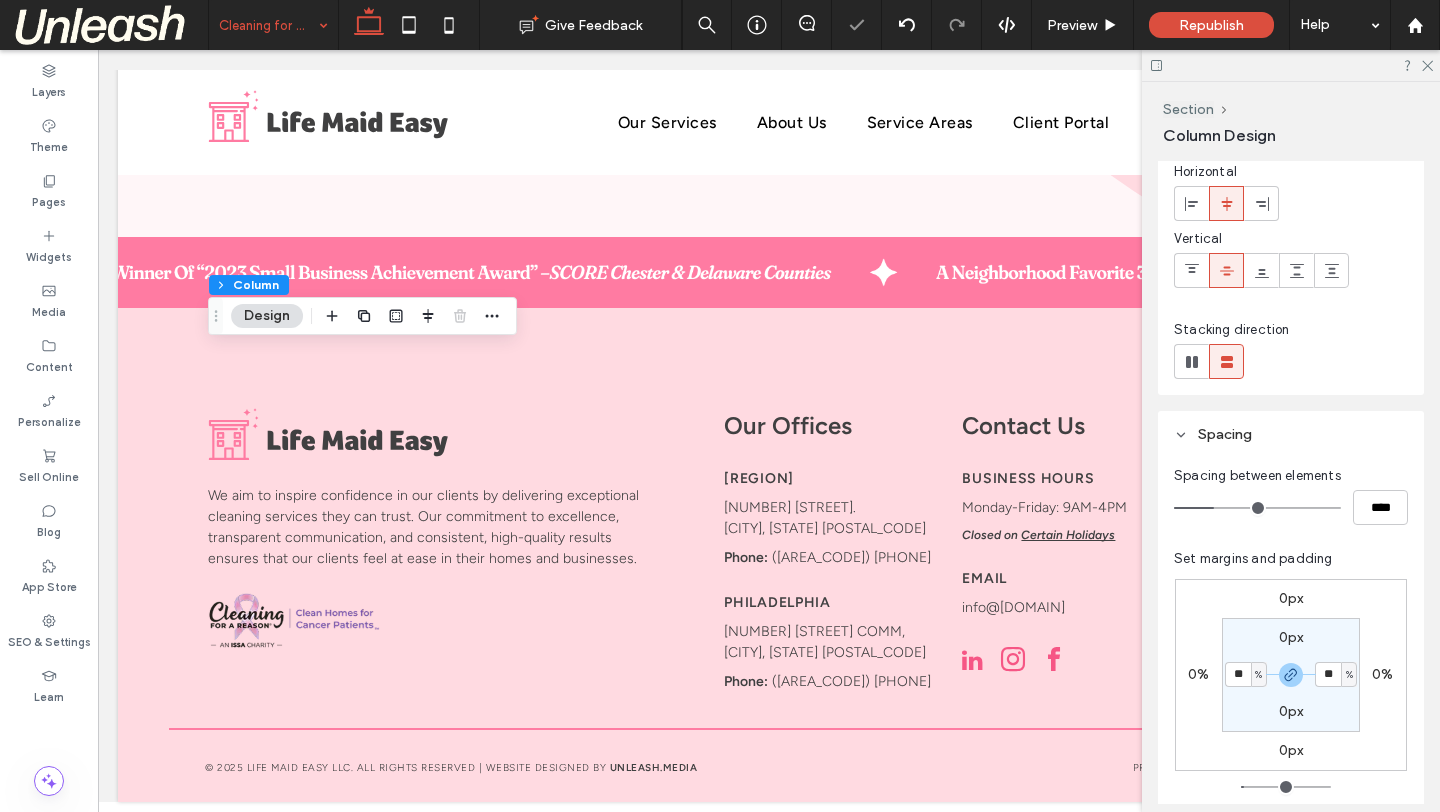 click on "**" at bounding box center [1238, 674] 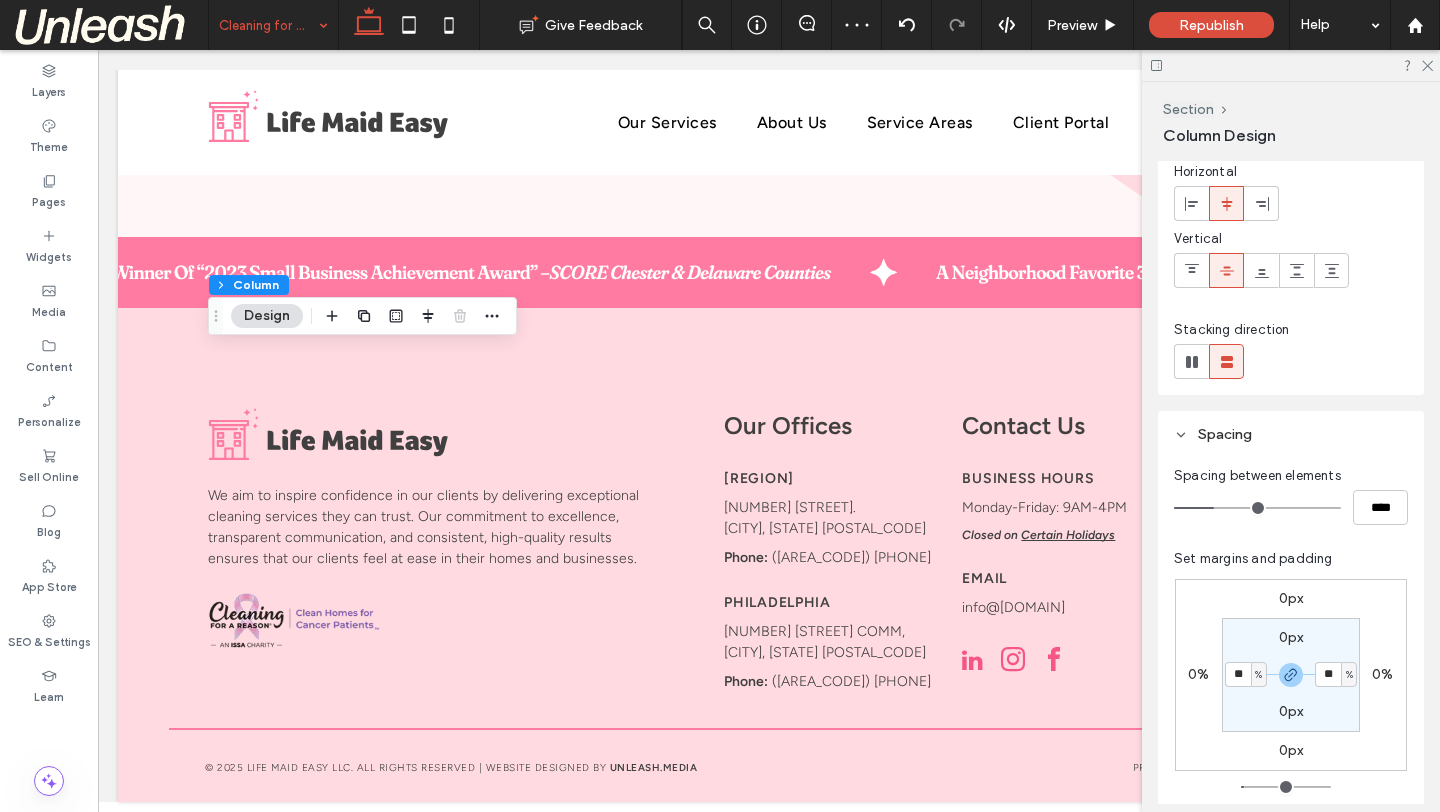click on "**" at bounding box center (1238, 674) 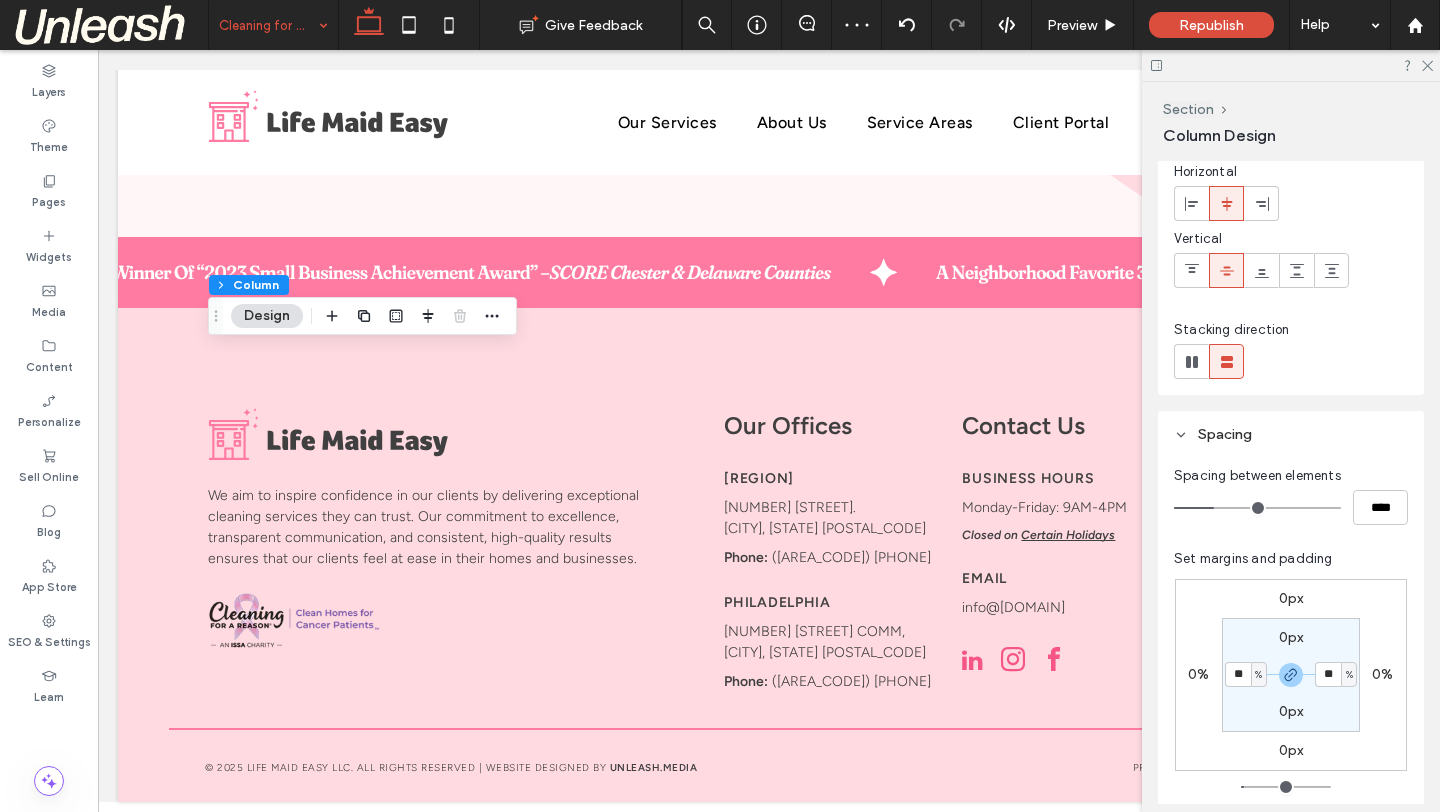type on "**" 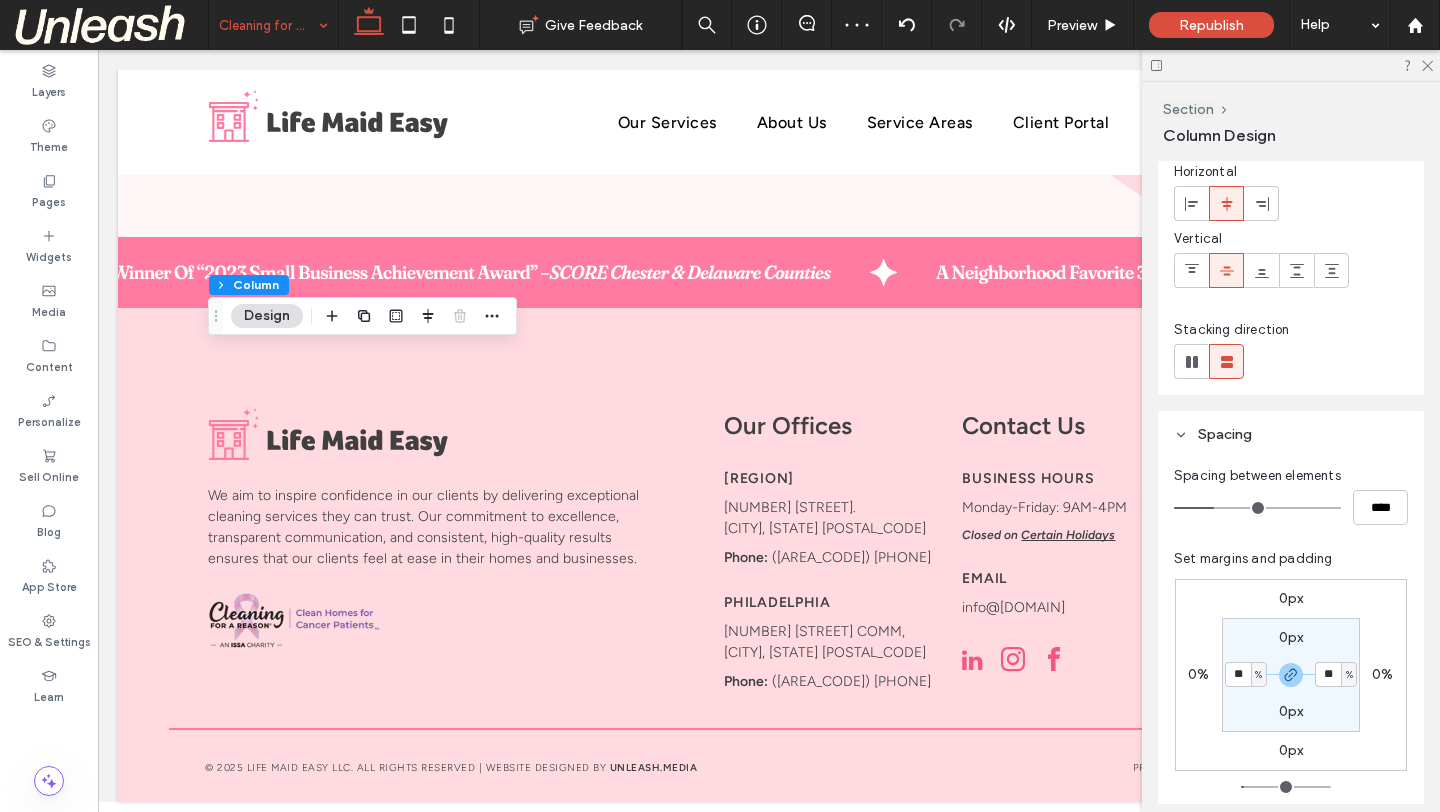 type on "**" 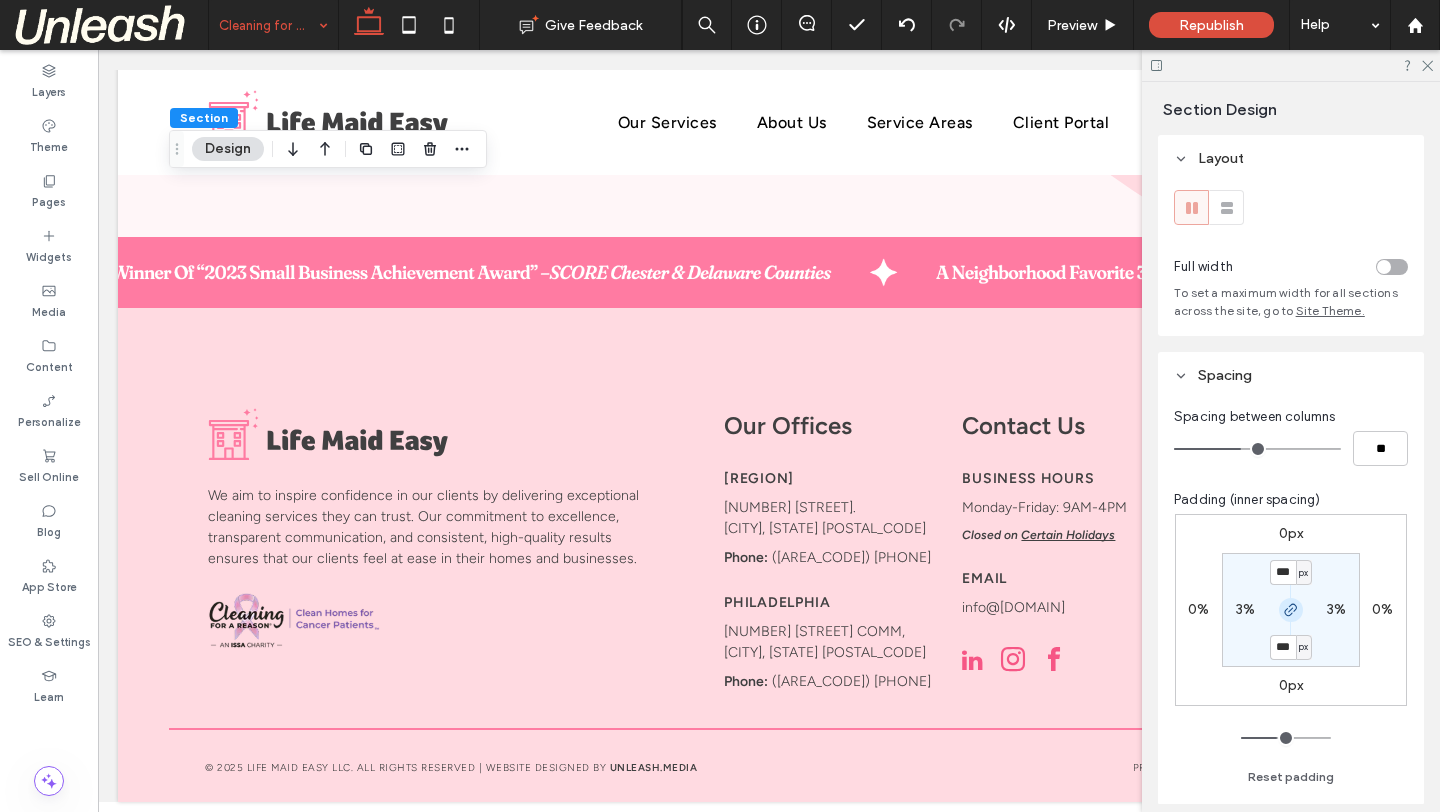 click 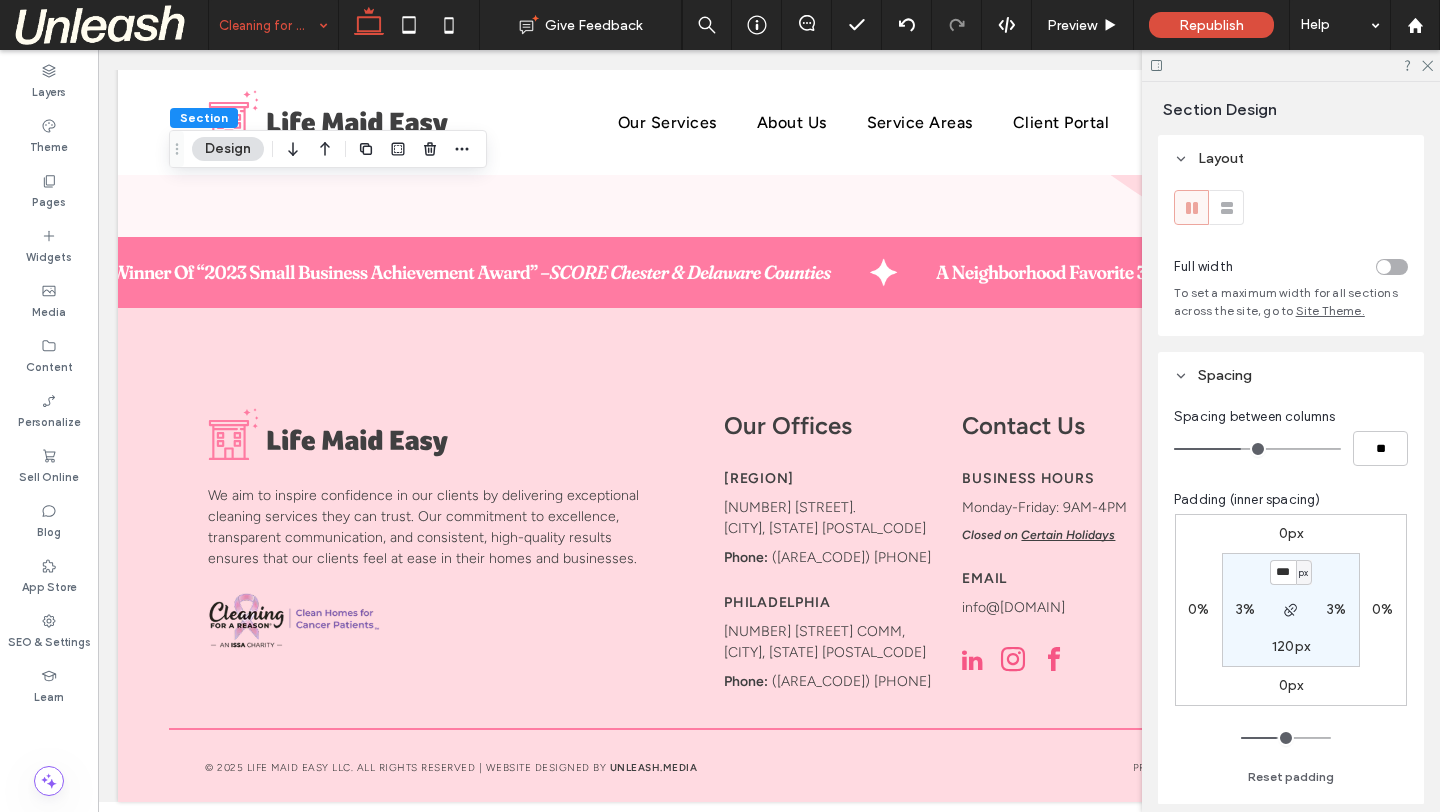 click on "120px" at bounding box center [1291, 646] 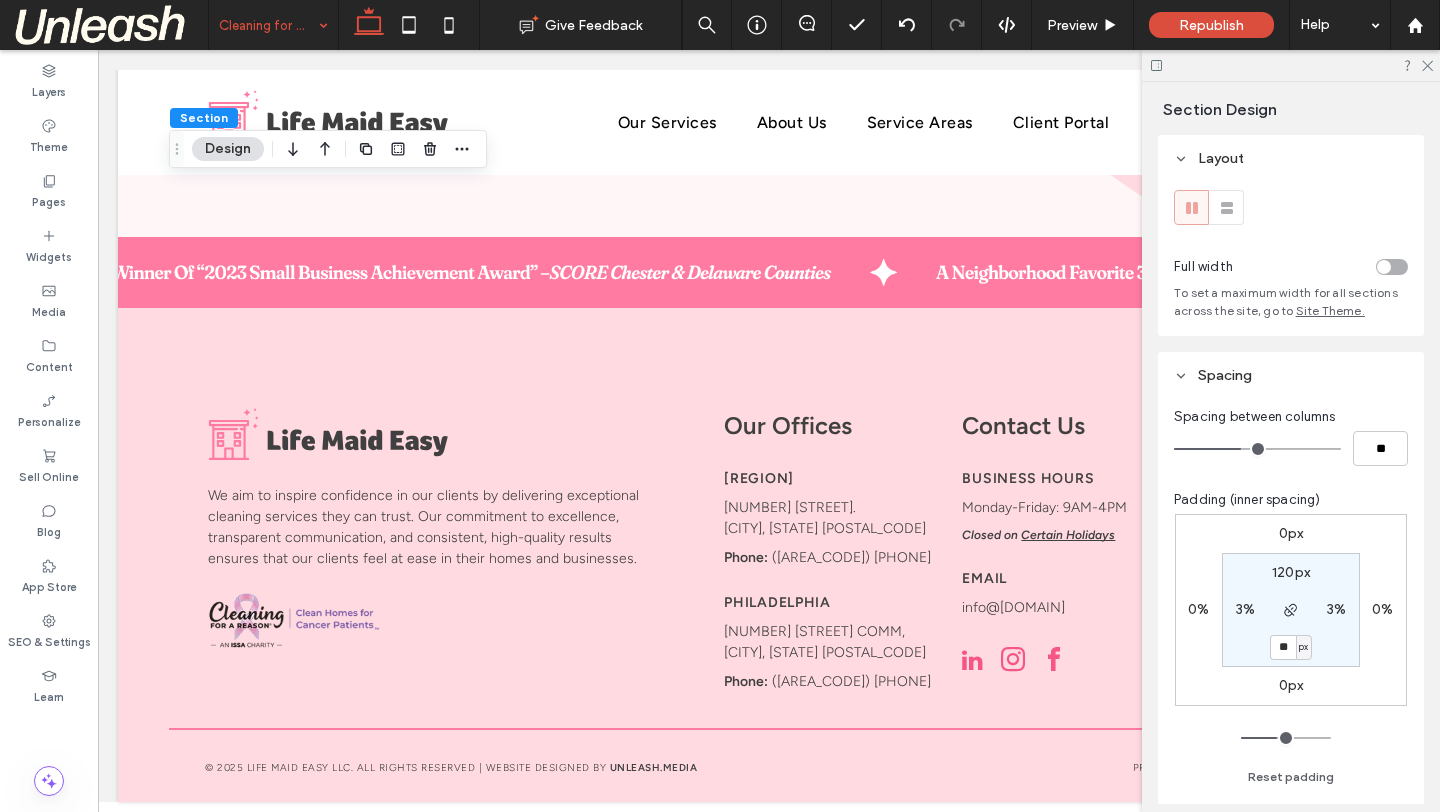 type on "**" 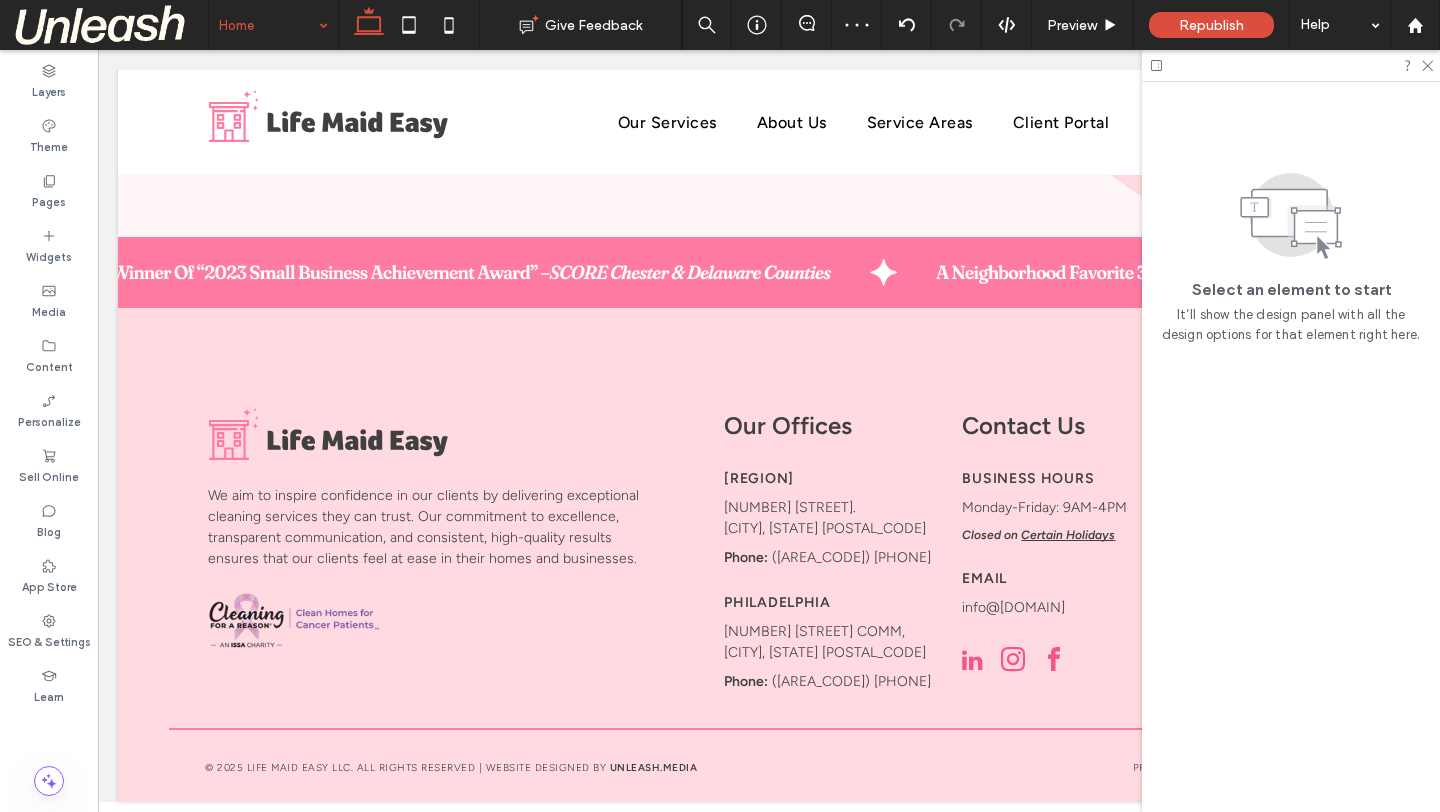 click at bounding box center (268, 25) 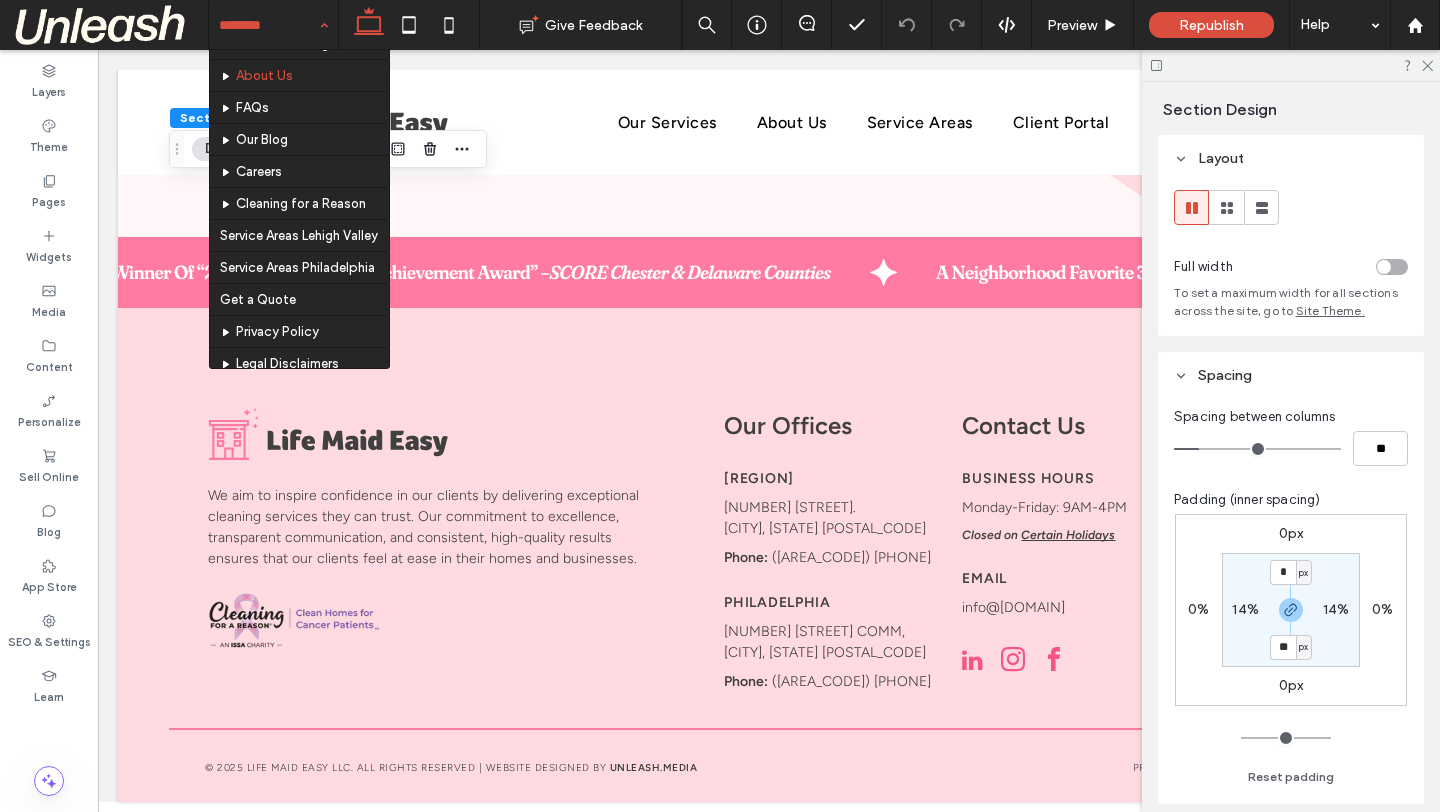 scroll, scrollTop: 272, scrollLeft: 0, axis: vertical 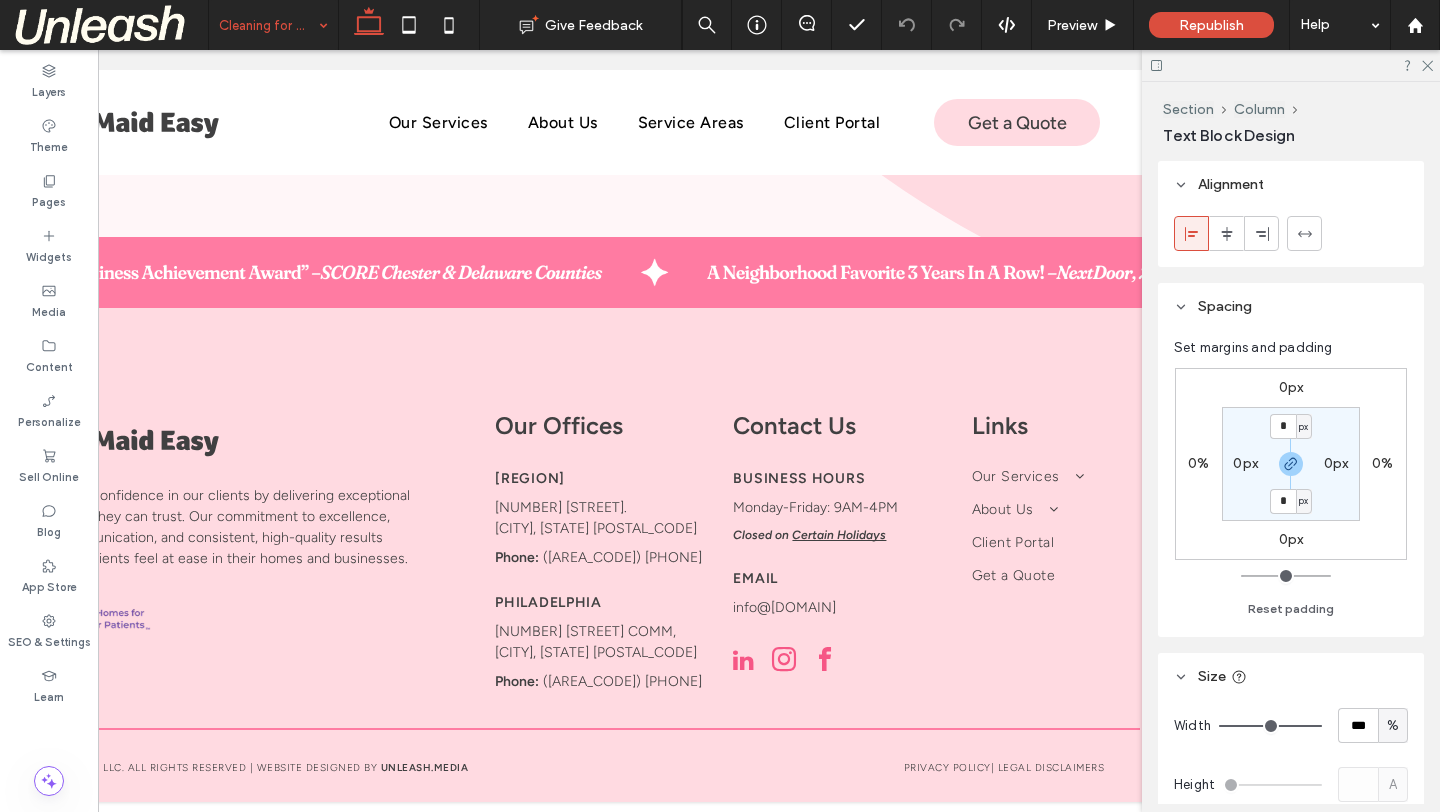 type on "**" 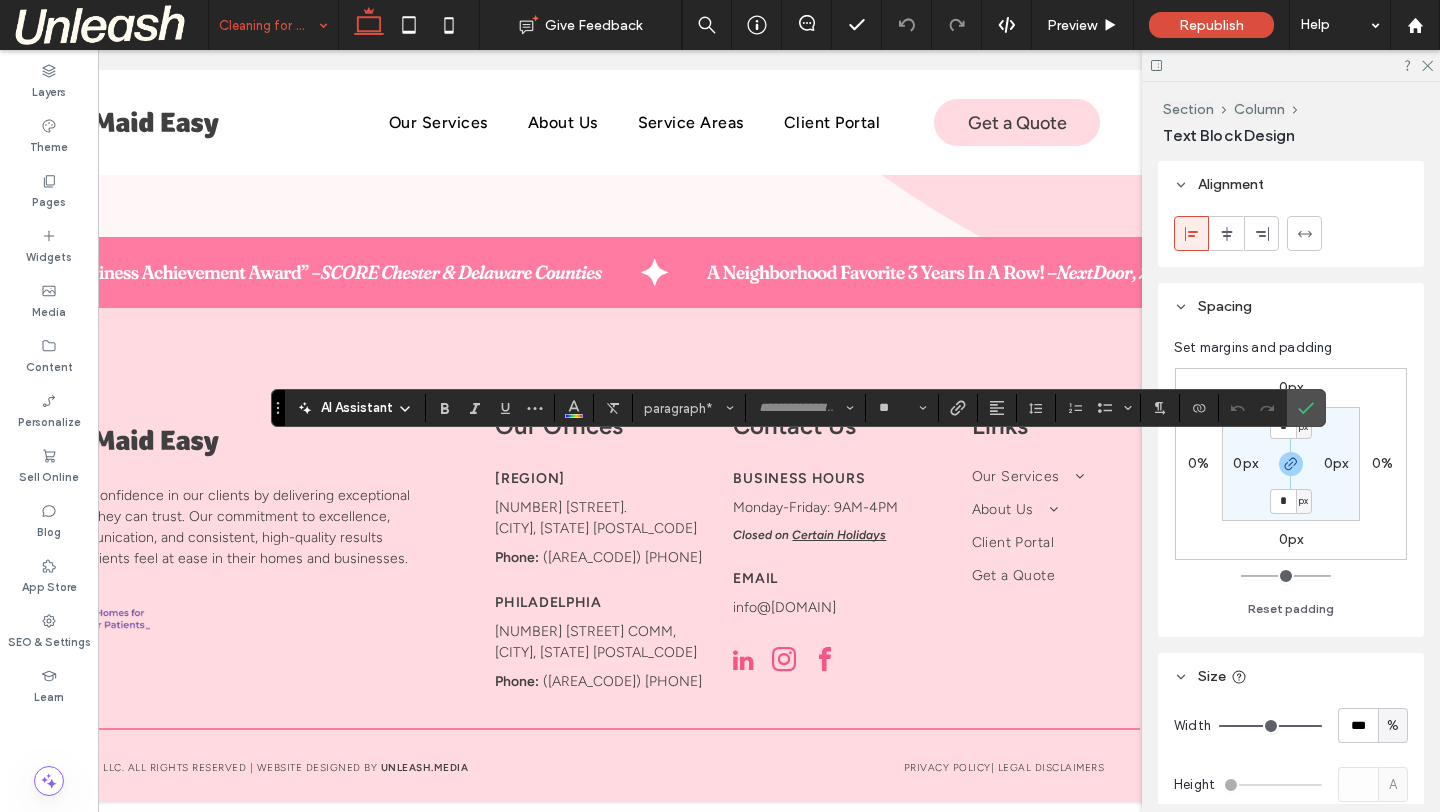 type on "**********" 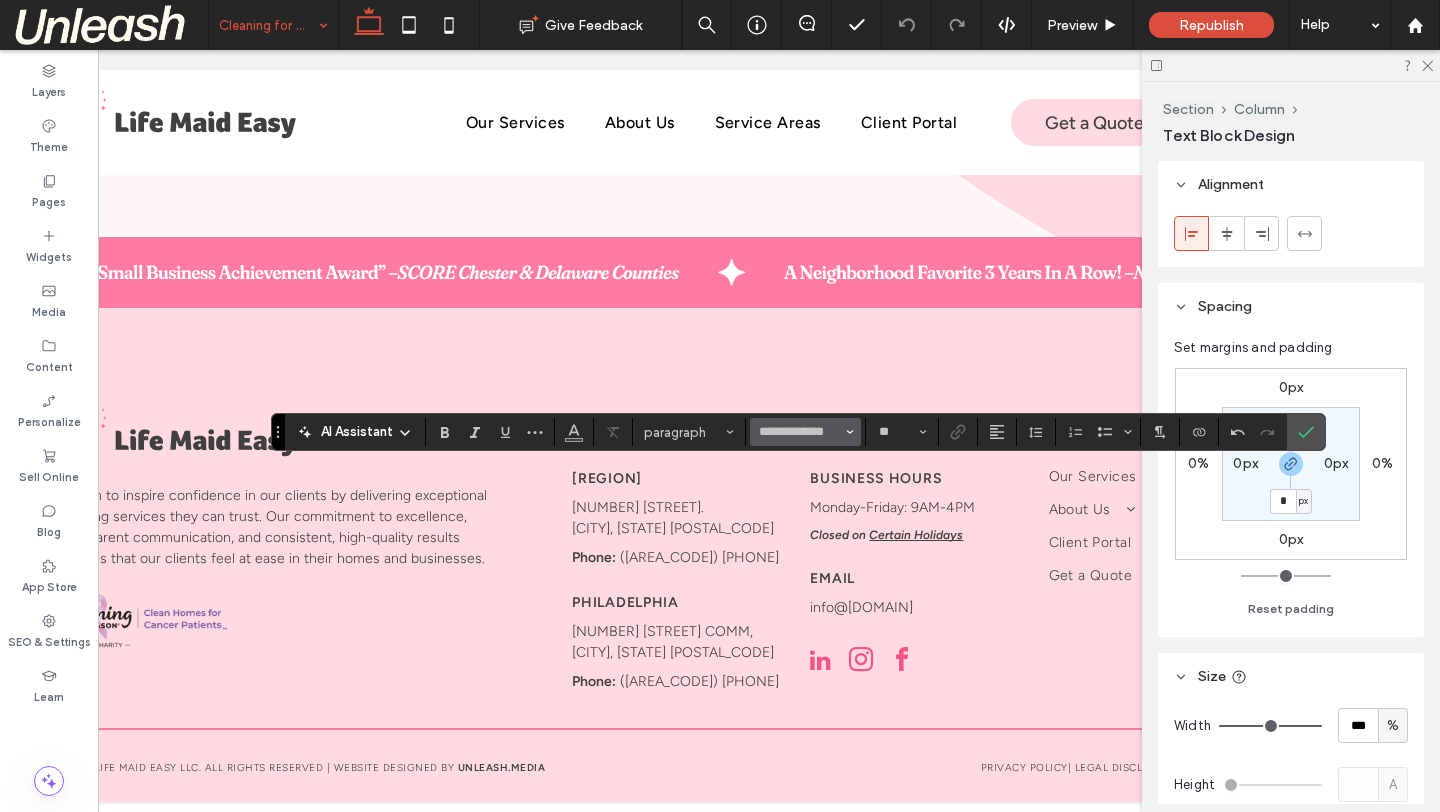 scroll, scrollTop: 0, scrollLeft: 186, axis: horizontal 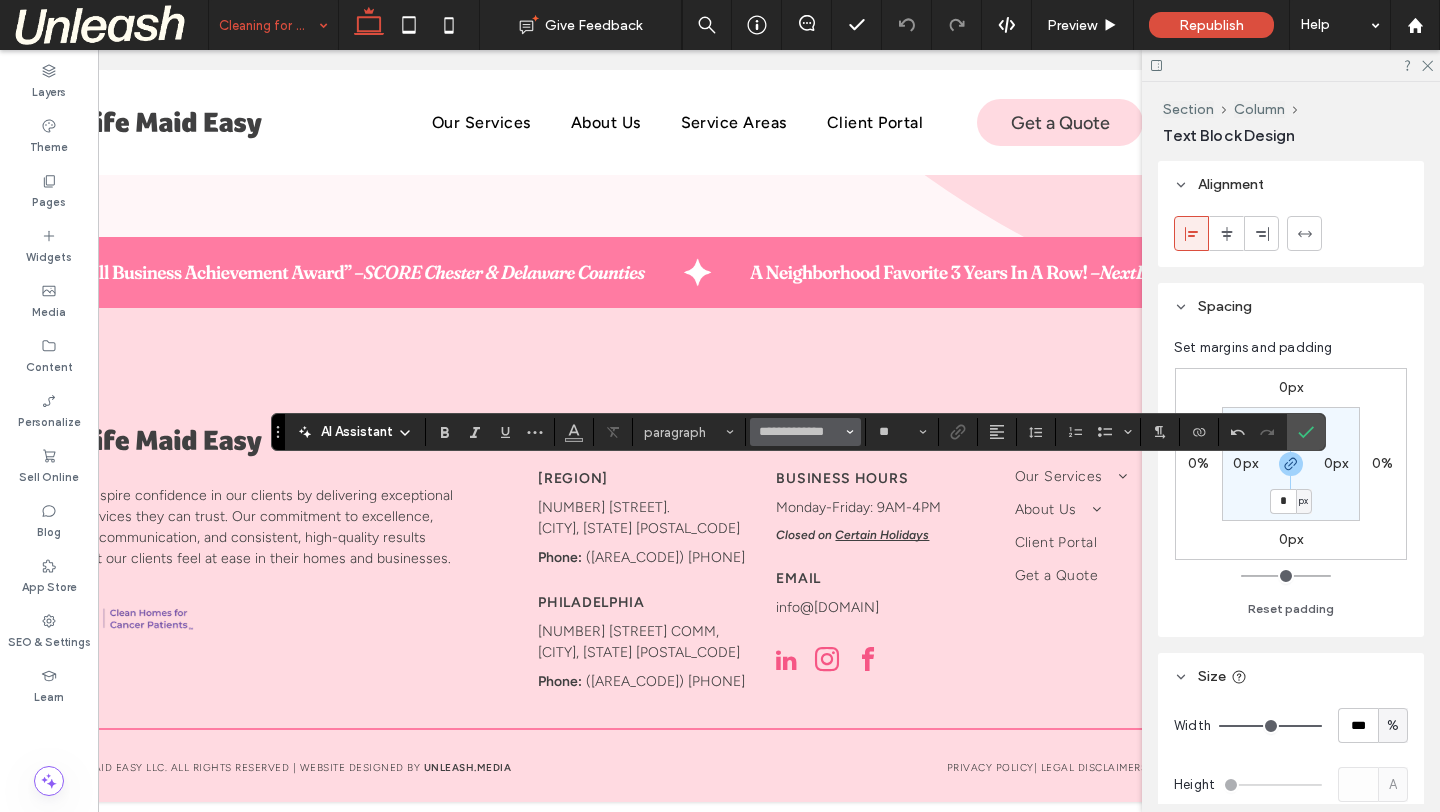 type on "**" 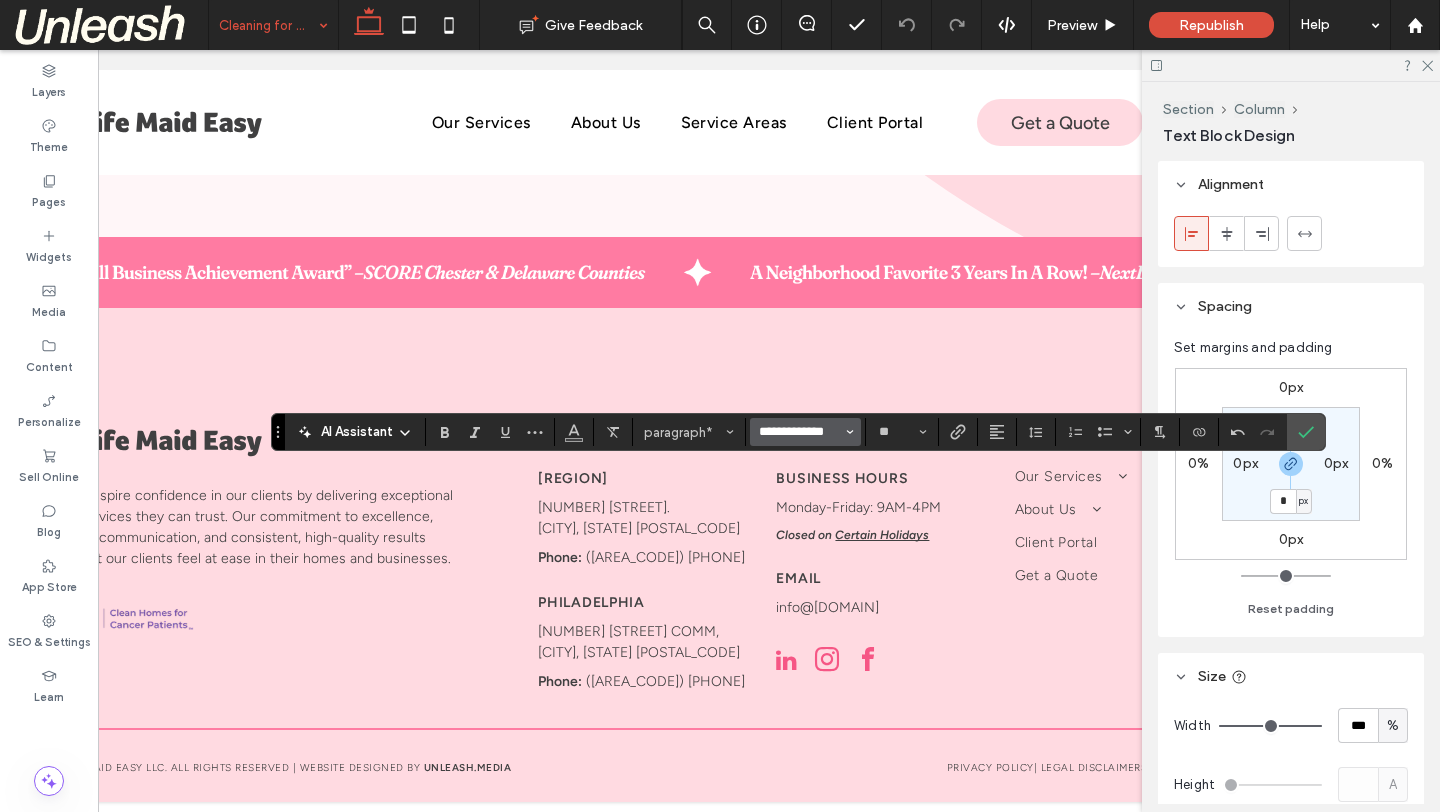 click on "**********" at bounding box center (799, 432) 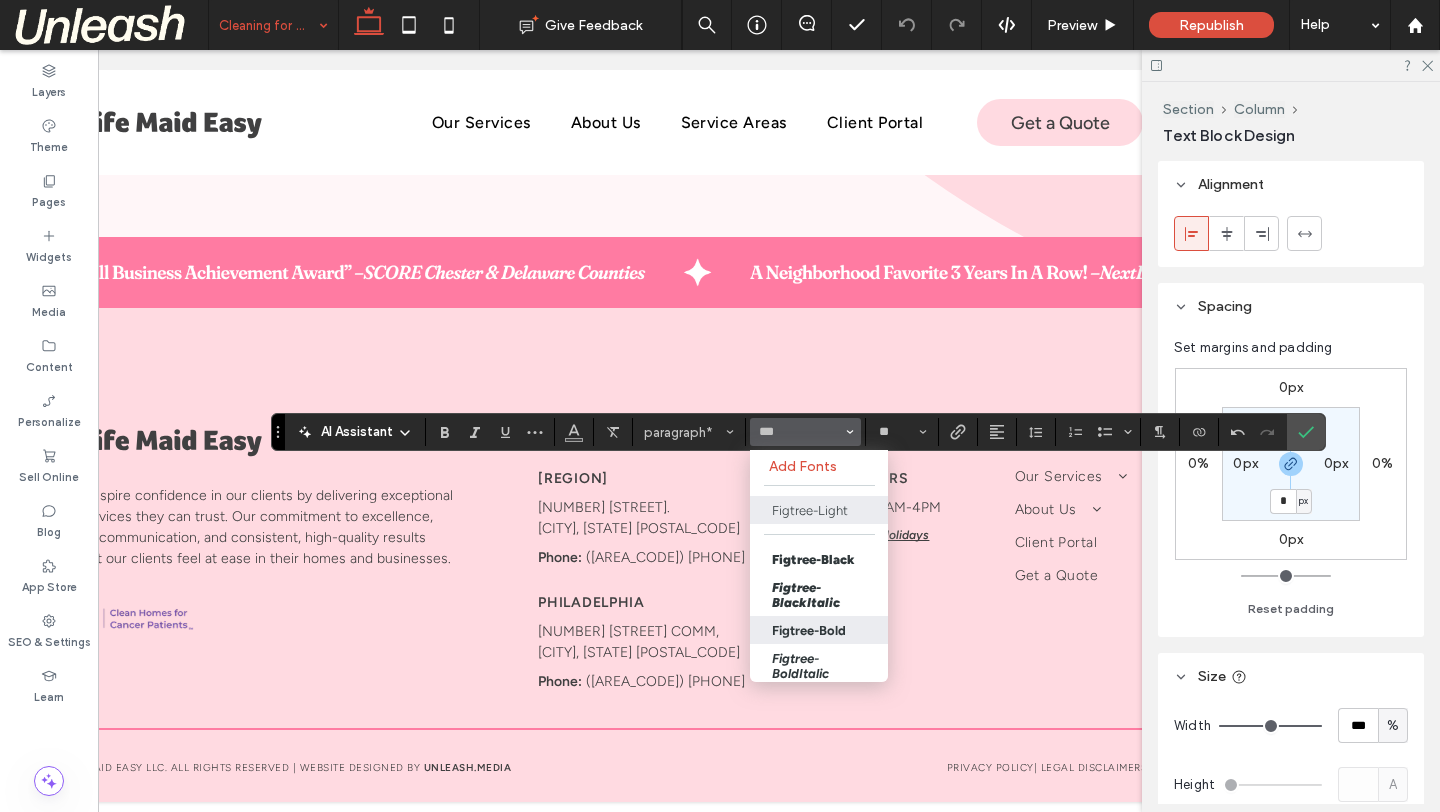 click on "Figtree-Bold" at bounding box center [819, 630] 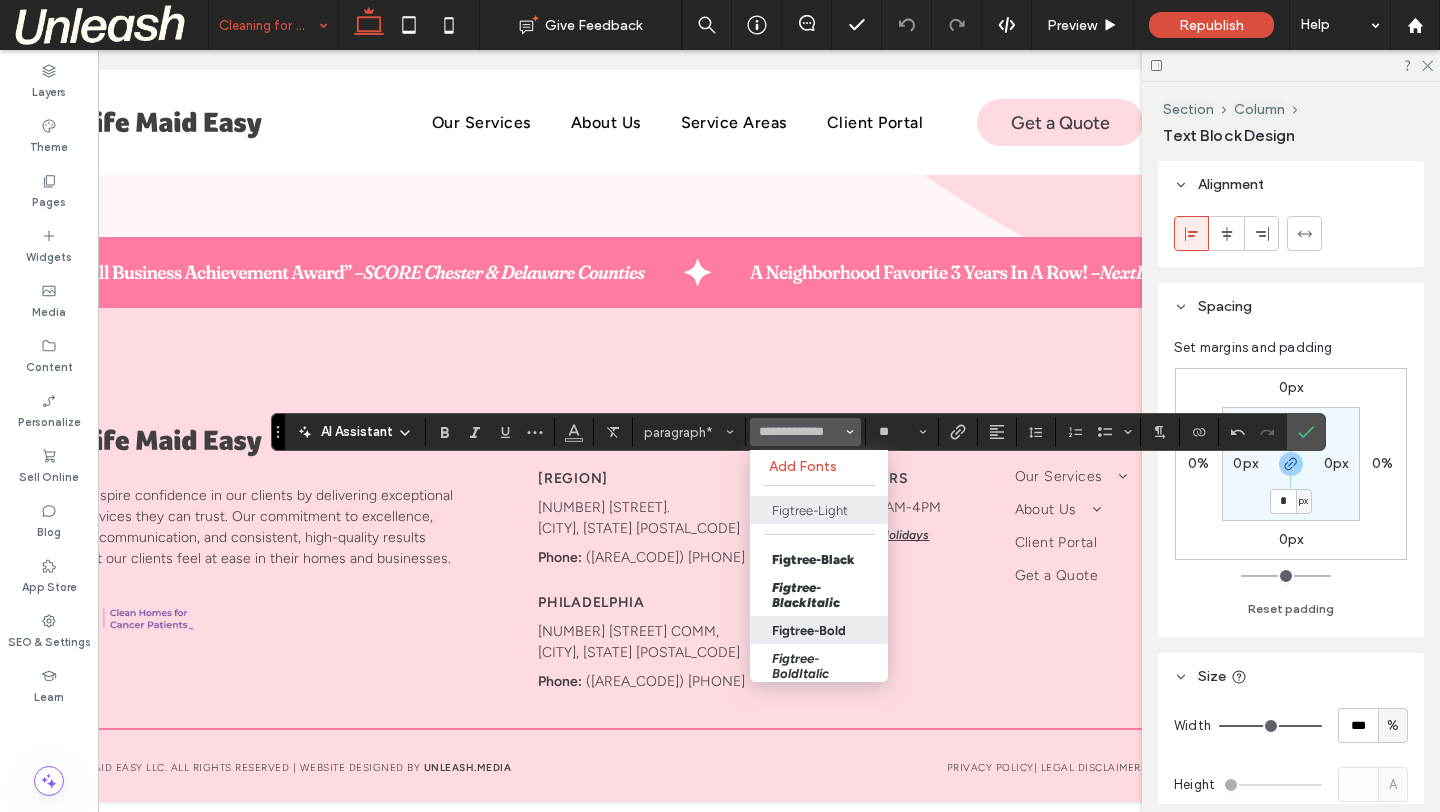 type on "**********" 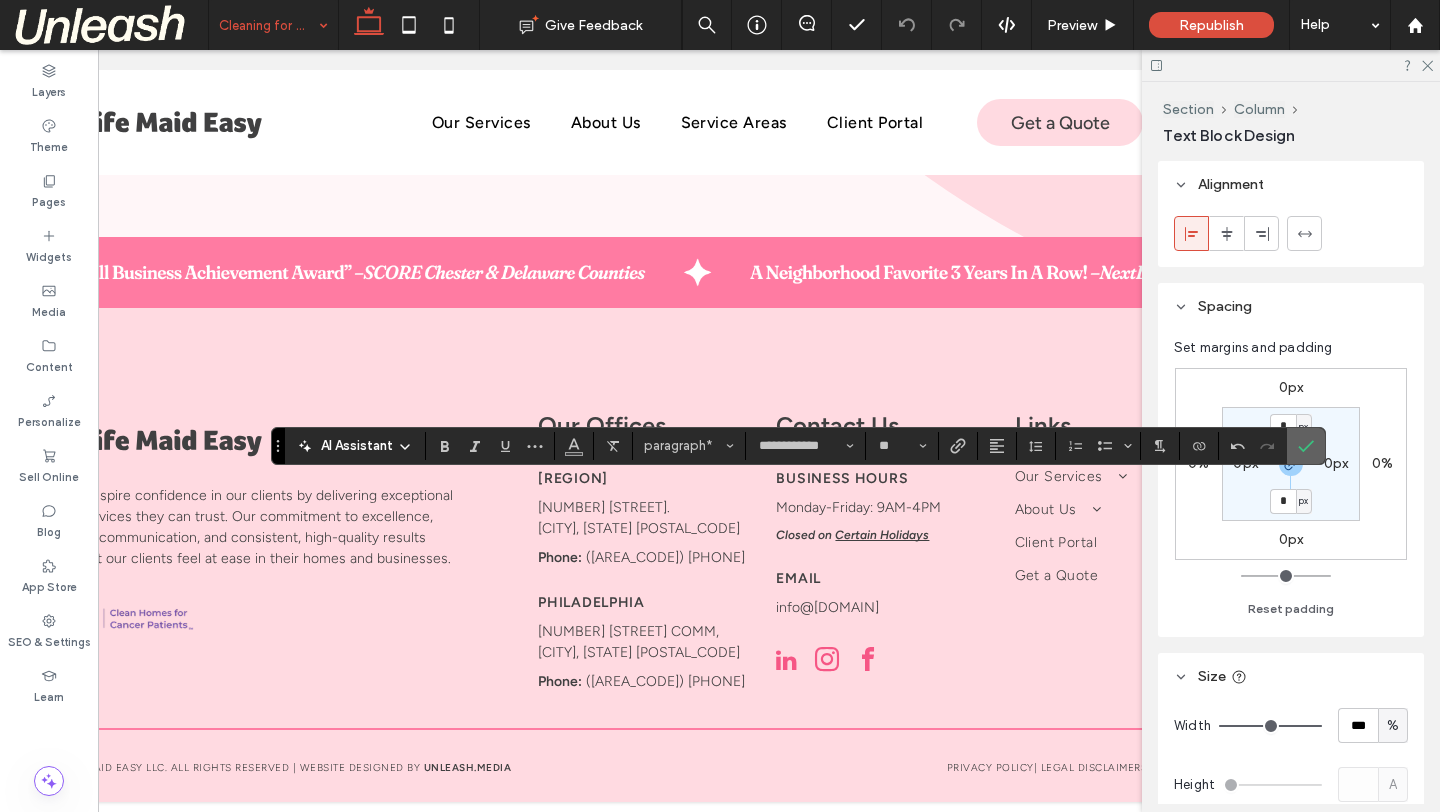 click 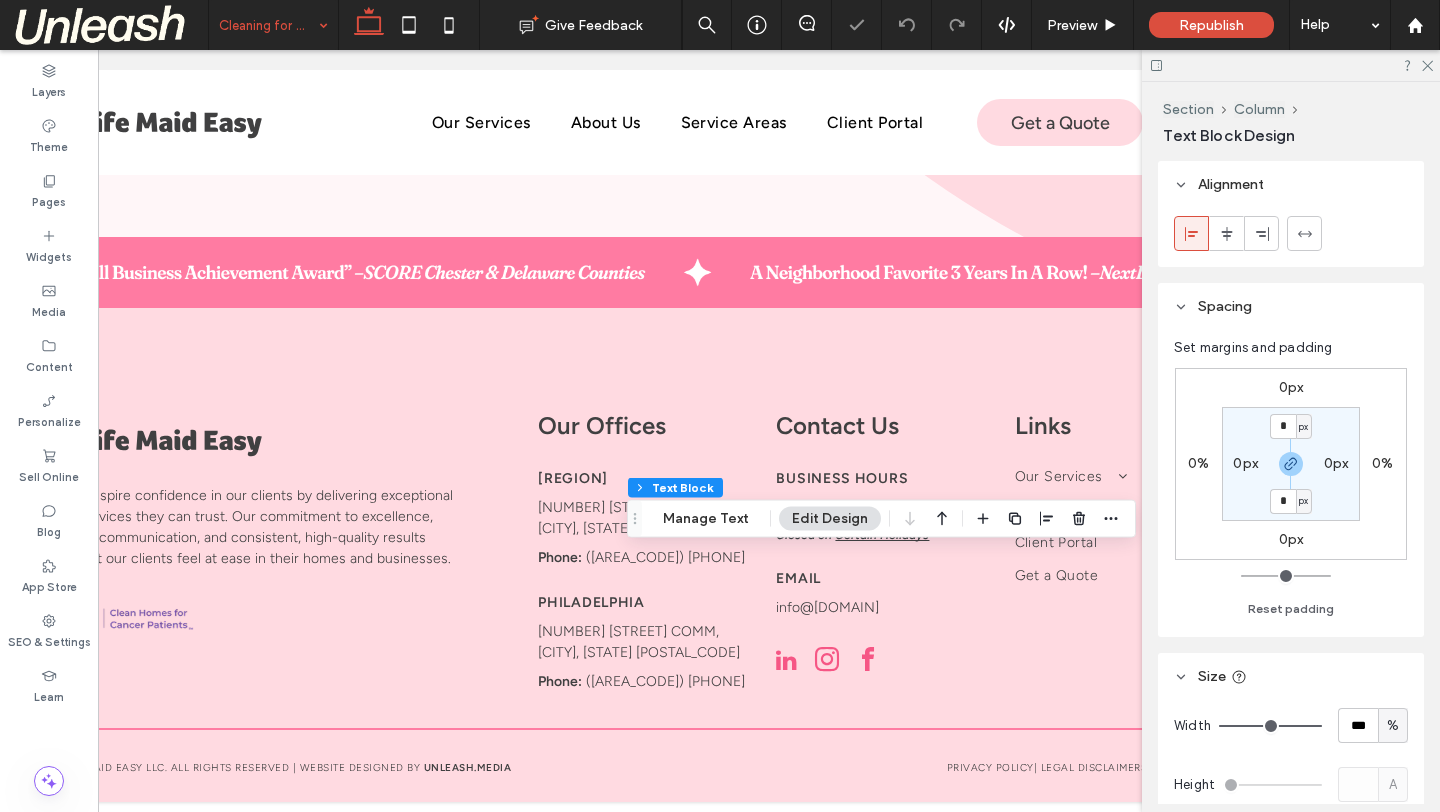 scroll, scrollTop: 0, scrollLeft: 202, axis: horizontal 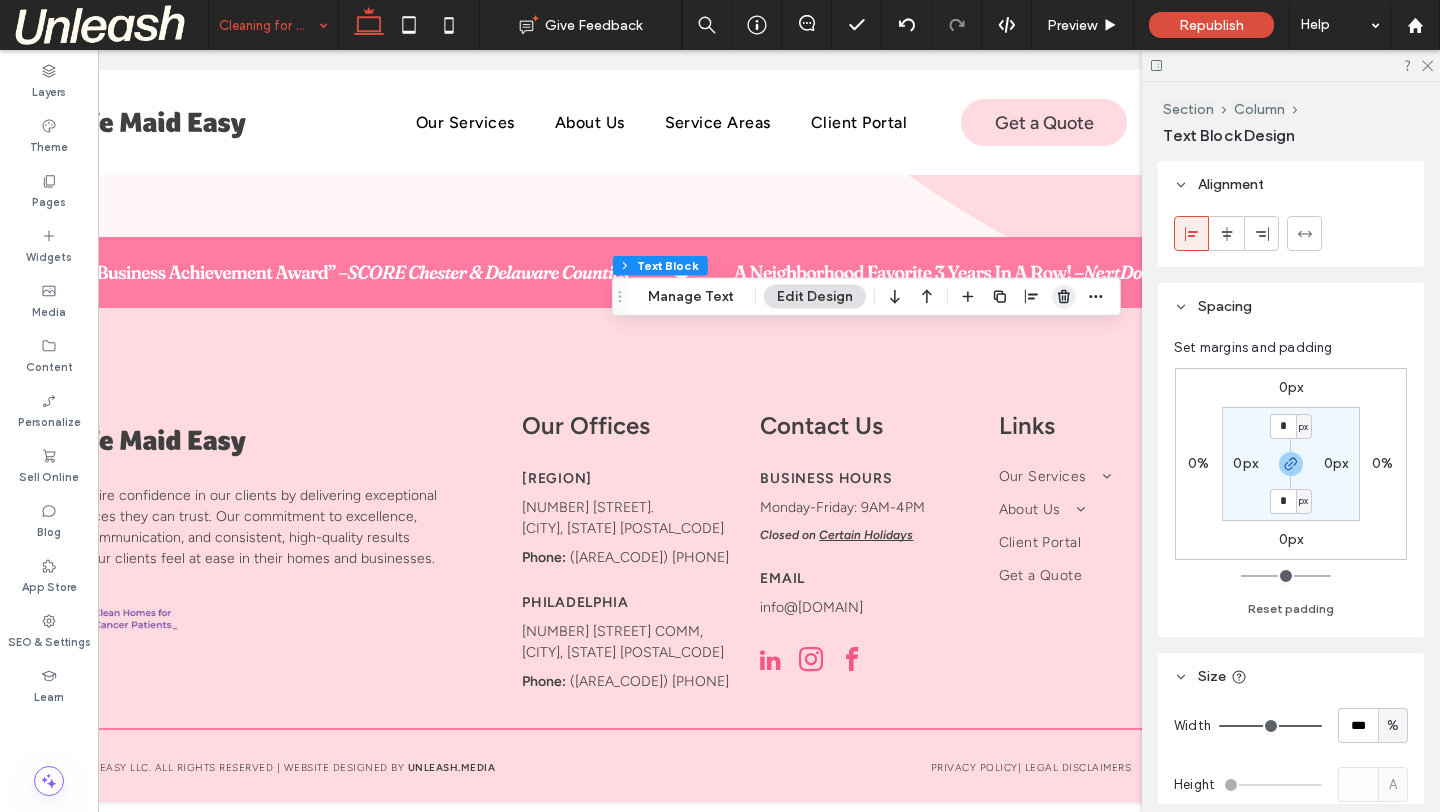 click 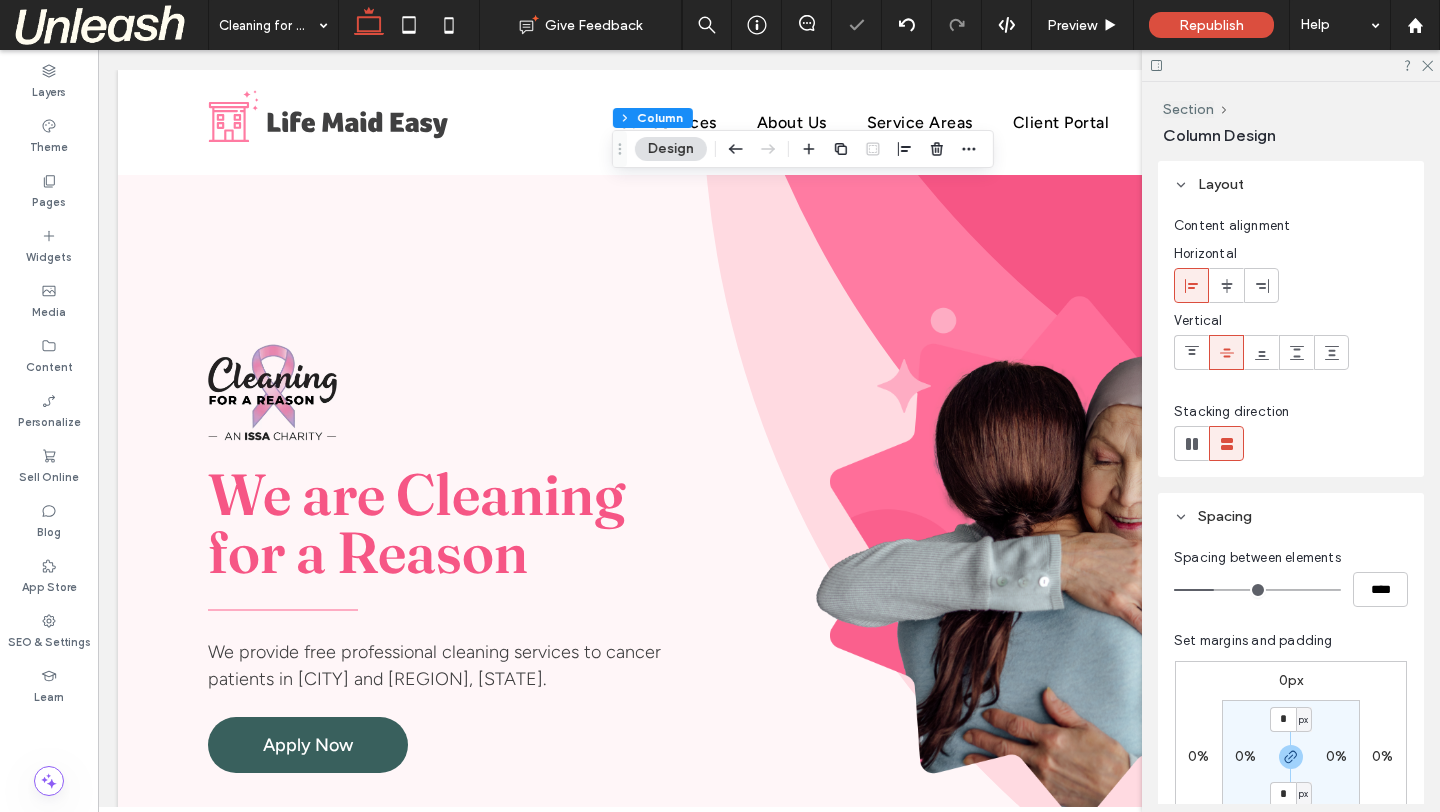scroll, scrollTop: 1422, scrollLeft: 0, axis: vertical 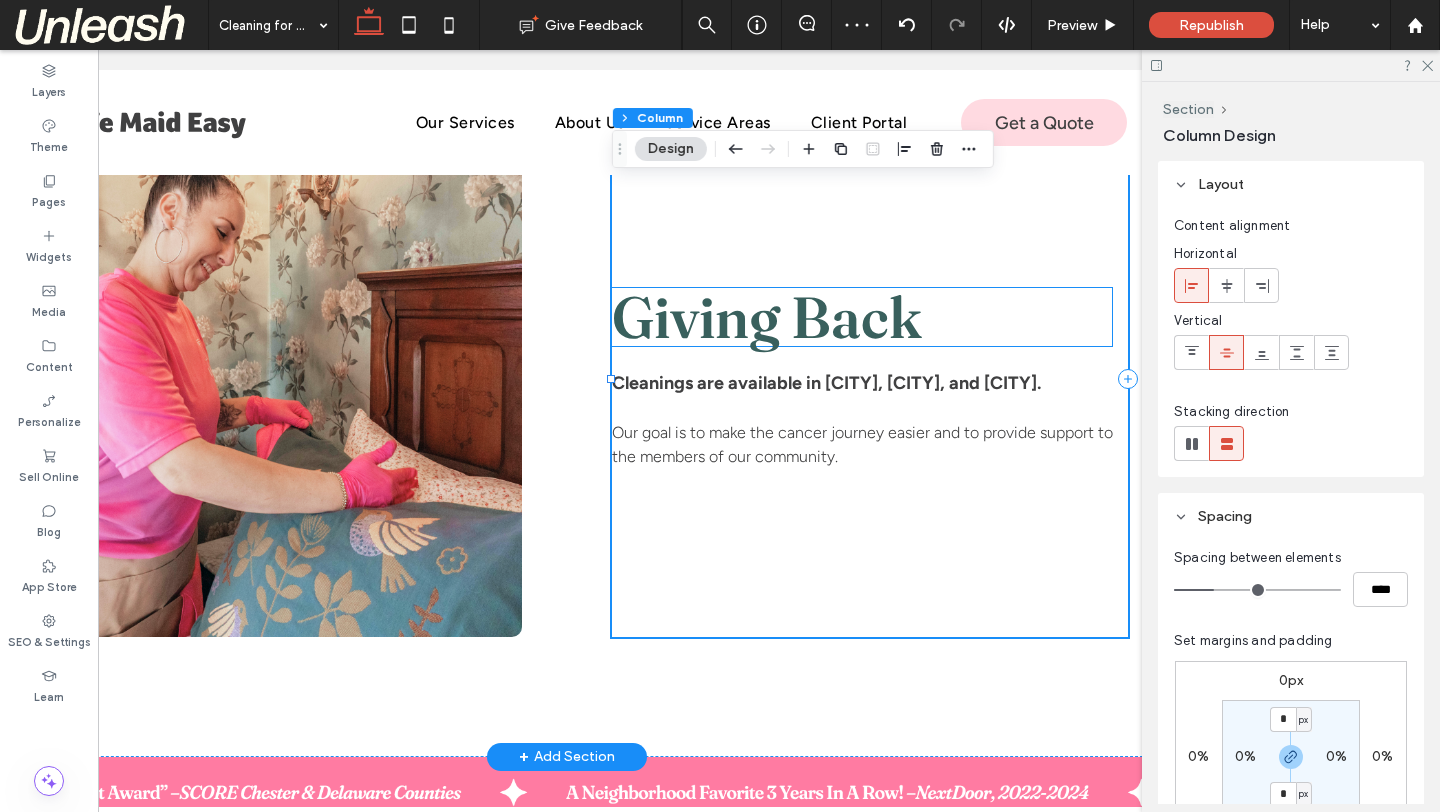 click on "Giving Back" at bounding box center [767, 317] 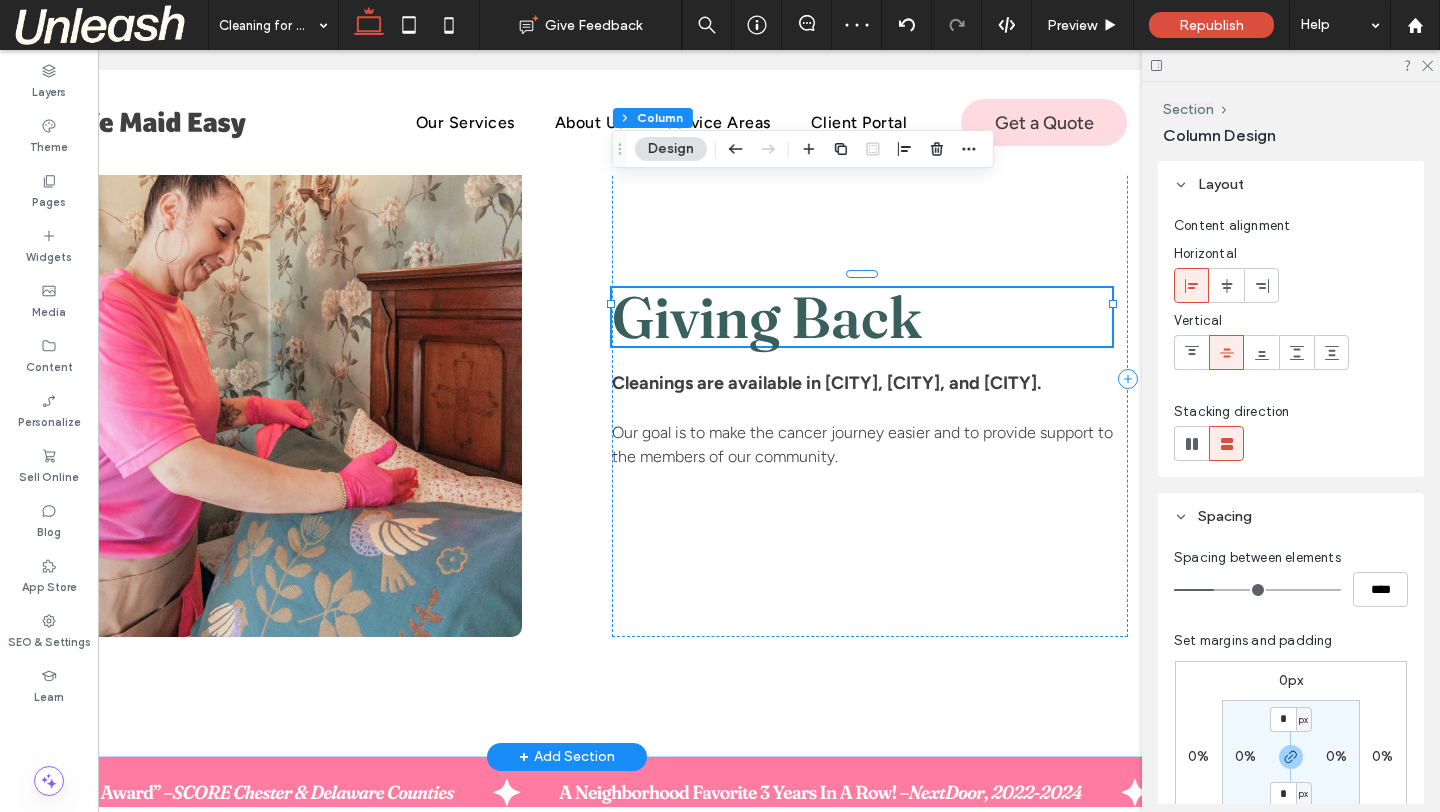 click on "Giving Back" at bounding box center (767, 317) 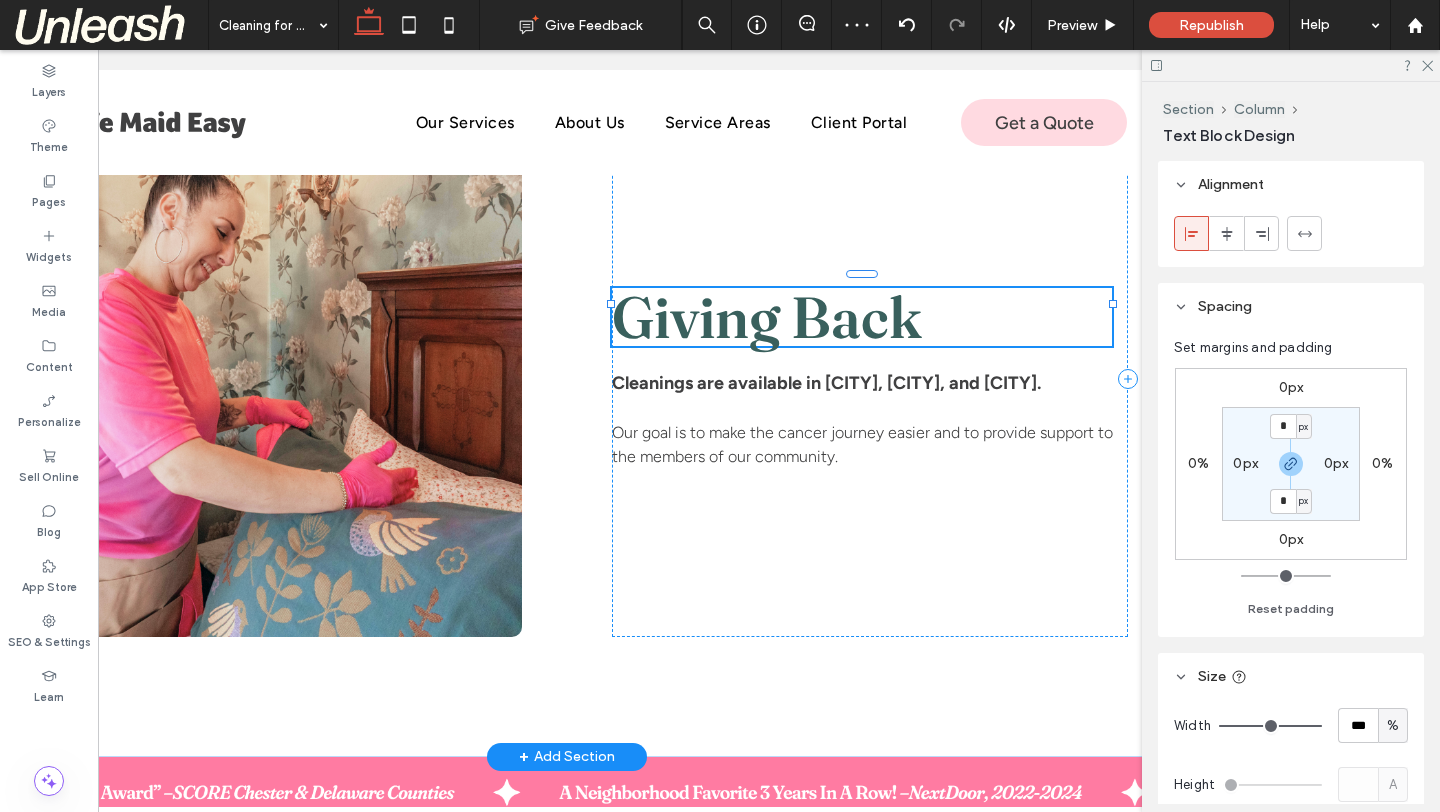 type on "**********" 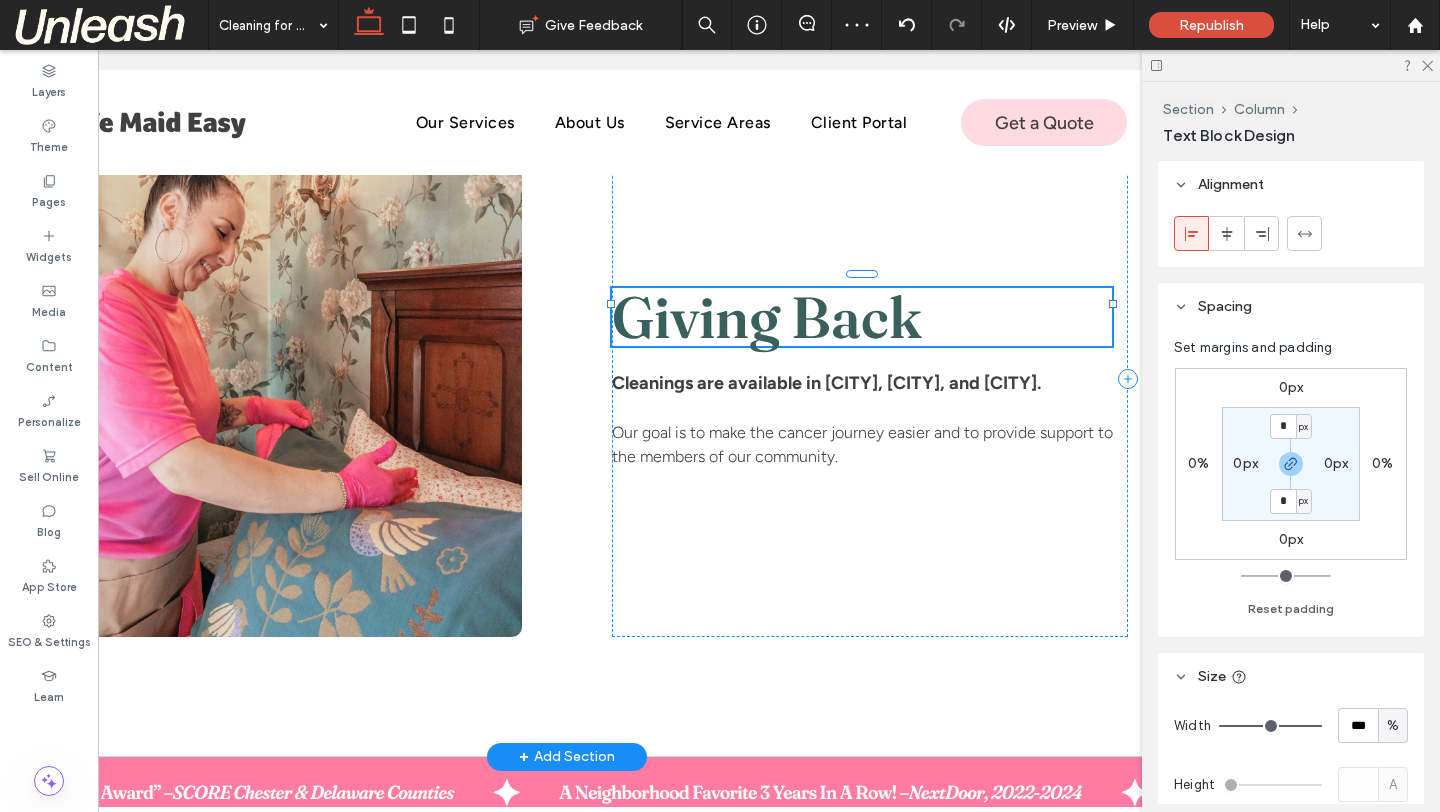 type on "**" 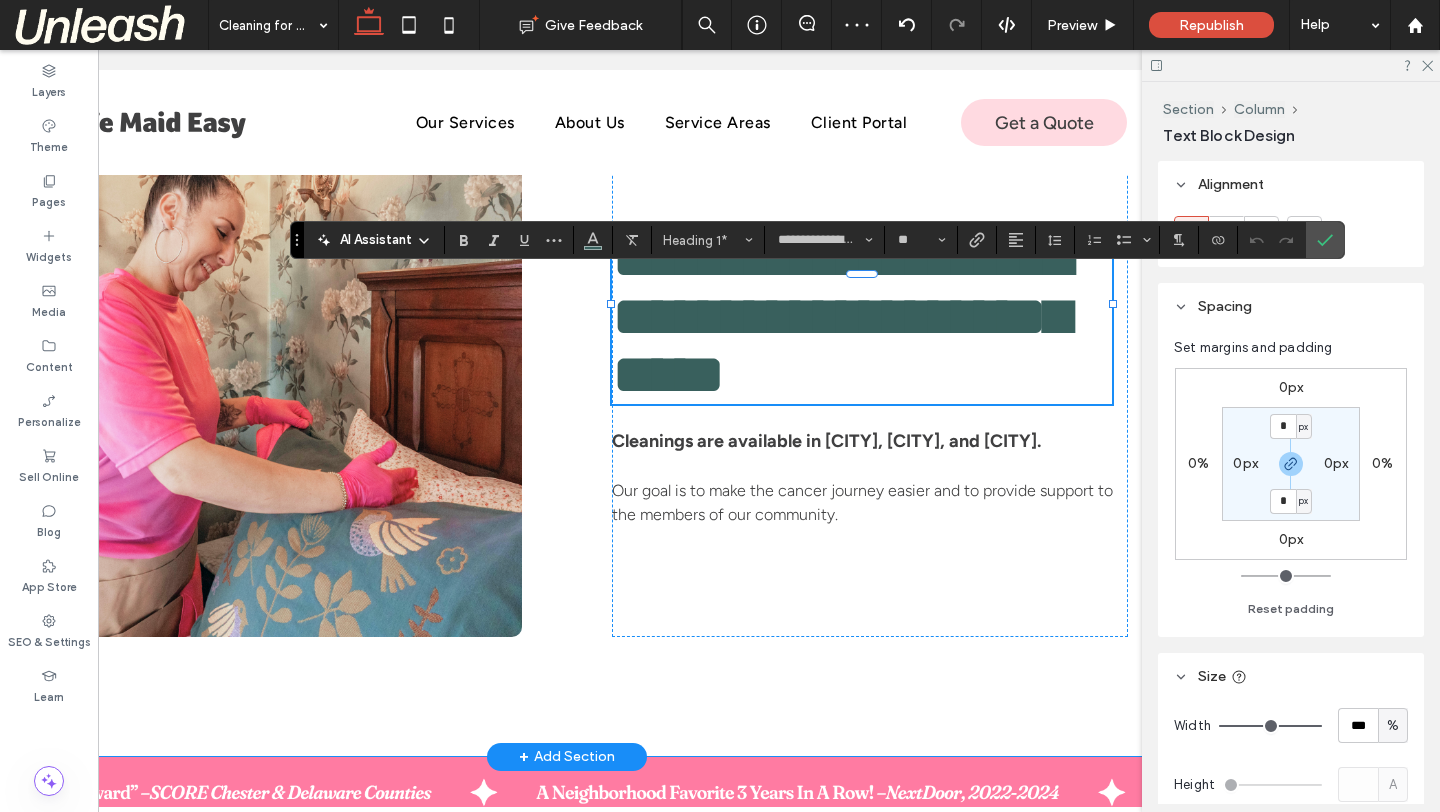 type on "**********" 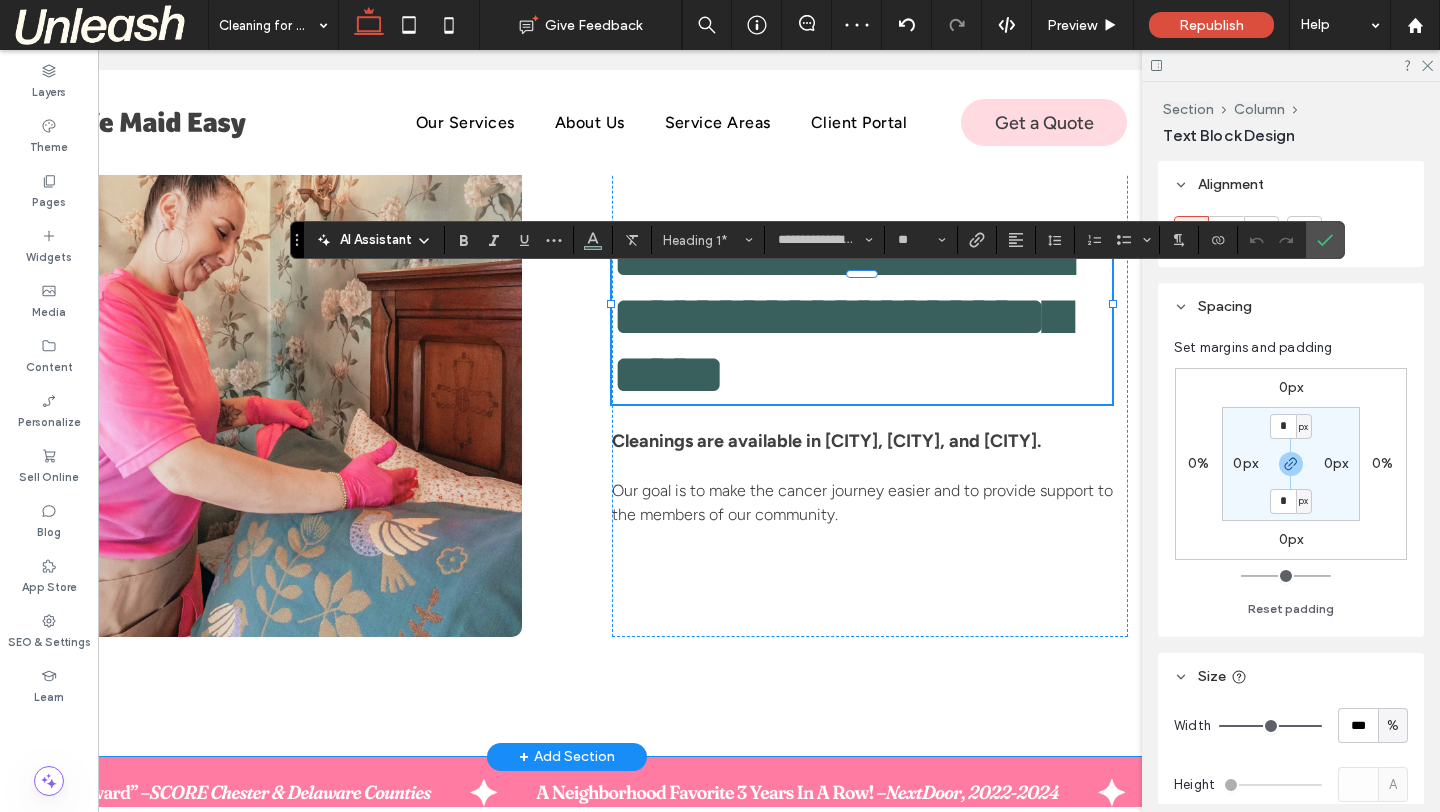 type on "**" 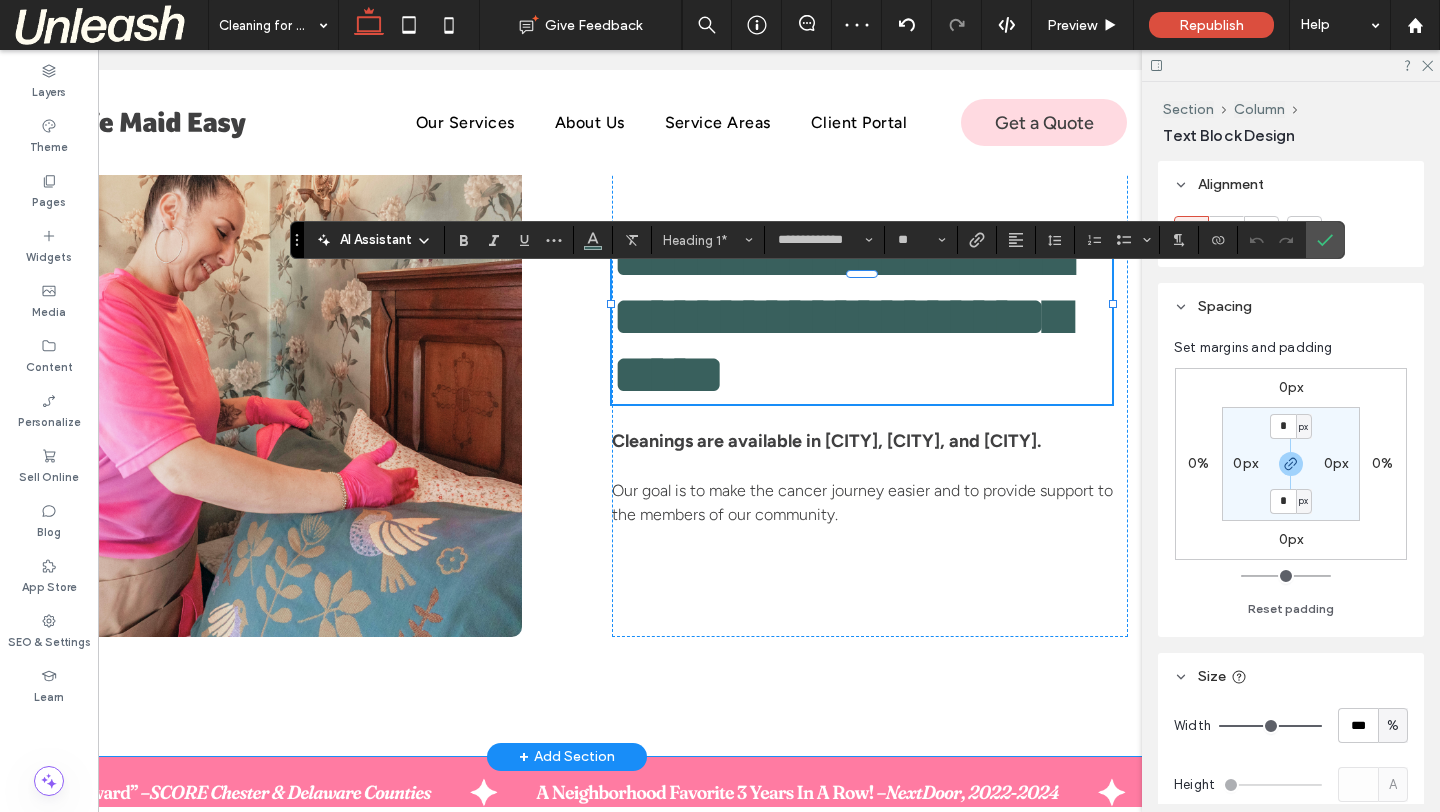 scroll, scrollTop: 0, scrollLeft: 0, axis: both 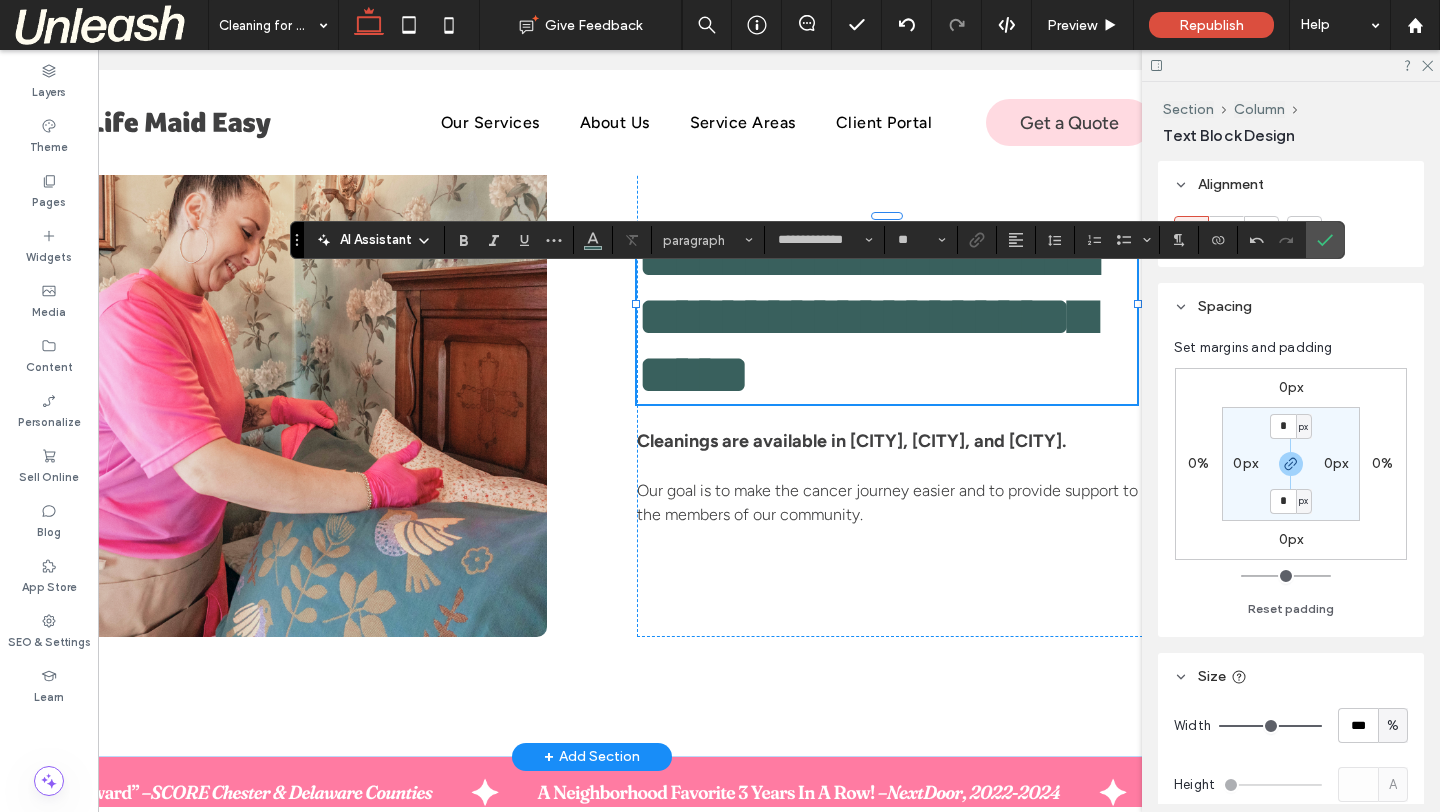 type on "**********" 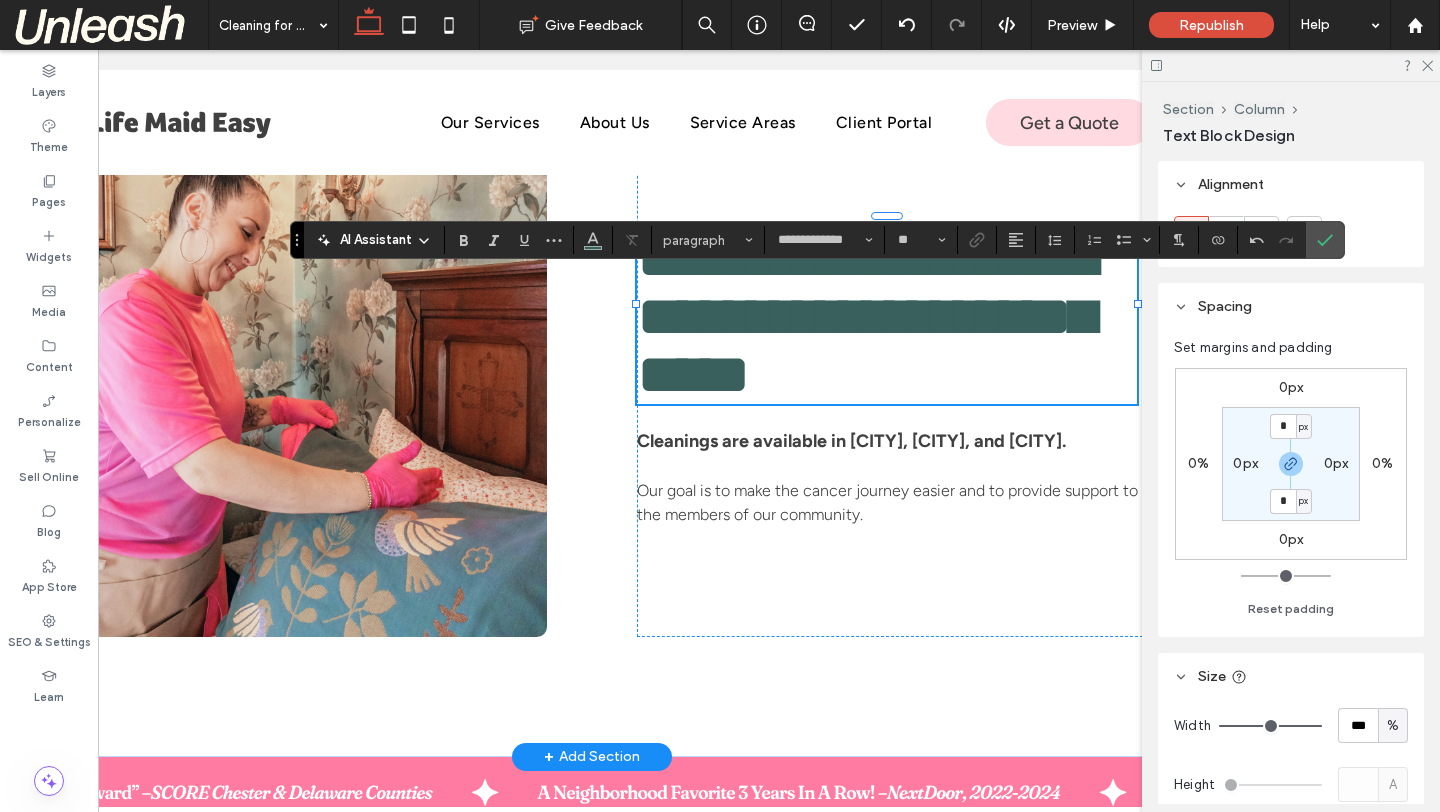 type on "**" 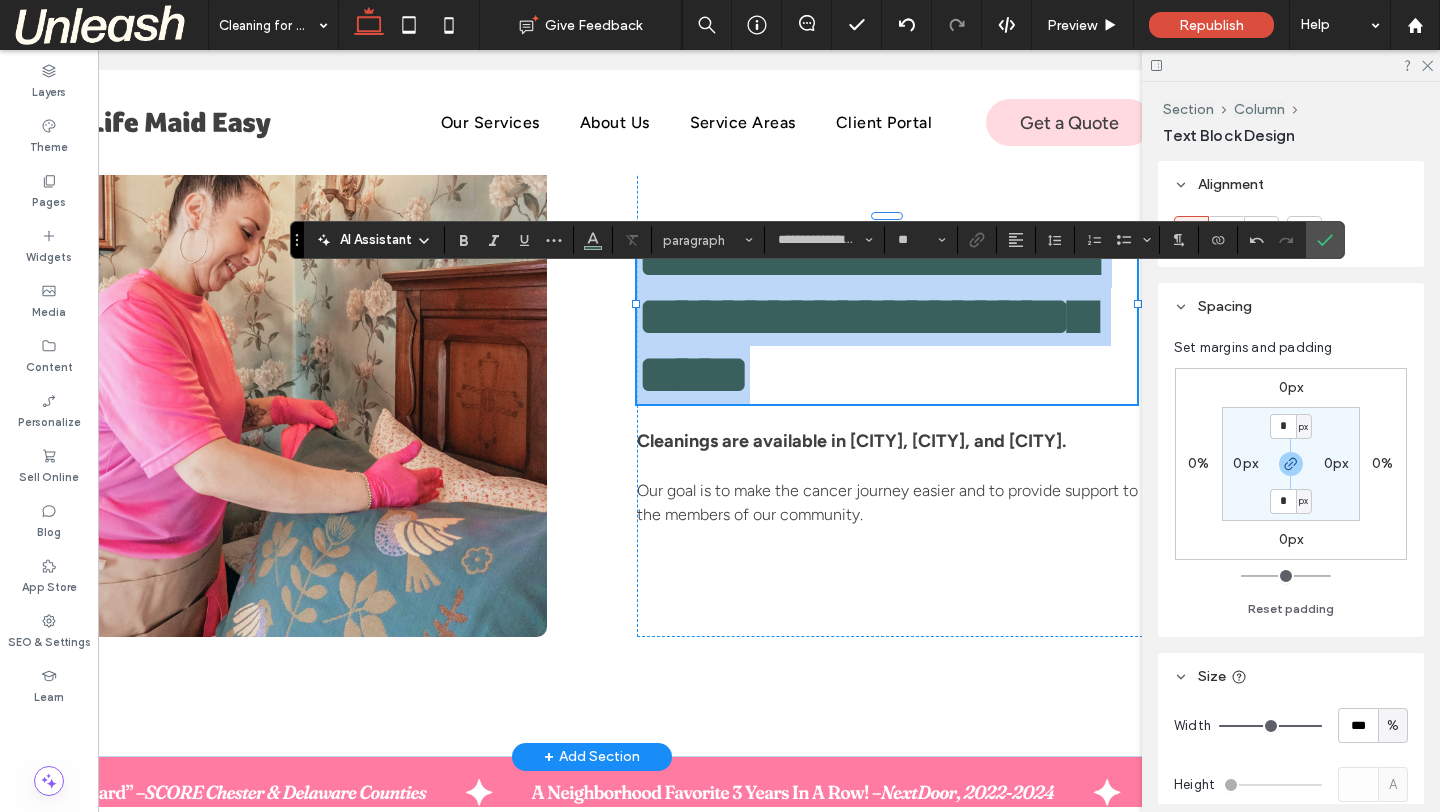 scroll, scrollTop: 0, scrollLeft: 0, axis: both 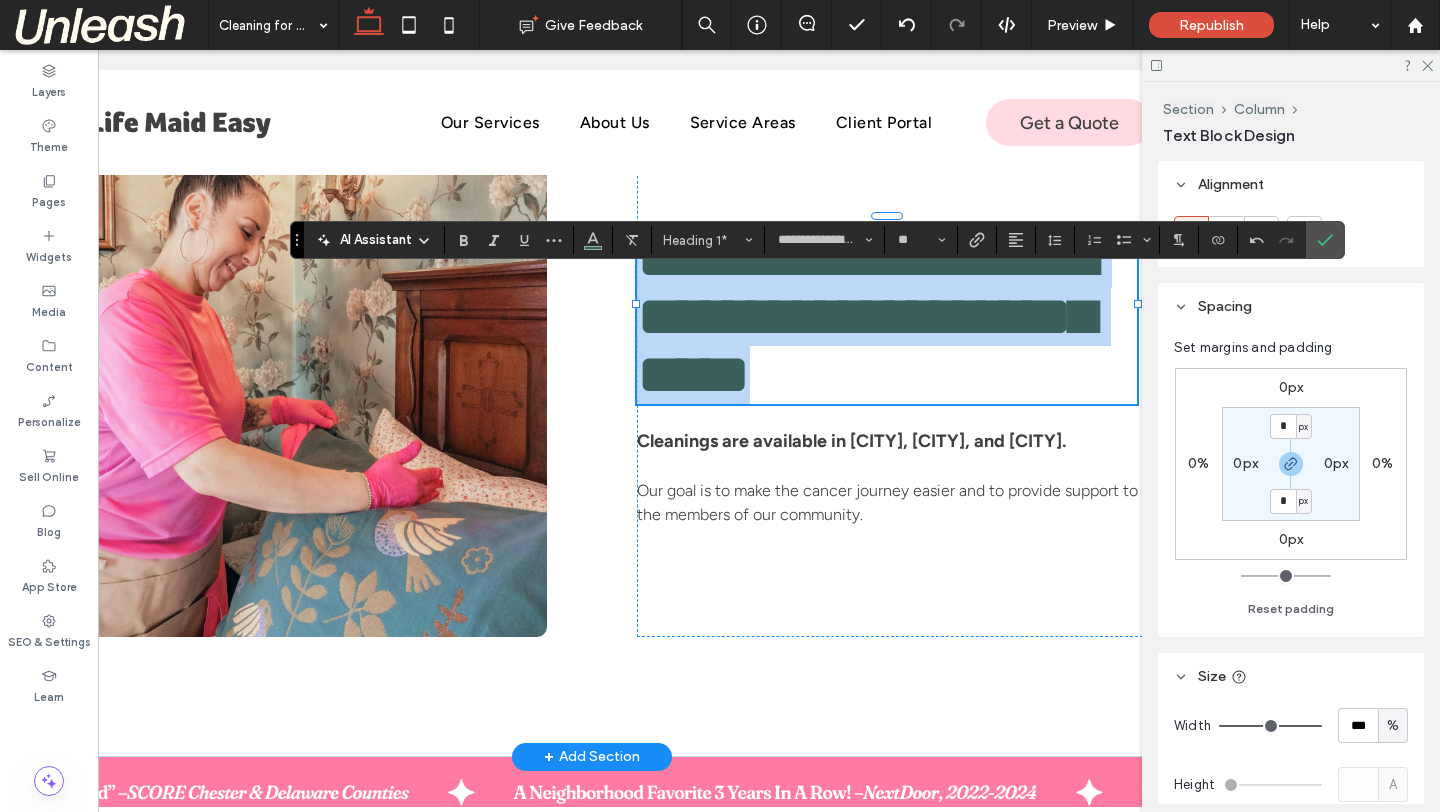 click on "**********" at bounding box center [887, 317] 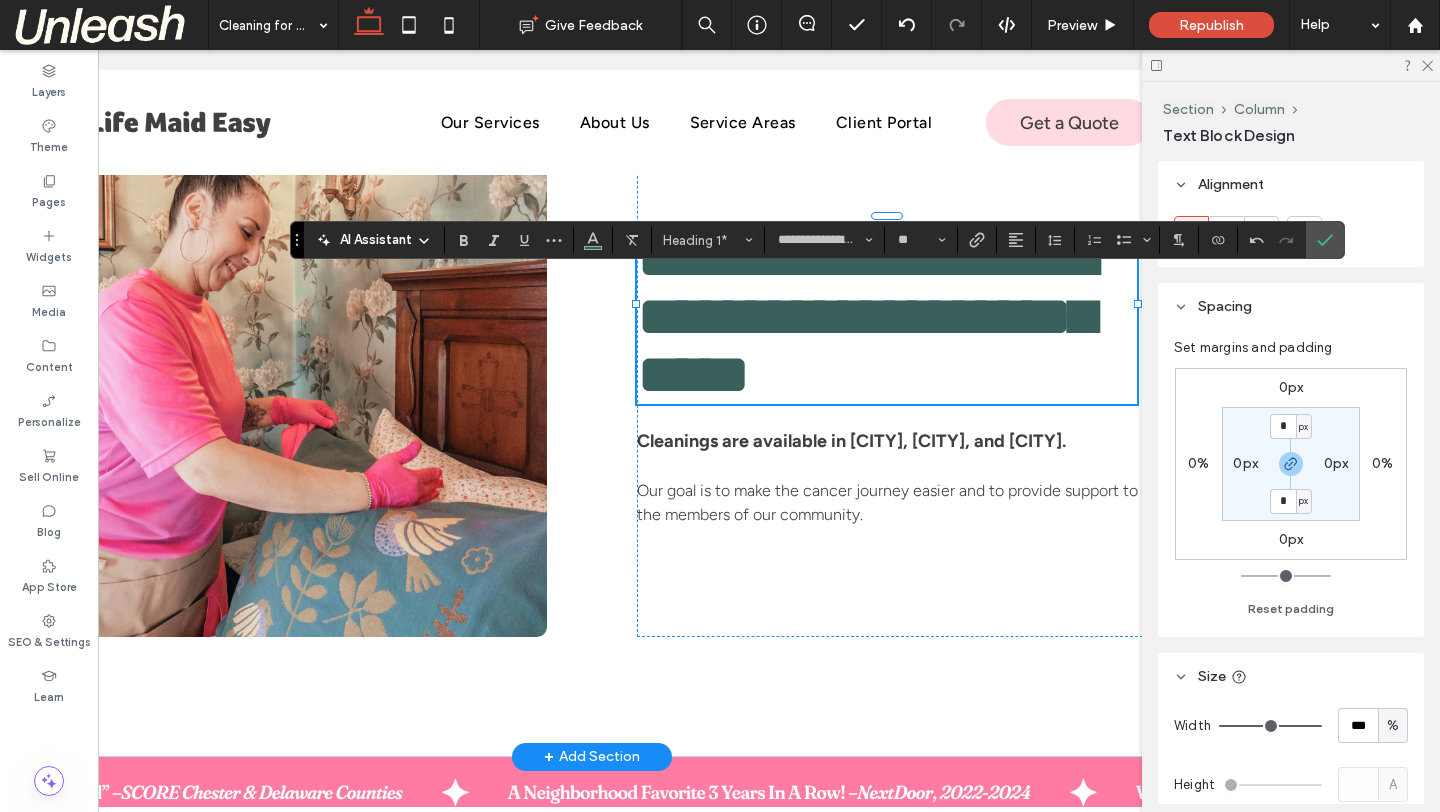 scroll, scrollTop: 6, scrollLeft: 0, axis: vertical 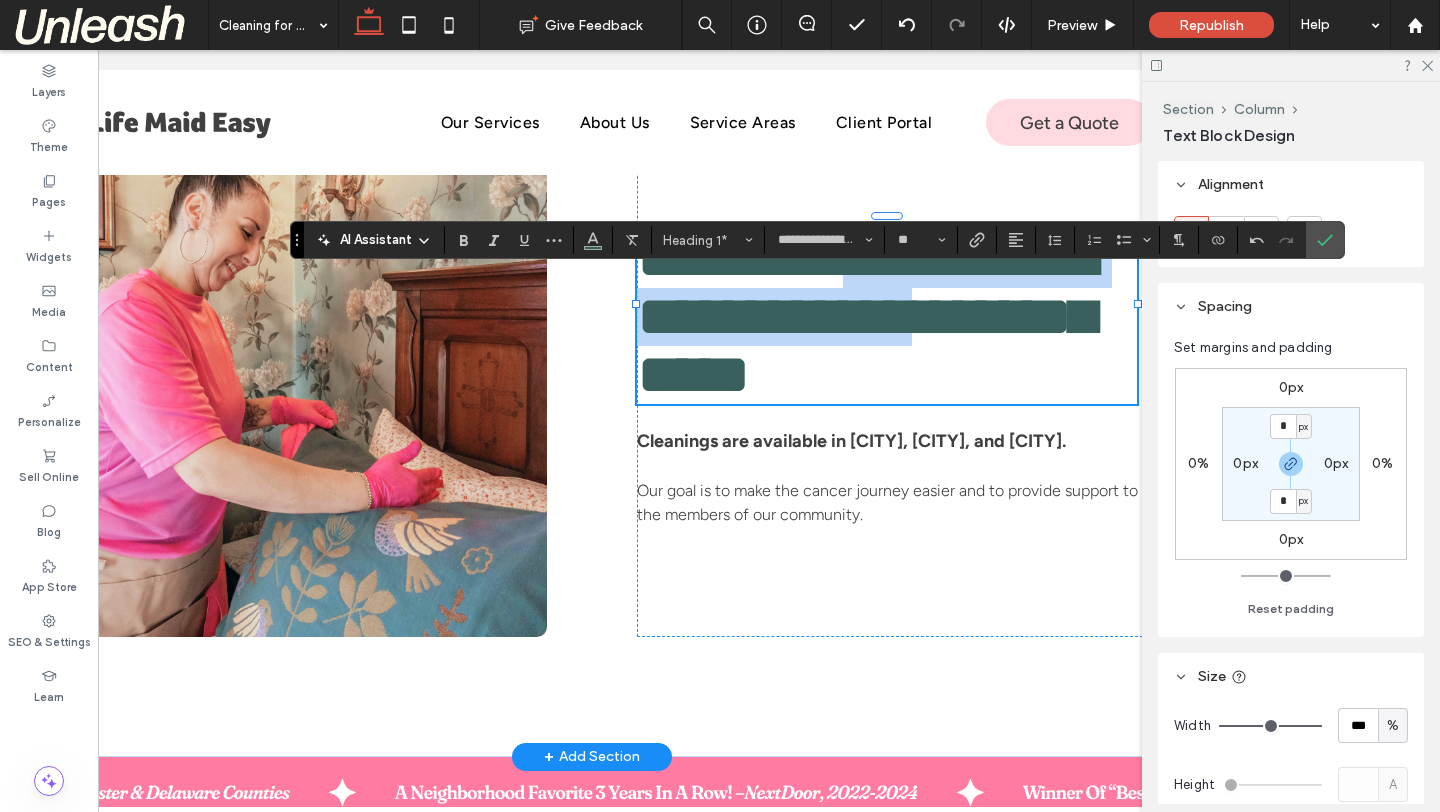 drag, startPoint x: 1036, startPoint y: 309, endPoint x: 875, endPoint y: 251, distance: 171.1286 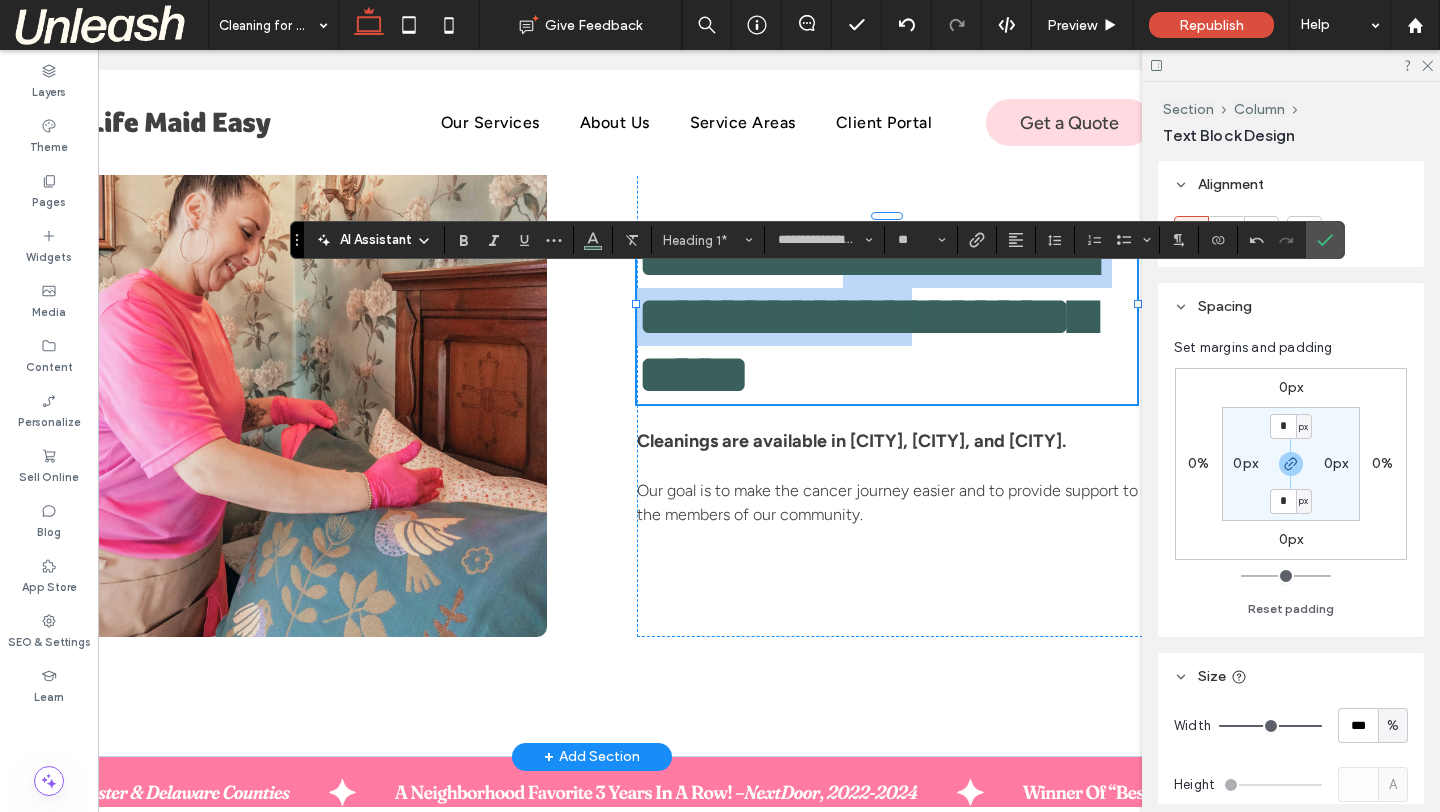 click on "**********" at bounding box center (866, 316) 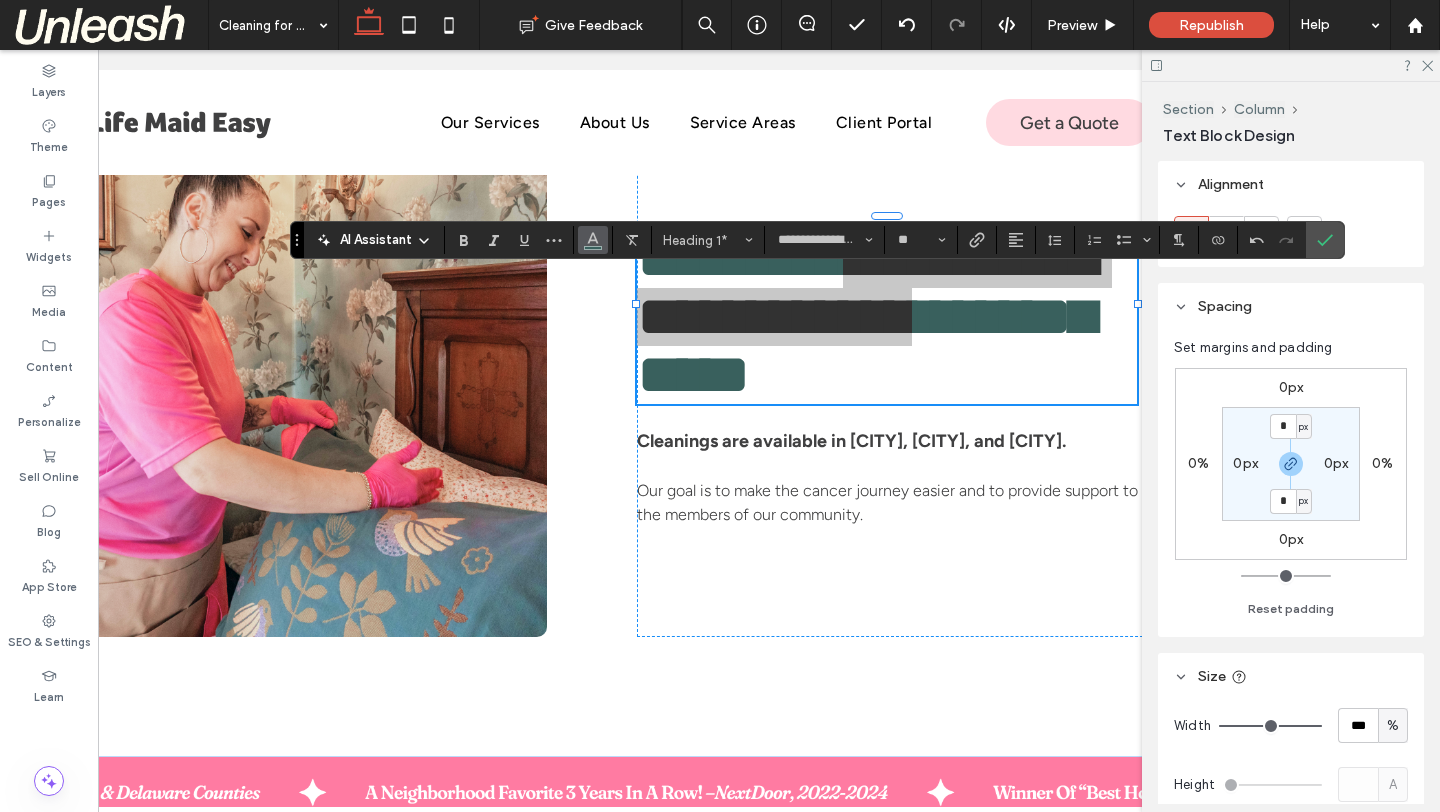 click 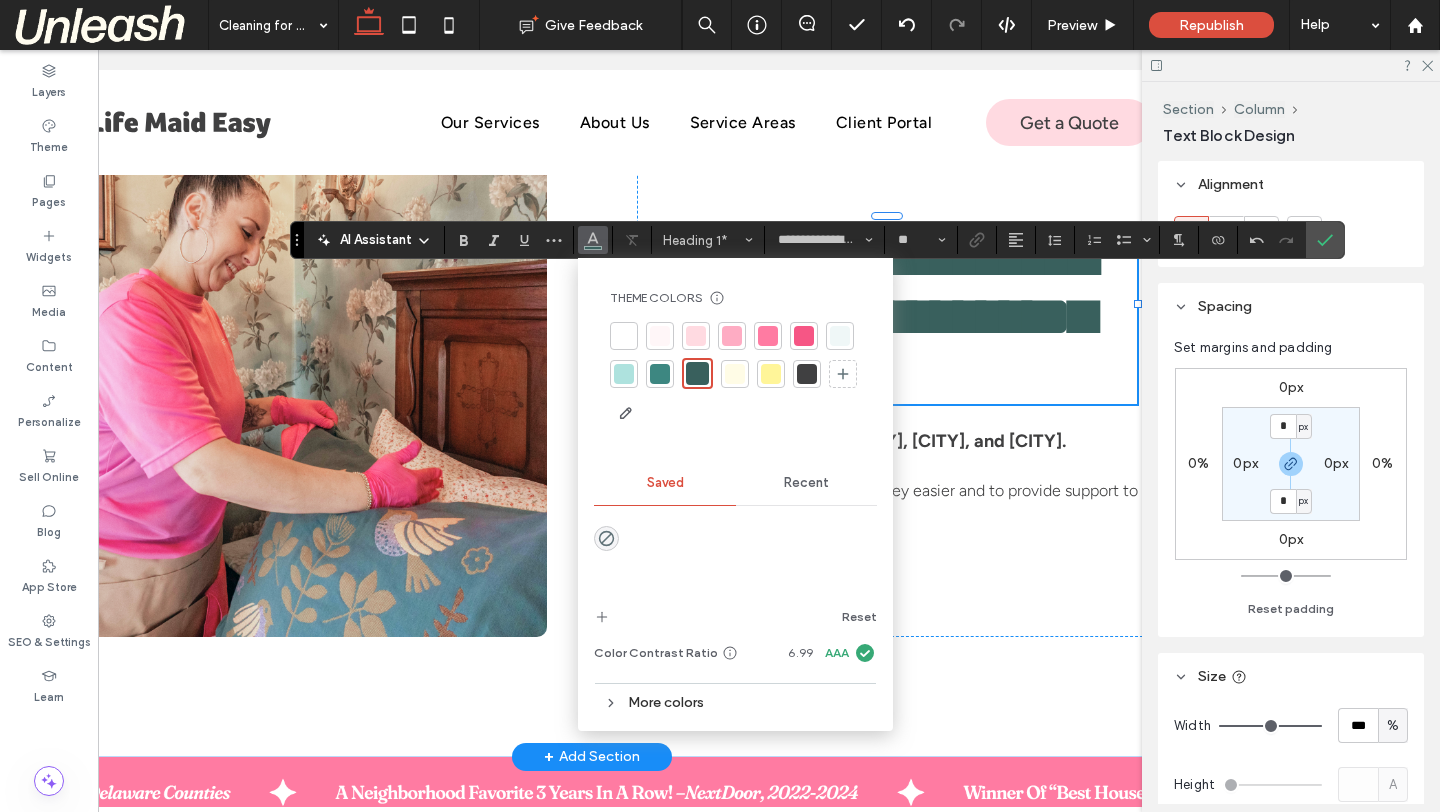 click on "**********" at bounding box center [866, 316] 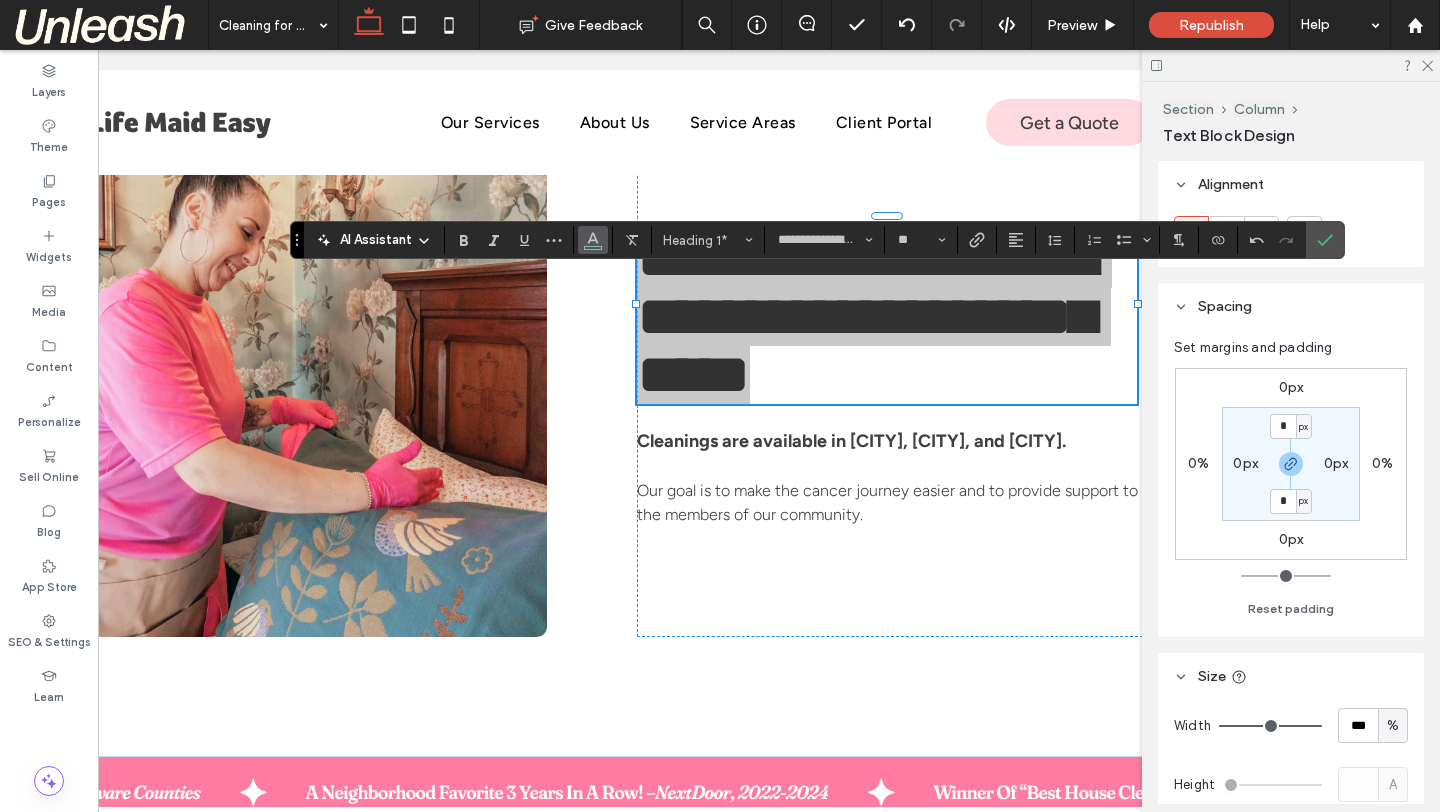 click 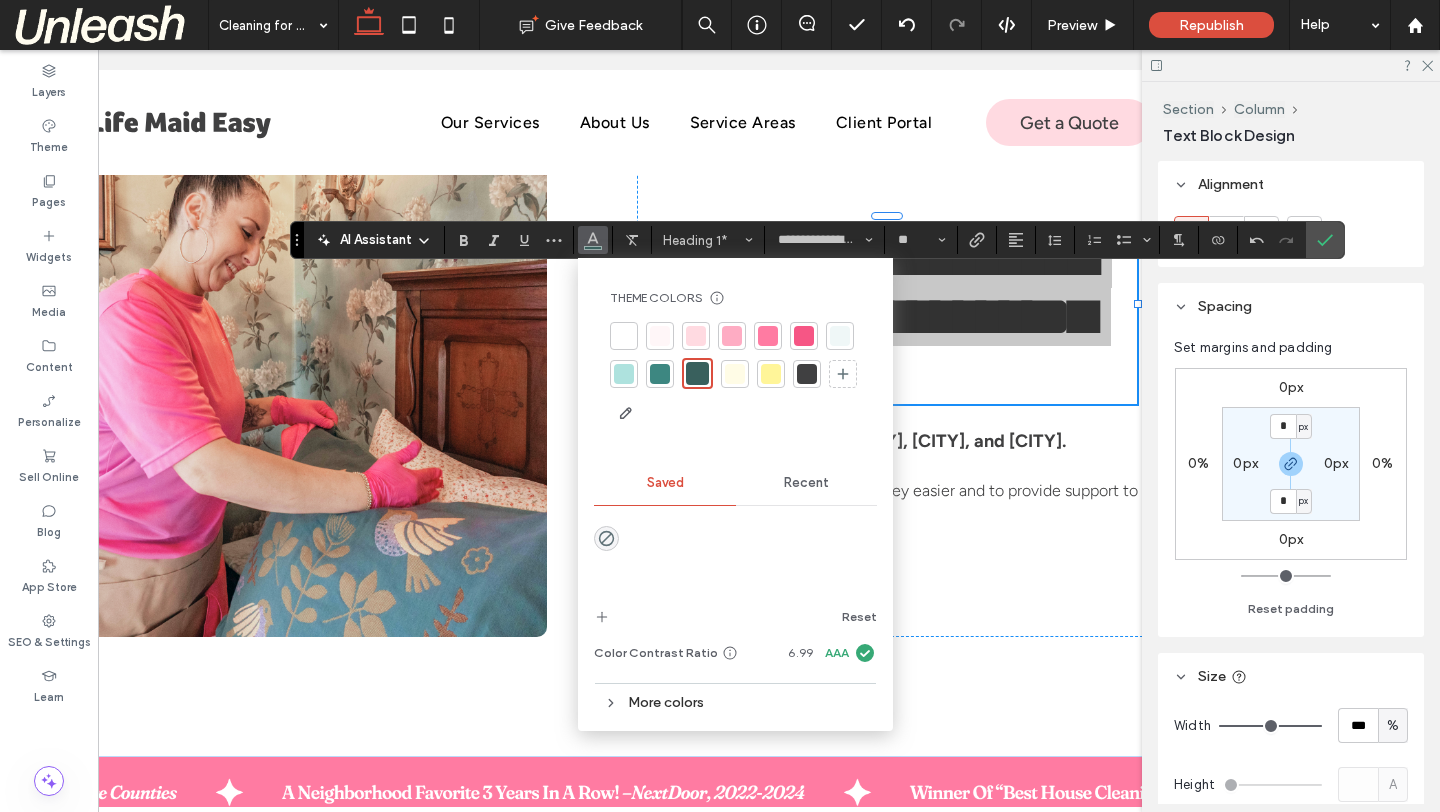 click at bounding box center (807, 374) 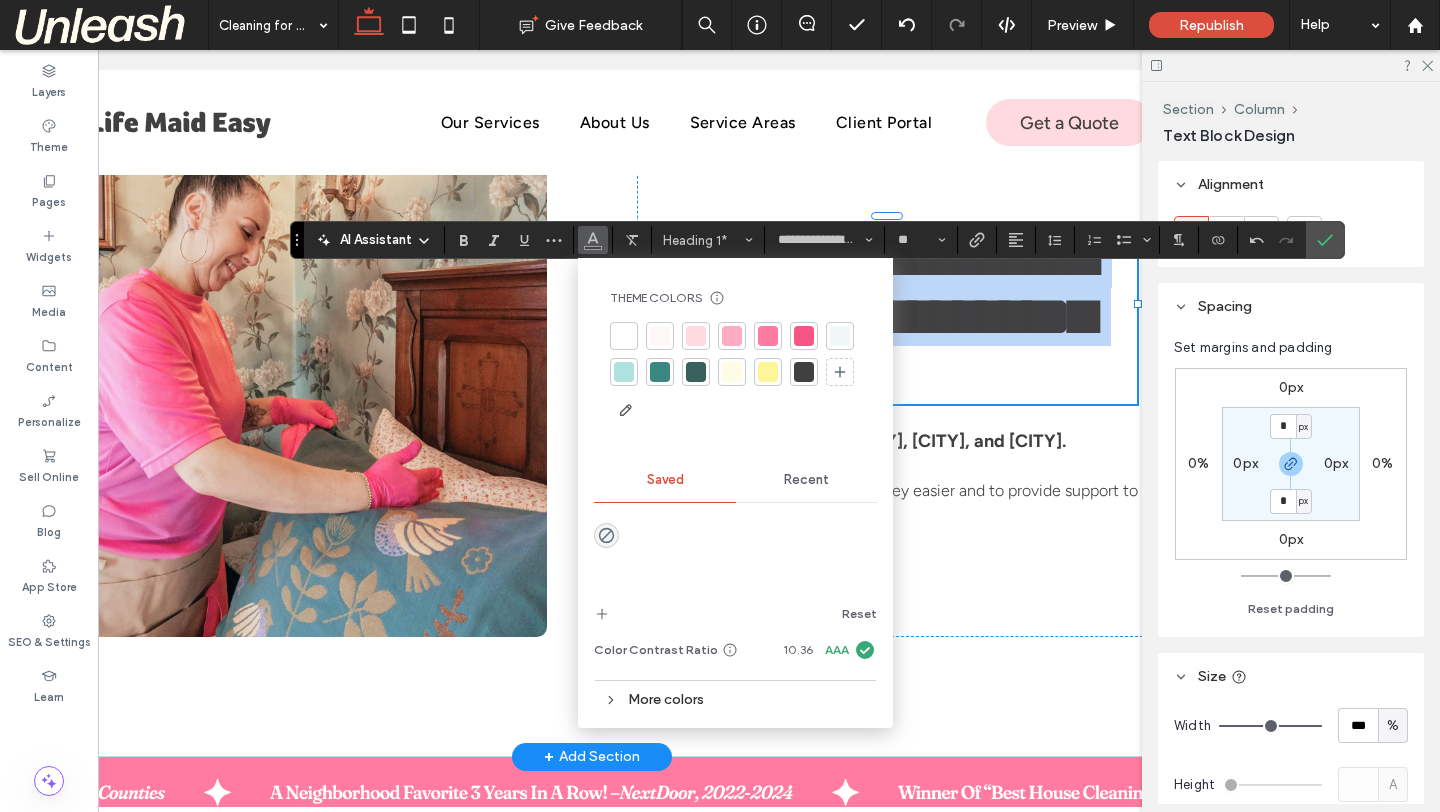click on "**********" at bounding box center (866, 316) 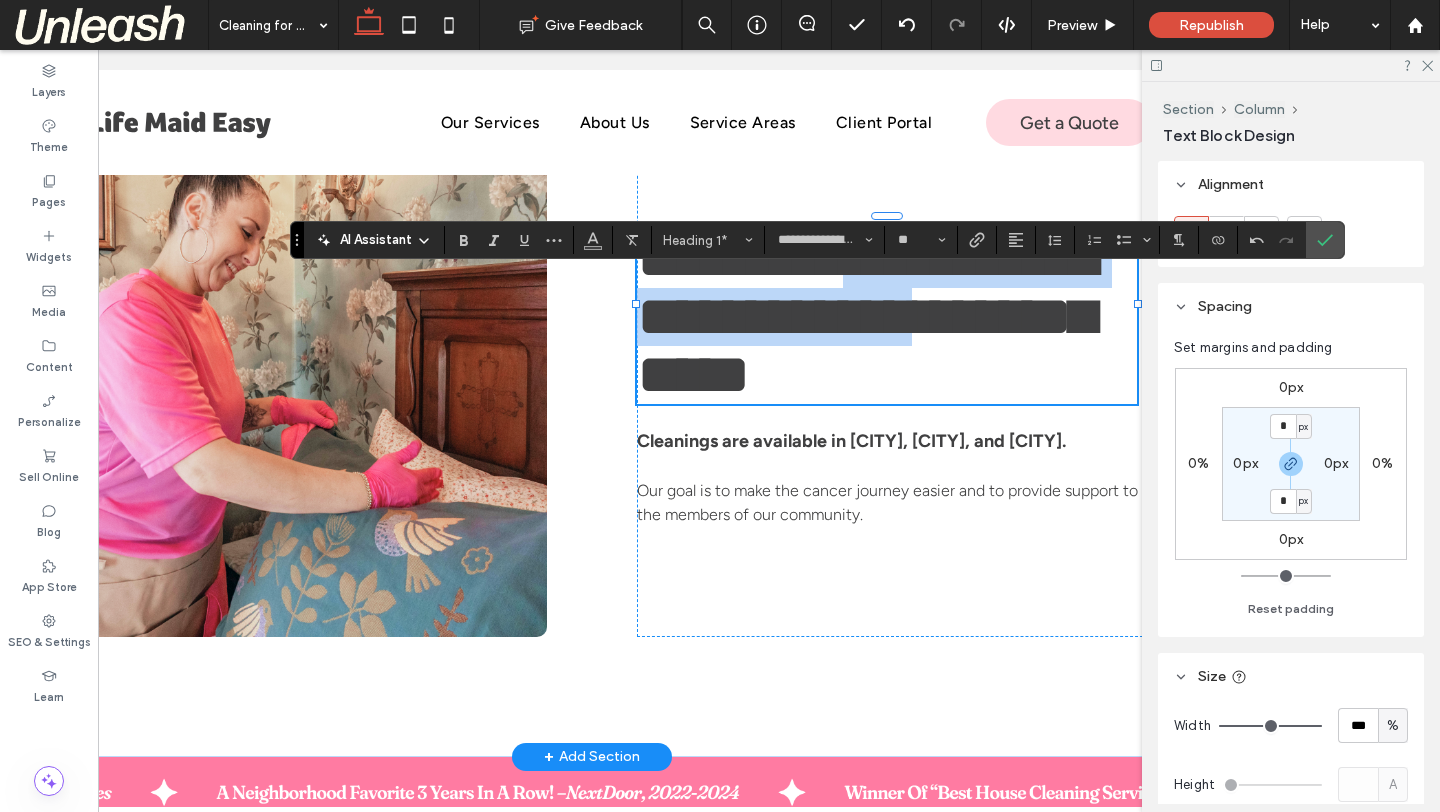 drag, startPoint x: 1026, startPoint y: 320, endPoint x: 875, endPoint y: 250, distance: 166.43617 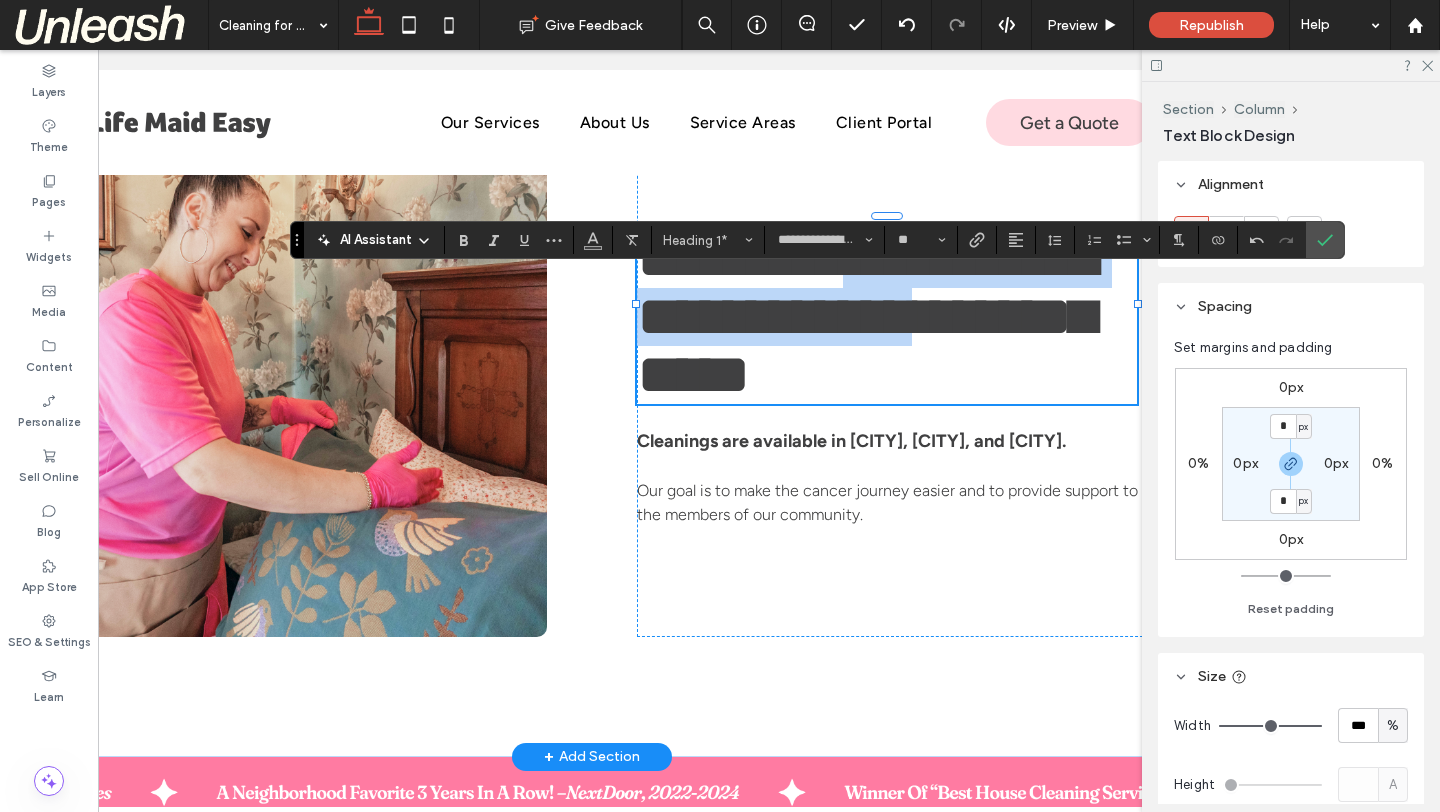 click on "**********" at bounding box center [866, 316] 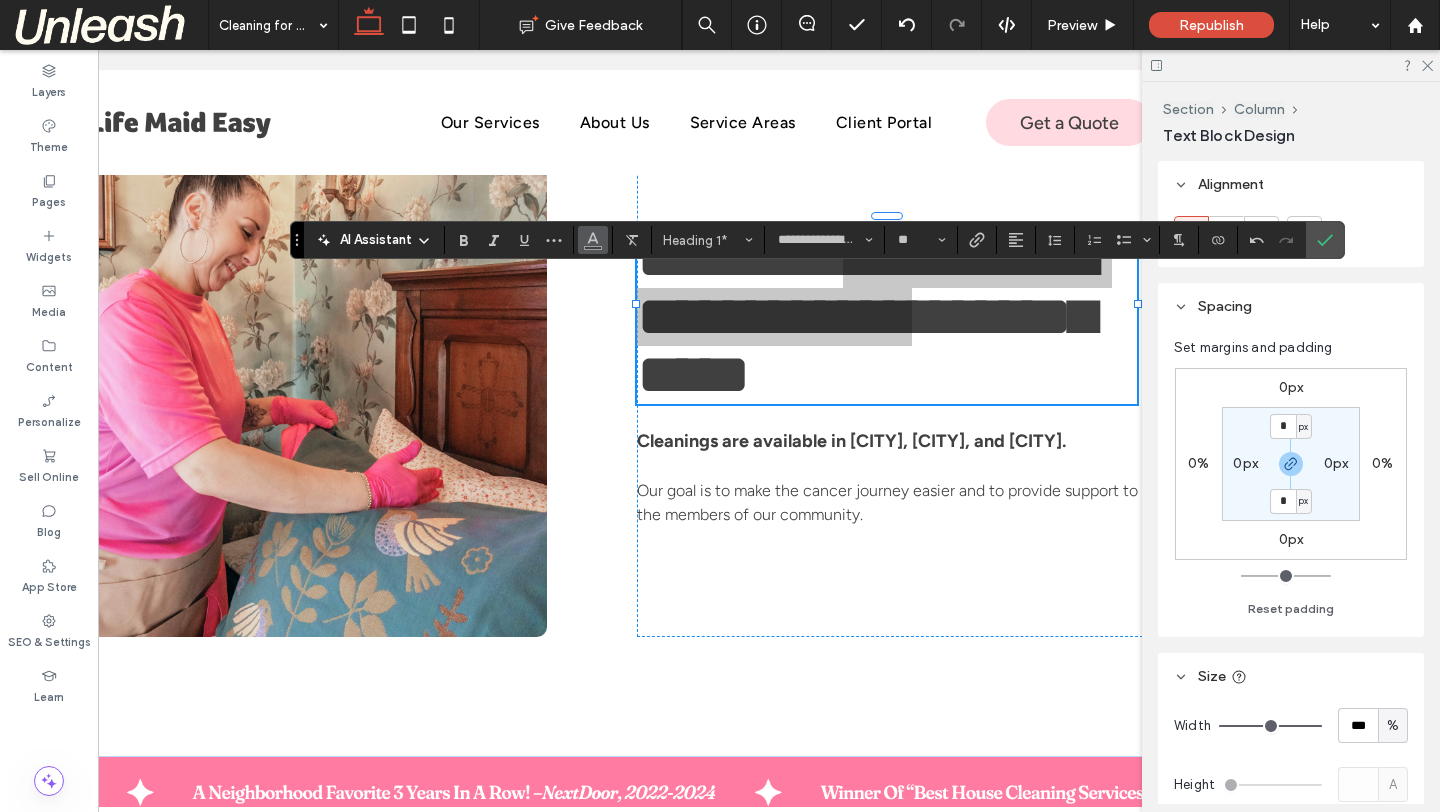 click 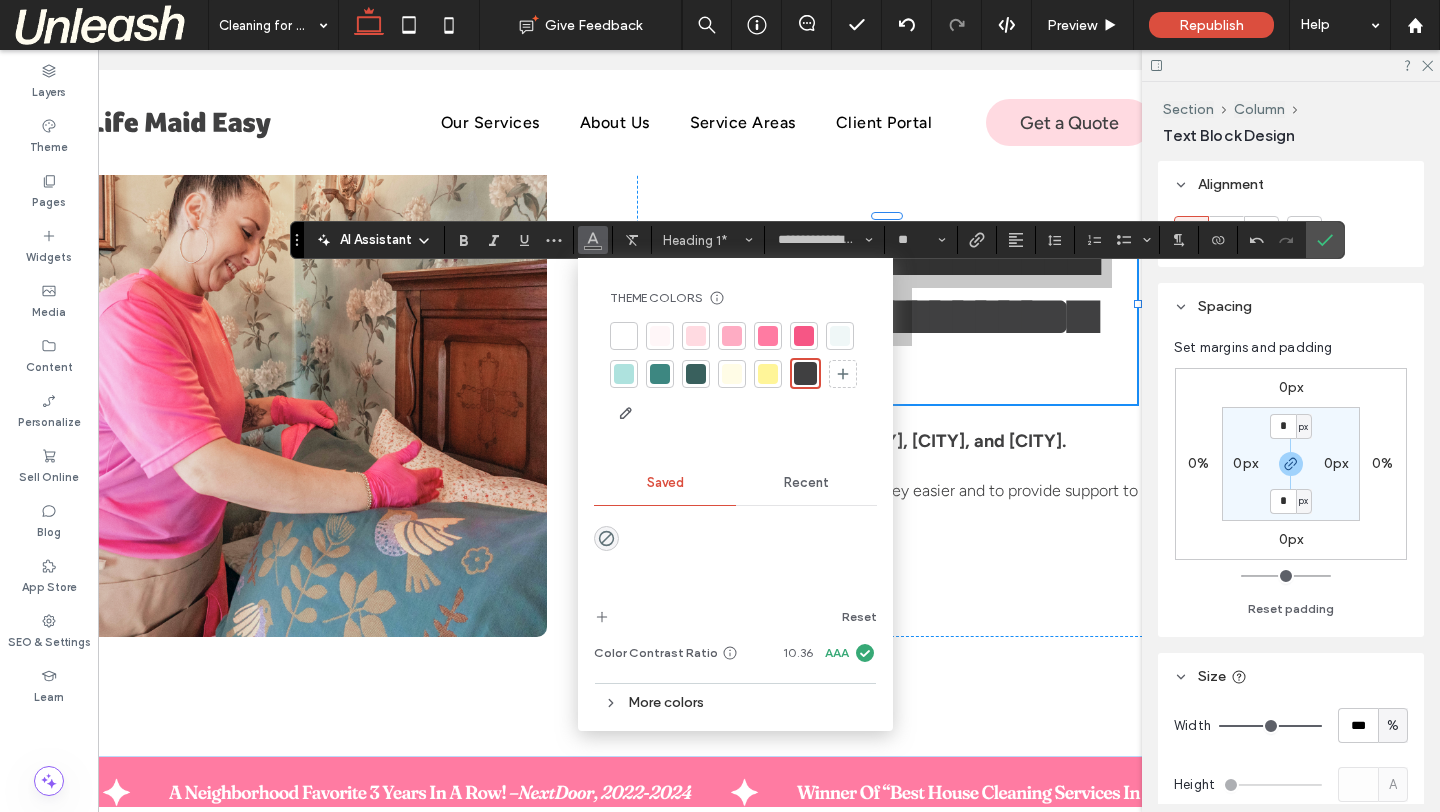 click at bounding box center [804, 336] 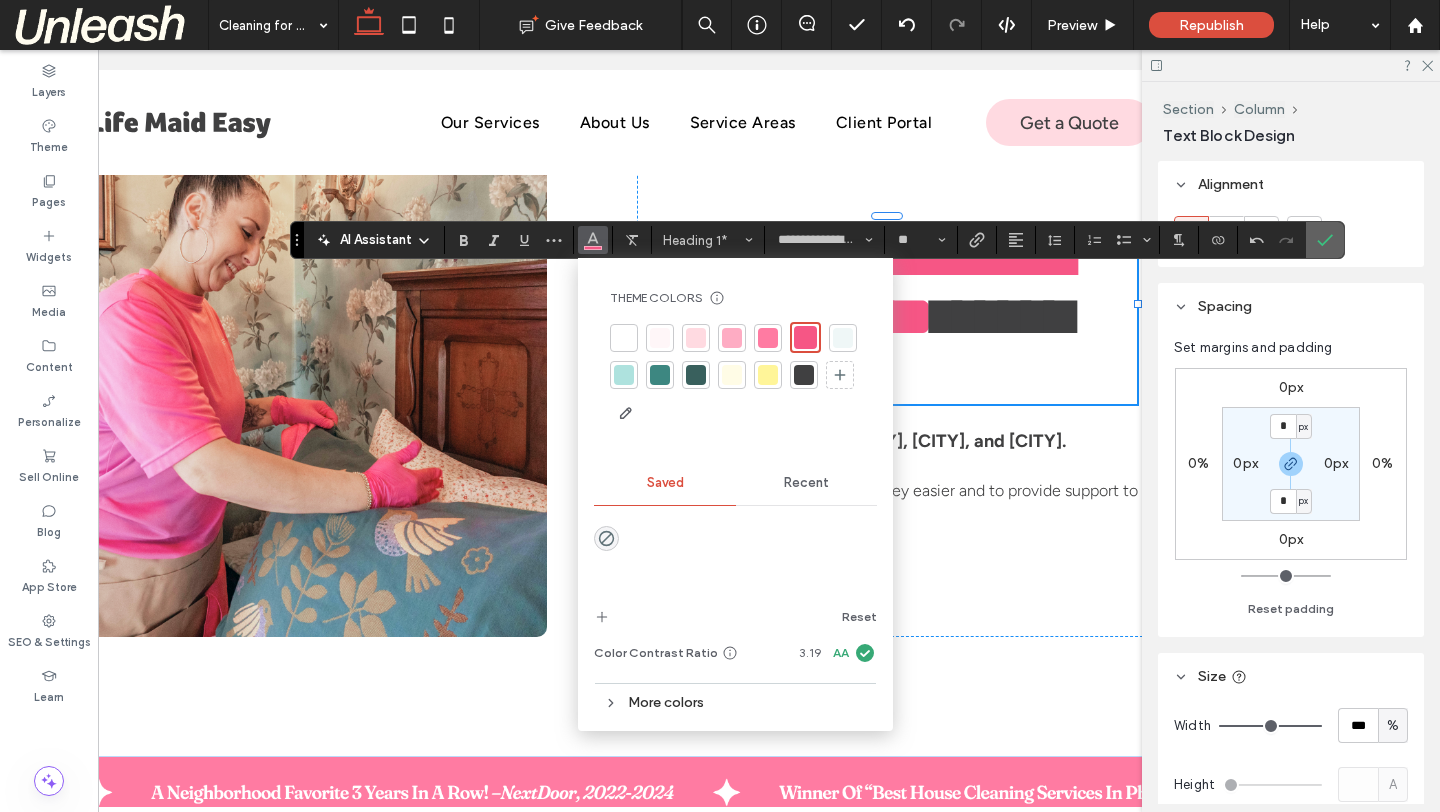 click 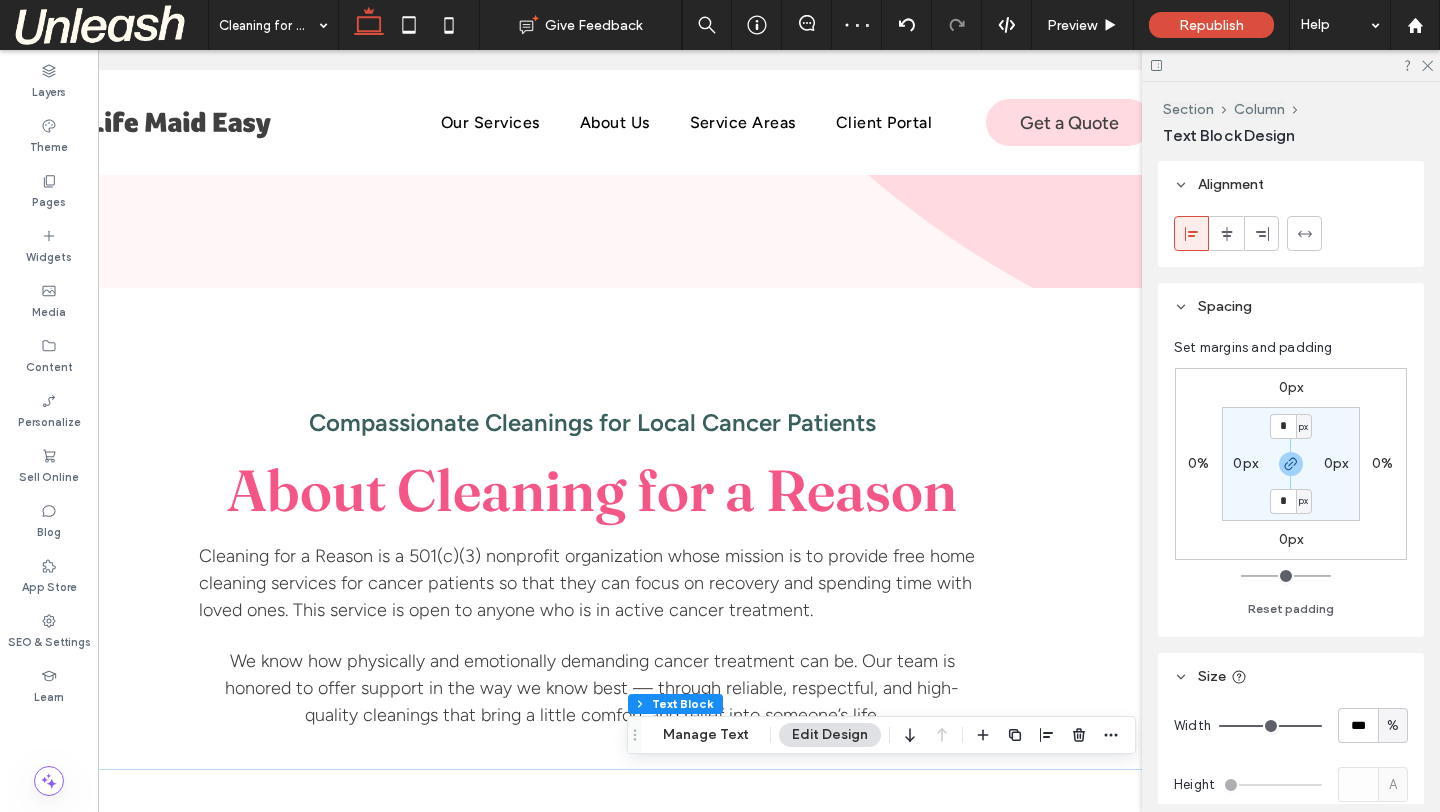 scroll, scrollTop: 227, scrollLeft: 0, axis: vertical 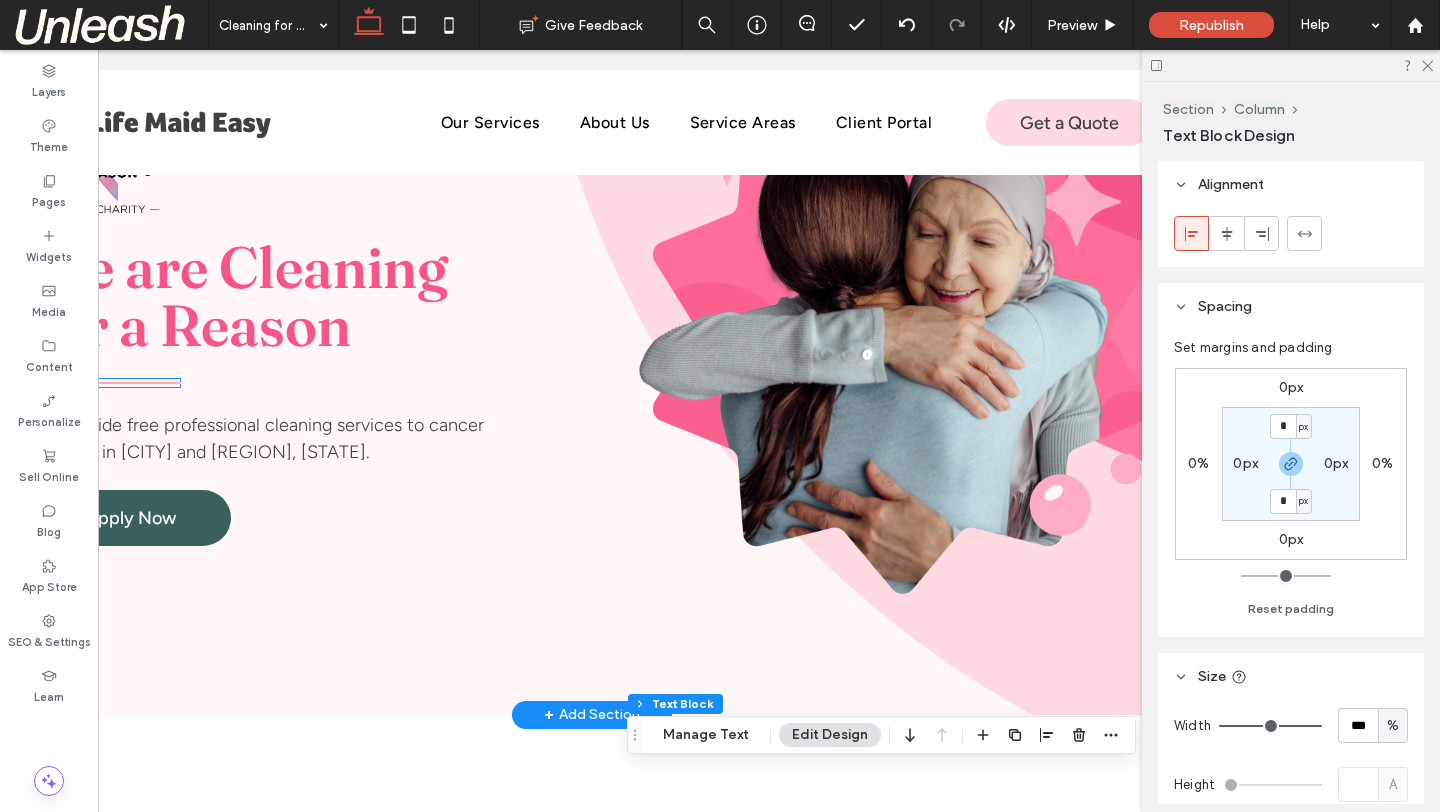 click at bounding box center [106, 383] 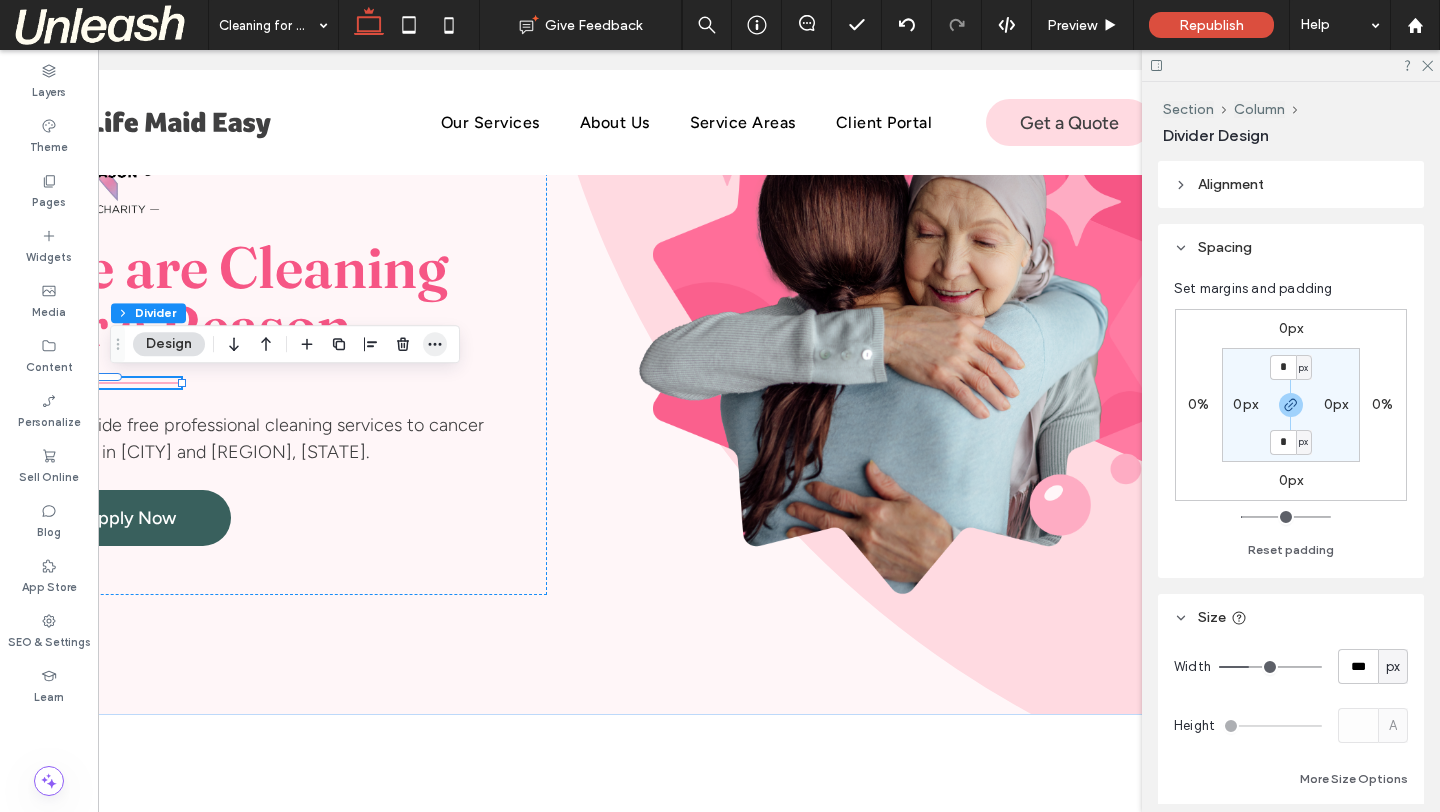 click 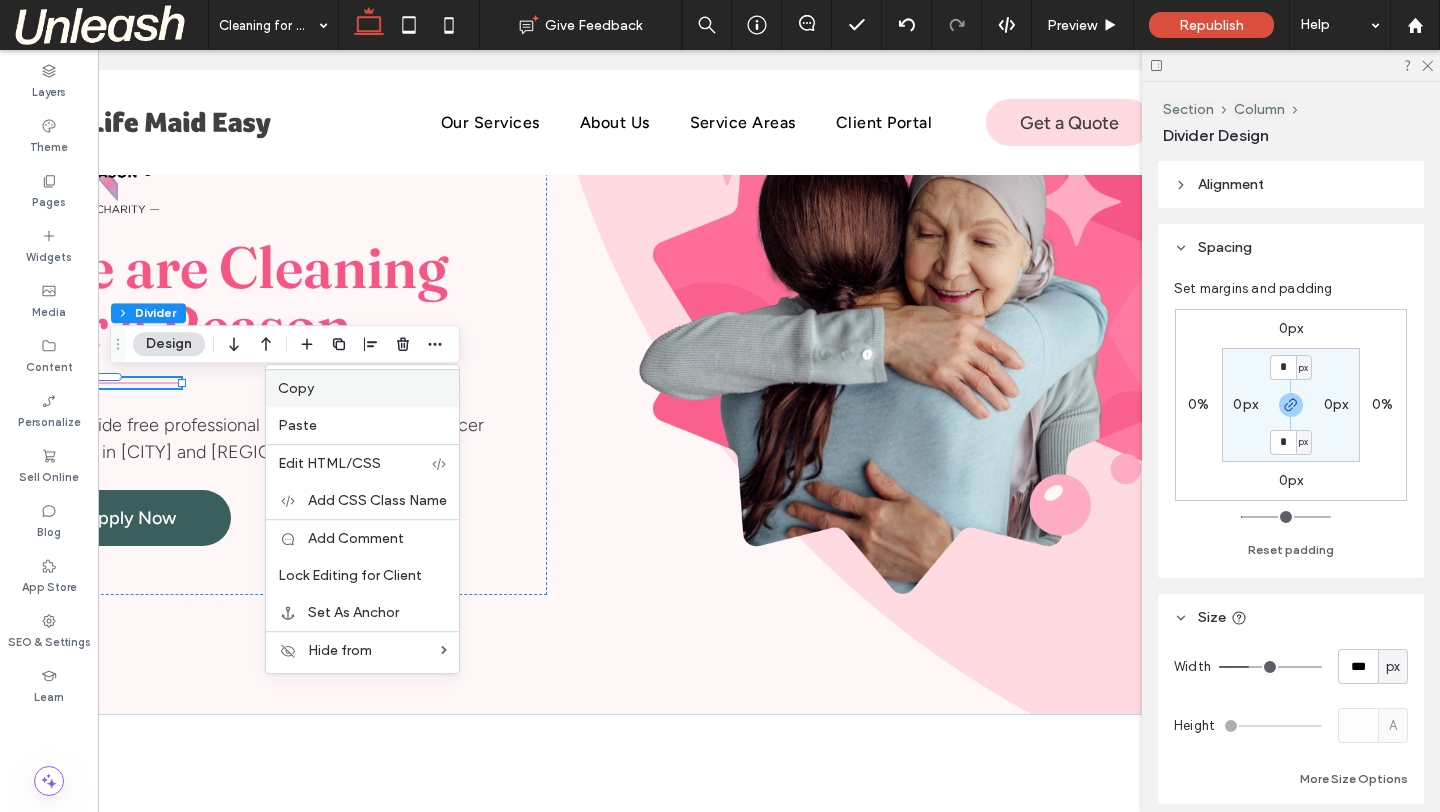 click on "Copy" at bounding box center (362, 388) 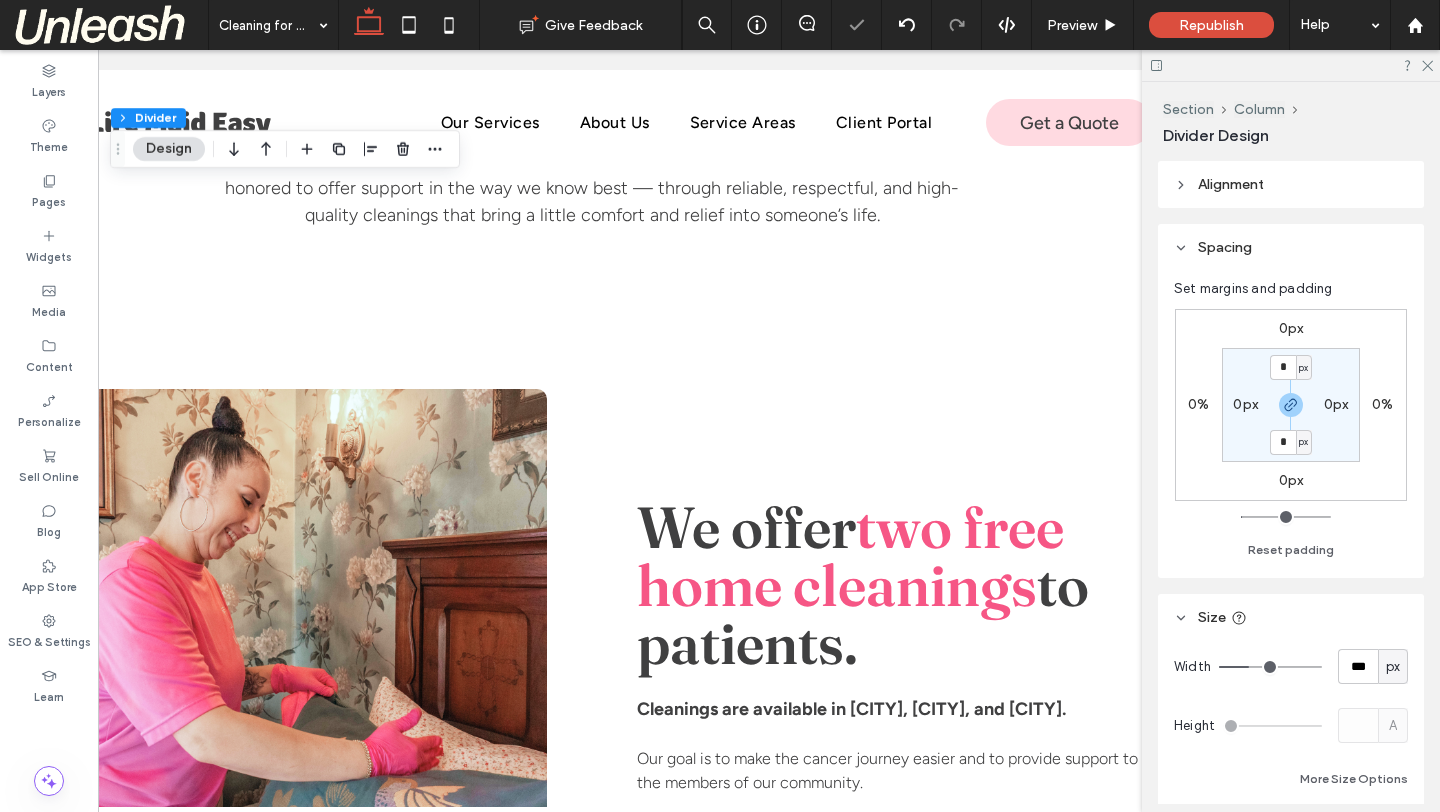 scroll, scrollTop: 1159, scrollLeft: 0, axis: vertical 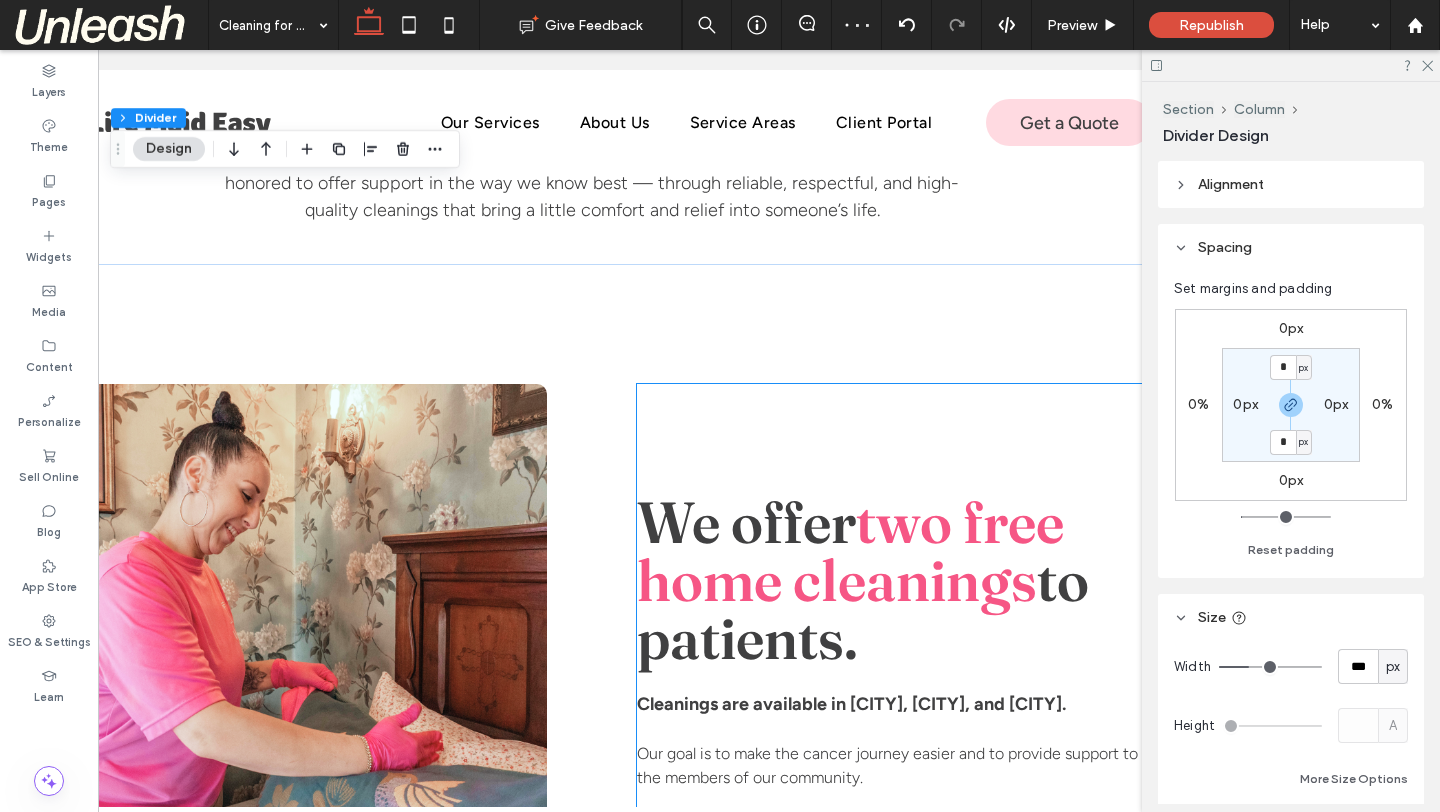 click on "We offer  two free home cleanings  to patients.
Cleanings are available in Macungie, Allentown, and Philadelphia. Our goal is to make the cancer journey easier and to provide support to the members of our community." at bounding box center [895, 642] 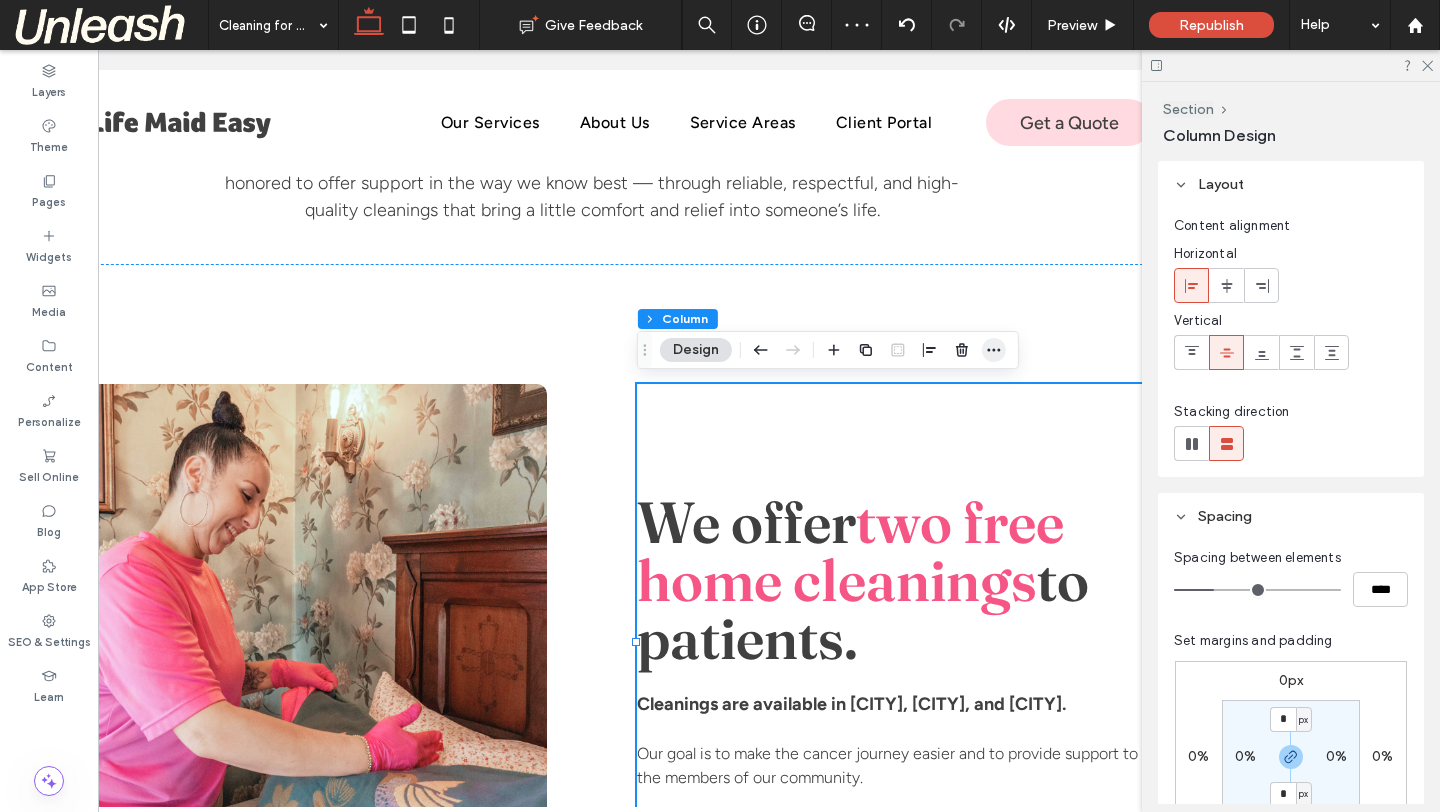 click 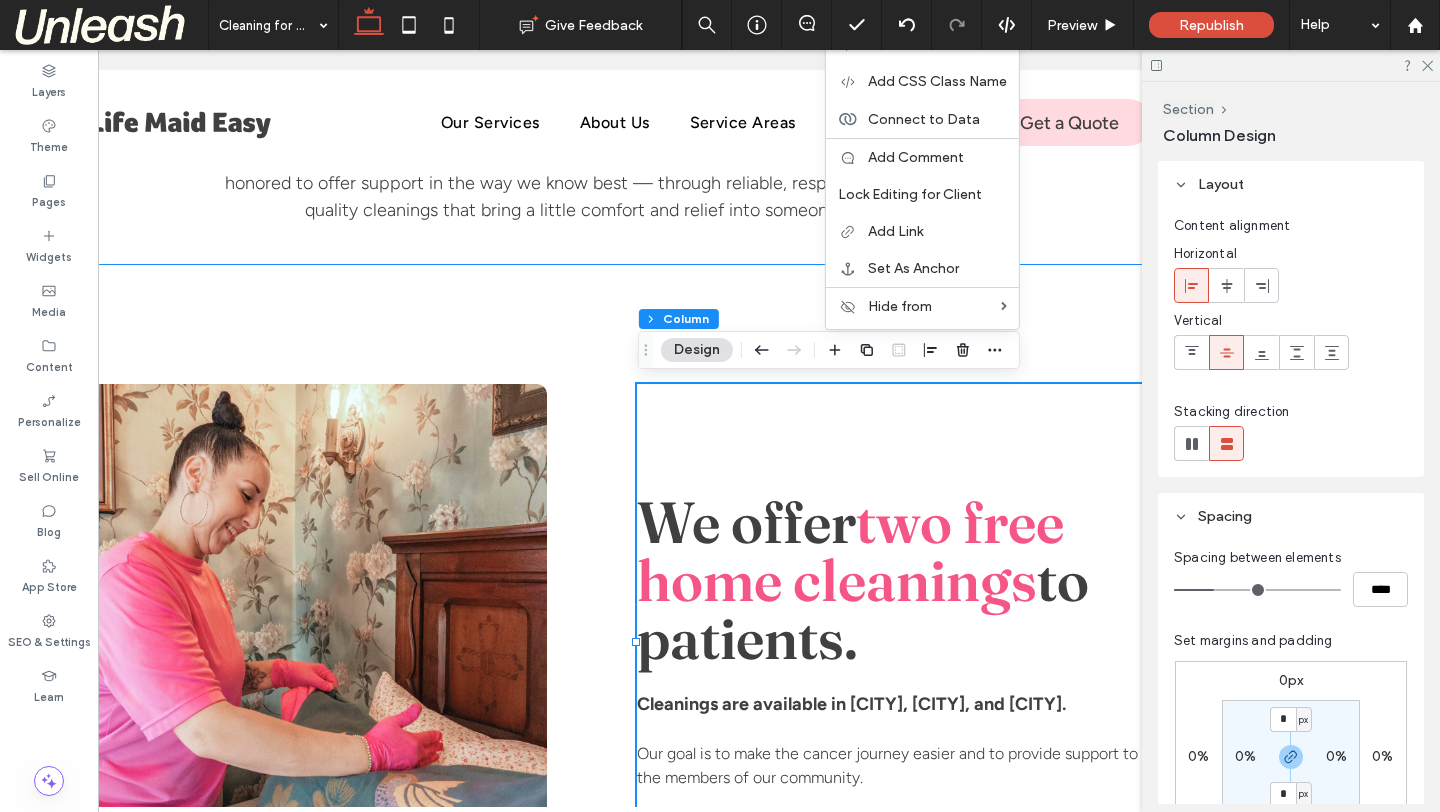 scroll, scrollTop: 0, scrollLeft: 176, axis: horizontal 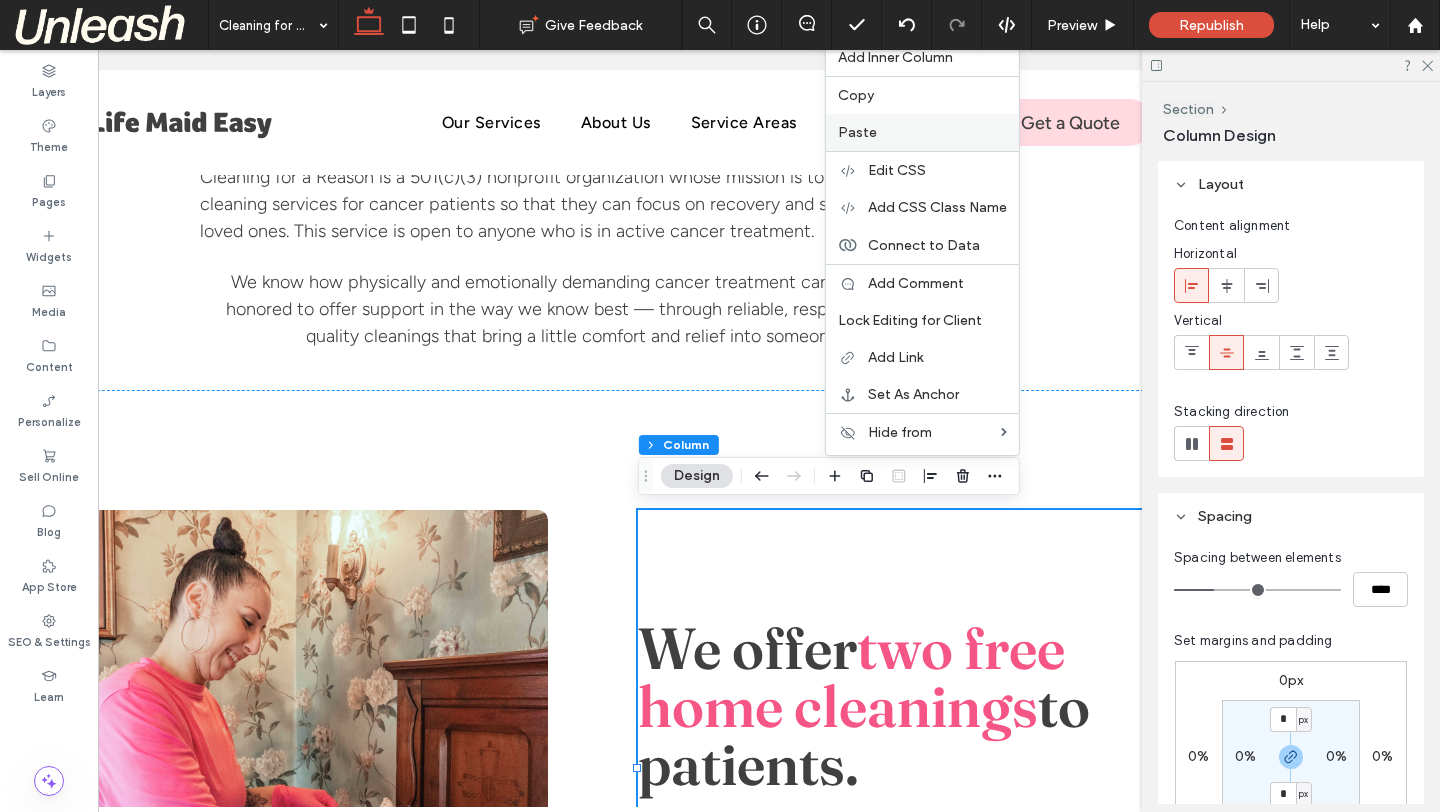 click on "Paste" at bounding box center (922, 132) 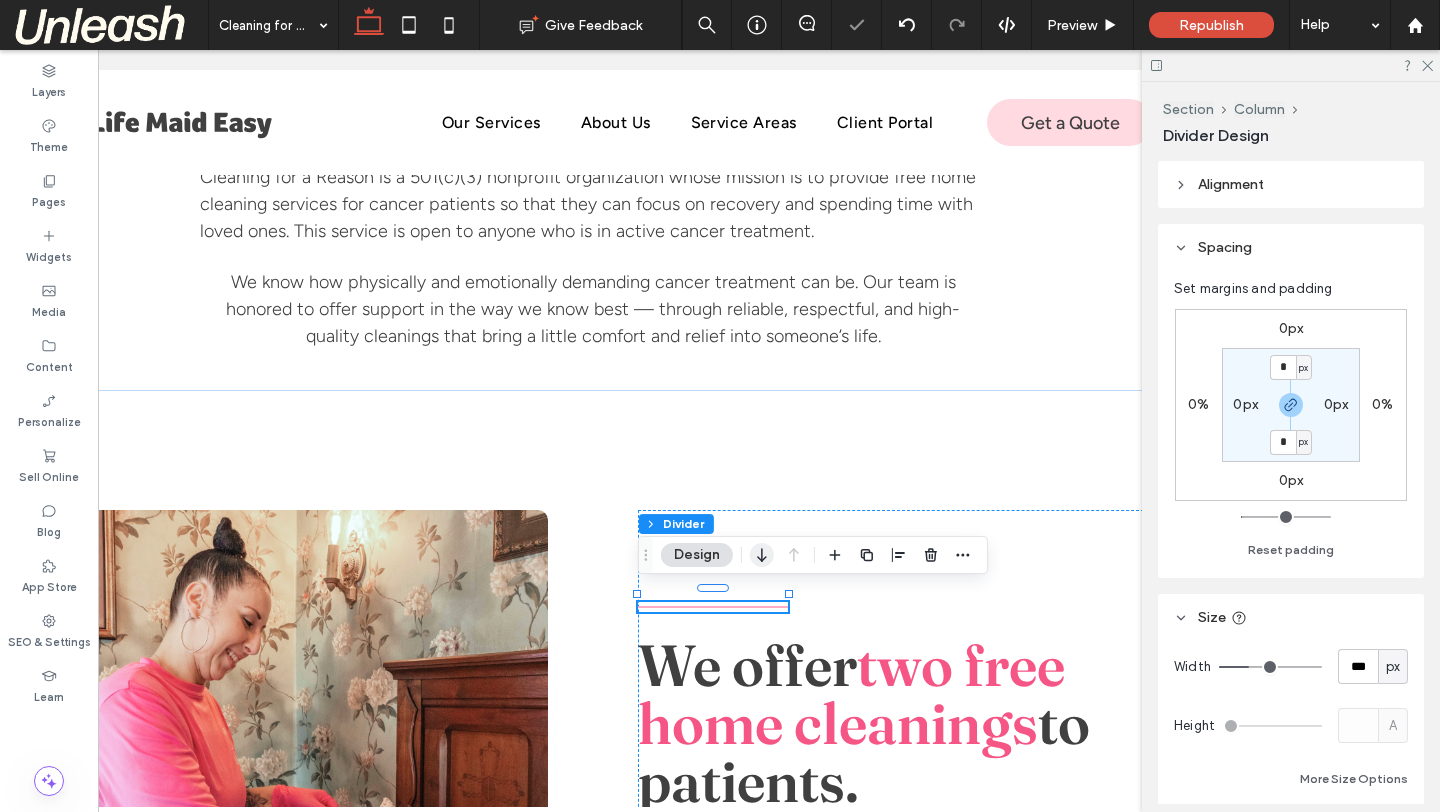 click 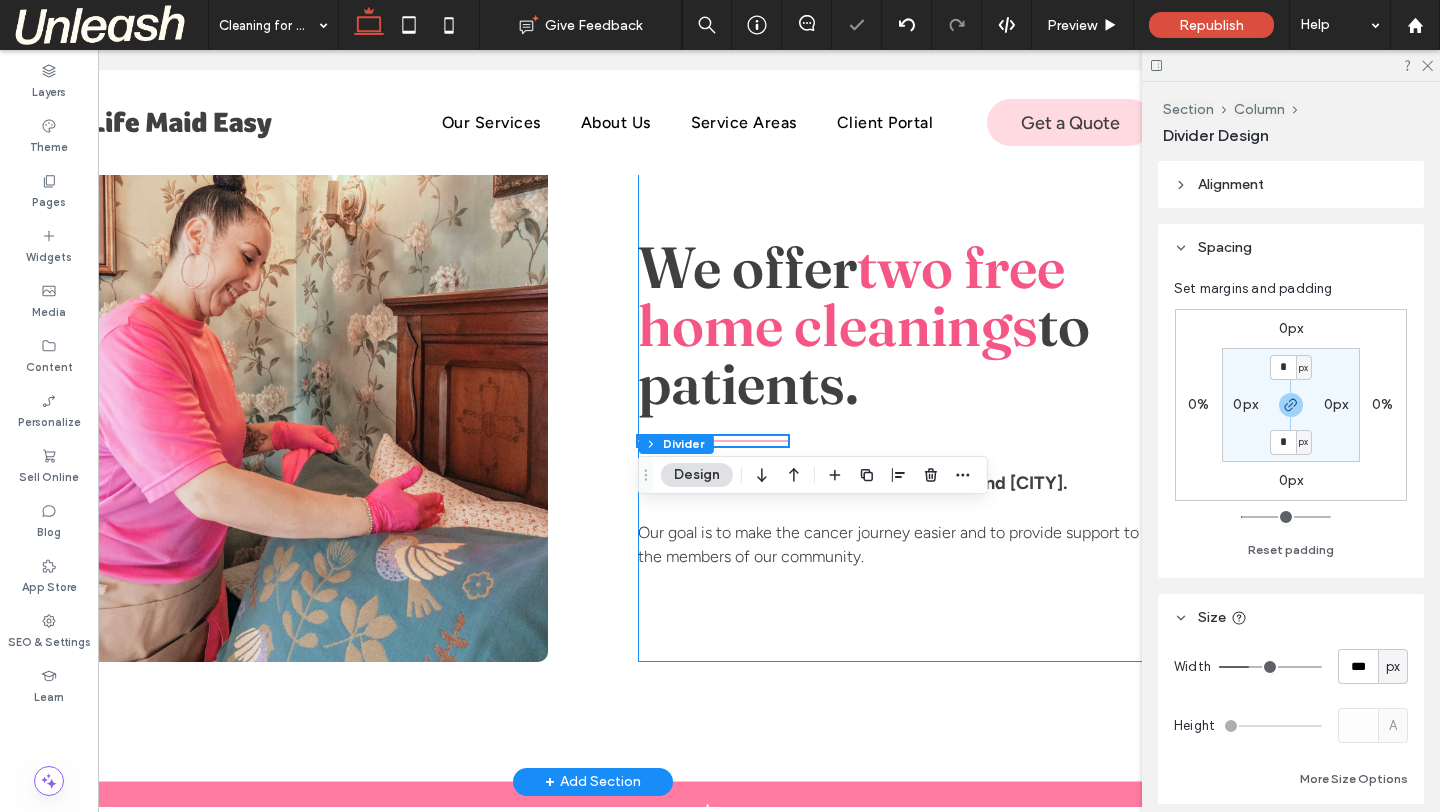 scroll, scrollTop: 1404, scrollLeft: 0, axis: vertical 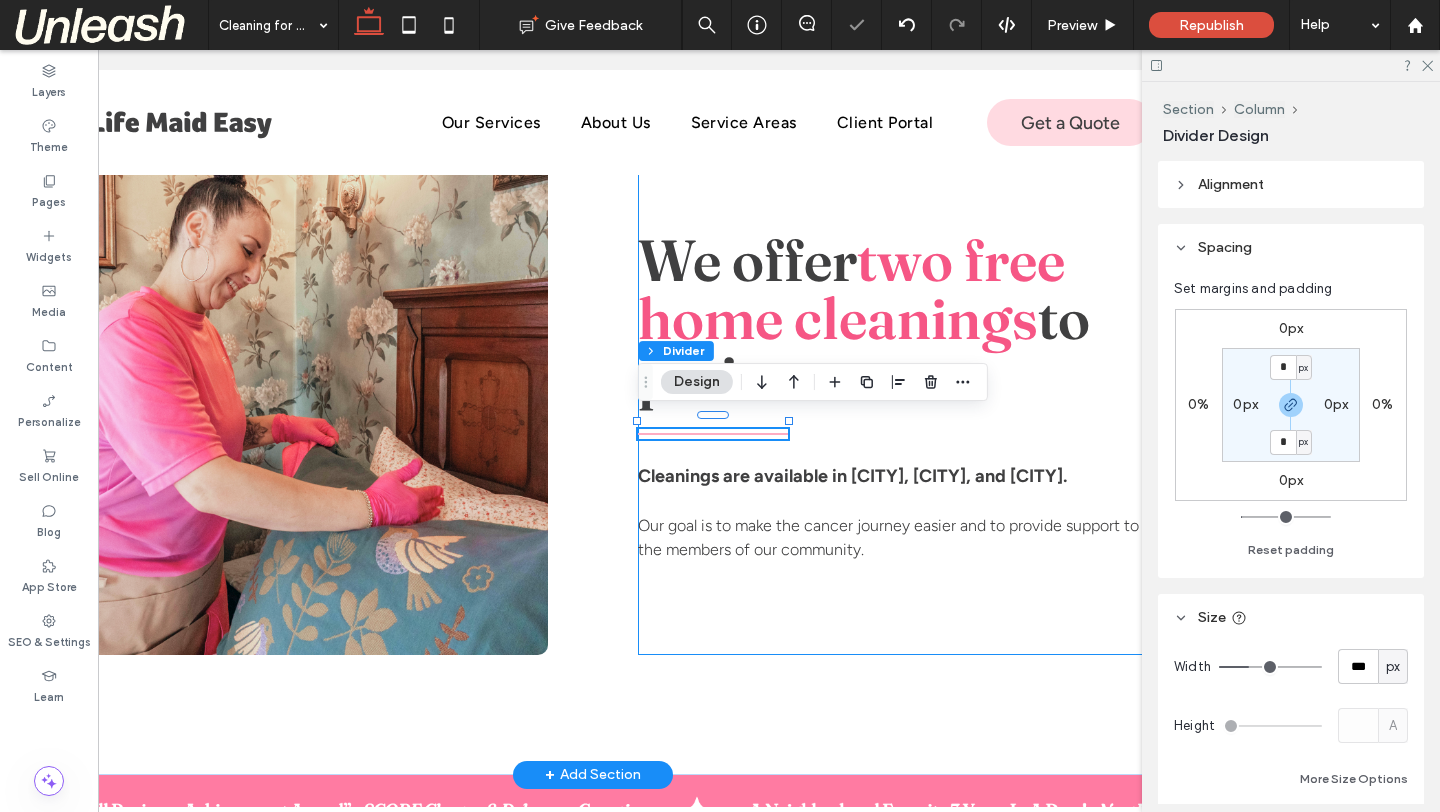 click on "We offer  two free home cleanings  to patients.
Cleanings are available in Macungie, Allentown, and Philadelphia. Our goal is to make the cancer journey easier and to provide support to the members of our community." at bounding box center (896, 397) 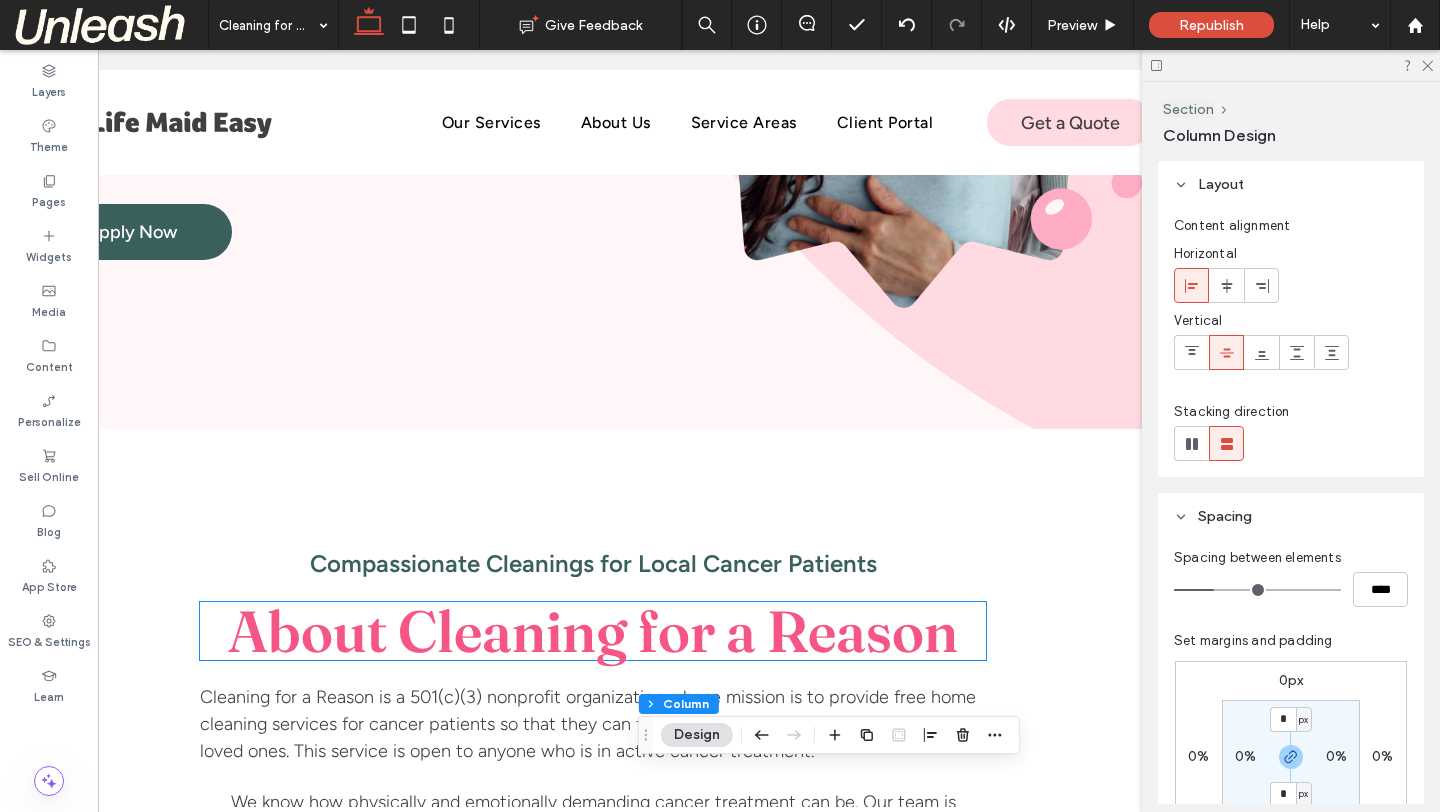 scroll, scrollTop: 0, scrollLeft: 0, axis: both 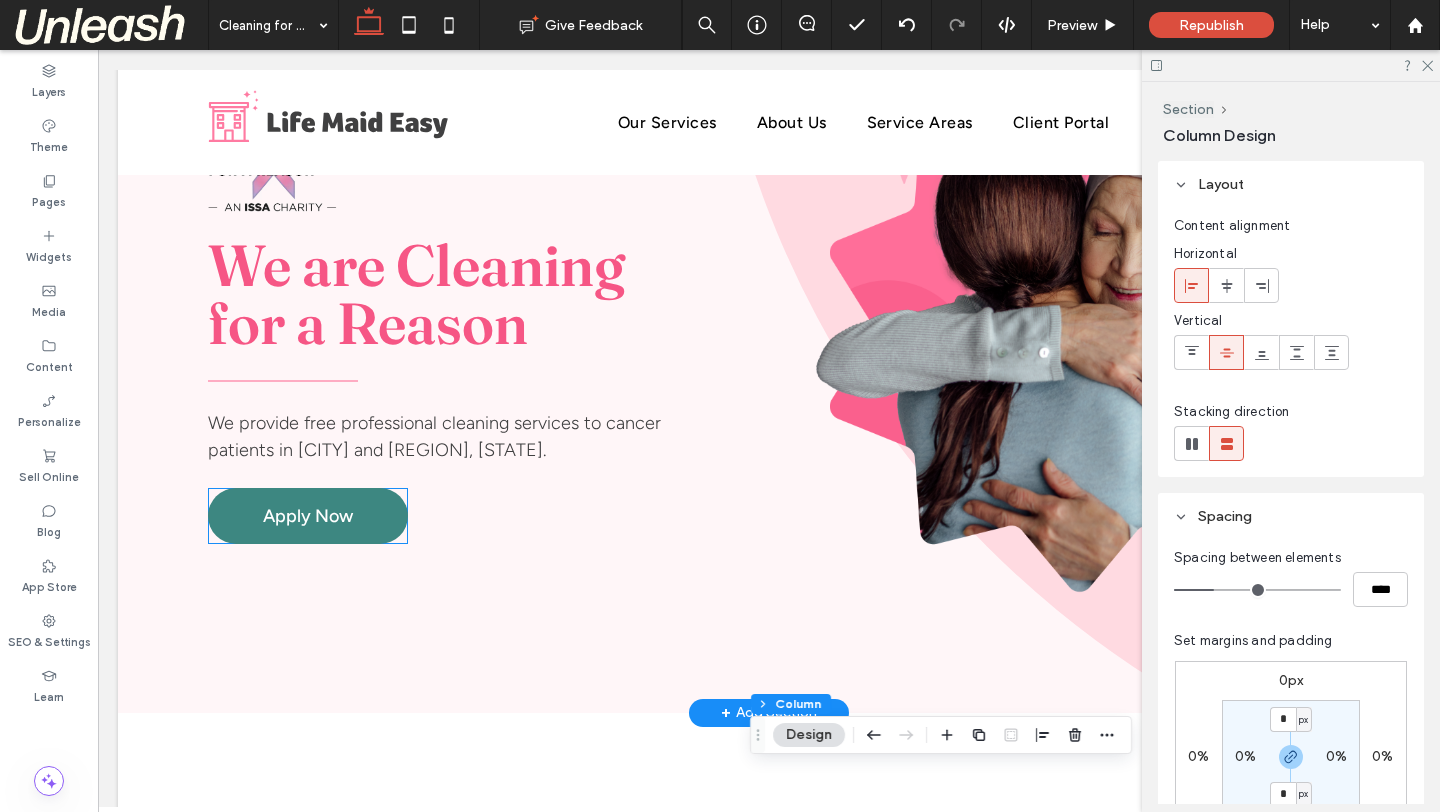click on "Apply Now" at bounding box center (308, 516) 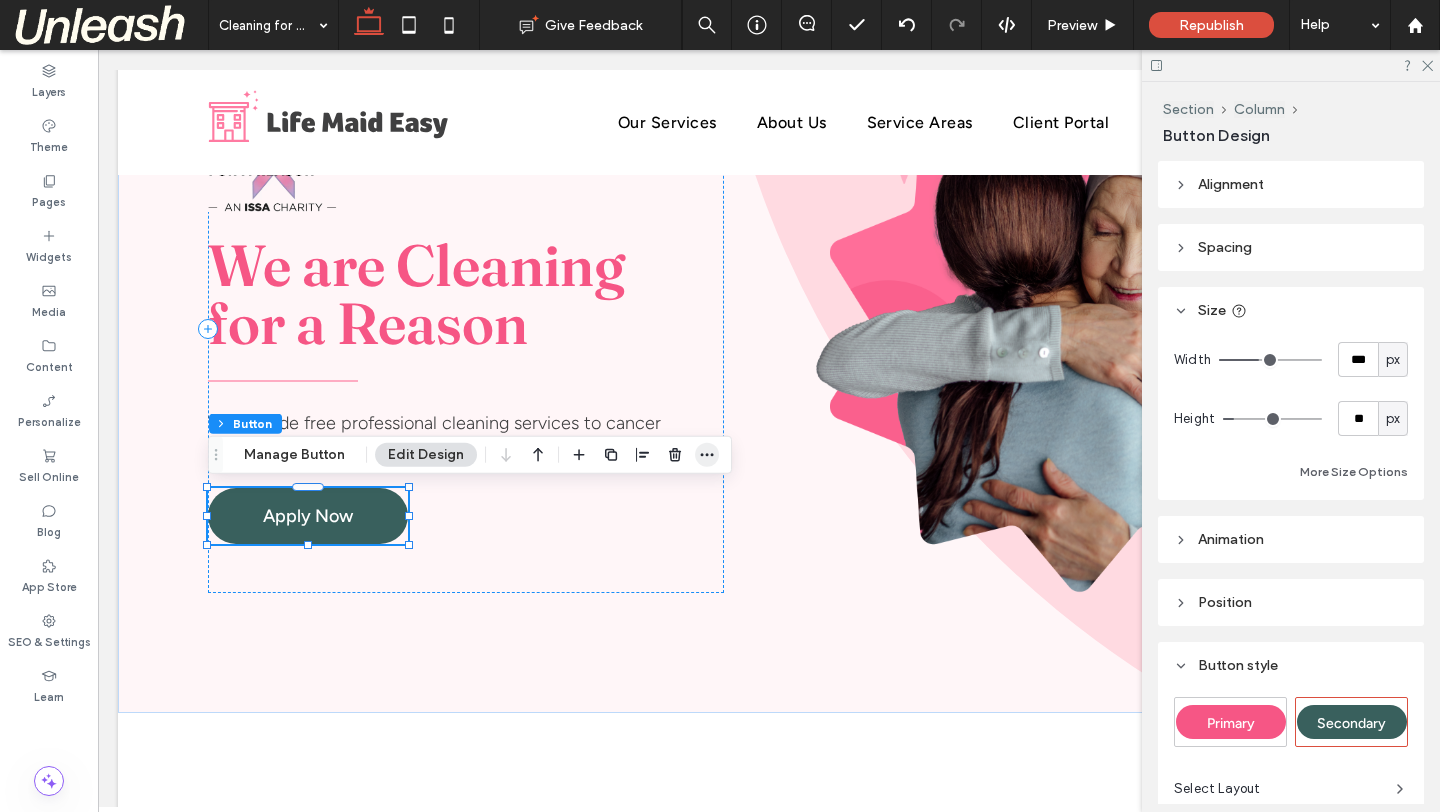 click at bounding box center [707, 455] 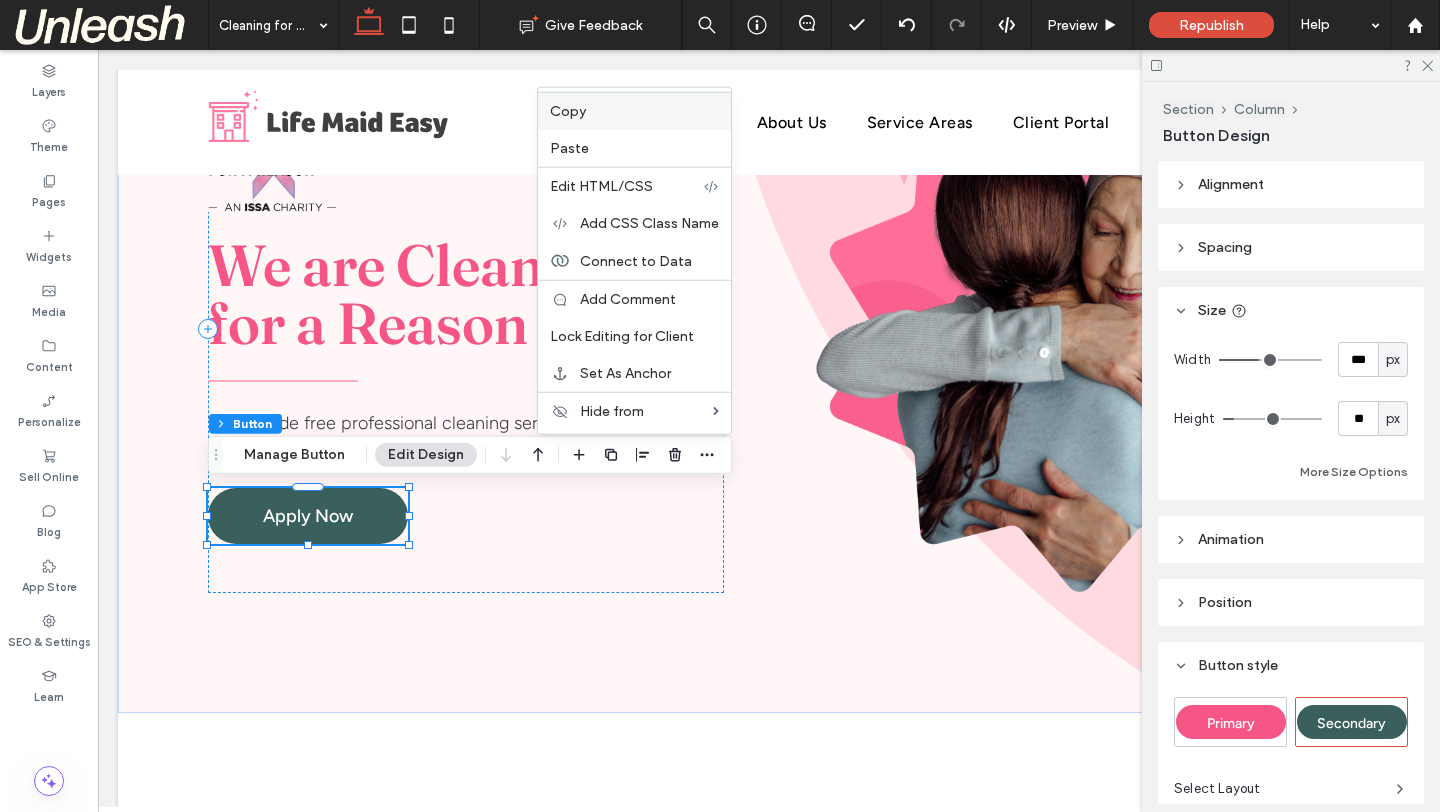 click on "Copy" at bounding box center (634, 111) 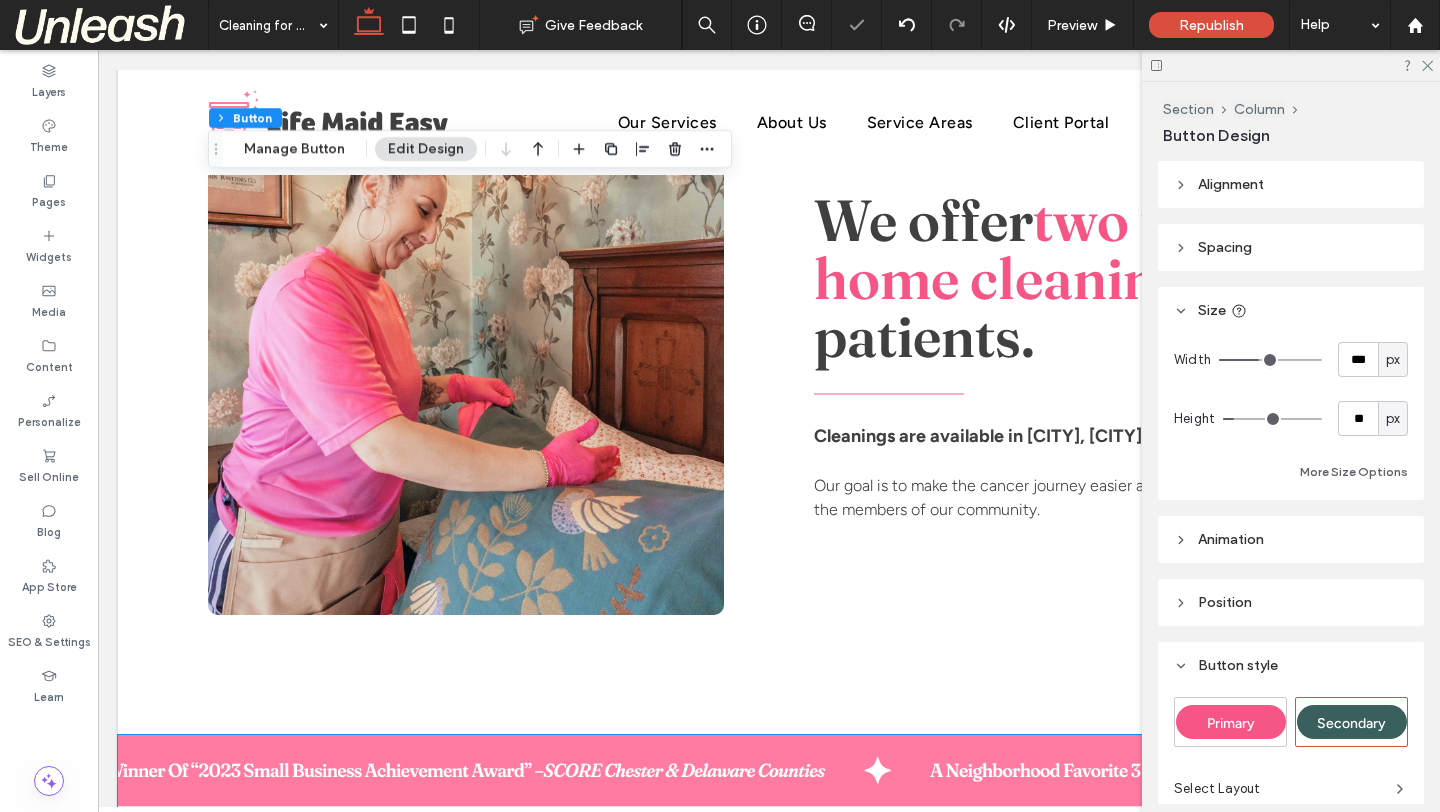 scroll, scrollTop: 1473, scrollLeft: 0, axis: vertical 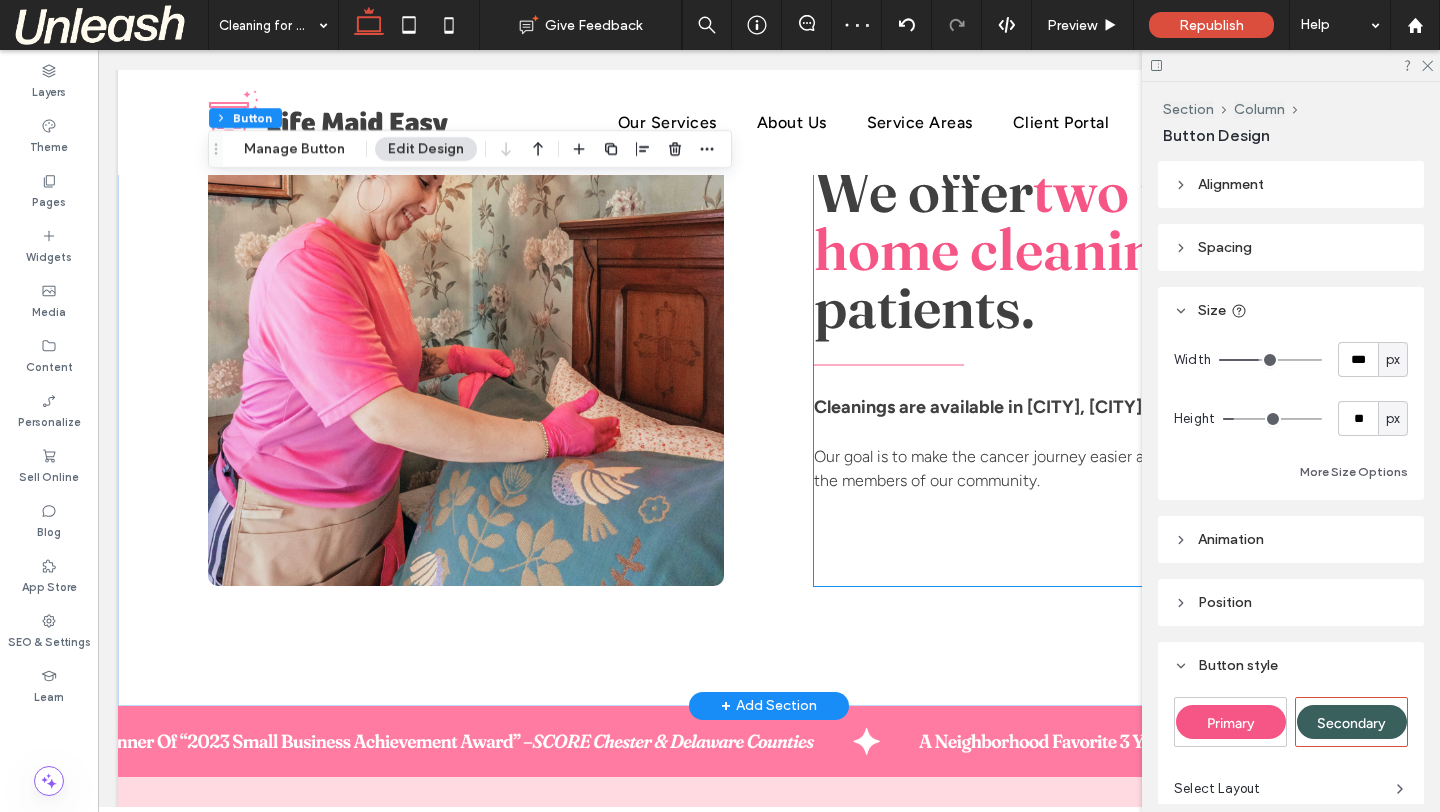 click on "We offer  two free home cleanings  to patients.
Cleanings are available in Macungie, Allentown, and Philadelphia. Our goal is to make the cancer journey easier and to provide support to the members of our community." at bounding box center (1072, 328) 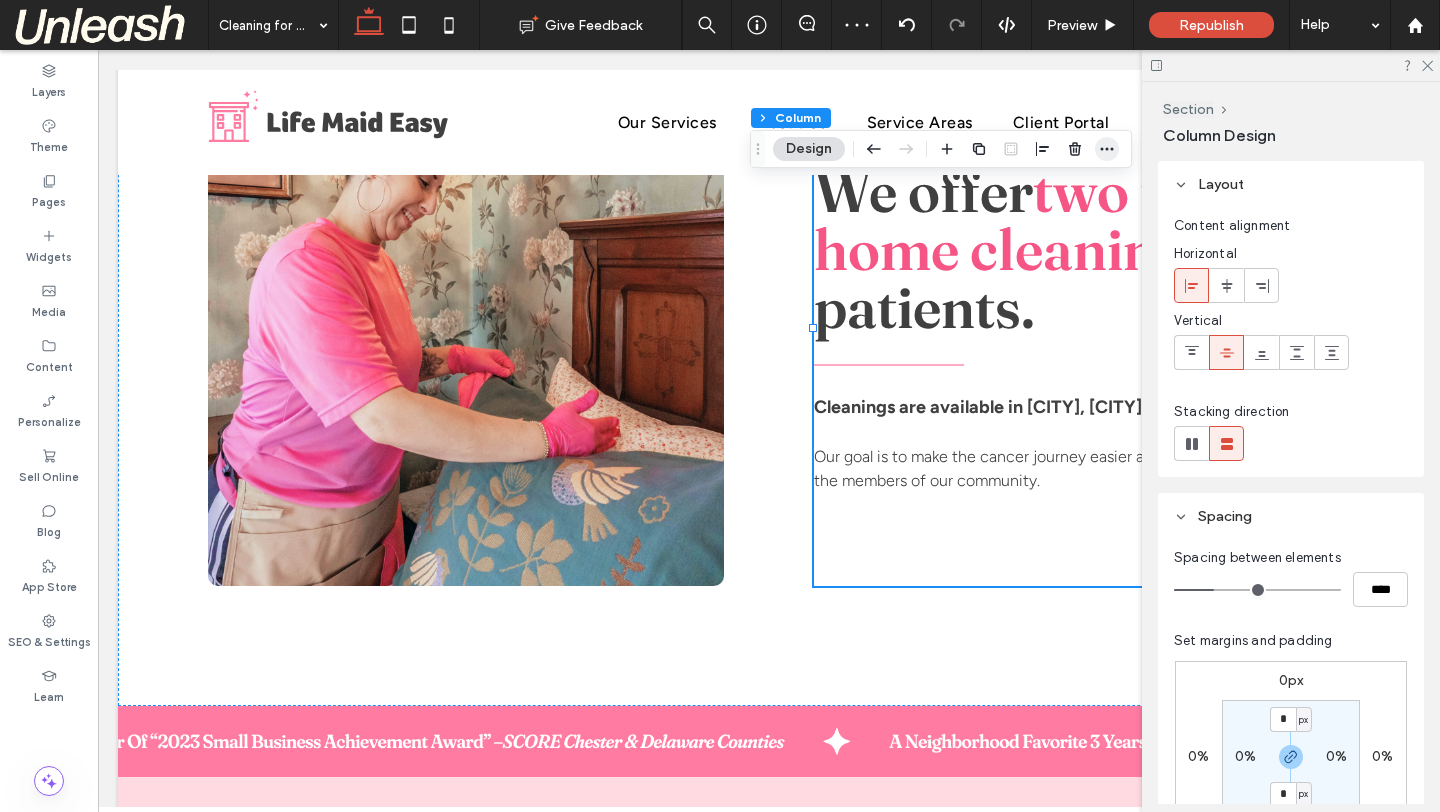 click 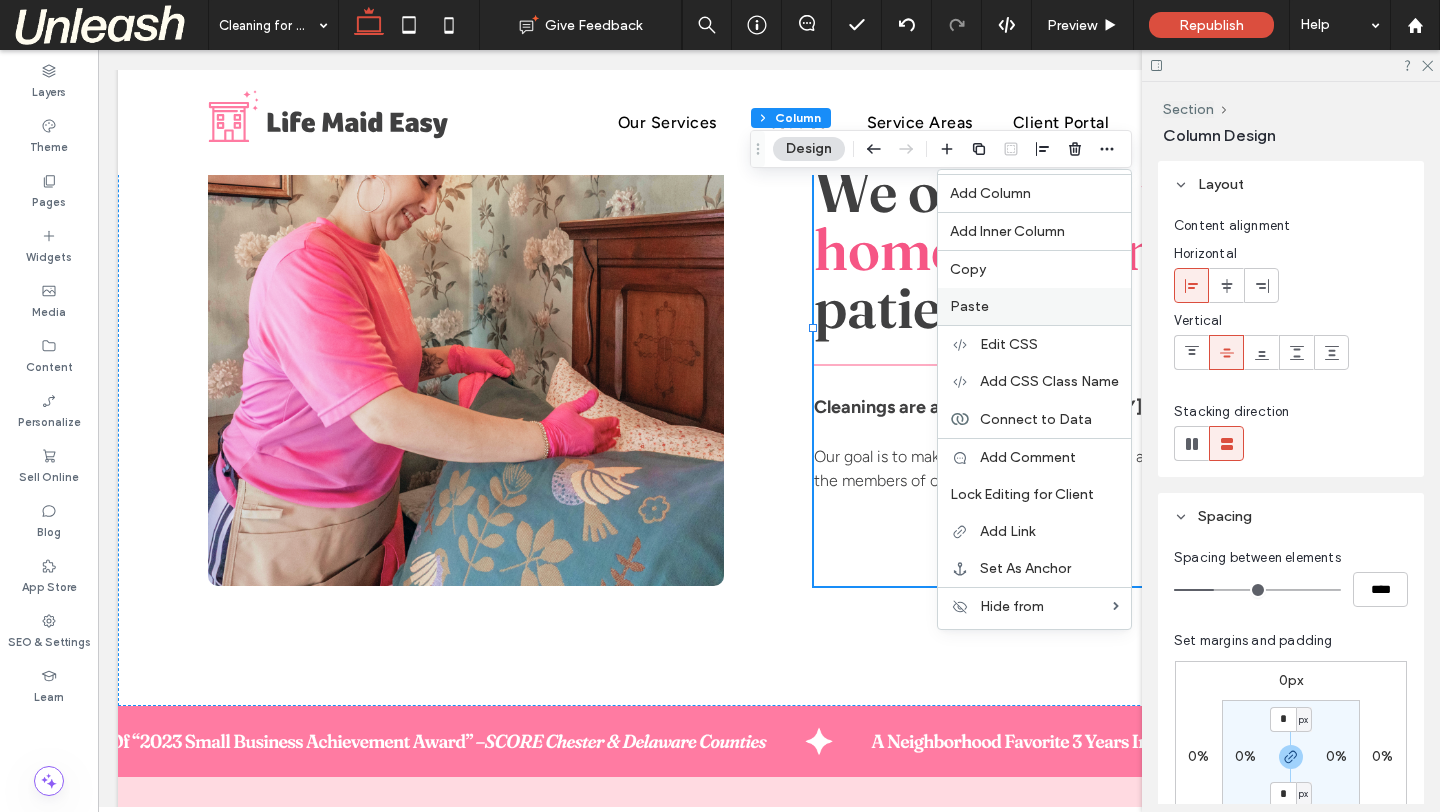 click on "Paste" at bounding box center [969, 306] 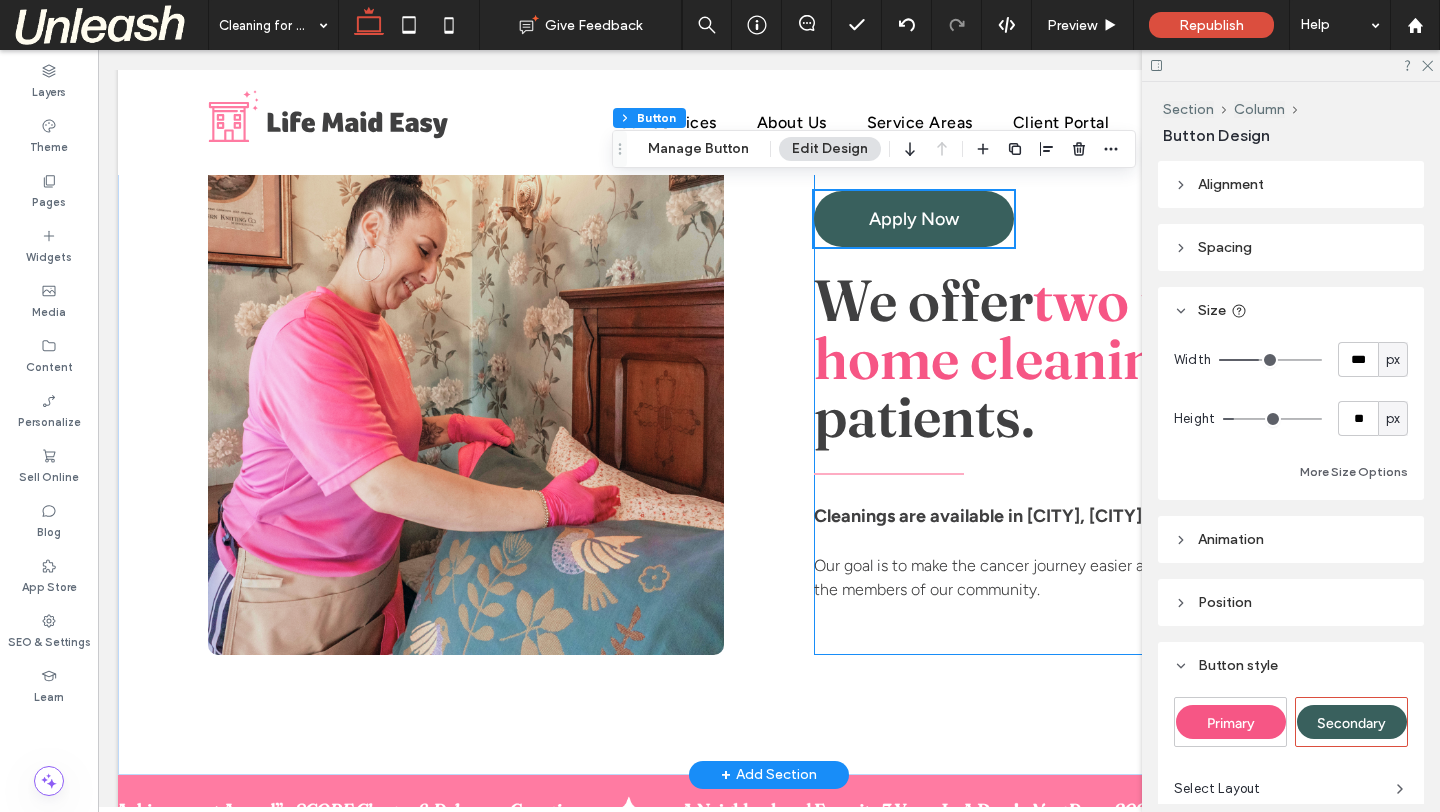 scroll, scrollTop: 1395, scrollLeft: 0, axis: vertical 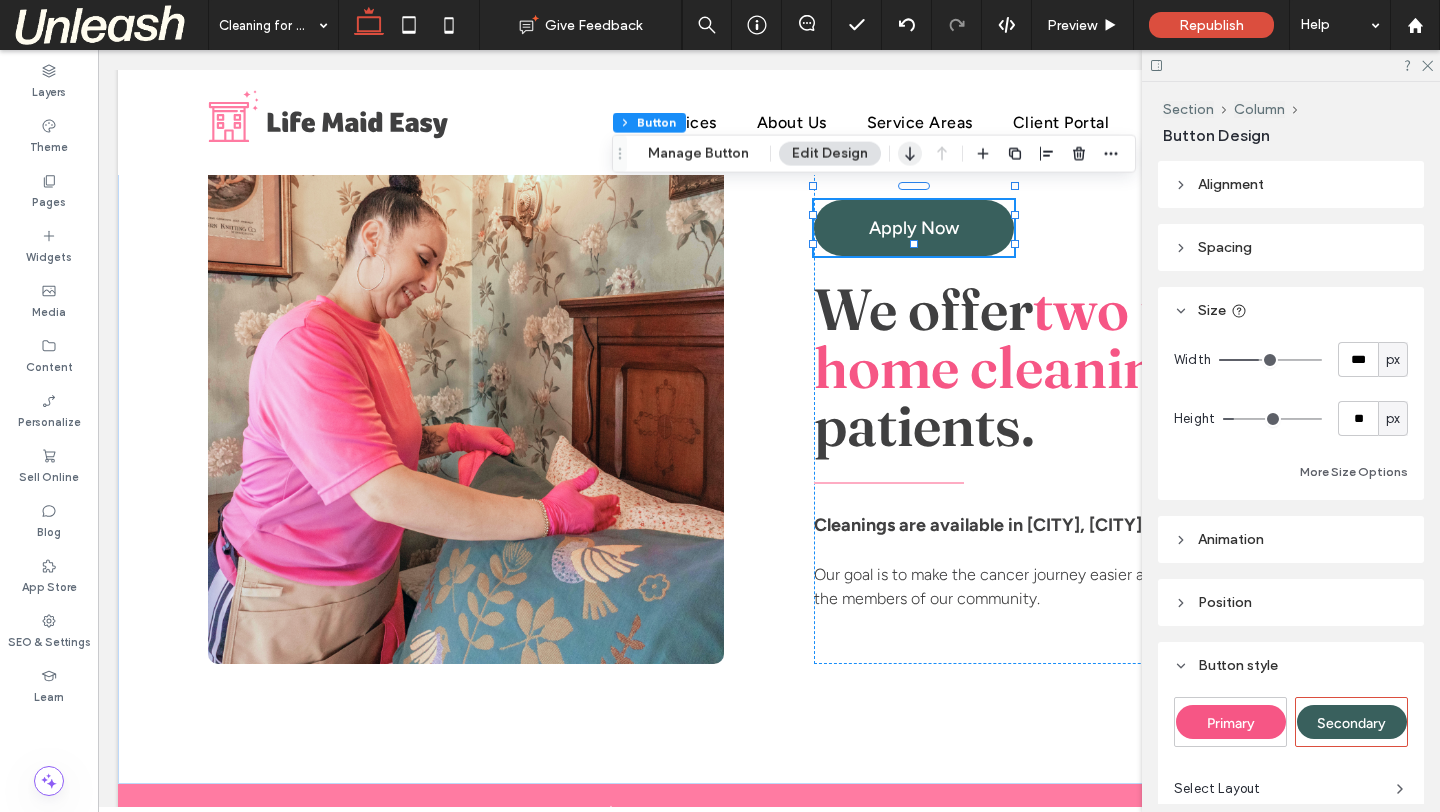 click 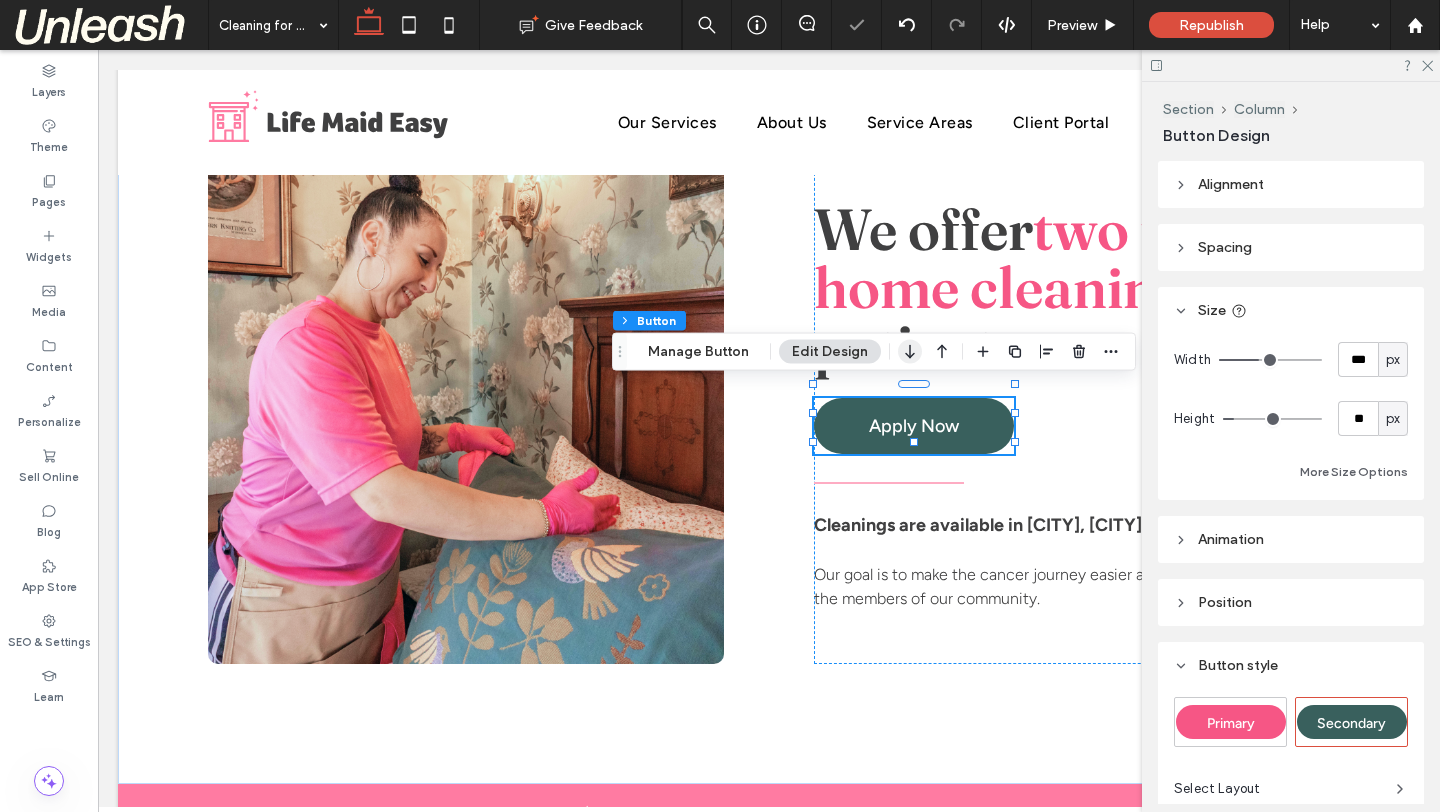 click 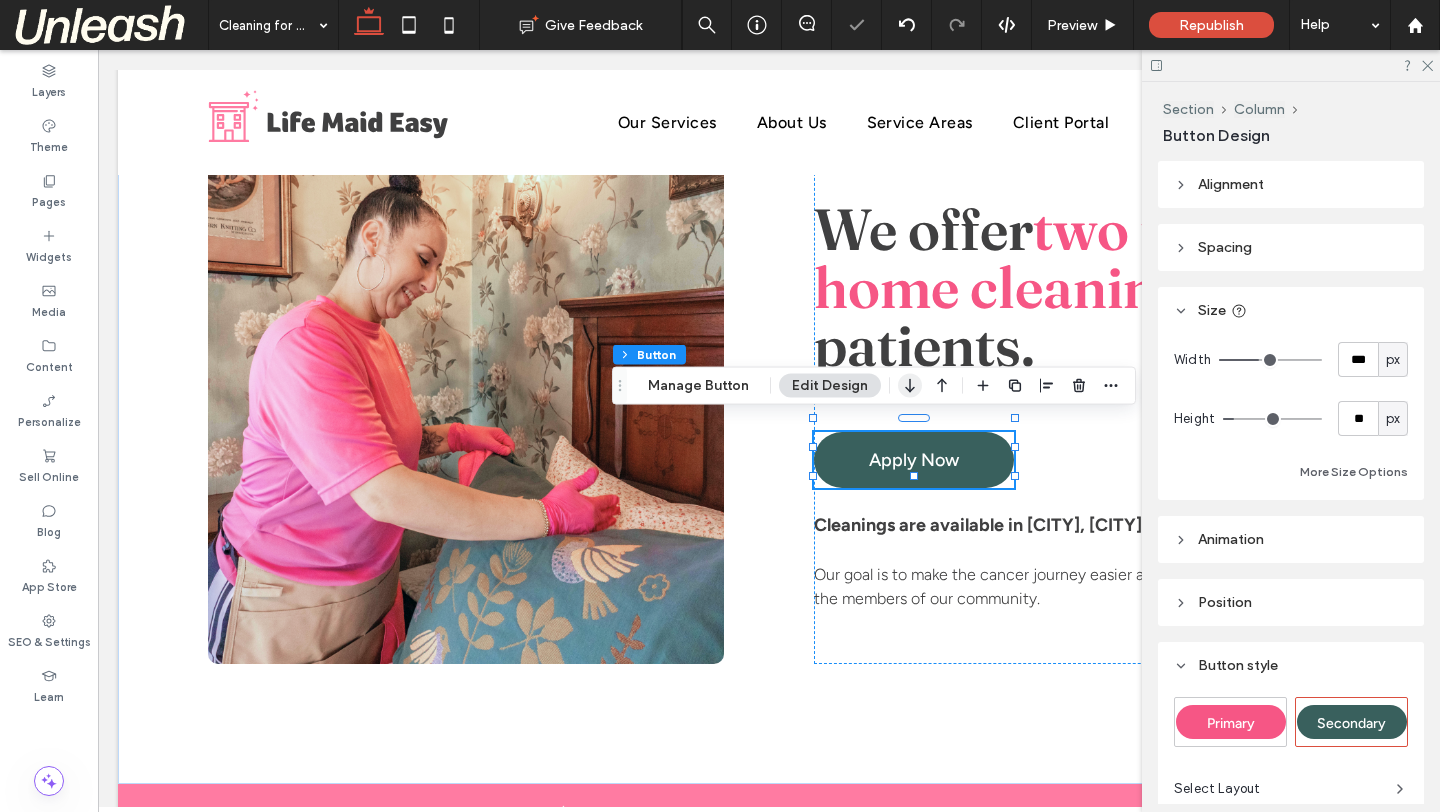 click 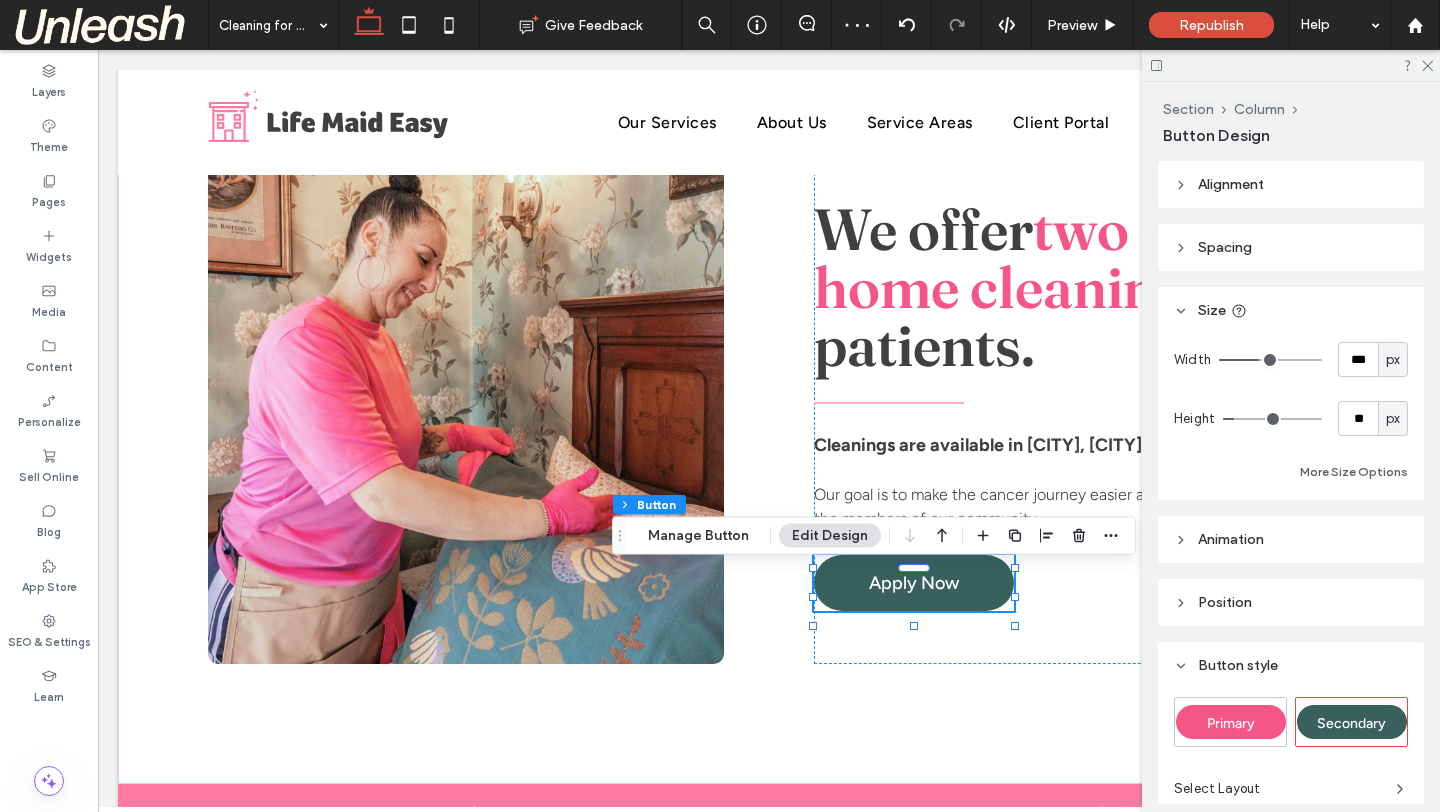 click on "Primary" at bounding box center [1231, 722] 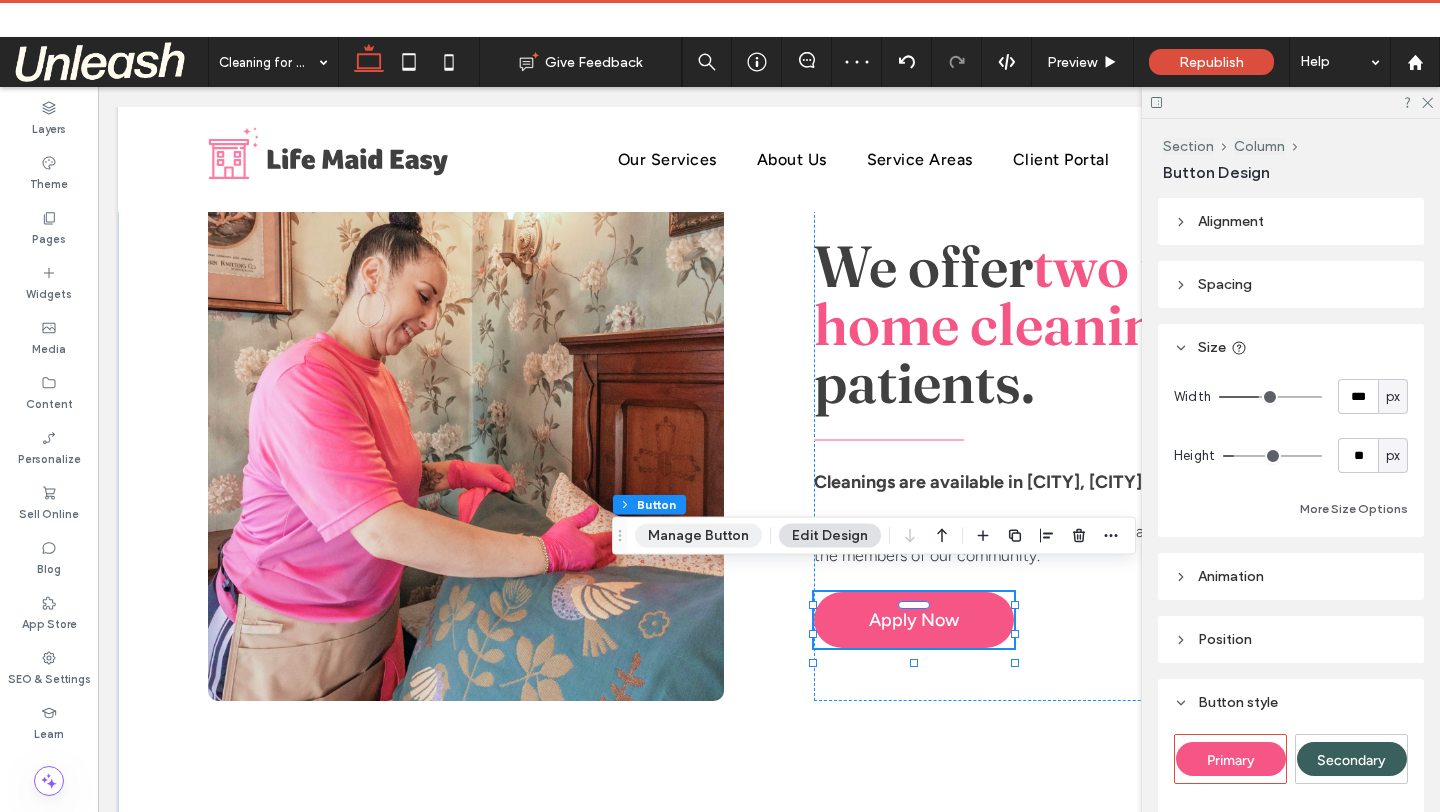 click on "Manage Button" at bounding box center [698, 536] 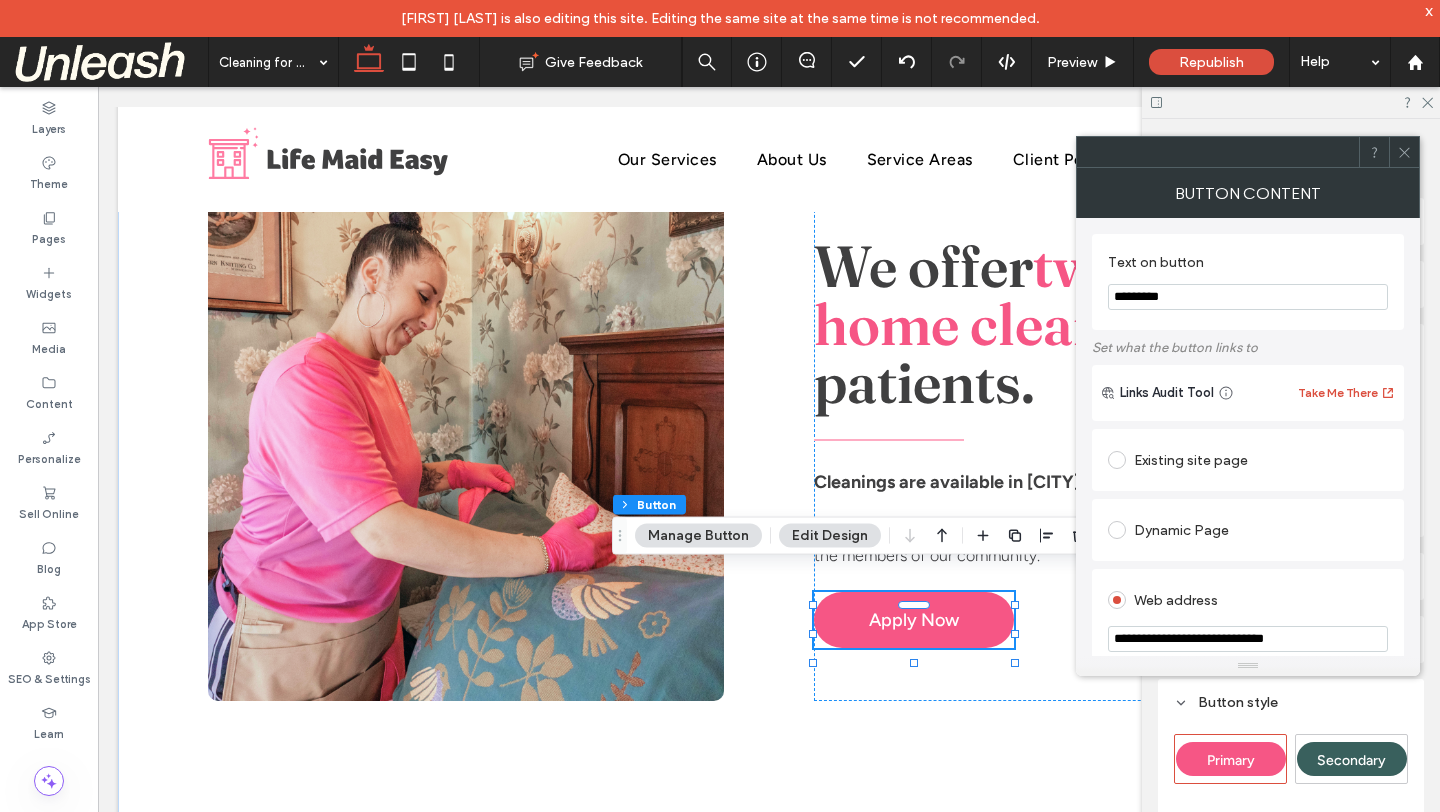 click on "*********" at bounding box center [1248, 297] 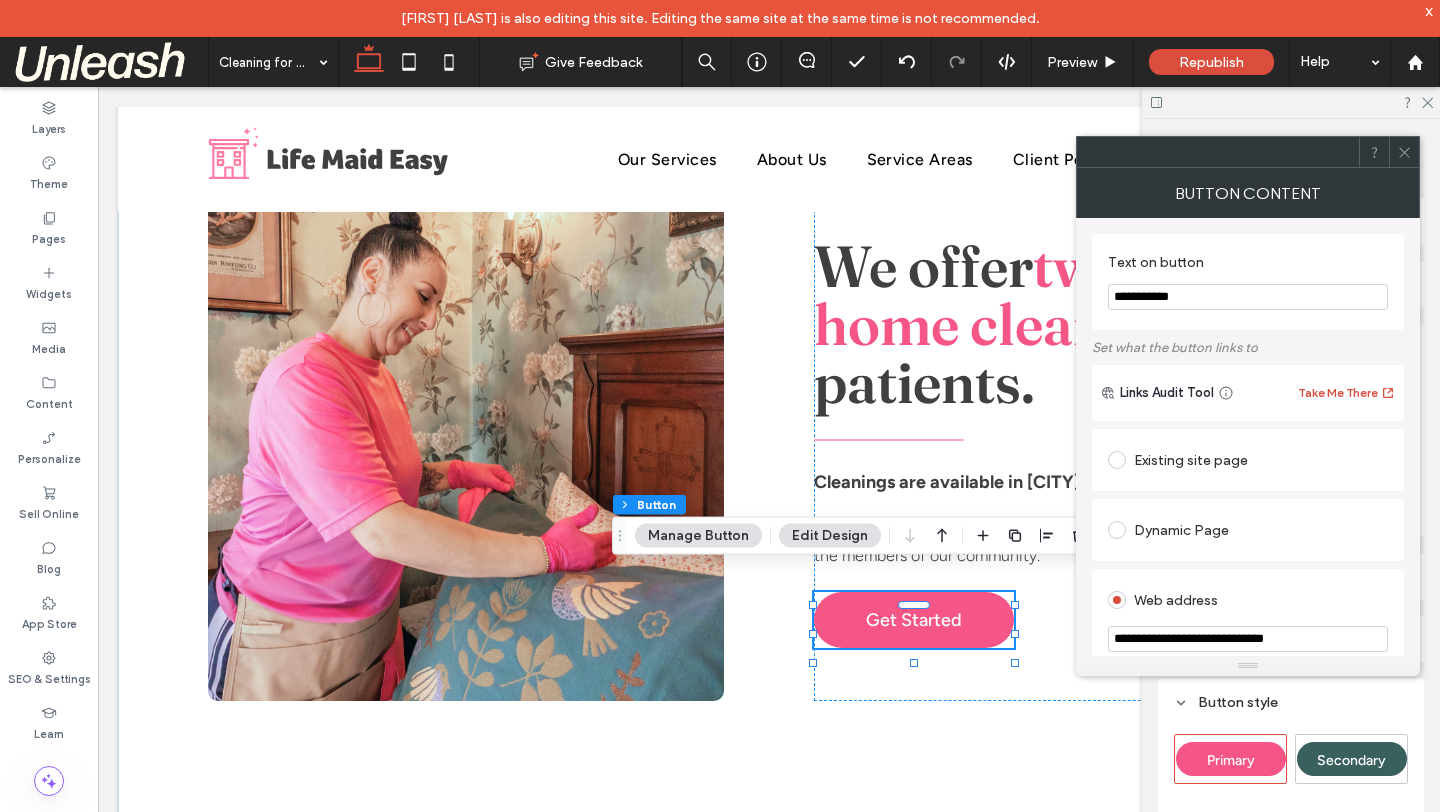 type on "**********" 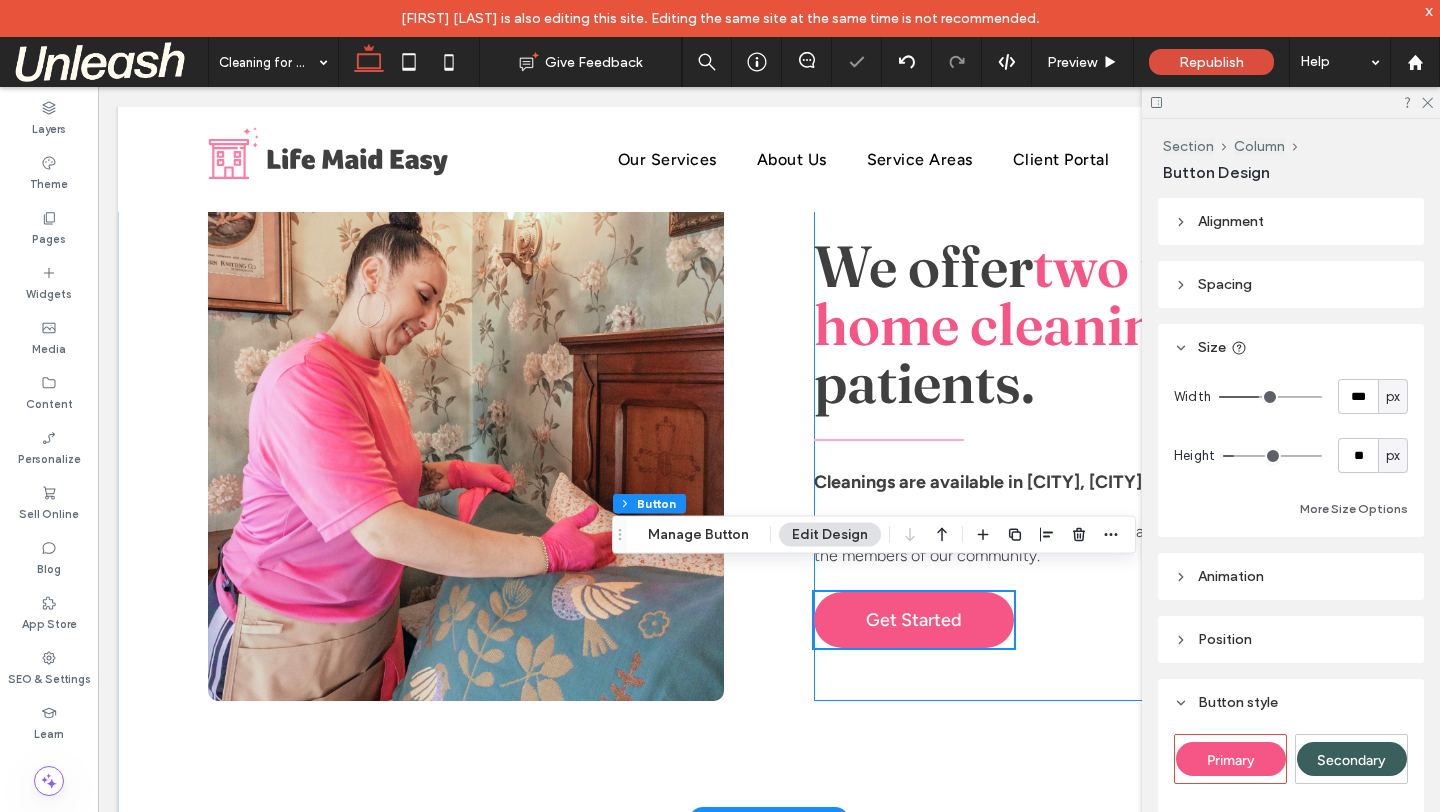 scroll, scrollTop: 1402, scrollLeft: 0, axis: vertical 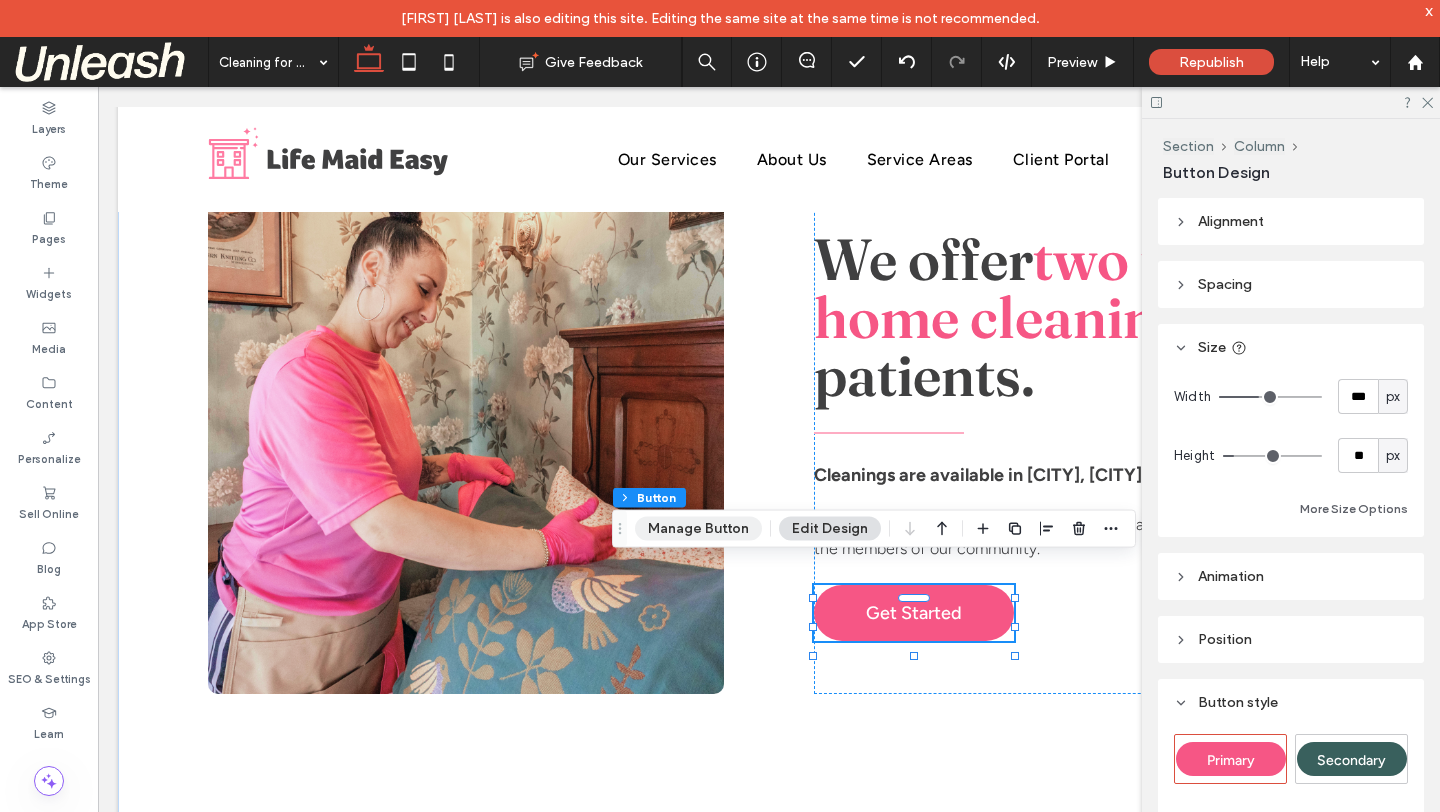 click on "Manage Button" at bounding box center [698, 529] 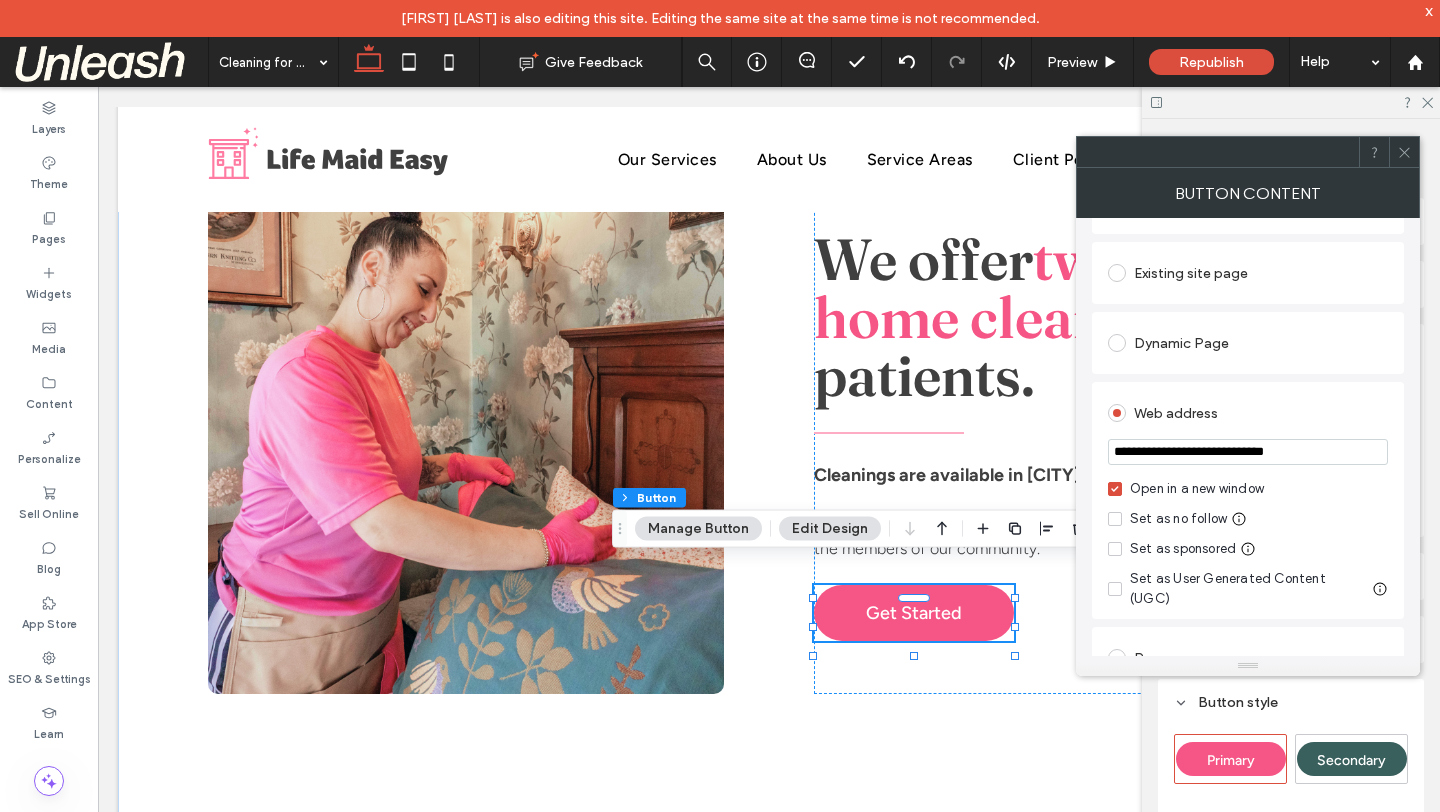 scroll, scrollTop: 268, scrollLeft: 0, axis: vertical 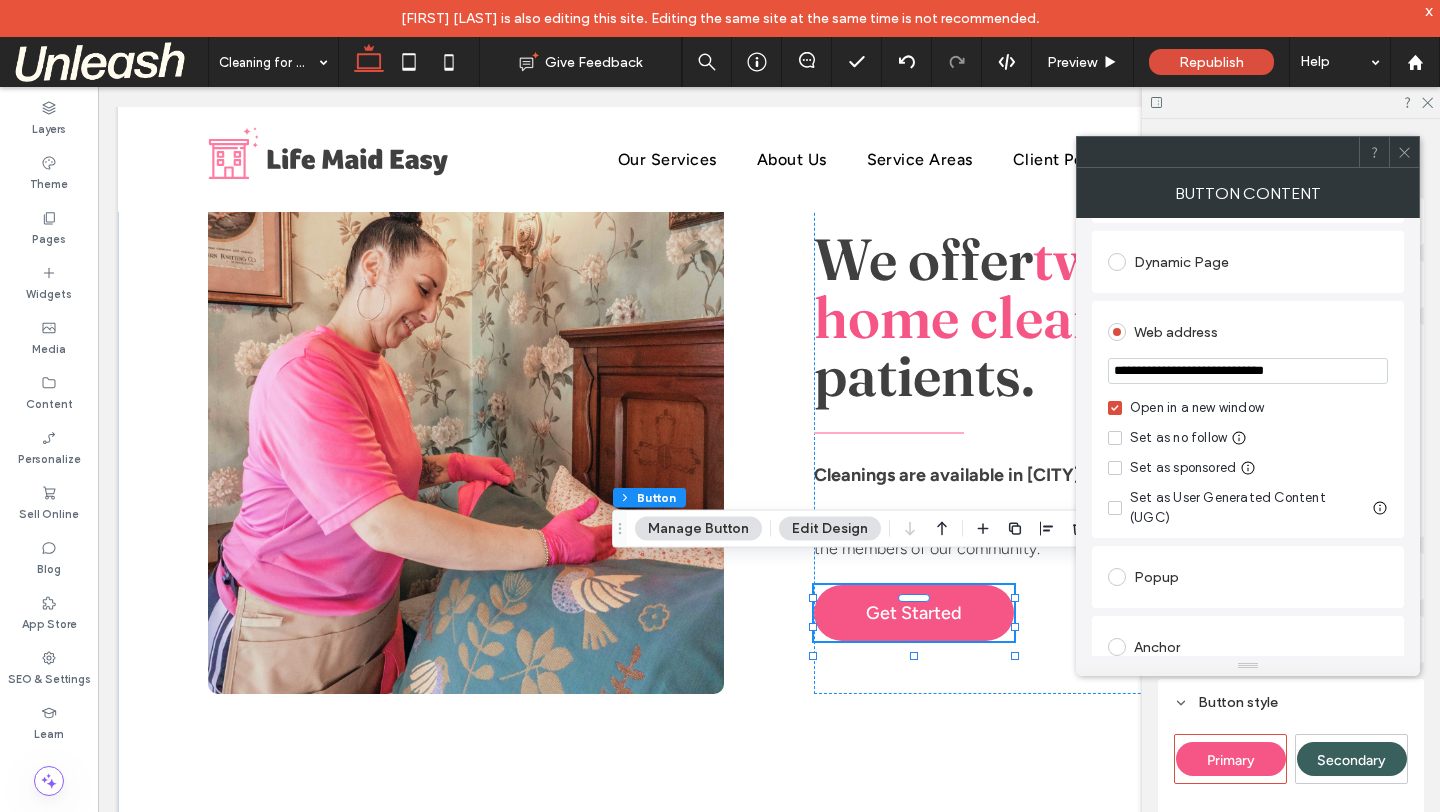 click on "**********" at bounding box center (1248, 371) 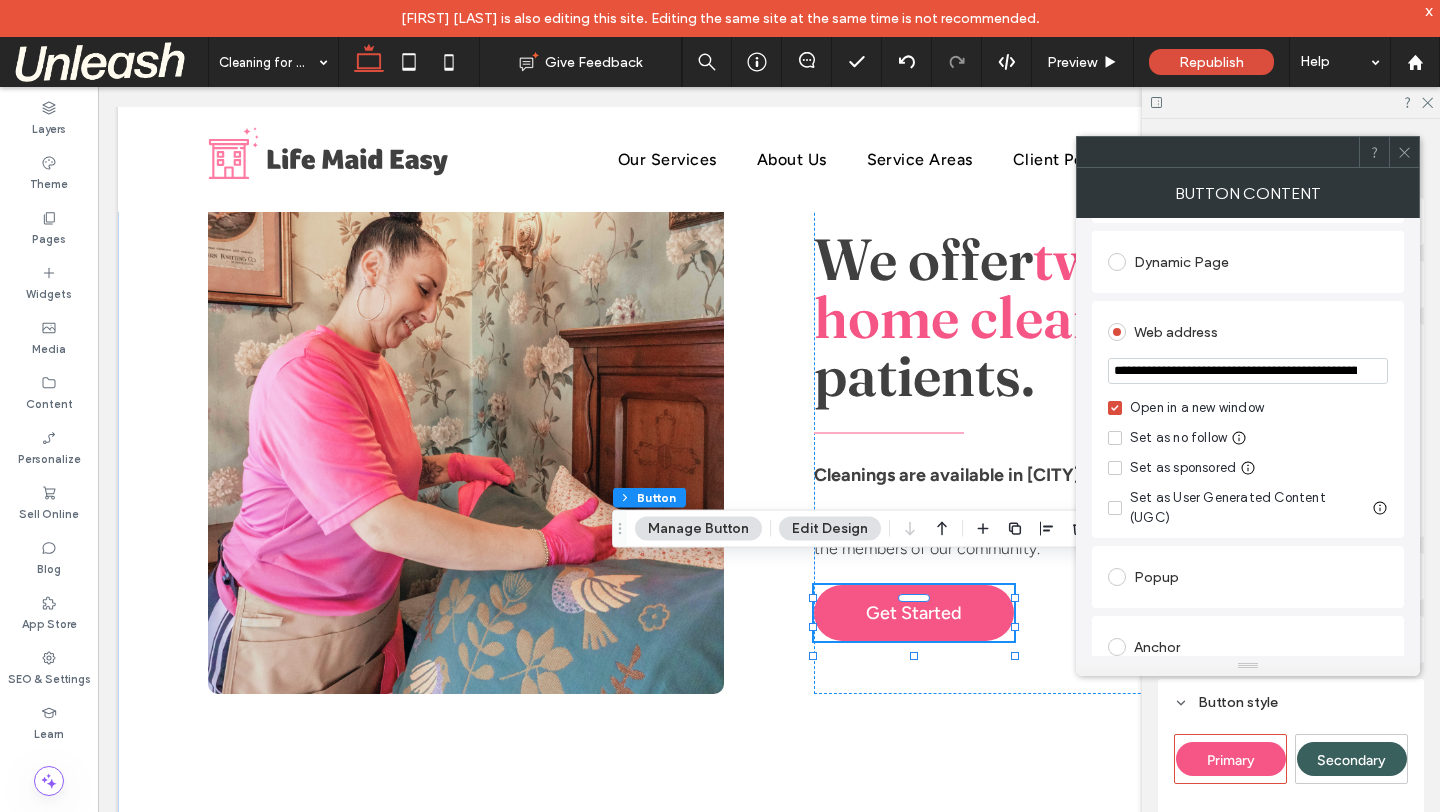 scroll, scrollTop: 0, scrollLeft: 209, axis: horizontal 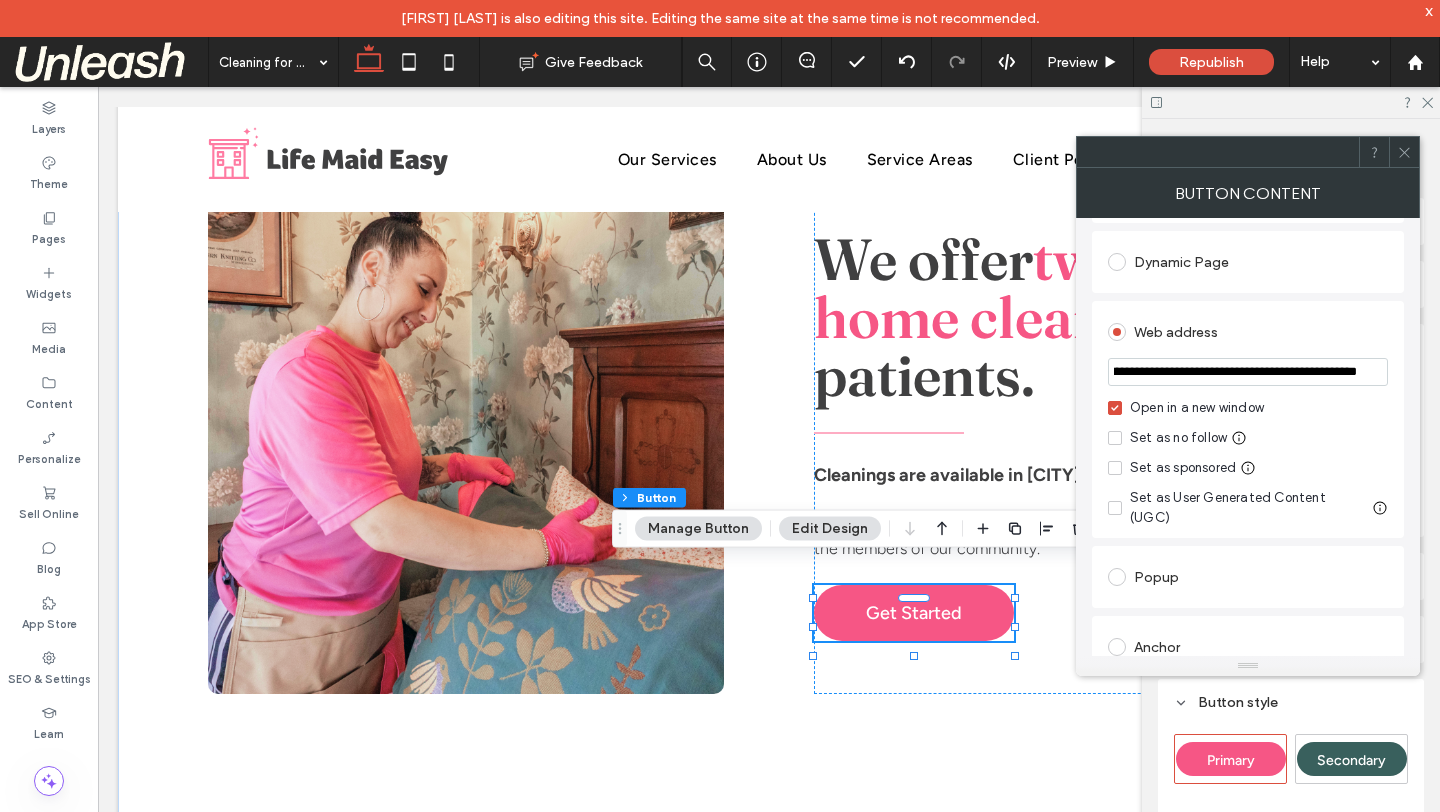 type on "**********" 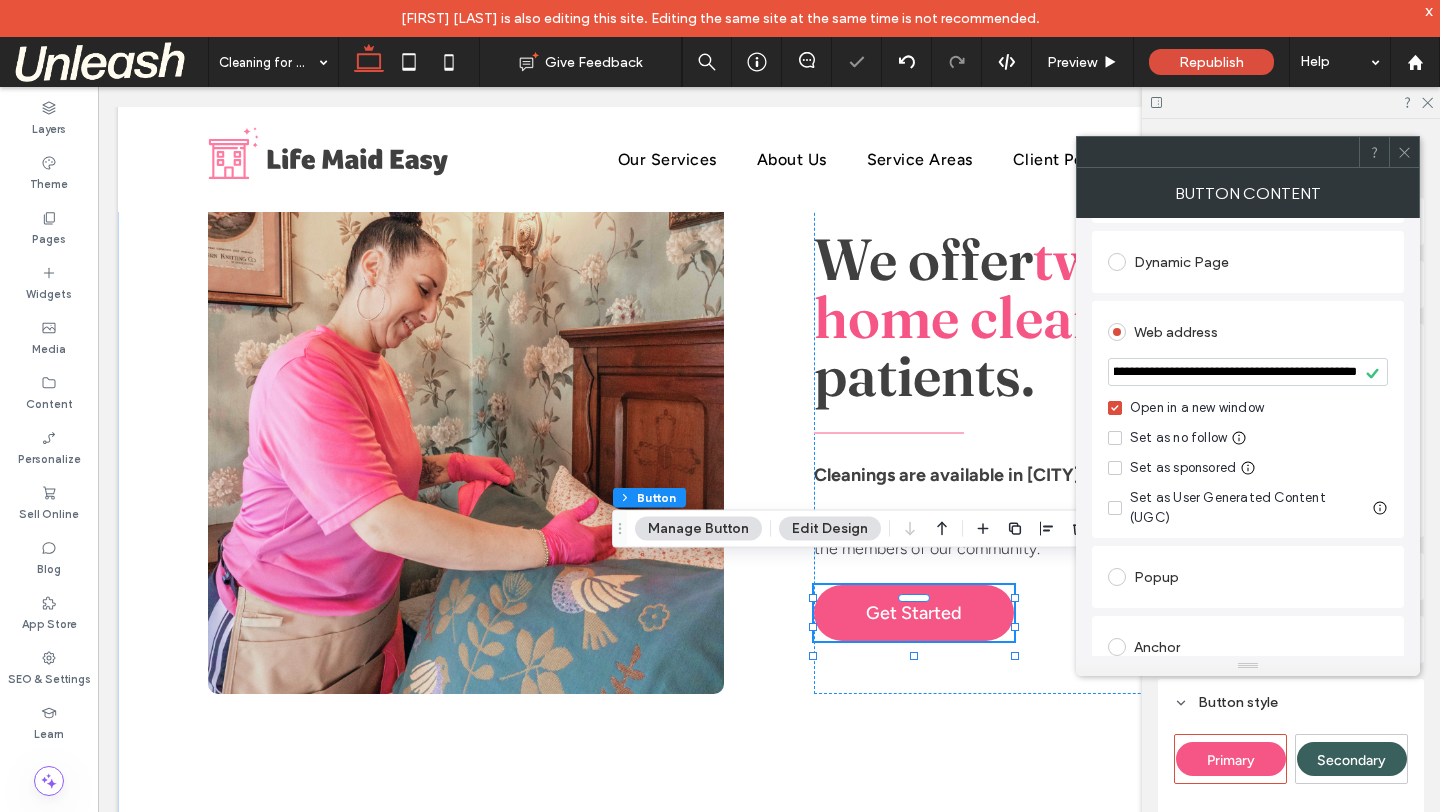 click 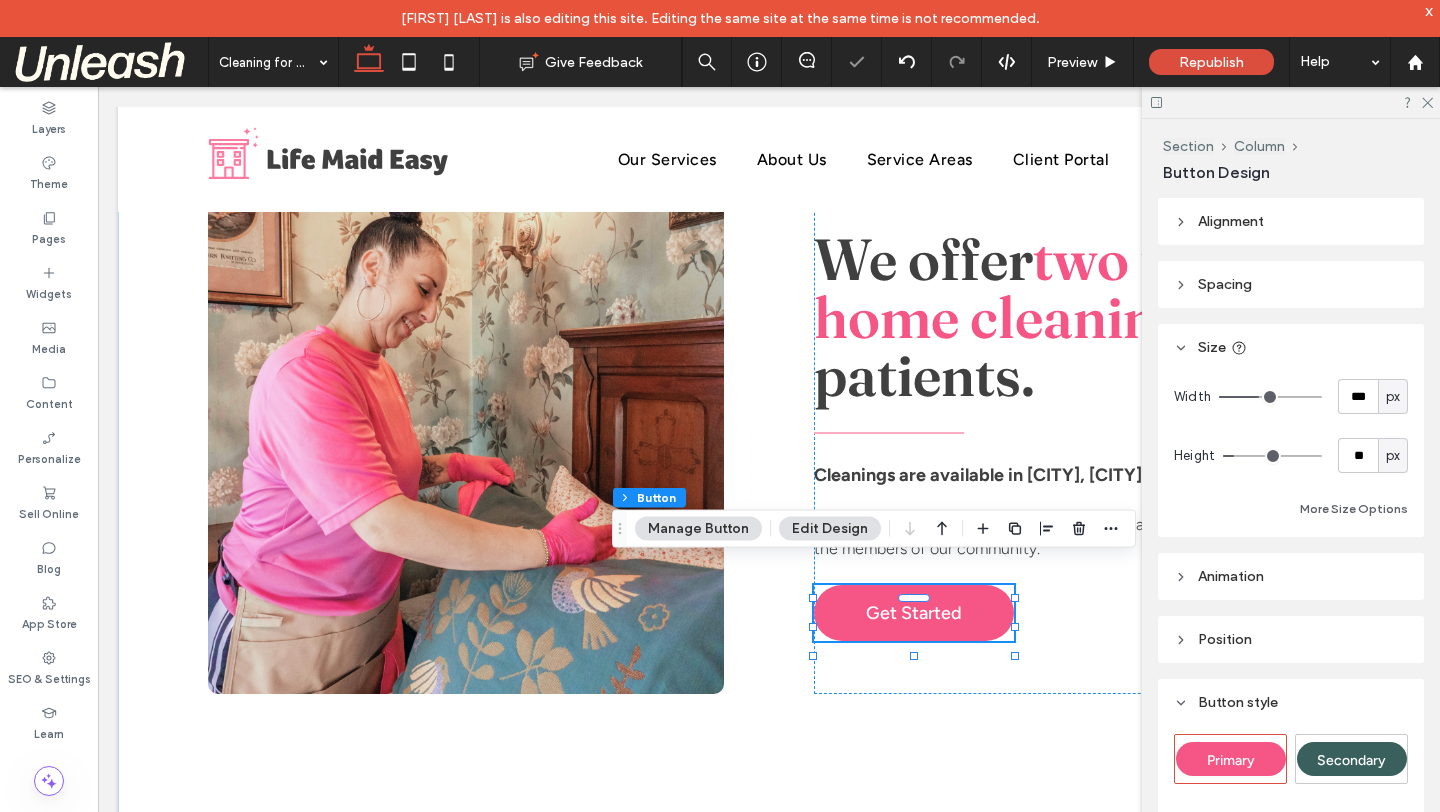 scroll, scrollTop: 0, scrollLeft: 0, axis: both 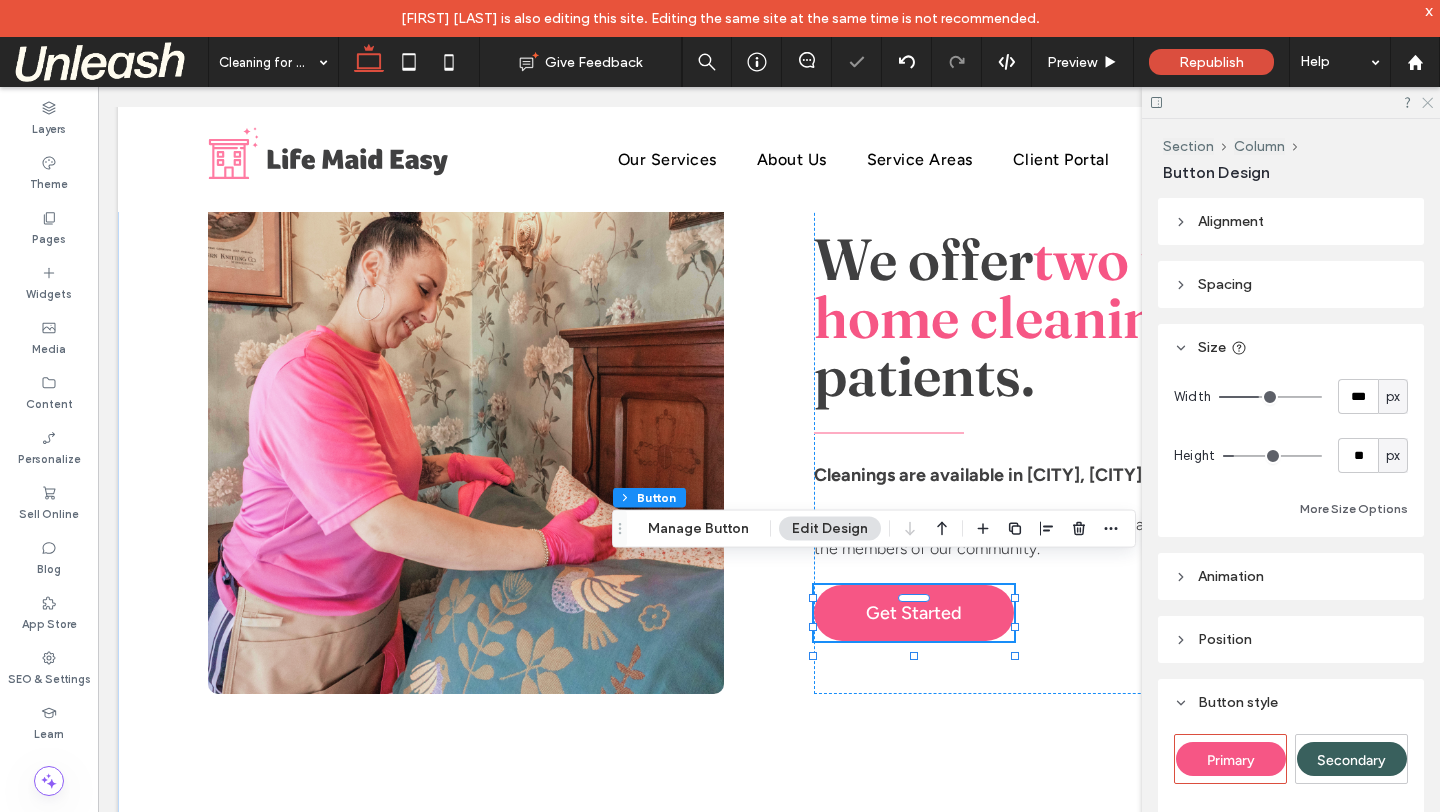 click 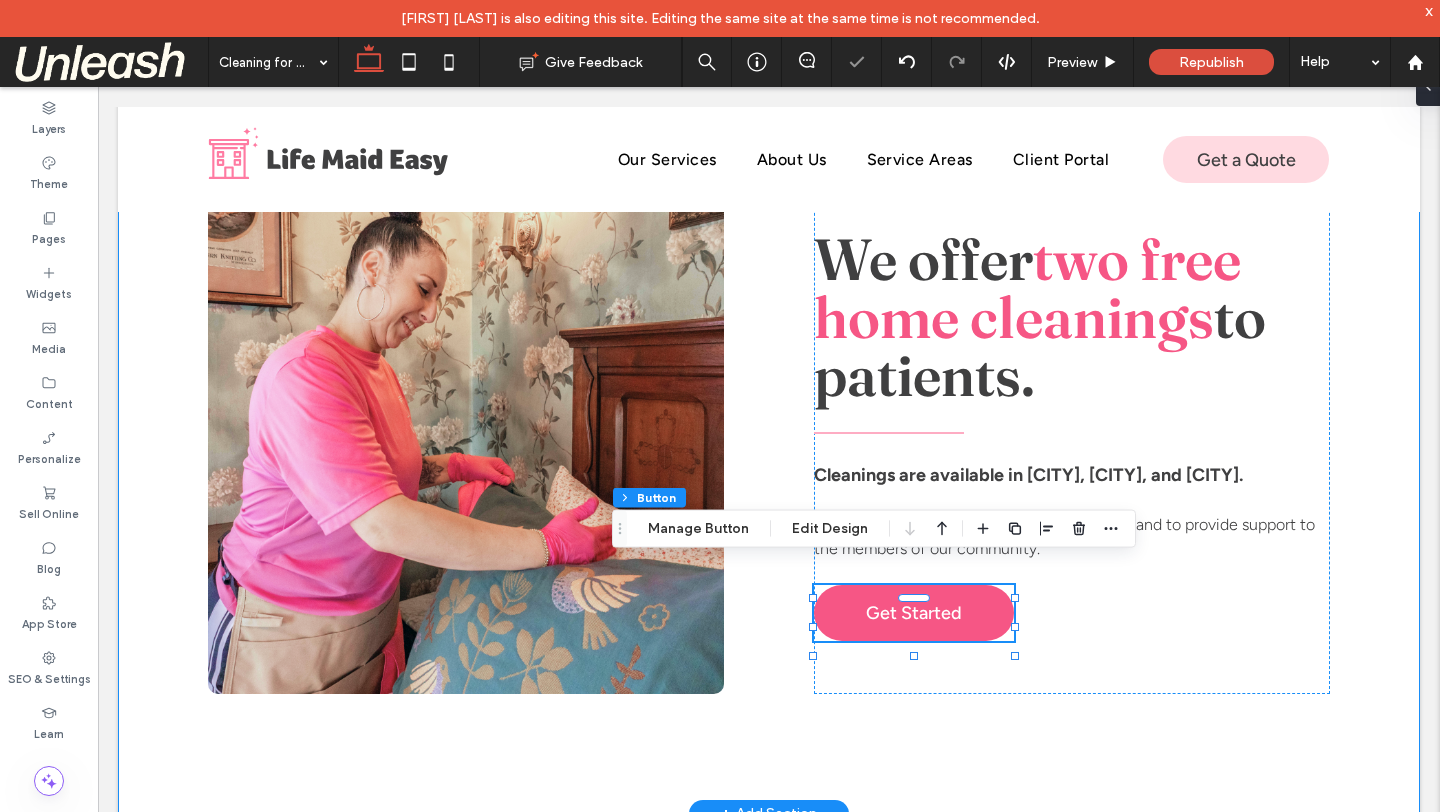 click on "We offer  two free home cleanings  to patients.
Cleanings are available in Macungie, Allentown, and Philadelphia. Our goal is to make the cancer journey easier and to provide support to the members of our community.
Get Started" at bounding box center (769, 436) 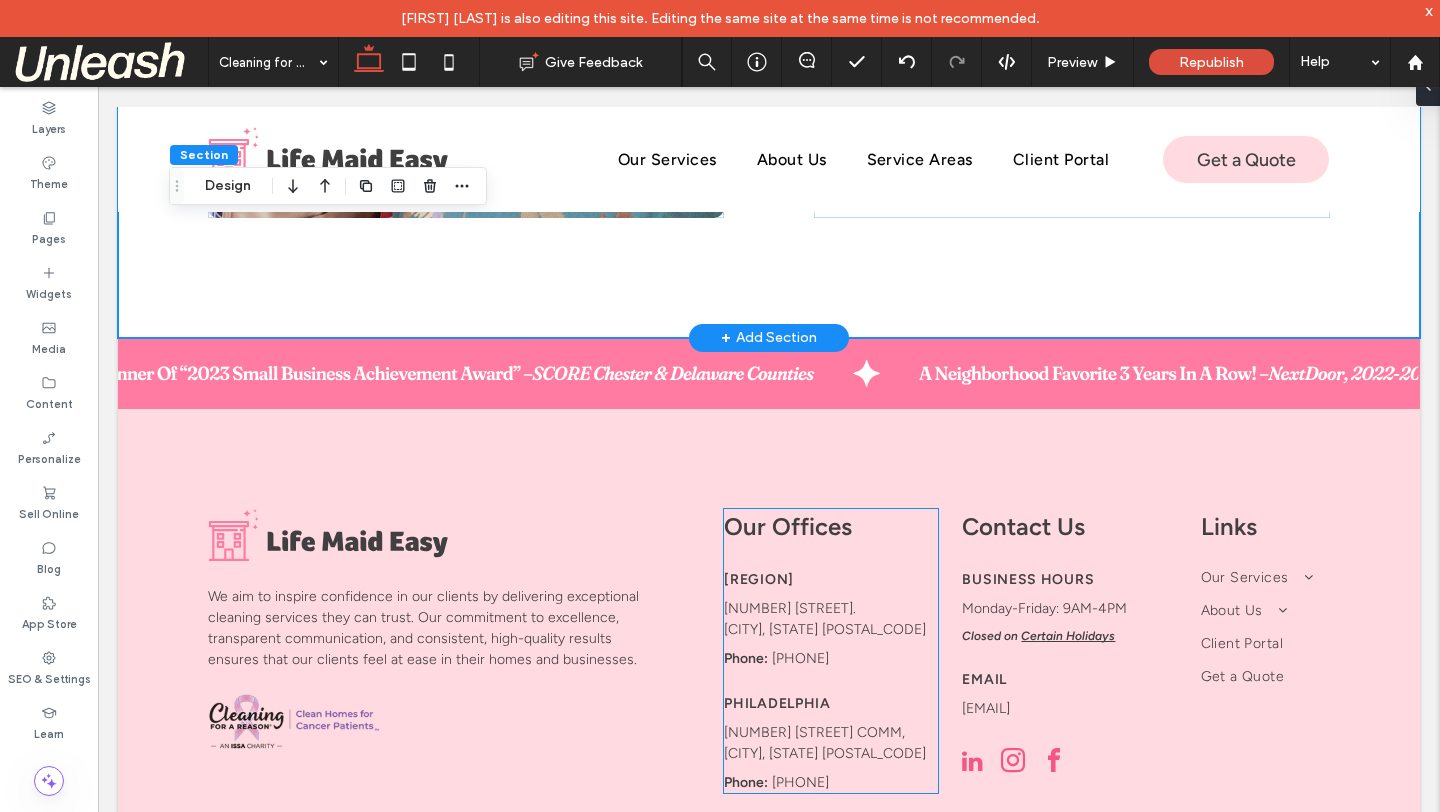 scroll, scrollTop: 1910, scrollLeft: 0, axis: vertical 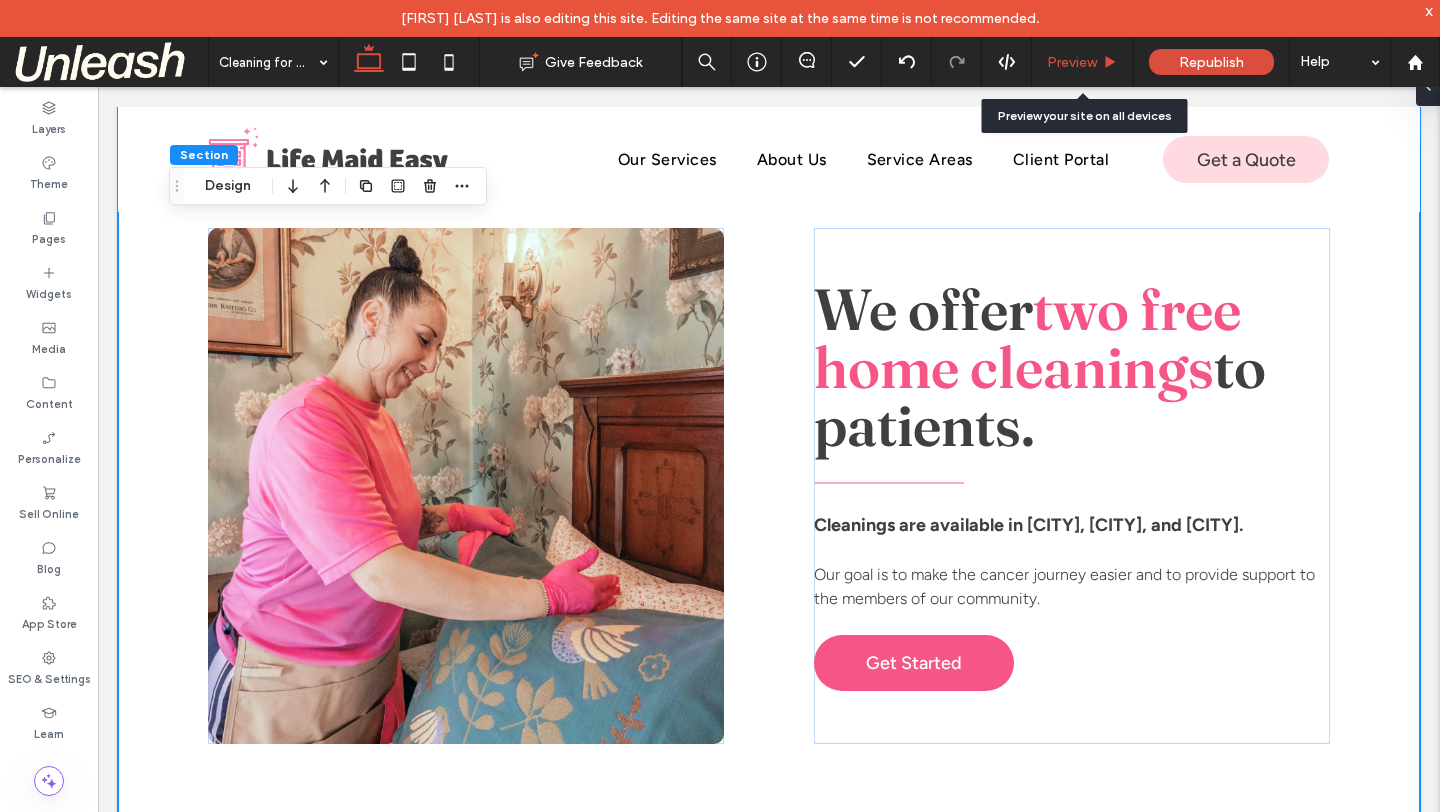 click on "Preview" at bounding box center [1072, 62] 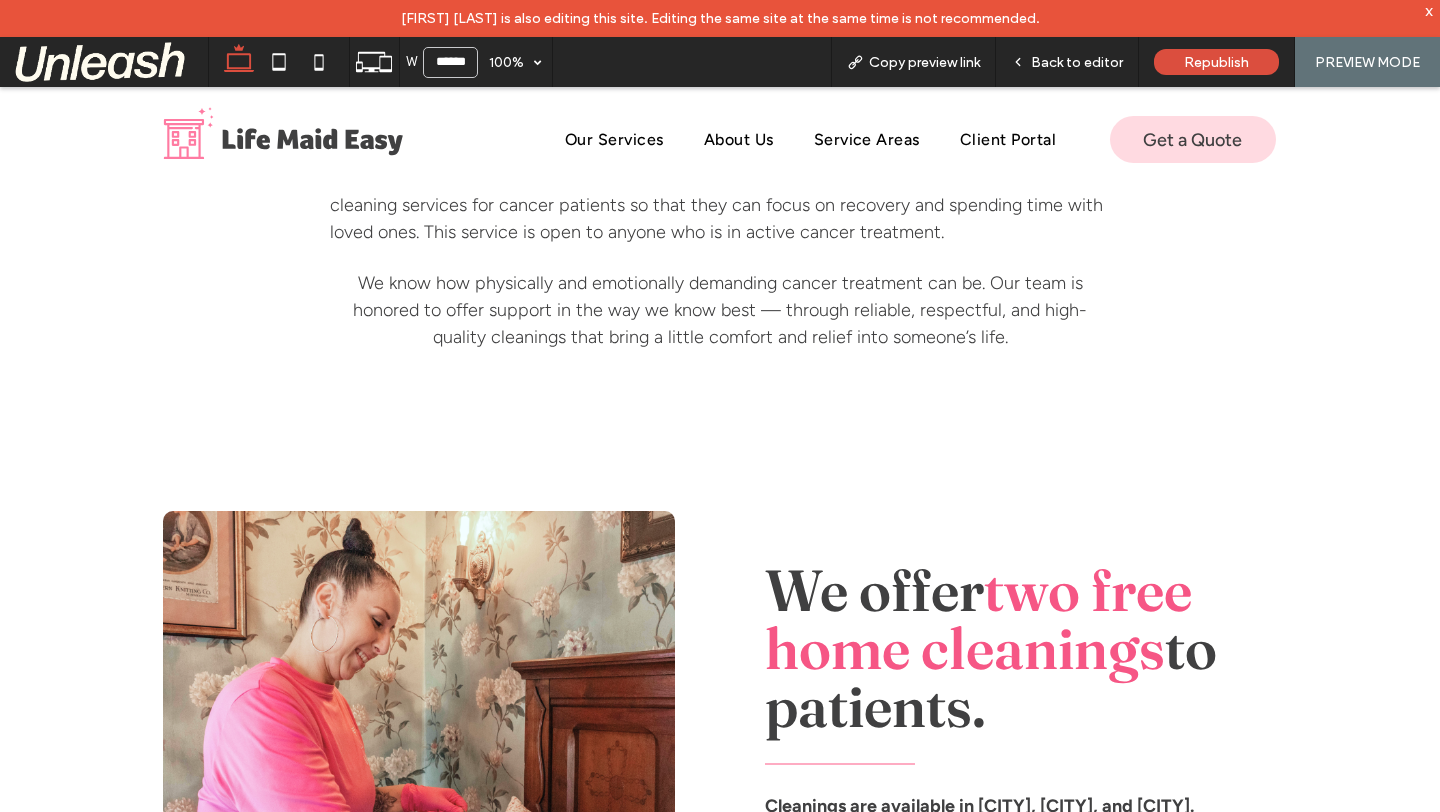 scroll, scrollTop: 1111, scrollLeft: 0, axis: vertical 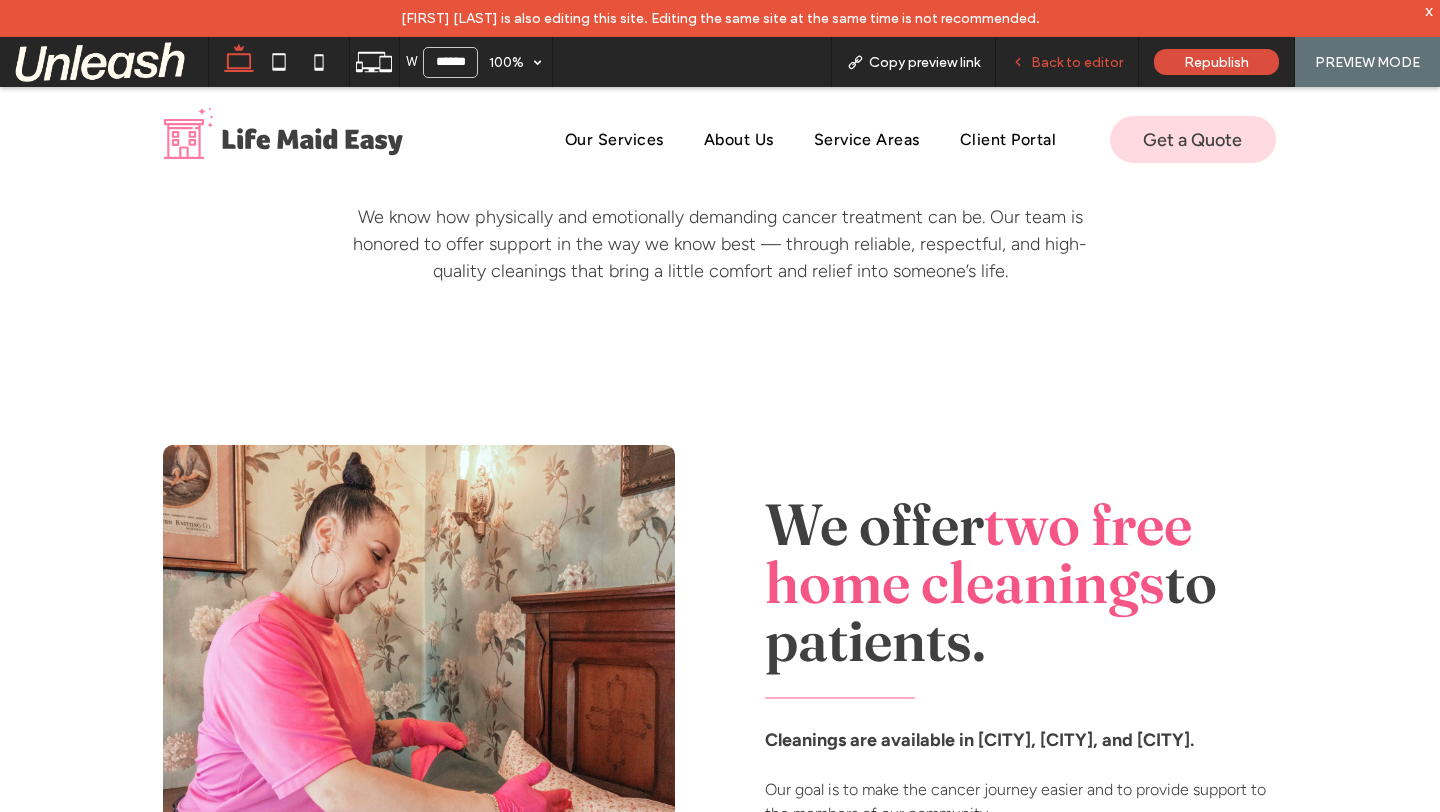 click on "Back to editor" at bounding box center [1077, 62] 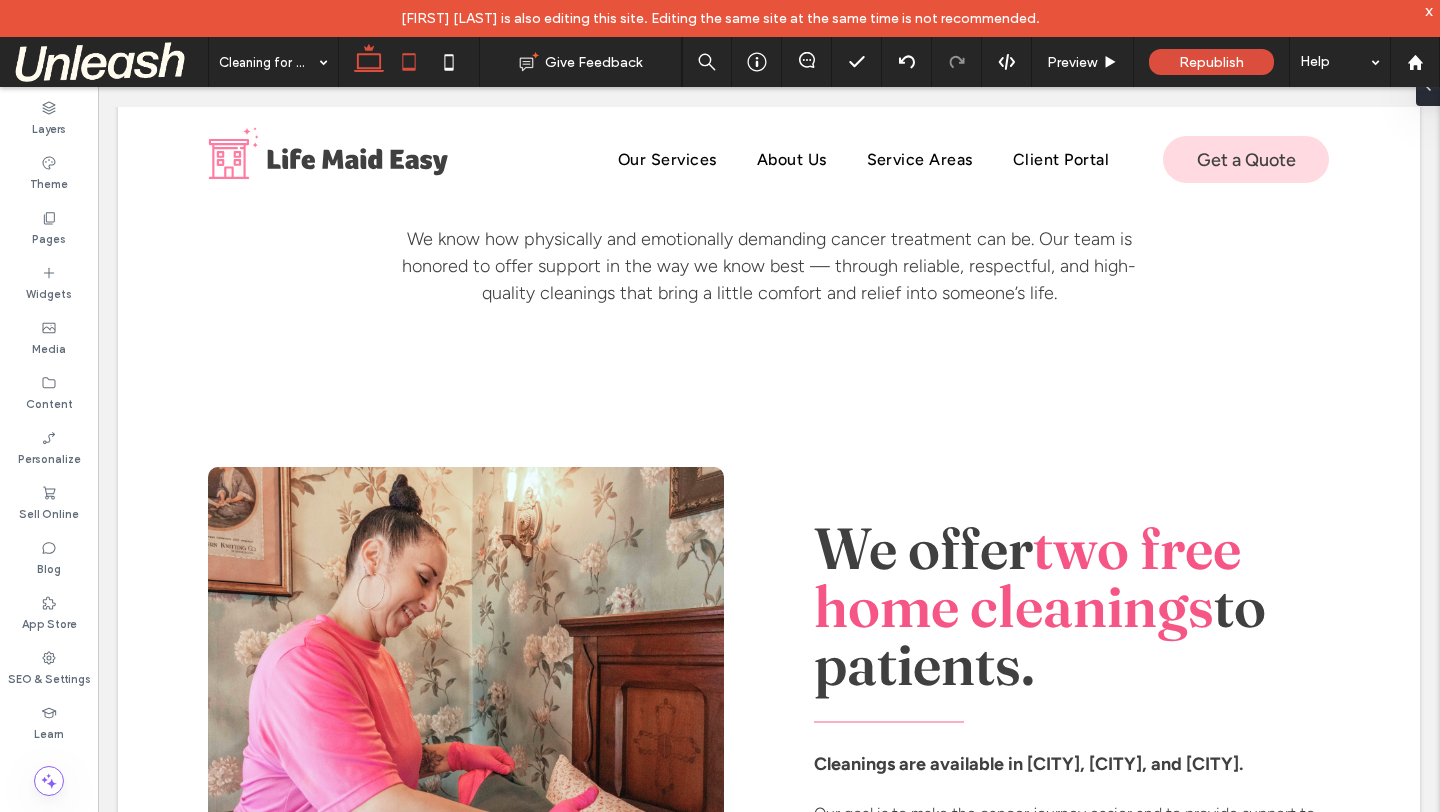 click 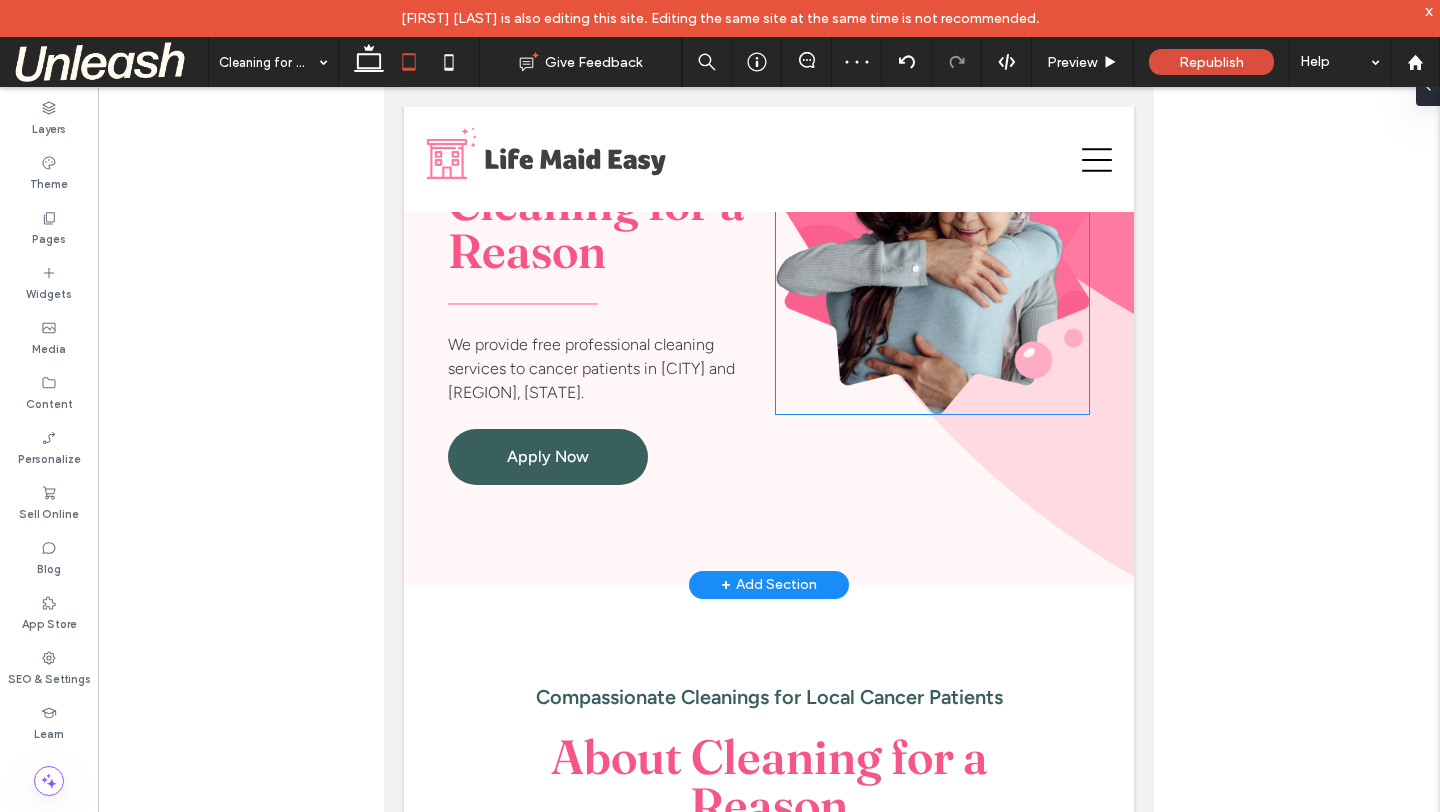scroll, scrollTop: 296, scrollLeft: 0, axis: vertical 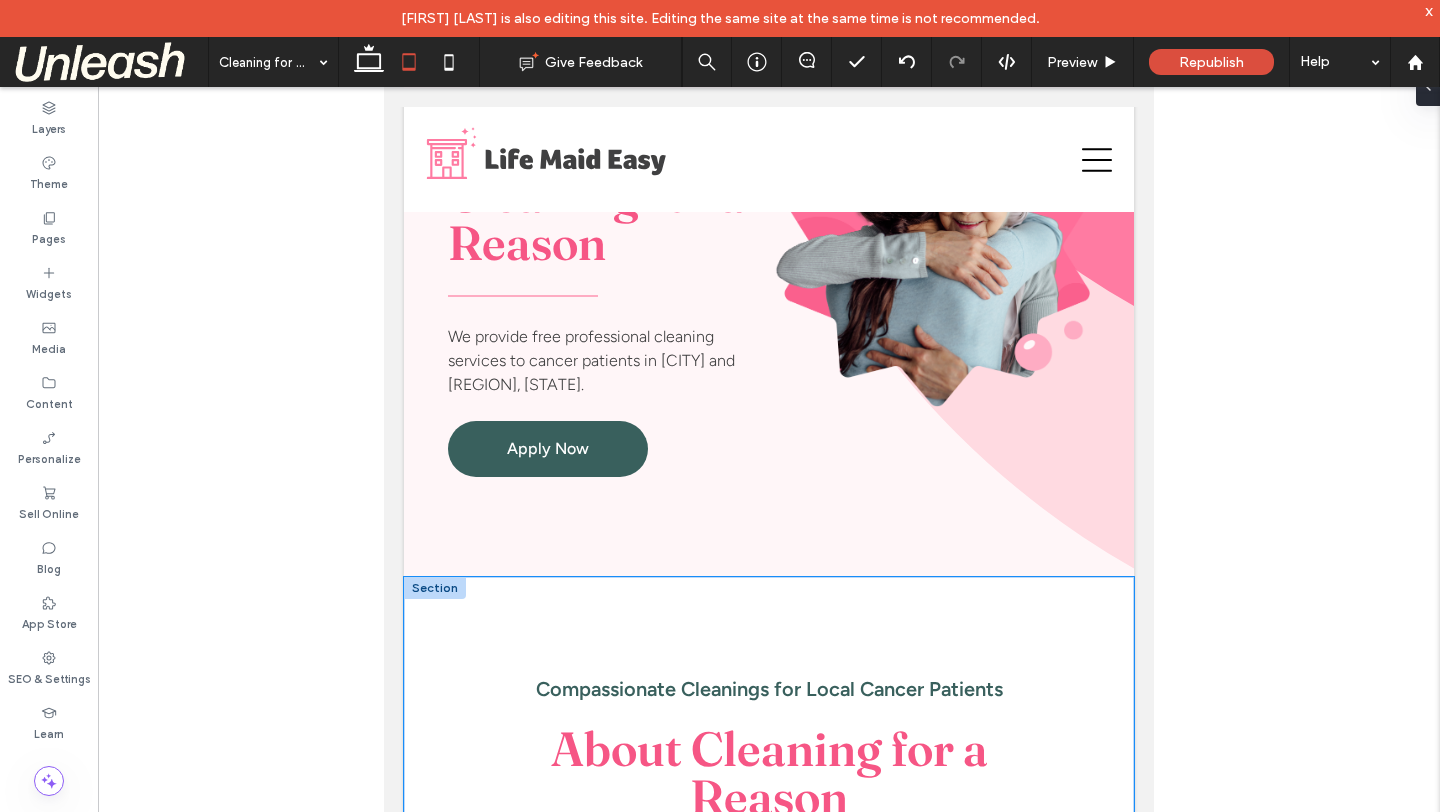 click on "Compassionate Cleanings for Local Cancer Patients
About Cleaning for a Reason
Cleaning for a Reason is a 501(c)(3) nonprofit organization whose mission is to provide free home cleaning services for cancer patients so that they can focus on recovery and spending time with loved ones. This service is open to anyone who is in active cancer treatment. We know how physically and emotionally demanding cancer treatment can be. Our team is honored to offer support in the way we know best — through reliable, respectful, and high-quality cleanings that bring a little comfort and relief into someone’s life." at bounding box center (769, 869) 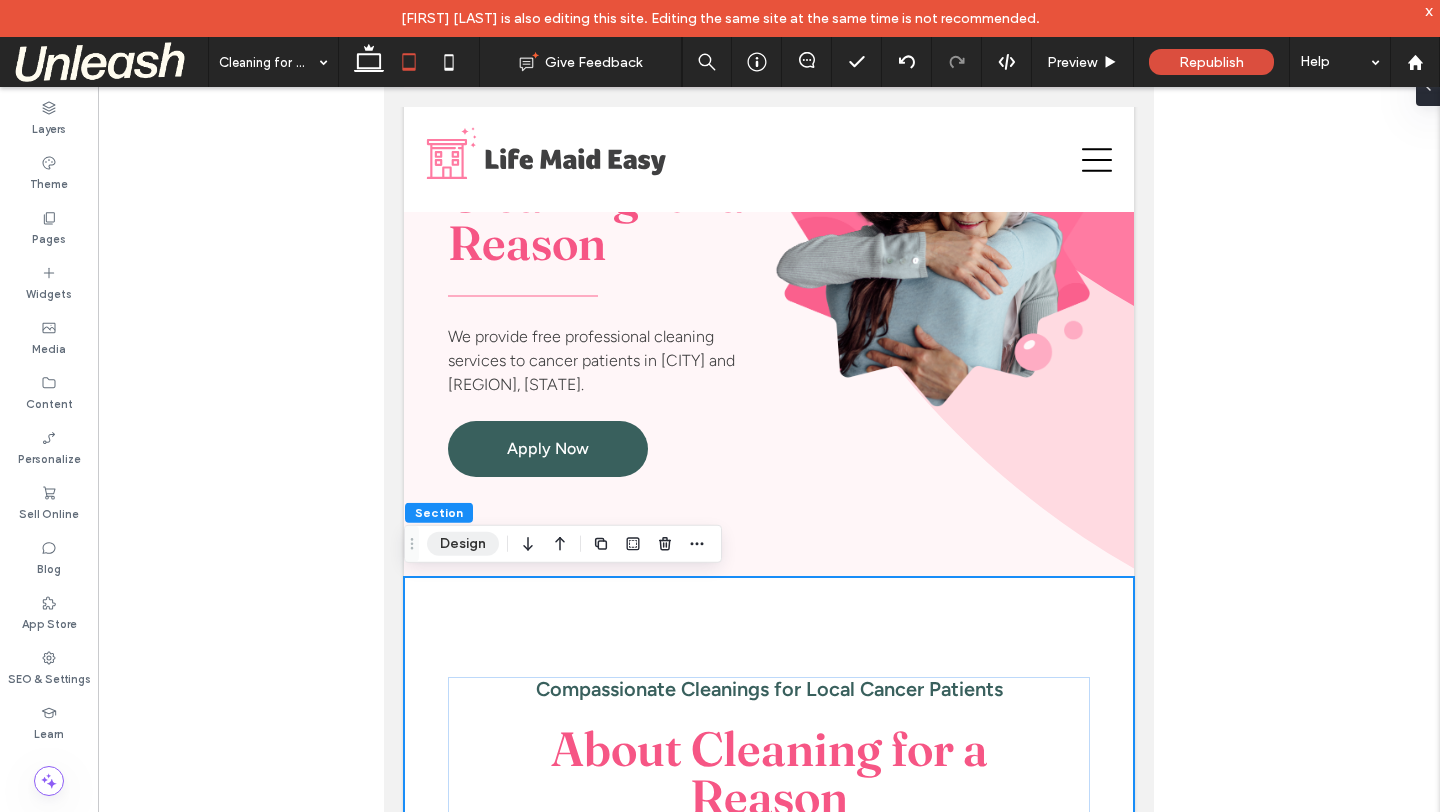 click on "Design" at bounding box center [463, 544] 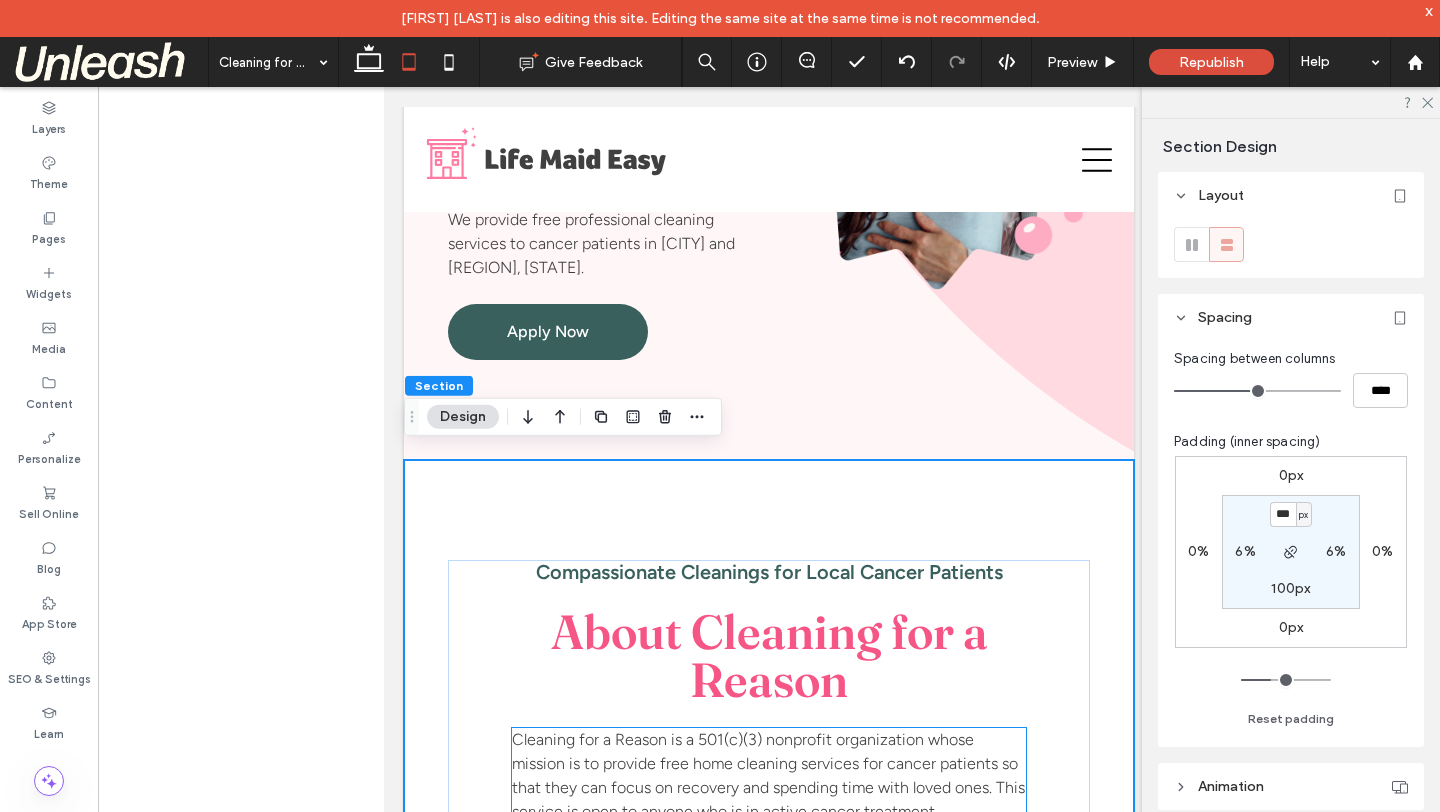 scroll, scrollTop: 556, scrollLeft: 0, axis: vertical 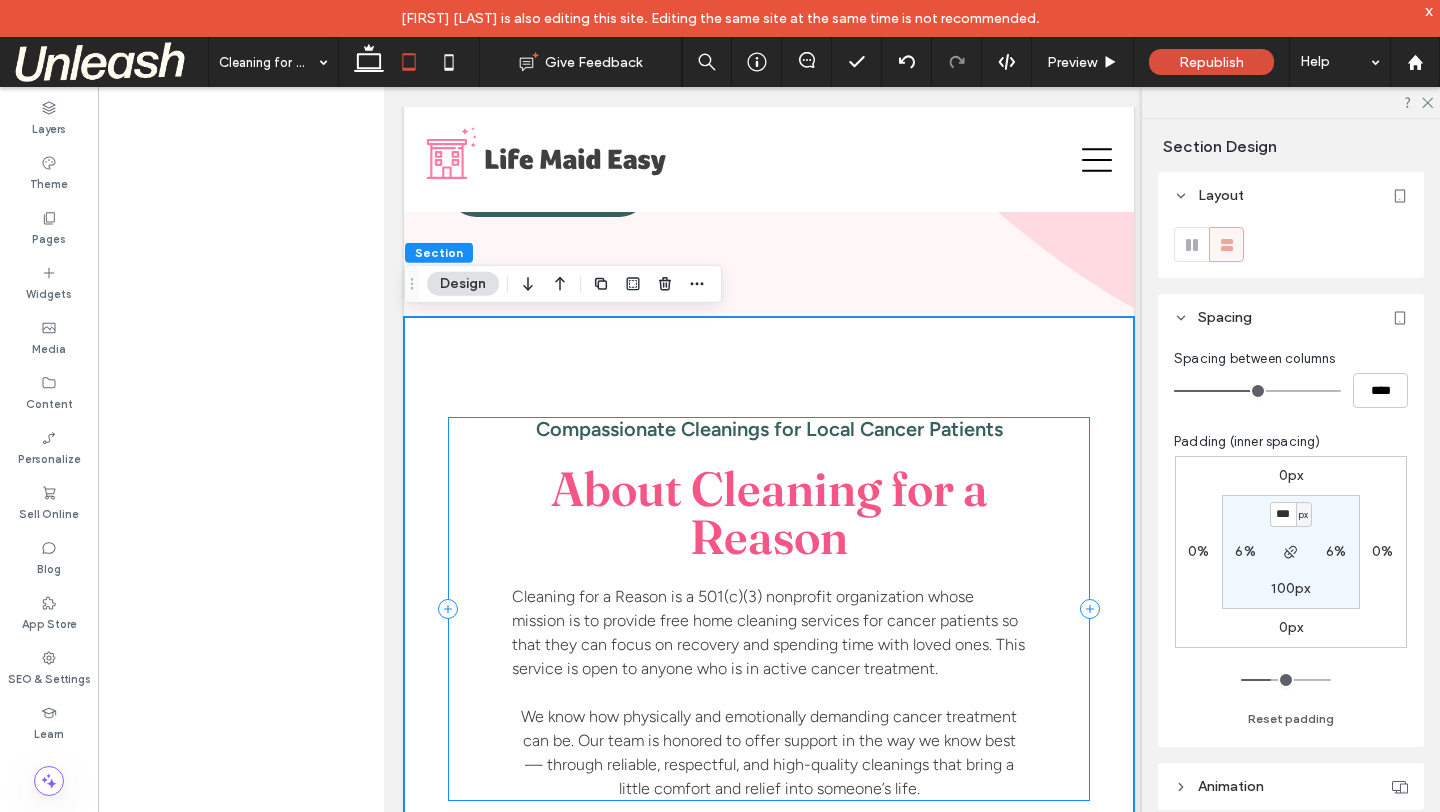 click on "Compassionate Cleanings for Local Cancer Patients
About Cleaning for a Reason
Cleaning for a Reason is a 501(c)(3) nonprofit organization whose mission is to provide free home cleaning services for cancer patients so that they can focus on recovery and spending time with loved ones. This service is open to anyone who is in active cancer treatment. We know how physically and emotionally demanding cancer treatment can be. Our team is honored to offer support in the way we know best — through reliable, respectful, and high-quality cleanings that bring a little comfort and relief into someone’s life." at bounding box center (769, 609) 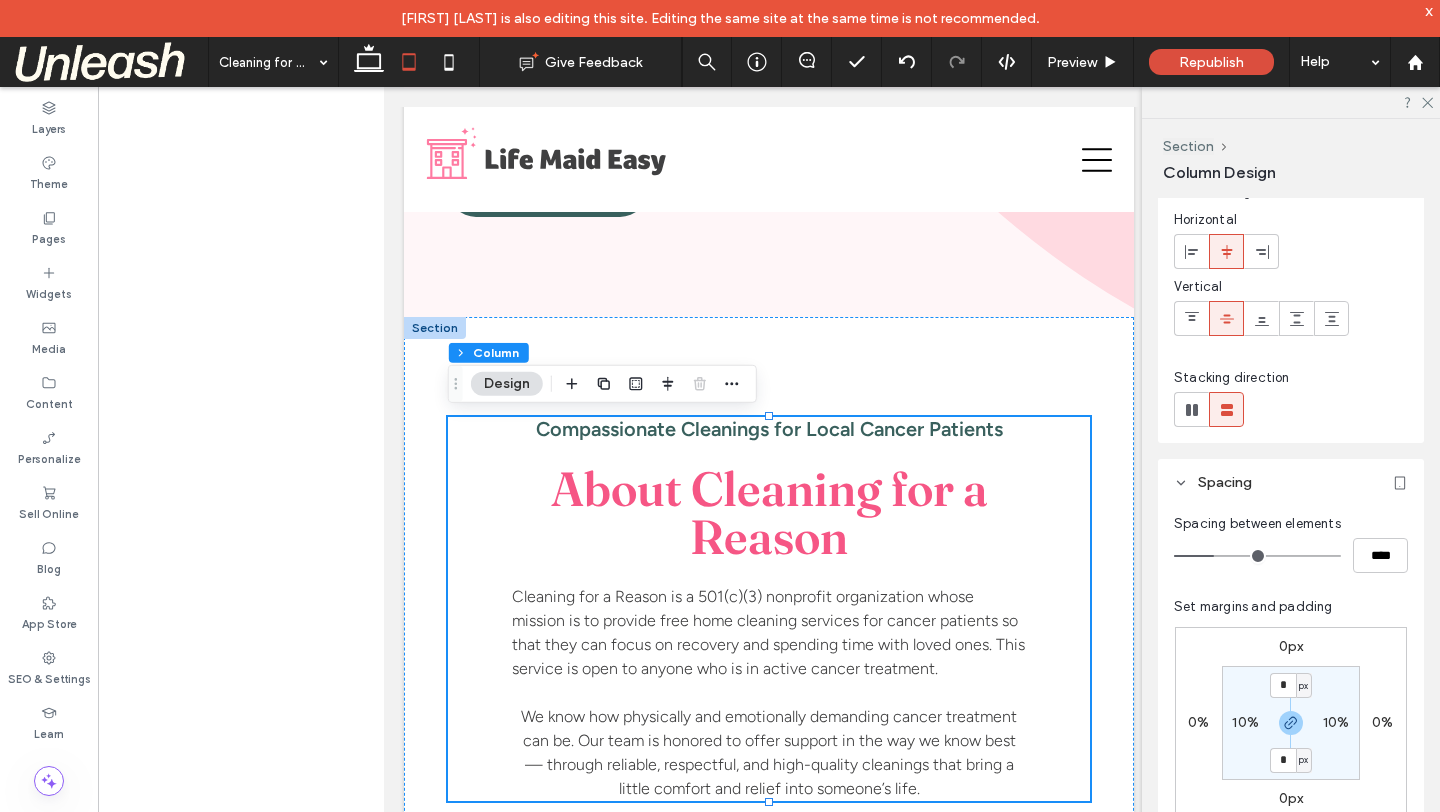 scroll, scrollTop: 141, scrollLeft: 0, axis: vertical 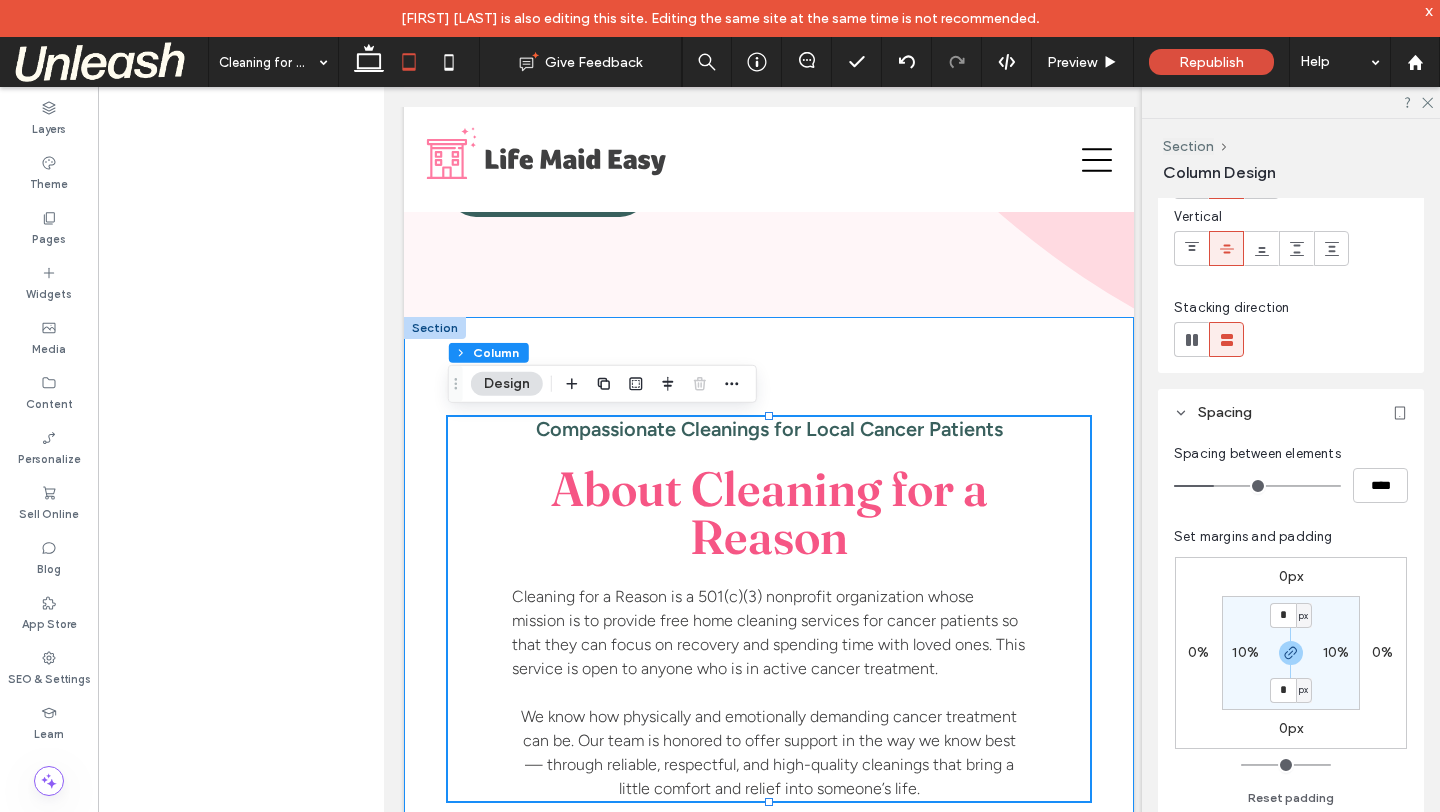 click on "Compassionate Cleanings for Local Cancer Patients
About Cleaning for a Reason
Cleaning for a Reason is a 501(c)(3) nonprofit organization whose mission is to provide free home cleaning services for cancer patients so that they can focus on recovery and spending time with loved ones. This service is open to anyone who is in active cancer treatment. We know how physically and emotionally demanding cancer treatment can be. Our team is honored to offer support in the way we know best — through reliable, respectful, and high-quality cleanings that bring a little comfort and relief into someone’s life." at bounding box center [769, 609] 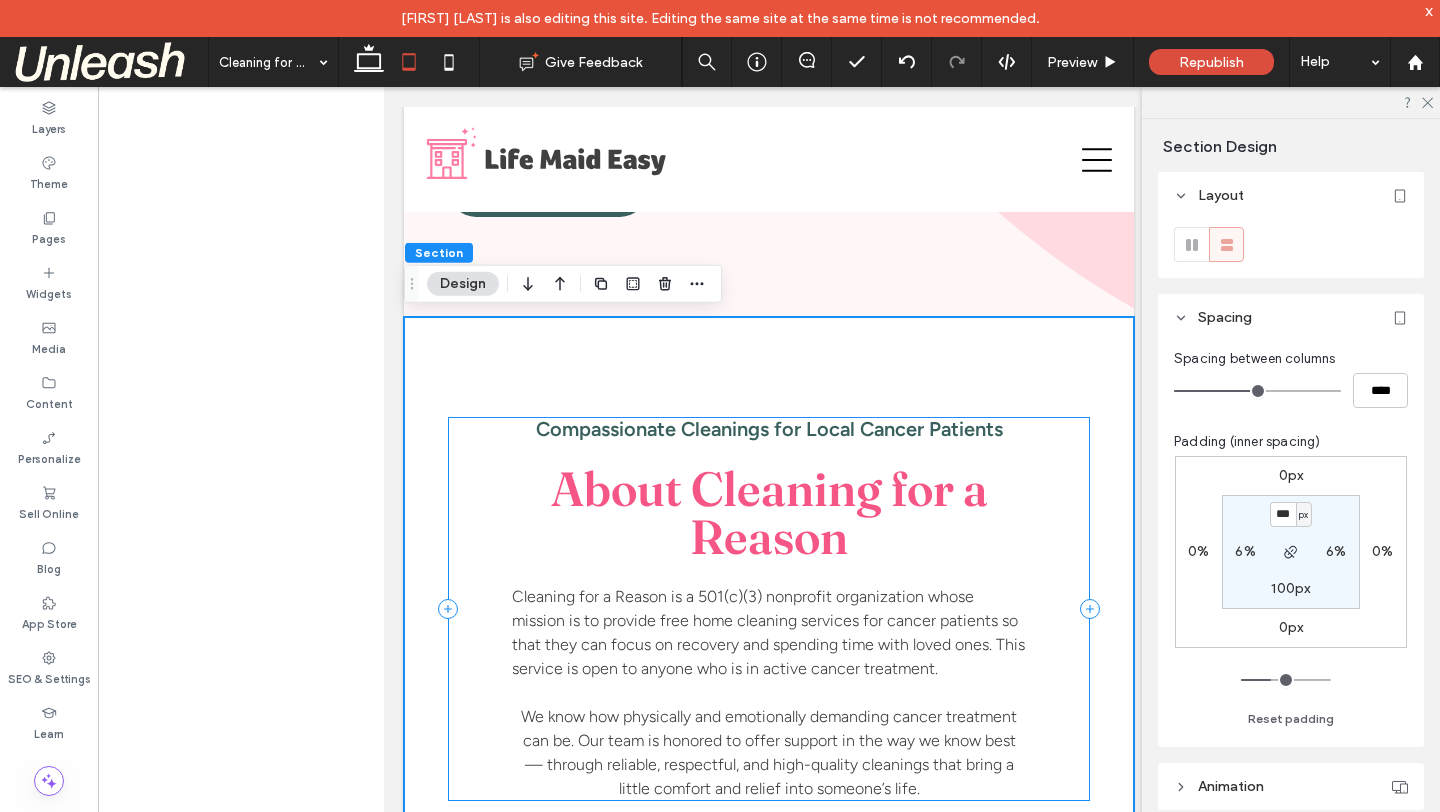 click on "Compassionate Cleanings for Local Cancer Patients
About Cleaning for a Reason
Cleaning for a Reason is a 501(c)(3) nonprofit organization whose mission is to provide free home cleaning services for cancer patients so that they can focus on recovery and spending time with loved ones. This service is open to anyone who is in active cancer treatment. We know how physically and emotionally demanding cancer treatment can be. Our team is honored to offer support in the way we know best — through reliable, respectful, and high-quality cleanings that bring a little comfort and relief into someone’s life." at bounding box center (769, 609) 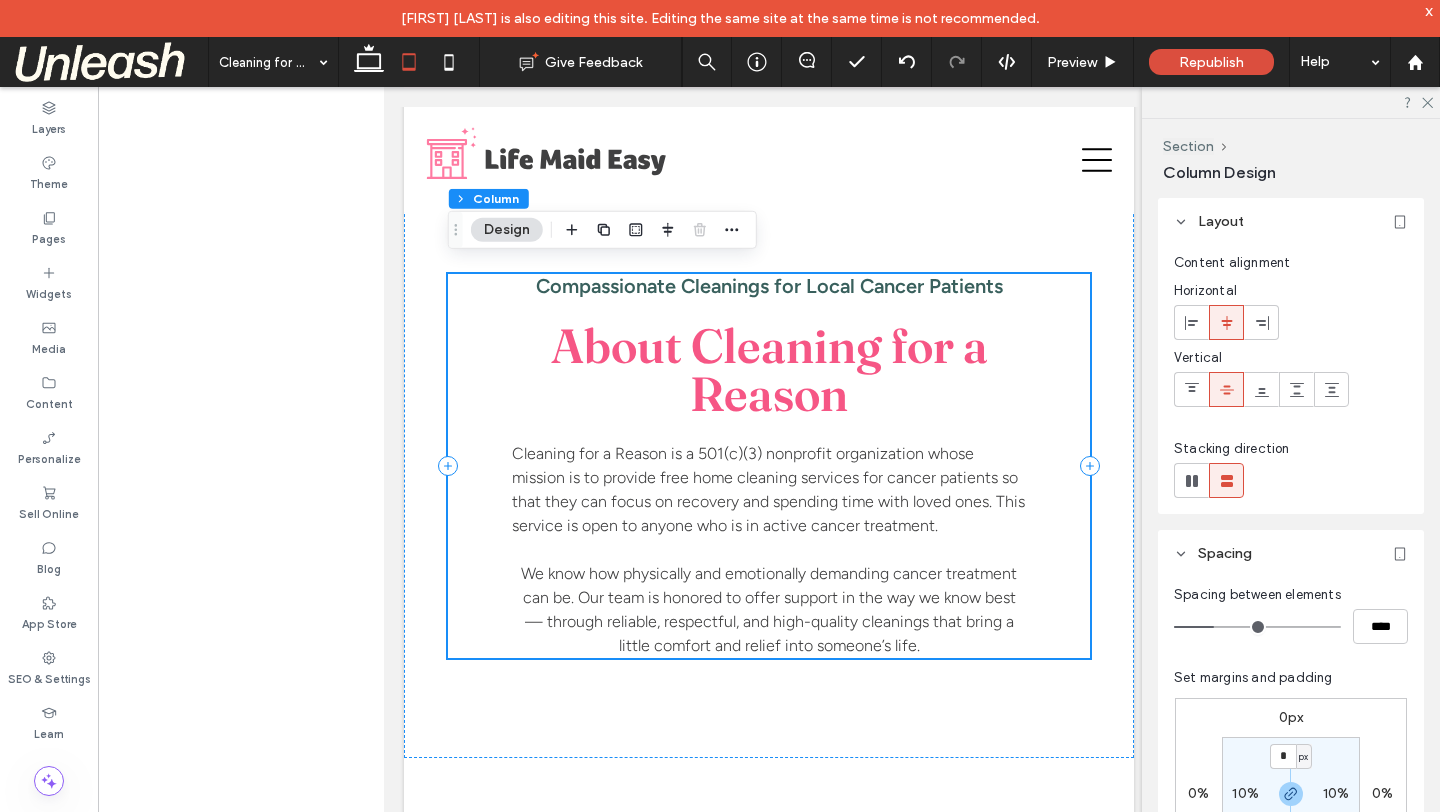 scroll, scrollTop: 710, scrollLeft: 0, axis: vertical 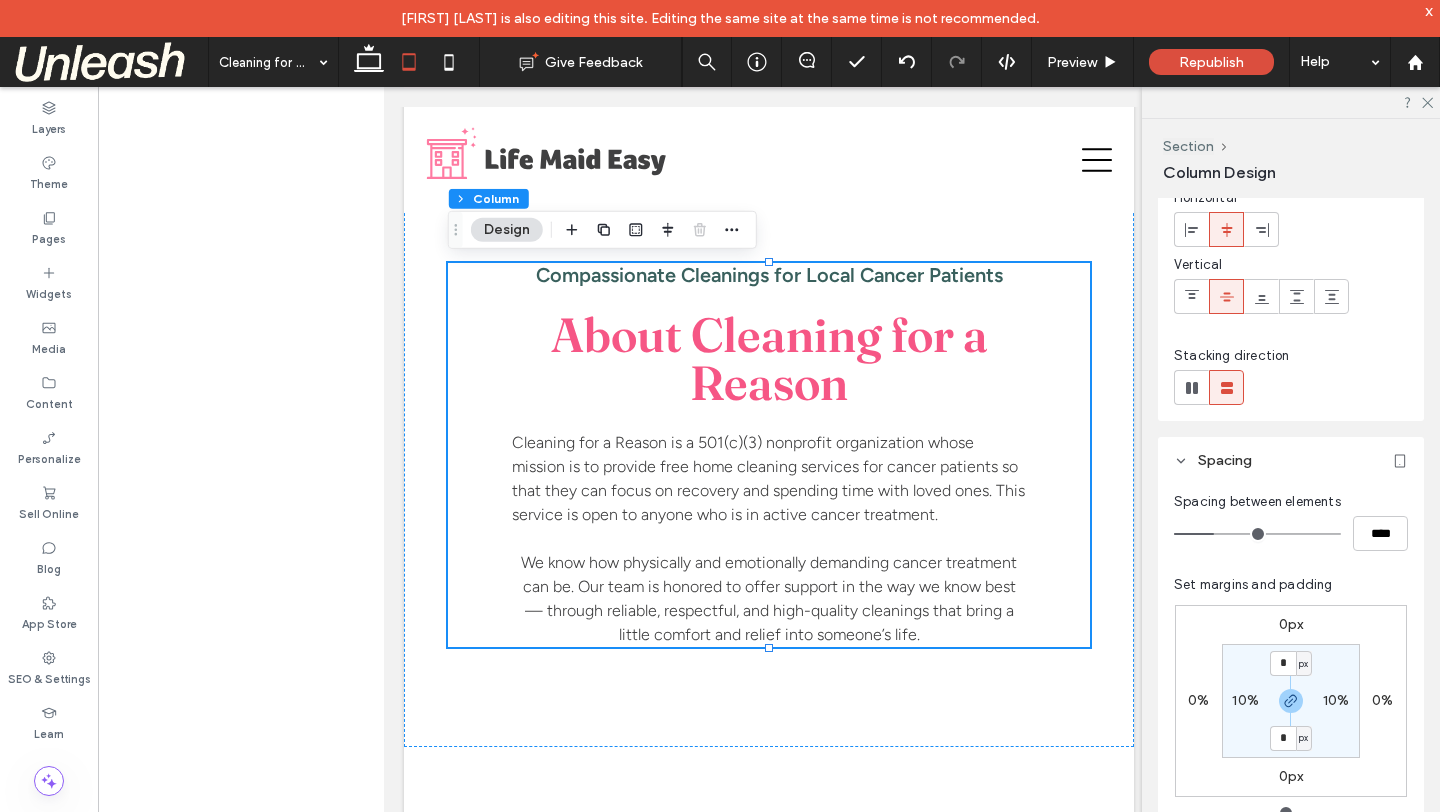 click on "10%" at bounding box center (1245, 700) 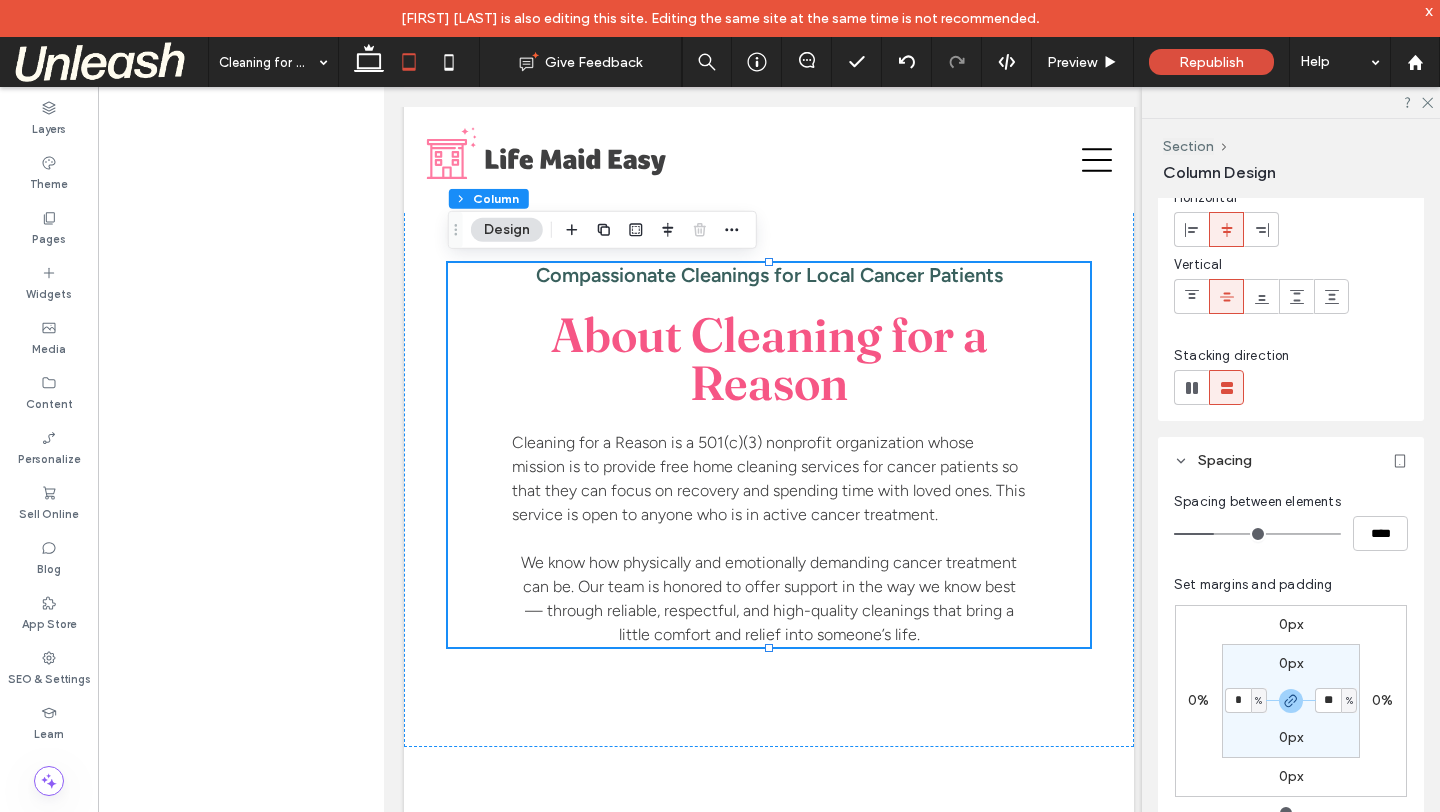 type on "*" 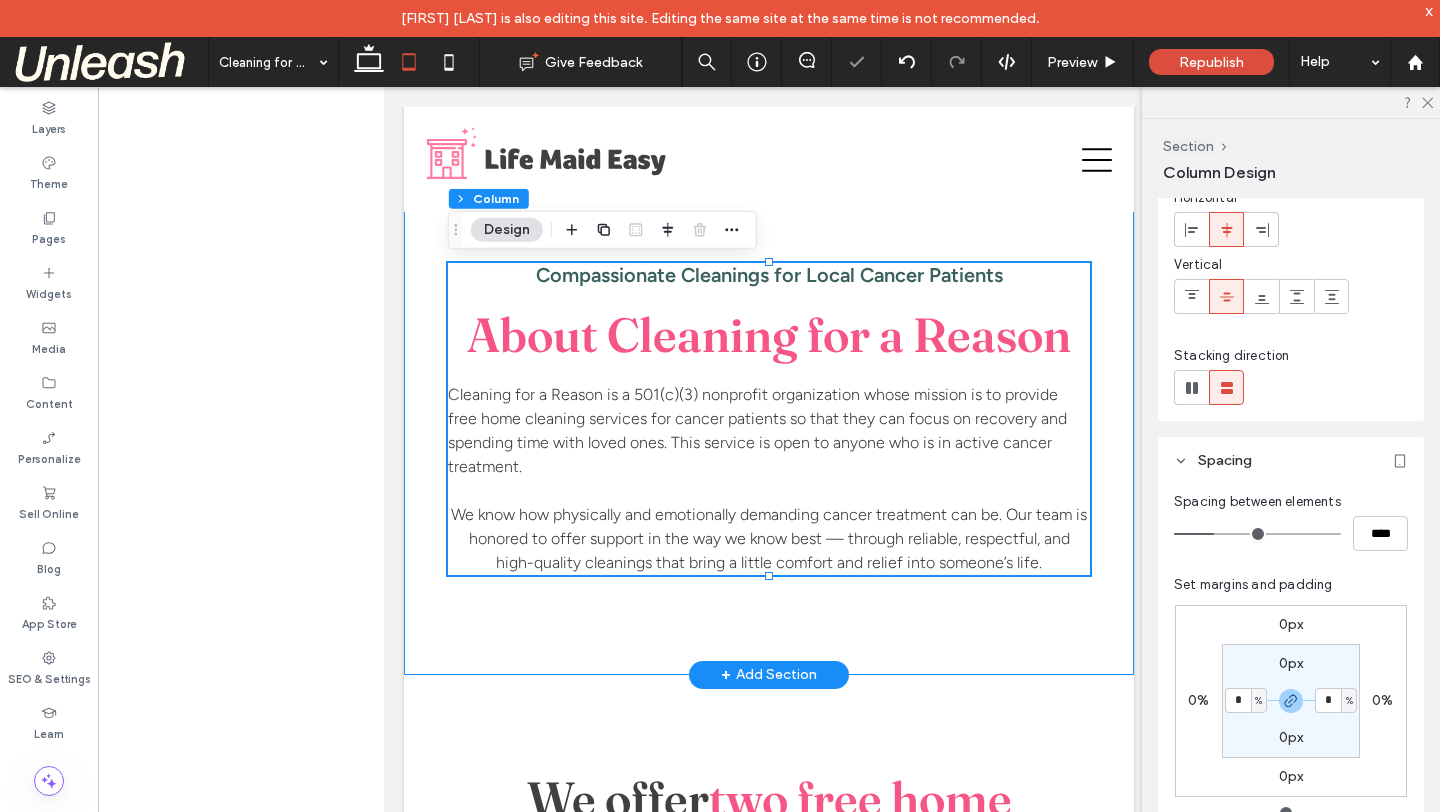 click on "Compassionate Cleanings for Local Cancer Patients
About Cleaning for a Reason
Cleaning for a Reason is a 501(c)(3) nonprofit organization whose mission is to provide free home cleaning services for cancer patients so that they can focus on recovery and spending time with loved ones. This service is open to anyone who is in active cancer treatment. We know how physically and emotionally demanding cancer treatment can be. Our team is honored to offer support in the way we know best — through reliable, respectful, and high-quality cleanings that bring a little comfort and relief into someone’s life." at bounding box center [769, 419] 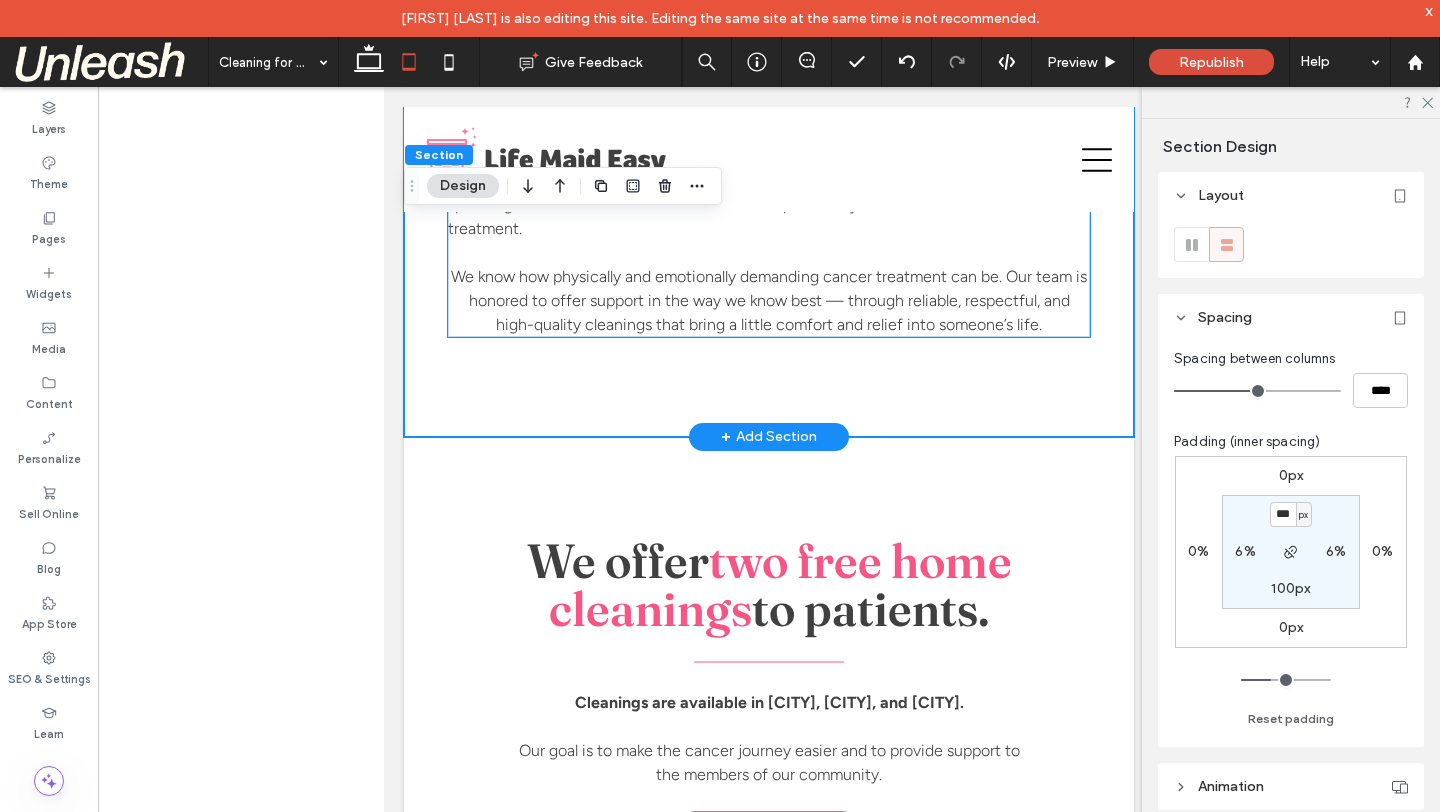 scroll, scrollTop: 960, scrollLeft: 0, axis: vertical 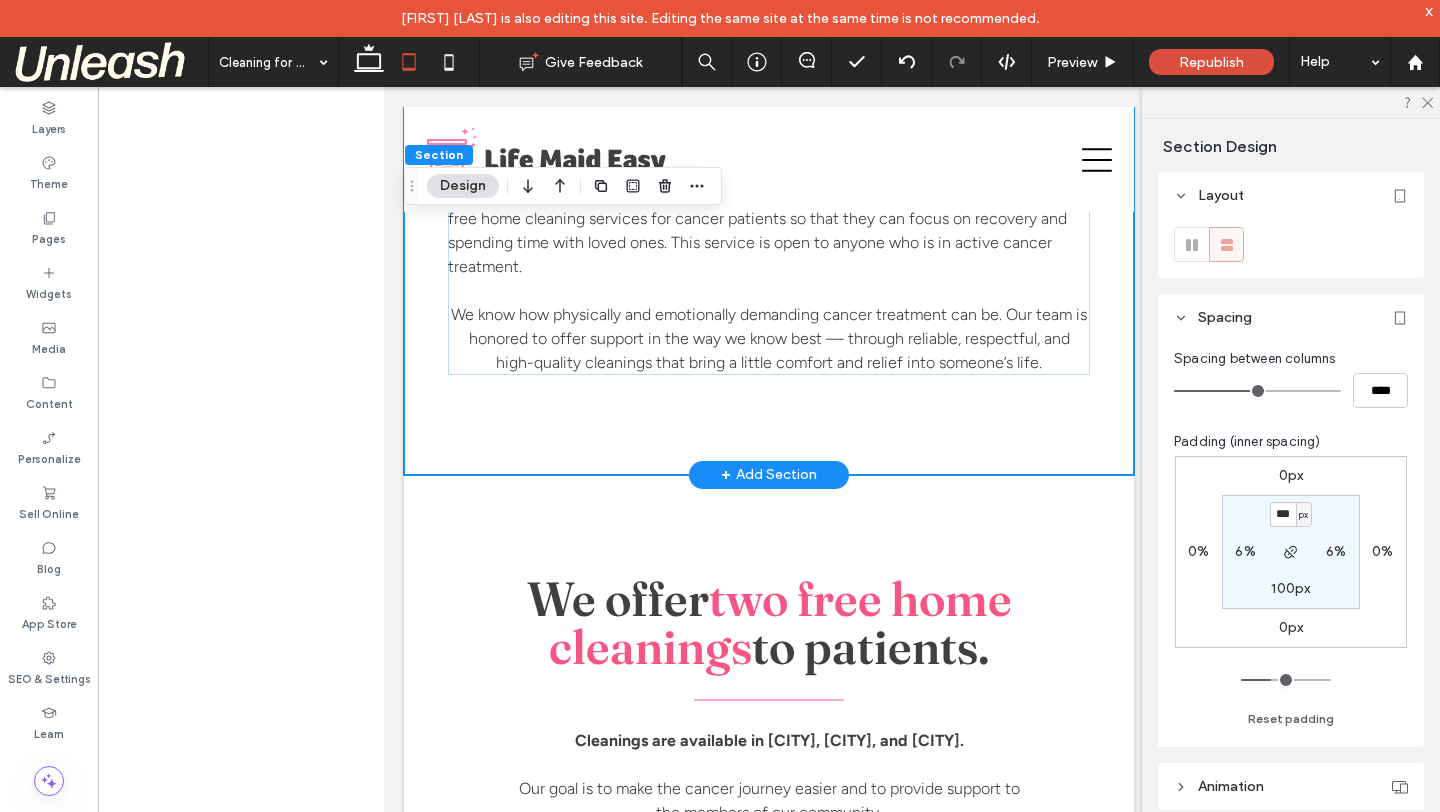 click on "Compassionate Cleanings for Local Cancer Patients
About Cleaning for a Reason
Cleaning for a Reason is a 501(c)(3) nonprofit organization whose mission is to provide free home cleaning services for cancer patients so that they can focus on recovery and spending time with loved ones. This service is open to anyone who is in active cancer treatment. We know how physically and emotionally demanding cancer treatment can be. Our team is honored to offer support in the way we know best — through reliable, respectful, and high-quality cleanings that bring a little comfort and relief into someone’s life." at bounding box center [769, 219] 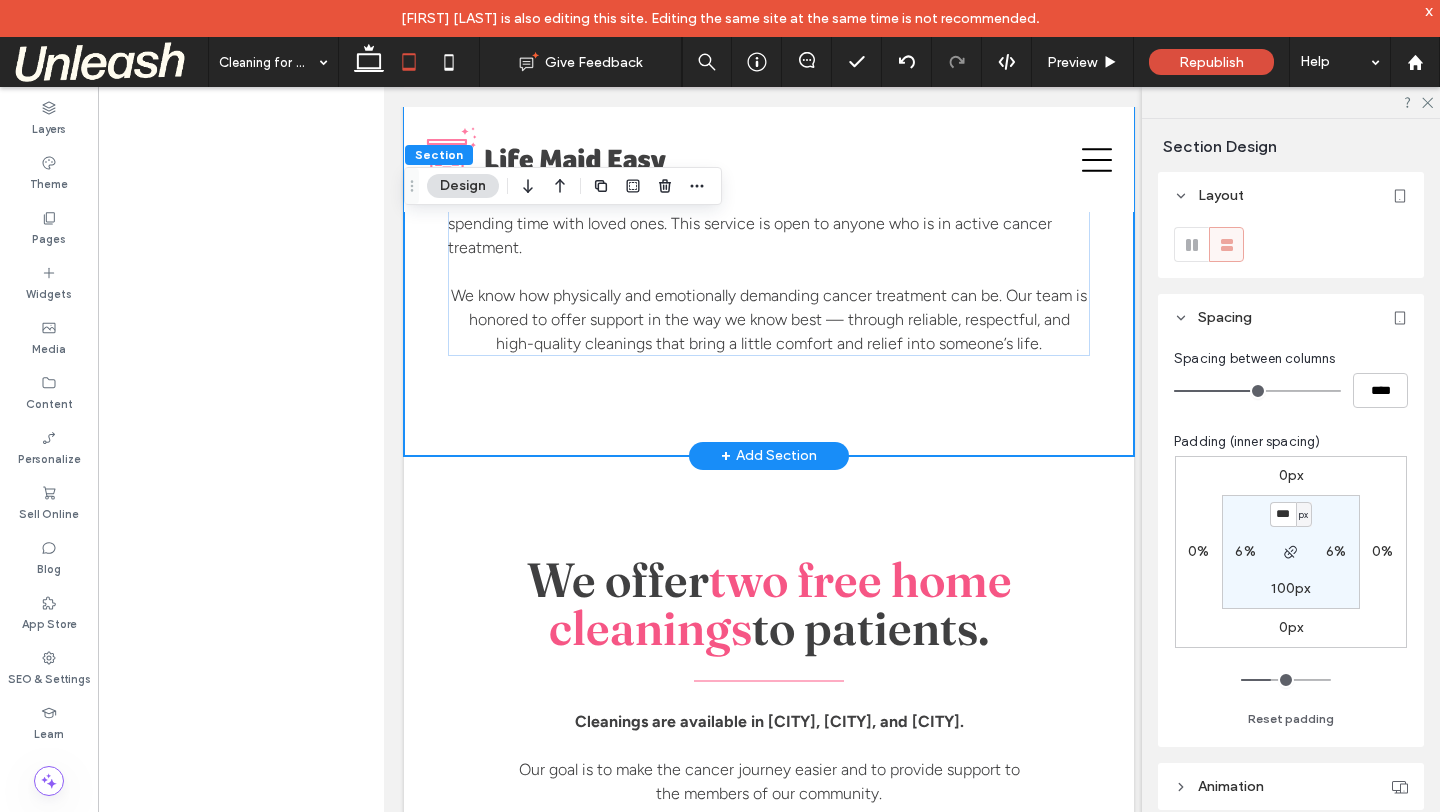 scroll, scrollTop: 930, scrollLeft: 0, axis: vertical 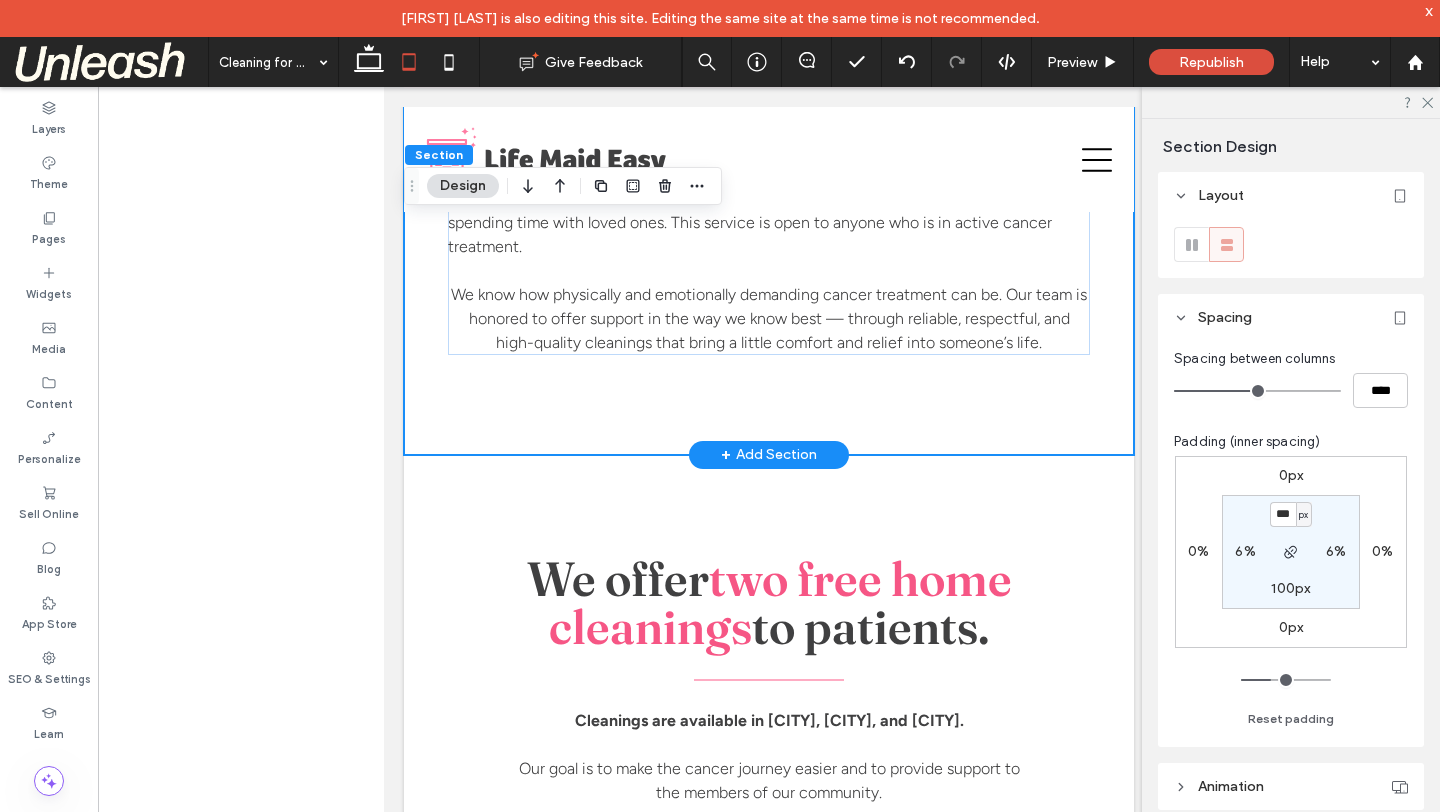 click on "Compassionate Cleanings for Local Cancer Patients
About Cleaning for a Reason
Cleaning for a Reason is a 501(c)(3) nonprofit organization whose mission is to provide free home cleaning services for cancer patients so that they can focus on recovery and spending time with loved ones. This service is open to anyone who is in active cancer treatment. We know how physically and emotionally demanding cancer treatment can be. Our team is honored to offer support in the way we know best — through reliable, respectful, and high-quality cleanings that bring a little comfort and relief into someone’s life." at bounding box center [769, 199] 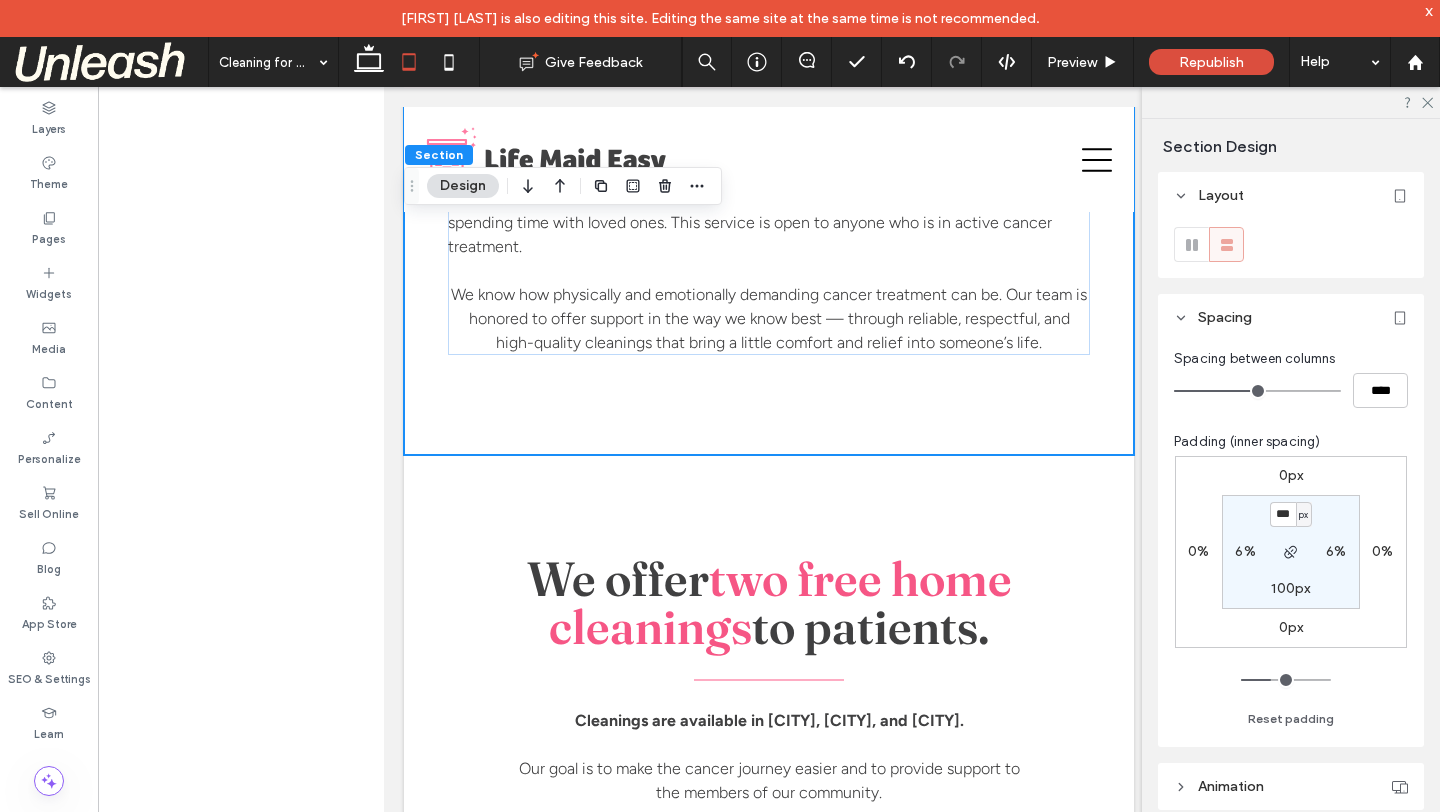 click on "100px" at bounding box center [1290, 588] 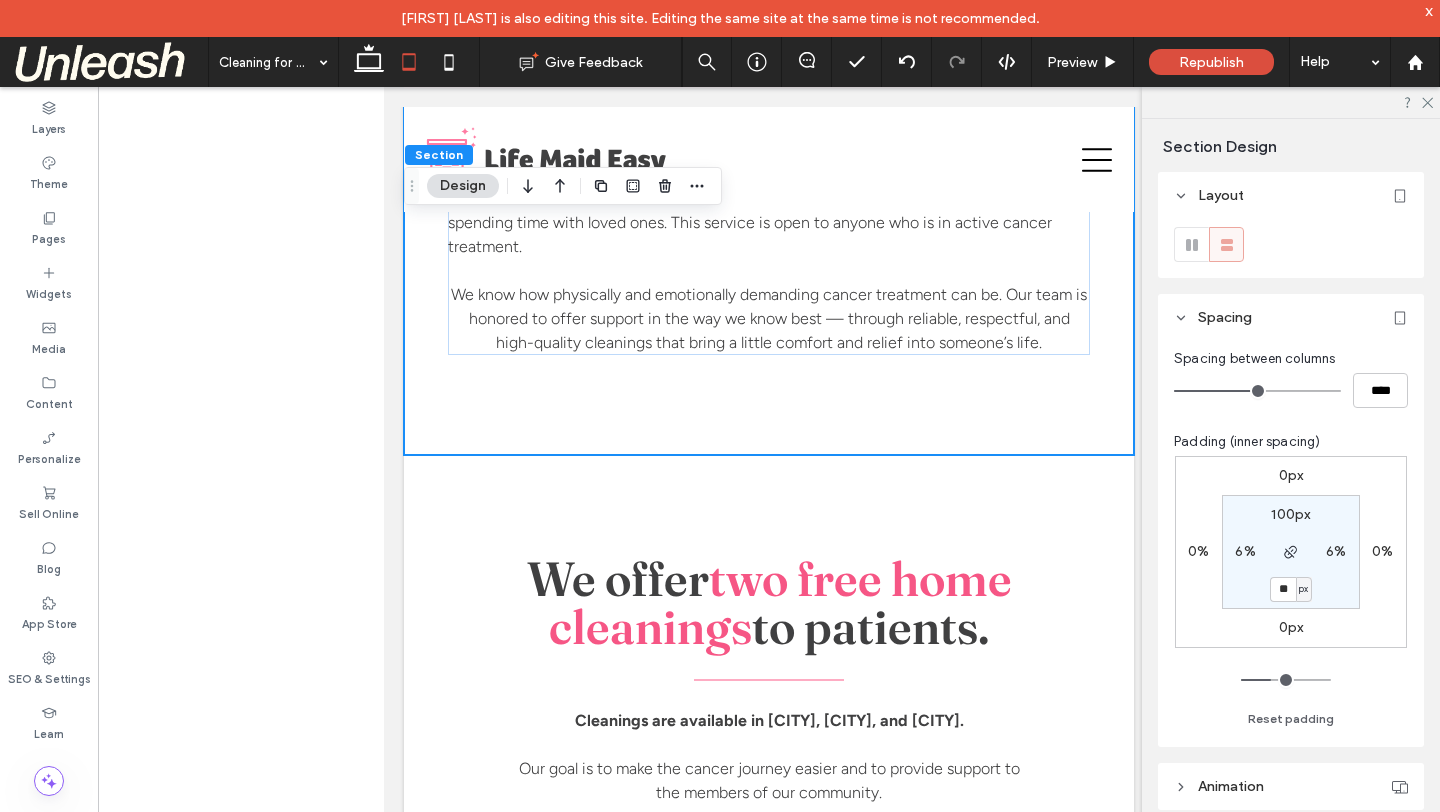 type on "**" 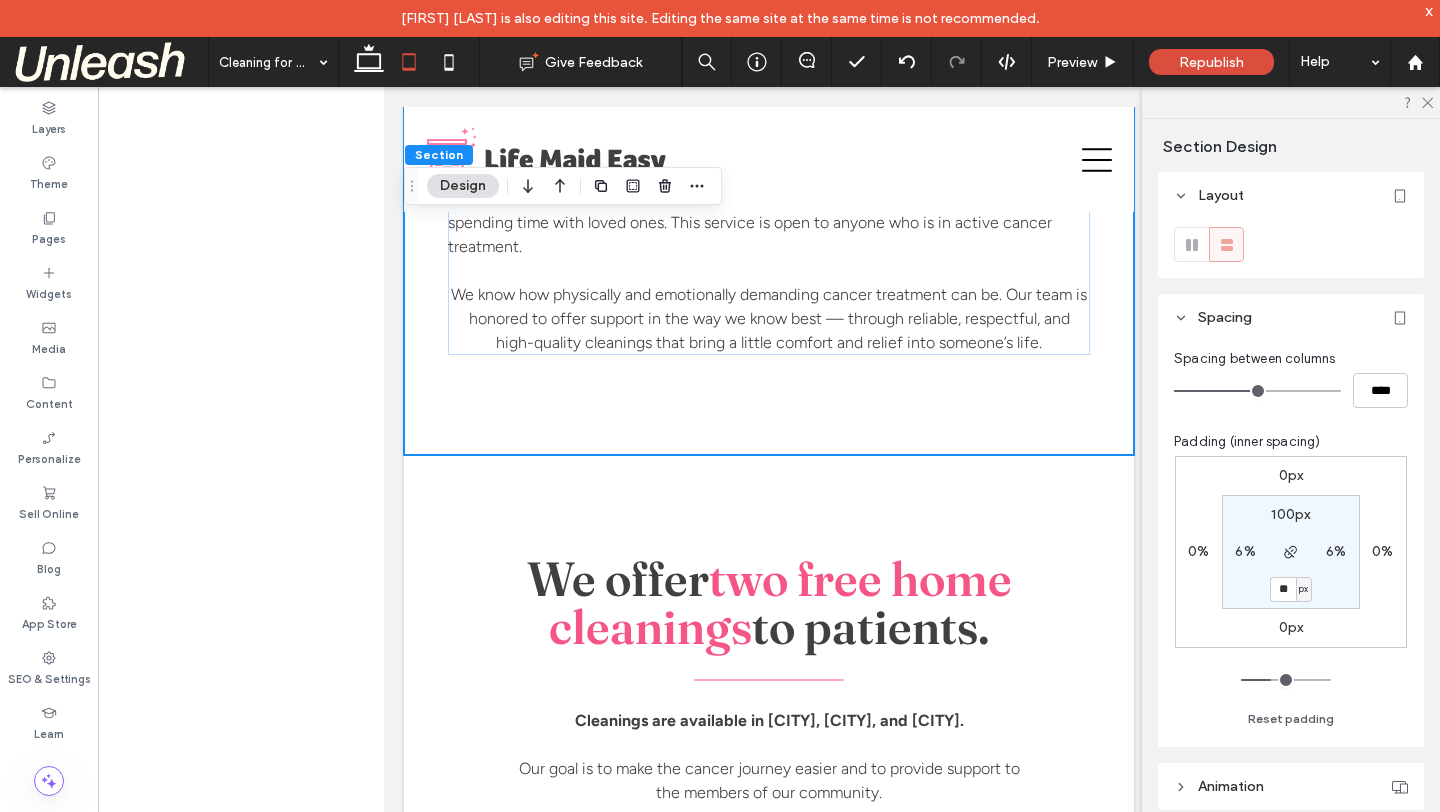 type on "**" 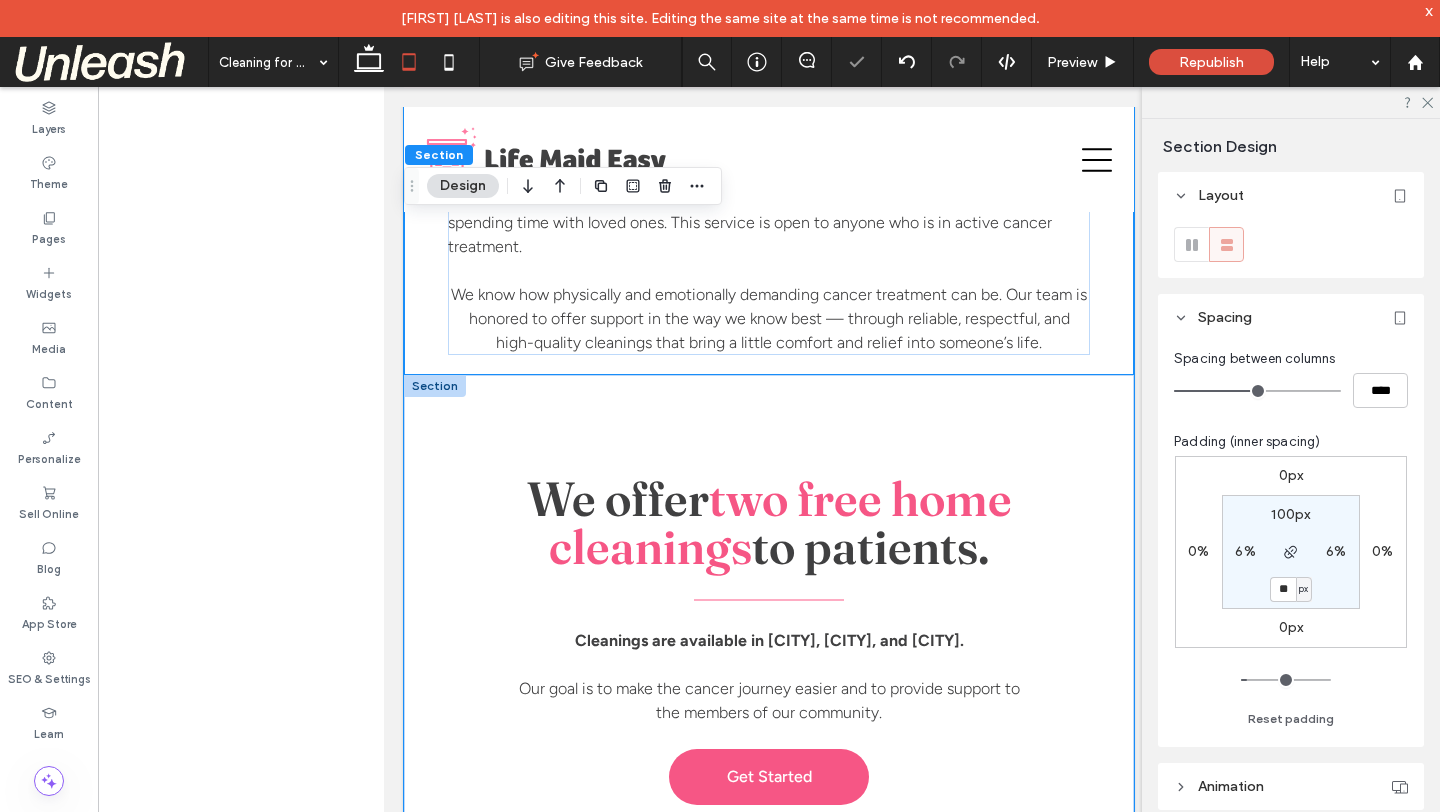 click on "We offer  two free home cleanings  to patients.
Cleanings are available in Macungie, Allentown, and Philadelphia. Our goal is to make the cancer journey easier and to provide support to the members of our community.
Get Started" at bounding box center (769, 895) 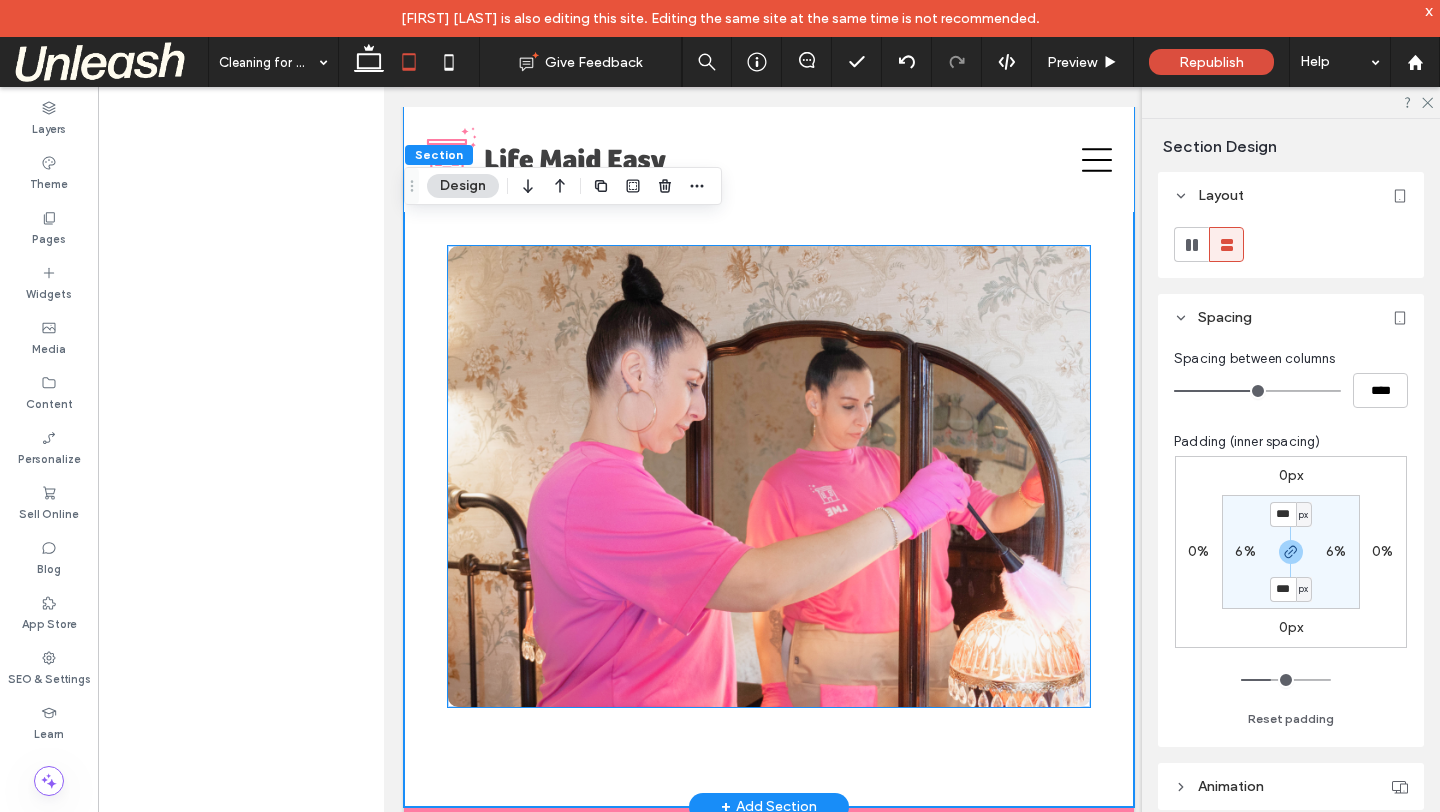 scroll, scrollTop: 1535, scrollLeft: 0, axis: vertical 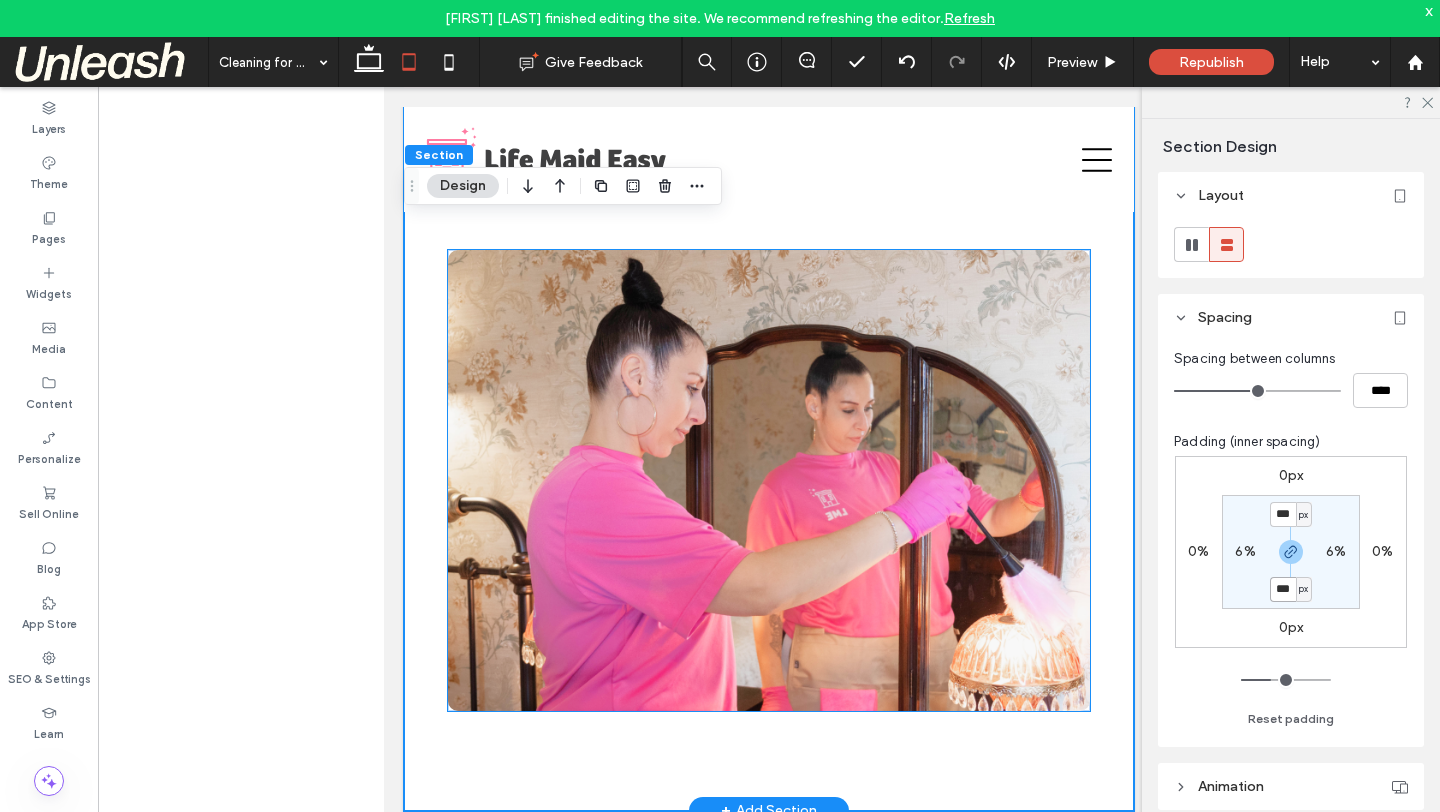 click at bounding box center (769, 480) 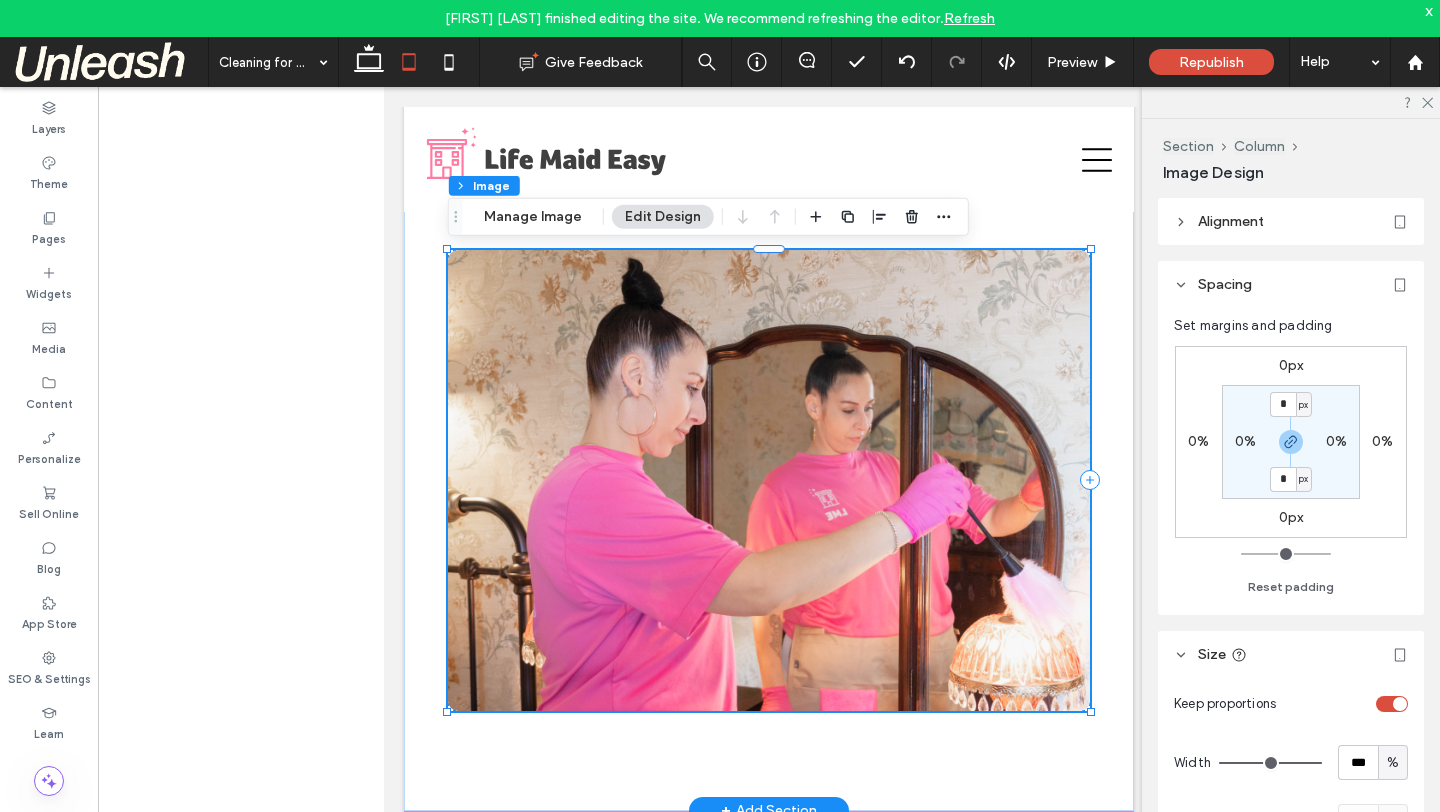type on "**" 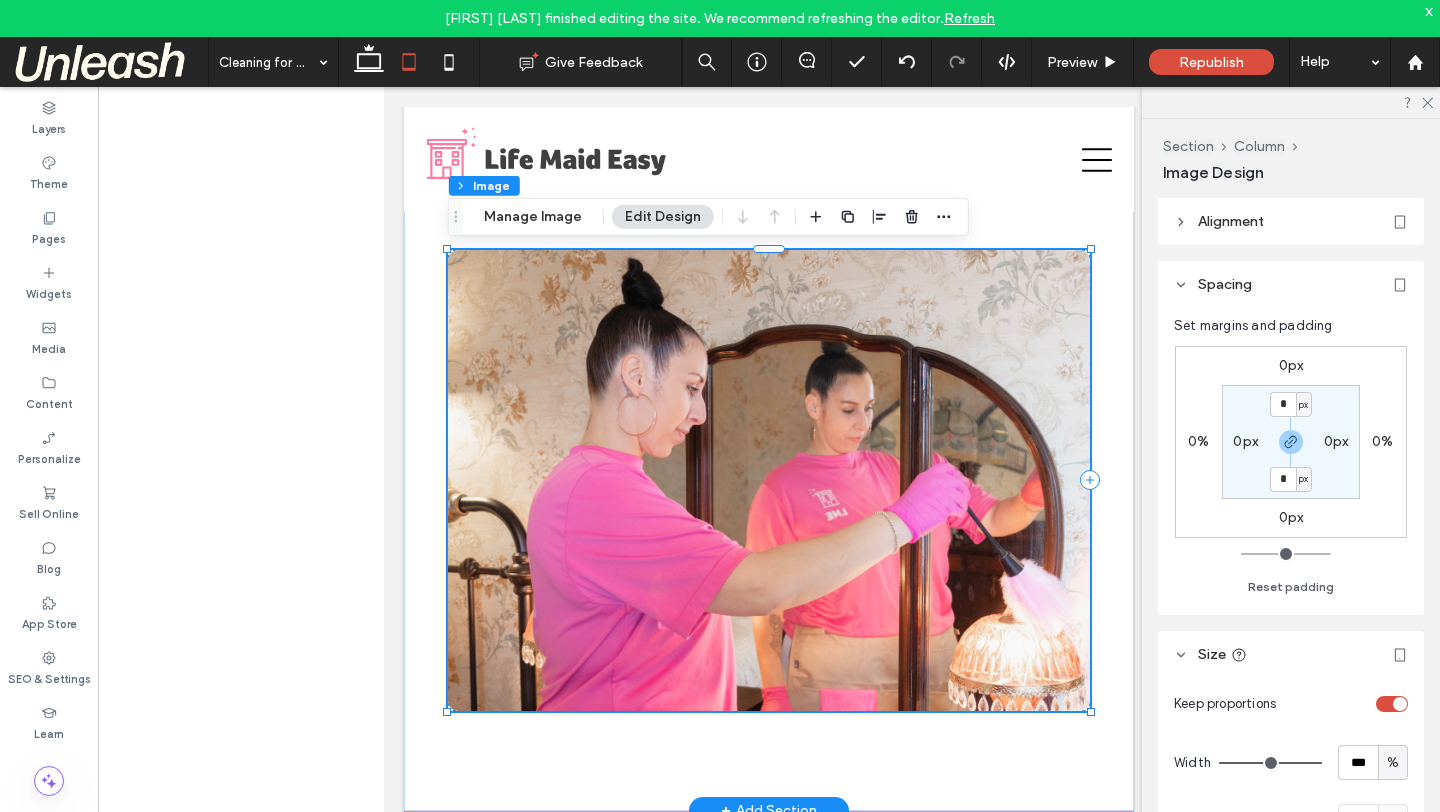 click at bounding box center [769, 480] 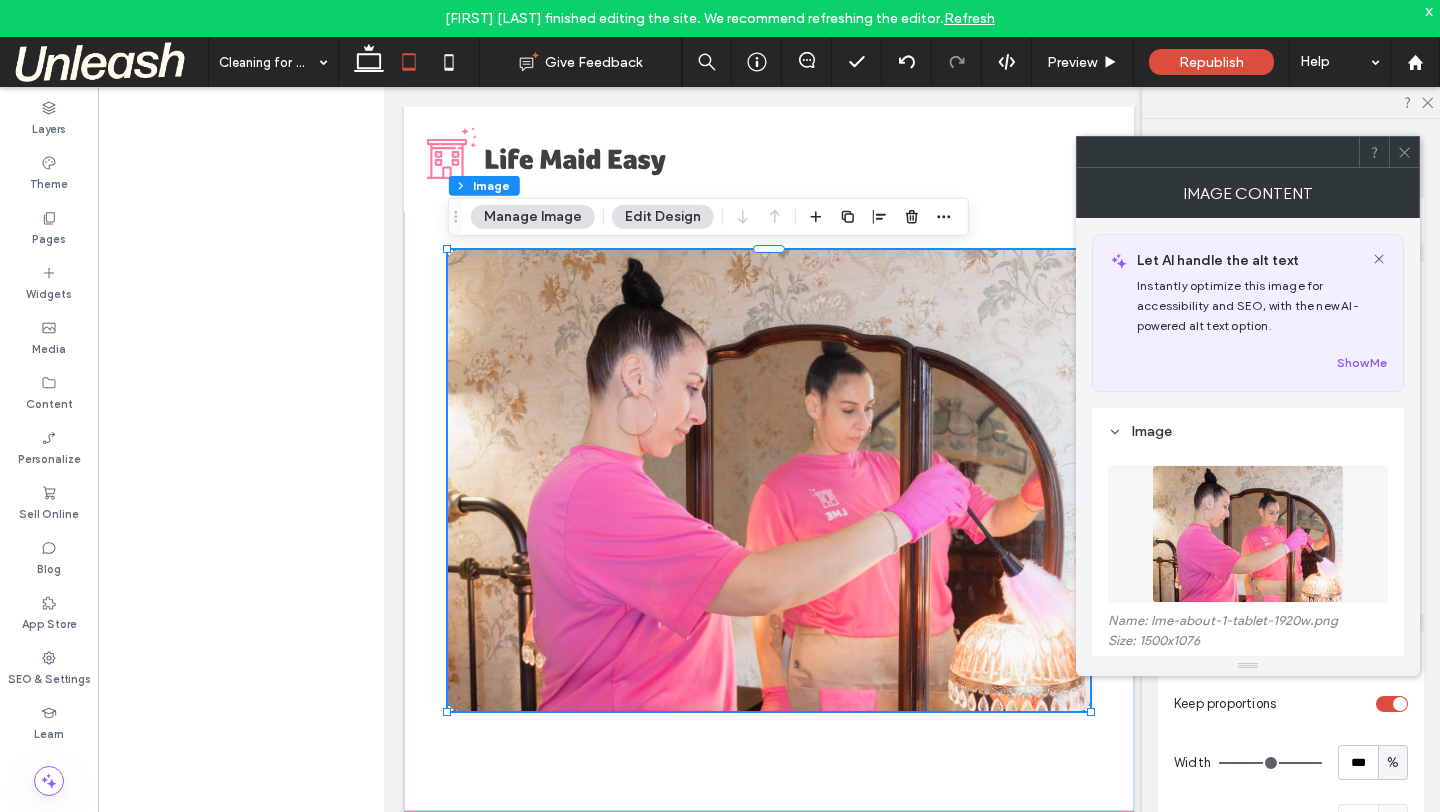 click at bounding box center (1248, 534) 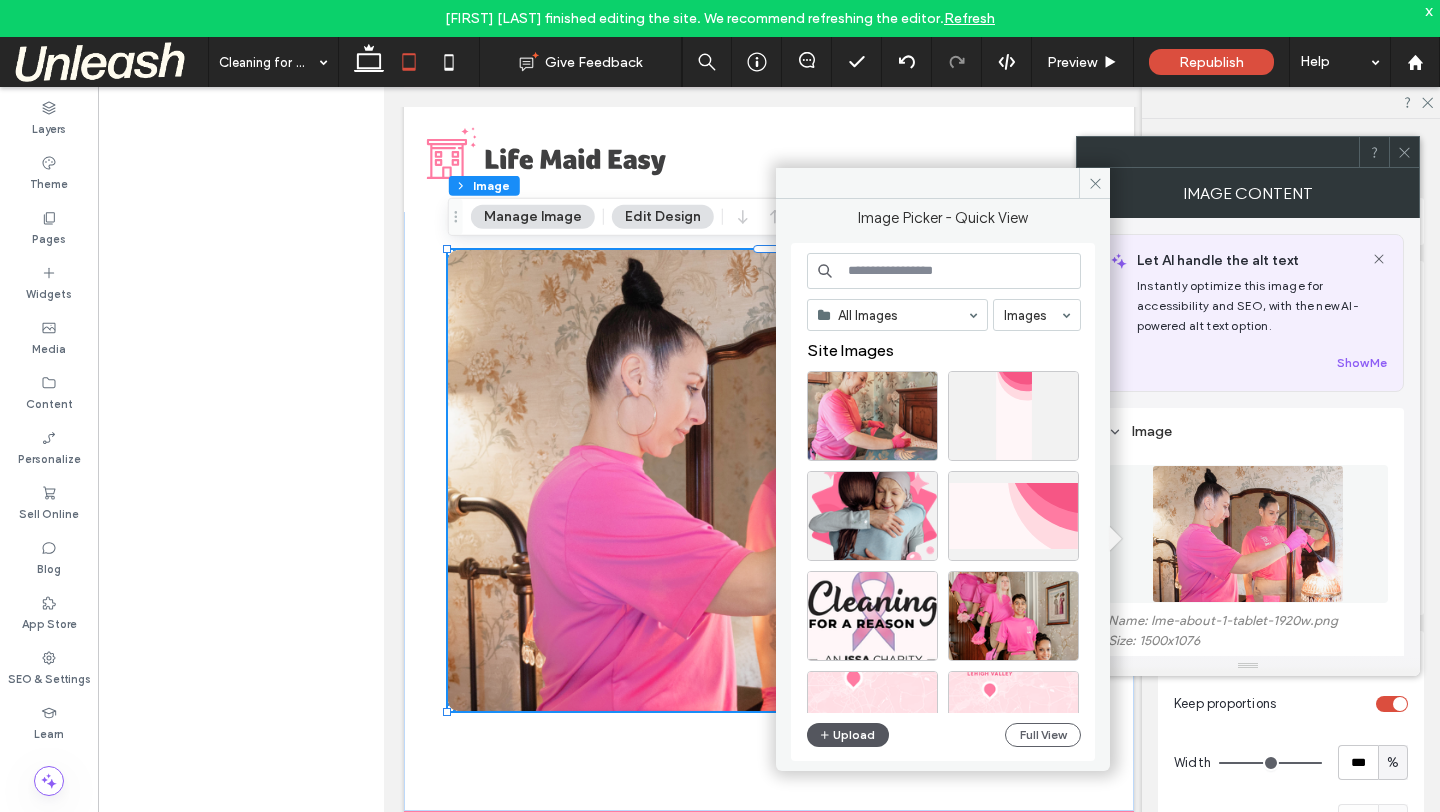 click on "Upload" at bounding box center [848, 735] 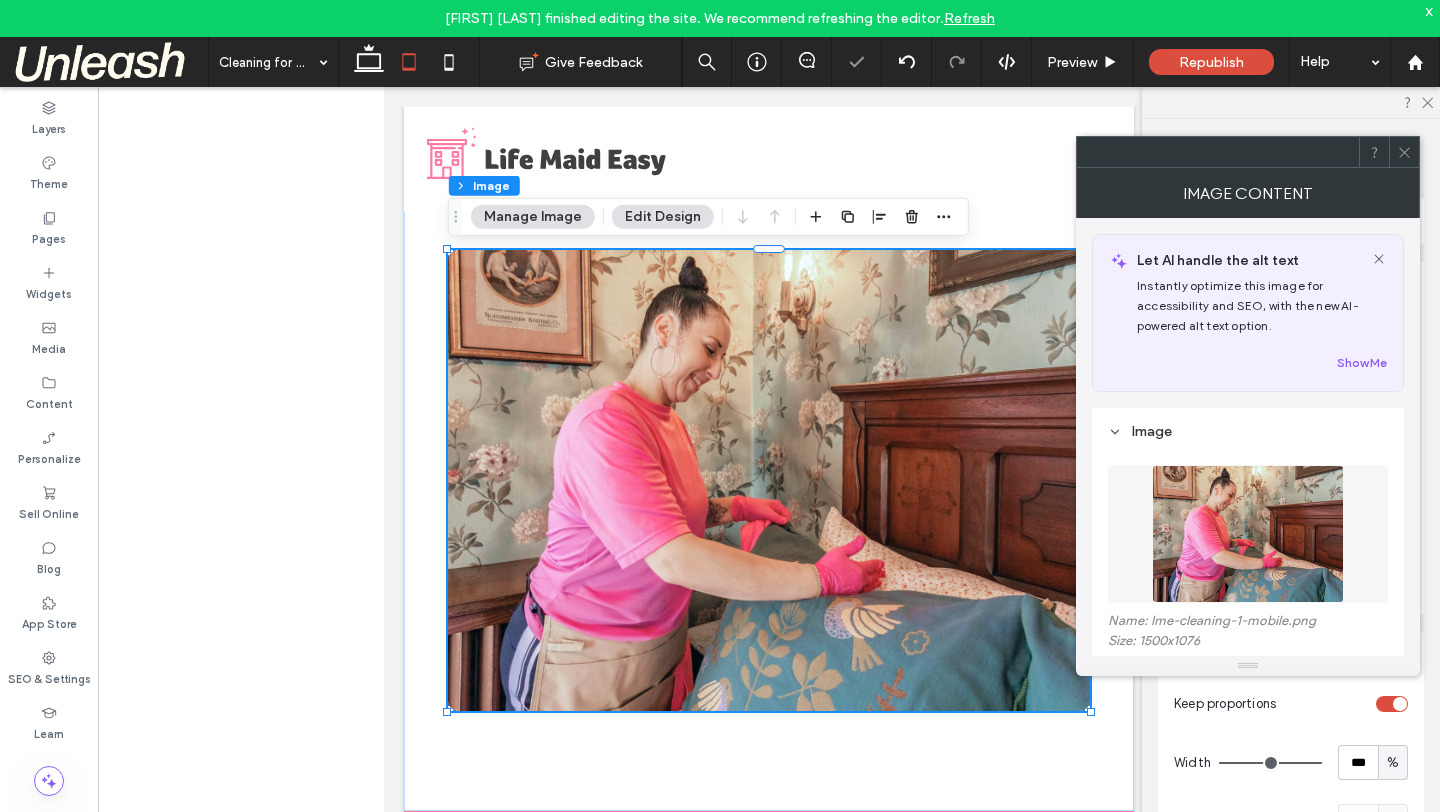 scroll, scrollTop: 44, scrollLeft: 0, axis: vertical 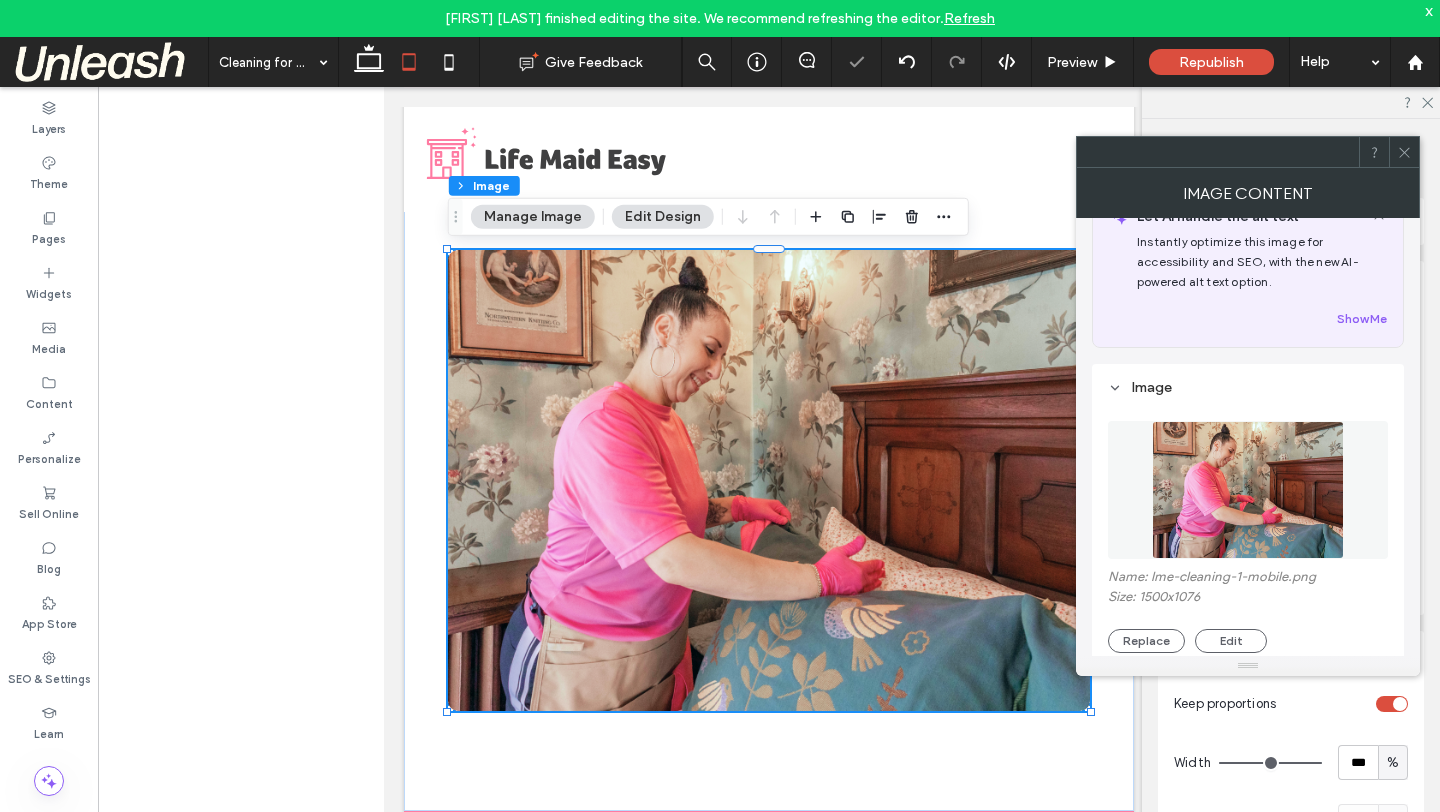 click 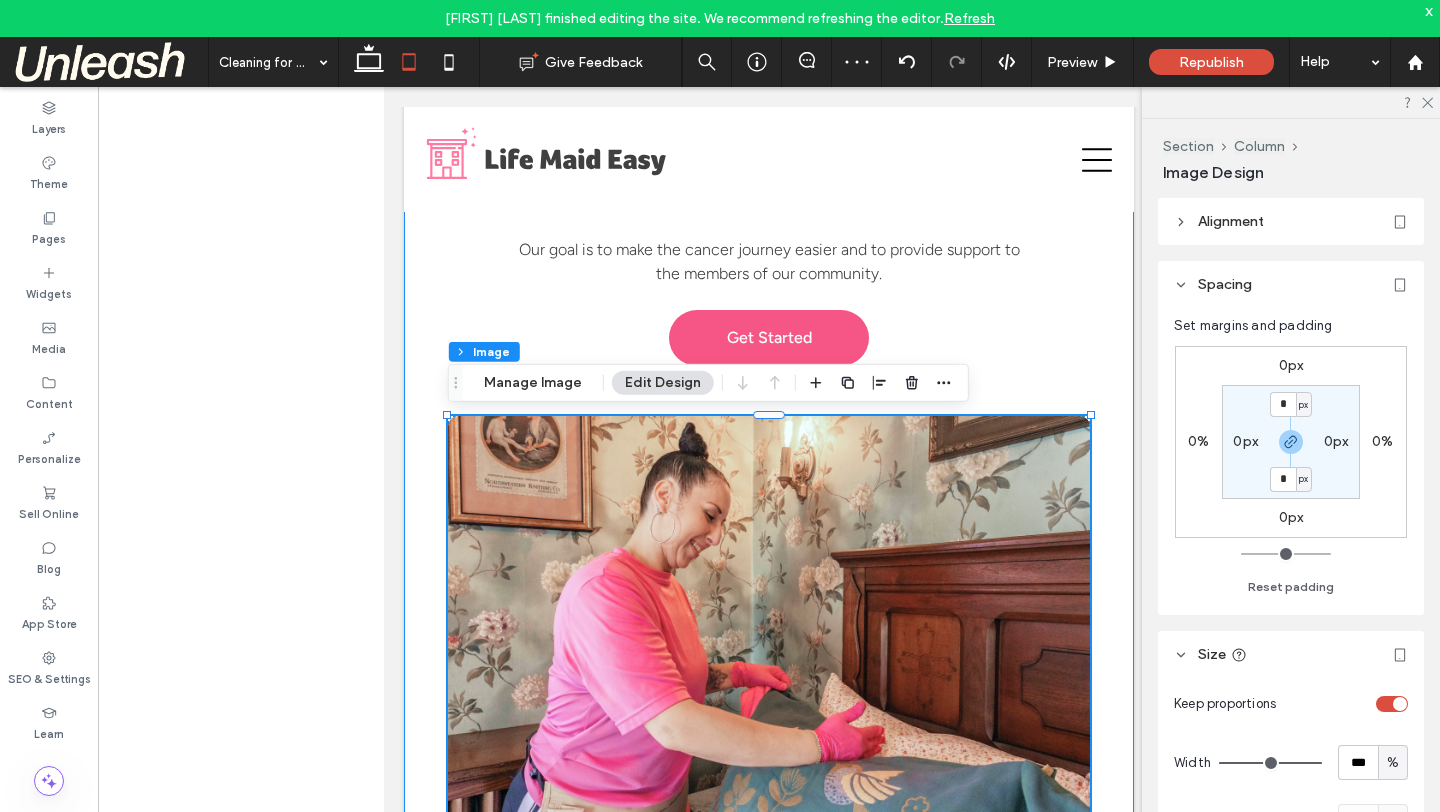 click on "We offer  two free home cleanings  to patients.
Cleanings are available in Macungie, Allentown, and Philadelphia. Our goal is to make the cancer journey easier and to provide support to the members of our community.
Get Started" at bounding box center (769, 456) 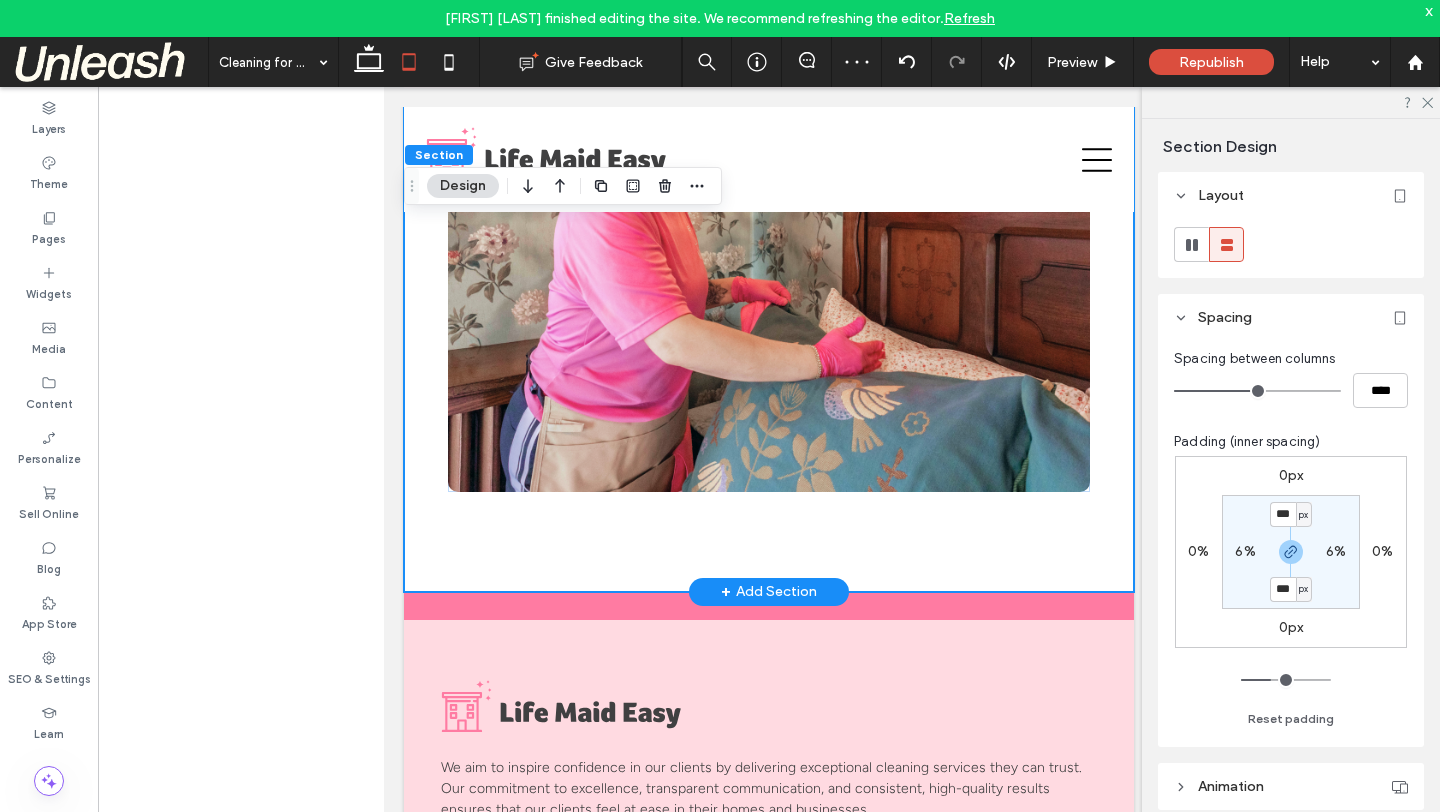 scroll, scrollTop: 1767, scrollLeft: 0, axis: vertical 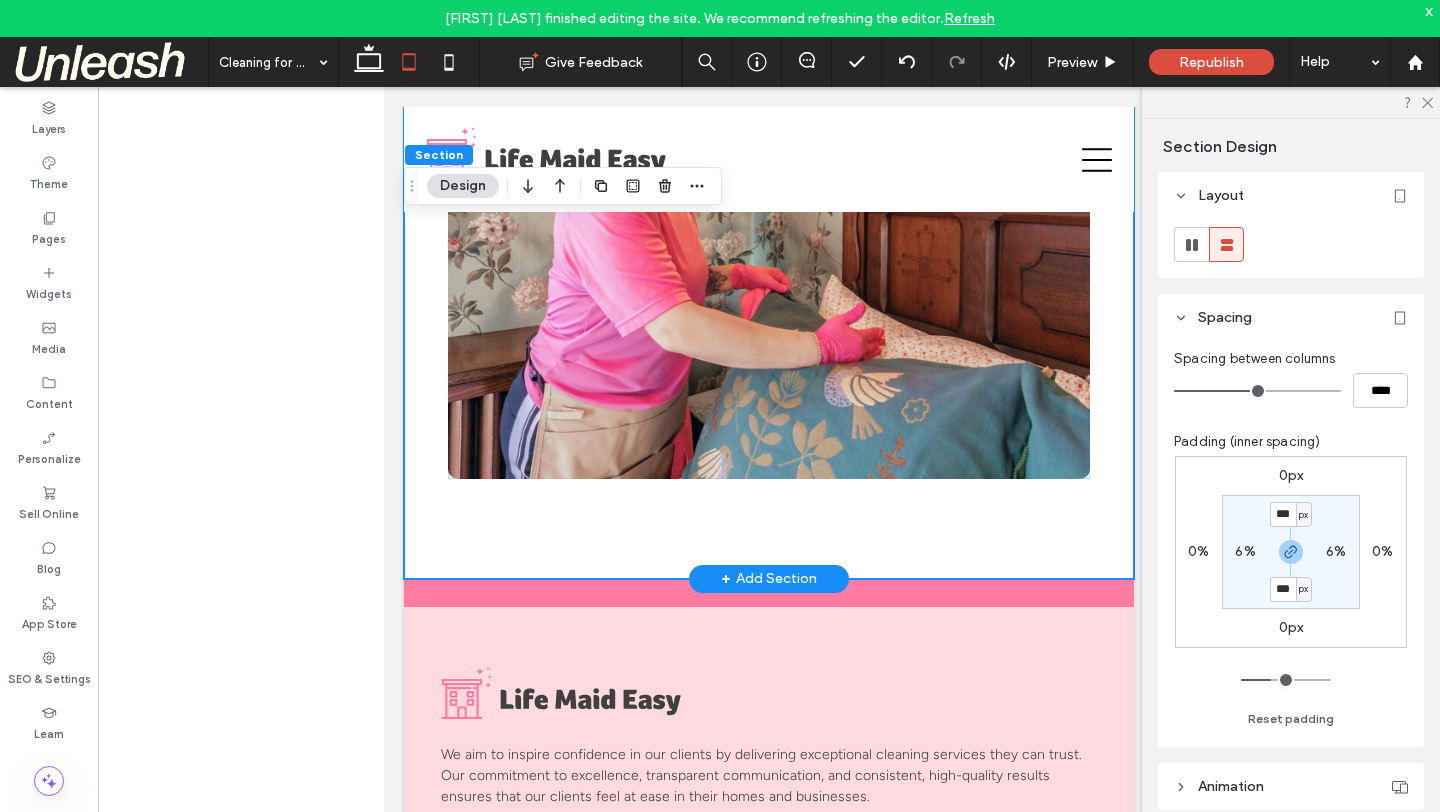 click on "We offer  two free home cleanings  to patients.
Cleanings are available in Macungie, Allentown, and Philadelphia. Our goal is to make the cancer journey easier and to provide support to the members of our community.
Get Started" at bounding box center [769, 58] 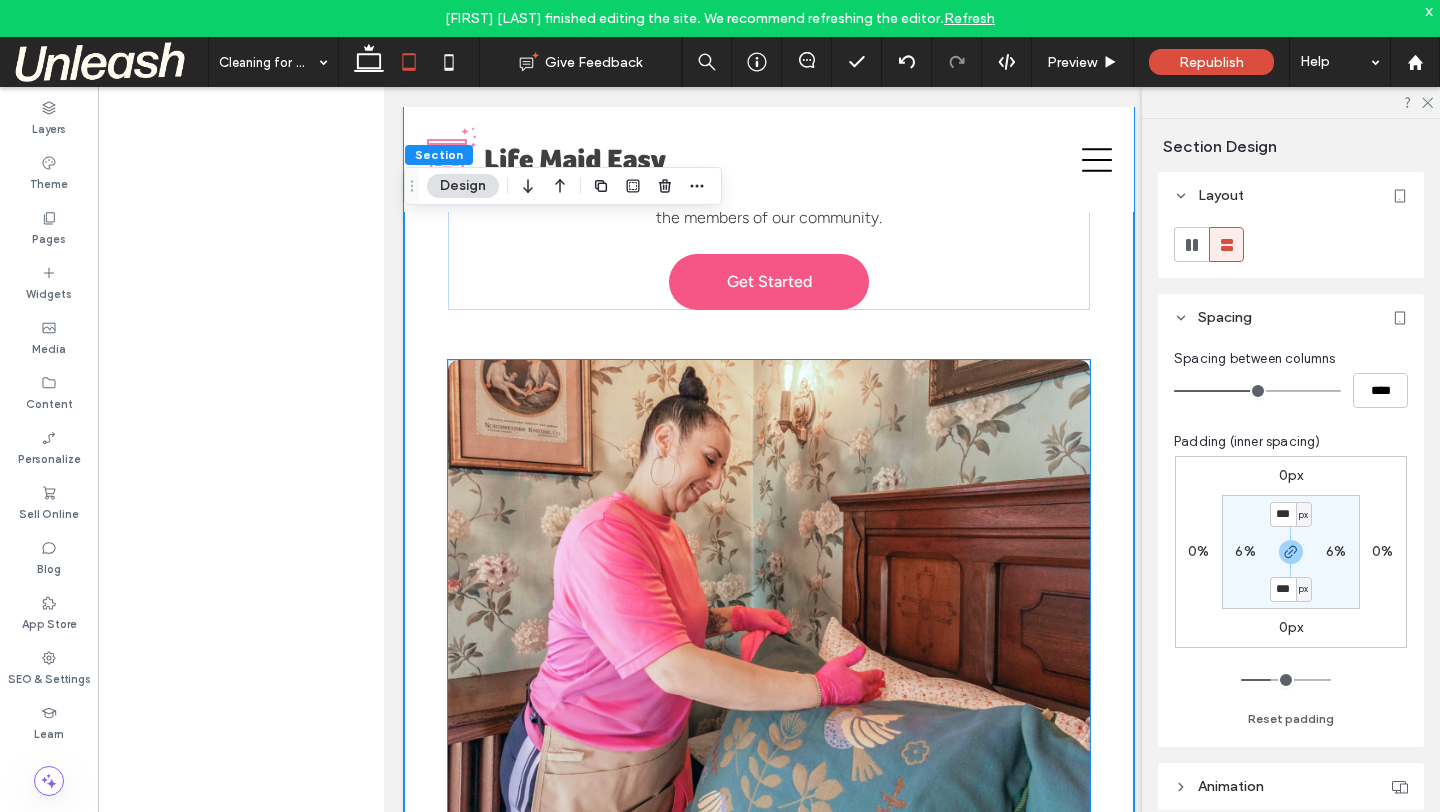 scroll, scrollTop: 1436, scrollLeft: 0, axis: vertical 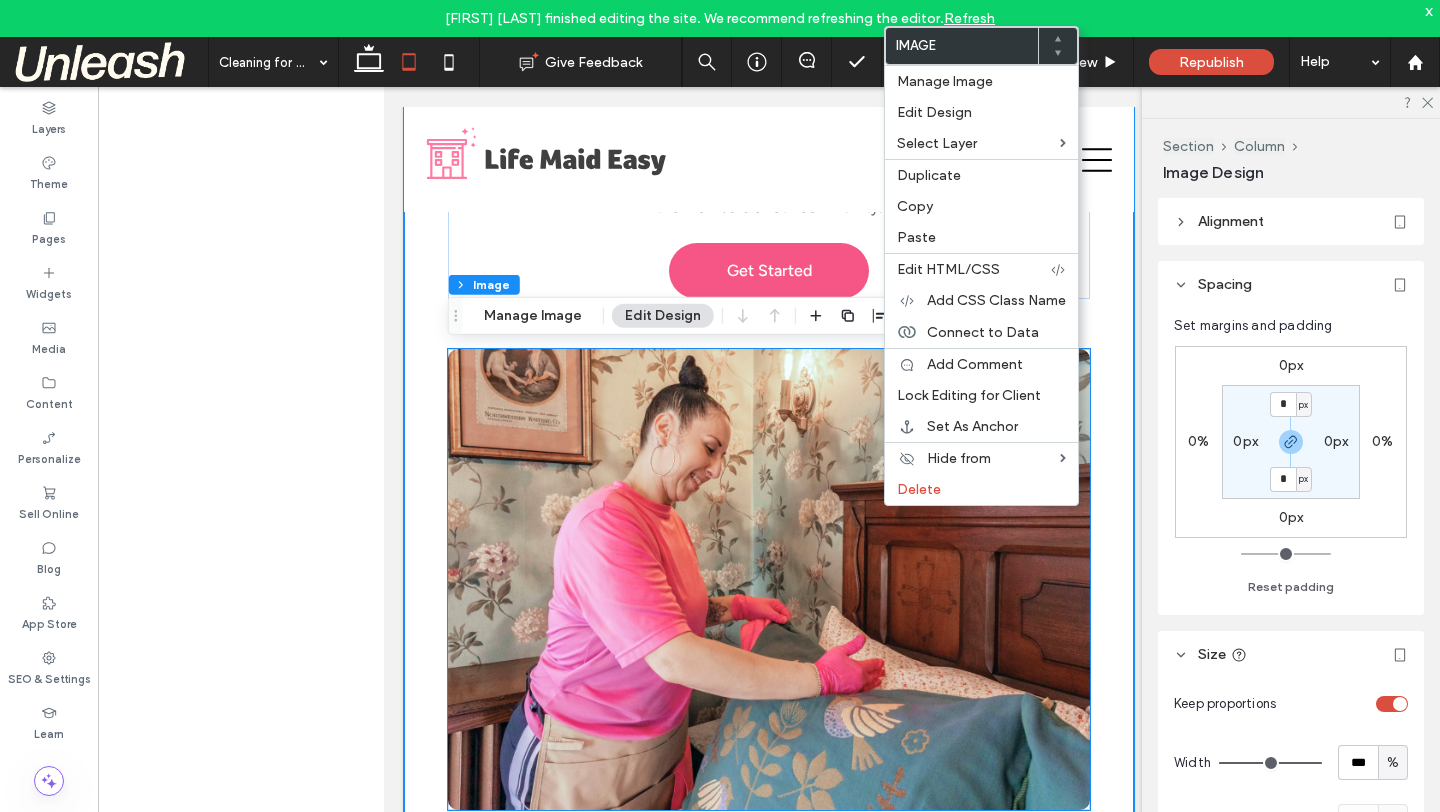 type on "**" 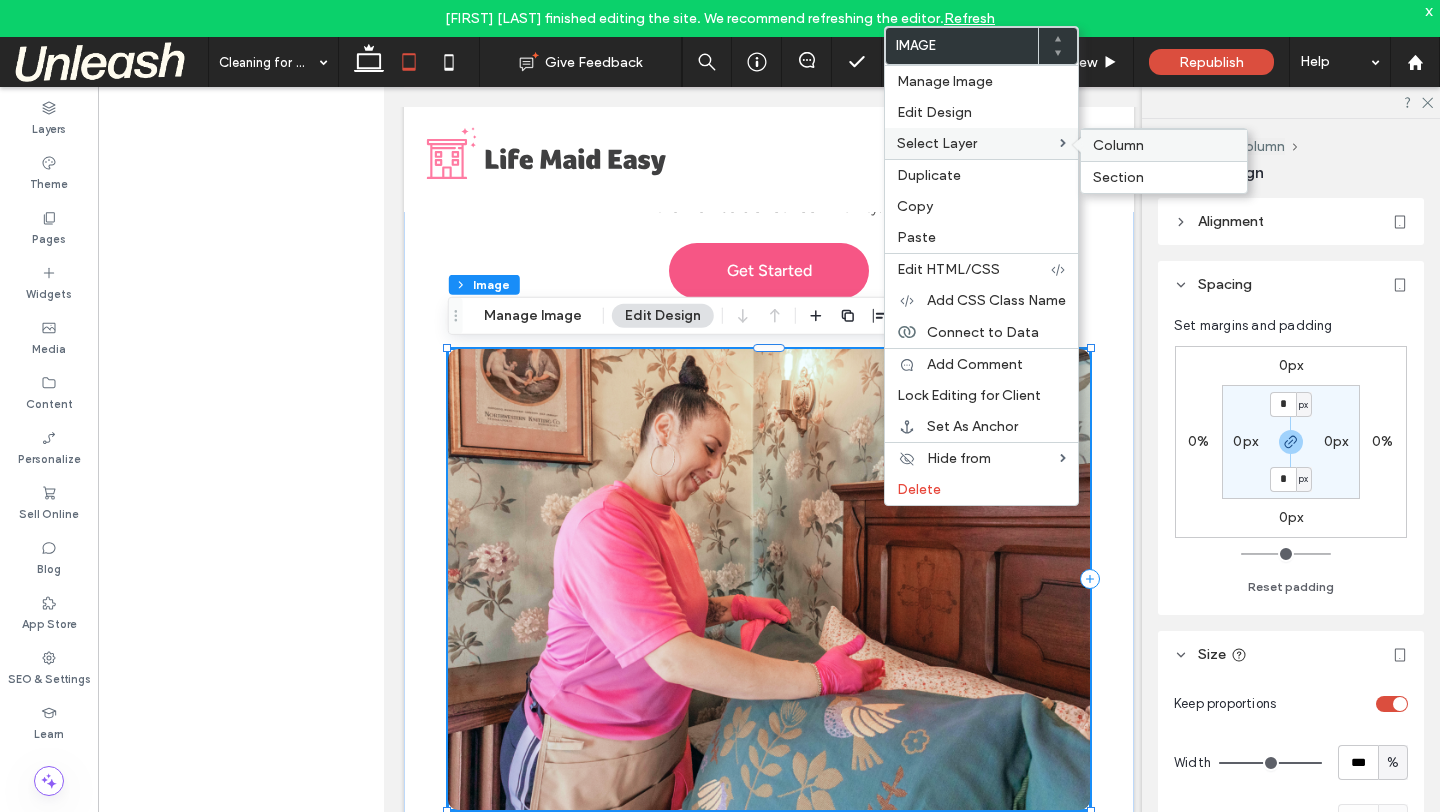 click on "Column" at bounding box center (1118, 145) 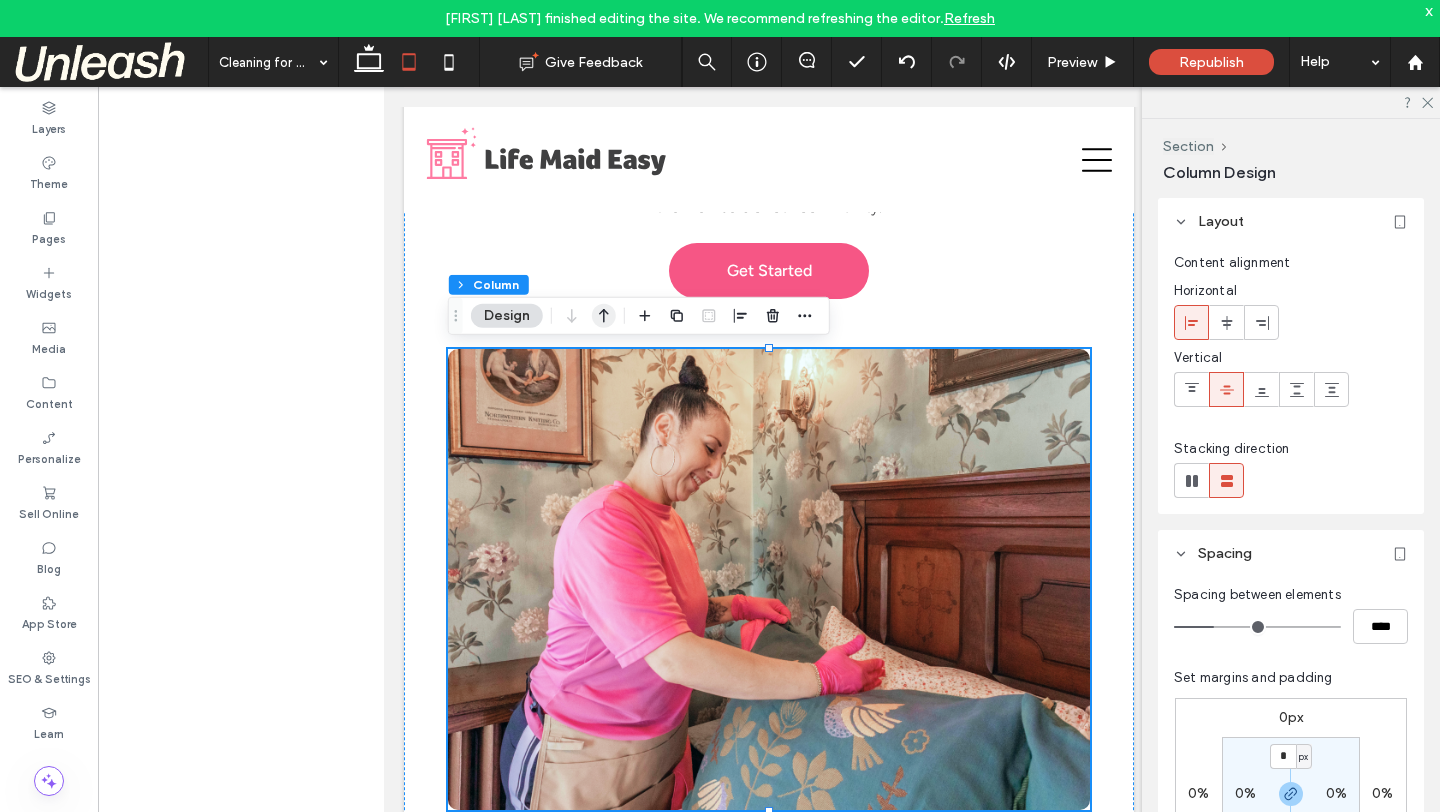 click 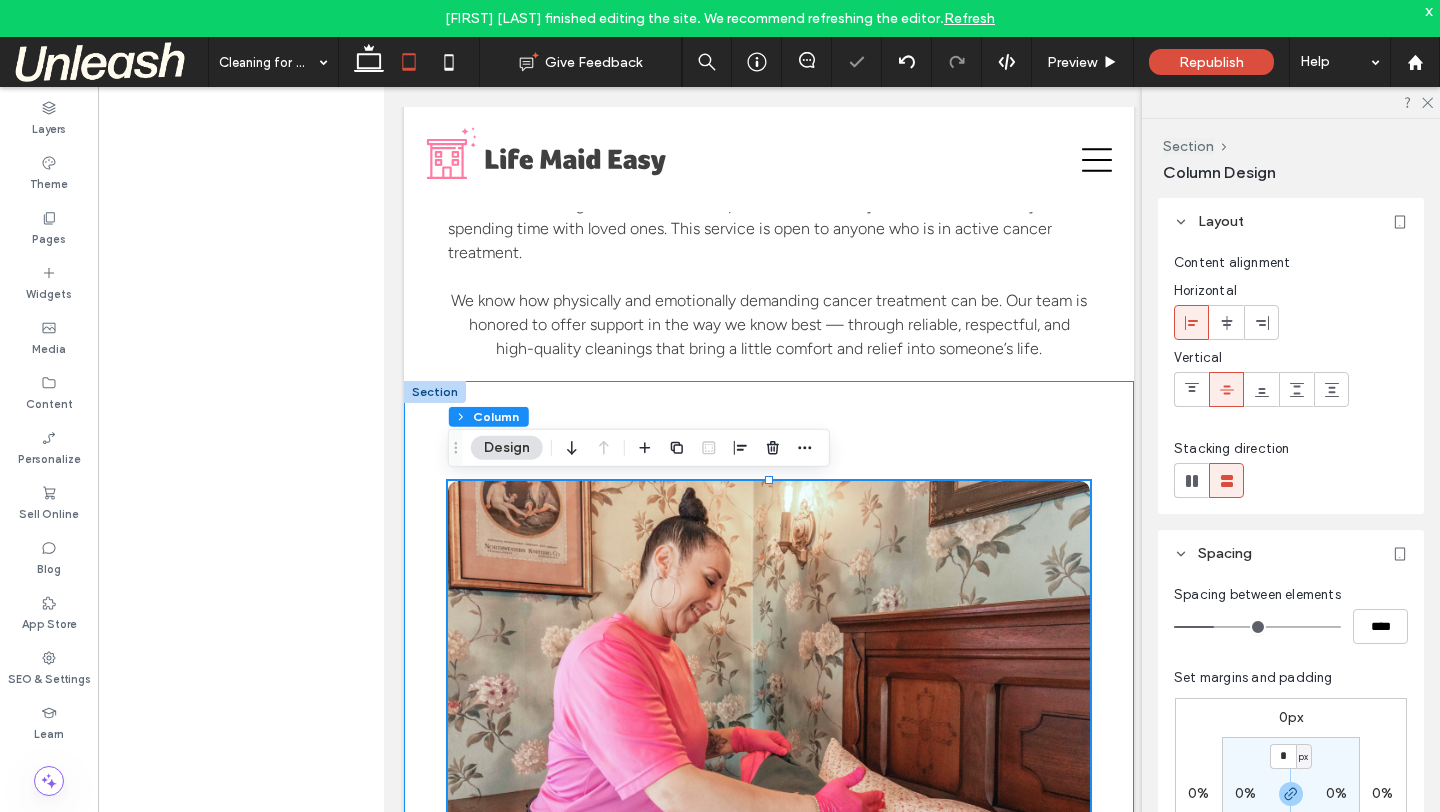 click on "We offer  two free home cleanings  to patients.
Cleanings are available in Macungie, Allentown, and Philadelphia. Our goal is to make the cancer journey easier and to provide support to the members of our community.
Get Started" at bounding box center (769, 901) 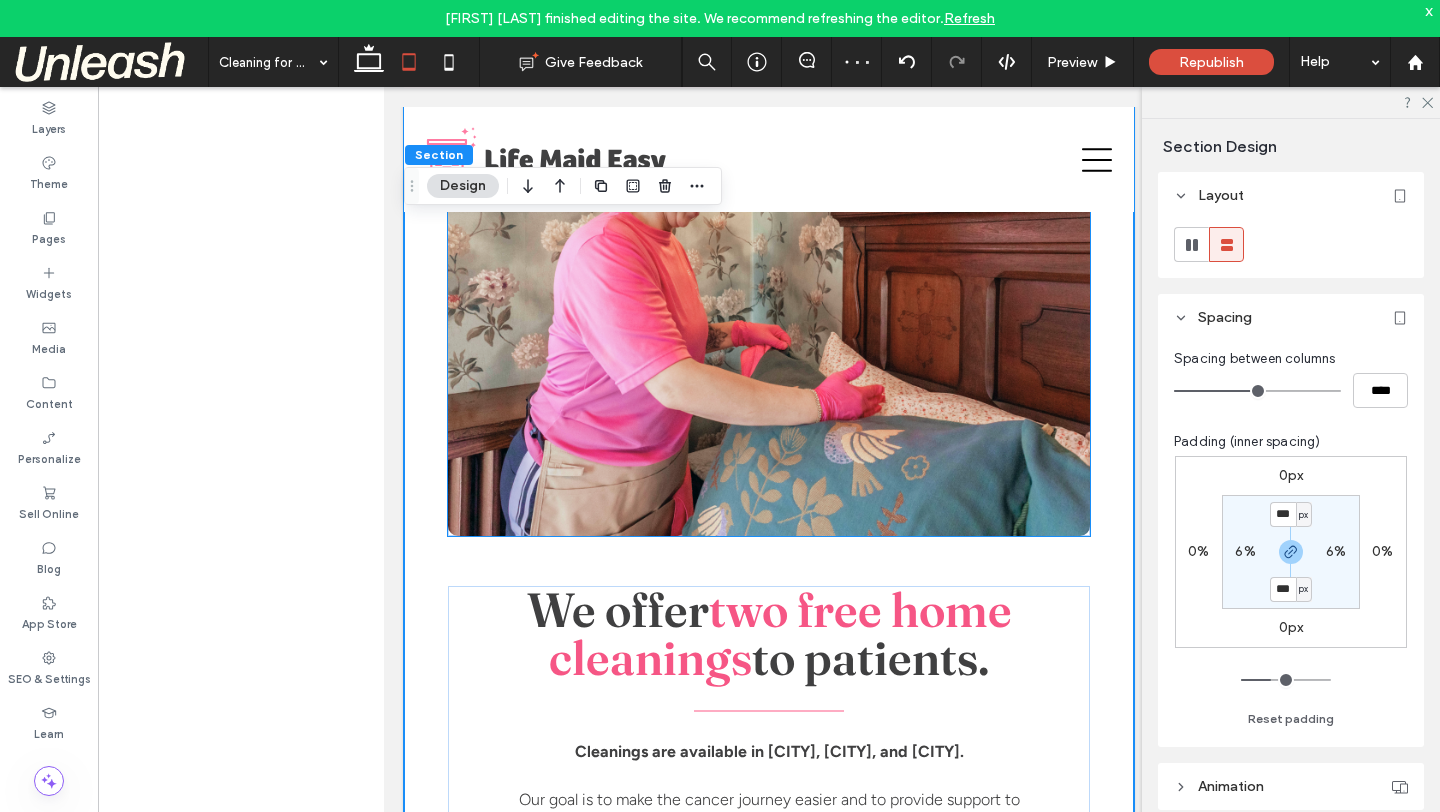 scroll, scrollTop: 1511, scrollLeft: 0, axis: vertical 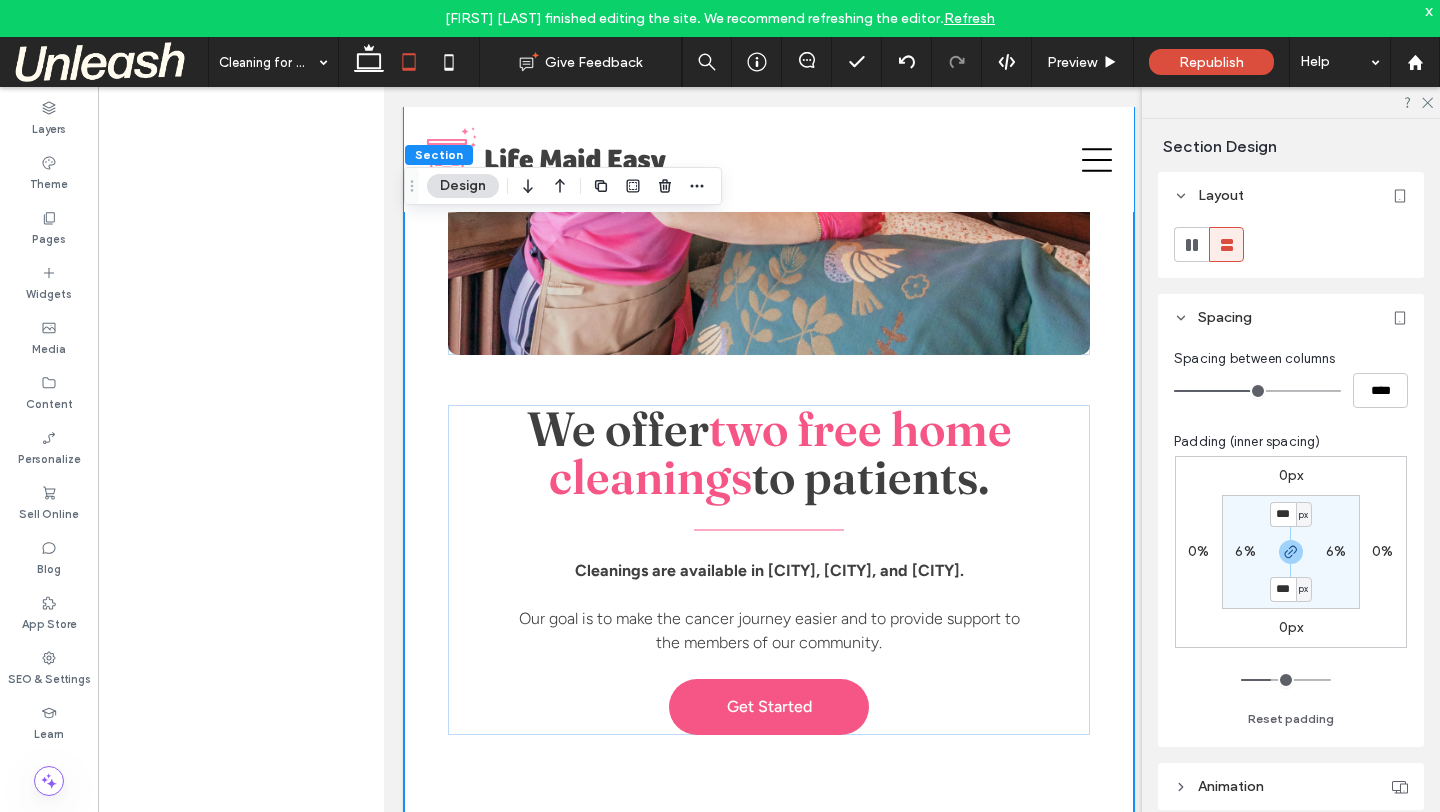 click on "We offer  two free home cleanings  to patients.
Cleanings are available in Macungie, Allentown, and Philadelphia. Our goal is to make the cancer journey easier and to provide support to the members of our community.
Get Started" at bounding box center (769, 314) 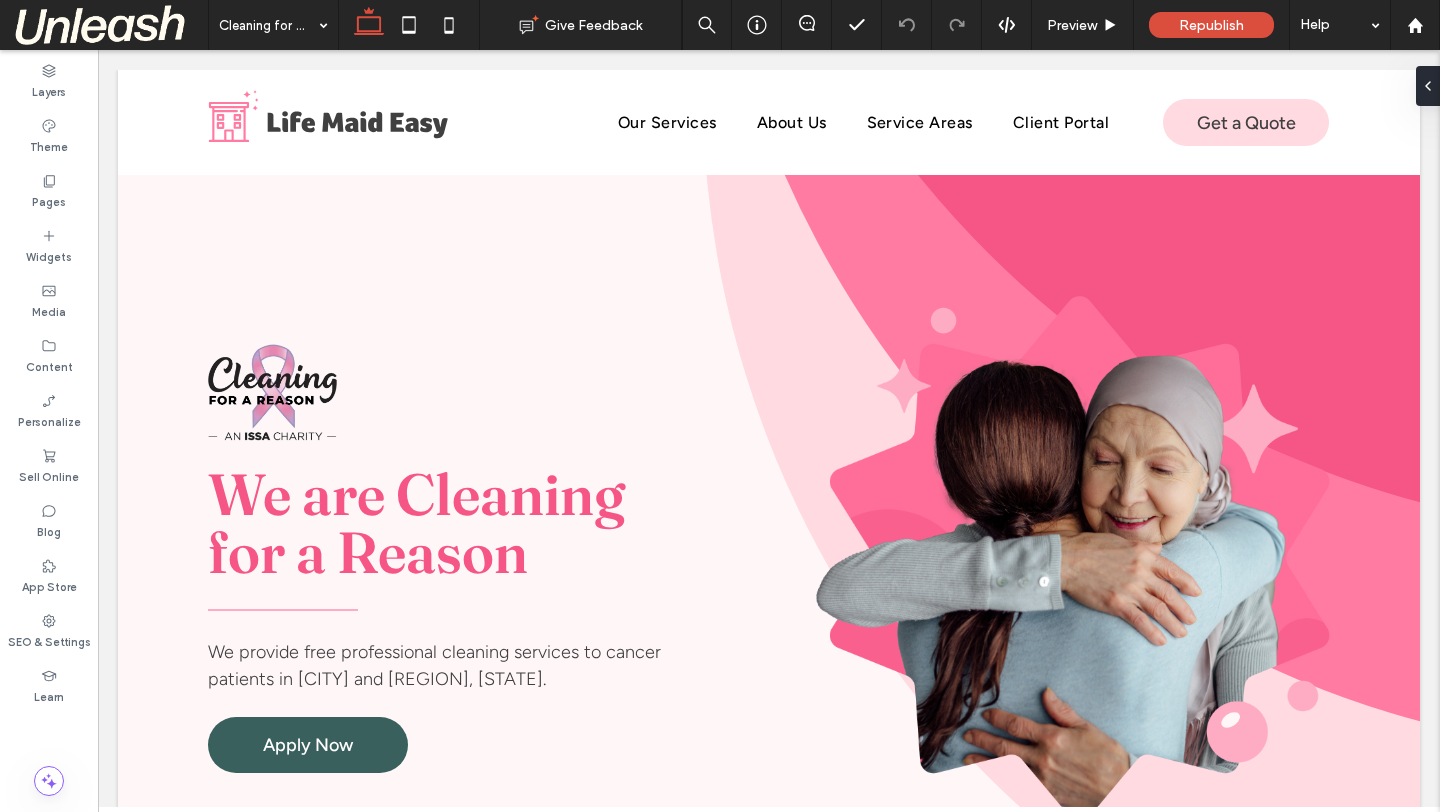 scroll, scrollTop: 1183, scrollLeft: 0, axis: vertical 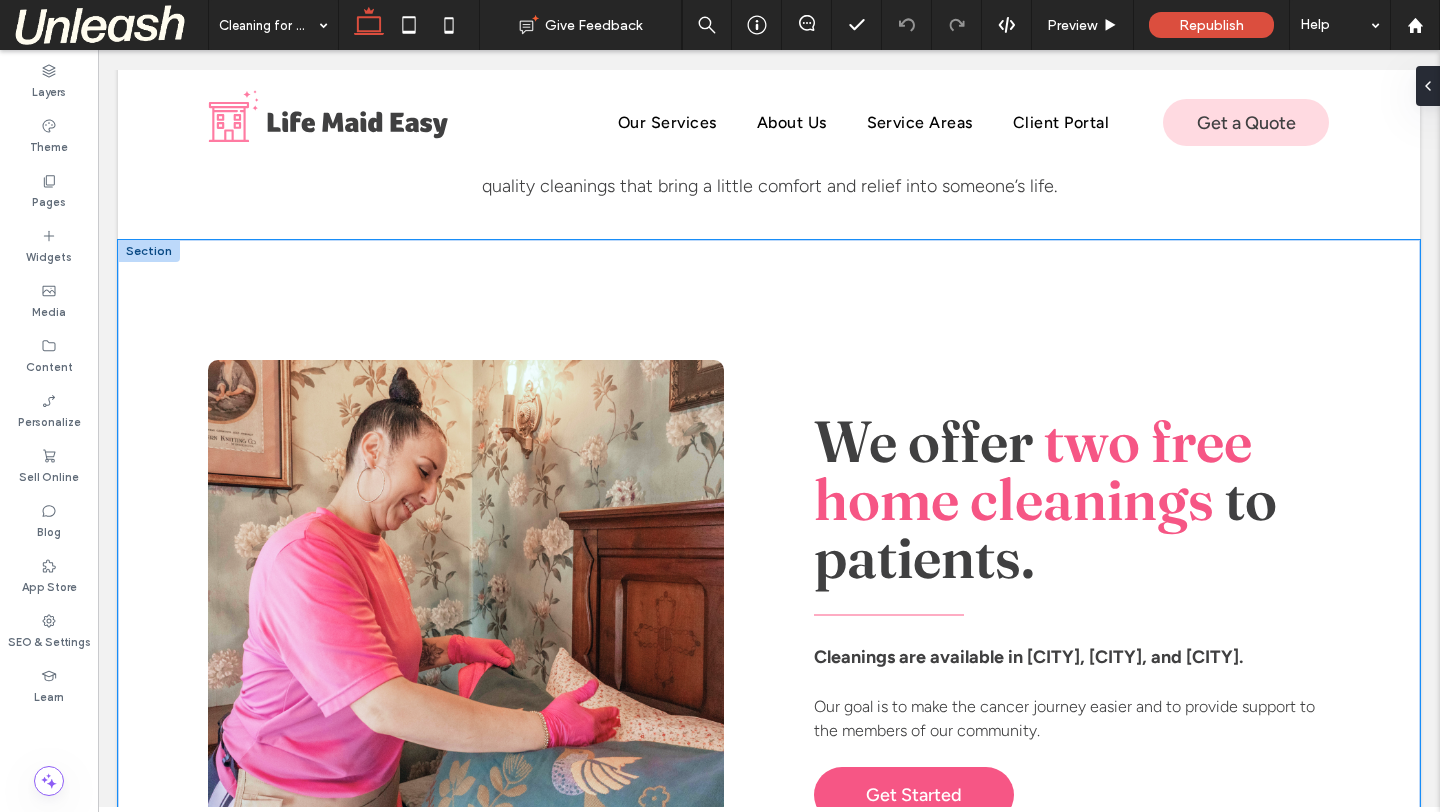 click on "We offer
two free home cleanings   to patients.
Cleanings are available in Macungie, Allentown, and Philadelphia. Our goal is to make the cancer journey easier and to provide support to the members of our community.
Get Started" at bounding box center [769, 618] 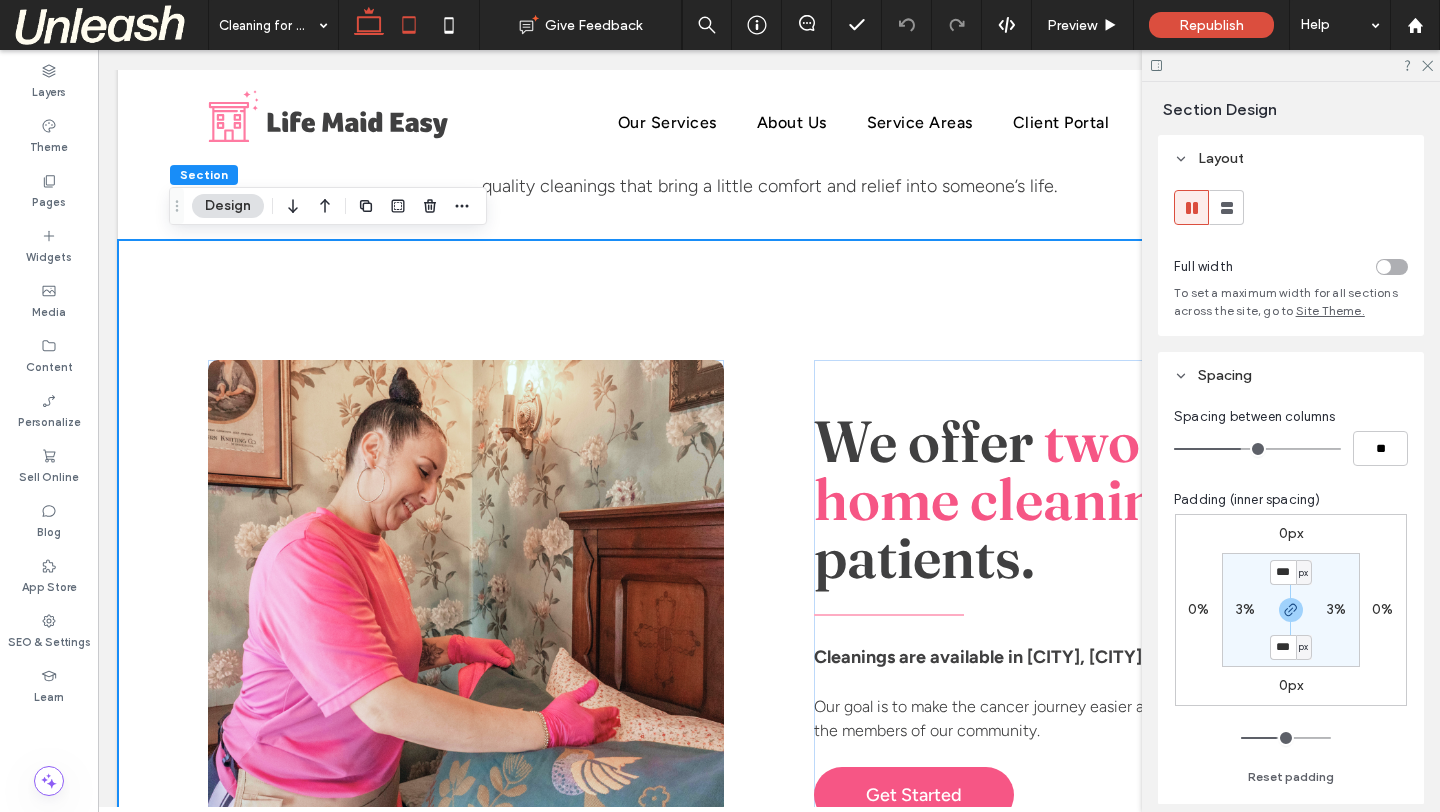 click 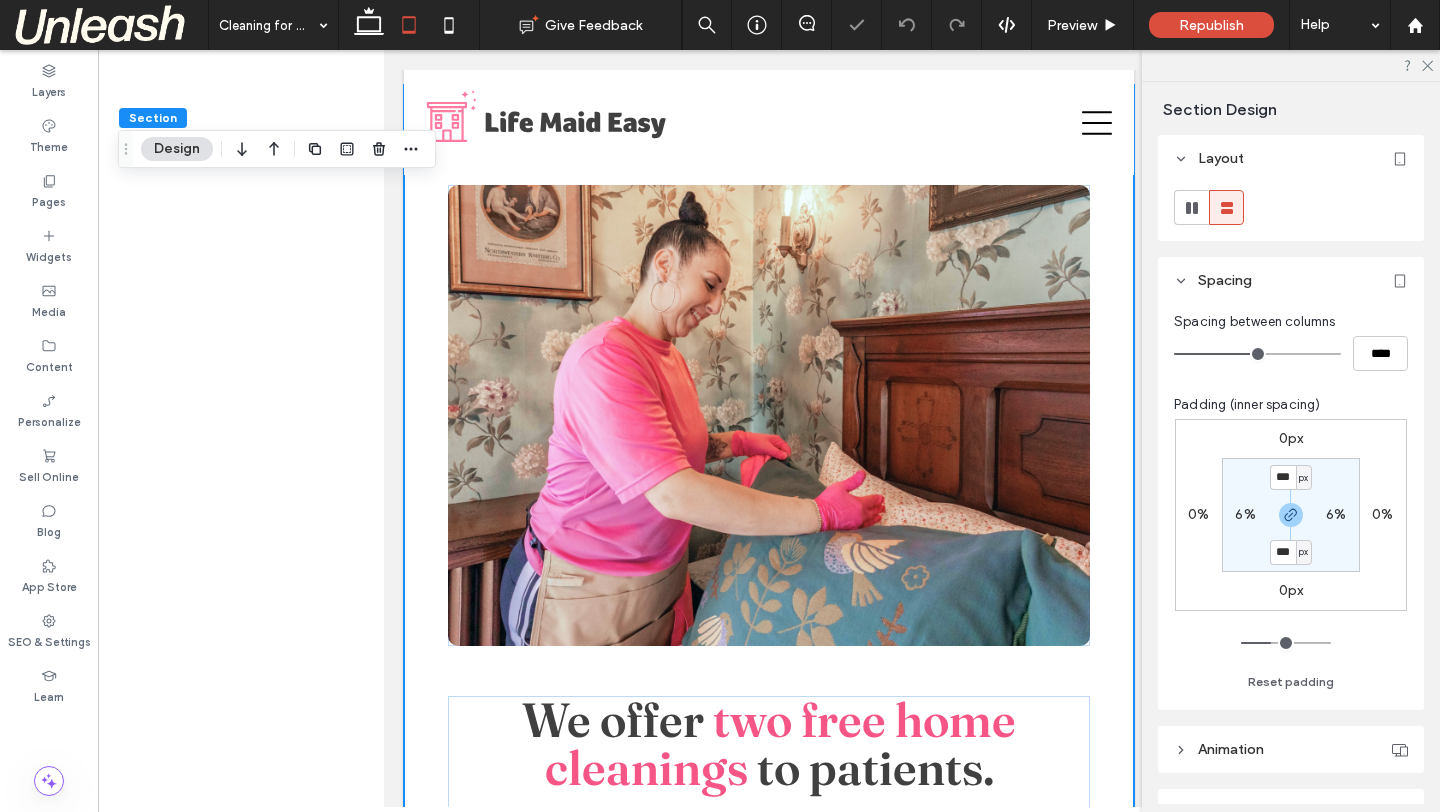 type on "***" 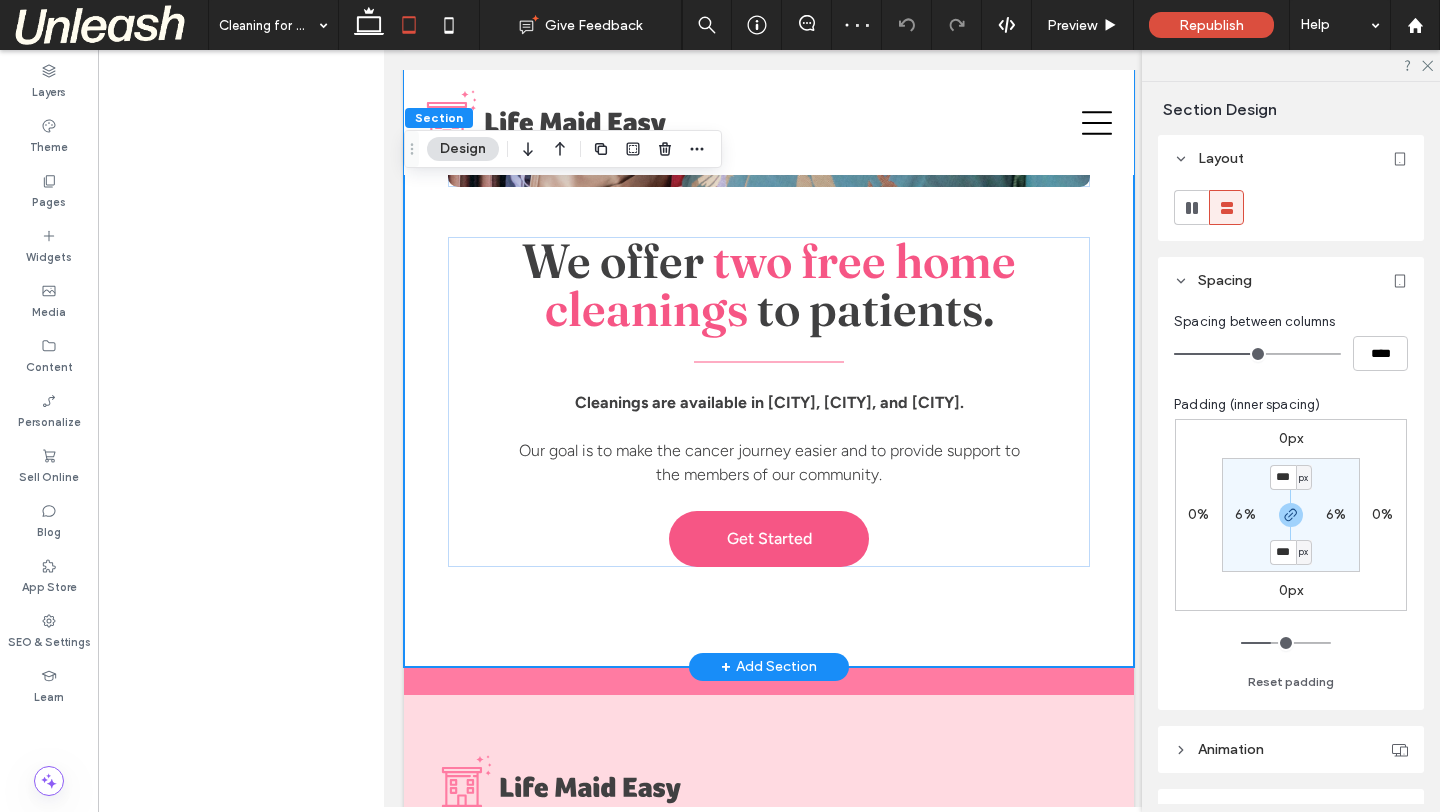 scroll, scrollTop: 1645, scrollLeft: 0, axis: vertical 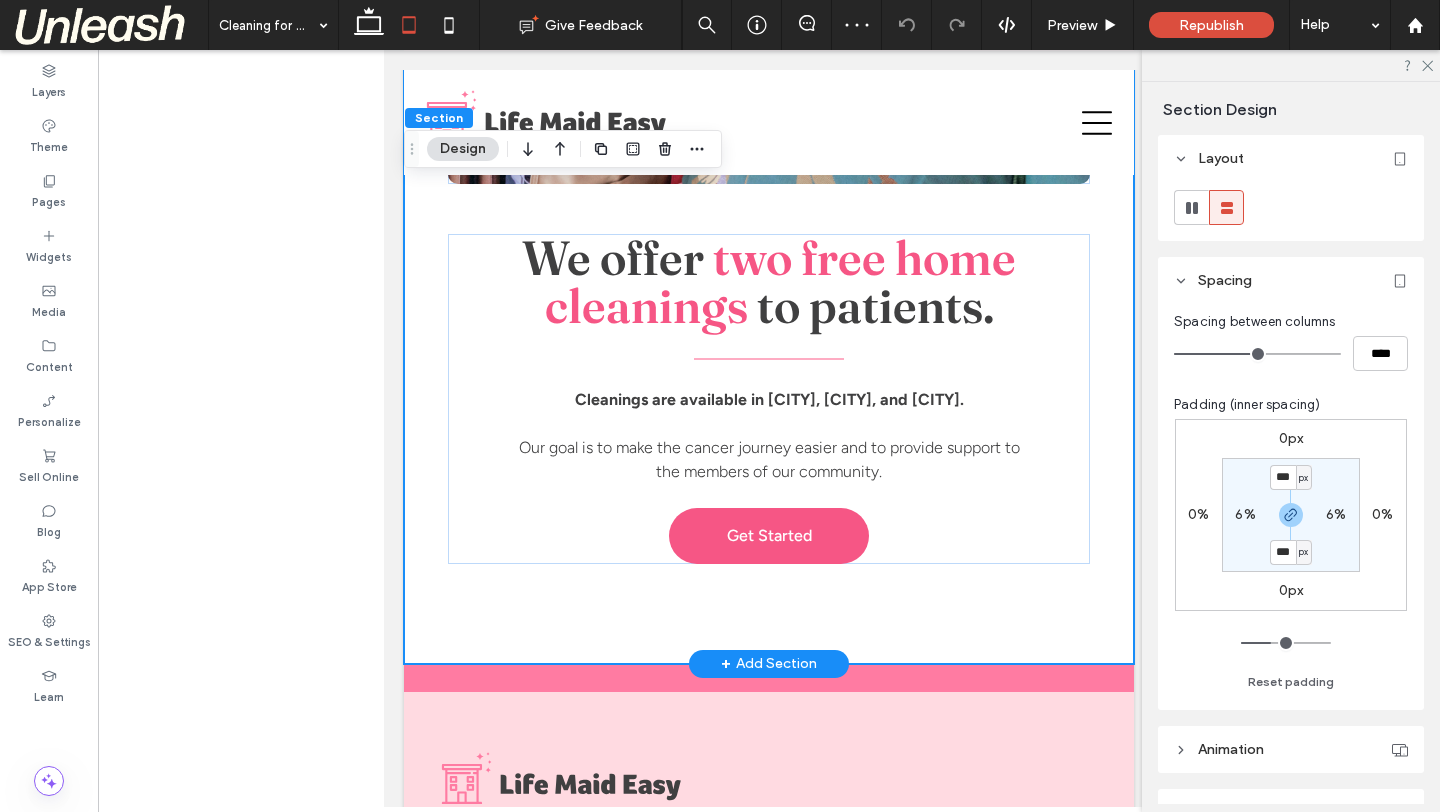 click on "We offer
two free home cleanings   to patients.
Cleanings are available in Macungie, Allentown, and Philadelphia. Our goal is to make the cancer journey easier and to provide support to the members of our community.
Get Started" at bounding box center (769, 143) 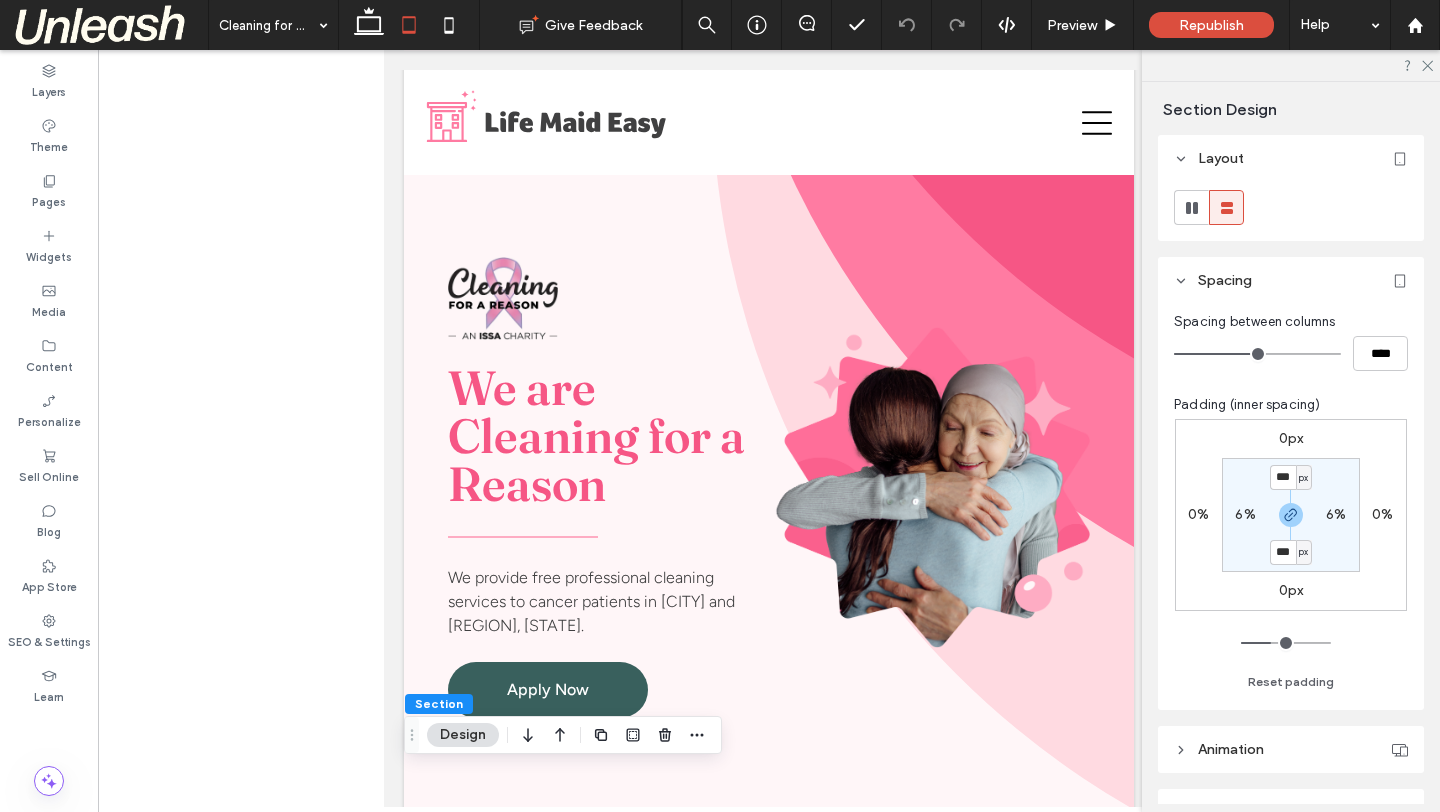 scroll, scrollTop: 0, scrollLeft: 0, axis: both 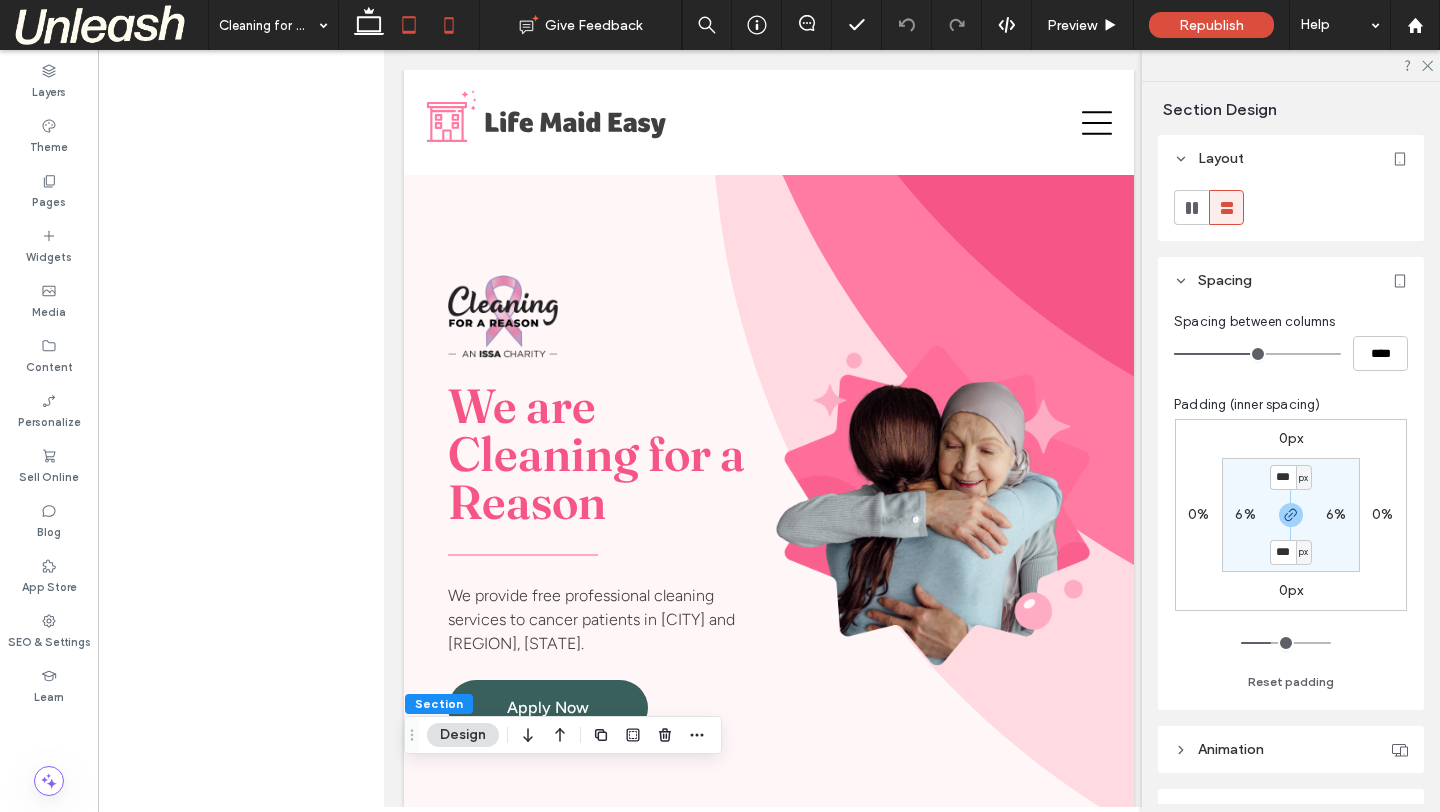 click 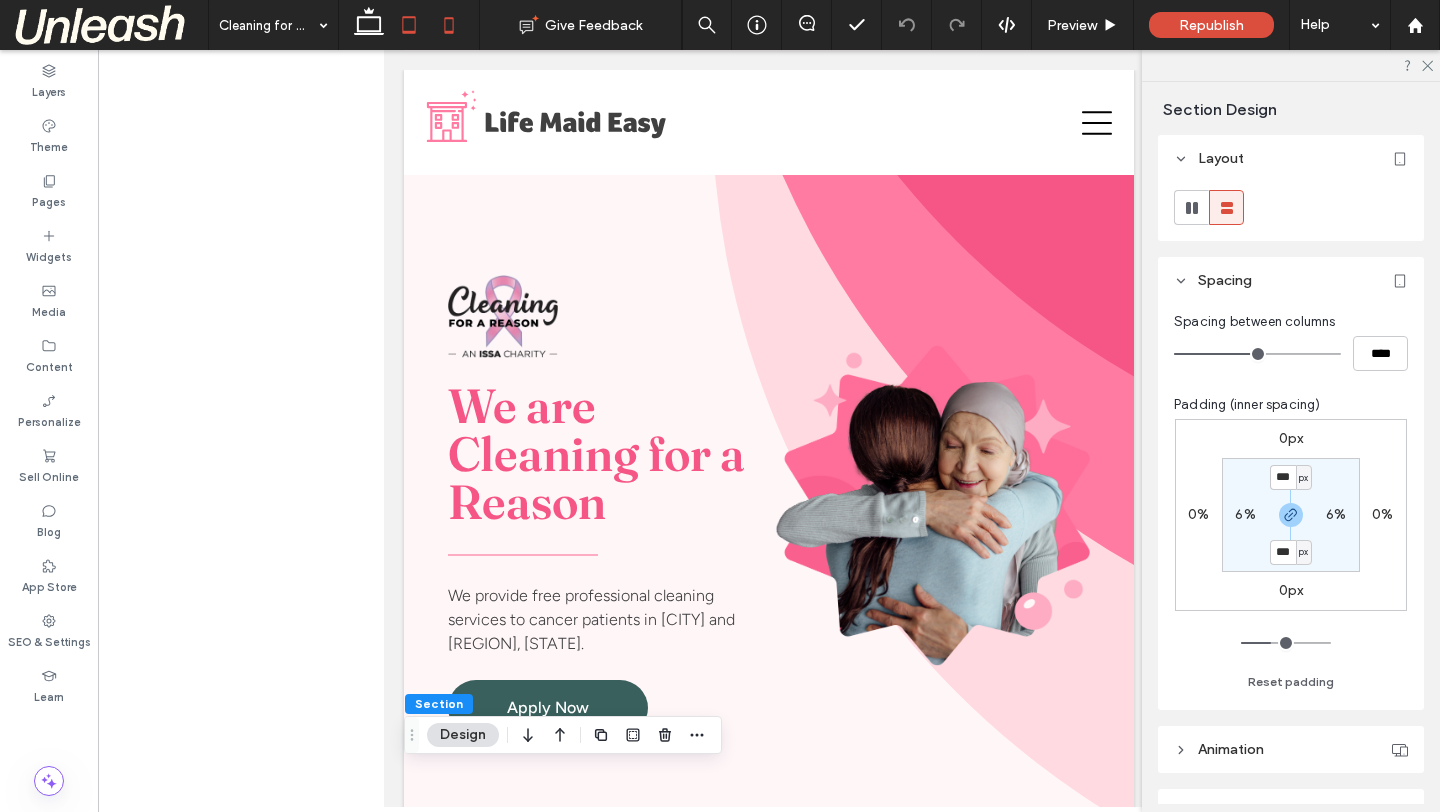 type on "**" 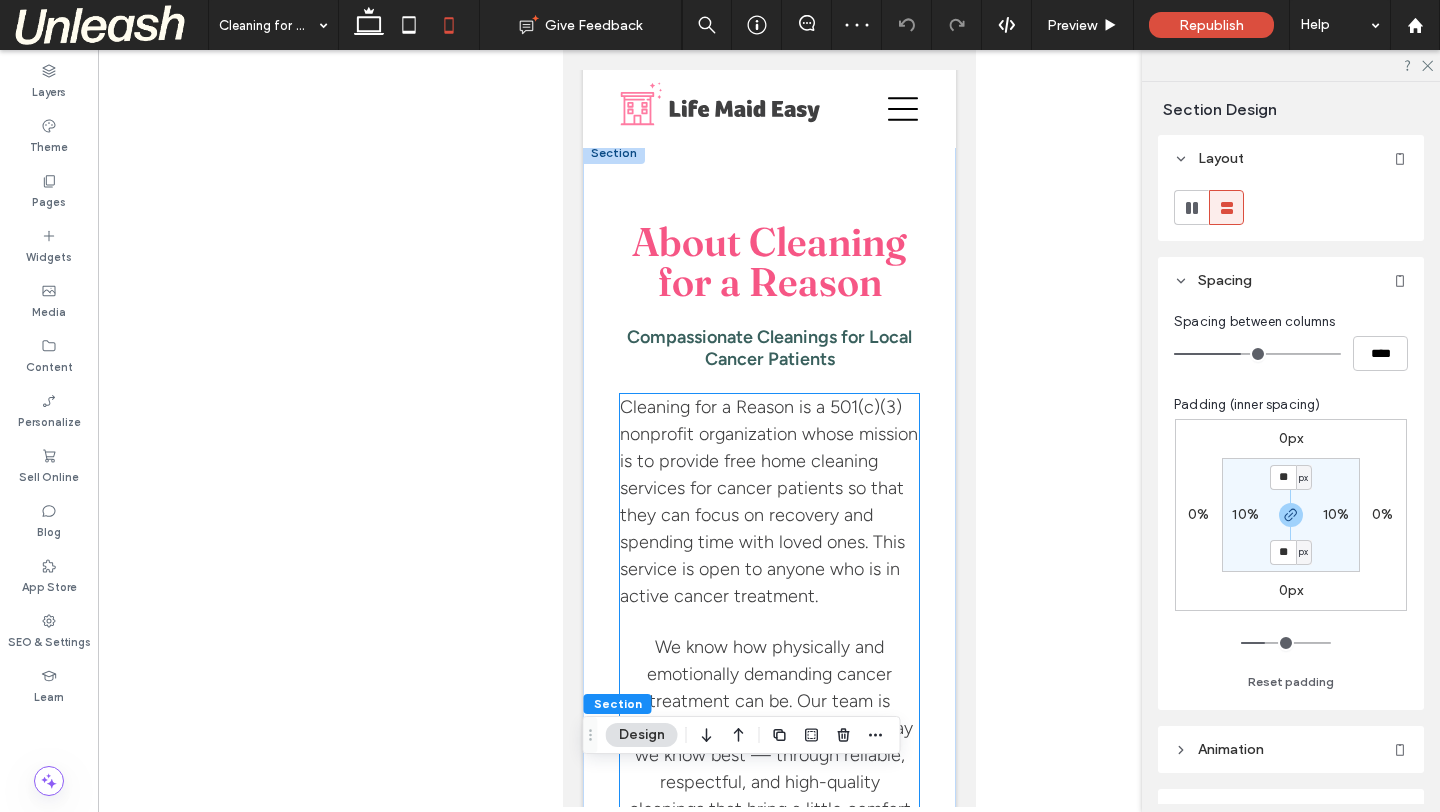 scroll, scrollTop: 0, scrollLeft: 0, axis: both 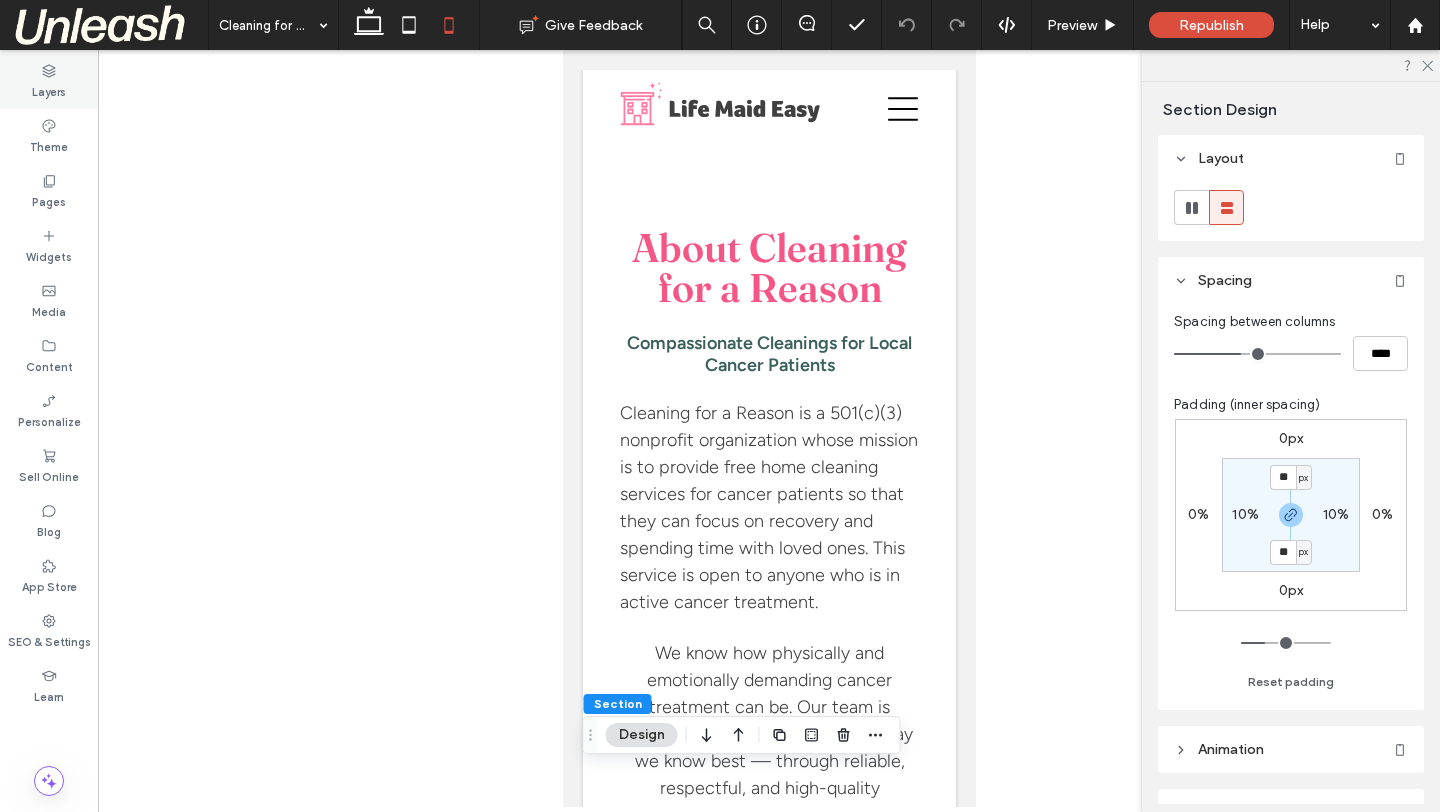 click 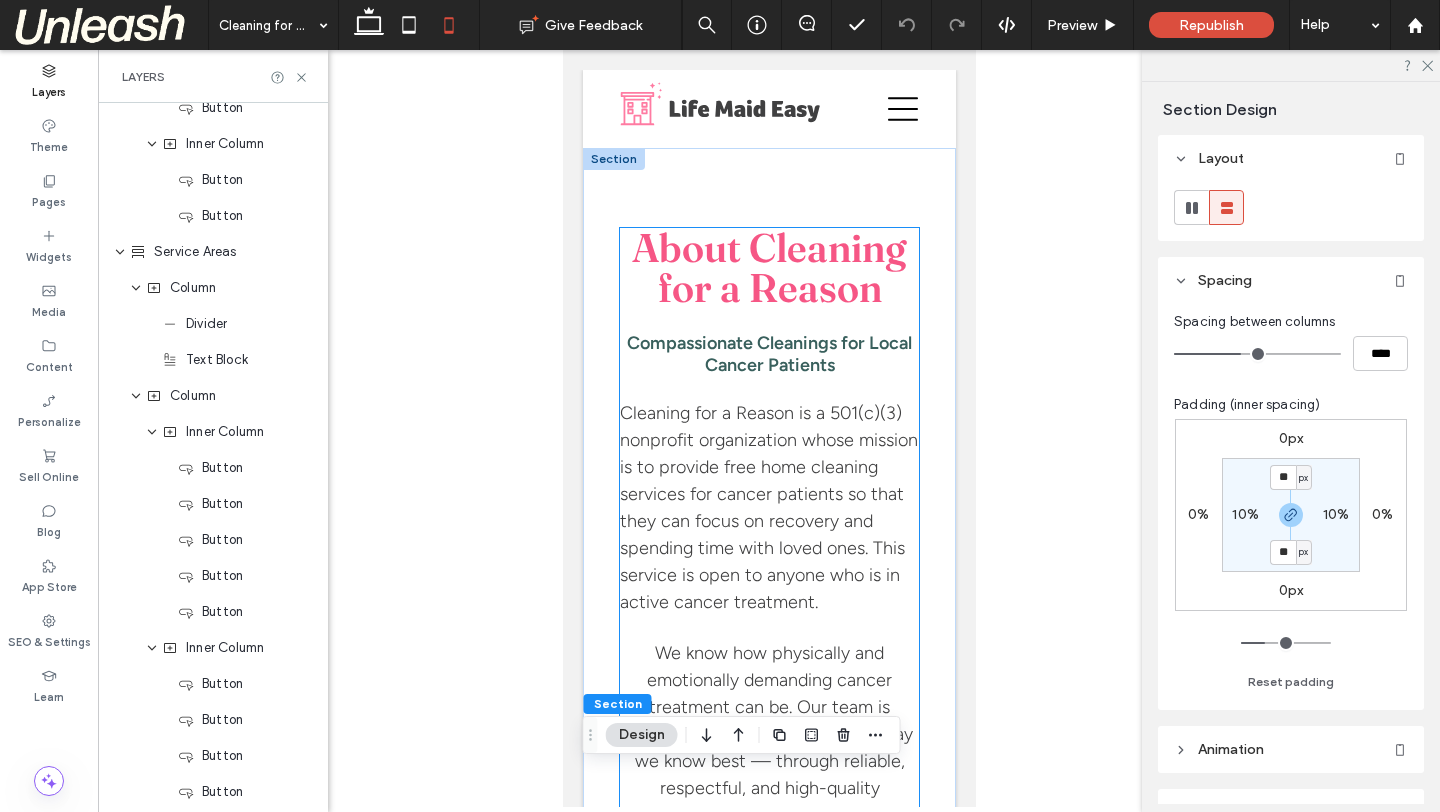 scroll, scrollTop: 2541, scrollLeft: 0, axis: vertical 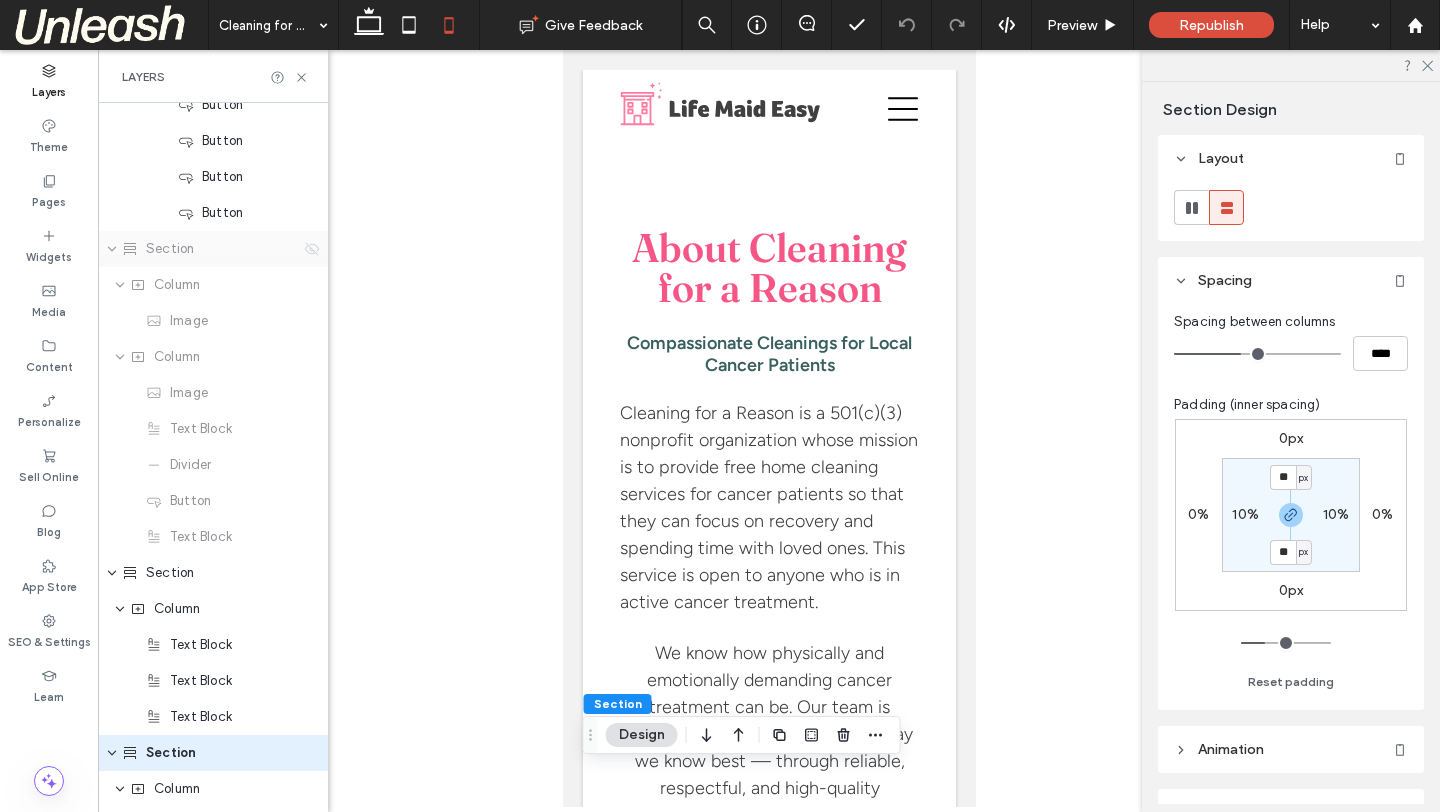 click 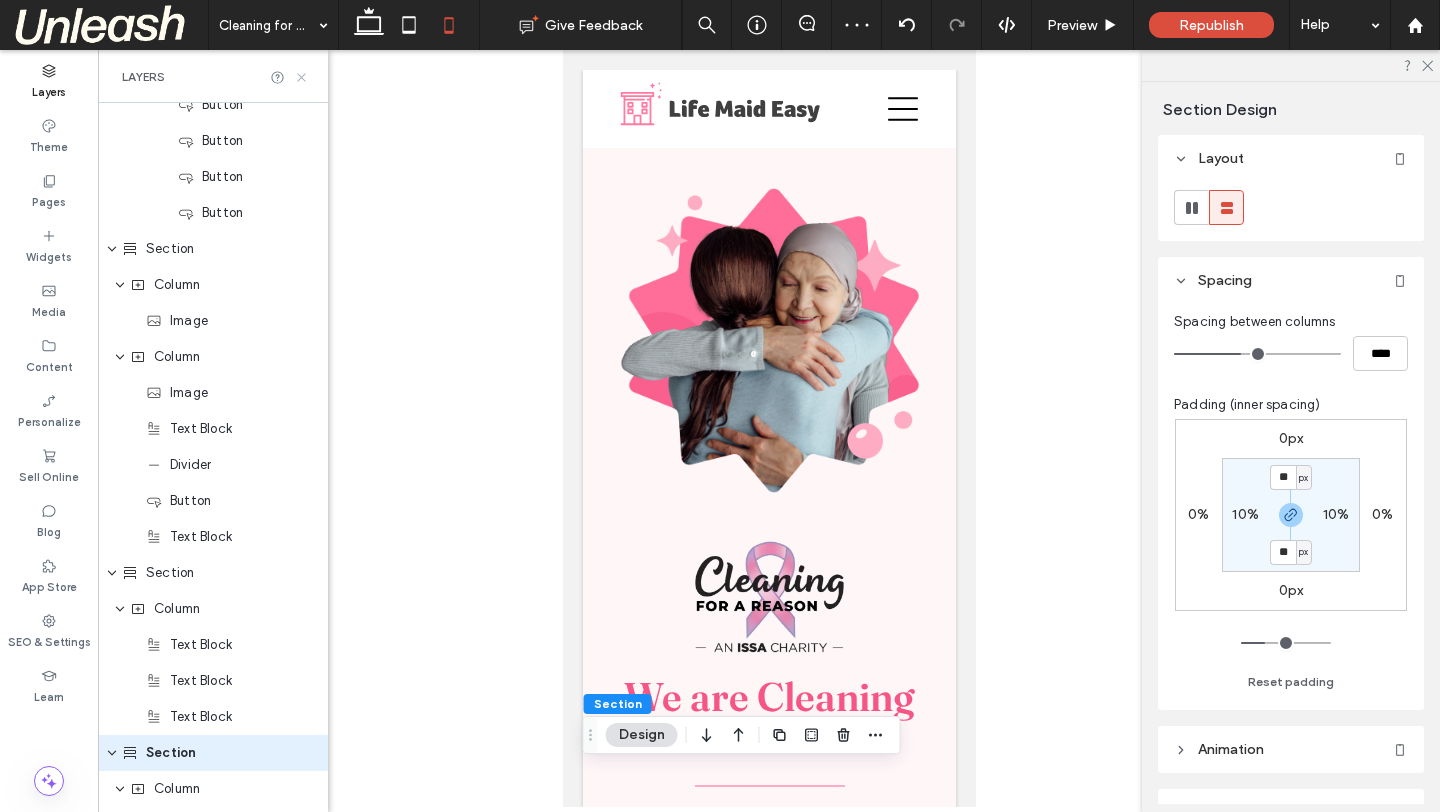 click 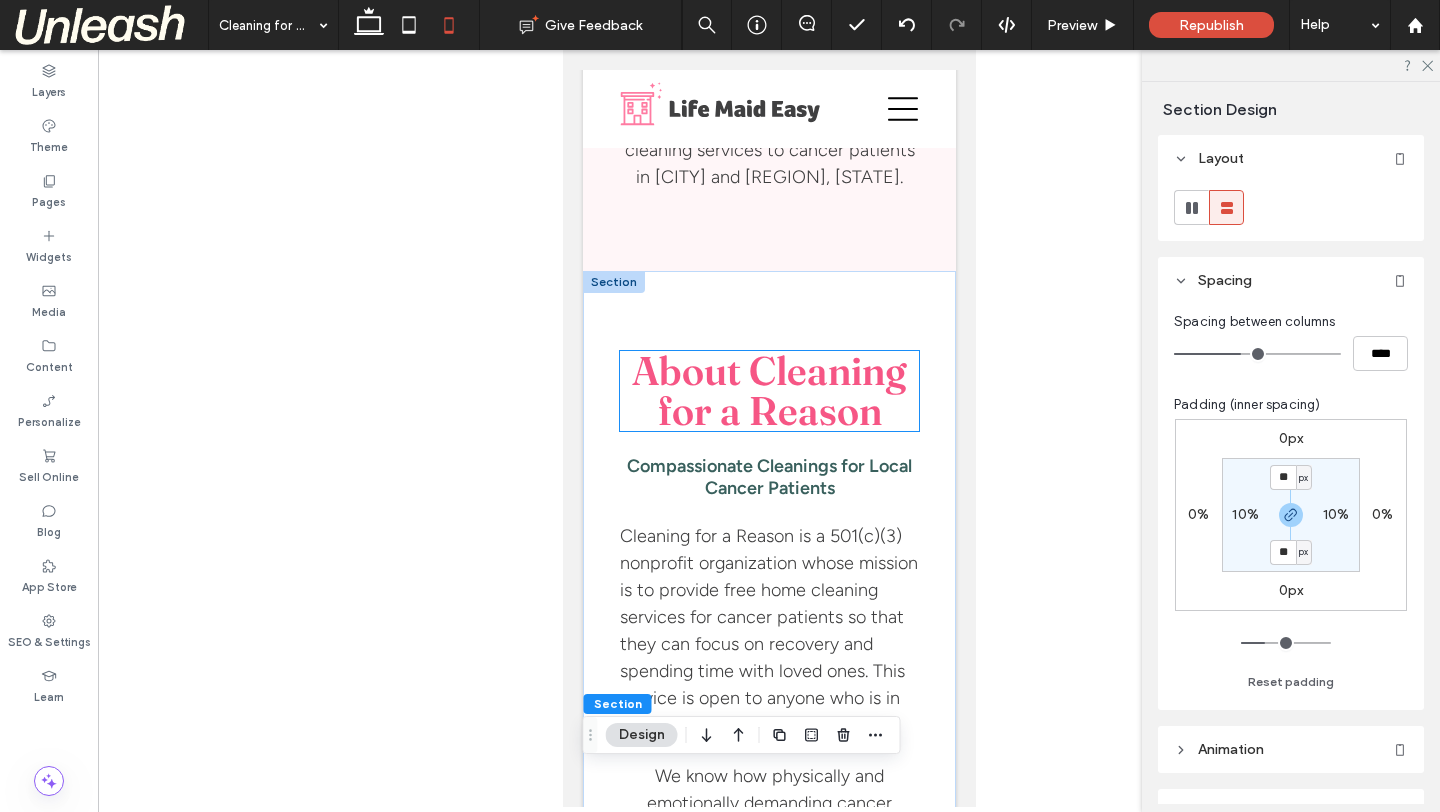 scroll, scrollTop: 786, scrollLeft: 0, axis: vertical 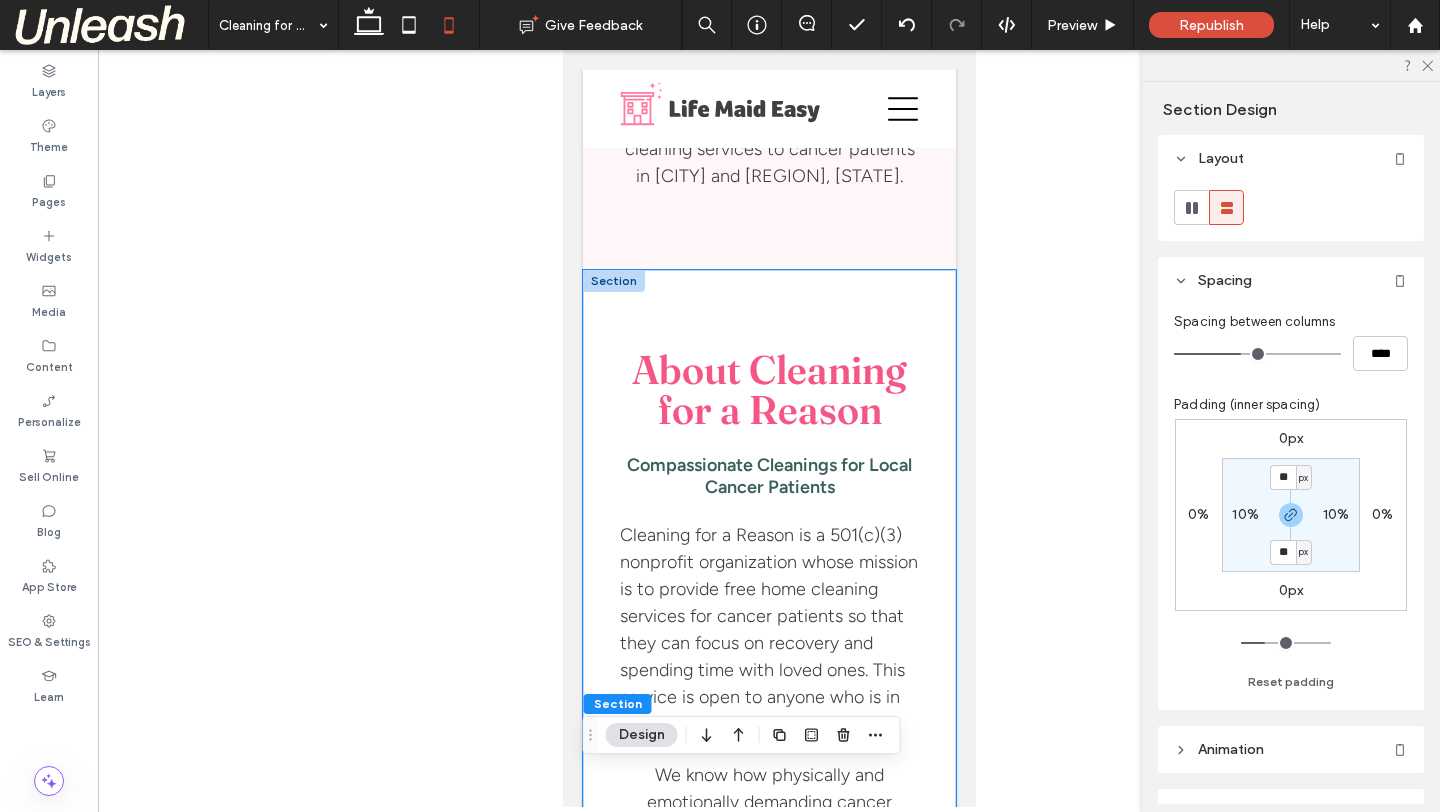 click on "Compassionate Cleanings for Local Cancer Patients
About Cleaning for a Reason
Cleaning for a Reason is a 501(c)(3) nonprofit organization whose mission is to provide free home cleaning services for cancer patients so that they can focus on recovery and spending time with loved ones. This service is open to anyone who is in active cancer treatment. We know how physically and emotionally demanding cancer treatment can be. Our team is honored to offer support in the way we know best — through reliable, respectful, and high-quality cleanings that bring a little comfort and relief into someone’s life." at bounding box center [768, 664] 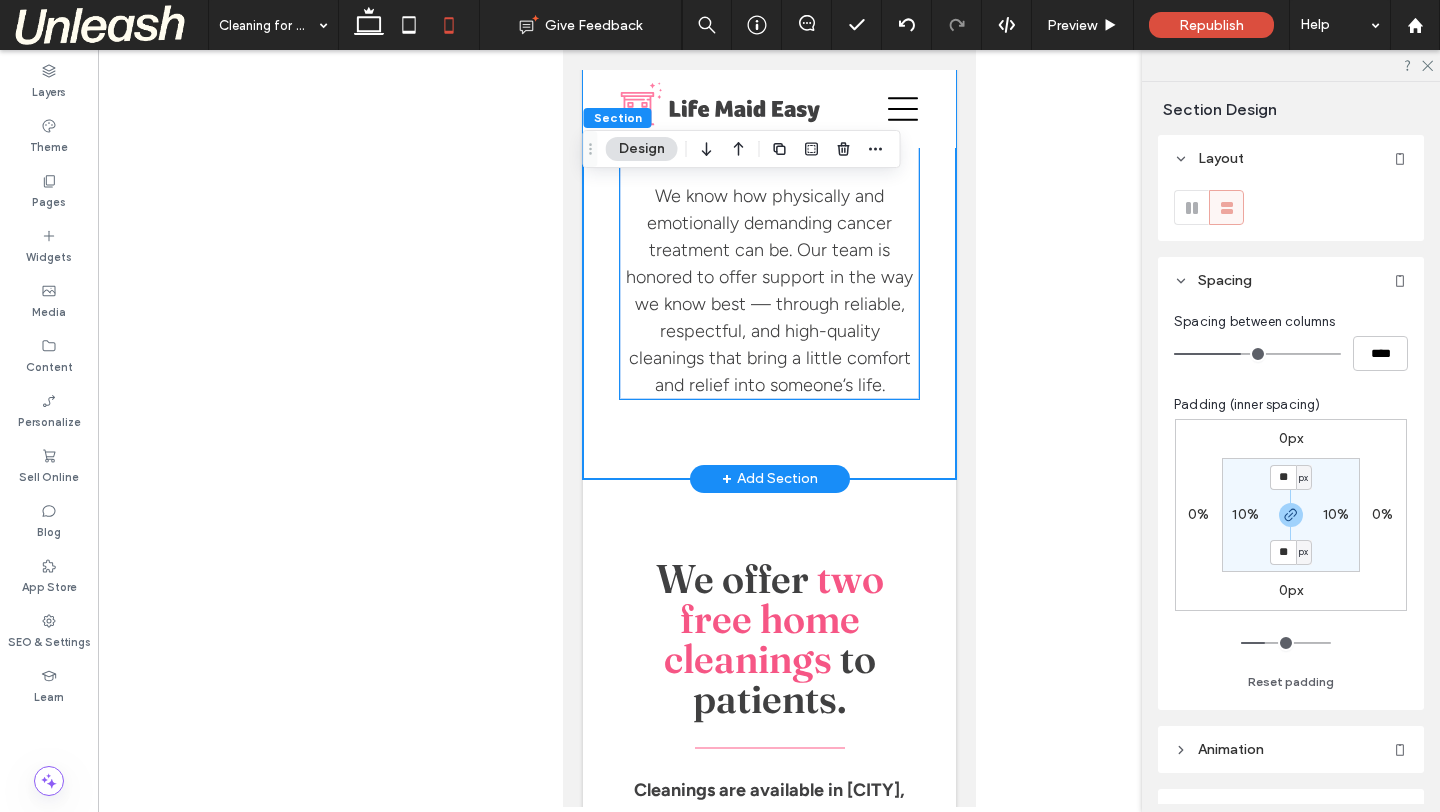 scroll, scrollTop: 1404, scrollLeft: 0, axis: vertical 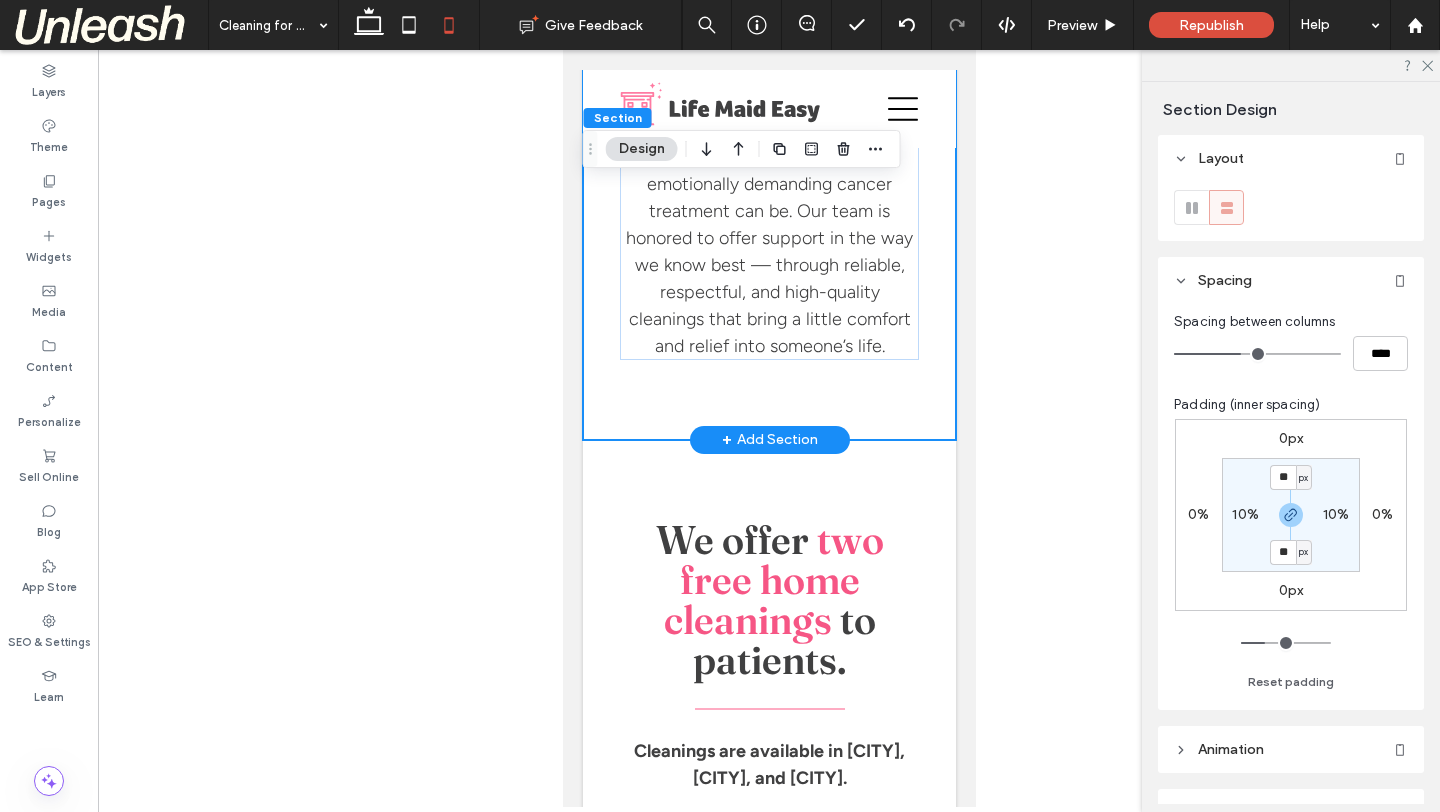 click on "Compassionate Cleanings for Local Cancer Patients
About Cleaning for a Reason
Cleaning for a Reason is a 501(c)(3) nonprofit organization whose mission is to provide free home cleaning services for cancer patients so that they can focus on recovery and spending time with loved ones. This service is open to anyone who is in active cancer treatment. We know how physically and emotionally demanding cancer treatment can be. Our team is honored to offer support in the way we know best — through reliable, respectful, and high-quality cleanings that bring a little comfort and relief into someone’s life." at bounding box center (768, 46) 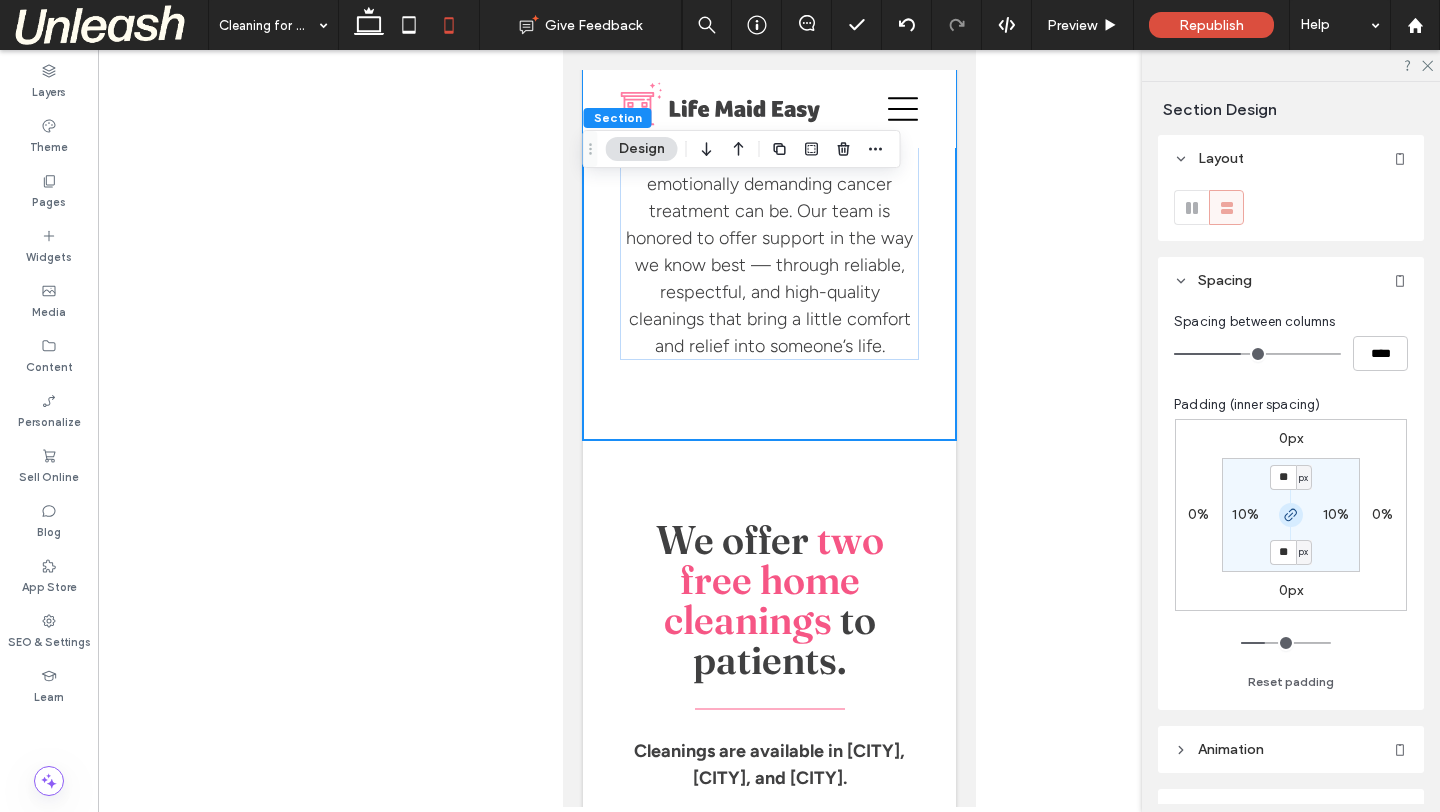 click 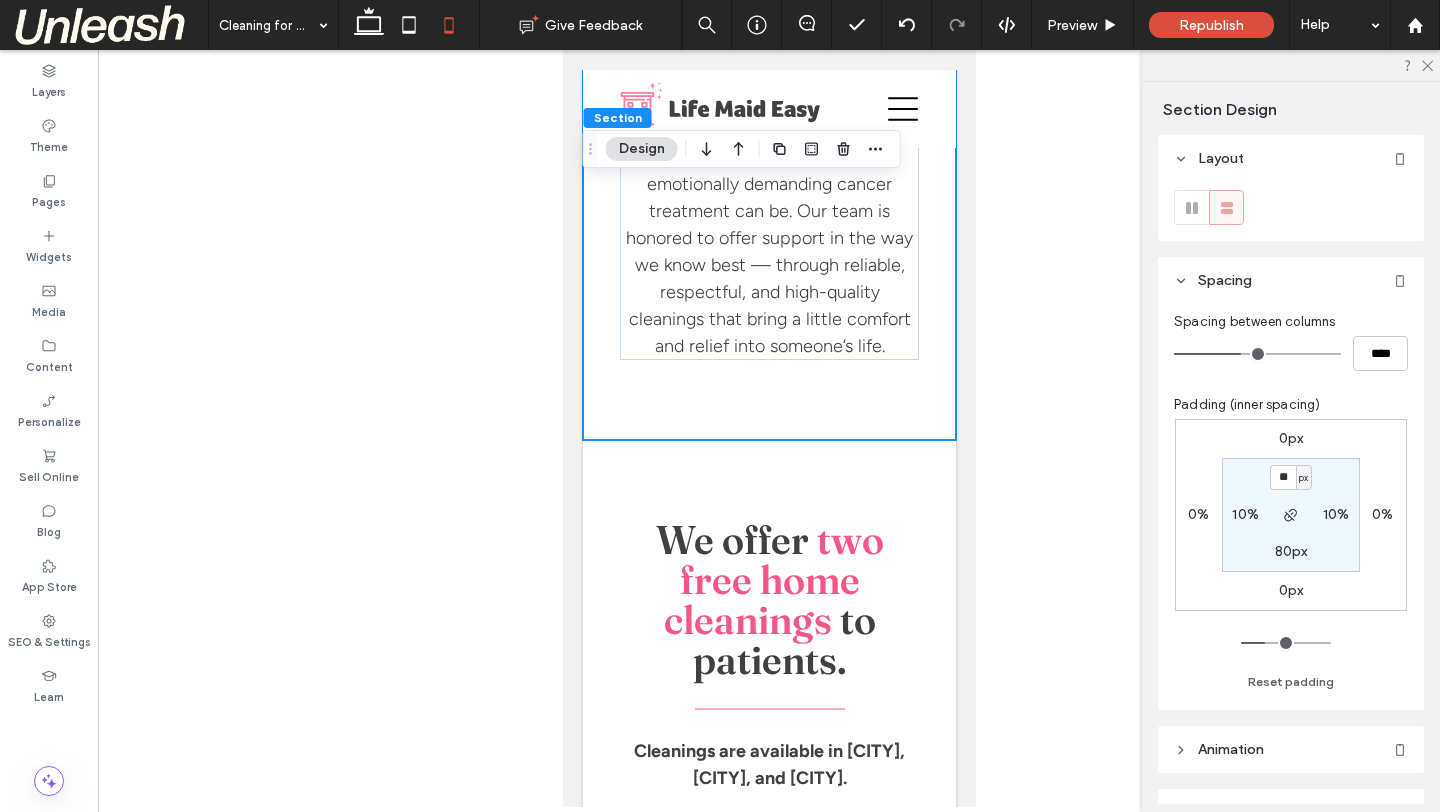 click on "80px" at bounding box center [1291, 551] 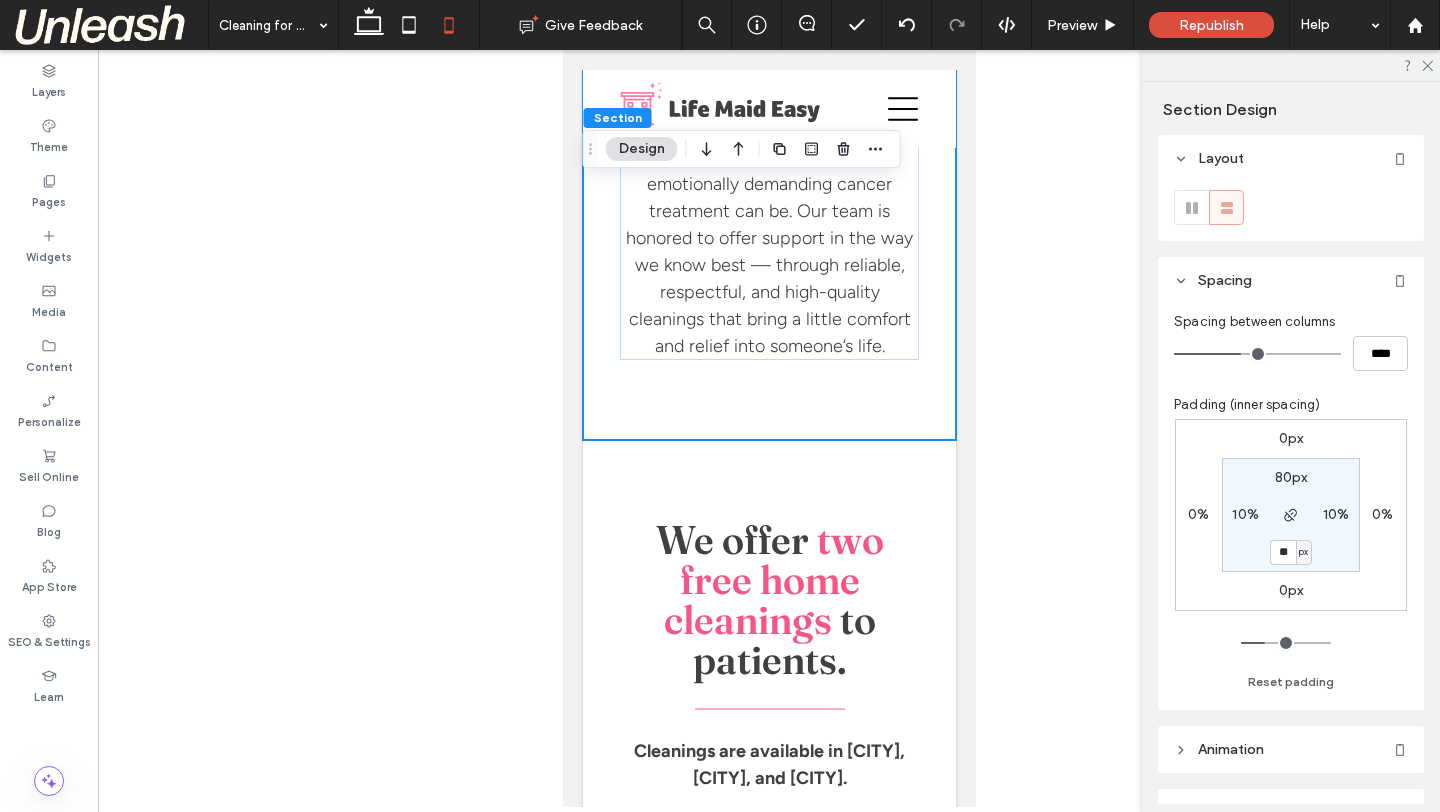 type on "**" 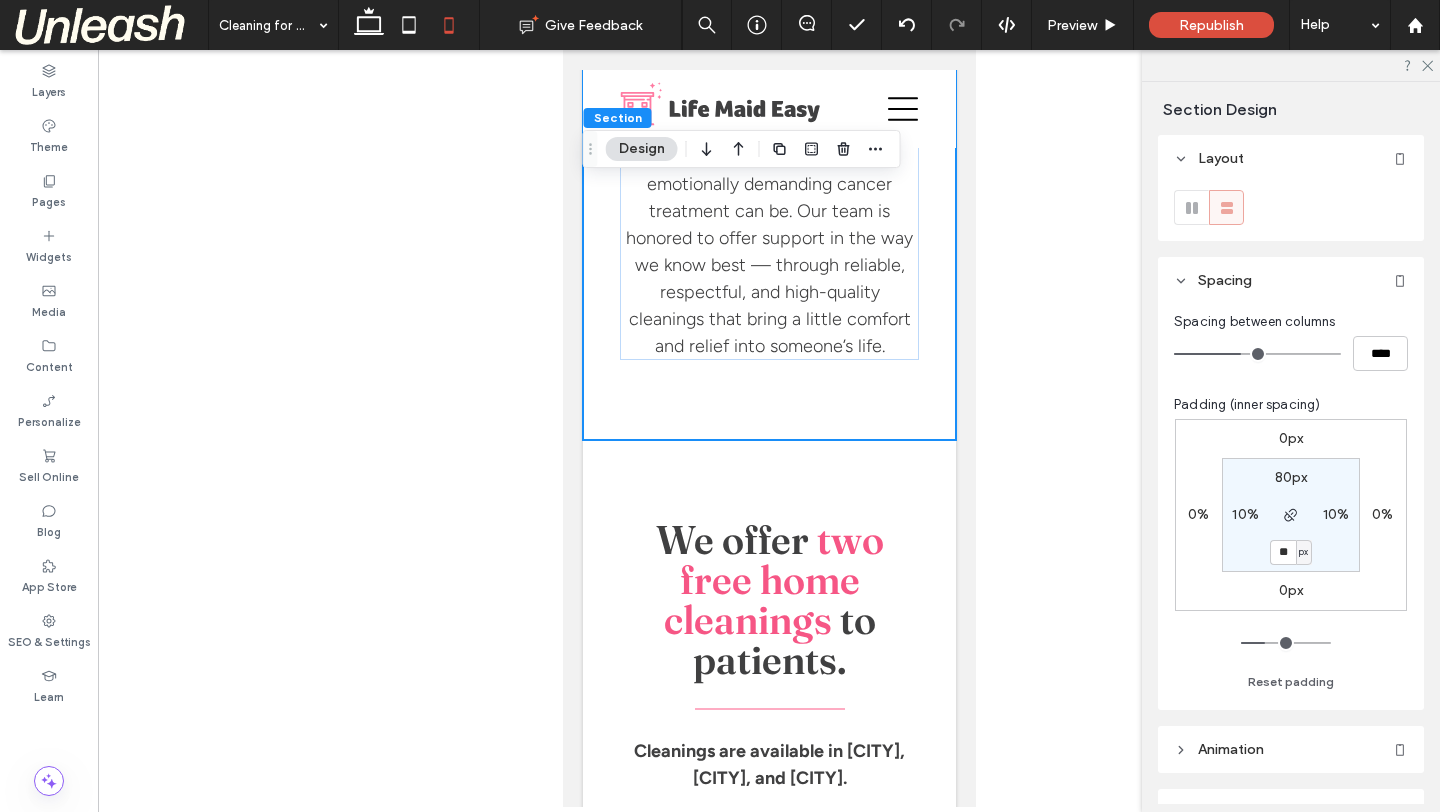 type on "**" 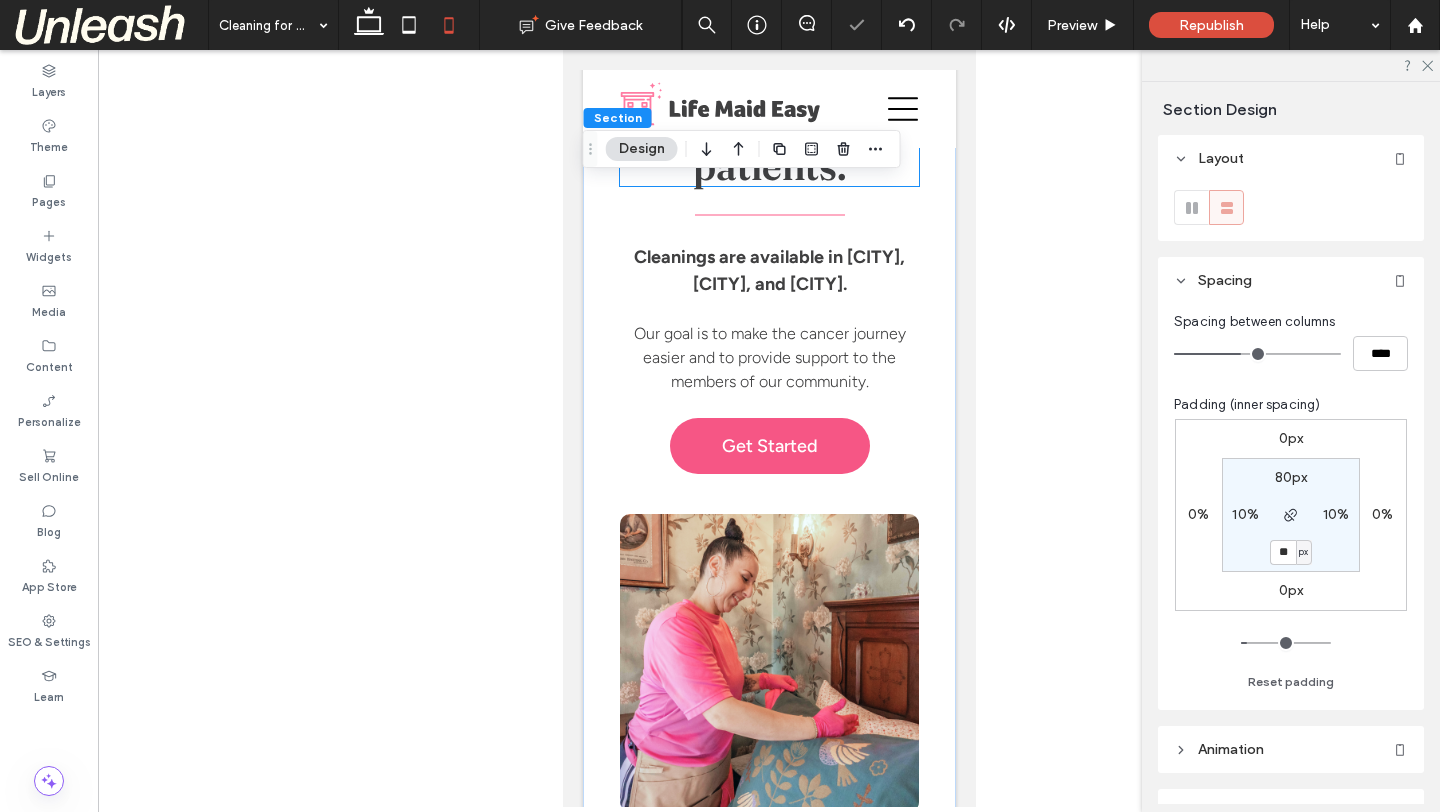 scroll, scrollTop: 1880, scrollLeft: 0, axis: vertical 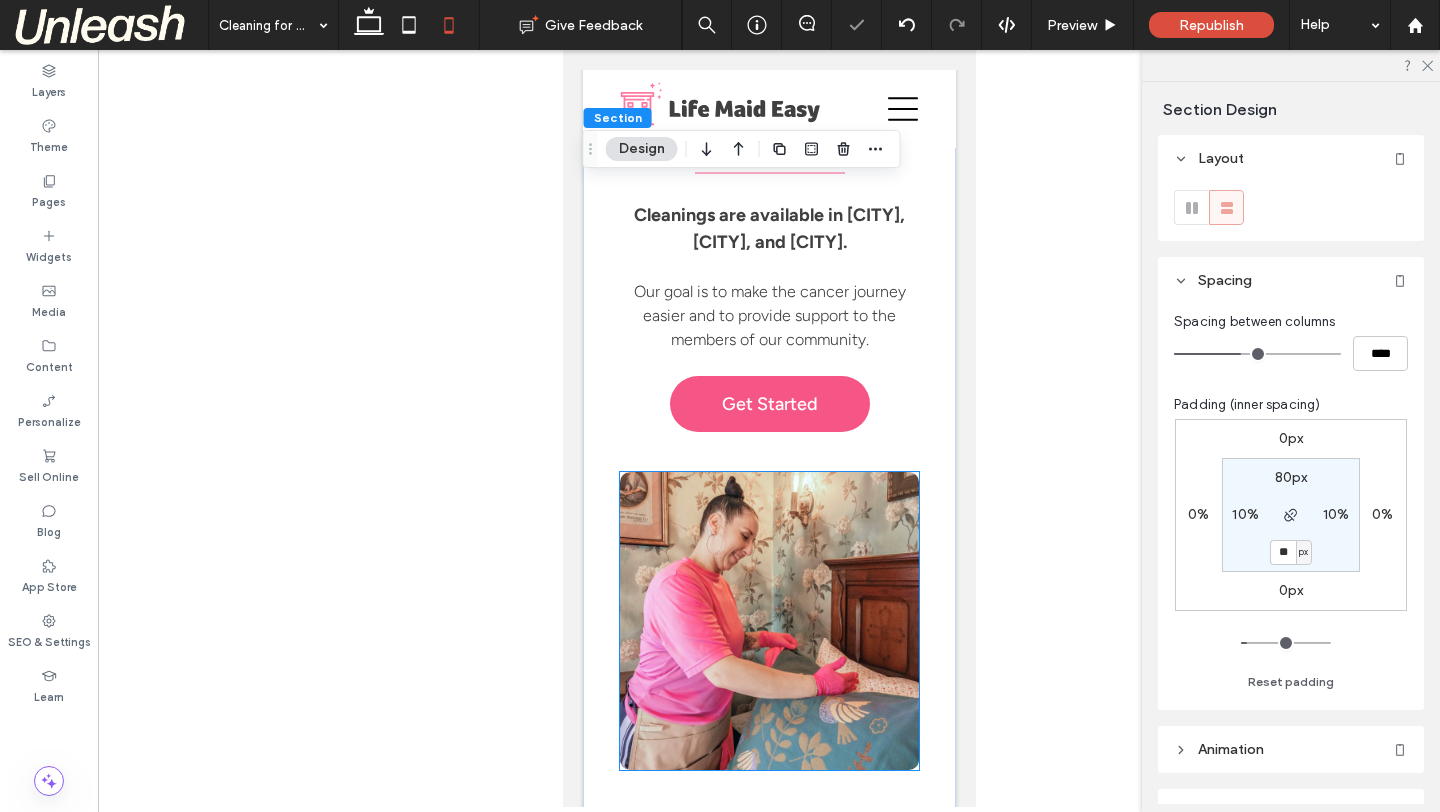 click at bounding box center [768, 621] 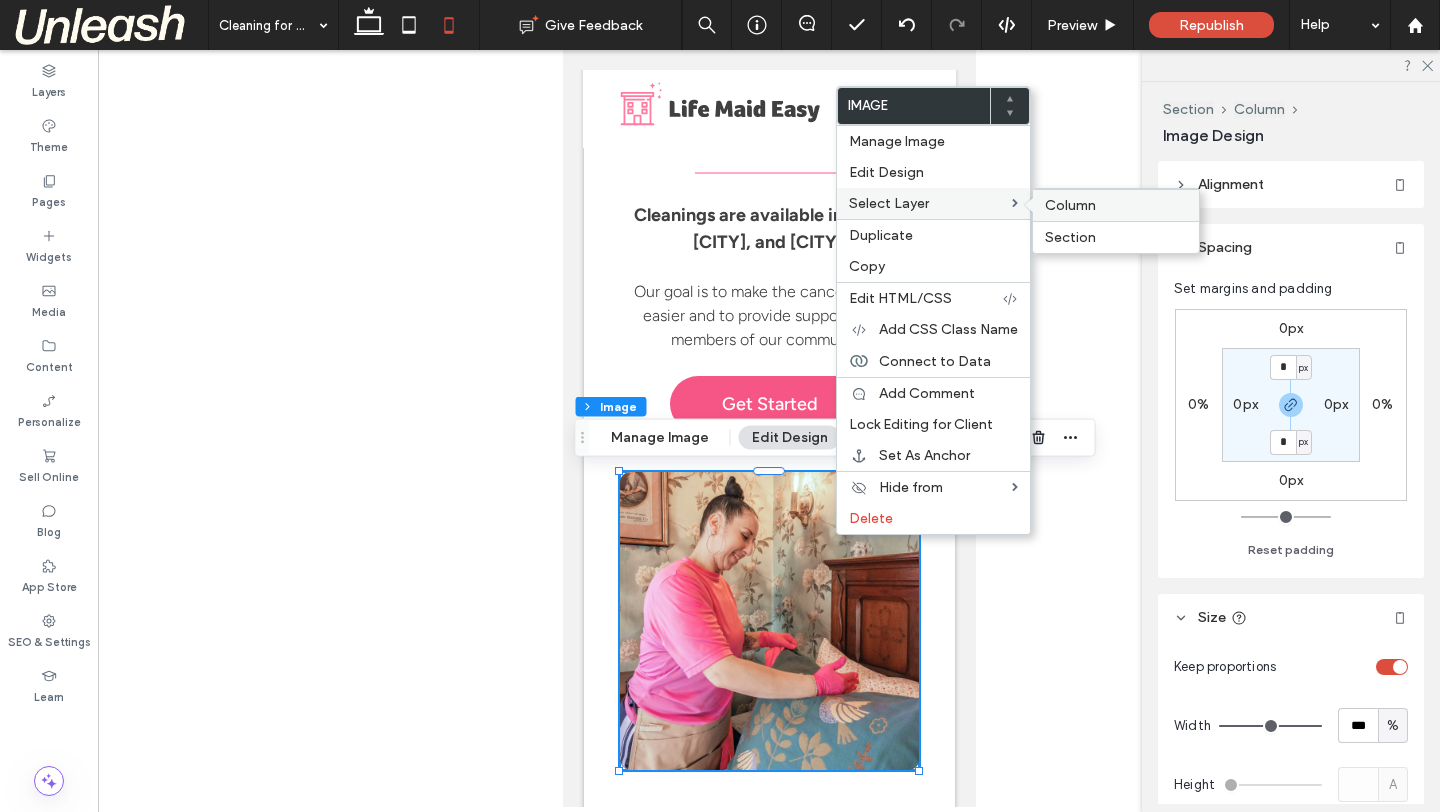 click on "Column" at bounding box center (1070, 205) 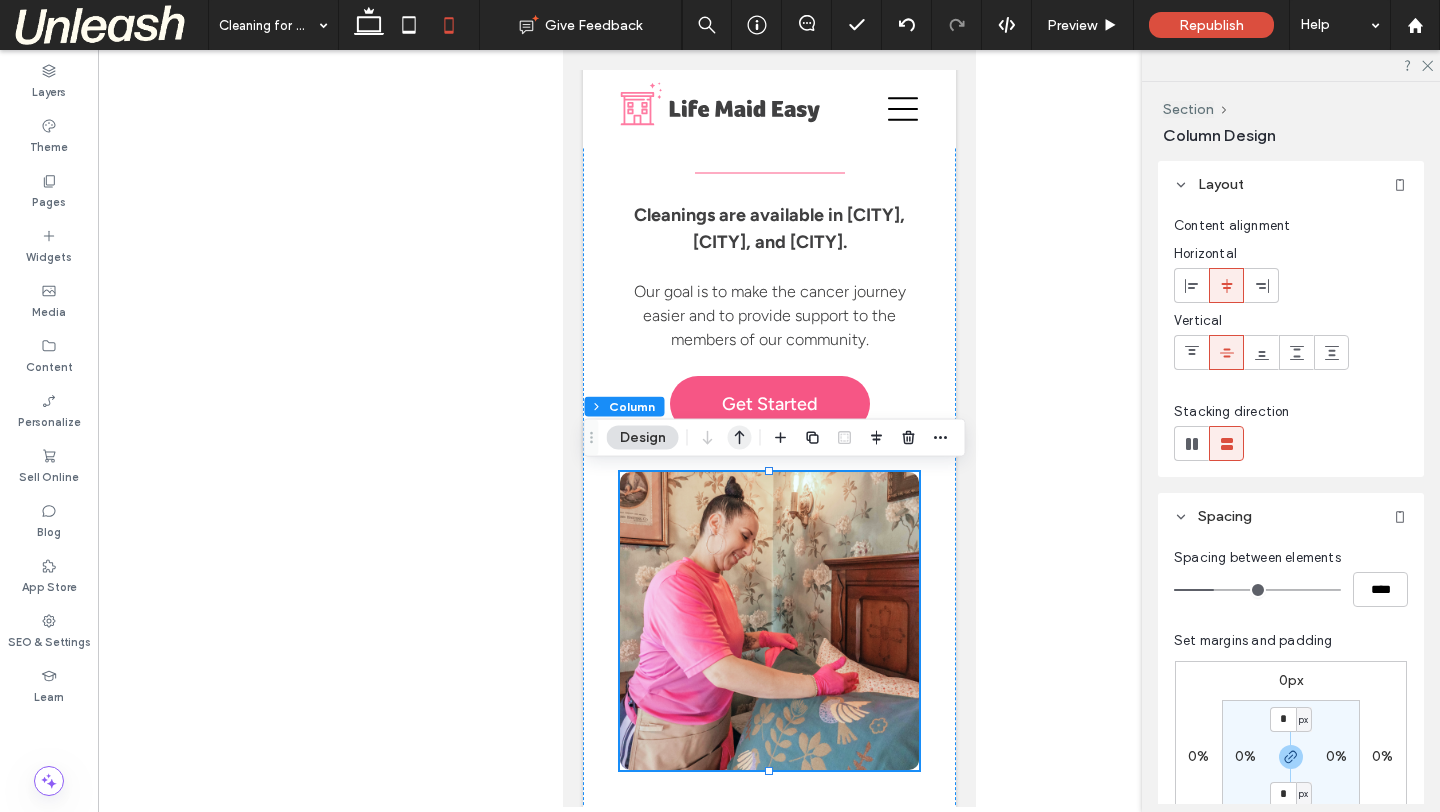 click 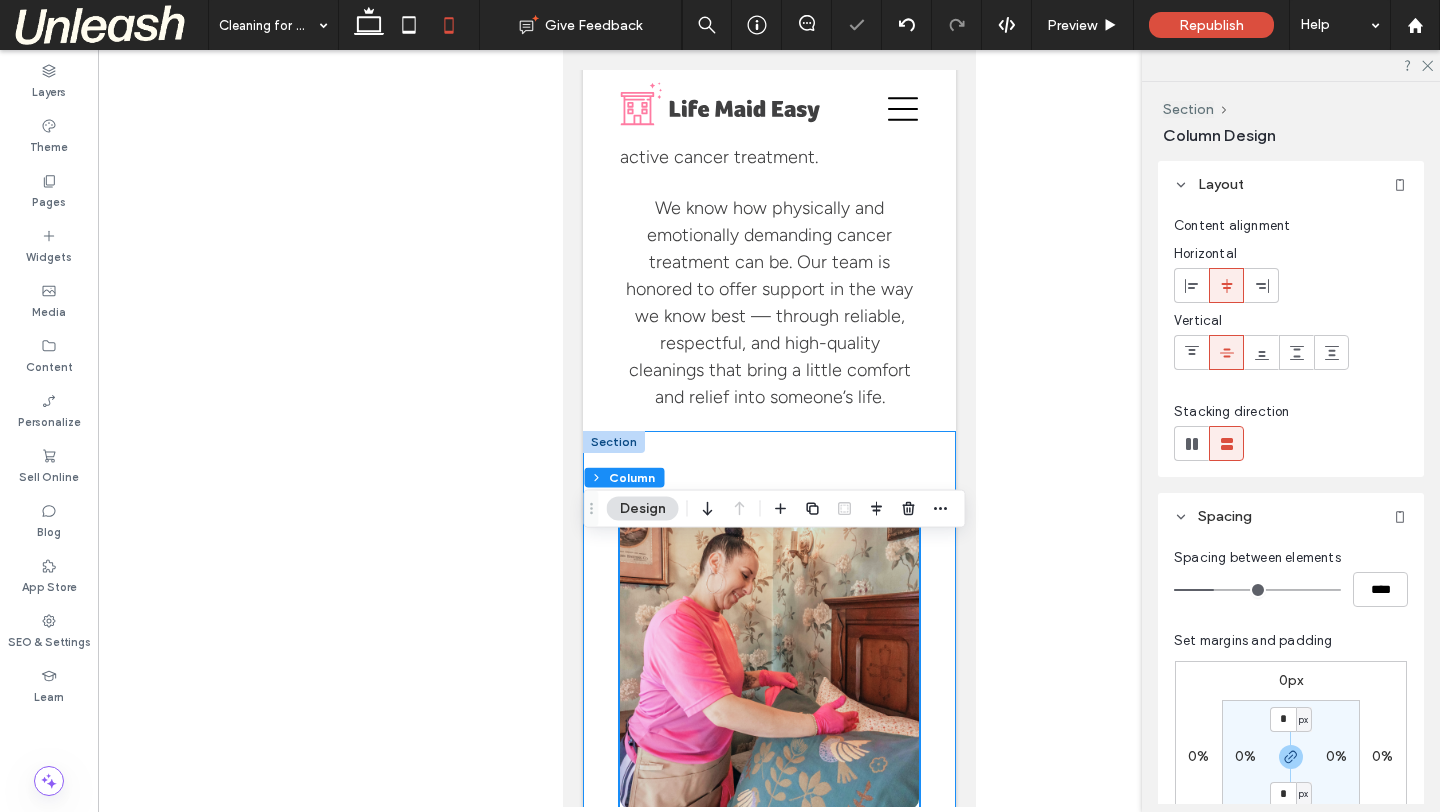 scroll, scrollTop: 1358, scrollLeft: 0, axis: vertical 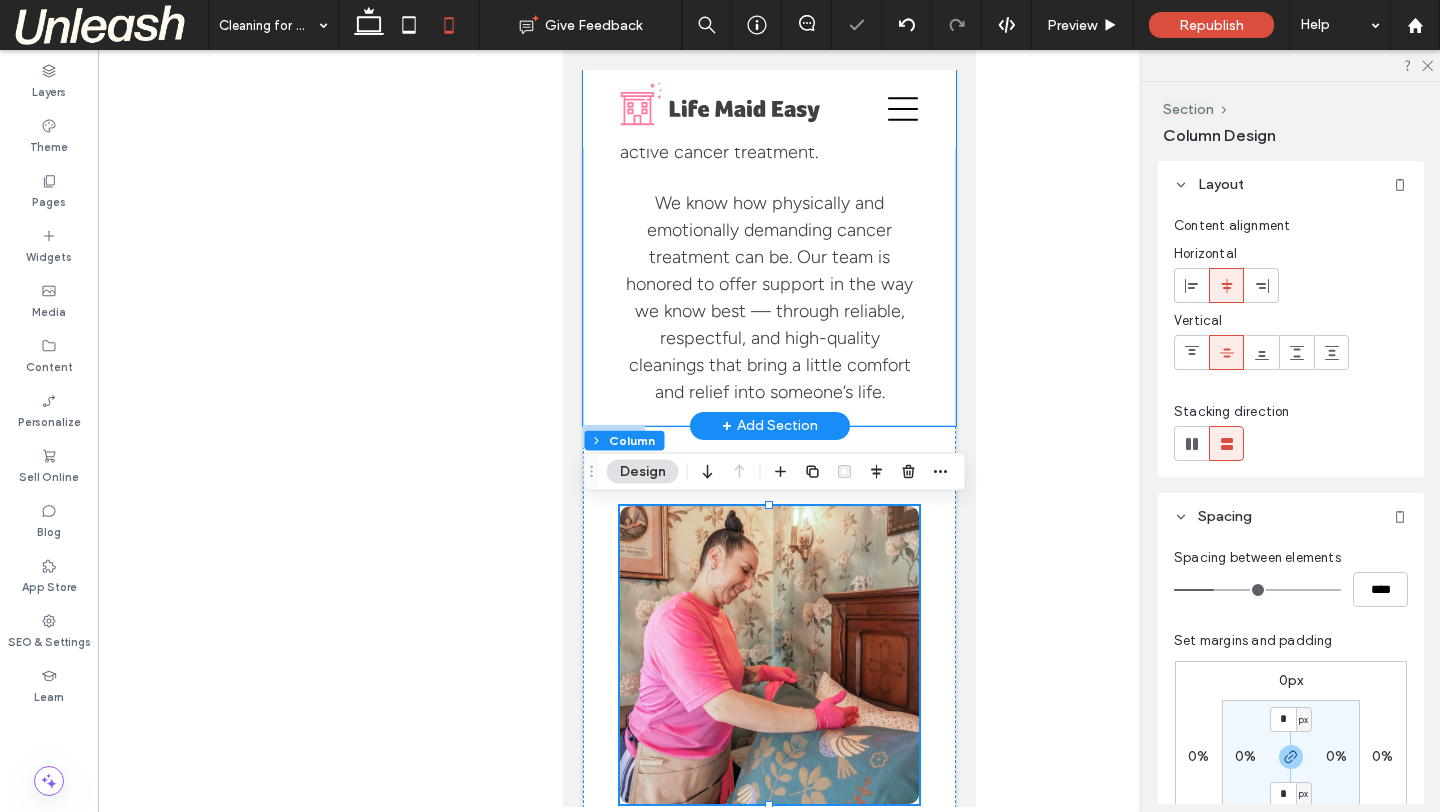click on "Compassionate Cleanings for Local Cancer Patients
About Cleaning for a Reason
Cleaning for a Reason is a 501(c)(3) nonprofit organization whose mission is to provide free home cleaning services for cancer patients so that they can focus on recovery and spending time with loved ones. This service is open to anyone who is in active cancer treatment. We know how physically and emotionally demanding cancer treatment can be. Our team is honored to offer support in the way we know best — through reliable, respectful, and high-quality cleanings that bring a little comfort and relief into someone’s life." at bounding box center (768, 62) 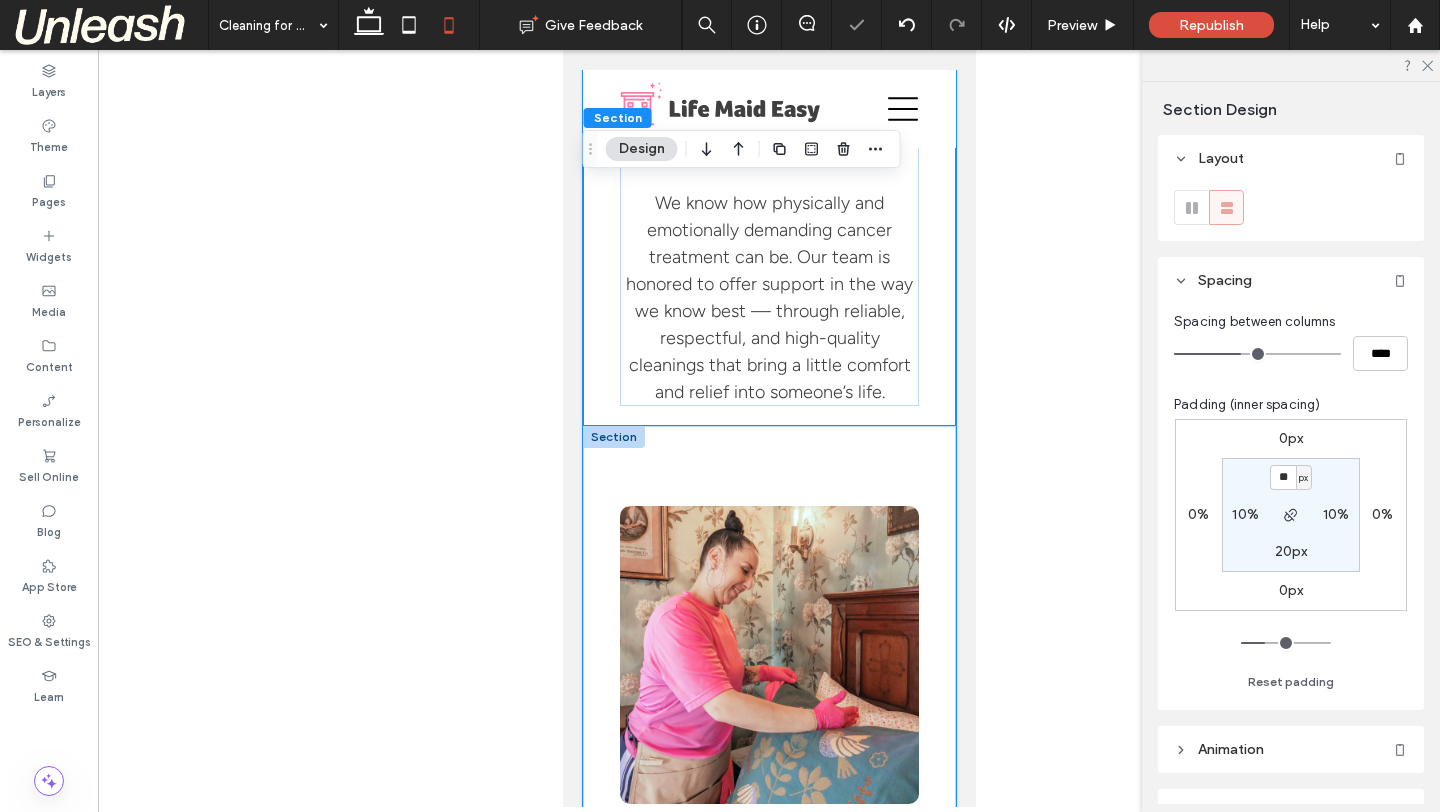 click on "We offer
two free home cleanings   to patients.
Cleanings are available in Macungie, Allentown, and Philadelphia. Our goal is to make the cancer journey easier and to provide support to the members of our community.
Get Started" at bounding box center [768, 899] 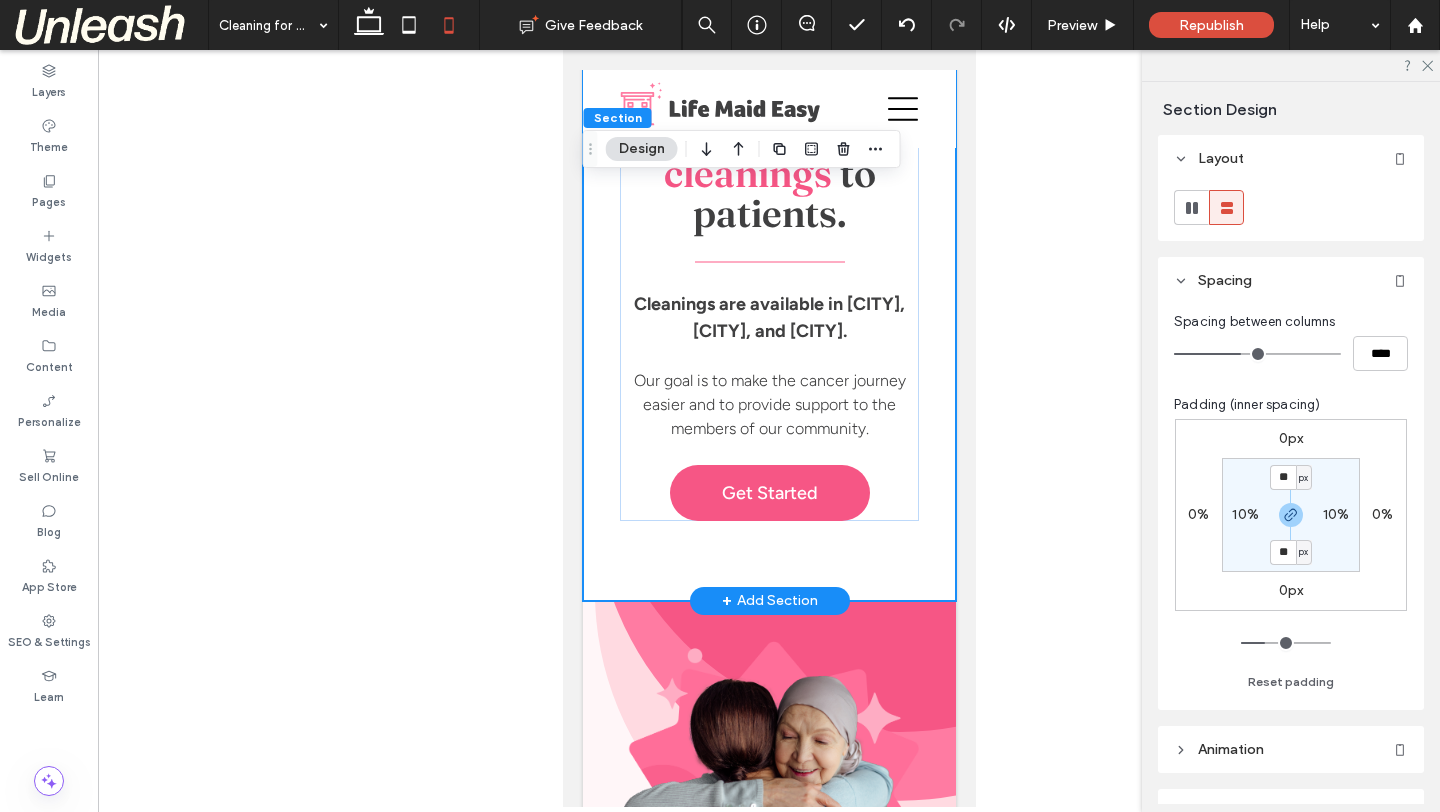 click on "We offer
two free home cleanings   to patients.
Cleanings are available in Macungie, Allentown, and Philadelphia. Our goal is to make the cancer journey easier and to provide support to the members of our community.
Get Started" at bounding box center [768, 128] 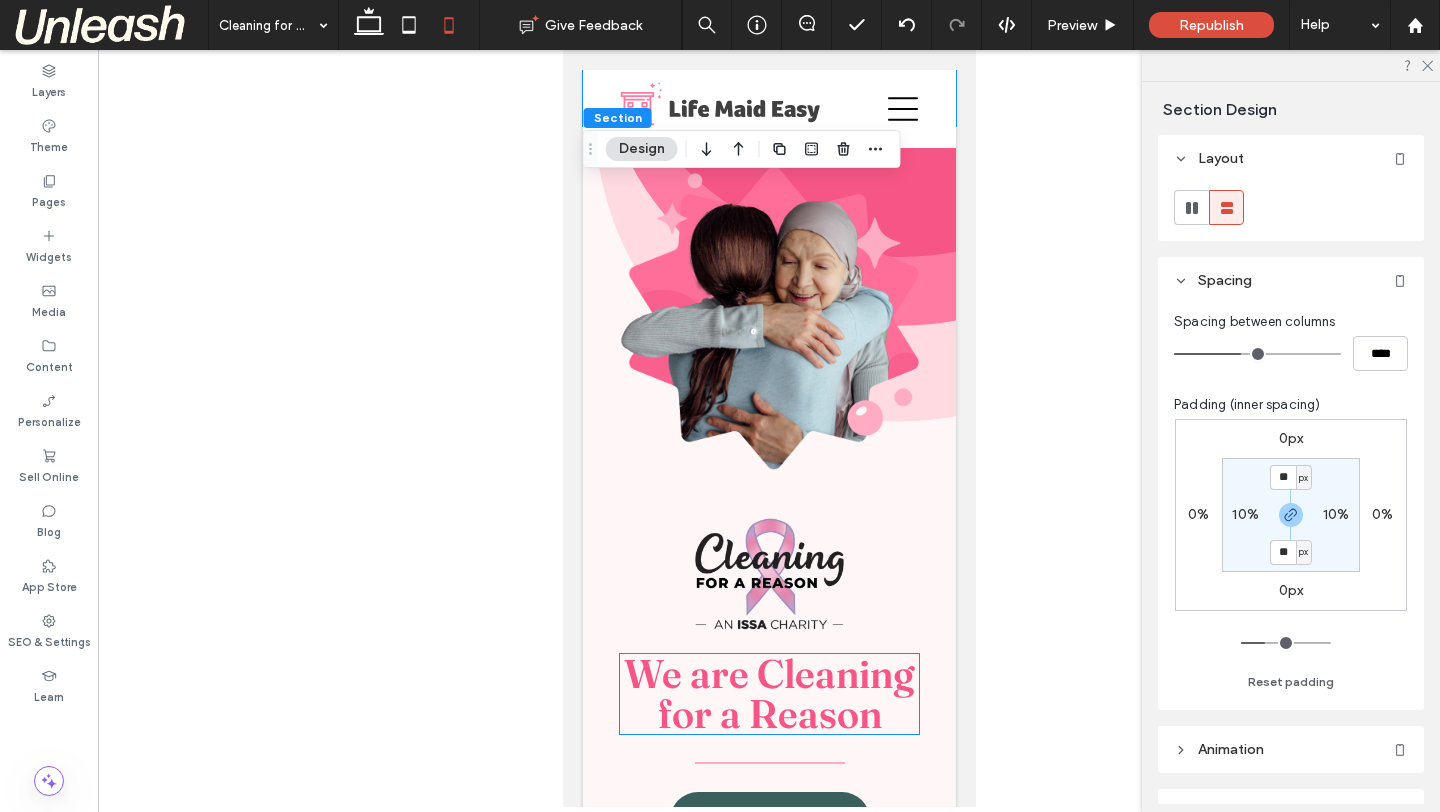 scroll, scrollTop: 2264, scrollLeft: 0, axis: vertical 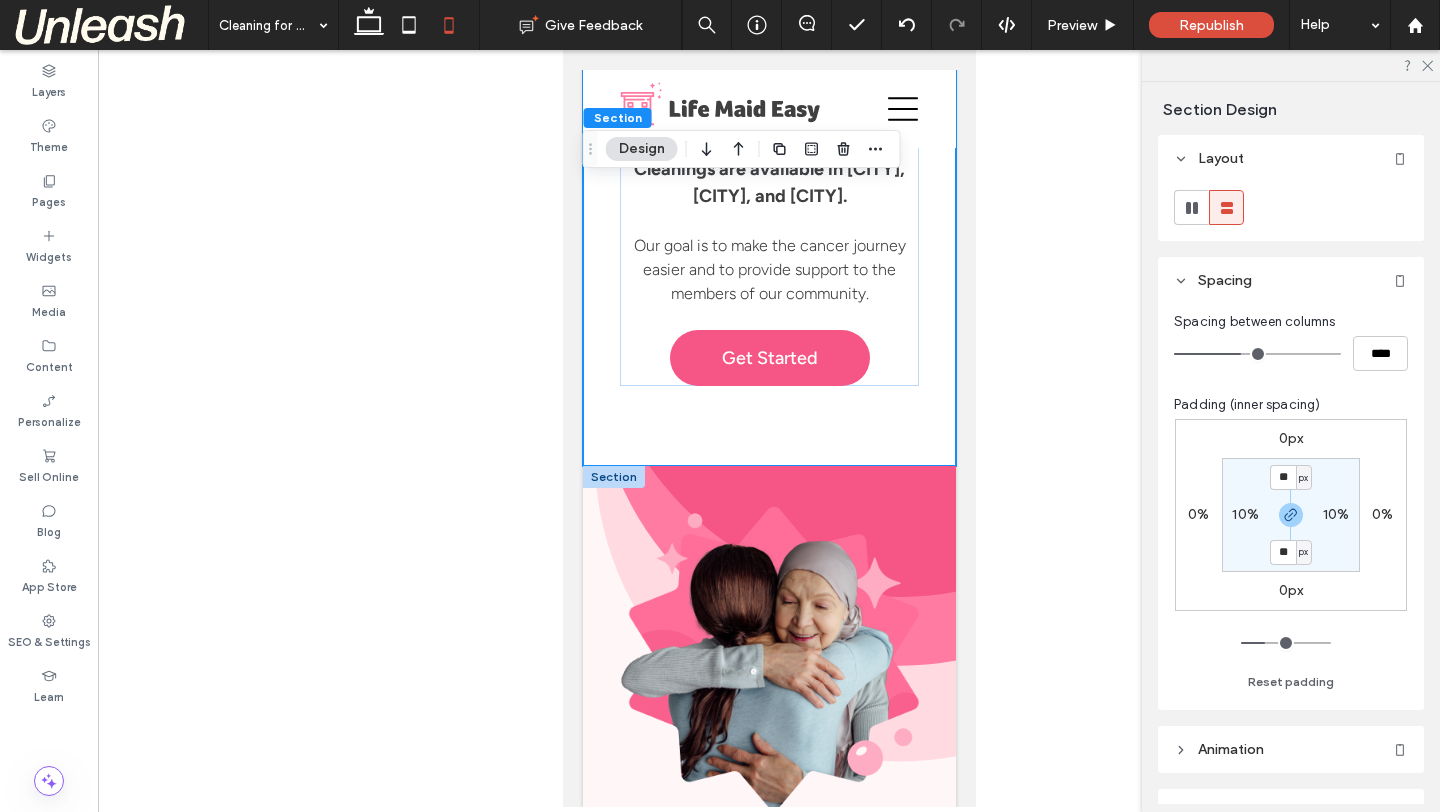 click at bounding box center (613, 477) 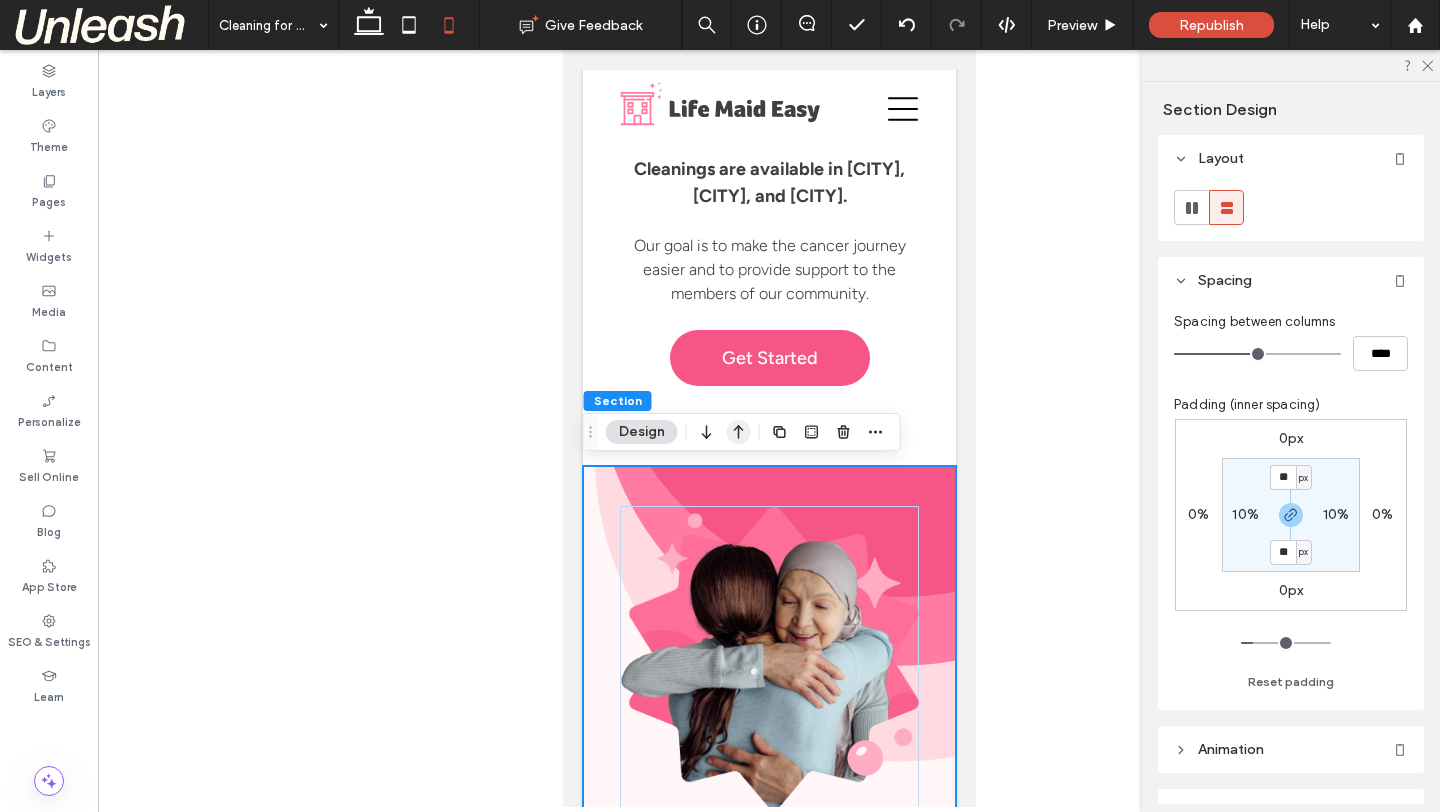 click 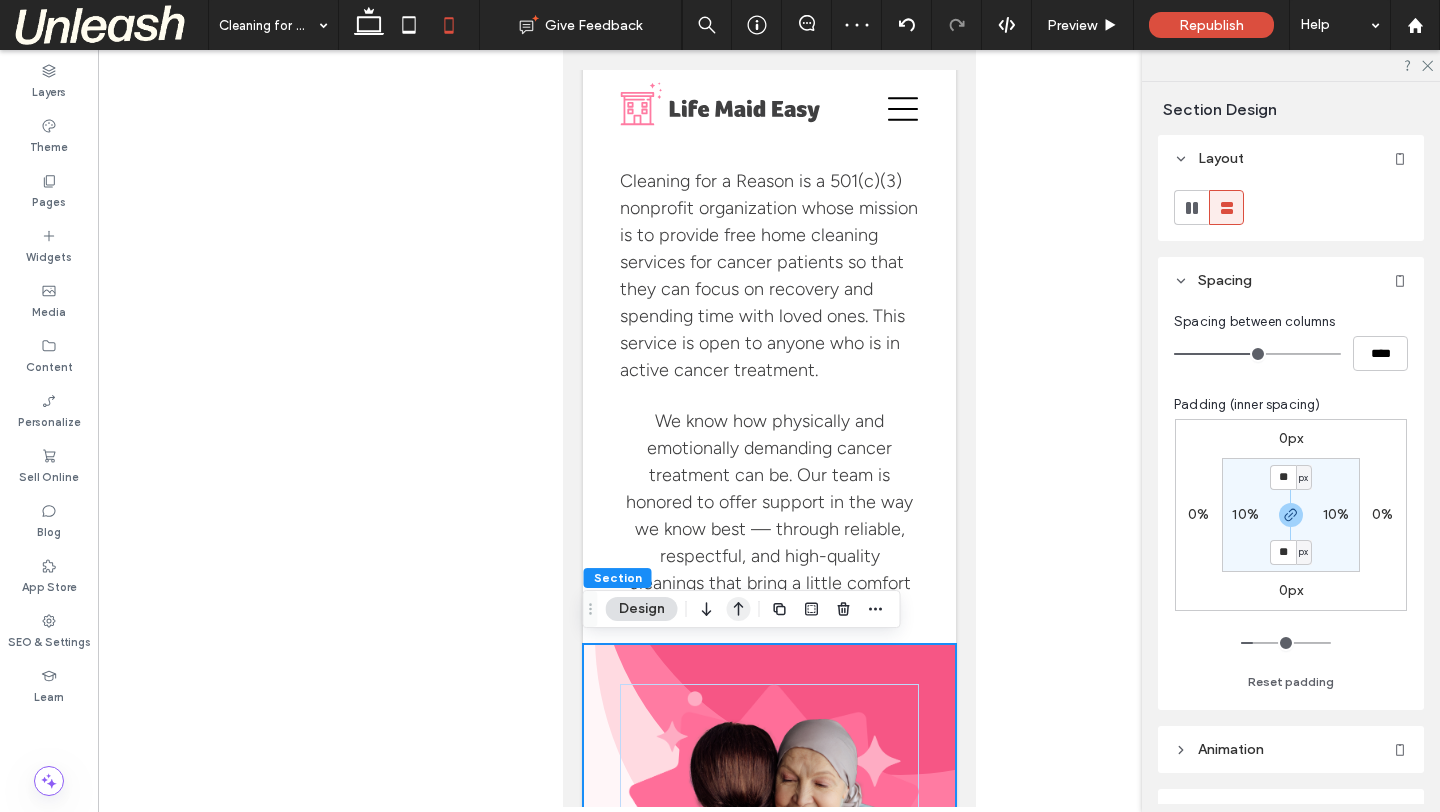 click 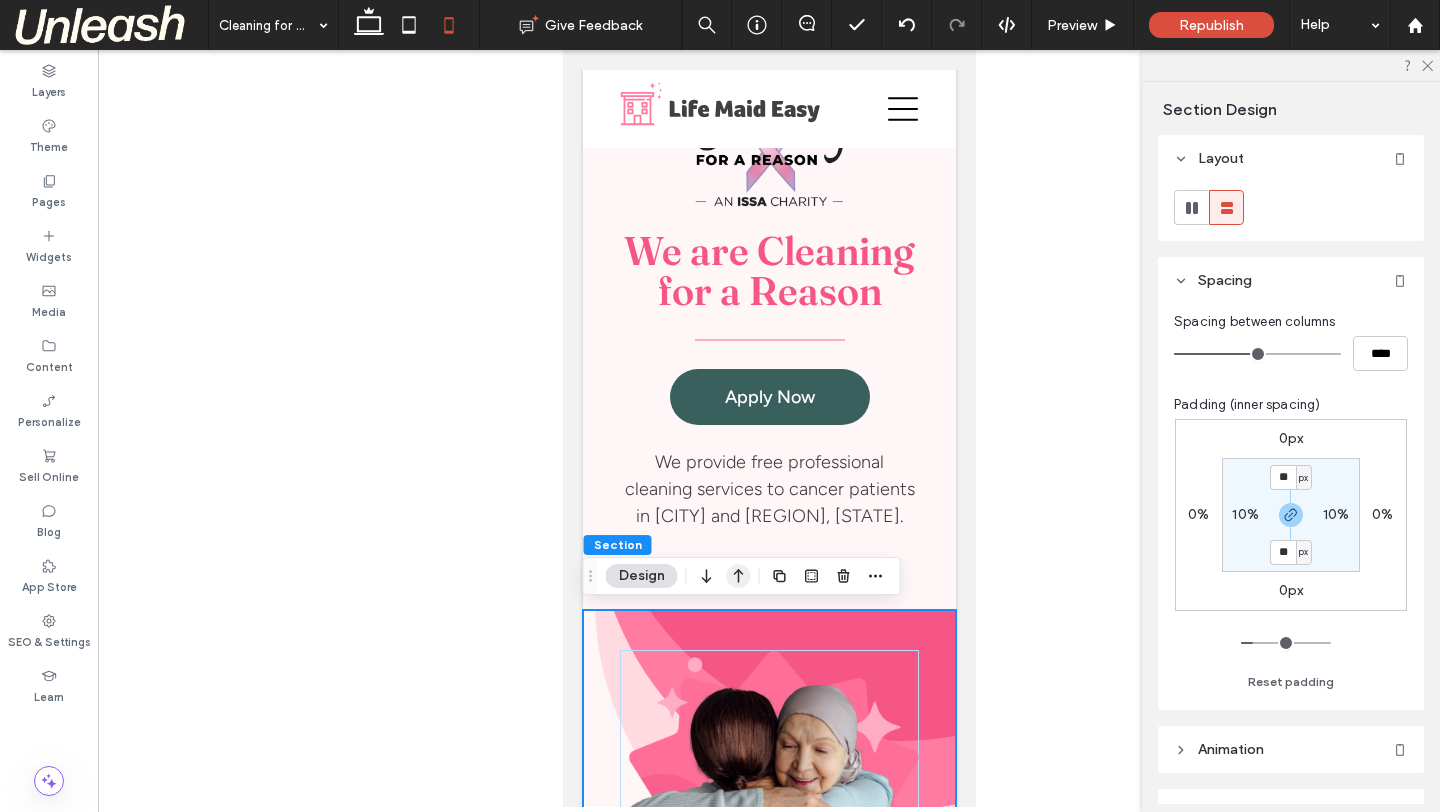 click 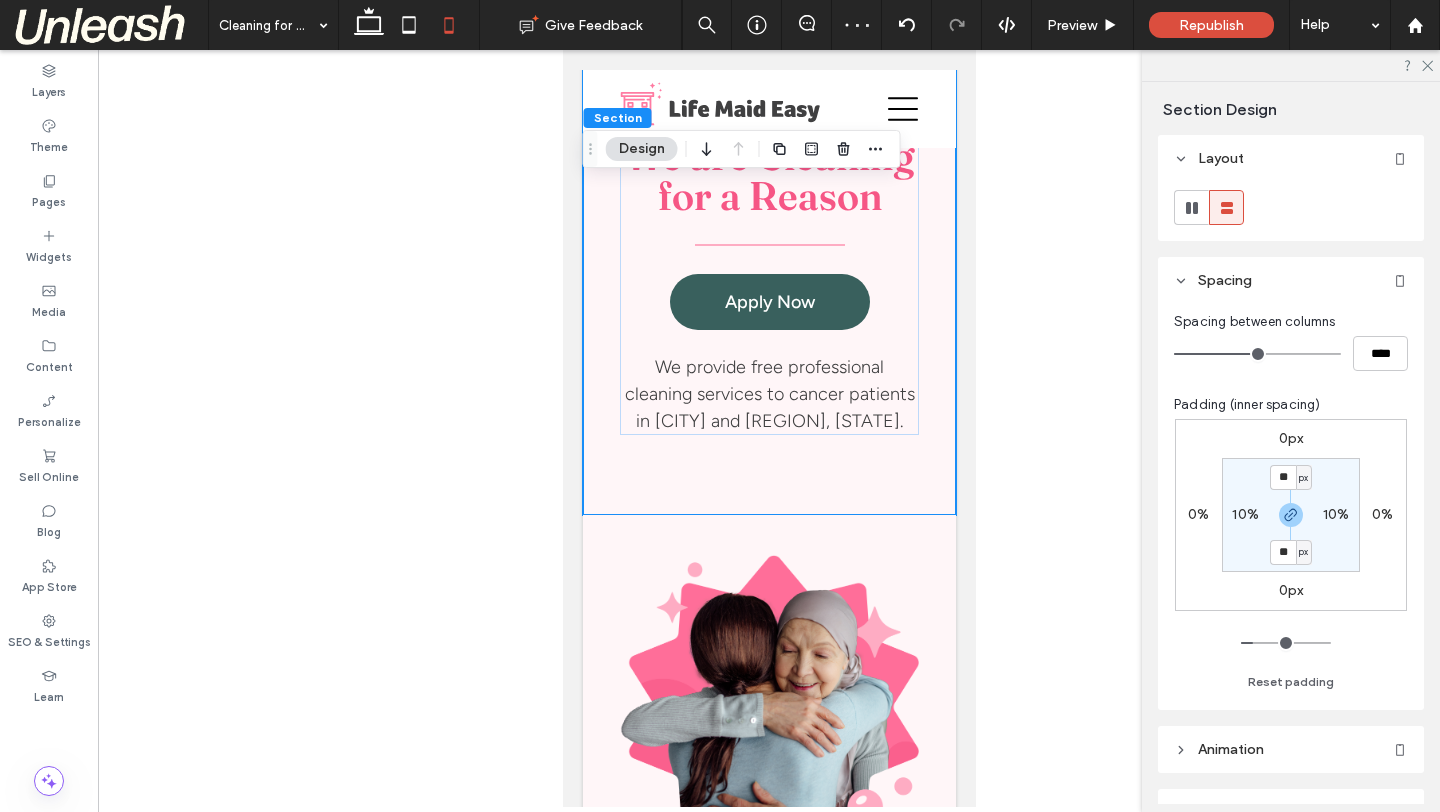scroll, scrollTop: 557, scrollLeft: 0, axis: vertical 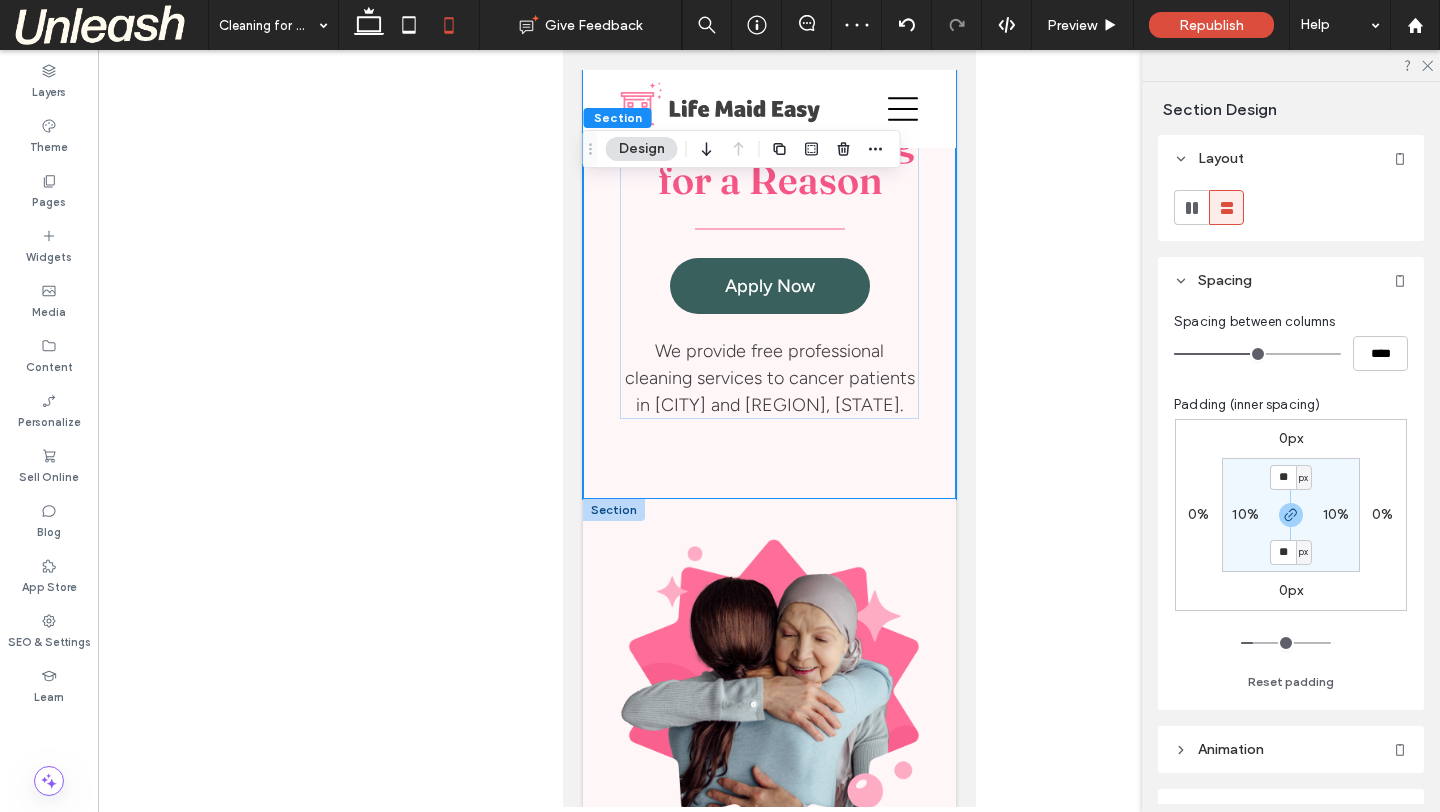 click at bounding box center (613, 510) 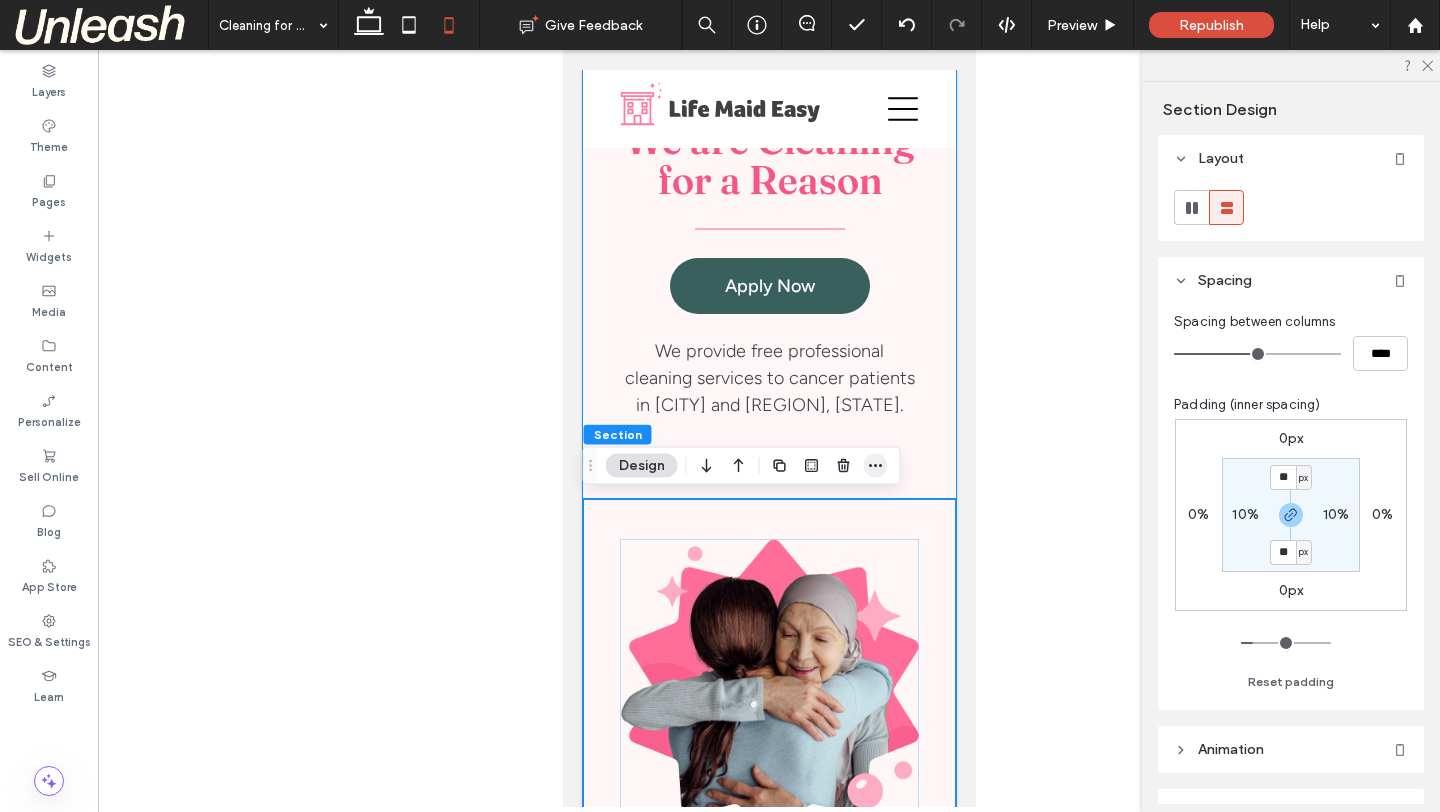 click 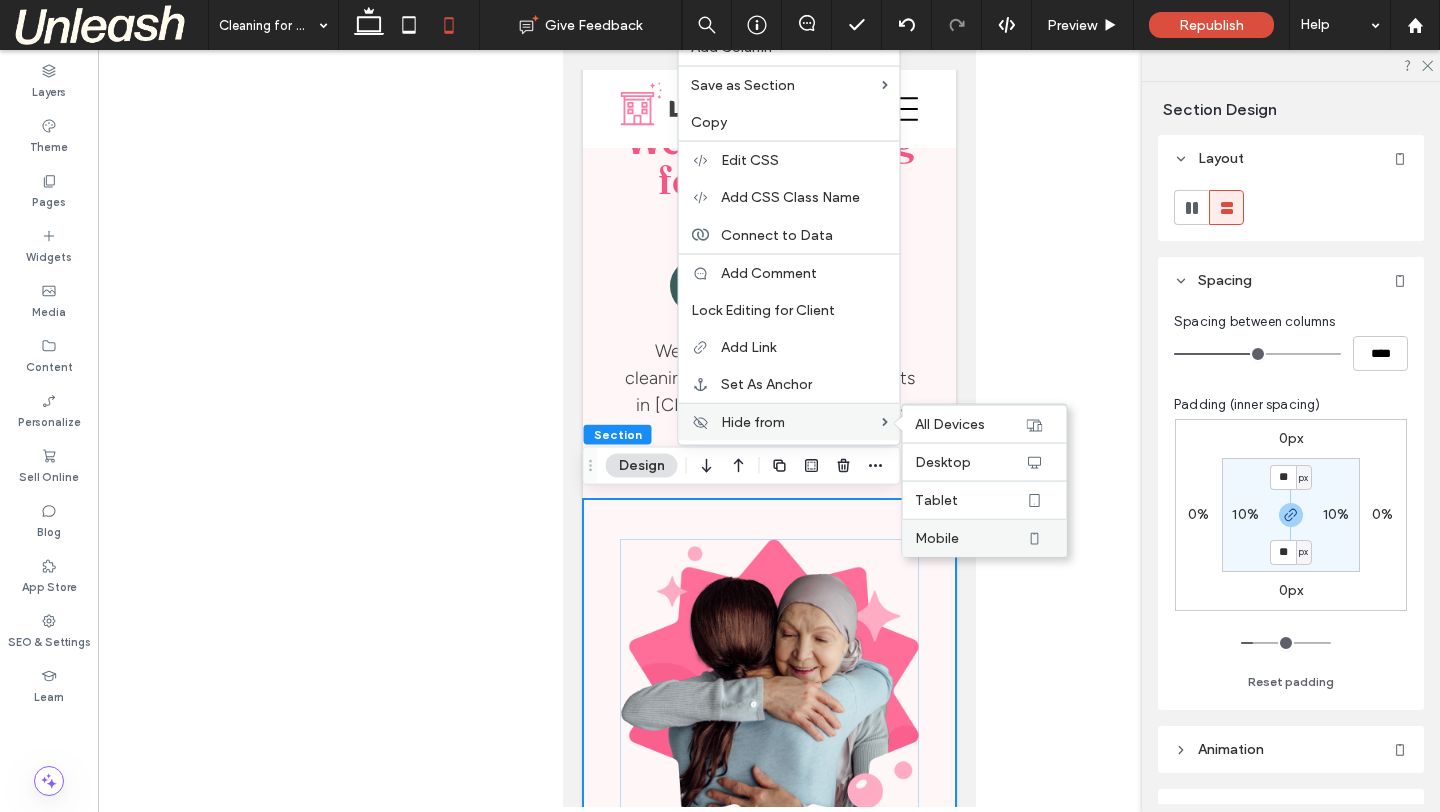 click on "Mobile" at bounding box center [970, 538] 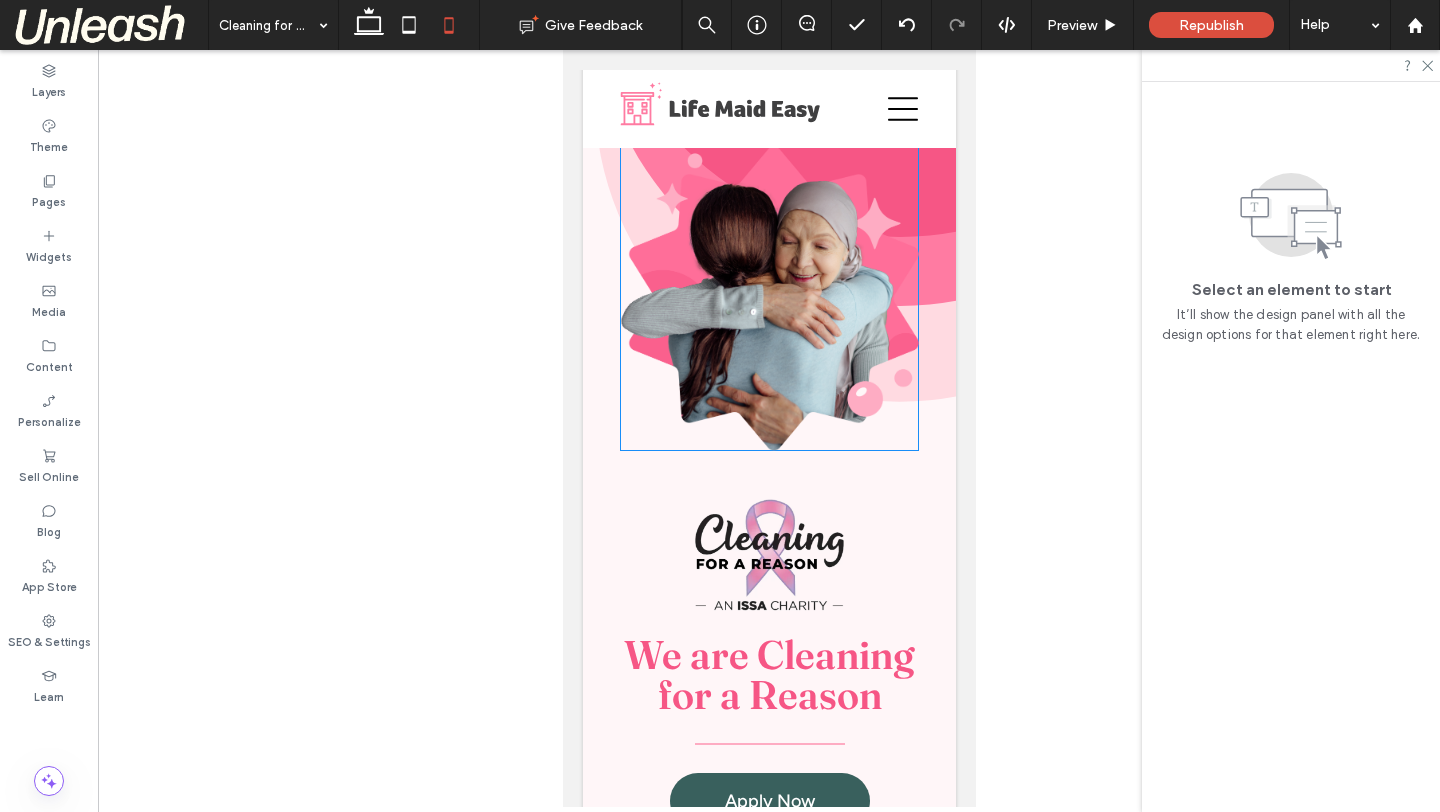 scroll, scrollTop: 0, scrollLeft: 0, axis: both 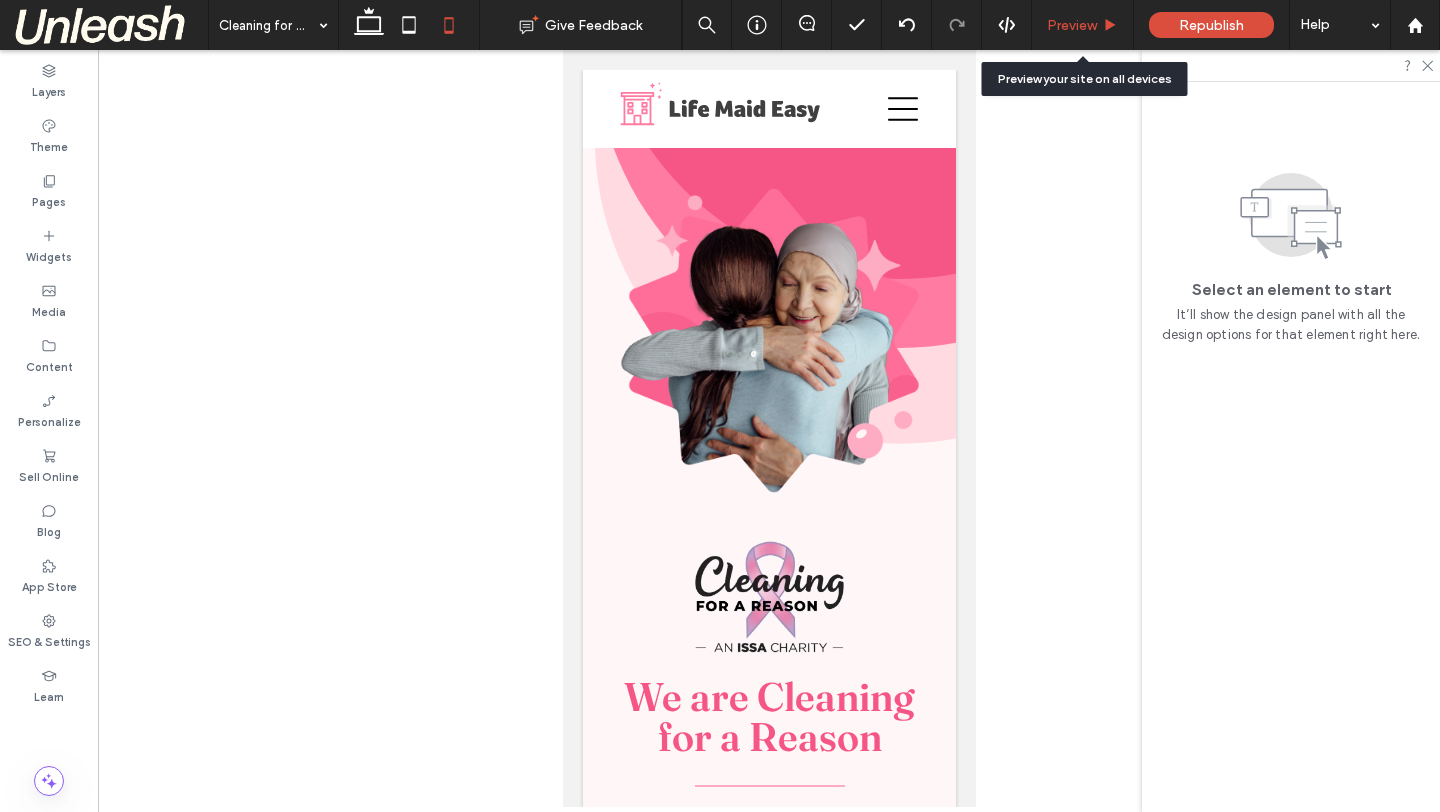 click on "Preview" at bounding box center [1072, 25] 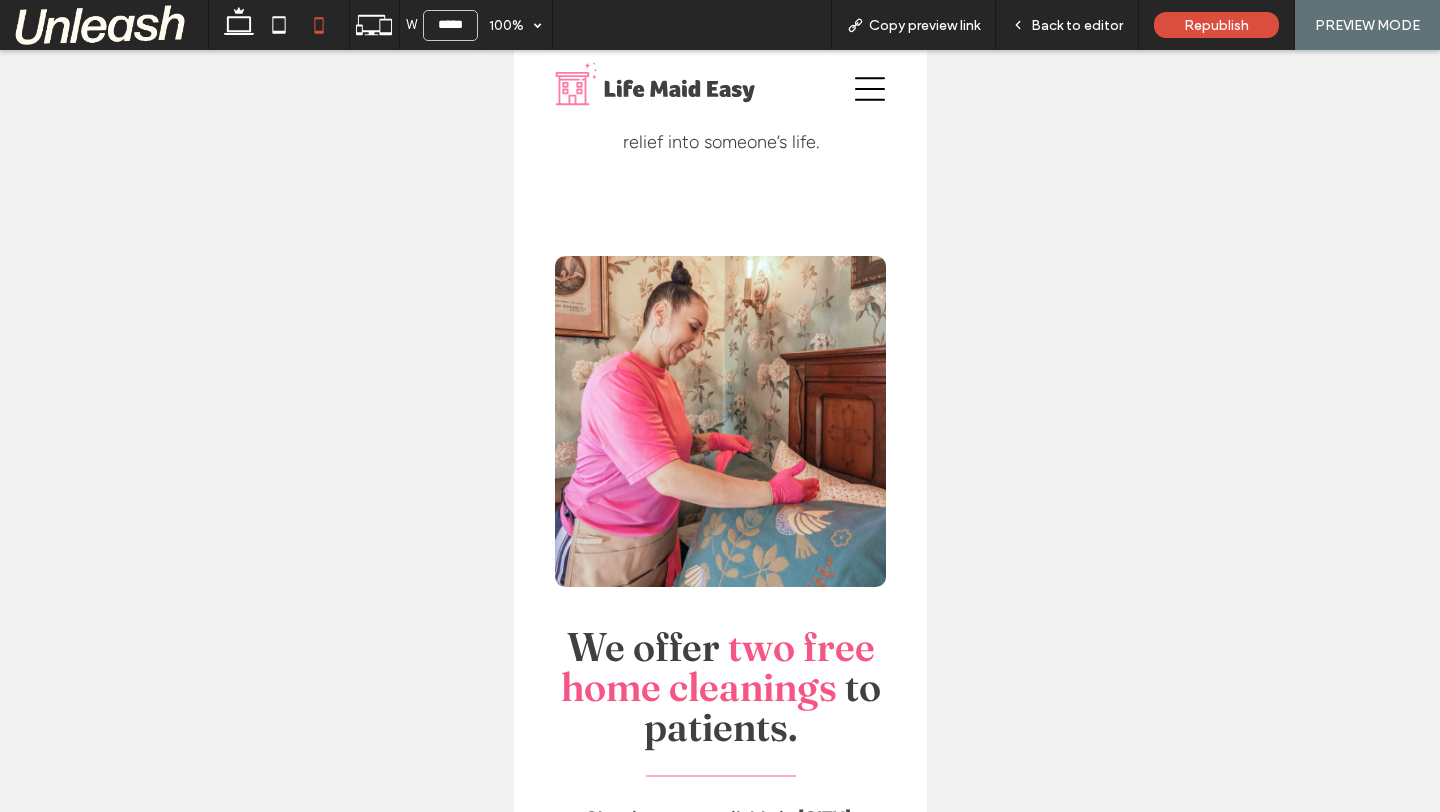 scroll, scrollTop: 1592, scrollLeft: 0, axis: vertical 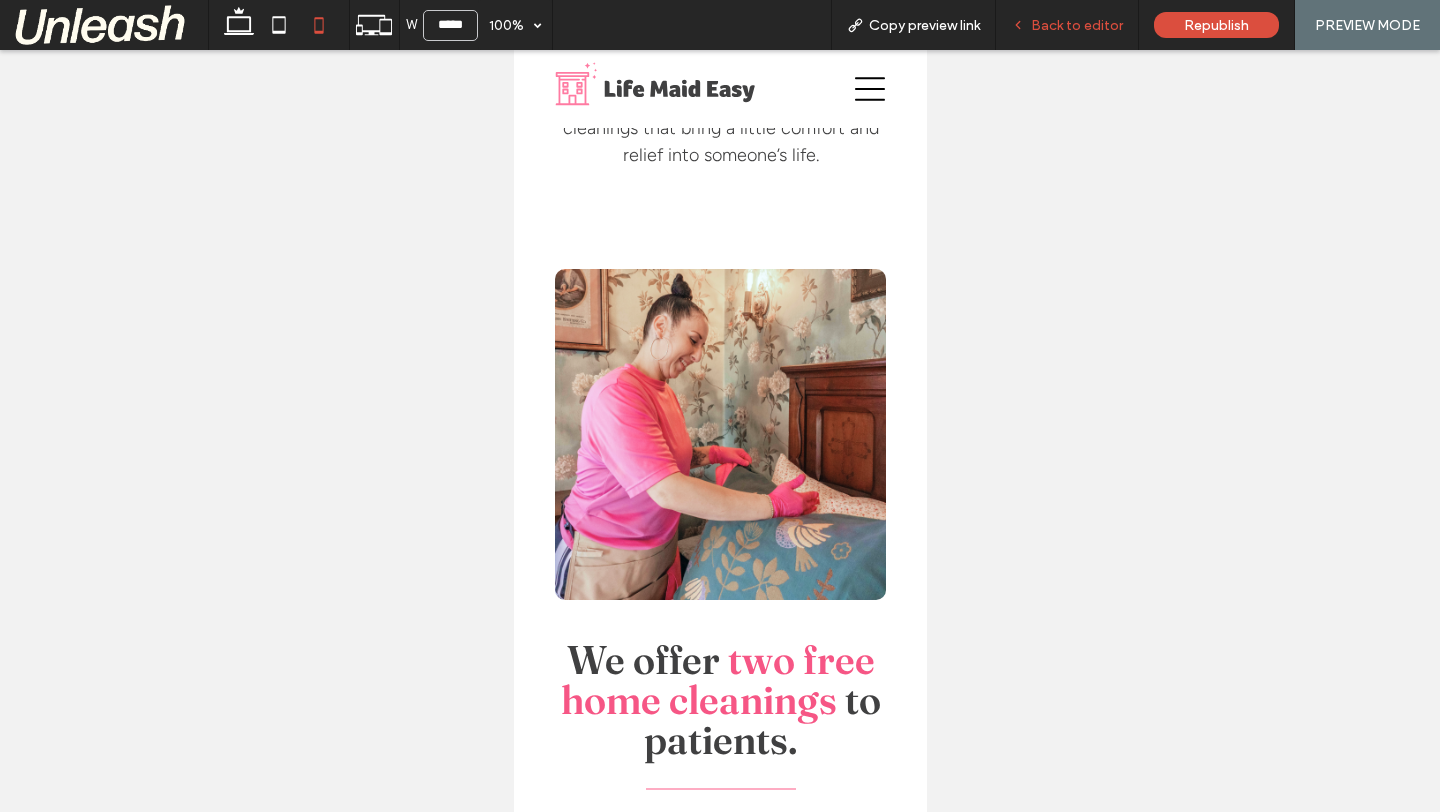 click on "Back to editor" at bounding box center [1067, 25] 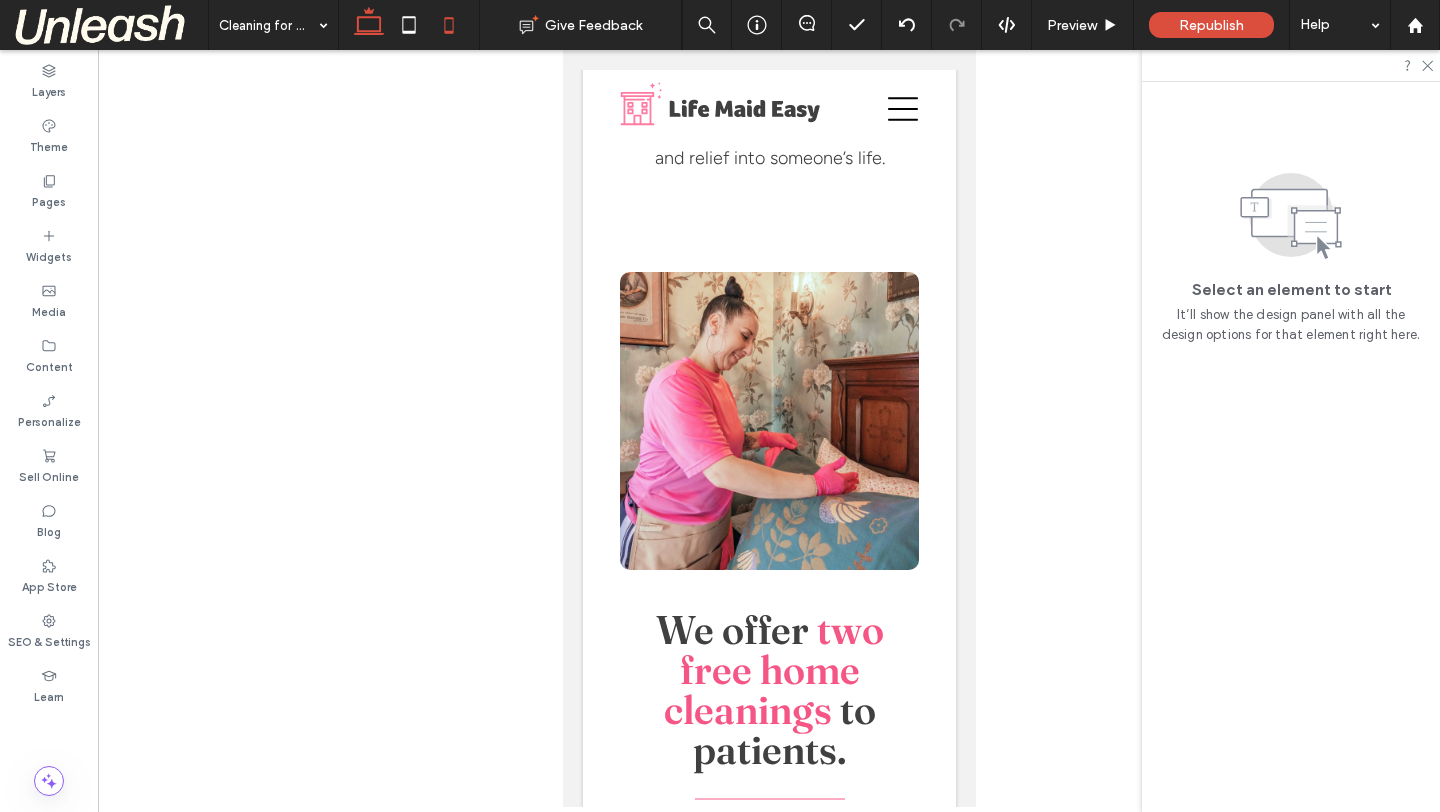 click 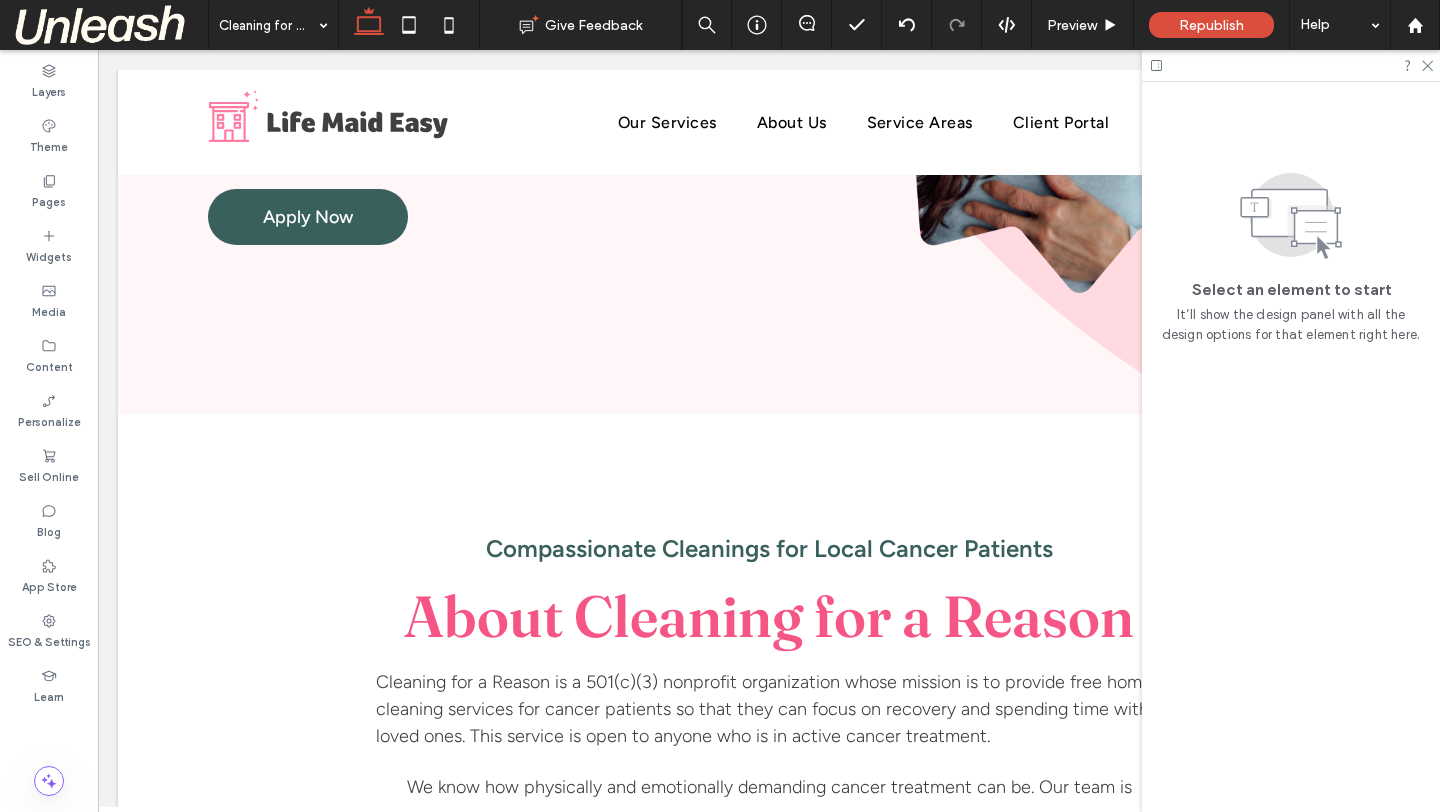 scroll, scrollTop: 594, scrollLeft: 0, axis: vertical 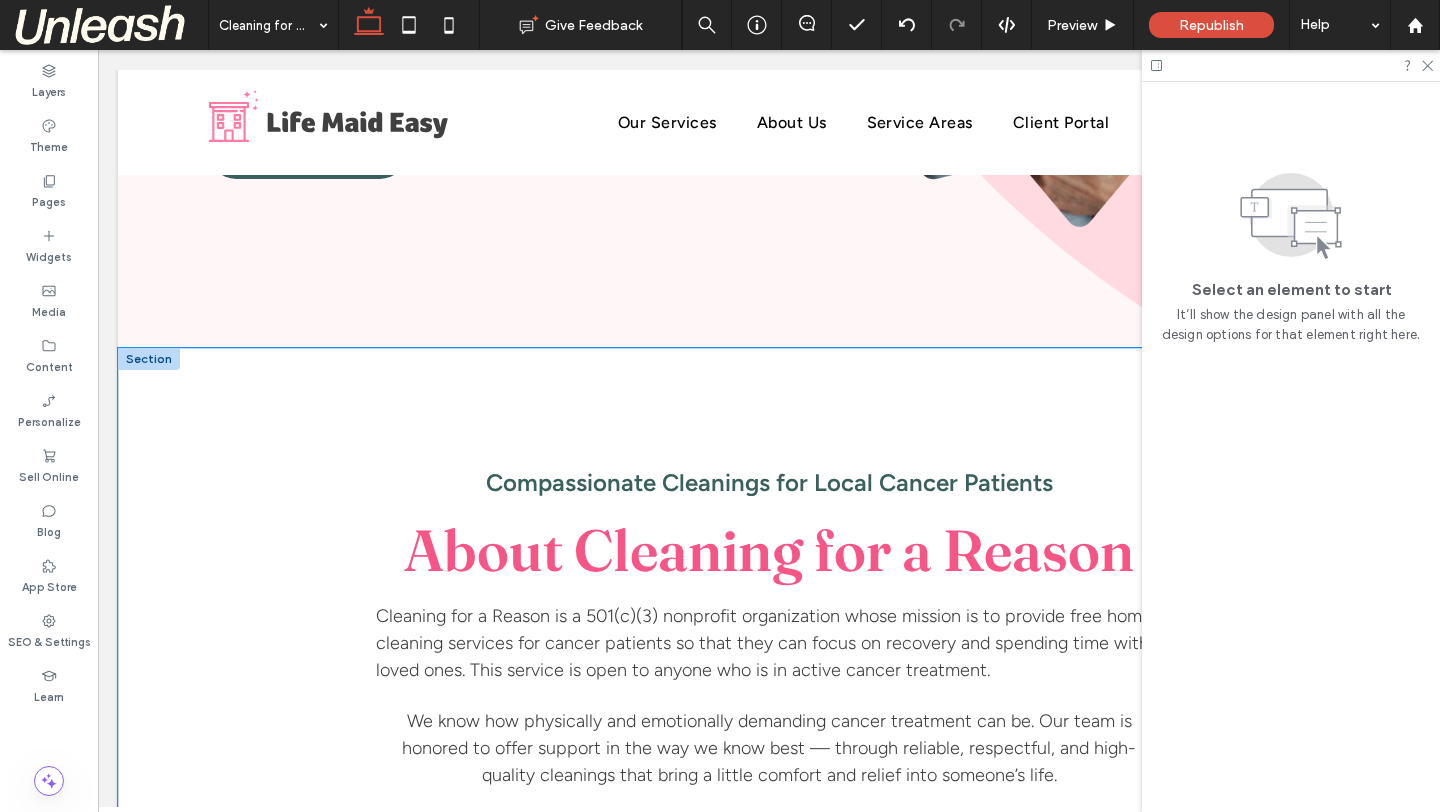 click on "Compassionate Cleanings for Local Cancer Patients
About Cleaning for a Reason
Cleaning for a Reason is a 501(c)(3) nonprofit organization whose mission is to provide free home cleaning services for cancer patients so that they can focus on recovery and spending time with loved ones. This service is open to anyone who is in active cancer treatment. We know how physically and emotionally demanding cancer treatment can be. Our team is honored to offer support in the way we know best — through reliable, respectful, and high-quality cleanings that bring a little comfort and relief into someone’s life." at bounding box center [769, 588] 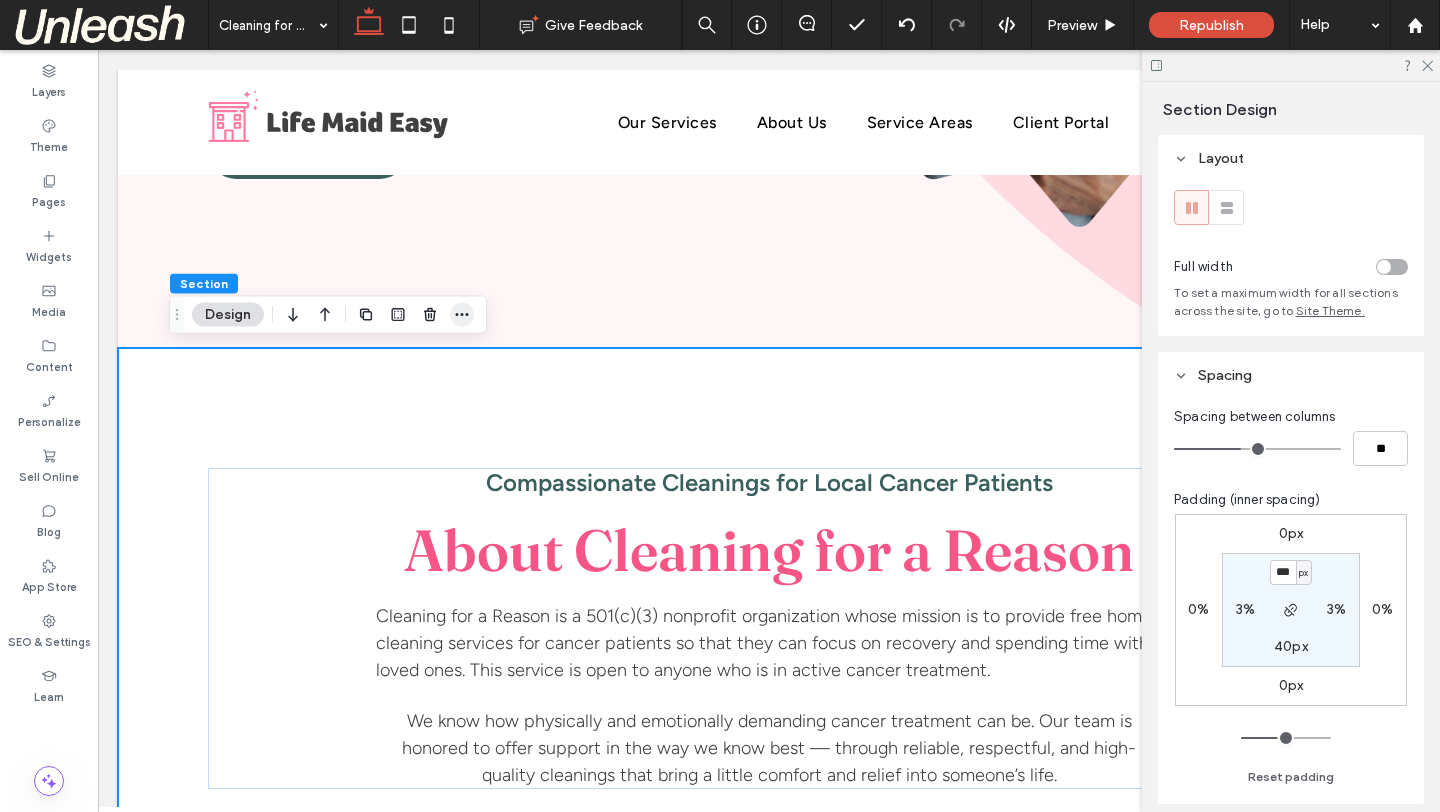 click at bounding box center [462, 315] 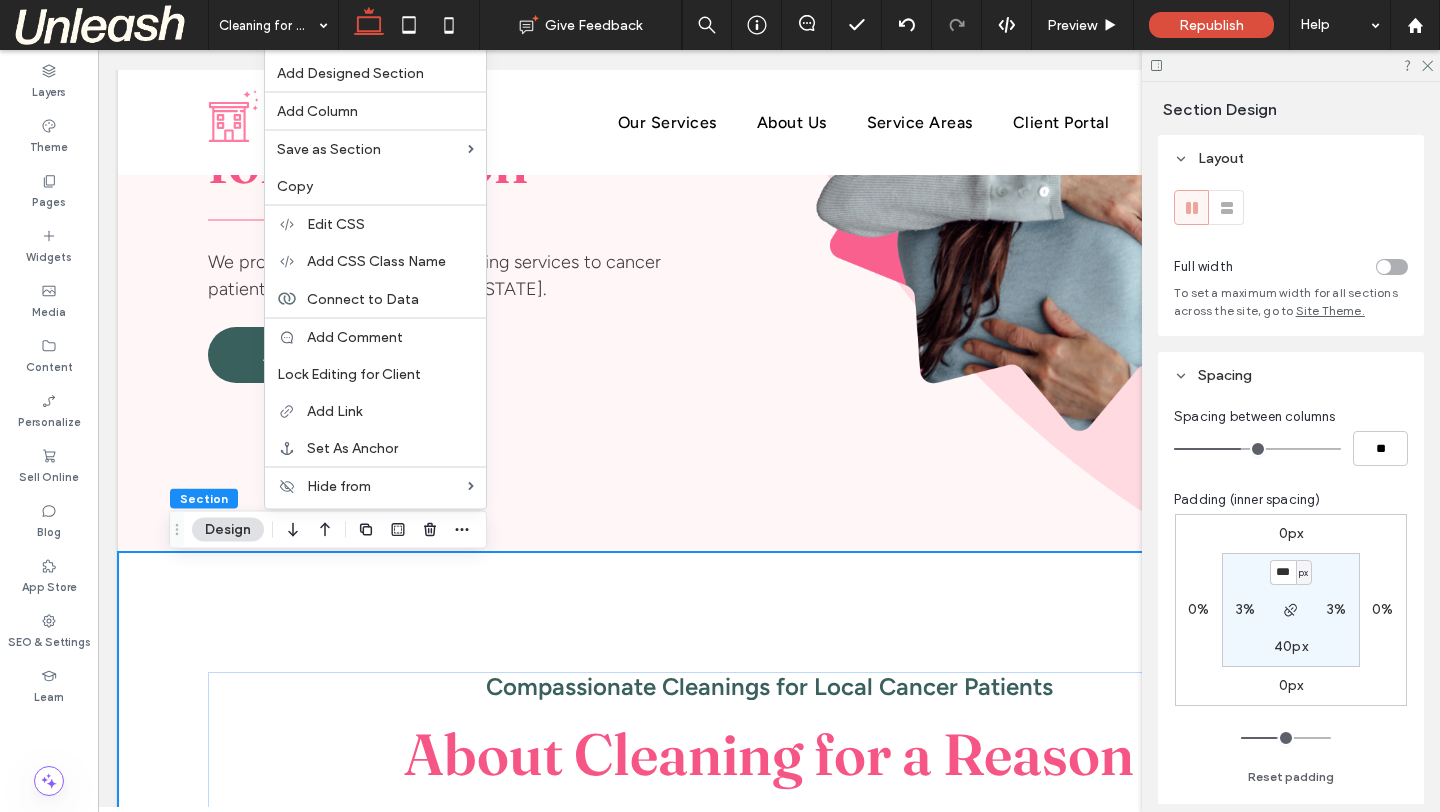 scroll, scrollTop: 344, scrollLeft: 0, axis: vertical 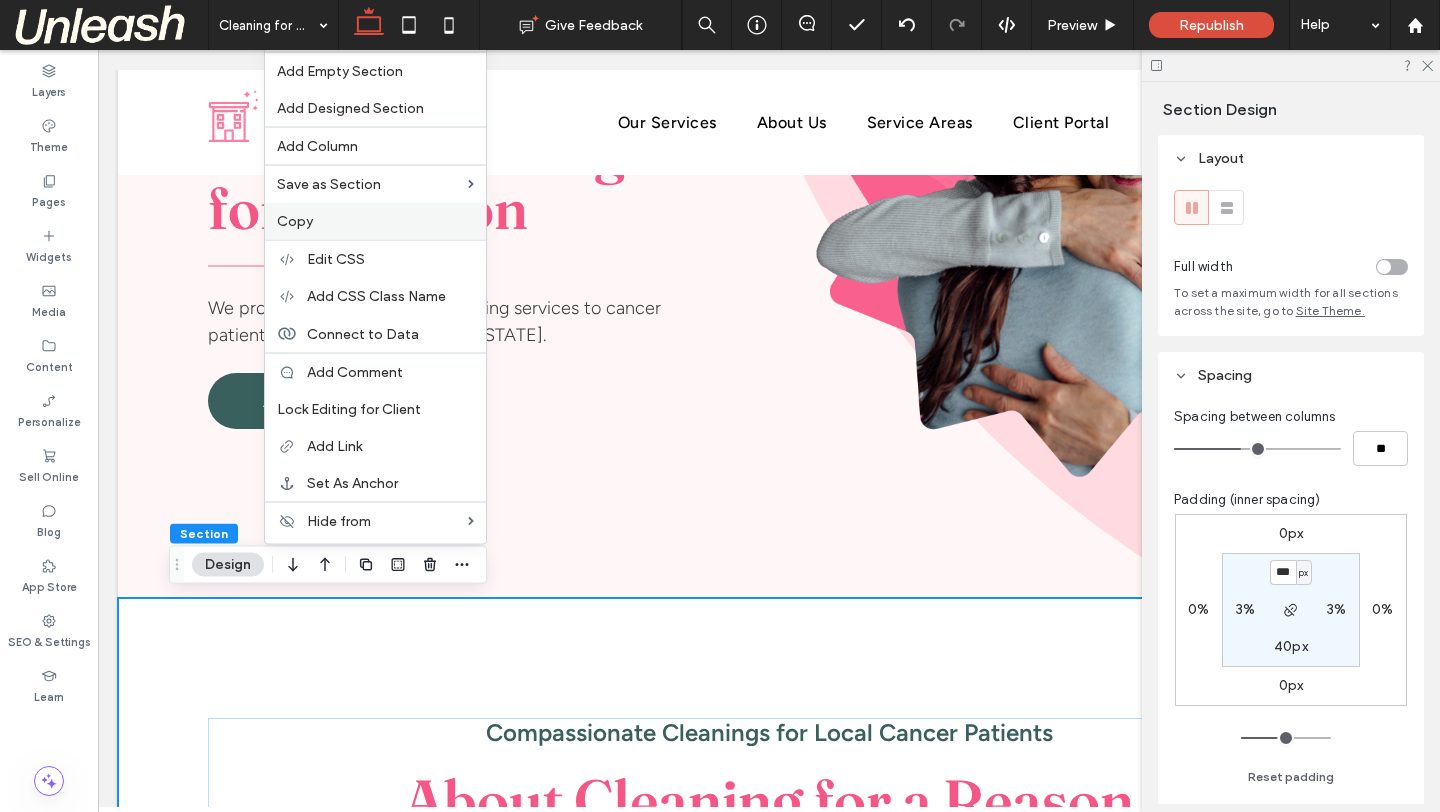 click on "Copy" at bounding box center [375, 221] 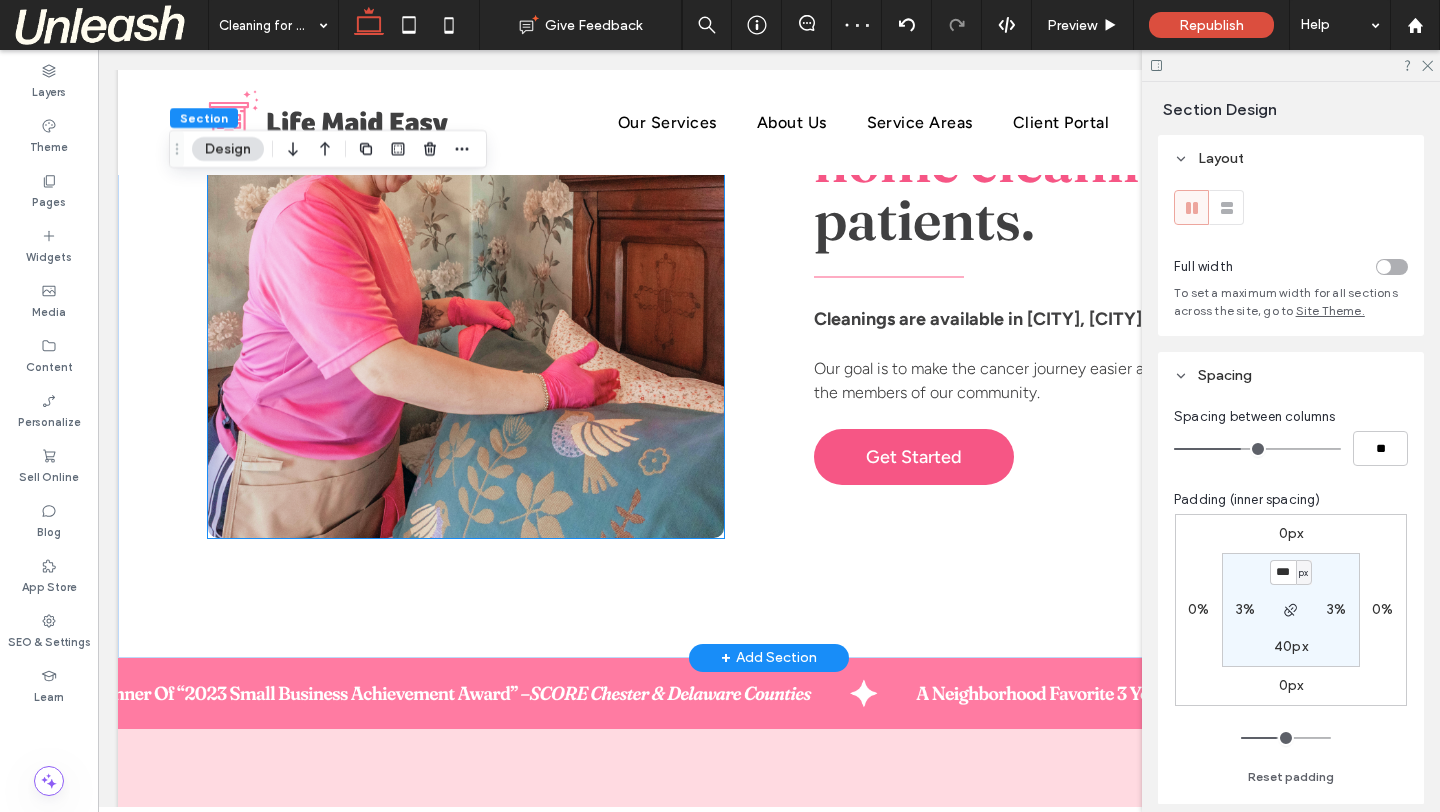 scroll, scrollTop: 1466, scrollLeft: 0, axis: vertical 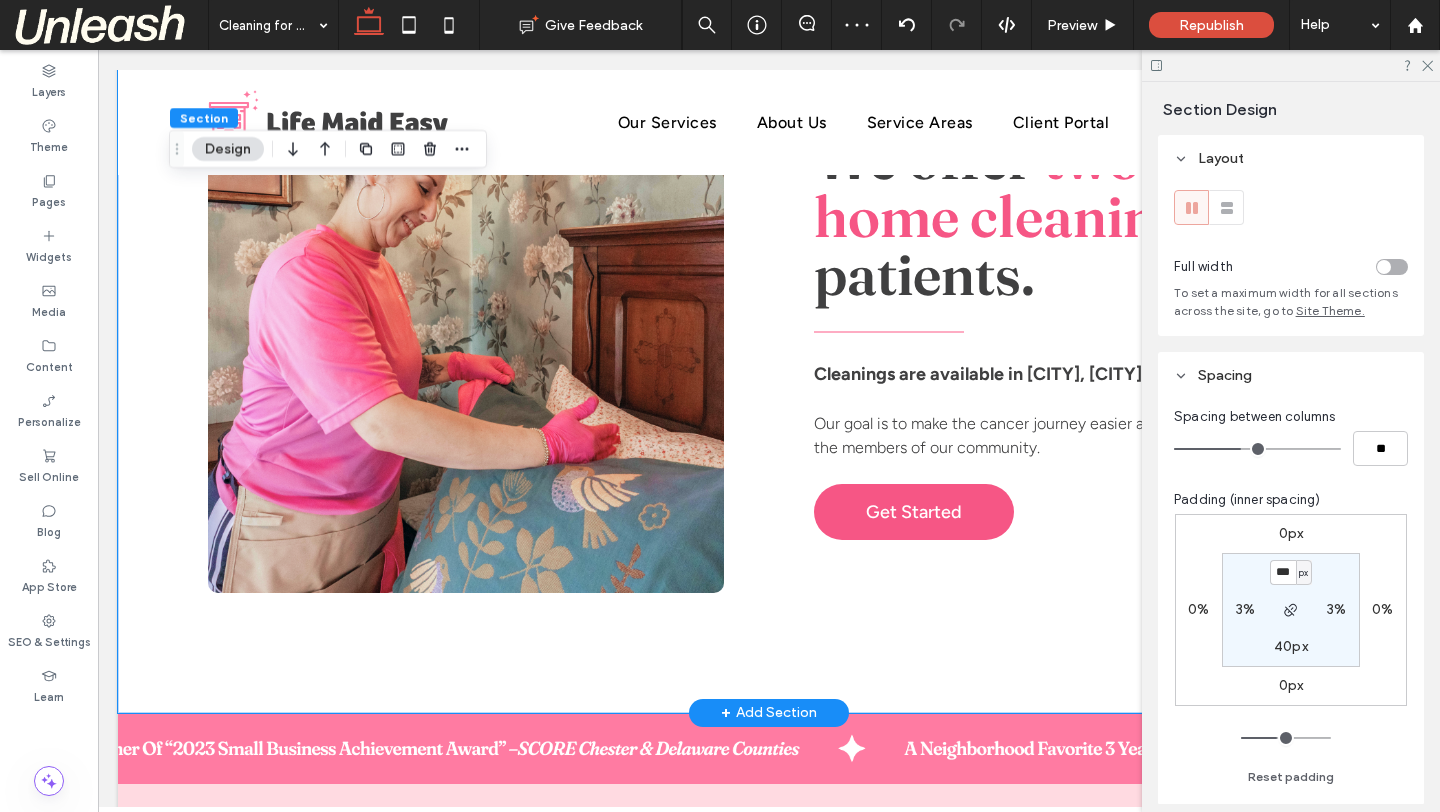 click on "We offer
two free home cleanings   to patients.
Cleanings are available in Macungie, Allentown, and Philadelphia. Our goal is to make the cancer journey easier and to provide support to the members of our community.
Get Started" at bounding box center [769, 335] 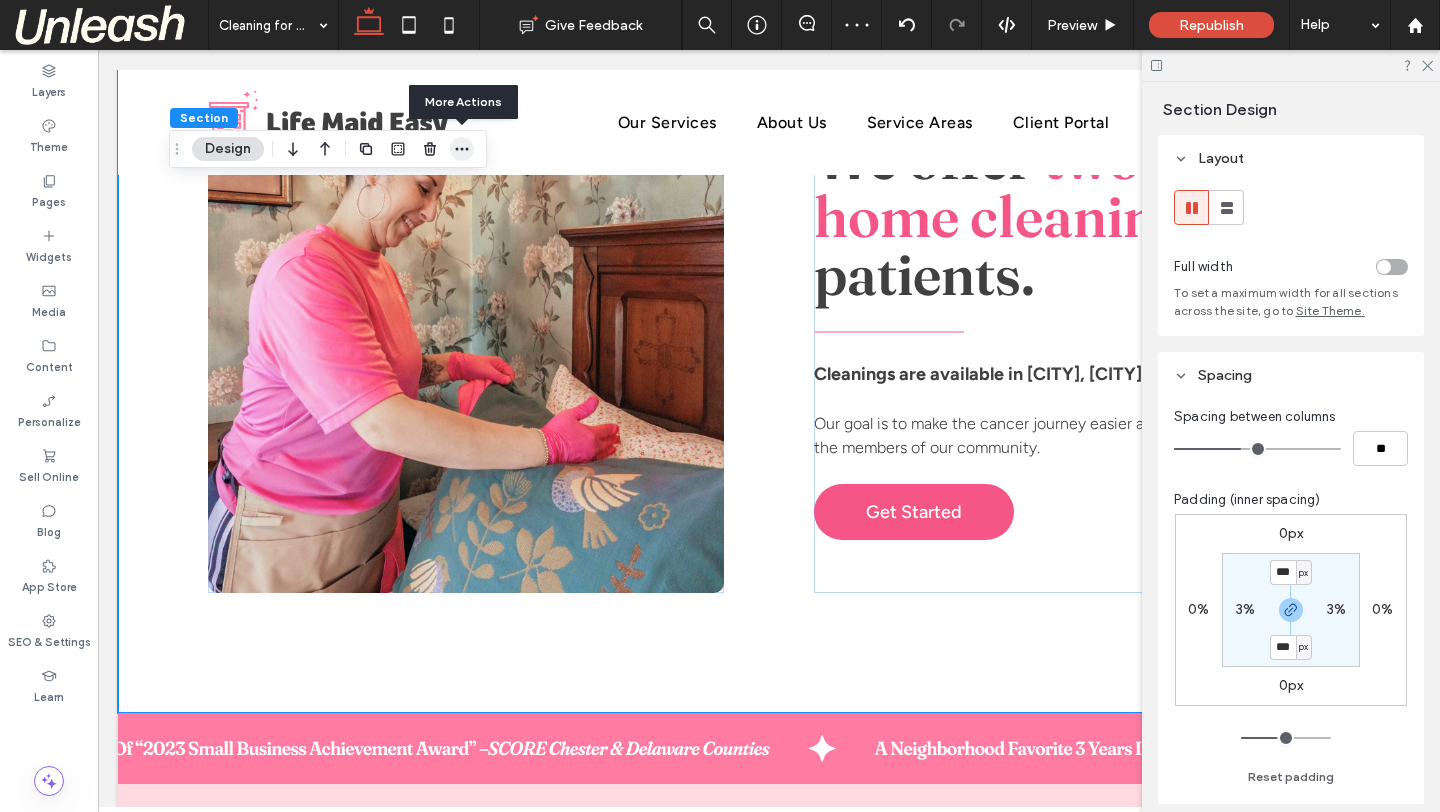 click 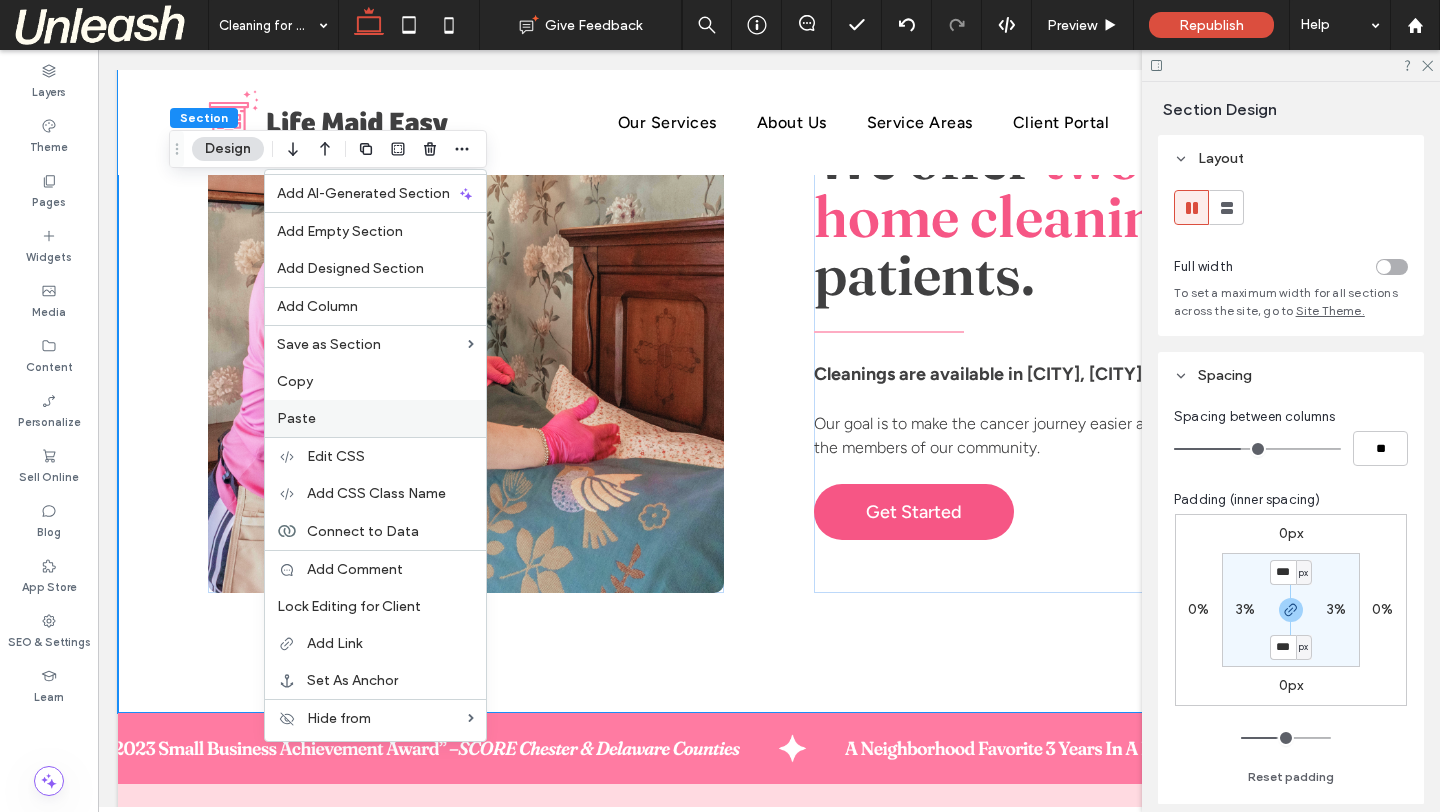 click on "Paste" at bounding box center [375, 418] 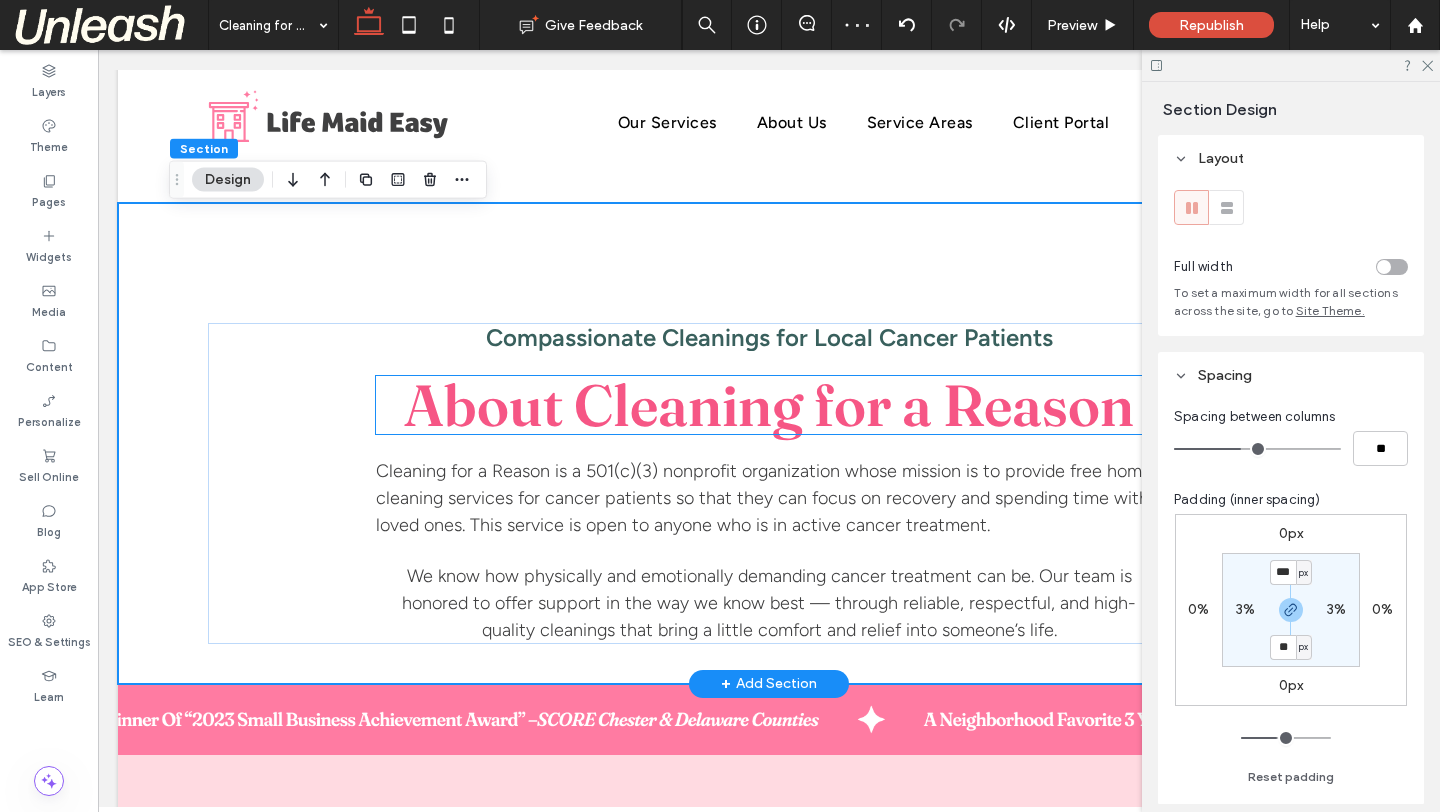 scroll, scrollTop: 1977, scrollLeft: 0, axis: vertical 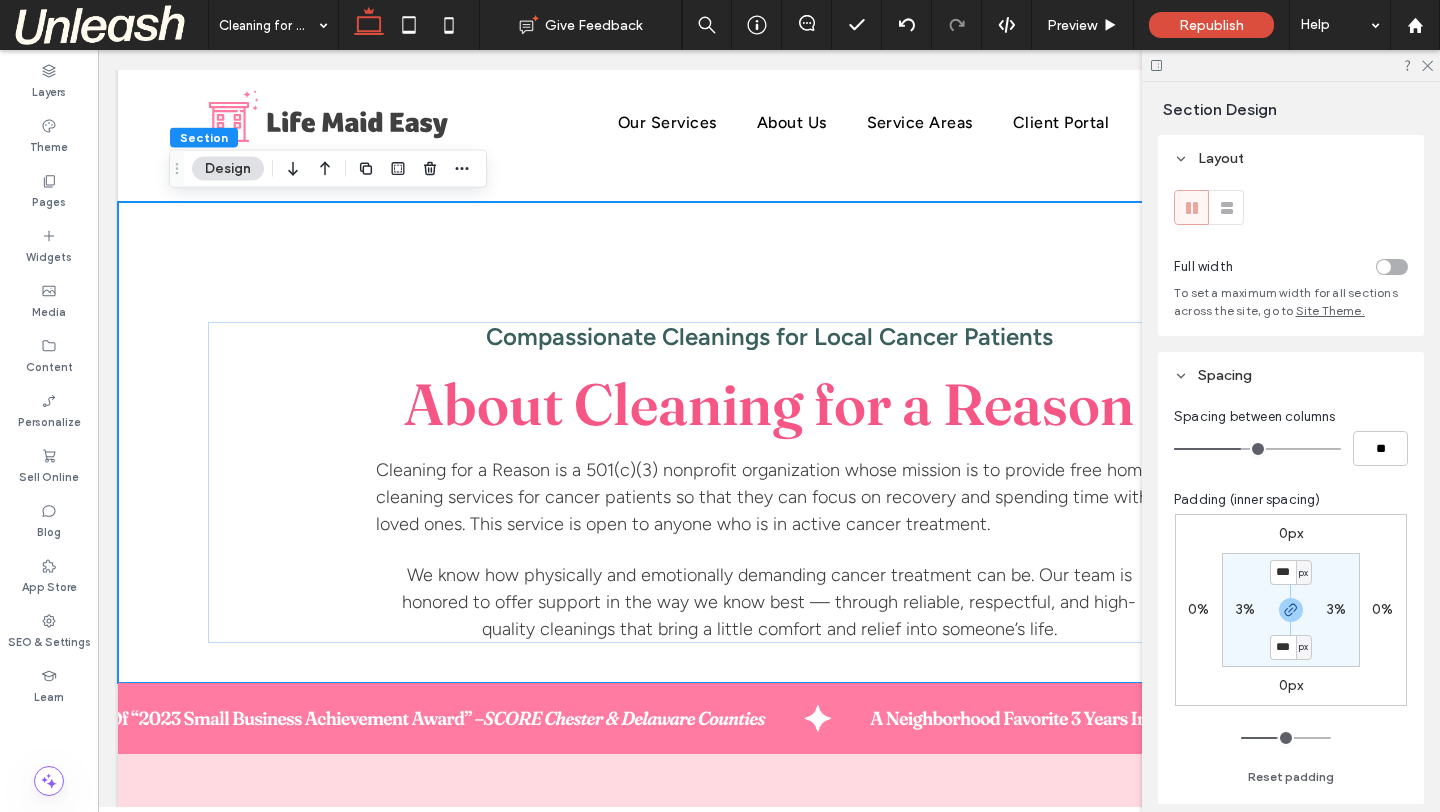 type on "***" 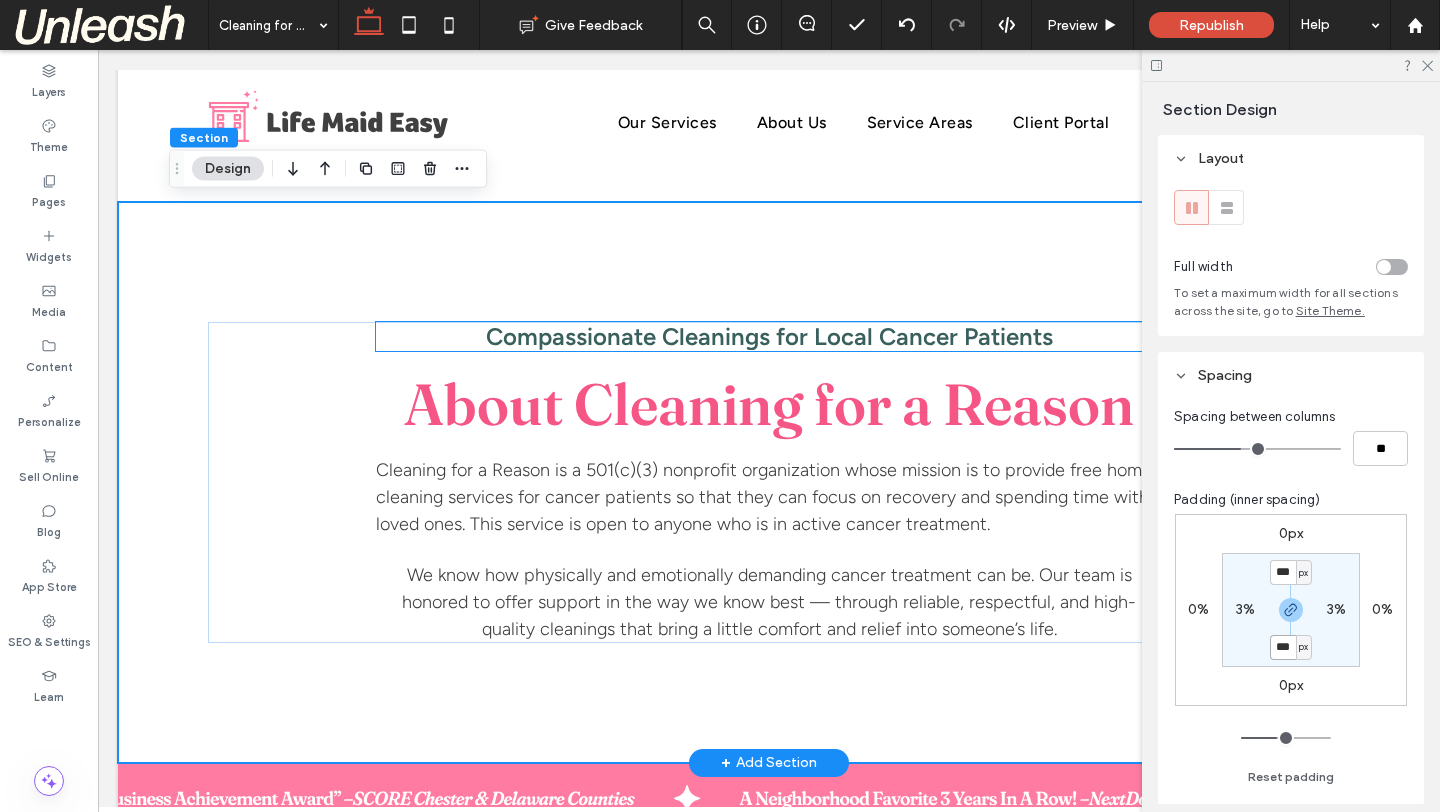 click on "Compassionate Cleanings for Local Cancer Patients" at bounding box center (769, 336) 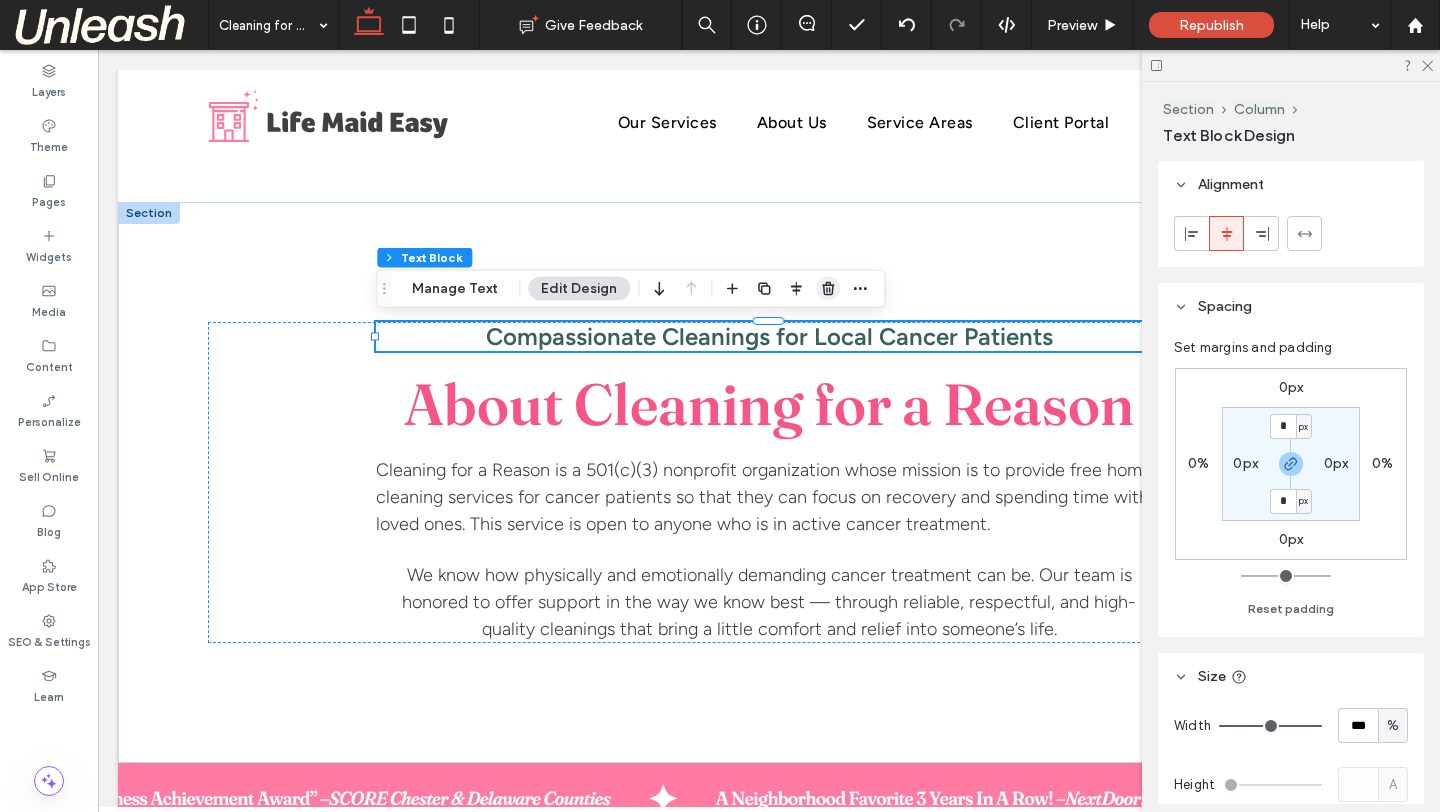 click 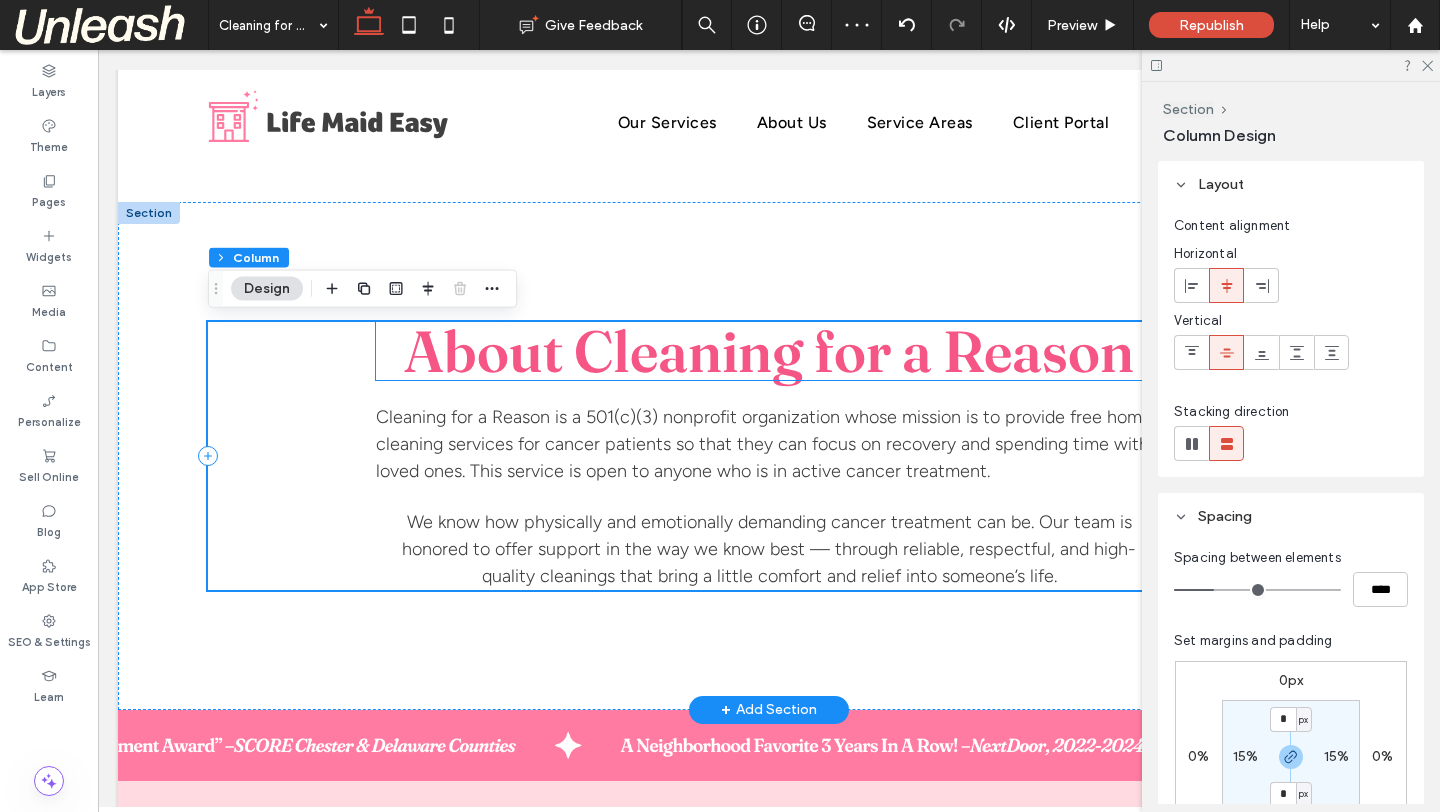 click on "About Cleaning for a Reason" at bounding box center (769, 351) 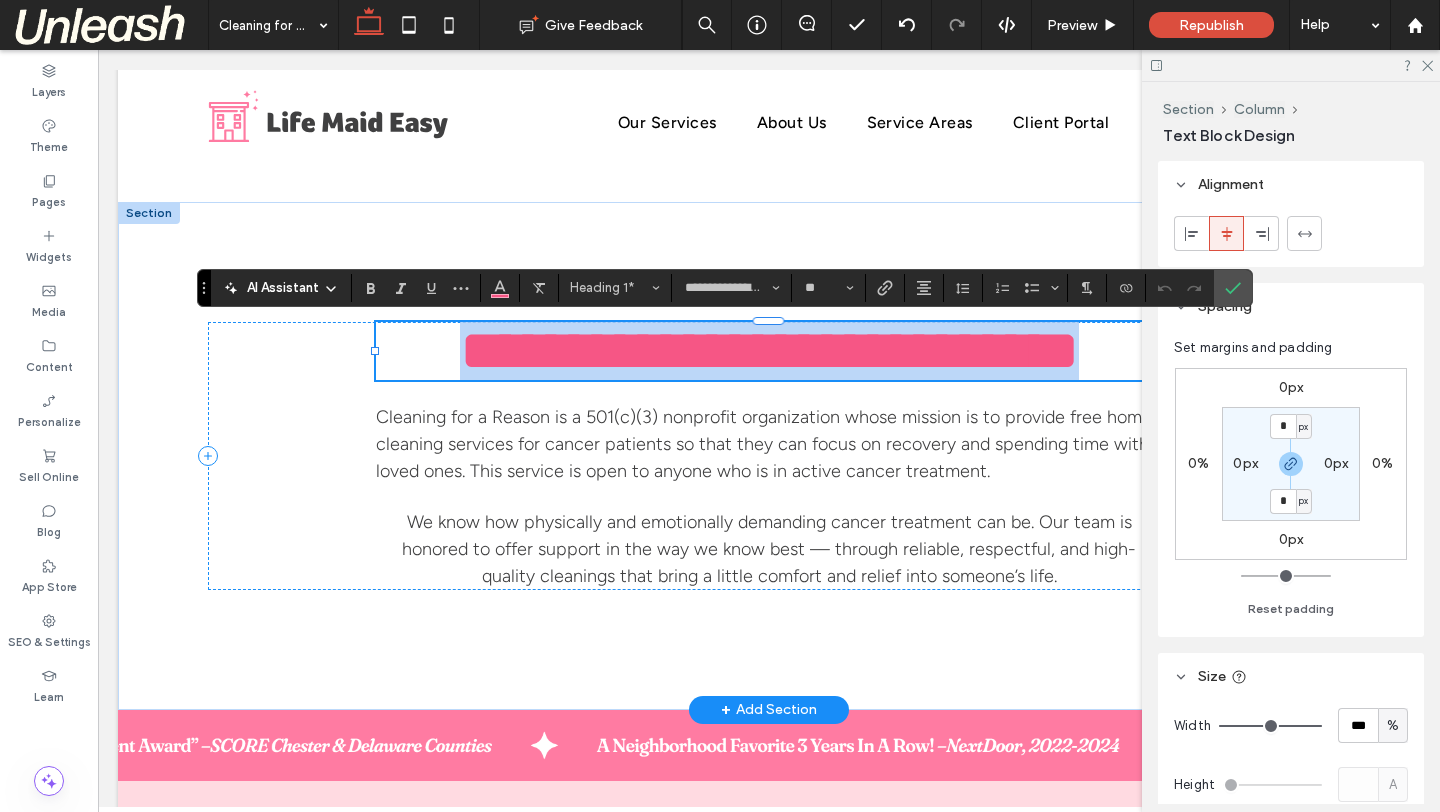 type on "**********" 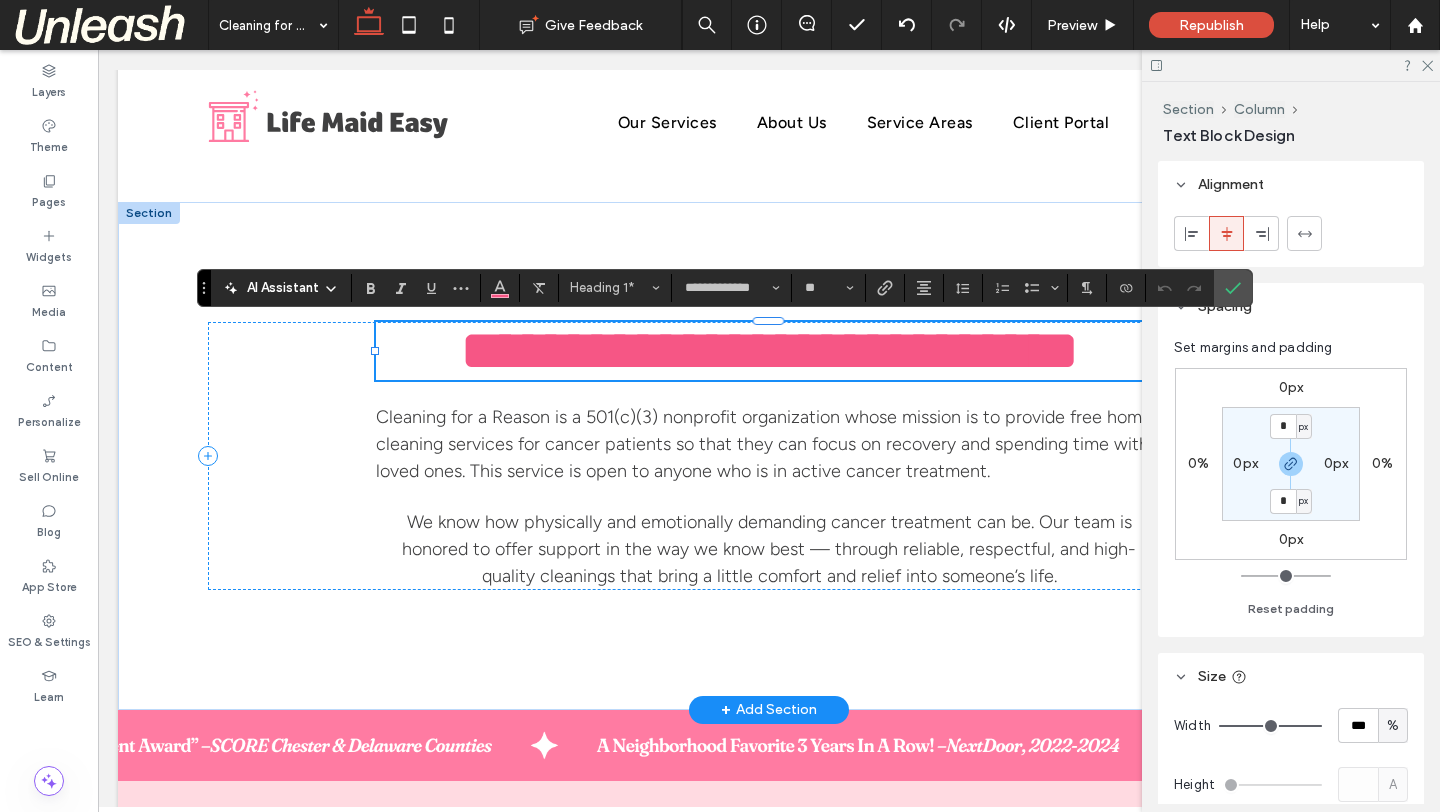 scroll, scrollTop: 6, scrollLeft: 0, axis: vertical 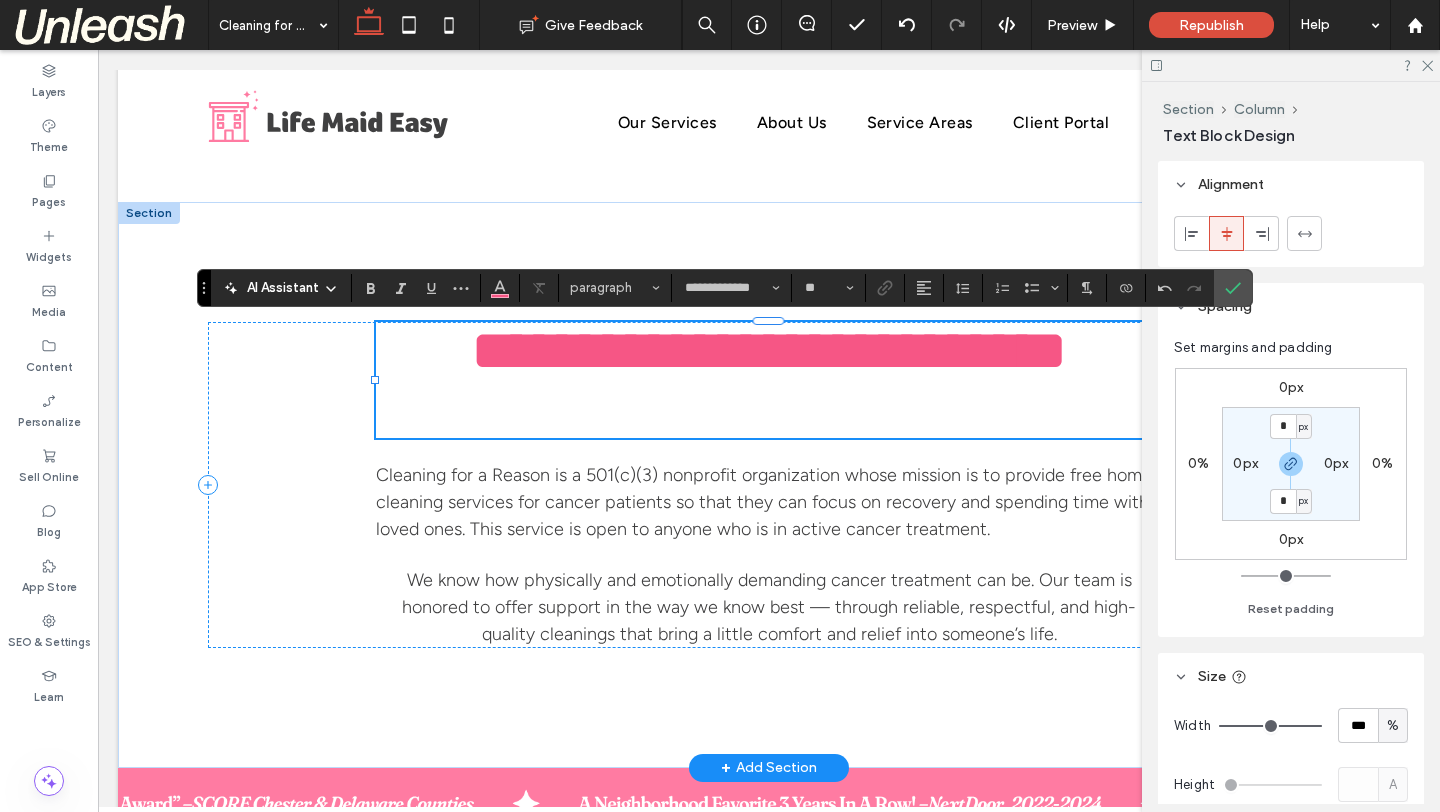 type on "**********" 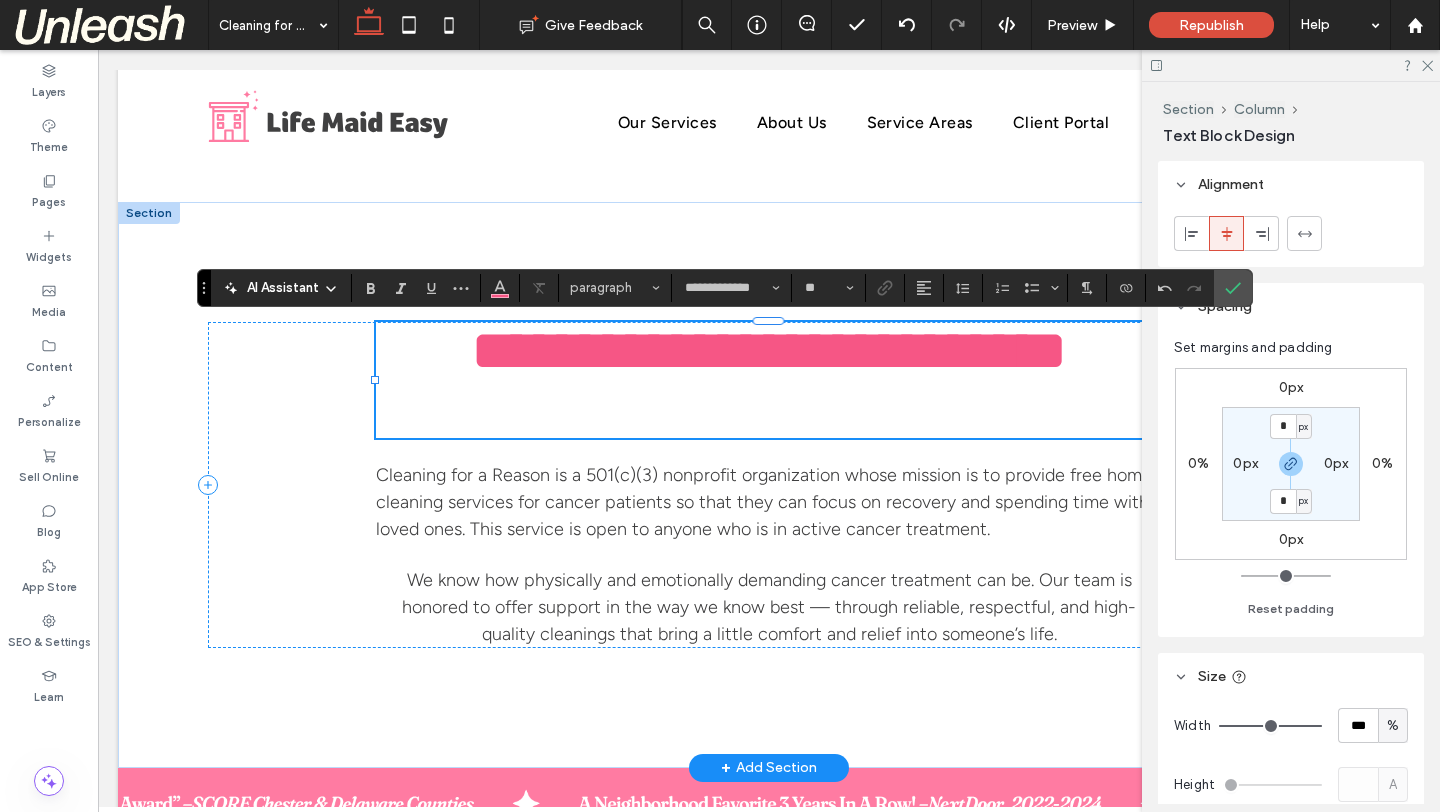 type on "**" 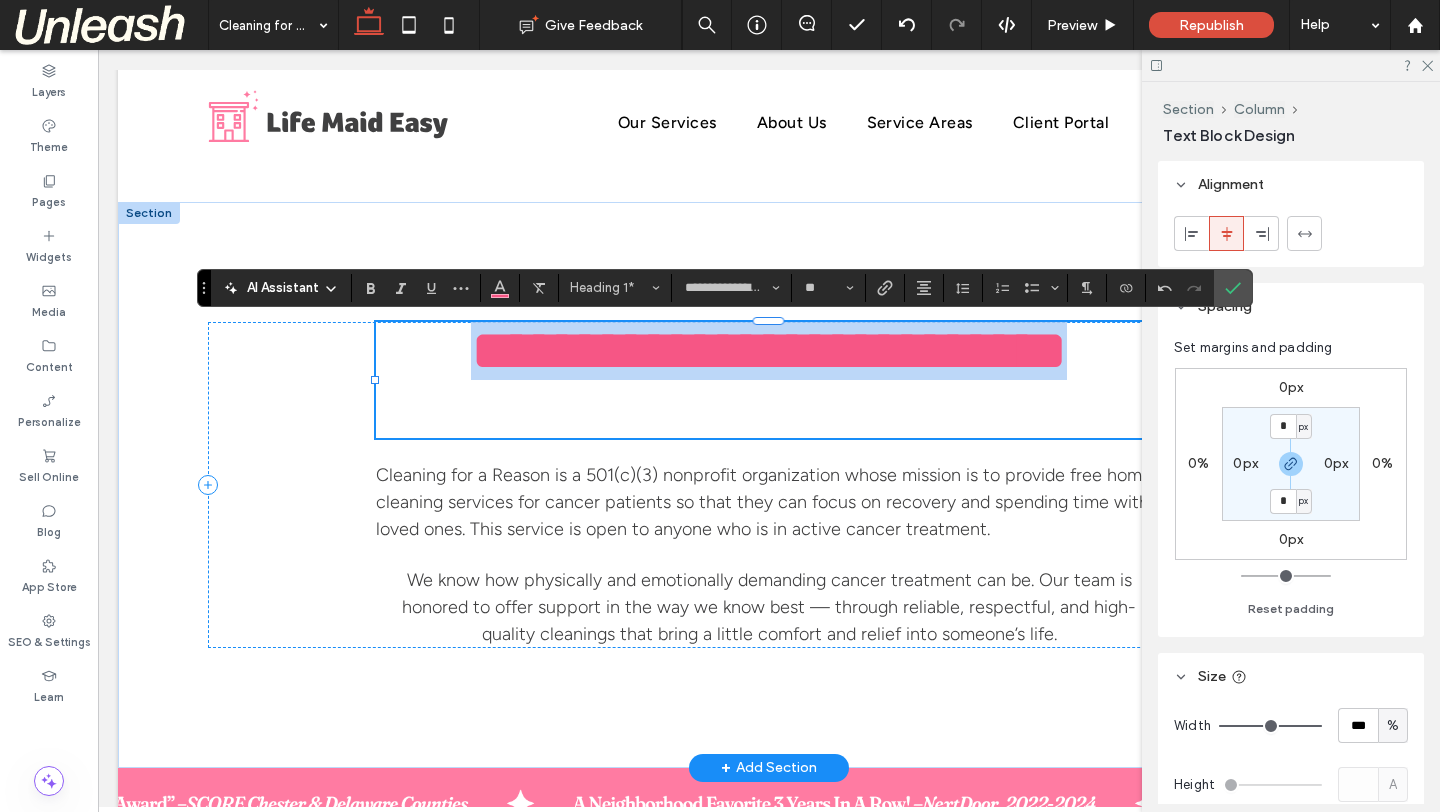 scroll, scrollTop: 0, scrollLeft: 0, axis: both 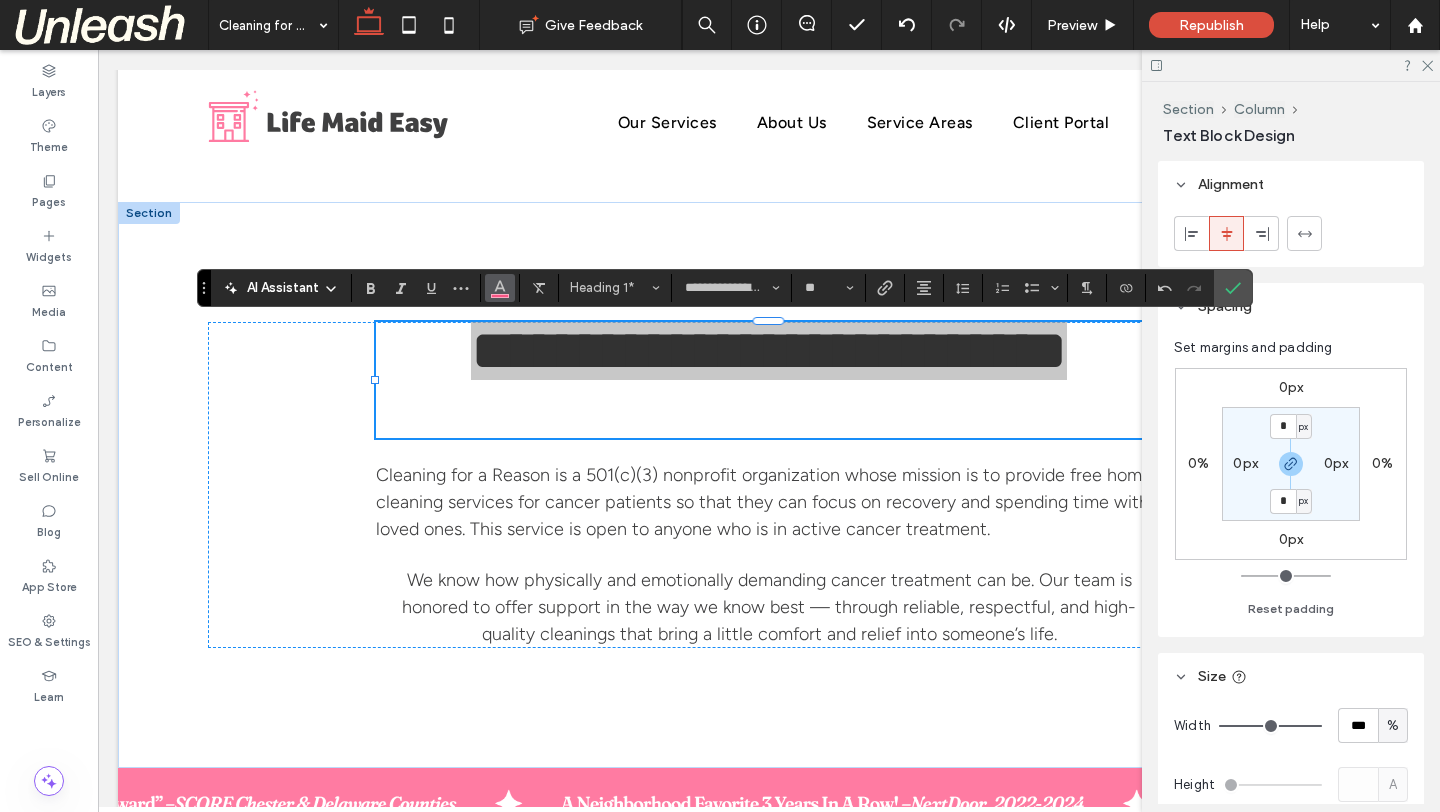 click at bounding box center [500, 288] 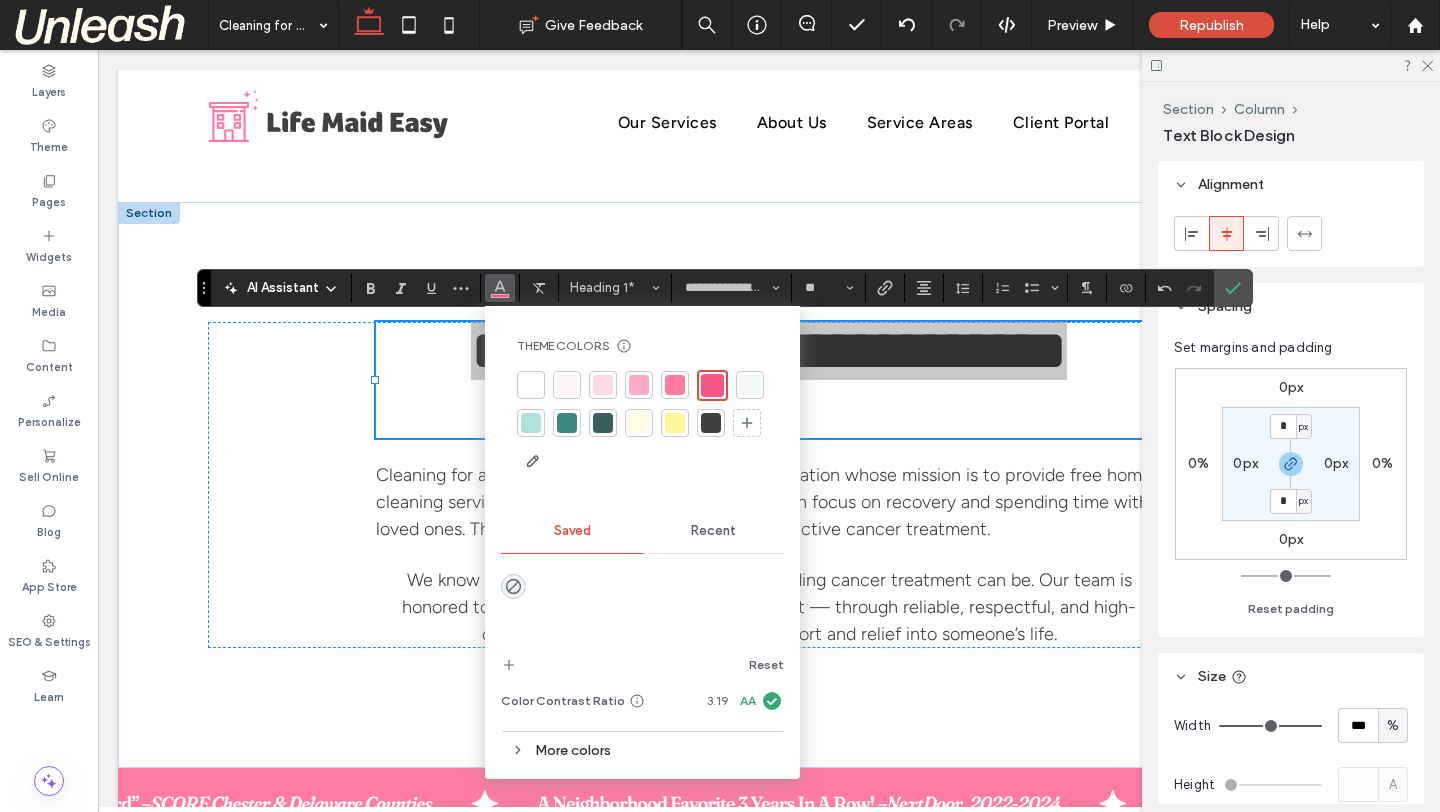 click at bounding box center (603, 423) 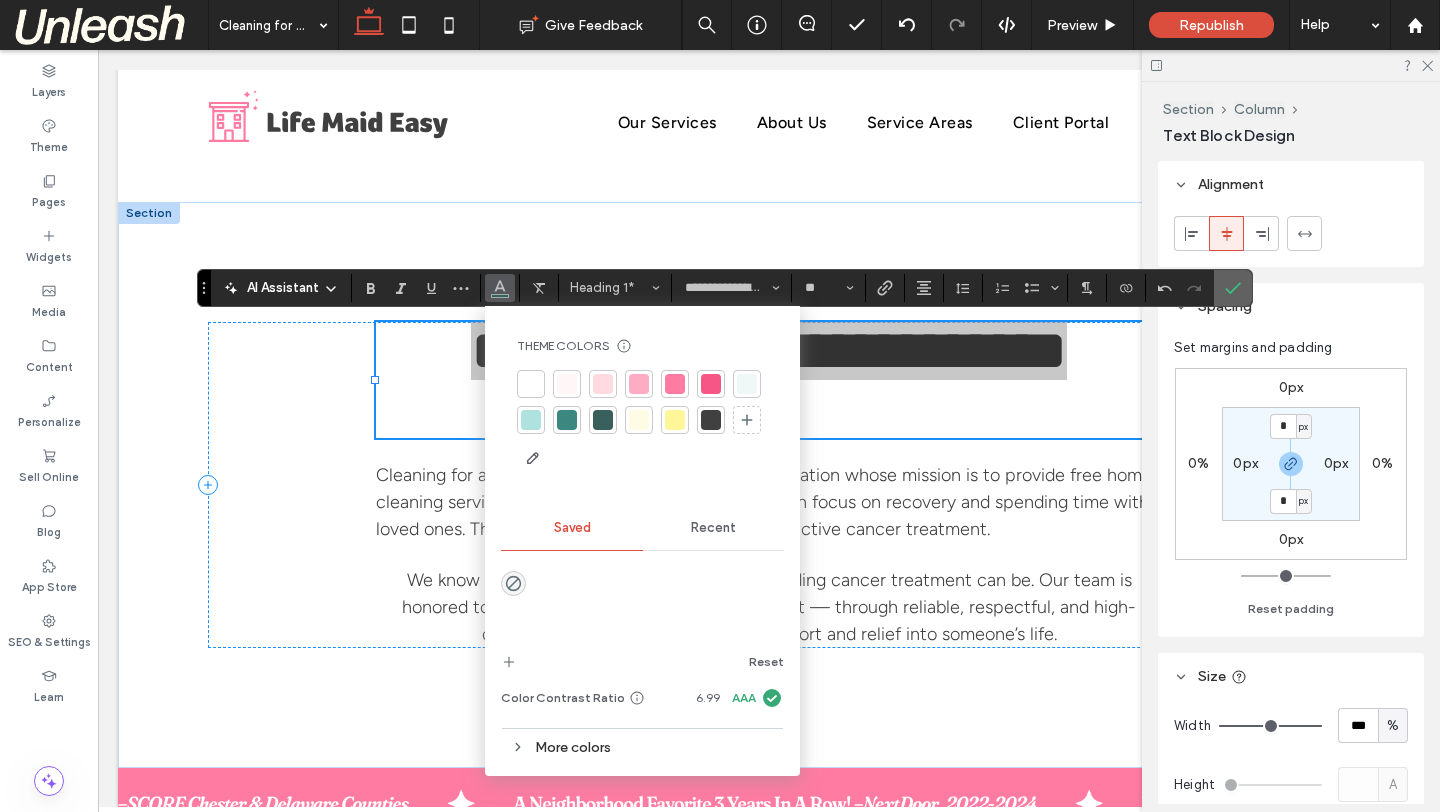 click at bounding box center [1233, 288] 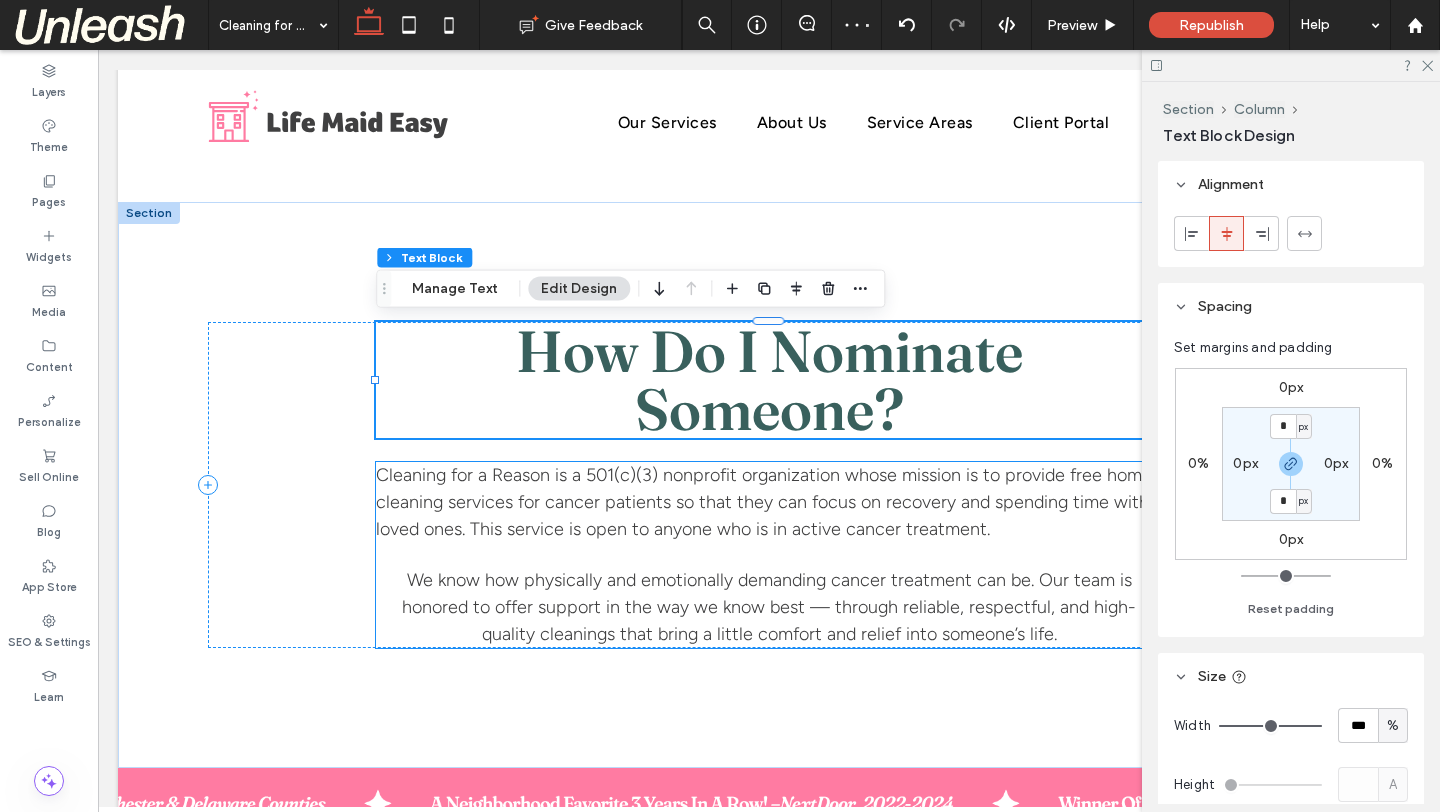 click on "Cleaning for a Reason is a 501(c)(3) nonprofit organization whose mission is to provide free home cleaning services for cancer patients so that they can focus on recovery and spending time with loved ones. This service is open to anyone who is in active cancer treatment." at bounding box center [764, 502] 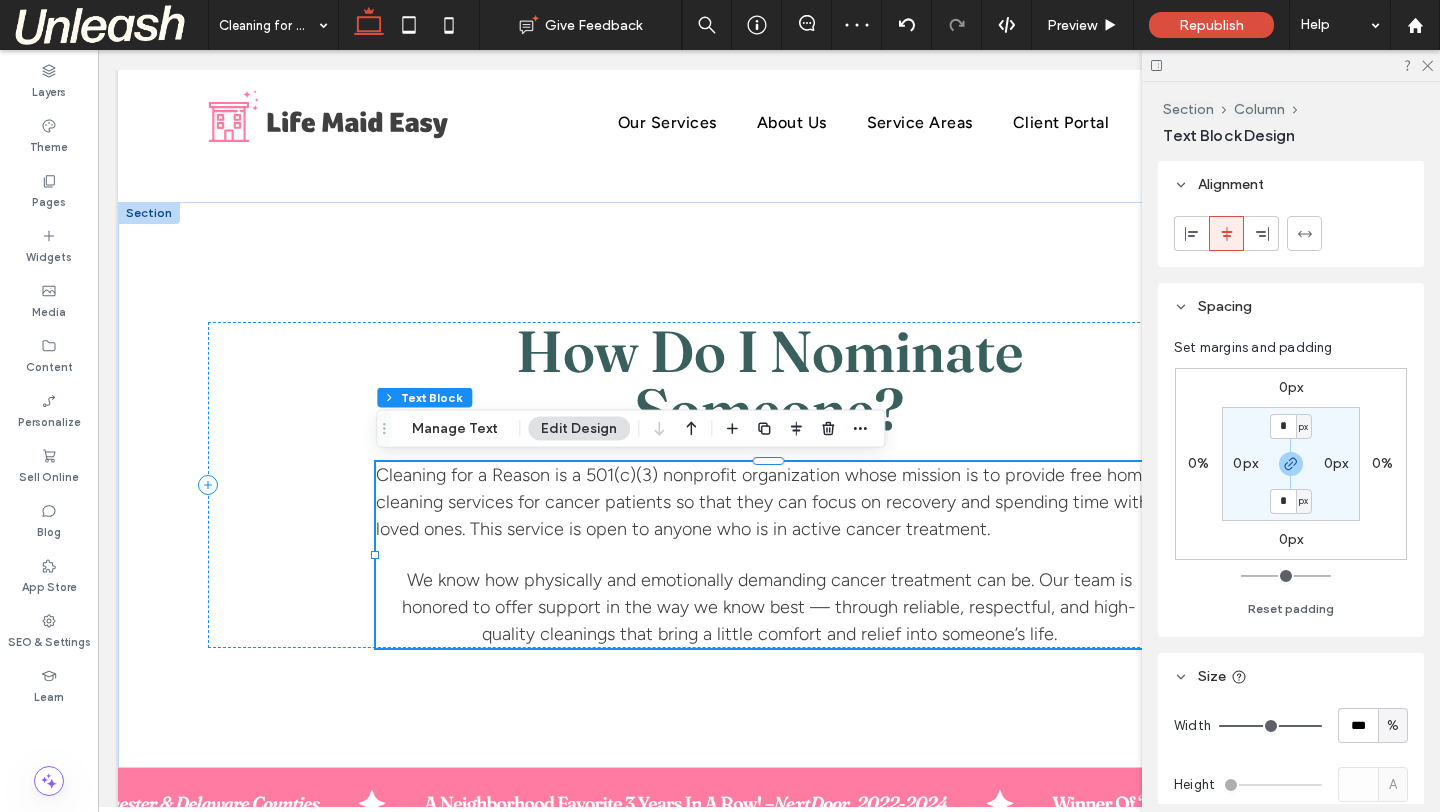 click on "Cleaning for a Reason is a 501(c)(3) nonprofit organization whose mission is to provide free home cleaning services for cancer patients so that they can focus on recovery and spending time with loved ones. This service is open to anyone who is in active cancer treatment." at bounding box center [764, 502] 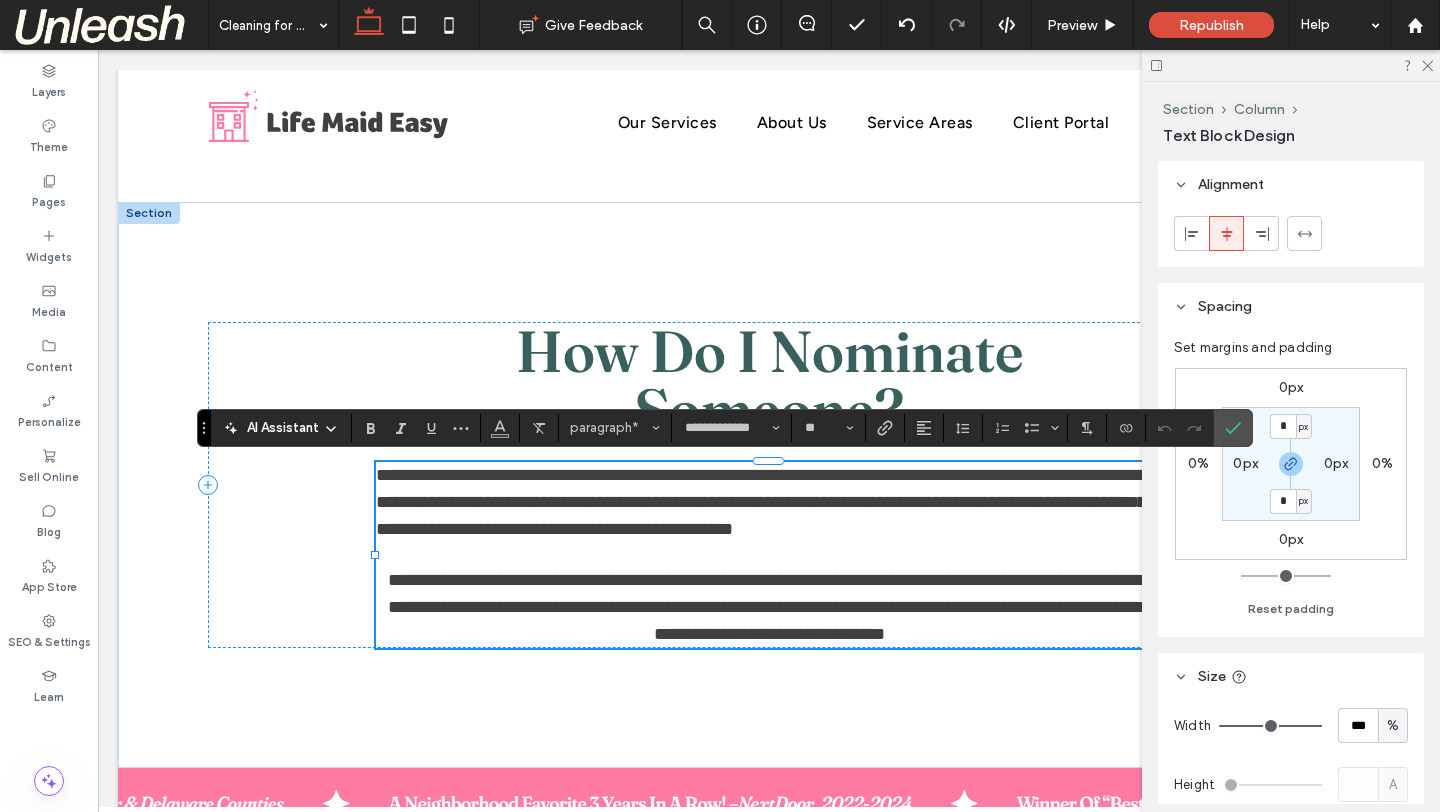 type on "**" 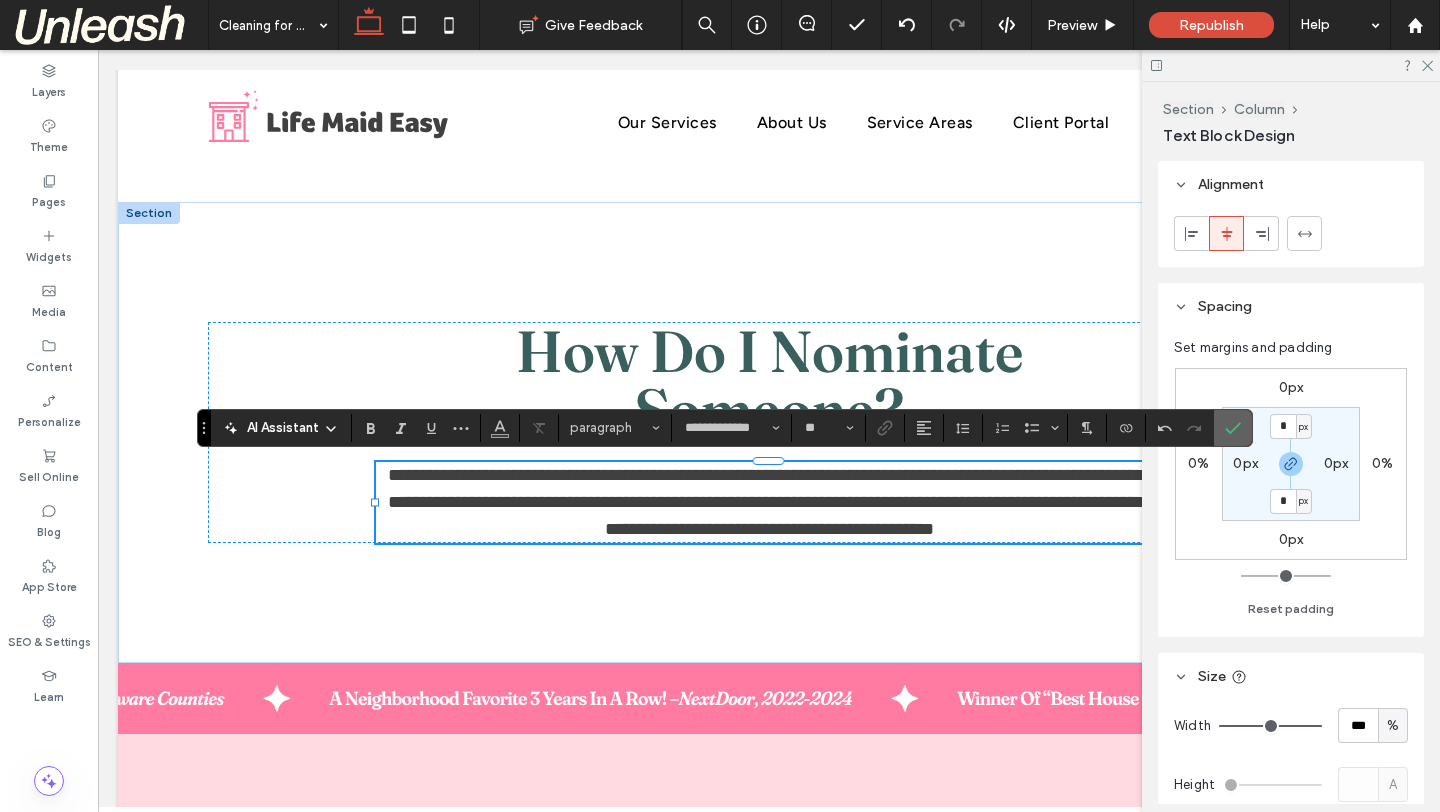 click 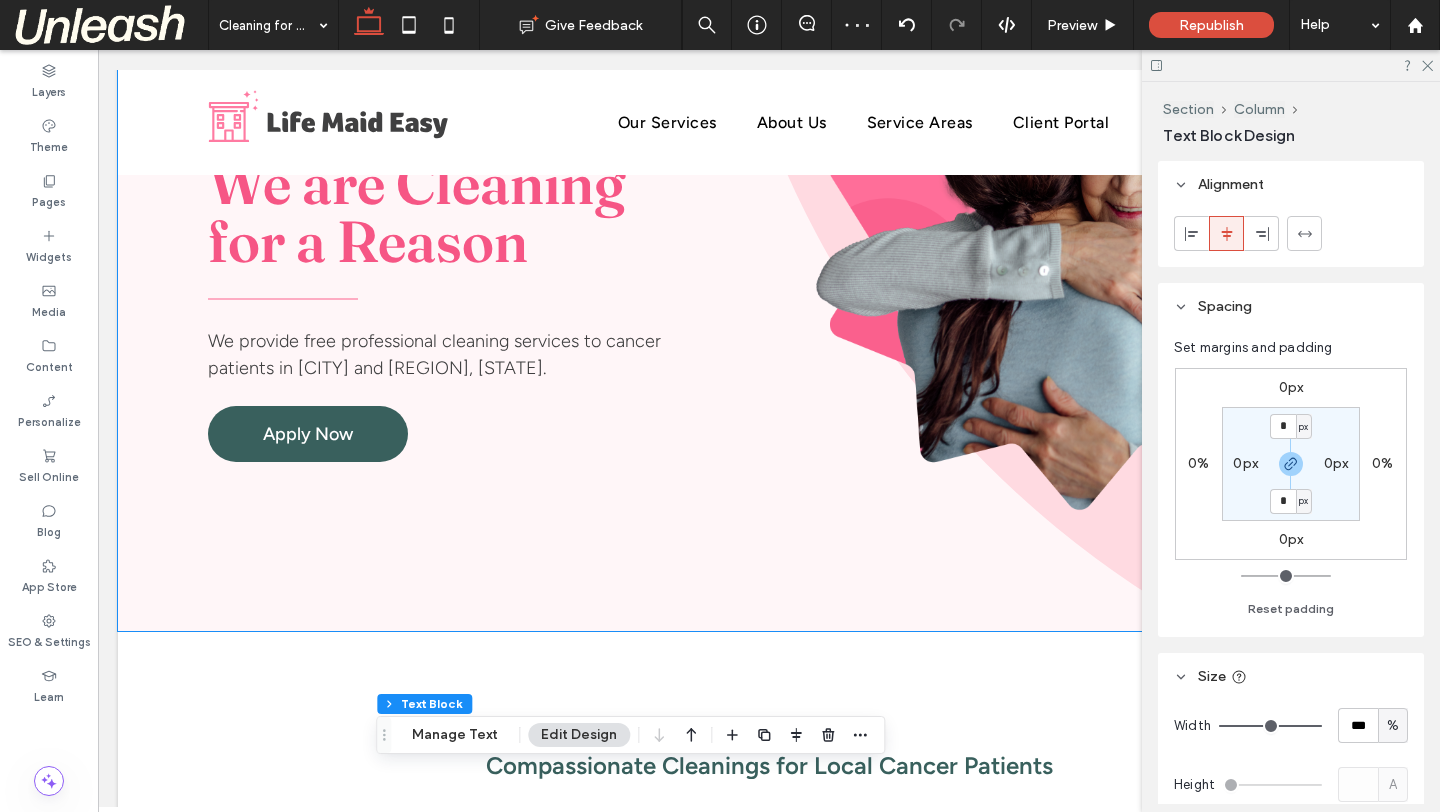 scroll, scrollTop: 314, scrollLeft: 0, axis: vertical 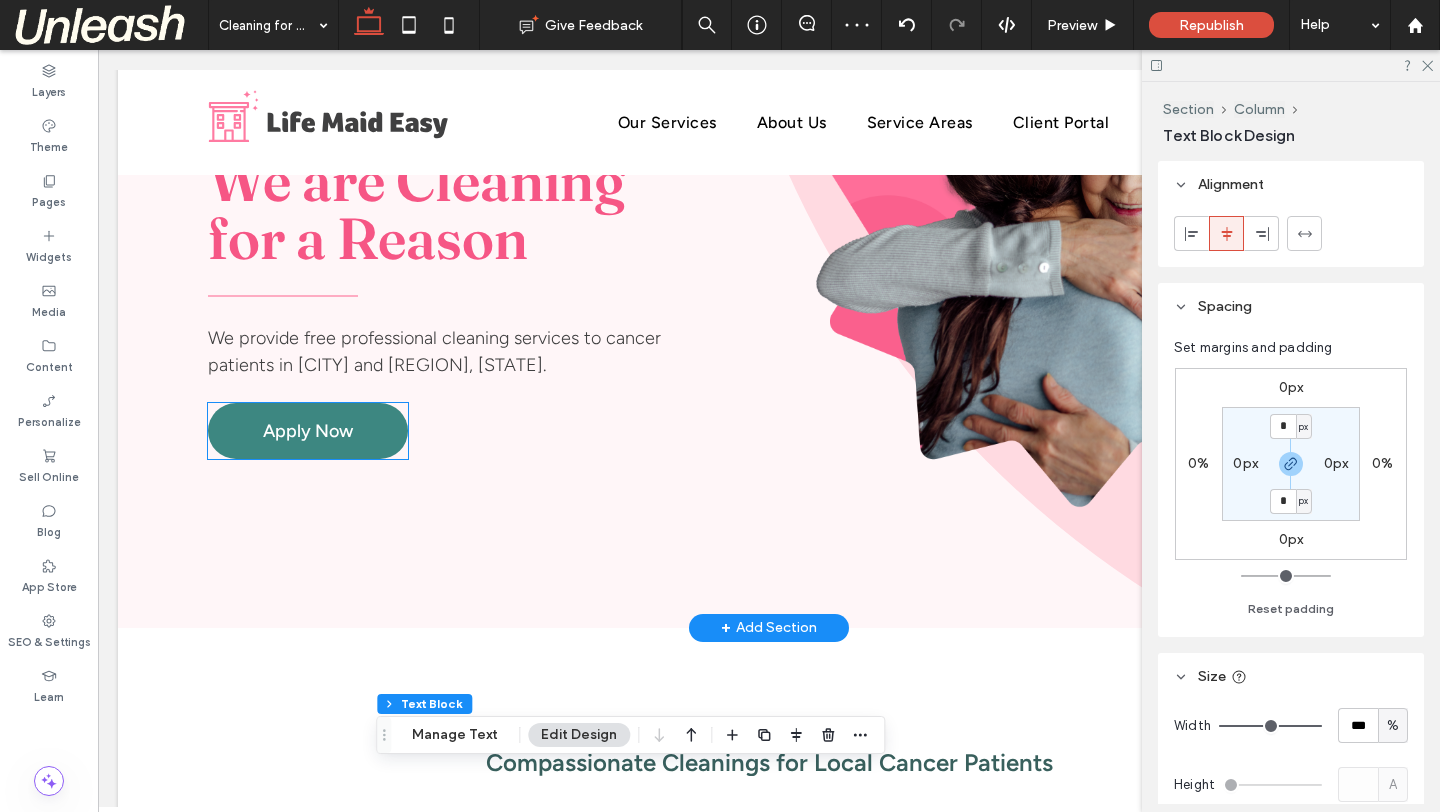 click on "Apply Now" at bounding box center [308, 431] 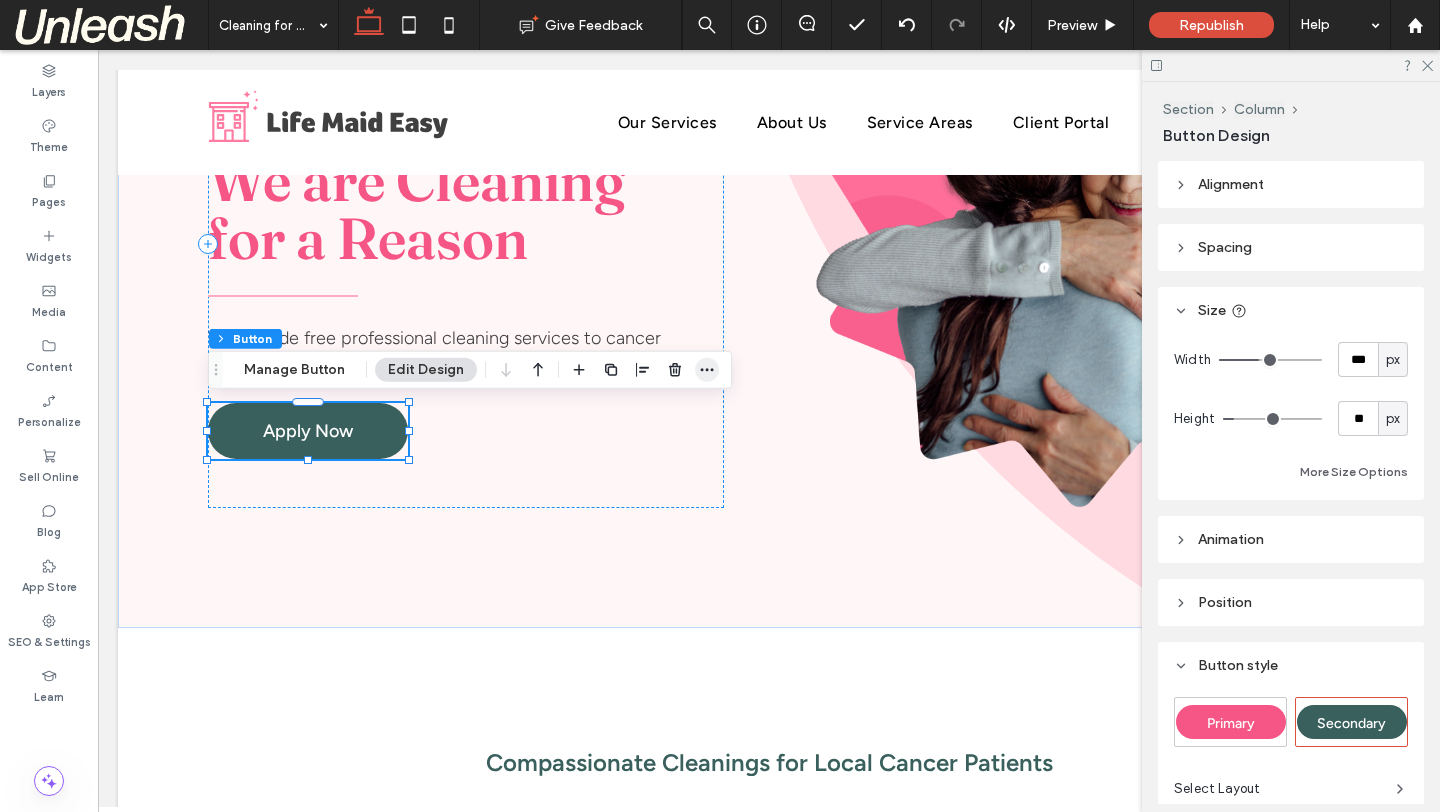 click 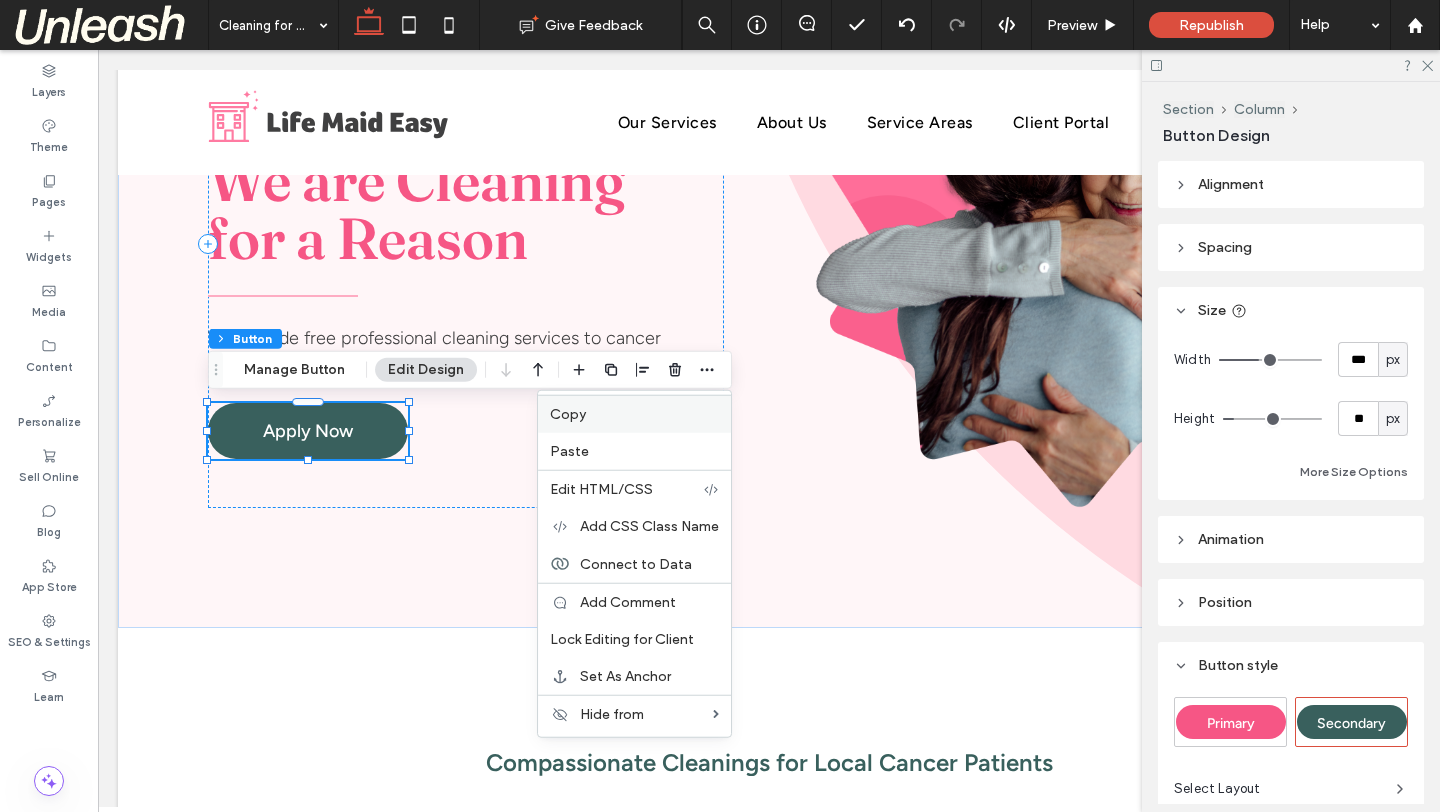 click on "Copy" at bounding box center [568, 414] 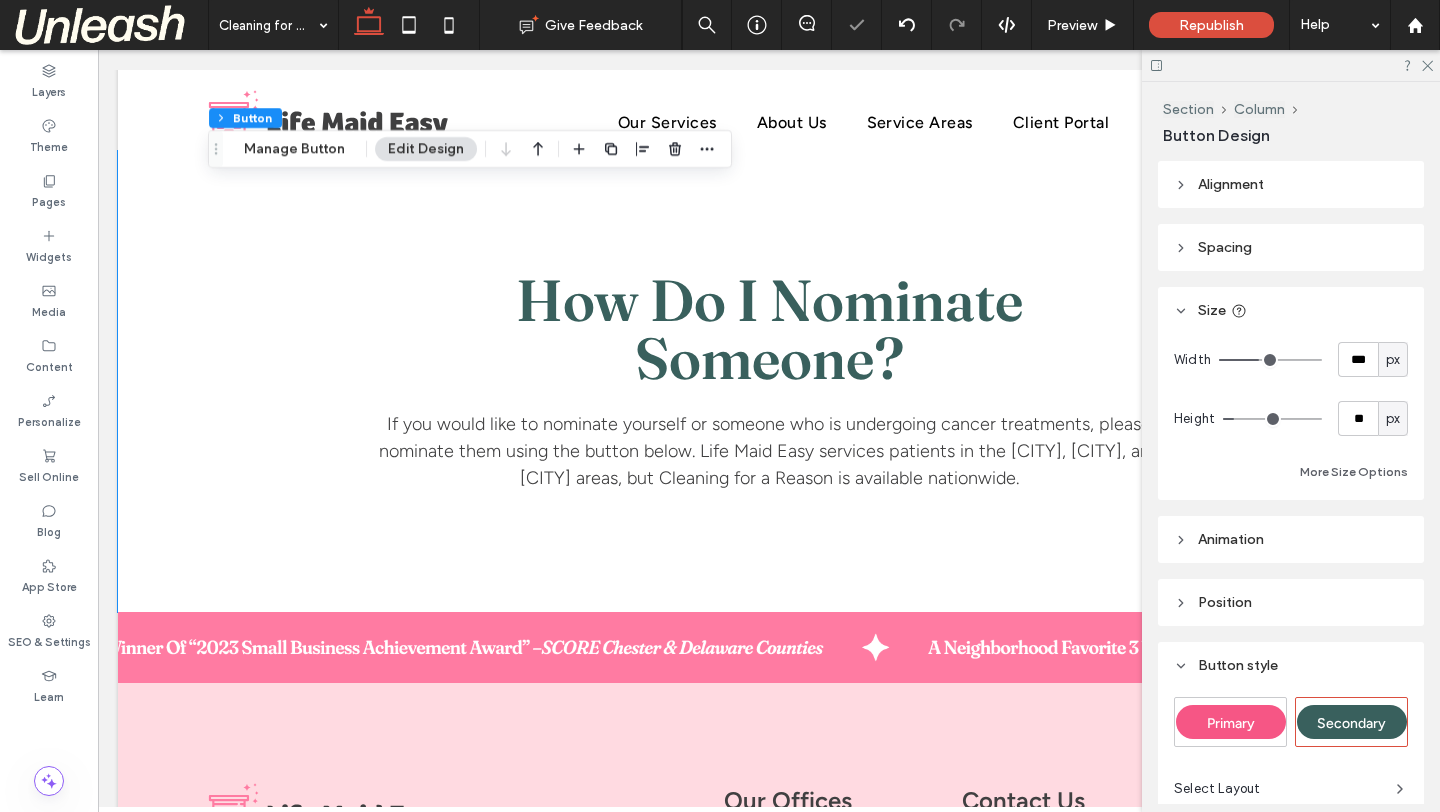 scroll, scrollTop: 2027, scrollLeft: 0, axis: vertical 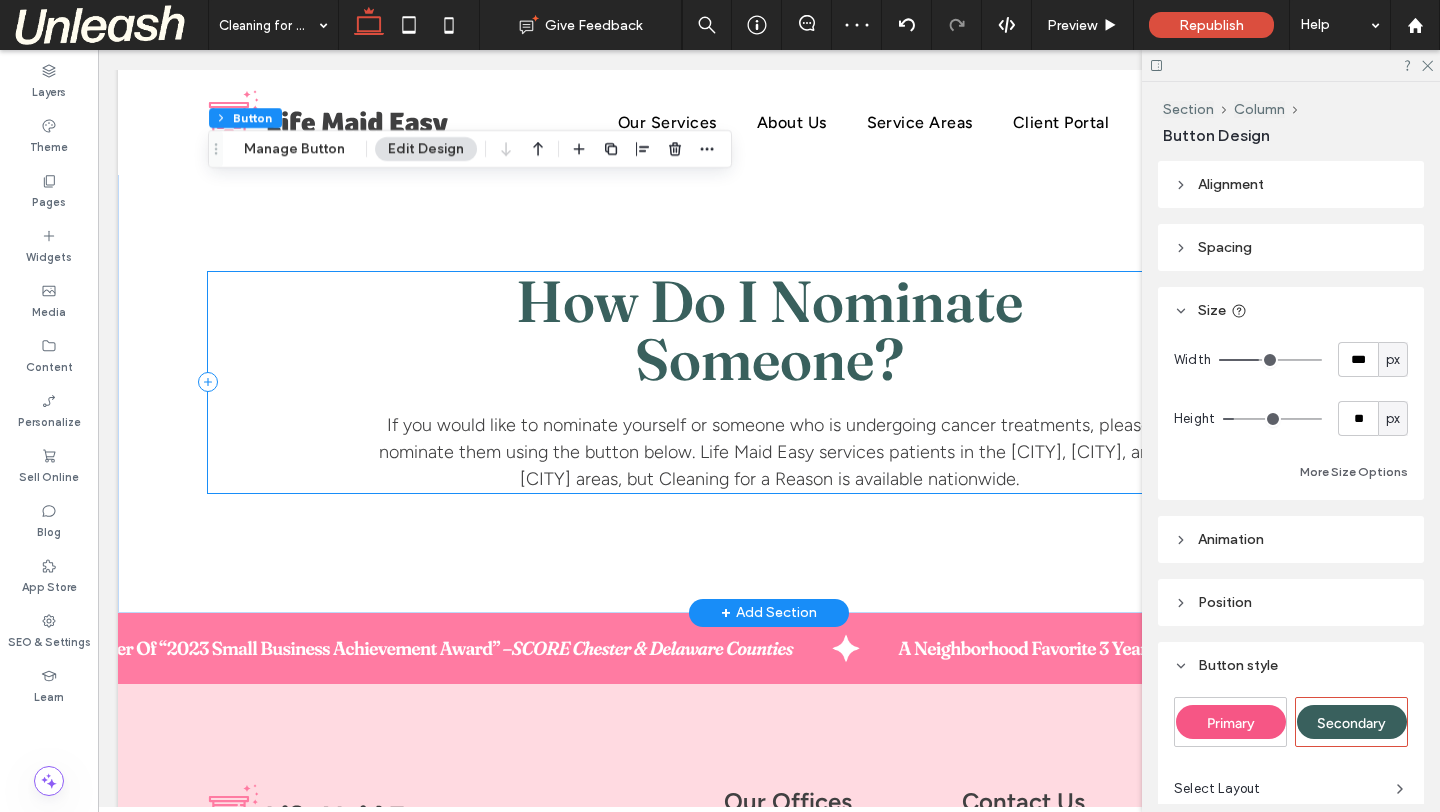 click on "How Do I Nominate Someone?
If you would like to nominate yourself or someone who is undergoing cancer treatments, please nominate them using the button below. Life Maid Easy services patients in the Macungie, Allentown, and Philadelphia areas, but Cleaning for a Reason is available nationwide." at bounding box center (769, 382) 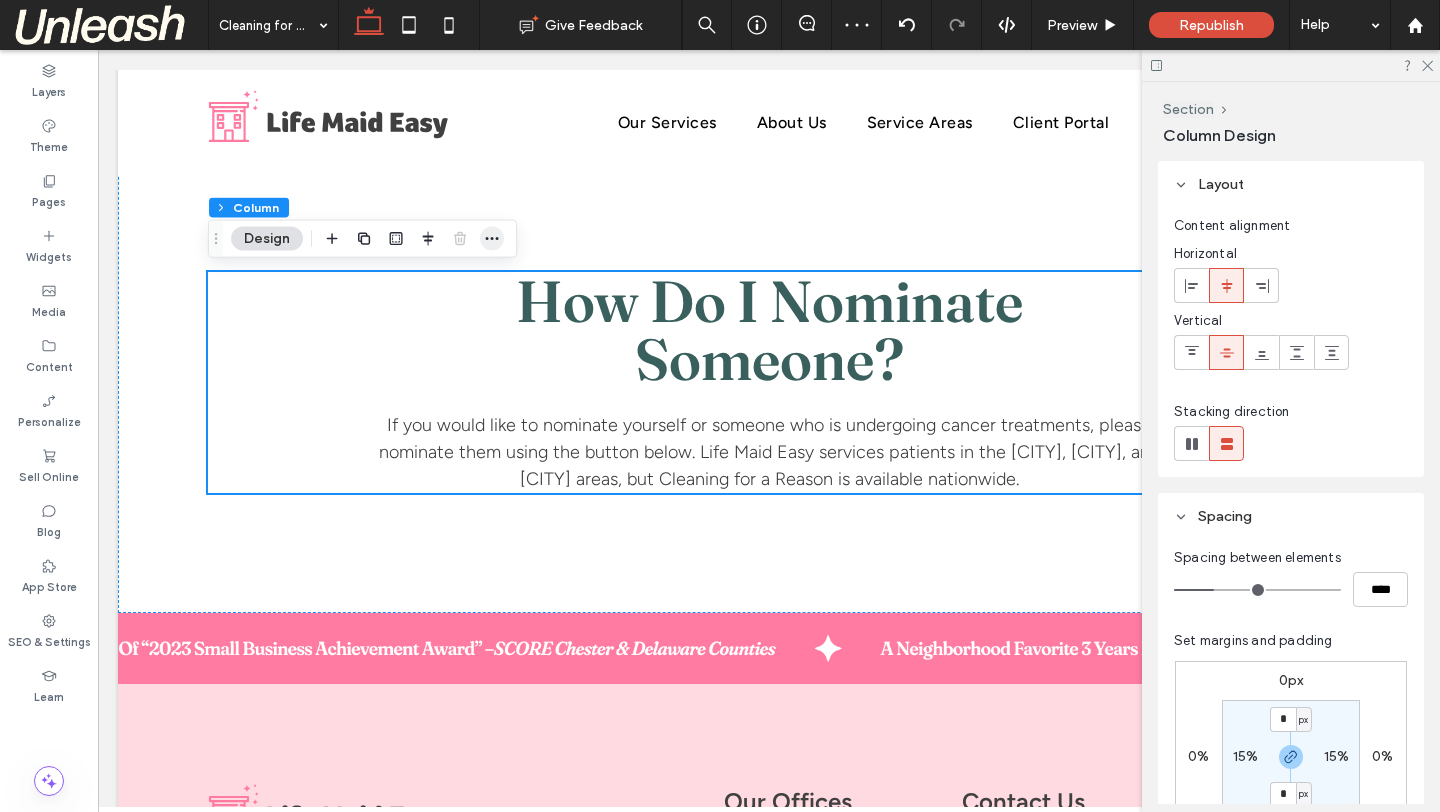 click 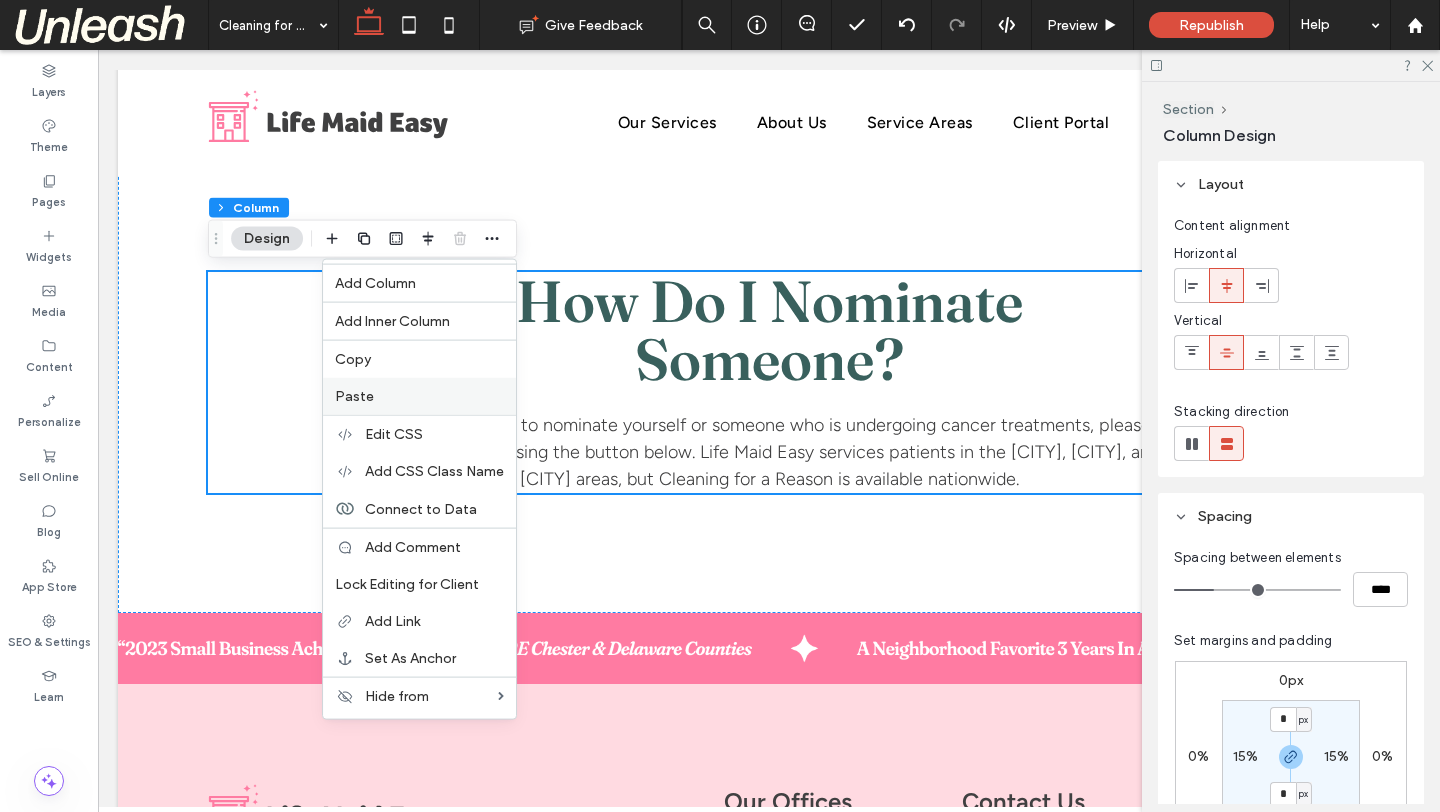 click on "Paste" at bounding box center [354, 396] 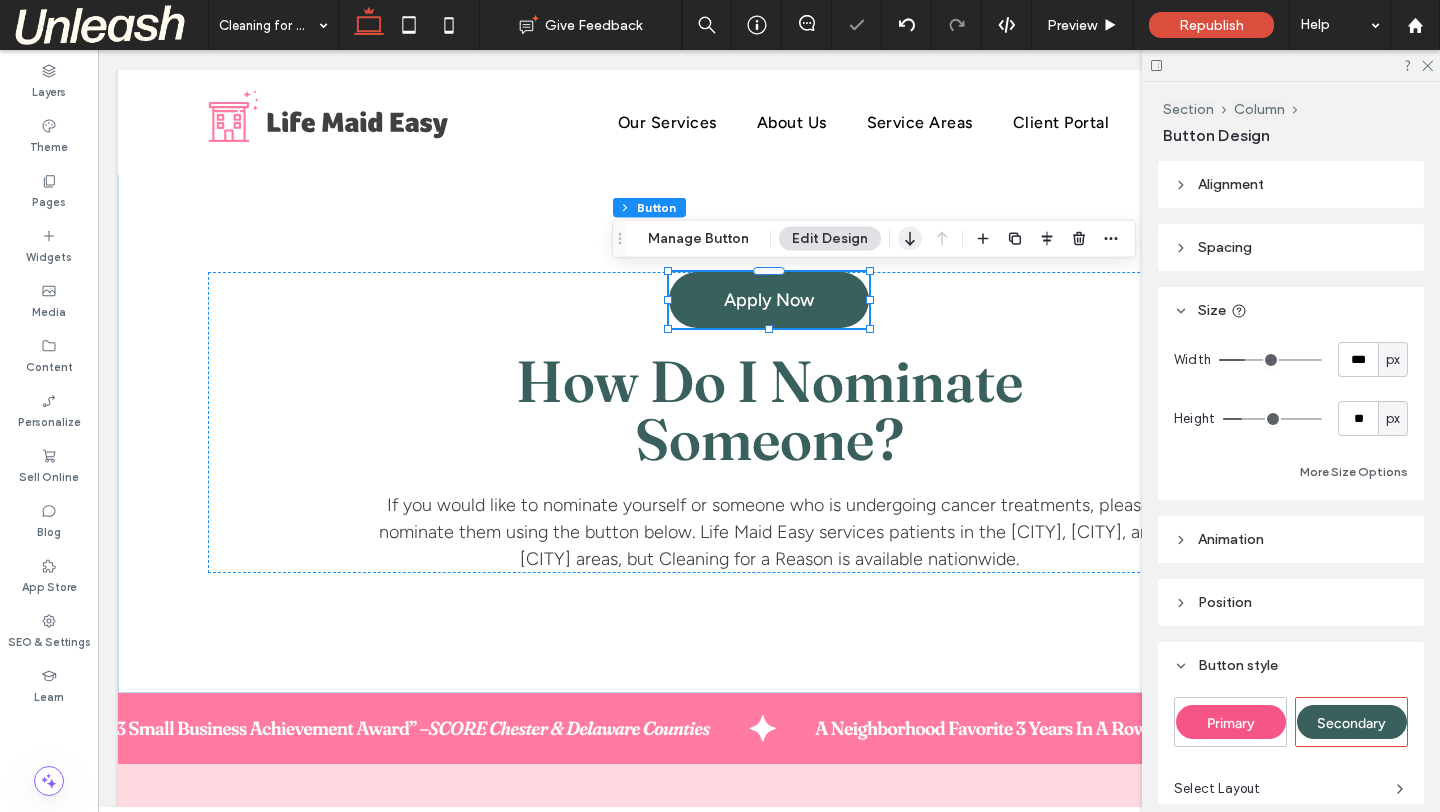 click 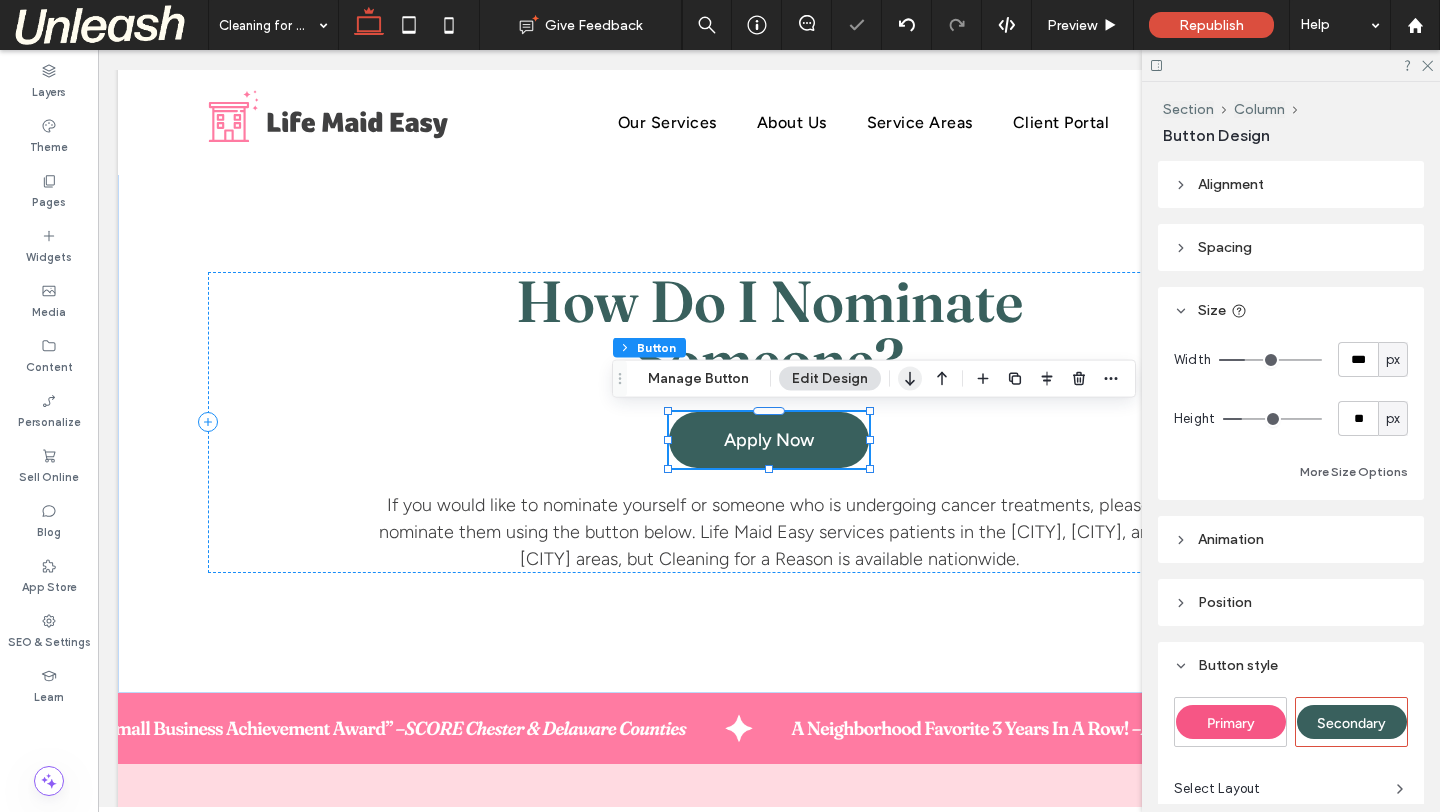 click 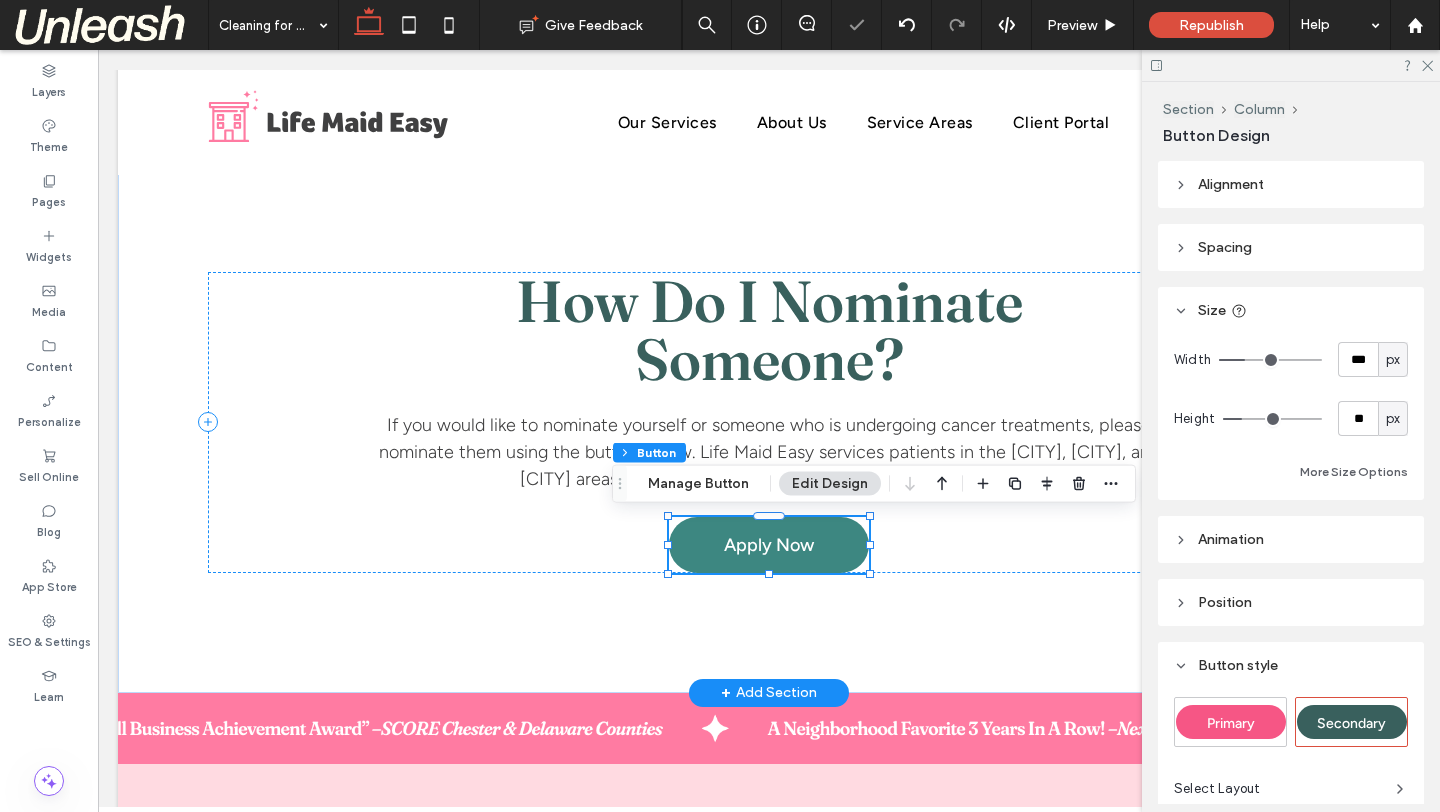 click on "Apply Now" at bounding box center [769, 545] 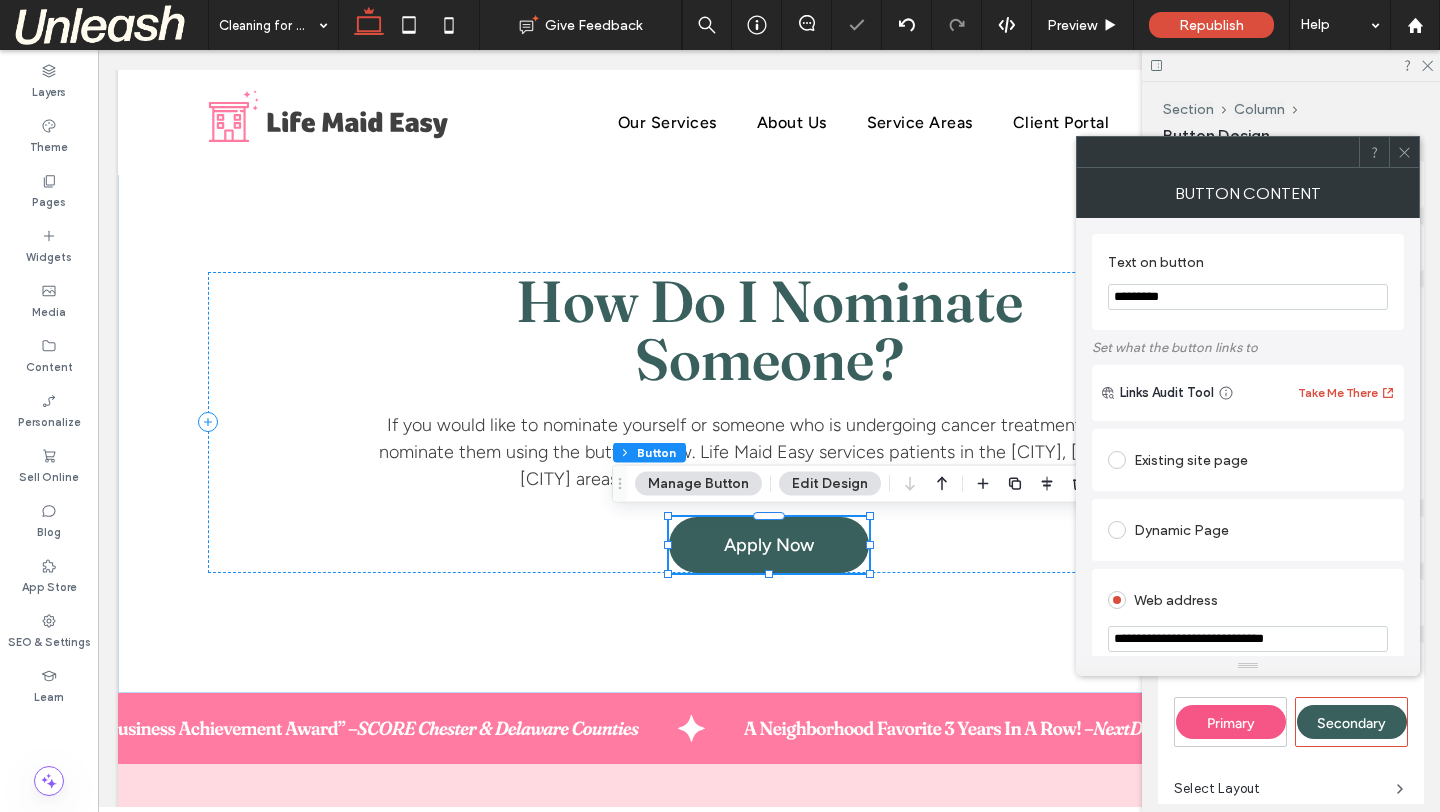 click on "*********" at bounding box center (1248, 297) 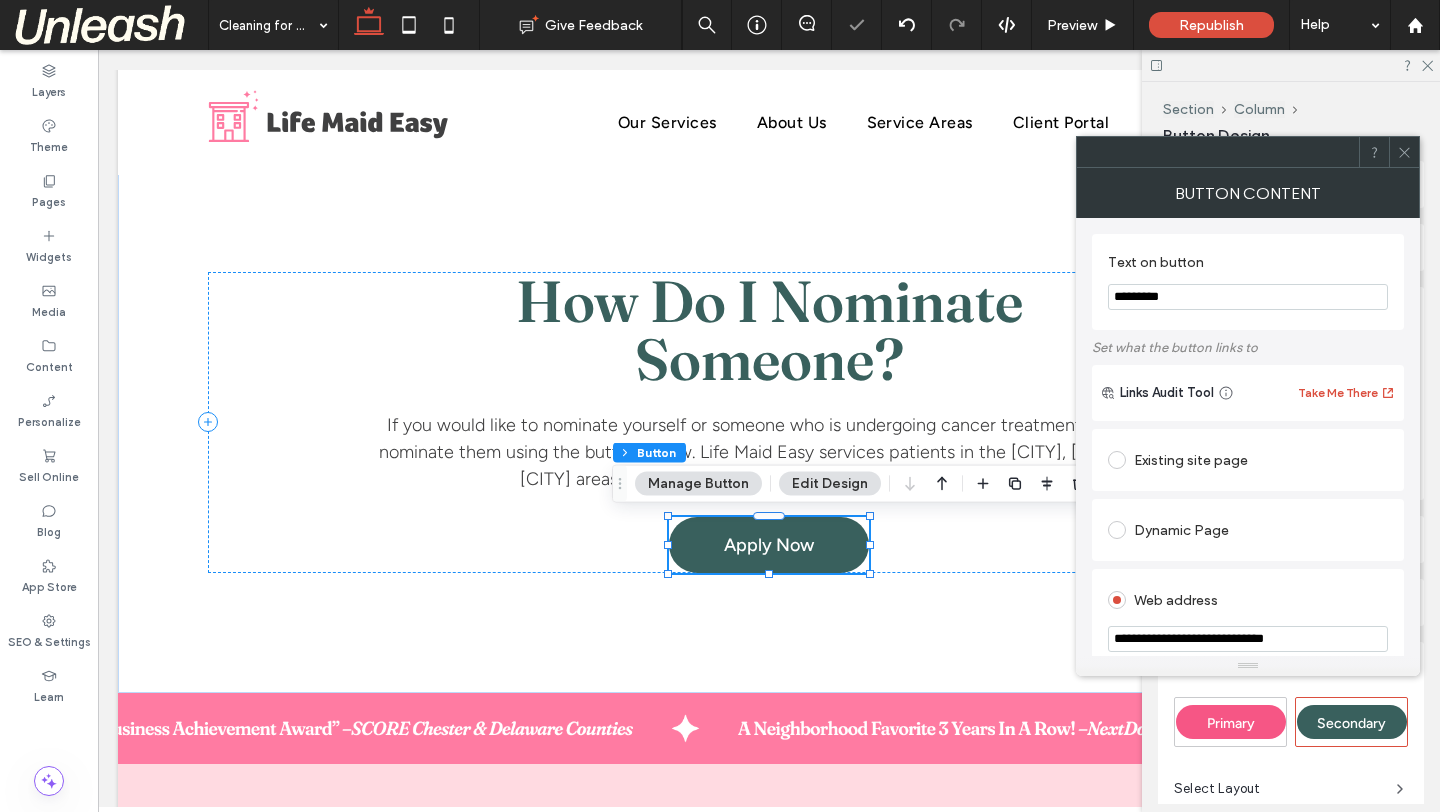 click on "*********" at bounding box center [1248, 297] 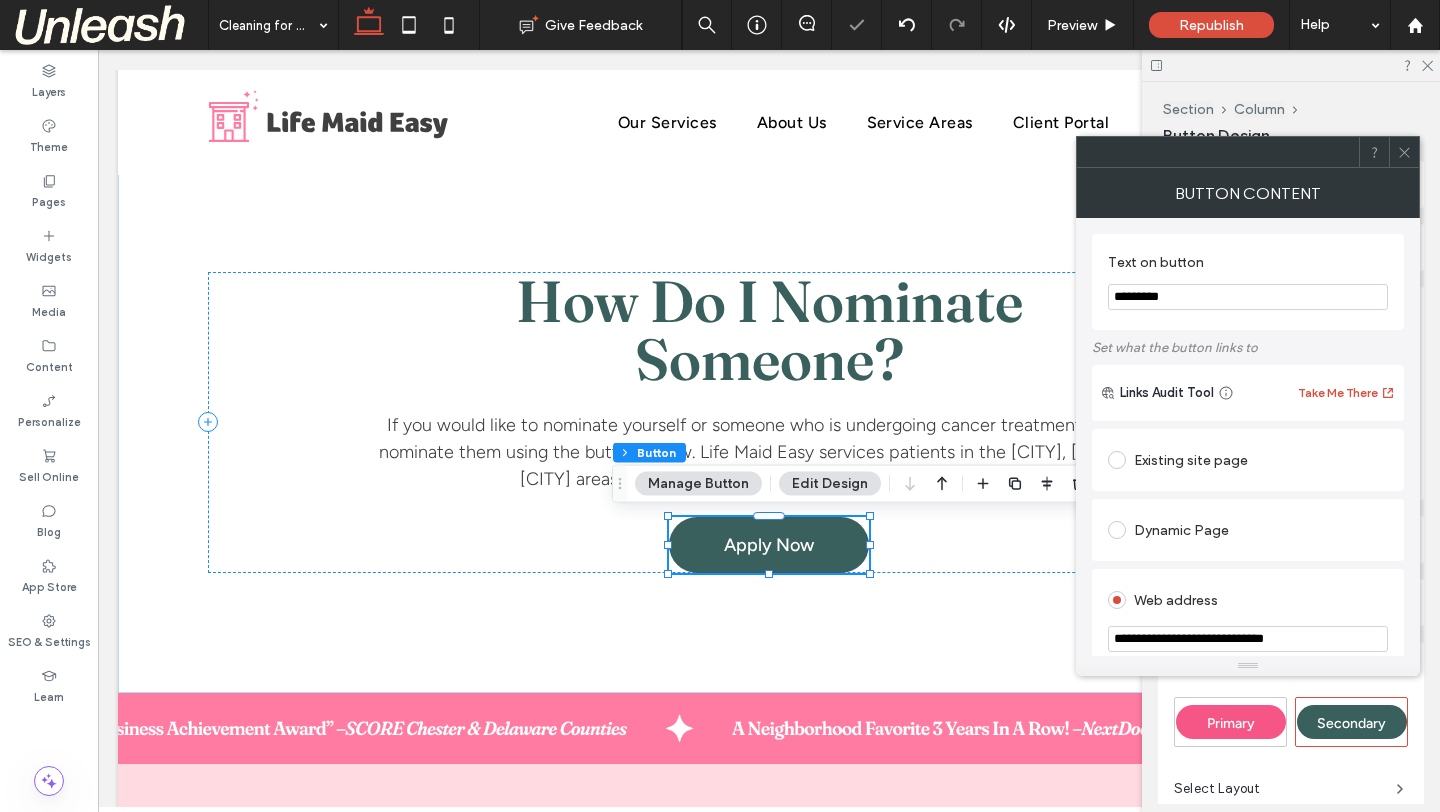 click on "*********" at bounding box center (1248, 297) 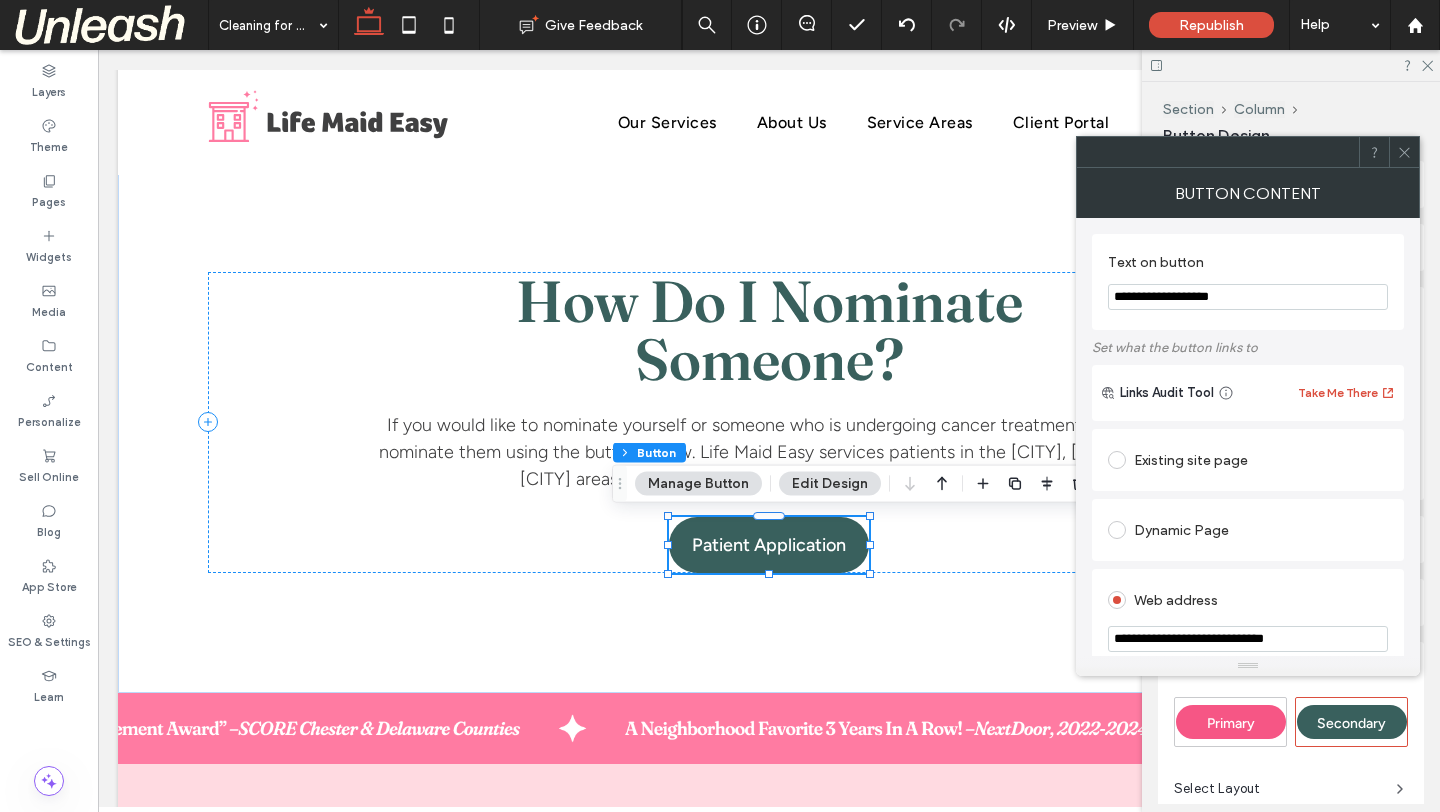 type on "**********" 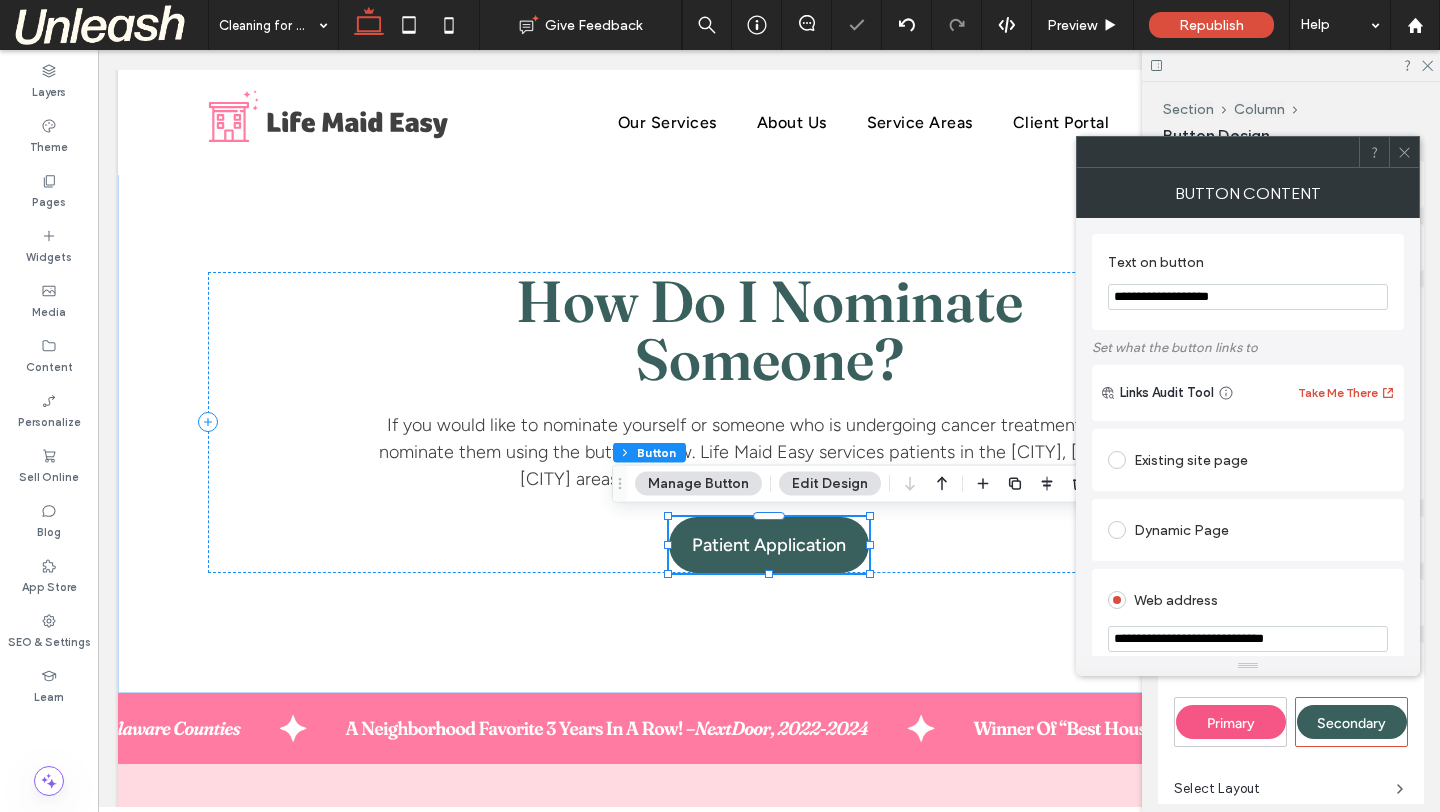 click on "**********" at bounding box center (1248, 639) 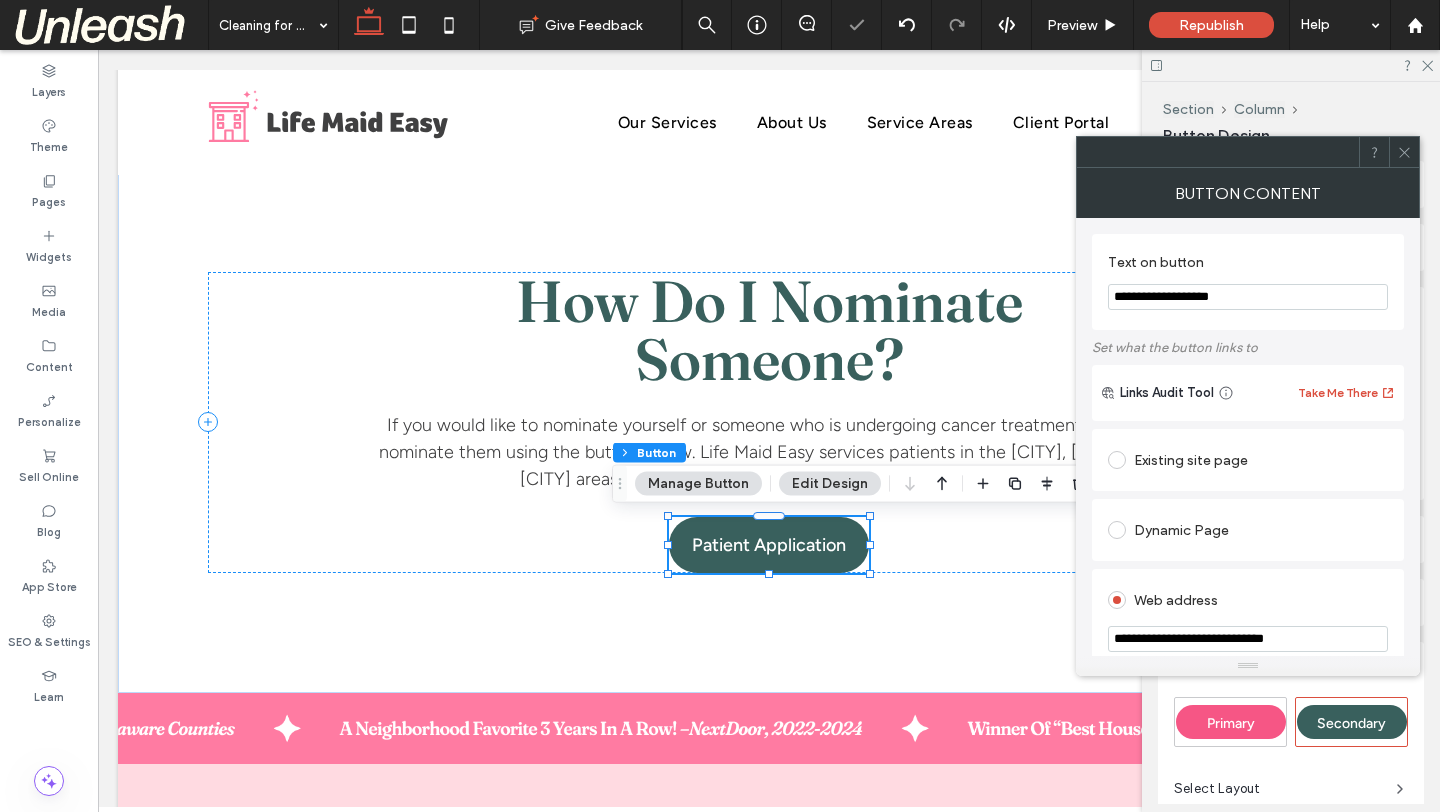 click on "**********" at bounding box center (1248, 639) 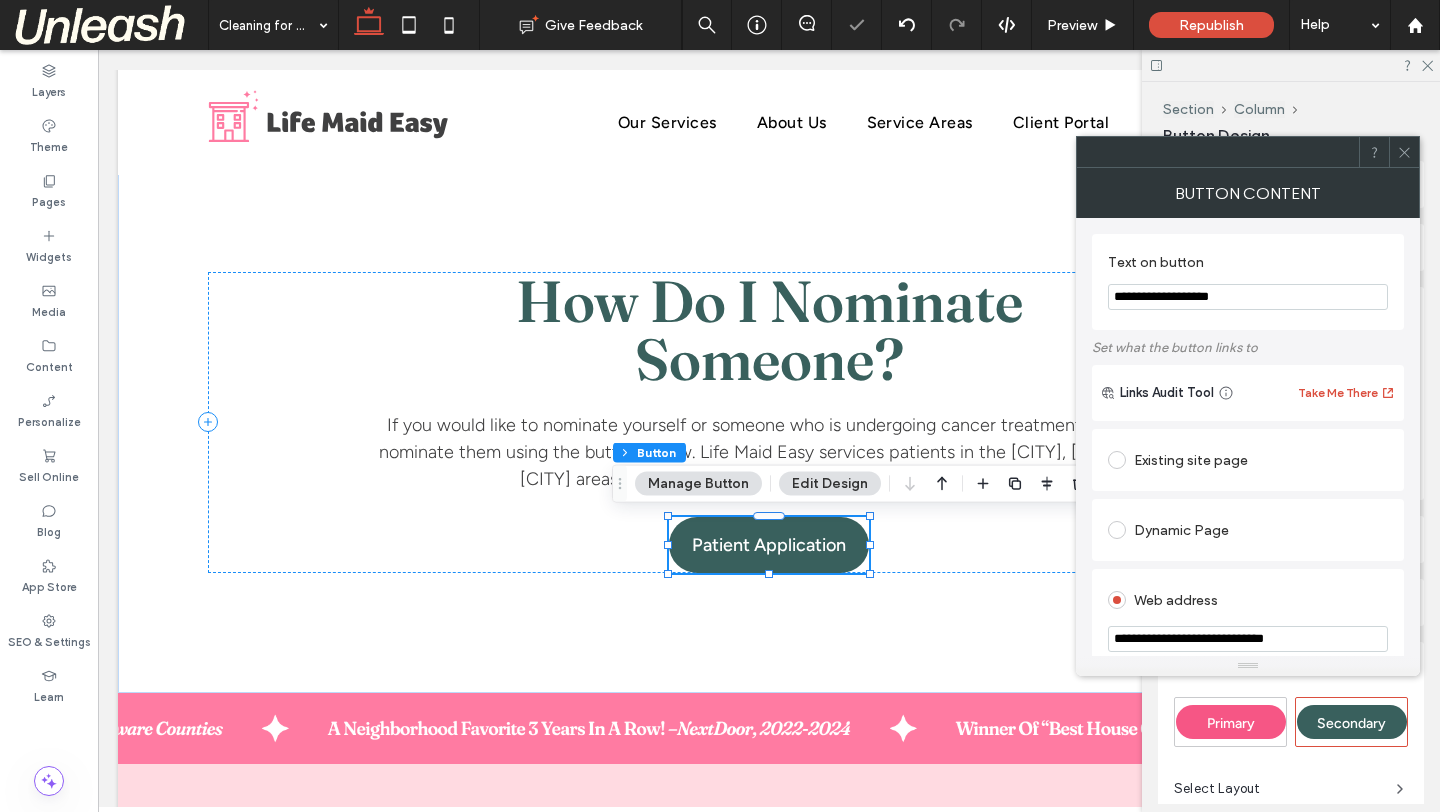 paste on "**********" 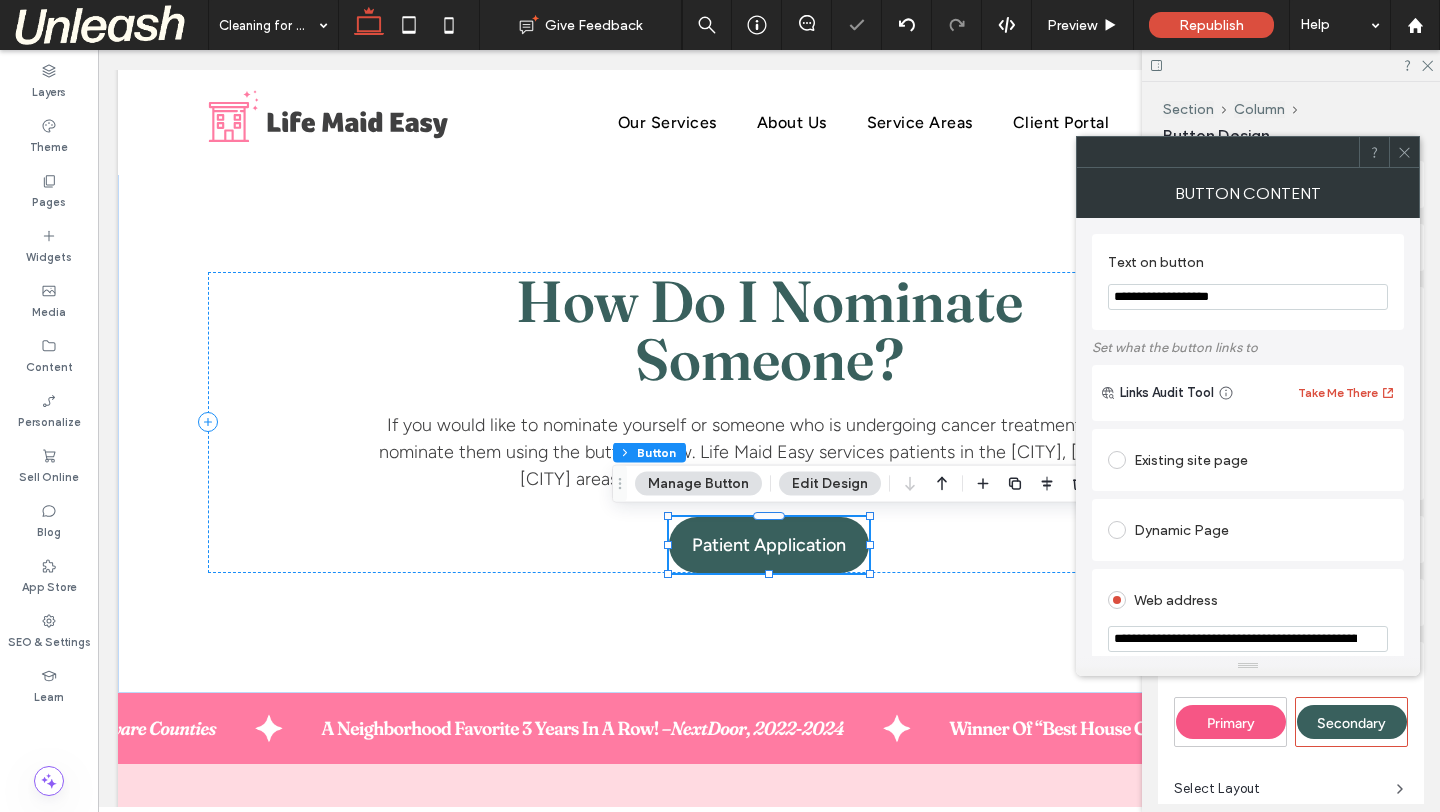 scroll, scrollTop: 0, scrollLeft: 209, axis: horizontal 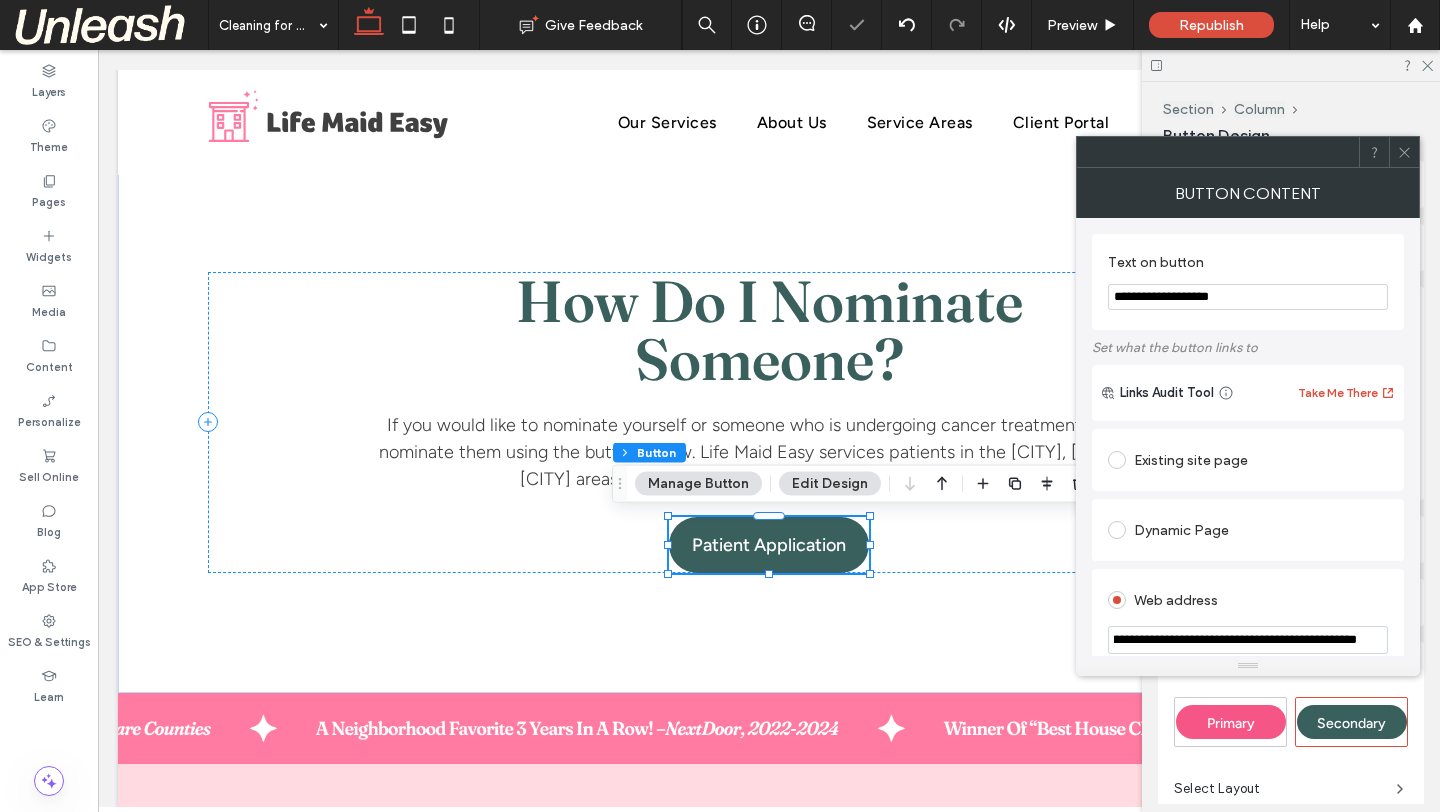 type on "**********" 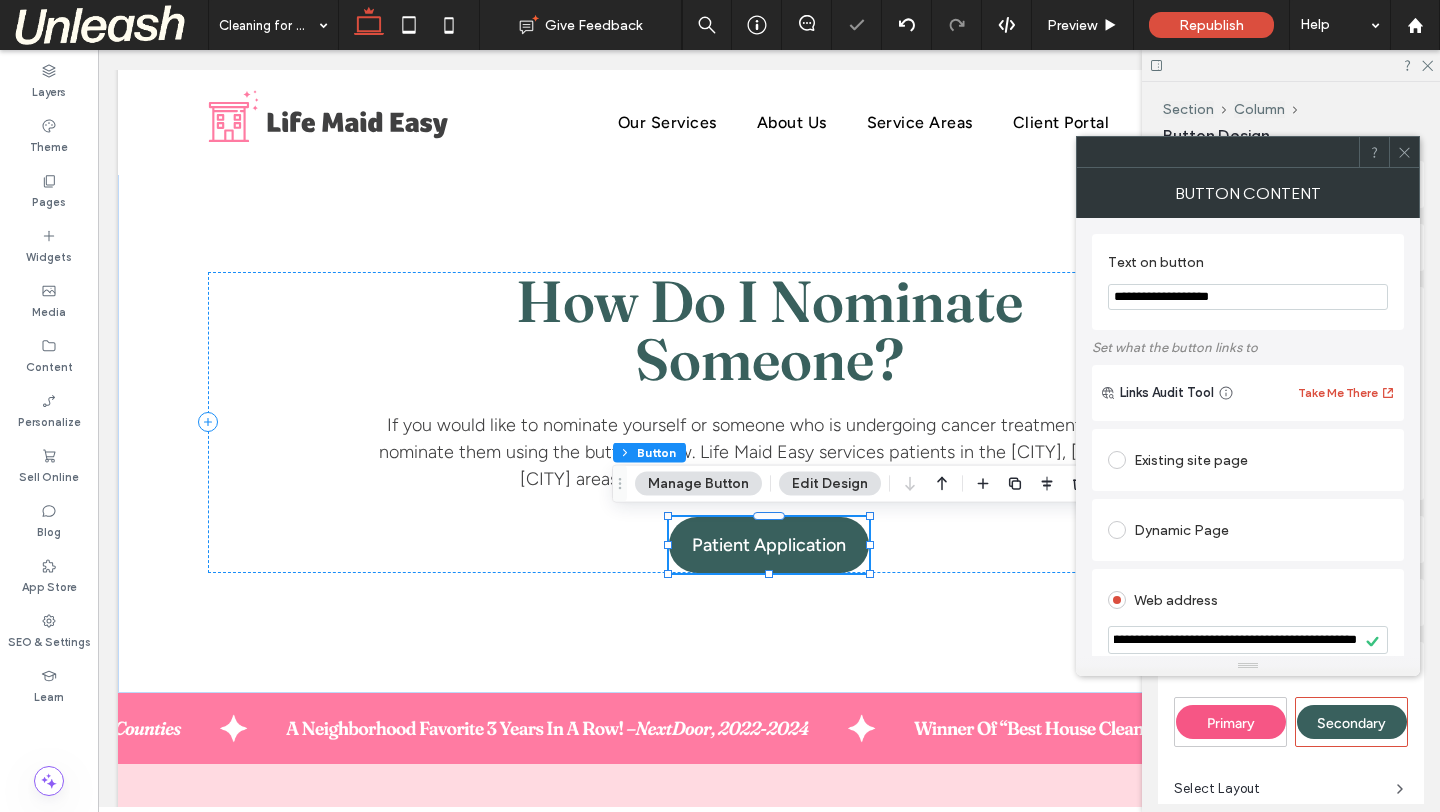 click 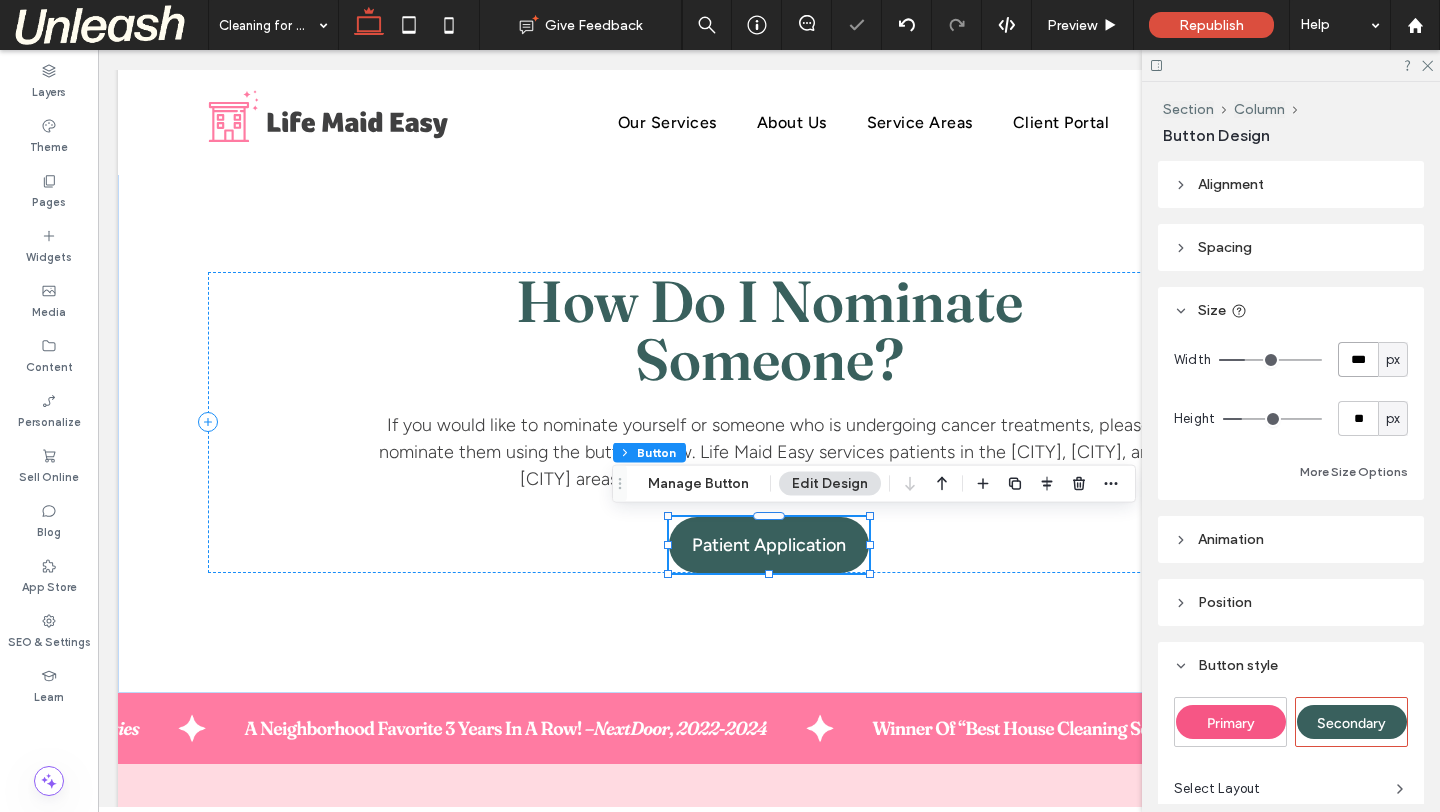 click on "***" at bounding box center [1358, 359] 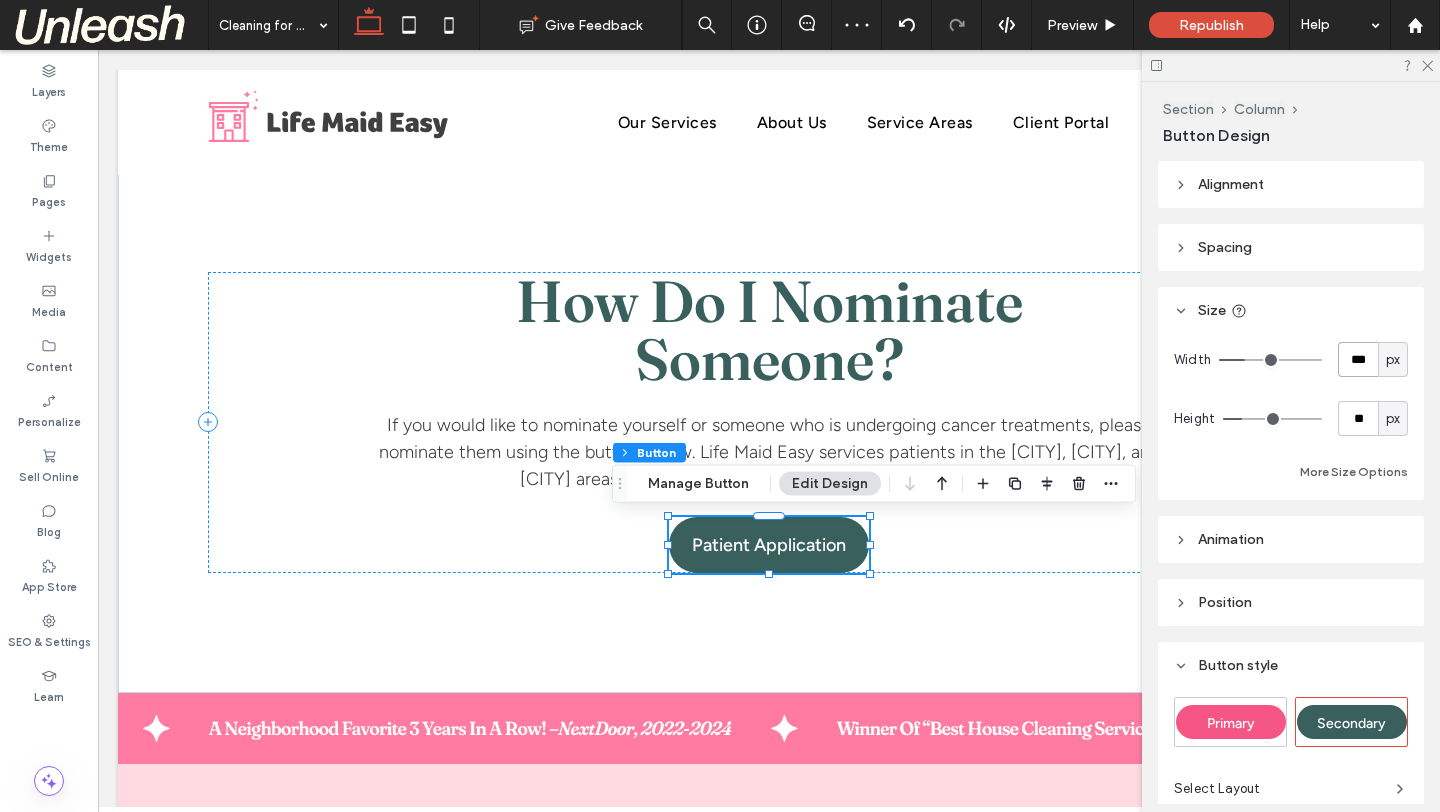 type on "***" 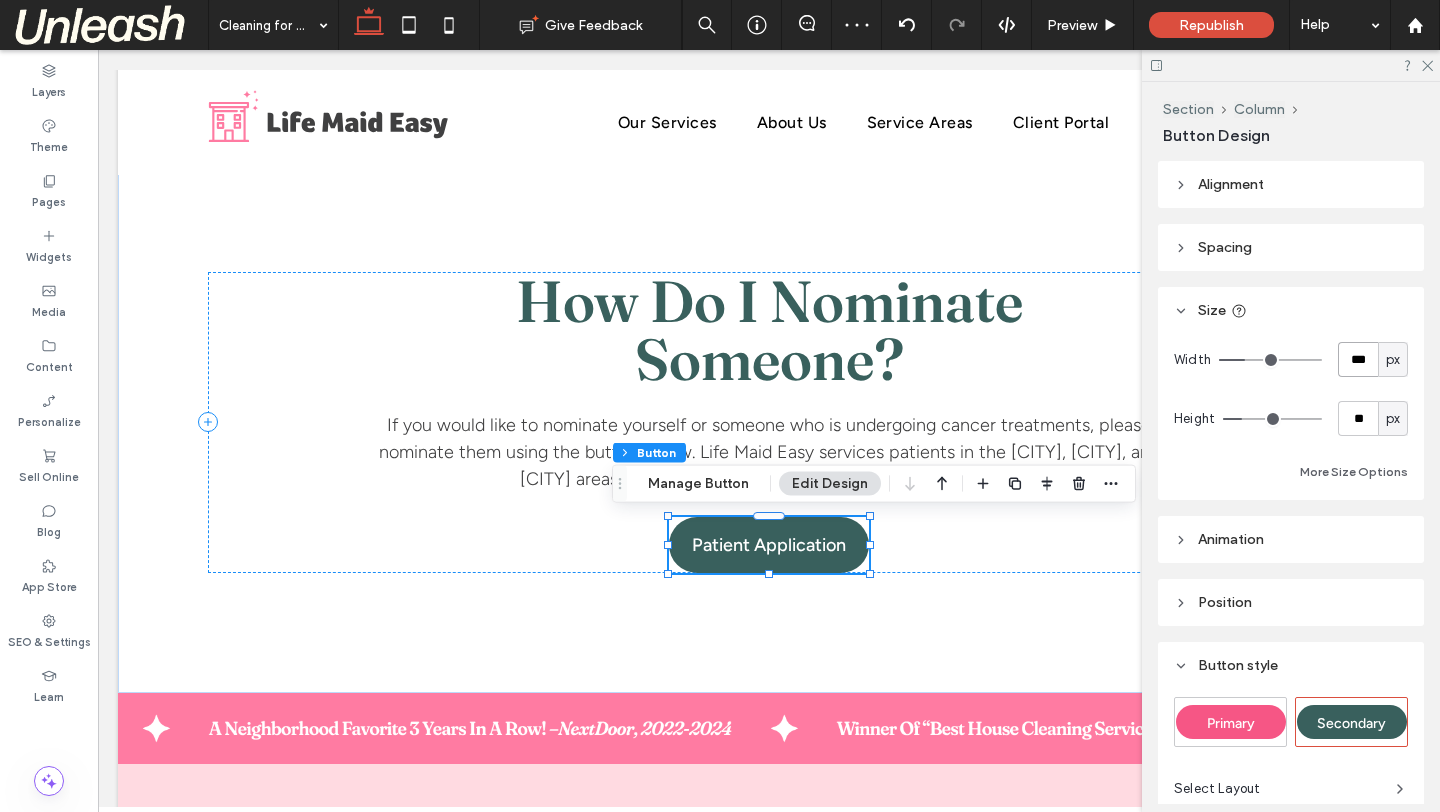 type on "***" 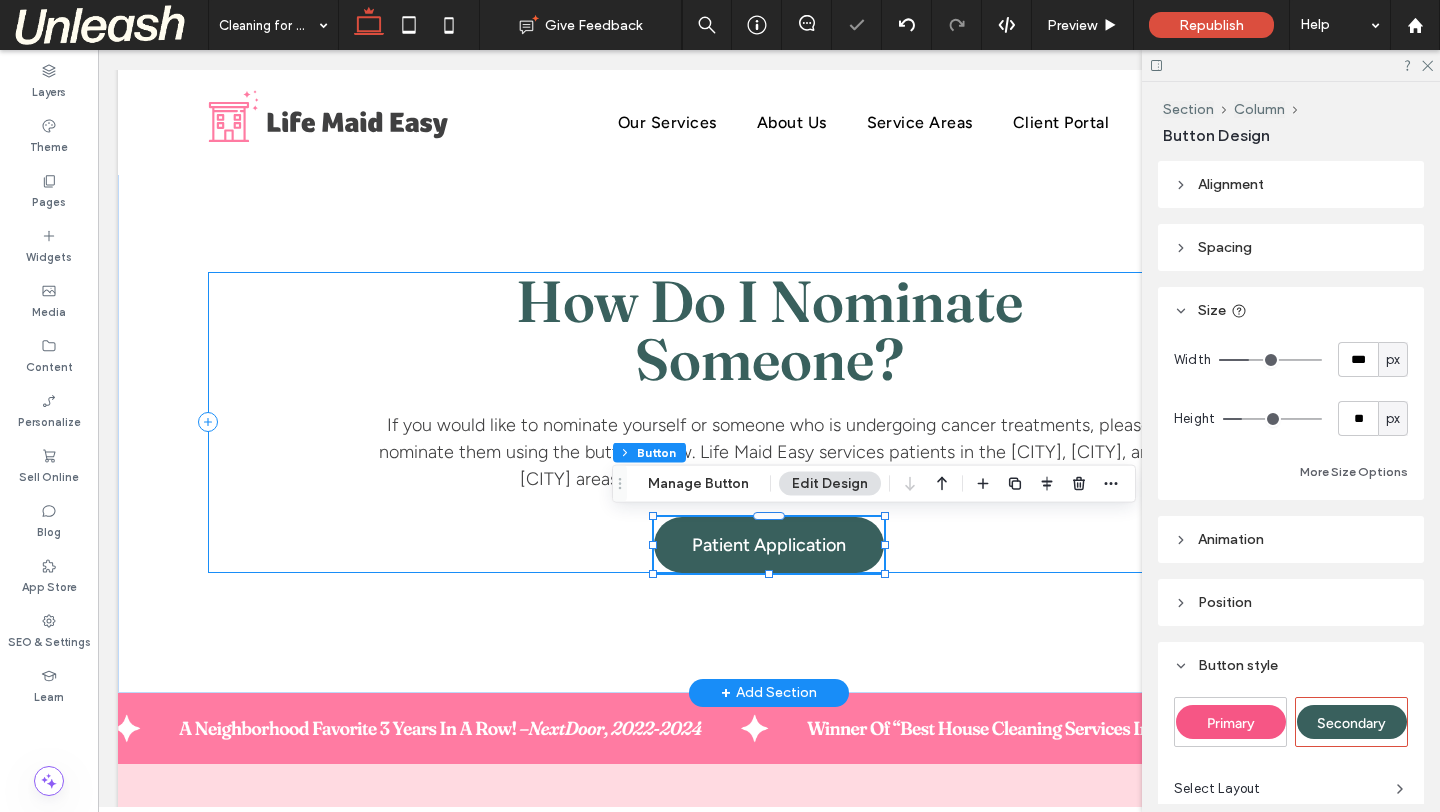 click on "How Do I Nominate Someone?
If you would like to nominate yourself or someone who is undergoing cancer treatments, please nominate them using the button below. Life Maid Easy services patients in the Macungie, Allentown, and Philadelphia areas, but Cleaning for a Reason is available nationwide.
Patient Application" at bounding box center [769, 422] 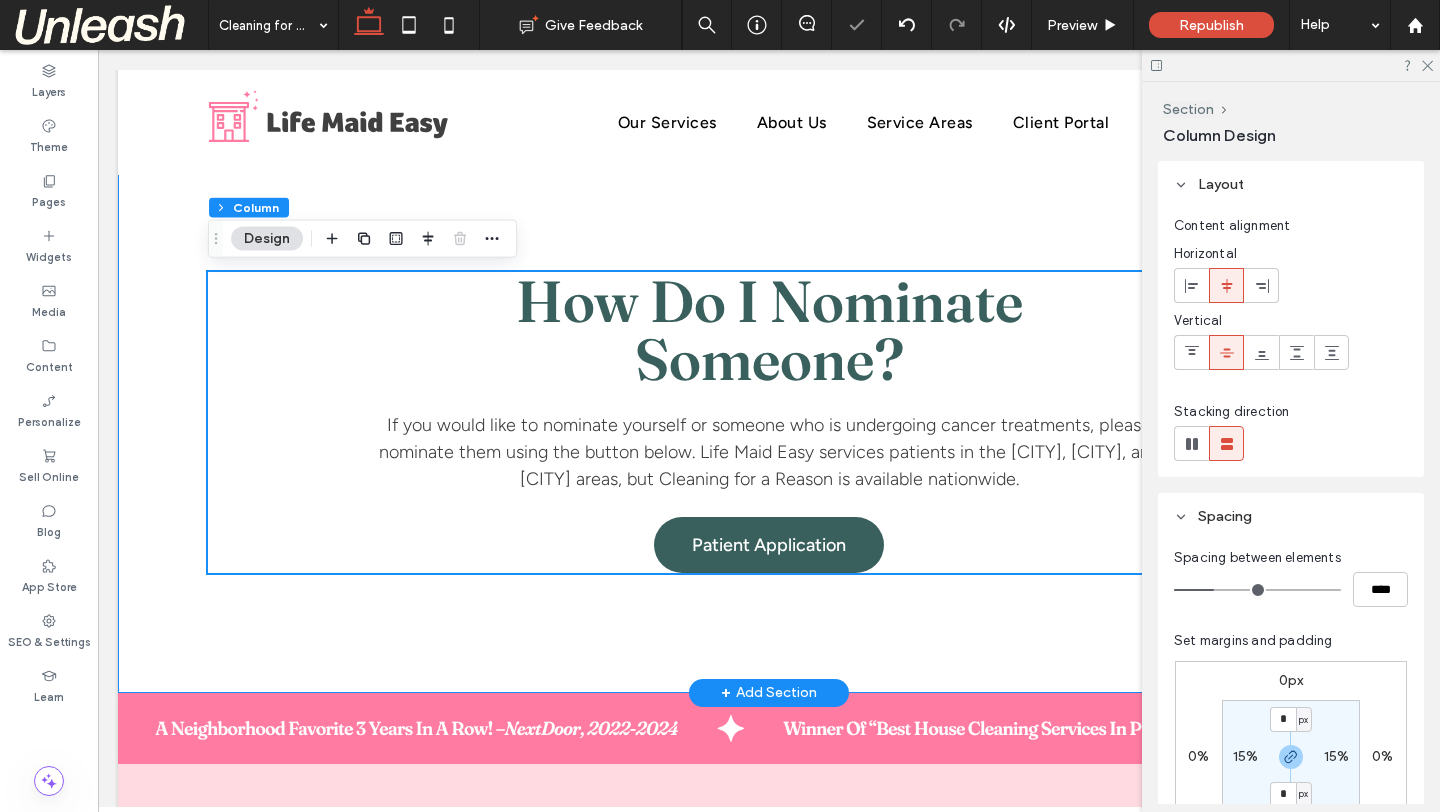 click on "How Do I Nominate Someone?
If you would like to nominate yourself or someone who is undergoing cancer treatments, please nominate them using the button below. Life Maid Easy services patients in the Macungie, Allentown, and Philadelphia areas, but Cleaning for a Reason is available nationwide.
Patient Application" at bounding box center (769, 422) 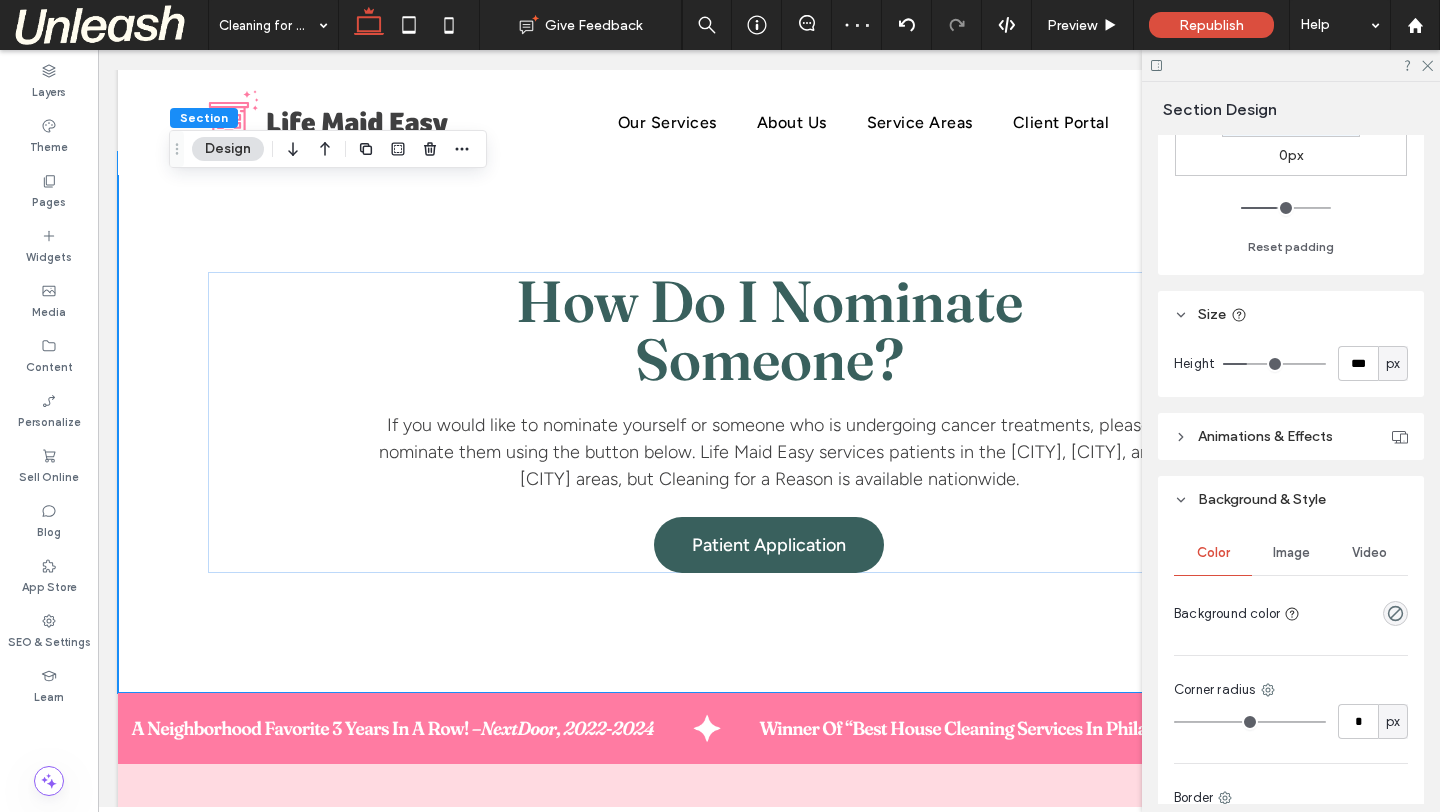 scroll, scrollTop: 754, scrollLeft: 0, axis: vertical 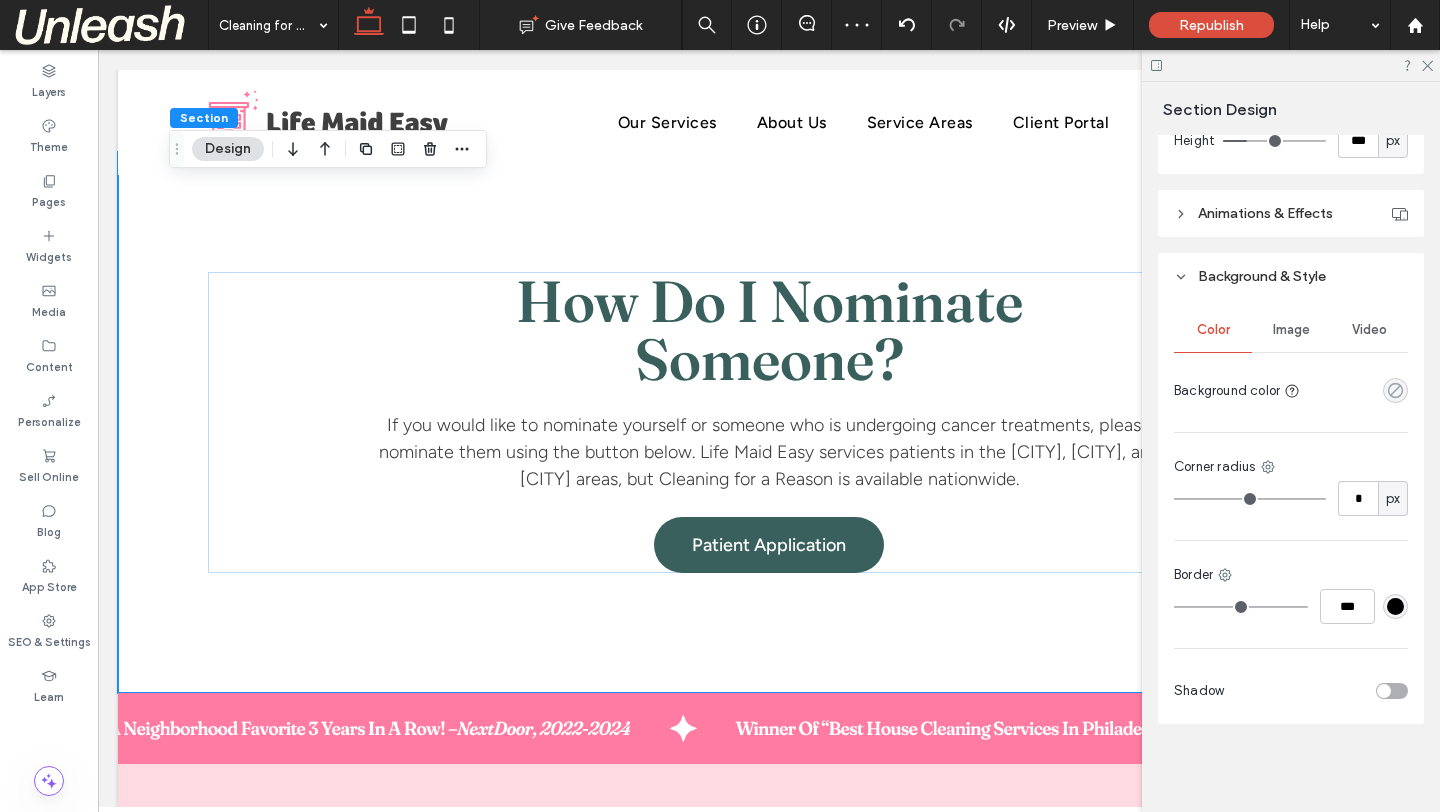 click 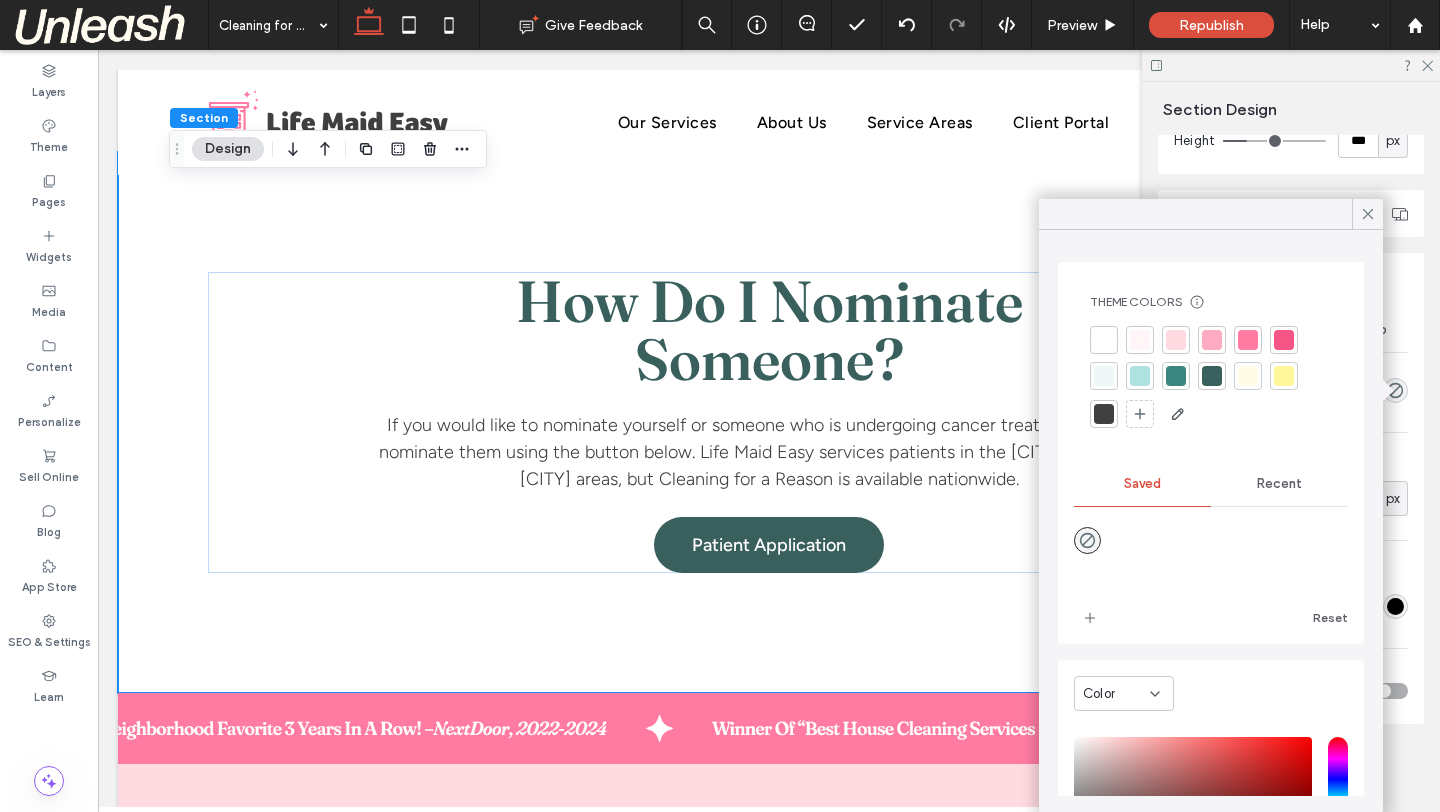 click at bounding box center [1248, 376] 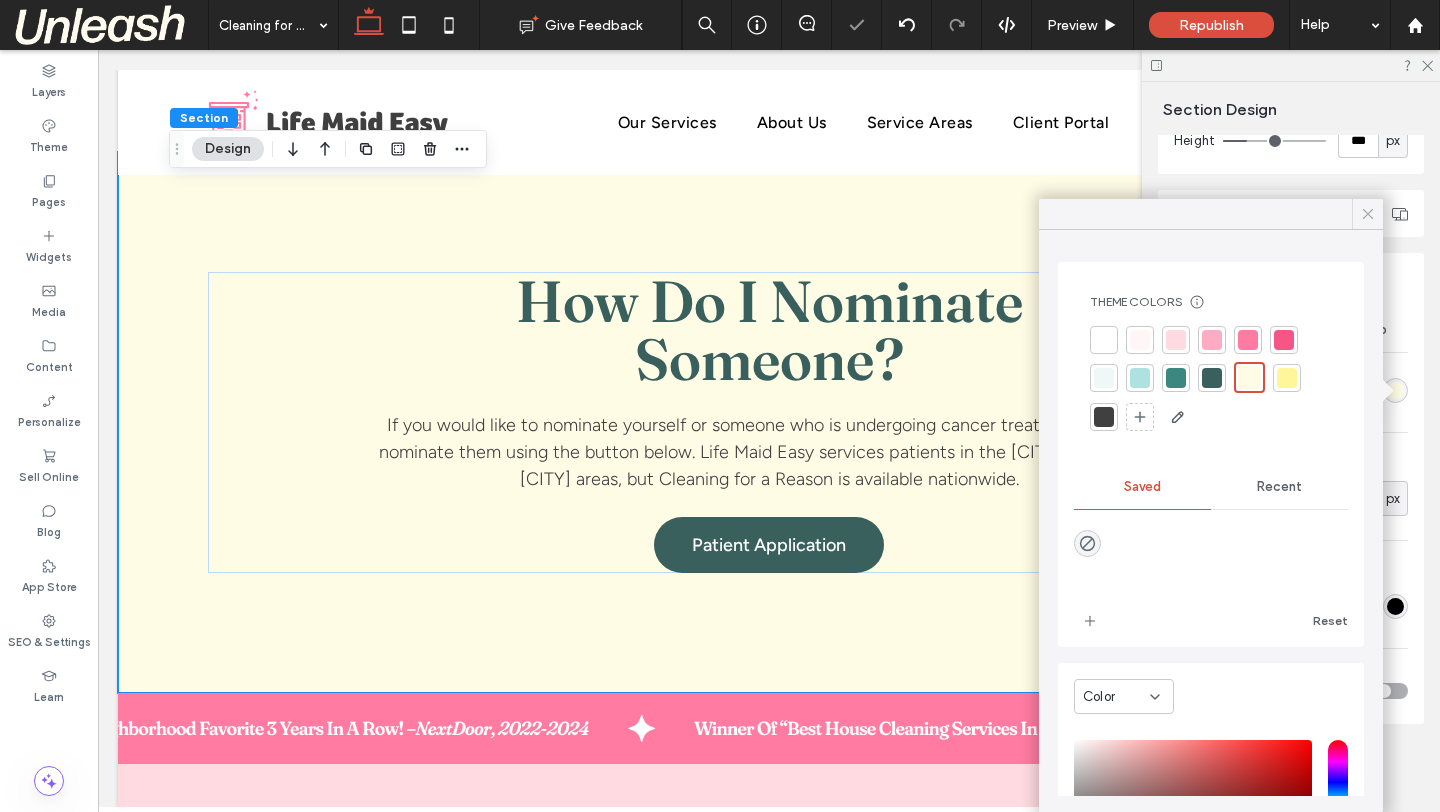 drag, startPoint x: 1357, startPoint y: 211, endPoint x: 925, endPoint y: 305, distance: 442.10858 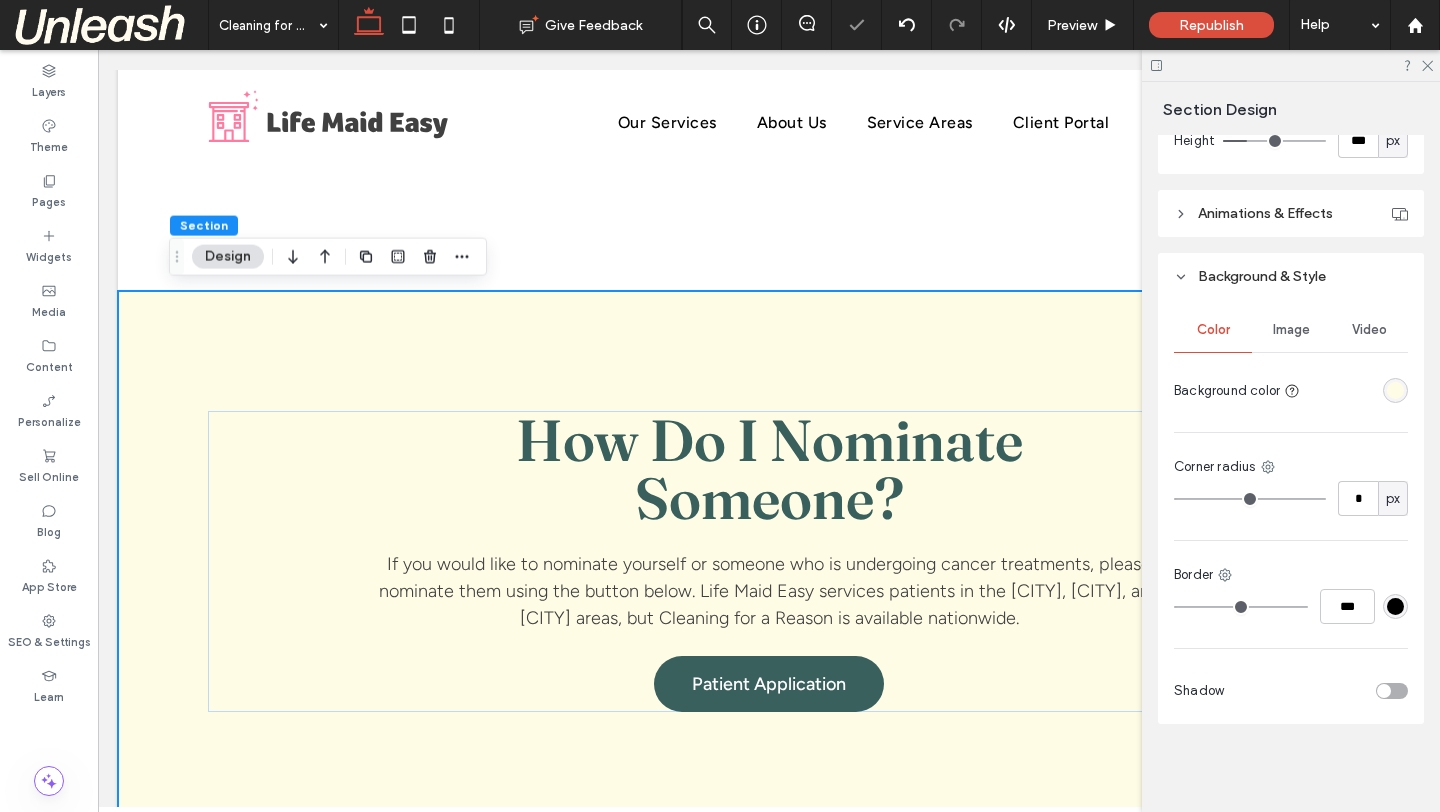scroll, scrollTop: 1887, scrollLeft: 0, axis: vertical 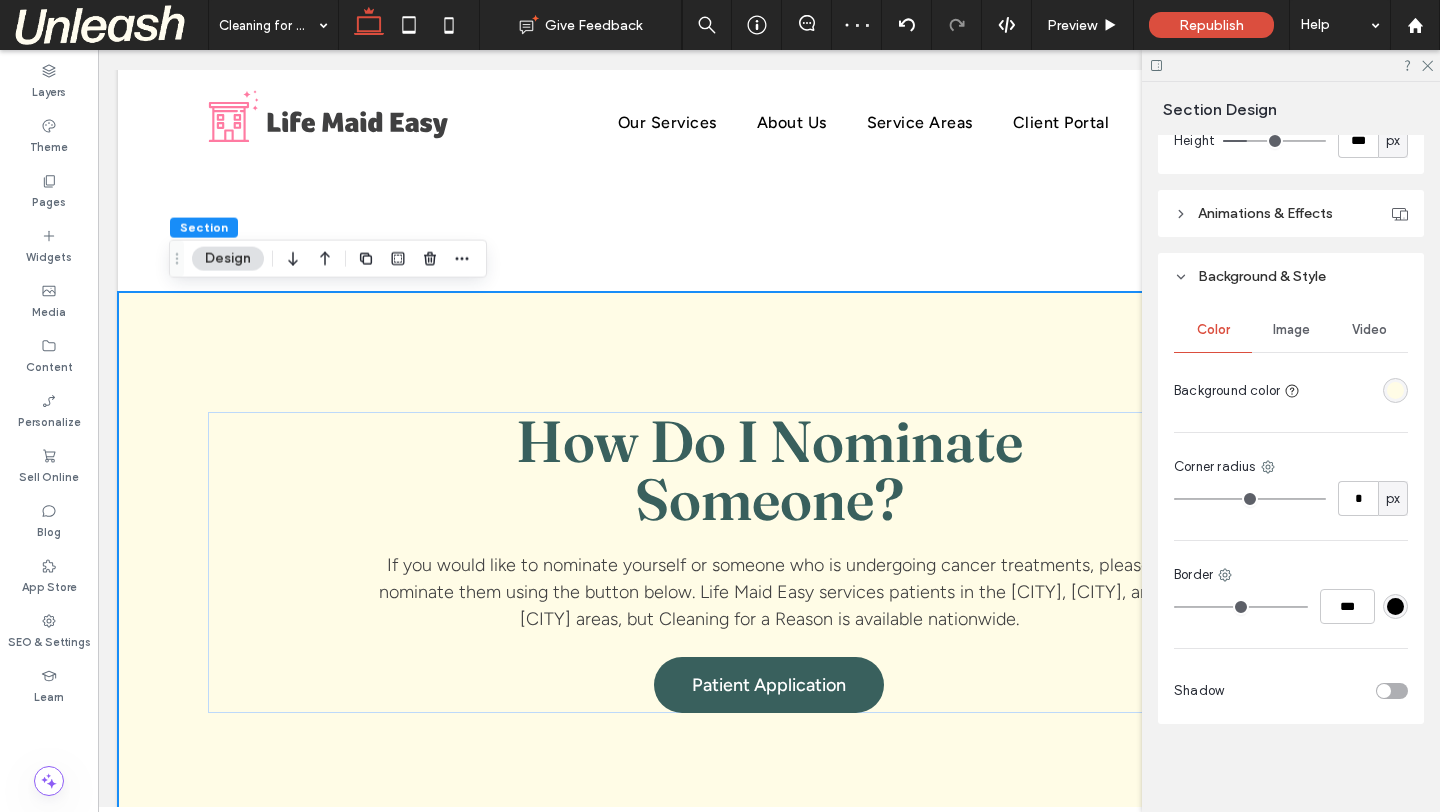 click on "How Do I Nominate Someone?
If you would like to nominate yourself or someone who is undergoing cancer treatments, please nominate them using the button below. Life Maid Easy services patients in the Macungie, Allentown, and Philadelphia areas, but Cleaning for a Reason is available nationwide.
Patient Application" at bounding box center [769, 562] 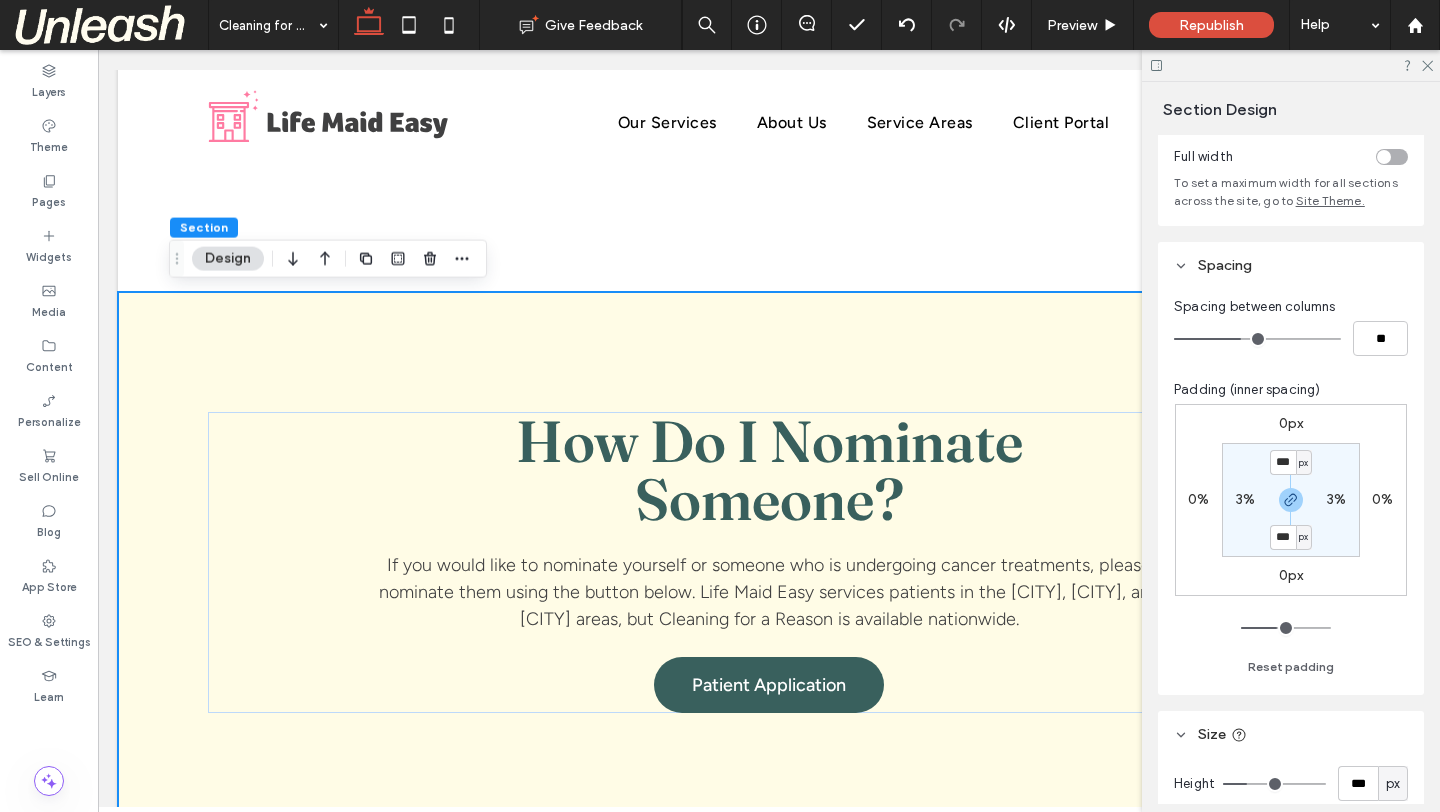 scroll, scrollTop: 78, scrollLeft: 0, axis: vertical 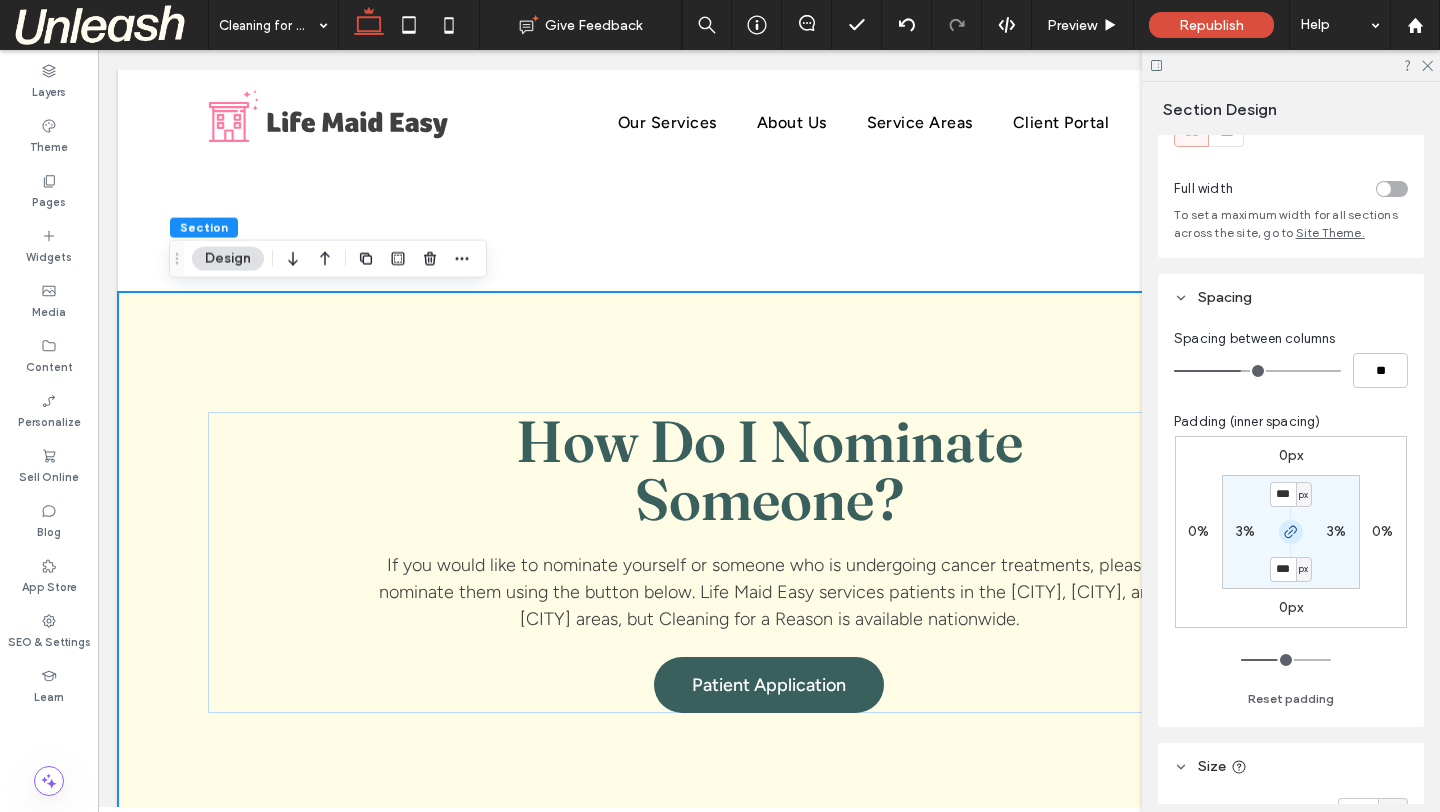 click 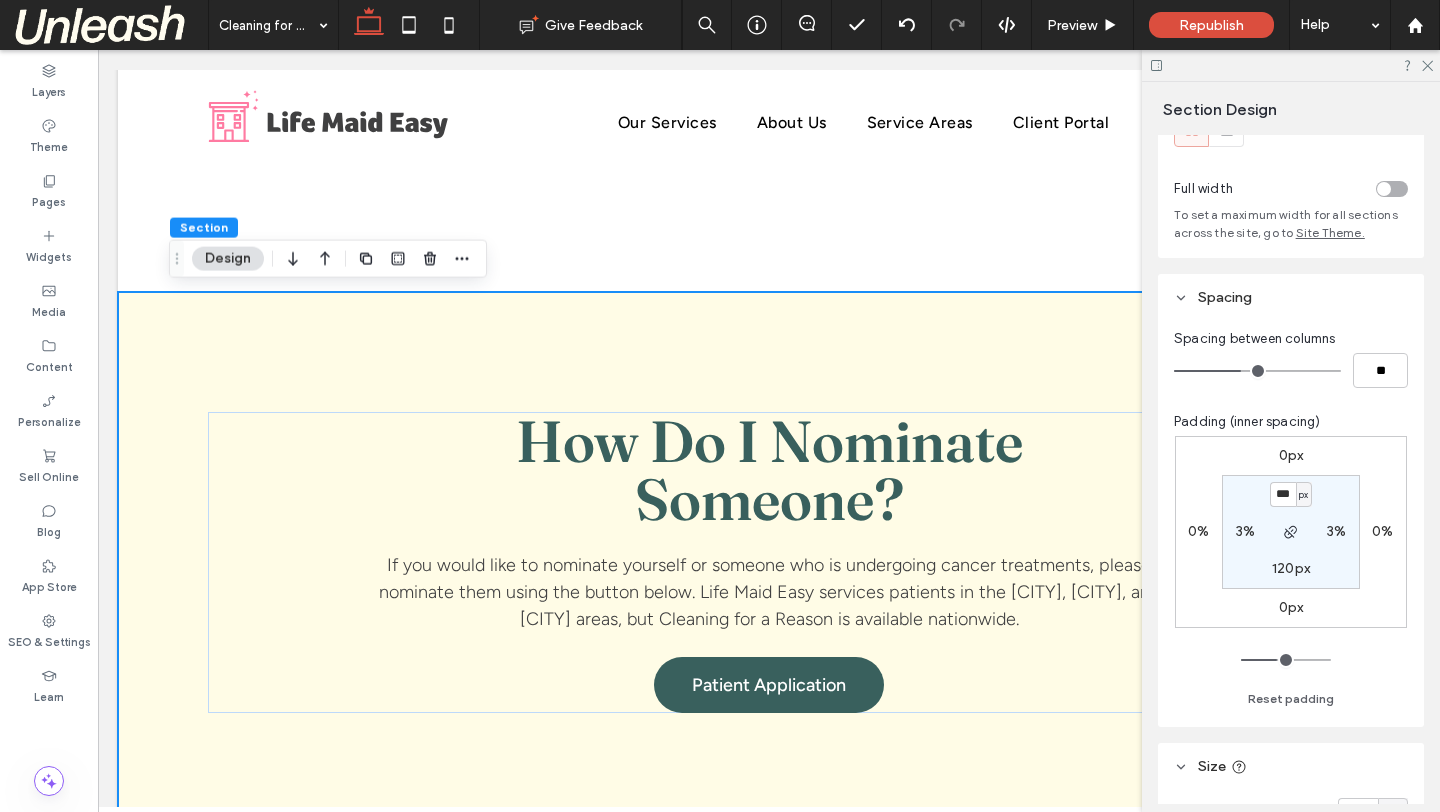 click on "120px" at bounding box center [1291, 568] 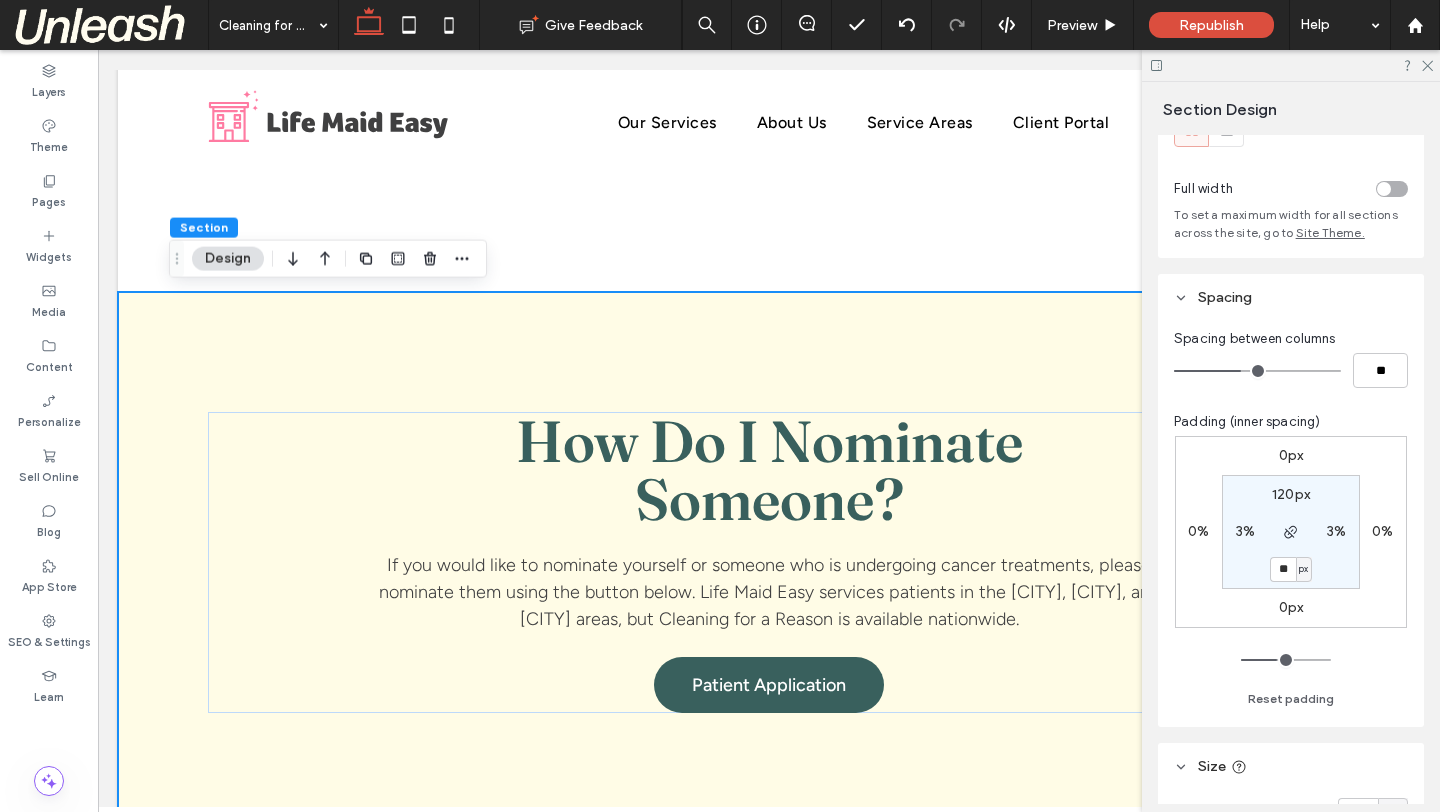 type on "**" 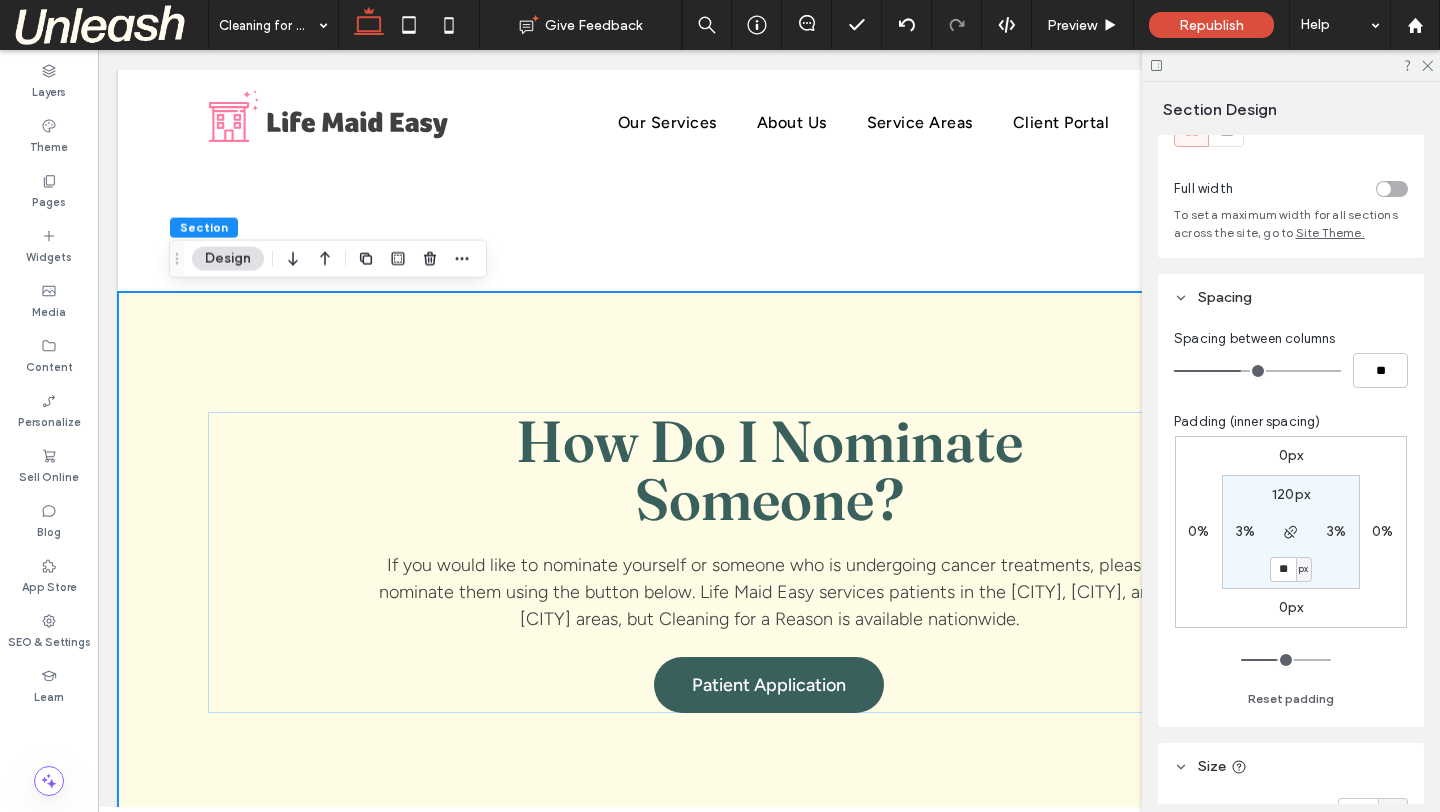 type on "**" 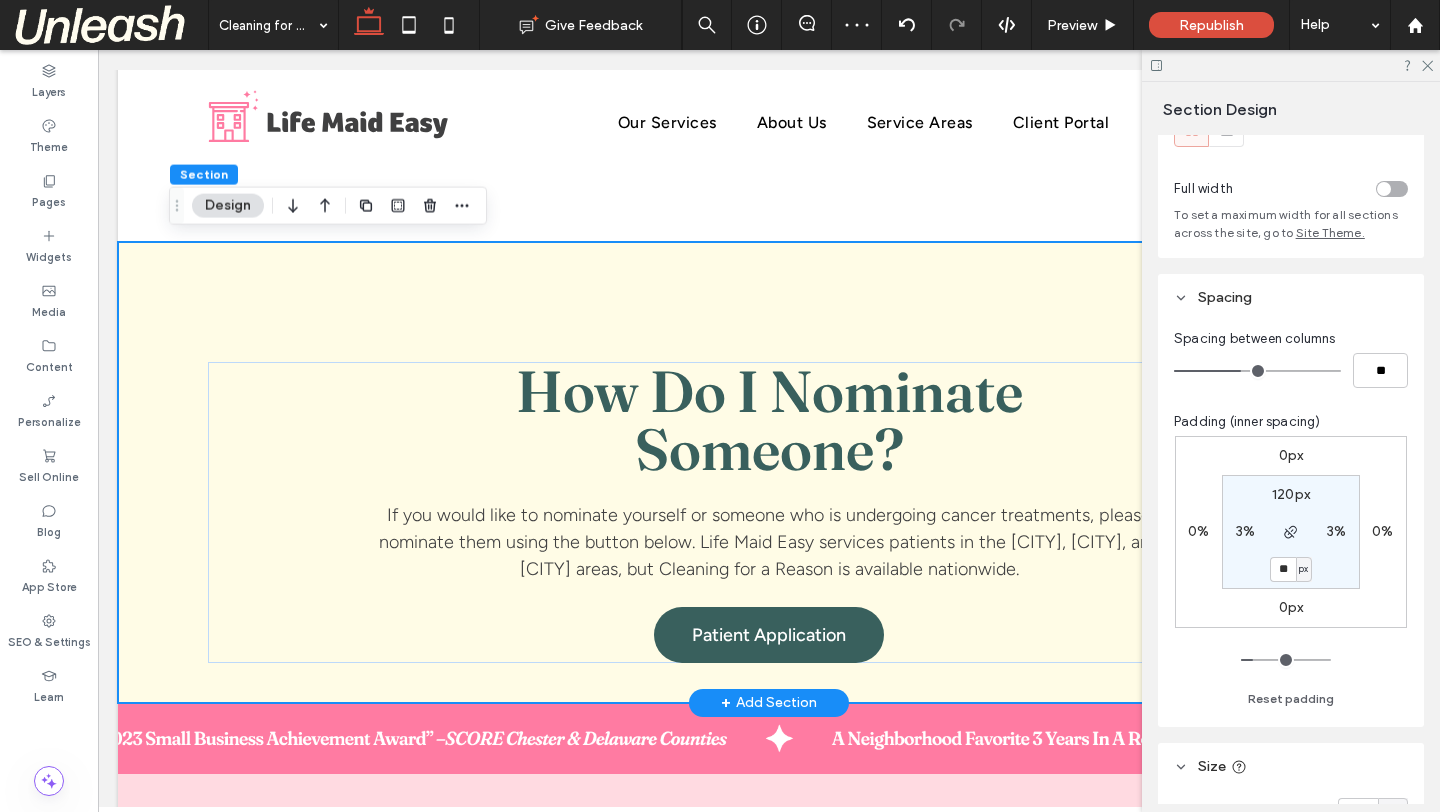 scroll, scrollTop: 1940, scrollLeft: 0, axis: vertical 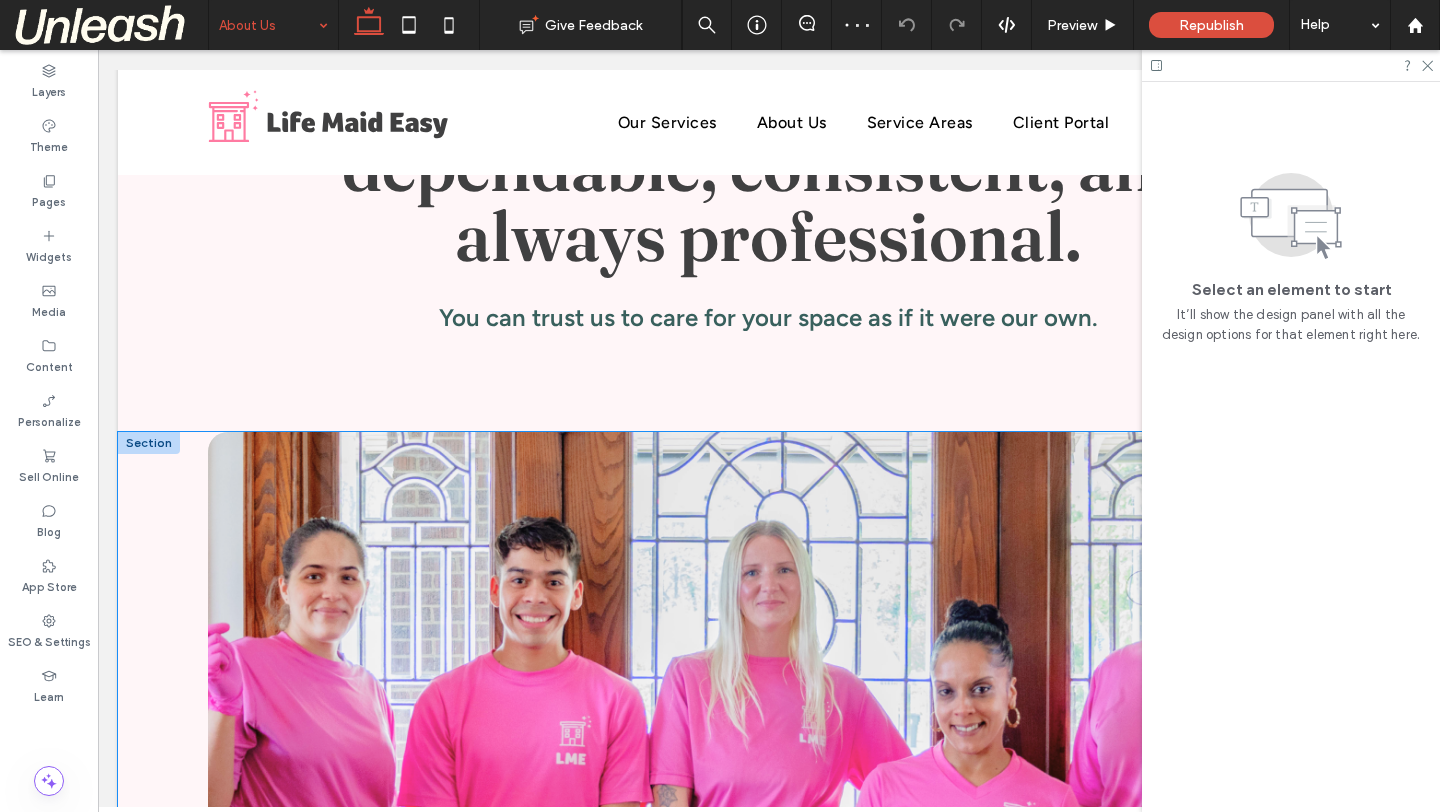 click on "a a a a" at bounding box center (769, 842) 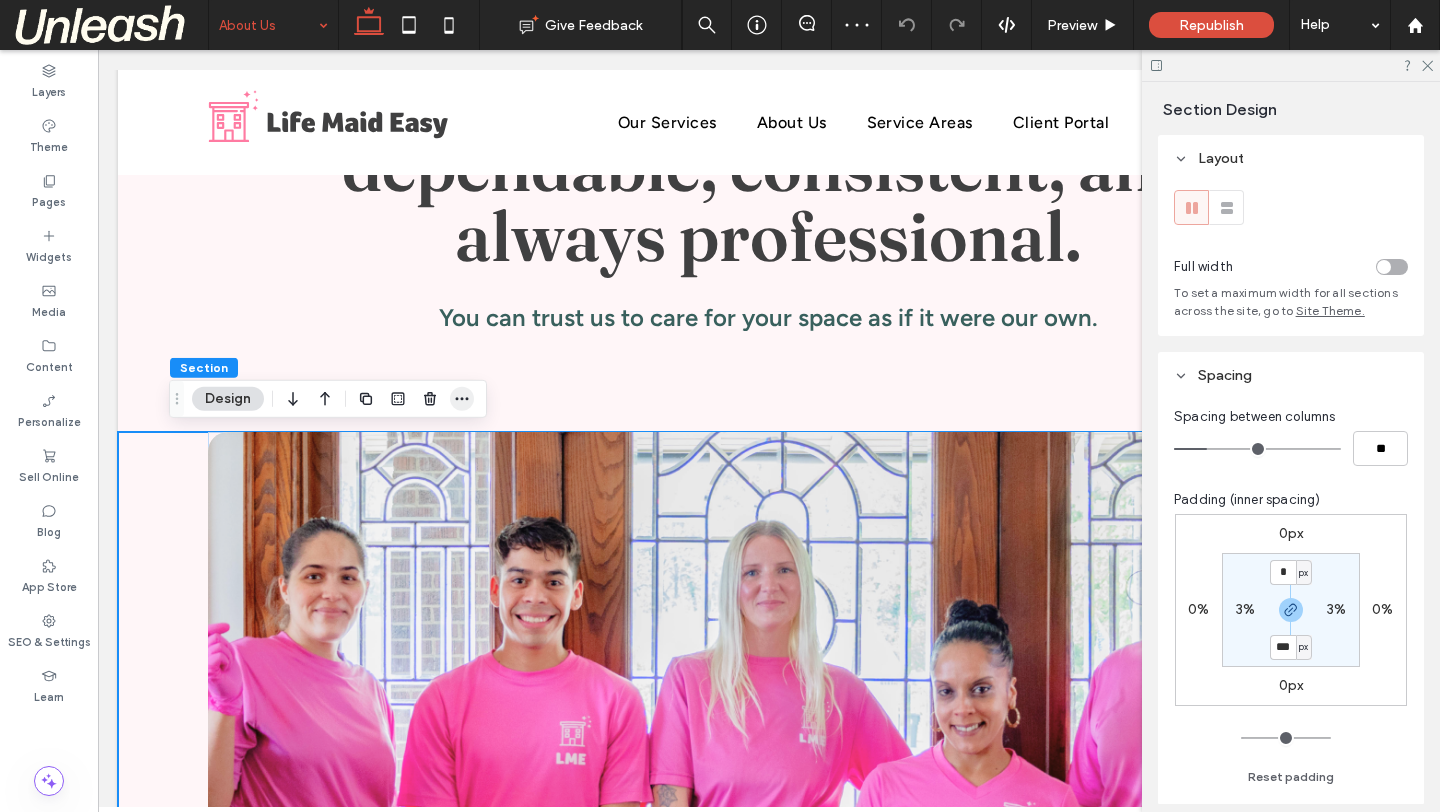 click 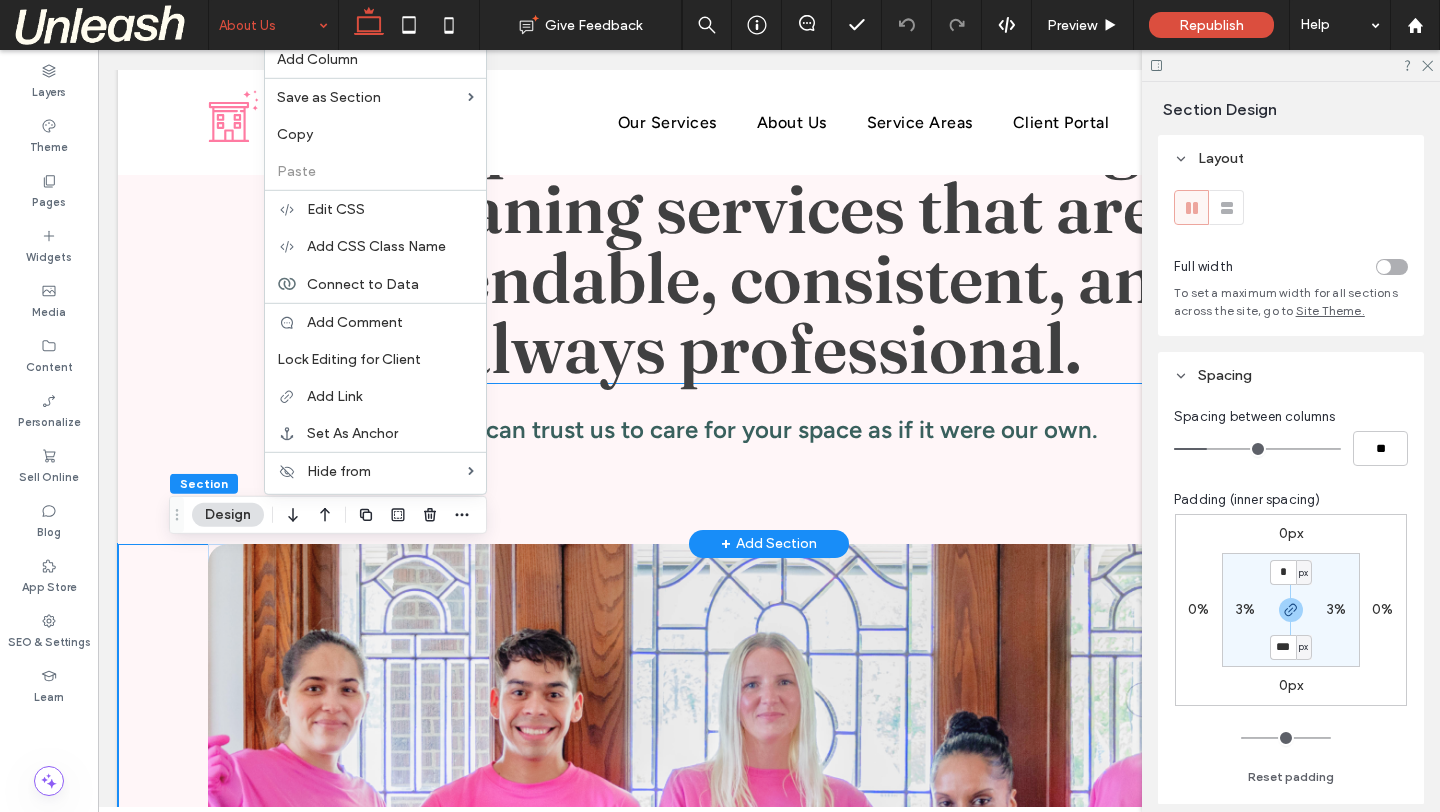 scroll, scrollTop: 1100, scrollLeft: 0, axis: vertical 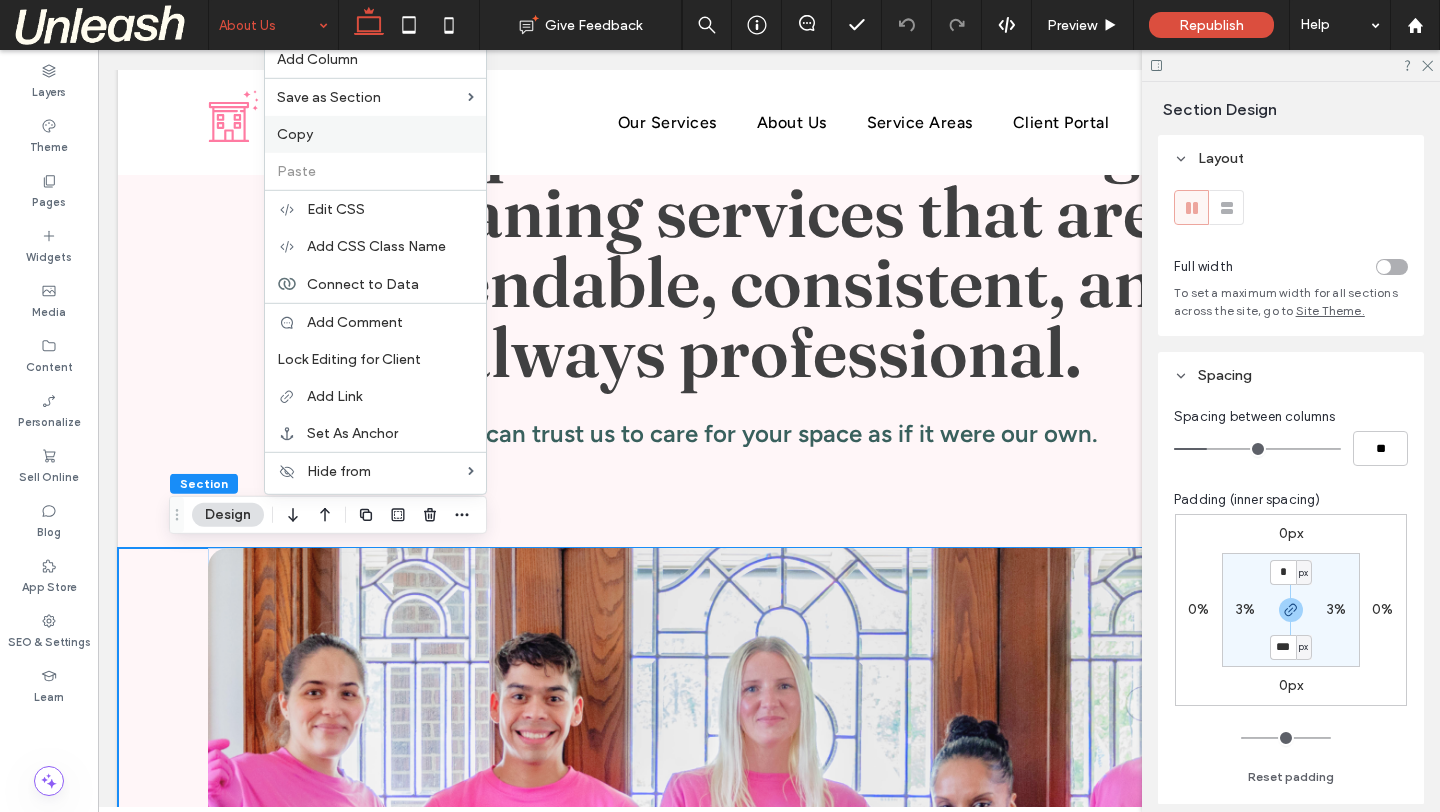 click on "Copy" at bounding box center (375, 134) 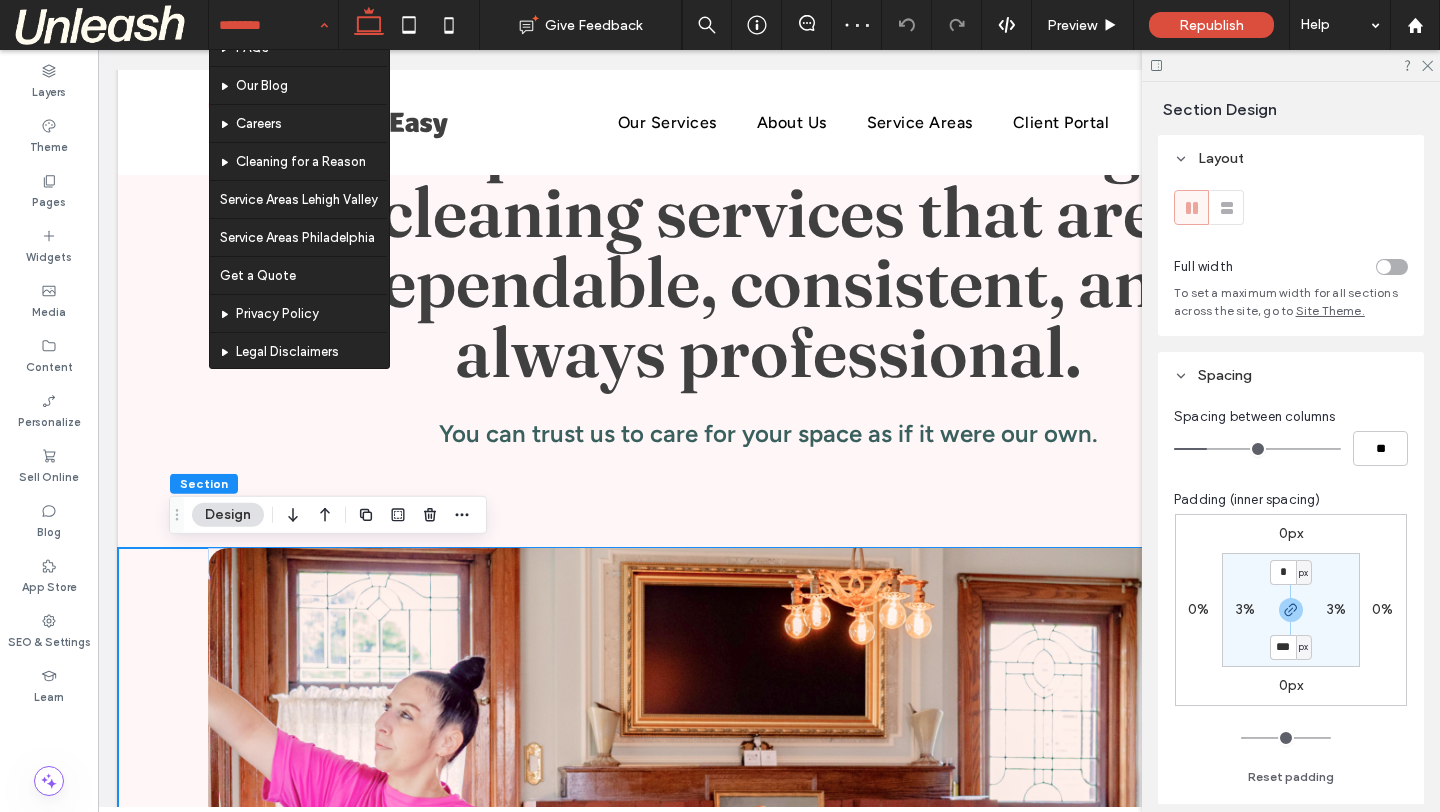 scroll, scrollTop: 328, scrollLeft: 0, axis: vertical 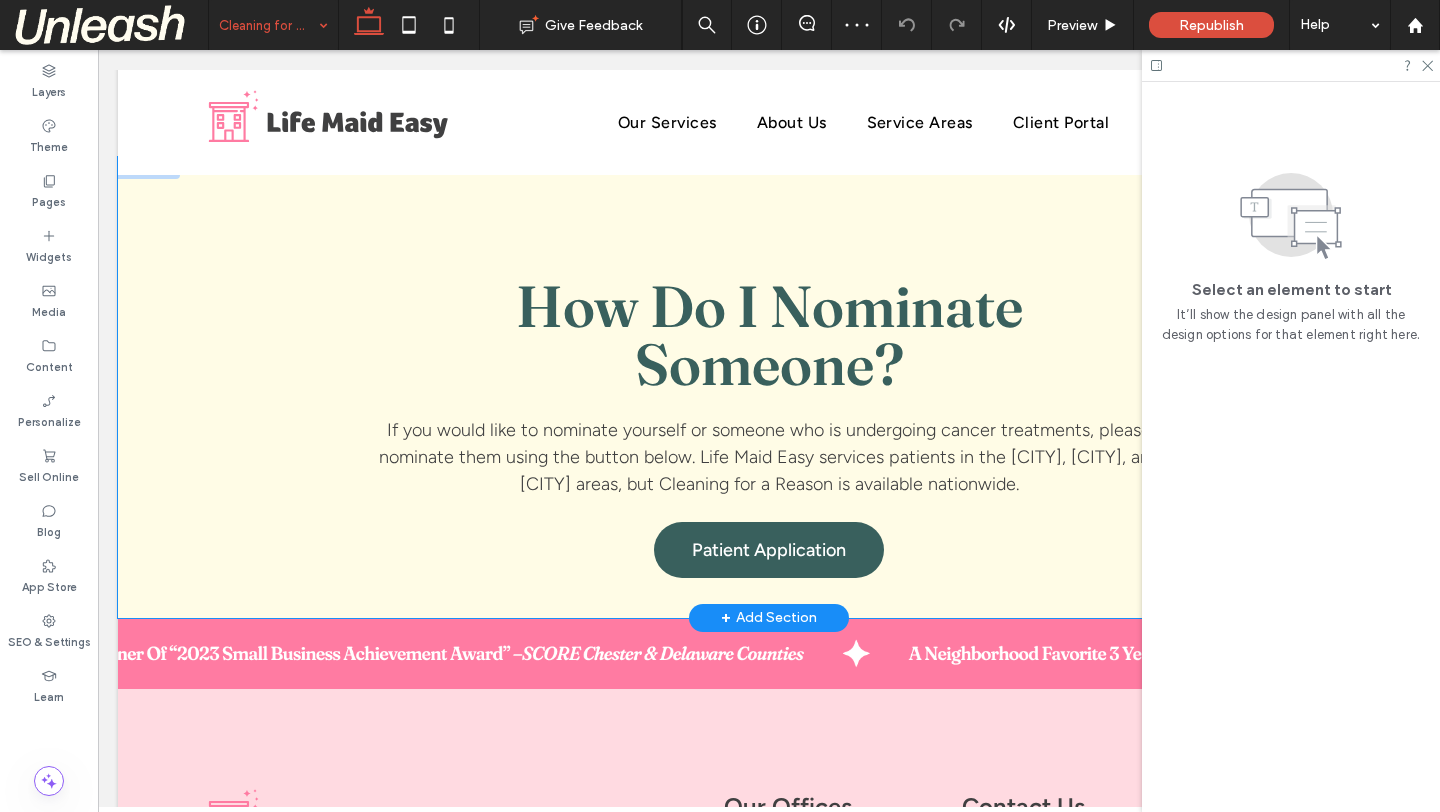 click on "How Do I Nominate Someone?
If you would like to nominate yourself or someone who is undergoing cancer treatments, please nominate them using the button below. Life Maid Easy services patients in the Macungie, Allentown, and Philadelphia areas, but Cleaning for a Reason is available nationwide.
Patient Application" at bounding box center (769, 387) 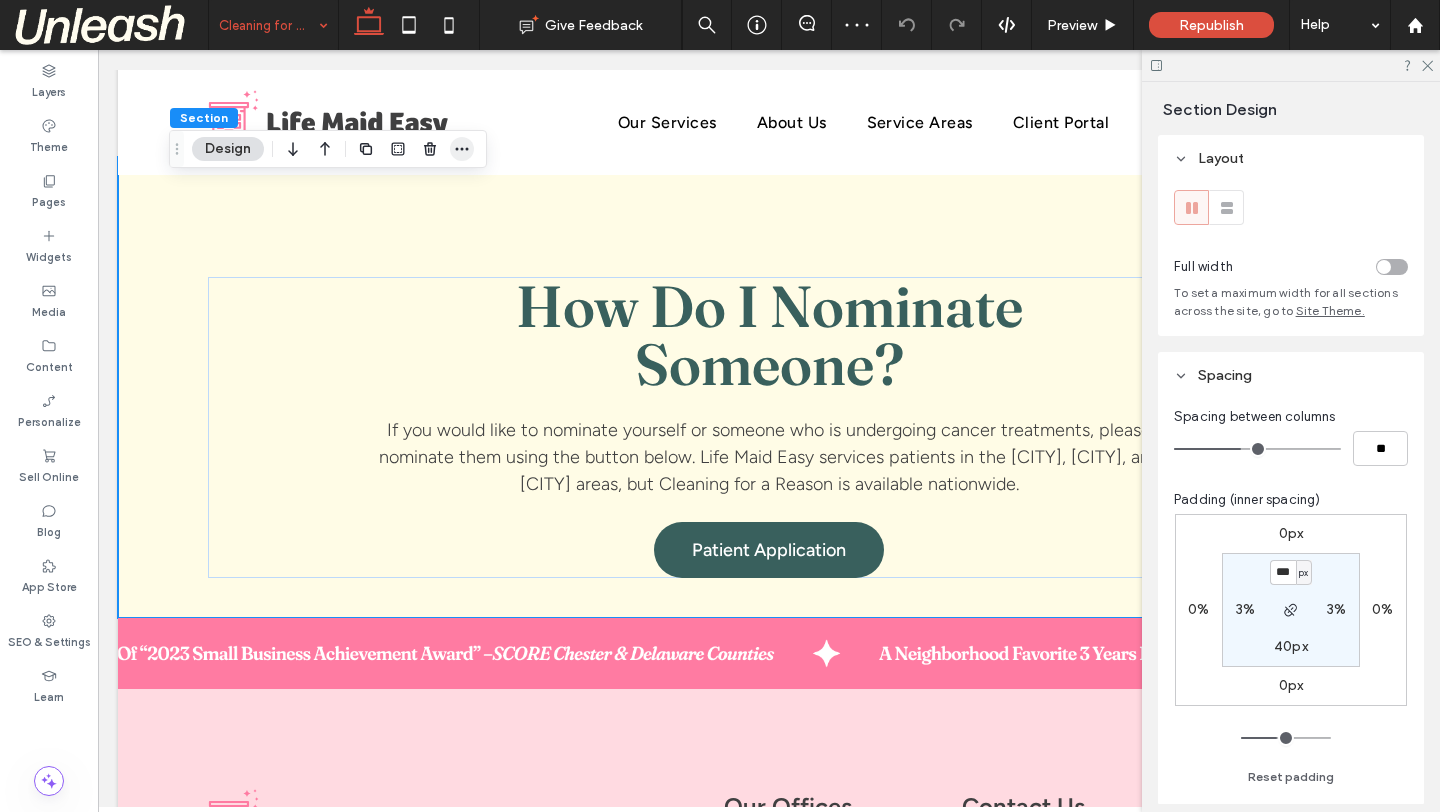 click 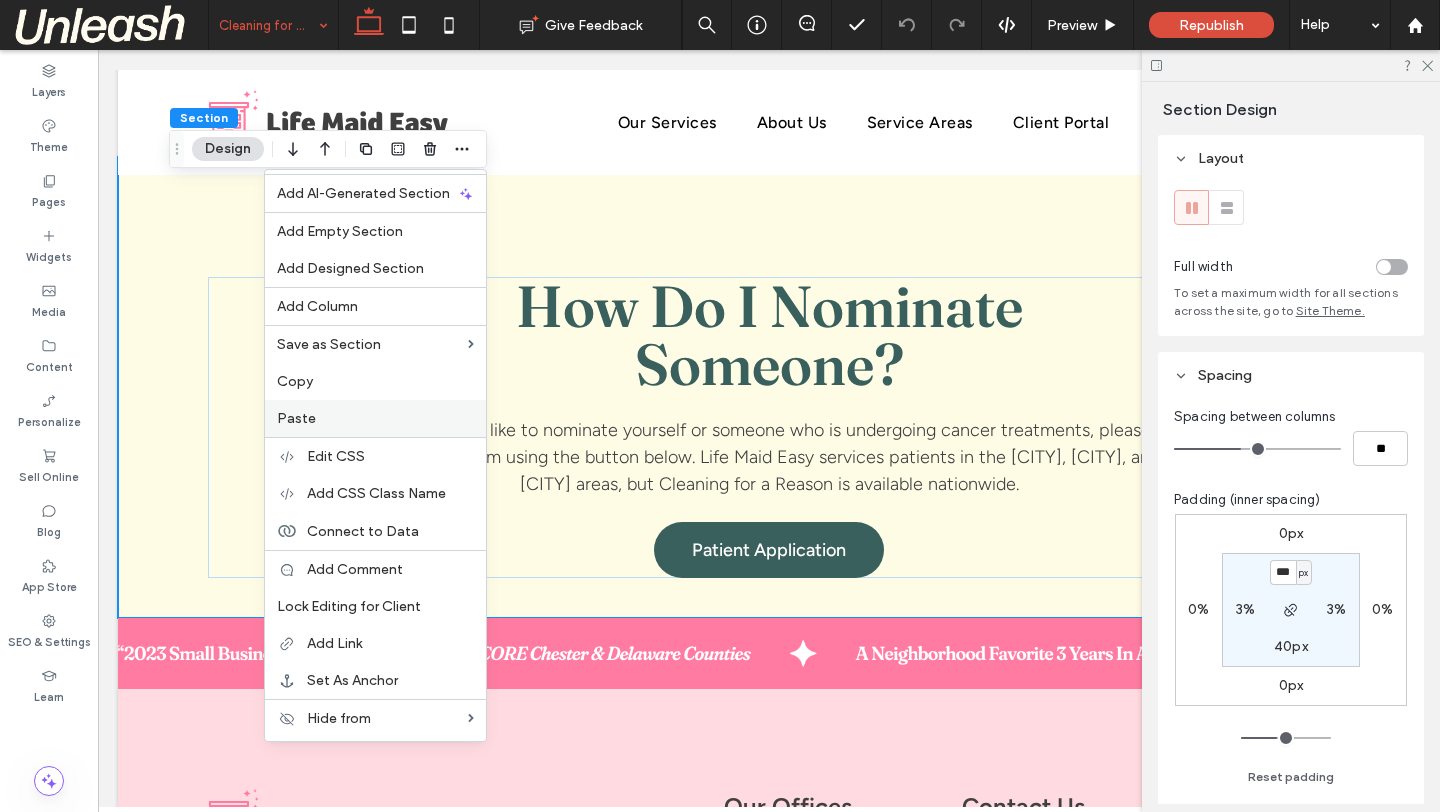 click on "Paste" at bounding box center [375, 418] 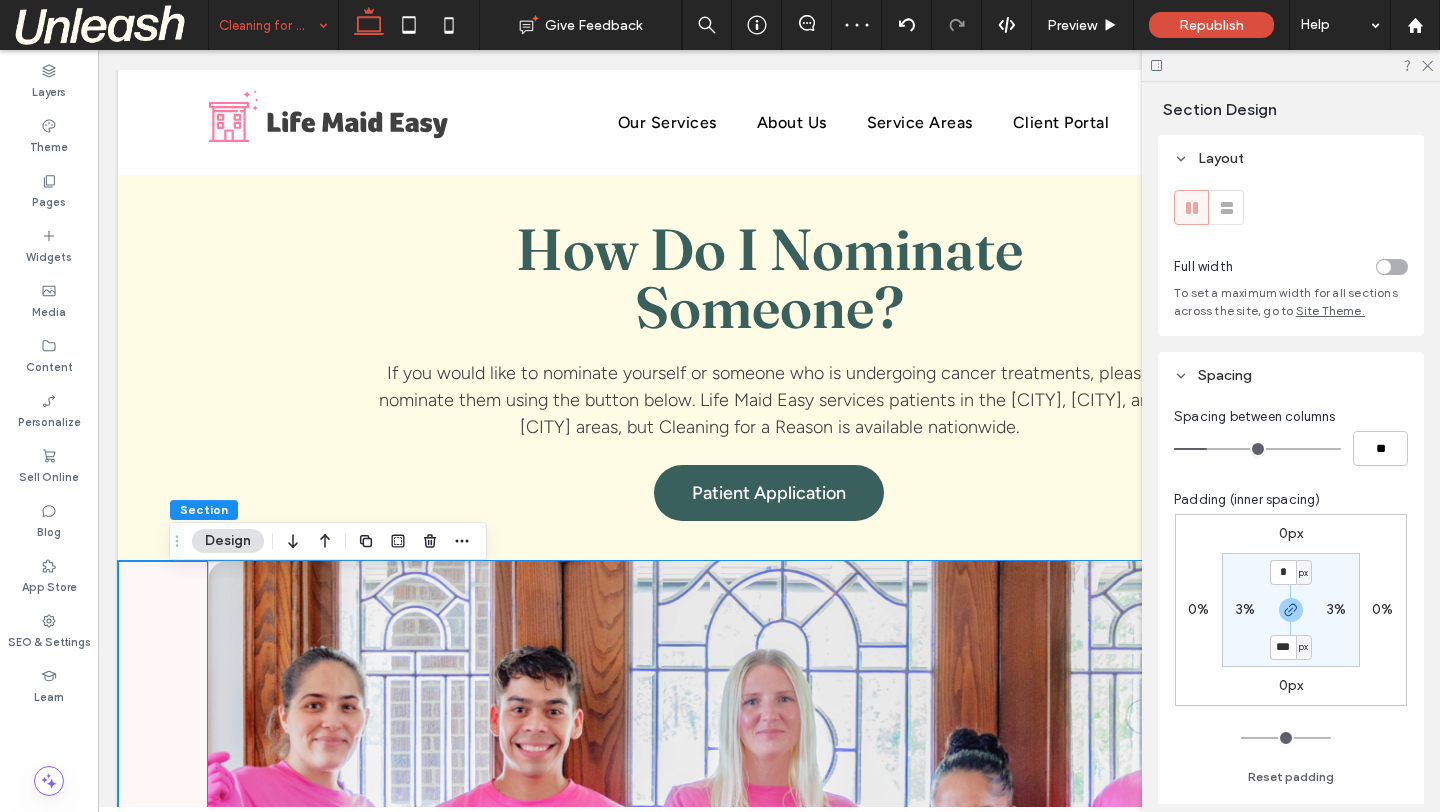 scroll, scrollTop: 2019, scrollLeft: 0, axis: vertical 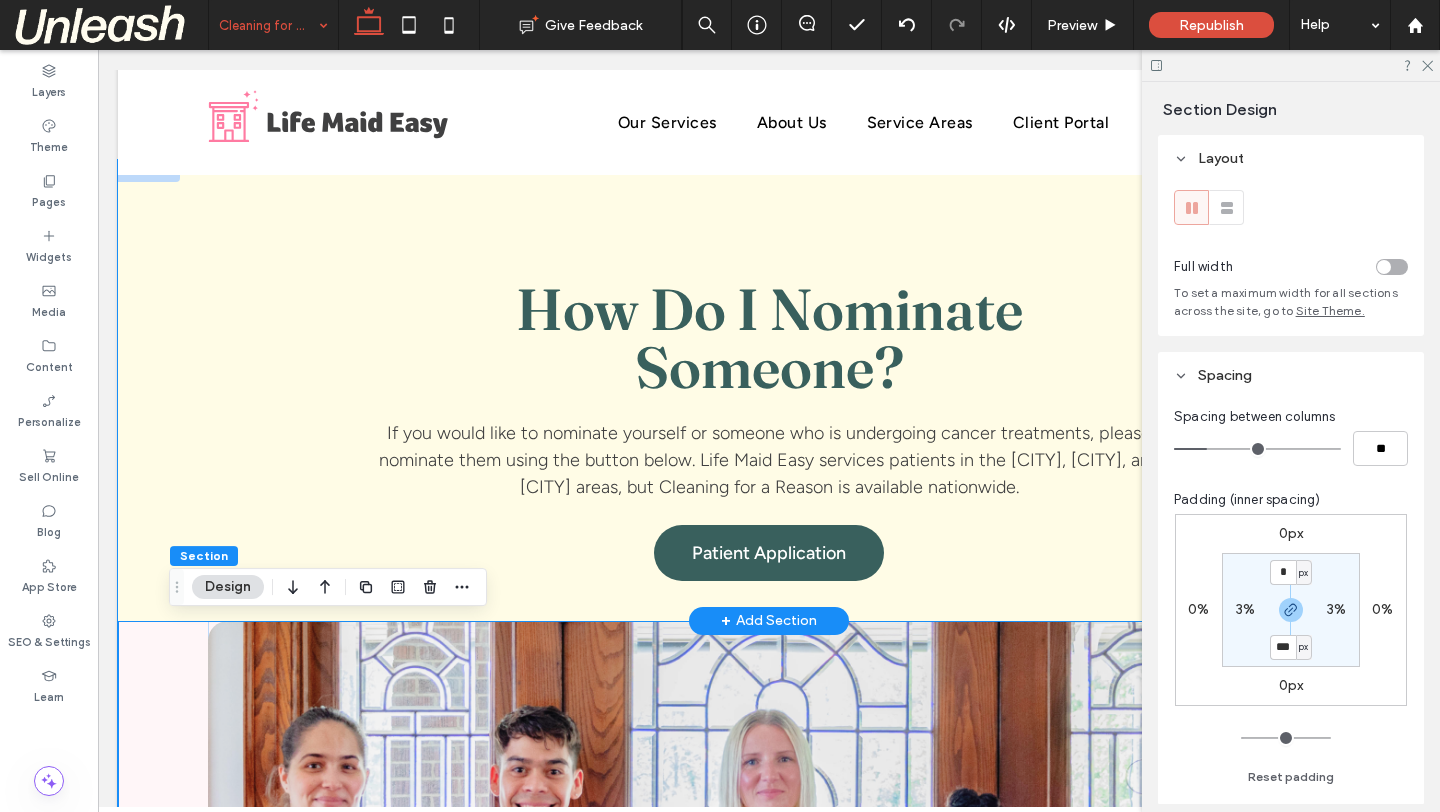 click on "How Do I Nominate Someone?
If you would like to nominate yourself or someone who is undergoing cancer treatments, please nominate them using the button below. Life Maid Easy services patients in the Macungie, Allentown, and Philadelphia areas, but Cleaning for a Reason is available nationwide.
Patient Application" at bounding box center [769, 390] 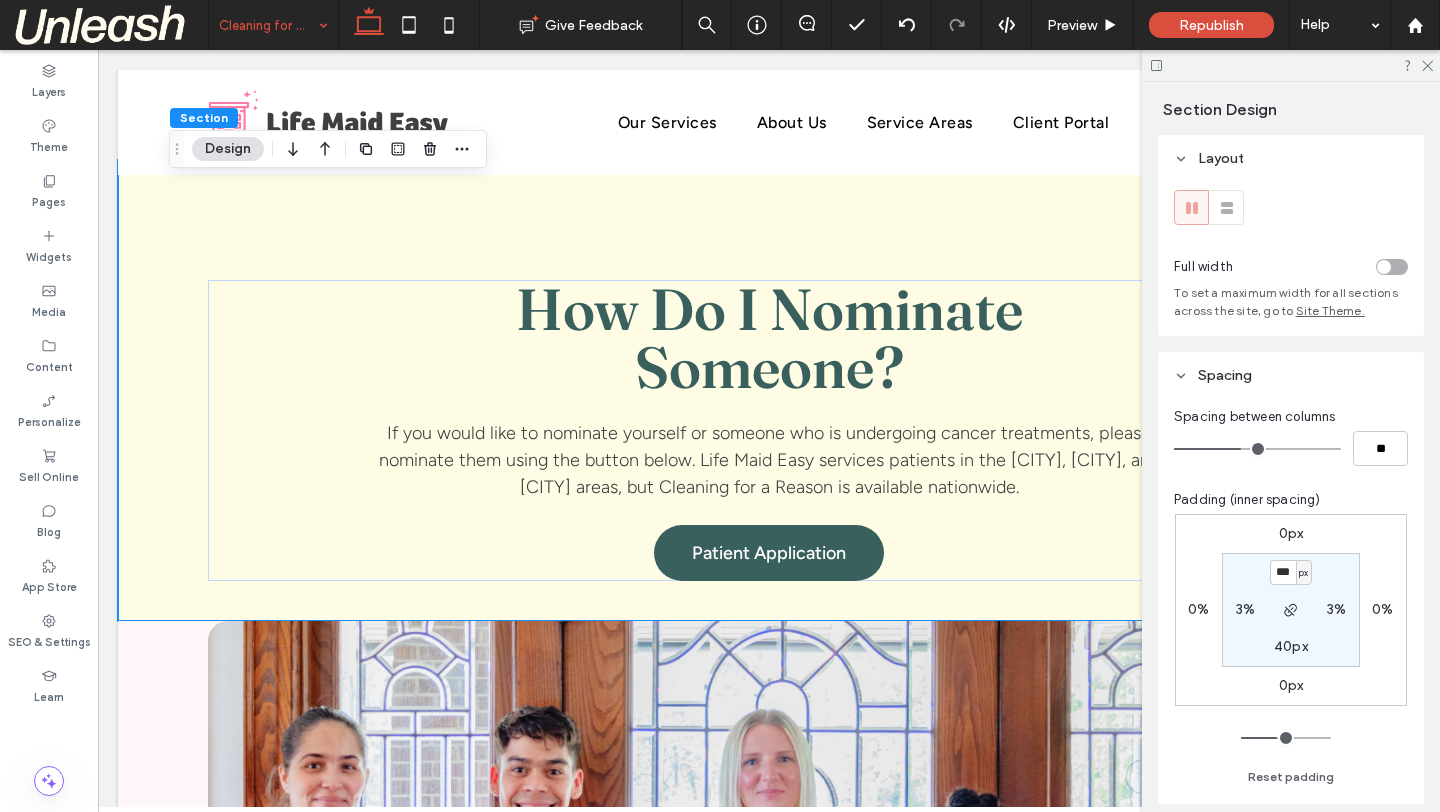 click on "40px" at bounding box center (1291, 646) 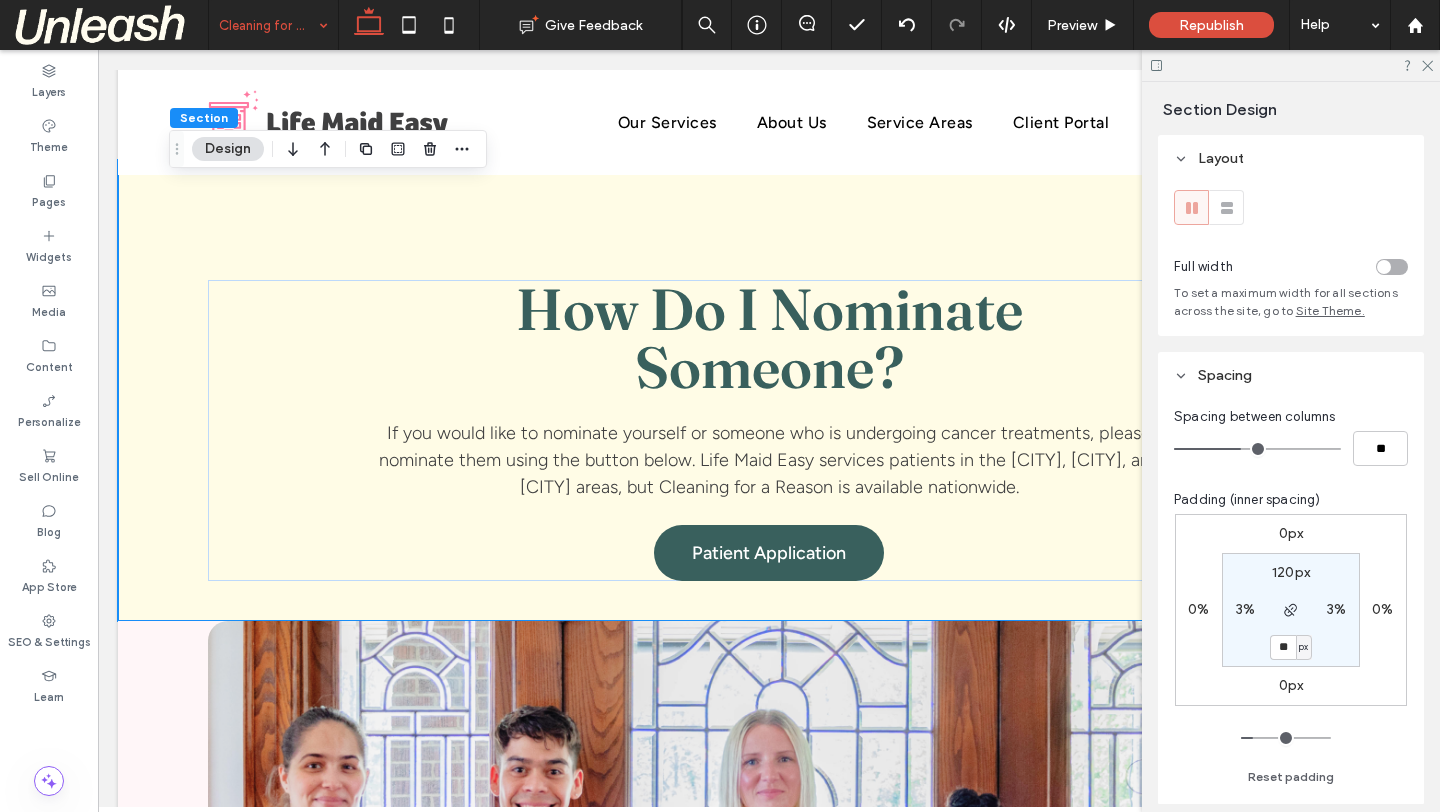 type on "**" 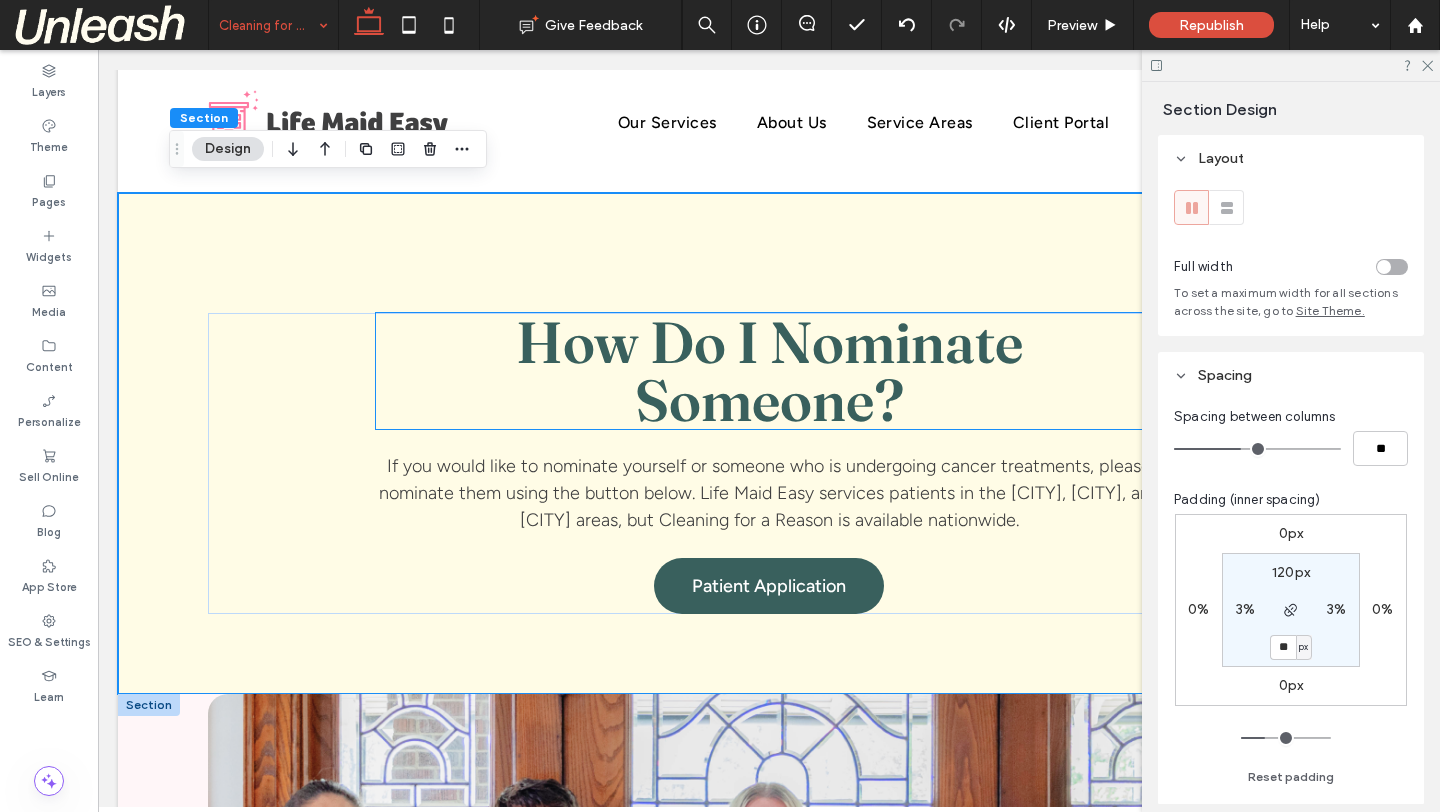 scroll, scrollTop: 1967, scrollLeft: 0, axis: vertical 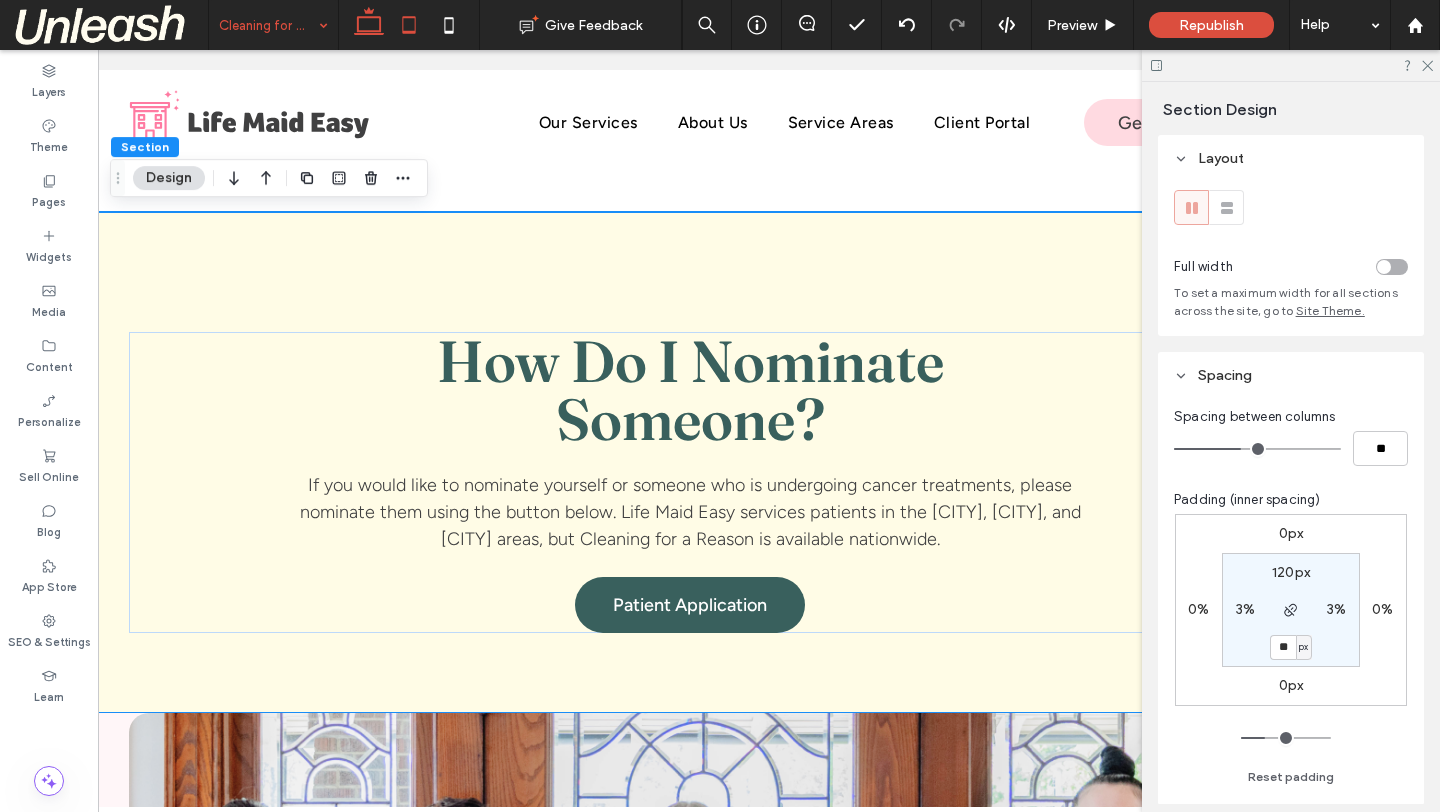 click 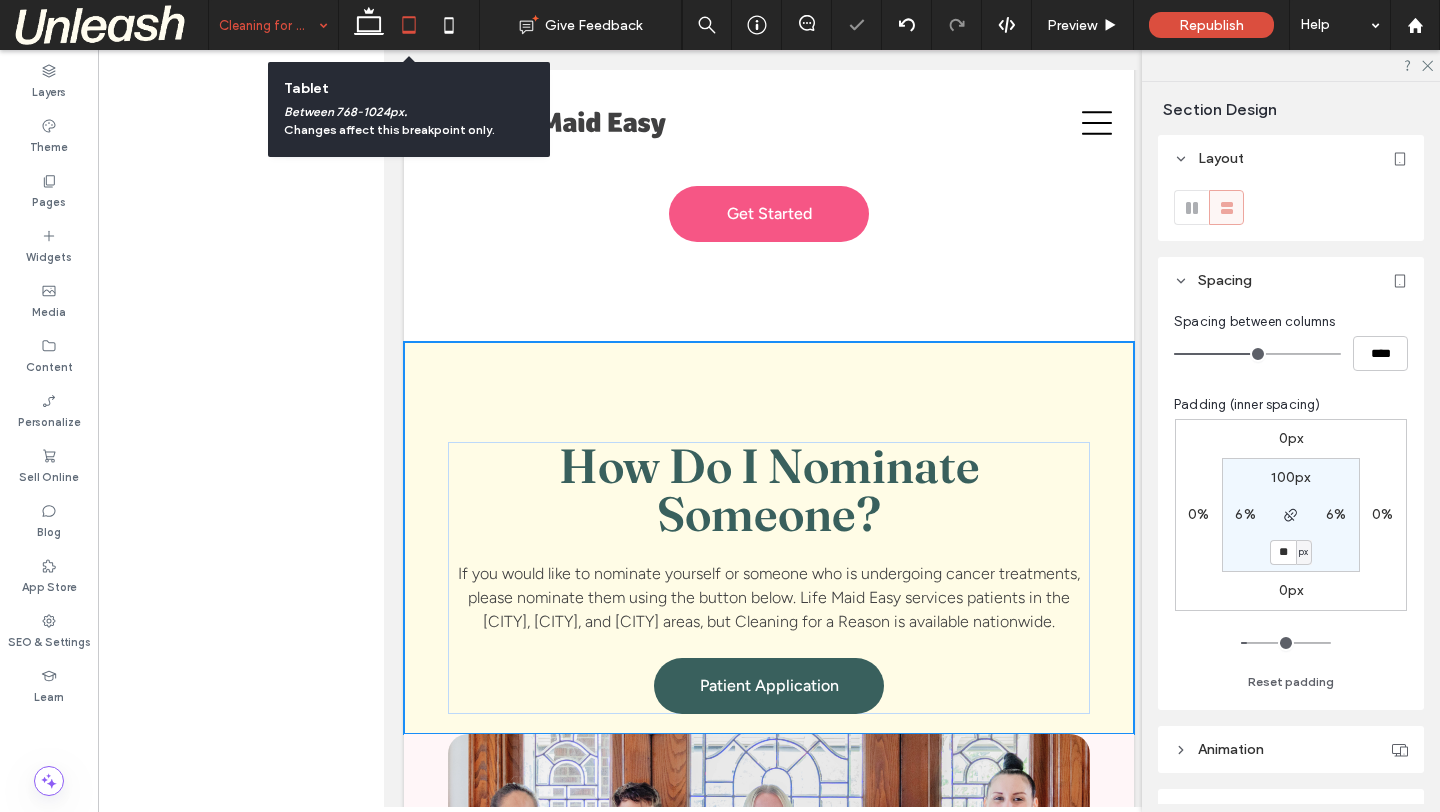 scroll, scrollTop: 2088, scrollLeft: 0, axis: vertical 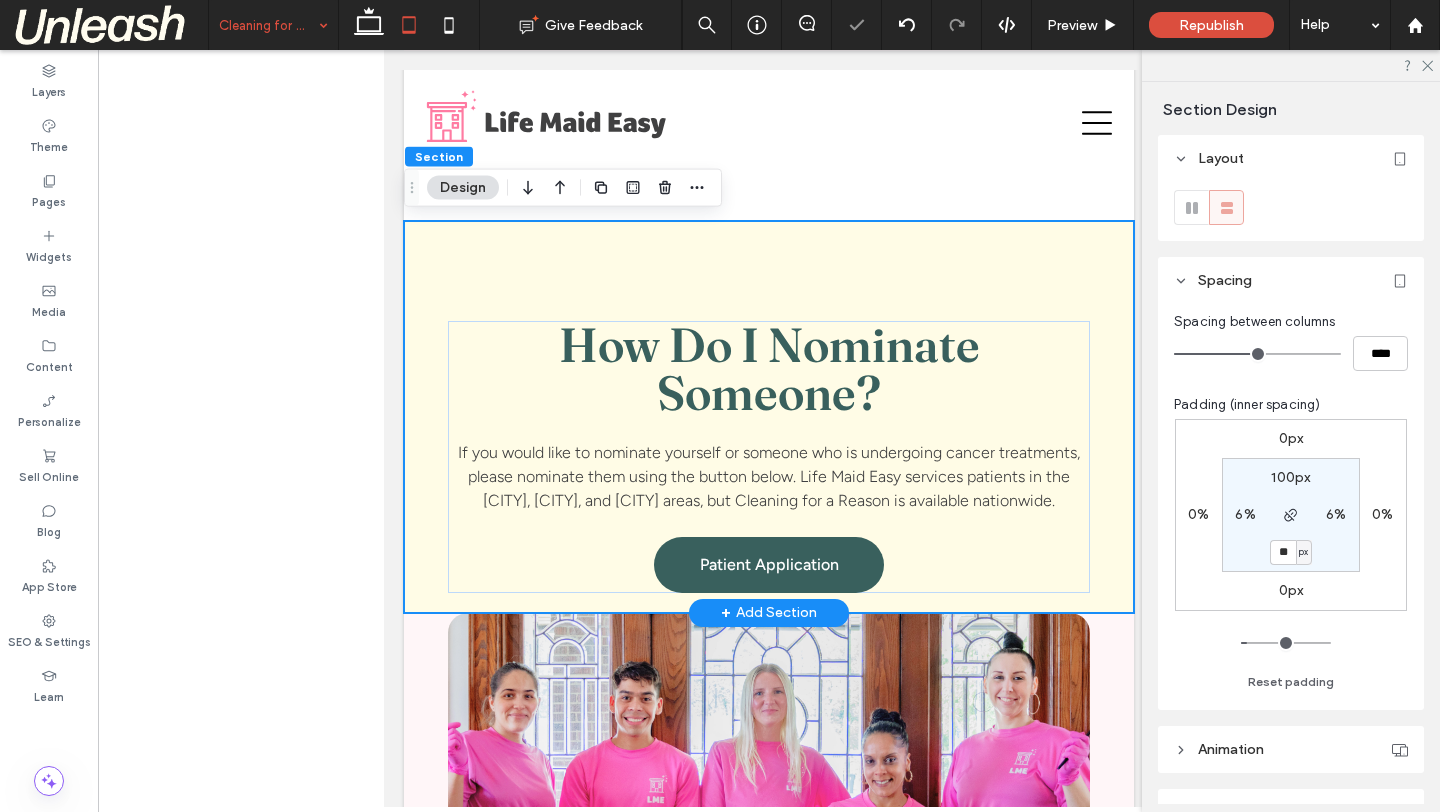 click on "How Do I Nominate Someone?
If you would like to nominate yourself or someone who is undergoing cancer treatments, please nominate them using the button below. Life Maid Easy services patients in the Macungie, Allentown, and Philadelphia areas, but Cleaning for a Reason is available nationwide.
Patient Application" at bounding box center [769, 417] 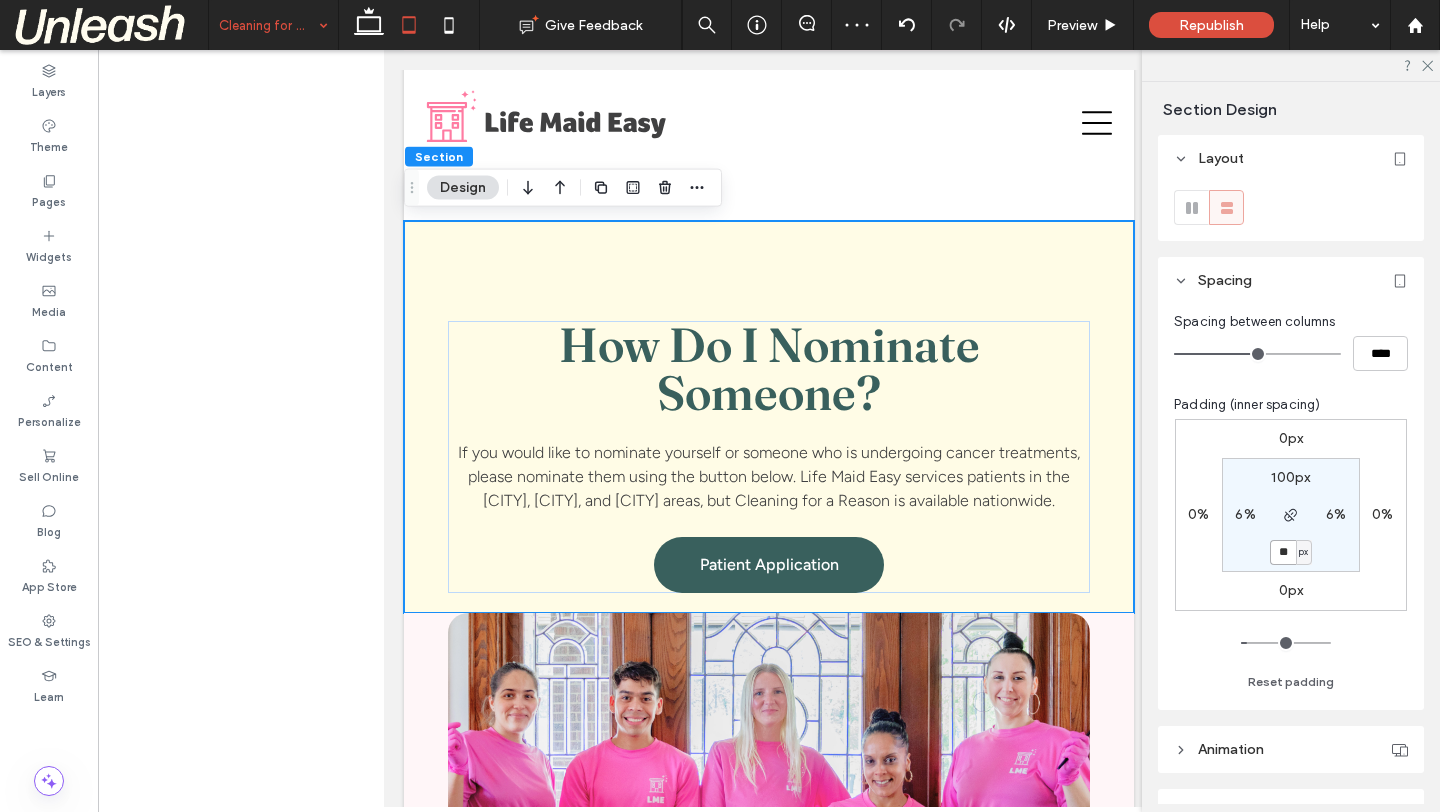 click on "**" at bounding box center [1283, 552] 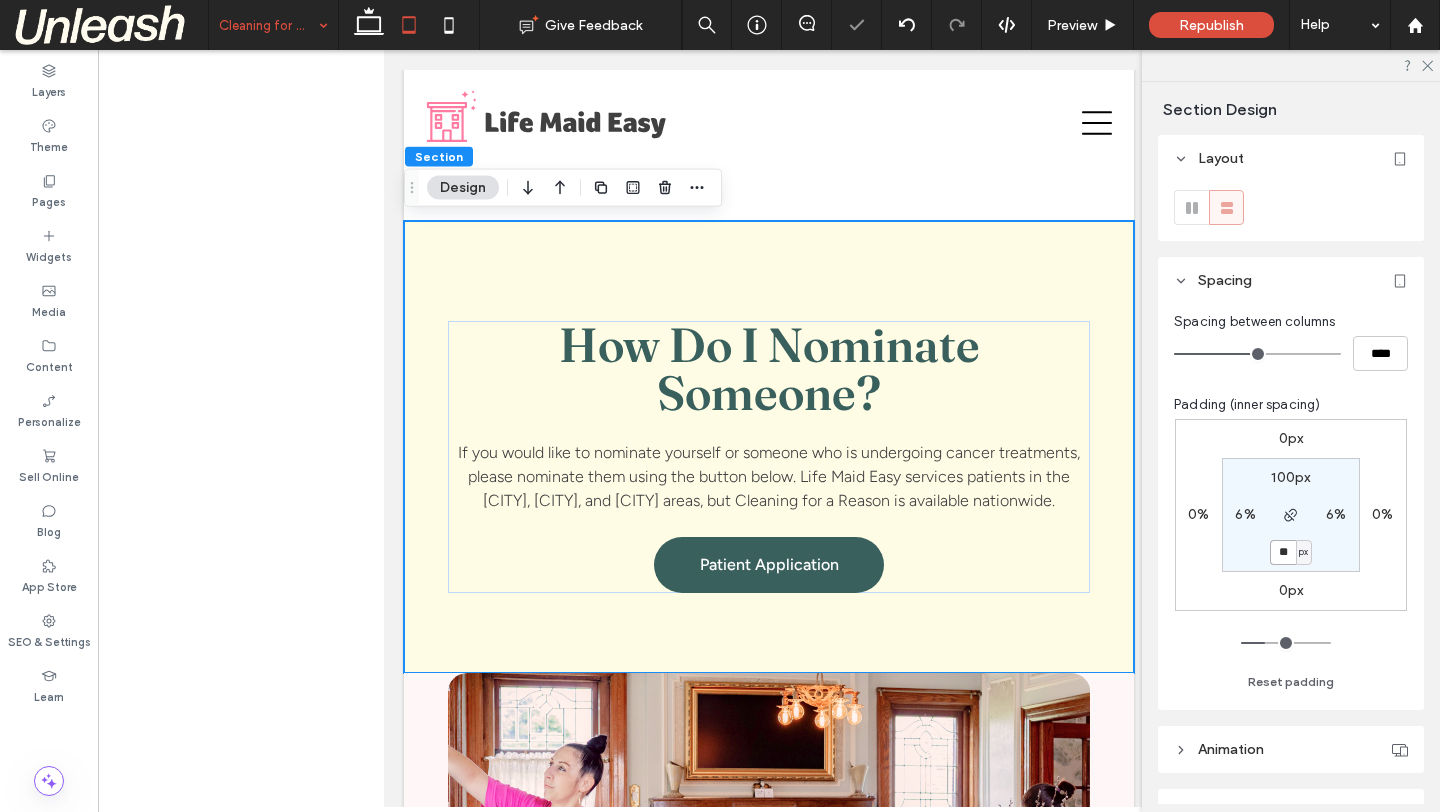click on "**" at bounding box center [1283, 552] 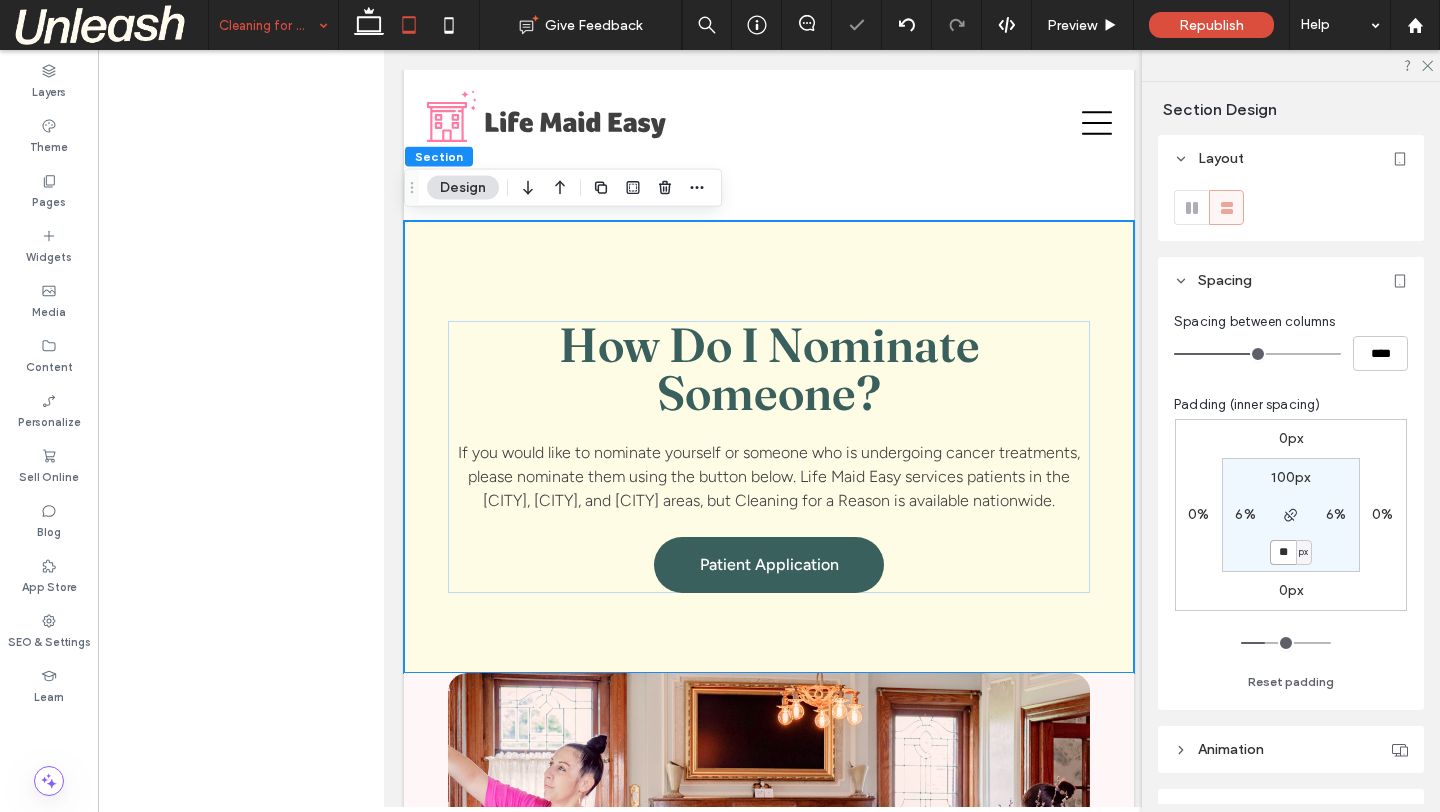 type on "**" 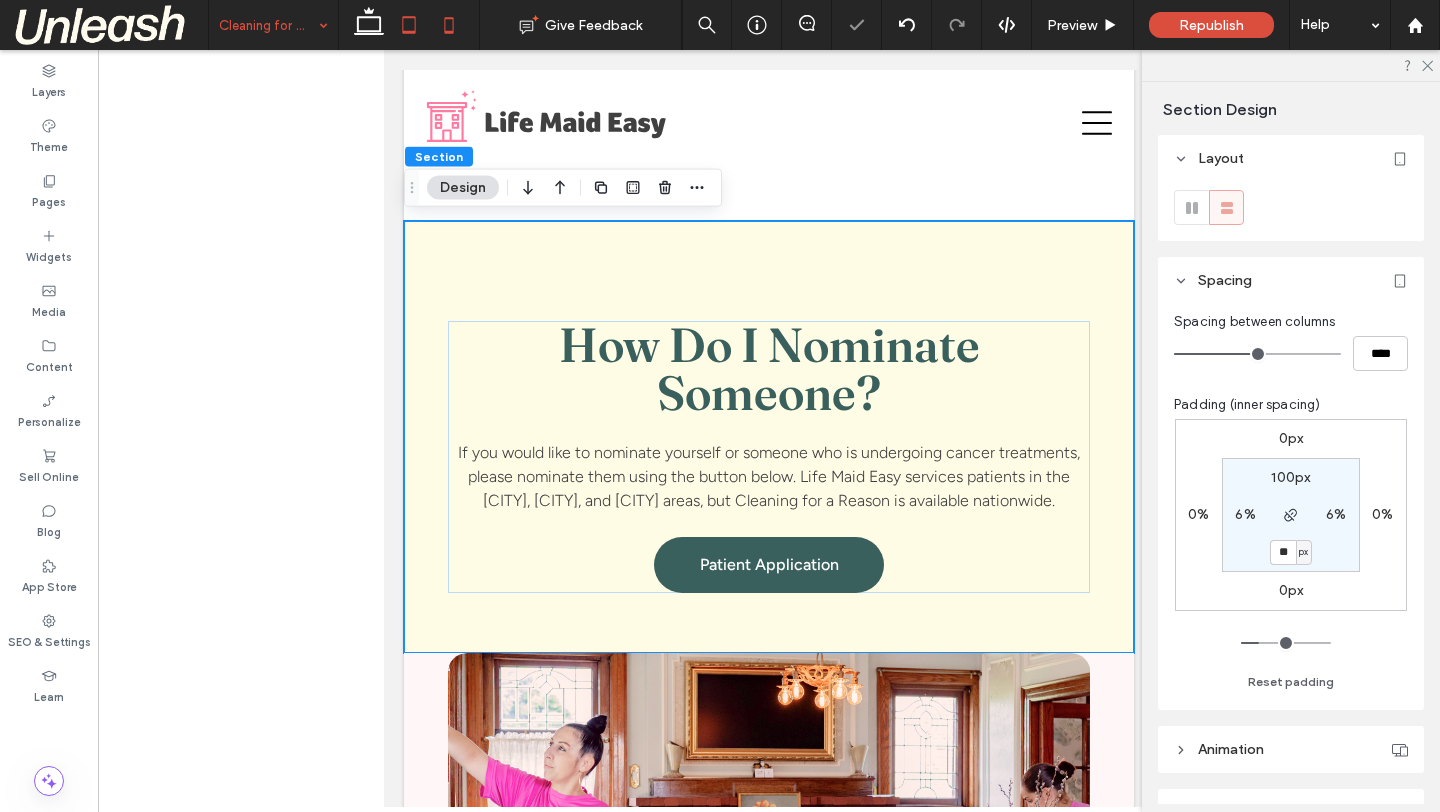 click 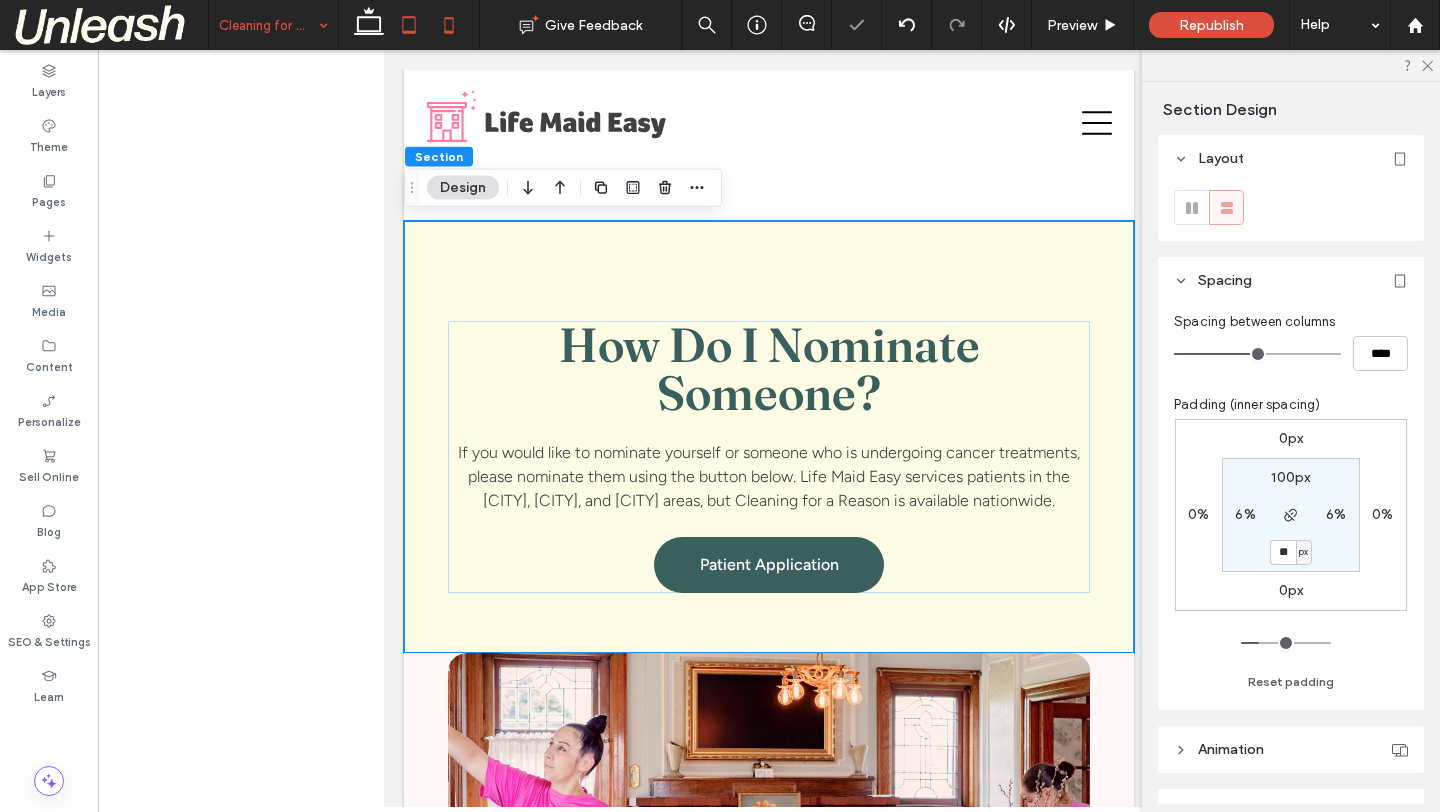 type on "**" 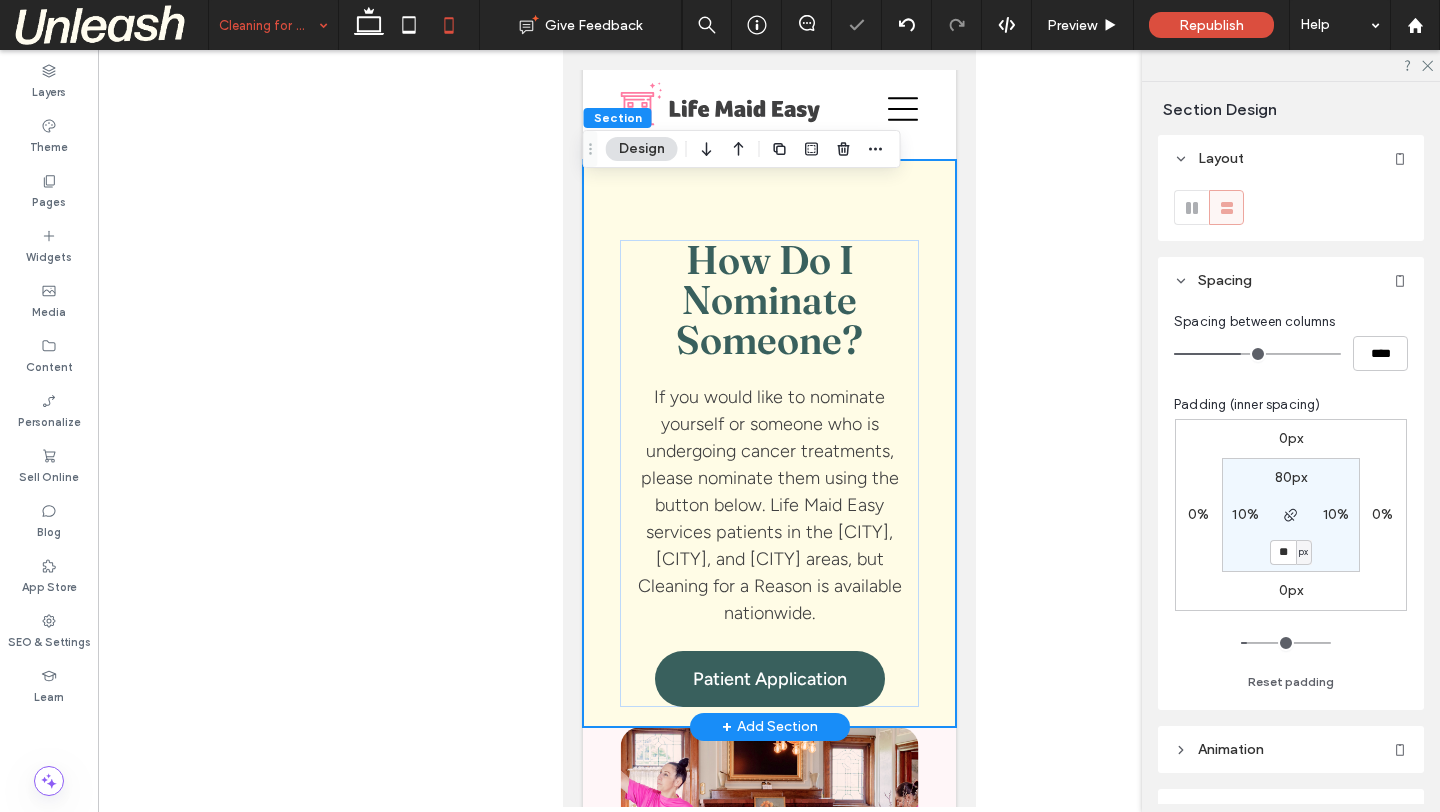 click on "How Do I Nominate Someone?
If you would like to nominate yourself or someone who is undergoing cancer treatments, please nominate them using the button below. Life Maid Easy services patients in the Macungie, Allentown, and Philadelphia areas, but Cleaning for a Reason is available nationwide.
Patient Application" at bounding box center (768, 443) 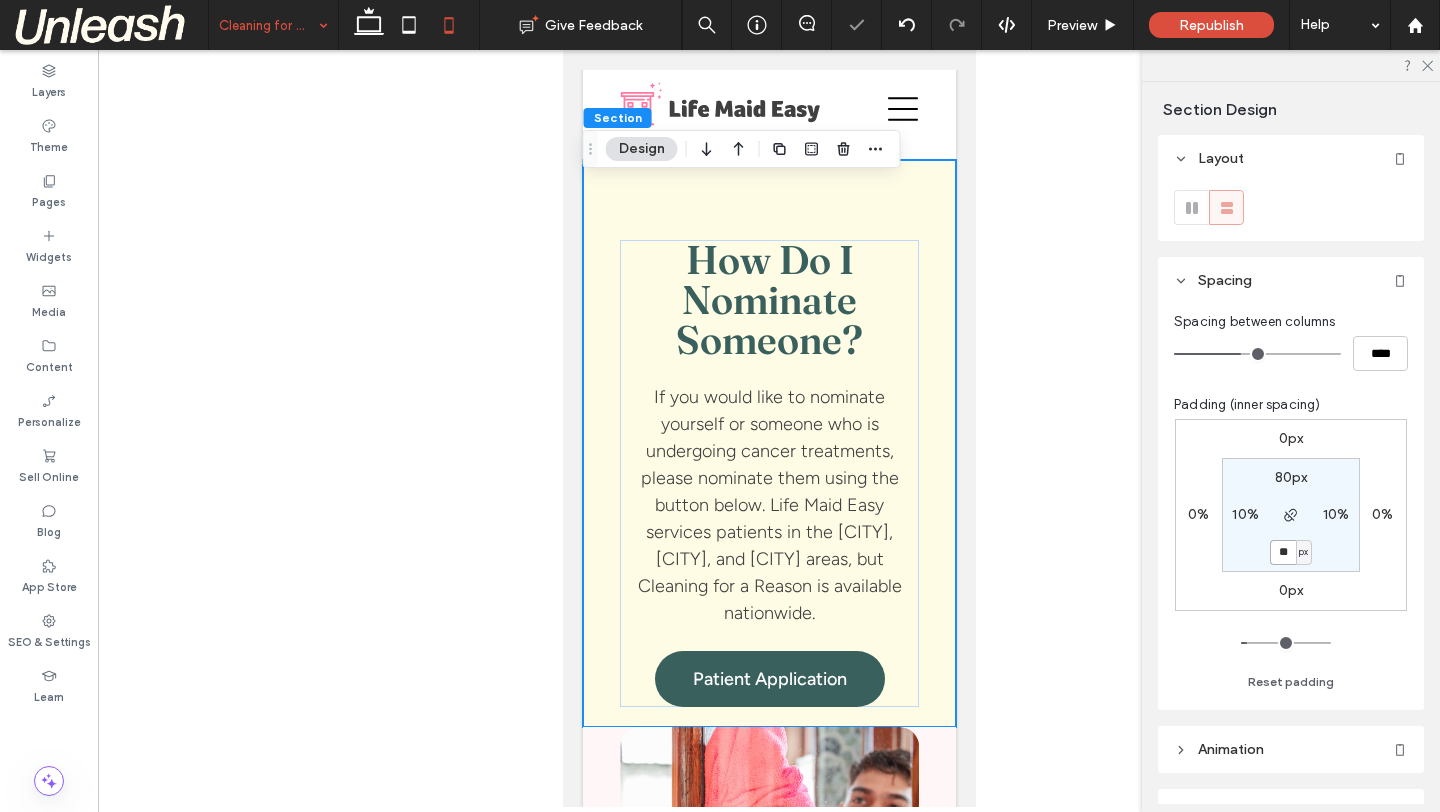 click on "**" at bounding box center [1283, 552] 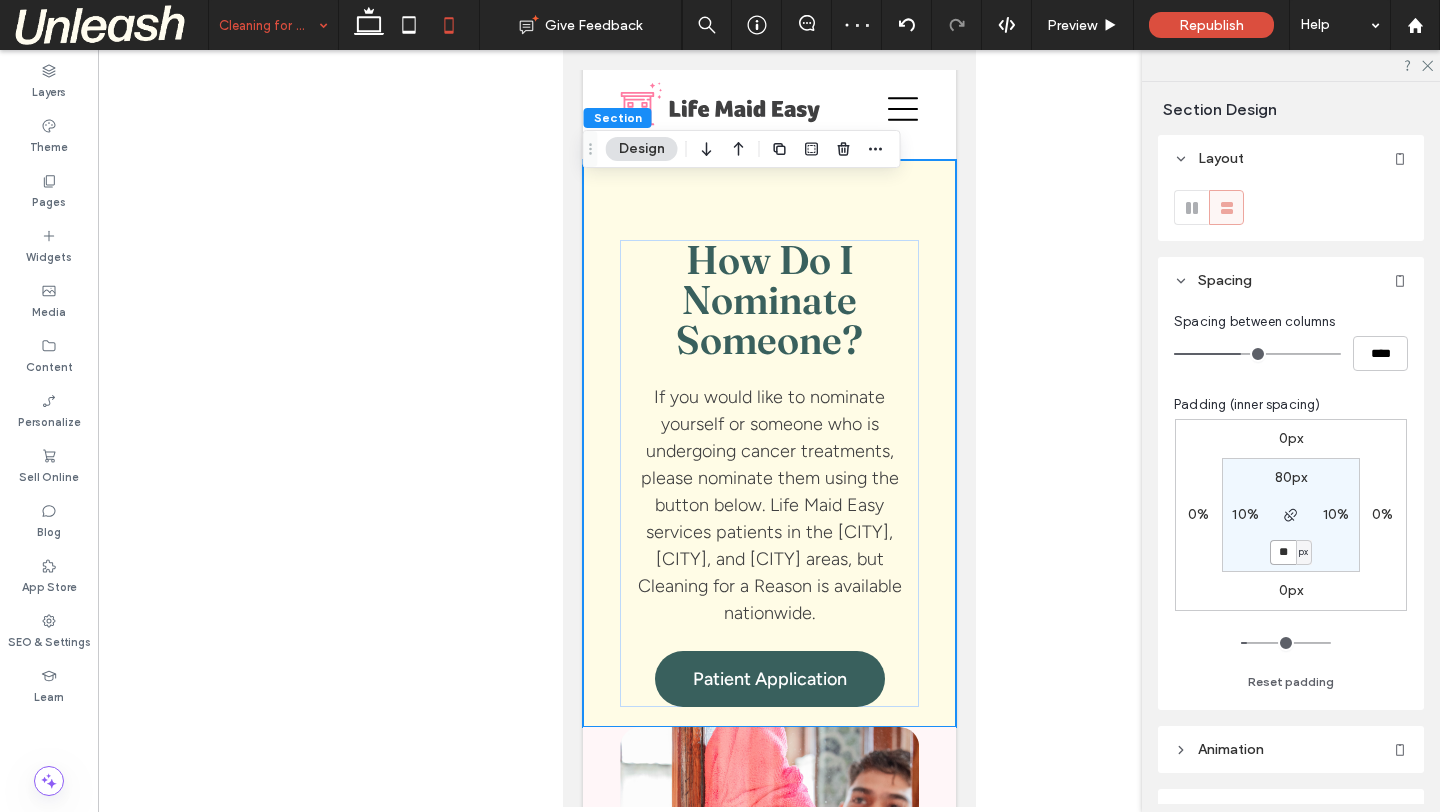 type on "**" 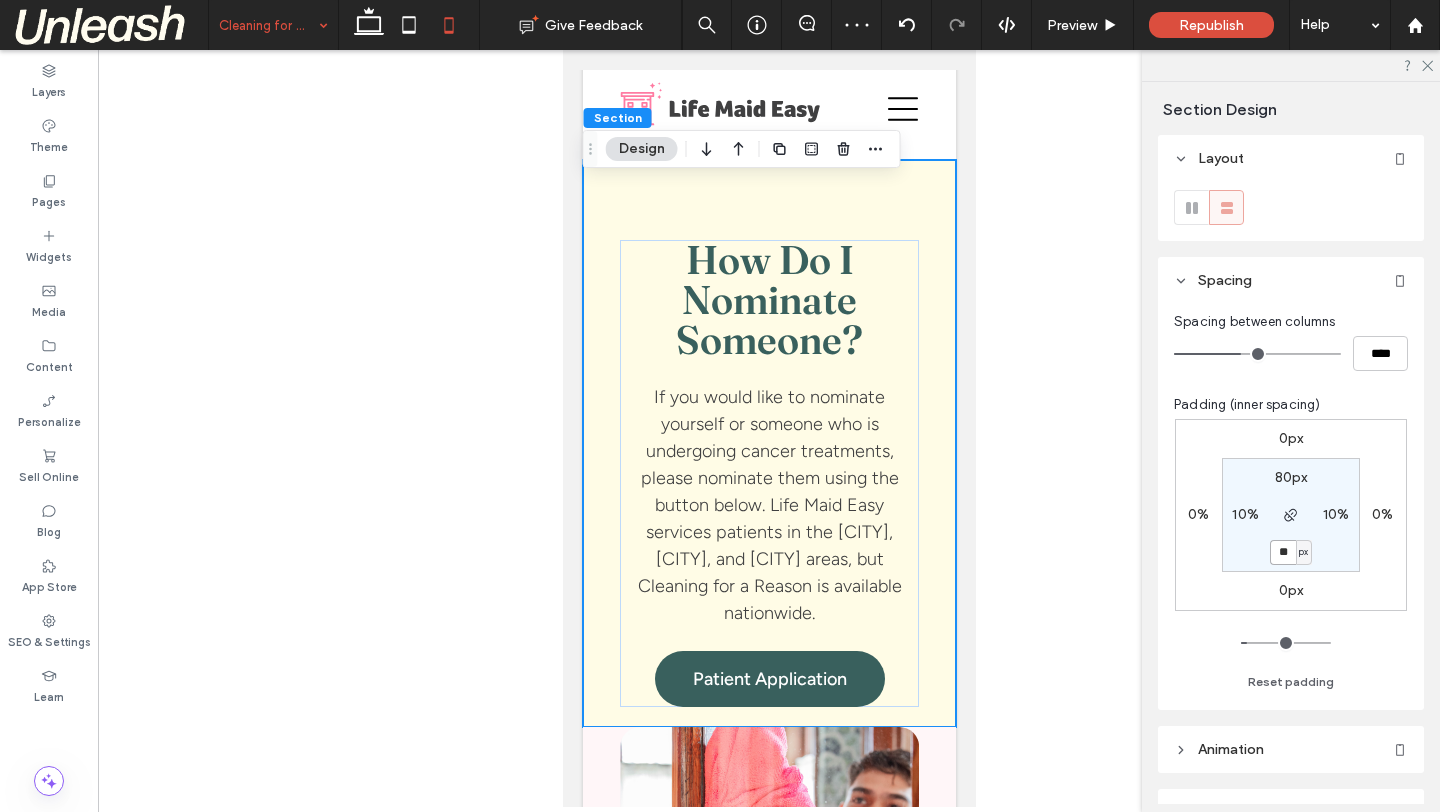 type on "**" 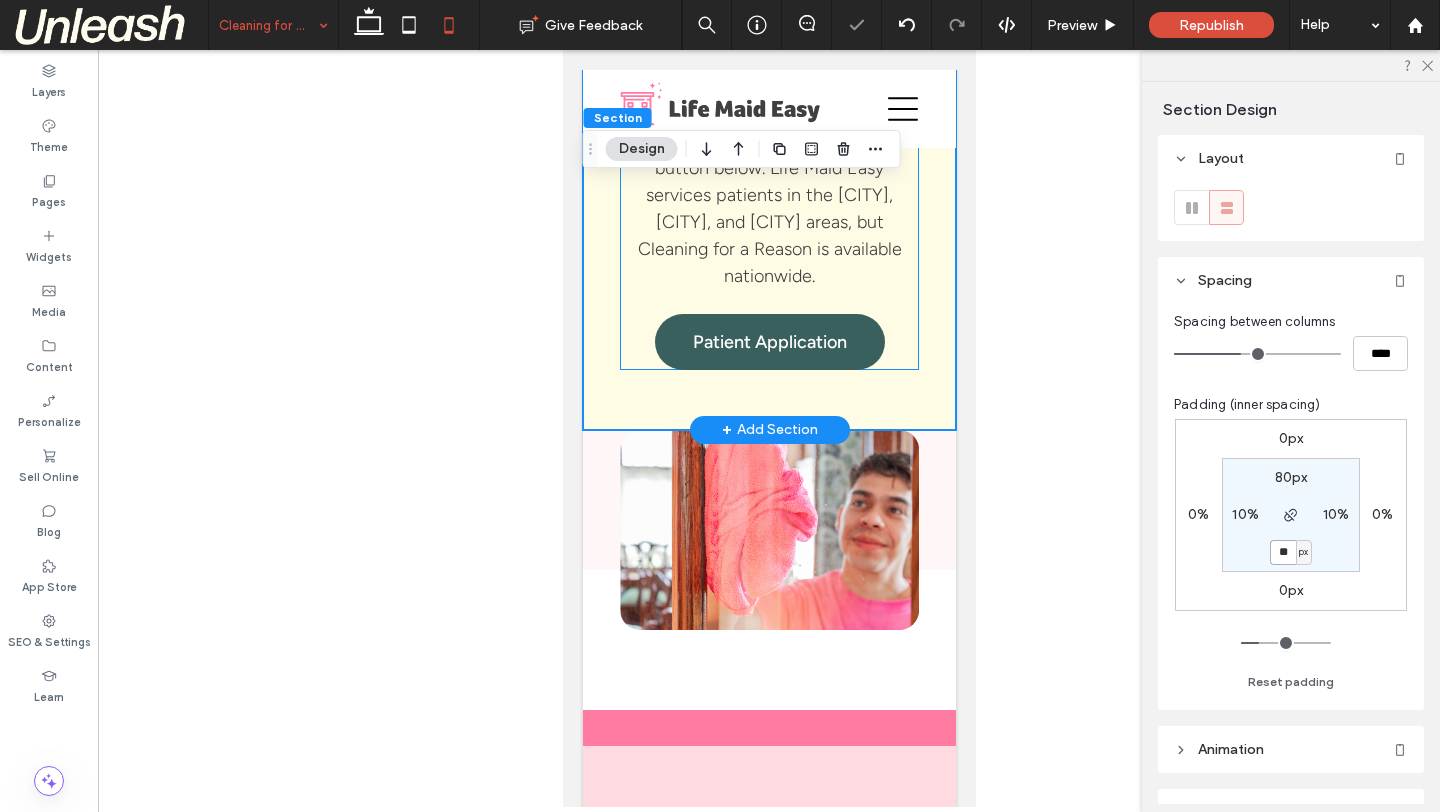 scroll, scrollTop: 2990, scrollLeft: 0, axis: vertical 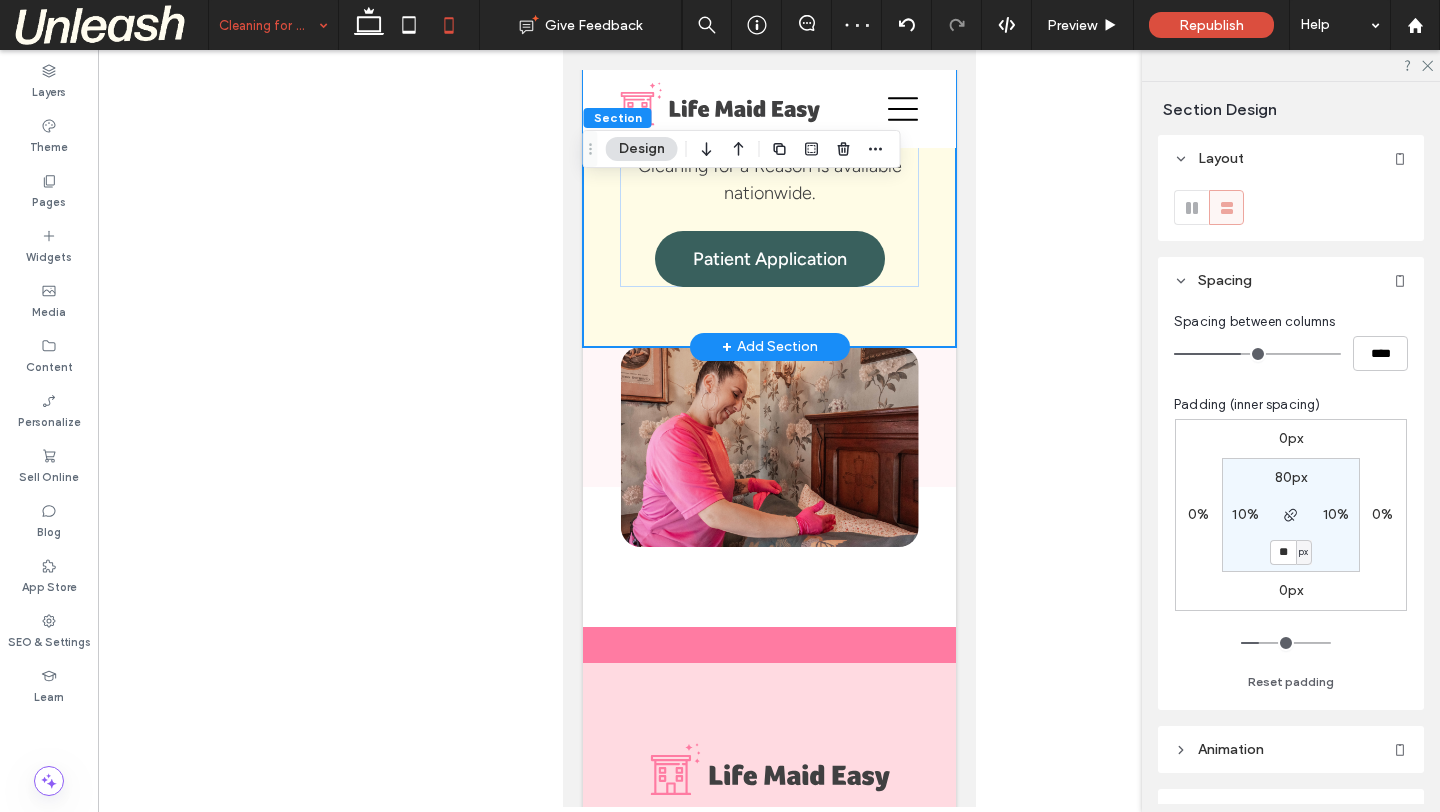 click on "How Do I Nominate Someone?
If you would like to nominate yourself or someone who is undergoing cancer treatments, please nominate them using the button below. Life Maid Easy services patients in the Macungie, Allentown, and Philadelphia areas, but Cleaning for a Reason is available nationwide.
Patient Application" at bounding box center [768, 43] 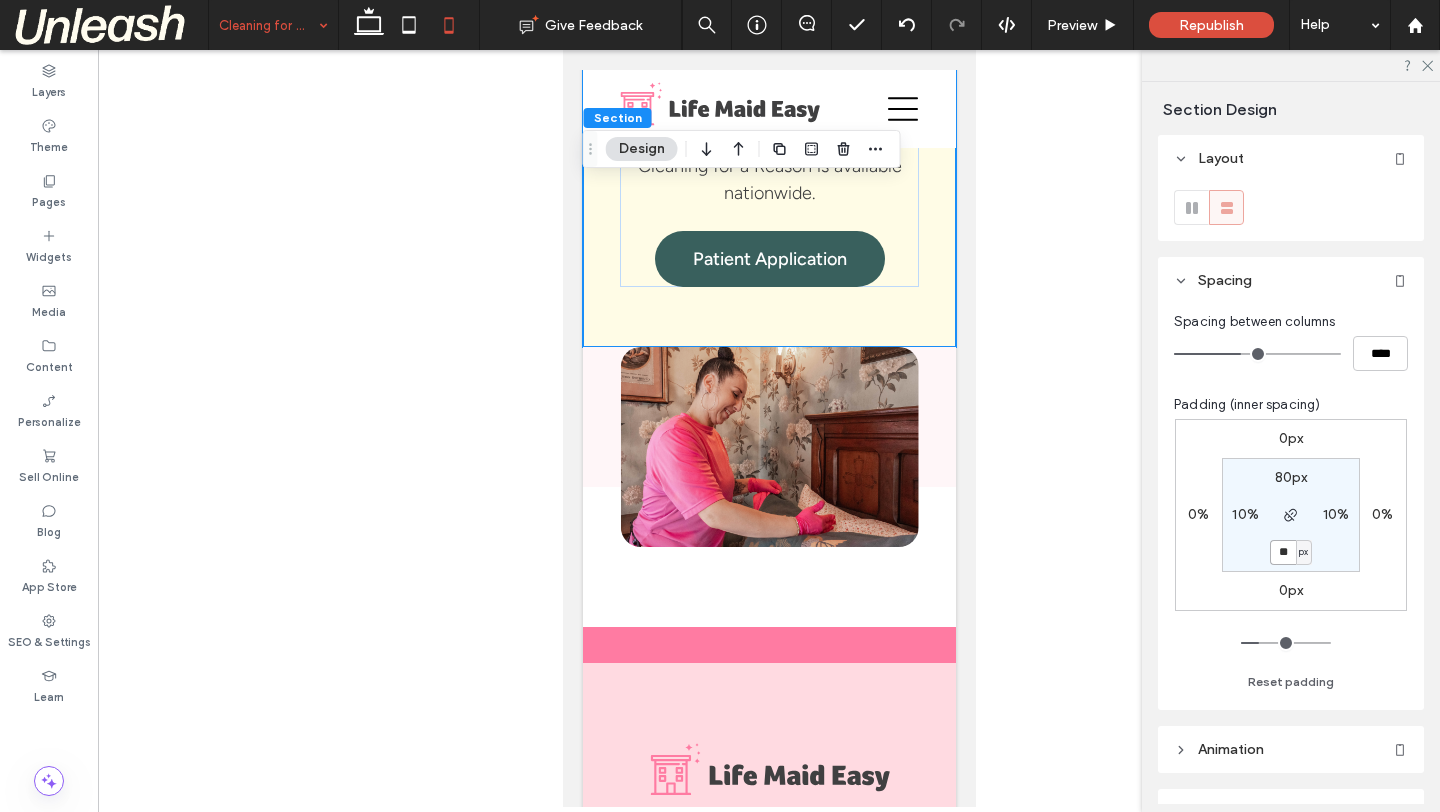 click on "**" at bounding box center (1283, 552) 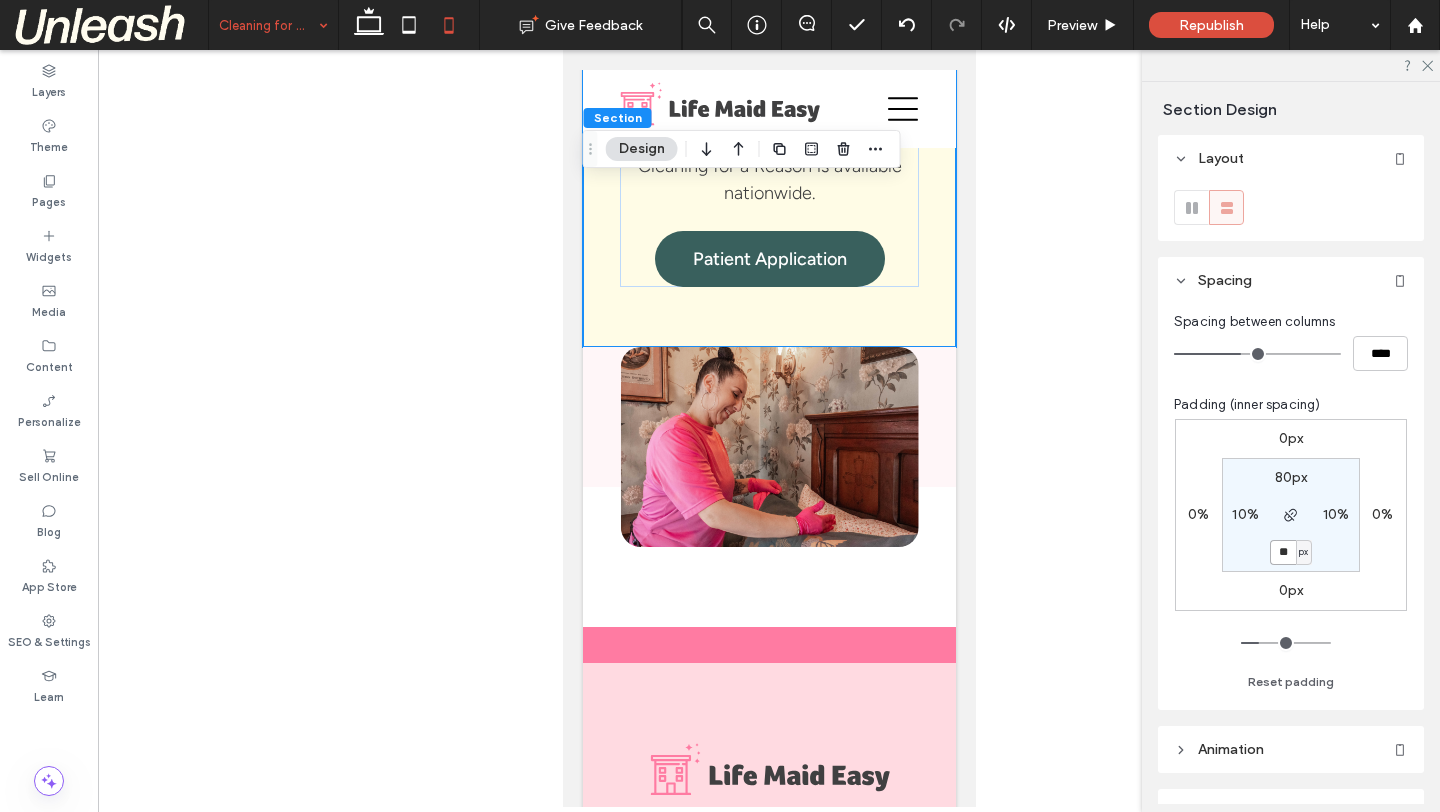 type on "**" 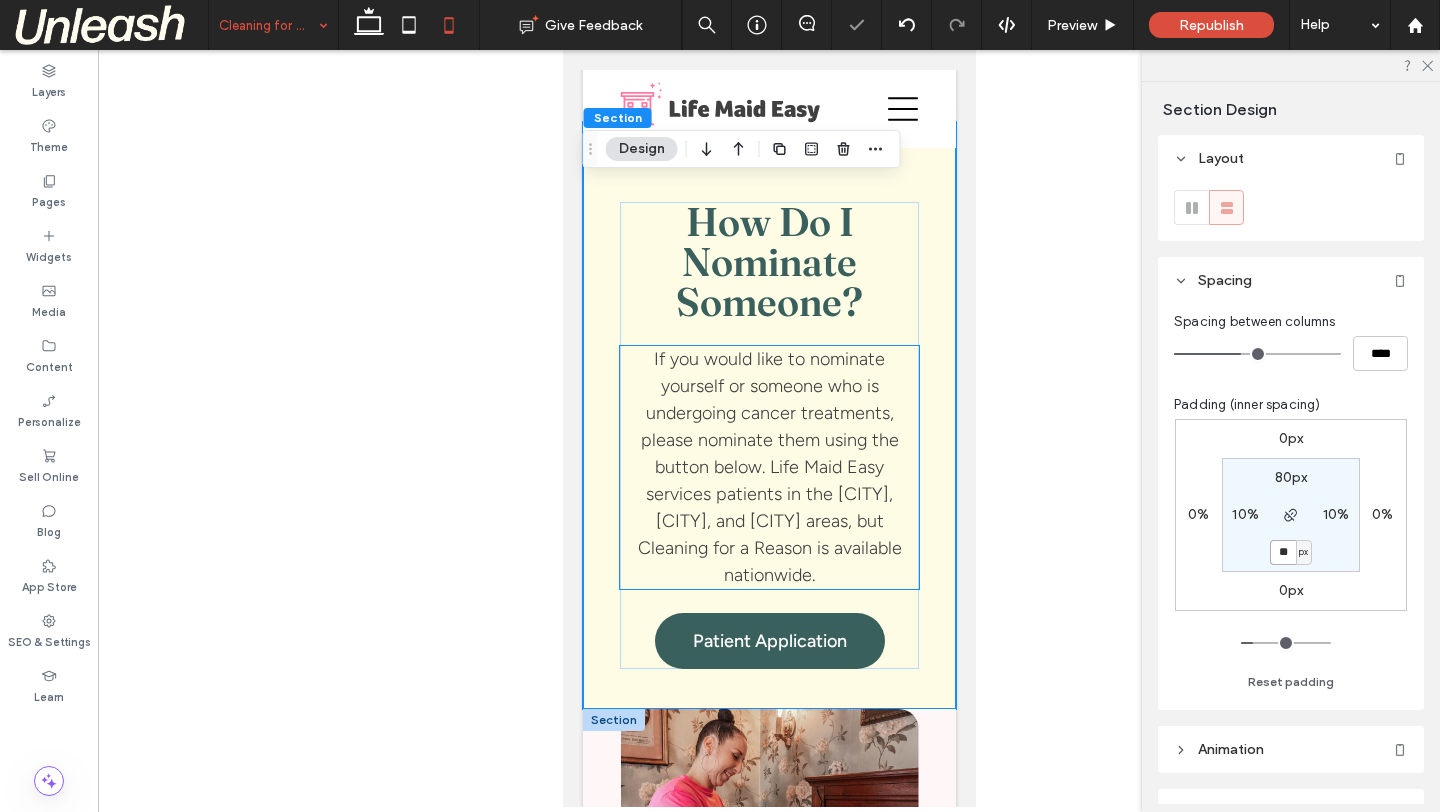 scroll, scrollTop: 2624, scrollLeft: 0, axis: vertical 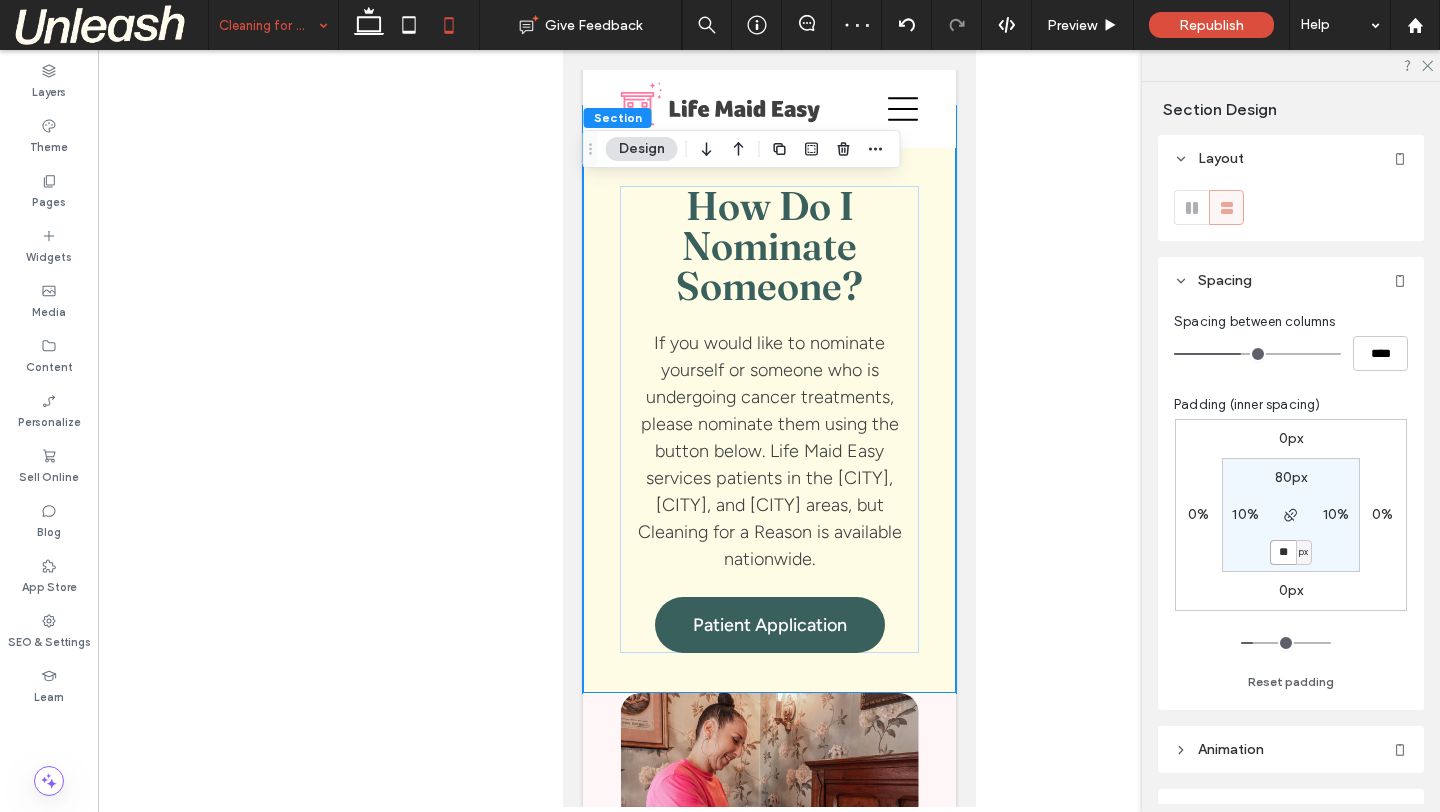 click on "**" at bounding box center (1283, 552) 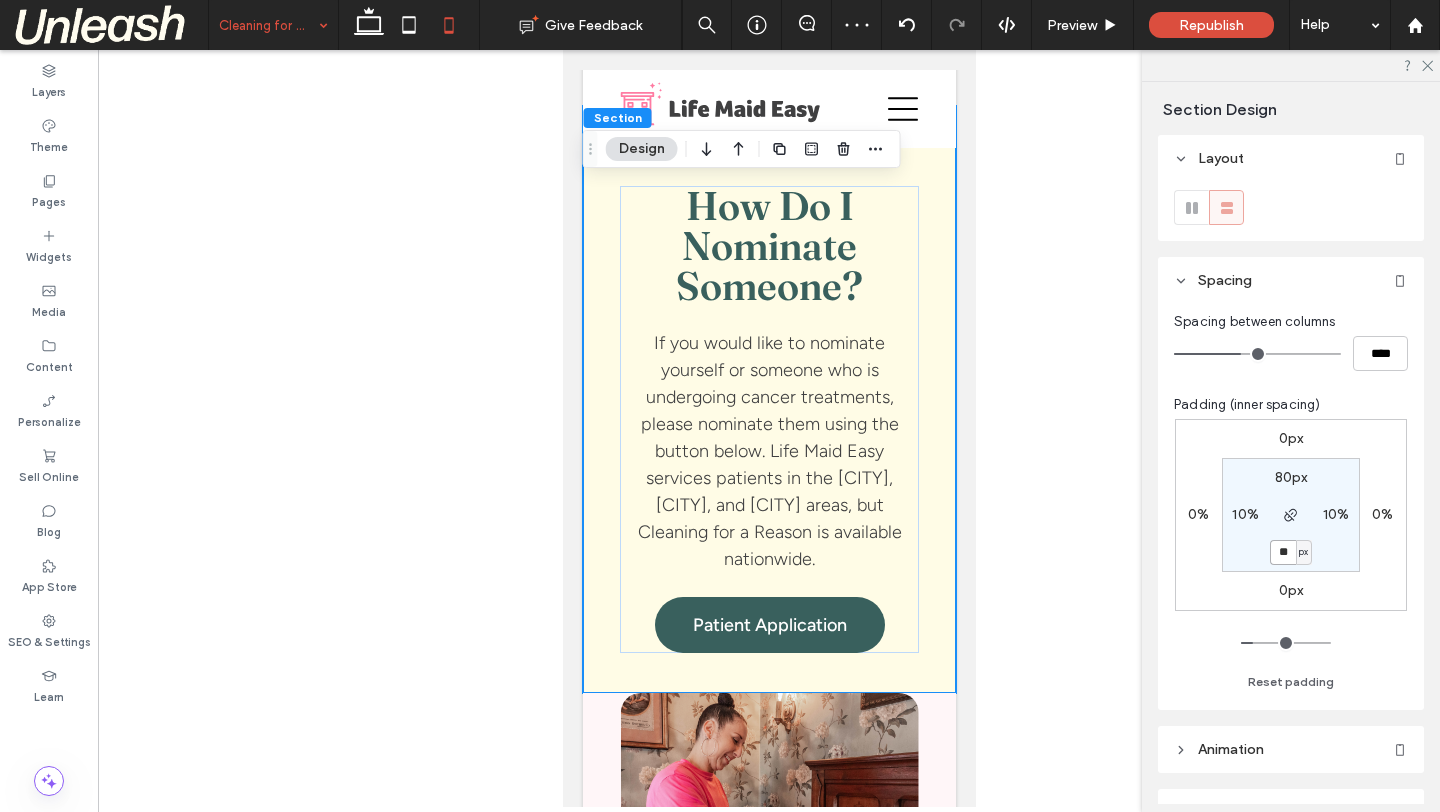 click on "**" at bounding box center [1283, 552] 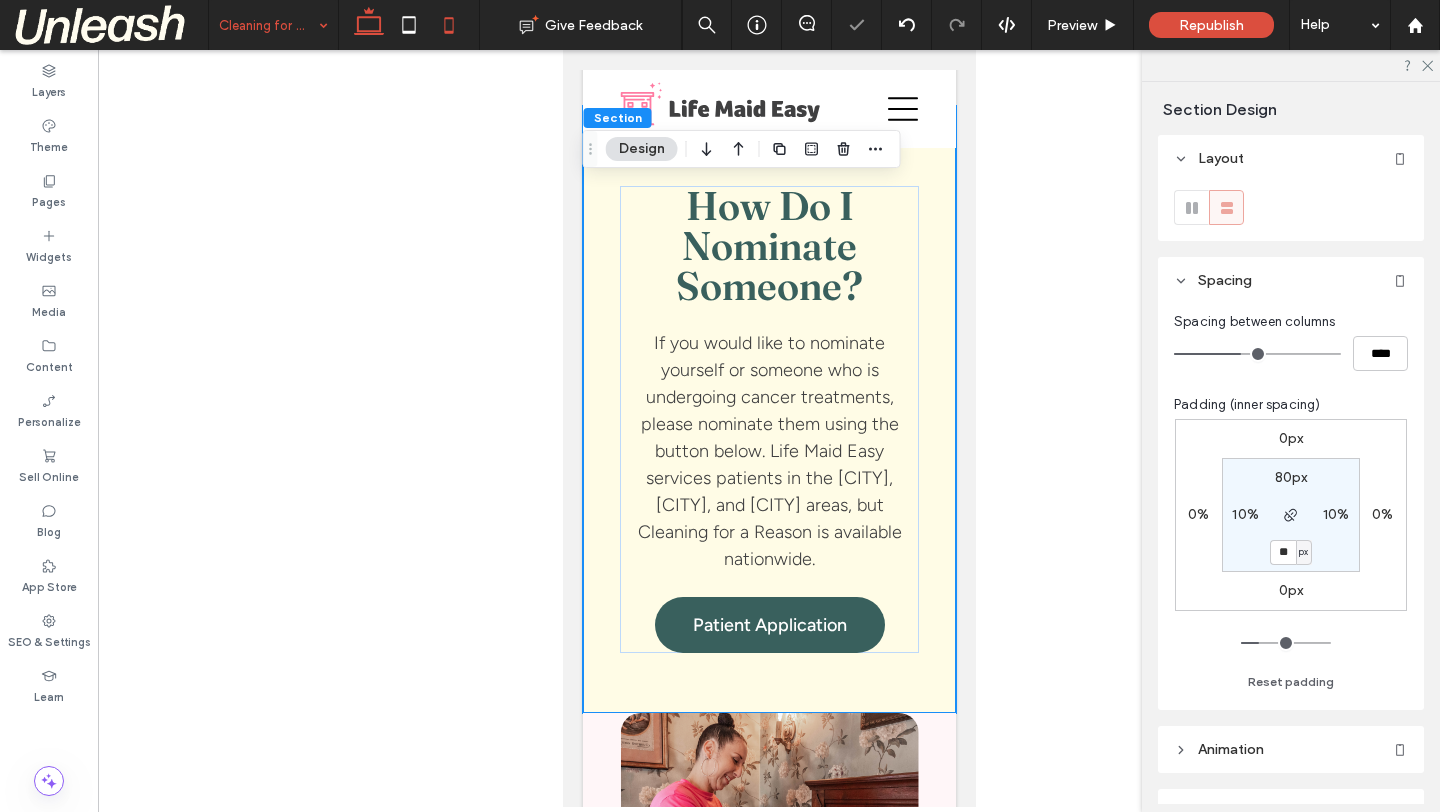 click 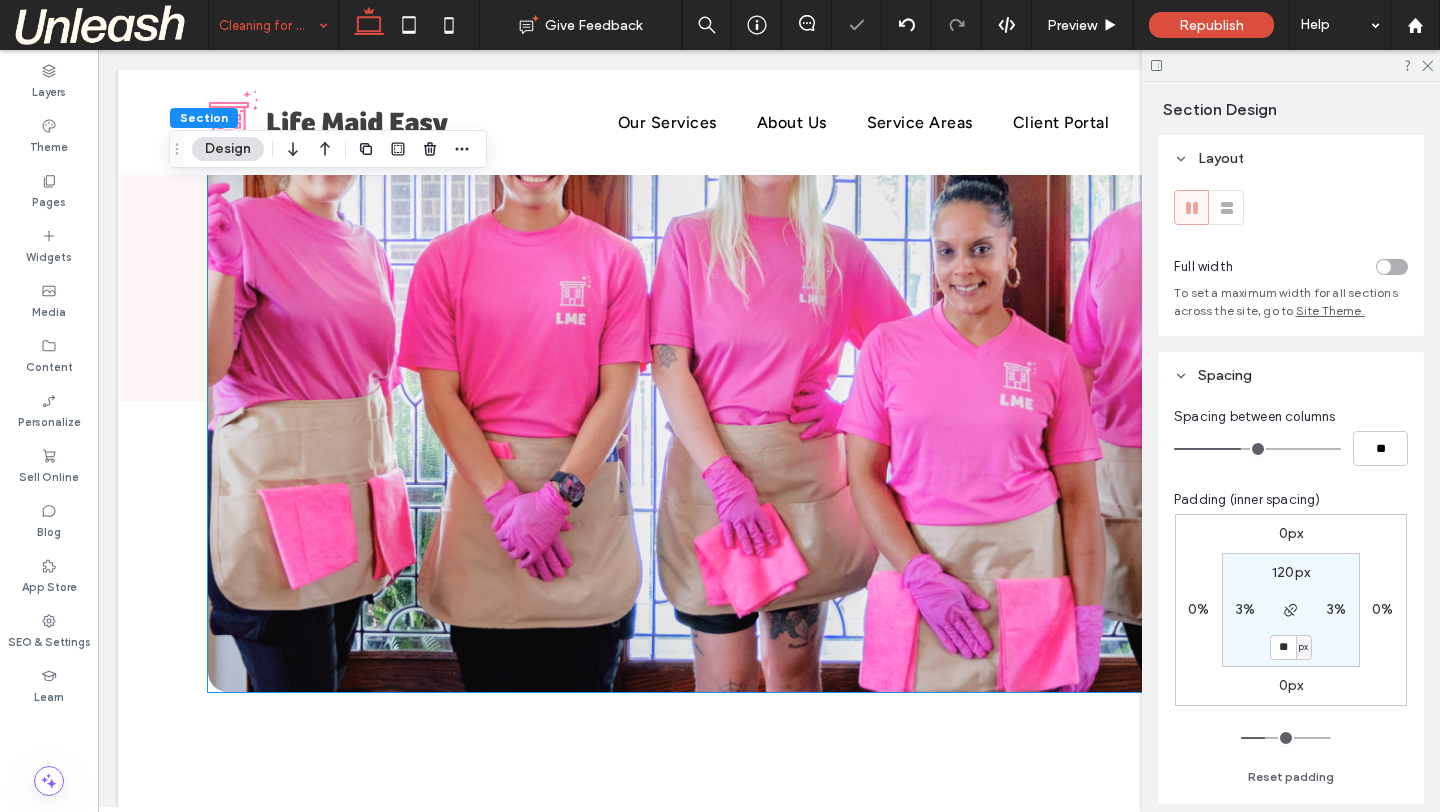 scroll, scrollTop: 2736, scrollLeft: 0, axis: vertical 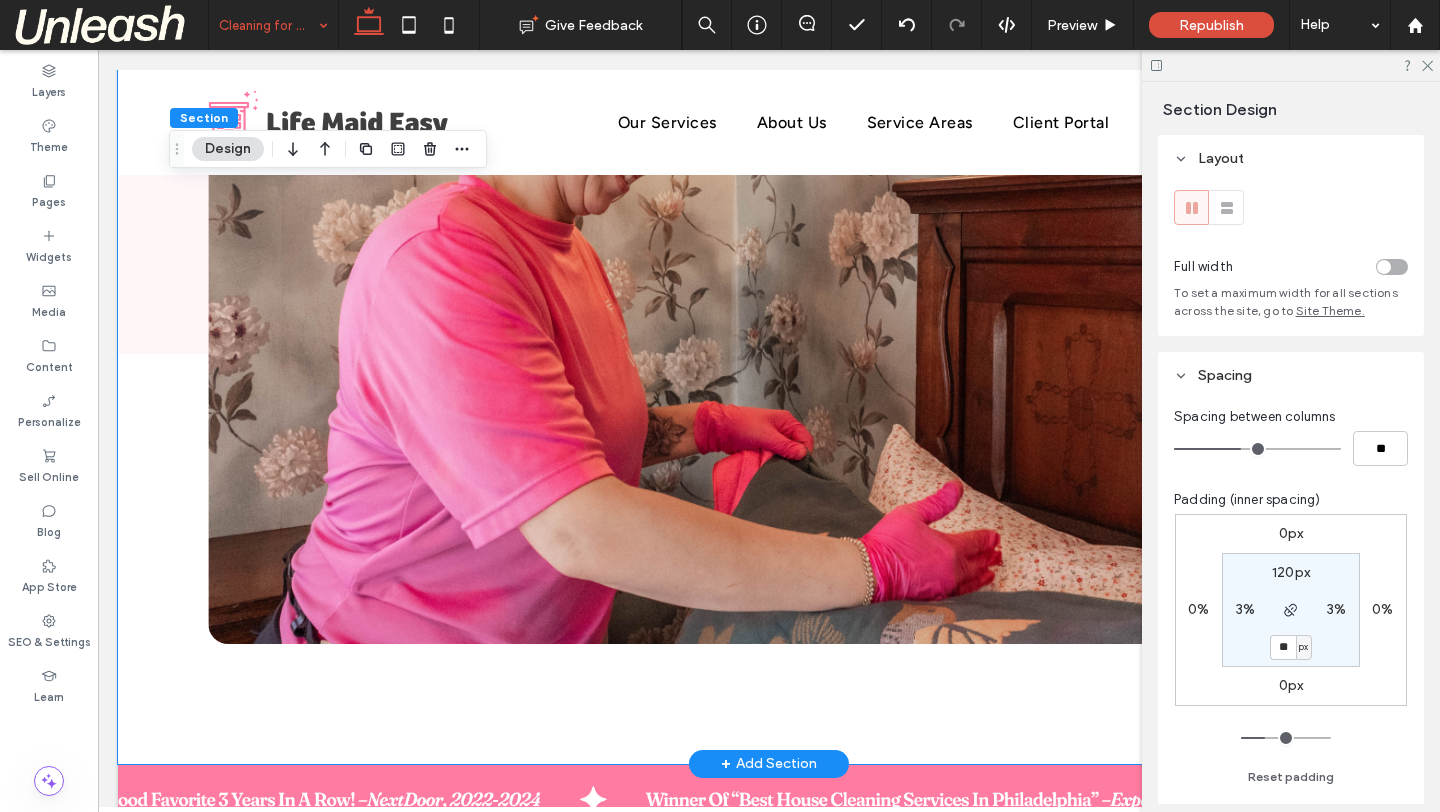 click on "a a a a" at bounding box center (769, 354) 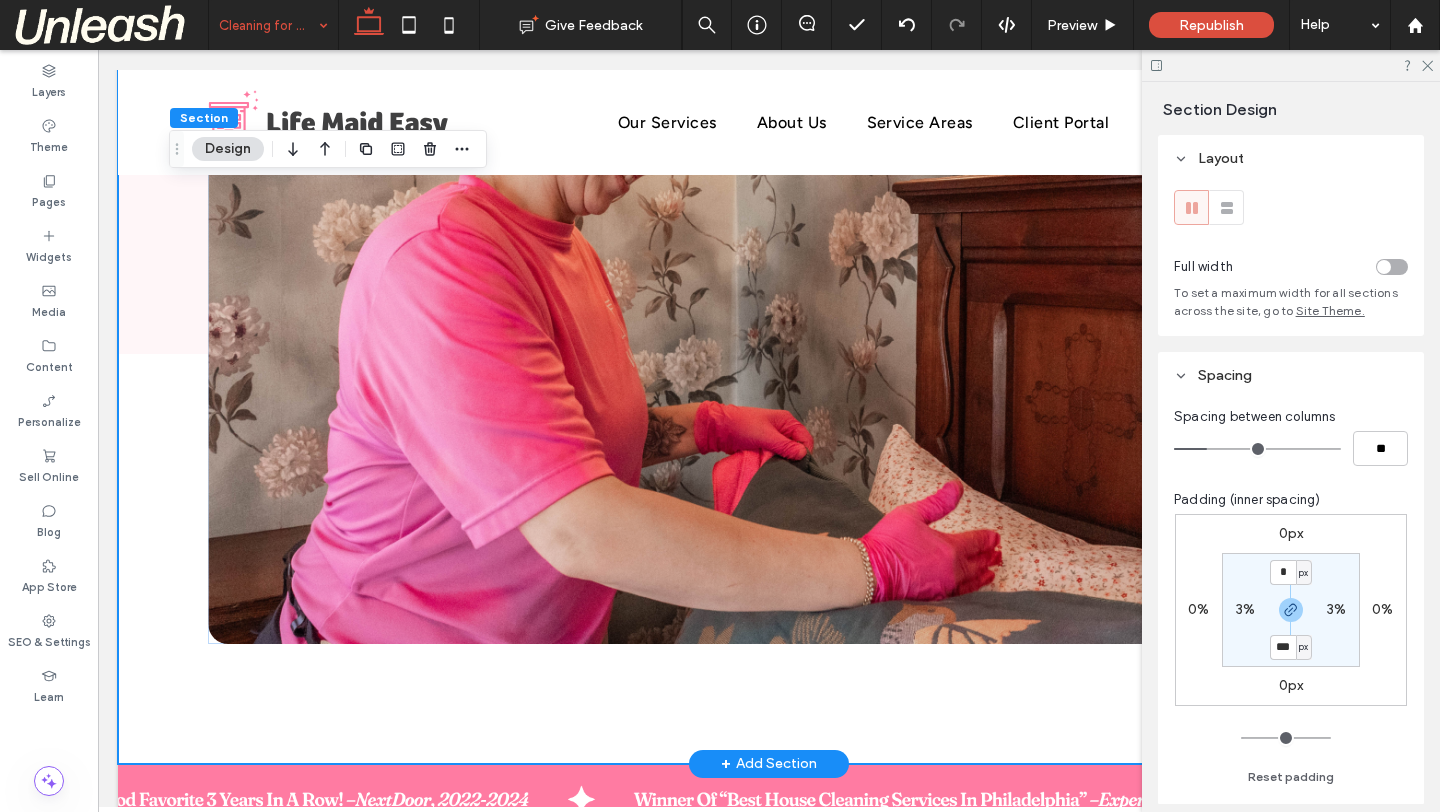 click on "a a a a" at bounding box center [769, 354] 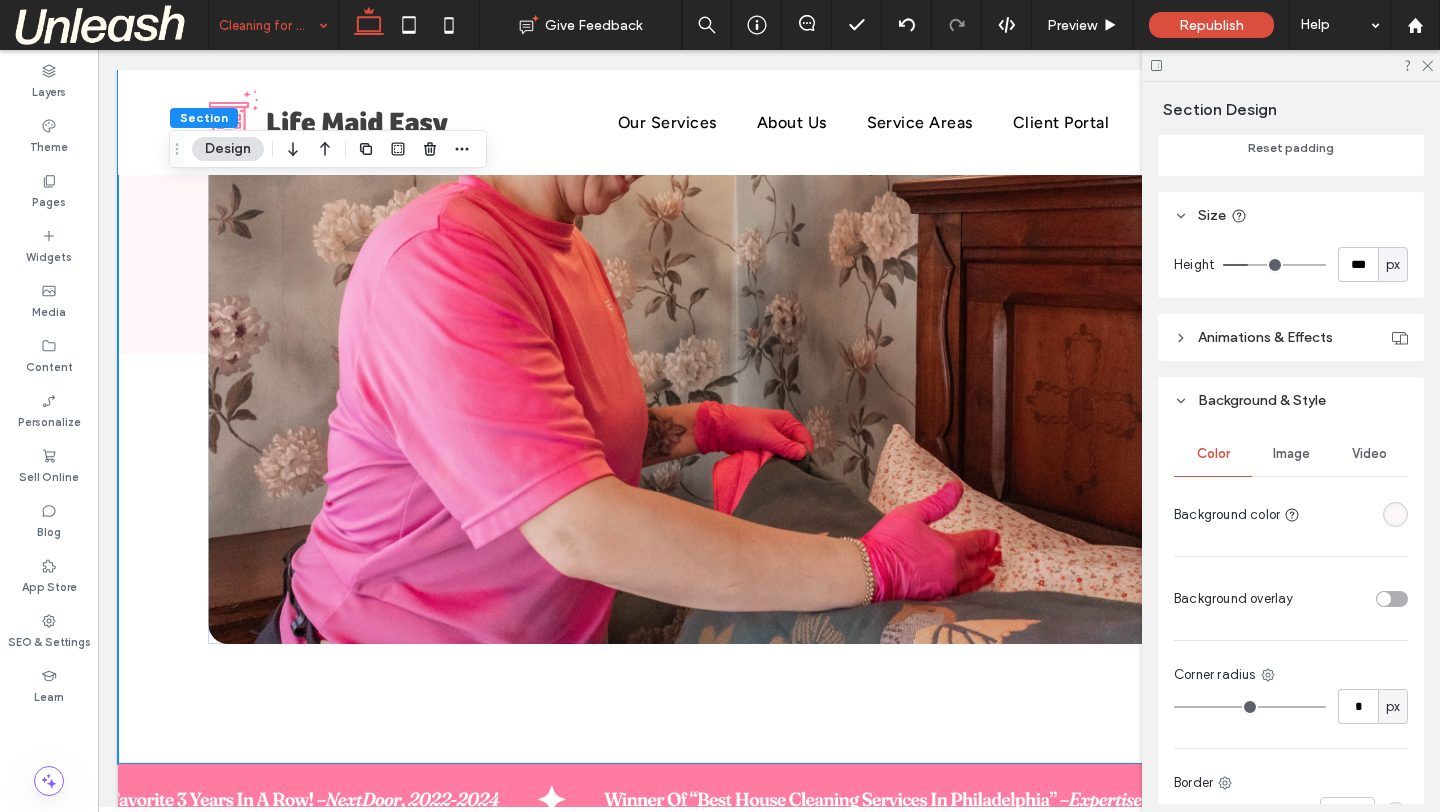 scroll, scrollTop: 648, scrollLeft: 0, axis: vertical 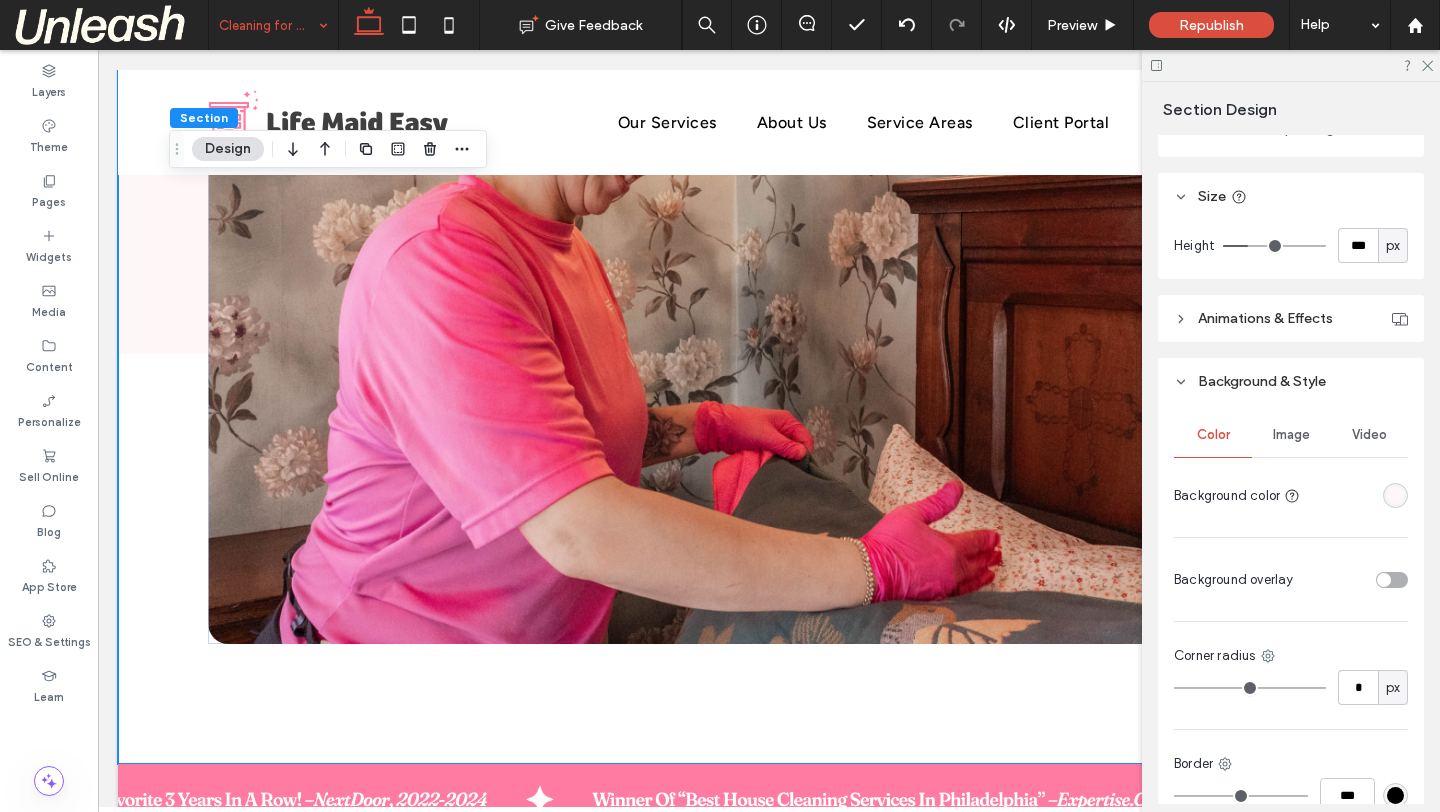 click on "Image" at bounding box center (1291, 435) 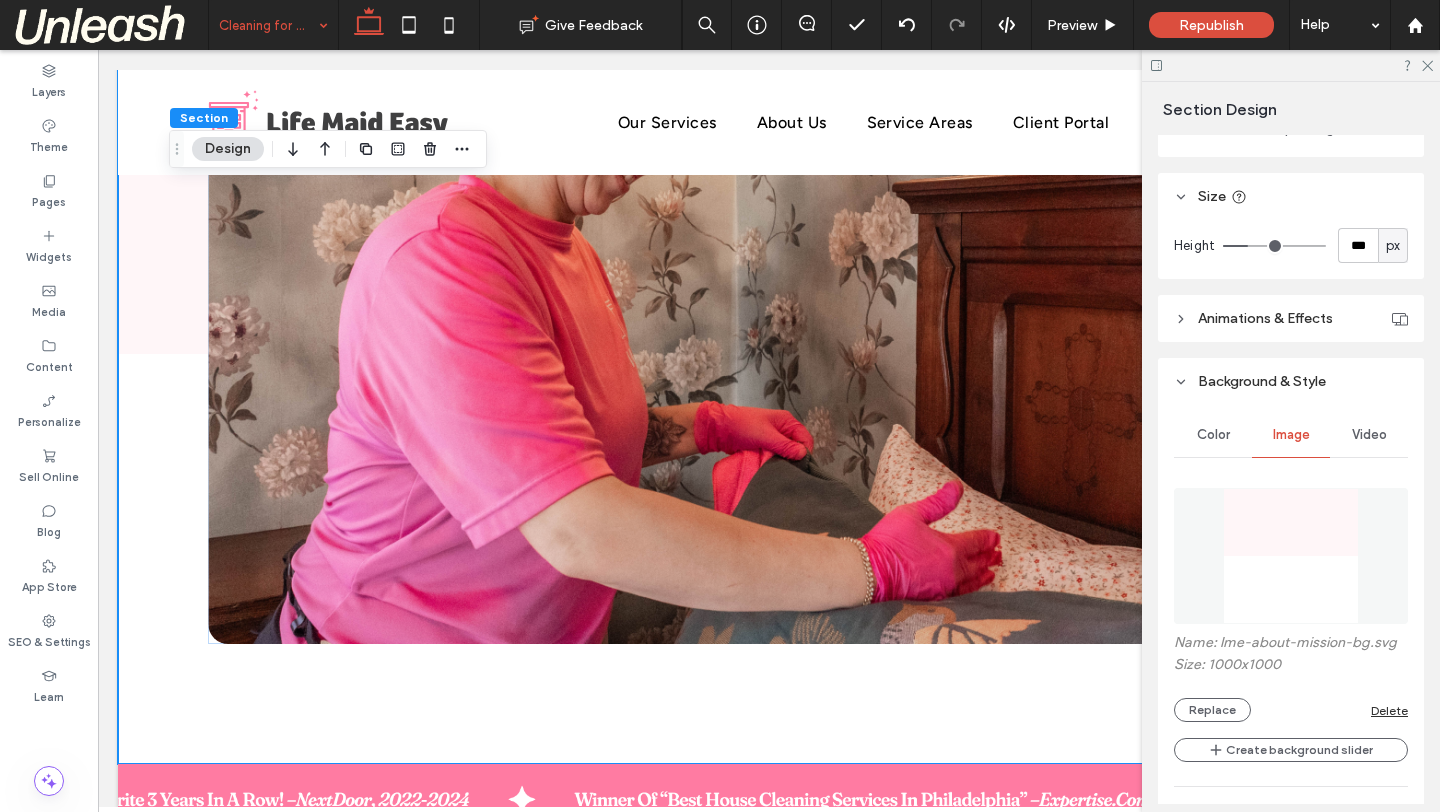 click at bounding box center (1291, 556) 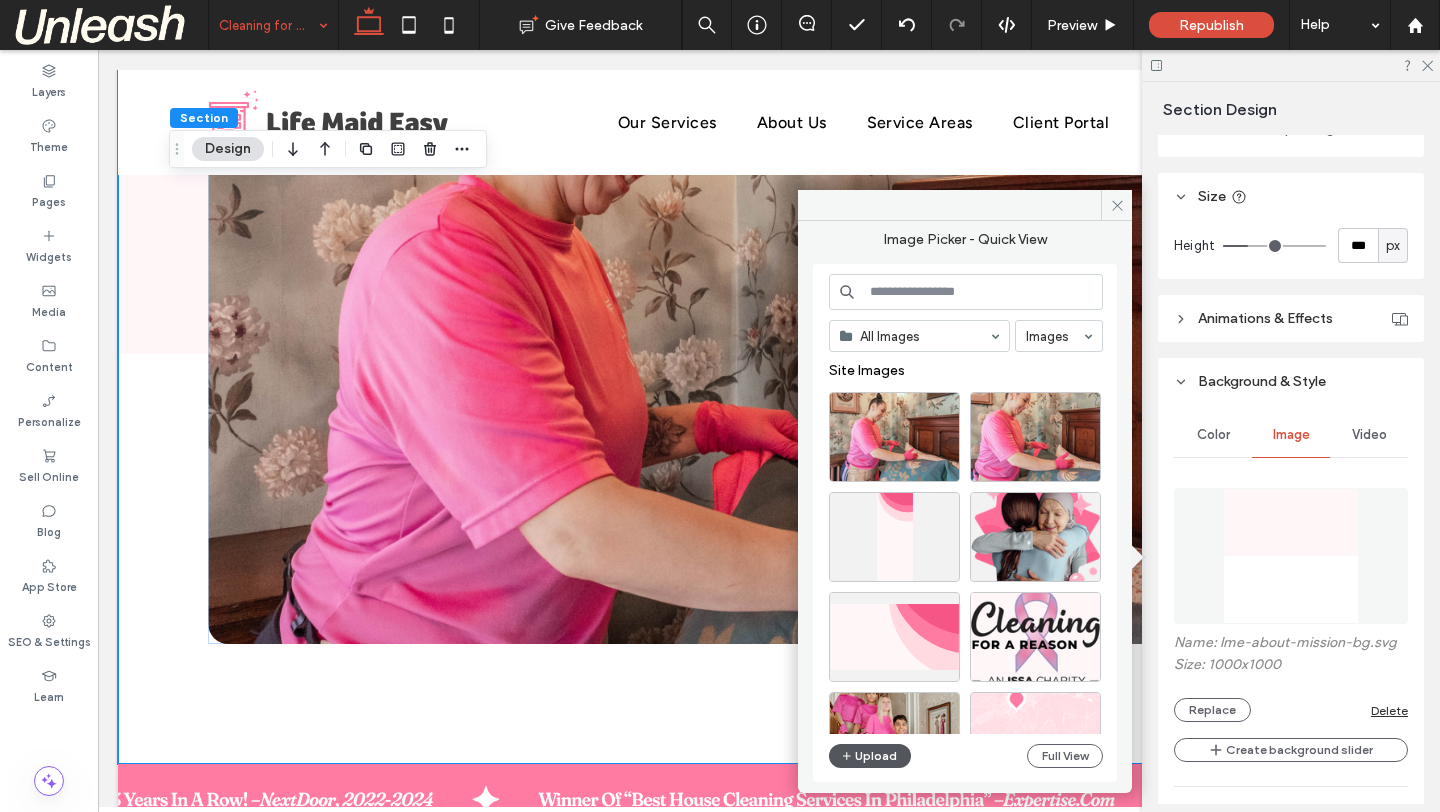 click on "Upload" at bounding box center (870, 756) 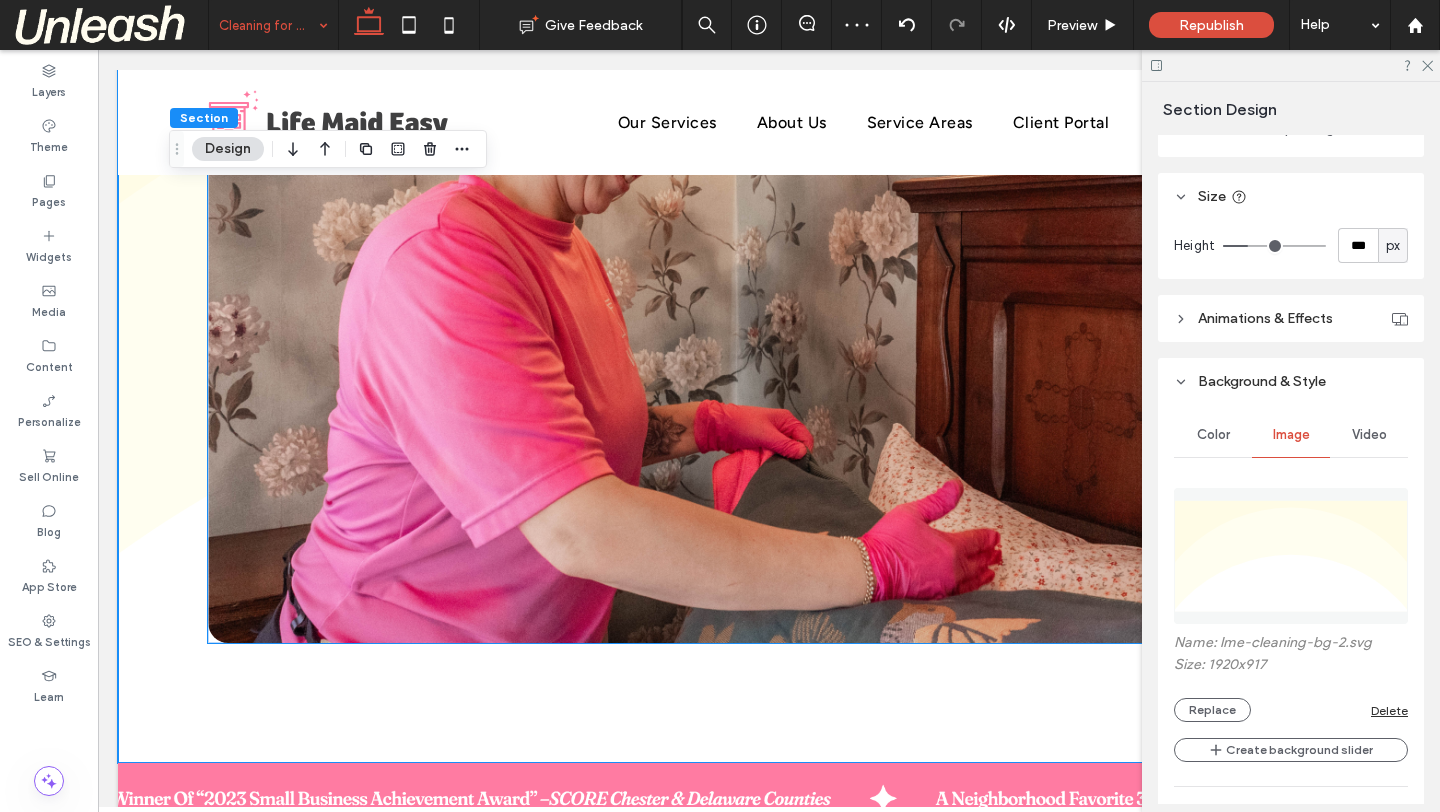 scroll, scrollTop: 2760, scrollLeft: 0, axis: vertical 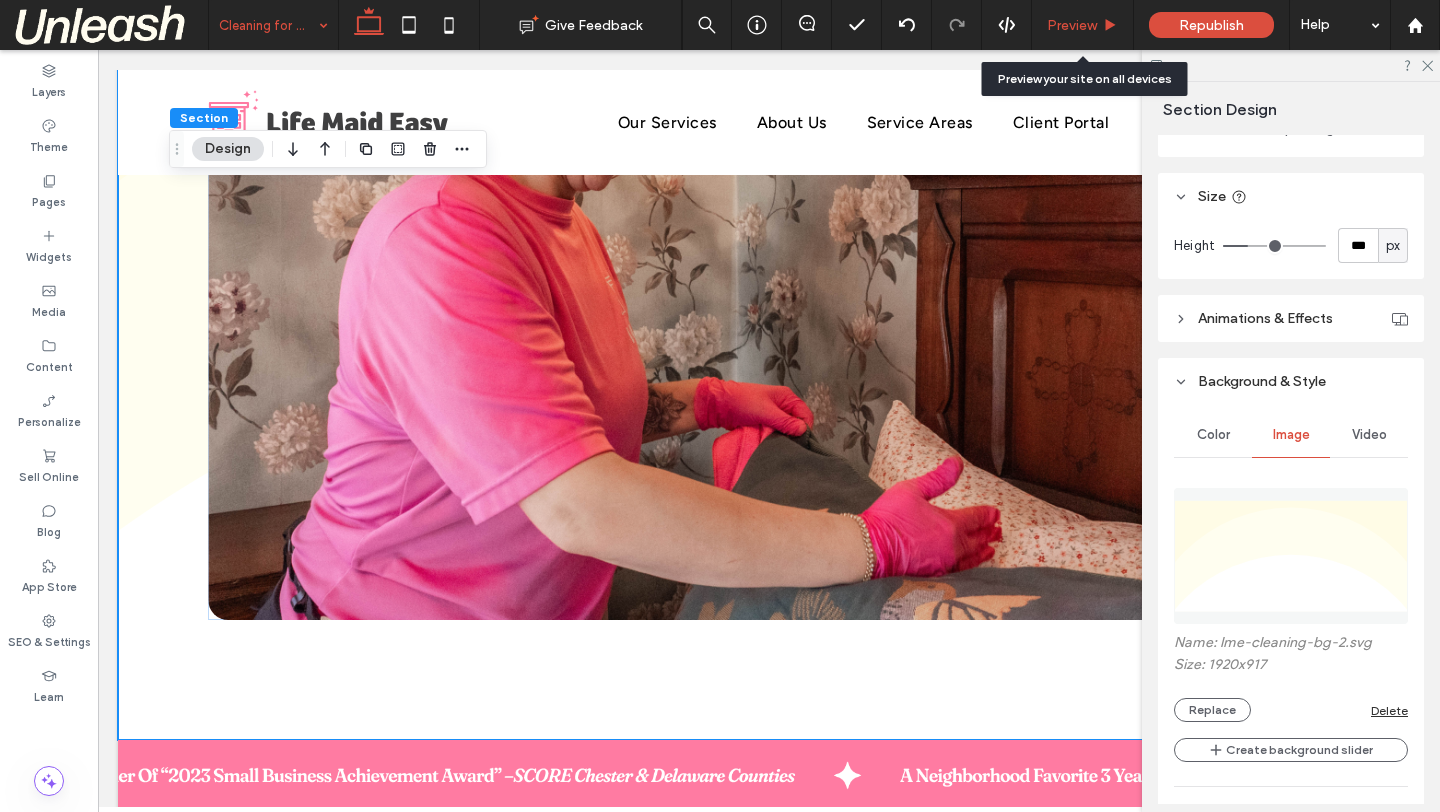 click on "Preview" at bounding box center (1072, 25) 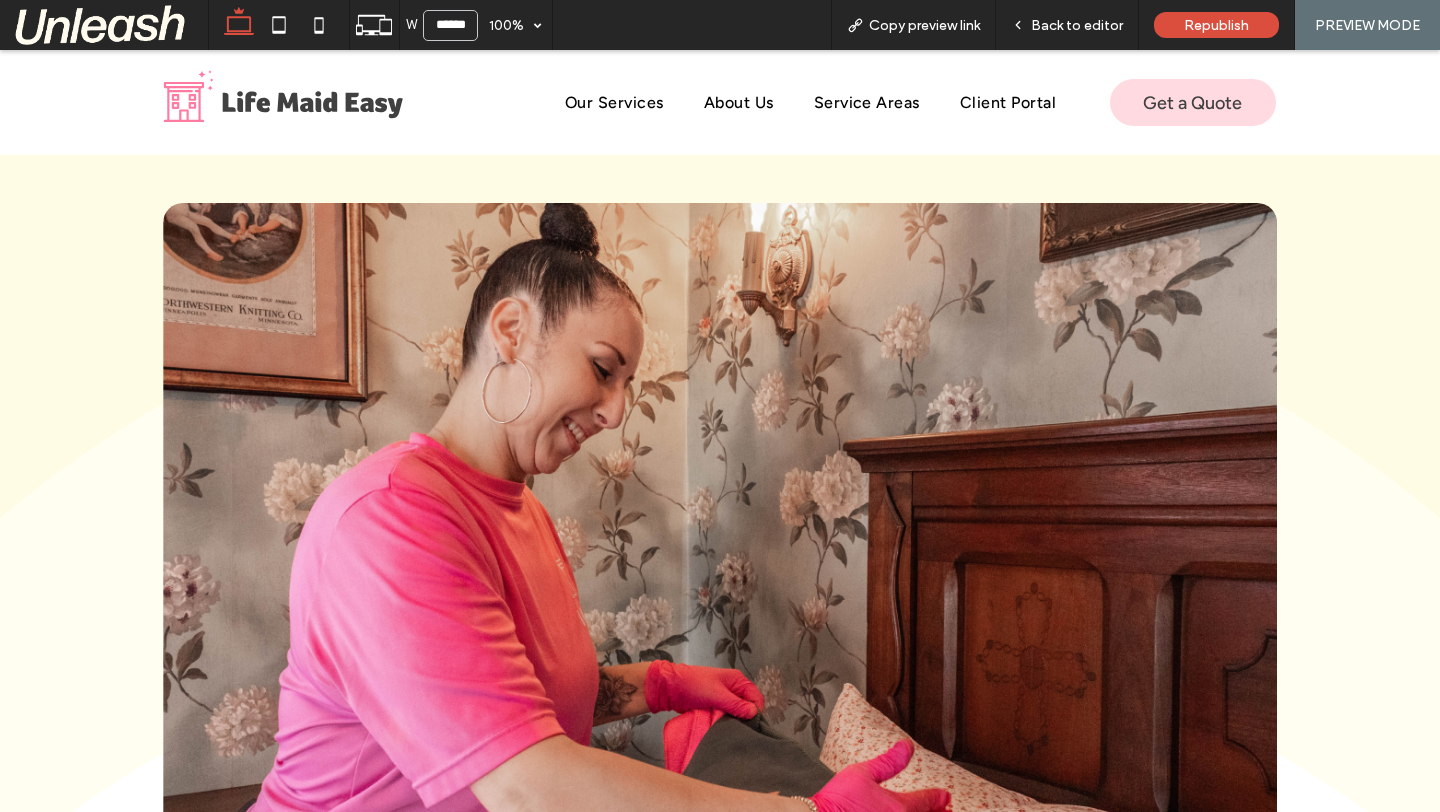 scroll, scrollTop: 2422, scrollLeft: 0, axis: vertical 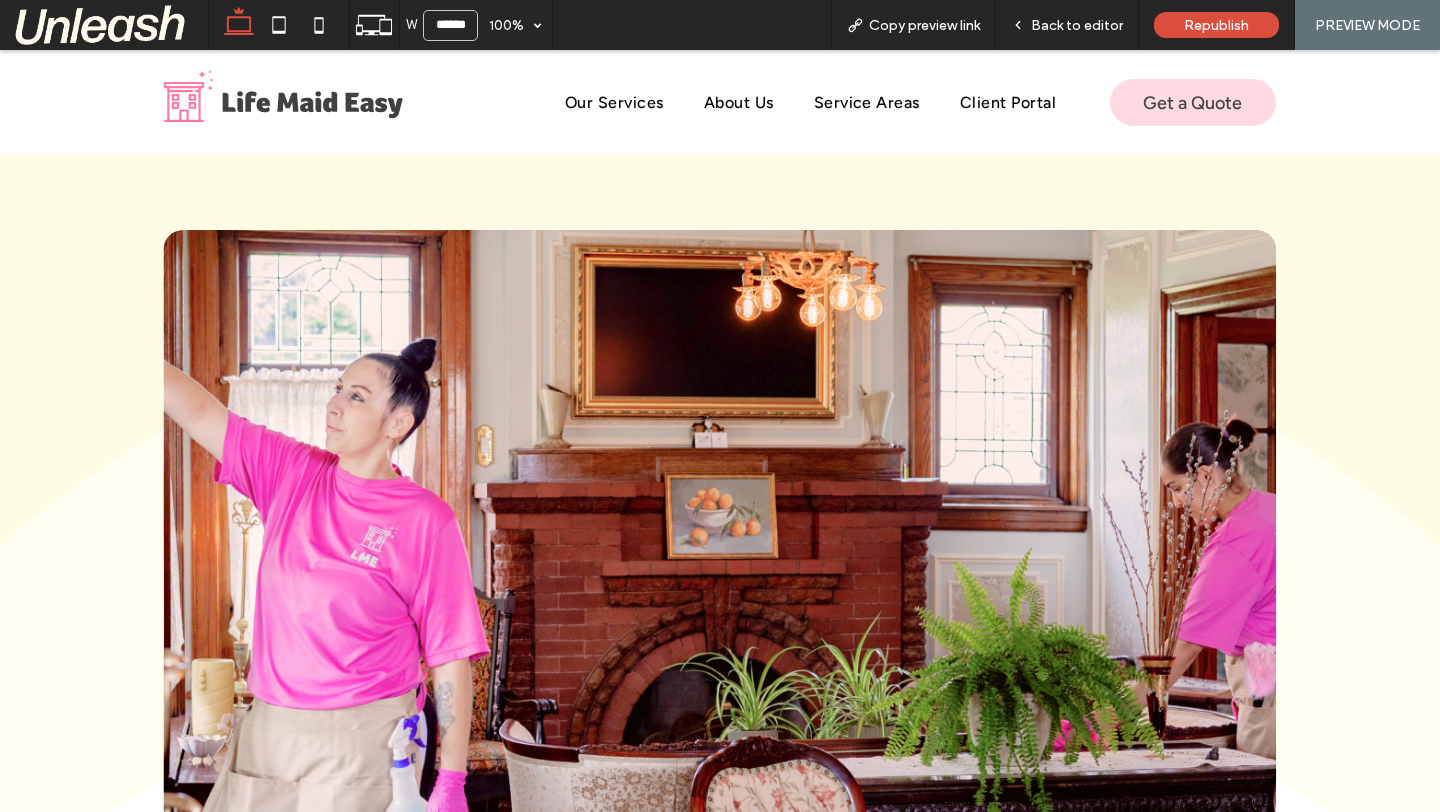 click at bounding box center [720, 580] 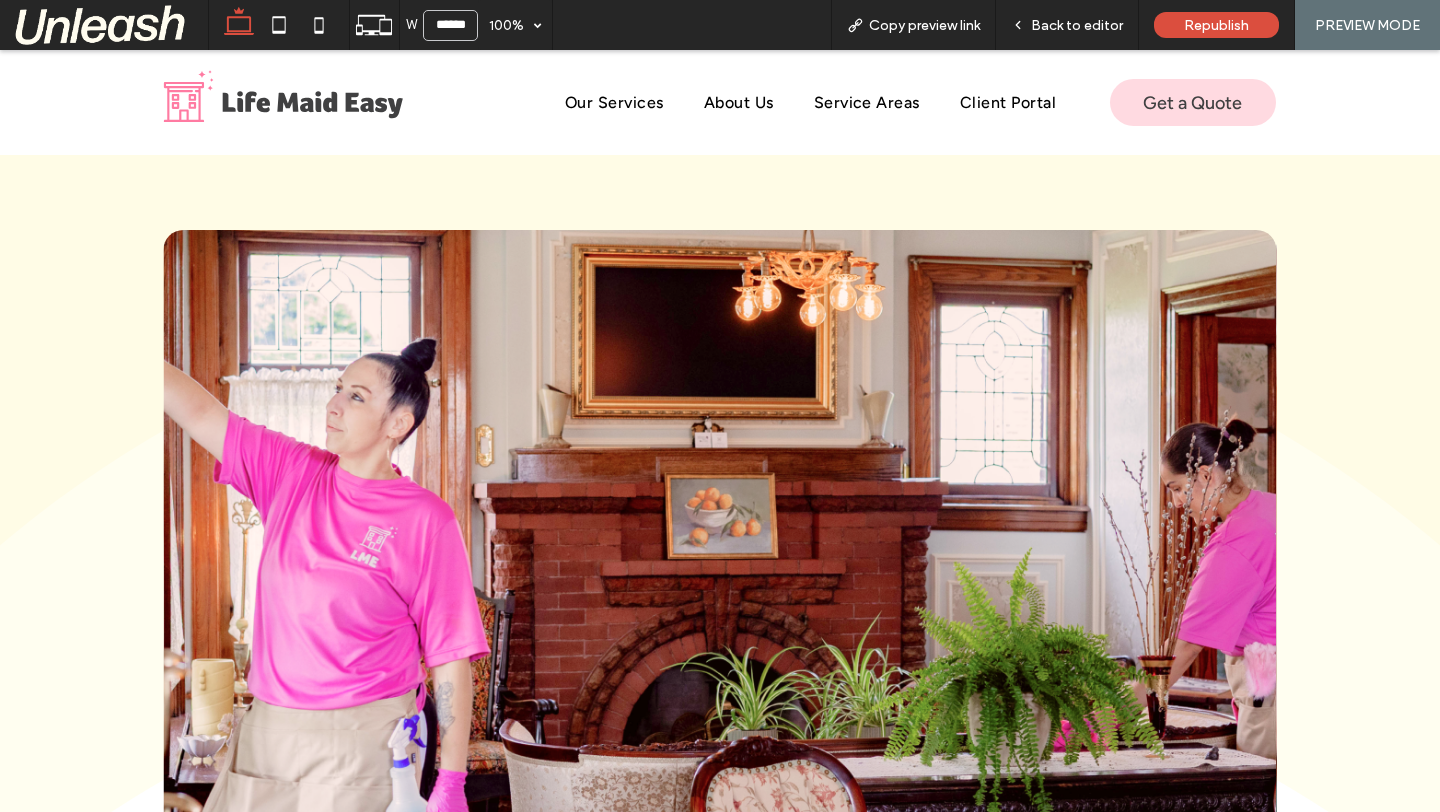 click at bounding box center [720, 580] 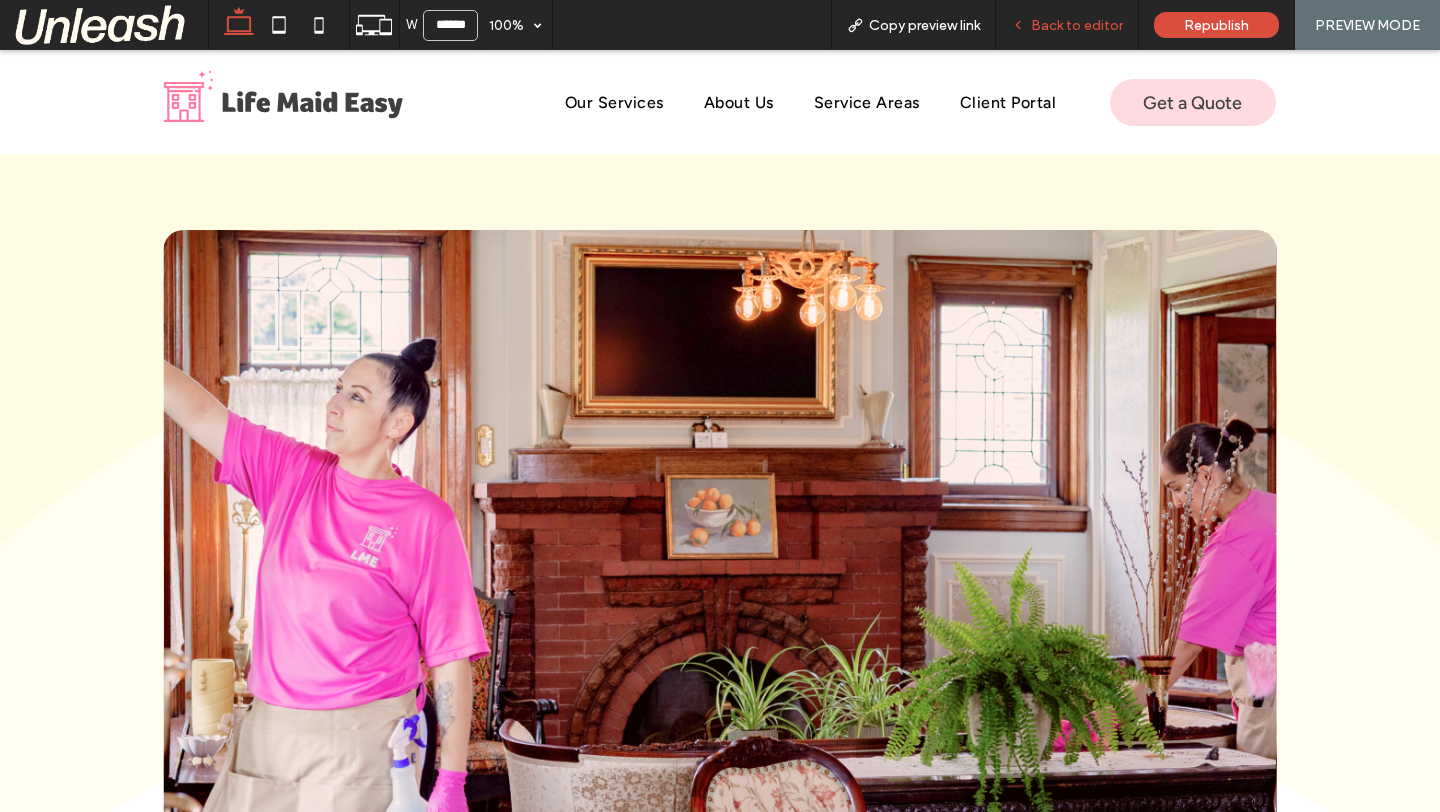click on "Back to editor" at bounding box center (1077, 25) 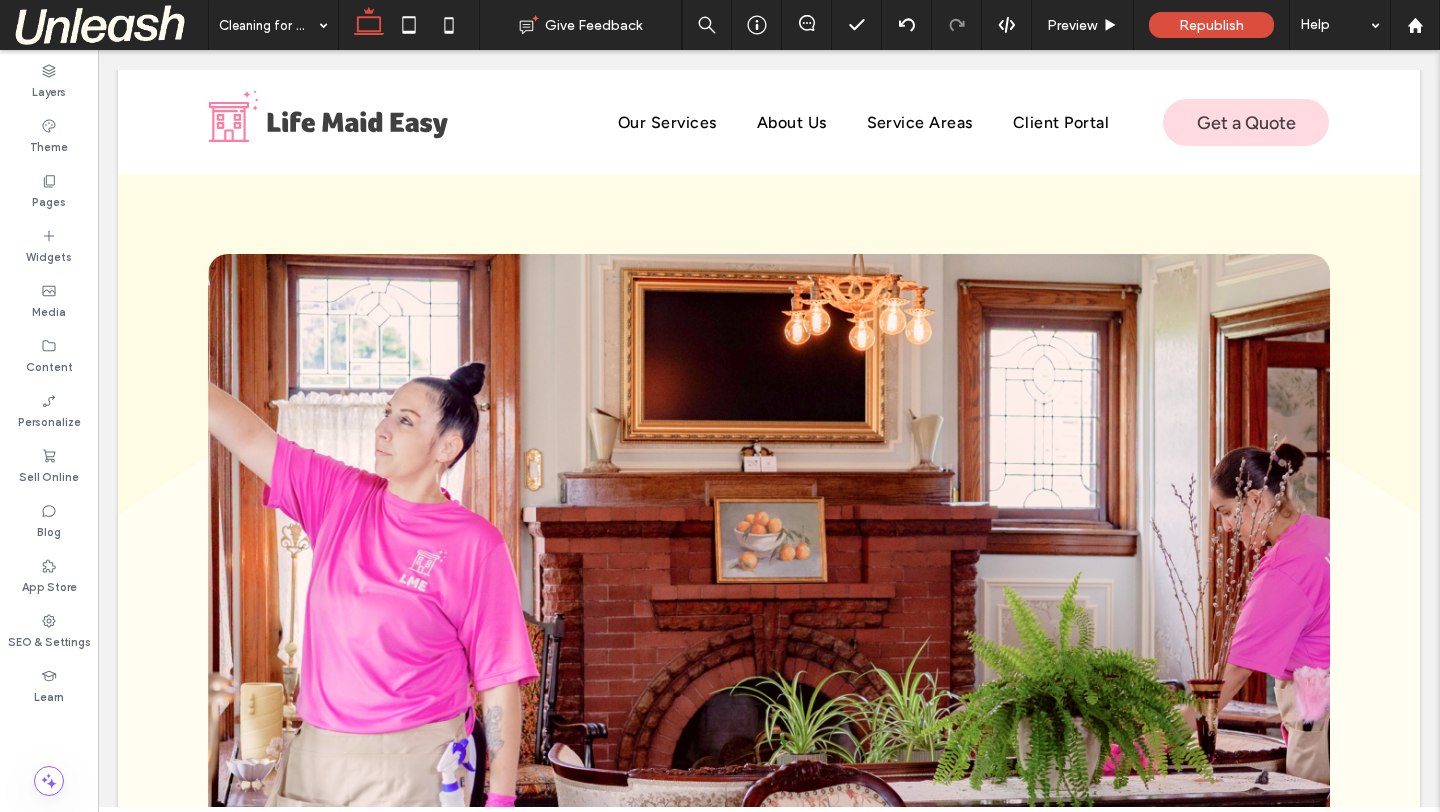 scroll, scrollTop: 2427, scrollLeft: 0, axis: vertical 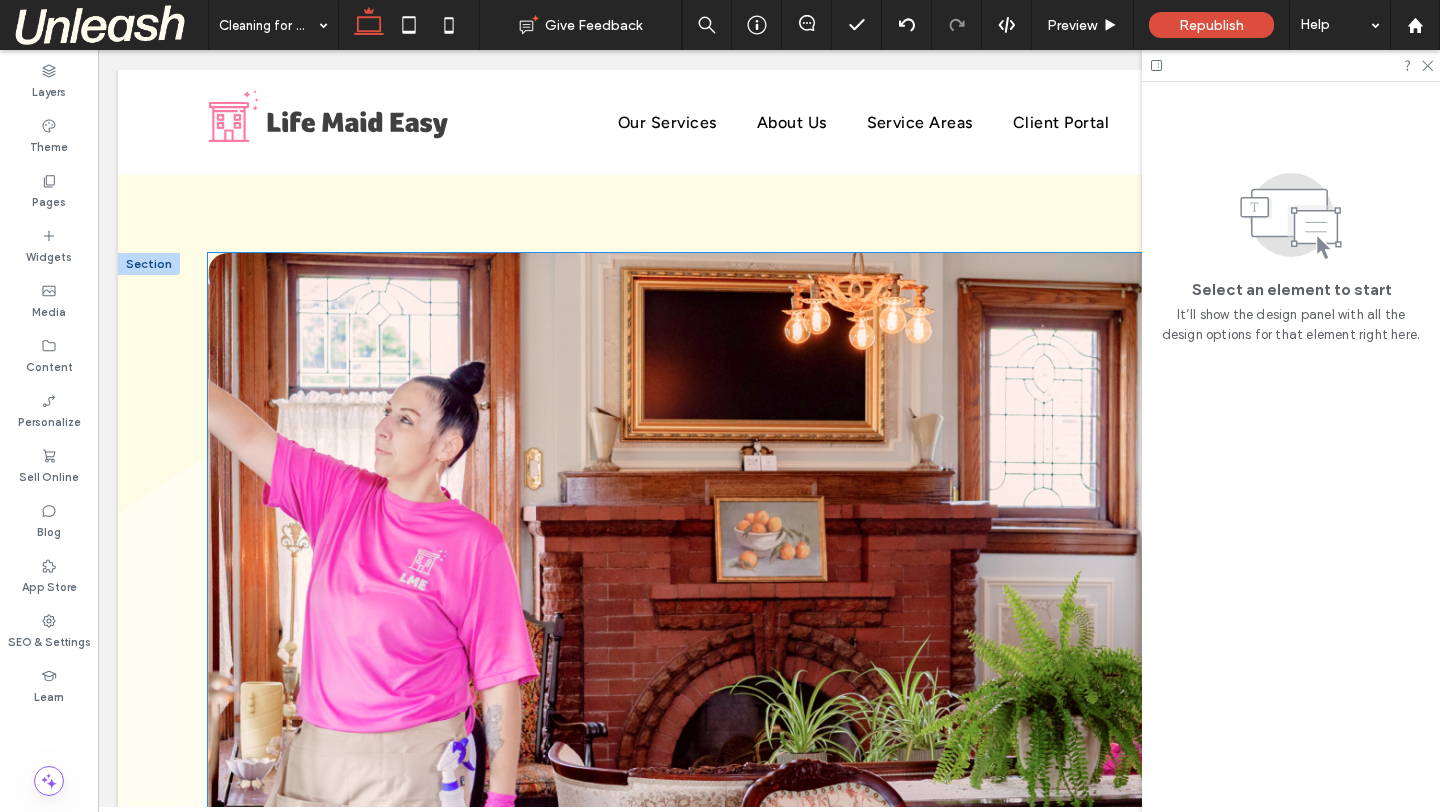click at bounding box center [769, 615] 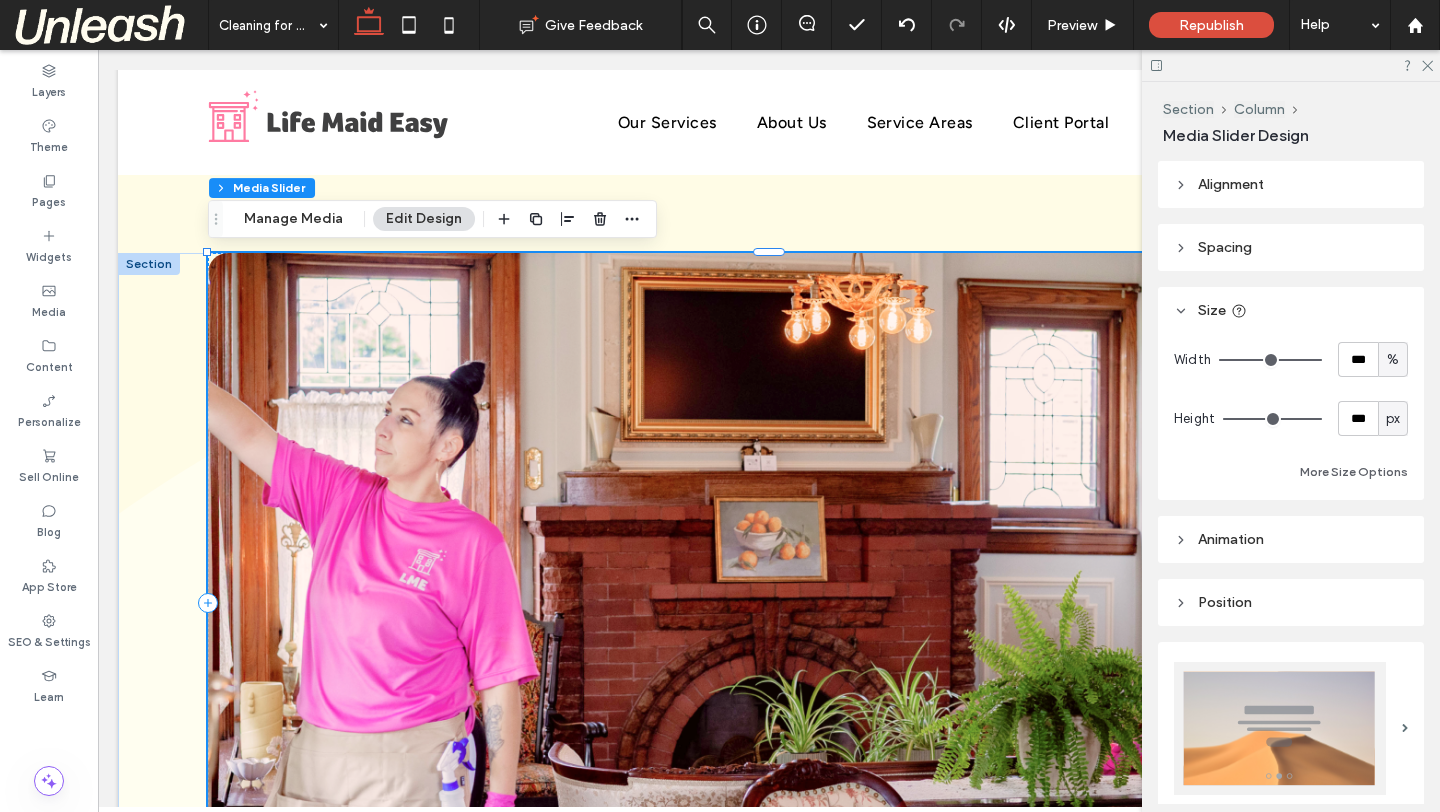 click at bounding box center [769, 615] 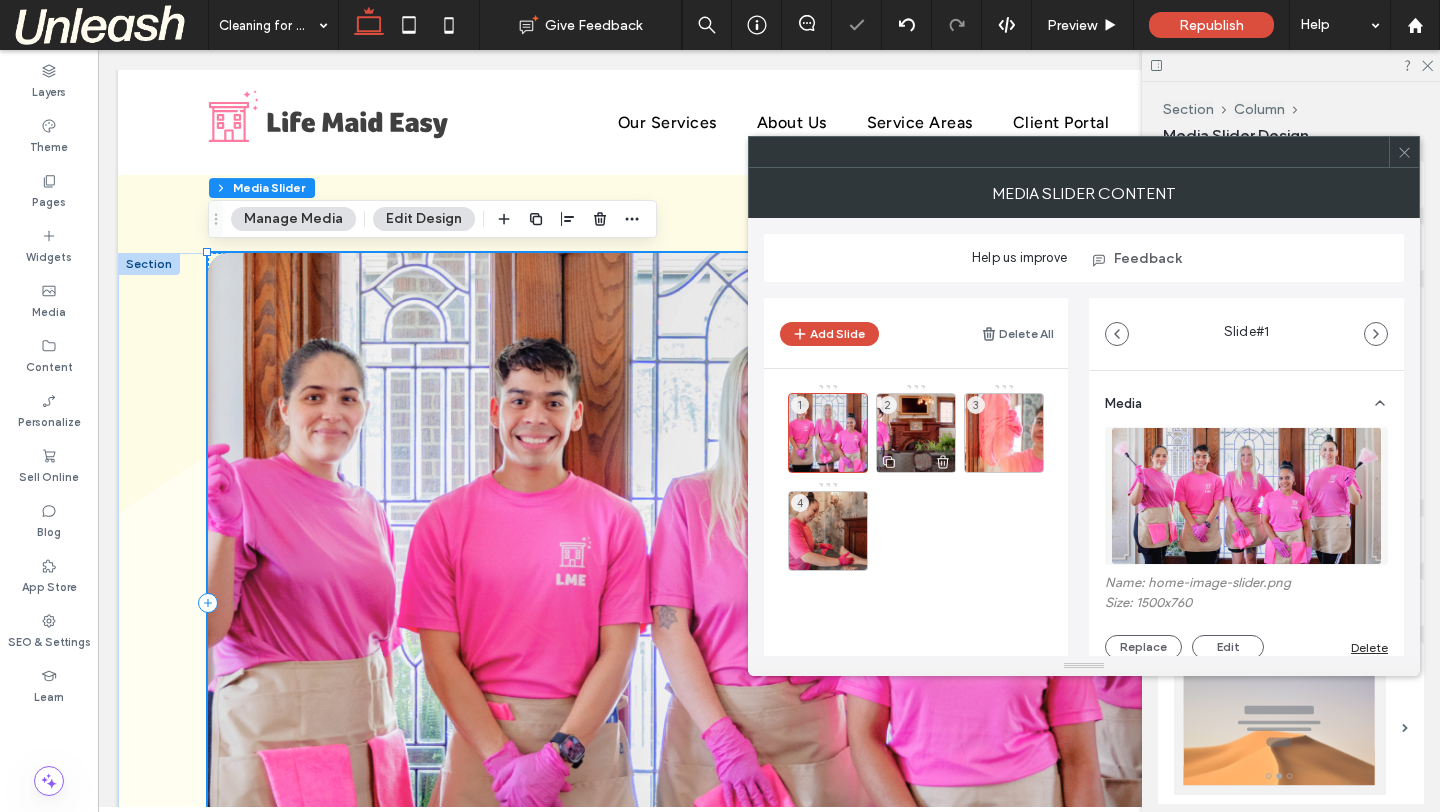 click 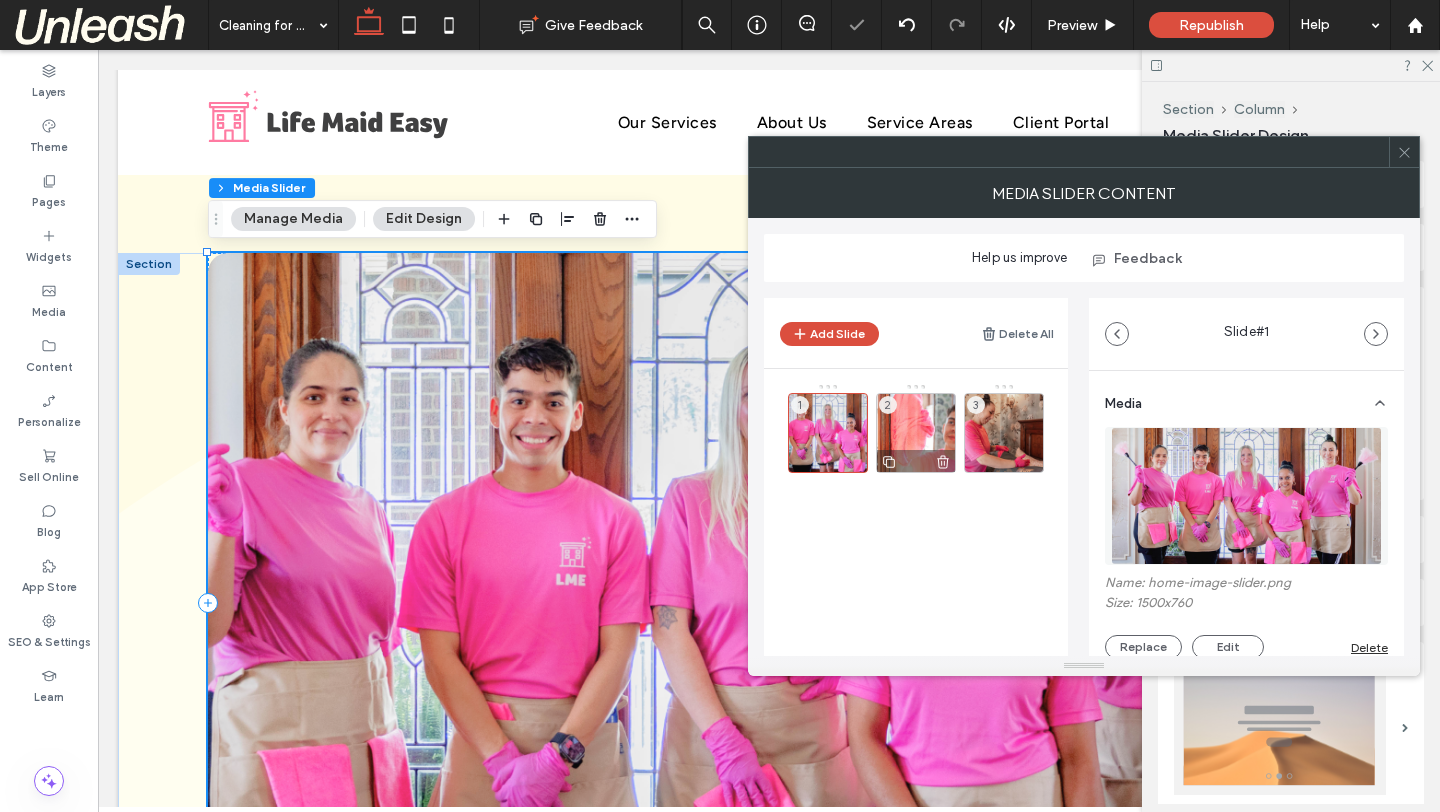click 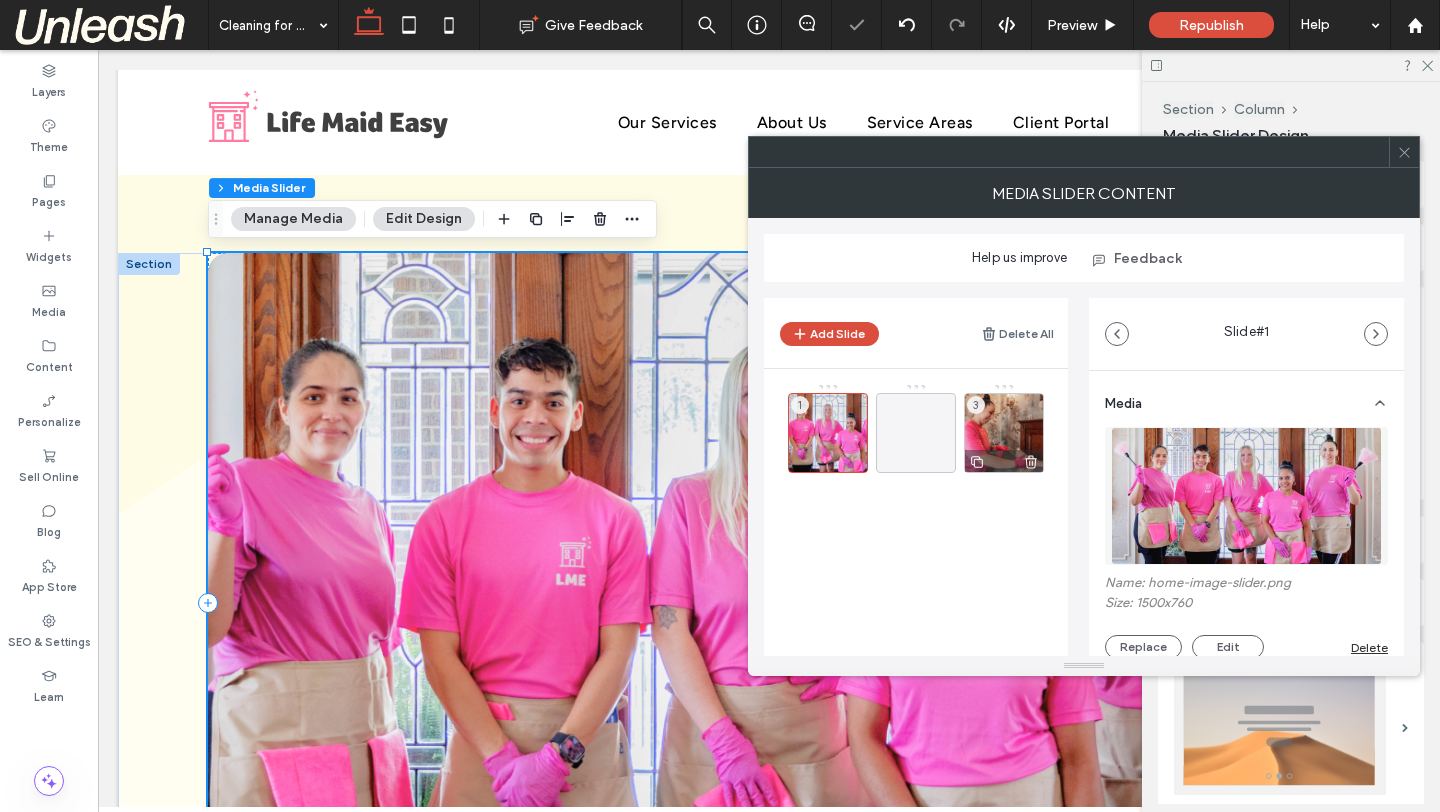 click 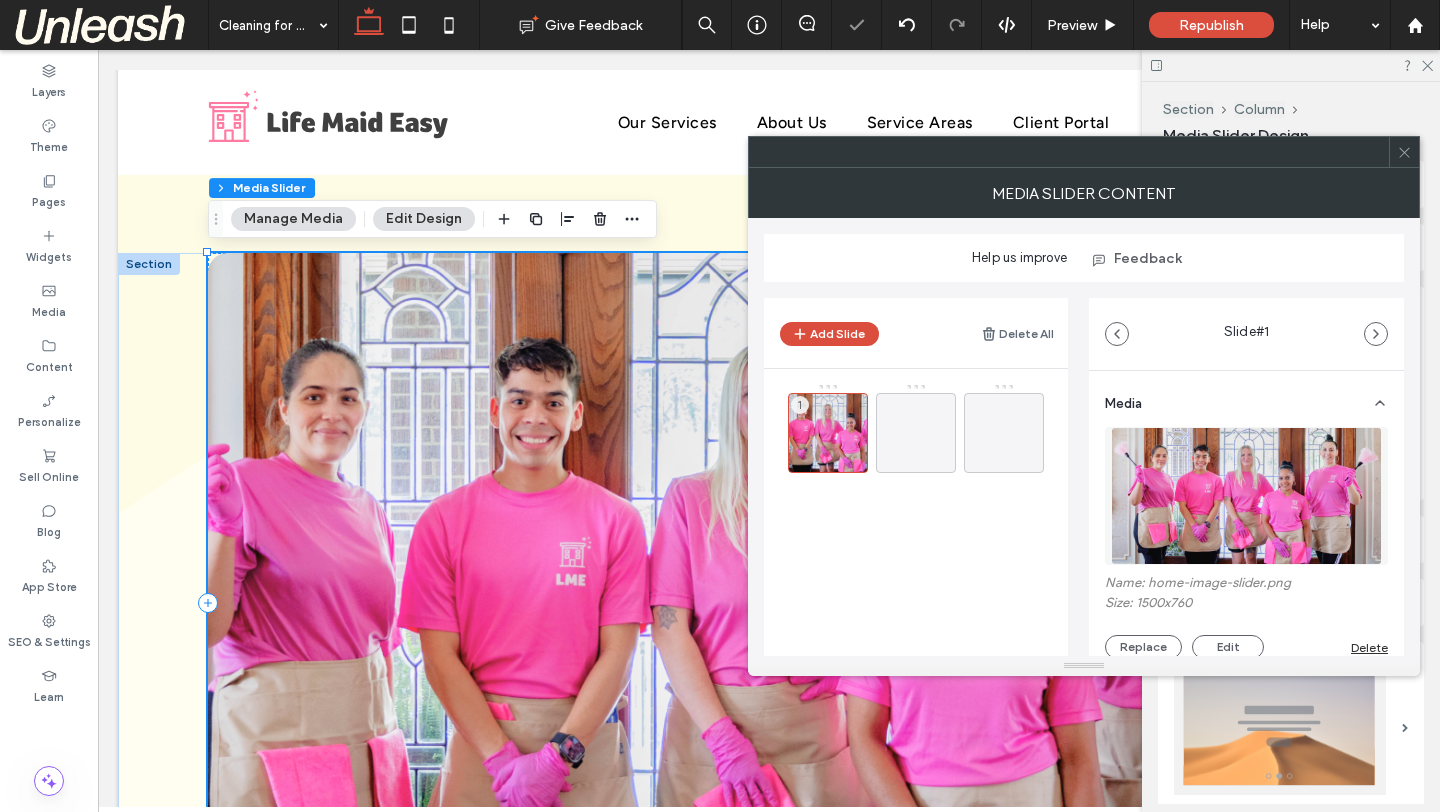click at bounding box center (1246, 496) 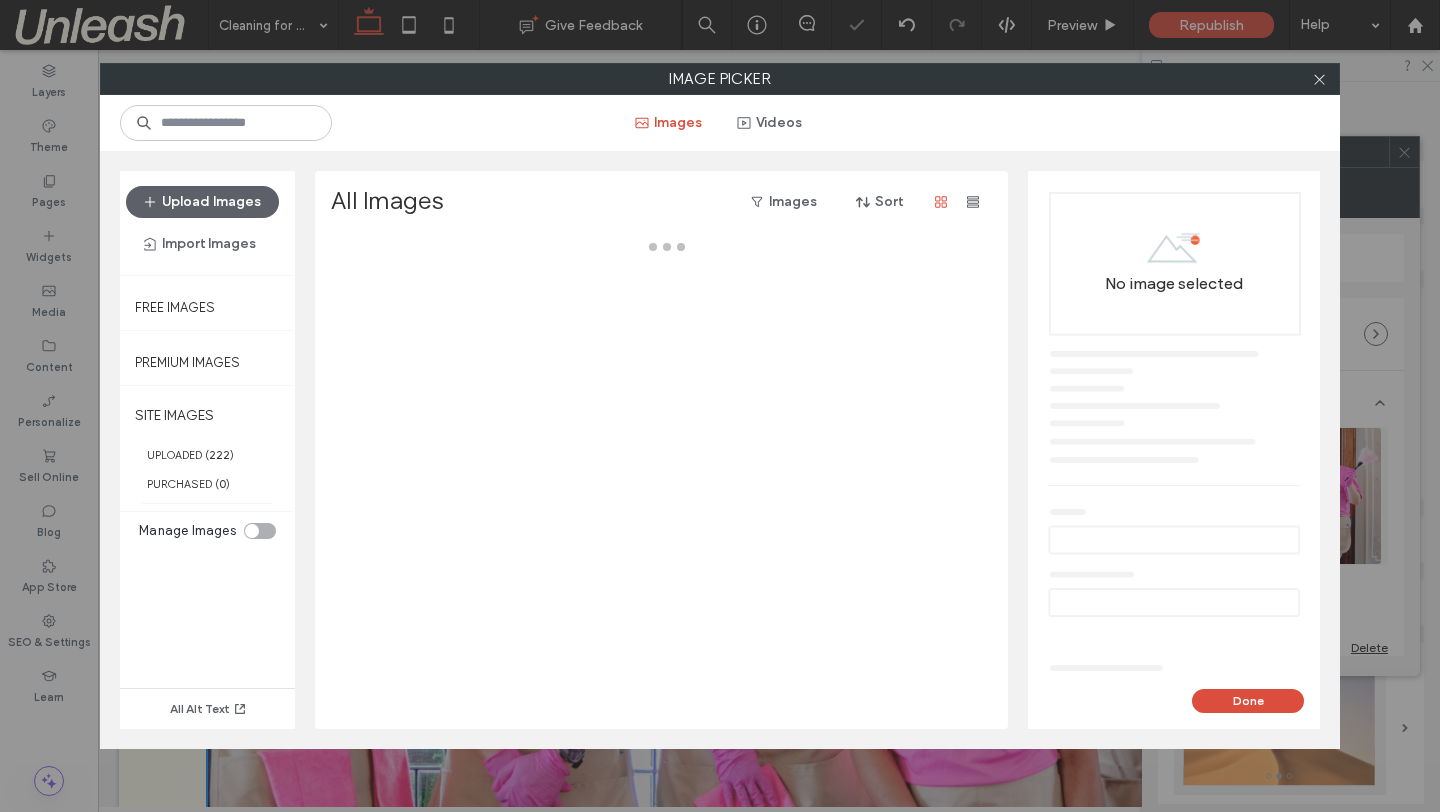 click on "No image selected" at bounding box center (1174, 431) 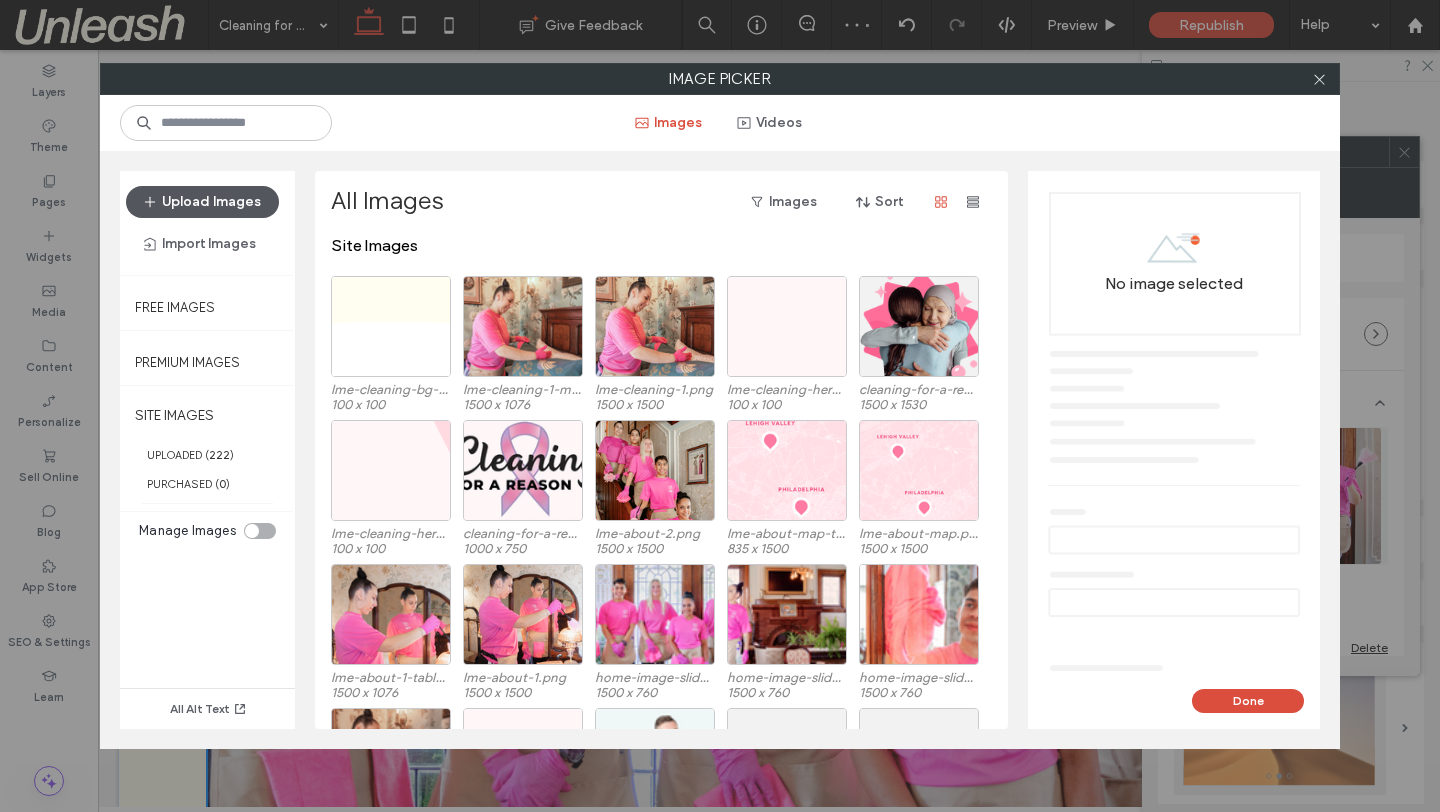 click on "Upload Images" at bounding box center [202, 202] 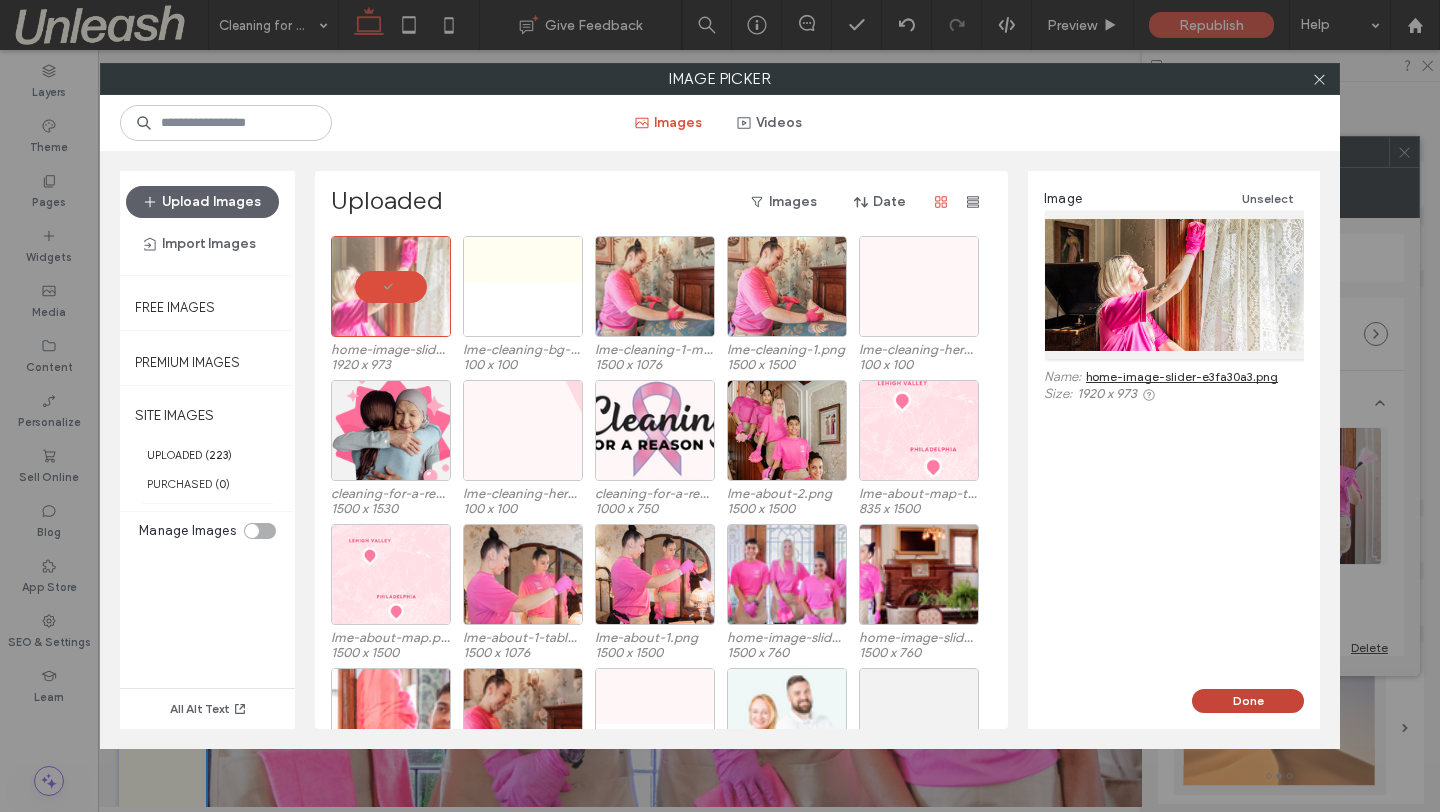 click on "Done" at bounding box center [1248, 701] 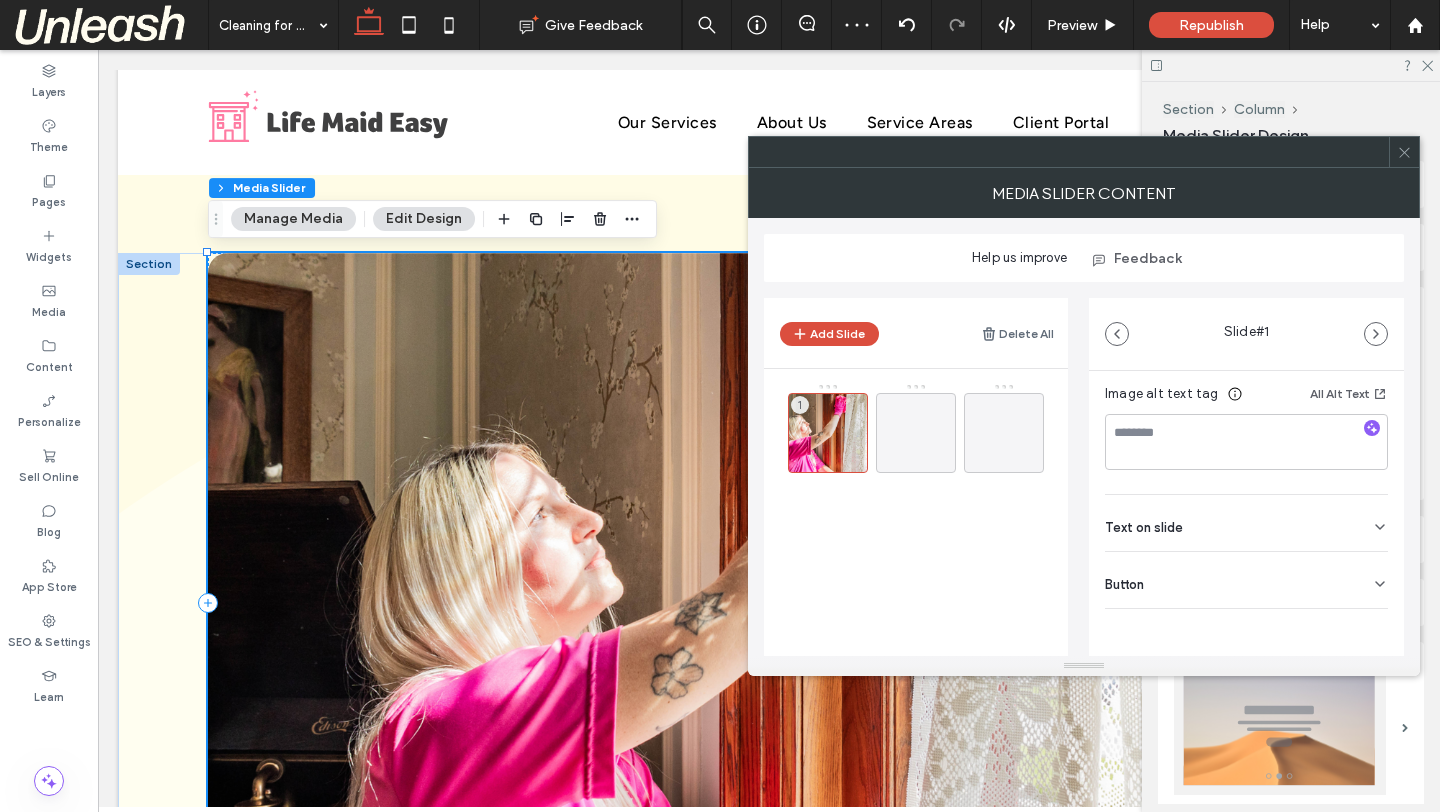 click on "Button" at bounding box center (1246, 580) 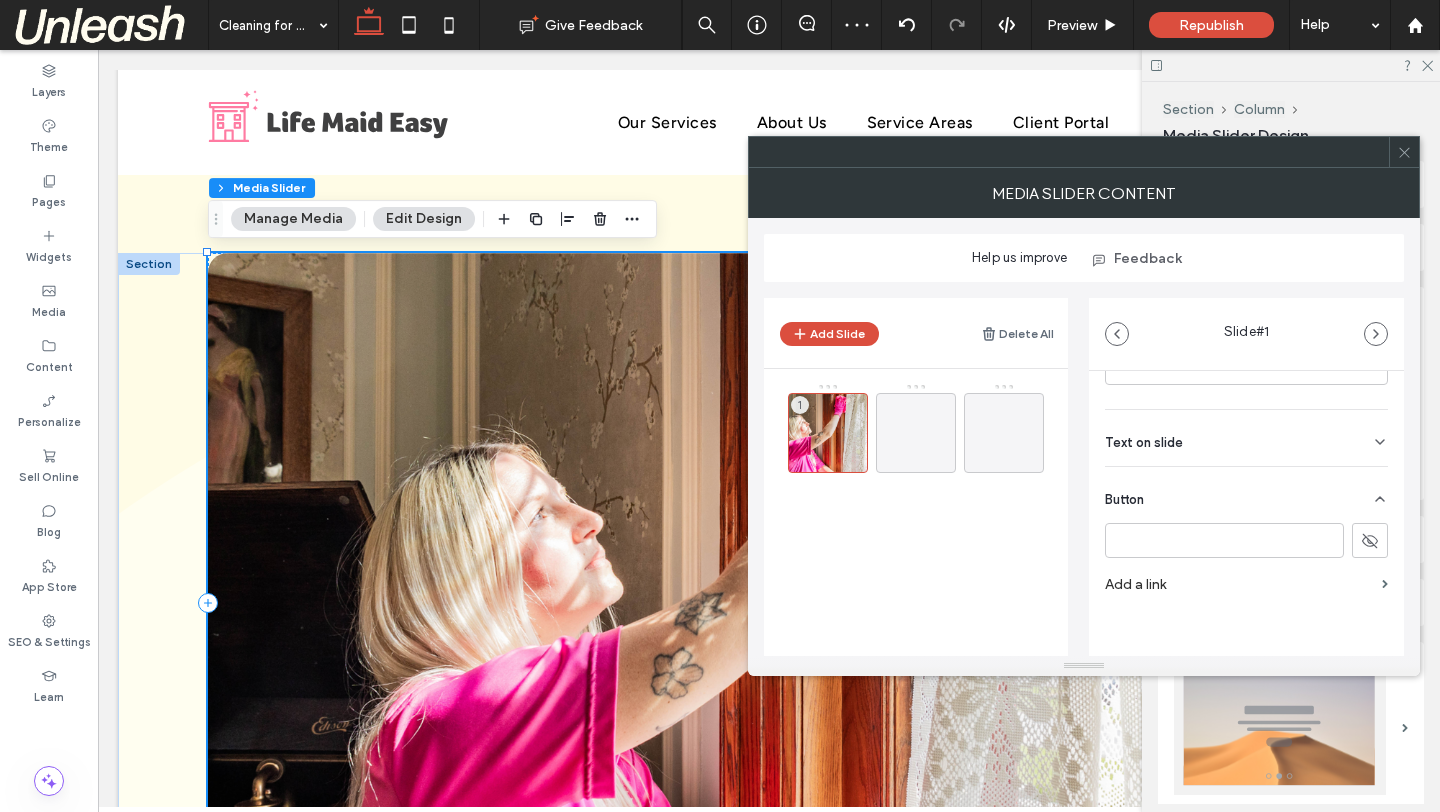 scroll, scrollTop: 431, scrollLeft: 0, axis: vertical 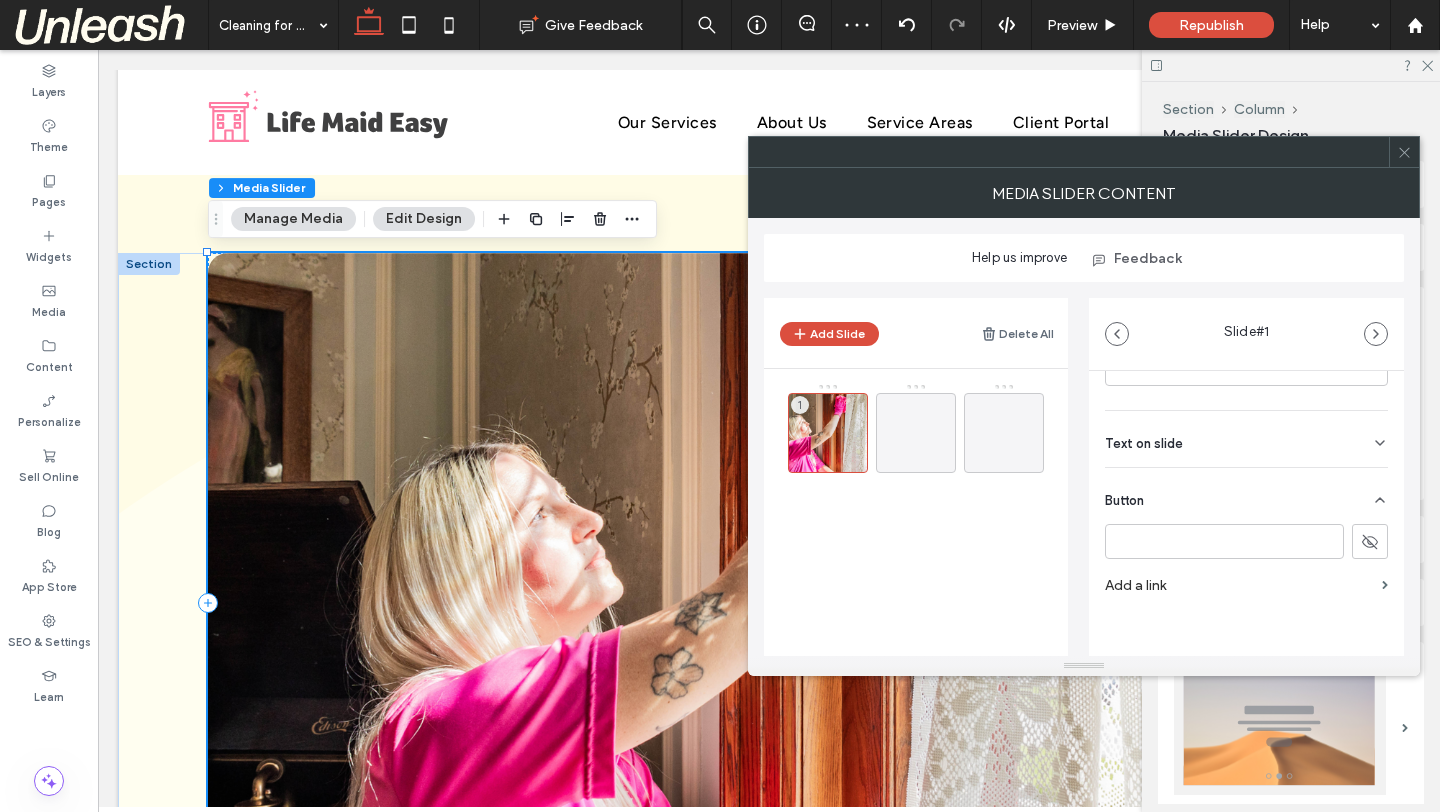 click 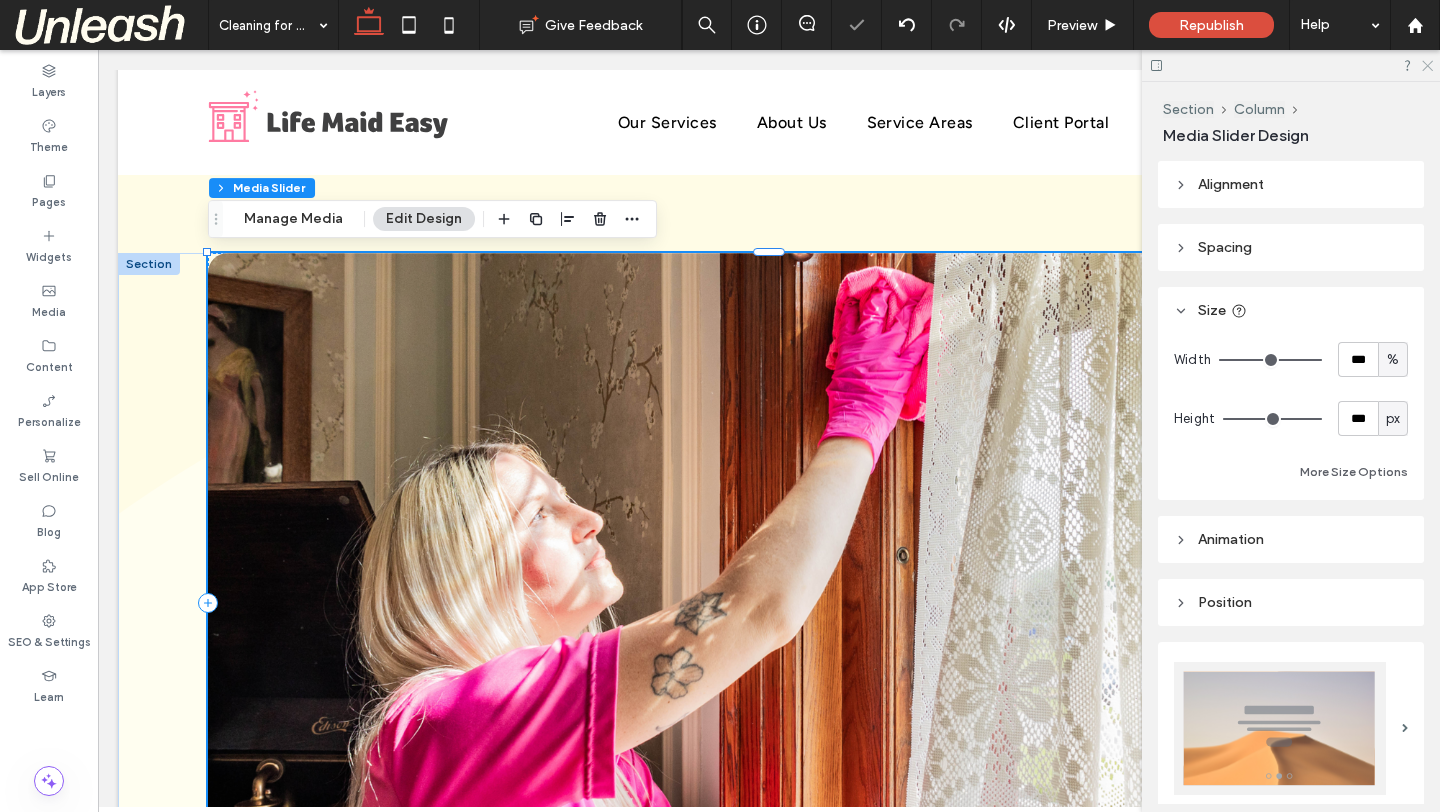 click 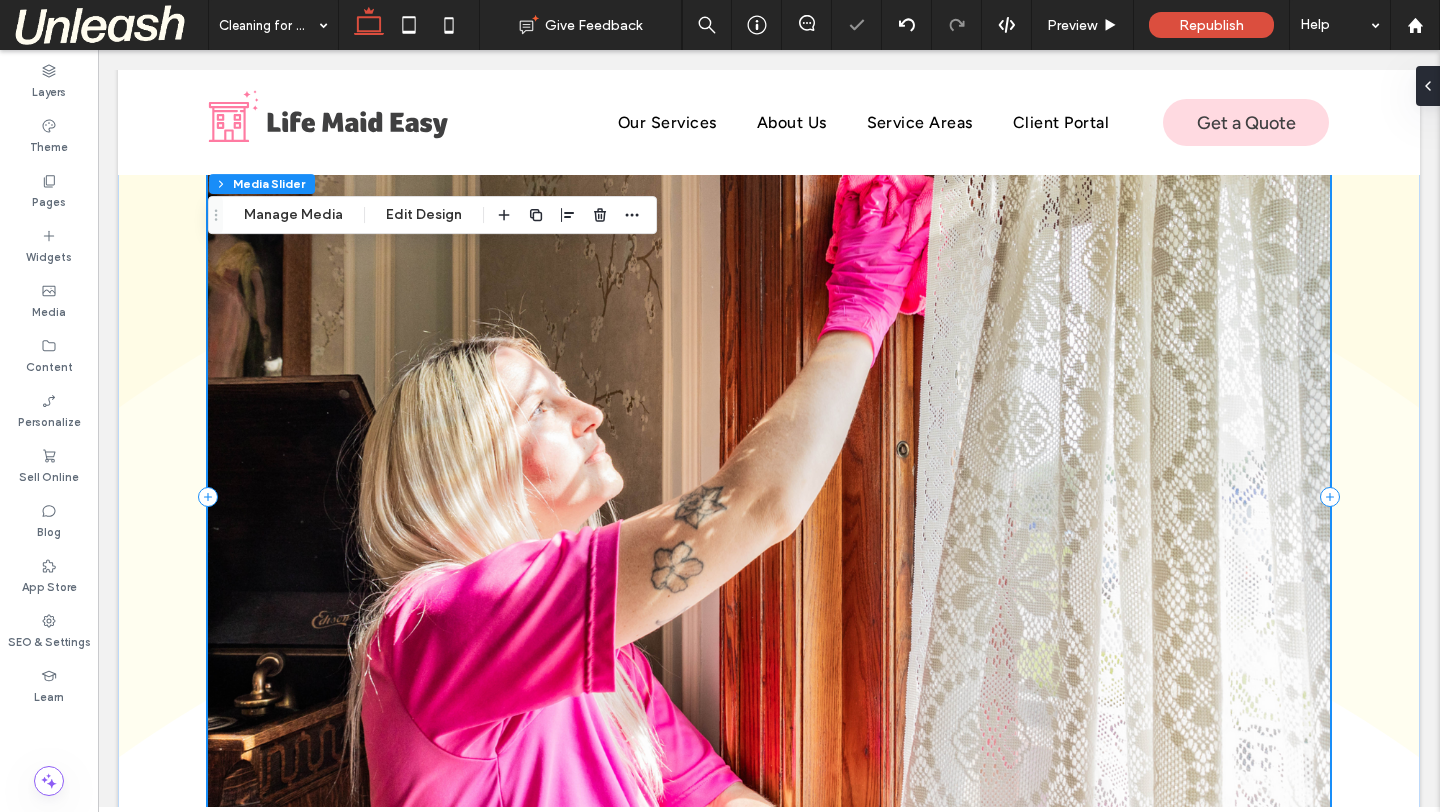 scroll, scrollTop: 2806, scrollLeft: 0, axis: vertical 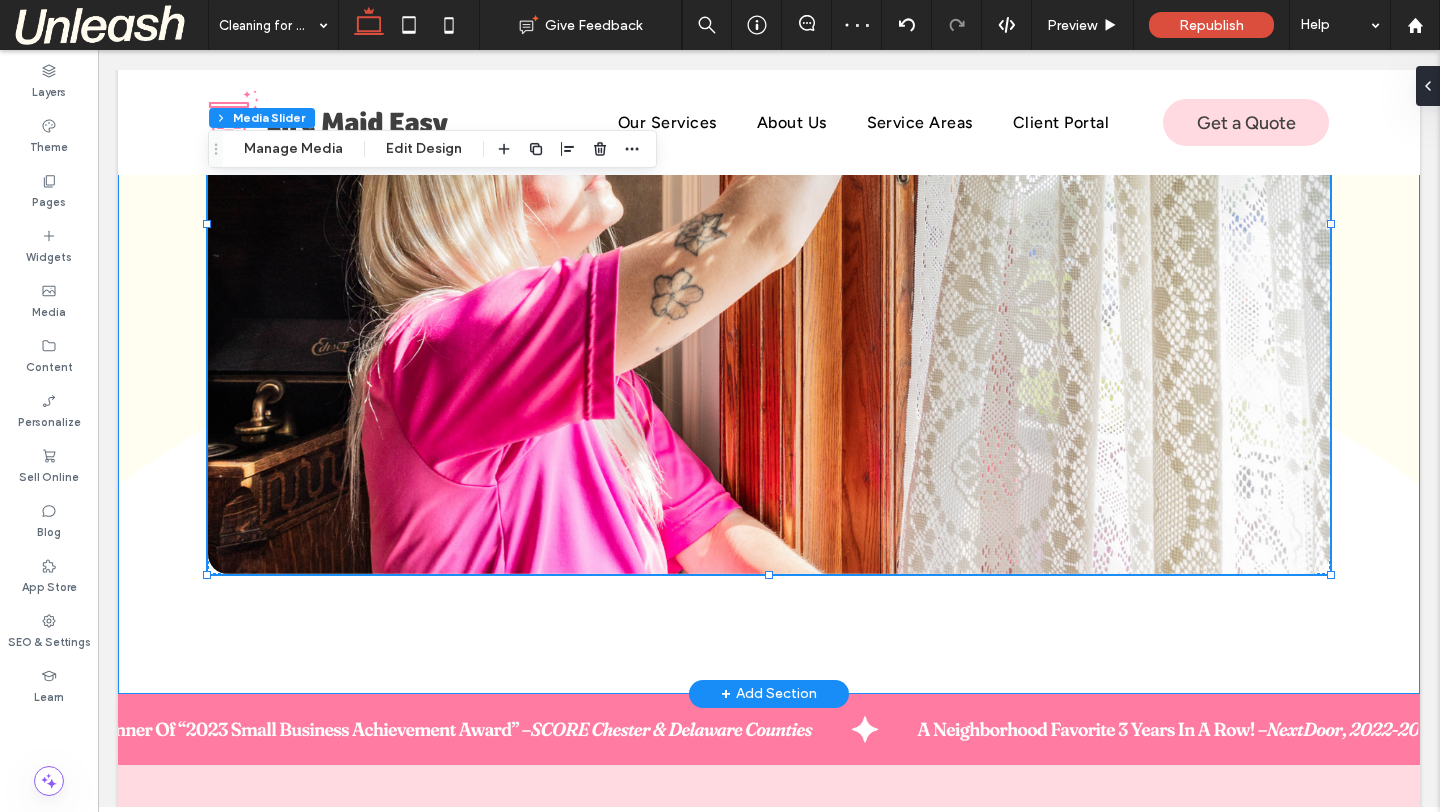 click on "a a a a" at bounding box center [769, 284] 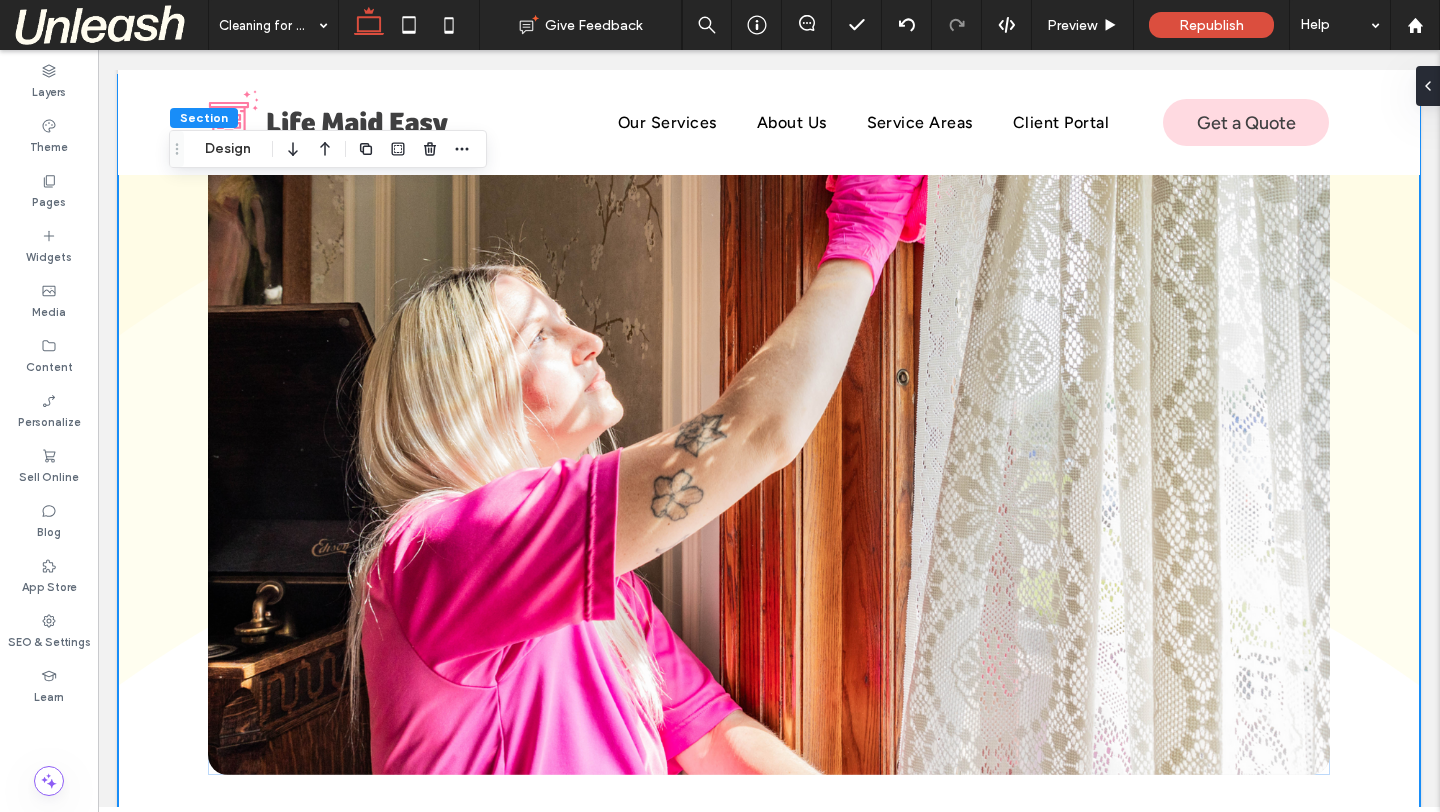 scroll, scrollTop: 2824, scrollLeft: 0, axis: vertical 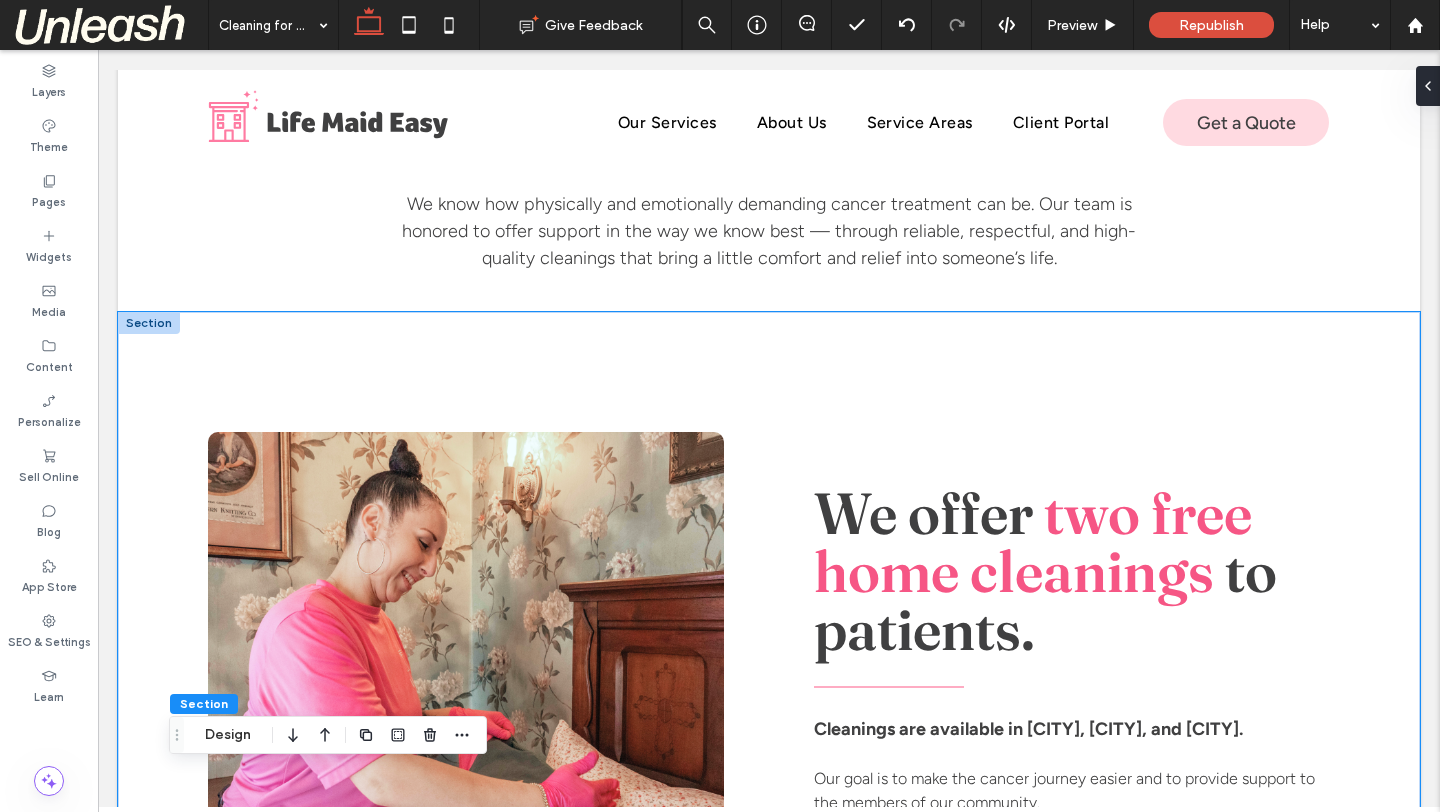 click on "We offer
two free home cleanings   to patients.
Cleanings are available in Macungie, Allentown, and Philadelphia. Our goal is to make the cancer journey easier and to provide support to the members of our community.
Get Started" at bounding box center [769, 690] 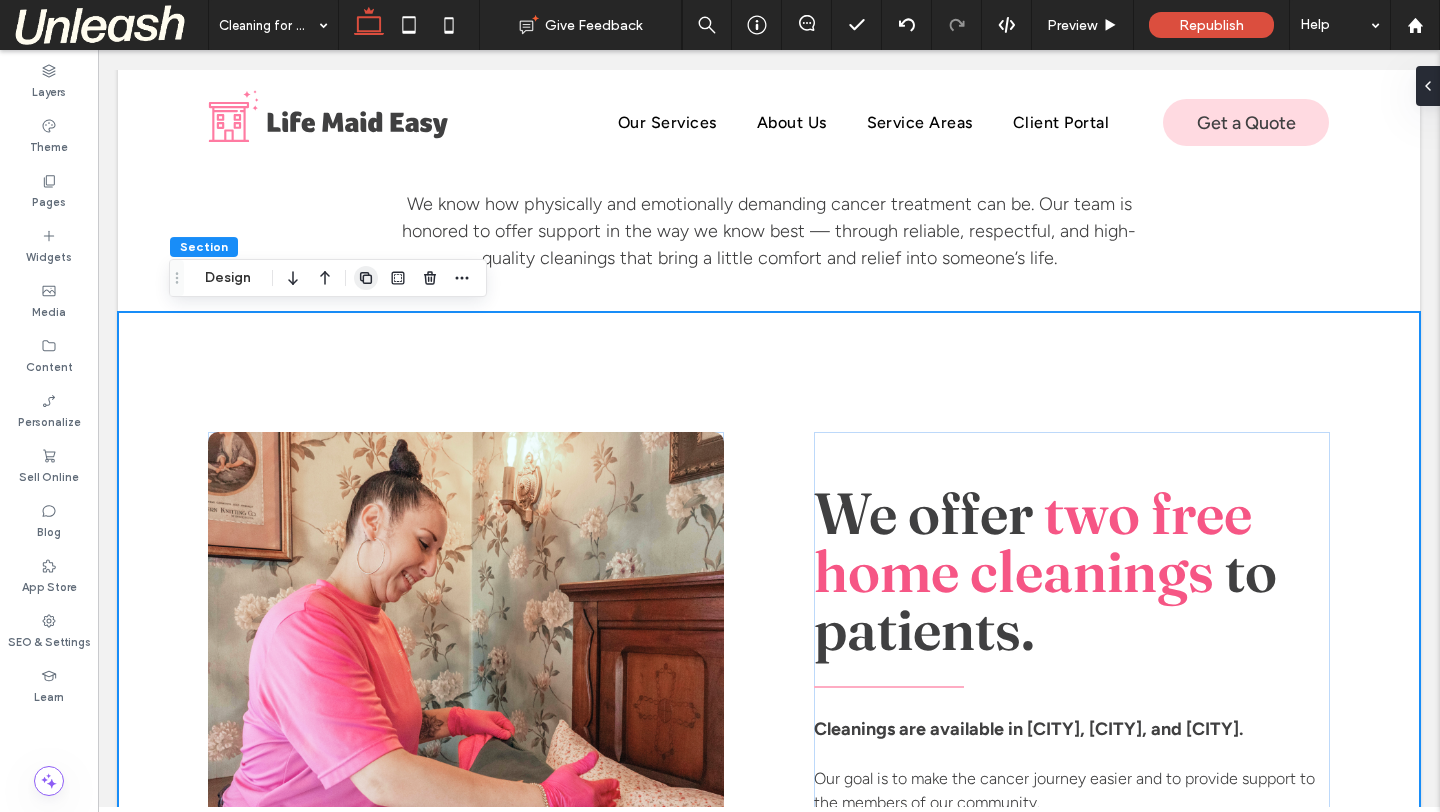 click 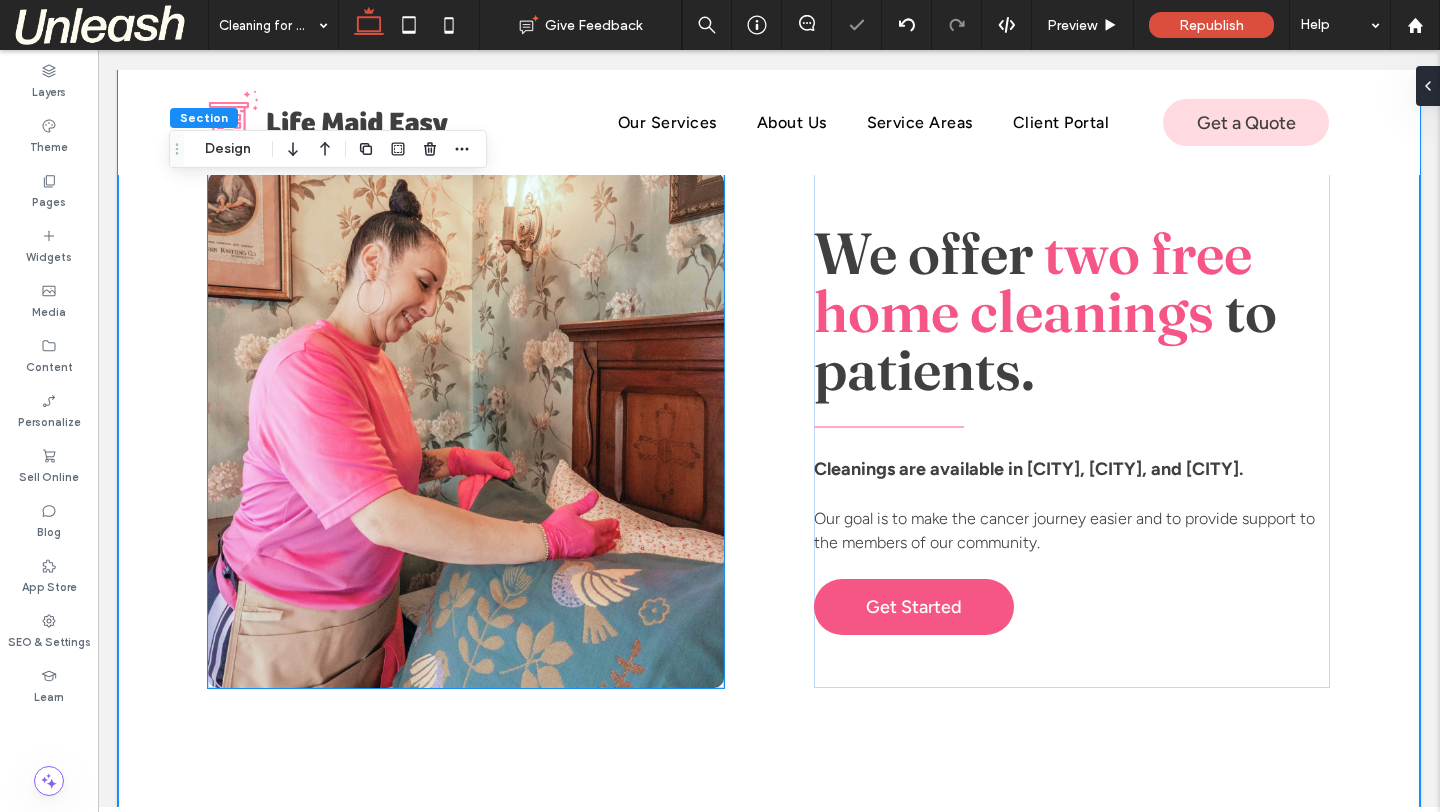 scroll, scrollTop: 2128, scrollLeft: 0, axis: vertical 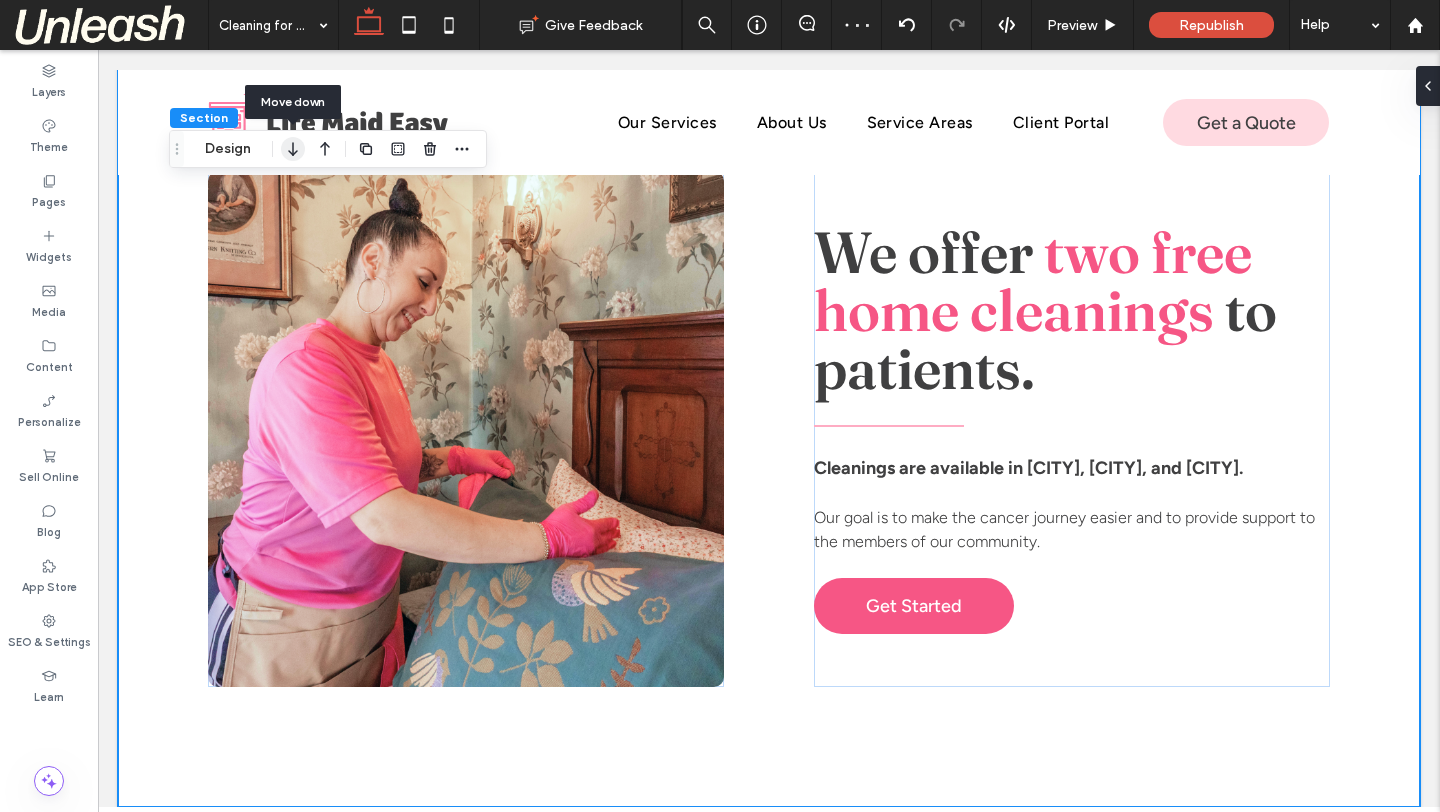 click 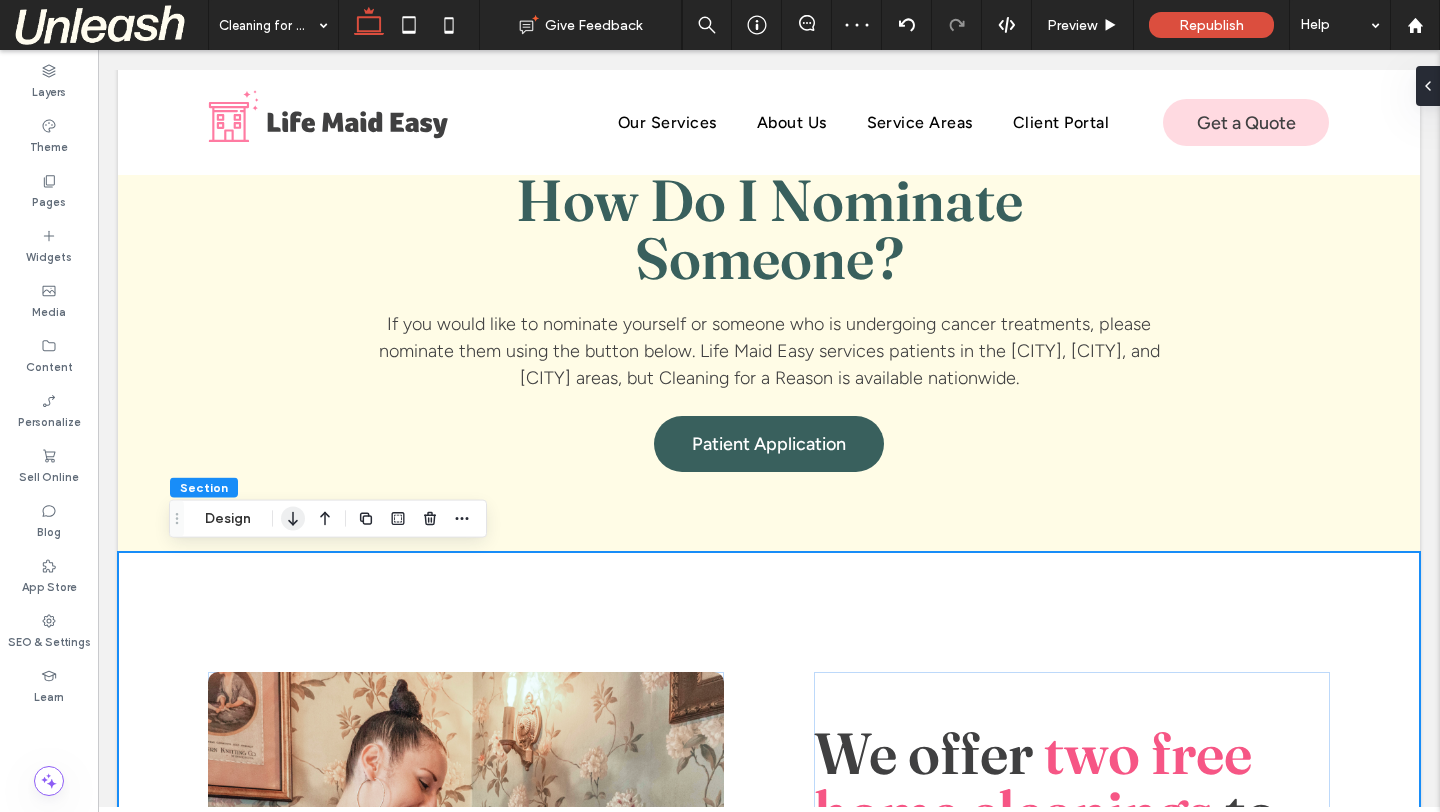 click 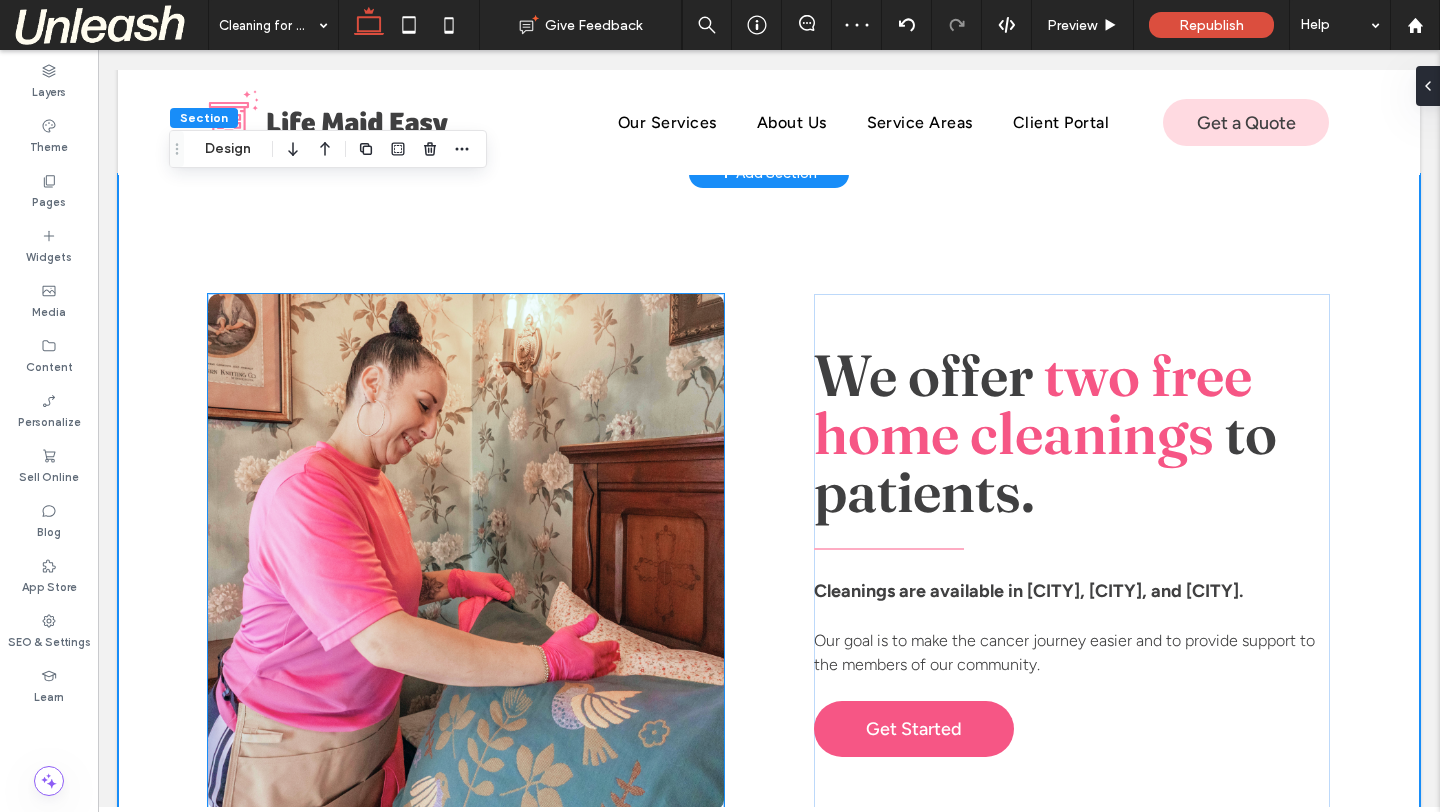 scroll, scrollTop: 3323, scrollLeft: 0, axis: vertical 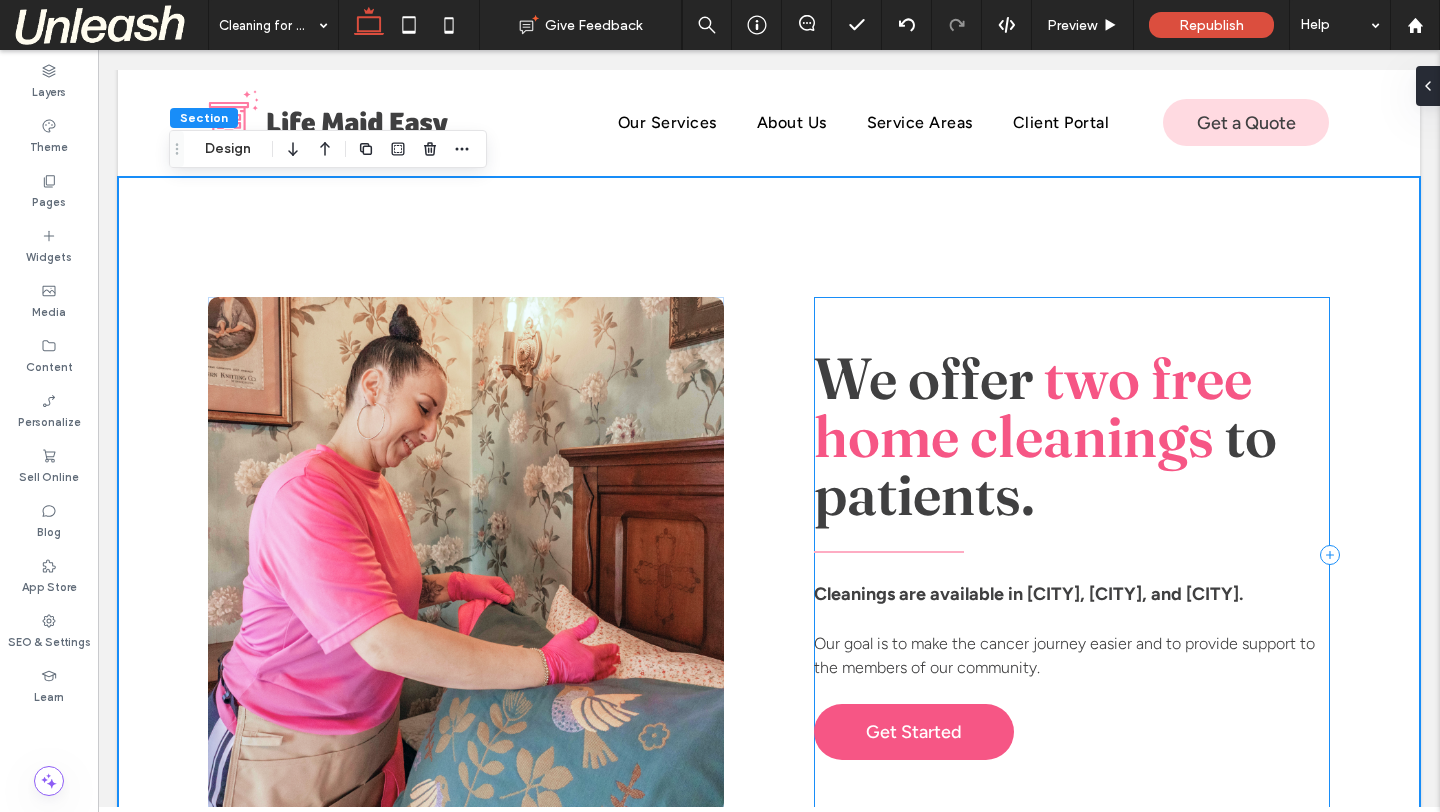 click on "We offer
two free home cleanings   to patients.
Cleanings are available in Macungie, Allentown, and Philadelphia. Our goal is to make the cancer journey easier and to provide support to the members of our community.
Get Started" at bounding box center [1072, 555] 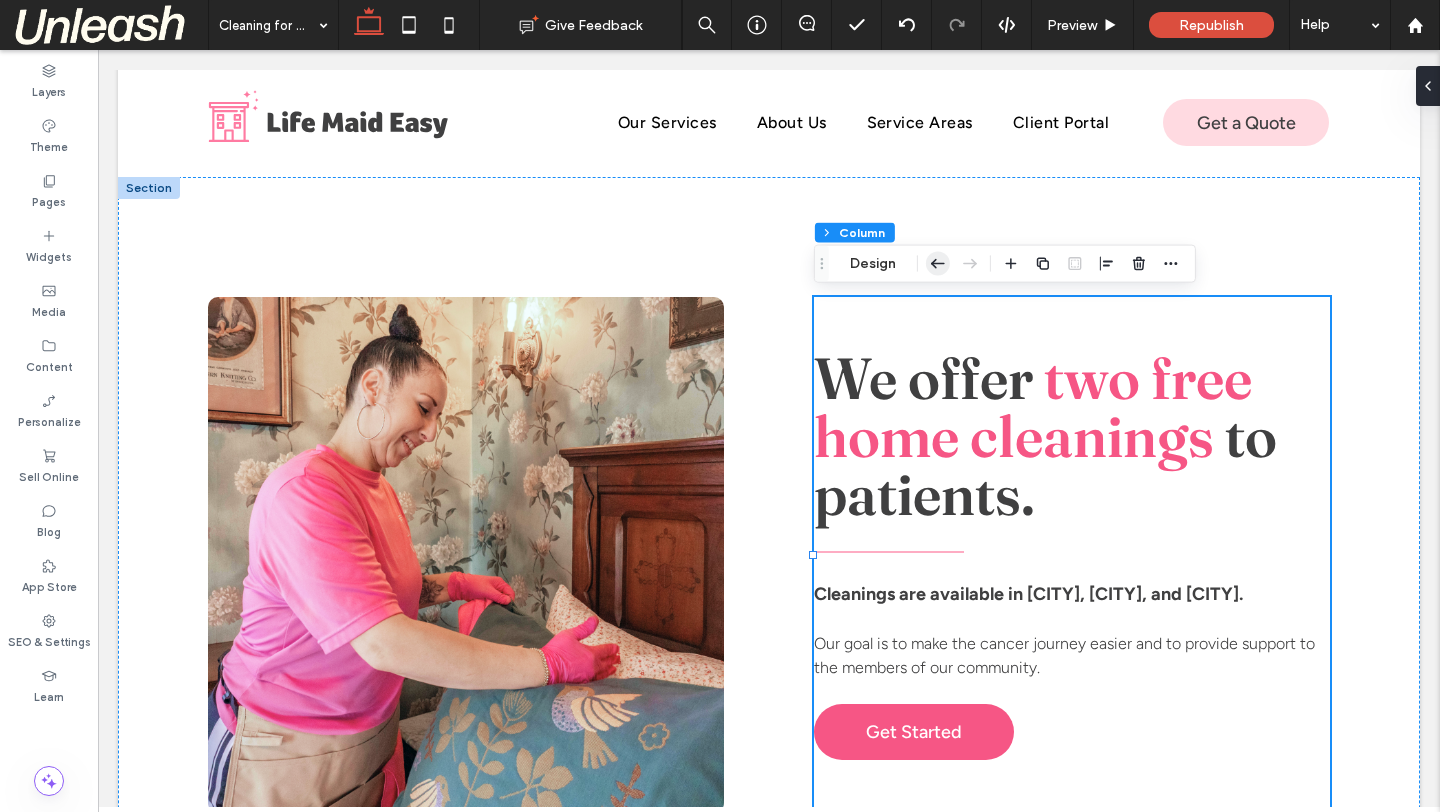 click 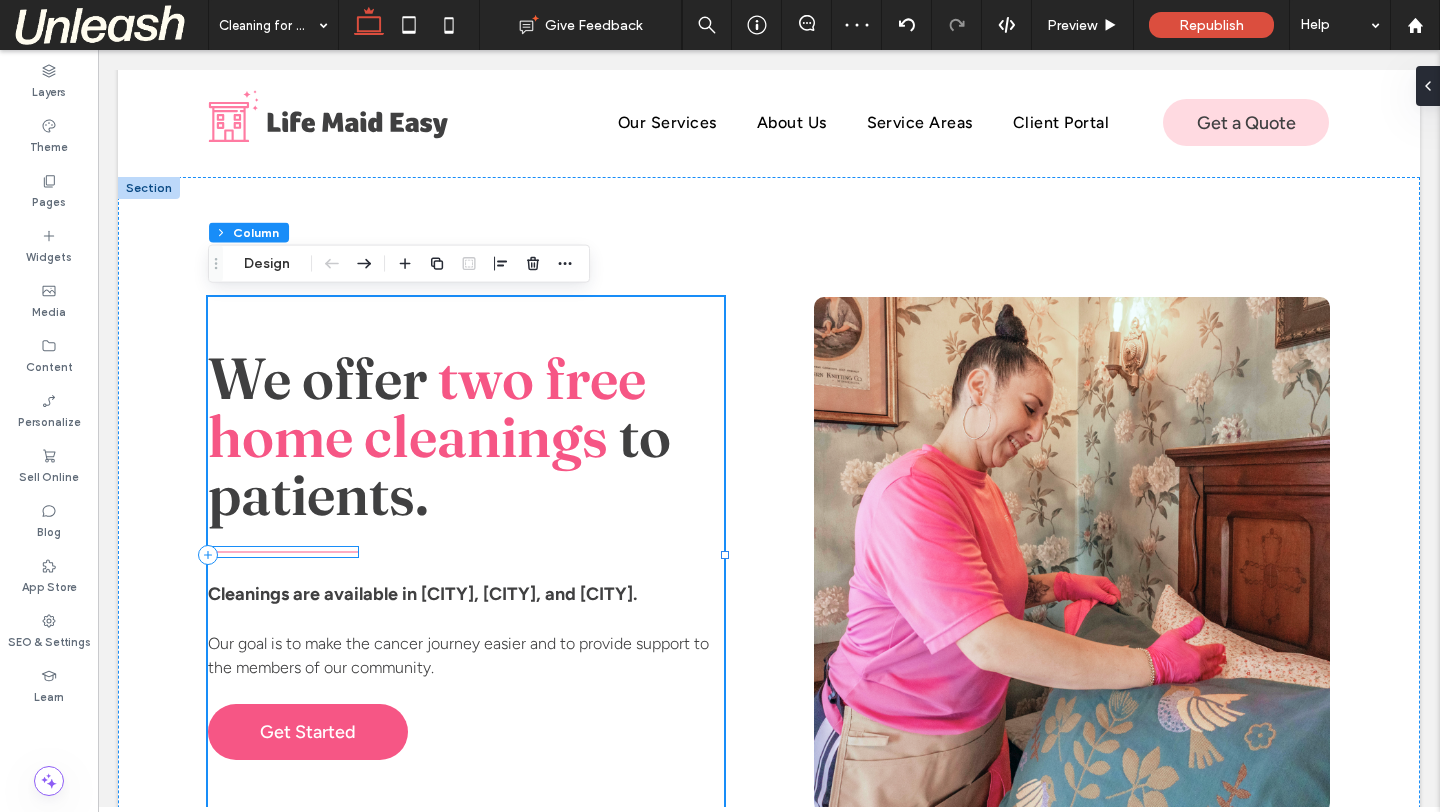 click at bounding box center (283, 552) 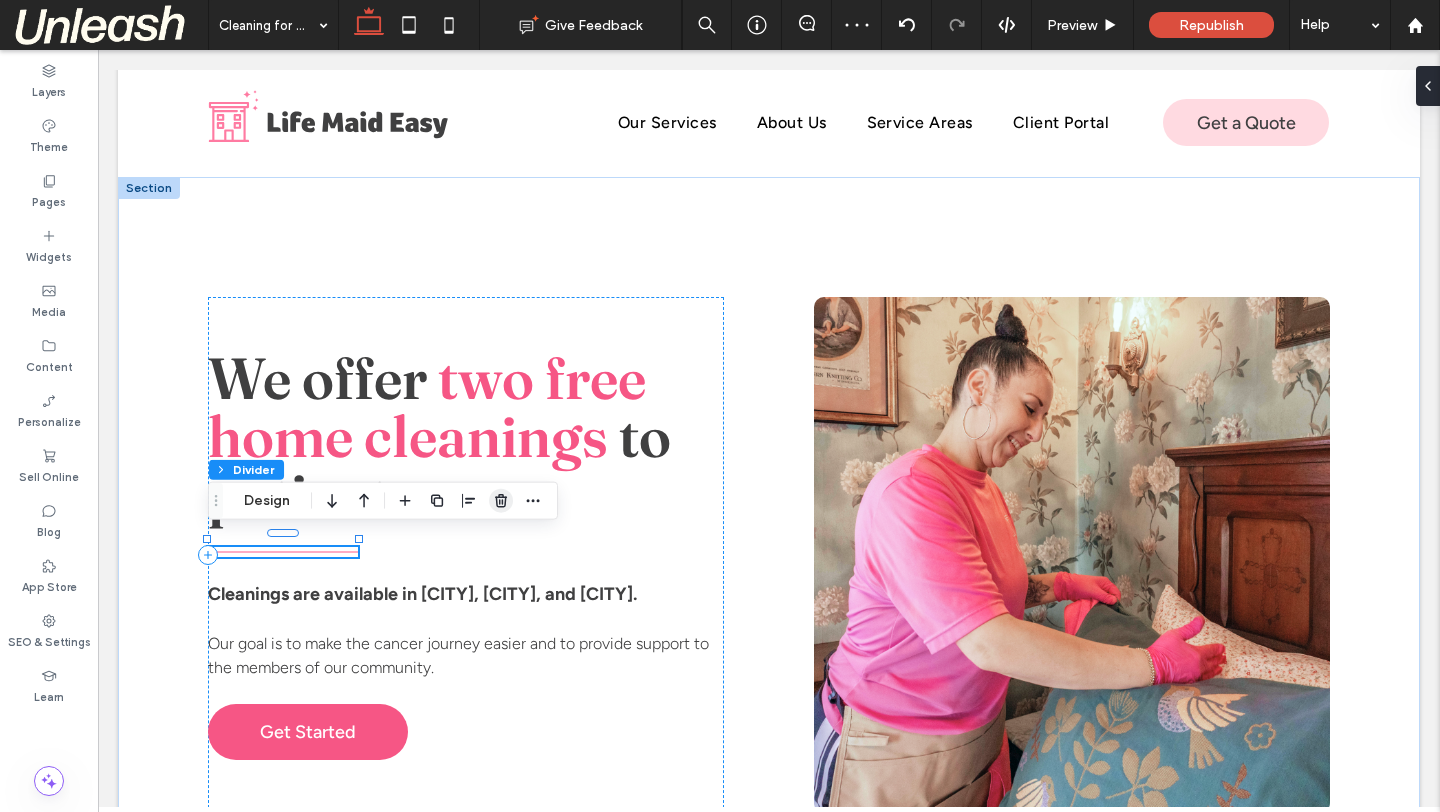 click 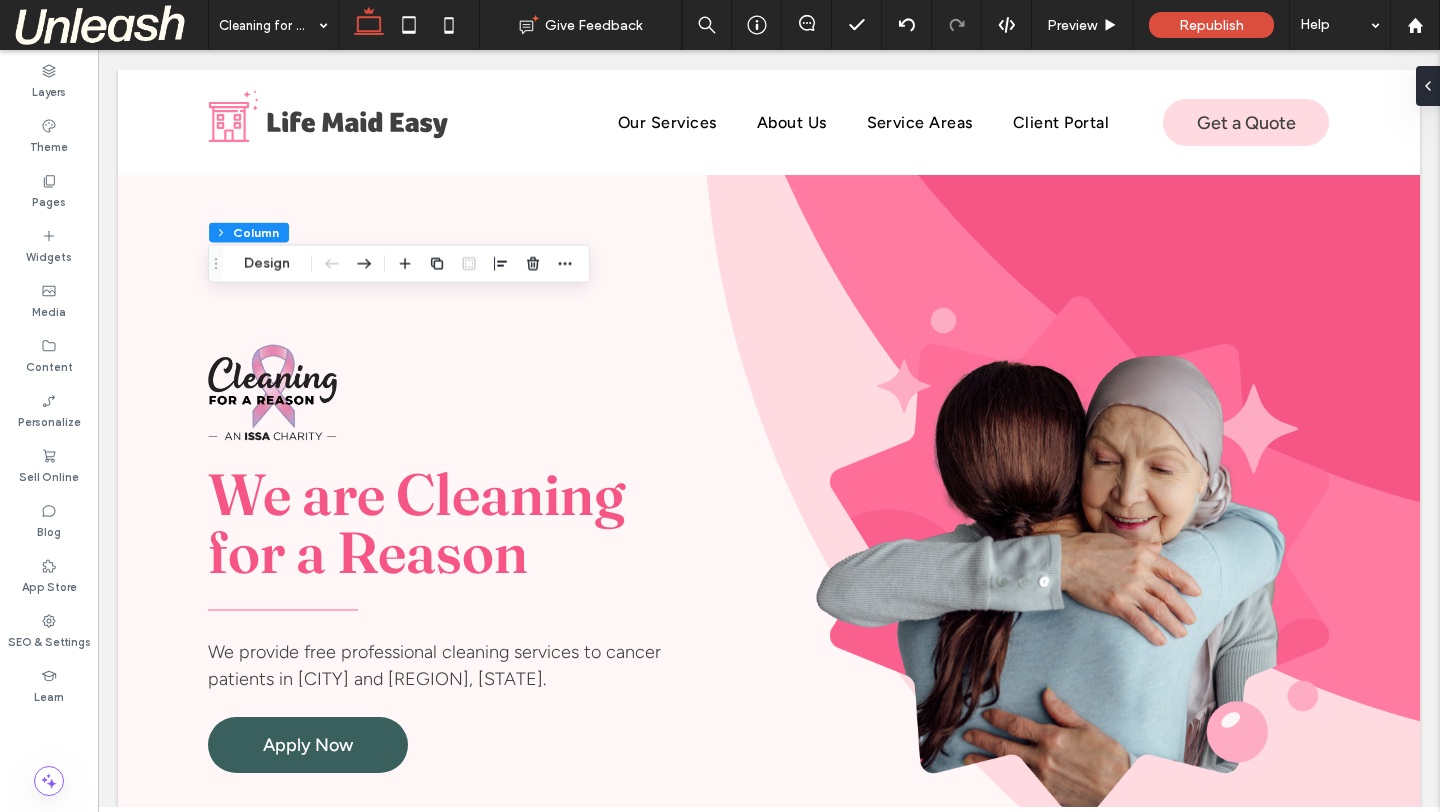 scroll, scrollTop: 3323, scrollLeft: 0, axis: vertical 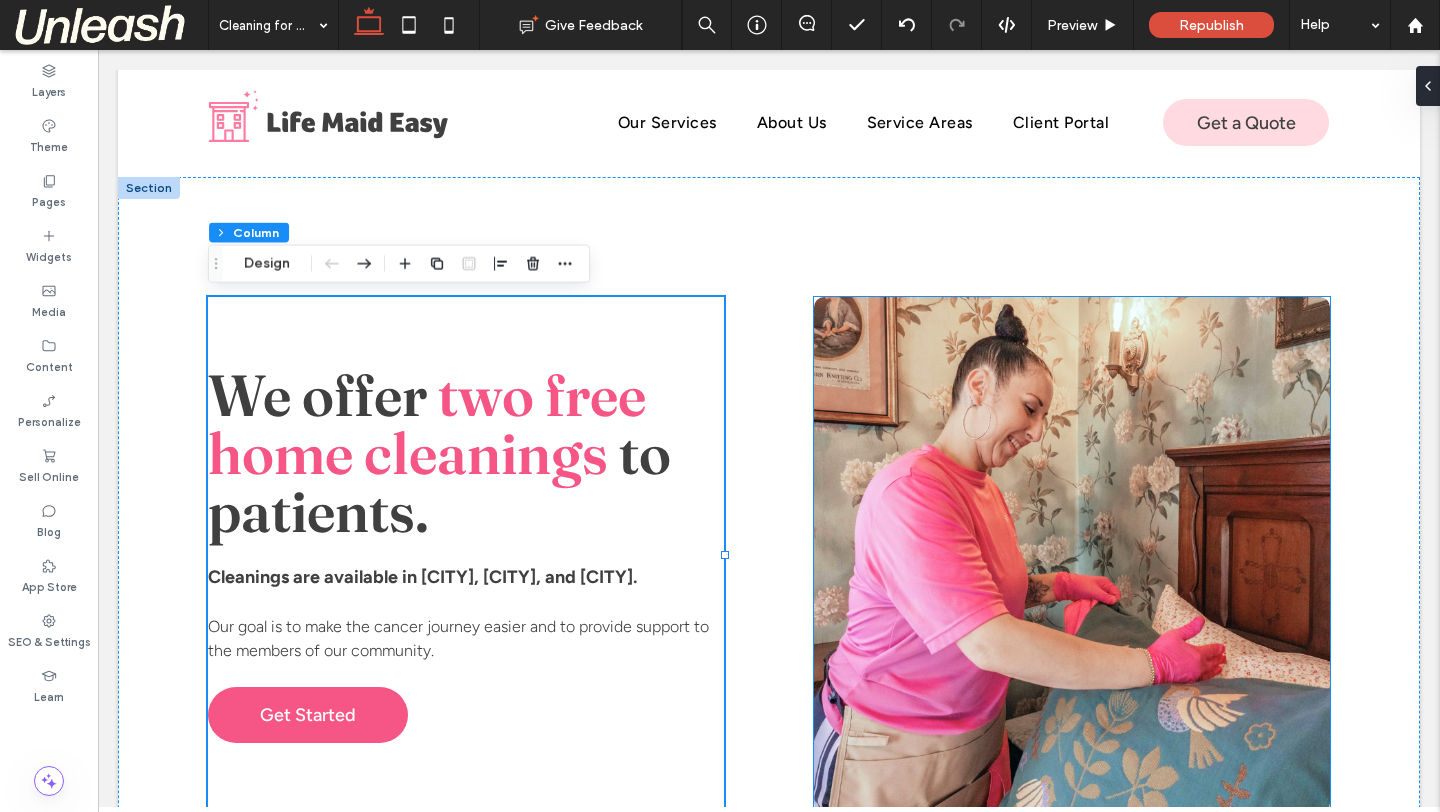 click at bounding box center [1072, 555] 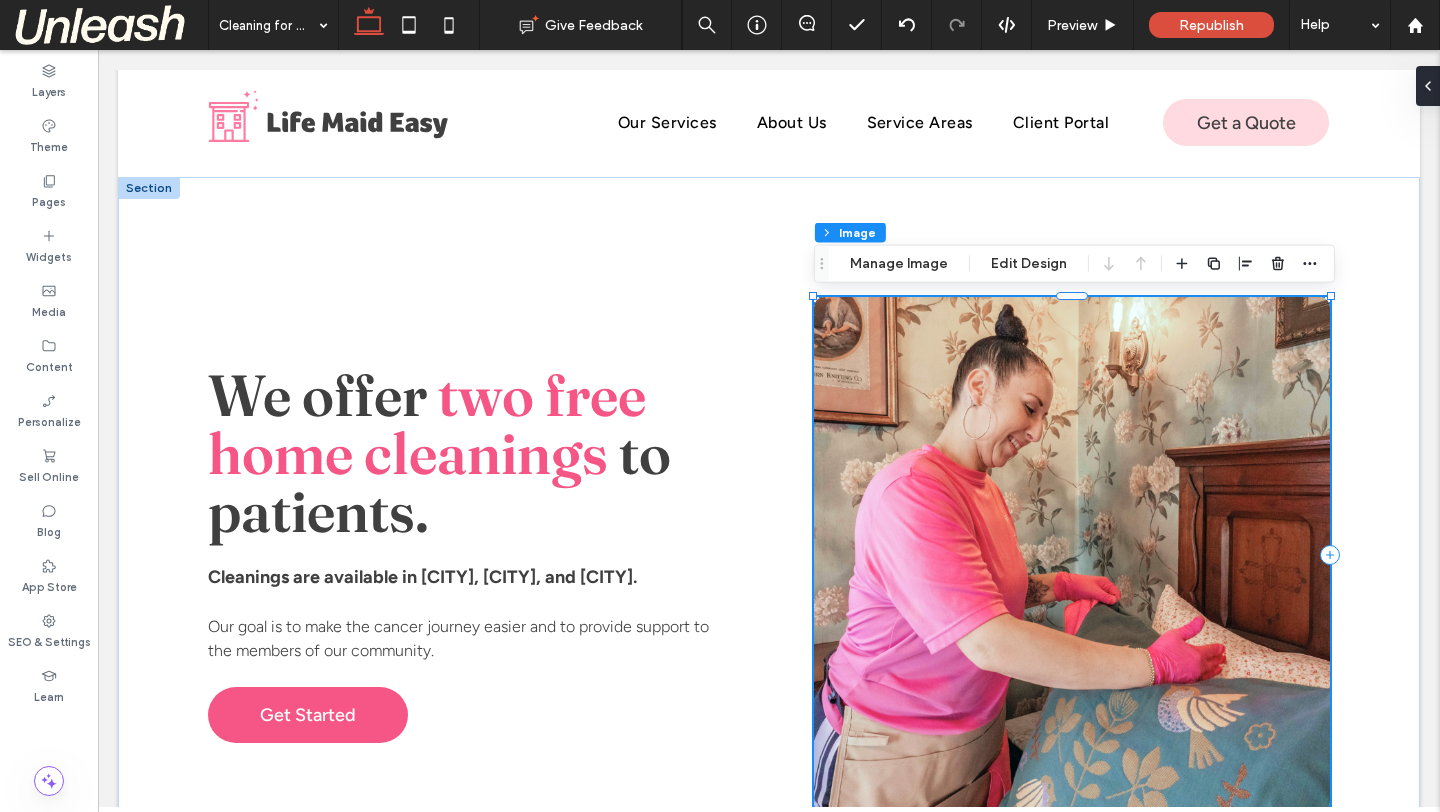 type on "**" 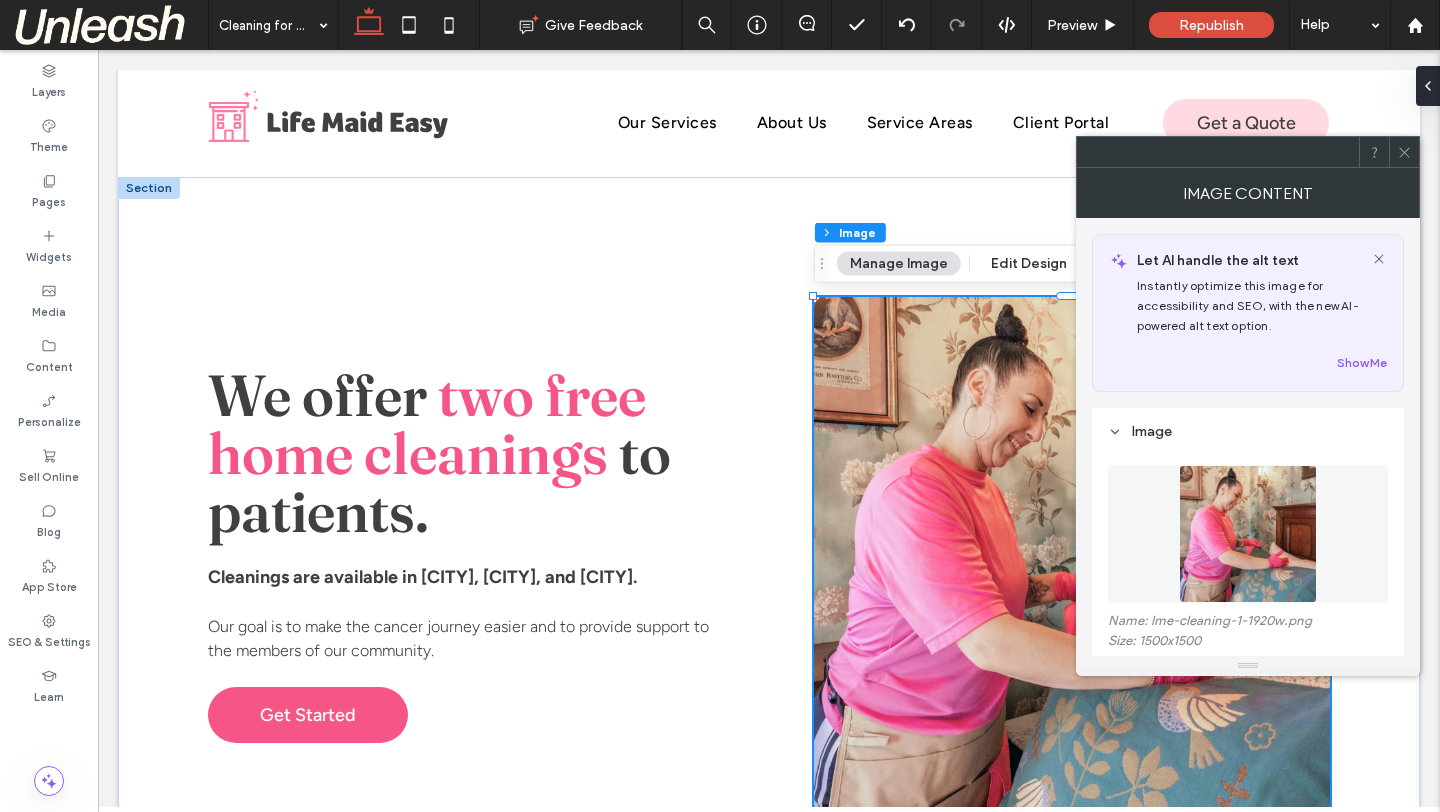 click at bounding box center [1248, 534] 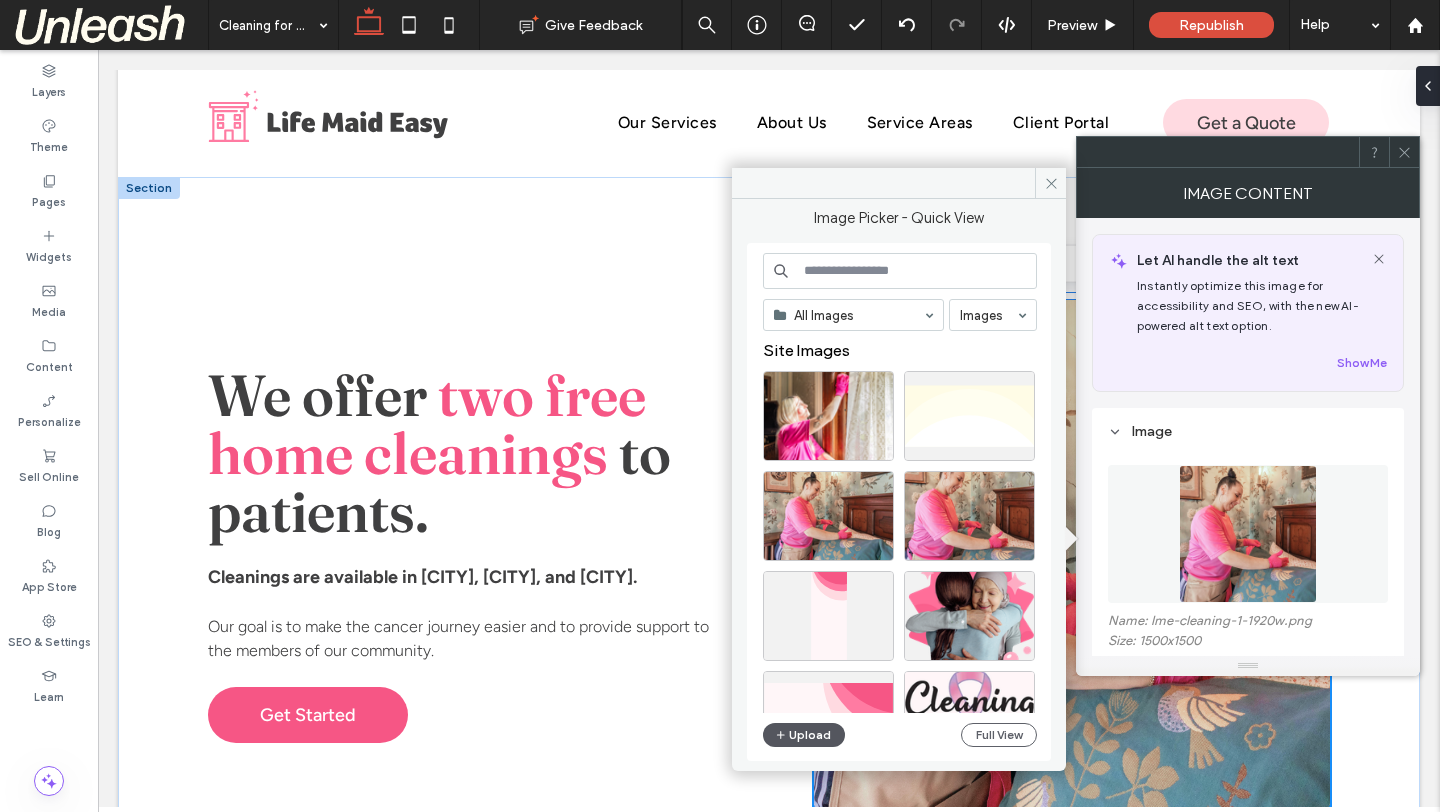 click on "Upload" at bounding box center [804, 735] 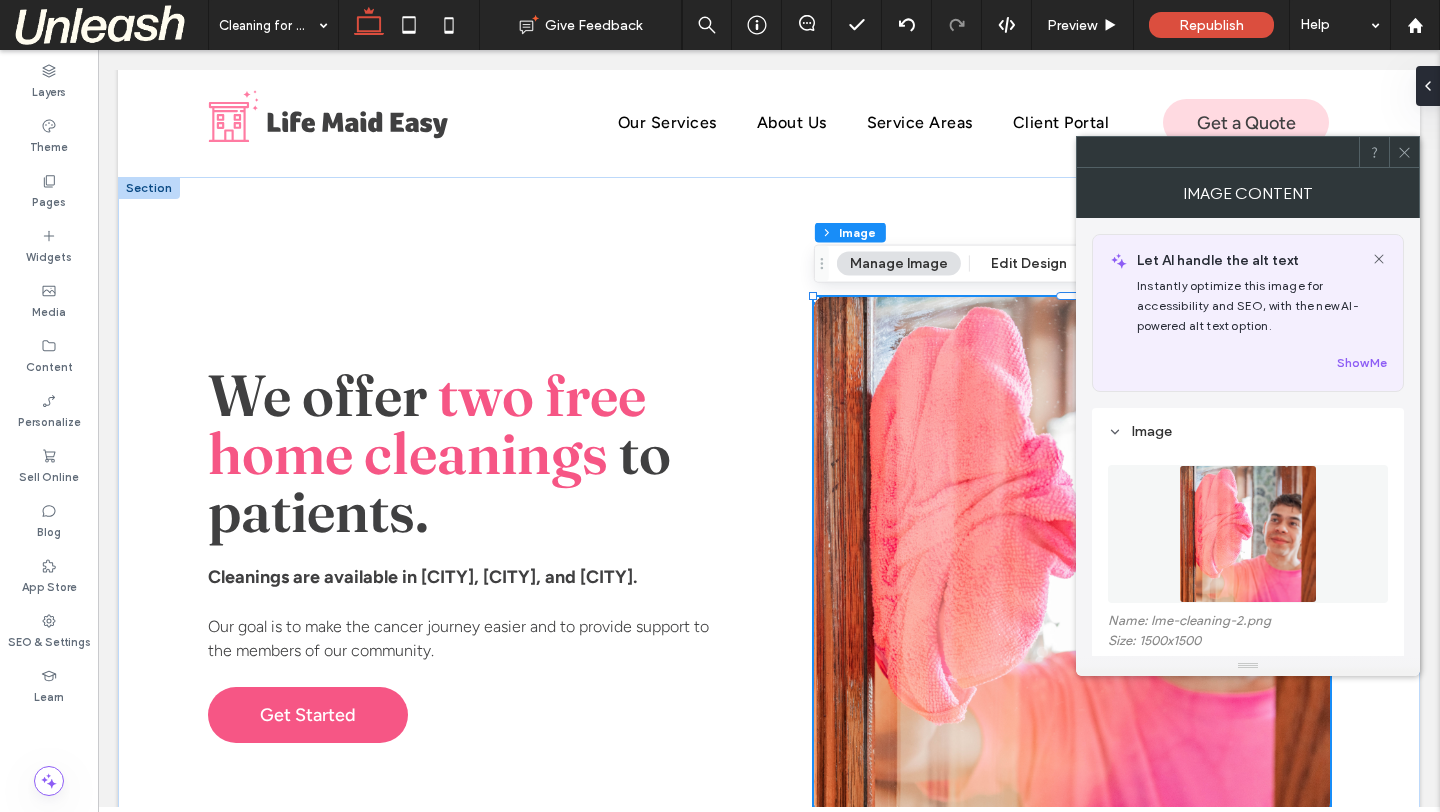 click 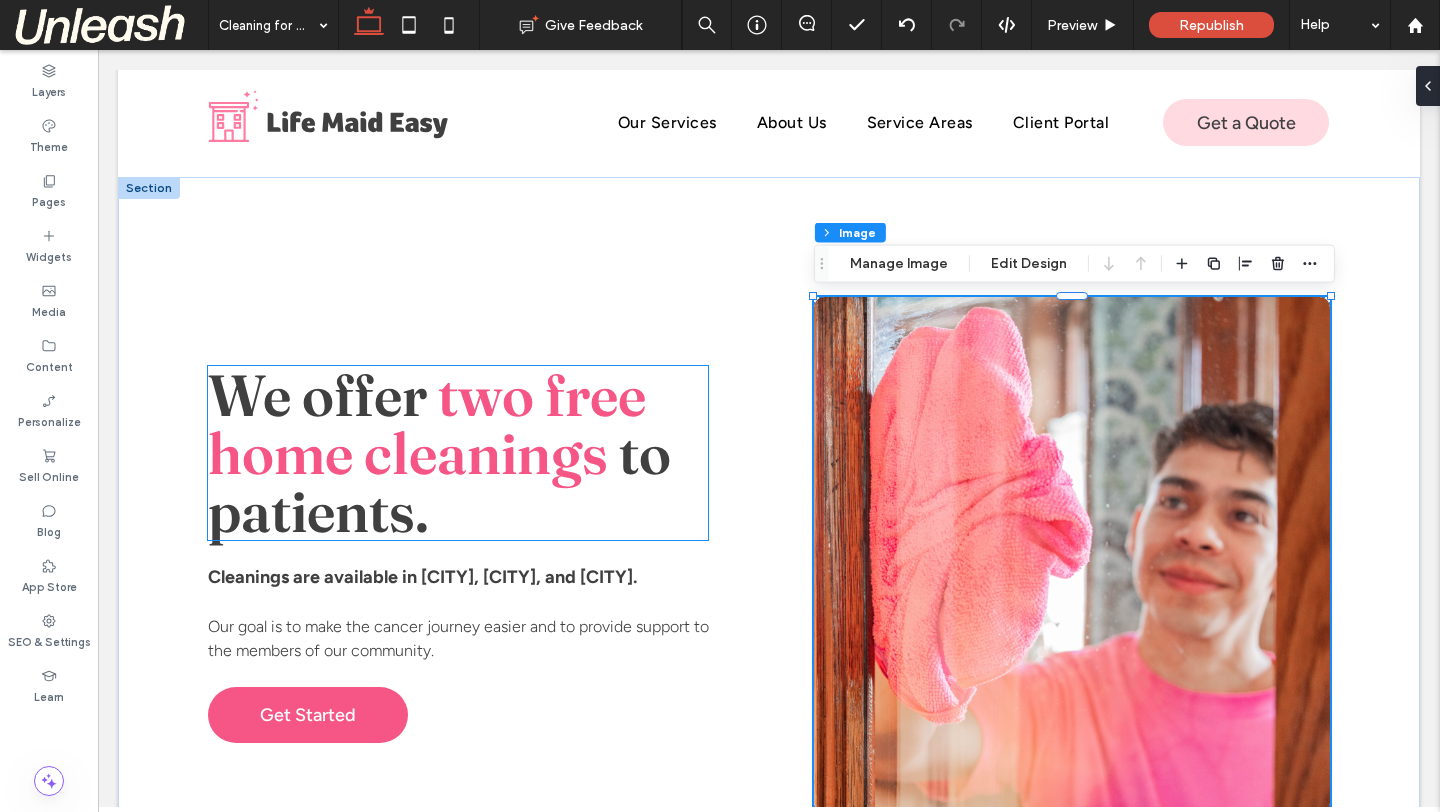 click on "two free home cleanings" at bounding box center (427, 424) 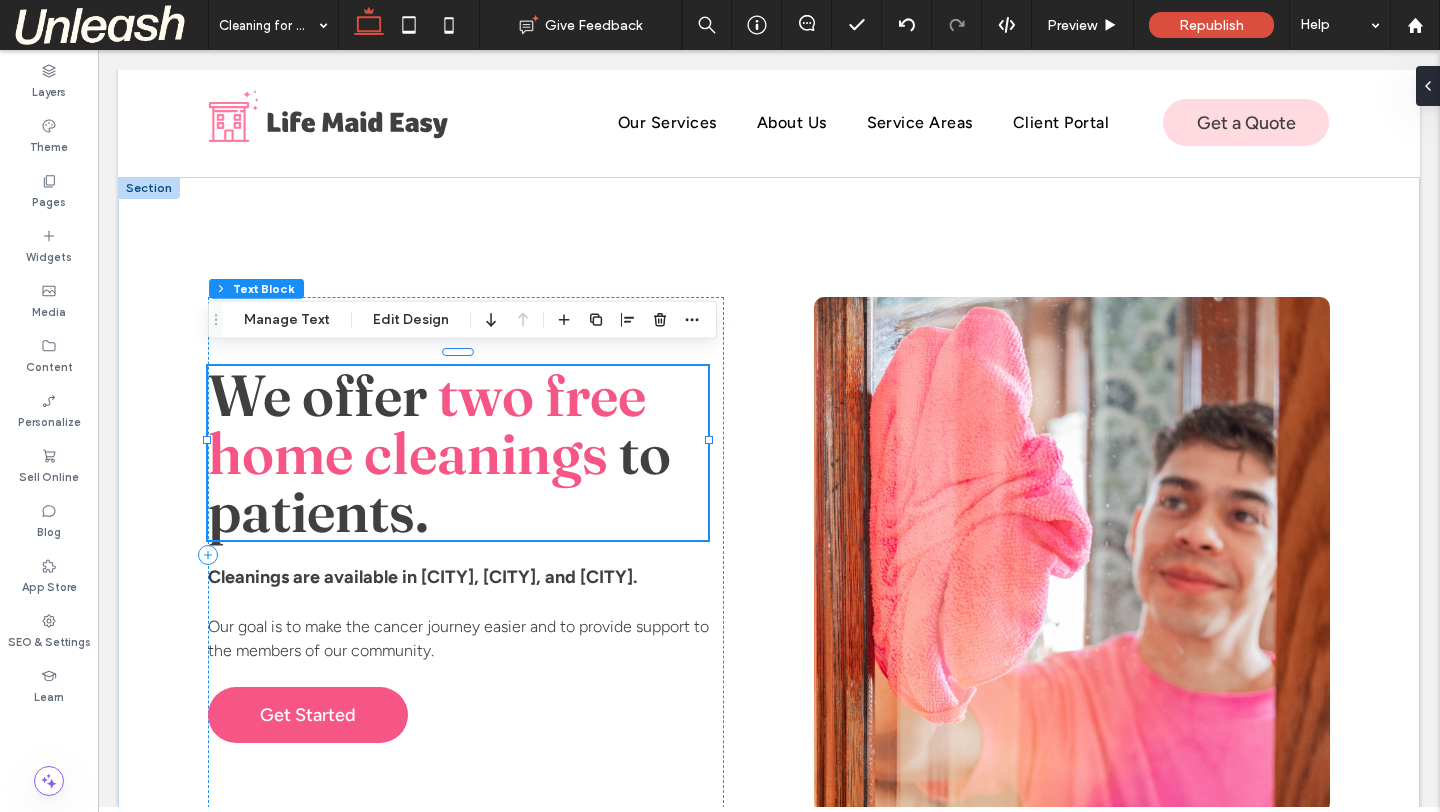 click on "We offer
two free home cleanings   to patients." at bounding box center (458, 453) 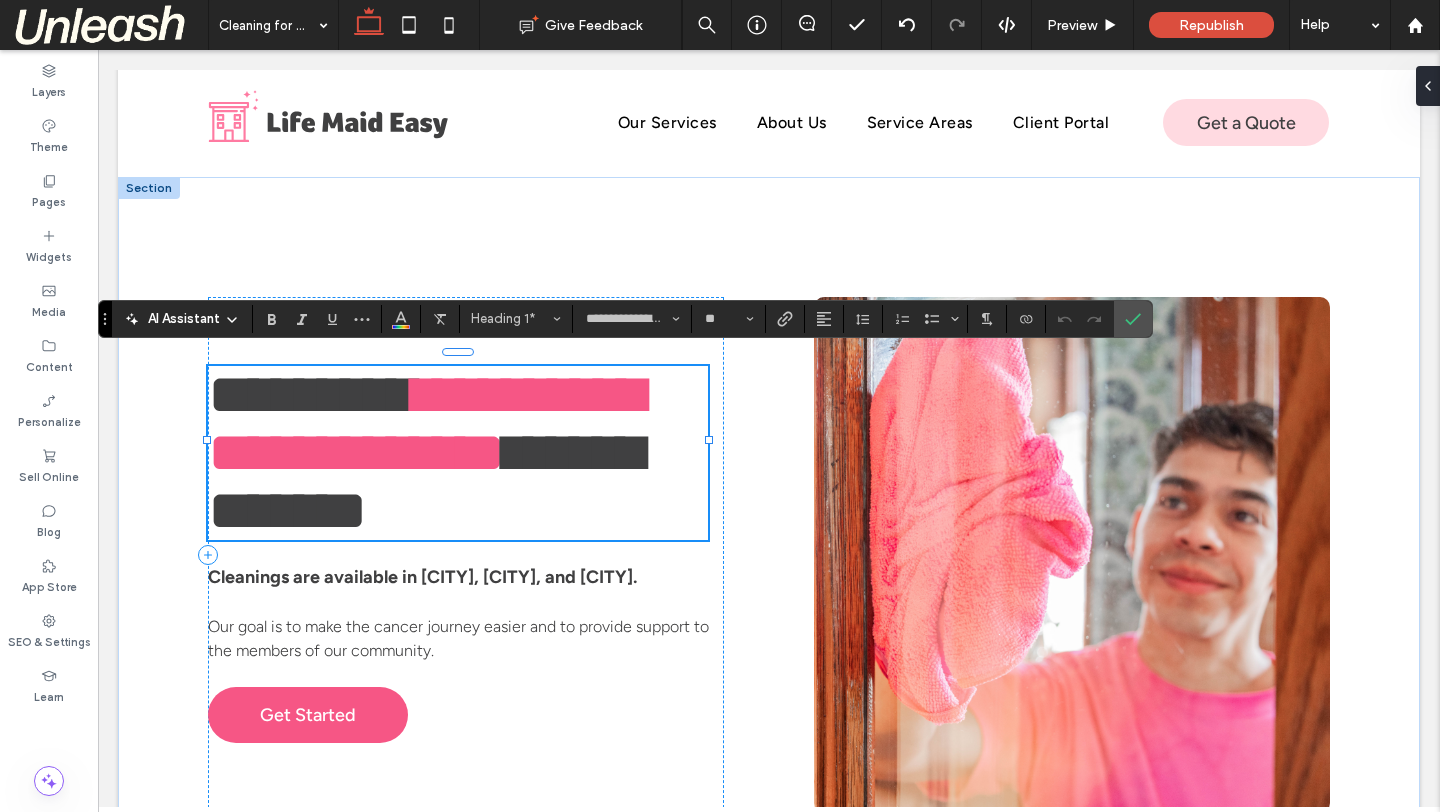 type on "**********" 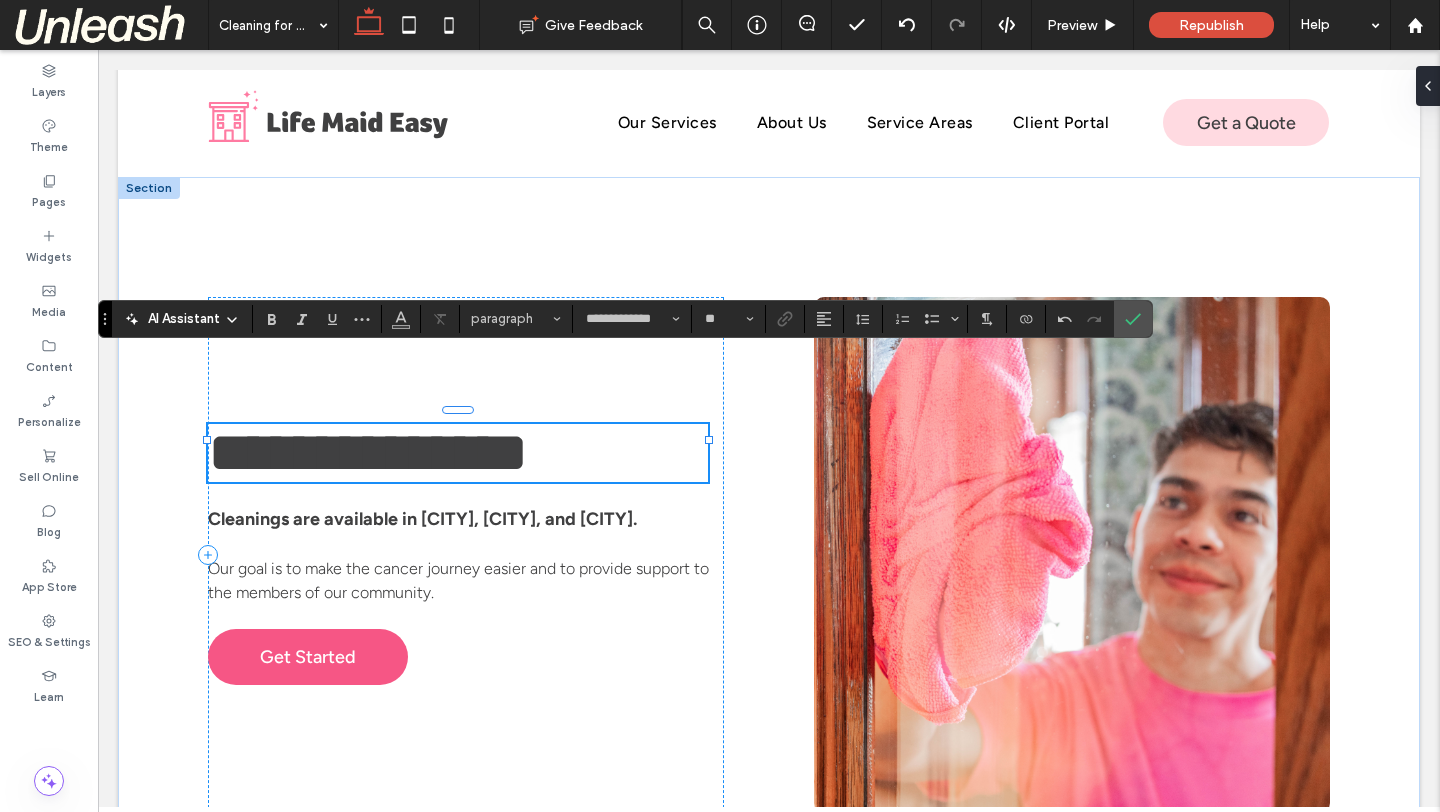 type on "**********" 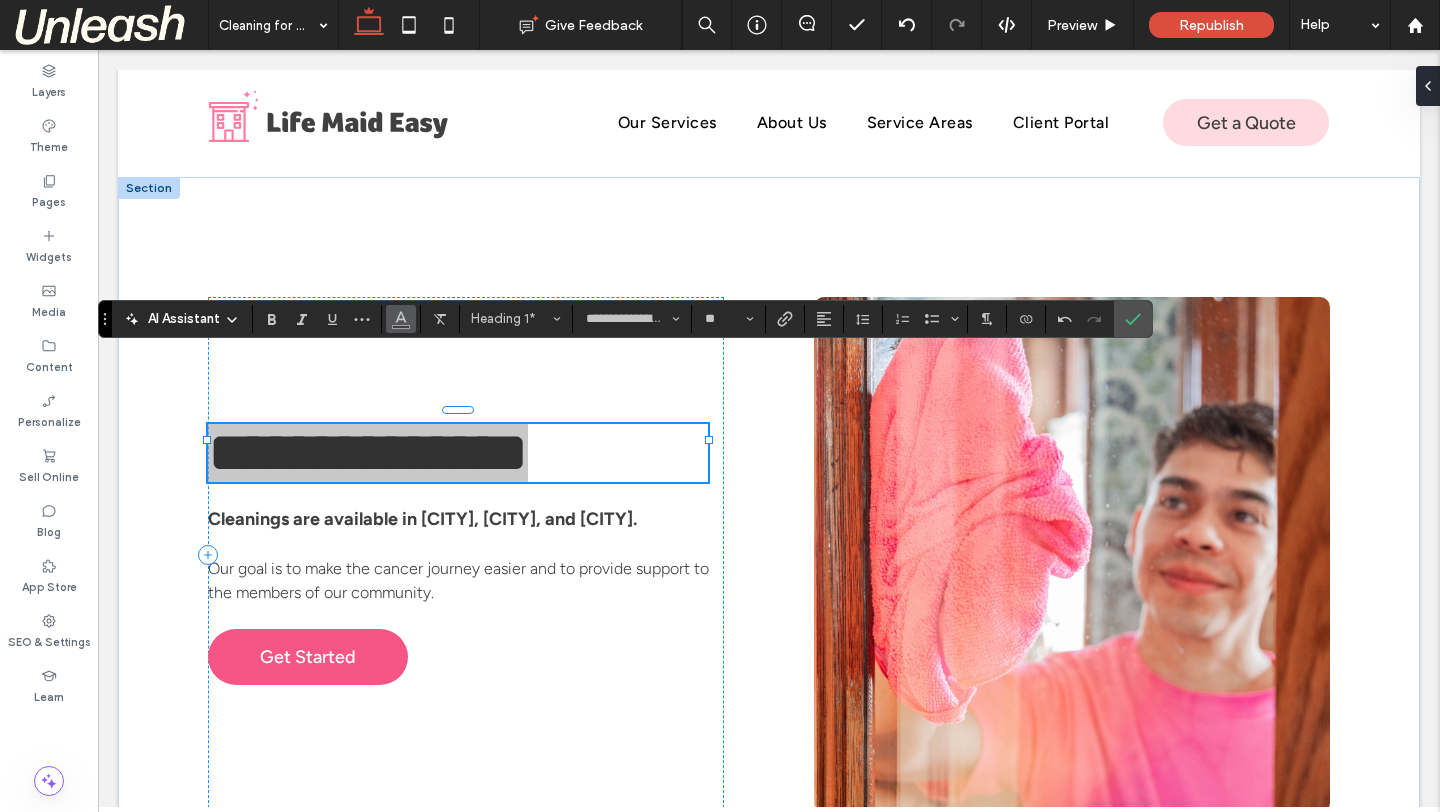 click 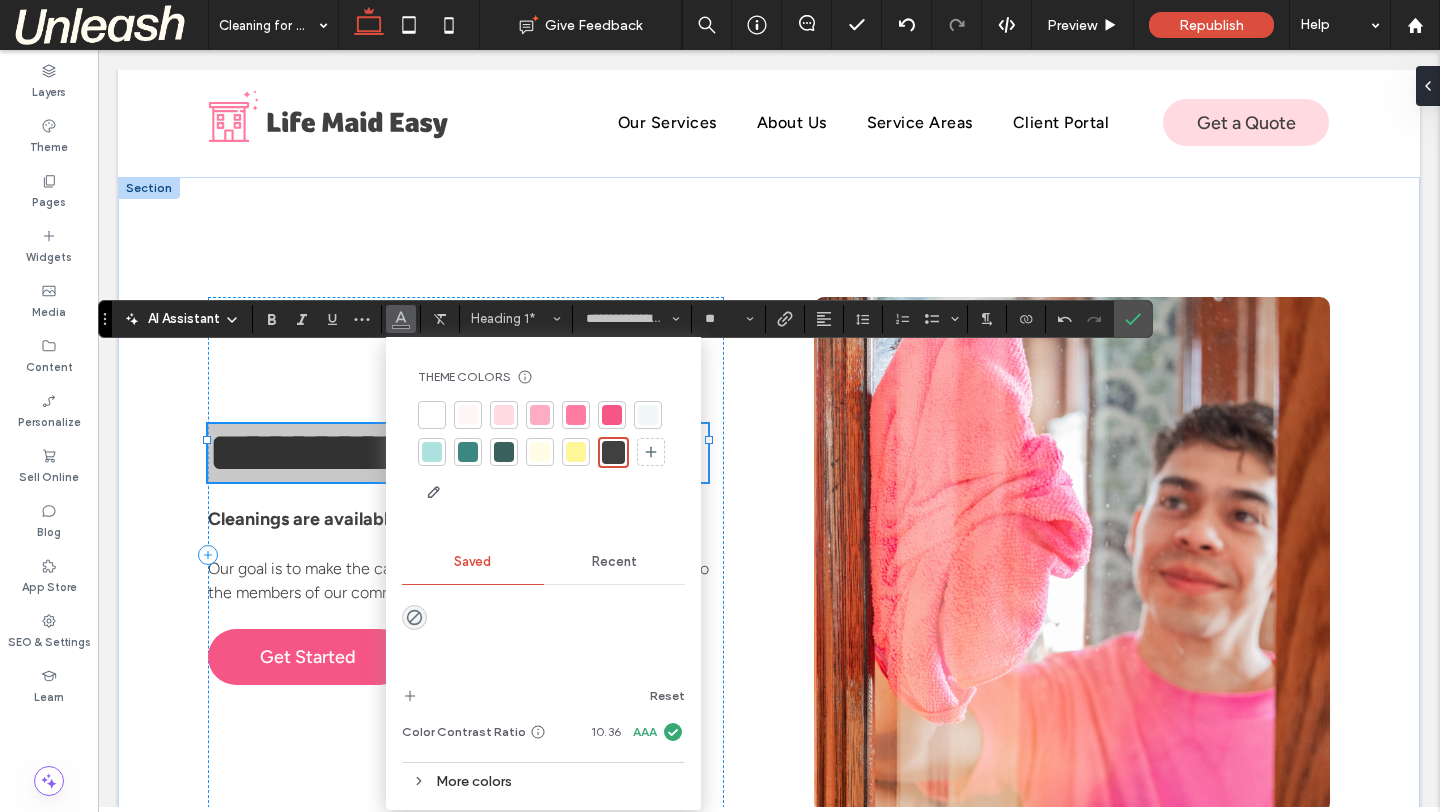 click at bounding box center (504, 452) 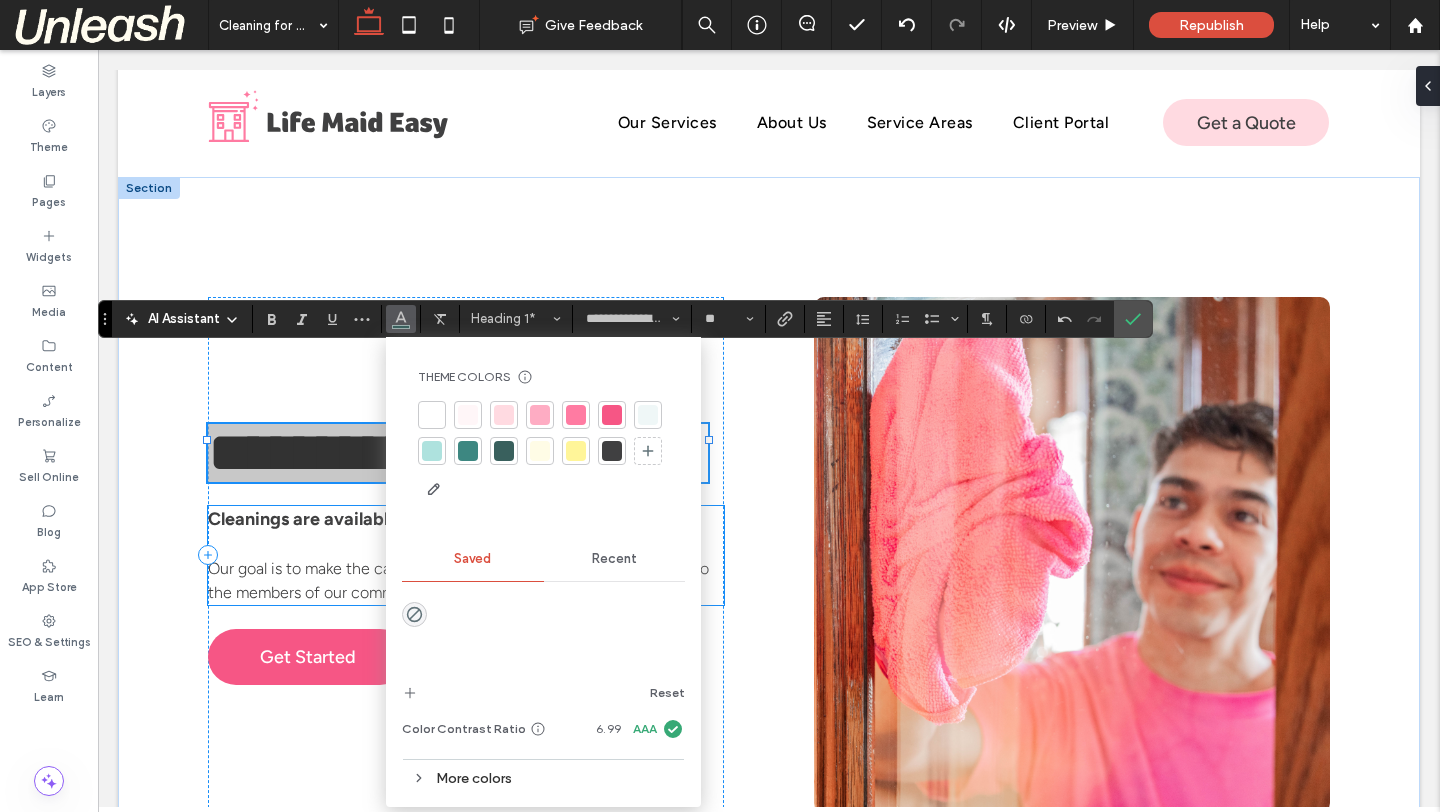 click on "Cleanings are available in [CITY], [CITY], and [CITY]." at bounding box center (422, 519) 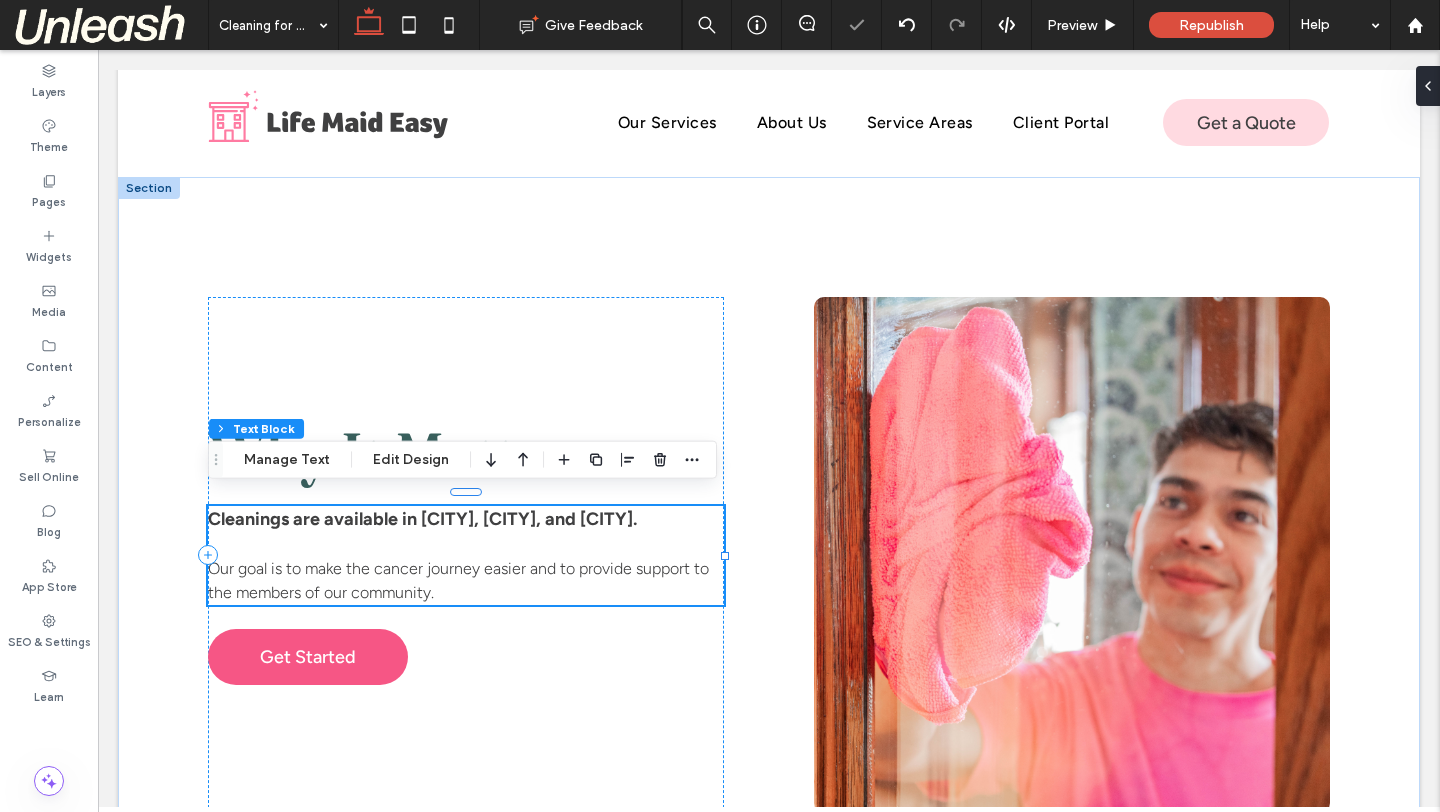 click on "Cleanings are available in Macungie, Allentown, and Philadelphia." at bounding box center (466, 519) 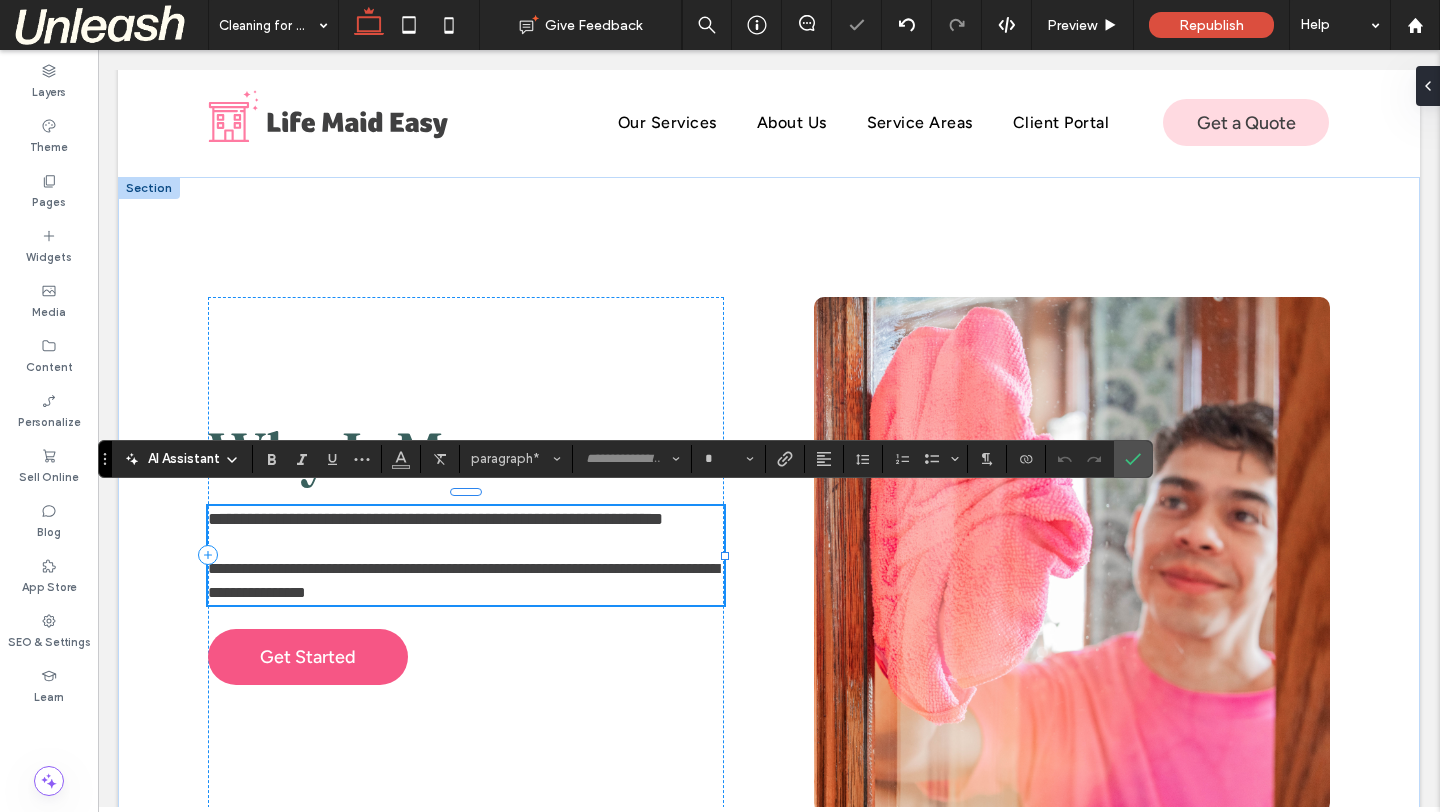 click on "**********" at bounding box center (466, 519) 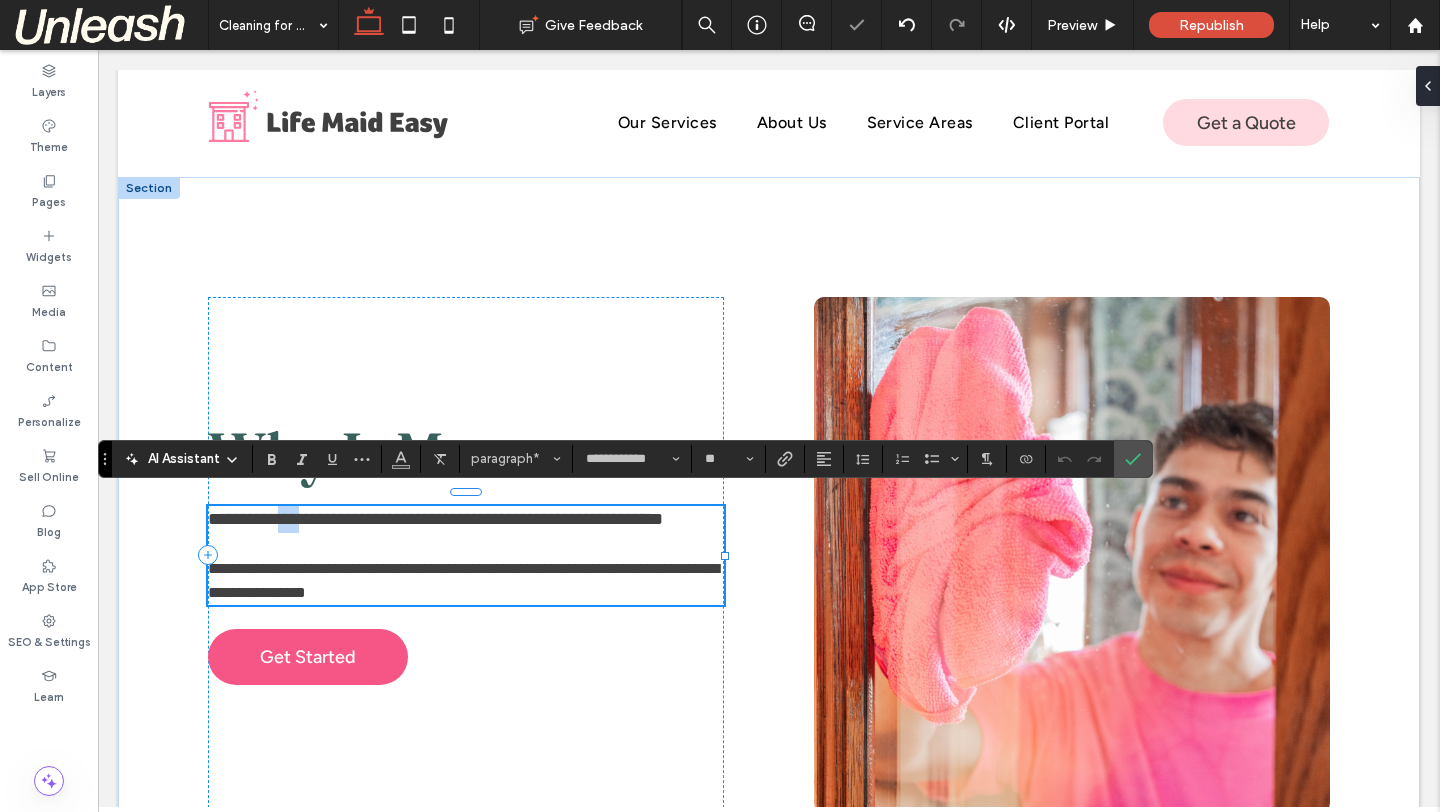 click on "**********" at bounding box center (466, 519) 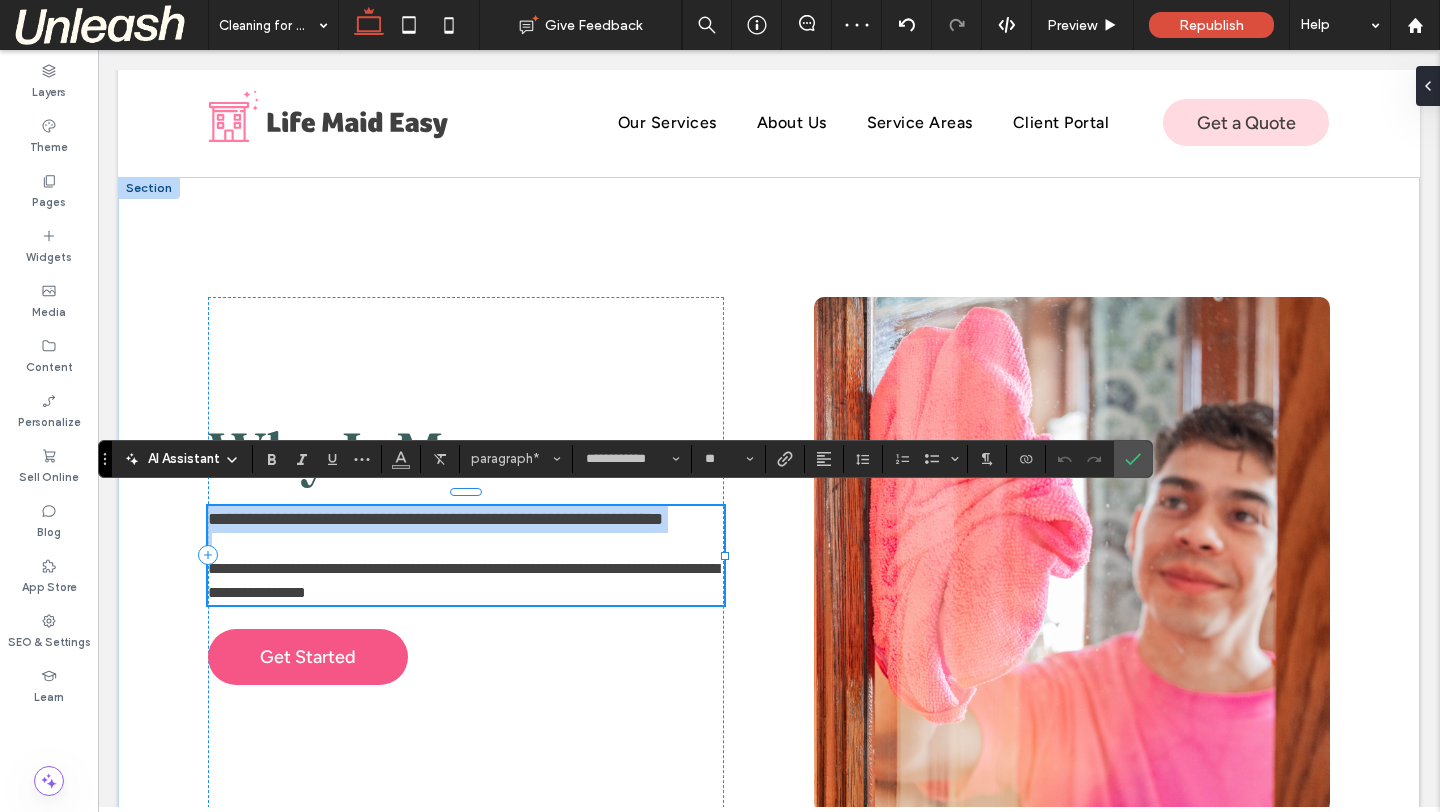 click on "**********" at bounding box center (466, 519) 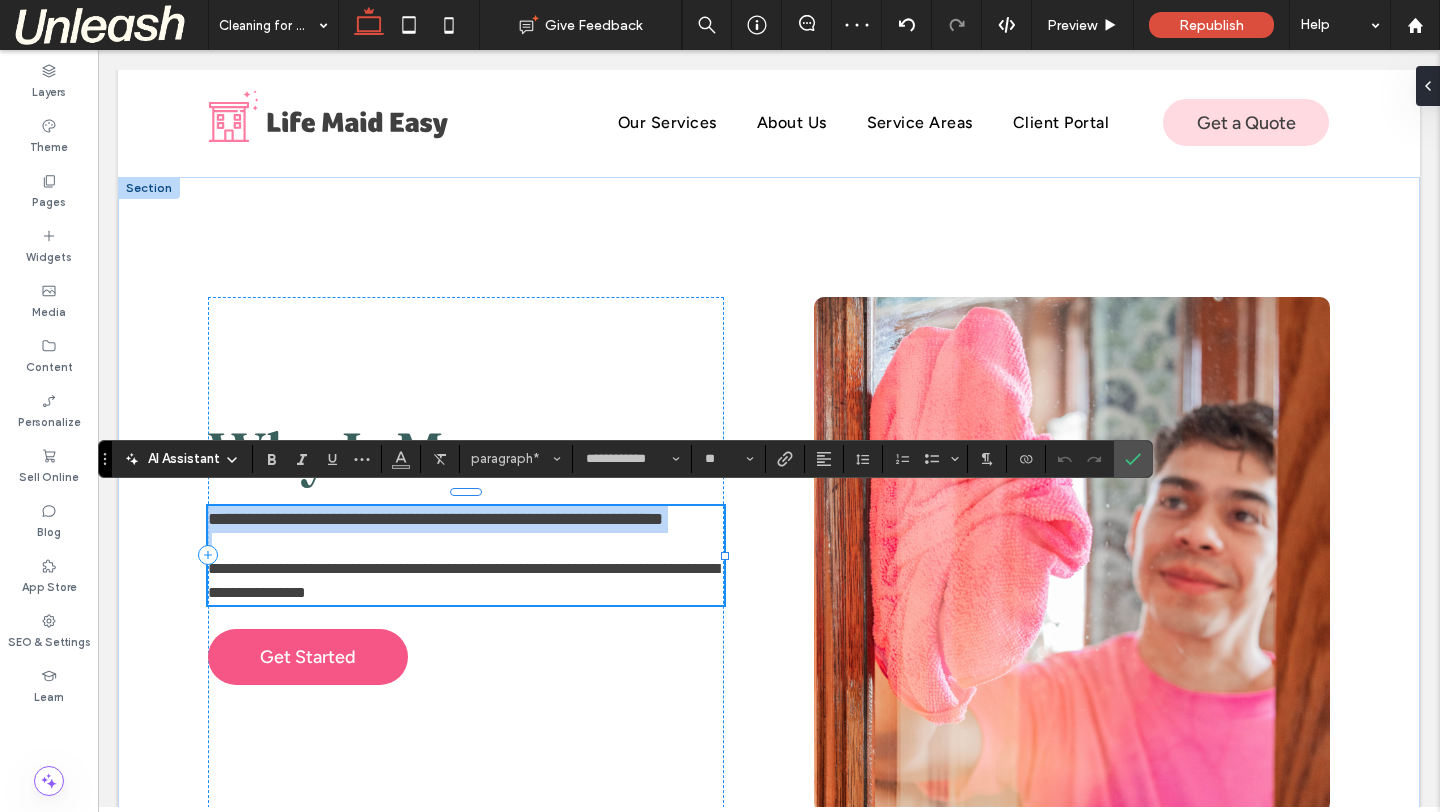 type on "**********" 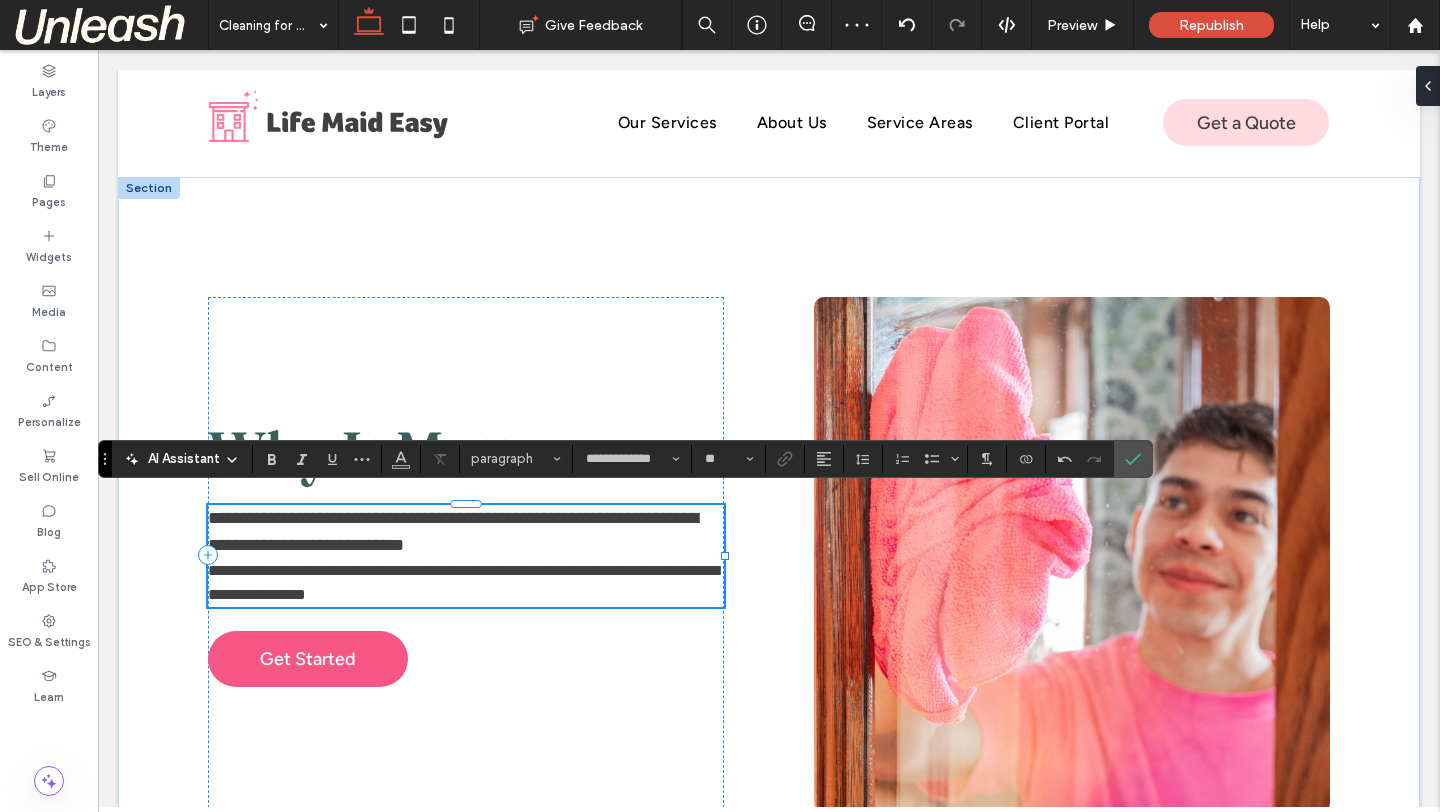 type on "**********" 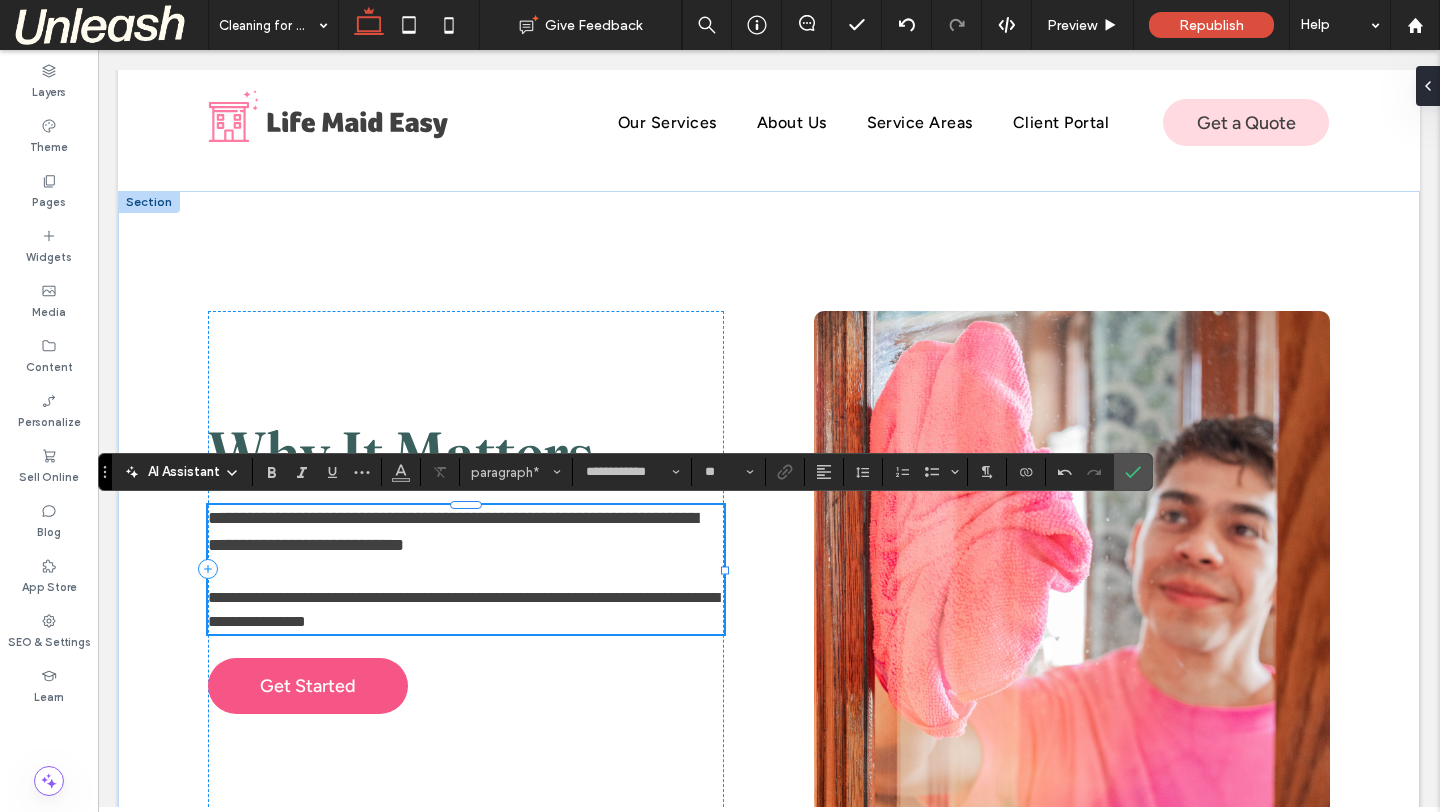 scroll, scrollTop: 3311, scrollLeft: 0, axis: vertical 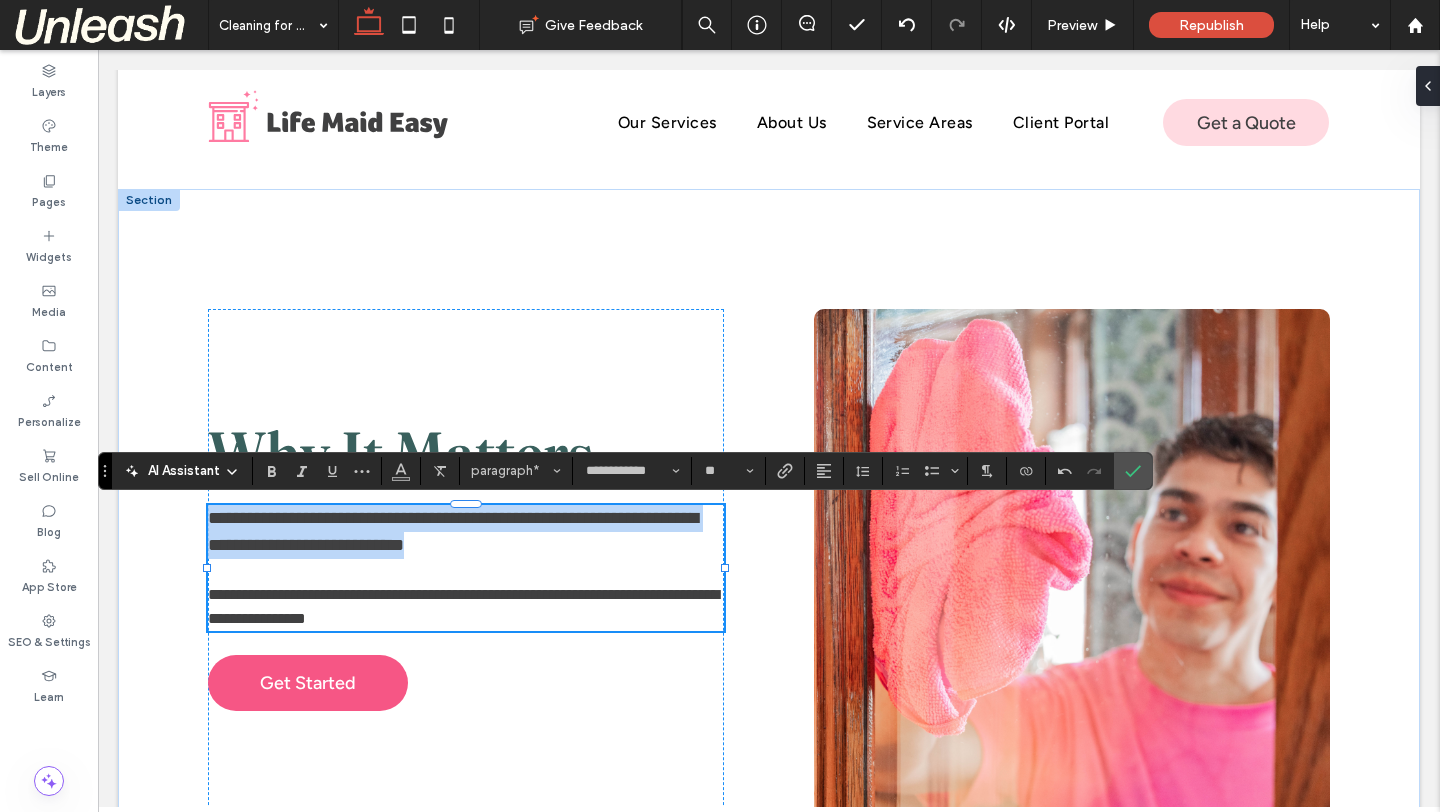 drag, startPoint x: 554, startPoint y: 540, endPoint x: 97, endPoint y: 501, distance: 458.6611 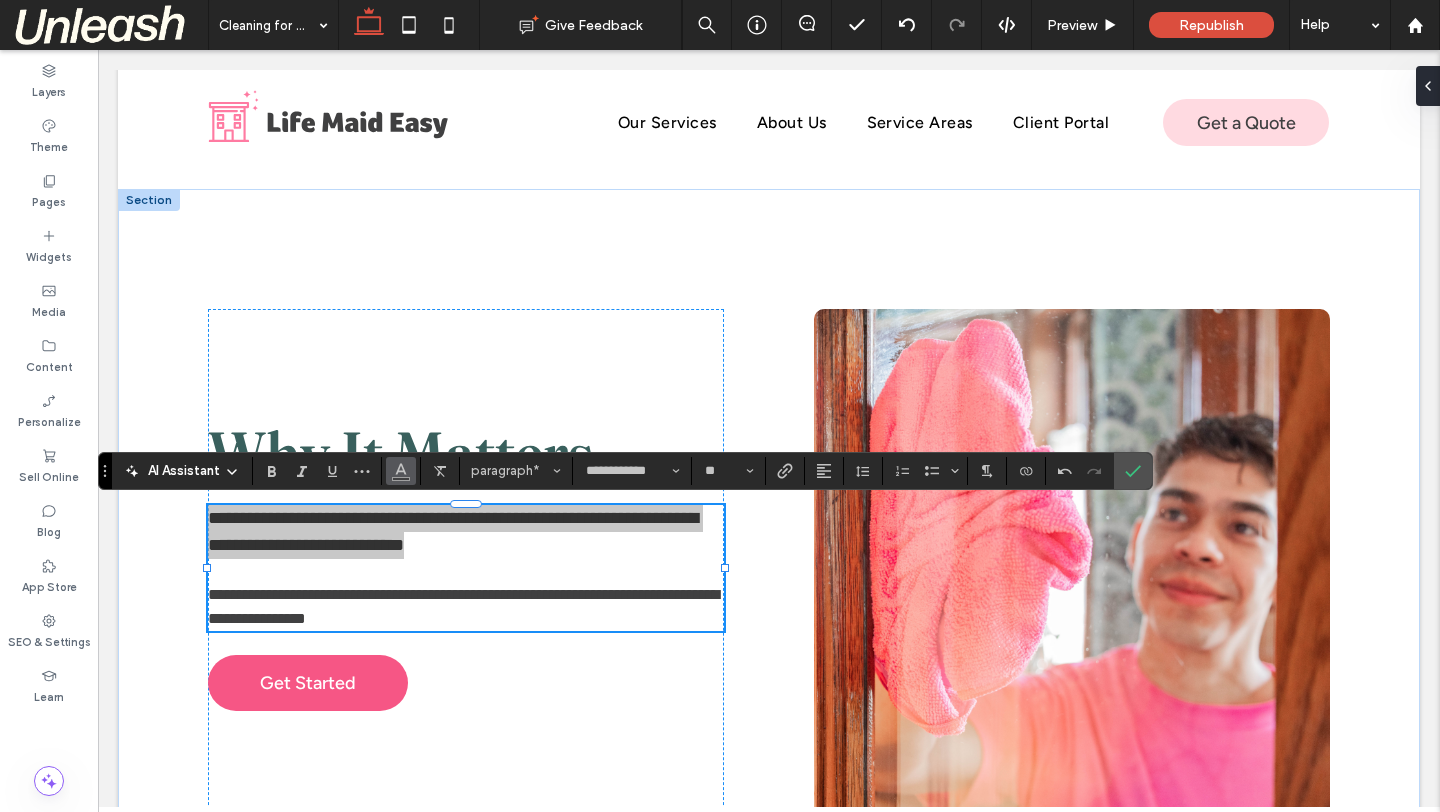 click at bounding box center (401, 471) 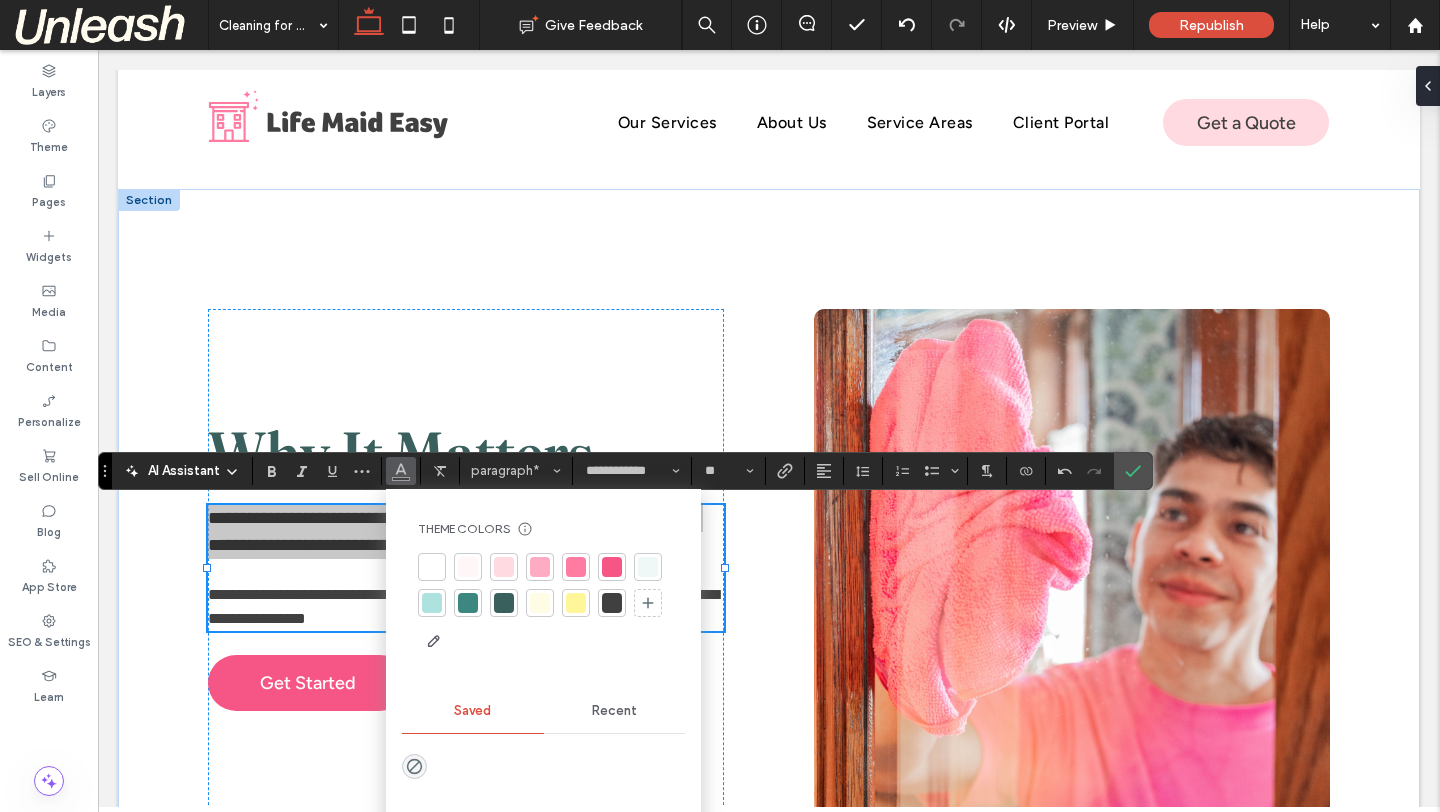click at bounding box center (504, 603) 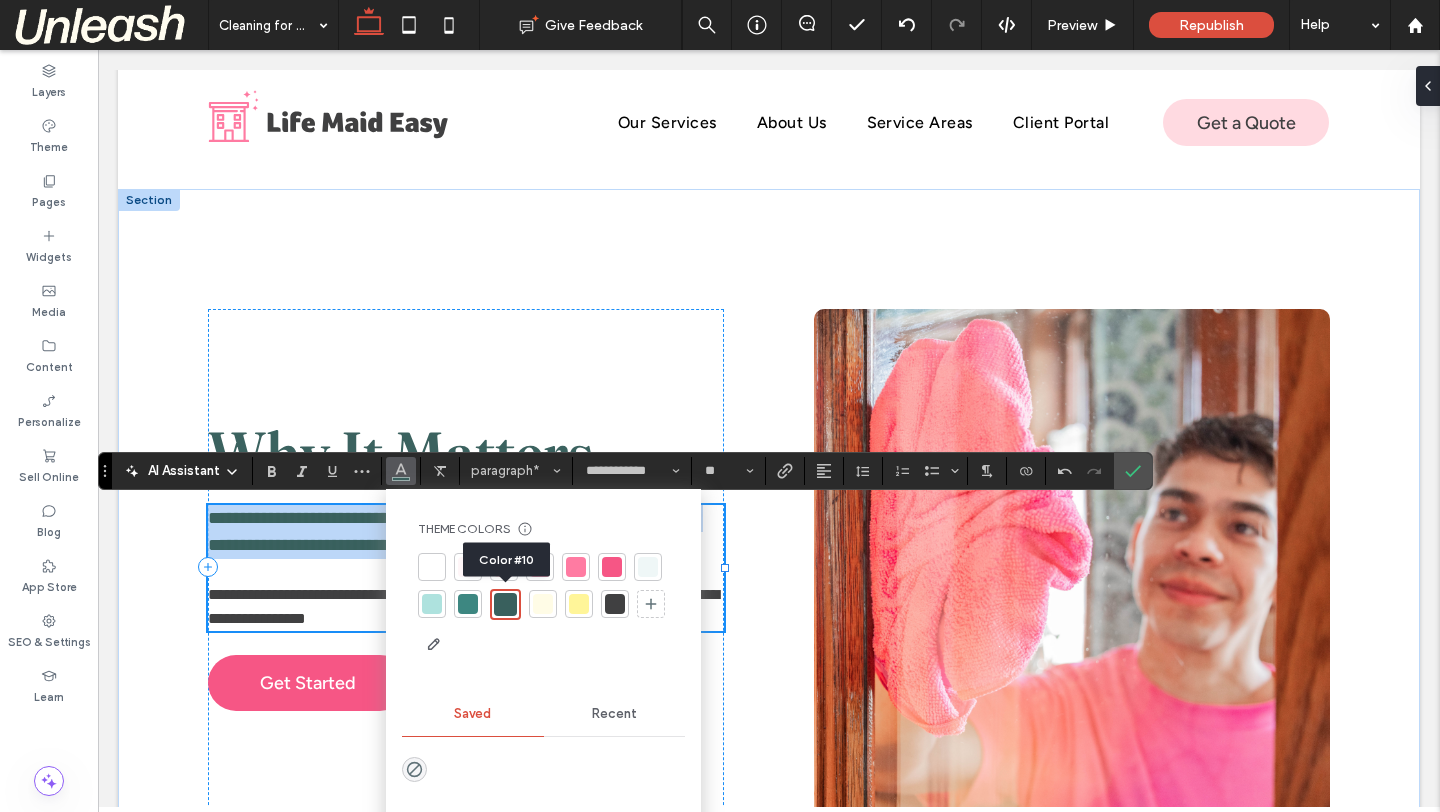type on "**********" 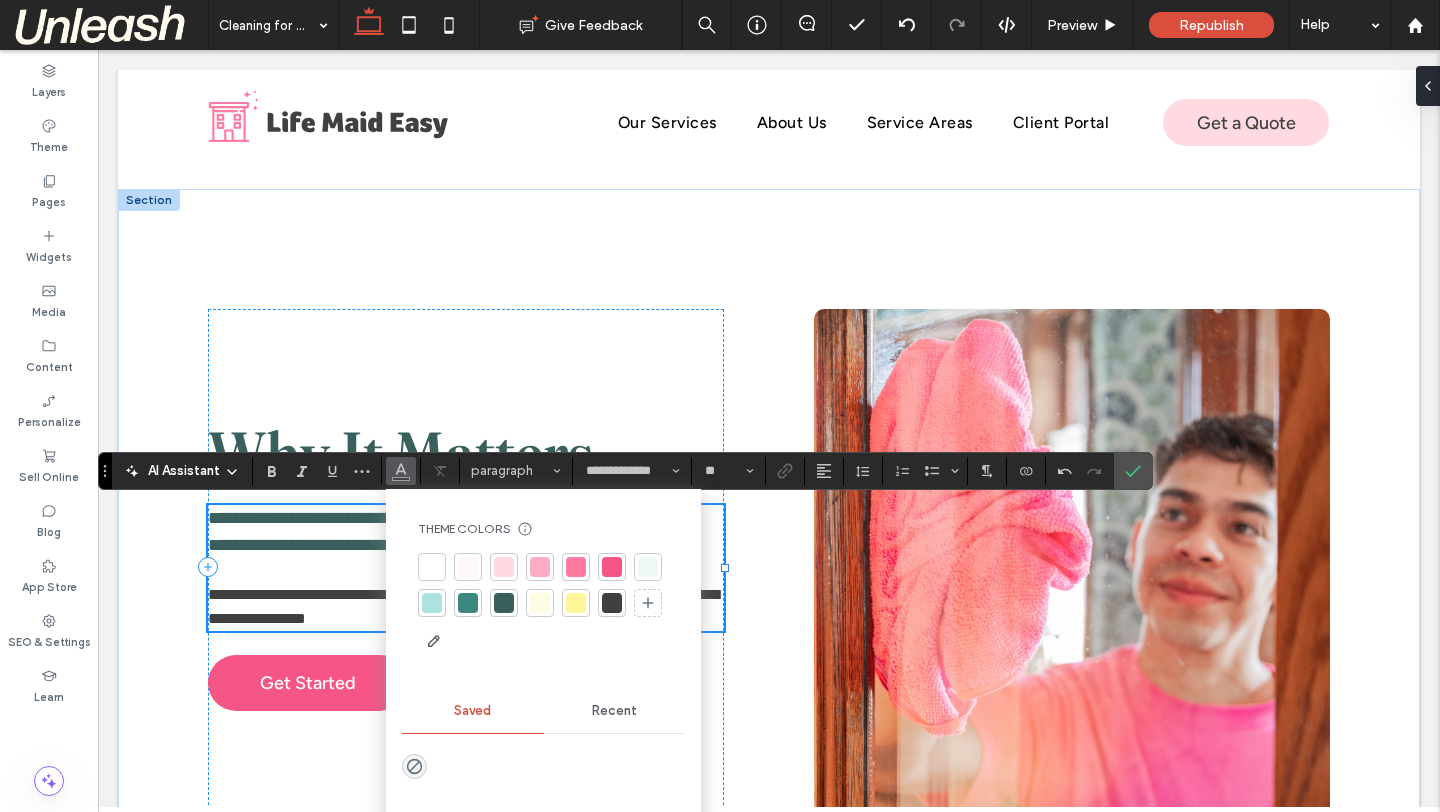 click at bounding box center (466, 571) 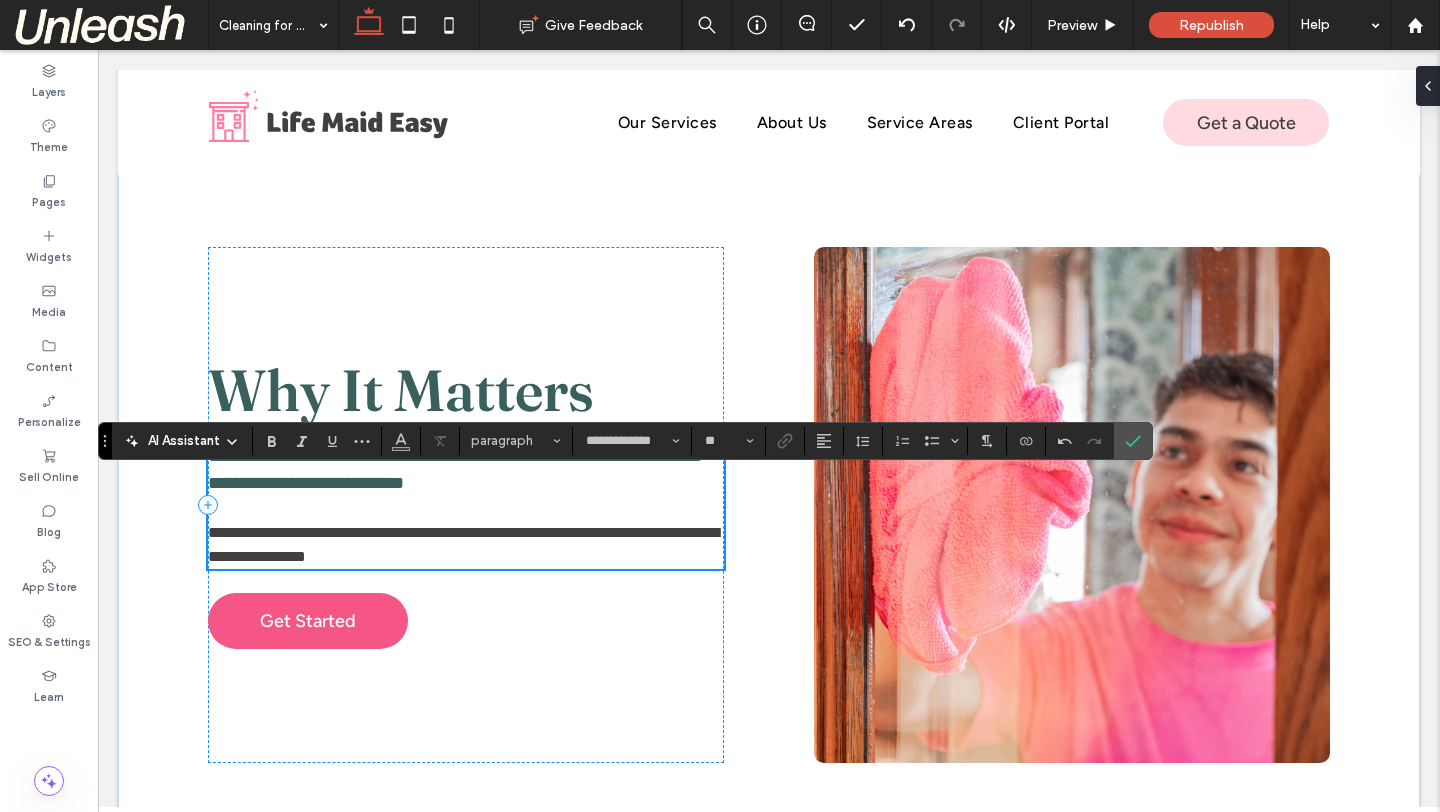 scroll, scrollTop: 3380, scrollLeft: 0, axis: vertical 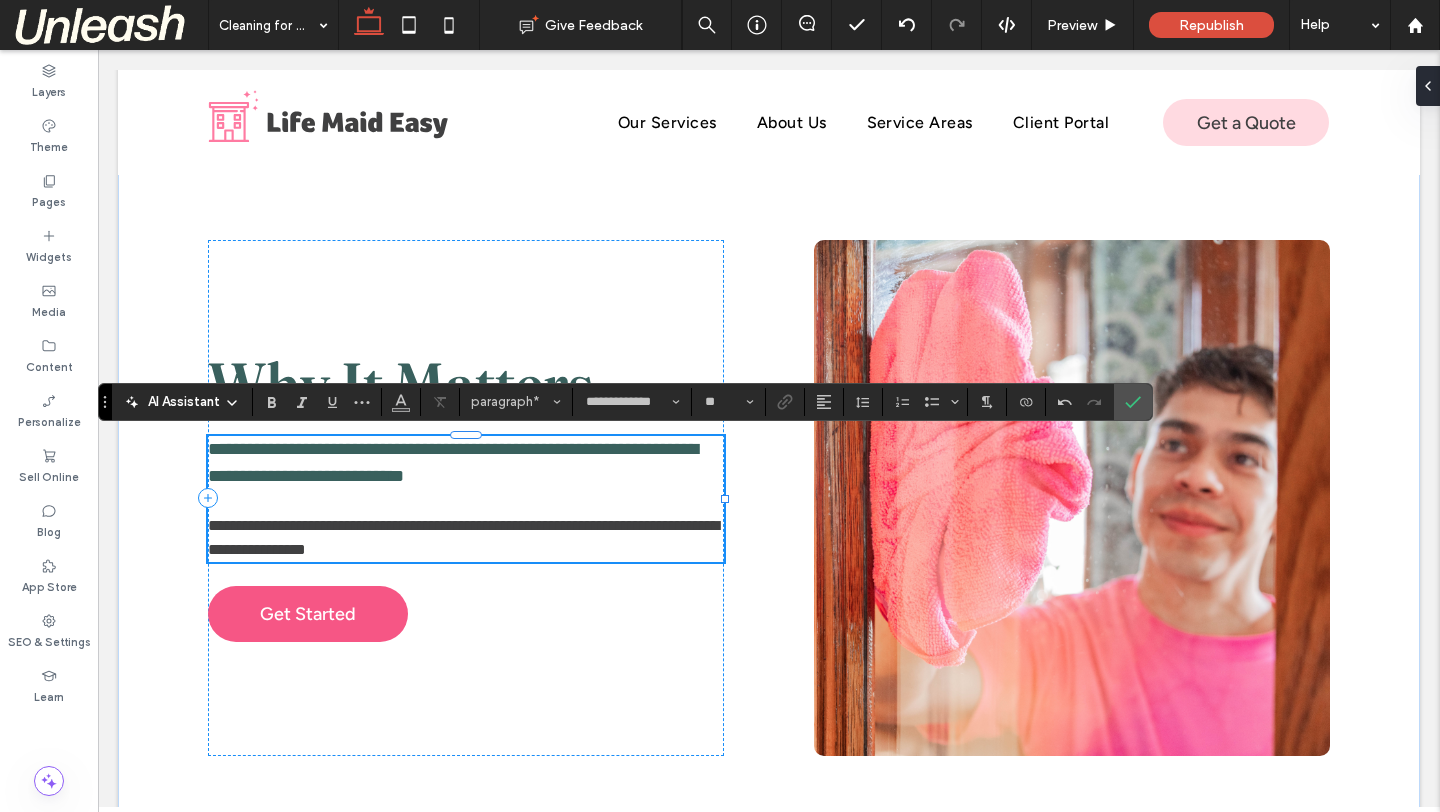 click on "**********" at bounding box center (463, 537) 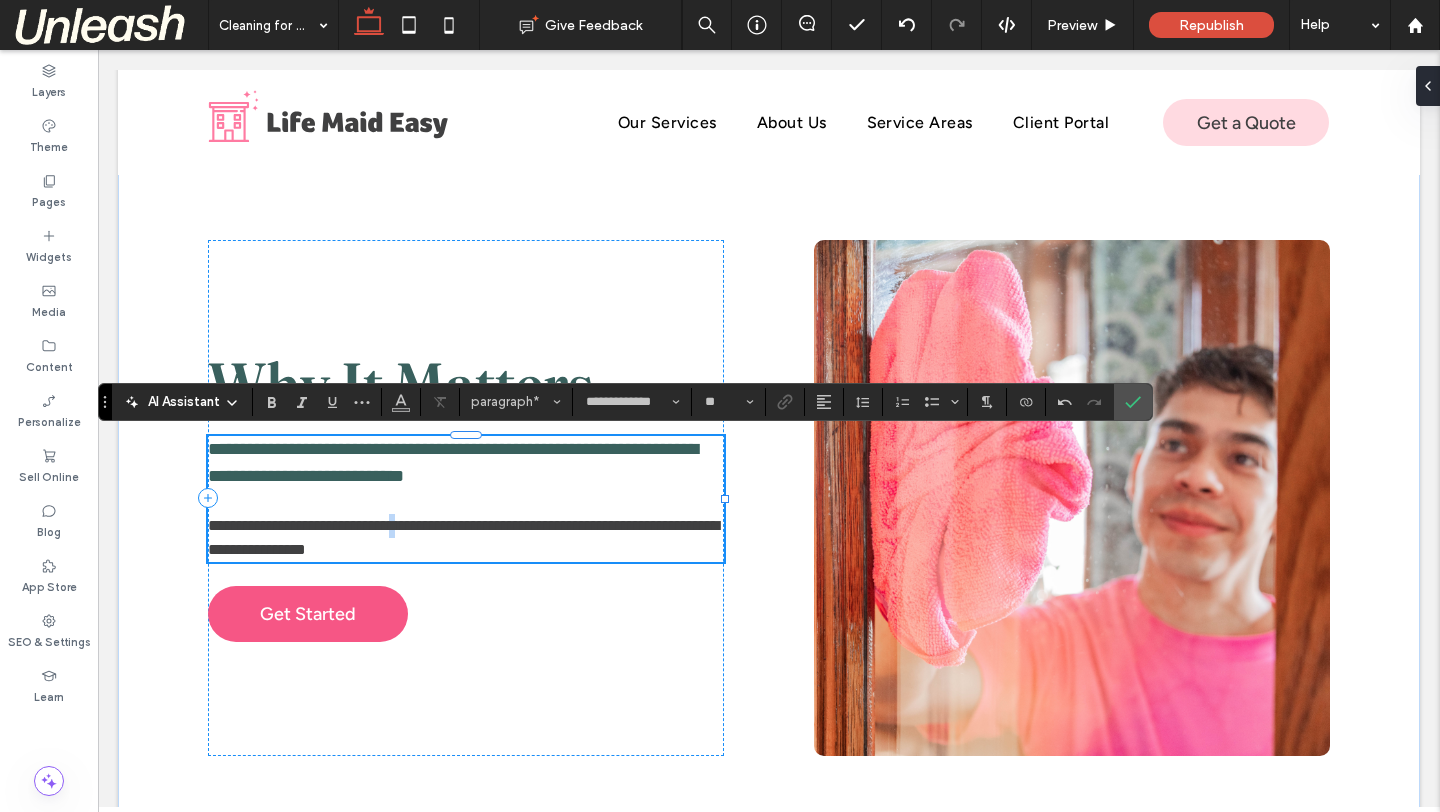 click on "**********" at bounding box center (463, 537) 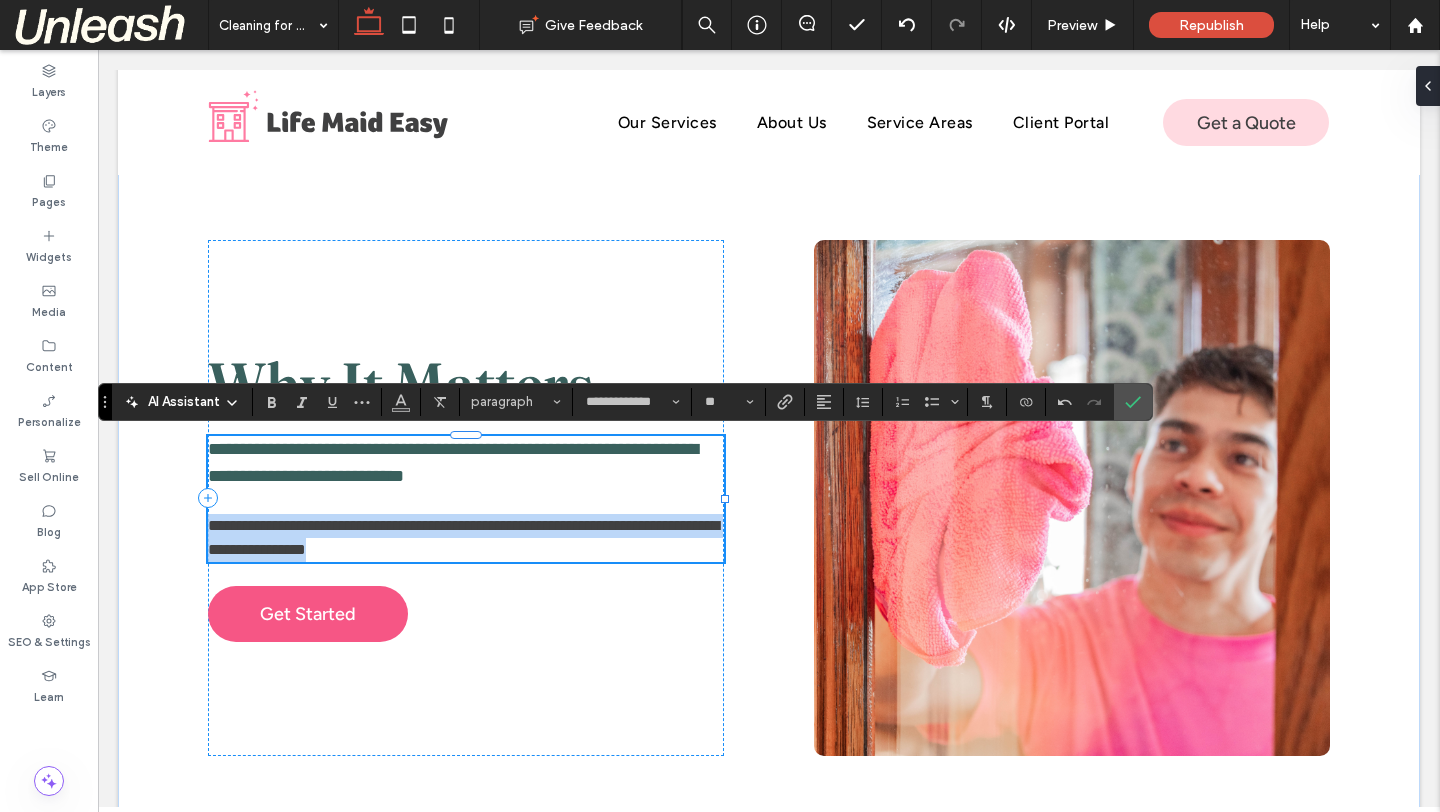 click on "**********" at bounding box center [463, 537] 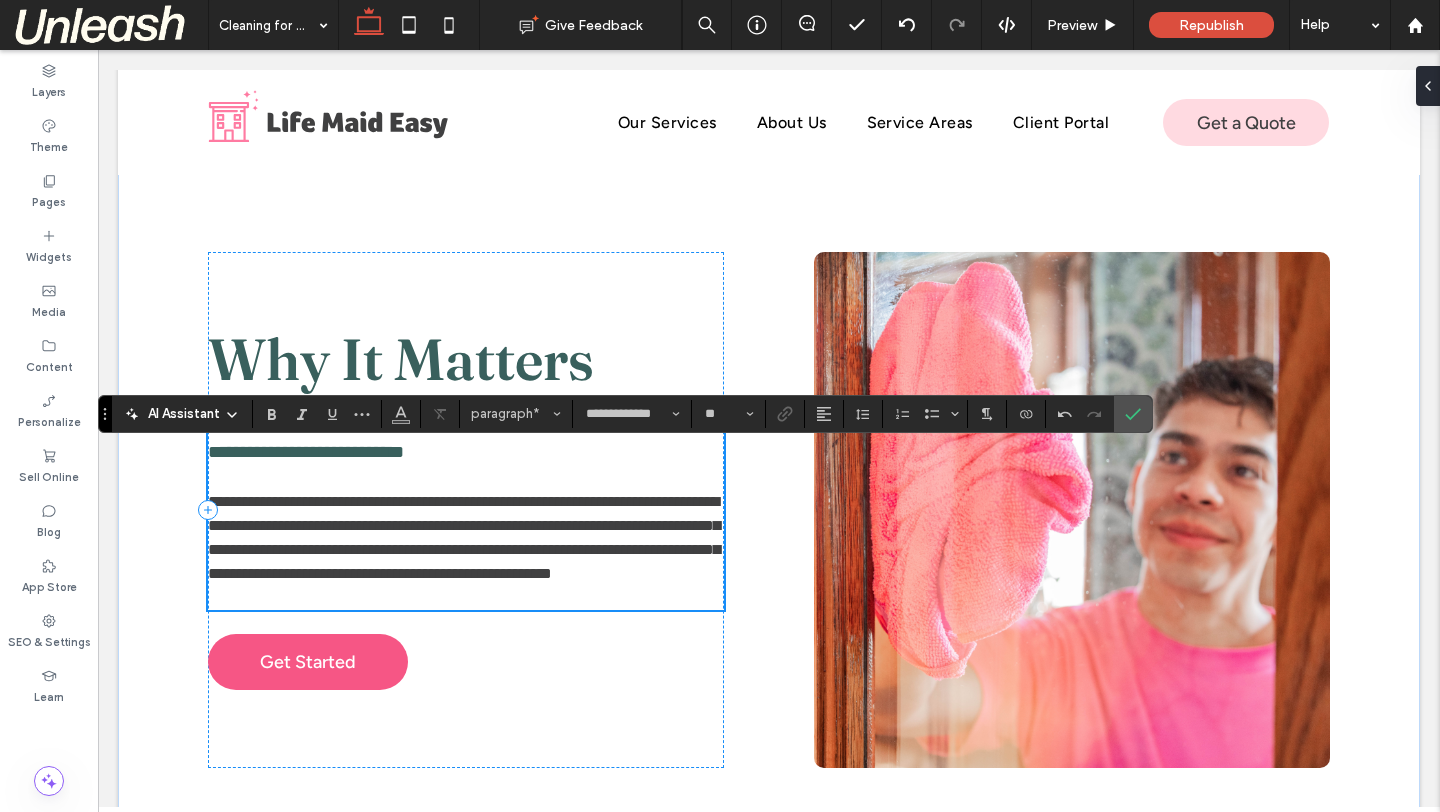scroll, scrollTop: 3356, scrollLeft: 0, axis: vertical 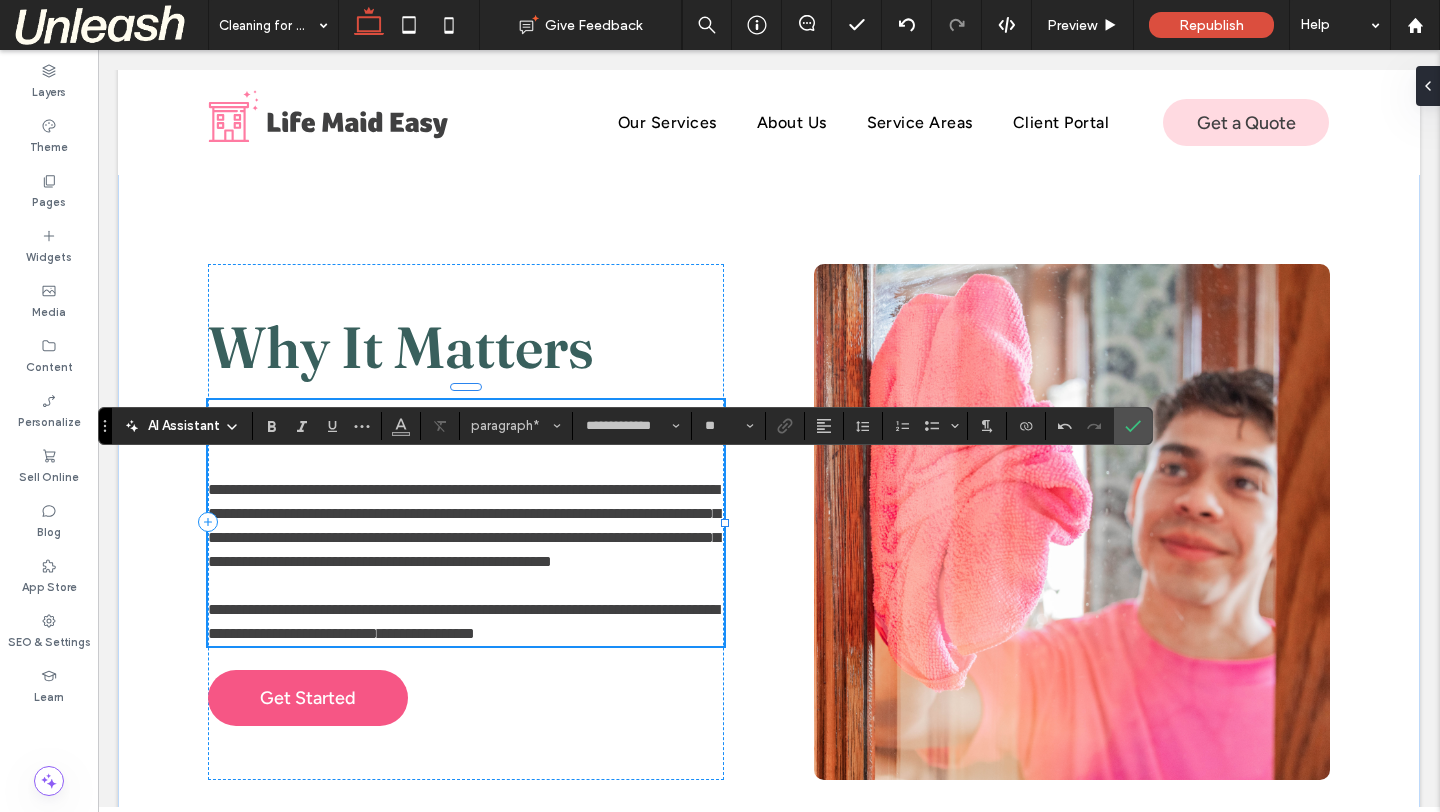 click on "**********" at bounding box center (466, 622) 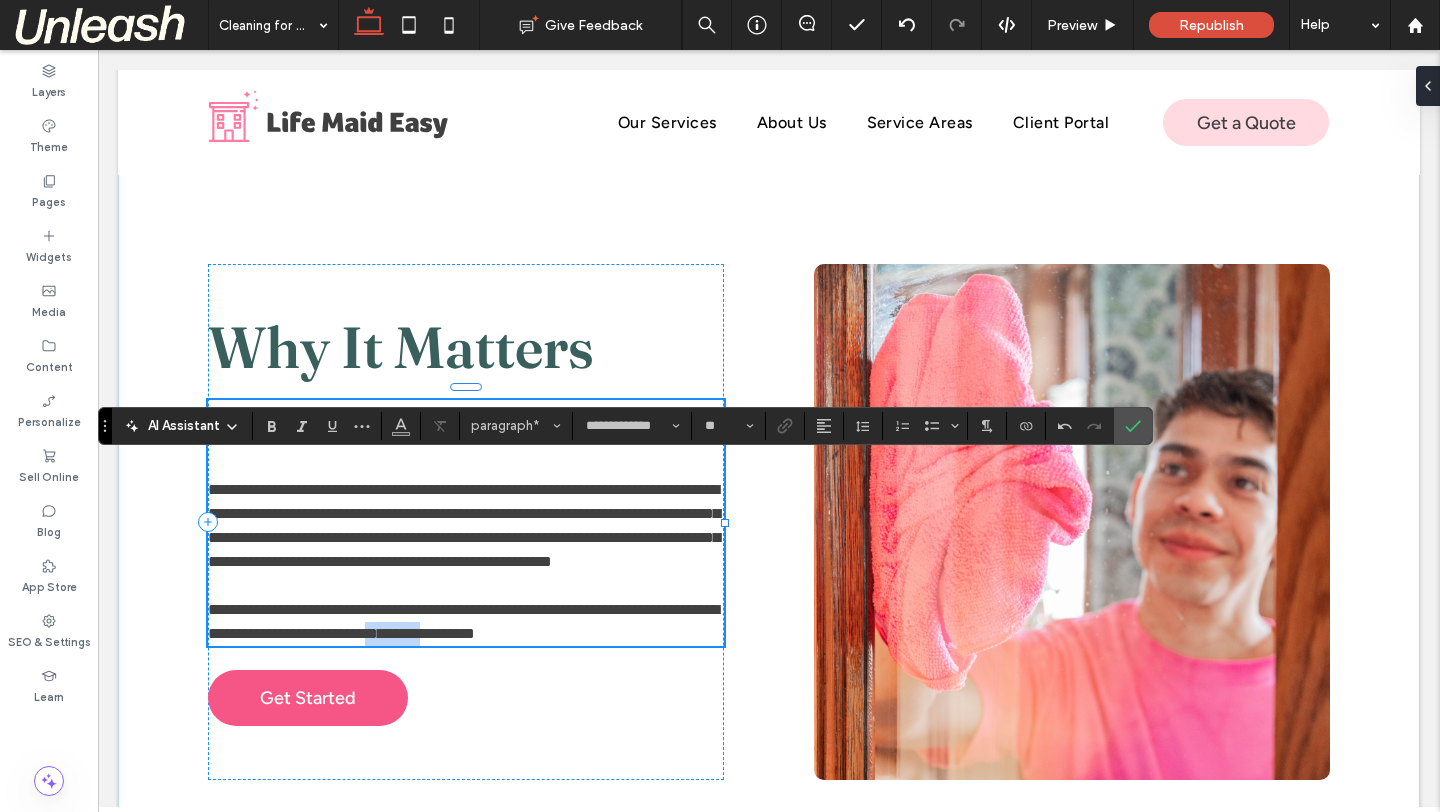 click on "**********" at bounding box center [466, 622] 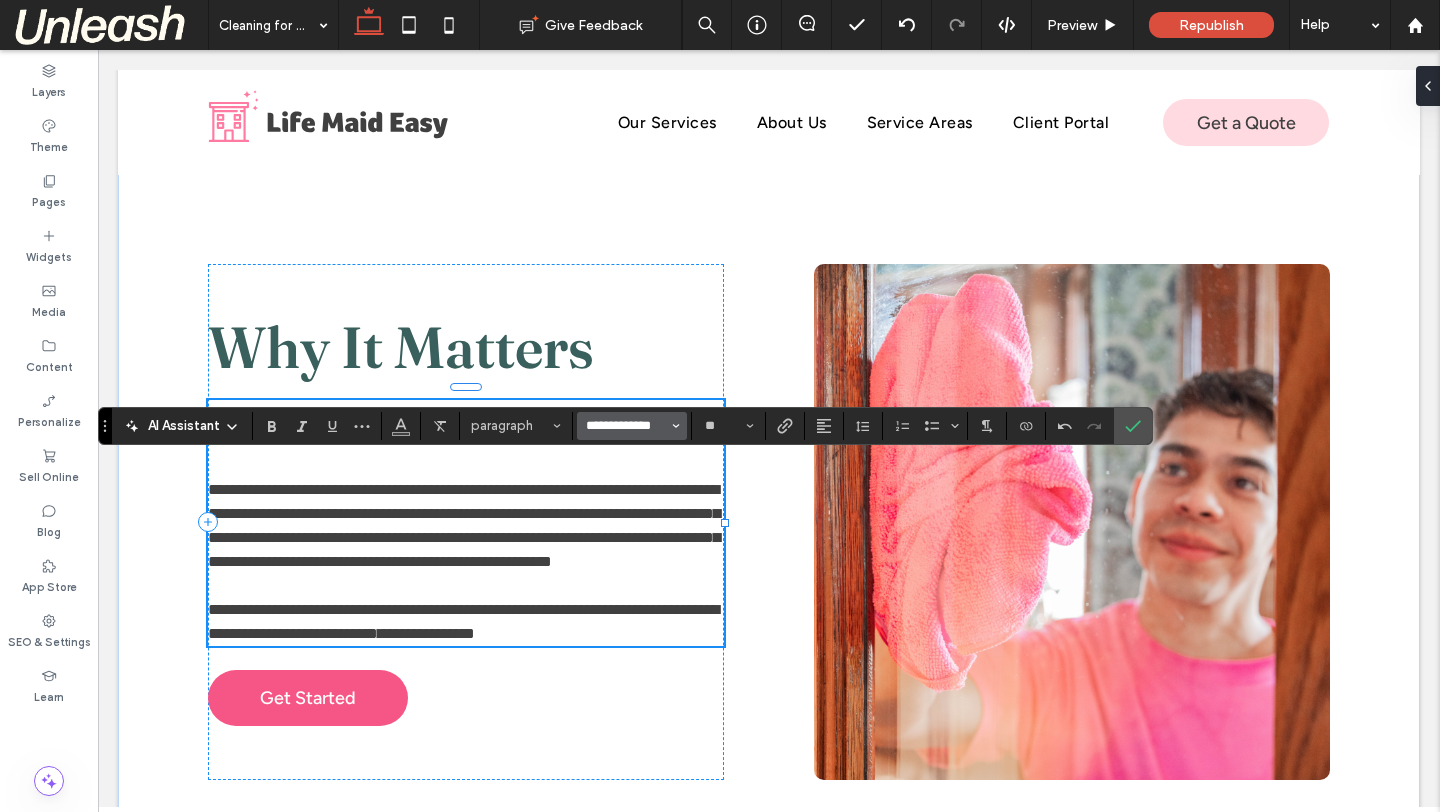 click on "**********" at bounding box center [626, 426] 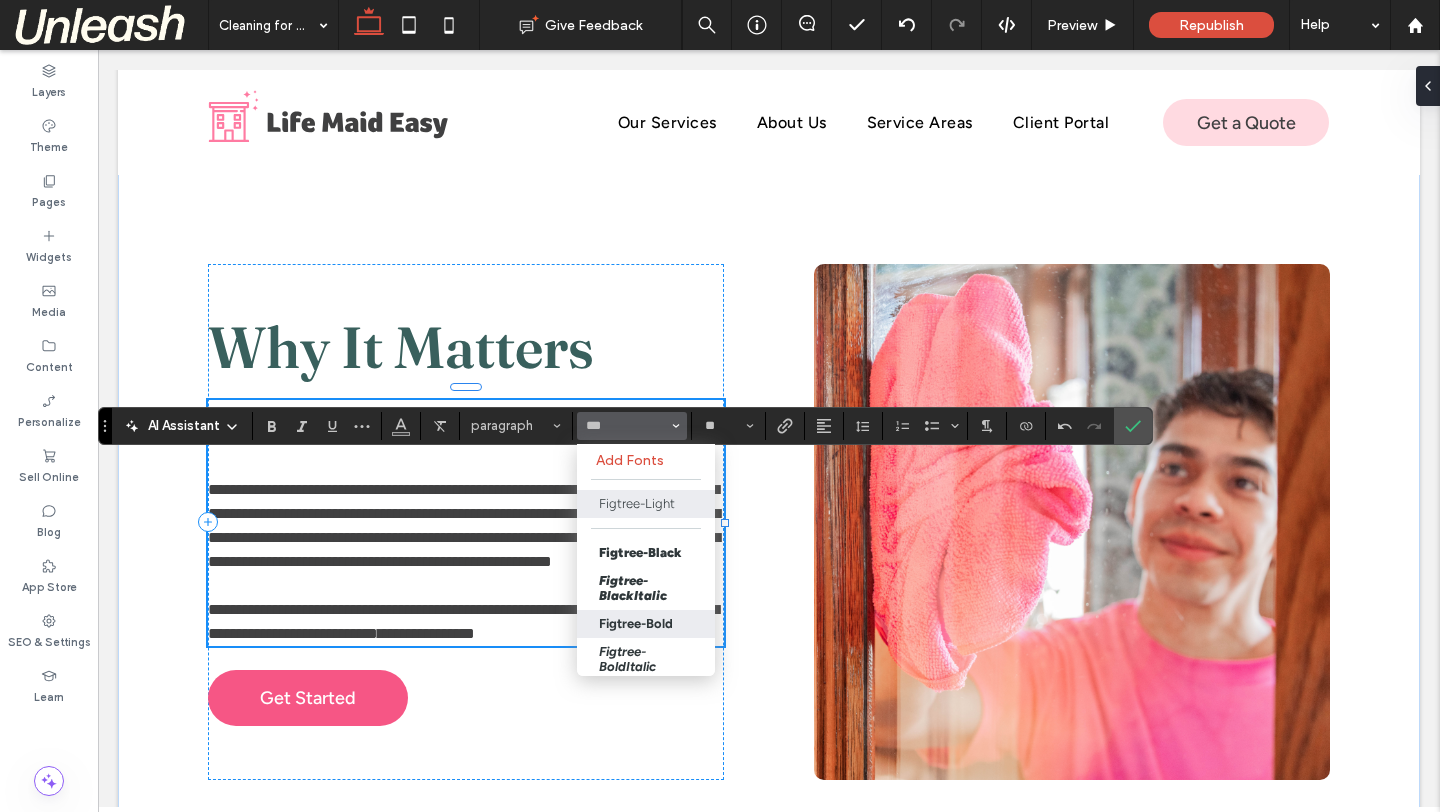 click on "Figtree-Bold" at bounding box center [646, 624] 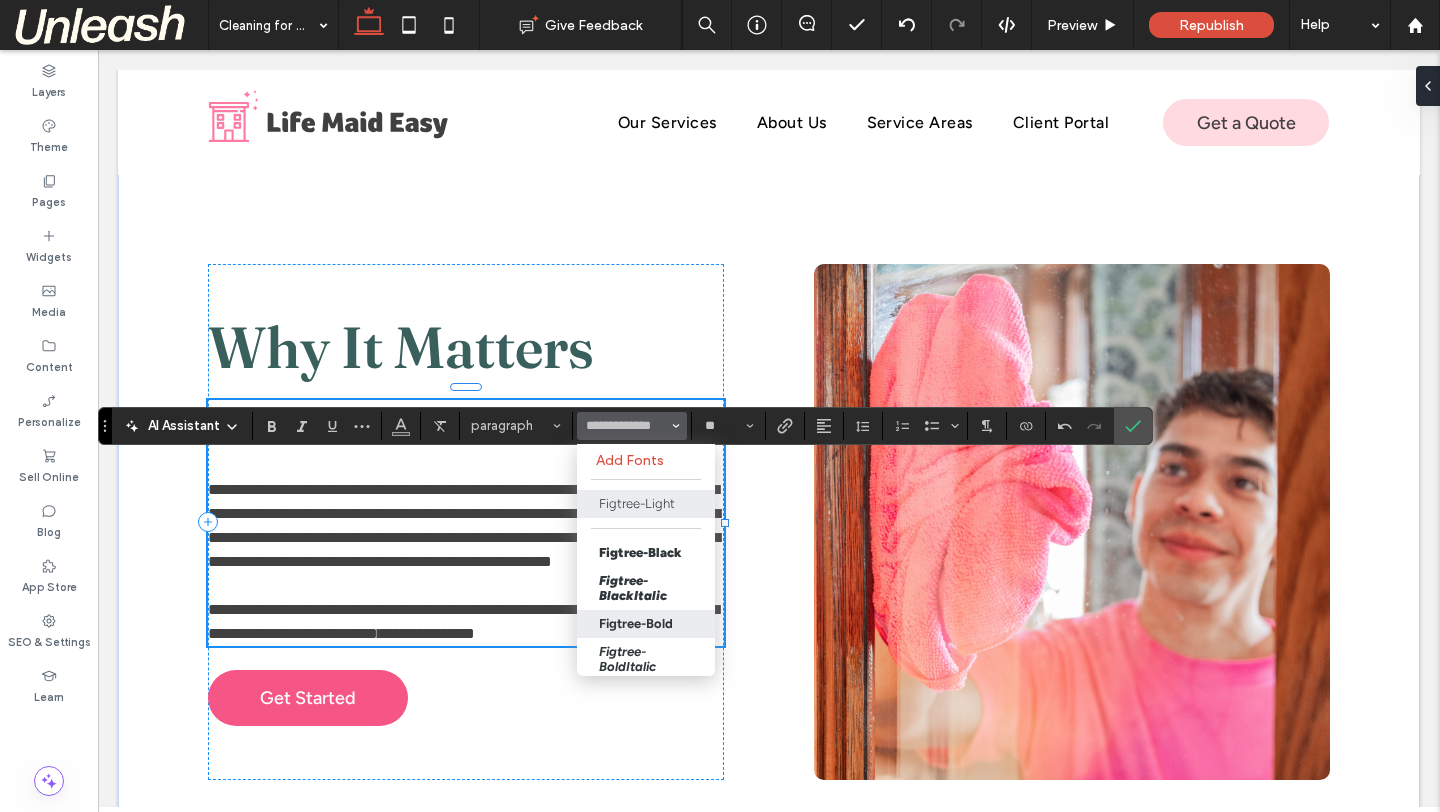 type on "**********" 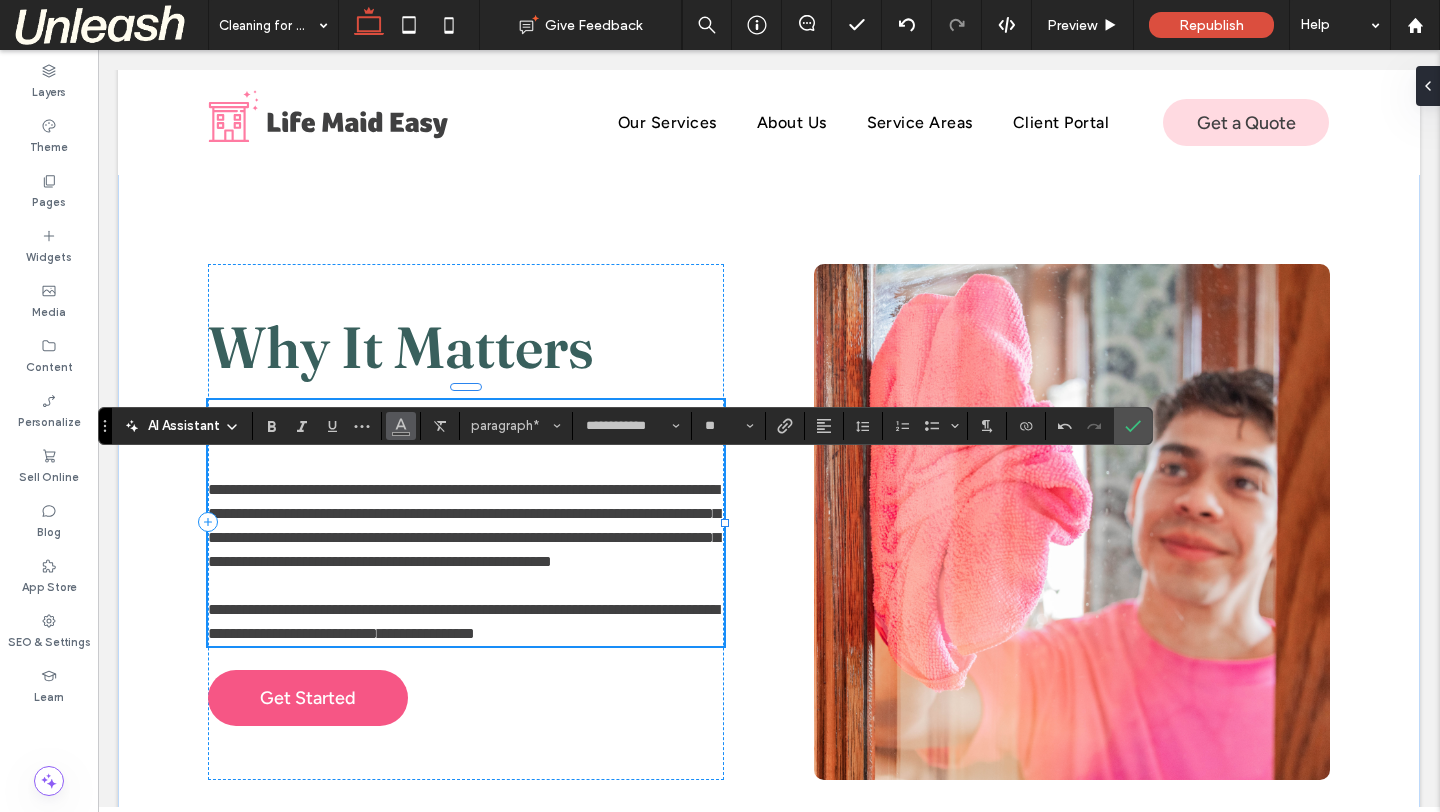 click at bounding box center (401, 426) 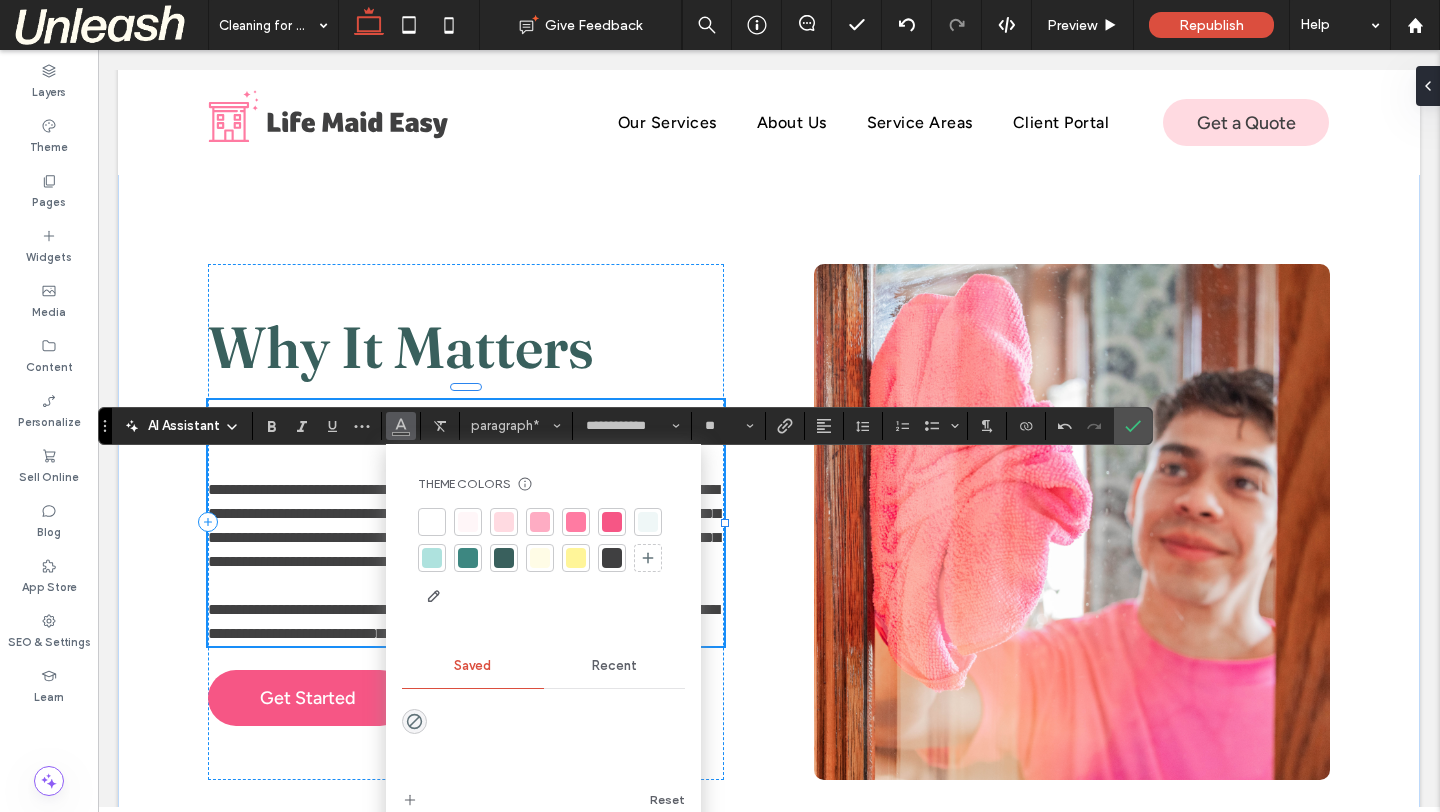 click at bounding box center [504, 558] 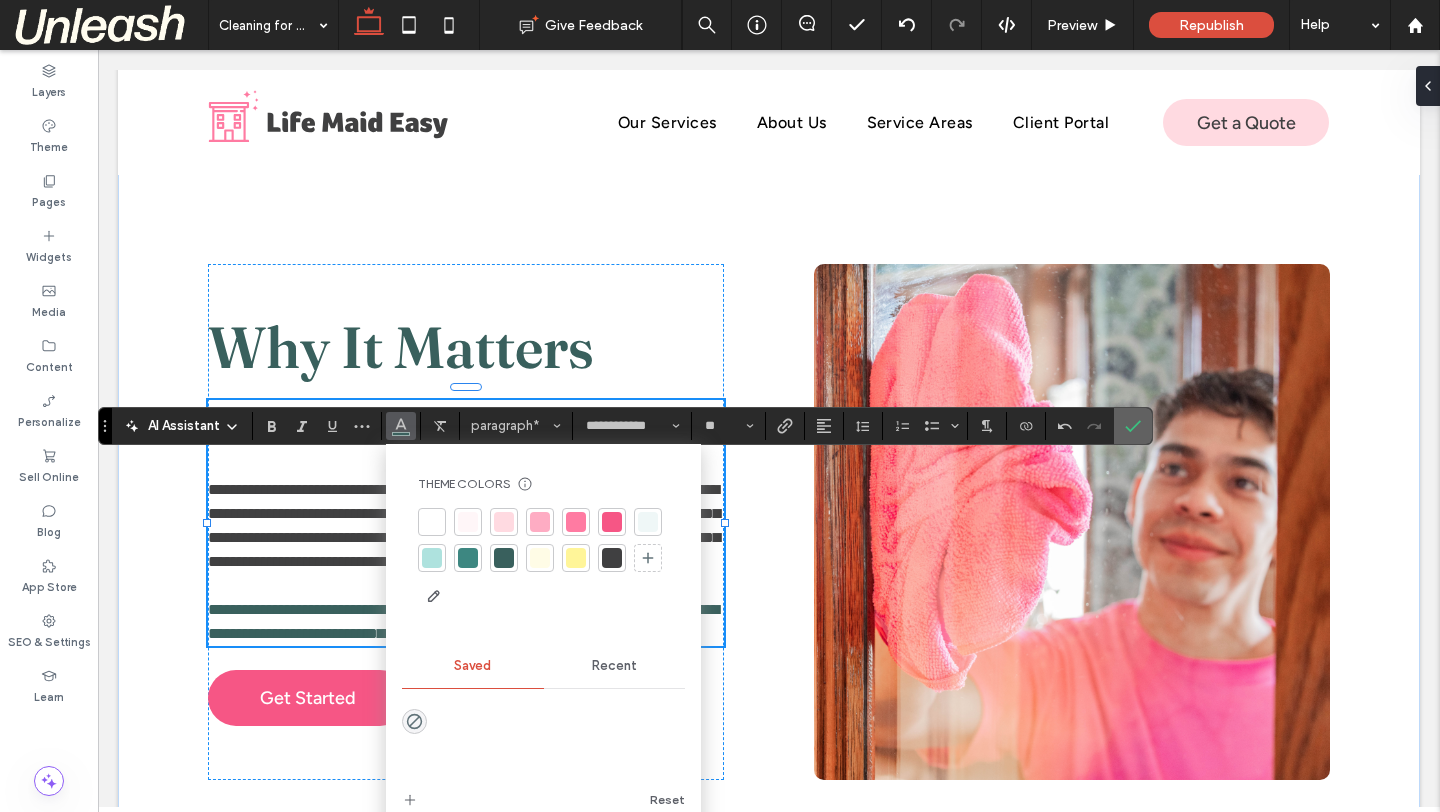 click at bounding box center (1133, 426) 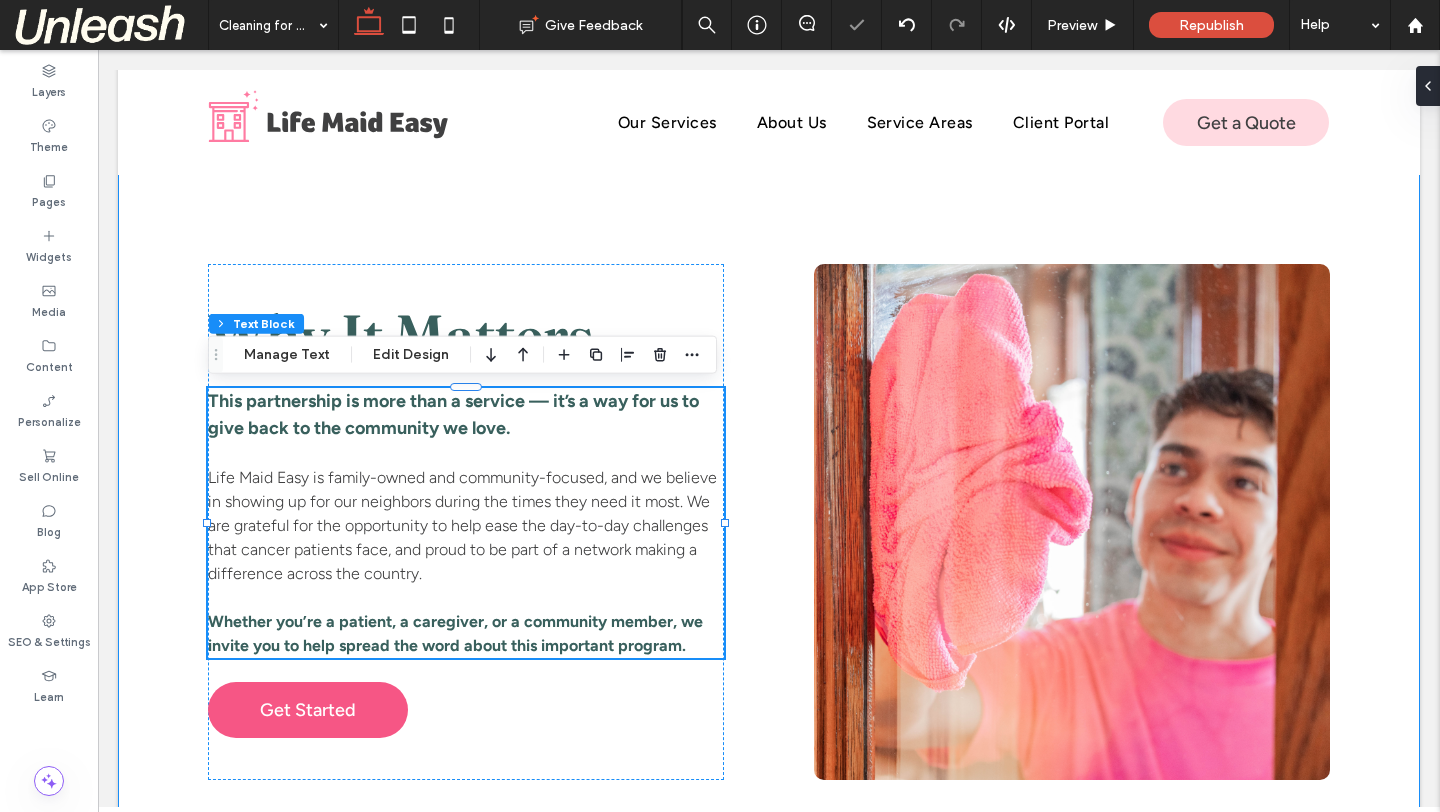 click on "Why It Matters
This partnership is more than a service — it’s a way for us to give back to the community we love. Life Maid Easy is family-owned and community-focused, and we believe in showing up for our neighbors during the times they need it most. We are grateful for the opportunity to help ease the day-to-day challenges that cancer patients face, and proud to be part of a network making a difference across the country. Whether you’re a patient, a caregiver, or a community member, we invite you to help spread the word about this im ﻿ portant program.
Get Started" at bounding box center [769, 522] 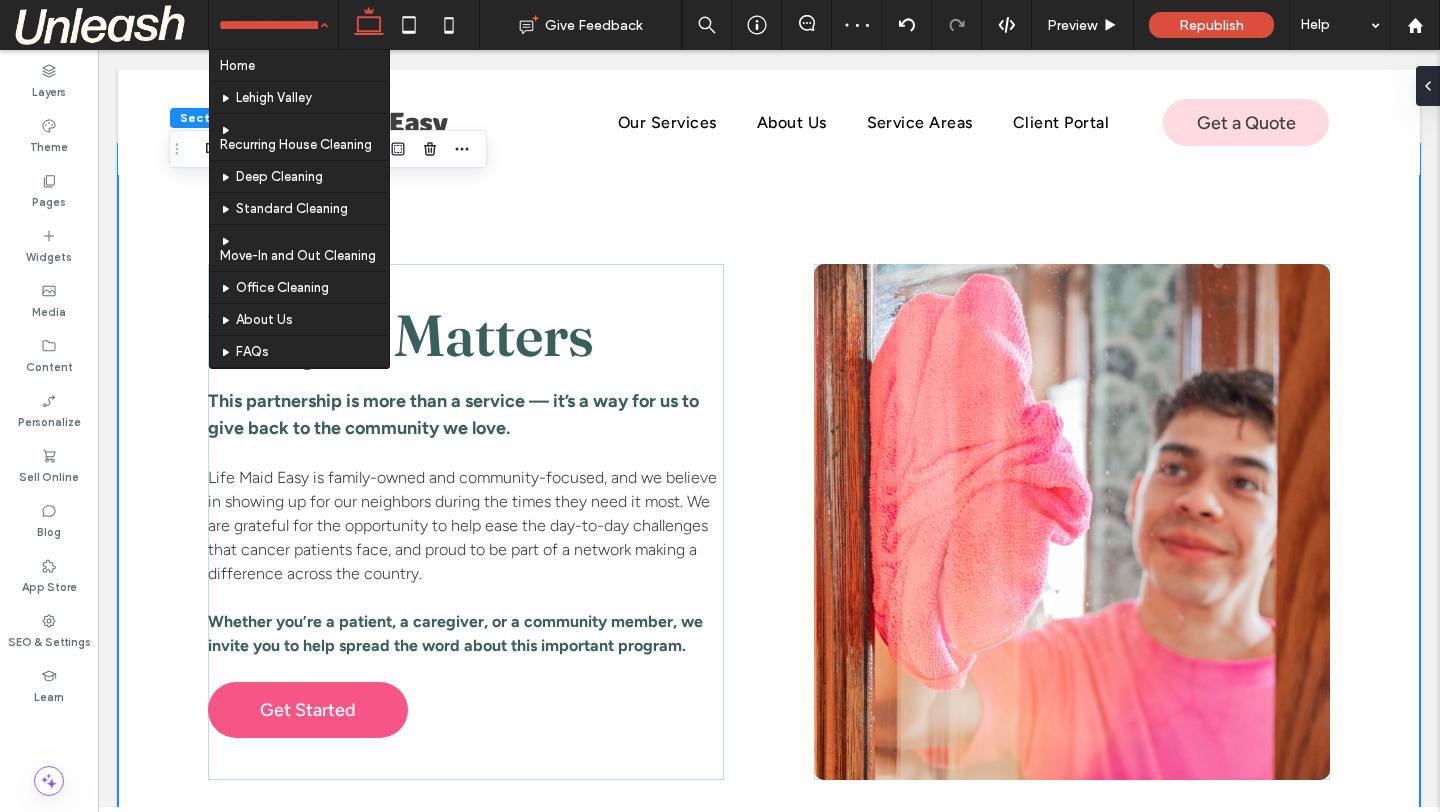 click on "Why It Matters
This partnership is more than a service — it’s a way for us to give back to the community we love. Life Maid Easy is family-owned and community-focused, and we believe in showing up for our neighbors during the times they need it most. We are grateful for the opportunity to help ease the day-to-day challenges that cancer patients face, and proud to be part of a network making a difference across the country. Whether you’re a patient, a caregiver, or a community member, we invite you to help spread the word about this im ﻿ portant program.
Get Started" at bounding box center [769, 522] 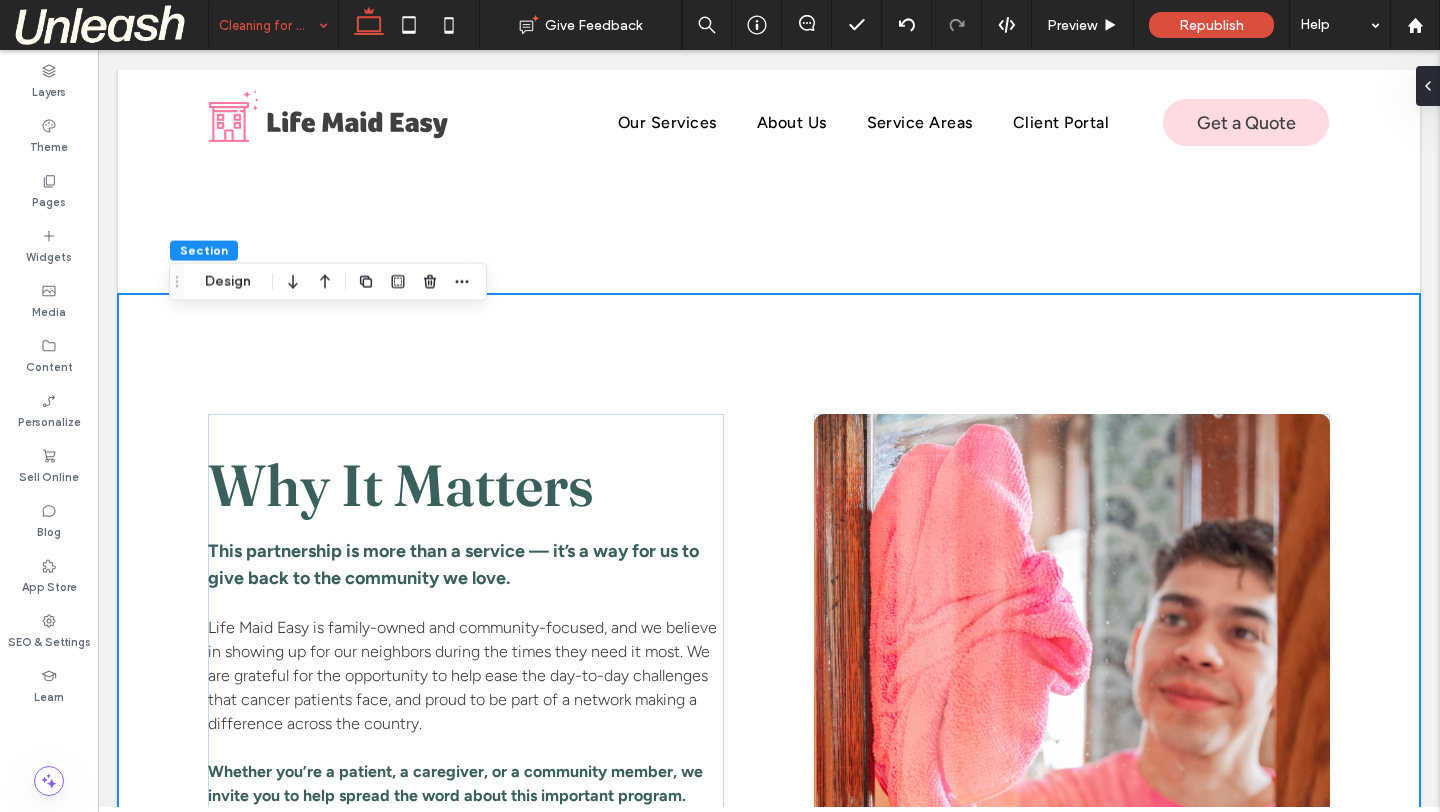 scroll, scrollTop: 3164, scrollLeft: 0, axis: vertical 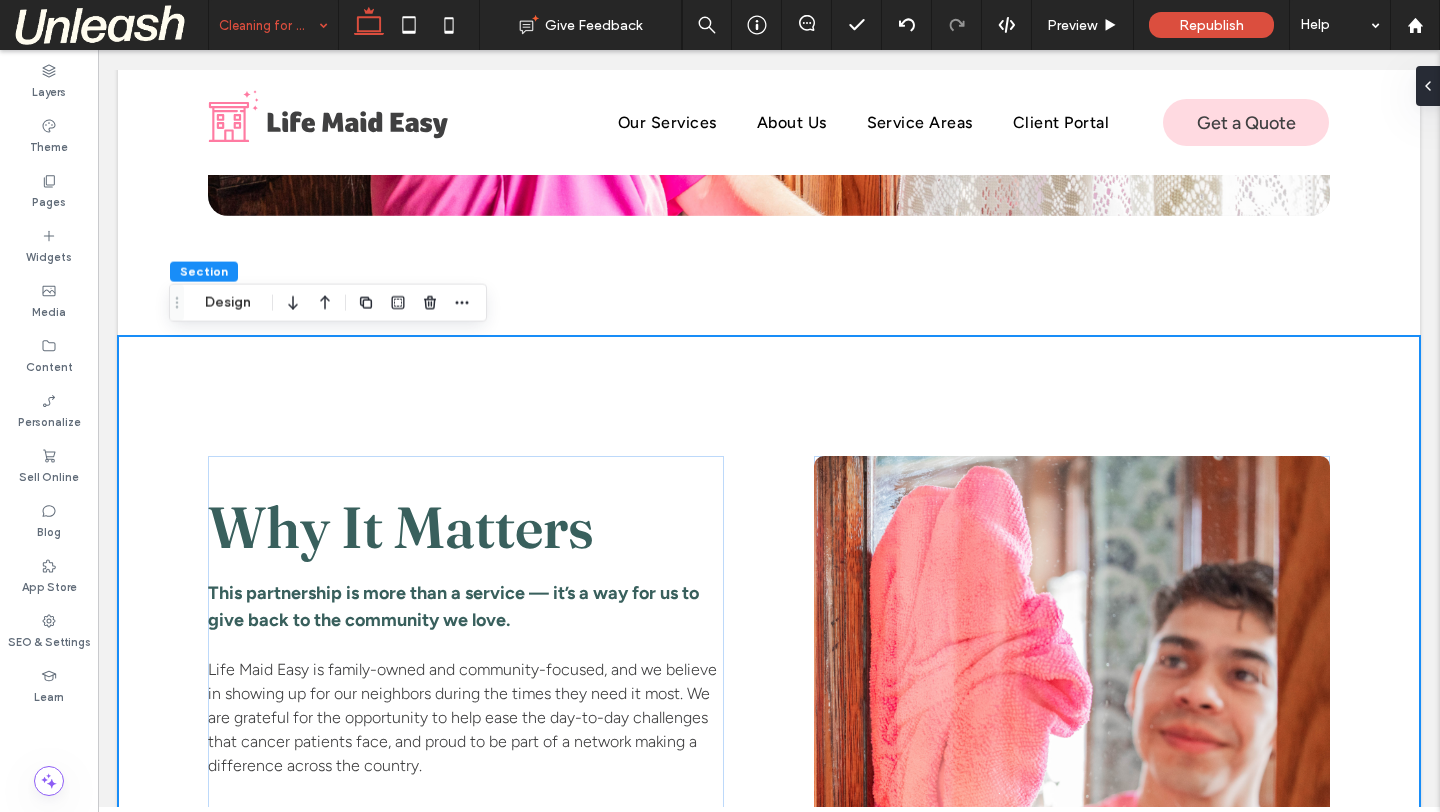 click on "Why It Matters
This partnership is more than a service — it’s a way for us to give back to the community we love. Life Maid Easy is family-owned and community-focused, and we believe in showing up for our neighbors during the times they need it most. We are grateful for the opportunity to help ease the day-to-day challenges that cancer patients face, and proud to be part of a network making a difference across the country. Whether you’re a patient, a caregiver, or a community member, we invite you to help spread the word about this im ﻿ portant program.
Get Started" at bounding box center (769, 714) 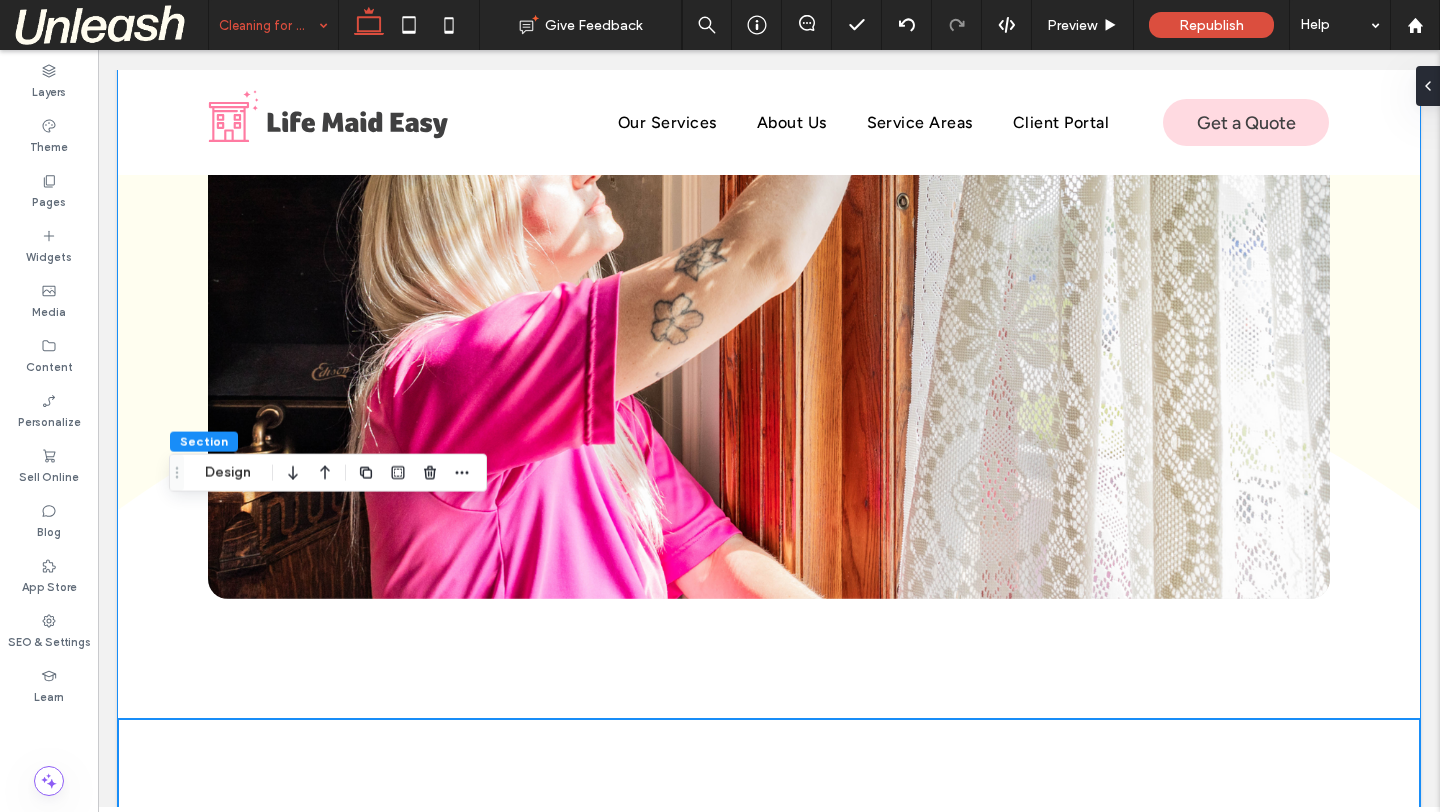 scroll, scrollTop: 2994, scrollLeft: 0, axis: vertical 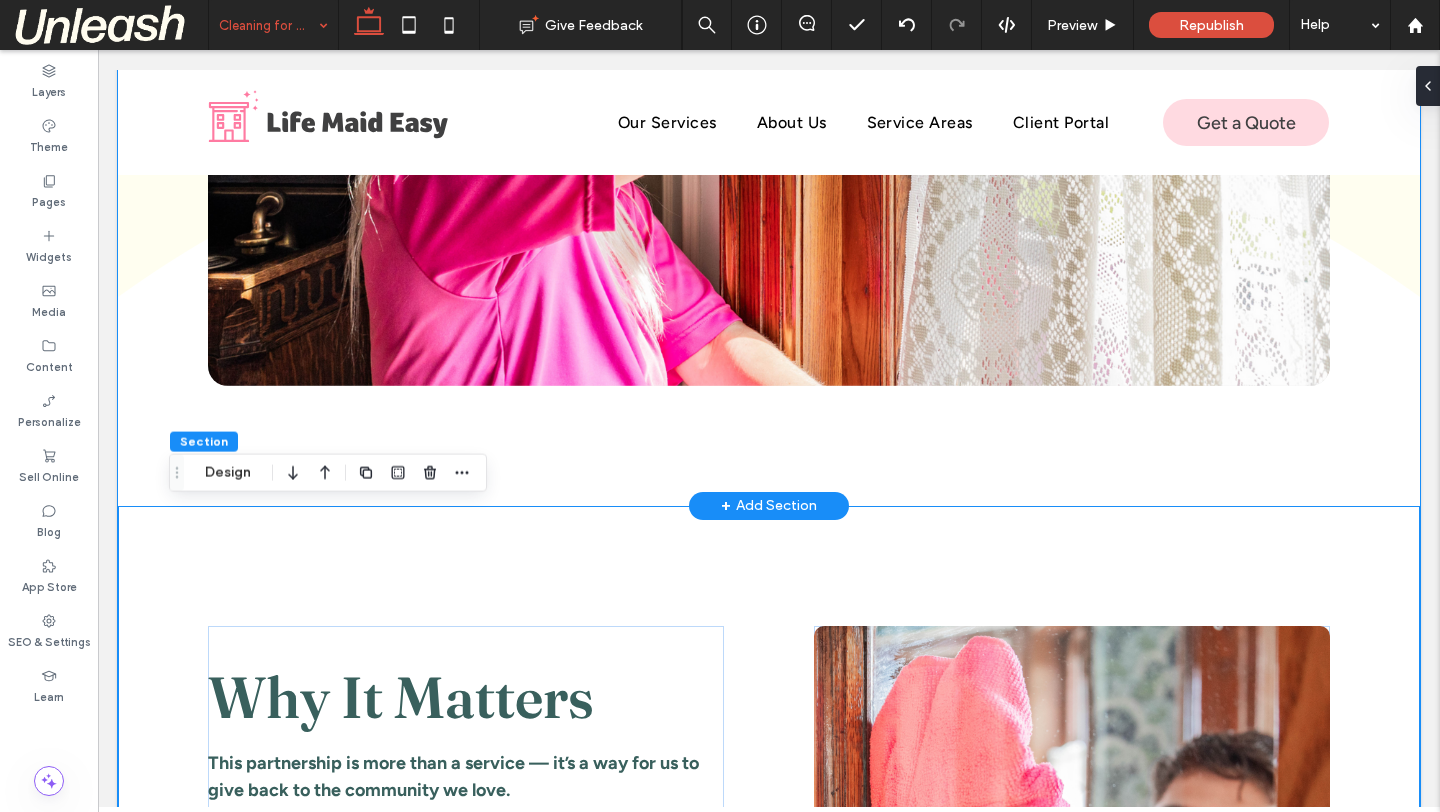 click on "a a a a" at bounding box center [769, 96] 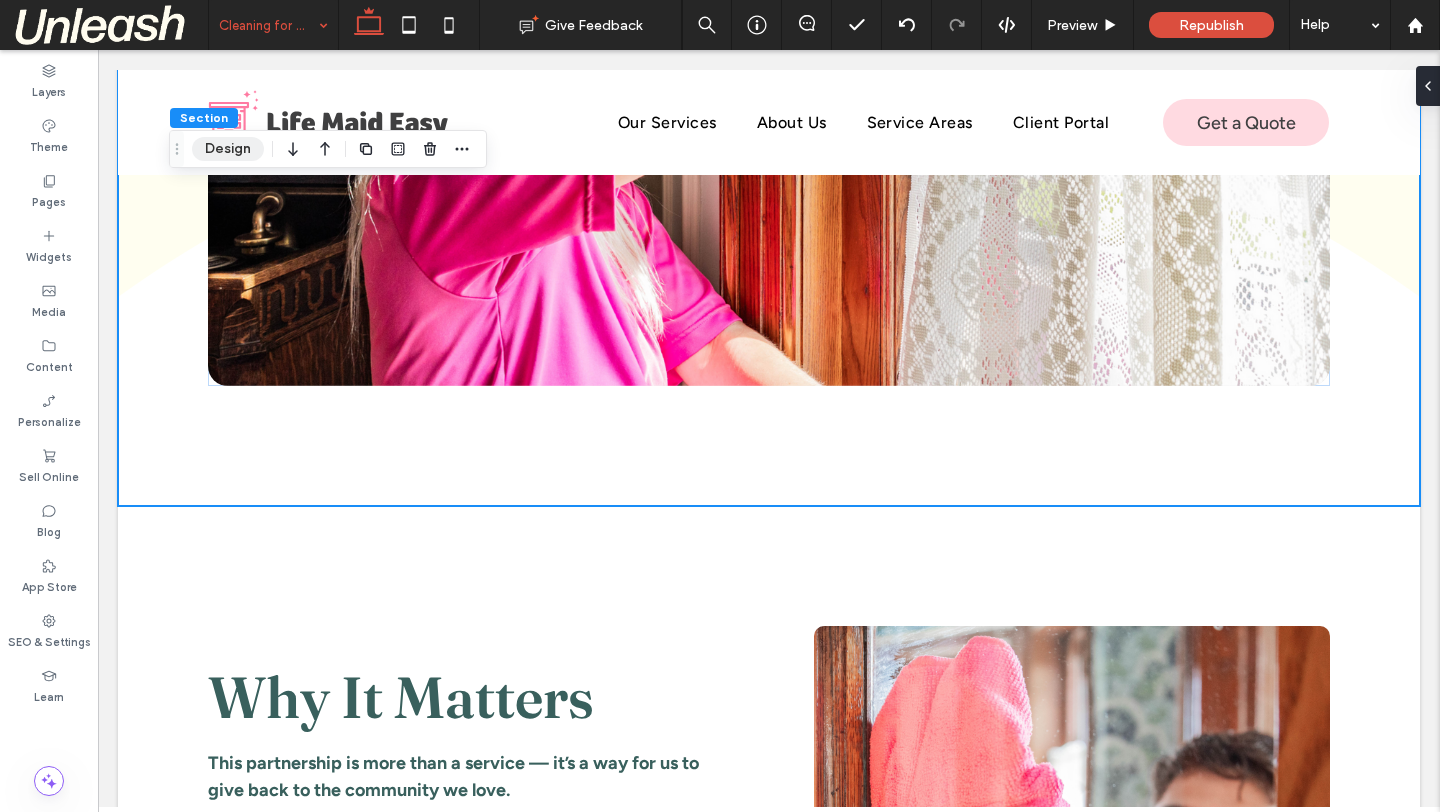 click on "Design" at bounding box center [228, 149] 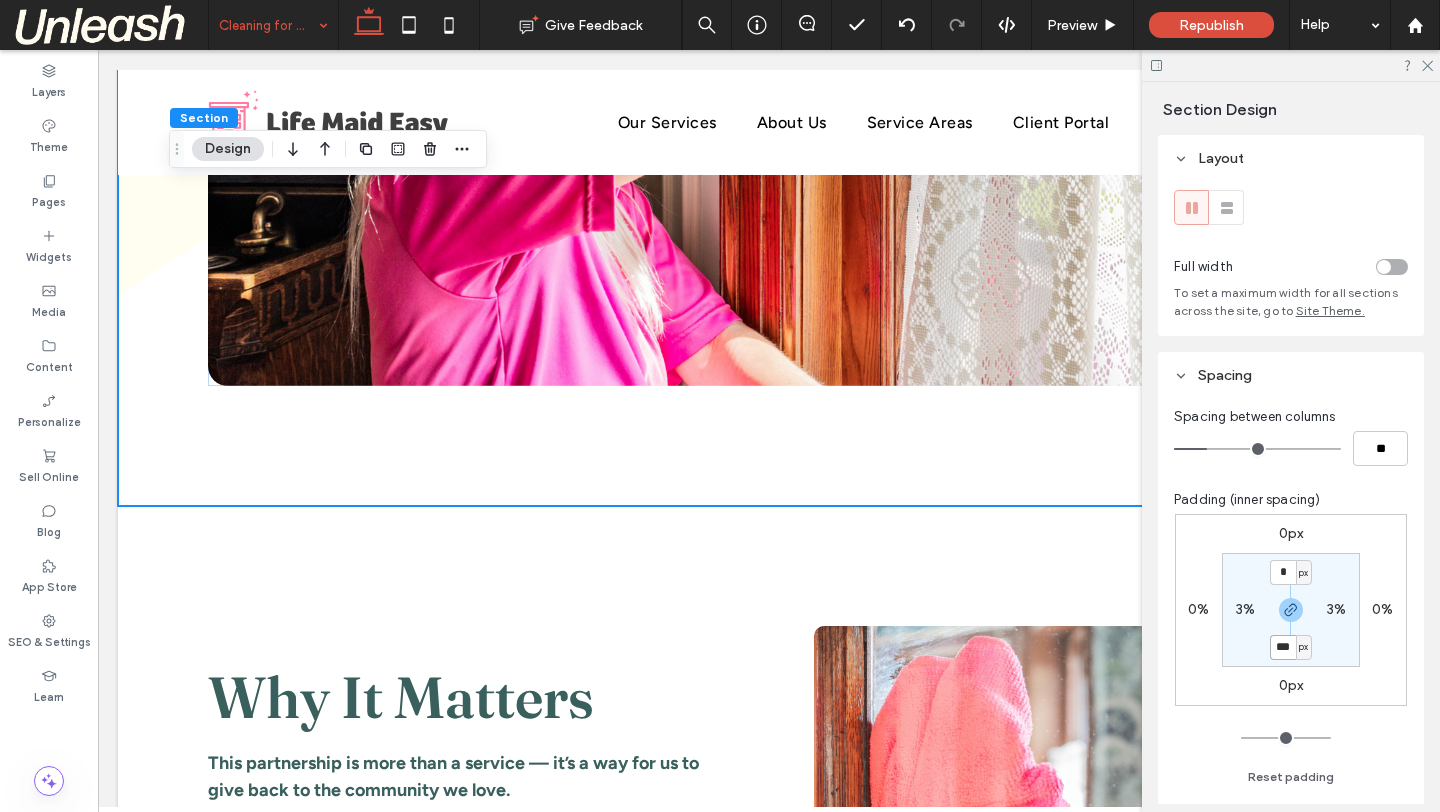 click on "***" at bounding box center [1283, 647] 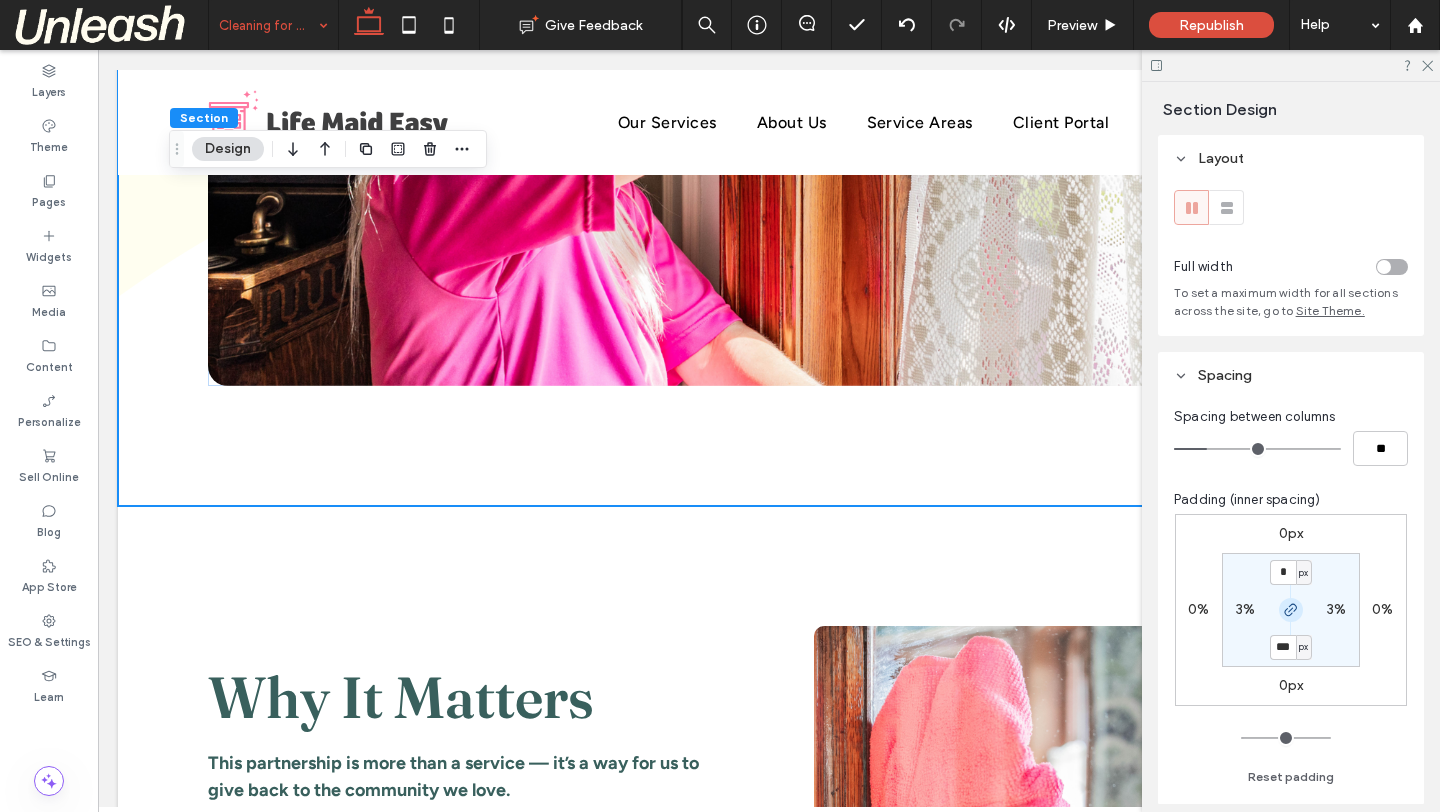 click 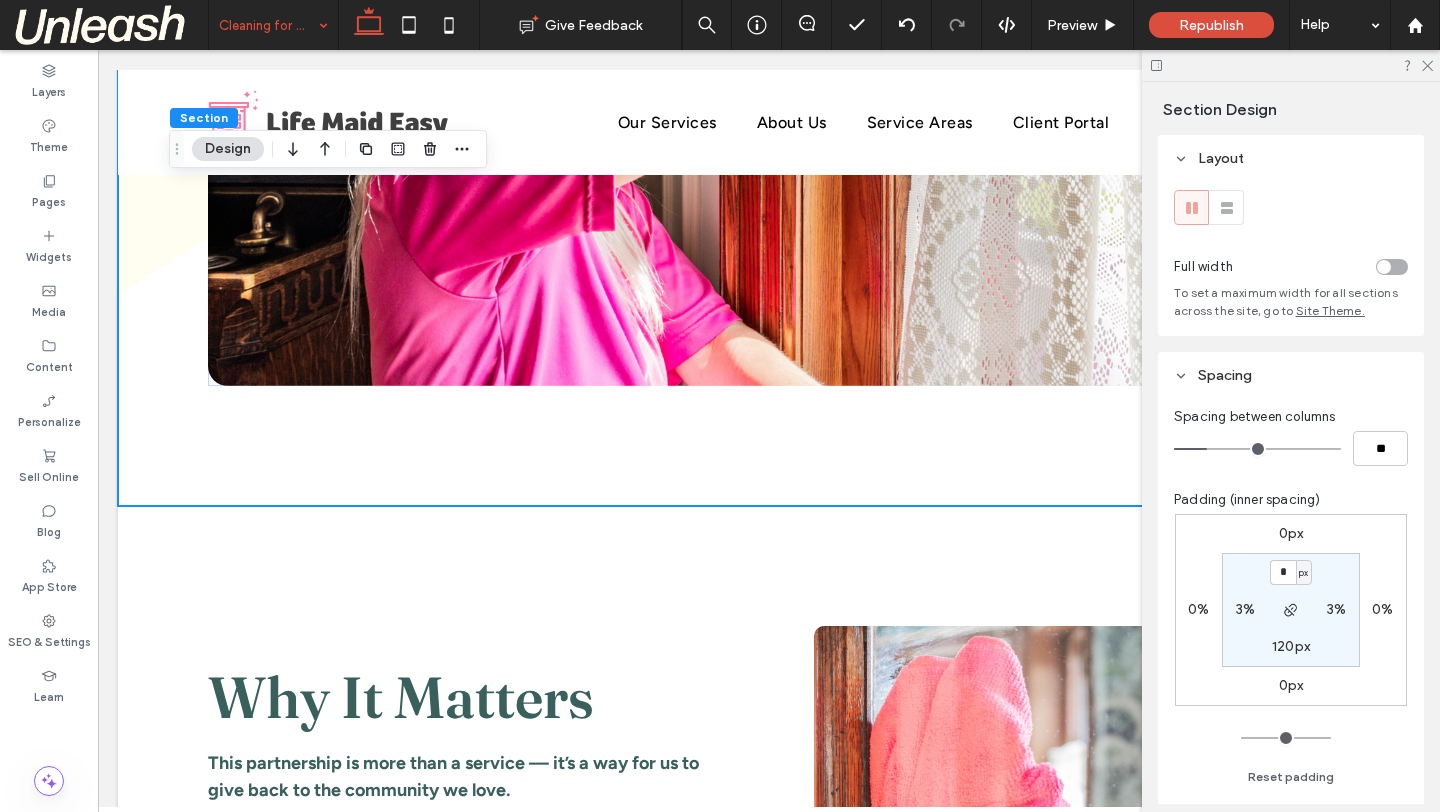 click on "120px" at bounding box center [1291, 646] 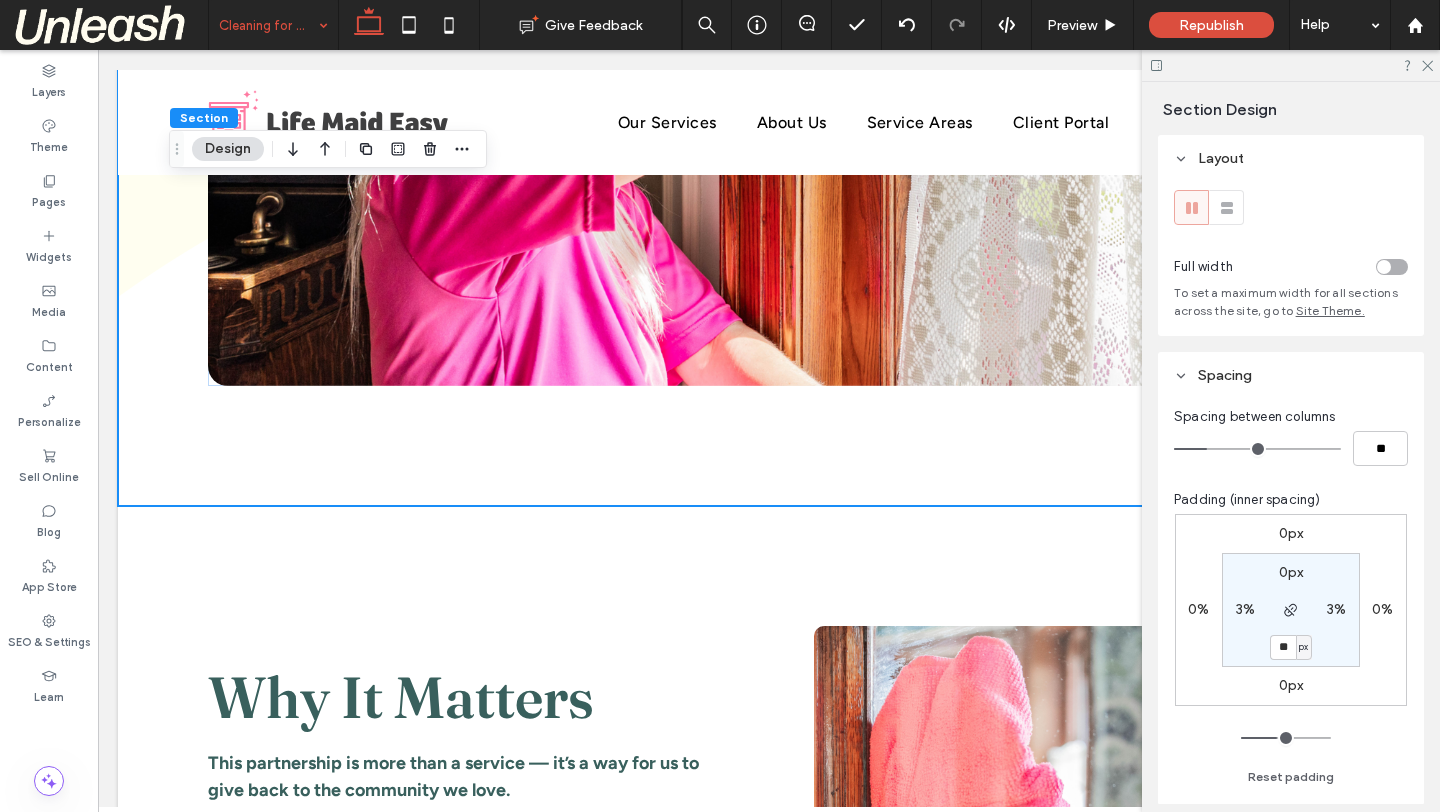type on "**" 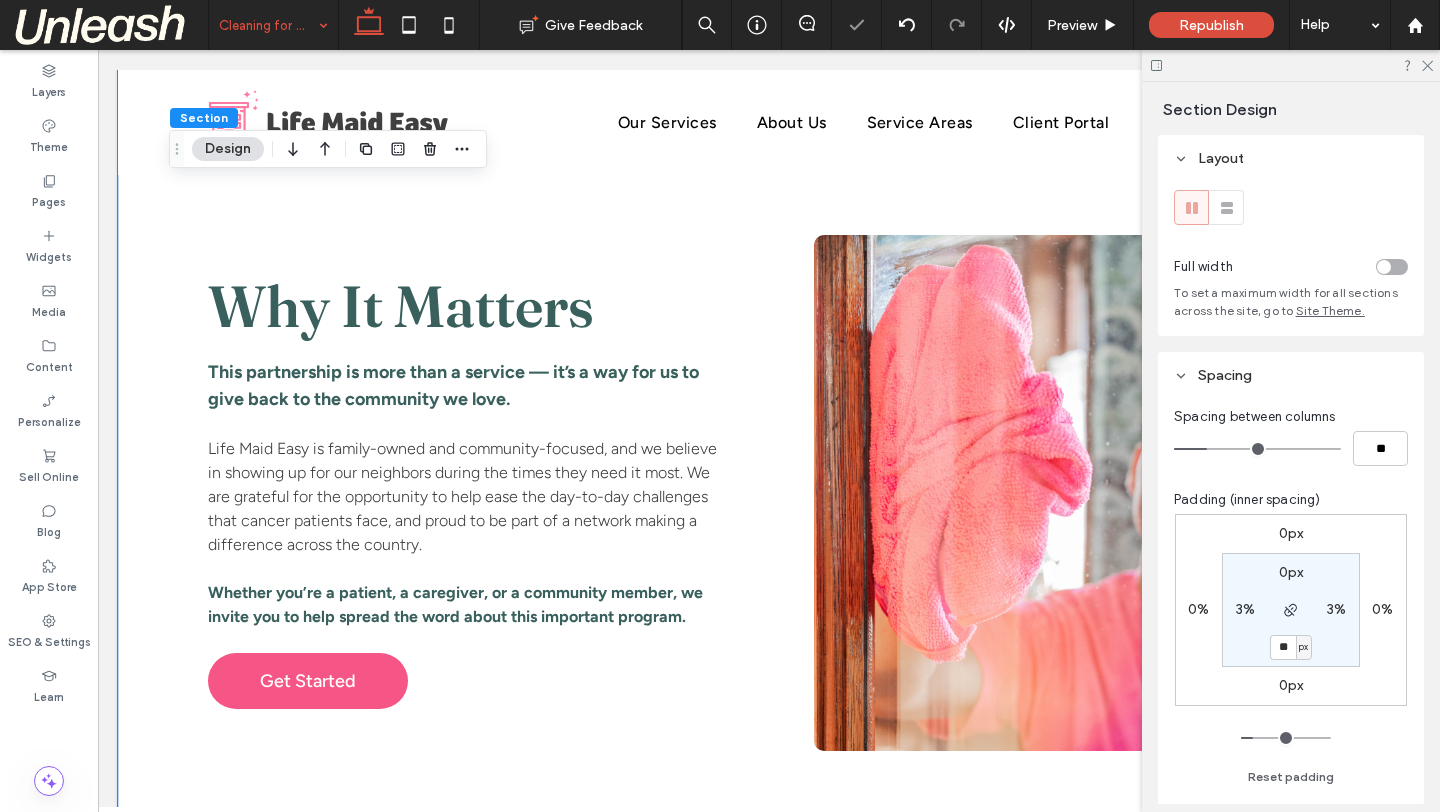scroll, scrollTop: 3325, scrollLeft: 0, axis: vertical 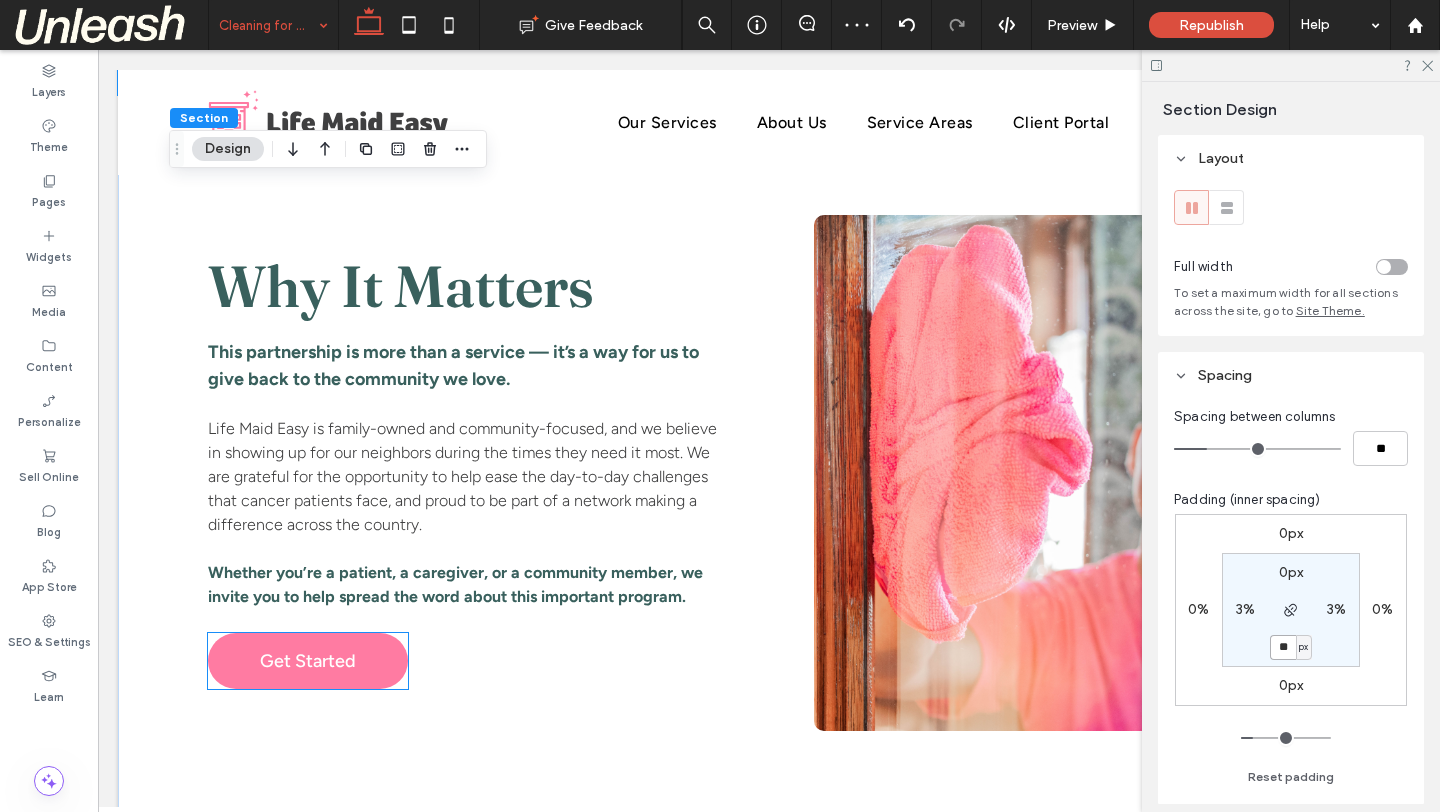 click on "Get Started" at bounding box center (308, 661) 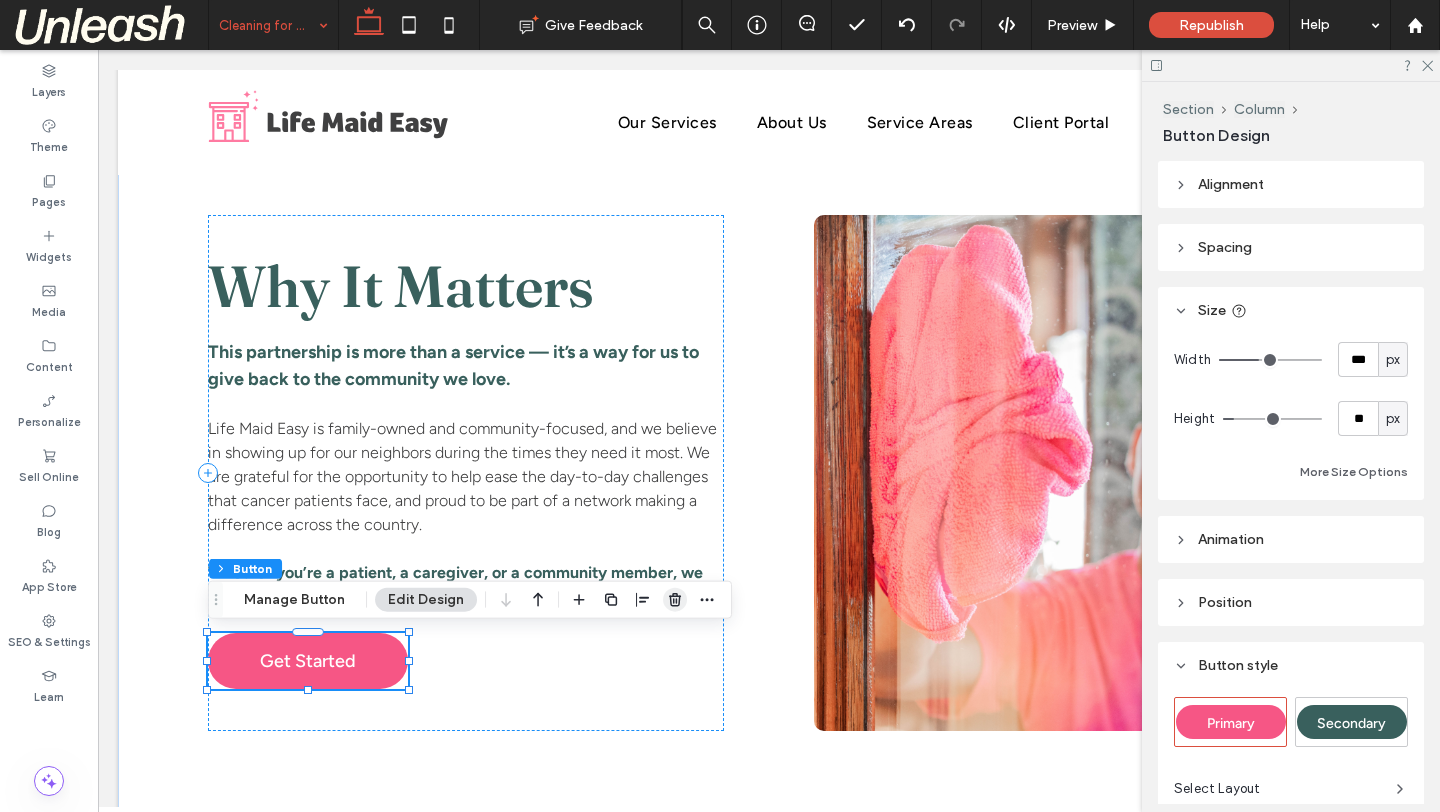 click 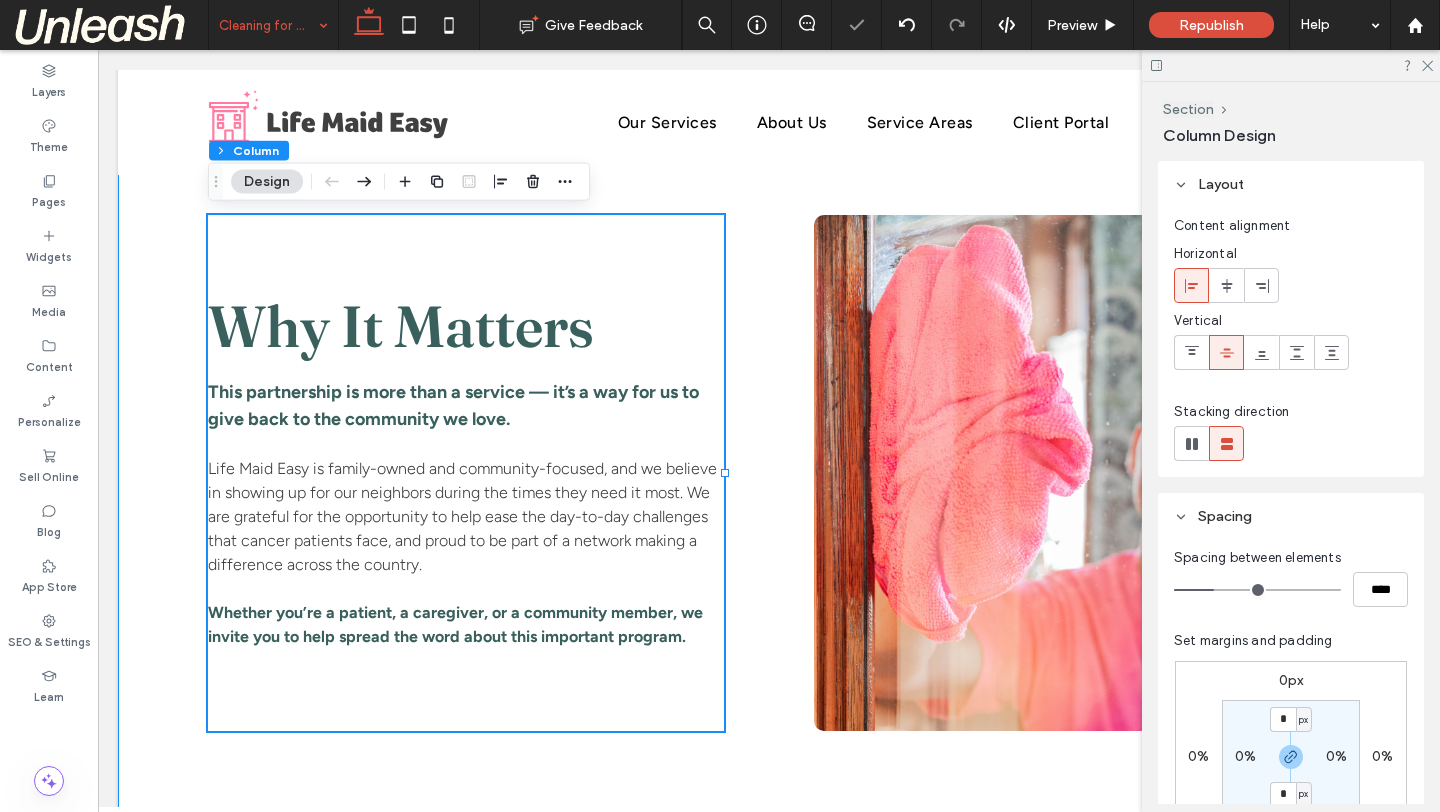 click on "Why It Matters
This partnership is more than a service — it’s a way for us to give back to the community we love. Life Maid Easy is family-owned and community-focused, and we believe in showing up for our neighbors during the times they need it most. We are grateful for the opportunity to help ease the day-to-day challenges that cancer patients face, and proud to be part of a network making a difference across the country. Whether you’re a patient, a caregiver, or a community member, we invite you to help spread the word about this im ﻿ portant program." at bounding box center [769, 473] 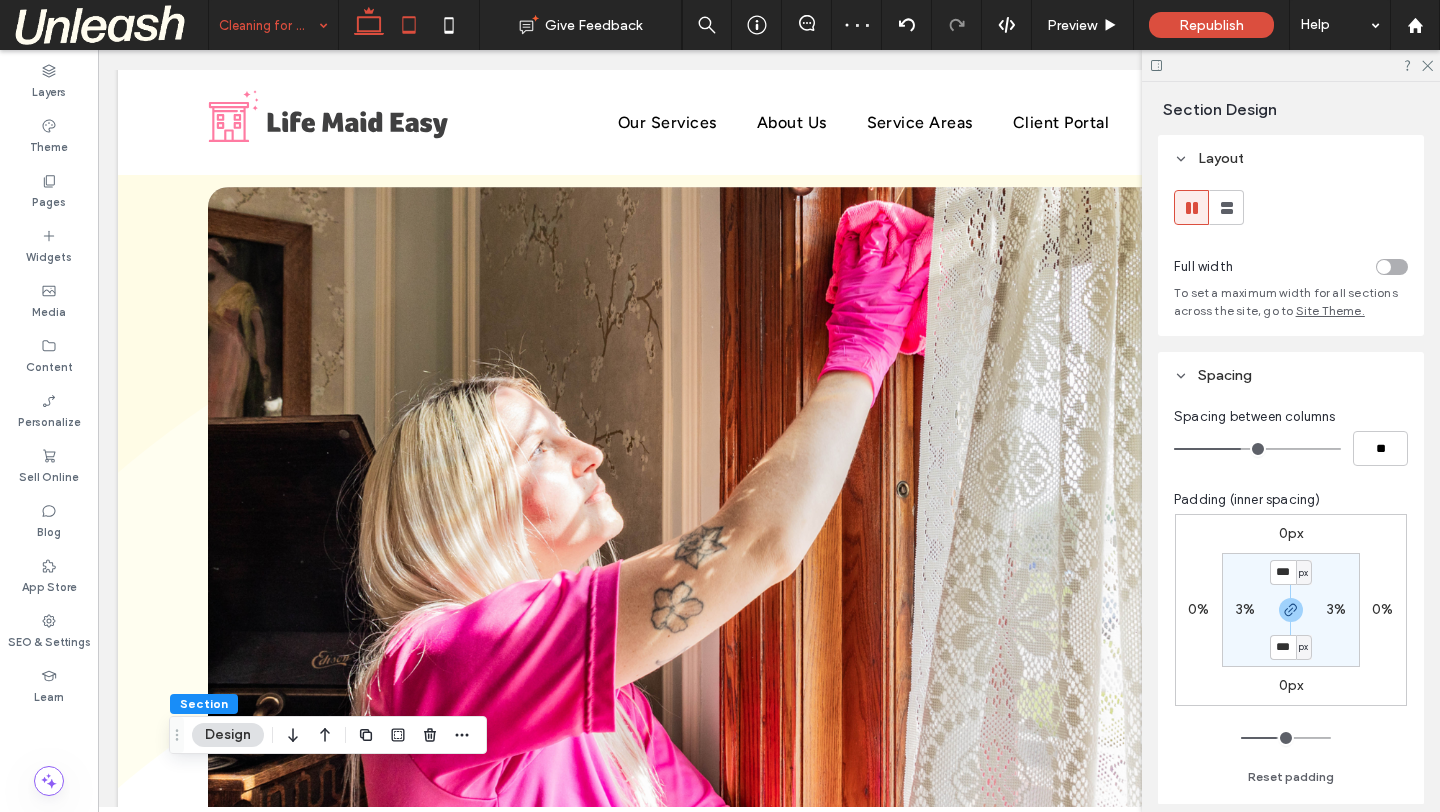 click 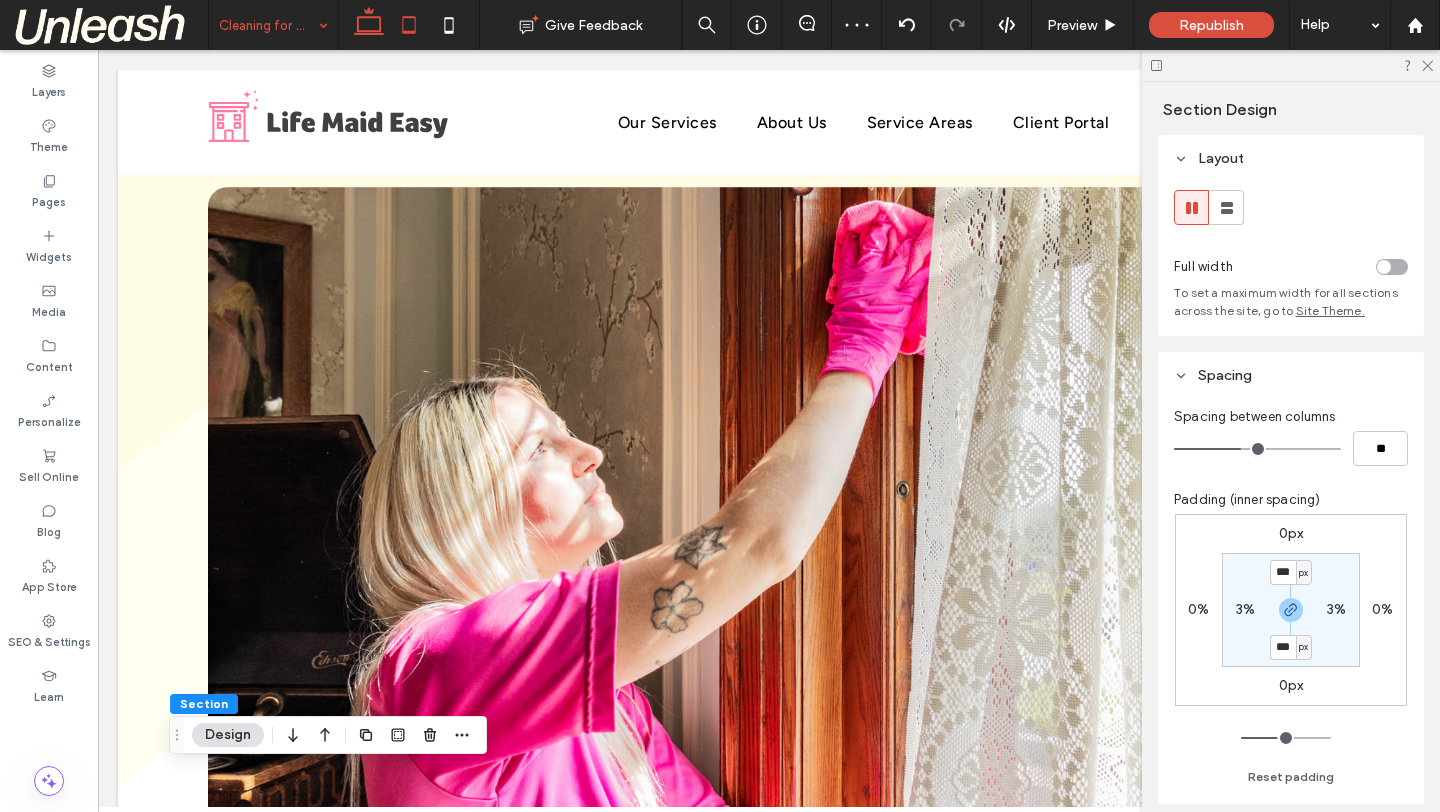 type on "***" 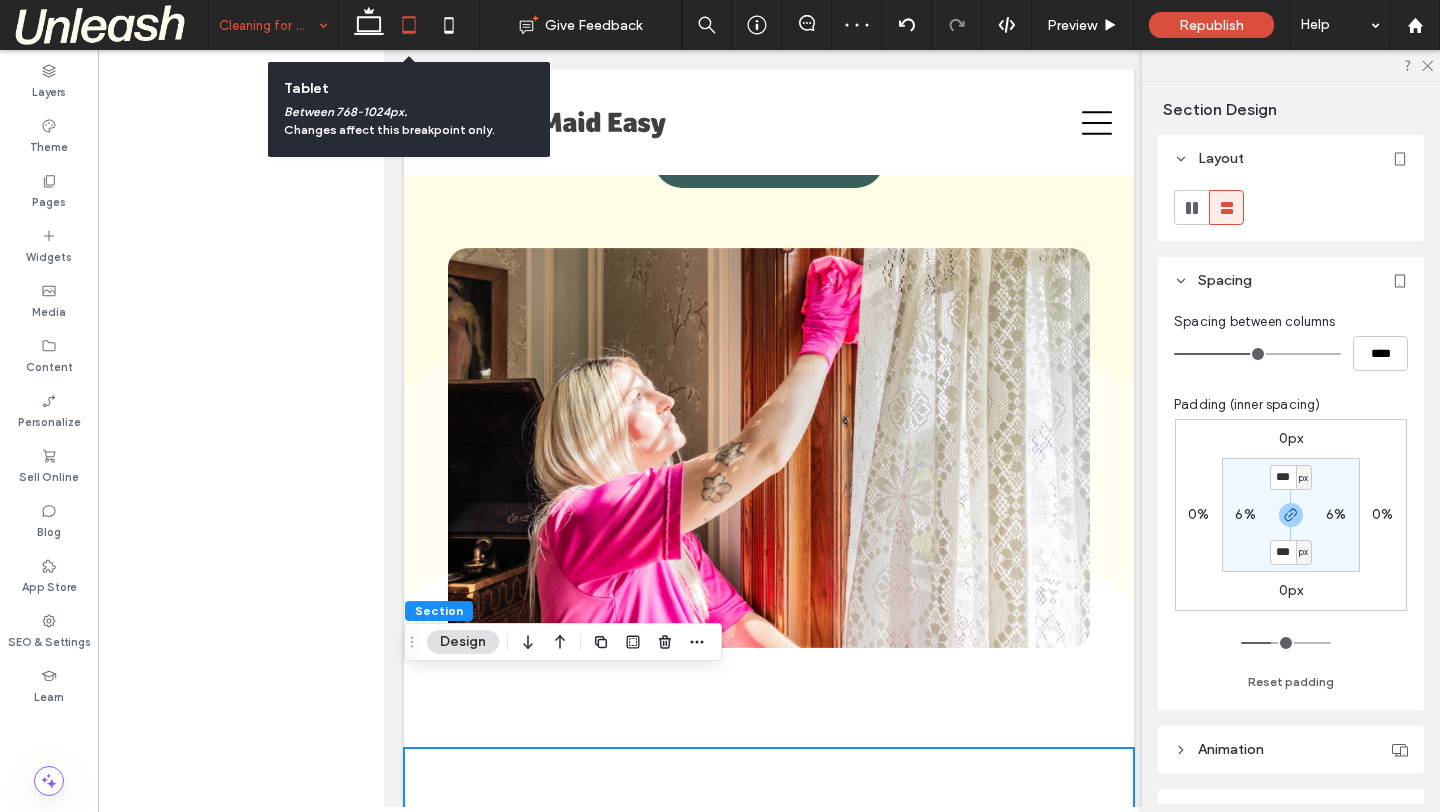 scroll, scrollTop: 2589, scrollLeft: 0, axis: vertical 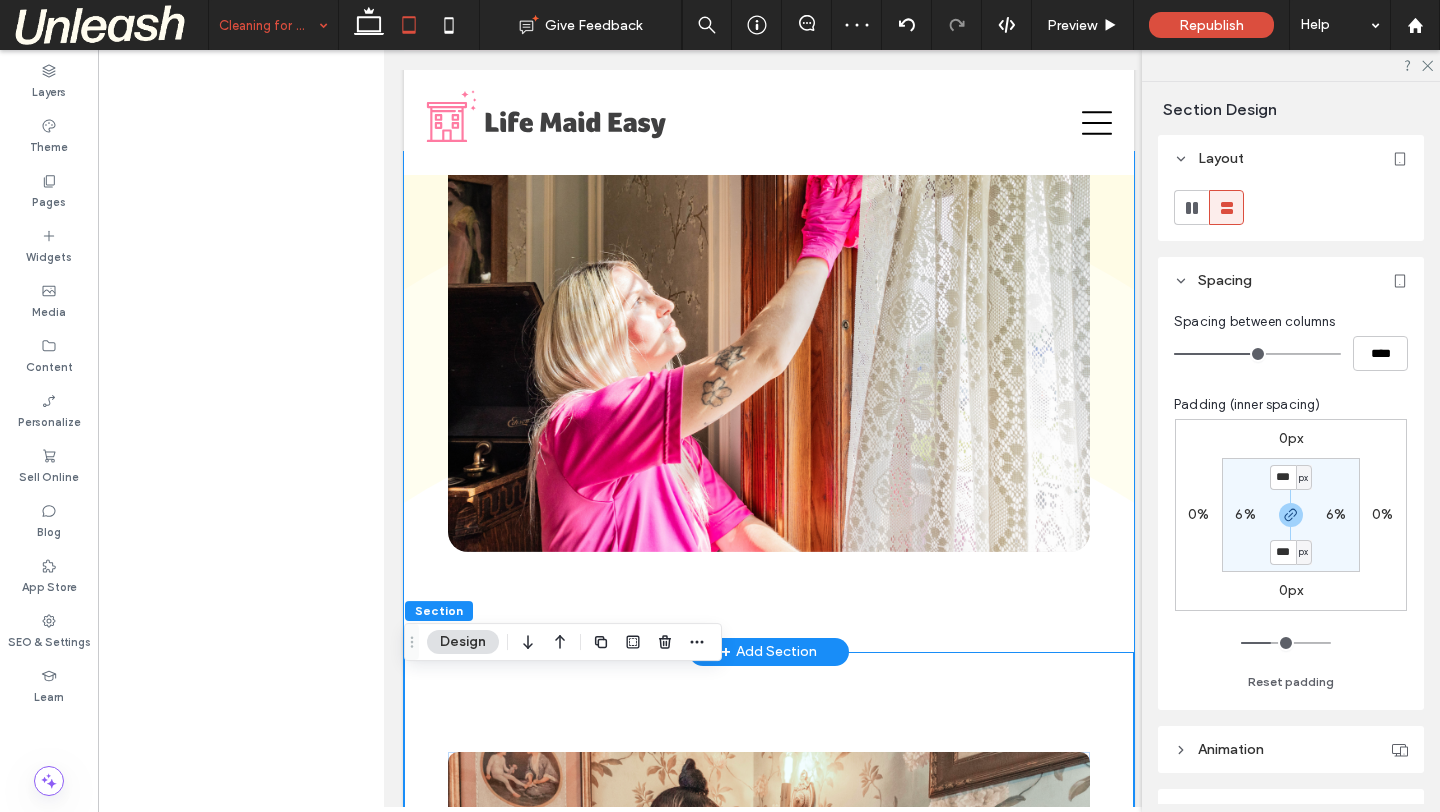 click on "a a a a" at bounding box center (769, 402) 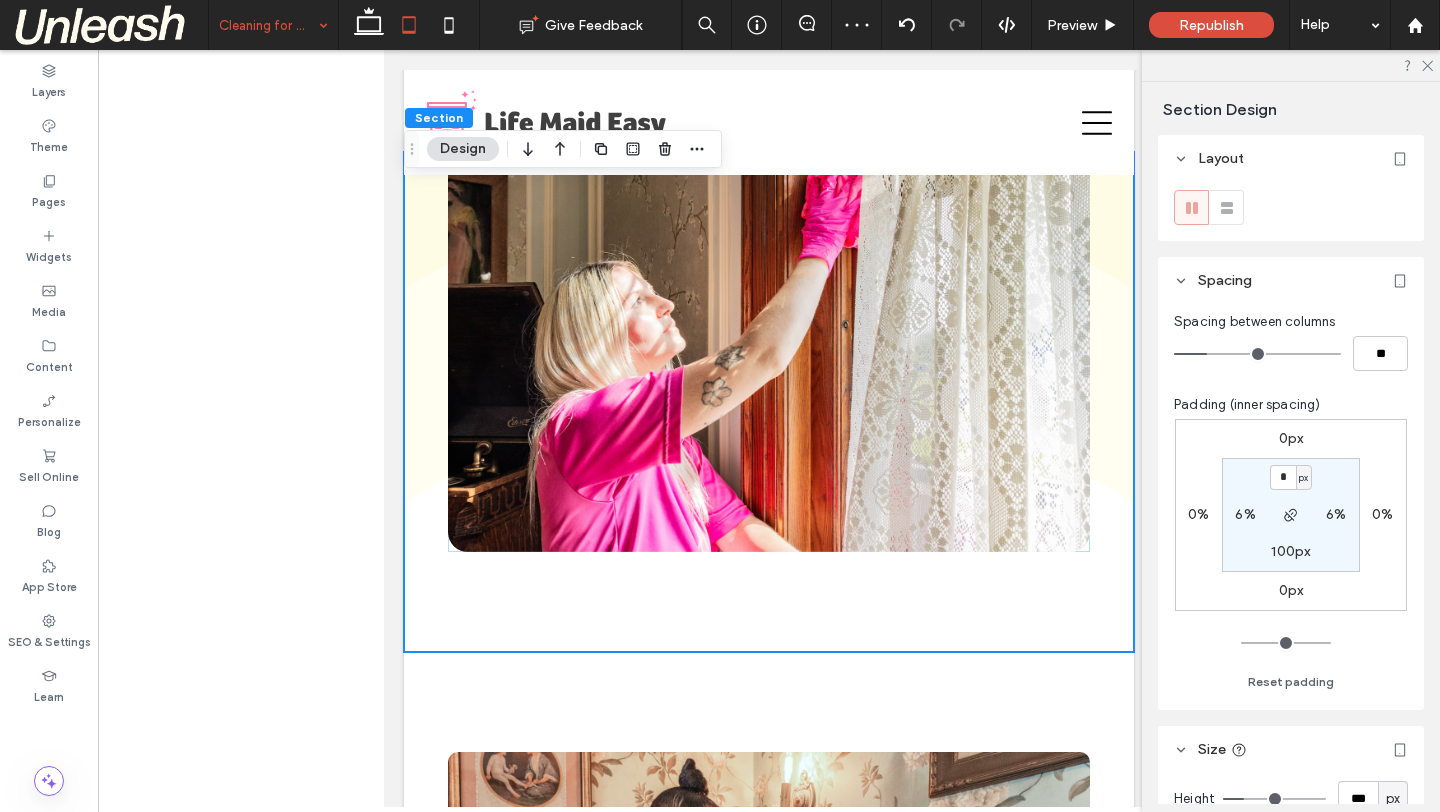 click on "100px" at bounding box center (1290, 551) 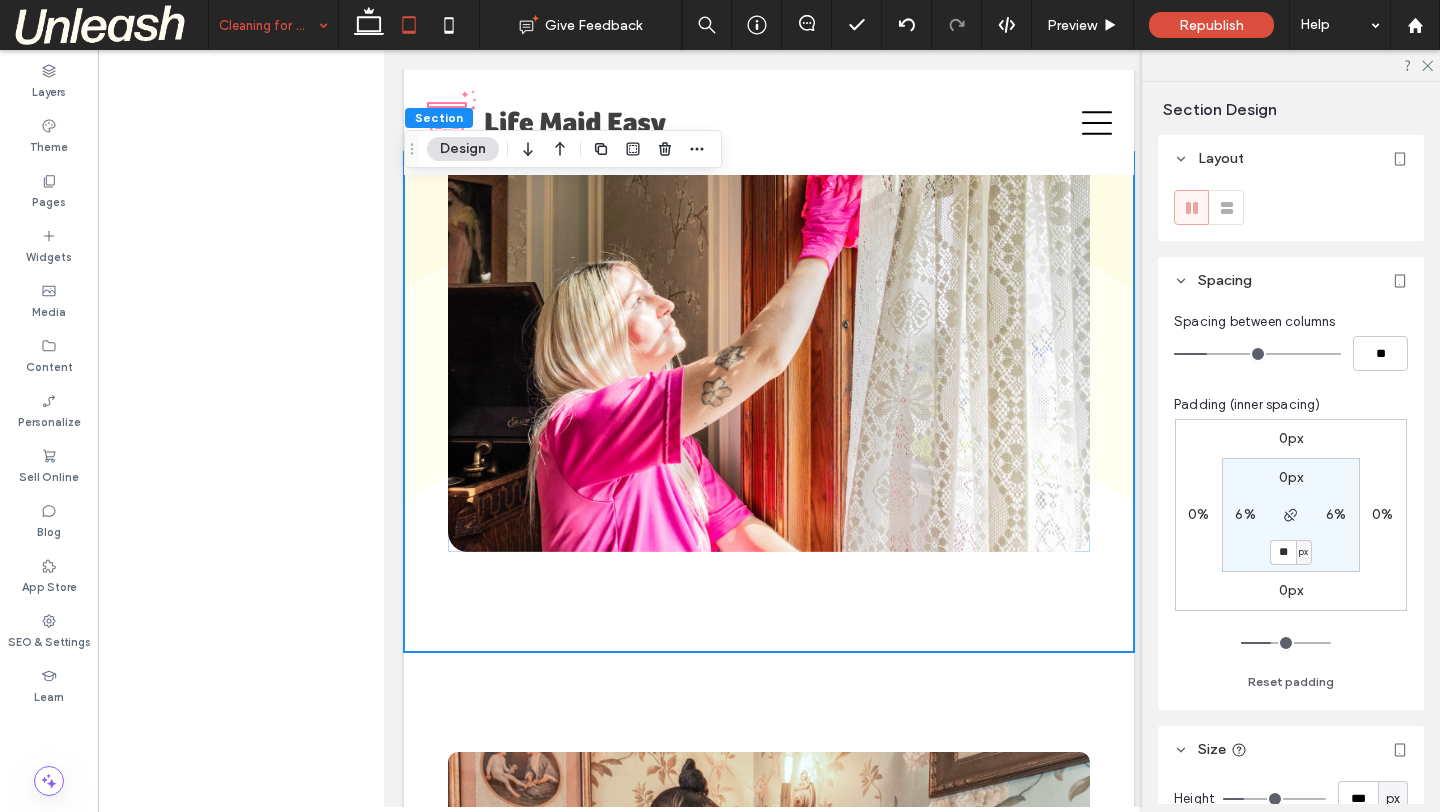 type on "**" 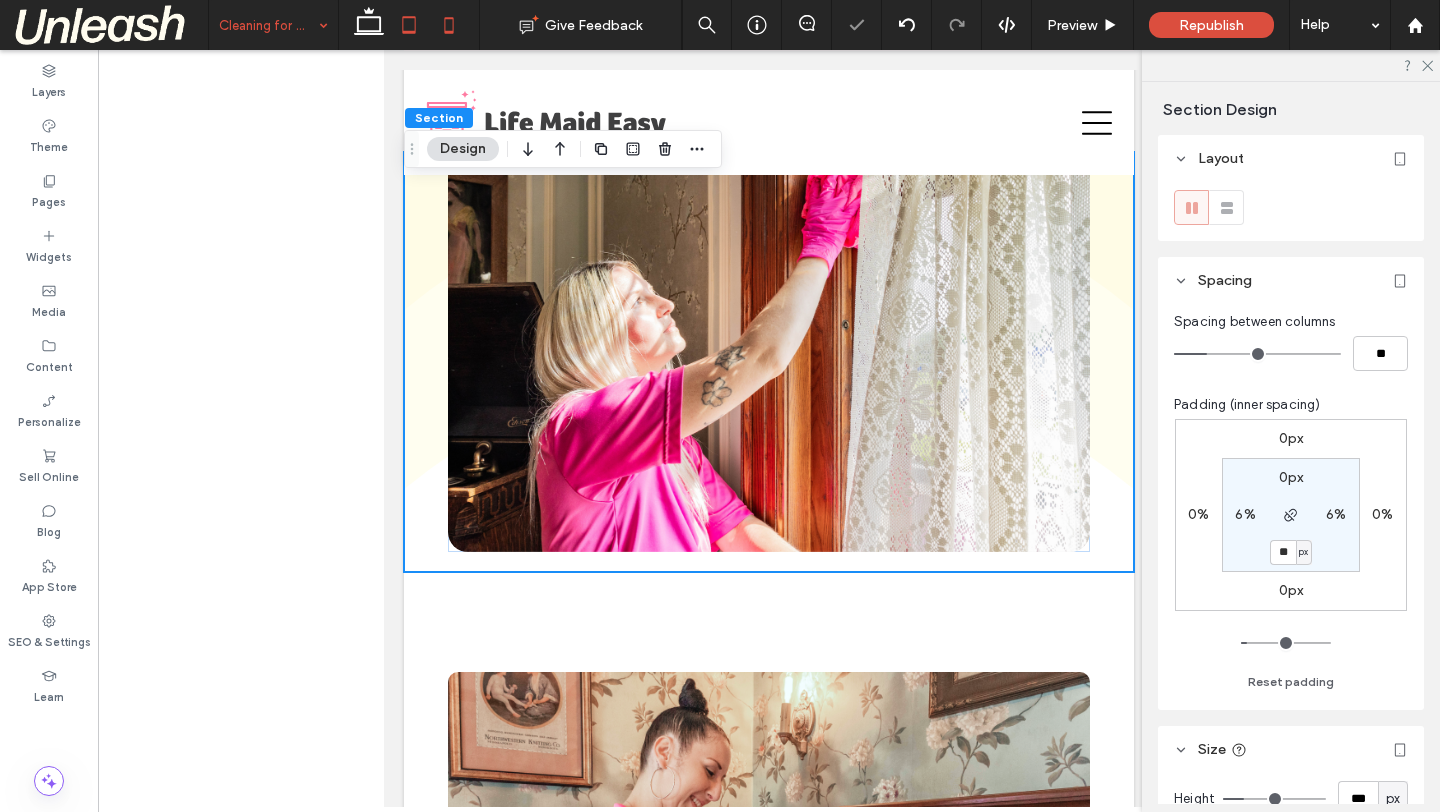click 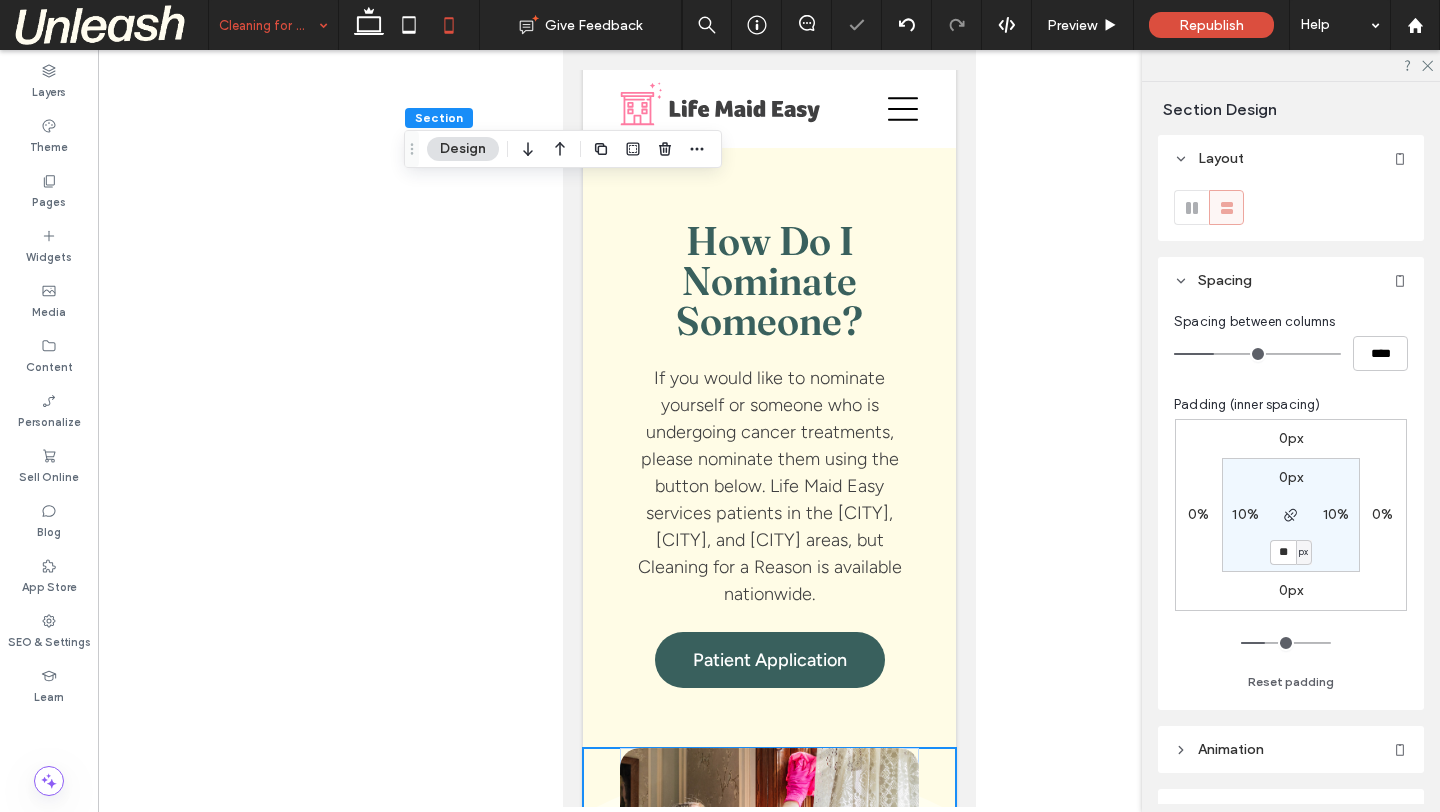 type on "**" 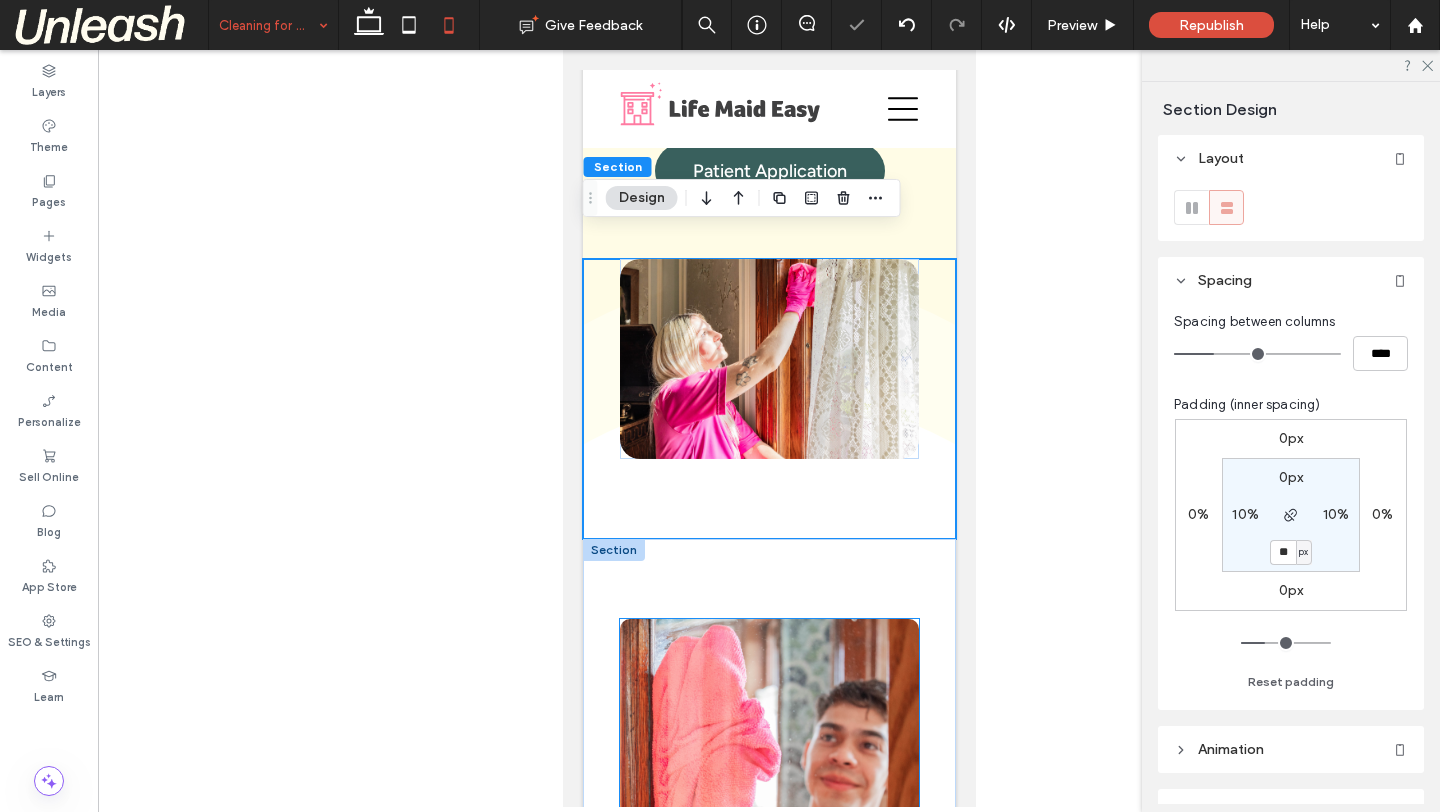 scroll, scrollTop: 3077, scrollLeft: 0, axis: vertical 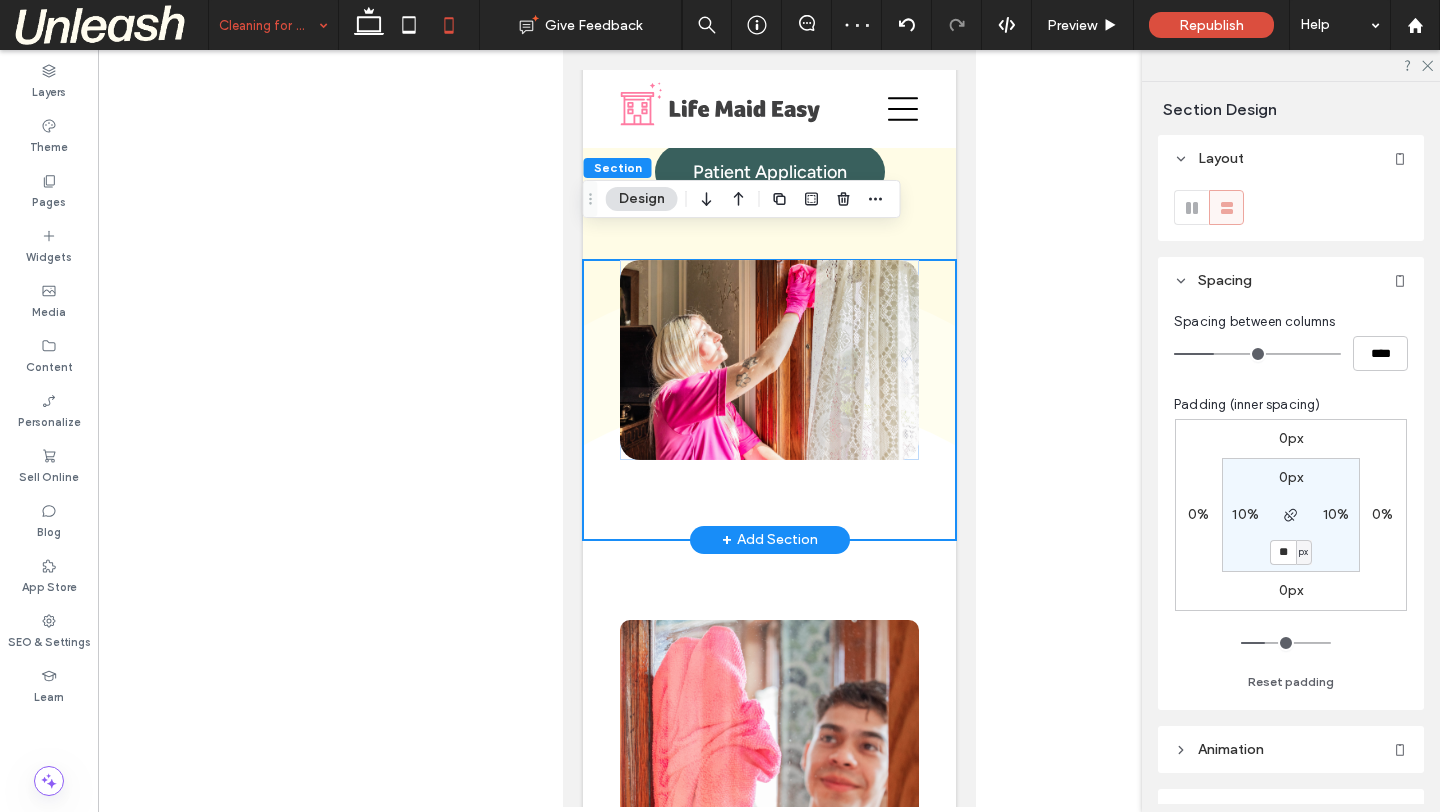 click on "a a a a" at bounding box center [768, 400] 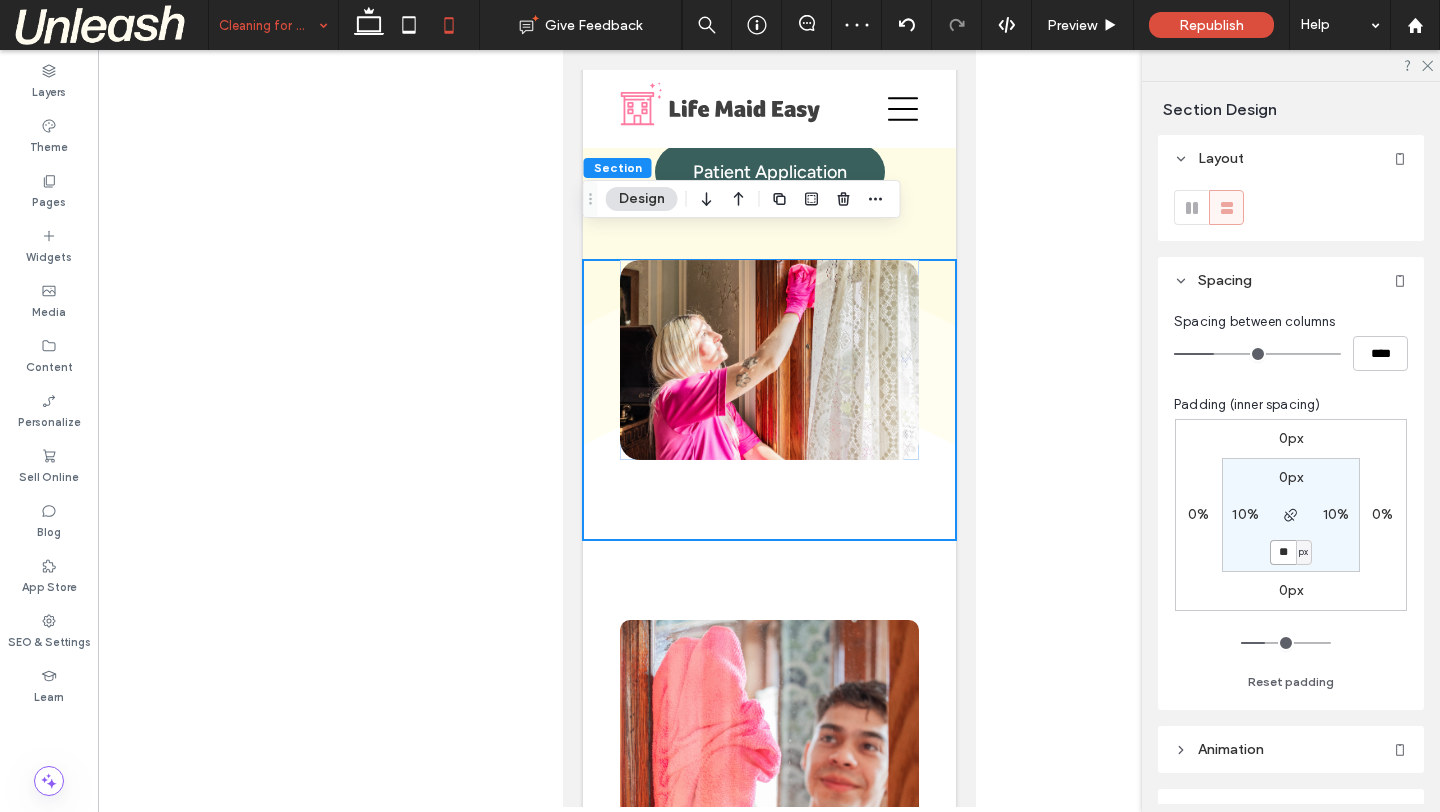 click on "**" at bounding box center [1283, 552] 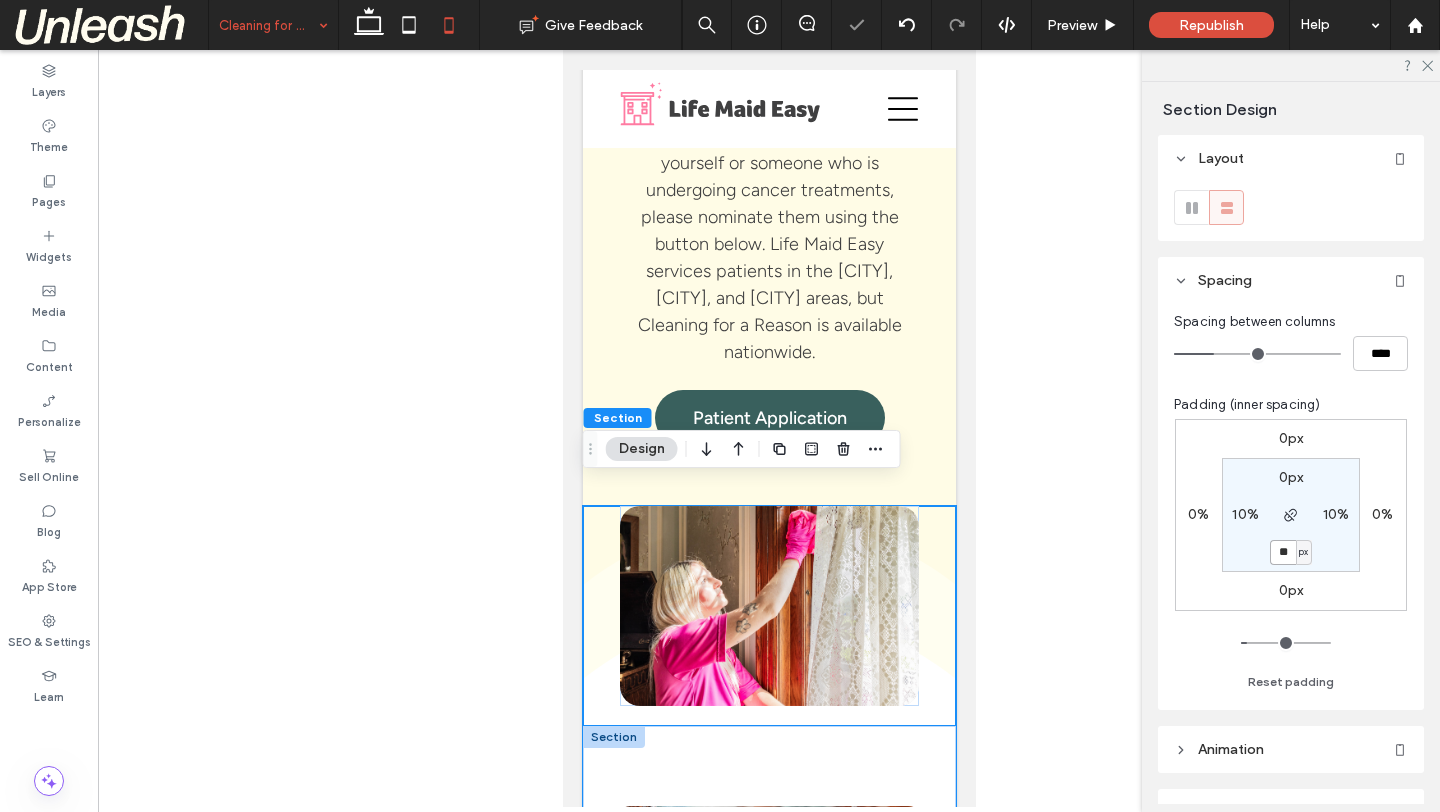scroll, scrollTop: 3084, scrollLeft: 0, axis: vertical 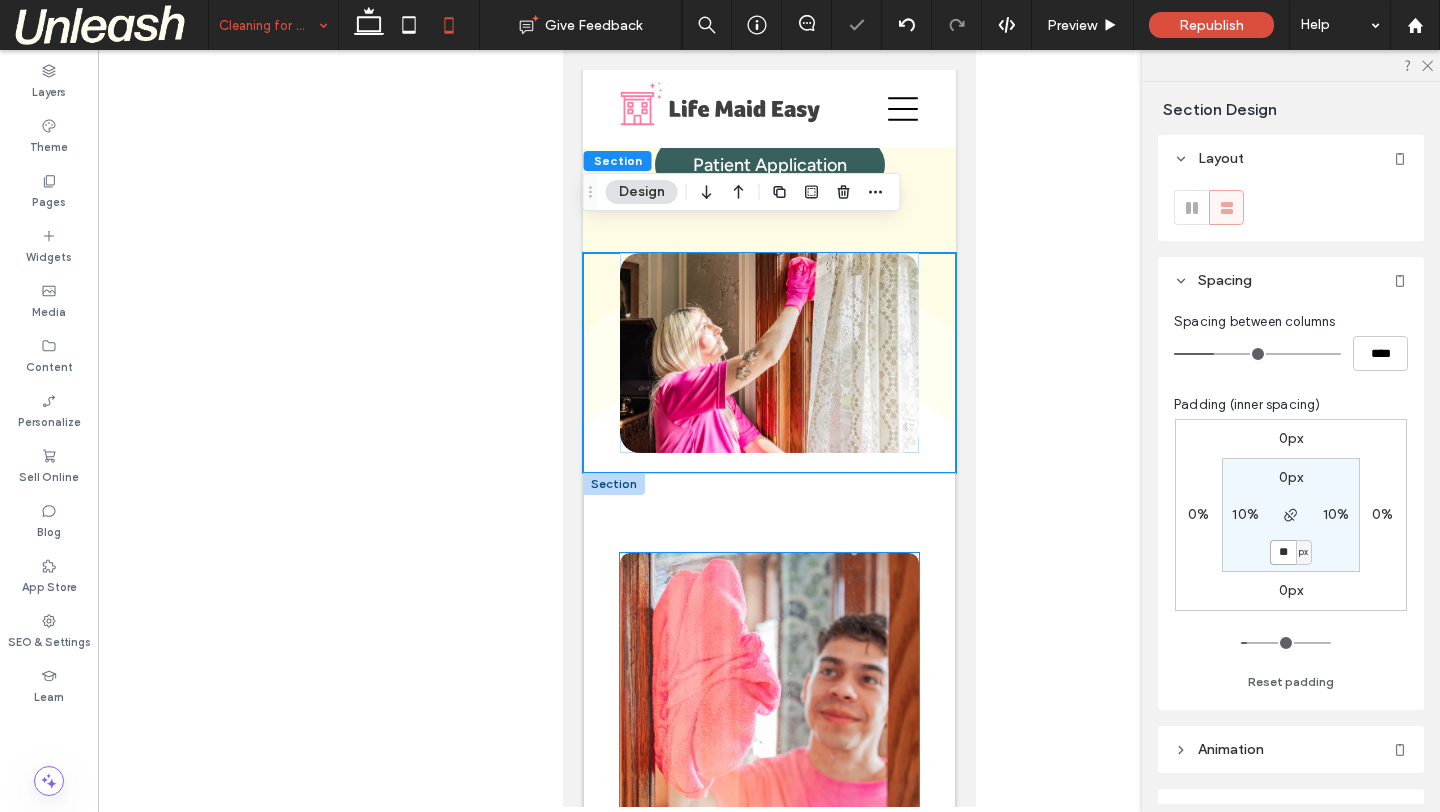 click at bounding box center [768, 702] 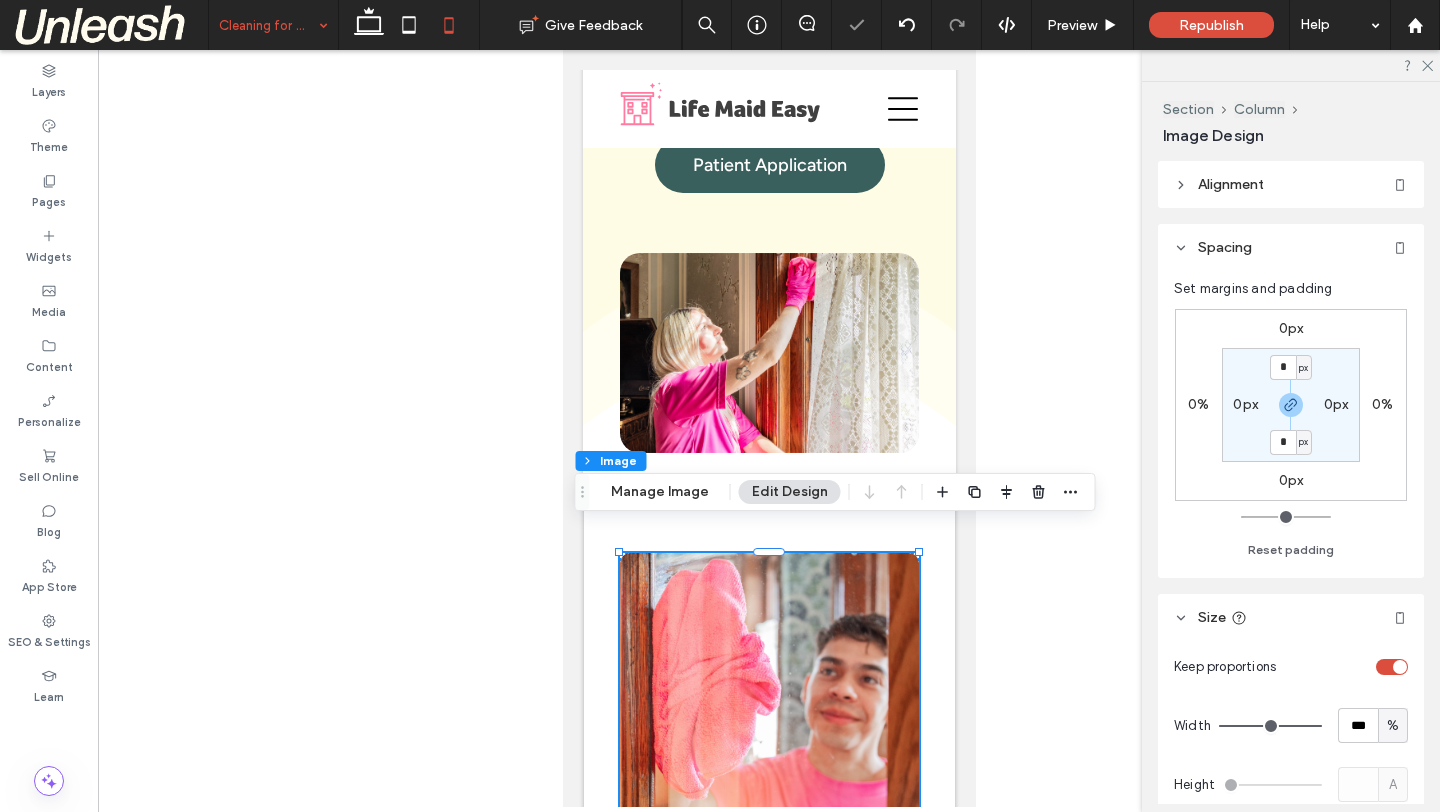 type on "**" 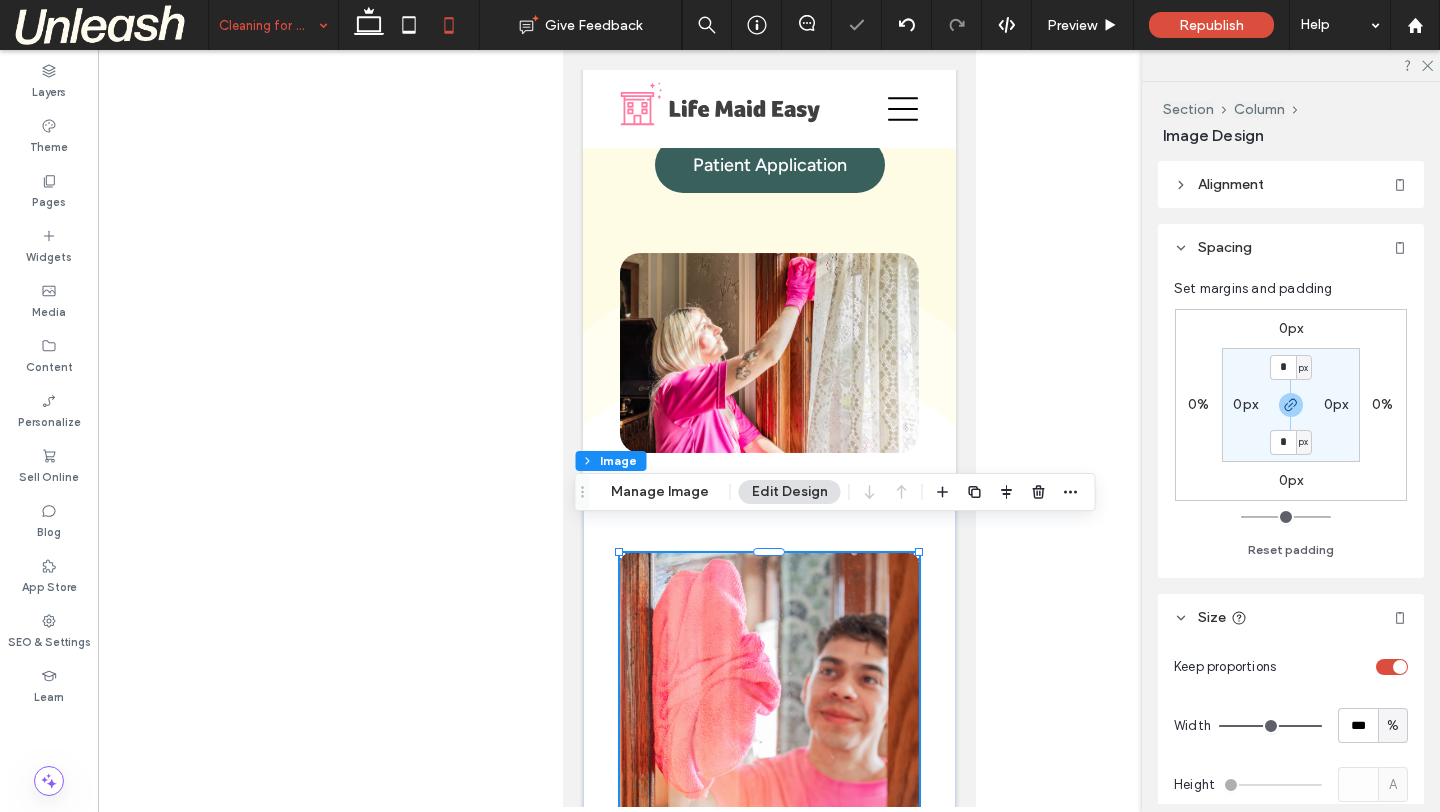 type on "**" 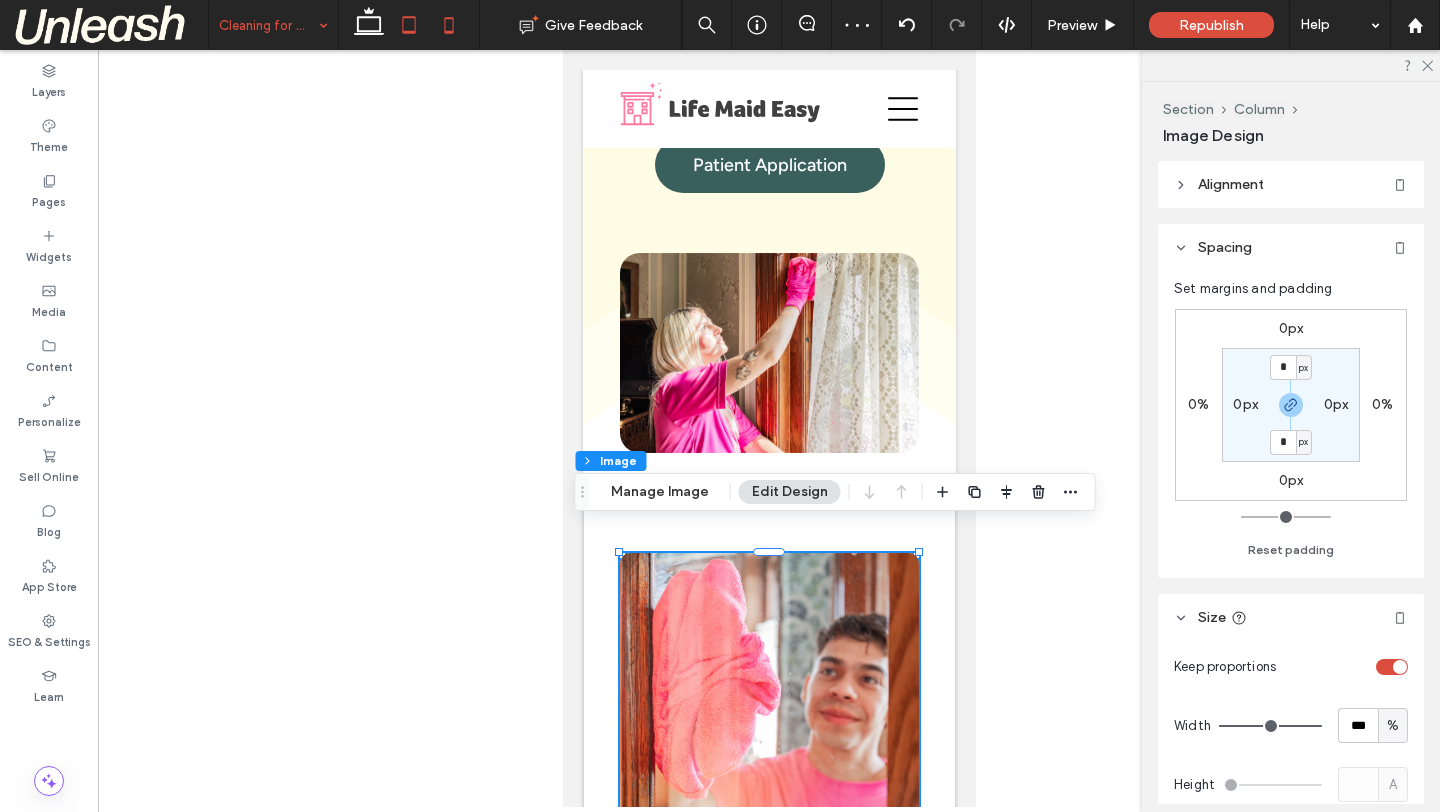 click 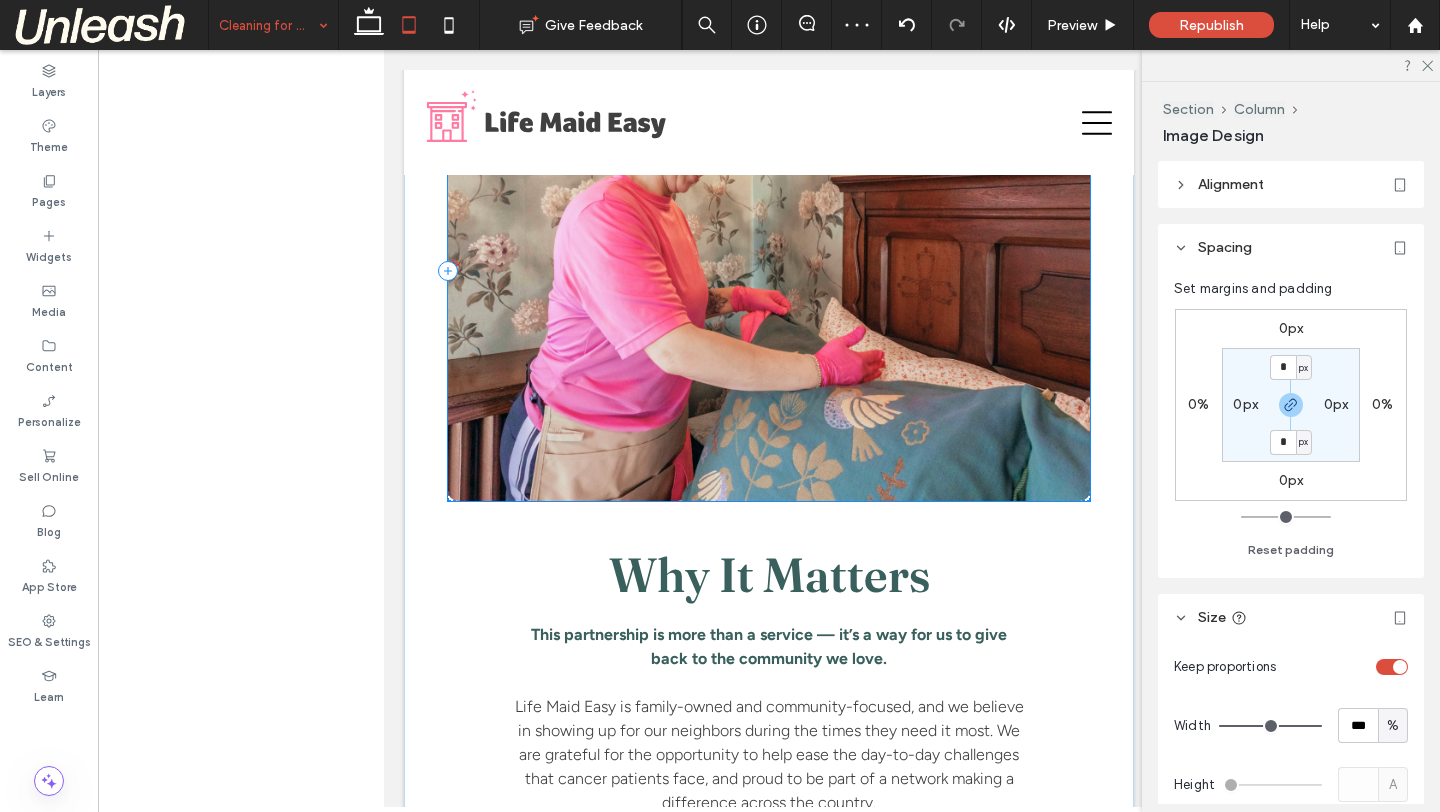 scroll, scrollTop: 3245, scrollLeft: 0, axis: vertical 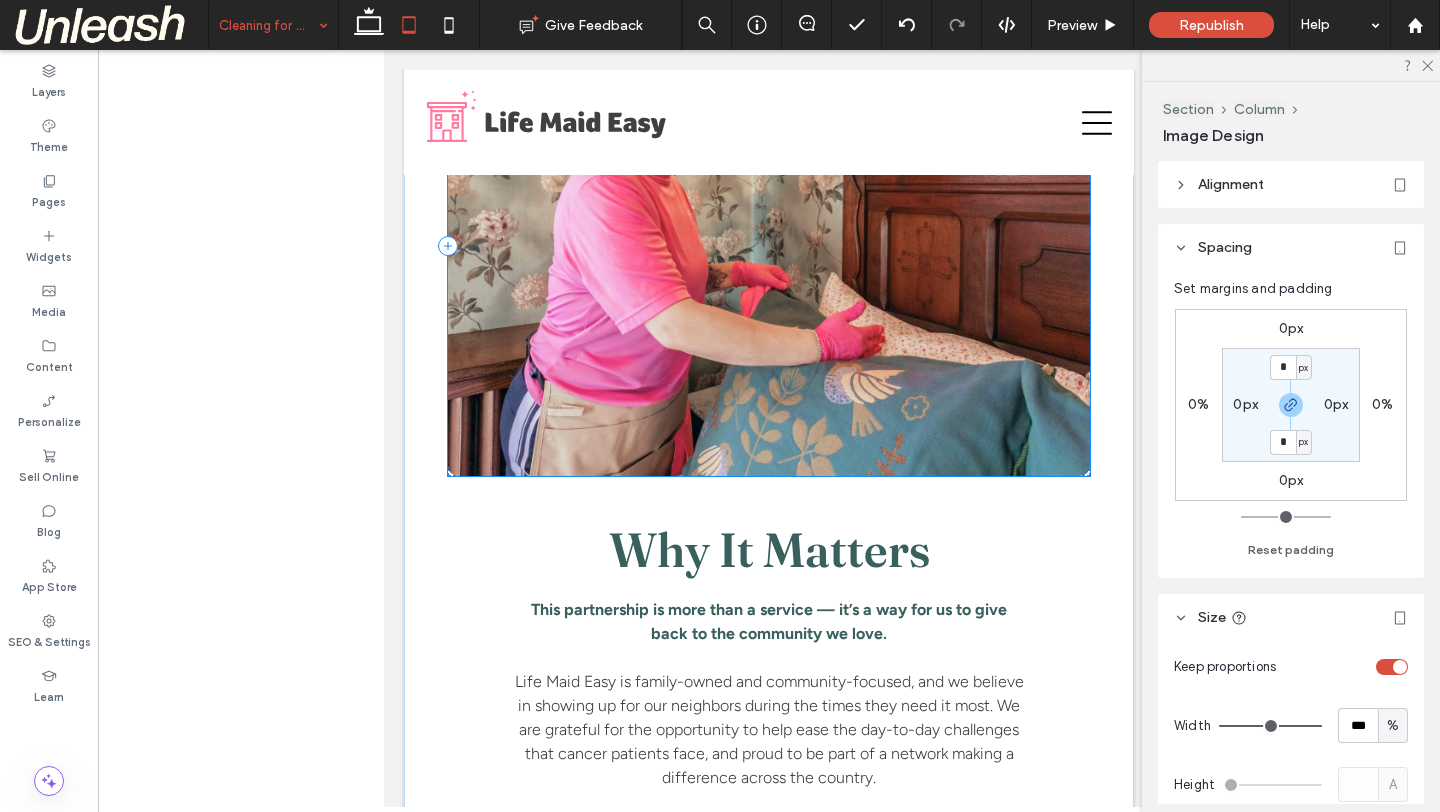 click at bounding box center (769, 246) 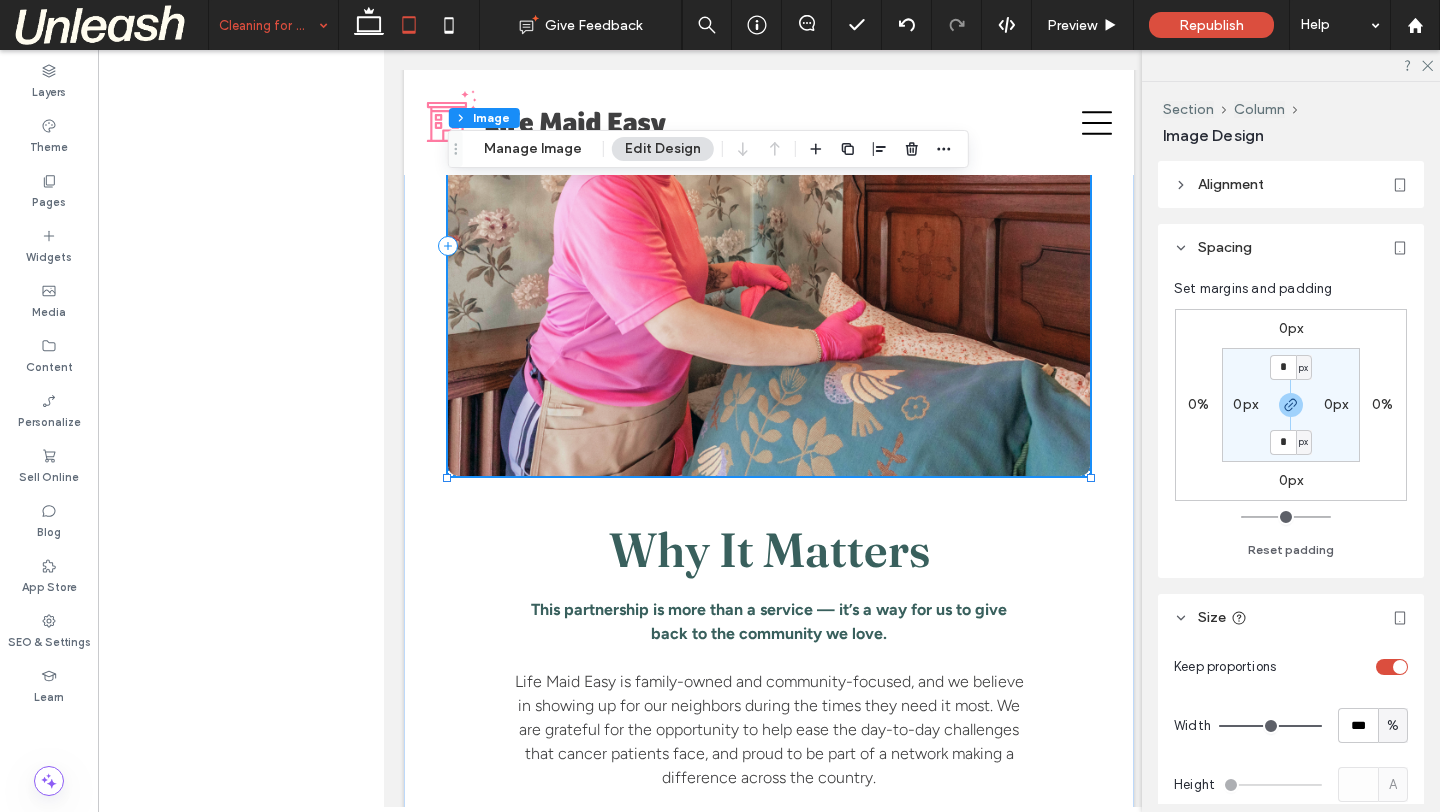 click at bounding box center [769, 246] 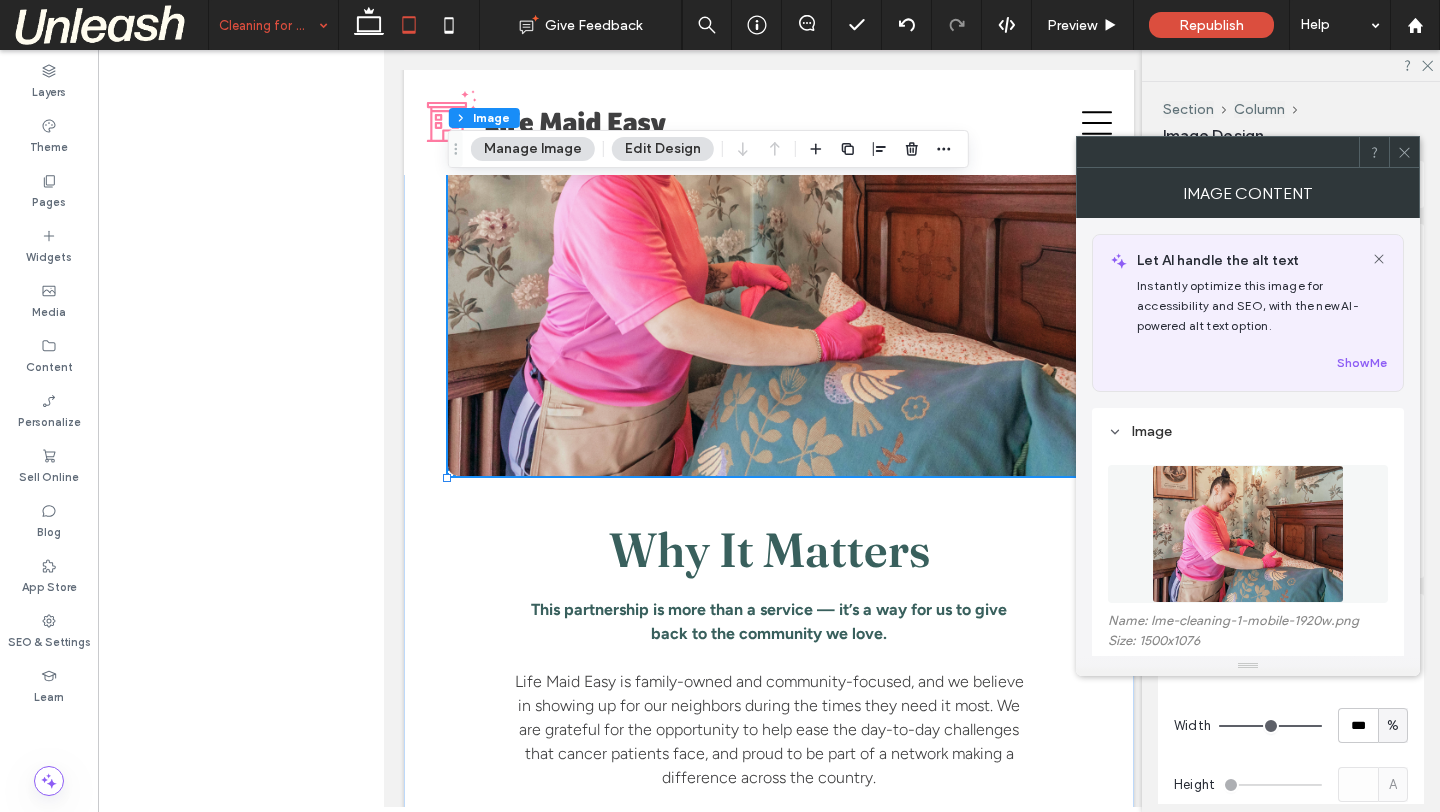 click at bounding box center [1248, 534] 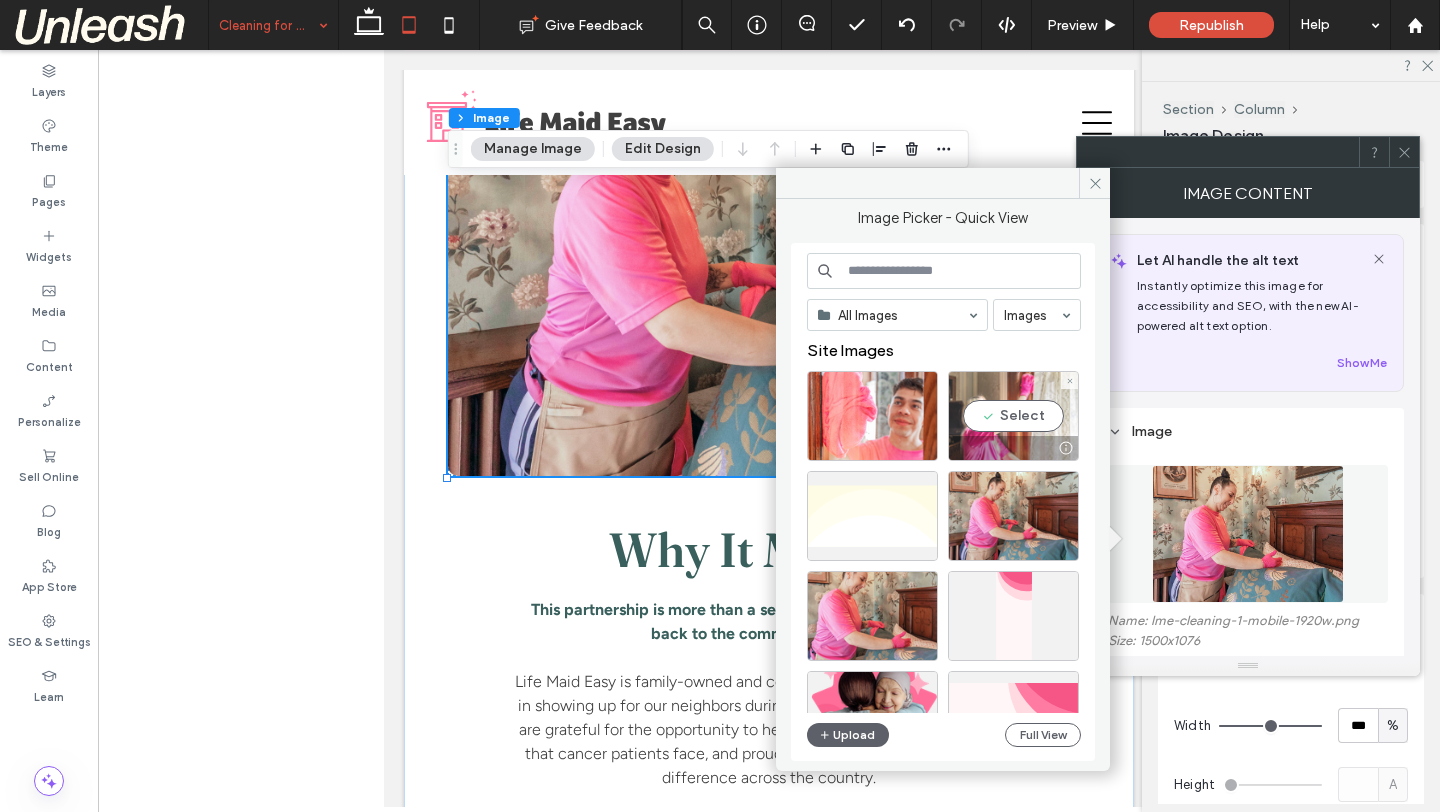 click on "Select" at bounding box center (1013, 416) 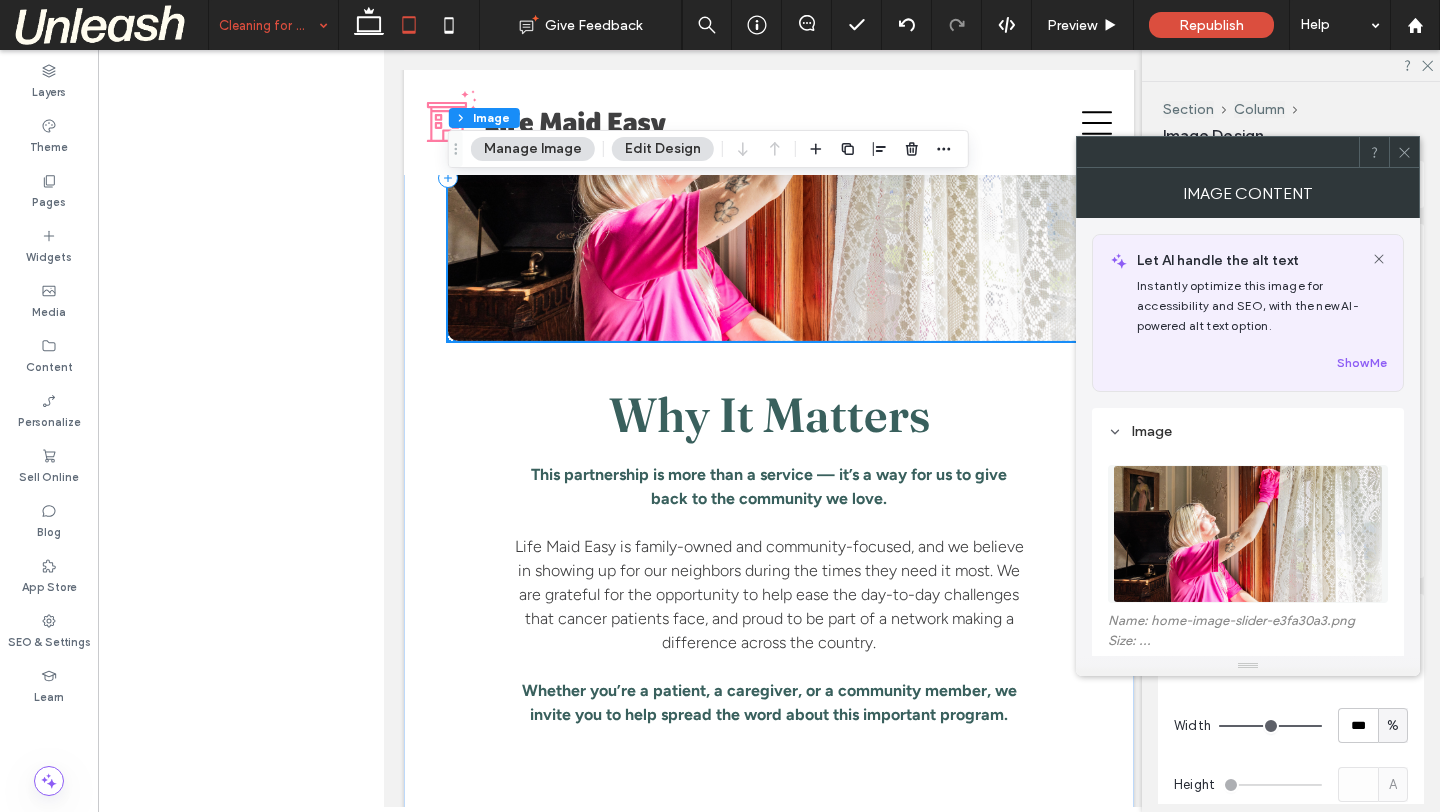 scroll, scrollTop: 3109, scrollLeft: 0, axis: vertical 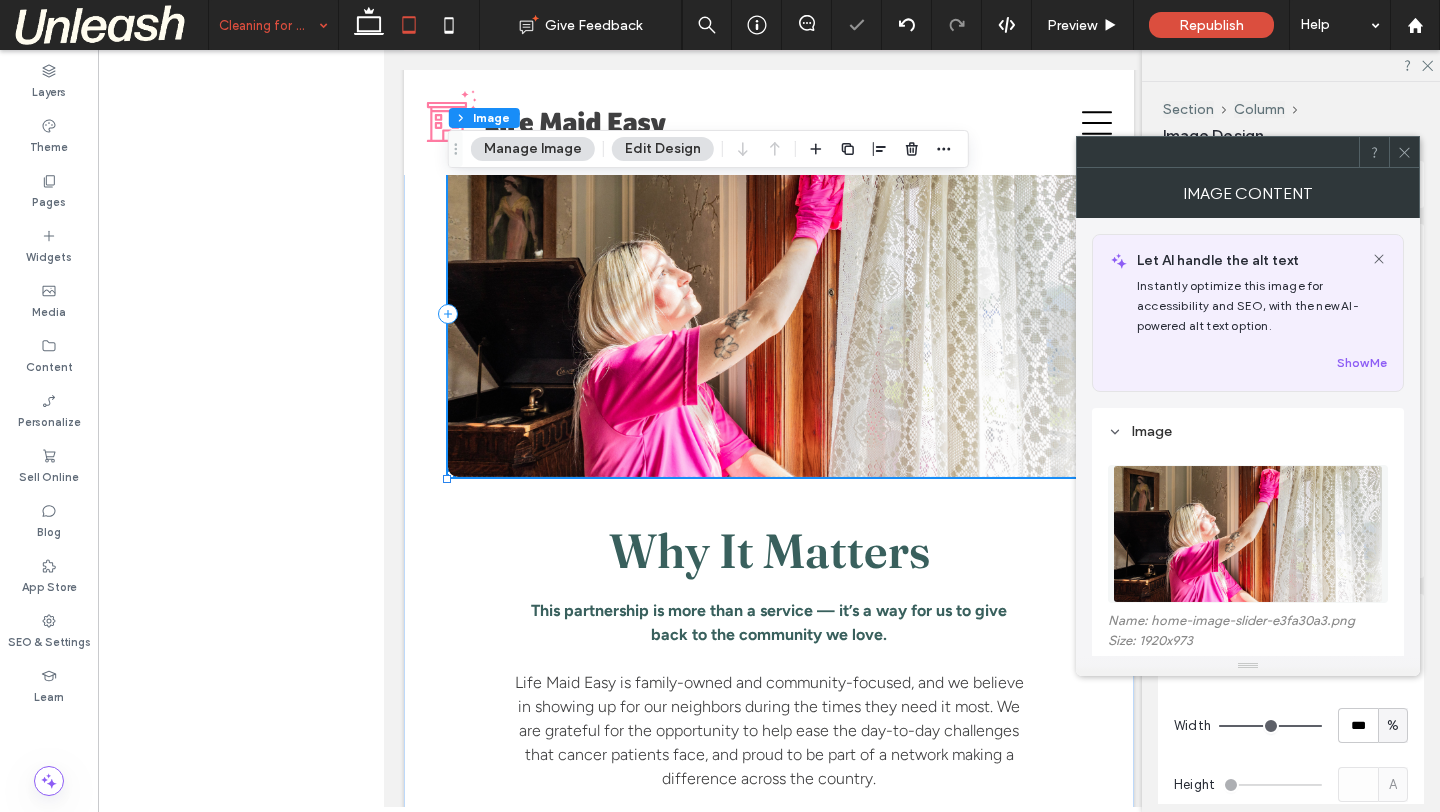 click at bounding box center [1248, 534] 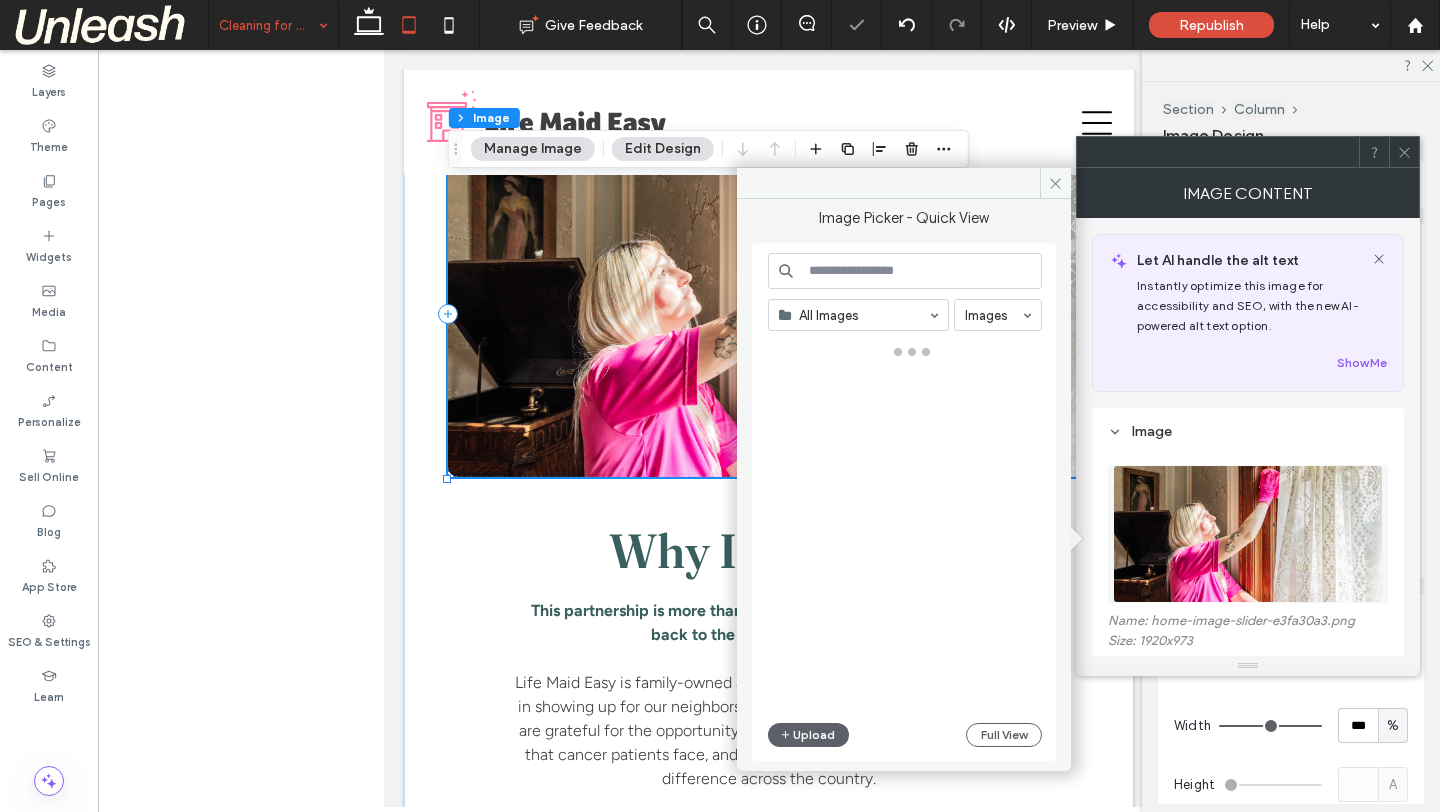 click at bounding box center (1248, 534) 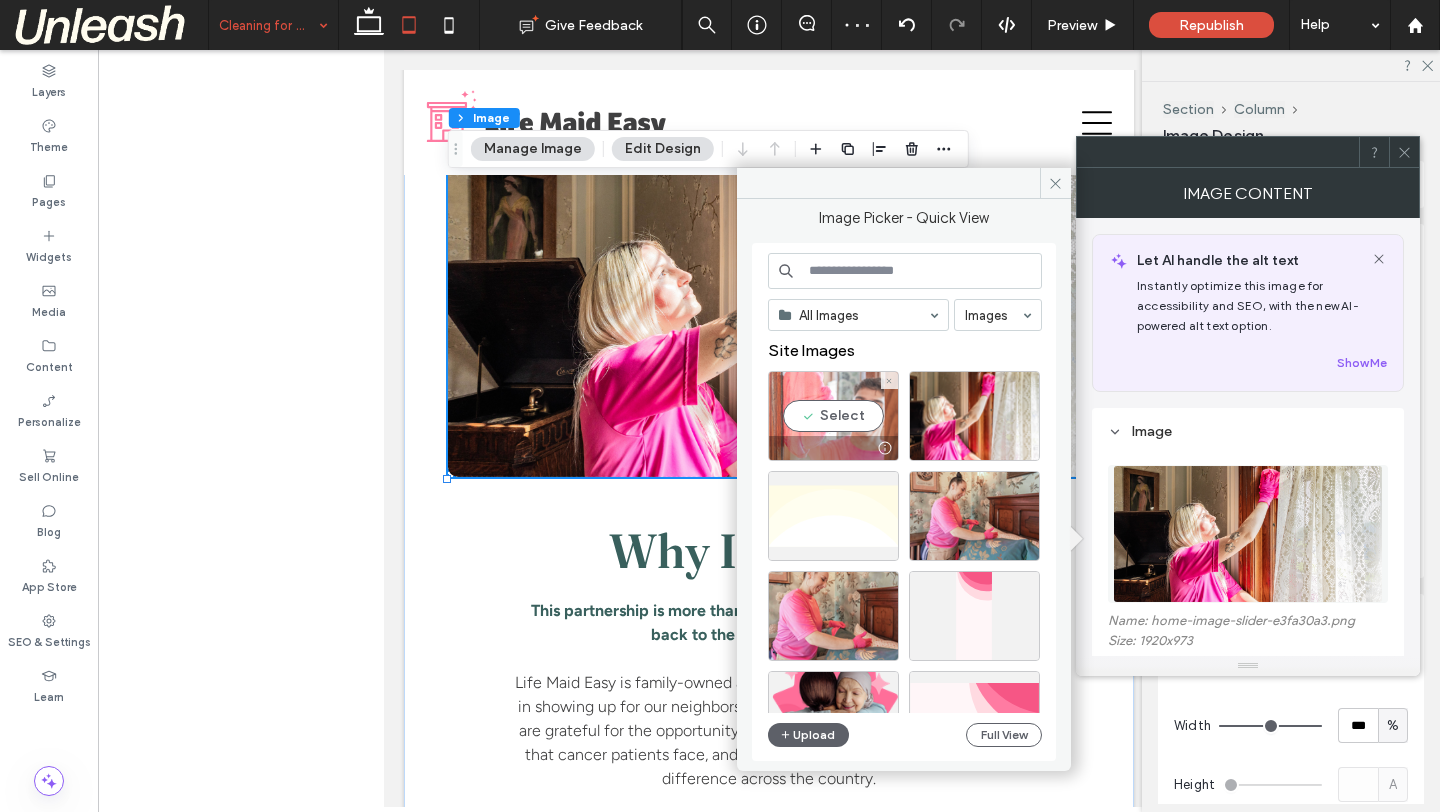 click on "Select" at bounding box center [833, 416] 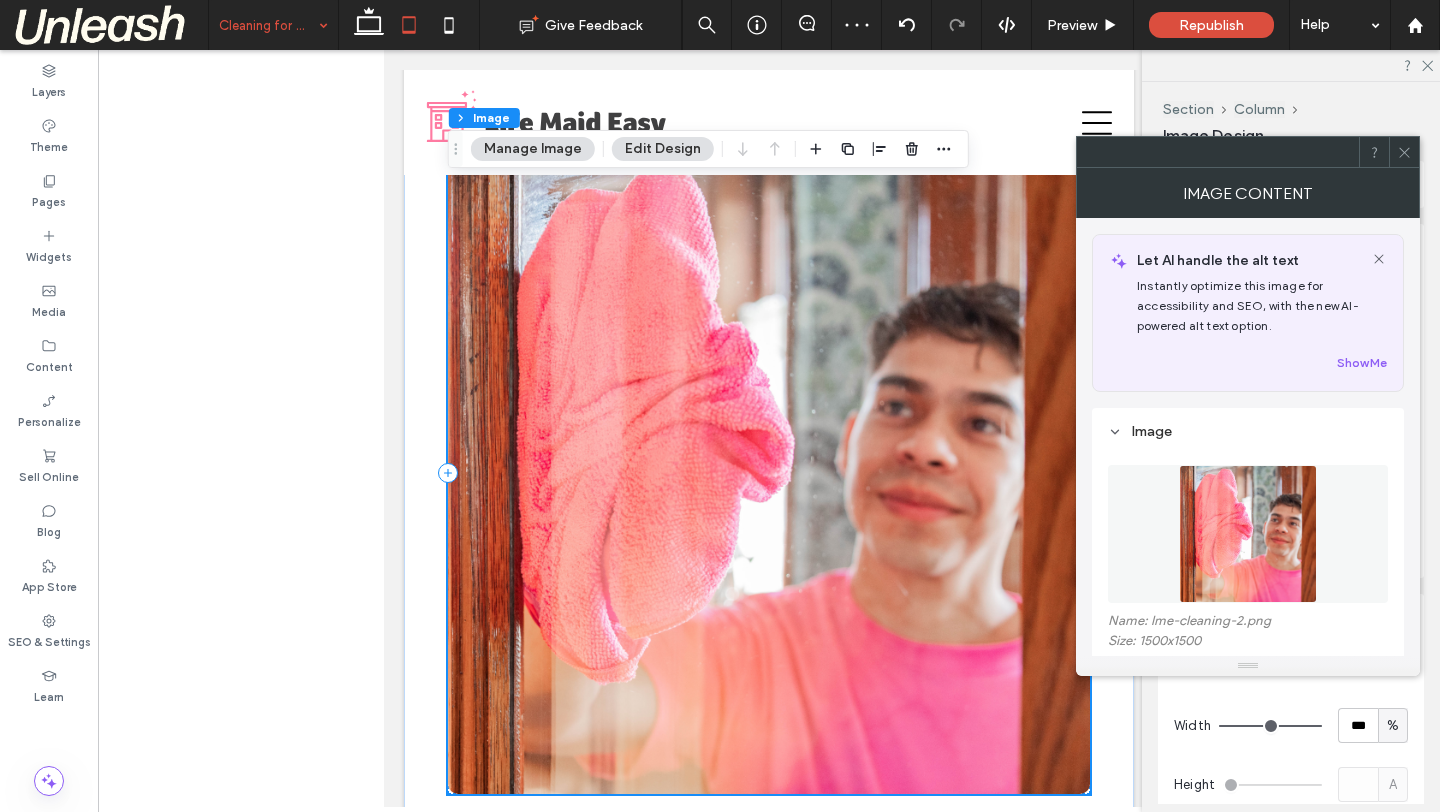 scroll, scrollTop: 3426, scrollLeft: 0, axis: vertical 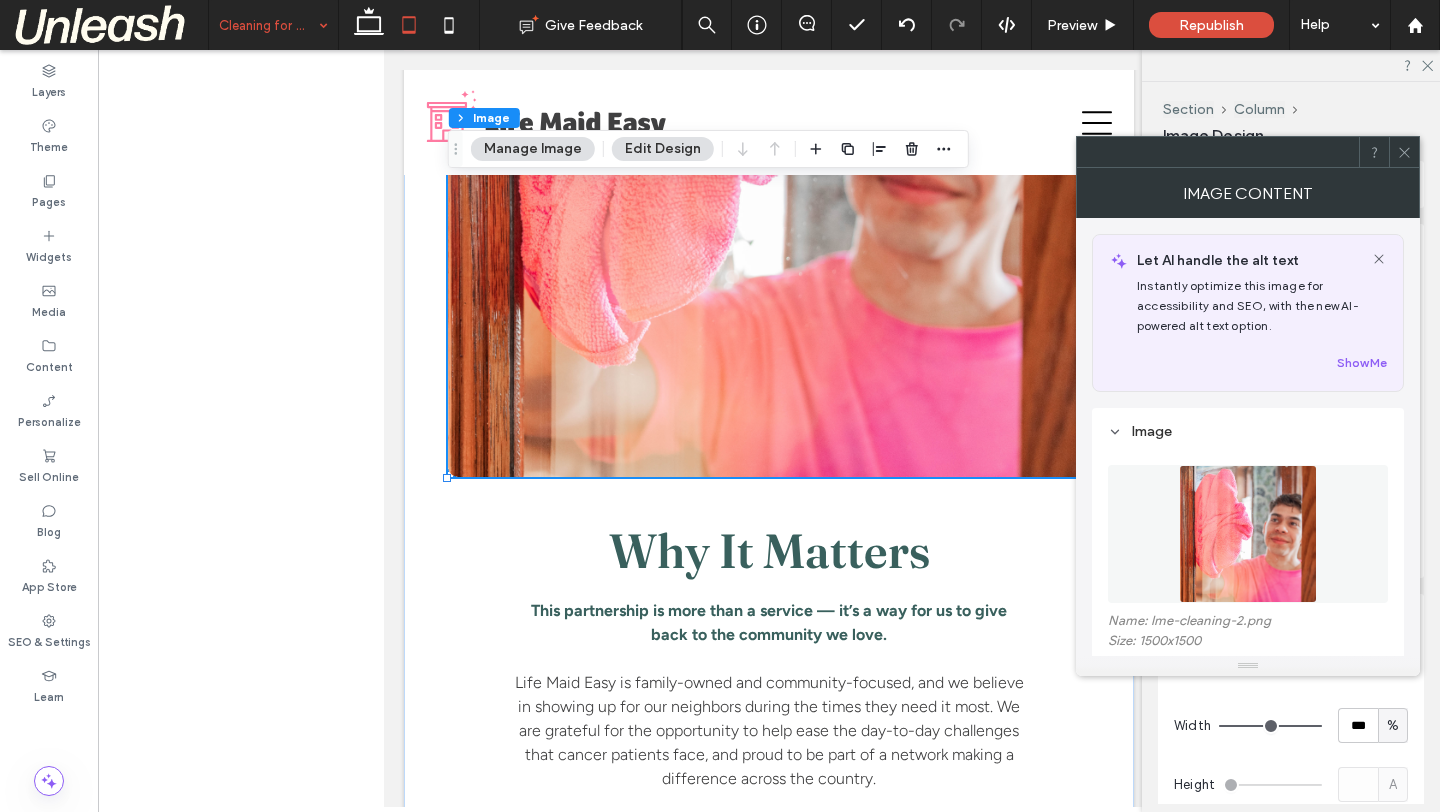 click at bounding box center [1248, 534] 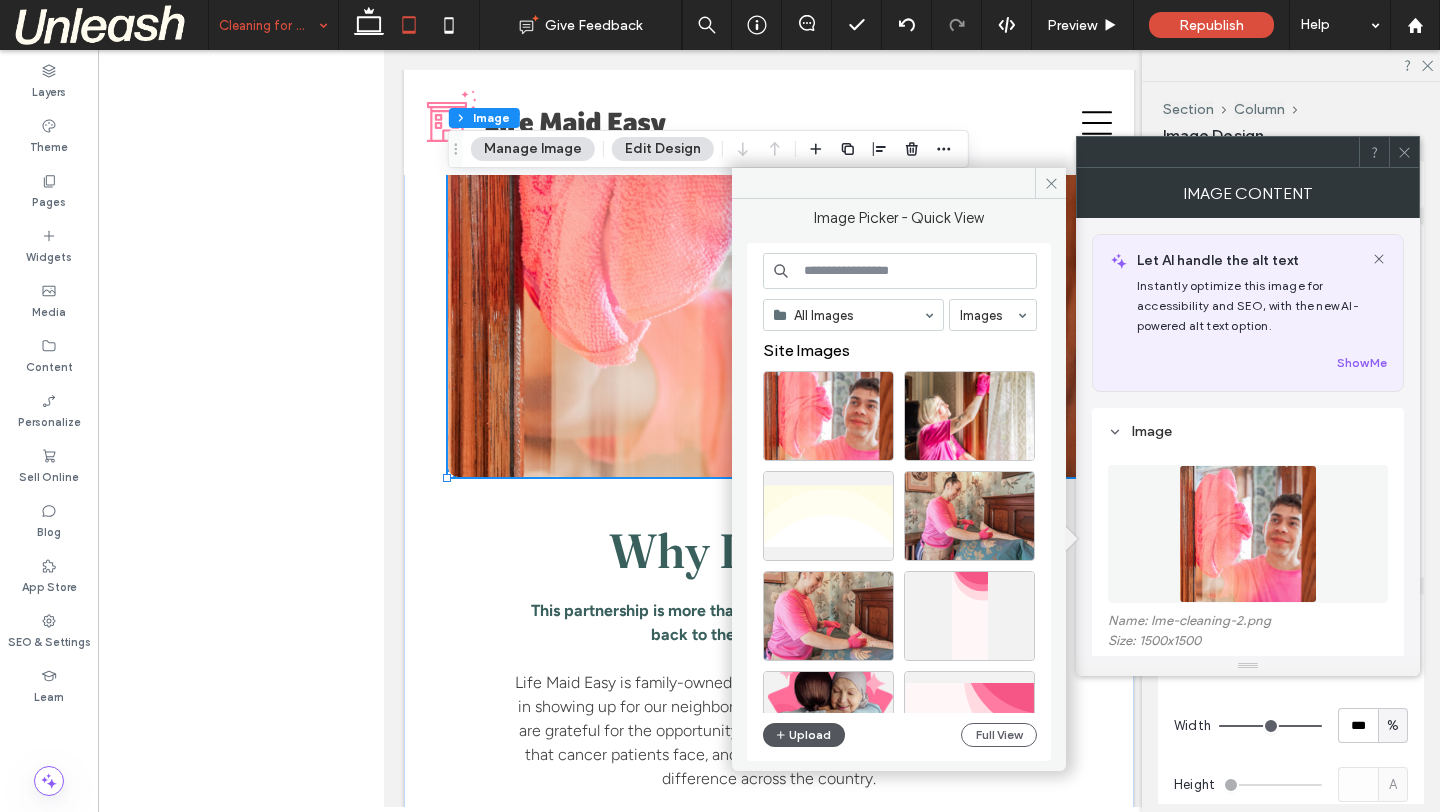 click on "Upload" at bounding box center (804, 735) 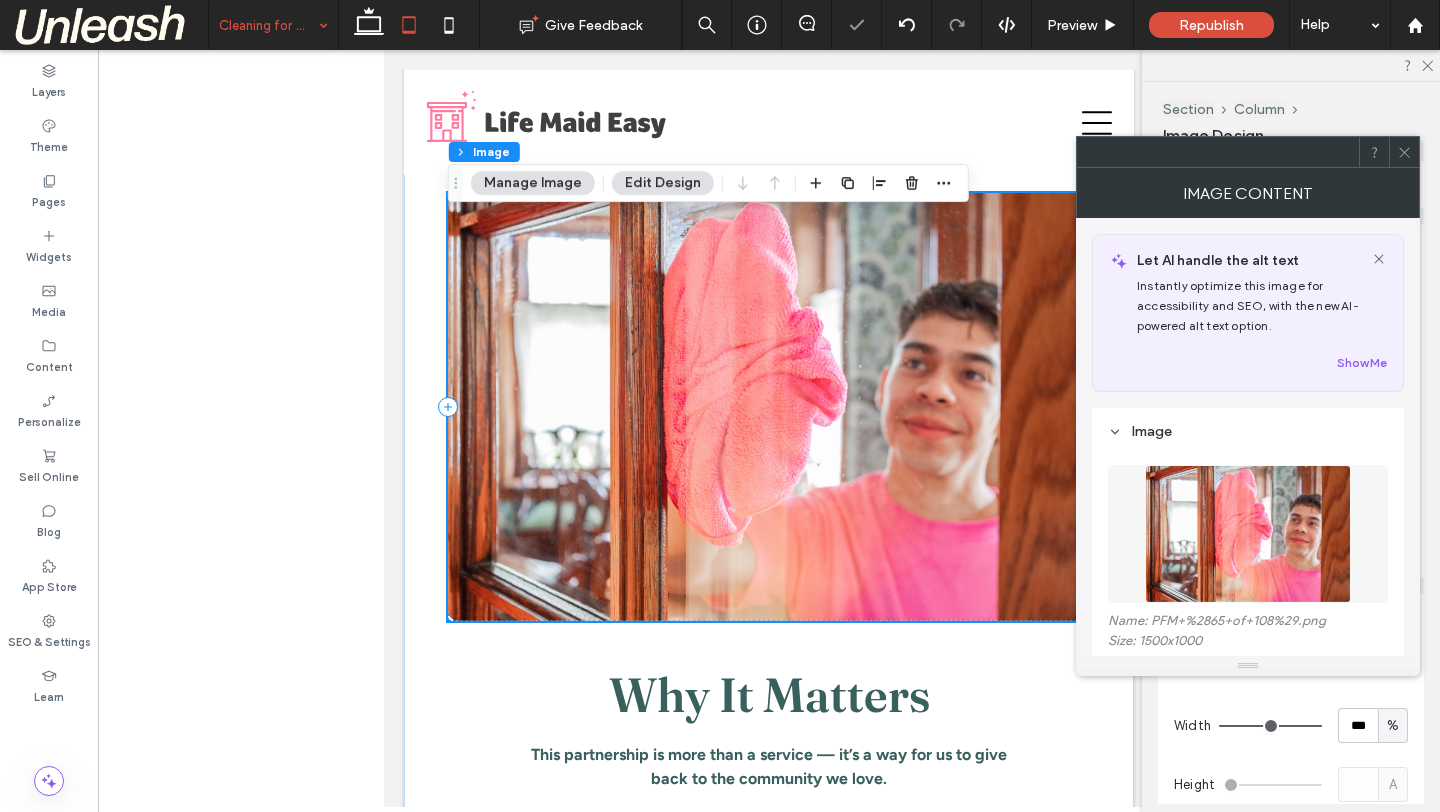 scroll, scrollTop: 3029, scrollLeft: 0, axis: vertical 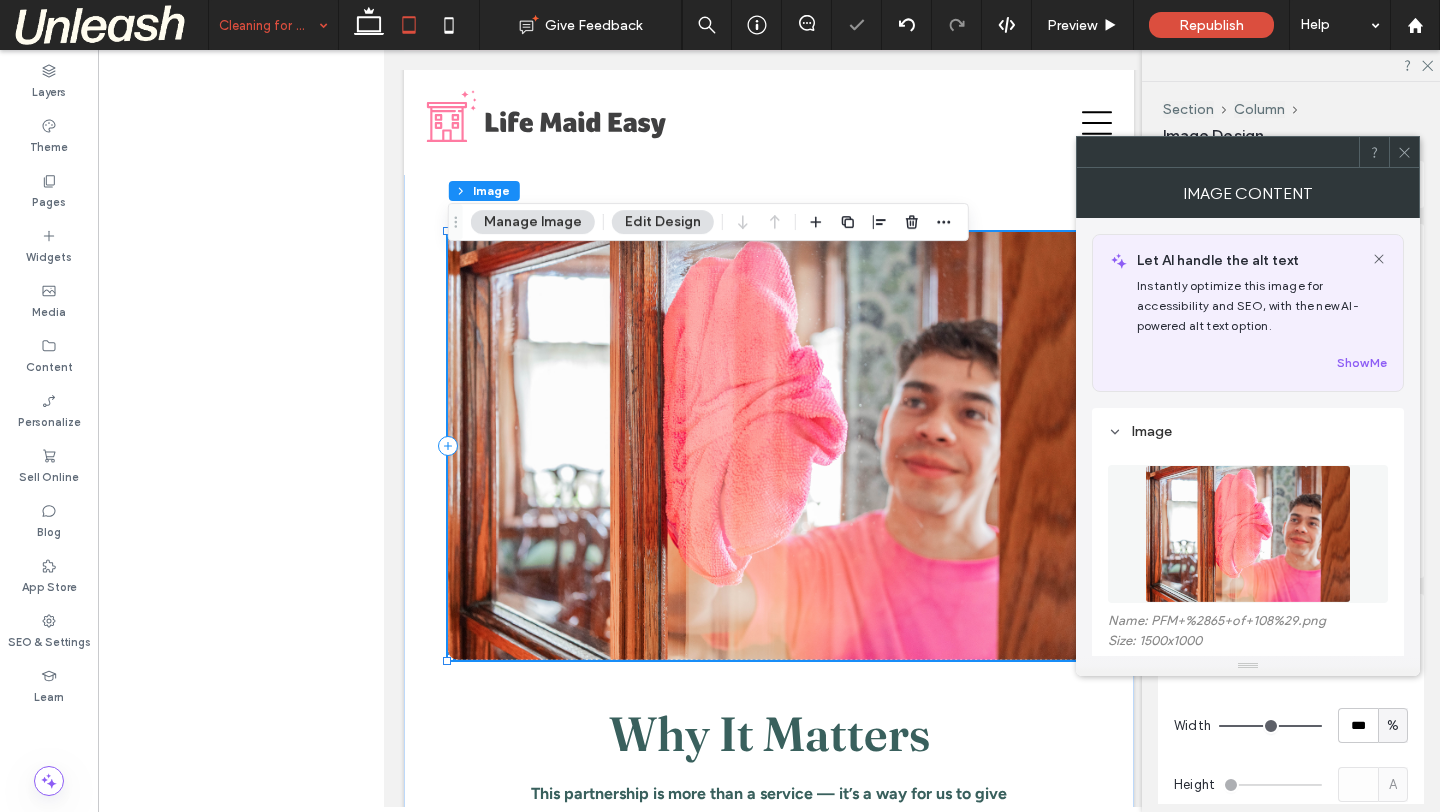 click 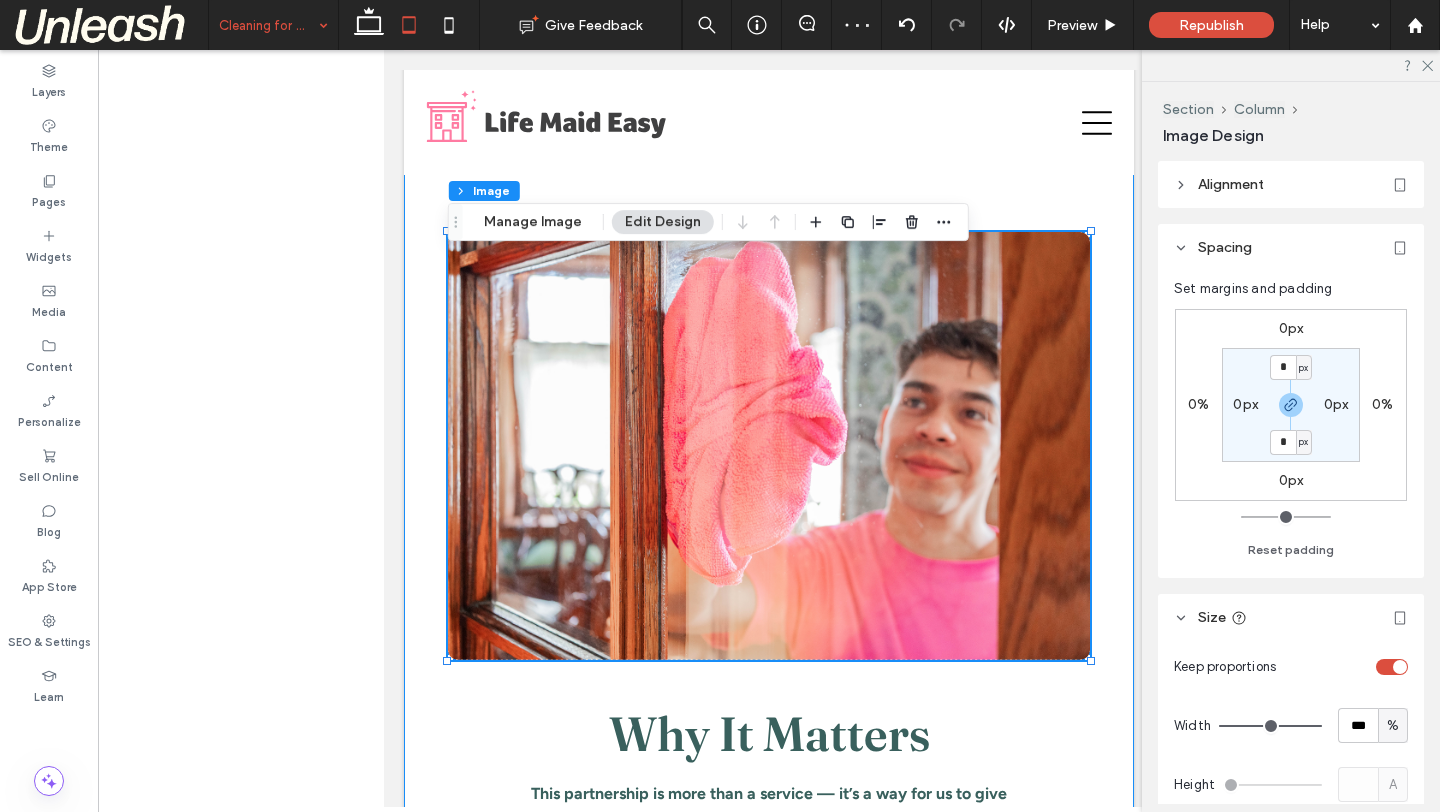 click on "Why It Matters
This partnership is more than a service — it’s a way for us to give back to the community we love. Life Maid Easy is family-owned and community-focused, and we believe in showing up for our neighbors during the times they need it most. We are grateful for the opportunity to help ease the day-to-day challenges that cancer patients face, and proud to be part of a network making a difference across the country. Whether you’re a patient, a caregiver, or a community member, we invite you to help spread the word about this im ﻿ portant program." at bounding box center [769, 639] 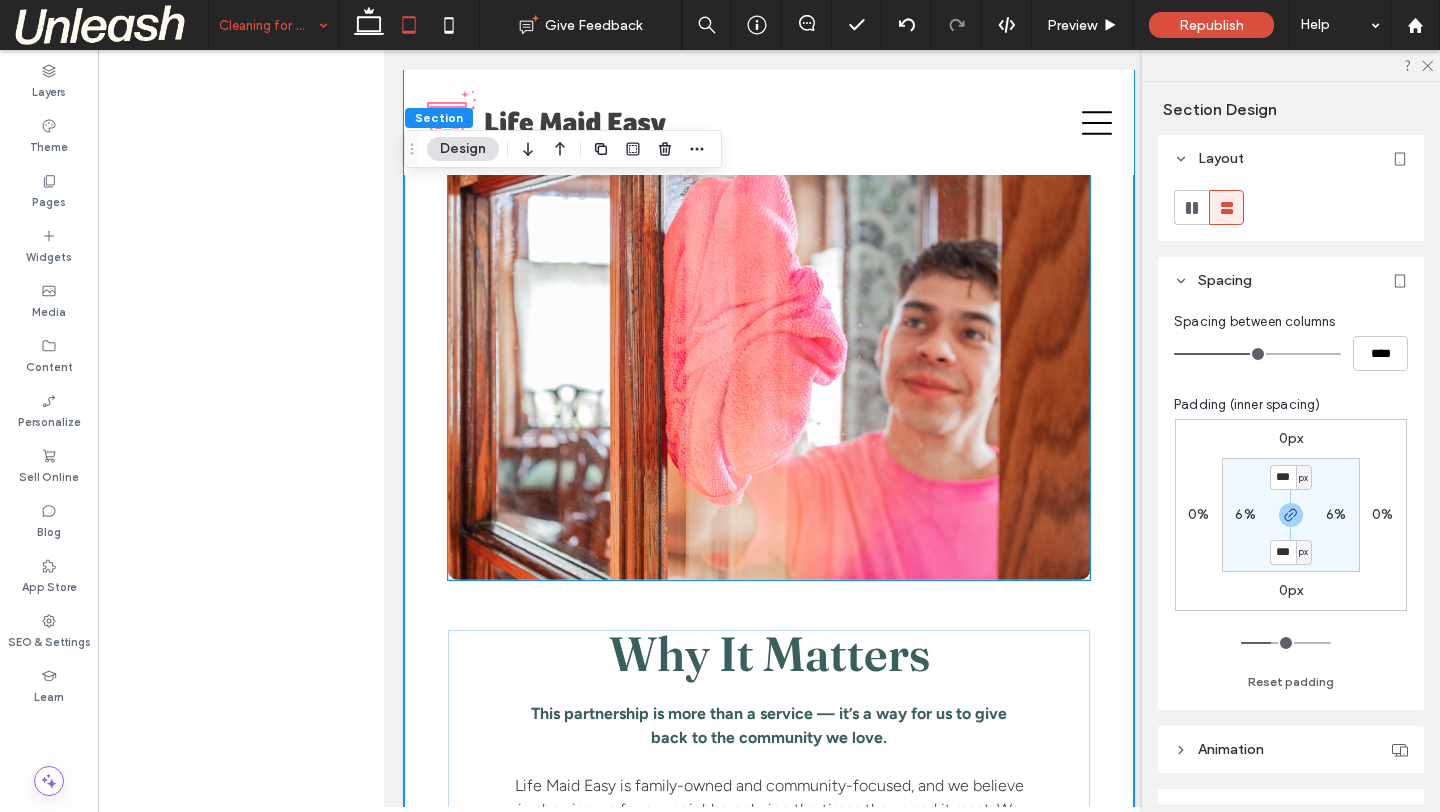 scroll, scrollTop: 3146, scrollLeft: 0, axis: vertical 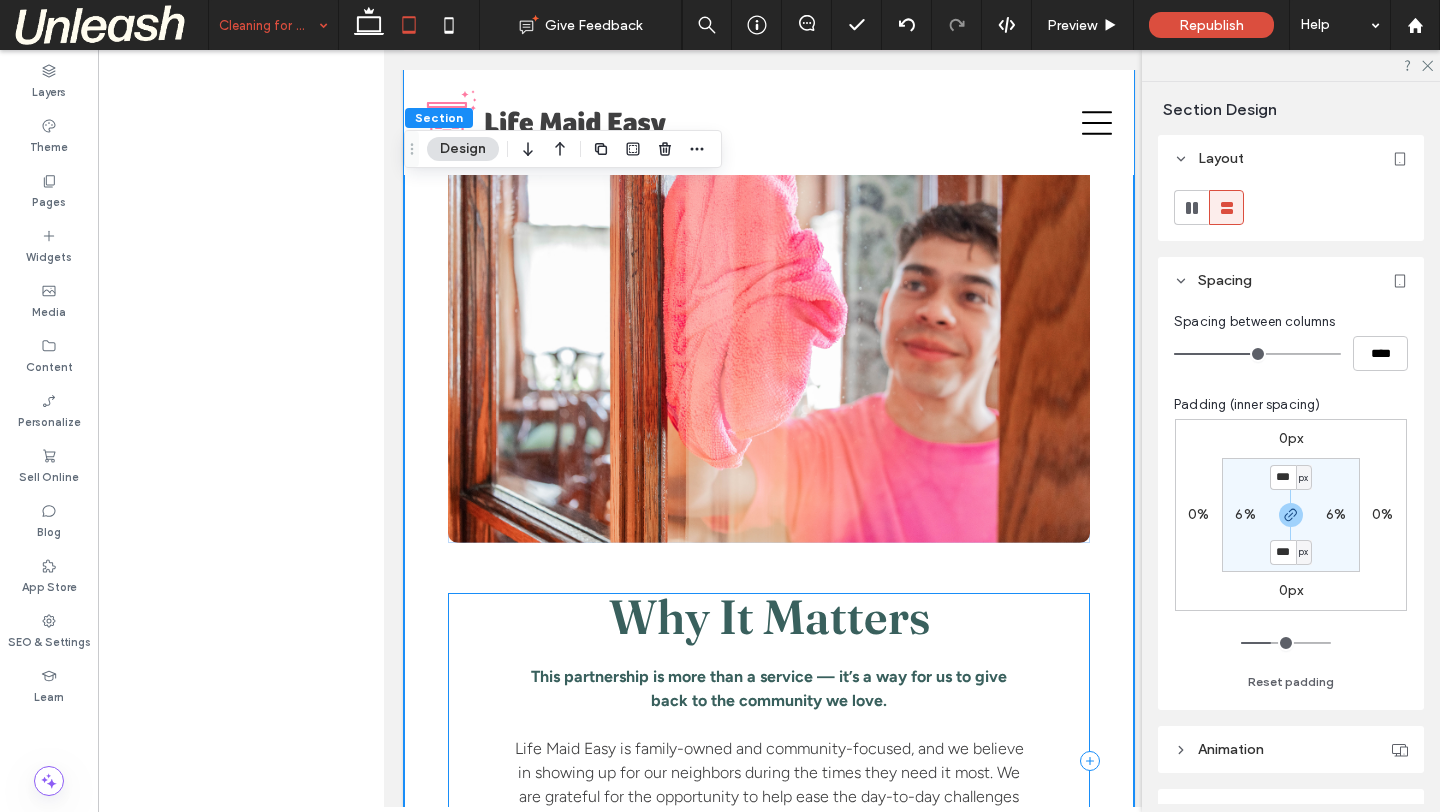 click on "Why It Matters
This partnership is more than a service — it’s a way for us to give back to the community we love. Life Maid Easy is family-owned and community-focused, and we believe in showing up for our neighbors during the times they need it most. We are grateful for the opportunity to help ease the day-to-day challenges that cancer patients face, and proud to be part of a network making a difference across the country. Whether you’re a patient, a caregiver, or a community member, we invite you to help spread the word about this im ﻿ portant program." at bounding box center (769, 761) 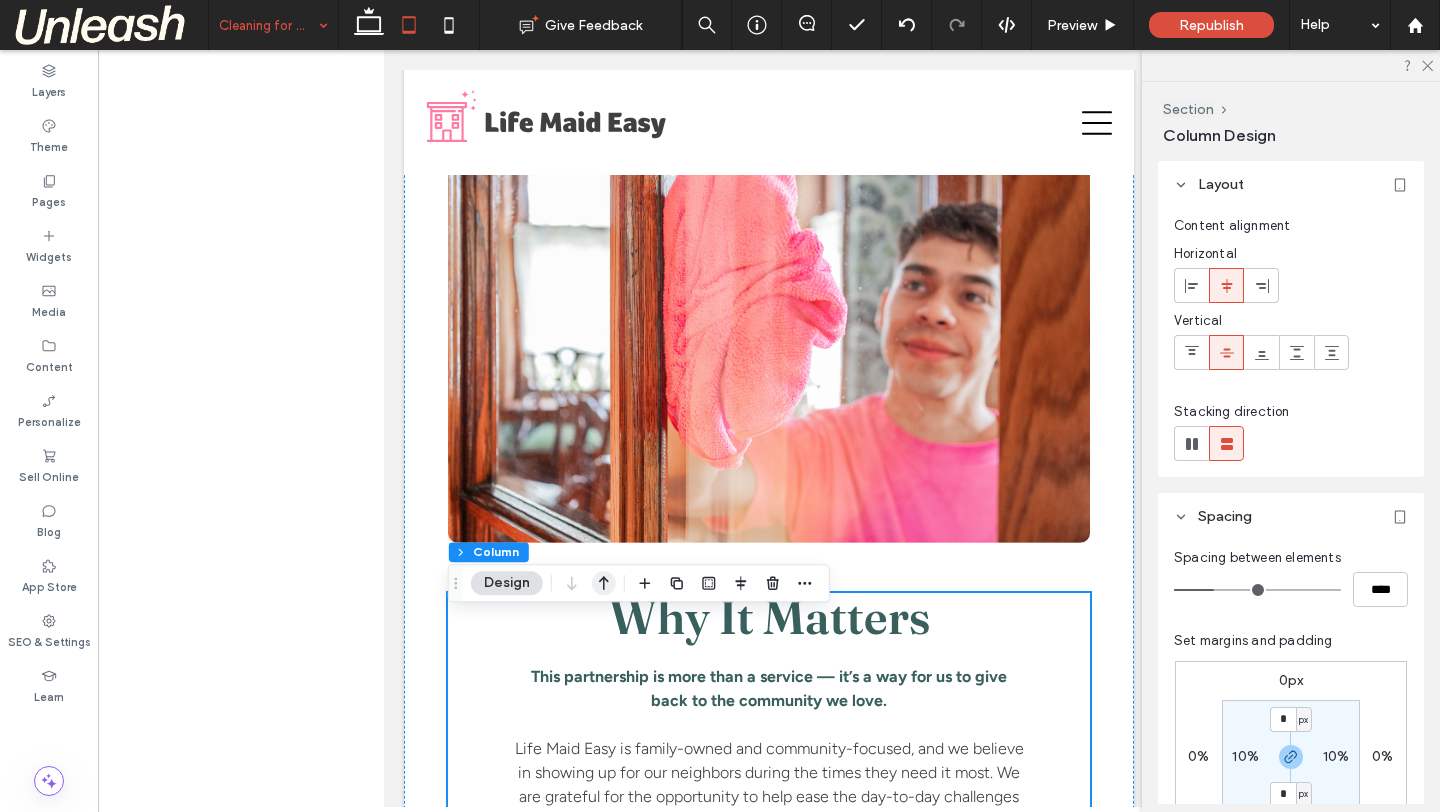 click 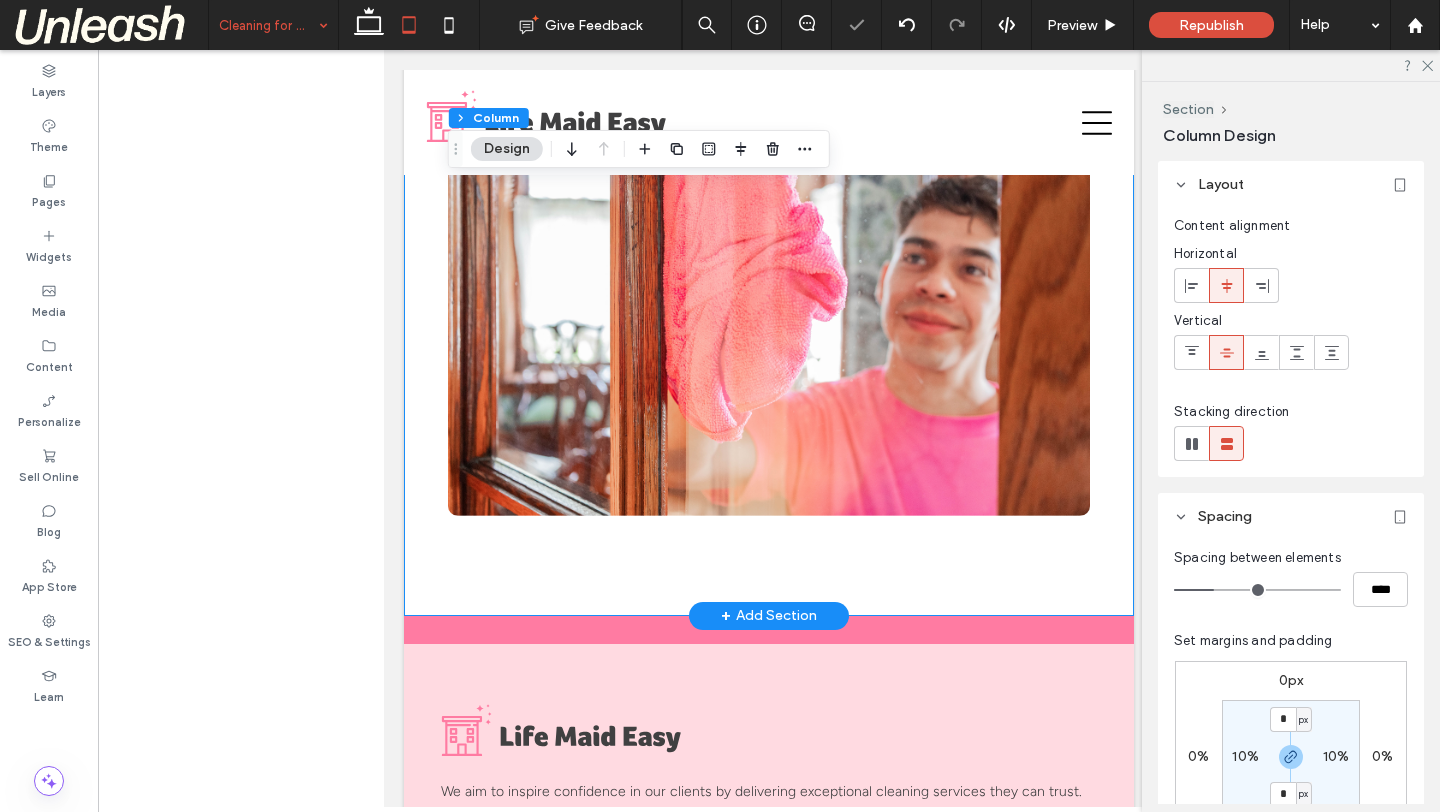 scroll, scrollTop: 3563, scrollLeft: 0, axis: vertical 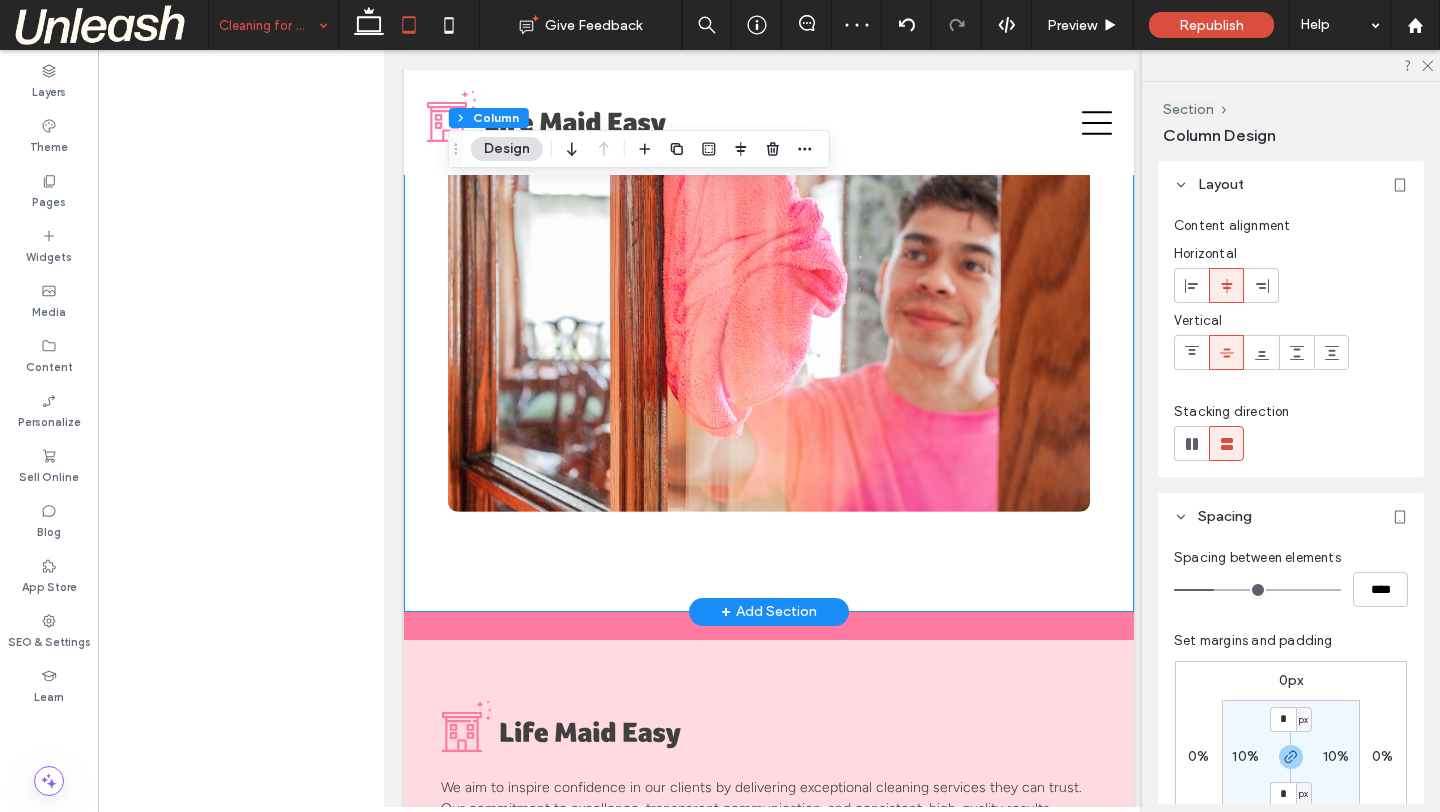 click on "Why It Matters
This partnership is more than a service — it’s a way for us to give back to the community we love. Life Maid Easy is family-owned and community-focused, and we believe in showing up for our neighbors during the times they need it most. We are grateful for the opportunity to help ease the day-to-day challenges that cancer patients face, and proud to be part of a network making a difference across the country. Whether you’re a patient, a caregiver, or a community member, we invite you to help spread the word about this im ﻿ portant program." at bounding box center [769, 105] 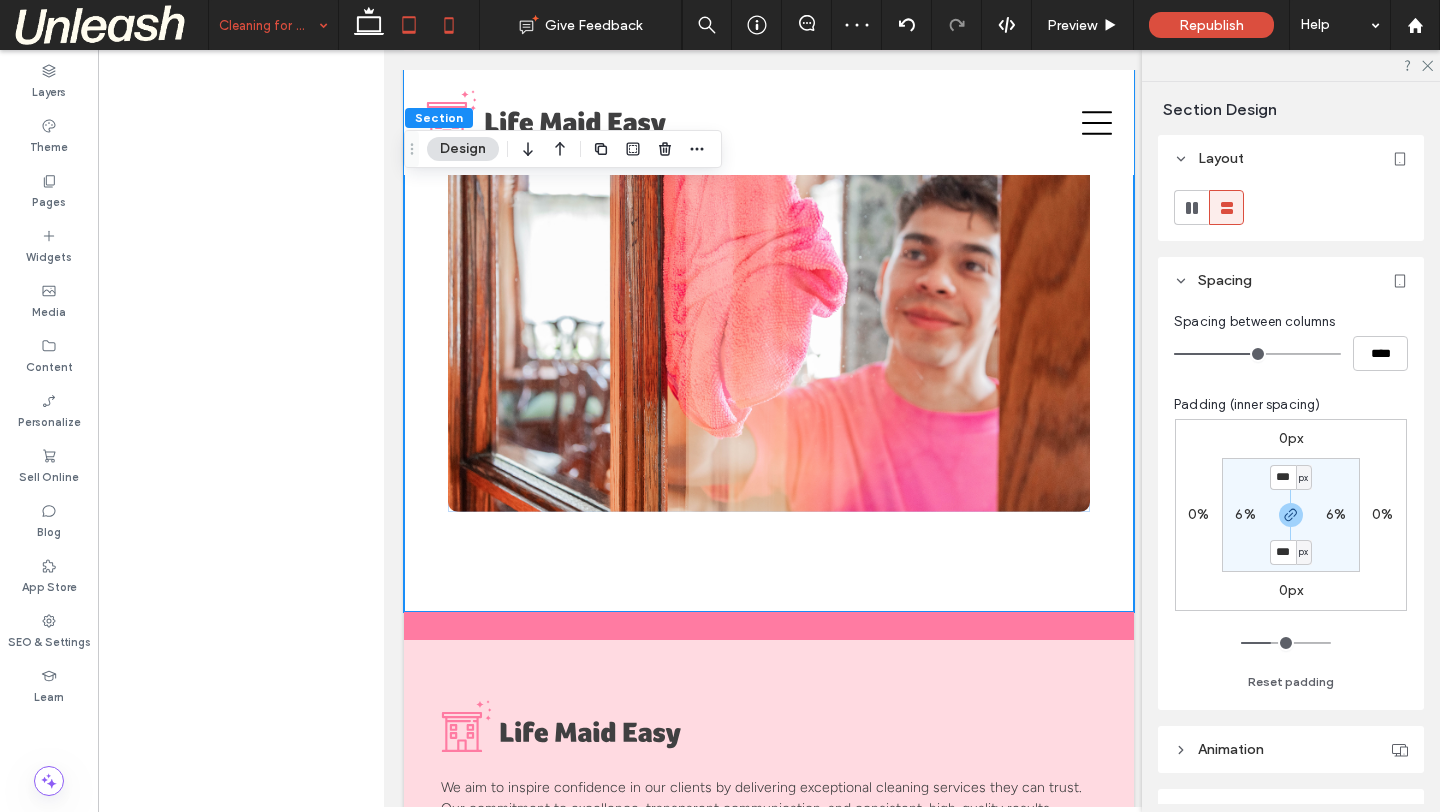 click 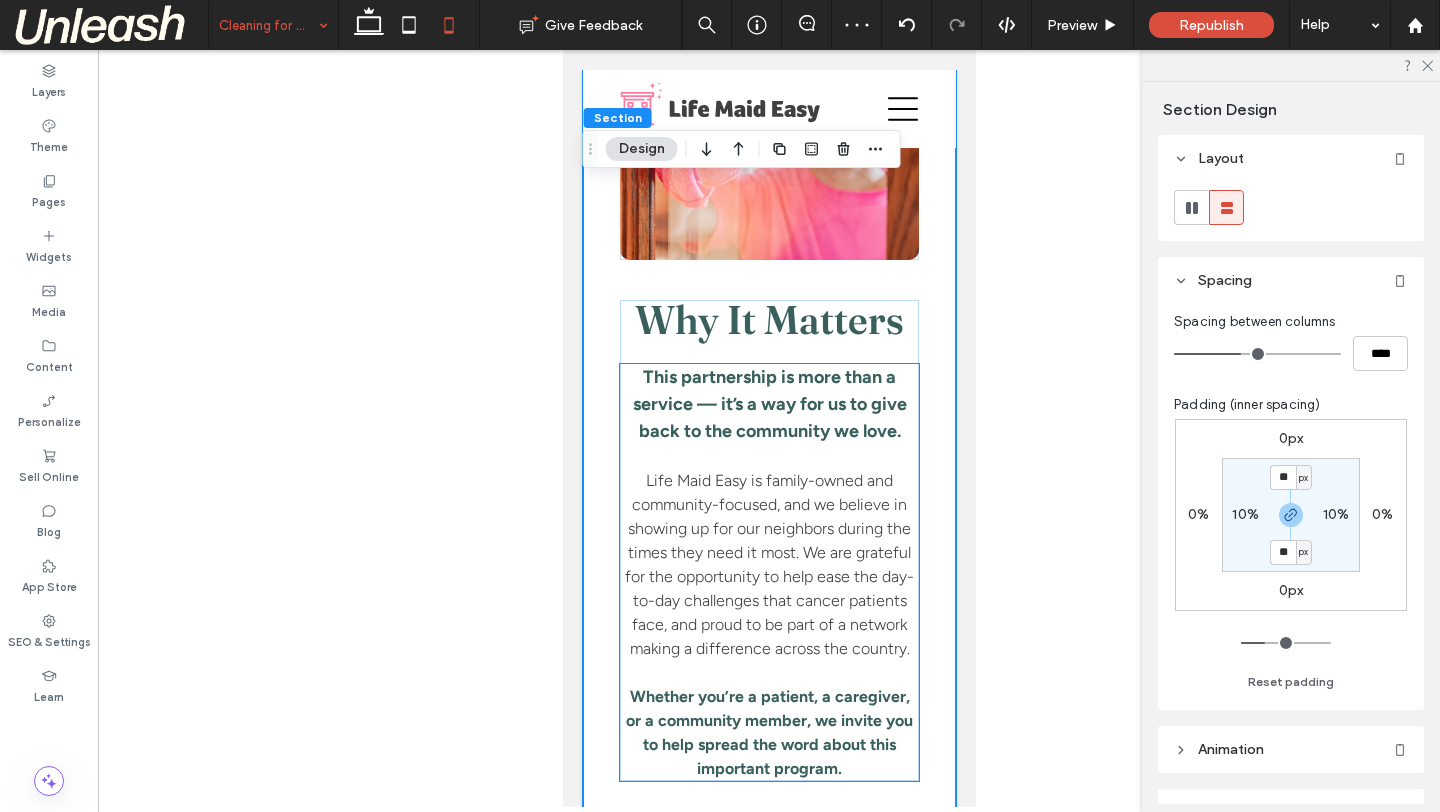 scroll, scrollTop: 3606, scrollLeft: 0, axis: vertical 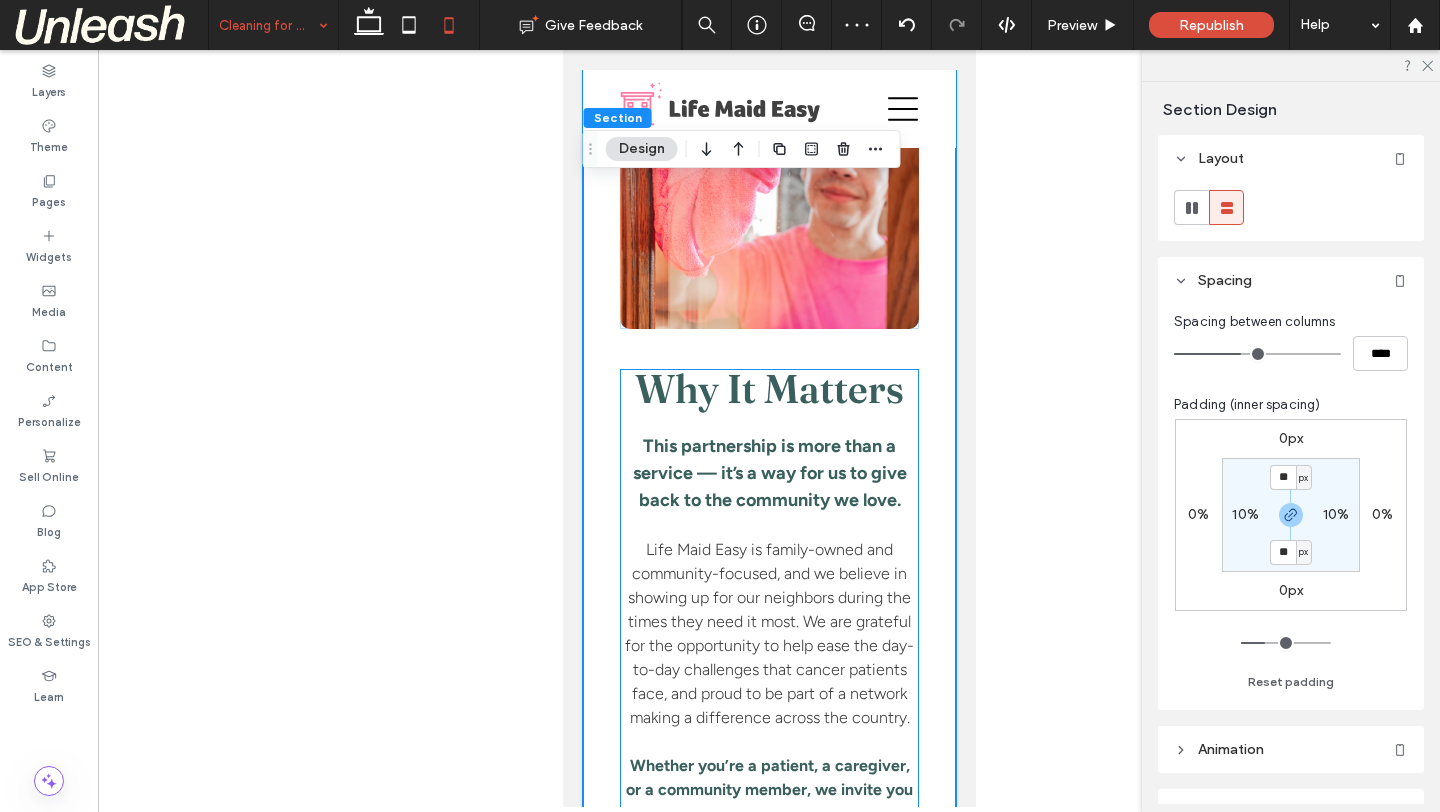 click on "Why It Matters
This partnership is more than a service — it’s a way for us to give back to the community we love. Life Maid Easy is family-owned and community-focused, and we believe in showing up for our neighbors during the times they need it most. We are grateful for the opportunity to help ease the day-to-day challenges that cancer patients face, and proud to be part of a network making a difference across the country. Whether you’re a patient, a caregiver, or a community member, we invite you to help spread the word about this im ﻿ portant program." at bounding box center [768, 609] 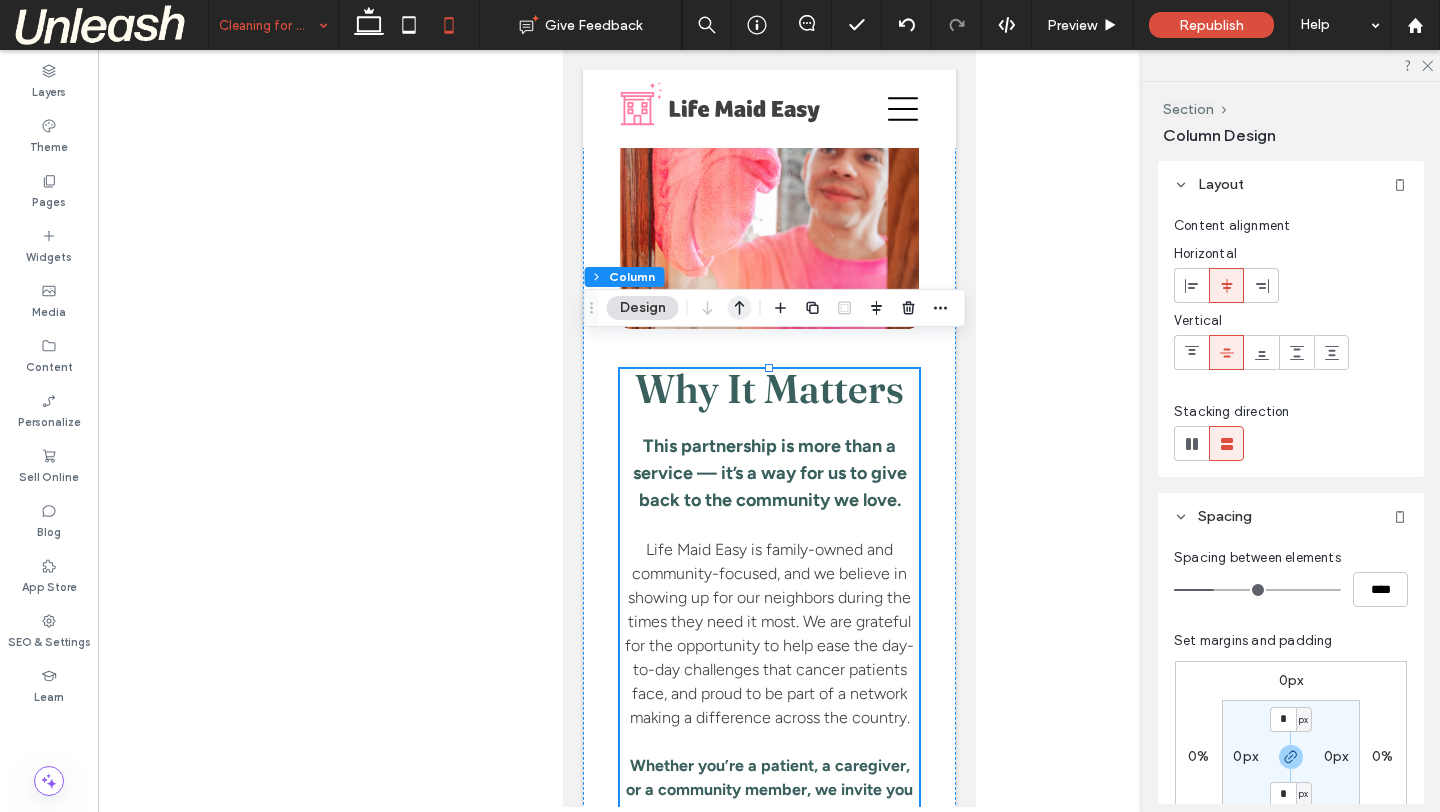 click 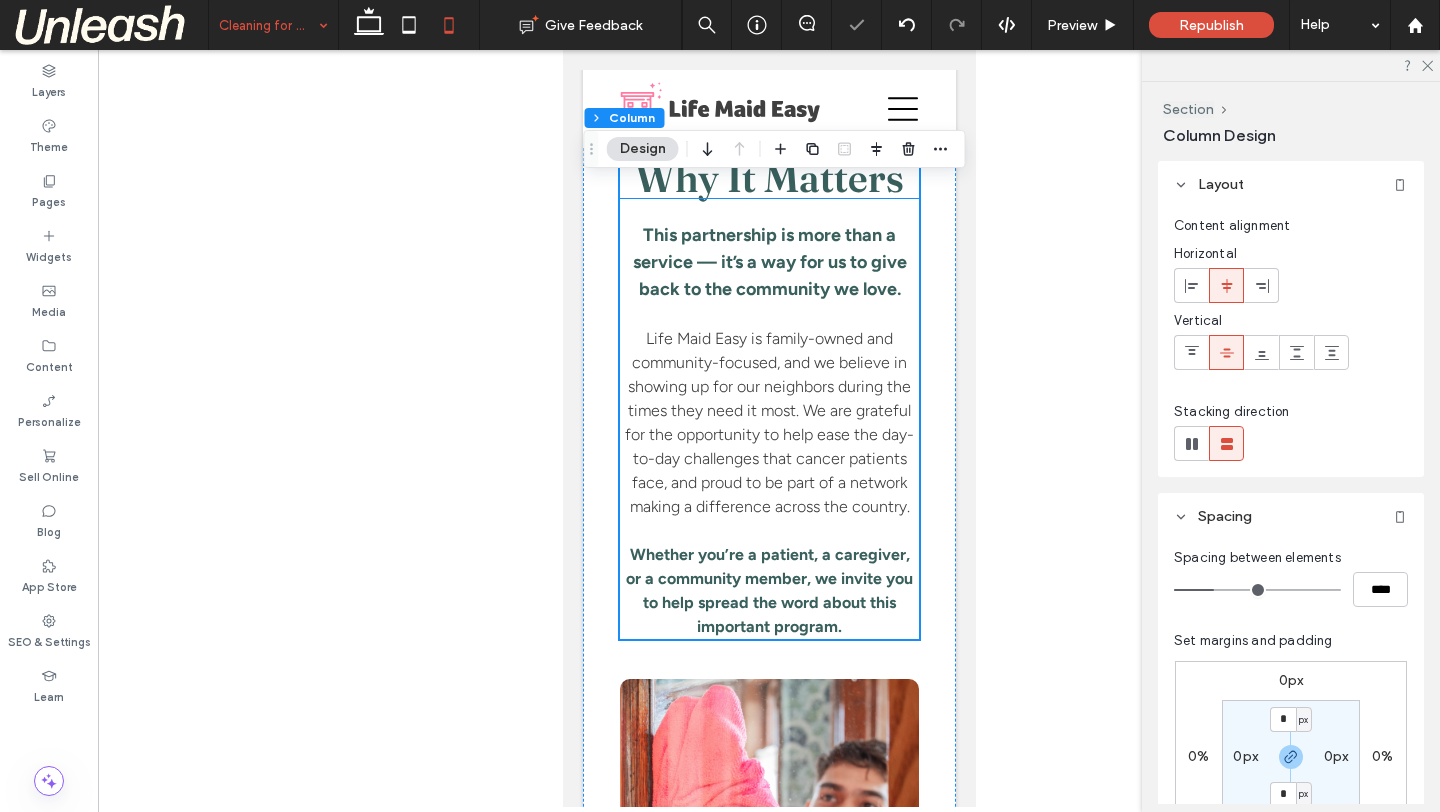 scroll, scrollTop: 3723, scrollLeft: 0, axis: vertical 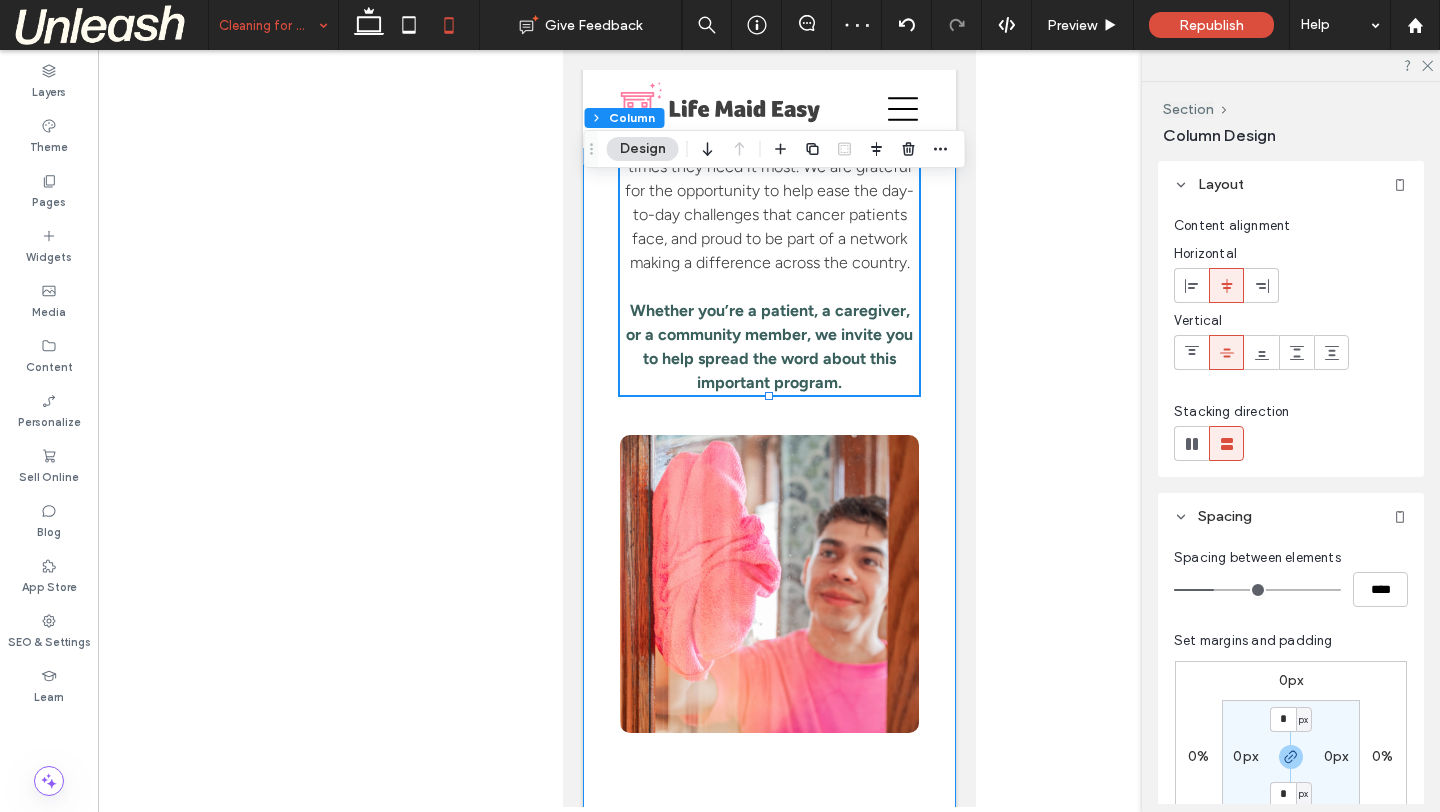 click on "Why It Matters
This partnership is more than a service — it’s a way for us to give back to the community we love. Life Maid Easy is family-owned and community-focused, and we believe in showing up for our neighbors during the times they need it most. We are grateful for the opportunity to help ease the day-to-day challenges that cancer patients face, and proud to be part of a network making a difference across the country. Whether you’re a patient, a caregiver, or a community member, we invite you to help spread the word about this im ﻿ portant program." at bounding box center (768, 323) 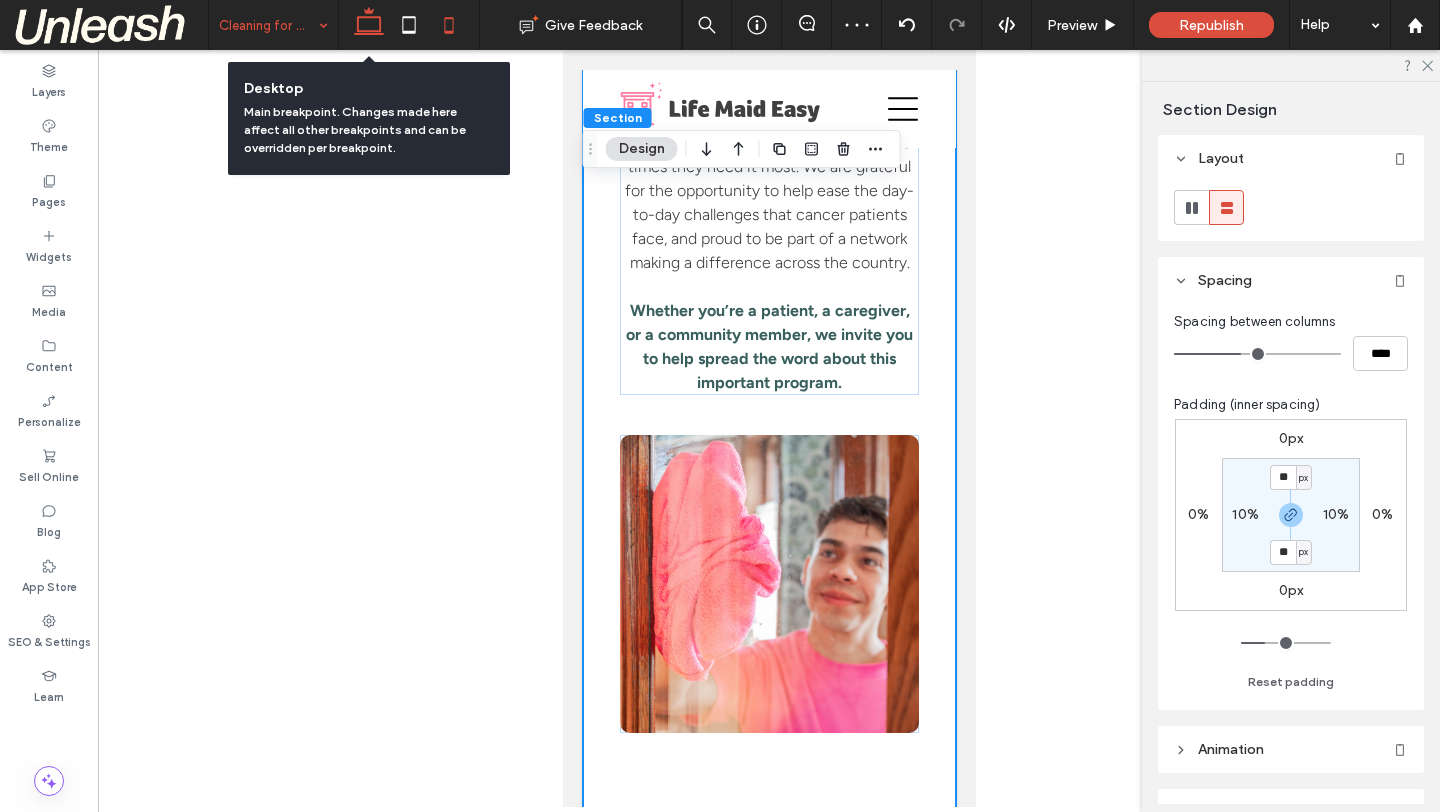 click 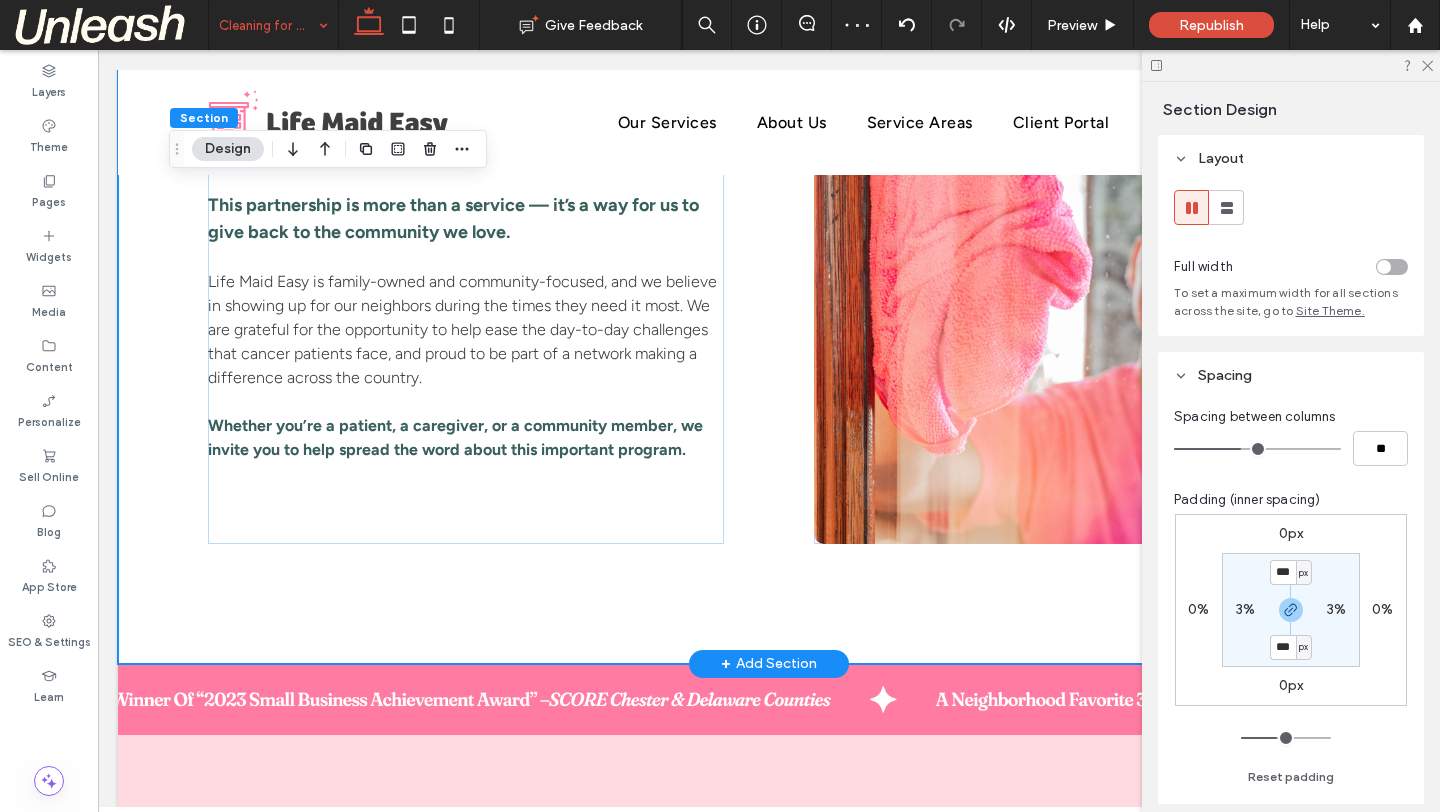 scroll, scrollTop: 3663, scrollLeft: 0, axis: vertical 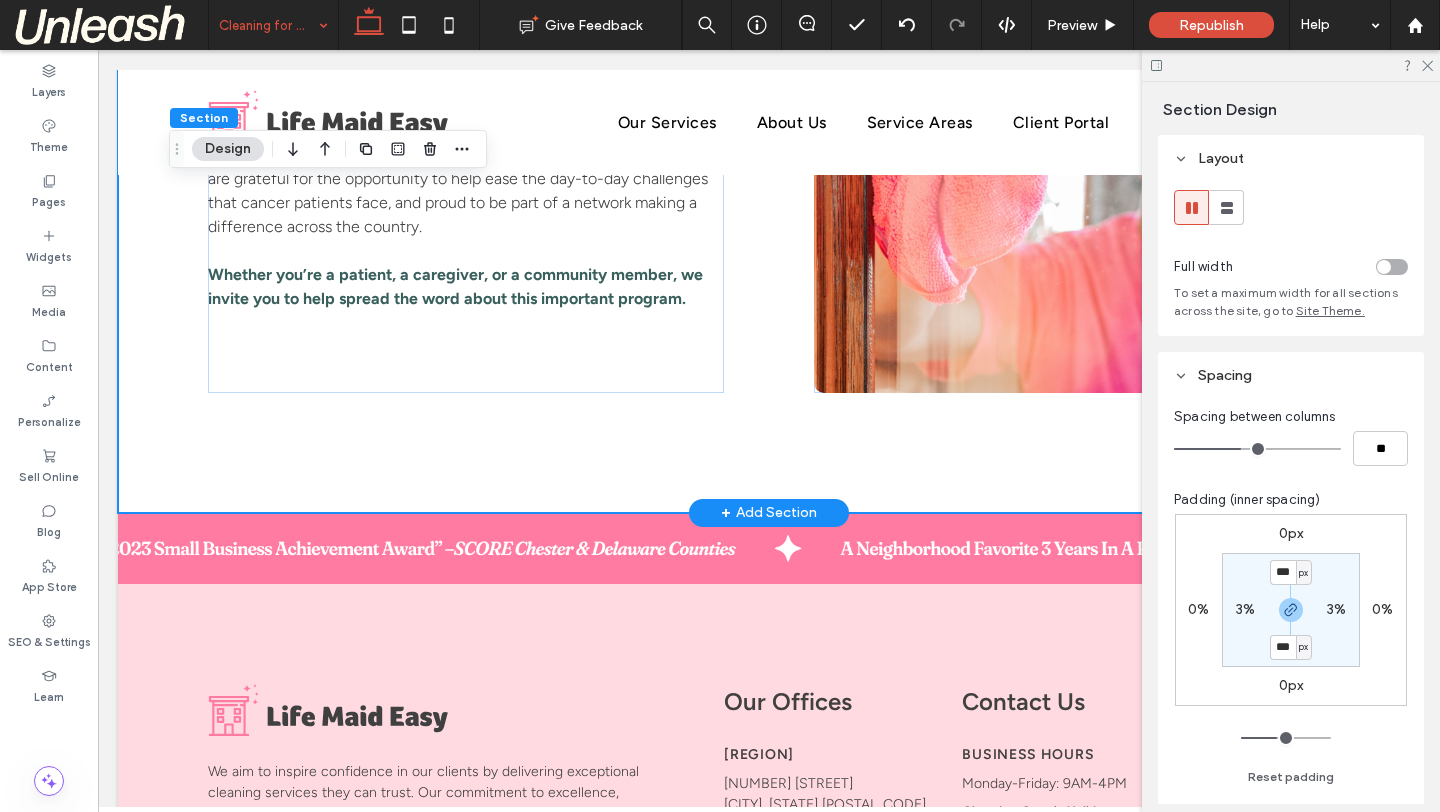 click on "Why It Matters
This partnership is more than a service — it’s a way for us to give back to the community we love. Life Maid Easy is family-owned and community-focused, and we believe in showing up for our neighbors during the times they need it most. We are grateful for the opportunity to help ease the day-to-day challenges that cancer patients face, and proud to be part of a network making a difference across the country. Whether you’re a patient, a caregiver, or a community member, we invite you to help spread the word about this im ﻿ portant program." at bounding box center [769, 135] 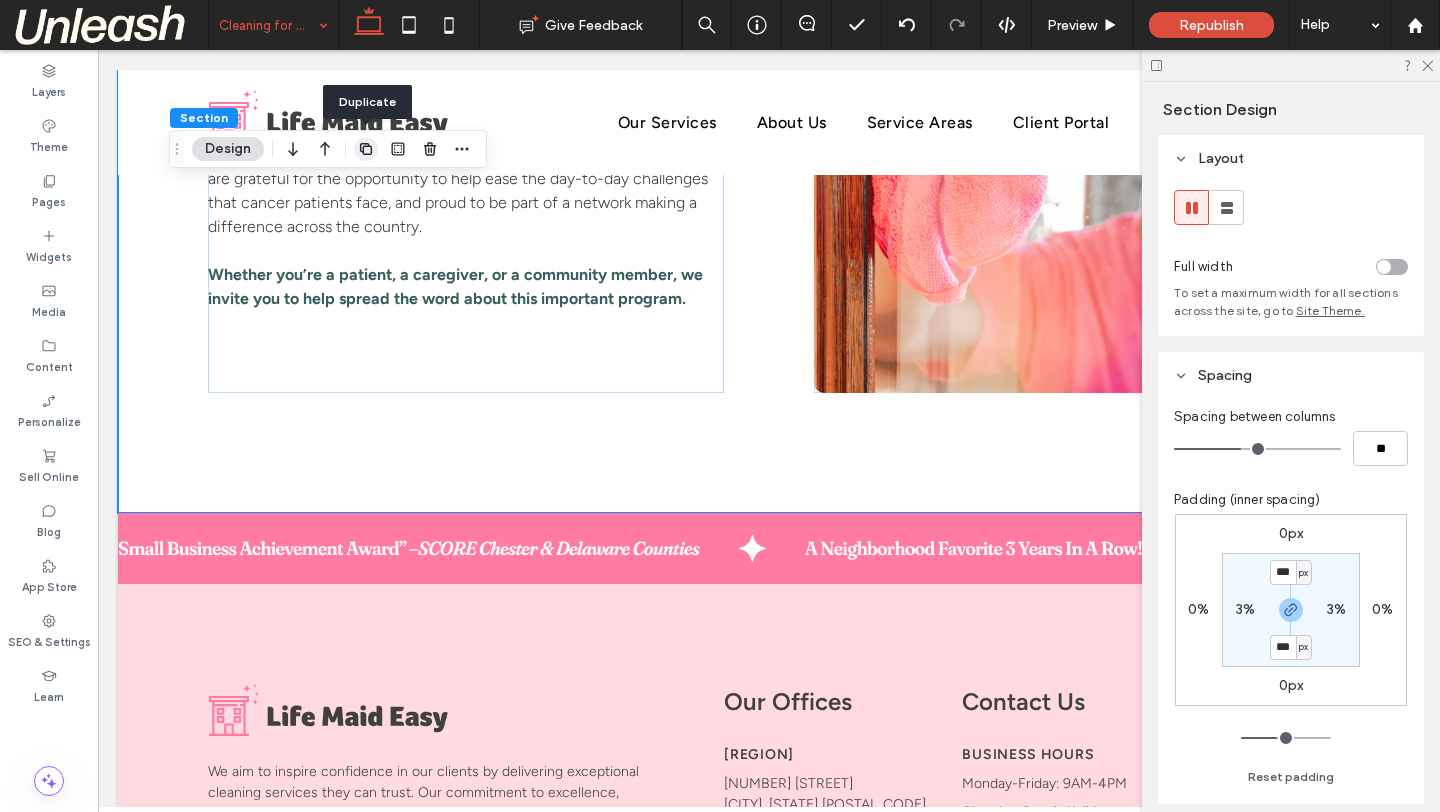 click 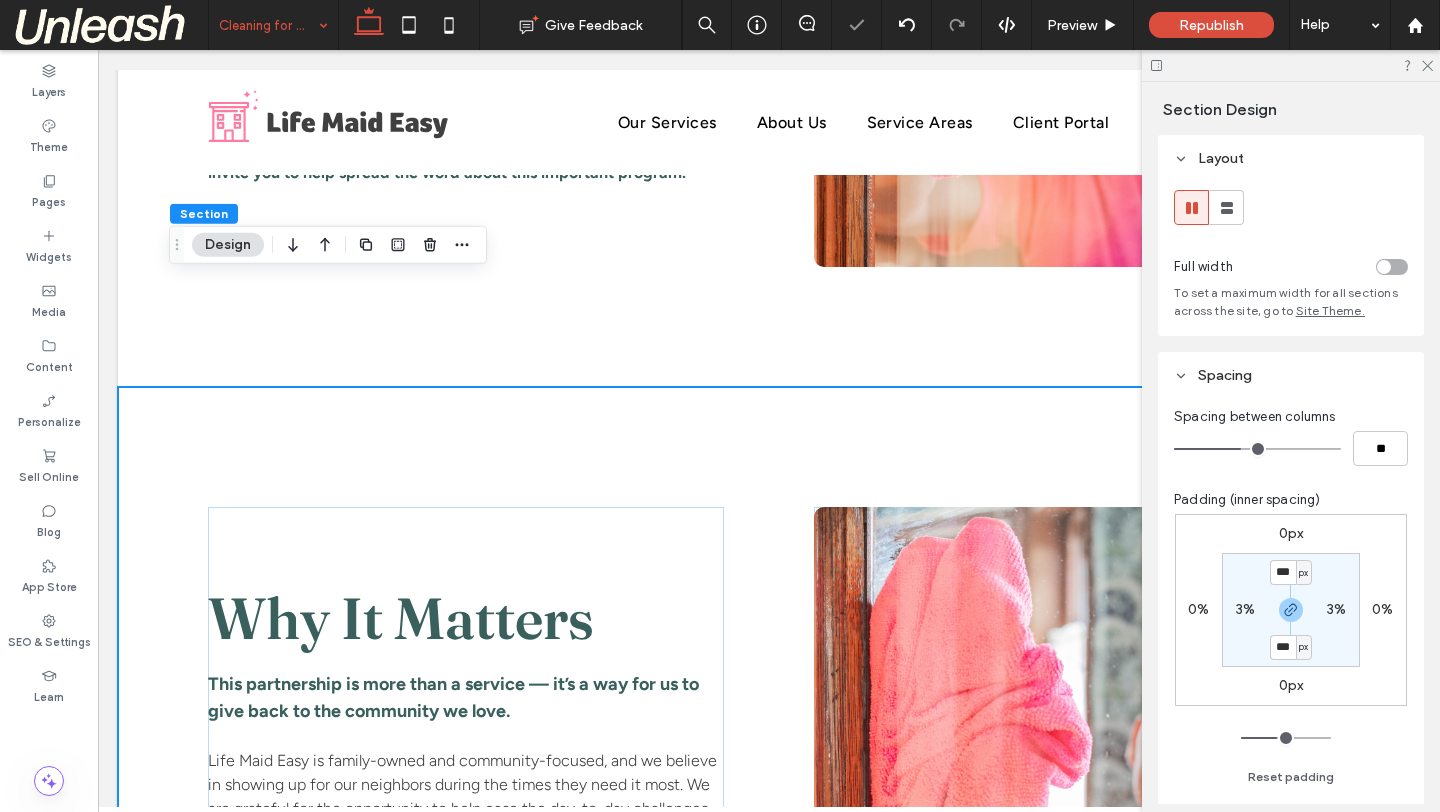 scroll, scrollTop: 3934, scrollLeft: 0, axis: vertical 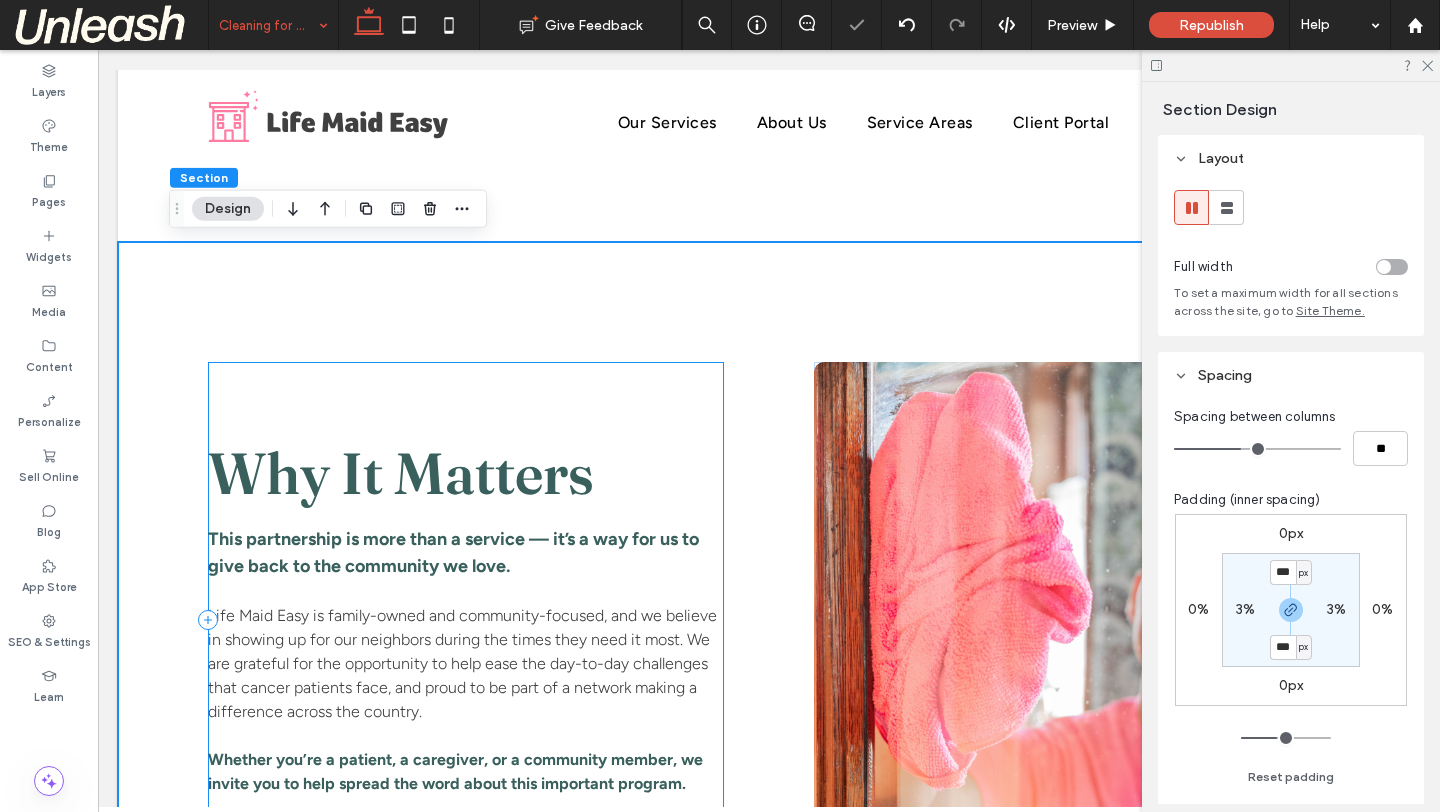 click on "Why It Matters
This partnership is more than a service — it’s a way for us to give back to the community we love. Life Maid Easy is family-owned and community-focused, and we believe in showing up for our neighbors during the times they need it most. We are grateful for the opportunity to help ease the day-to-day challenges that cancer patients face, and proud to be part of a network making a difference across the country. Whether you’re a patient, a caregiver, or a community member, we invite you to help spread the word about this im ﻿ portant program." at bounding box center (466, 620) 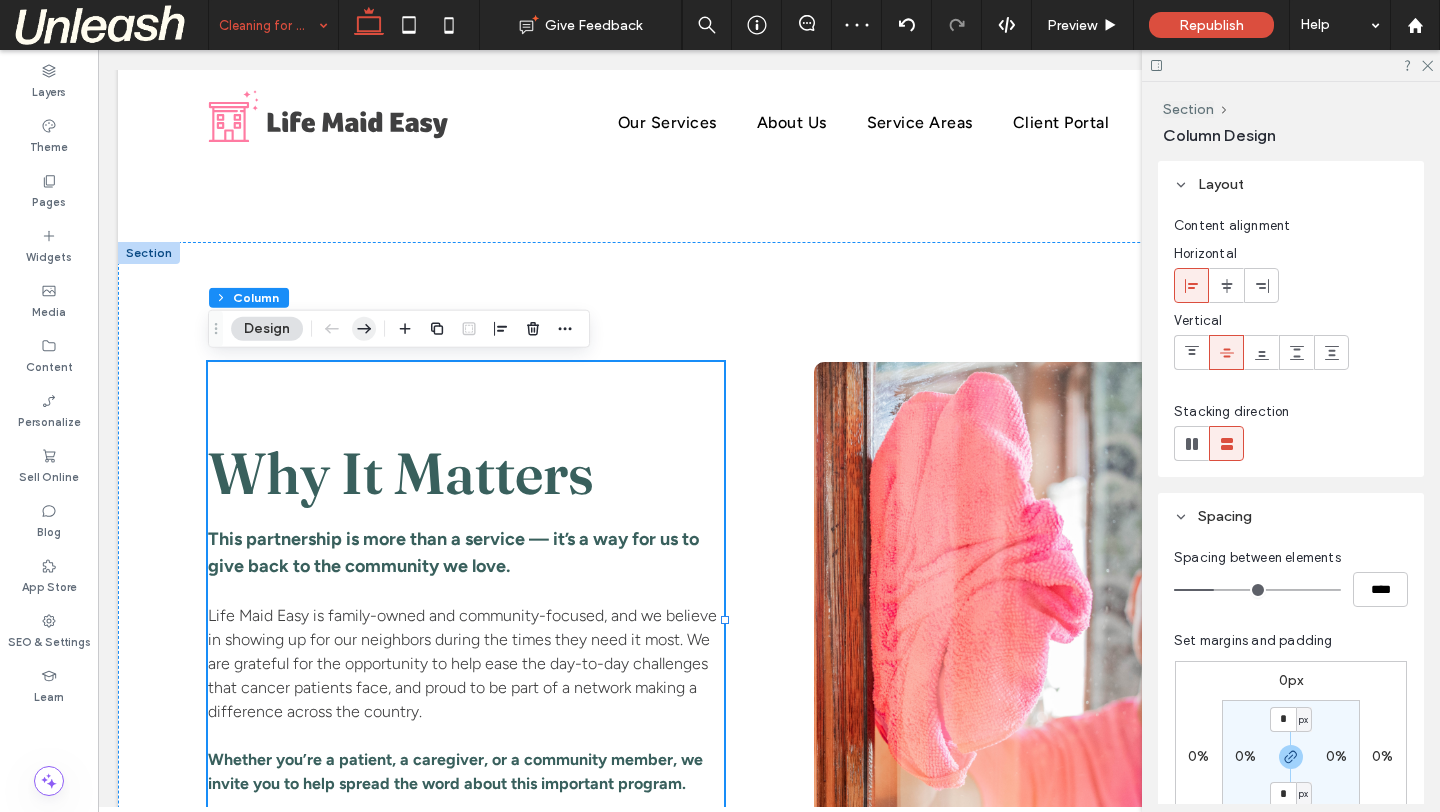 click 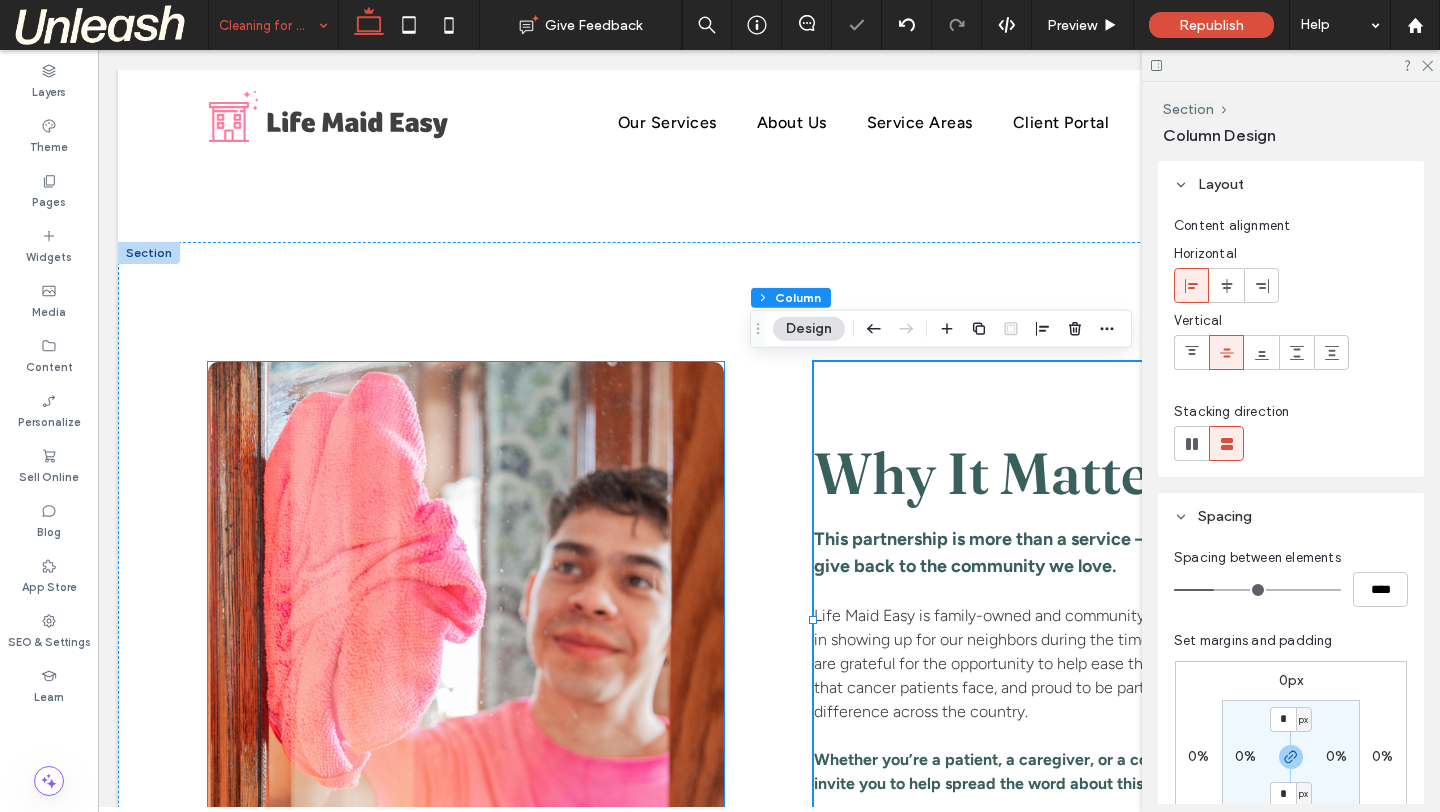 click at bounding box center (466, 620) 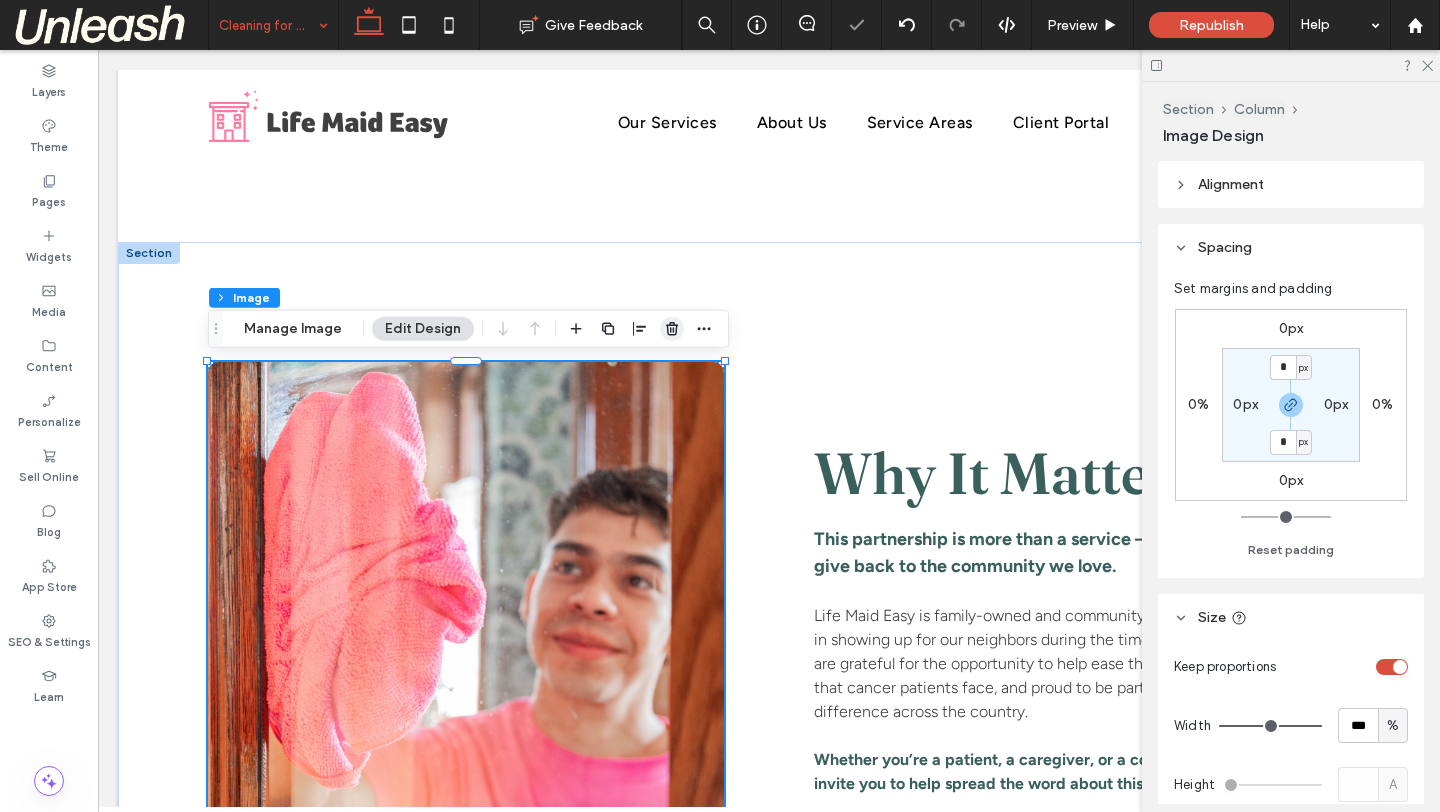 click 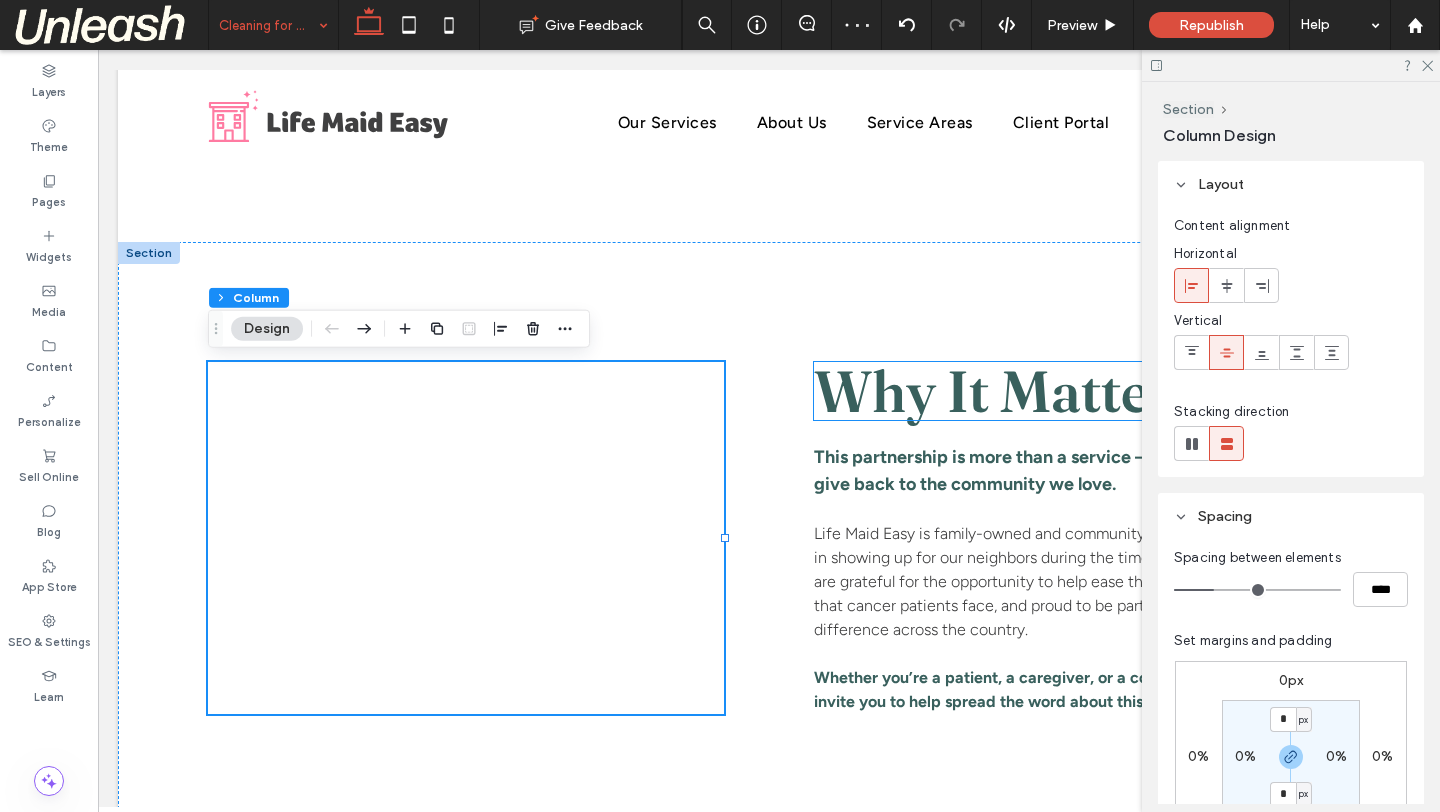 click on "Why It Matters" at bounding box center [1007, 391] 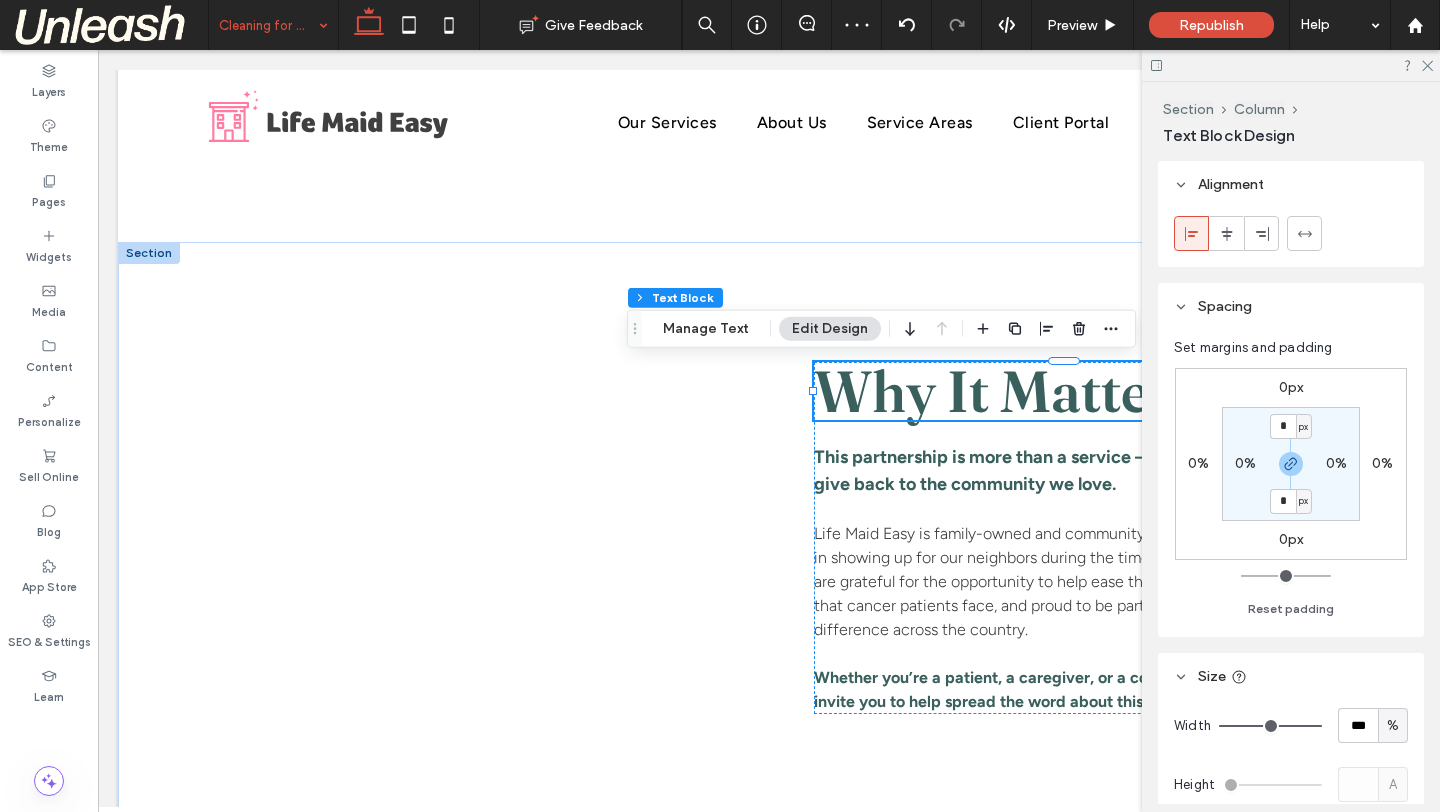 click on "Why It Matters" at bounding box center [1007, 391] 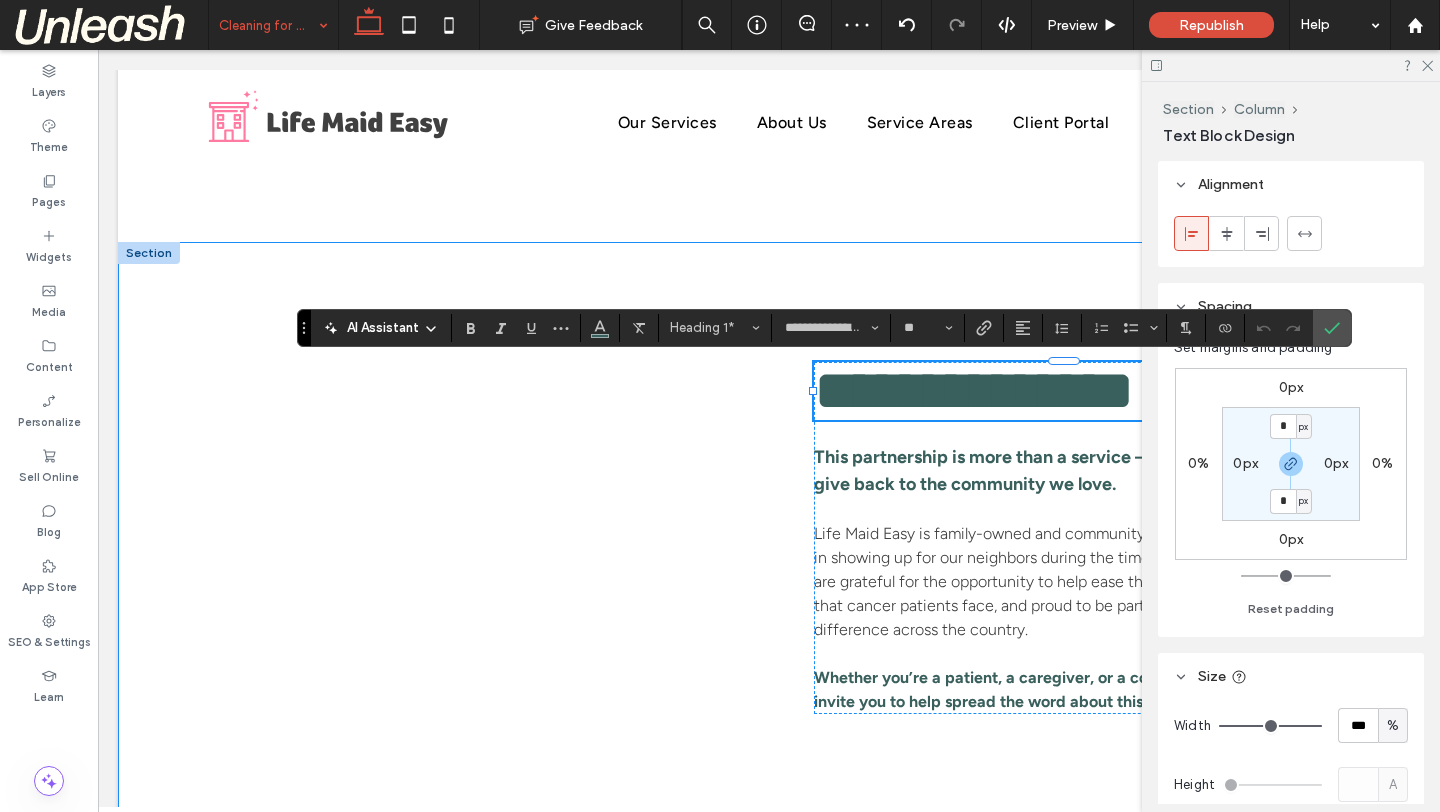 click on "**********" at bounding box center (769, 538) 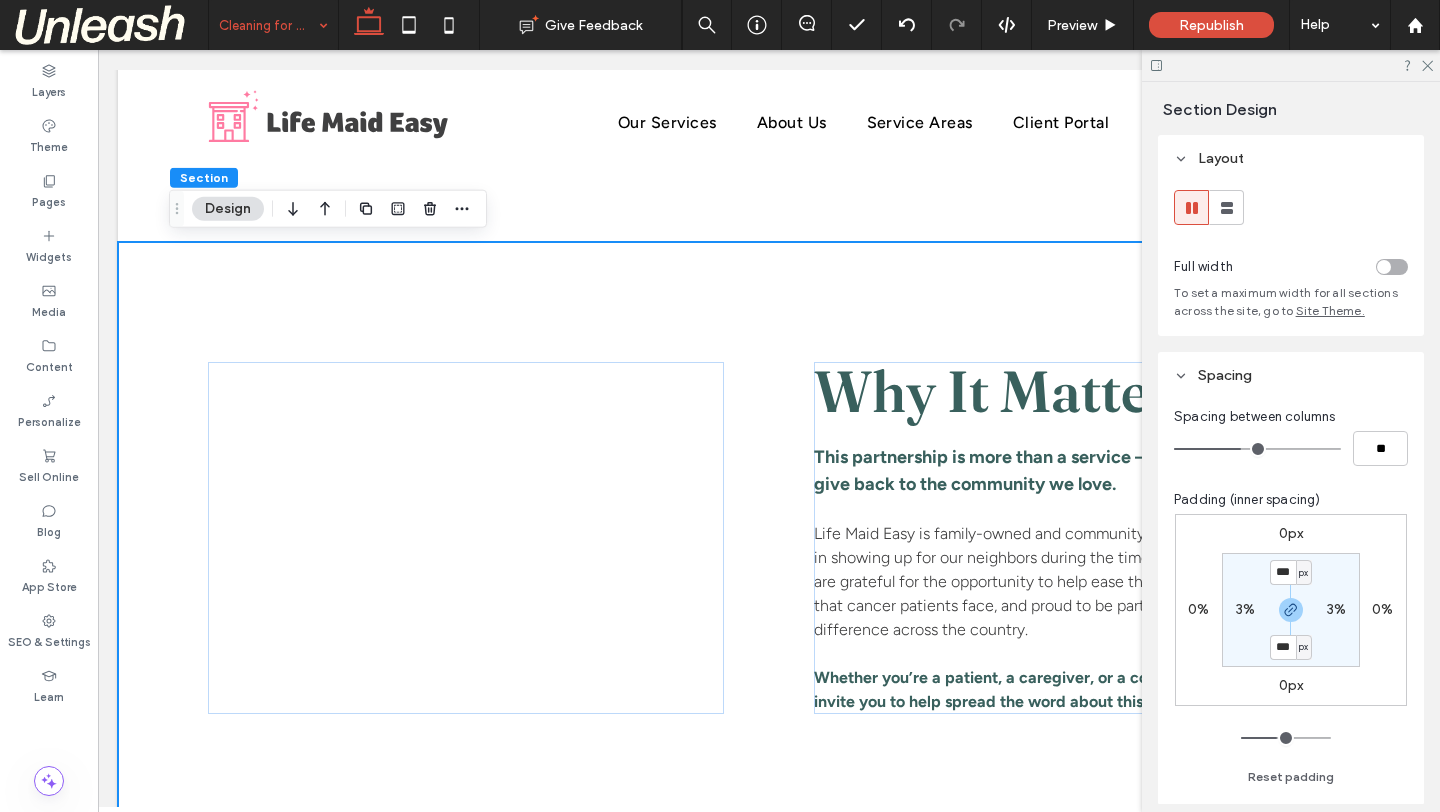 click on "Why It Matters
This partnership is more than a service — it’s a way for us to give back to the community we love. Life Maid Easy is family-owned and community-focused, and we believe in showing up for our neighbors during the times they need it most. We are grateful for the opportunity to help ease the day-to-day challenges that cancer patients face, and proud to be part of a network making a difference across the country. Whether you’re a patient, a caregiver, or a community member, we invite you to help spread the word about this im ﻿ portant program." at bounding box center [769, 538] 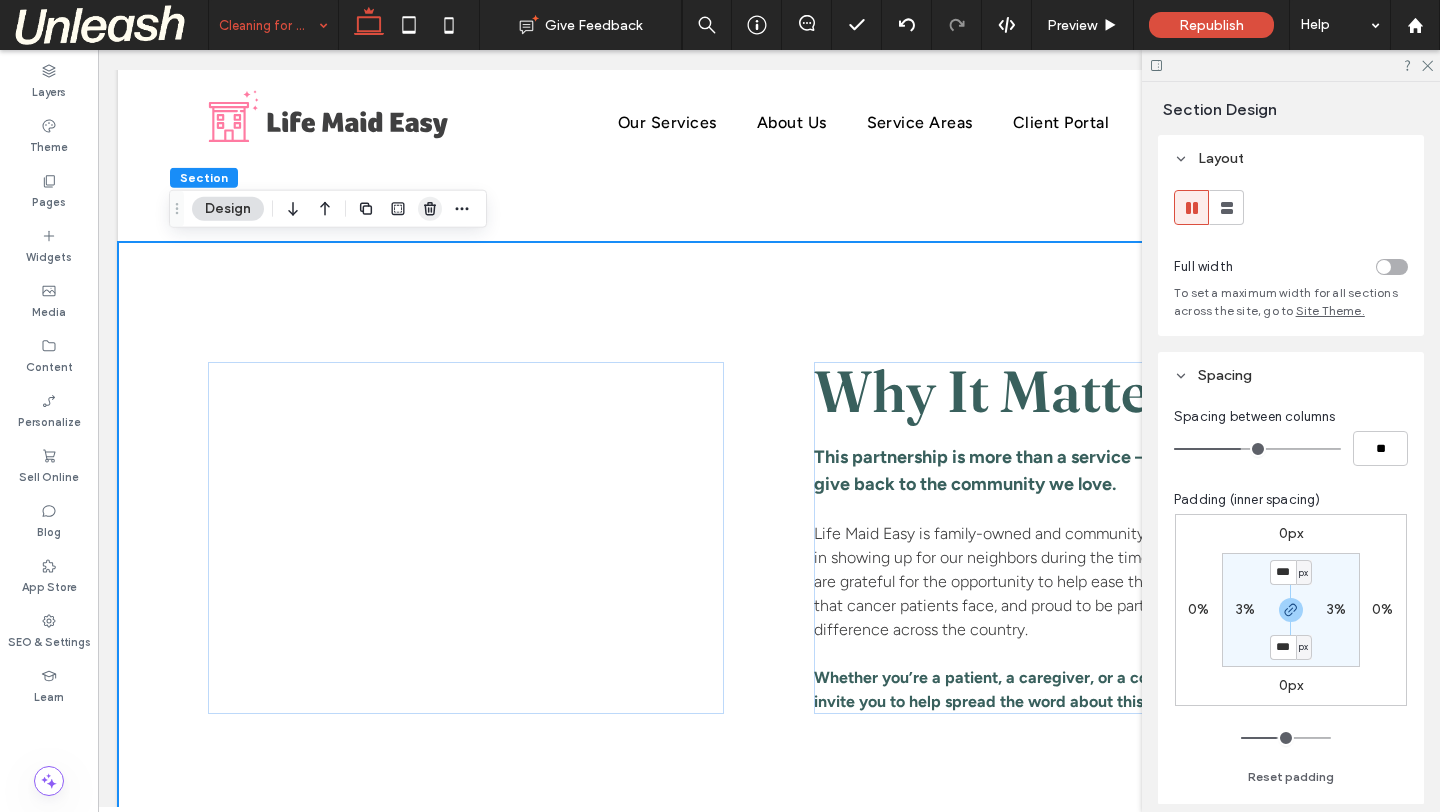 click 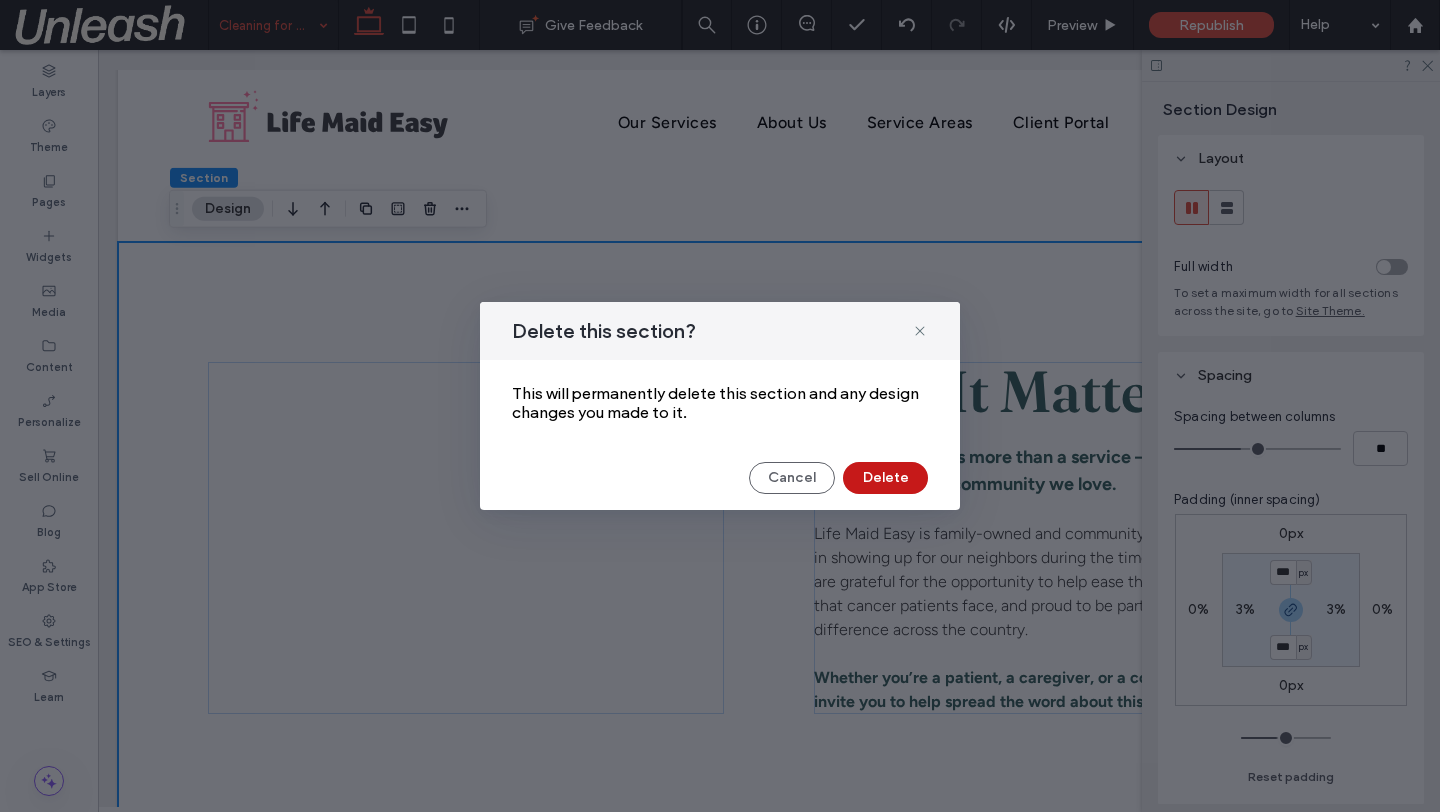 click on "Delete" at bounding box center [885, 478] 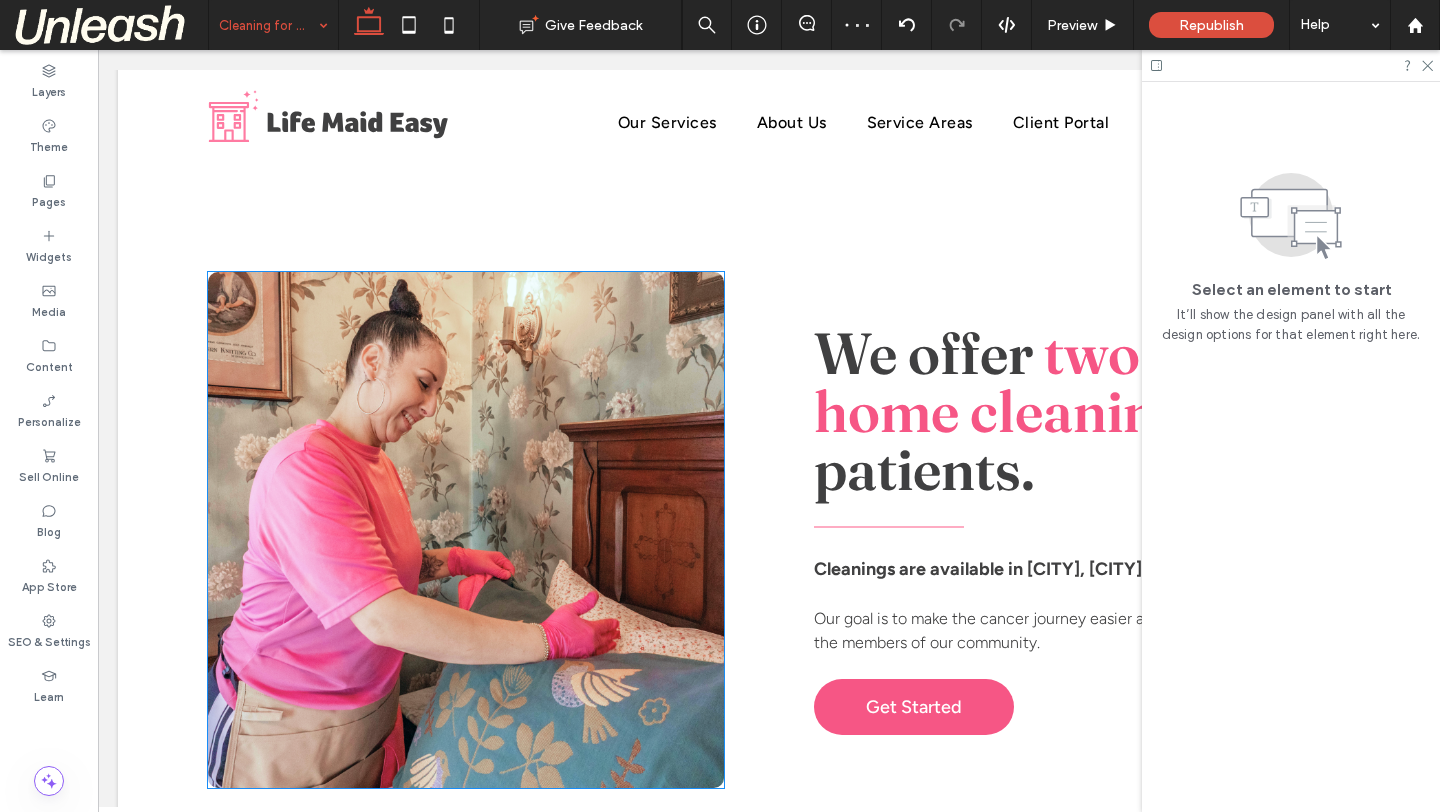 scroll, scrollTop: 1269, scrollLeft: 0, axis: vertical 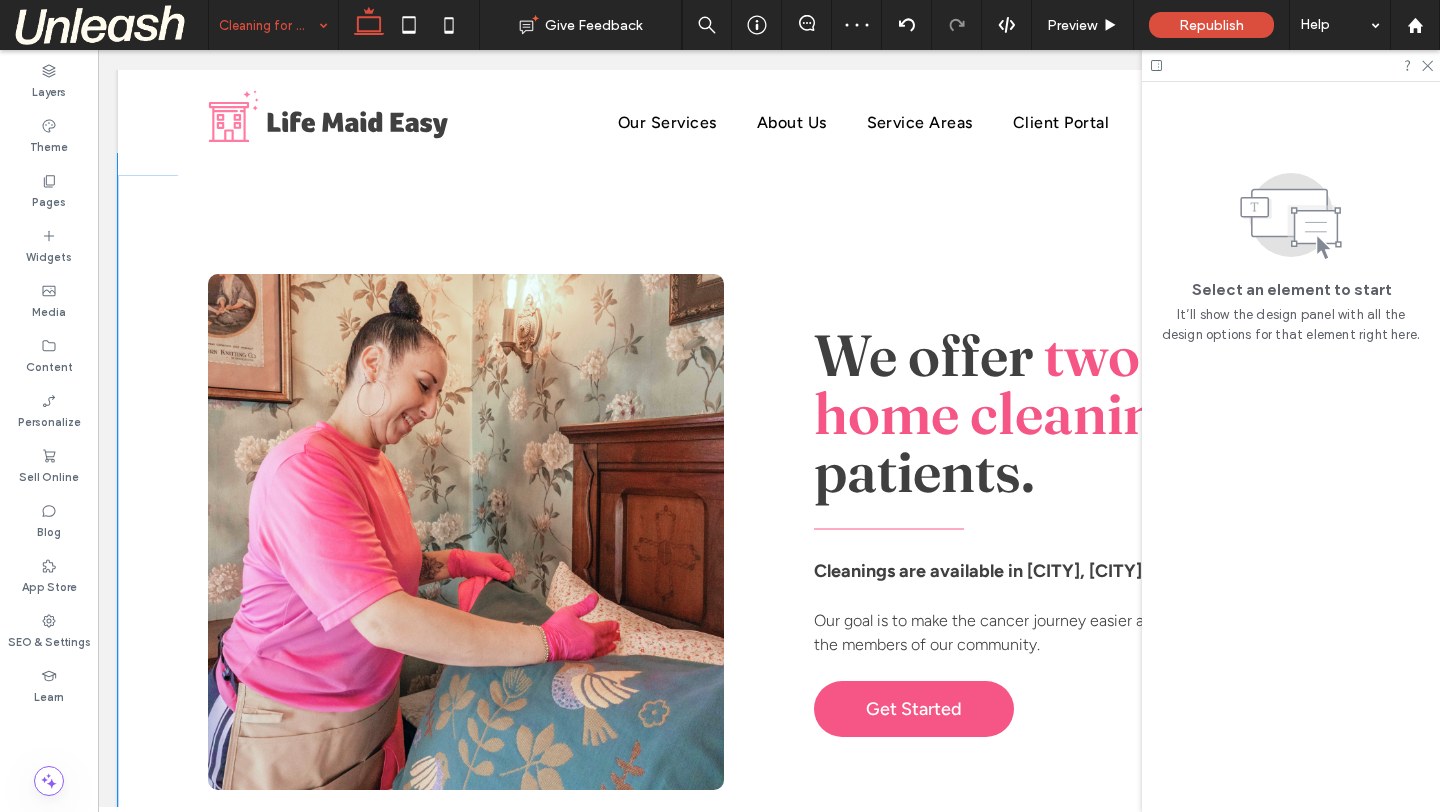 click on "We offer
two free home cleanings   to patients.
Cleanings are available in Macungie, Allentown, and Philadelphia. Our goal is to make the cancer journey easier and to provide support to the members of our community.
Get Started" at bounding box center (769, 532) 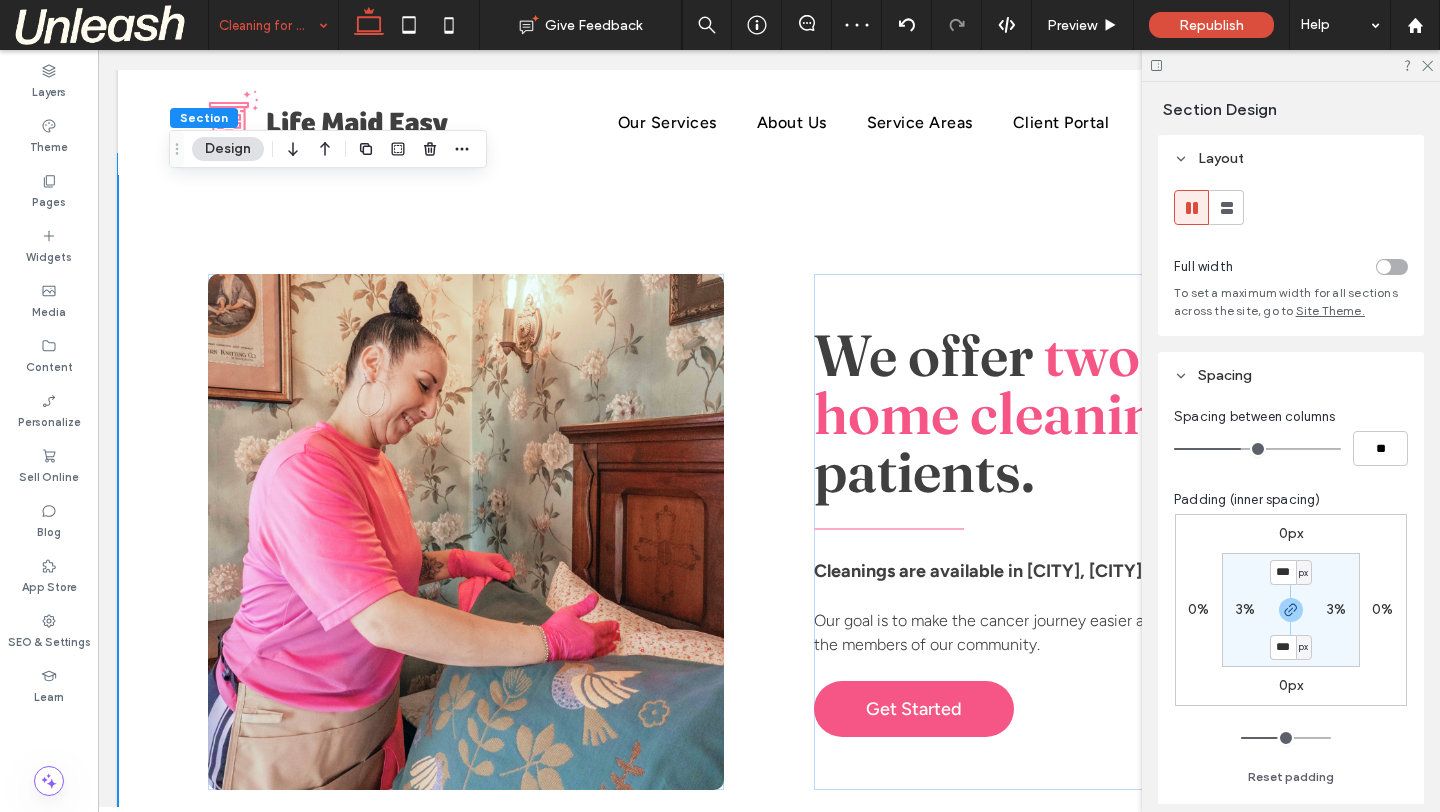 click on "We offer
two free home cleanings   to patients.
Cleanings are available in Macungie, Allentown, and Philadelphia. Our goal is to make the cancer journey easier and to provide support to the members of our community.
Get Started" at bounding box center [769, 532] 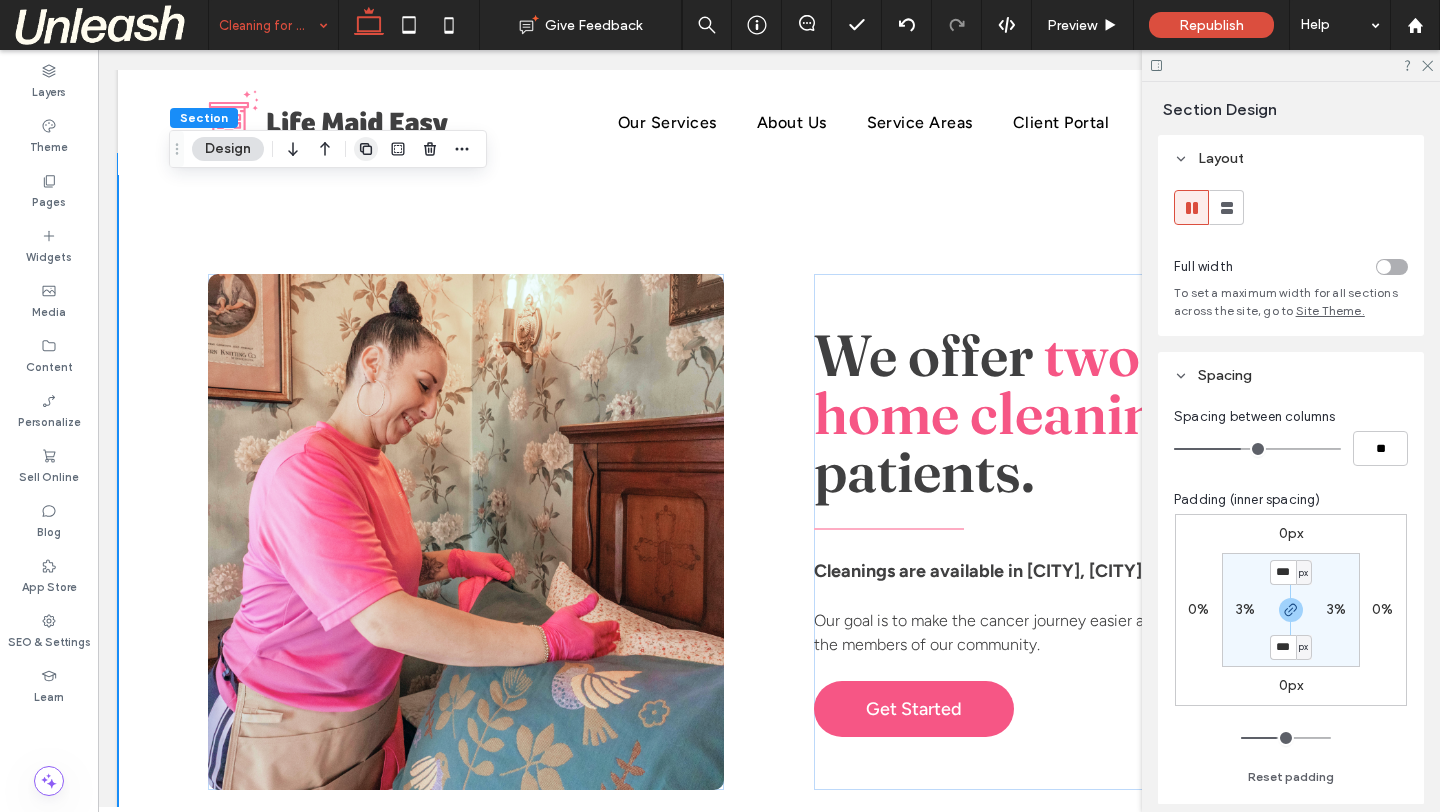 click 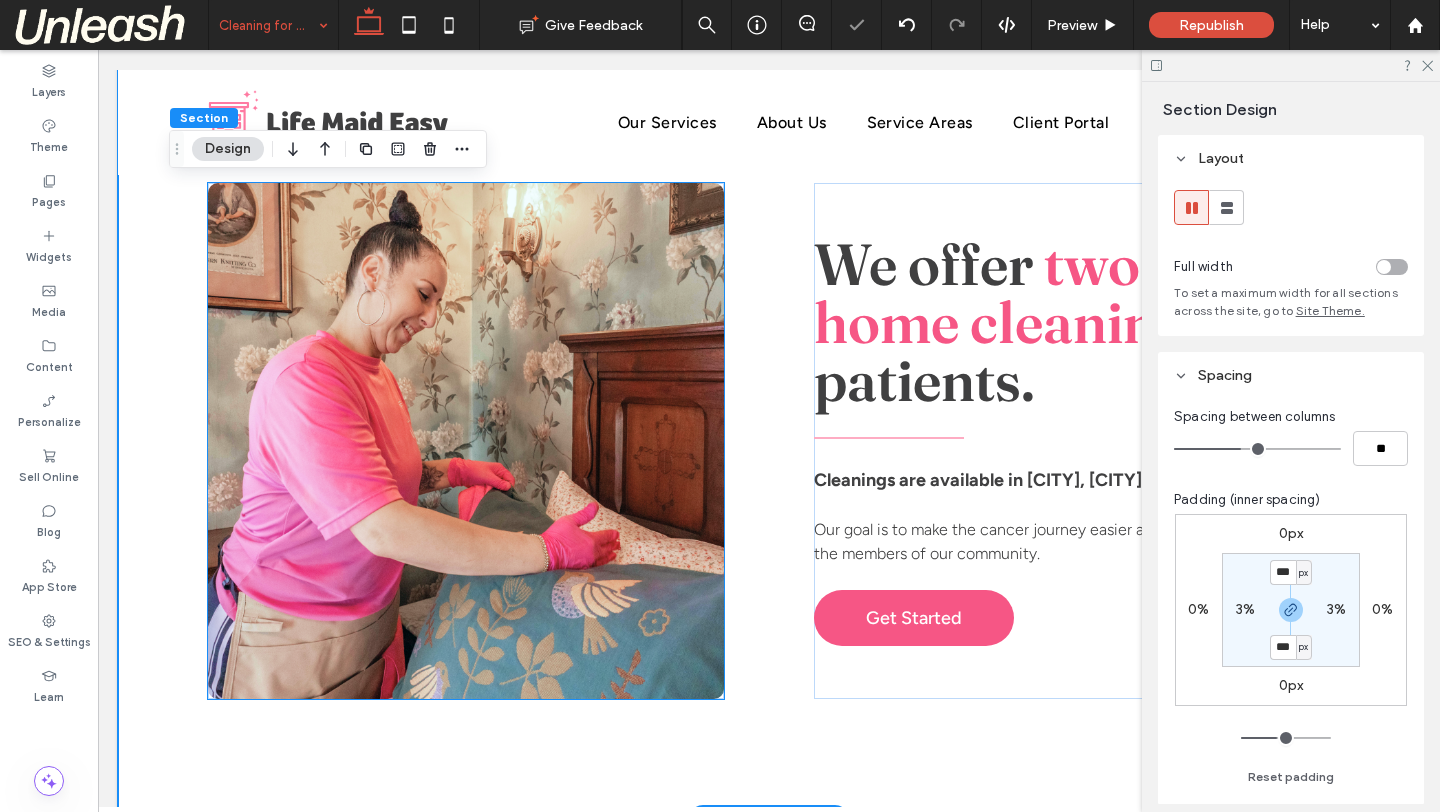 scroll, scrollTop: 2128, scrollLeft: 0, axis: vertical 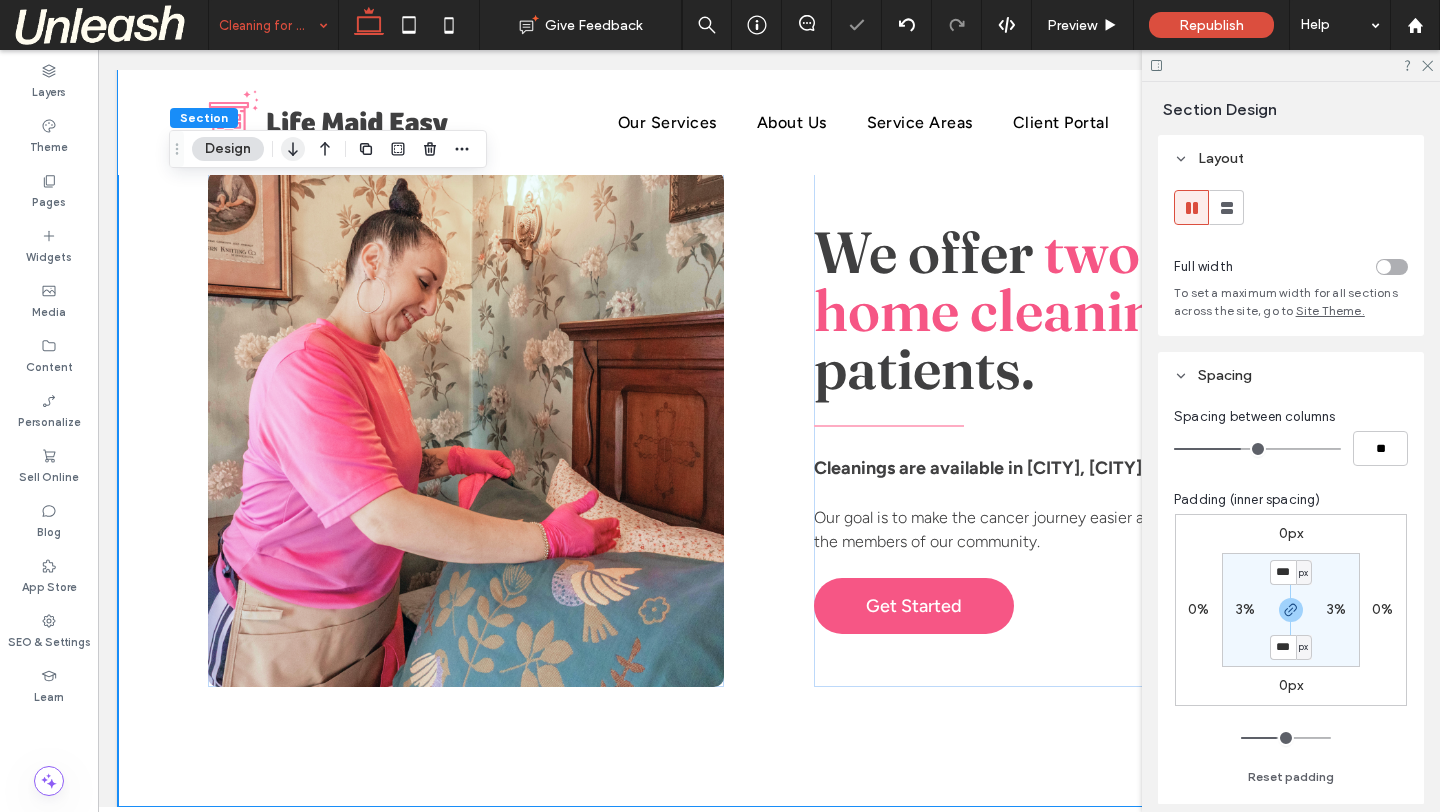 click 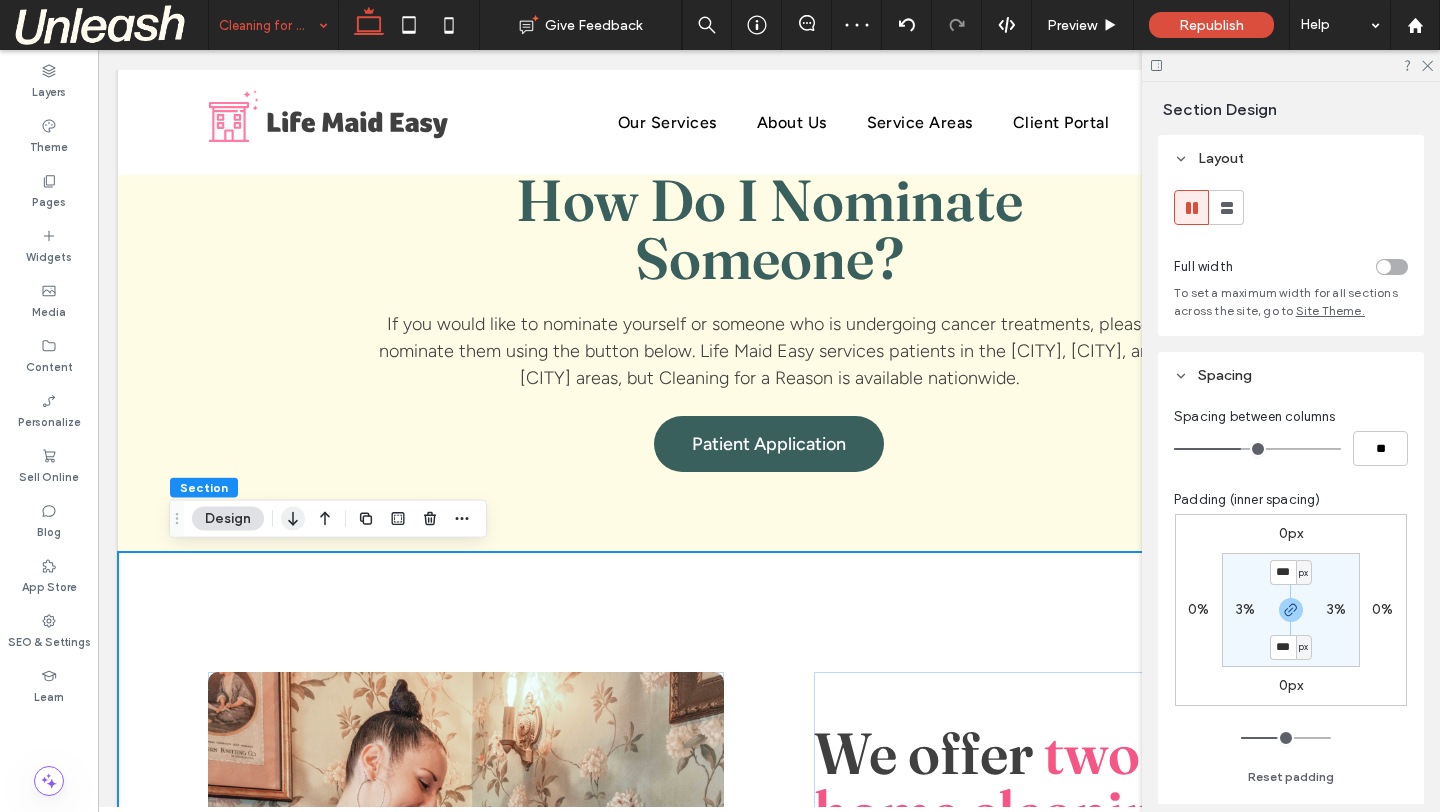 click 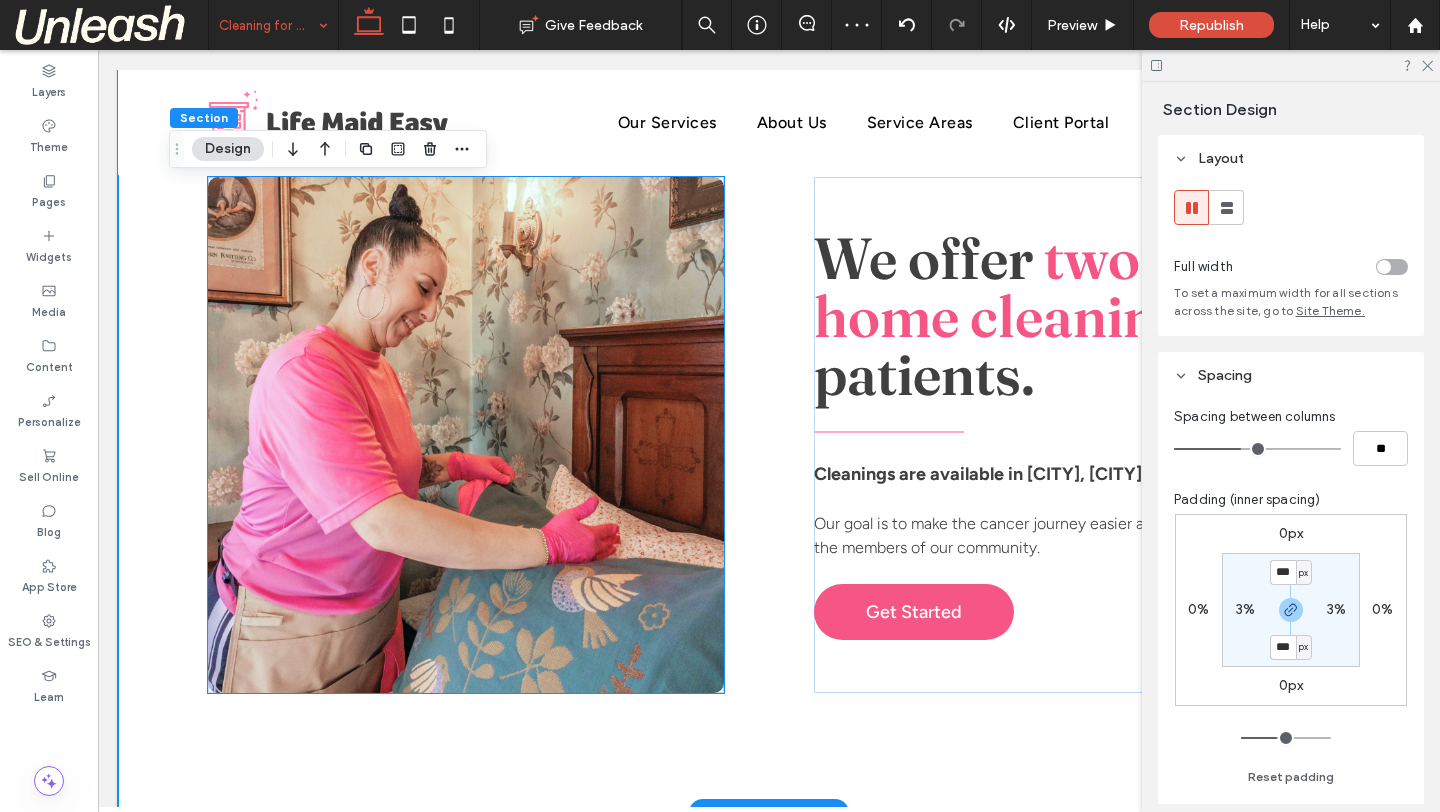 scroll, scrollTop: 3369, scrollLeft: 0, axis: vertical 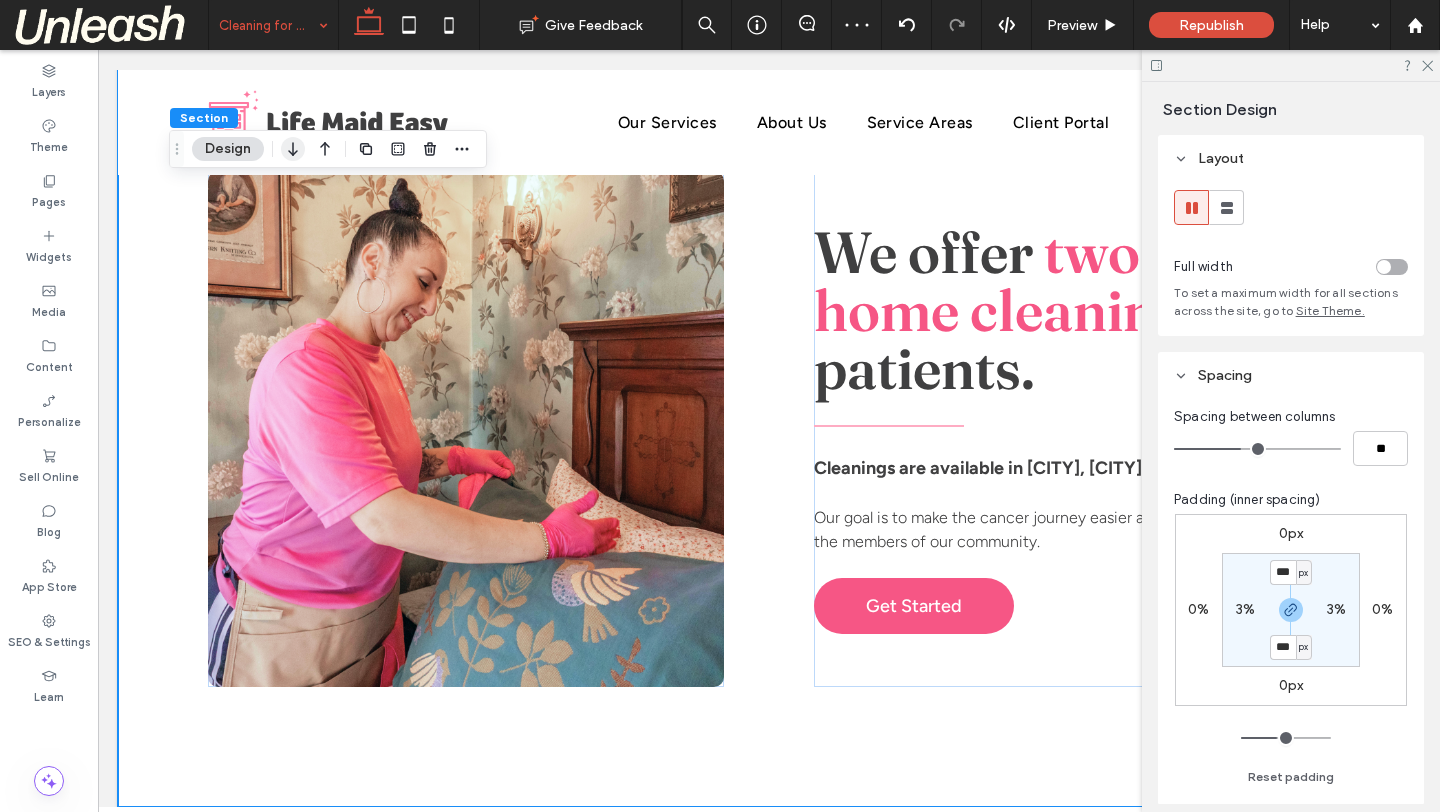 click 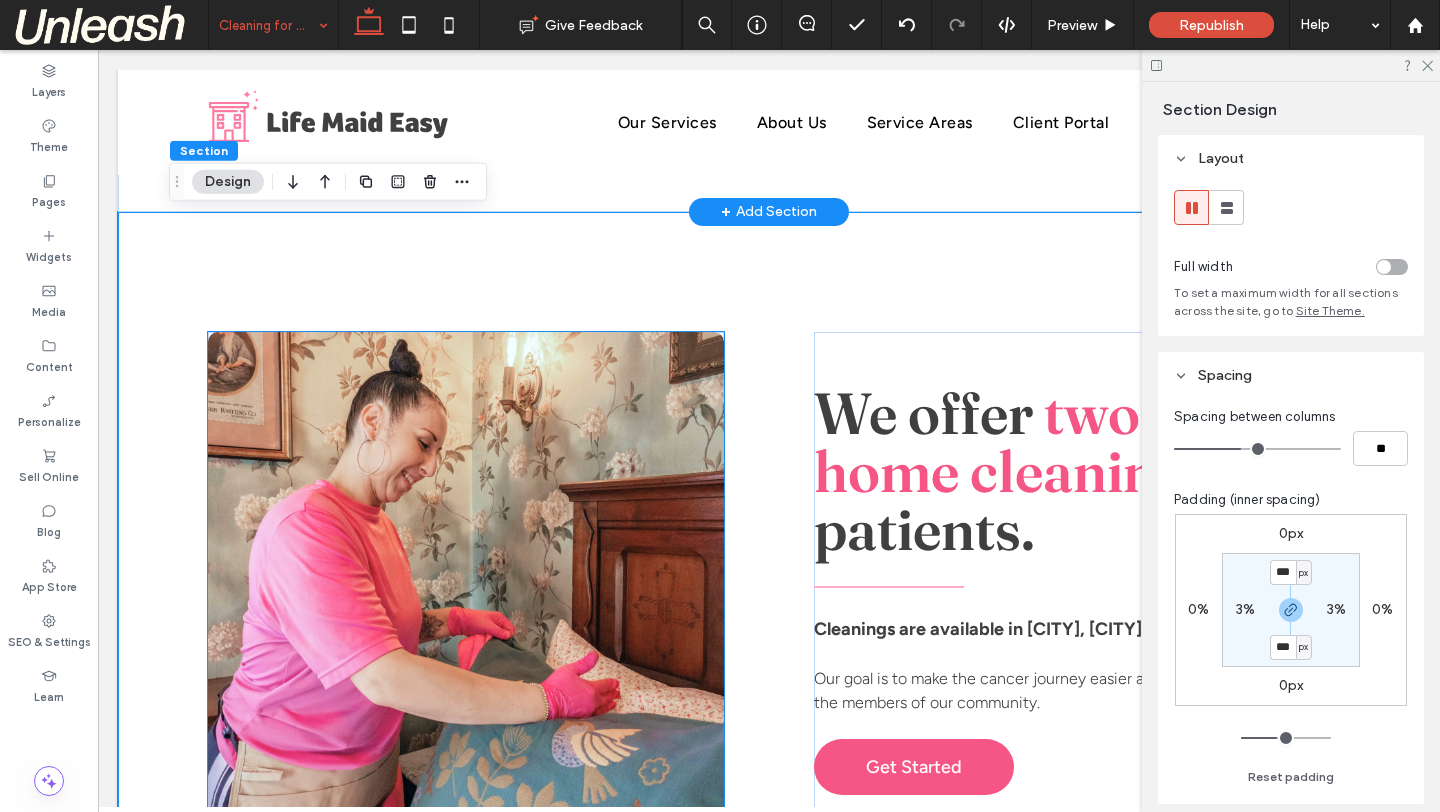 scroll, scrollTop: 3961, scrollLeft: 0, axis: vertical 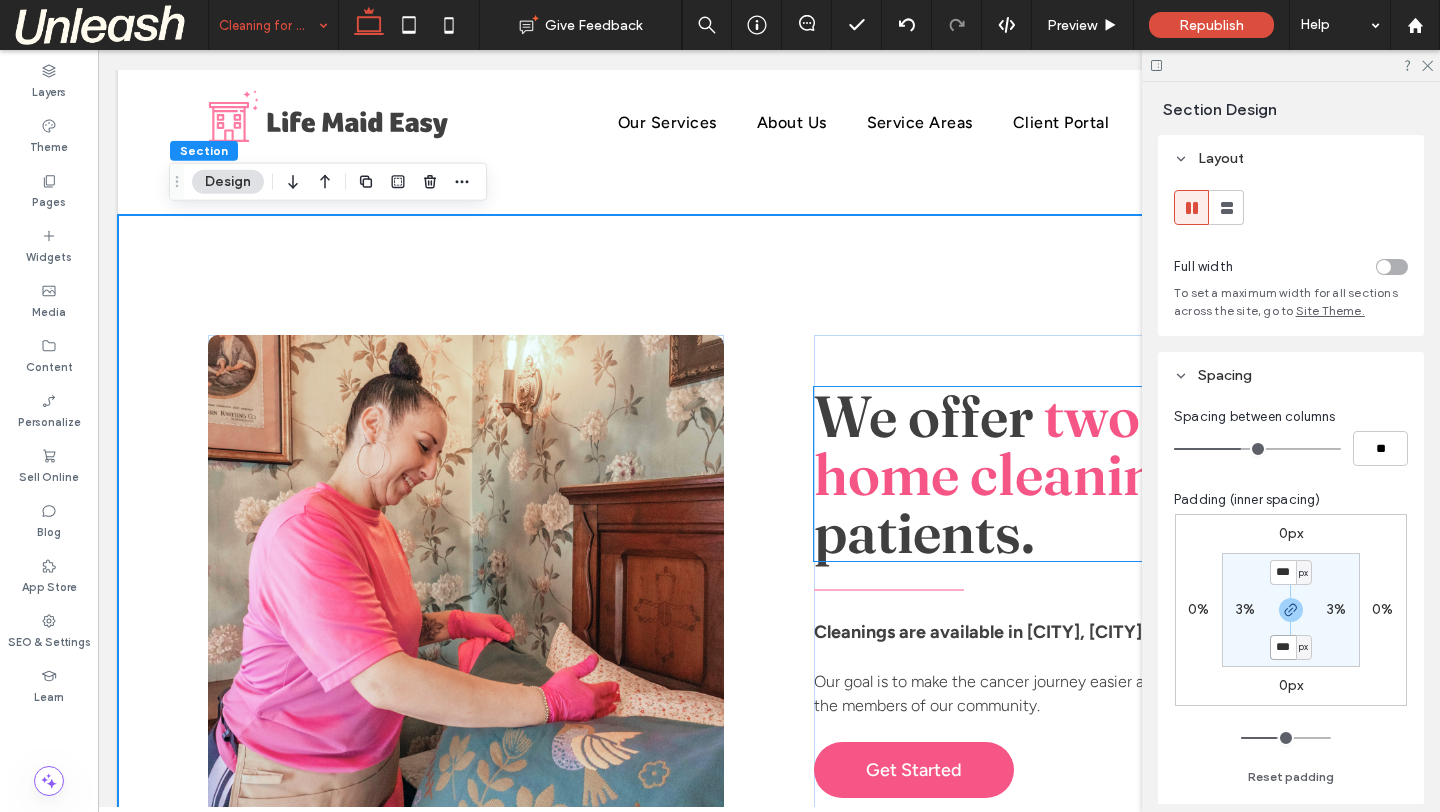 click on "two free home cleanings" at bounding box center (1033, 445) 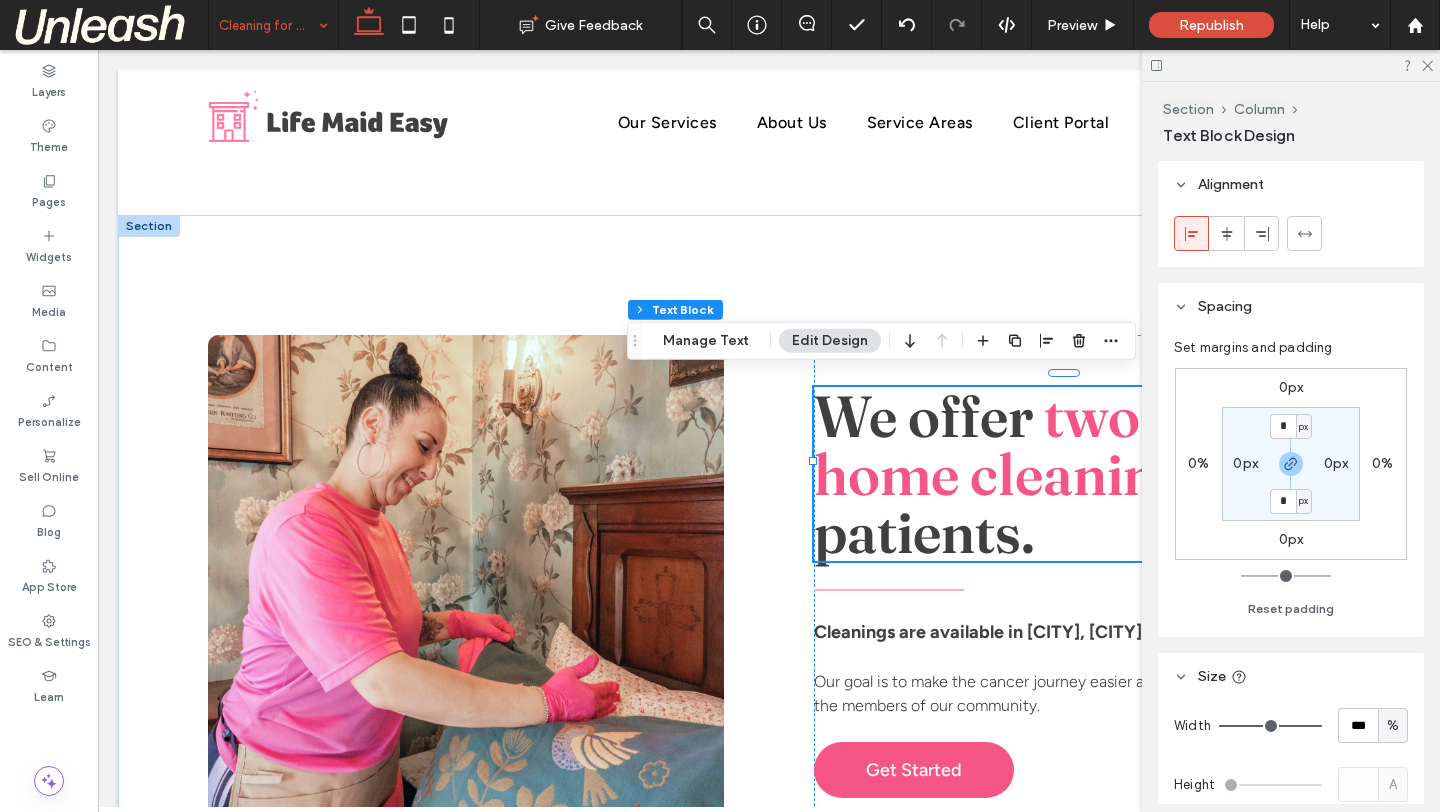 click on "two free home cleanings" at bounding box center (1033, 445) 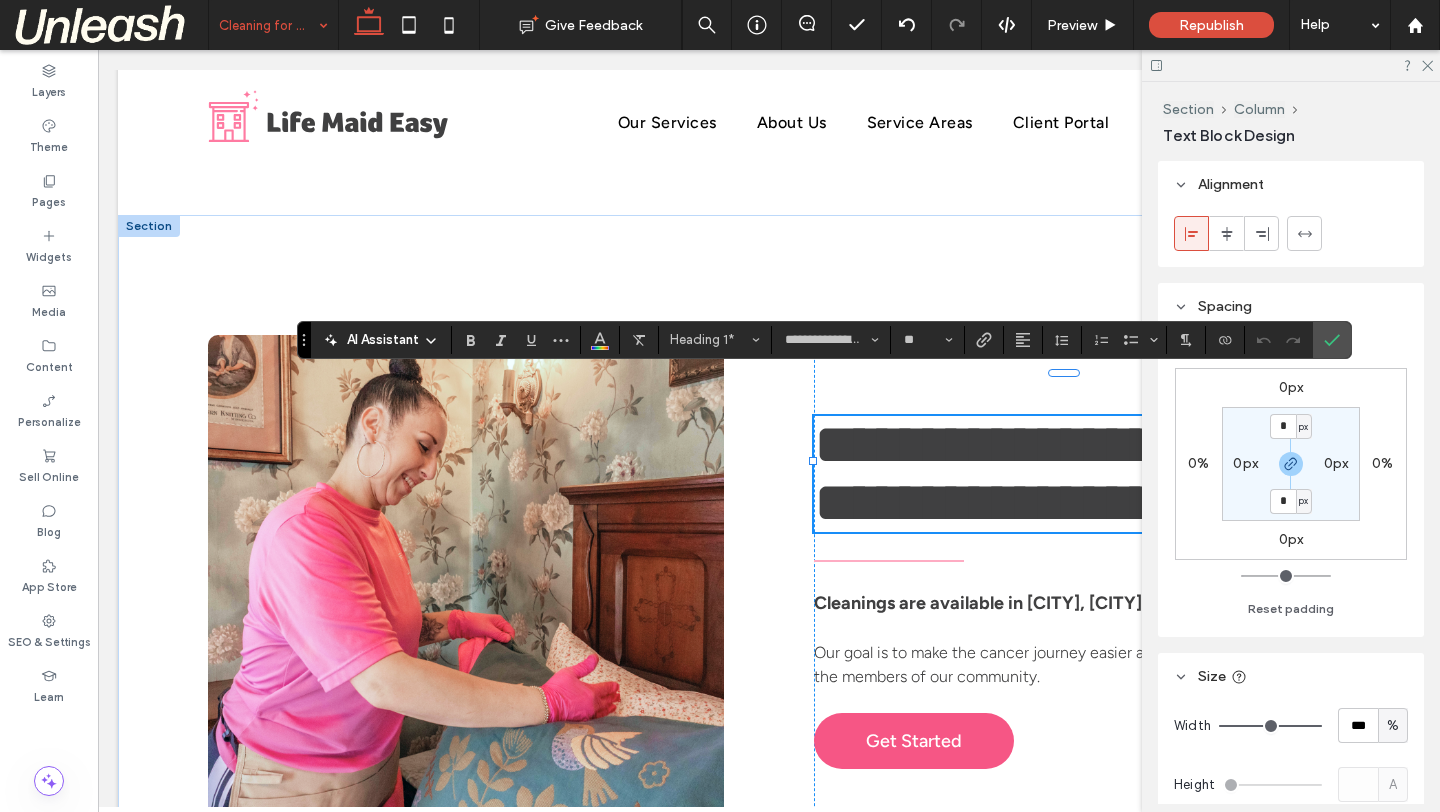type on "**********" 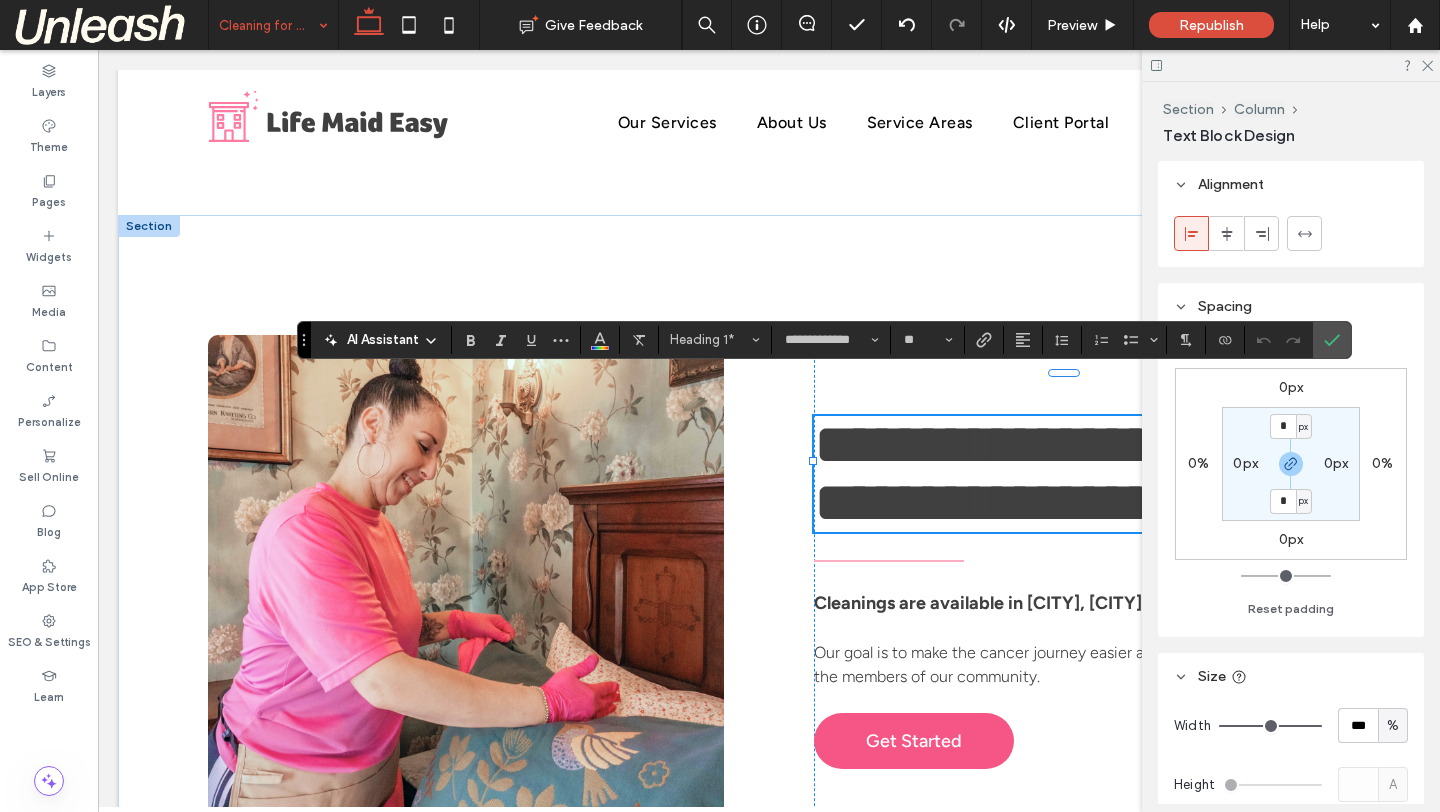 scroll, scrollTop: 6, scrollLeft: 0, axis: vertical 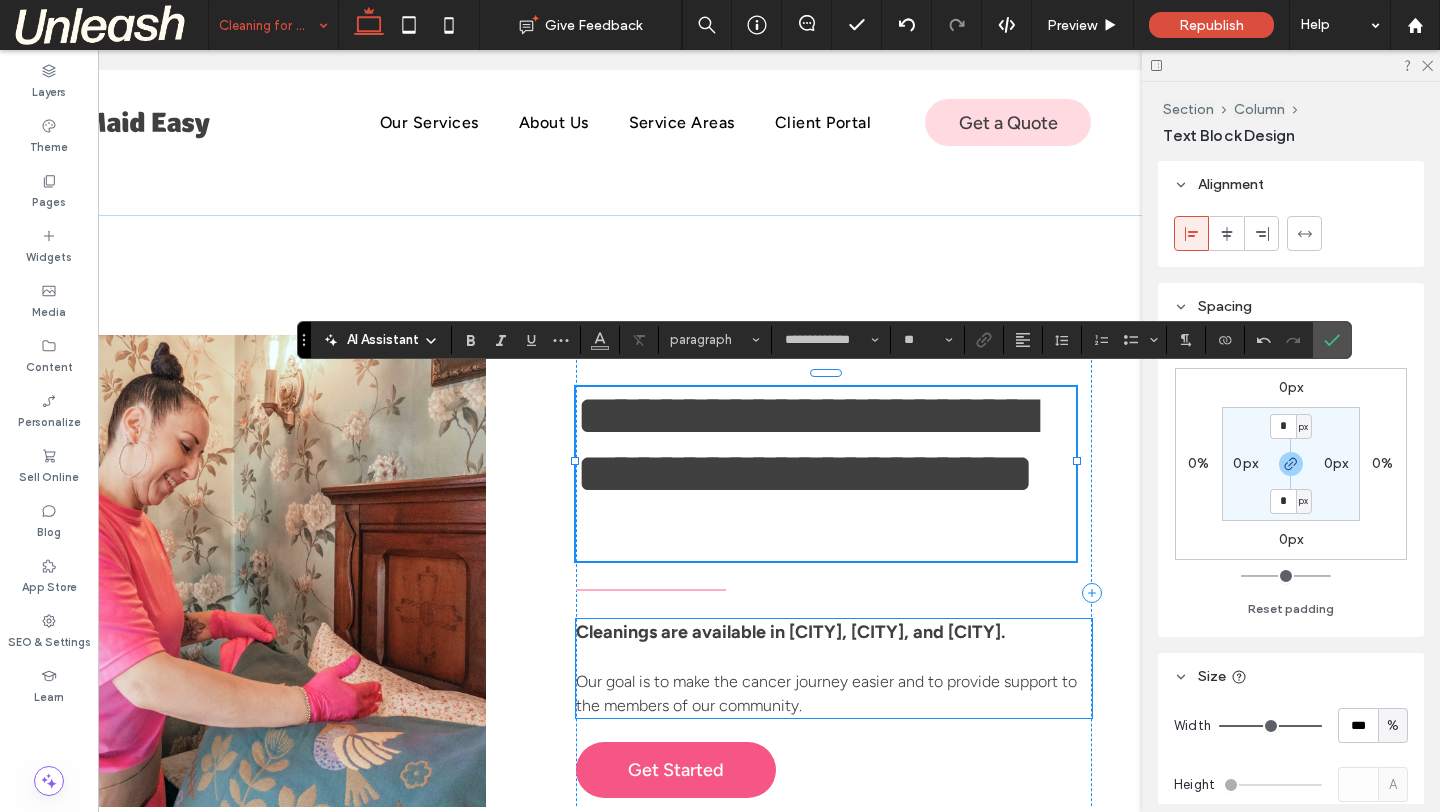 click on "Our goal is to make the cancer journey easier and to provide support to the members of our community." at bounding box center (834, 694) 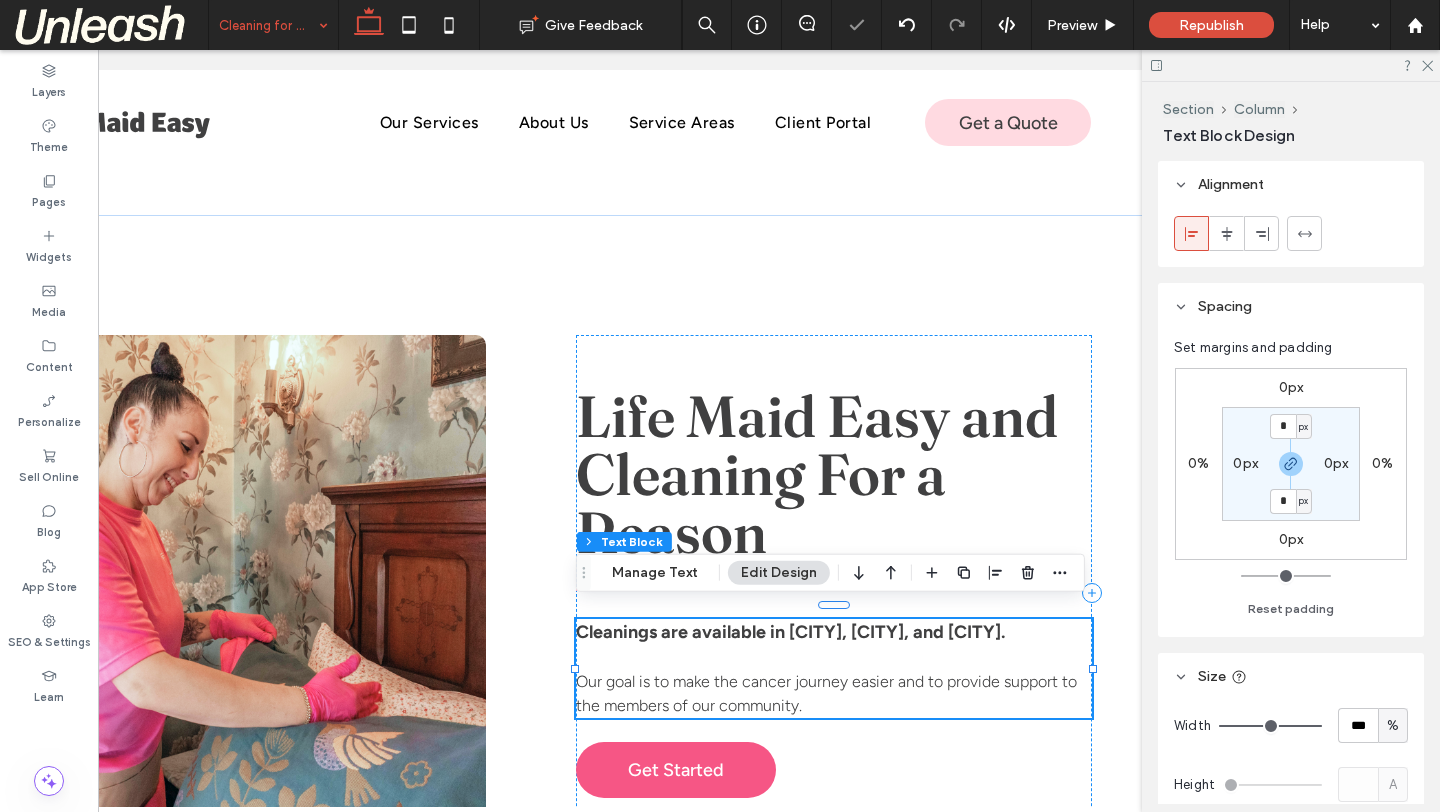 click on "Our goal is to make the cancer journey easier and to provide support to the members of our community." at bounding box center (834, 694) 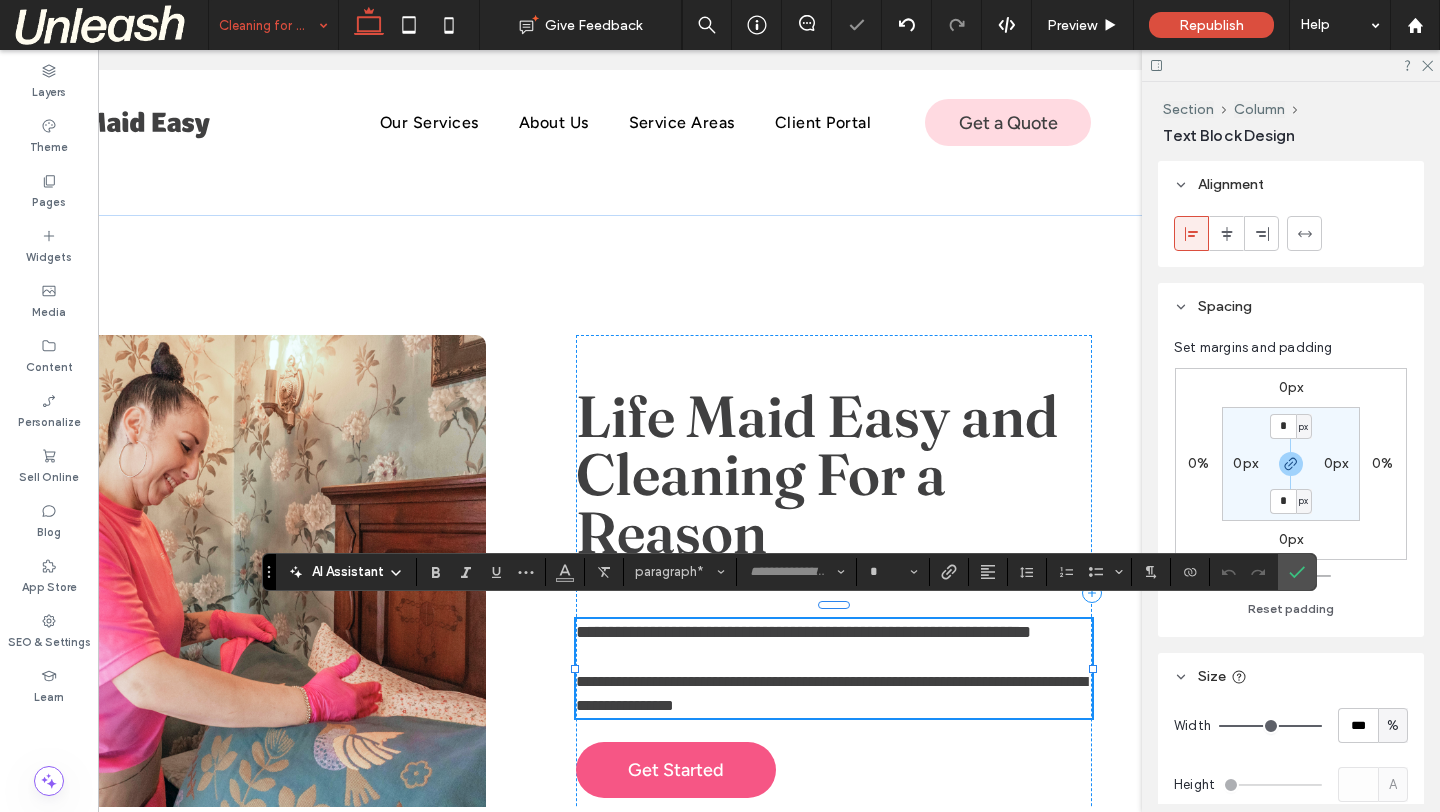 type on "**********" 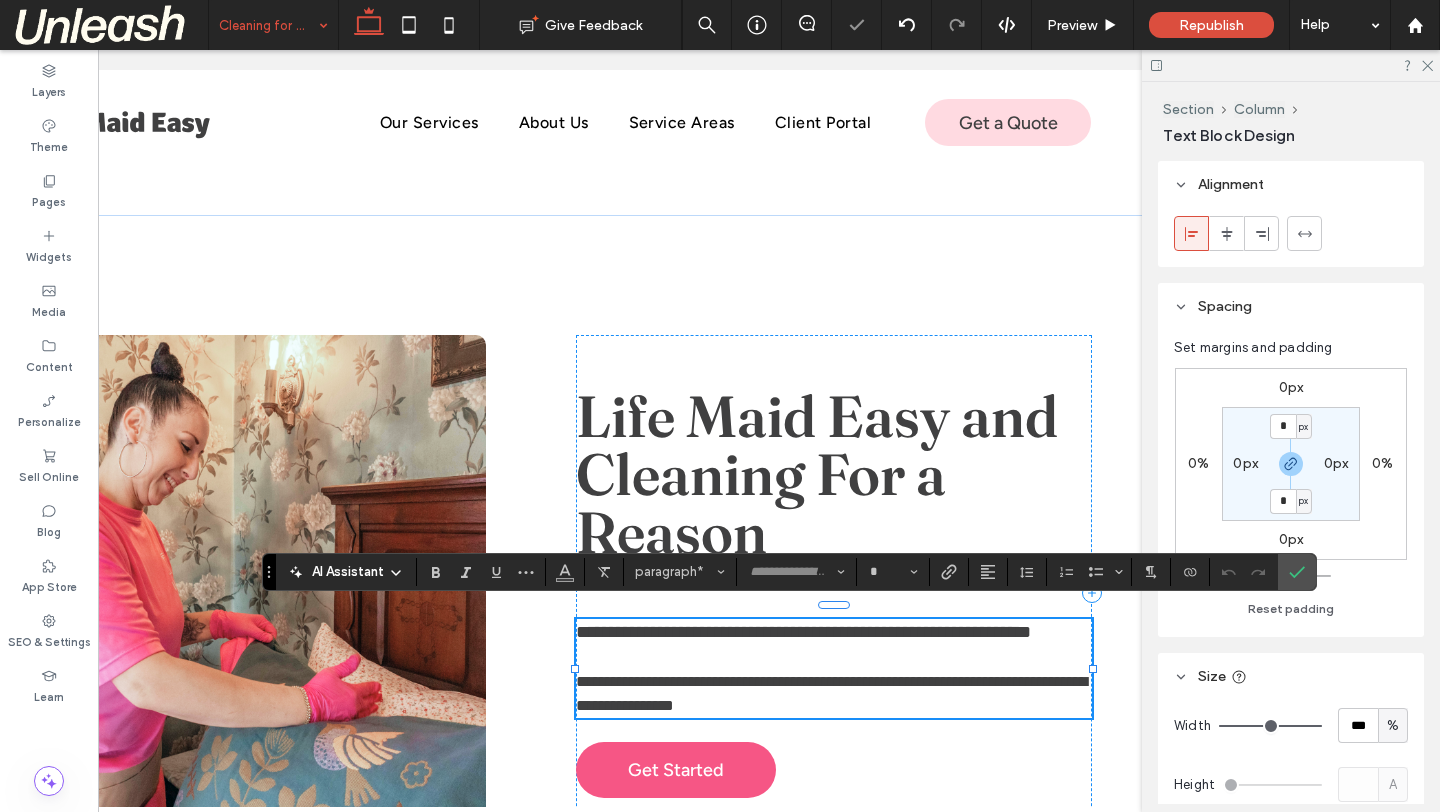 type on "**" 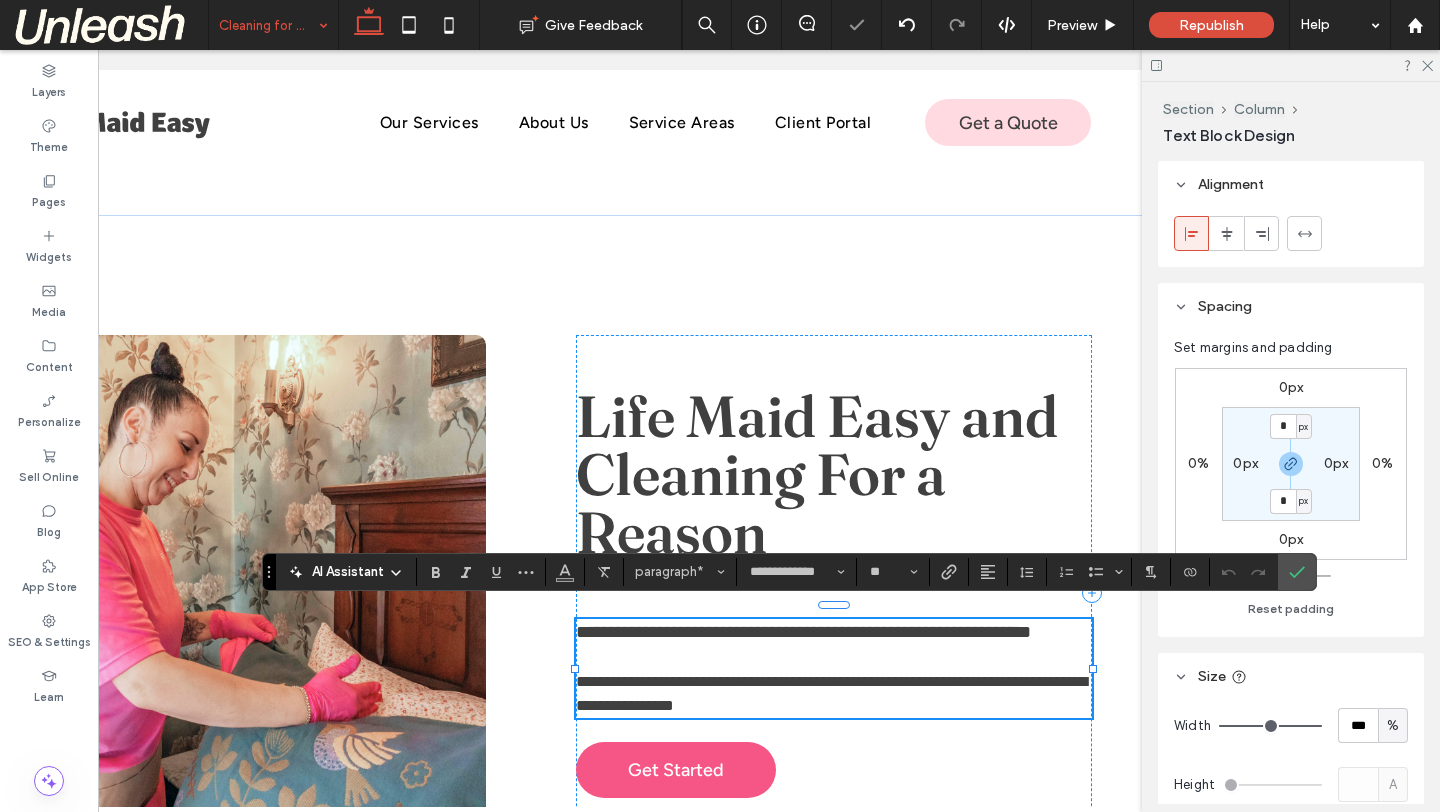 click on "**********" at bounding box center [831, 693] 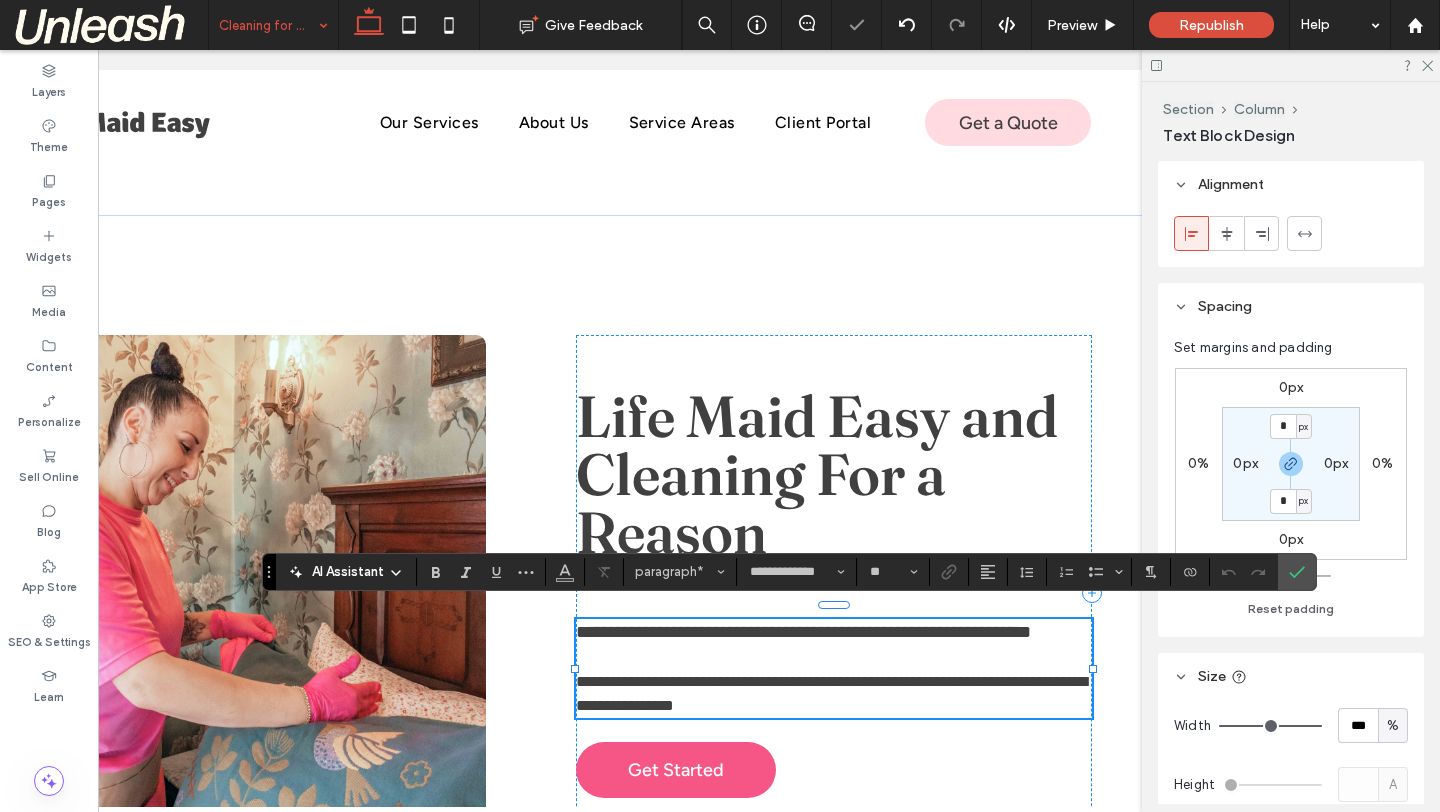 type on "**********" 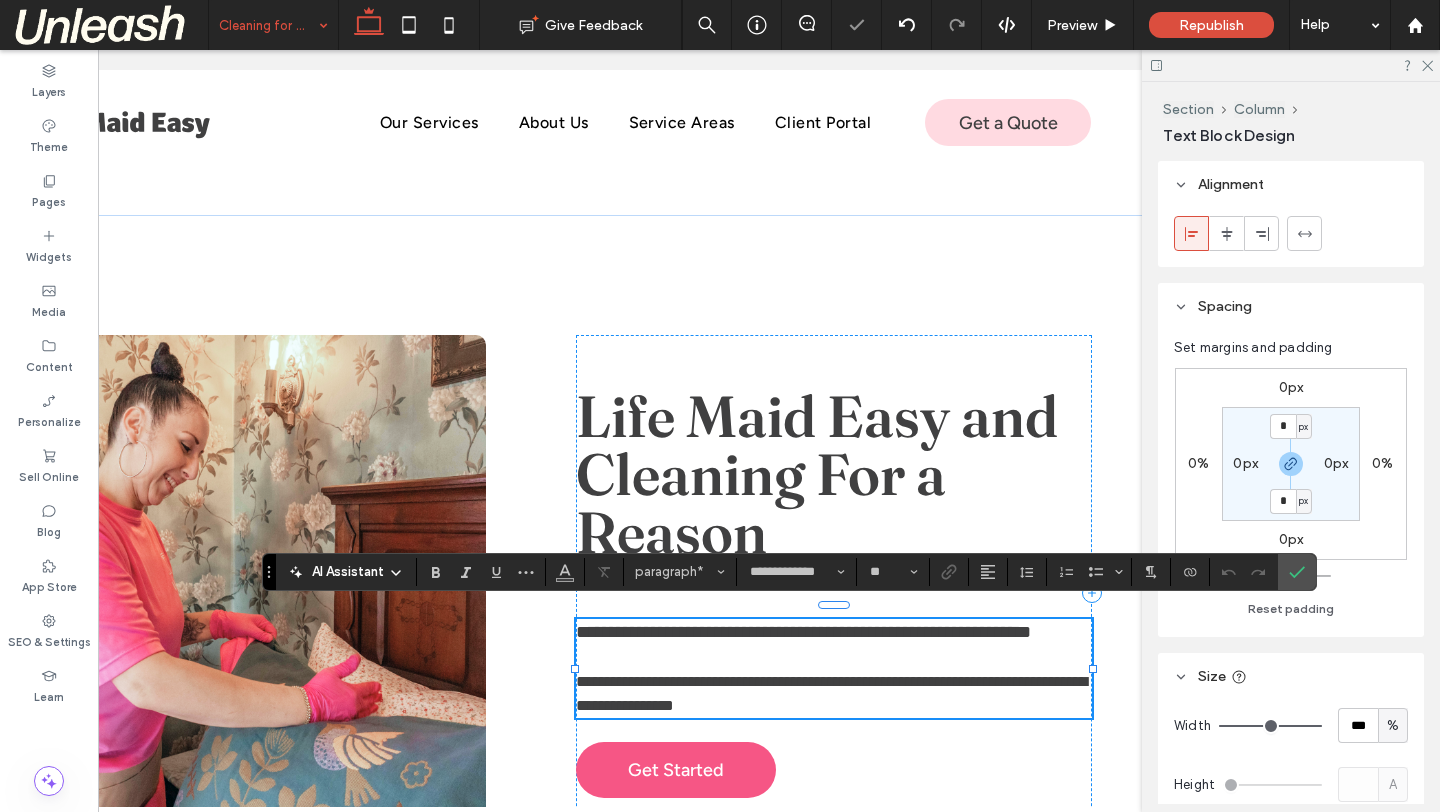 type on "**" 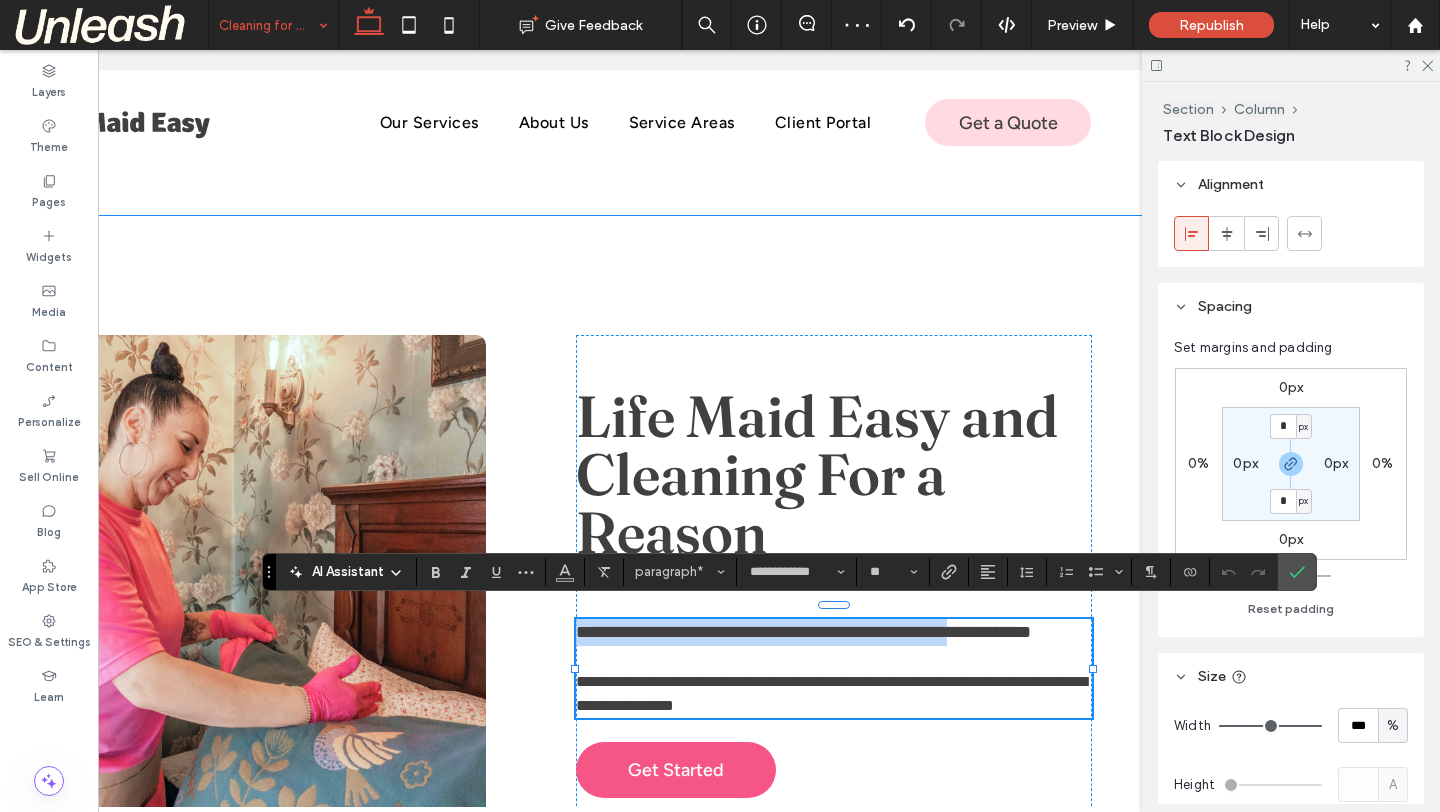 drag, startPoint x: 642, startPoint y: 697, endPoint x: 552, endPoint y: 609, distance: 125.872955 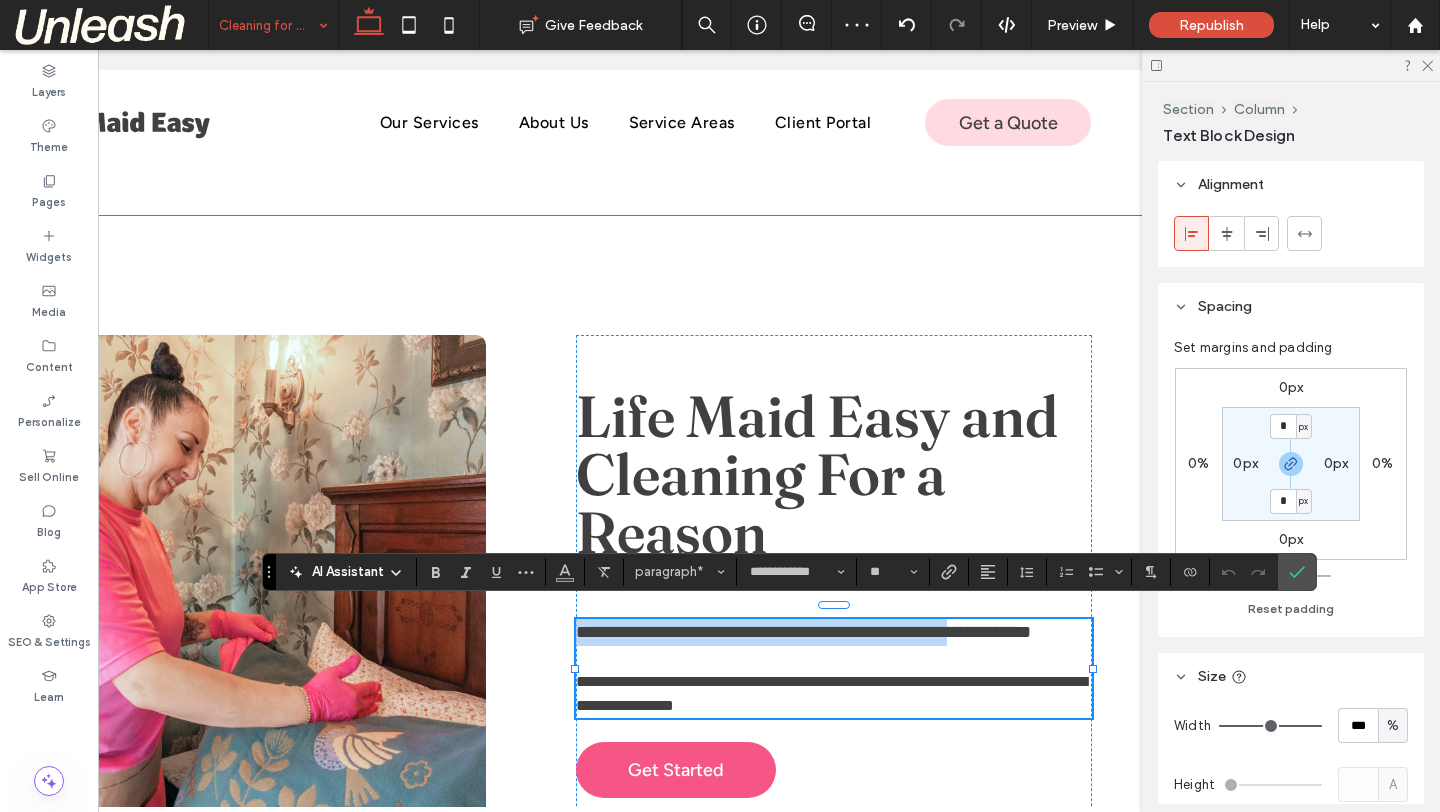 click on "**********" at bounding box center (531, 593) 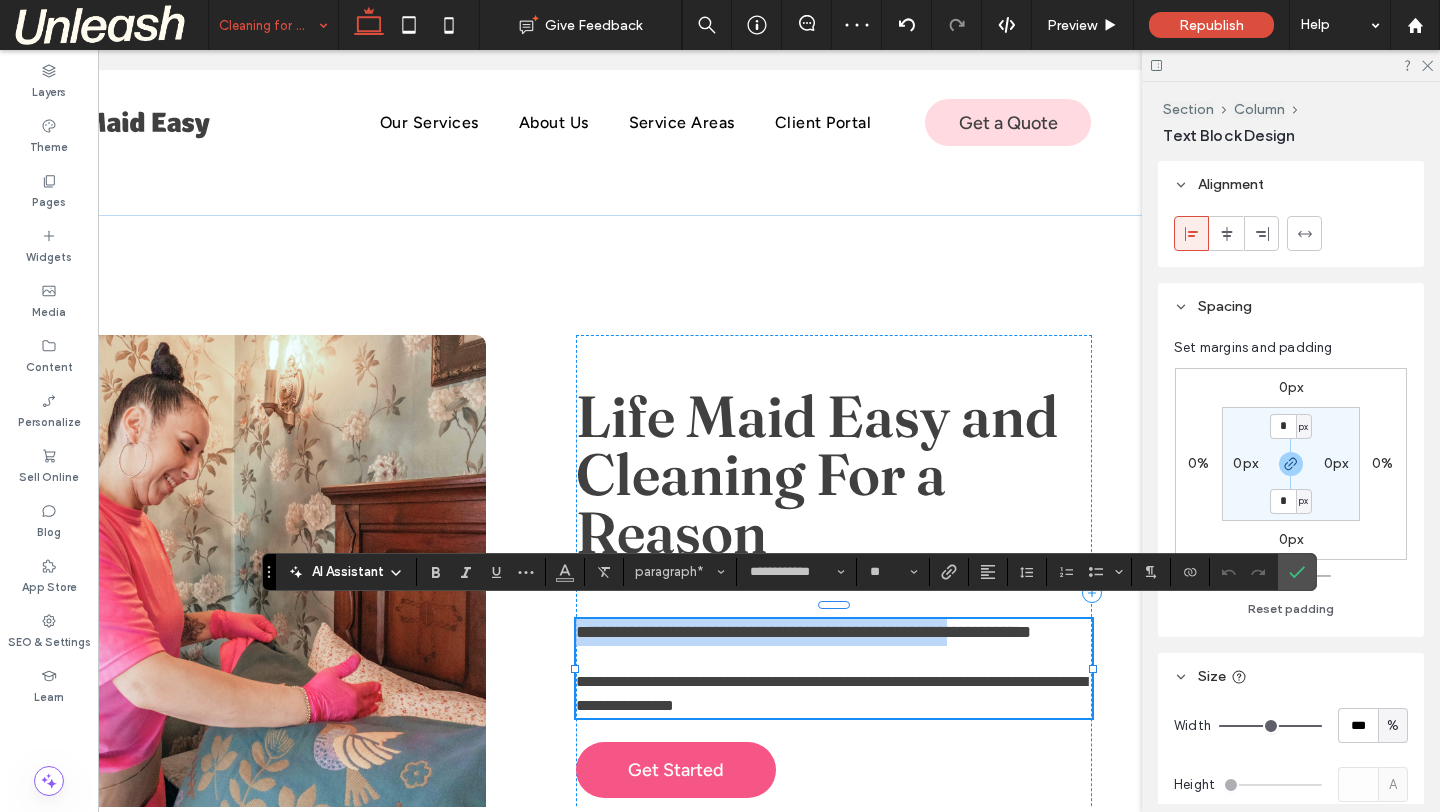 type on "**********" 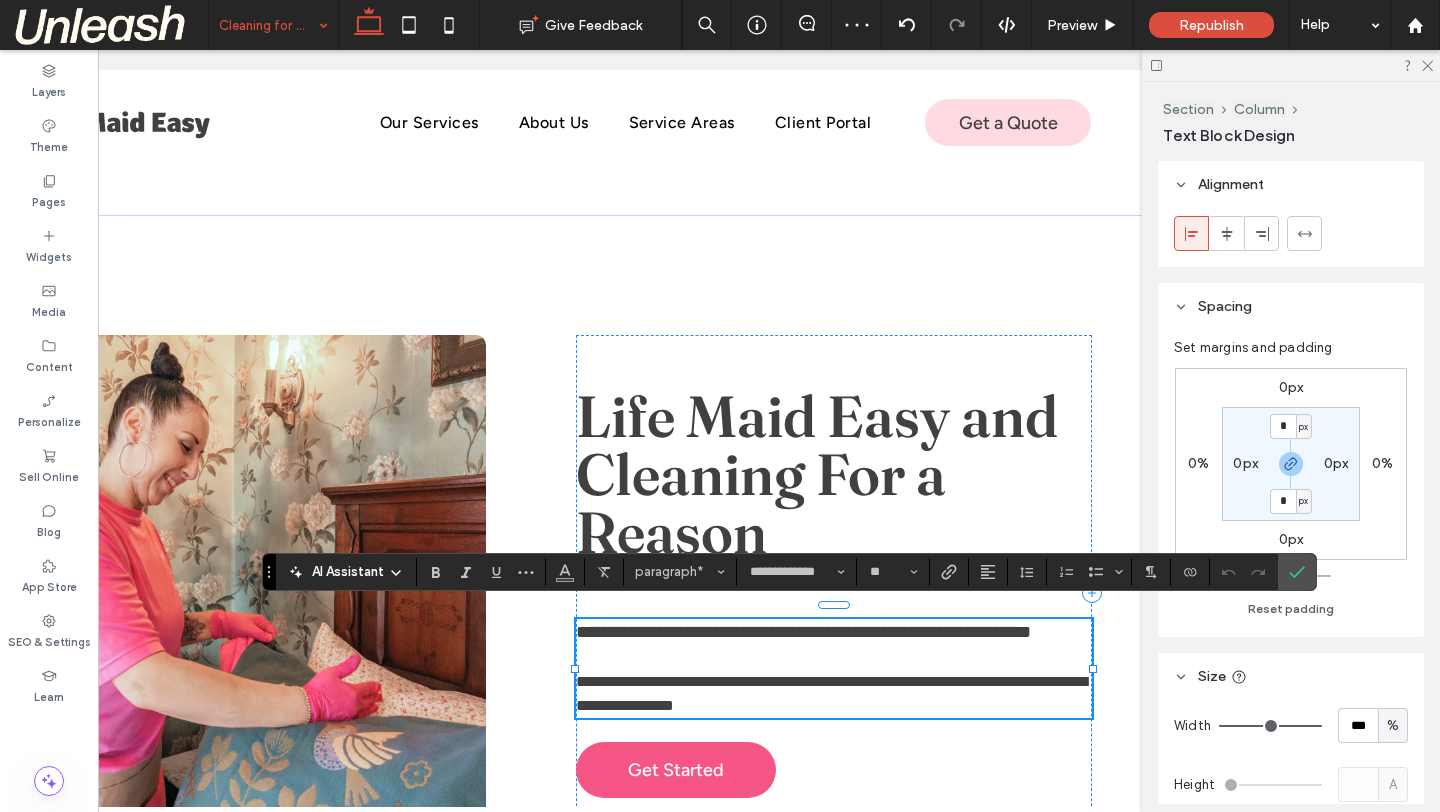click on "**********" at bounding box center (834, 694) 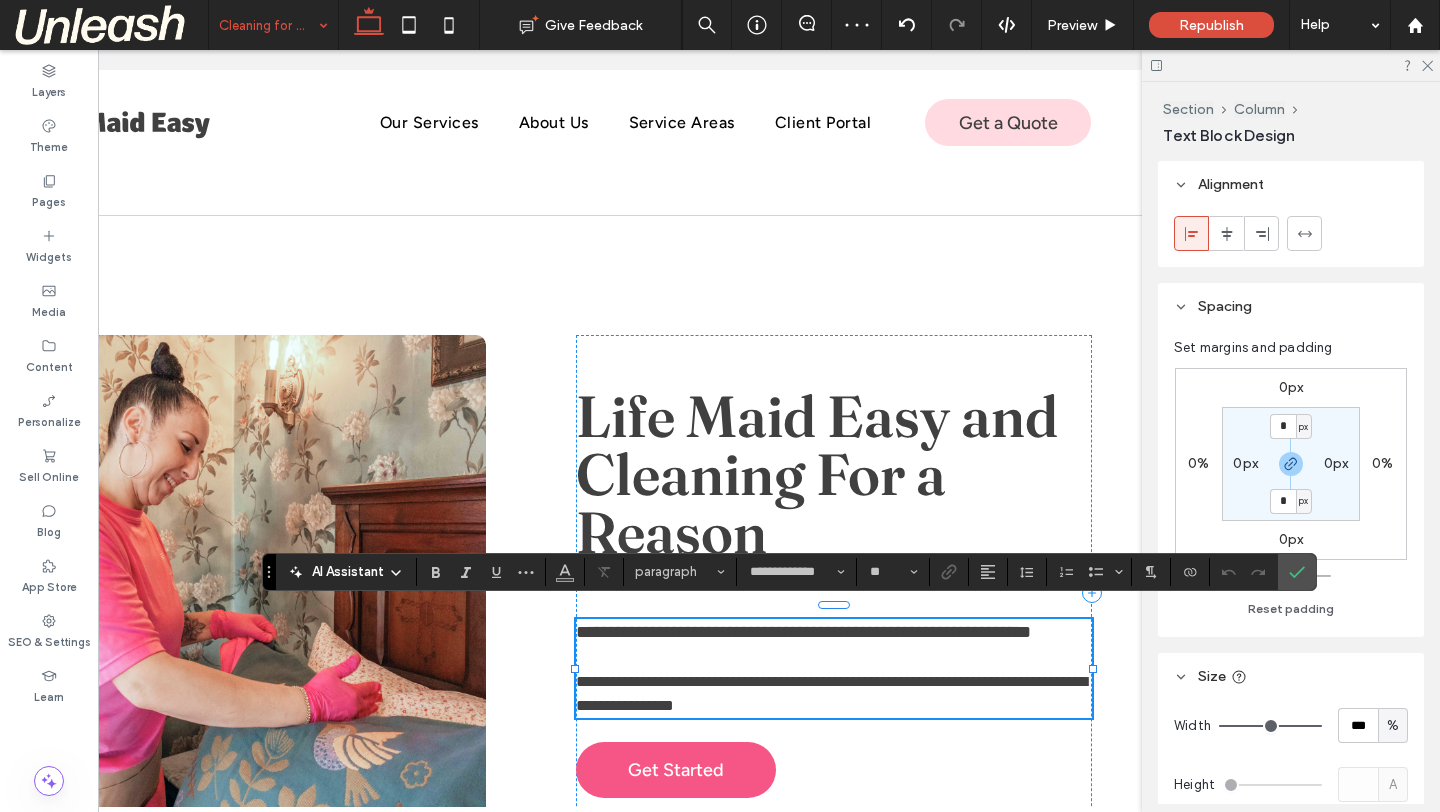 type on "**********" 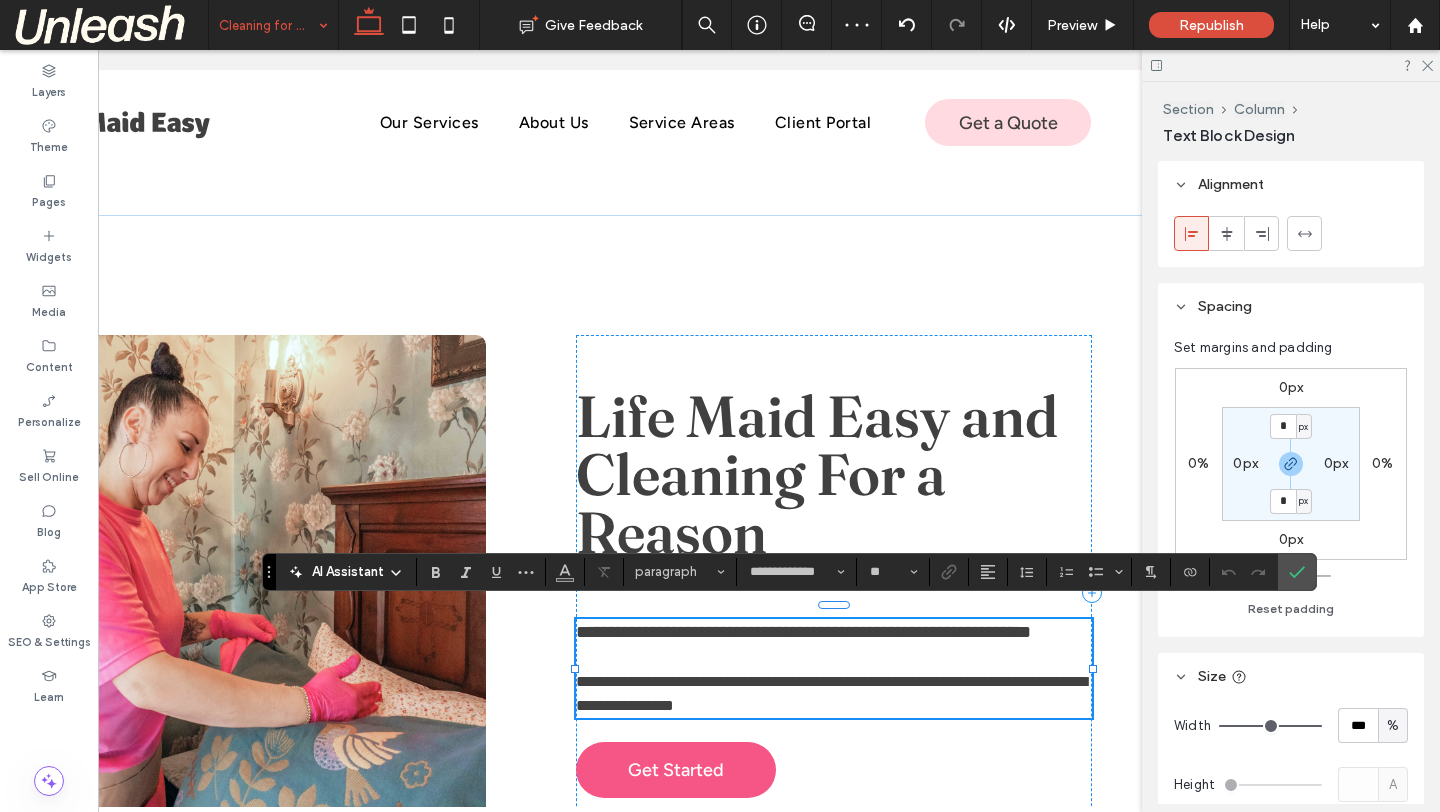 type on "**" 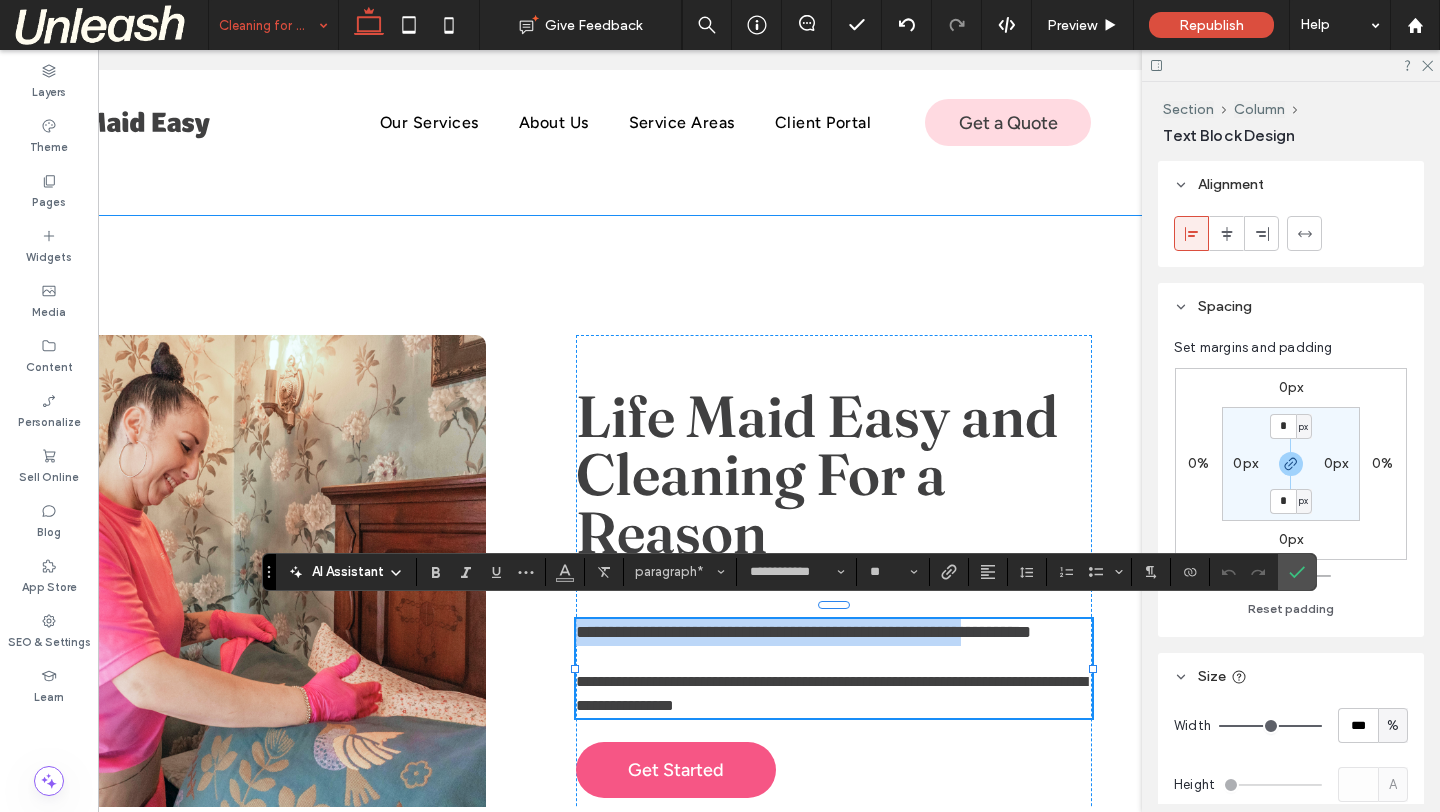 drag, startPoint x: 626, startPoint y: 676, endPoint x: 574, endPoint y: 617, distance: 78.64477 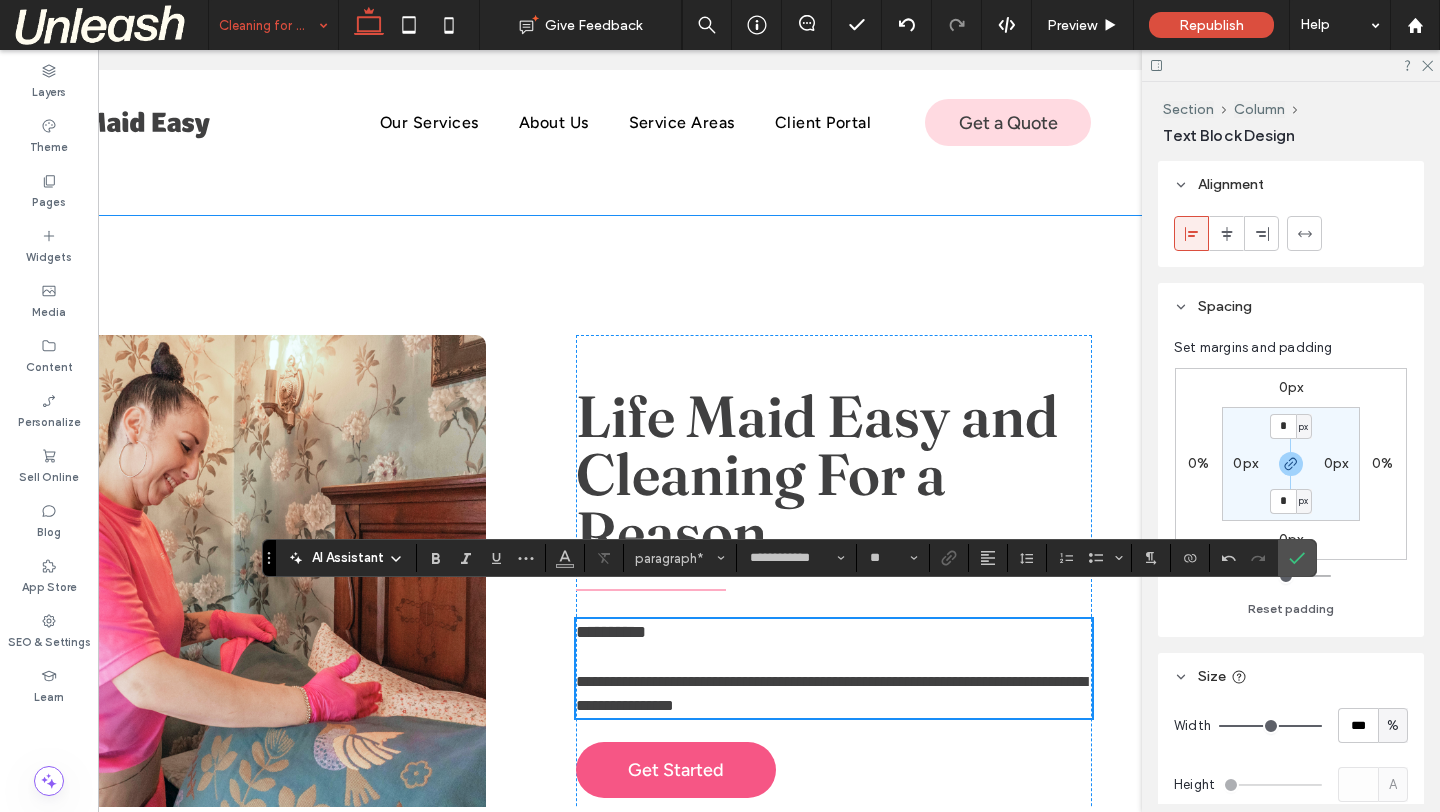 scroll, scrollTop: 3974, scrollLeft: 0, axis: vertical 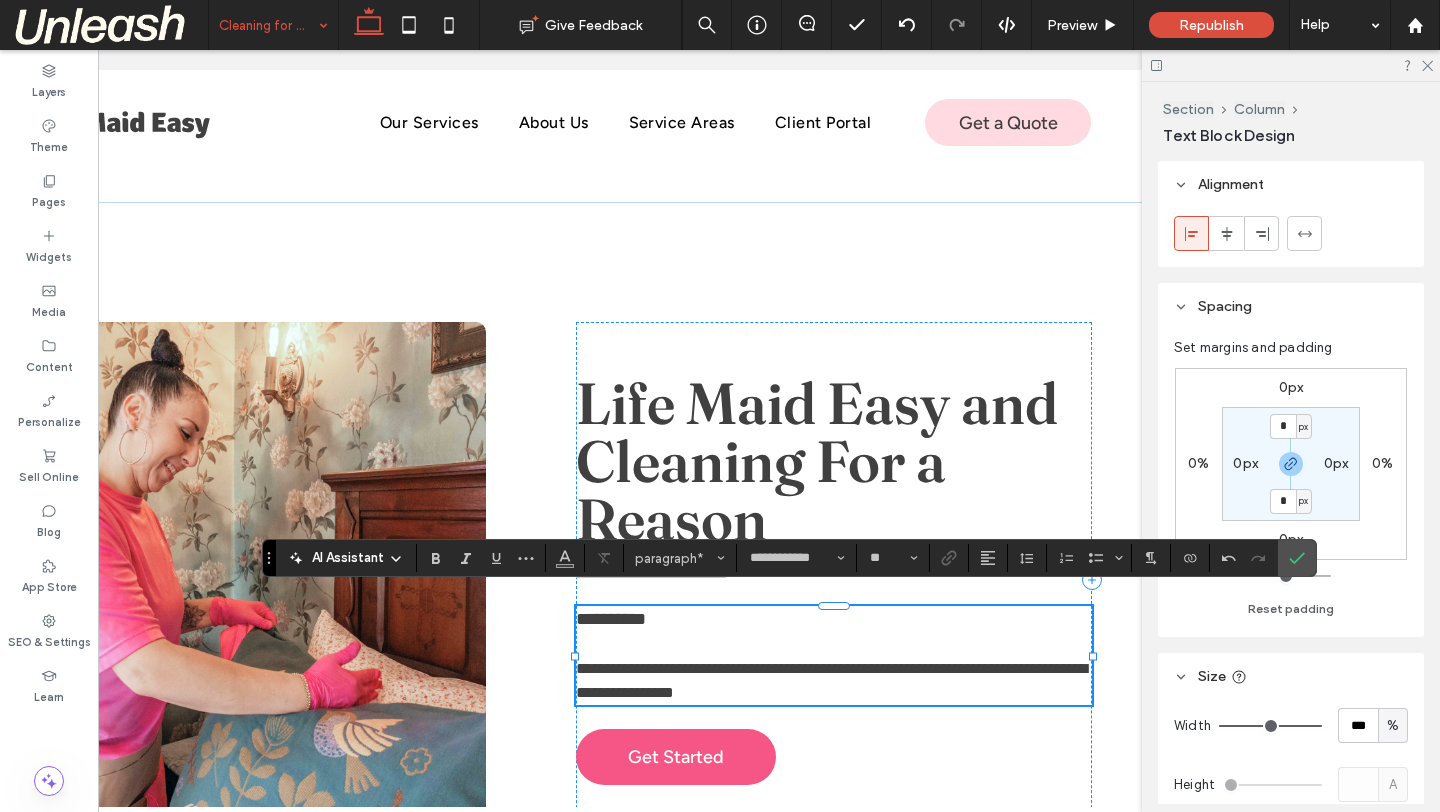 type on "**********" 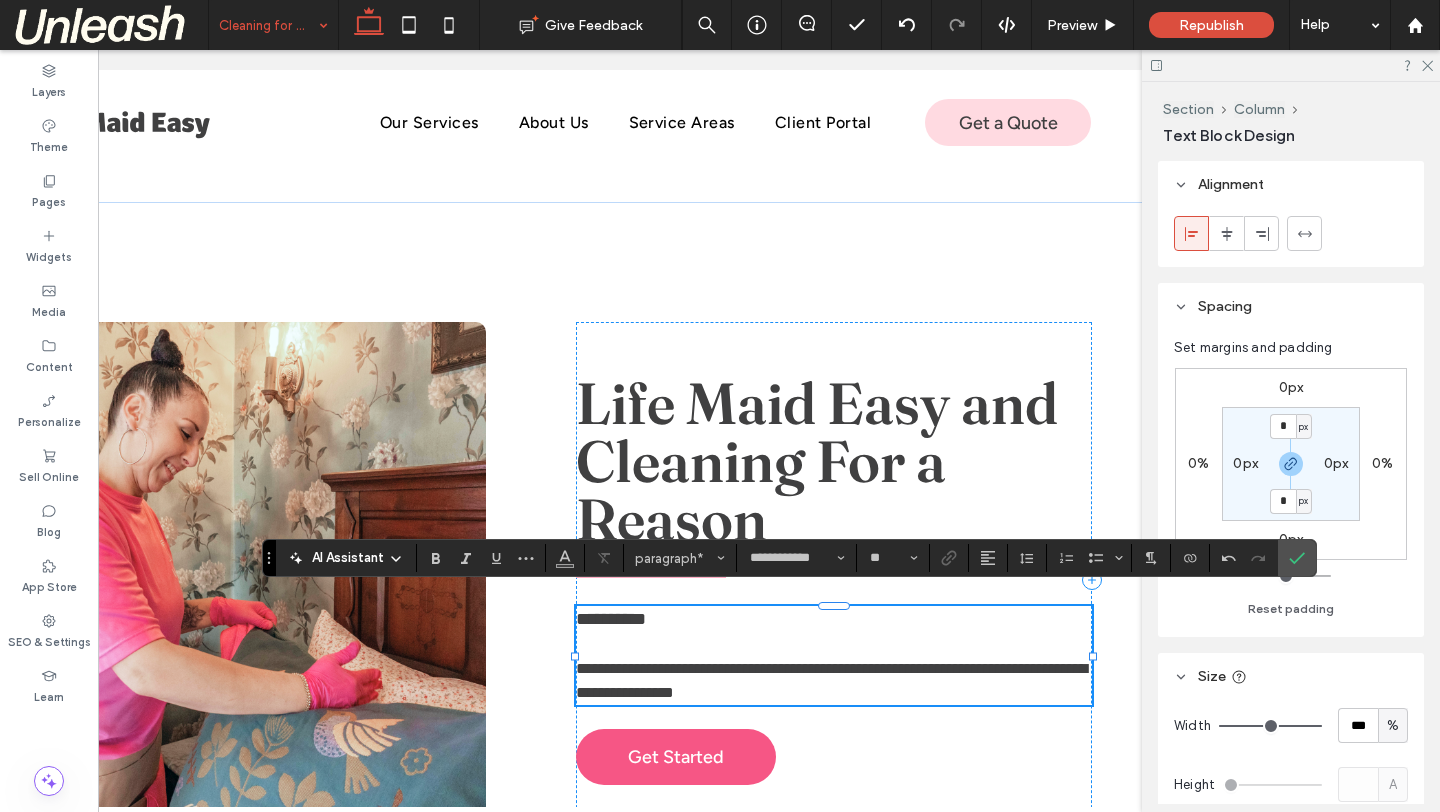 type on "**" 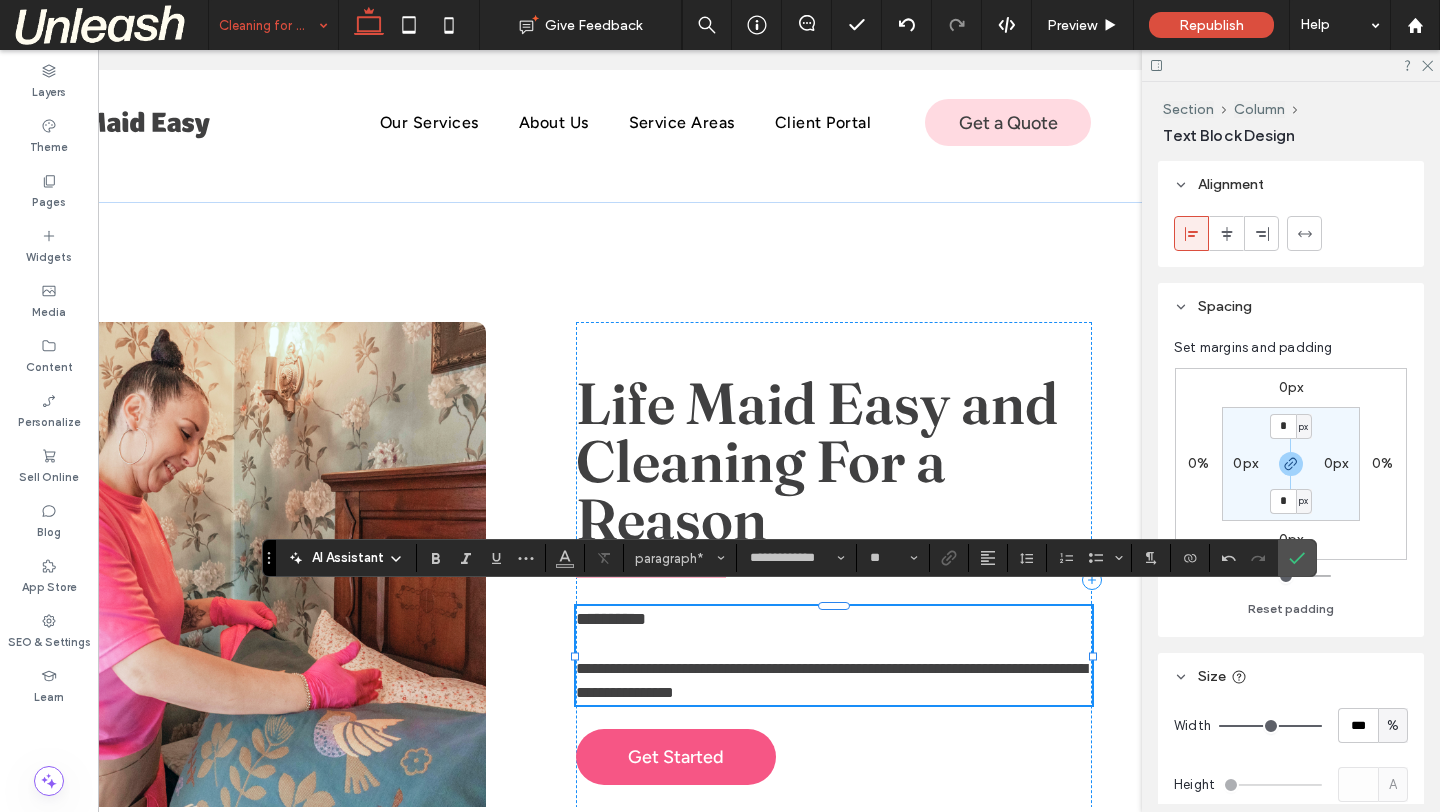 type on "**********" 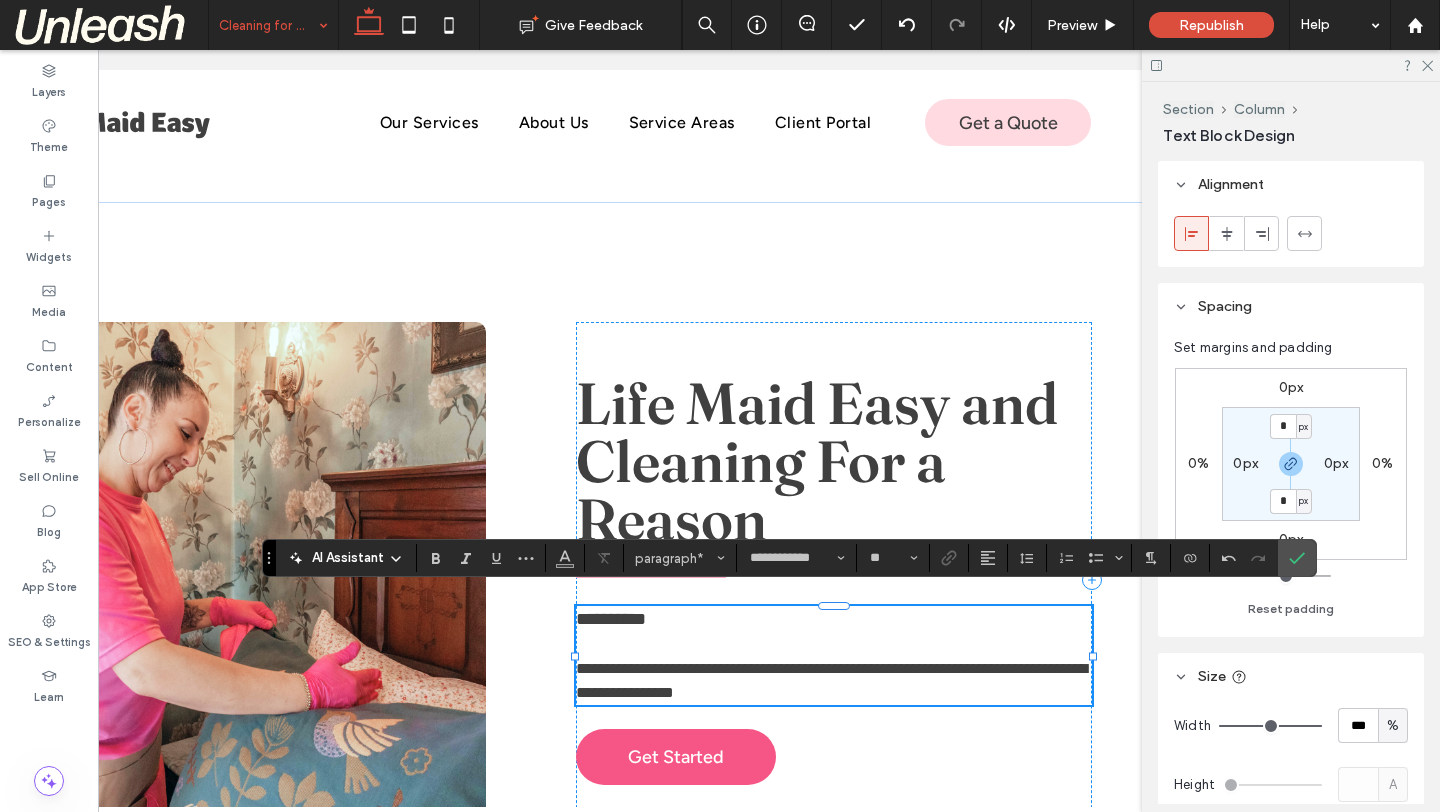 drag, startPoint x: 579, startPoint y: 664, endPoint x: 586, endPoint y: 618, distance: 46.52956 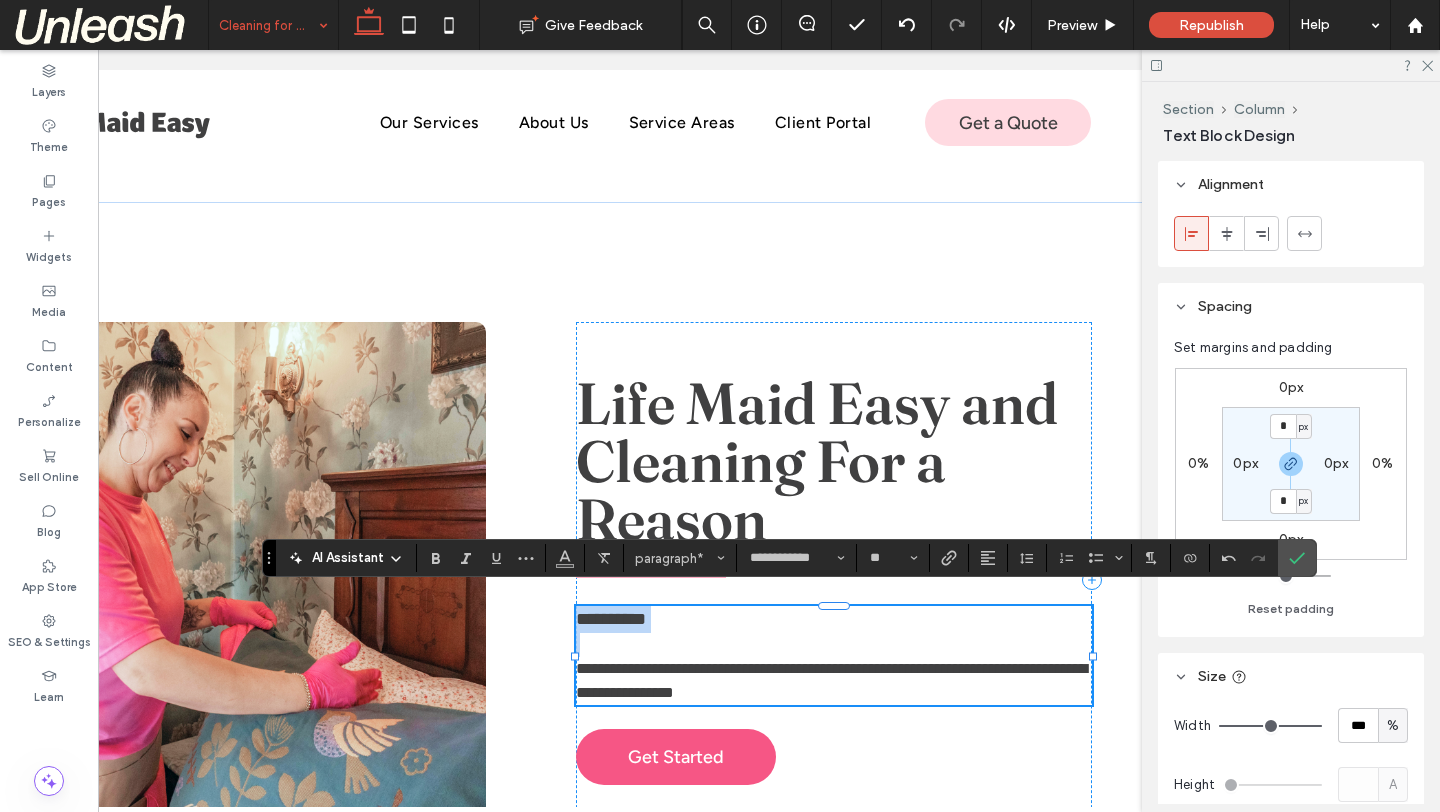 drag, startPoint x: 577, startPoint y: 618, endPoint x: 598, endPoint y: 651, distance: 39.115215 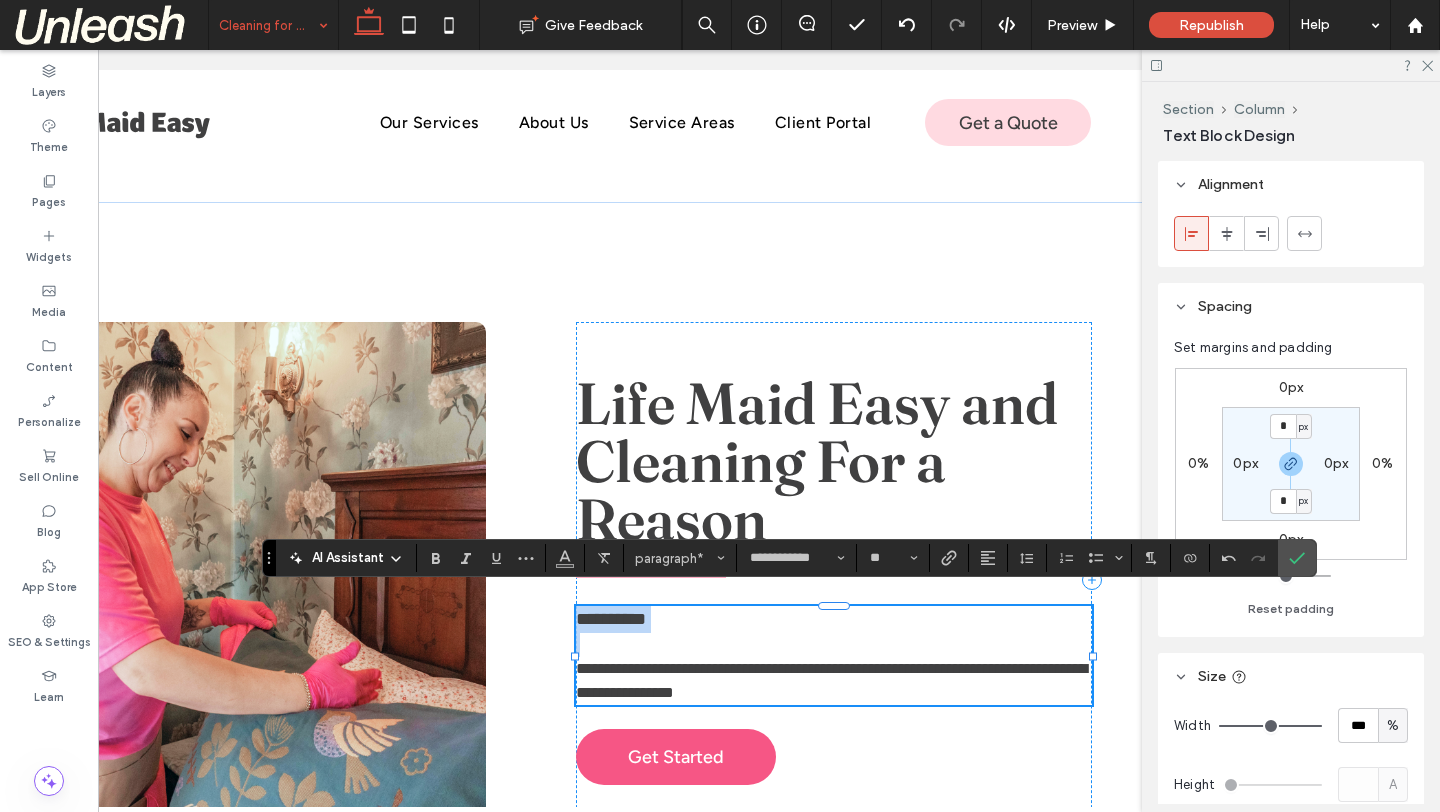 click on "**********" at bounding box center (834, 655) 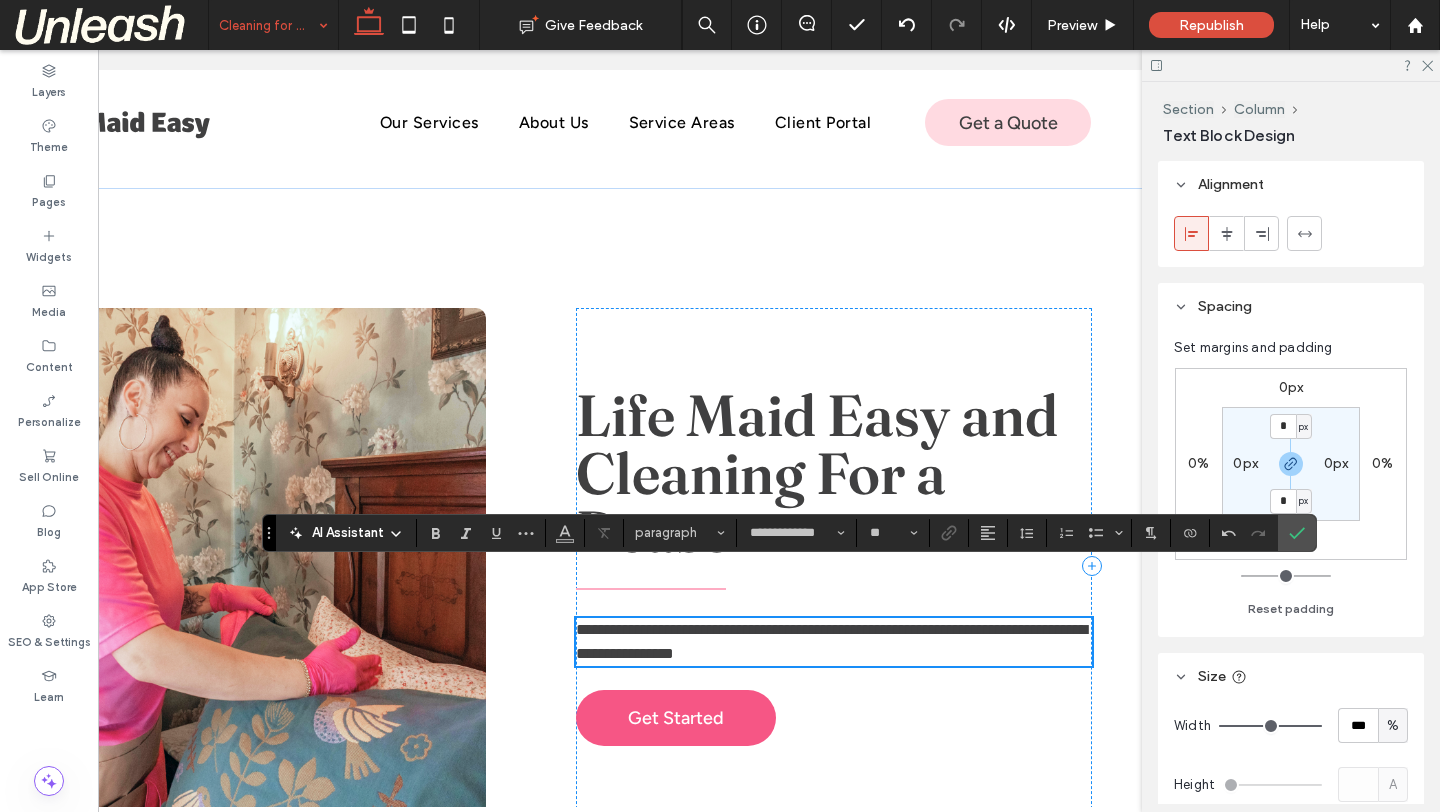 scroll, scrollTop: 4000, scrollLeft: 0, axis: vertical 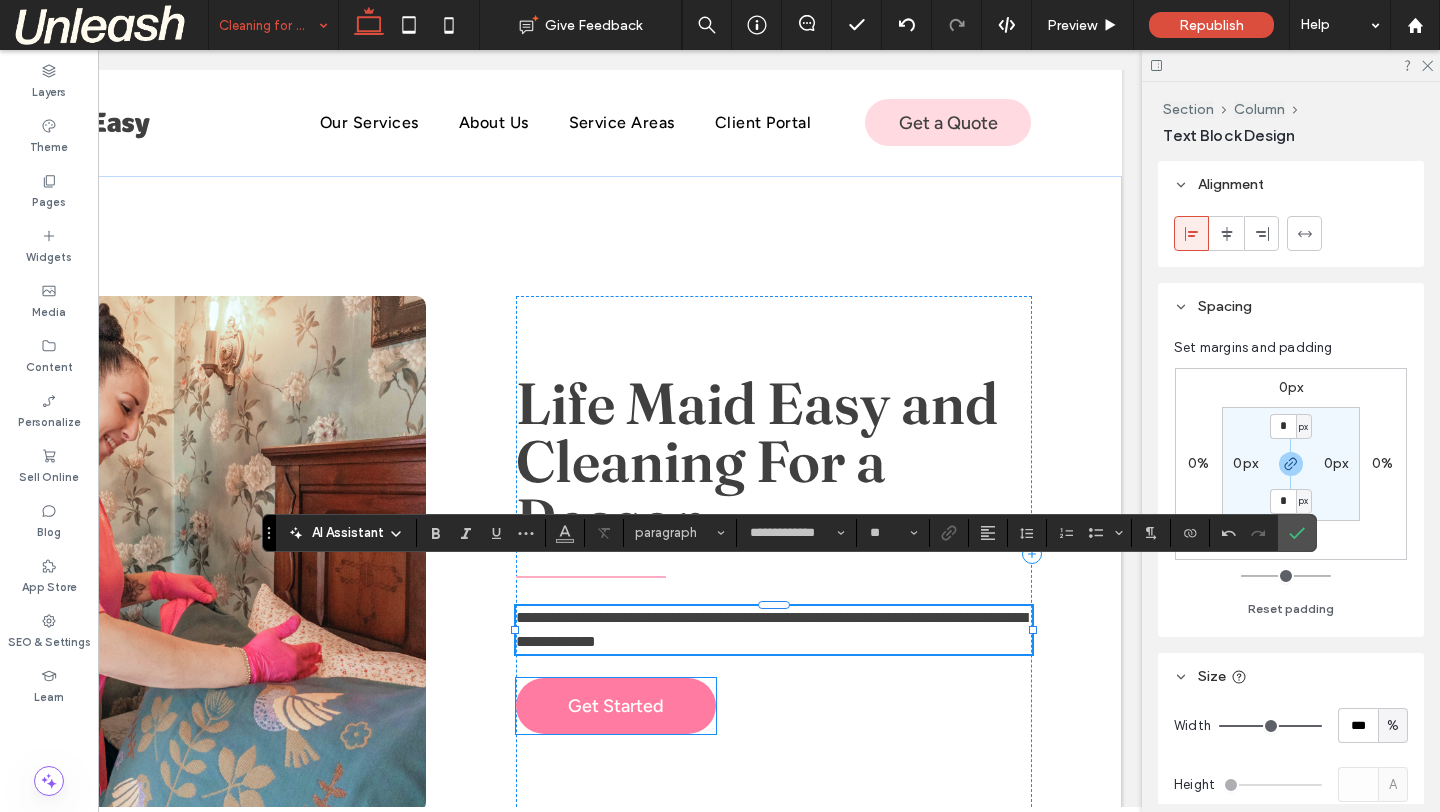 click on "Get Started" at bounding box center [616, 706] 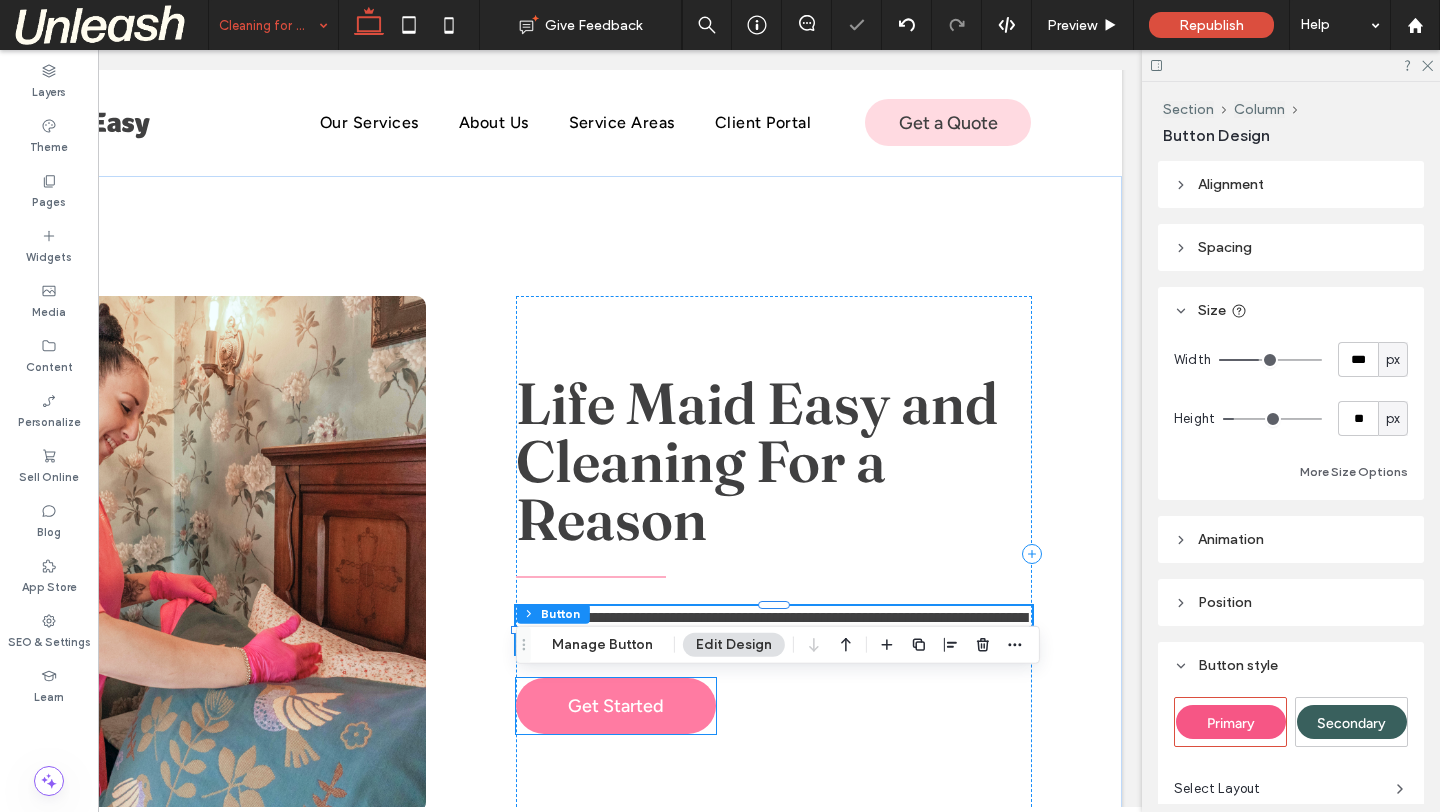 click on "Get Started" at bounding box center [616, 706] 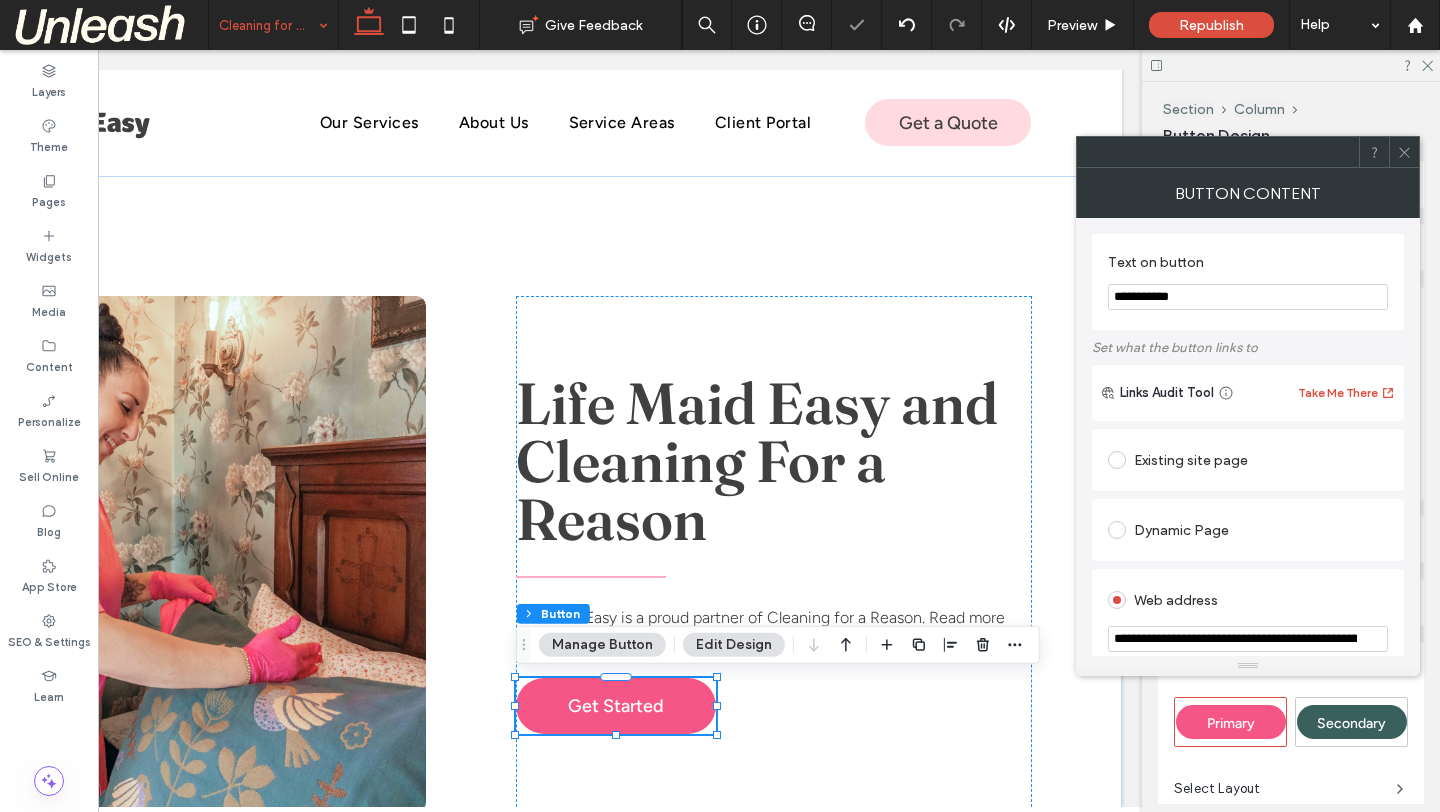 click on "**********" at bounding box center [1248, 297] 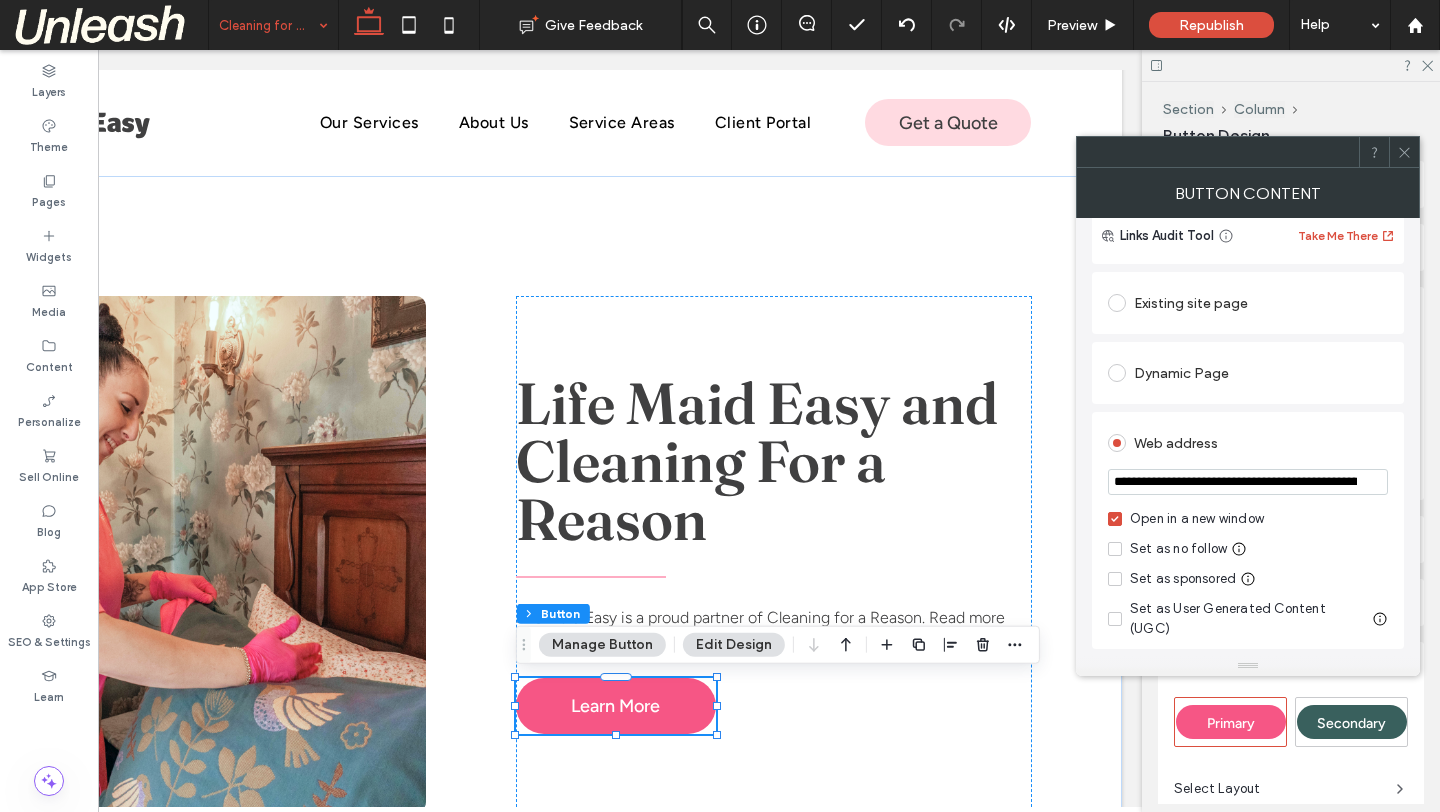 scroll, scrollTop: 216, scrollLeft: 0, axis: vertical 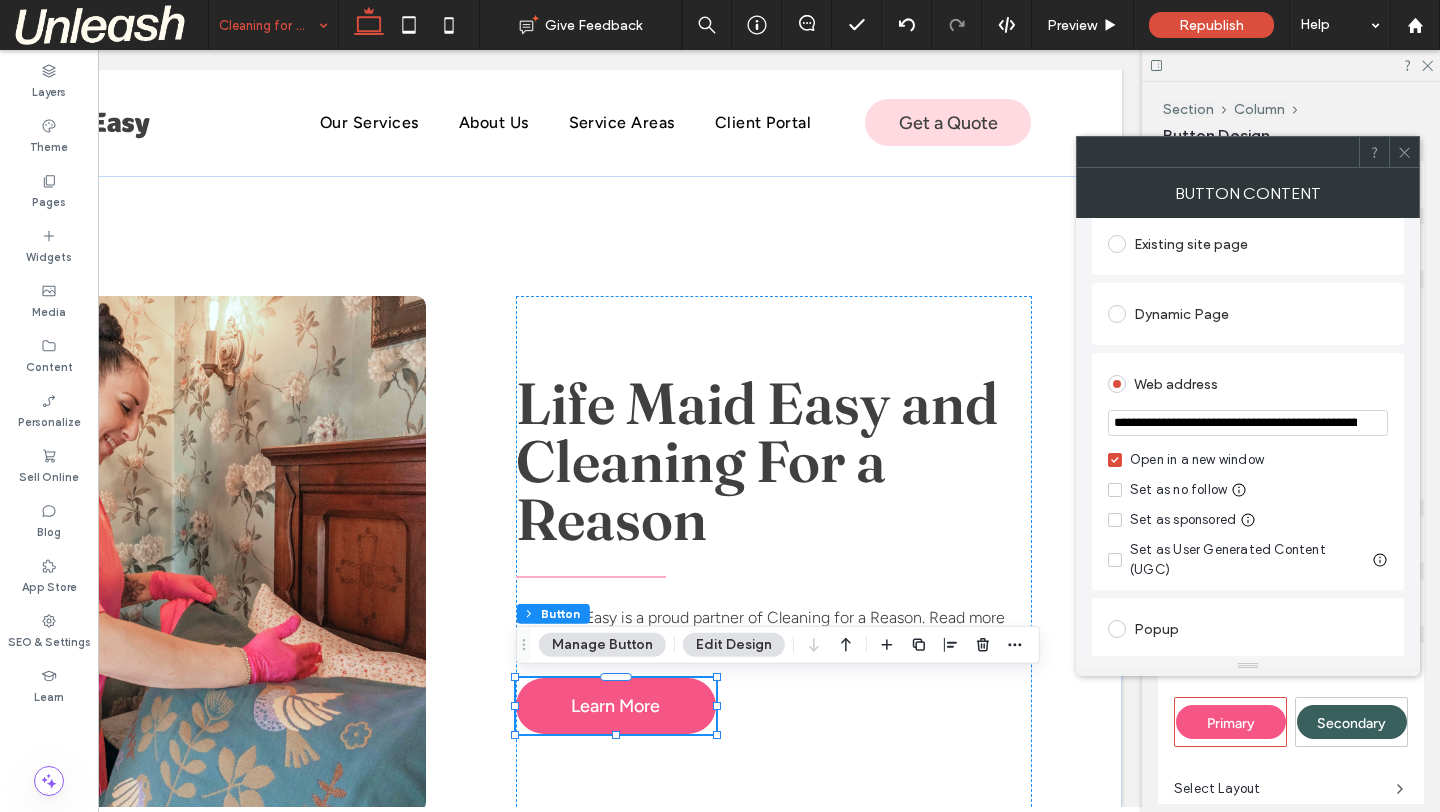 type on "**********" 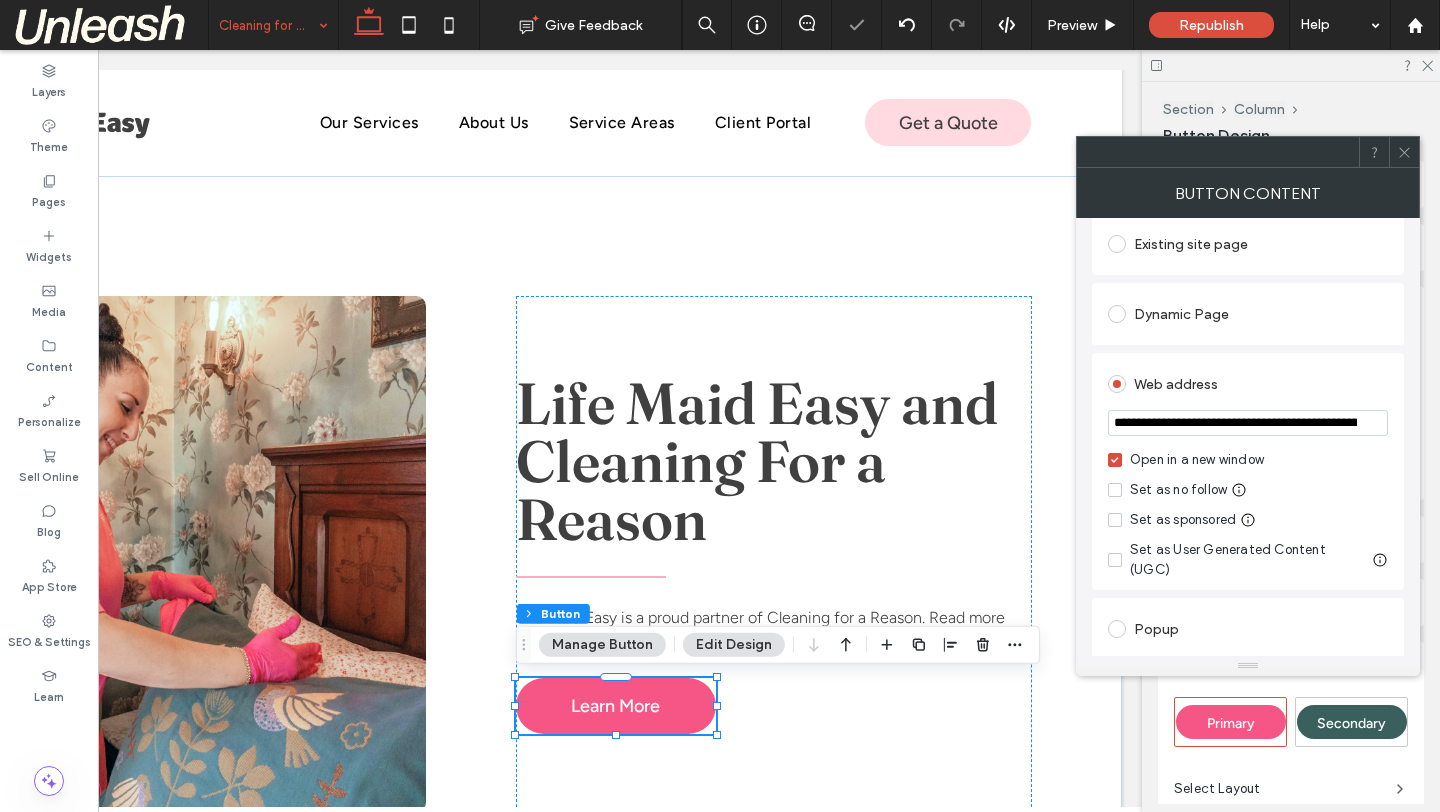 click on "**********" at bounding box center (1248, 423) 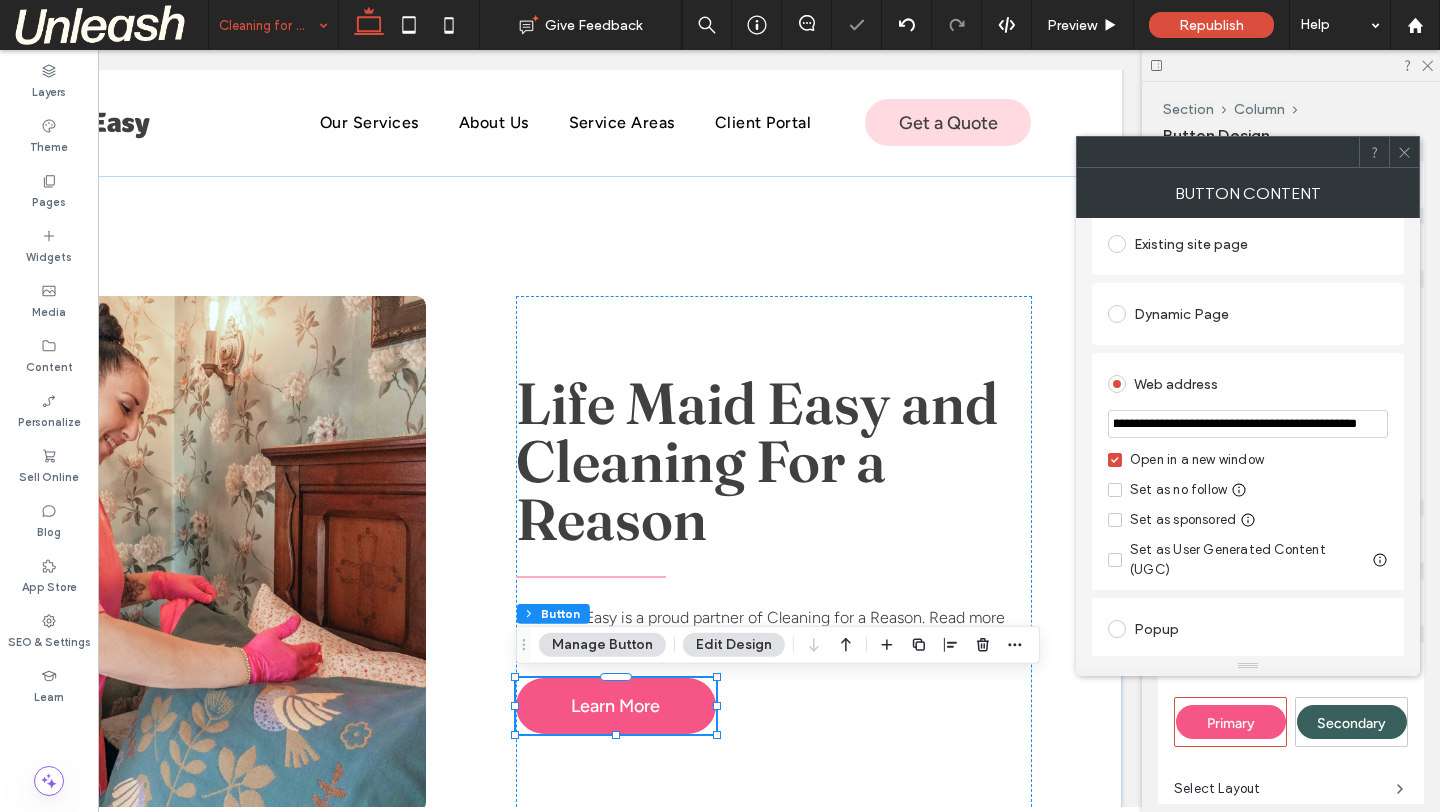 type on "**********" 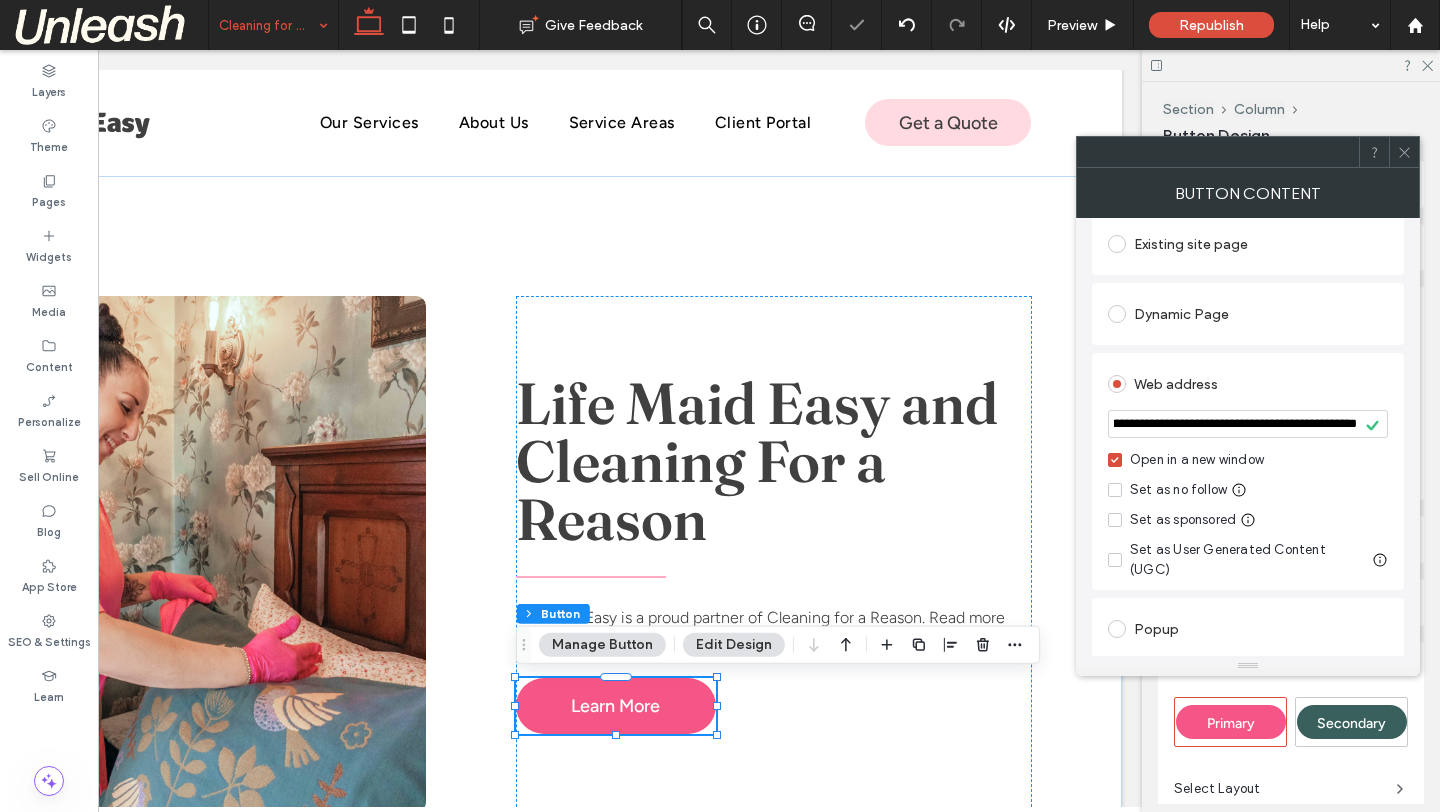 click on "**********" at bounding box center (1248, 679) 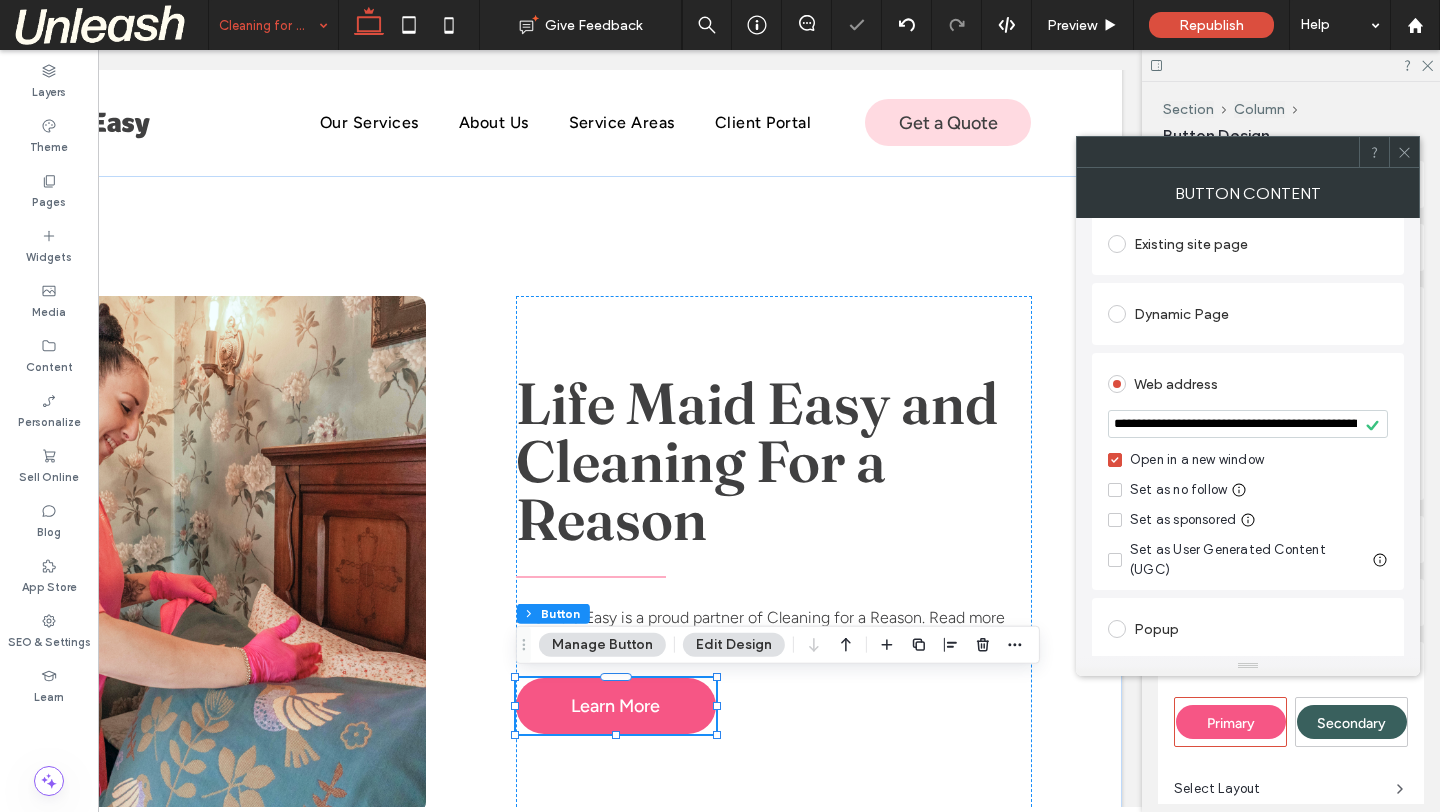click 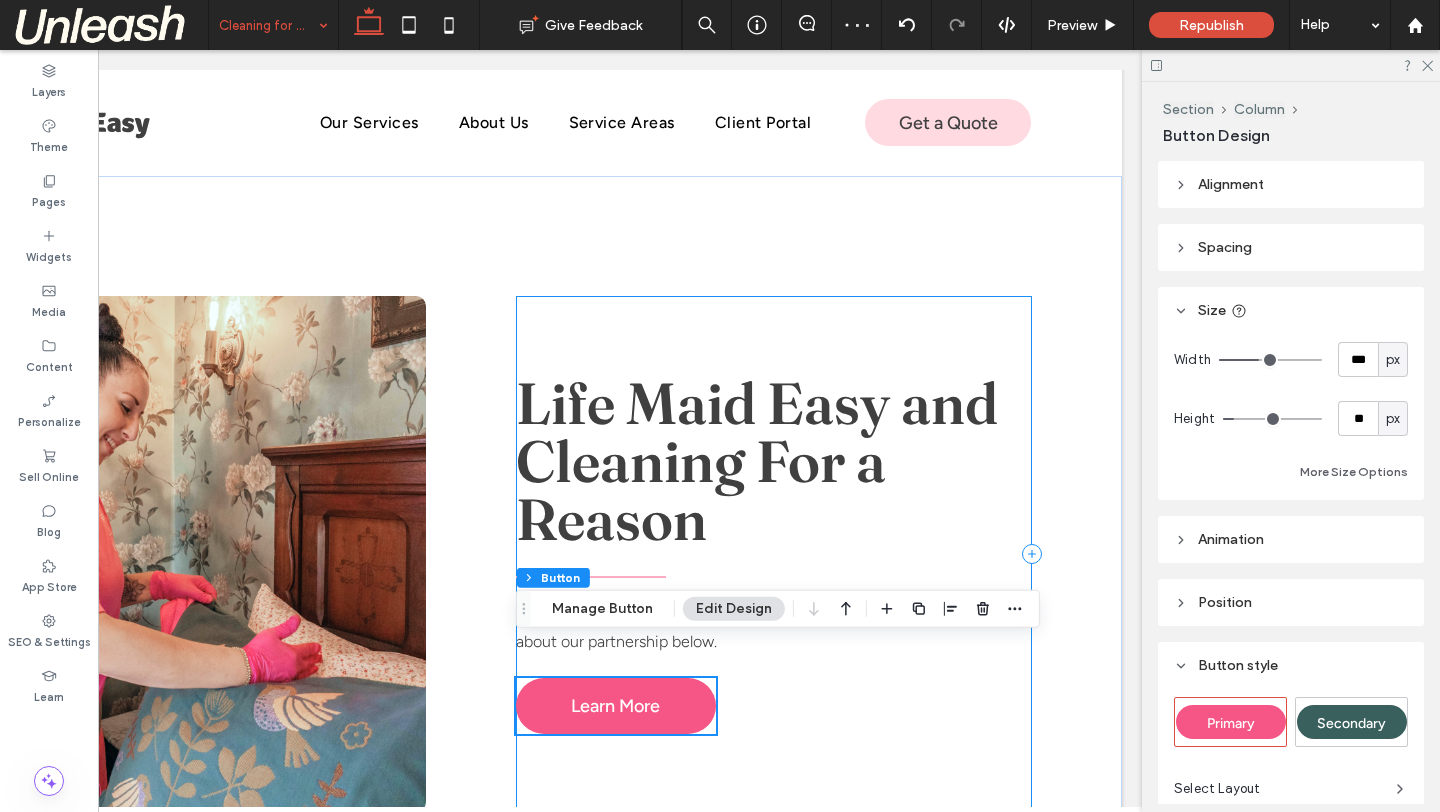 scroll, scrollTop: 4094, scrollLeft: 0, axis: vertical 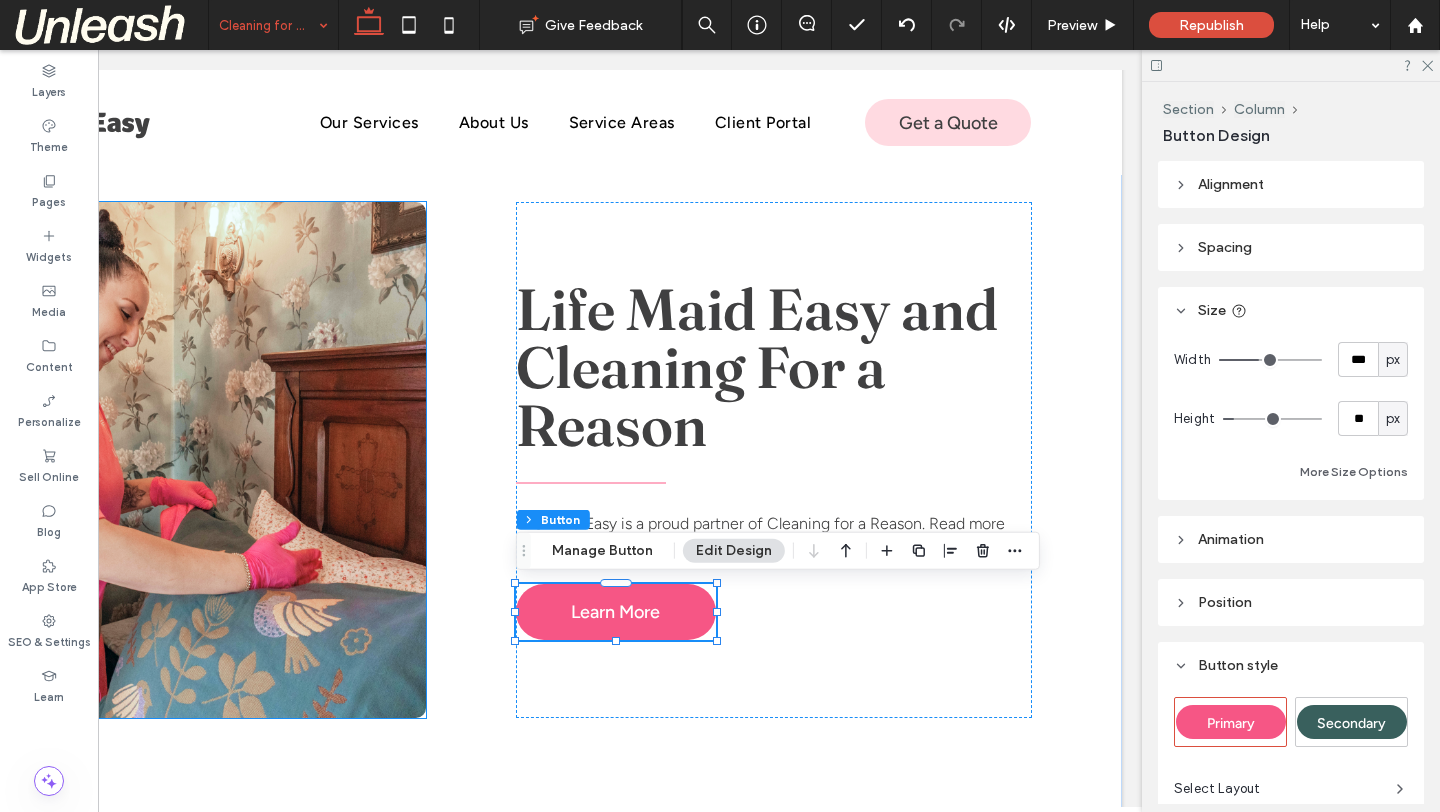 click at bounding box center [168, 460] 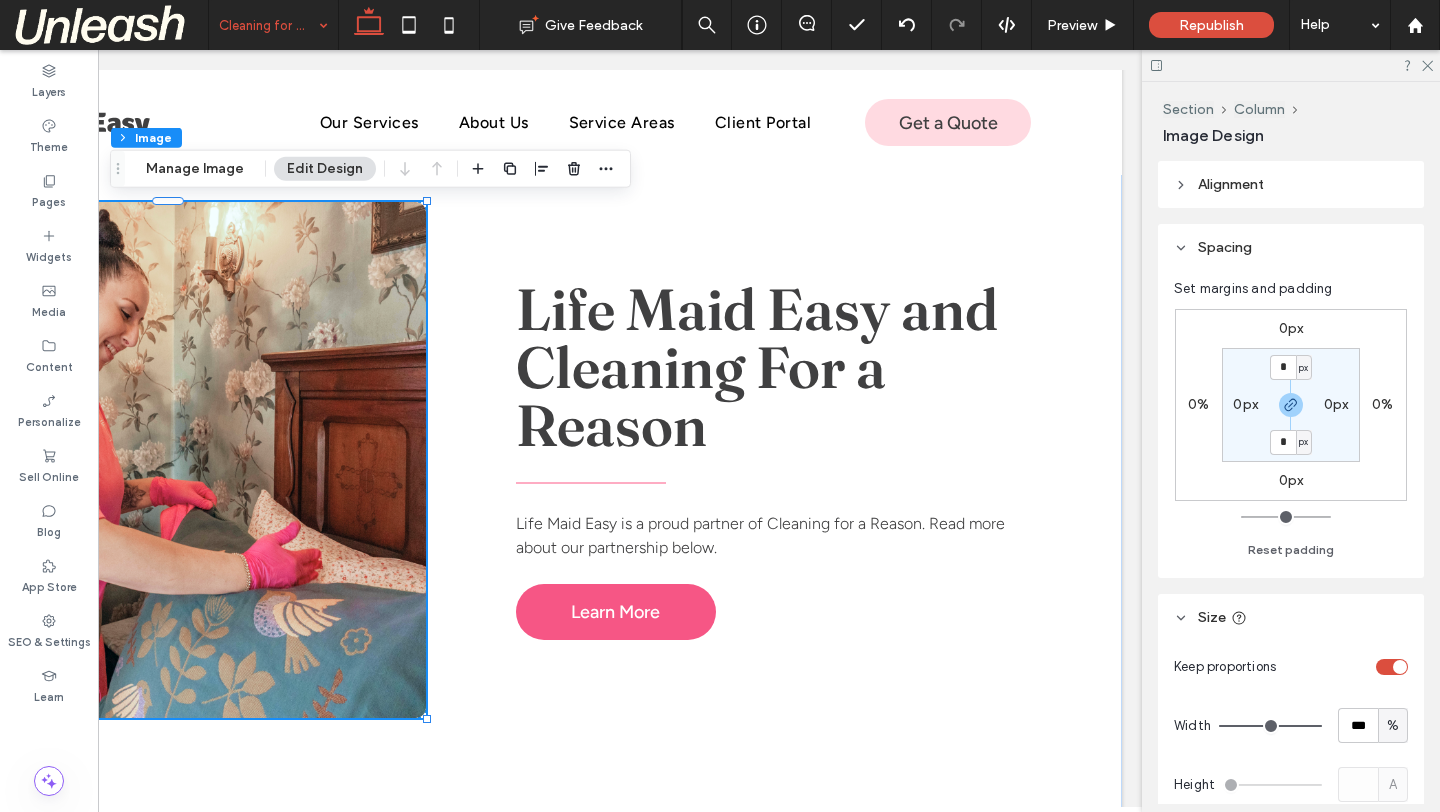 type on "**" 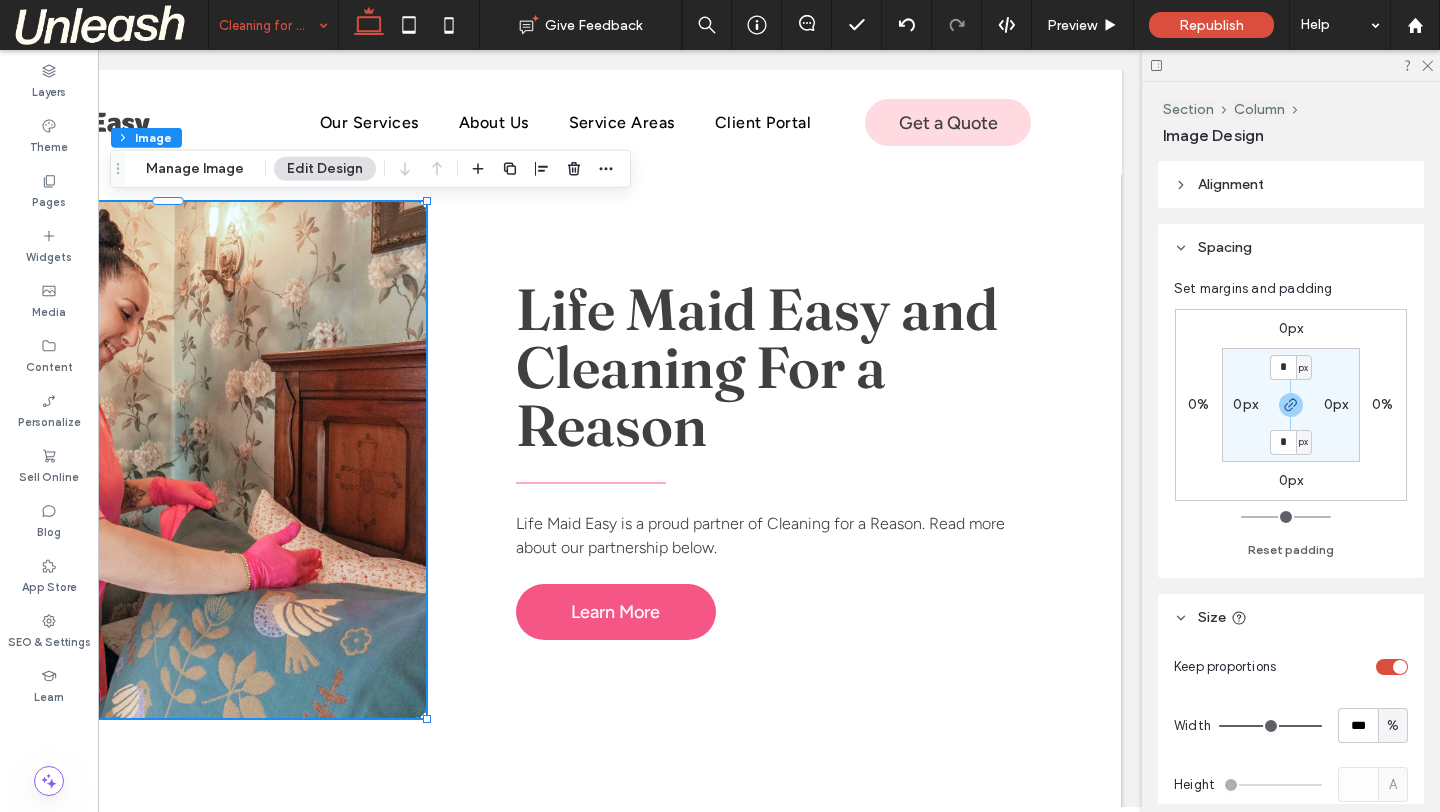 type on "**" 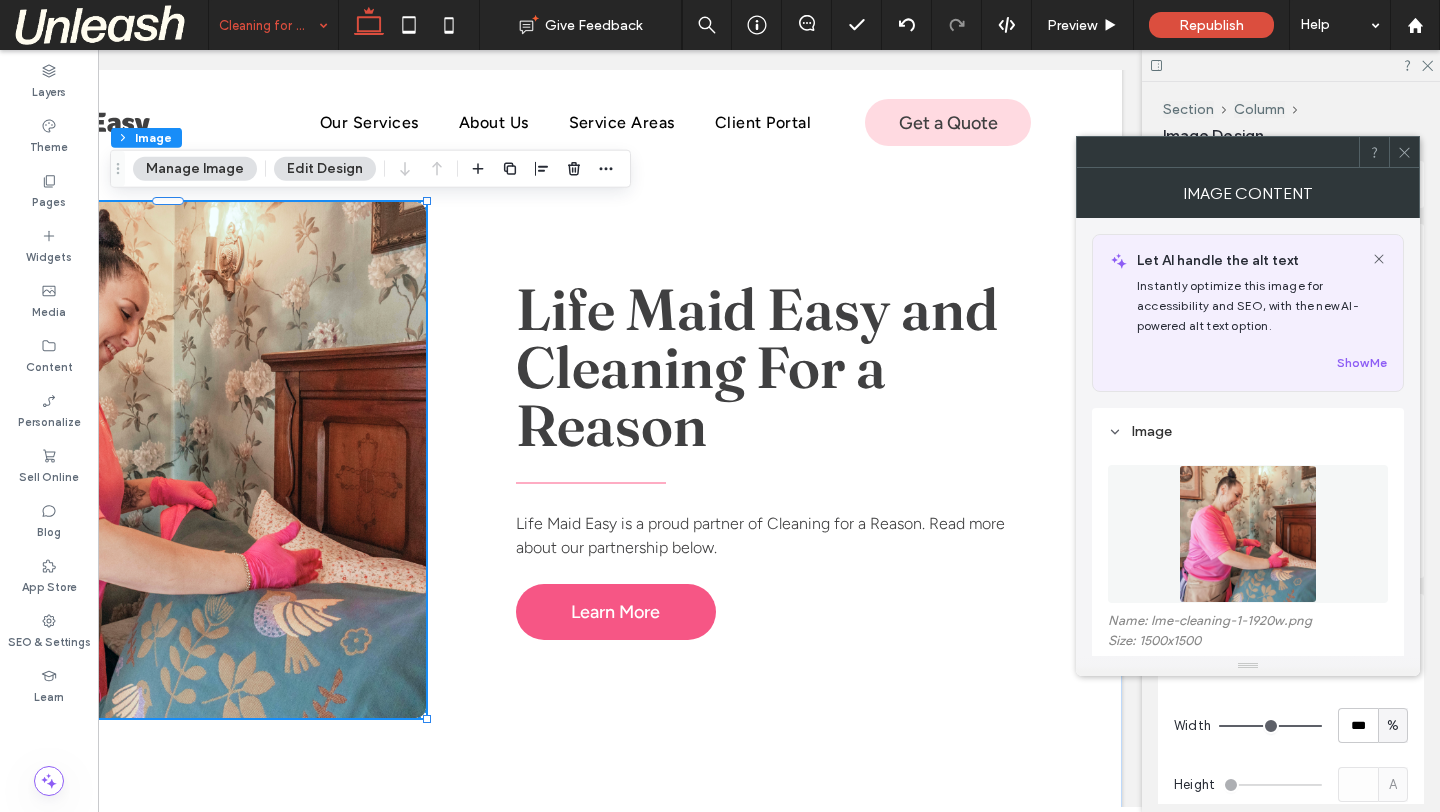click 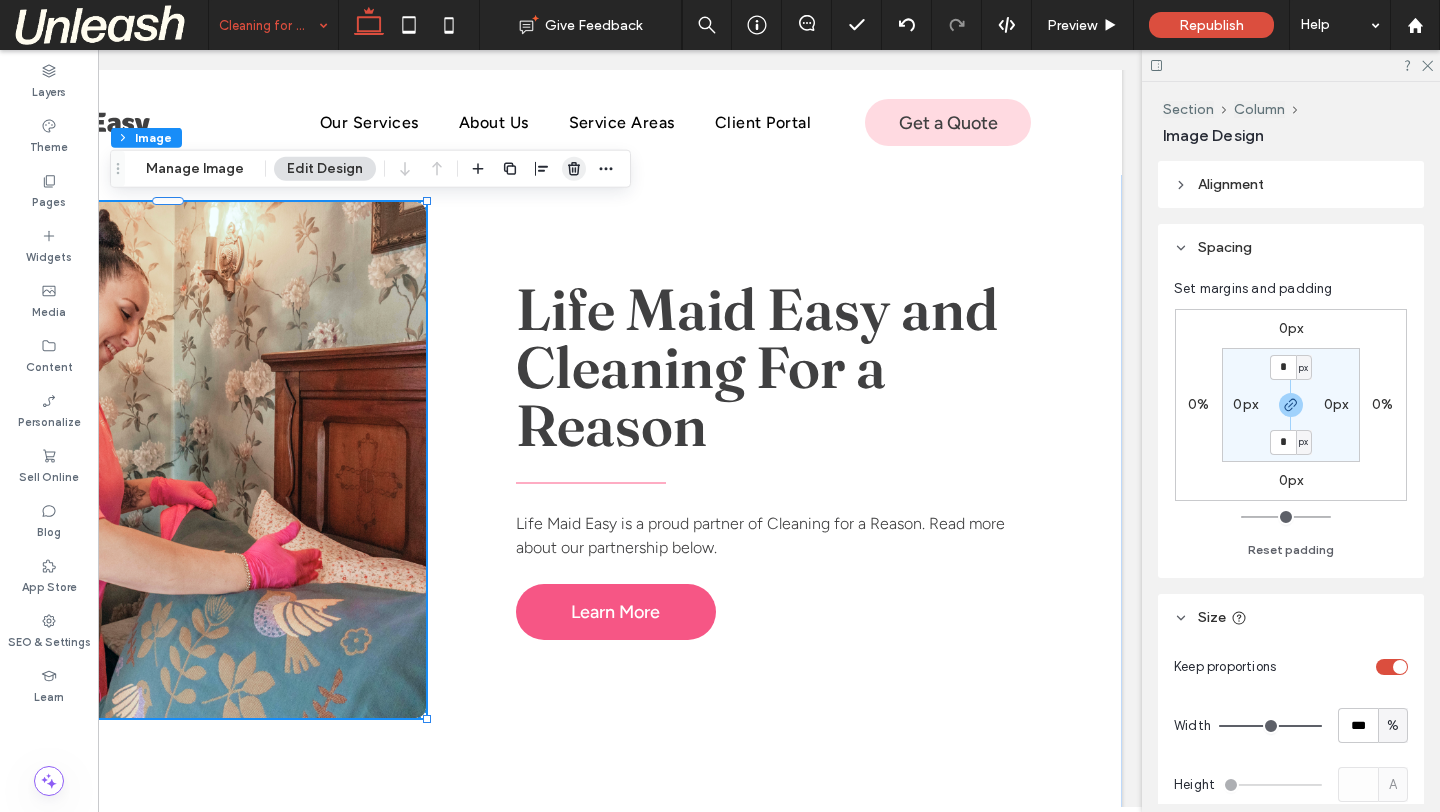 click 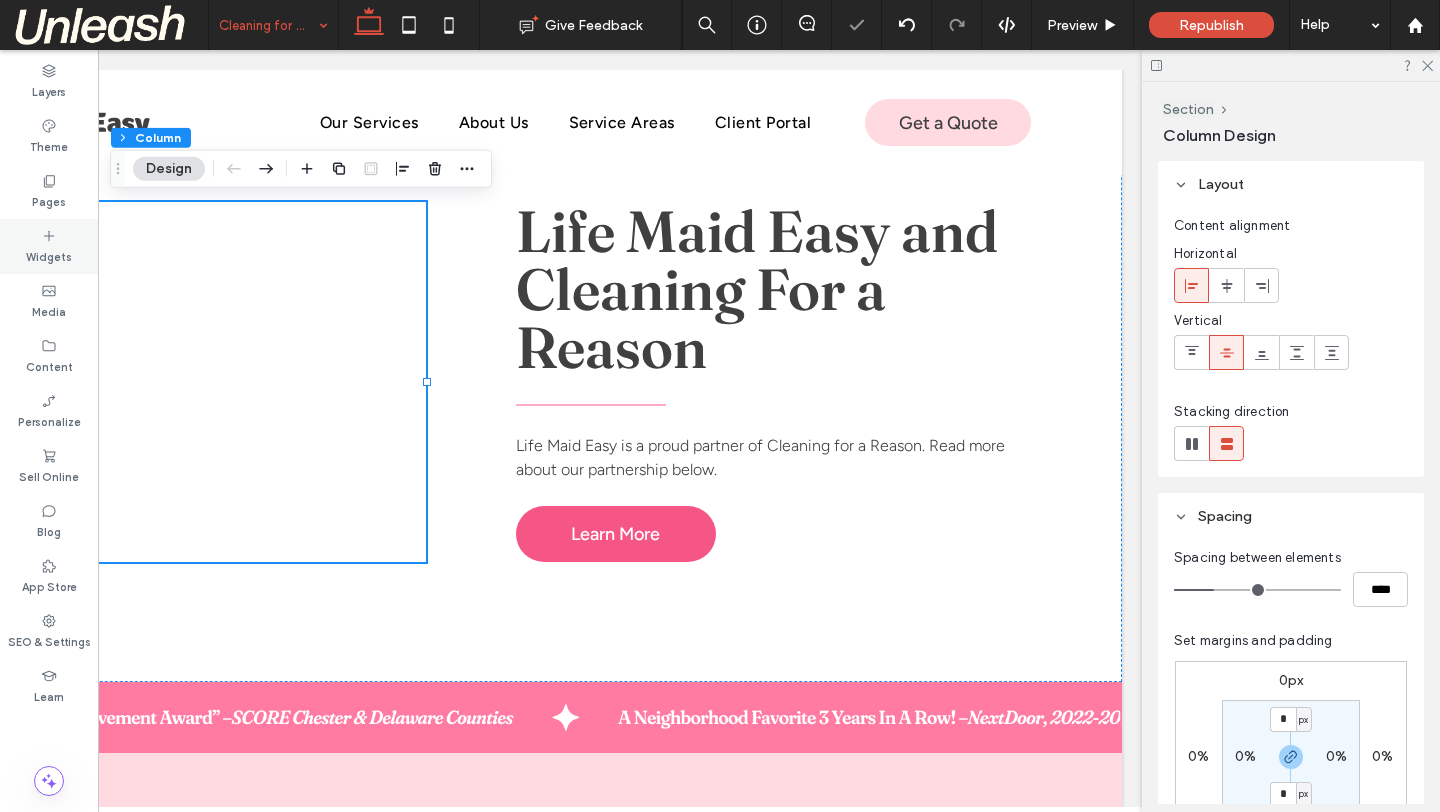 click on "Widgets" at bounding box center [49, 255] 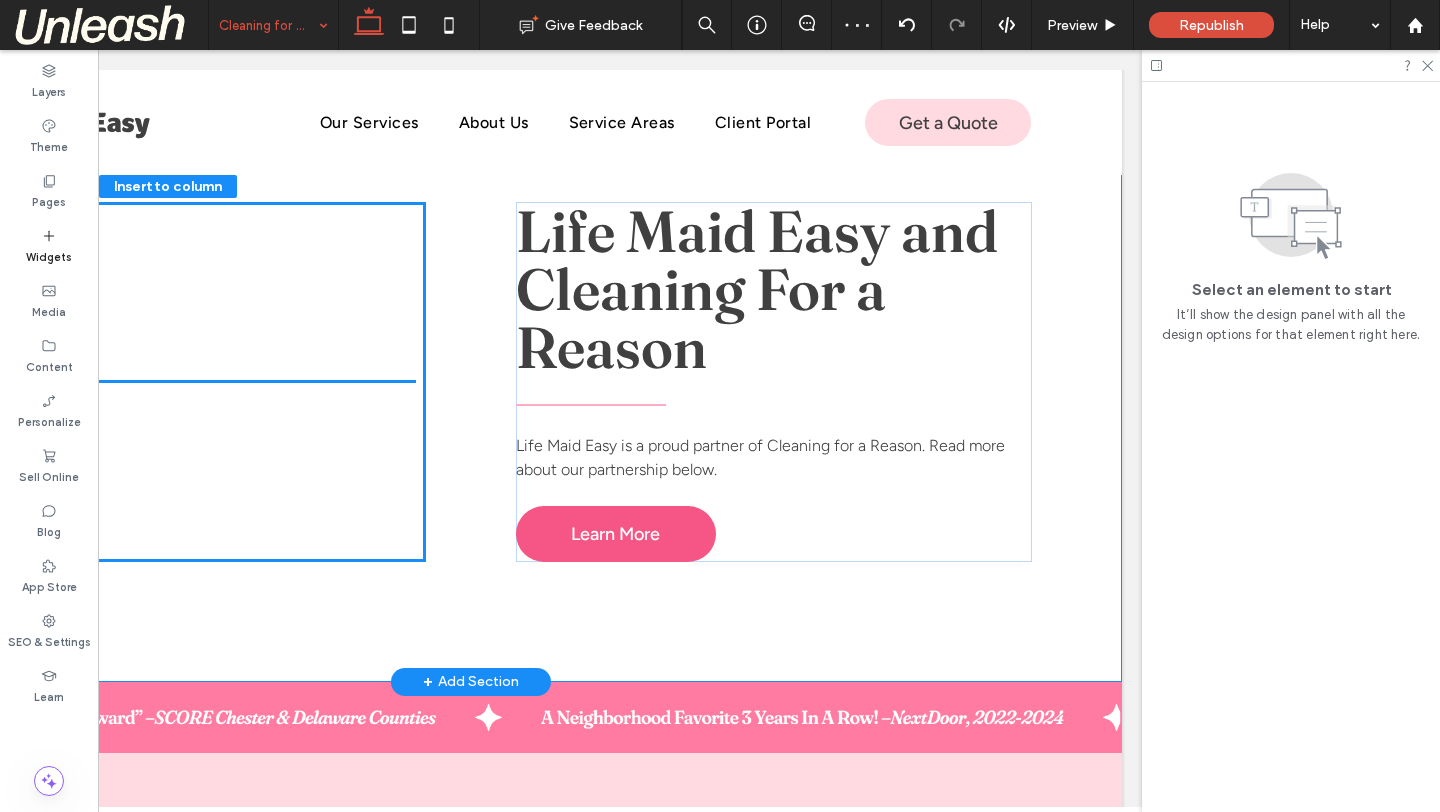 drag, startPoint x: 147, startPoint y: 341, endPoint x: 326, endPoint y: 353, distance: 179.40178 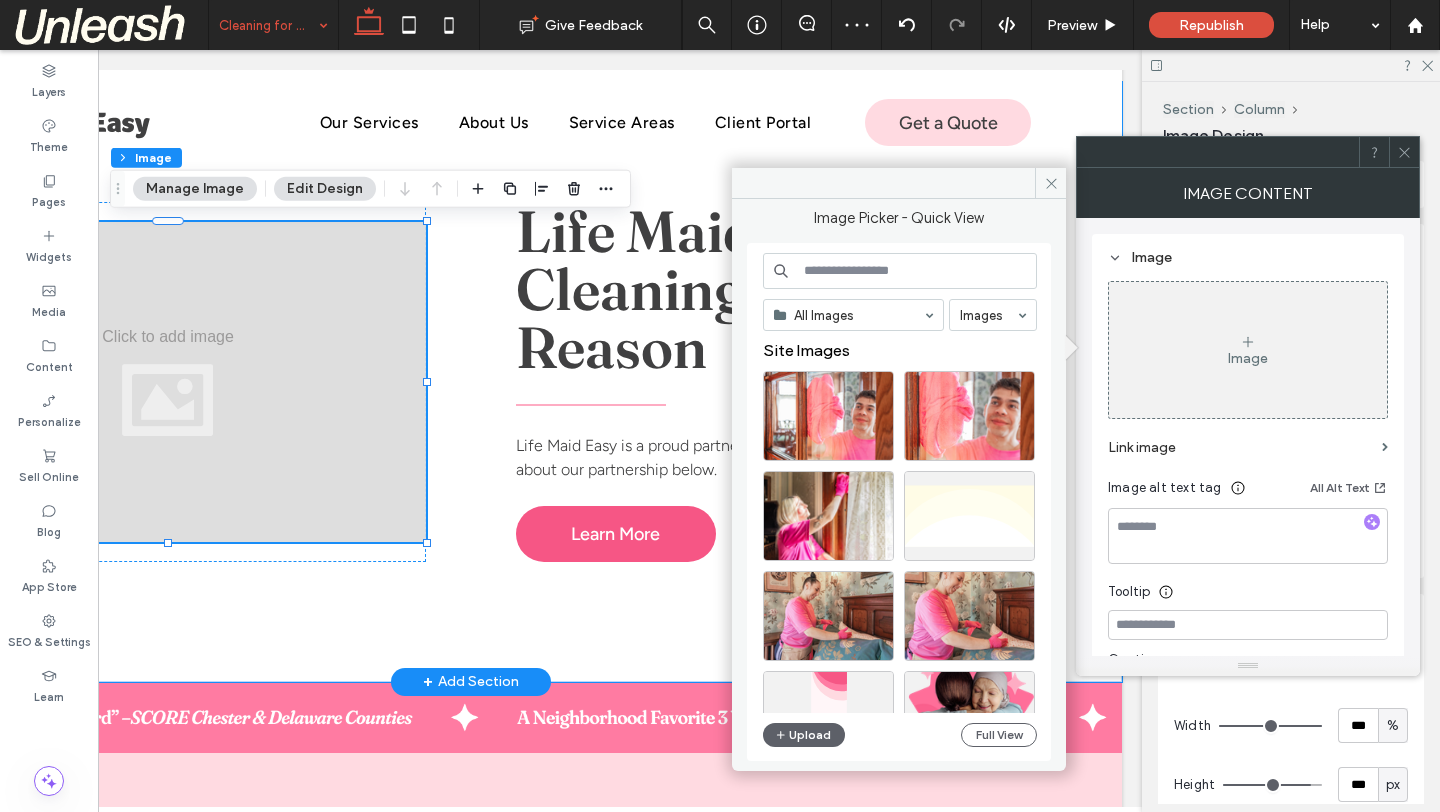 click at bounding box center (168, 382) 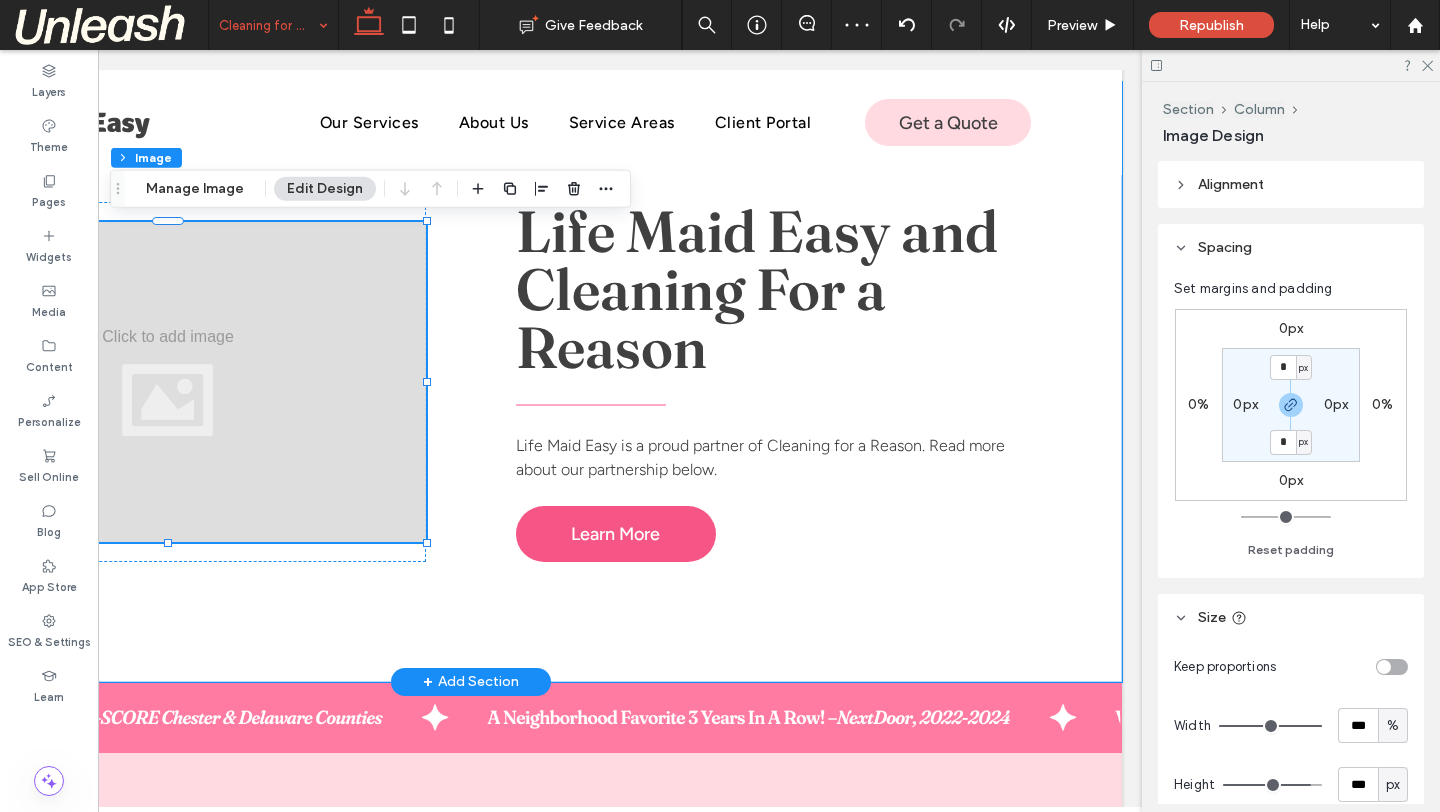 click at bounding box center [168, 382] 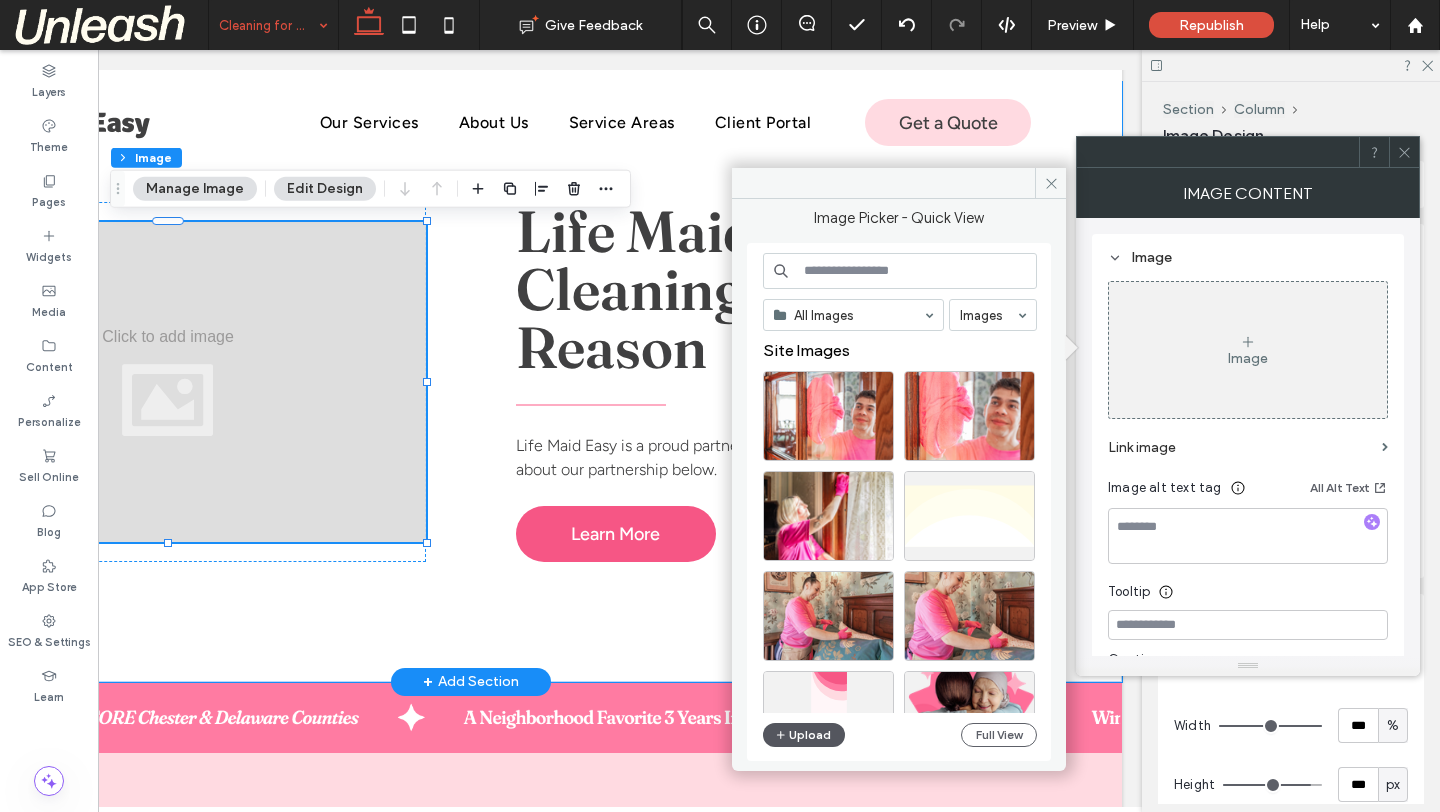 click on "Upload" at bounding box center (804, 735) 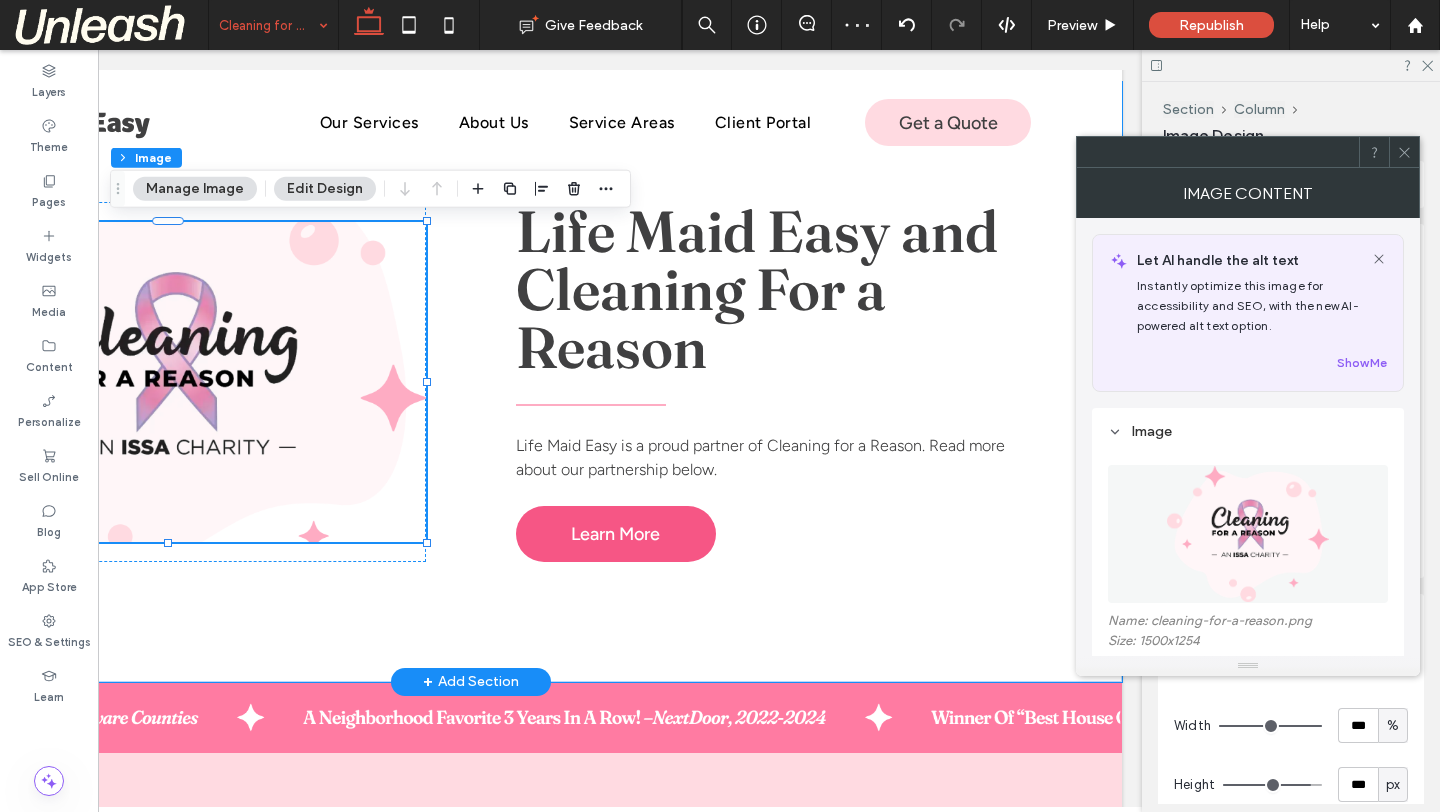 click 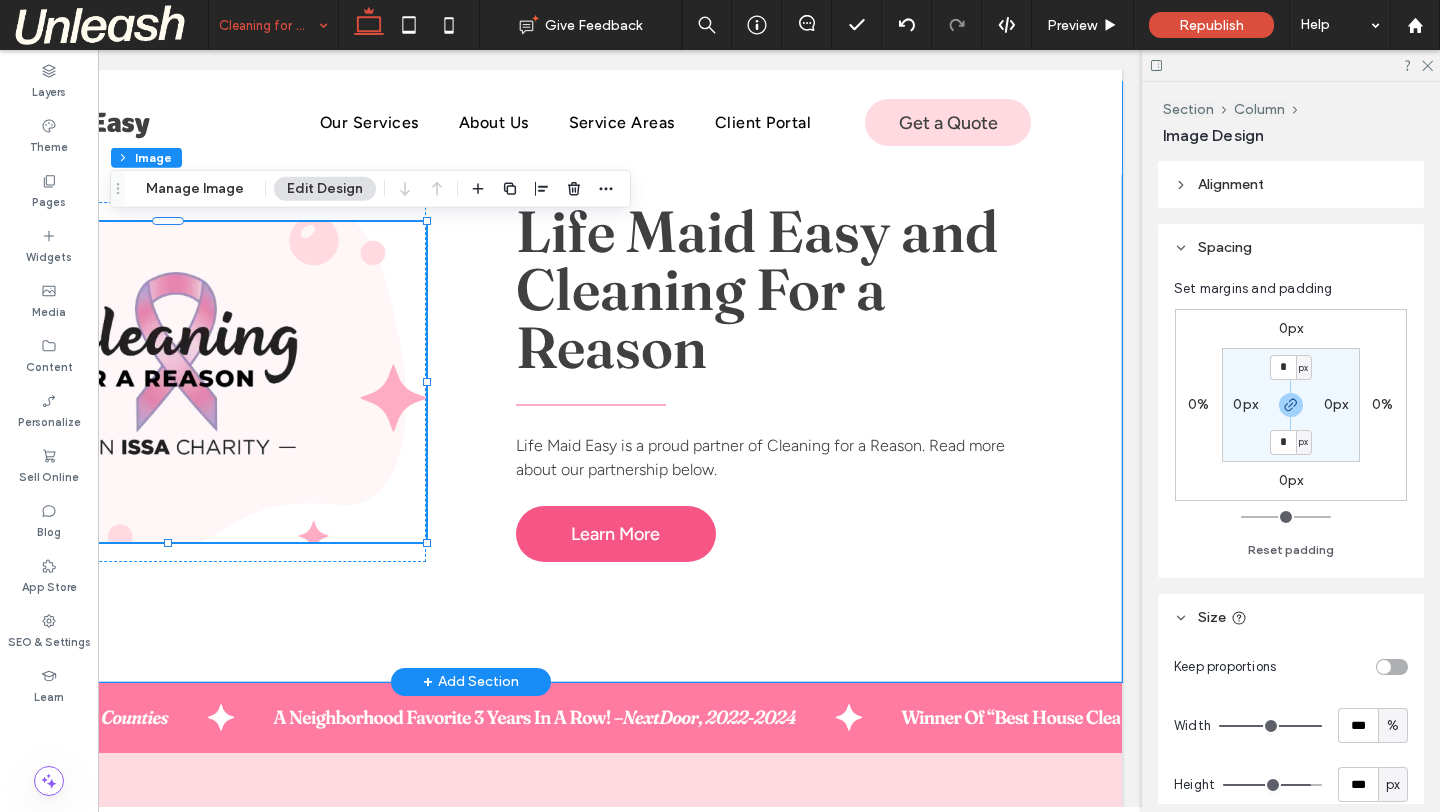 click at bounding box center (1392, 667) 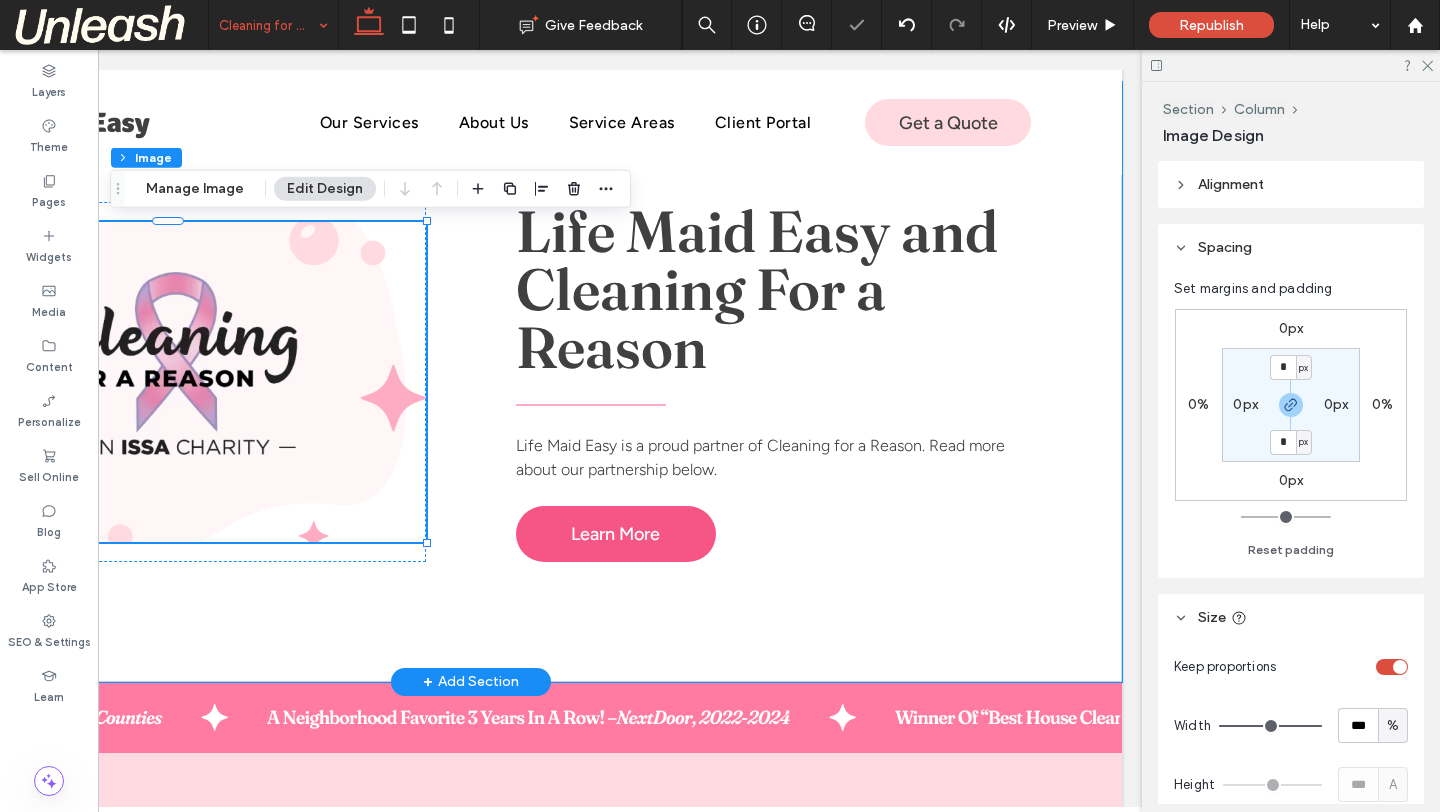 type on "*" 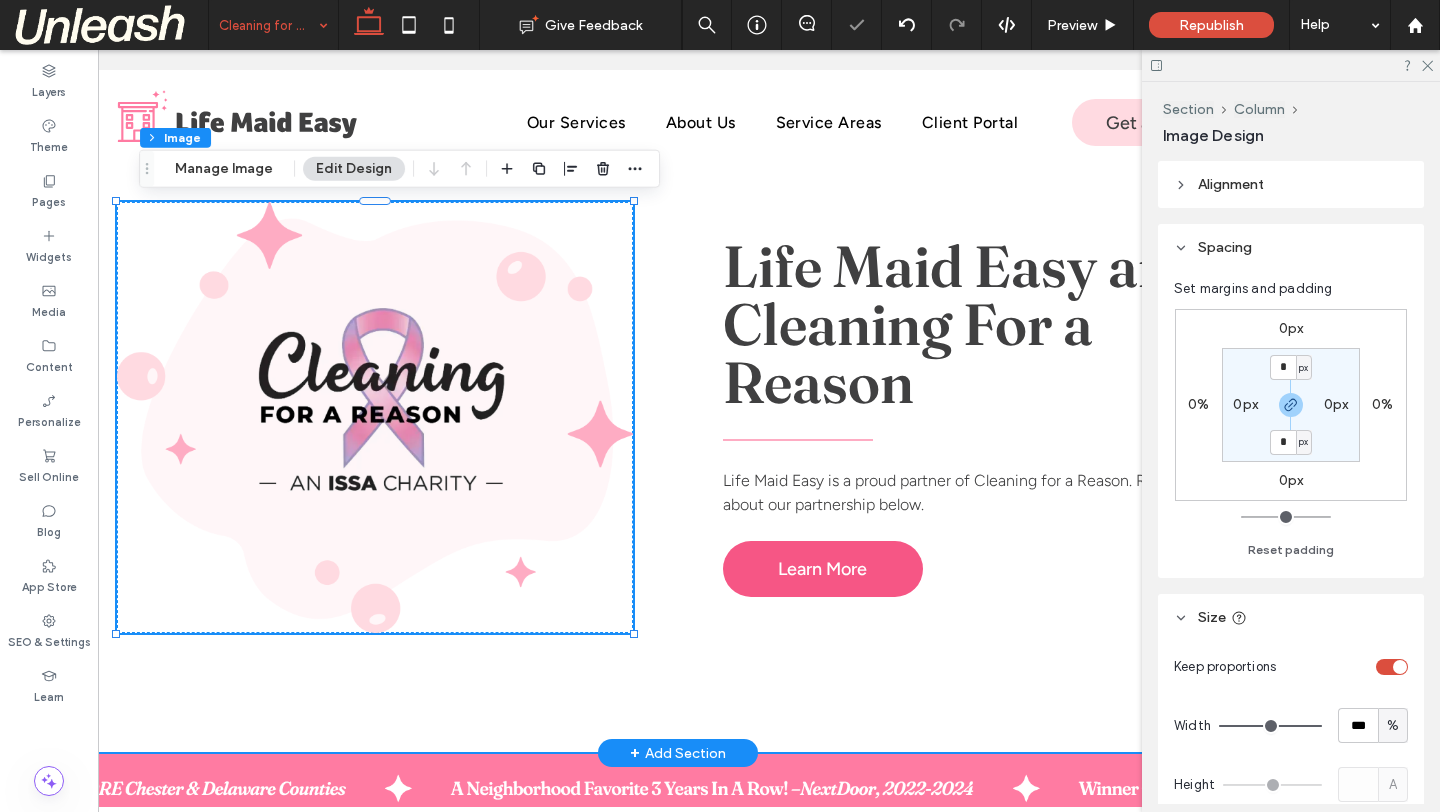 scroll, scrollTop: 0, scrollLeft: 69, axis: horizontal 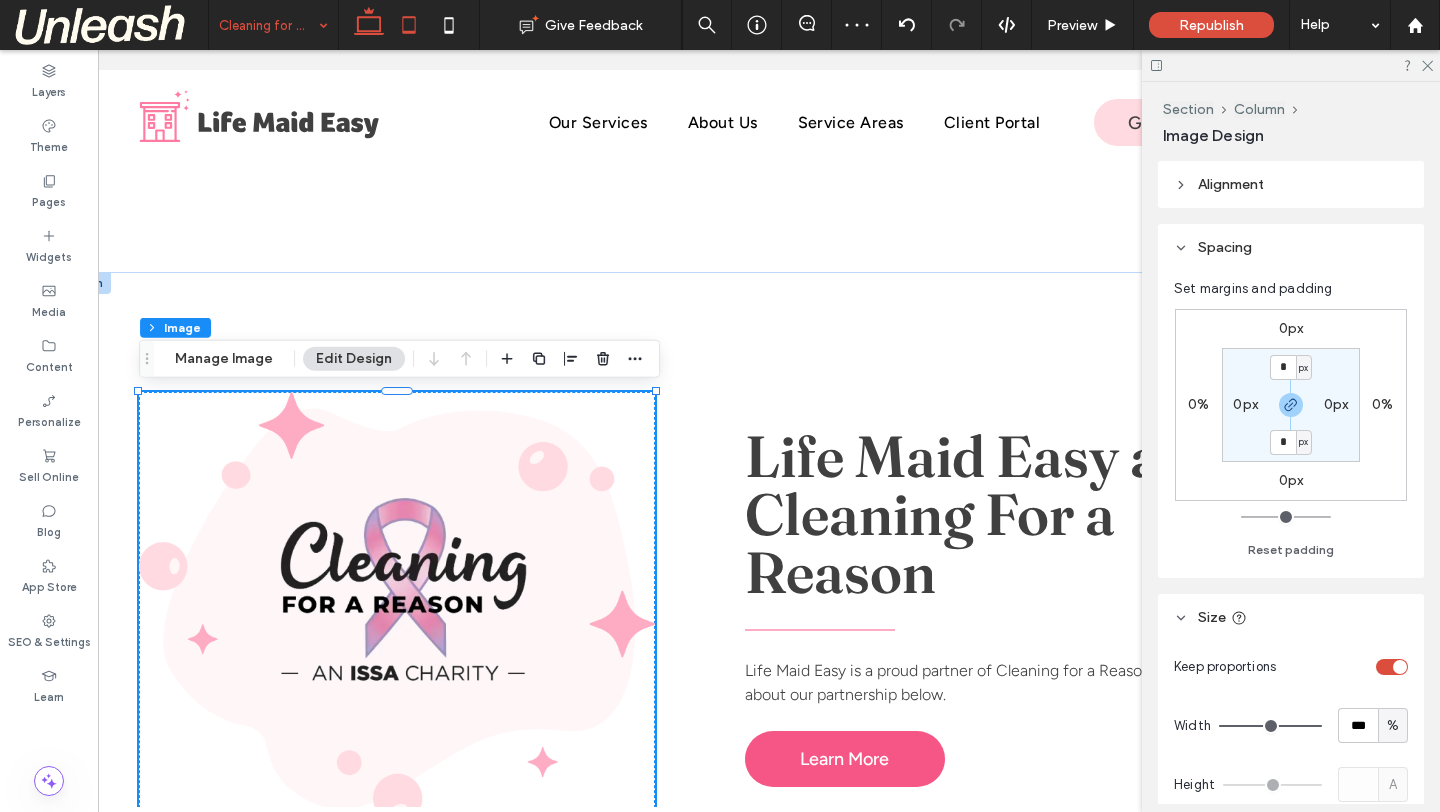 click 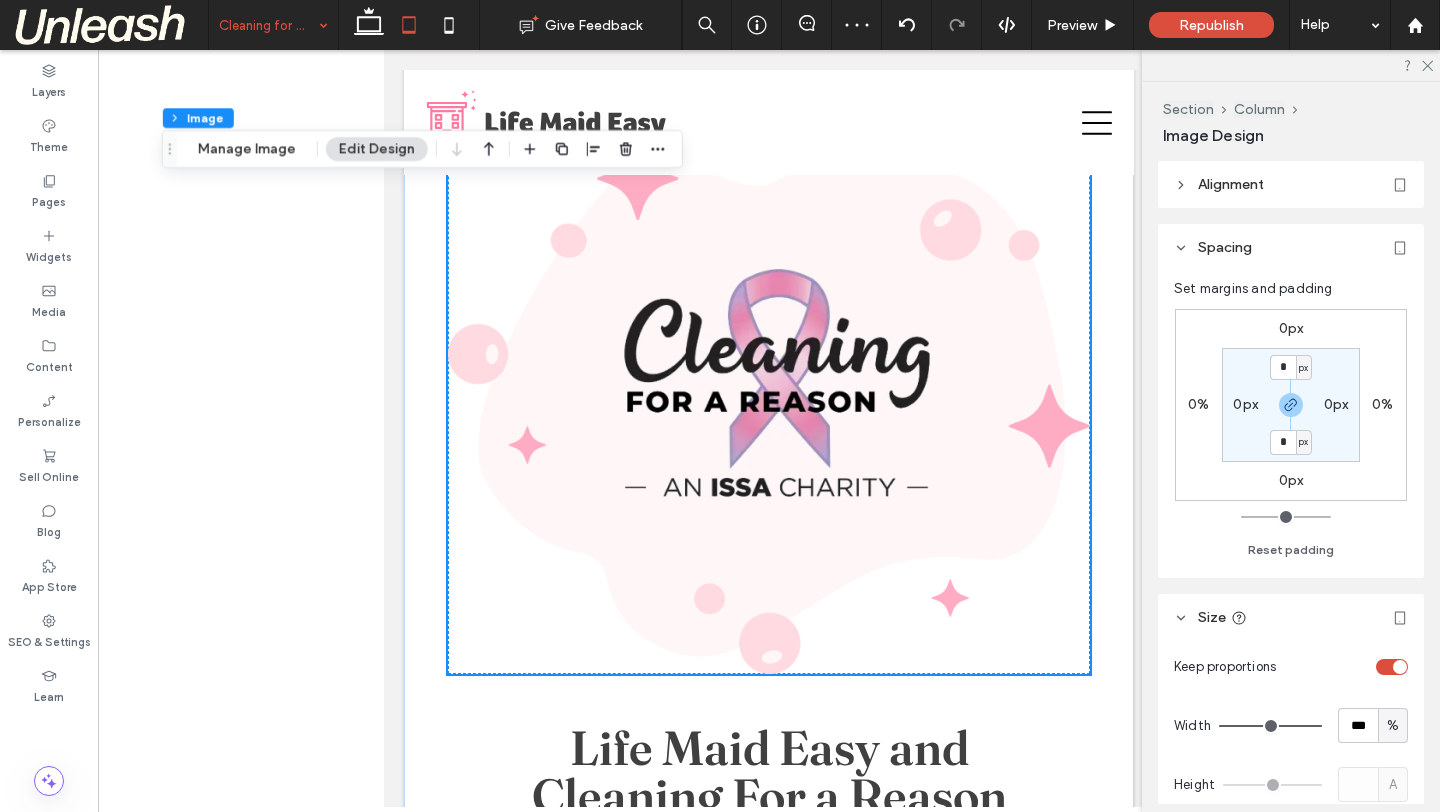 scroll, scrollTop: 0, scrollLeft: 0, axis: both 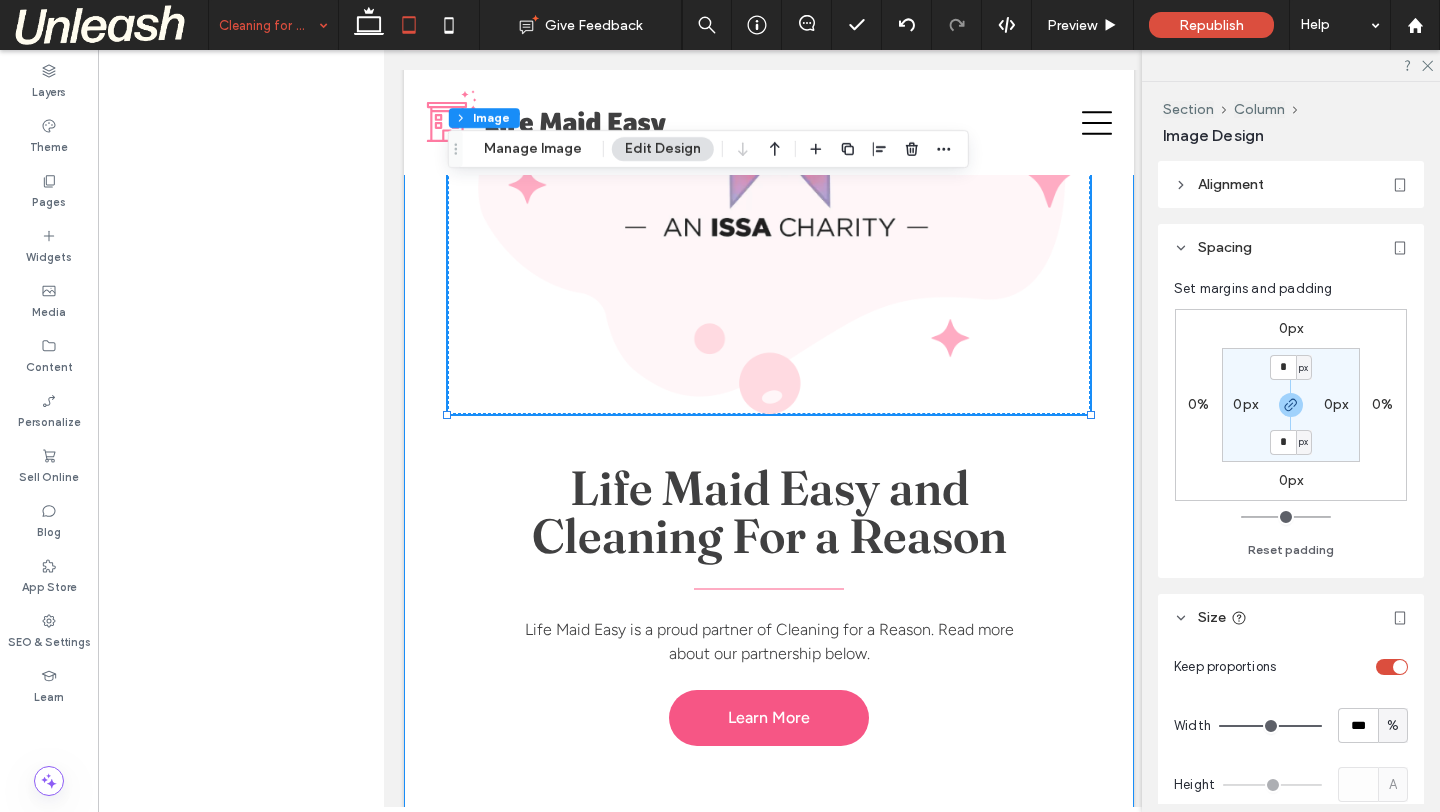 click on "Life Maid Easy and Cleaning For a Reason
Life Maid Easy is a proud partner of Cleaning for a Reason. Read more about our partnership below.
Learn More" at bounding box center [769, 69] 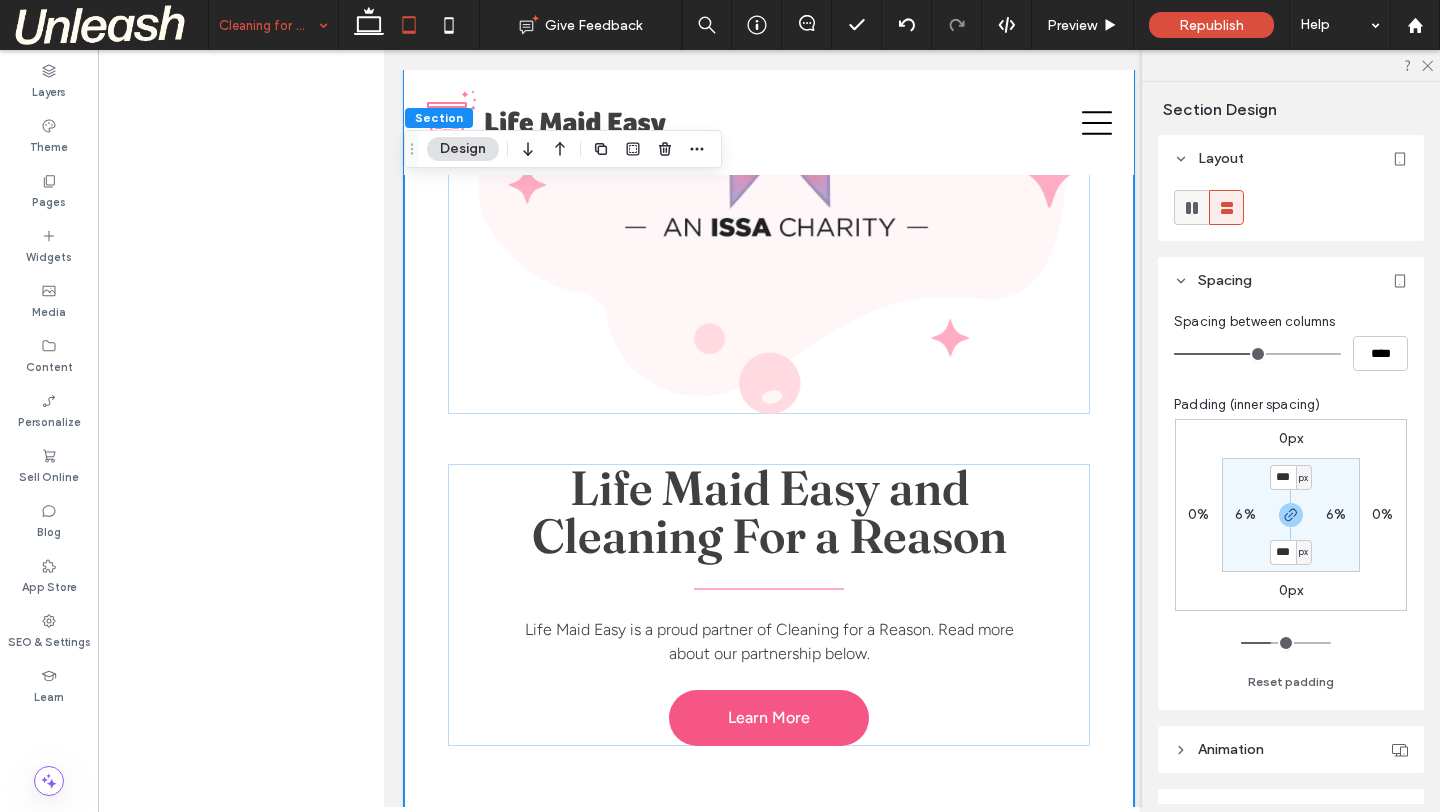 click 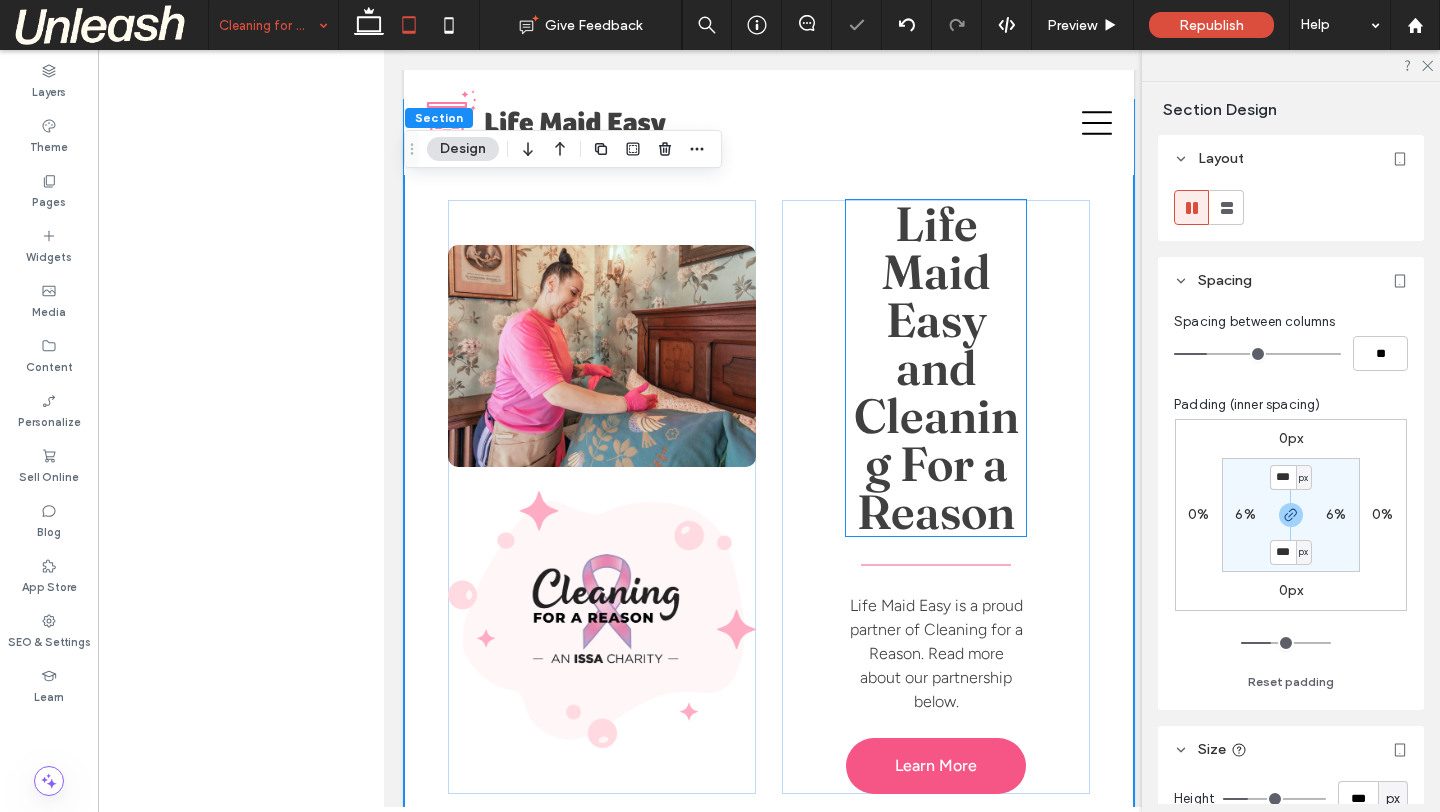 scroll, scrollTop: 4069, scrollLeft: 0, axis: vertical 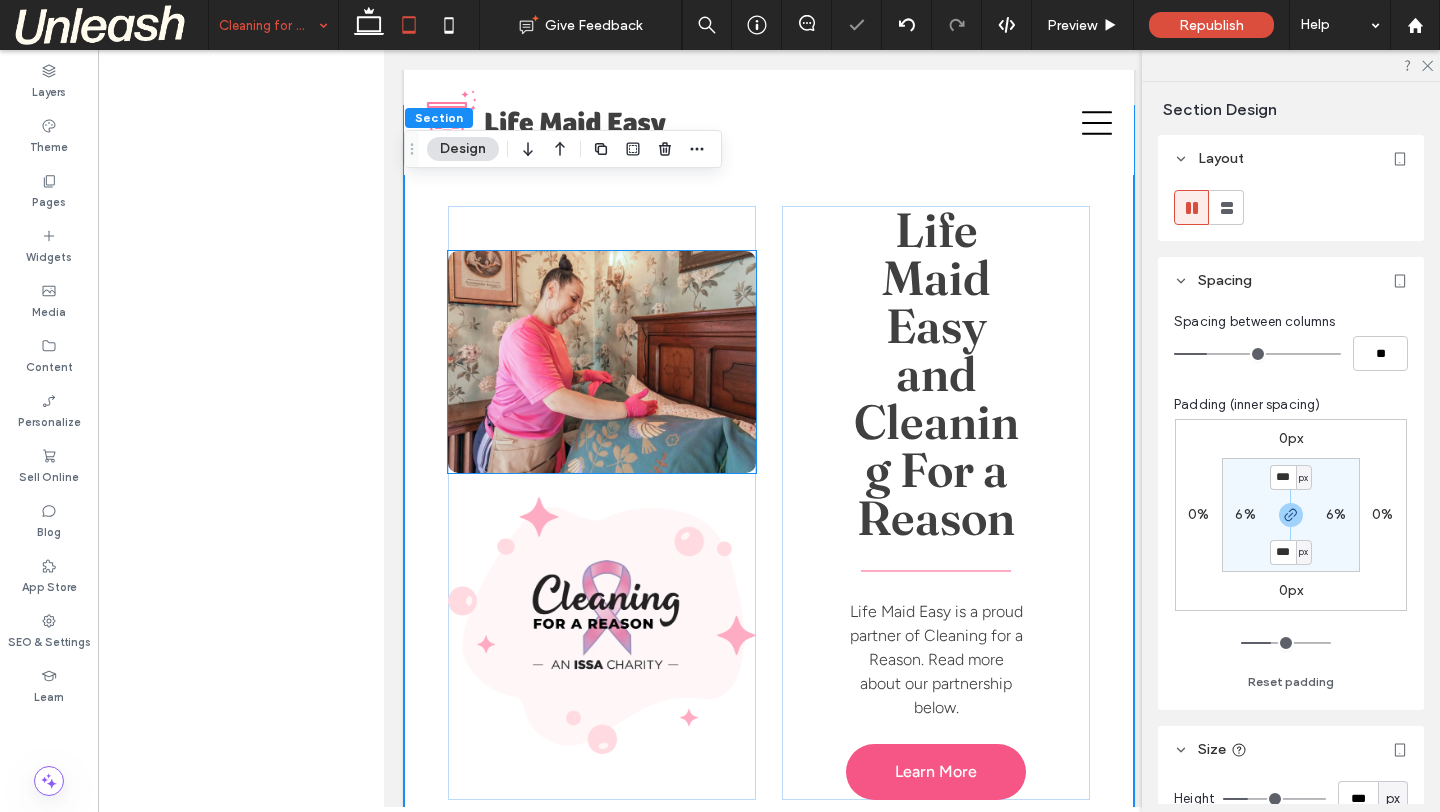 click at bounding box center [602, 361] 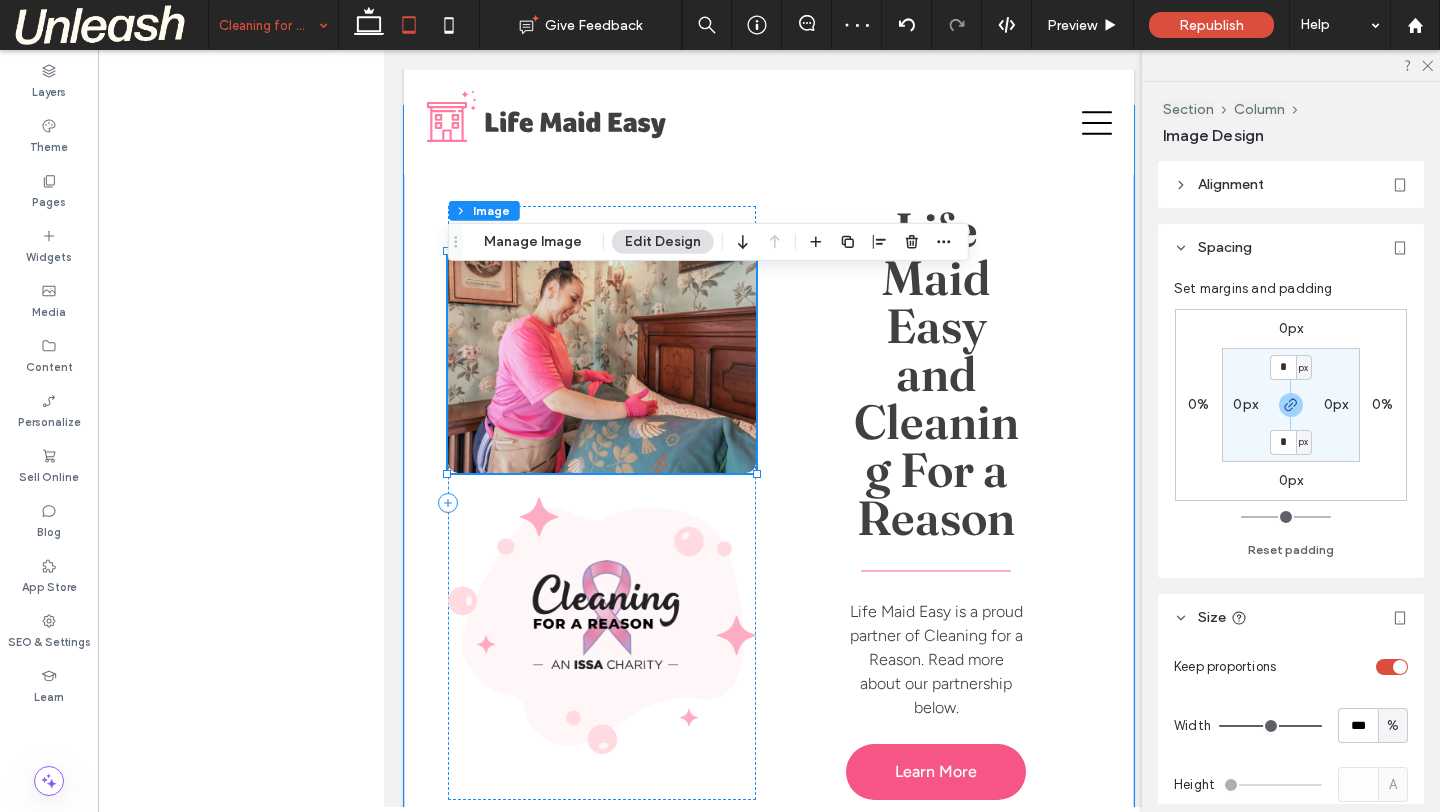 type on "**" 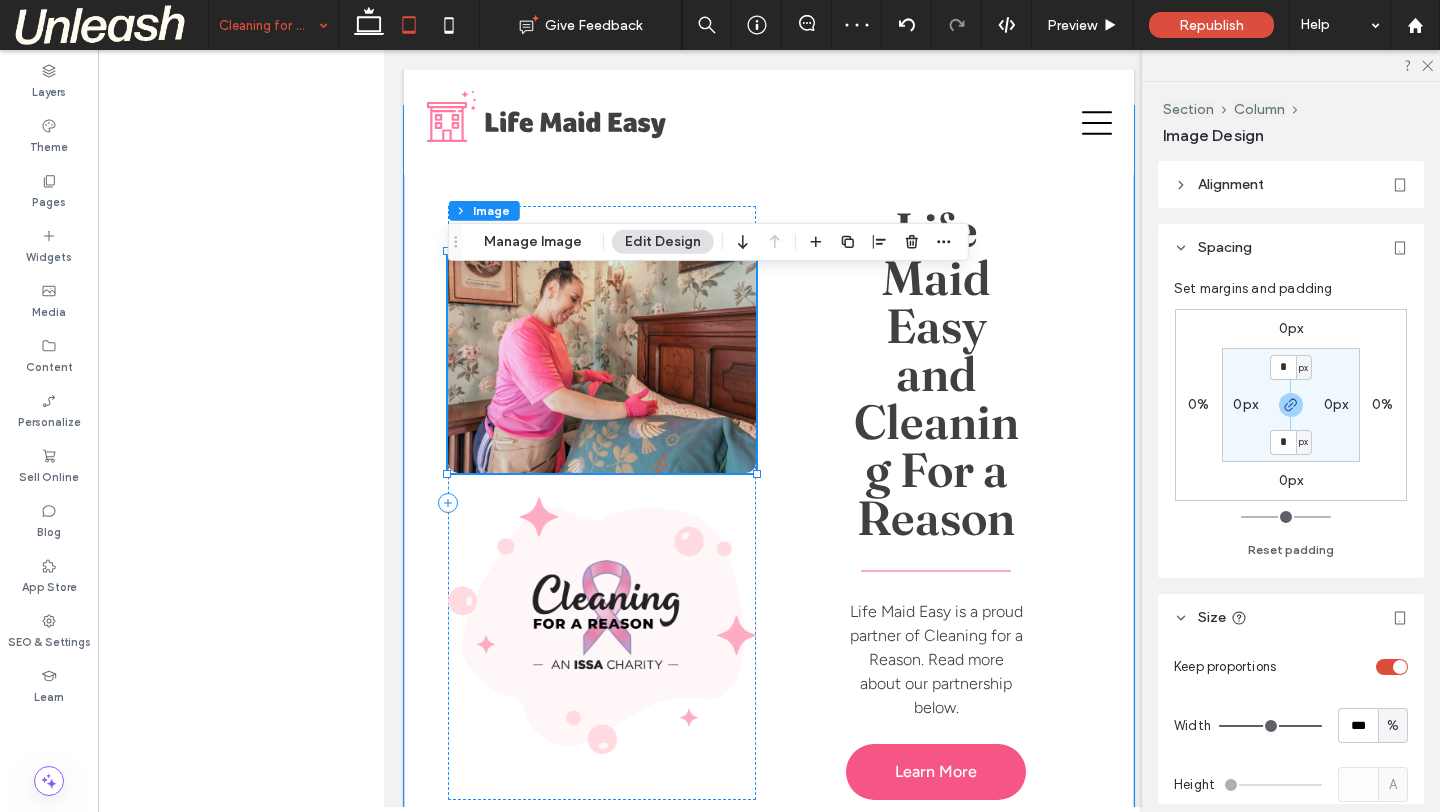 type on "**" 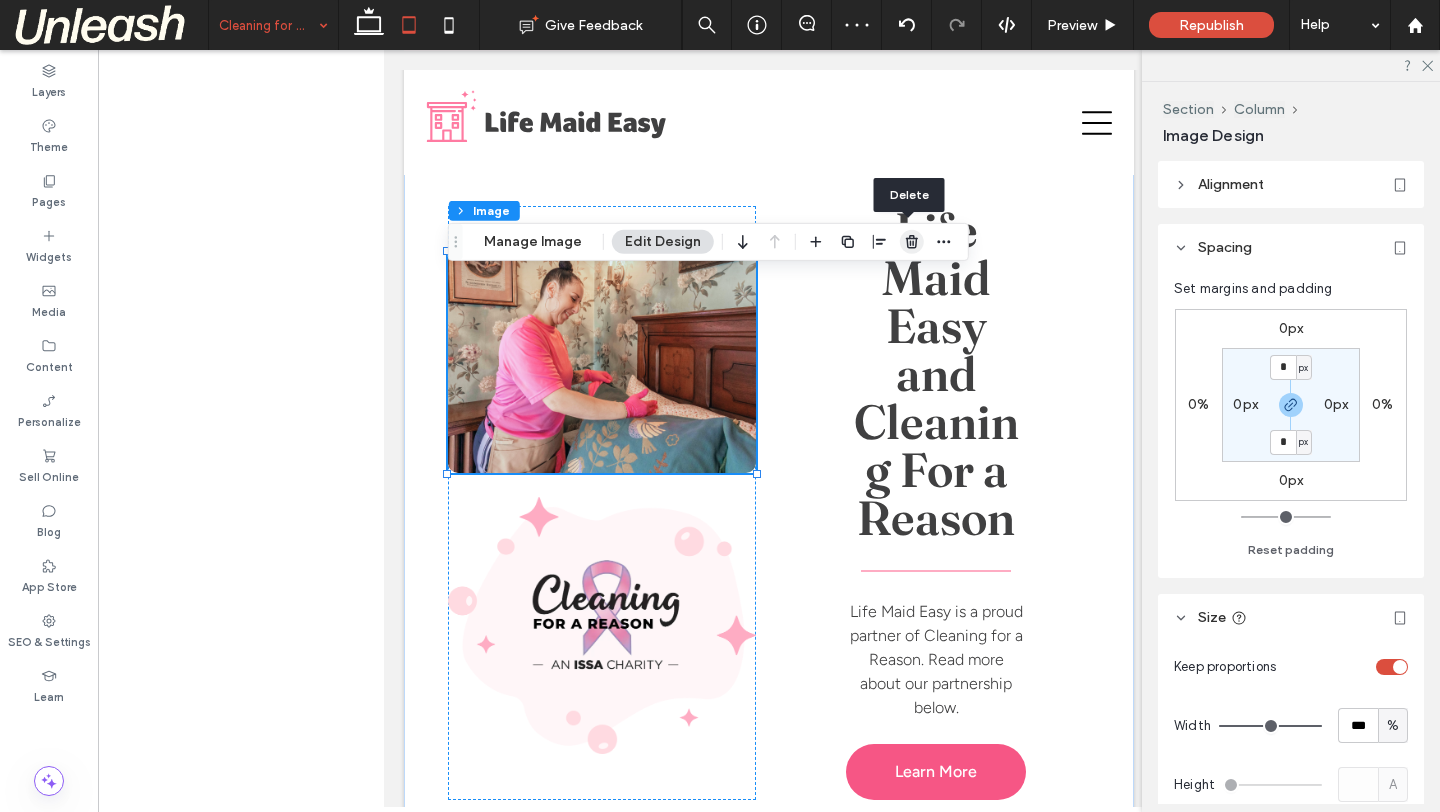click 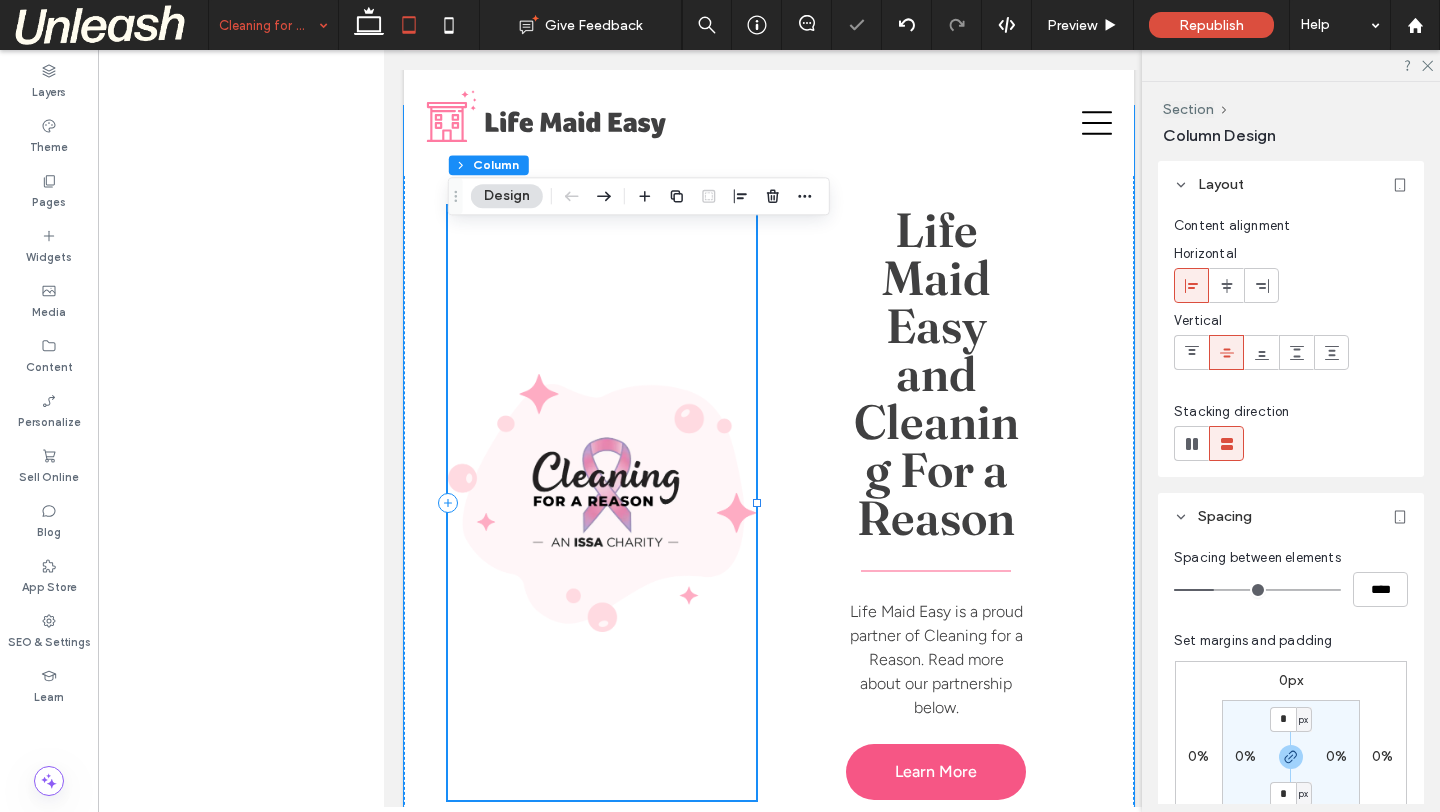 click at bounding box center (602, 503) 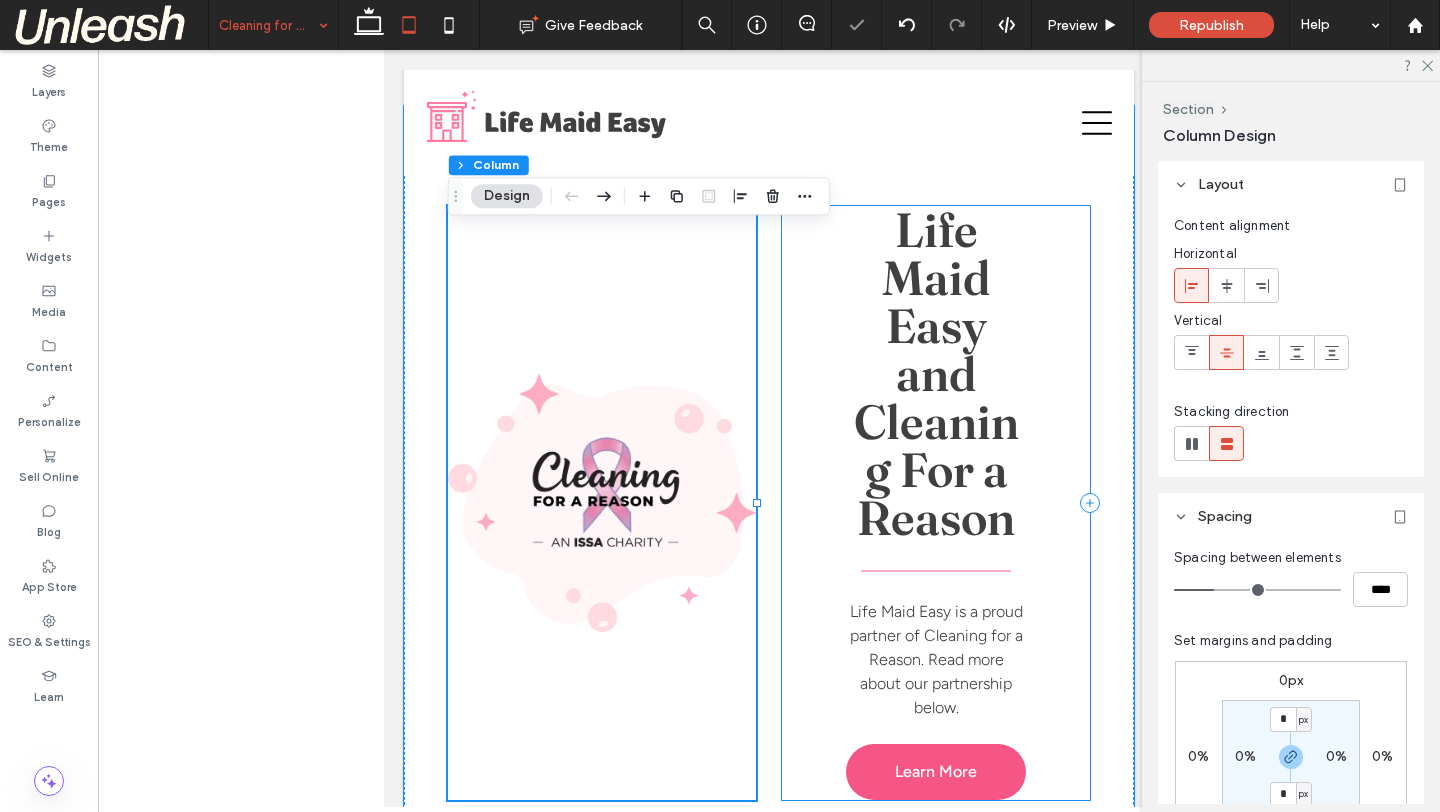 click on "Life Maid Easy and Cleaning For a Reason
Life Maid Easy is a proud partner of Cleaning for a Reason. Read more about our partnership below.
Learn More" at bounding box center (936, 503) 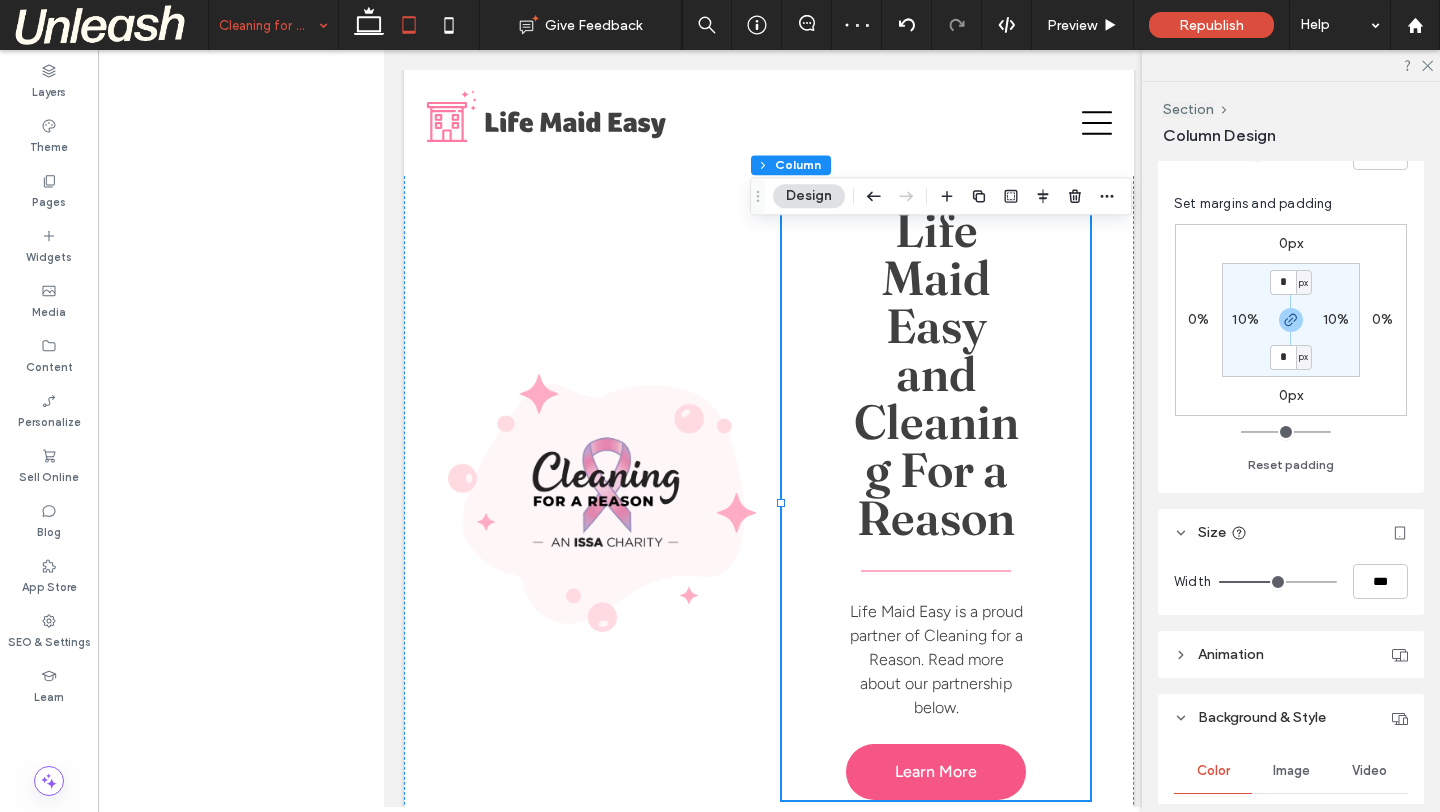 scroll, scrollTop: 565, scrollLeft: 0, axis: vertical 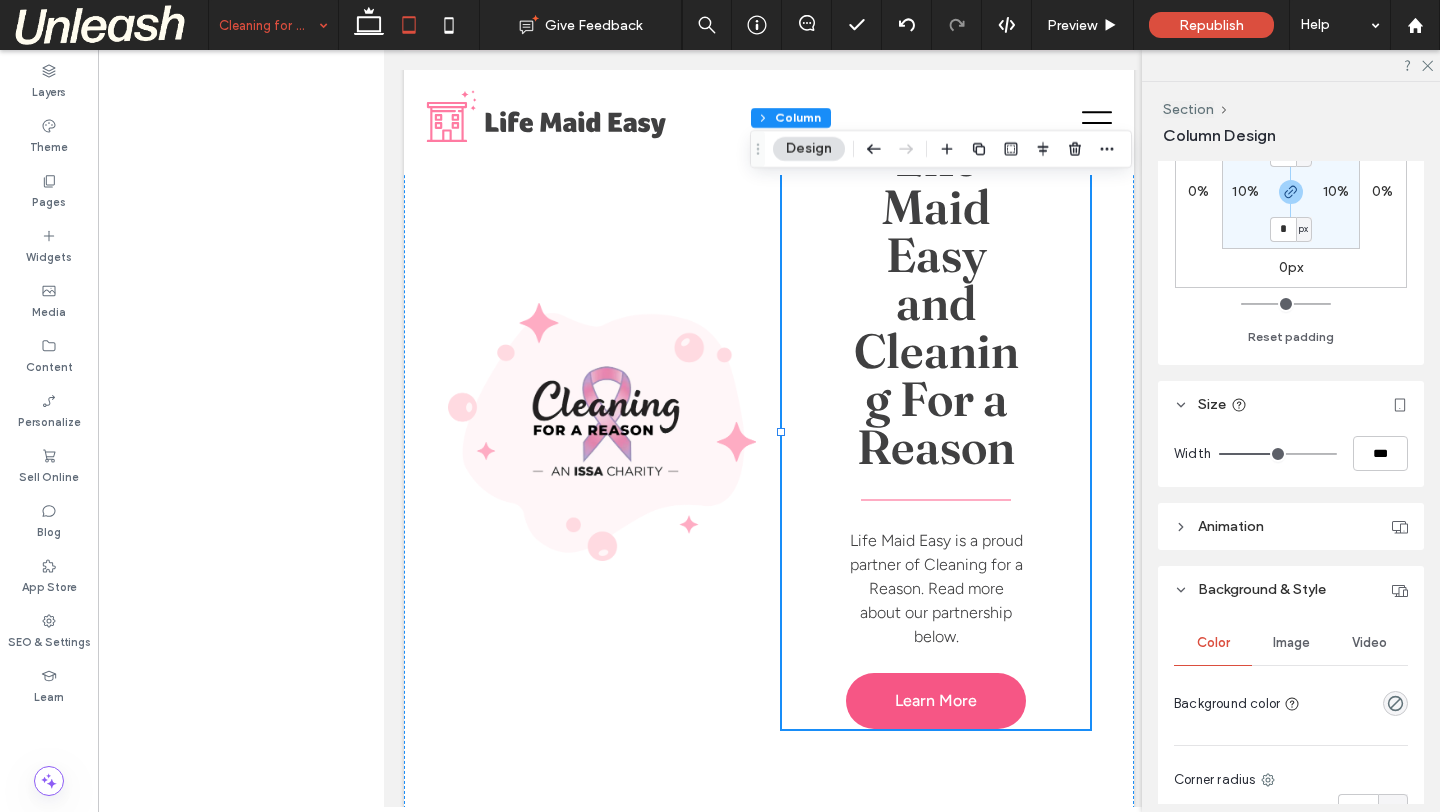 click on "10%" at bounding box center [1245, 191] 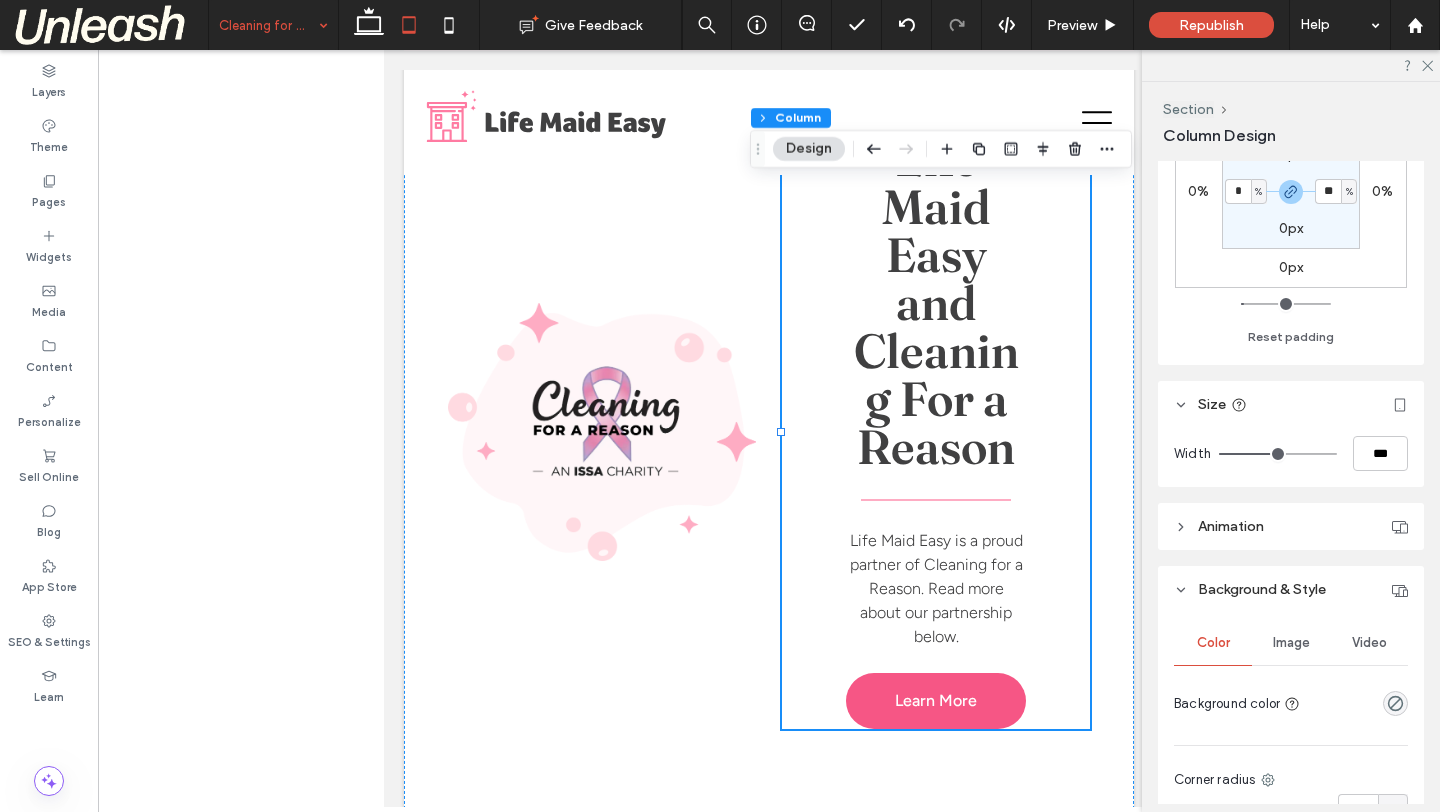 type on "*" 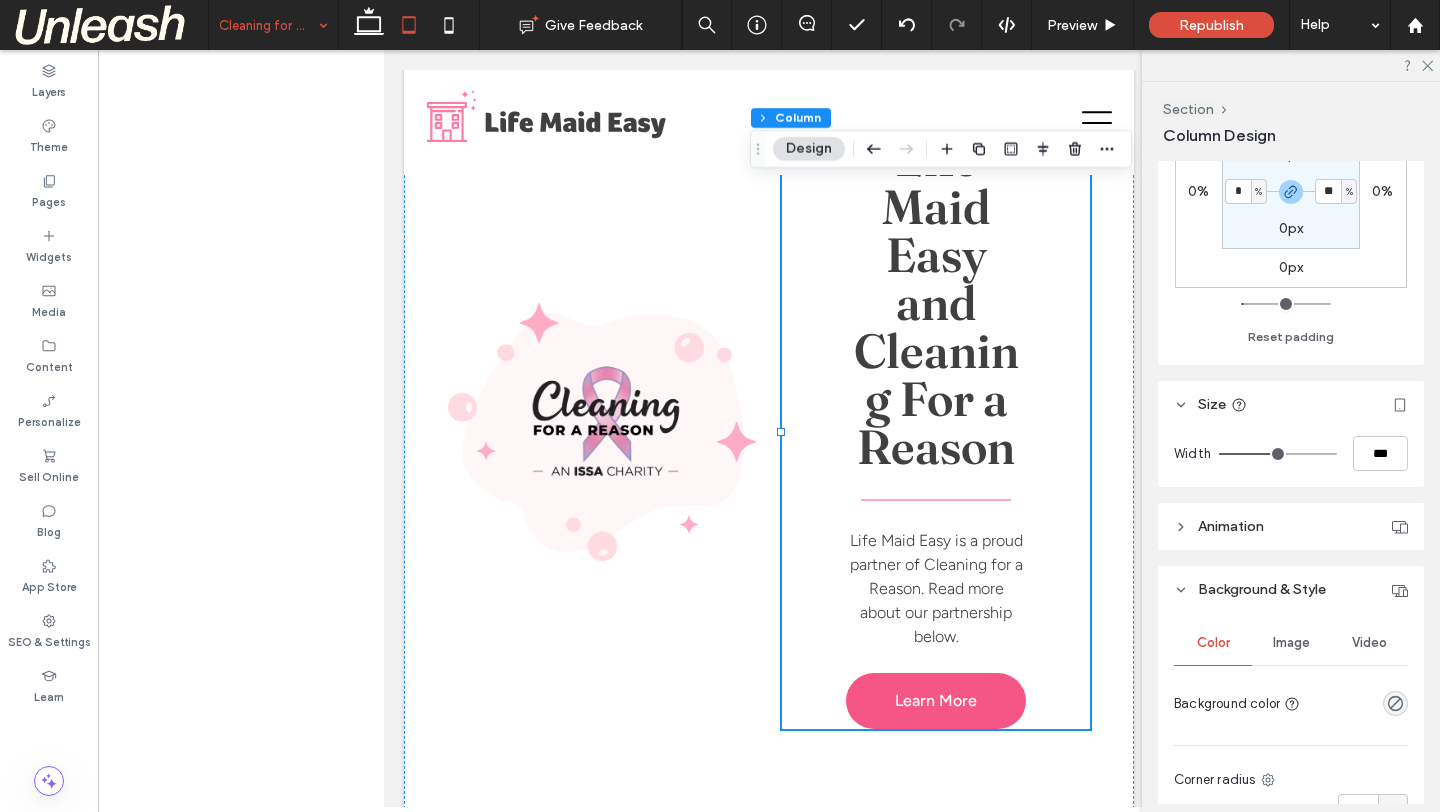 type on "*" 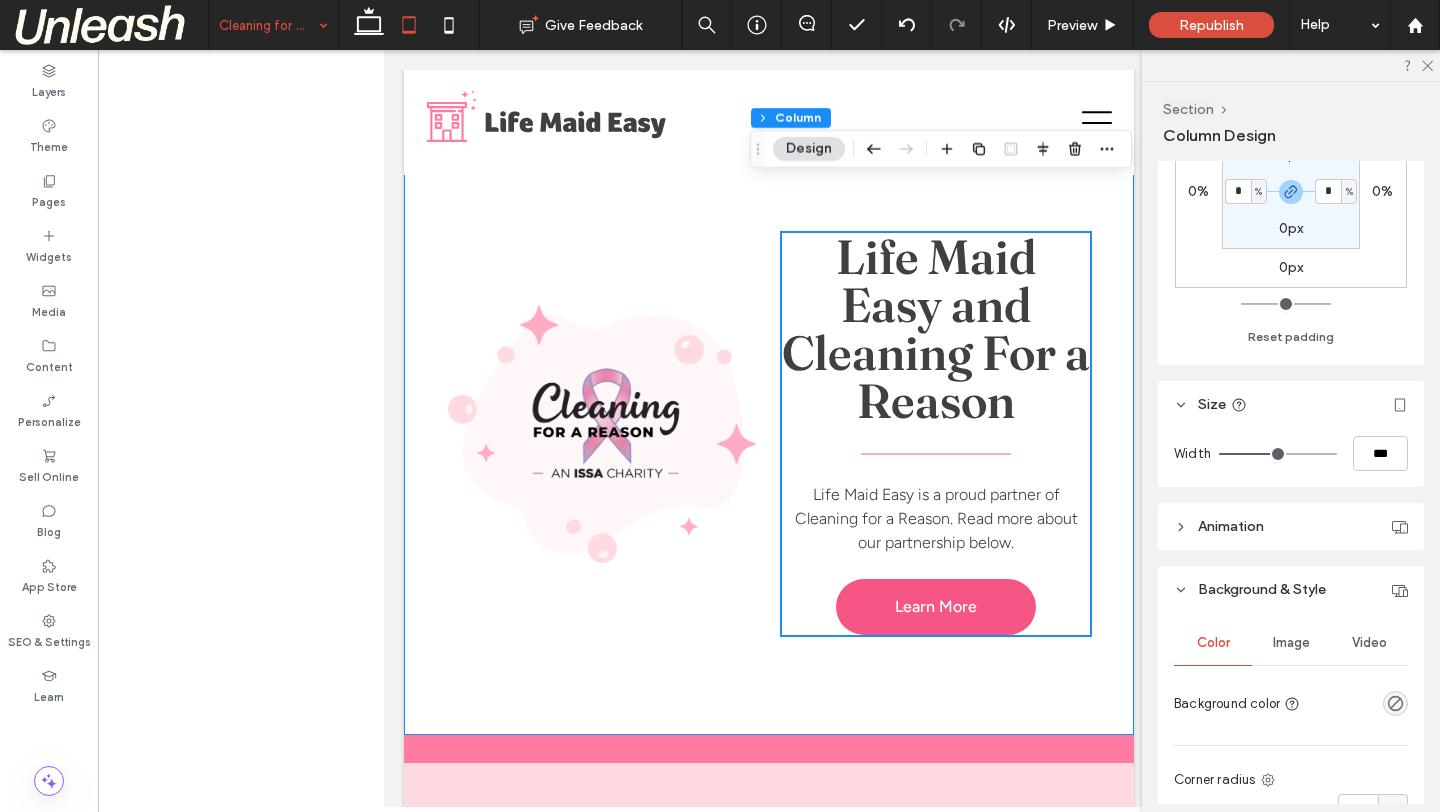 scroll, scrollTop: 4000, scrollLeft: 0, axis: vertical 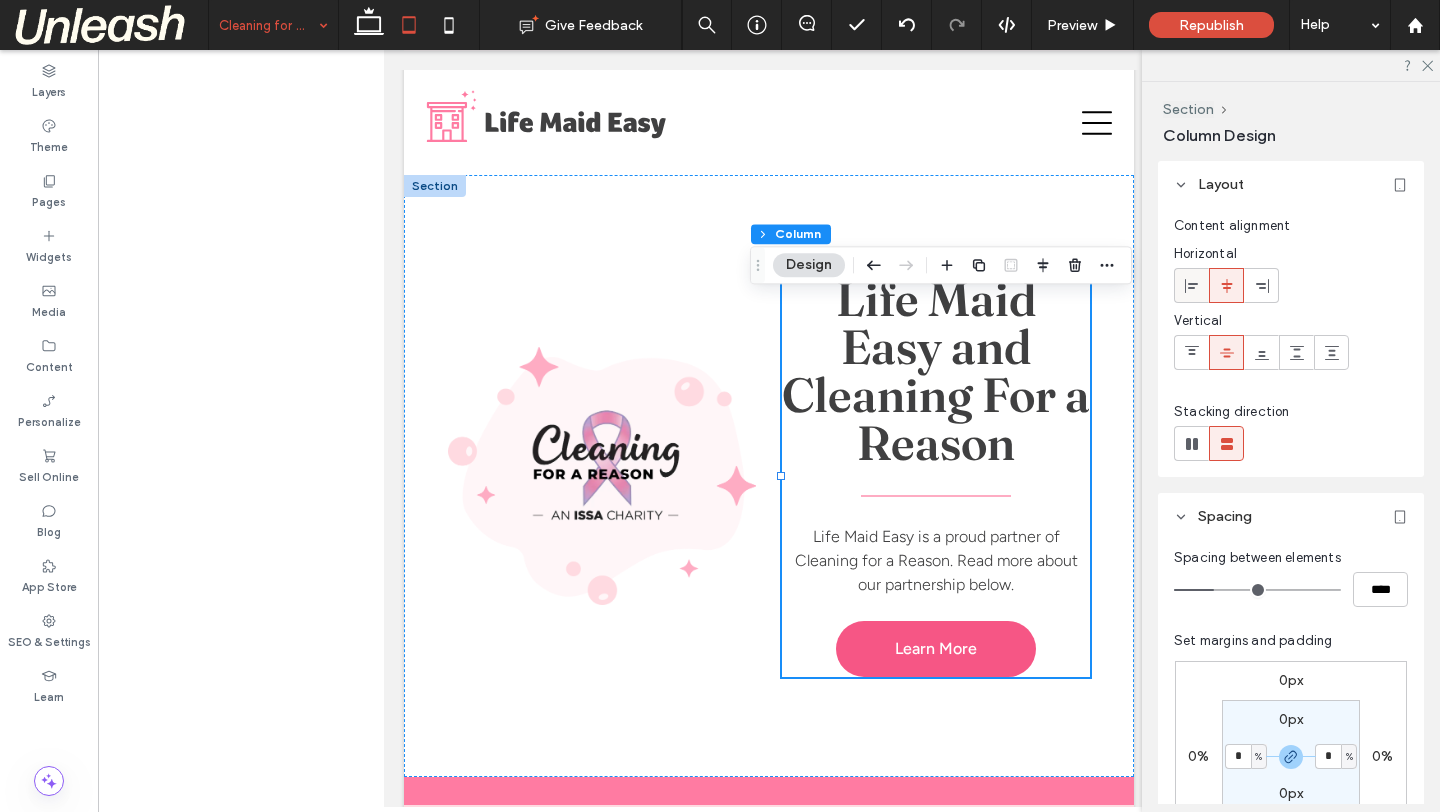click 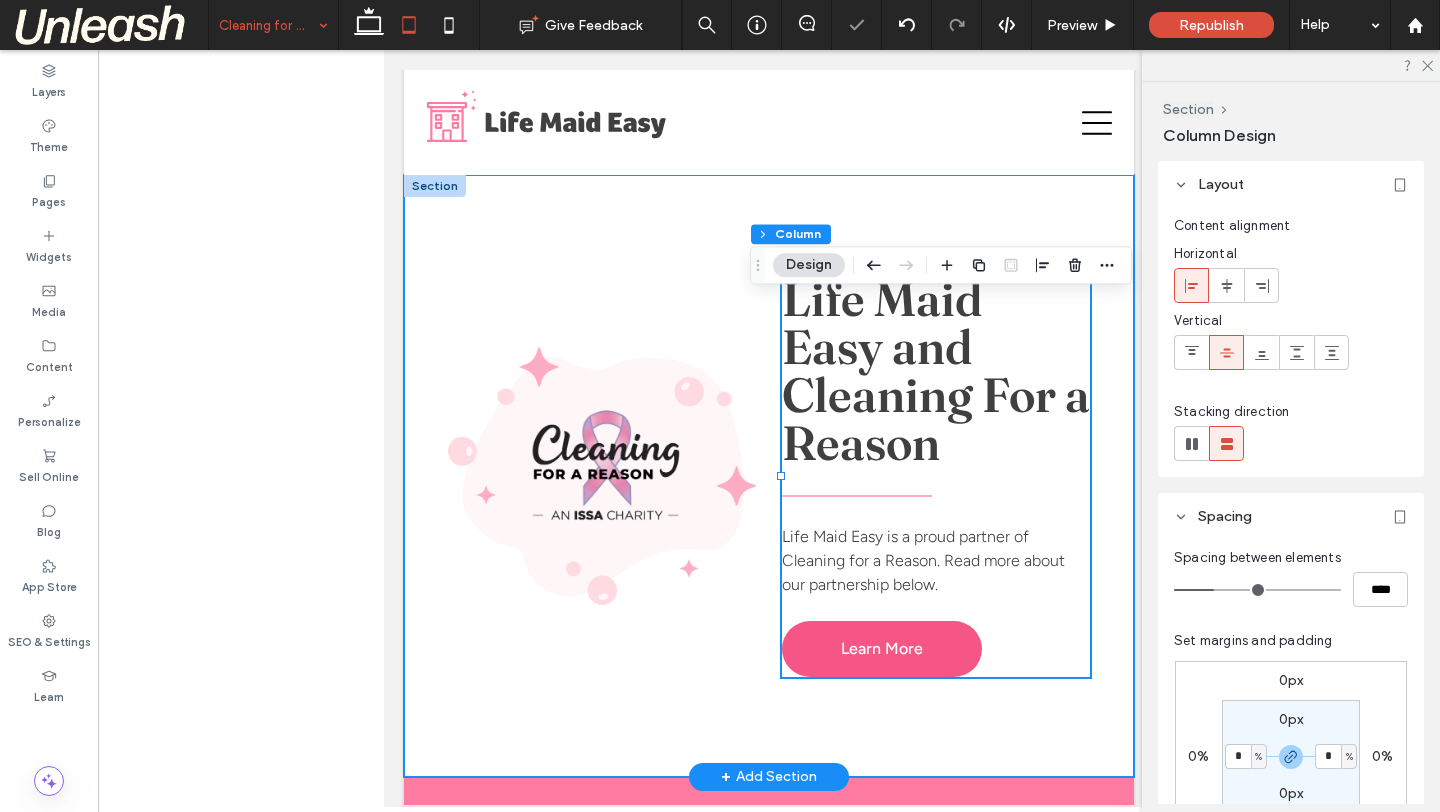 click on "Life Maid Easy and Cleaning For a Reason
Life Maid Easy is a proud partner of Cleaning for a Reason. Read more about our partnership below.
Learn More" at bounding box center (769, 476) 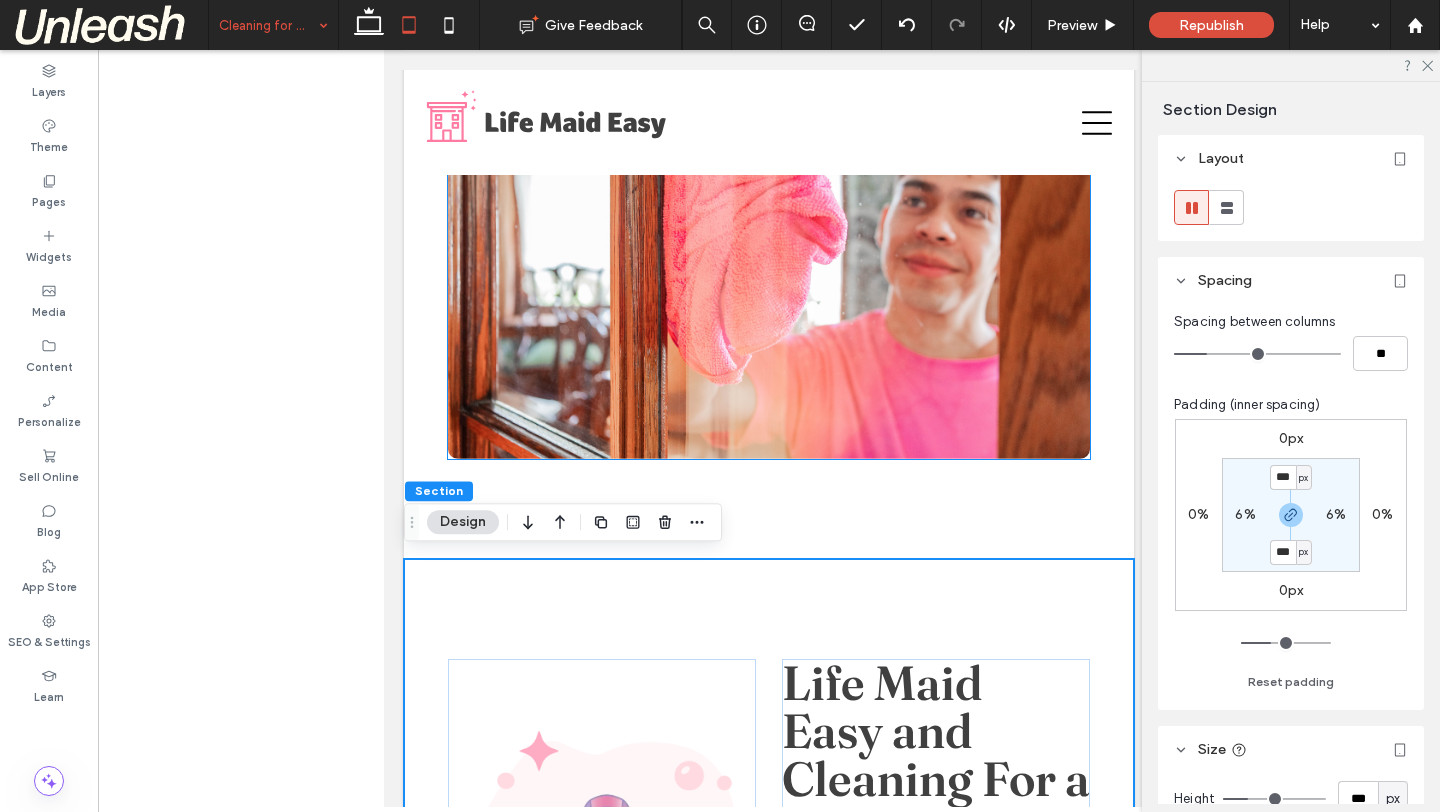 scroll, scrollTop: 3612, scrollLeft: 0, axis: vertical 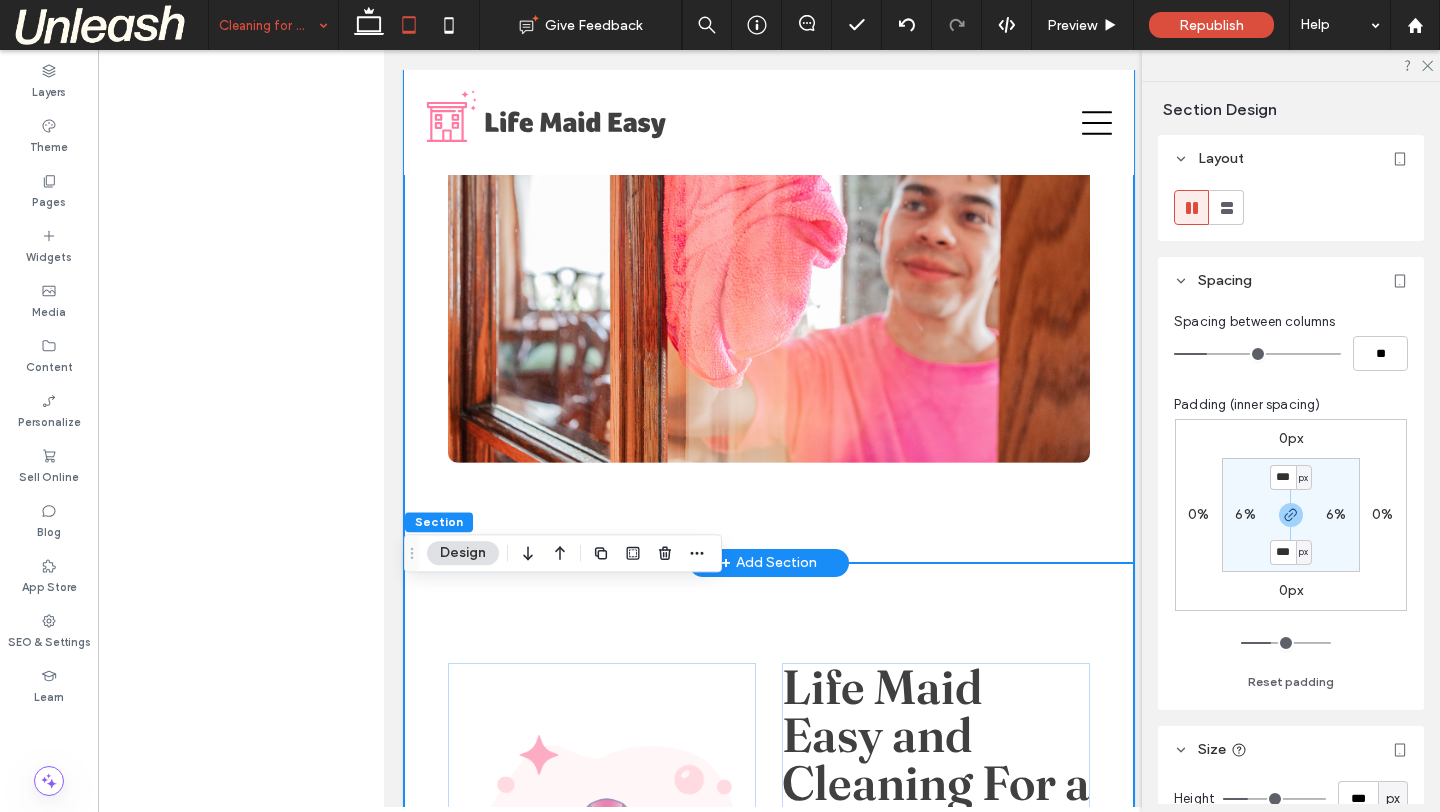 click on "Why It Matters
This partnership is more than a service — it’s a way for us to give back to the community we love. Life Maid Easy is family-owned and community-focused, and we believe in showing up for our neighbors during the times they need it most. We are grateful for the opportunity to help ease the day-to-day challenges that cancer patients face, and proud to be part of a network making a difference across the country. Whether you’re a patient, a caregiver, or a community member, we invite you to help spread the word about this im ﻿ portant program." at bounding box center (769, 56) 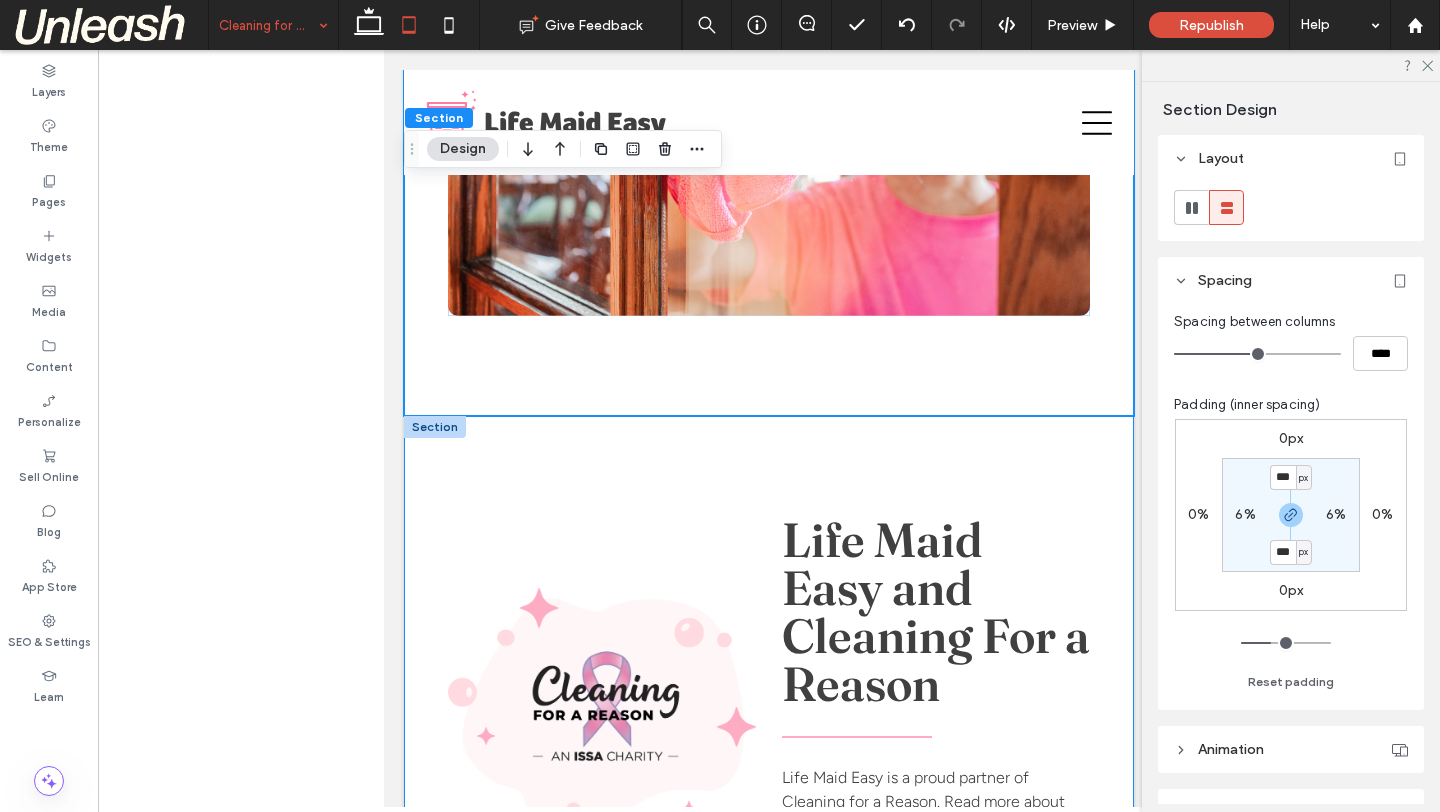 scroll, scrollTop: 3737, scrollLeft: 0, axis: vertical 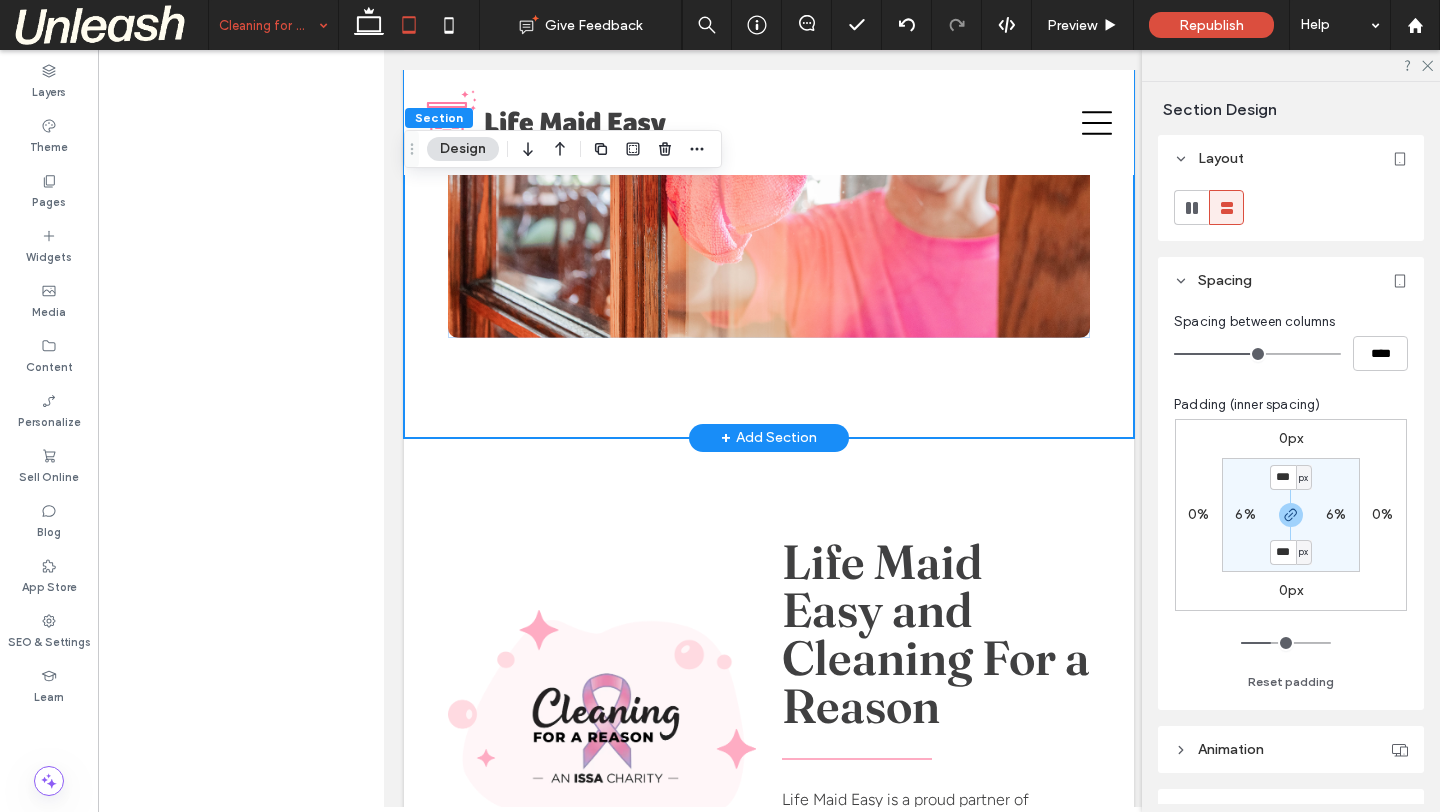 click on "Why It Matters
This partnership is more than a service — it’s a way for us to give back to the community we love. Life Maid Easy is family-owned and community-focused, and we believe in showing up for our neighbors during the times they need it most. We are grateful for the opportunity to help ease the day-to-day challenges that cancer patients face, and proud to be part of a network making a difference across the country. Whether you’re a patient, a caregiver, or a community member, we invite you to help spread the word about this im ﻿ portant program." at bounding box center (769, -69) 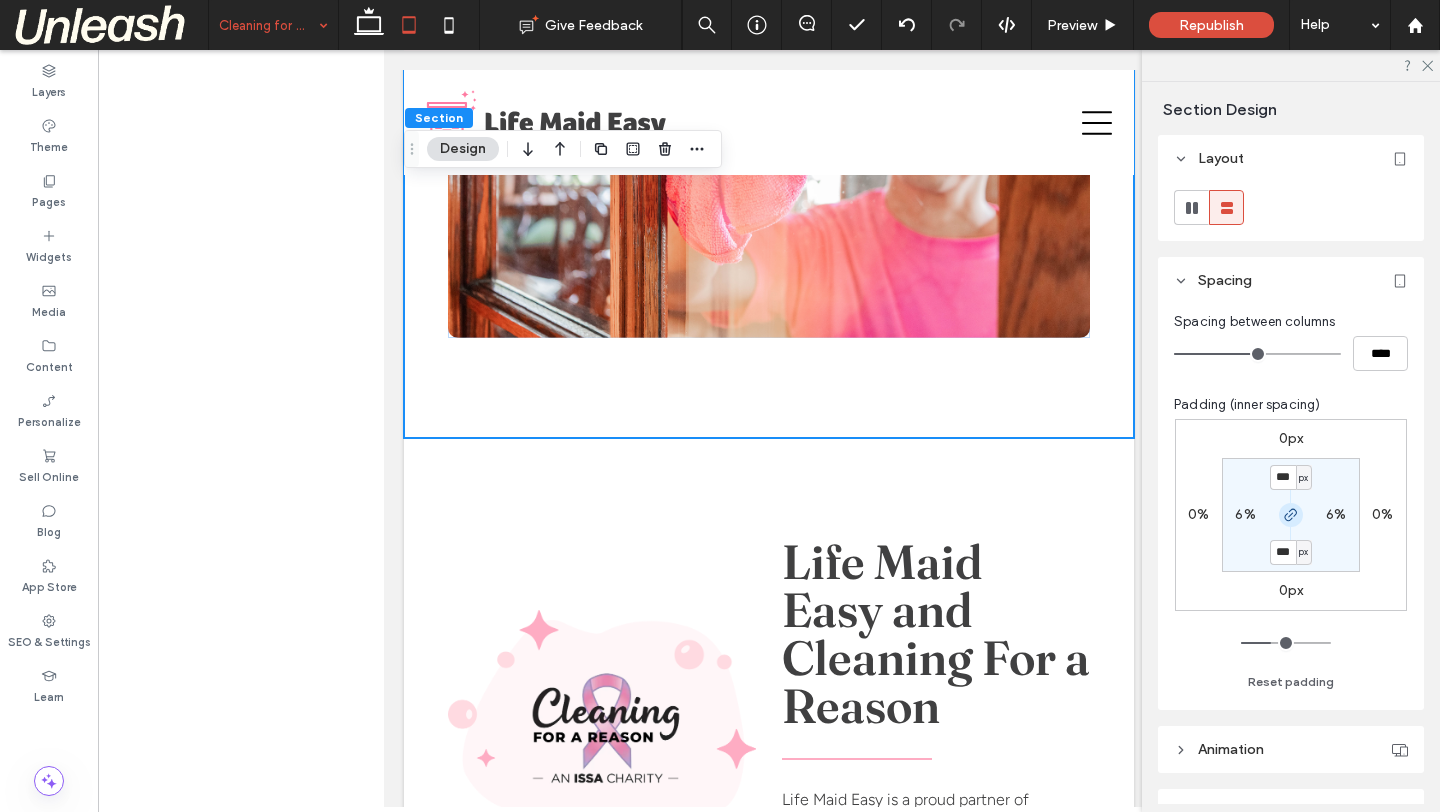 click 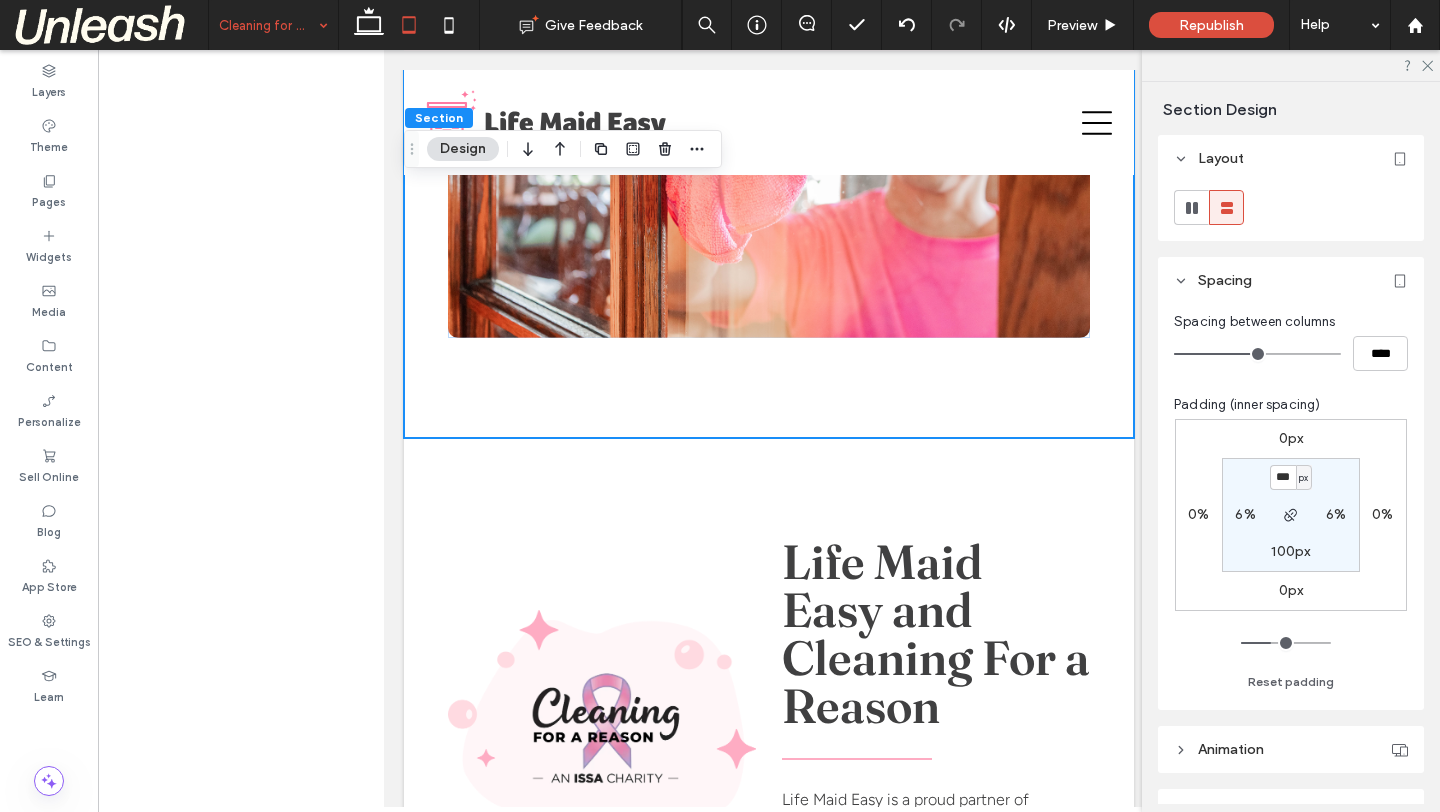 click on "100px" at bounding box center (1290, 551) 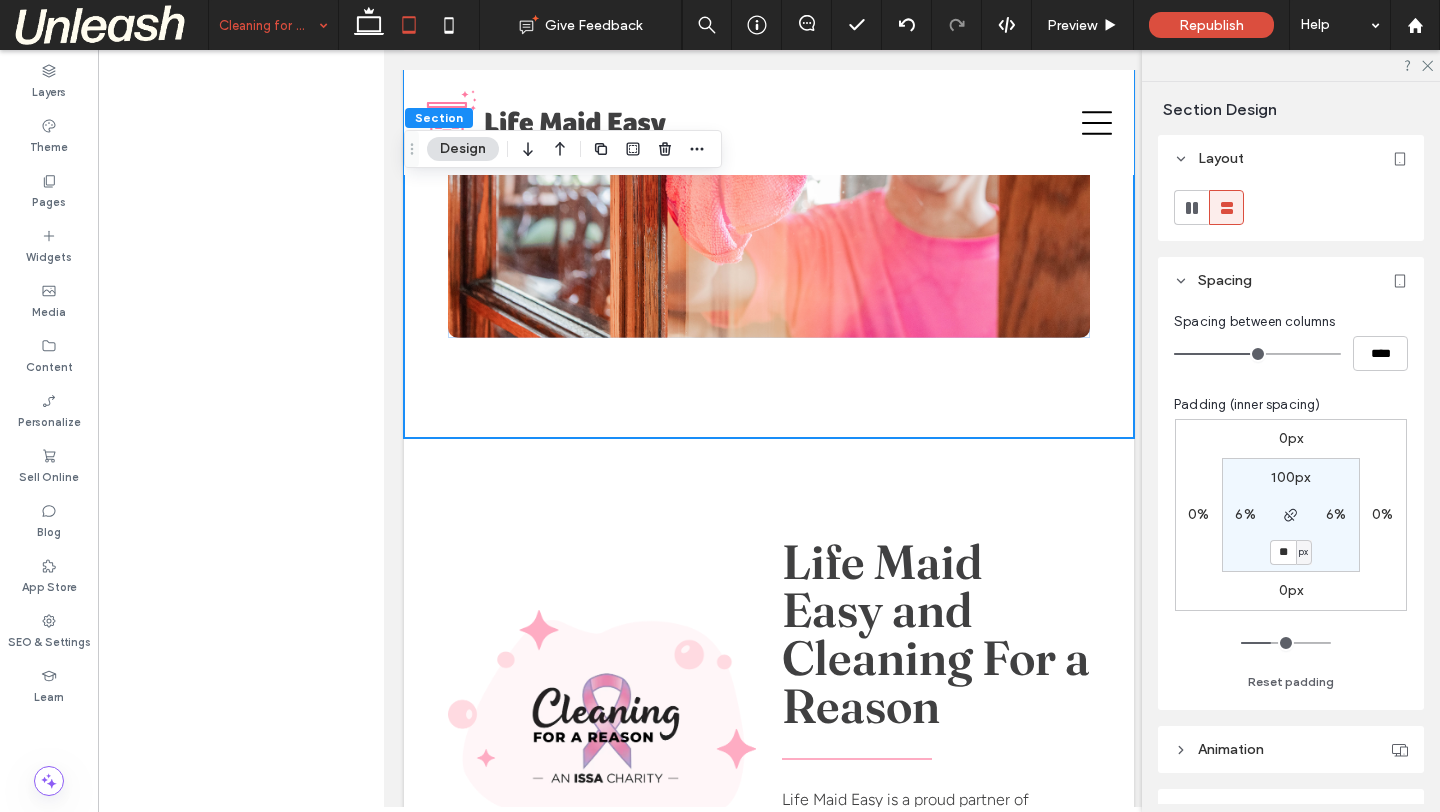 type on "**" 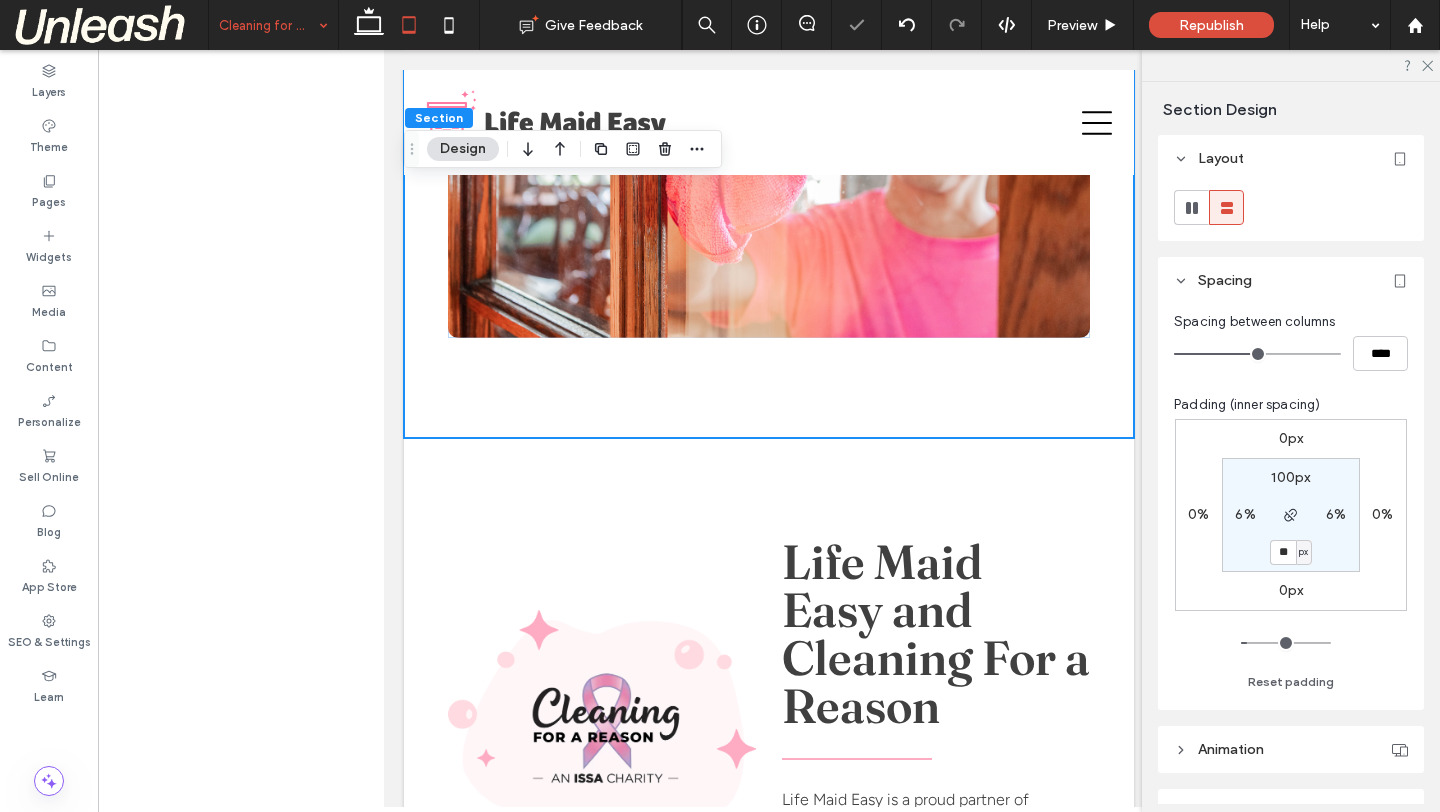 type on "**" 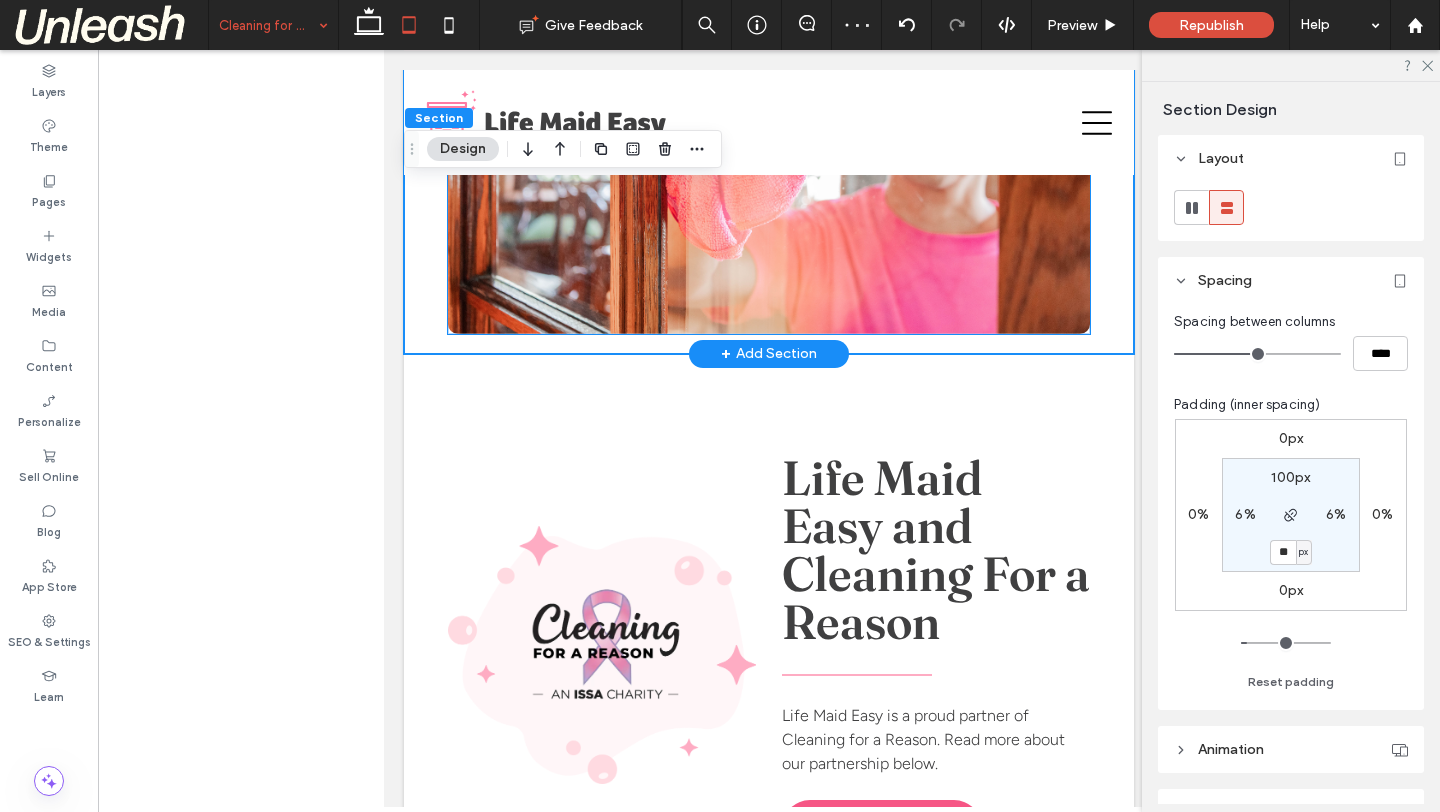 scroll, scrollTop: 3808, scrollLeft: 0, axis: vertical 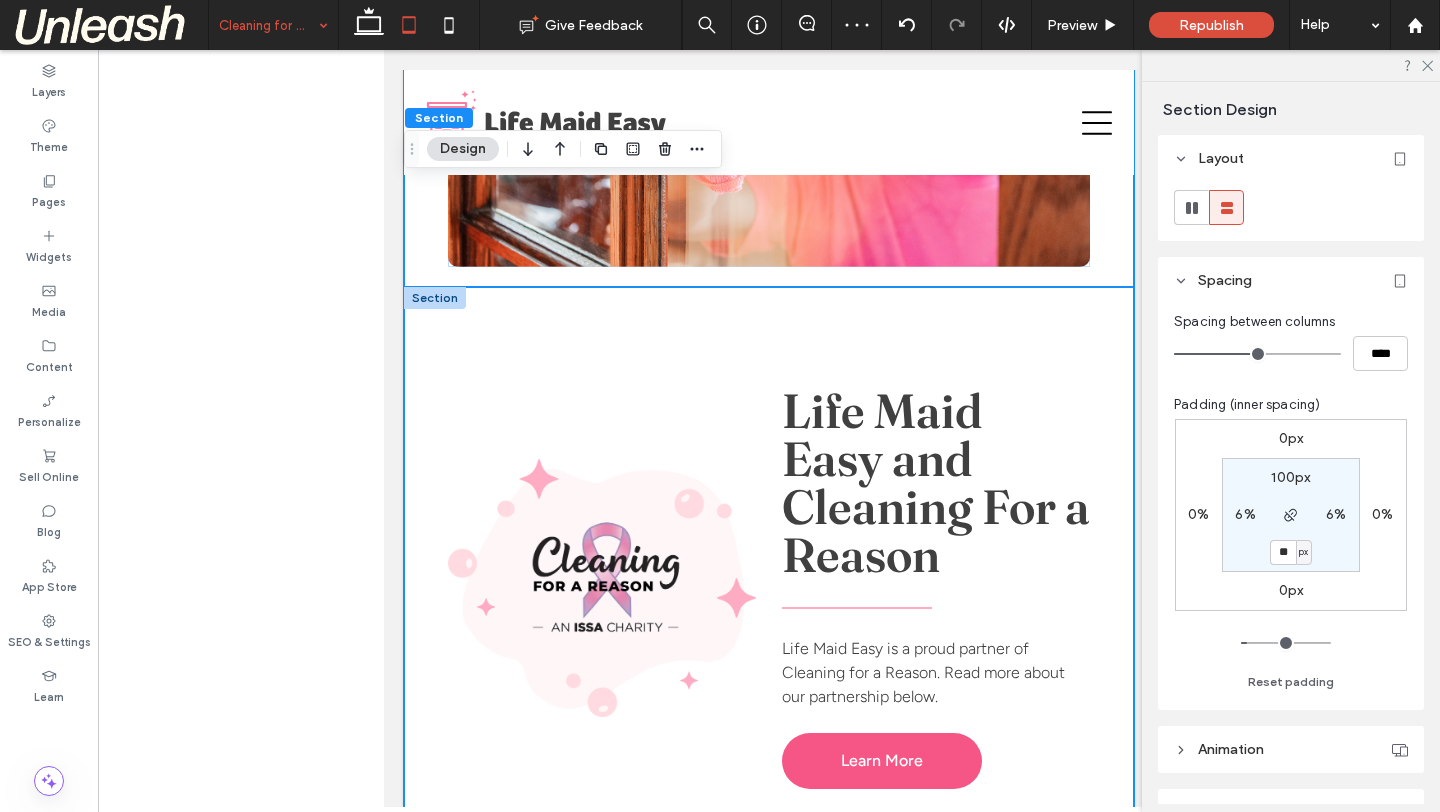 click on "Life Maid Easy and Cleaning For a Reason
Life Maid Easy is a proud partner of Cleaning for a Reason. Read more about our partnership below.
Learn More" at bounding box center [769, 588] 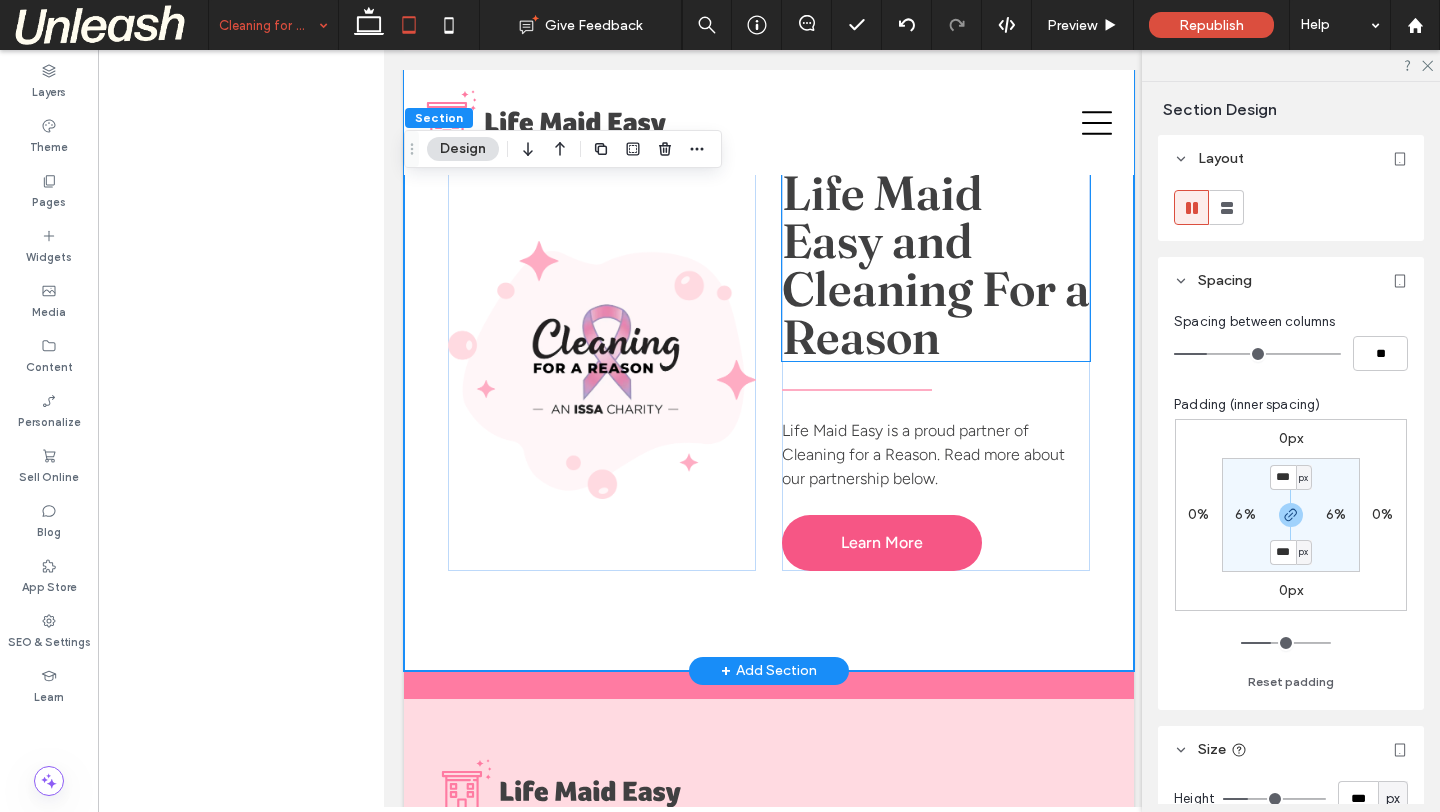 scroll, scrollTop: 4045, scrollLeft: 0, axis: vertical 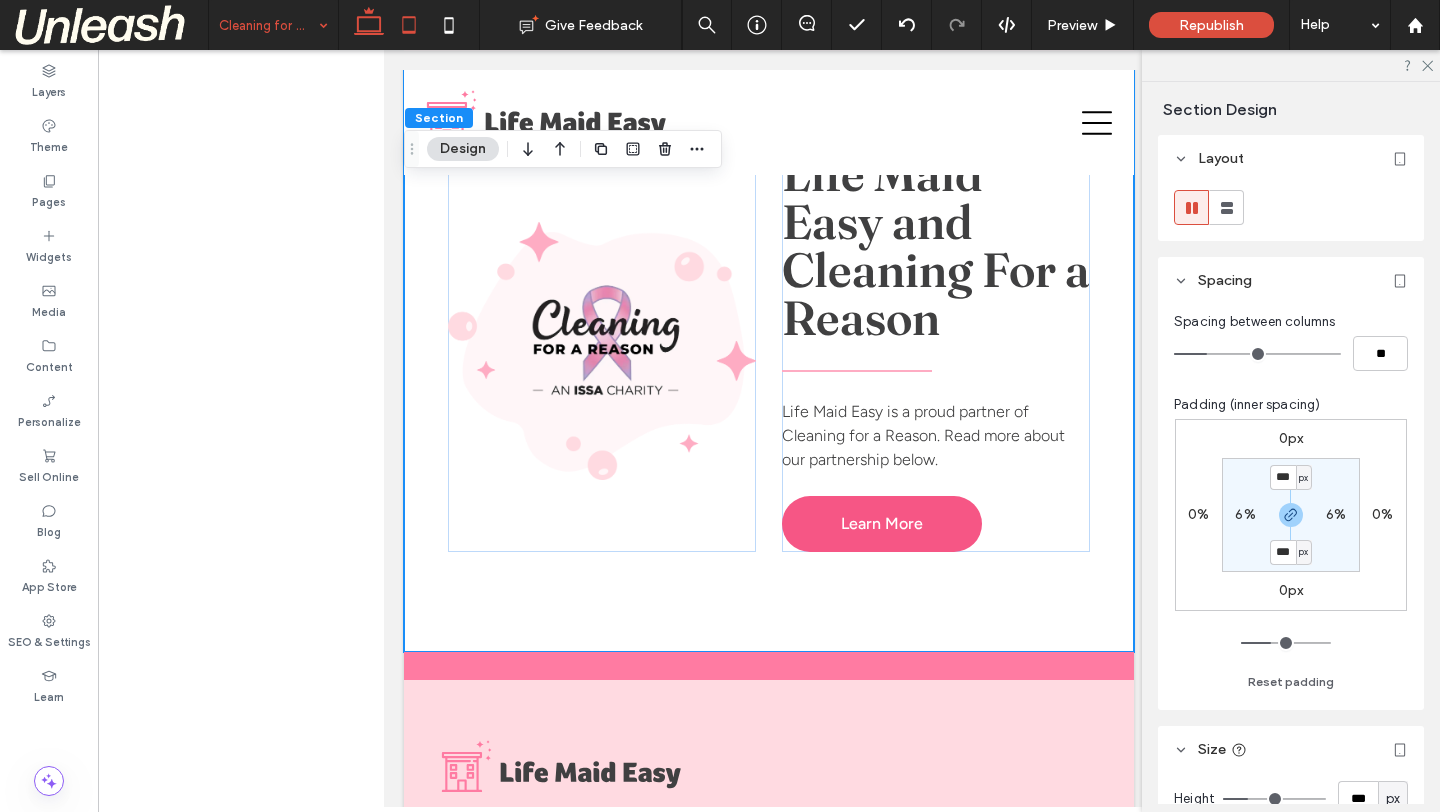 click 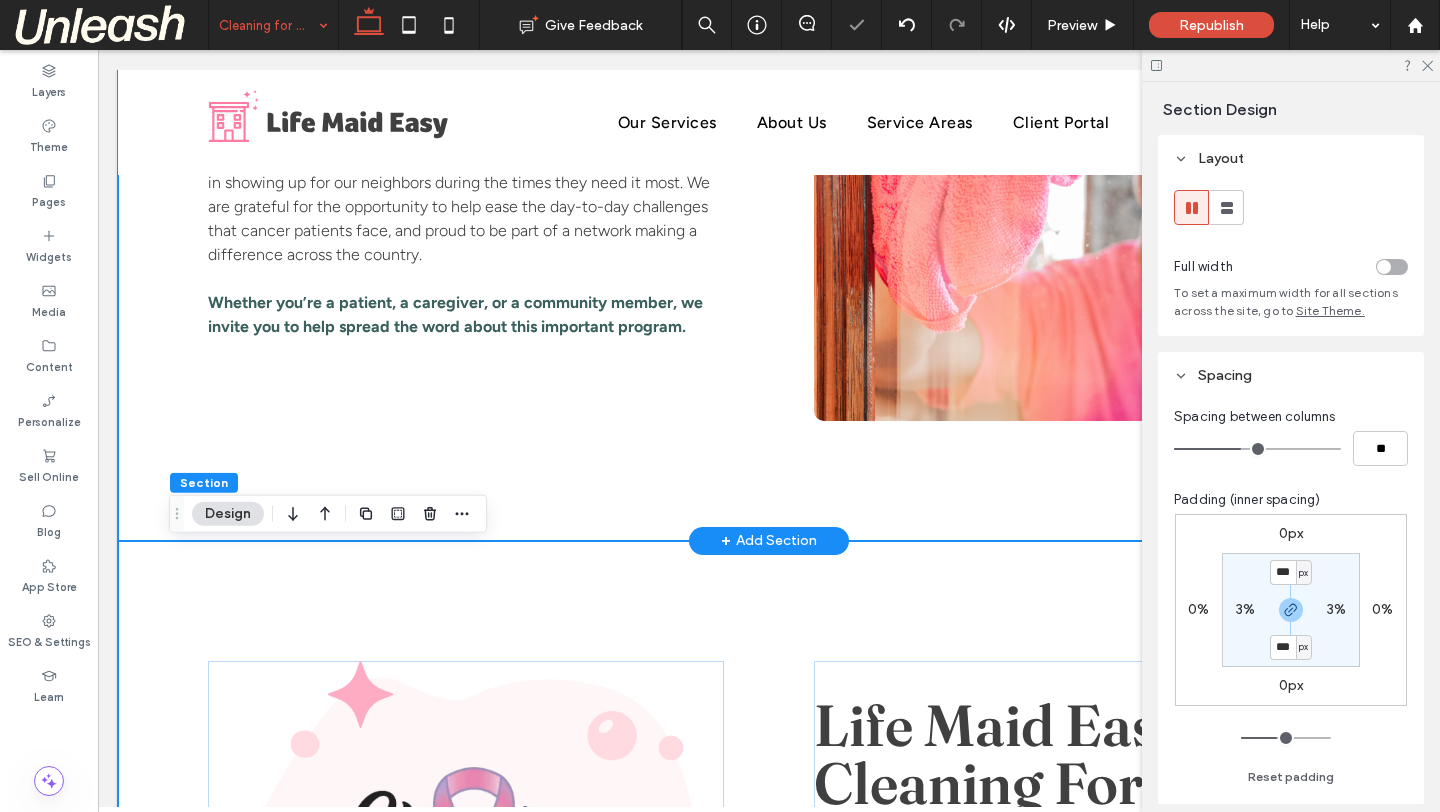 scroll, scrollTop: 3629, scrollLeft: 0, axis: vertical 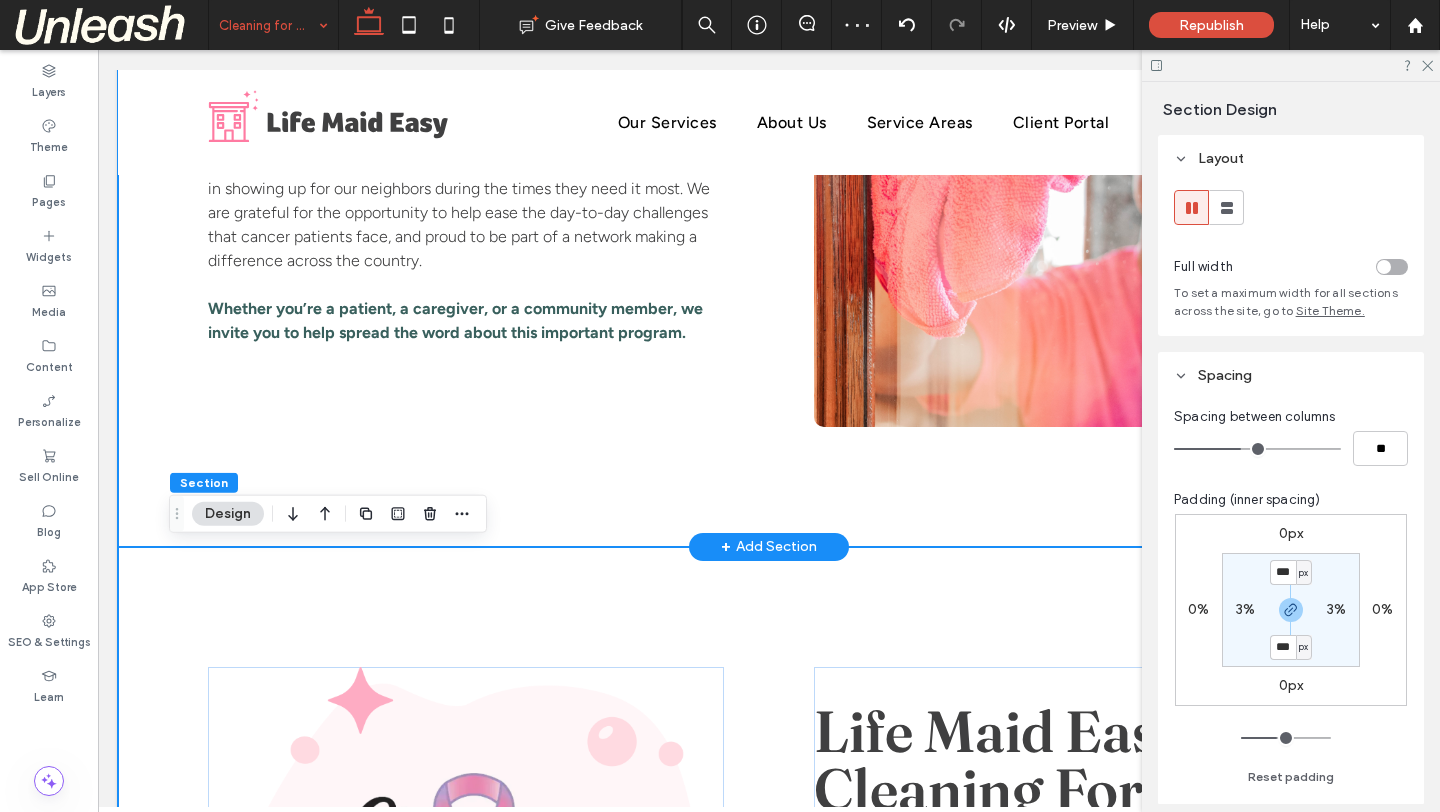 click on "Why It Matters
This partnership is more than a service — it’s a way for us to give back to the community we love. Life Maid Easy is family-owned and community-focused, and we believe in showing up for our neighbors during the times they need it most. We are grateful for the opportunity to help ease the day-to-day challenges that cancer patients face, and proud to be part of a network making a difference across the country. Whether you’re a patient, a caregiver, or a community member, we invite you to help spread the word about this im ﻿ portant program." at bounding box center [769, 169] 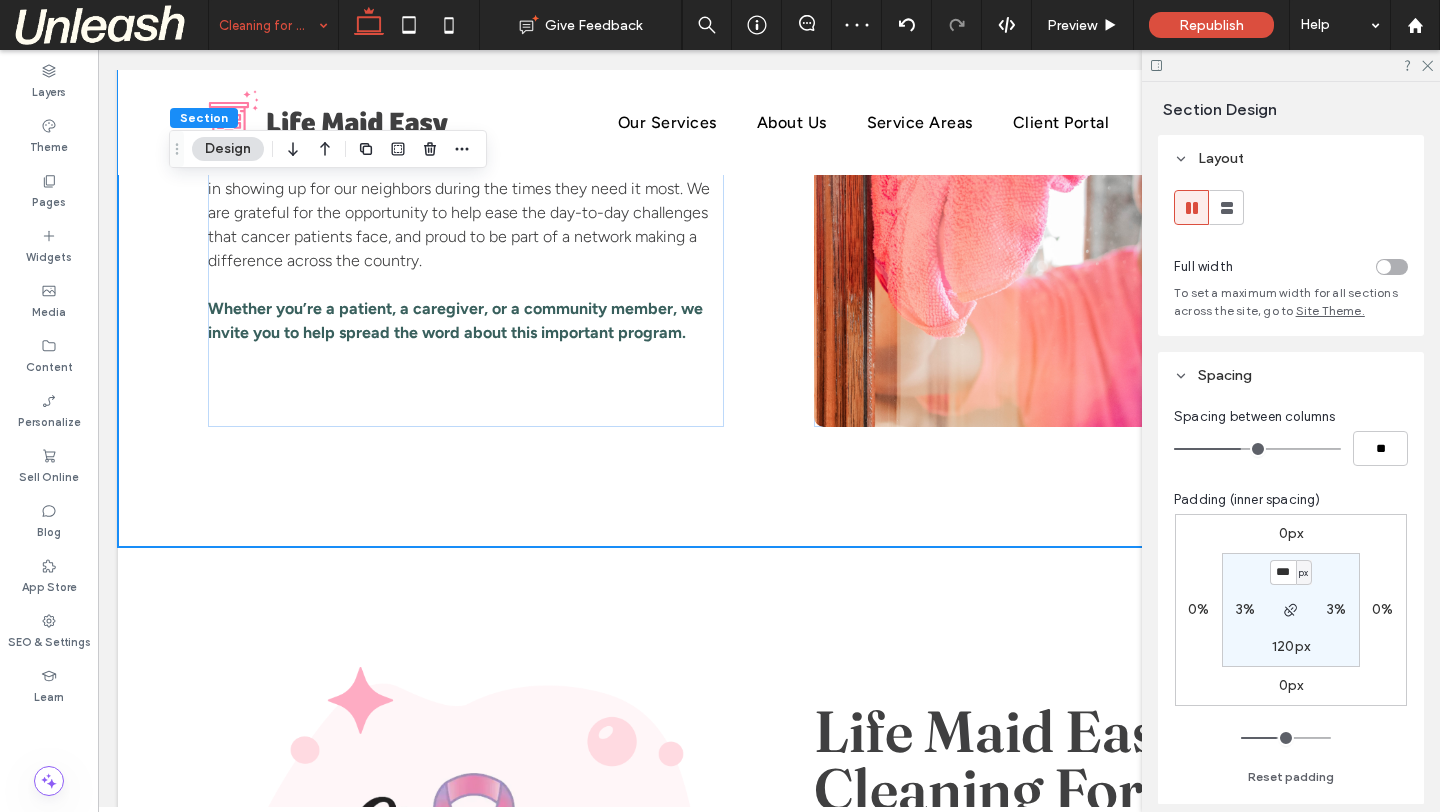 click on "120px" at bounding box center (1291, 646) 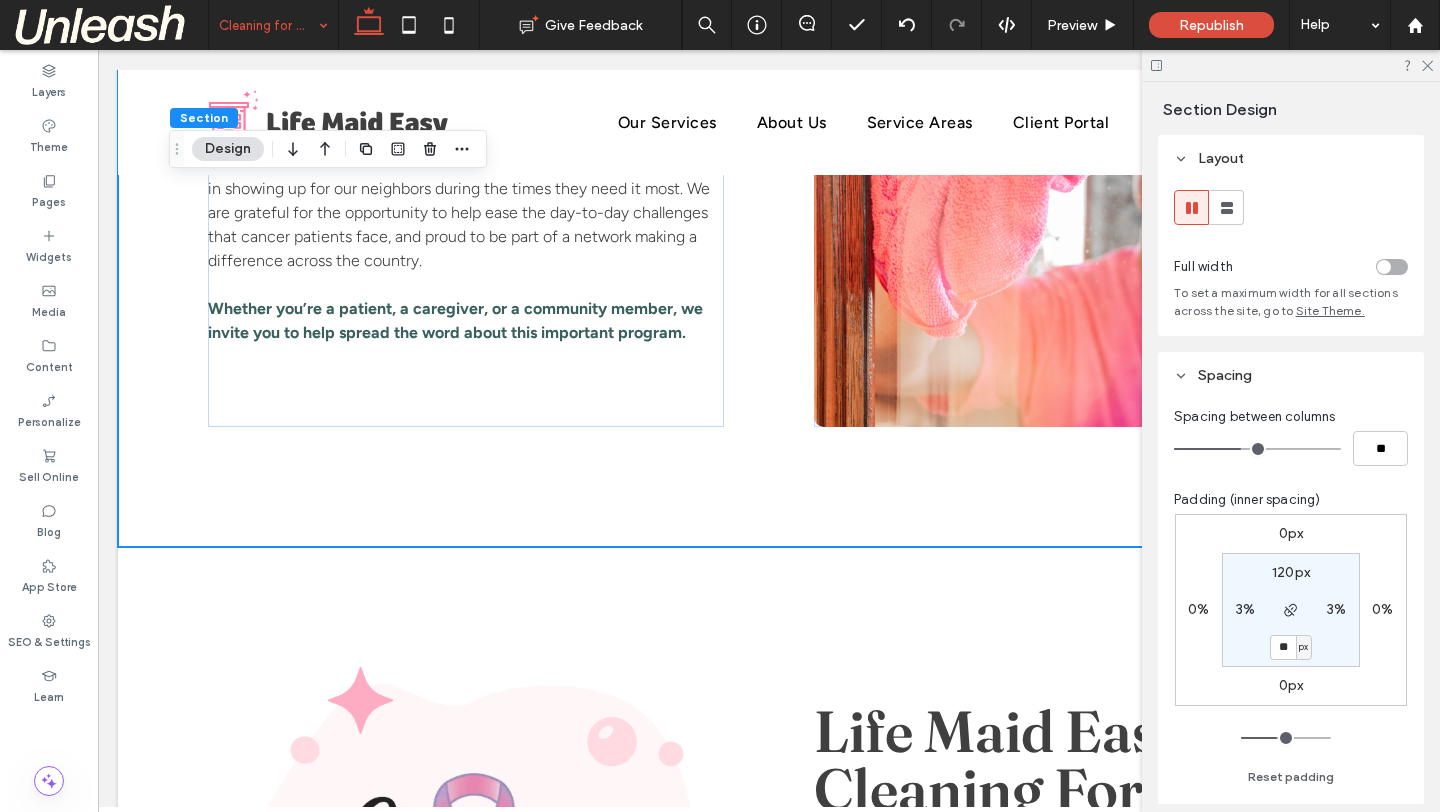 type on "**" 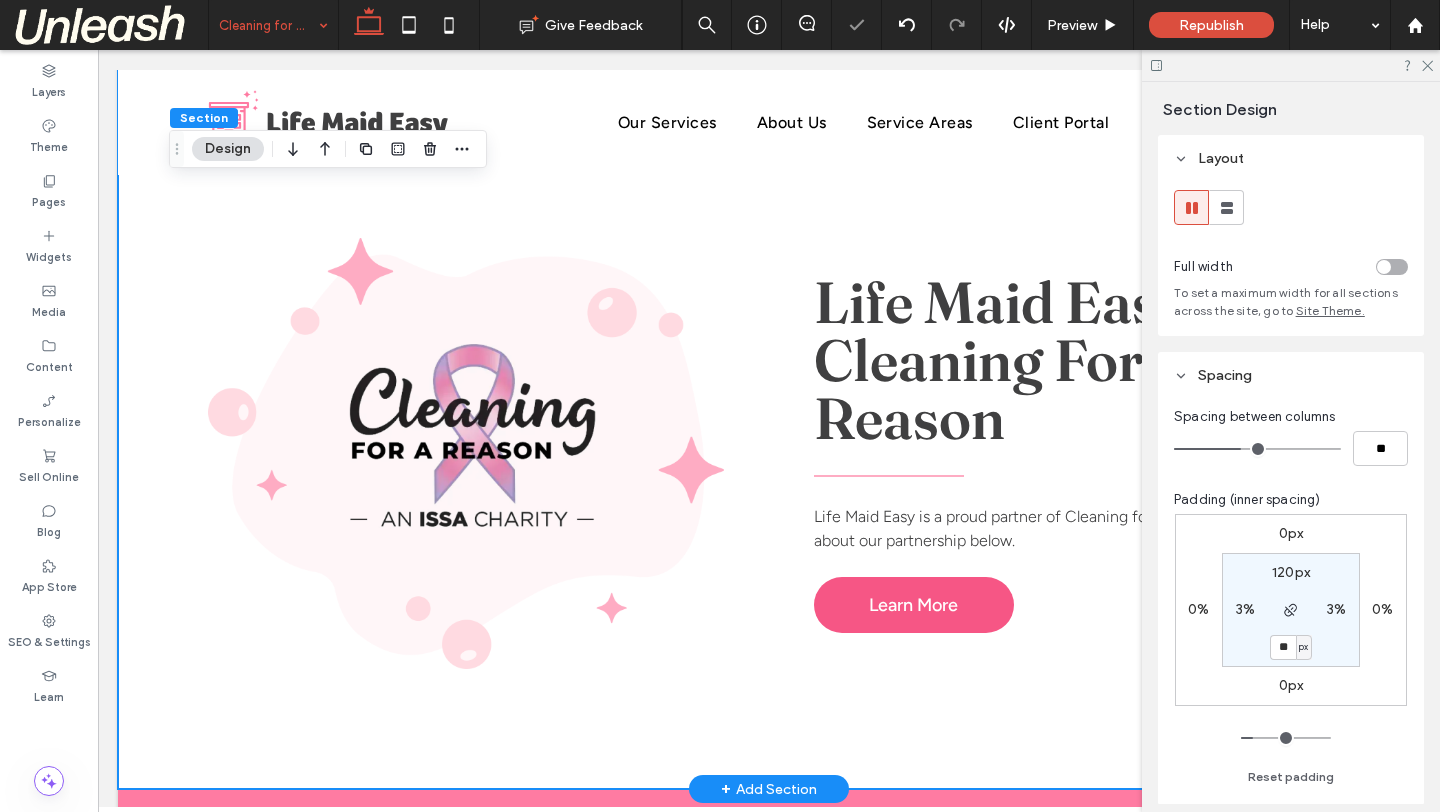 scroll, scrollTop: 3990, scrollLeft: 0, axis: vertical 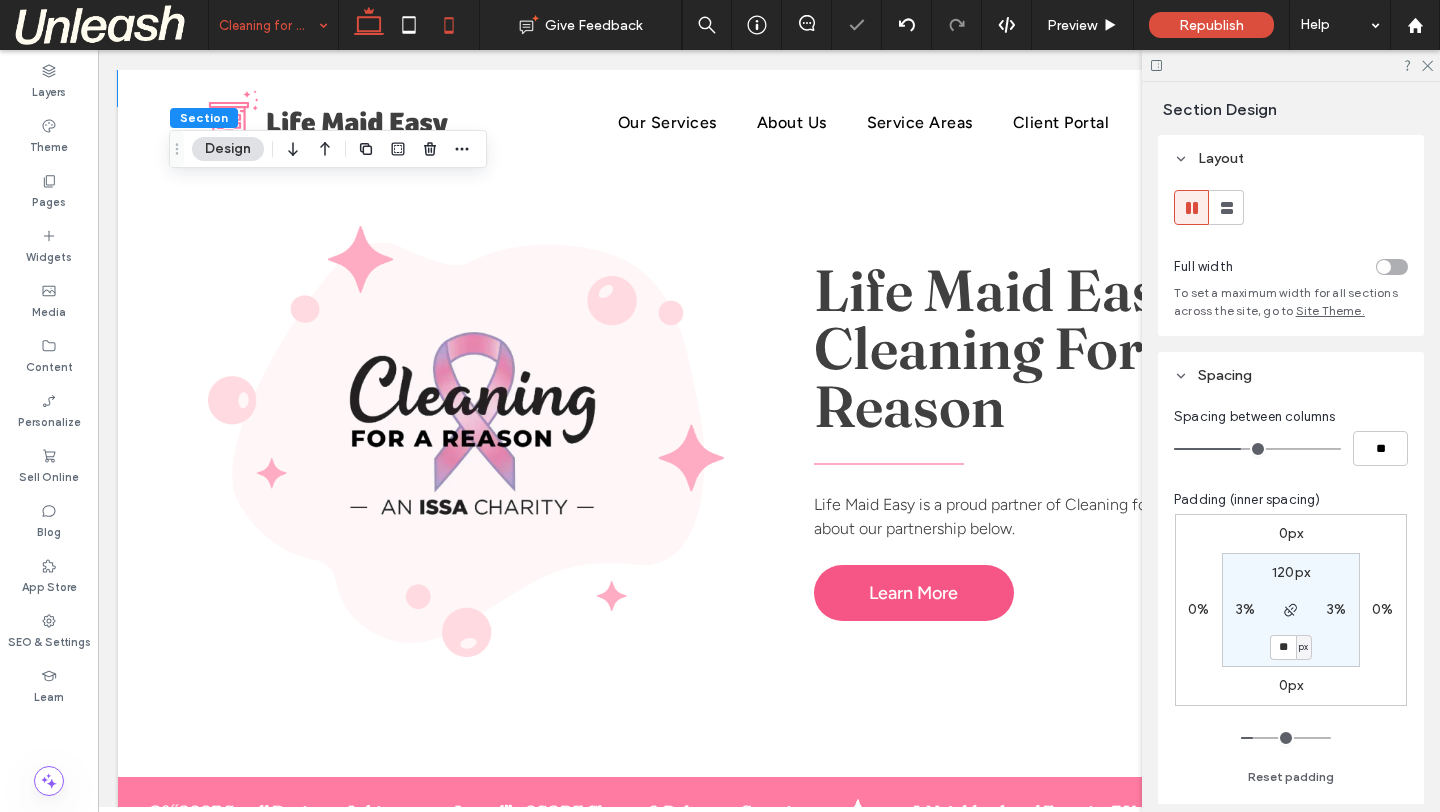 click 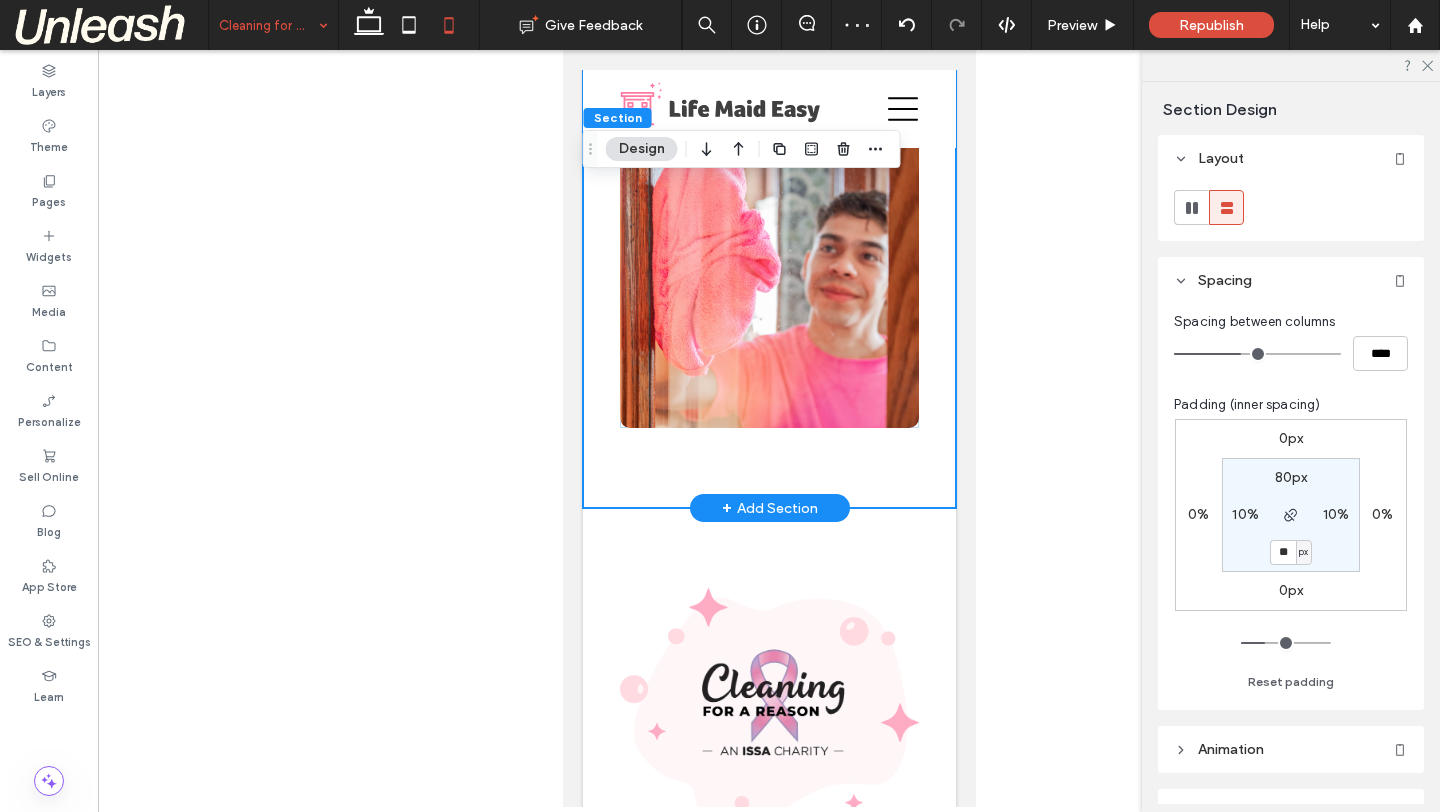 scroll, scrollTop: 4031, scrollLeft: 0, axis: vertical 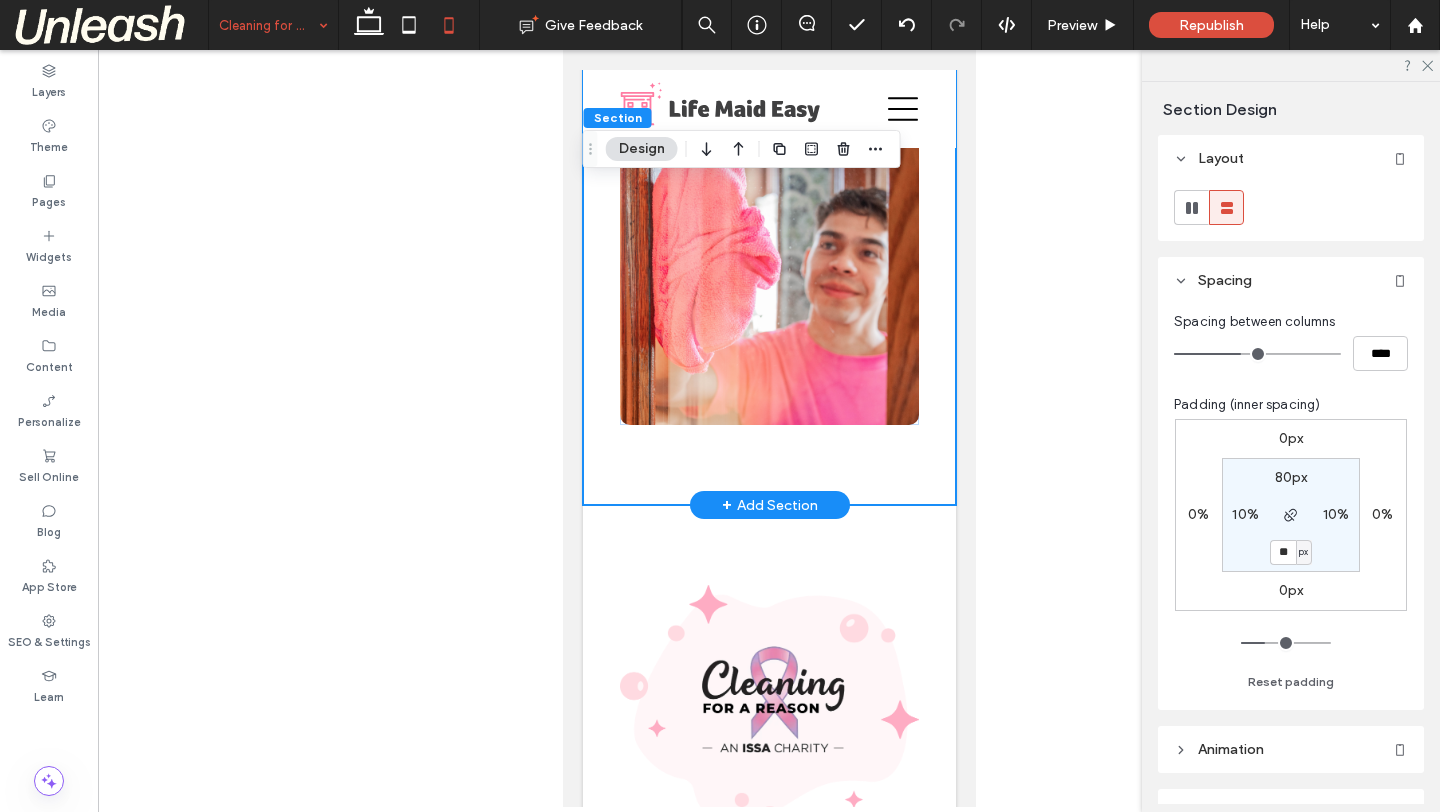 click on "Why It Matters
This partnership is more than a service — it’s a way for us to give back to the community we love. Life Maid Easy is family-owned and community-focused, and we believe in showing up for our neighbors during the times they need it most. We are grateful for the opportunity to help ease the day-to-day challenges that cancer patients face, and proud to be part of a network making a difference across the country. Whether you’re a patient, a caregiver, or a community member, we invite you to help spread the word about this im ﻿ portant program." at bounding box center [768, 15] 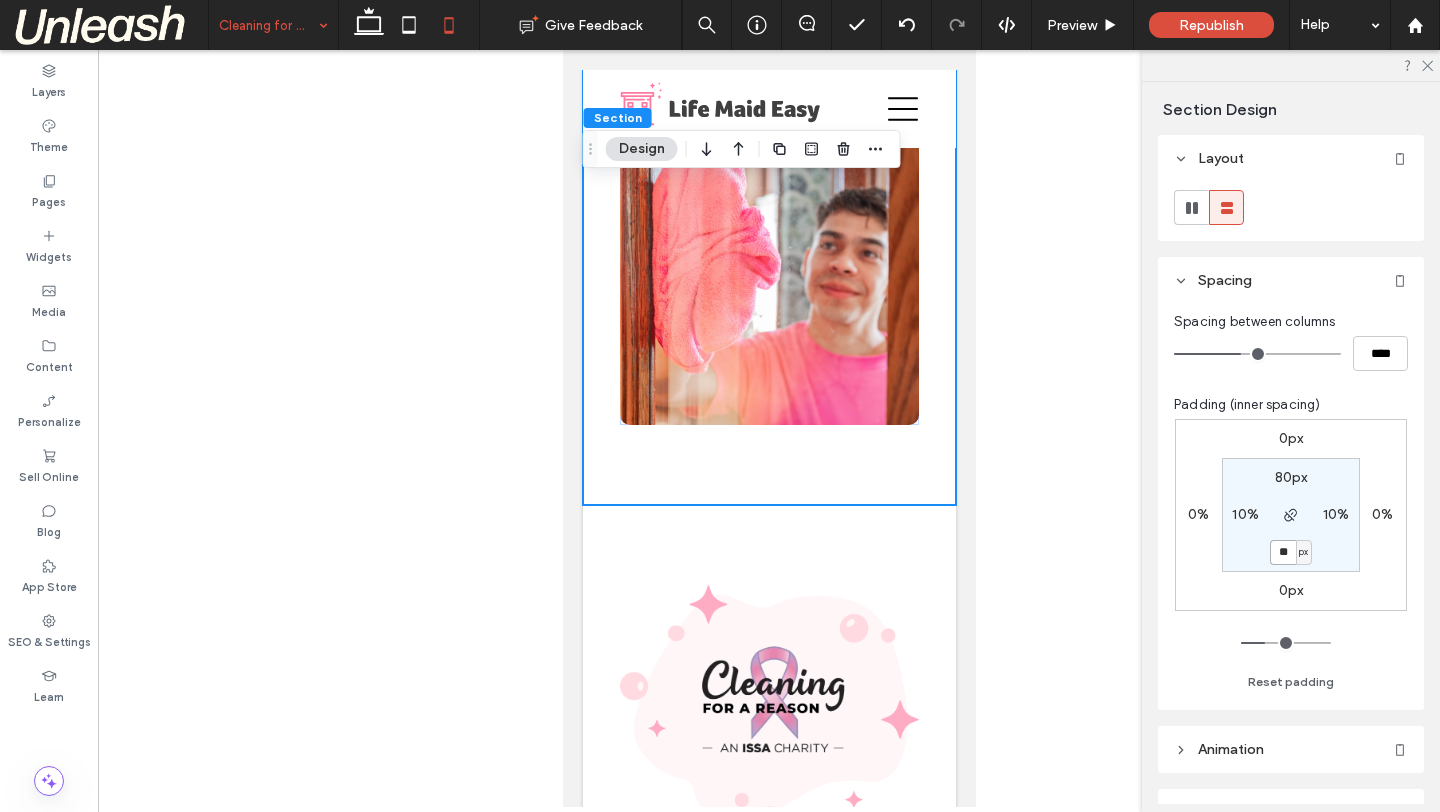 click on "**" at bounding box center (1283, 552) 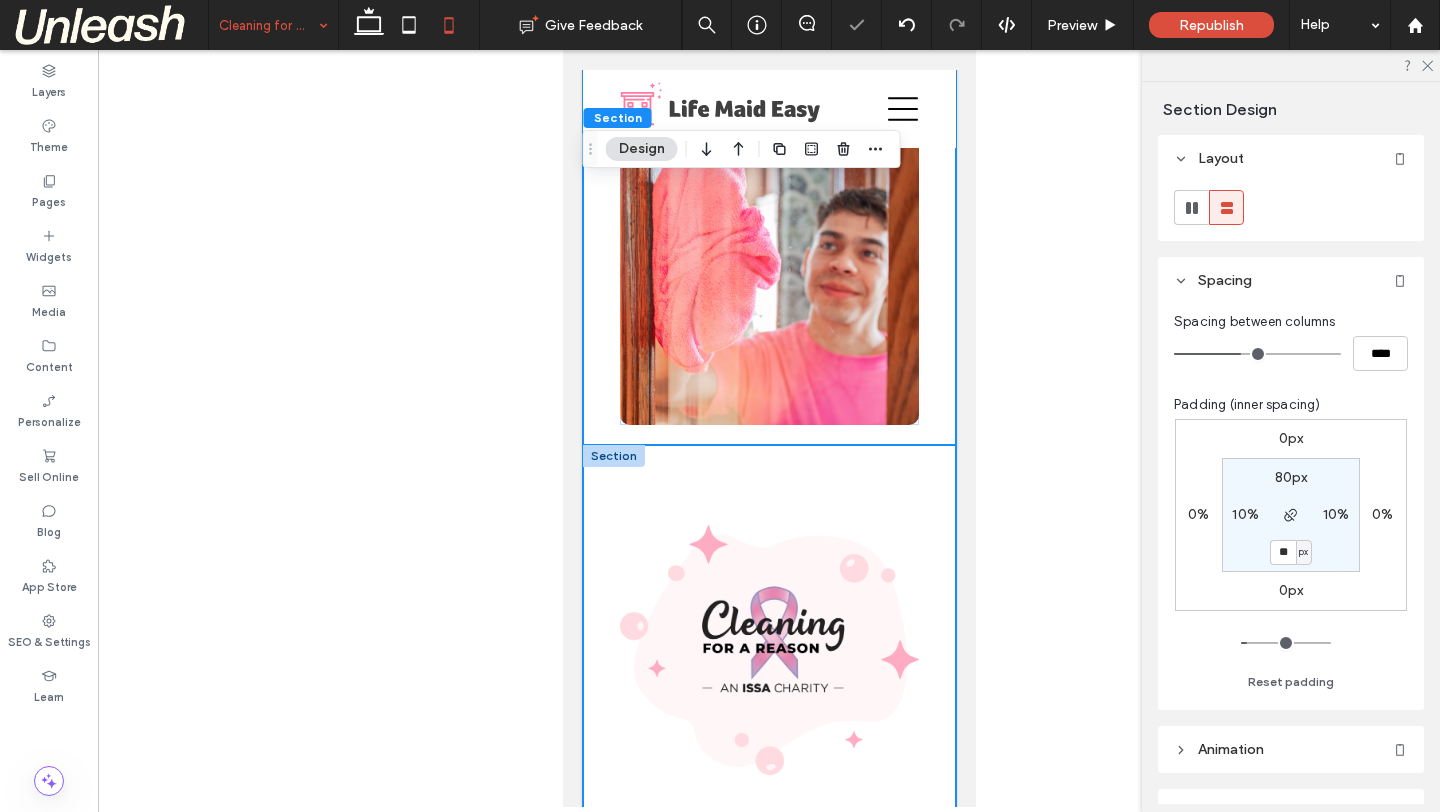 click on "Life Maid Easy and Cleaning For a Reason
Life Maid Easy is a proud partner of Cleaning for a Reason. Read more about our partnership below.
Learn More" at bounding box center (768, 834) 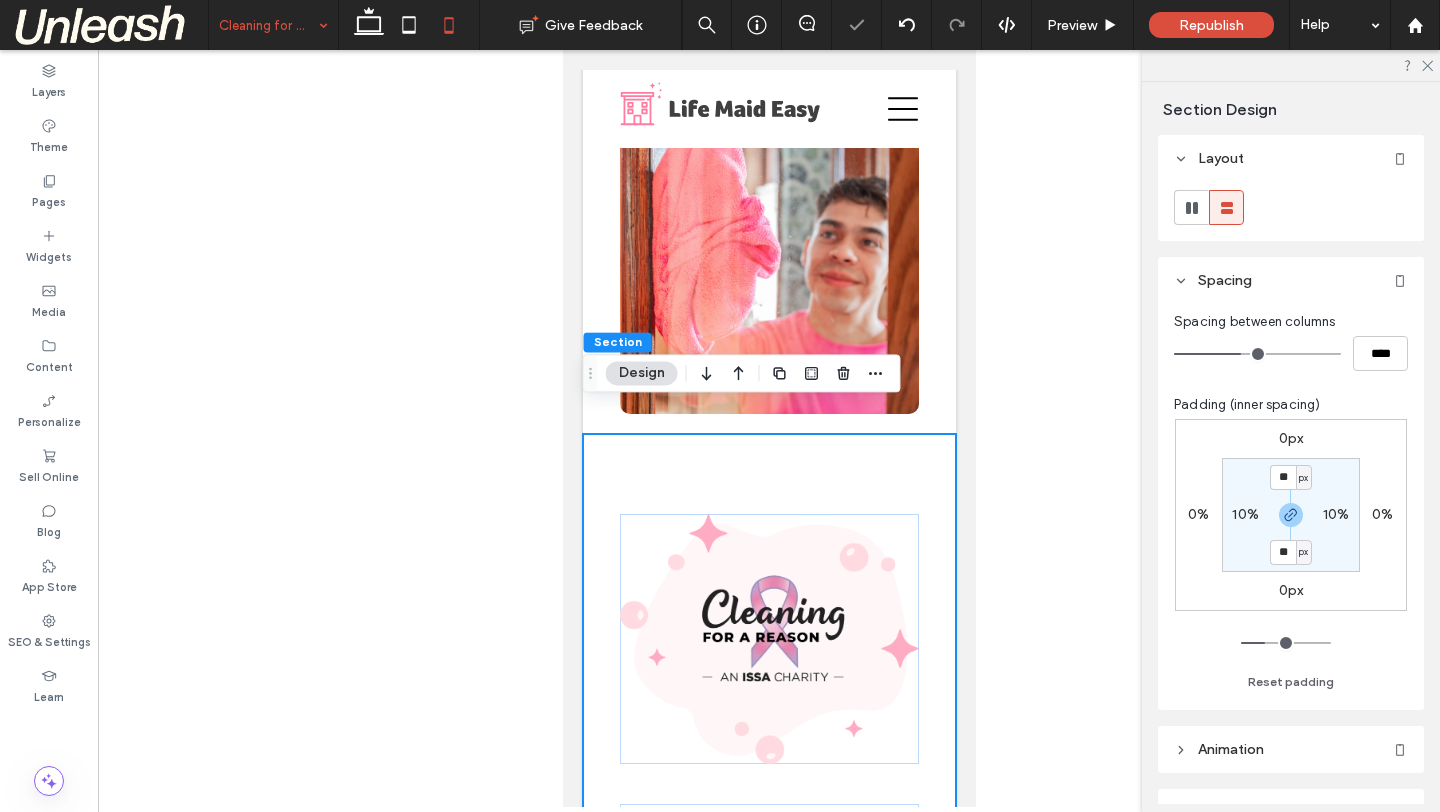 scroll, scrollTop: 4040, scrollLeft: 0, axis: vertical 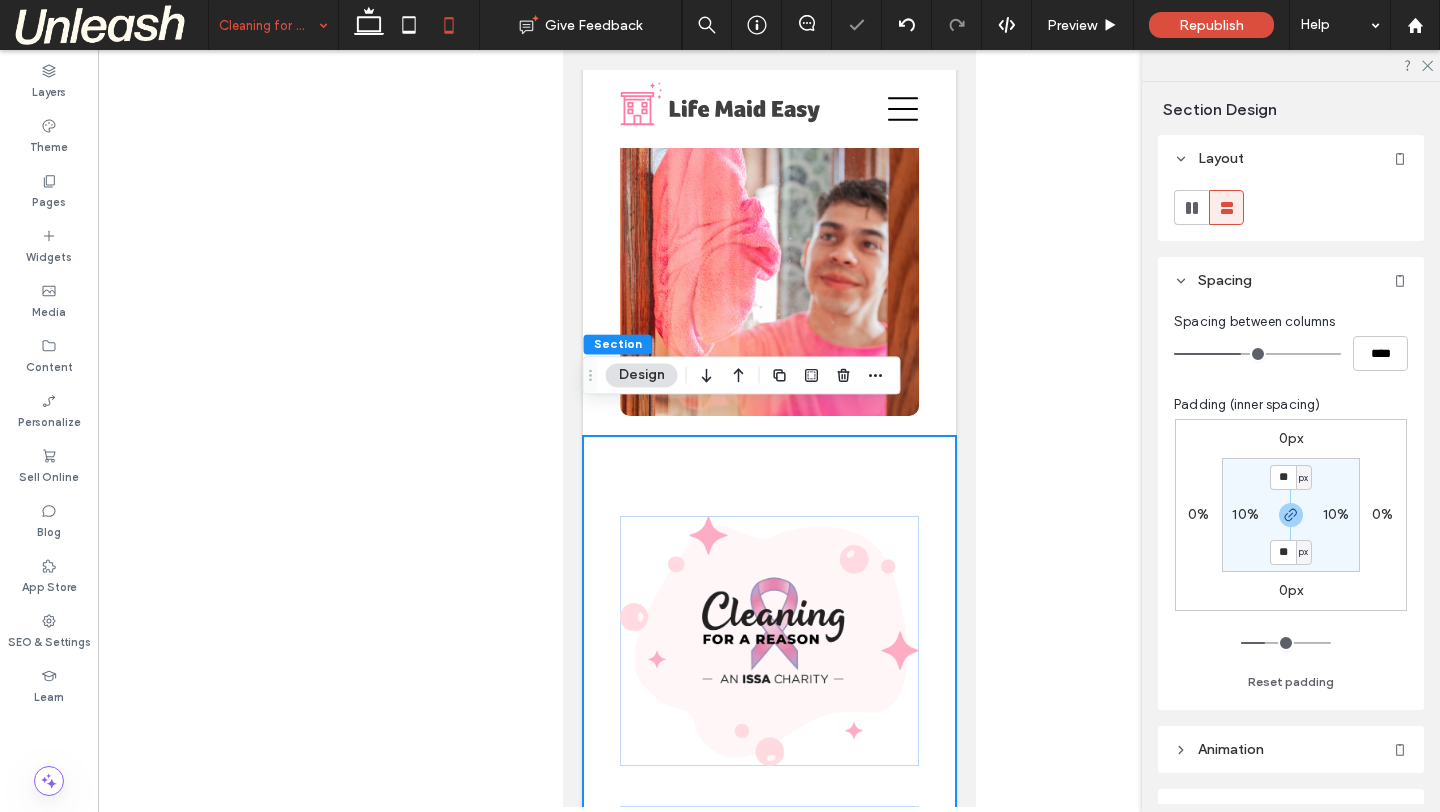 click on "Life Maid Easy and Cleaning For a Reason
Life Maid Easy is a proud partner of Cleaning for a Reason. Read more about our partnership below.
Learn More" at bounding box center [768, 825] 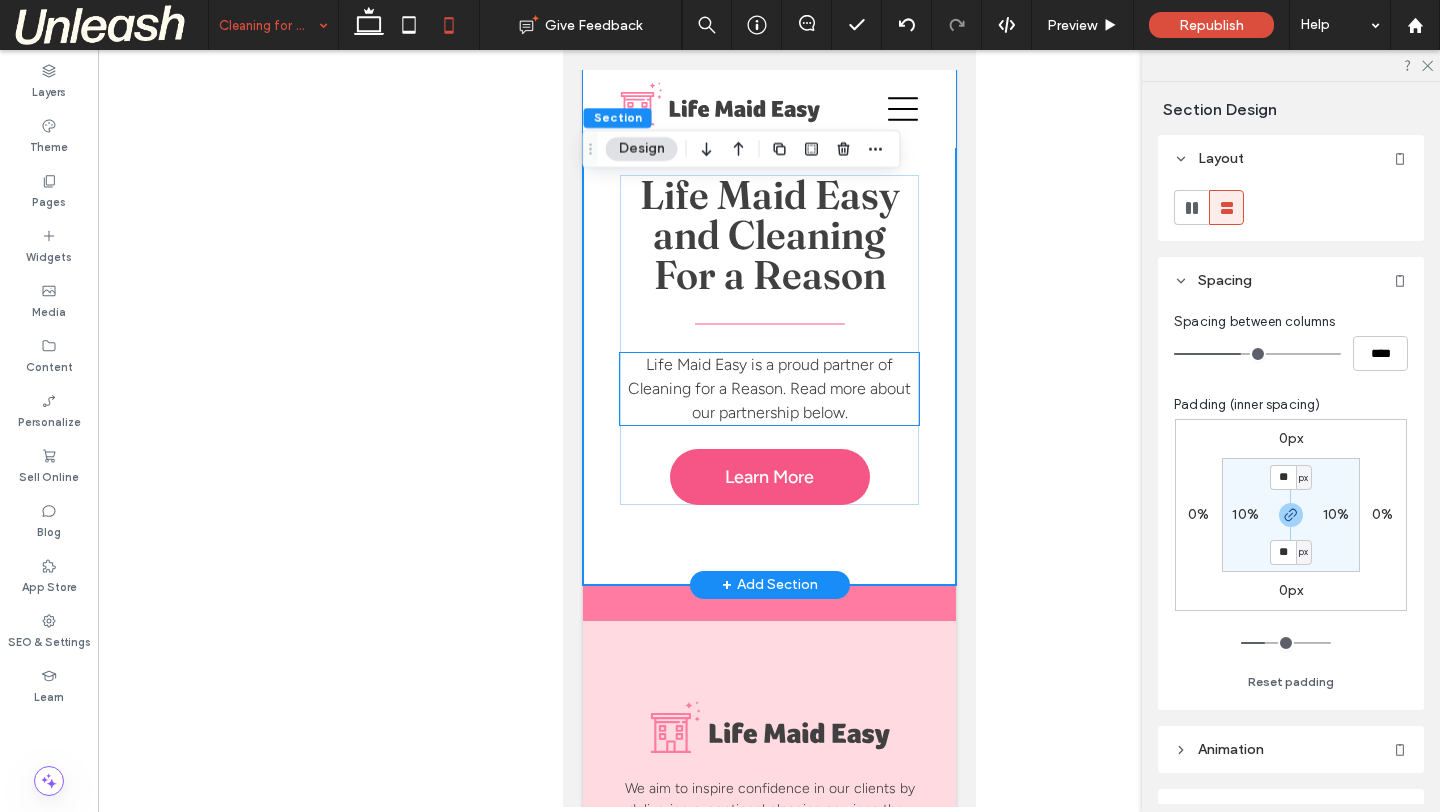 scroll, scrollTop: 4673, scrollLeft: 0, axis: vertical 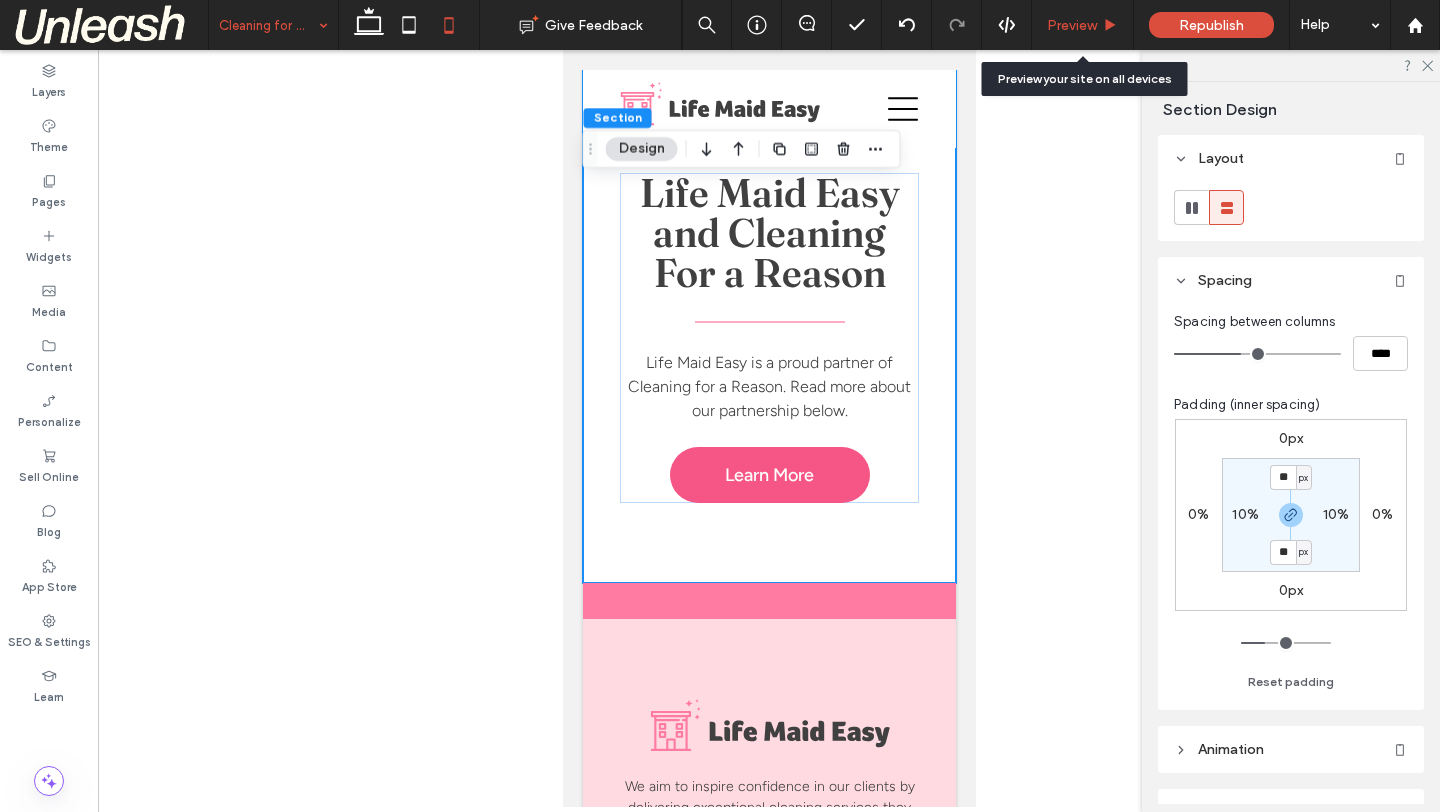 click on "Preview" at bounding box center [1083, 25] 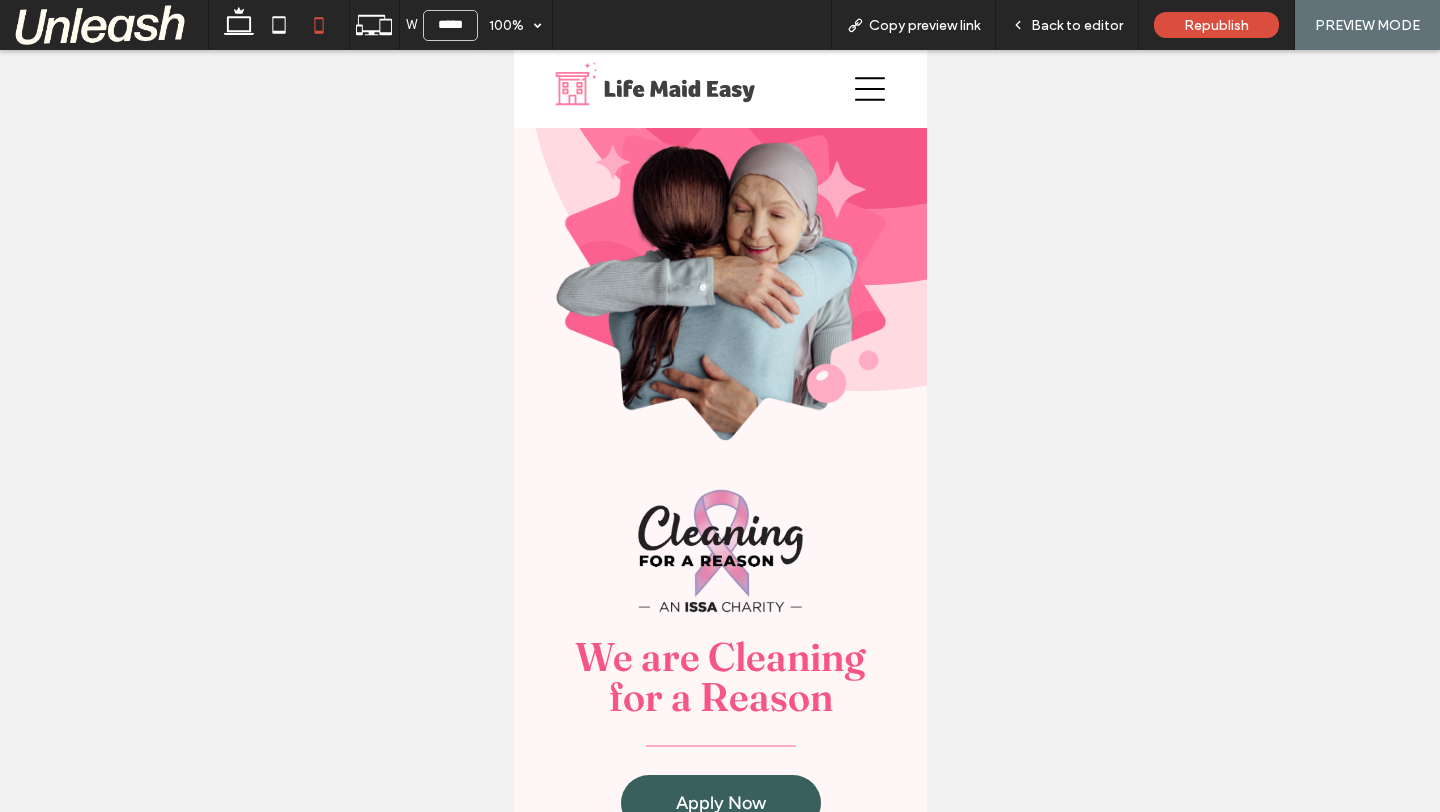 scroll, scrollTop: 0, scrollLeft: 0, axis: both 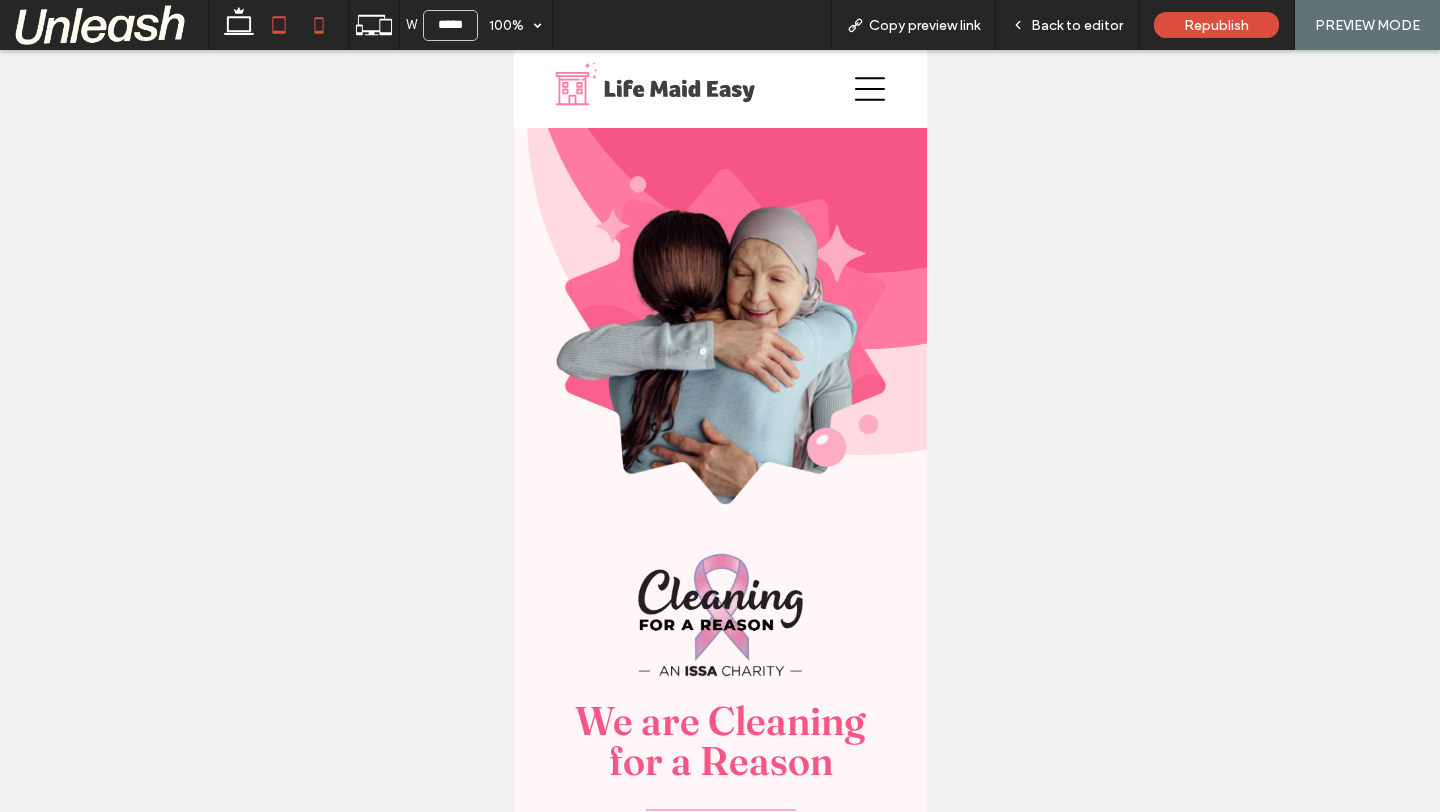 click 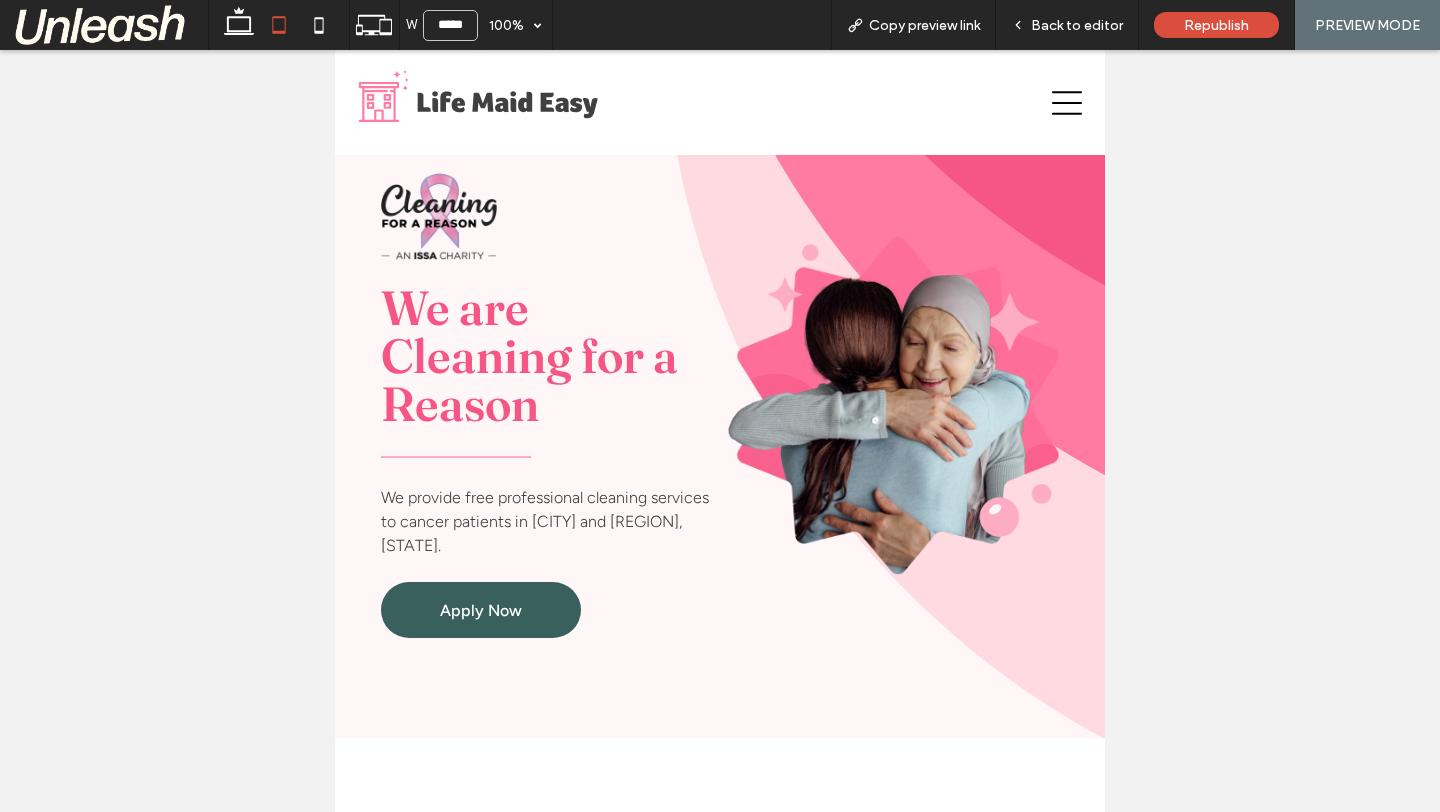 scroll, scrollTop: 0, scrollLeft: 0, axis: both 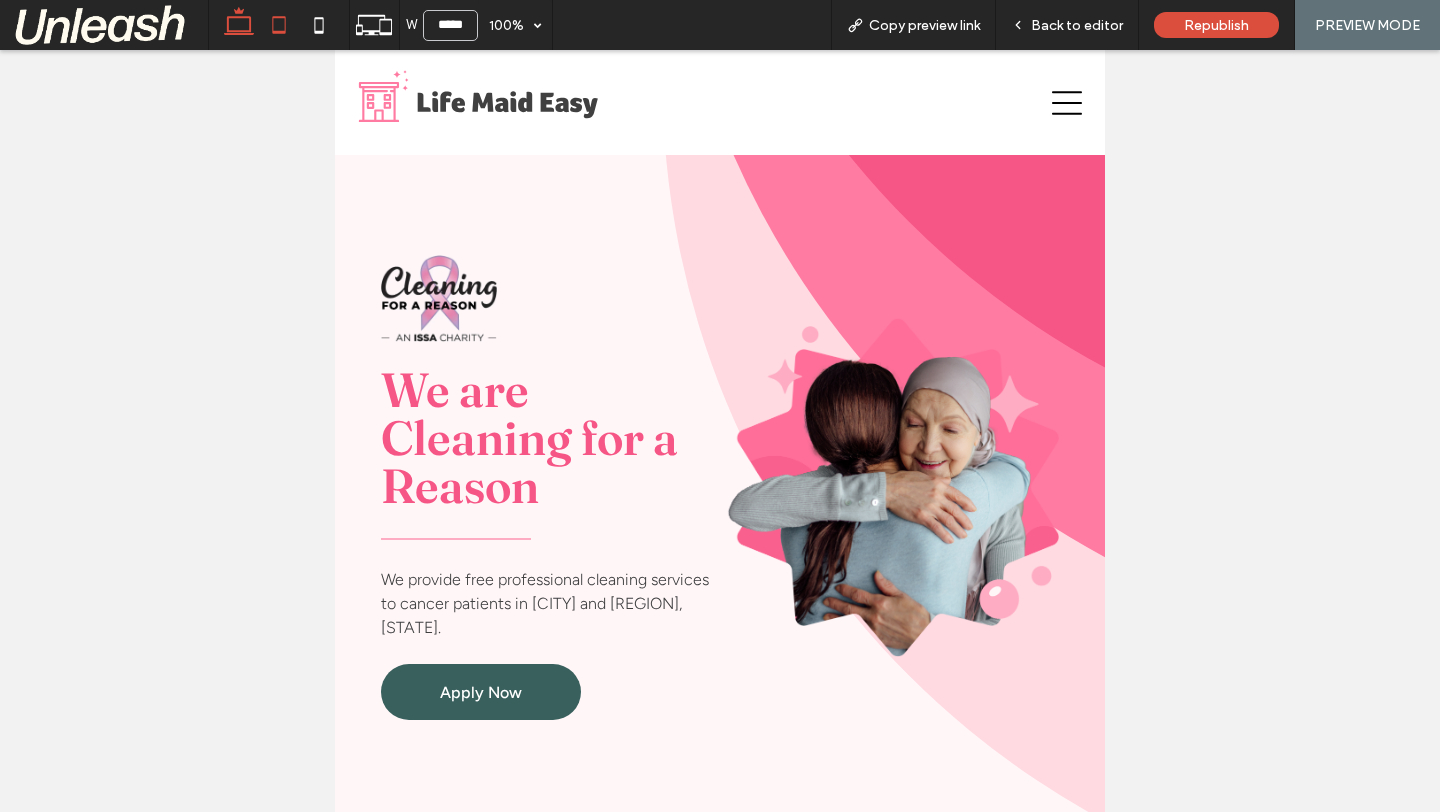 click 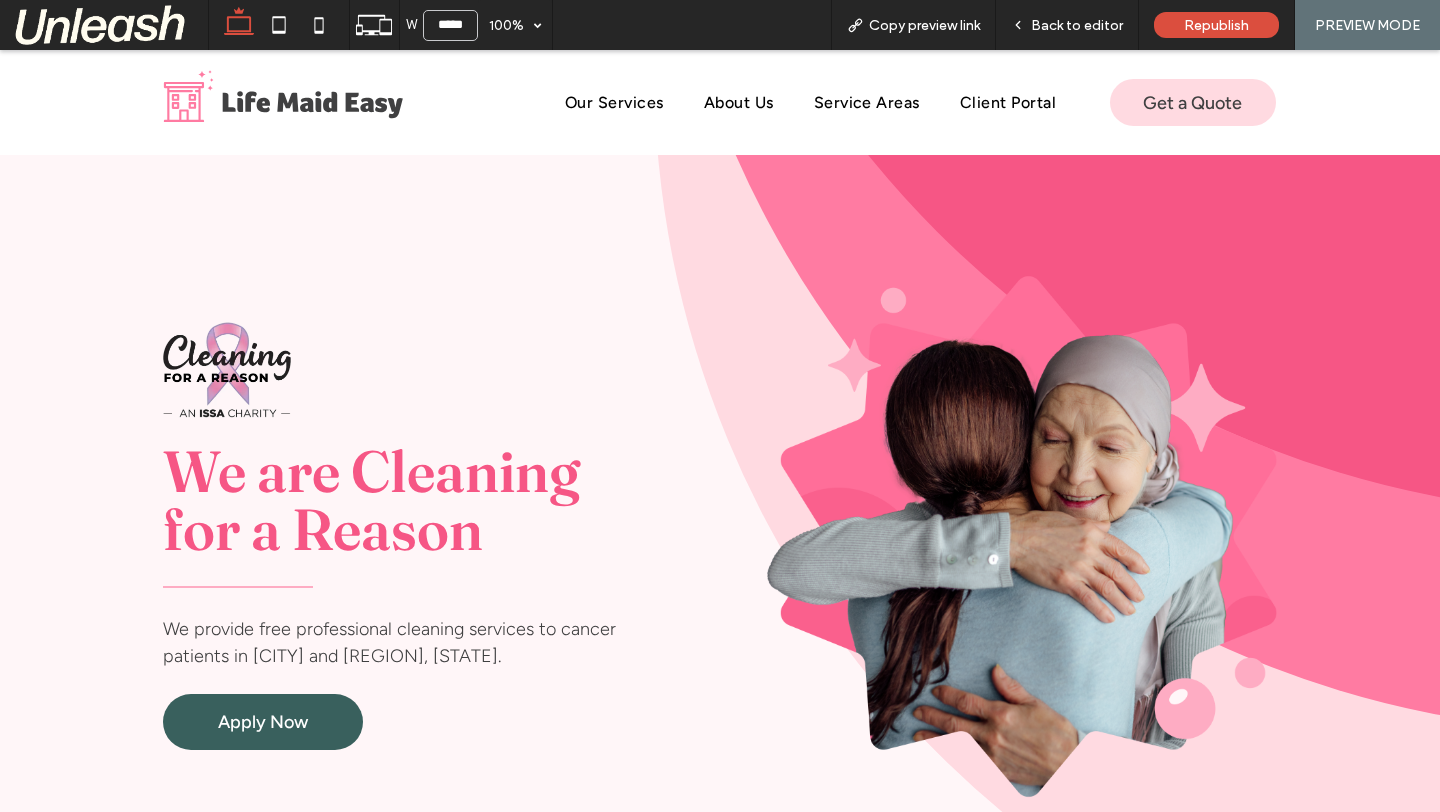 type on "******" 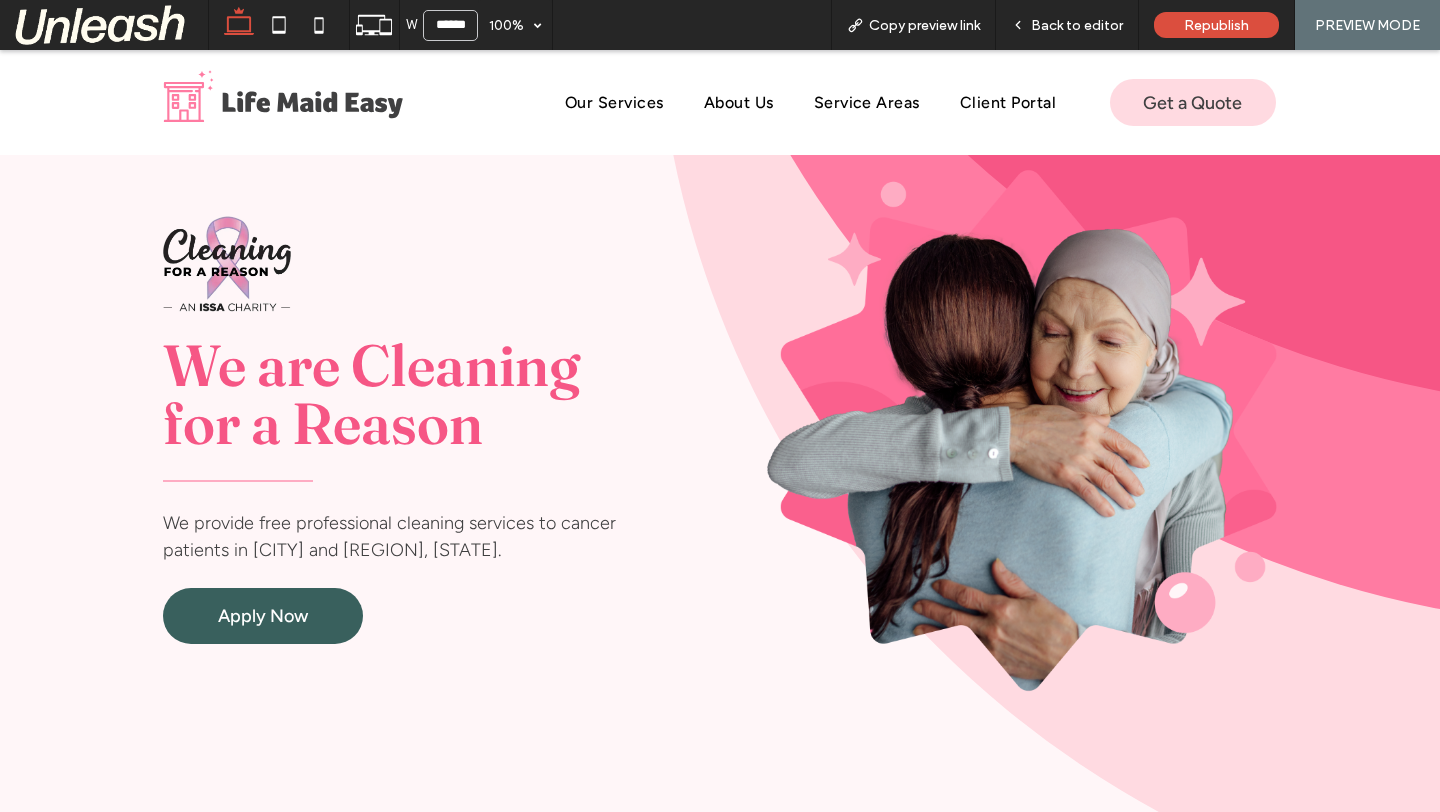 scroll, scrollTop: 0, scrollLeft: 0, axis: both 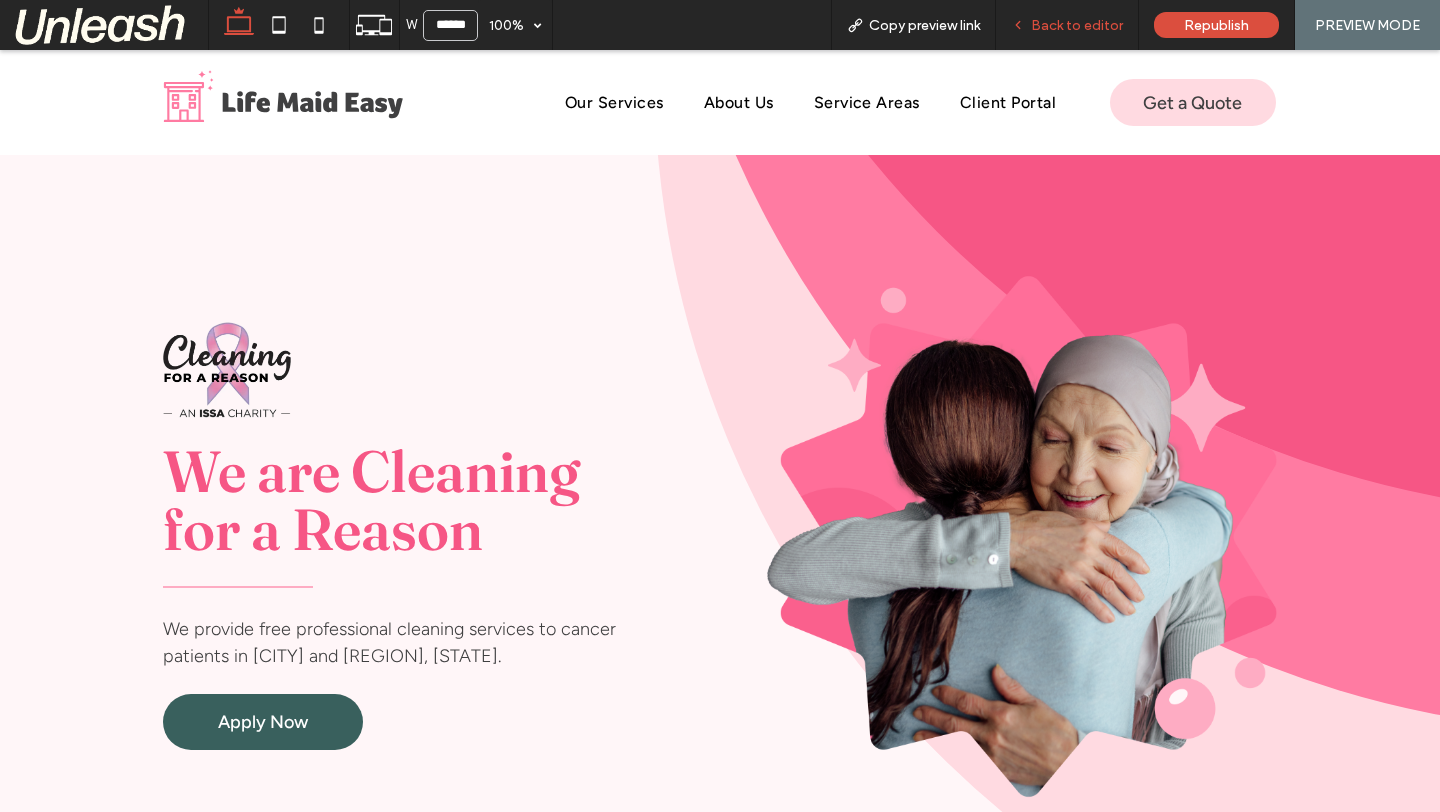 click on "Back to editor" at bounding box center [1077, 25] 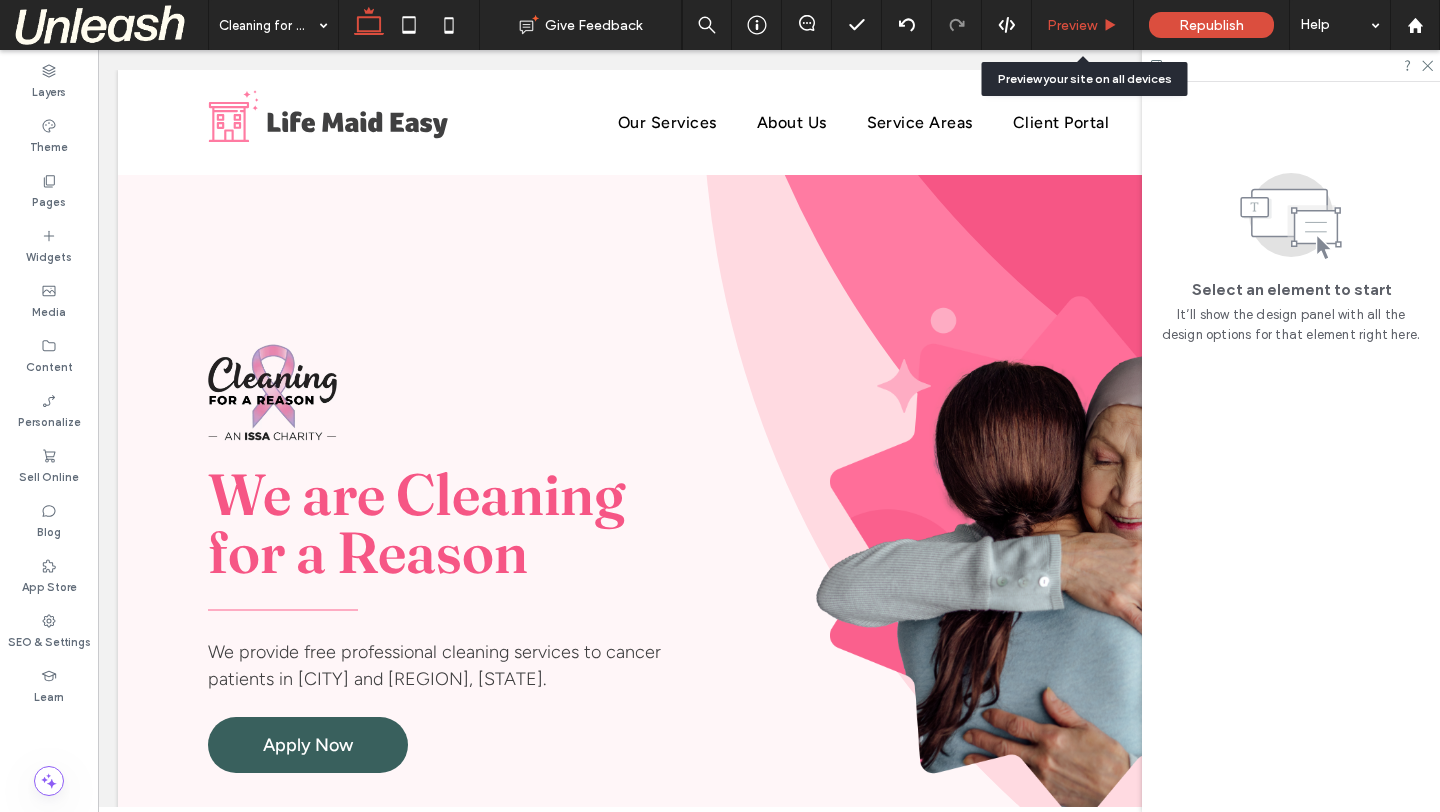 click on "Preview" at bounding box center [1072, 25] 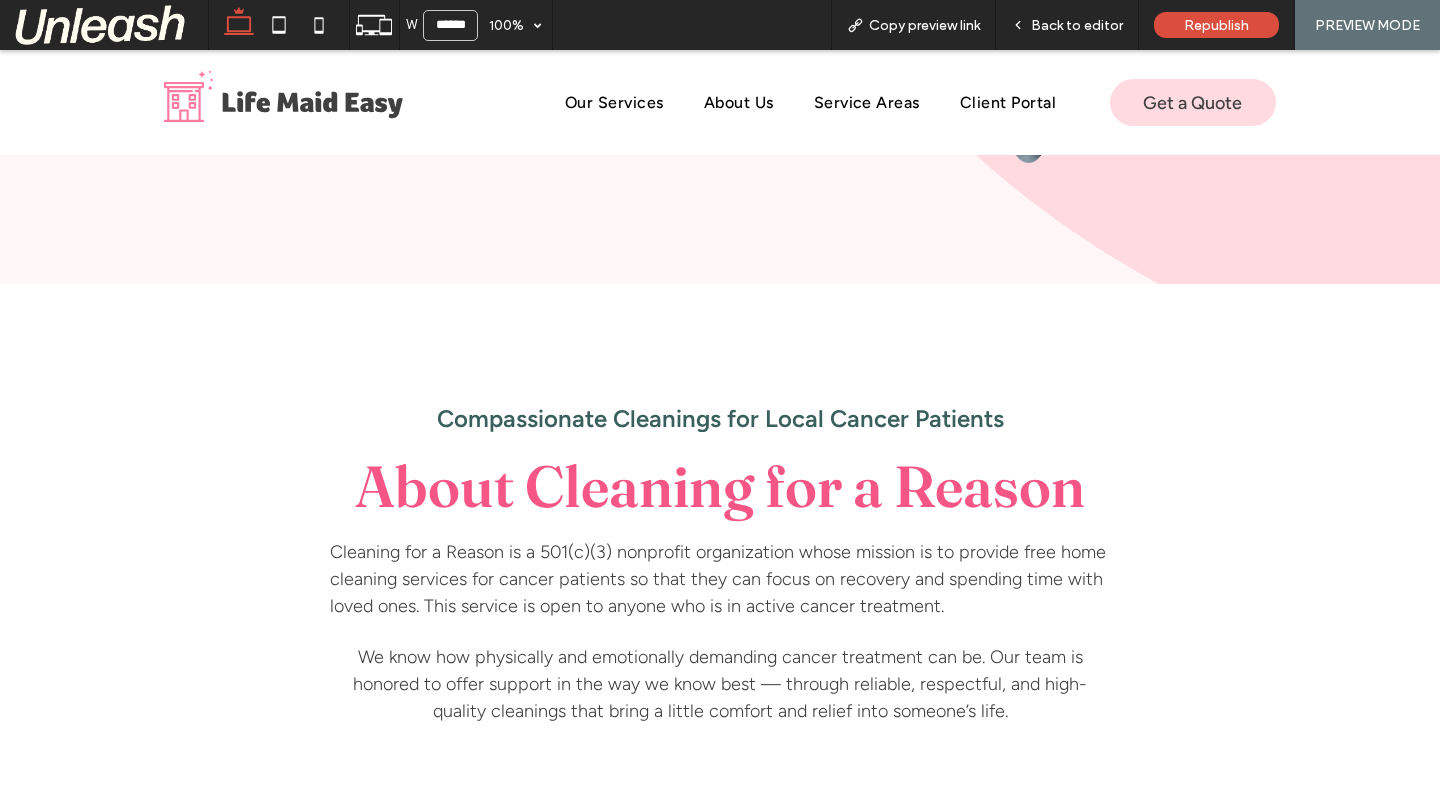 scroll, scrollTop: 0, scrollLeft: 0, axis: both 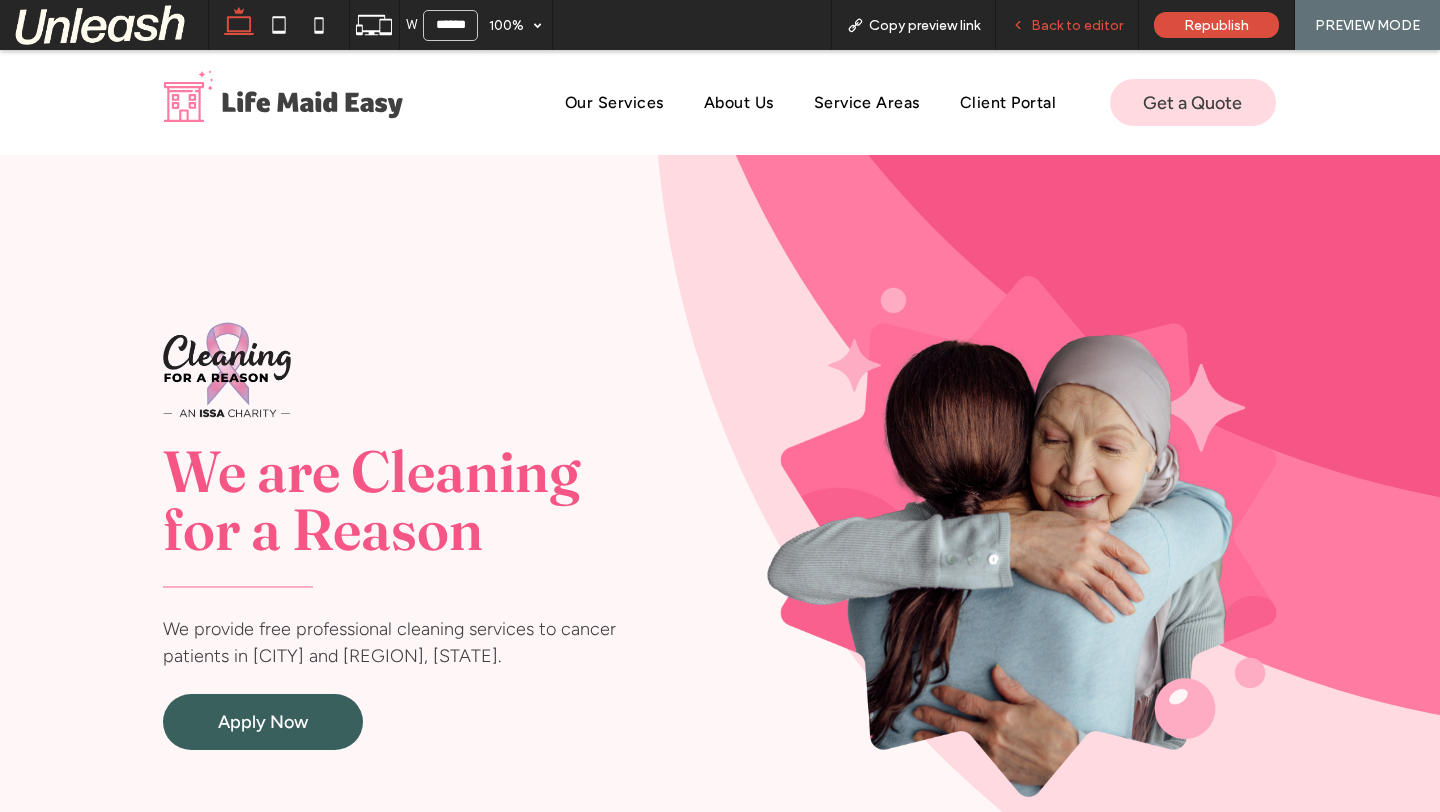 click on "Back to editor" at bounding box center (1077, 25) 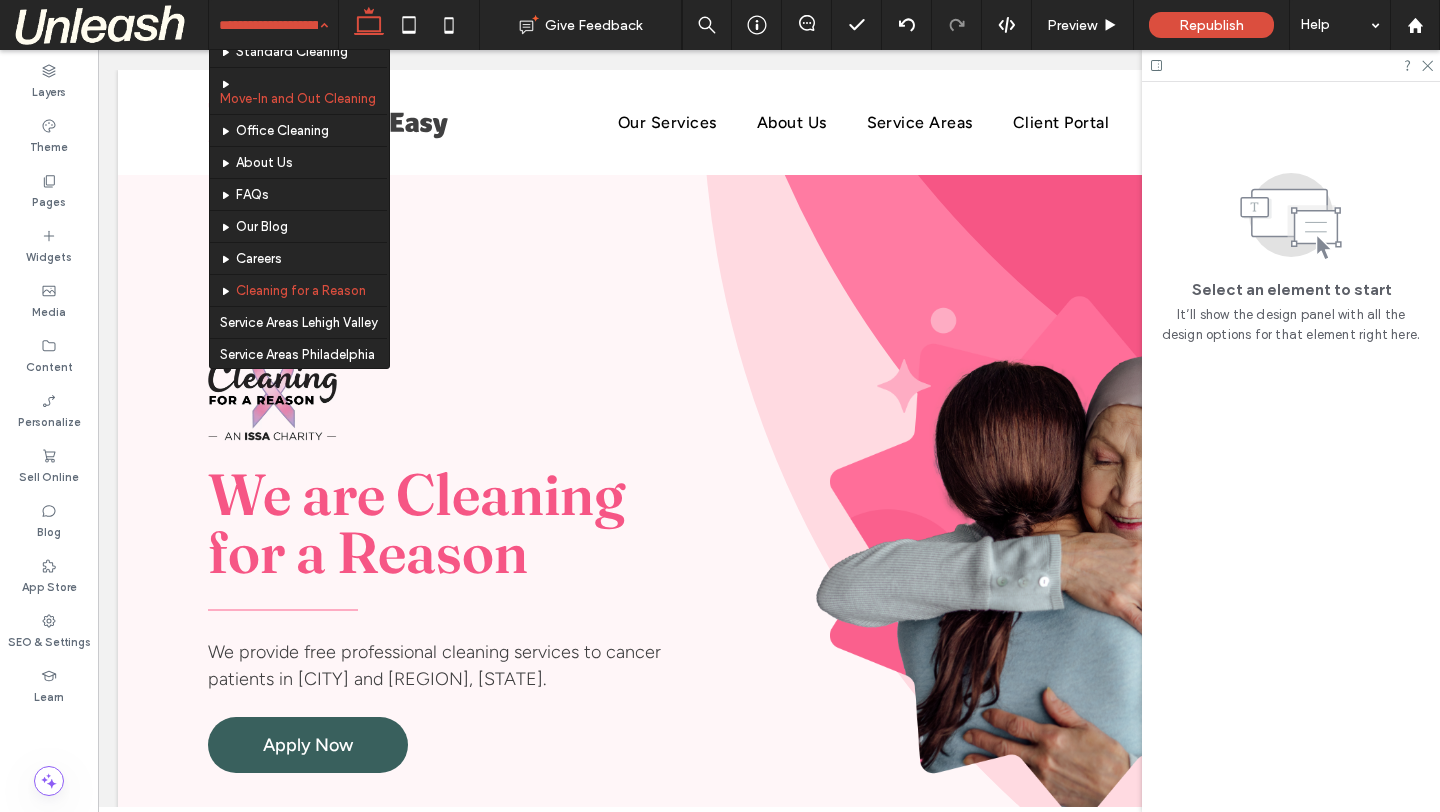 scroll, scrollTop: 160, scrollLeft: 0, axis: vertical 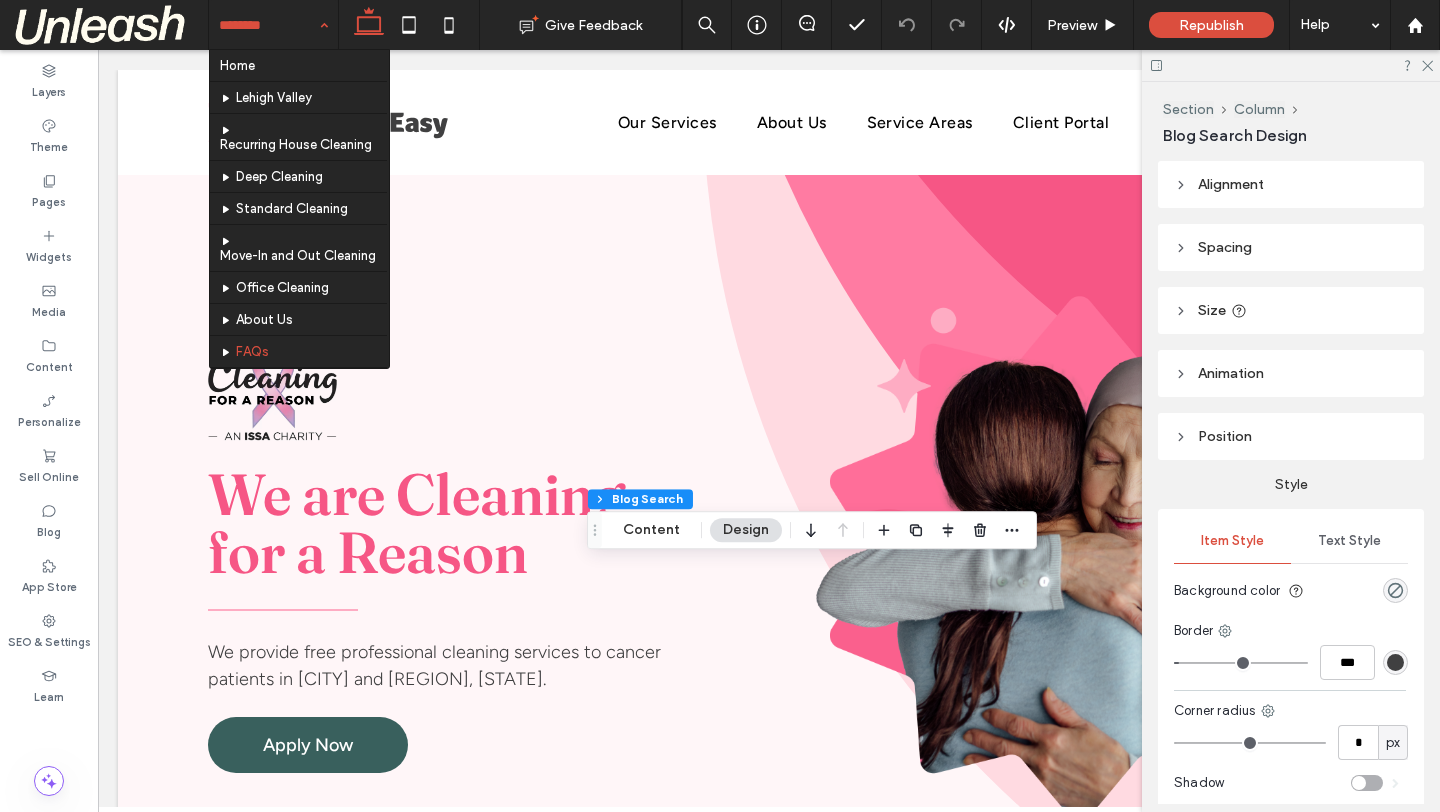 type on "***" 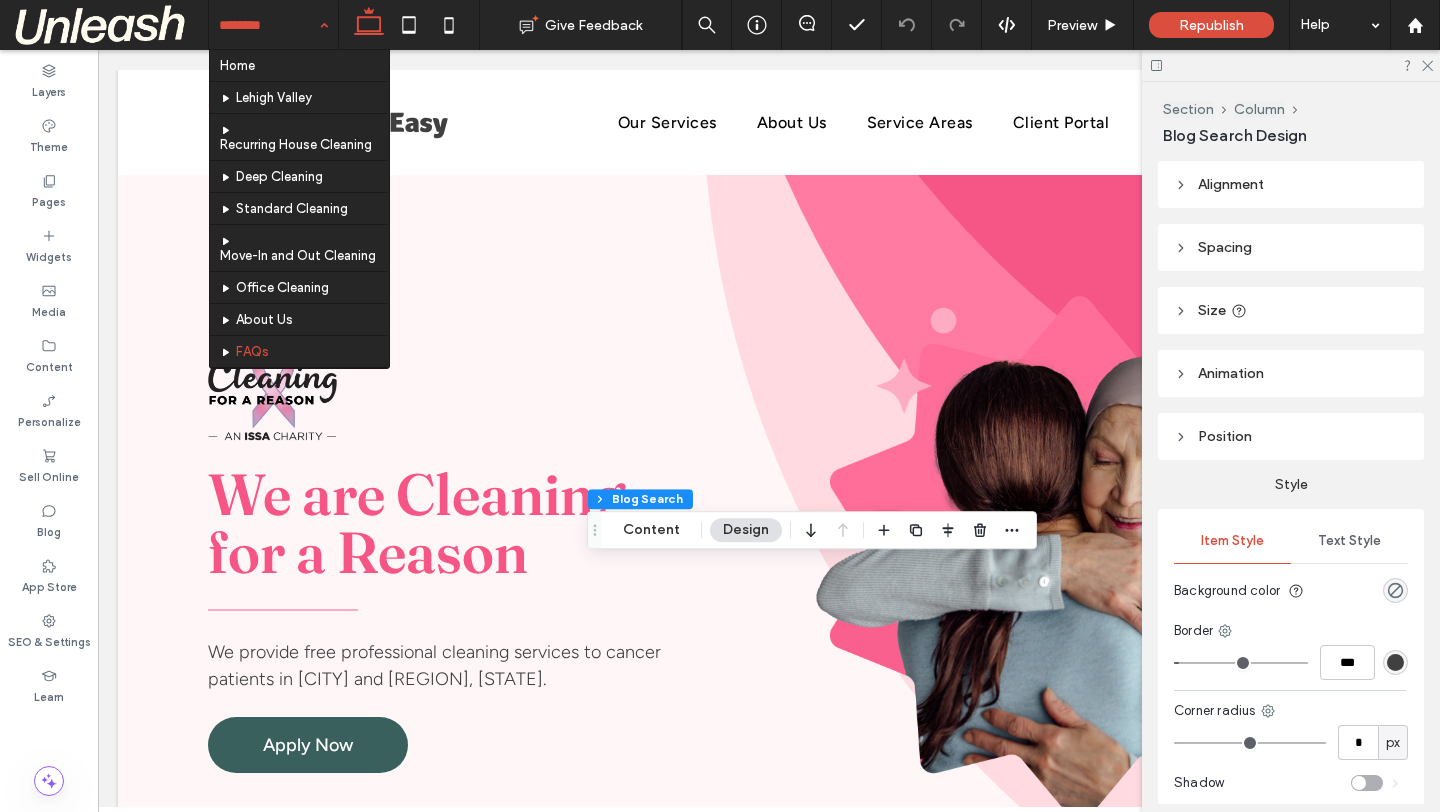 type on "***" 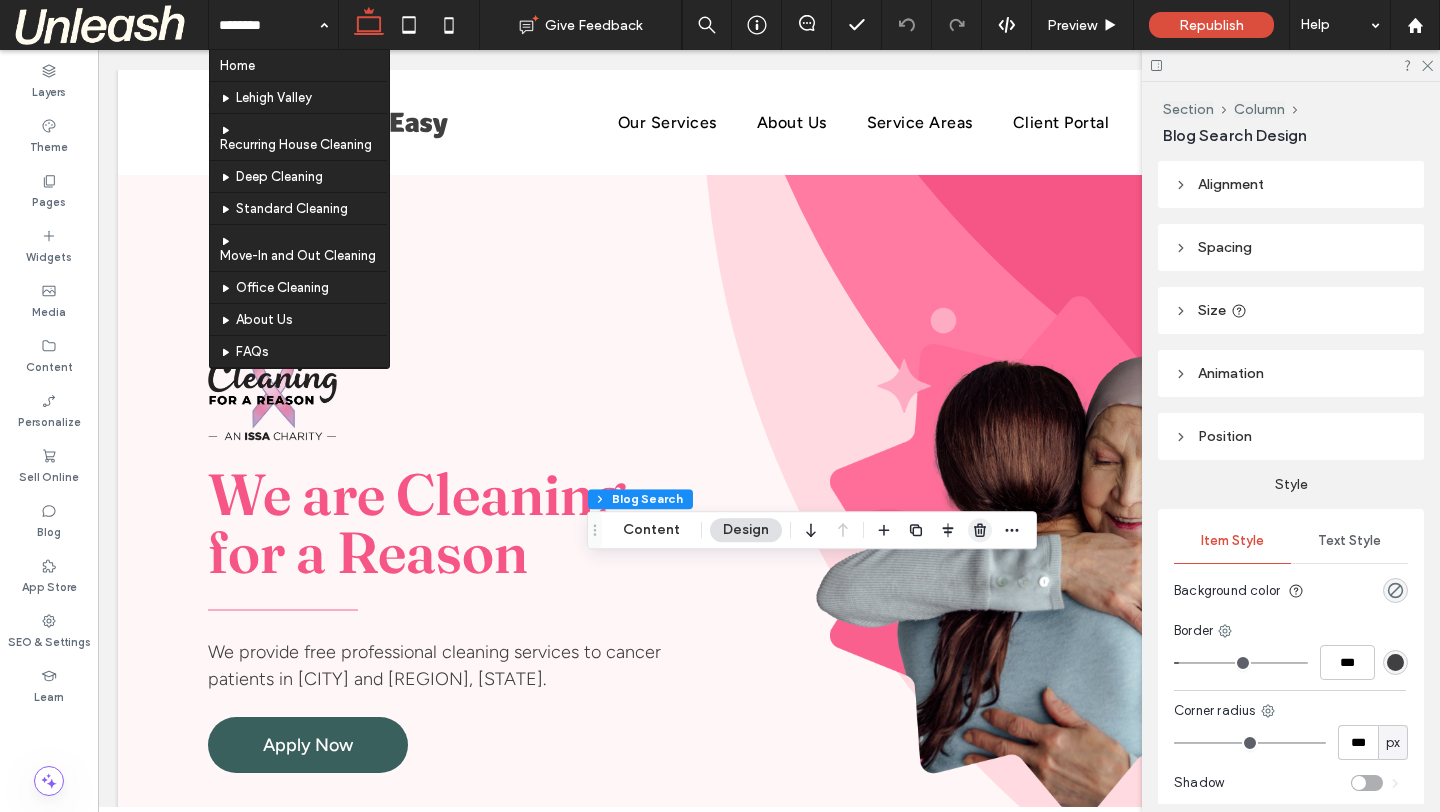 click 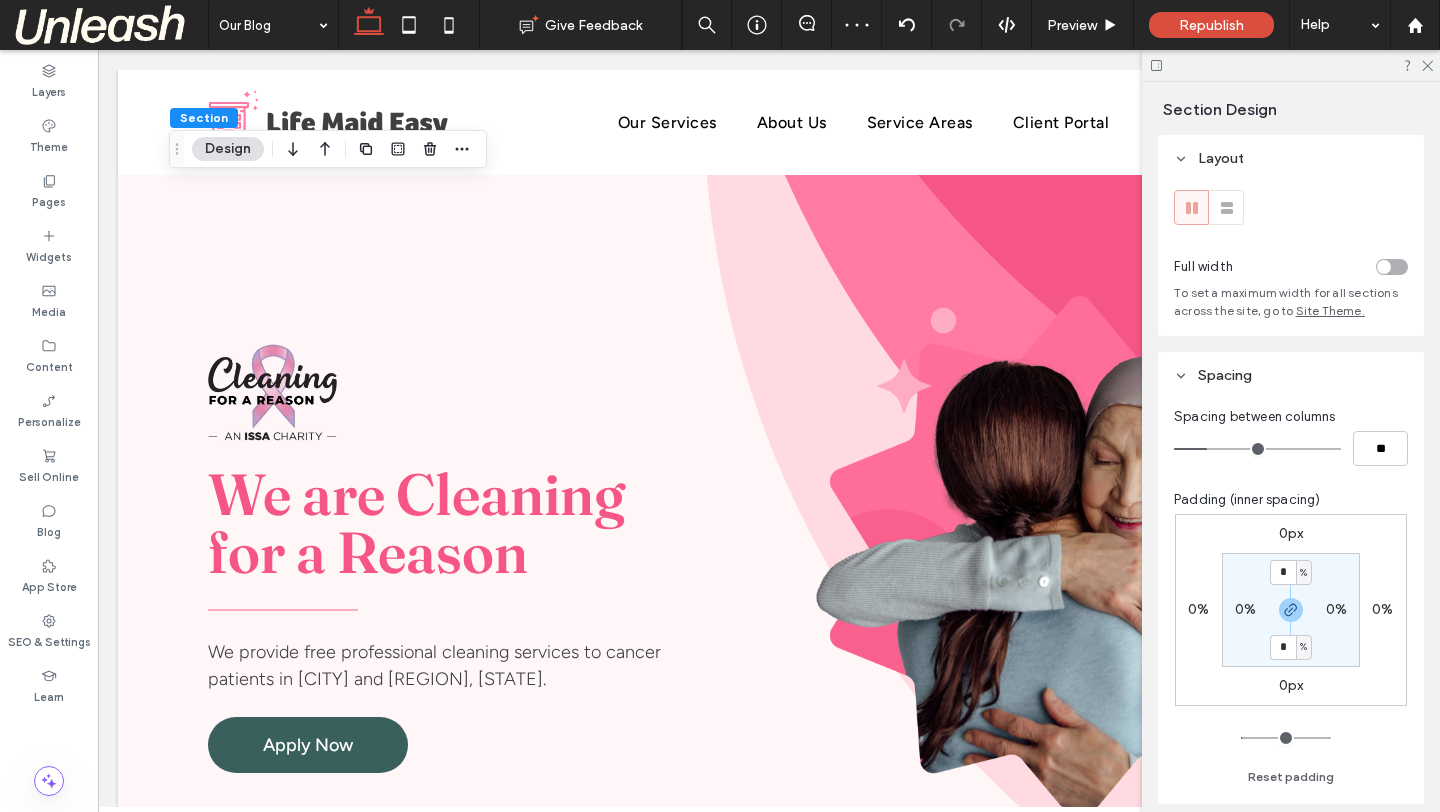 click on "0%" at bounding box center (1245, 609) 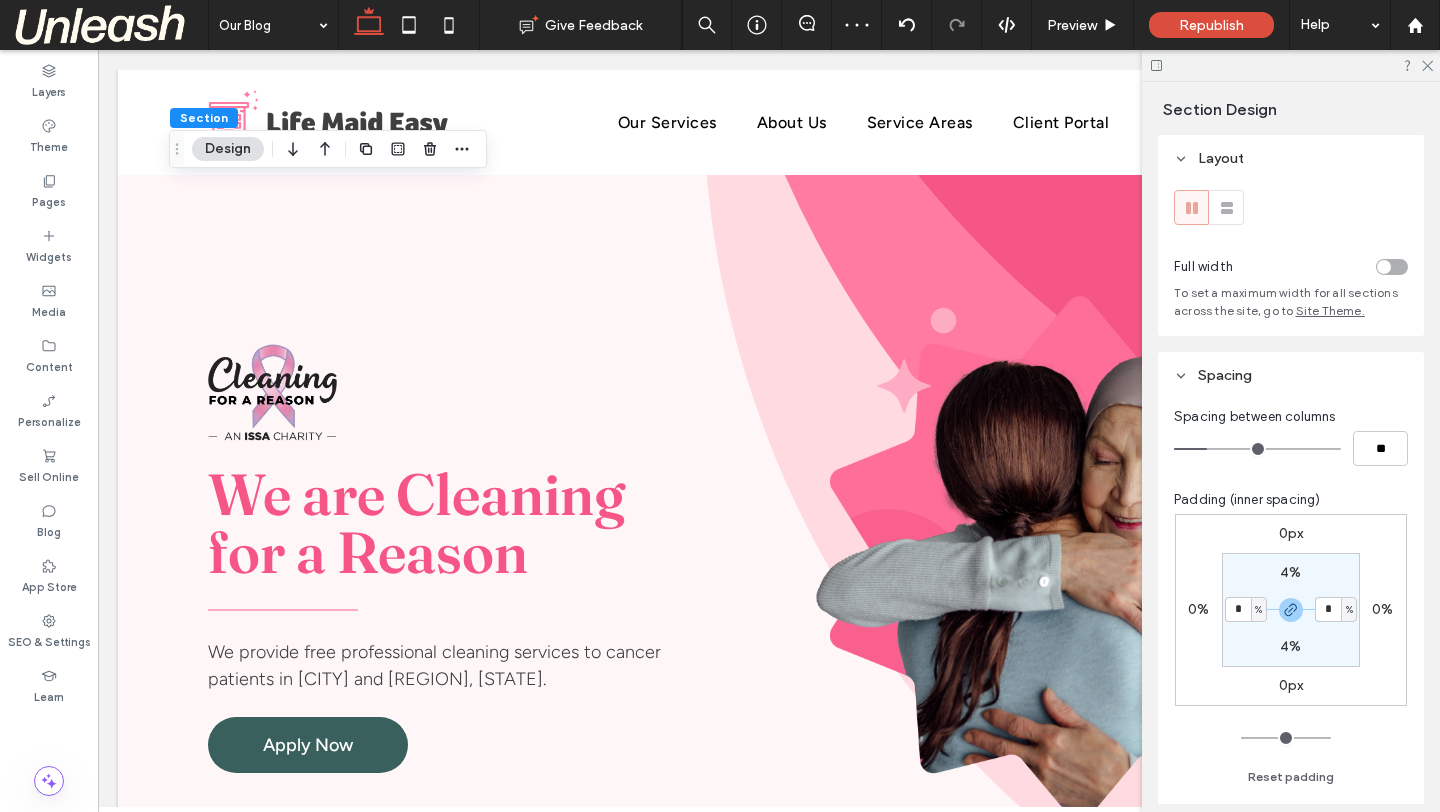type on "*" 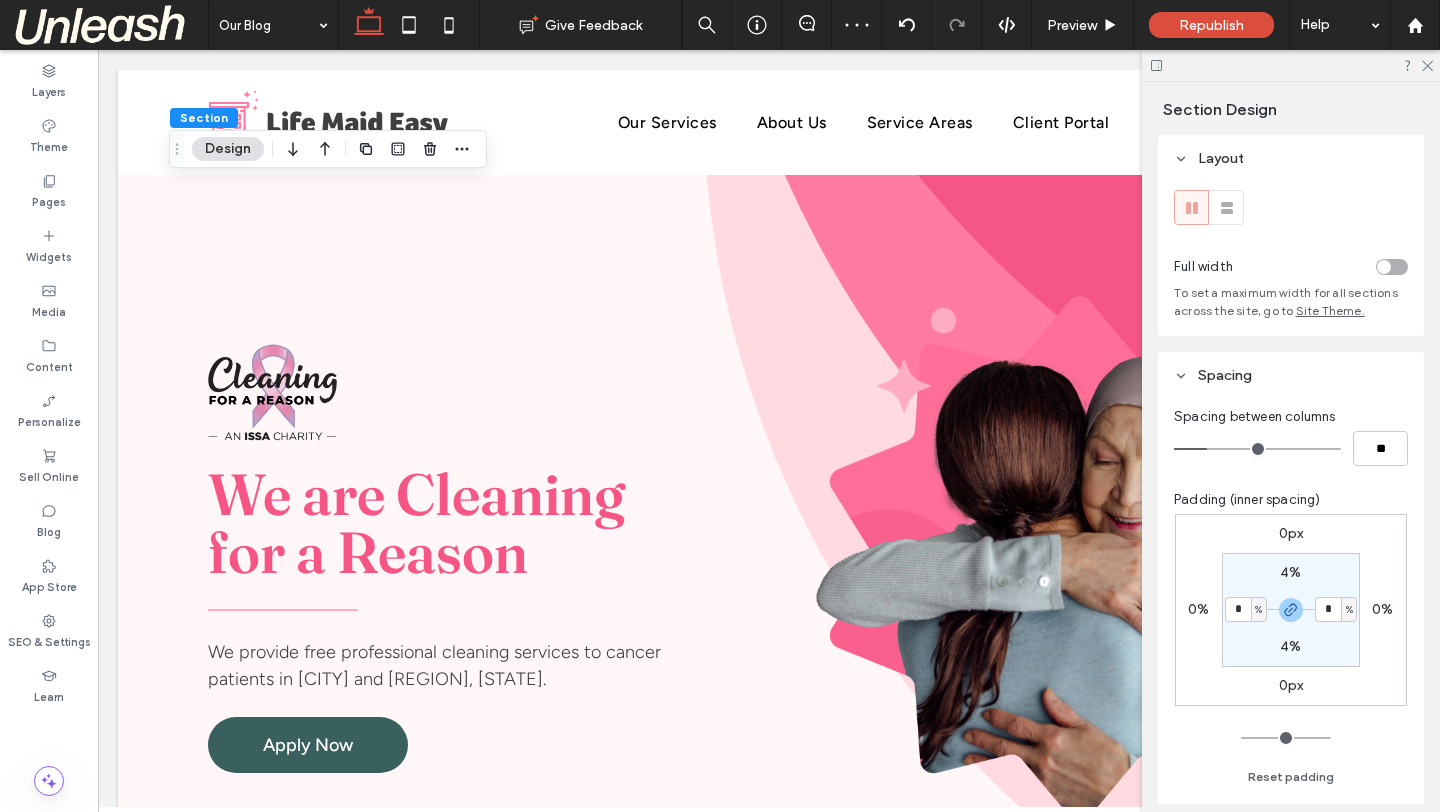 type on "*" 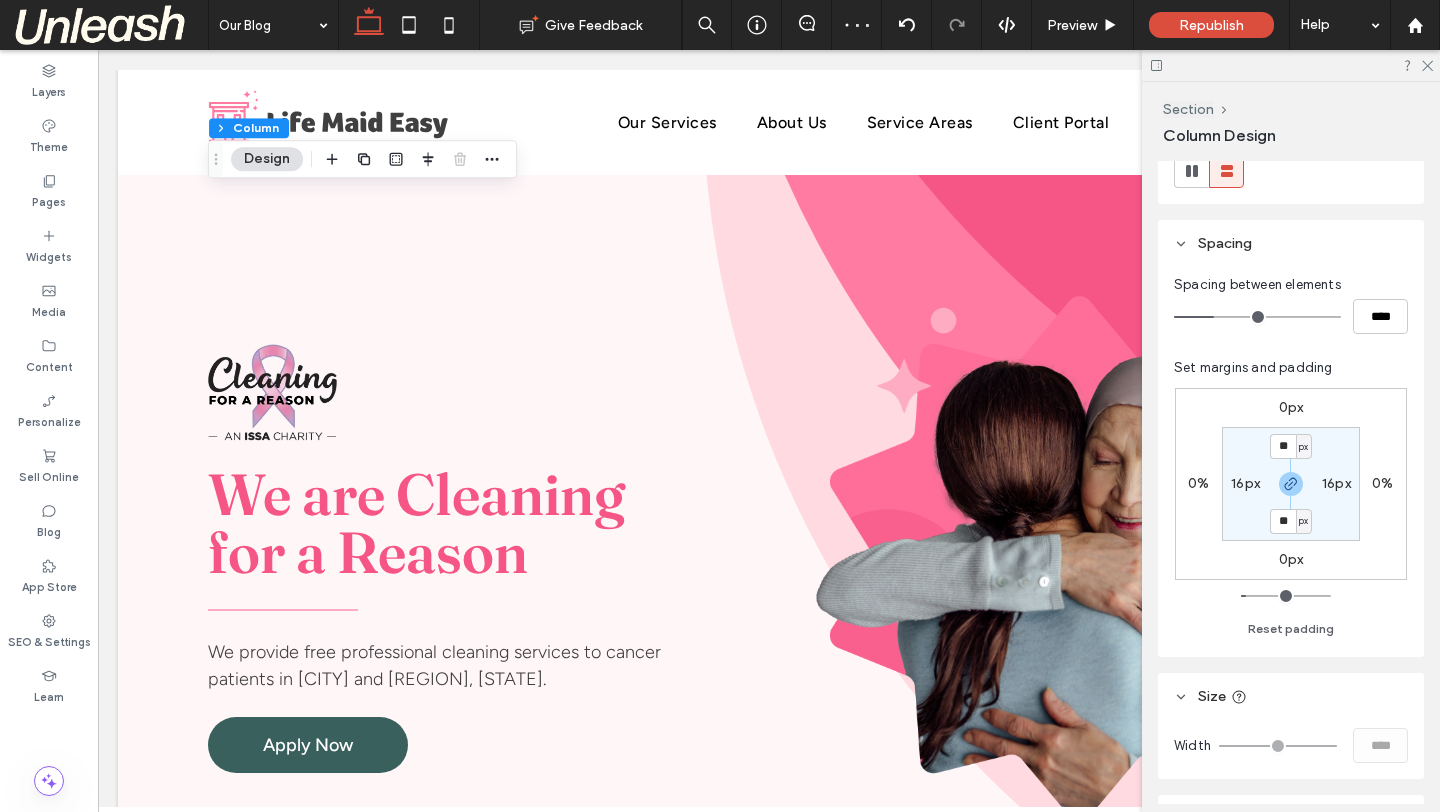 scroll, scrollTop: 339, scrollLeft: 0, axis: vertical 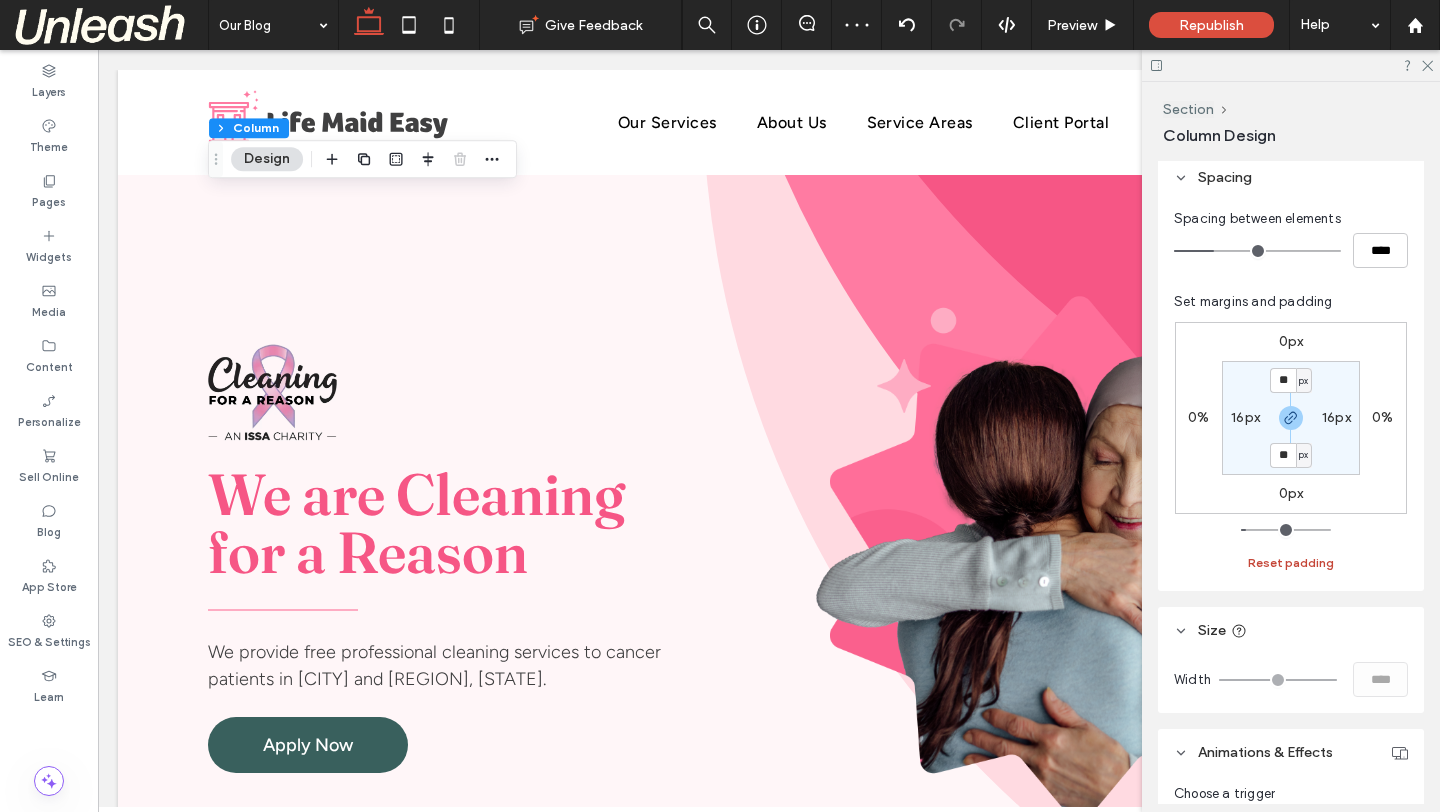 click on "Reset padding" at bounding box center (1291, 563) 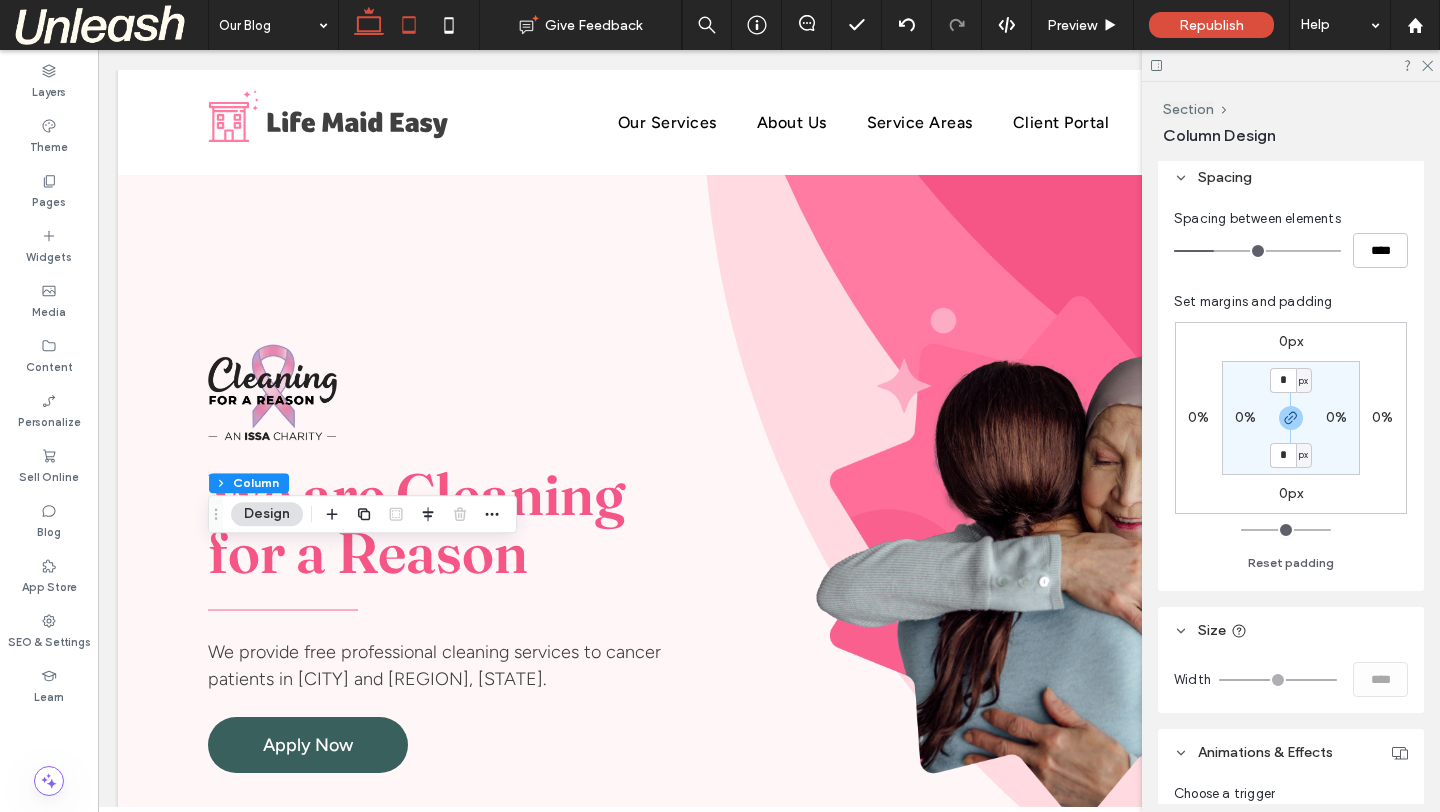 click 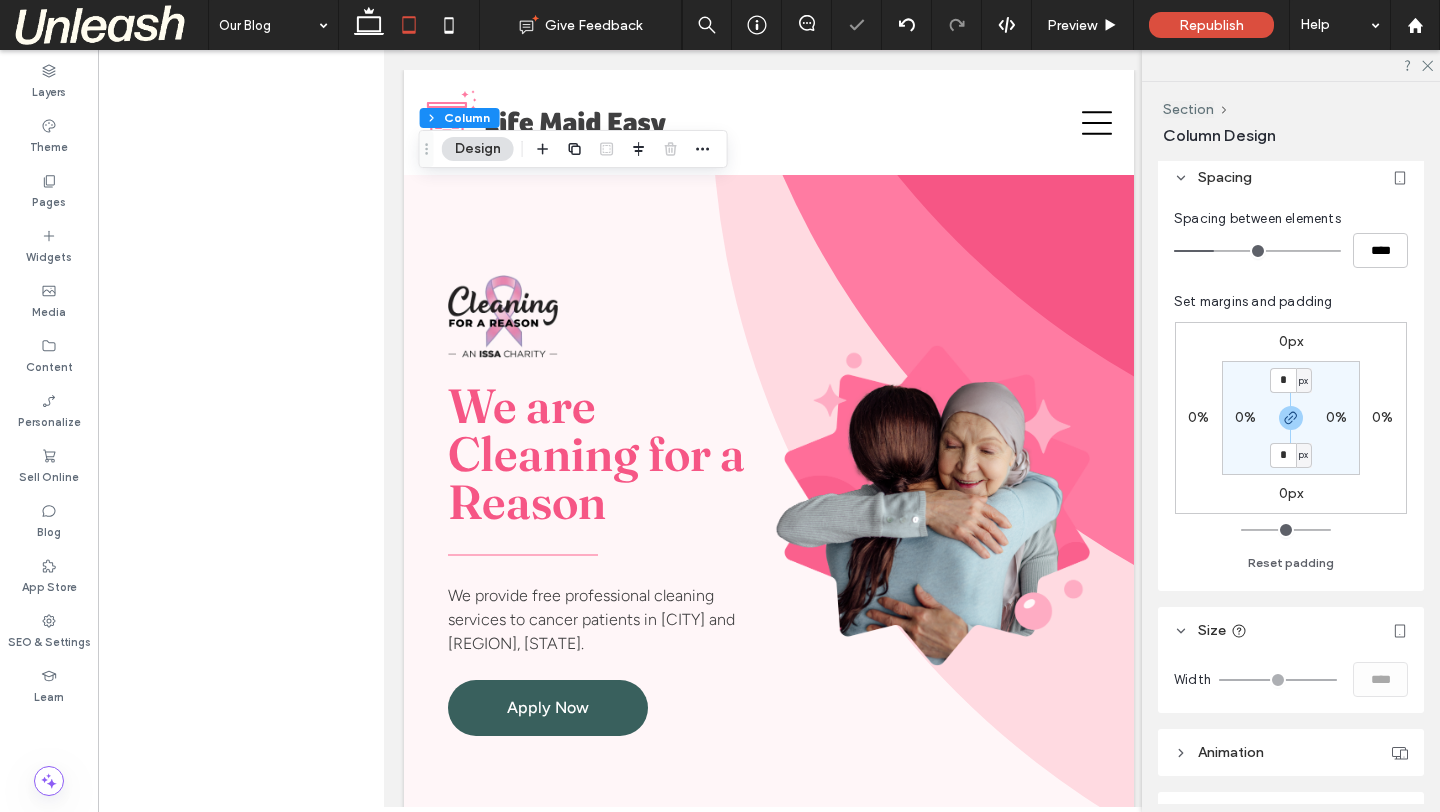 click on "0%" at bounding box center (1245, 417) 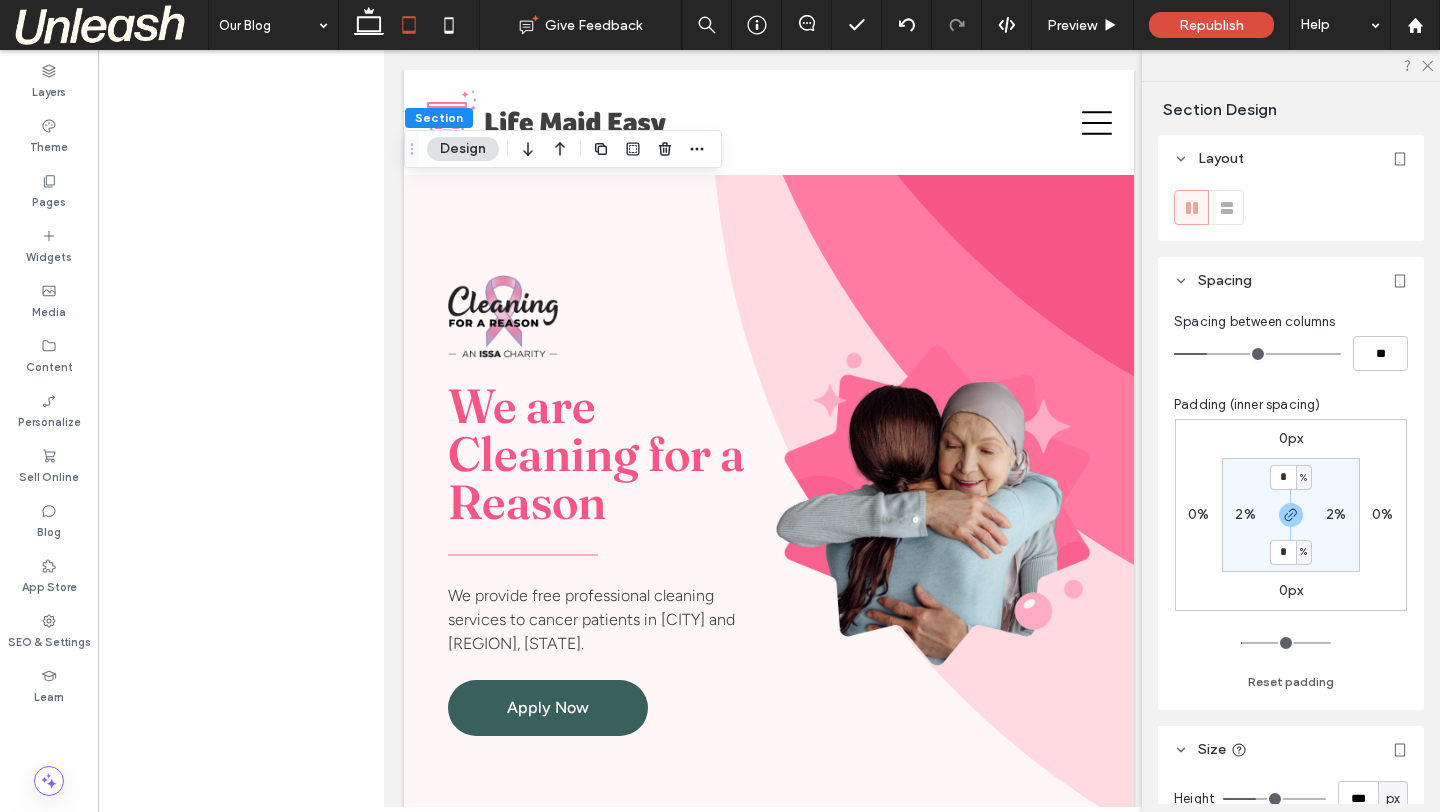 click on "2%" at bounding box center (1245, 514) 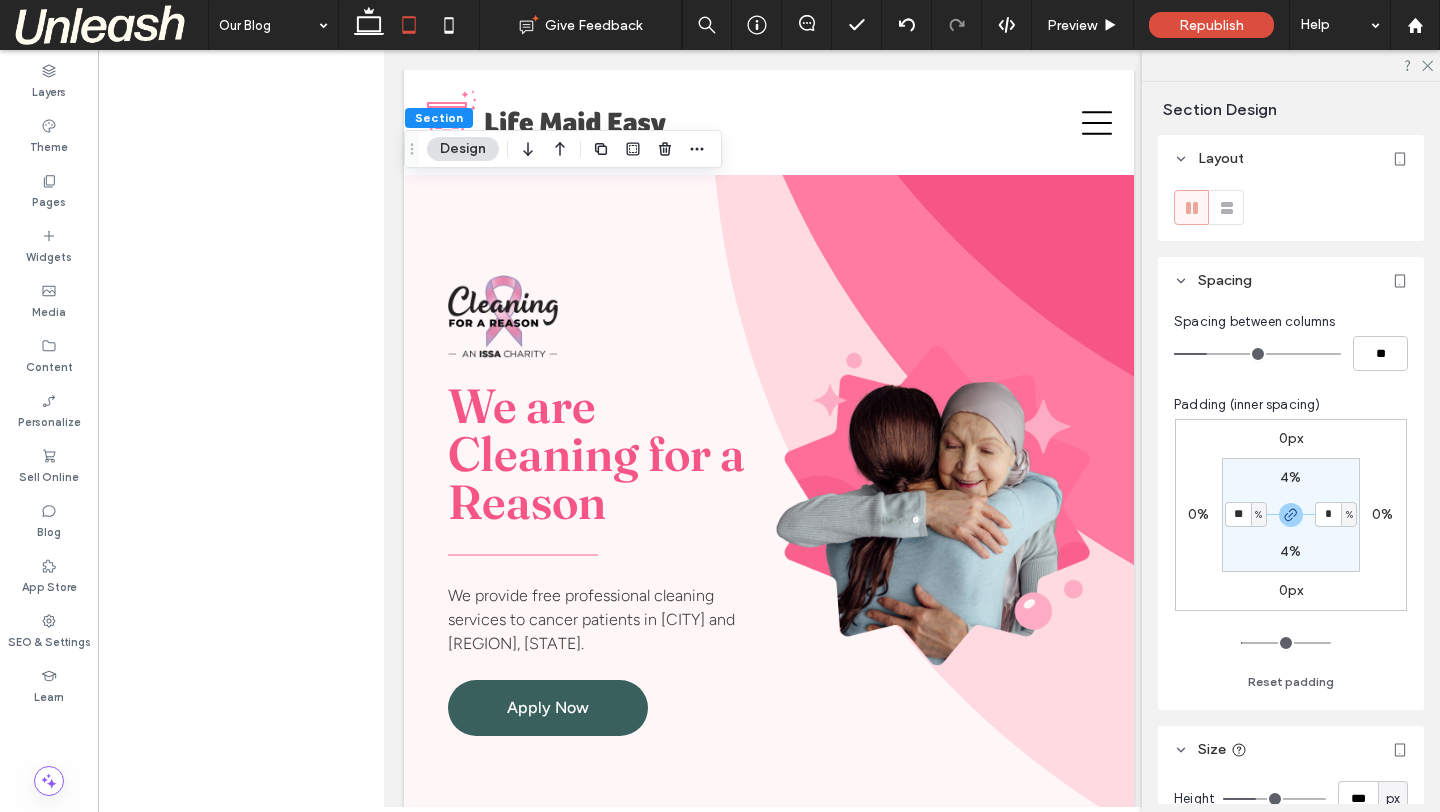 type on "**" 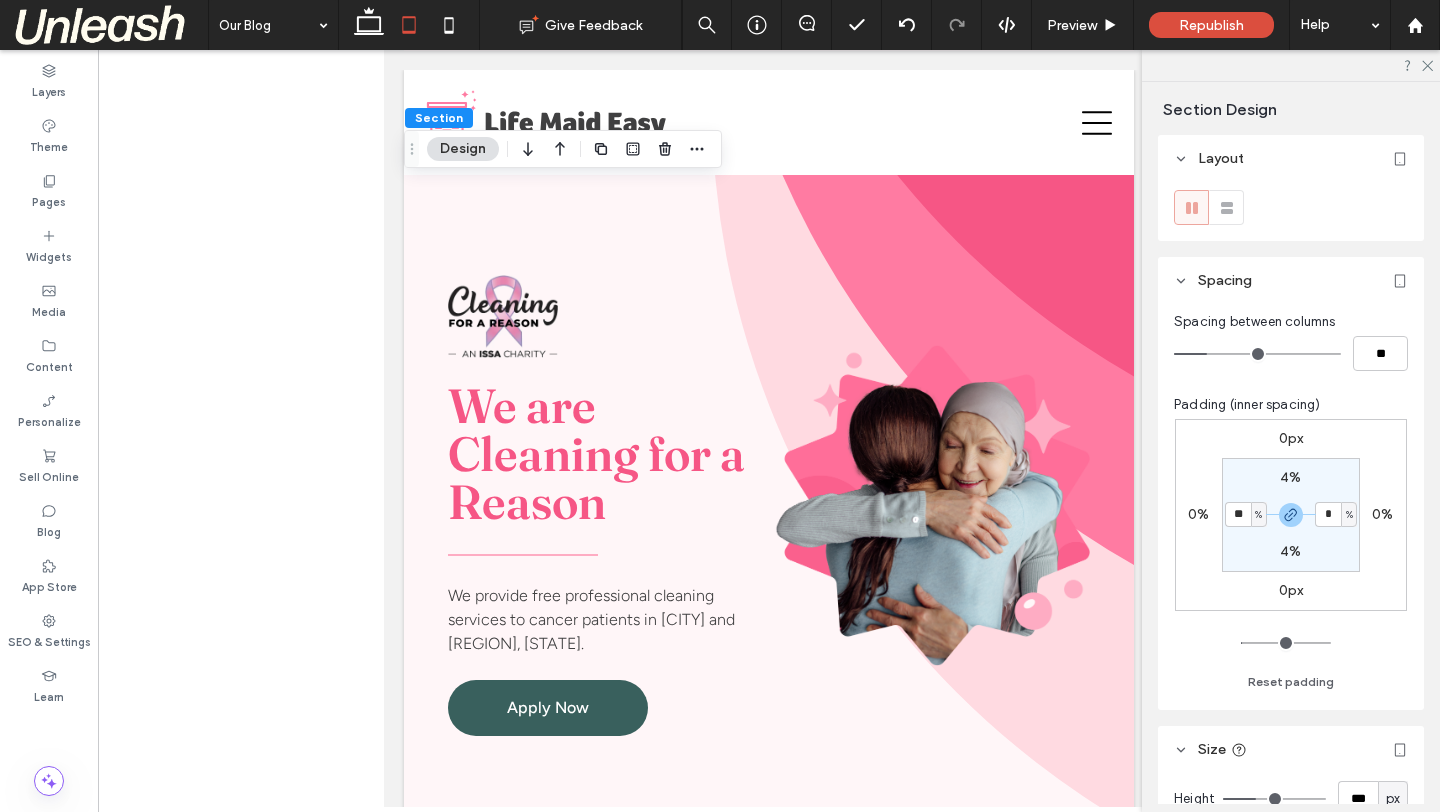 type on "**" 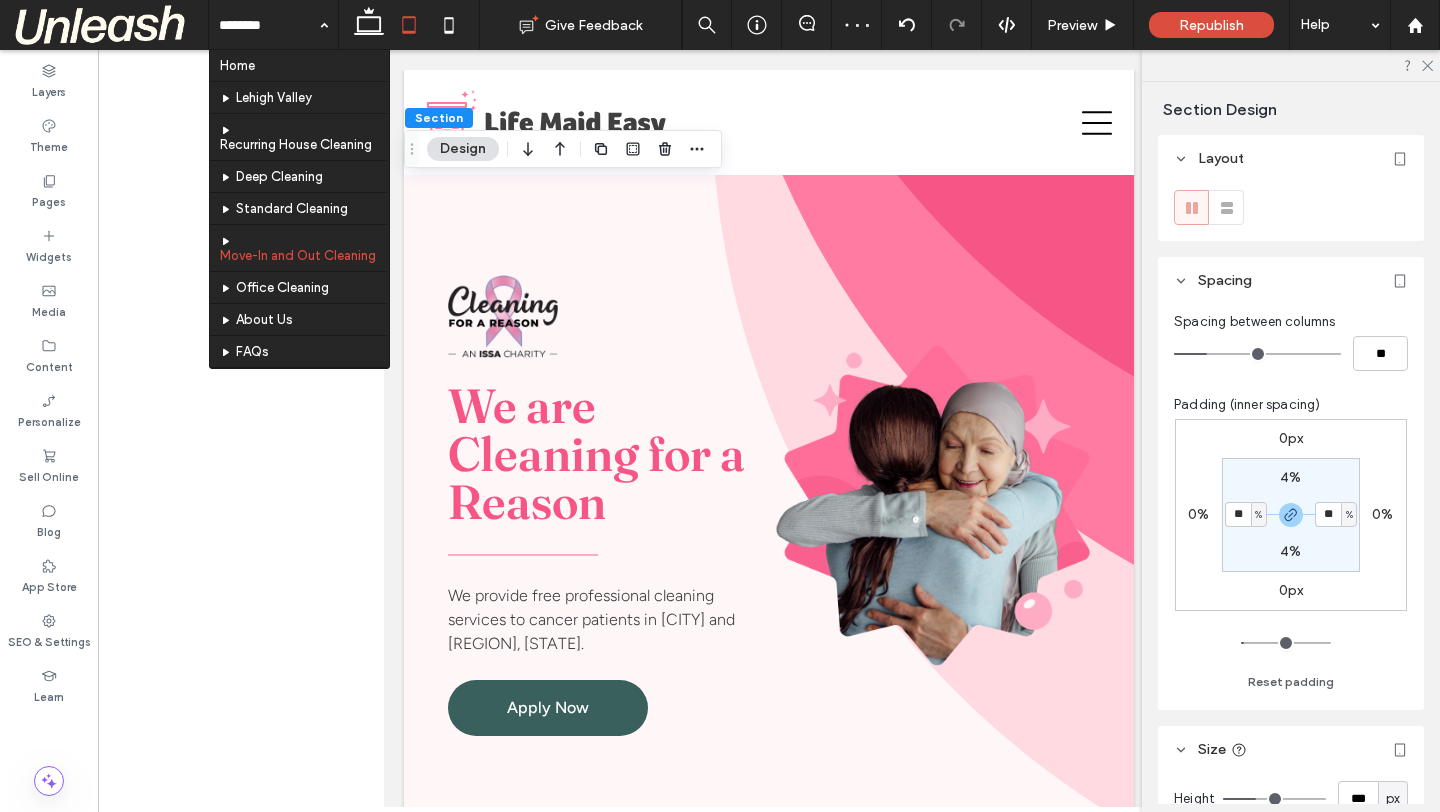 scroll, scrollTop: 33, scrollLeft: 0, axis: vertical 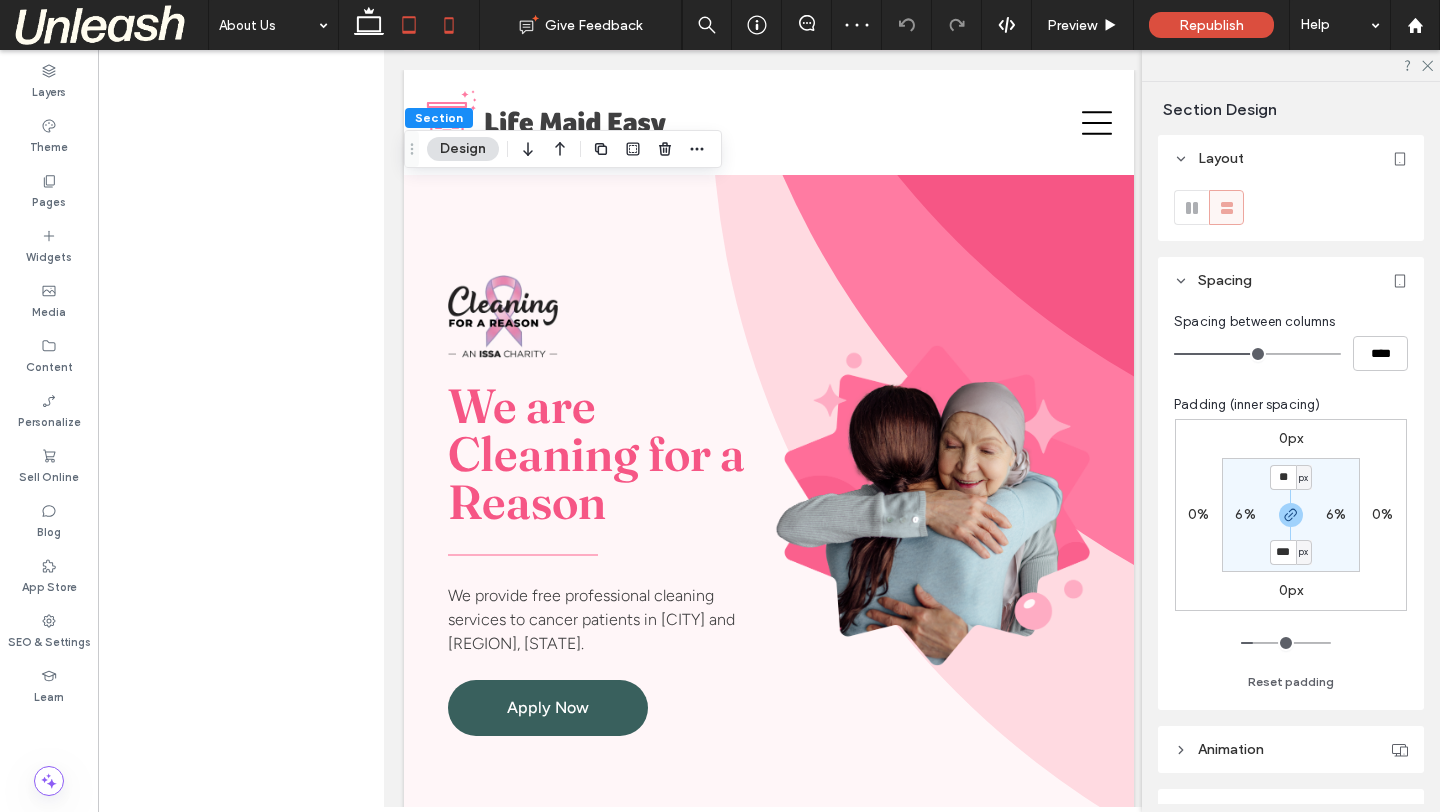 click 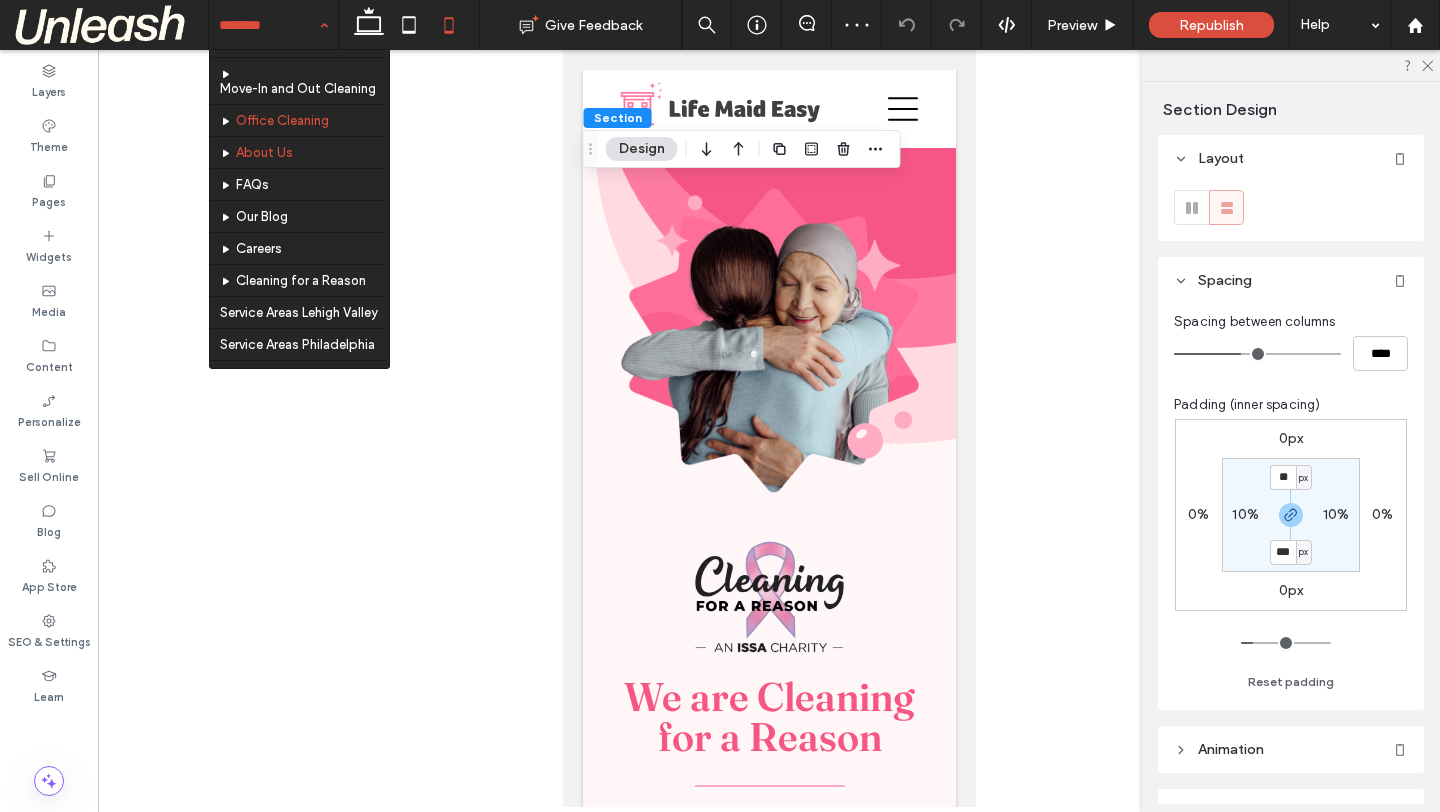 scroll, scrollTop: 174, scrollLeft: 0, axis: vertical 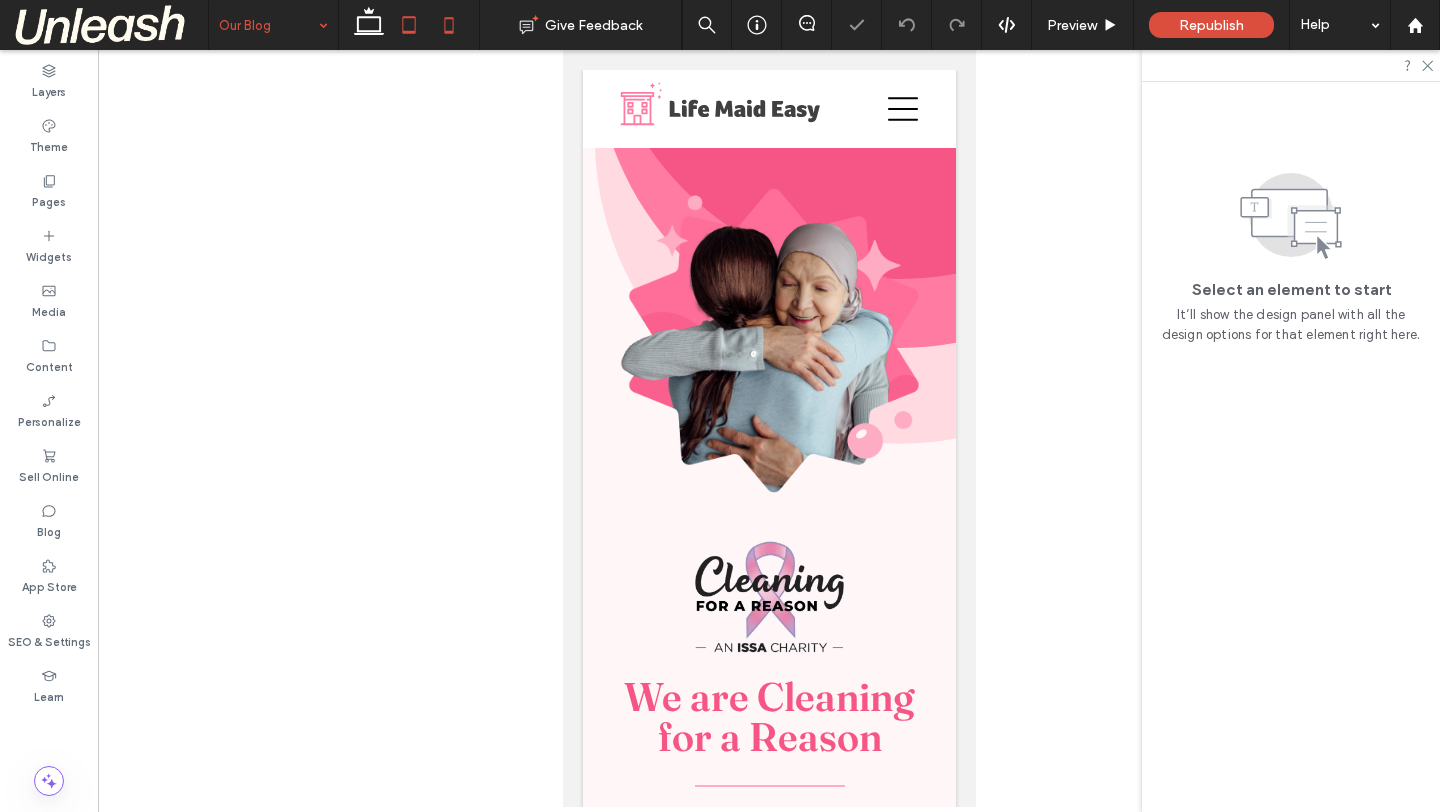 click 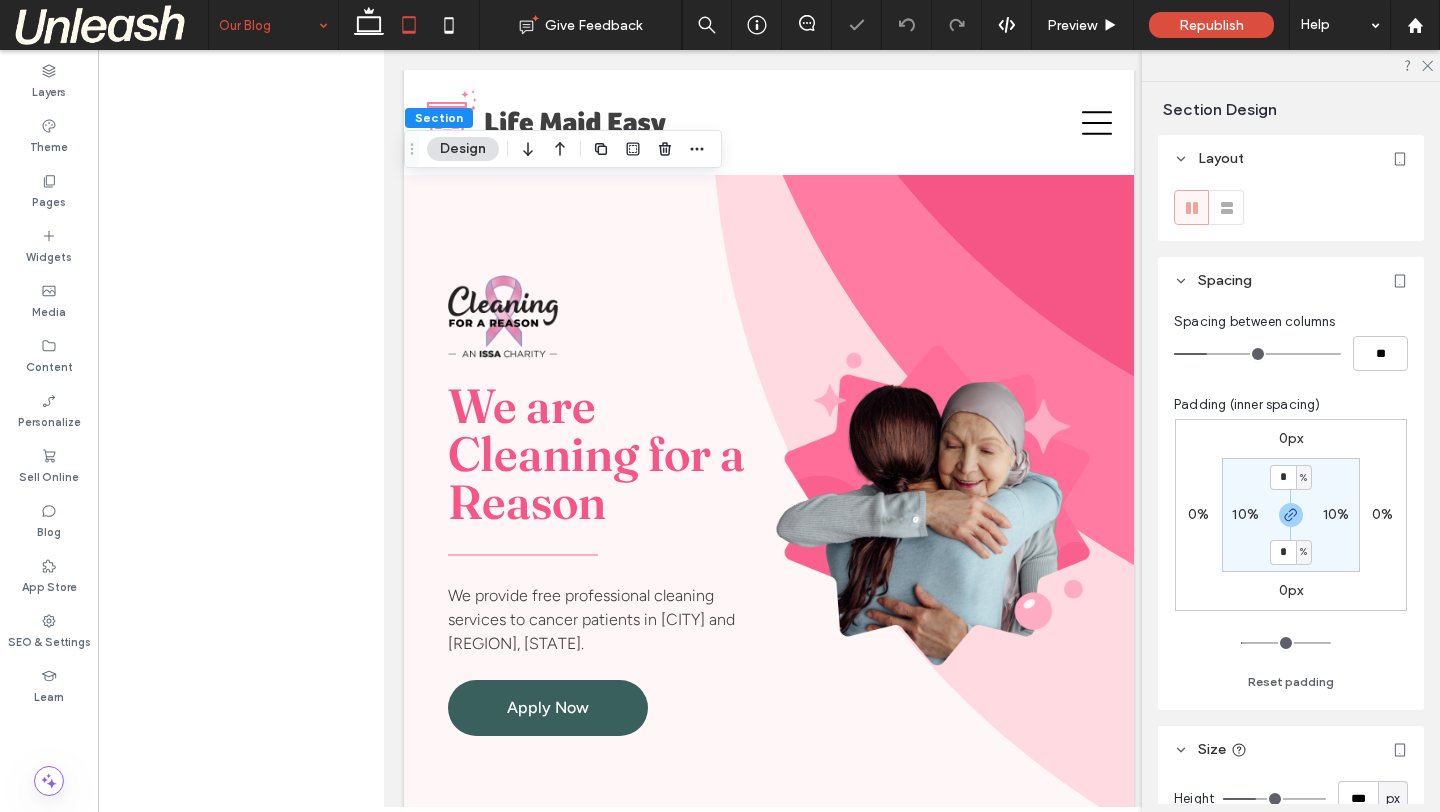 click on "10%" at bounding box center (1245, 514) 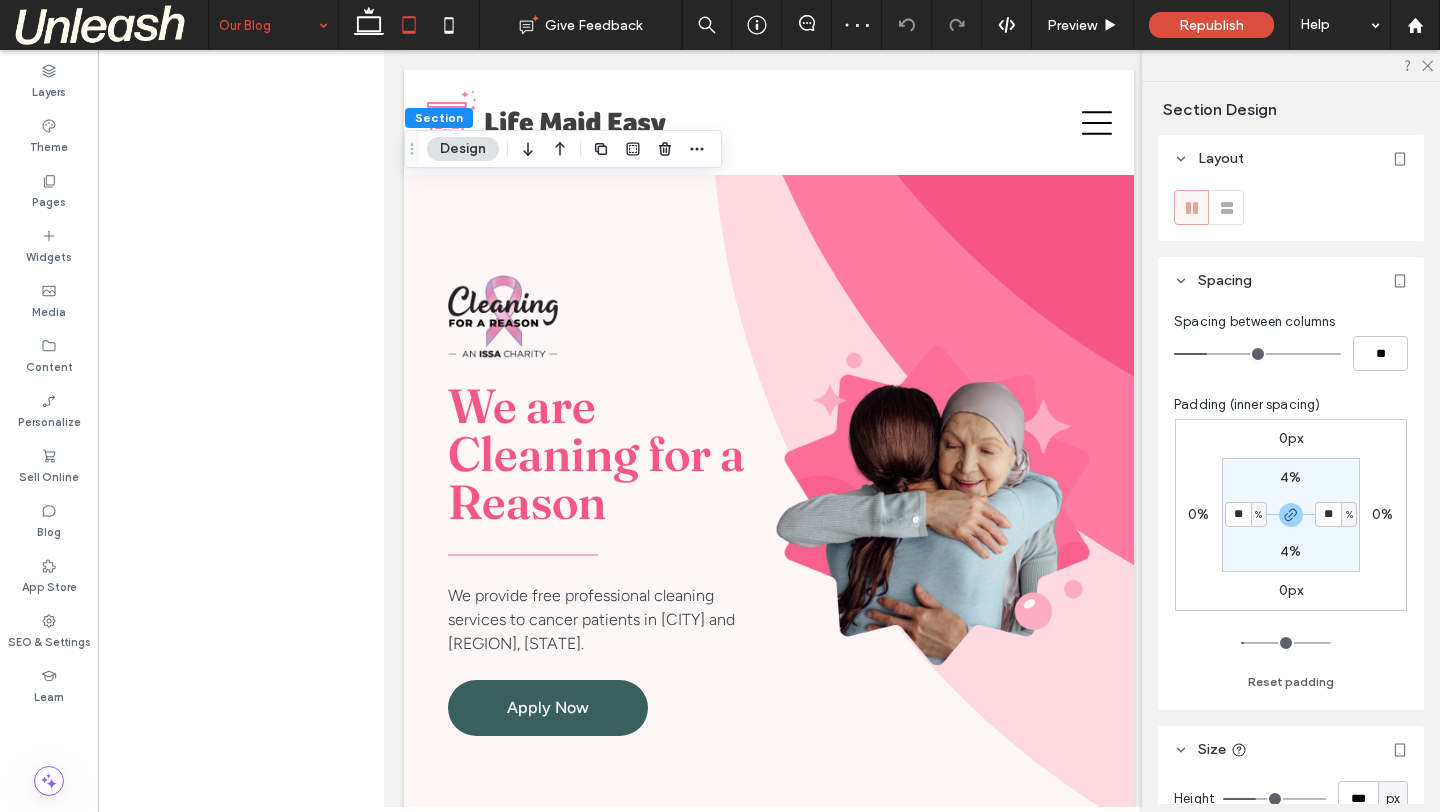 type on "**" 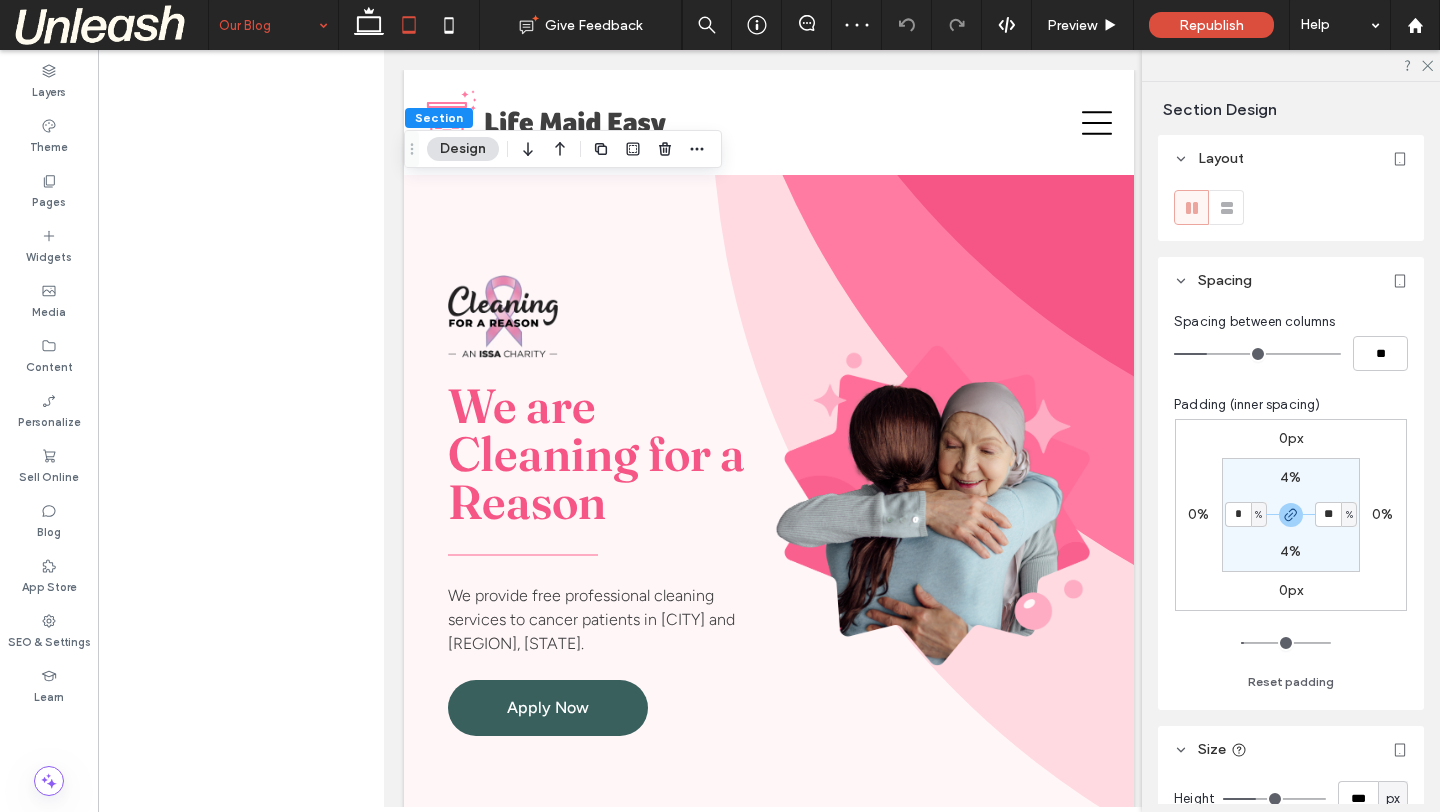 type on "*" 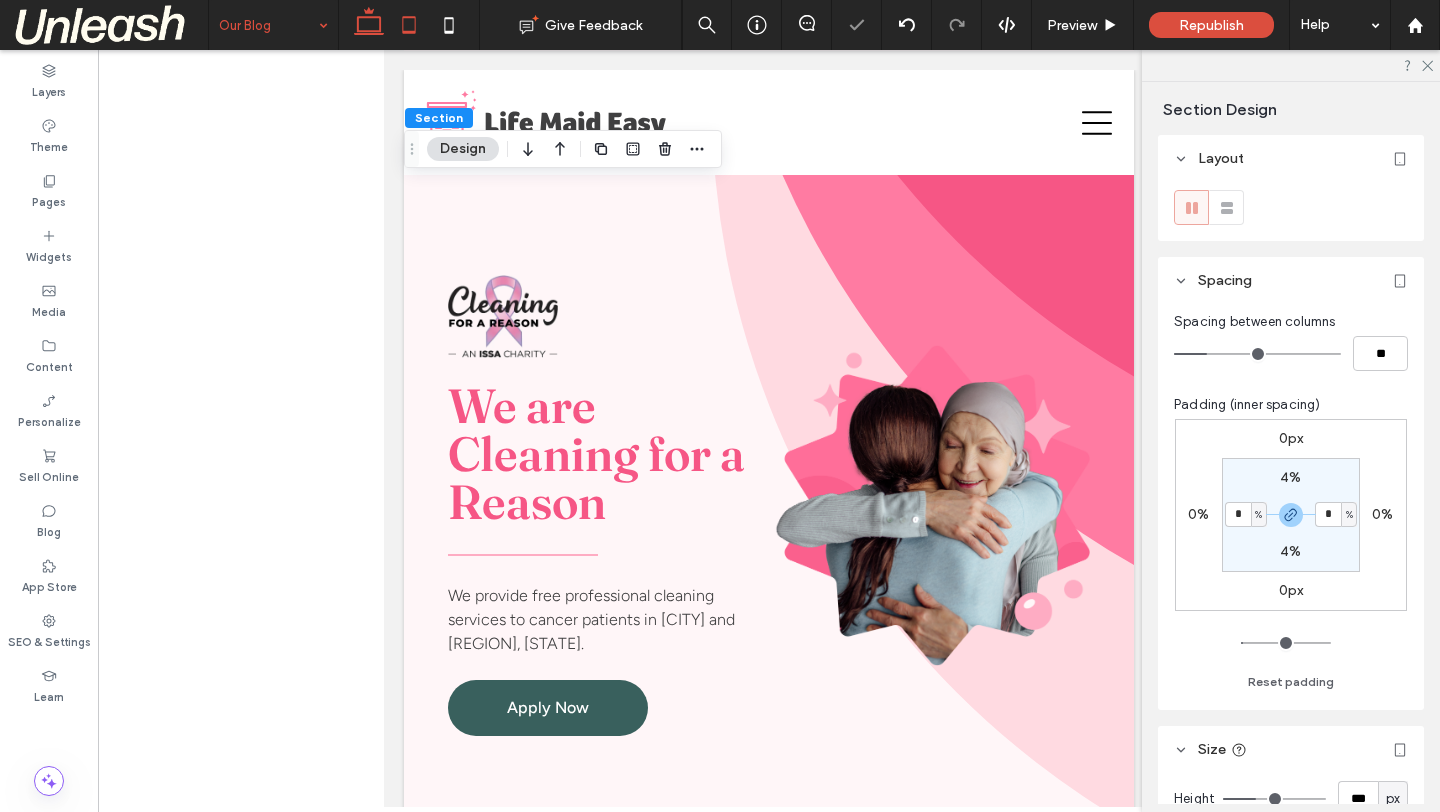 click 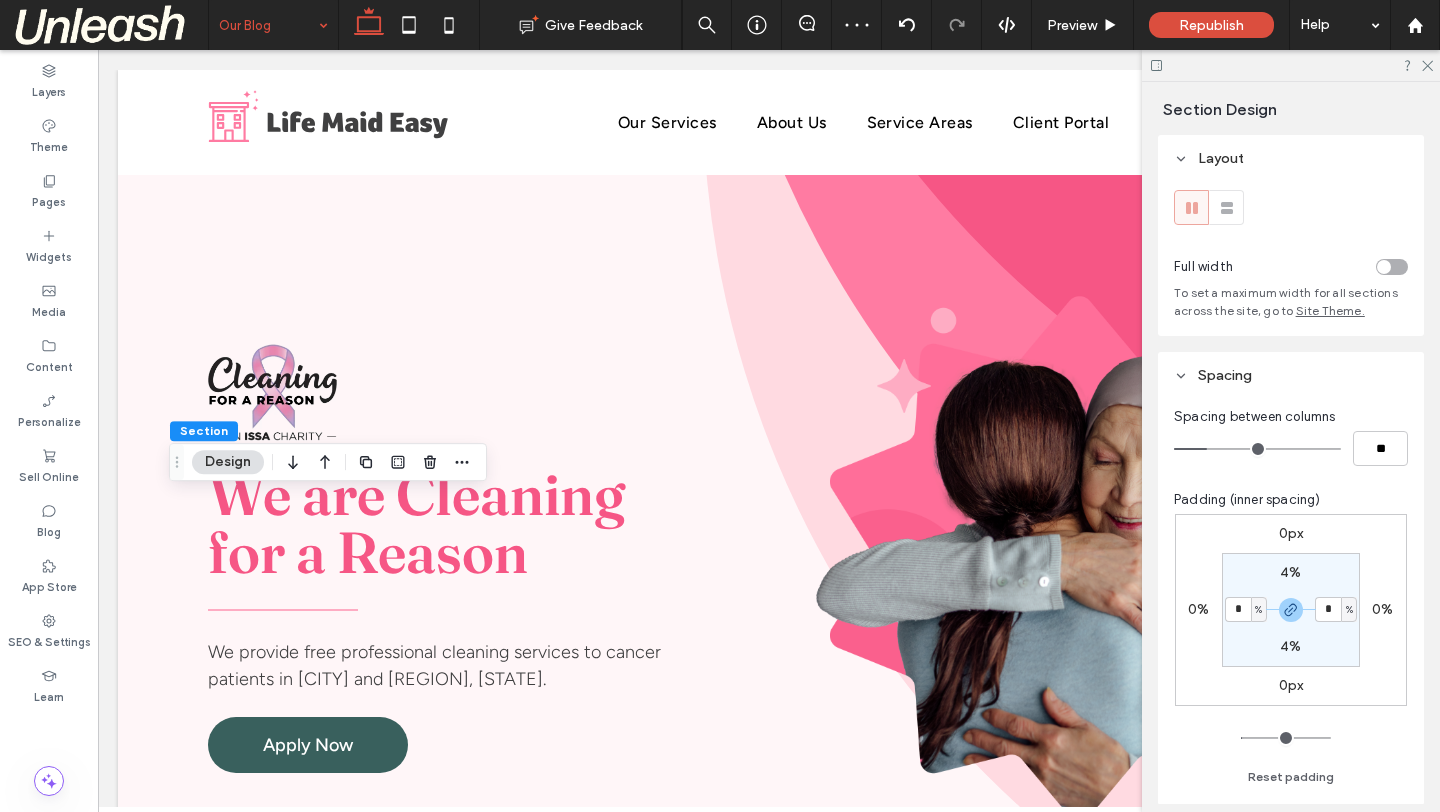 click on "4%" at bounding box center [1290, 572] 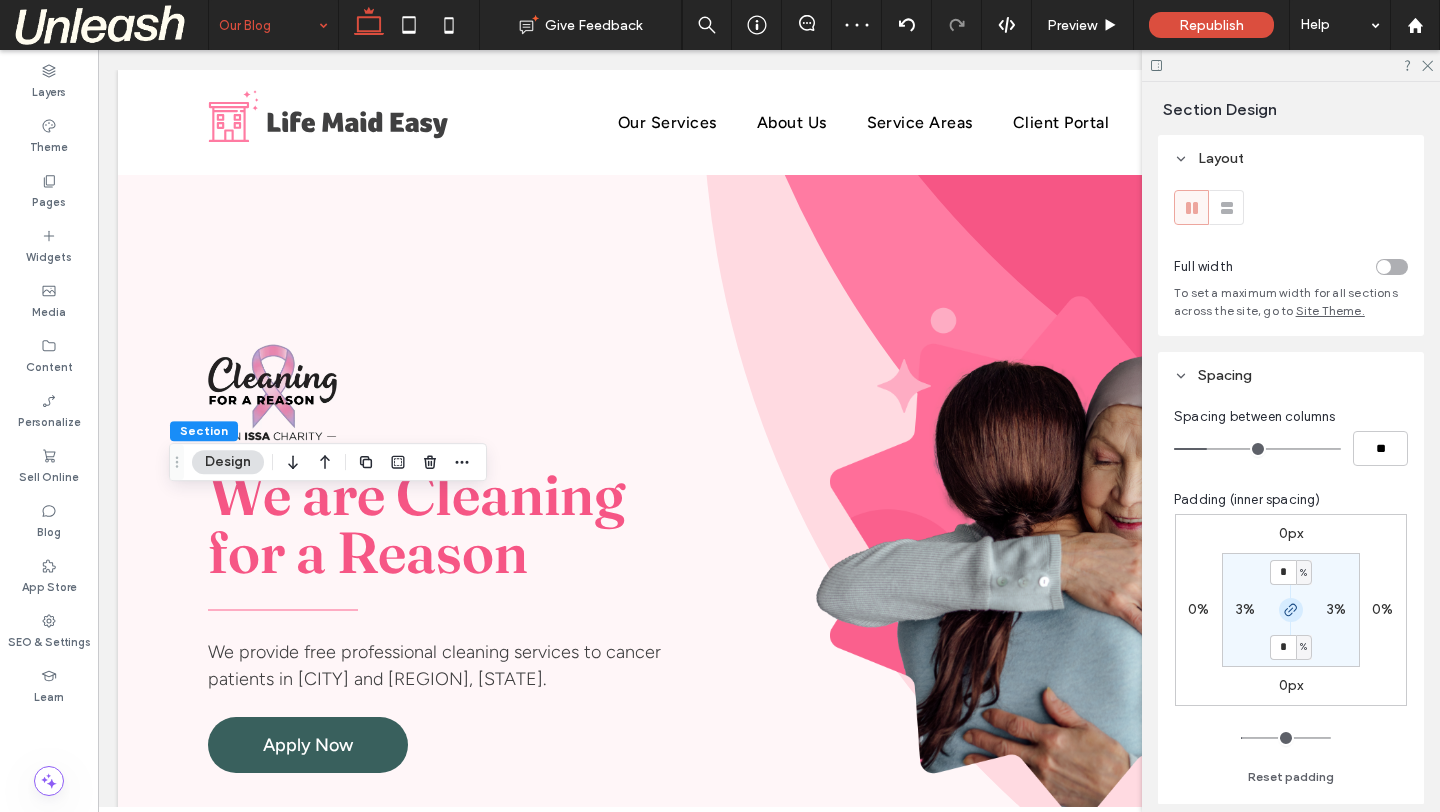click 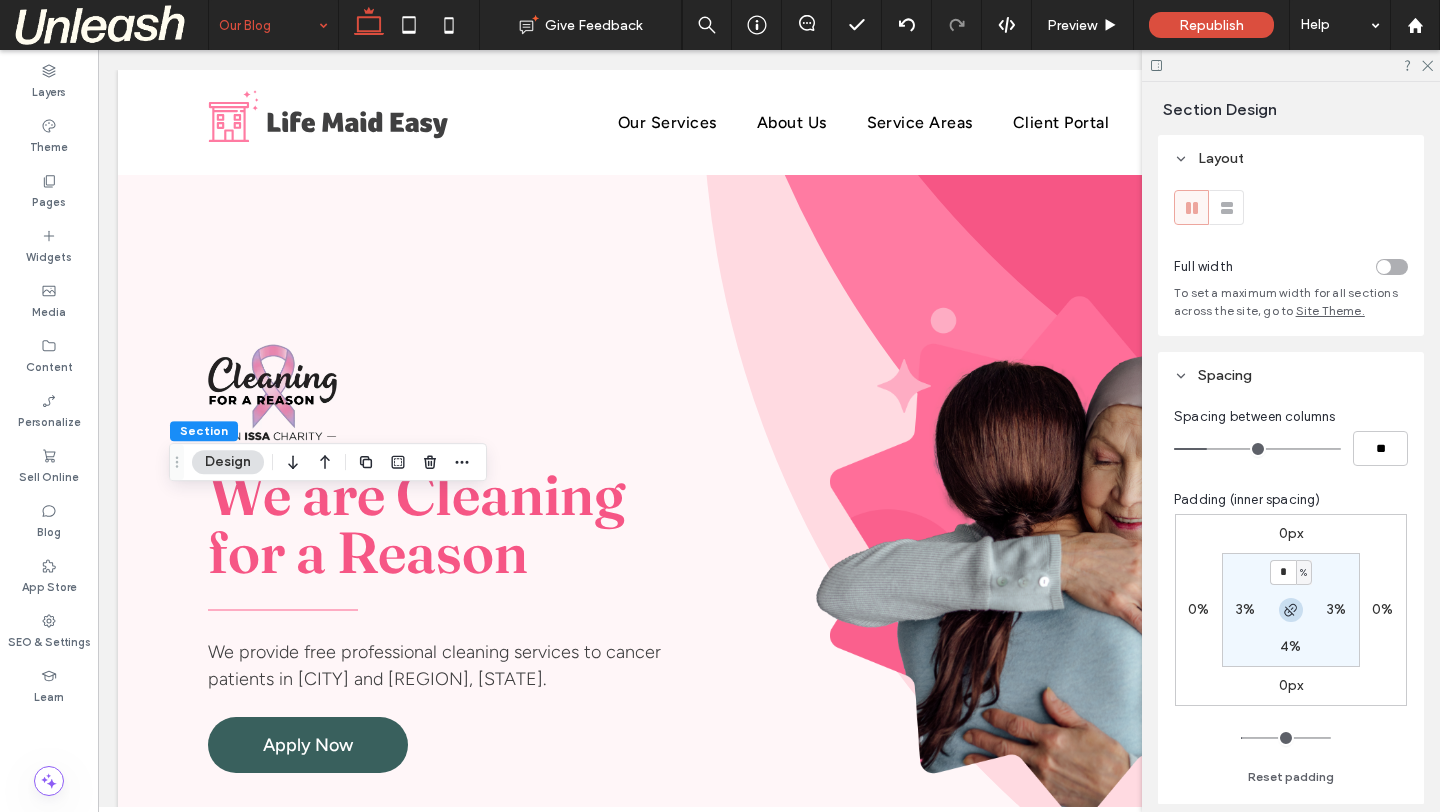 click 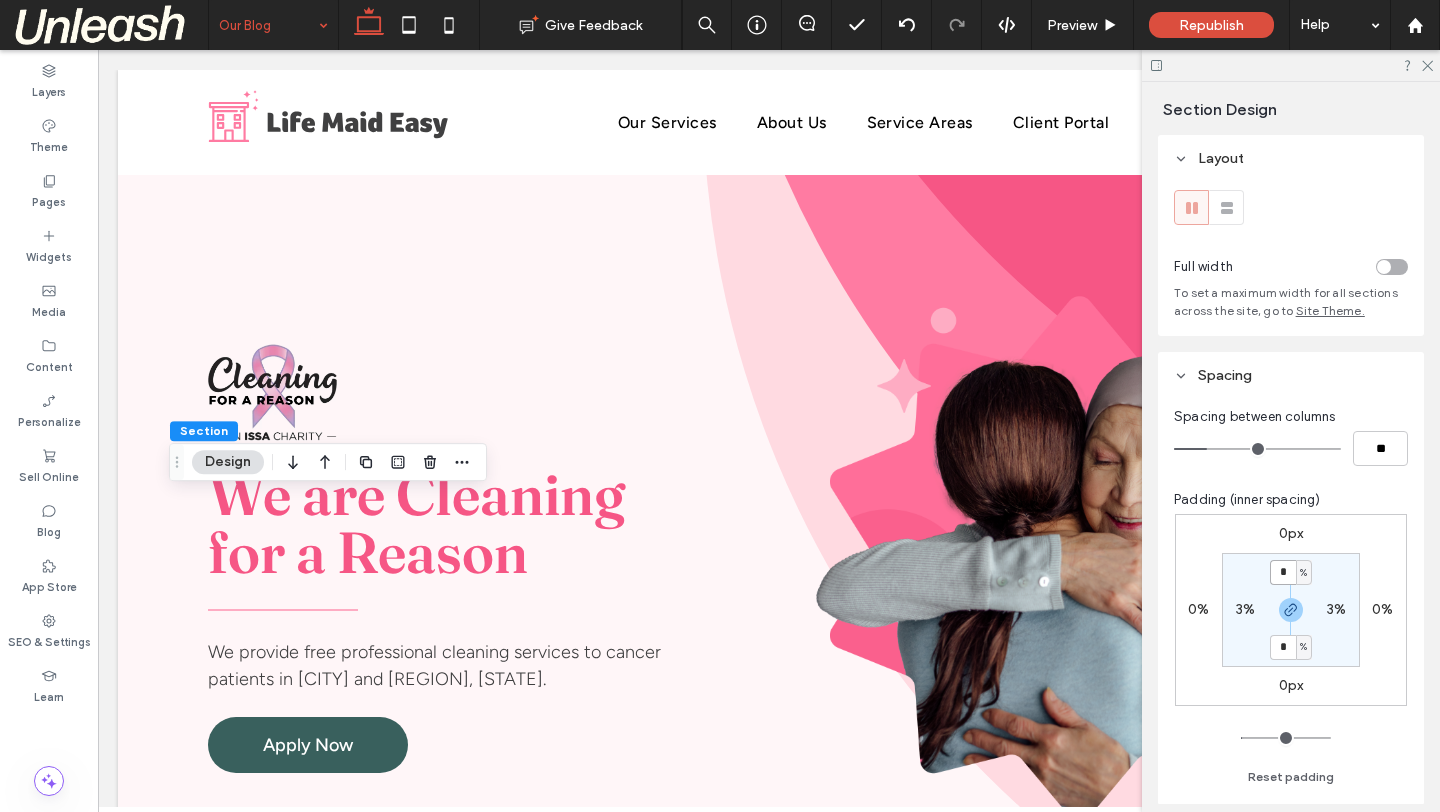 click on "*" at bounding box center (1283, 572) 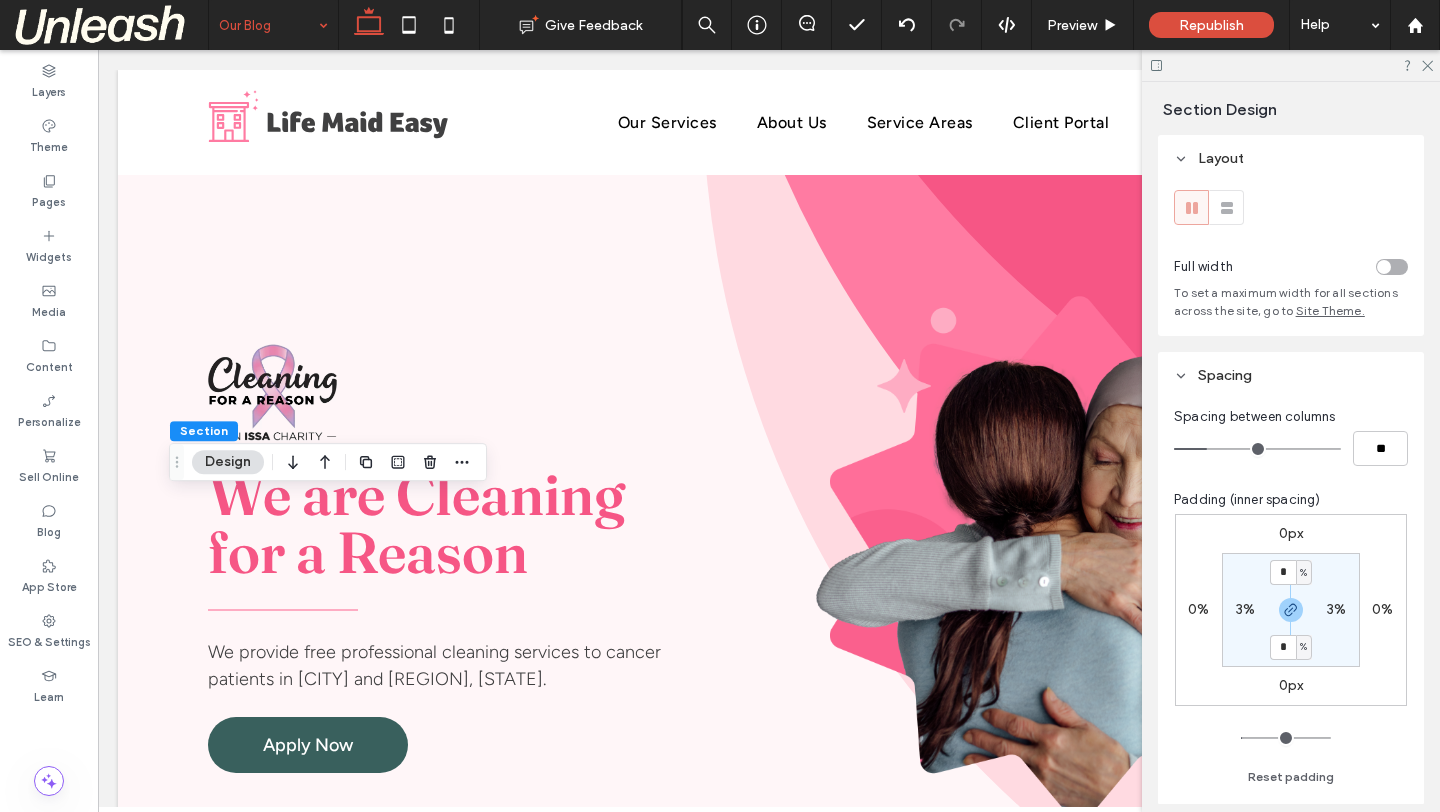 click on "%" at bounding box center [1303, 573] 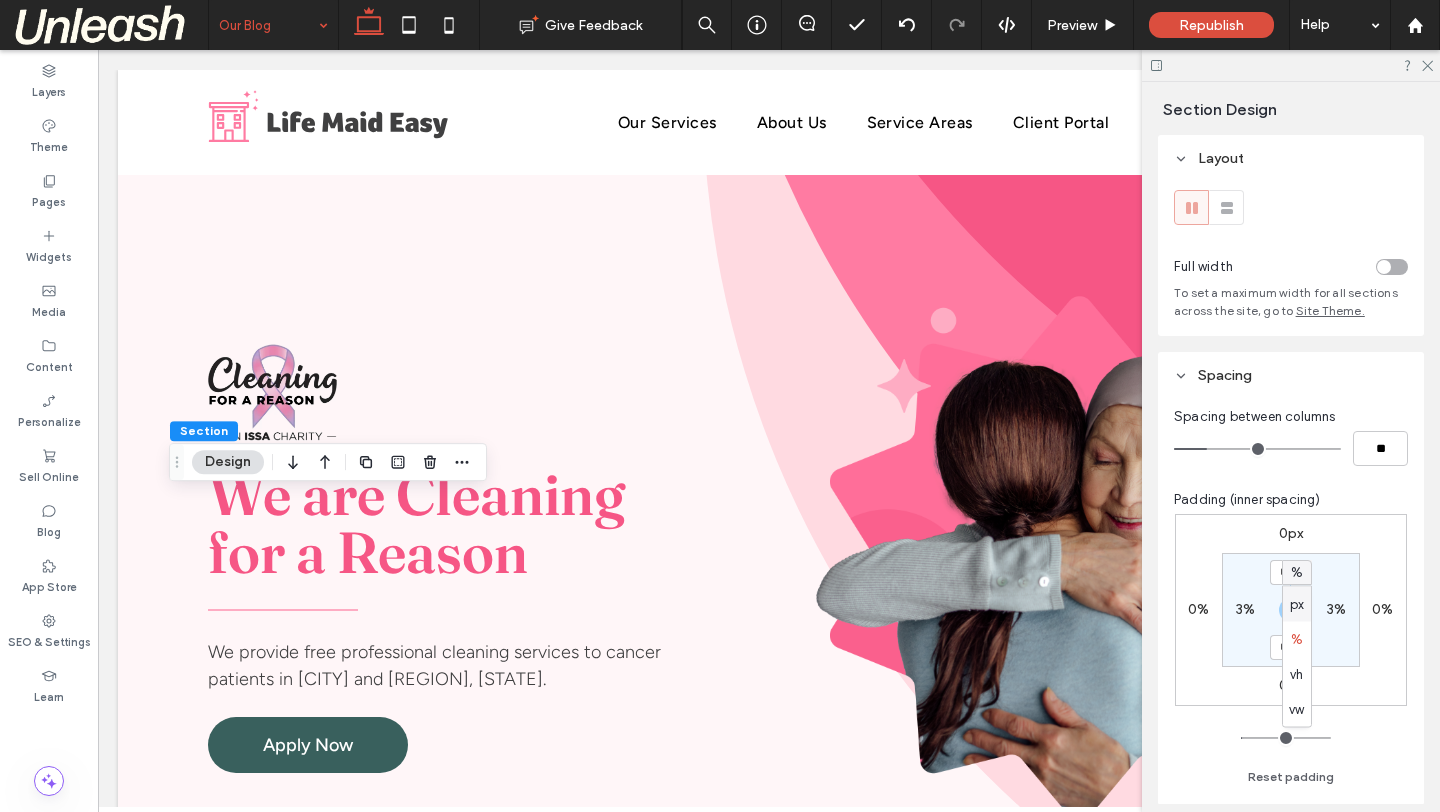 click on "px" at bounding box center [1297, 604] 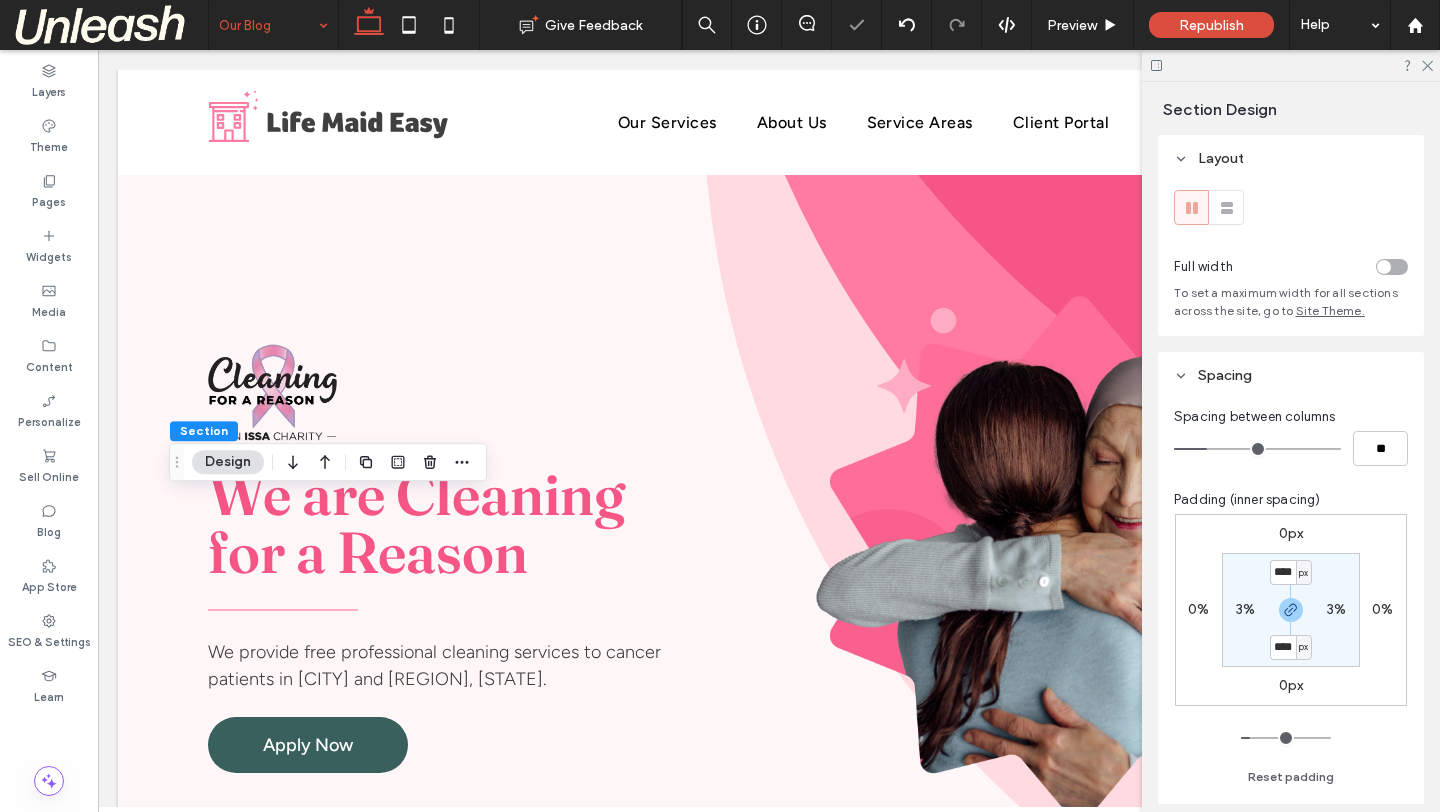 type on "**" 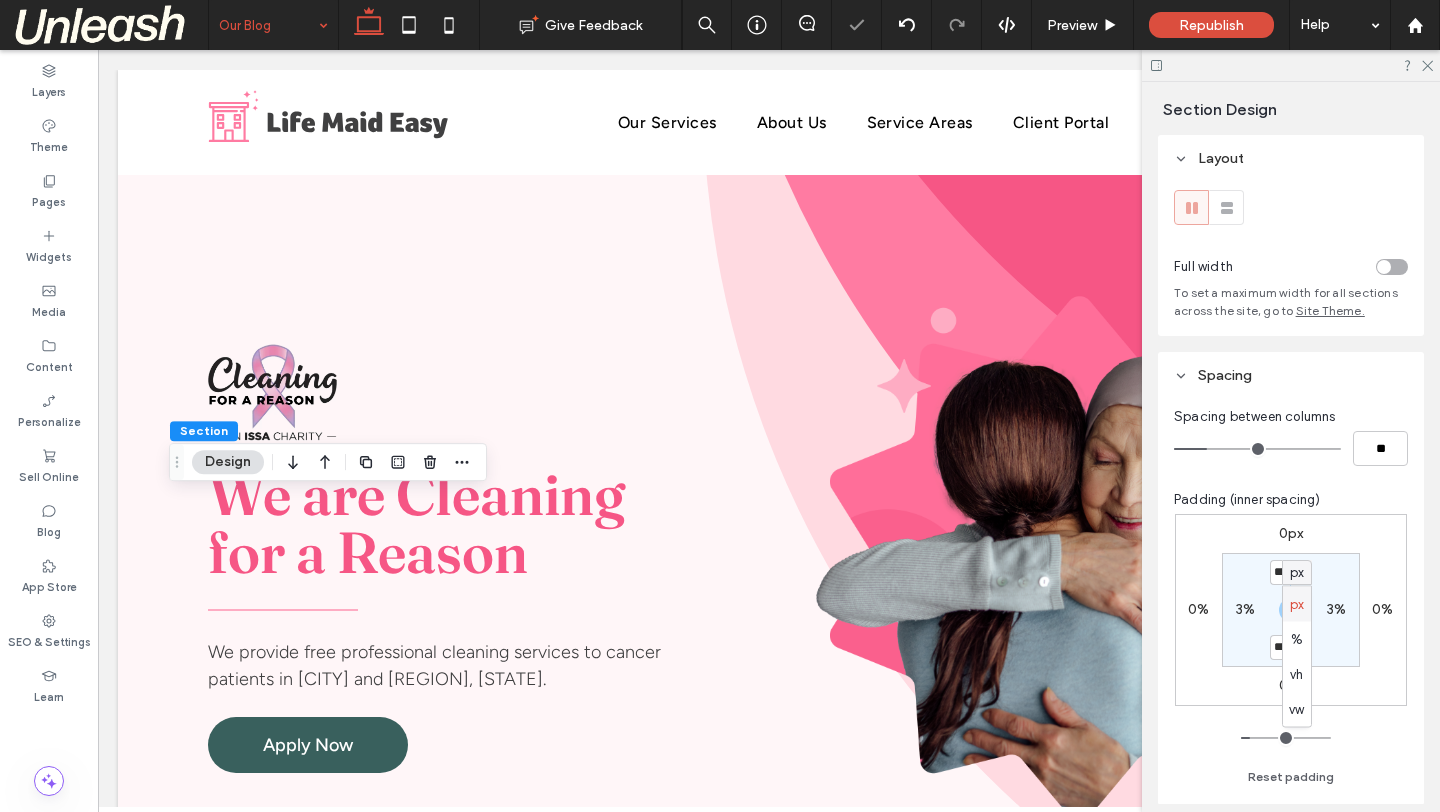 click on "px" at bounding box center (1297, 573) 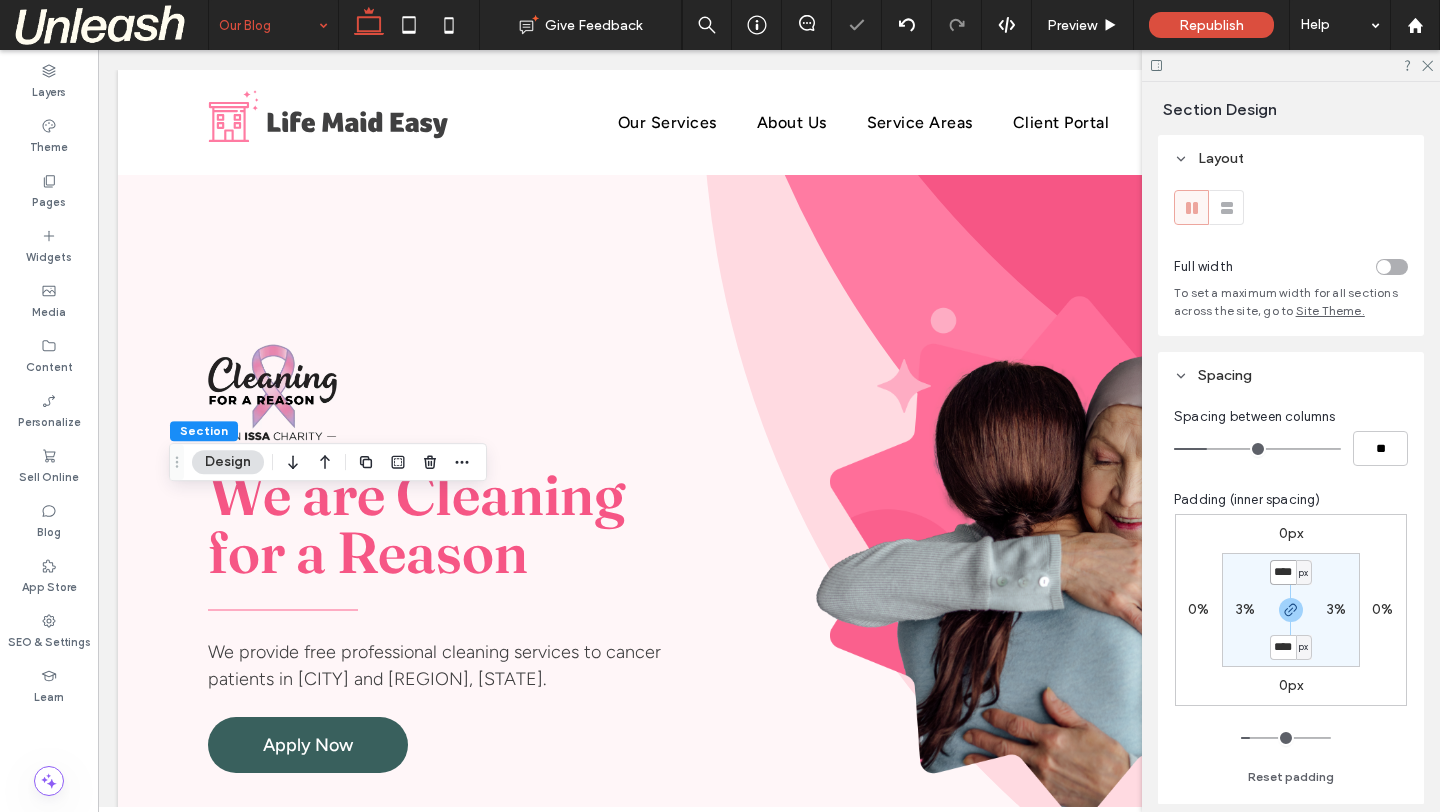click on "****" at bounding box center [1283, 572] 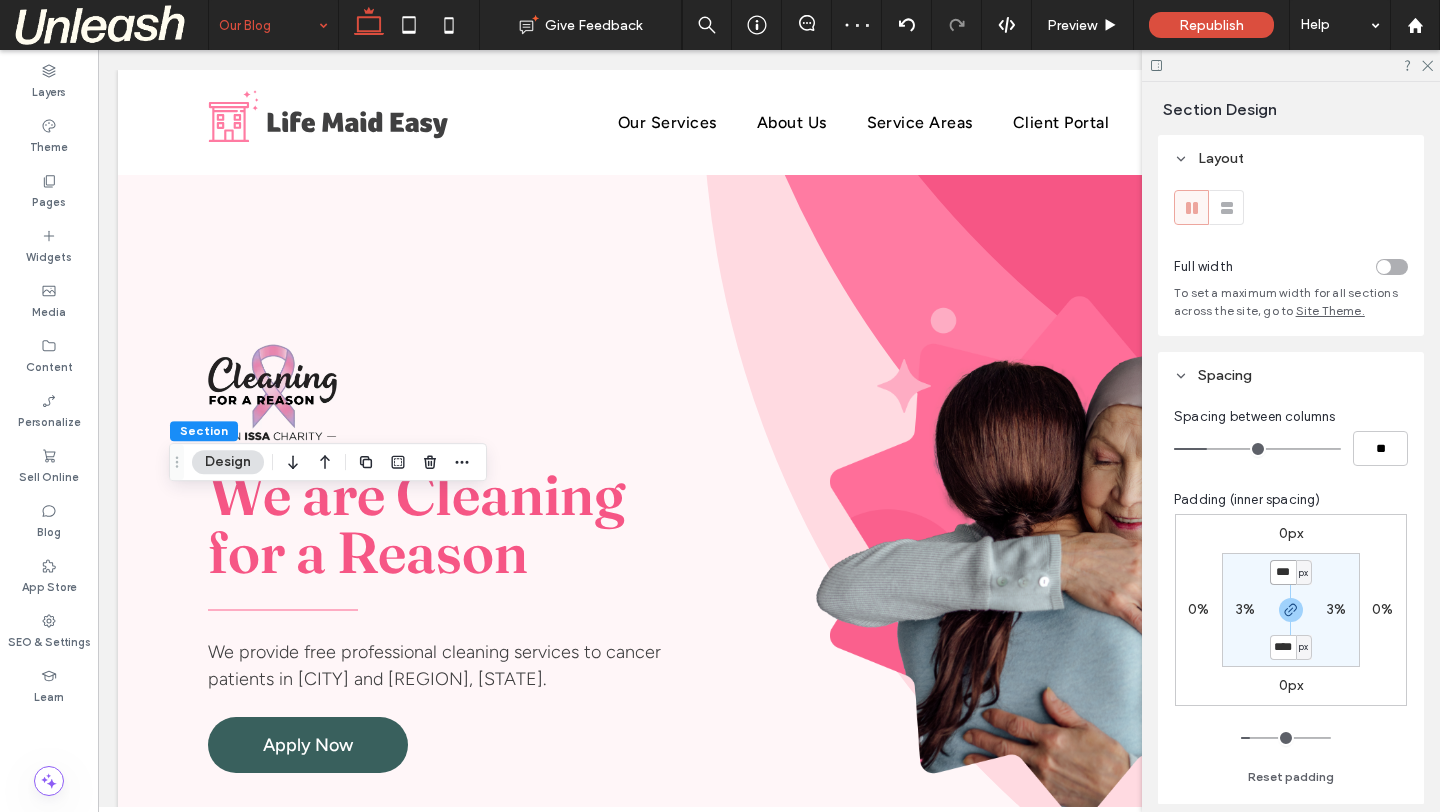 type on "***" 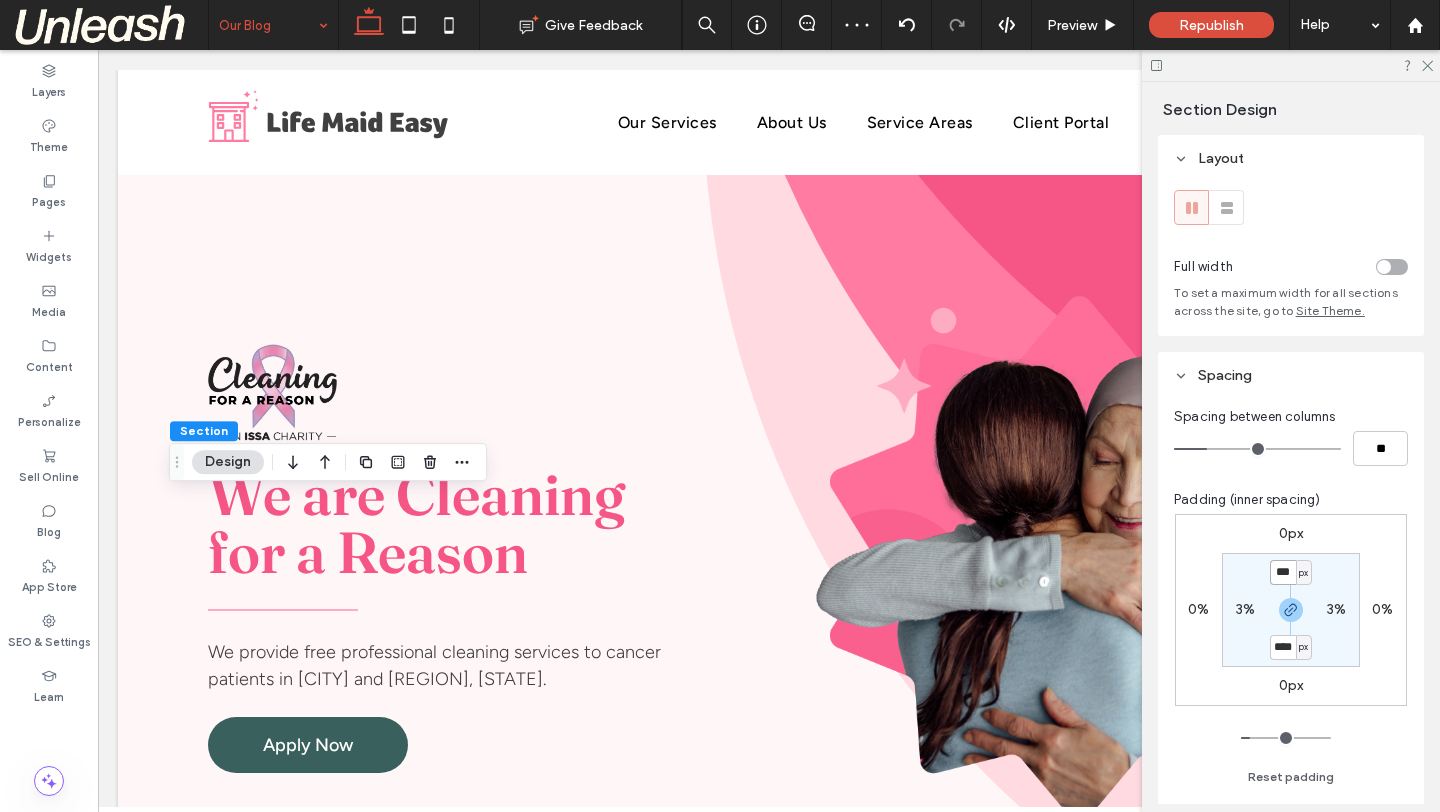 type on "***" 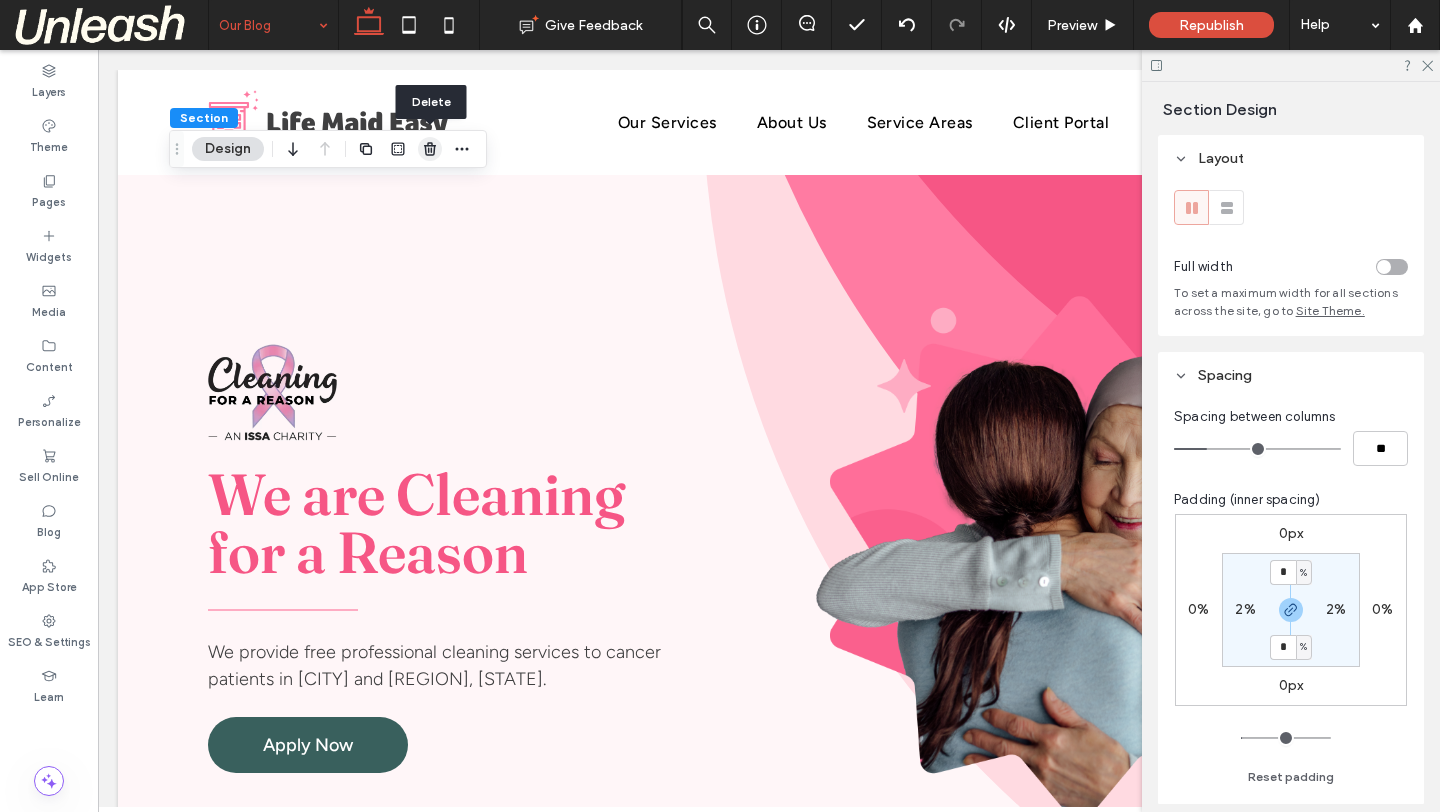 click 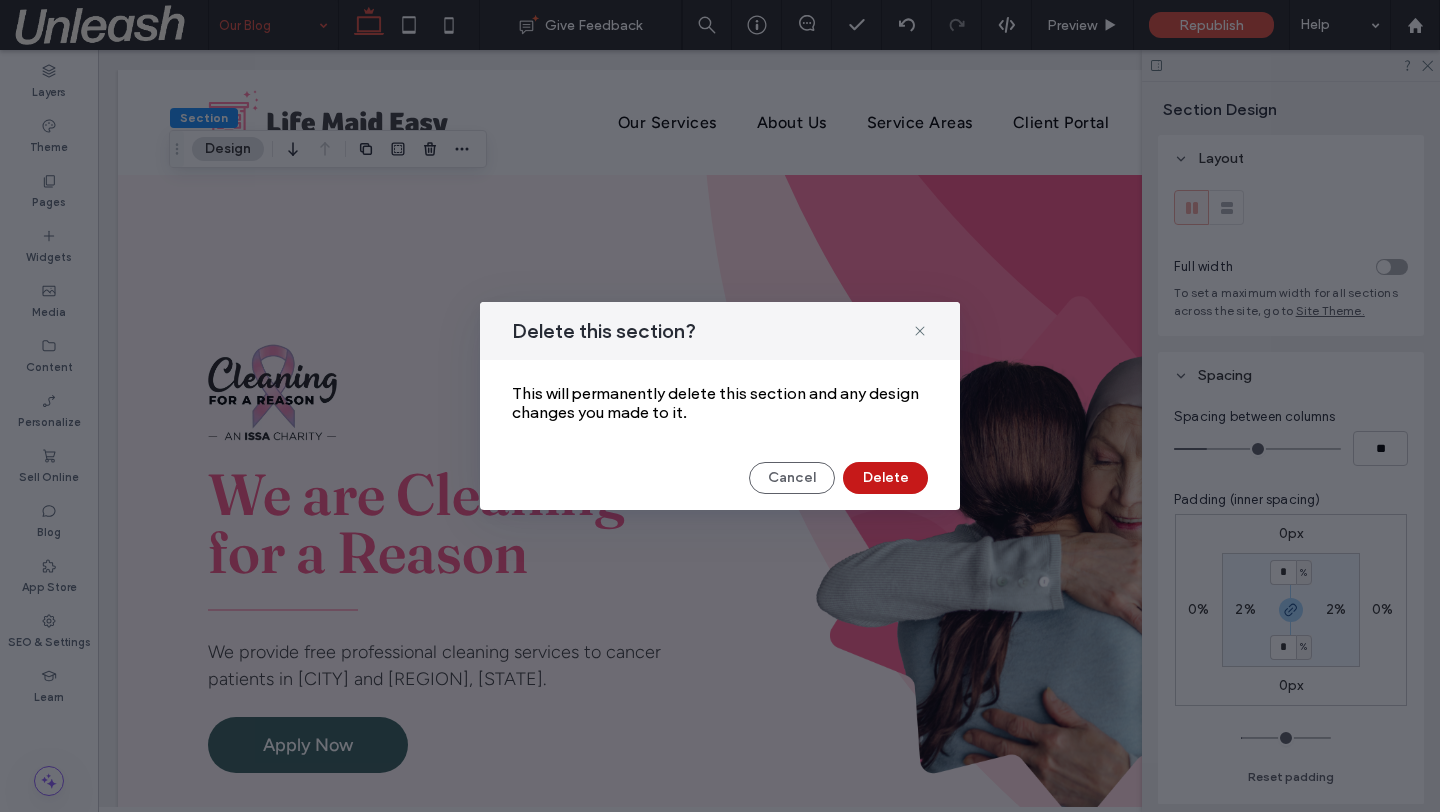 click on "Delete" at bounding box center [885, 478] 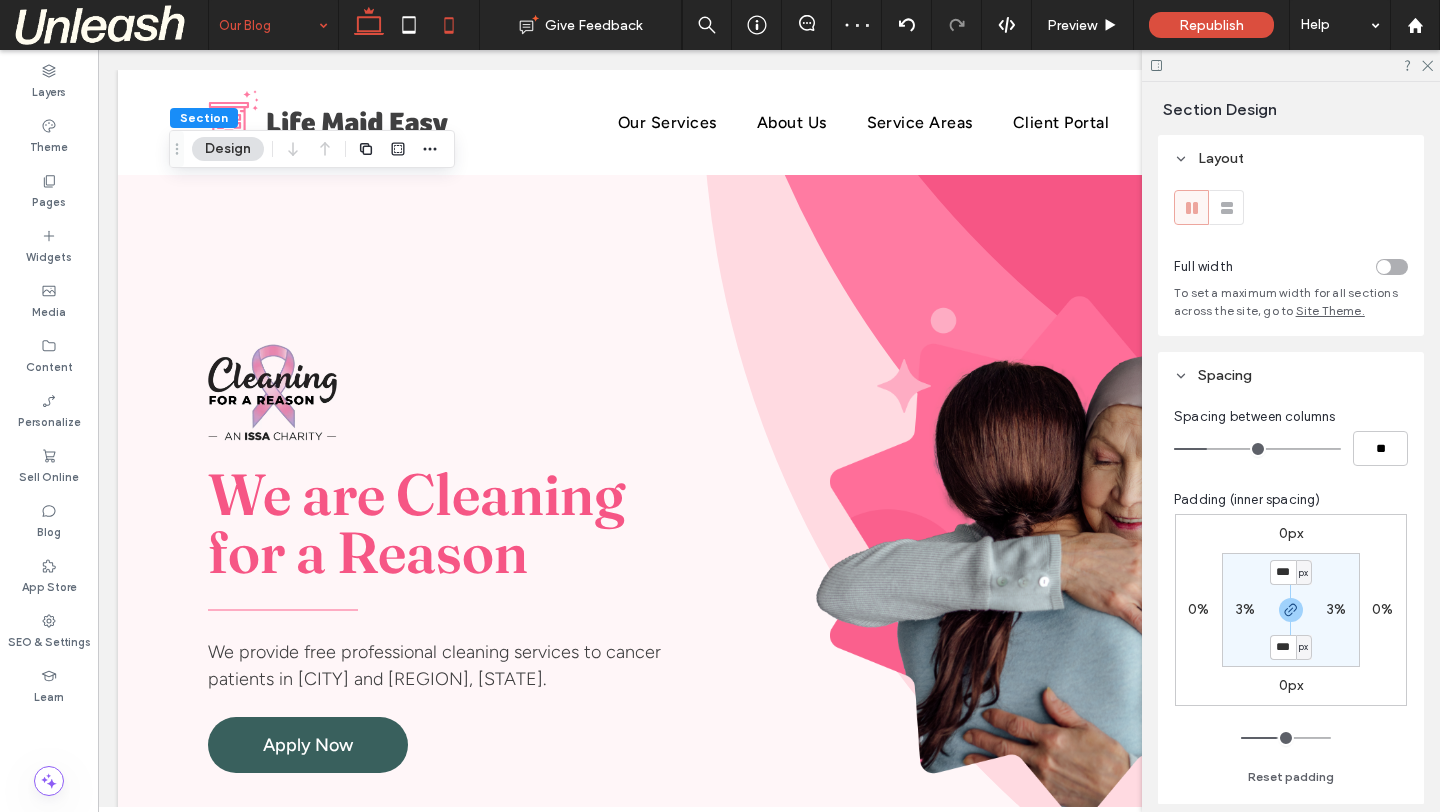 click 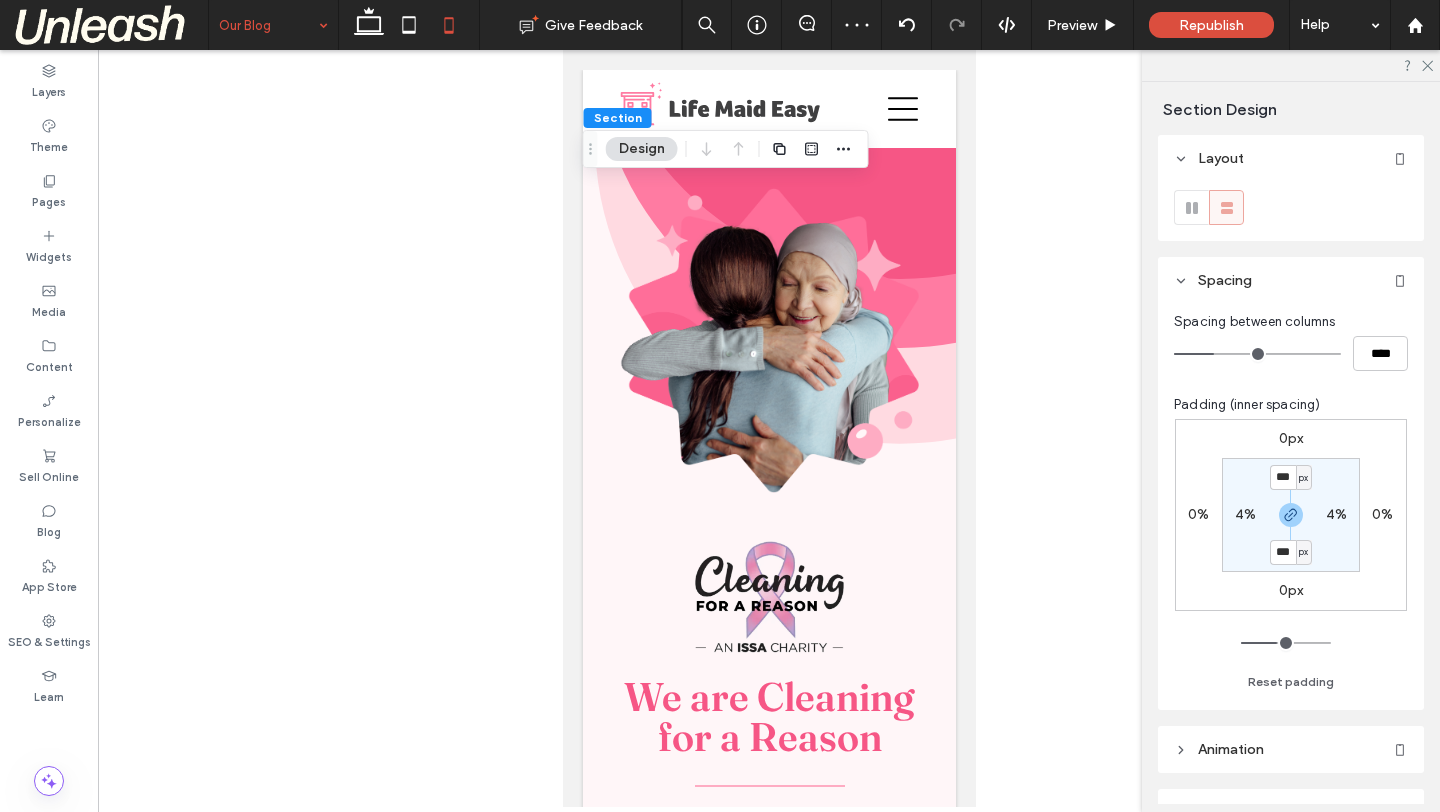 click on "4%" at bounding box center [1245, 514] 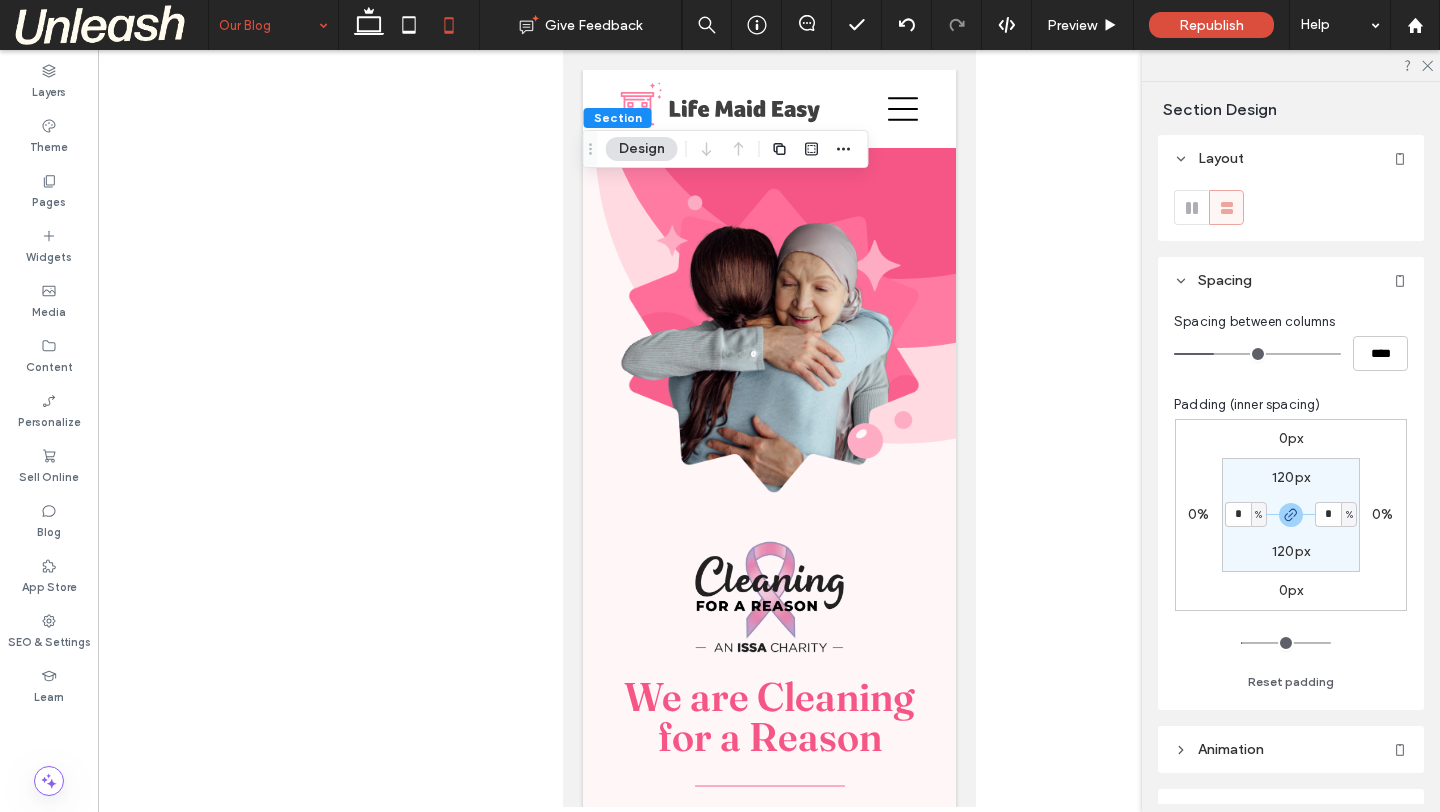 type on "*" 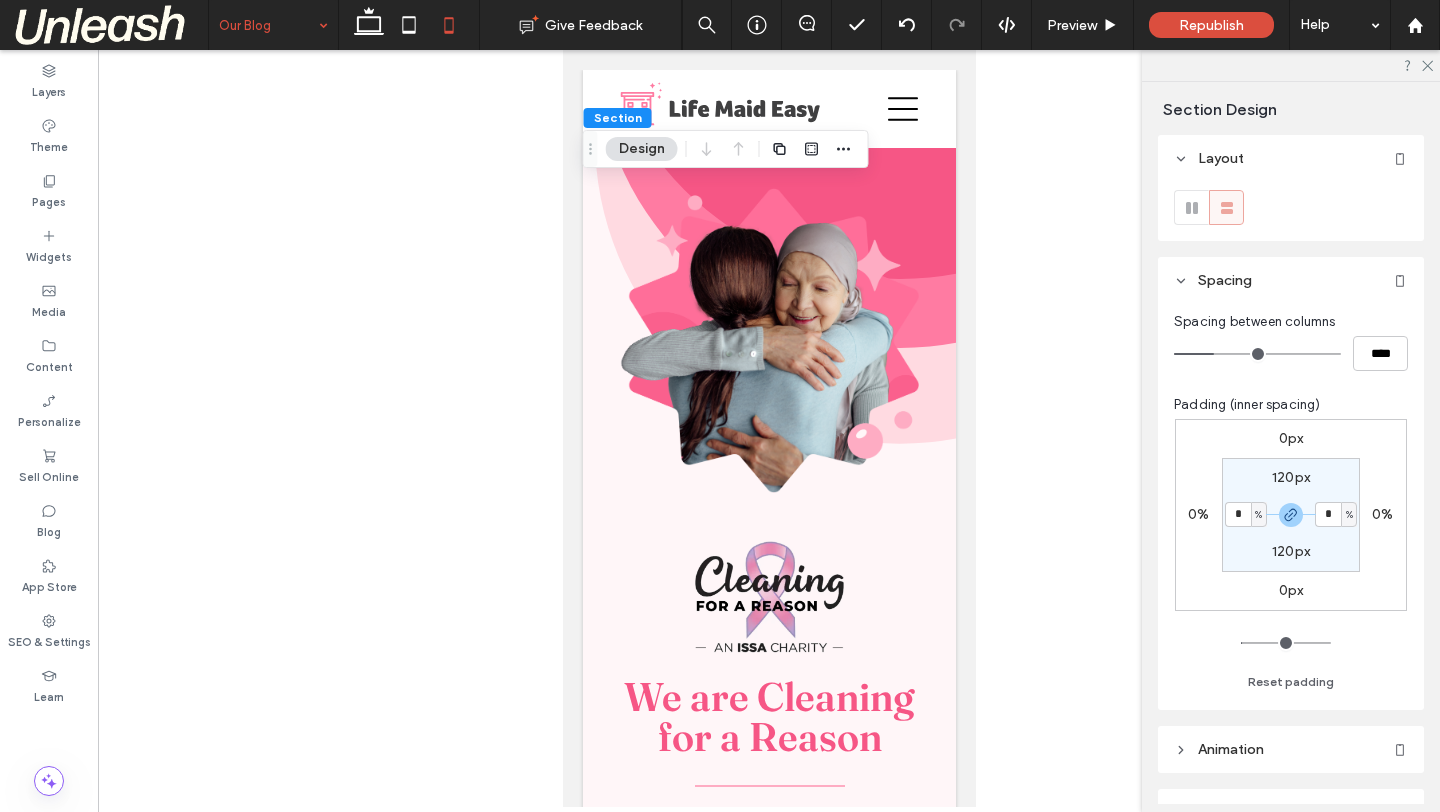 type on "*" 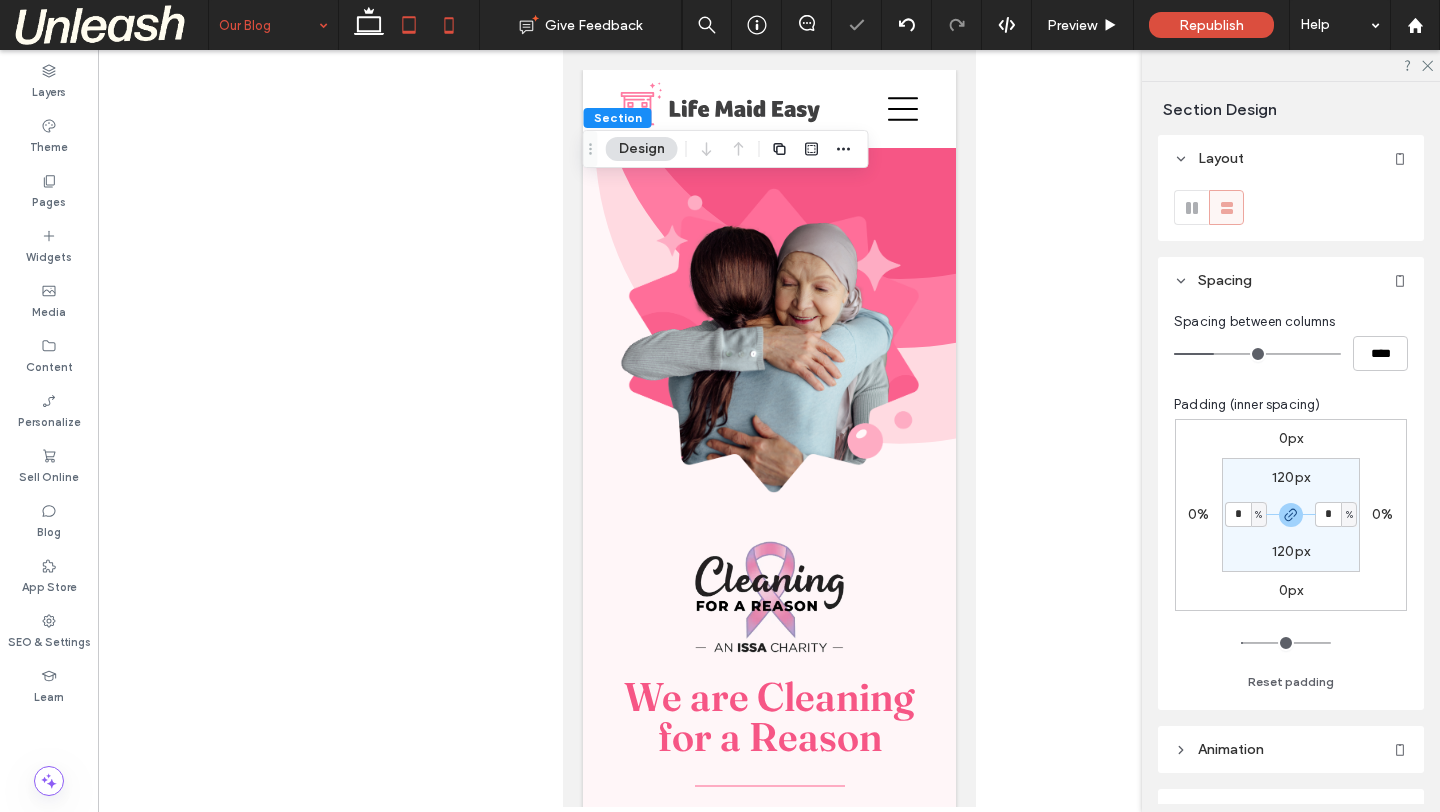 click 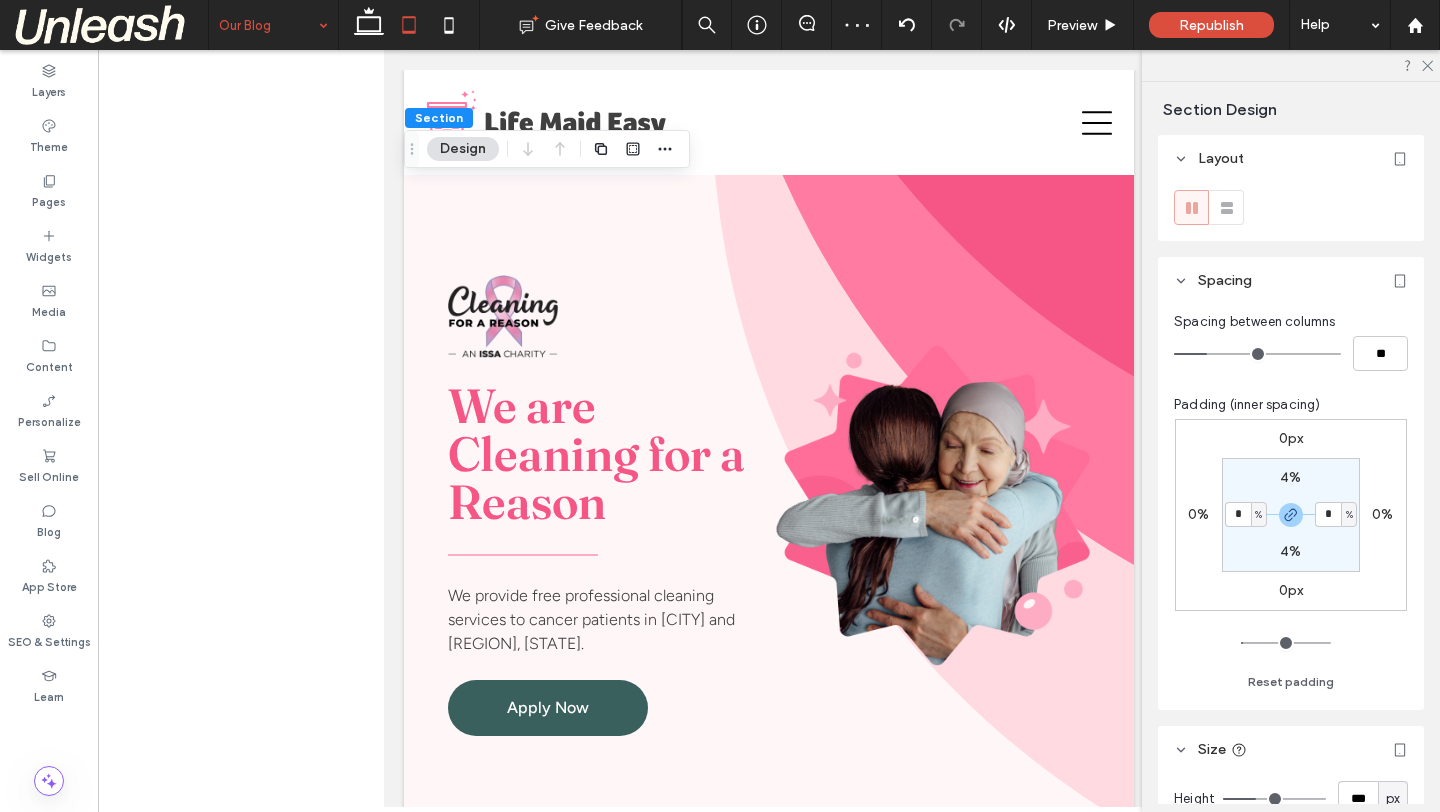 click on "4%" at bounding box center [1290, 477] 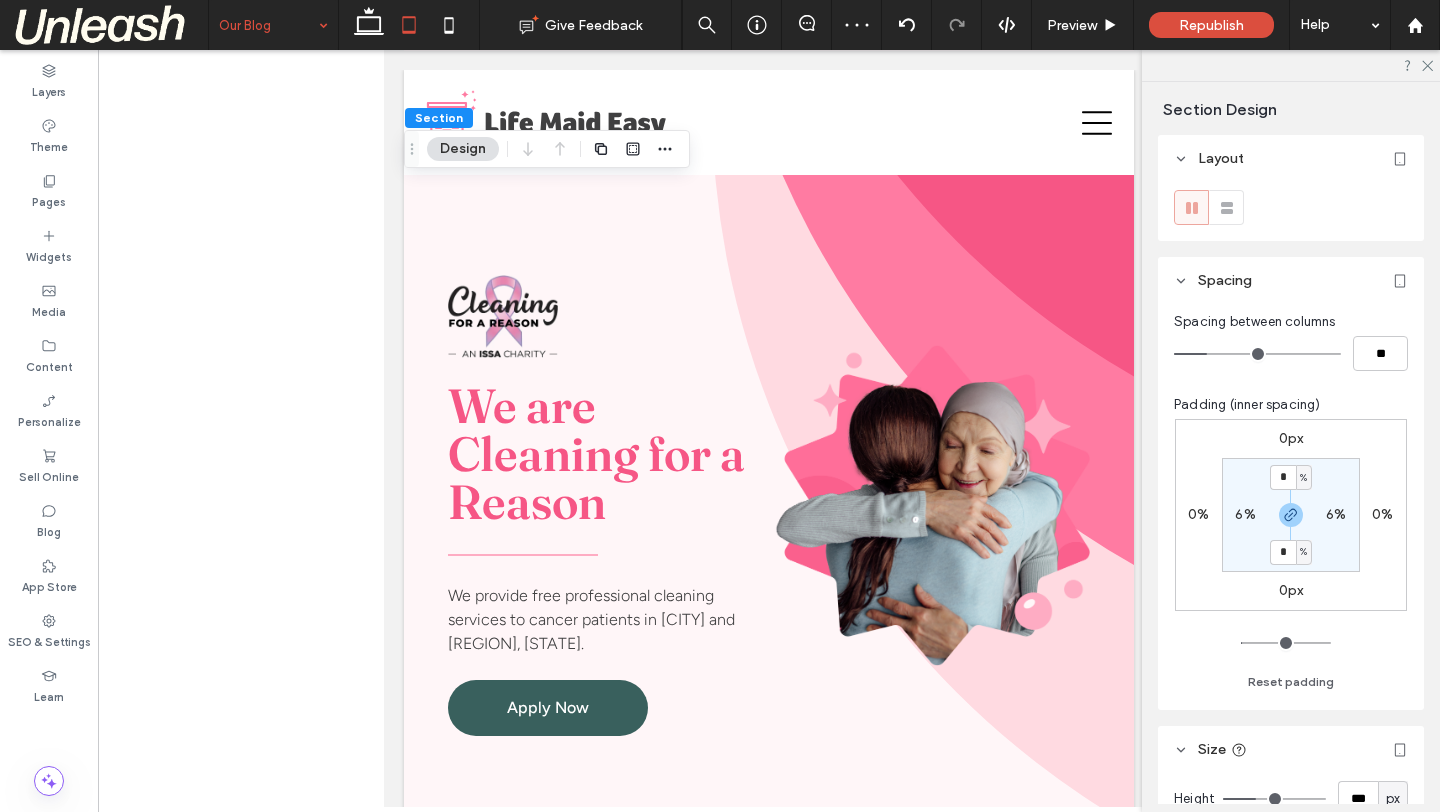 click on "%" at bounding box center [1304, 478] 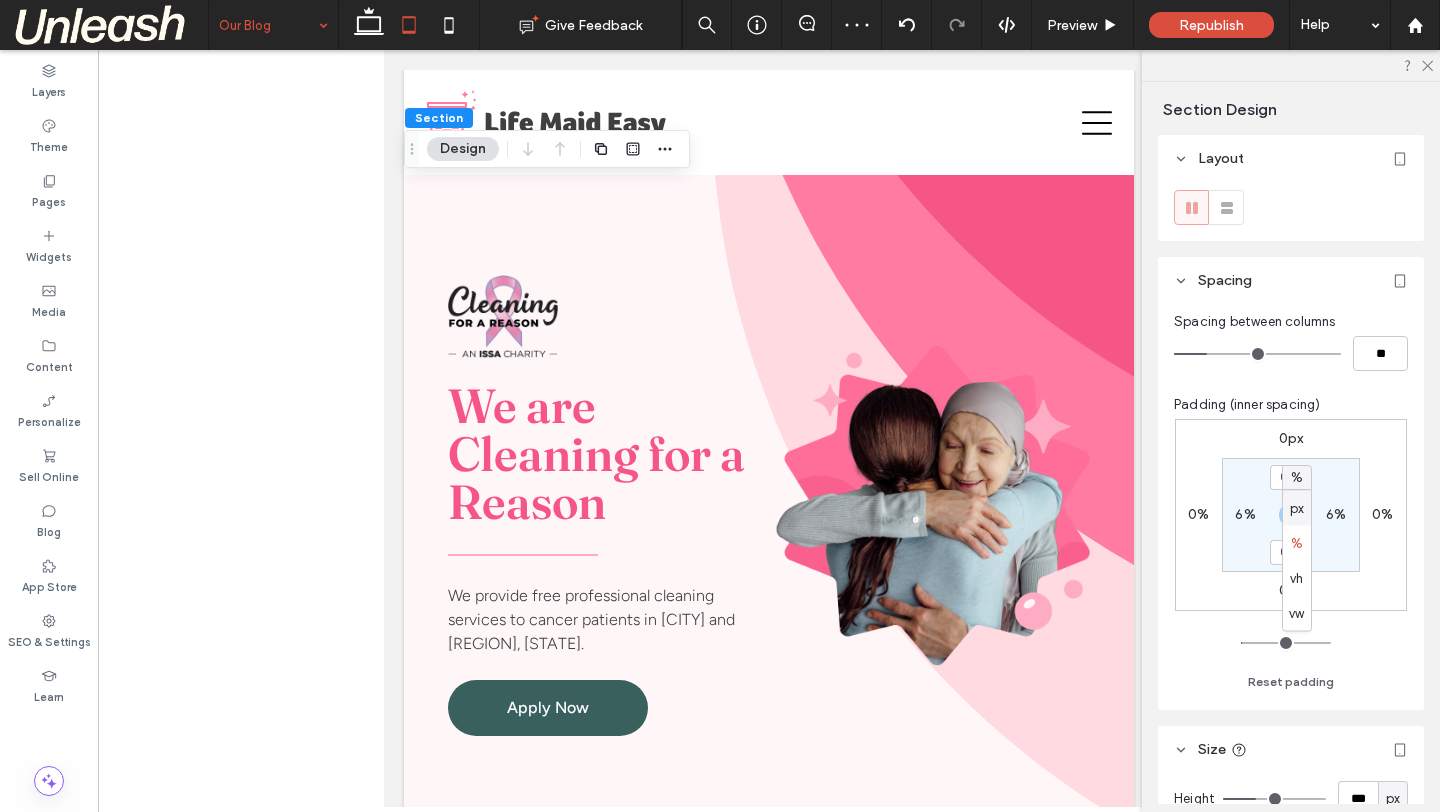 click on "px" at bounding box center (1297, 508) 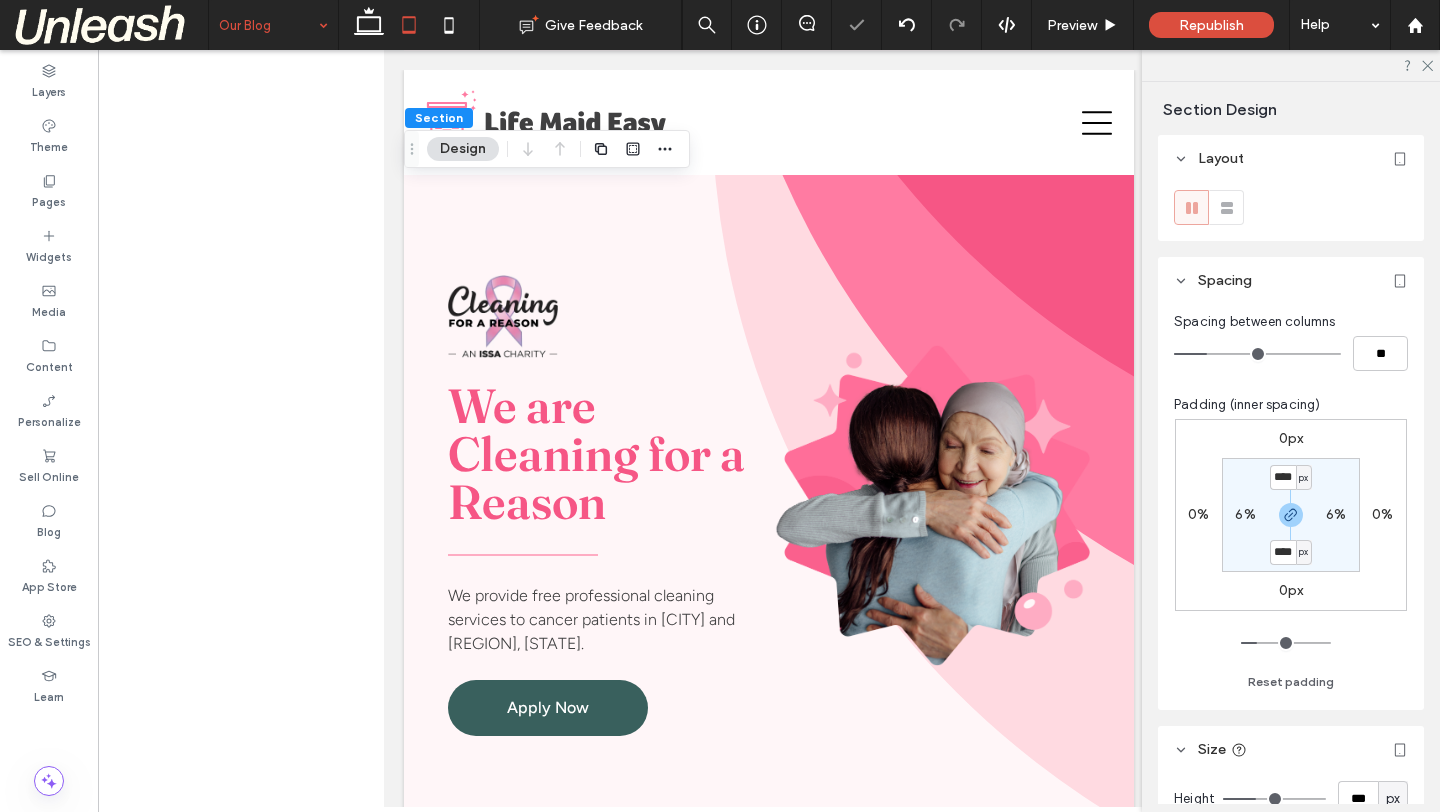 type on "**" 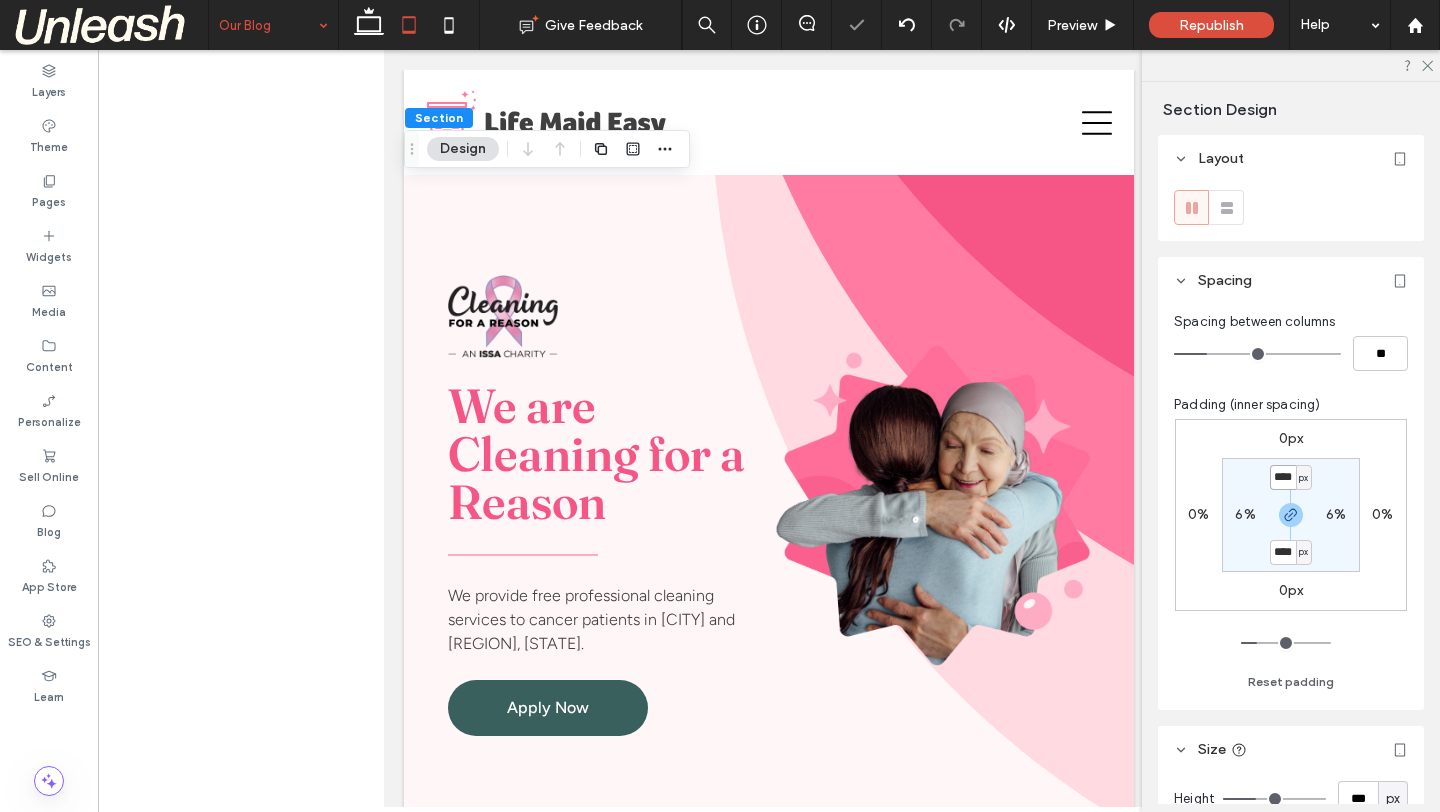 click on "****" at bounding box center (1283, 477) 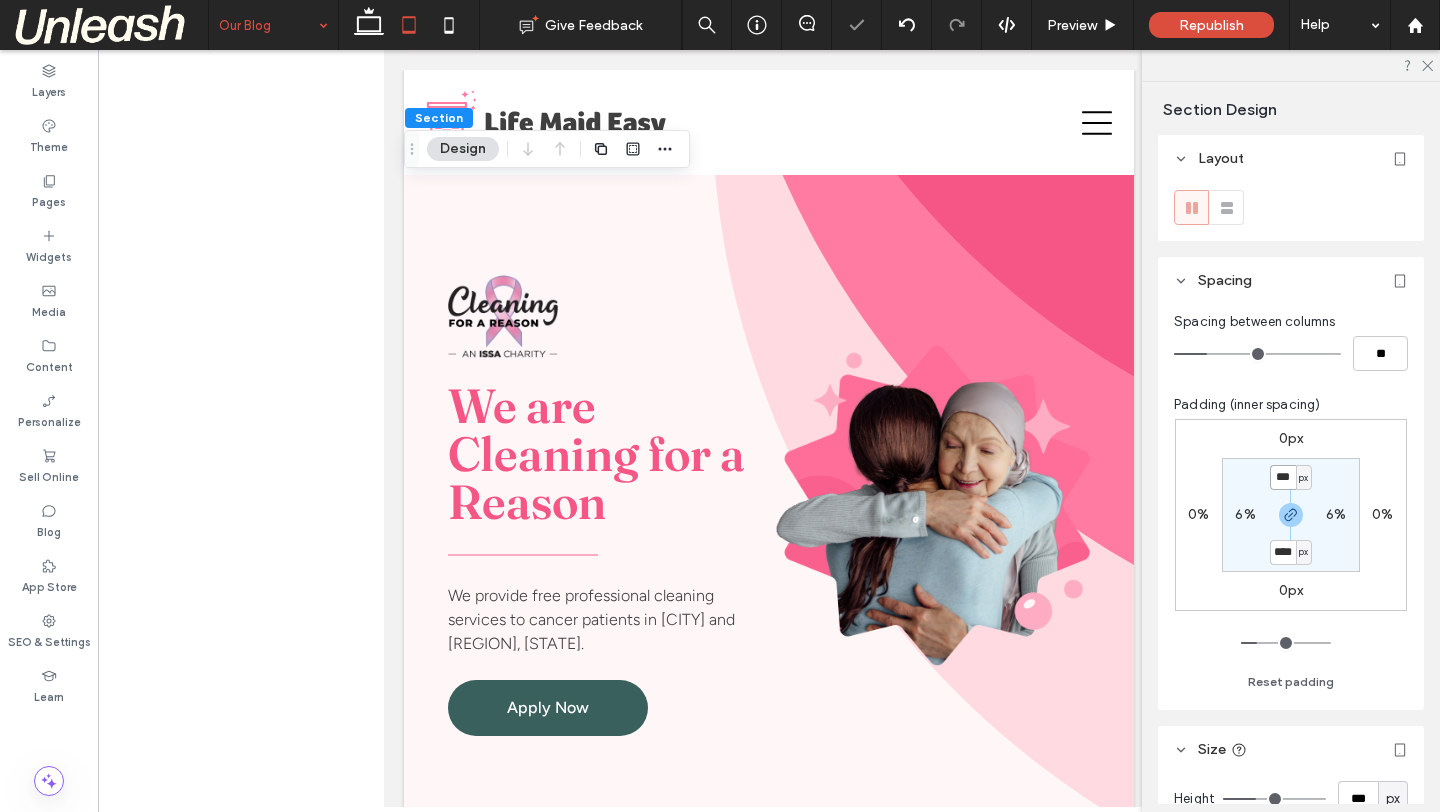 type on "***" 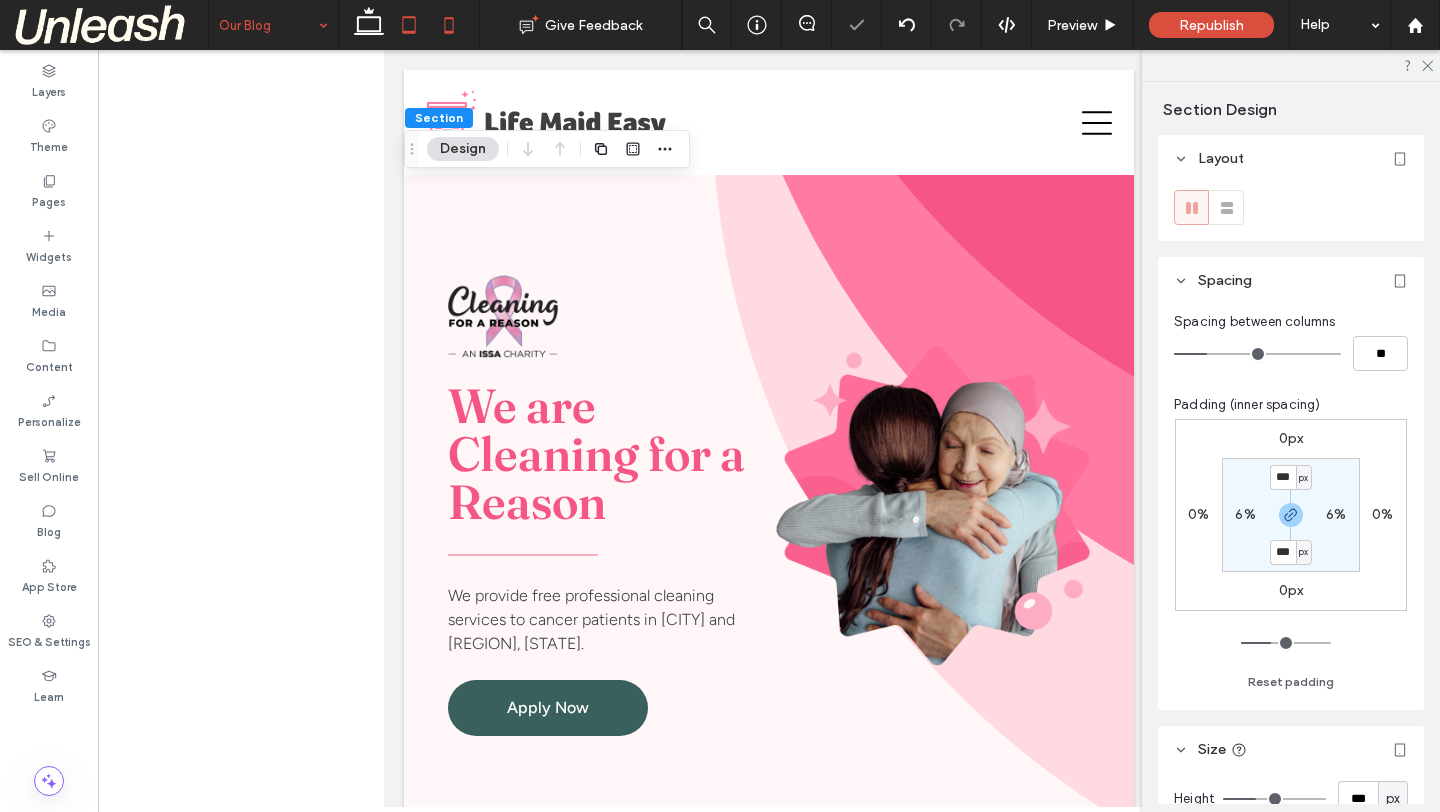 click 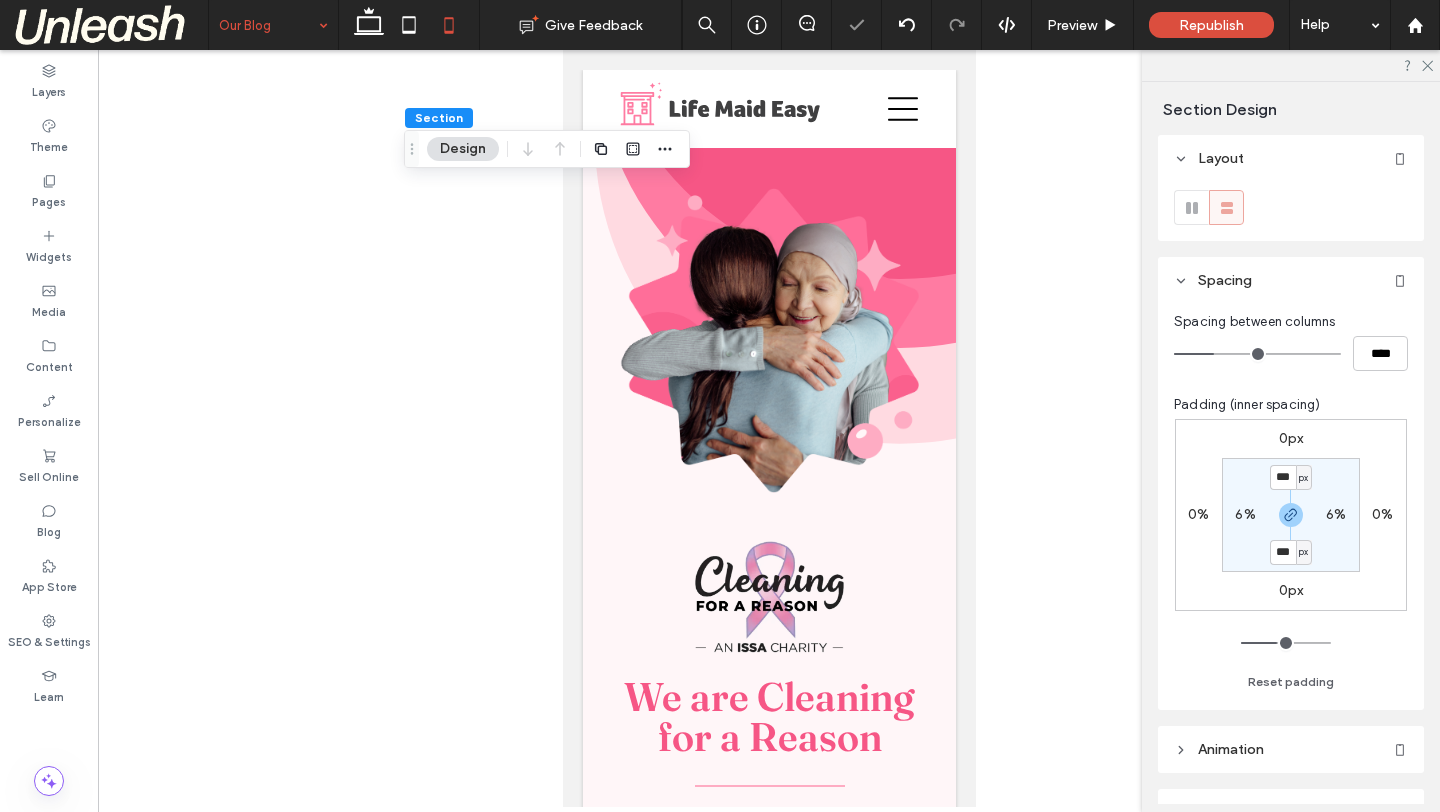 type on "***" 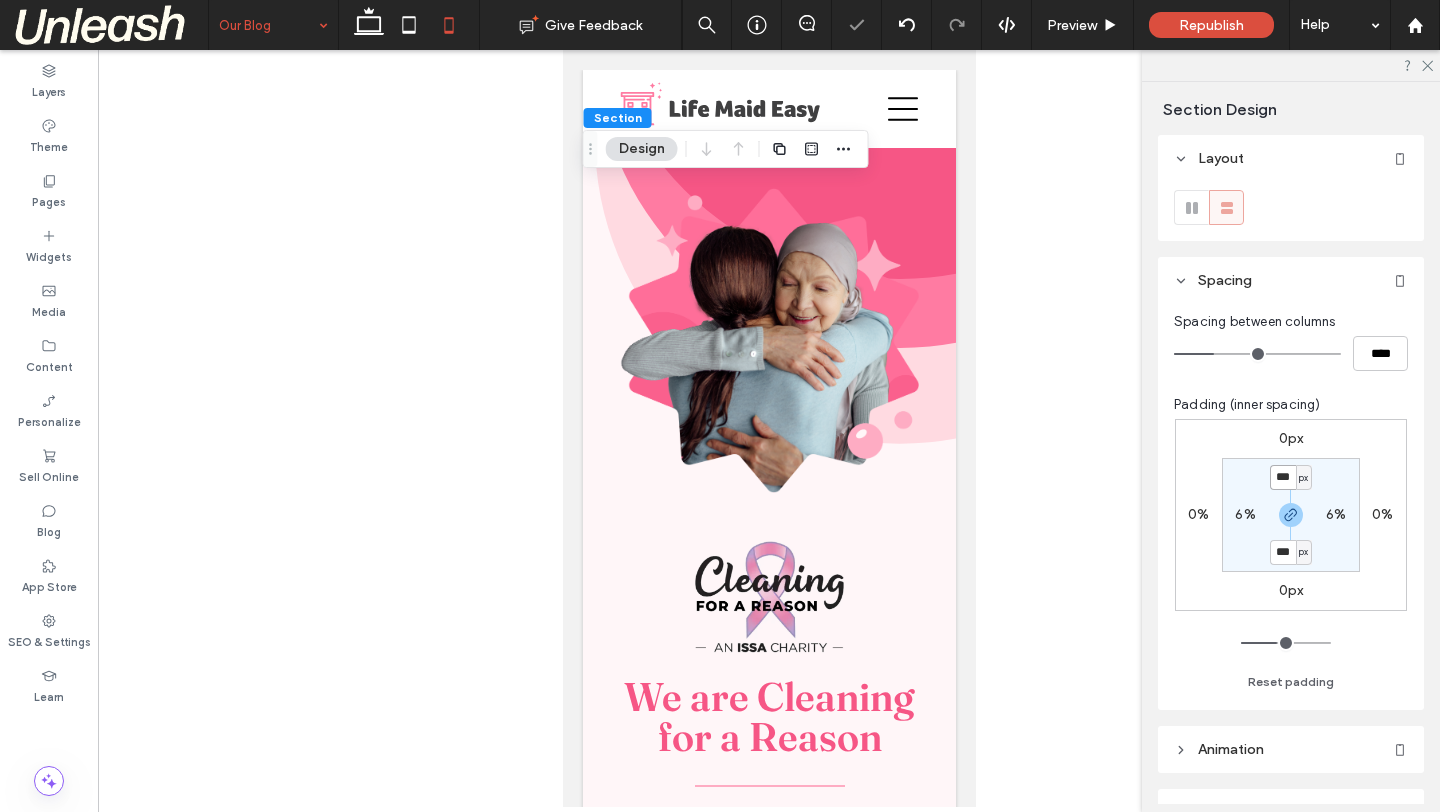 click on "***" at bounding box center [1283, 477] 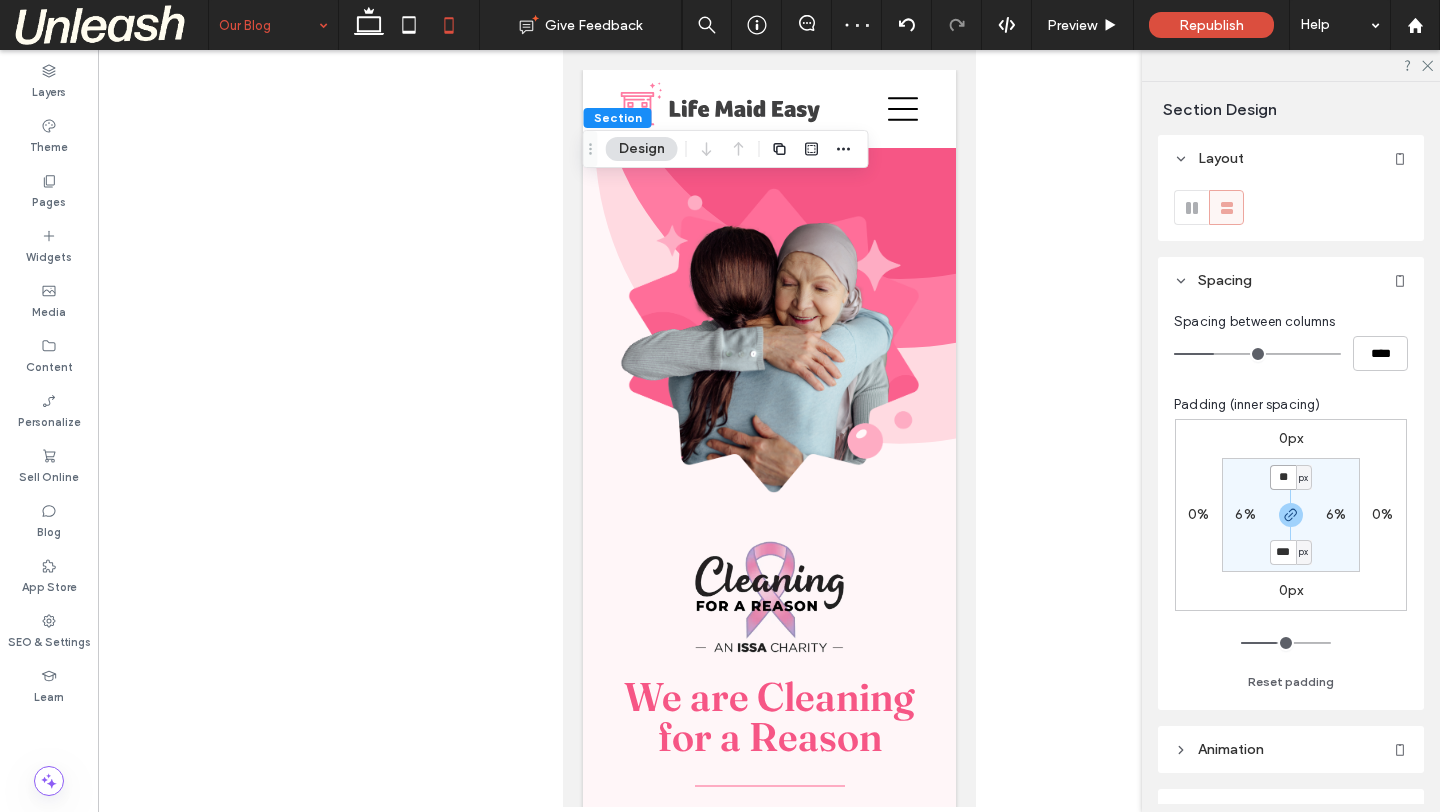 type on "**" 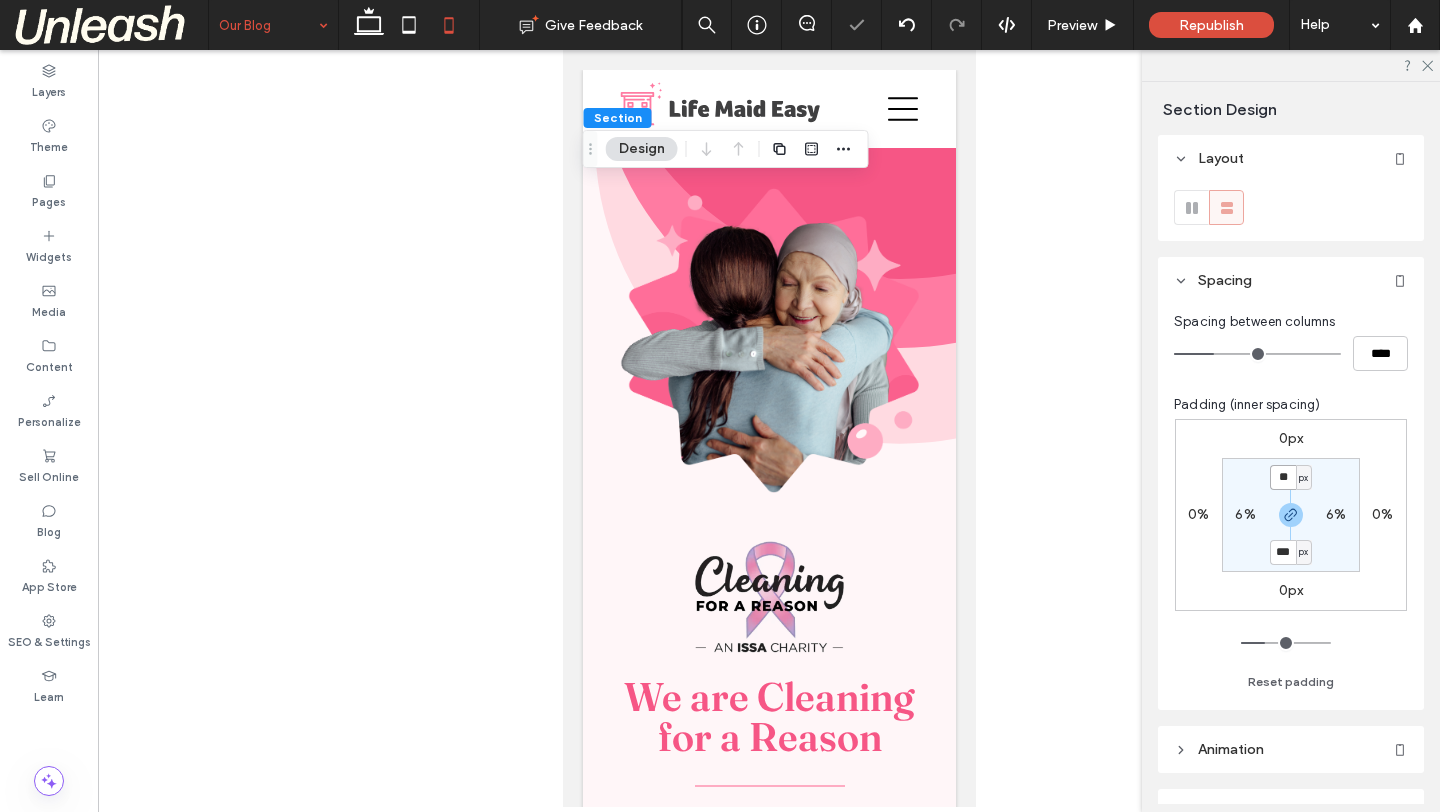 type on "**" 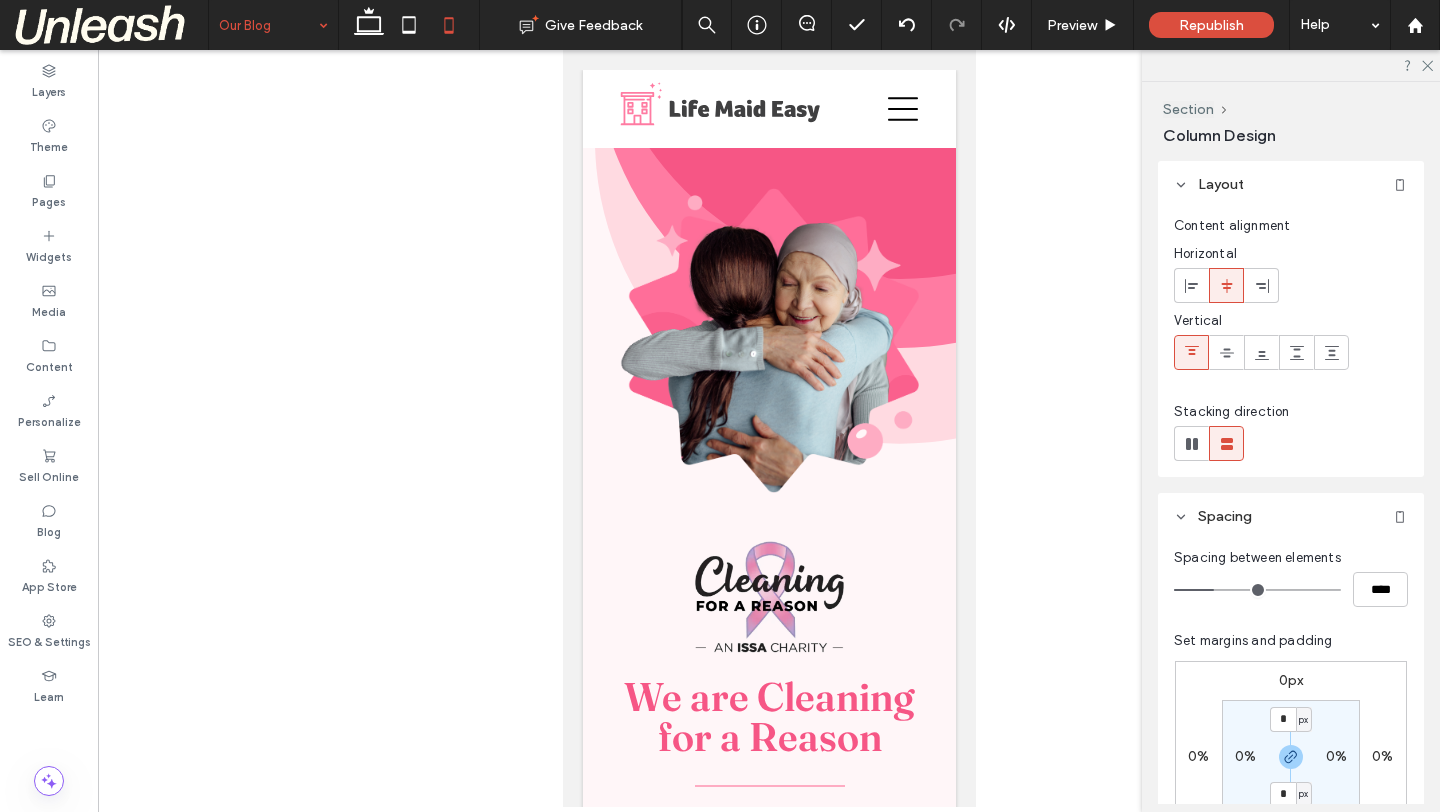 type on "****" 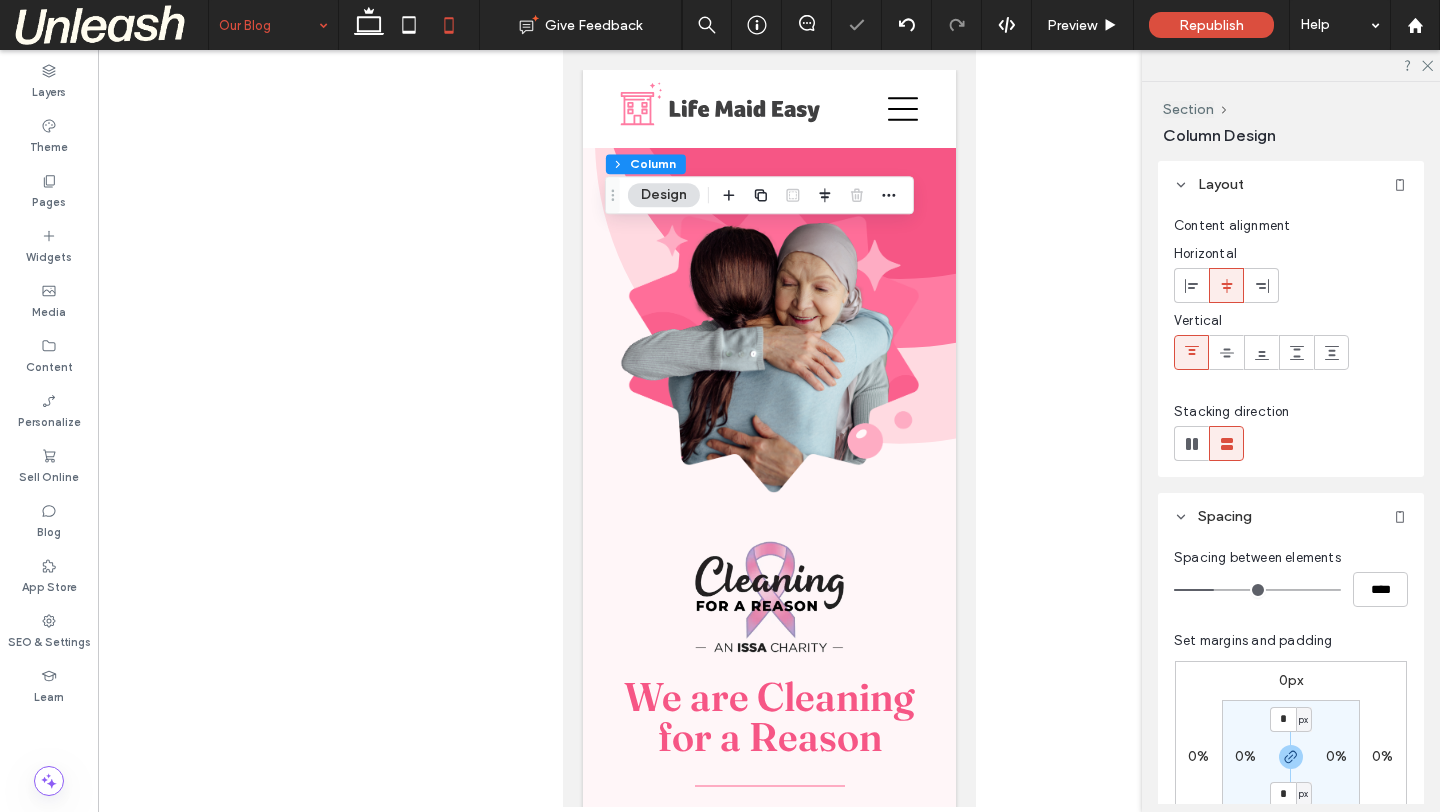 scroll, scrollTop: 142, scrollLeft: 0, axis: vertical 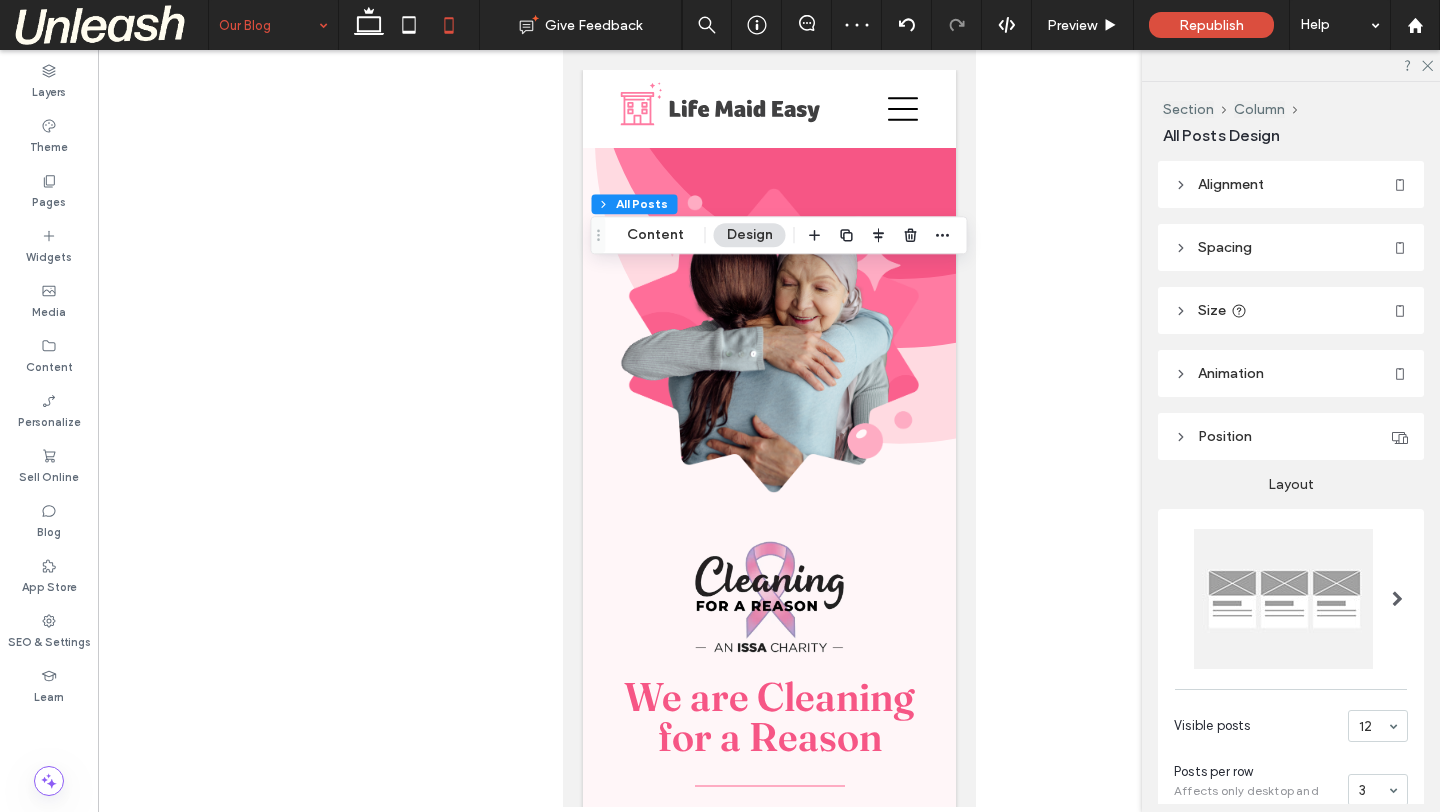 click on "Spacing" at bounding box center (1291, 247) 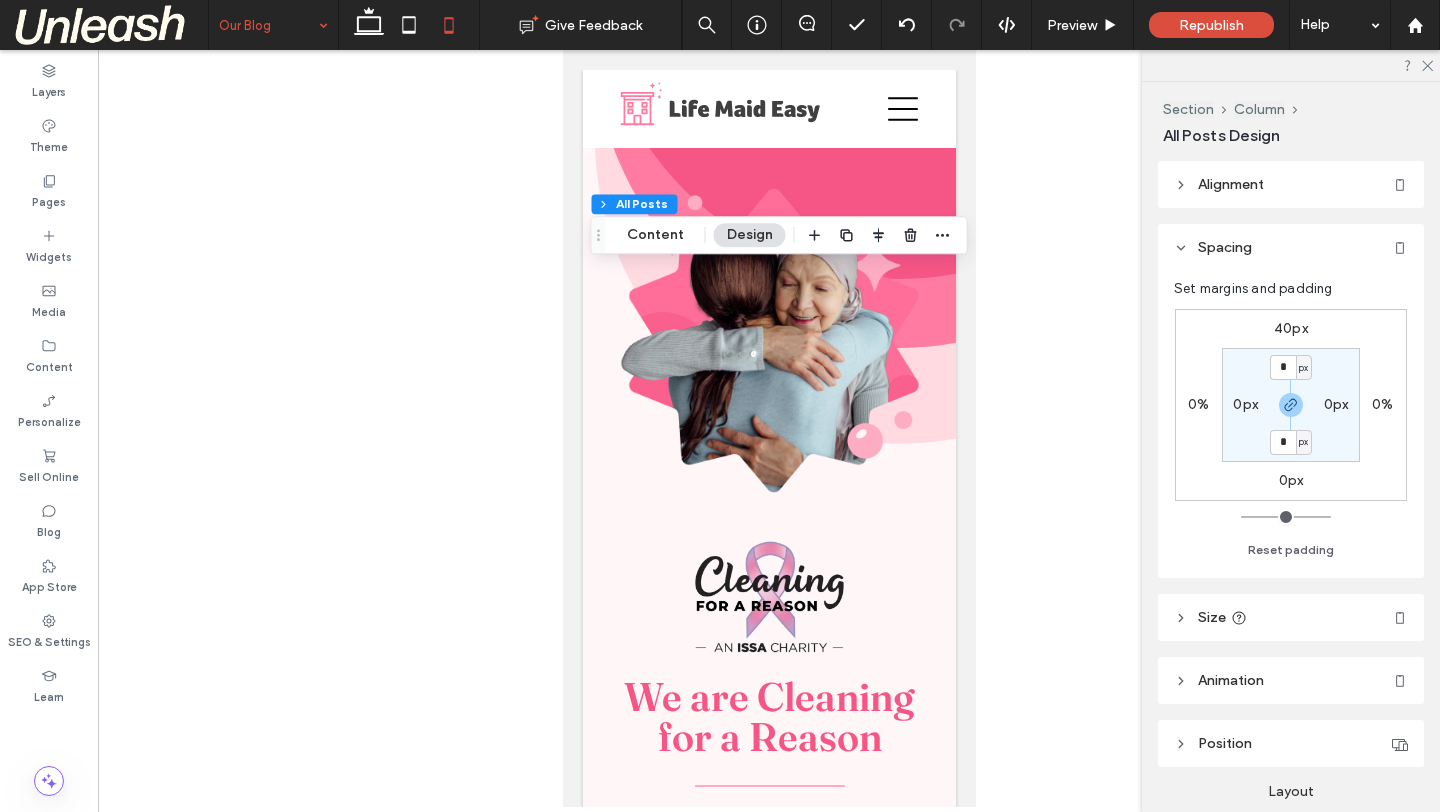 click on "40px" at bounding box center (1291, 328) 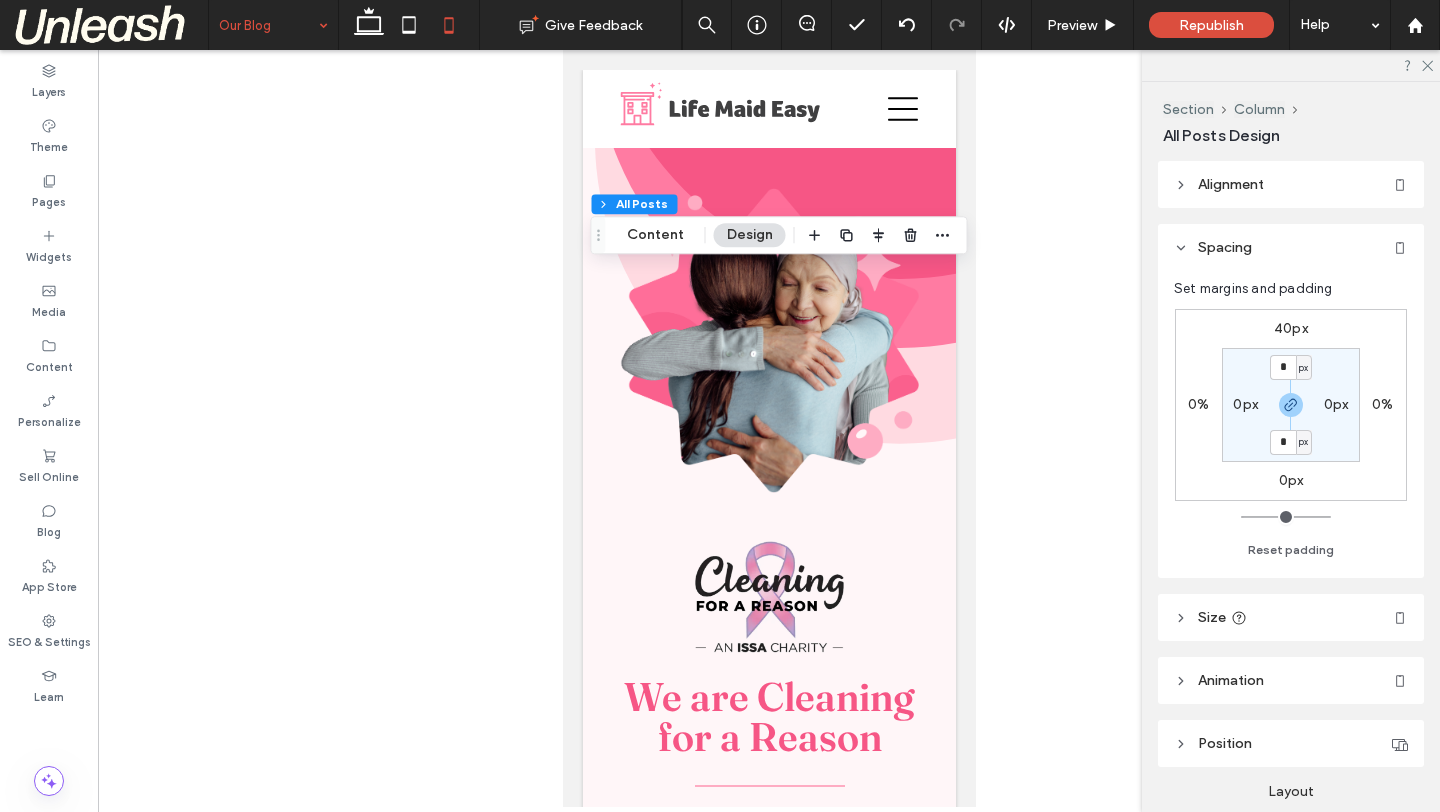 type on "**" 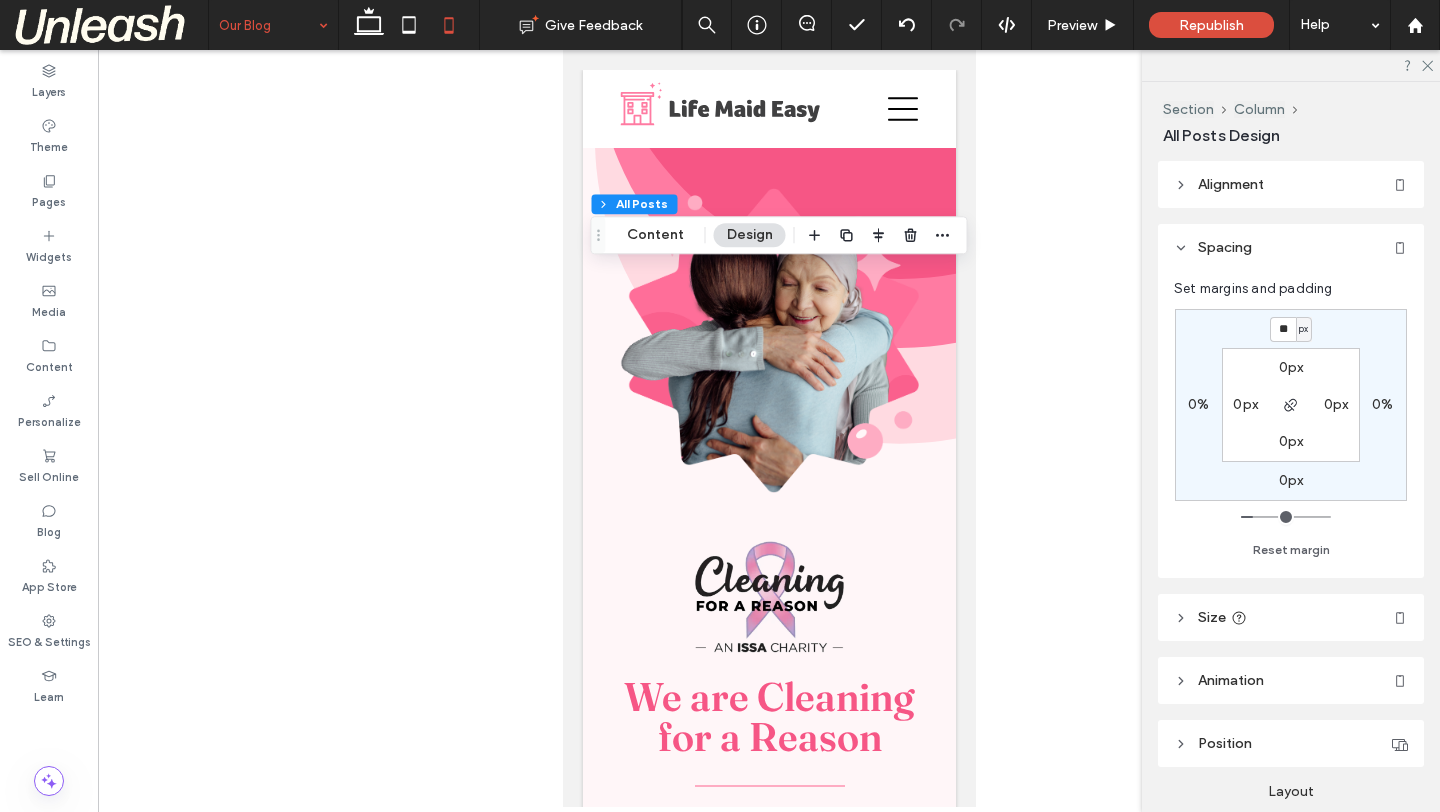 type on "*" 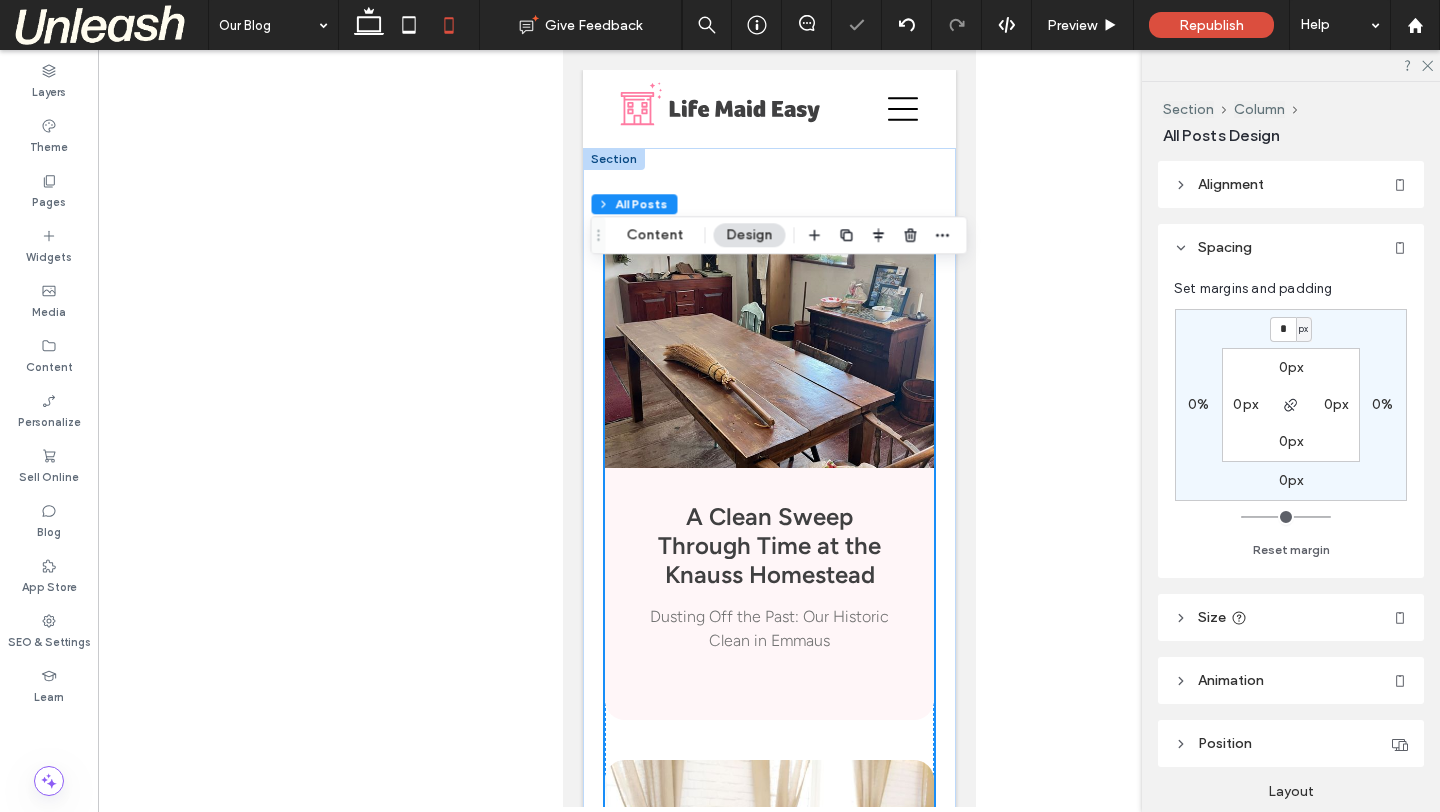 scroll, scrollTop: 0, scrollLeft: 0, axis: both 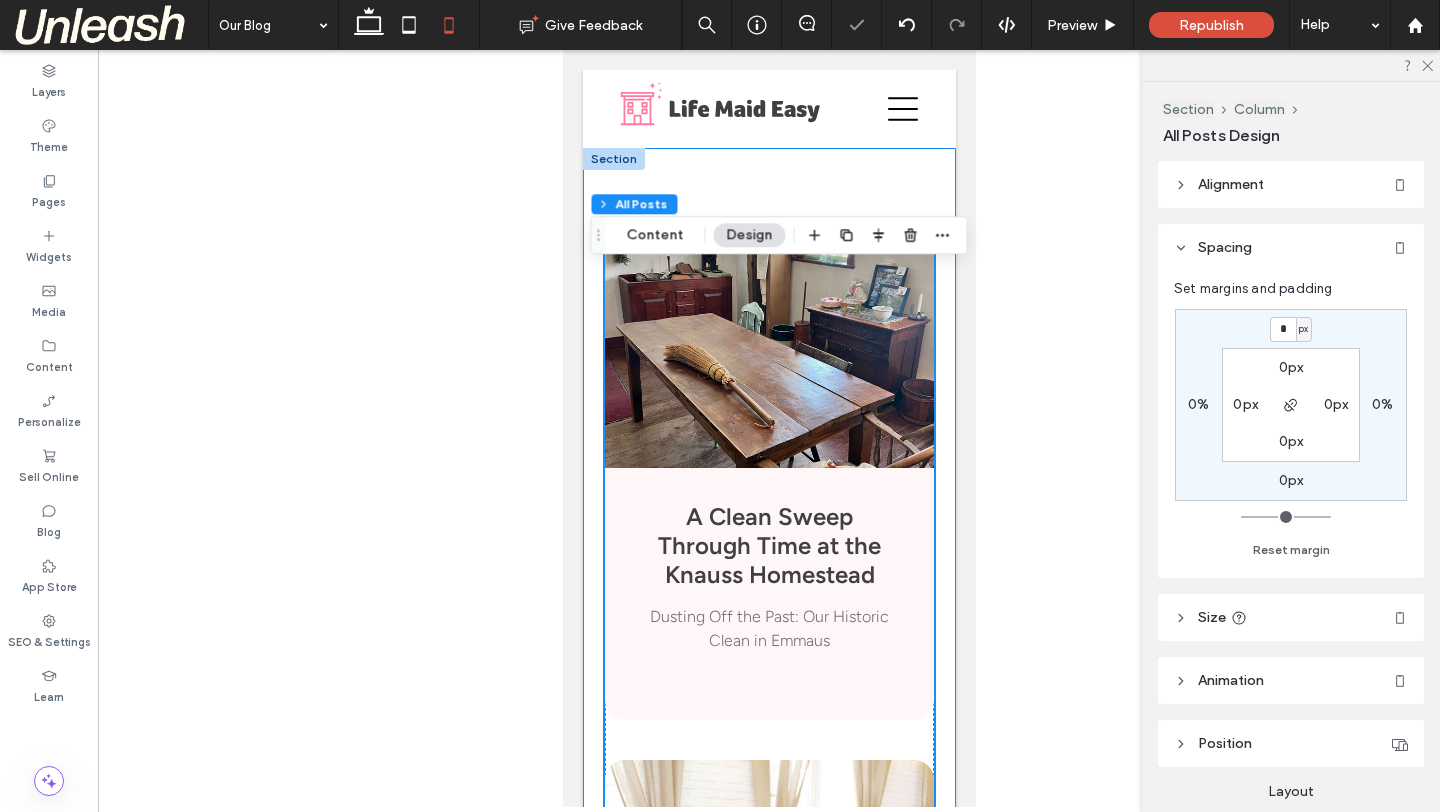 click on "A Clean Sweep Through Time at the Knauss Homestead
[MONTH] [NUMBER], [YEAR]
Dusting Off the Past: Our Historic Clean in [CITY]
How to Keep Your Home Guest-Ready All Summer Long
[MONTH] [NUMBER], [YEAR]
The key to maintaining a guest-ready home all summer long lies in establishing smart routines and systems that keep your space welcoming without overwhelming your schedule.
Mid-June Home Refresh: 7 Smart Cleaning Tasks for a Sparkling Summer
[MONTH] [NUMBER], [YEAR]
Keep your home fresh and organized with these 7 essential mid-June cleaning tips. From outdoor spaces to air filters, Life Maid Easy helps you stay summer-ready with ease.
Your Ultimate Summer Home Refresh Guide: June Cleaning Tips for a Healthier, Happier Home
[MONTH] [NUMBER], [YEAR]
Spring Cleaning Reset: 5 Areas You Probably Missed
By [FIRST]
•" at bounding box center (768, 3496) 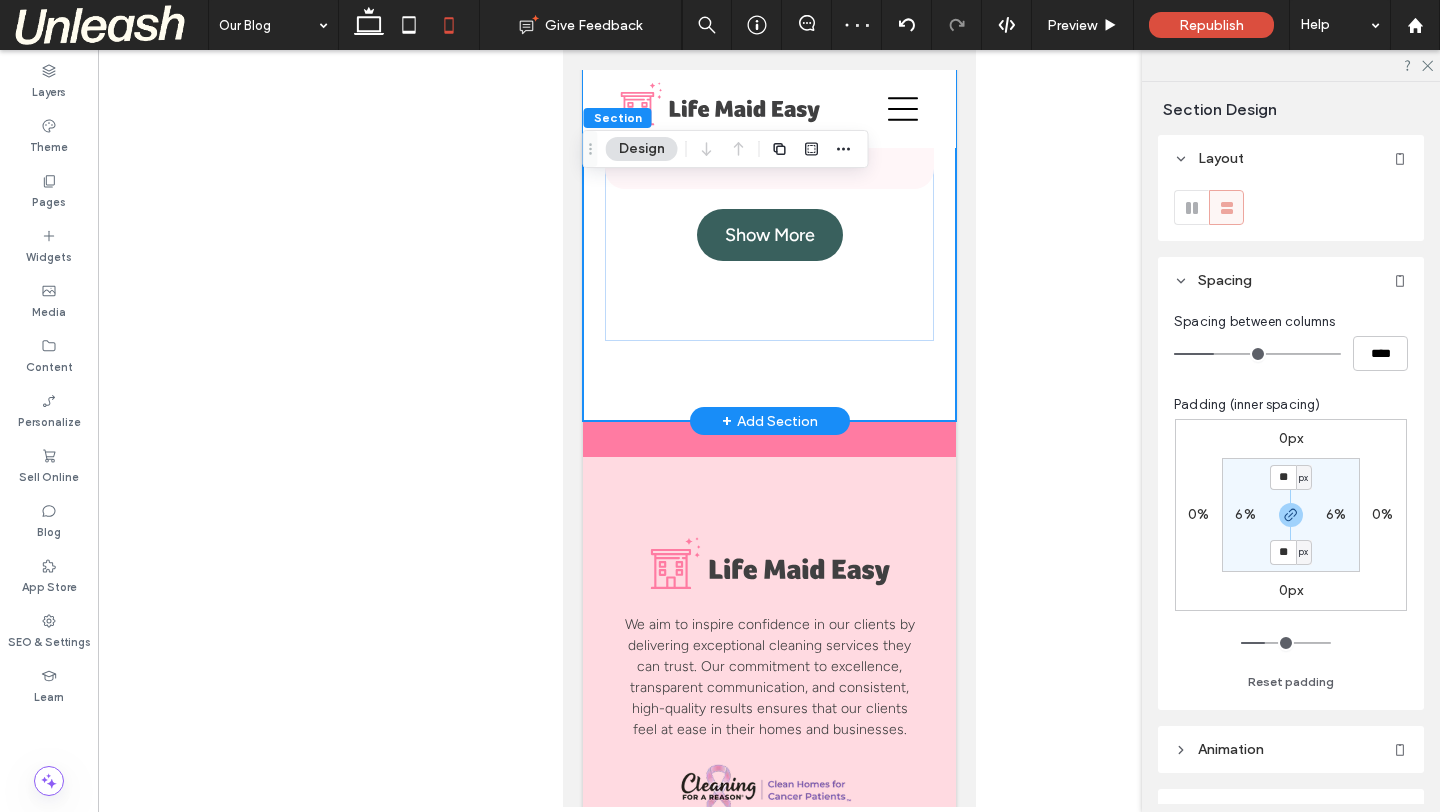 scroll, scrollTop: 6425, scrollLeft: 0, axis: vertical 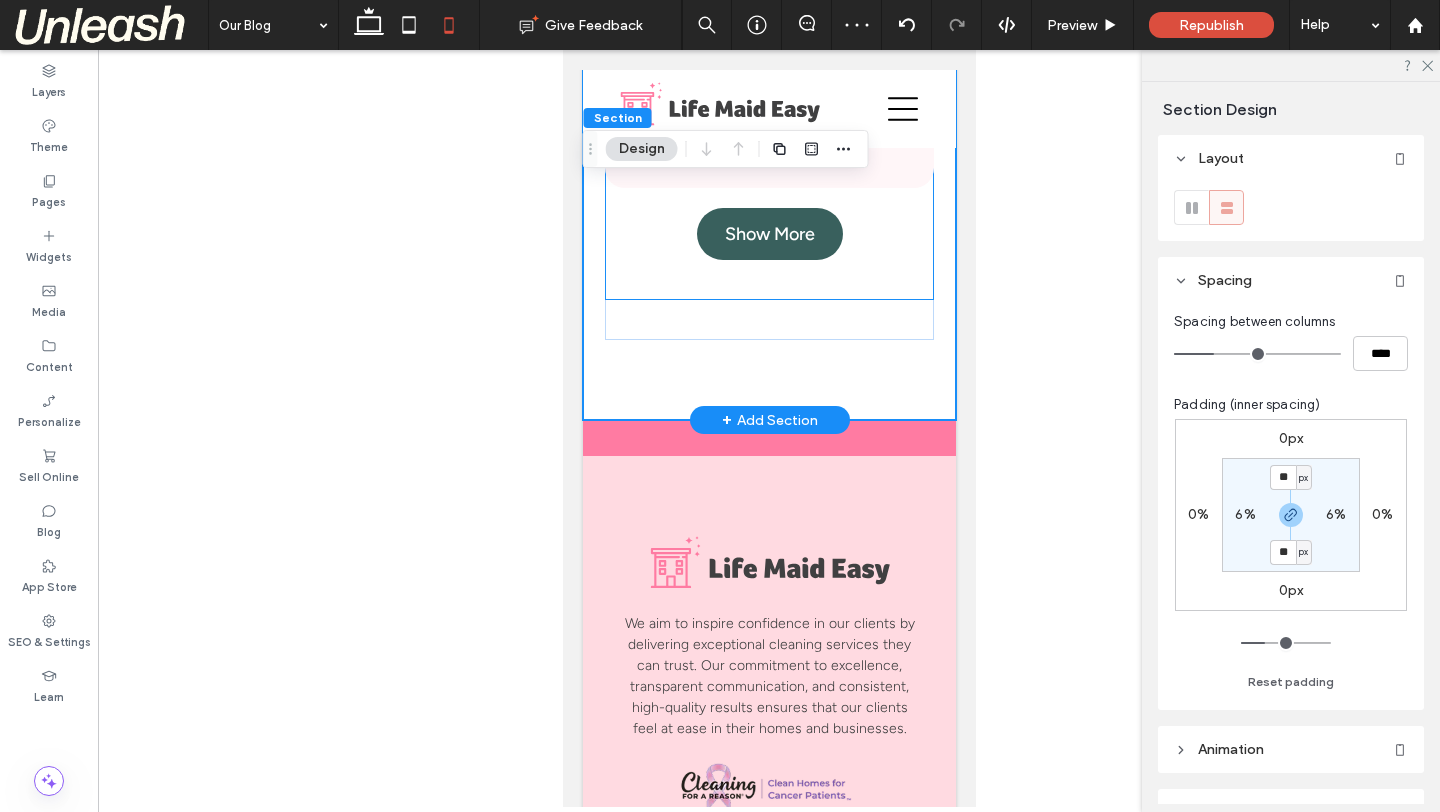 click on "A Clean Sweep Through Time at the Knauss Homestead
[MONTH] [NUMBER], [YEAR]
Dusting Off the Past: Our Historic Clean in [CITY]
How to Keep Your Home Guest-Ready All Summer Long
[MONTH] [NUMBER], [YEAR]
The key to maintaining a guest-ready home all summer long lies in establishing smart routines and systems that keep your space welcoming without overwhelming your schedule.
Mid-June Home Refresh: 7 Smart Cleaning Tasks for a Sparkling Summer
[MONTH] [NUMBER], [YEAR]
Keep your home fresh and organized with these 7 essential mid-June cleaning tips. From outdoor spaces to air filters, Life Maid Easy helps you stay summer-ready with ease.
Your Ultimate Summer Home Refresh Guide: June Cleaning Tips for a Healthier, Happier Home
[MONTH] [NUMBER], [YEAR]
Spring Cleaning Reset: 5 Areas You Probably Missed
By [FIRST]
•" at bounding box center (768, -2949) 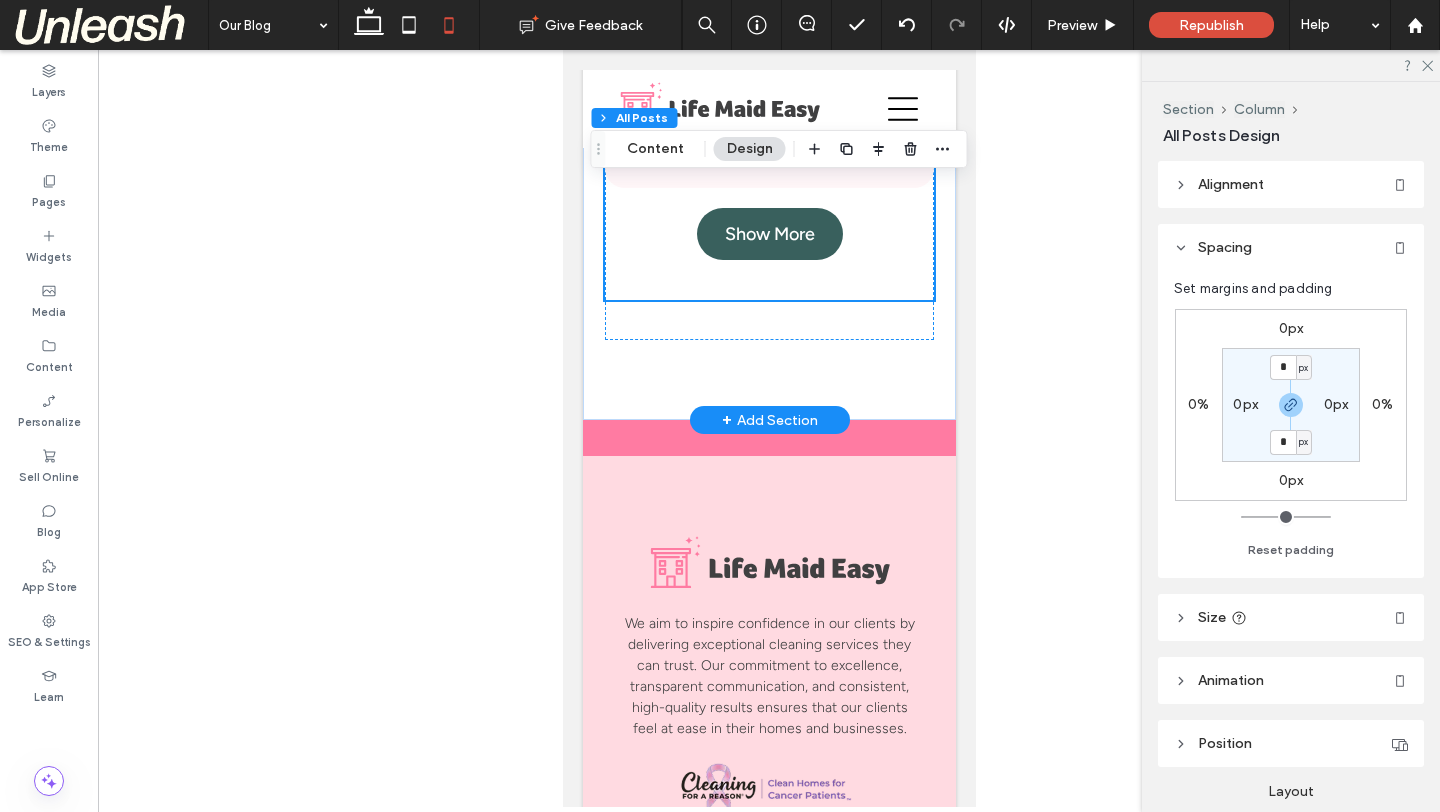 click on "A Clean Sweep Through Time at the Knauss Homestead
[MONTH] [NUMBER], [YEAR]
Dusting Off the Past: Our Historic Clean in [CITY]
How to Keep Your Home Guest-Ready All Summer Long
[MONTH] [NUMBER], [YEAR]
The key to maintaining a guest-ready home all summer long lies in establishing smart routines and systems that keep your space welcoming without overwhelming your schedule.
Mid-June Home Refresh: 7 Smart Cleaning Tasks for a Sparkling Summer
[MONTH] [NUMBER], [YEAR]
Keep your home fresh and organized with these 7 essential mid-June cleaning tips. From outdoor spaces to air filters, Life Maid Easy helps you stay summer-ready with ease.
Your Ultimate Summer Home Refresh Guide: June Cleaning Tips for a Healthier, Happier Home
[MONTH] [NUMBER], [YEAR]
Spring Cleaning Reset: 5 Areas You Probably Missed
By [FIRST]
•" at bounding box center [768, -2949] 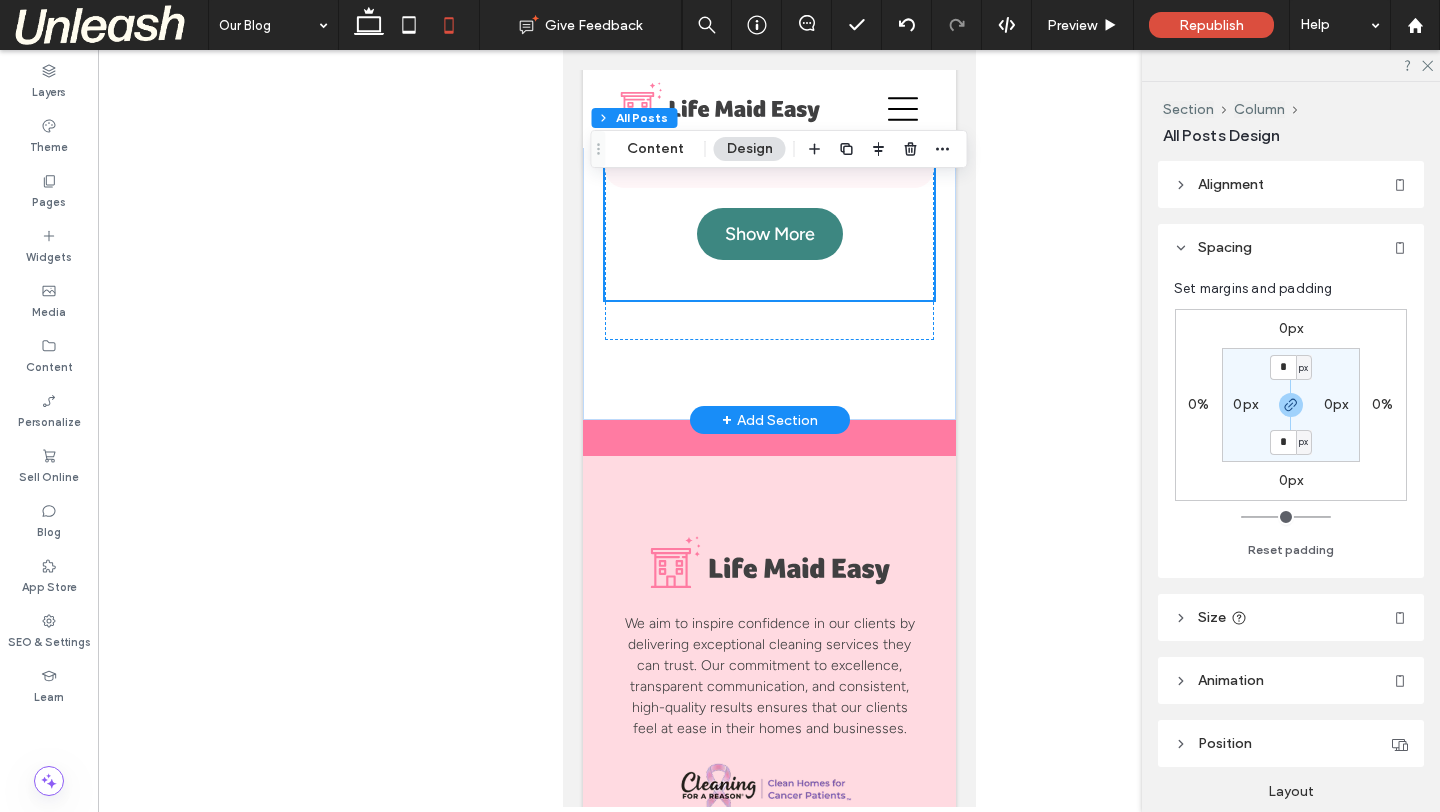 click on "Show More" at bounding box center [769, 234] 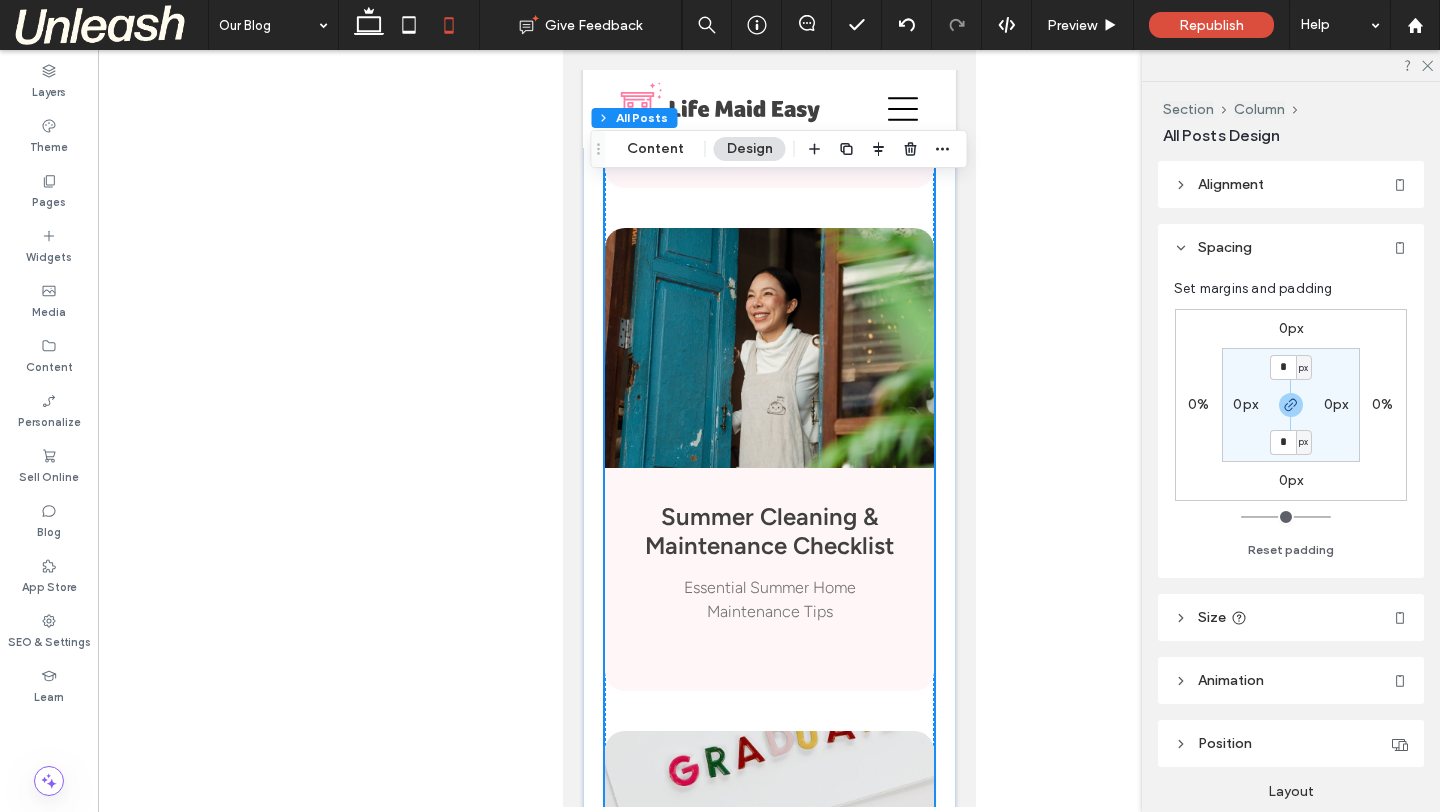 click at bounding box center (768, 348) 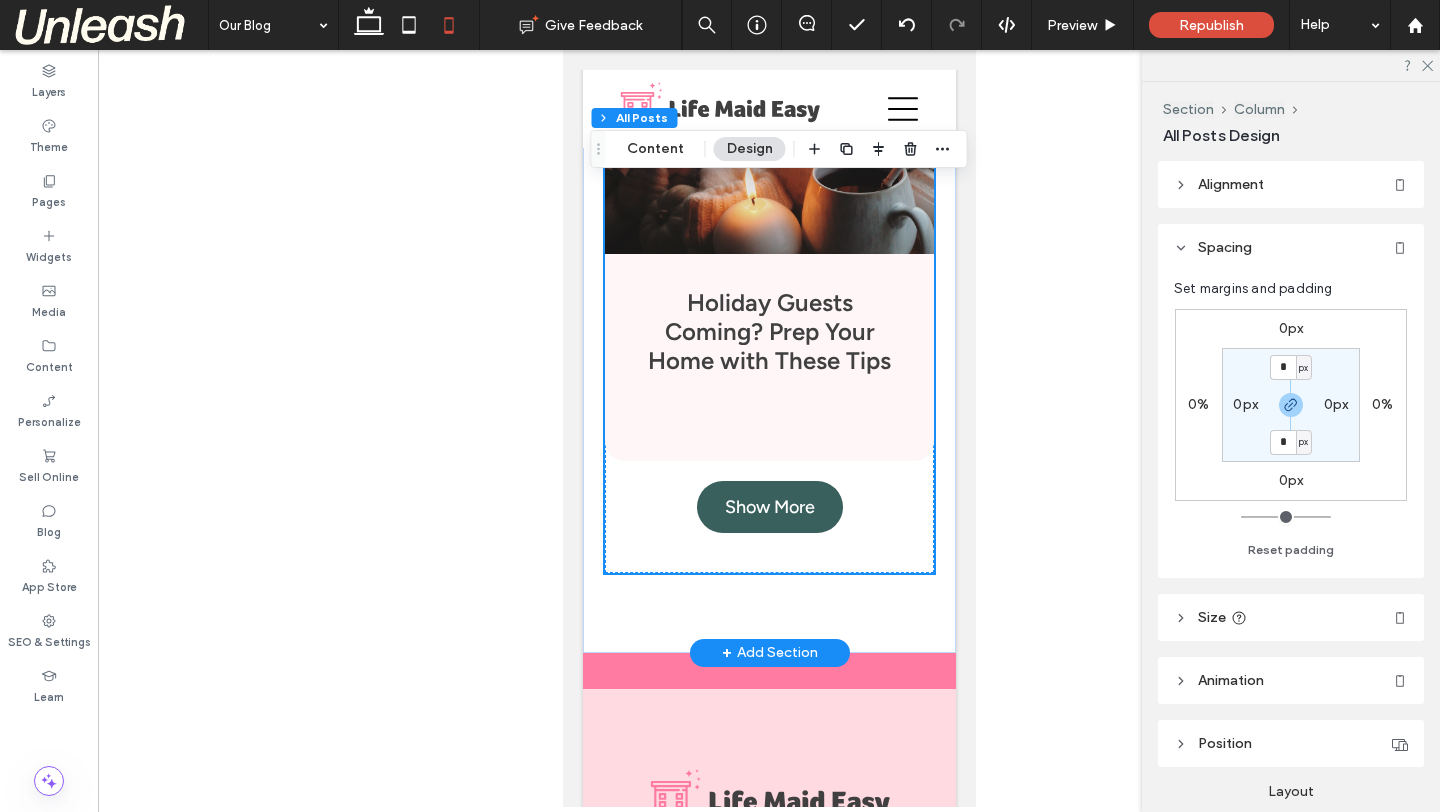scroll, scrollTop: 12366, scrollLeft: 0, axis: vertical 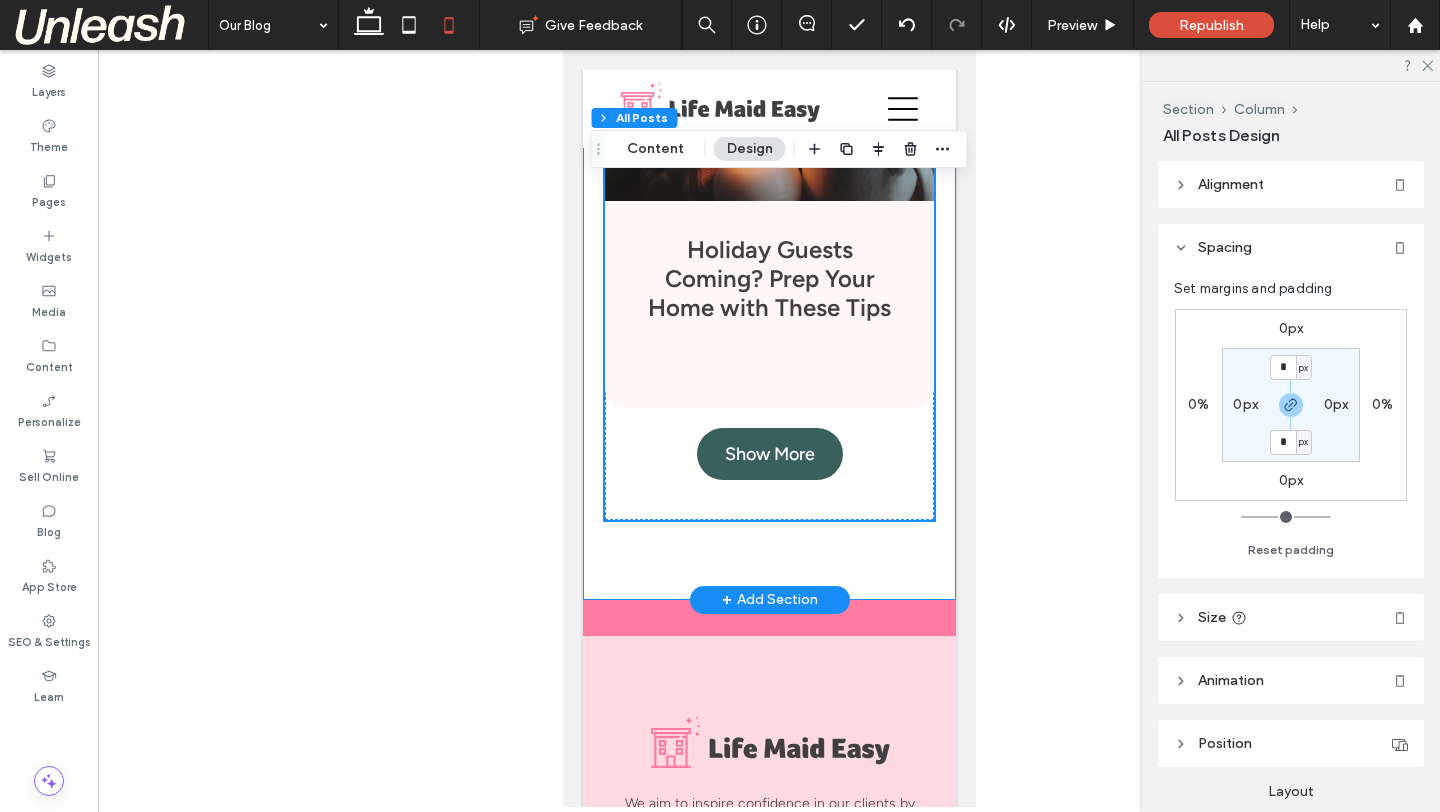 click on "A Clean Sweep Through Time at the Knauss Homestead
[MONTH] [NUMBER], [YEAR]
Dusting Off the Past: Our Historic Clean in [CITY]
How to Keep Your Home Guest-Ready All Summer Long
[MONTH] [NUMBER], [YEAR]
The key to maintaining a guest-ready home all summer long lies in establishing smart routines and systems that keep your space welcoming without overwhelming your schedule.
Mid-June Home Refresh: 7 Smart Cleaning Tasks for a Sparkling Summer
[MONTH] [NUMBER], [YEAR]
Keep your home fresh and organized with these 7 essential mid-June cleaning tips. From outdoor spaces to air filters, Life Maid Easy helps you stay summer-ready with ease.
Your Ultimate Summer Home Refresh Guide: June Cleaning Tips for a Healthier, Happier Home
[MONTH] [NUMBER], [YEAR]
Spring Cleaning Reset: 5 Areas You Probably Missed
By [FIRST]
•" at bounding box center (768, -5810) 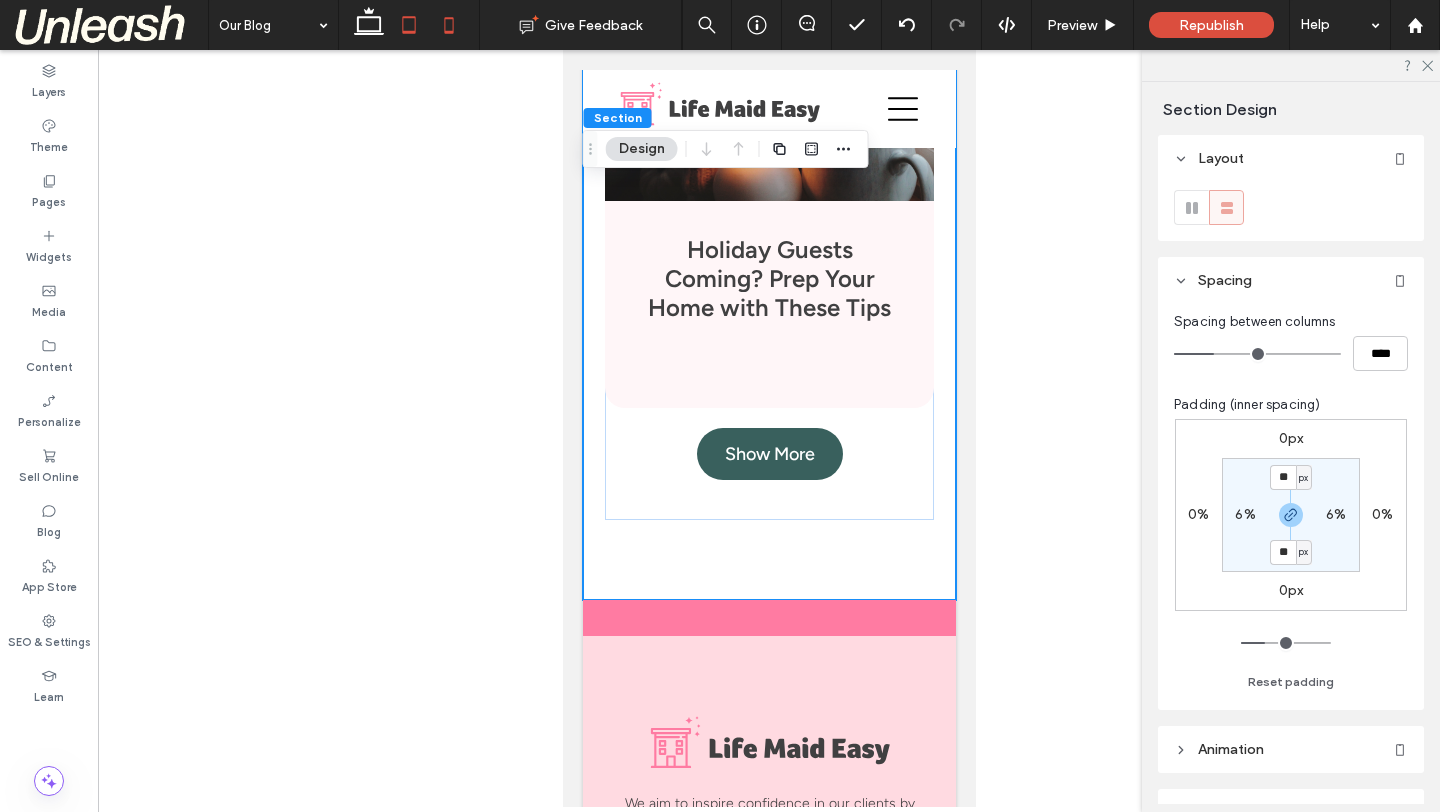 click 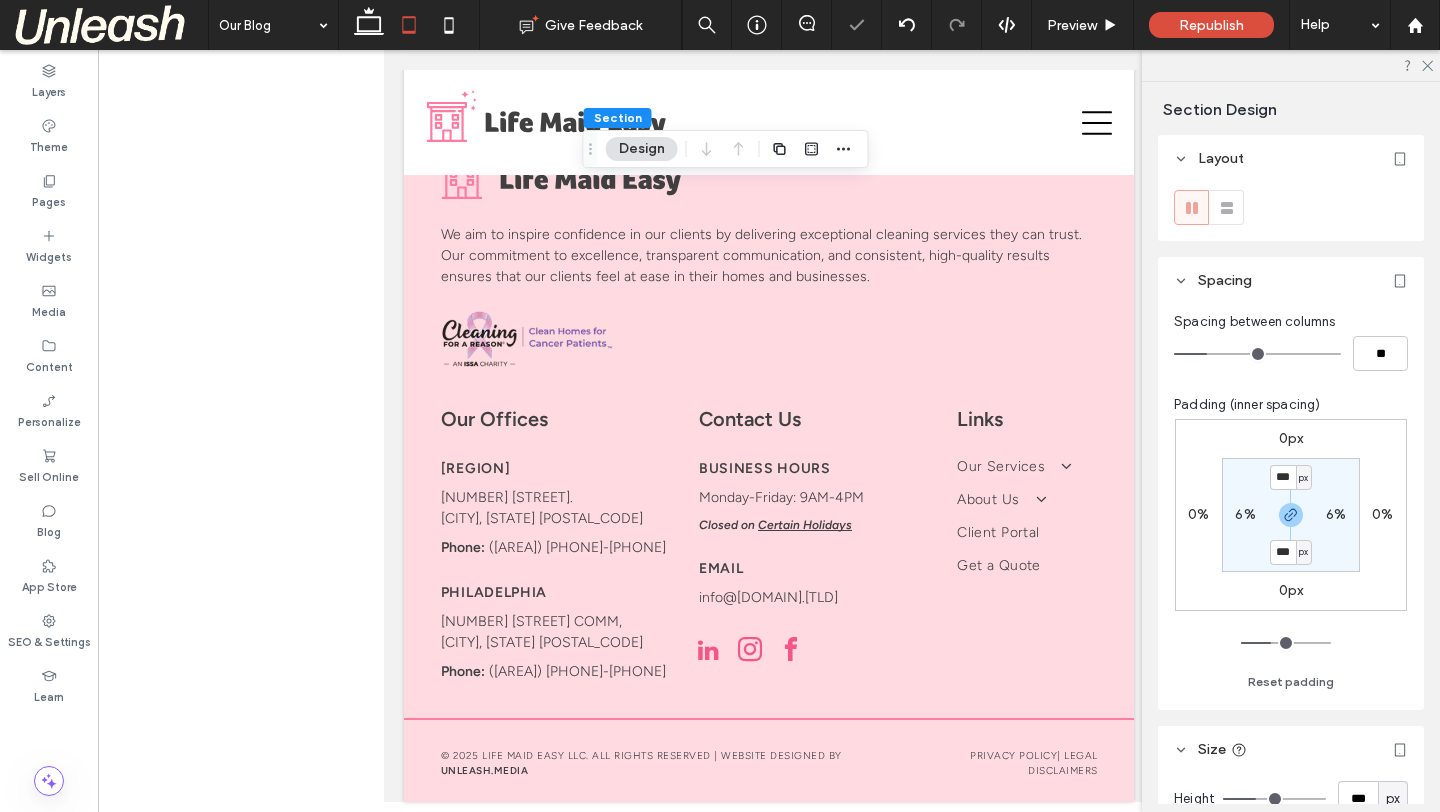 type on "***" 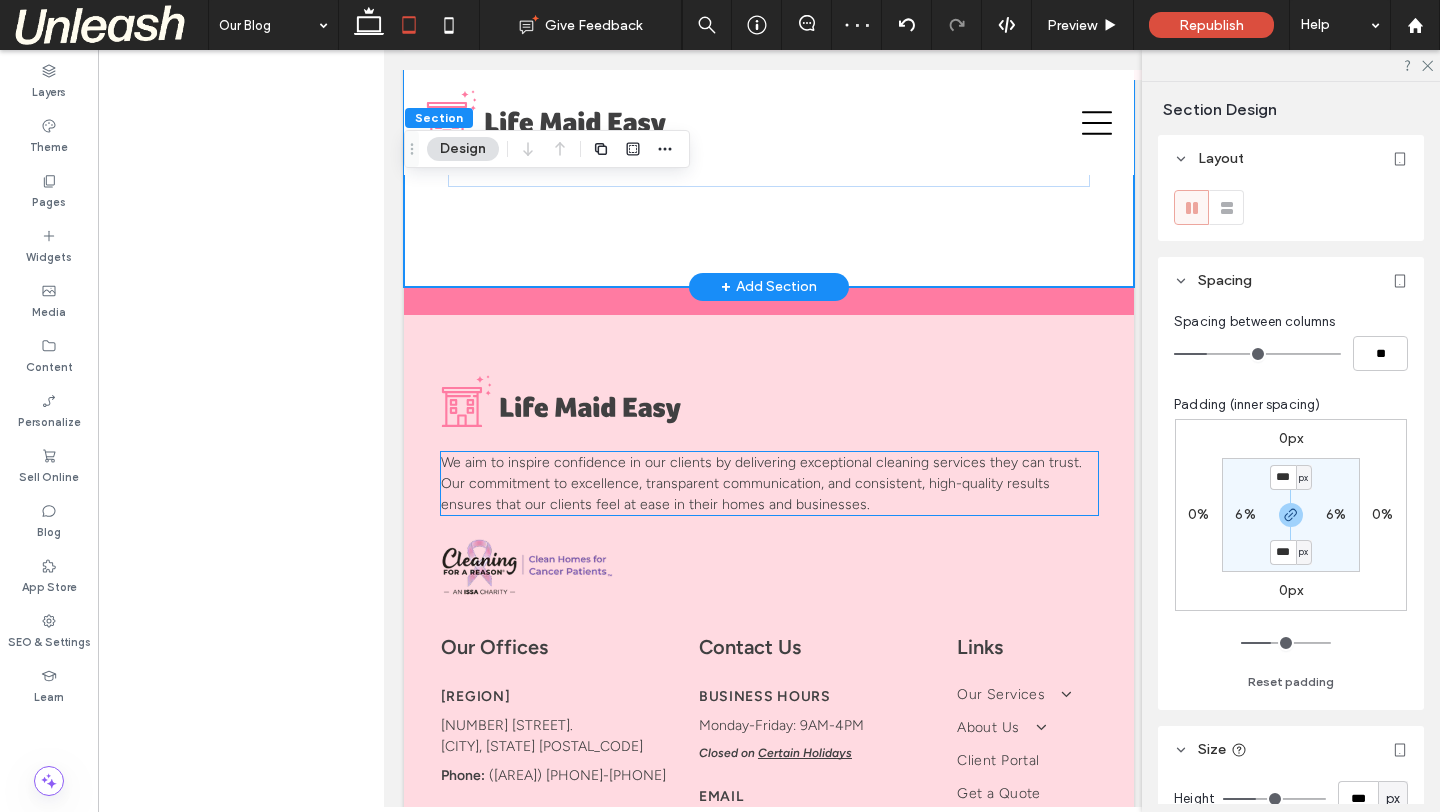 scroll, scrollTop: 5024, scrollLeft: 0, axis: vertical 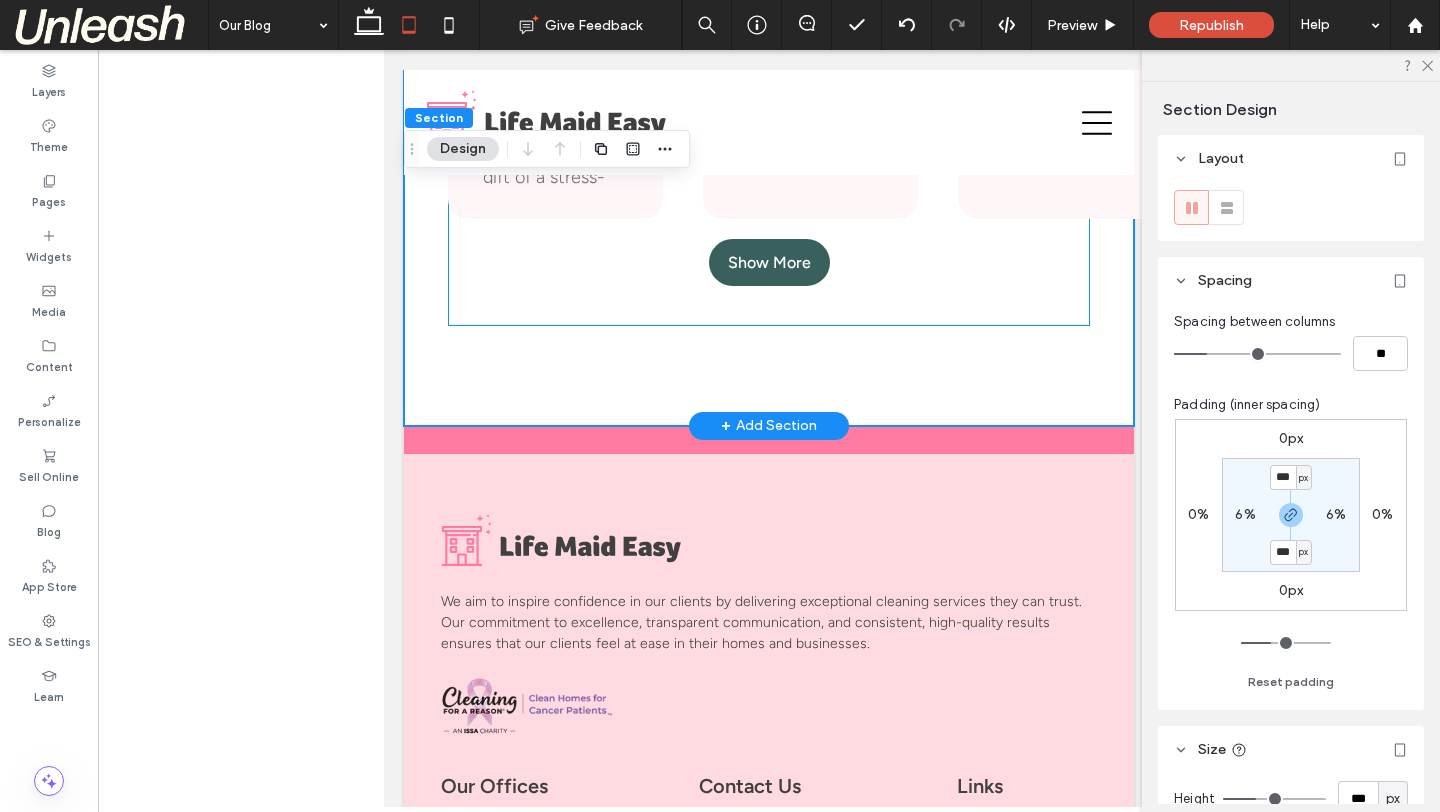 click on "A Clean Sweep Through Time at the Knauss Homestead
[MONTH] [NUMBER], [YEAR]
Dusting Off the Past: Our Historic Clean in [CITY]
How to Keep Your Home Guest-Ready All Summer Long
[MONTH] [NUMBER], [YEAR]
The key to maintaining a guest-ready home all summer long lies in establishing smart routines and systems that keep your space welcoming without overwhelming your schedule.
Mid-June Home Refresh: 7 Smart Cleaning Tasks for a Sparkling Summer
[MONTH] [NUMBER], [YEAR]
Keep your home fresh and organized with these 7 essential mid-June cleaning tips. From outdoor spaces to air filters, Life Maid Easy helps you stay summer-ready with ease.
Your Ultimate Summer Home Refresh Guide: June Cleaning Tips for a Healthier, Happier Home
[MONTH] [NUMBER], [YEAR]
Spring Cleaning Reset: 5 Areas You Probably Missed
By [FIRST]
•" at bounding box center (769, -2212) 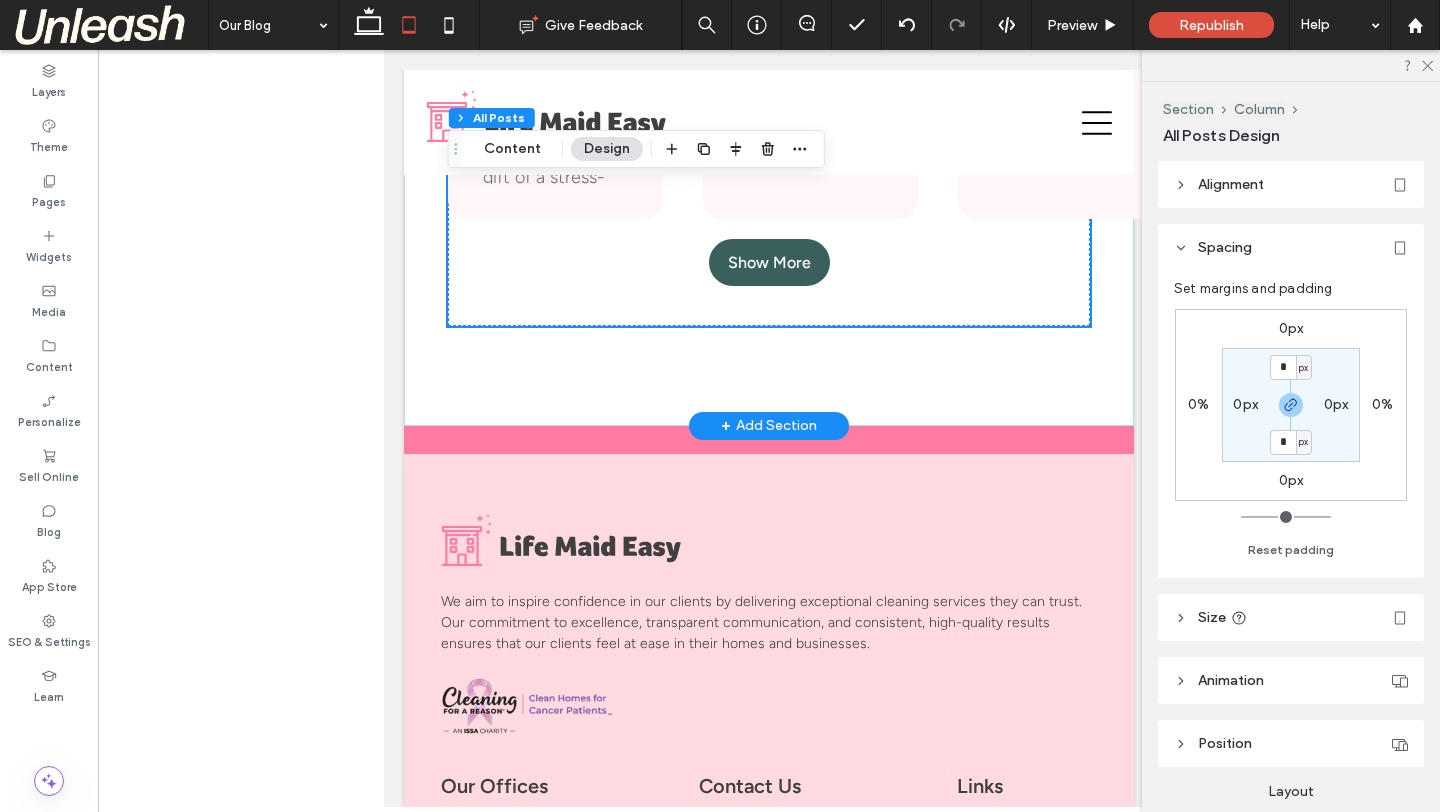 click on "A Clean Sweep Through Time at the Knauss Homestead
[MONTH] [NUMBER], [YEAR]
Dusting Off the Past: Our Historic Clean in [CITY]
How to Keep Your Home Guest-Ready All Summer Long
[MONTH] [NUMBER], [YEAR]
The key to maintaining a guest-ready home all summer long lies in establishing smart routines and systems that keep your space welcoming without overwhelming your schedule.
Mid-June Home Refresh: 7 Smart Cleaning Tasks for a Sparkling Summer
[MONTH] [NUMBER], [YEAR]
Keep your home fresh and organized with these 7 essential mid-June cleaning tips. From outdoor spaces to air filters, Life Maid Easy helps you stay summer-ready with ease.
Your Ultimate Summer Home Refresh Guide: June Cleaning Tips for a Healthier, Happier Home
[MONTH] [NUMBER], [YEAR]
Spring Cleaning Reset: 5 Areas You Probably Missed
By [FIRST]
•" at bounding box center (769, -2212) 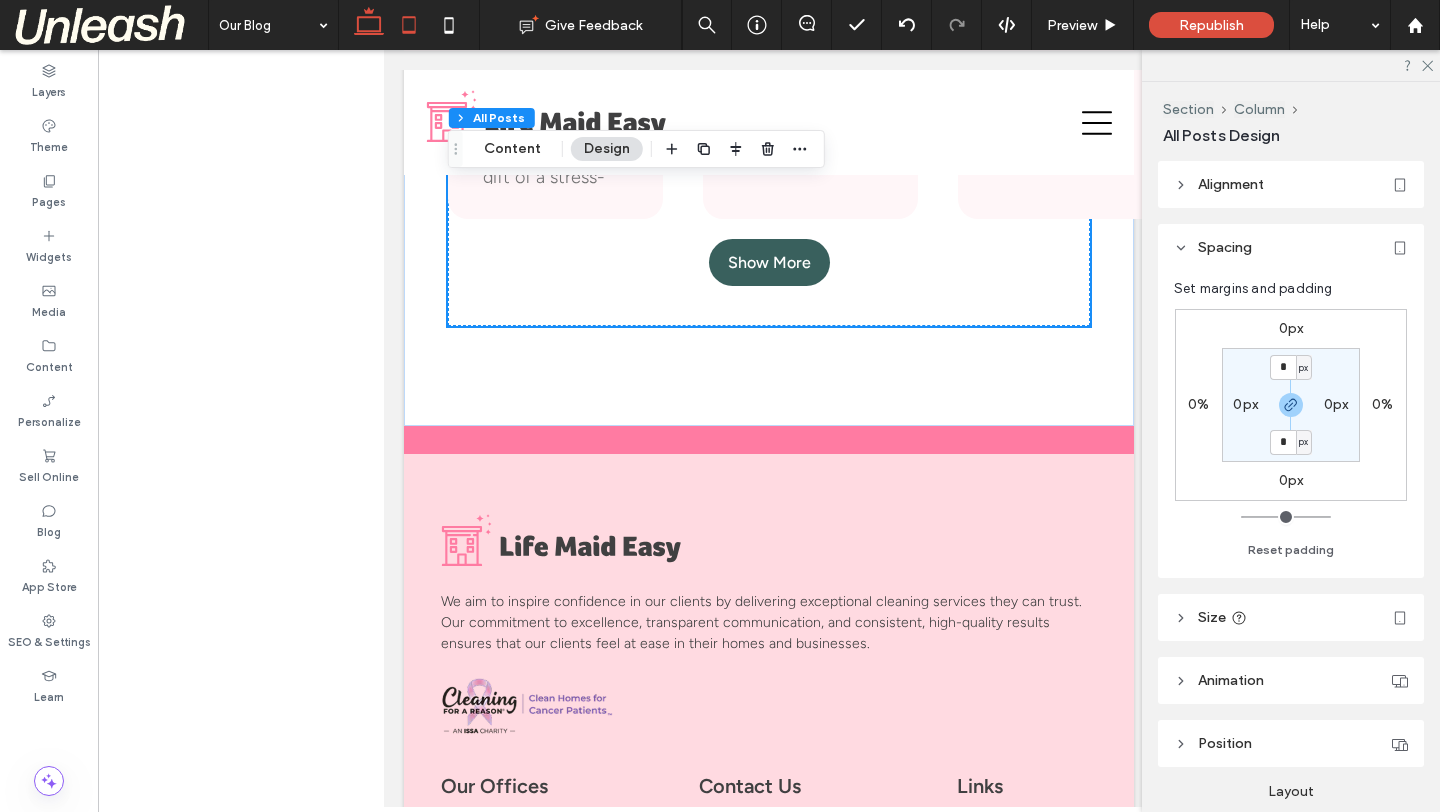 click 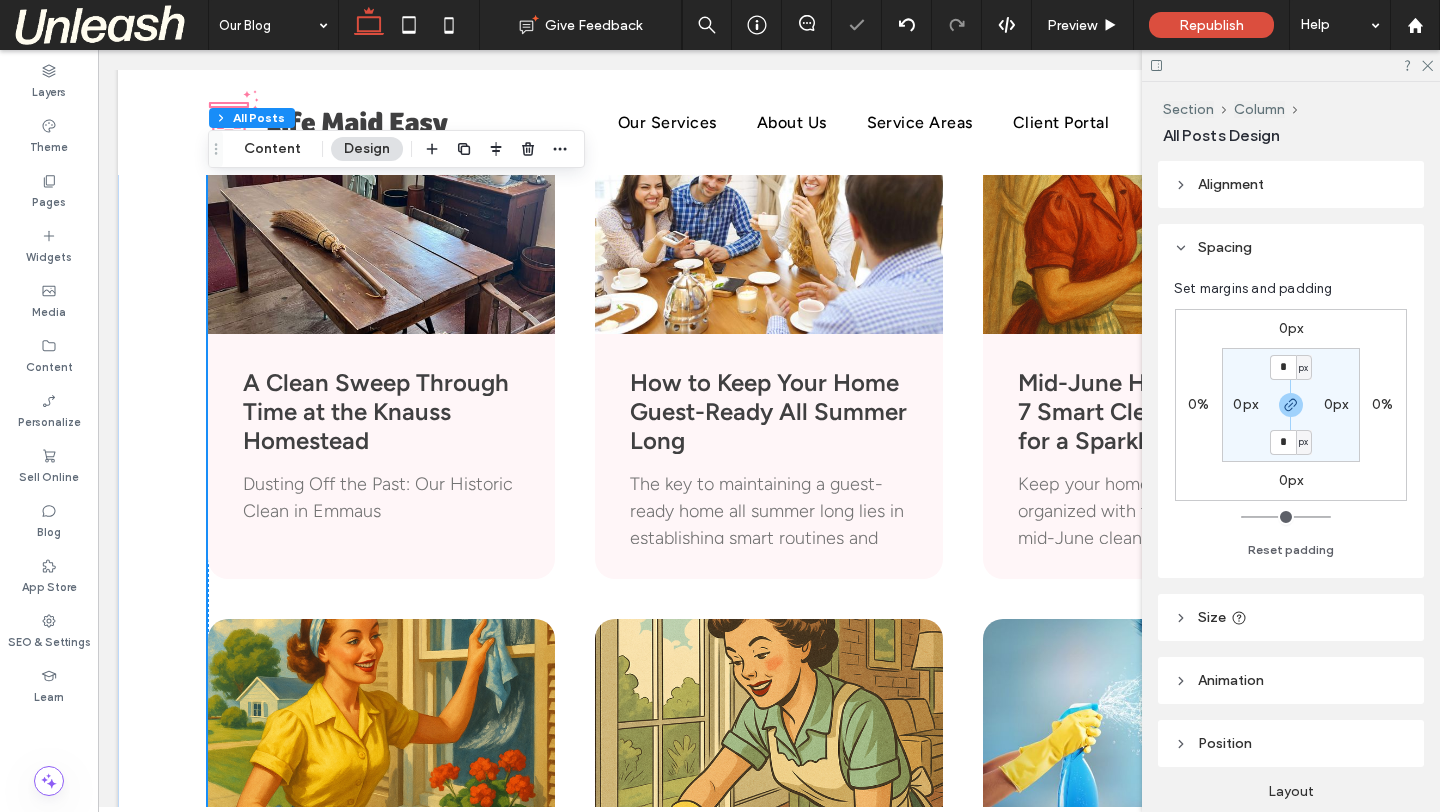 scroll, scrollTop: 0, scrollLeft: 0, axis: both 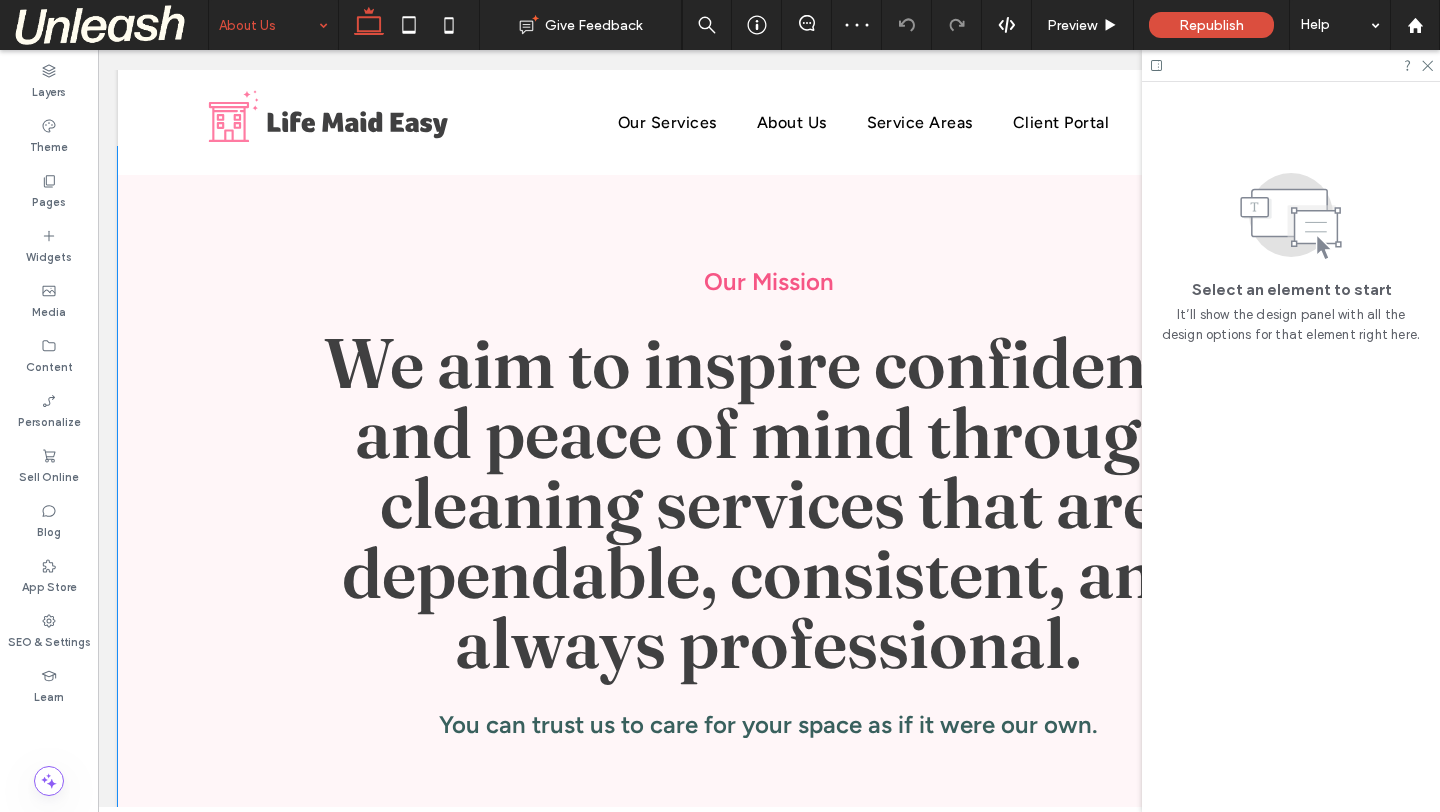 click on "Our Mission
We aim to inspire confidence and peace of mind through cleaning services that are dependable, consistent, and always professional.
You can trust us to care for your space as if it were our own." at bounding box center [769, 493] 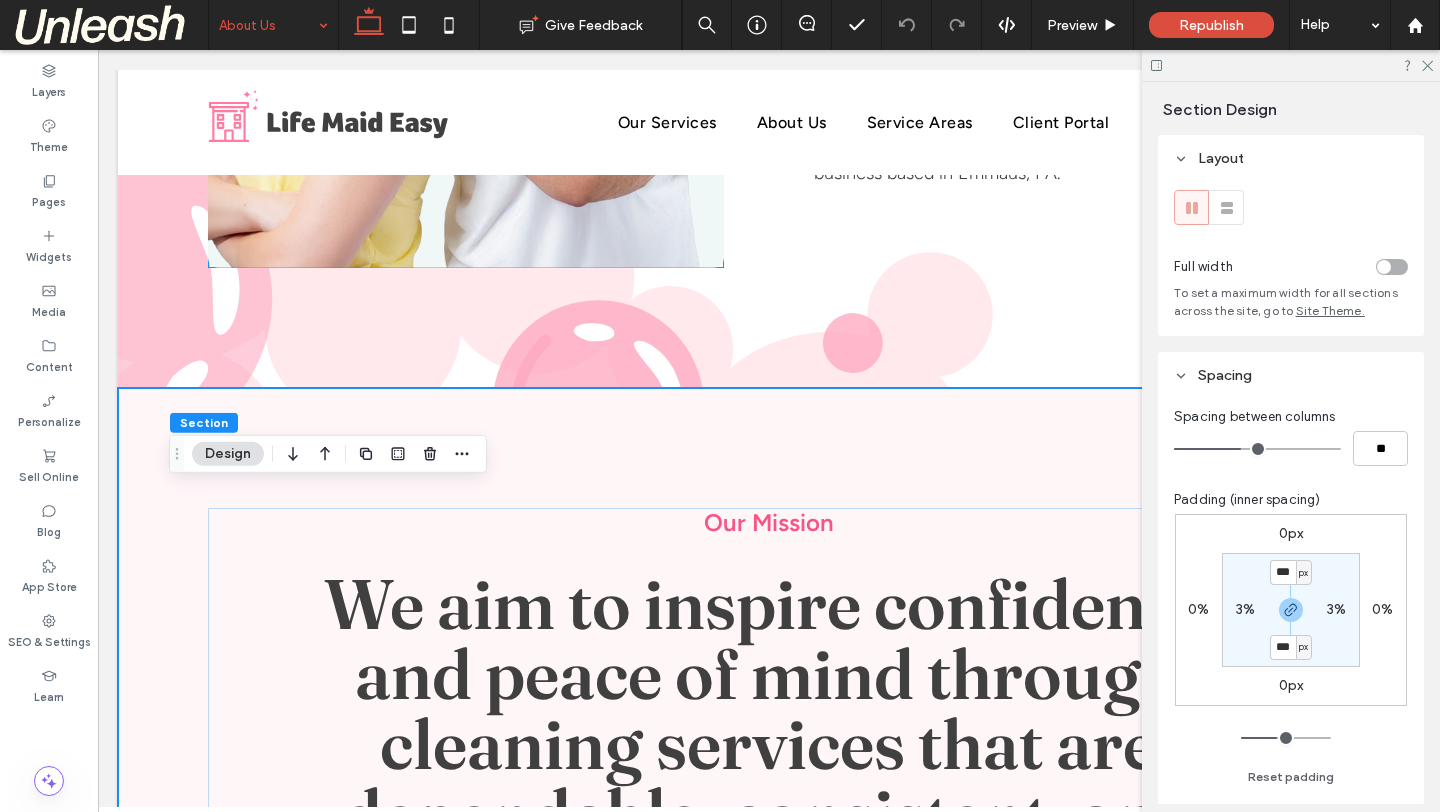 scroll, scrollTop: 0, scrollLeft: 0, axis: both 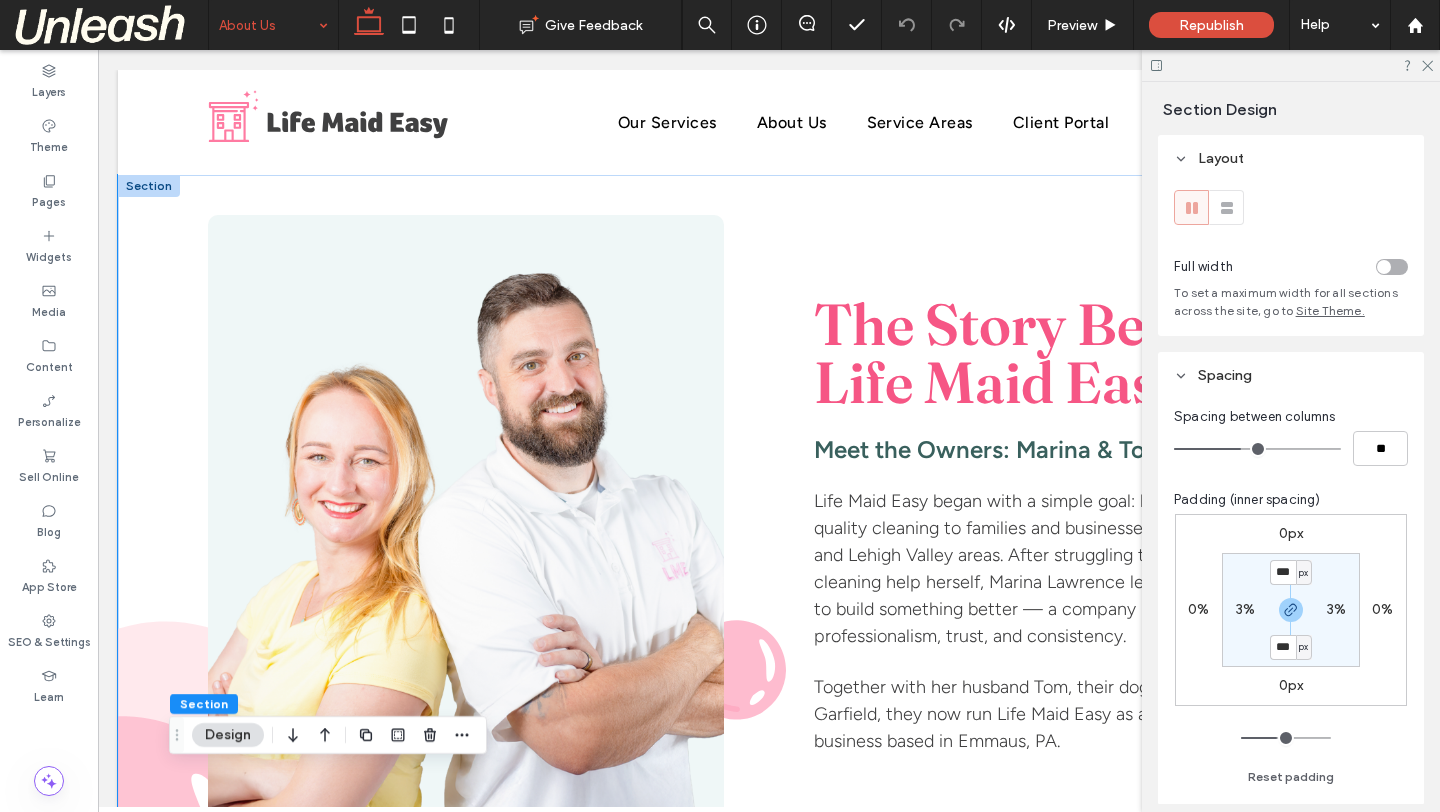 click on "The Story Behind Life Maid Easy
Meet the Owners: Marina & Tom
Life Maid Easy began with a simple goal: bring reliable, high-quality cleaning to families and businesses in the Philadelphia and Lehigh Valley areas. After struggling to find dependable cleaning help herself, Marina Lawrence left her corporate career to build something better — a company rooted in professionalism, trust, and consistency. Together with her husband Tom, their dog Pushka, and cat Garfield, they now run Life Maid Easy as a family-owned business based in Emmaus, PA." at bounding box center (769, 565) 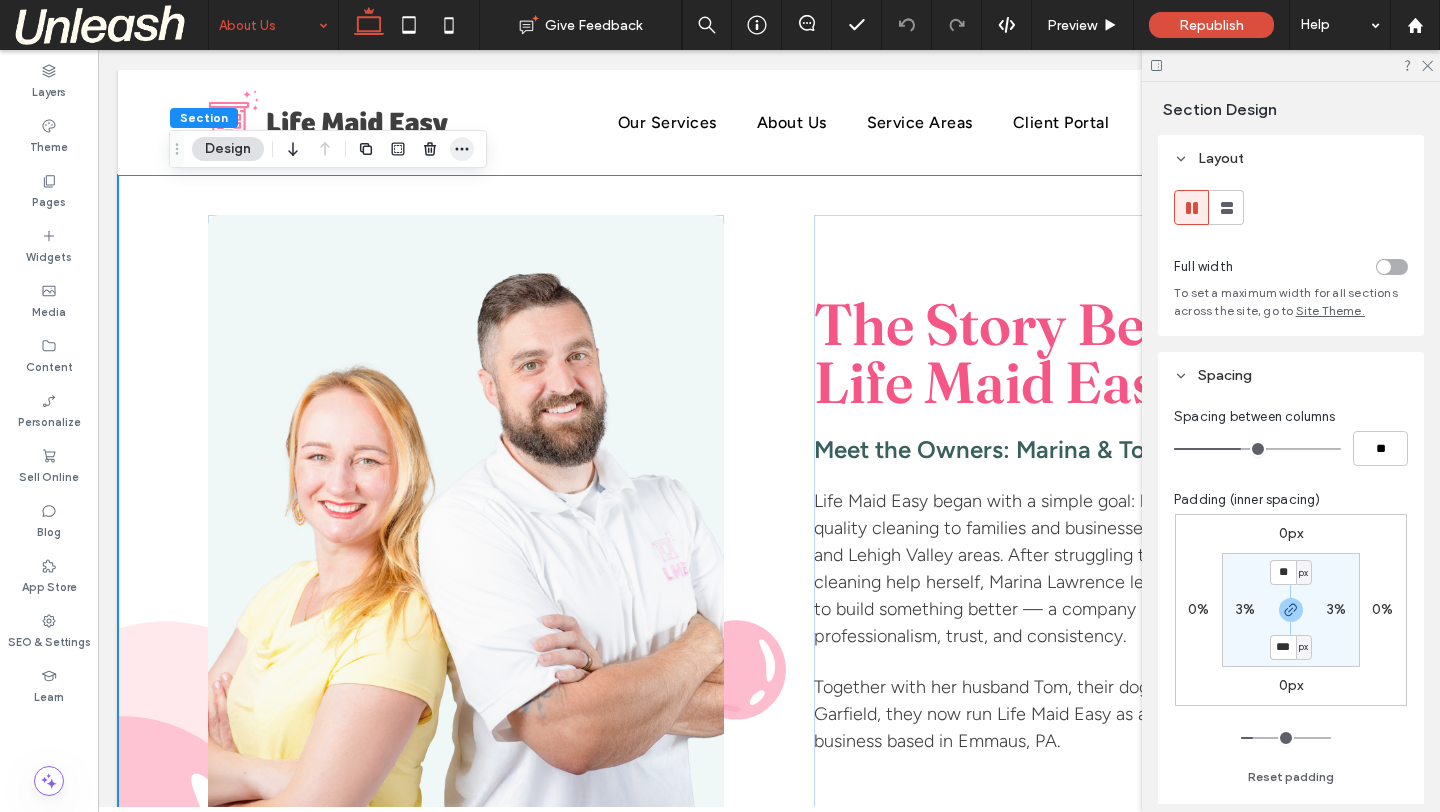 click at bounding box center (462, 149) 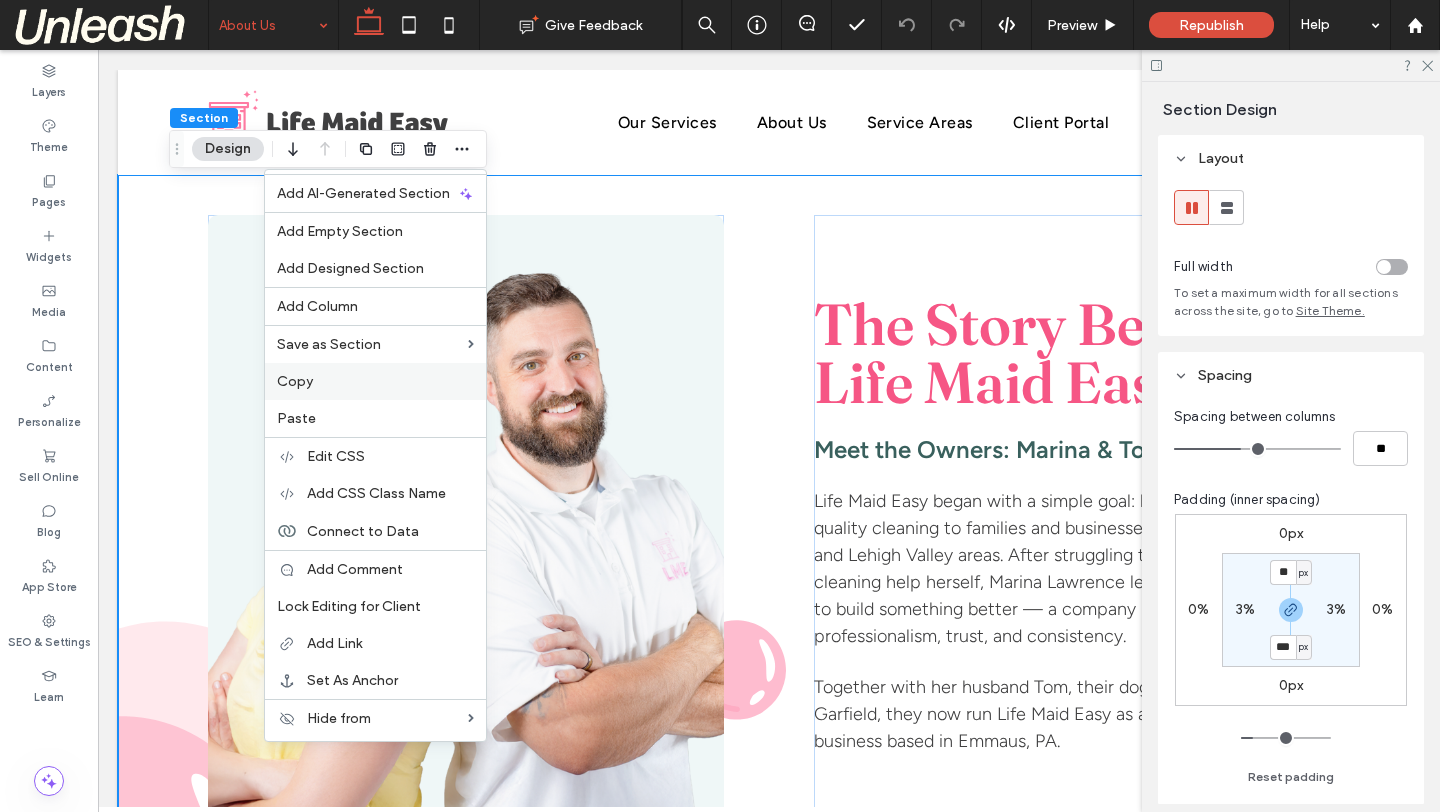 click on "Copy" at bounding box center [375, 381] 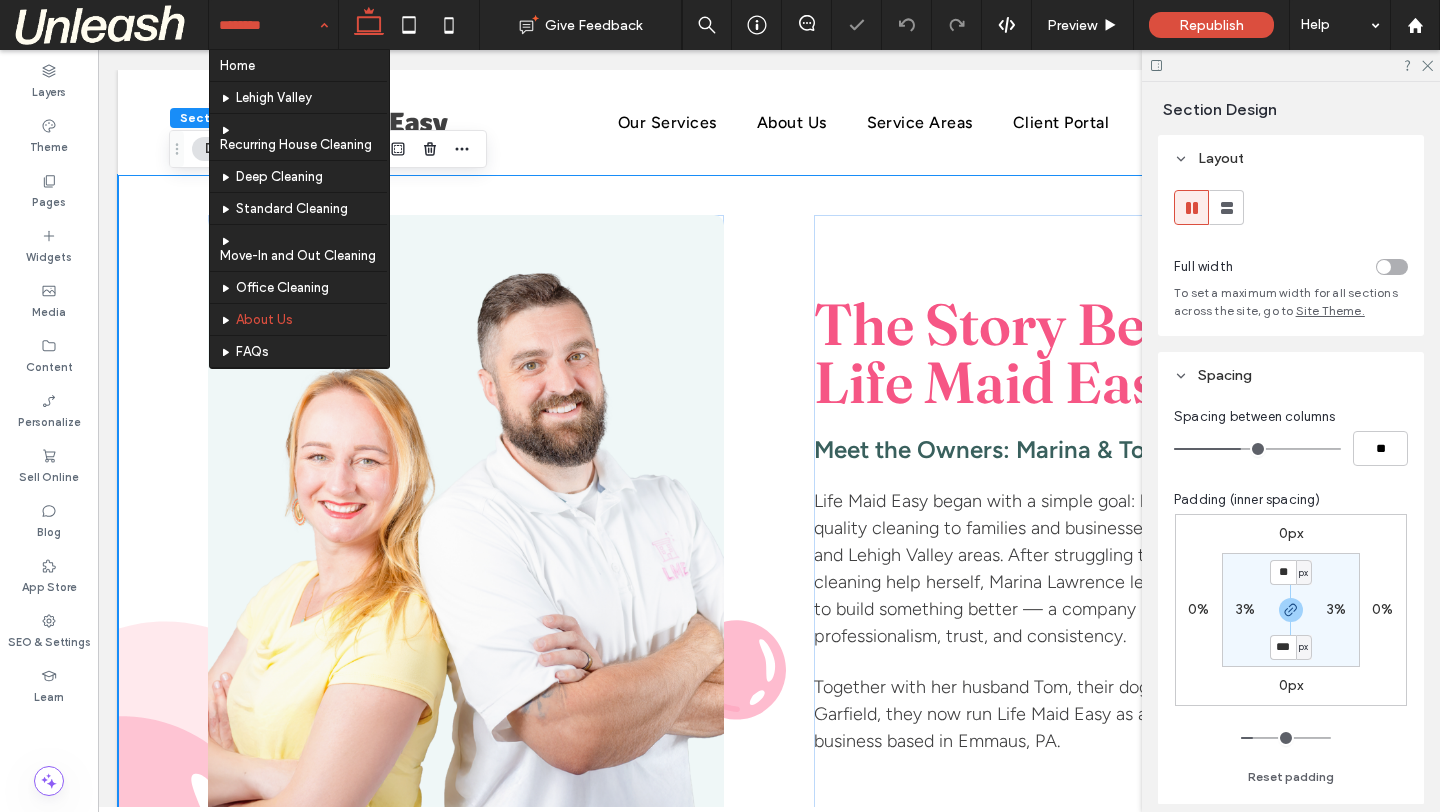 click on "Home Lehigh Valley Recurring House Cleaning Deep Cleaning Standard Cleaning Move-In and Out Cleaning Office Cleaning About Us FAQs Our Blog Careers Cleaning for a Reason Service Areas Lehigh Valley Service Areas Philadelphia Get a Quote Privacy Policy Legal Disclaimers" at bounding box center (273, 25) 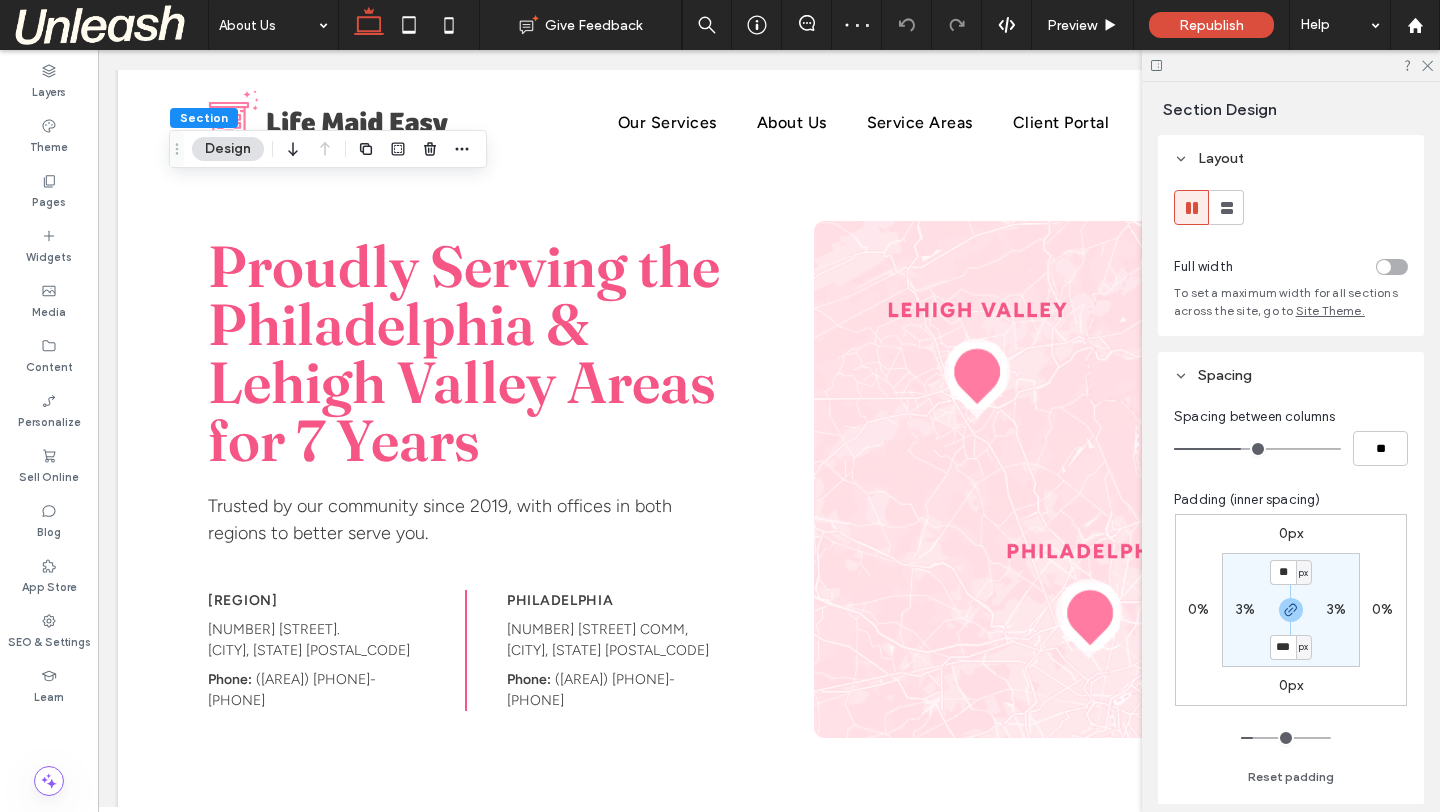 scroll, scrollTop: 4702, scrollLeft: 0, axis: vertical 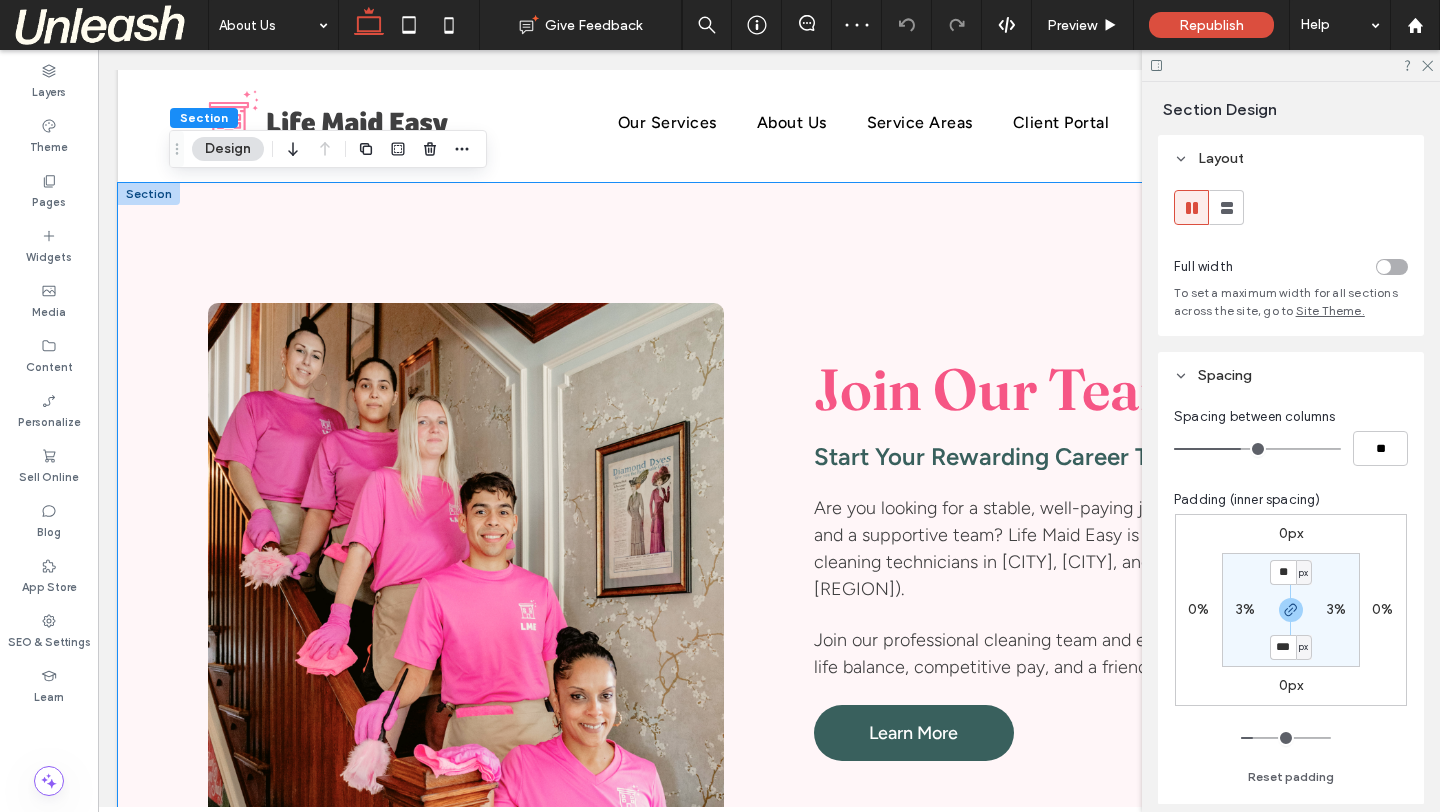 click on "Join Our Team
Start Your Rewarding Career Today!
Are you looking for a stable, well-paying job with great benefits and a supportive team? Life Maid Easy is hiring full-time cleaning technicians in Philadelphia, Allentown, and Emmaus (serving Lehigh Valley). Join our professional cleaning team and enjoy a healthy work-life balance, competitive pay, and a friendly work environment.
Learn More" at bounding box center [769, 561] 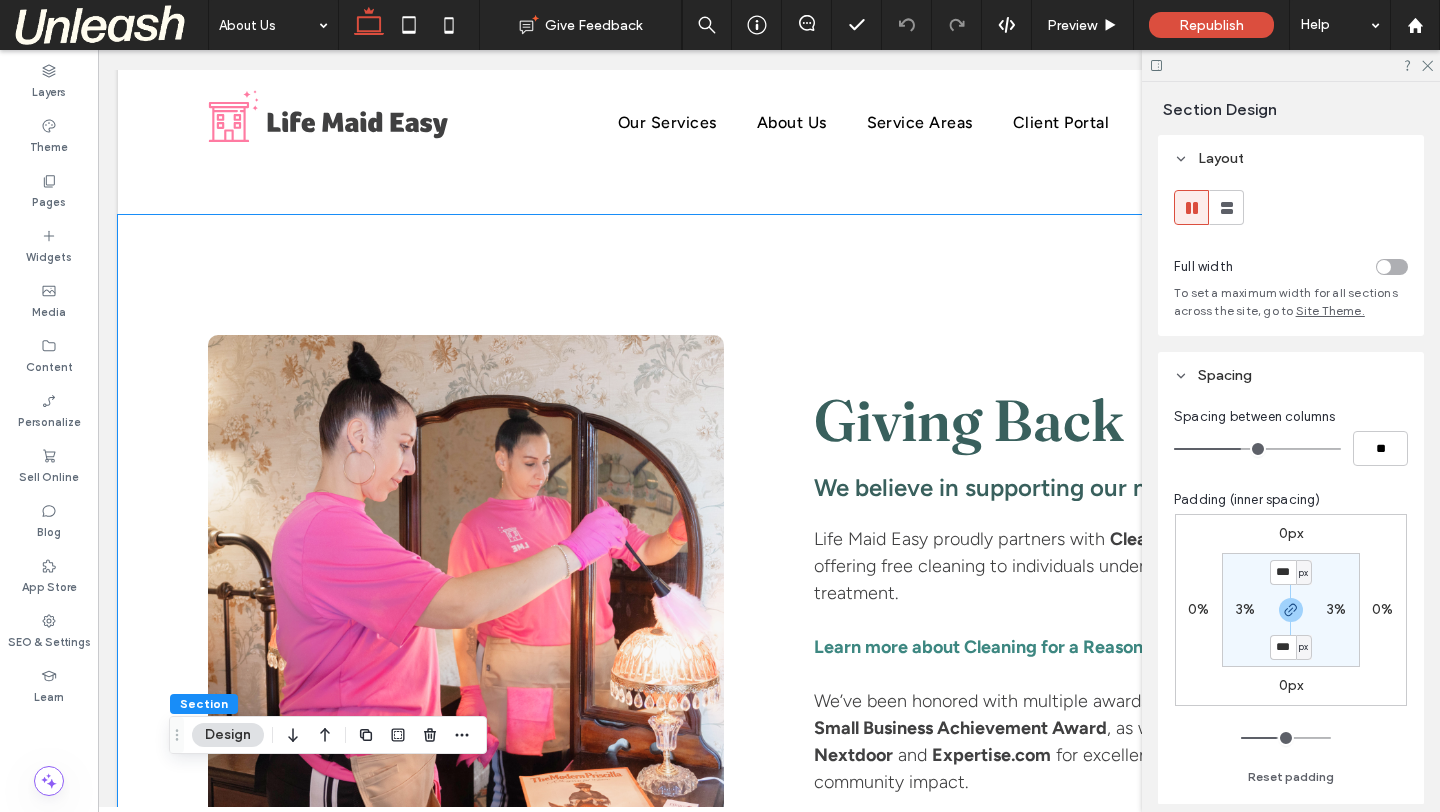 scroll, scrollTop: 3187, scrollLeft: 0, axis: vertical 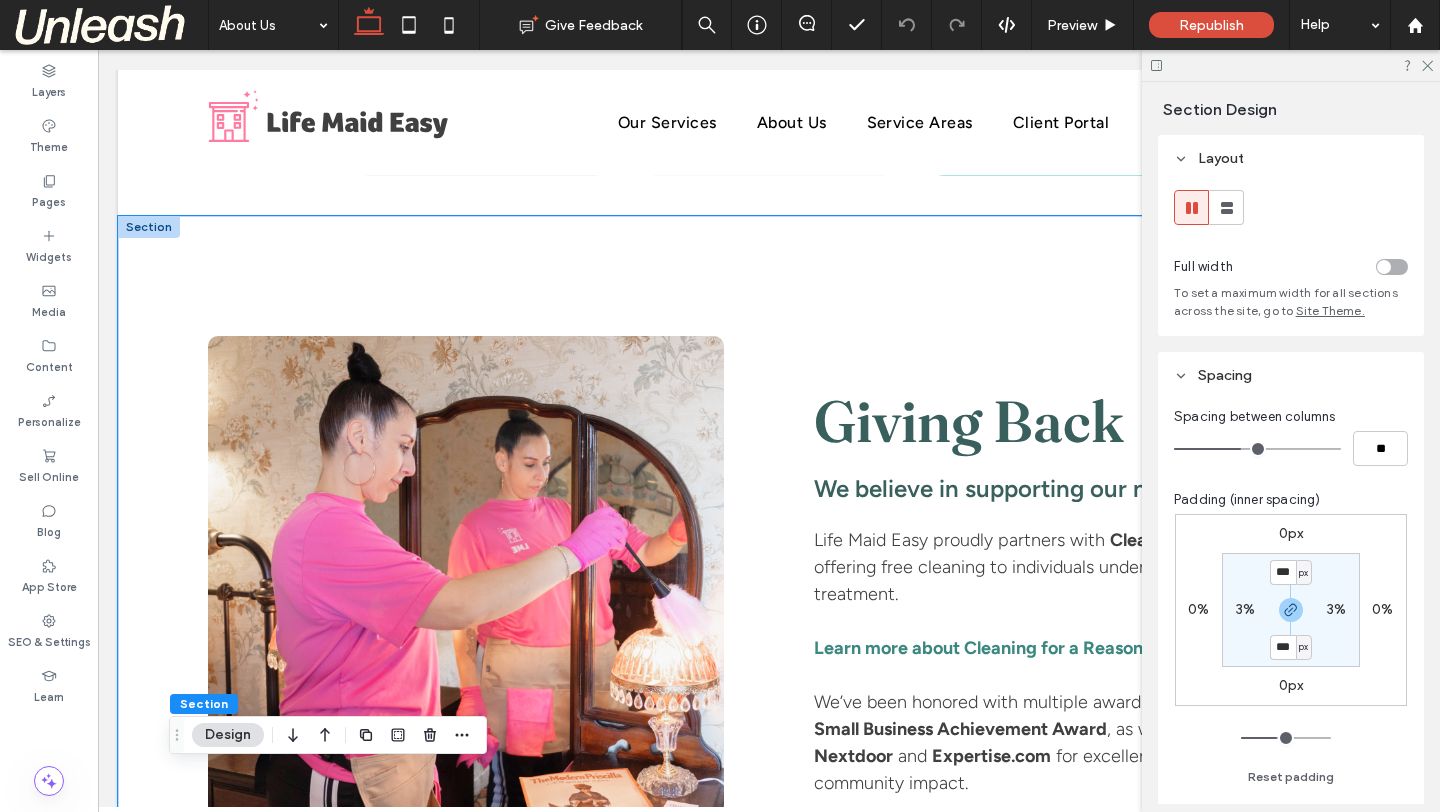 click on "Giving Back
We believe in supporting our neighbors.
Life Maid Easy proudly partners with
Cleaning for a Reason , offering free cleaning to individuals undergoing cancer treatment. Learn more about Cleaning for a Reason → We’ve been honored with multiple awards, including the
SCORE Small Business Achievement Award , as well as recognition from
Nextdoor   and
Expertise.com   for excellence in service and community impact." at bounding box center [769, 594] 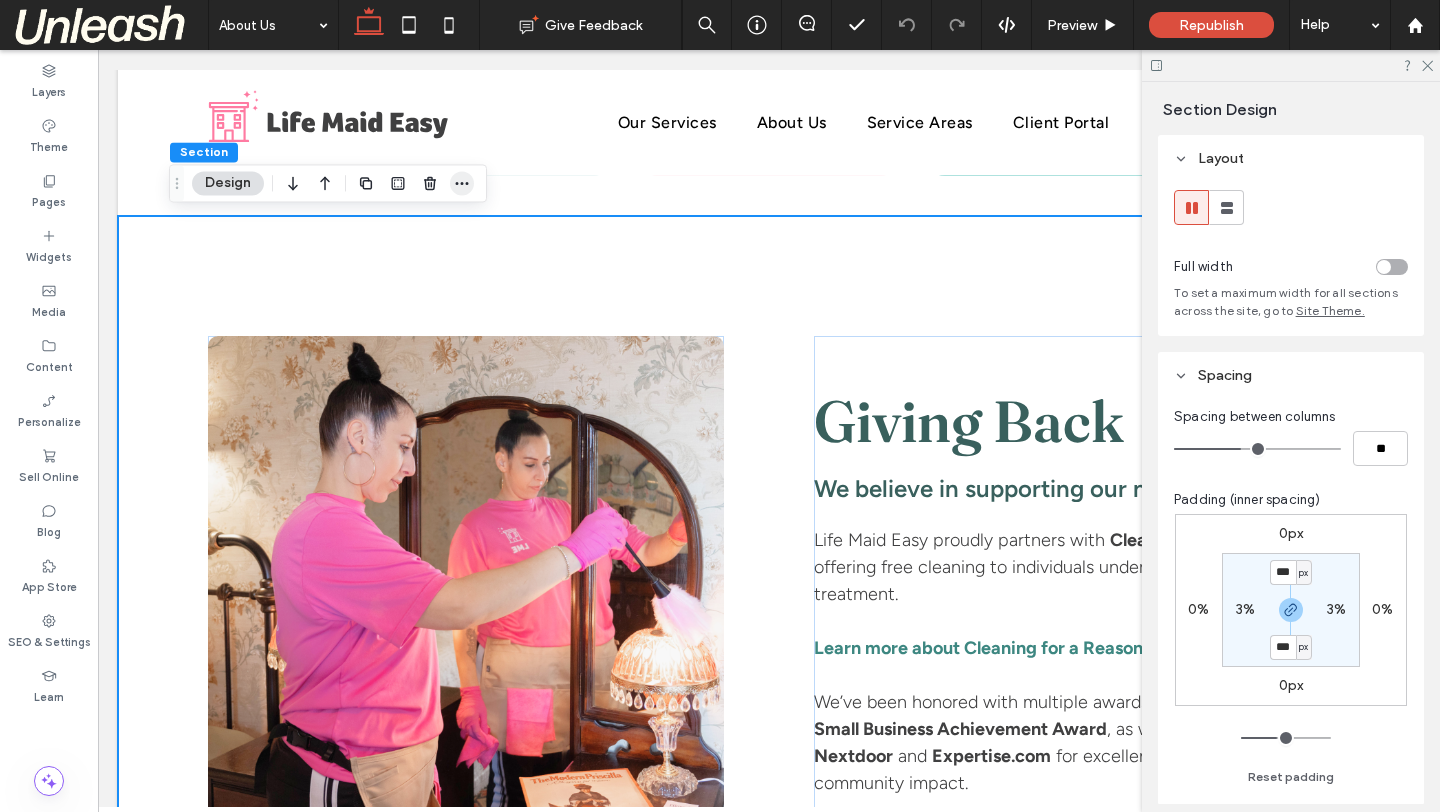 click 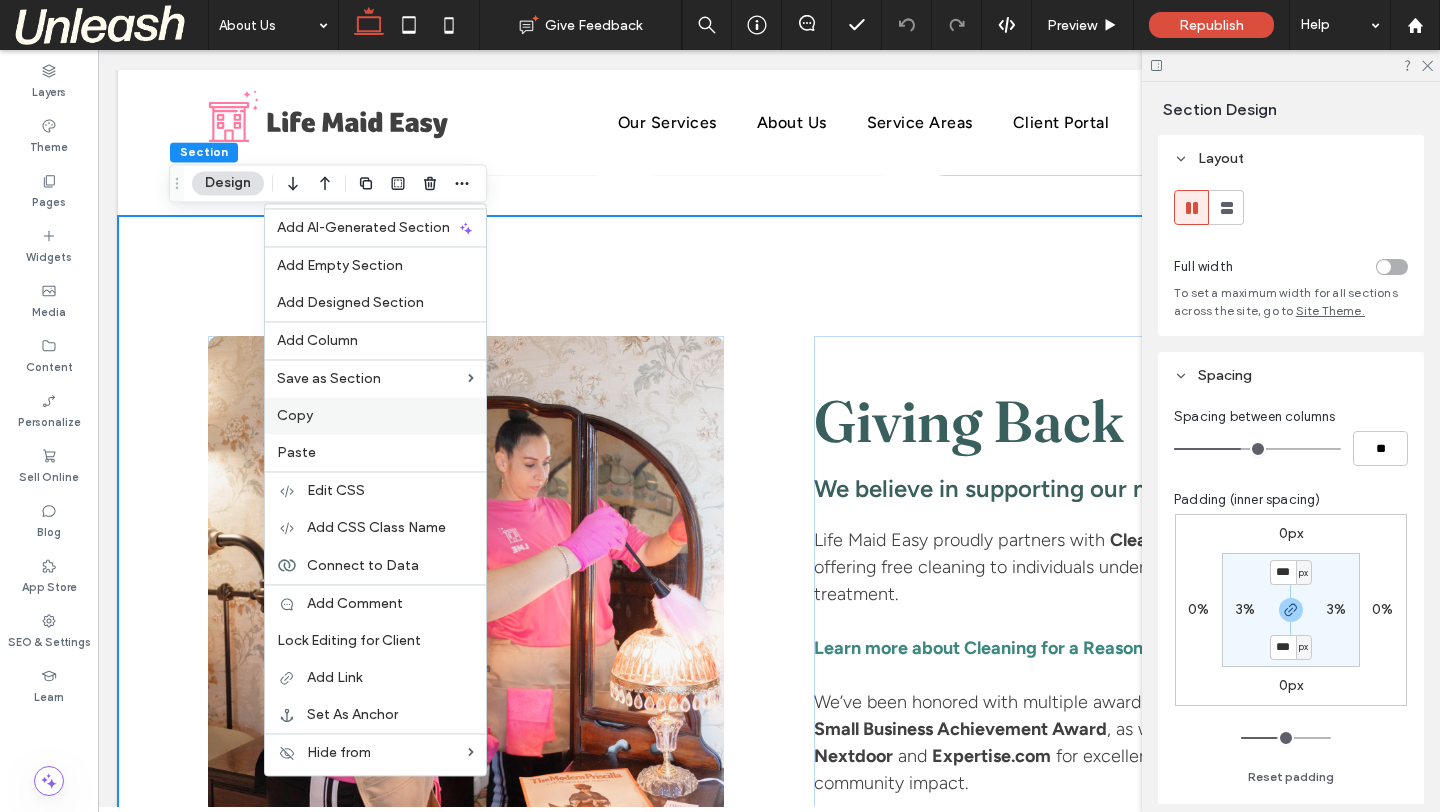 click on "Copy" at bounding box center [375, 415] 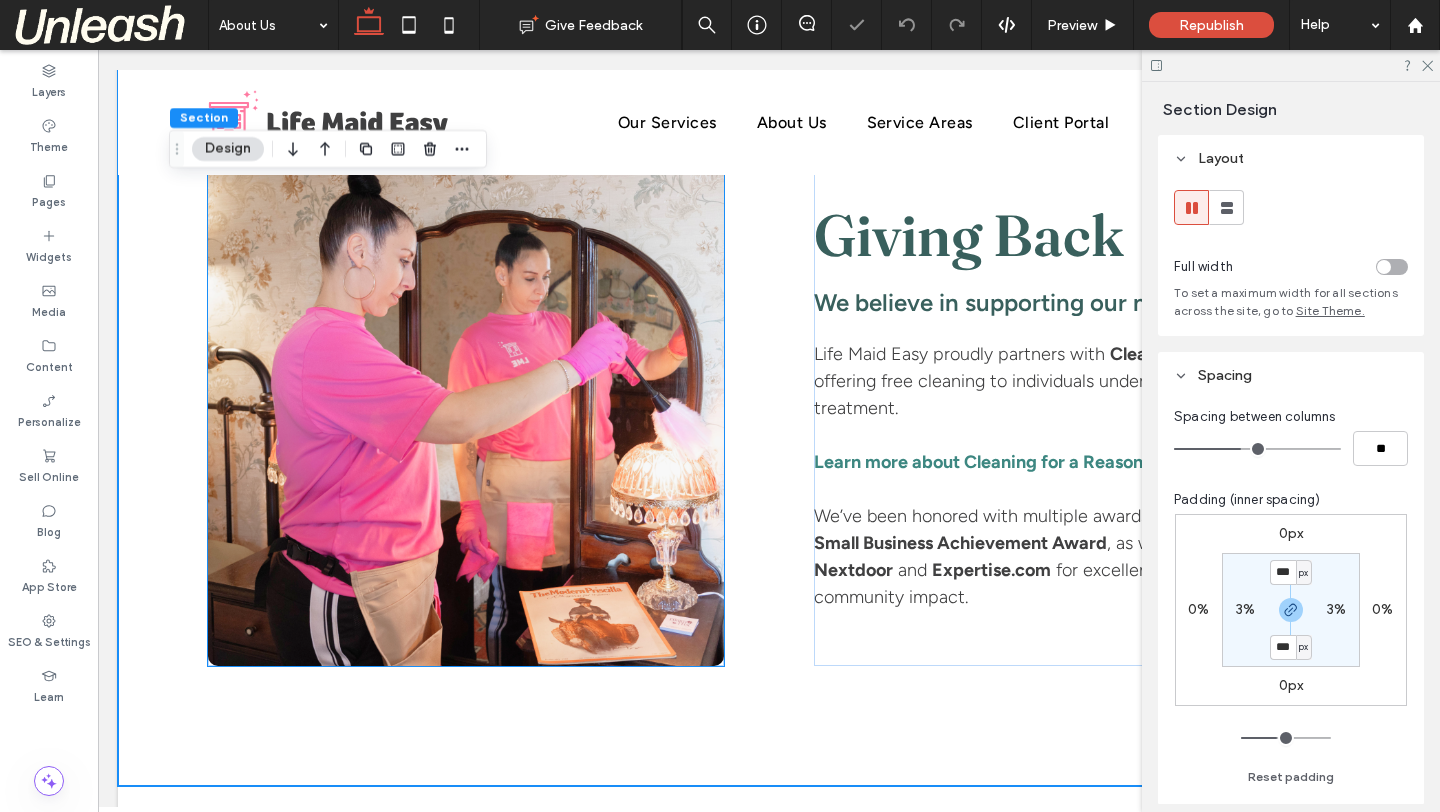 scroll, scrollTop: 3543, scrollLeft: 0, axis: vertical 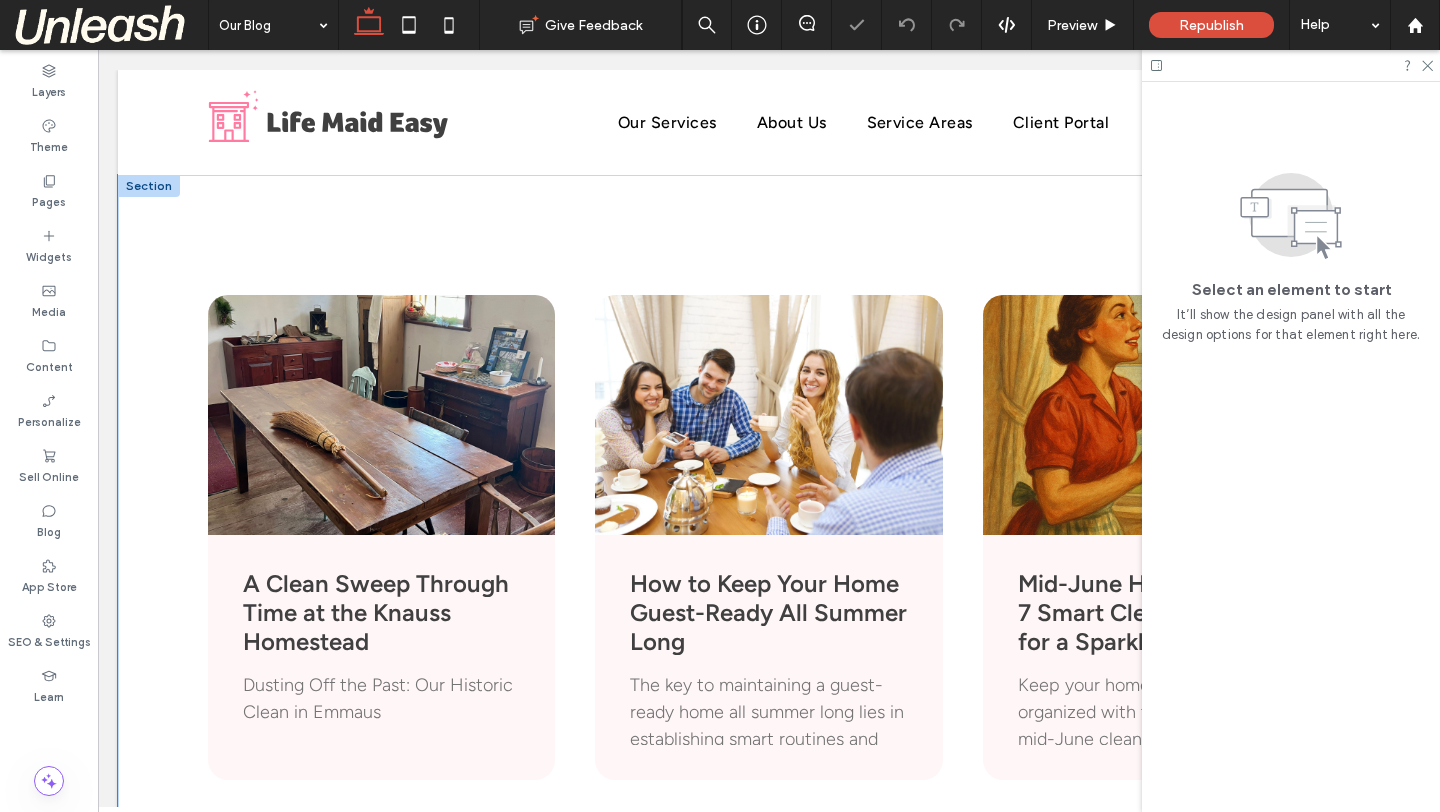 click on "A Clean Sweep Through Time at the Knauss Homestead
July 29, 2025
Dusting Off the Past: Our Historic Clean in Emmaus
How to Keep Your Home Guest-Ready All Summer Long
June 23, 2025
The key to maintaining a guest-ready home all summer long lies in establishing smart routines and systems that keep your space welcoming without overwhelming your schedule.
Mid-June Home Refresh: 7 Smart Cleaning Tasks for a Sparkling Summer
June 16, 2025
Keep your home fresh and organized with these 7 essential mid-June cleaning tips. From outdoor spaces to air filters, Life Maid Easy helps you stay summer-ready with ease.
Your Ultimate Summer Home Refresh Guide: June Cleaning Tips for a Healthier, Happier Home
June 2, 2025
Spring Cleaning Reset: 5 Areas You Probably Missed" at bounding box center [769, 1393] 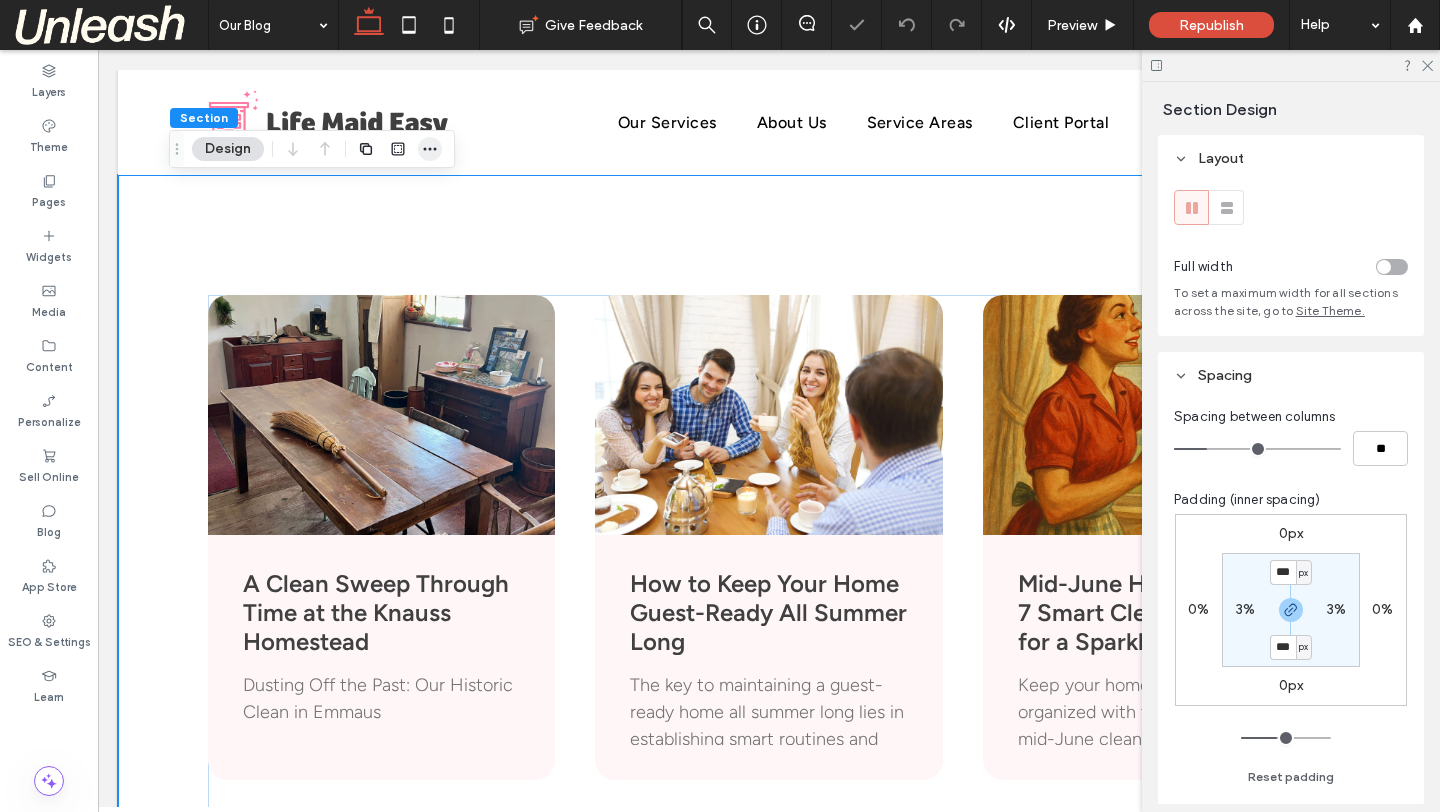click 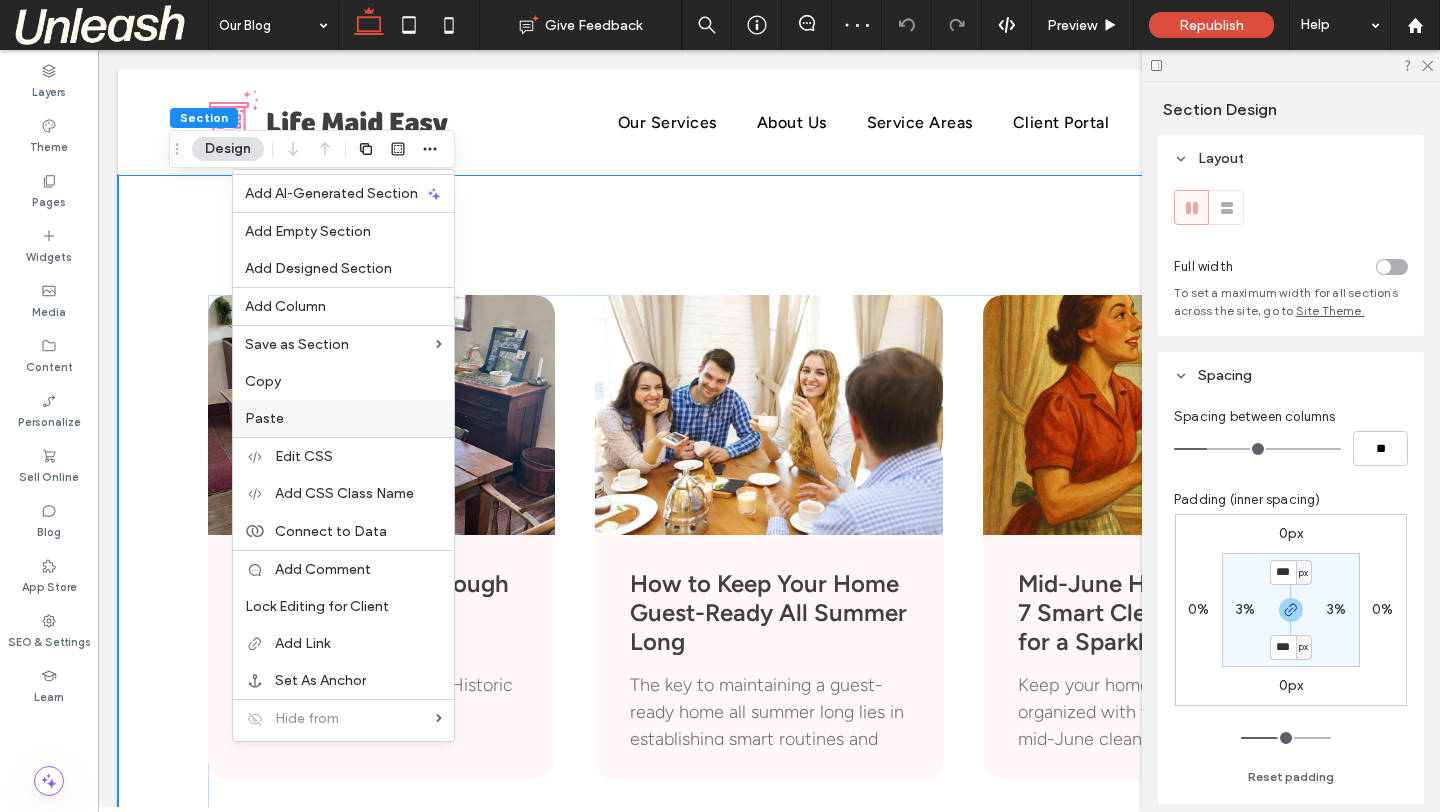 click on "Paste" at bounding box center [264, 418] 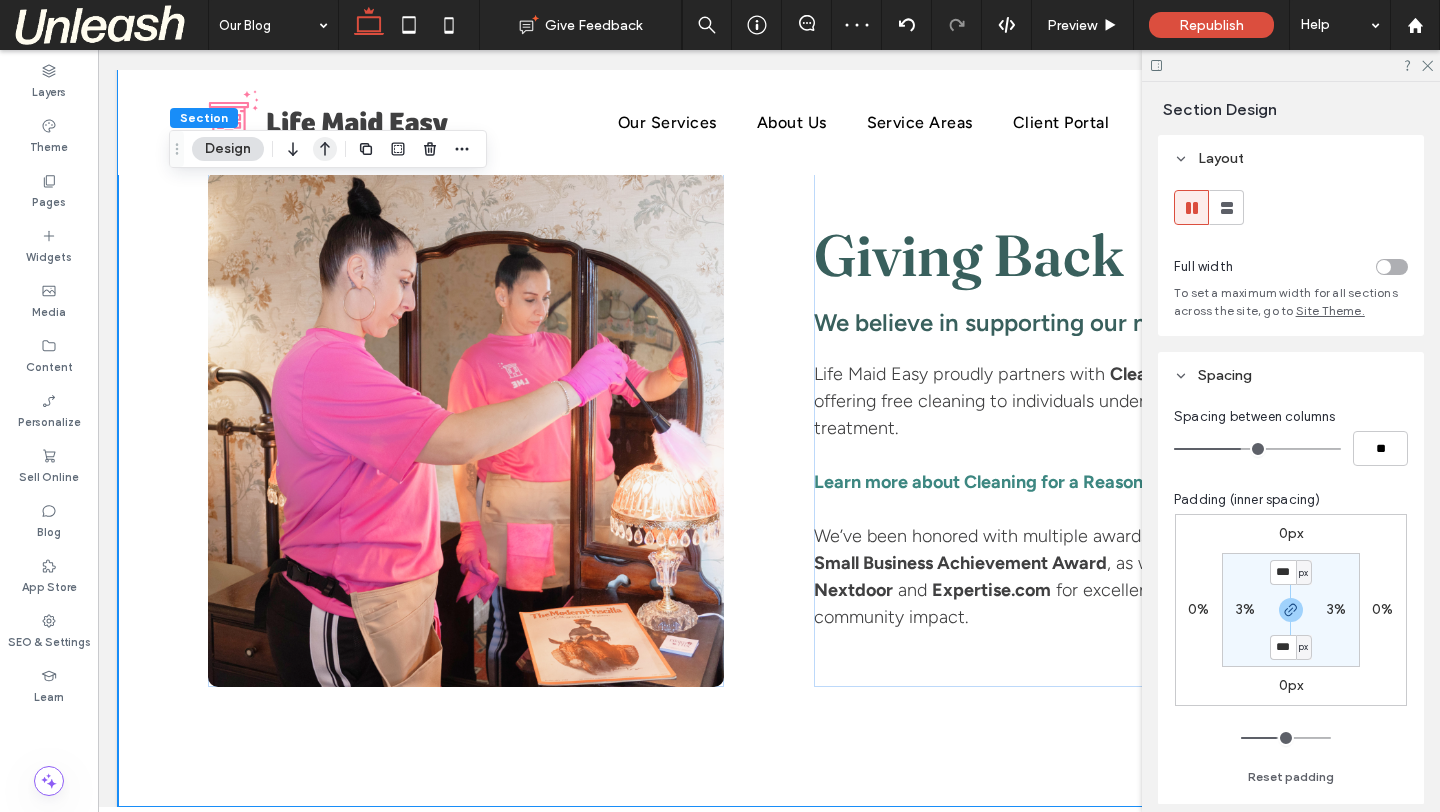 click 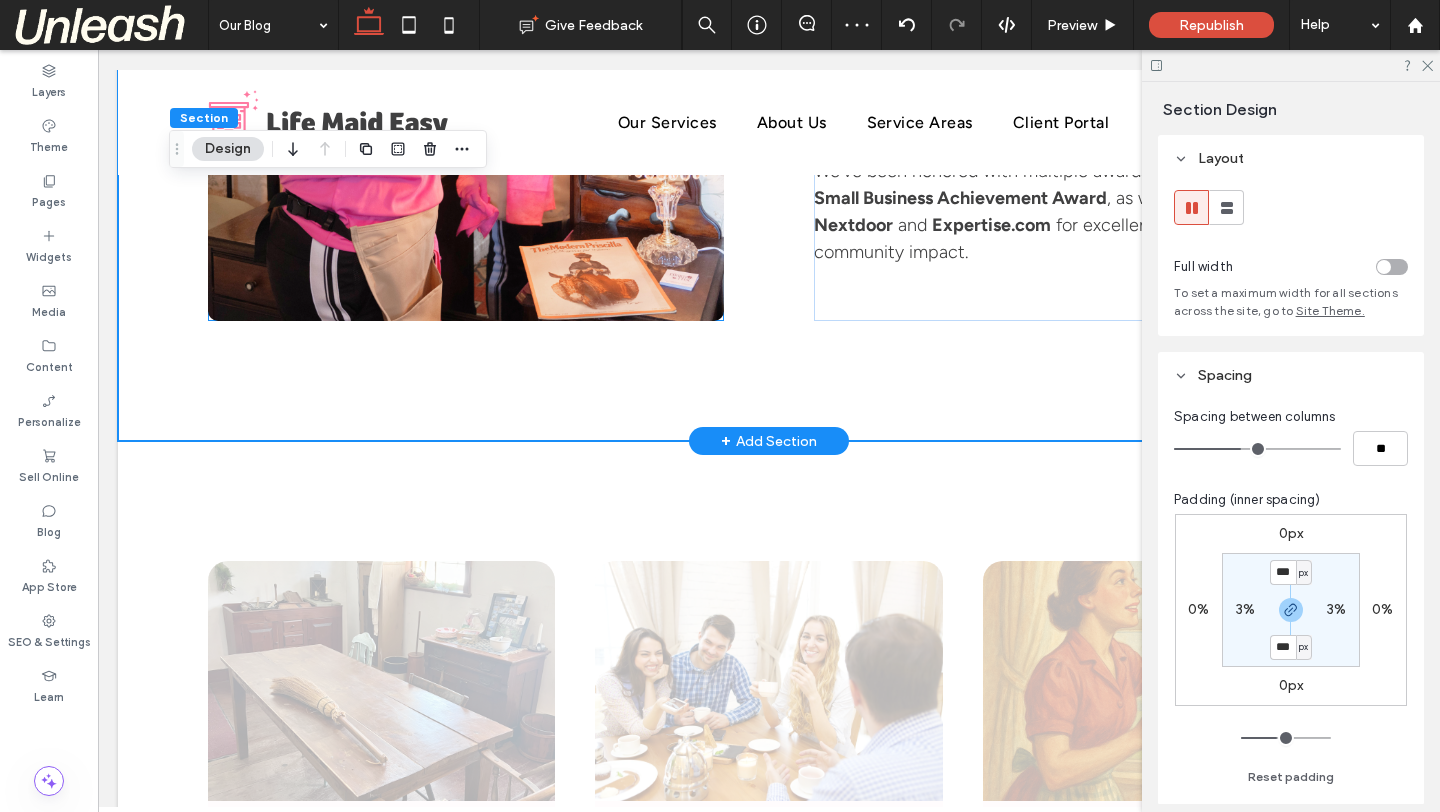 scroll, scrollTop: 649, scrollLeft: 0, axis: vertical 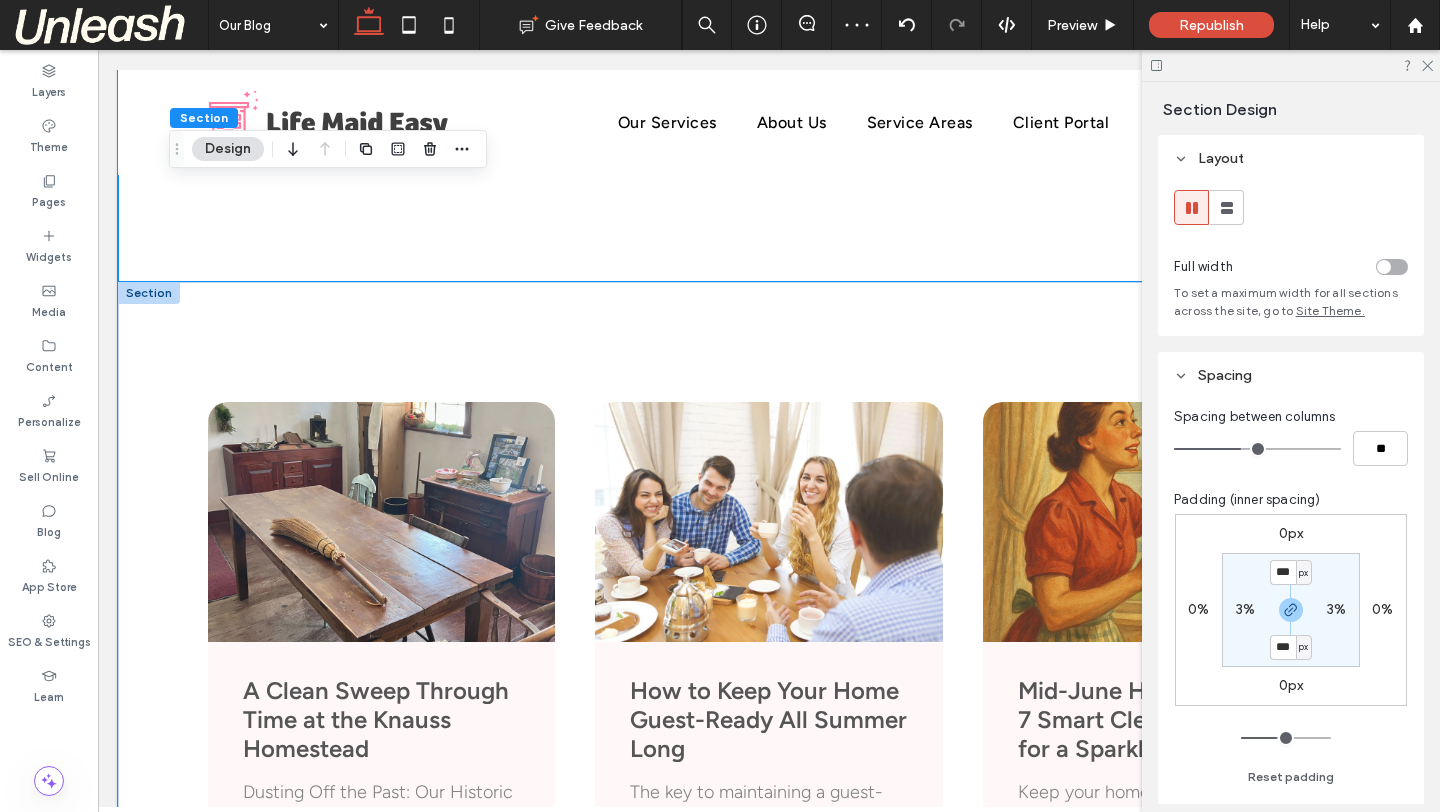 click on "A Clean Sweep Through Time at the Knauss Homestead
July 29, 2025
Dusting Off the Past: Our Historic Clean in Emmaus
How to Keep Your Home Guest-Ready All Summer Long
June 23, 2025
The key to maintaining a guest-ready home all summer long lies in establishing smart routines and systems that keep your space welcoming without overwhelming your schedule.
Mid-June Home Refresh: 7 Smart Cleaning Tasks for a Sparkling Summer
June 16, 2025
Keep your home fresh and organized with these 7 essential mid-June cleaning tips. From outdoor spaces to air filters, Life Maid Easy helps you stay summer-ready with ease.
Your Ultimate Summer Home Refresh Guide: June Cleaning Tips for a Healthier, Happier Home
June 2, 2025
Spring Cleaning Reset: 5 Areas You Probably Missed" at bounding box center [769, 1500] 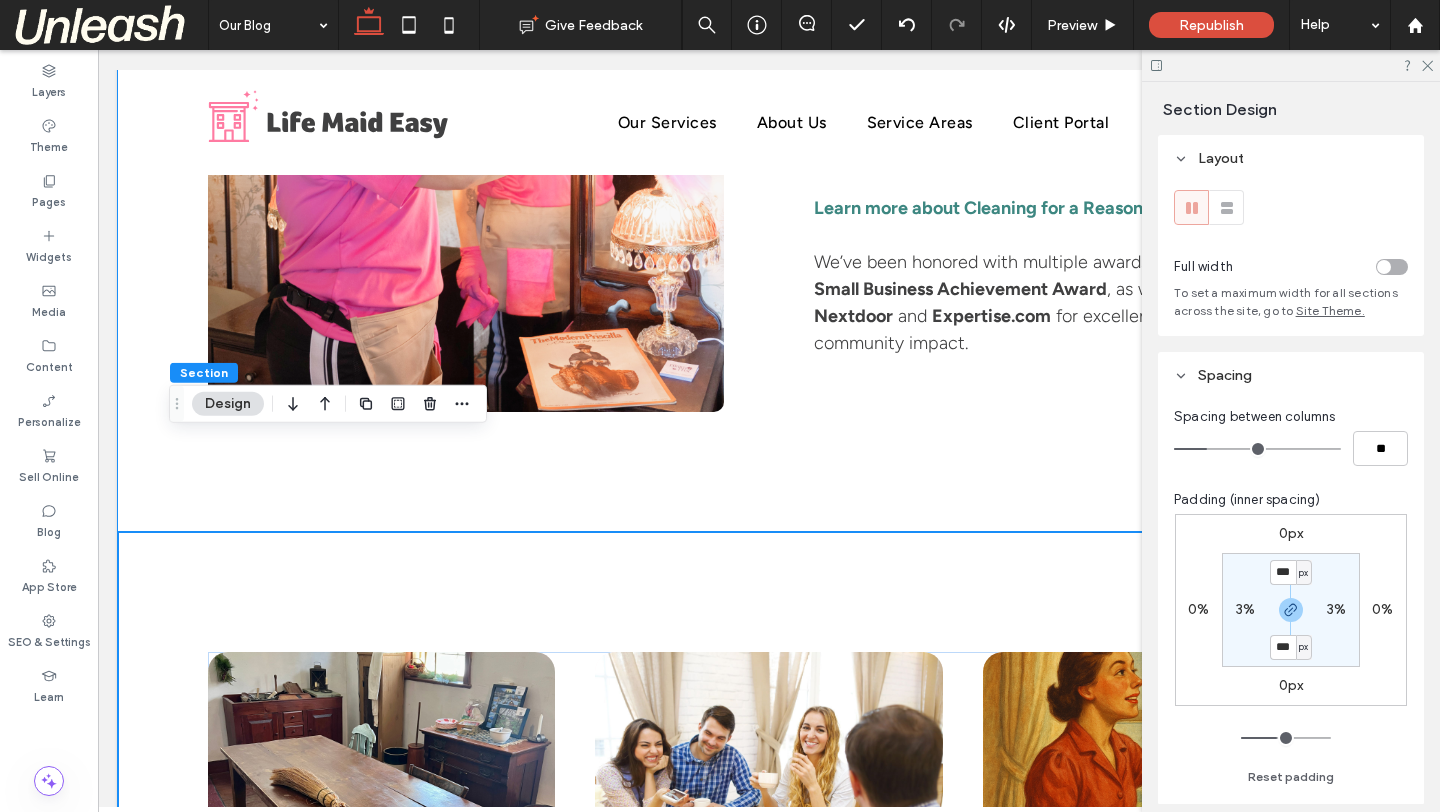 scroll, scrollTop: 0, scrollLeft: 0, axis: both 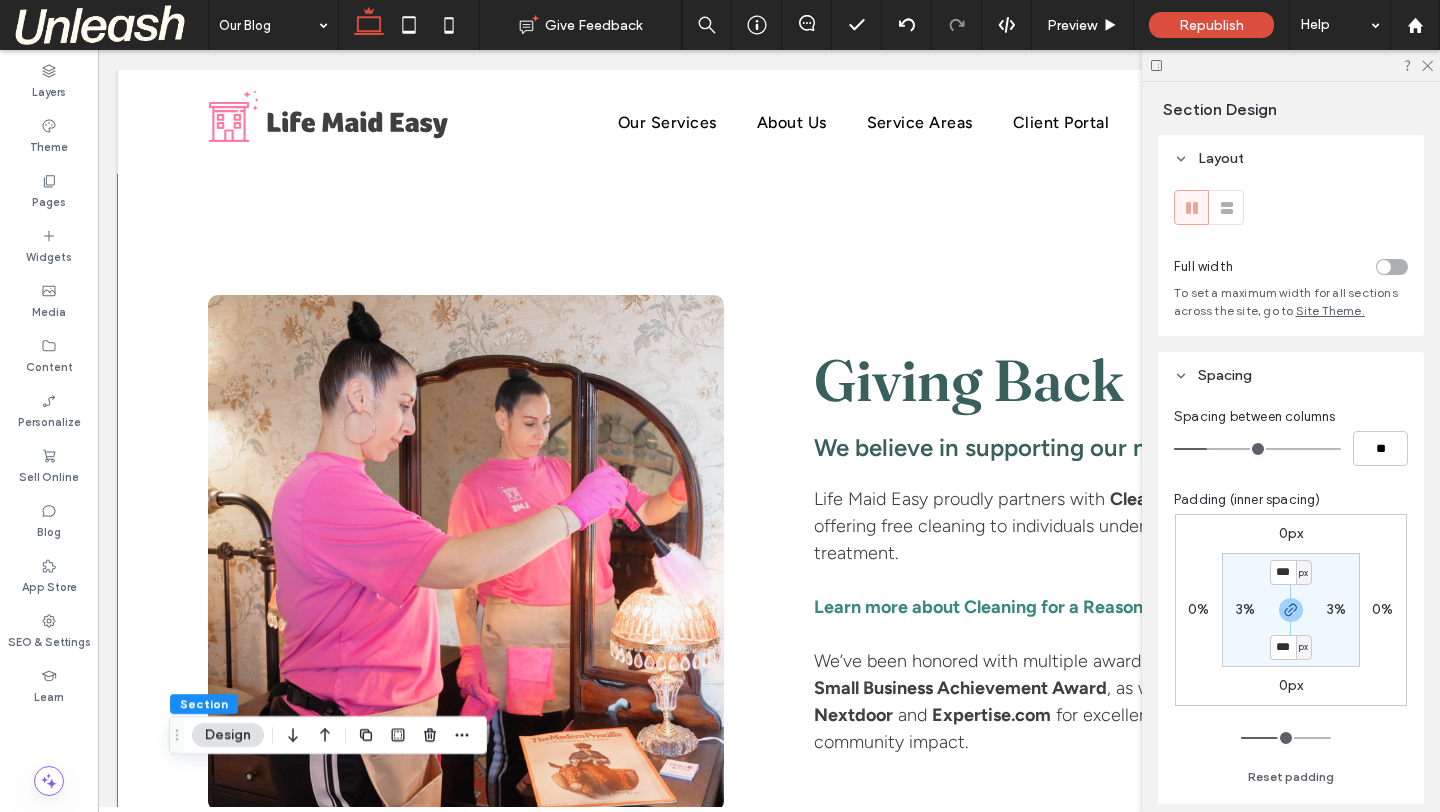 click on "Giving Back
We believe in supporting our neighbors.
Life Maid Easy proudly partners with
Cleaning for a Reason , offering free cleaning to individuals undergoing cancer treatment. Learn more about Cleaning for a Reason → We’ve been honored with multiple awards, including the
SCORE Small Business Achievement Award , as well as recognition from
Nextdoor   and
Expertise.com   for excellence in service and community impact." at bounding box center (769, 553) 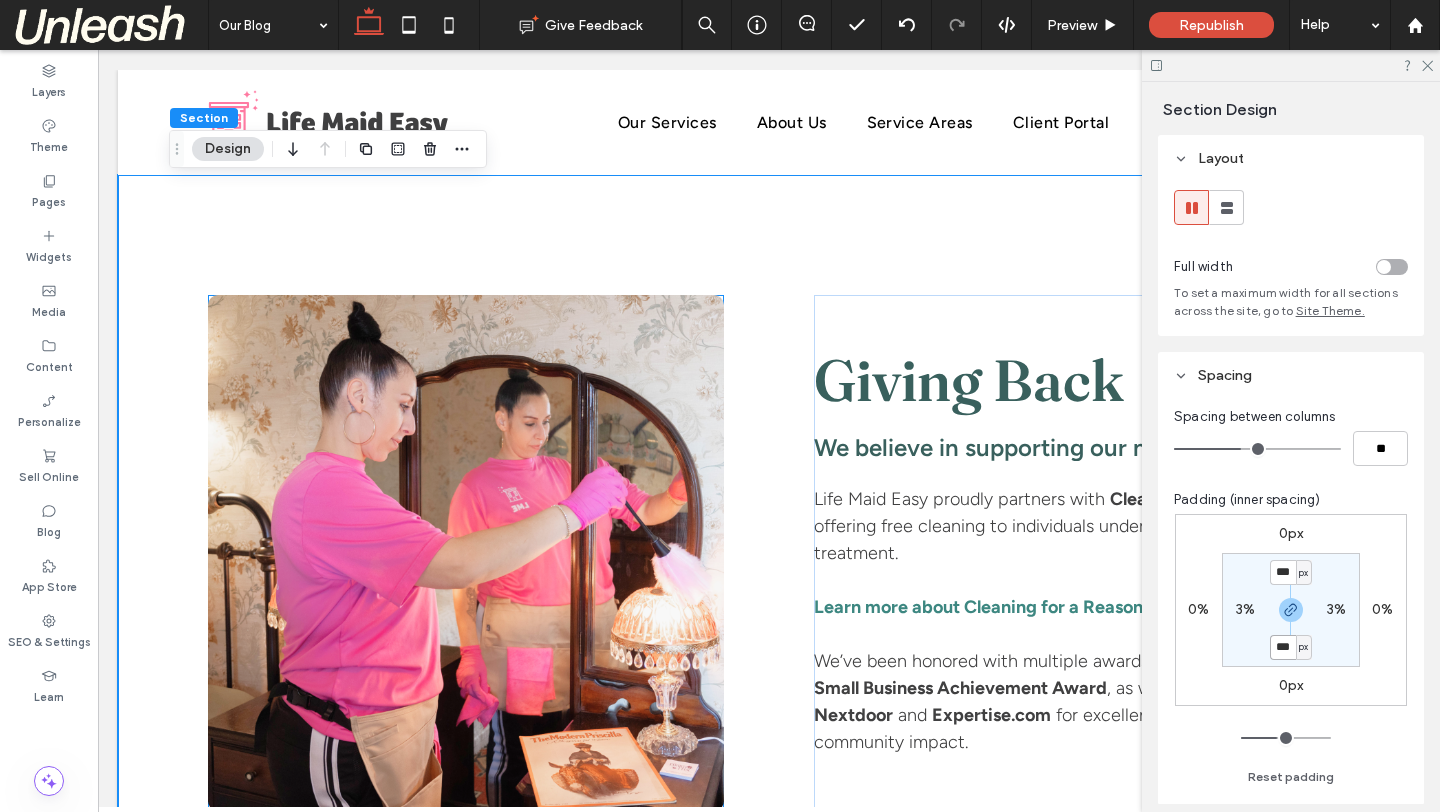 click at bounding box center [466, 553] 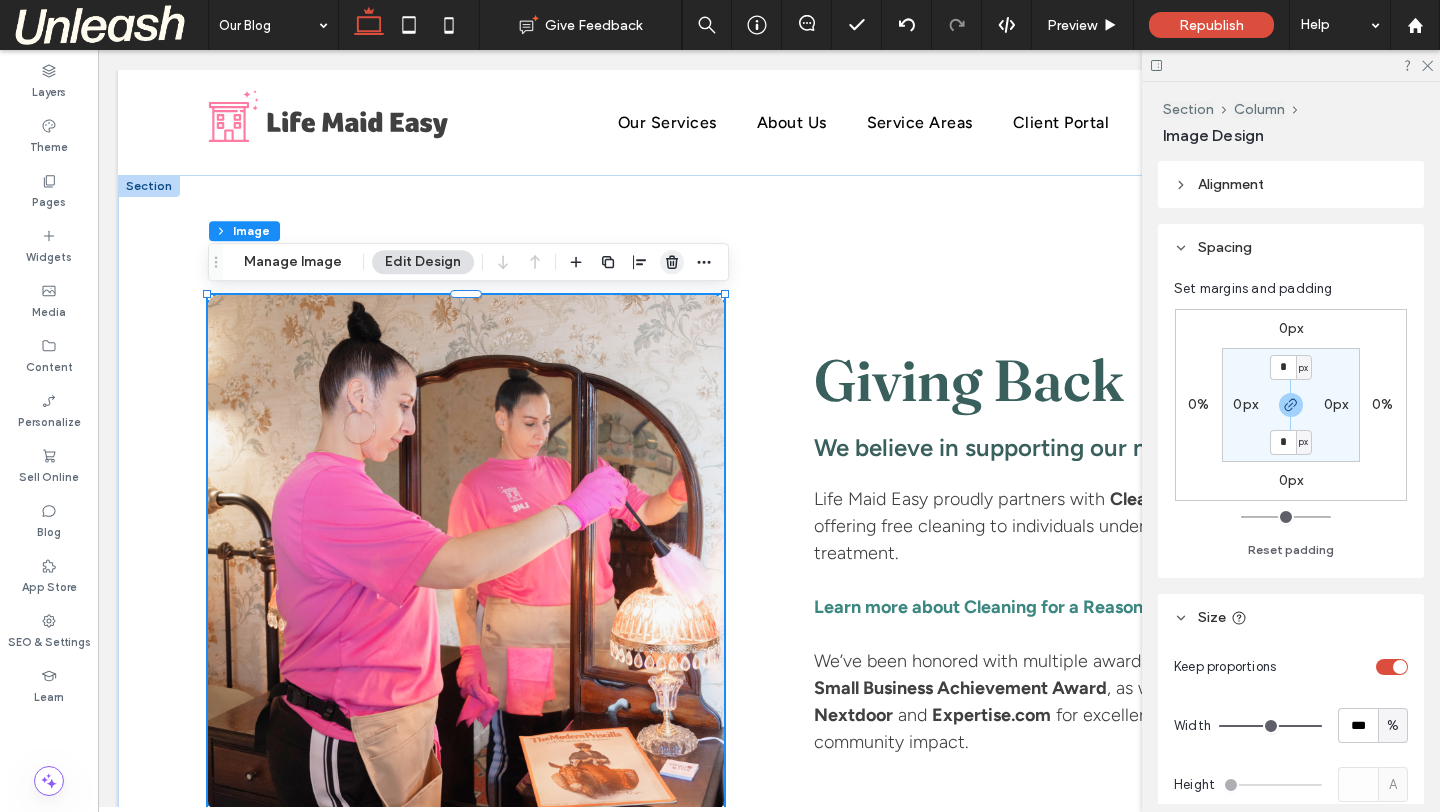 drag, startPoint x: 667, startPoint y: 266, endPoint x: 532, endPoint y: 279, distance: 135.62448 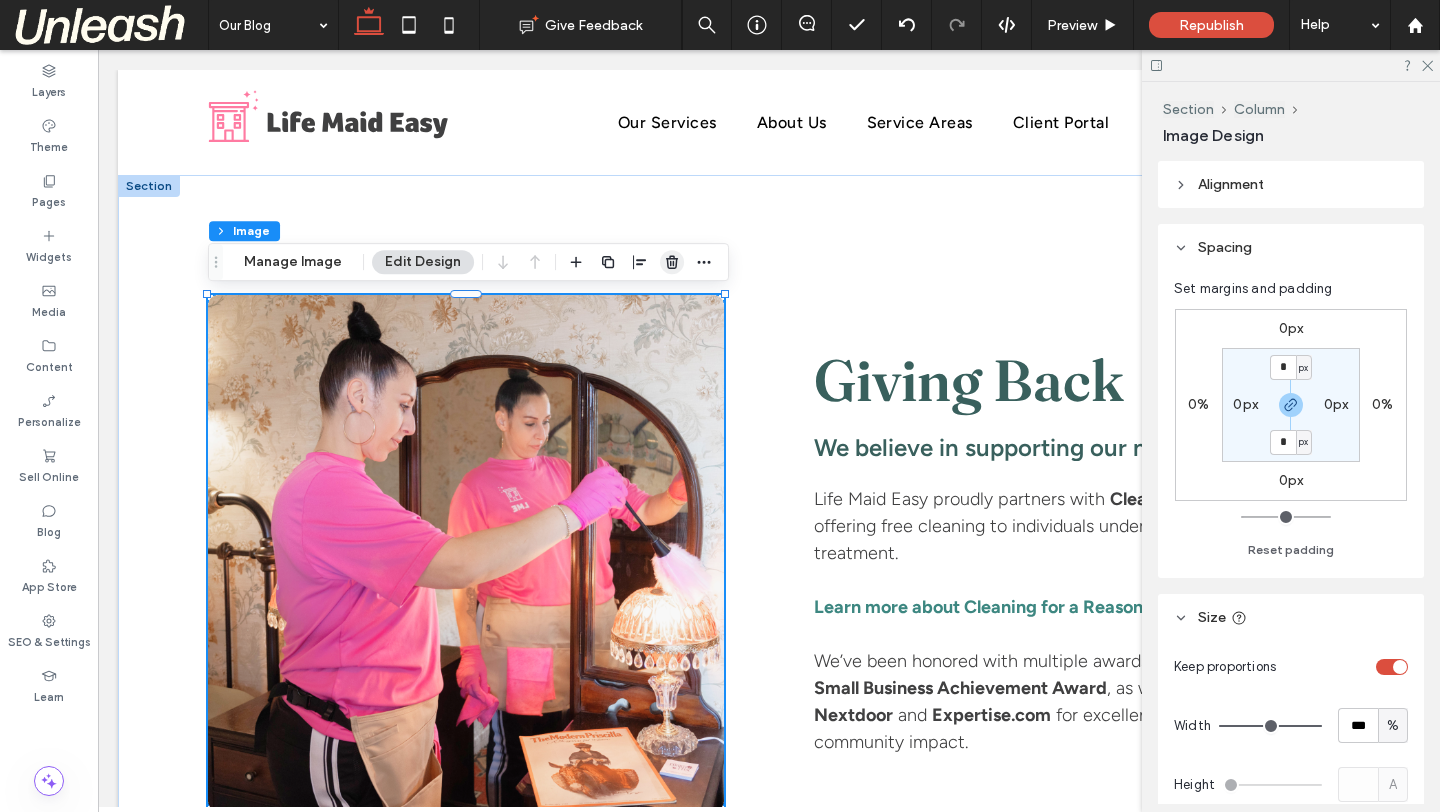 click 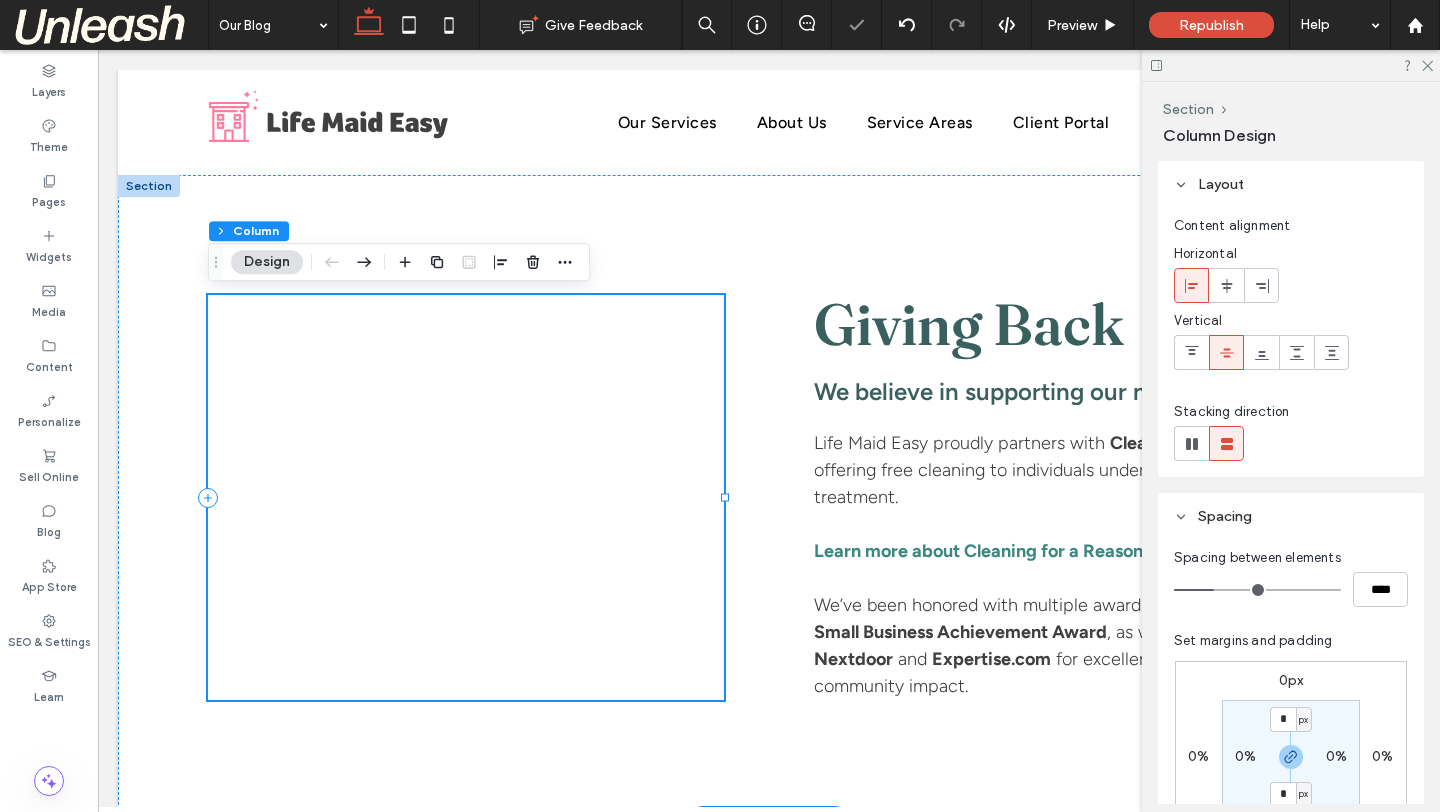 click at bounding box center [466, 497] 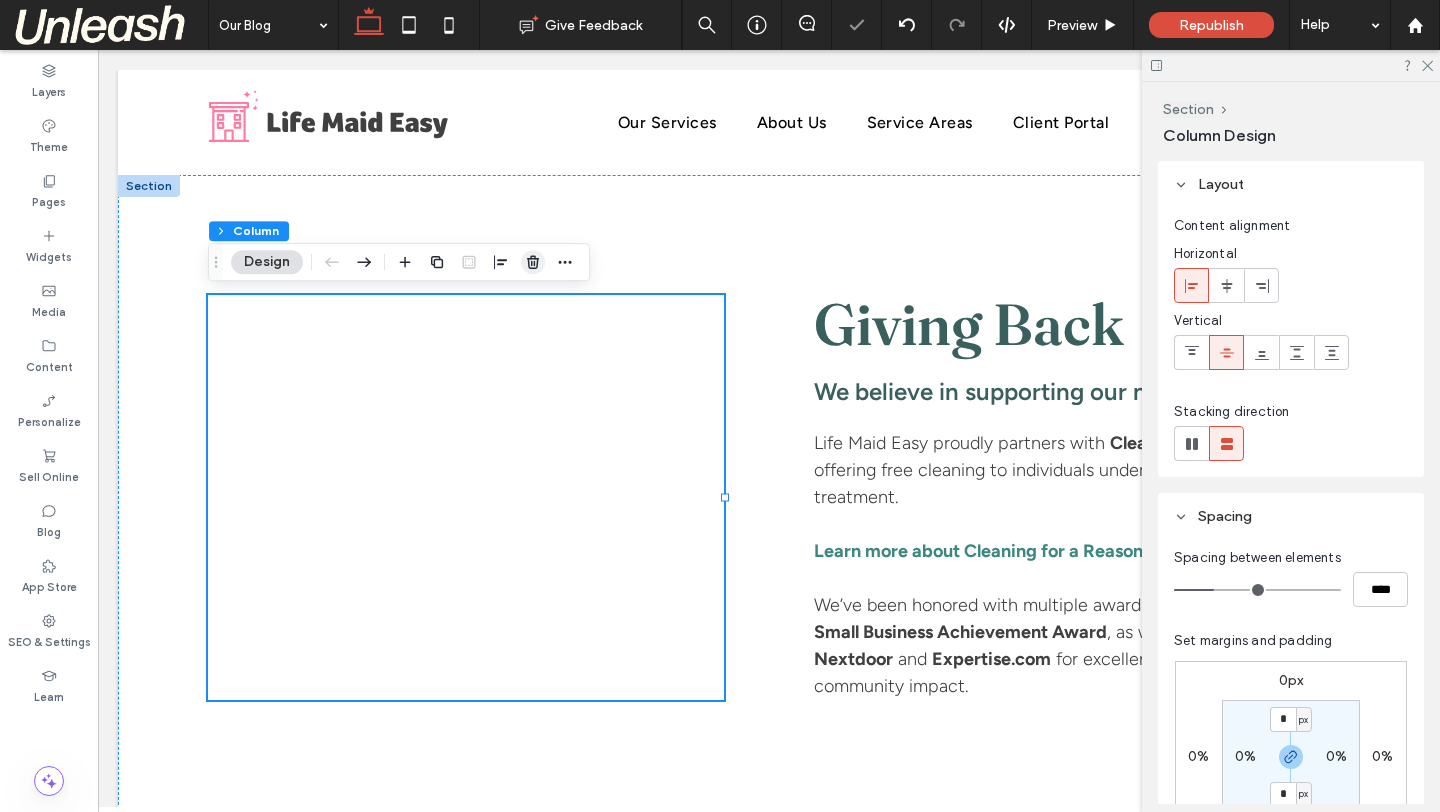 click 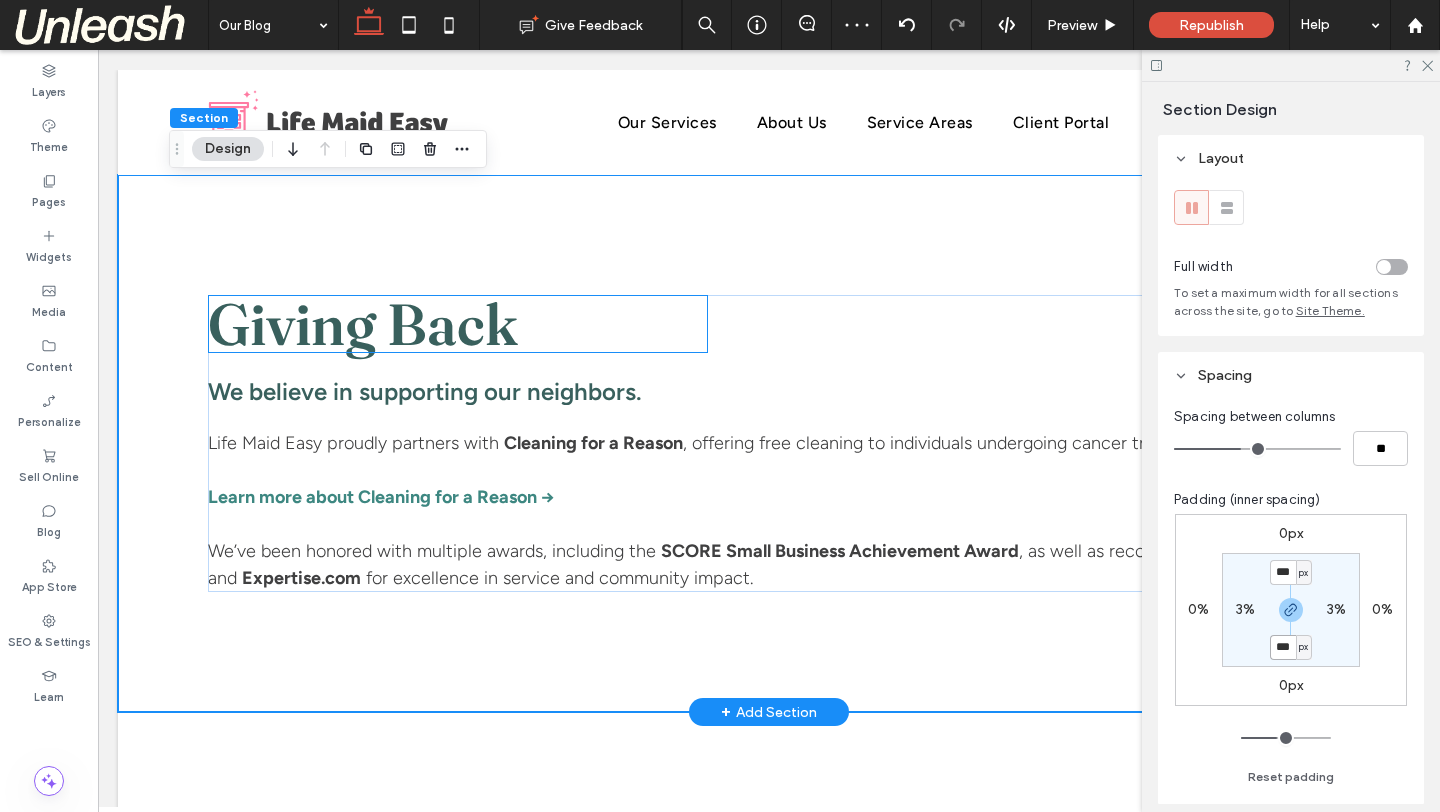 click on "Giving Back" at bounding box center (363, 324) 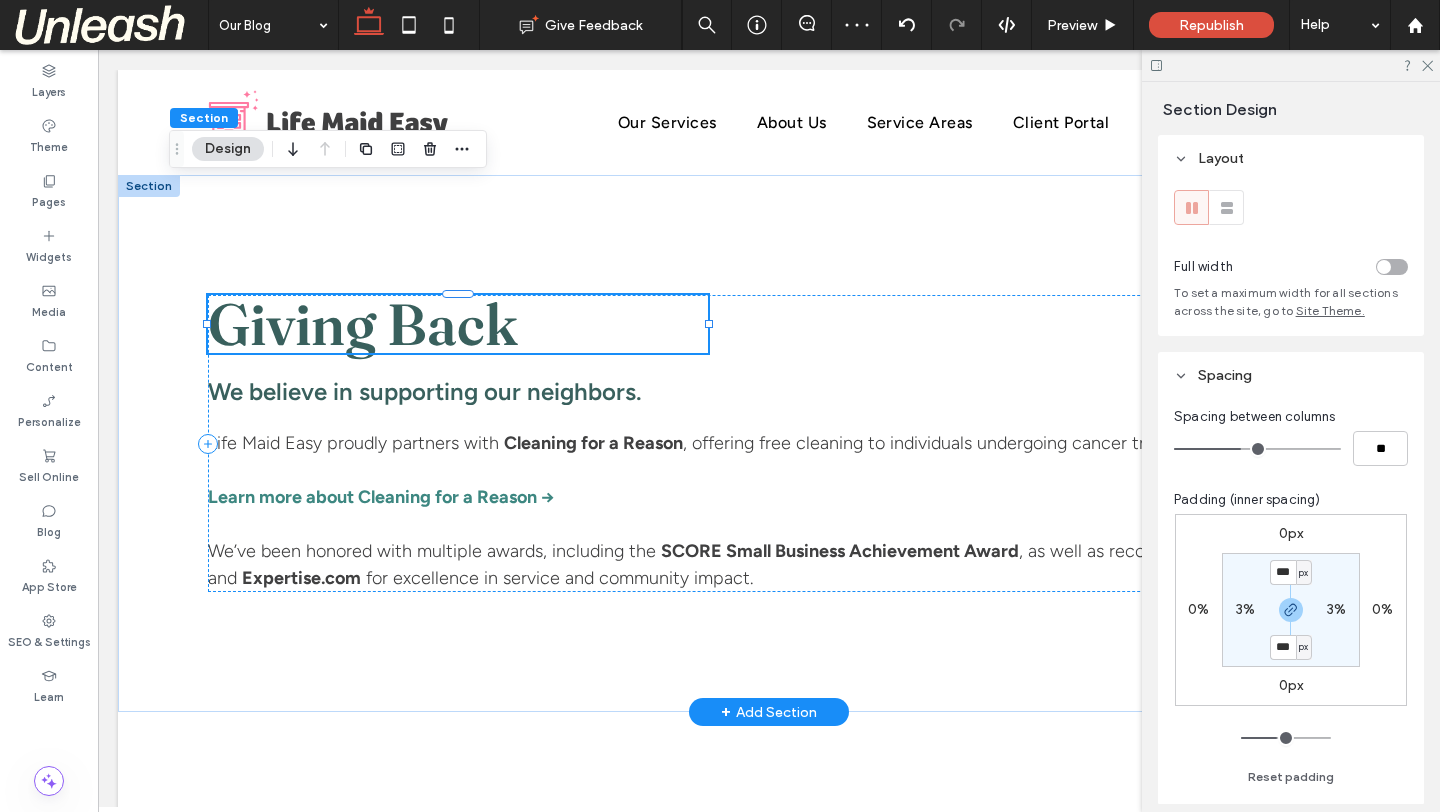 click on "Giving Back" at bounding box center (458, 324) 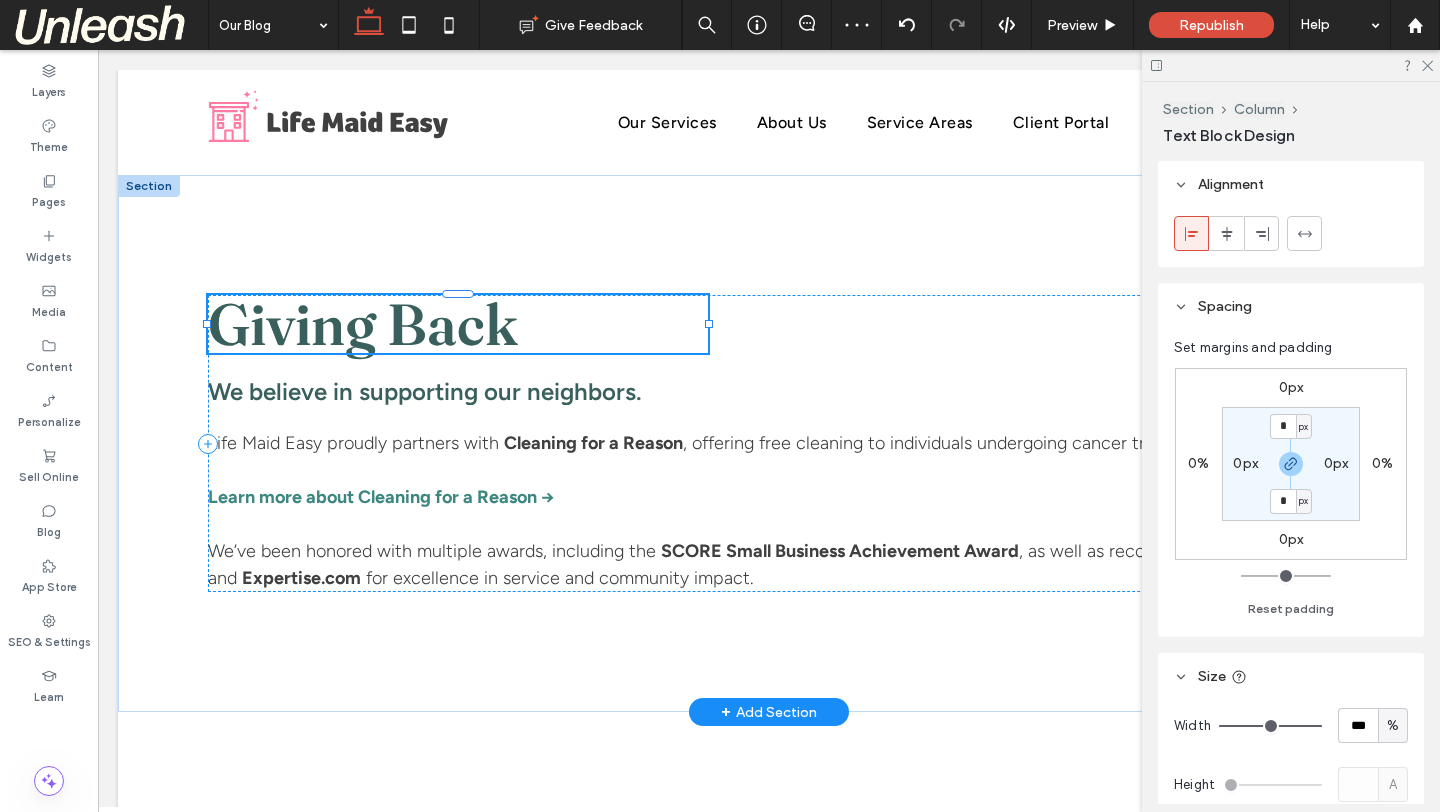 type on "**********" 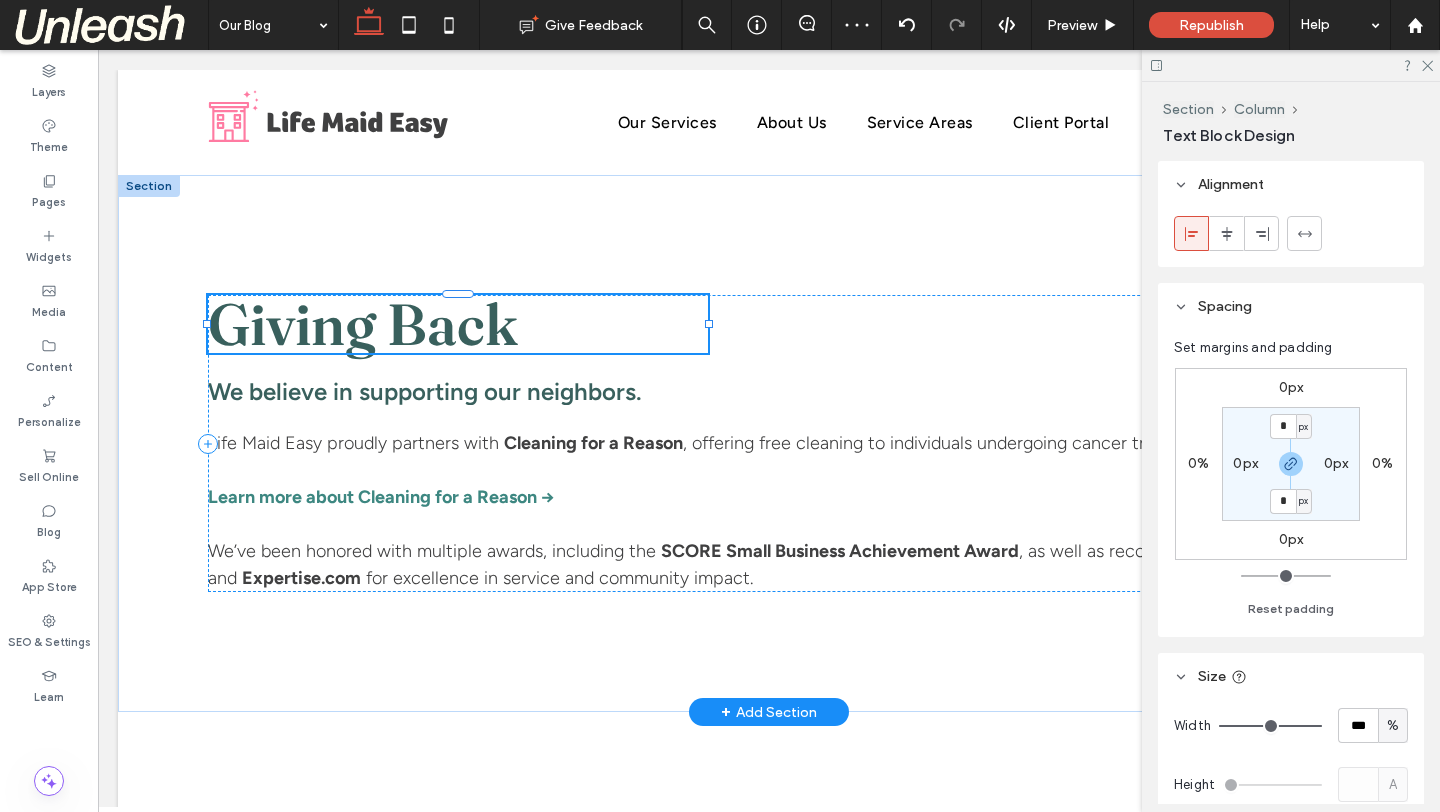 type on "**" 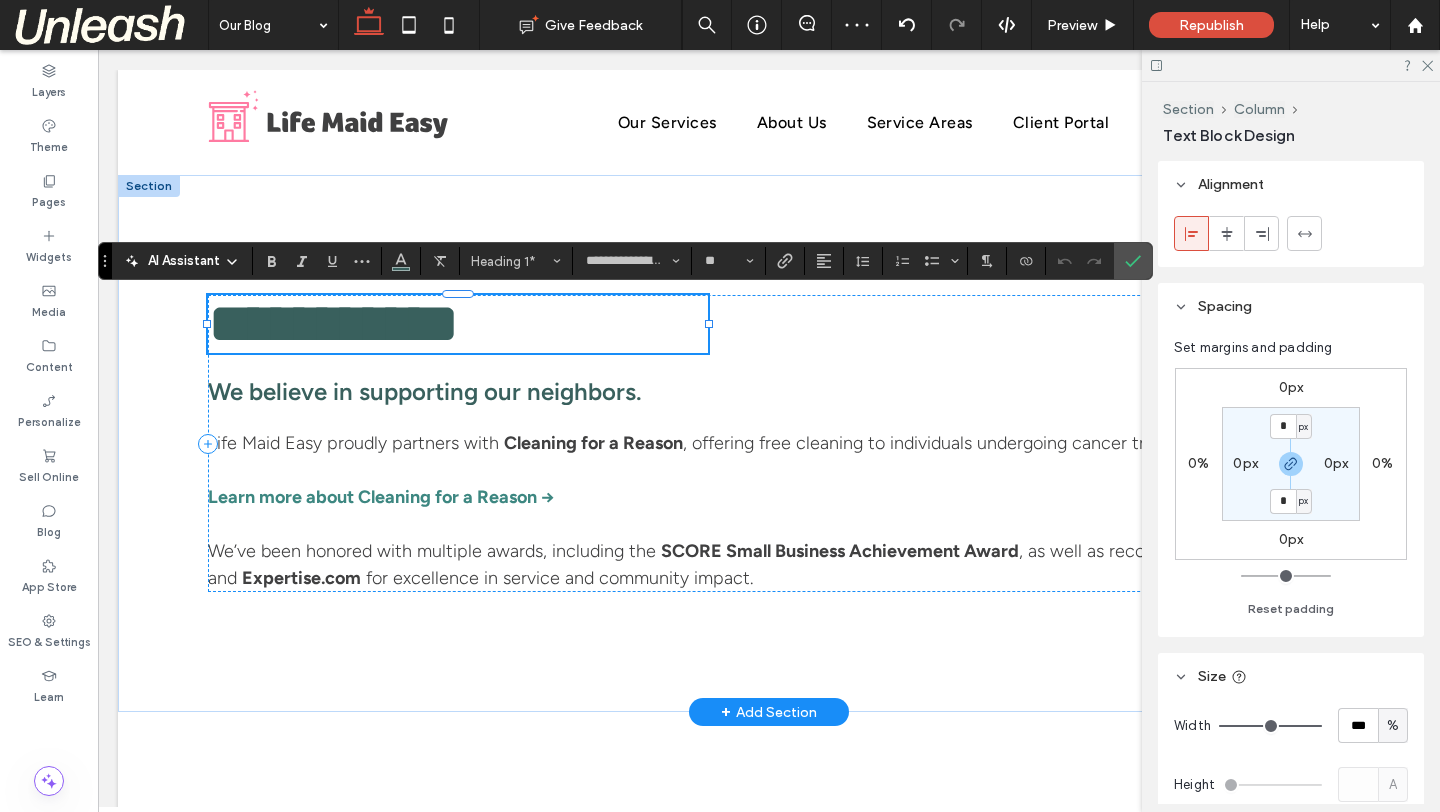 type on "**********" 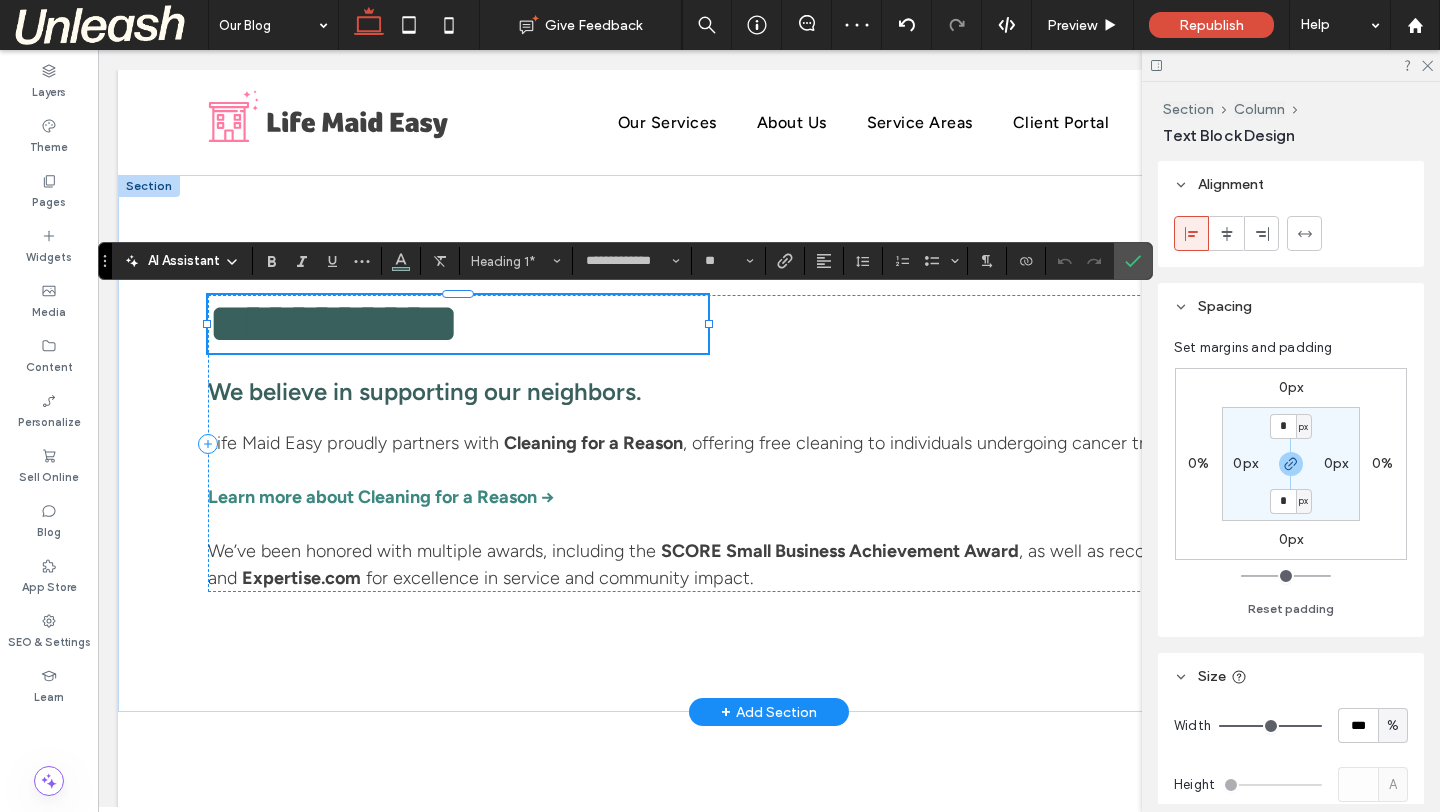 scroll, scrollTop: 6, scrollLeft: 0, axis: vertical 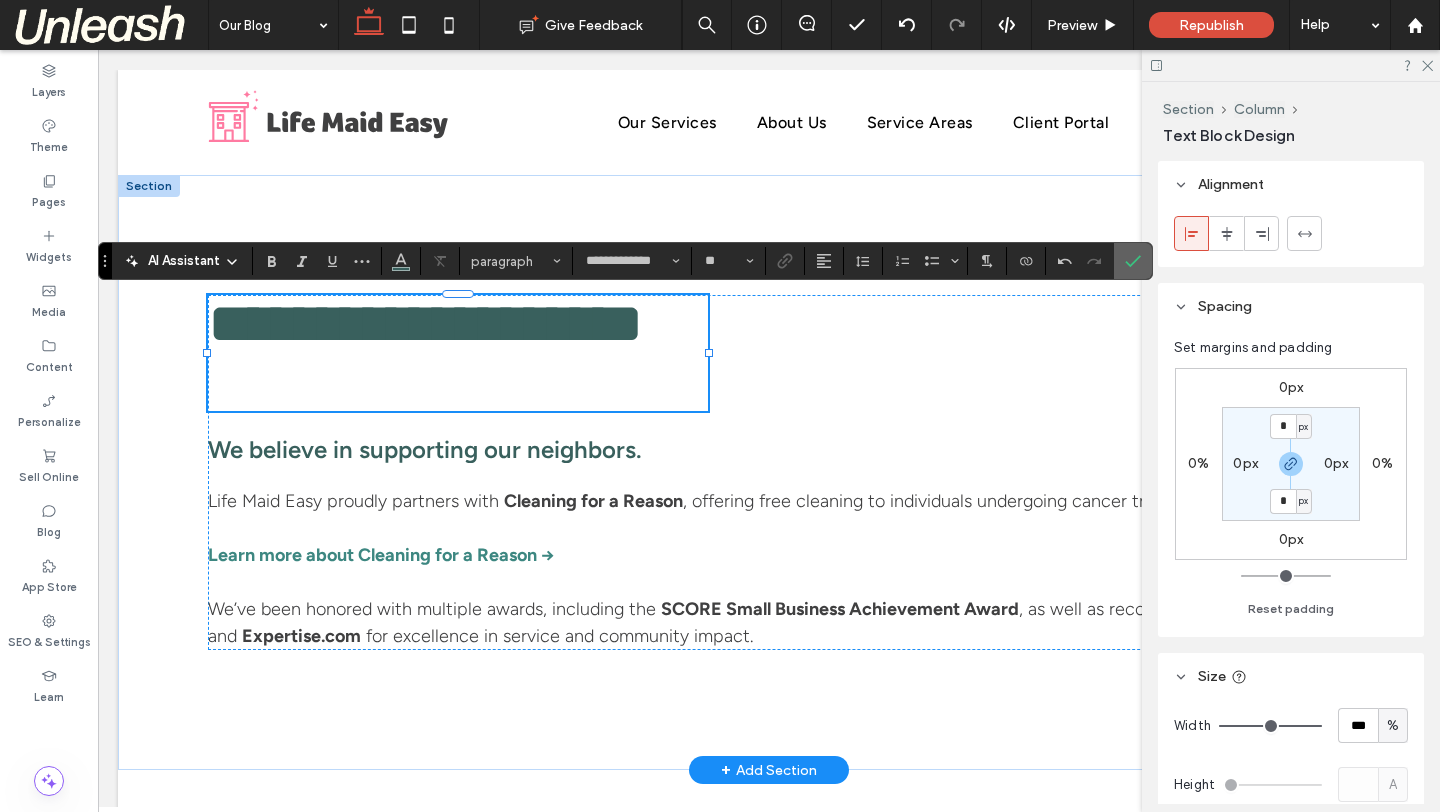 click 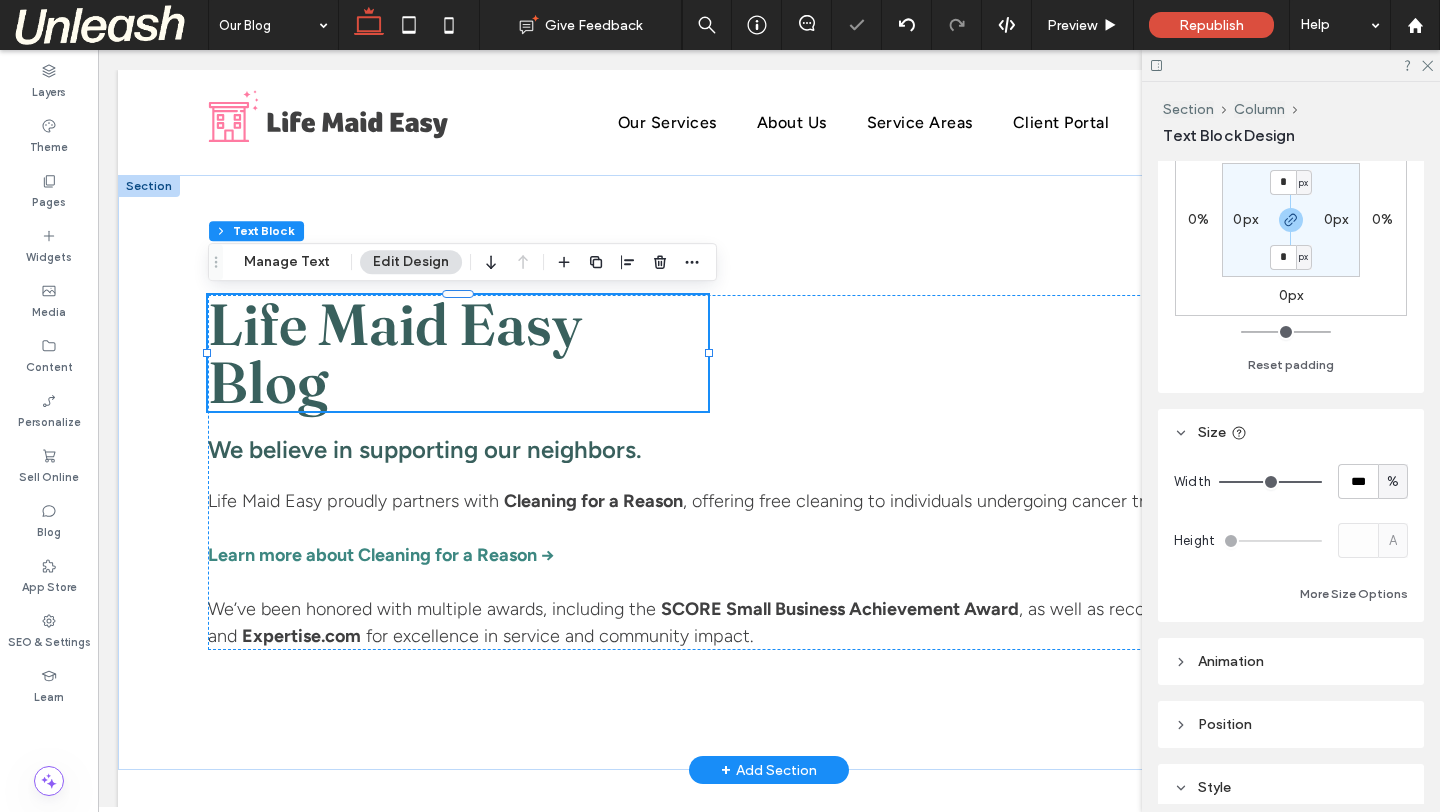 scroll, scrollTop: 346, scrollLeft: 0, axis: vertical 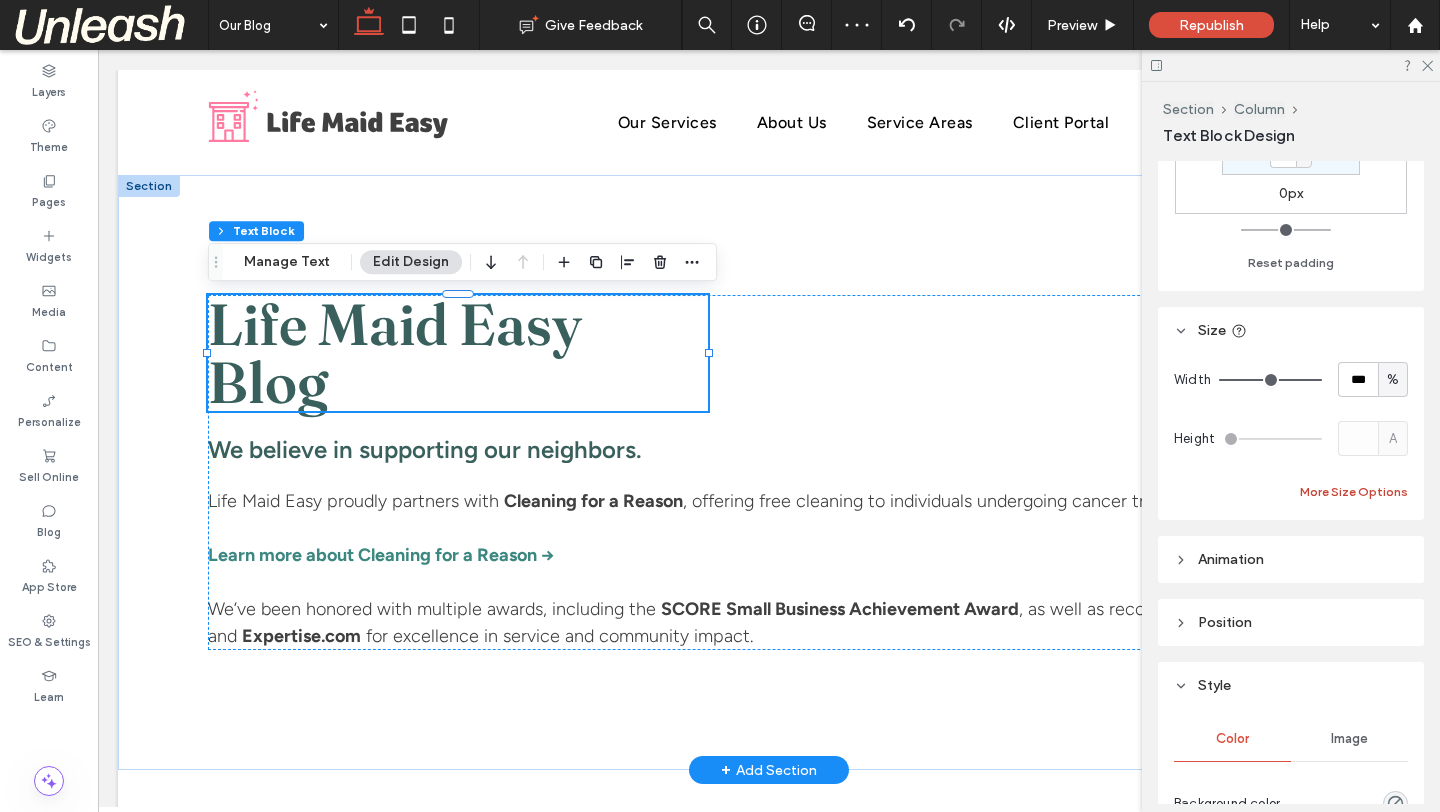 click on "More Size Options" at bounding box center [1354, 492] 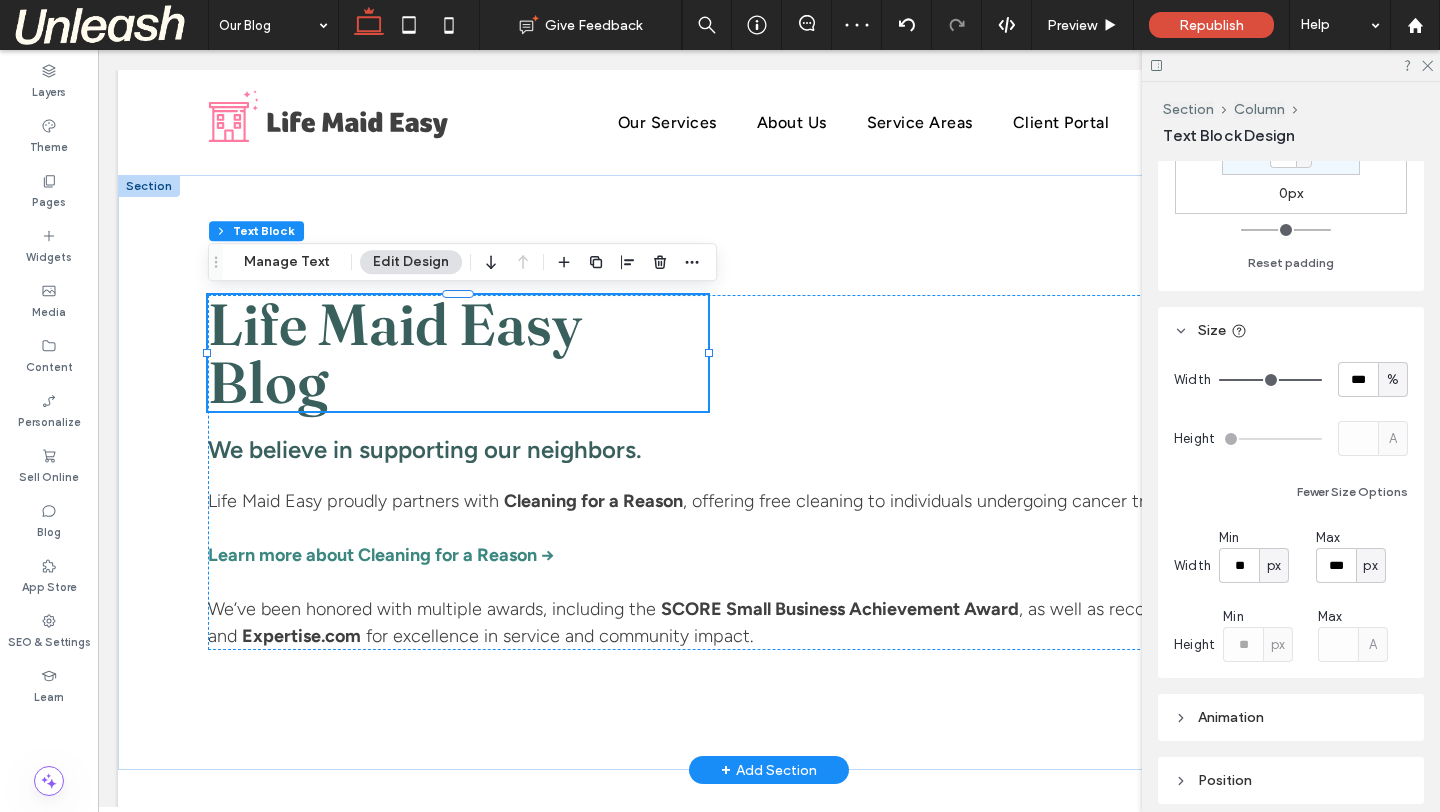 click on "px" at bounding box center [1371, 566] 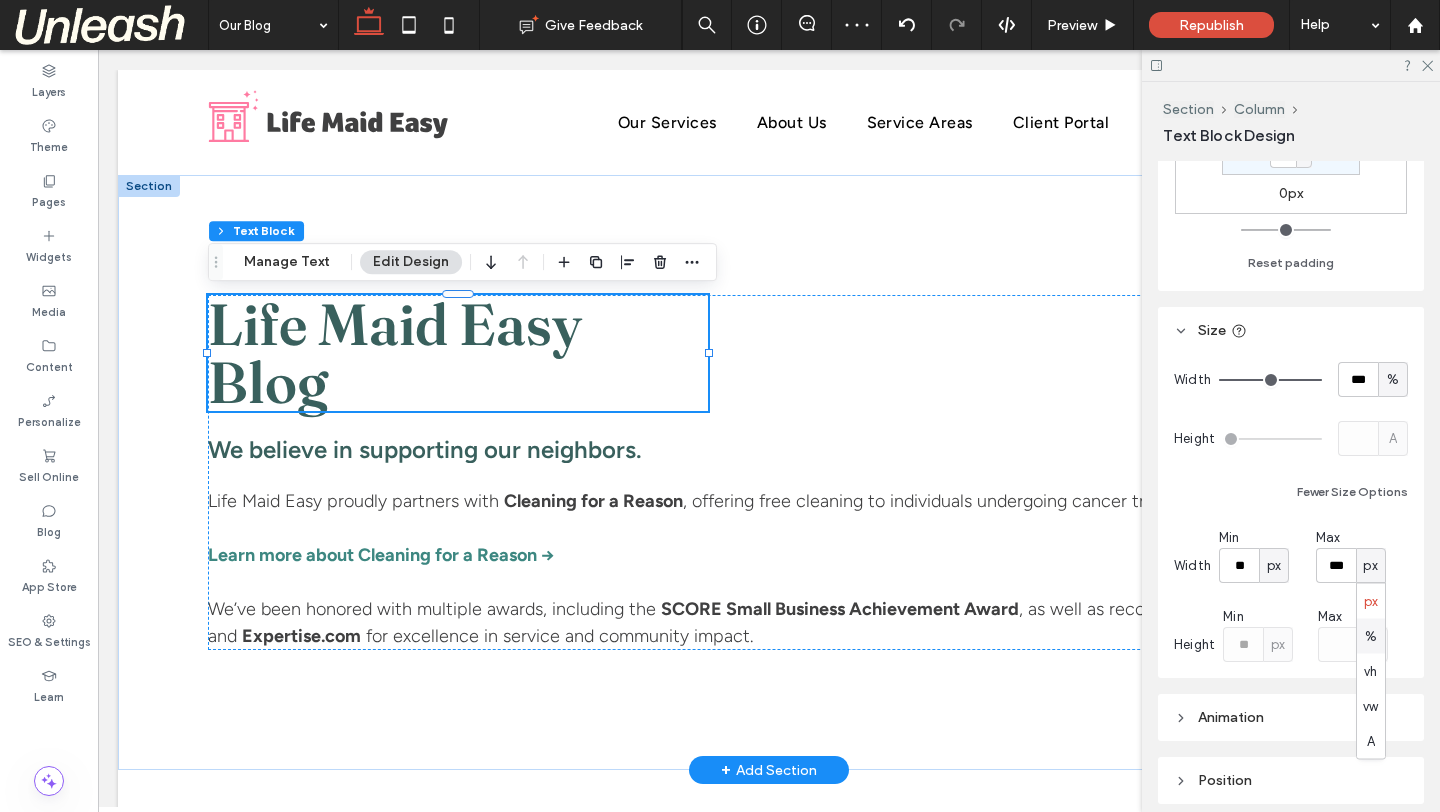 click on "%" at bounding box center (1371, 636) 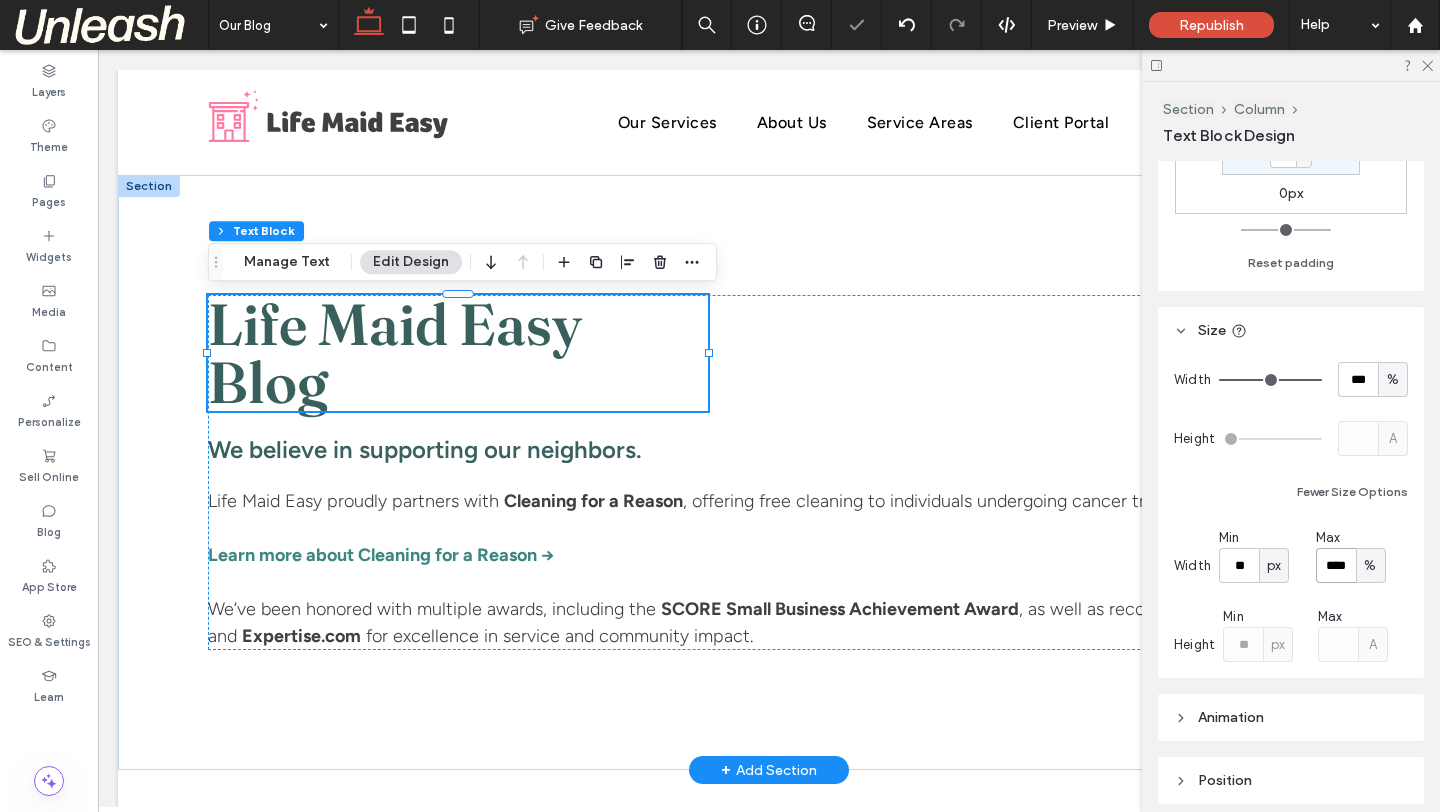 click on "****" at bounding box center (1336, 565) 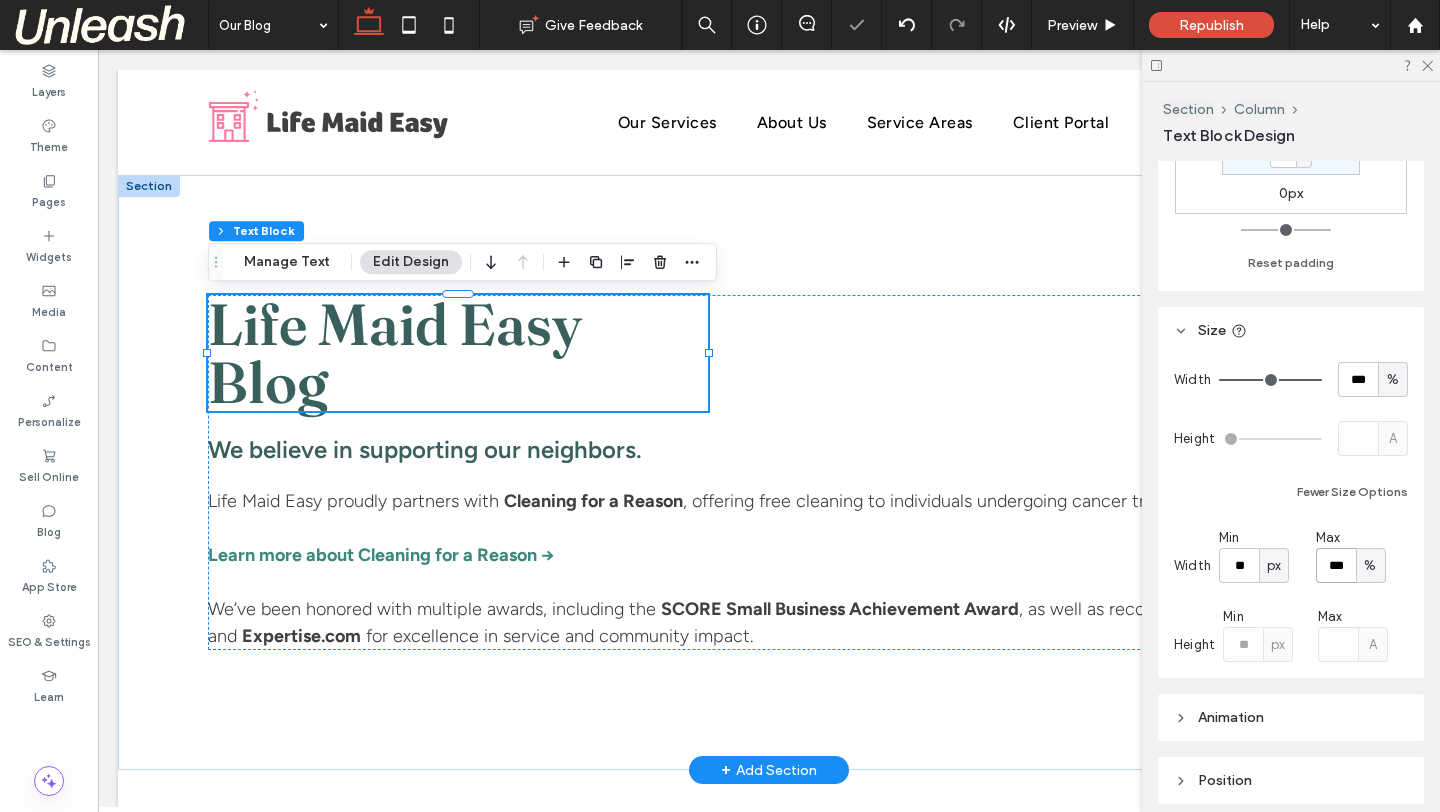 type on "***" 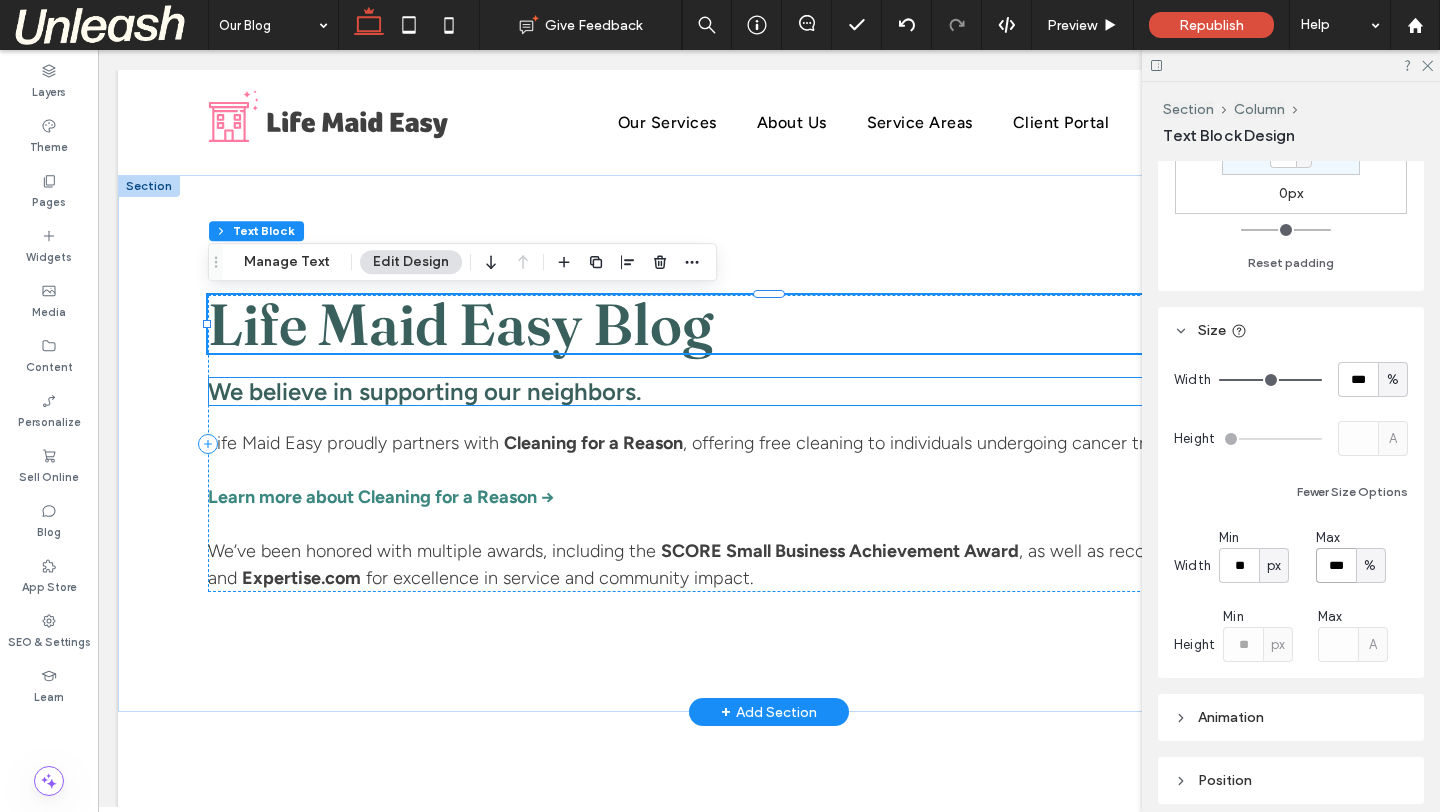 click on "We believe in supporting our neighbors." at bounding box center [425, 391] 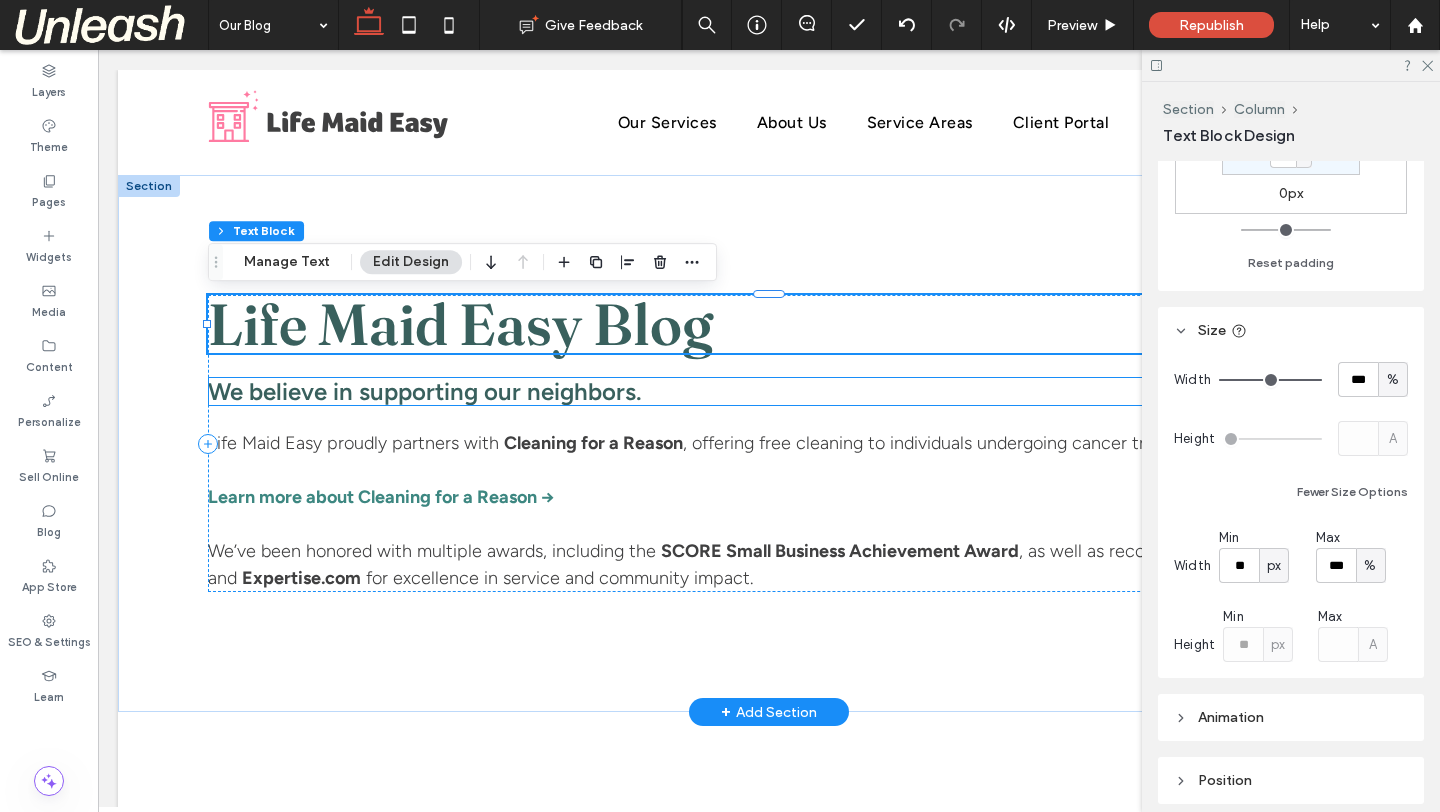 click on "We believe in supporting our neighbors." at bounding box center (425, 391) 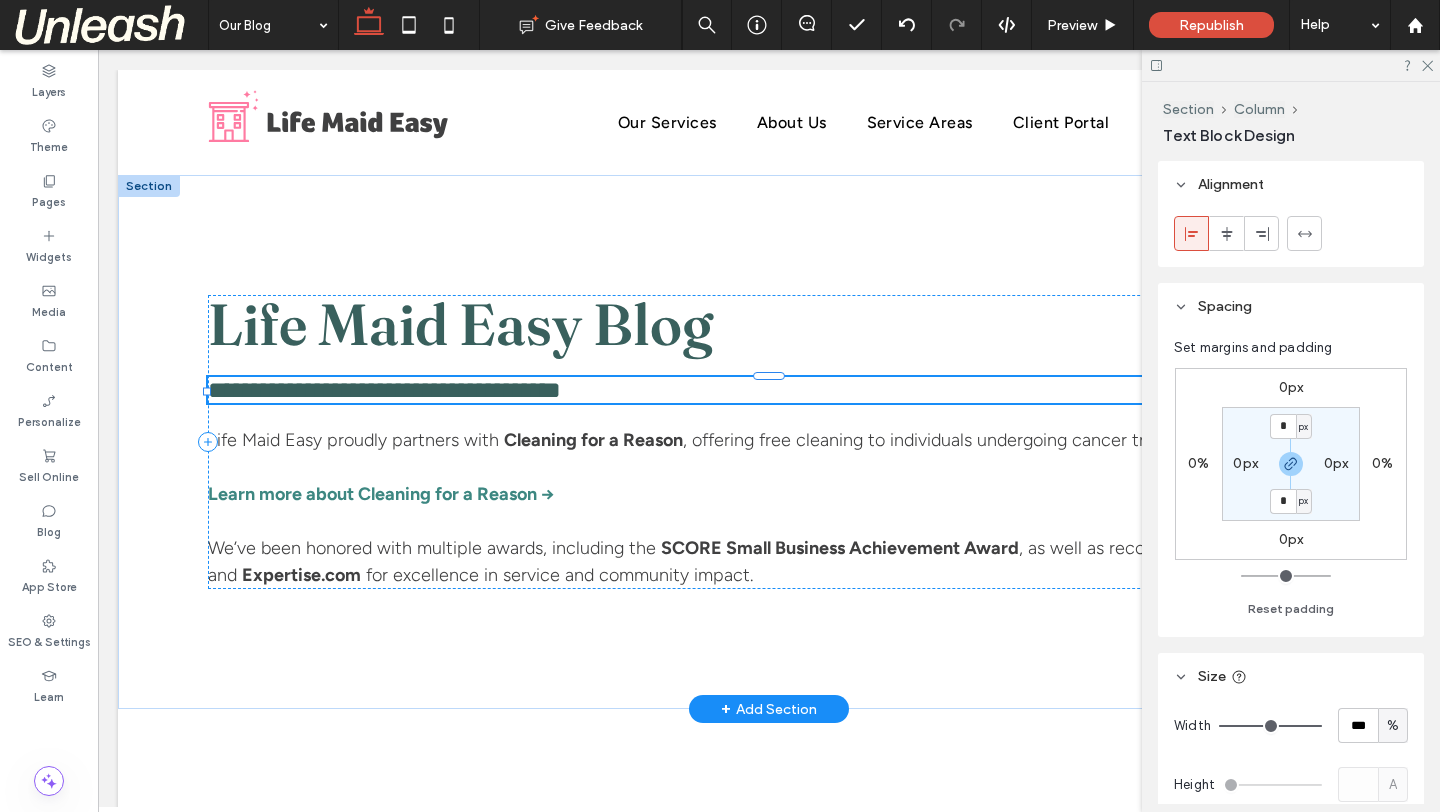 type on "**********" 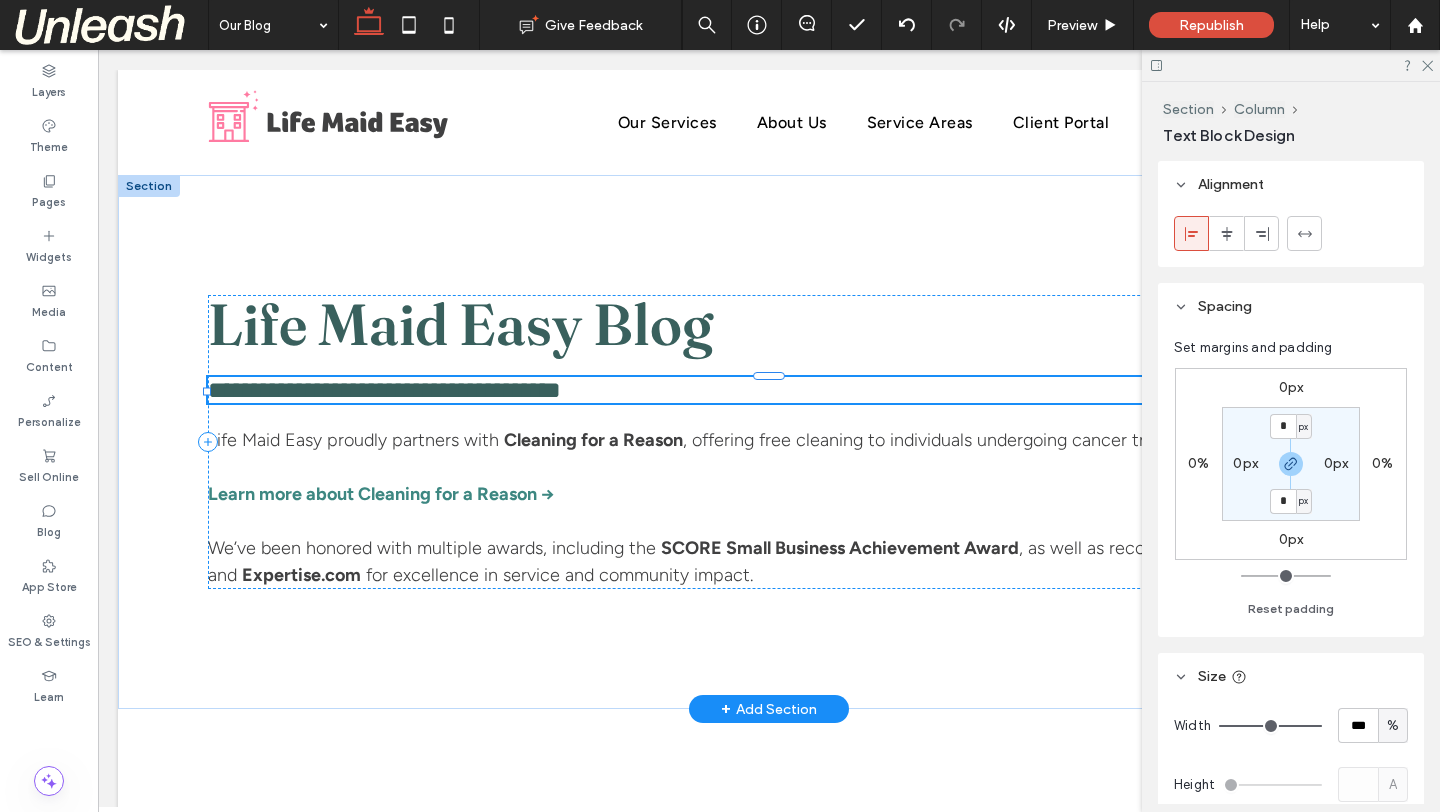 type on "**" 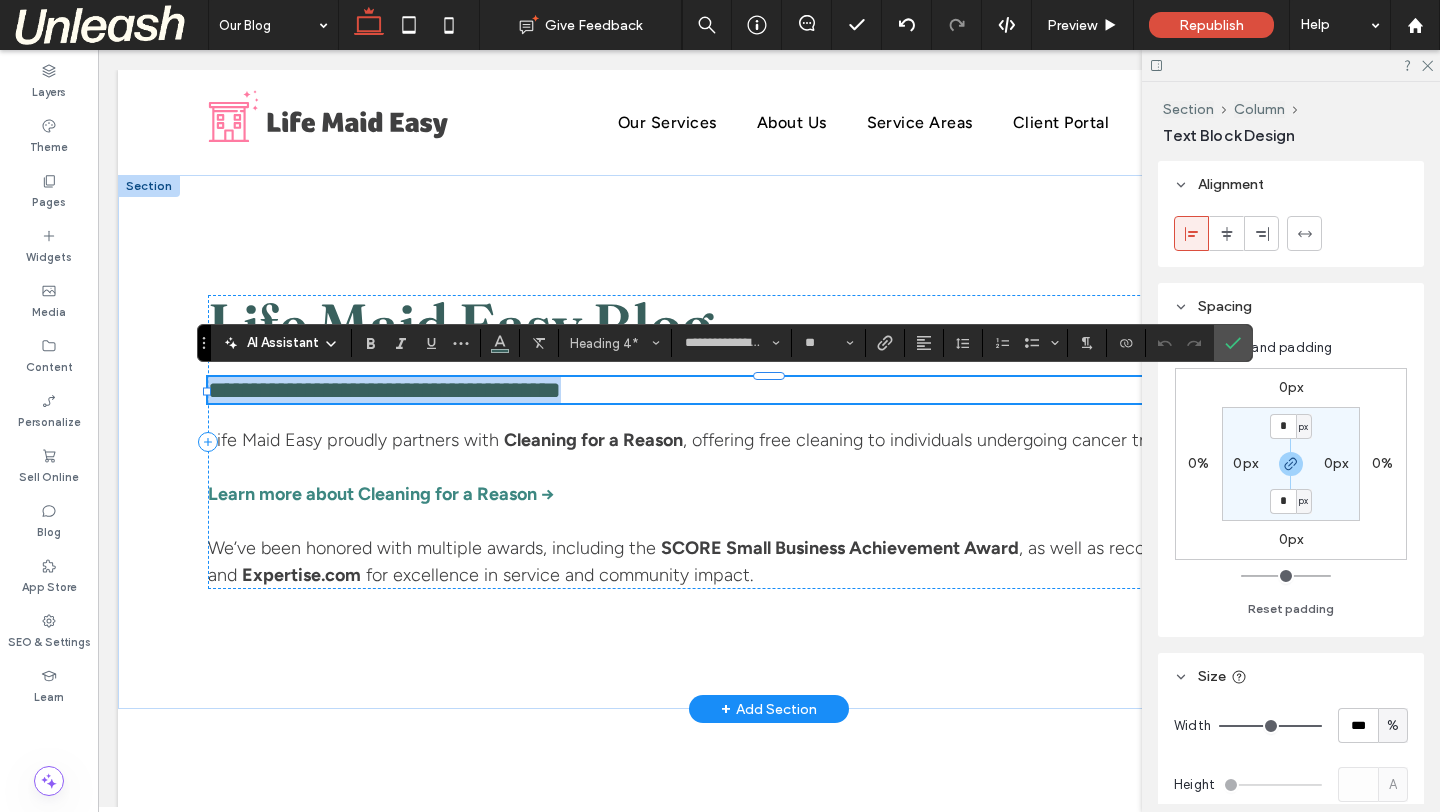 type on "**********" 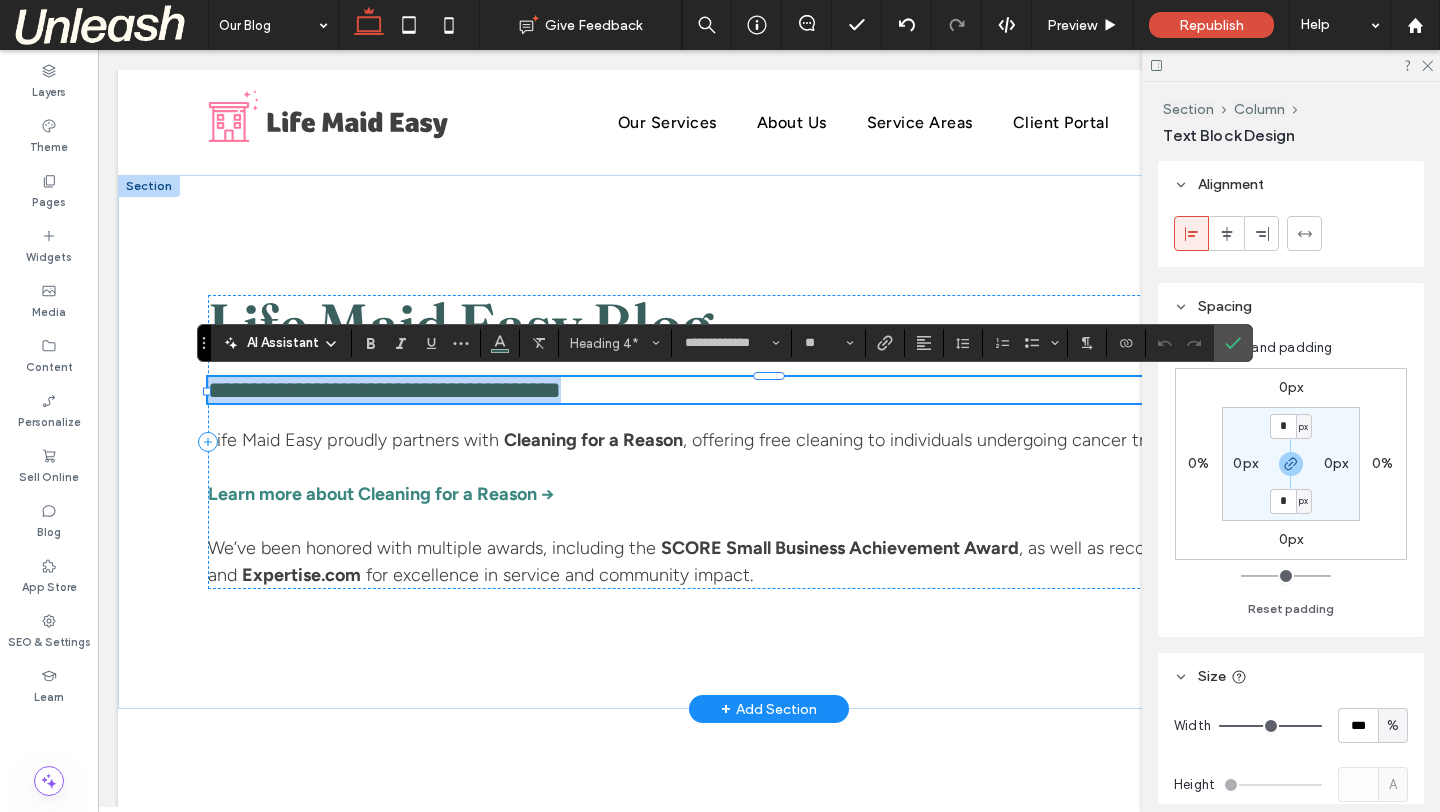 type on "**" 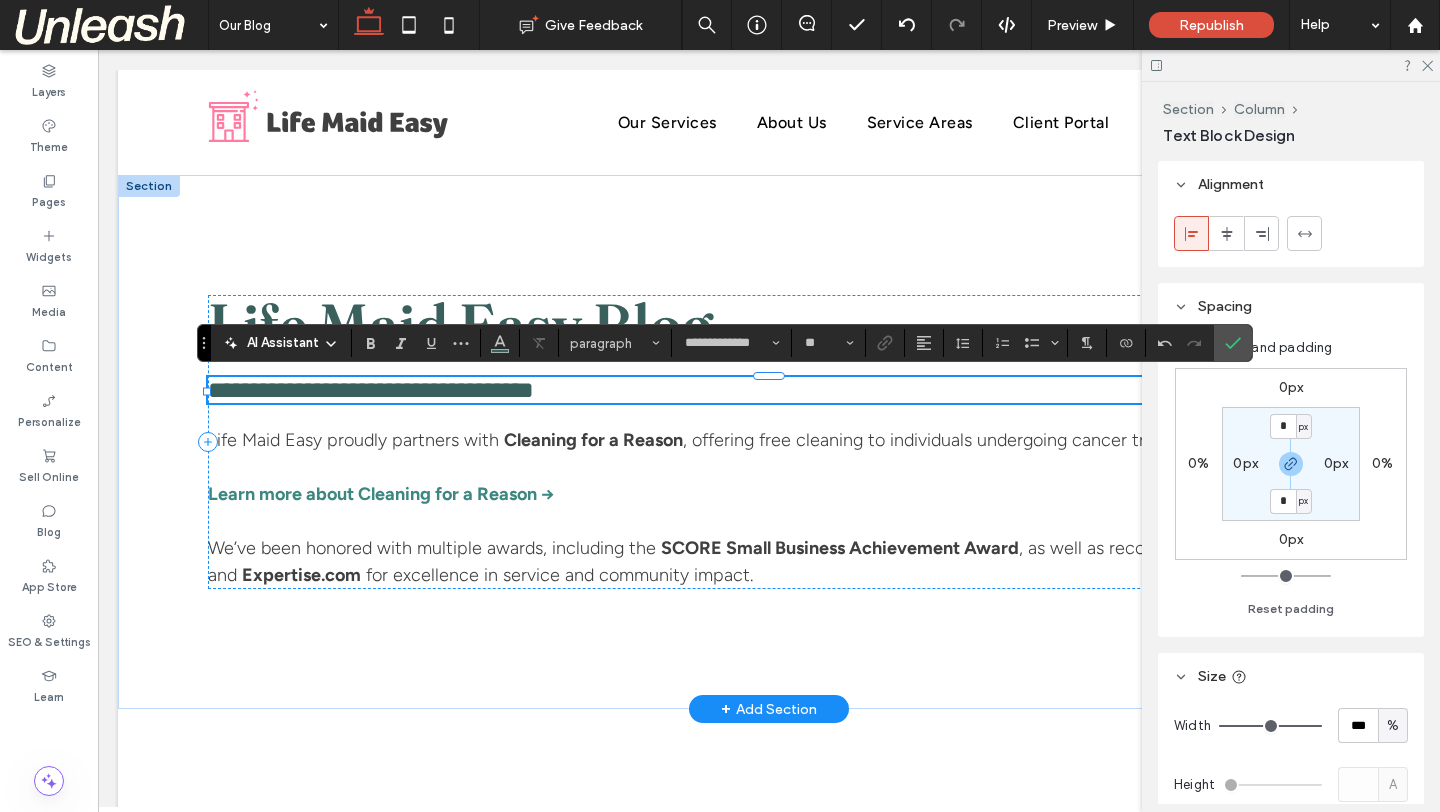 type on "**********" 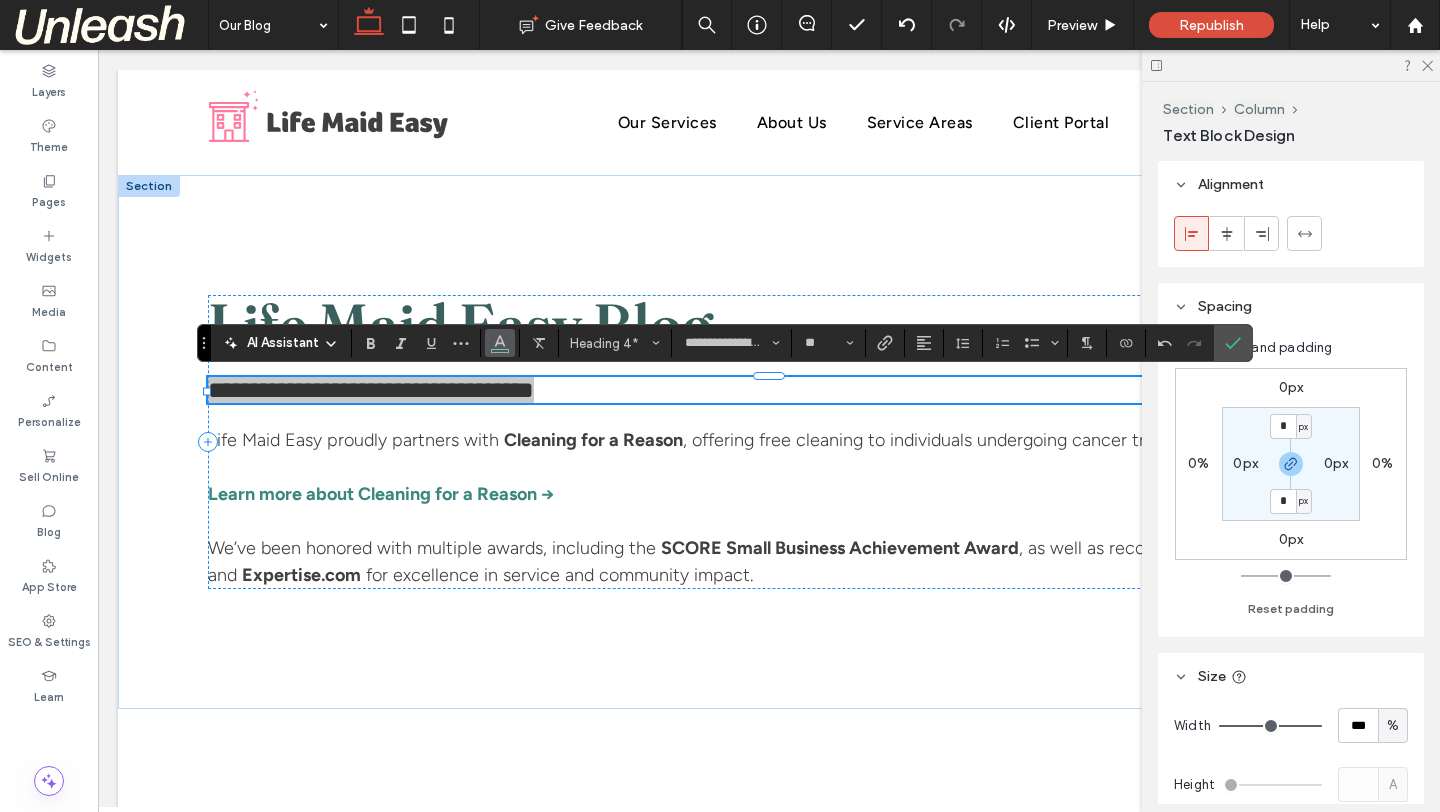click at bounding box center [500, 343] 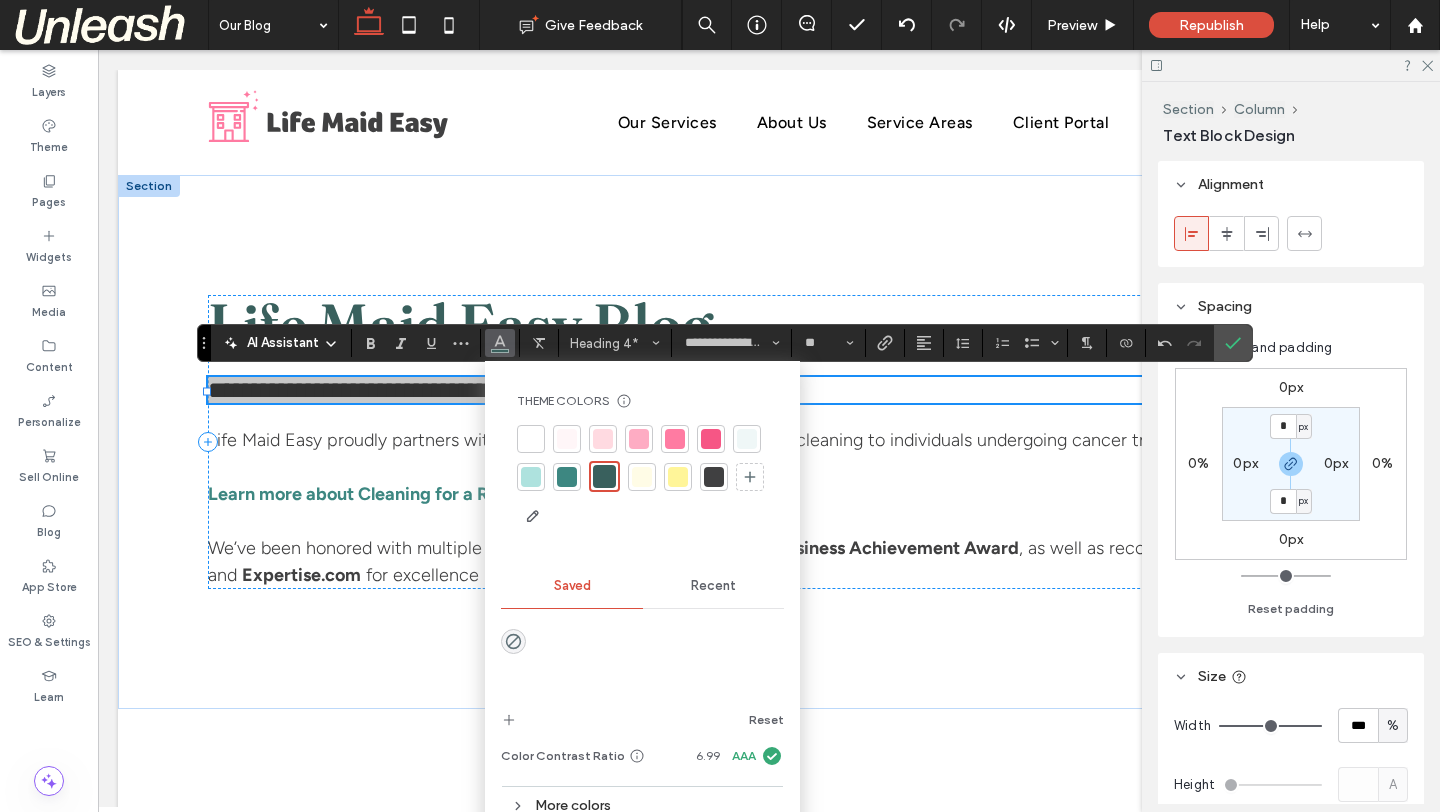 click at bounding box center (714, 477) 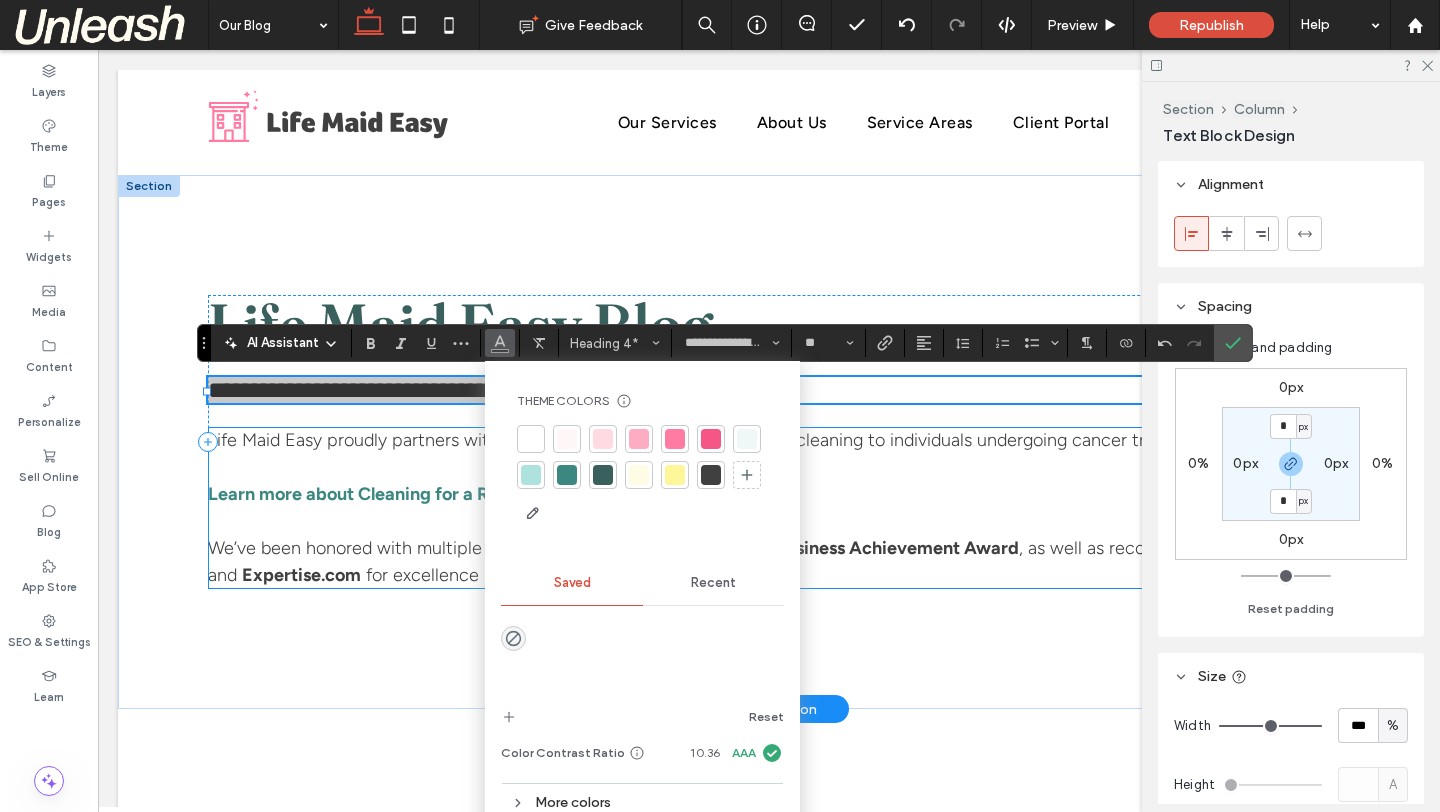 click on "Life Maid Easy proudly partners with
Cleaning for a Reason , offering free cleaning to individuals undergoing cancer treatment. Learn more about Cleaning for a Reason → We’ve been honored with multiple awards, including the
SCORE Small Business Achievement Award , as well as recognition from
Nextdoor   and
Expertise.com   for excellence in service and community impact." at bounding box center (769, 508) 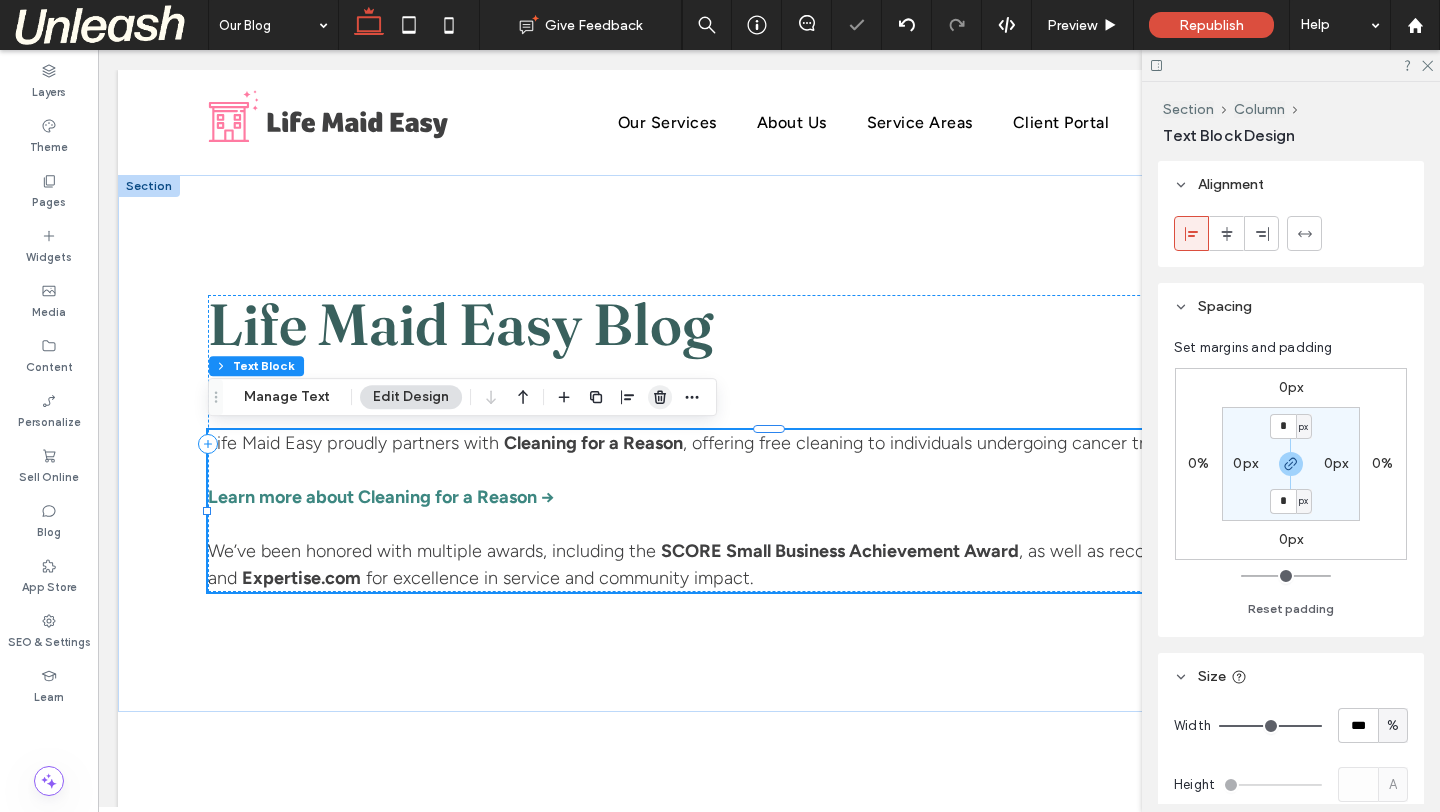 click 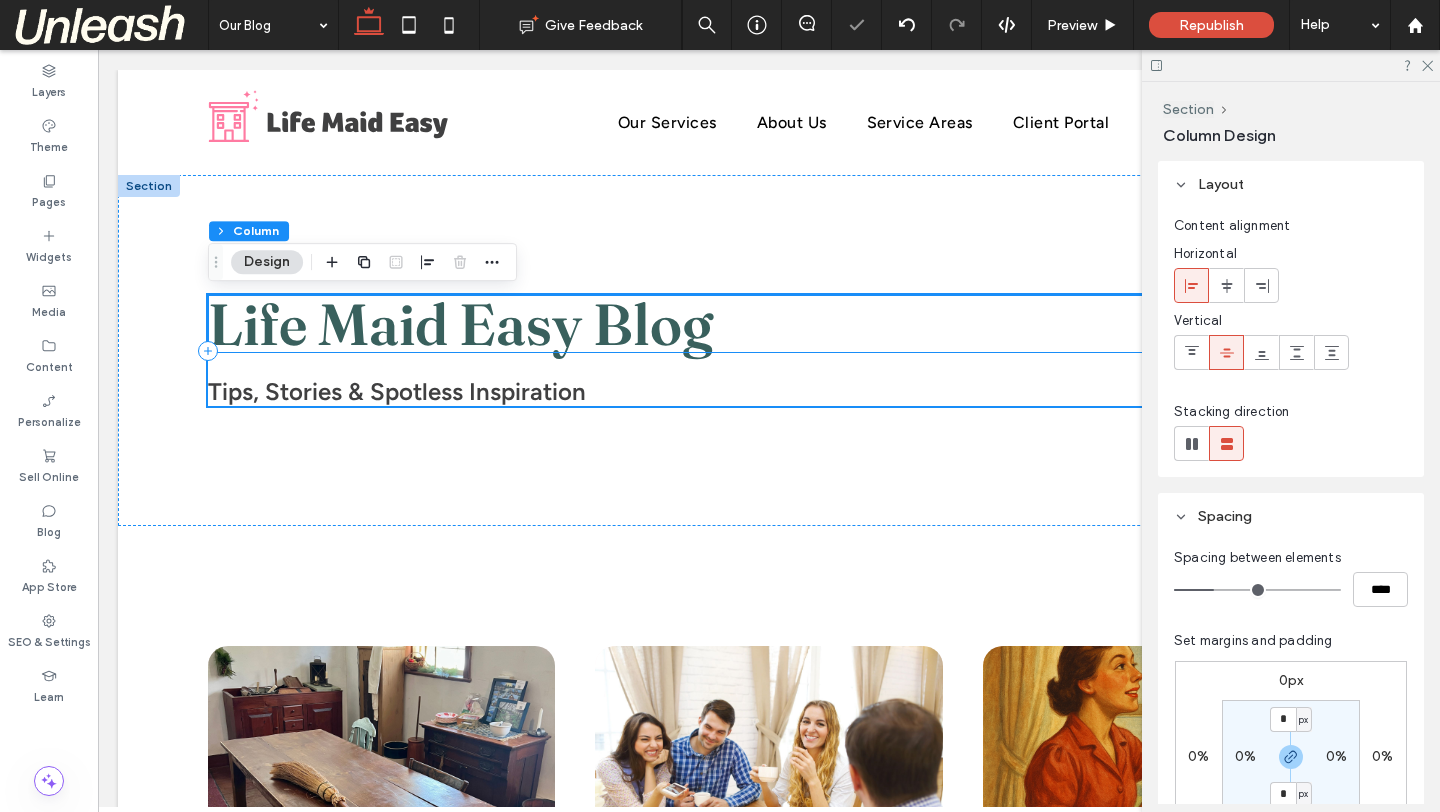 click on "Life Maid Easy Blog" at bounding box center [460, 324] 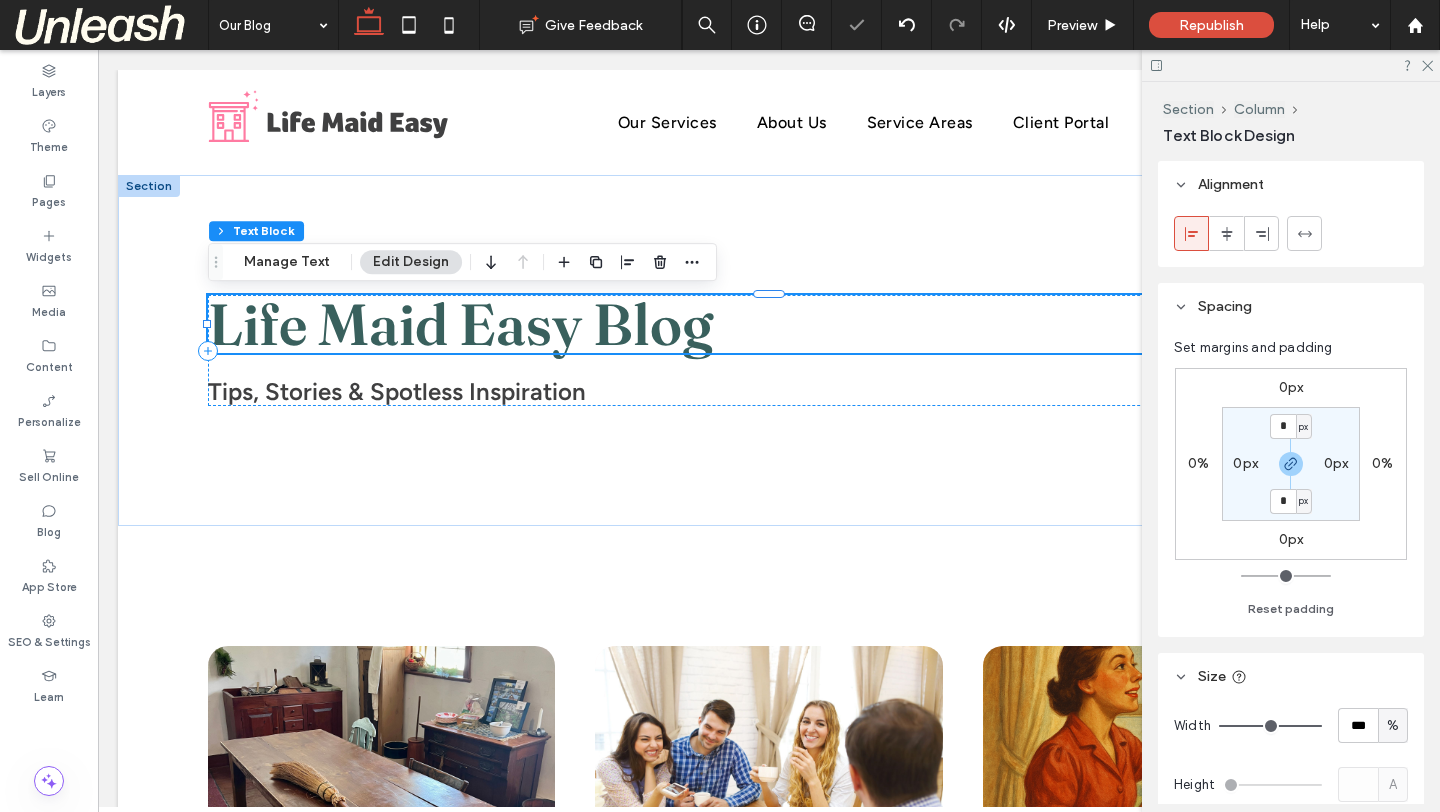 click on "Life Maid Easy Blog" at bounding box center (769, 324) 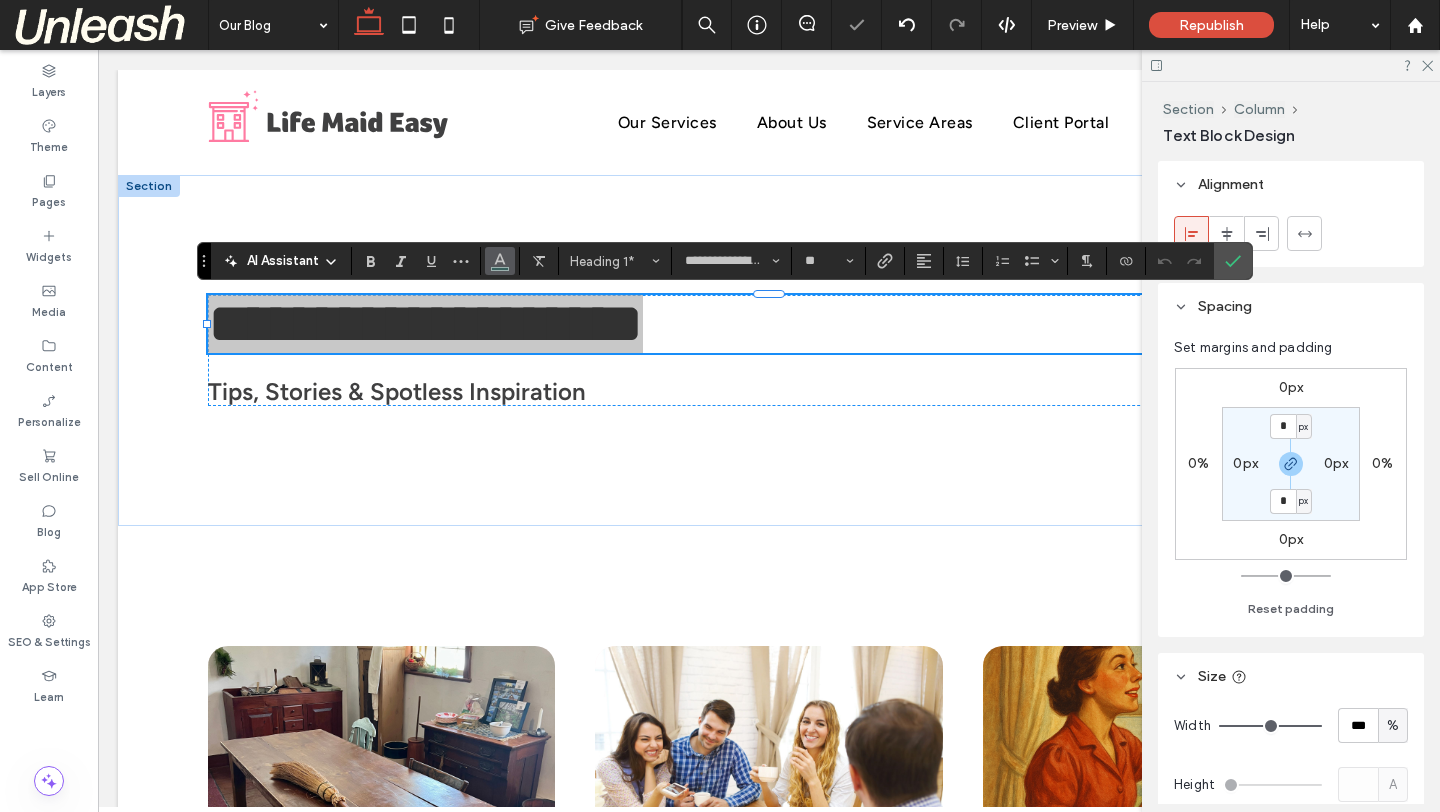 click 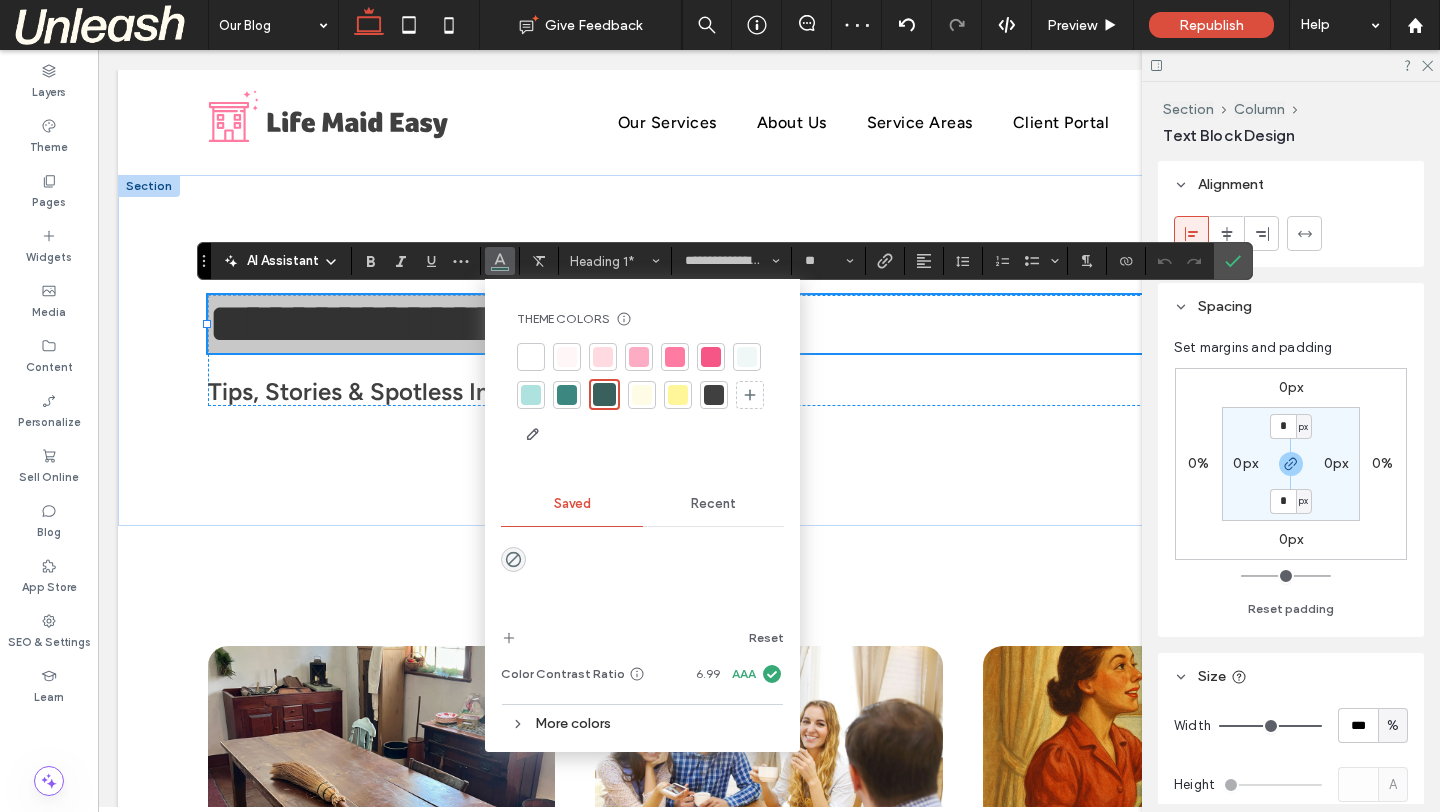 click at bounding box center [711, 357] 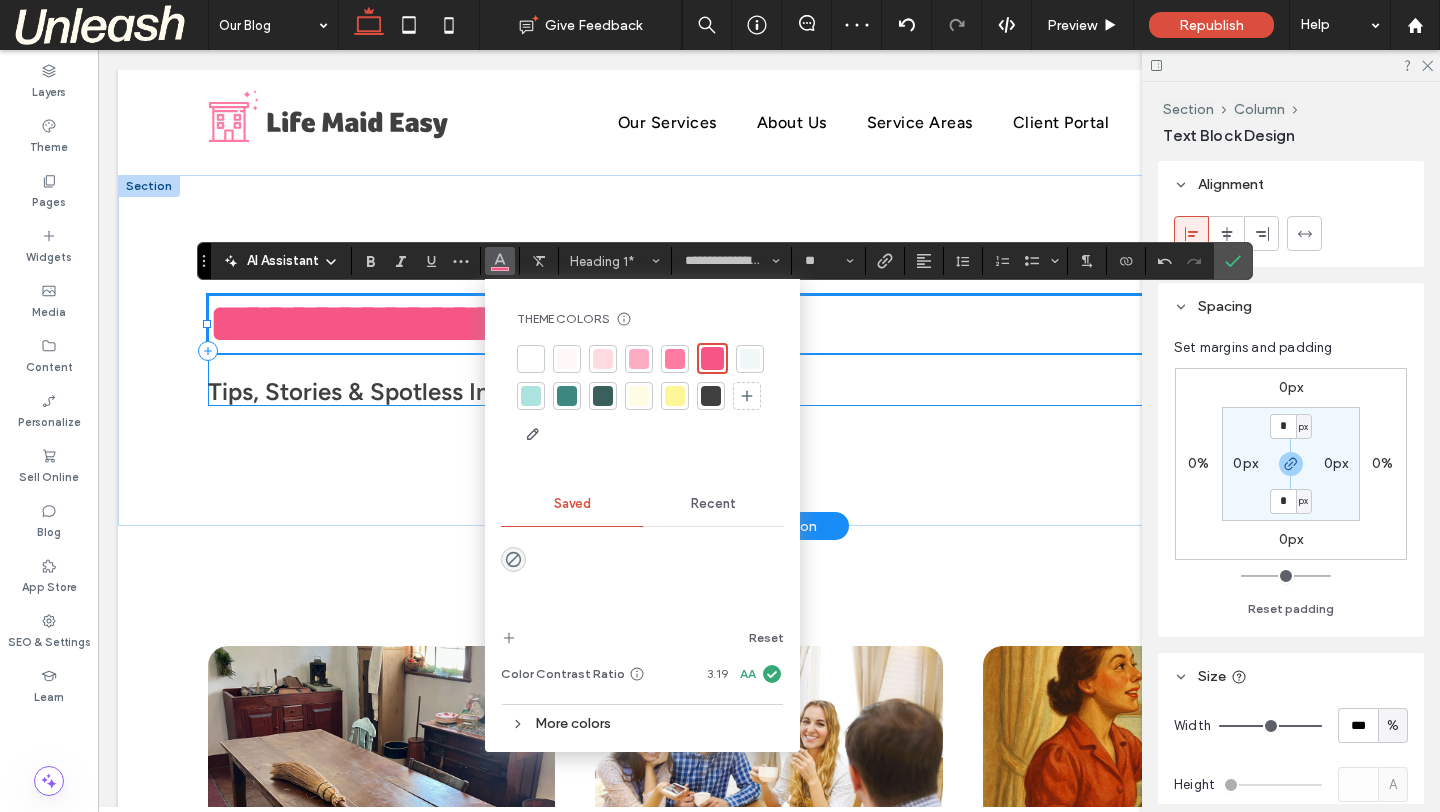 click on "**********" at bounding box center [769, 350] 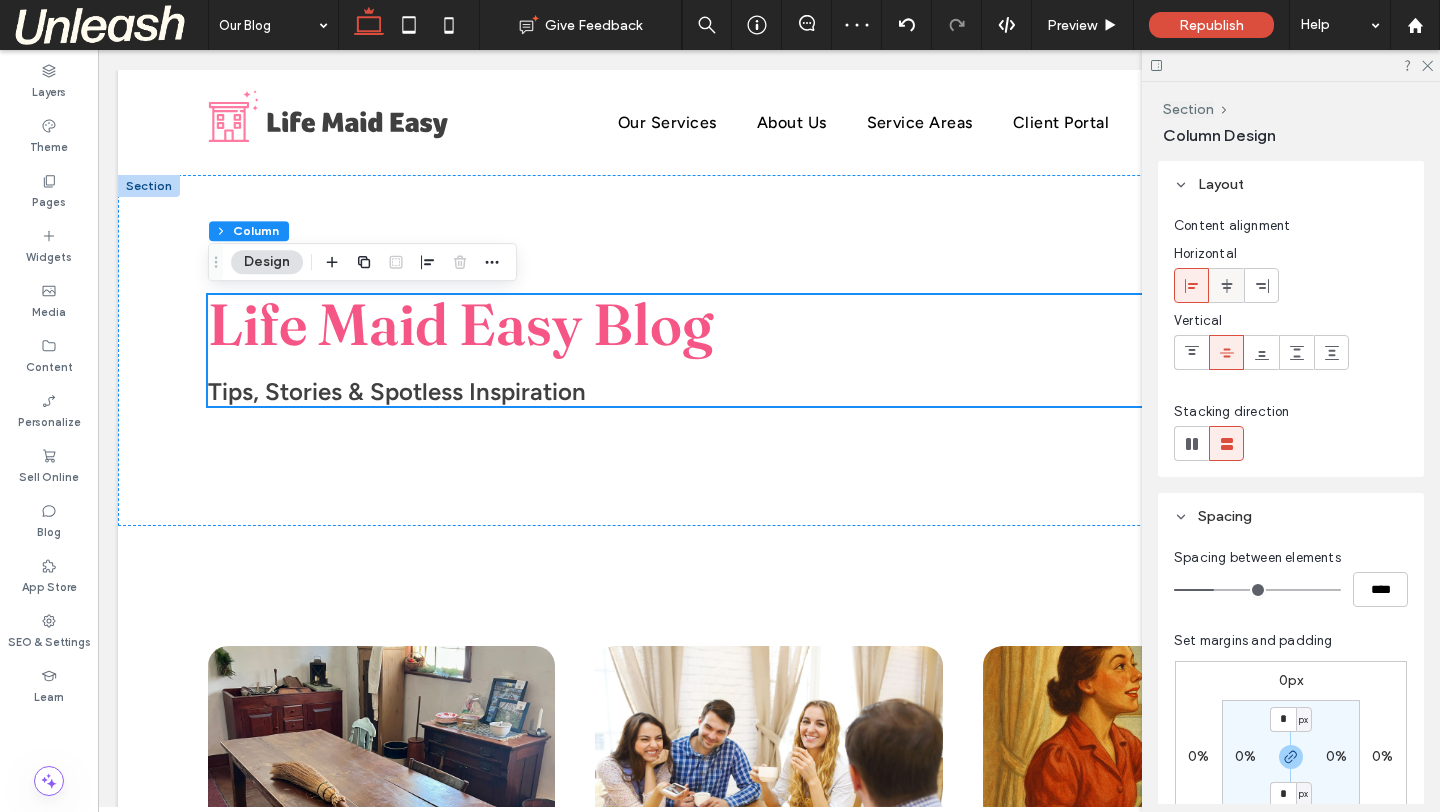 click at bounding box center [1226, 285] 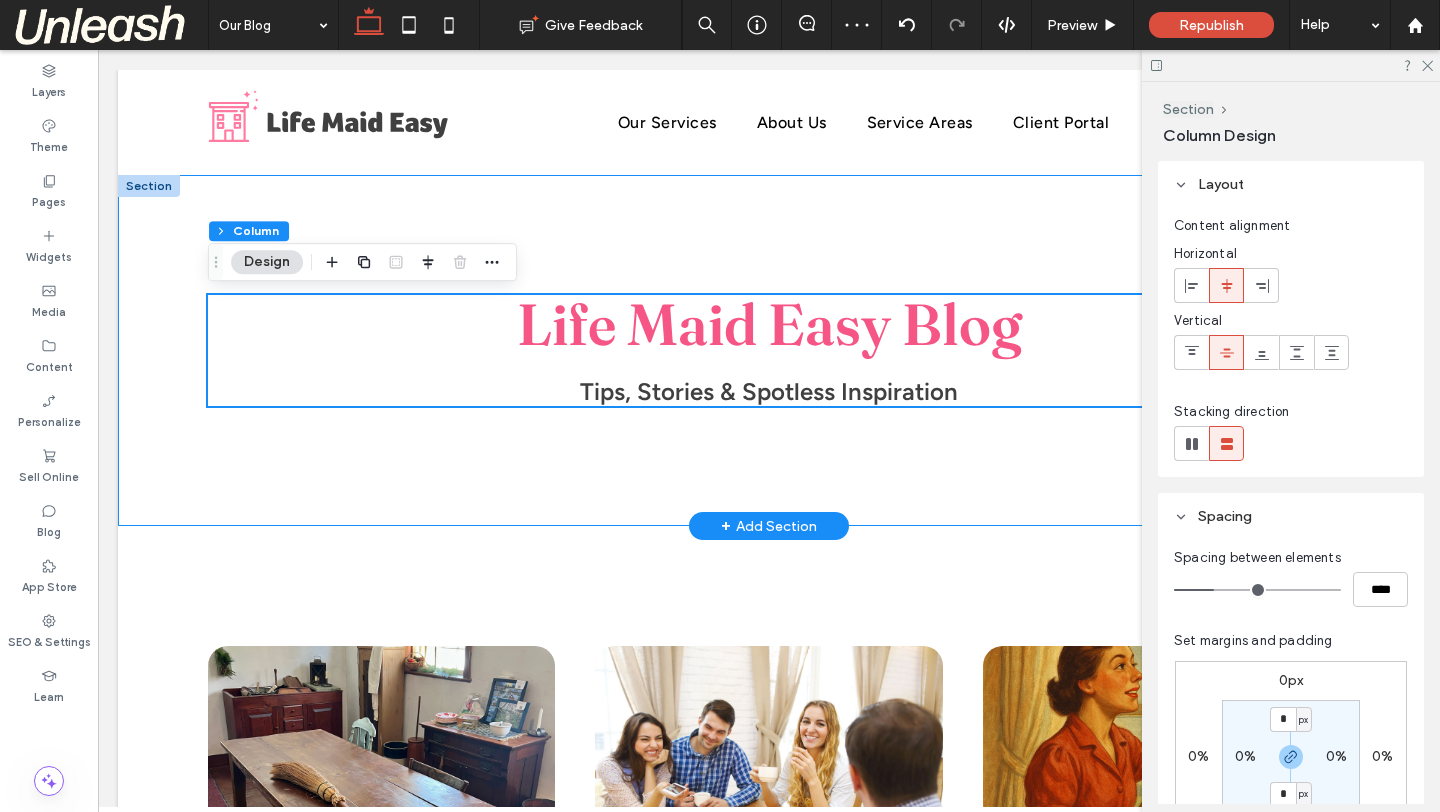 click on "Life Maid Easy Blog
Tips, Stories & Spotless Inspiration" at bounding box center (769, 350) 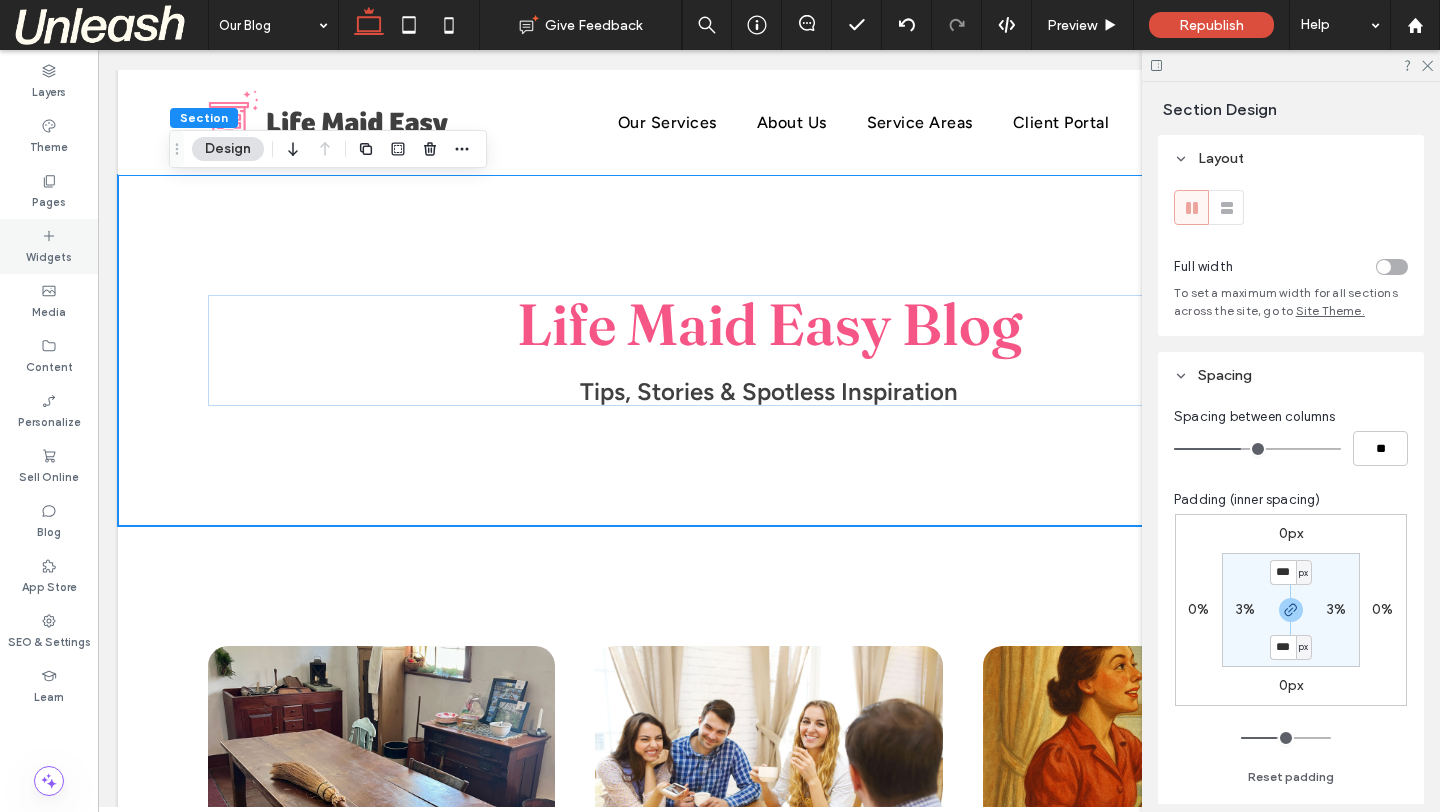 click 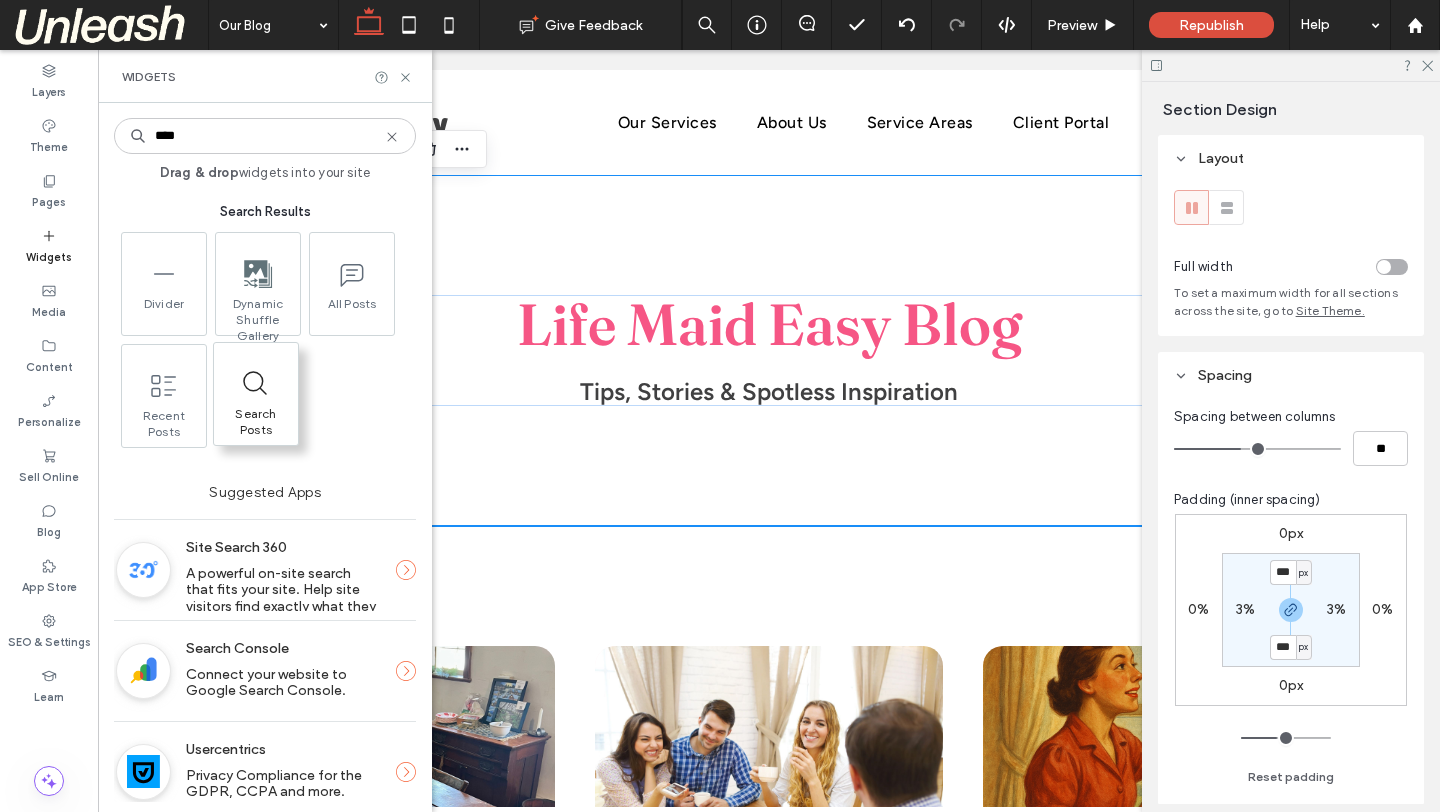 type on "****" 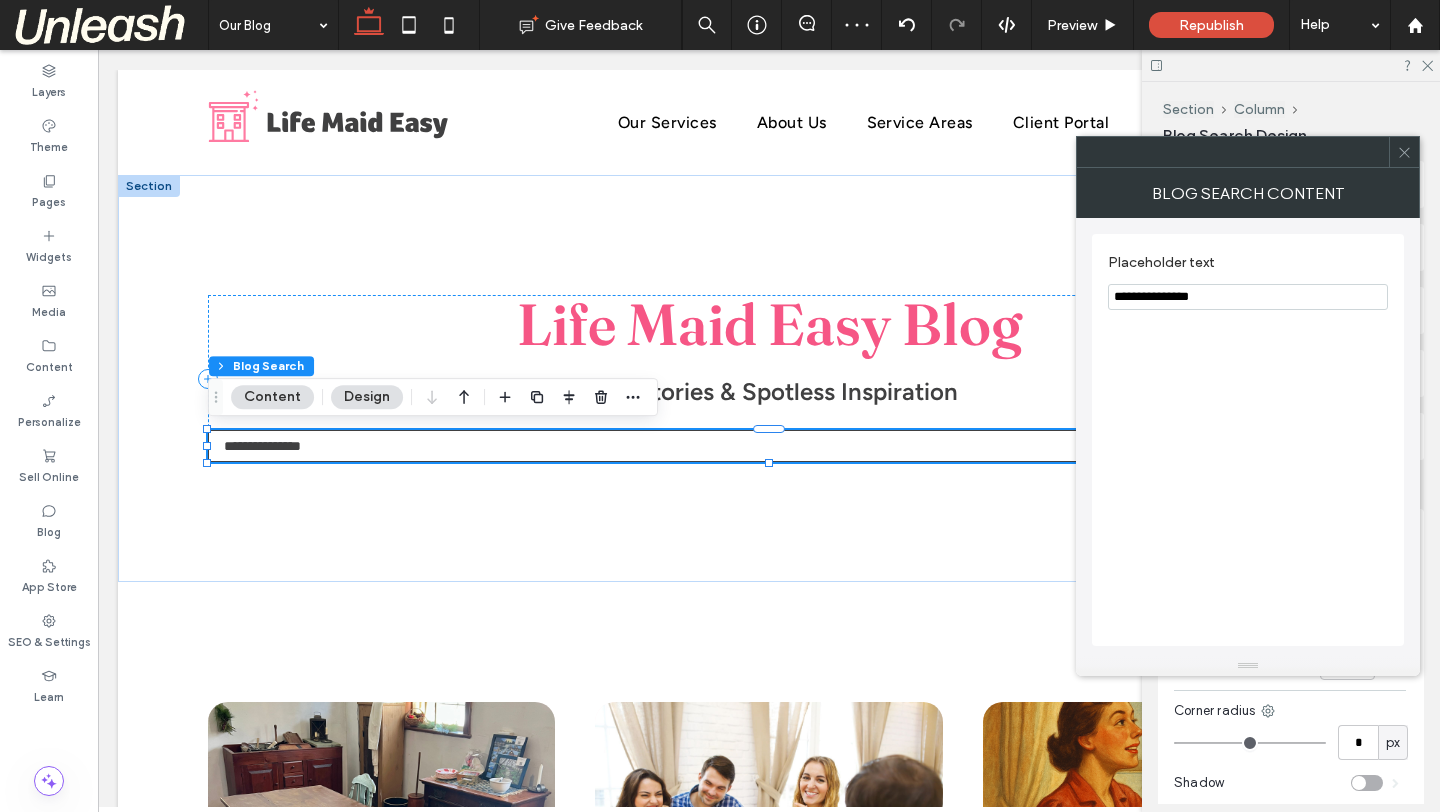 click at bounding box center [1404, 152] 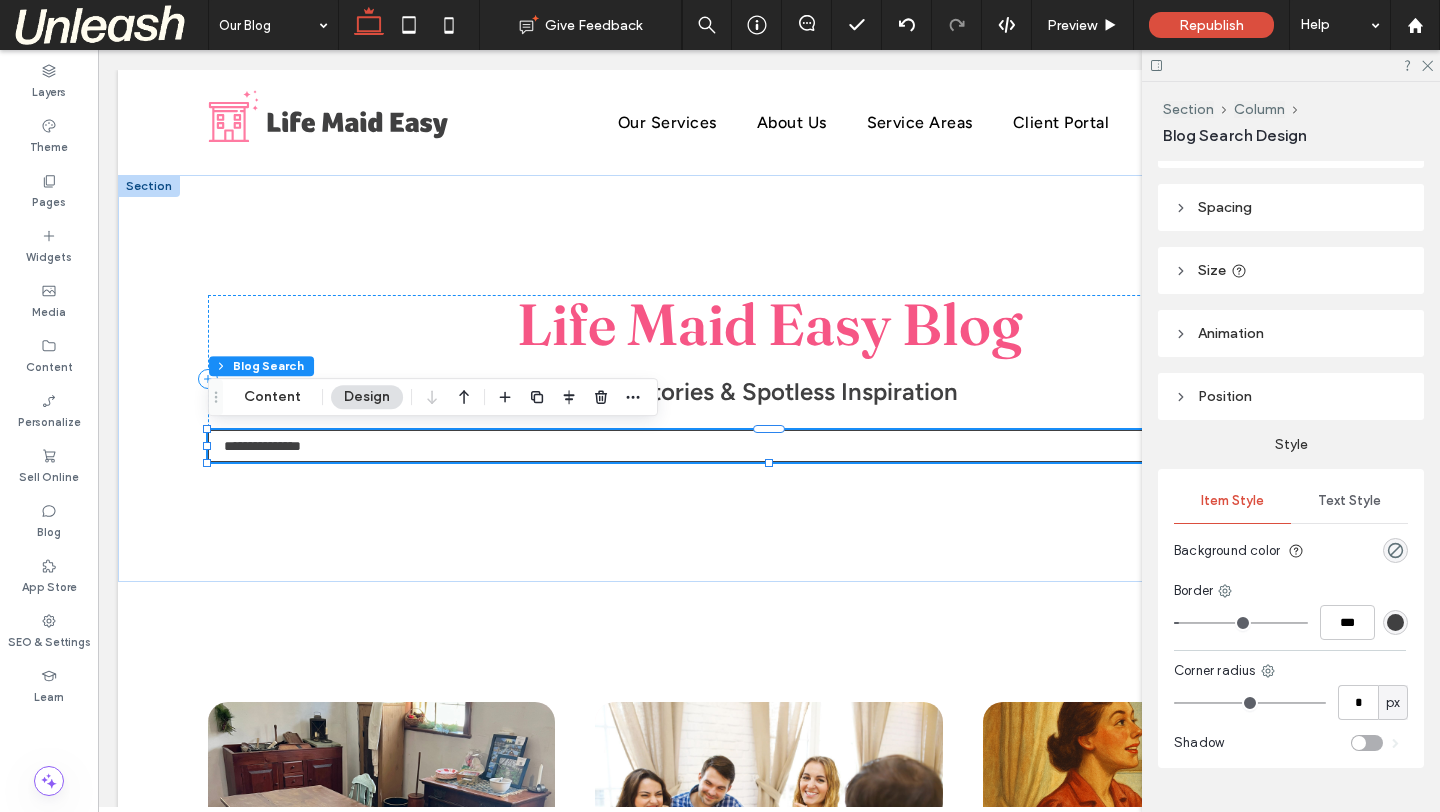 scroll, scrollTop: 84, scrollLeft: 0, axis: vertical 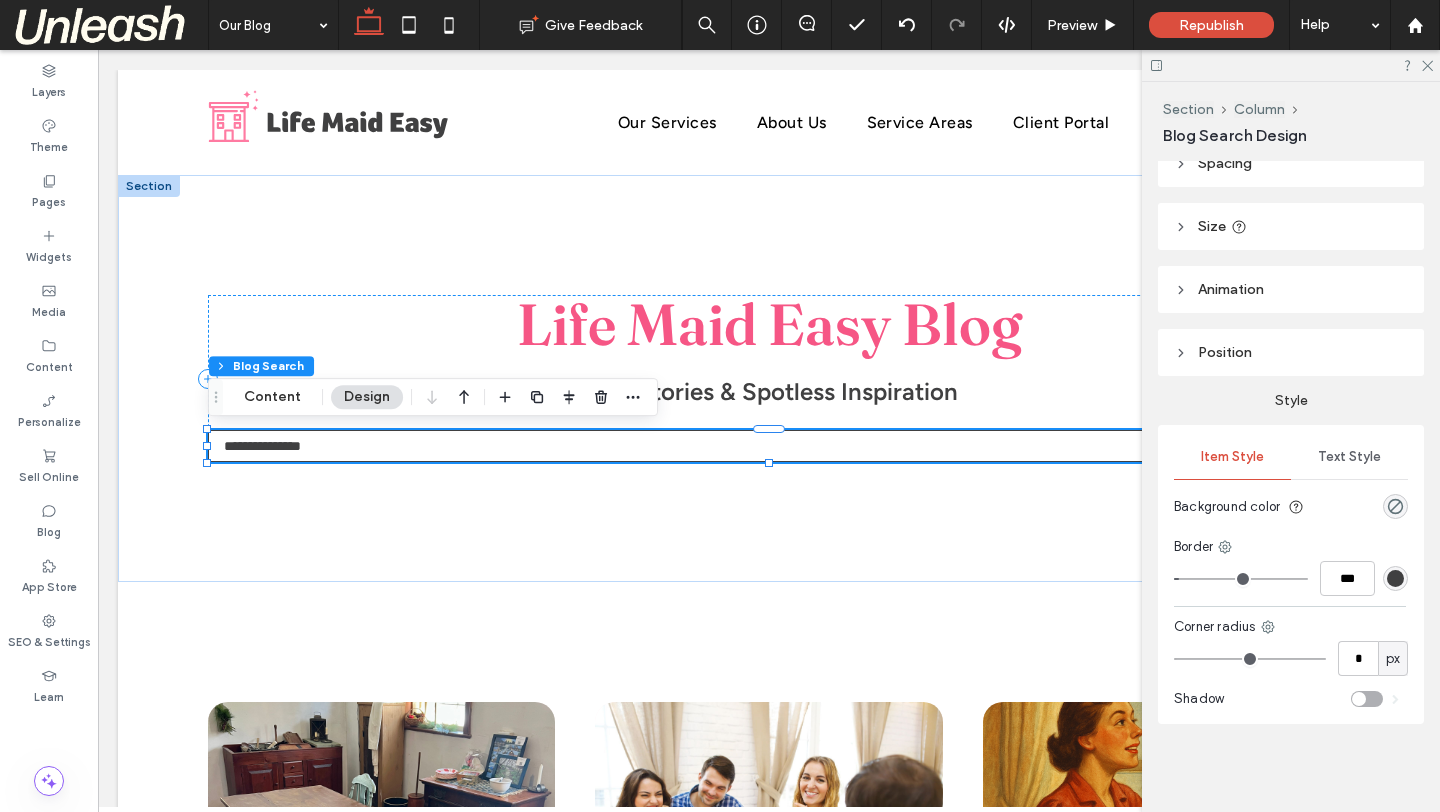 click on "Item Style Text Style Background color Border *** Corner radius * px Shadow" at bounding box center [1291, 574] 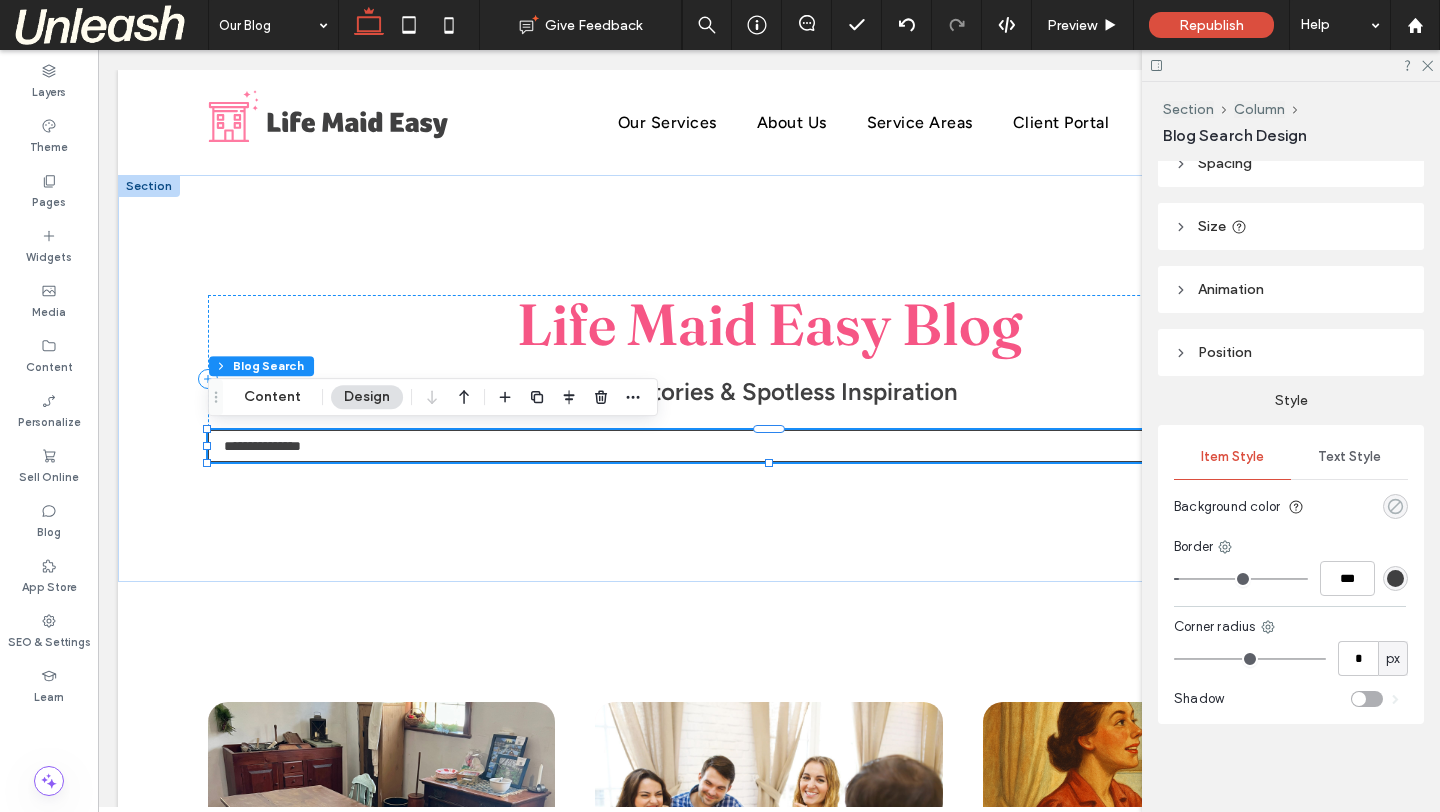 click 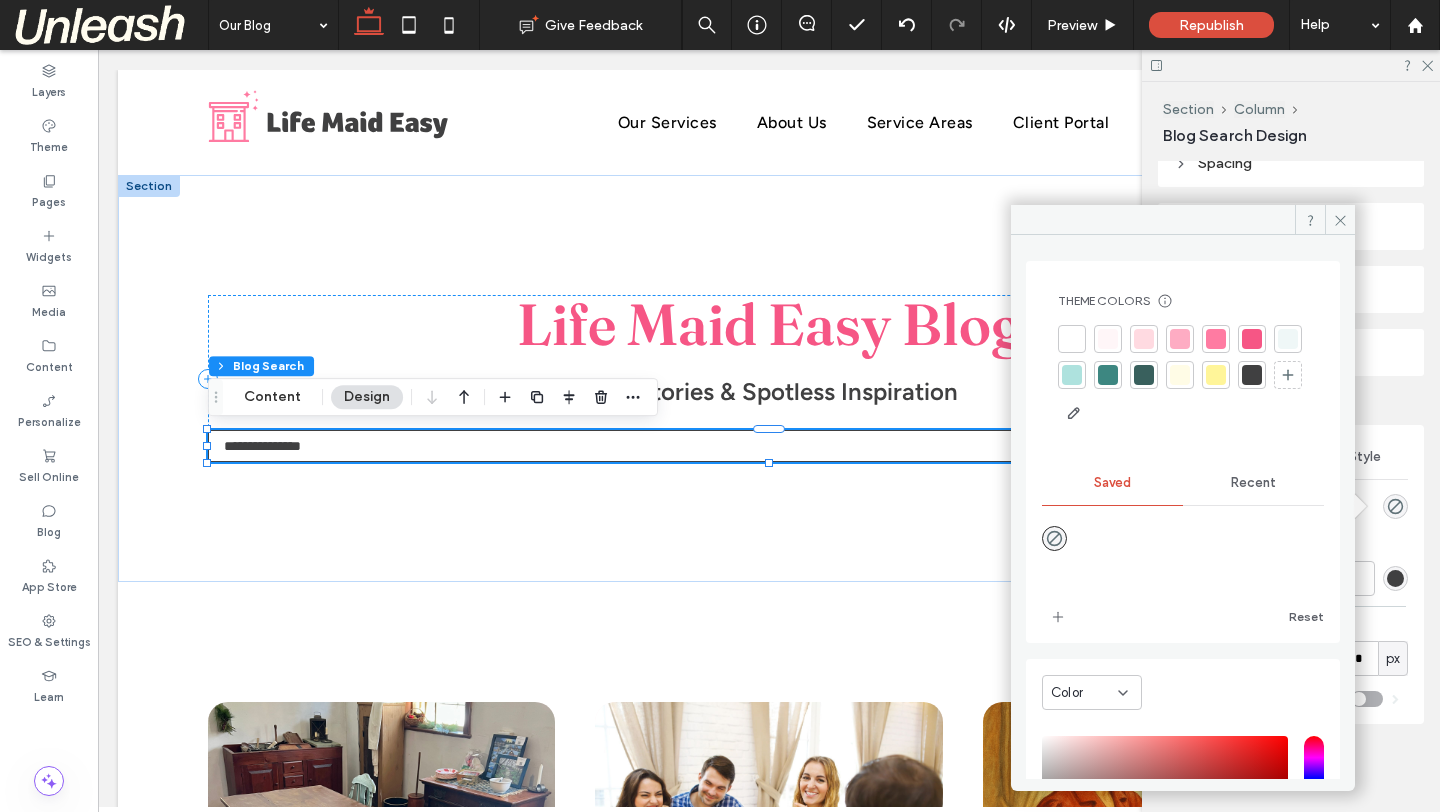 click at bounding box center [1108, 339] 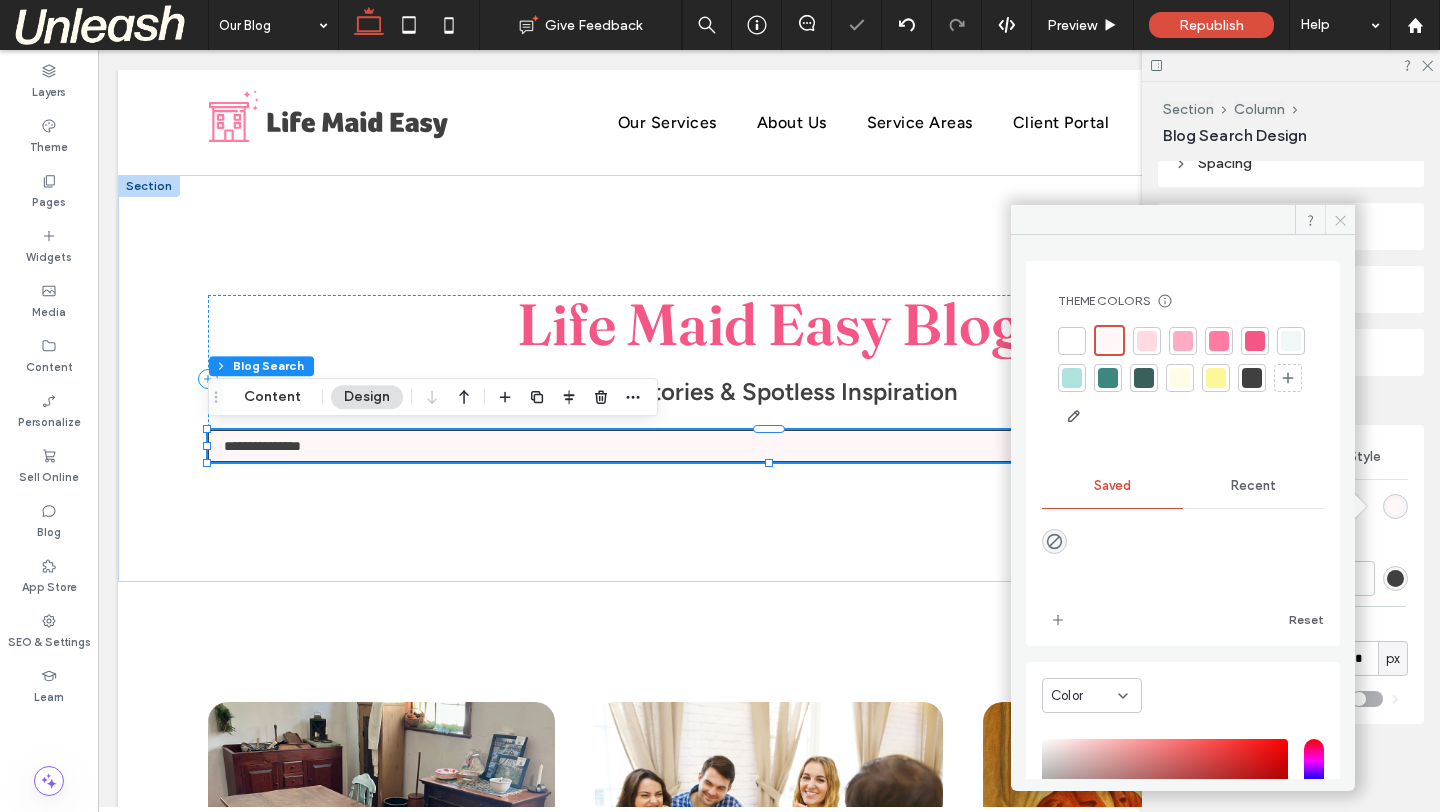 click 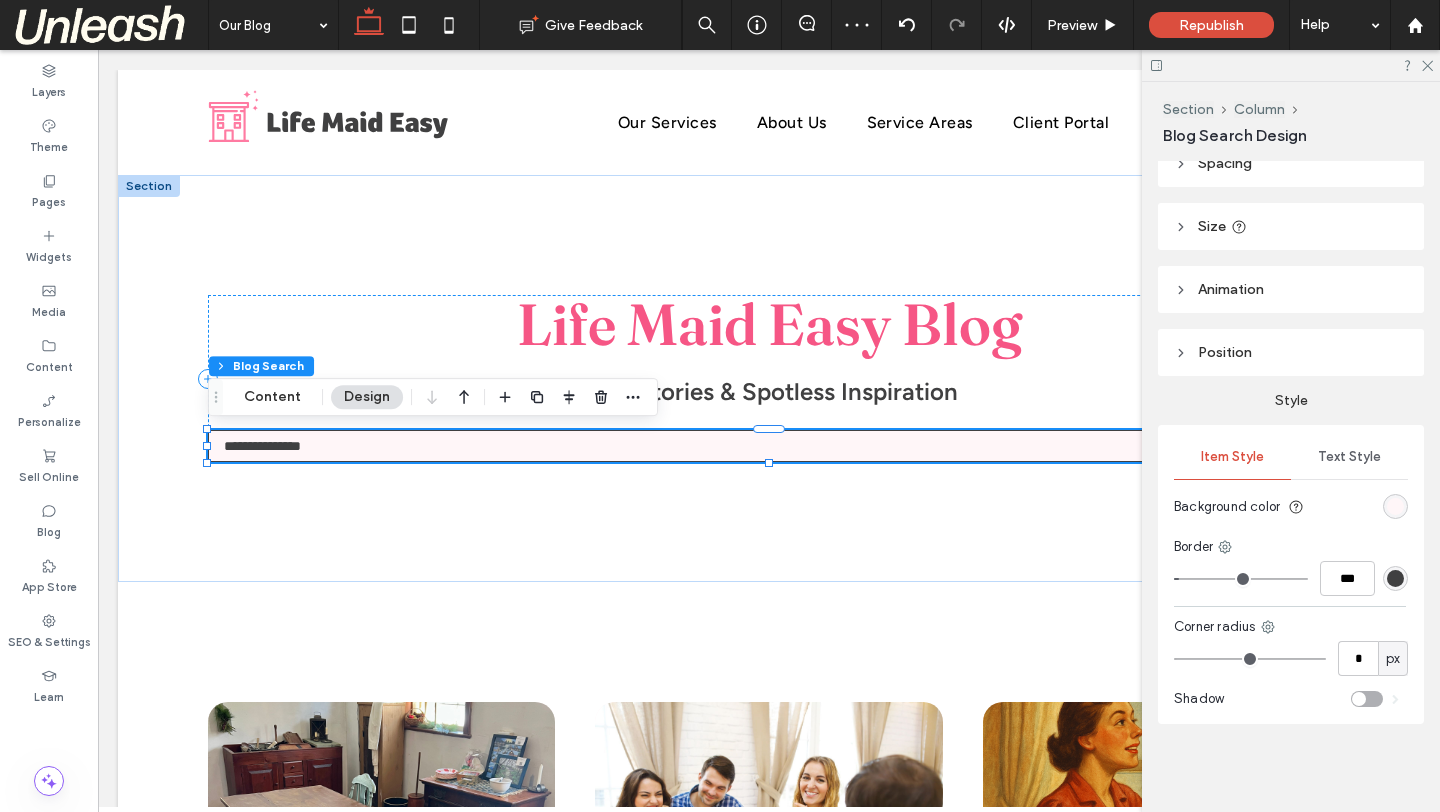 type on "*" 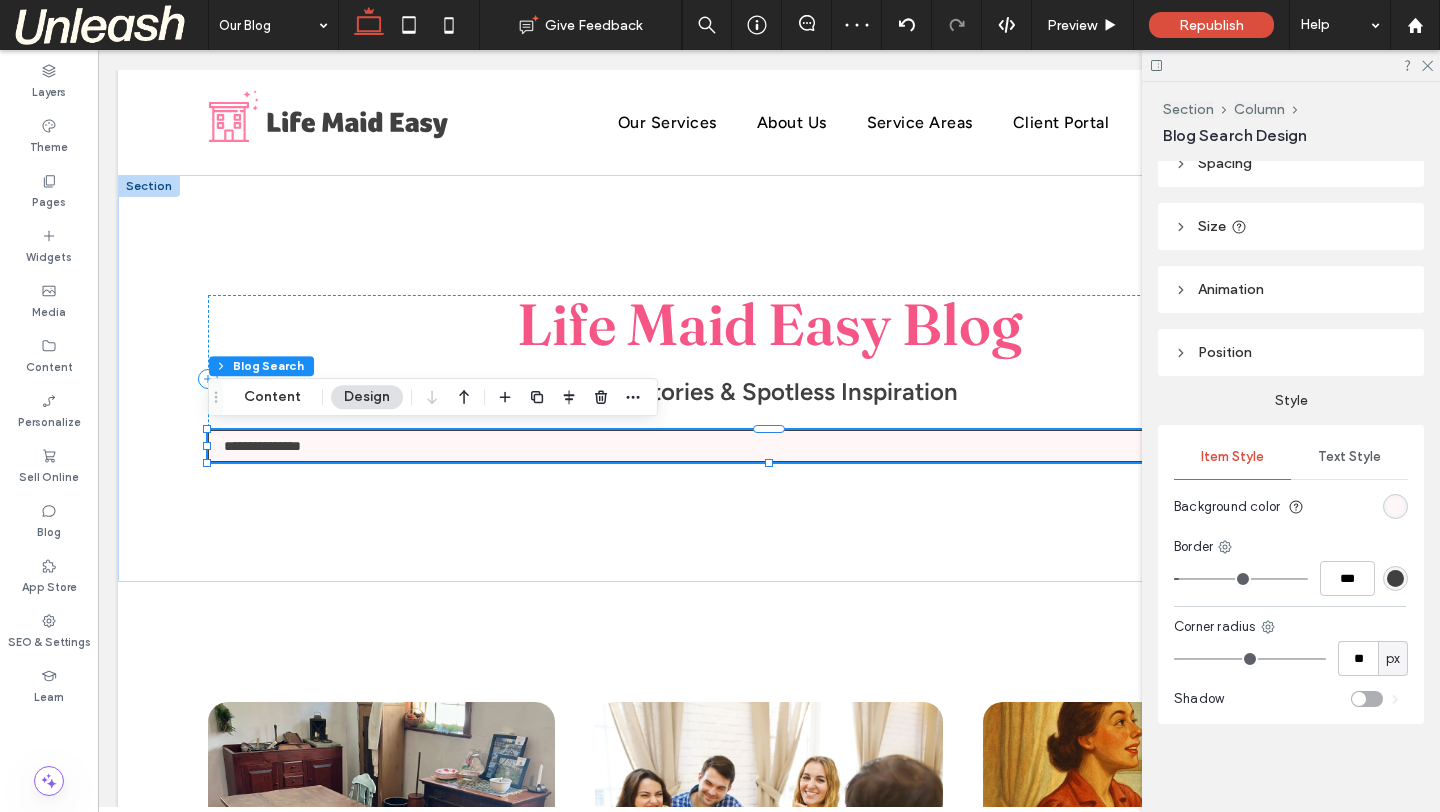 type on "**" 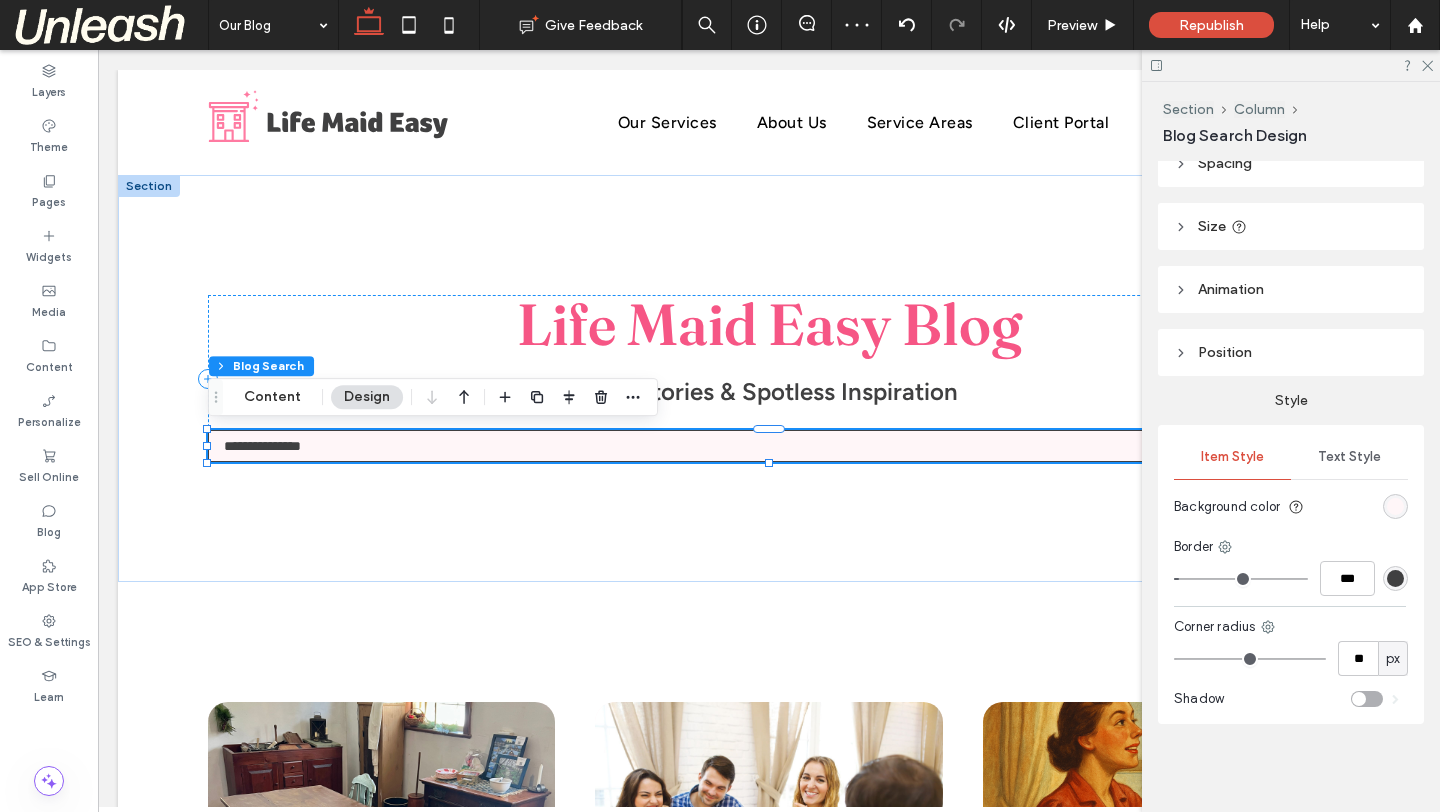 type on "**" 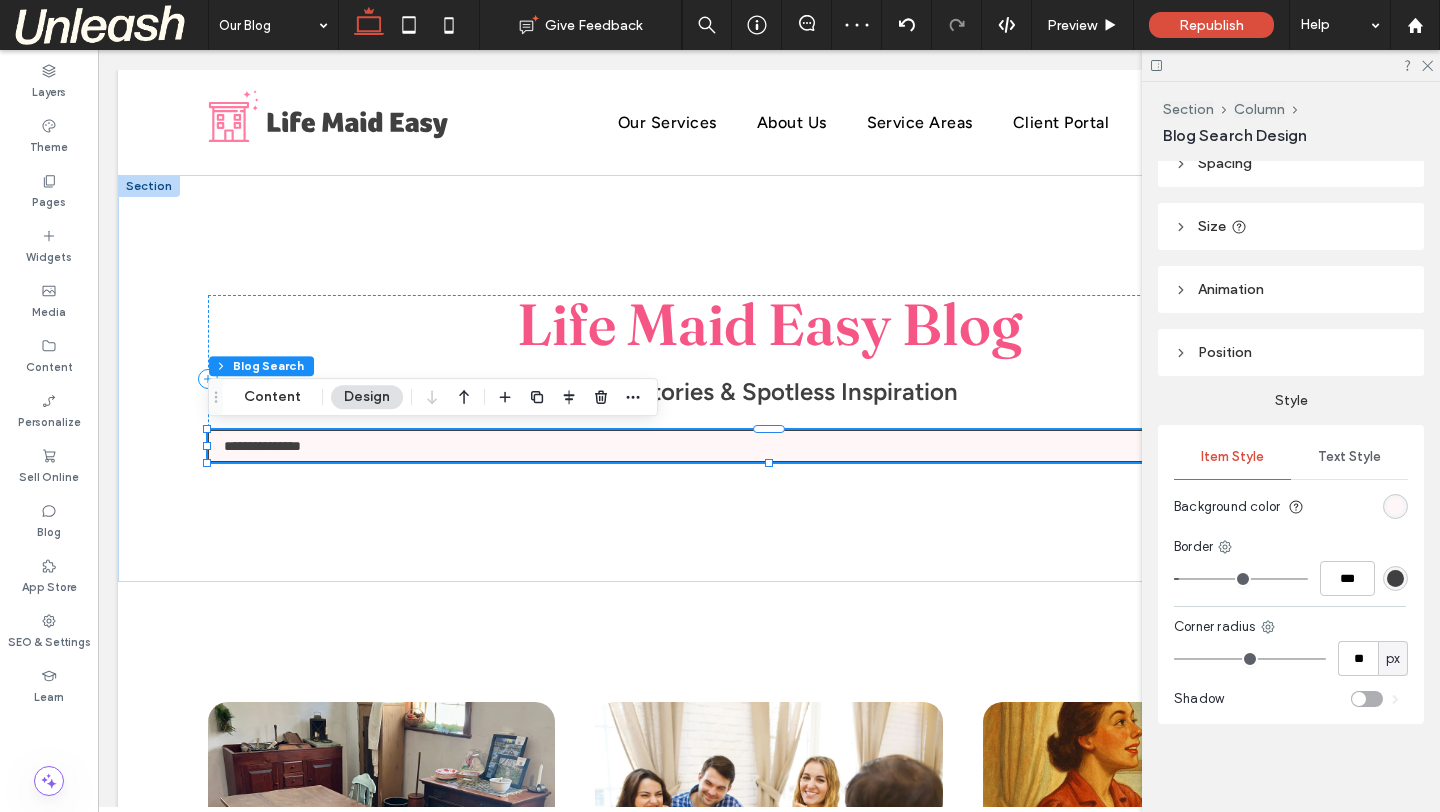 type on "**" 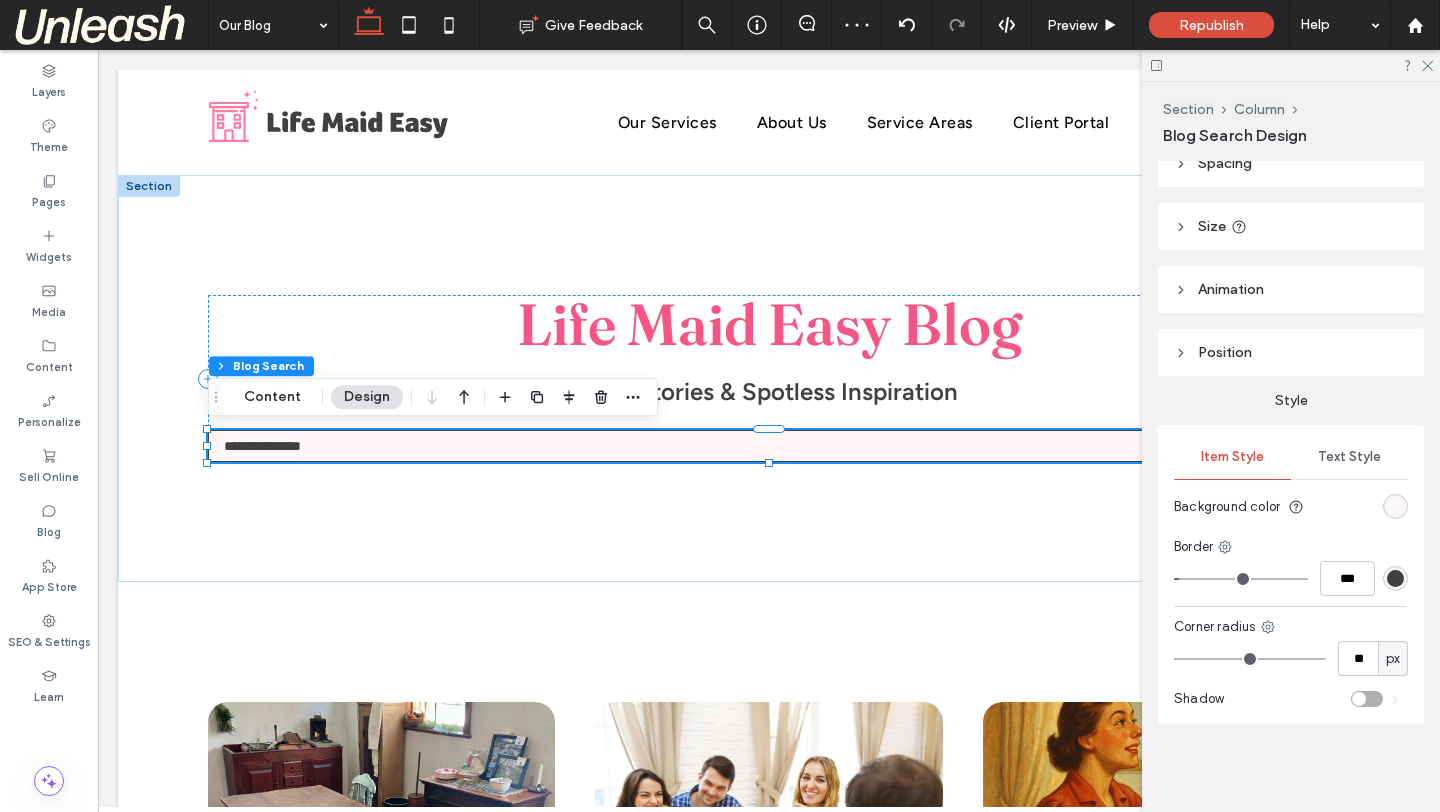 type on "**" 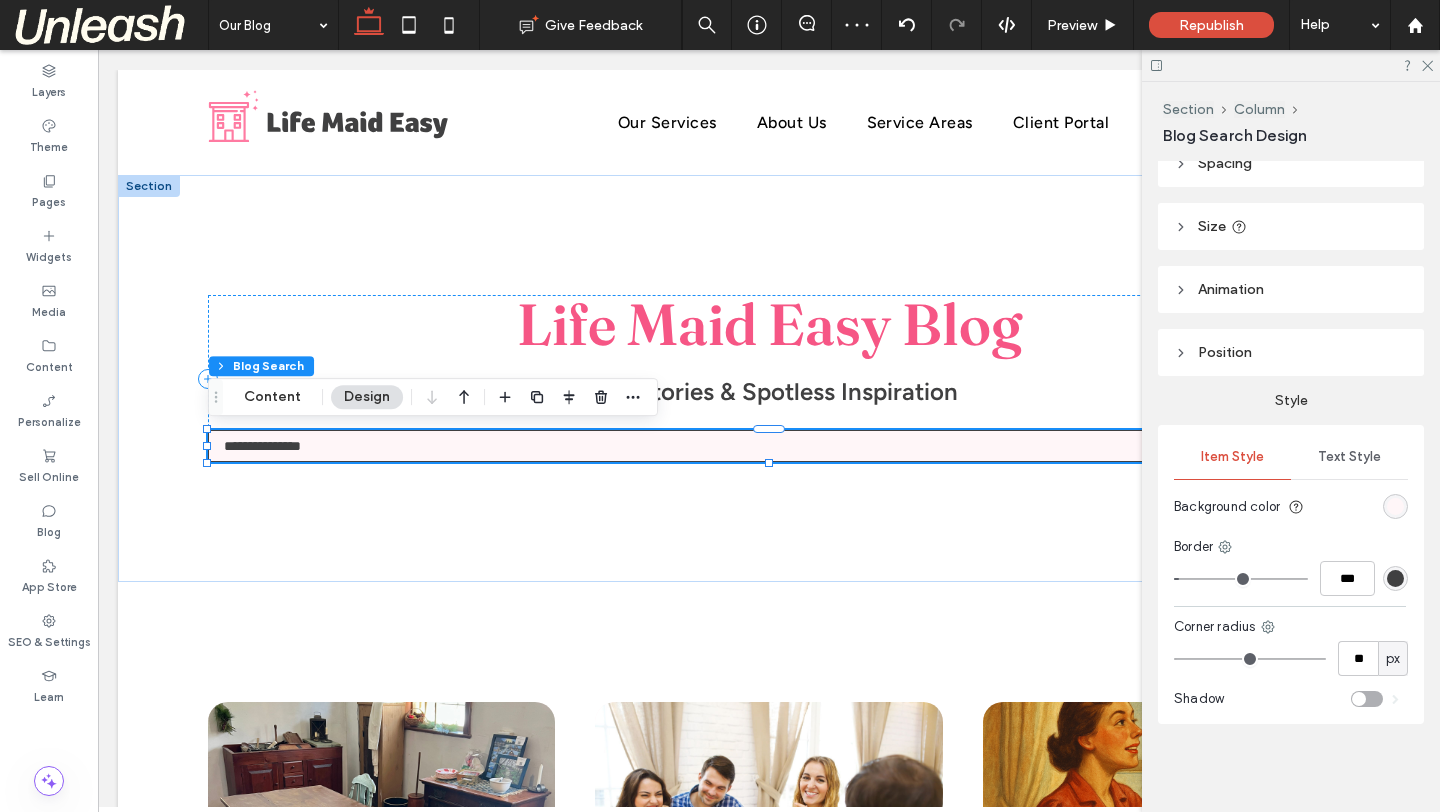 type on "**" 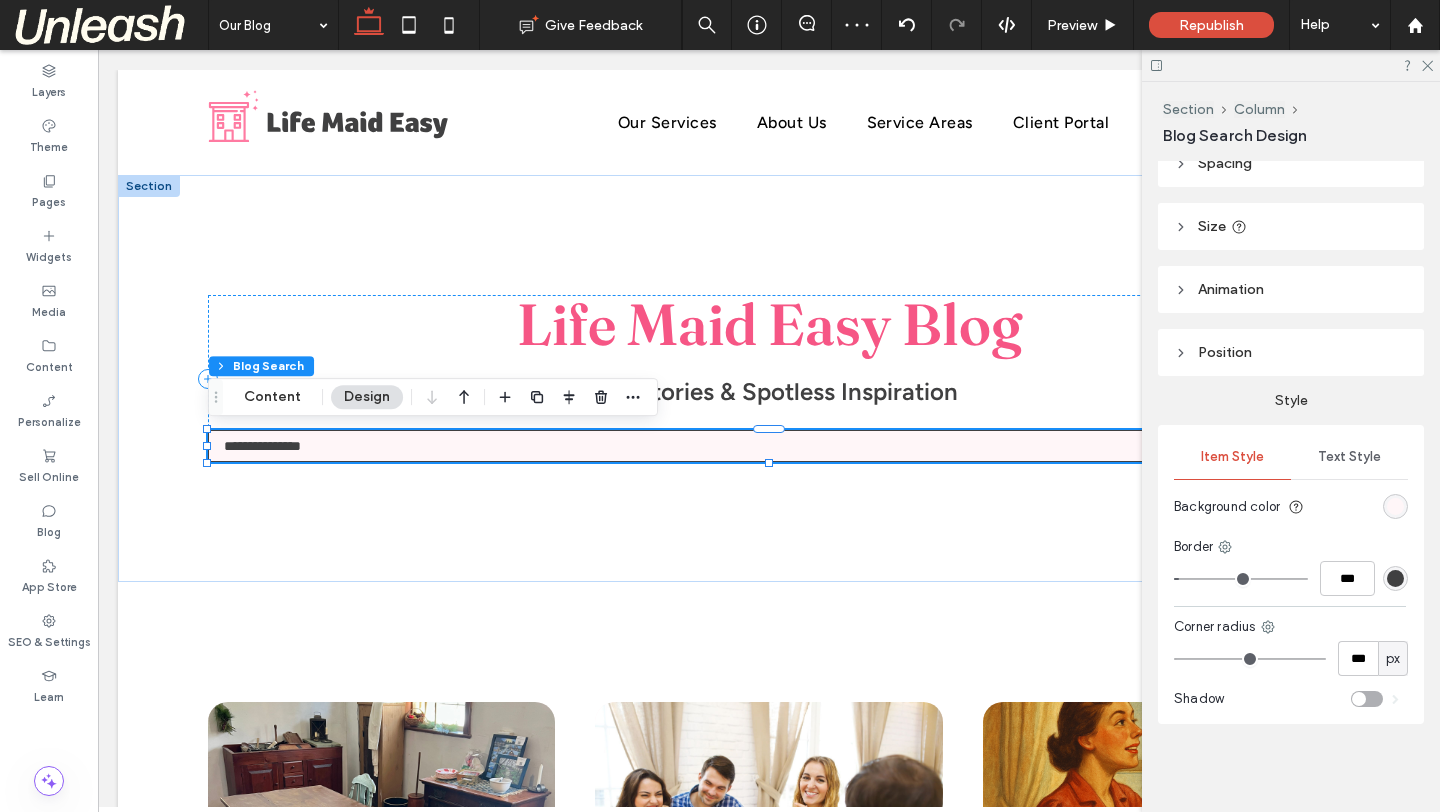 type on "***" 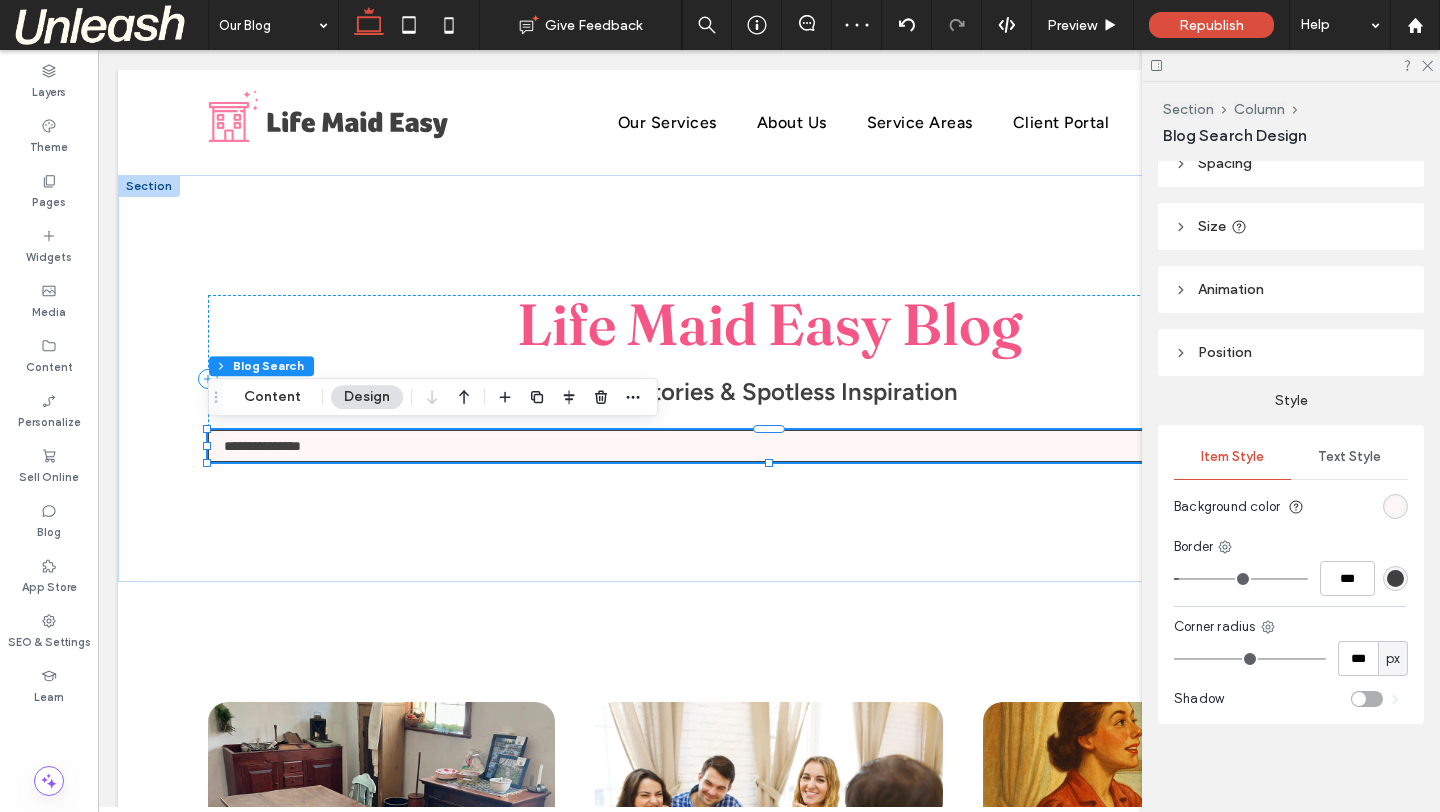 drag, startPoint x: 1192, startPoint y: 655, endPoint x: 1385, endPoint y: 663, distance: 193.16573 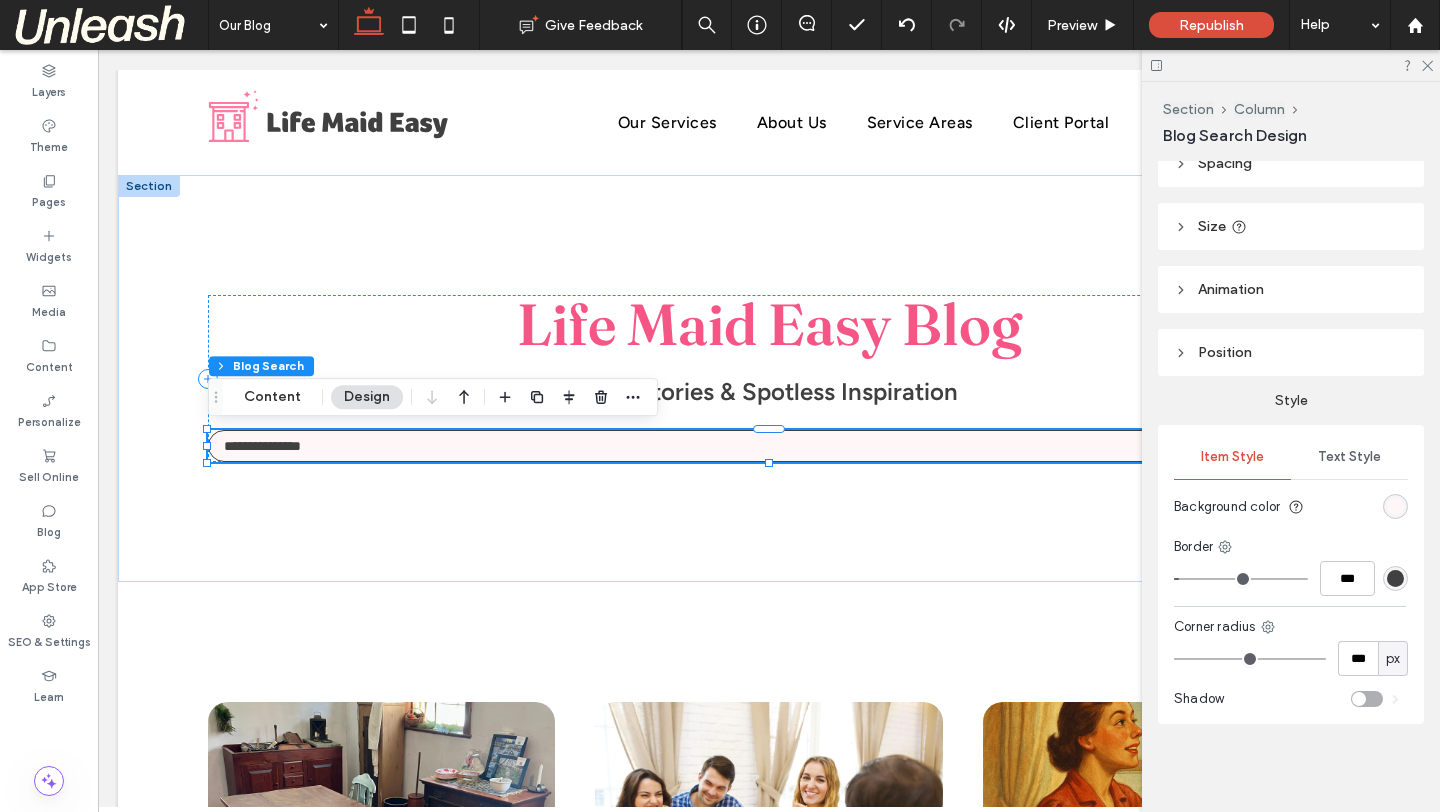 scroll, scrollTop: 60, scrollLeft: 0, axis: vertical 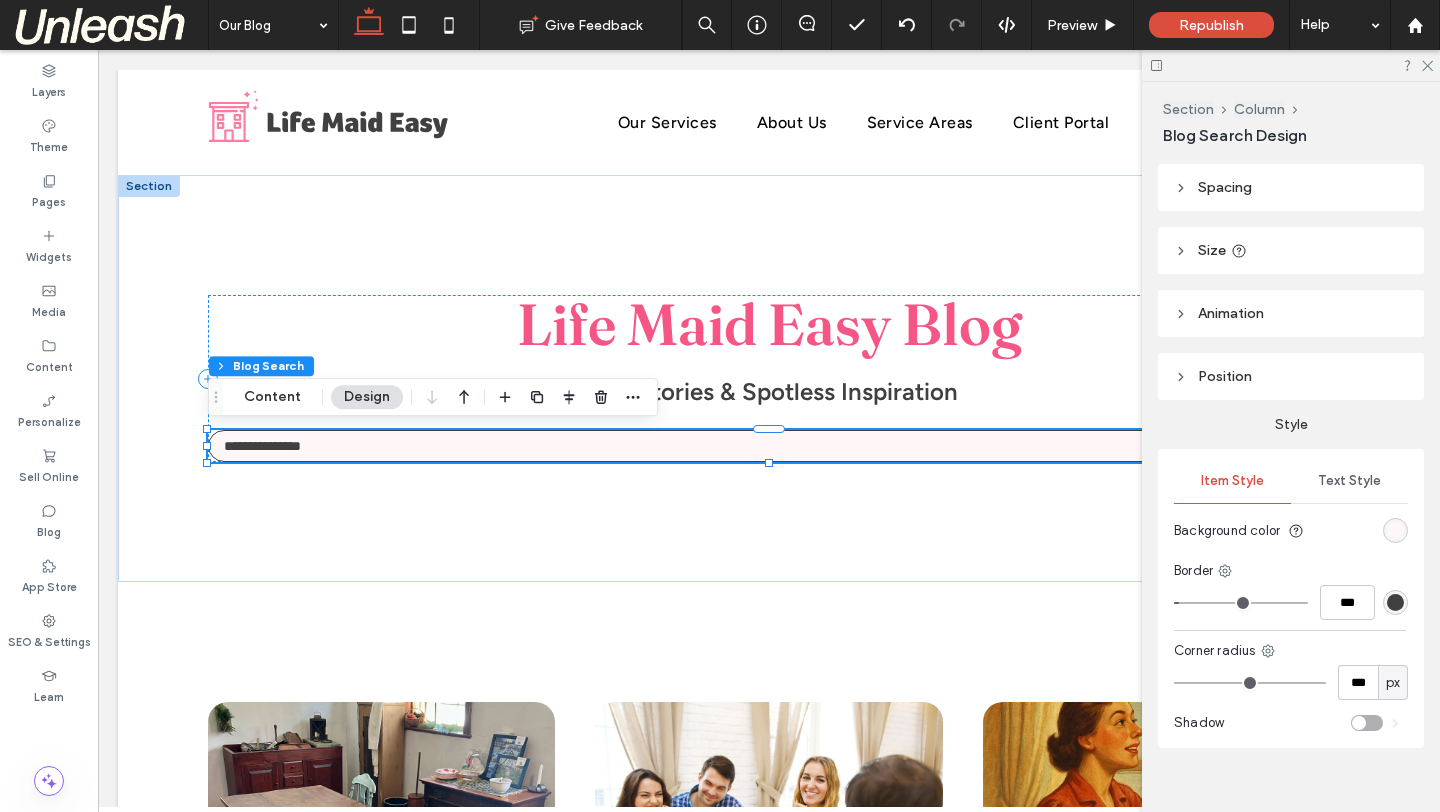 click on "Spacing" at bounding box center [1291, 187] 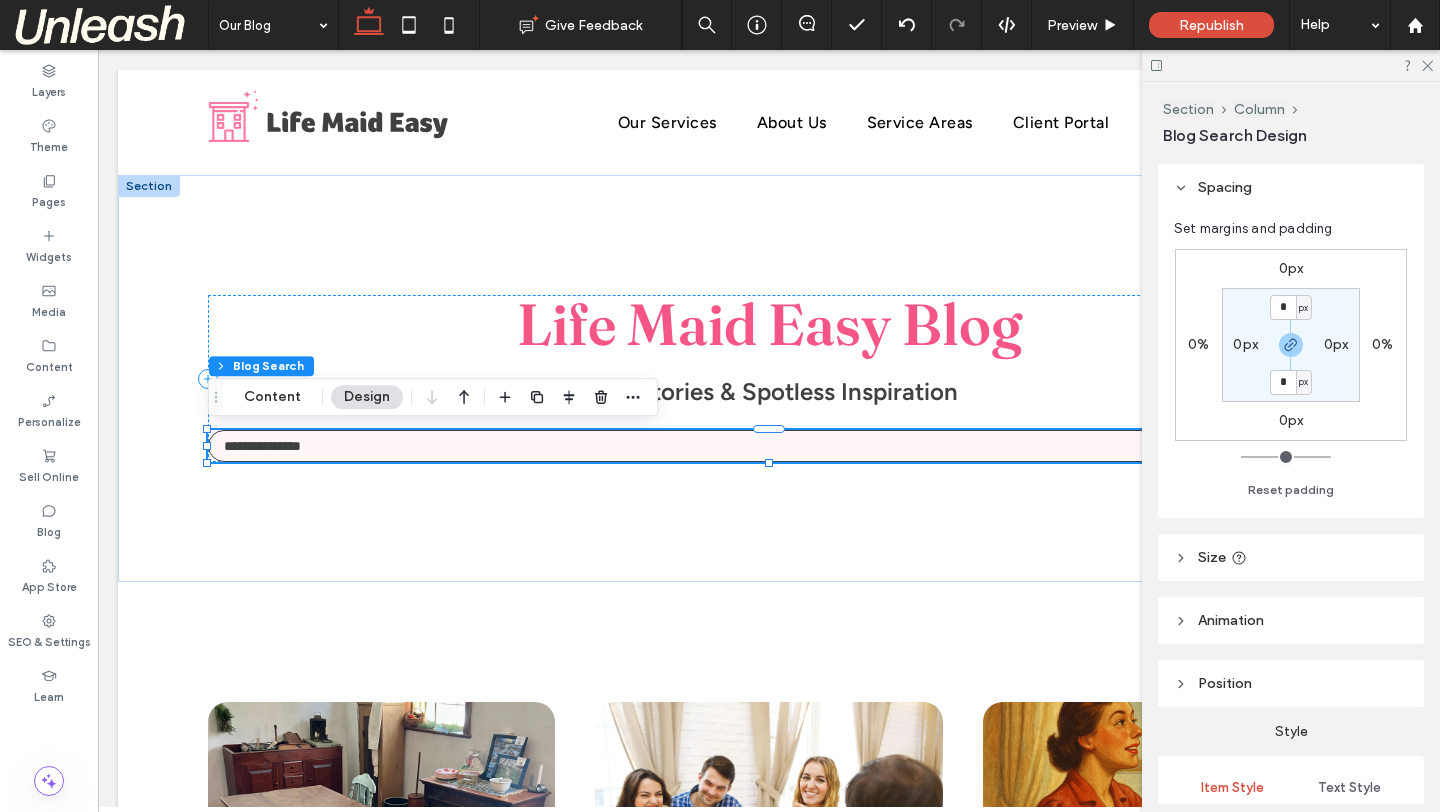 click on "Spacing" at bounding box center [1291, 187] 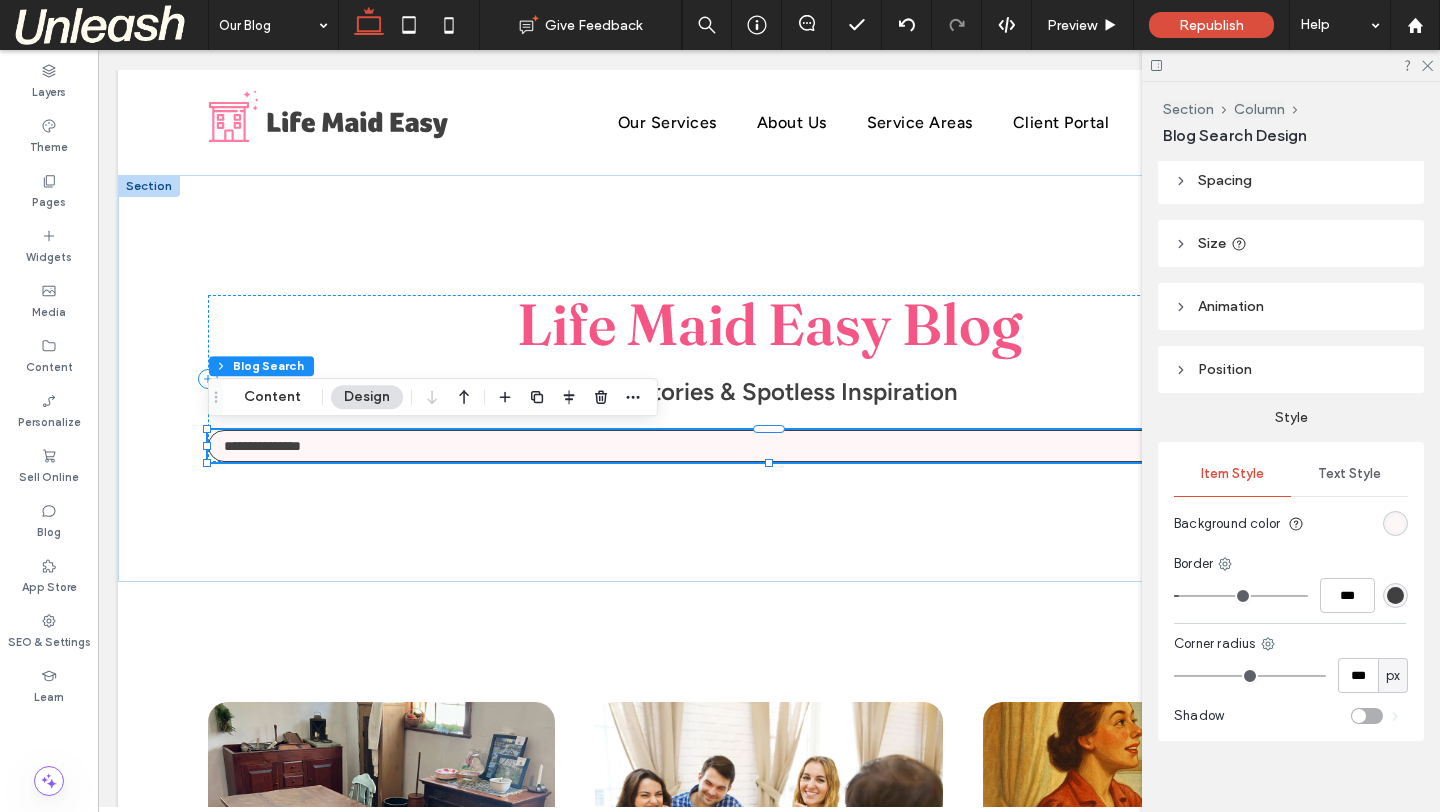 scroll, scrollTop: 84, scrollLeft: 0, axis: vertical 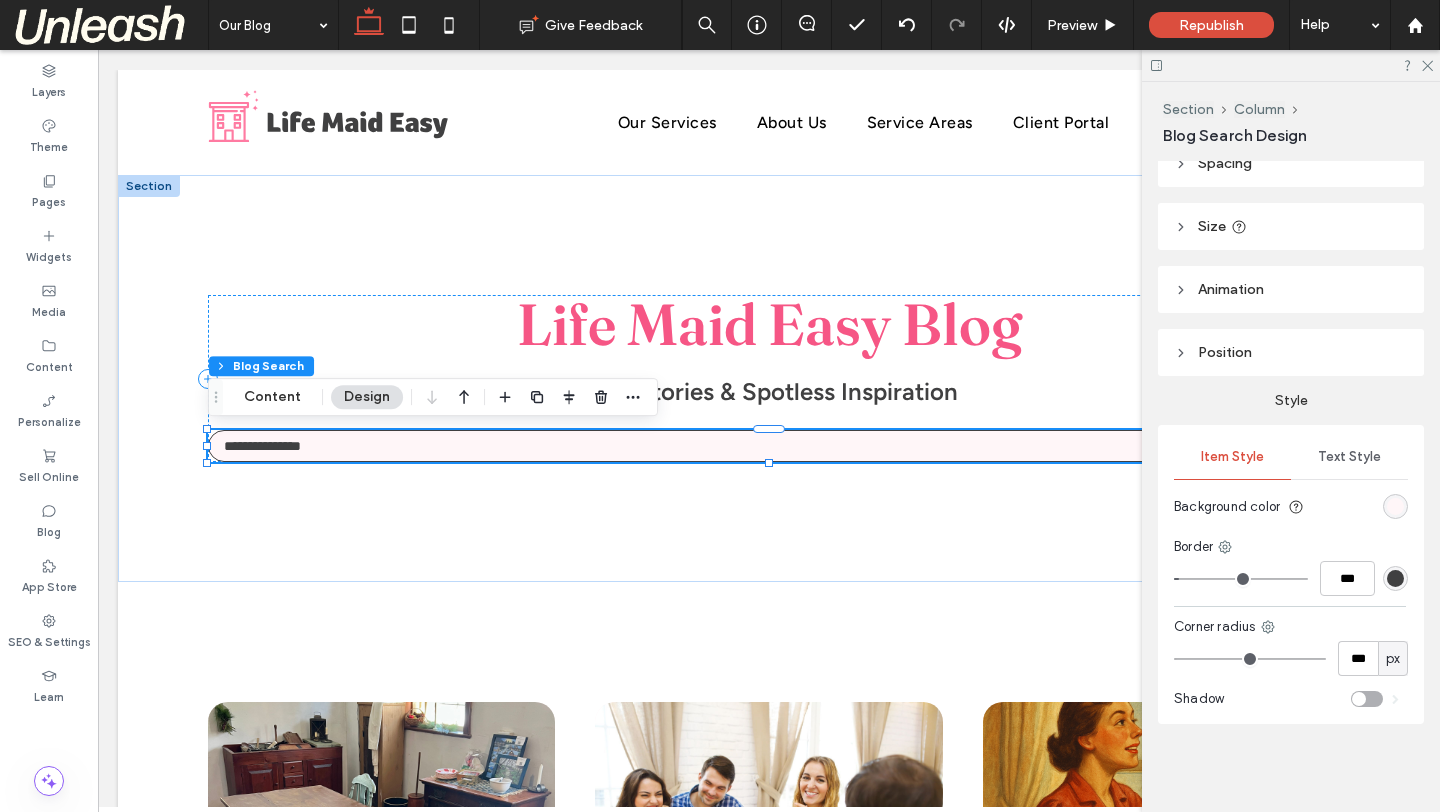 click on "Text Style" at bounding box center [1349, 457] 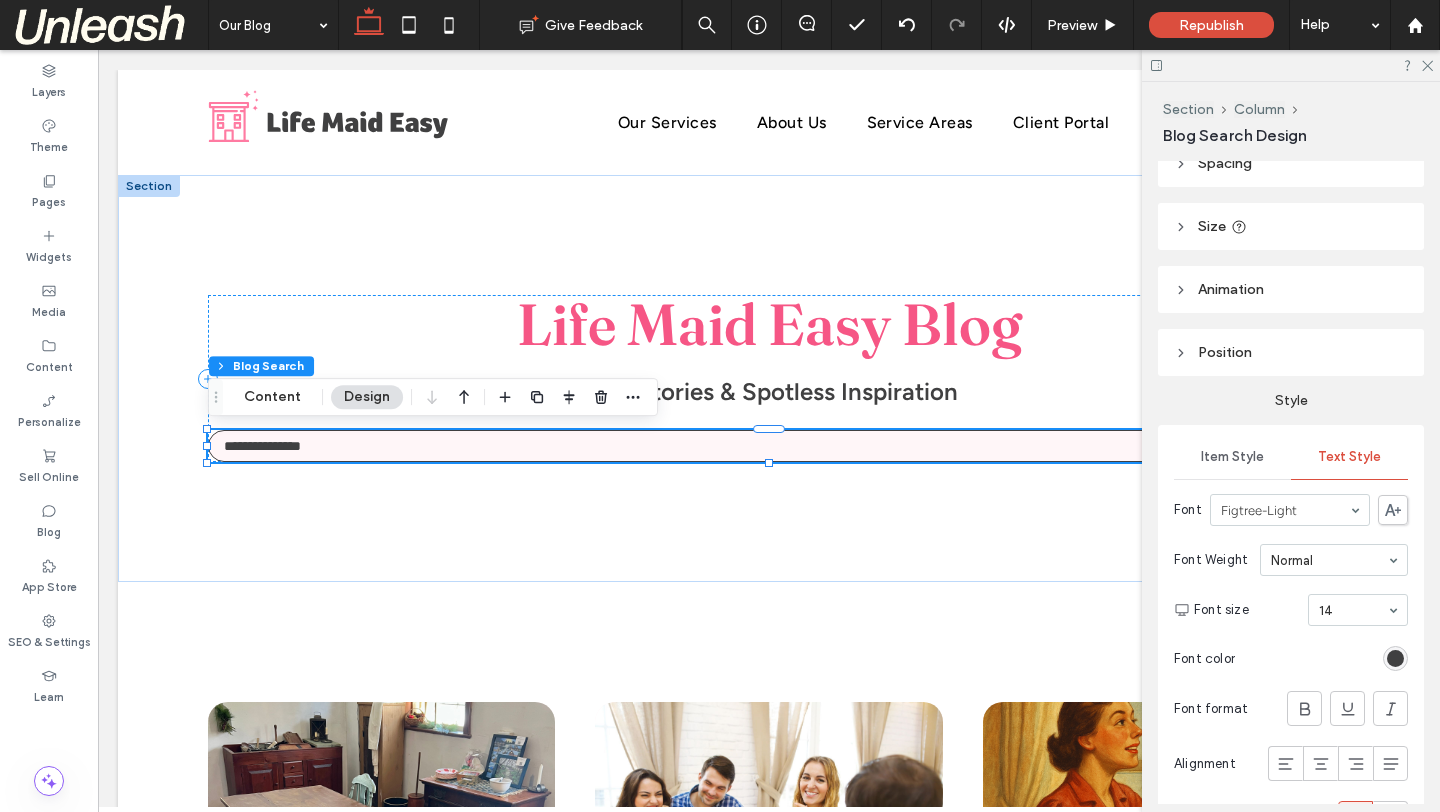 click on "Item Style" at bounding box center [1232, 457] 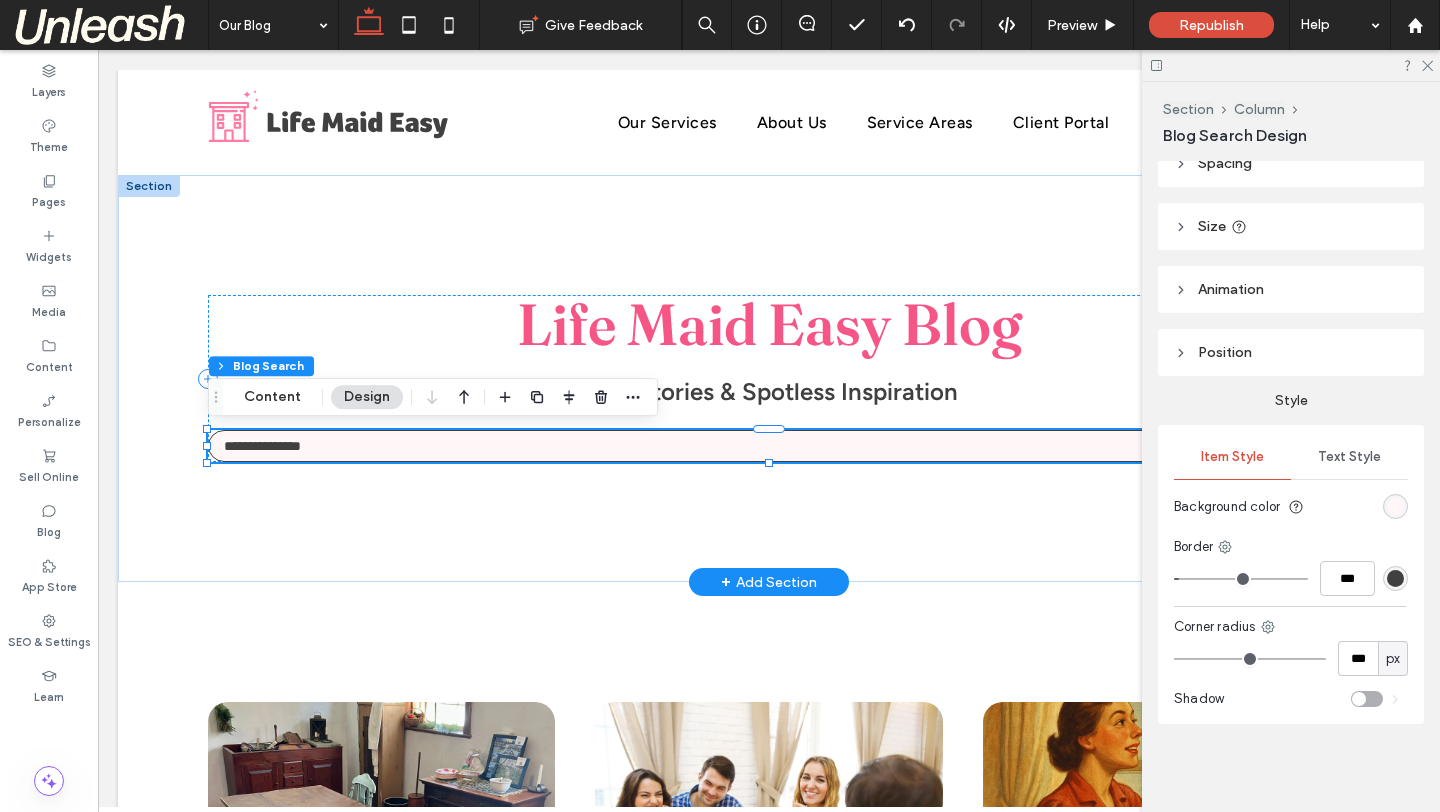 click at bounding box center [769, 446] 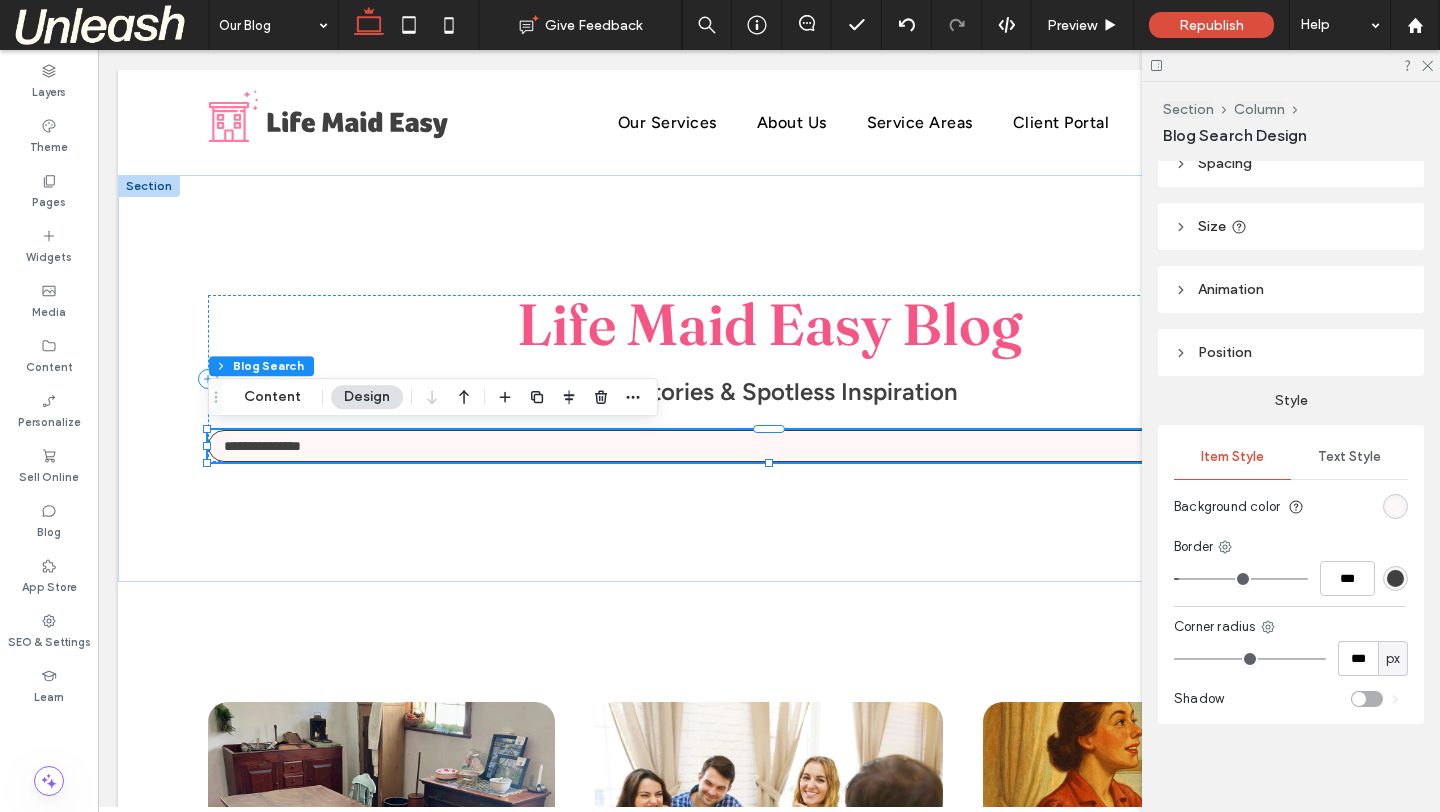 click on "Size" at bounding box center (1291, 226) 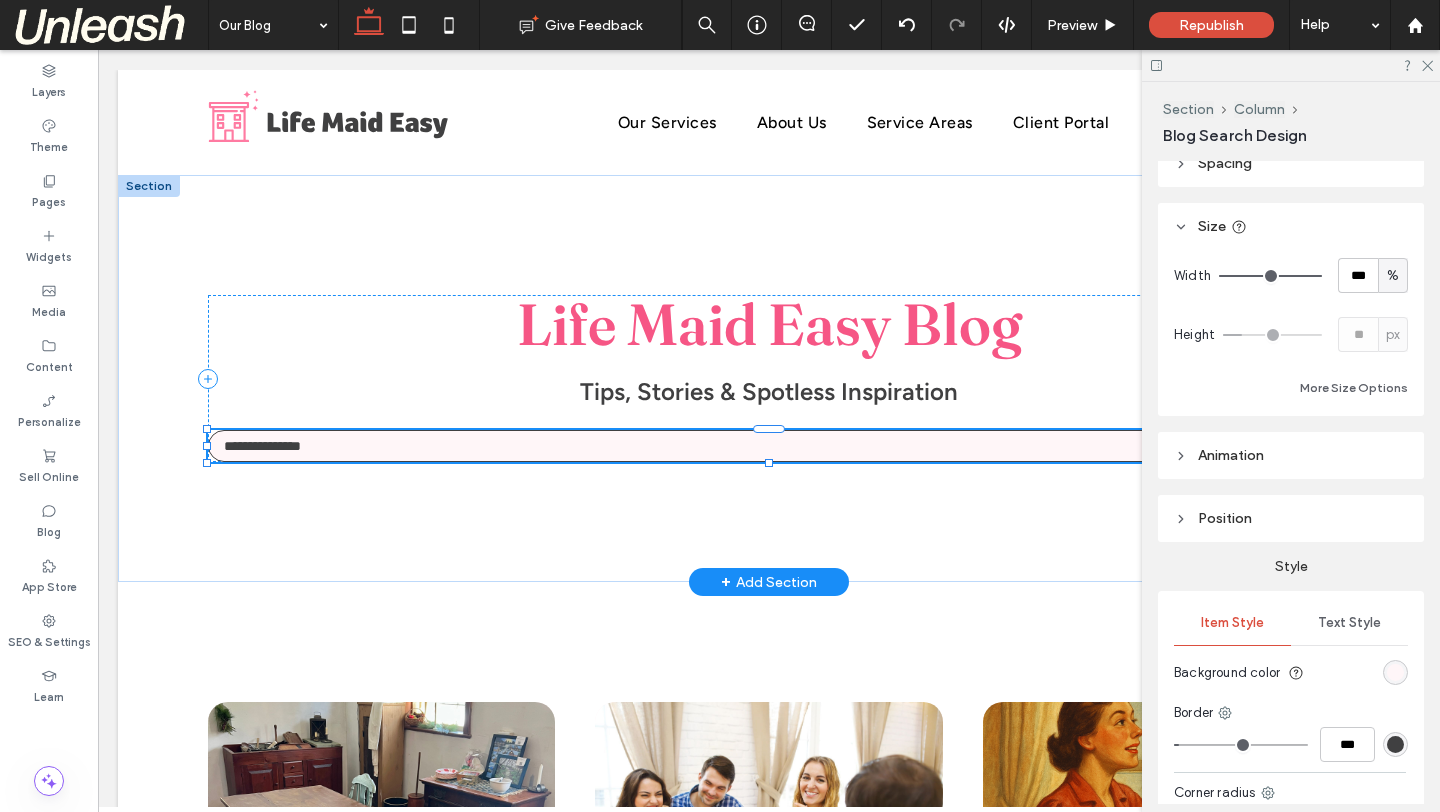 click at bounding box center [769, 463] 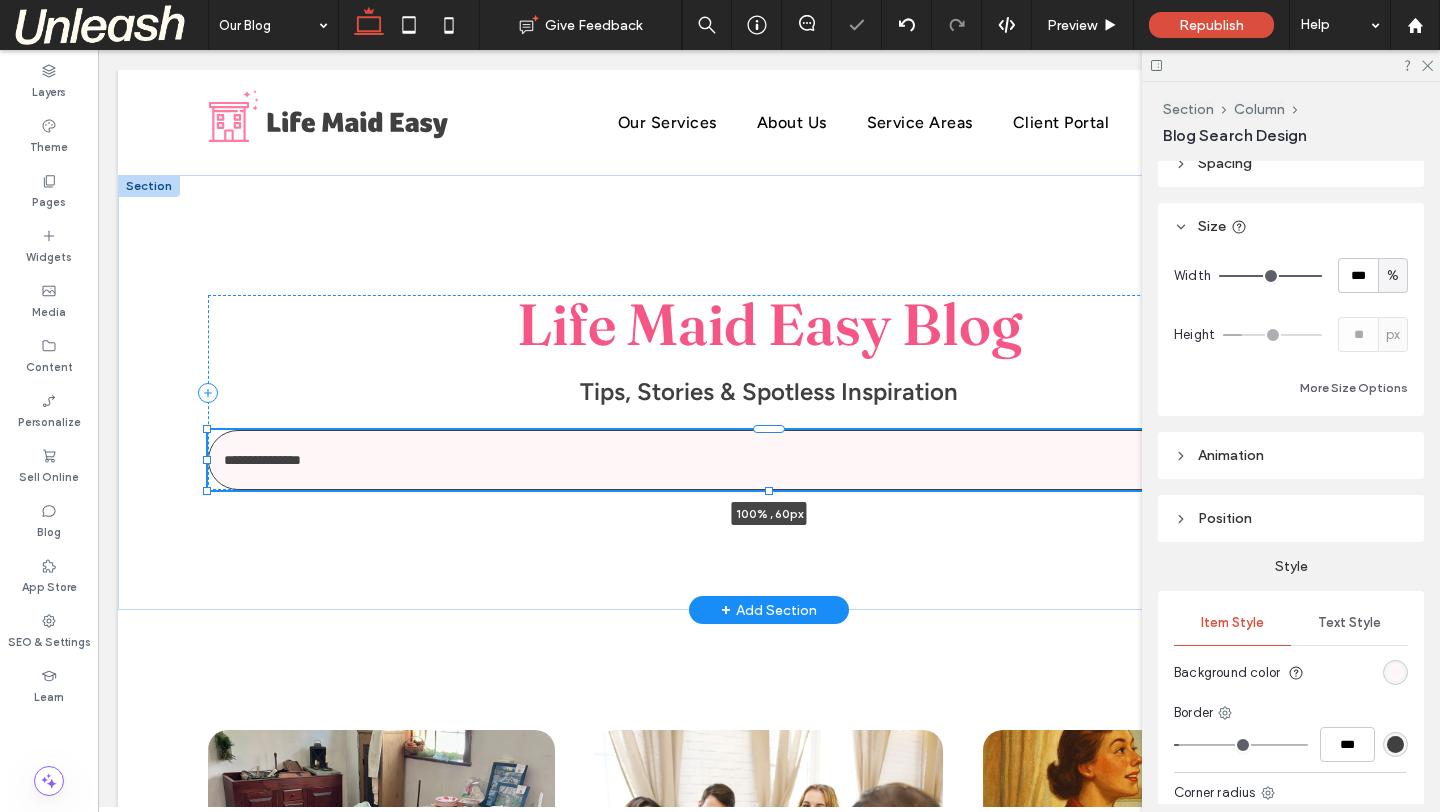 drag, startPoint x: 770, startPoint y: 458, endPoint x: 770, endPoint y: 472, distance: 14 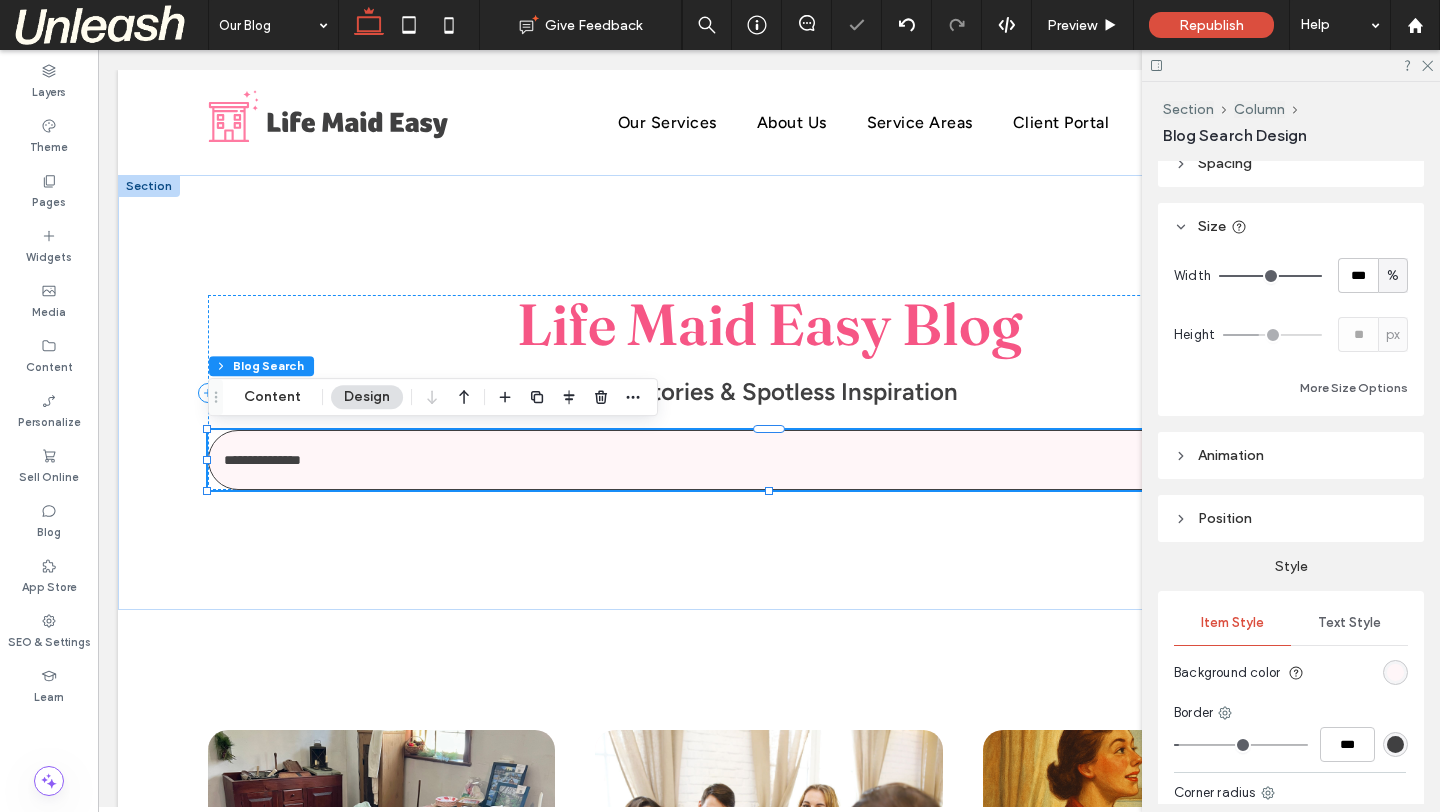 click on "%" at bounding box center (1393, 276) 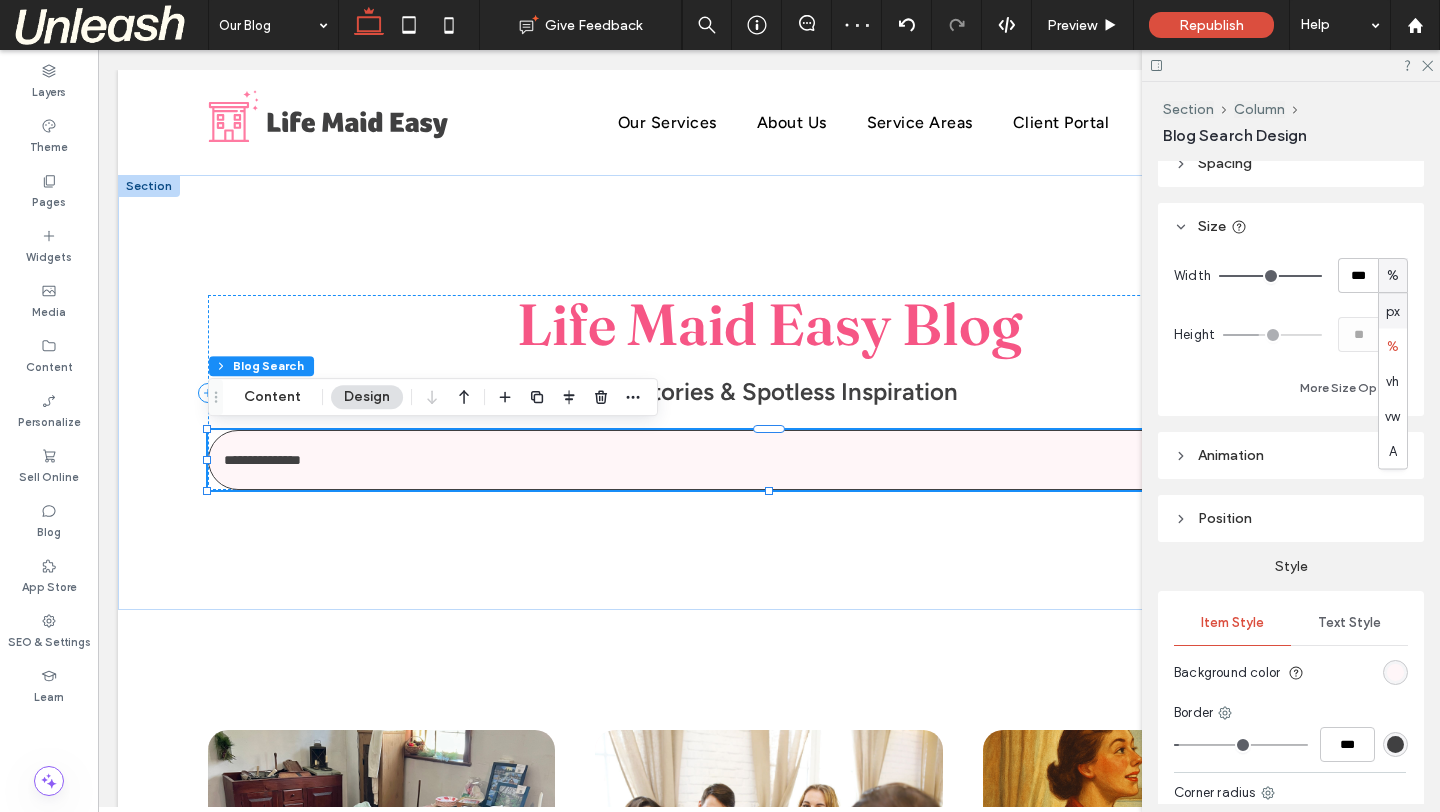 click on "px" at bounding box center (1393, 311) 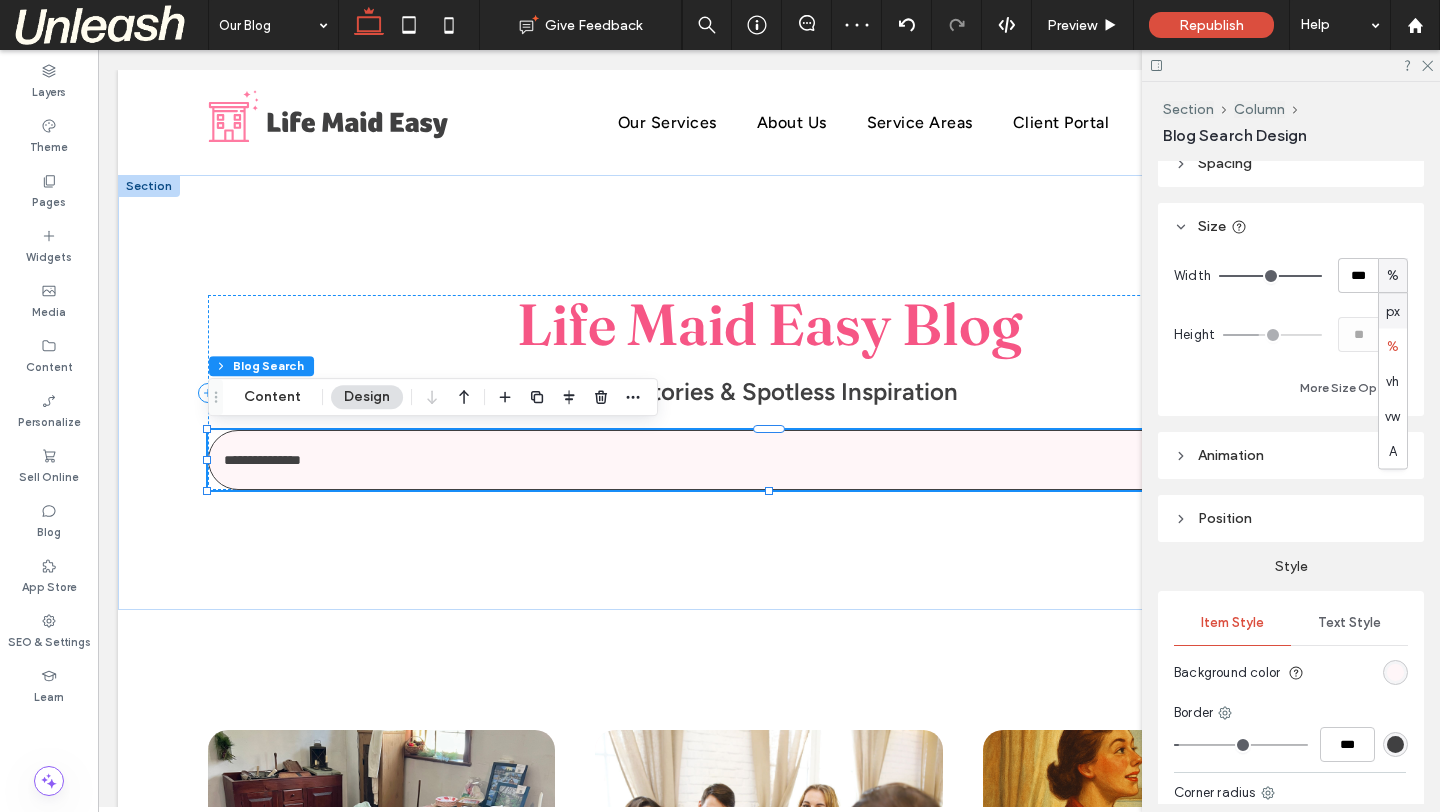 type on "****" 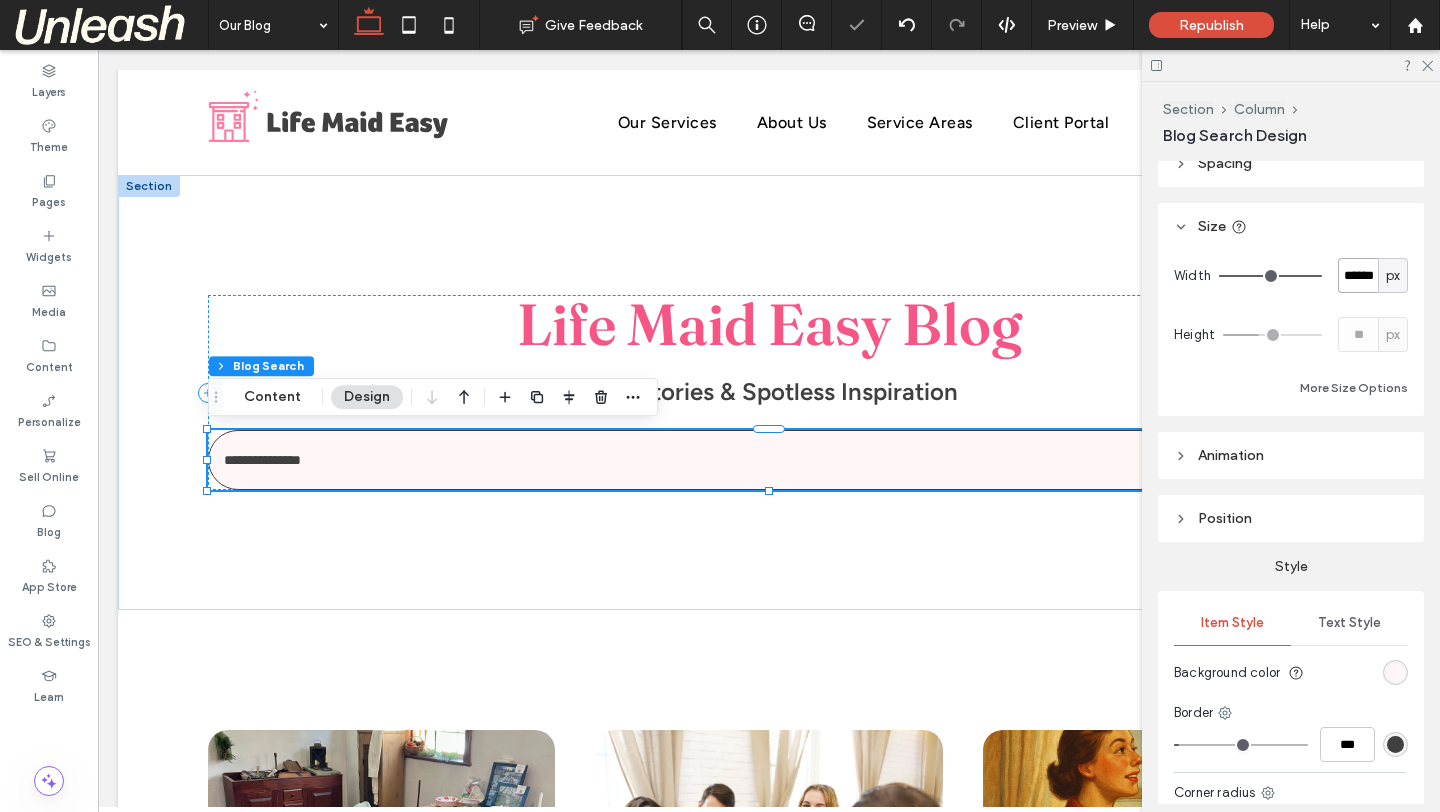 click on "******" at bounding box center (1358, 275) 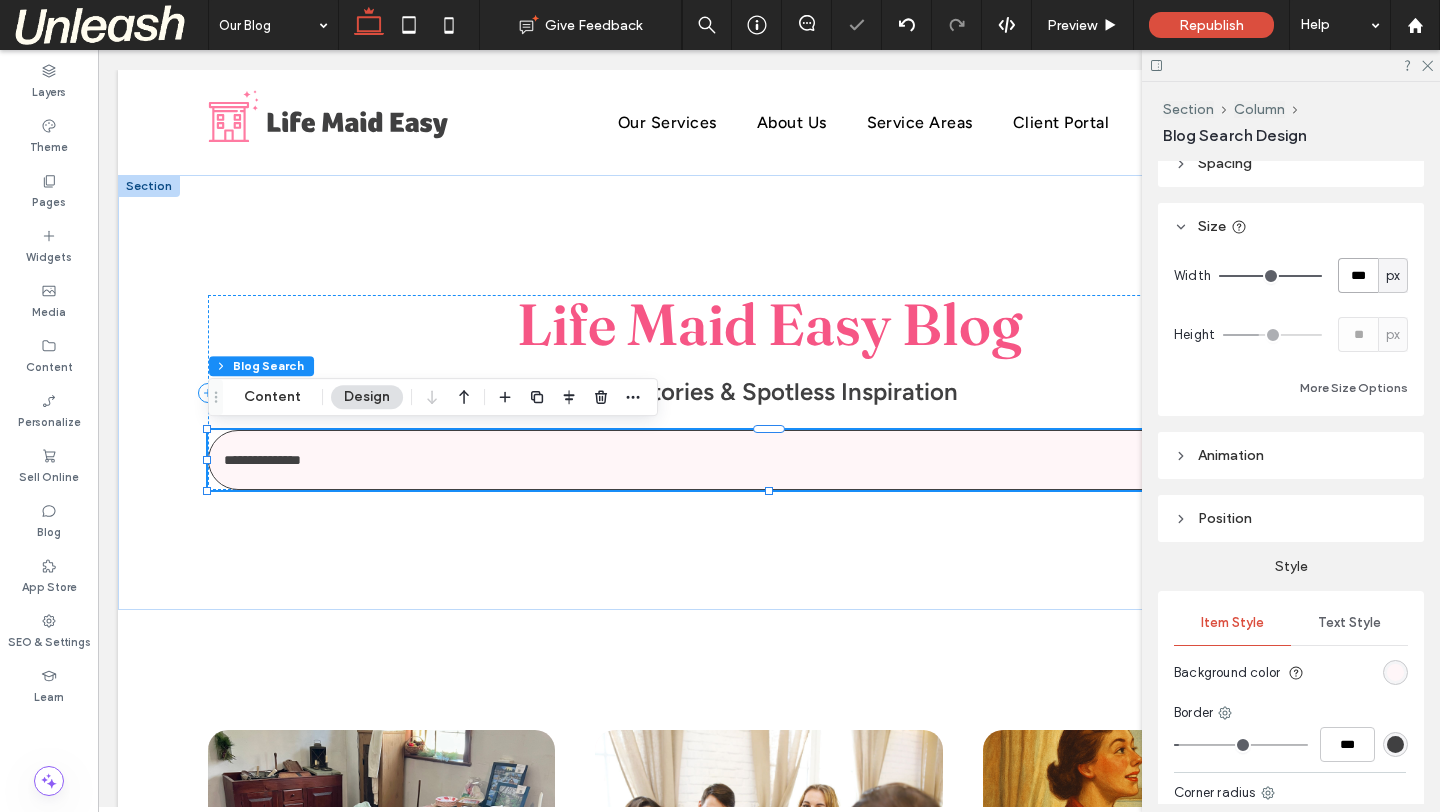 type on "***" 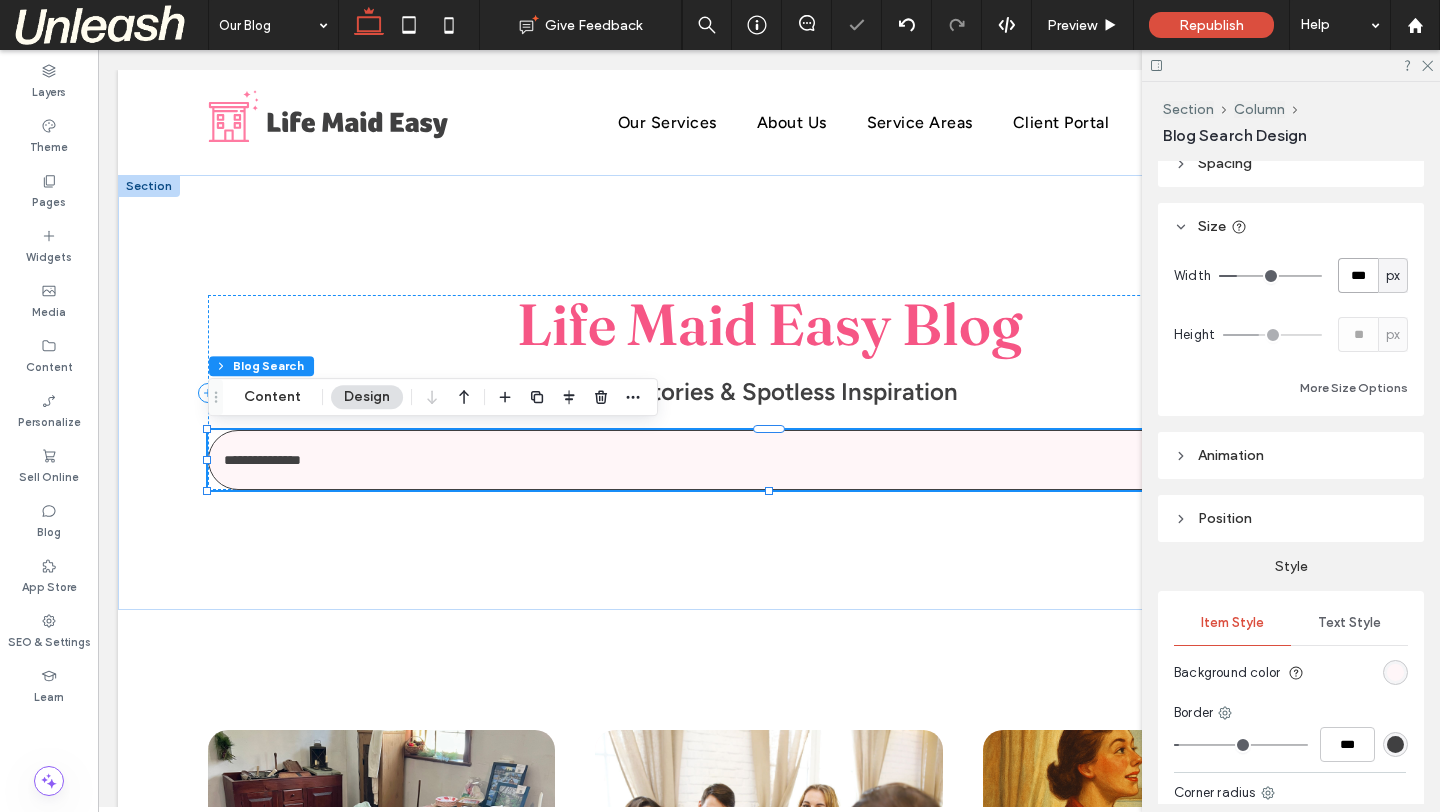 type on "***" 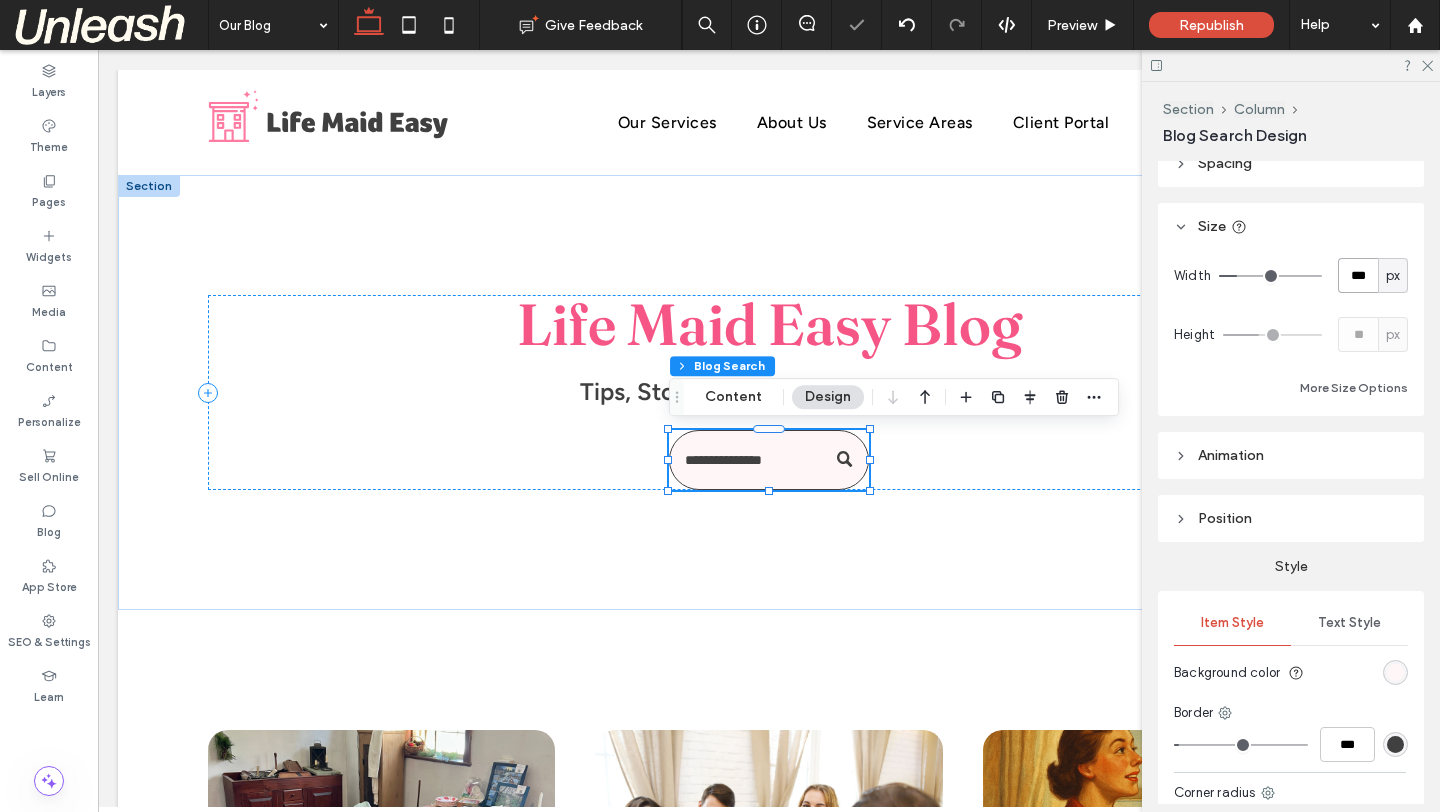 click on "***" at bounding box center (1358, 275) 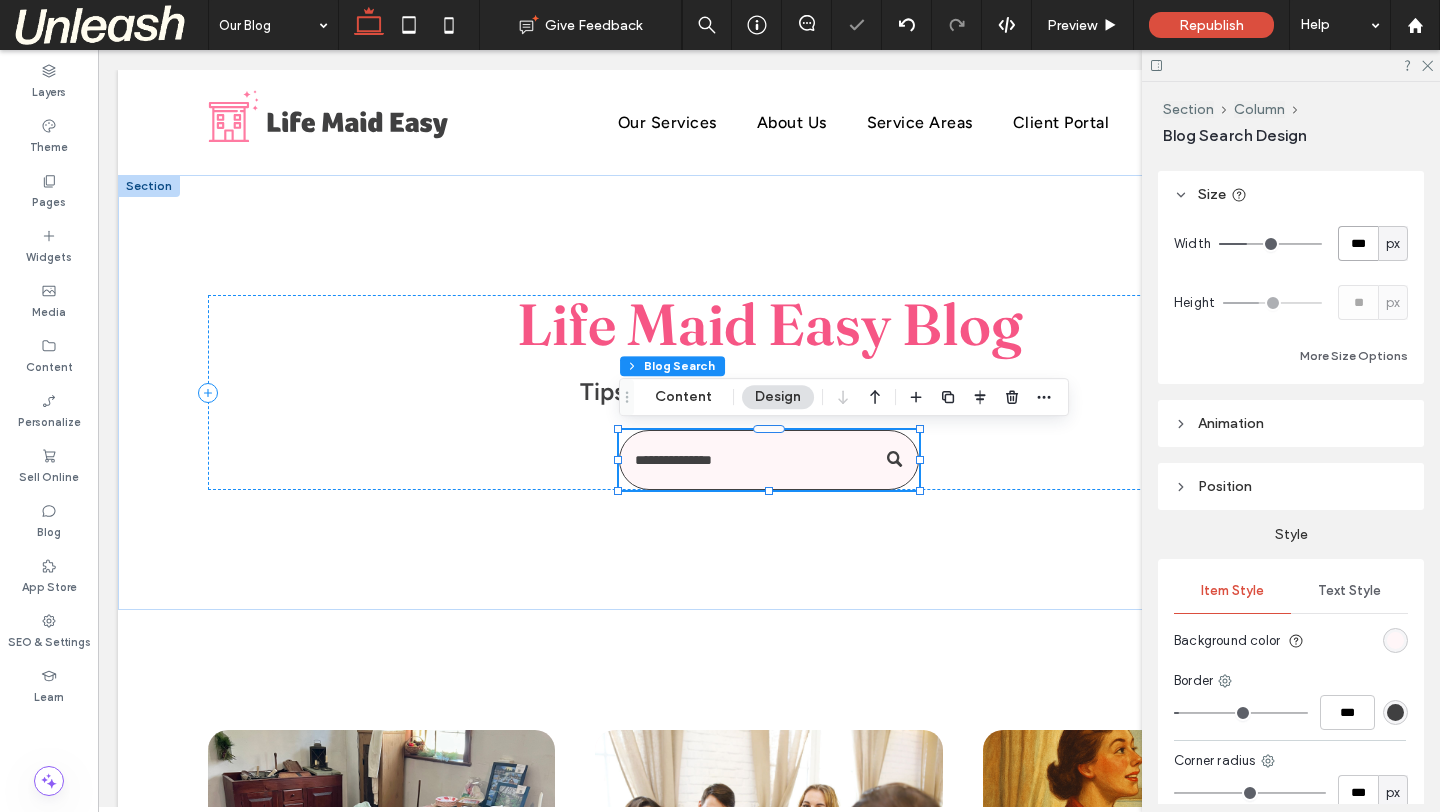scroll, scrollTop: 250, scrollLeft: 0, axis: vertical 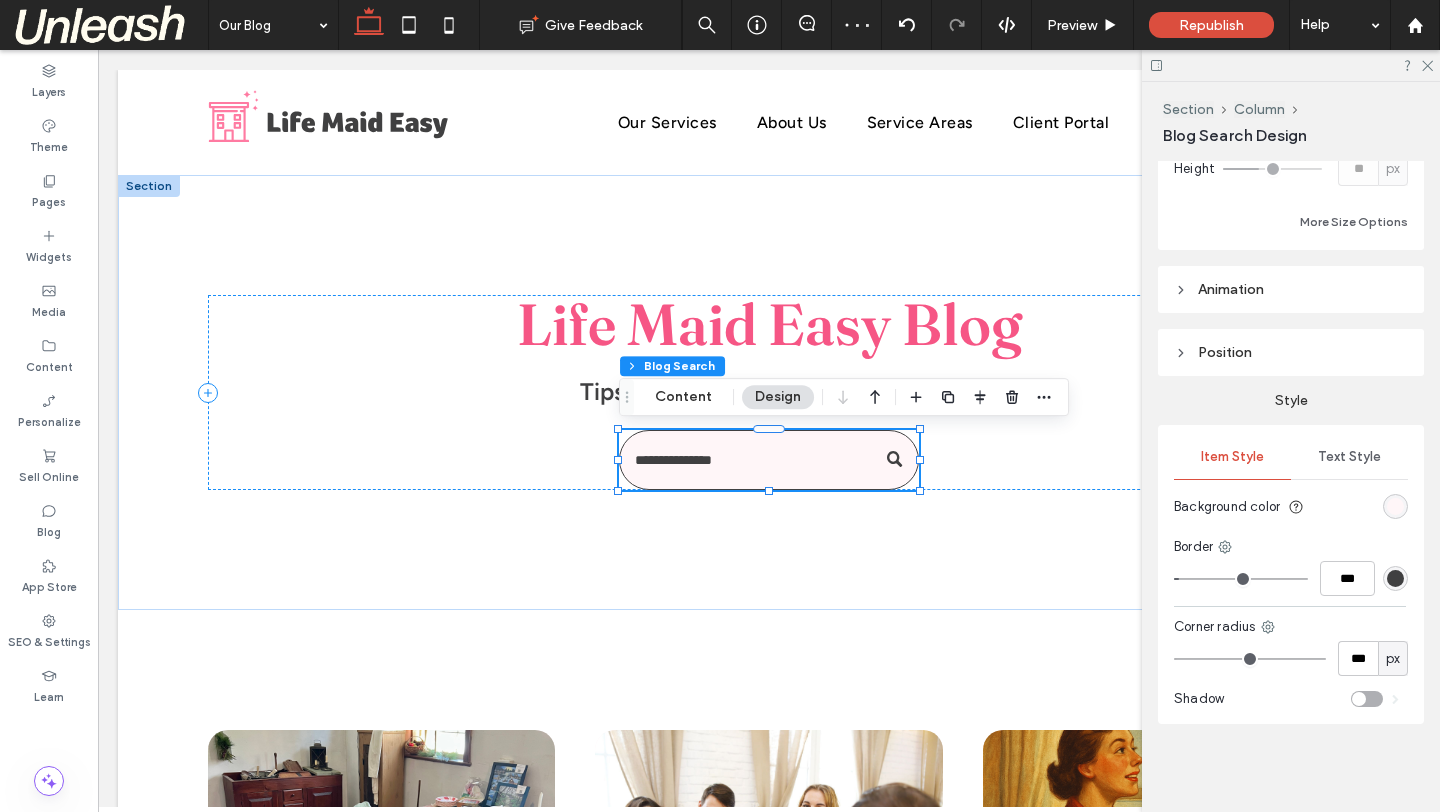 click on "Text Style" at bounding box center (1349, 457) 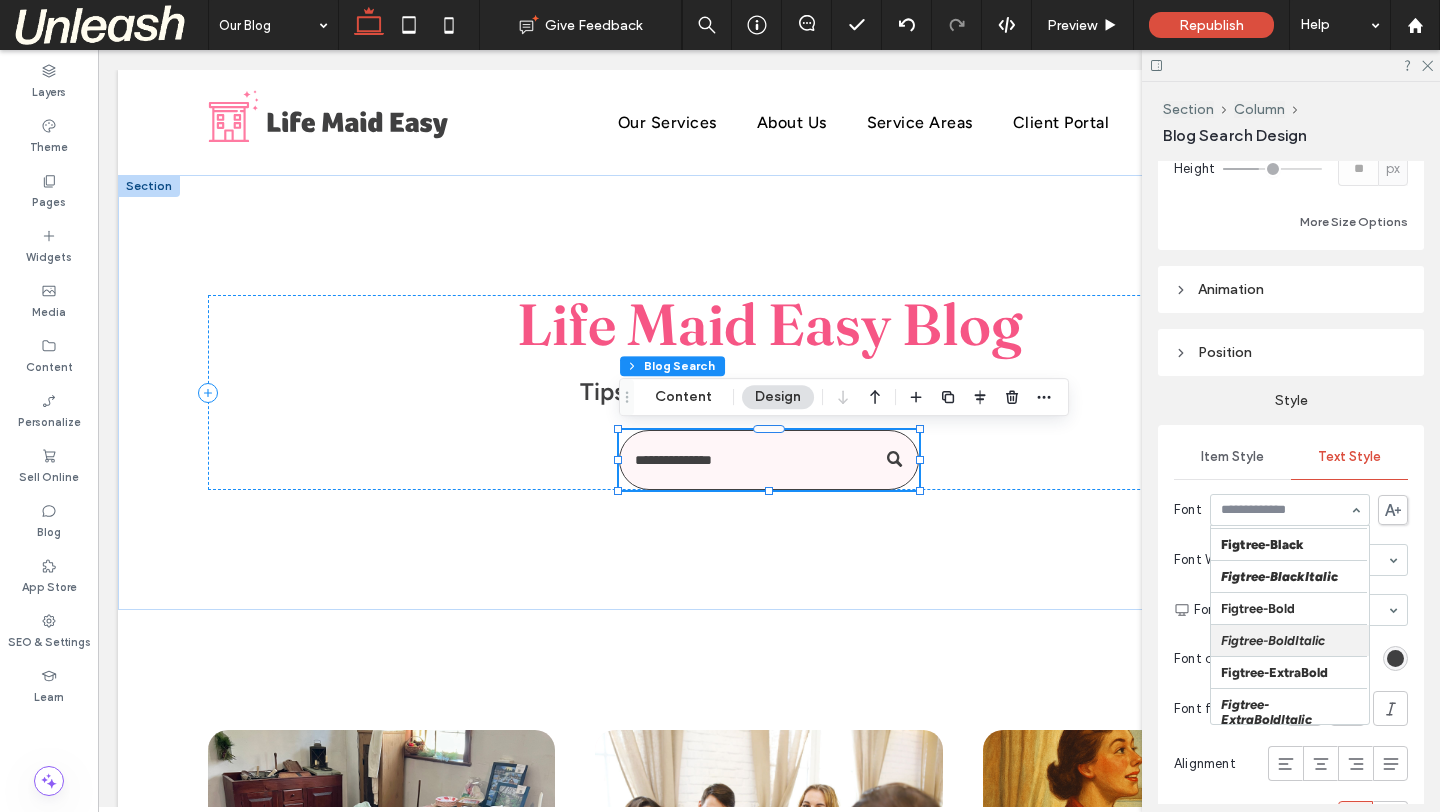 scroll, scrollTop: 626, scrollLeft: 0, axis: vertical 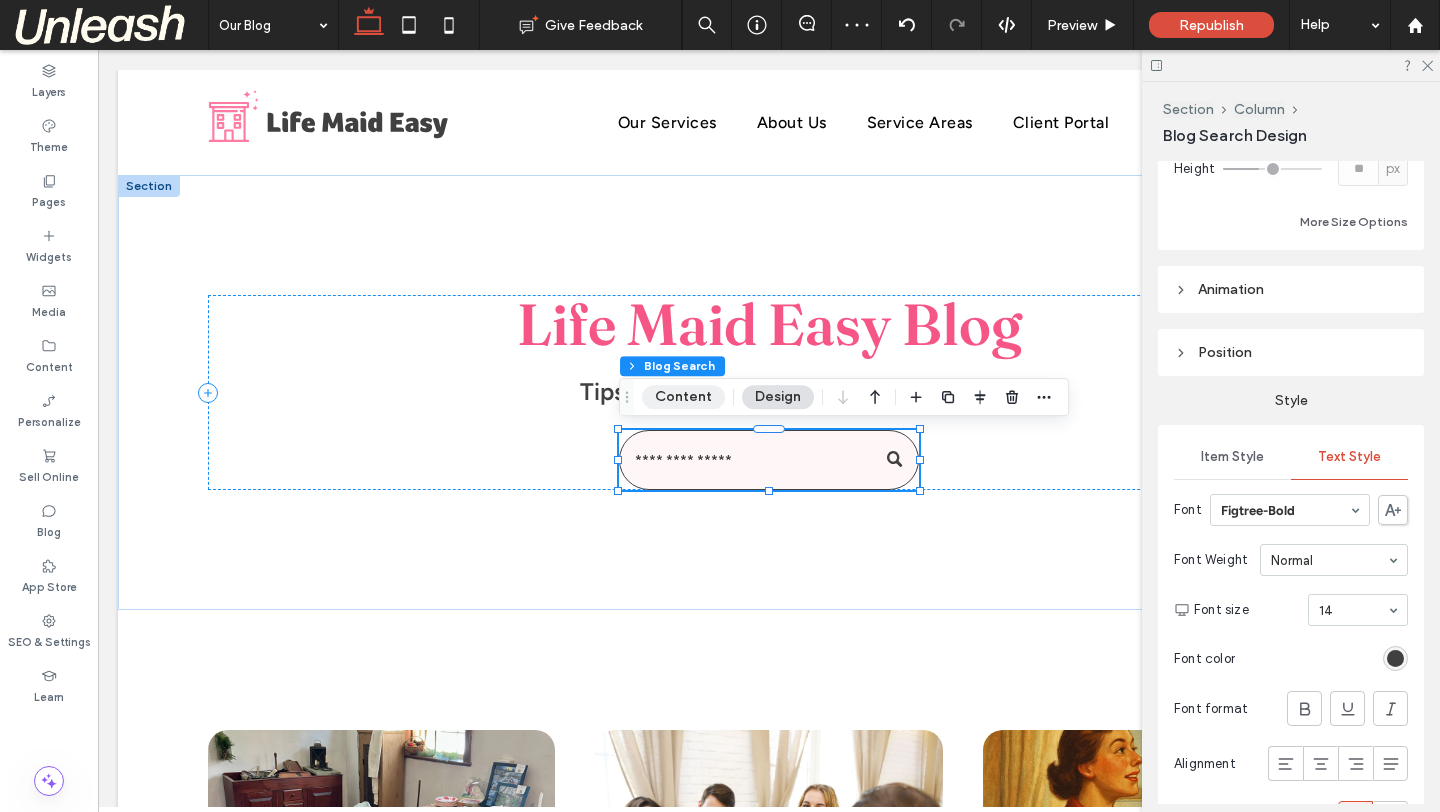 click on "Content" at bounding box center [683, 397] 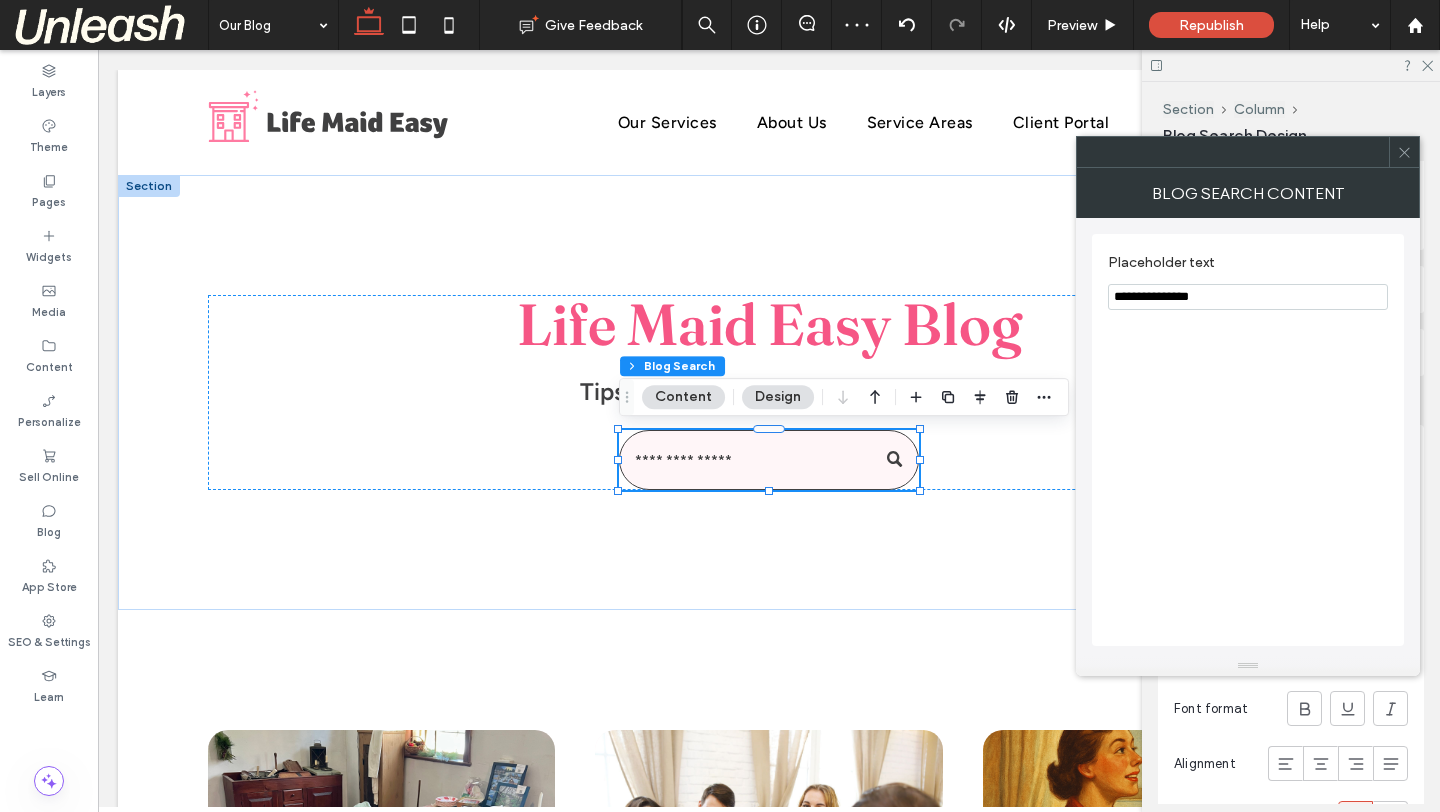 click on "**********" at bounding box center (1248, 297) 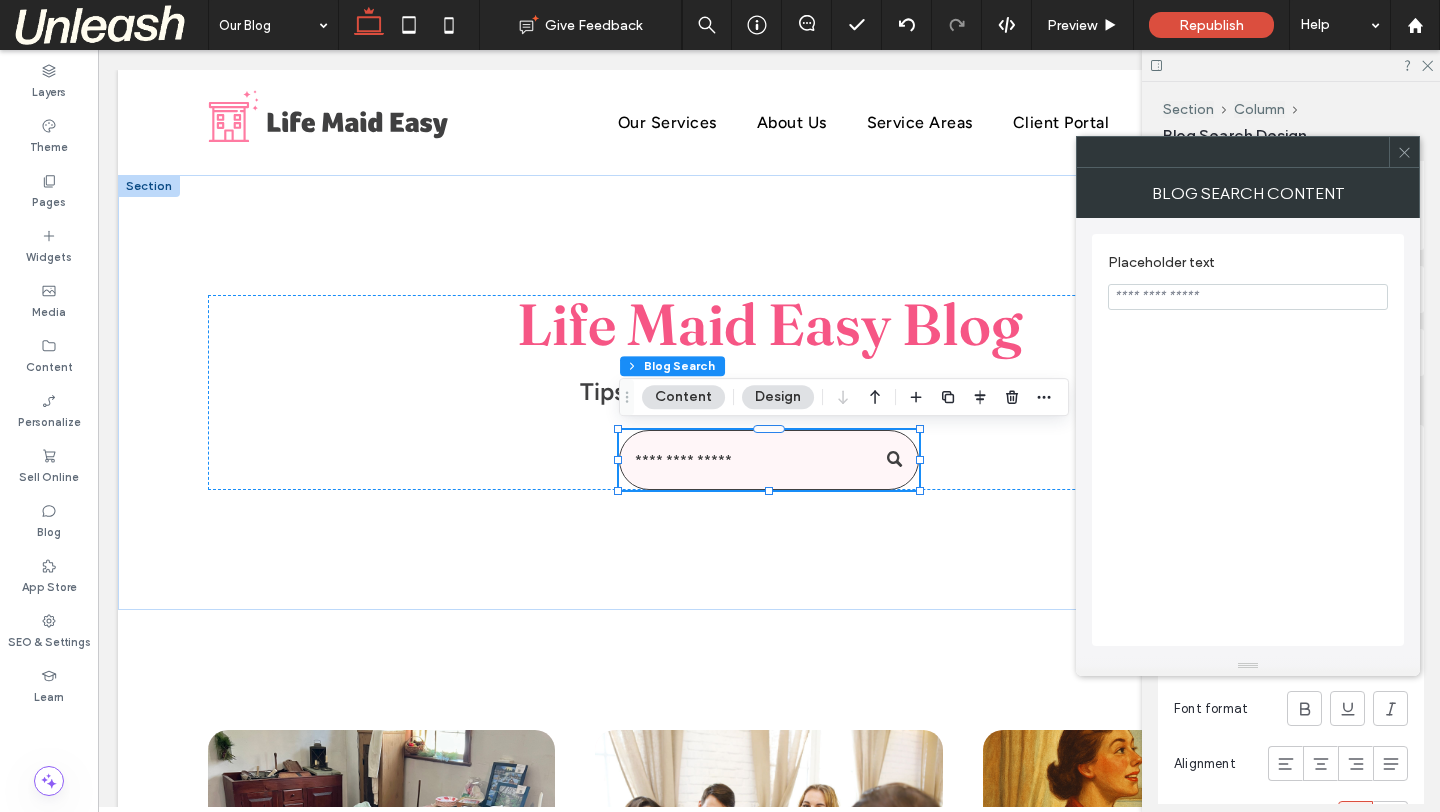type 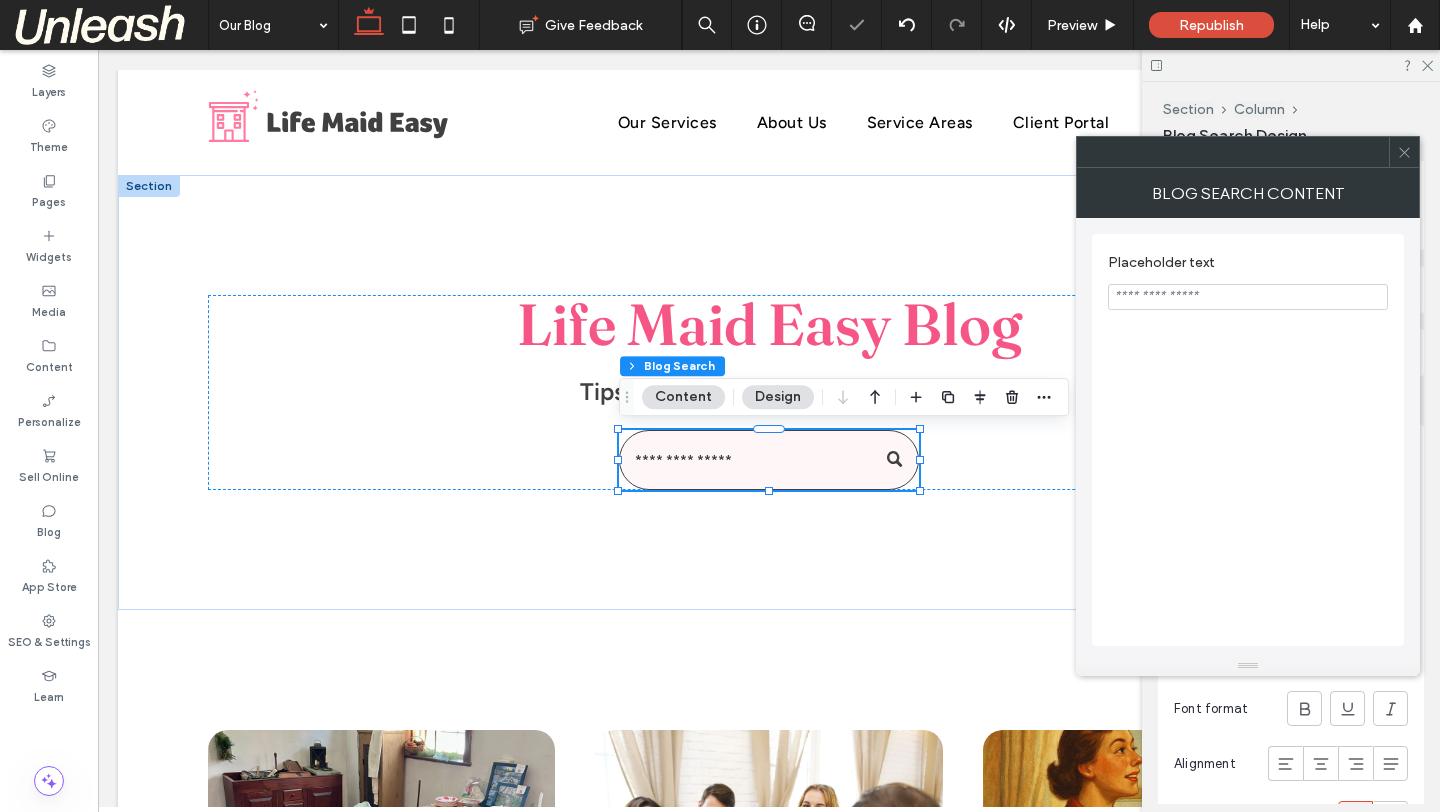 click 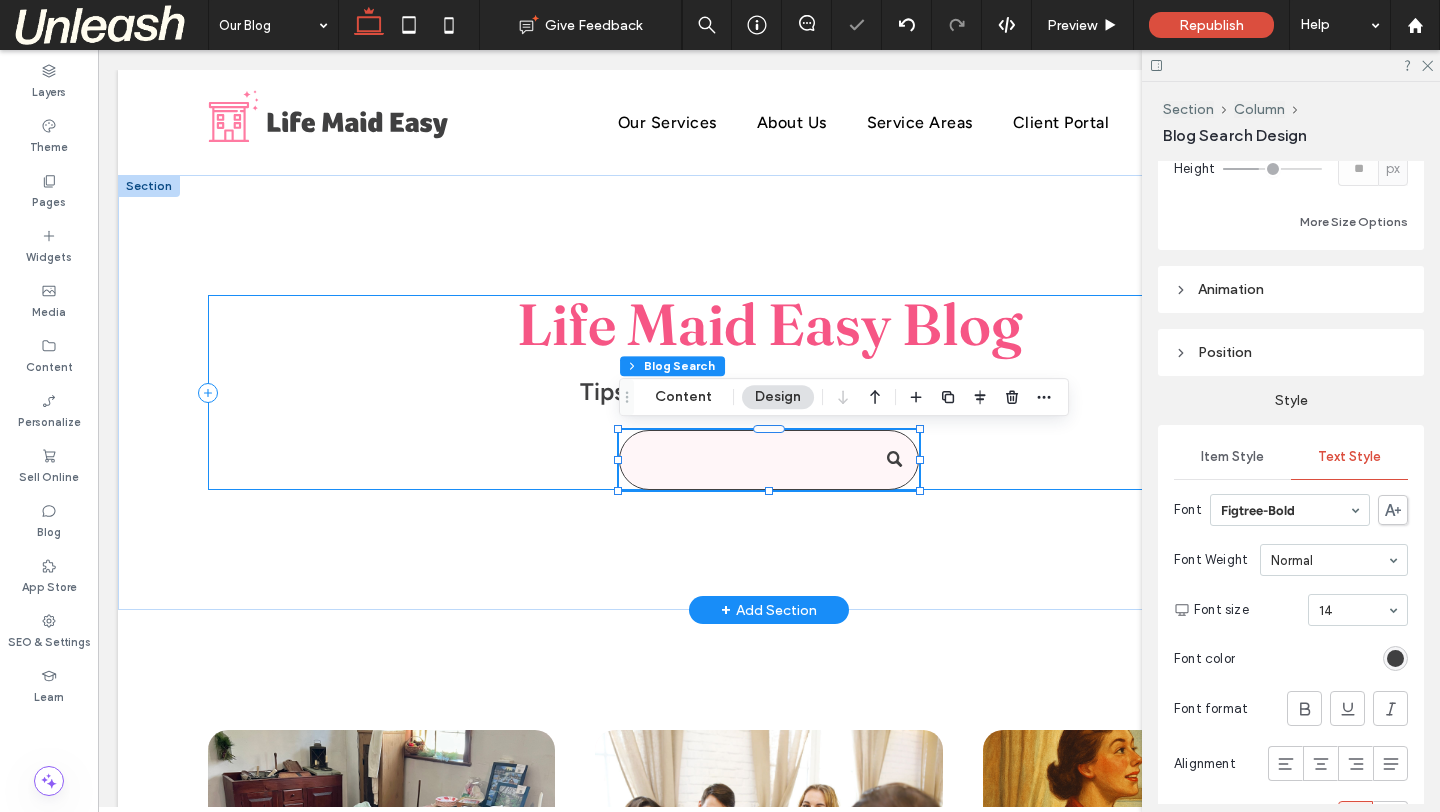 click on "Life Maid Easy Blog
Tips, Stories & Spotless Inspiration
100% , 60px" at bounding box center (769, 392) 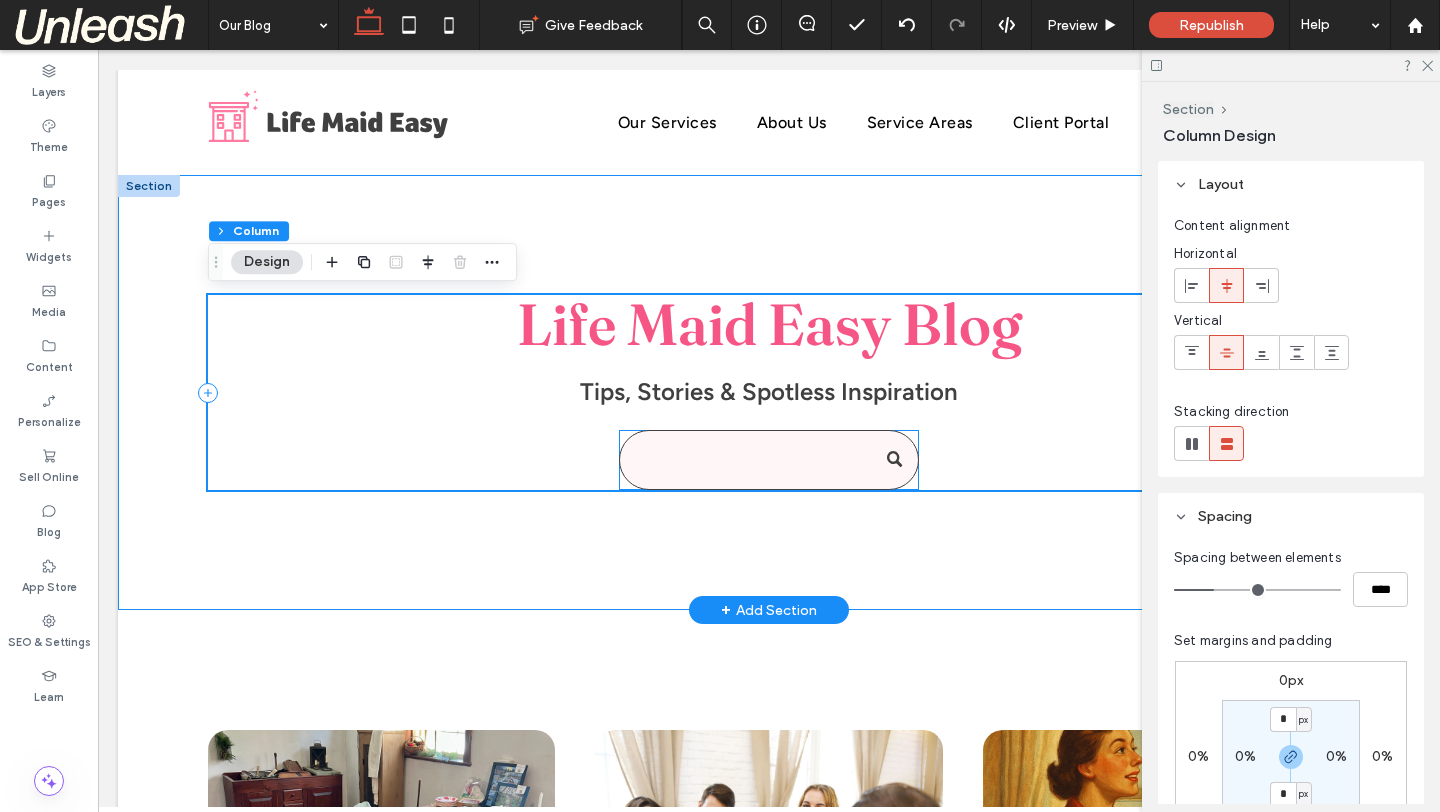 click at bounding box center (769, 460) 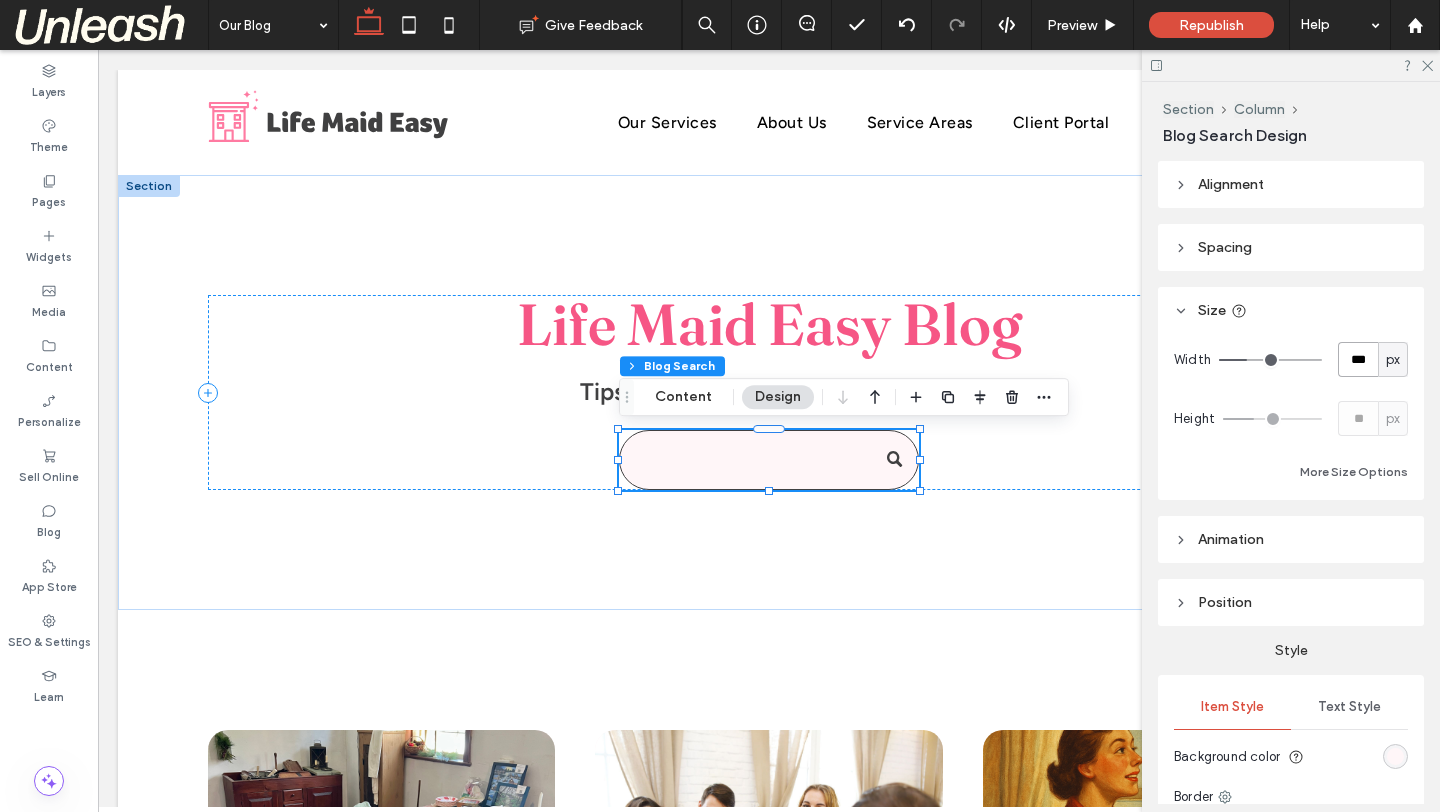 click on "***" at bounding box center (1358, 359) 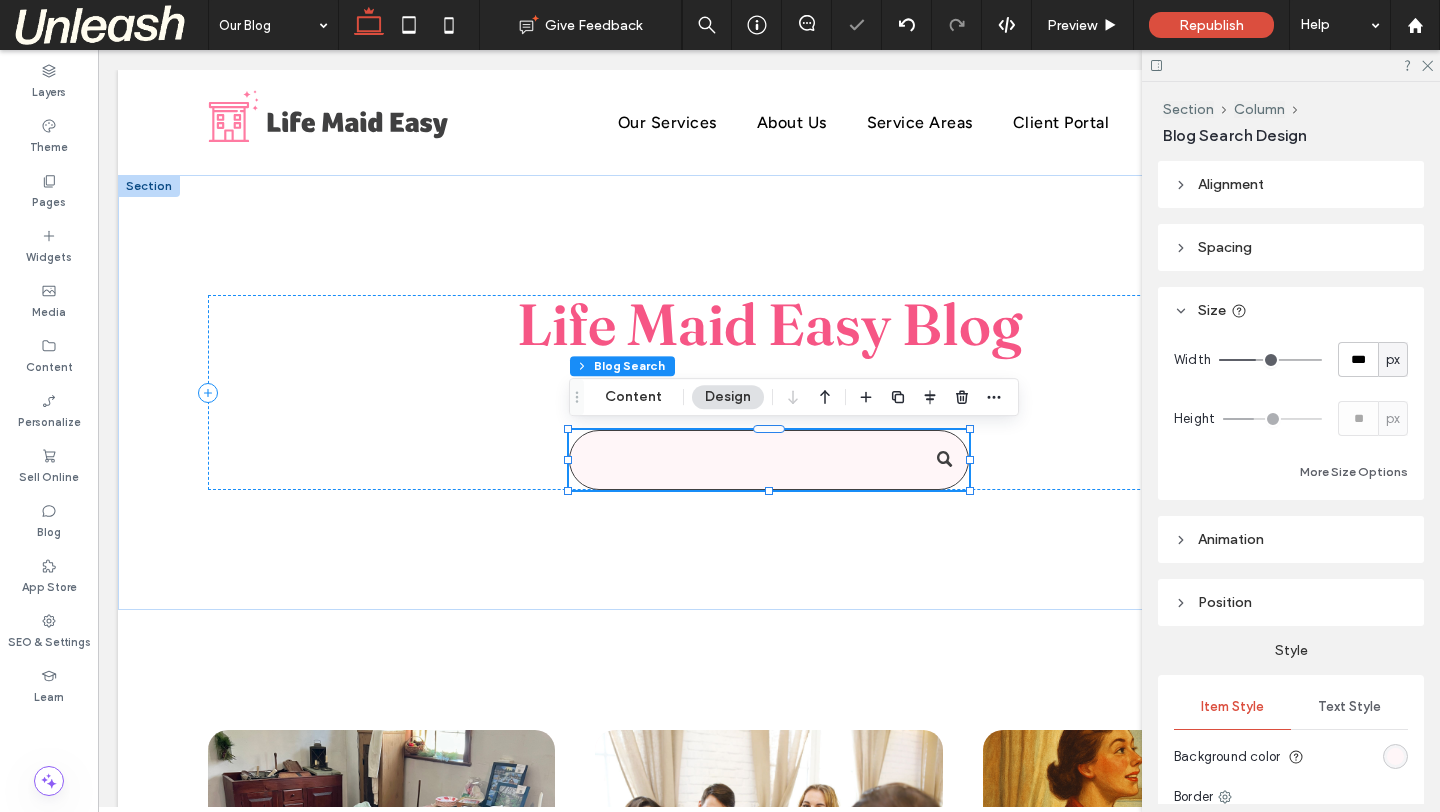 click on "Spacing" at bounding box center (1291, 247) 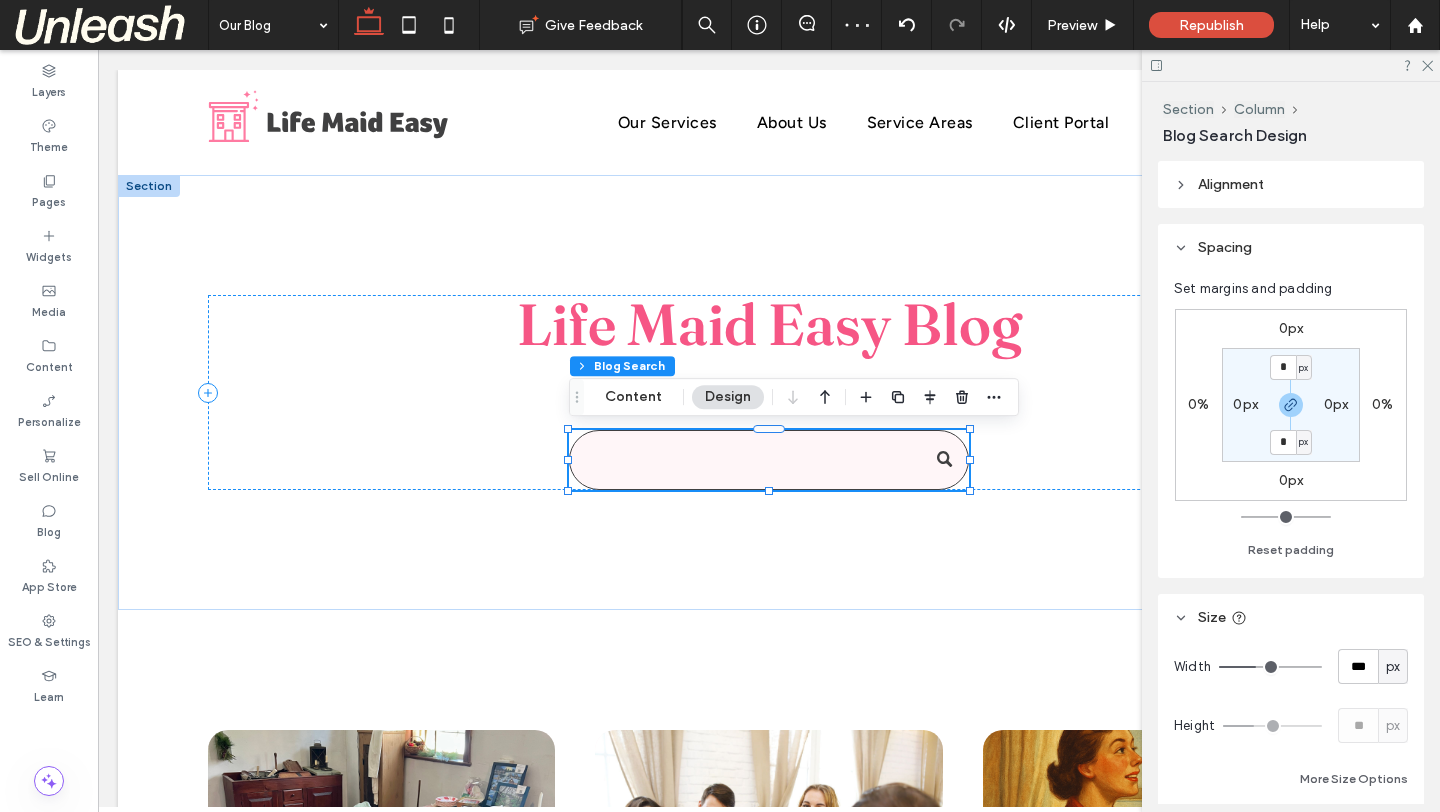 click on "0px" at bounding box center (1291, 328) 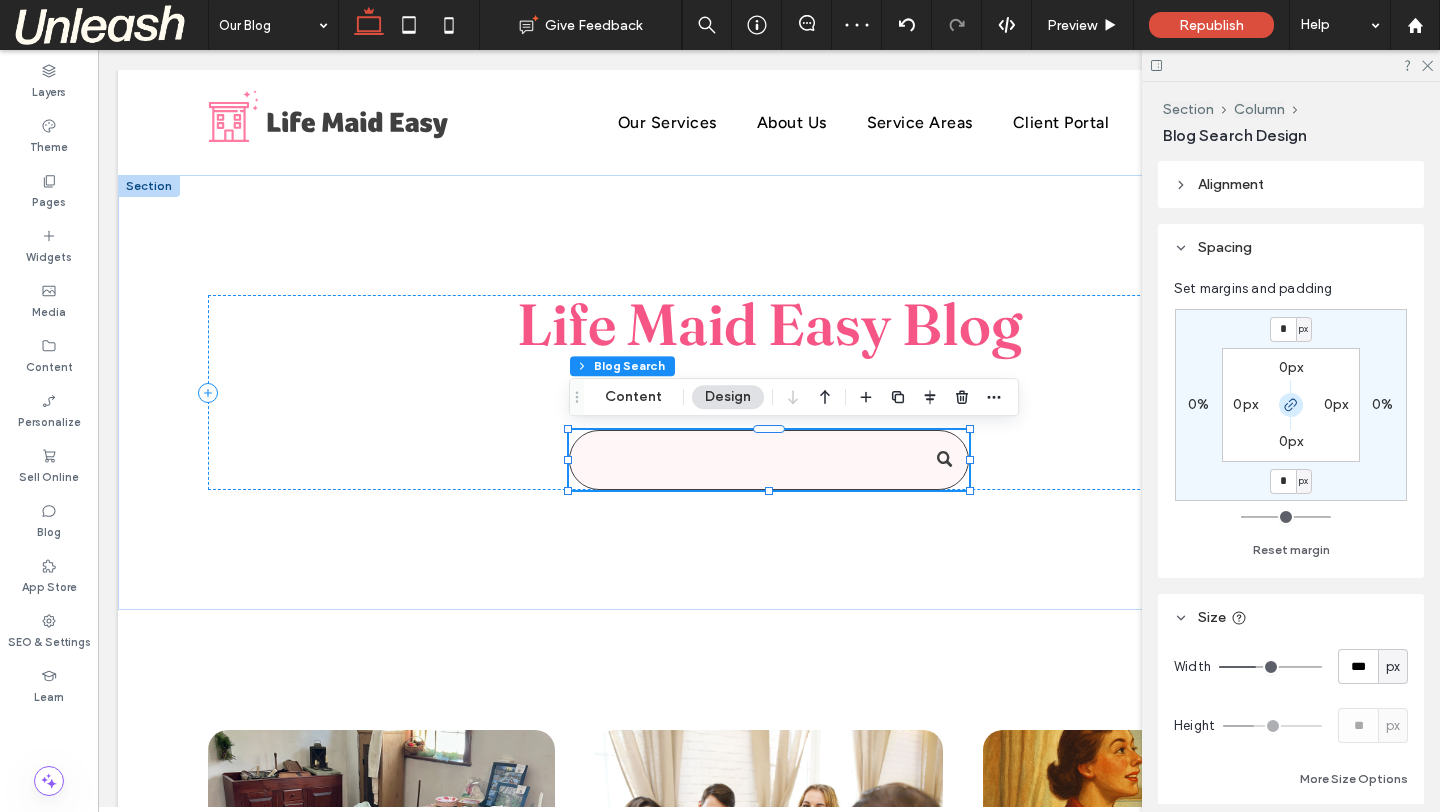 click 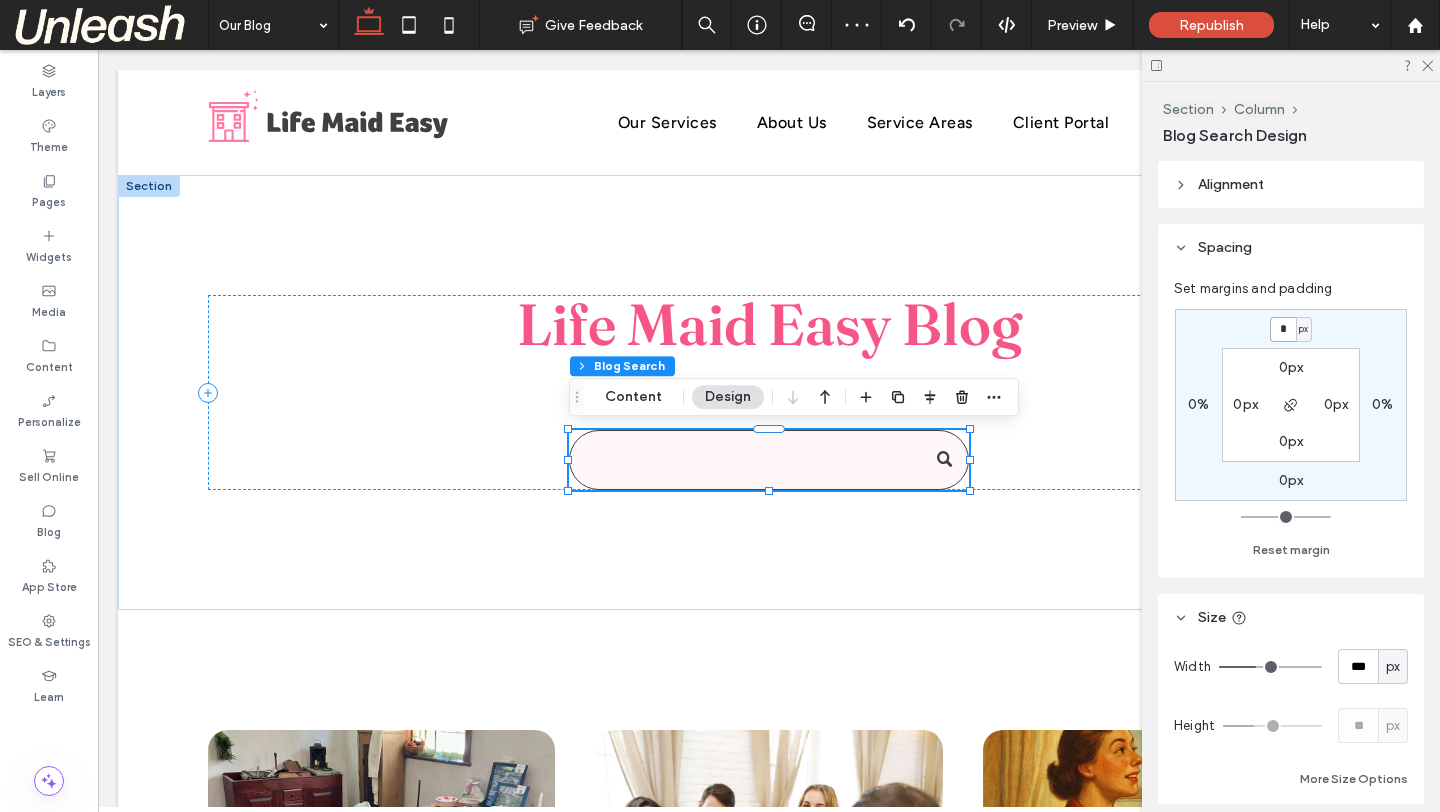 click on "*" at bounding box center [1283, 329] 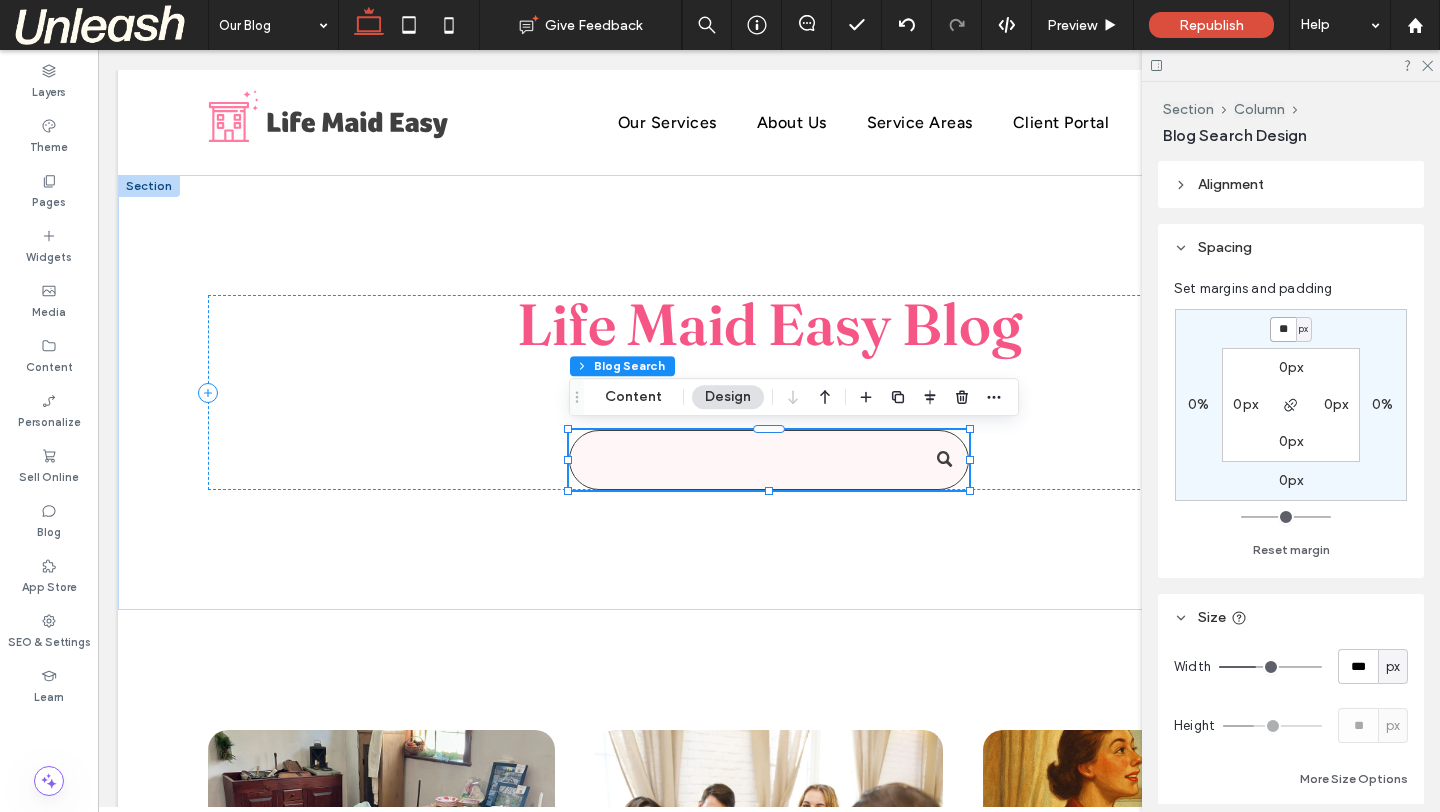 type on "**" 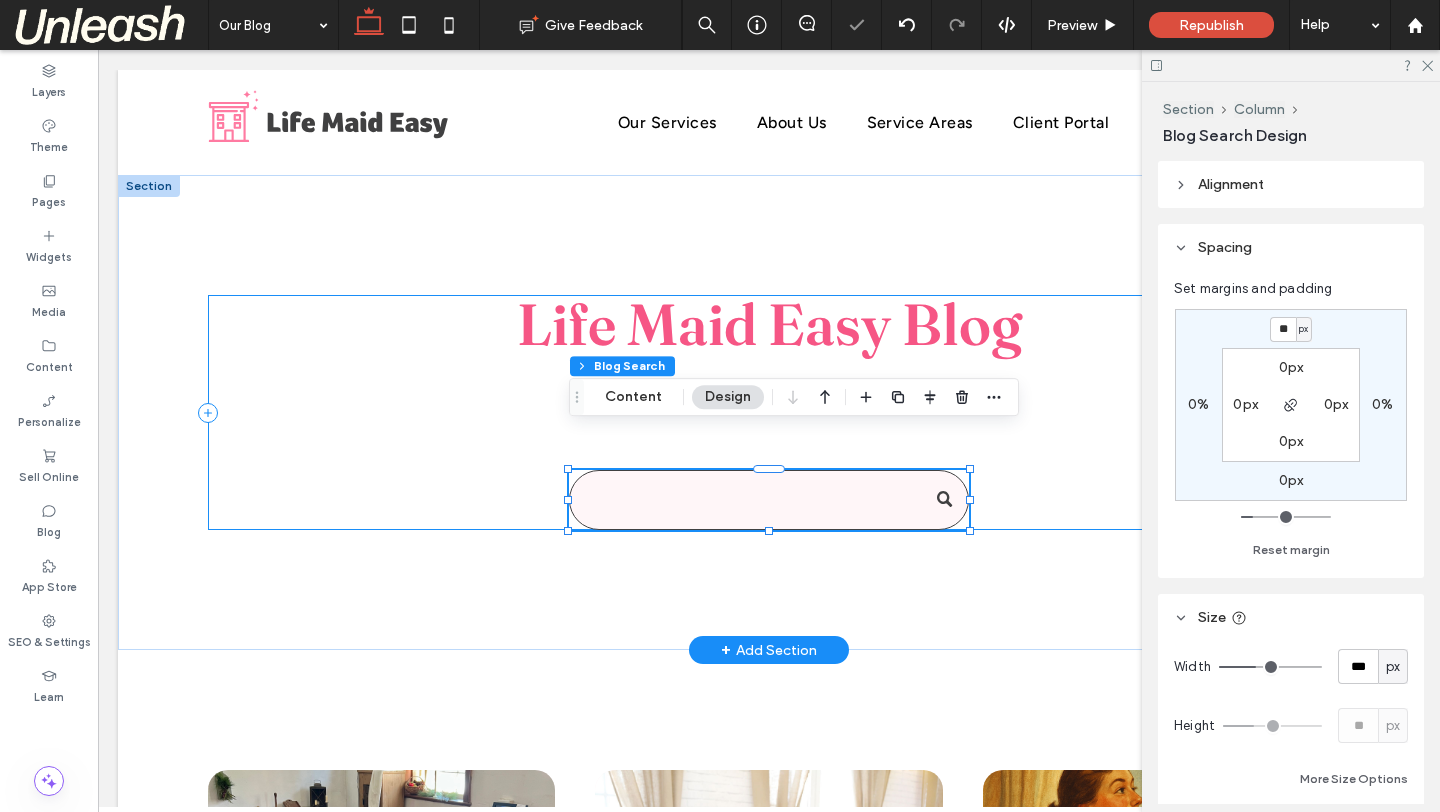 click on "Life Maid Easy Blog
Tips, Stories & Spotless Inspiration" at bounding box center (769, 412) 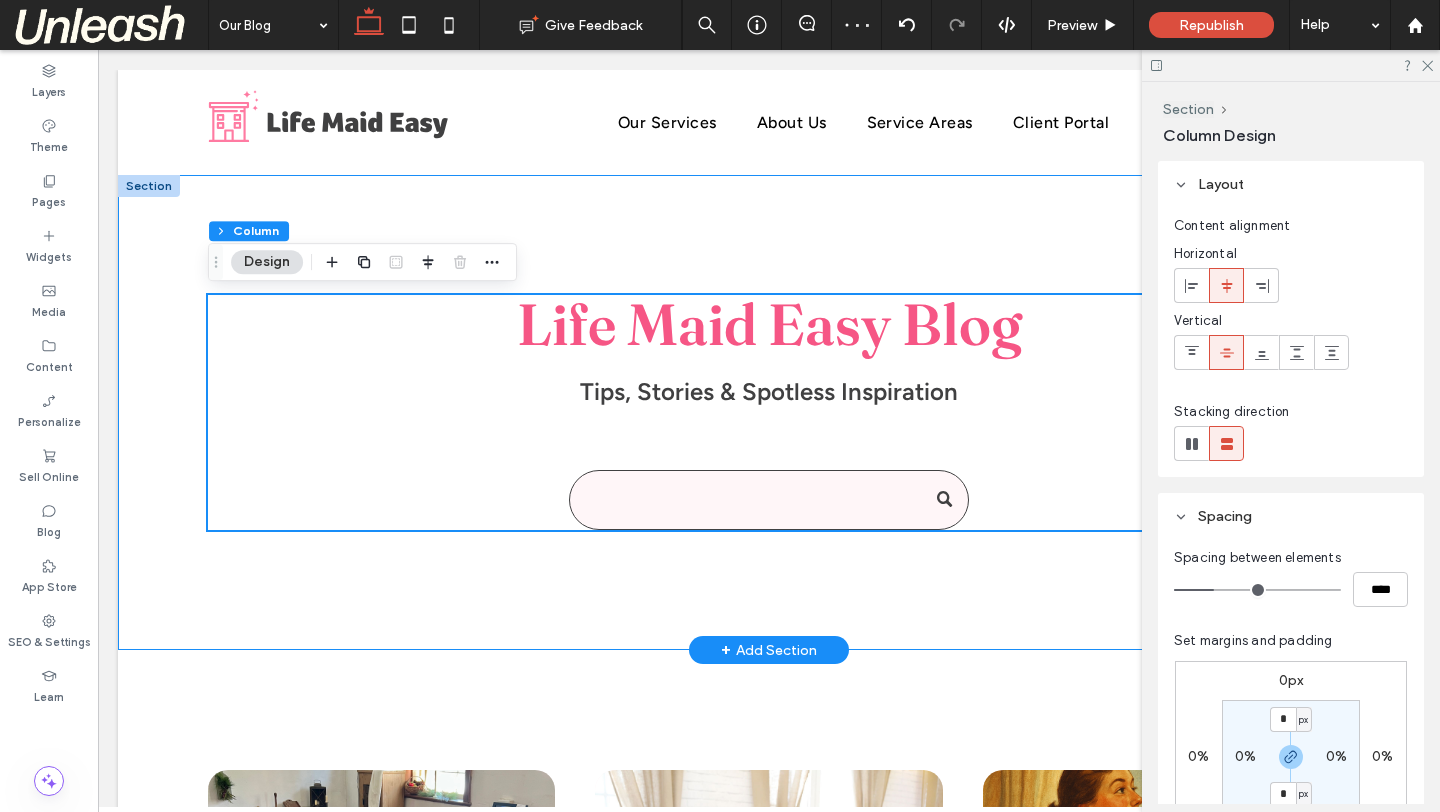 click on "Life Maid Easy Blog
Tips, Stories & Spotless Inspiration" at bounding box center (769, 412) 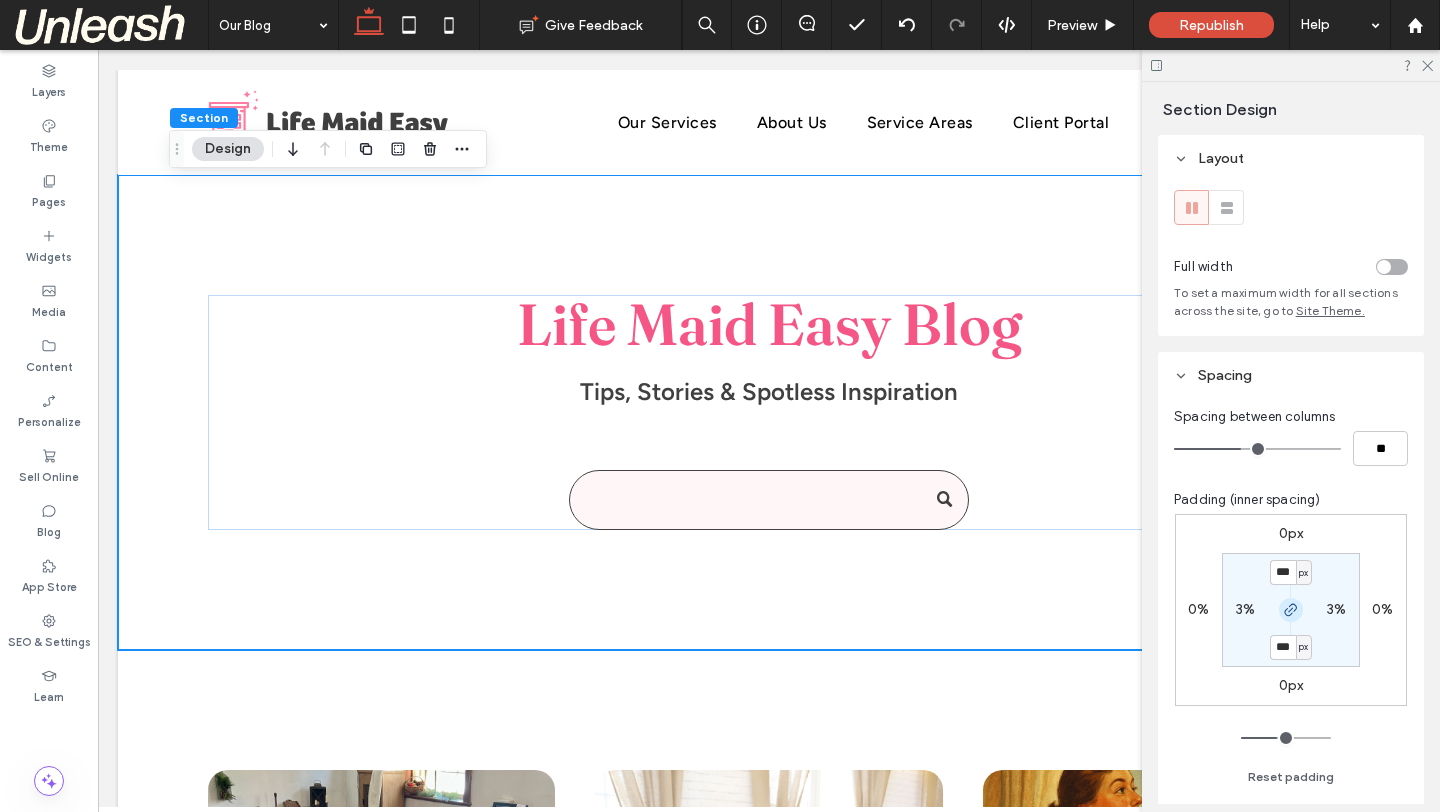 click 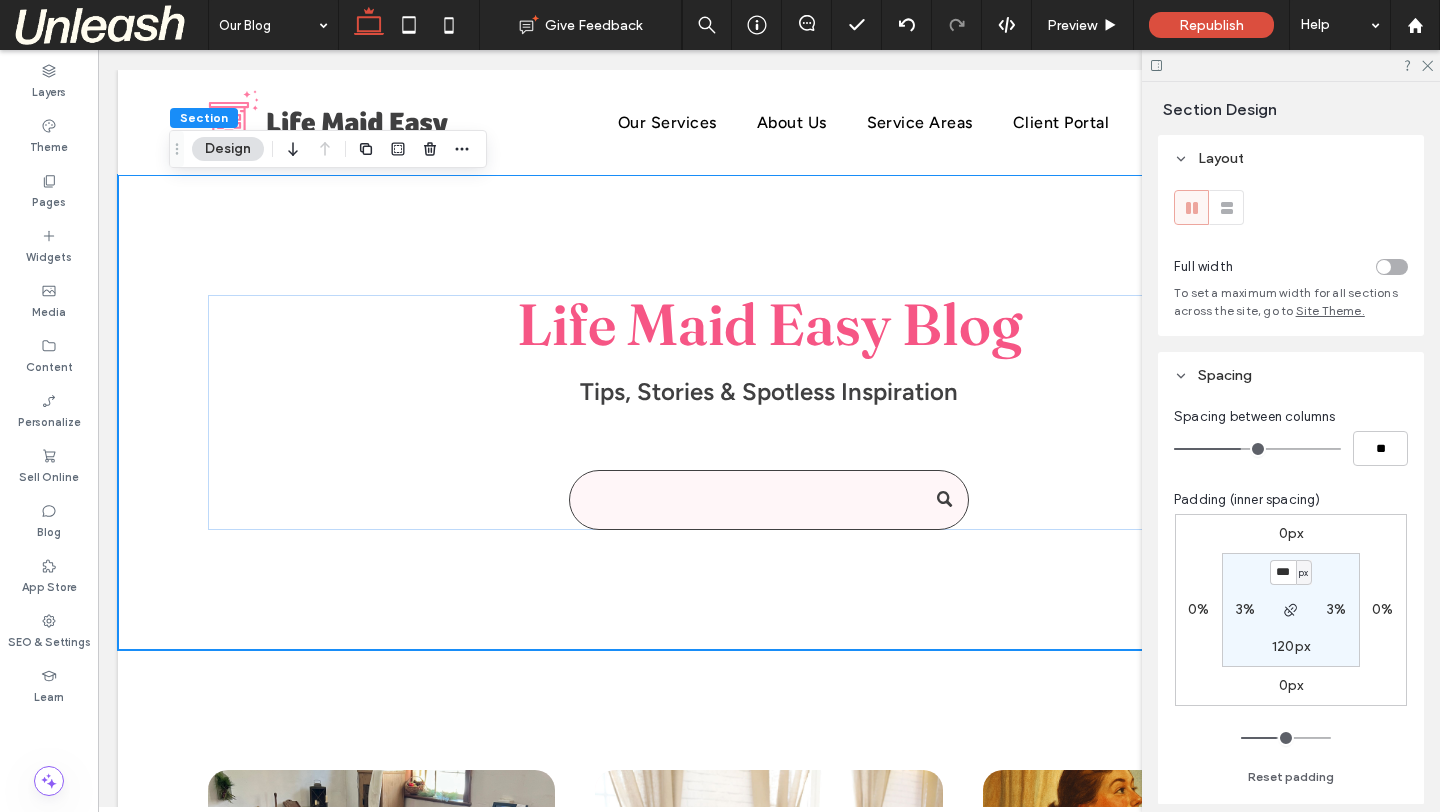 click on "120px" at bounding box center (1291, 646) 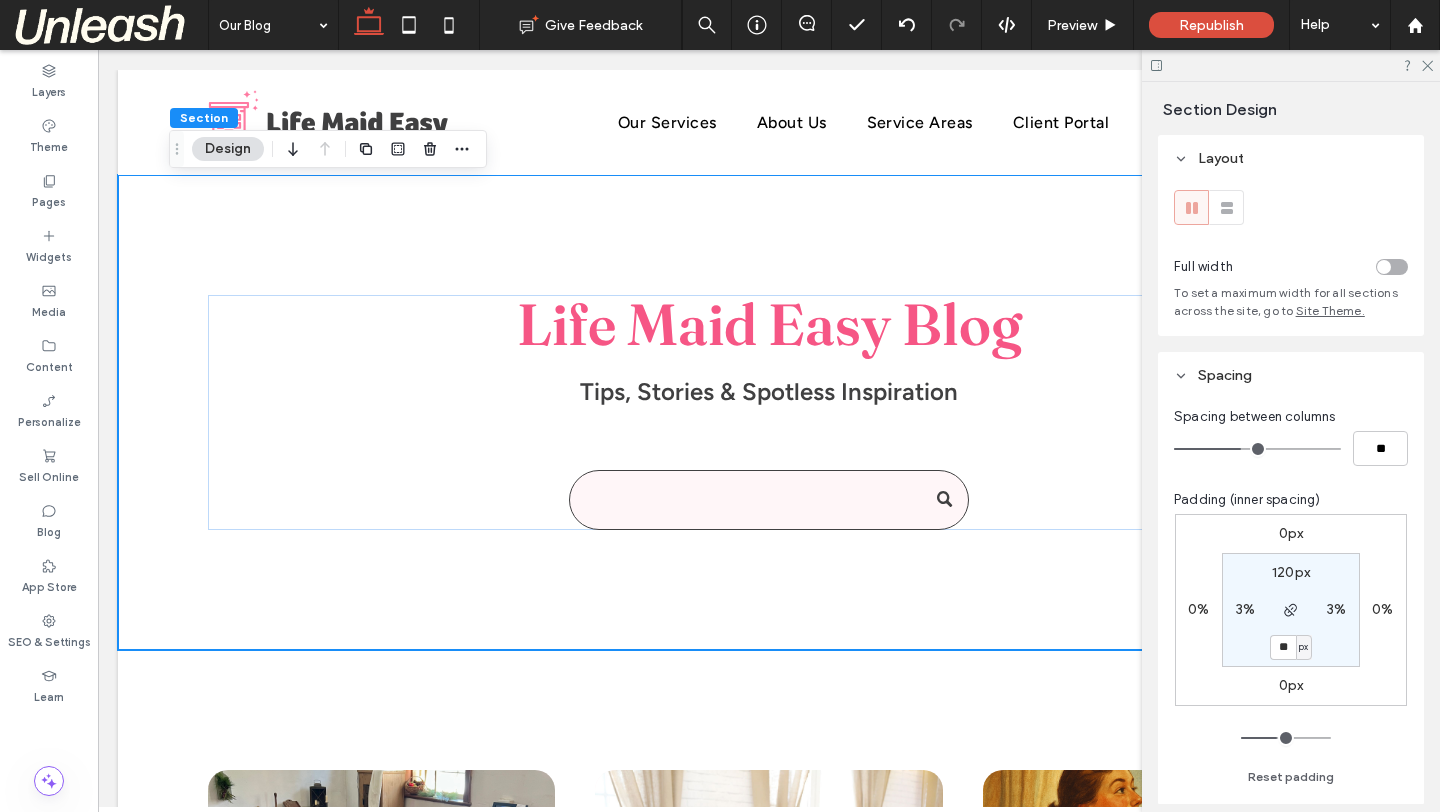 type on "**" 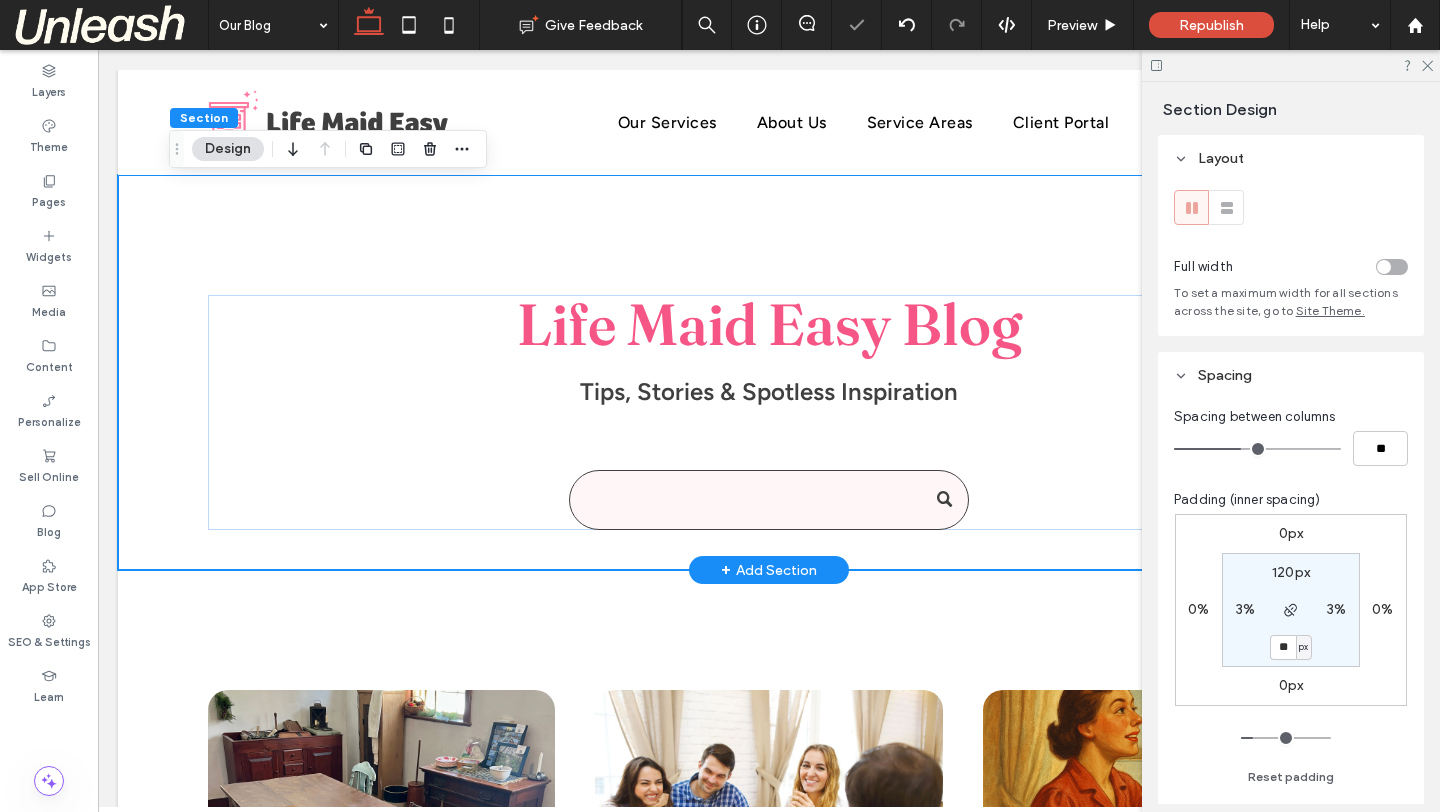 click on "Life Maid Easy Blog
Tips, Stories & Spotless Inspiration" at bounding box center [769, 372] 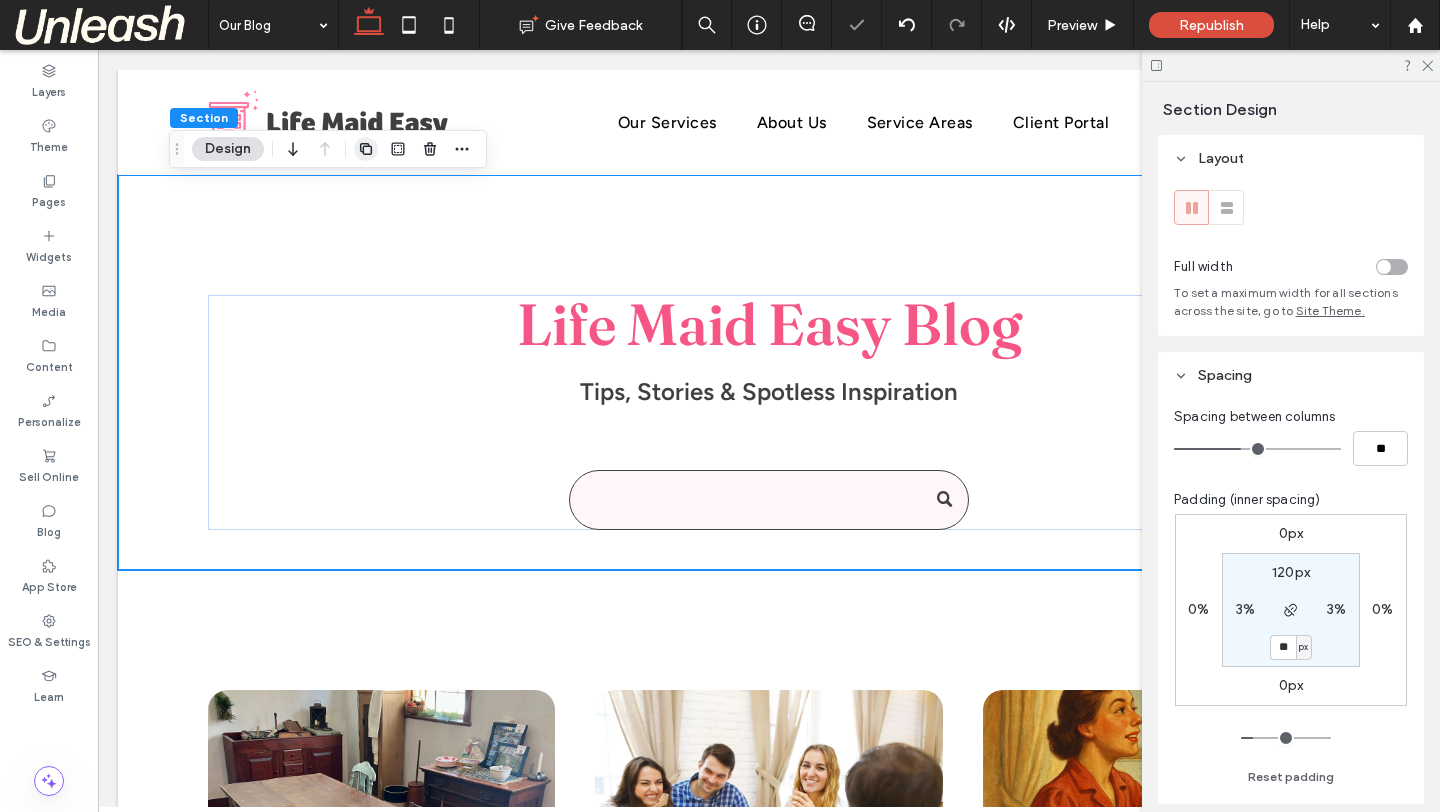 click 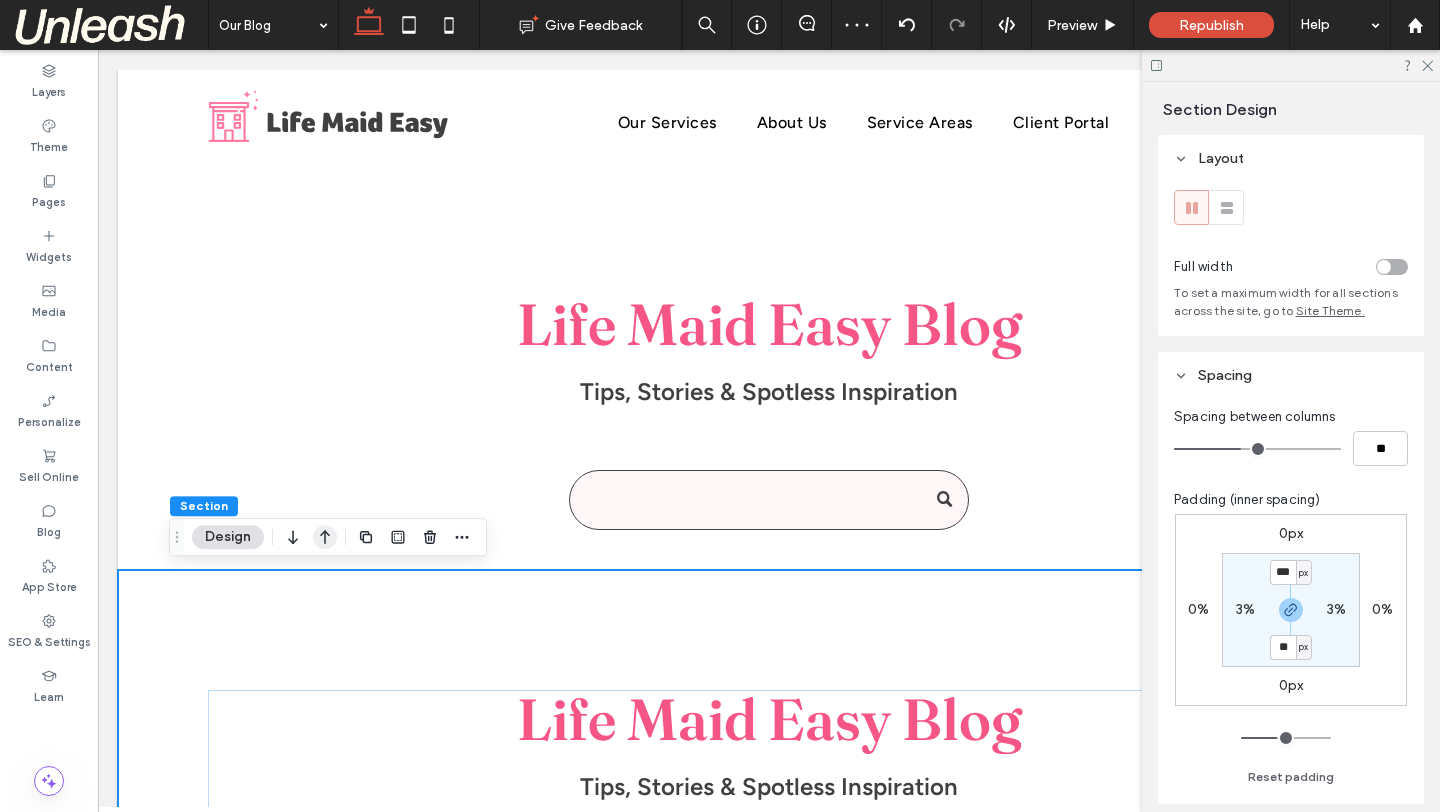 click 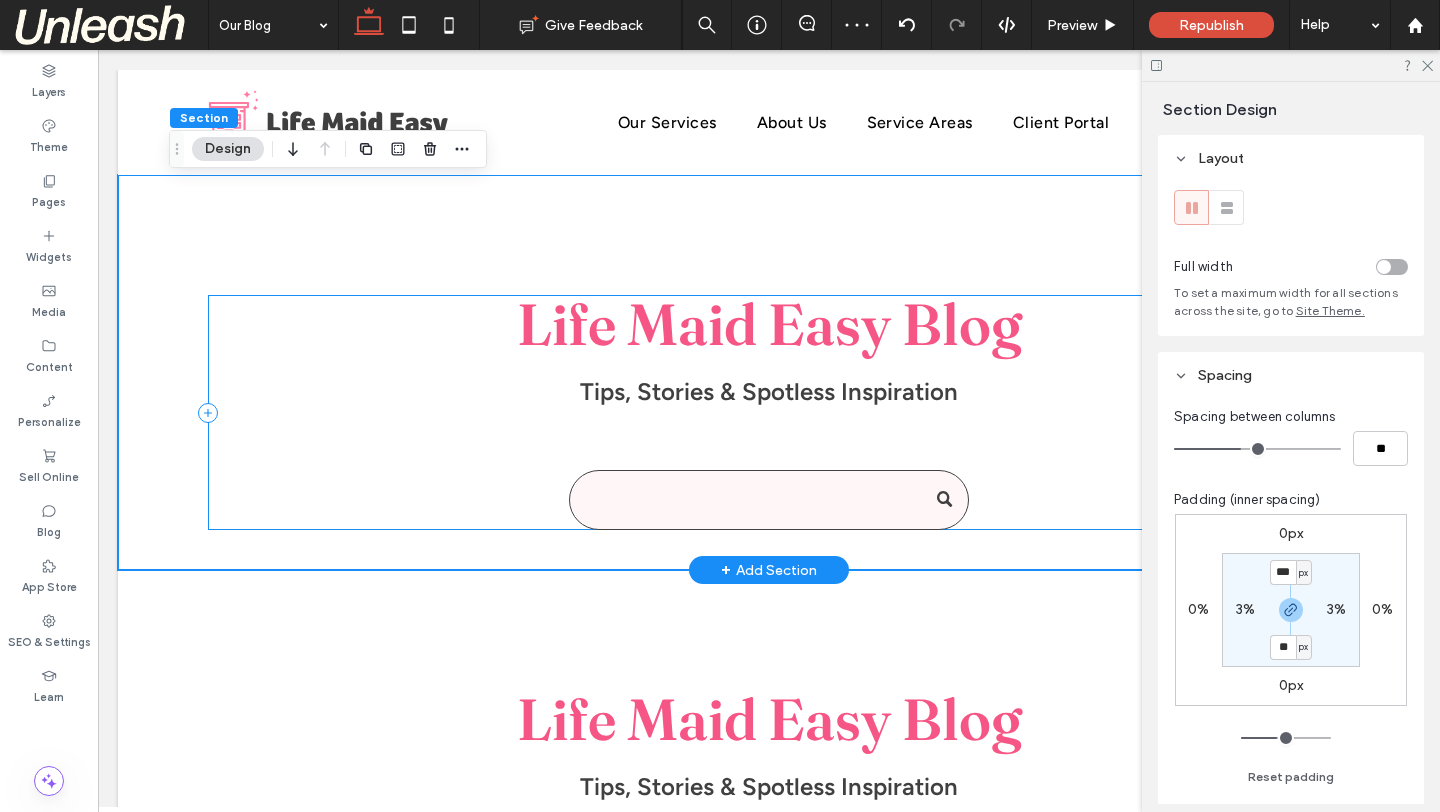click on "Life Maid Easy Blog
Tips, Stories & Spotless Inspiration" at bounding box center [769, 412] 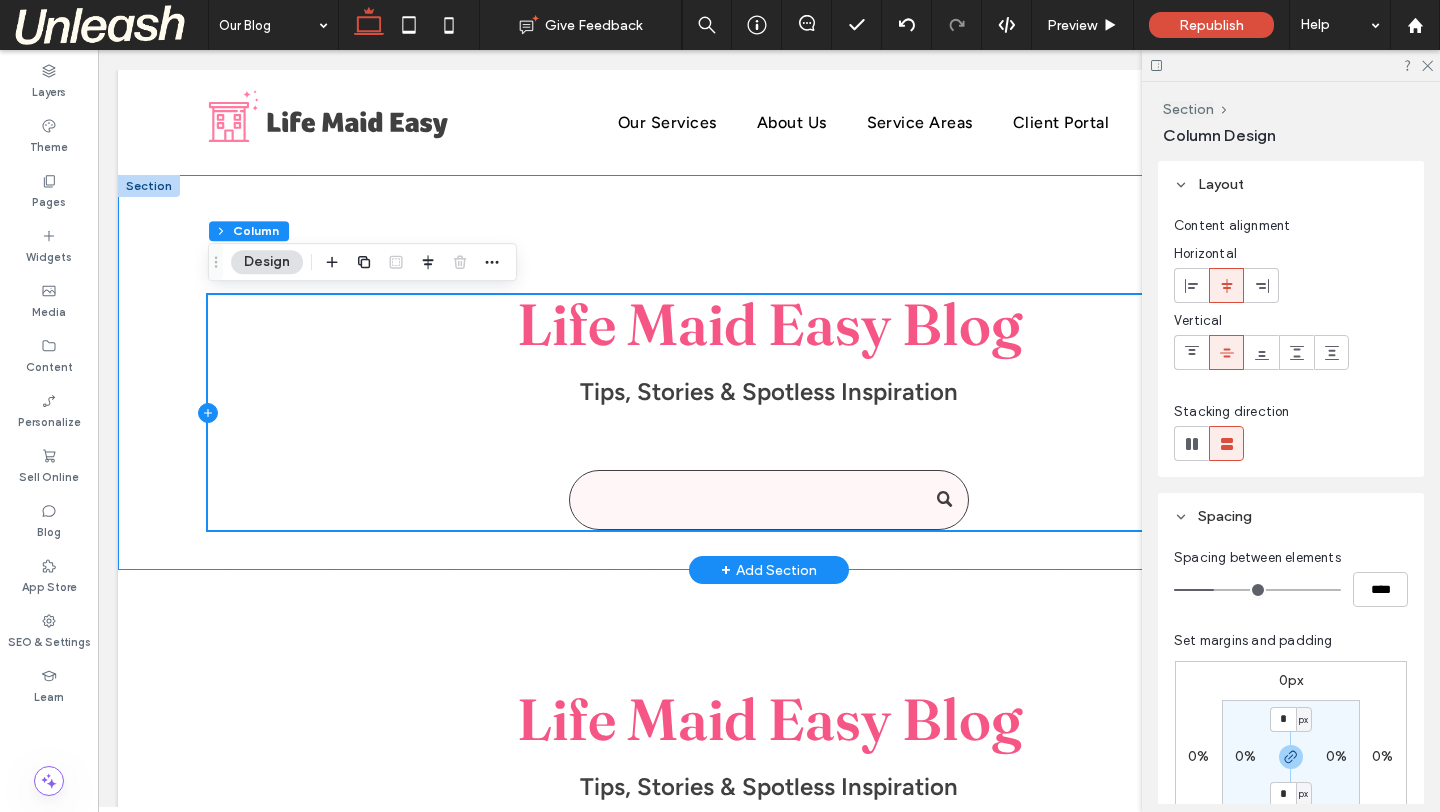 click 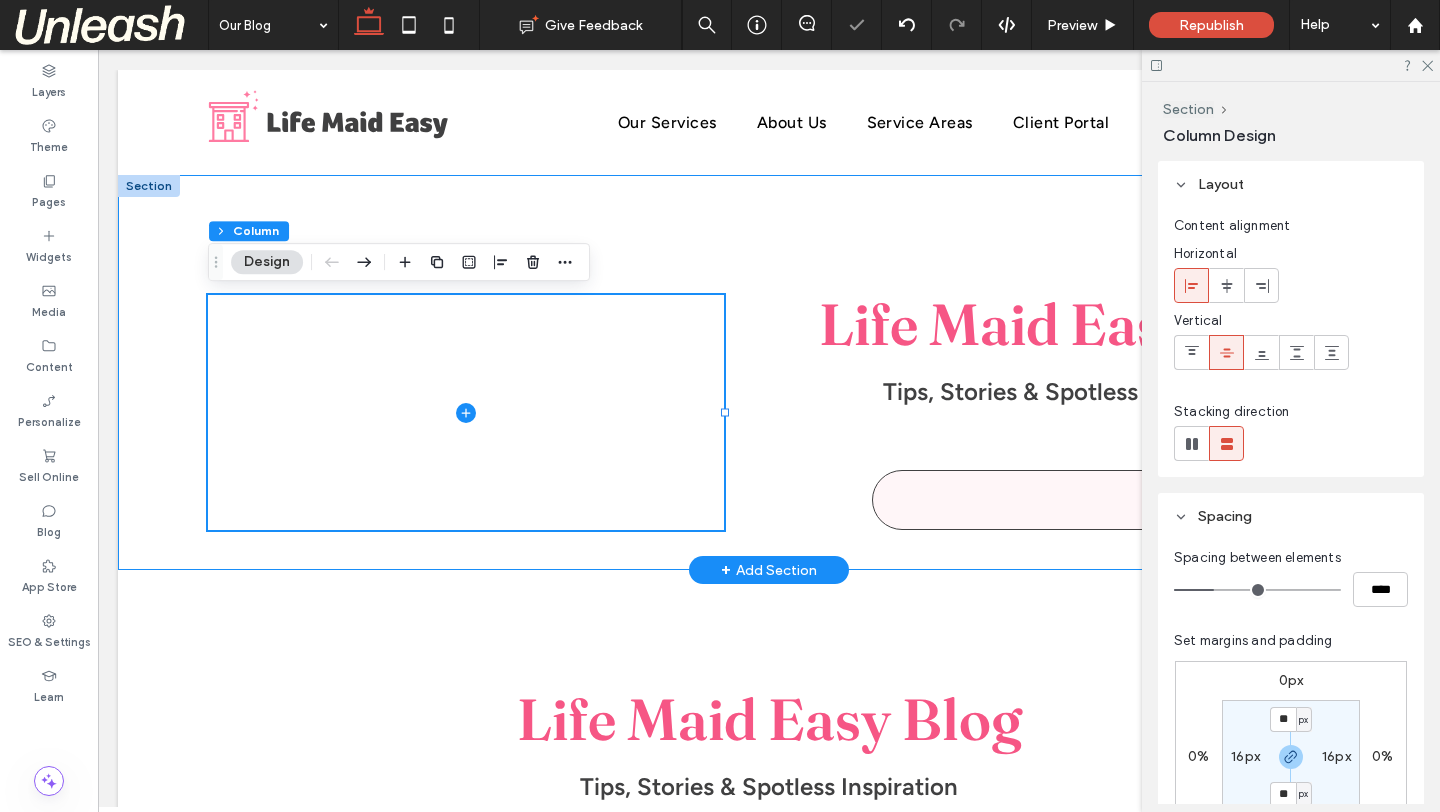 click on "Life Maid Easy Blog
Tips, Stories & Spotless Inspiration" at bounding box center (769, 372) 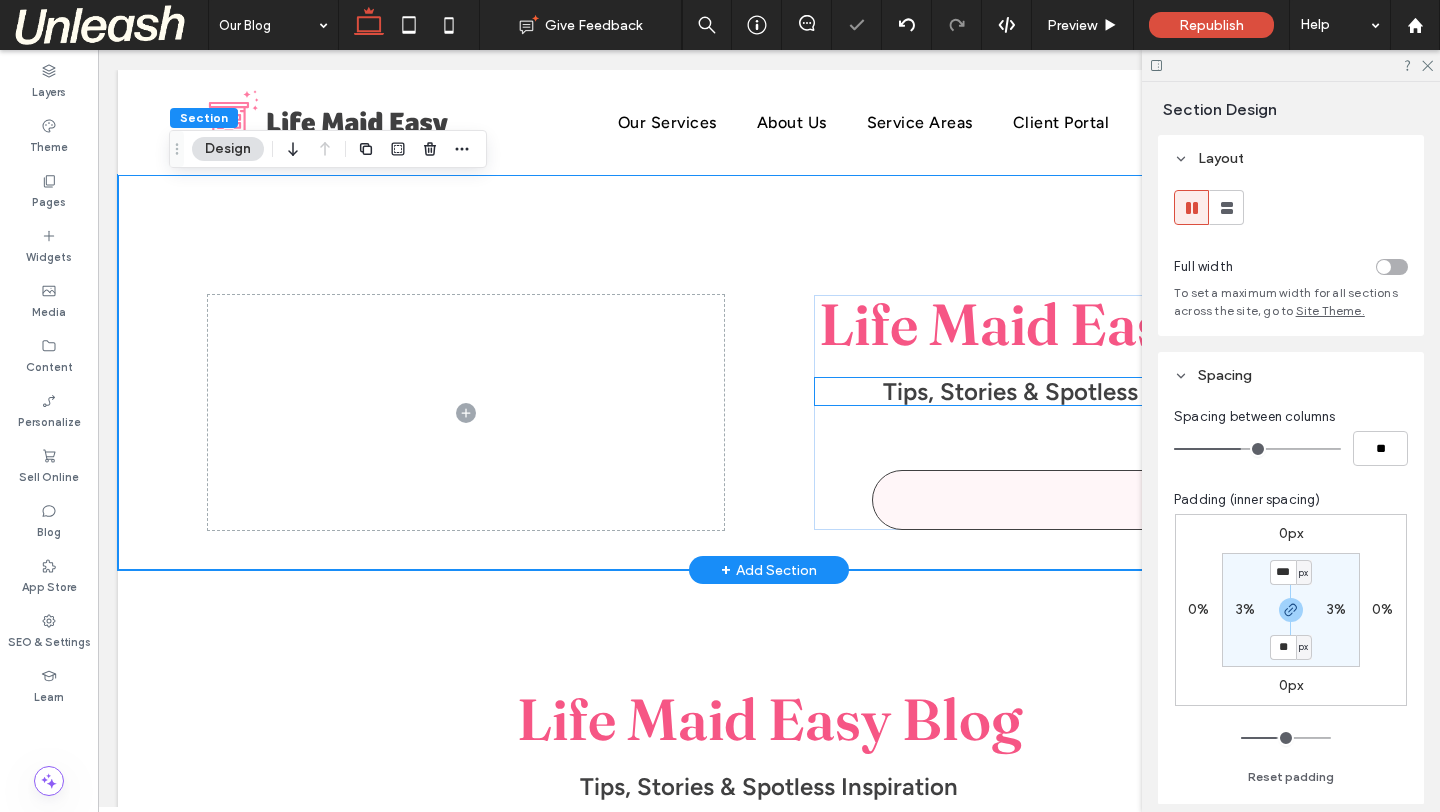 click on "Tips, Stories & Spotless Inspiration" at bounding box center [1072, 391] 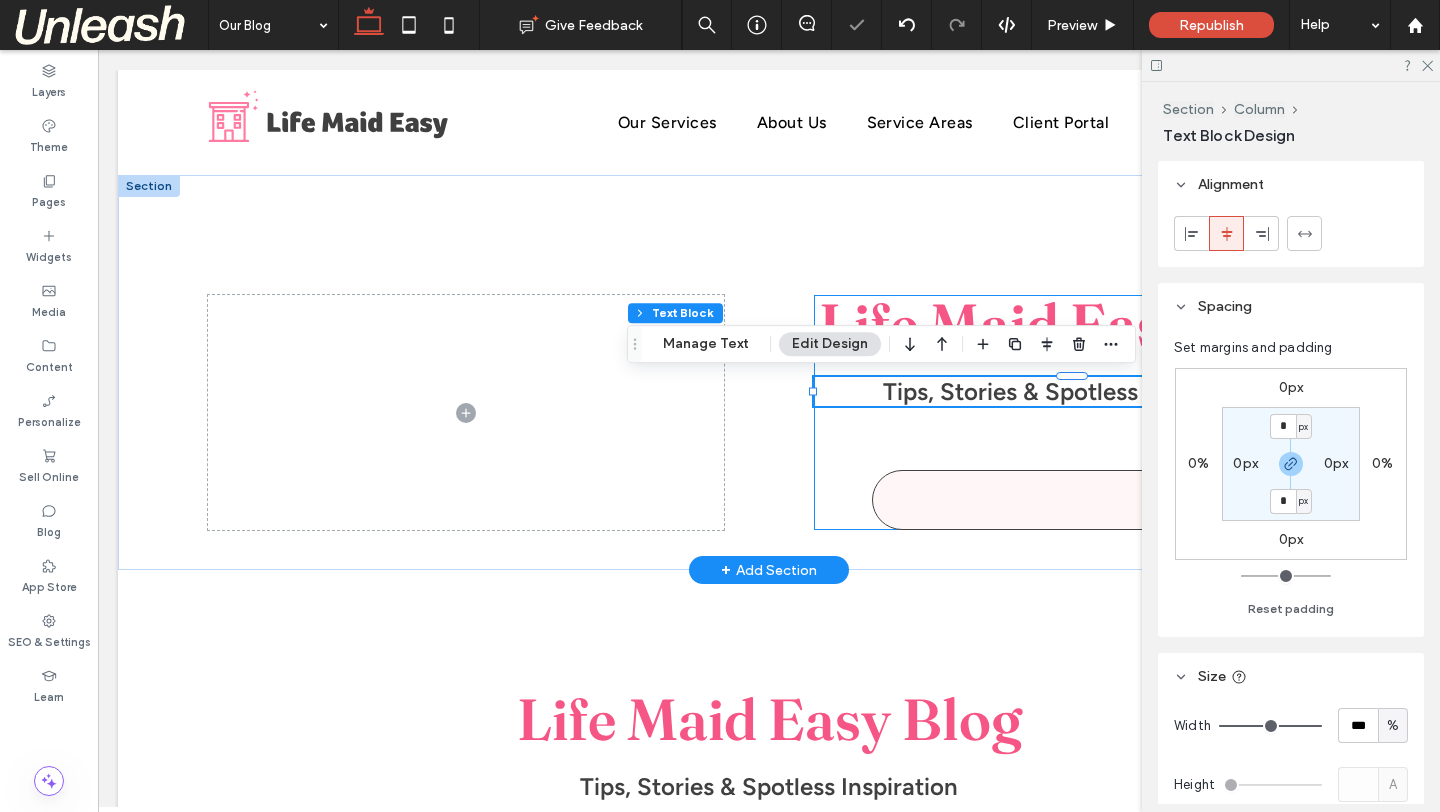 click on "Life Maid Easy Blog
Tips, Stories & Spotless Inspiration" at bounding box center [1072, 412] 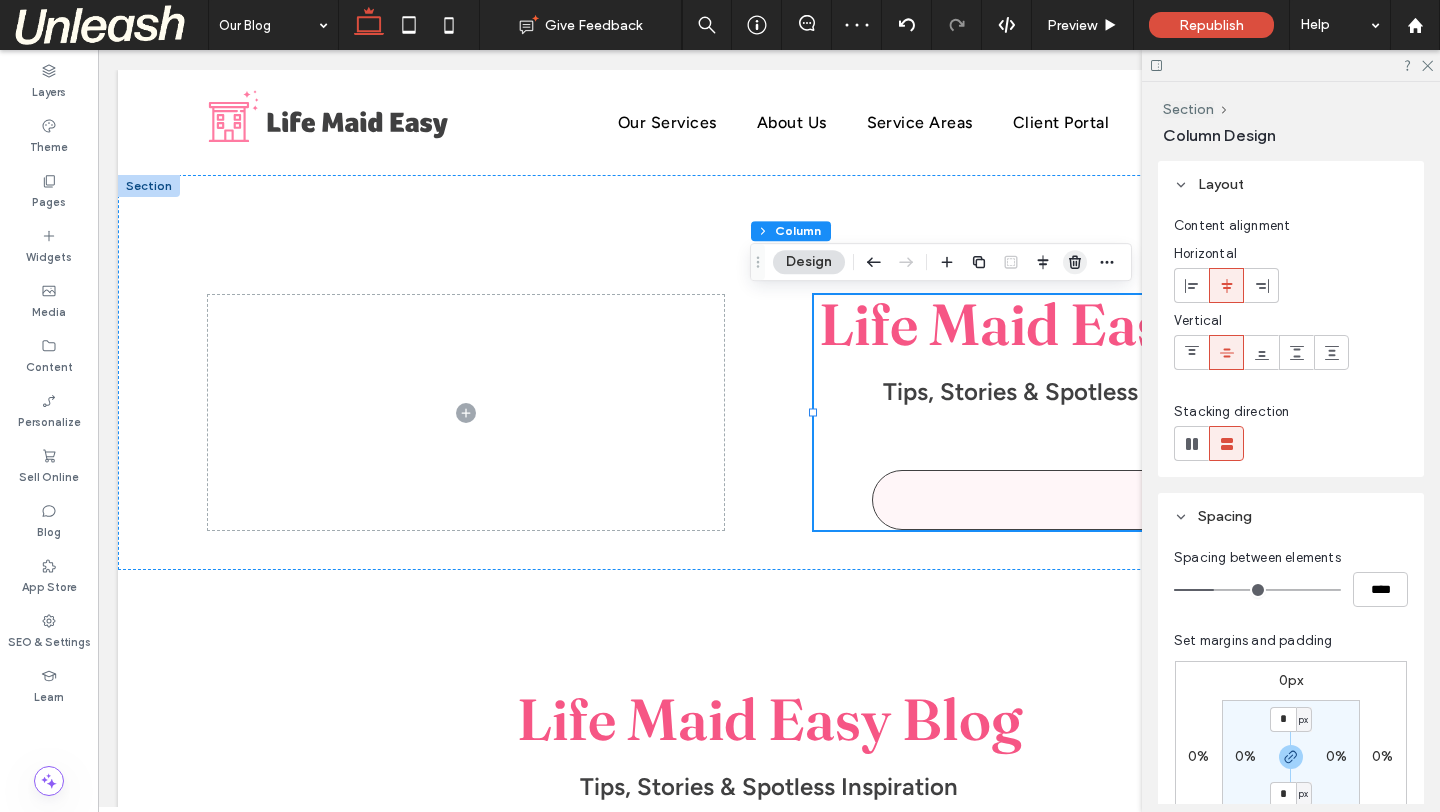 click at bounding box center [1075, 262] 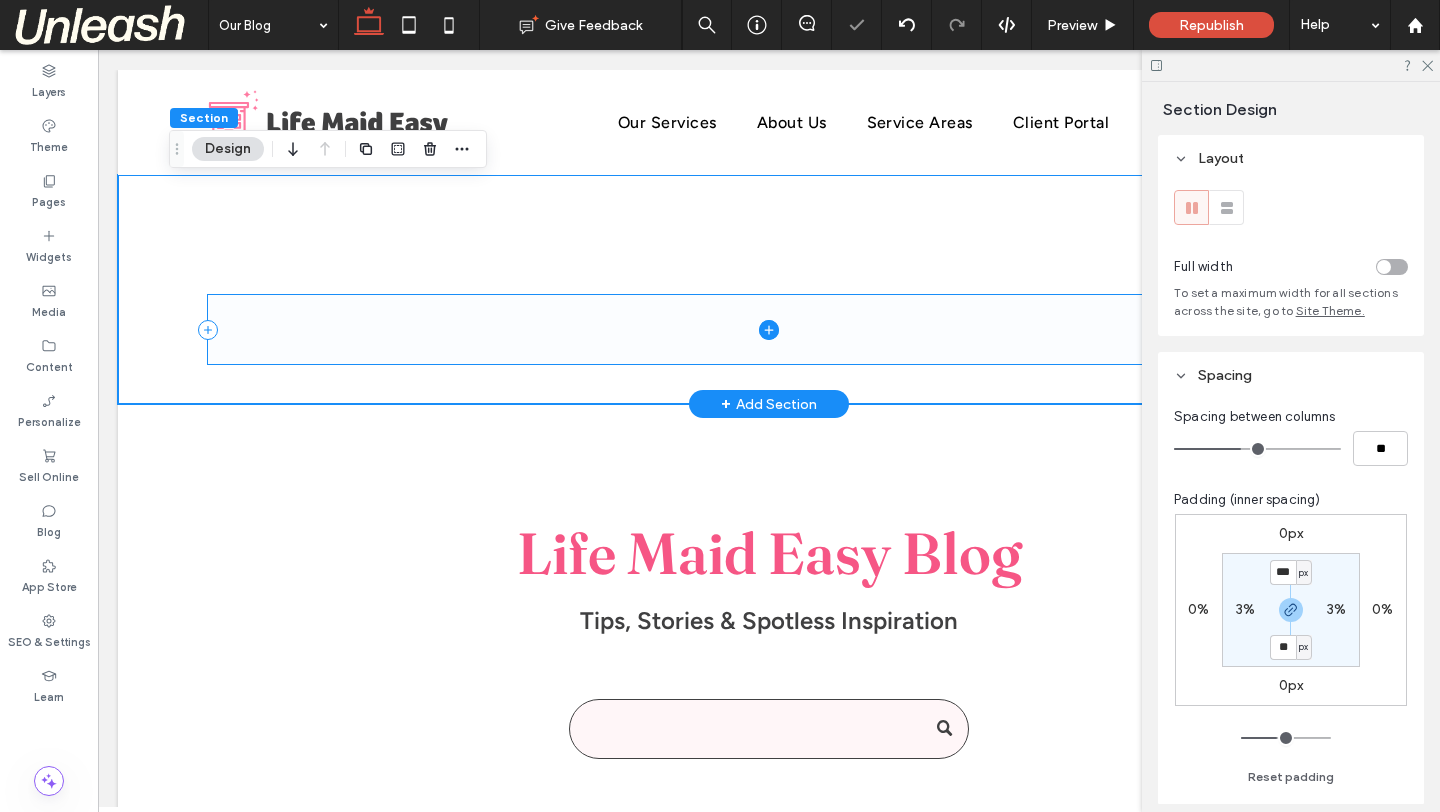 click at bounding box center [769, 329] 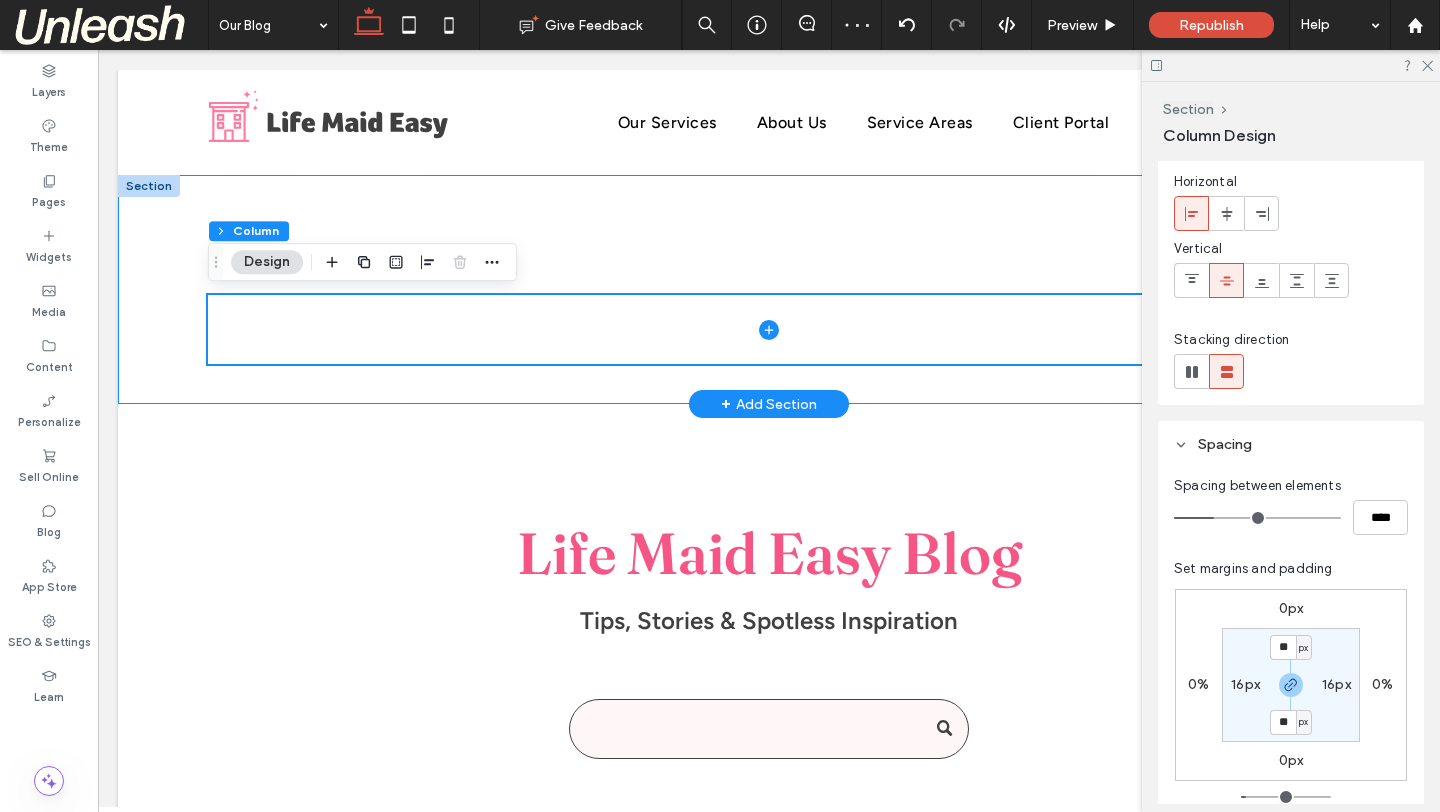 scroll, scrollTop: 149, scrollLeft: 0, axis: vertical 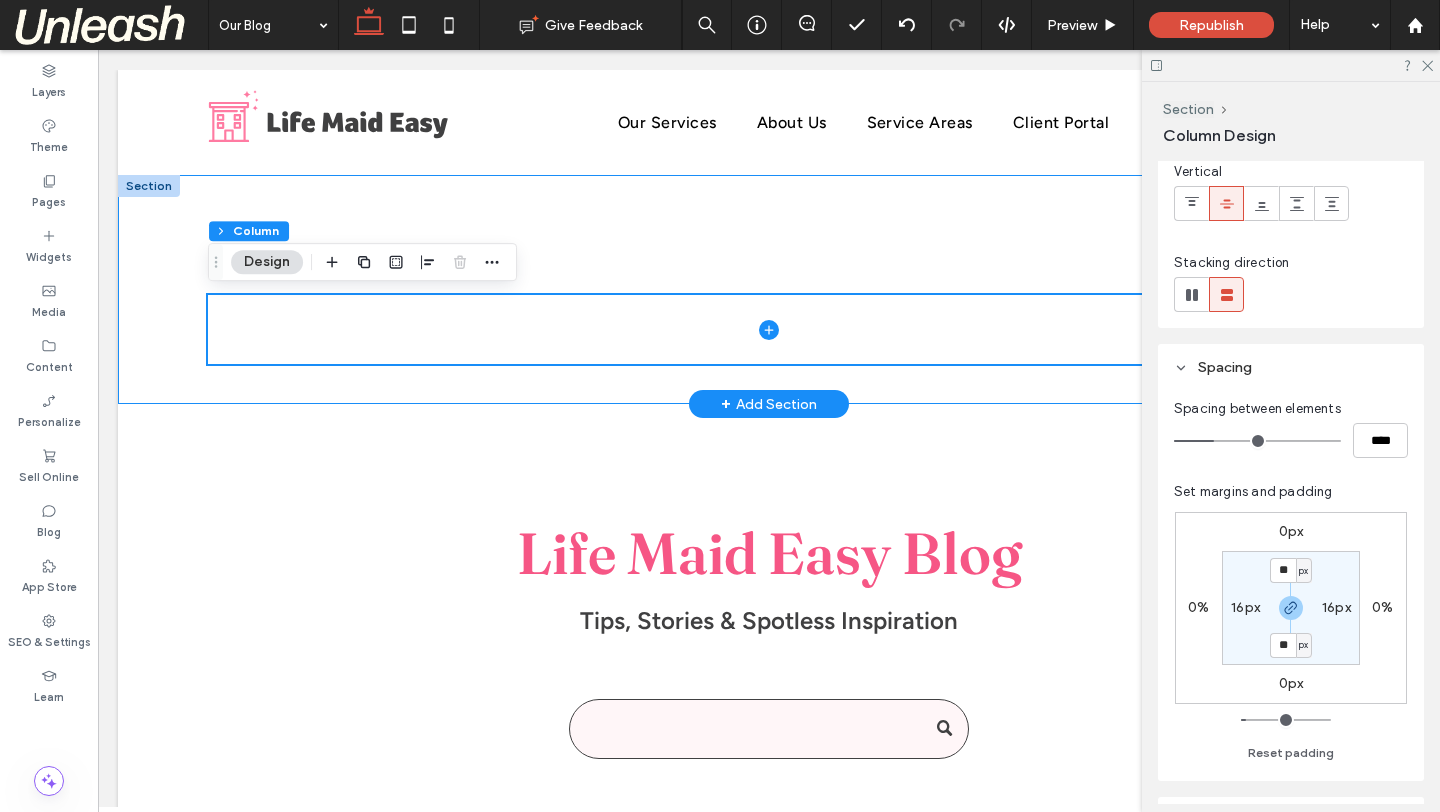 click at bounding box center [769, 289] 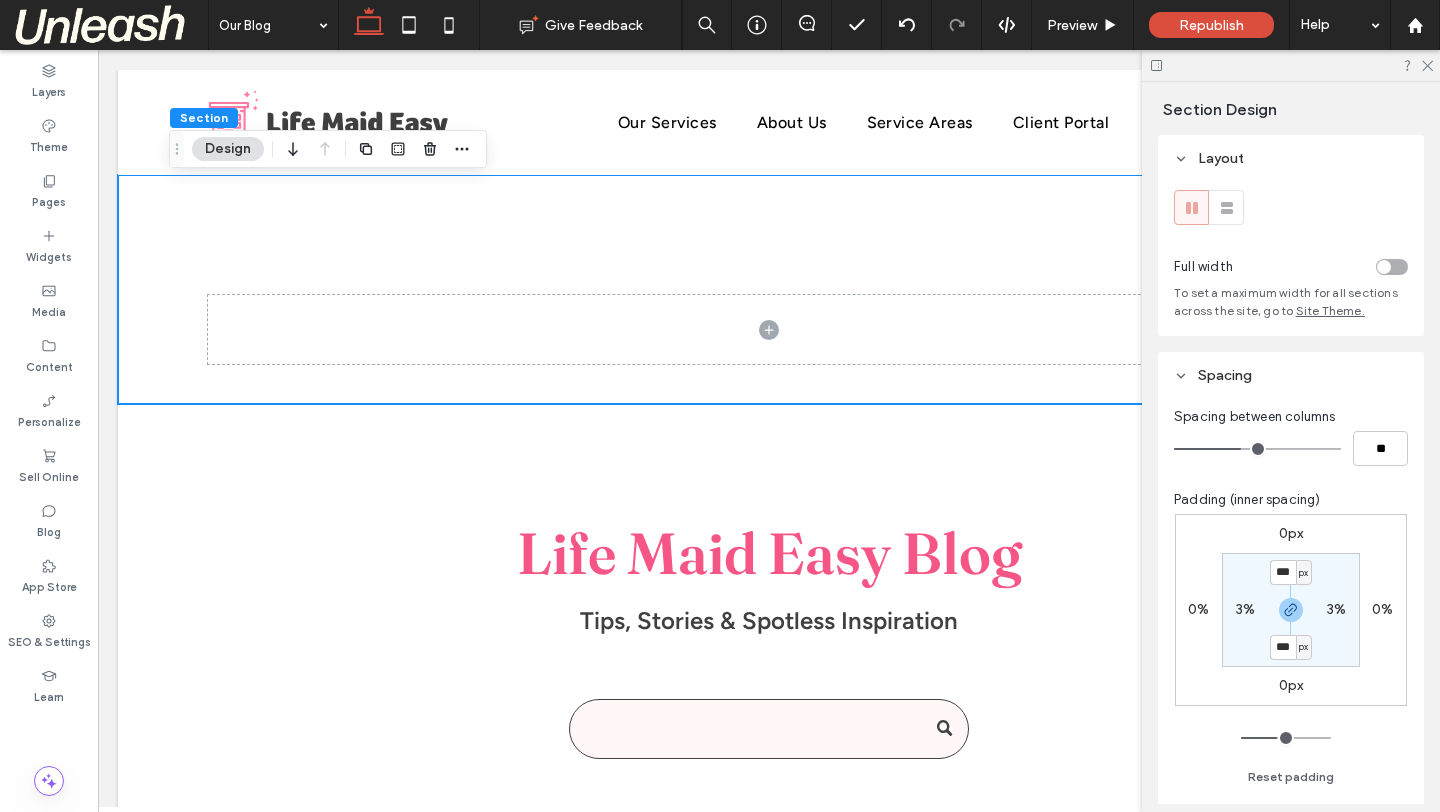 type on "***" 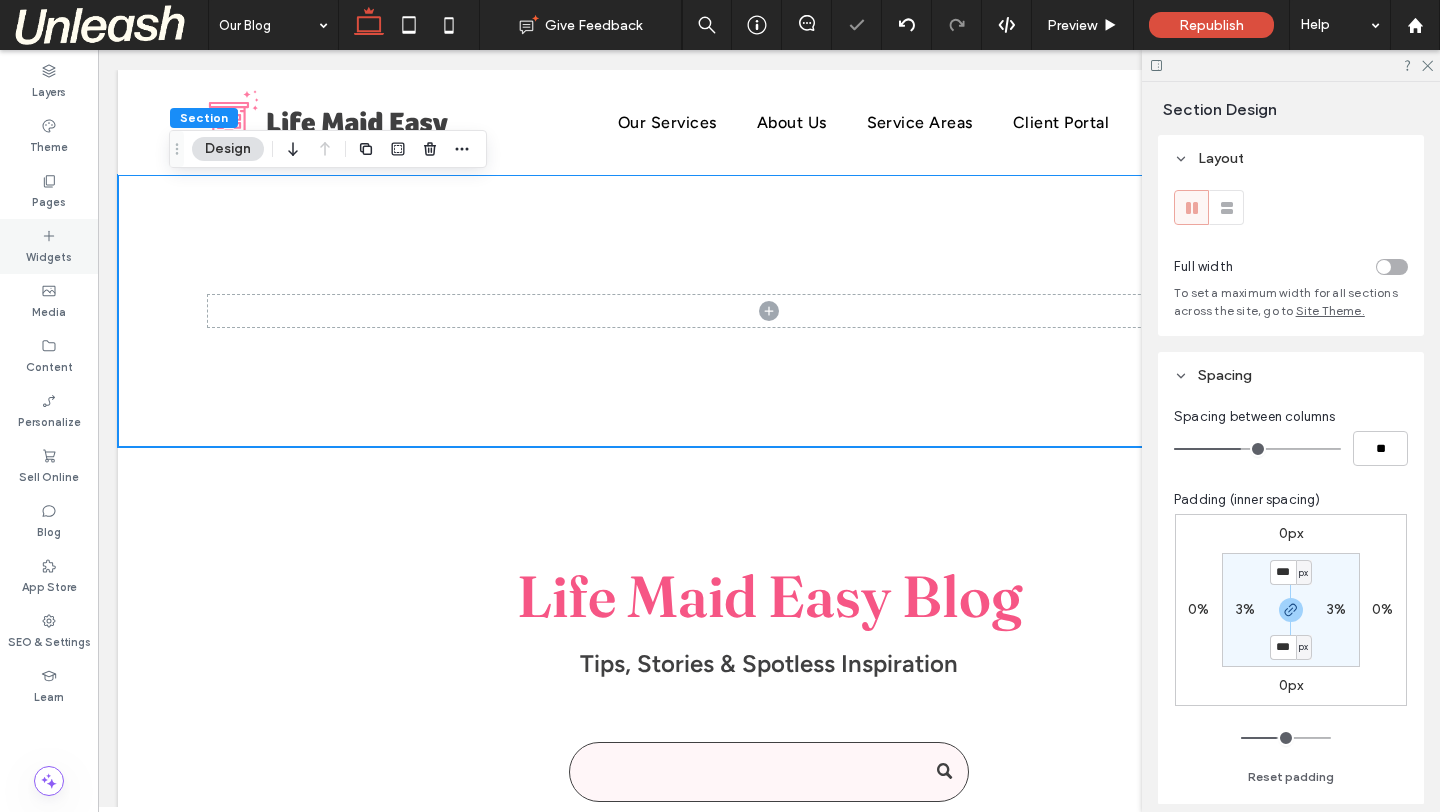 click 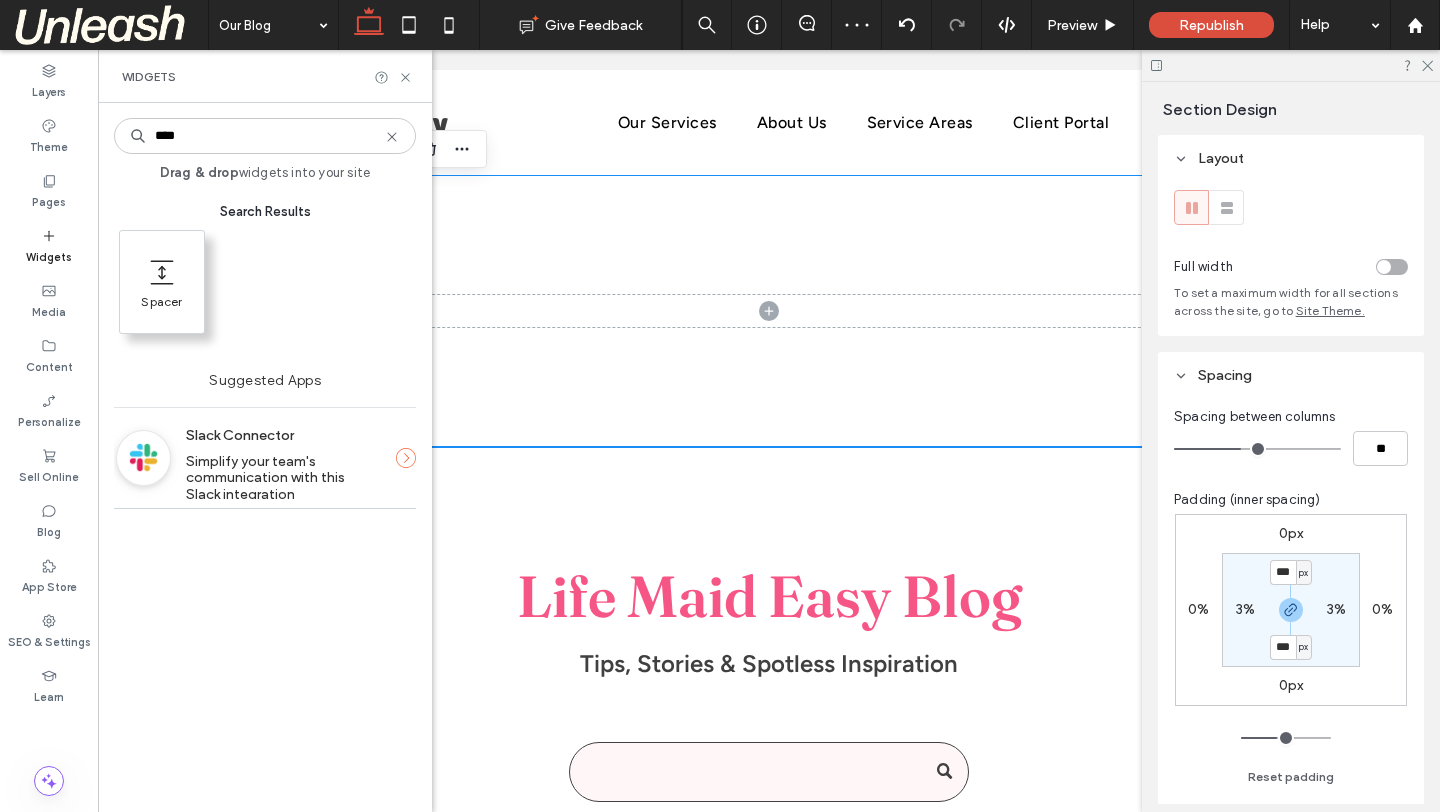 type on "****" 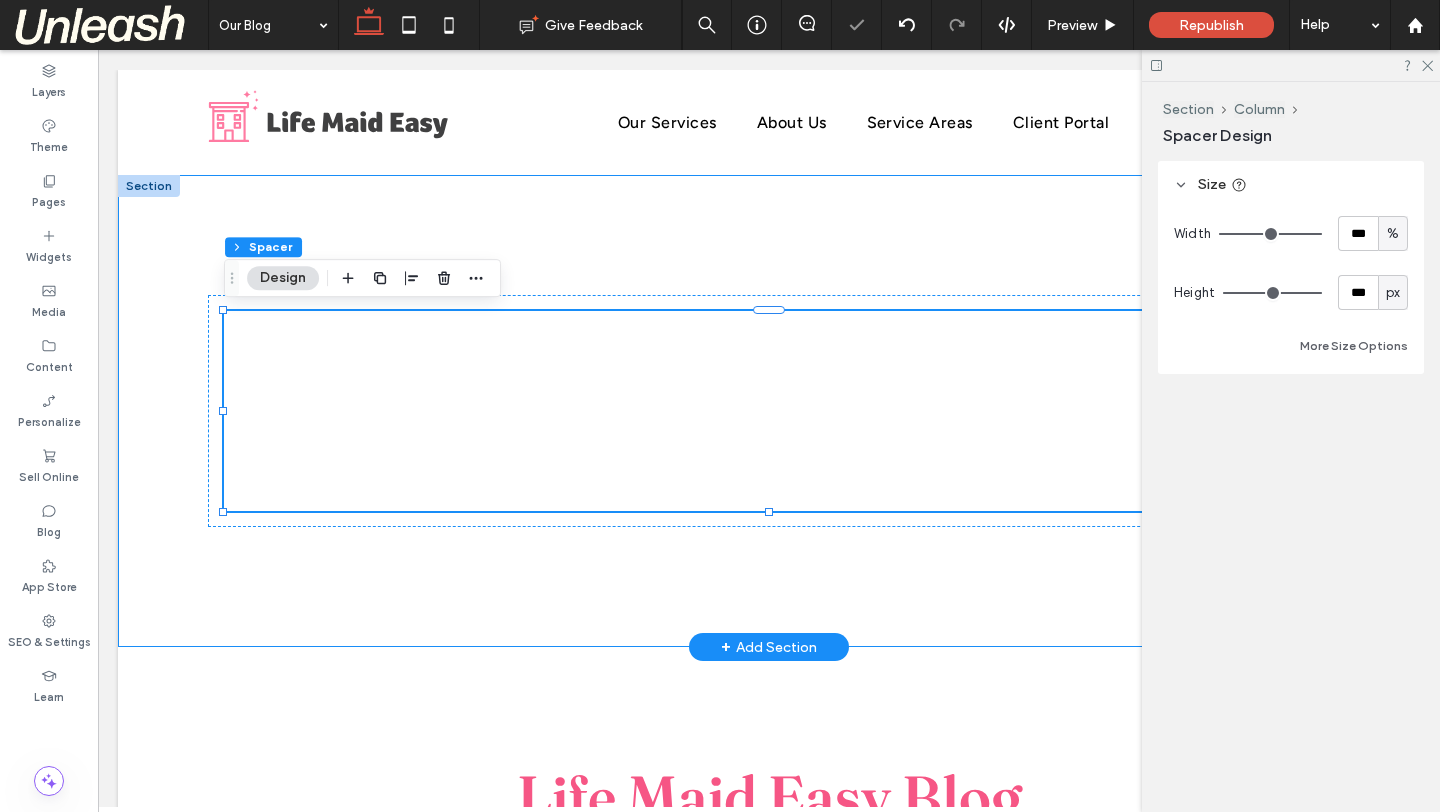 click at bounding box center (769, 411) 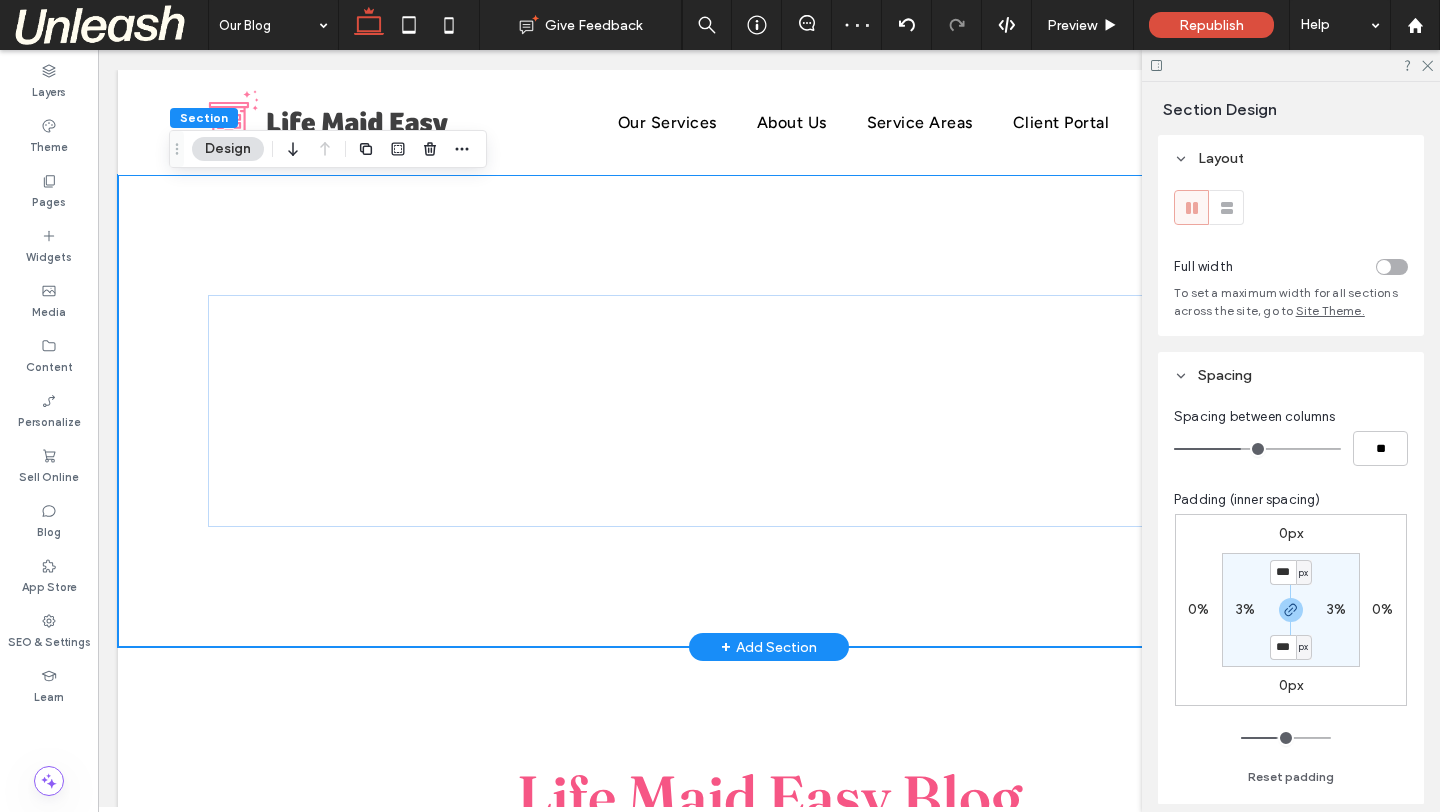 click at bounding box center (769, 411) 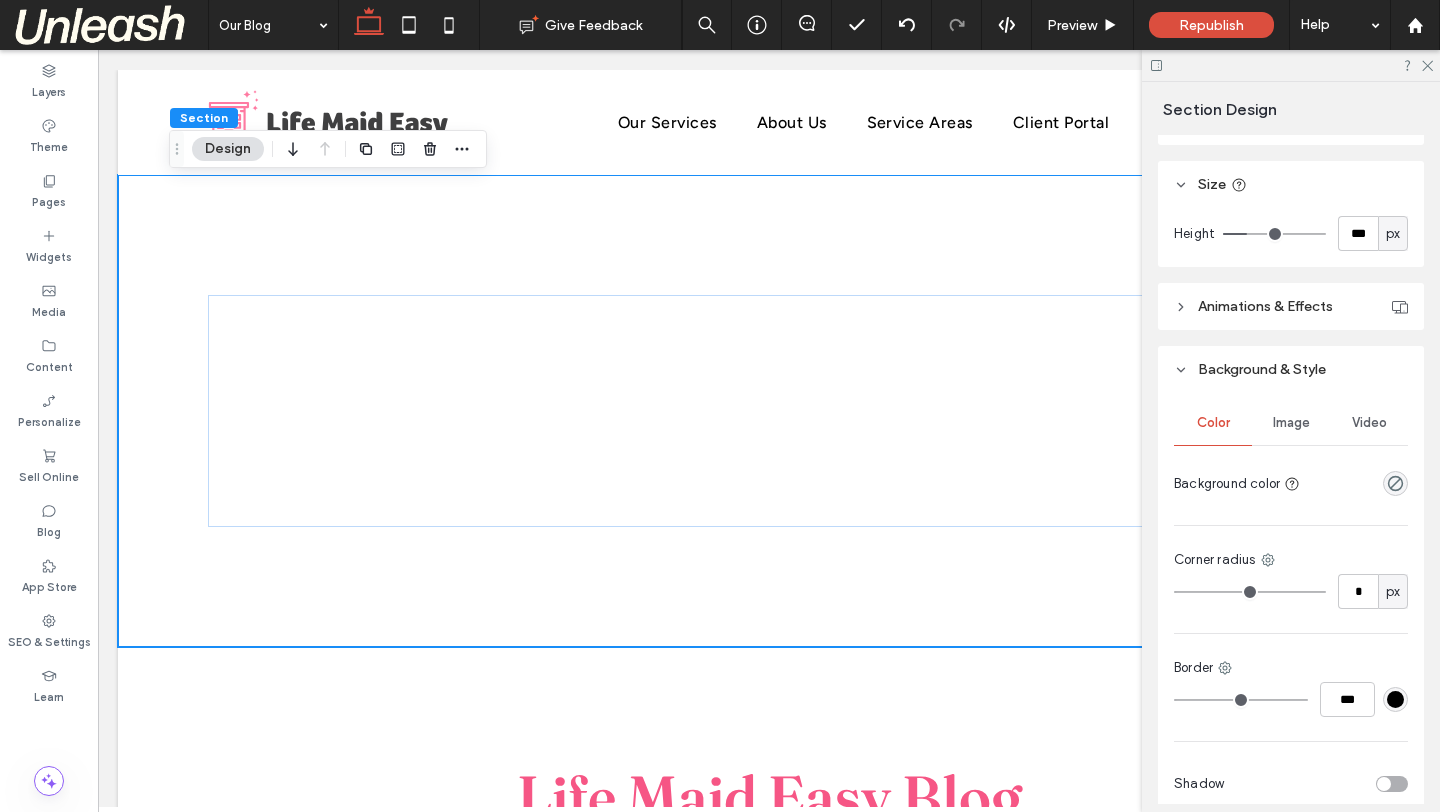 scroll, scrollTop: 665, scrollLeft: 0, axis: vertical 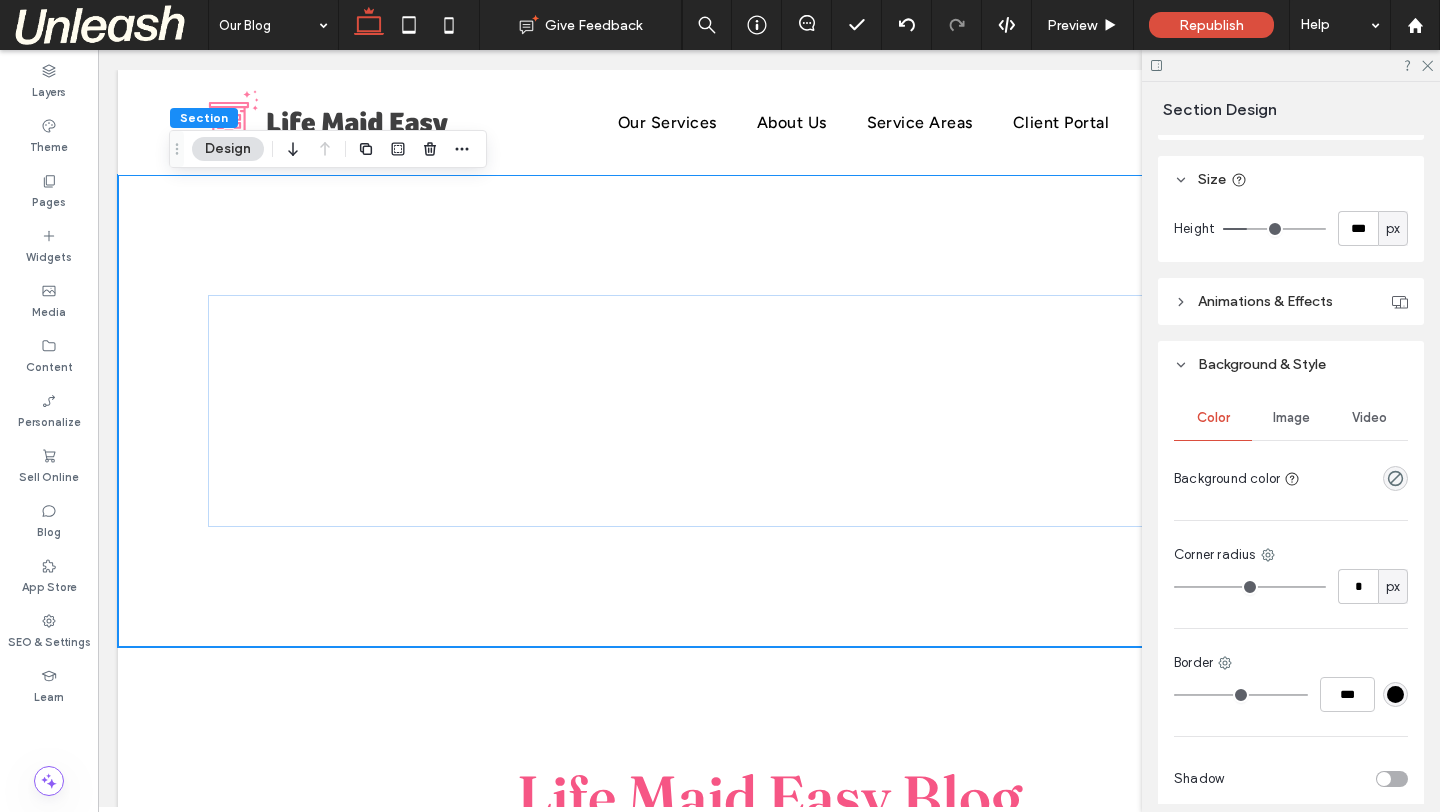 click on "Image" at bounding box center (1291, 418) 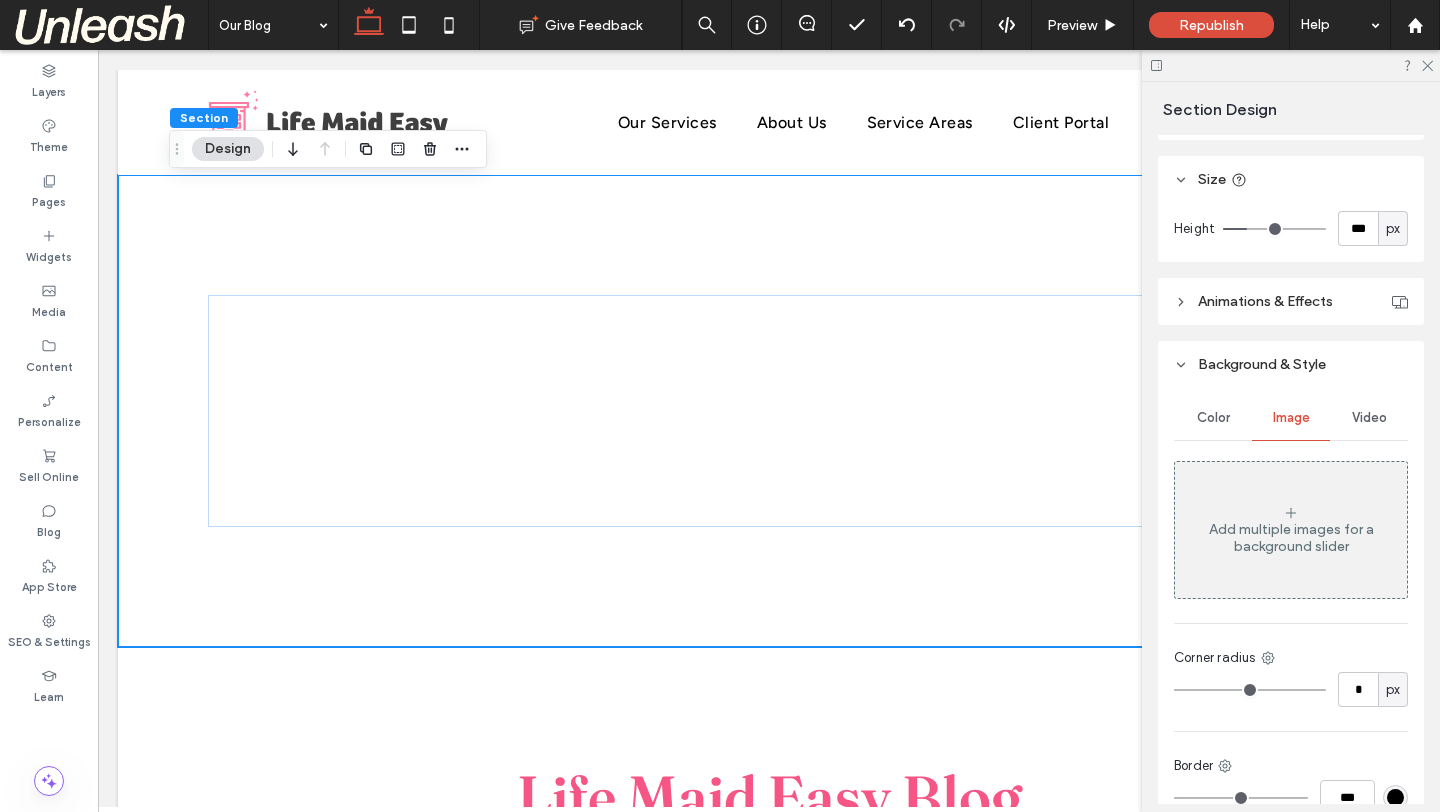 click on "Add multiple images for a background slider" at bounding box center (1291, 530) 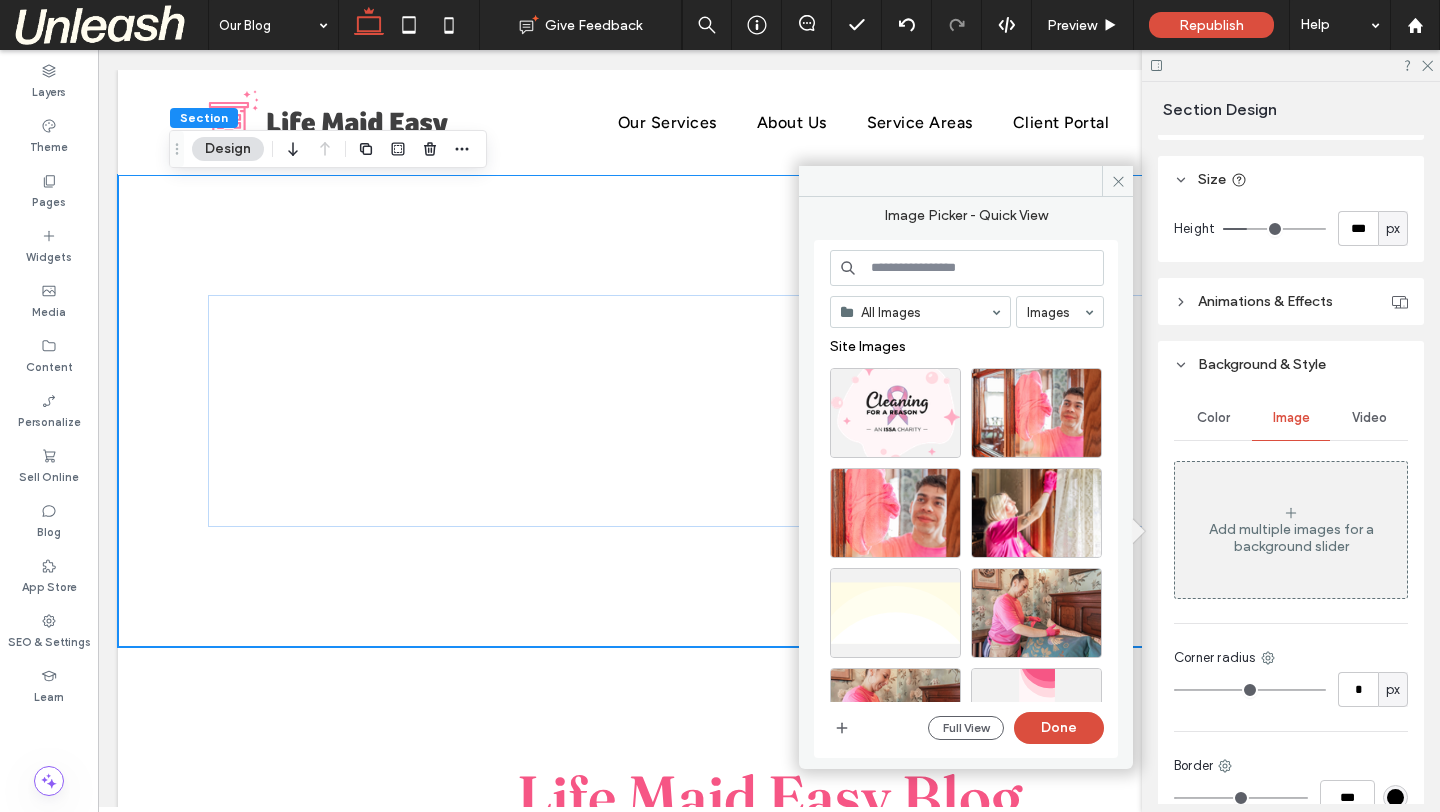 click on "Full View Done" at bounding box center (967, 728) 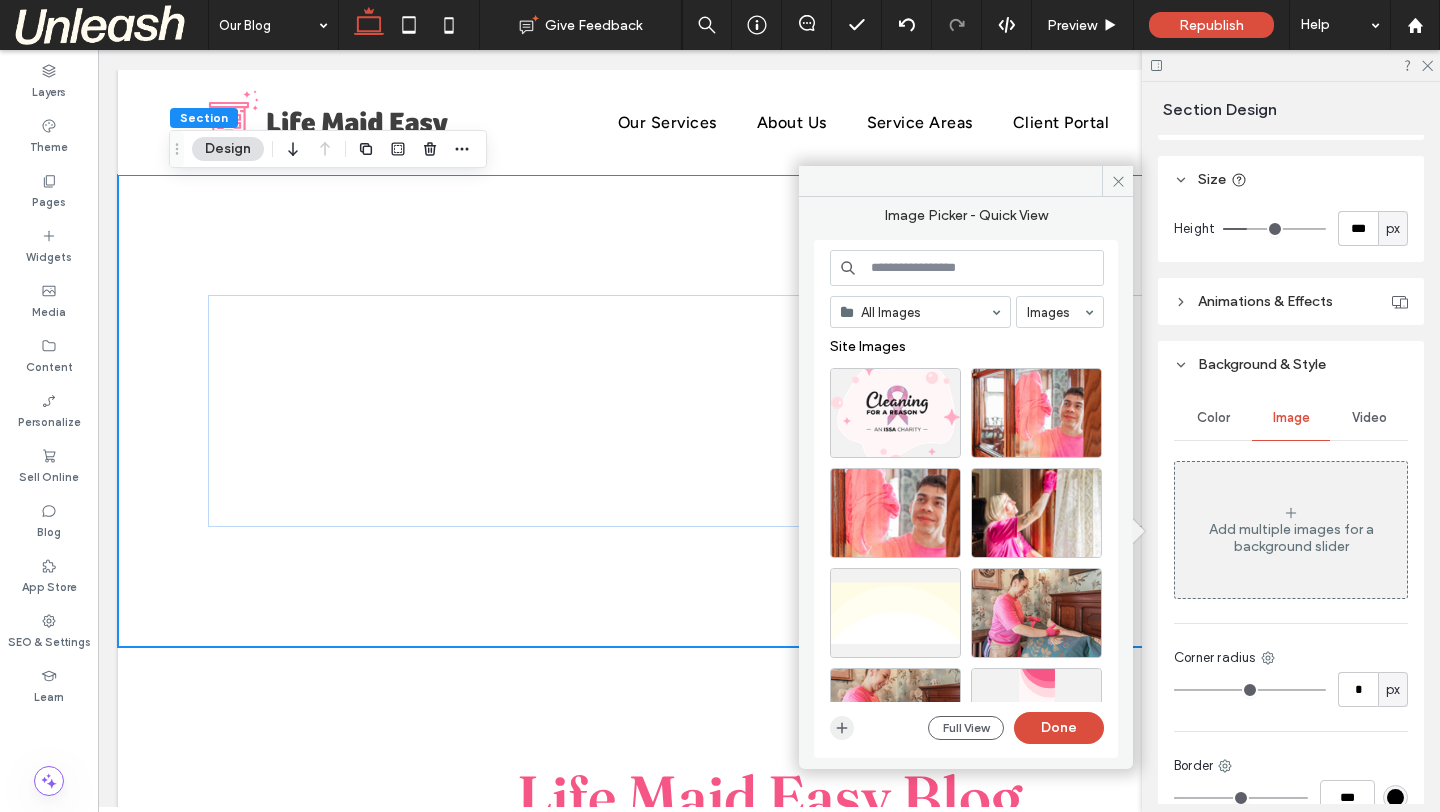 click 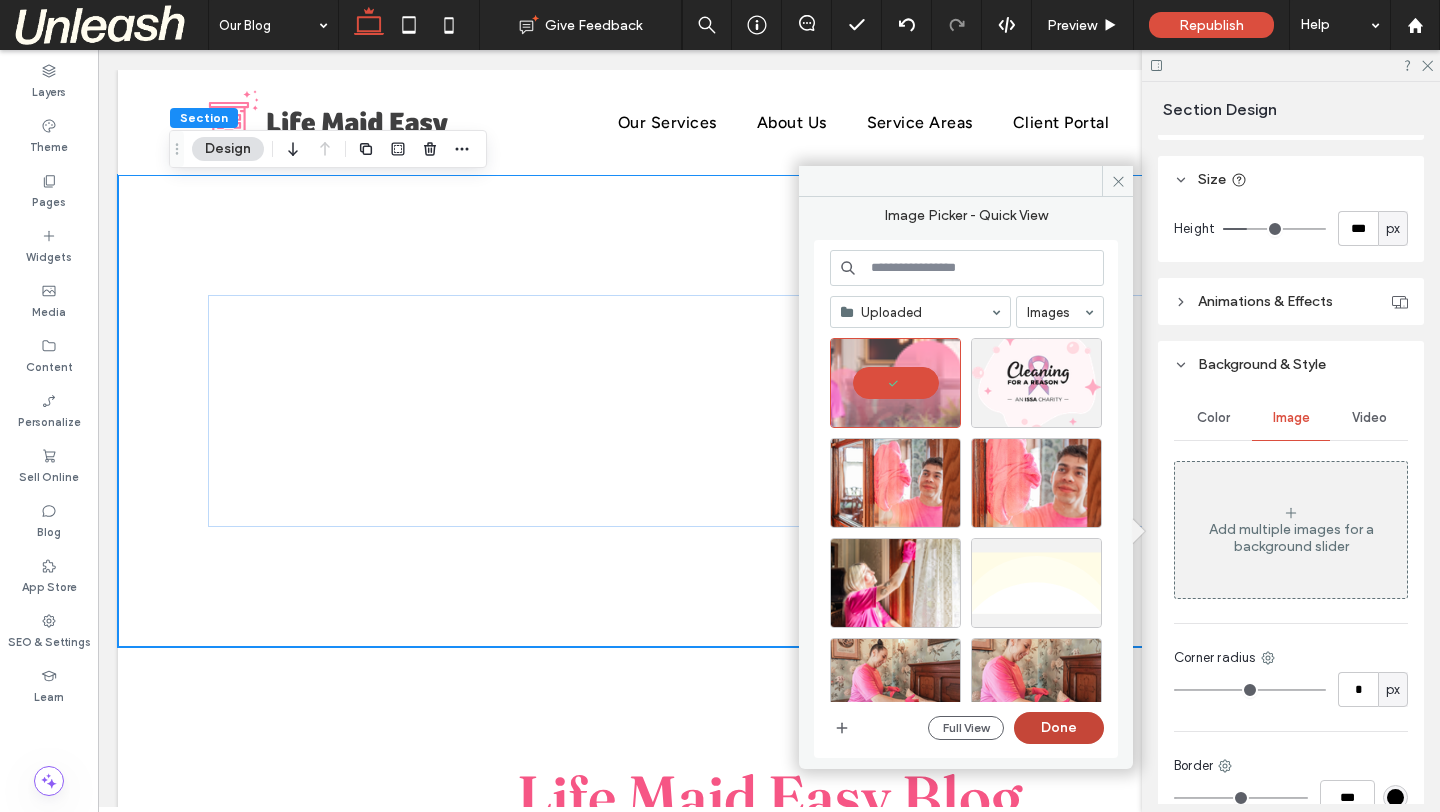 click on "Done" at bounding box center (1059, 728) 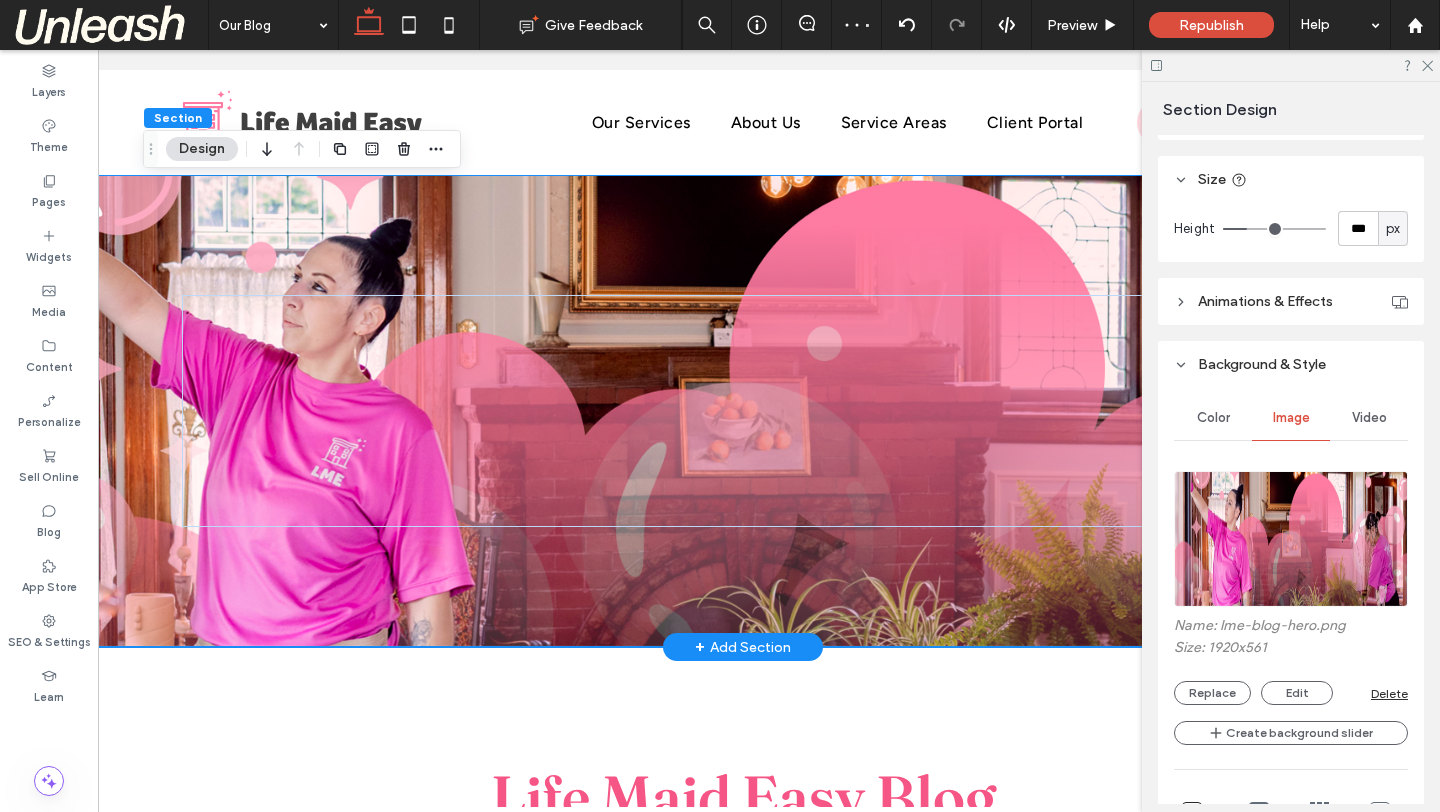 scroll, scrollTop: 0, scrollLeft: 21, axis: horizontal 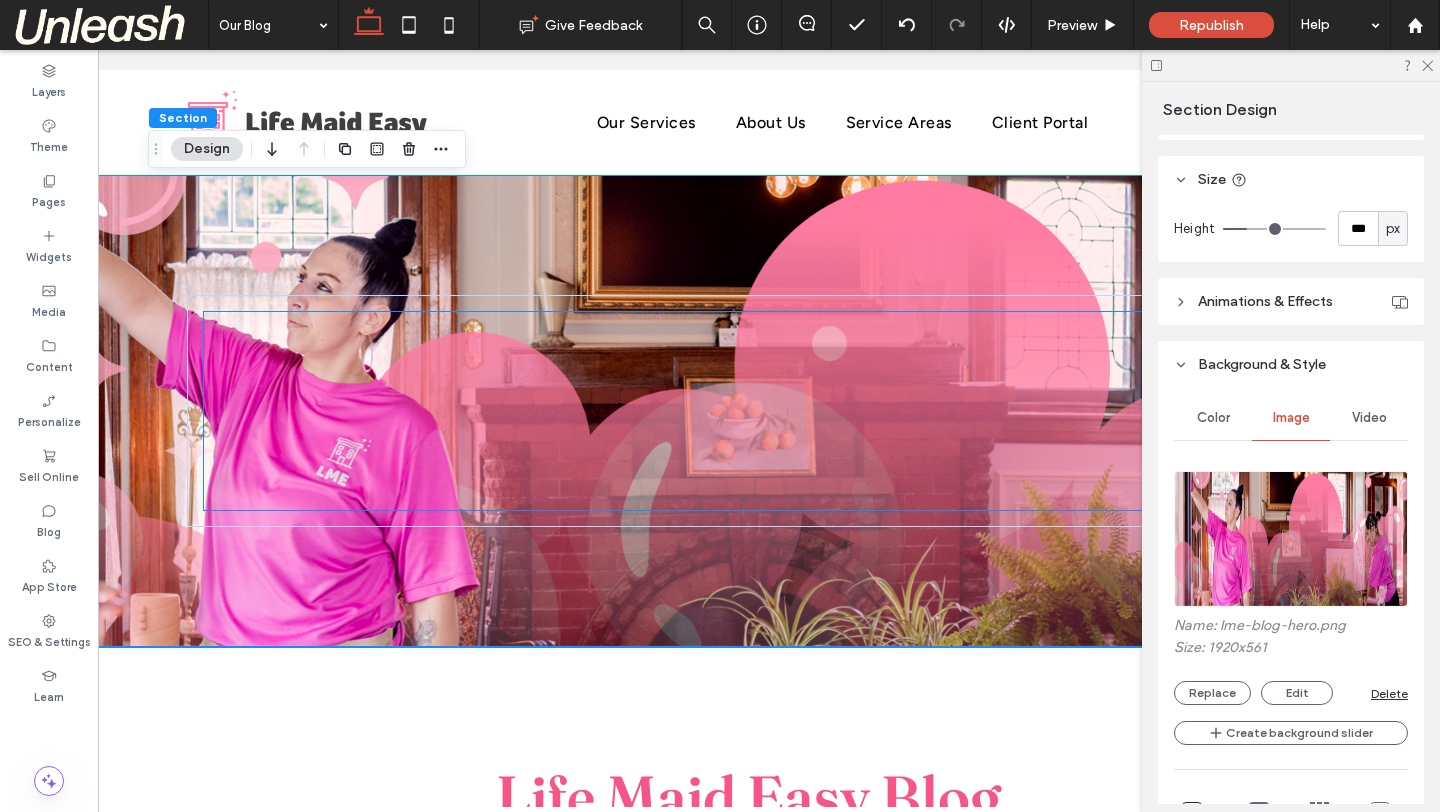 click at bounding box center (748, 411) 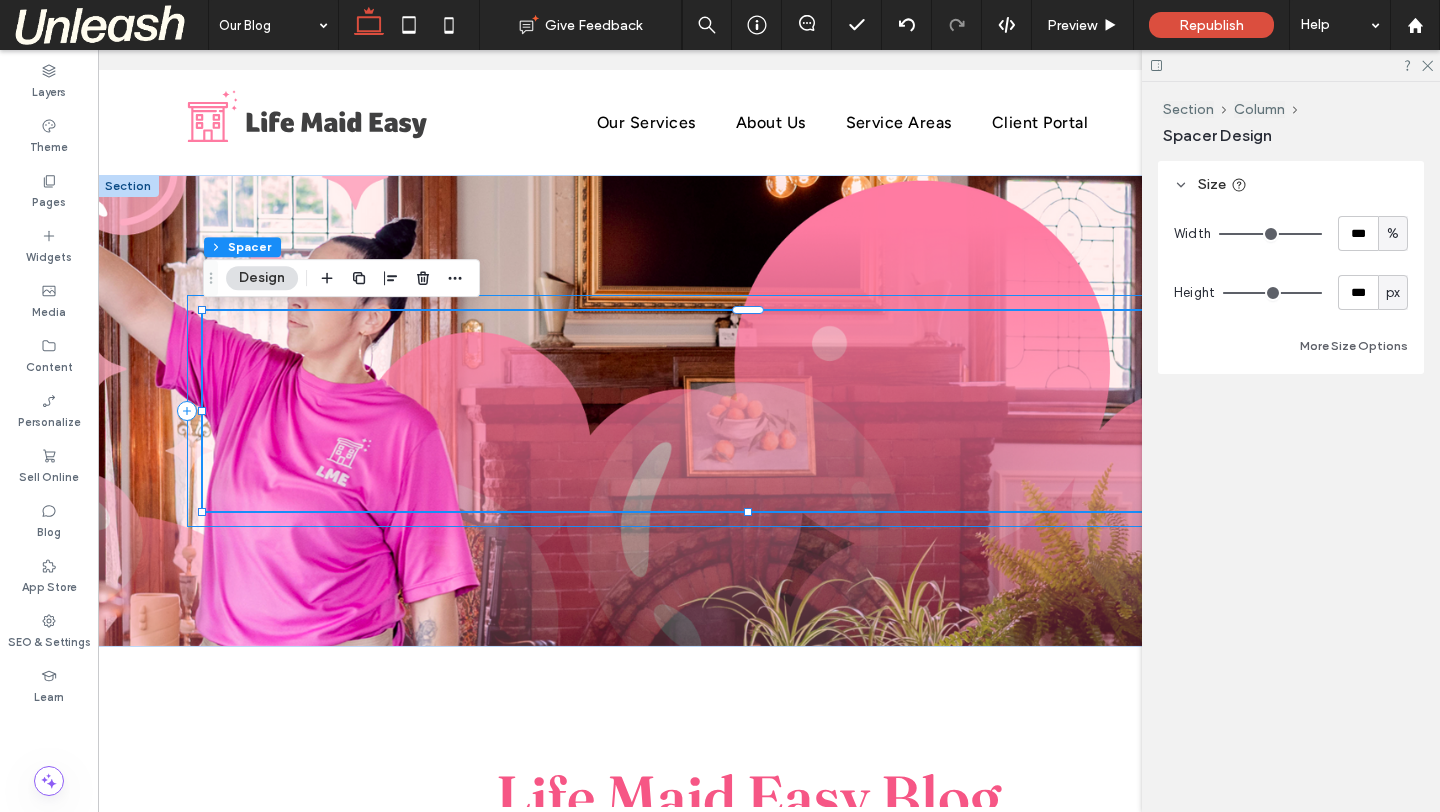 click at bounding box center [748, 411] 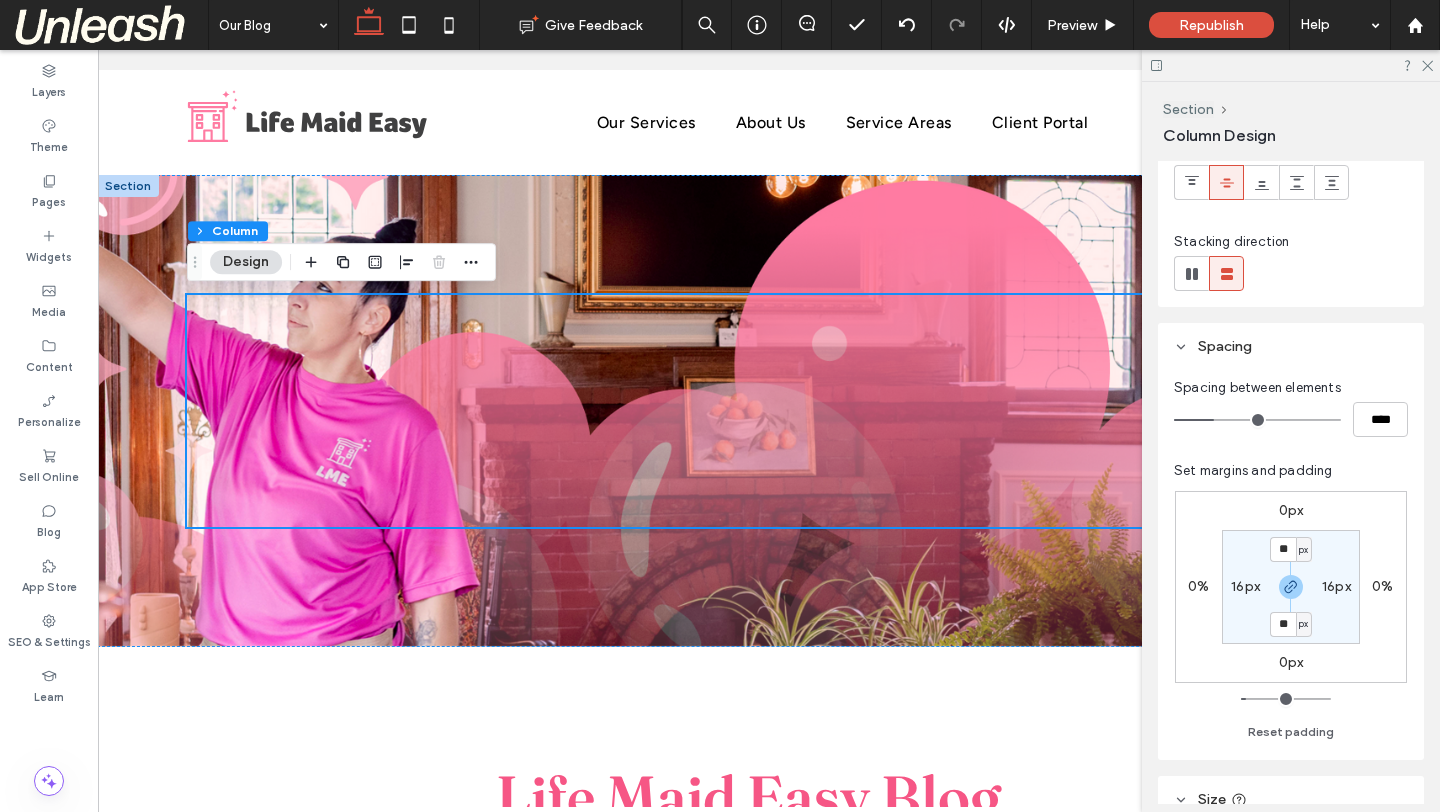 scroll, scrollTop: 295, scrollLeft: 0, axis: vertical 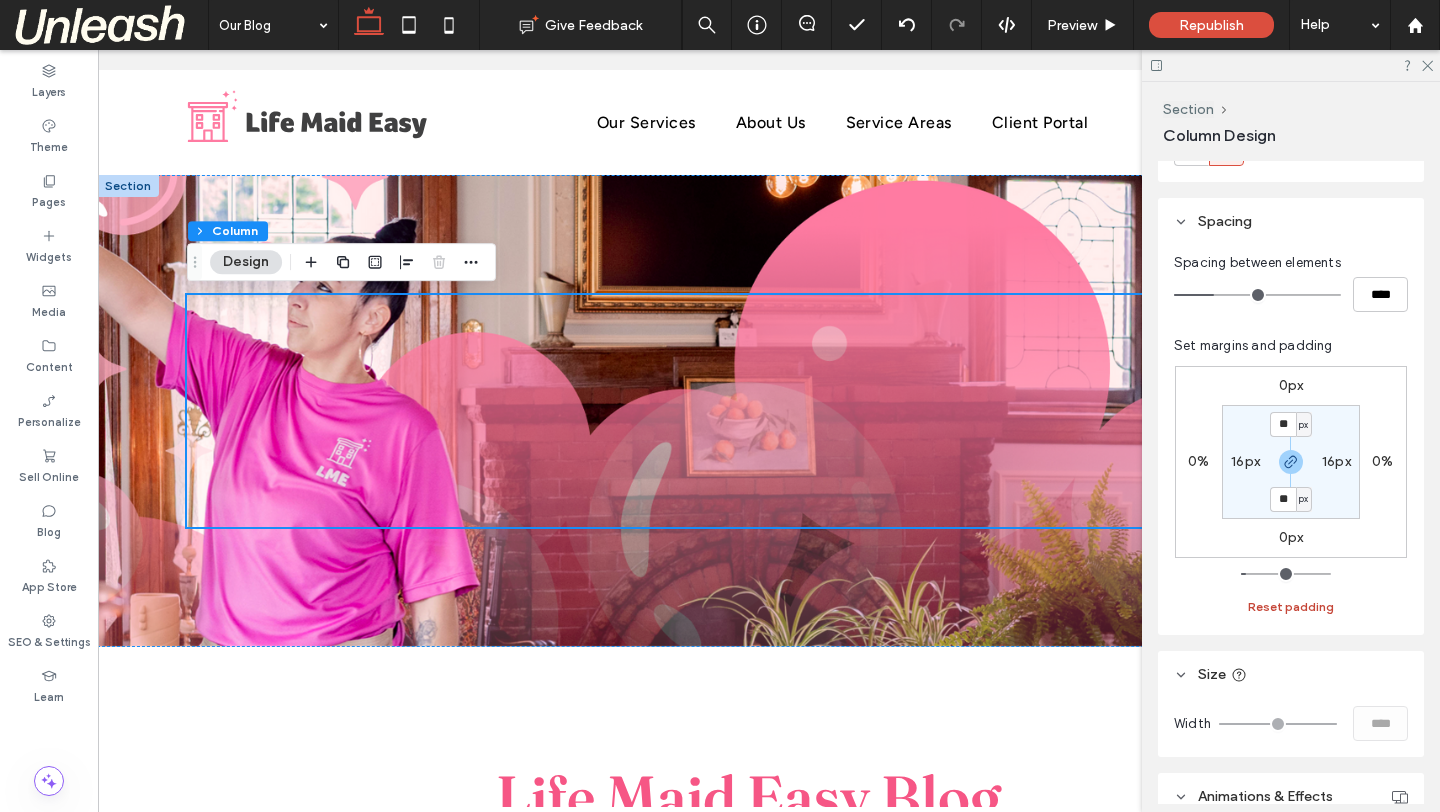 click on "Reset padding" at bounding box center (1291, 607) 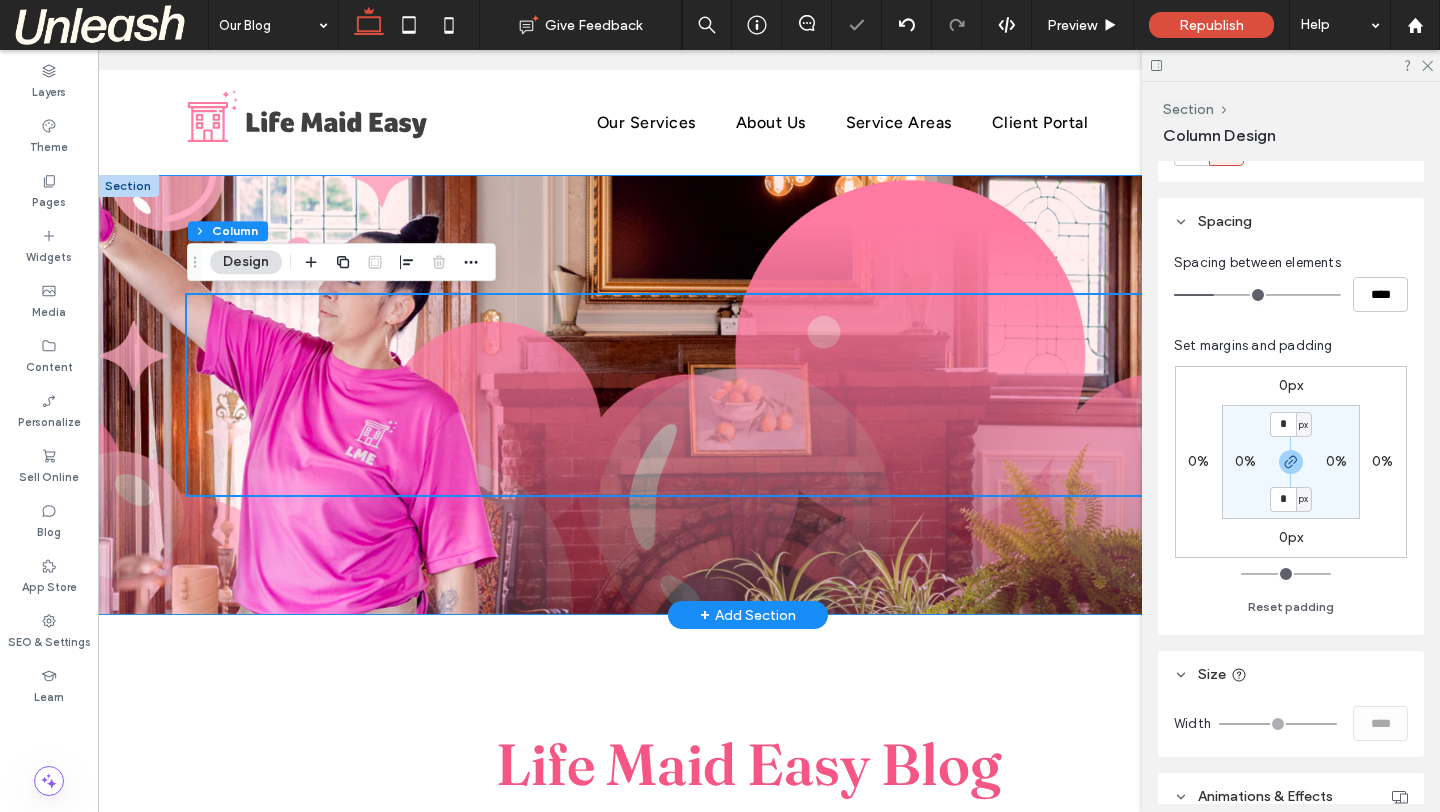 click at bounding box center [748, 395] 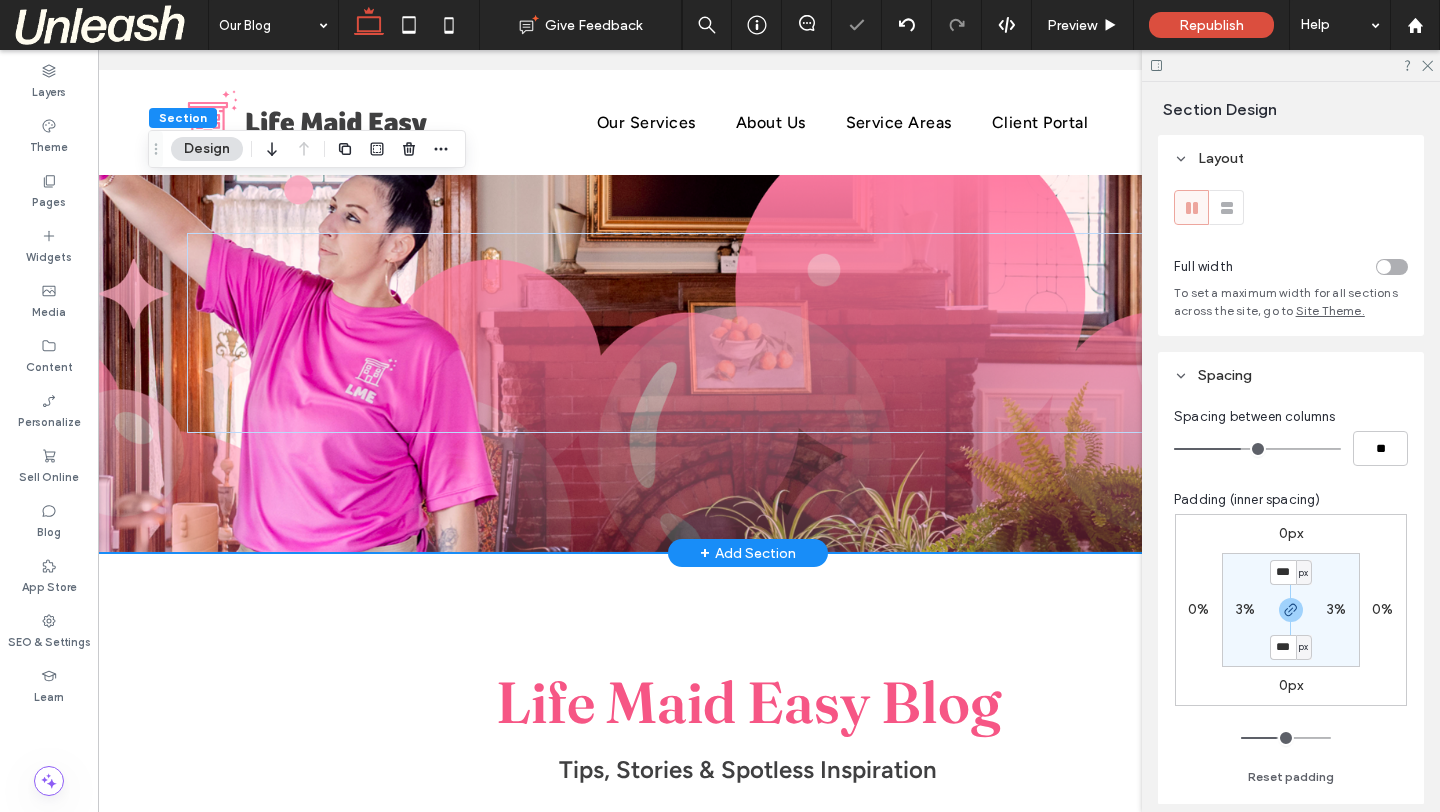 scroll, scrollTop: 67, scrollLeft: 0, axis: vertical 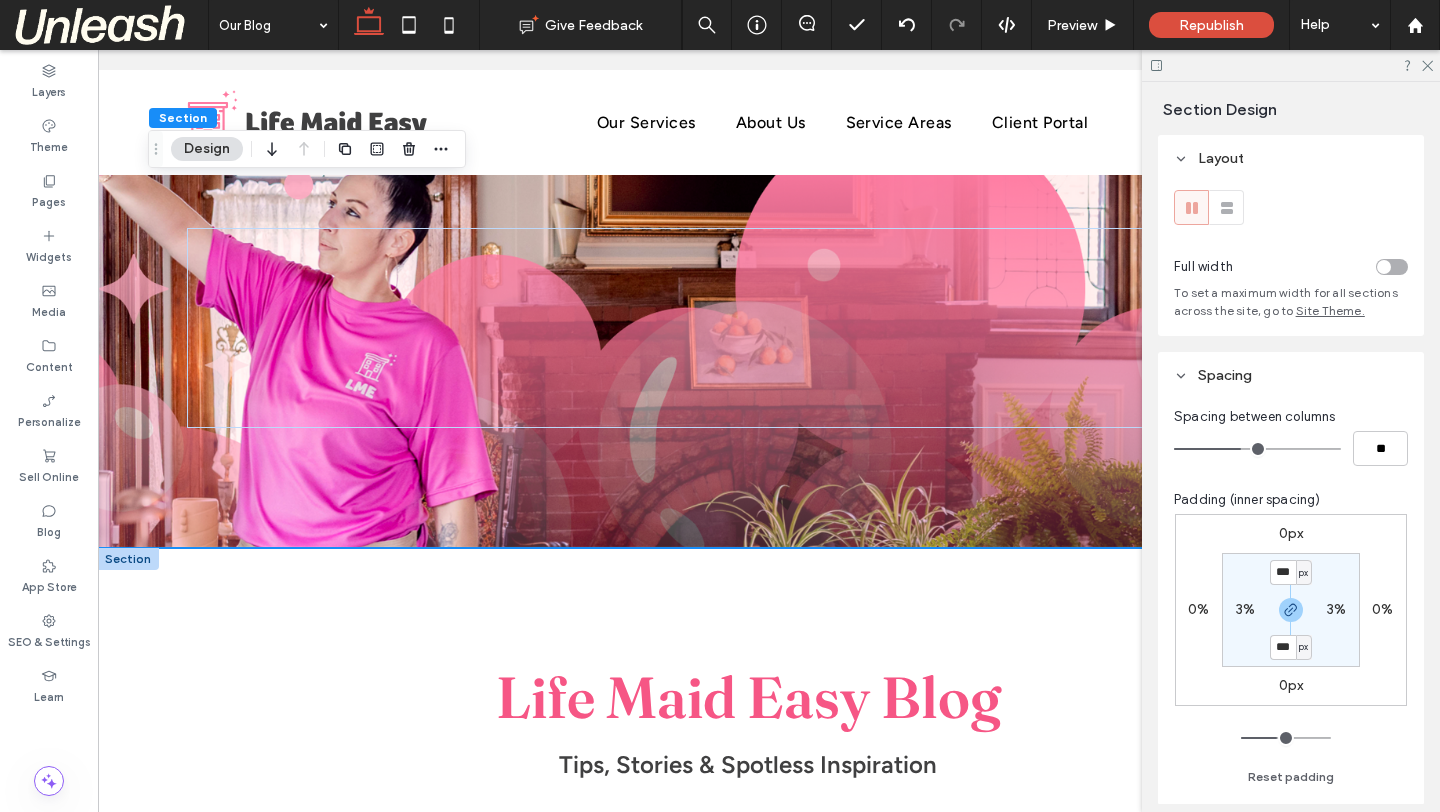 click on "Life Maid Easy Blog
Tips, Stories & Spotless Inspiration" at bounding box center [748, 745] 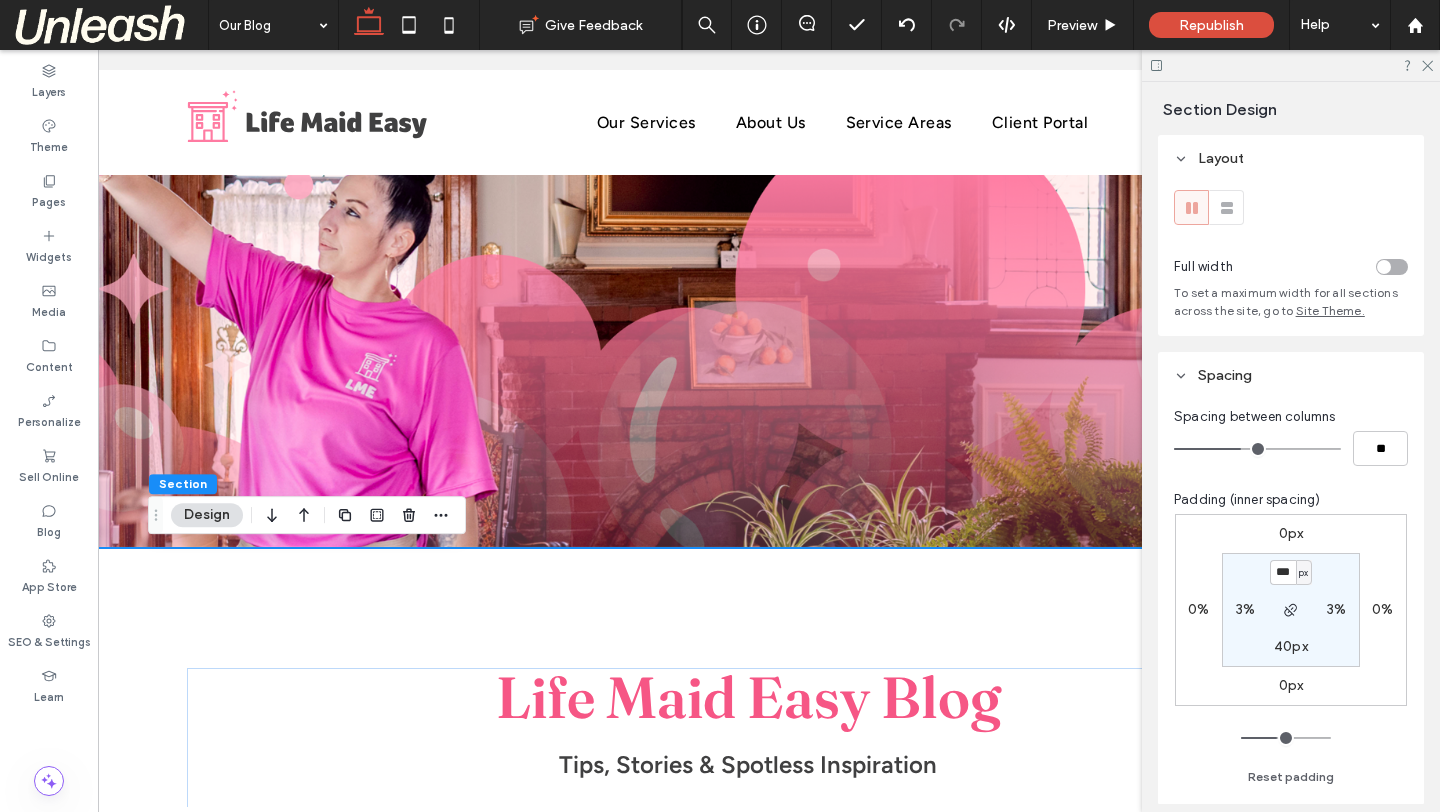 click on "Life Maid Easy Blog
Tips, Stories & Spotless Inspiration" at bounding box center [748, 745] 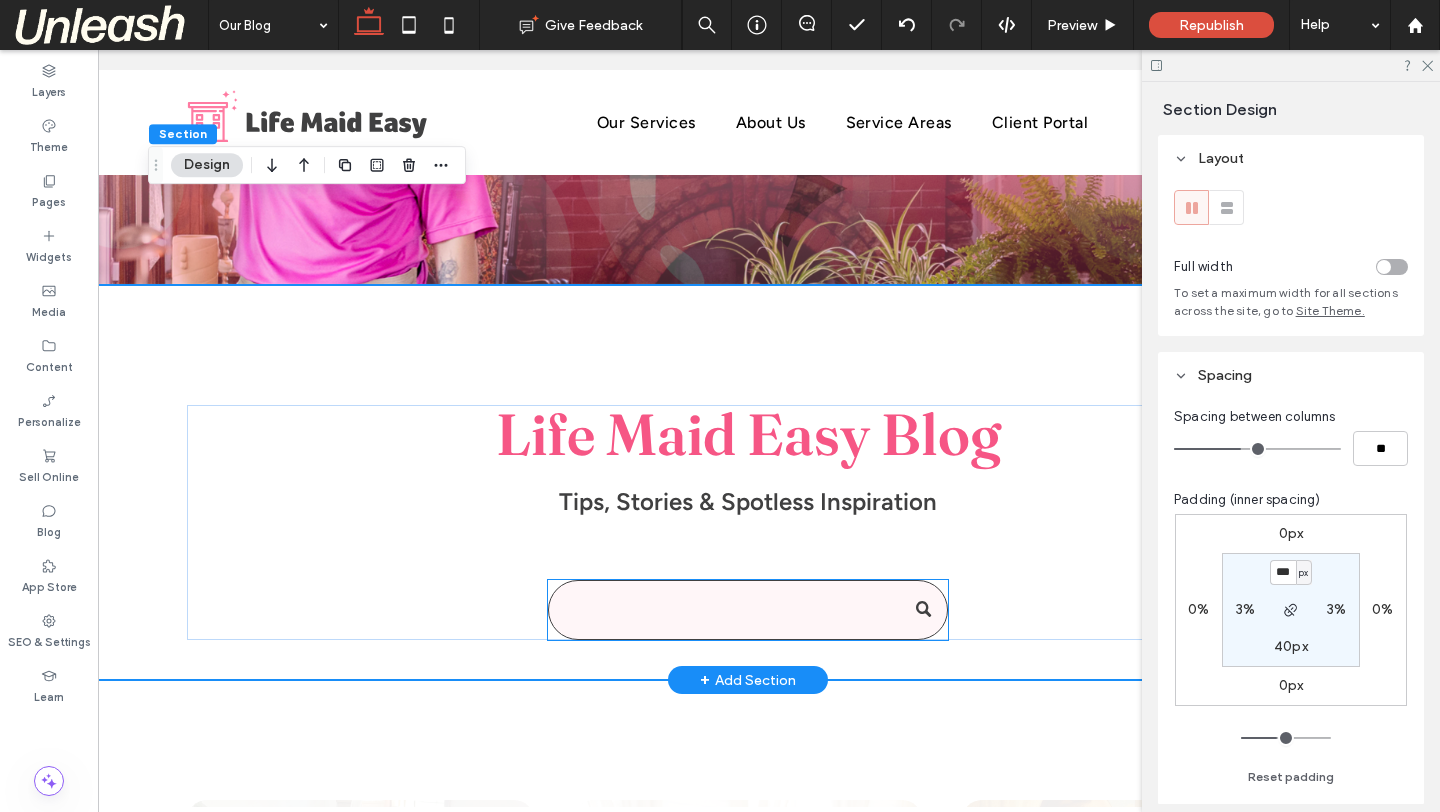 scroll, scrollTop: 490, scrollLeft: 0, axis: vertical 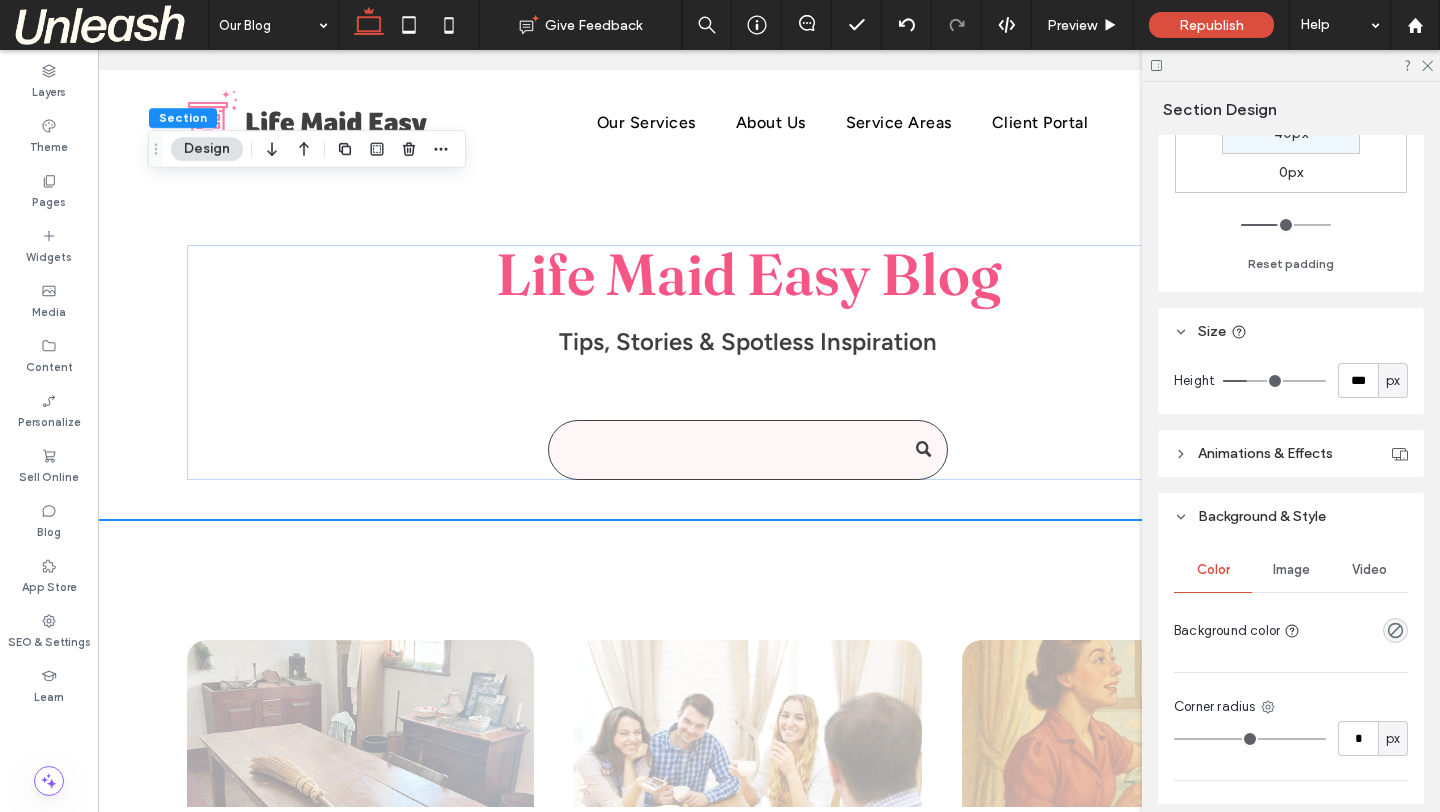 click on "Image" at bounding box center [1291, 570] 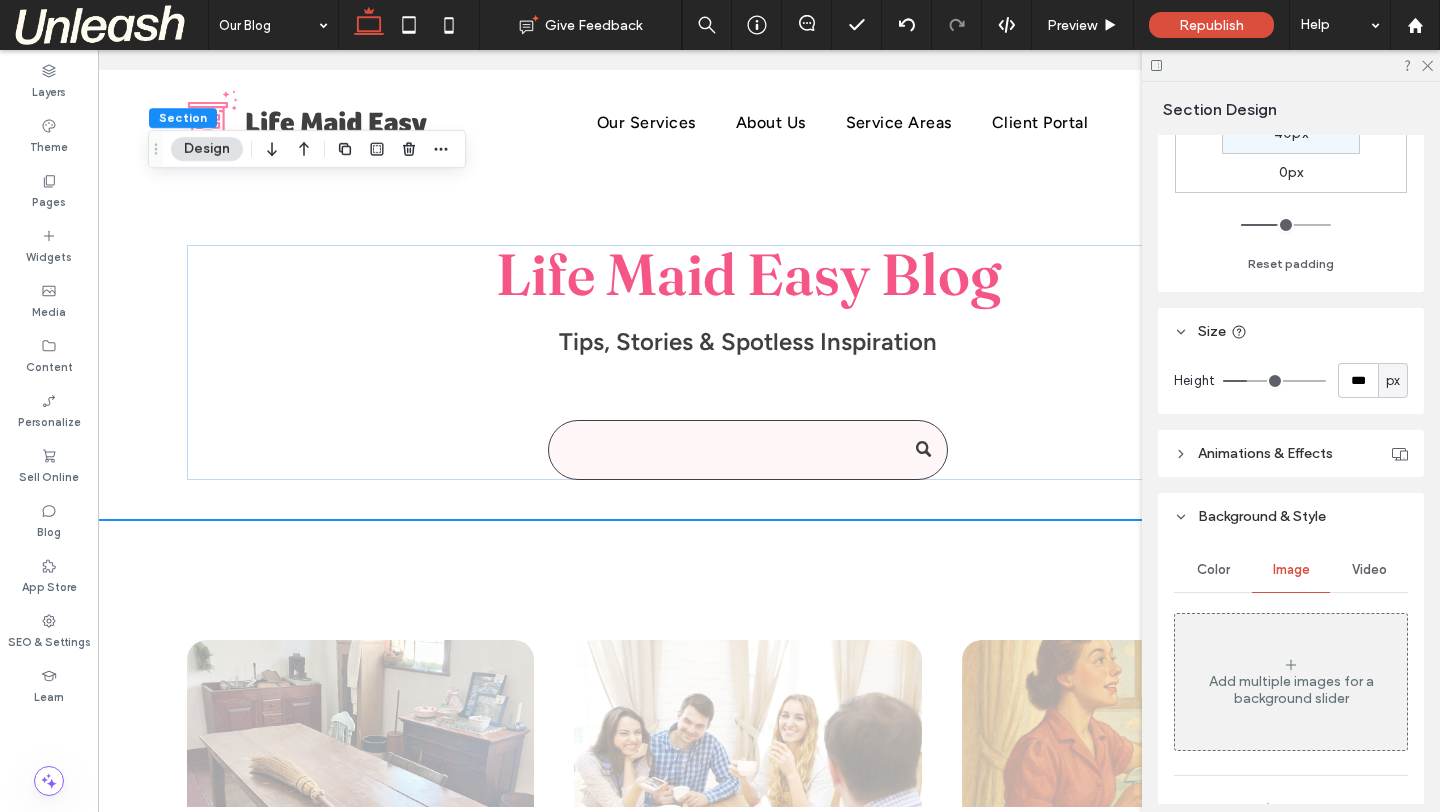 click on "Add multiple images for a background slider" at bounding box center (1291, 690) 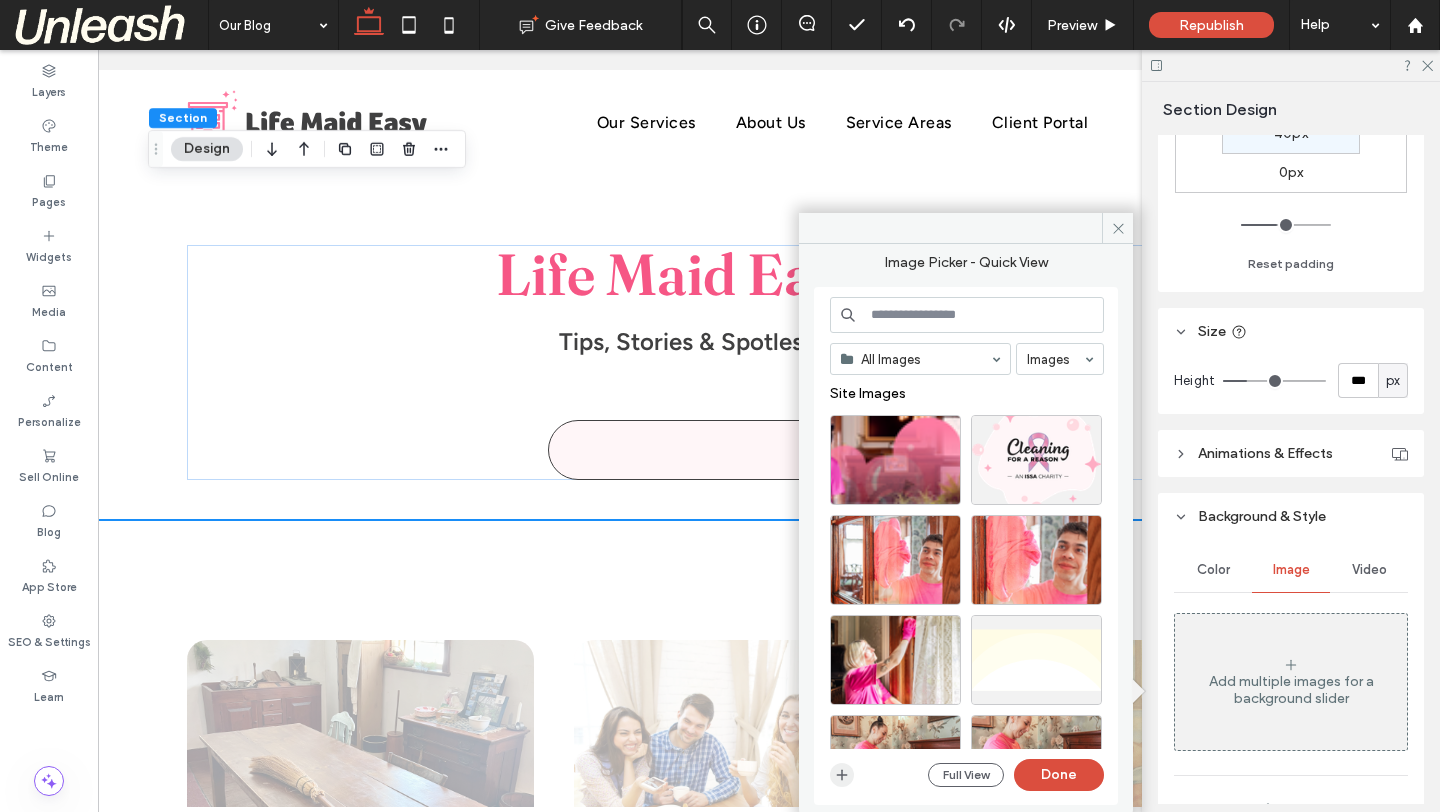 click 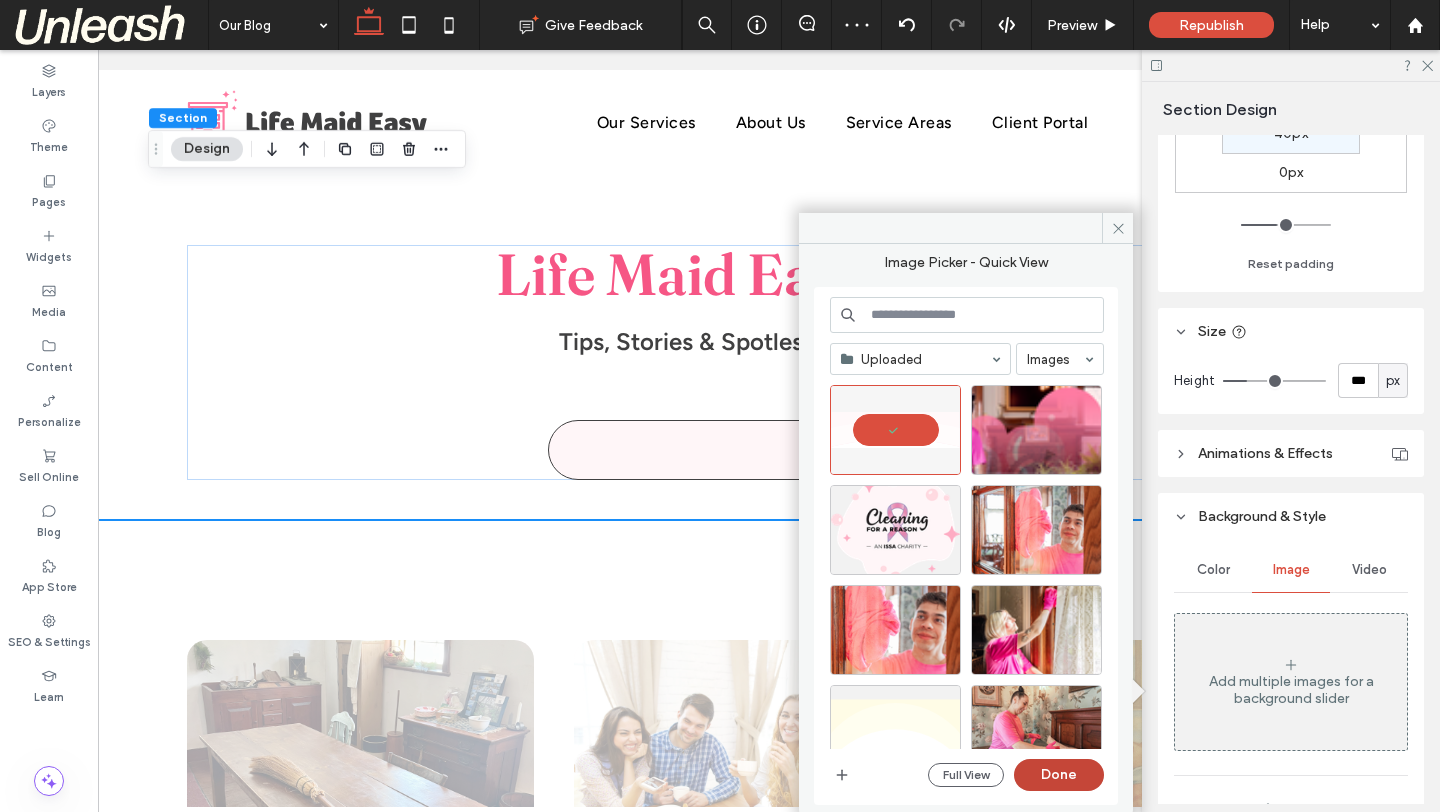 click on "Done" at bounding box center [1059, 775] 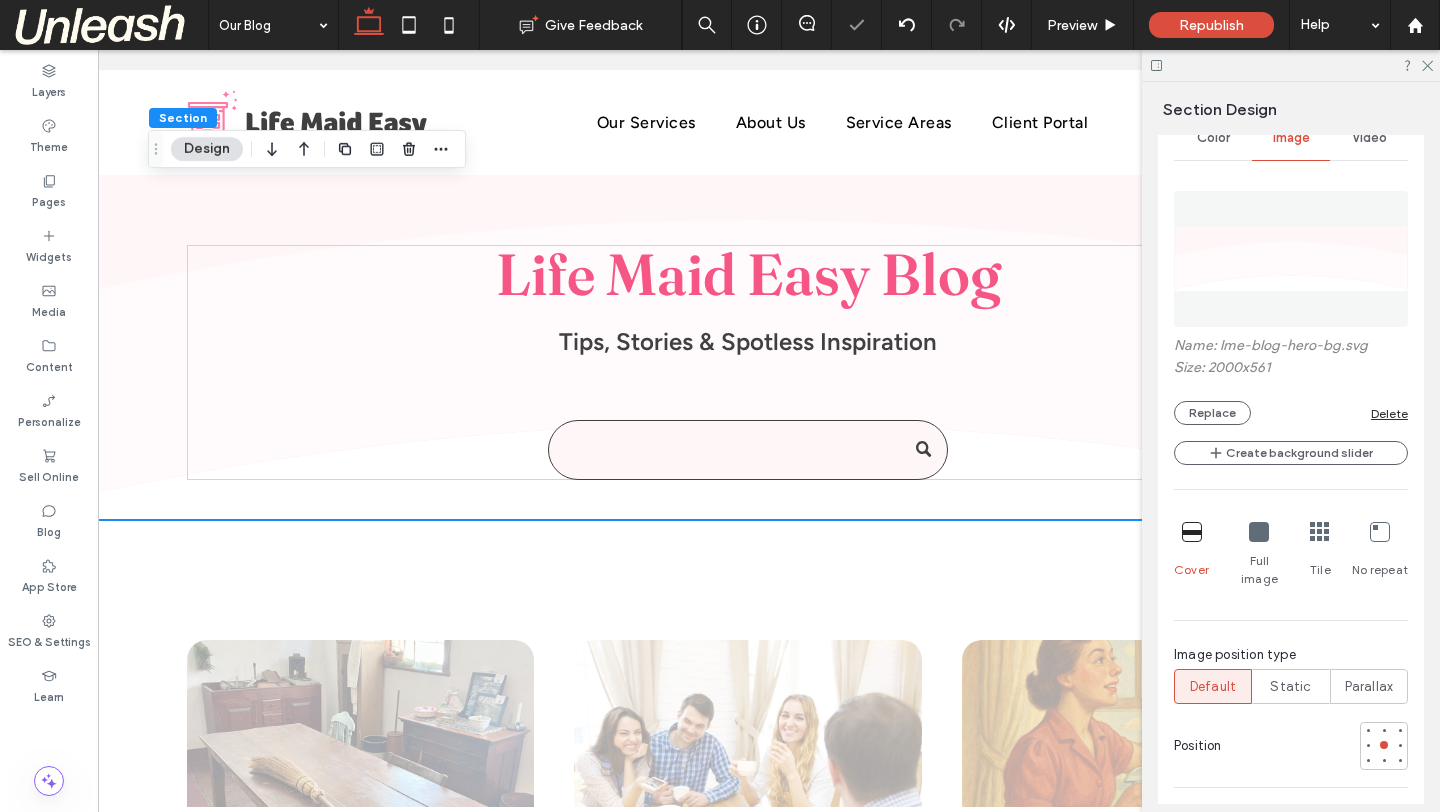 scroll, scrollTop: 975, scrollLeft: 0, axis: vertical 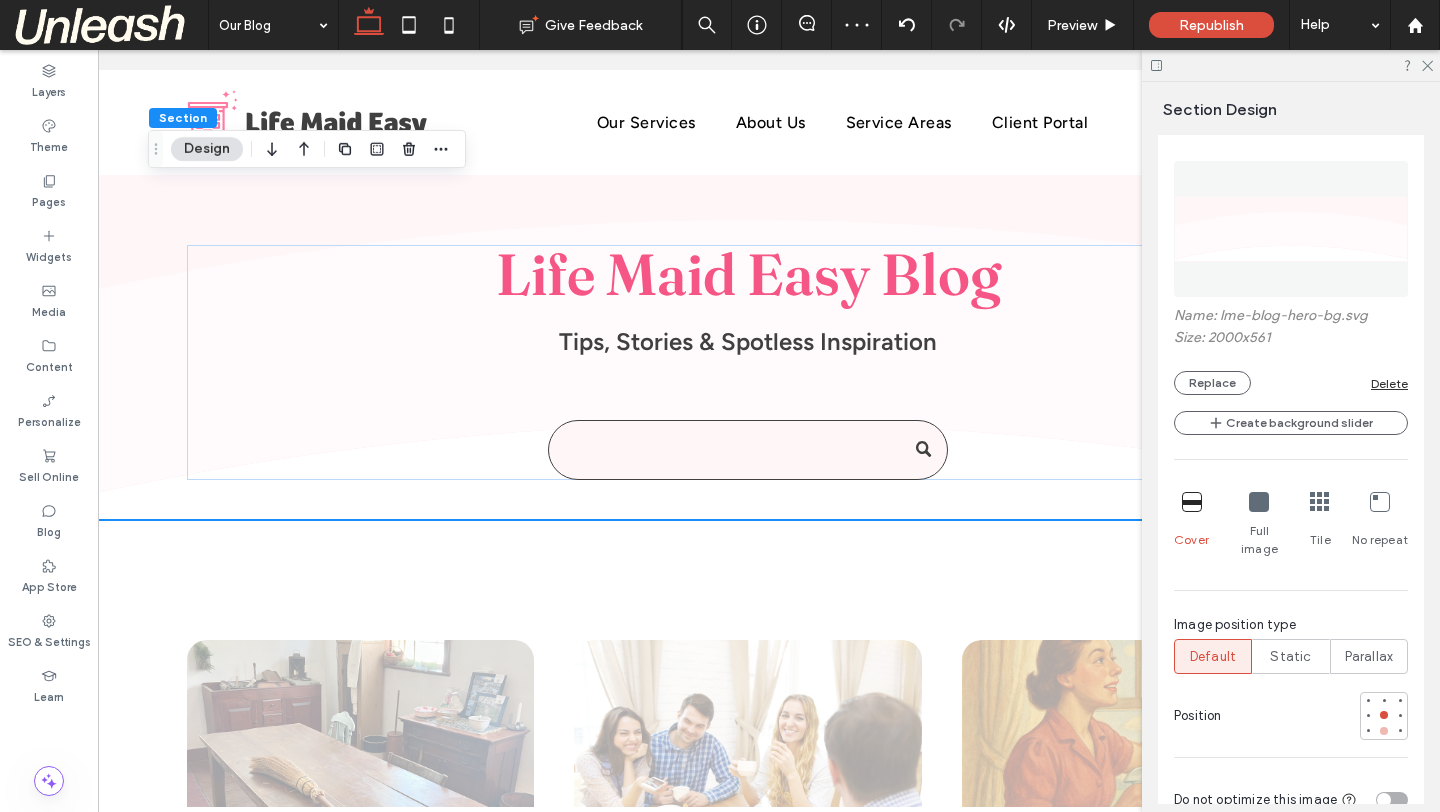 click at bounding box center [1384, 731] 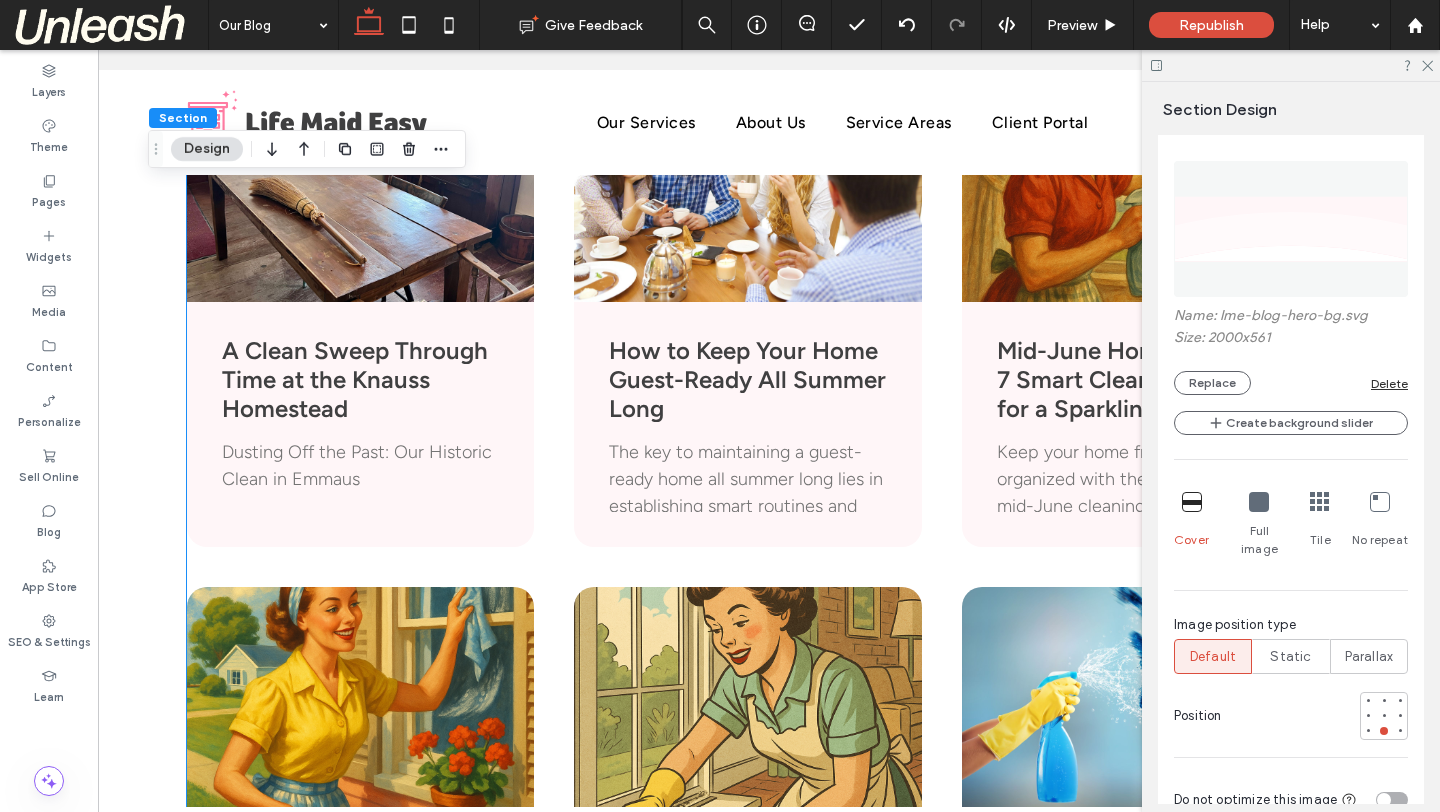 scroll, scrollTop: 1076, scrollLeft: 0, axis: vertical 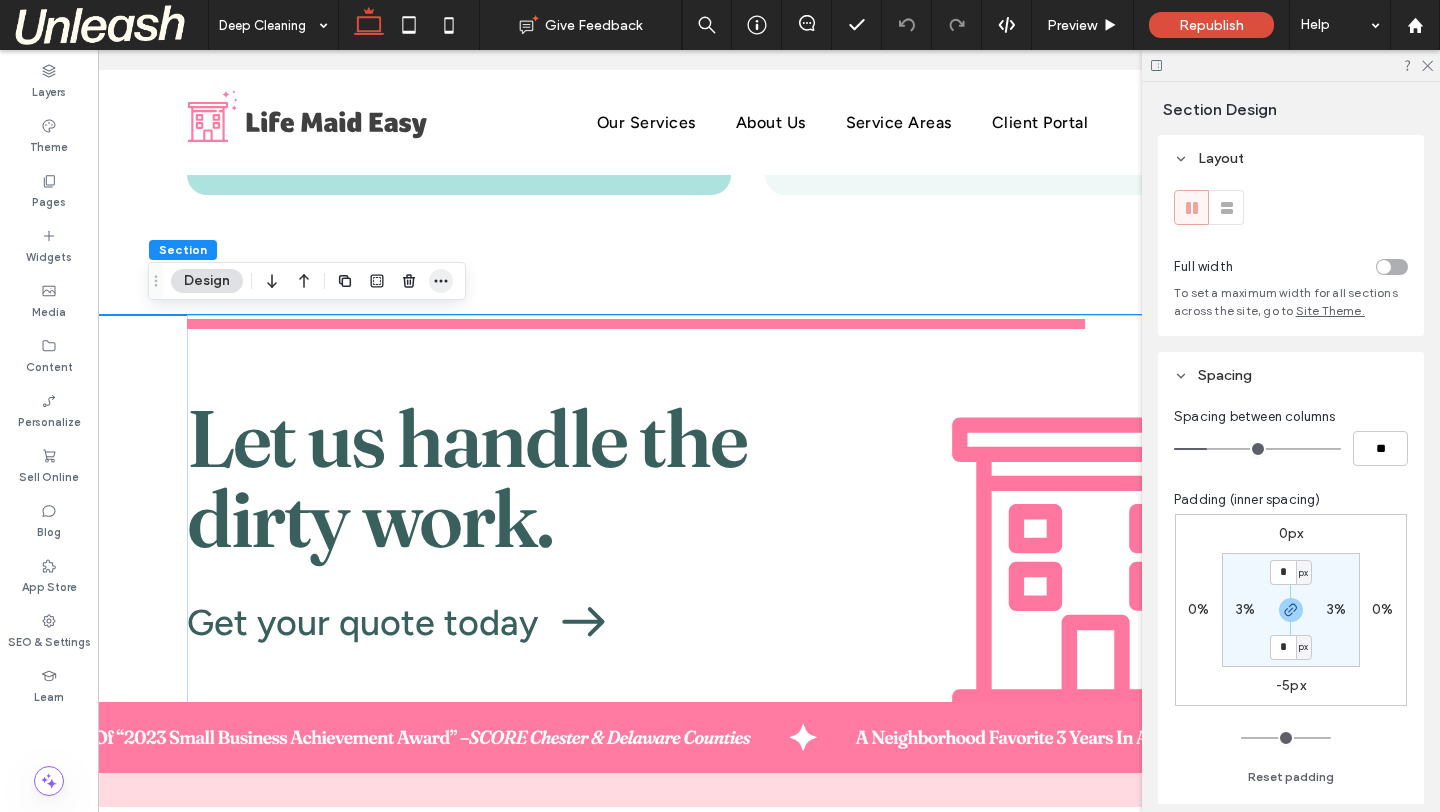 click 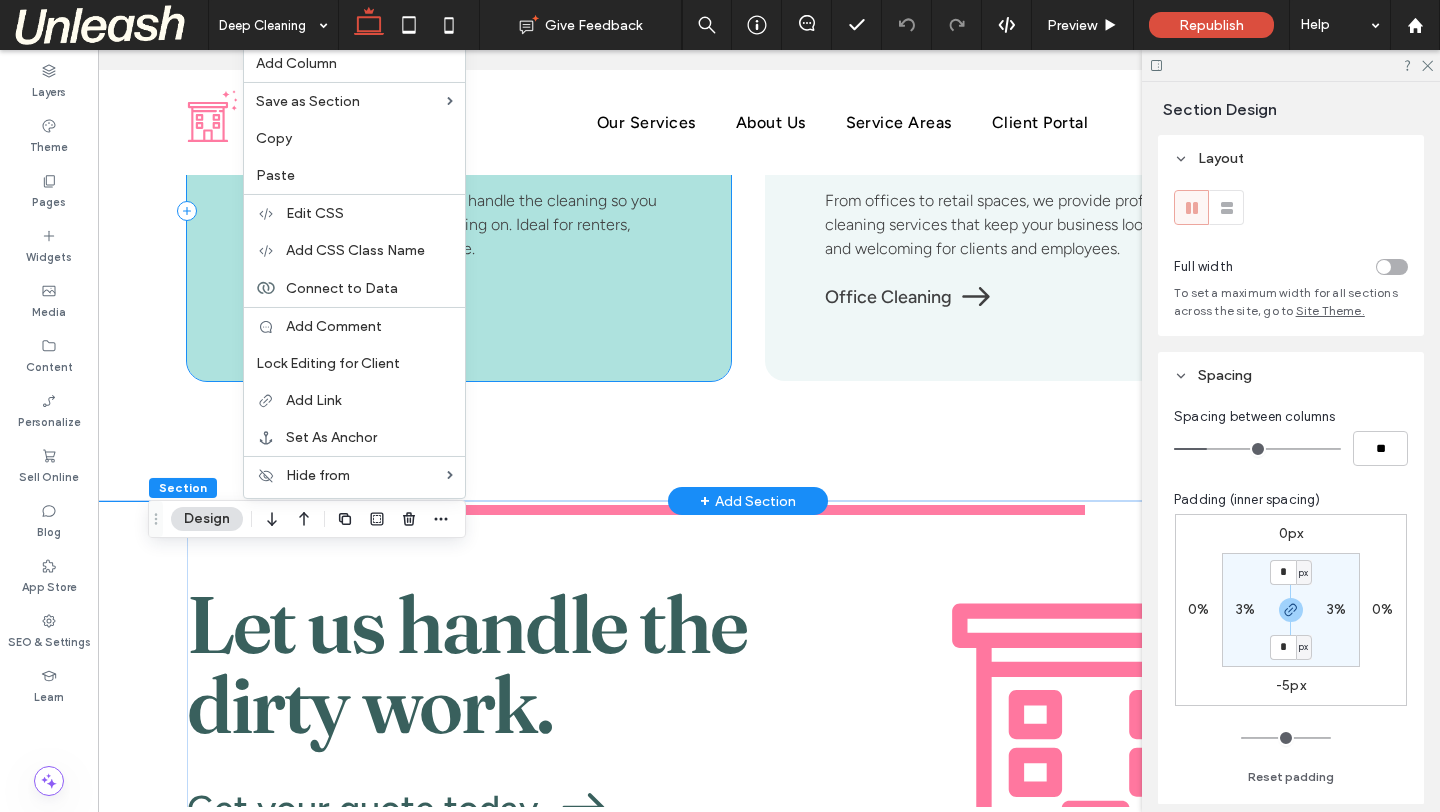scroll, scrollTop: 9805, scrollLeft: 0, axis: vertical 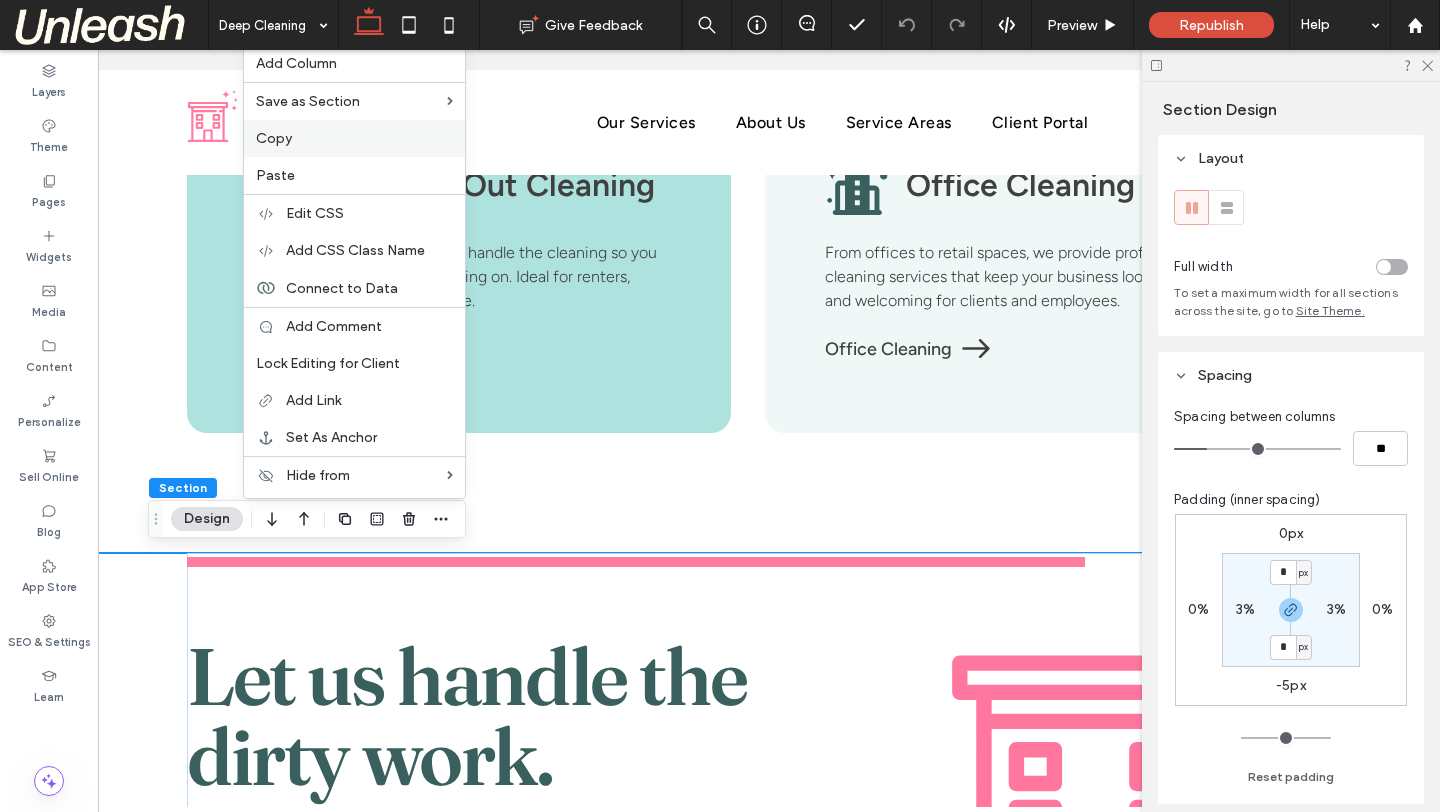 click on "Copy" at bounding box center (354, 138) 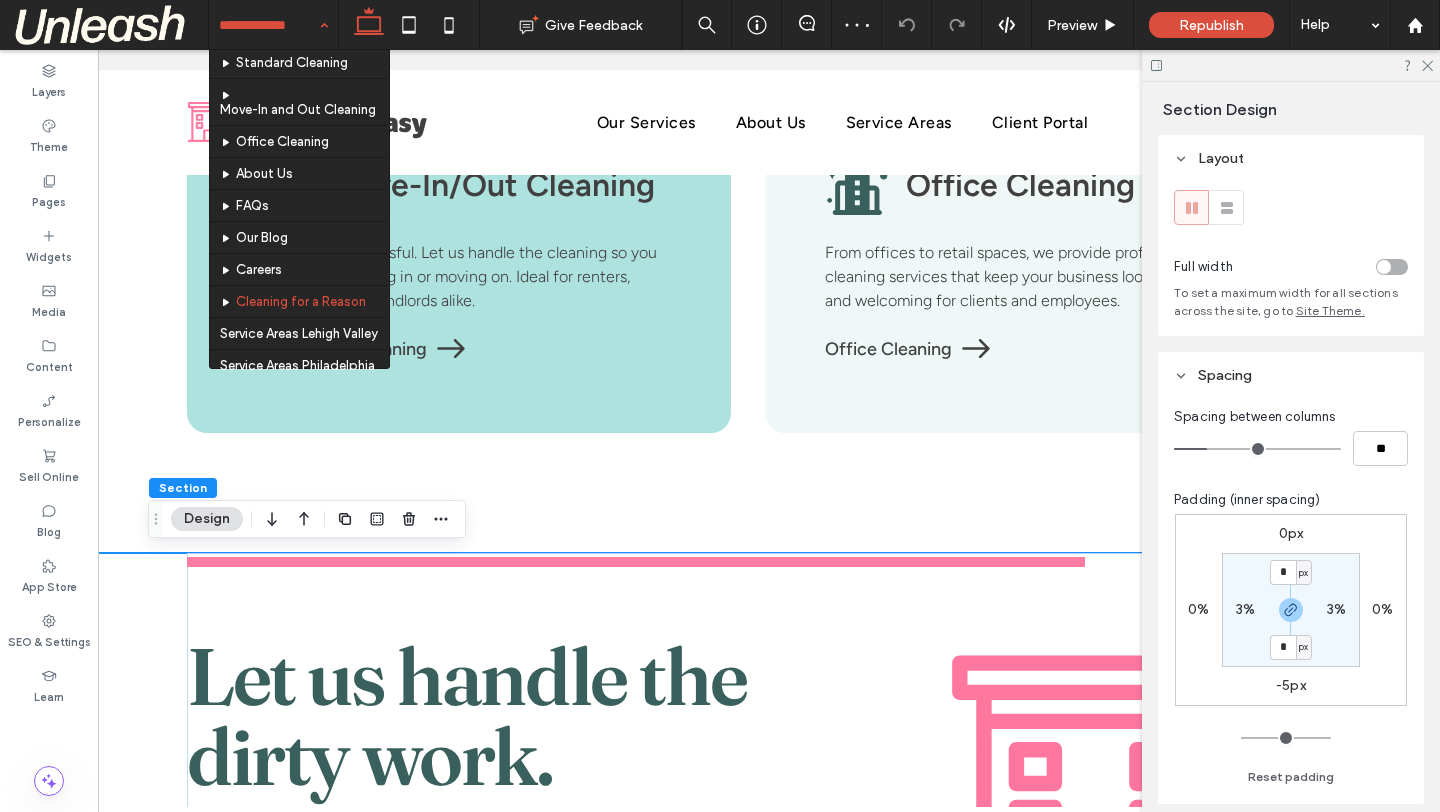 scroll, scrollTop: 148, scrollLeft: 0, axis: vertical 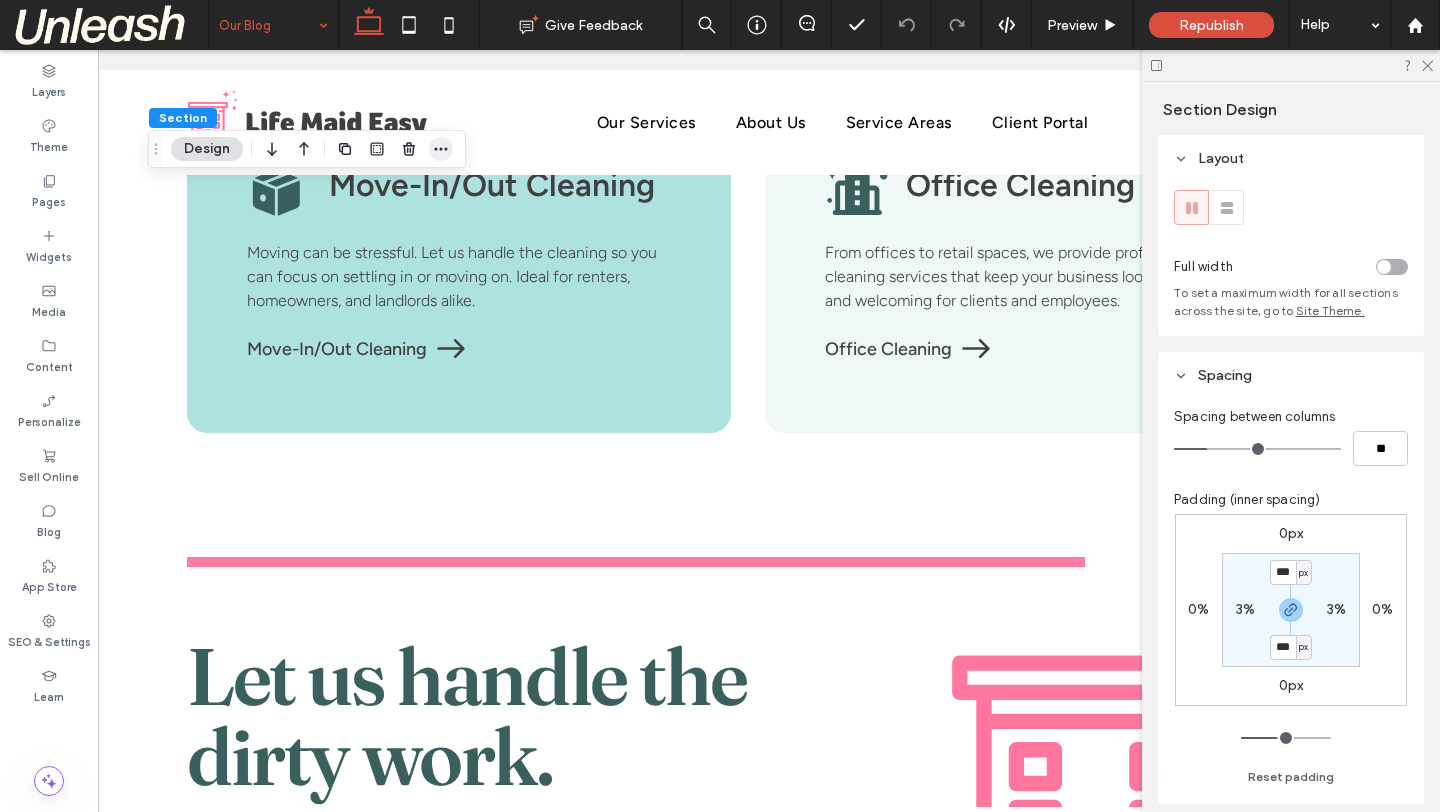 click 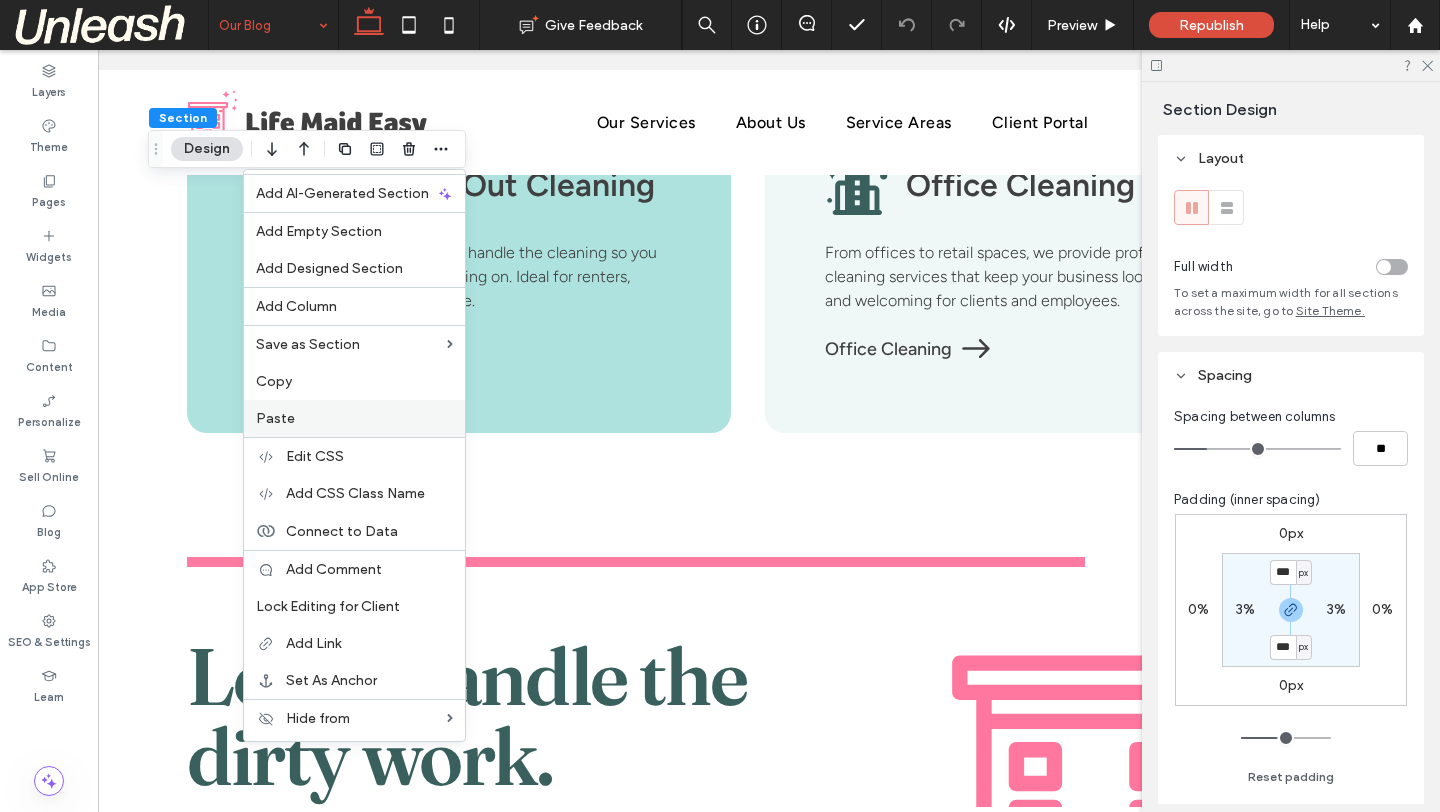 click on "Paste" at bounding box center [354, 418] 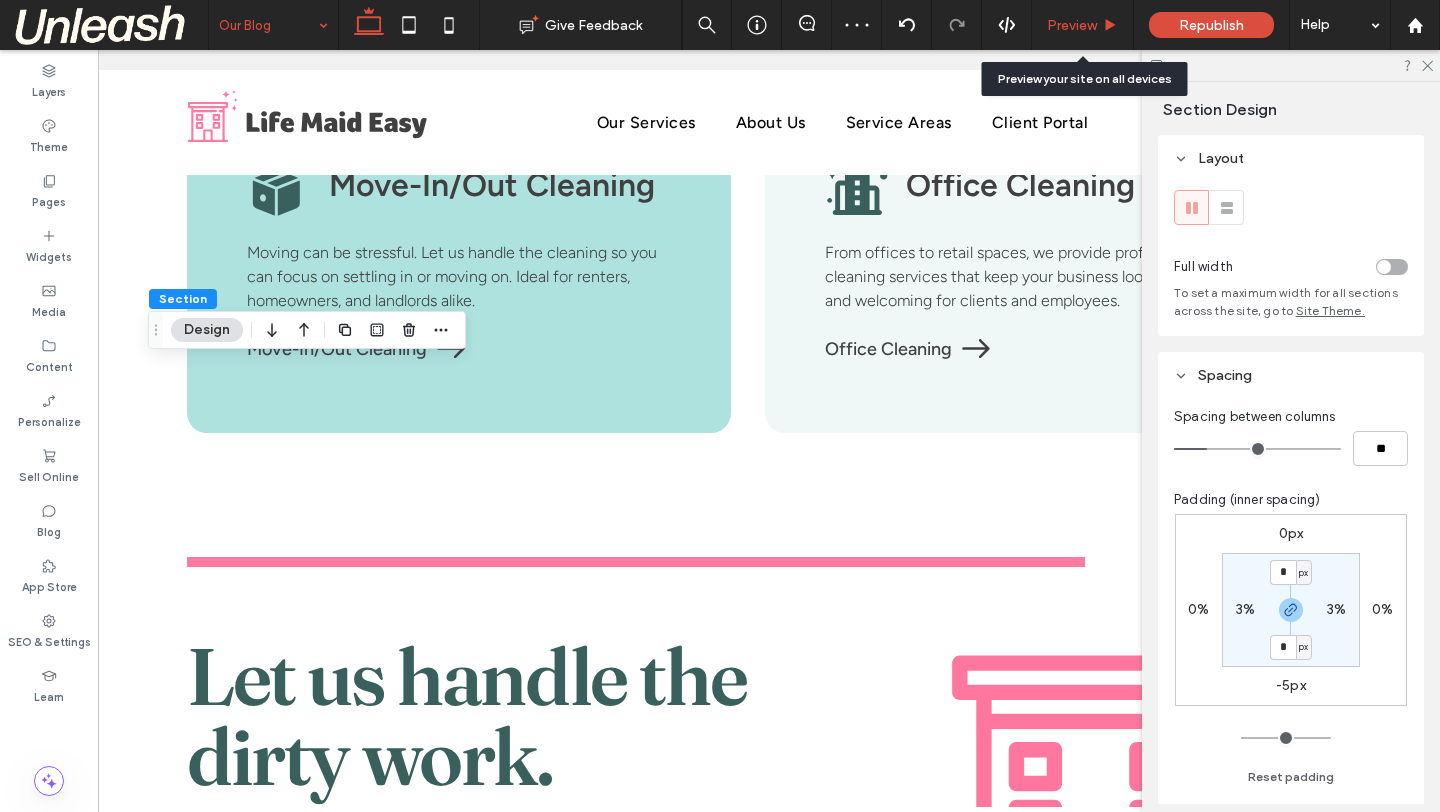 click on "Preview" at bounding box center (1072, 25) 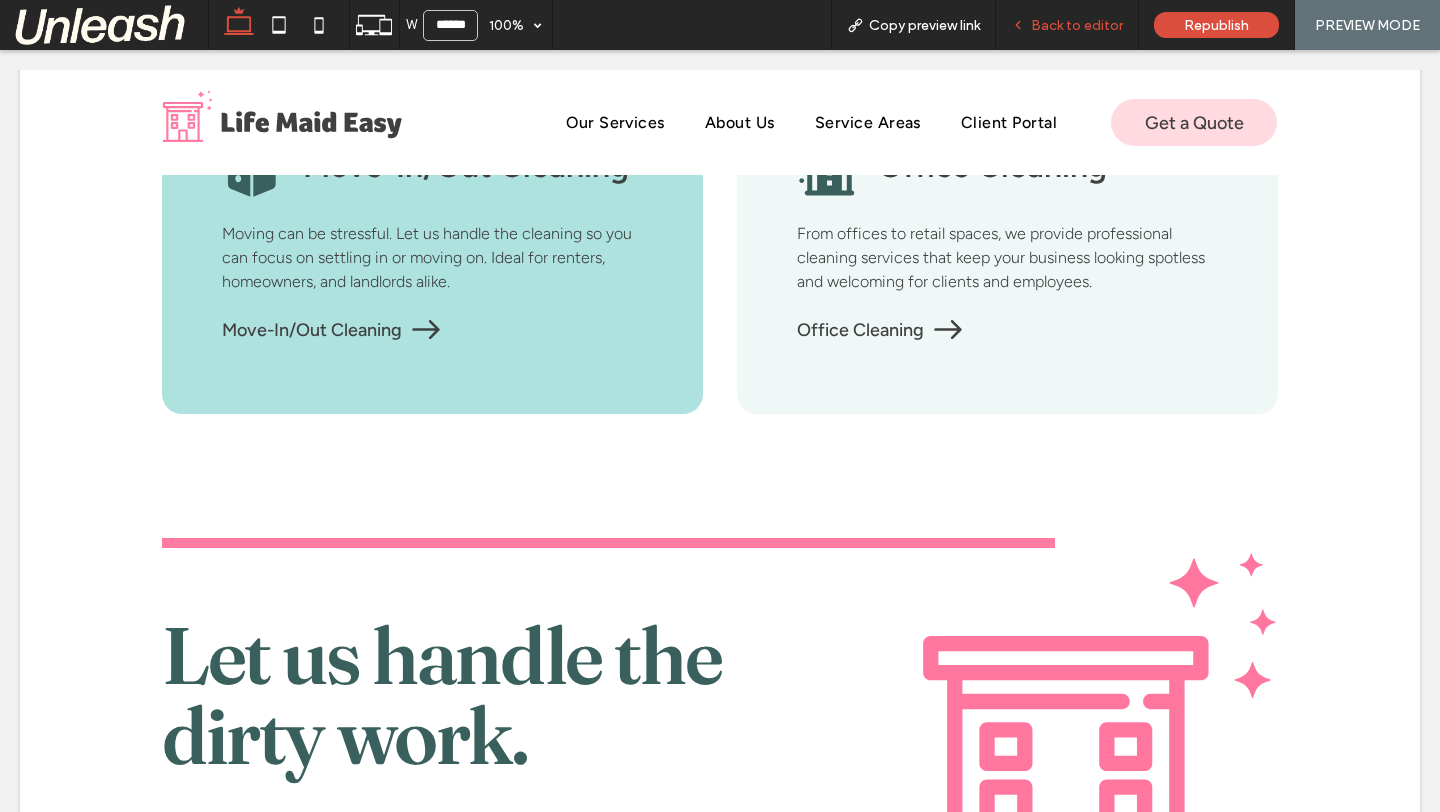 click on "Back to editor" at bounding box center [1067, 25] 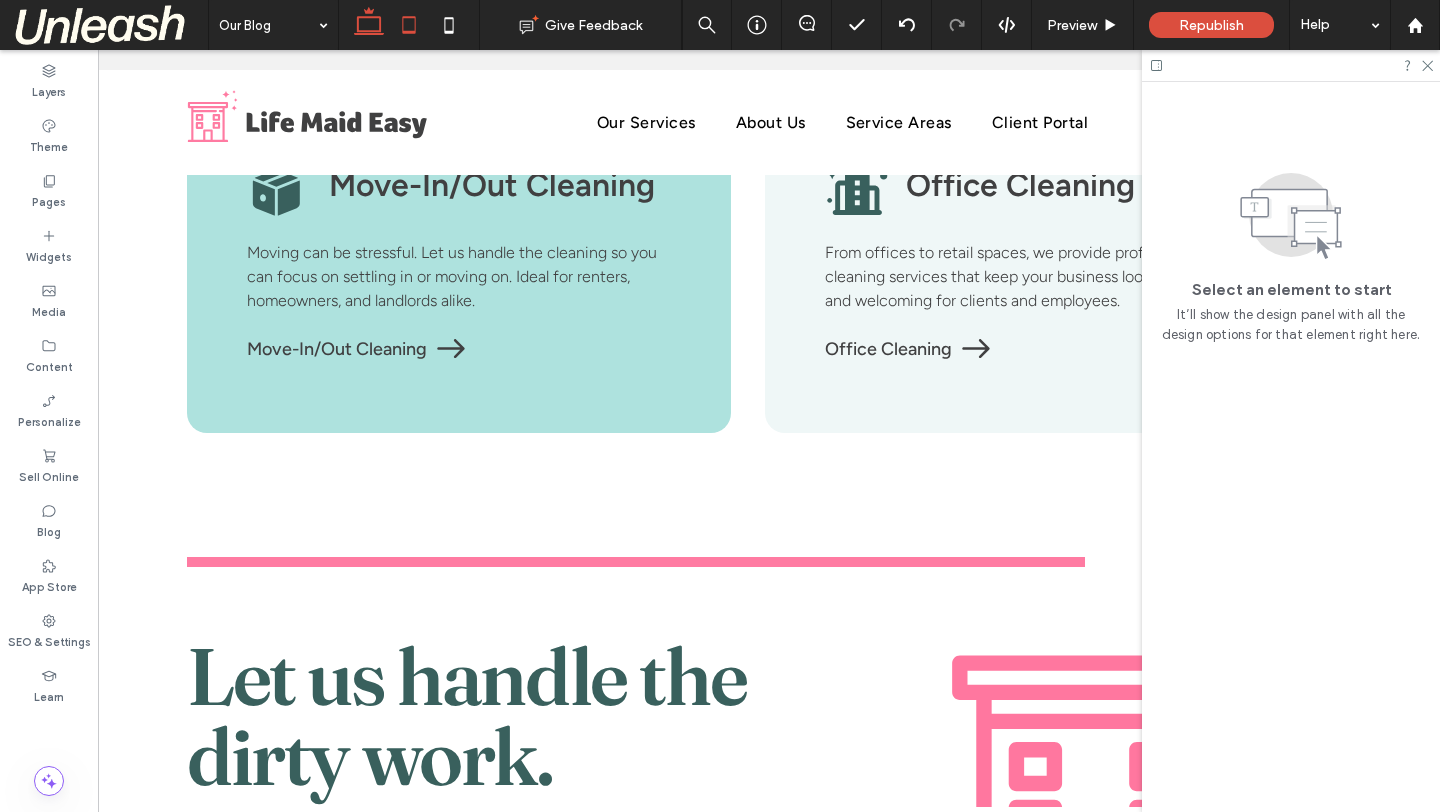 click 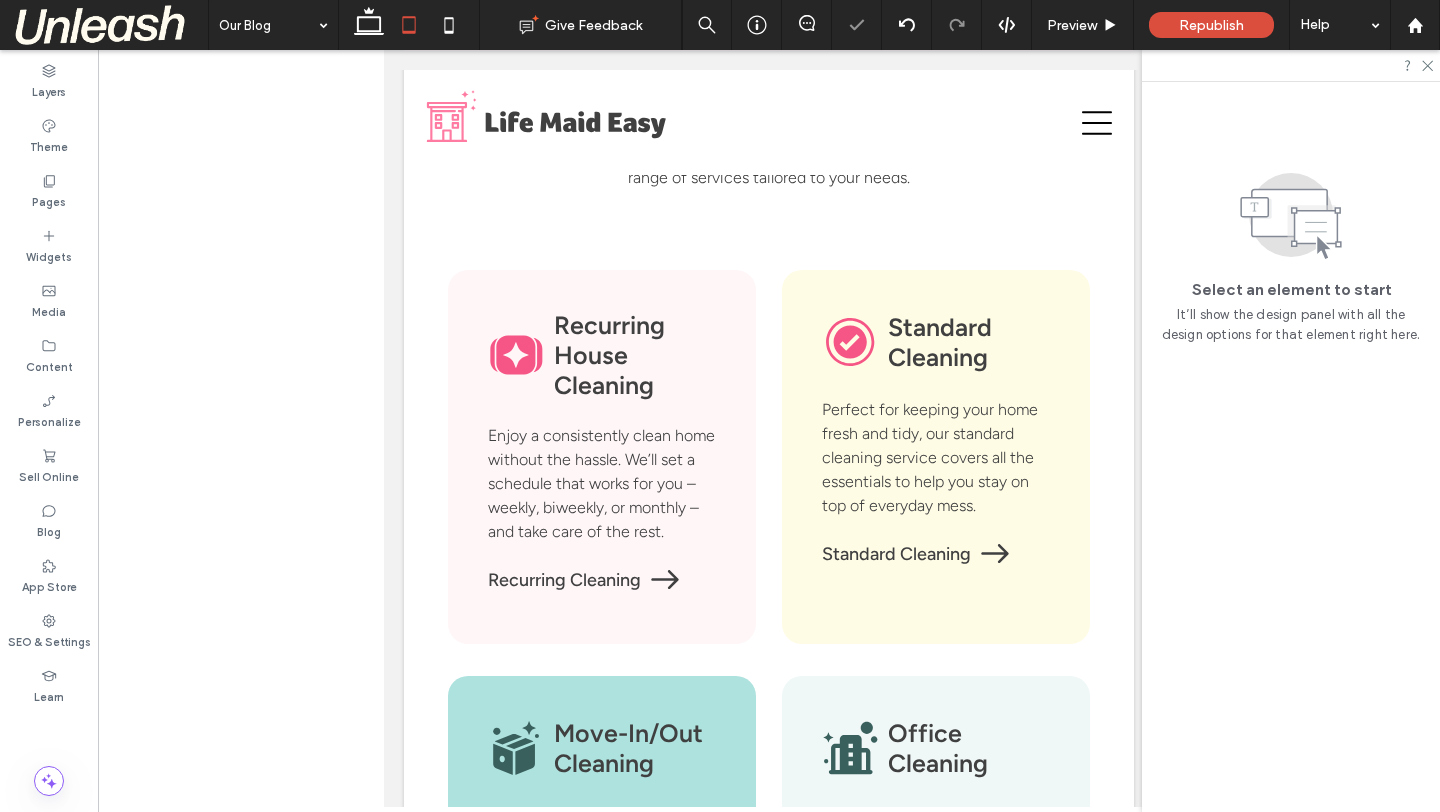 scroll, scrollTop: 0, scrollLeft: 0, axis: both 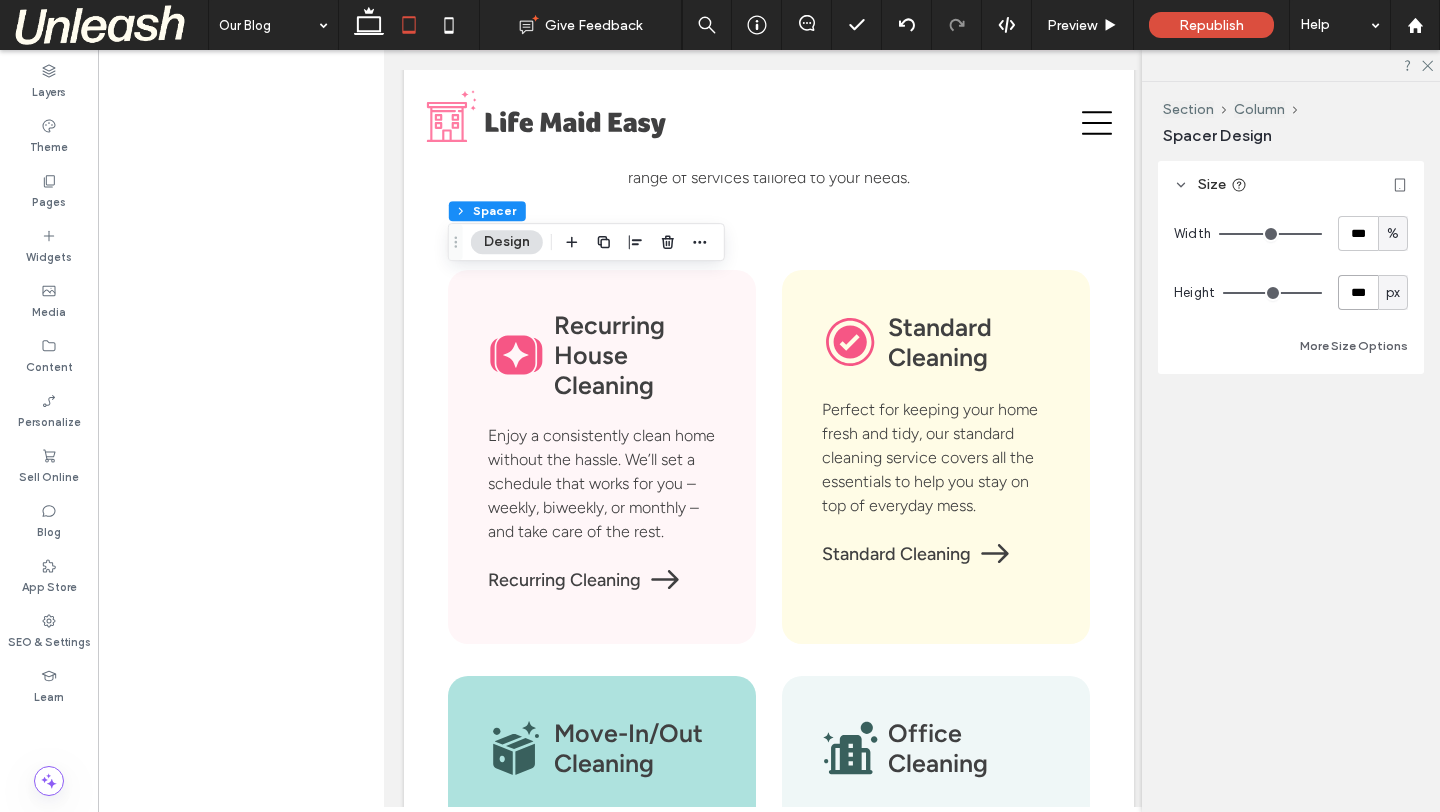 click on "***" at bounding box center (1358, 292) 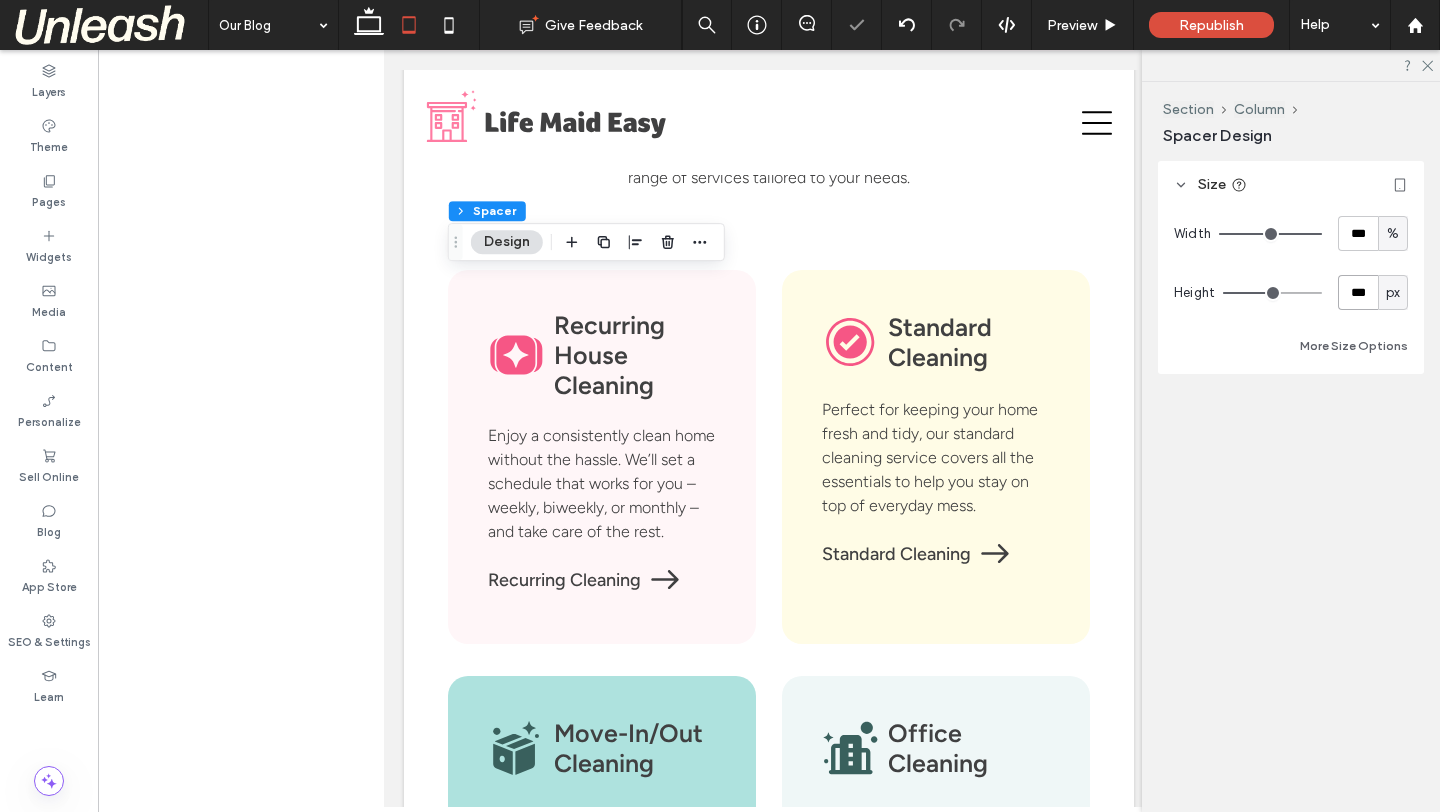 click on "***" at bounding box center (1358, 292) 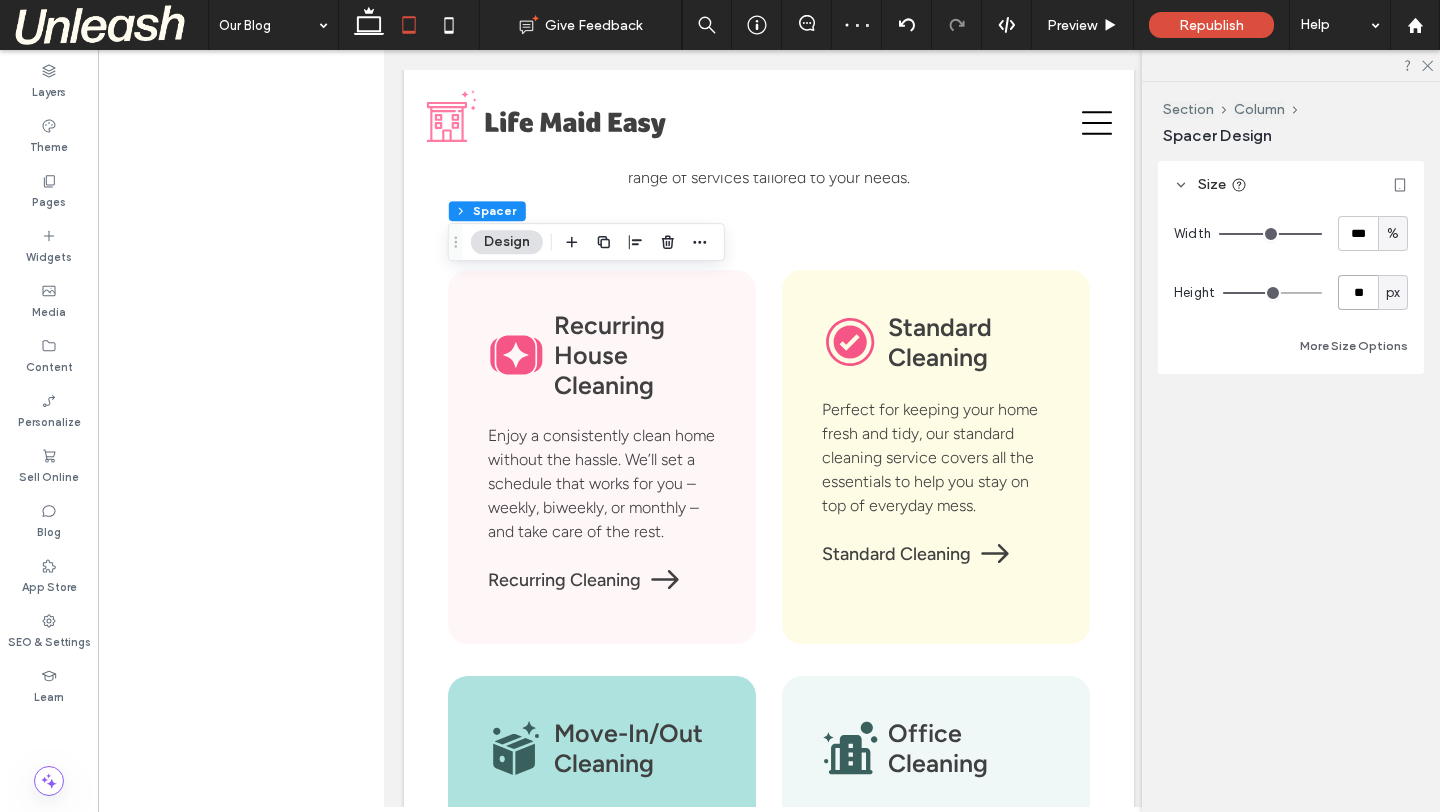 type on "**" 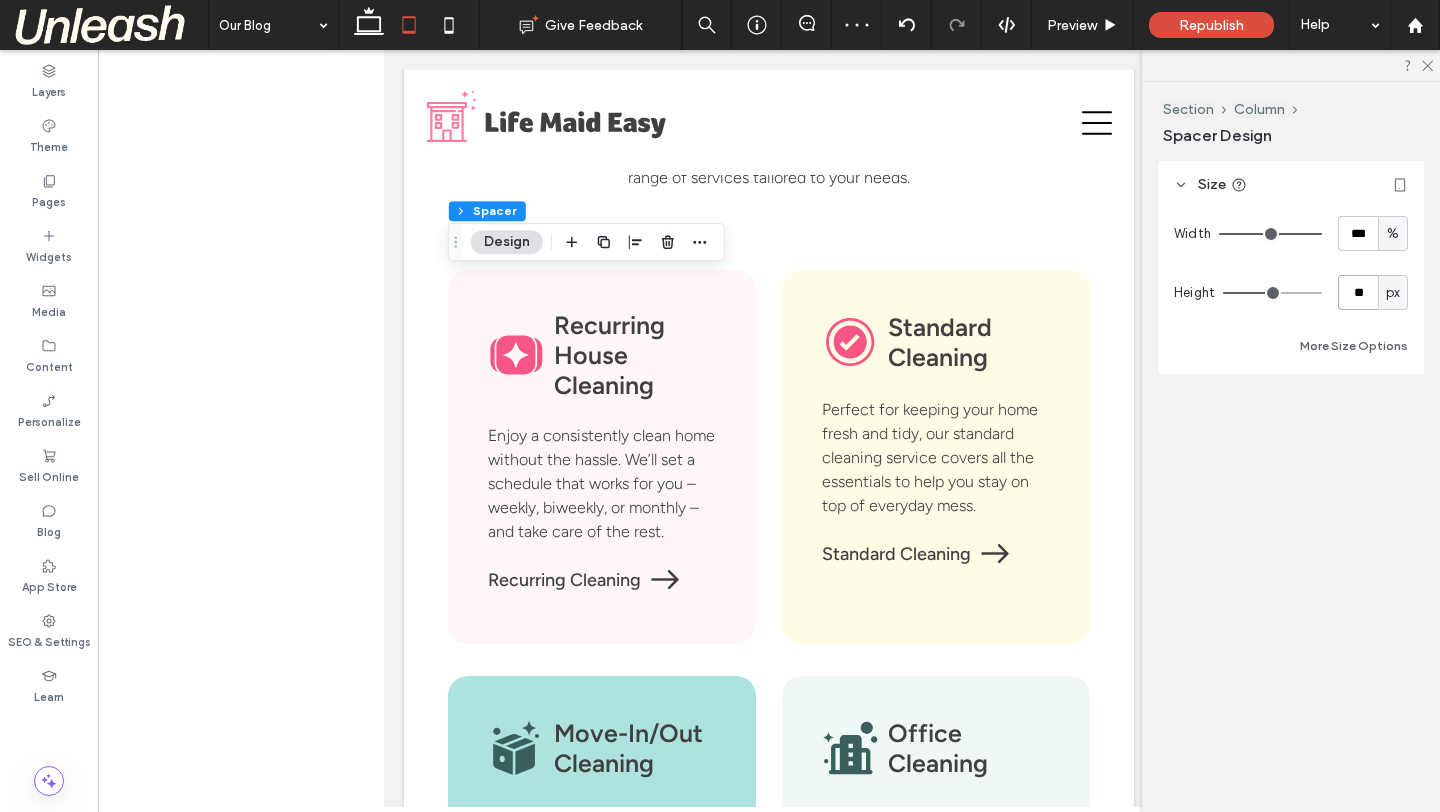 type on "**" 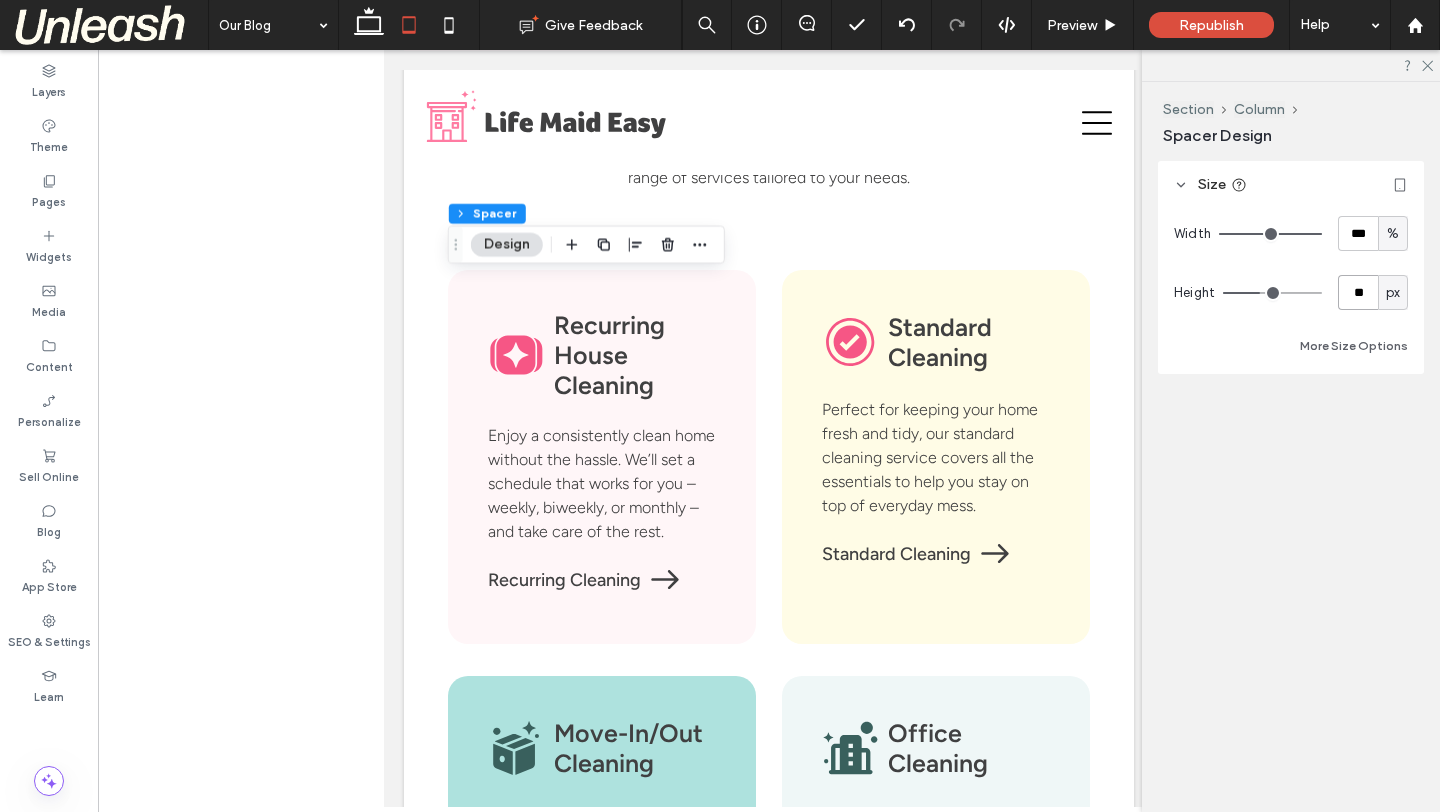 click on "**" at bounding box center (1358, 292) 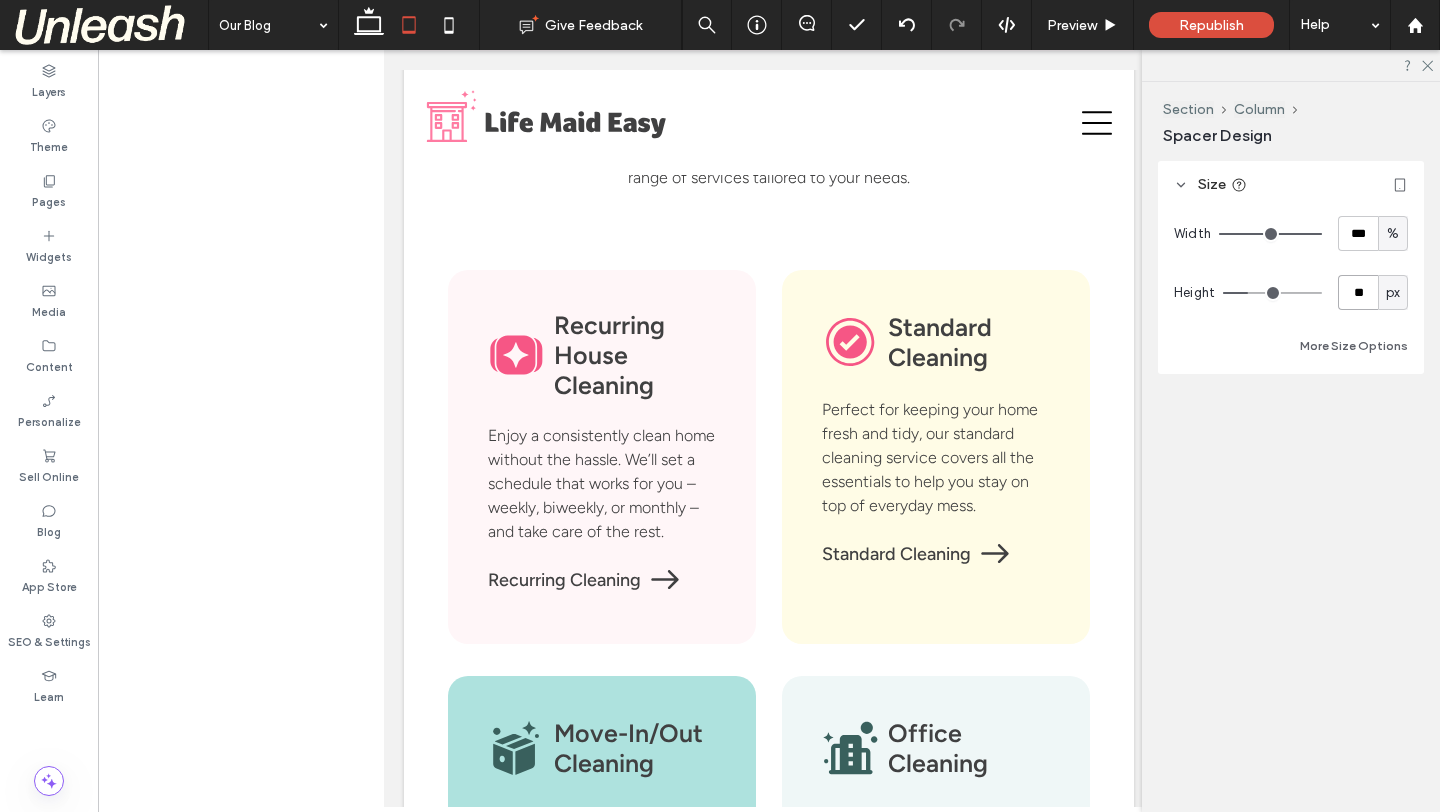 type on "**" 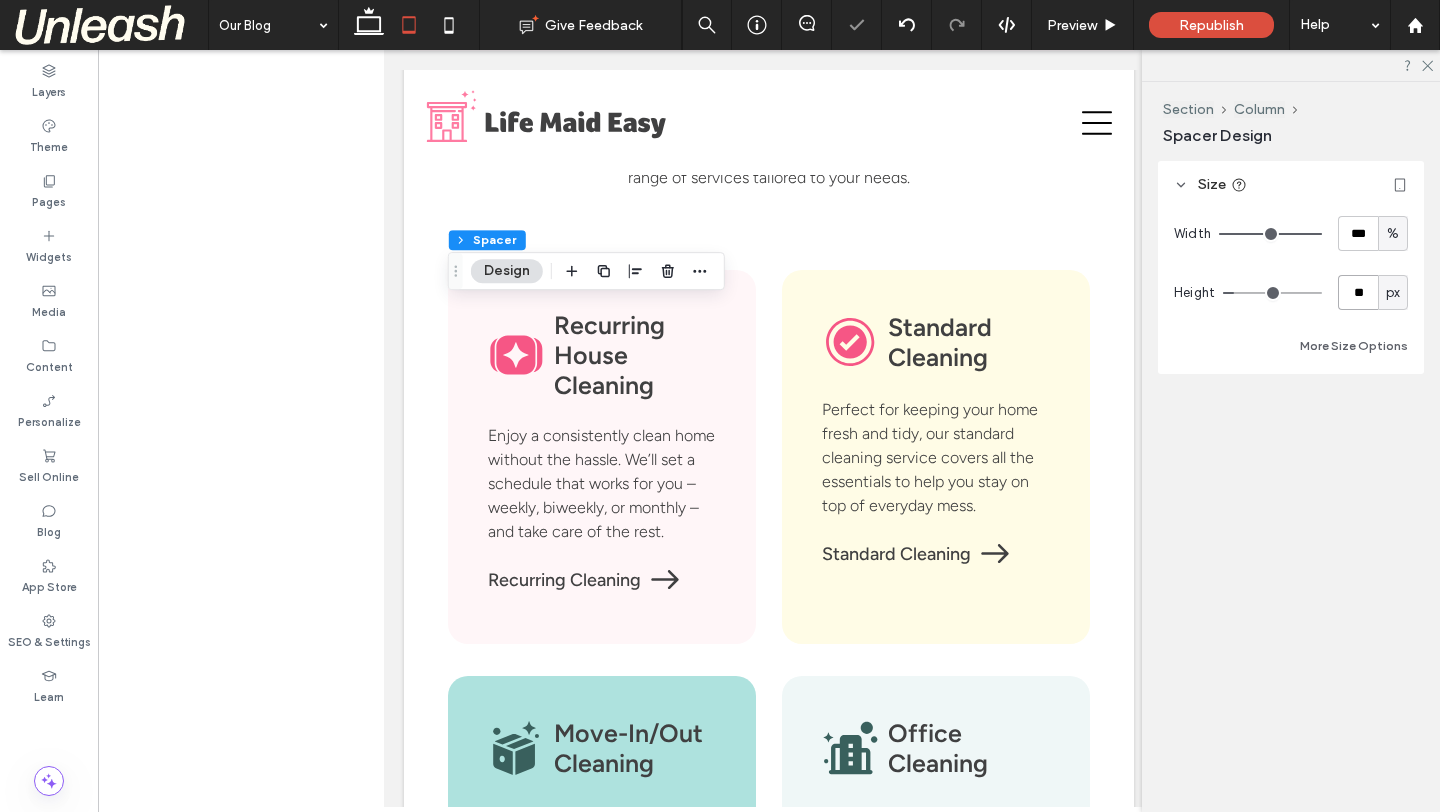 click on "**" at bounding box center (1358, 292) 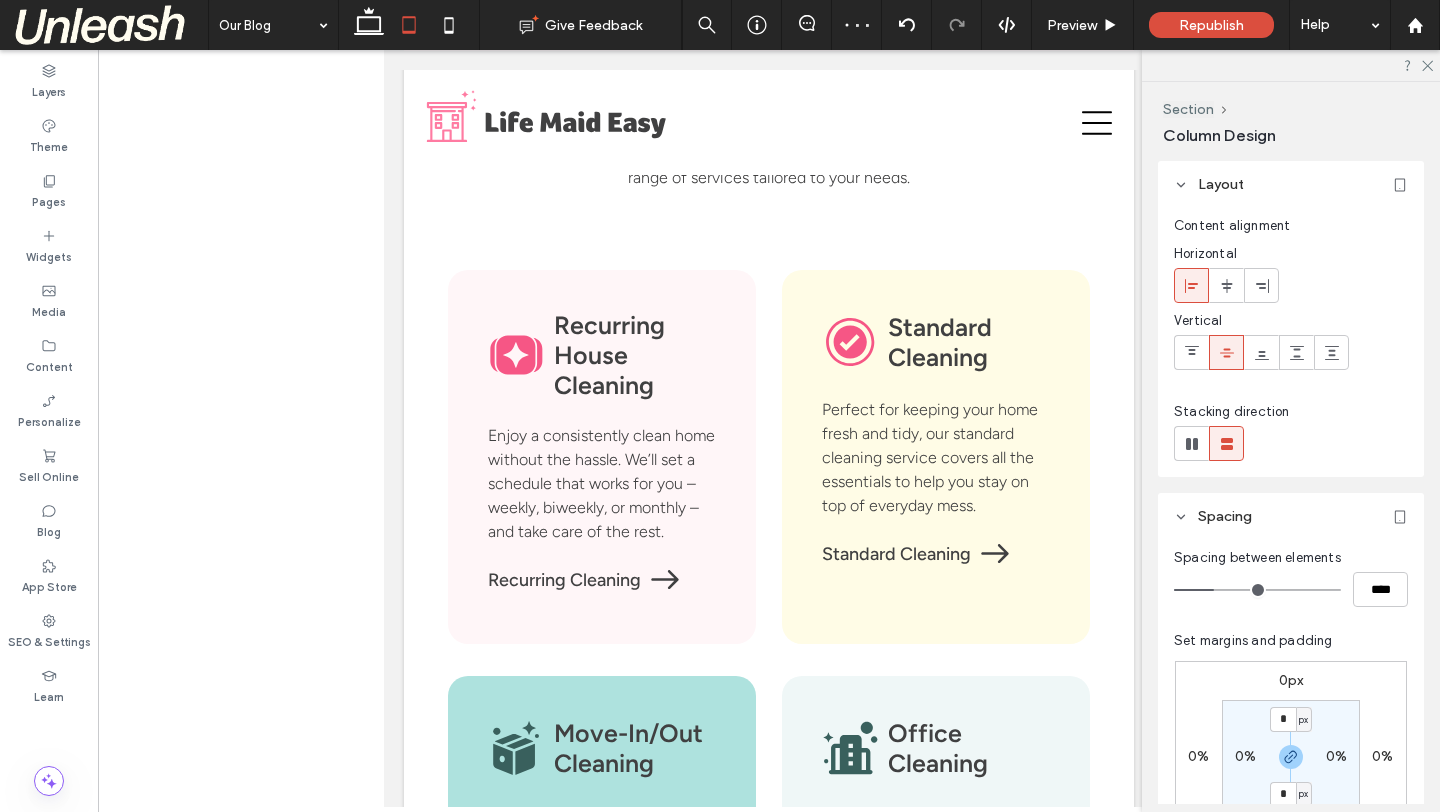 type on "**" 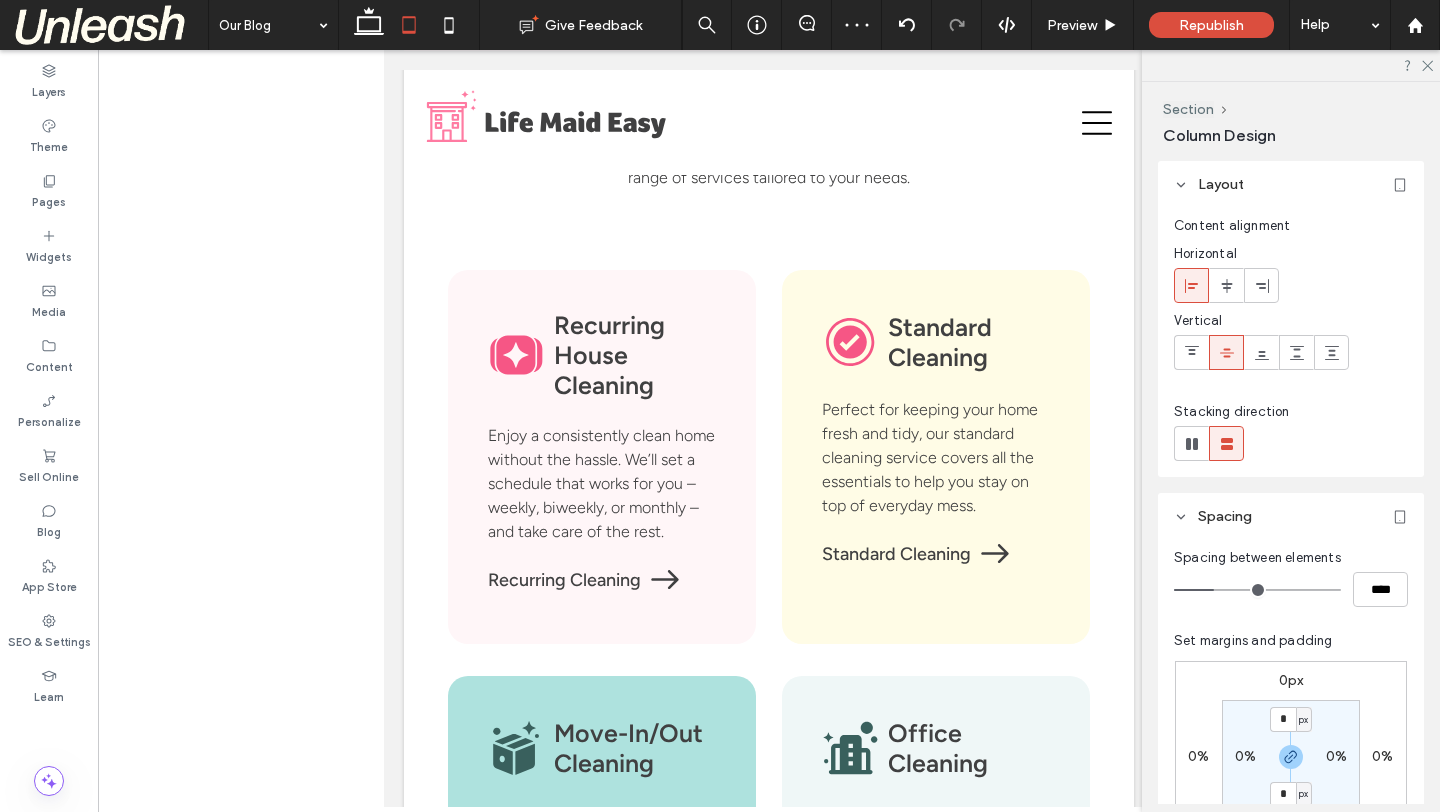 type on "**" 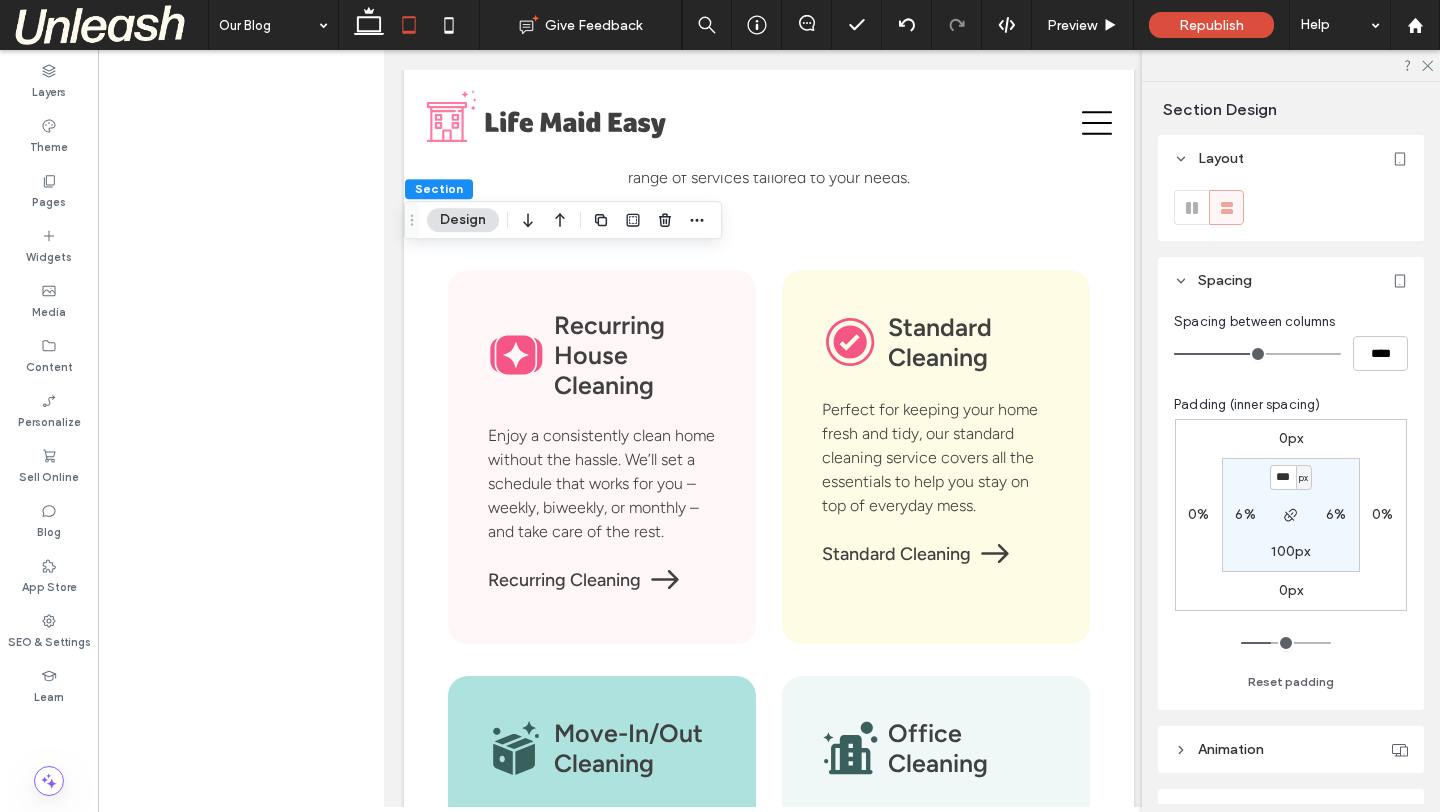 click on "100px" at bounding box center [1290, 551] 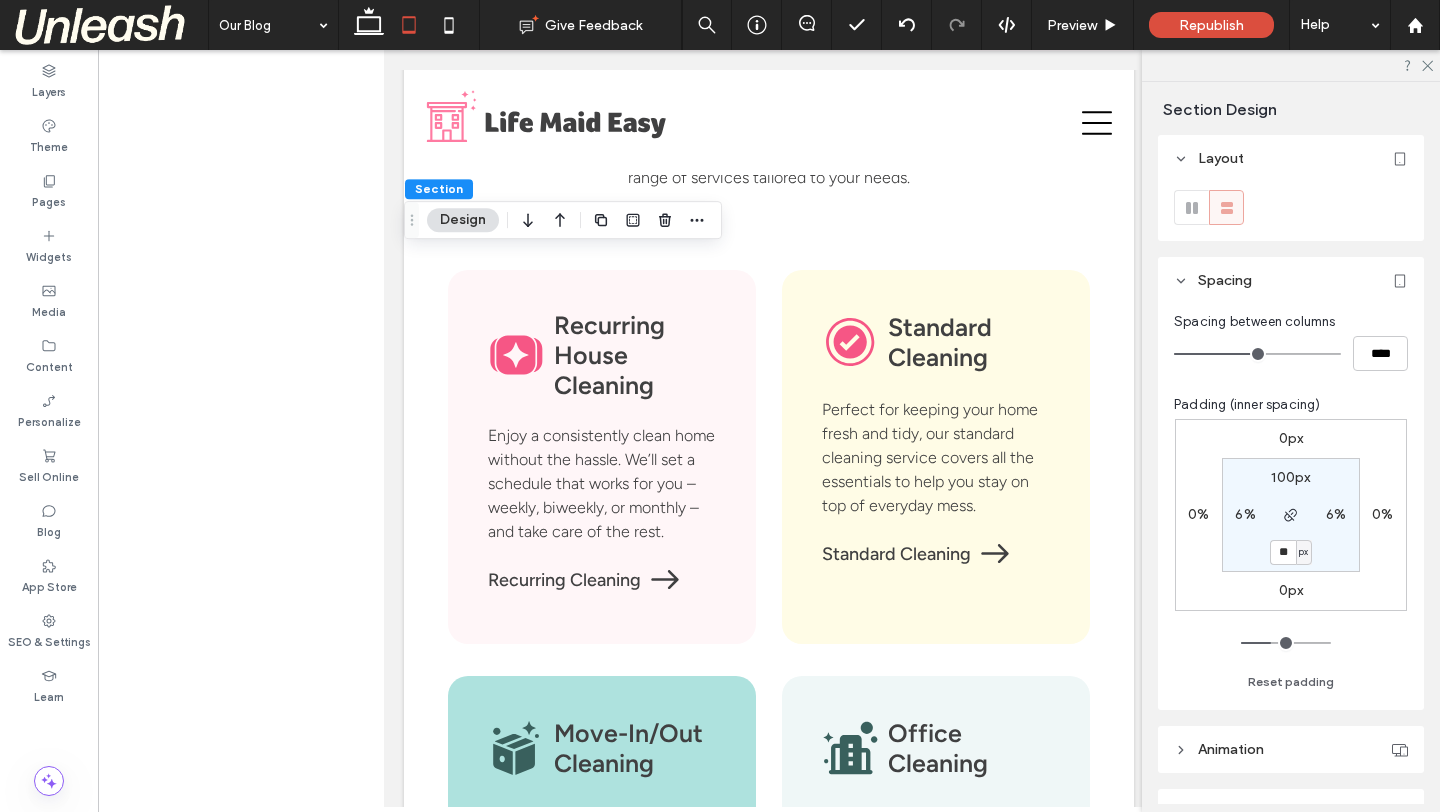 type on "**" 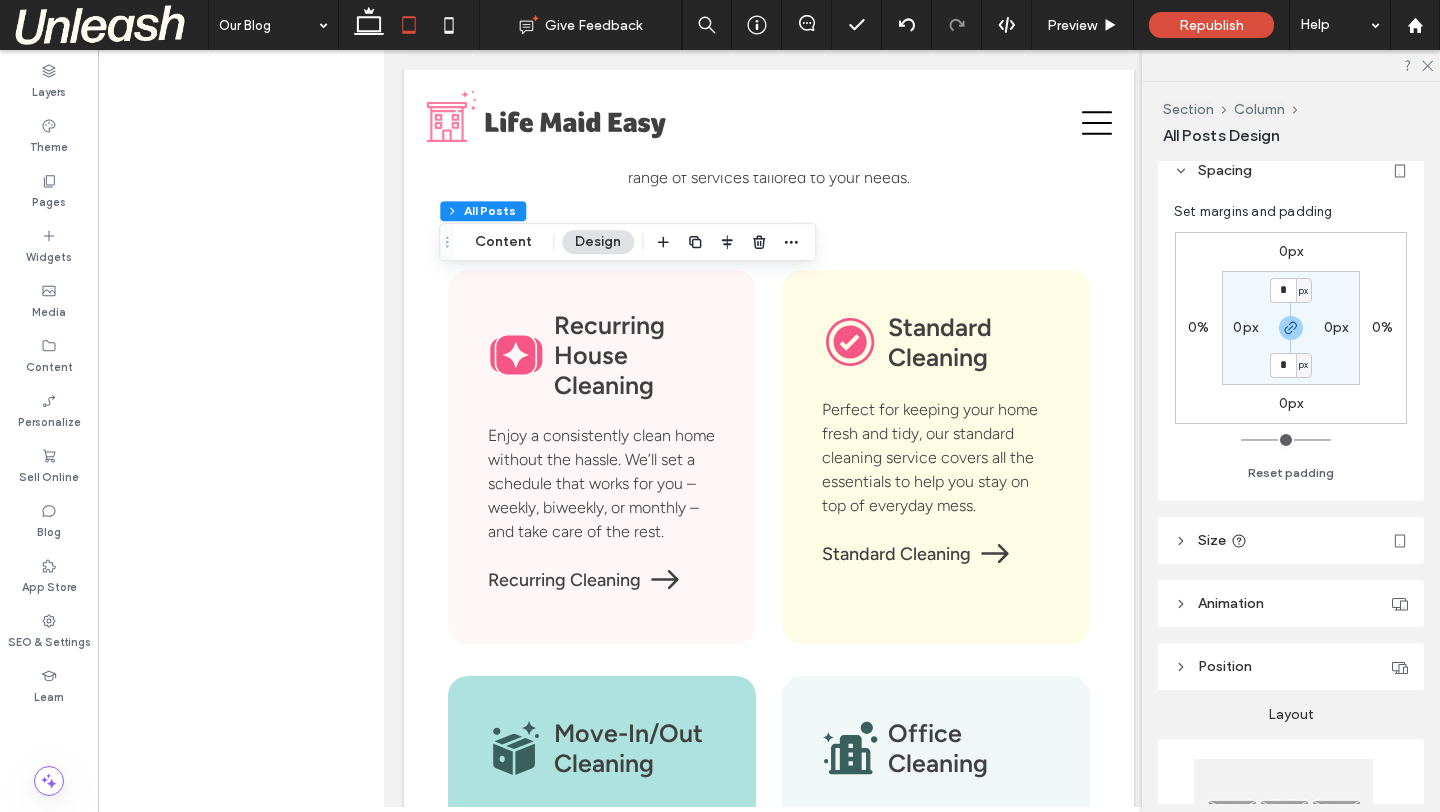 scroll, scrollTop: 132, scrollLeft: 0, axis: vertical 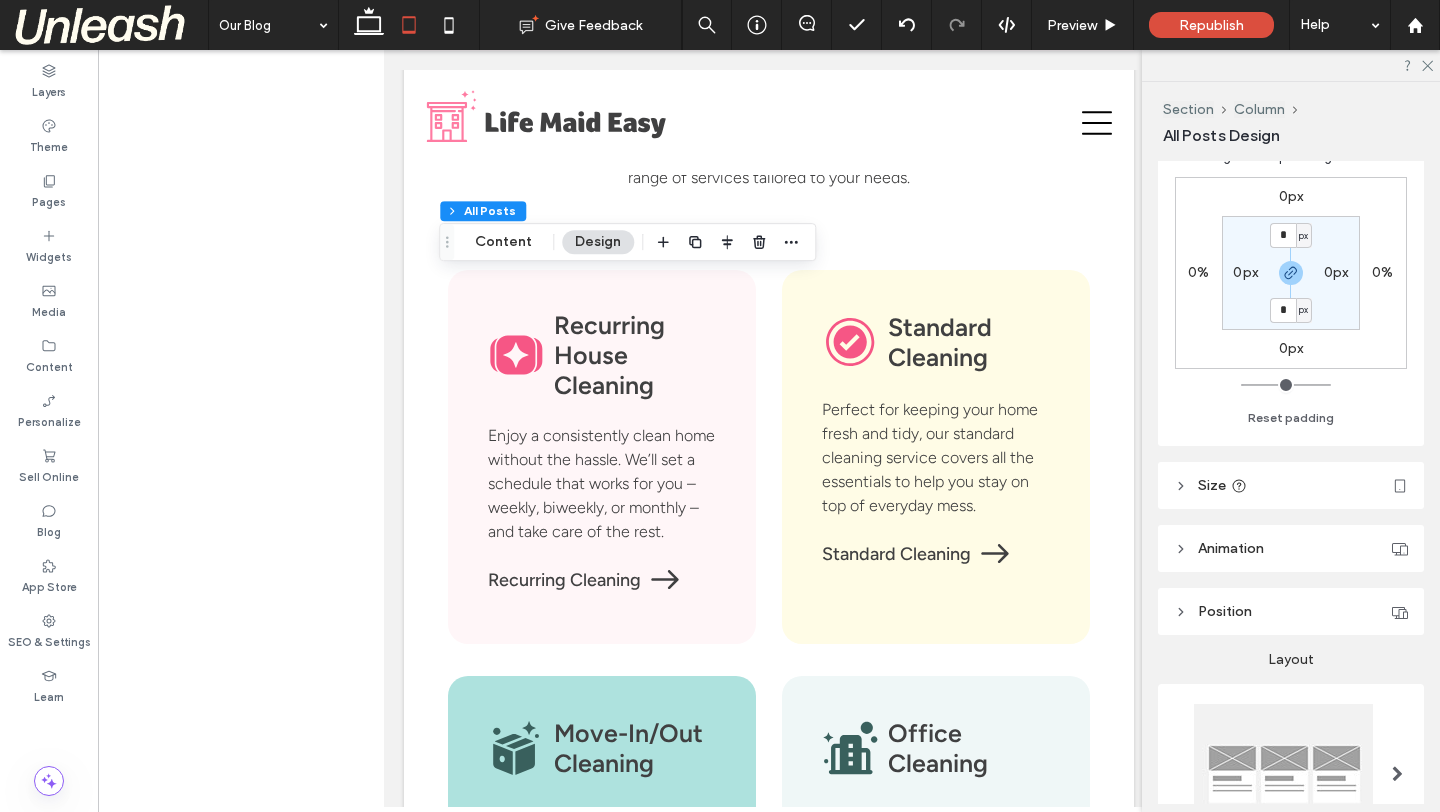 click on "Size" at bounding box center (1291, 485) 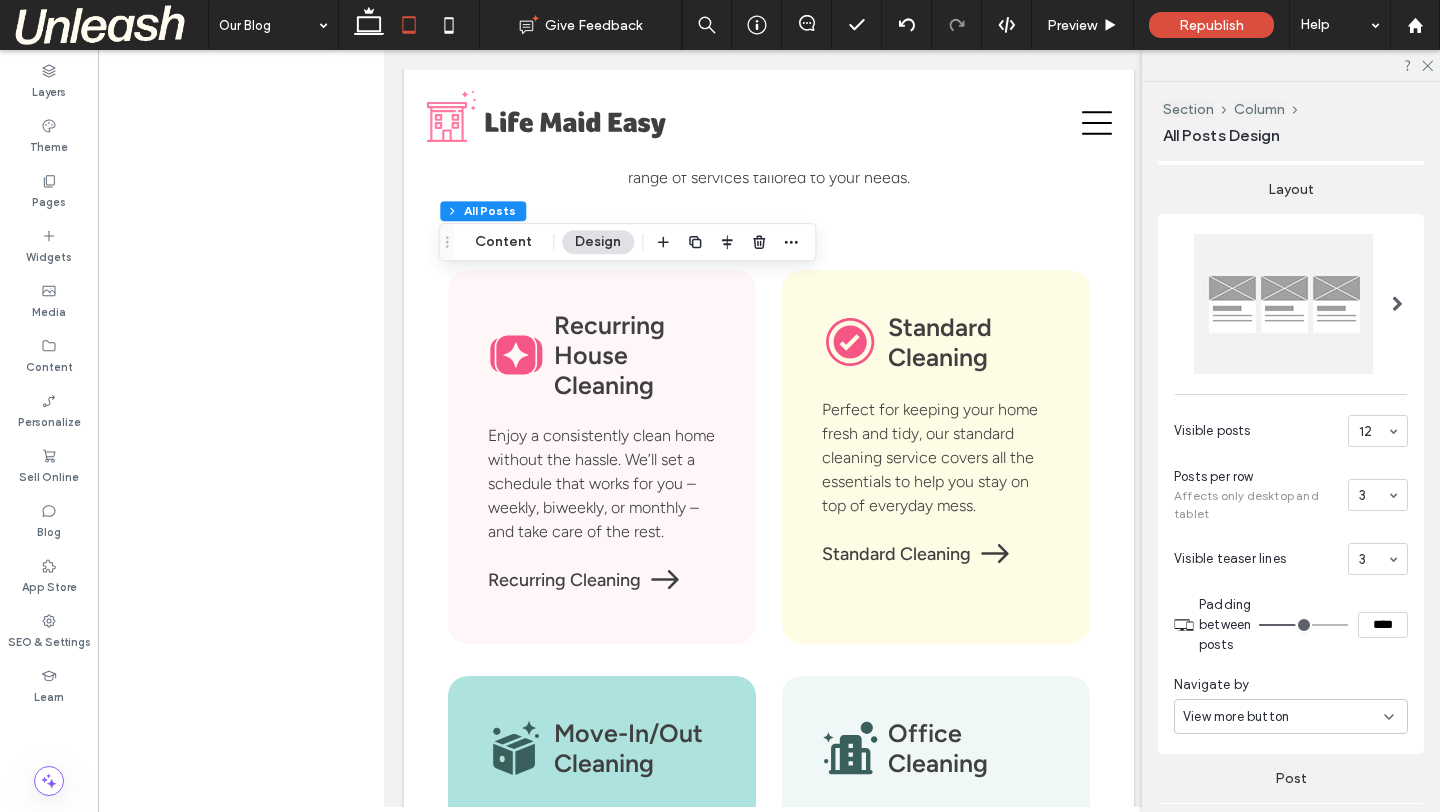 scroll, scrollTop: 830, scrollLeft: 0, axis: vertical 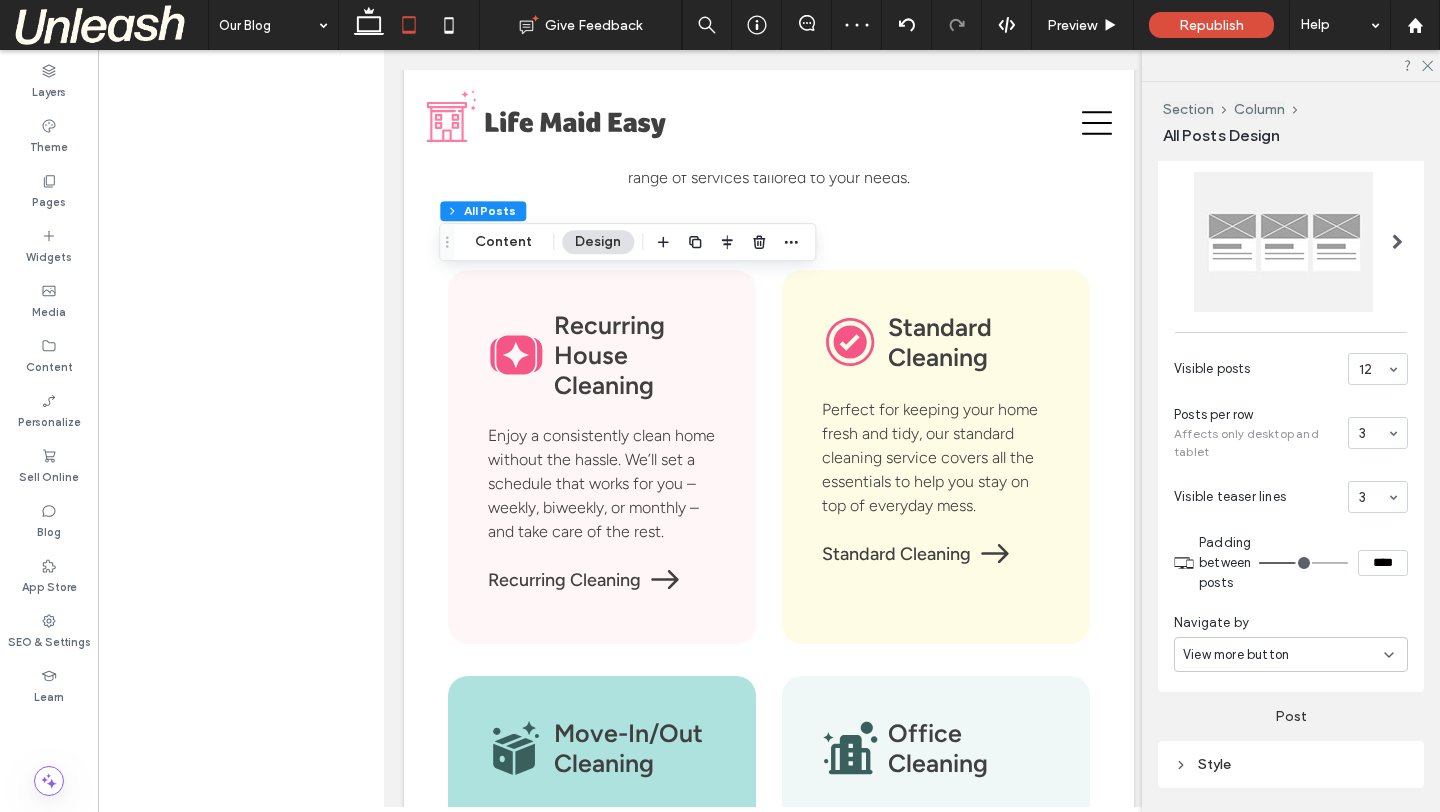 type on "**" 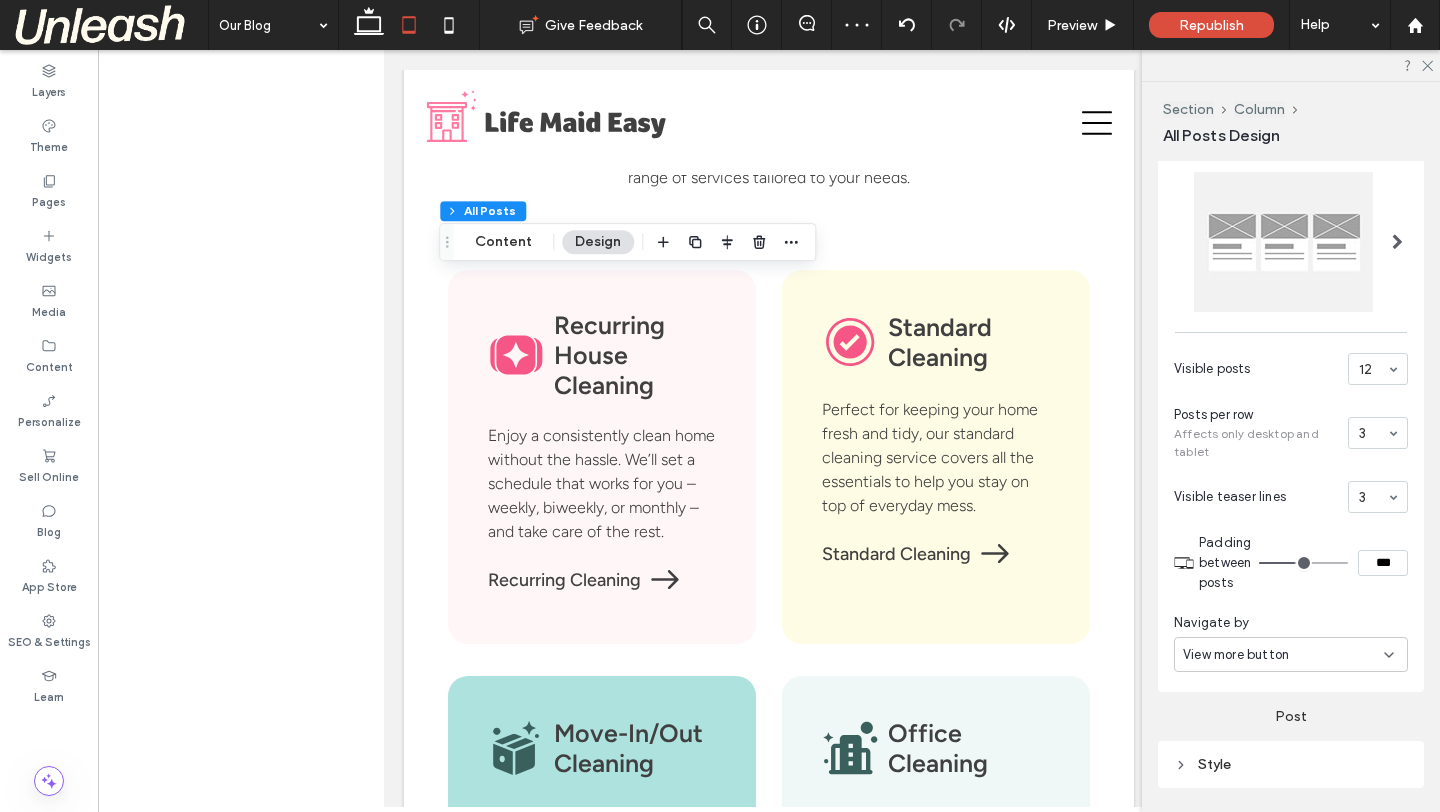 click at bounding box center (1303, 563) 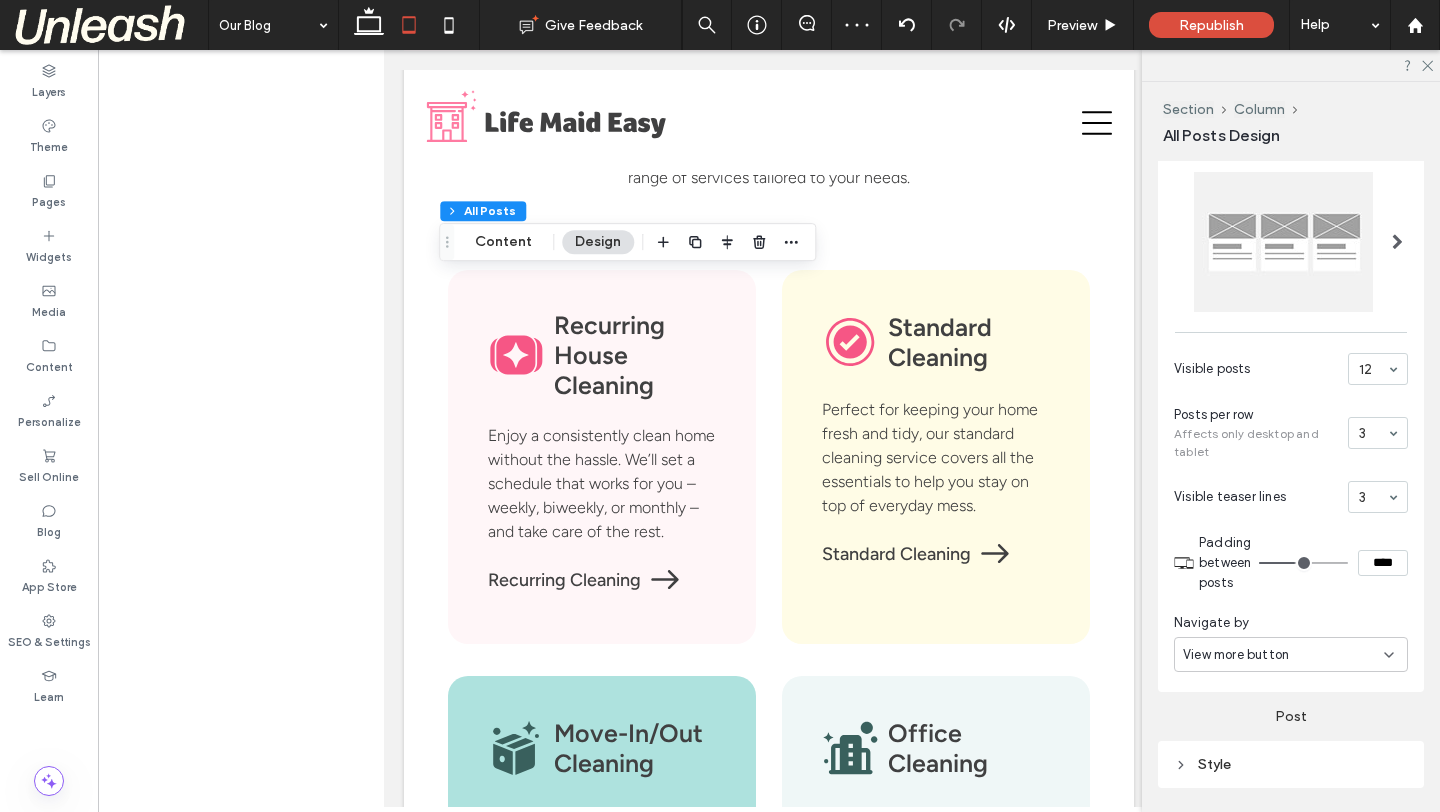 type on "**" 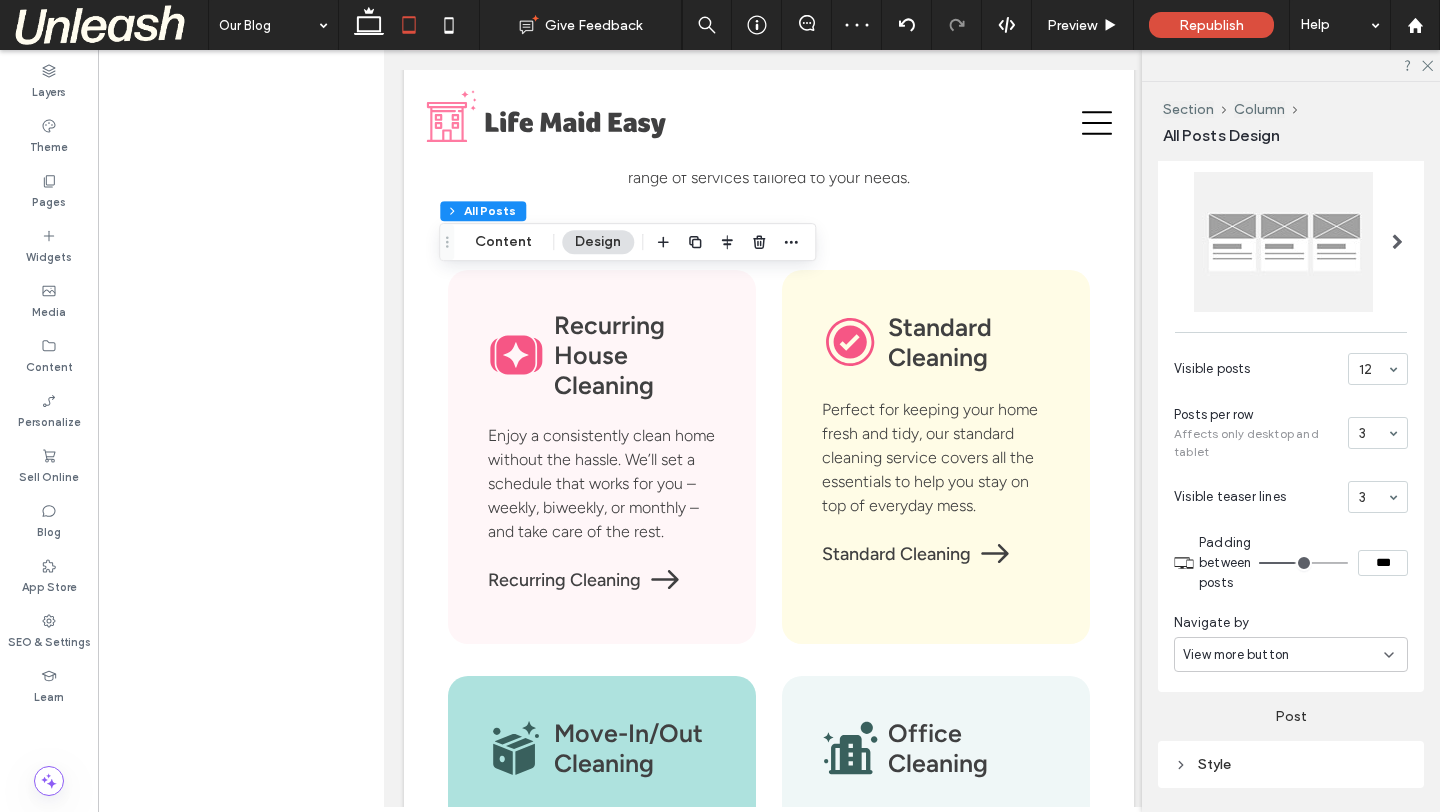 click at bounding box center (1303, 563) 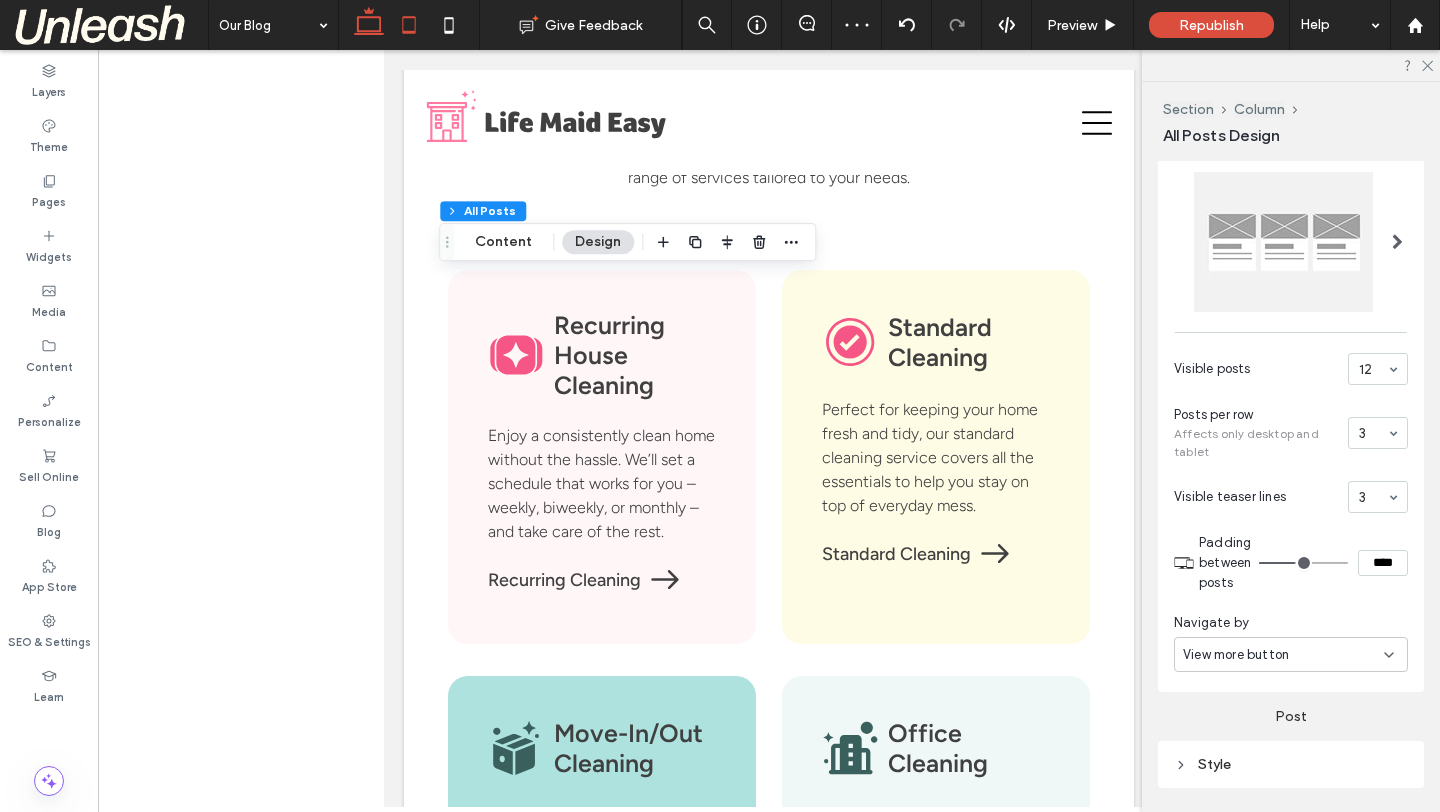 click 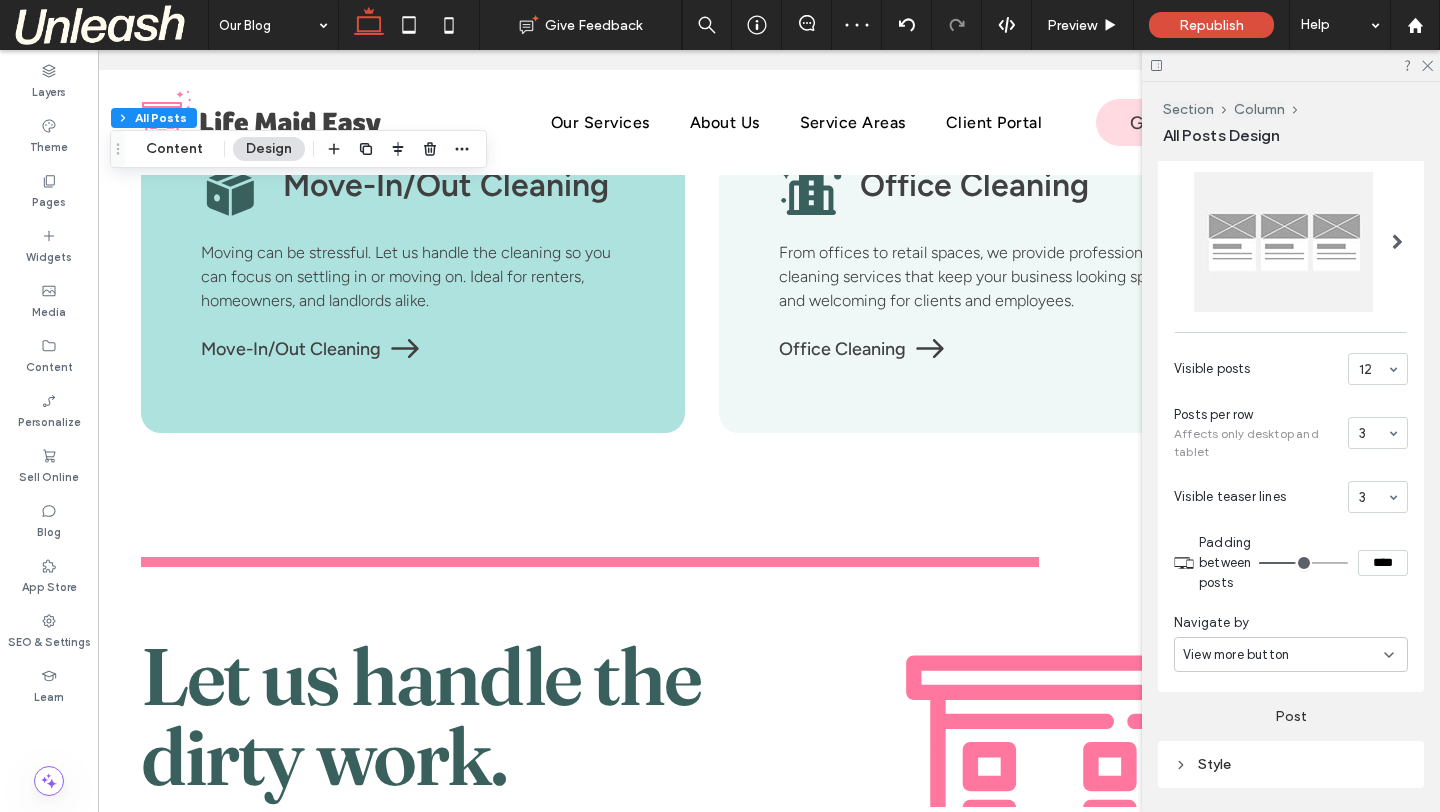 scroll, scrollTop: 0, scrollLeft: 0, axis: both 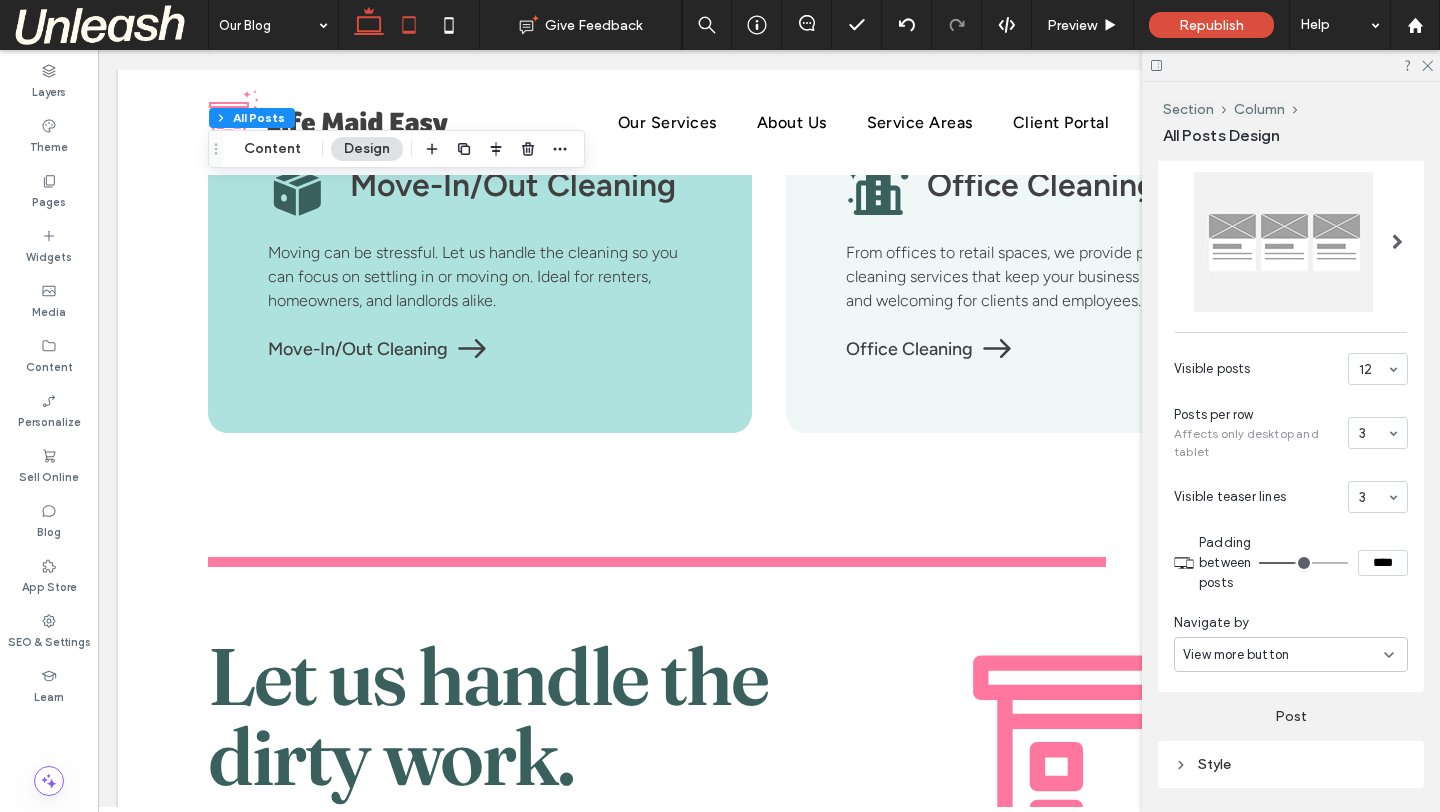 click 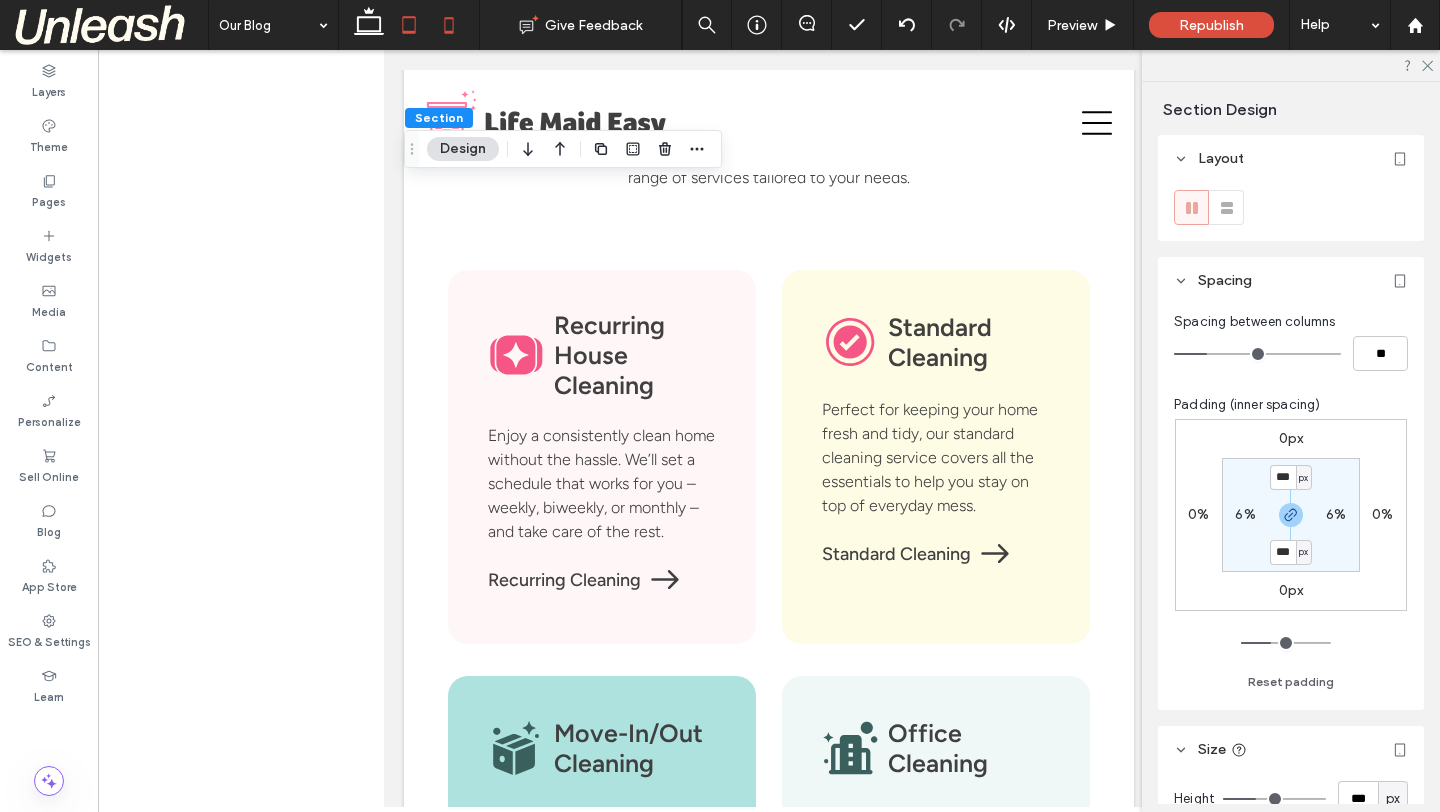 click 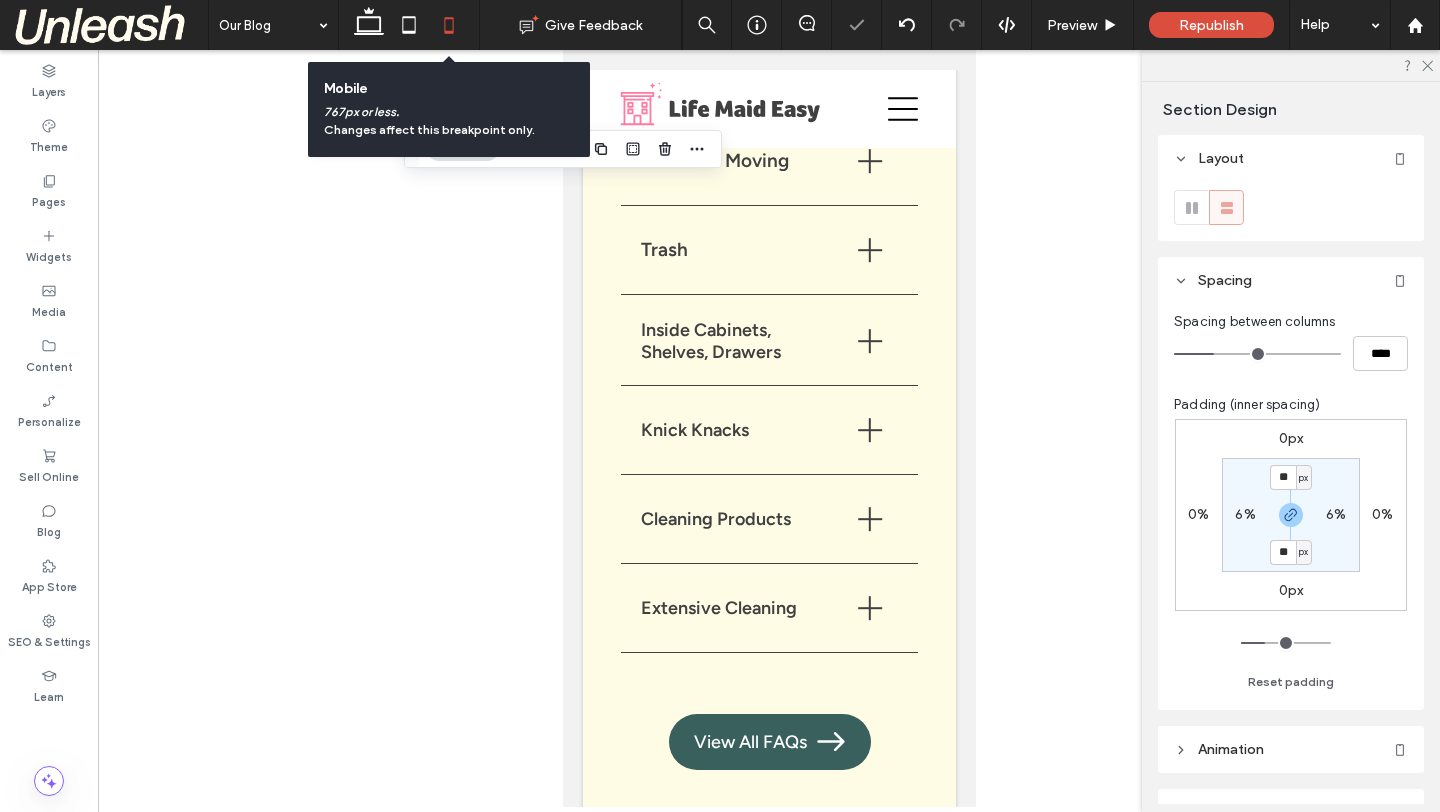 type on "**" 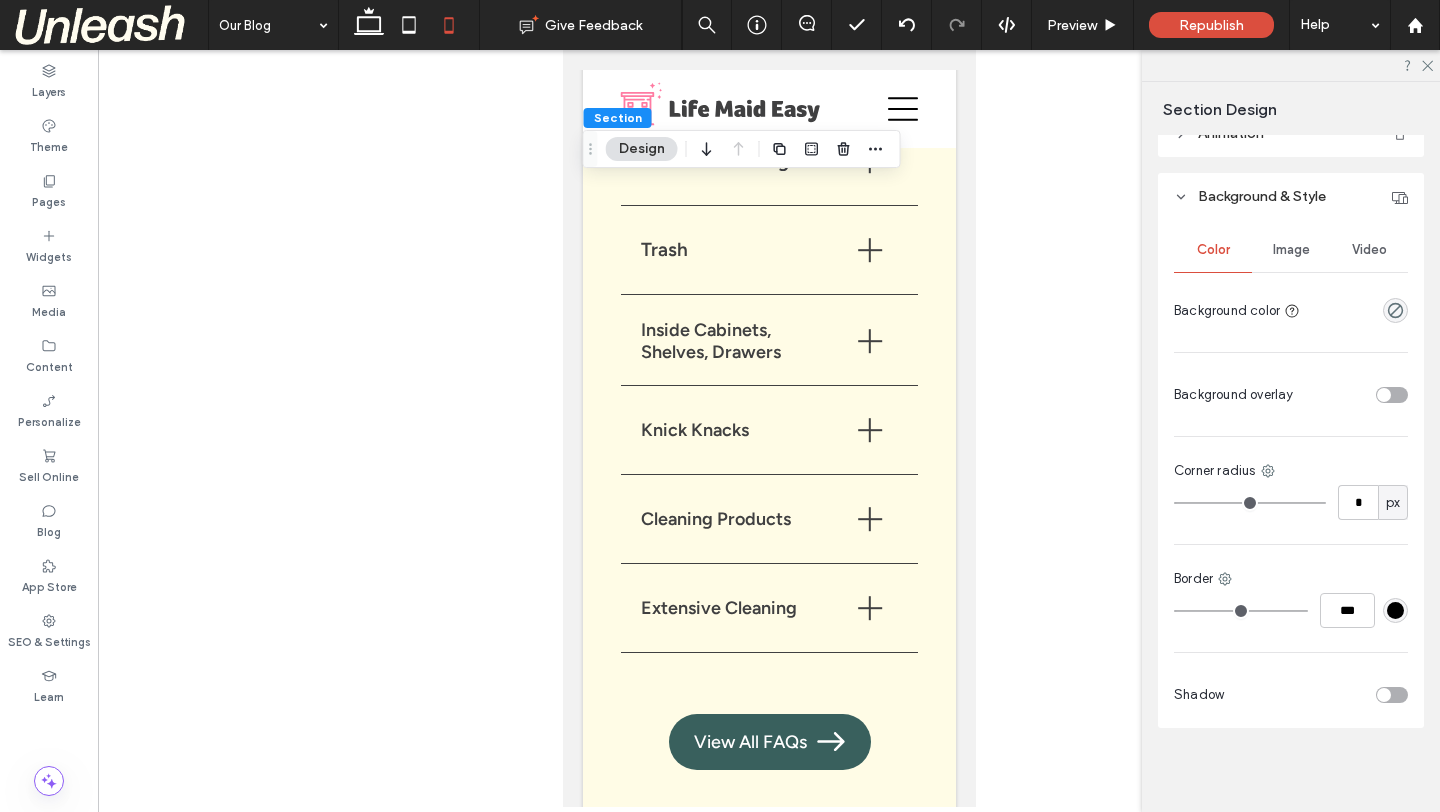 scroll, scrollTop: 620, scrollLeft: 0, axis: vertical 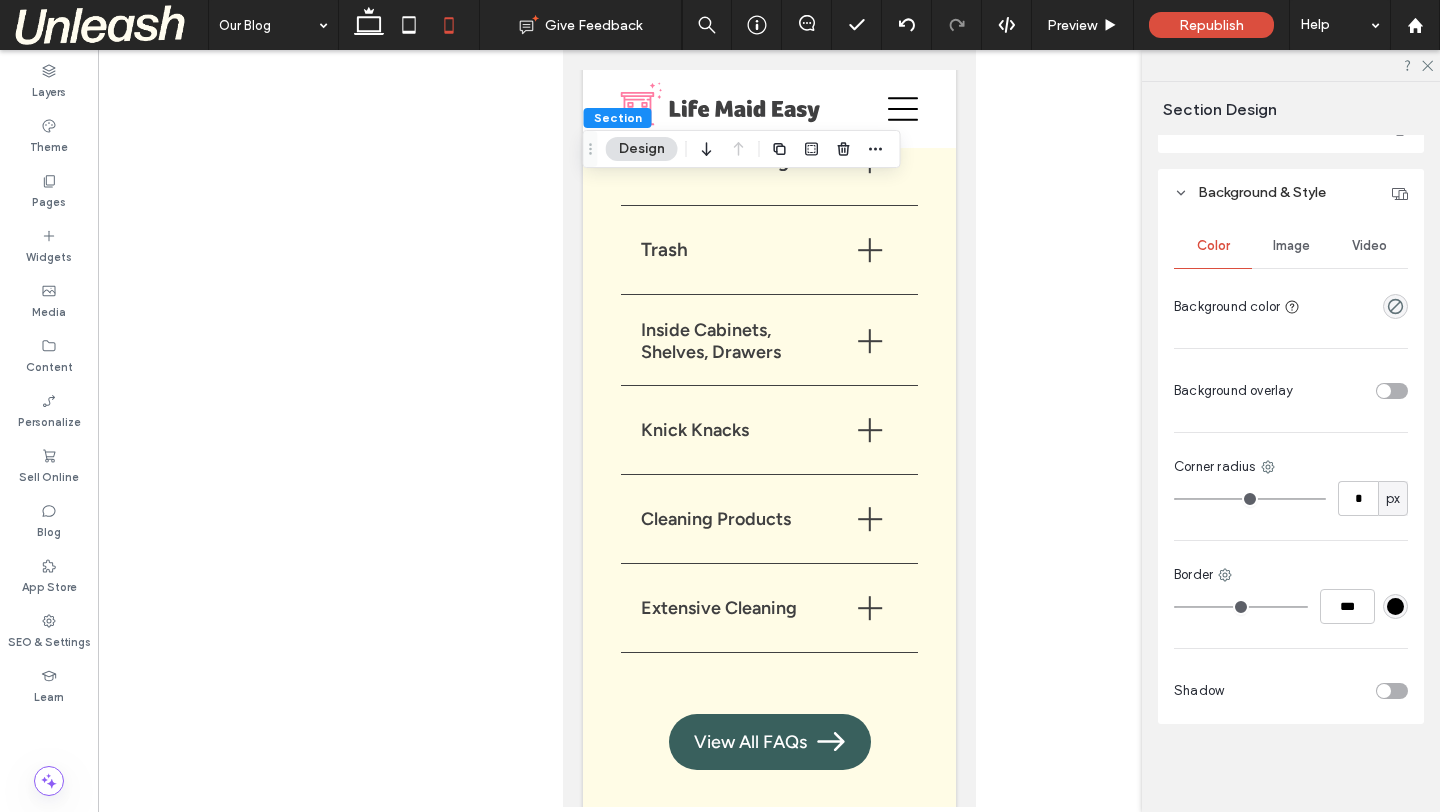 click on "Image" at bounding box center [1291, 246] 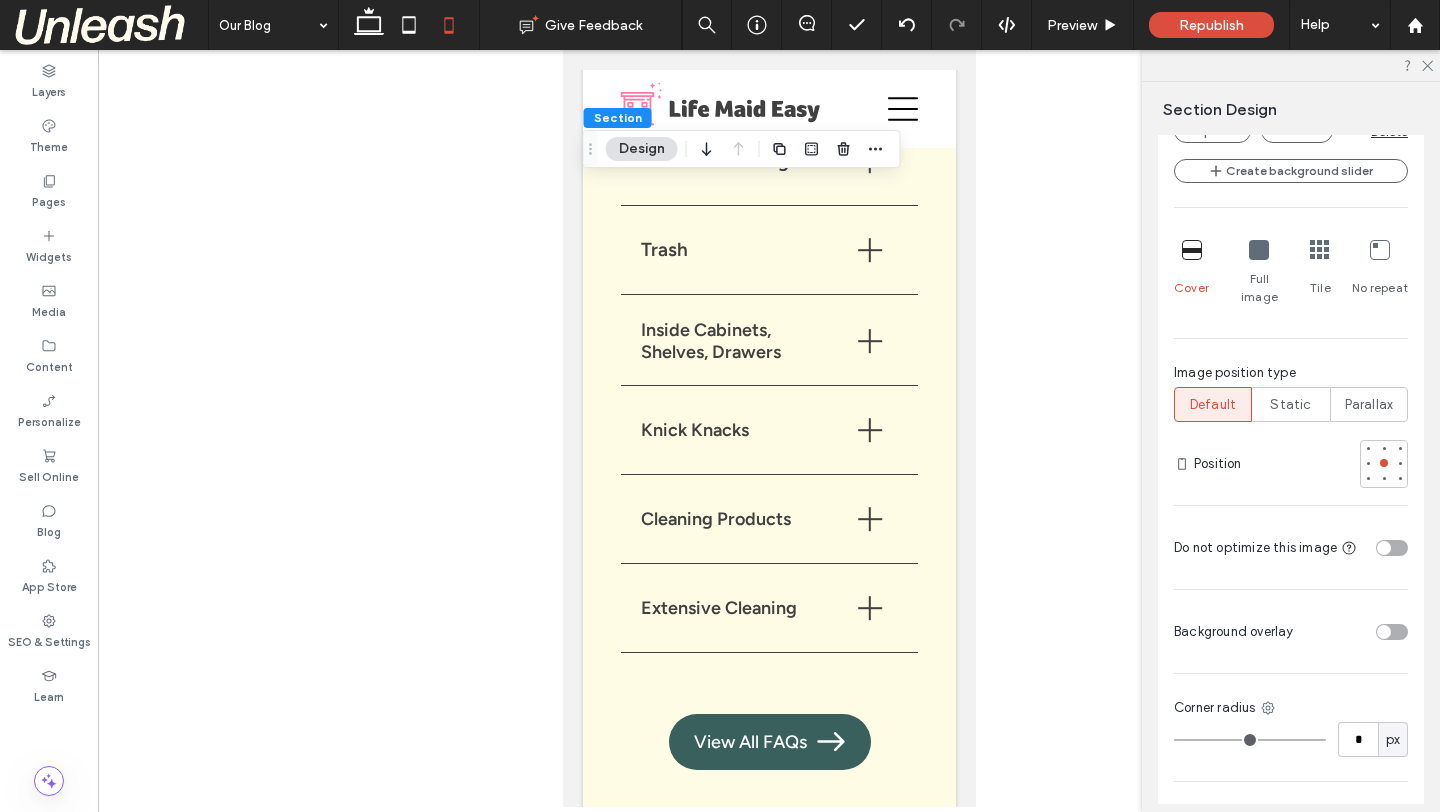 scroll, scrollTop: 1055, scrollLeft: 0, axis: vertical 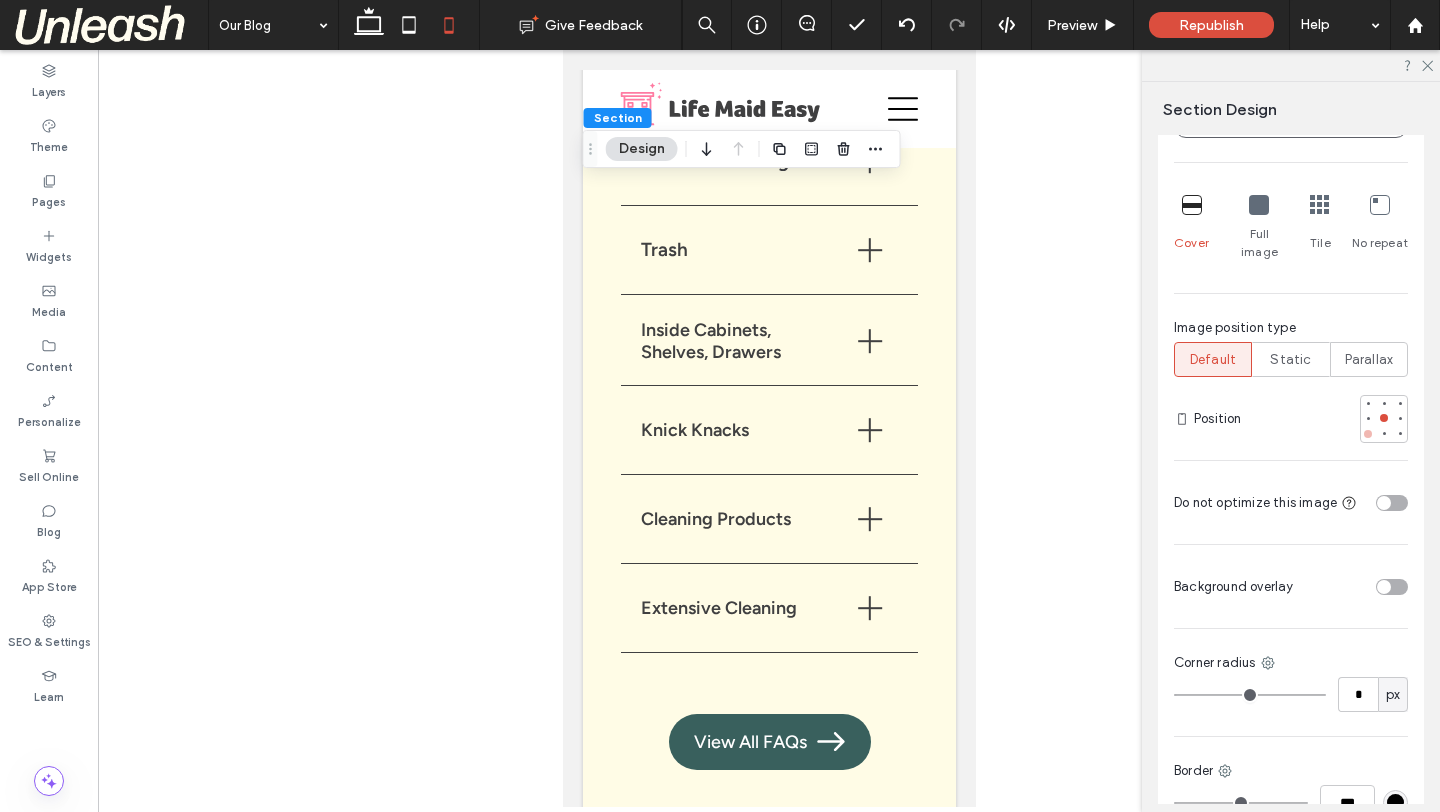 click at bounding box center [1368, 434] 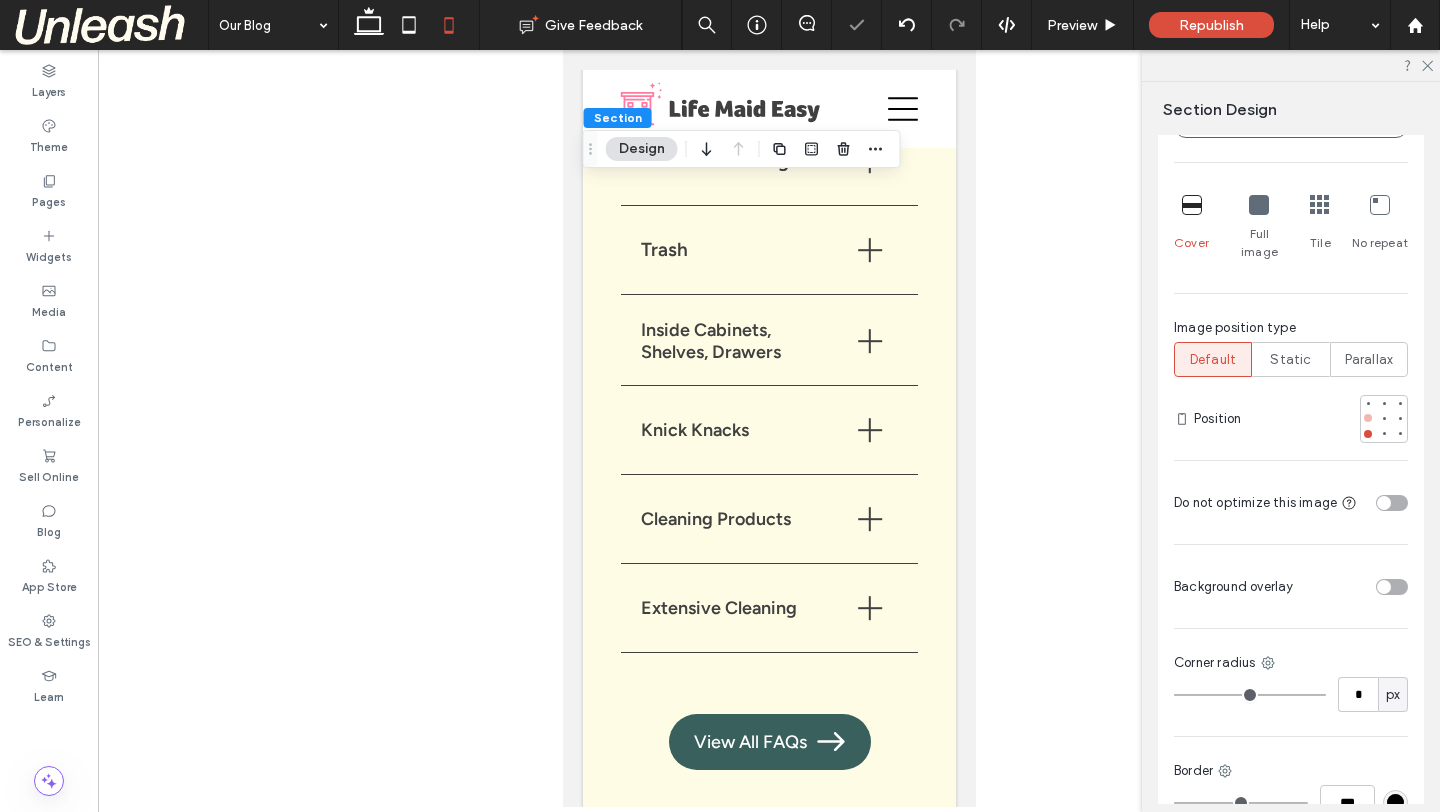 click at bounding box center [1368, 418] 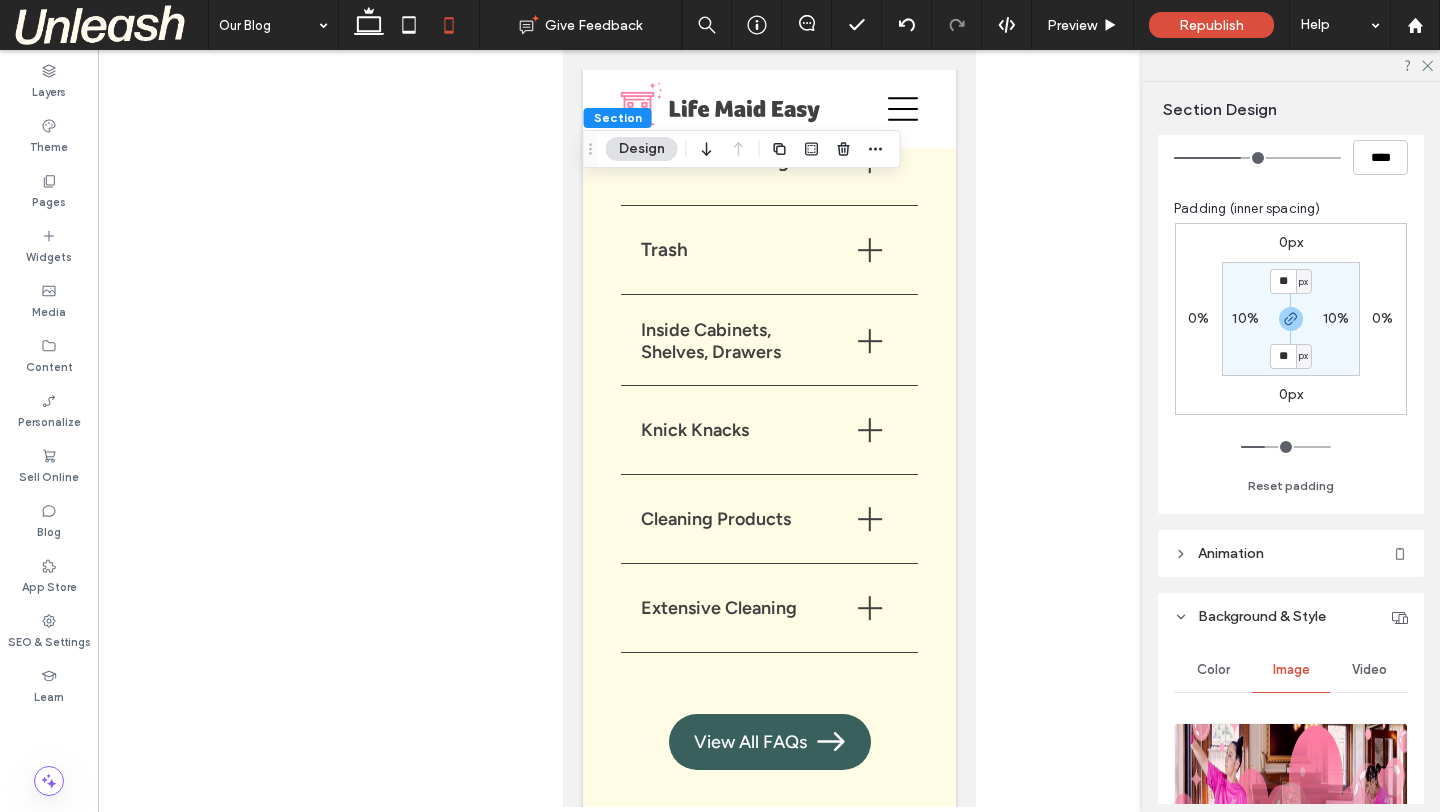 scroll, scrollTop: 50, scrollLeft: 0, axis: vertical 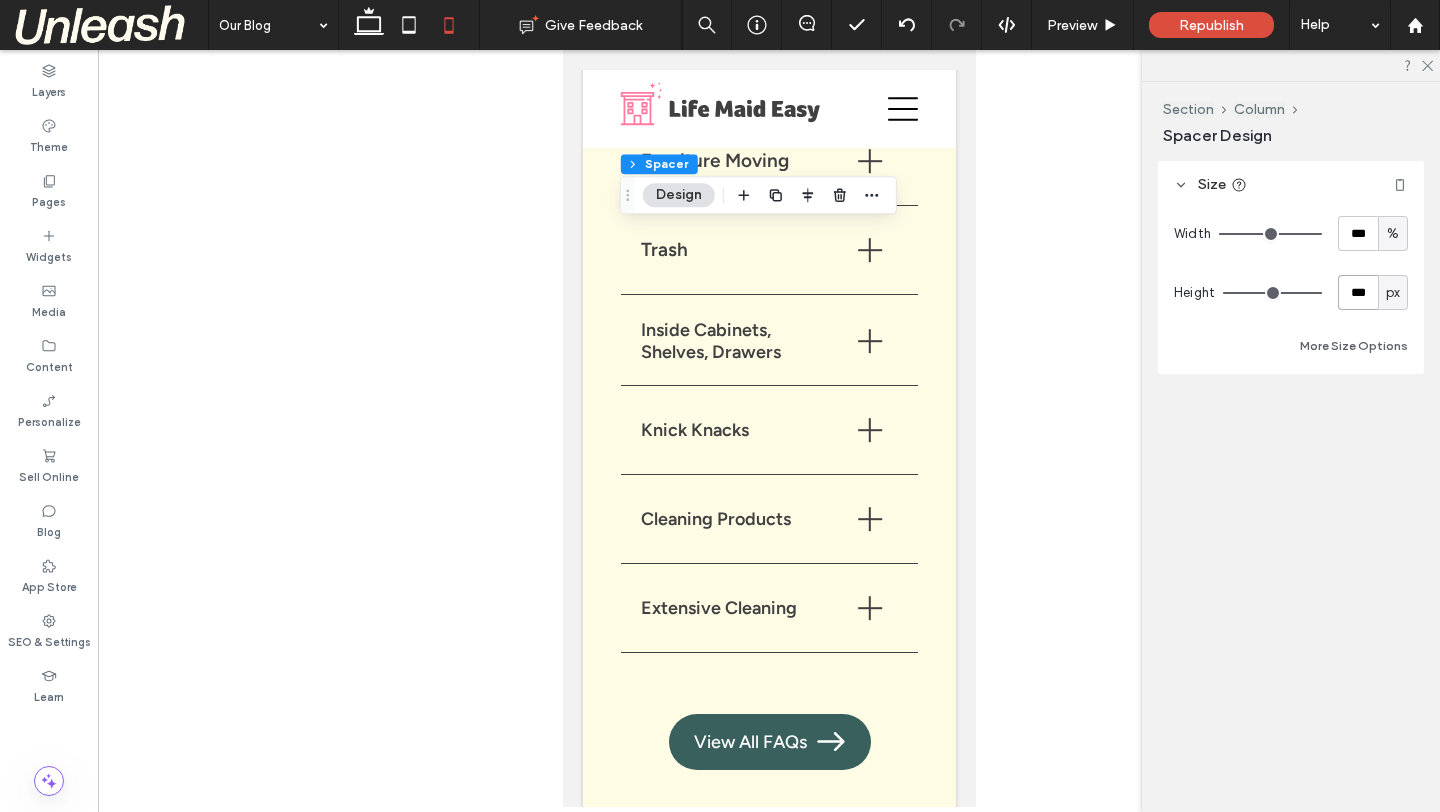 click on "***" at bounding box center (1358, 292) 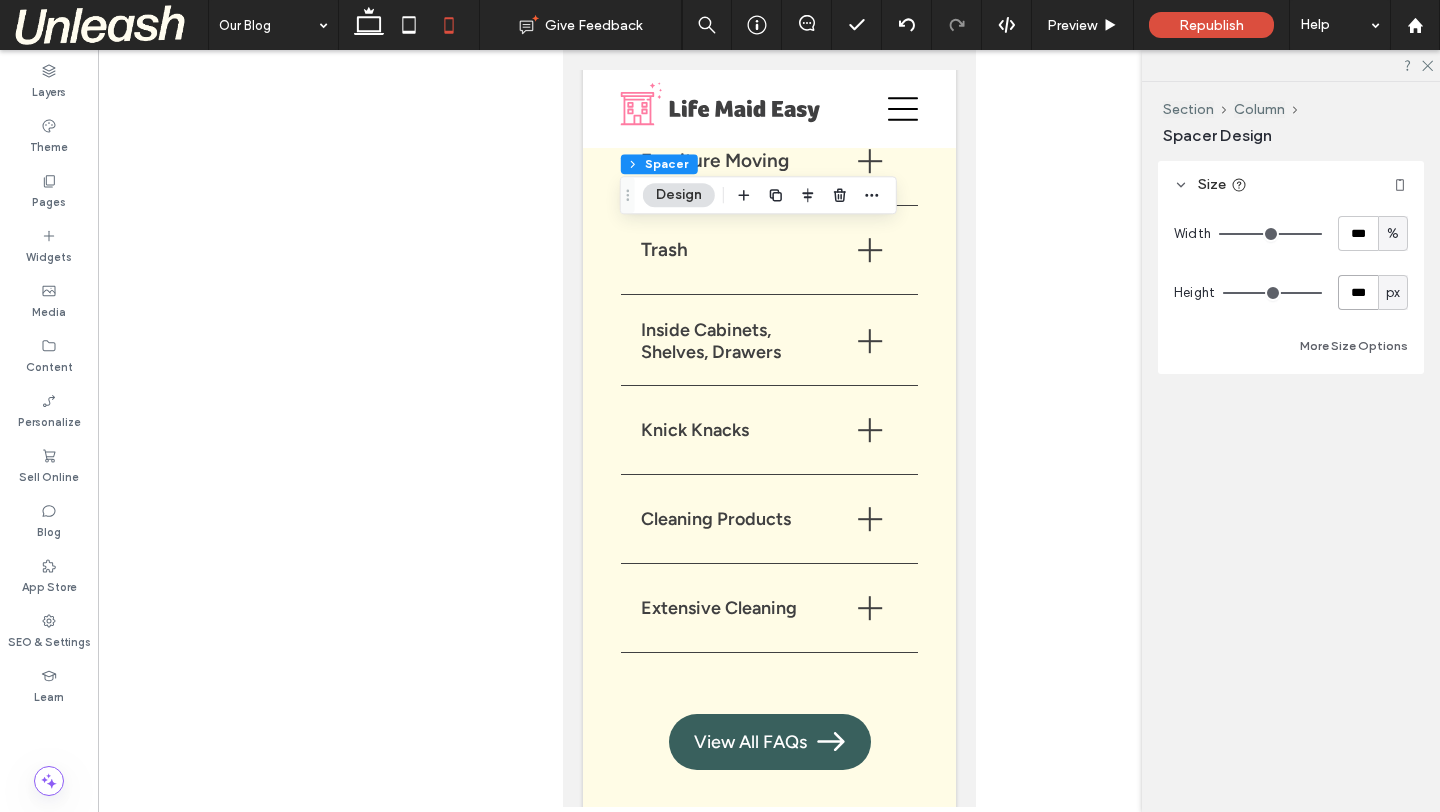 type on "***" 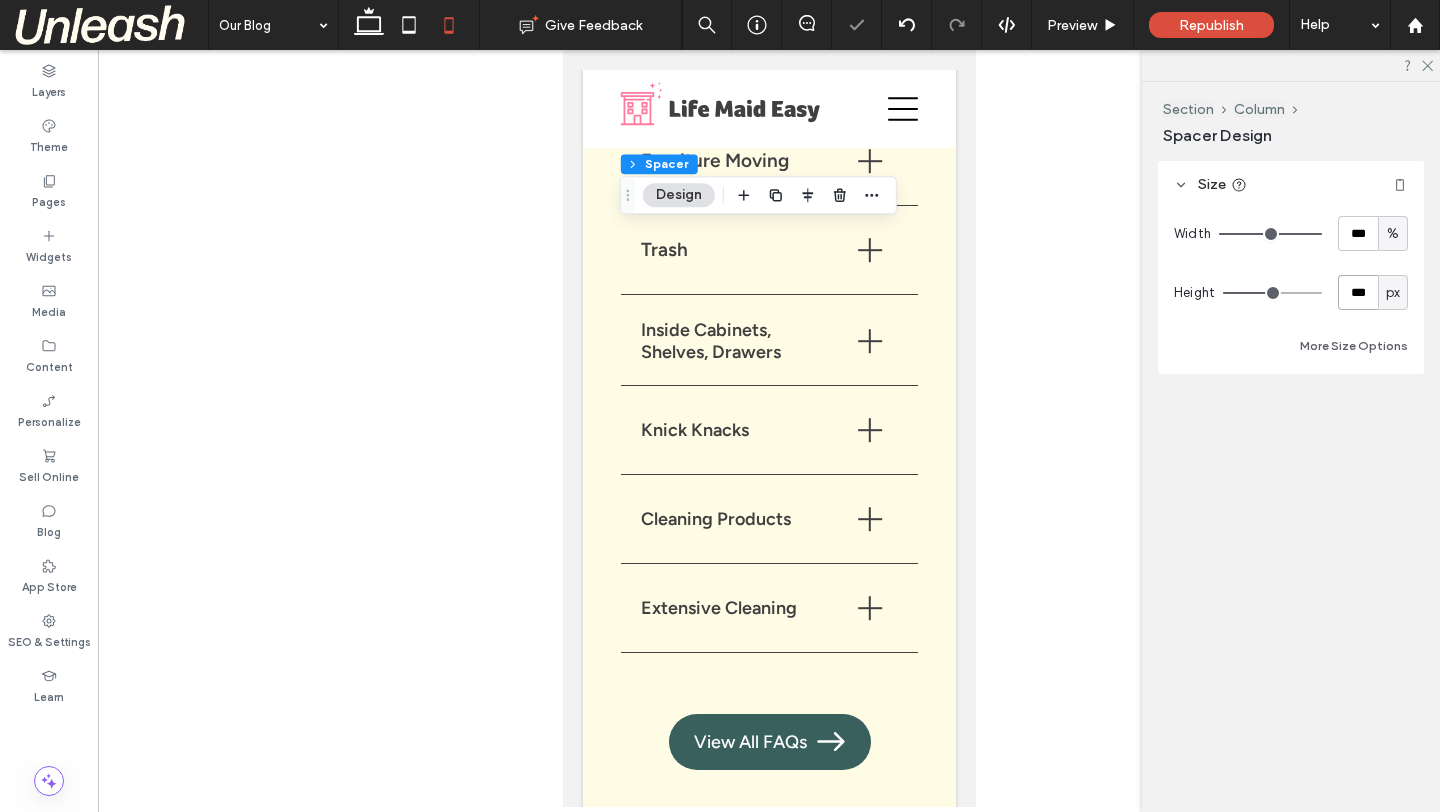 click on "***" at bounding box center [1358, 292] 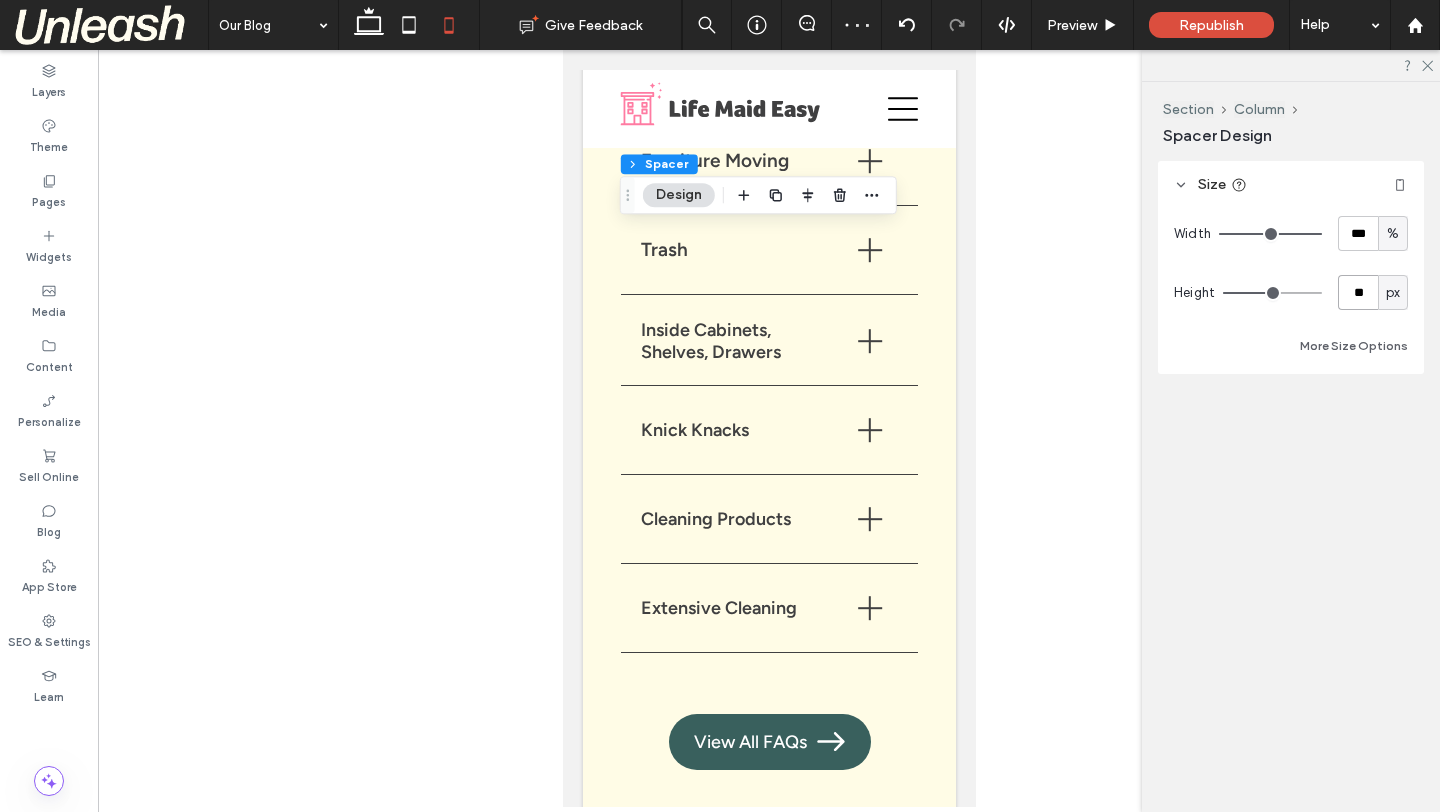 type on "**" 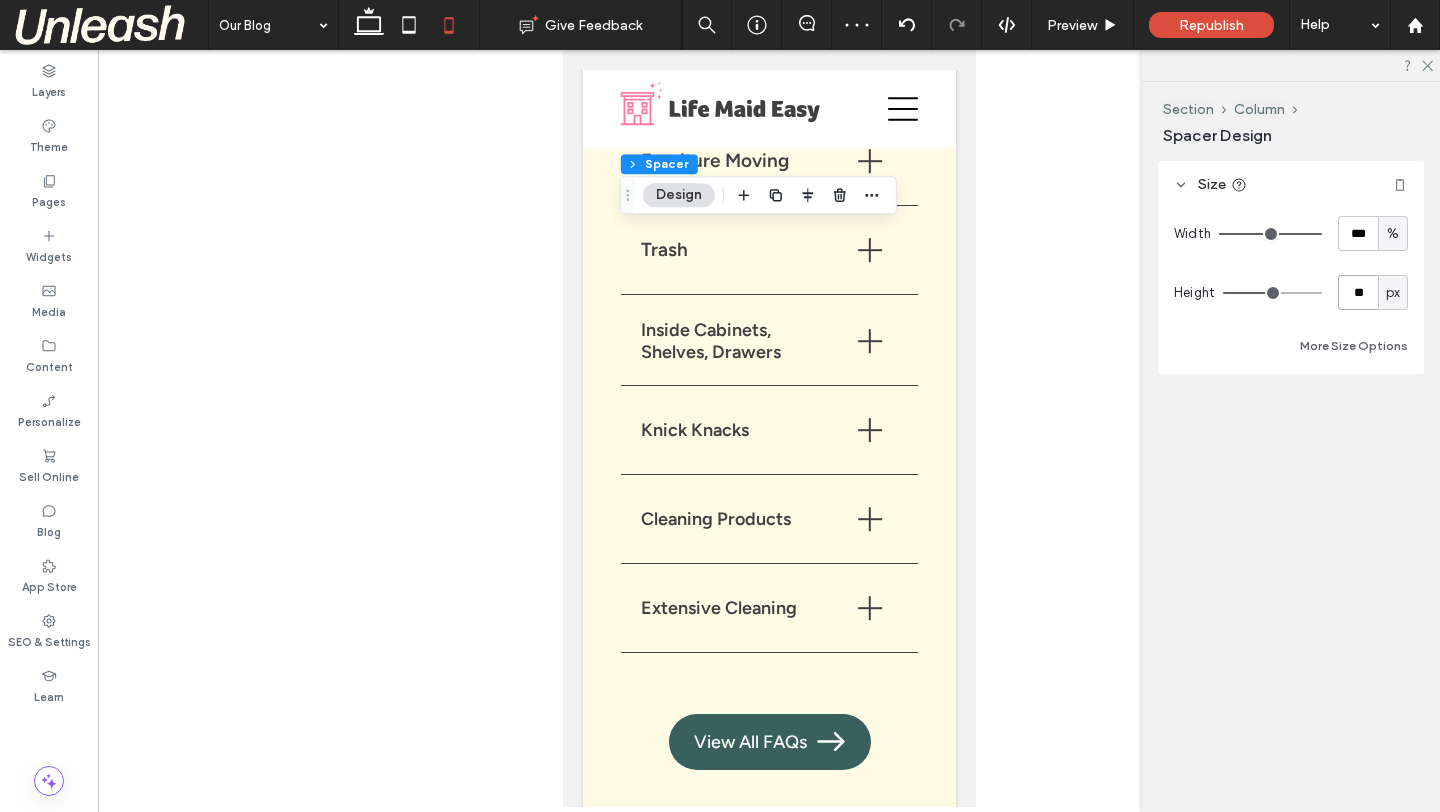 type on "**" 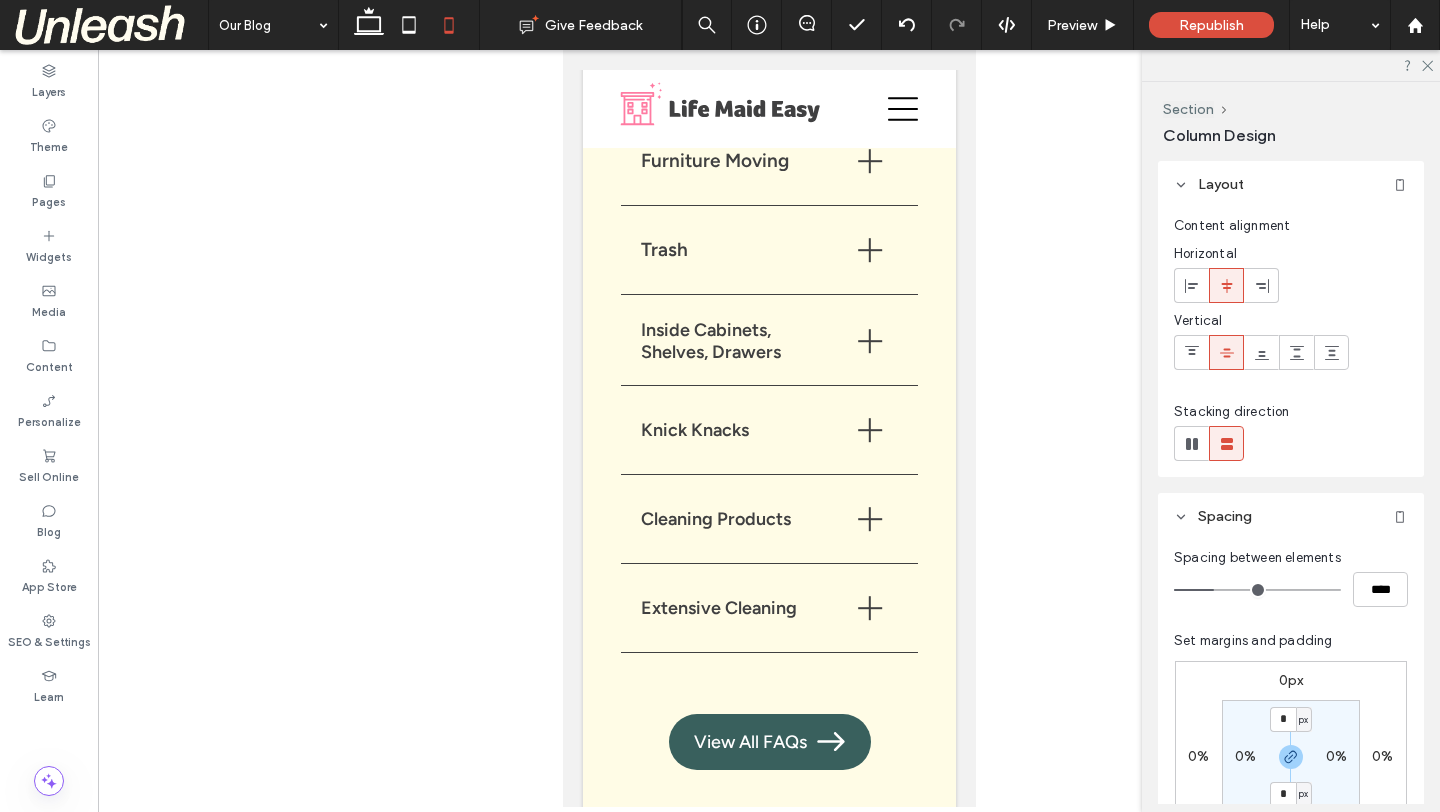type on "**" 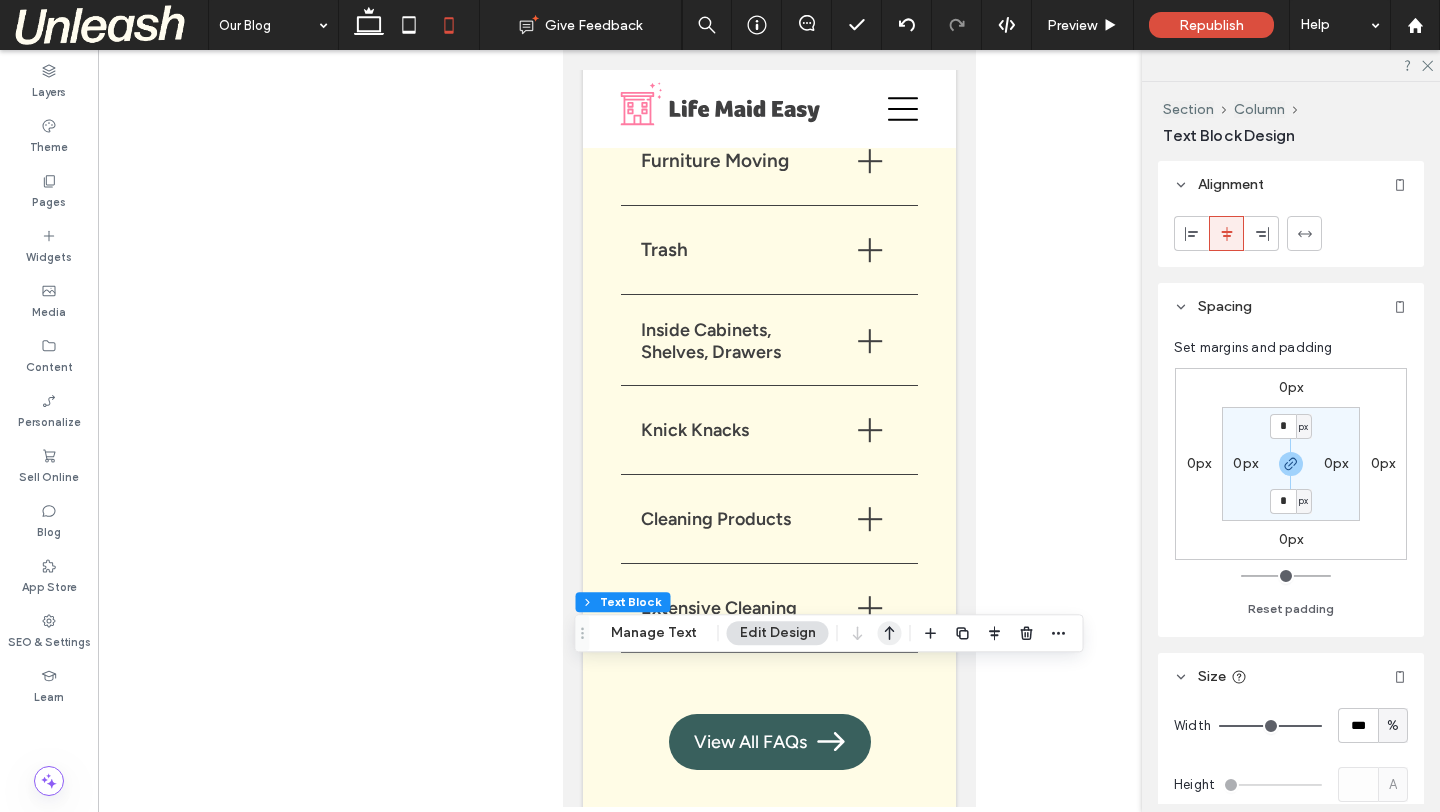 click 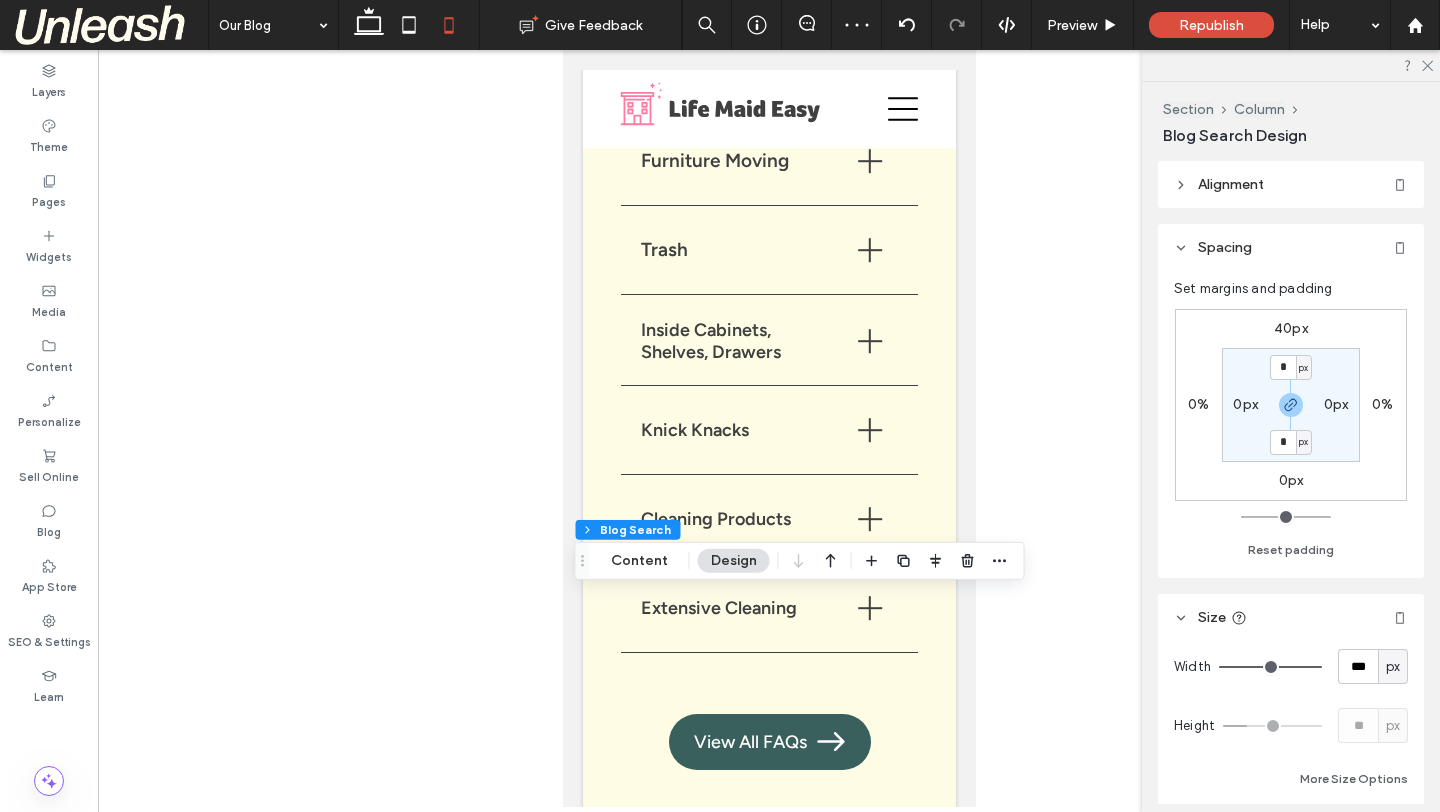 click on "40px" at bounding box center (1291, 328) 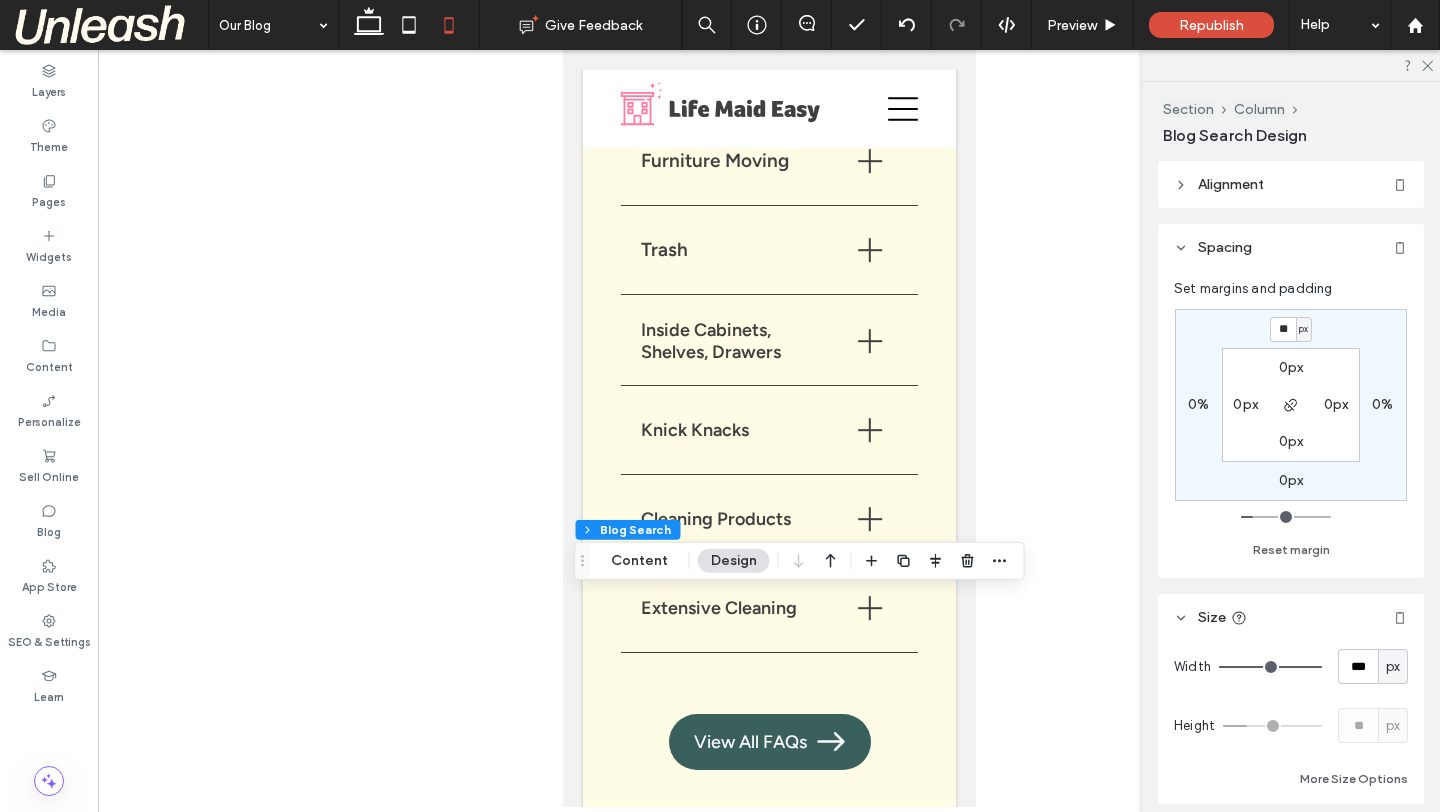 type on "**" 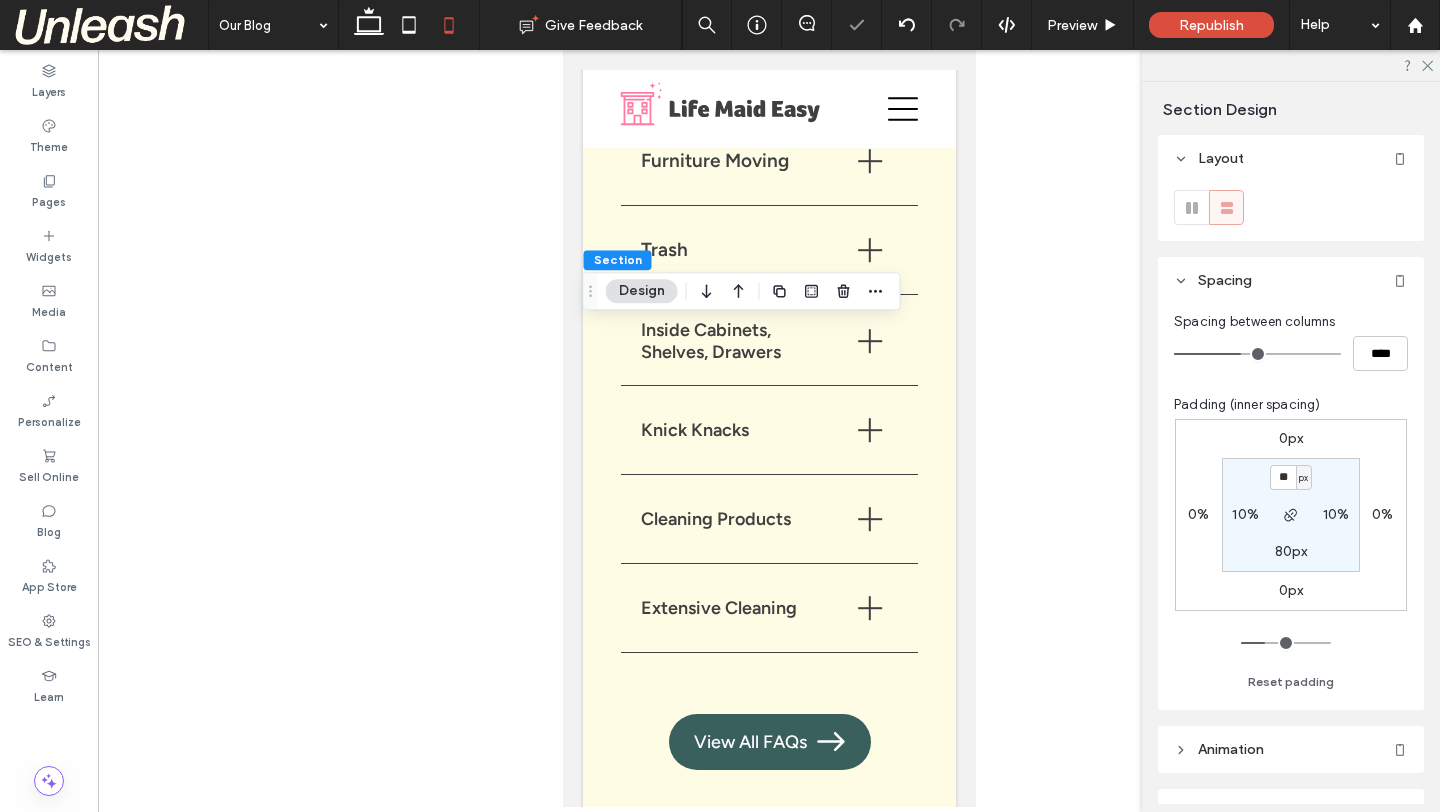click on "80px" at bounding box center (1291, 551) 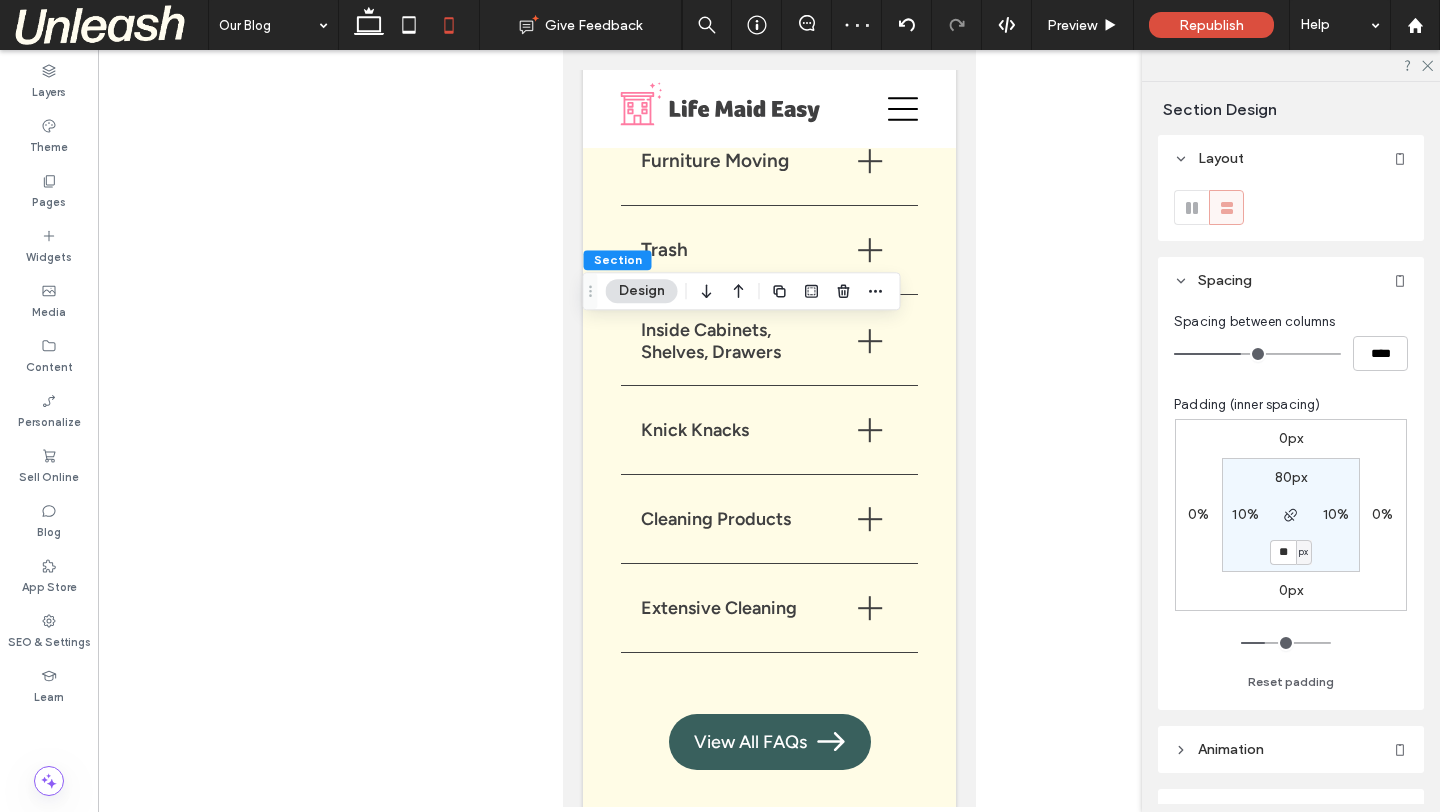 type on "**" 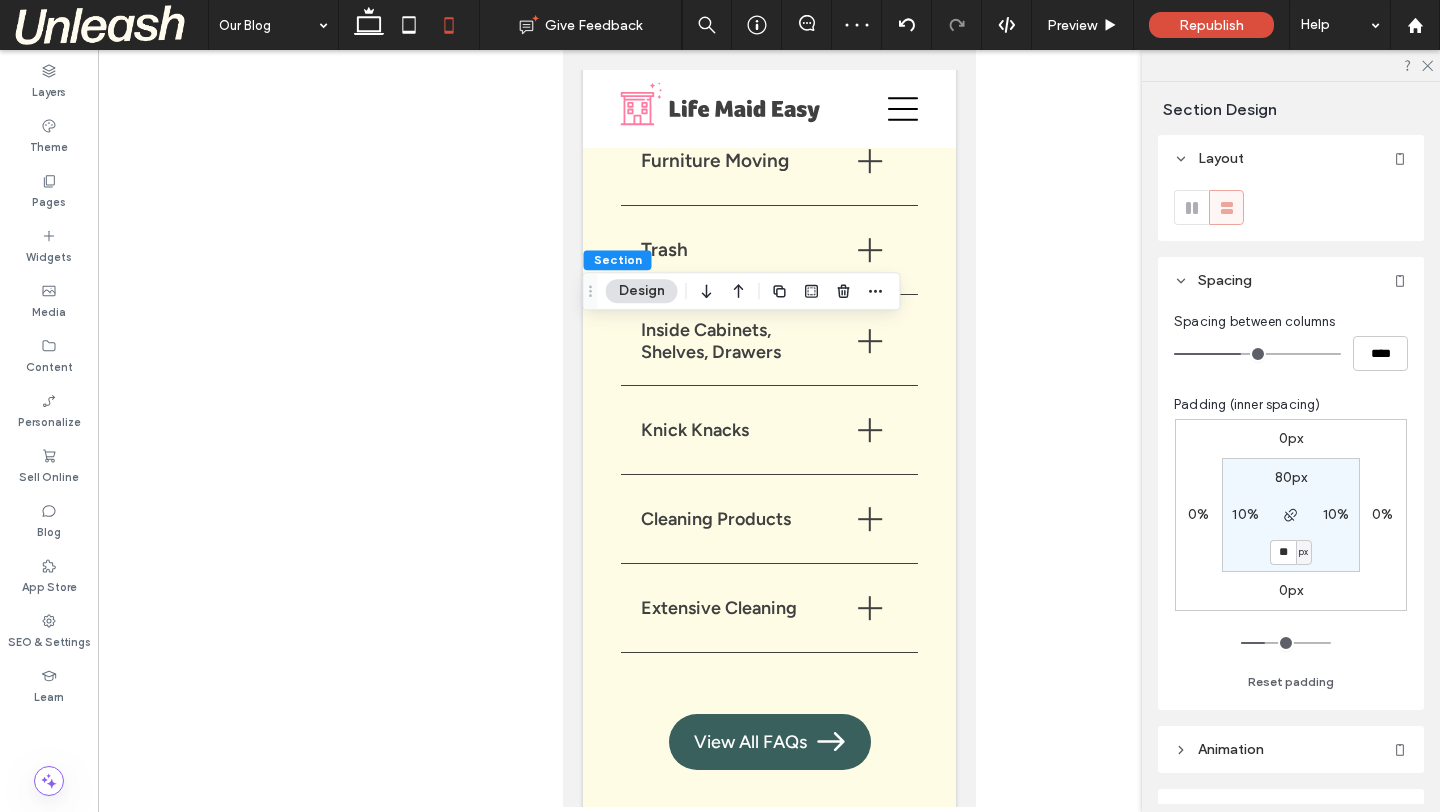 type on "**" 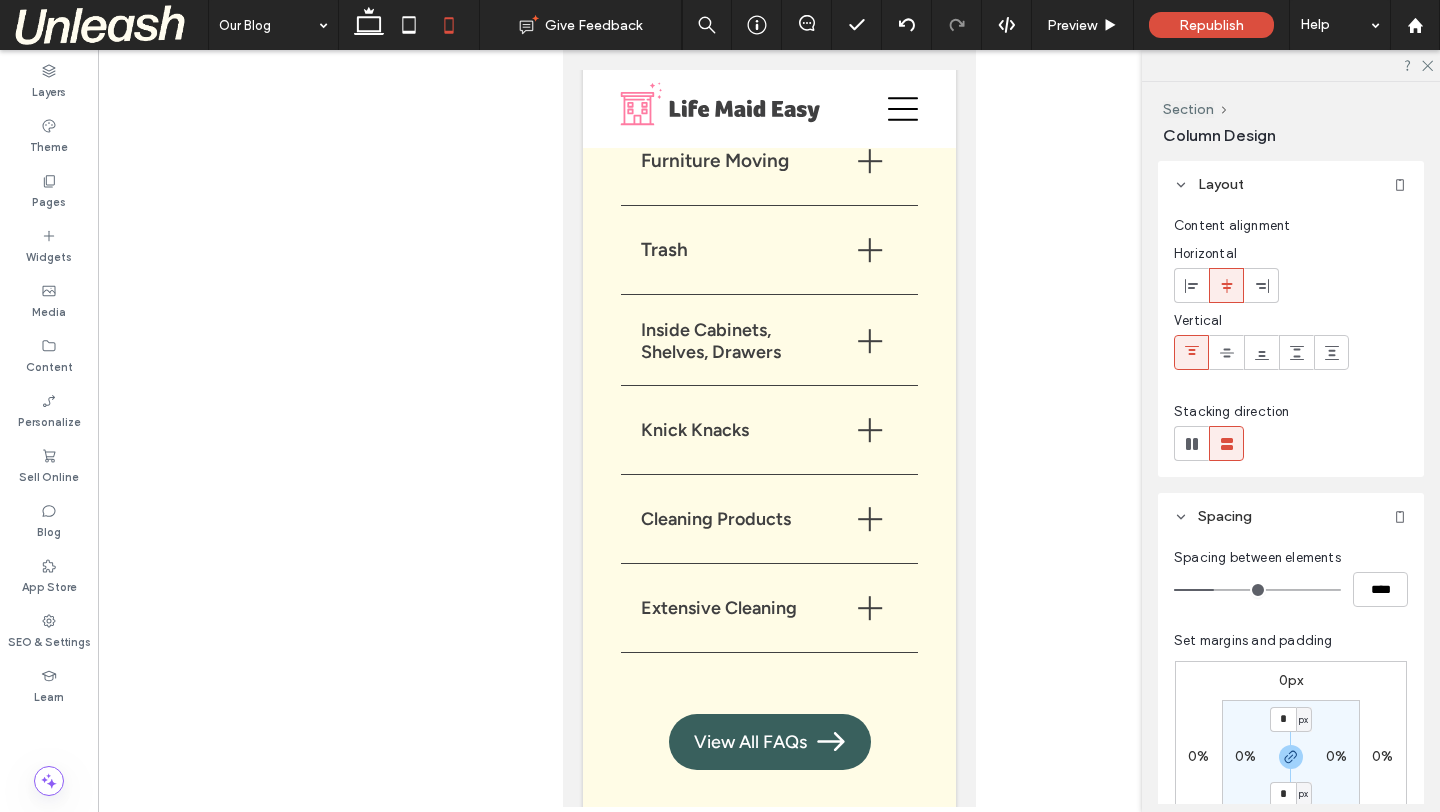 type on "****" 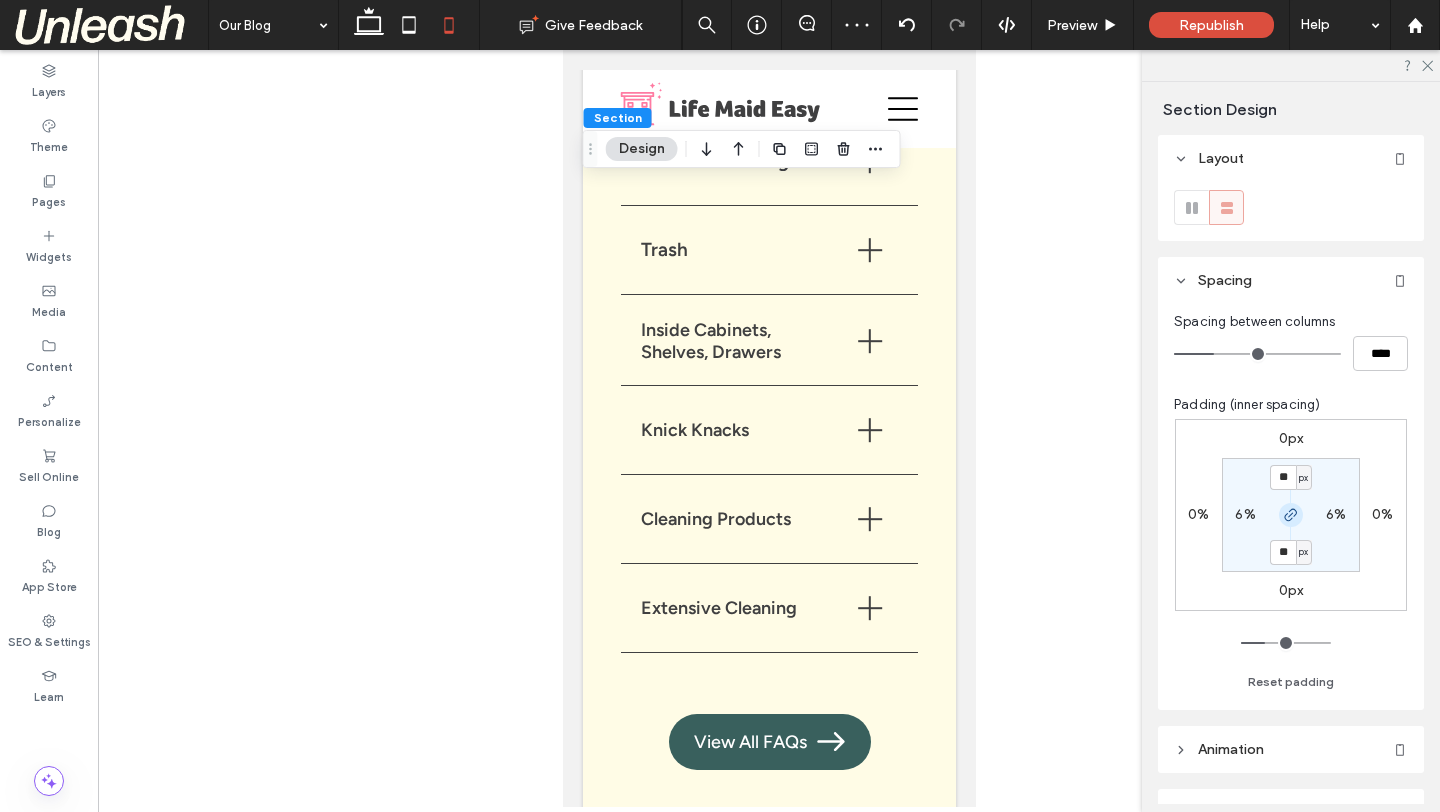 click 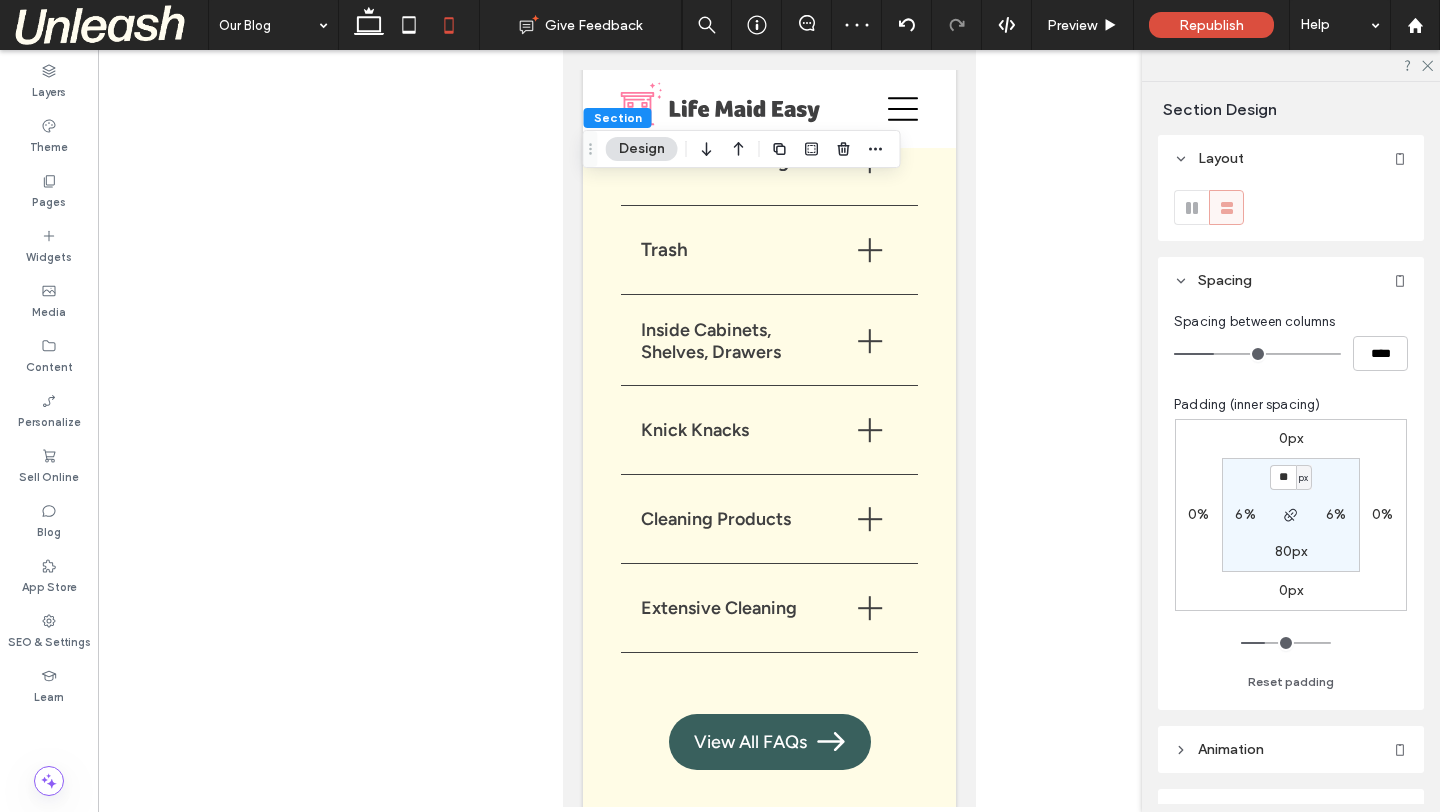 click on "80px" at bounding box center [1291, 551] 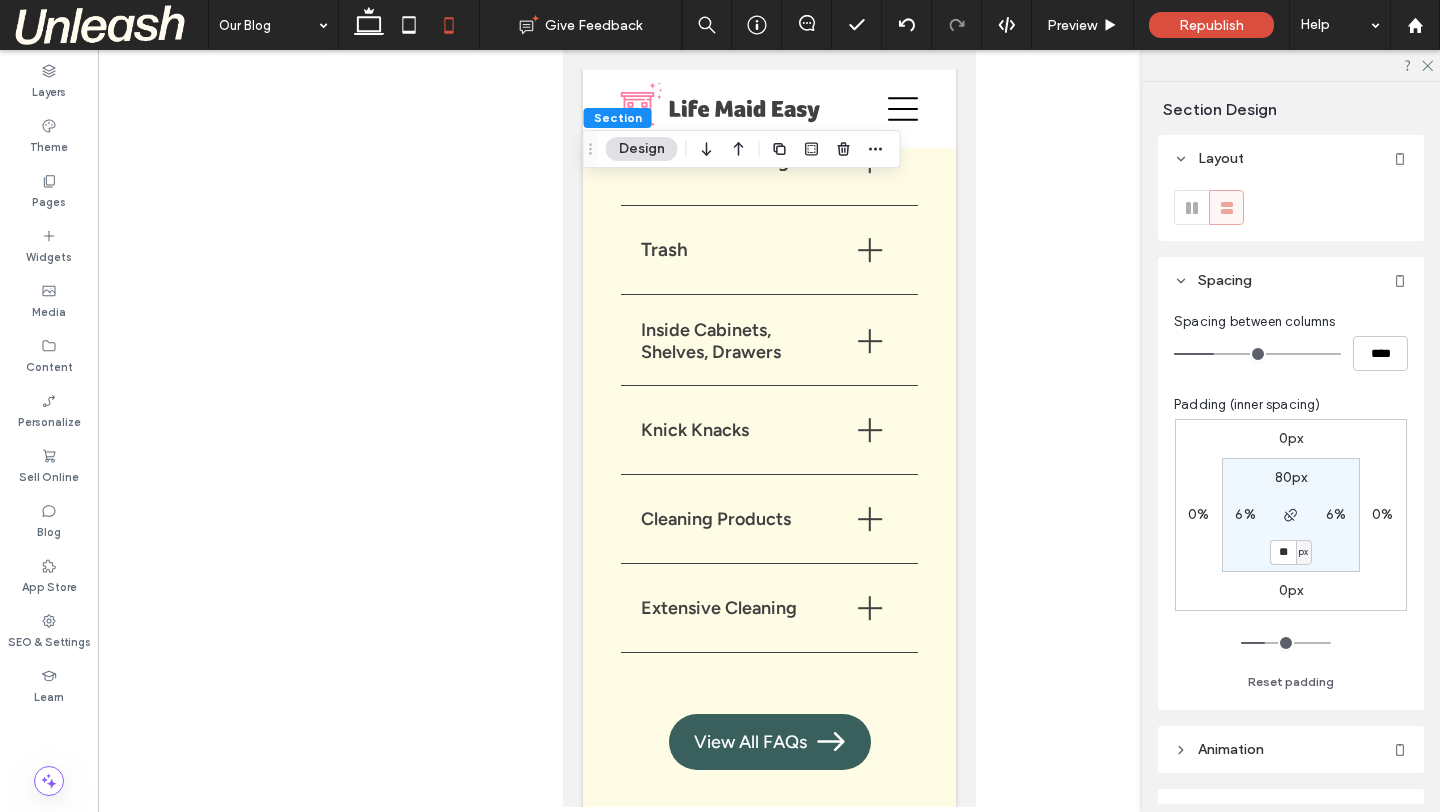 type on "**" 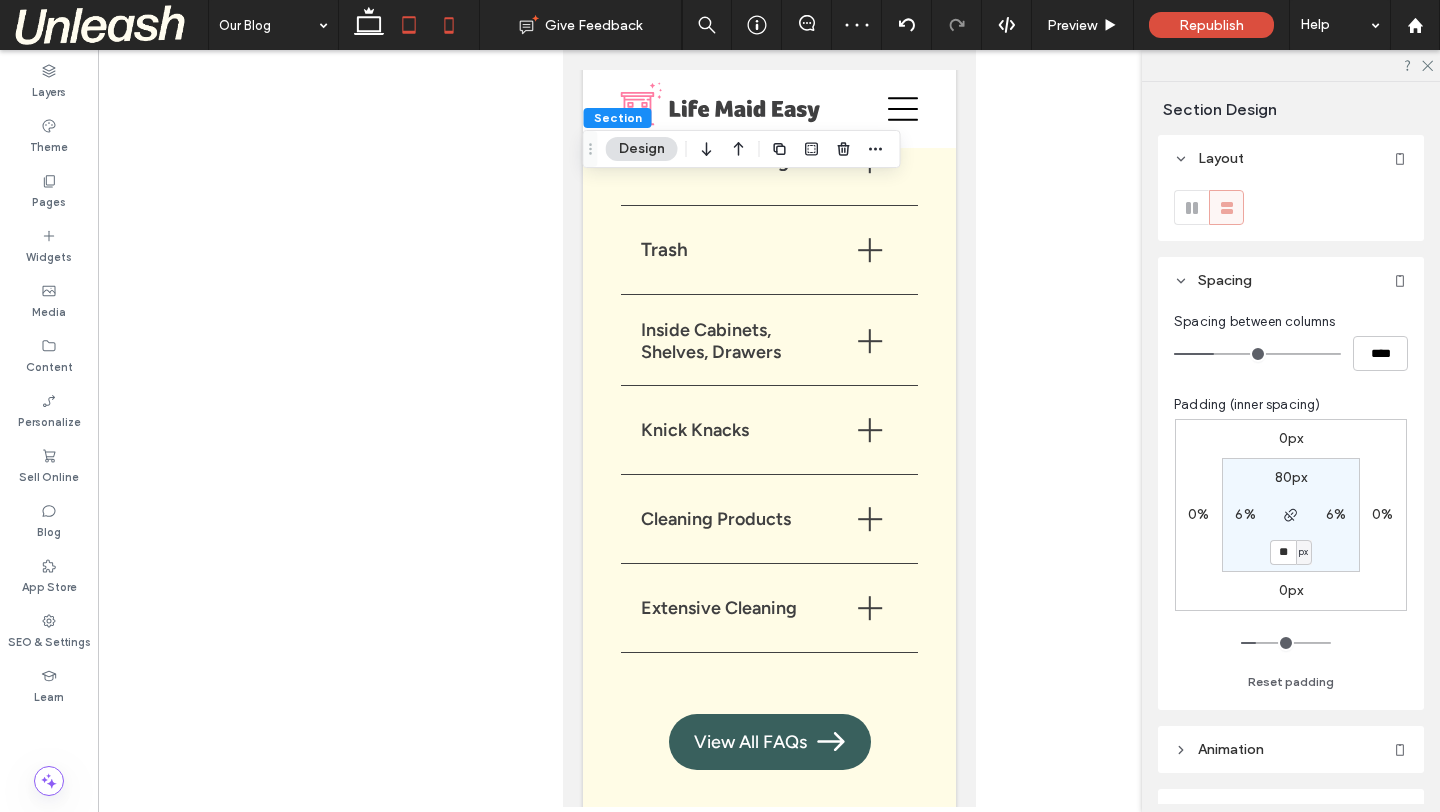 click 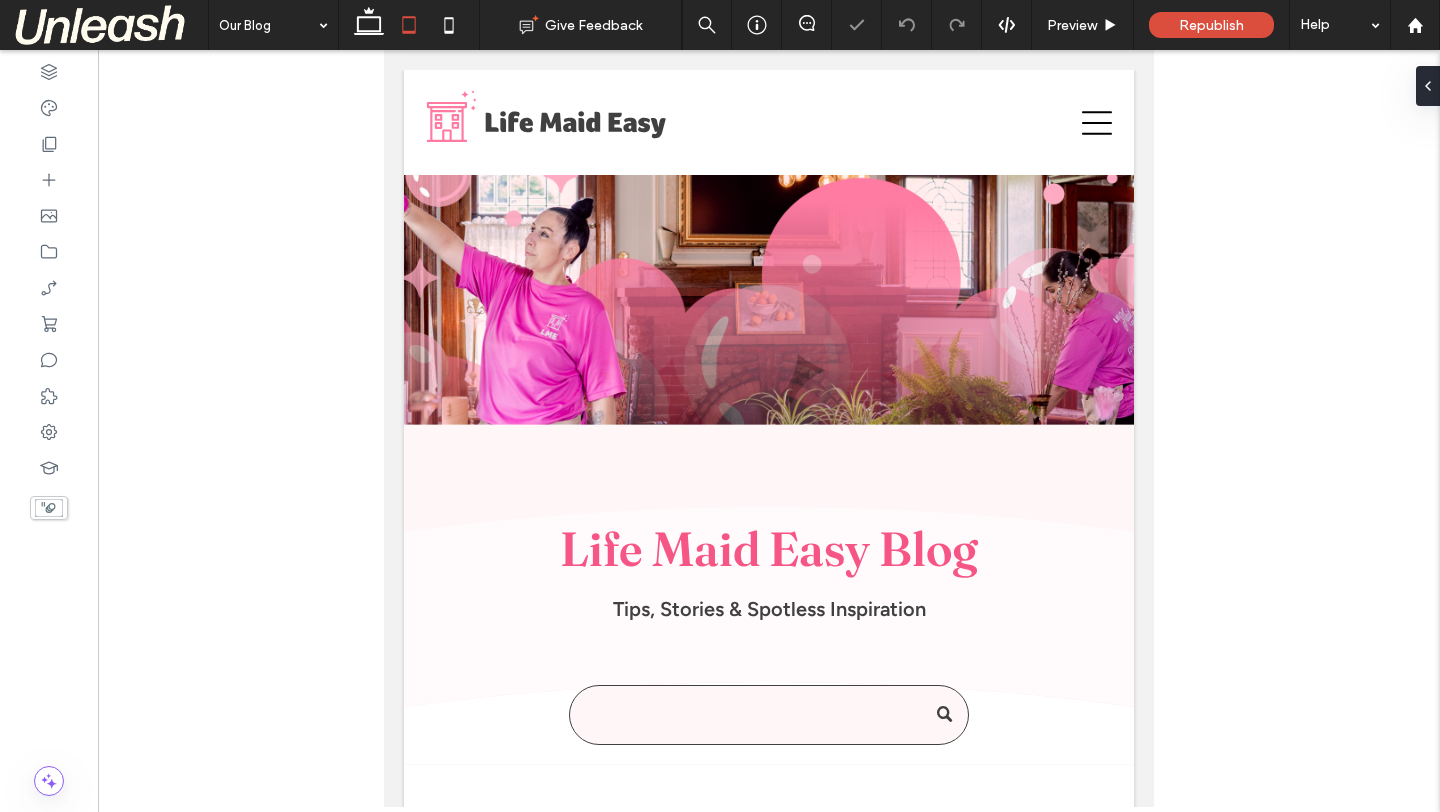 scroll, scrollTop: 1045, scrollLeft: 0, axis: vertical 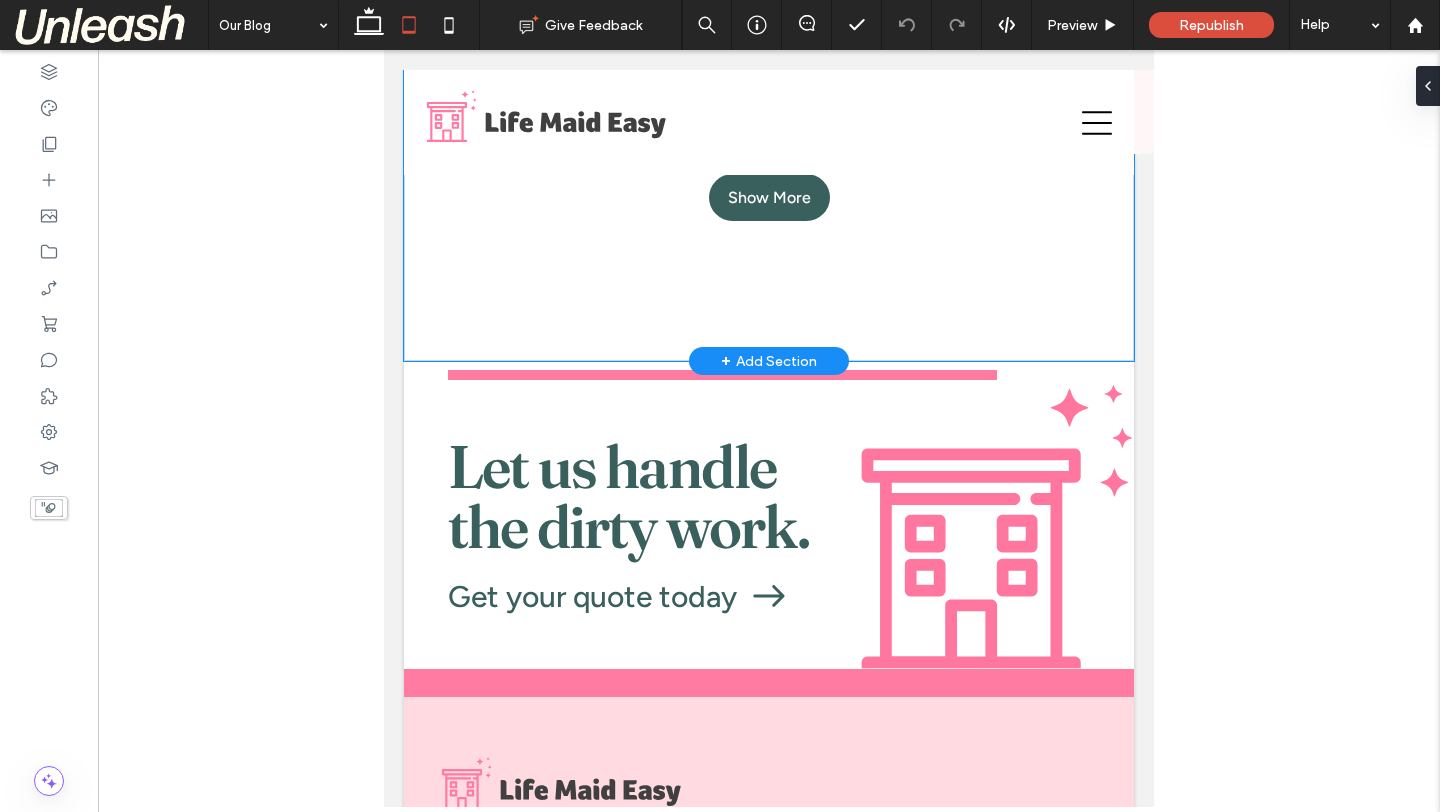 click on "A Clean Sweep Through Time at the Knauss Homestead
[DATE]
Dusting Off the Past: Our Historic Clean in [CITY]
How to Keep Your Home Guest-Ready All Summer Long
[DATE]
The key to maintaining a guest-ready home all summer long lies in establishing smart routines and systems that keep your space welcoming without overwhelming your schedule.
Mid-June Home Refresh: 7 Smart Cleaning Tasks for a Sparkling Summer
[DATE]
Keep your home fresh and organized with these 7 essential mid-June cleaning tips. From outdoor spaces to air filters, Life Maid Easy helps you stay summer-ready with ease.
Your Ultimate Summer Home Refresh Guide: June Cleaning Tips for a Healthier, Happier Home
[DATE]
Spring Cleaning Reset: 5 Areas You Probably Missed" at bounding box center (769, -1140) 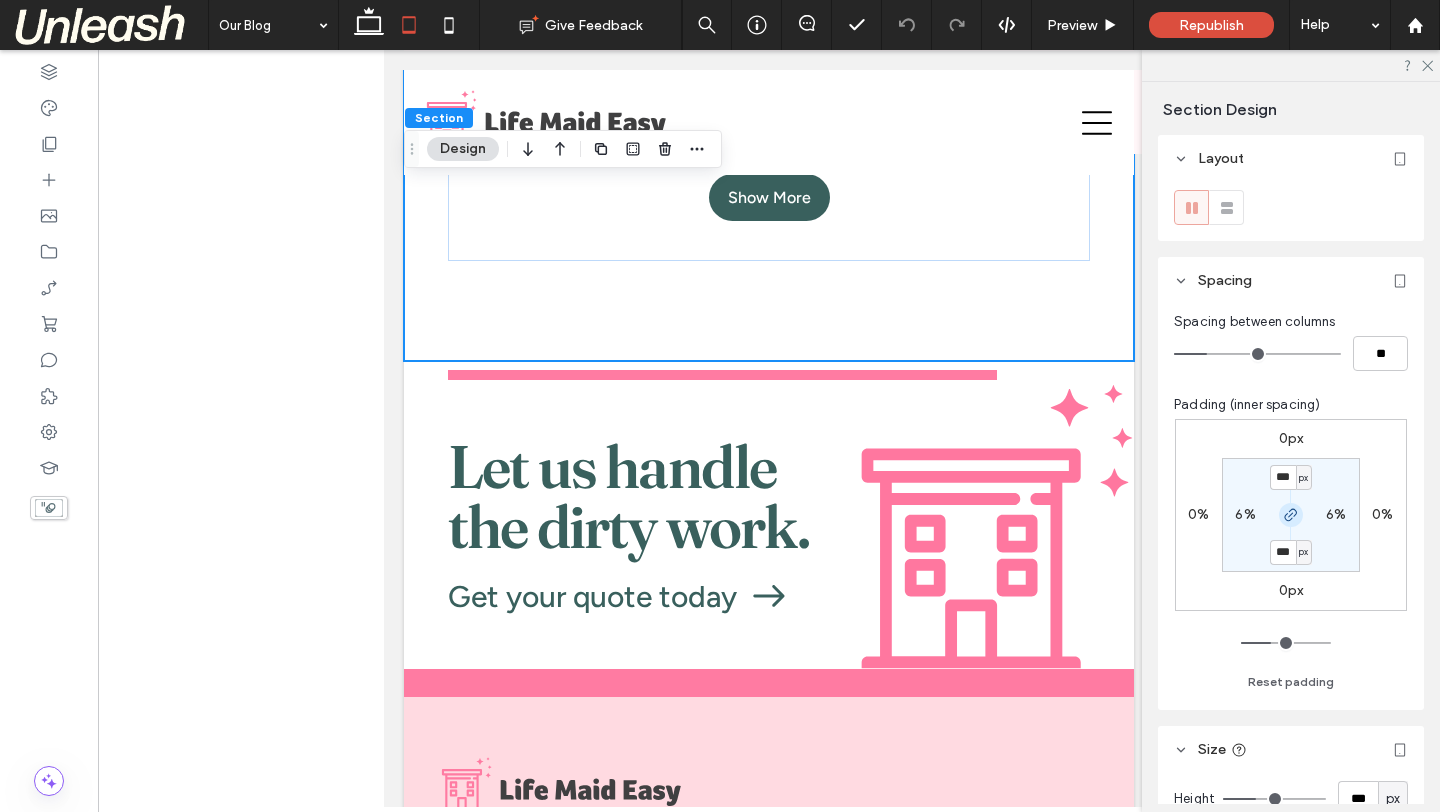 click at bounding box center [1291, 515] 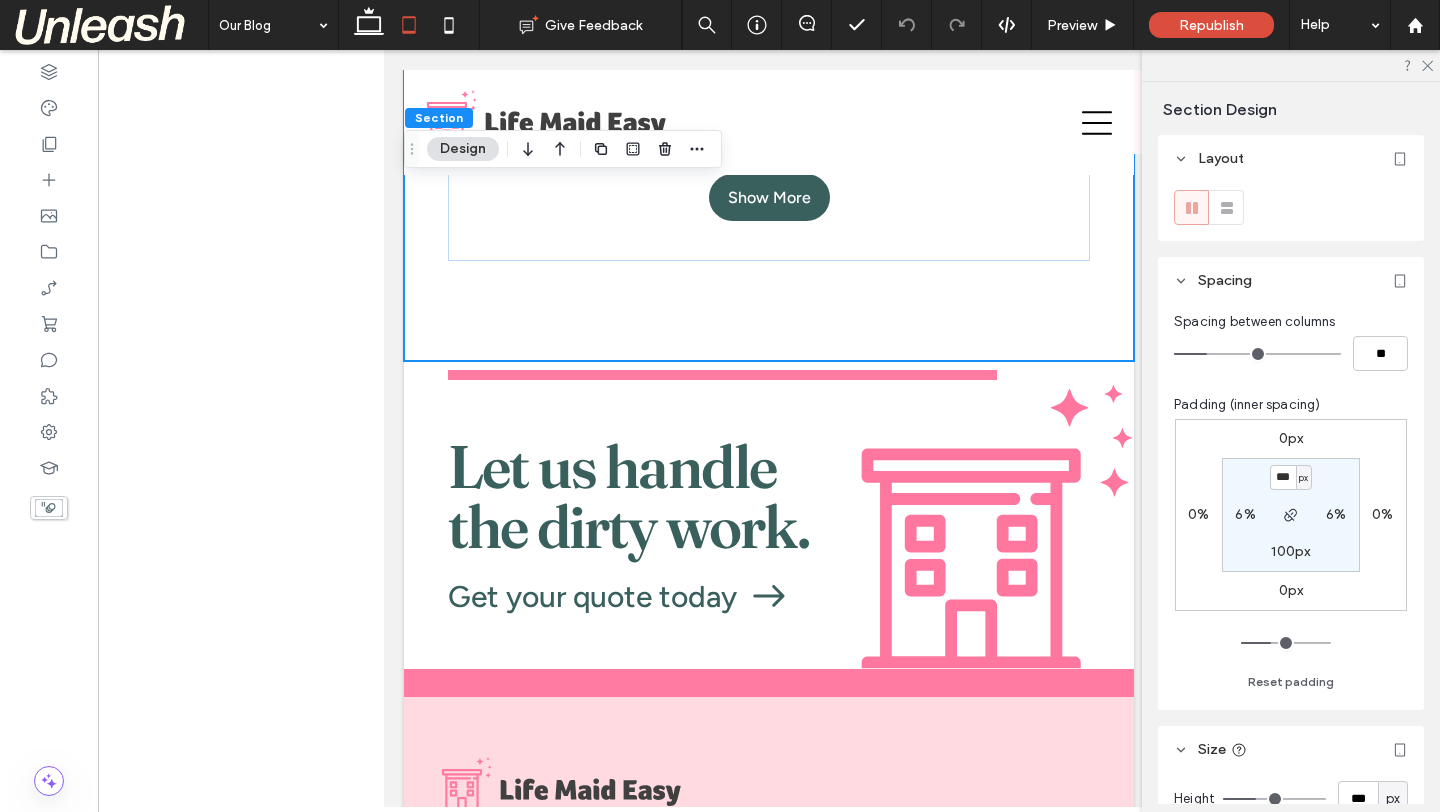 click on "100px" at bounding box center [1290, 551] 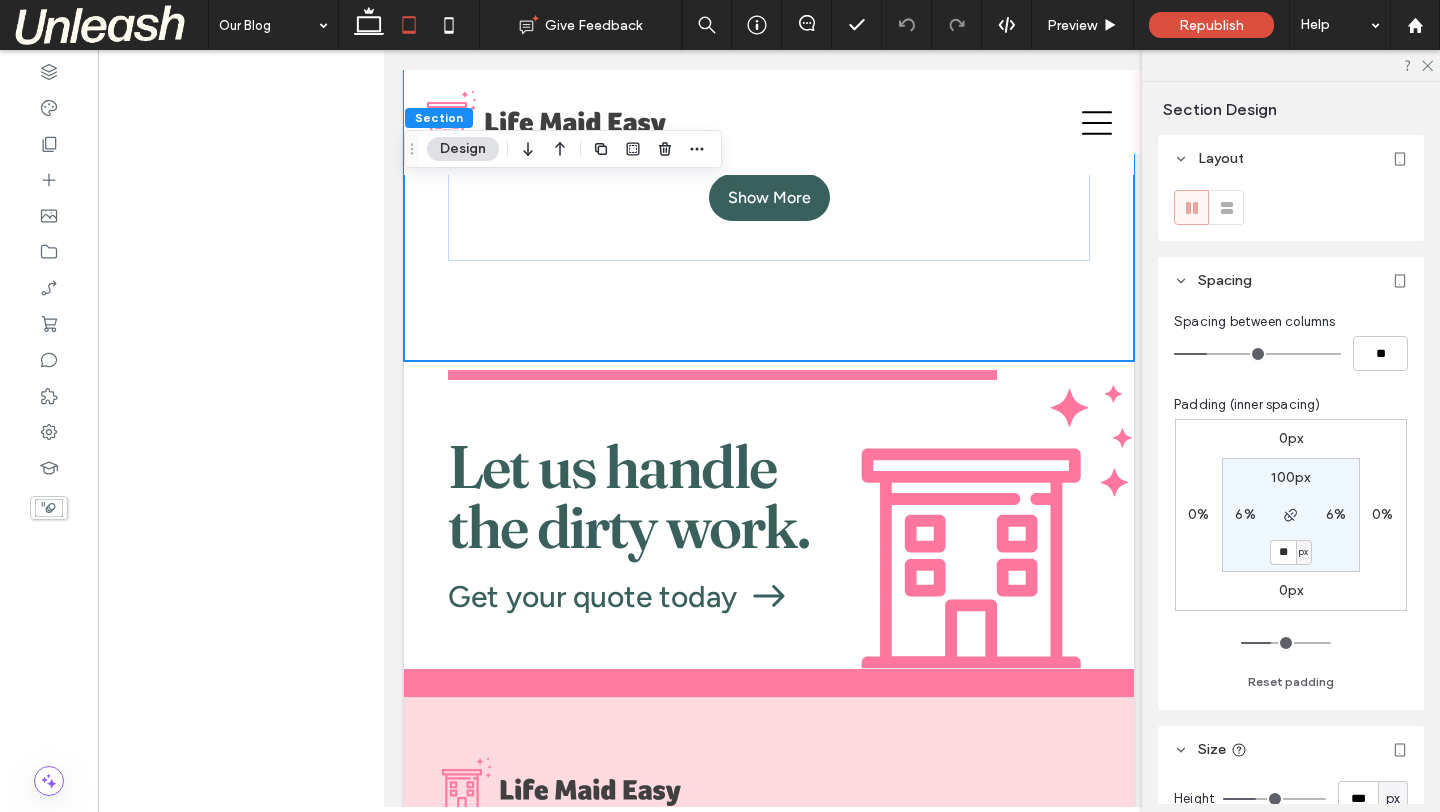 type on "**" 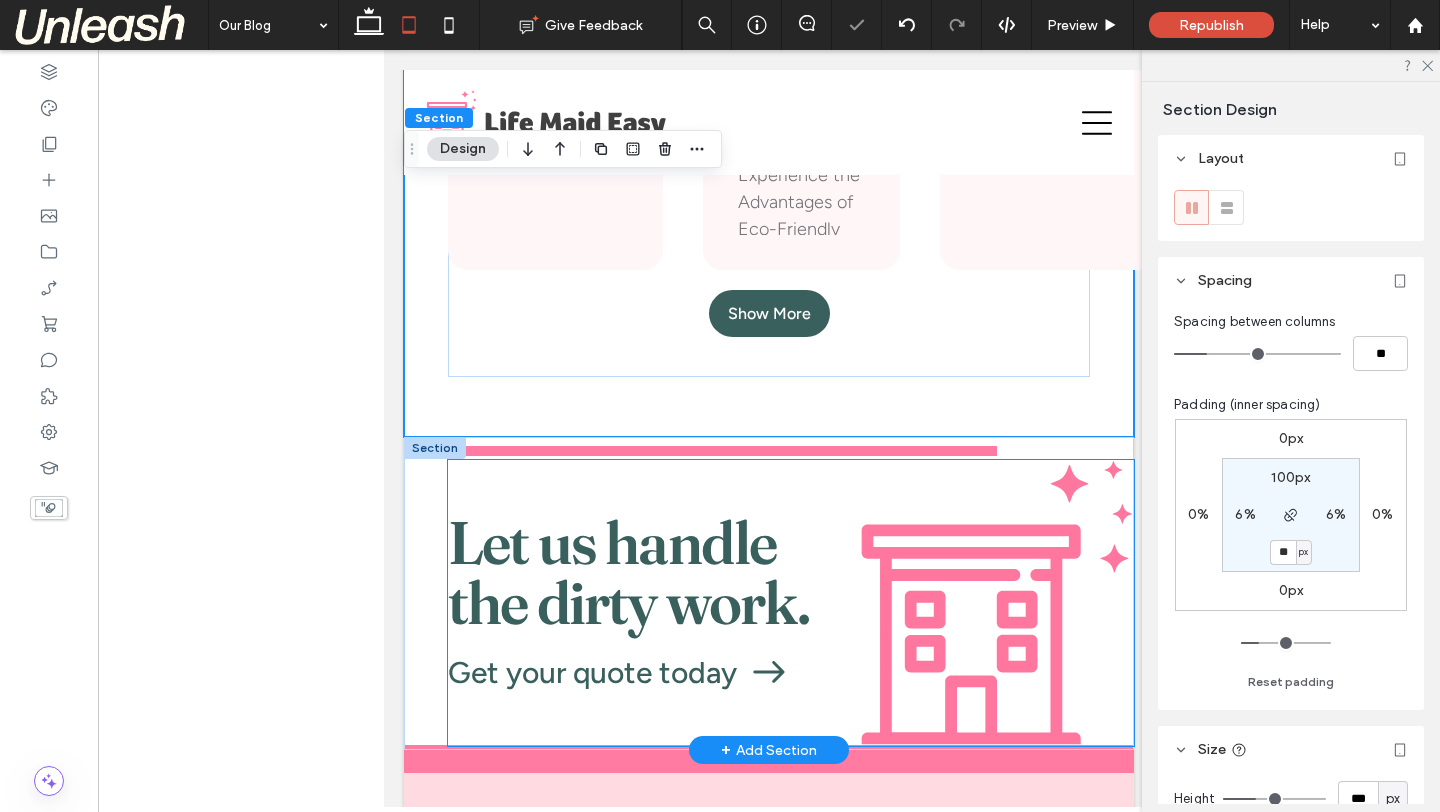 scroll, scrollTop: 3270, scrollLeft: 0, axis: vertical 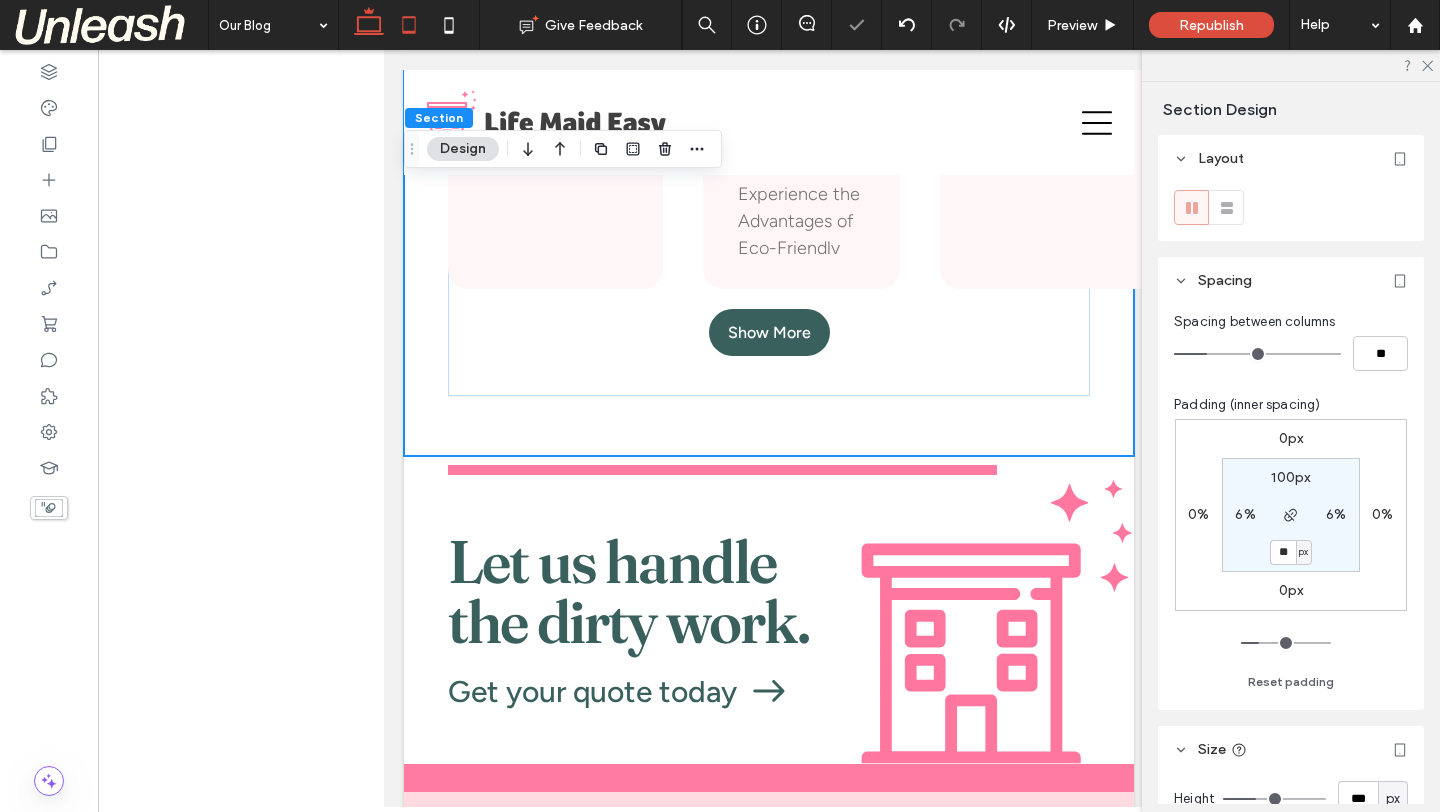 click 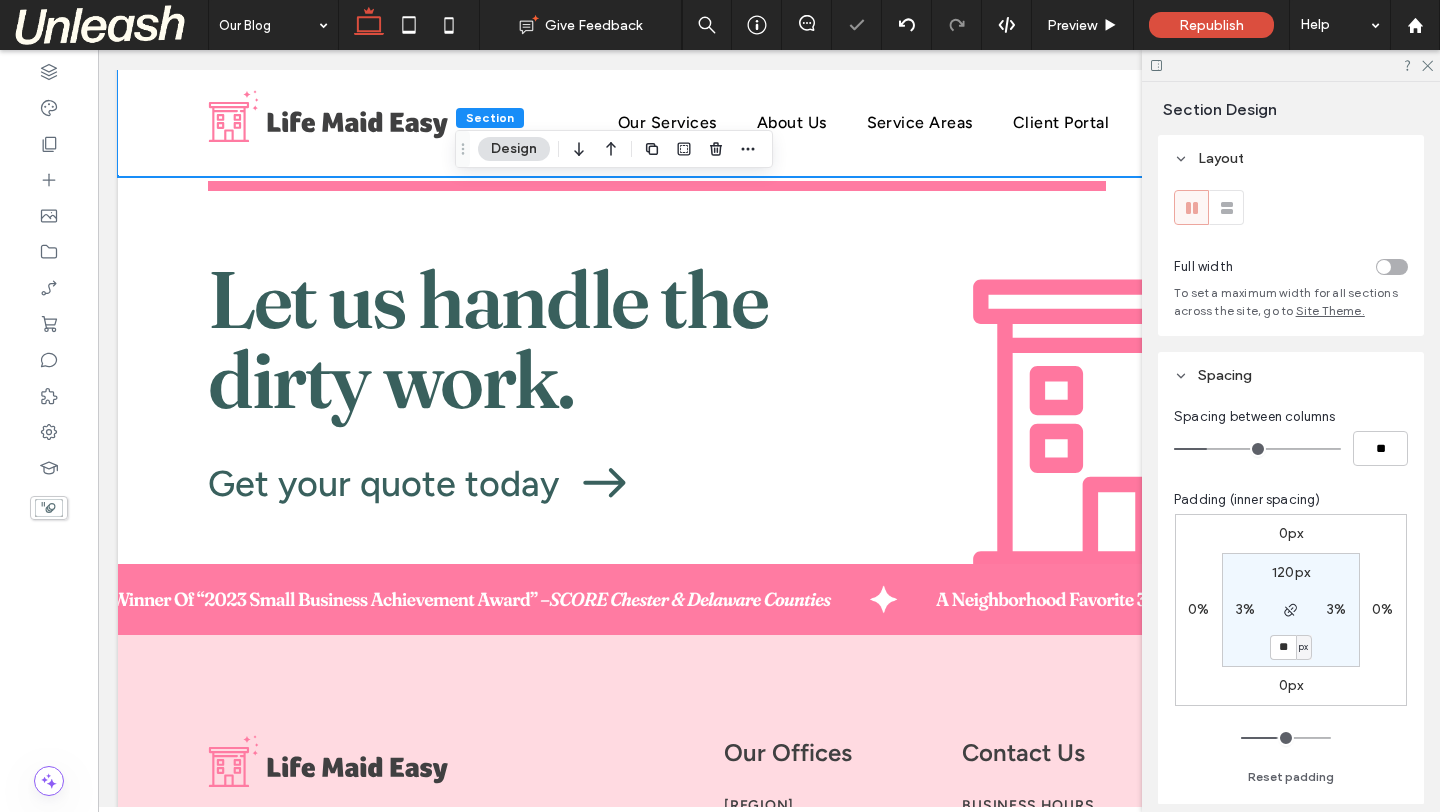 type on "***" 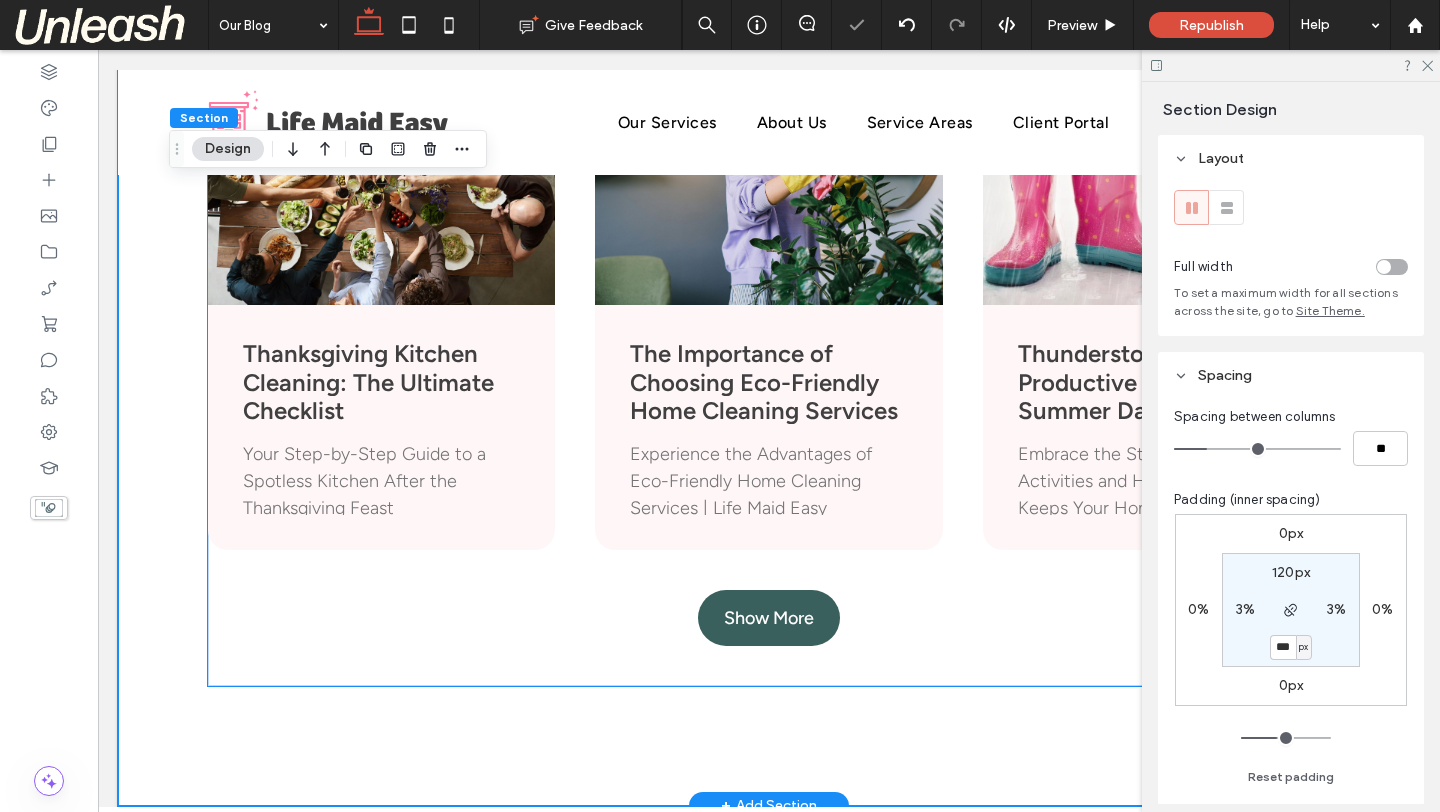 scroll, scrollTop: 3032, scrollLeft: 0, axis: vertical 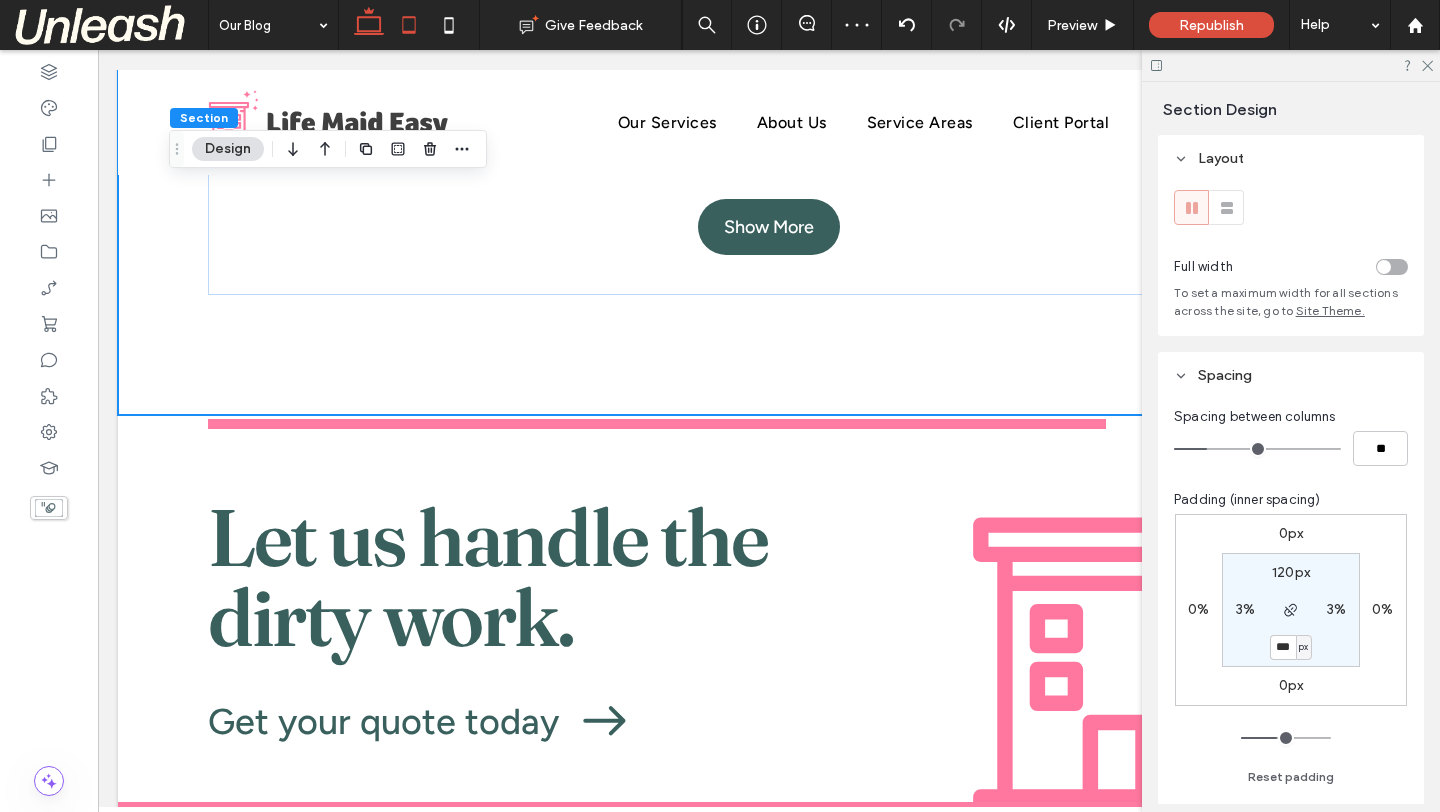 click 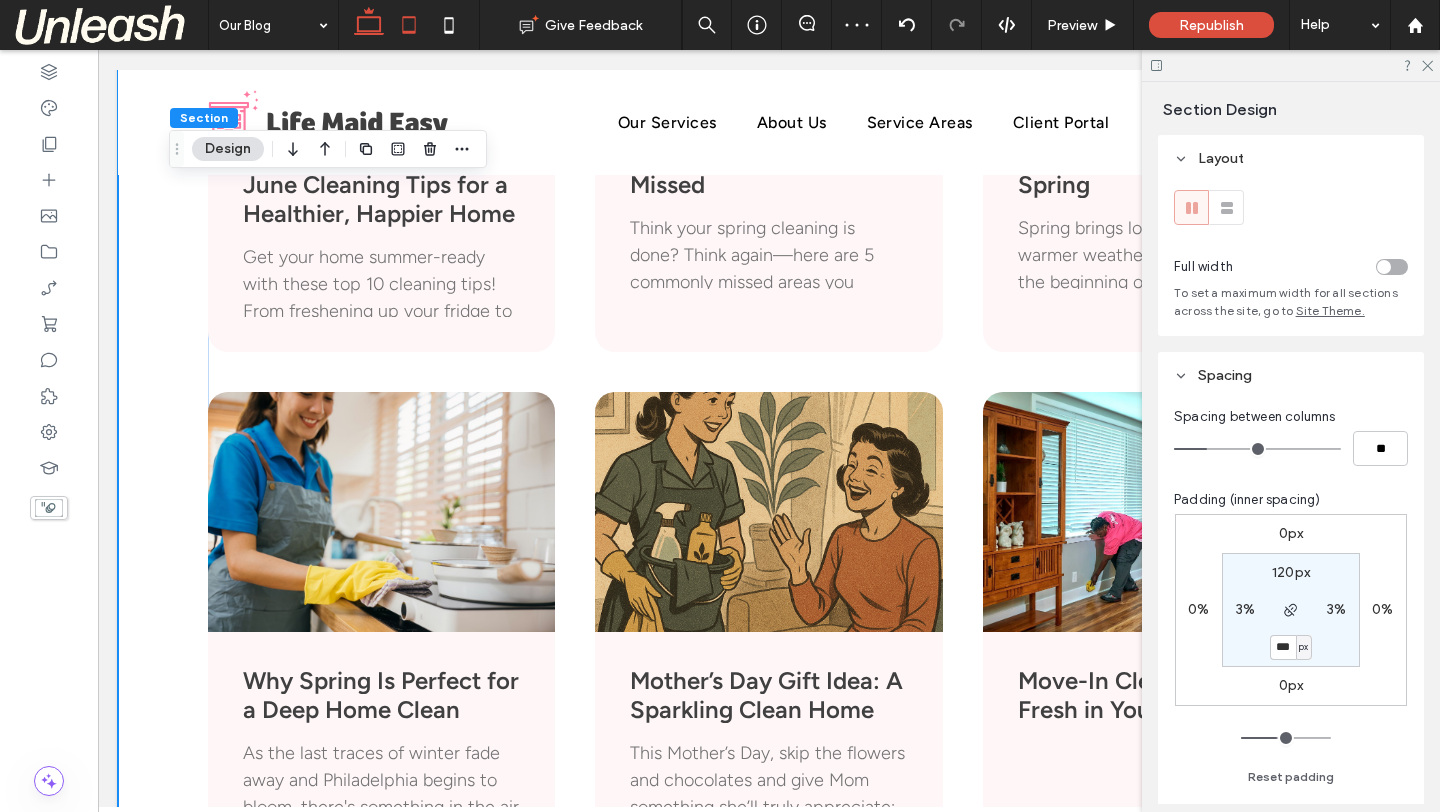 type on "**" 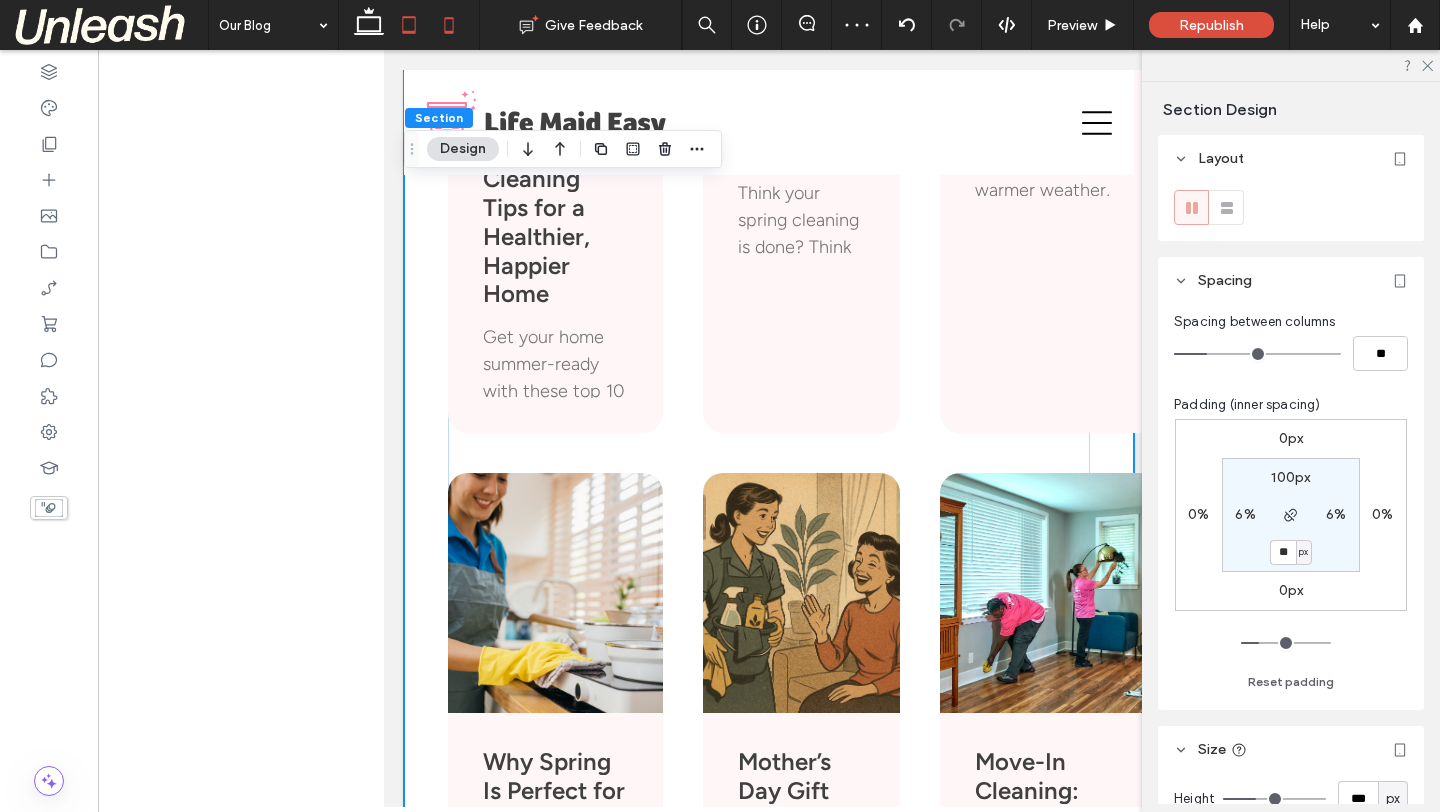click 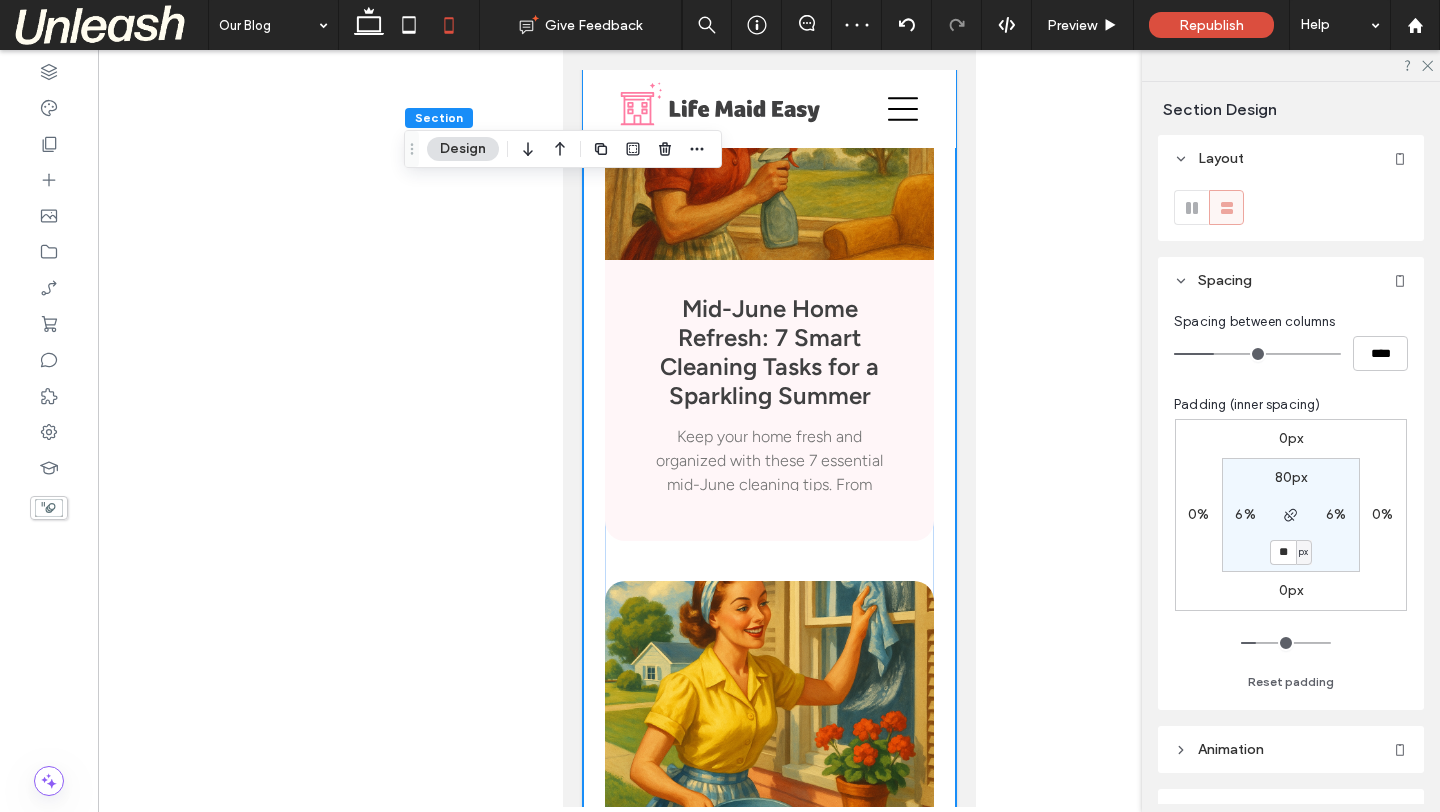 type on "**" 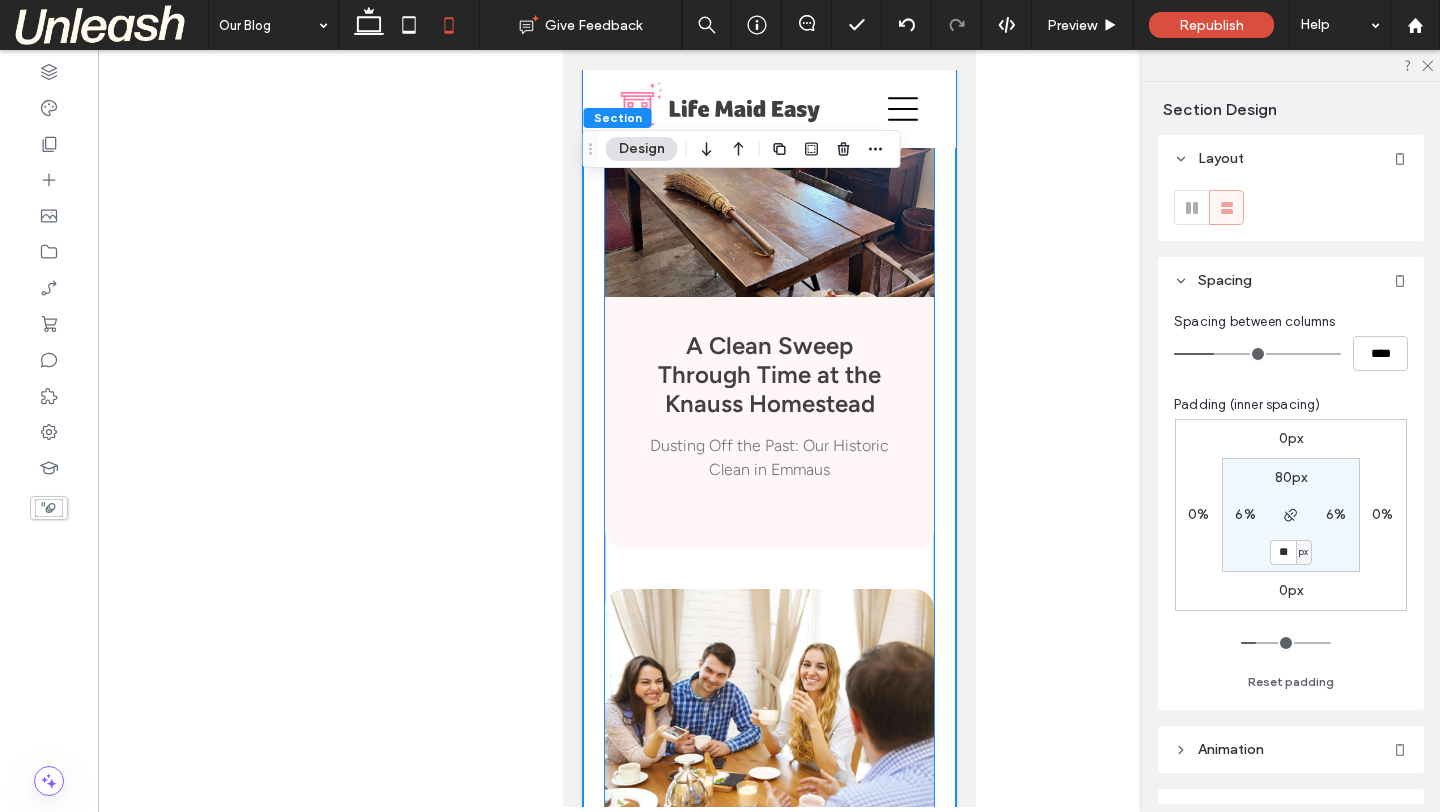 scroll, scrollTop: 0, scrollLeft: 0, axis: both 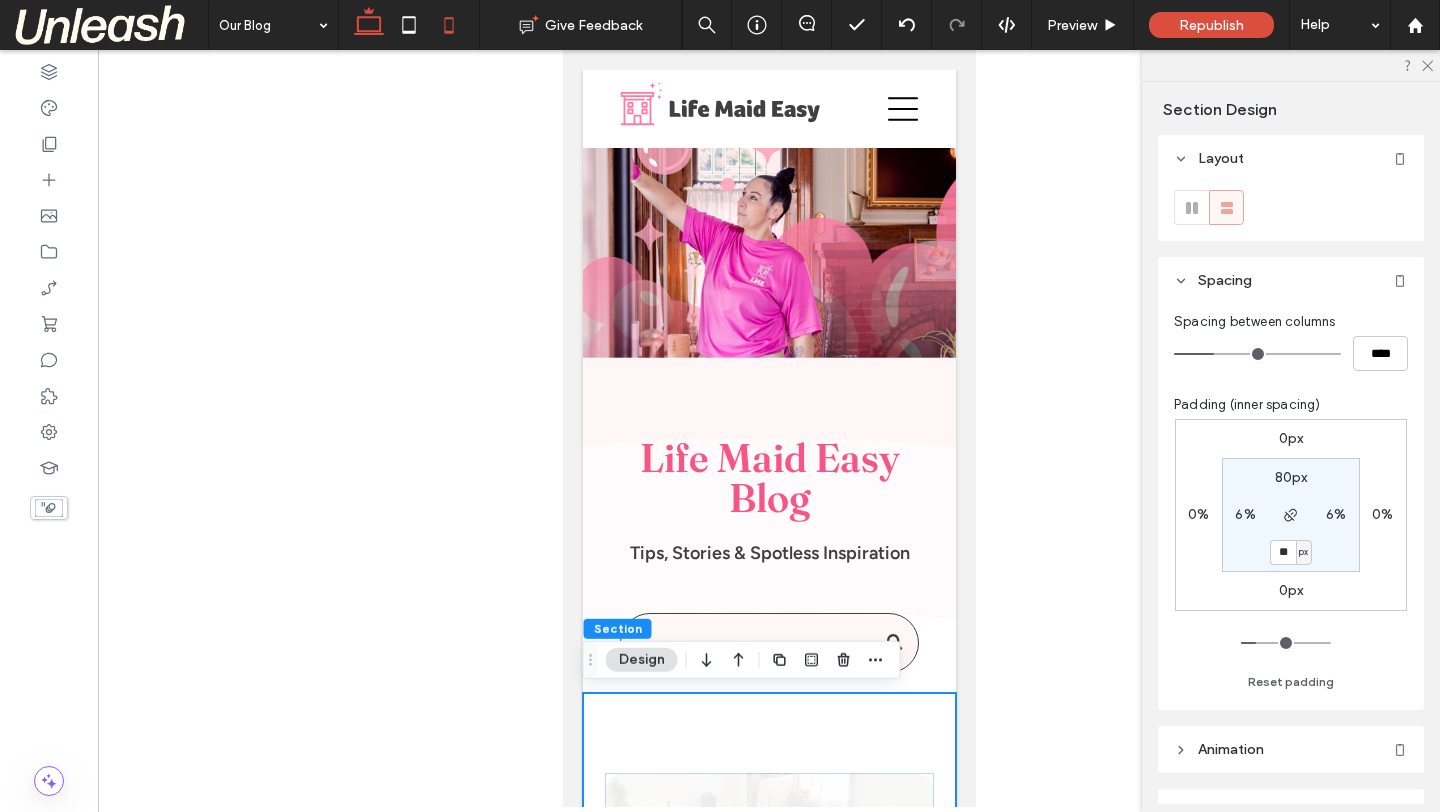 click 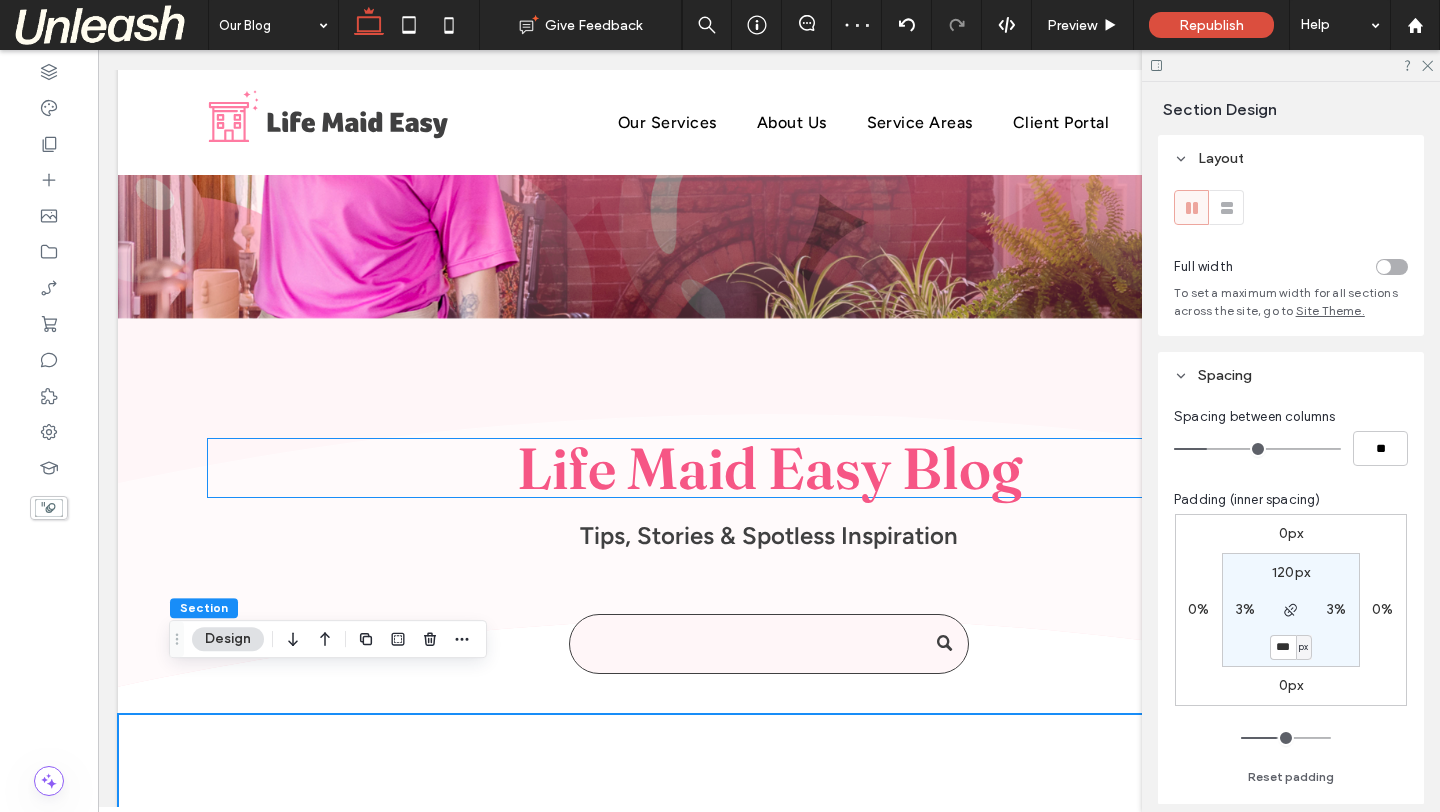 scroll, scrollTop: 404, scrollLeft: 0, axis: vertical 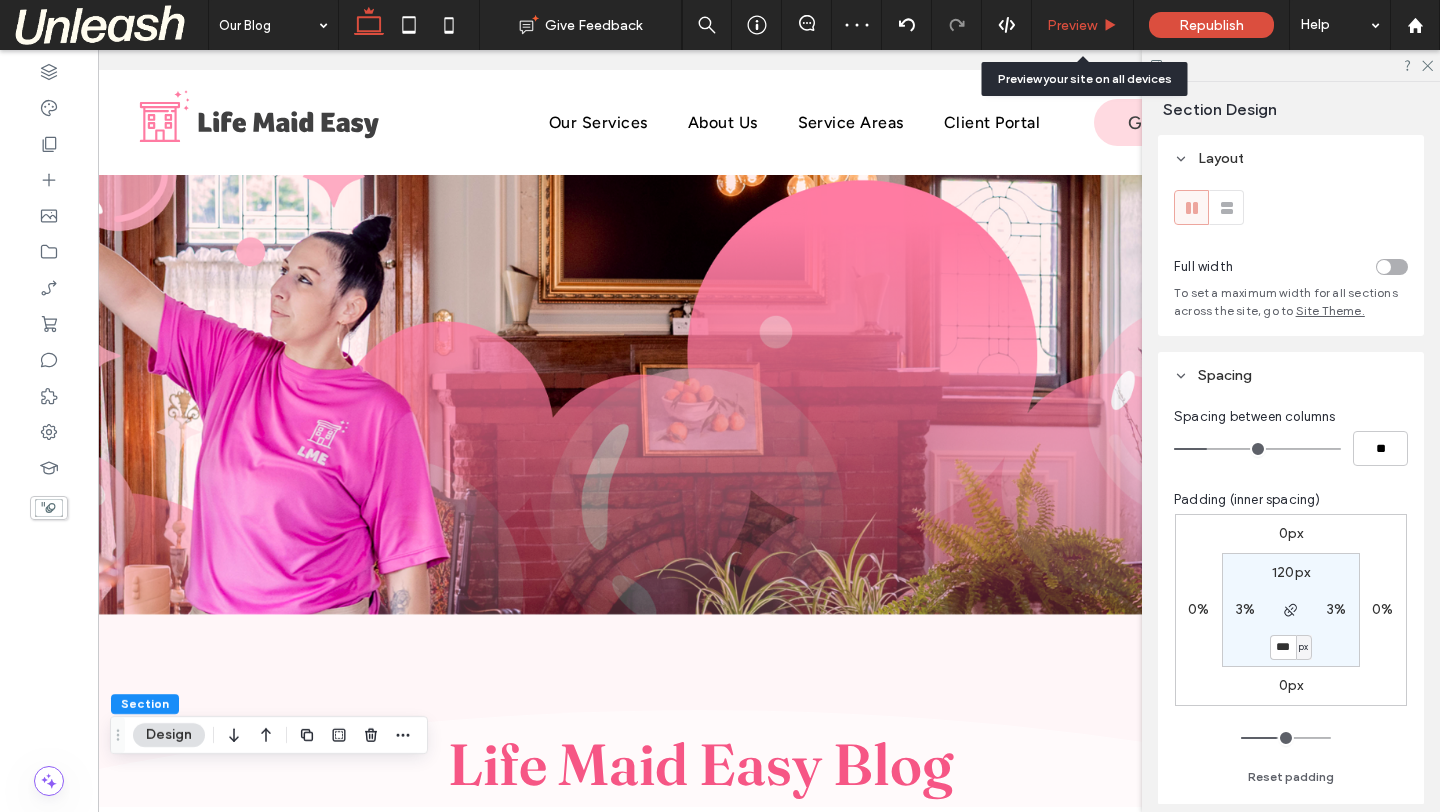 click on "Preview" at bounding box center (1072, 25) 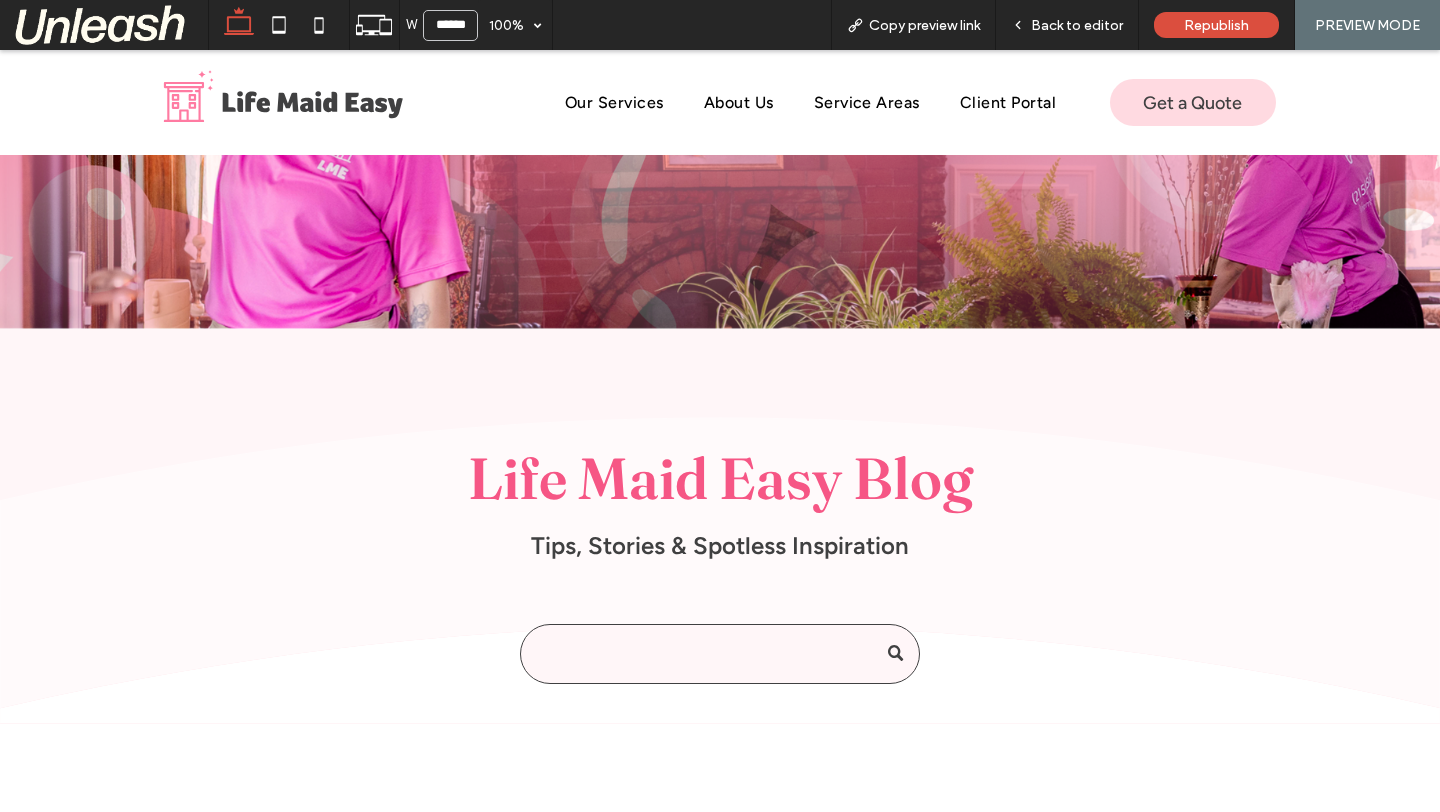 scroll, scrollTop: 0, scrollLeft: 0, axis: both 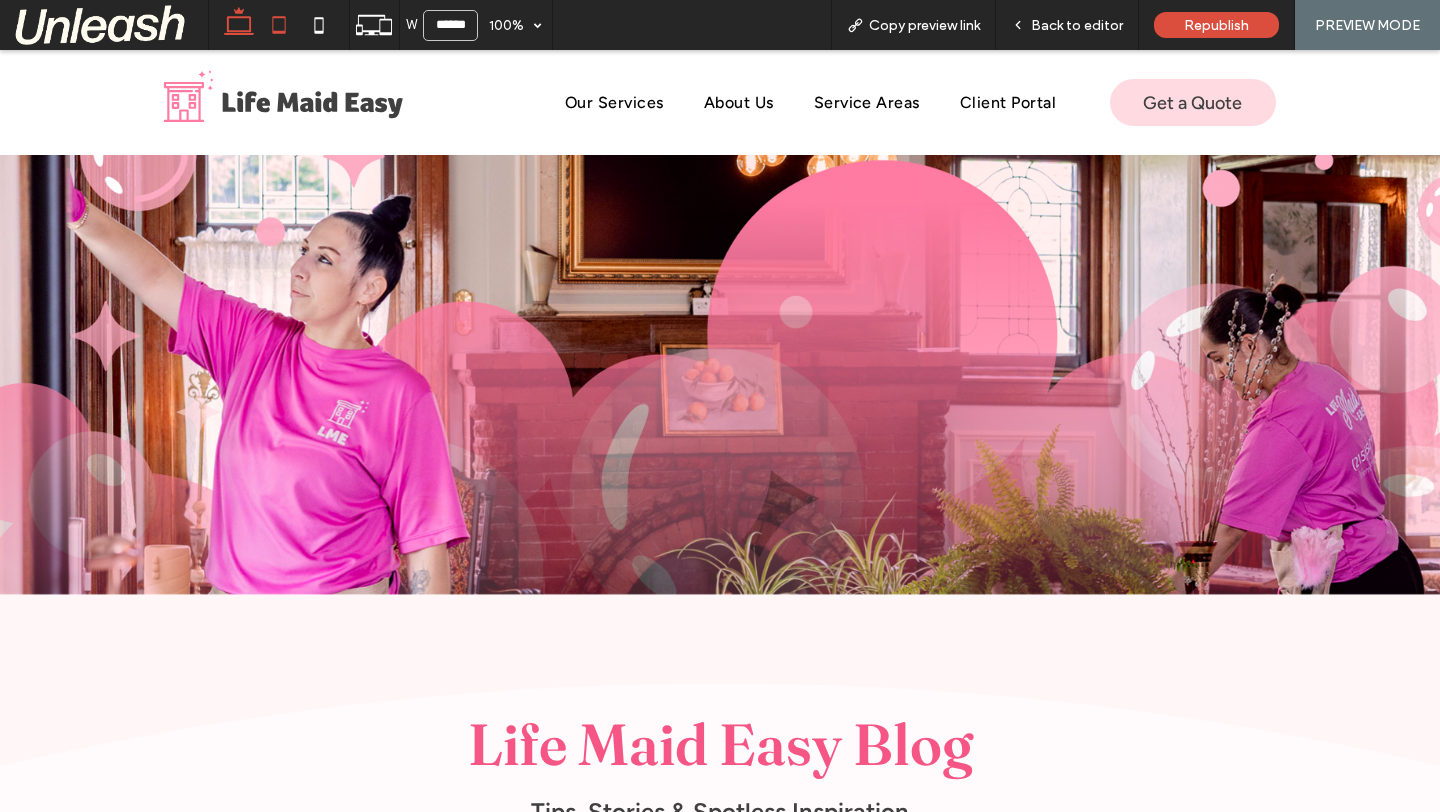 click 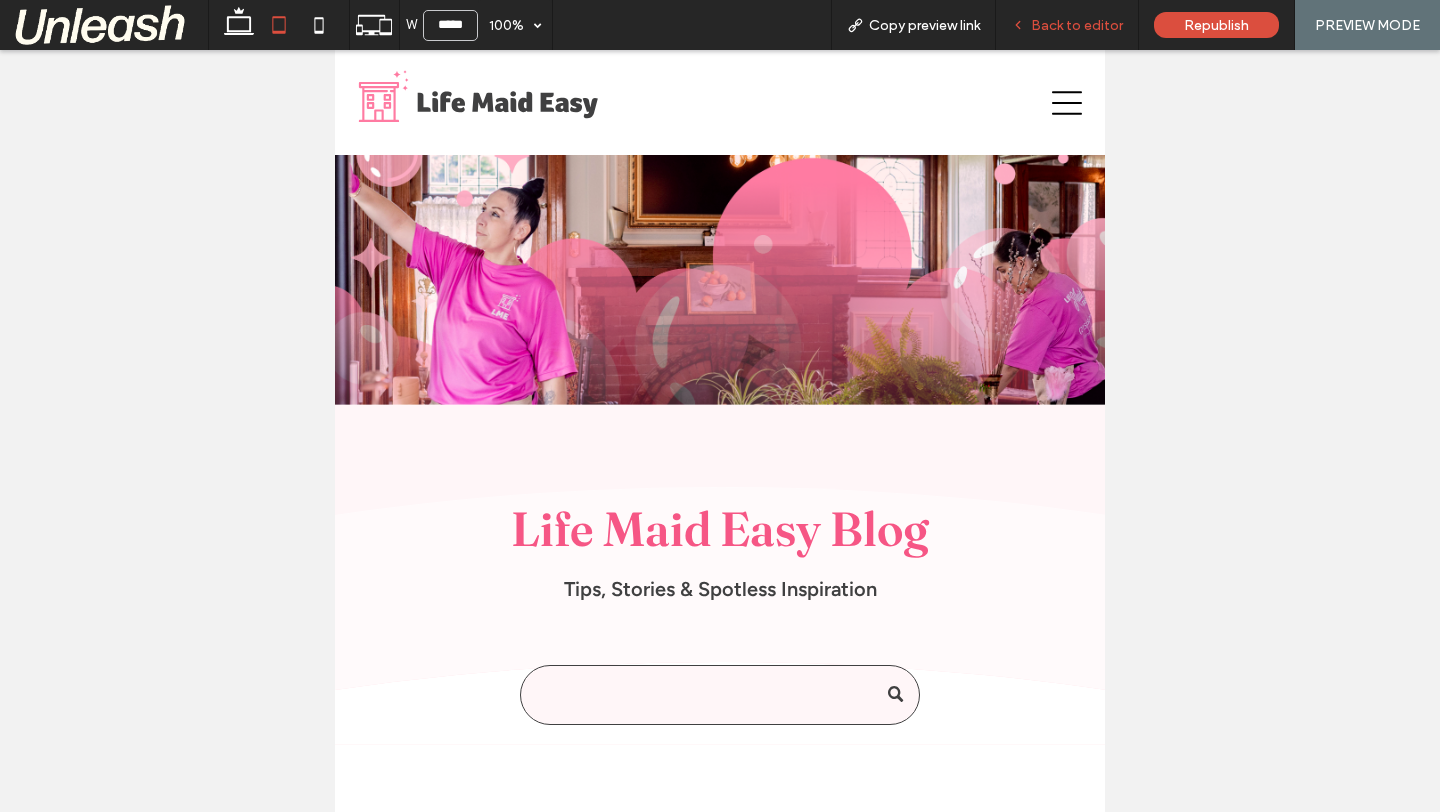 click on "Back to editor" at bounding box center (1077, 25) 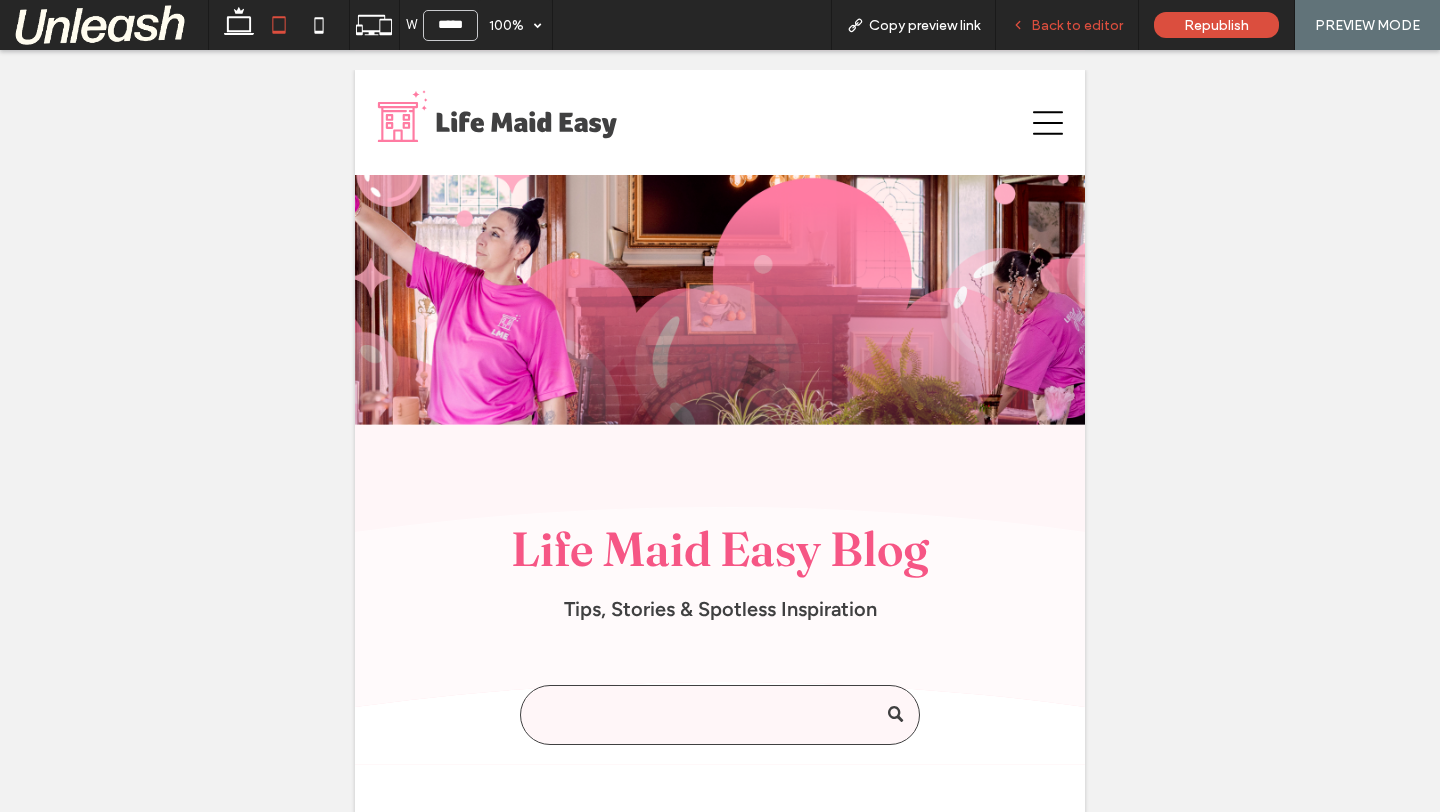 scroll, scrollTop: 0, scrollLeft: 0, axis: both 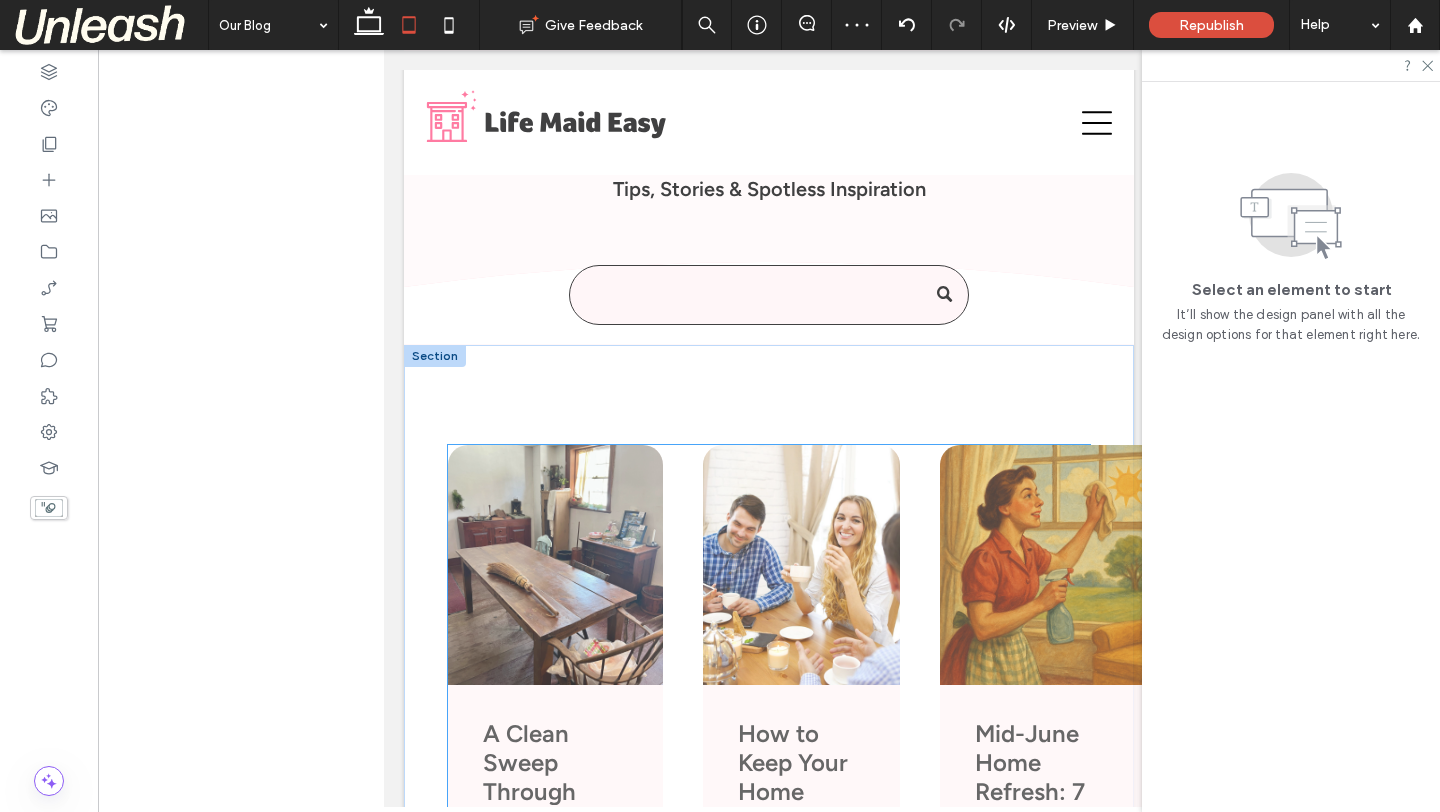 click at bounding box center (801, 565) 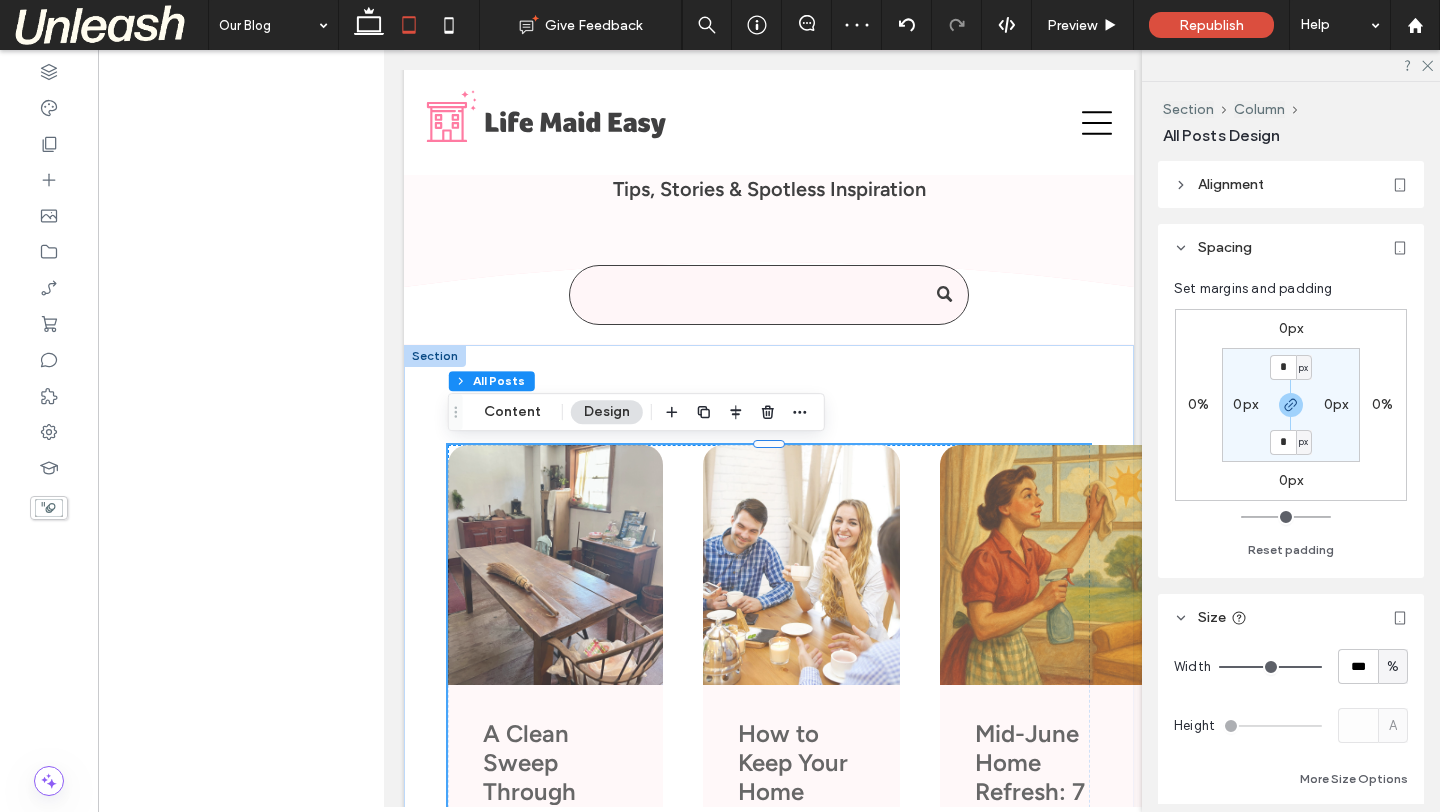 click on "A Clean Sweep Through Time at the Knauss Homestead
July 29, 2025
Dusting Off the Past: Our Historic Clean in Emmaus
How to Keep Your Home Guest-Ready All Summer Long
June 23, 2025
The key to maintaining a guest-ready home all summer long lies in establishing smart routines and systems that keep your space welcoming without overwhelming your schedule.
Mid-June Home Refresh: 7 Smart Cleaning Tasks for a Sparkling Summer
June 16, 2025
Keep your home fresh and organized with these 7 essential mid-June cleaning tips. From outdoor spaces to air filters, Life Maid Easy helps you stay summer-ready with ease.
Your Ultimate Summer Home Refresh Guide: June Cleaning Tips for a Healthier, Happier Home
June 2, 2025
Spring Cleaning Reset: 5 Areas You Probably Missed" at bounding box center (769, 1792) 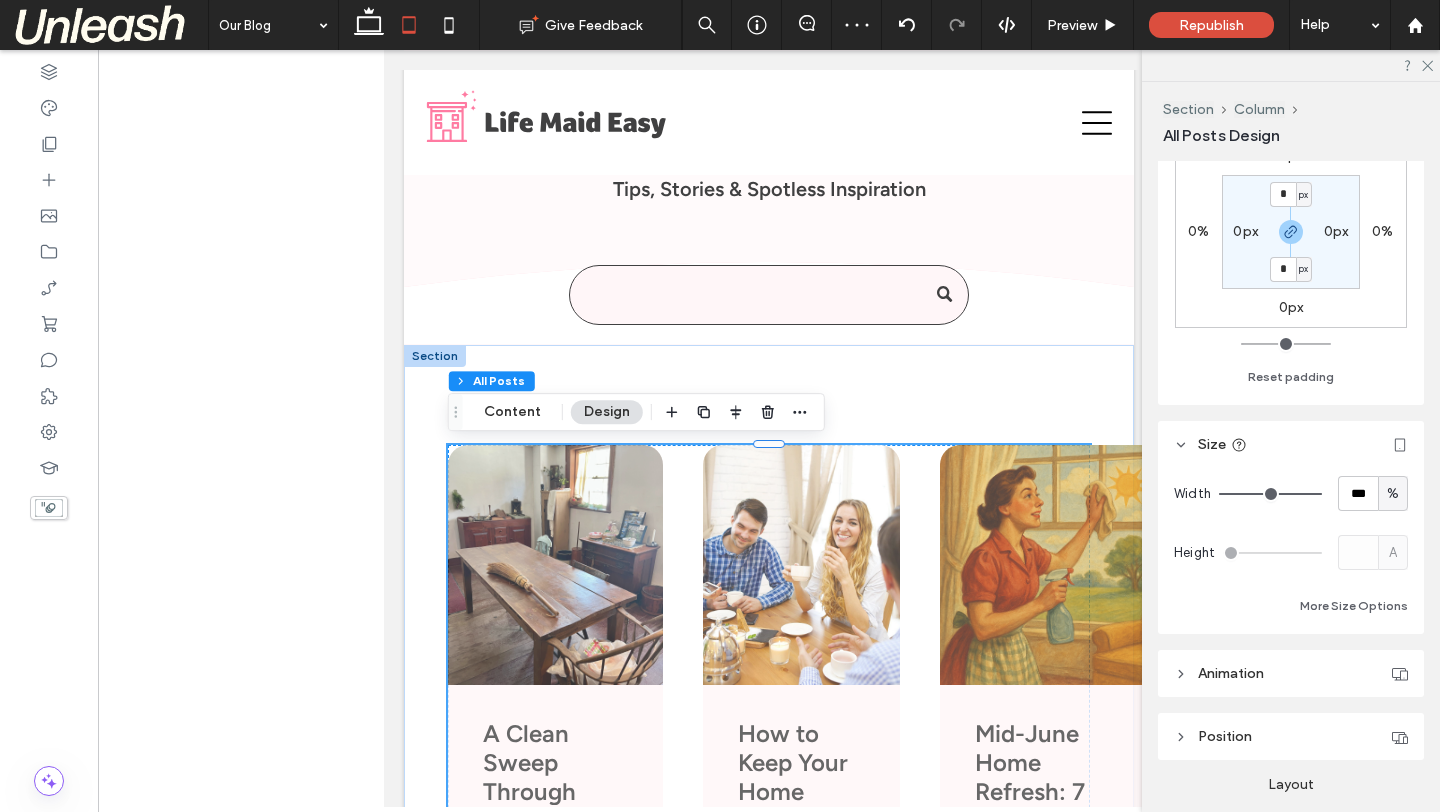 scroll, scrollTop: 300, scrollLeft: 0, axis: vertical 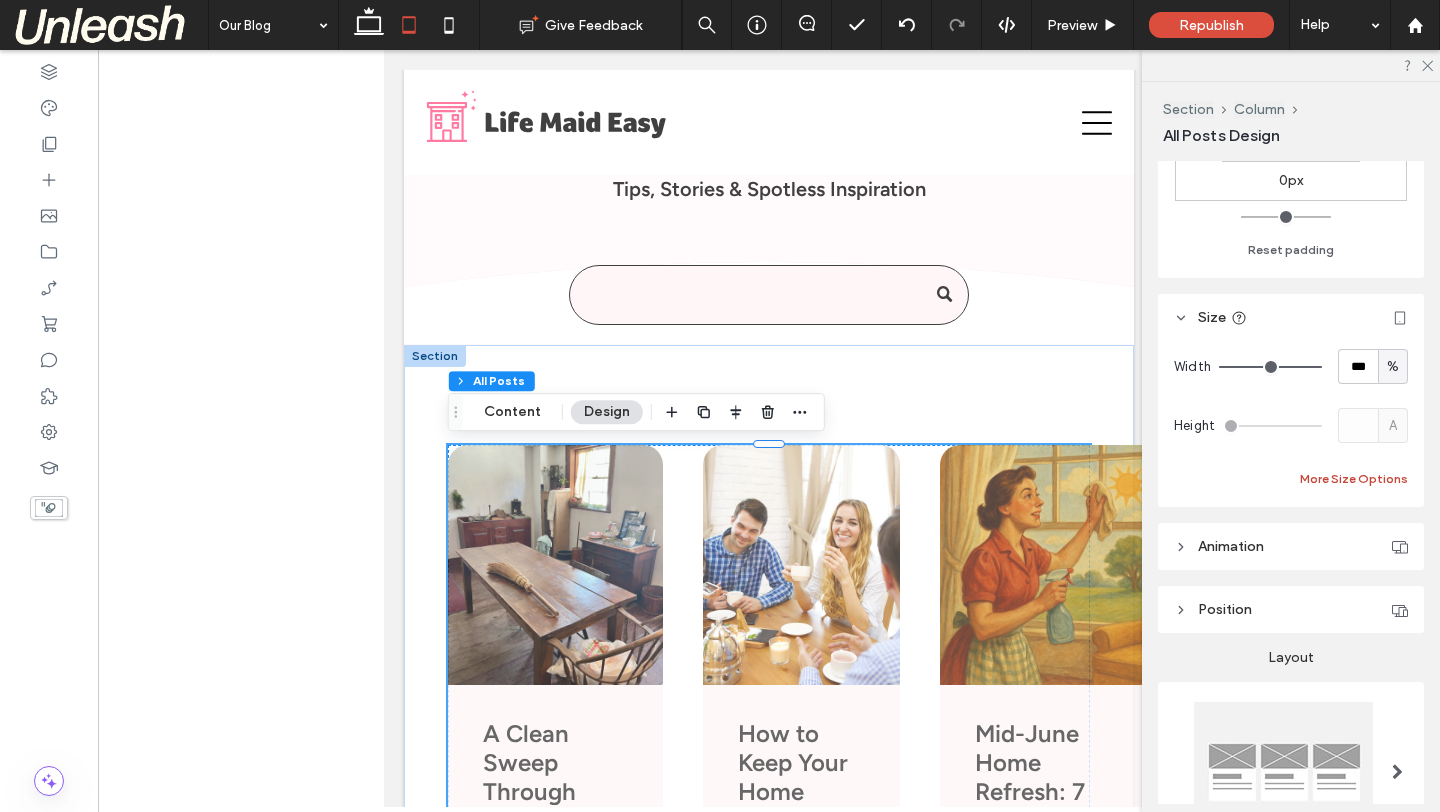click on "More Size Options" at bounding box center (1354, 479) 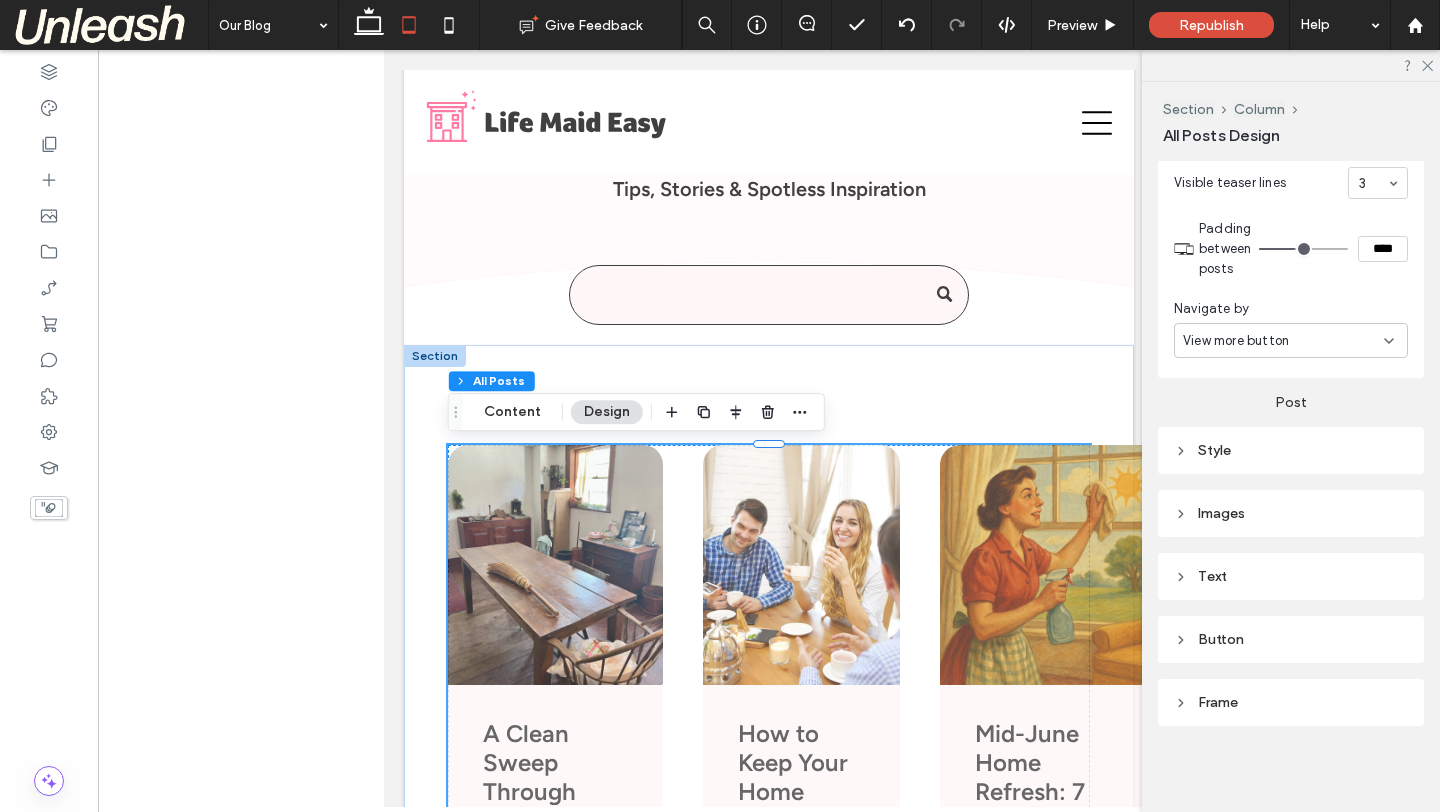 scroll, scrollTop: 1304, scrollLeft: 0, axis: vertical 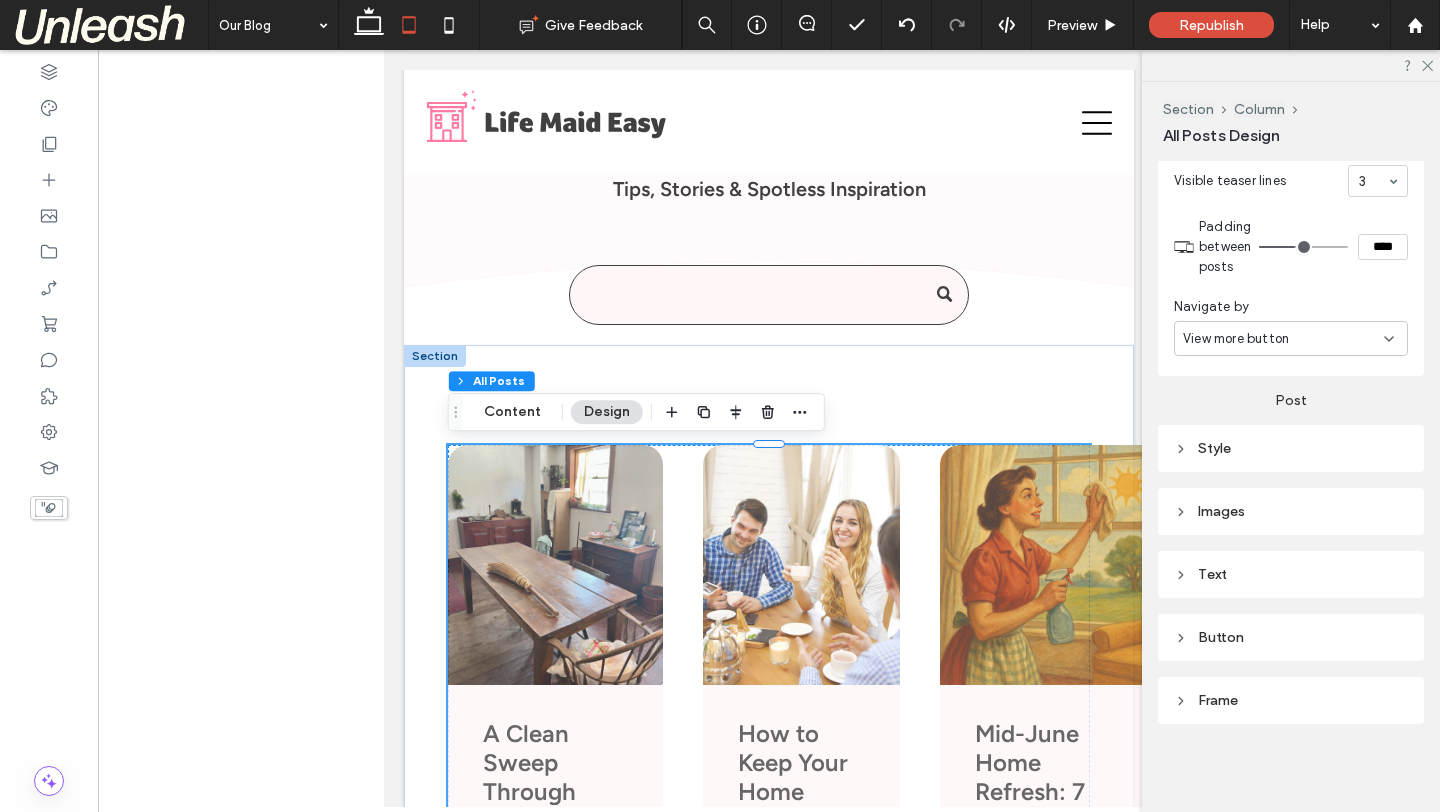 click on "Images" at bounding box center [1291, 511] 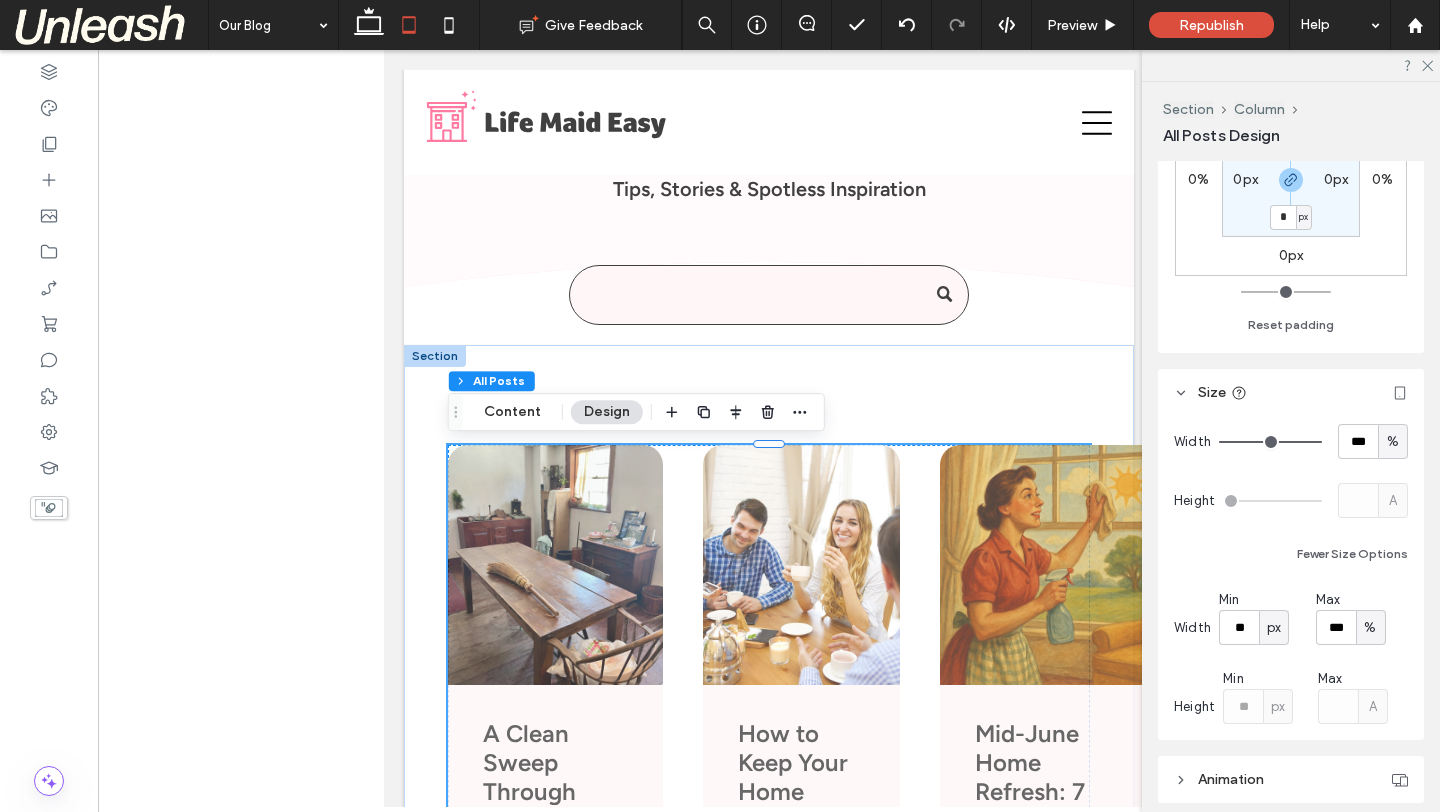 scroll, scrollTop: 0, scrollLeft: 0, axis: both 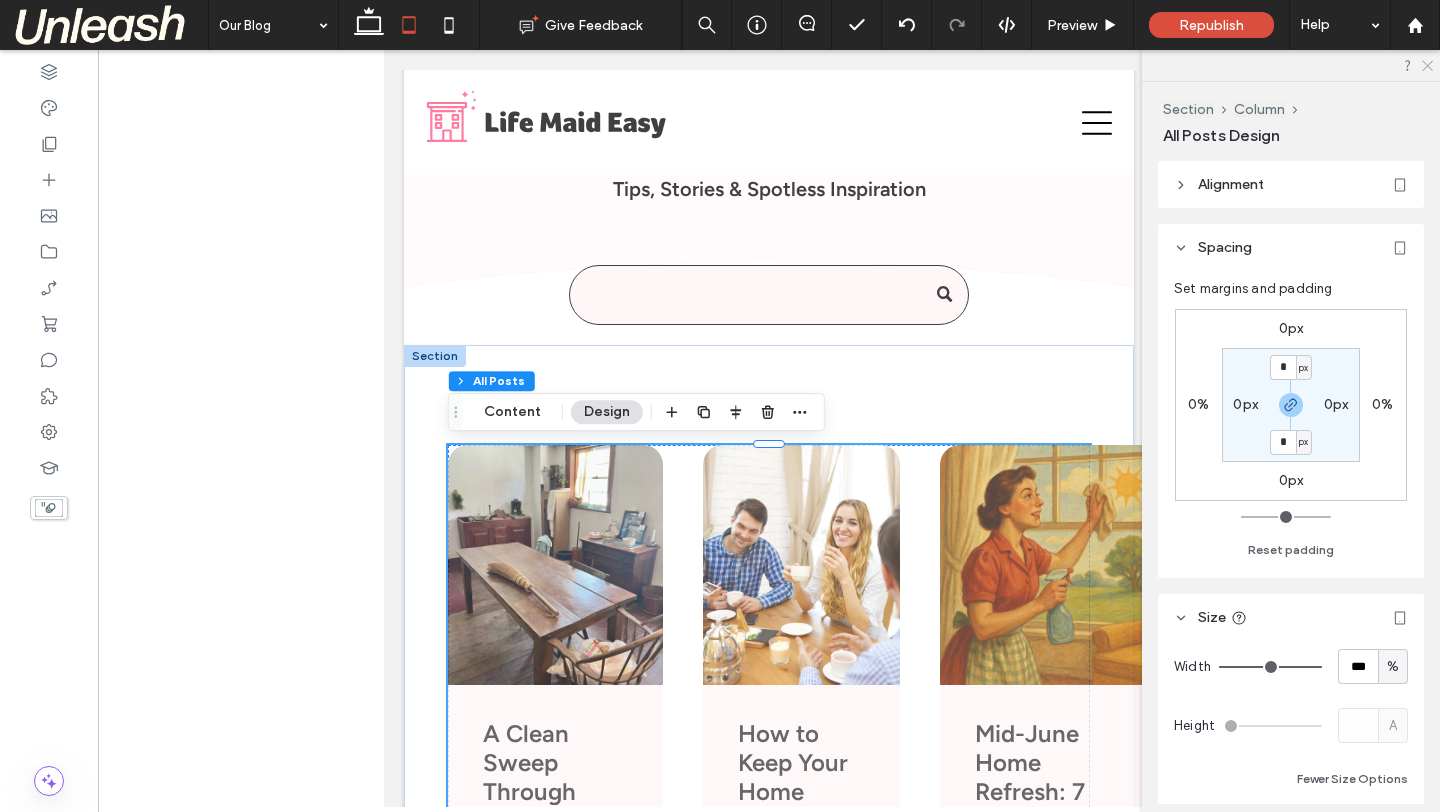 click 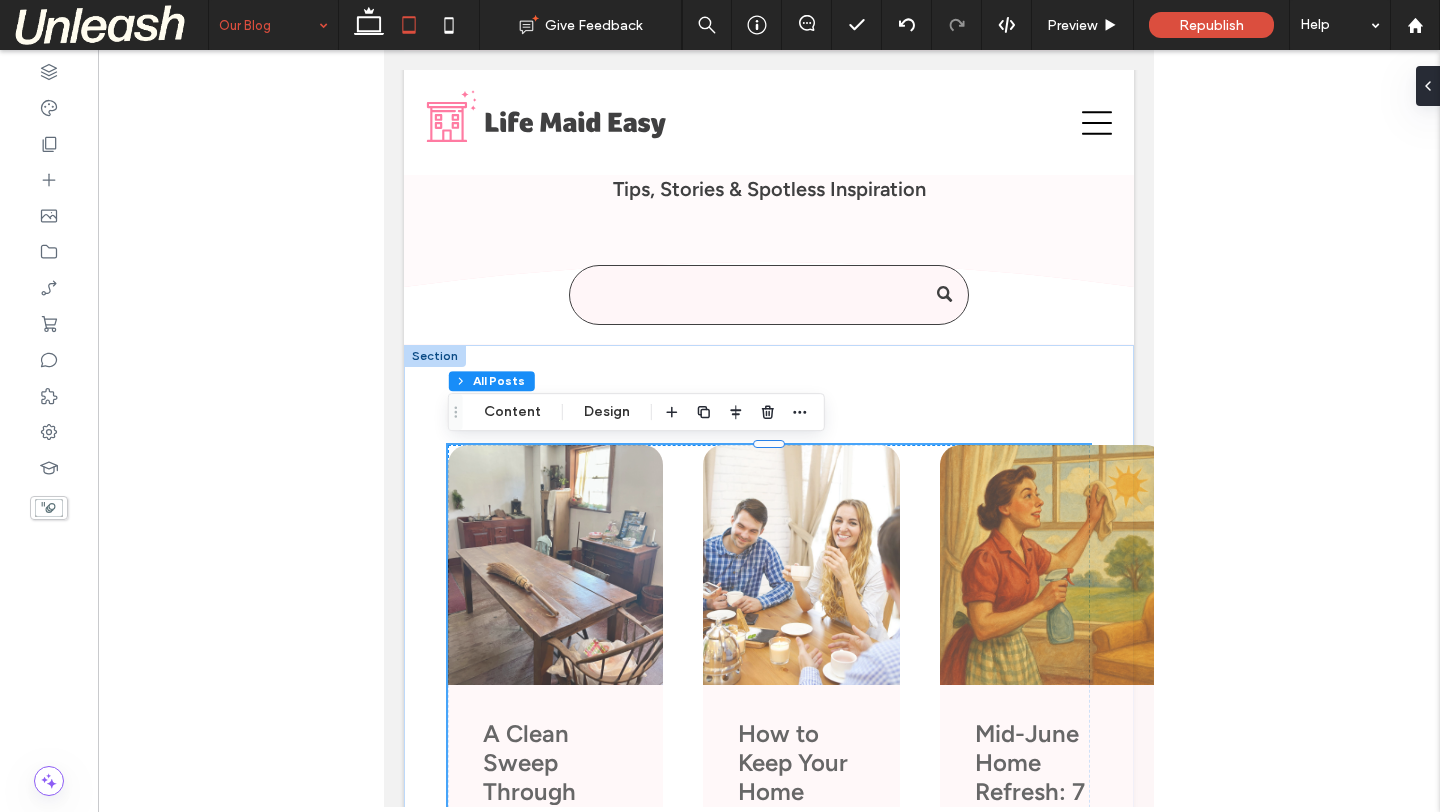 click on "Our Blog" at bounding box center [273, 25] 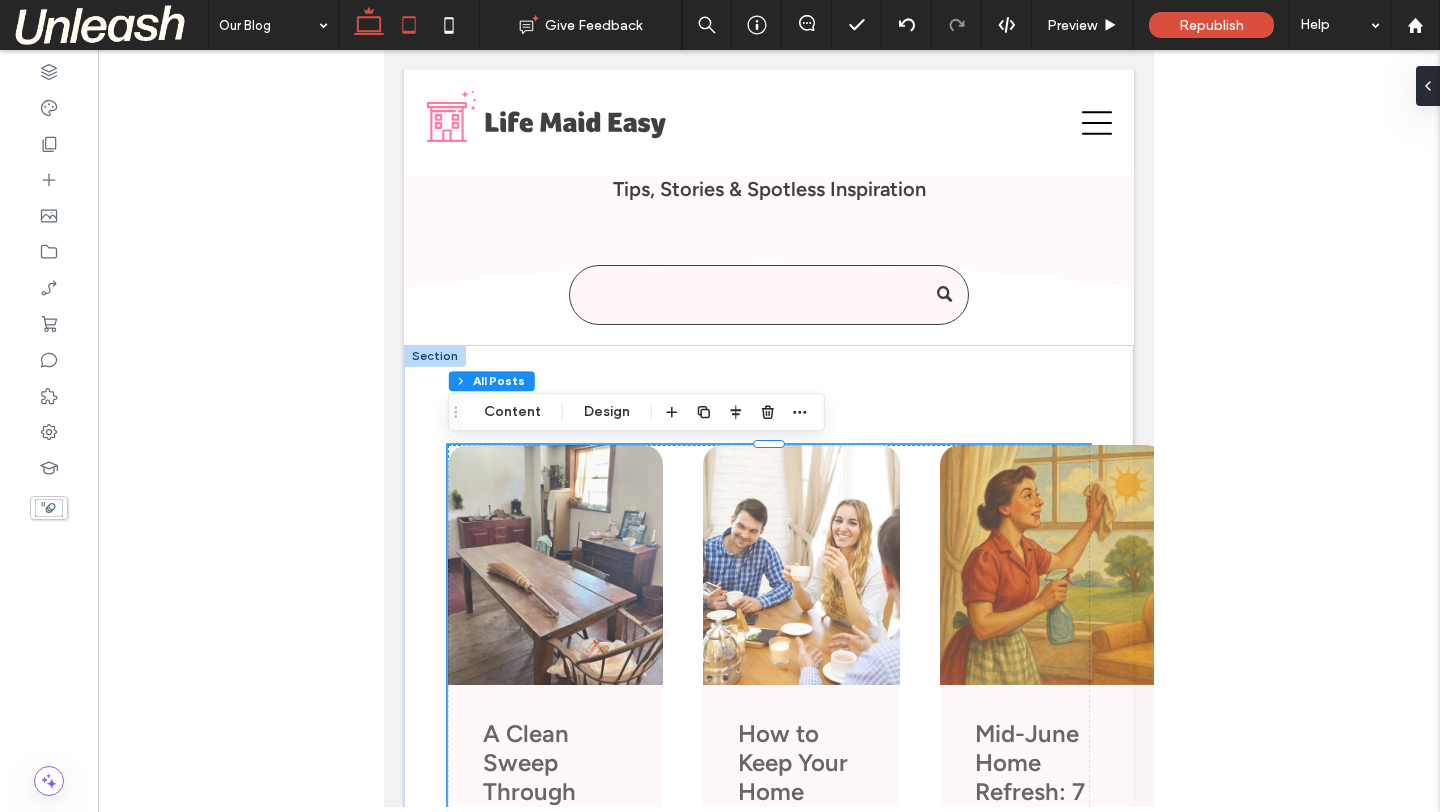 click 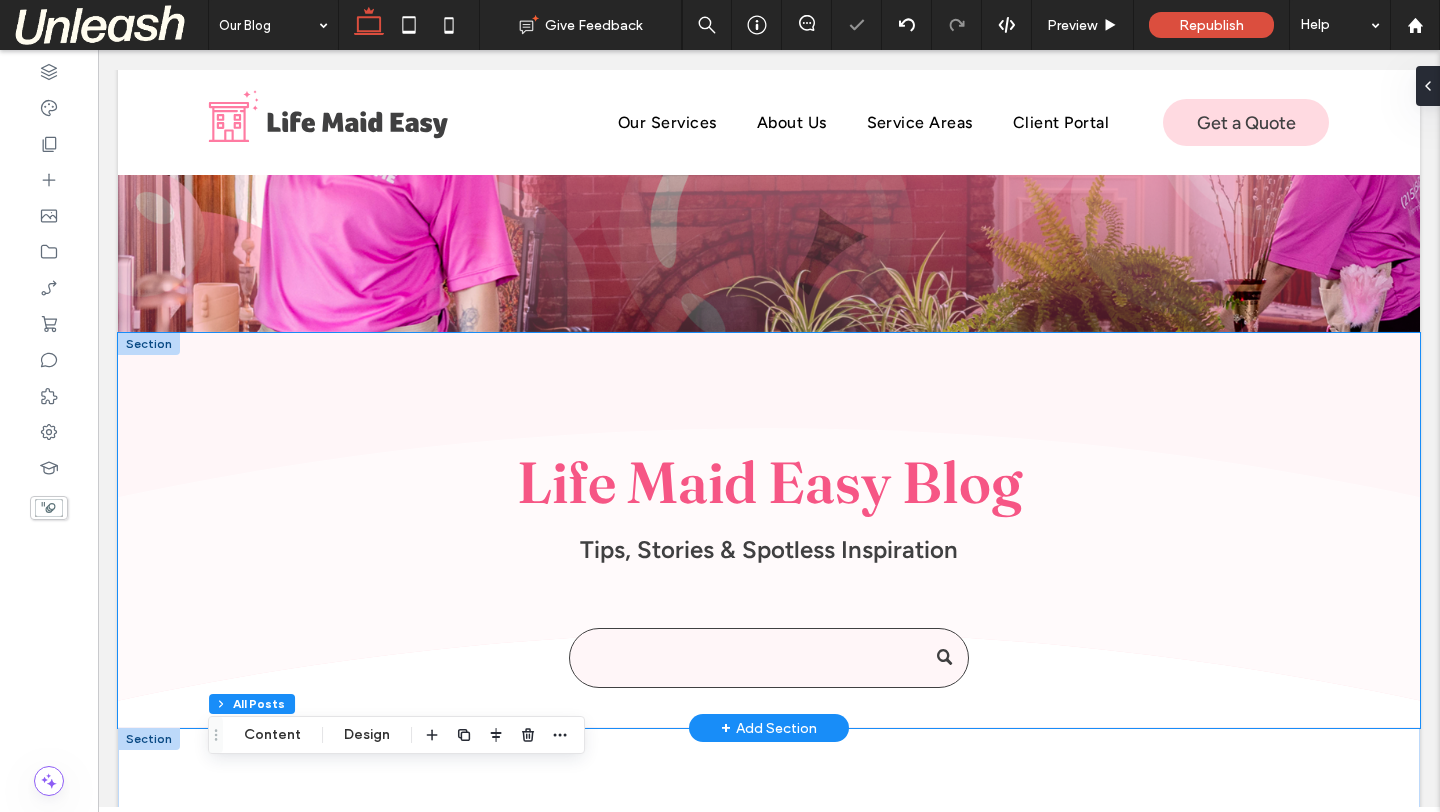 scroll, scrollTop: 0, scrollLeft: 0, axis: both 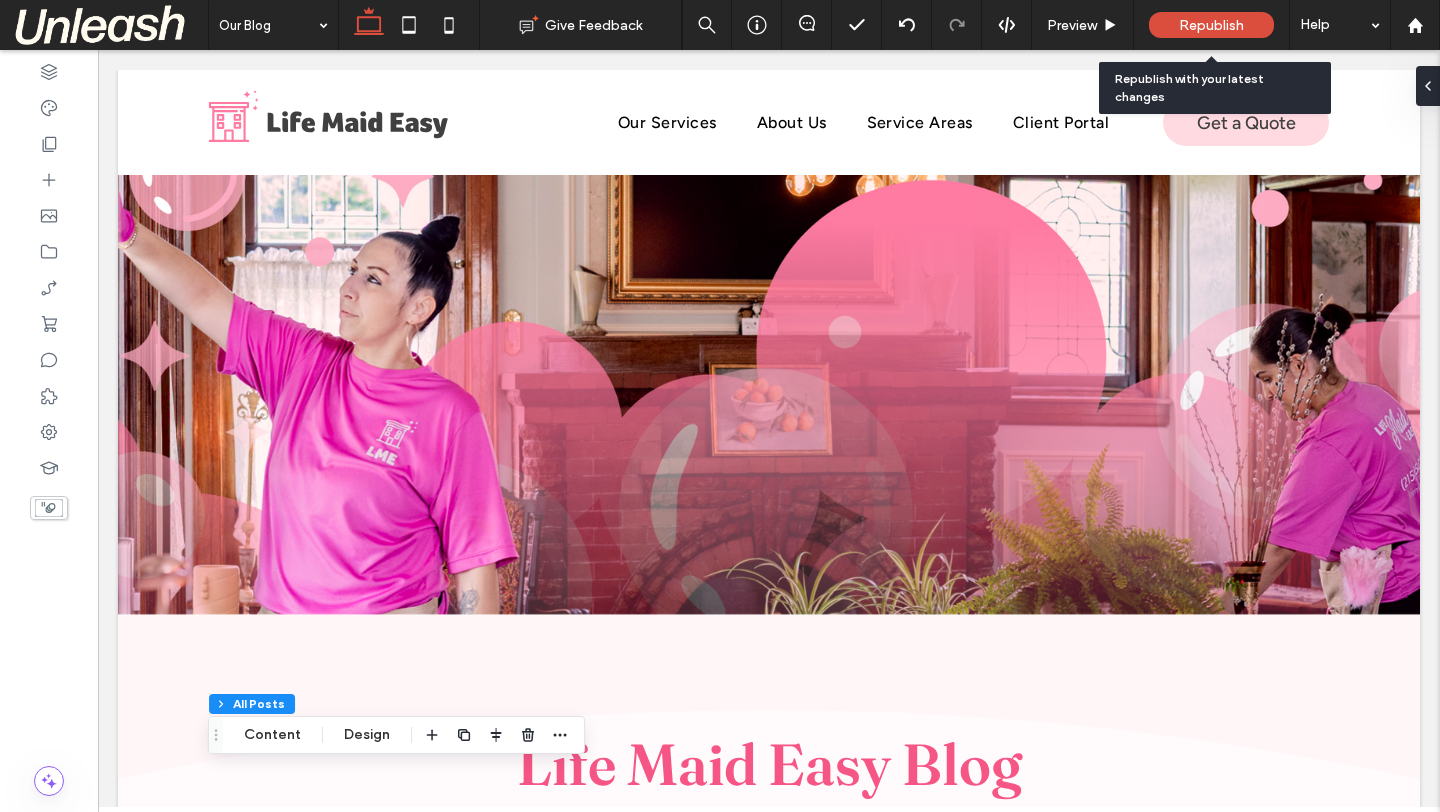 click on "Republish" at bounding box center [1211, 25] 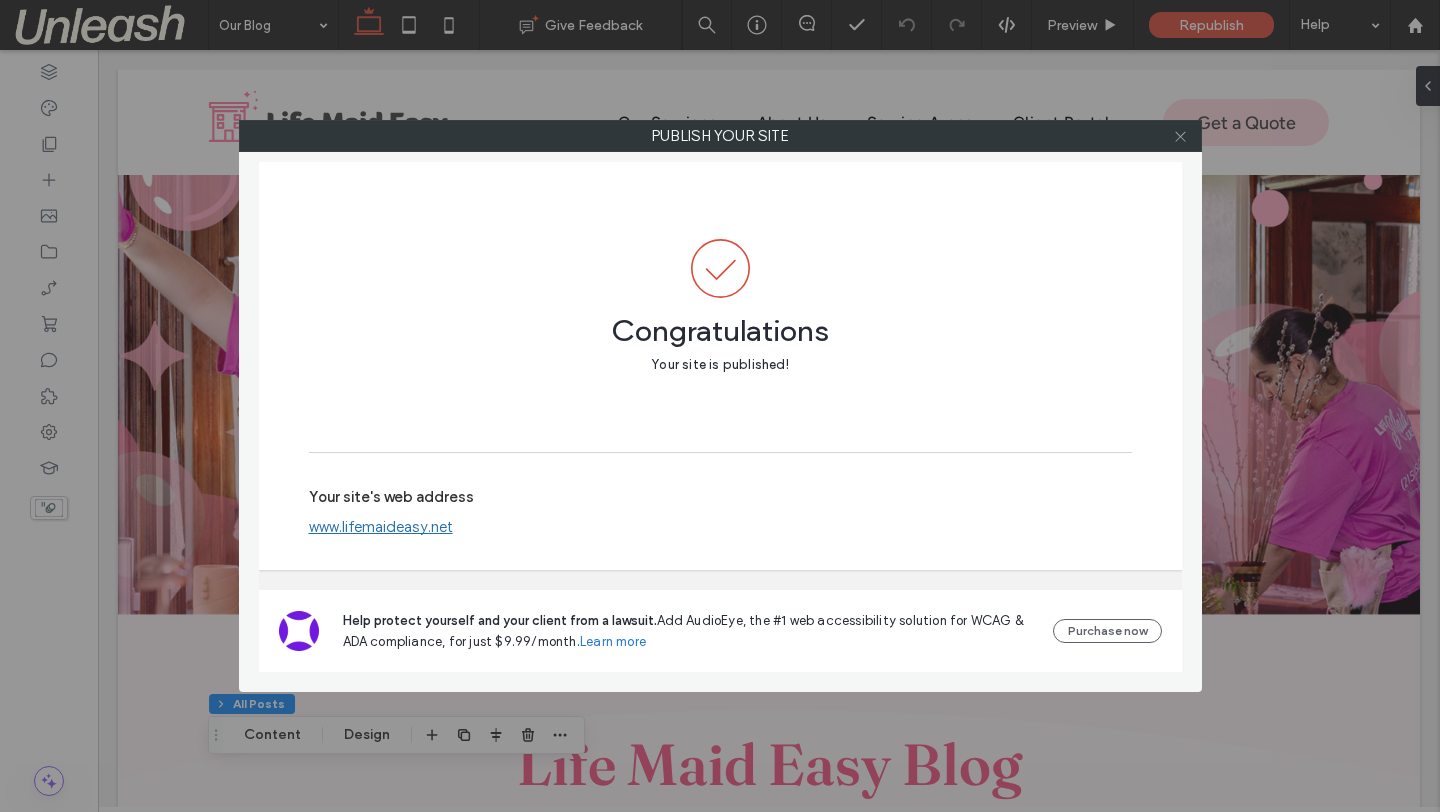 click 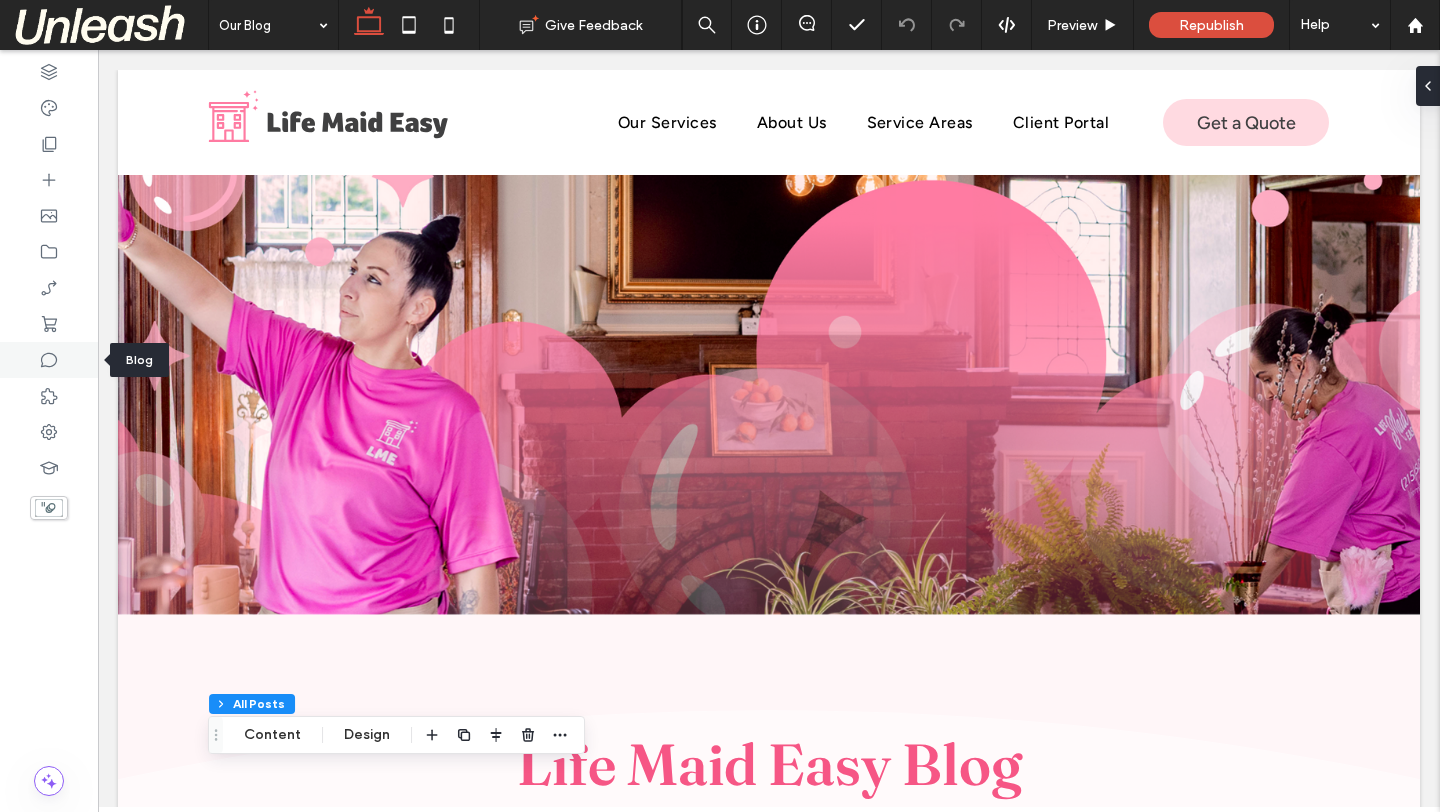 click at bounding box center (49, 360) 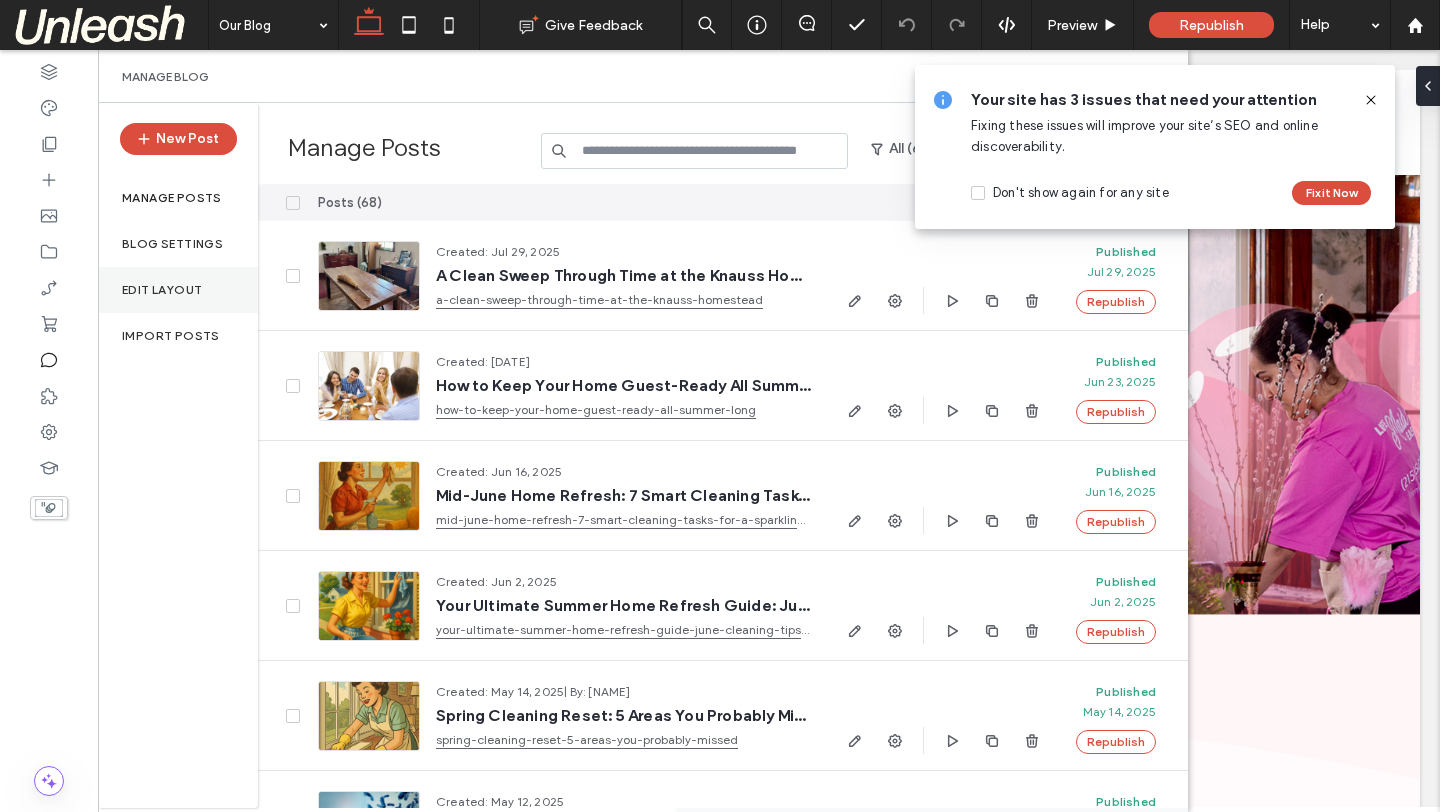 click on "Edit Layout" at bounding box center [178, 290] 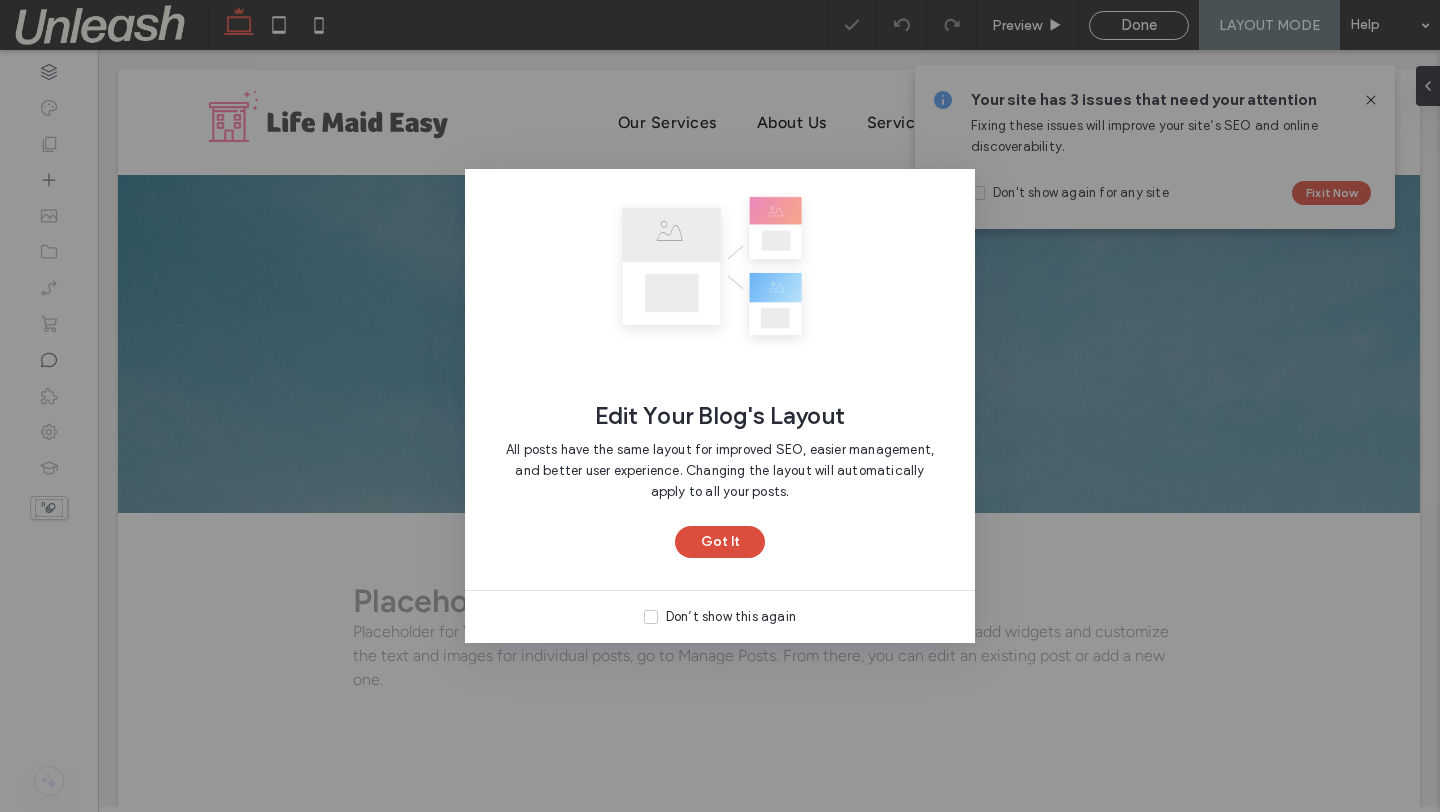 scroll, scrollTop: 0, scrollLeft: 0, axis: both 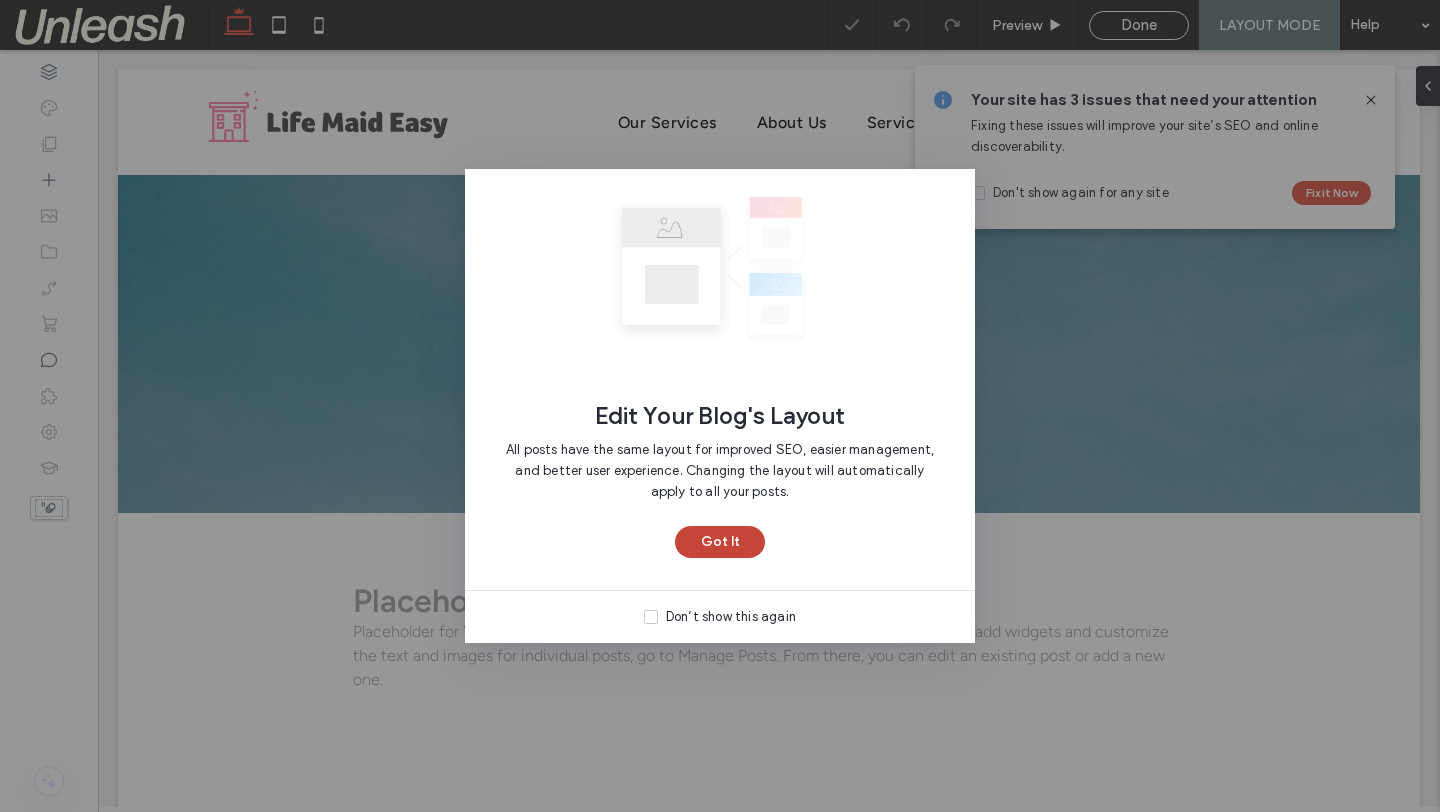 click on "Got It" at bounding box center [720, 542] 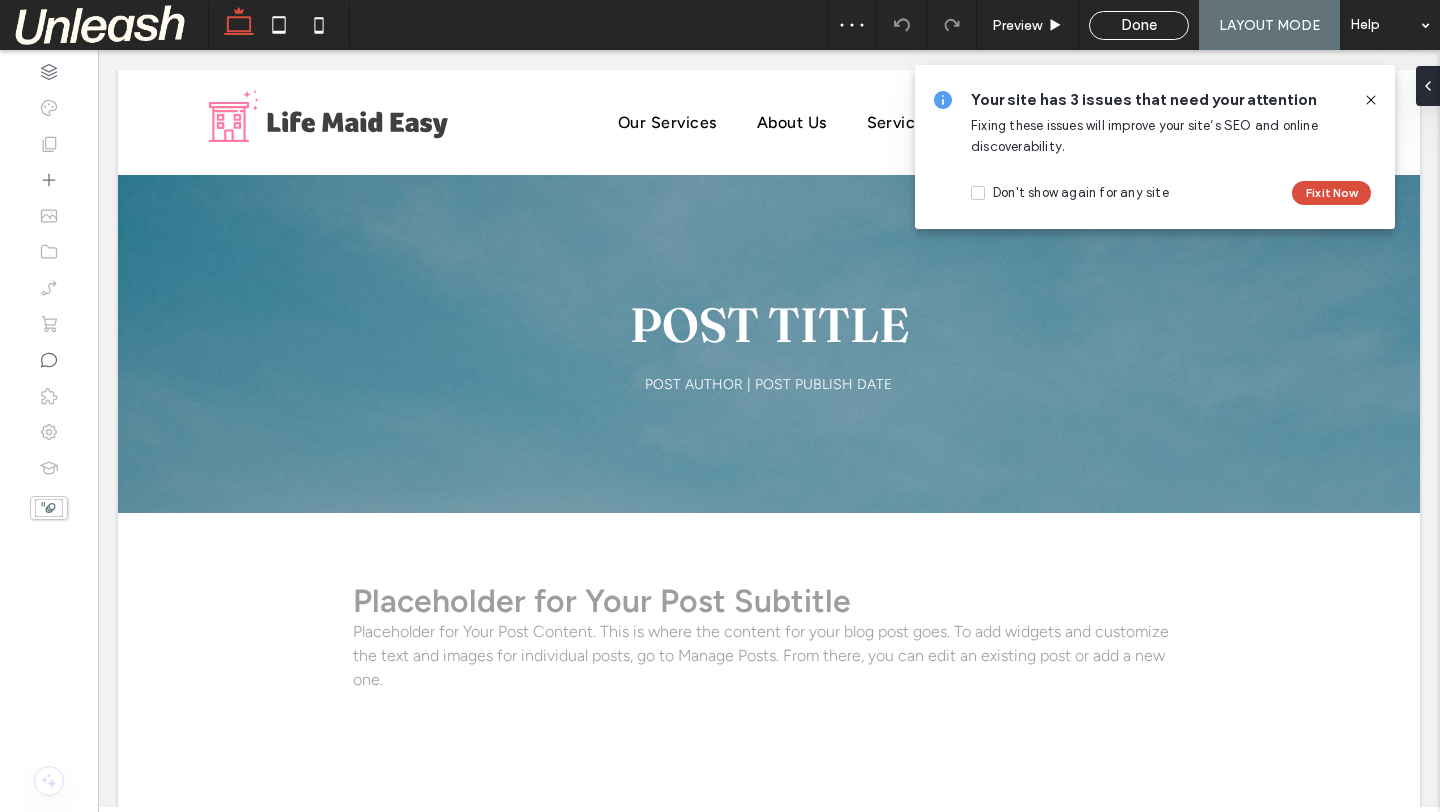 click 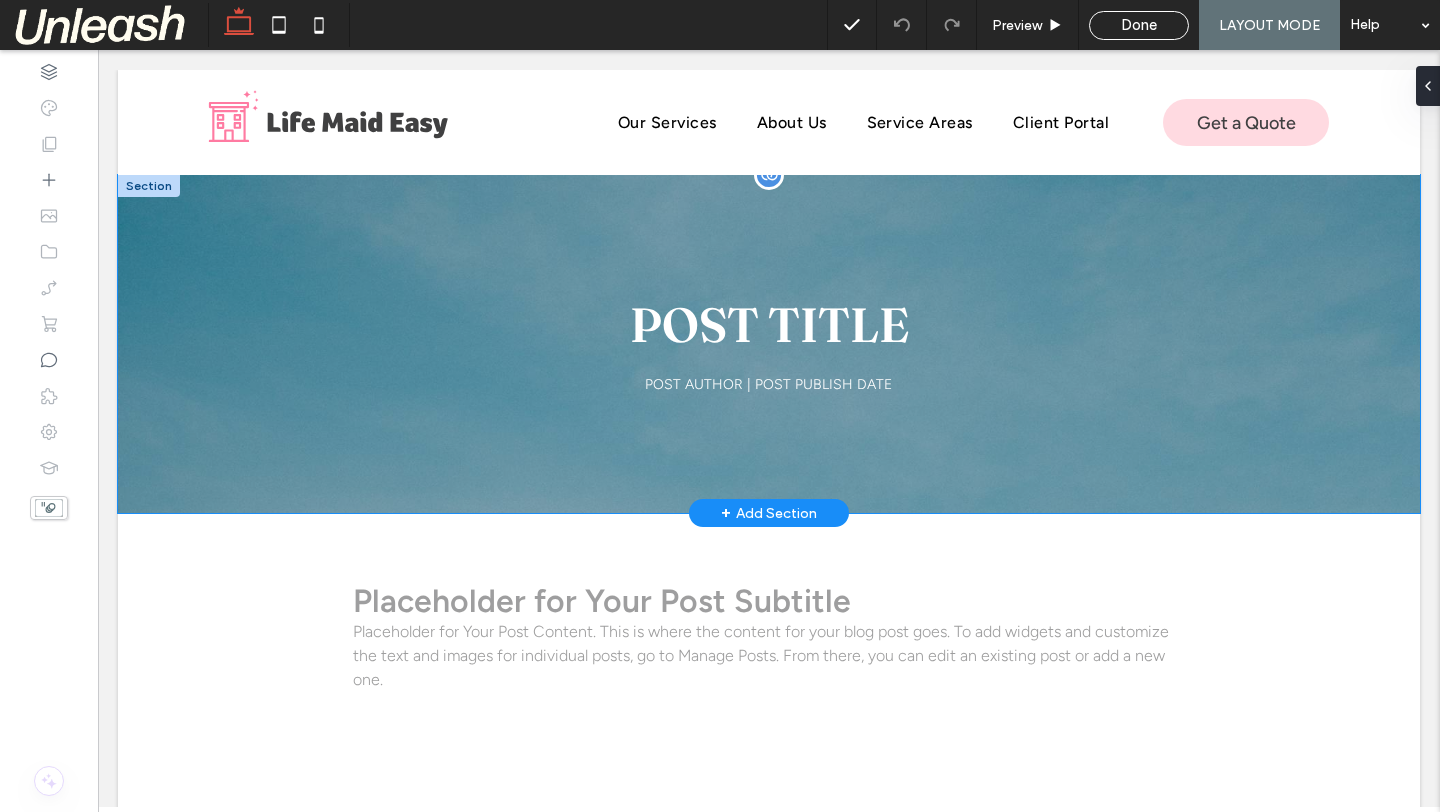 click on "POST TITLE
POST AUTHOR | POST PUBLISH DATE" at bounding box center [769, 344] 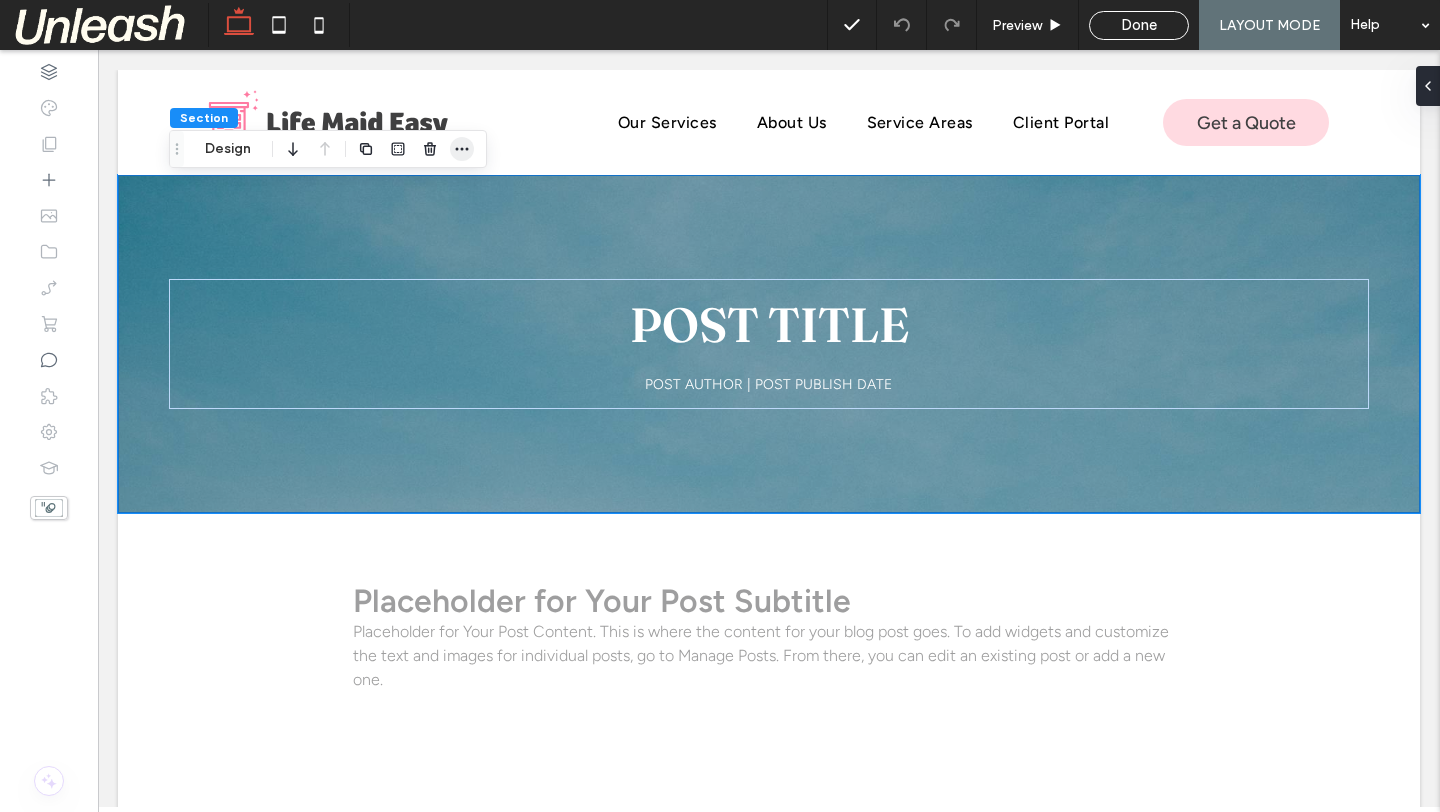 click 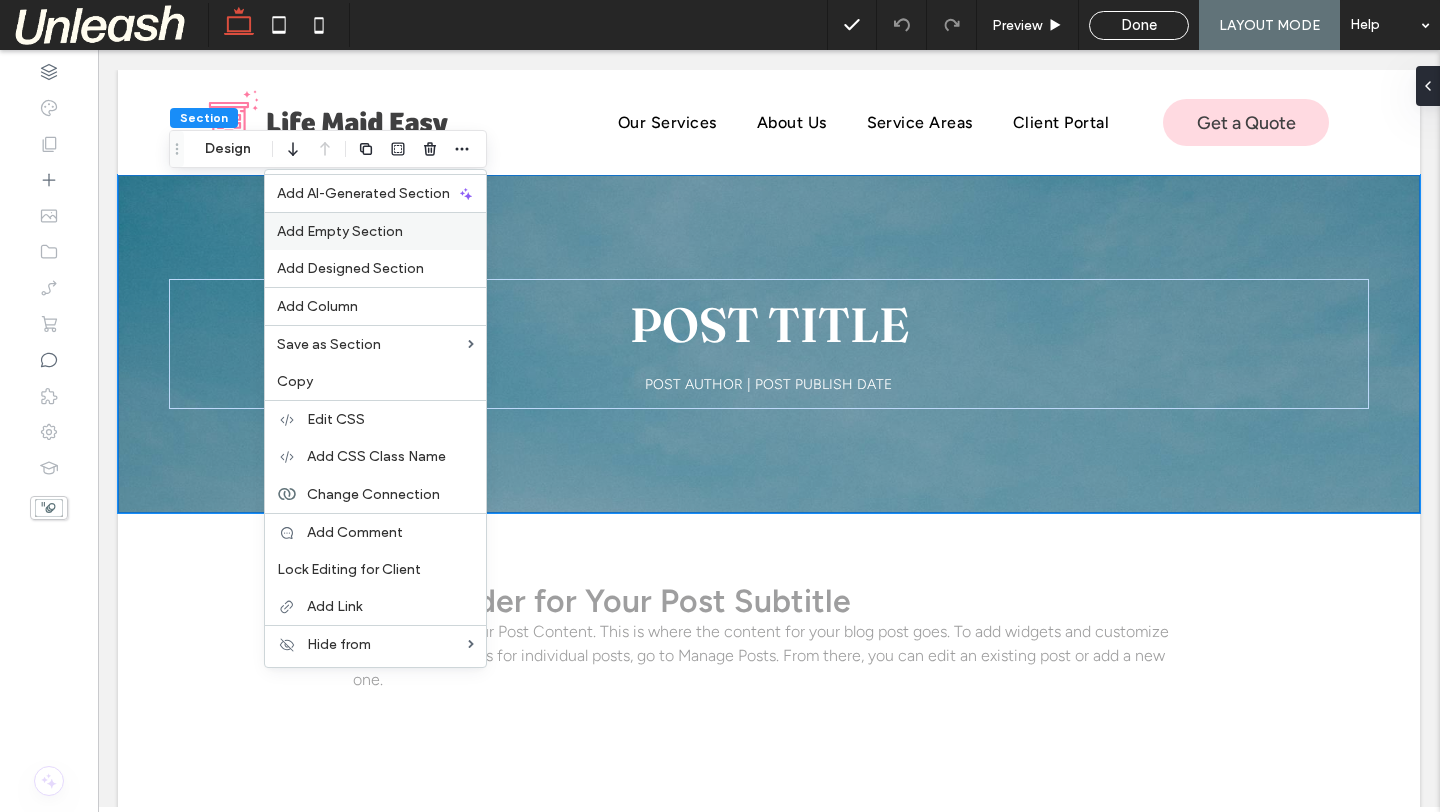 click on "Add Empty Section" at bounding box center (375, 231) 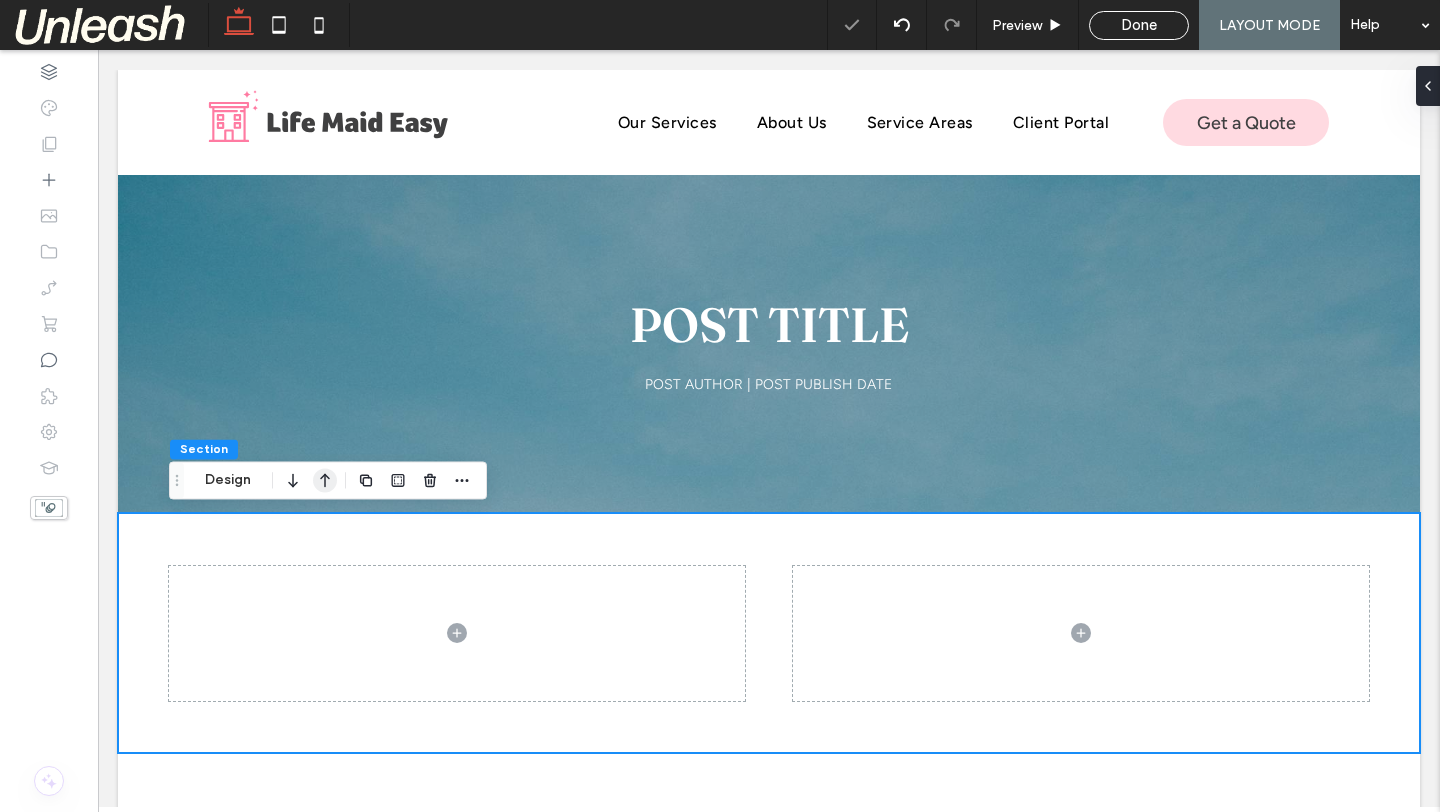 click 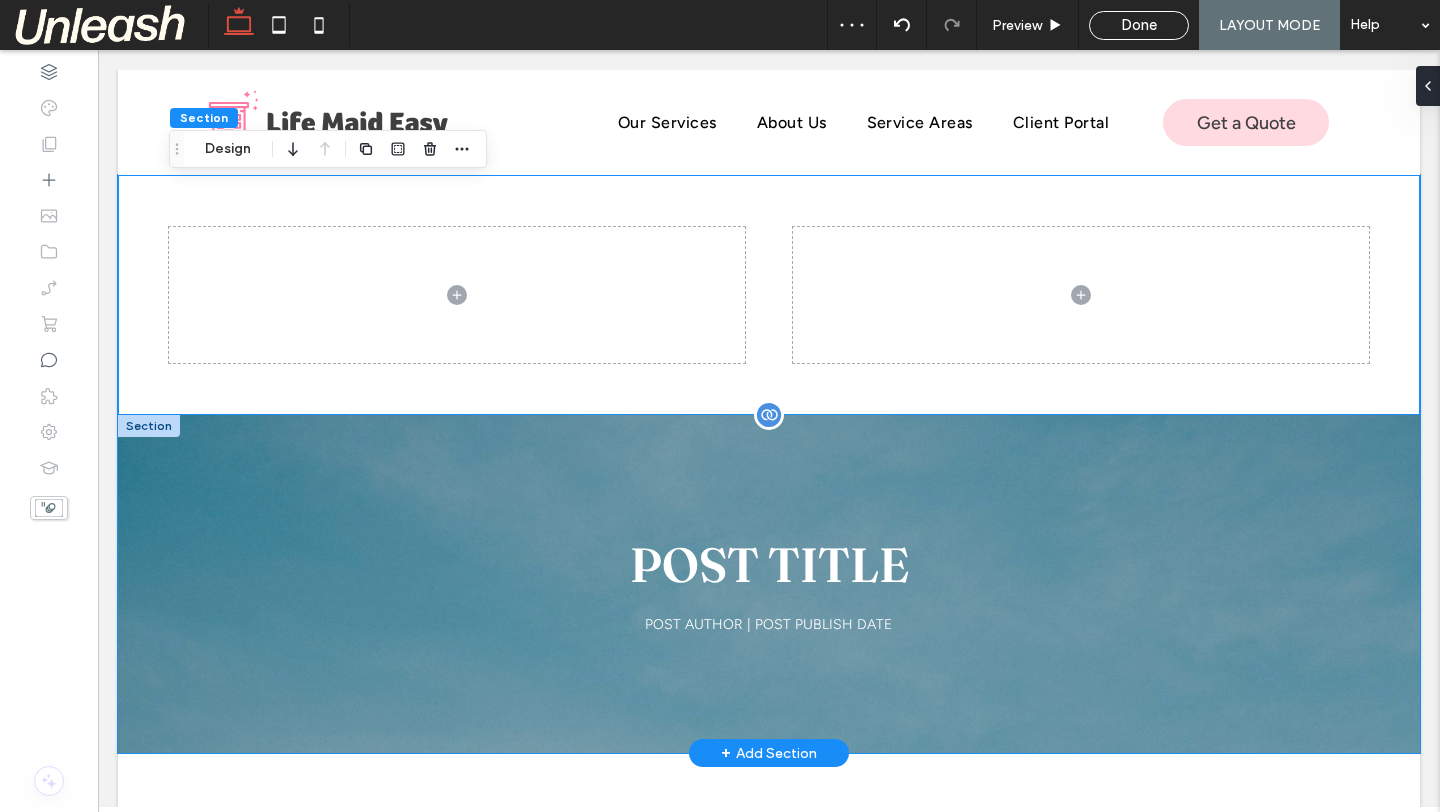 click on "POST TITLE
POST AUTHOR | POST PUBLISH DATE" at bounding box center (769, 584) 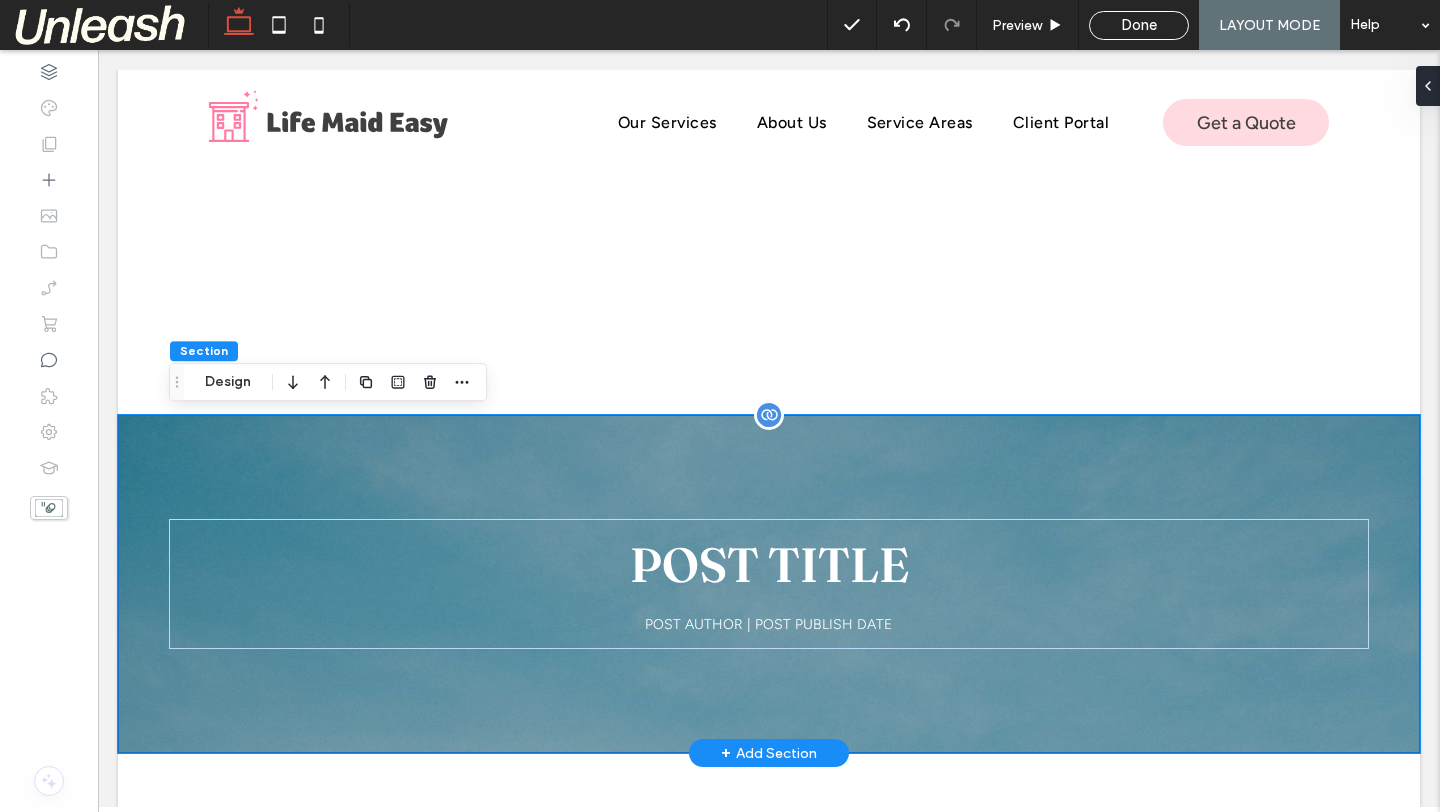 click on "POST TITLE
POST AUTHOR | POST PUBLISH DATE" at bounding box center [769, 584] 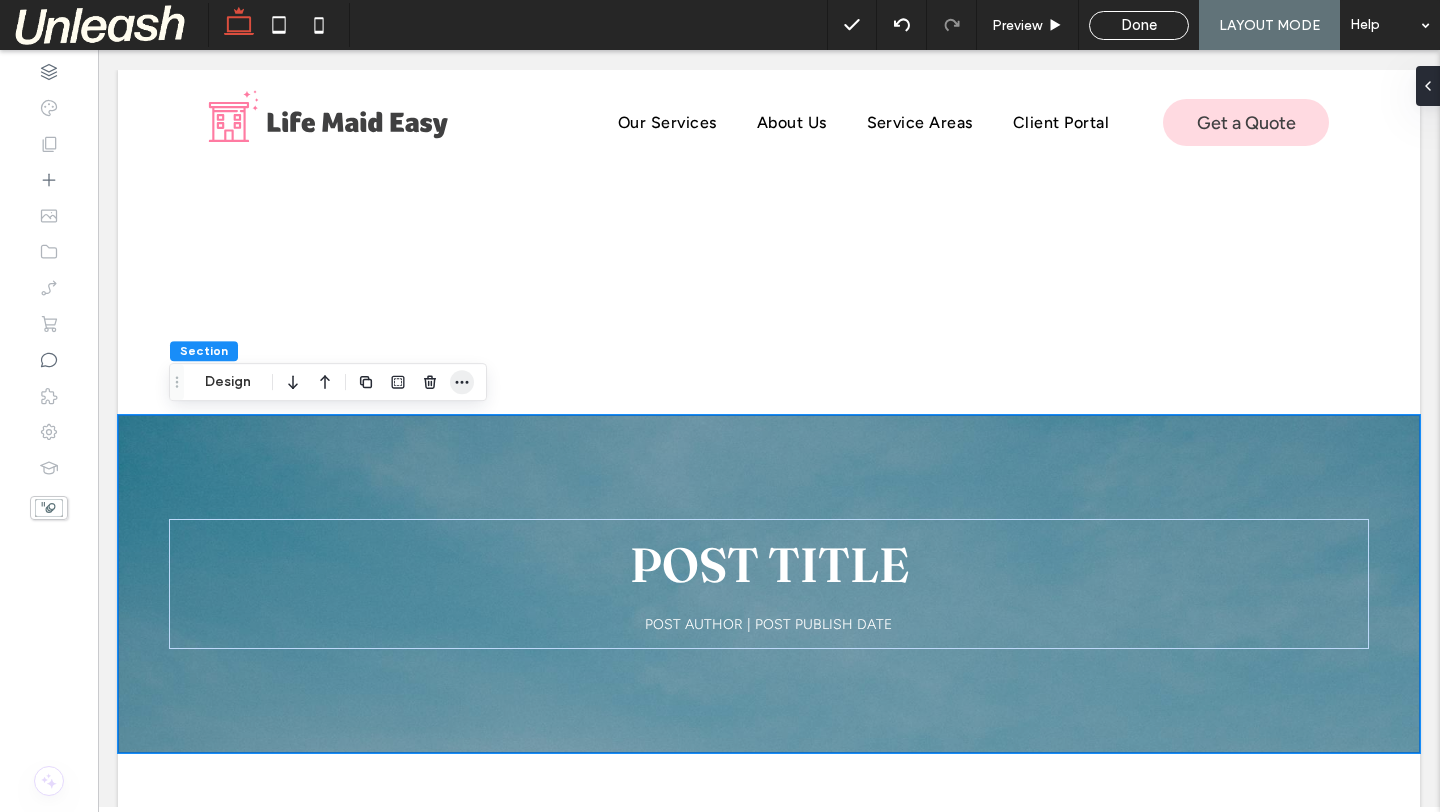 click 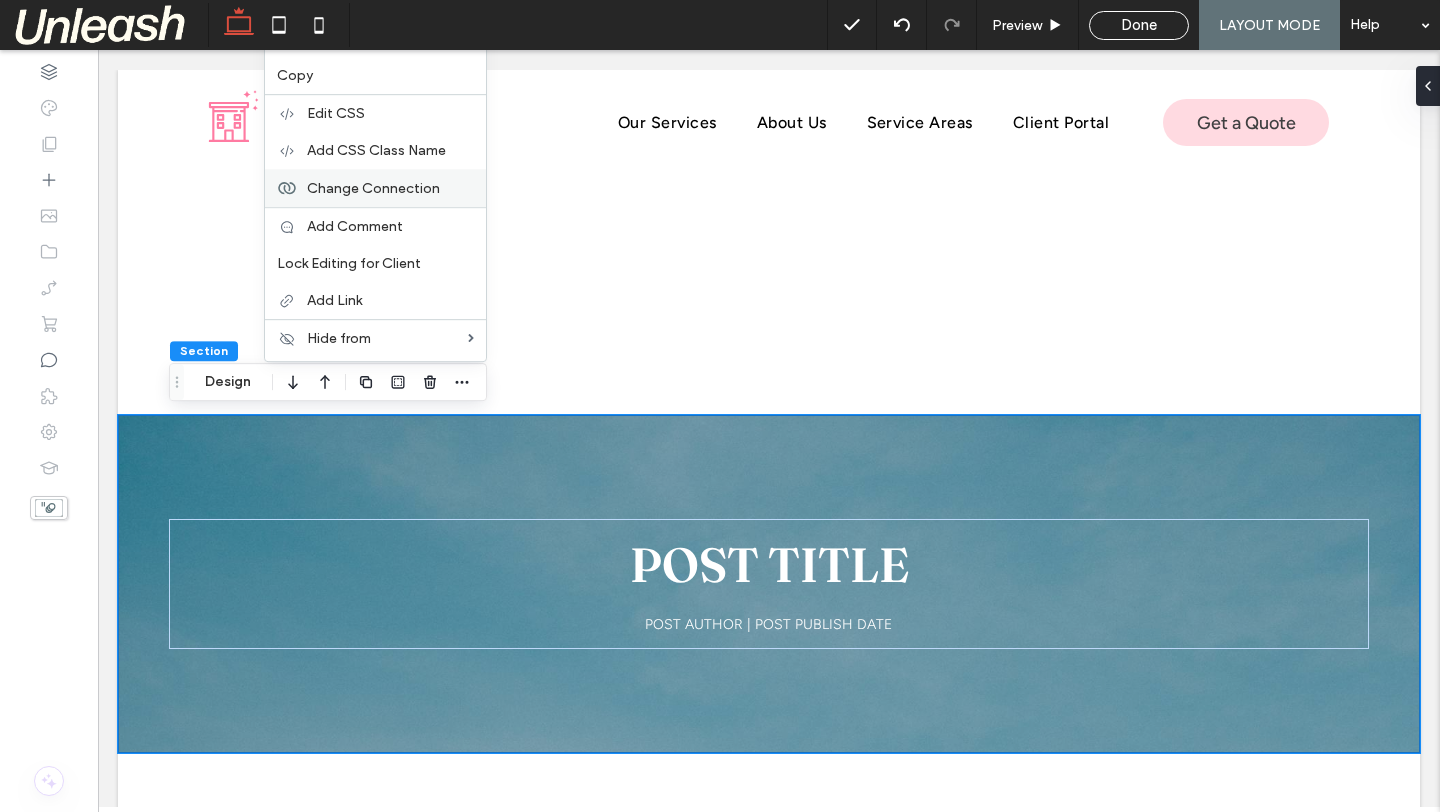 click on "Change Connection" at bounding box center [375, 188] 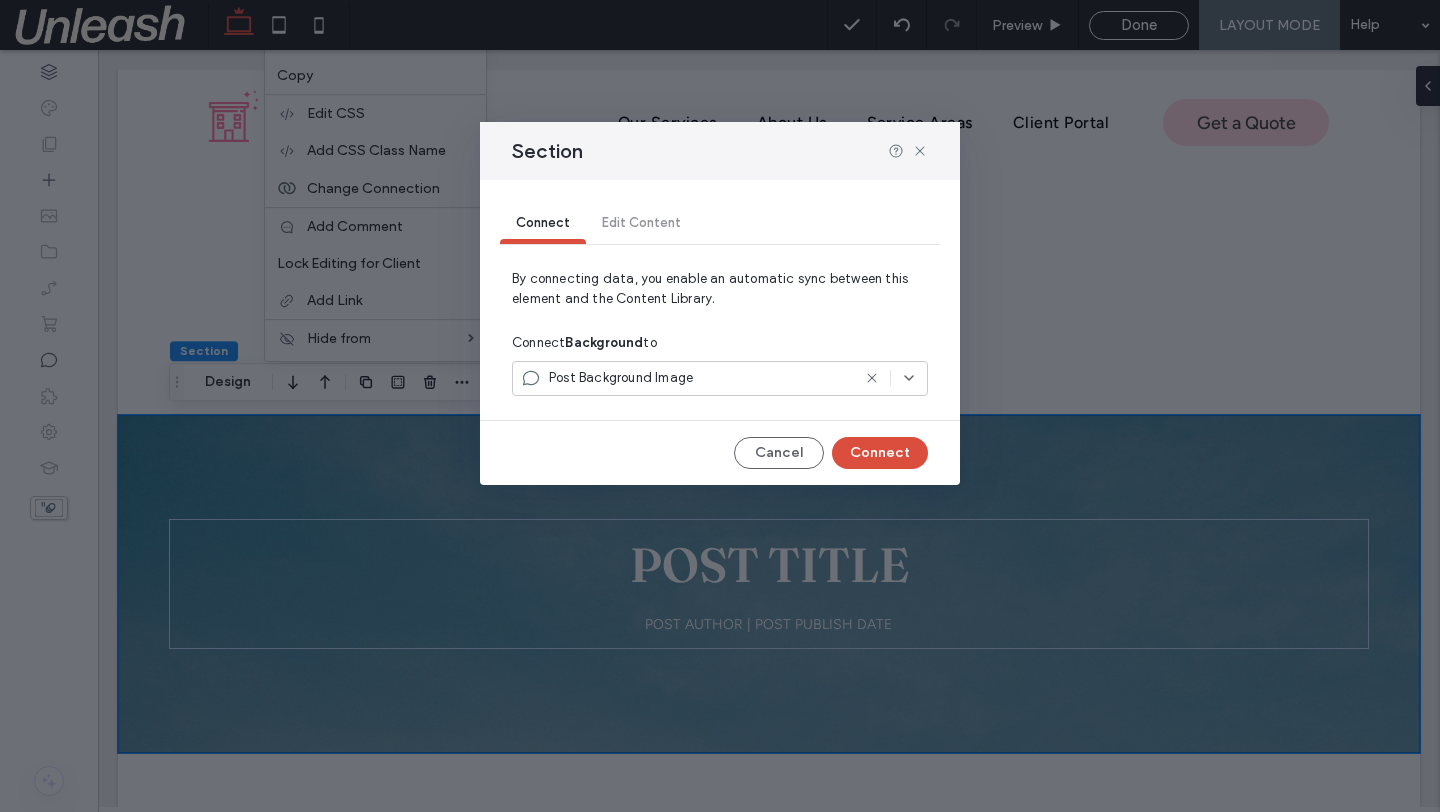 click 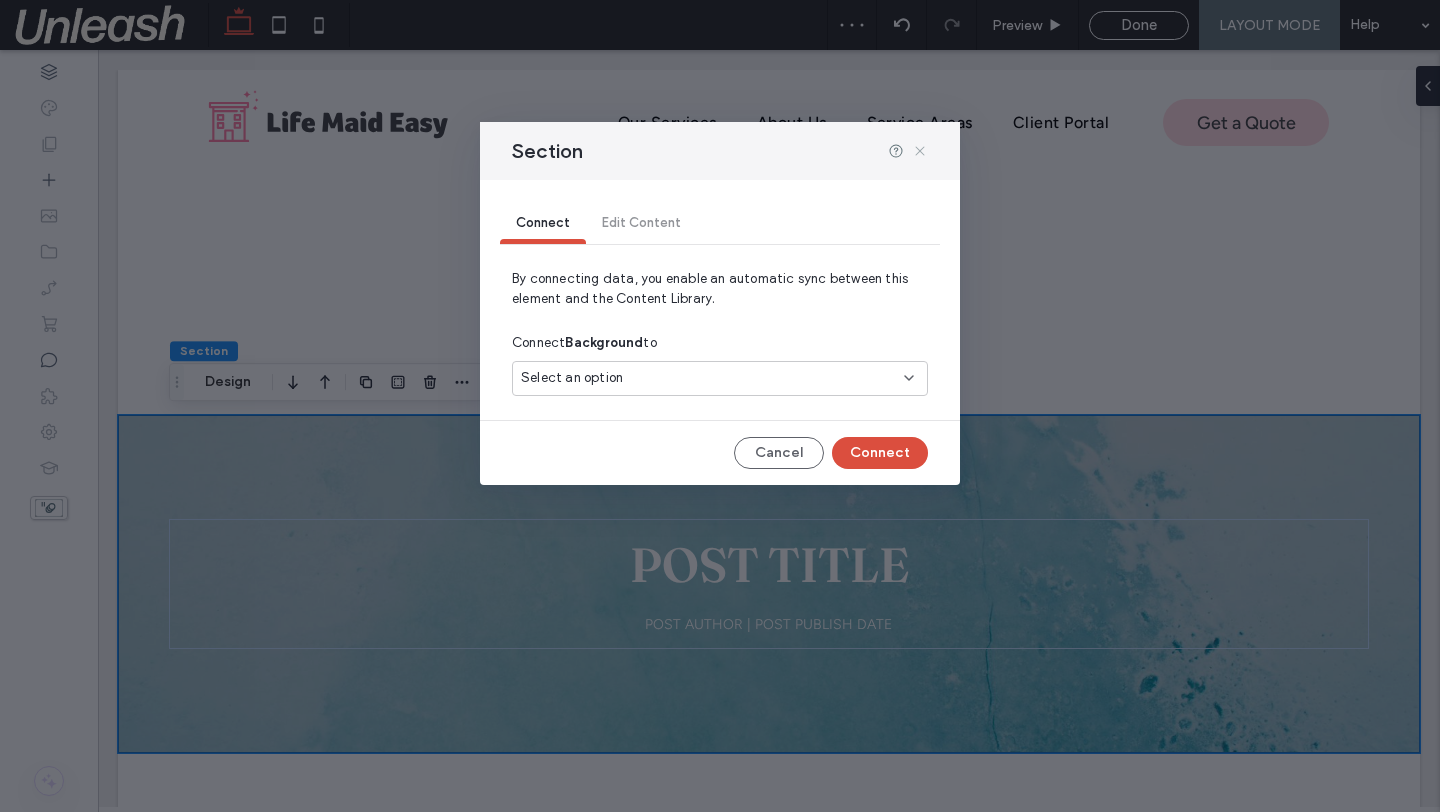 click 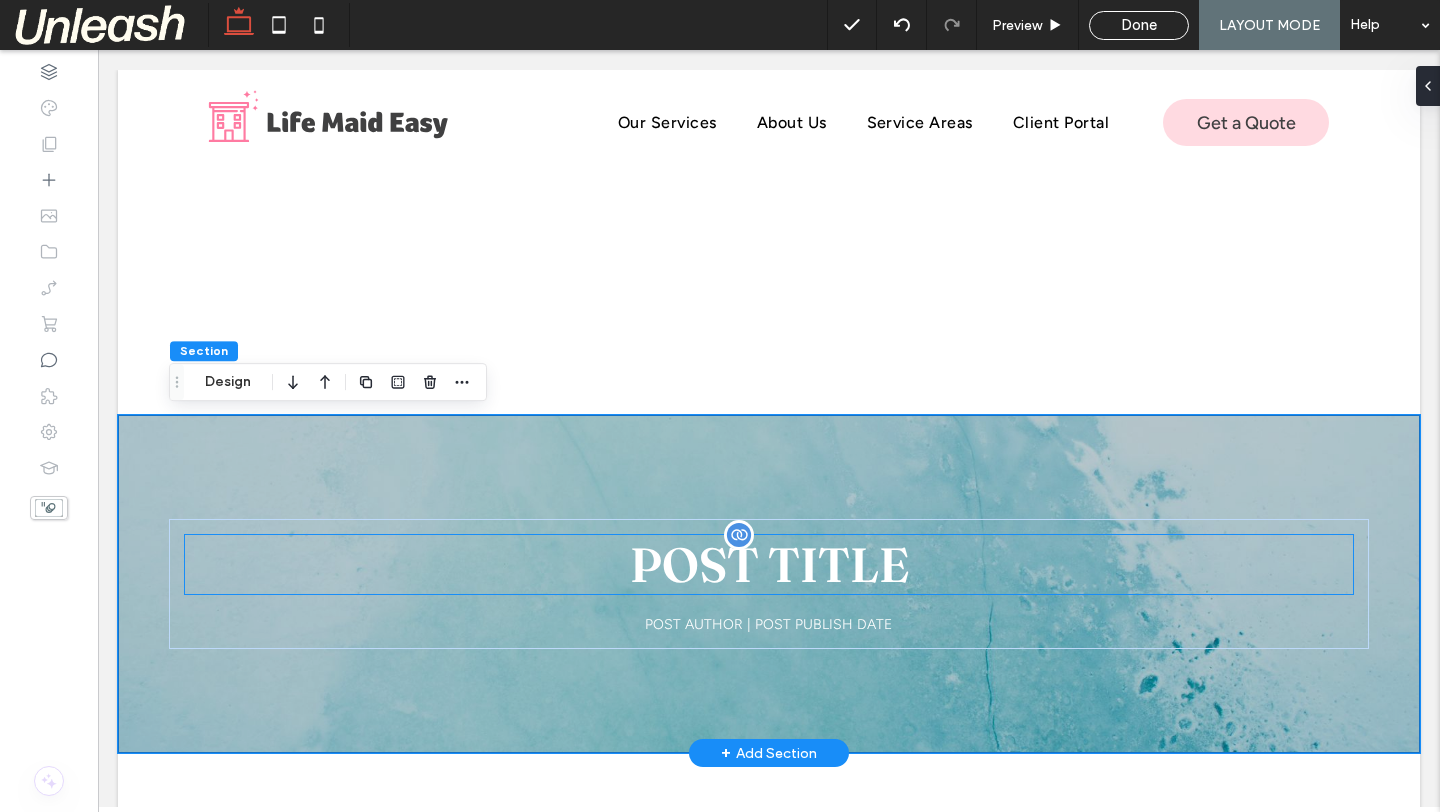 click at bounding box center [739, 535] 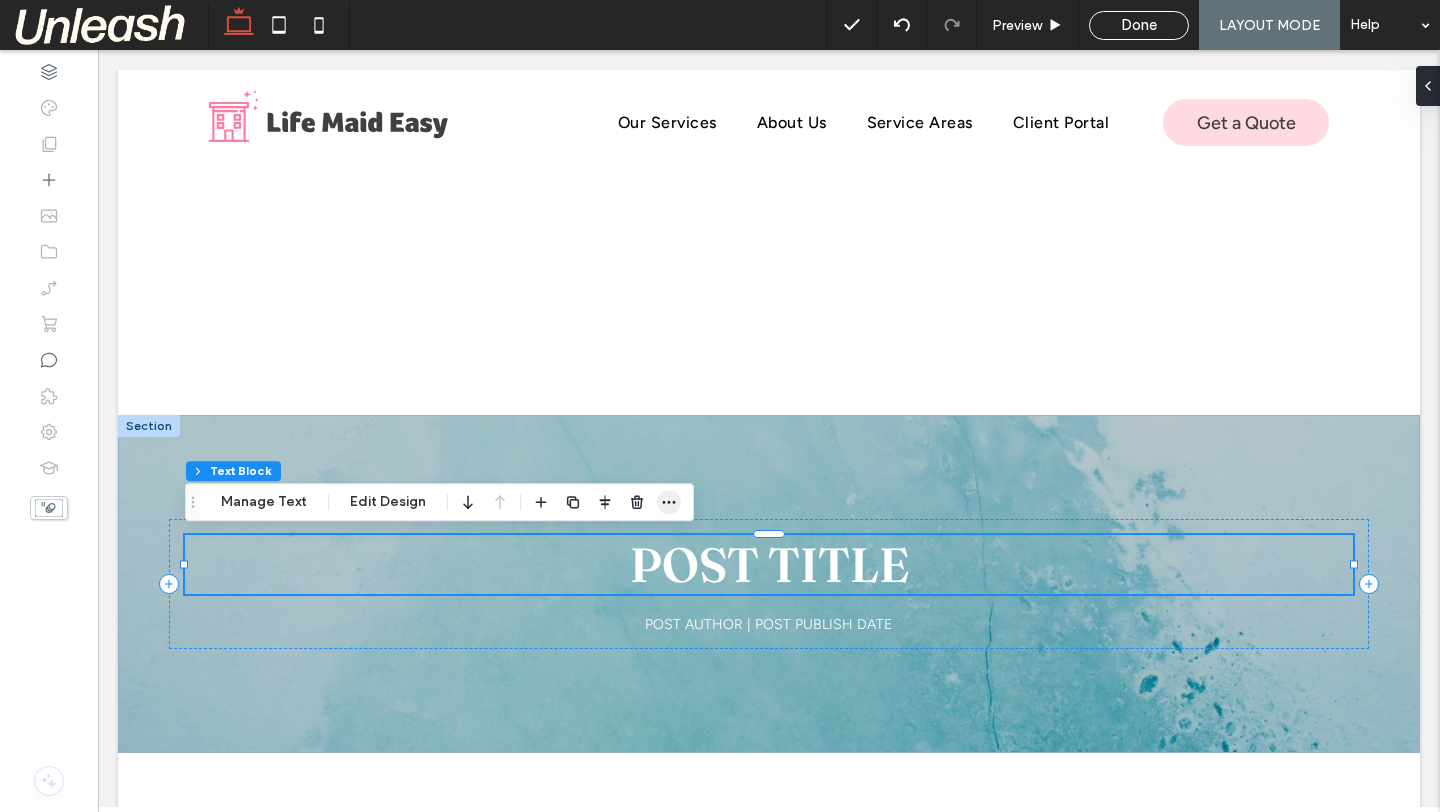 click 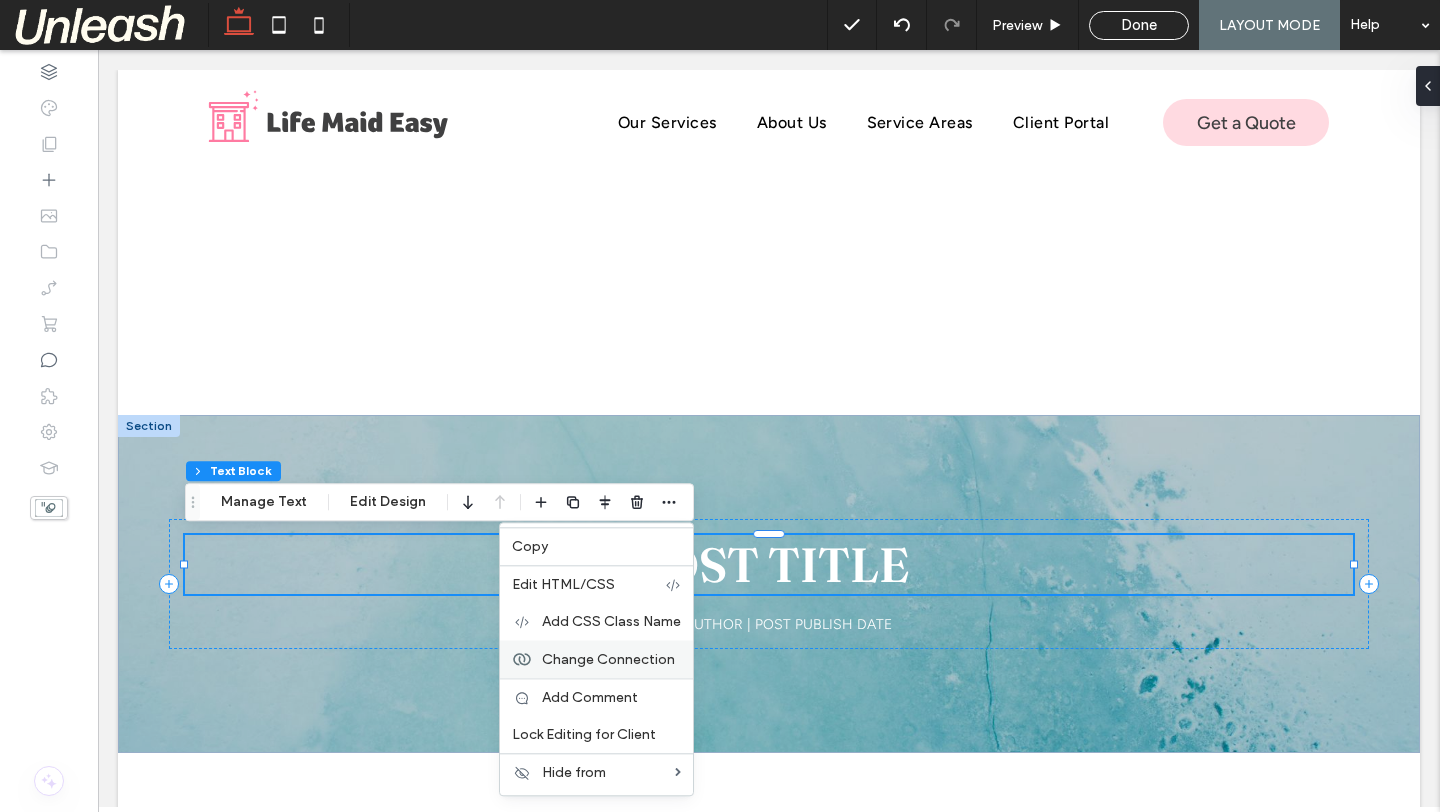 click on "Change Connection" at bounding box center [608, 659] 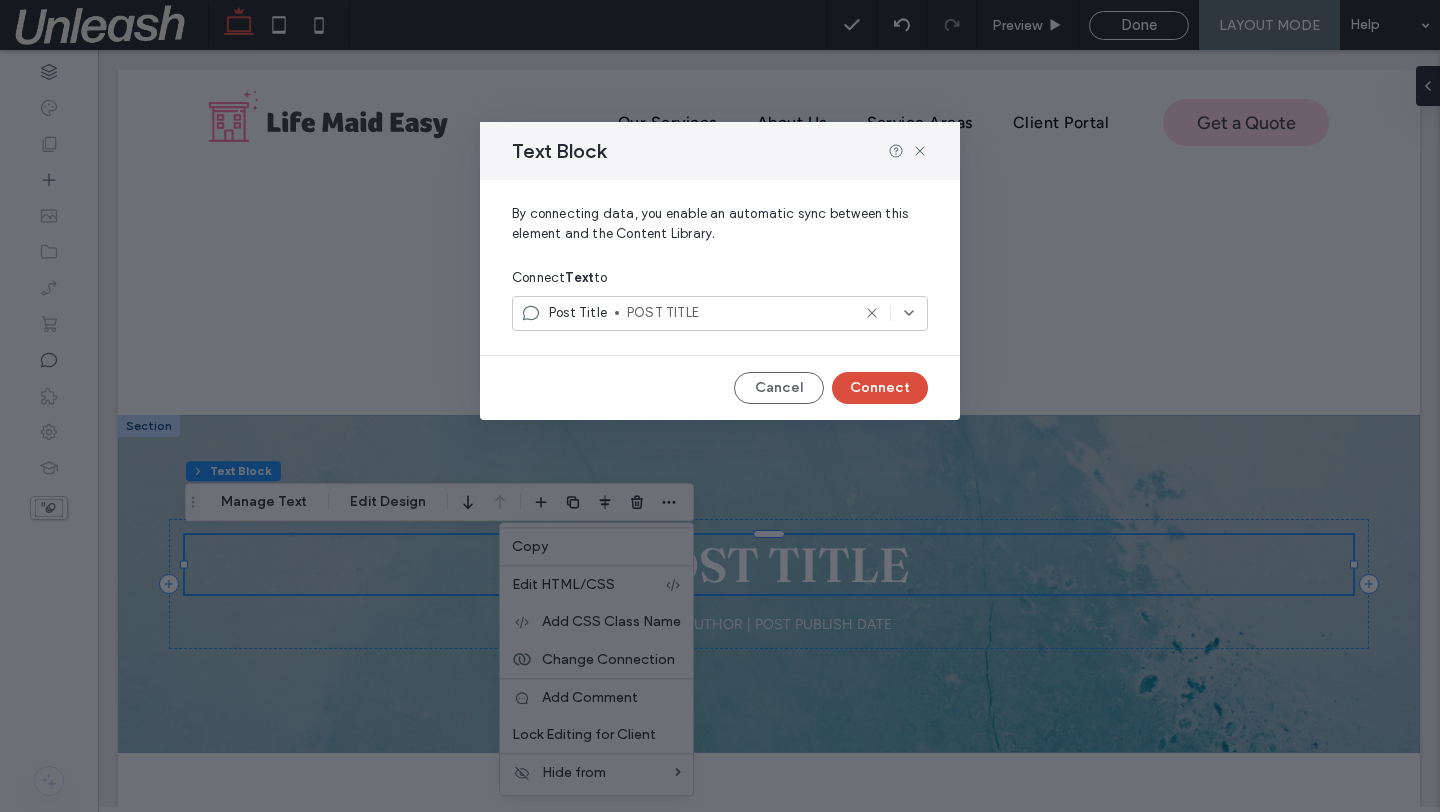 click 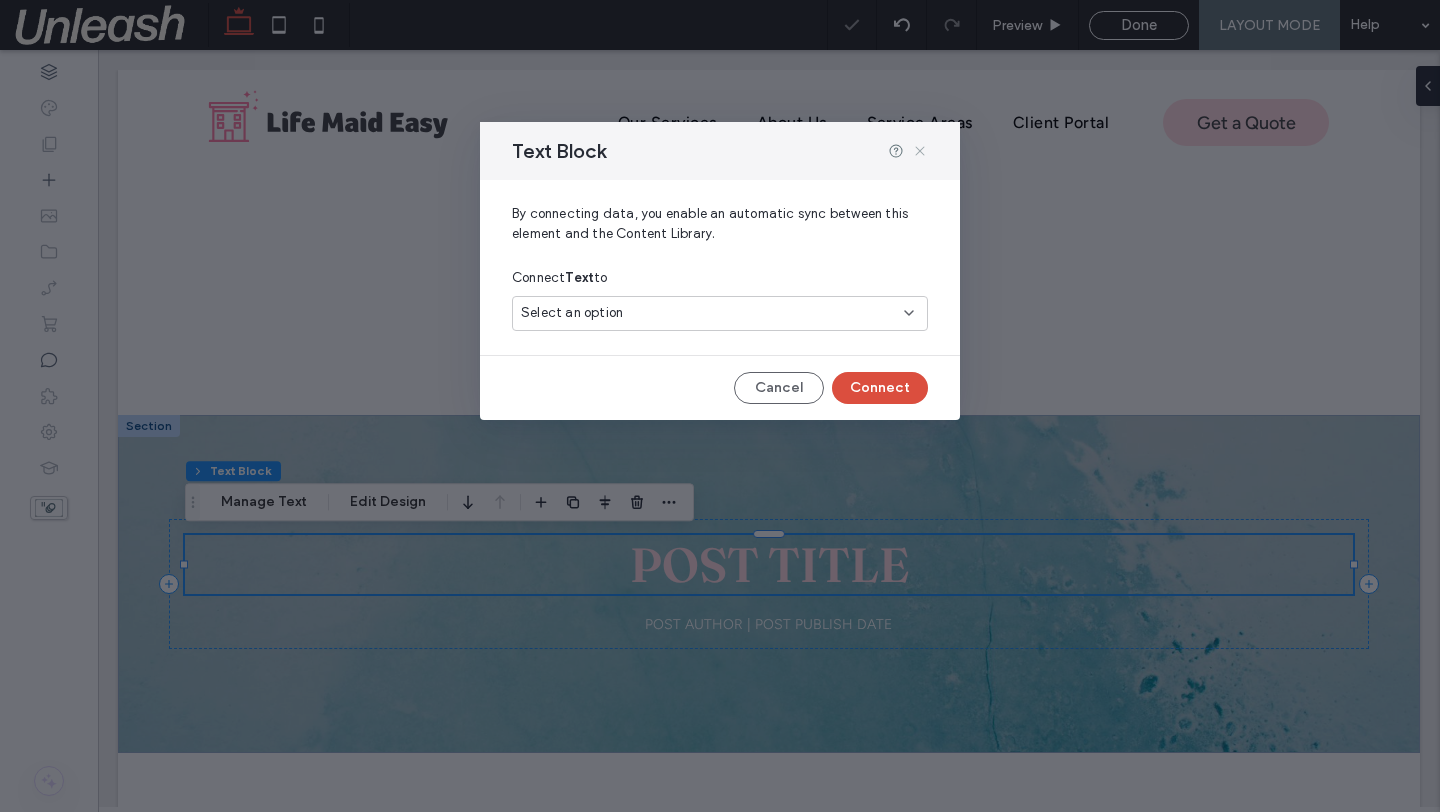 drag, startPoint x: 921, startPoint y: 146, endPoint x: 714, endPoint y: 622, distance: 519.06165 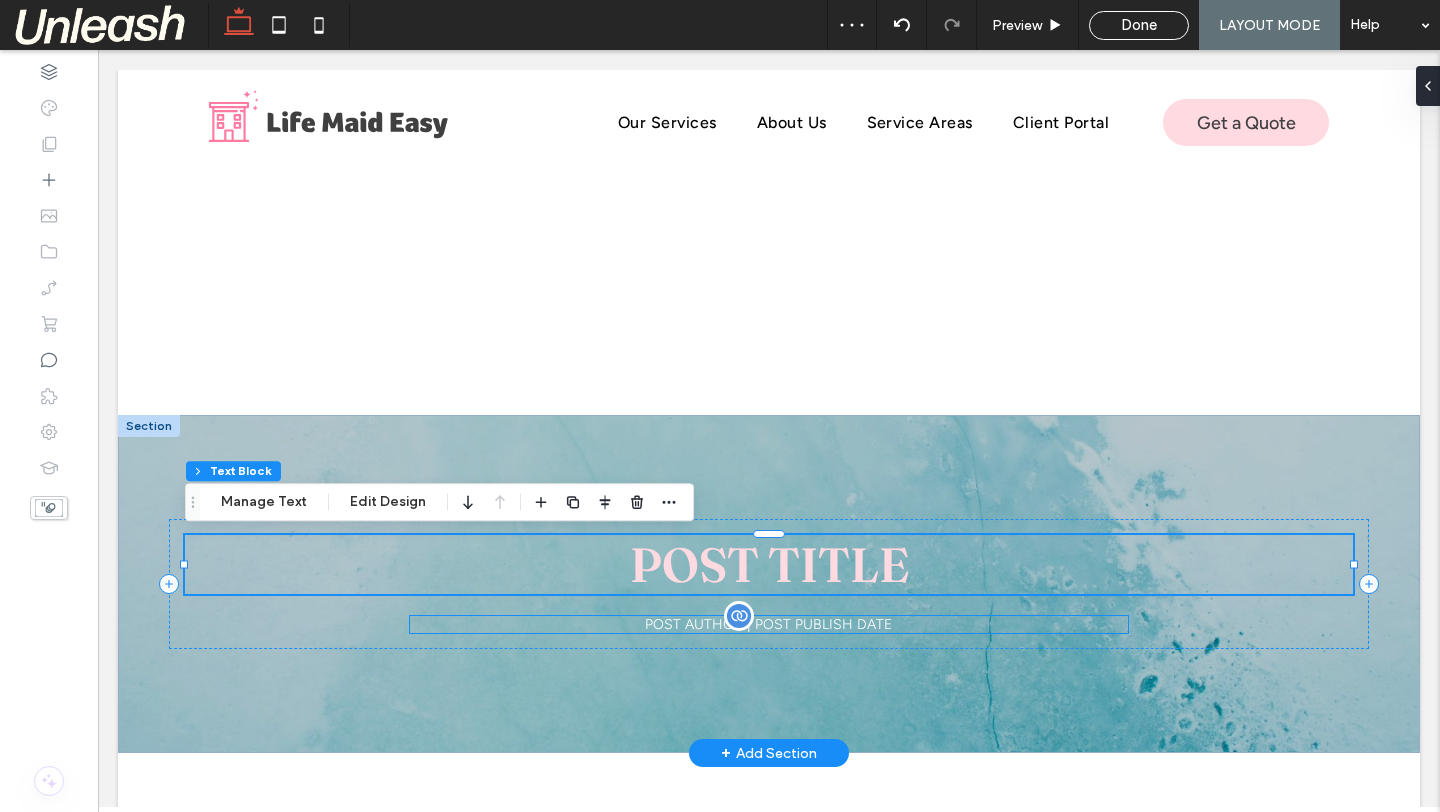 click on "POST AUTHOR | POST PUBLISH DATE" at bounding box center (769, 624) 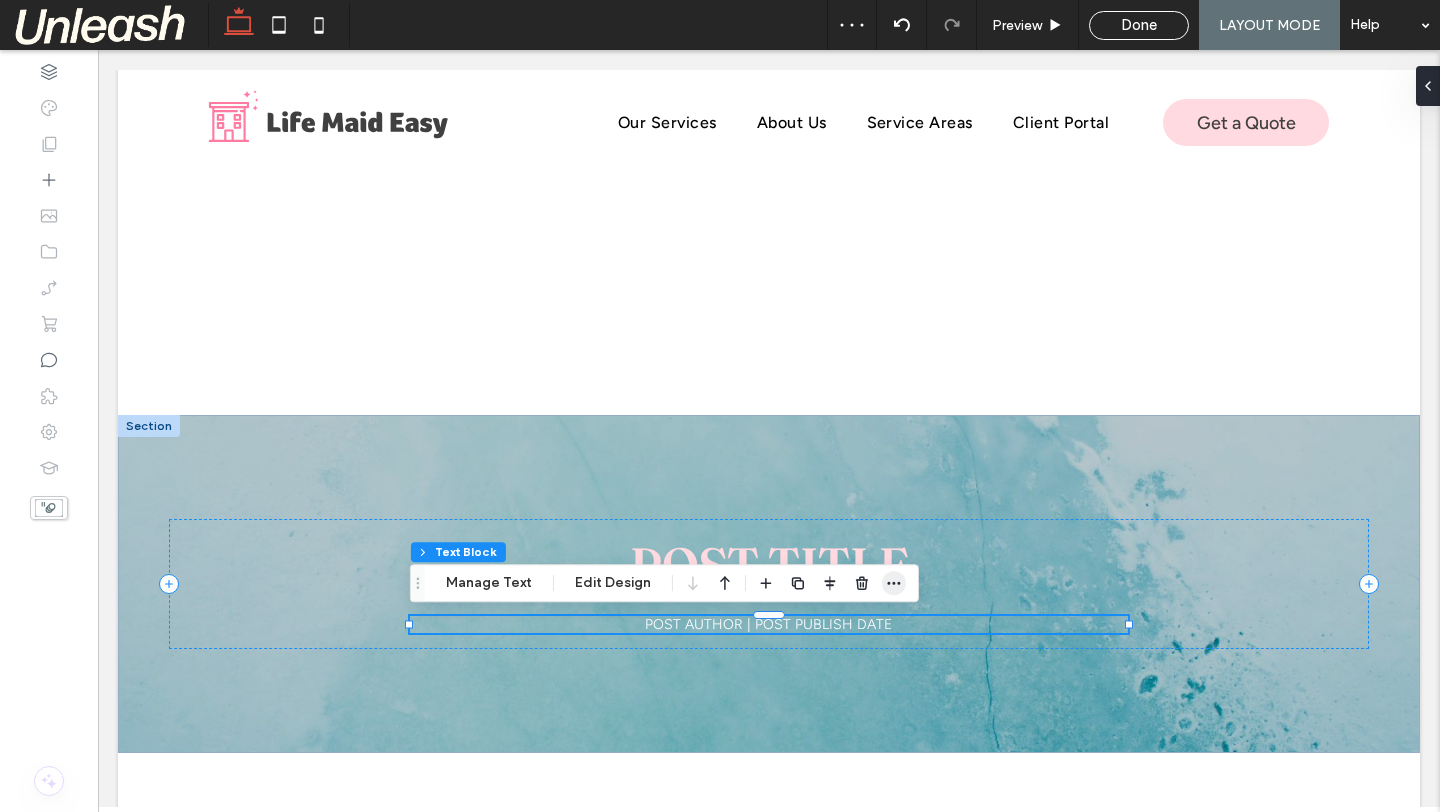 click 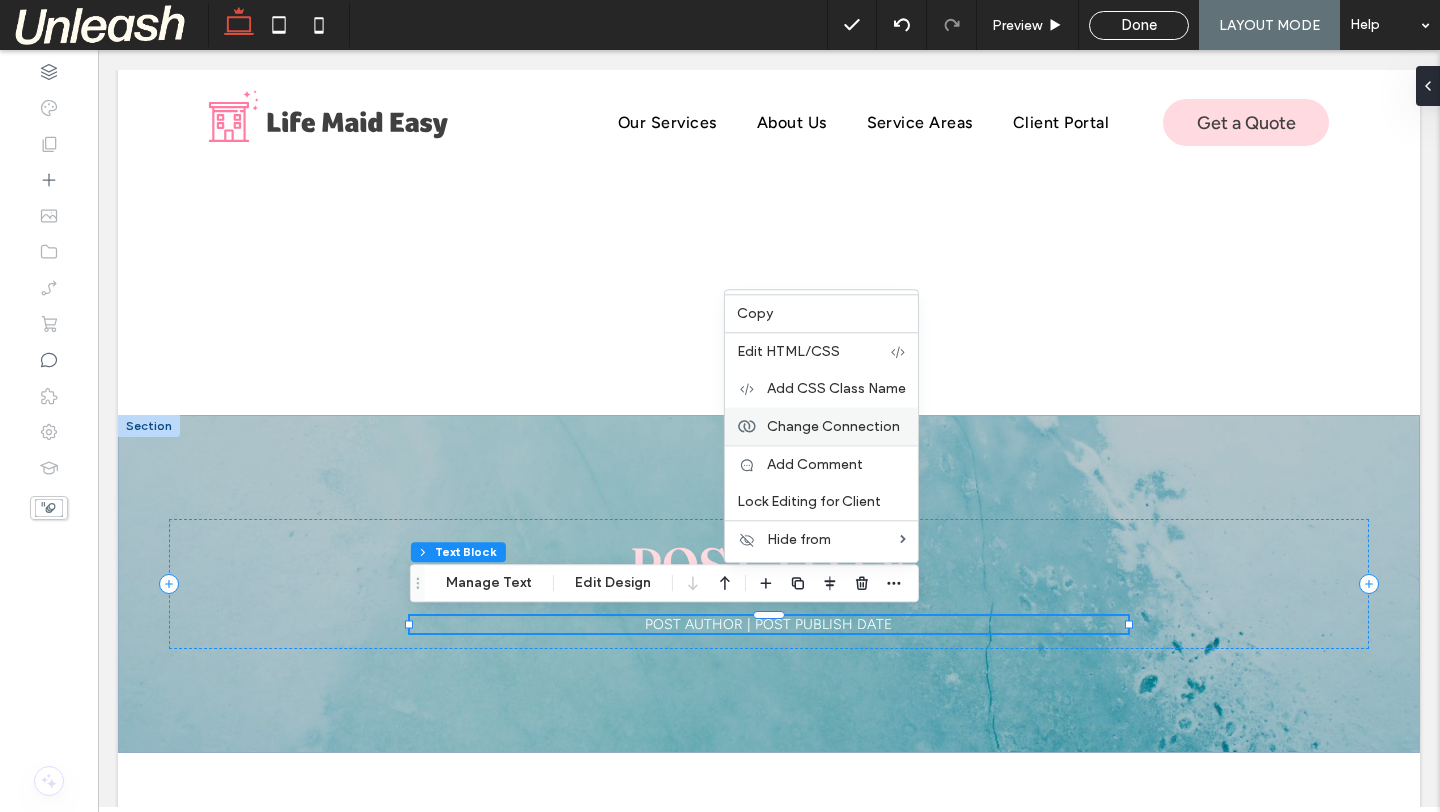 click on "Change Connection" at bounding box center (821, 426) 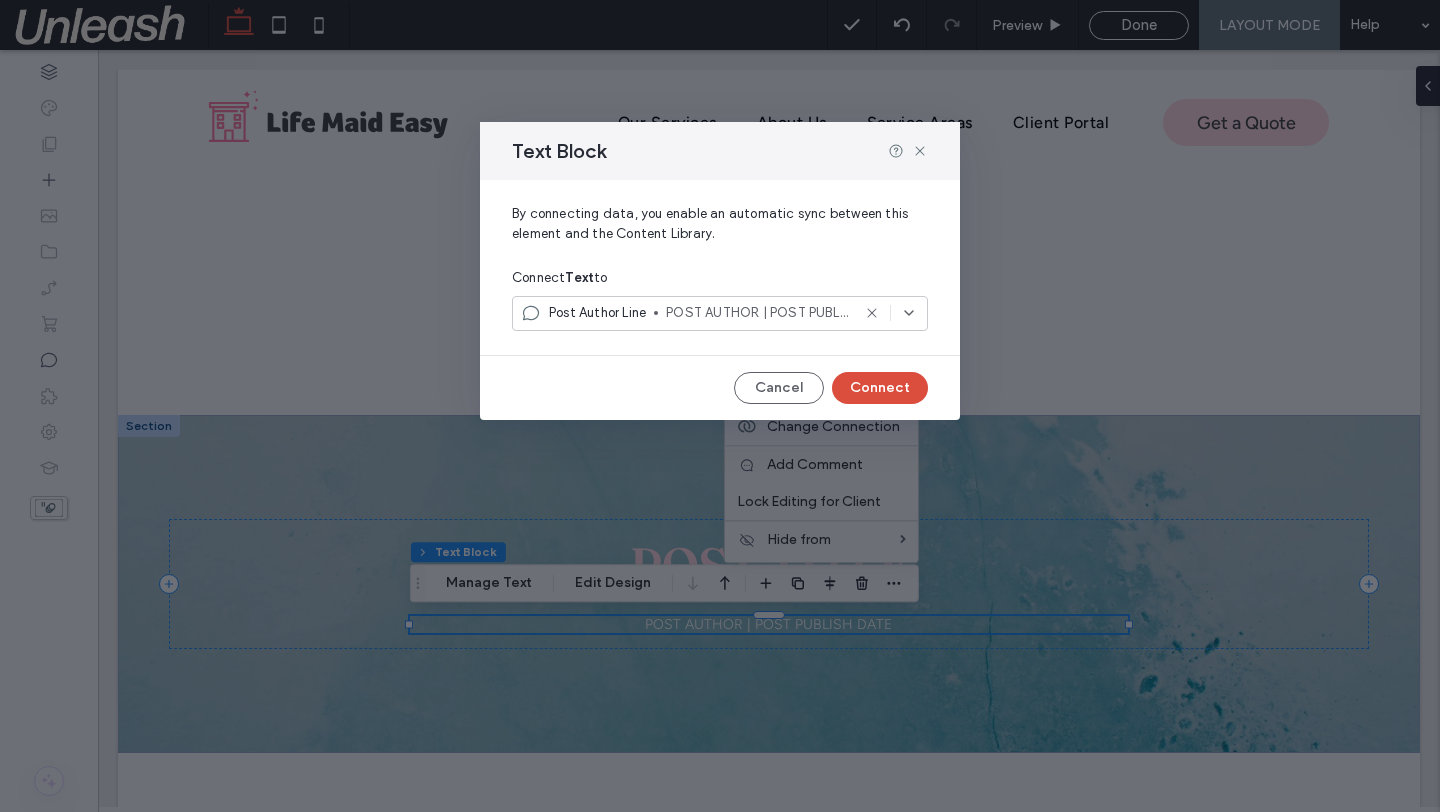 click 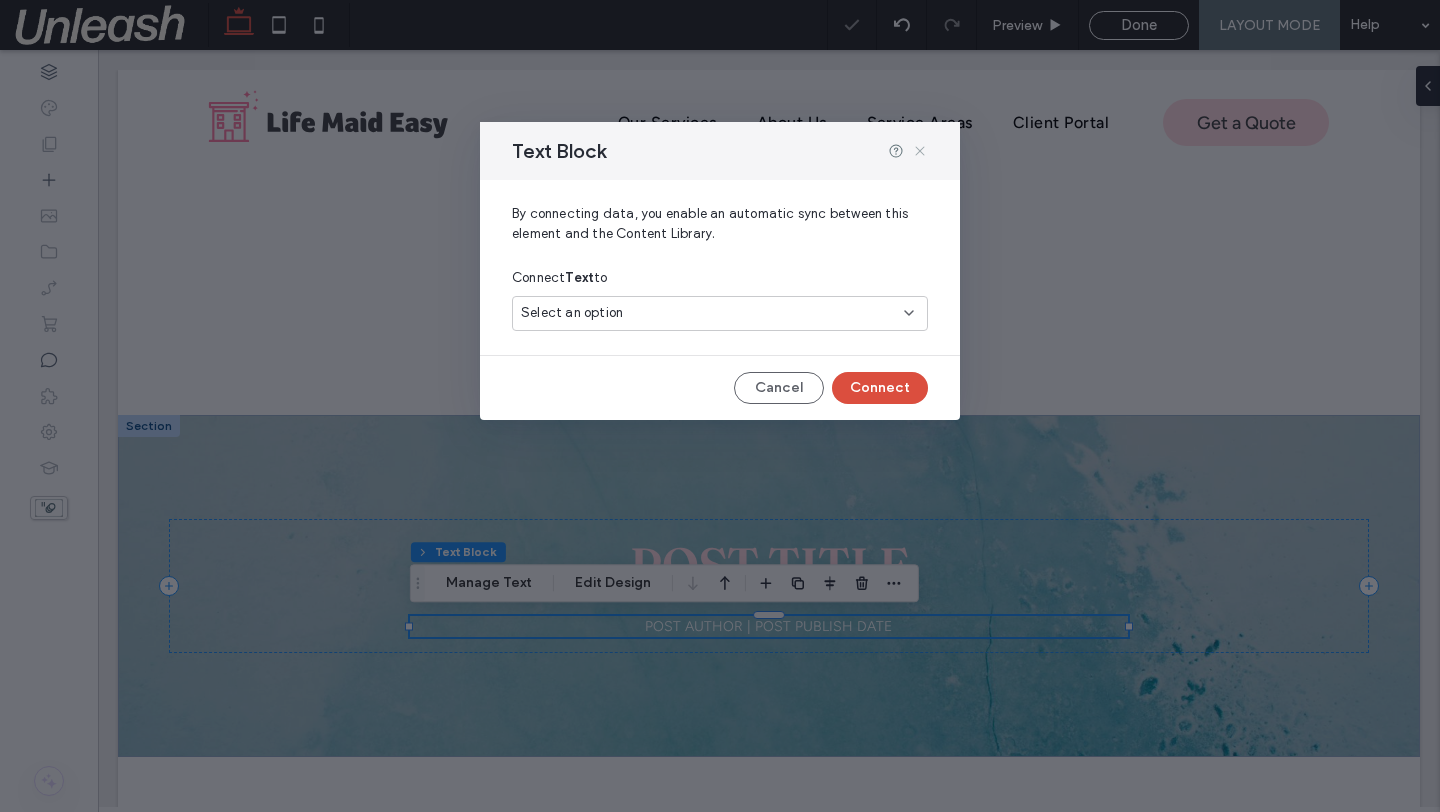 drag, startPoint x: 919, startPoint y: 146, endPoint x: 819, endPoint y: 208, distance: 117.66053 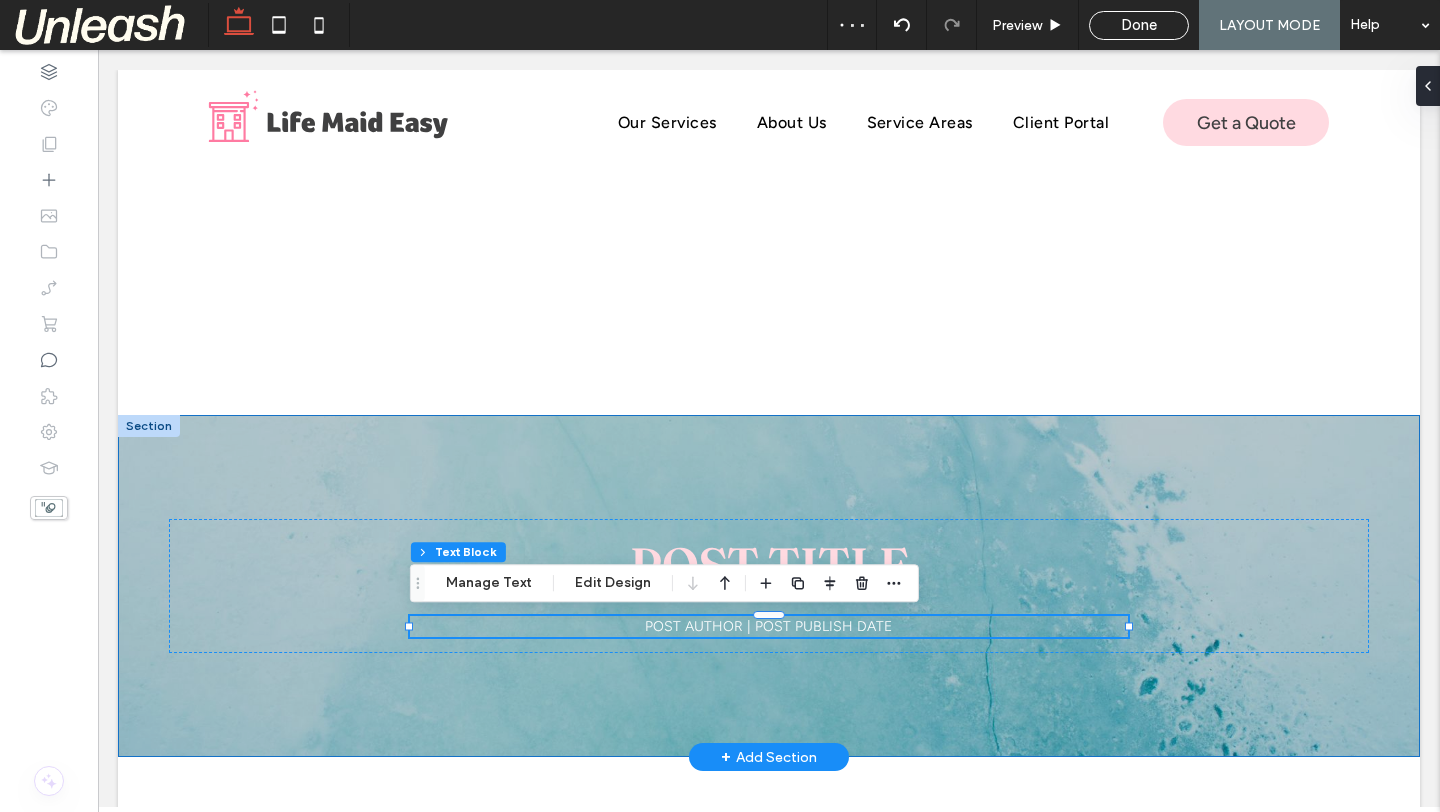 click on "POST TITLE
POST AUTHOR | POST PUBLISH DATE" at bounding box center (769, 586) 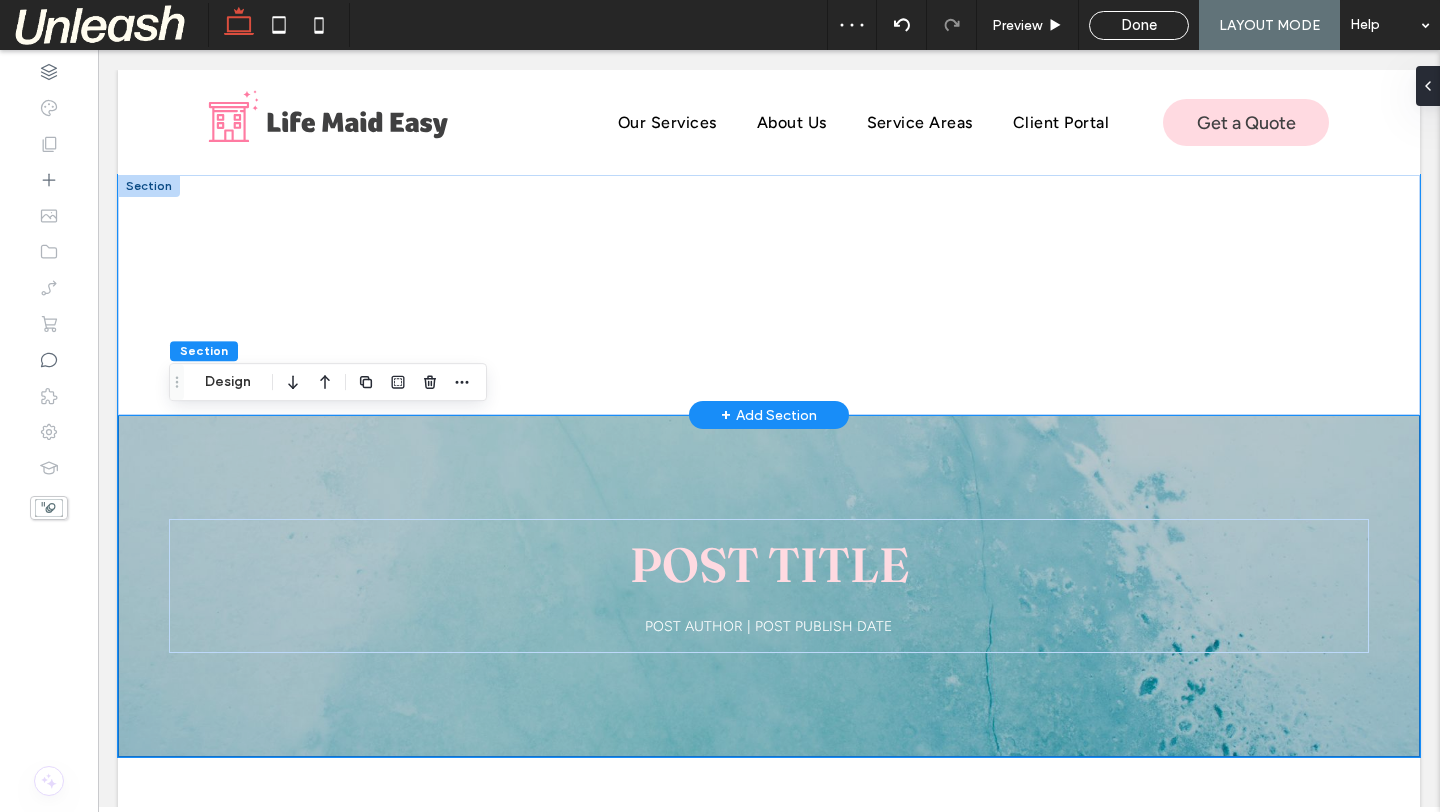 click at bounding box center [769, 295] 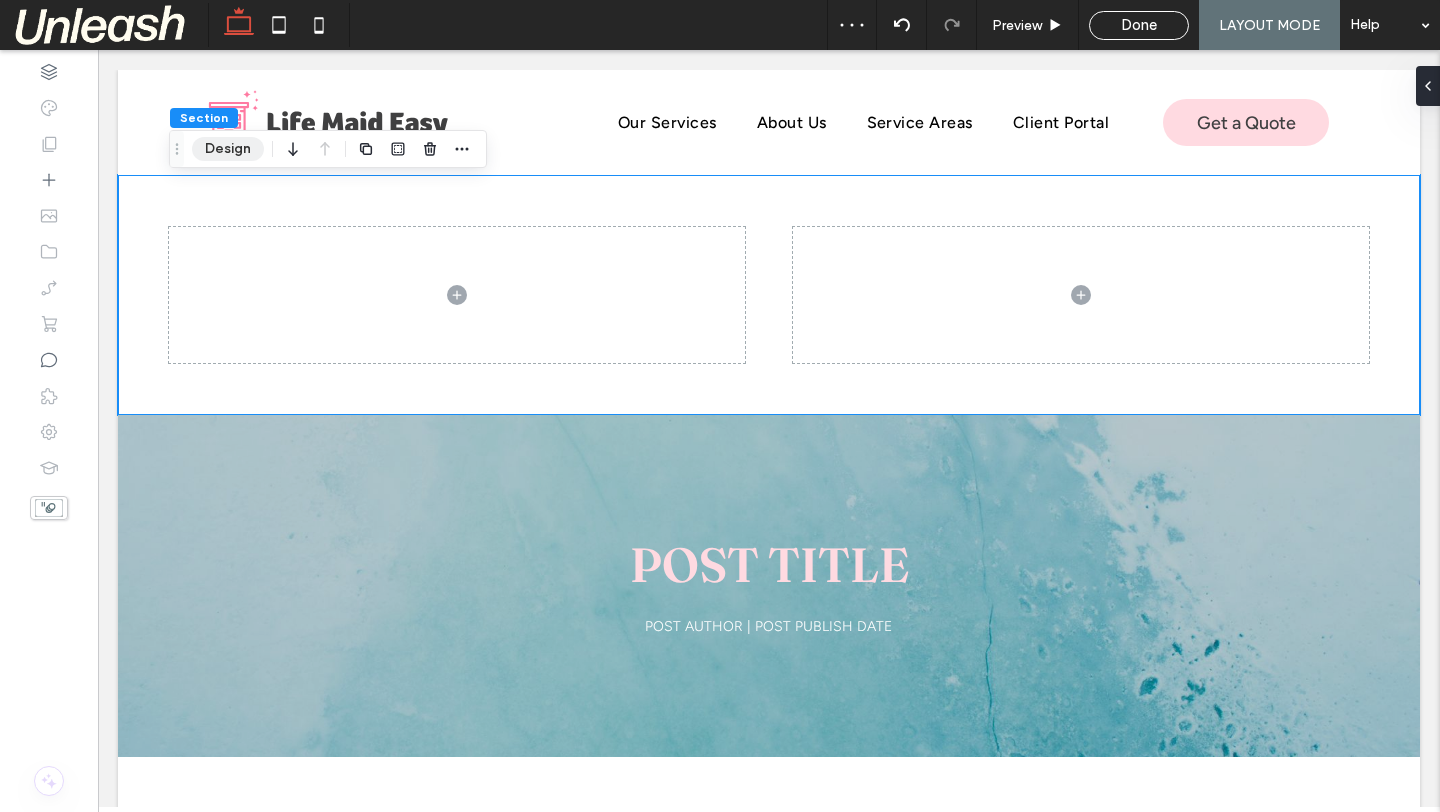 click on "Design" at bounding box center [228, 149] 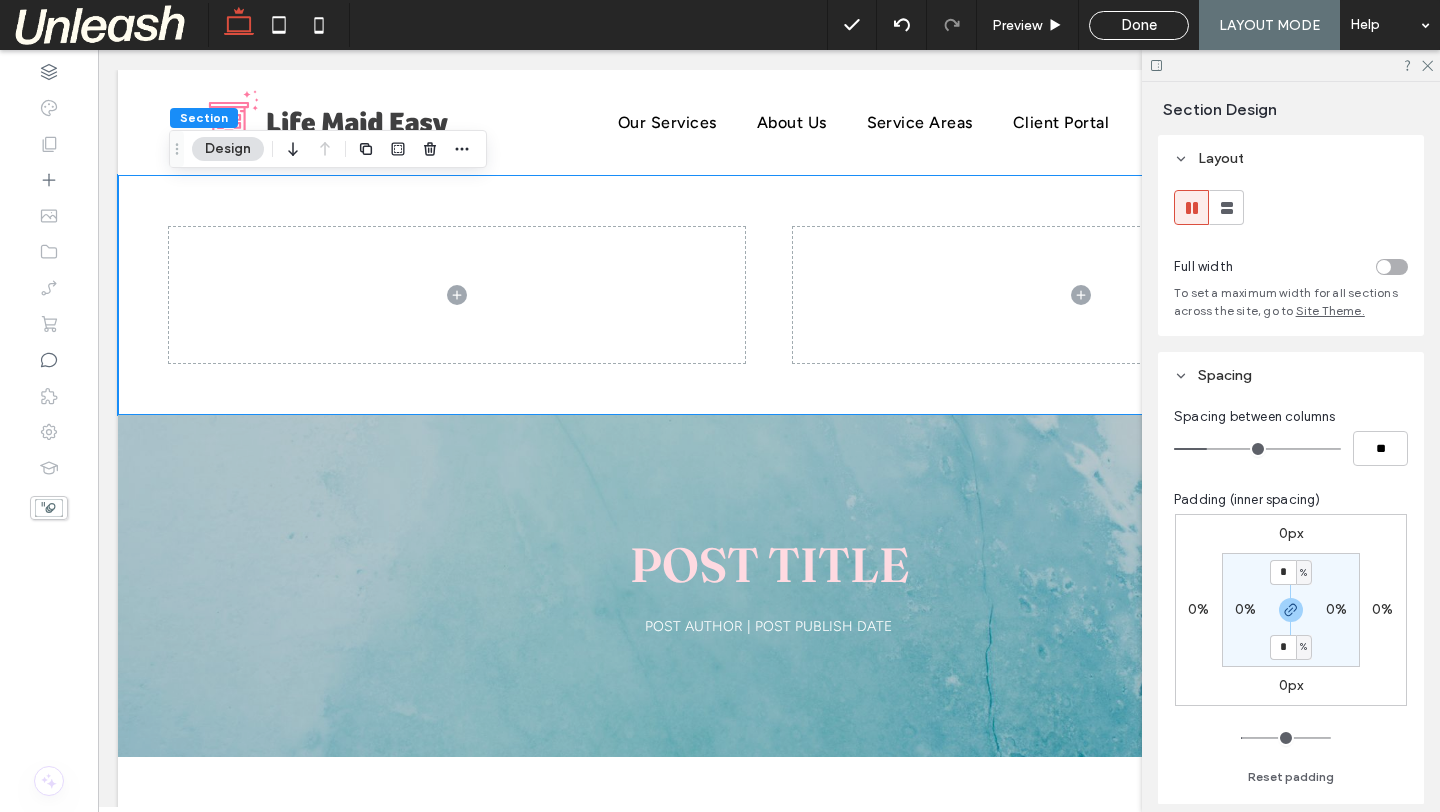 click on "0%" at bounding box center (1245, 609) 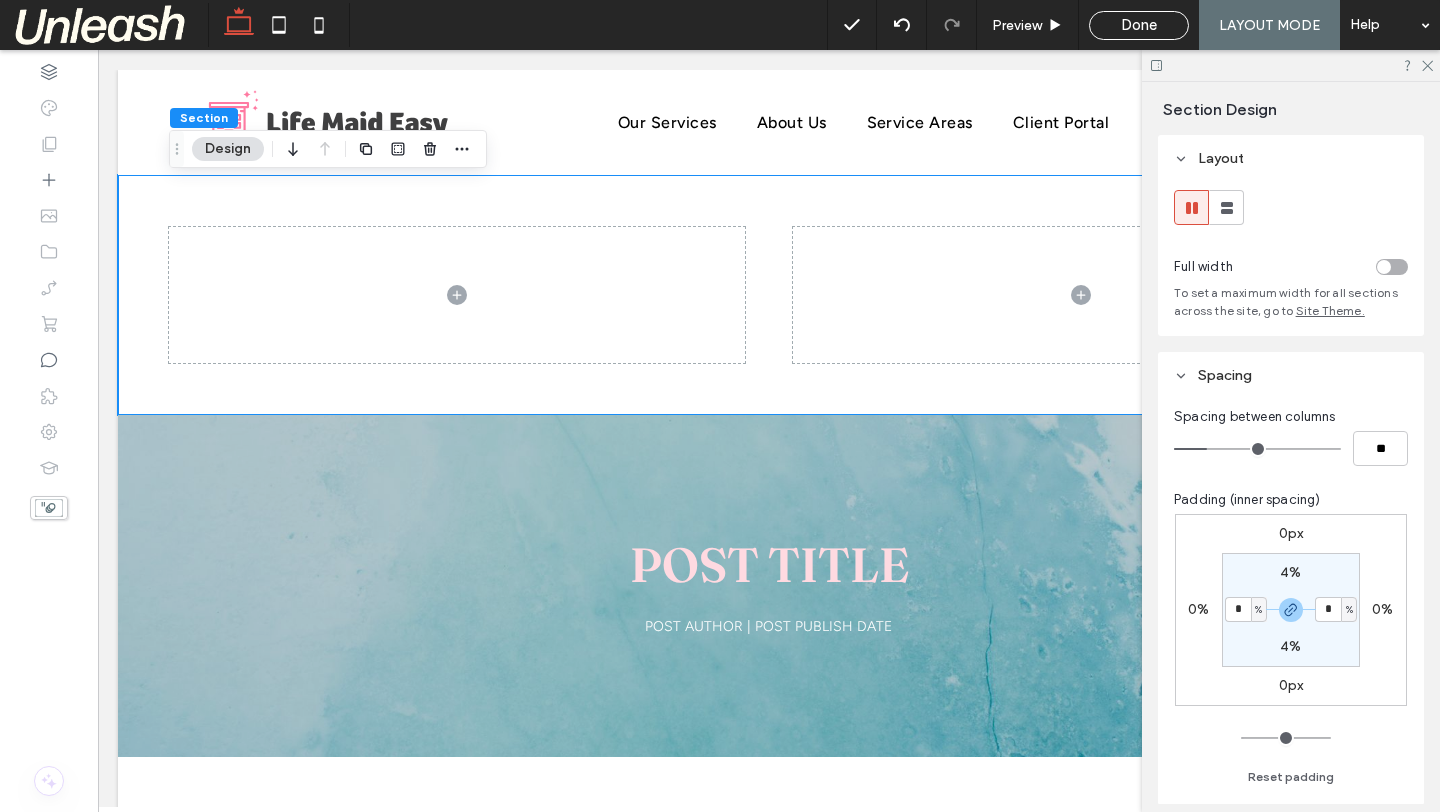 type on "*" 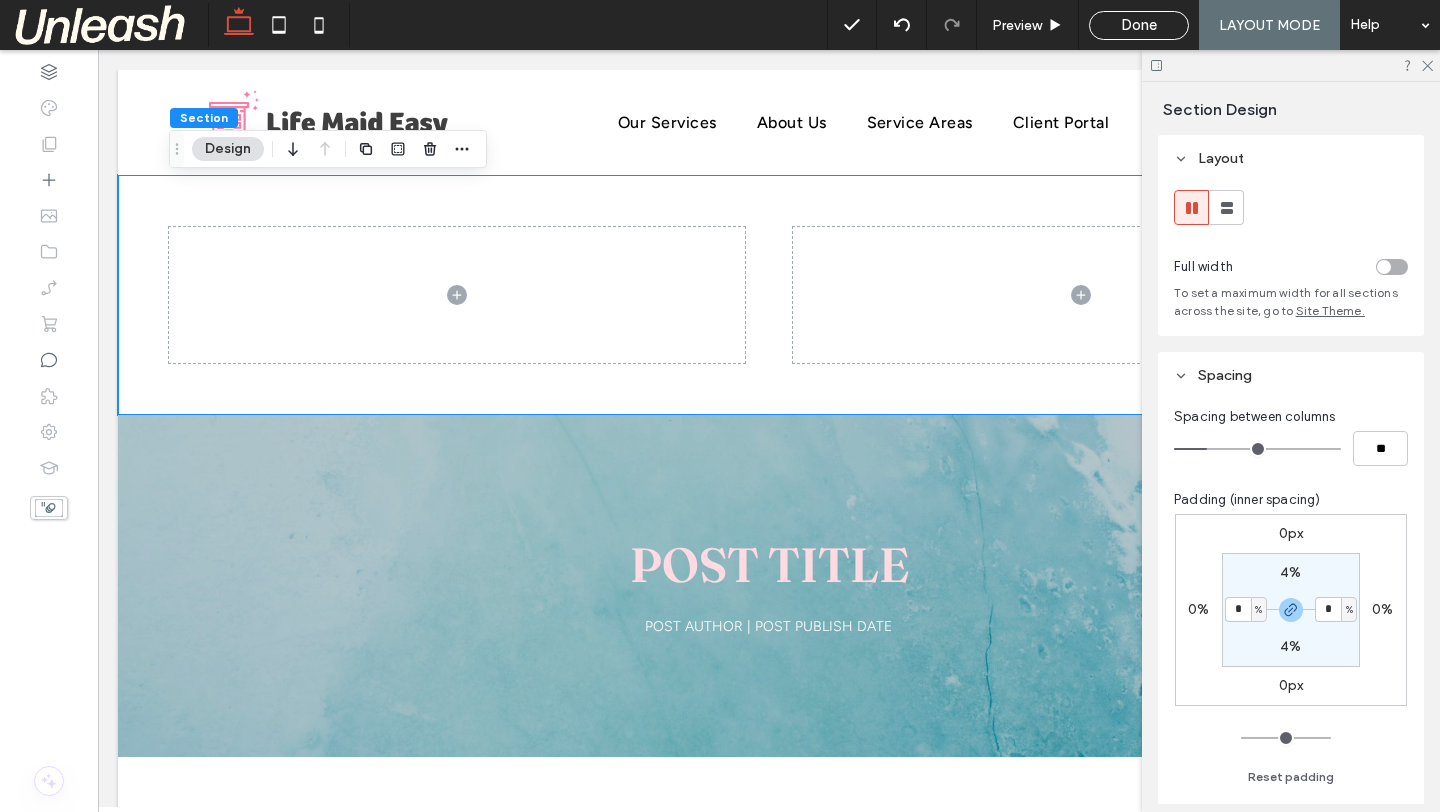 type on "*" 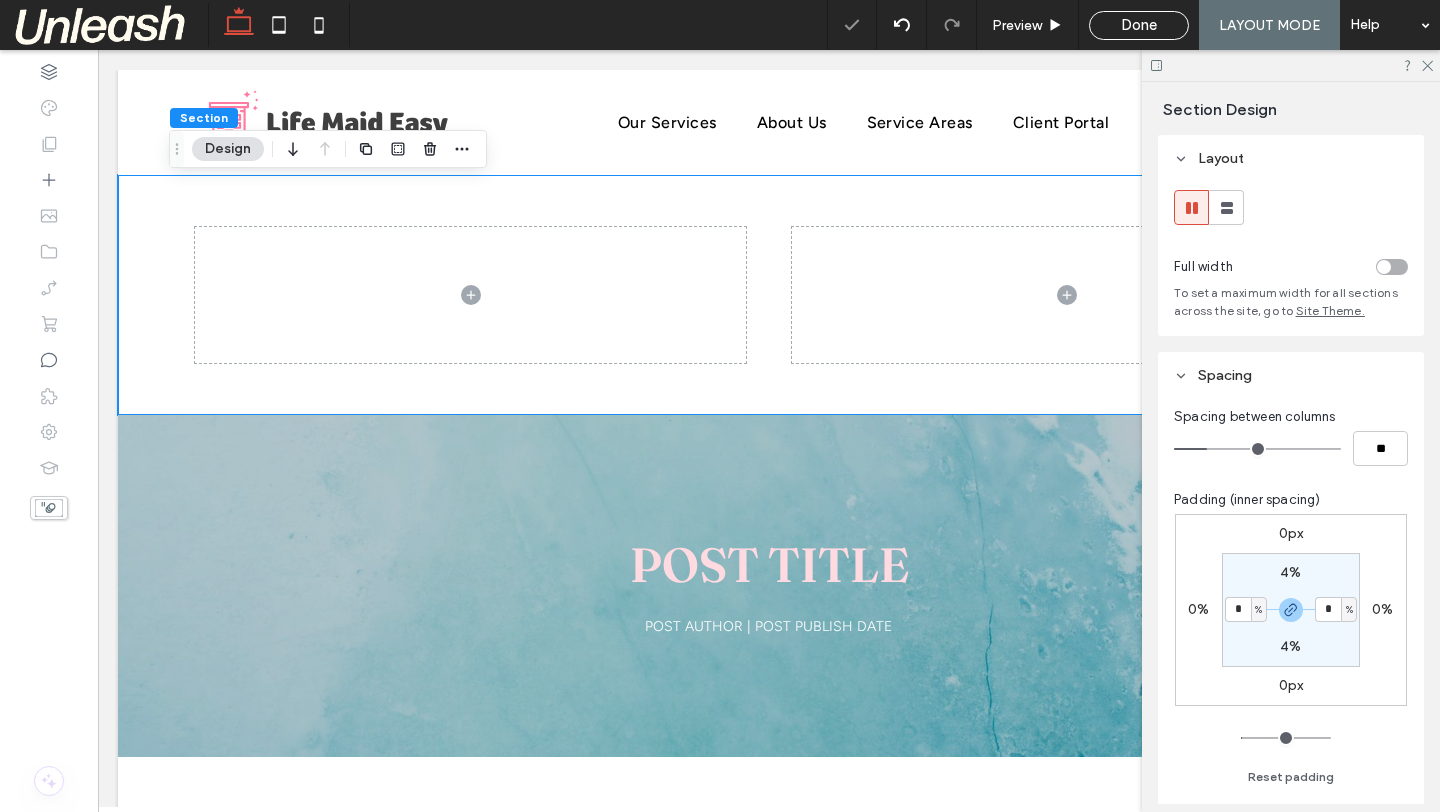 click on "4%" at bounding box center (1290, 572) 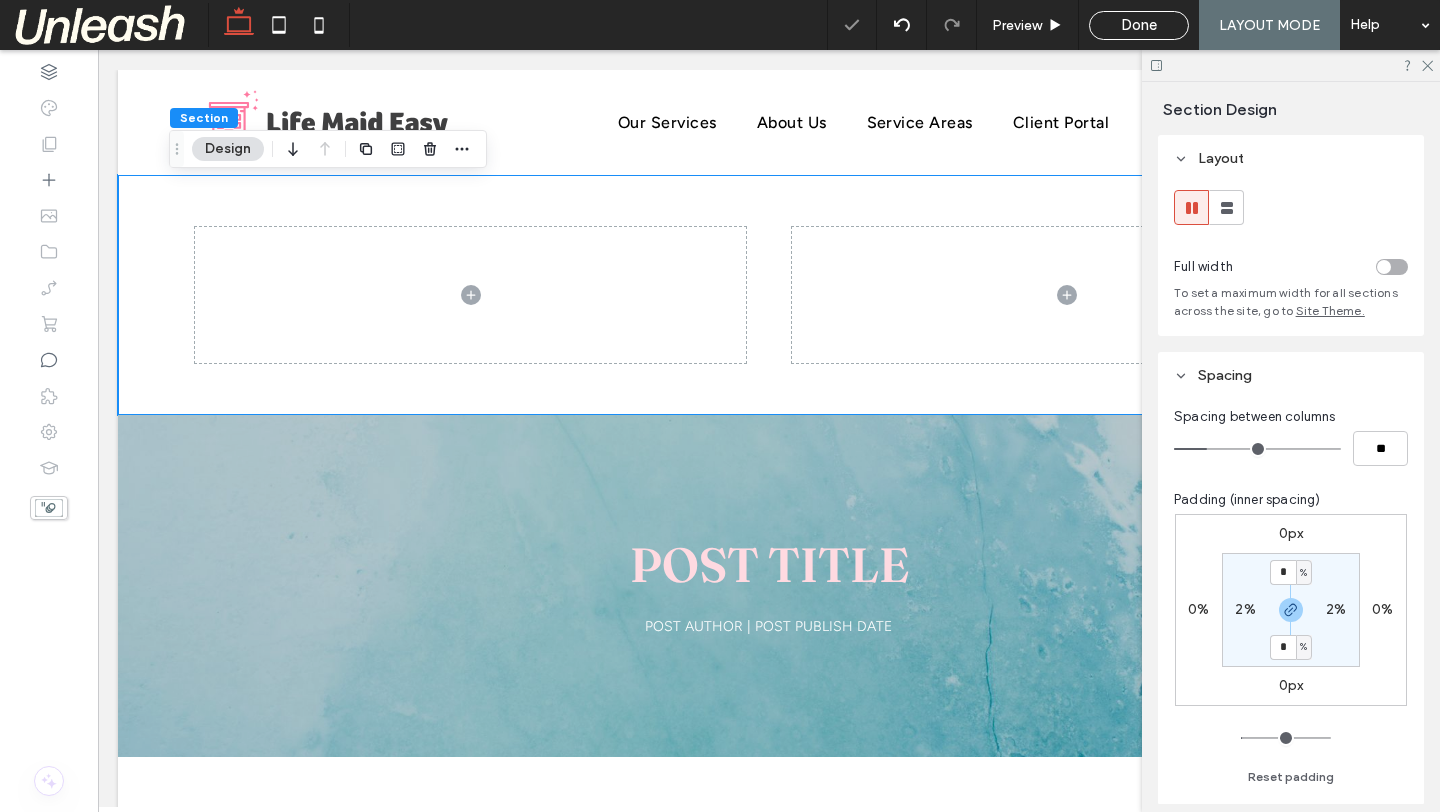 click on "%" at bounding box center [1303, 573] 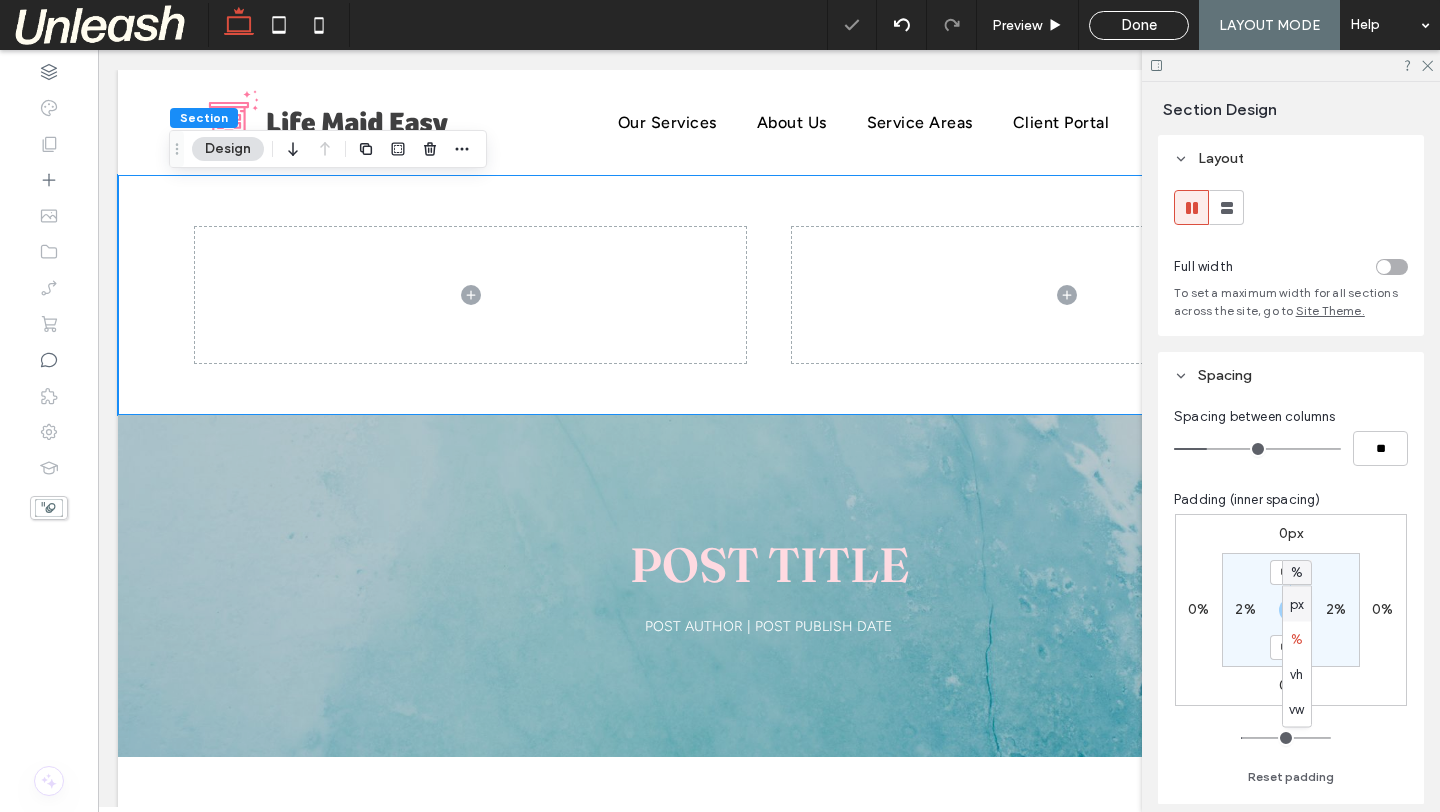 click on "px" at bounding box center [1297, 604] 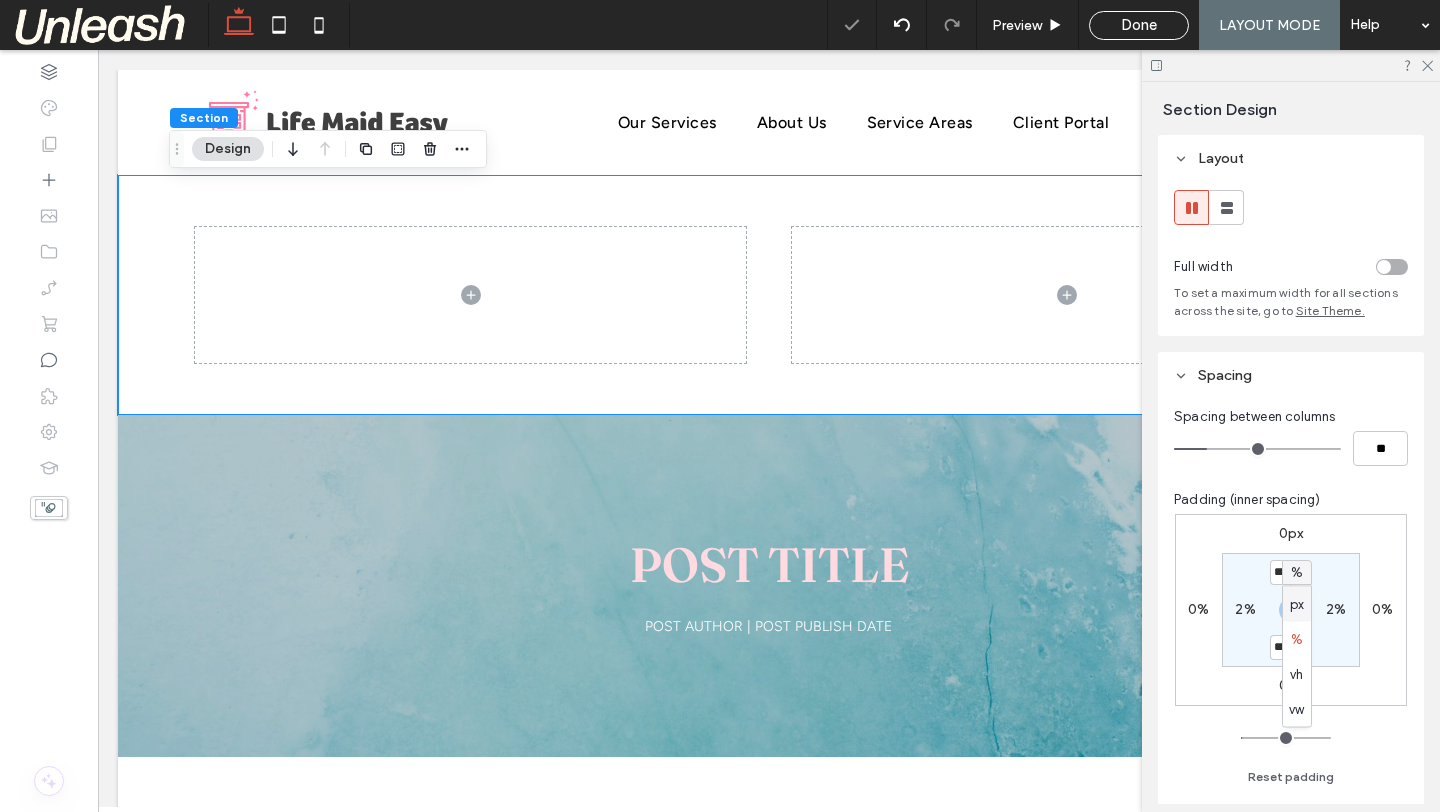 type on "**" 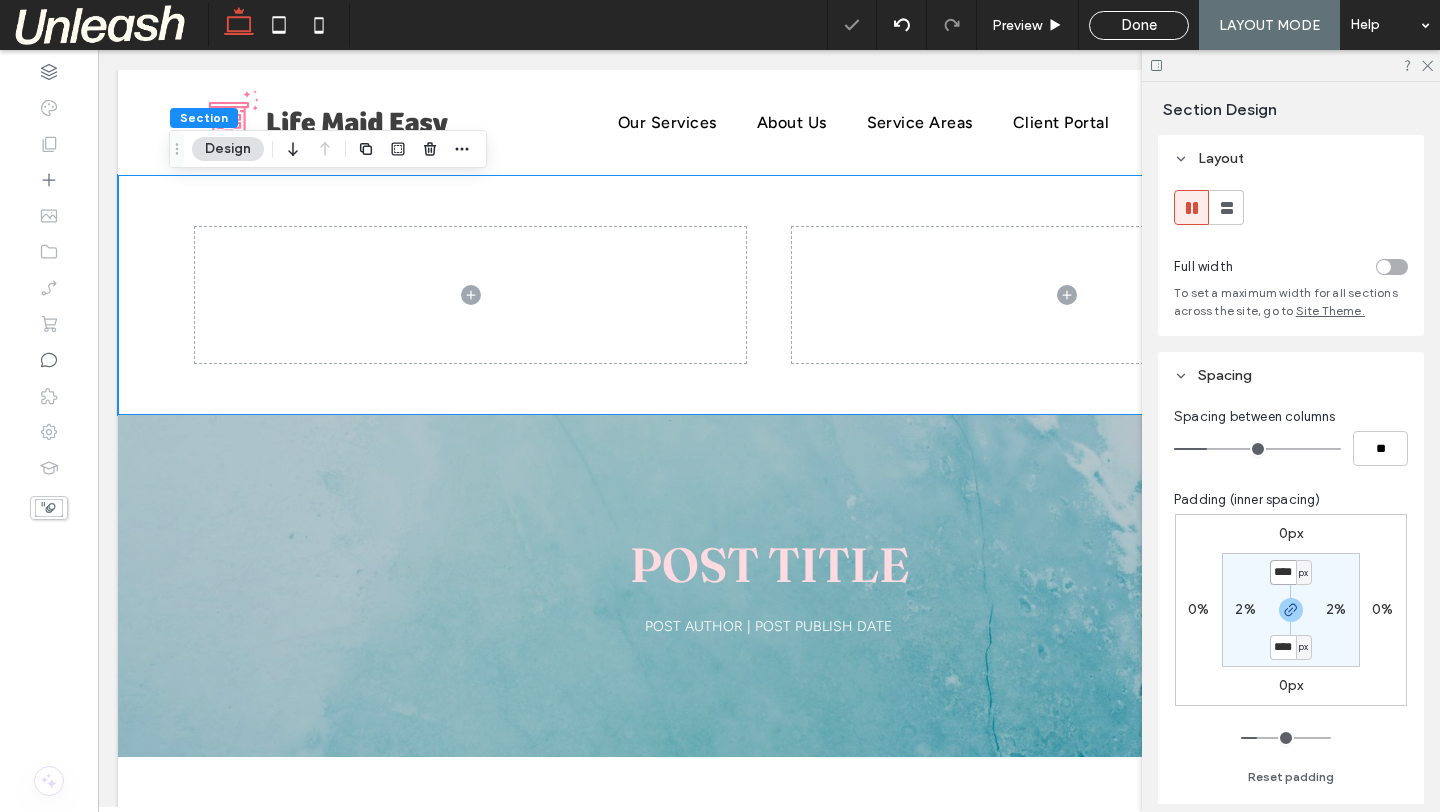 click on "****" at bounding box center (1283, 572) 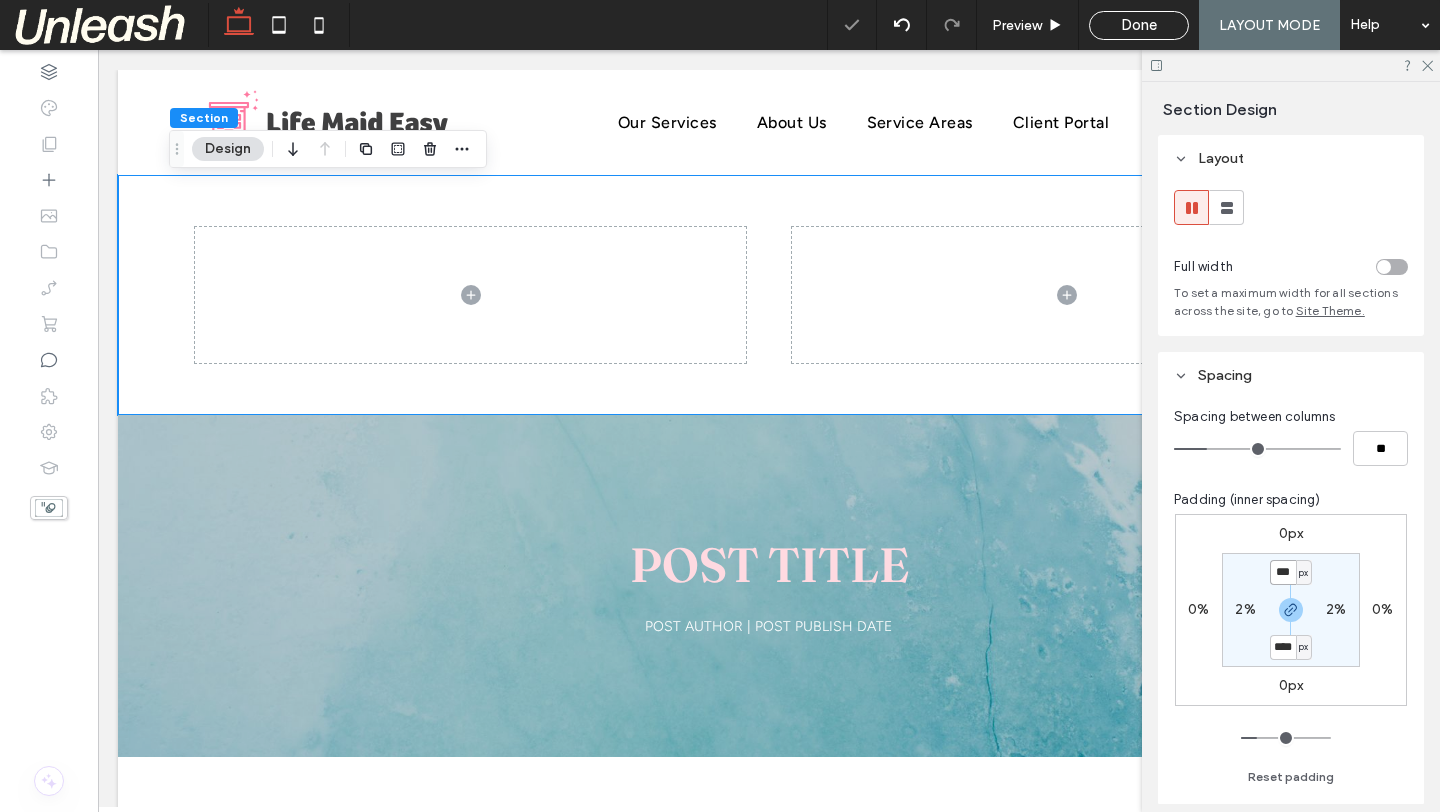 type on "***" 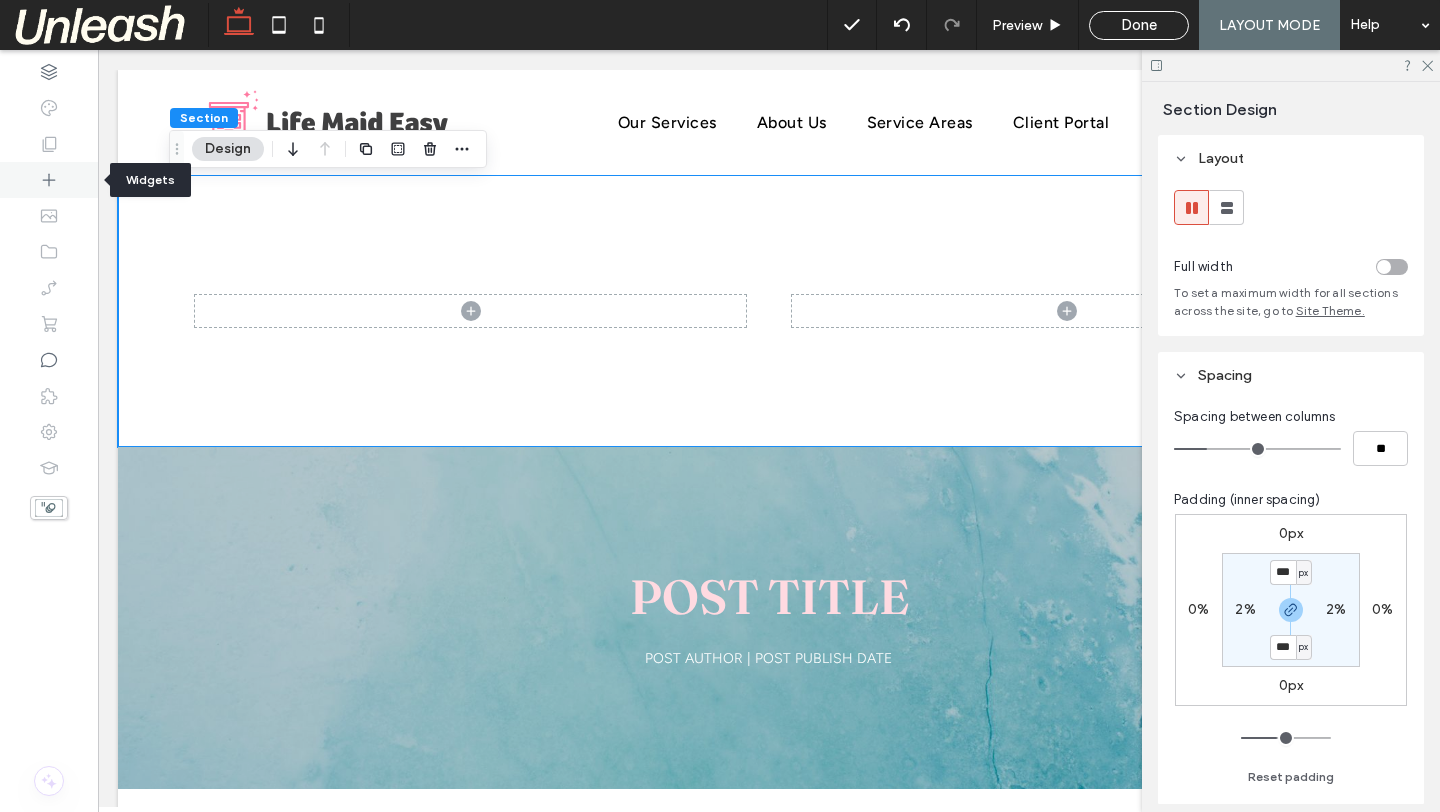 click at bounding box center [49, 180] 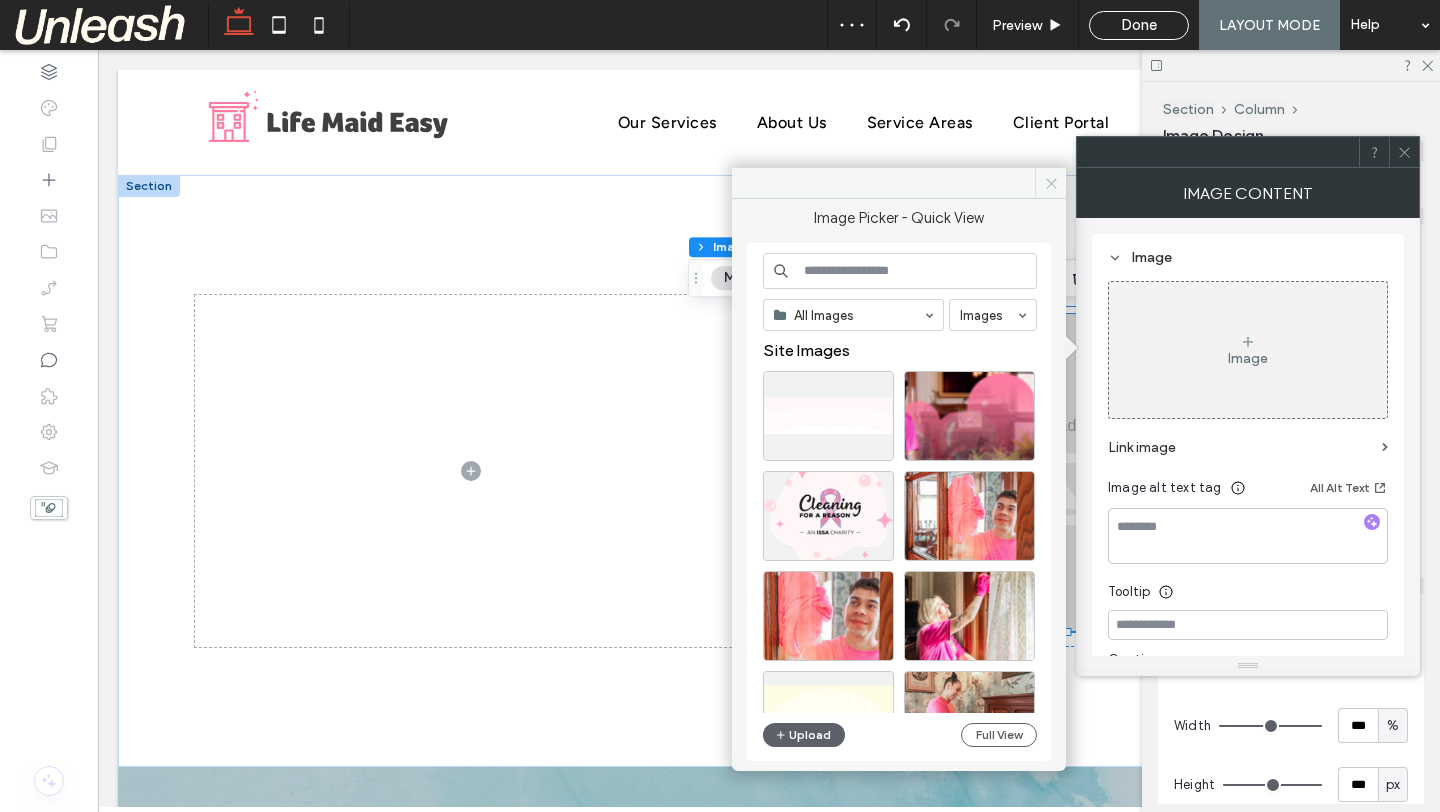 click 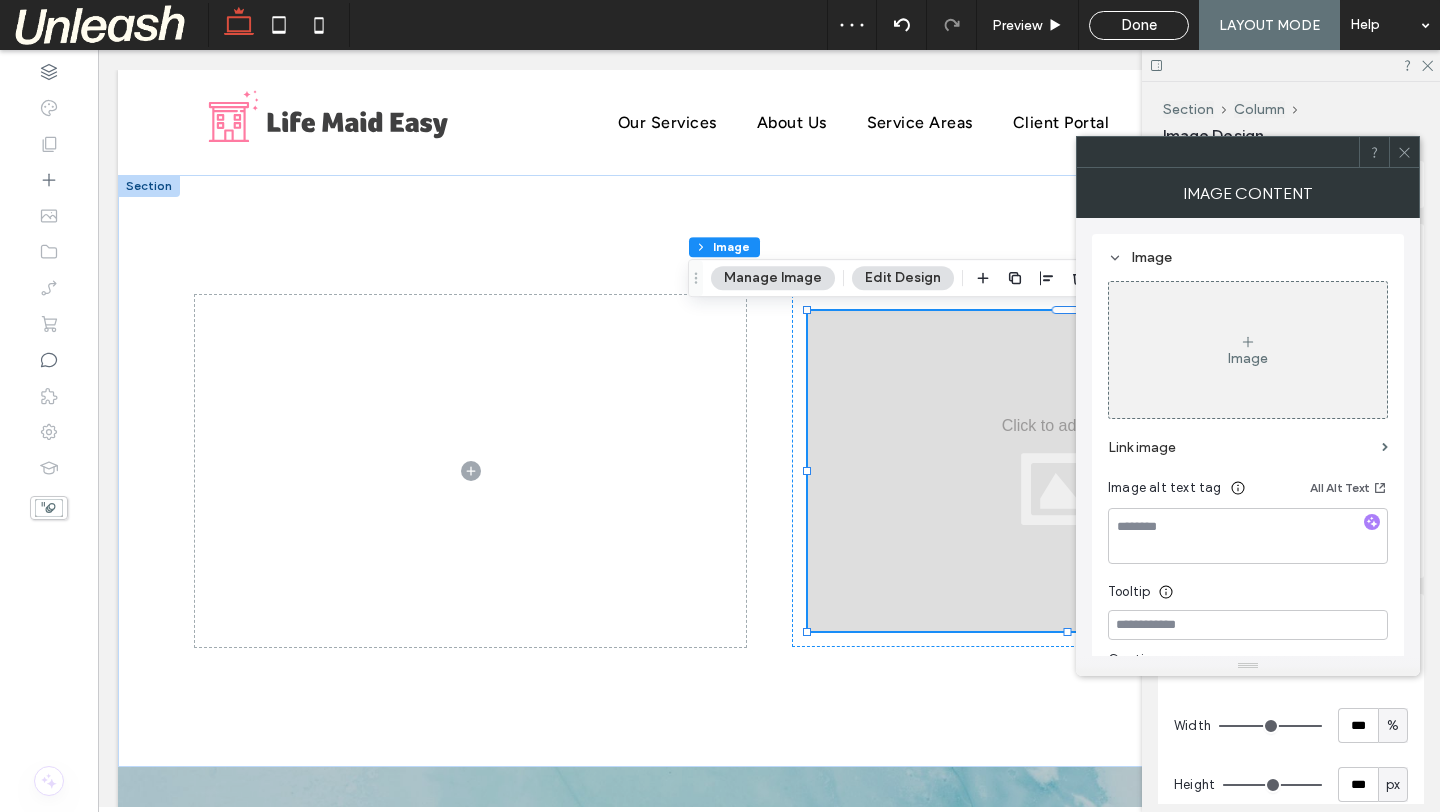 click 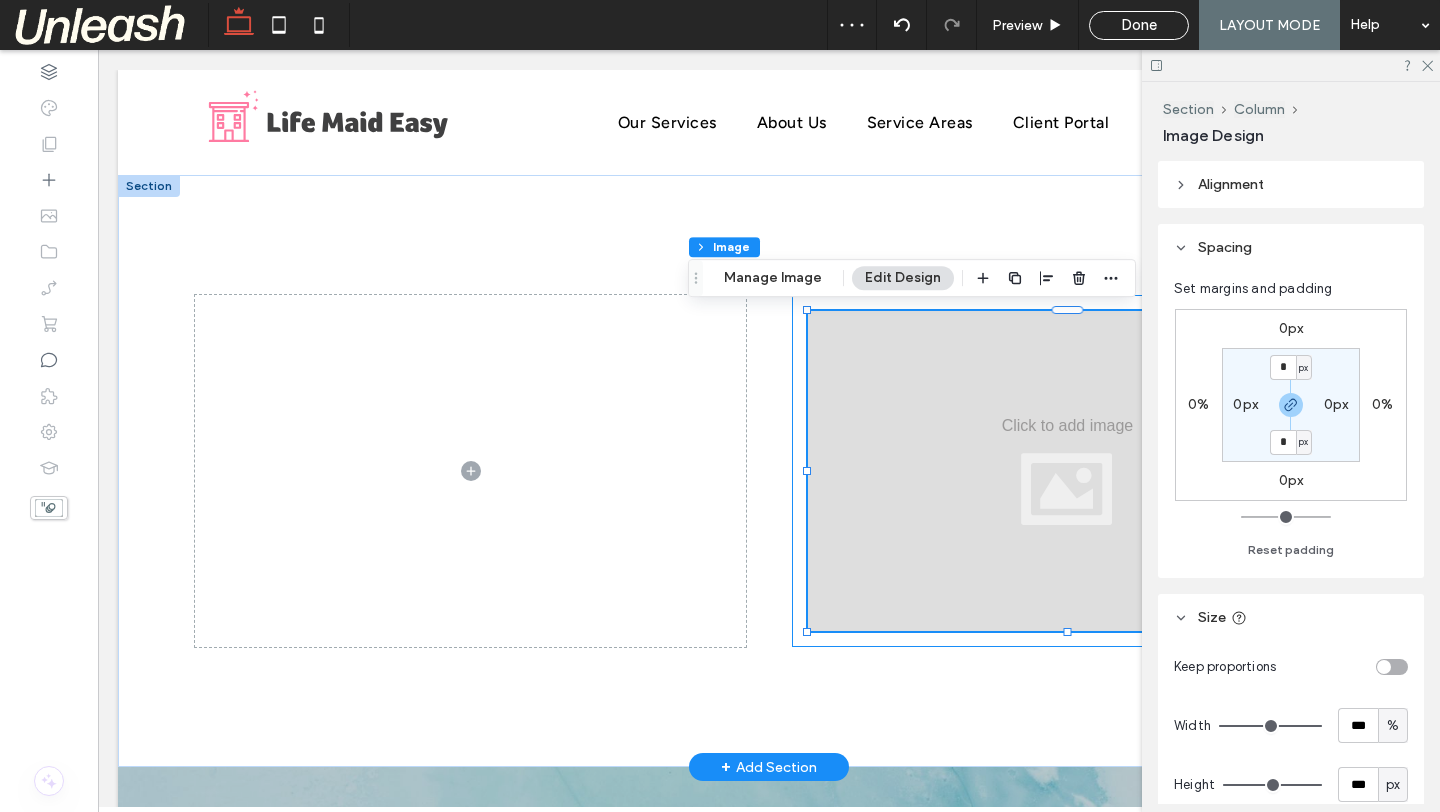 click at bounding box center (1067, 471) 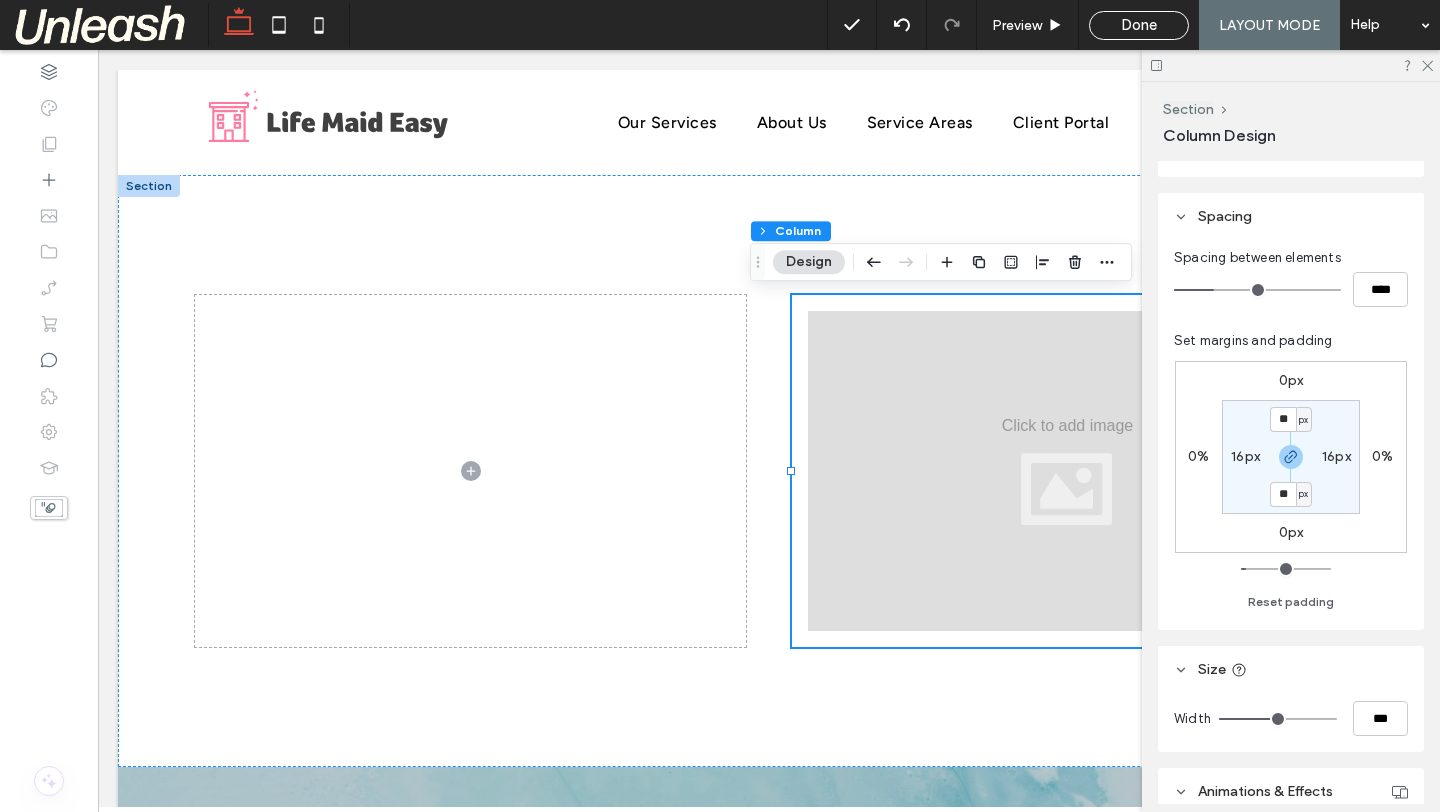 scroll, scrollTop: 350, scrollLeft: 0, axis: vertical 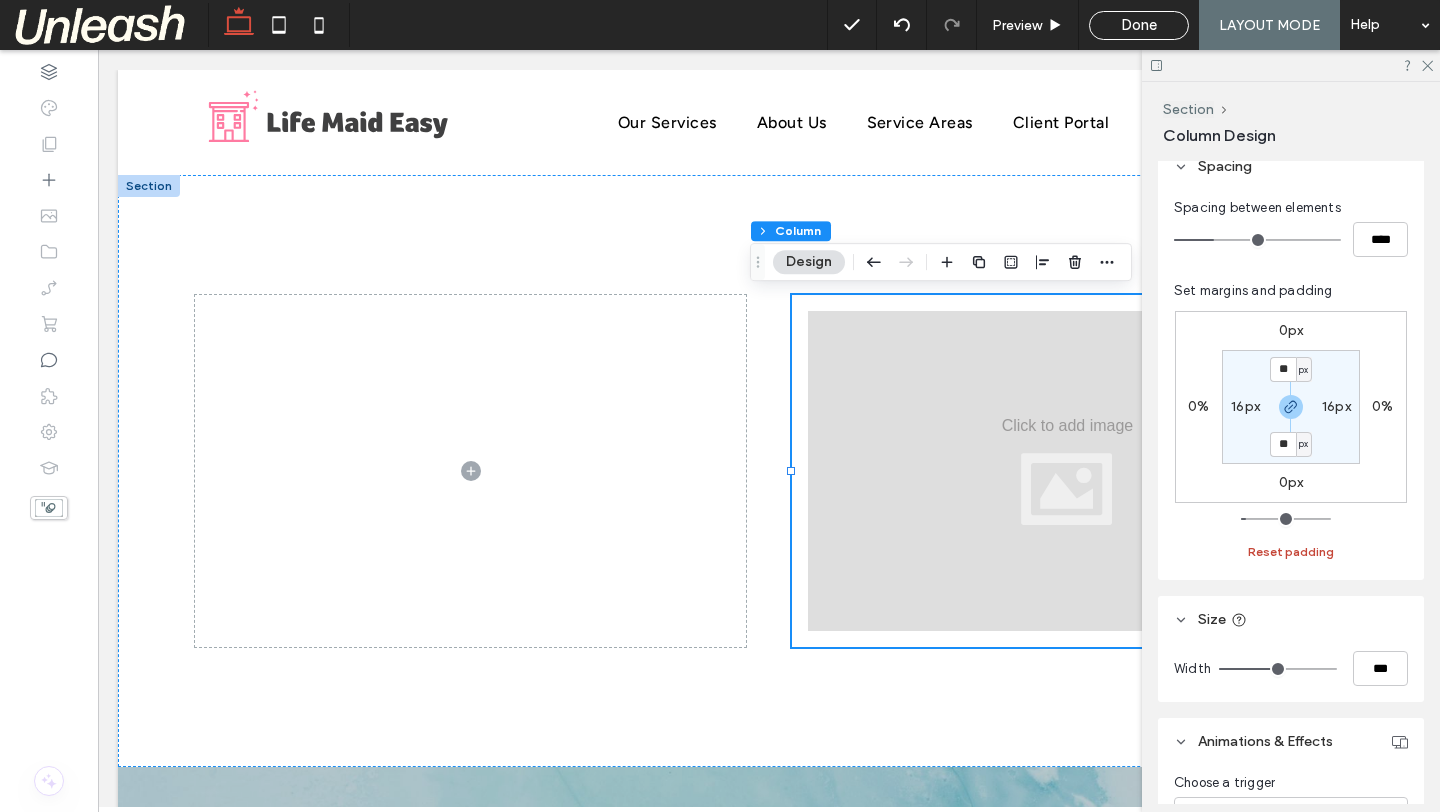 click on "Reset padding" at bounding box center [1291, 552] 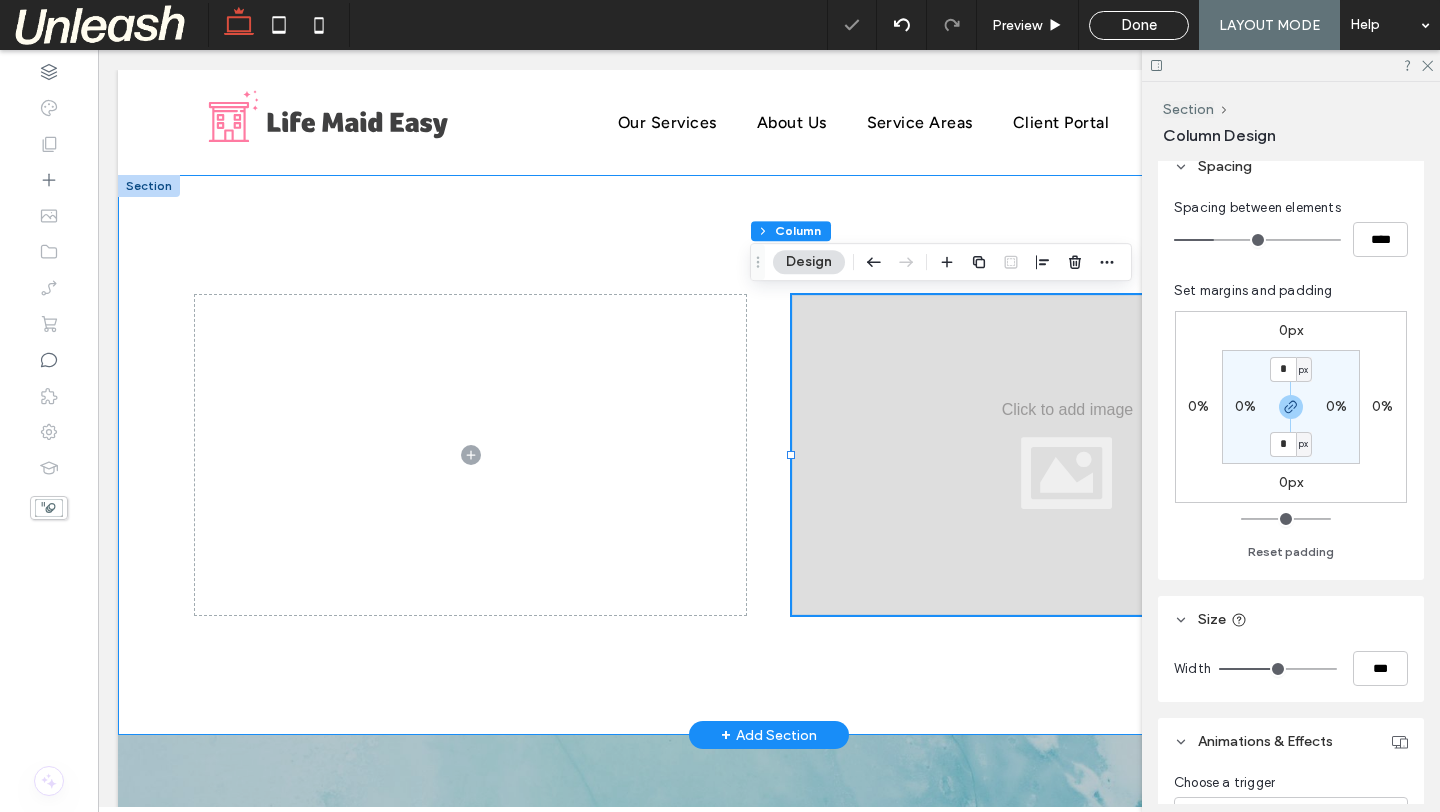 click at bounding box center [1067, 455] 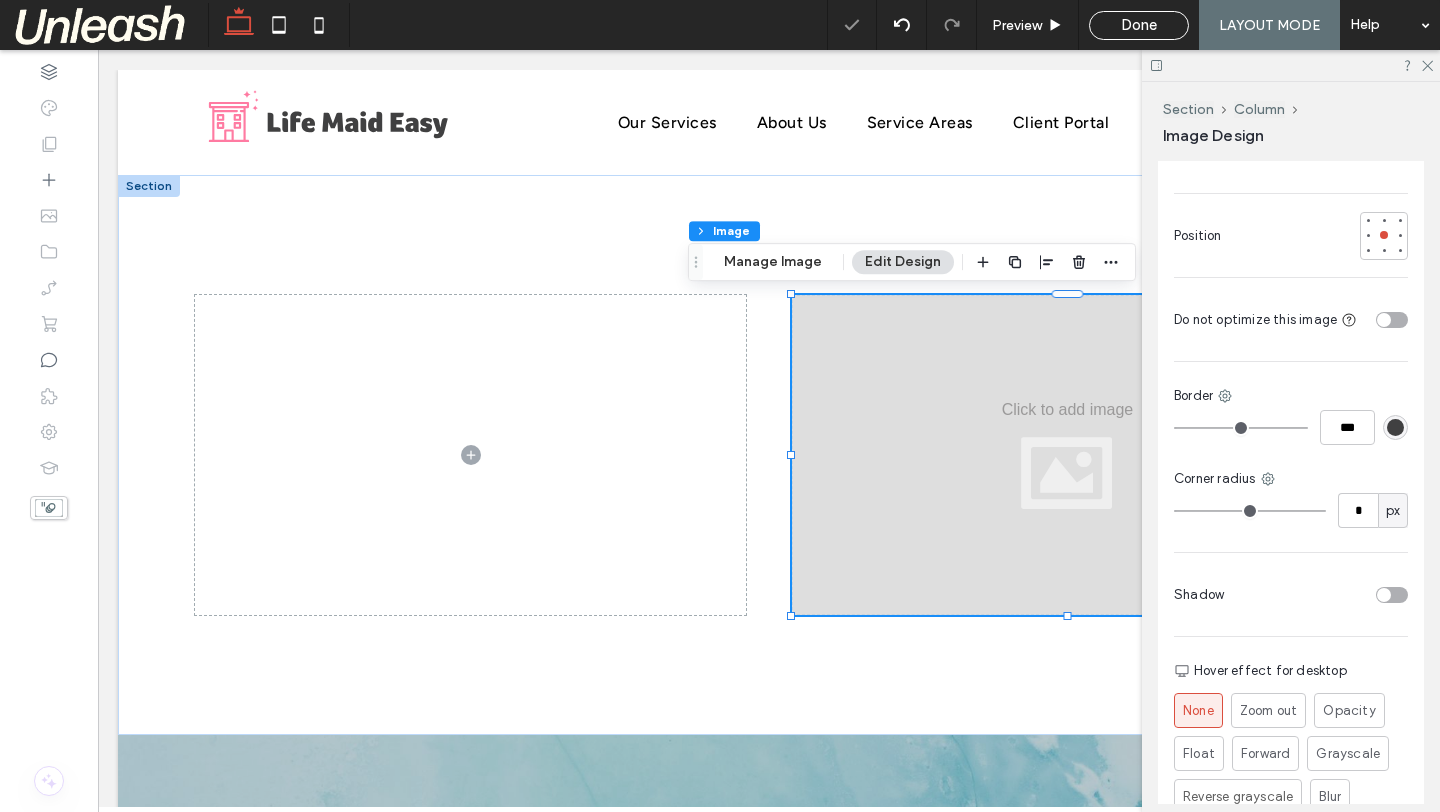 scroll, scrollTop: 1220, scrollLeft: 0, axis: vertical 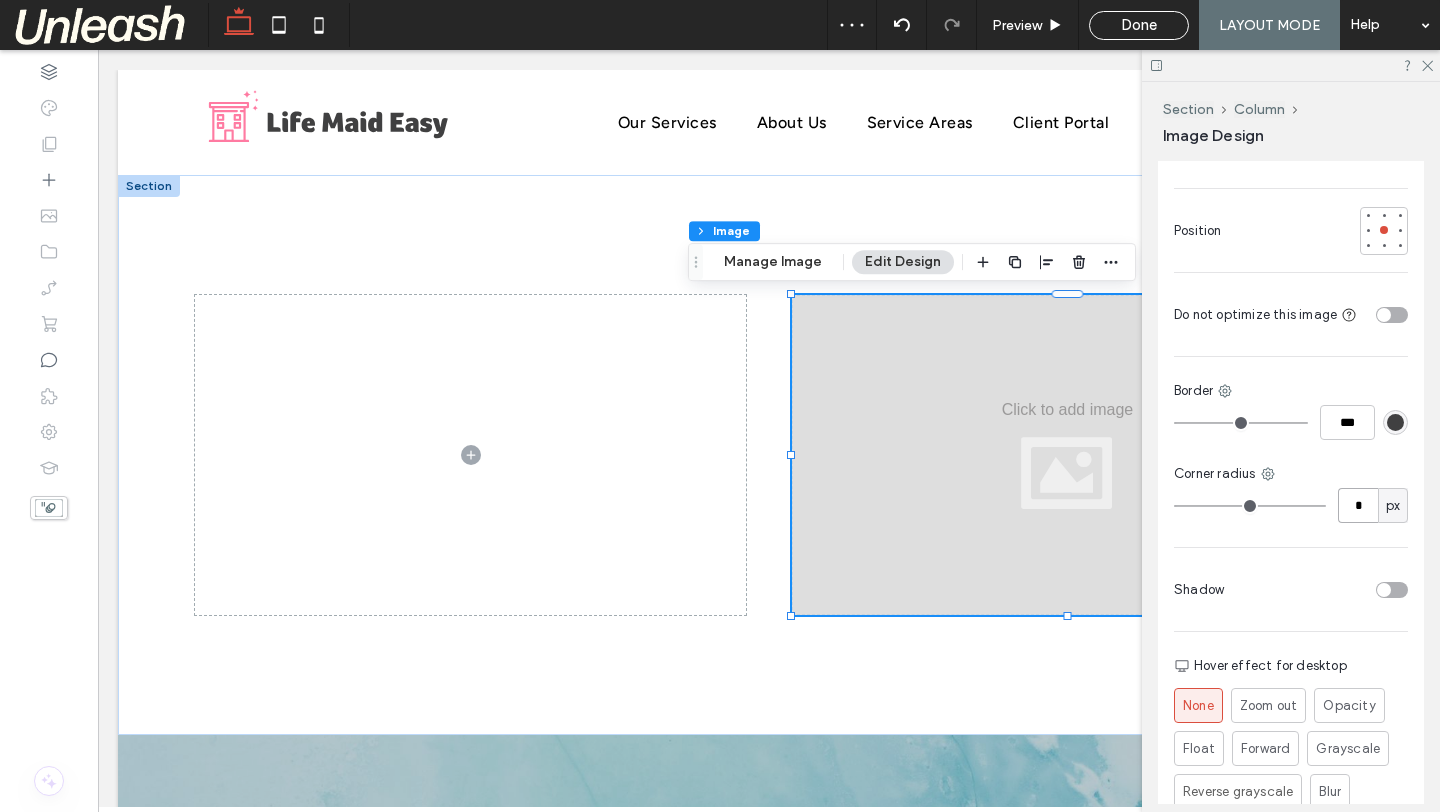 click on "*" at bounding box center (1358, 505) 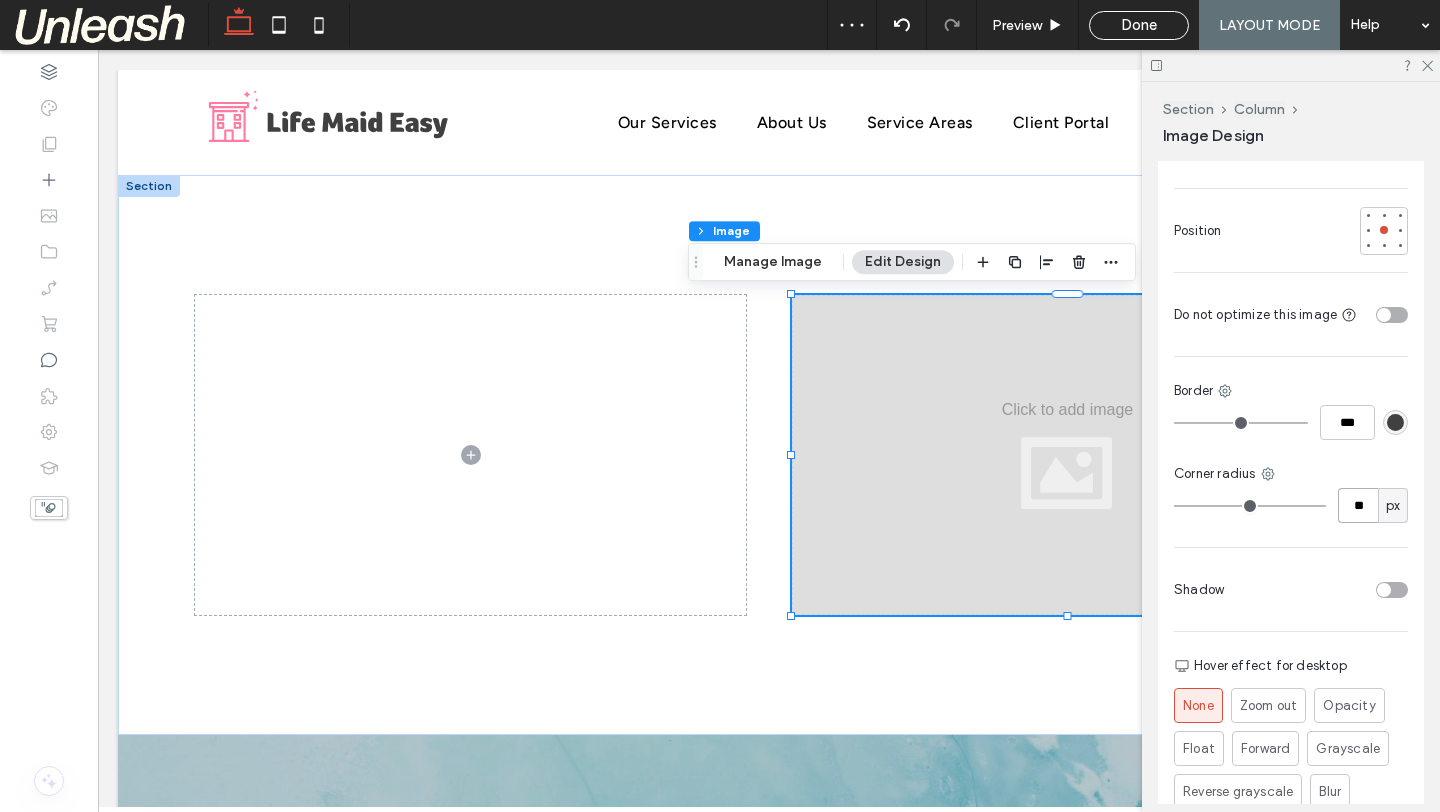 type on "**" 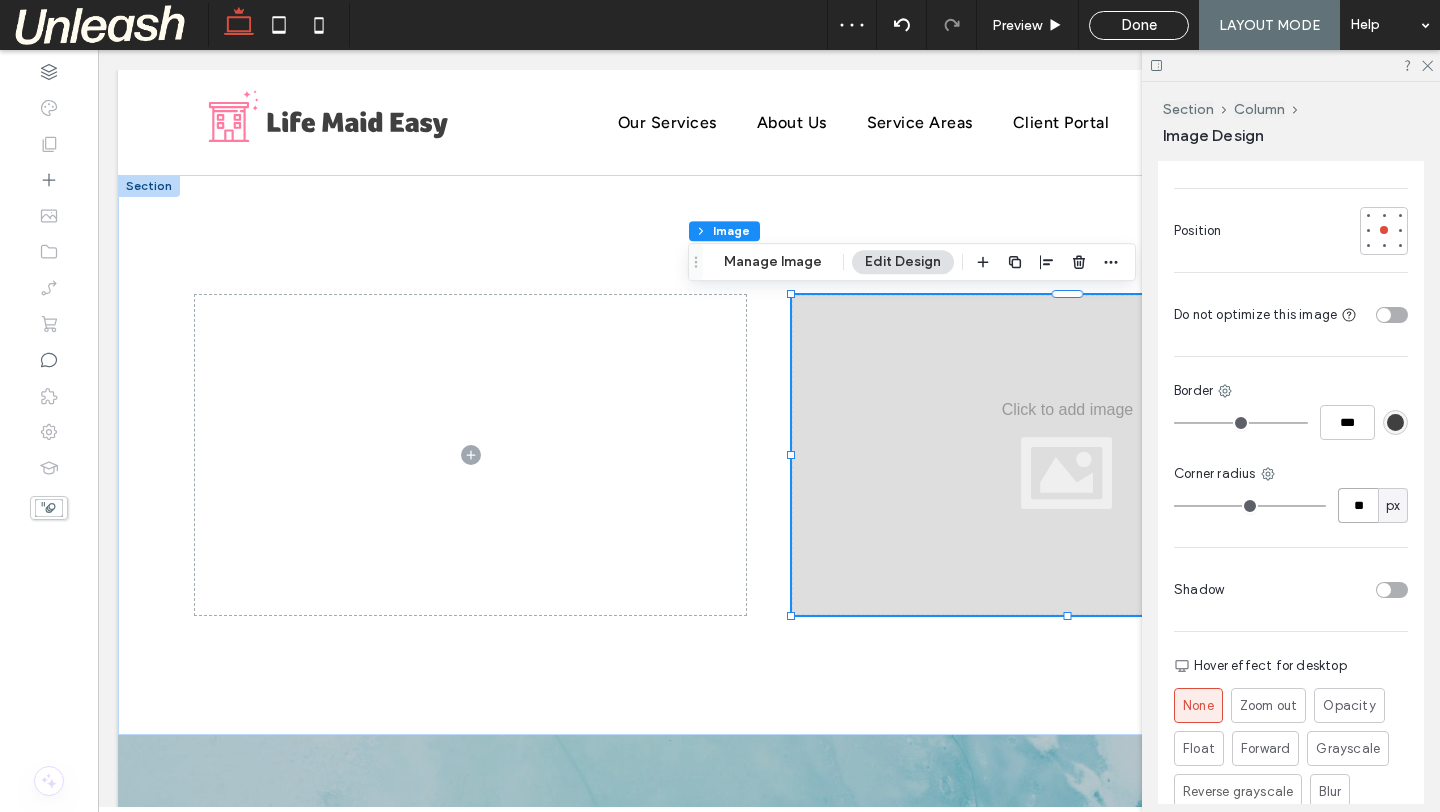 type on "**" 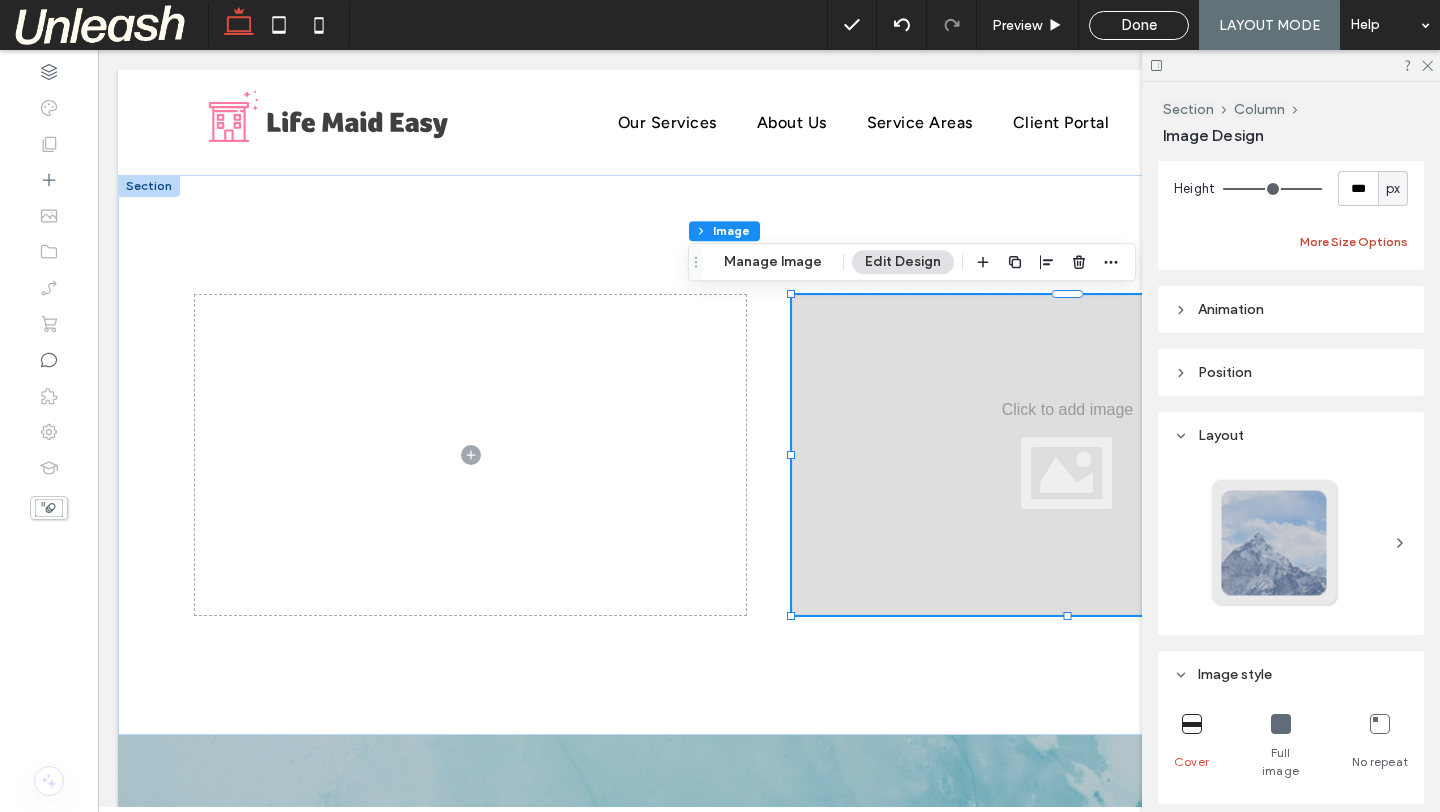 scroll, scrollTop: 680, scrollLeft: 0, axis: vertical 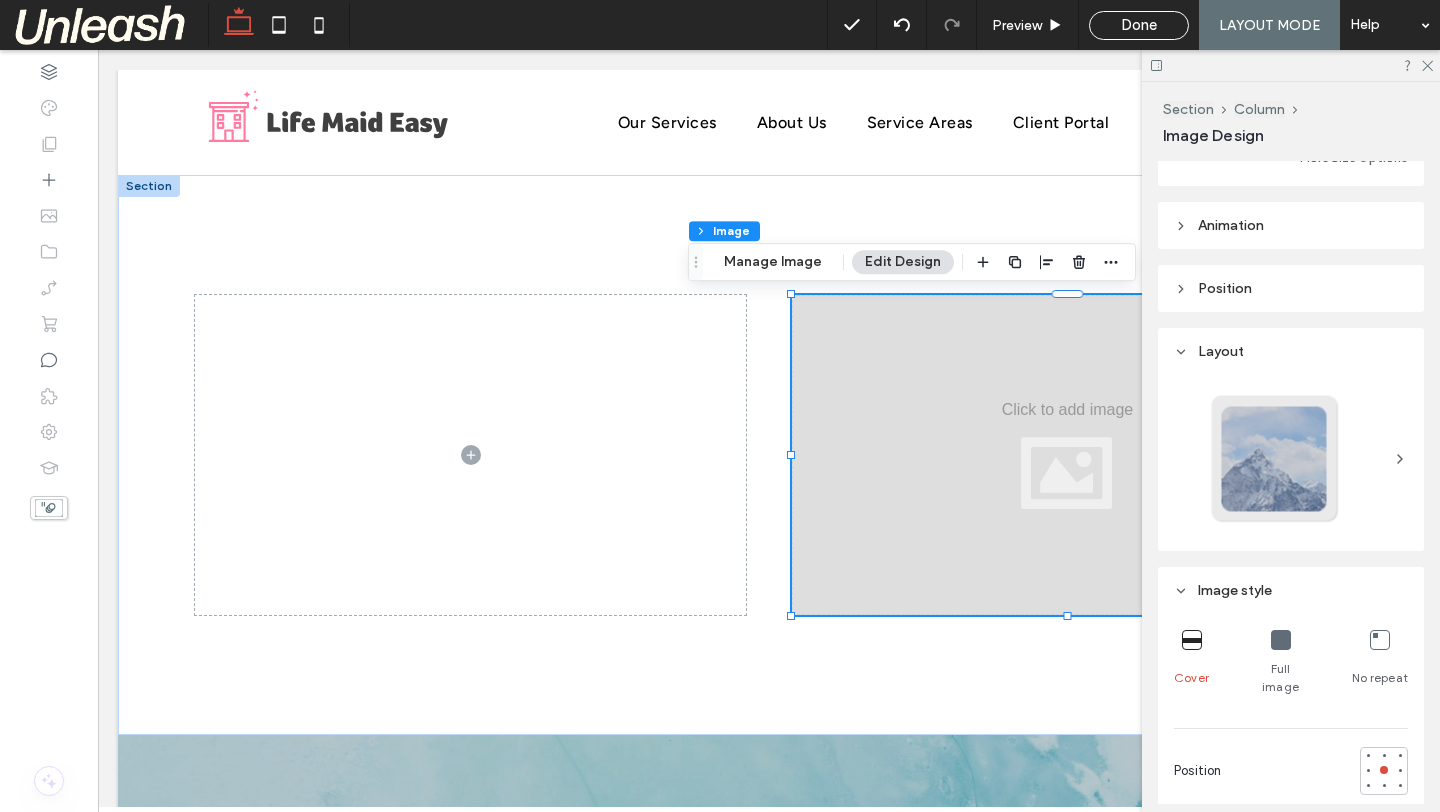 click at bounding box center [1291, 459] 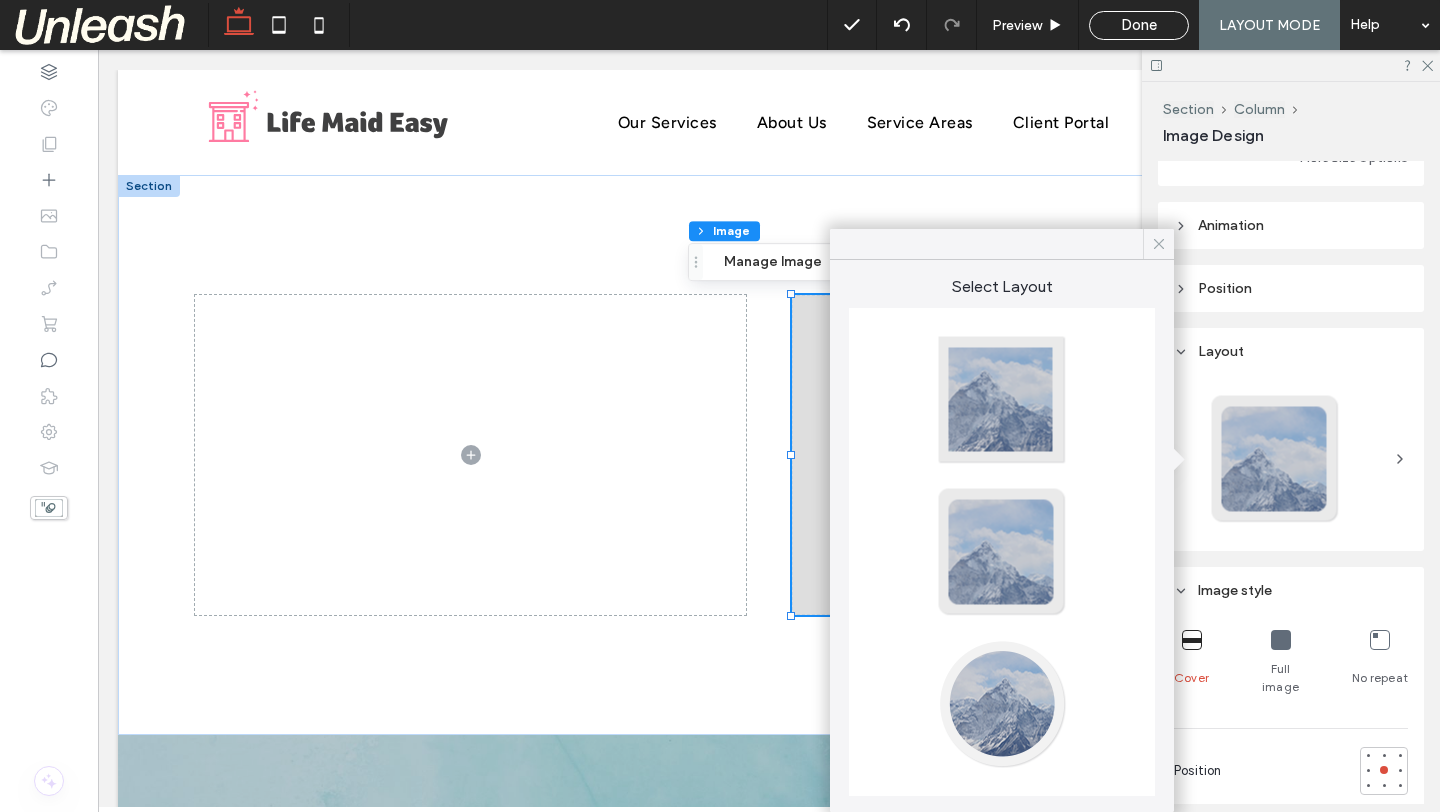 click 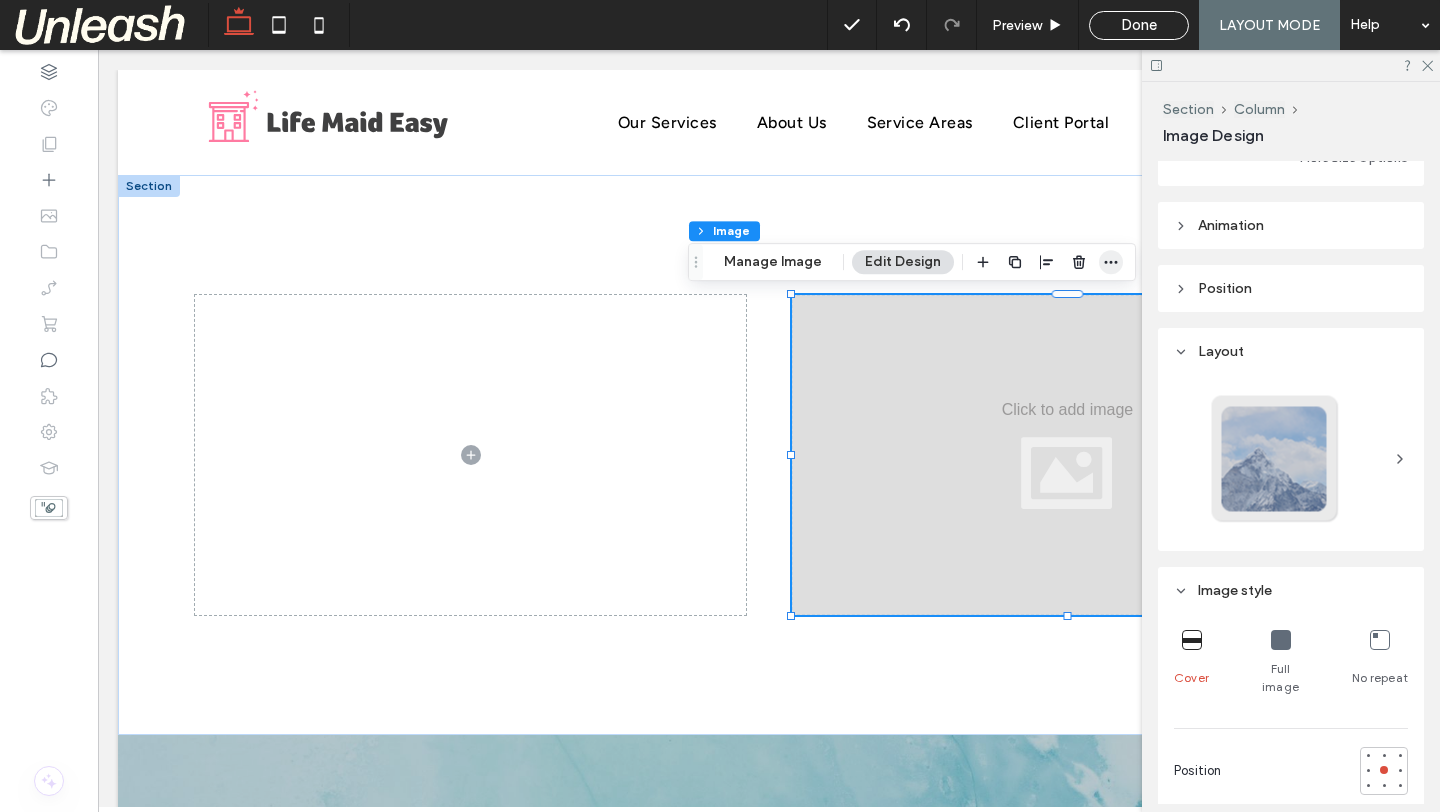 click 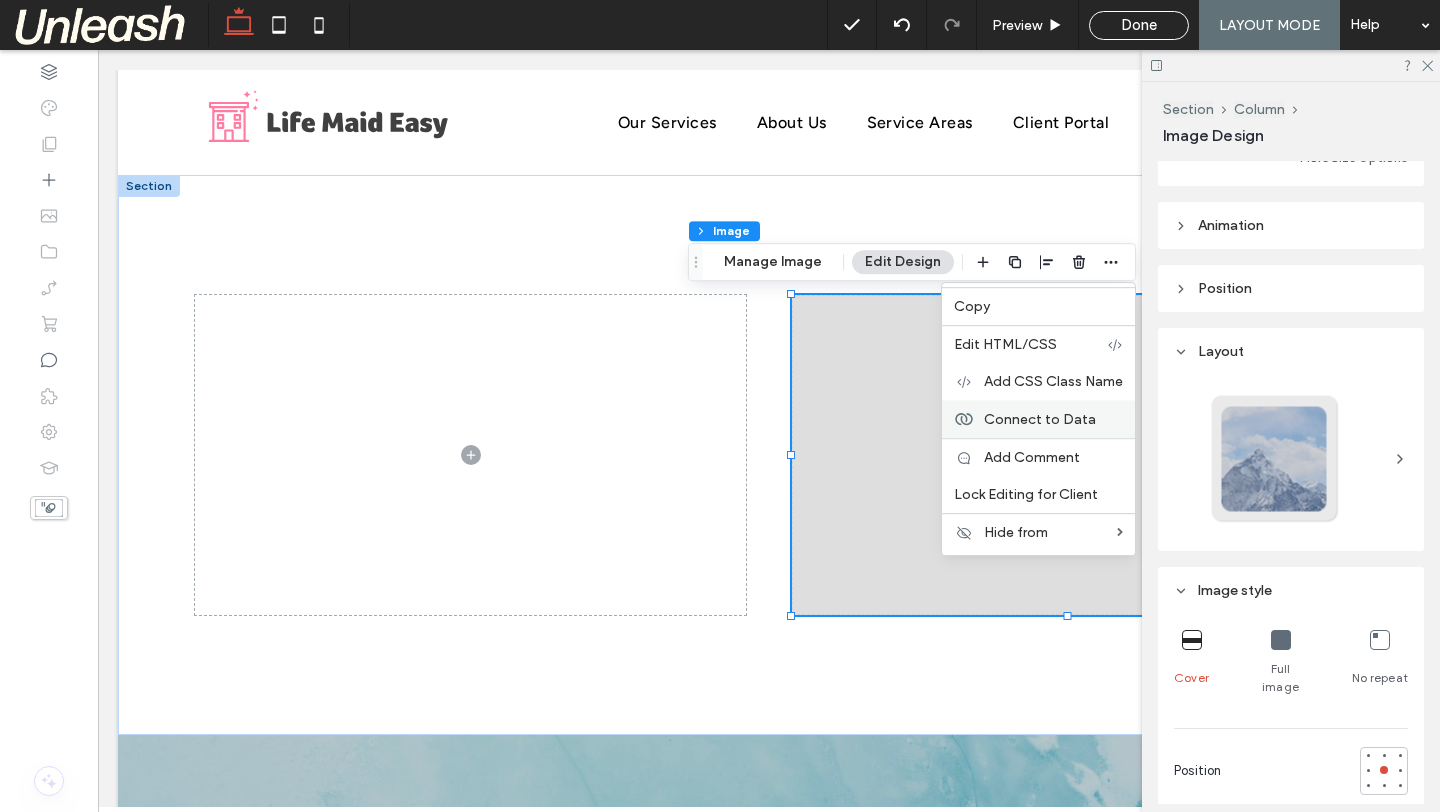 click on "Connect to Data" at bounding box center [1040, 419] 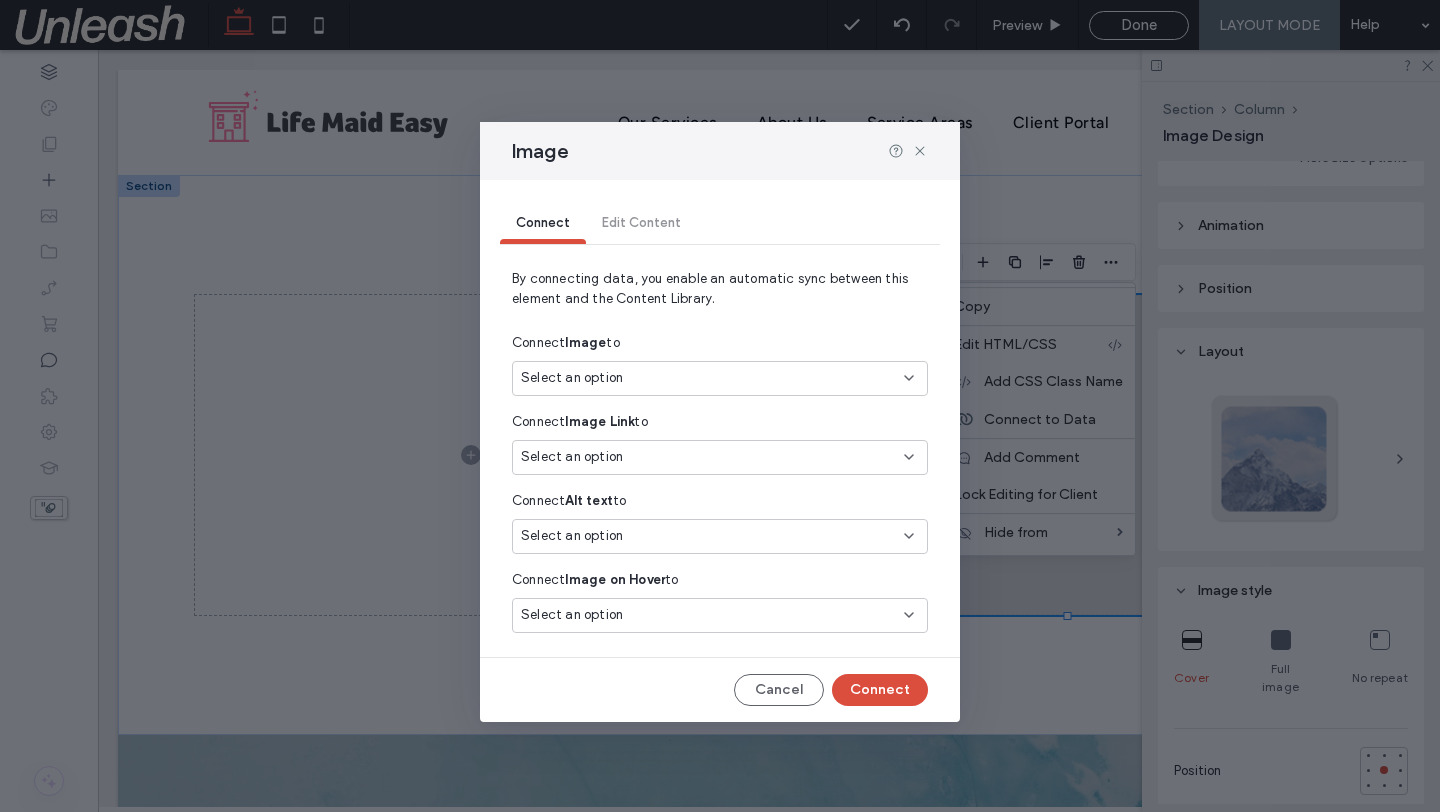 click on "Select an option" at bounding box center [708, 378] 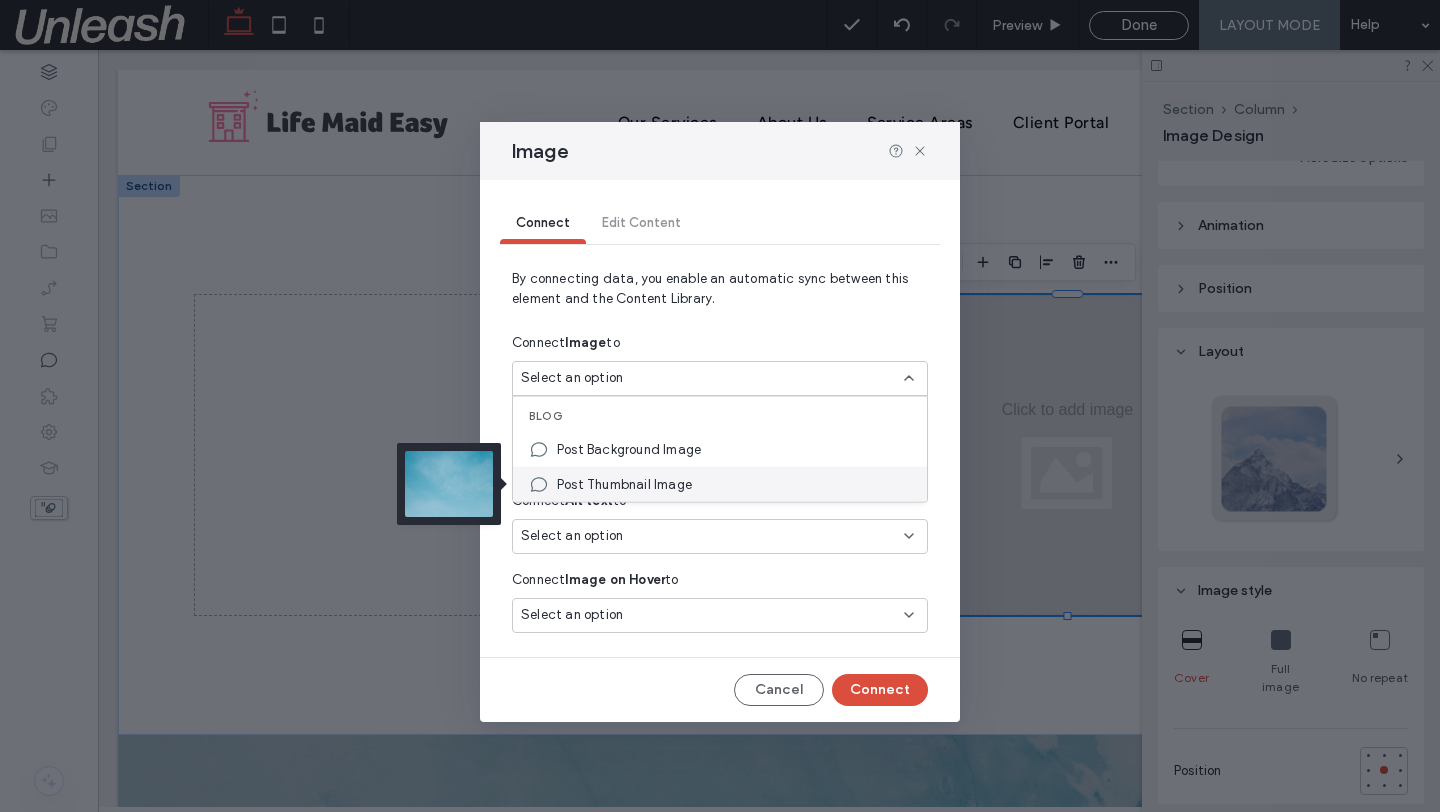 click on "Post Thumbnail Image" at bounding box center [720, 484] 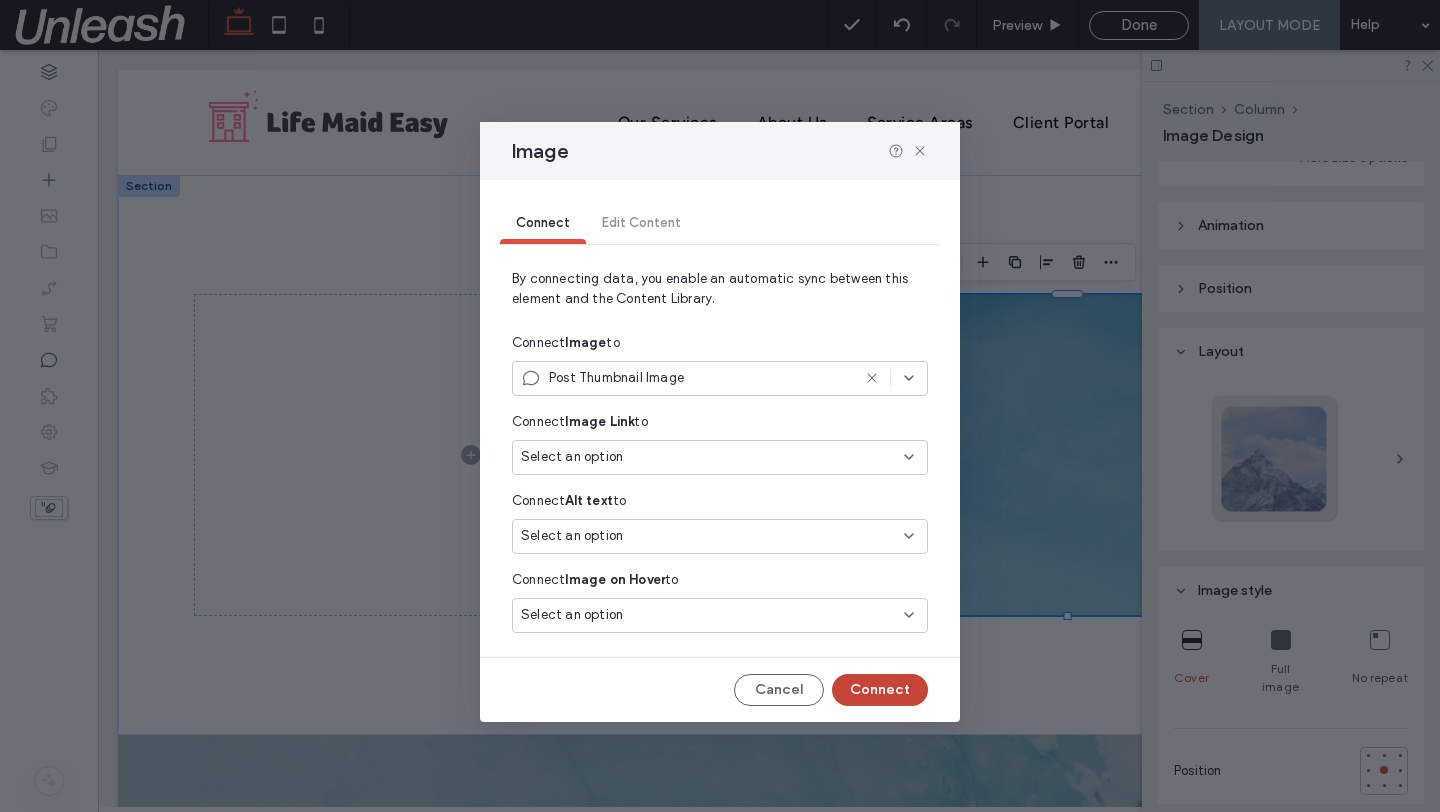 click on "Connect" at bounding box center (880, 690) 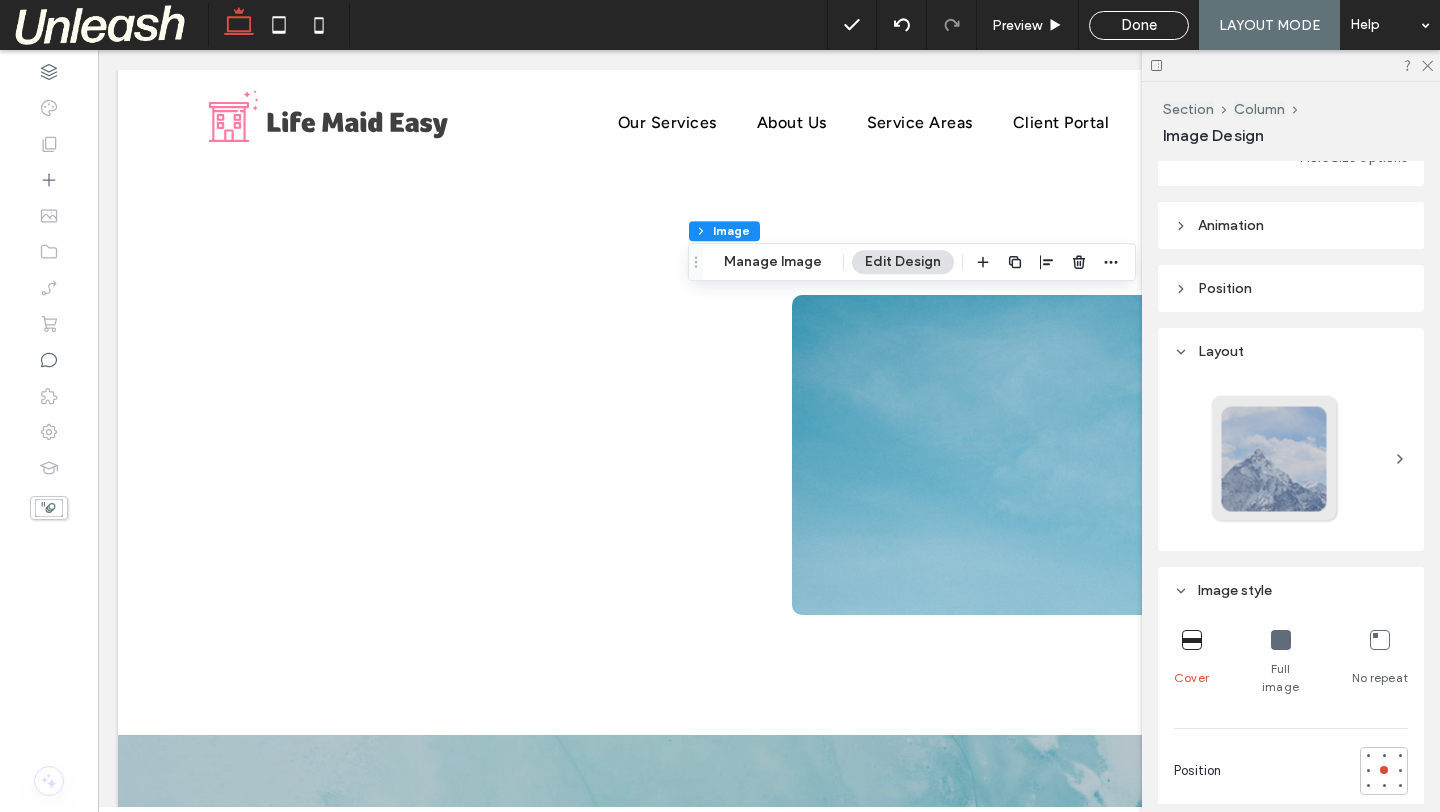 scroll, scrollTop: 0, scrollLeft: 0, axis: both 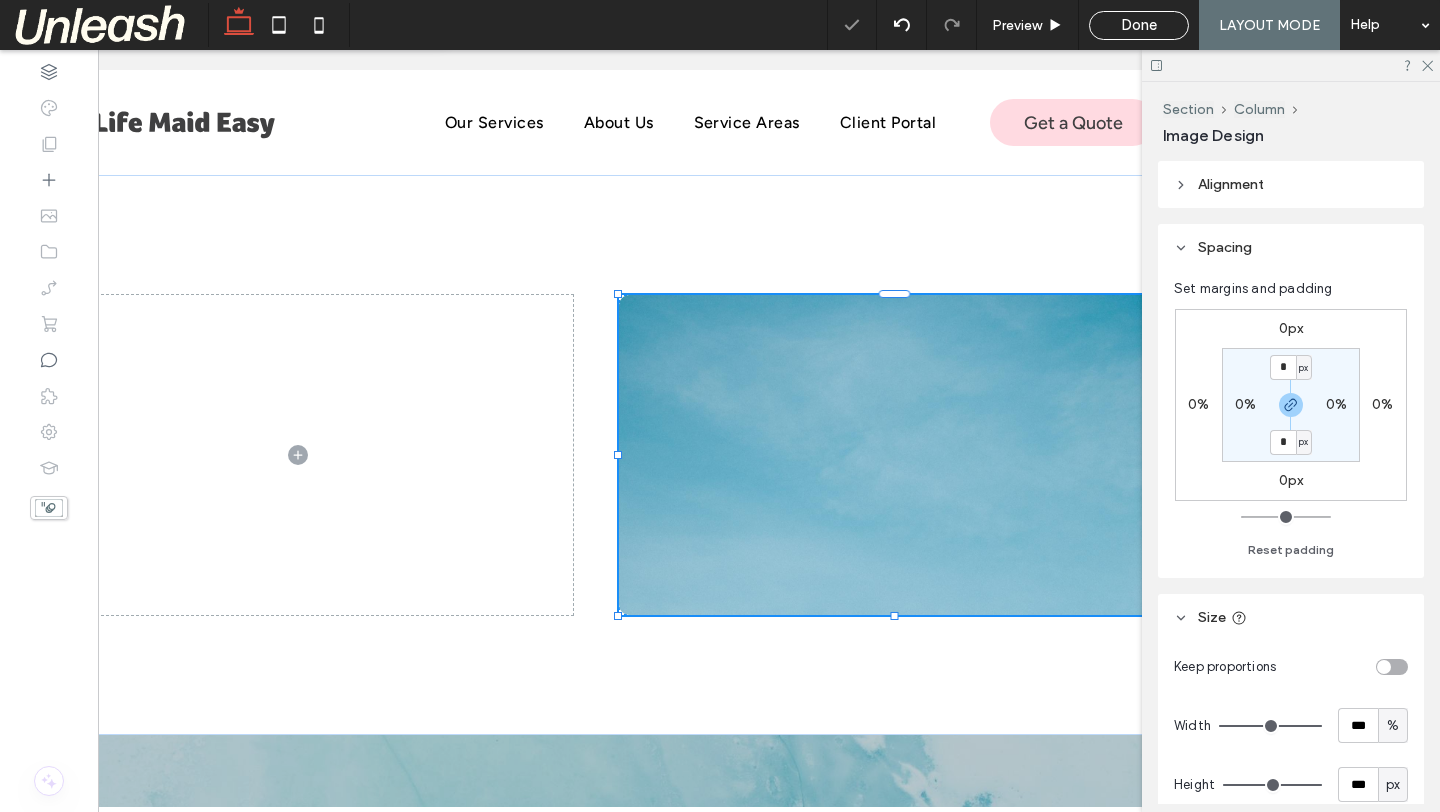 type on "**" 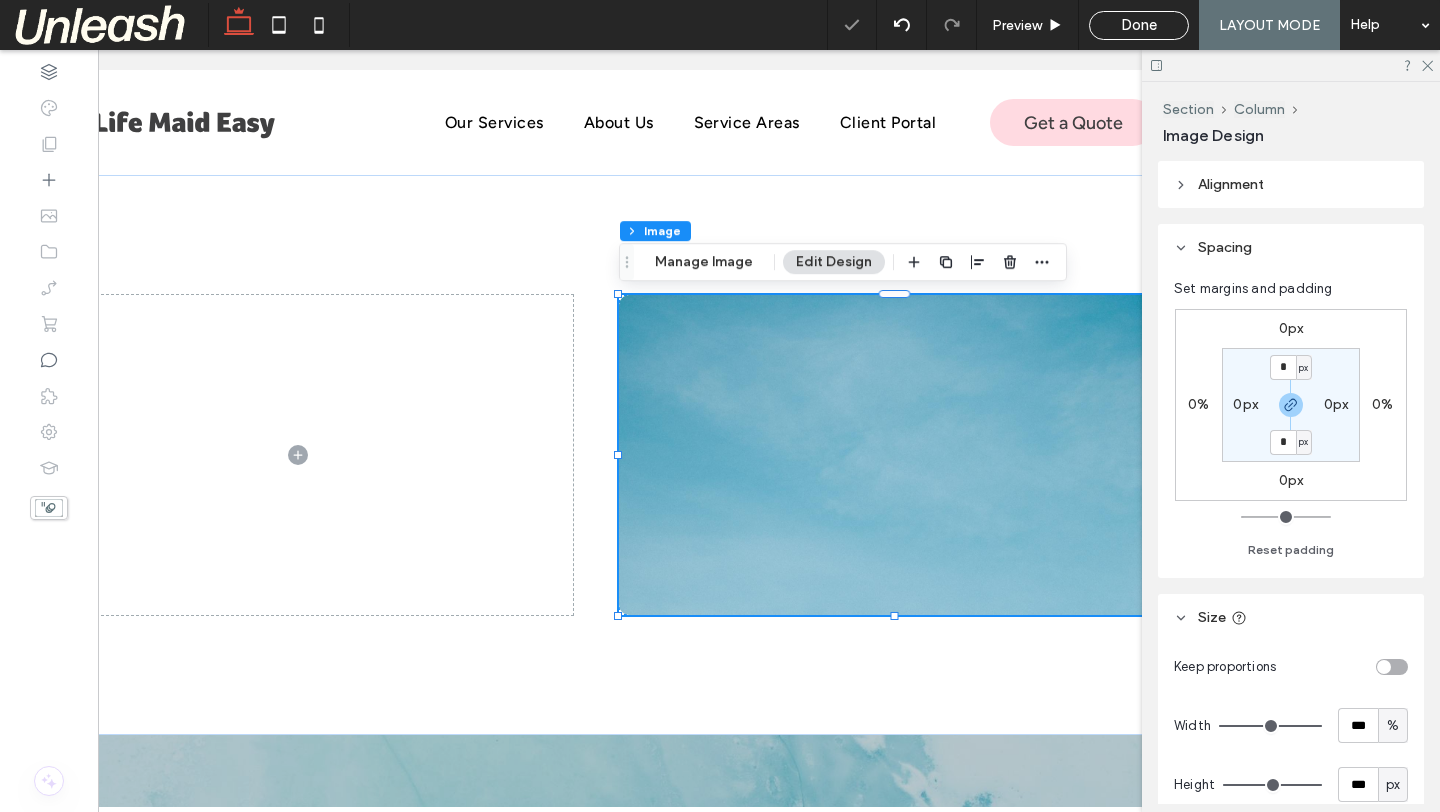 click at bounding box center [894, 455] 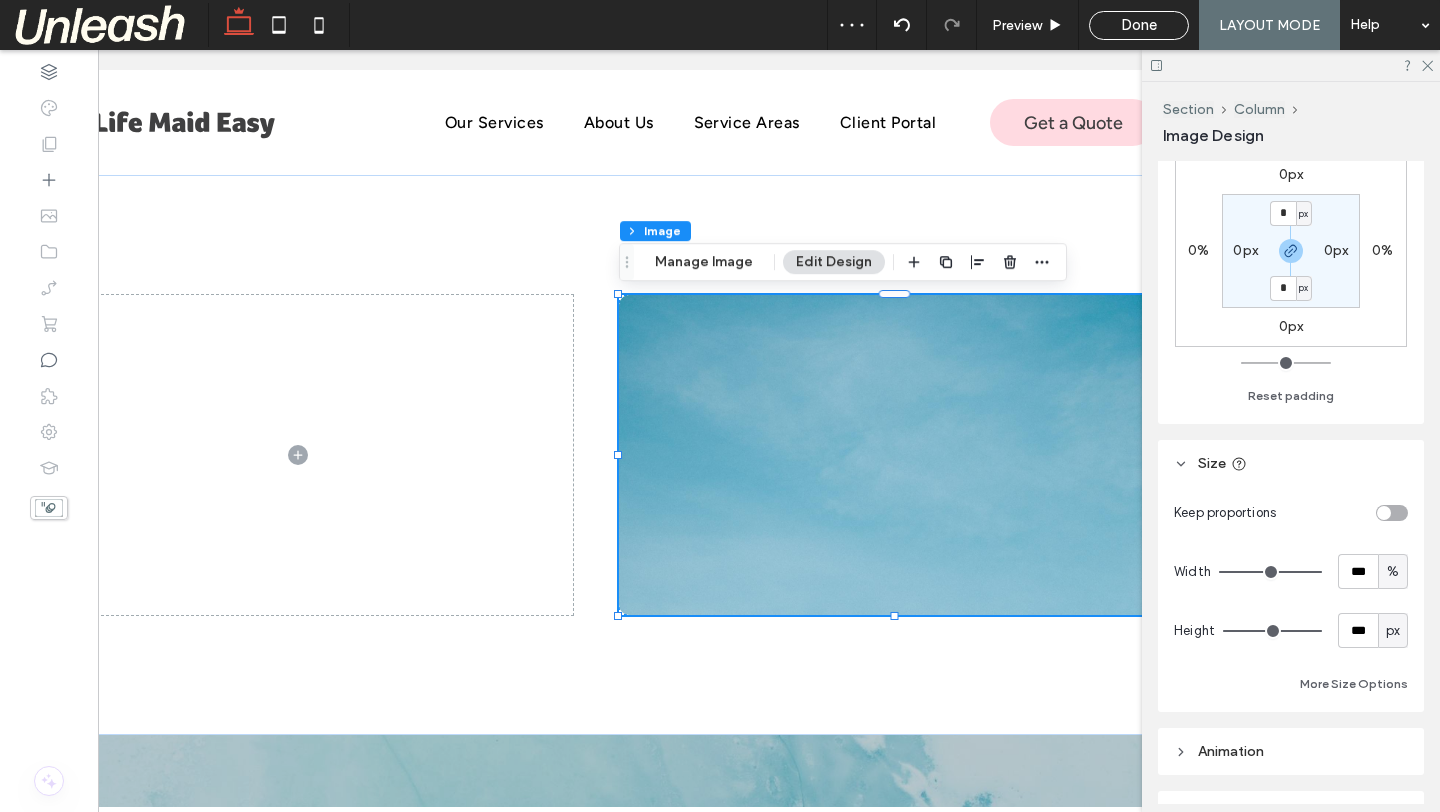scroll, scrollTop: 186, scrollLeft: 0, axis: vertical 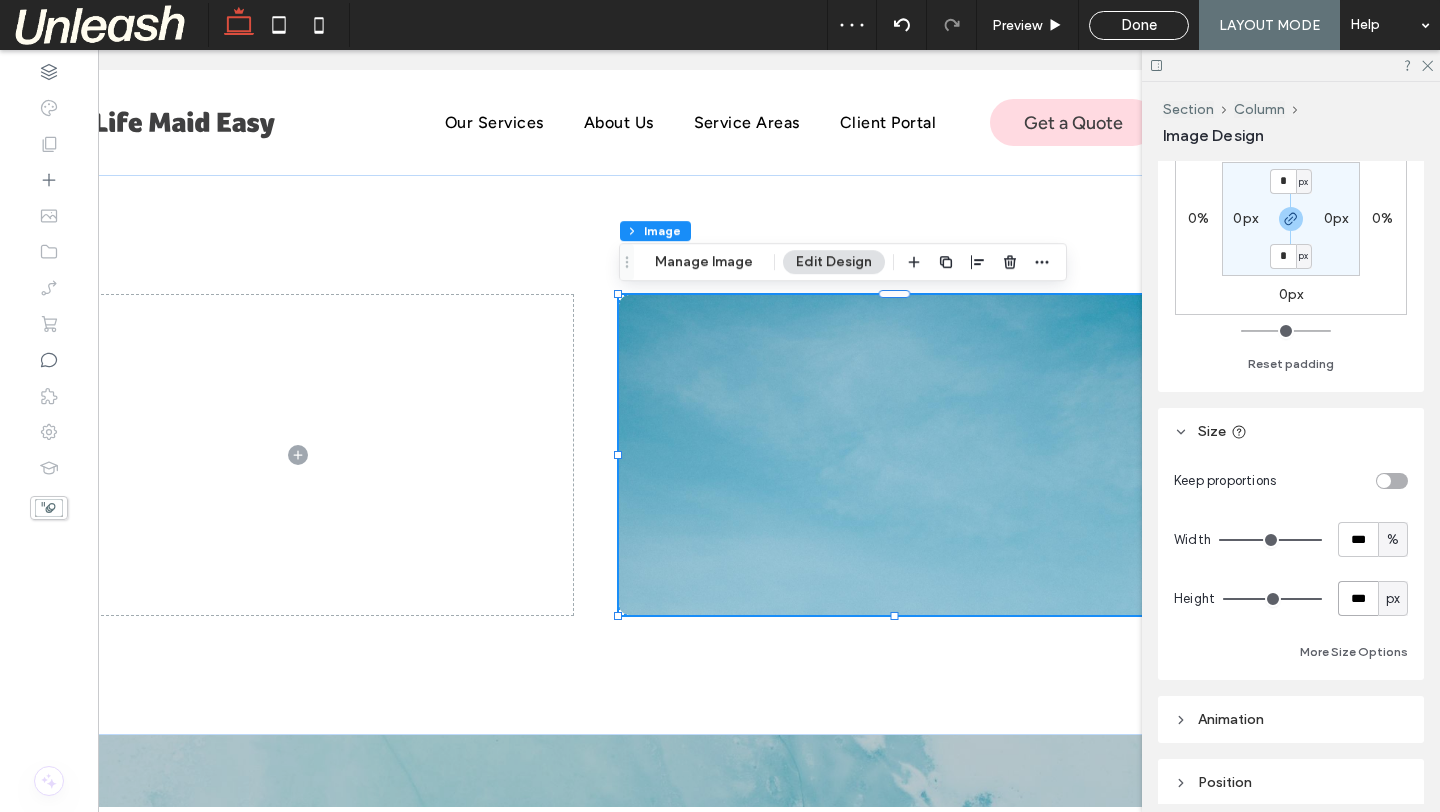 click on "***" at bounding box center (1358, 598) 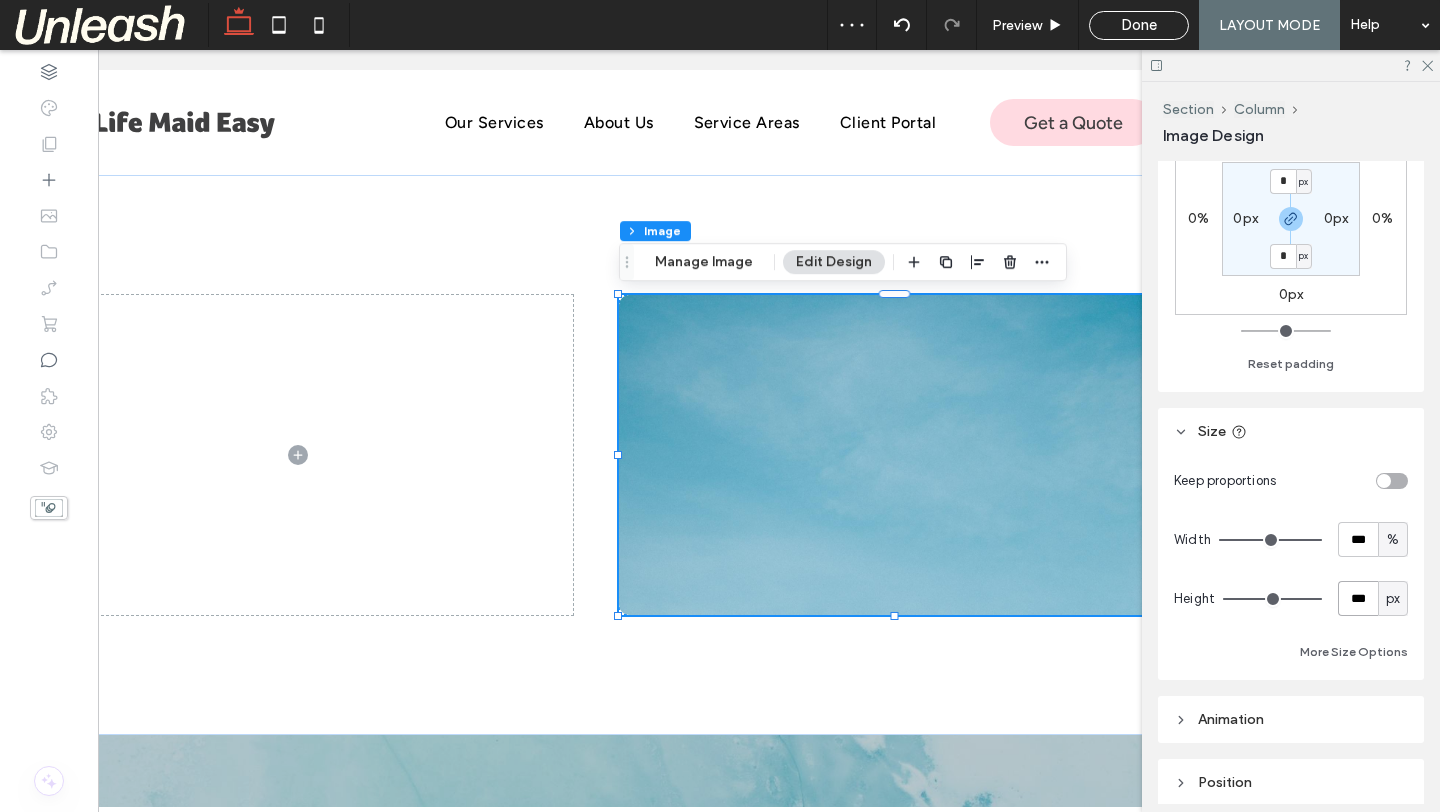 type on "***" 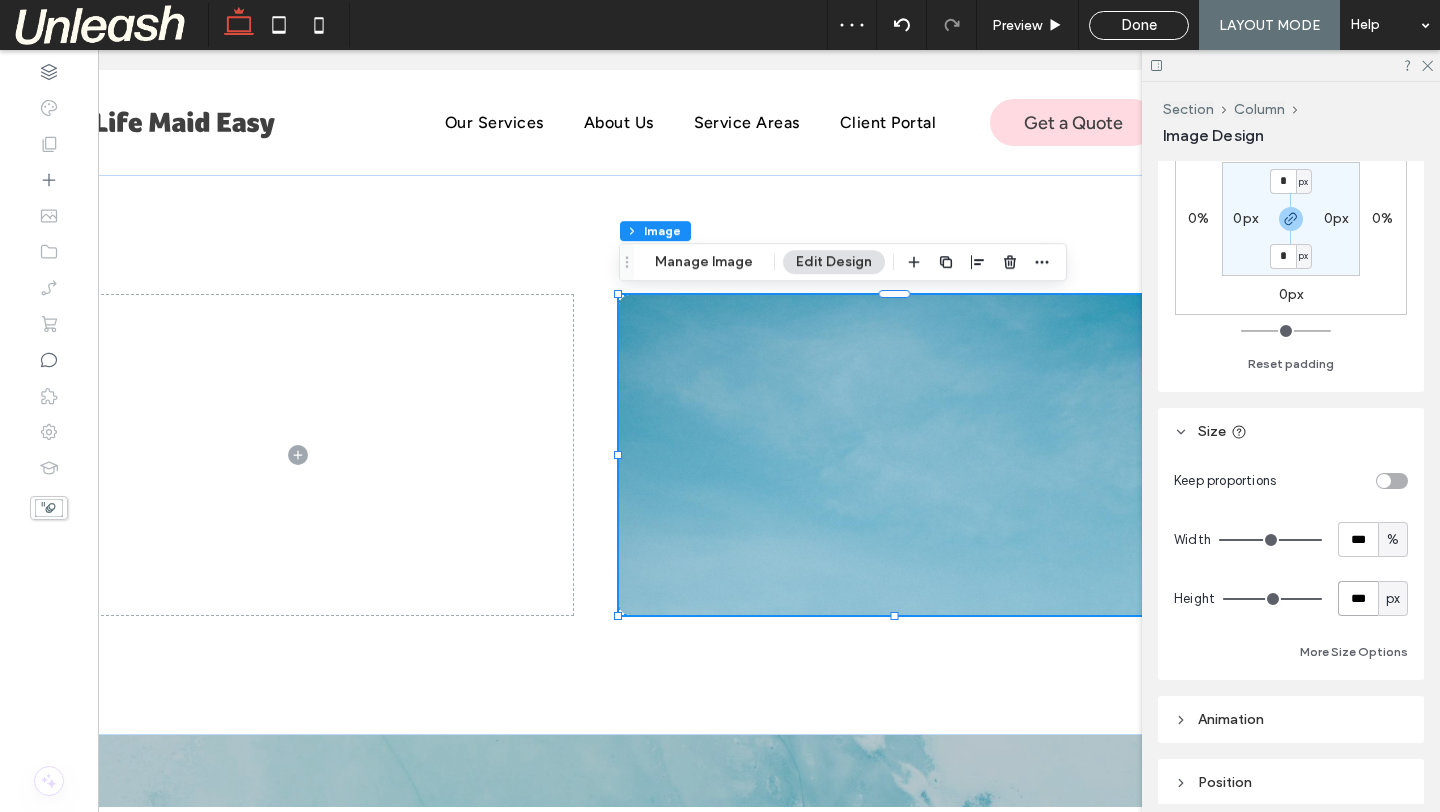 type on "***" 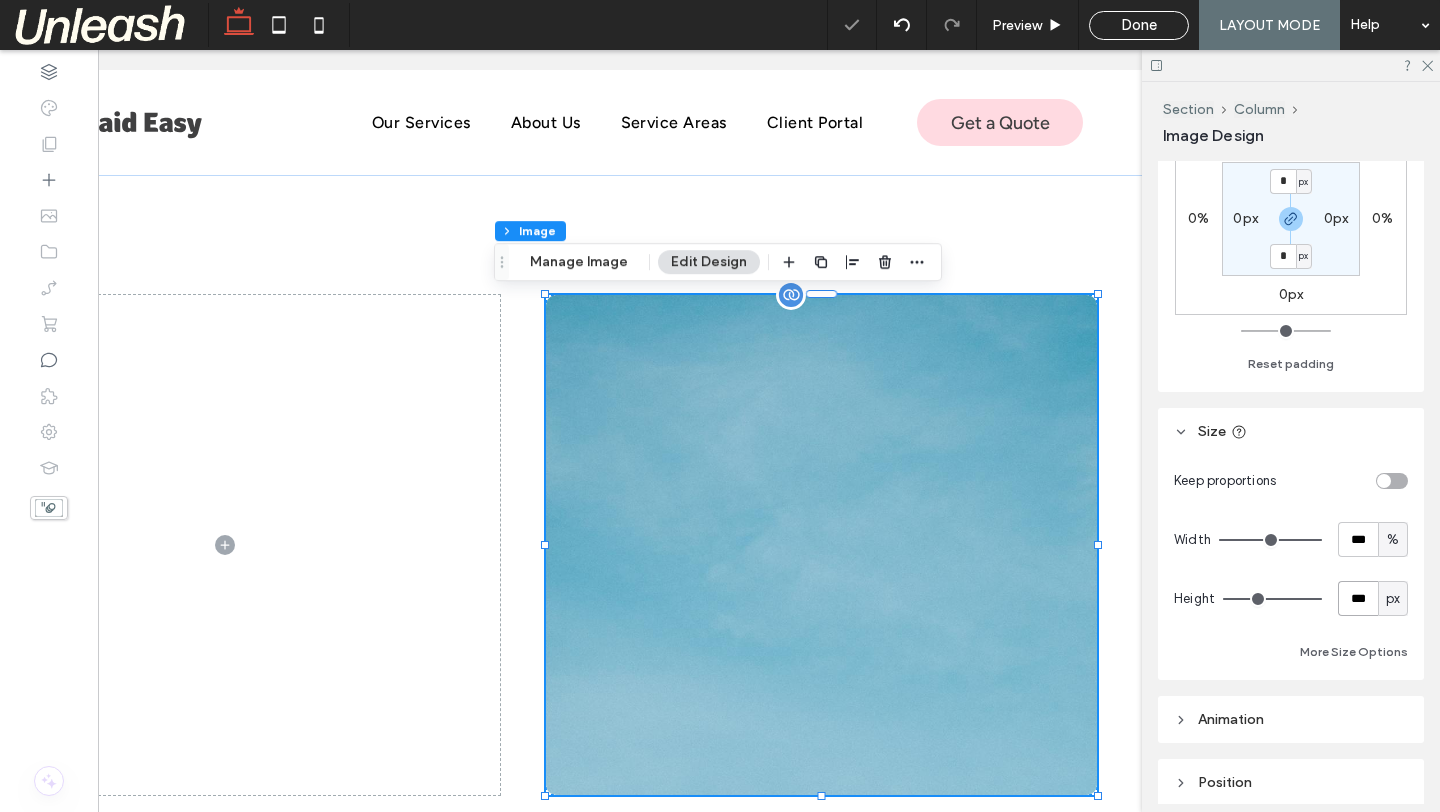 scroll, scrollTop: 0, scrollLeft: 298, axis: horizontal 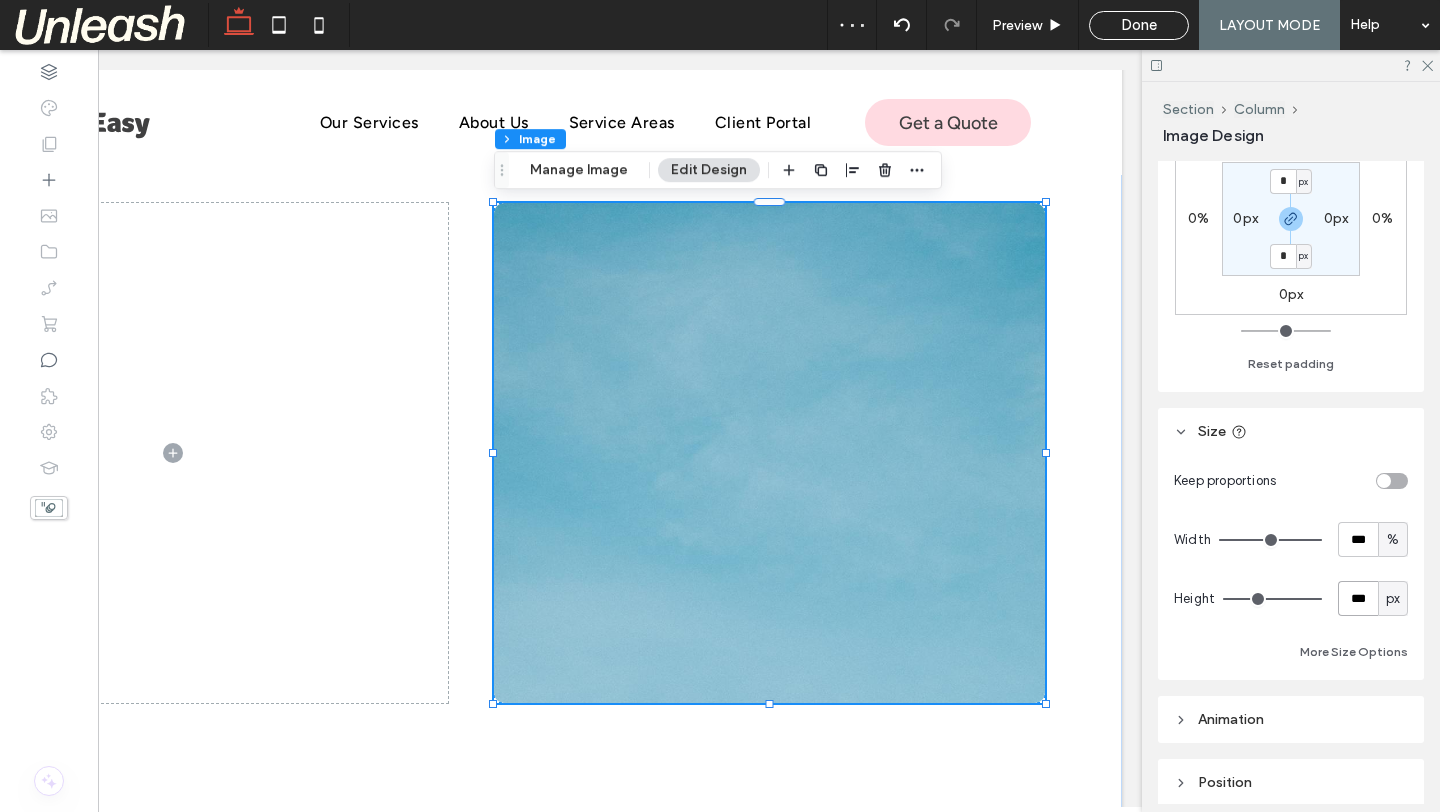 click on "***" at bounding box center [1358, 598] 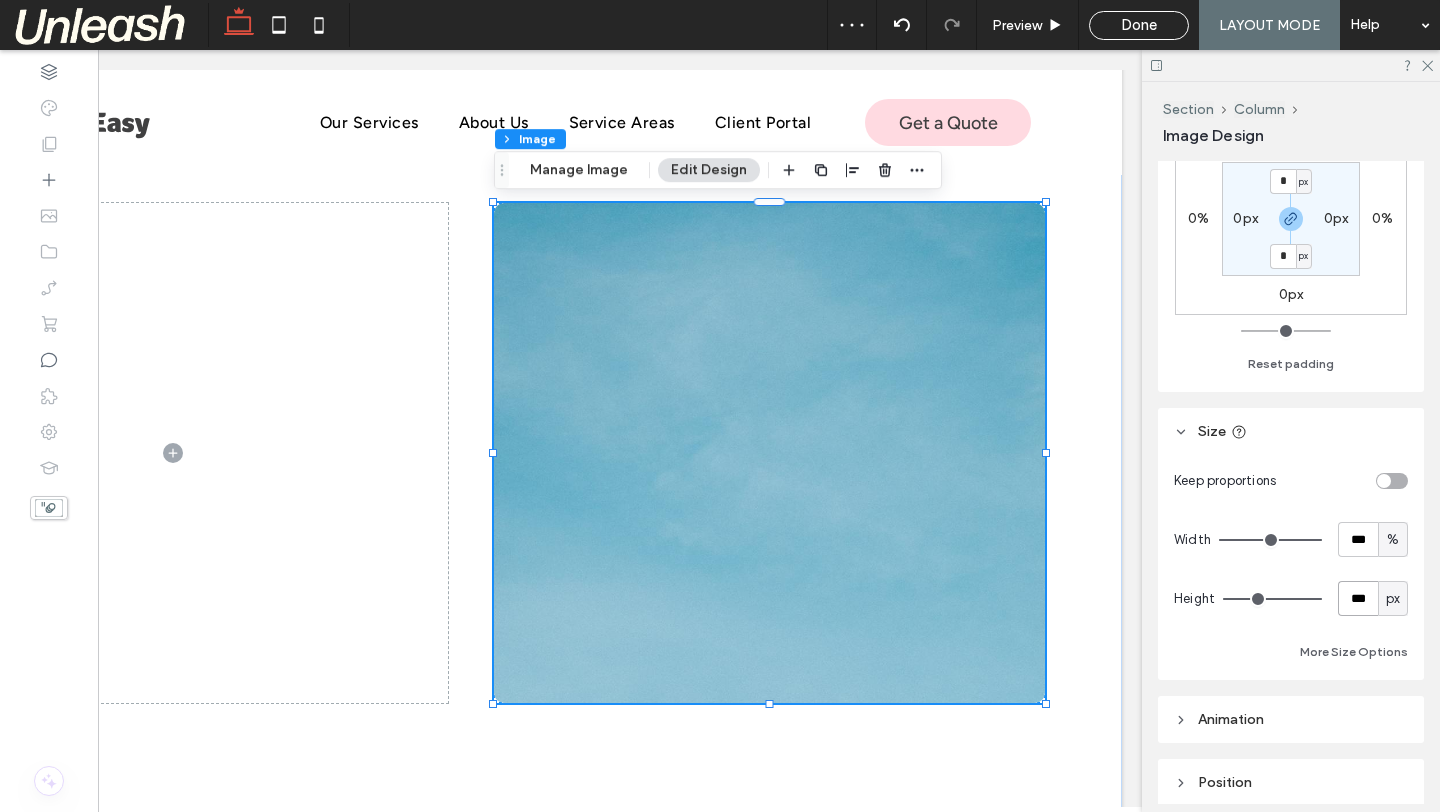 click on "***" at bounding box center (1358, 598) 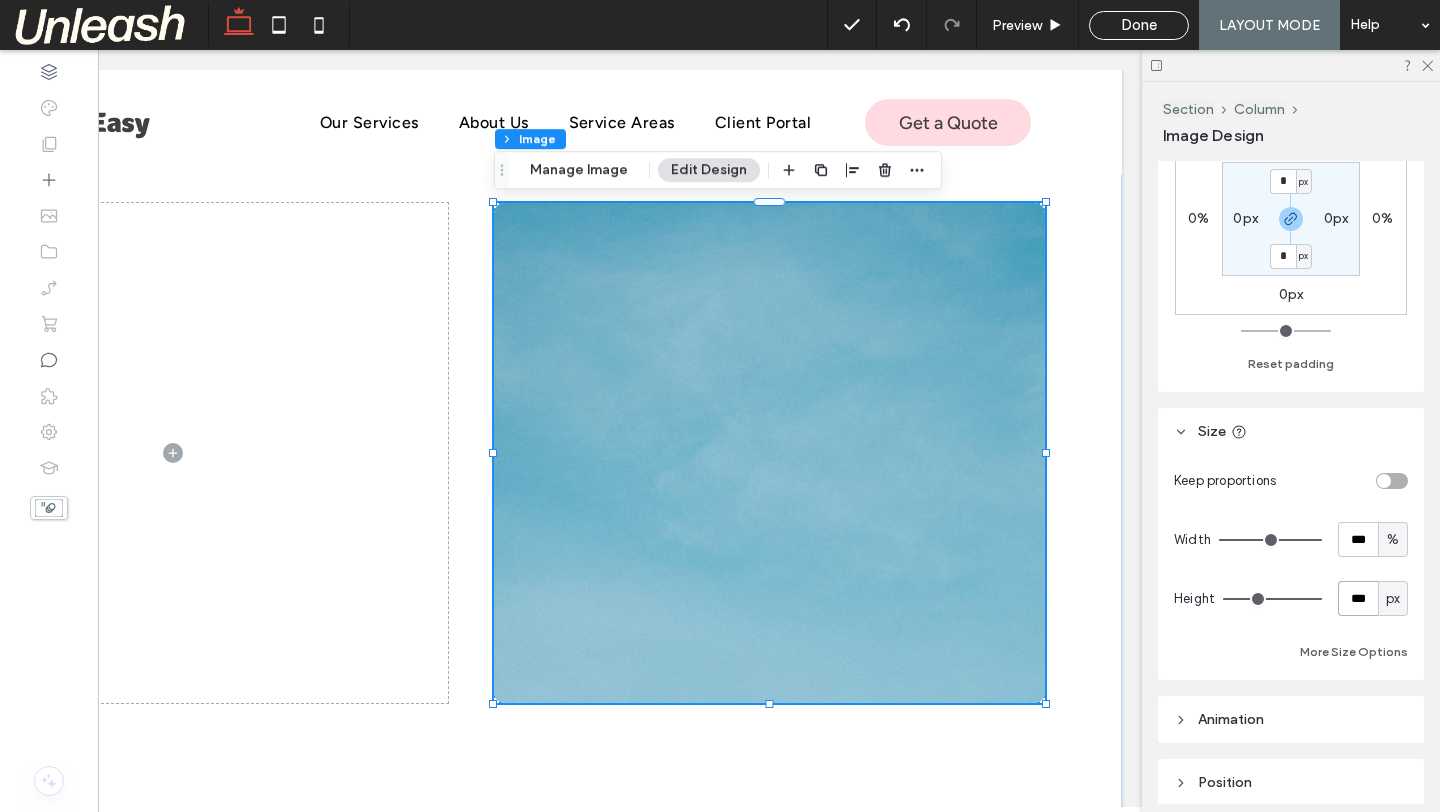 type on "***" 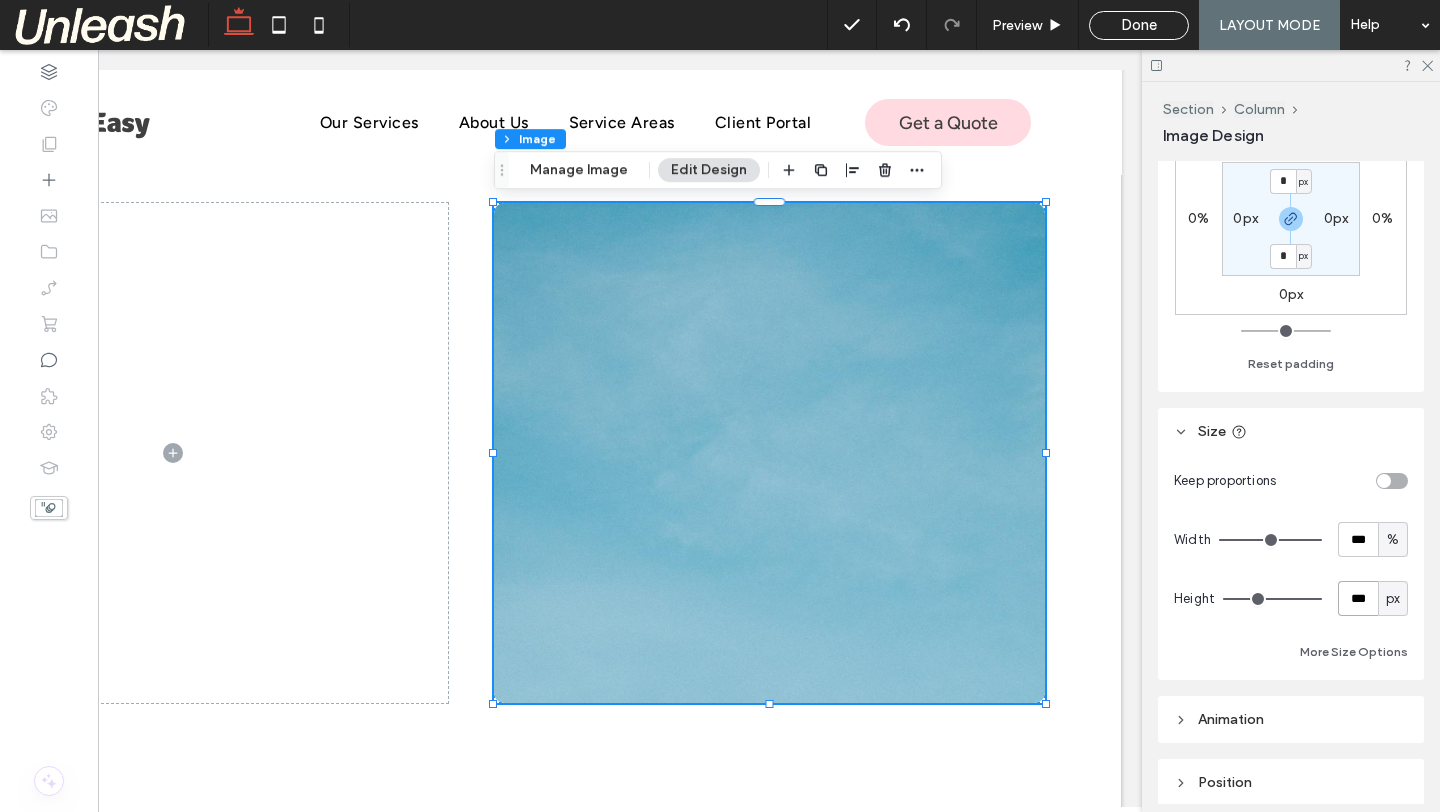 type on "***" 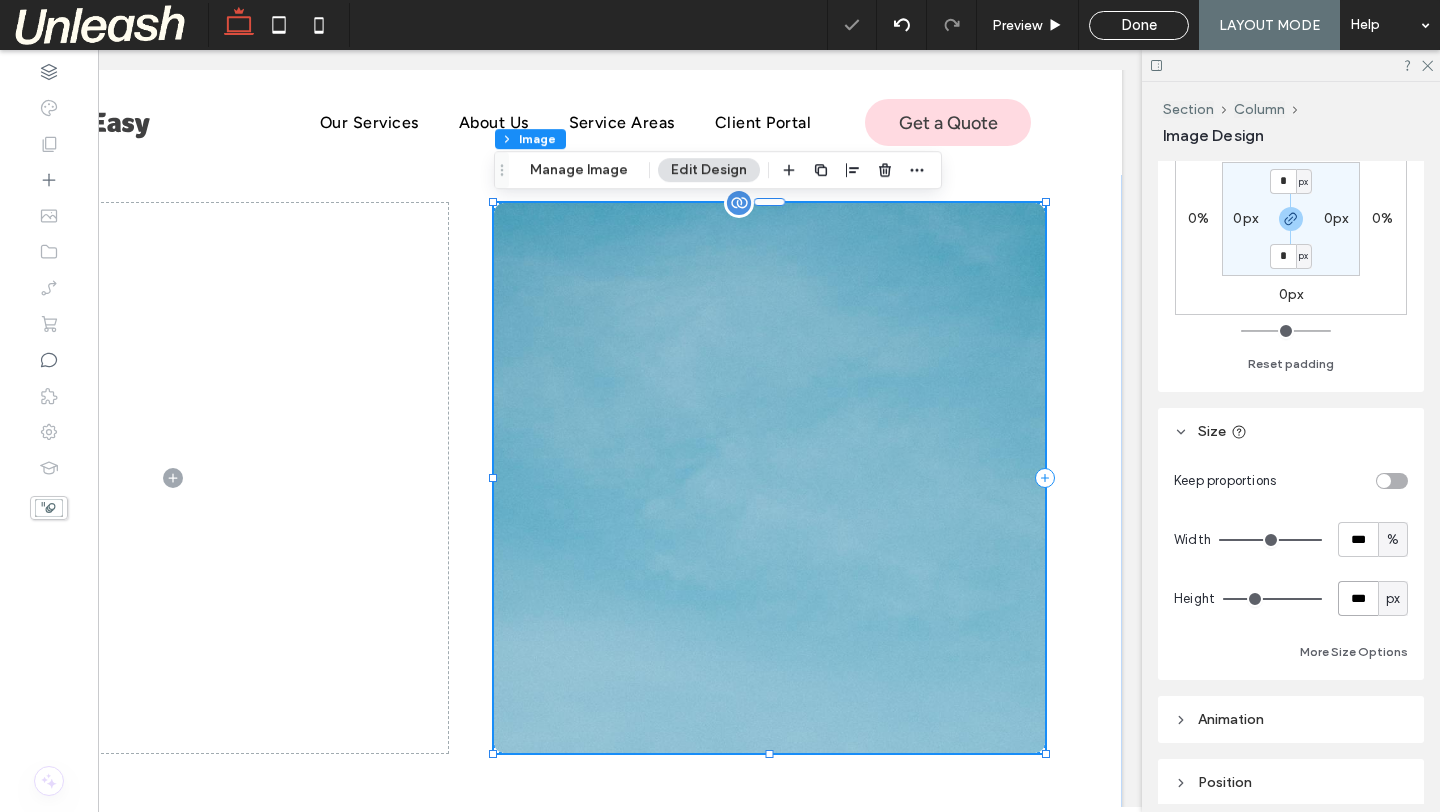 scroll, scrollTop: 0, scrollLeft: 0, axis: both 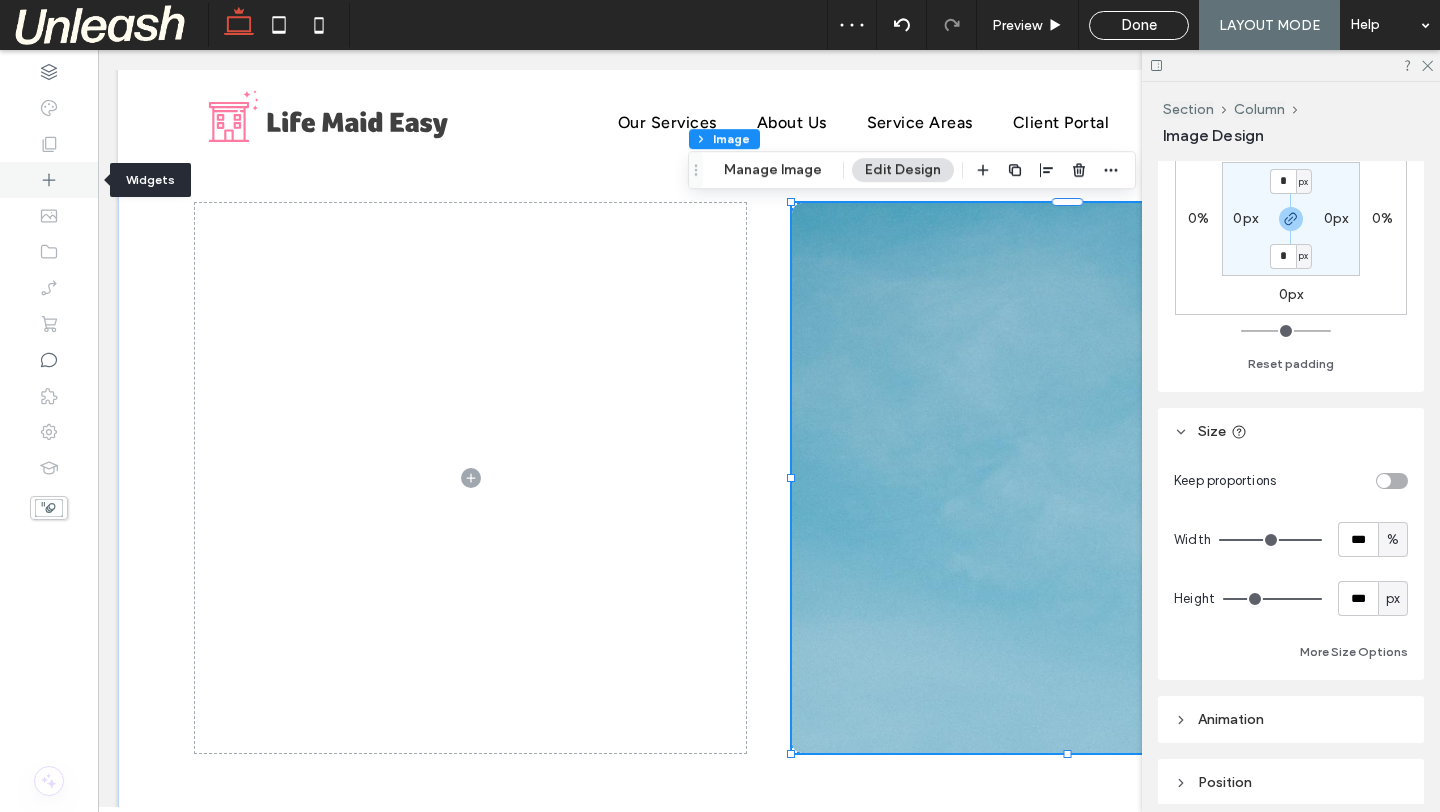 click 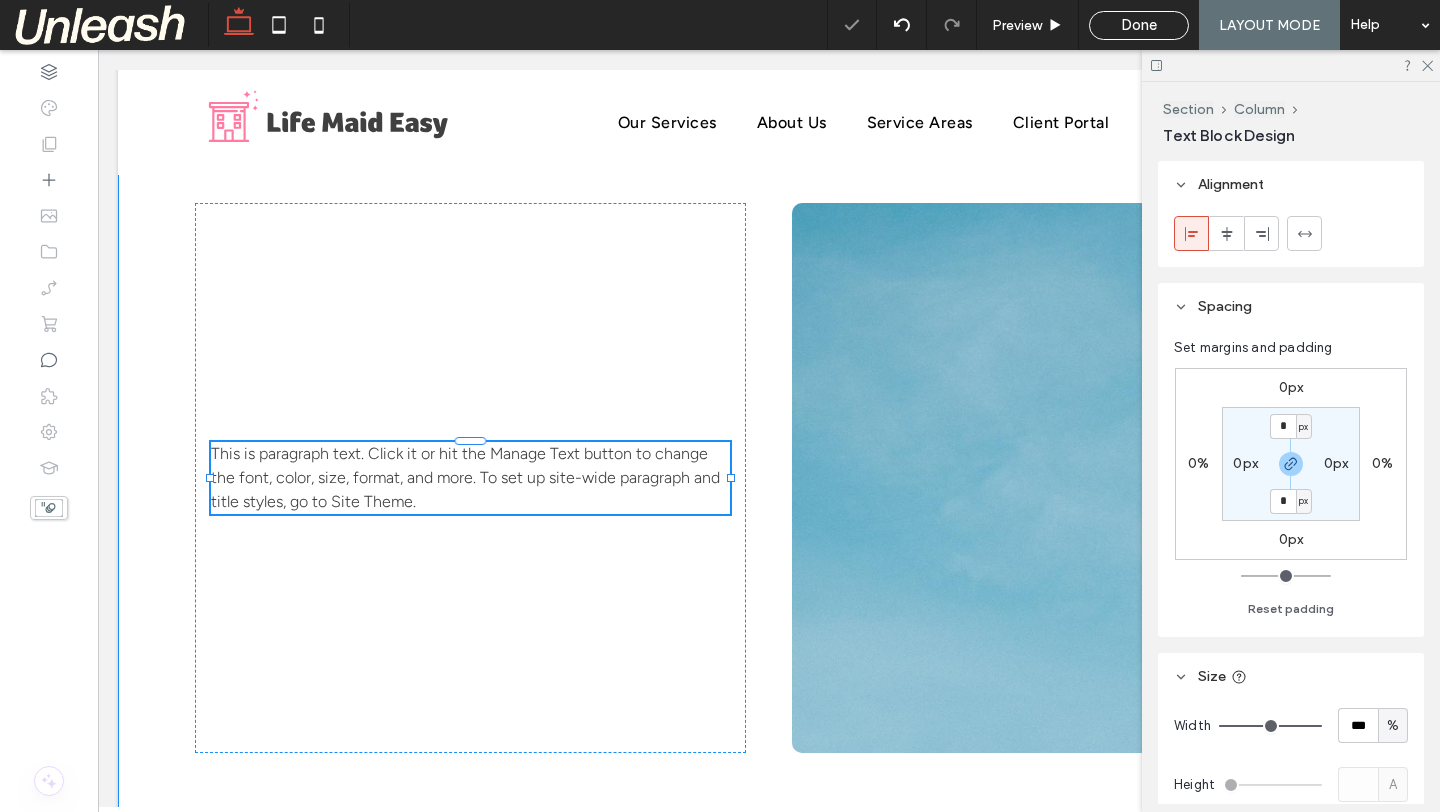 type on "**********" 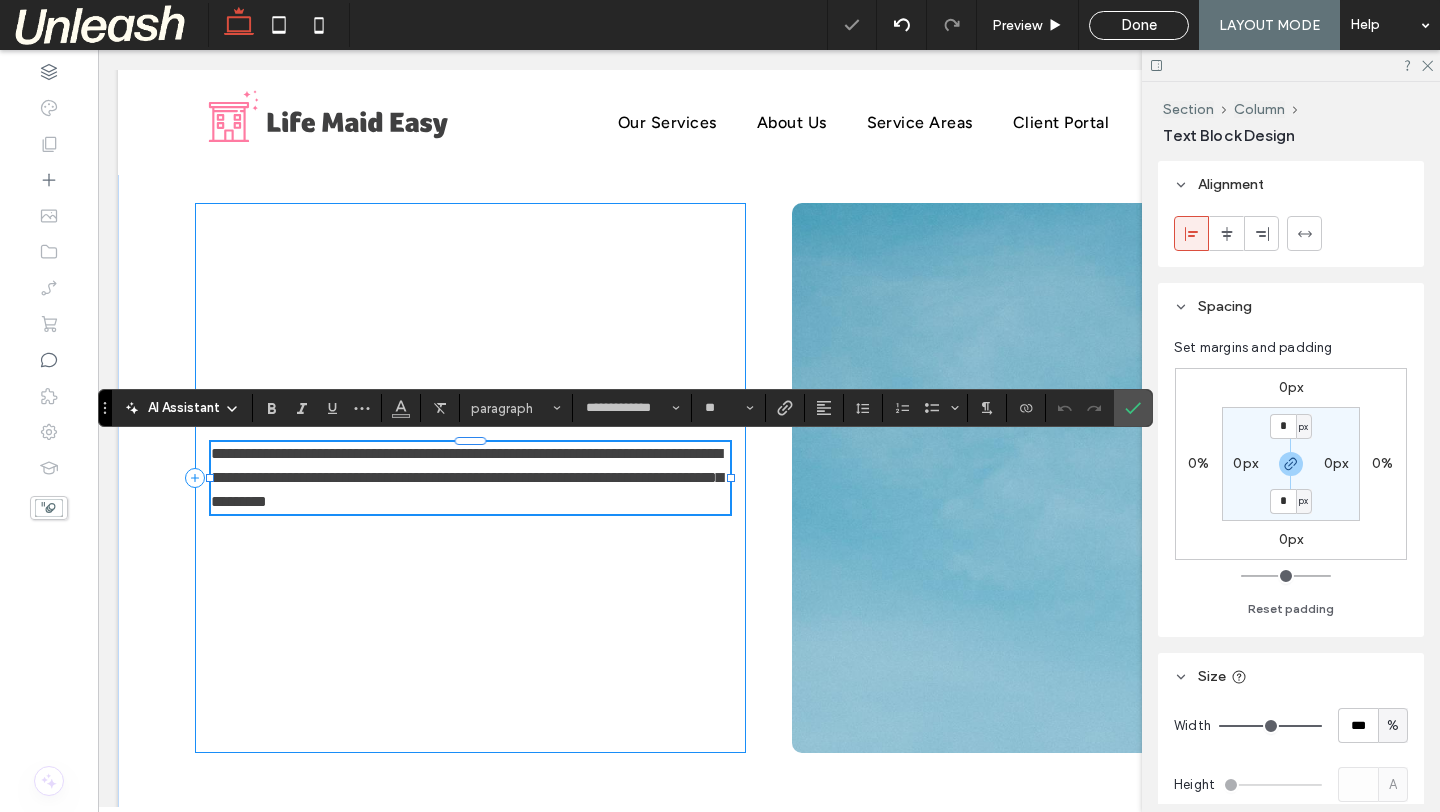 click on "**********" at bounding box center [470, 478] 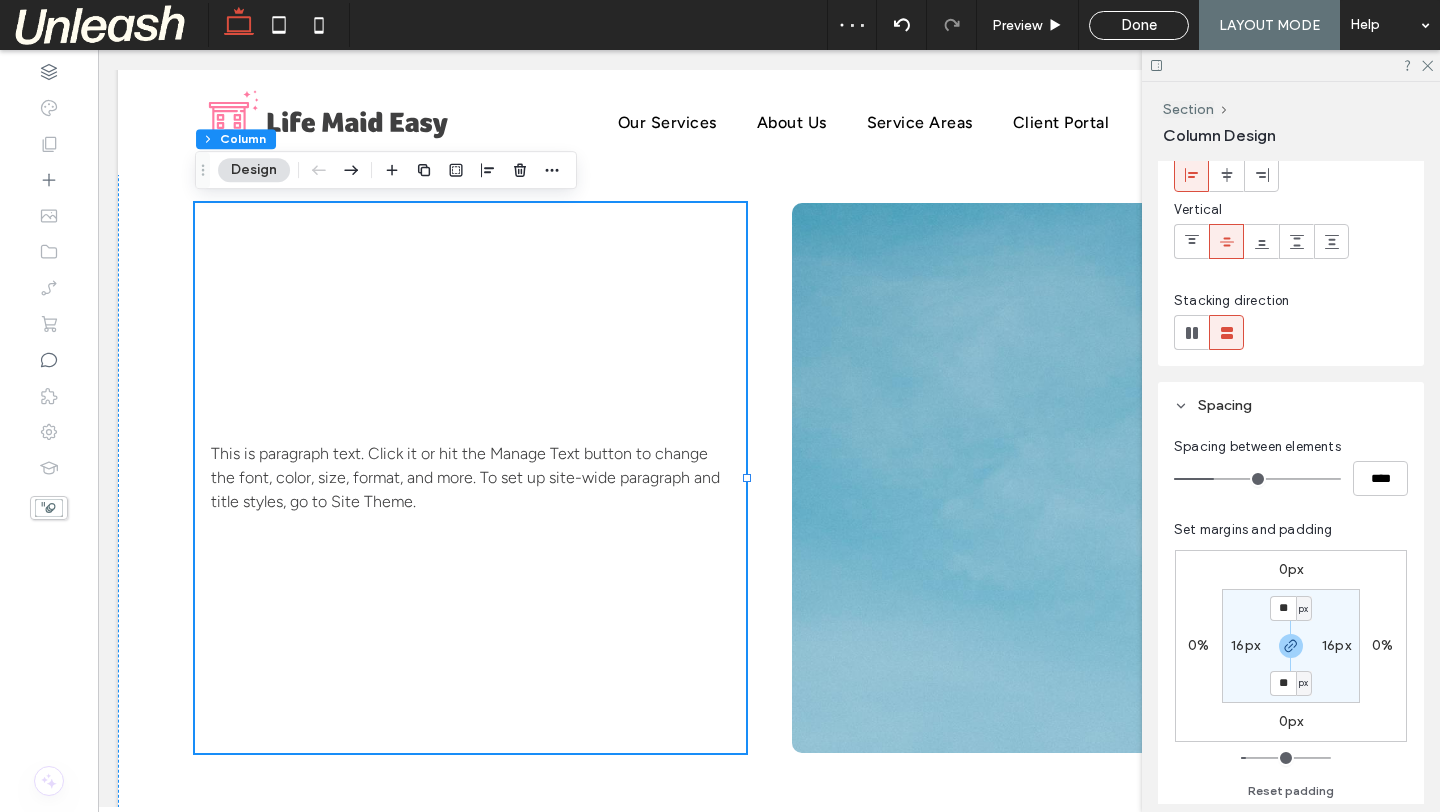 scroll, scrollTop: 157, scrollLeft: 0, axis: vertical 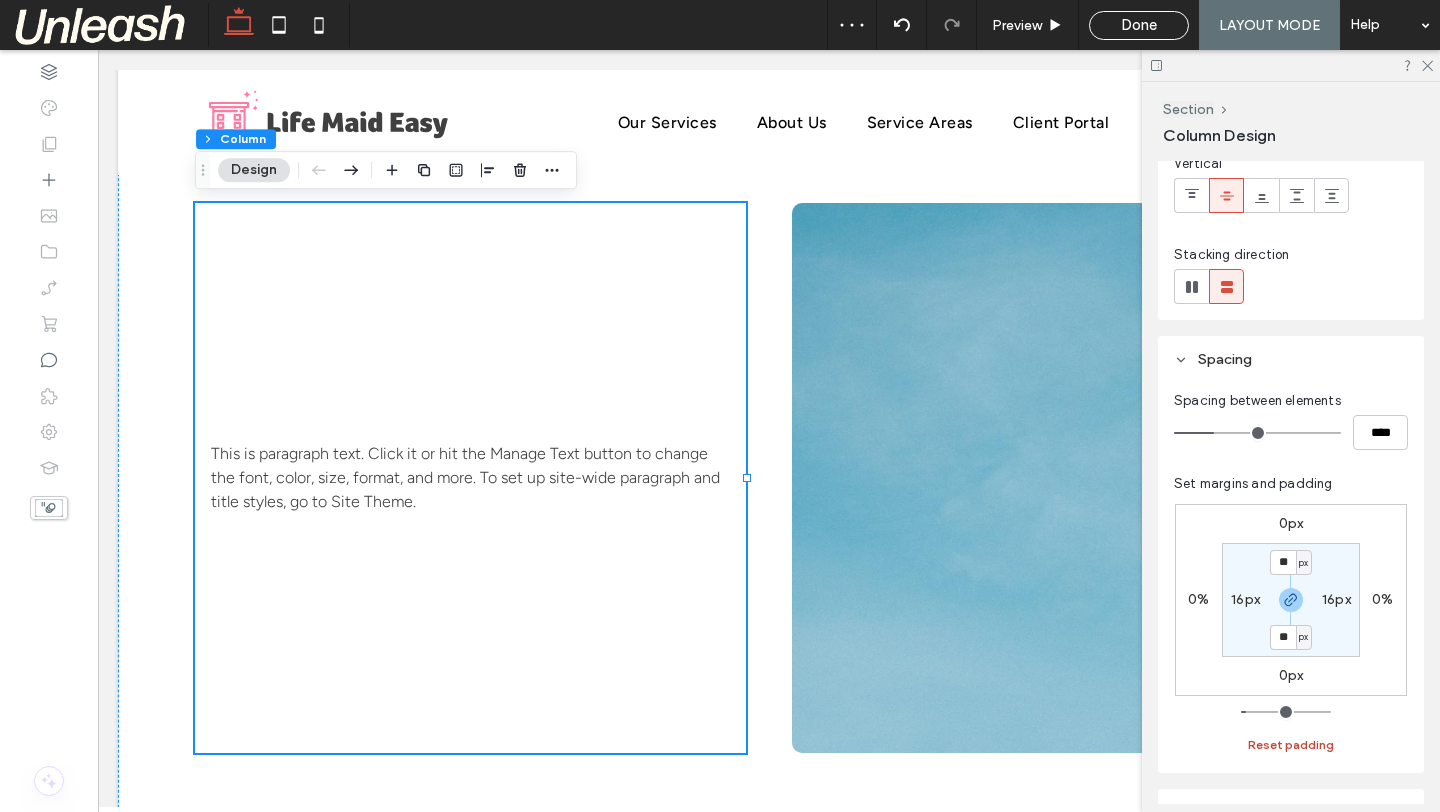 click on "Reset padding" at bounding box center (1291, 745) 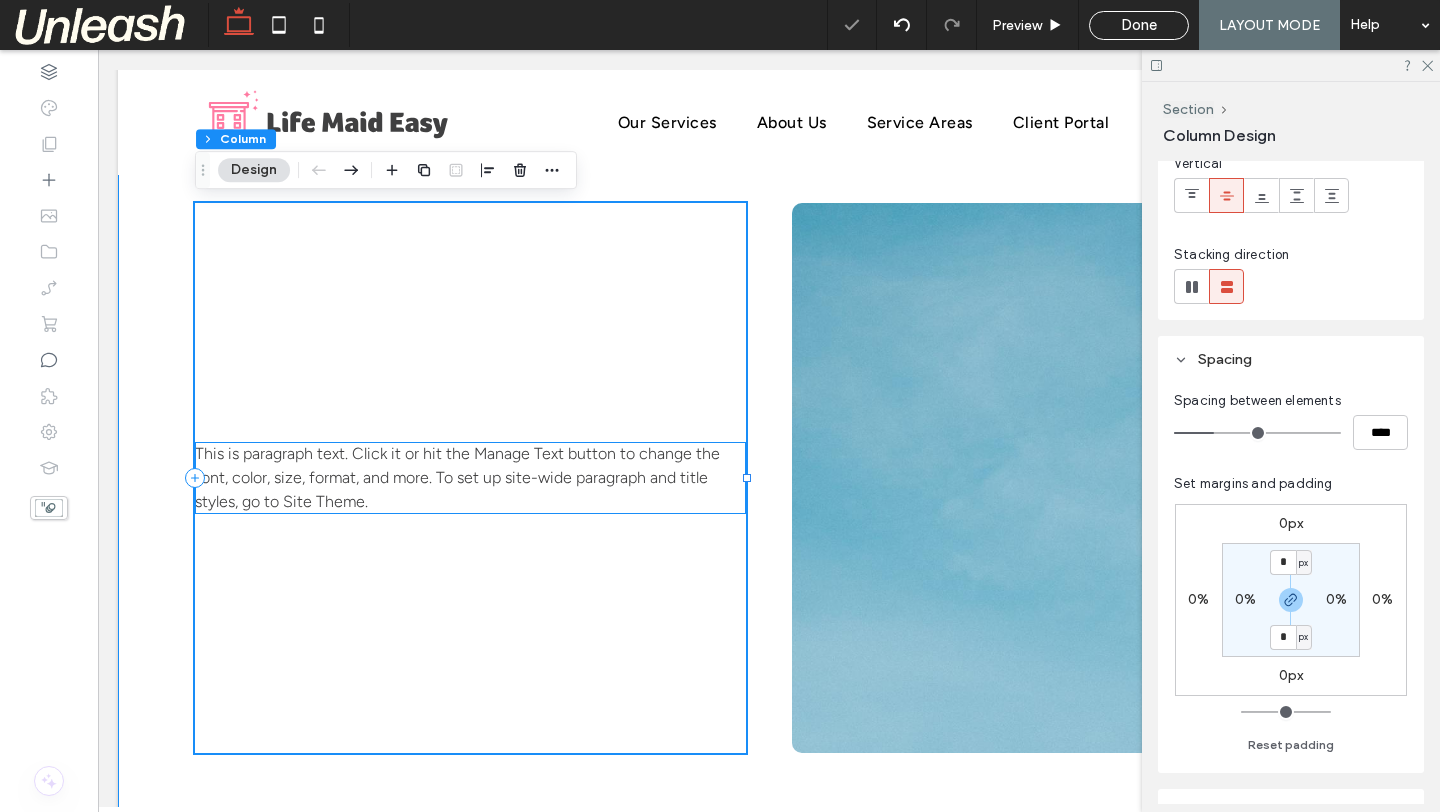 click on "This is paragraph text. Click it or hit the Manage Text button to change the font, color, size, format, and more. To set up site-wide paragraph and title styles, go to Site Theme." at bounding box center (470, 478) 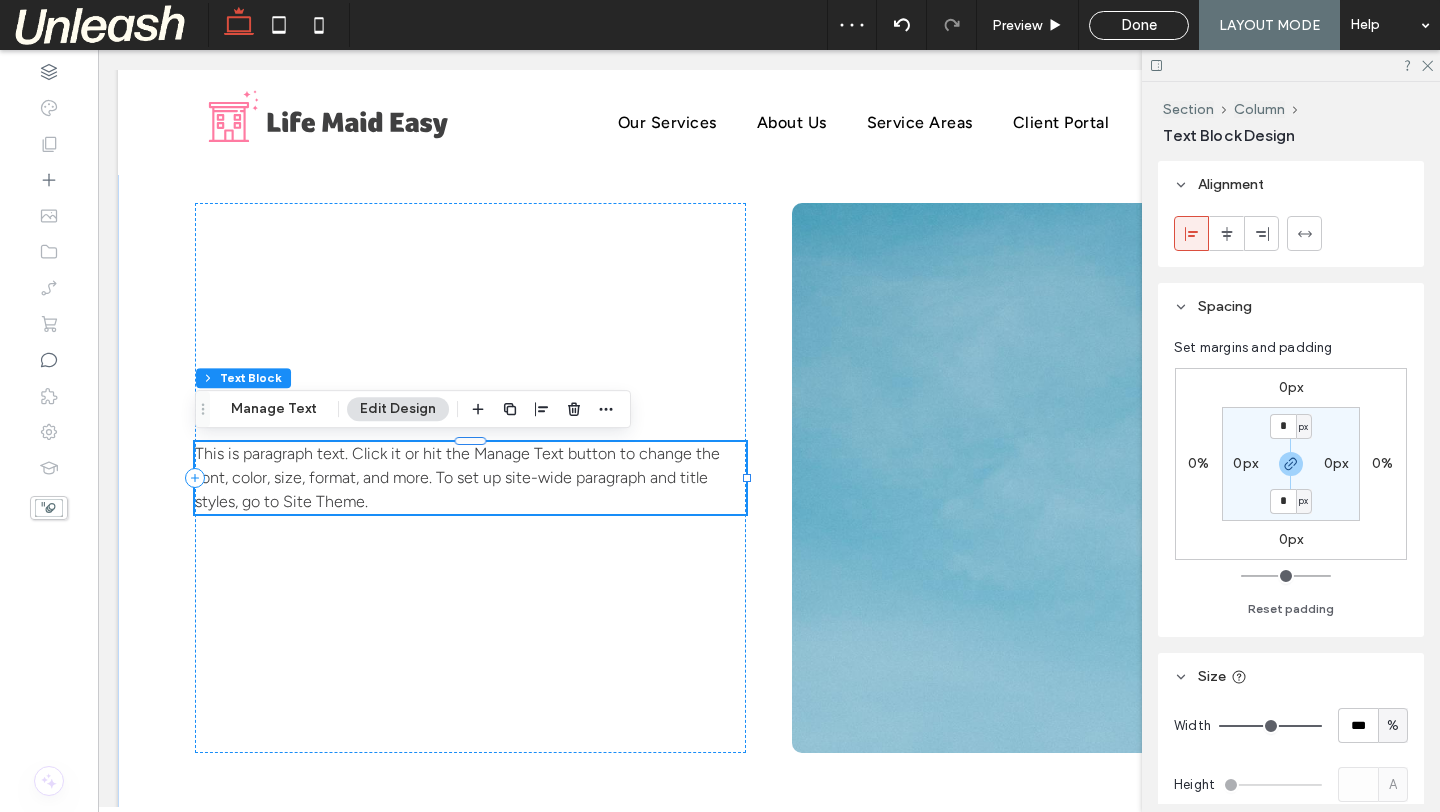 click on "This is paragraph text. Click it or hit the Manage Text button to change the font, color, size, format, and more. To set up site-wide paragraph and title styles, go to Site Theme." at bounding box center (457, 477) 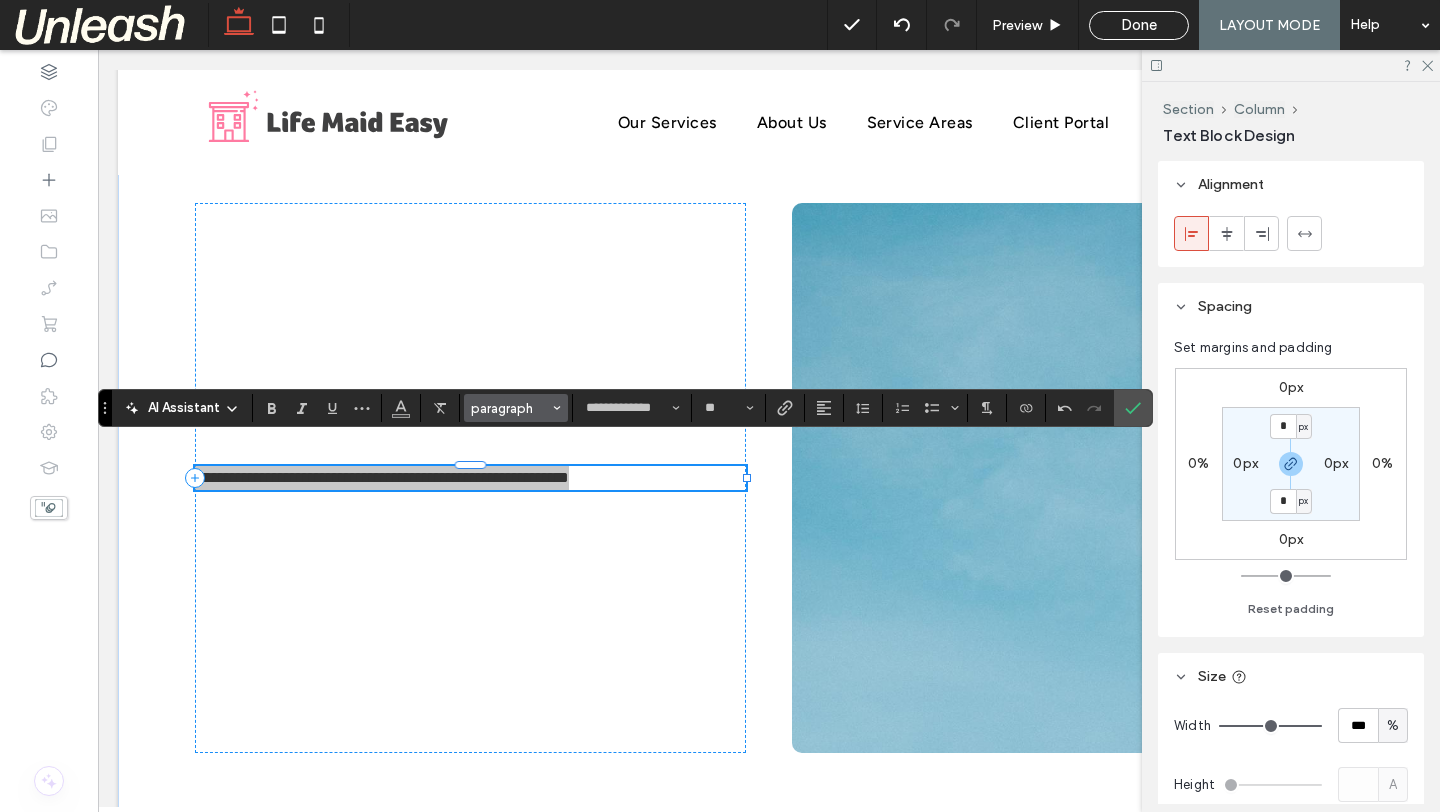 click on "paragraph" at bounding box center (516, 408) 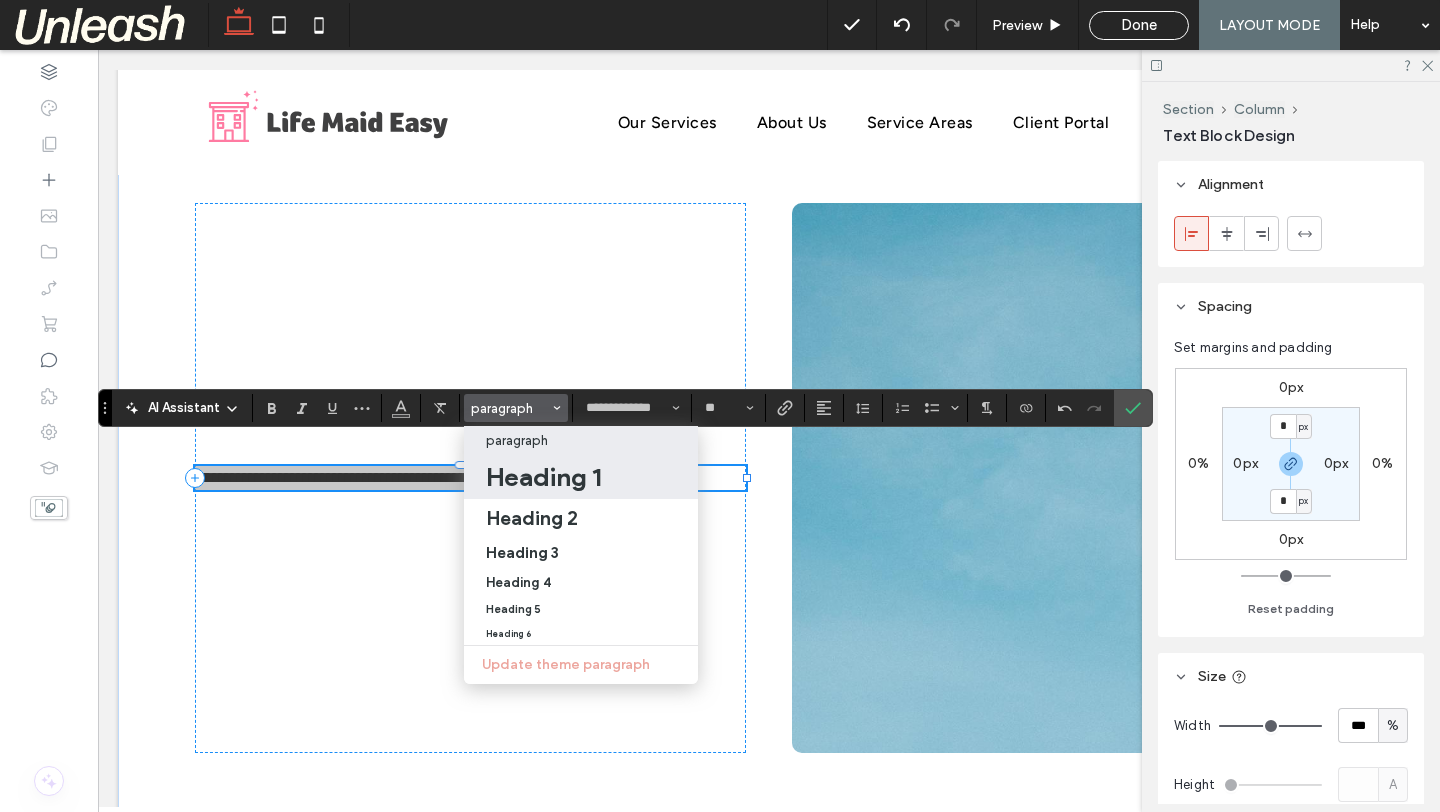 click on "Heading 1" at bounding box center [543, 477] 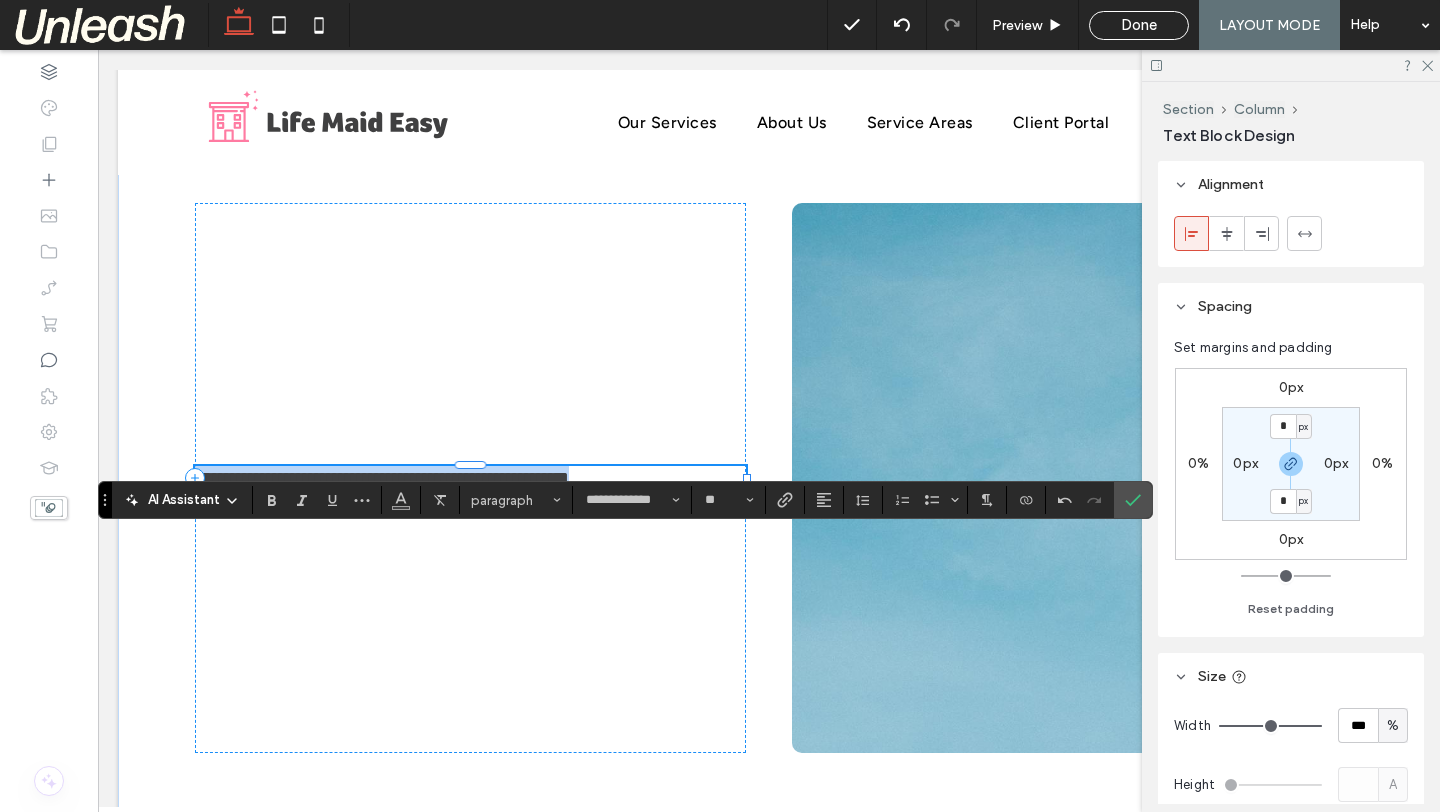 type on "**********" 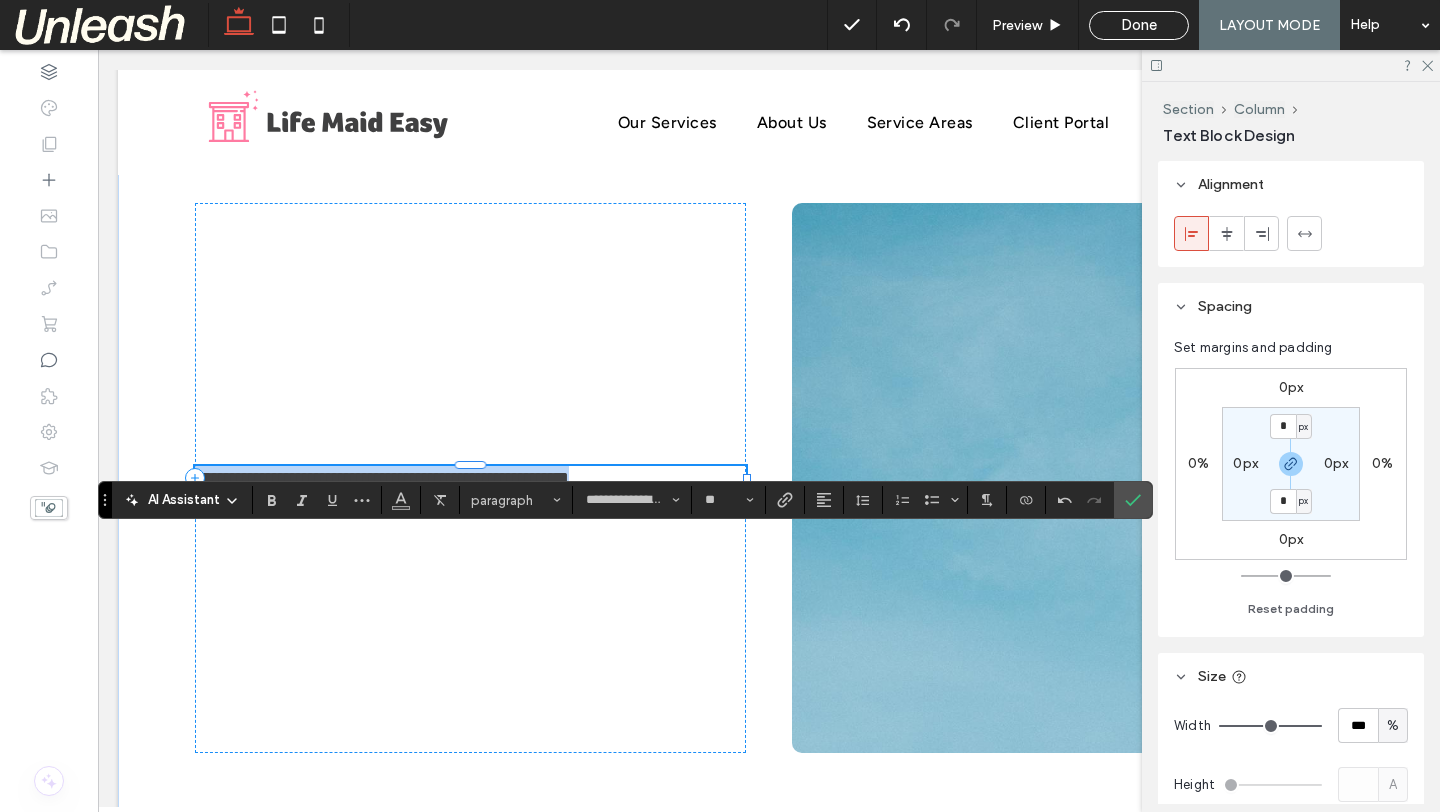 scroll, scrollTop: 0, scrollLeft: 0, axis: both 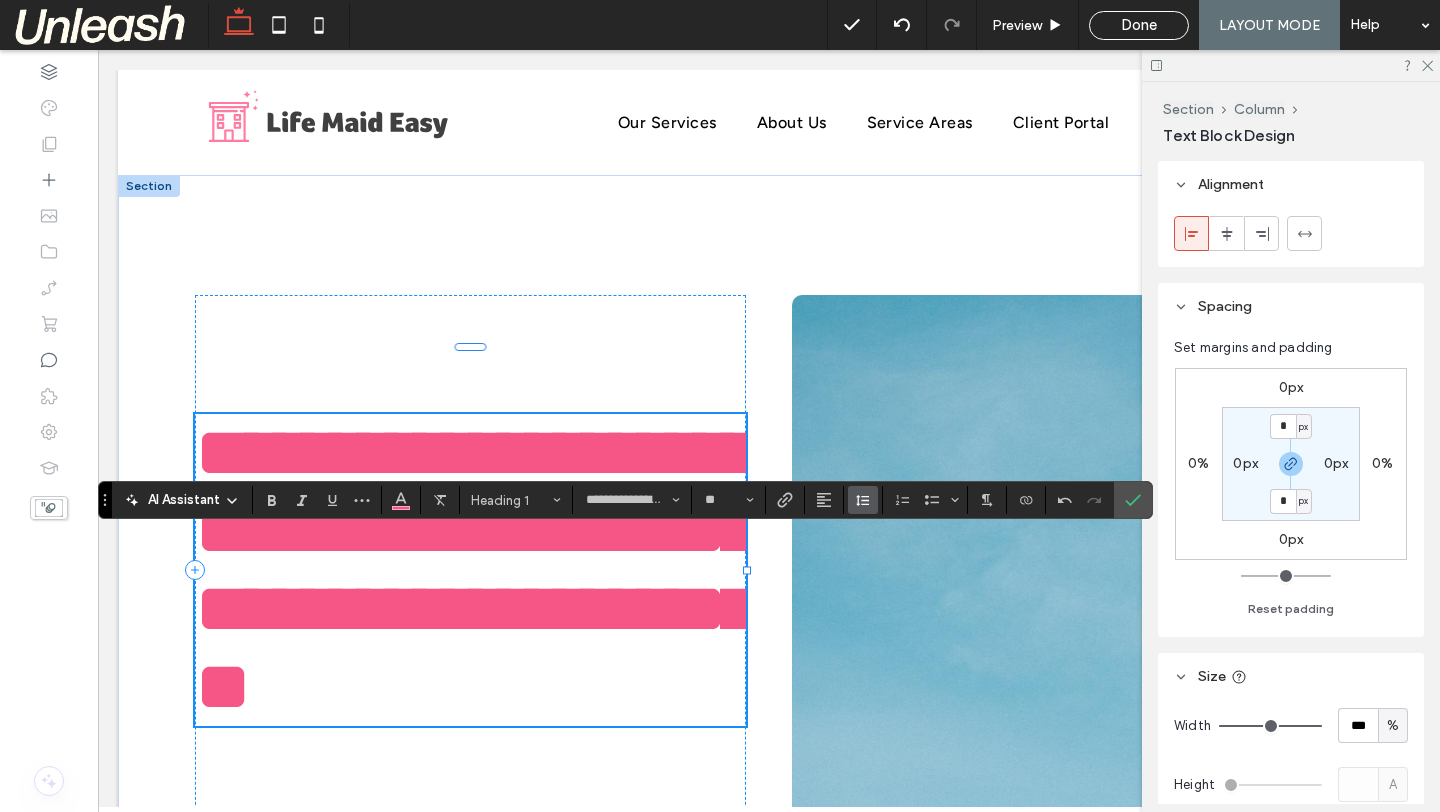 click 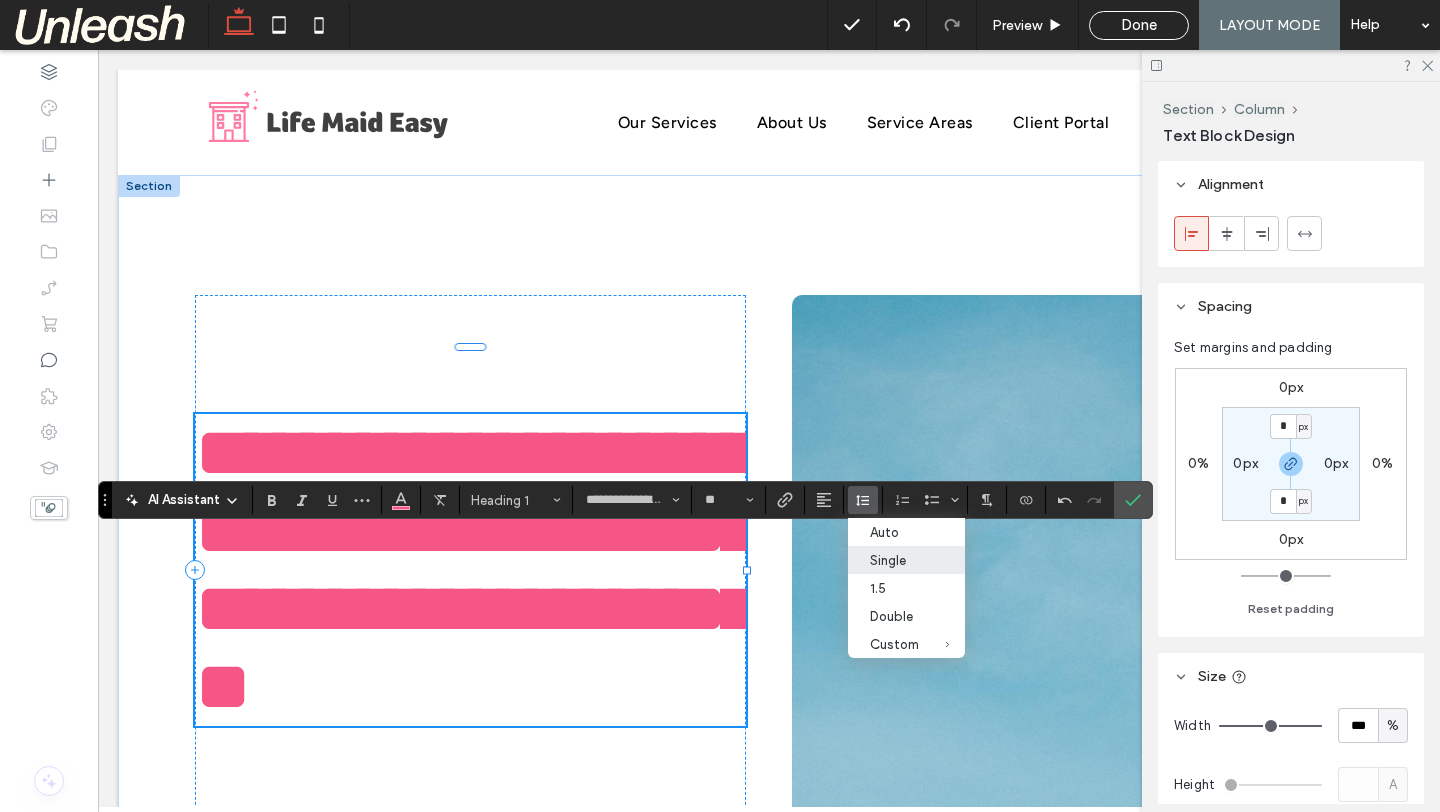 click on "Single" at bounding box center [894, 560] 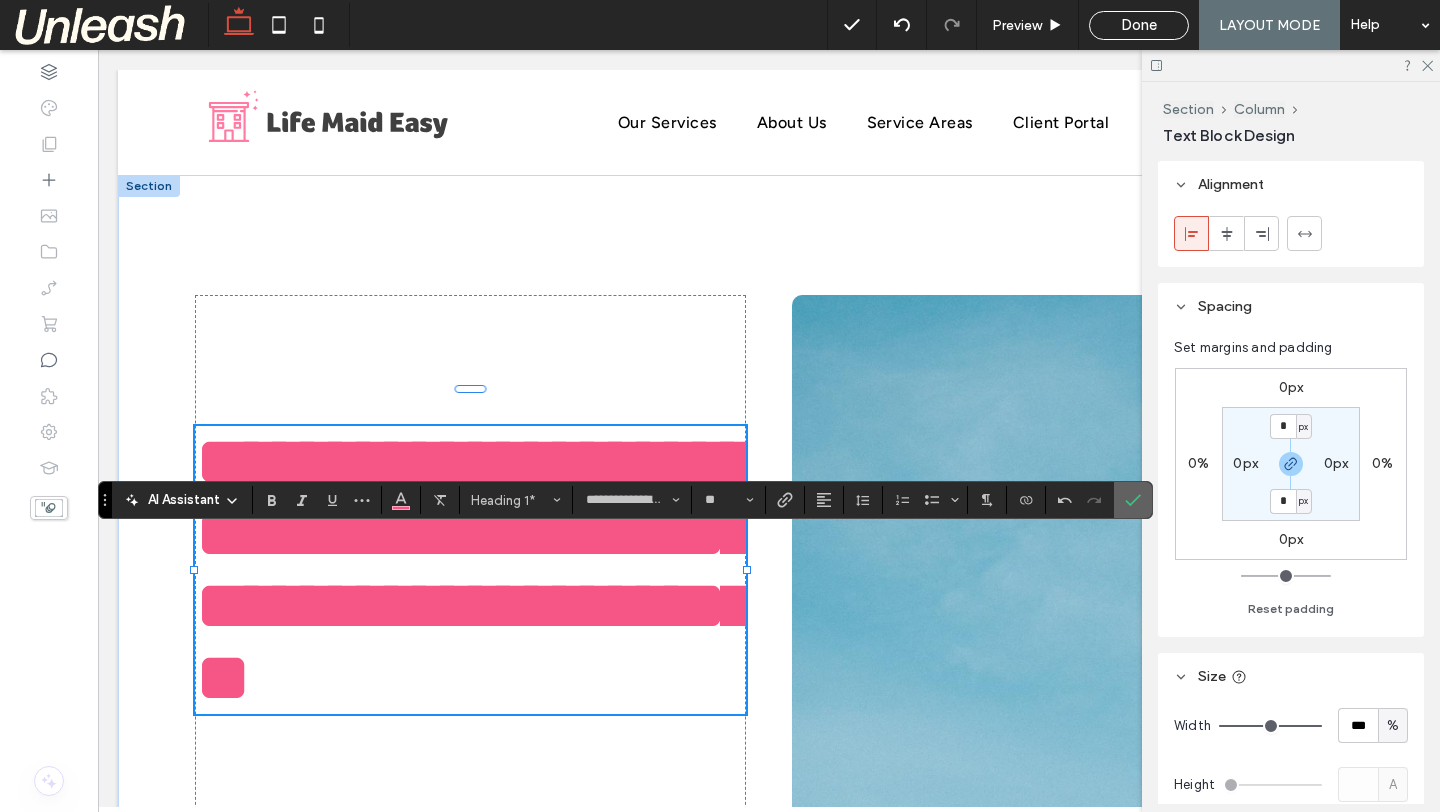 click 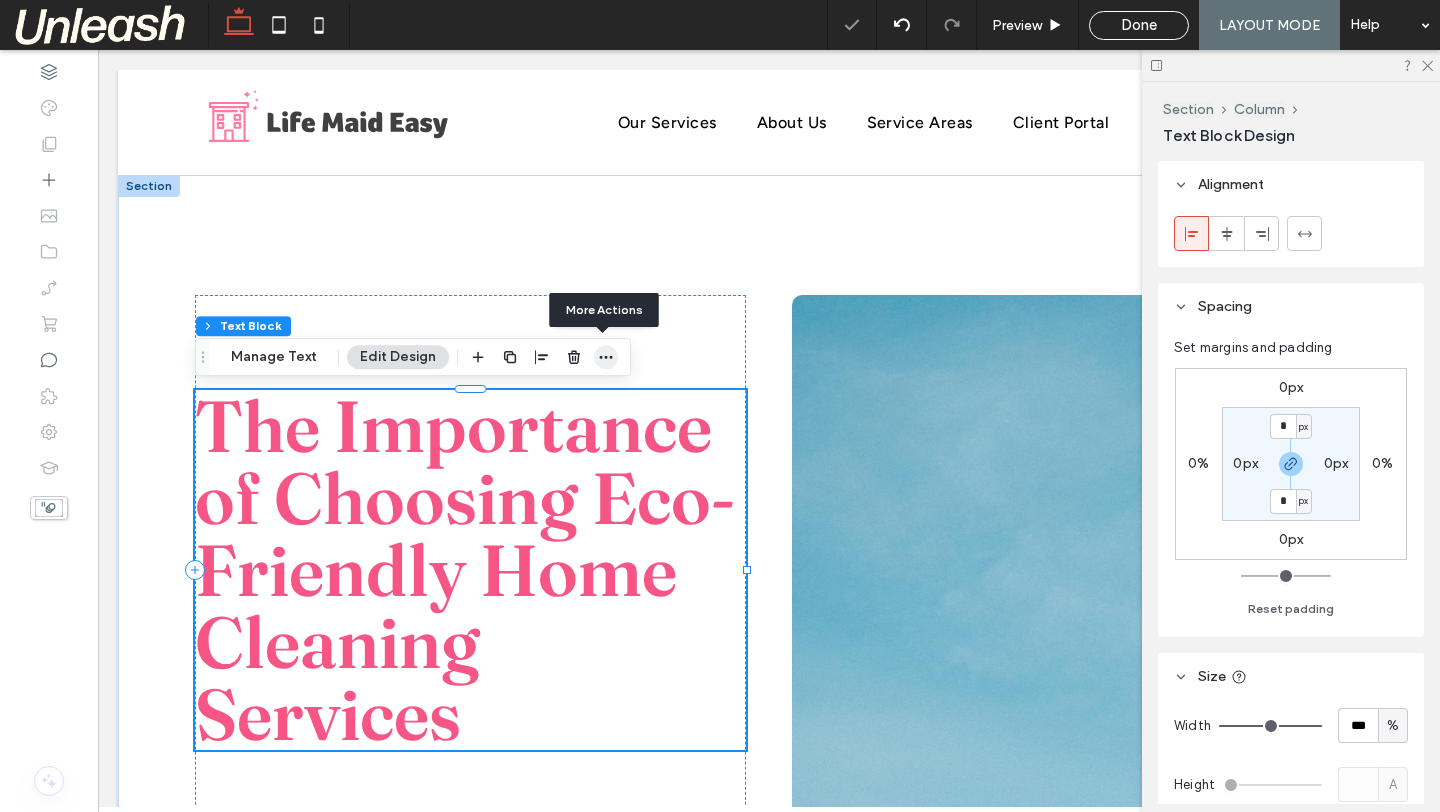 click 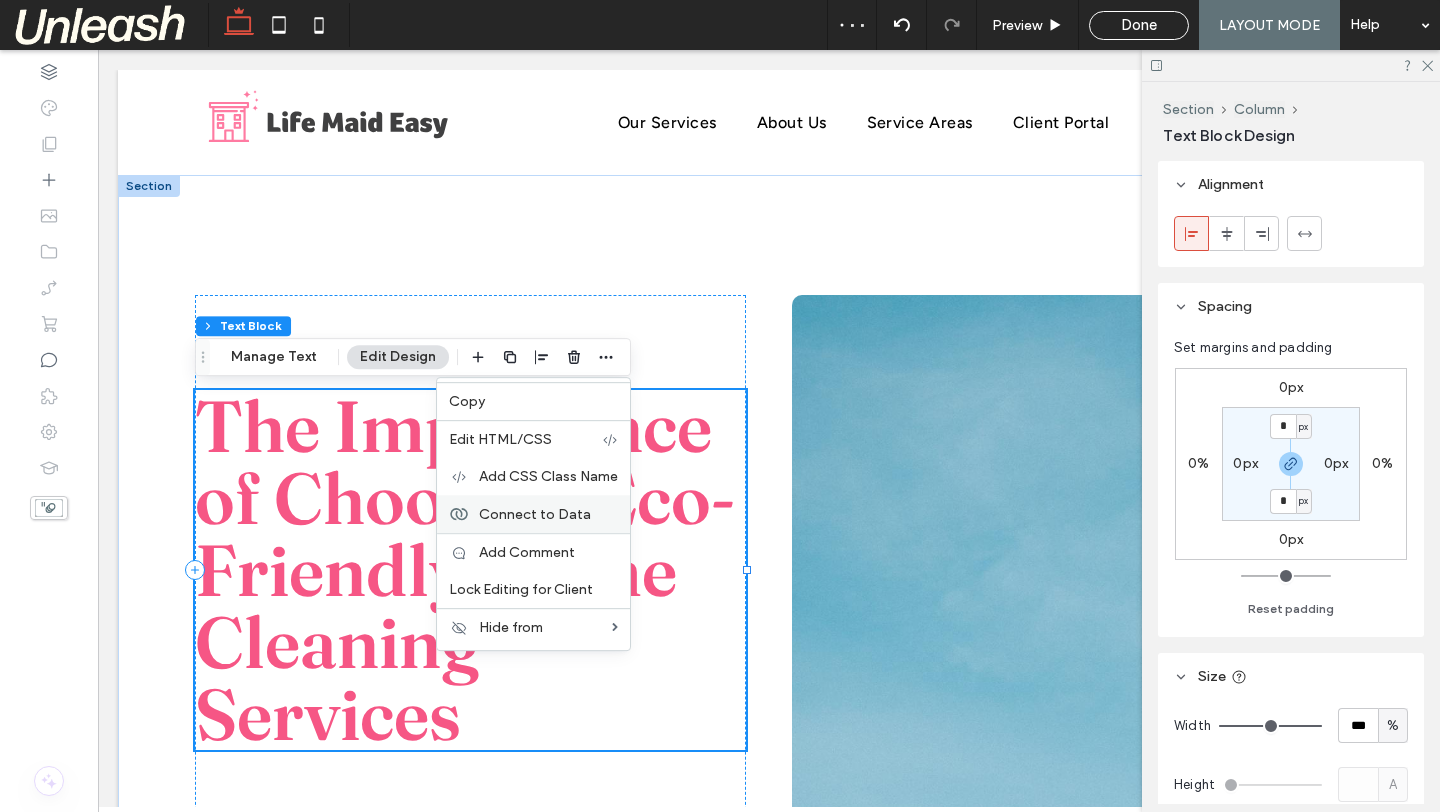 click on "Connect to Data" at bounding box center (535, 514) 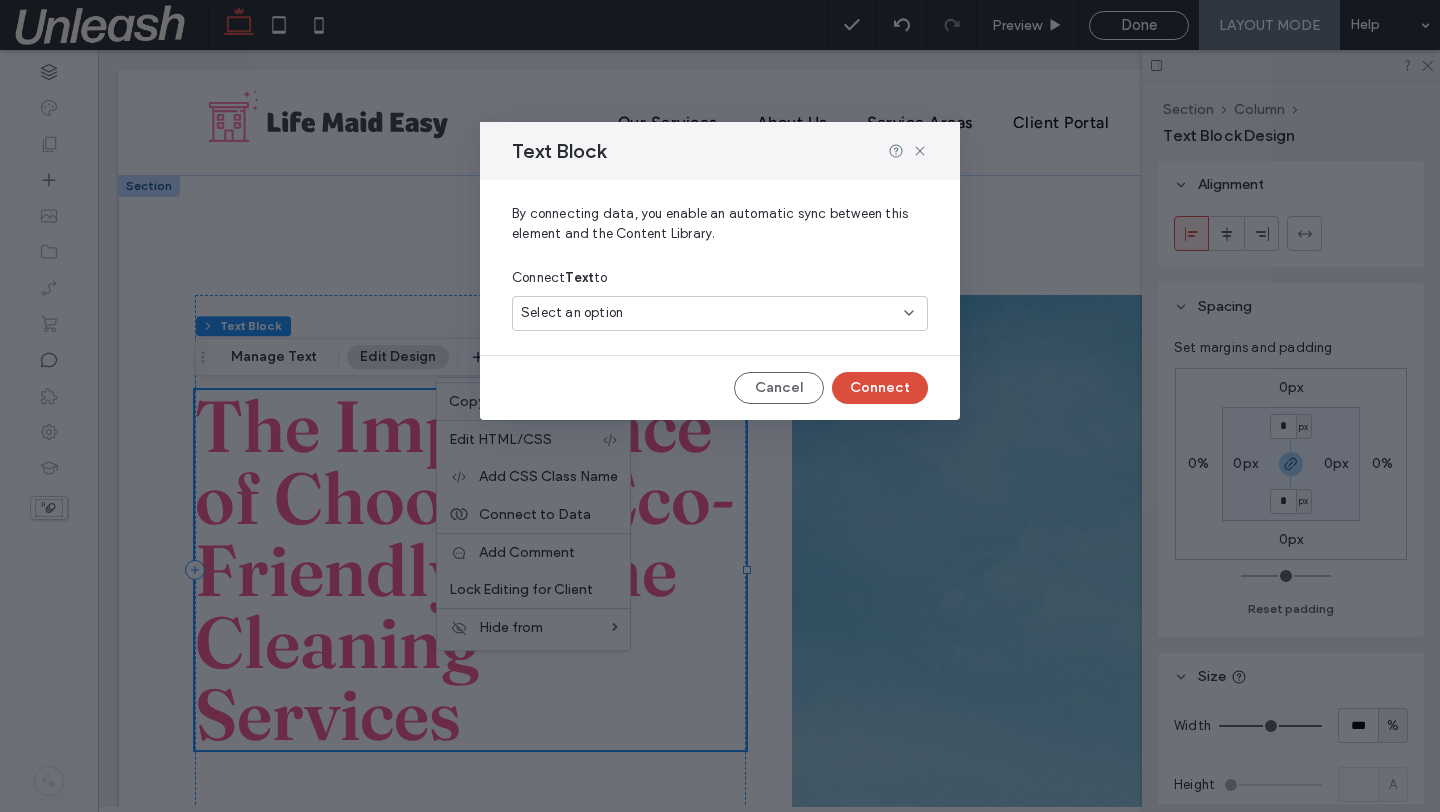 click on "Select an option" at bounding box center [708, 313] 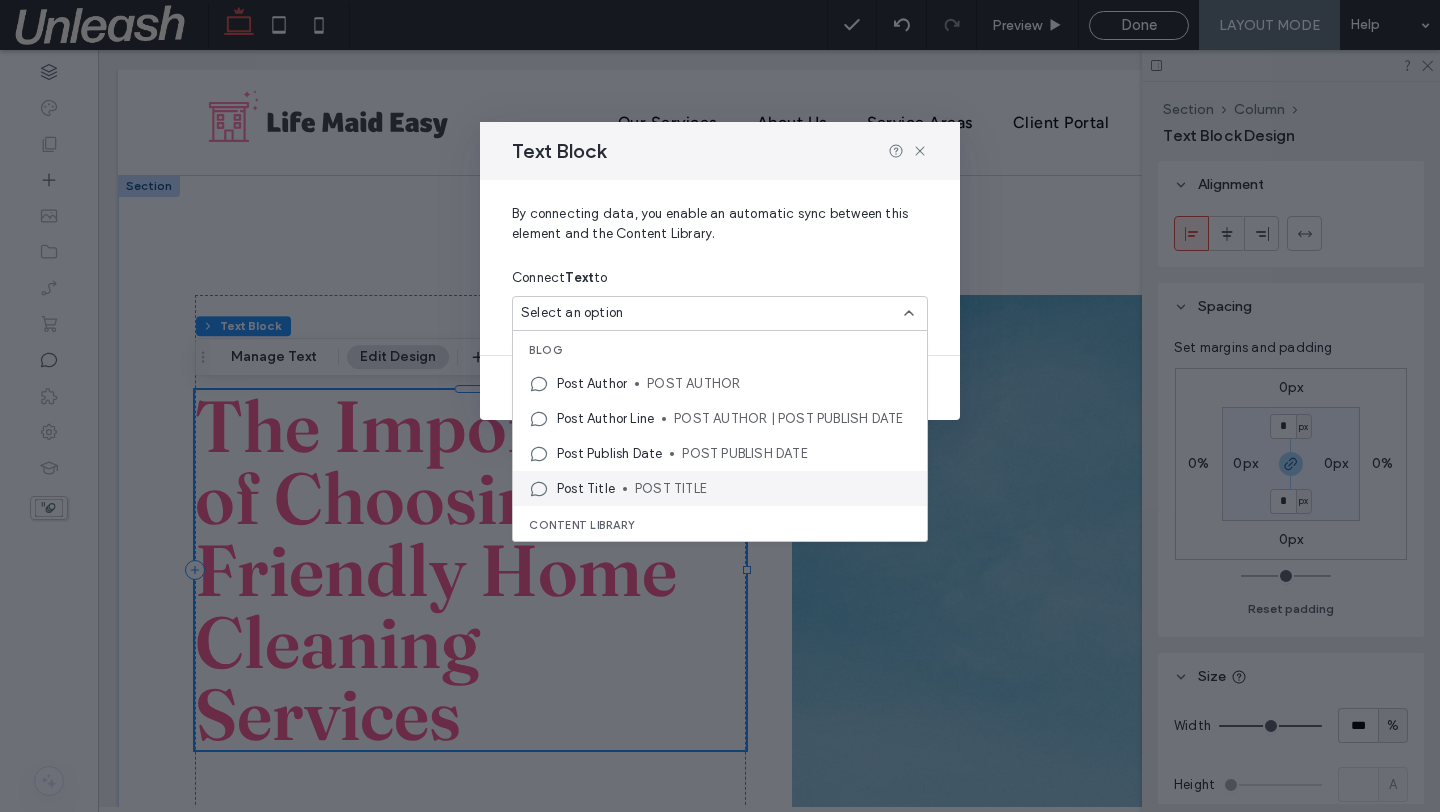 click on "POST TITLE" at bounding box center [773, 489] 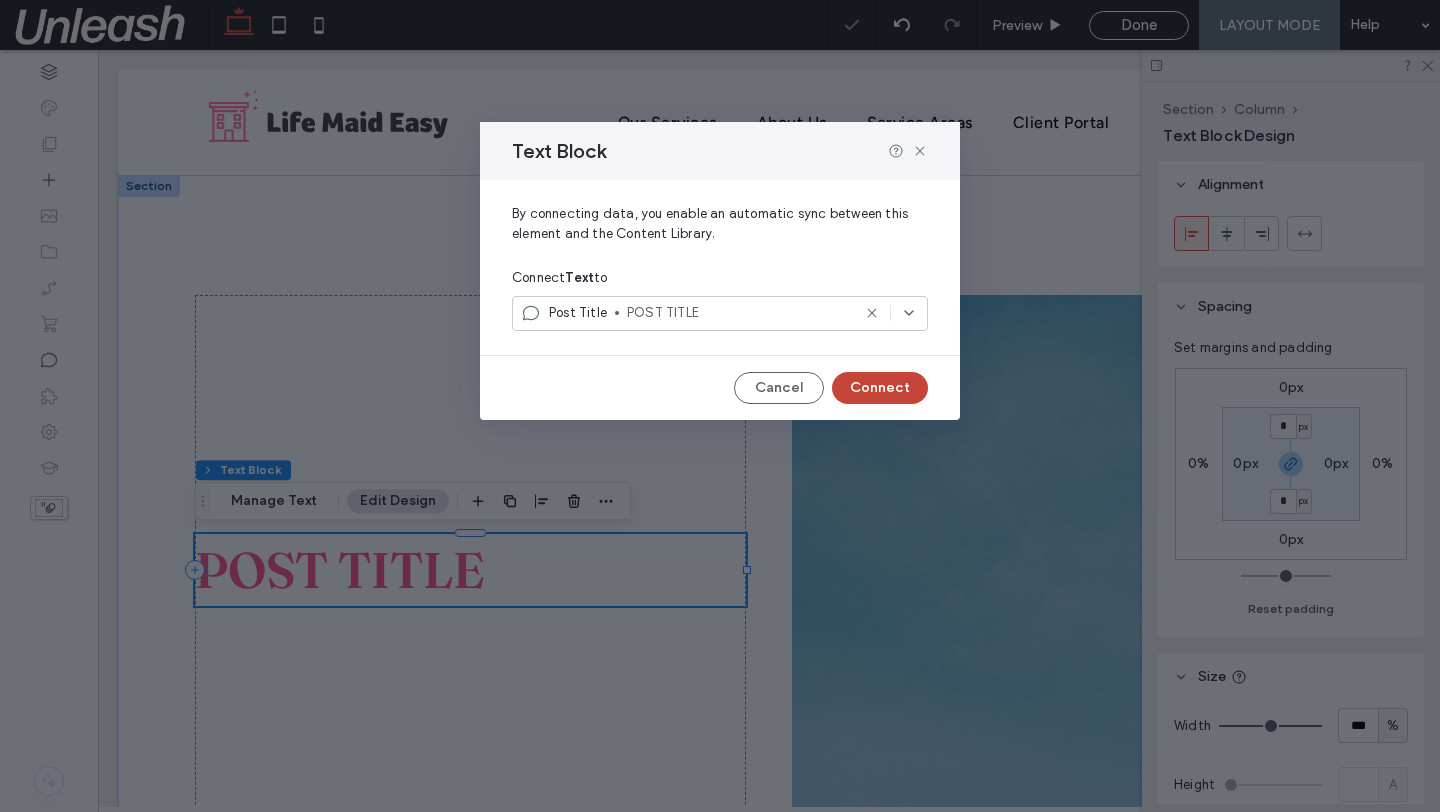 click on "Connect" at bounding box center (880, 388) 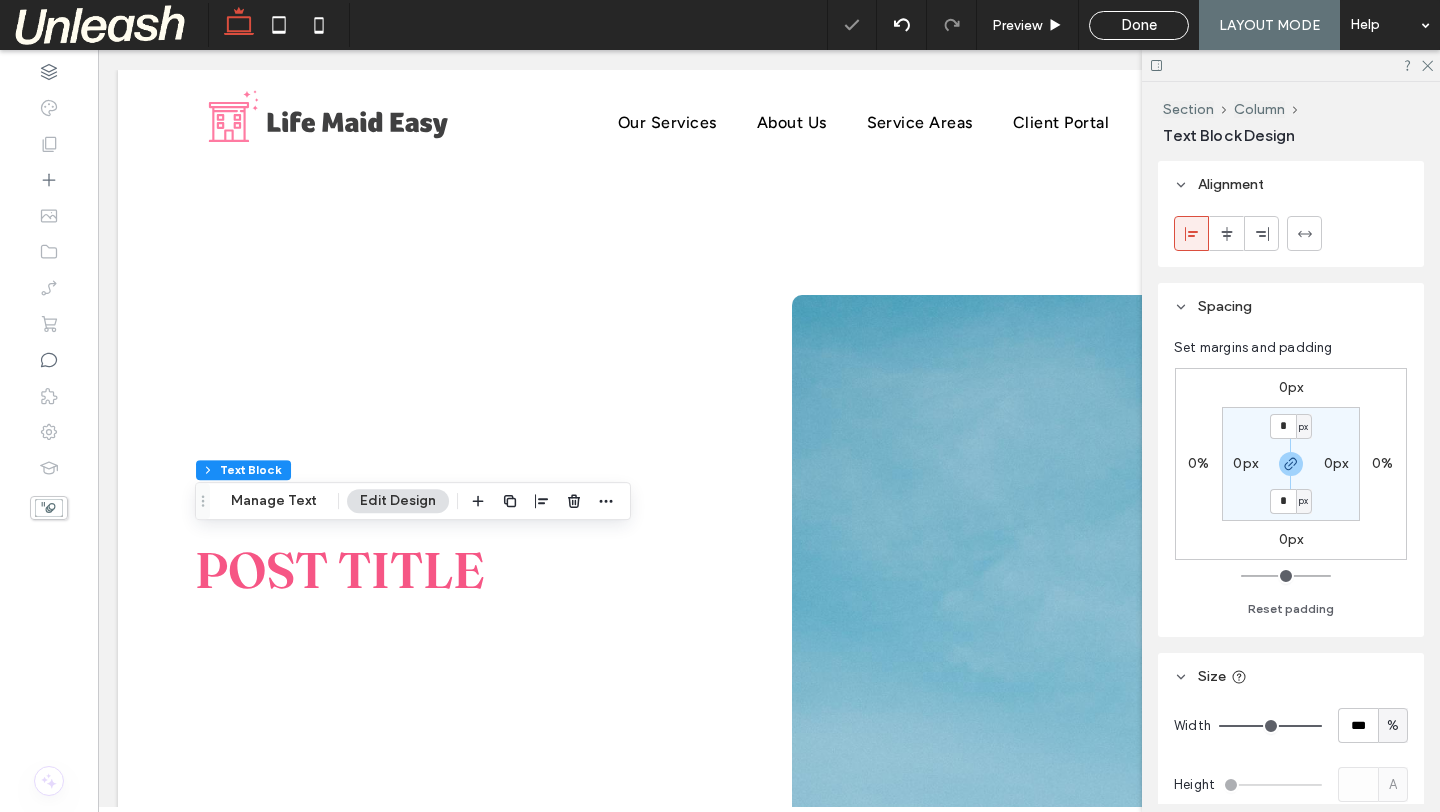 scroll, scrollTop: 0, scrollLeft: 0, axis: both 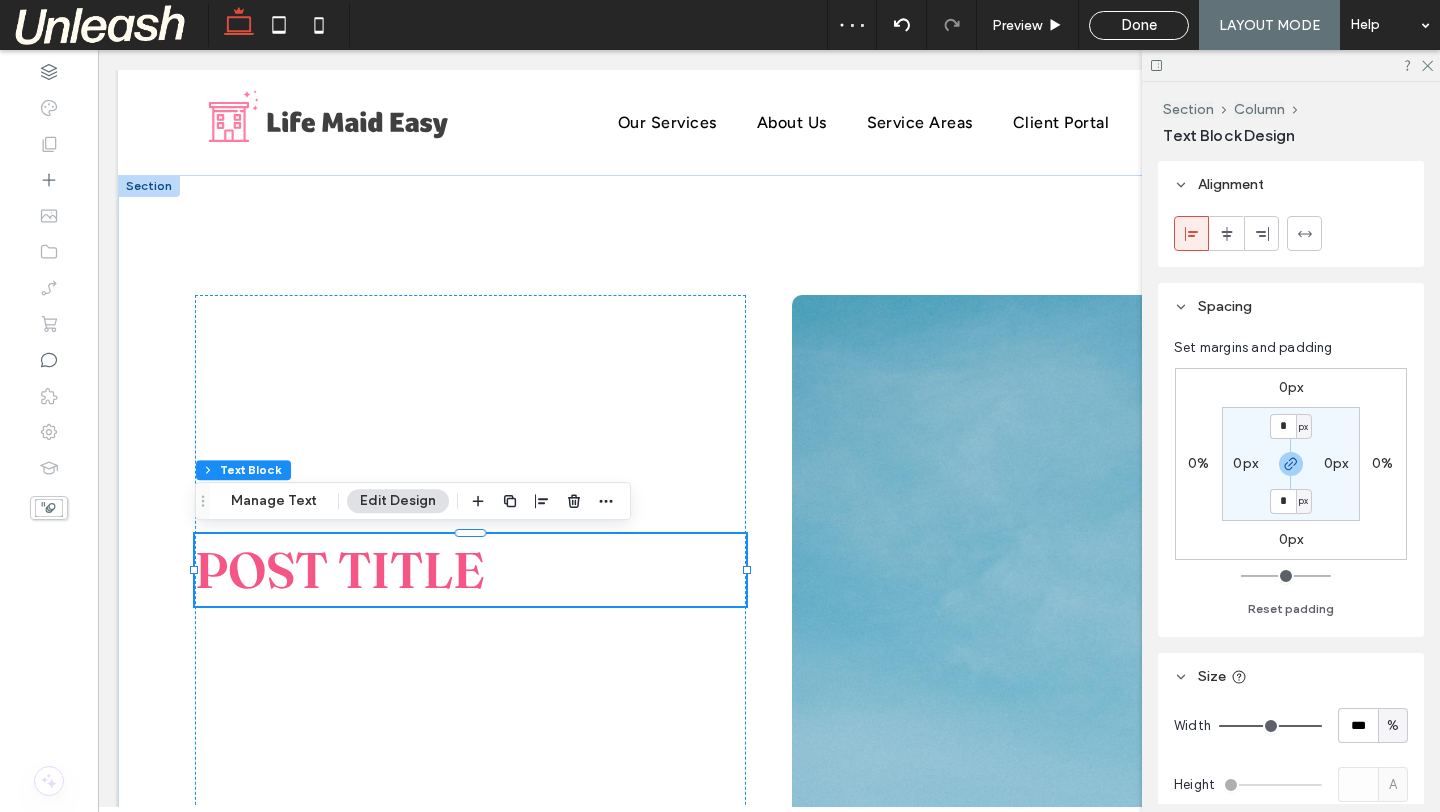 click on "POST TITLE" at bounding box center (470, 570) 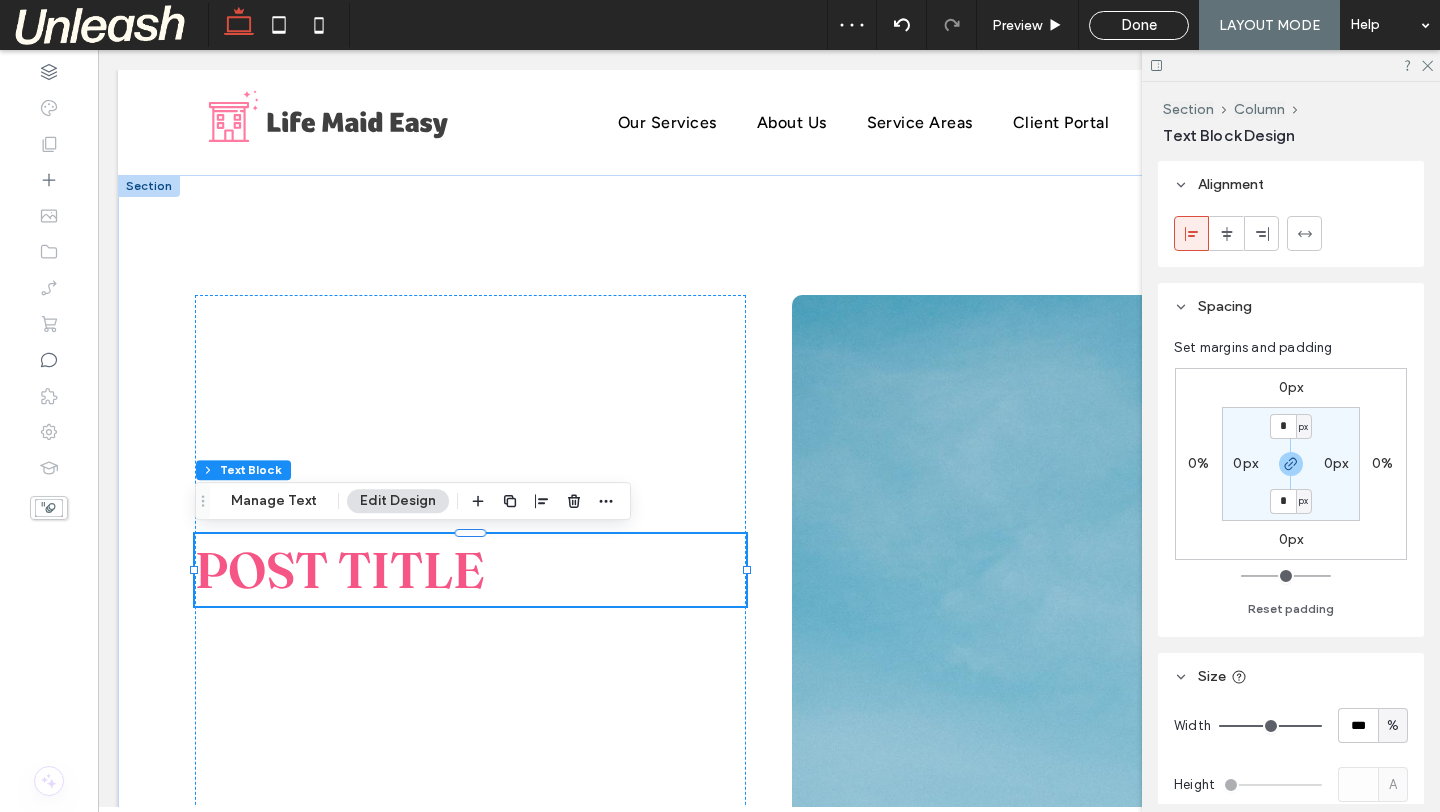 click on "POST TITLE" at bounding box center (470, 570) 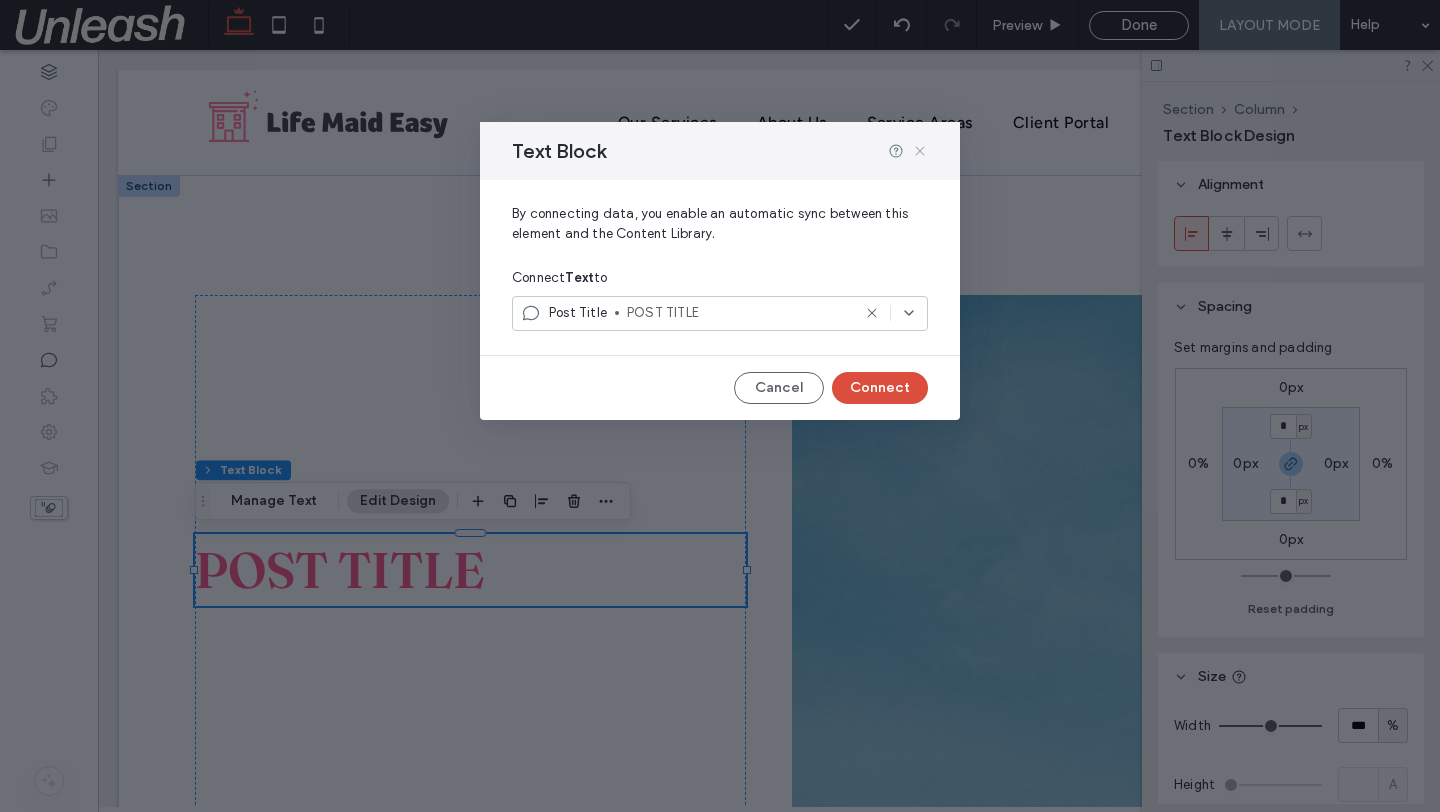 click 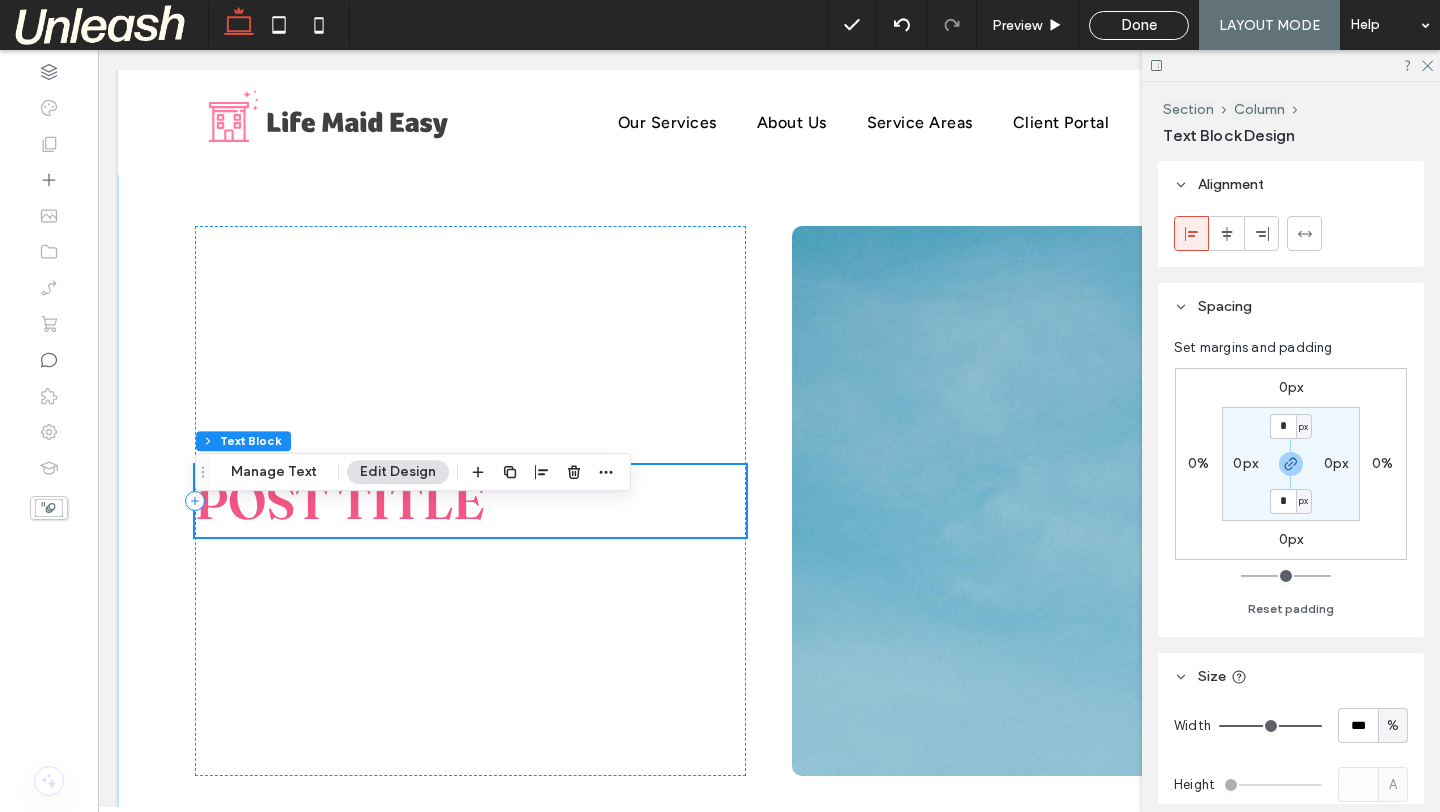 scroll, scrollTop: 152, scrollLeft: 0, axis: vertical 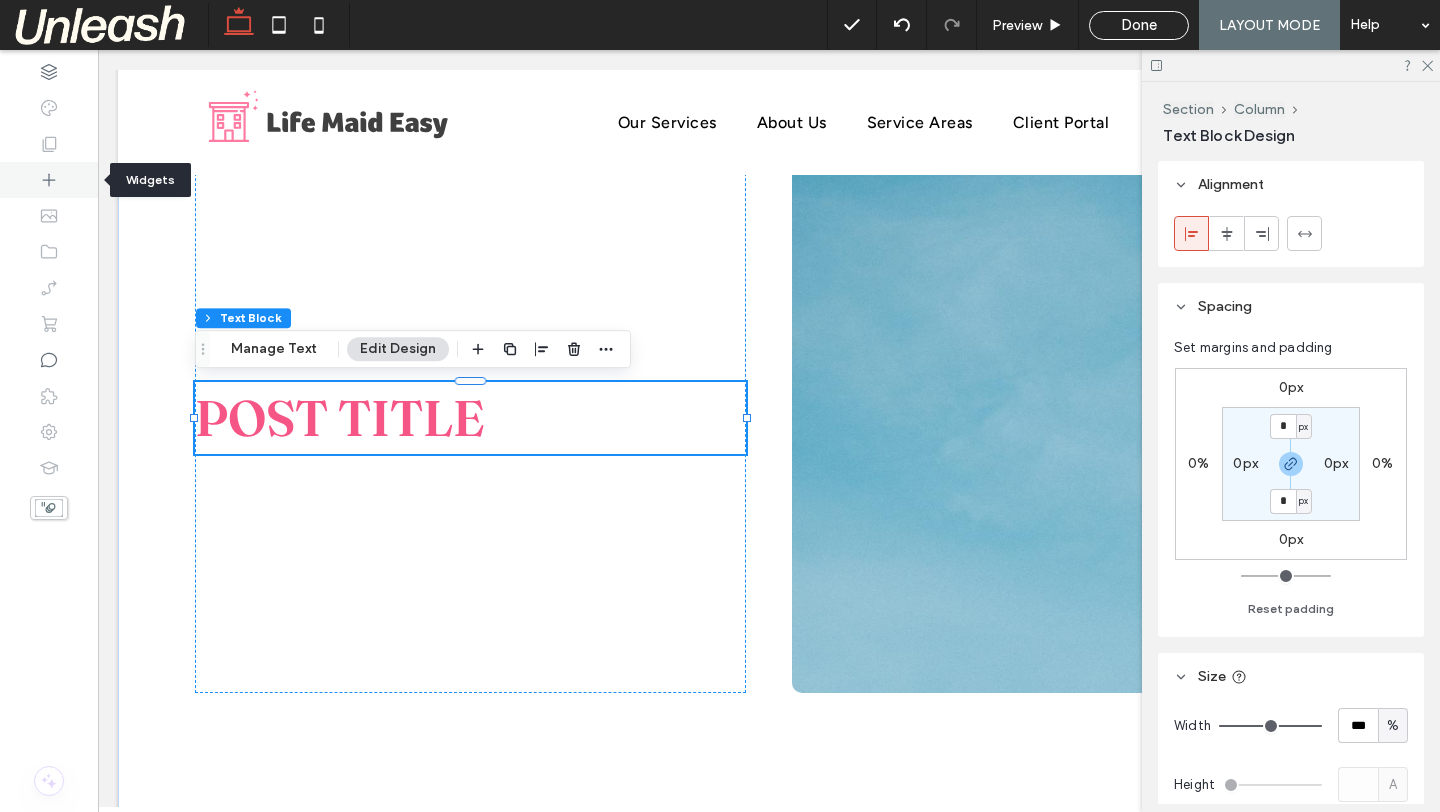 click at bounding box center (49, 180) 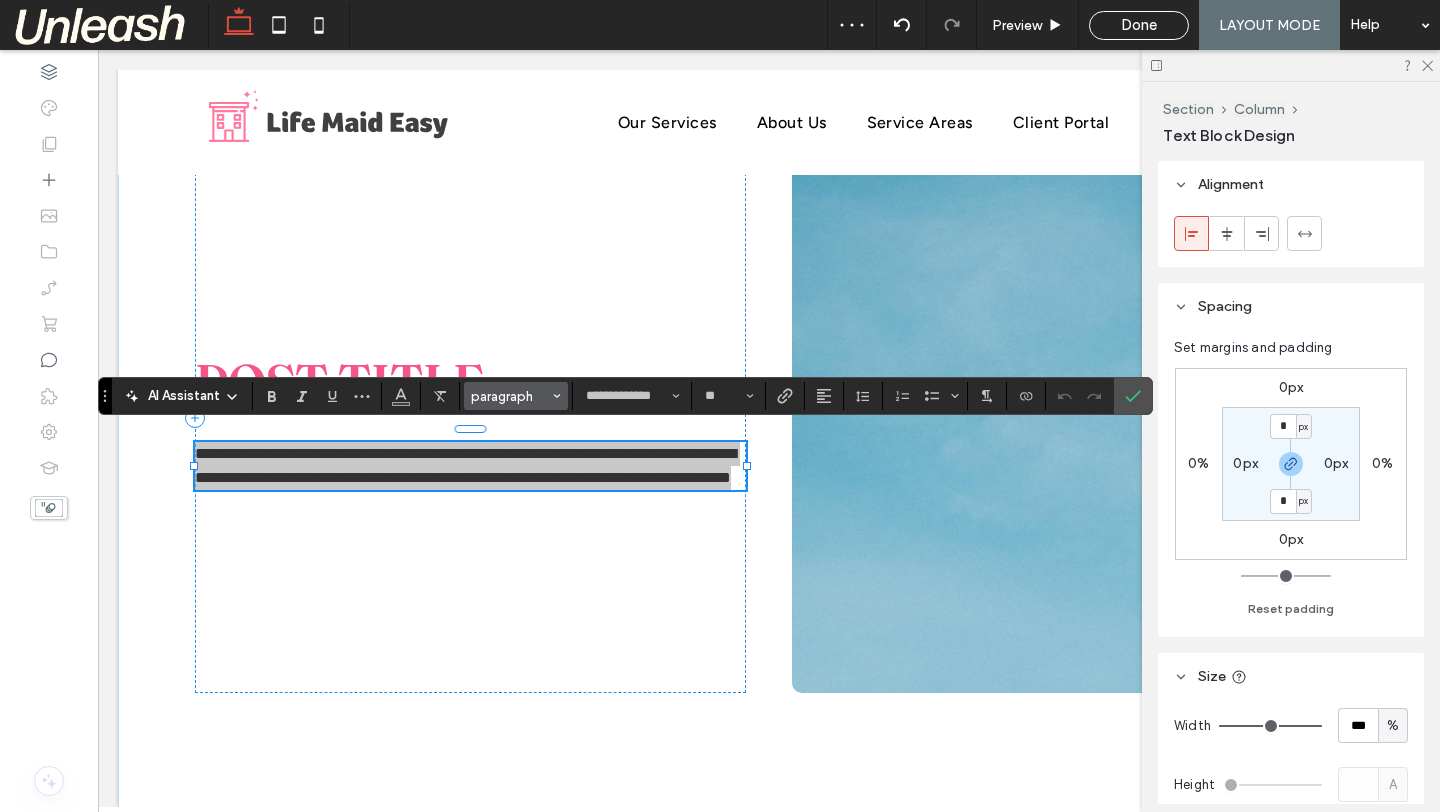 click on "paragraph" at bounding box center [510, 396] 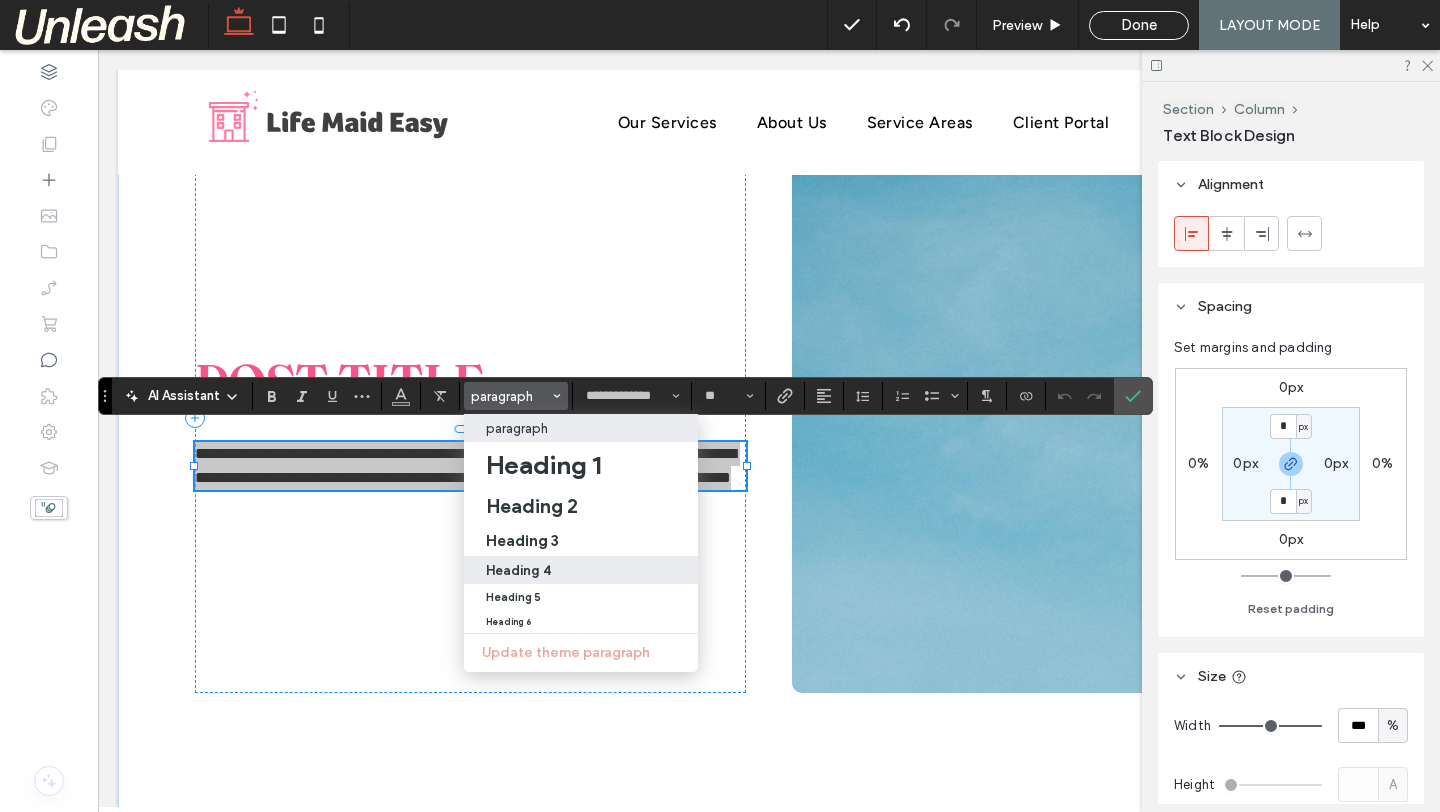 click on "Heading 4" at bounding box center [518, 570] 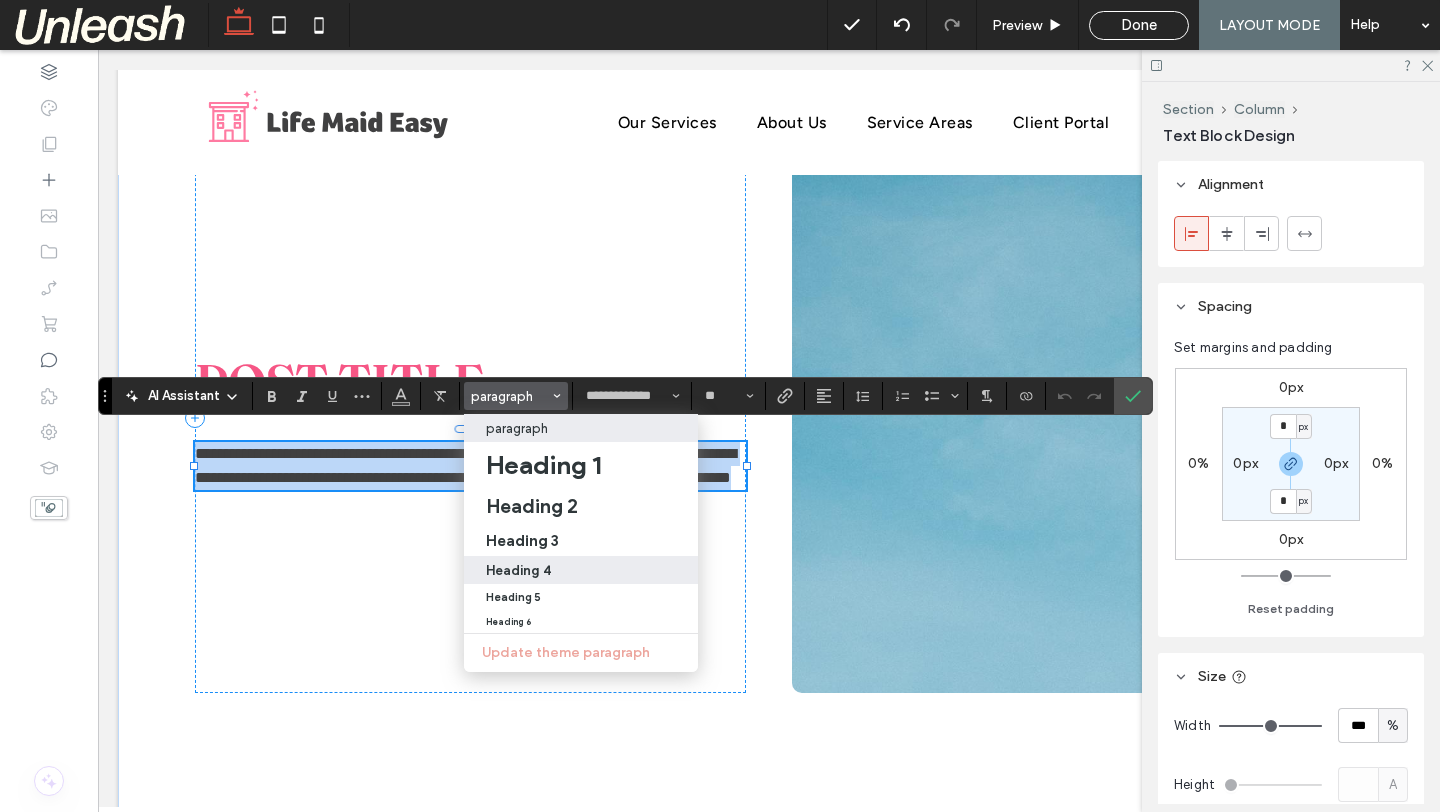 type on "**********" 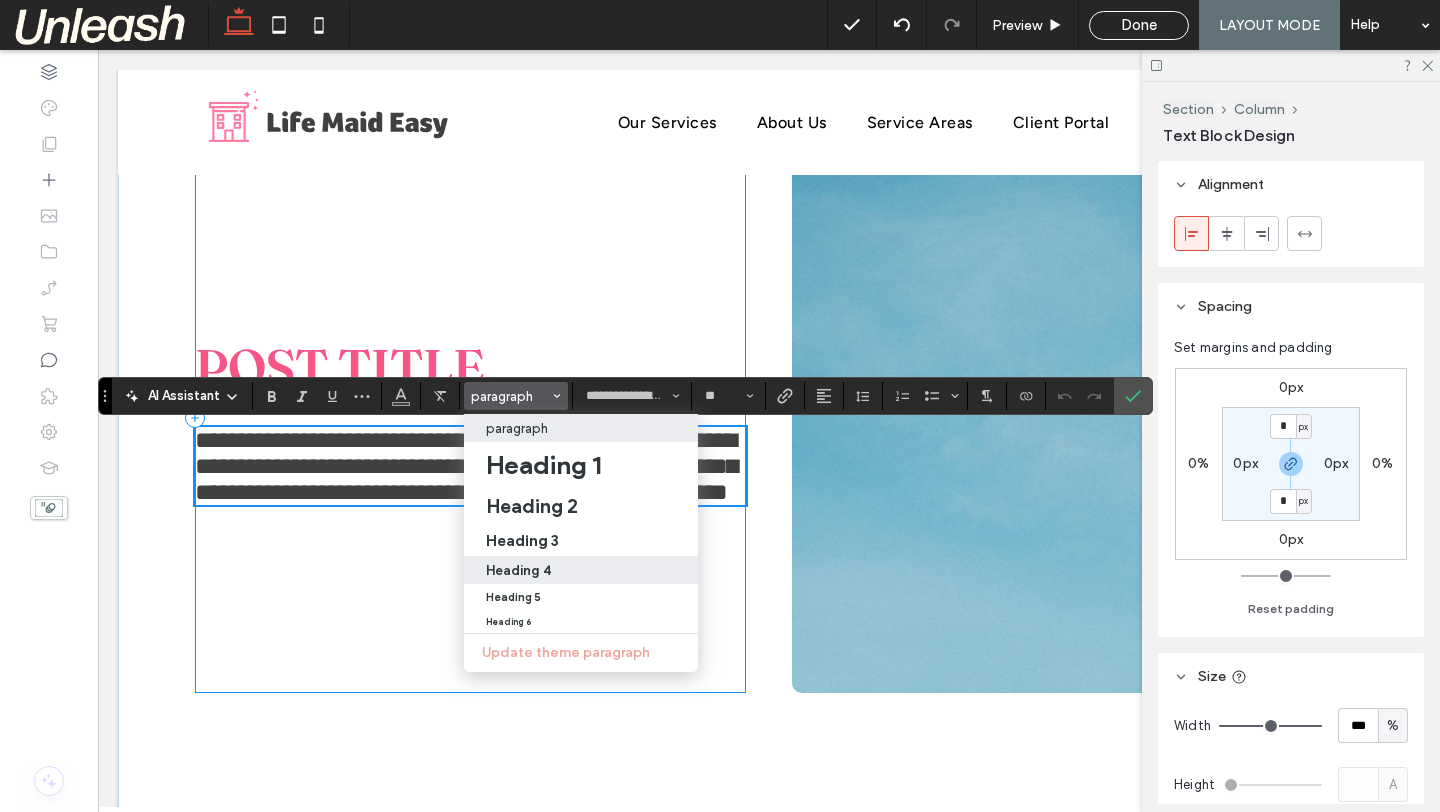 scroll, scrollTop: 130, scrollLeft: 0, axis: vertical 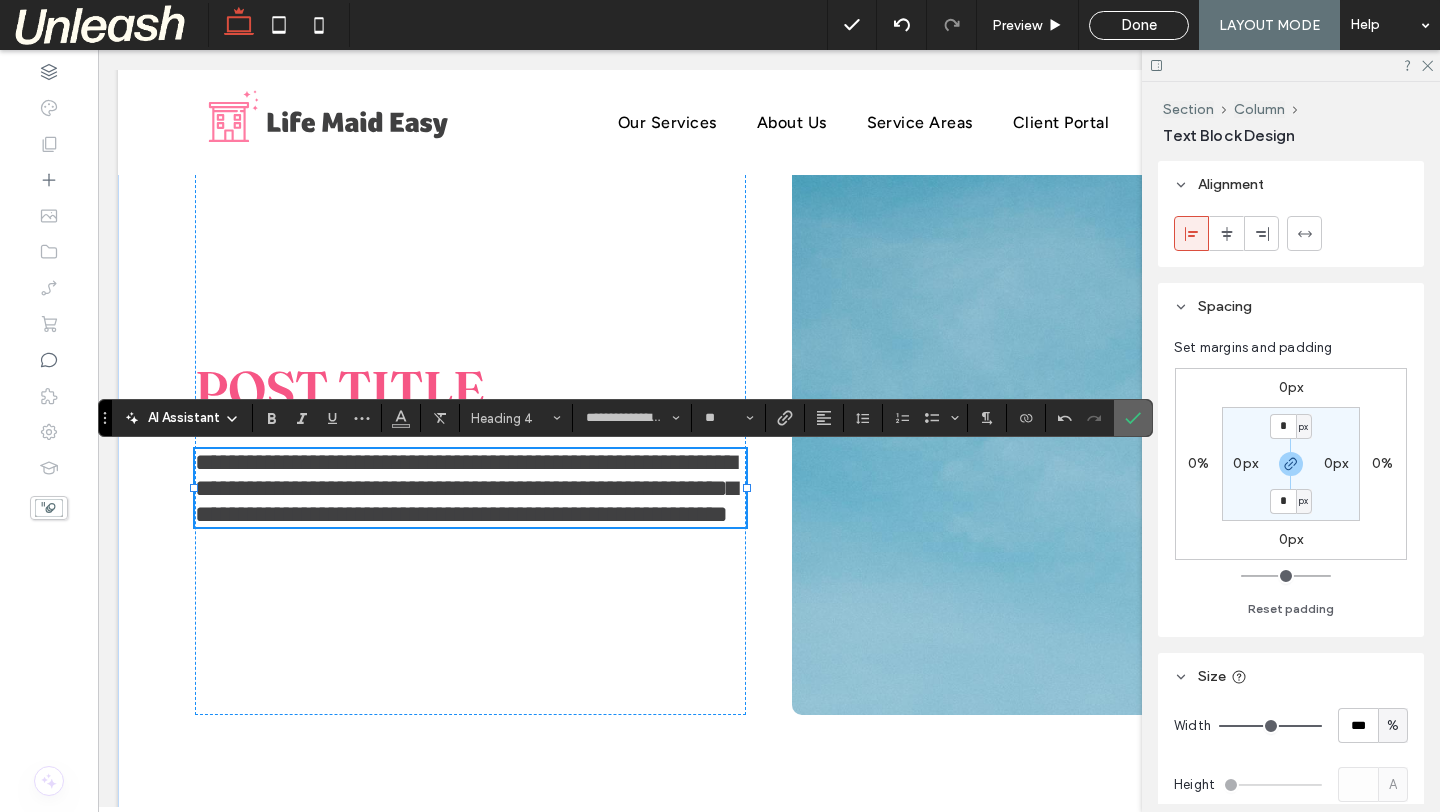 click 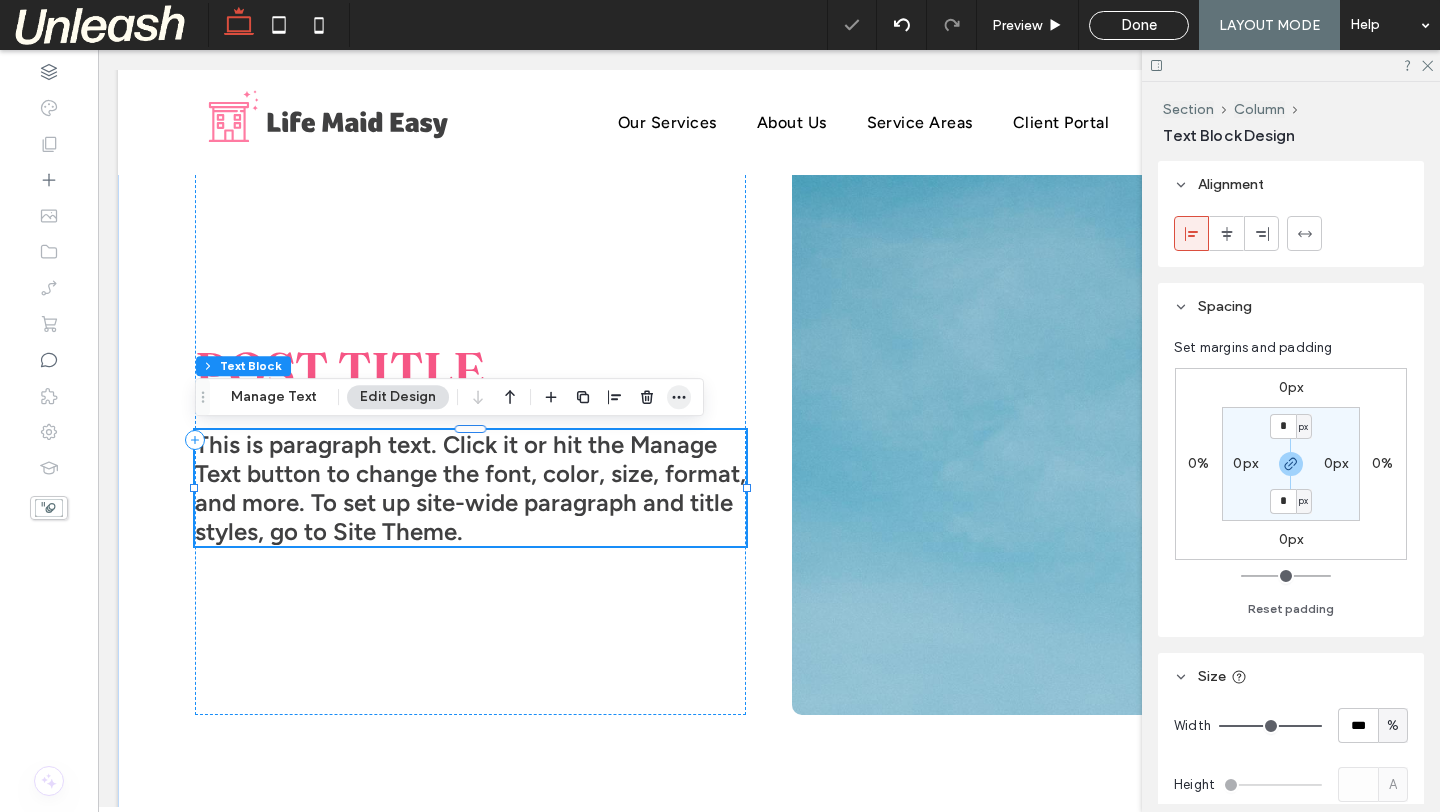 click 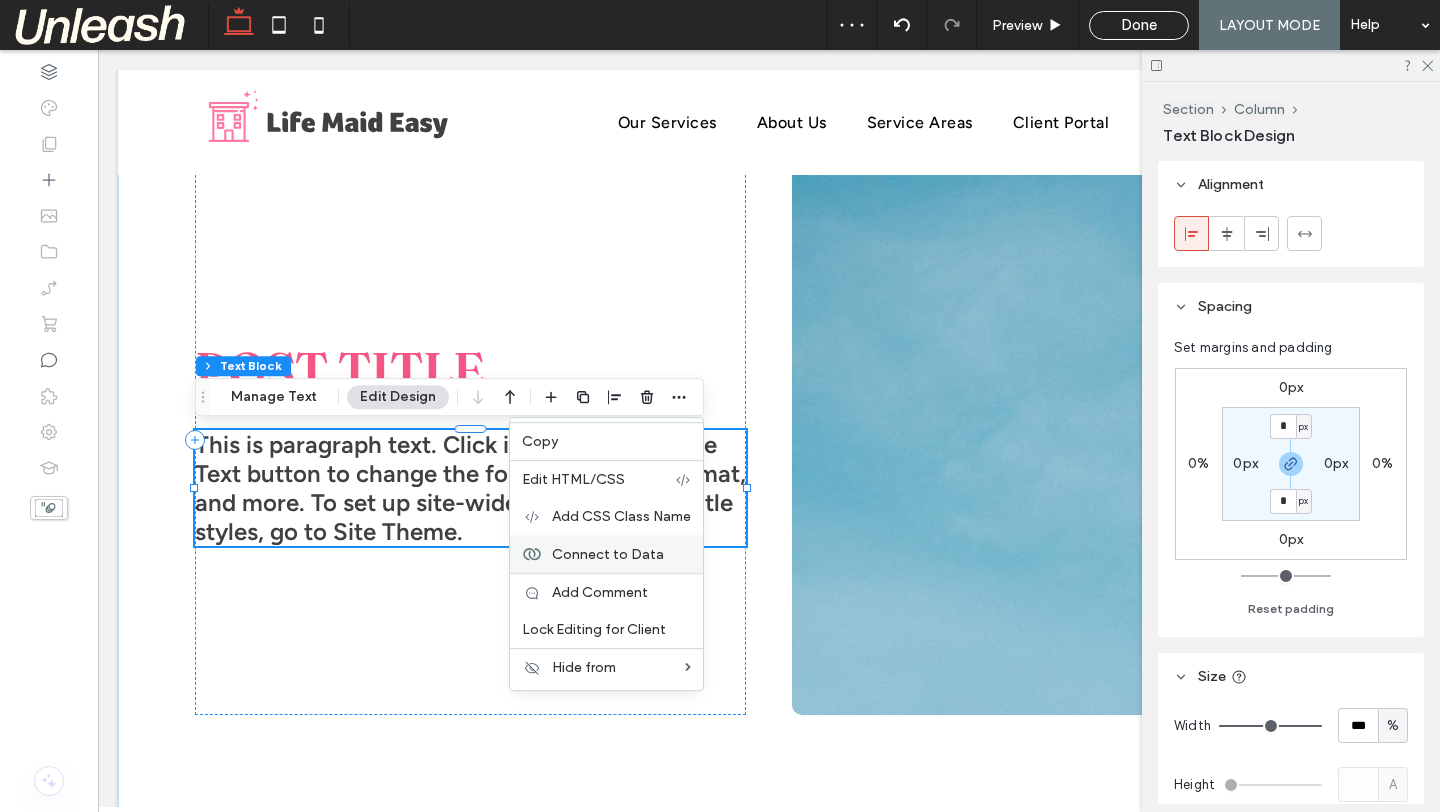 click on "Connect to Data" at bounding box center (608, 554) 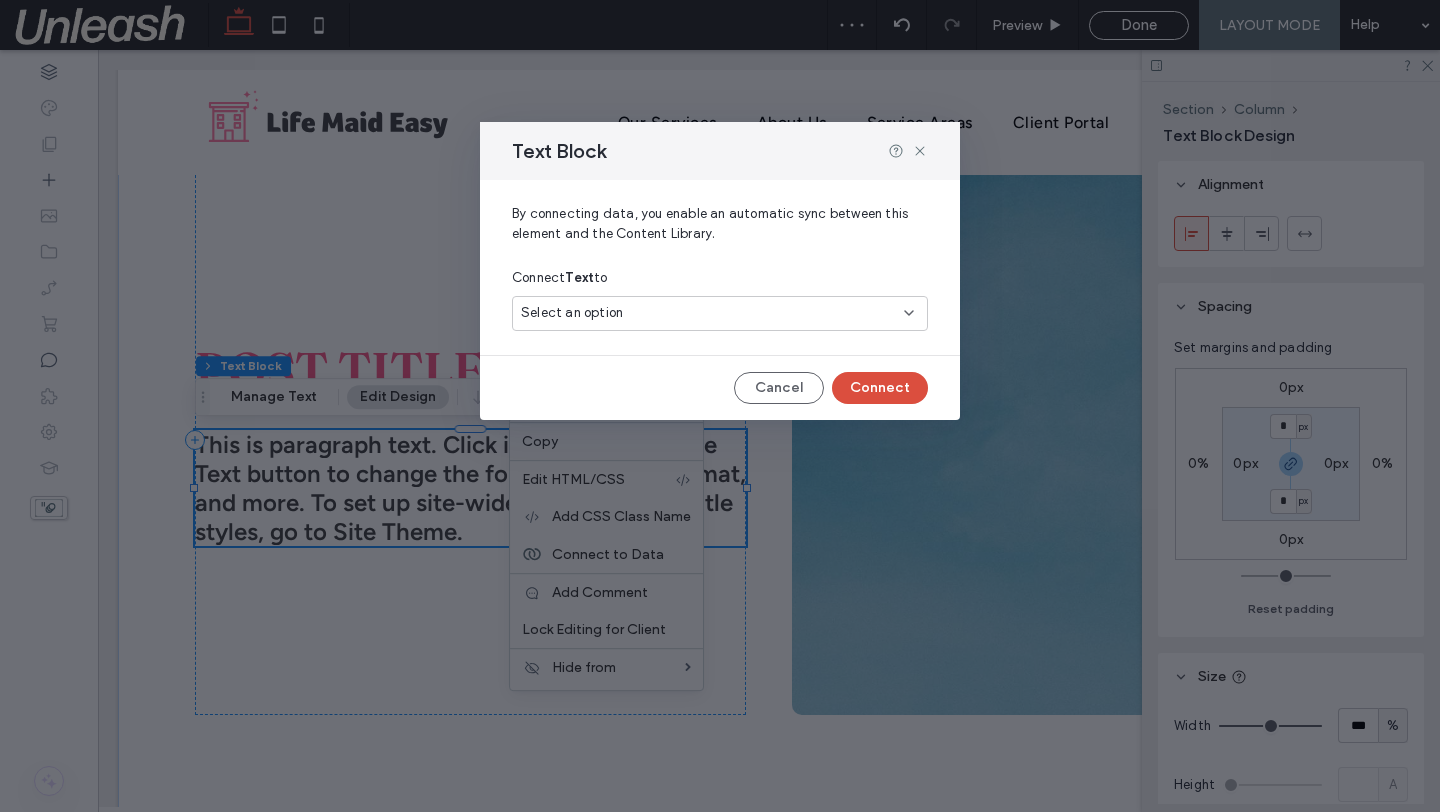 click on "Select an option" at bounding box center [708, 313] 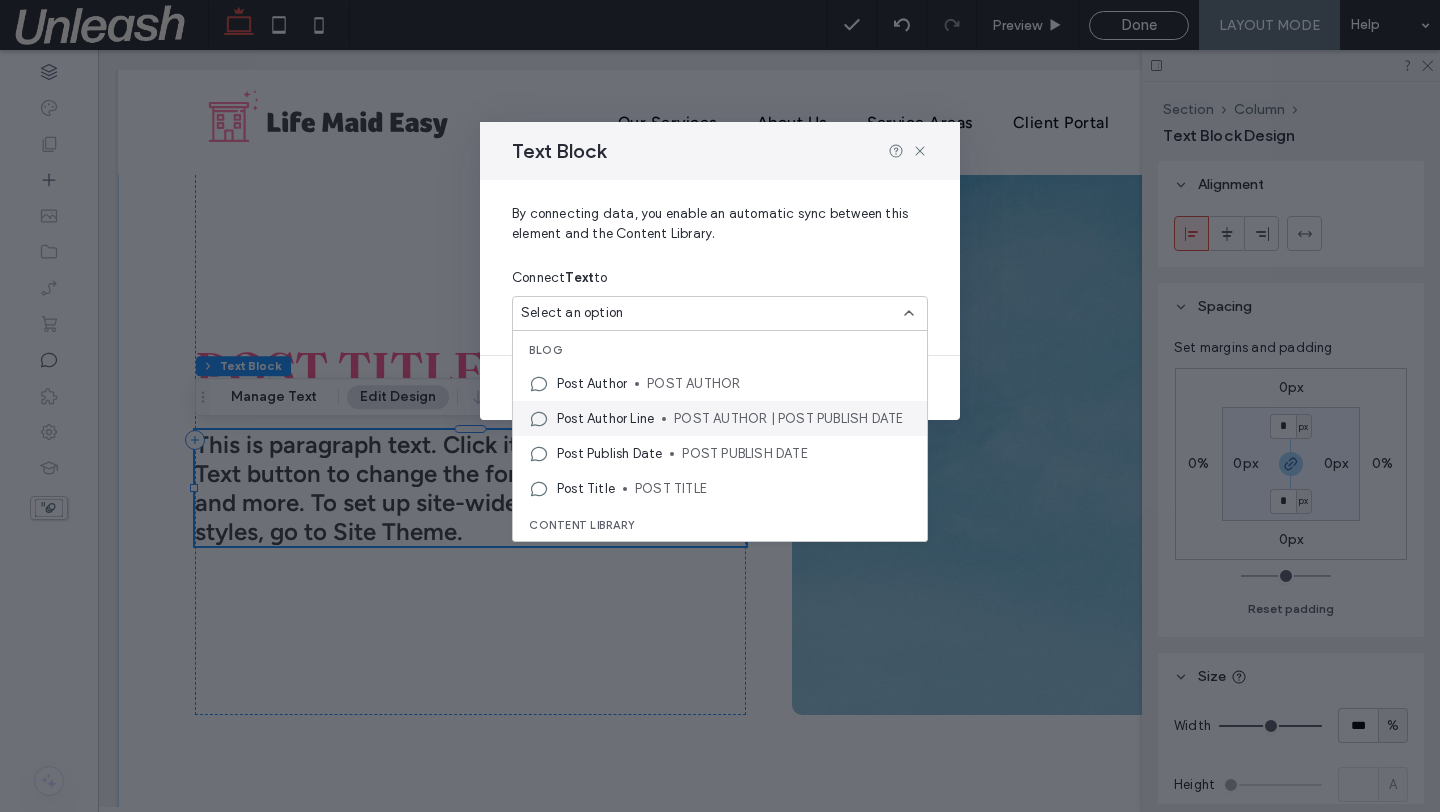 click on "POST AUTHOR | POST PUBLISH DATE" 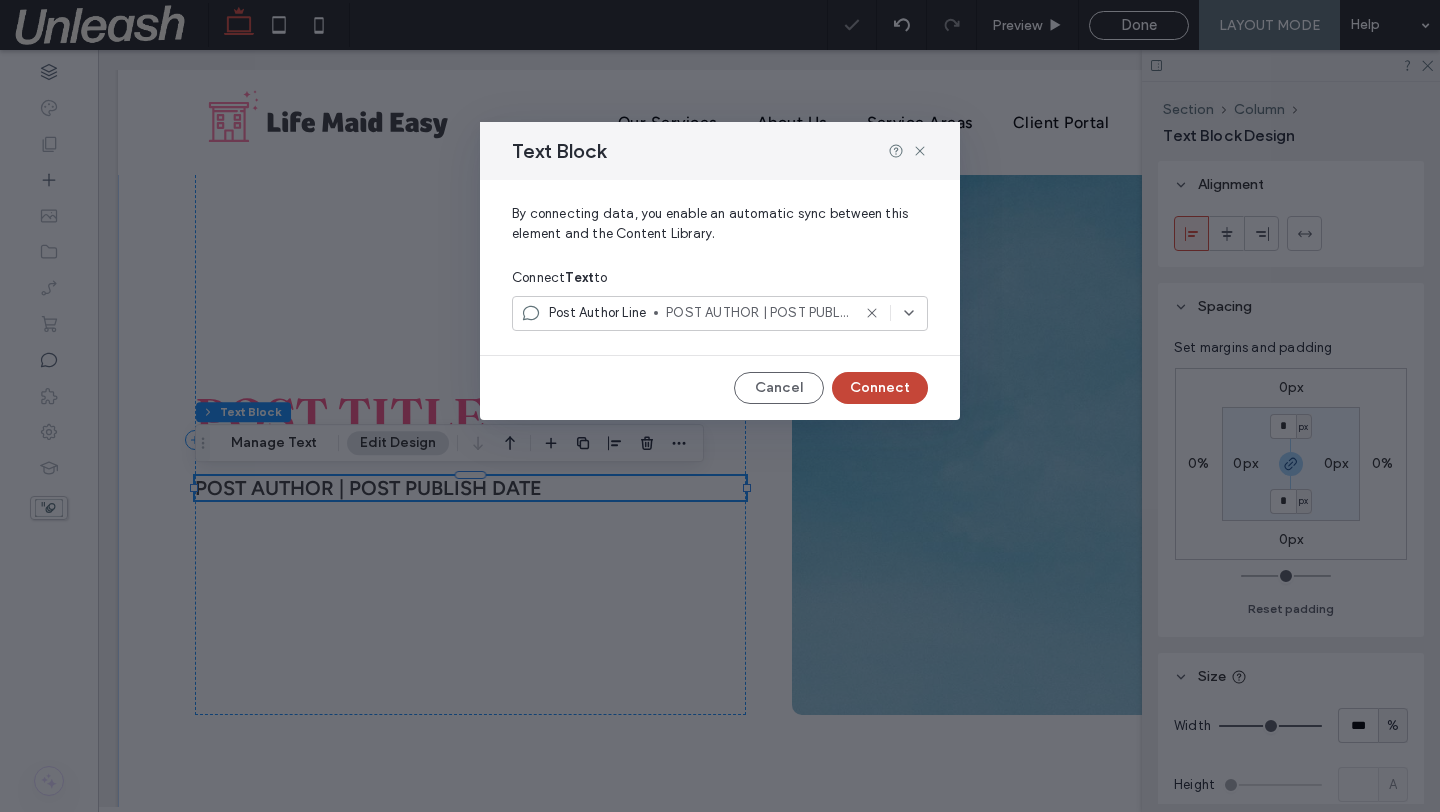 click on "Connect" 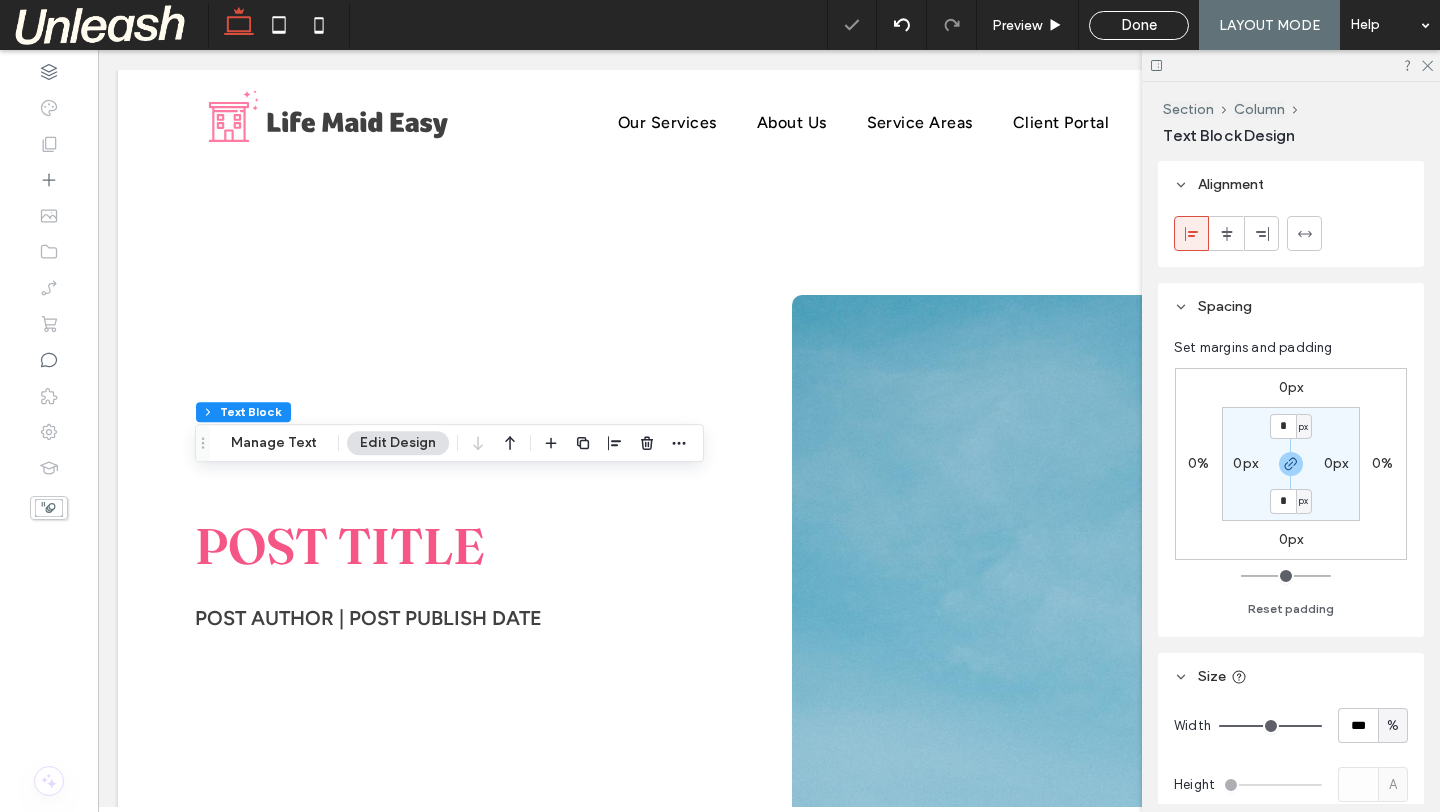 scroll, scrollTop: 0, scrollLeft: 0, axis: both 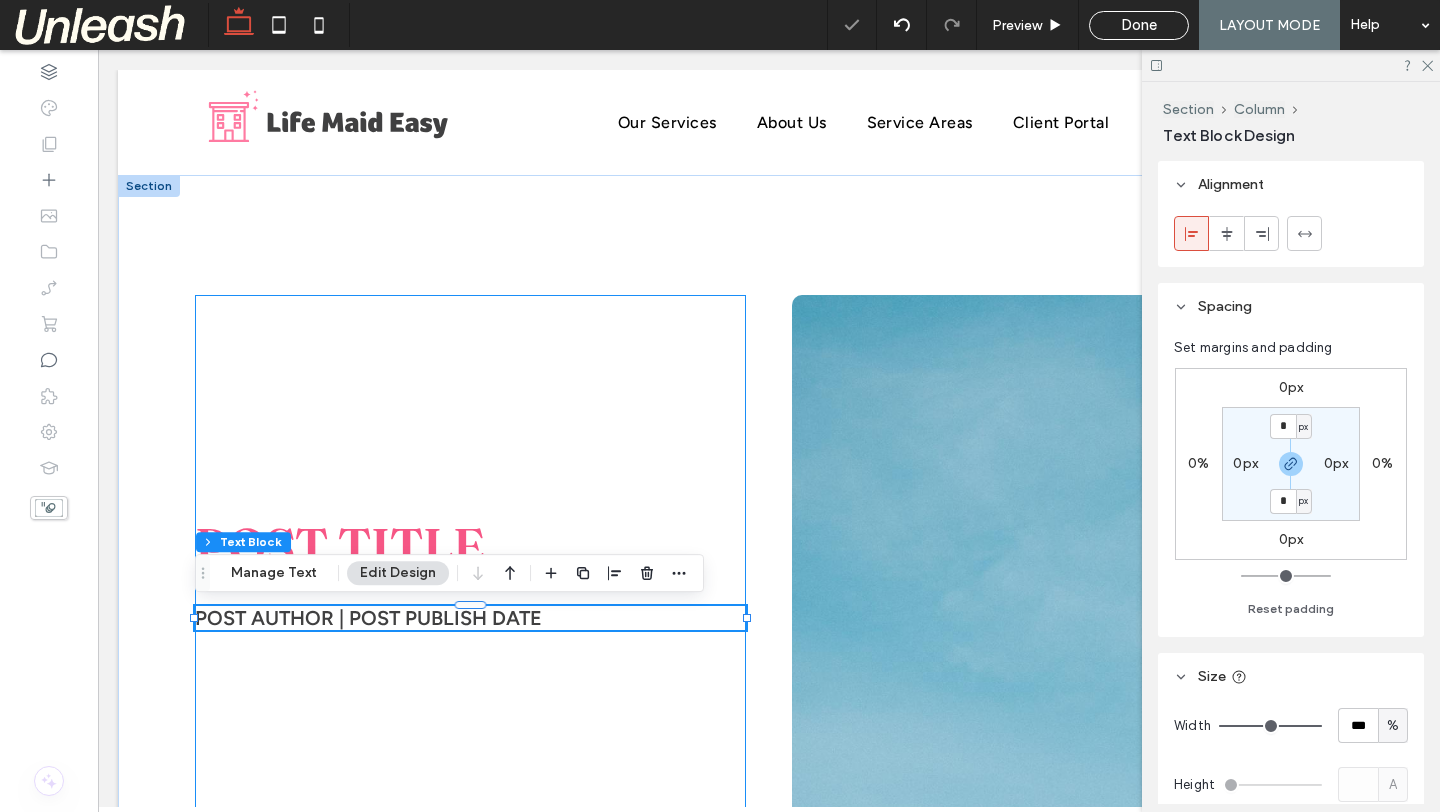 click on "POST TITLE
POST AUTHOR | POST PUBLISH DATE" 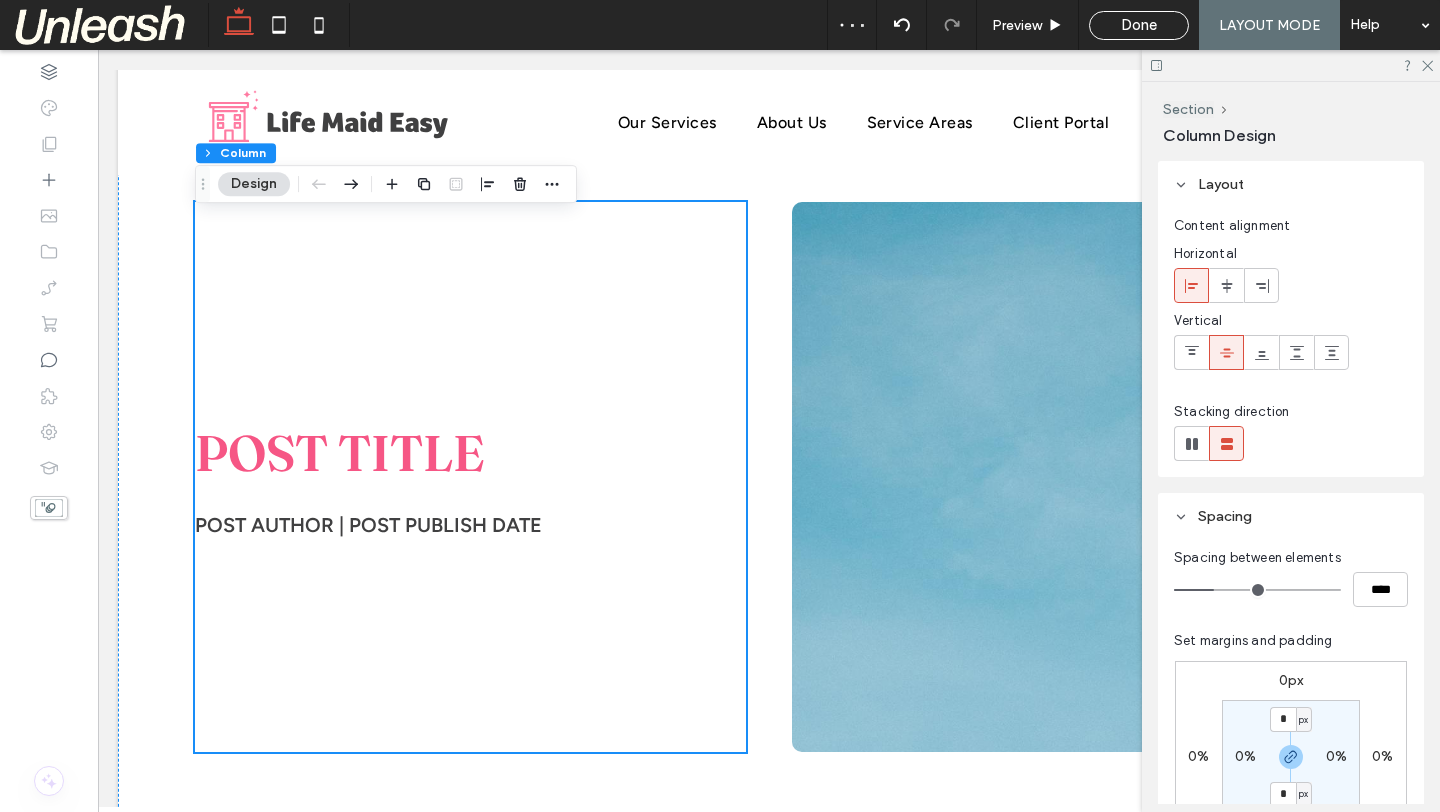 scroll, scrollTop: 184, scrollLeft: 0, axis: vertical 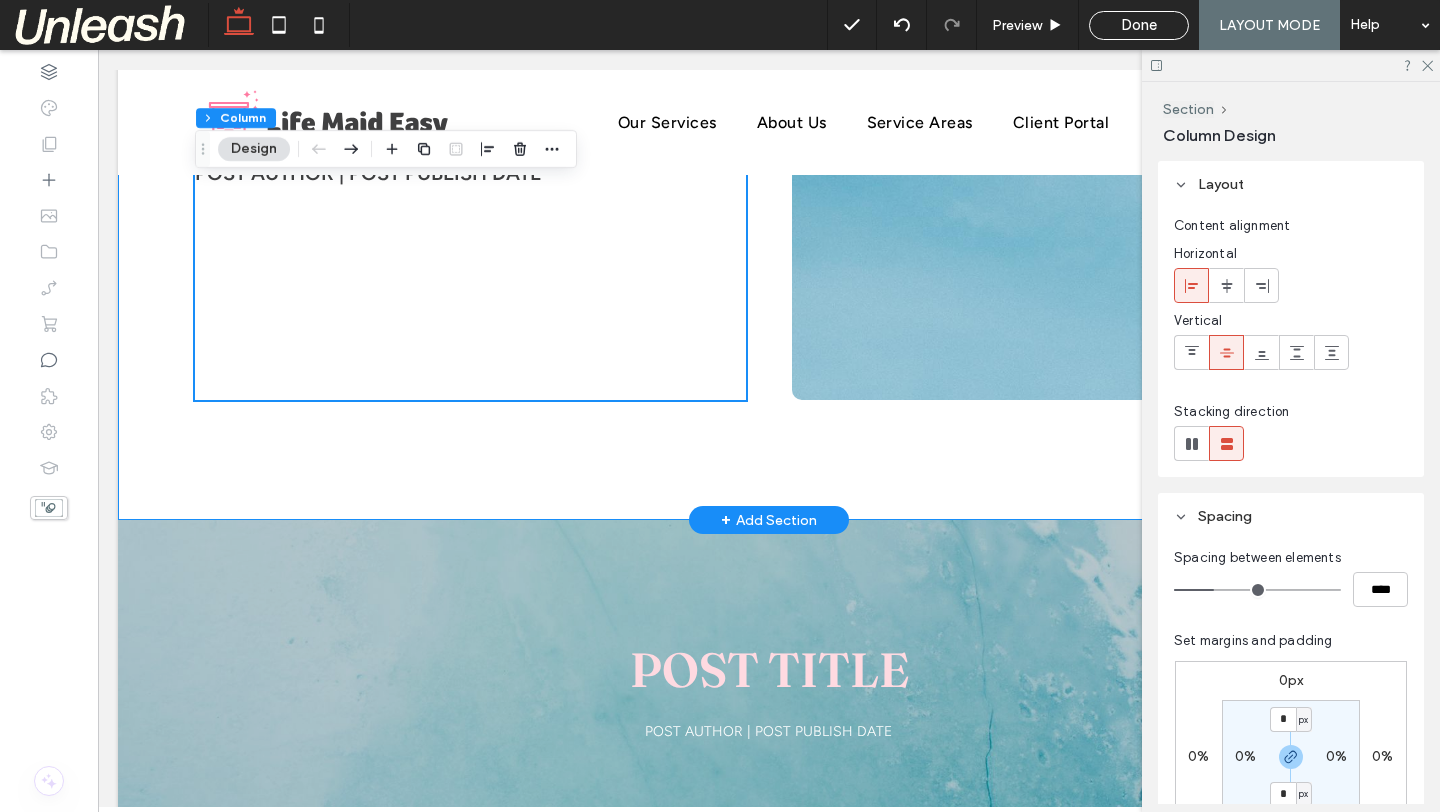 click on "POST TITLE
POST AUTHOR | POST PUBLISH DATE" 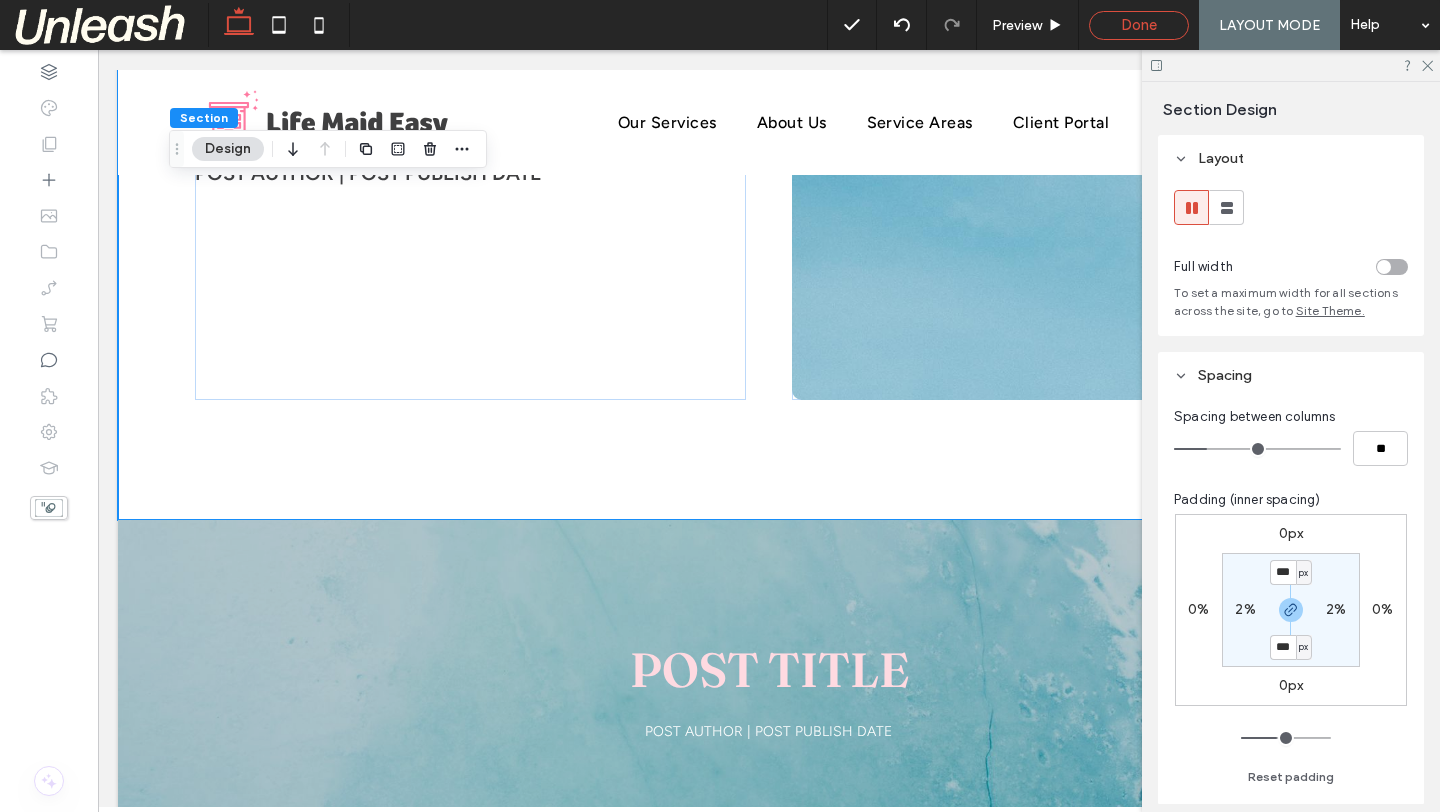 click on "Done" 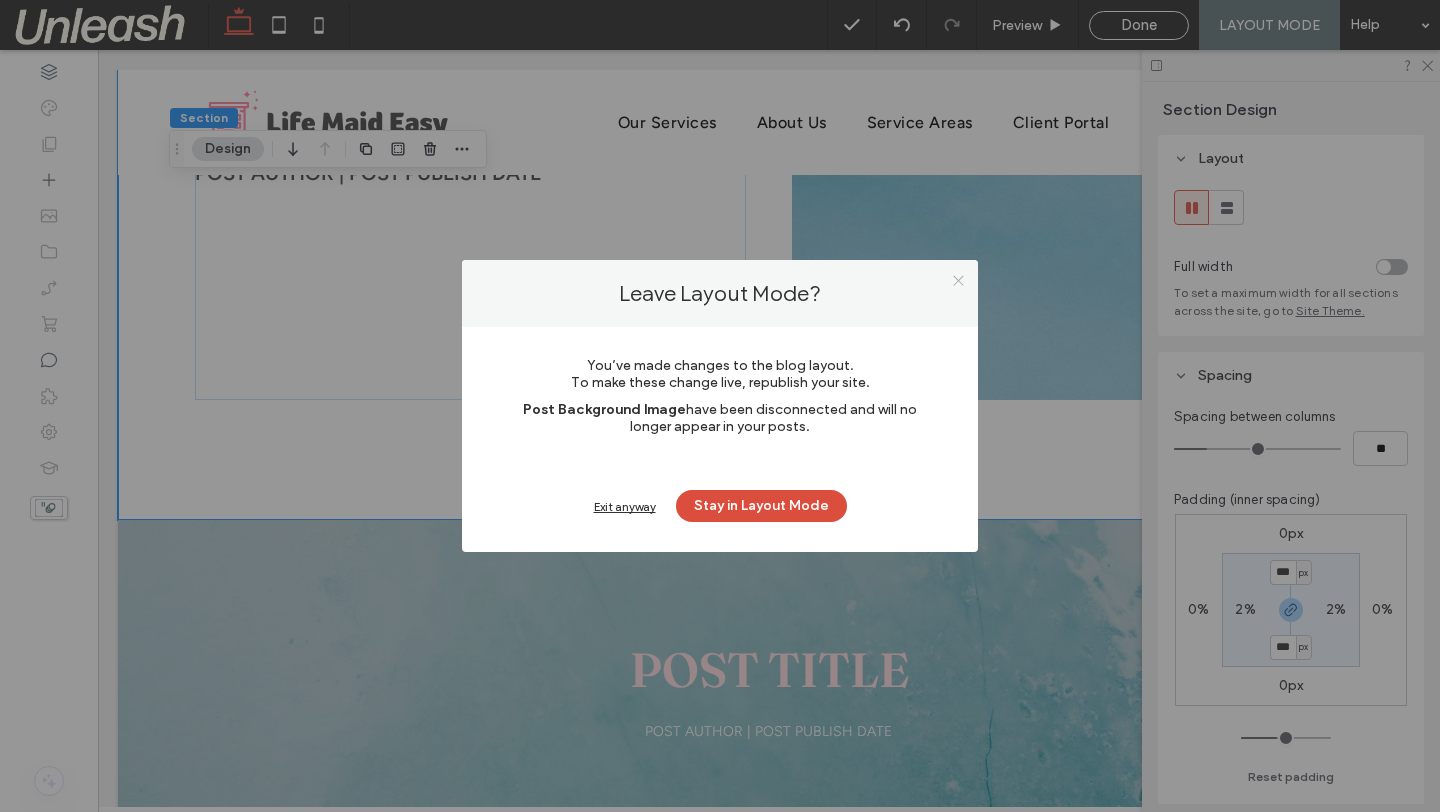 click 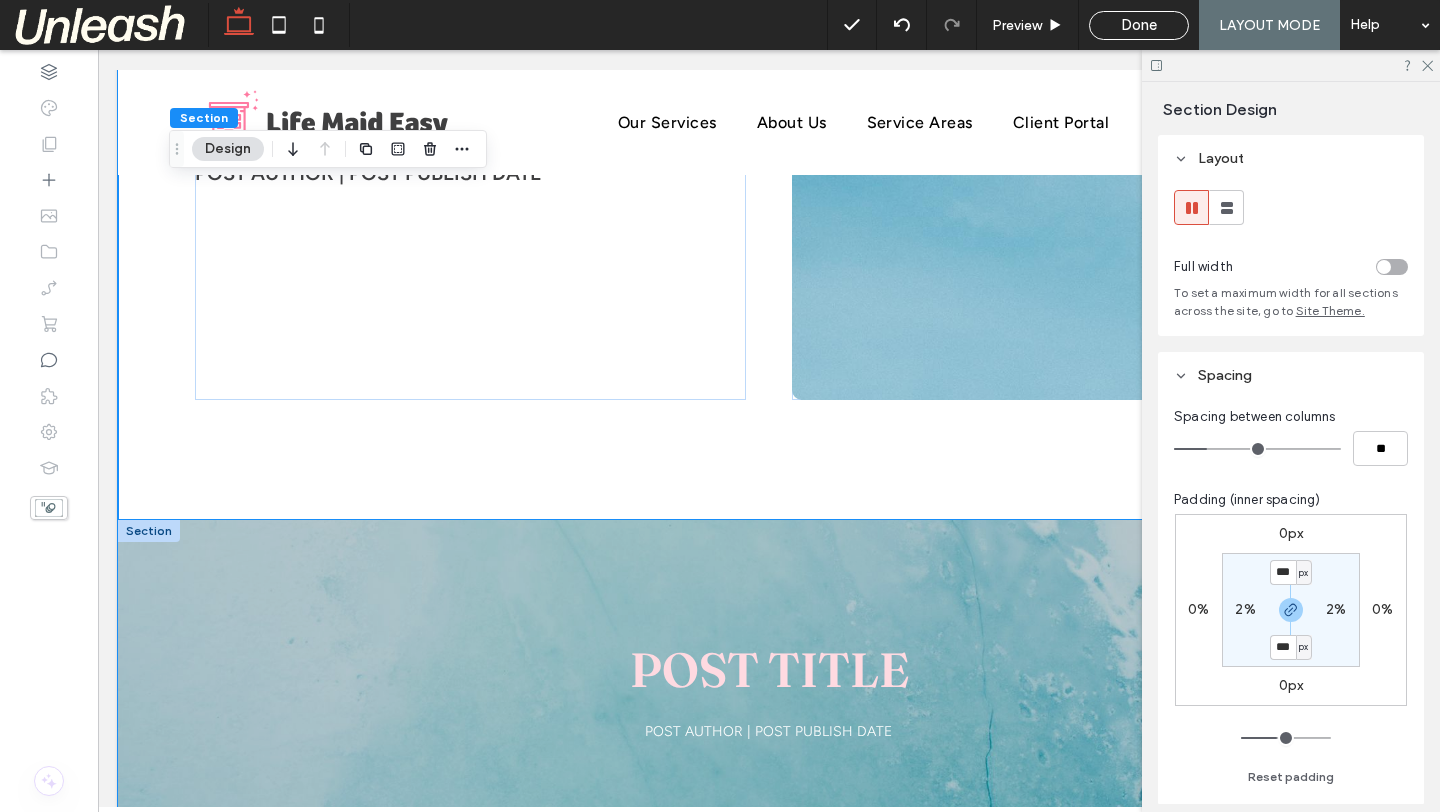 click on "POST TITLE
POST AUTHOR | POST PUBLISH DATE" 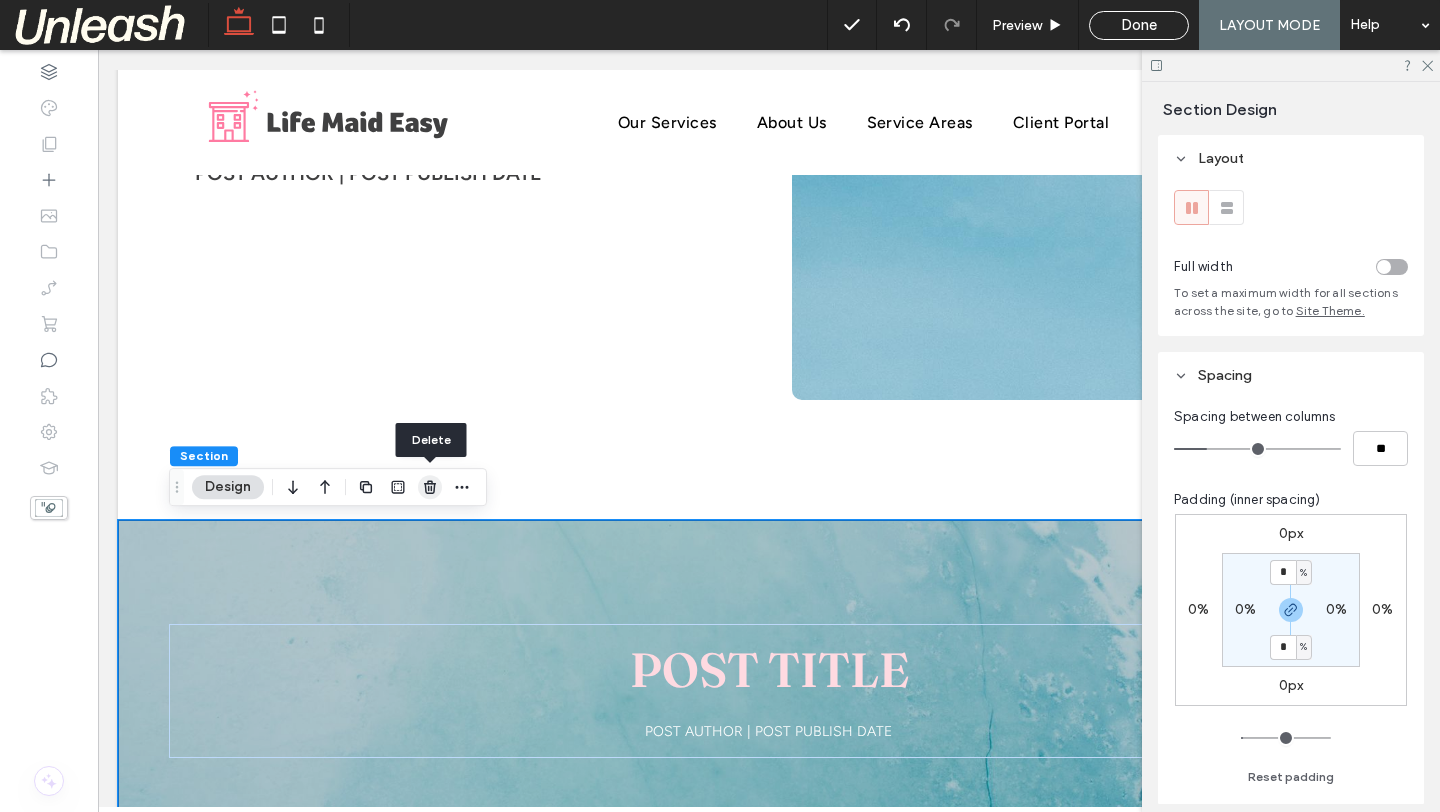 click 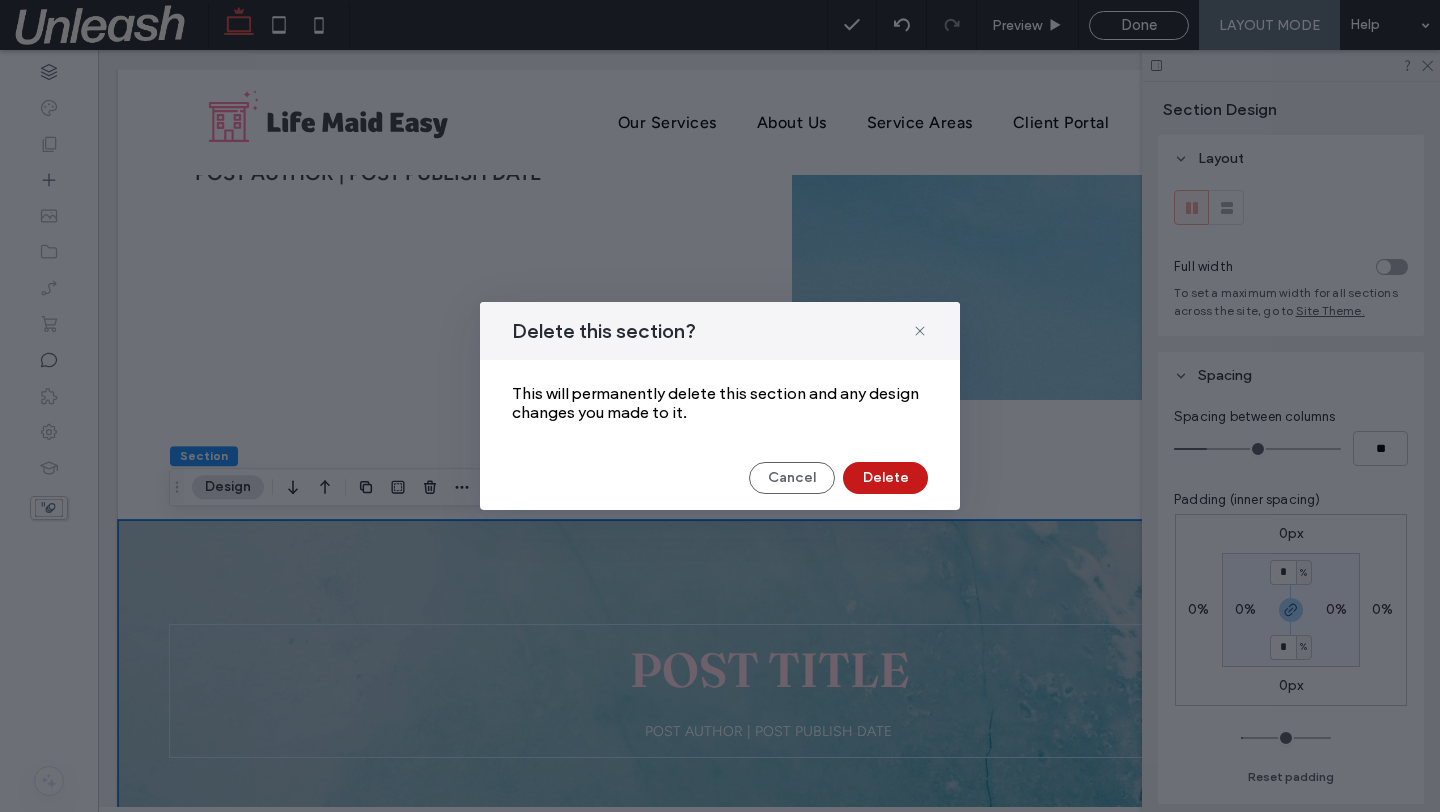 click on "Delete" 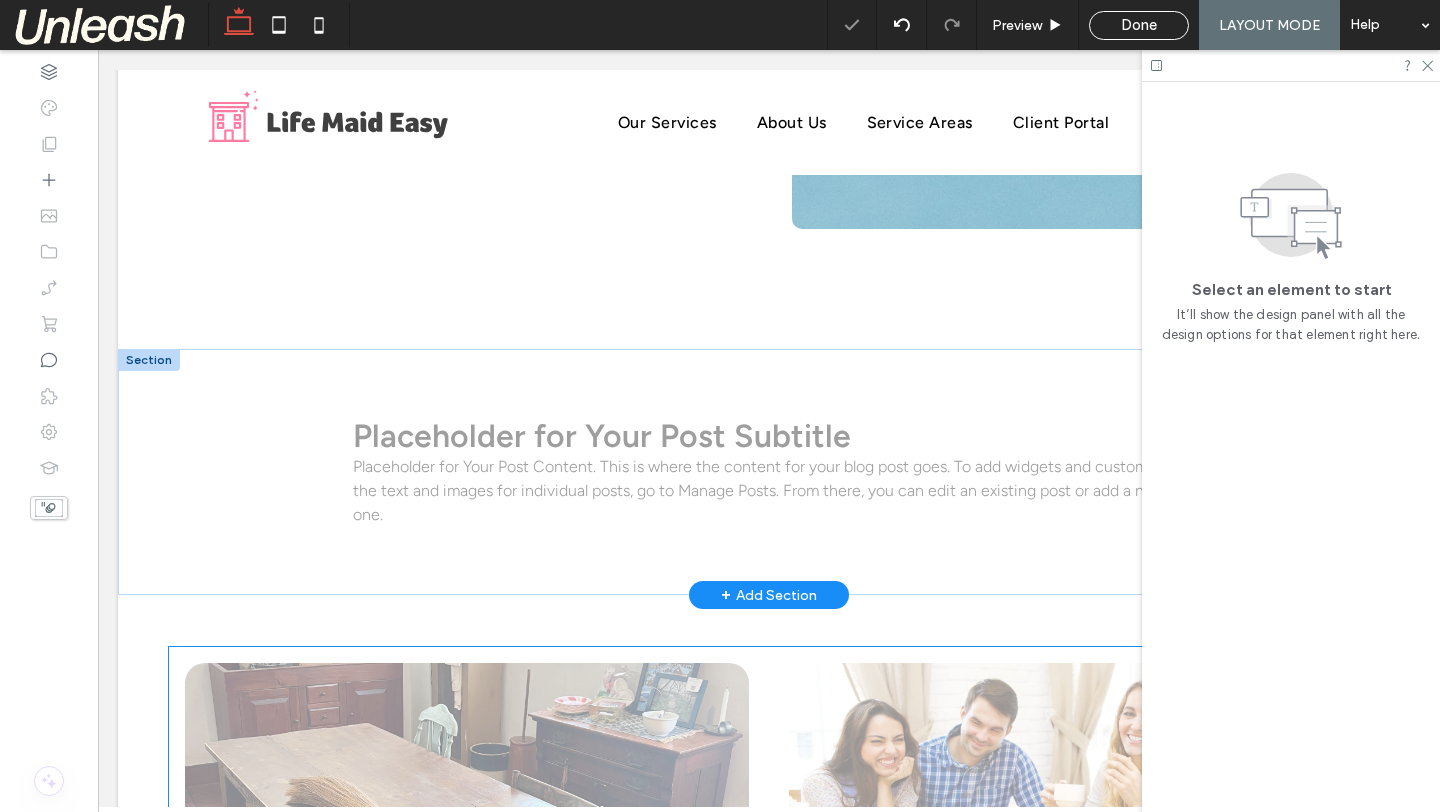 scroll, scrollTop: 802, scrollLeft: 0, axis: vertical 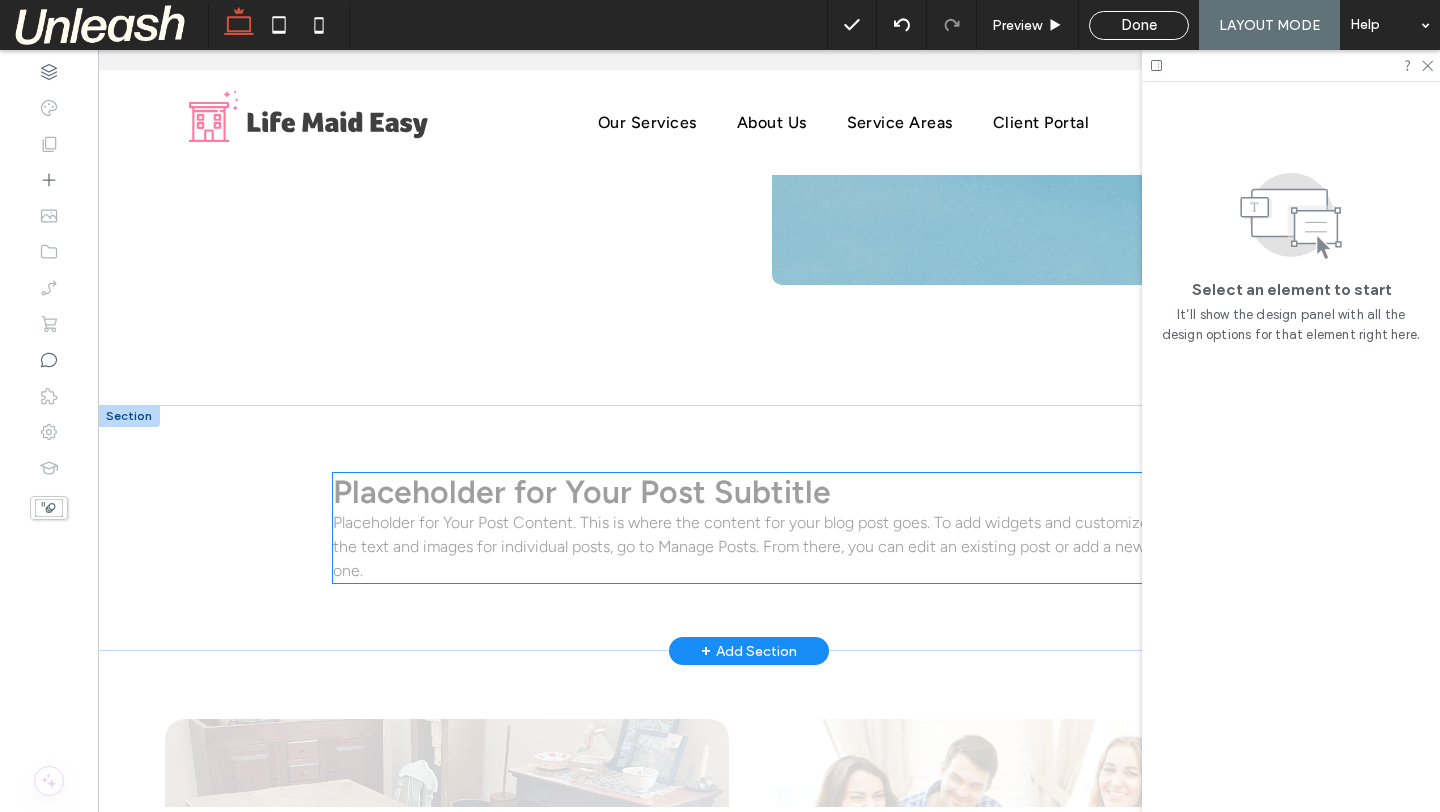 click on "Placeholder for Your Post Subtitle" 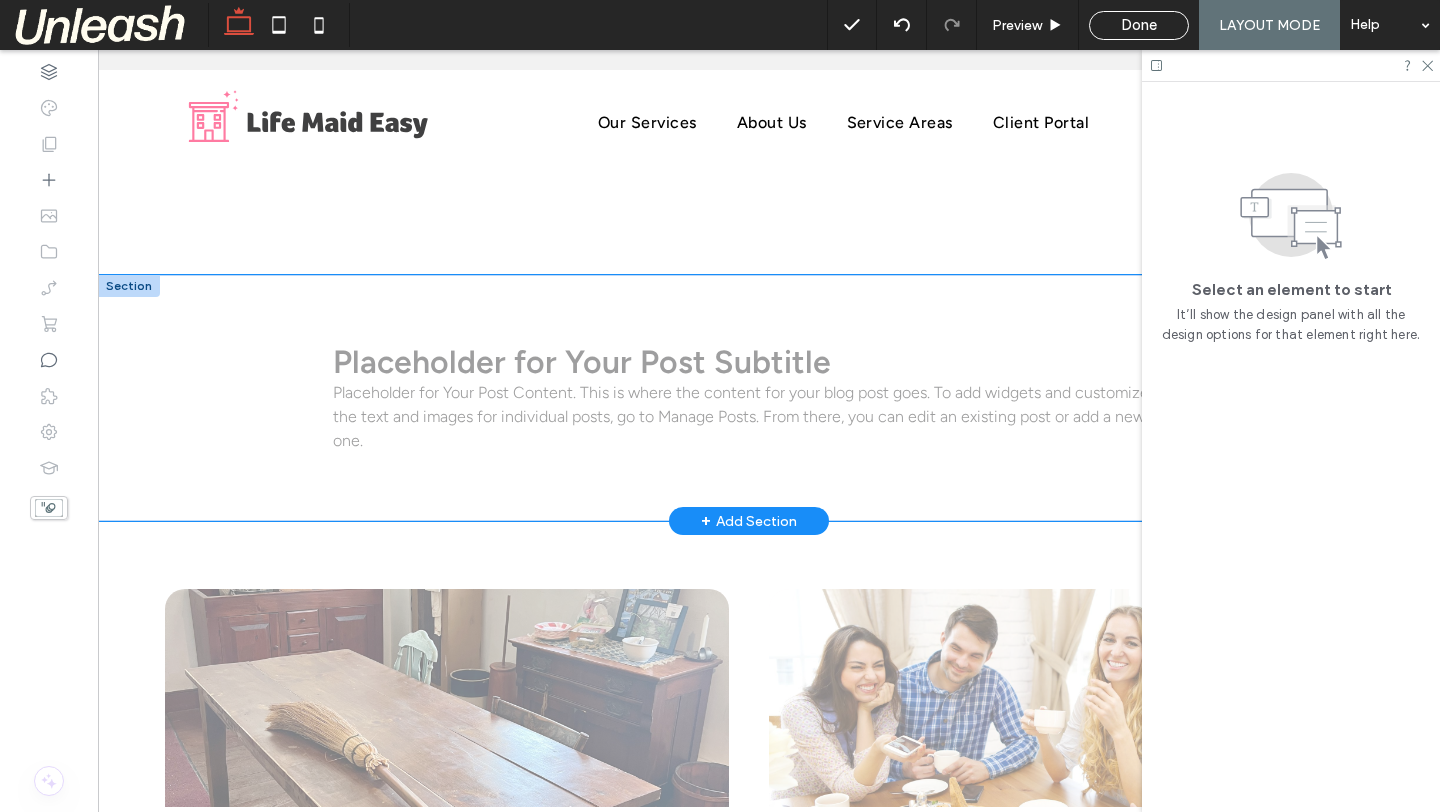 scroll, scrollTop: 699, scrollLeft: 0, axis: vertical 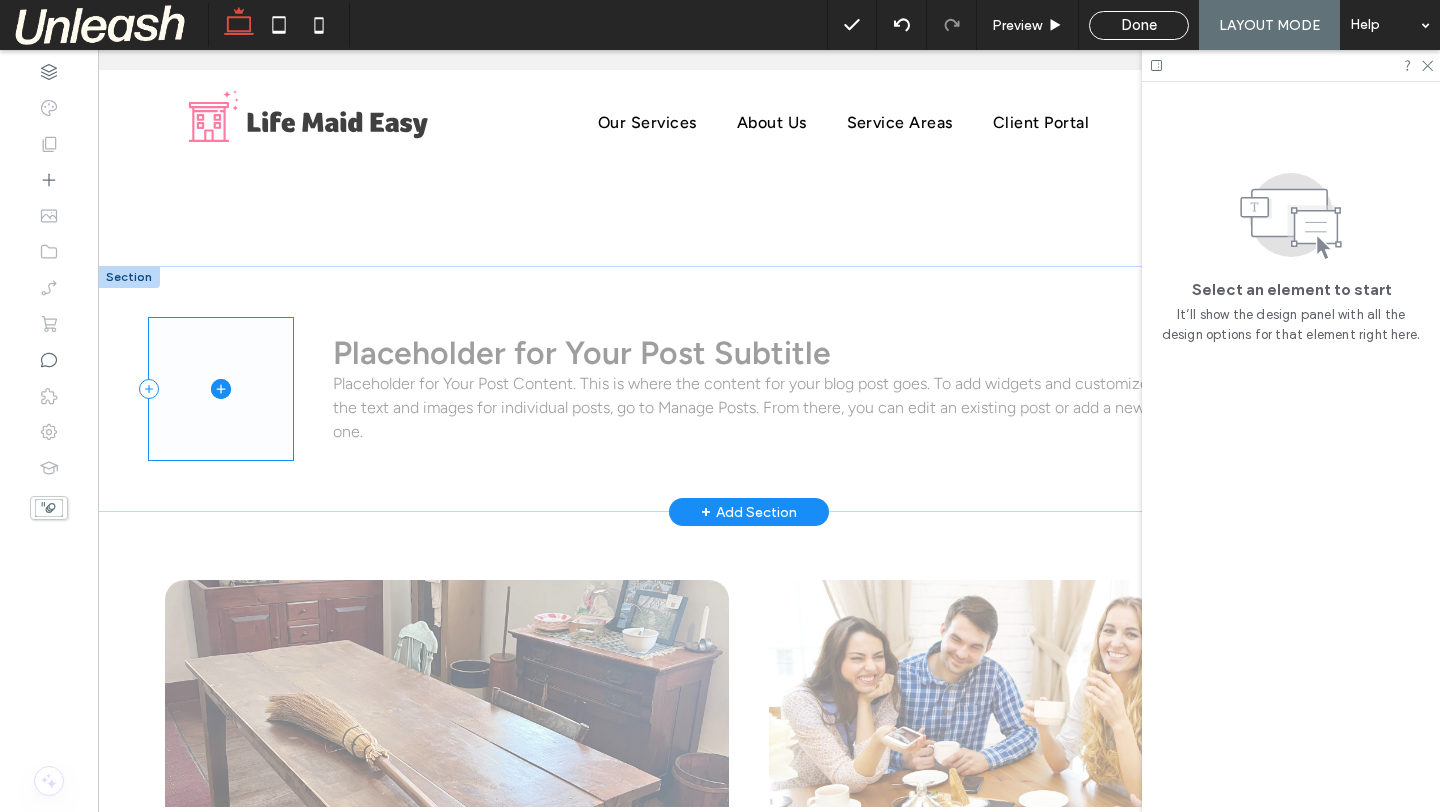 click 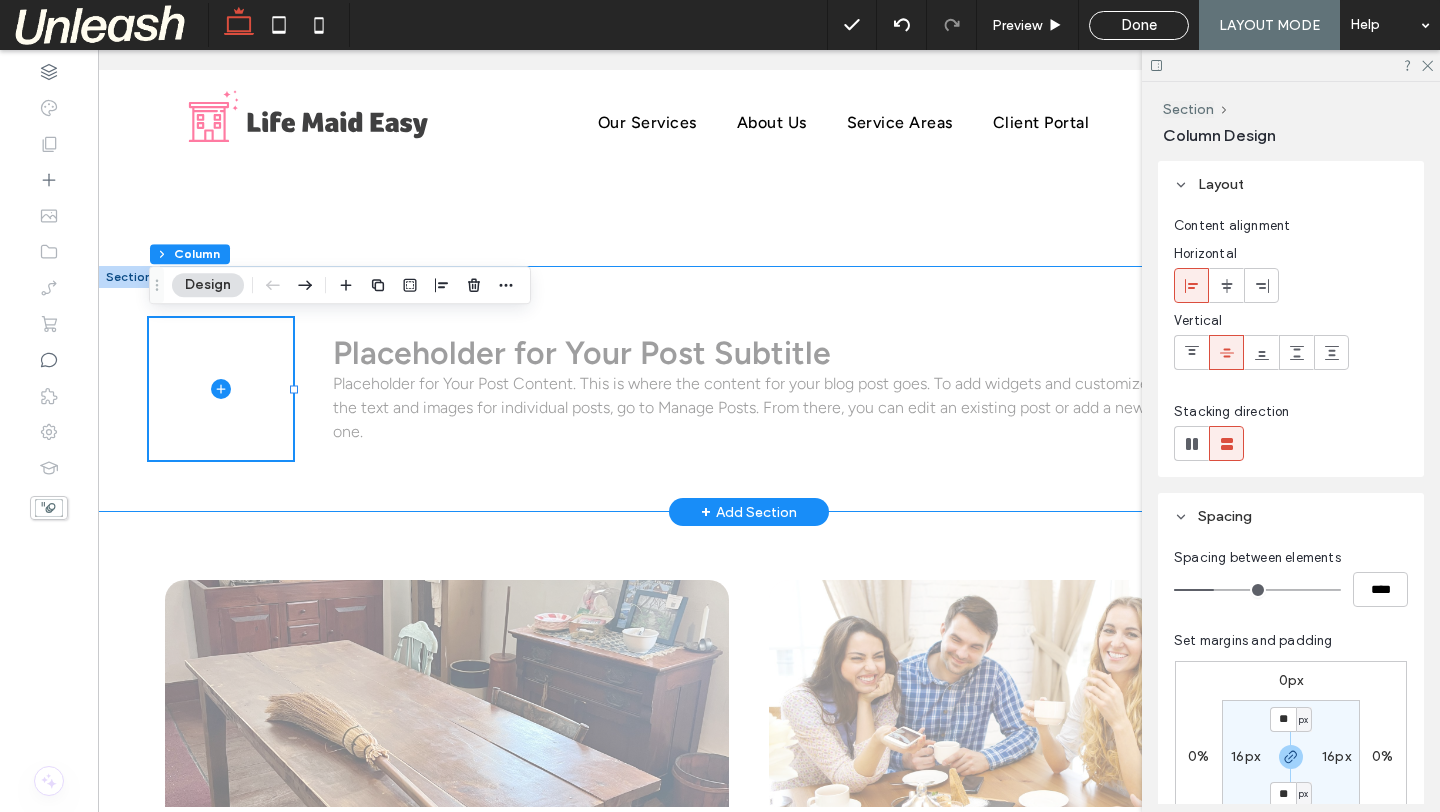 click on "Placeholder for Your Post Subtitle
Placeholder for Your Post Content. This is where the content for your blog post goes. To add widgets and customize the text and images for individual posts, go to Manage Posts. From there, you can edit an existing post or add a new one." 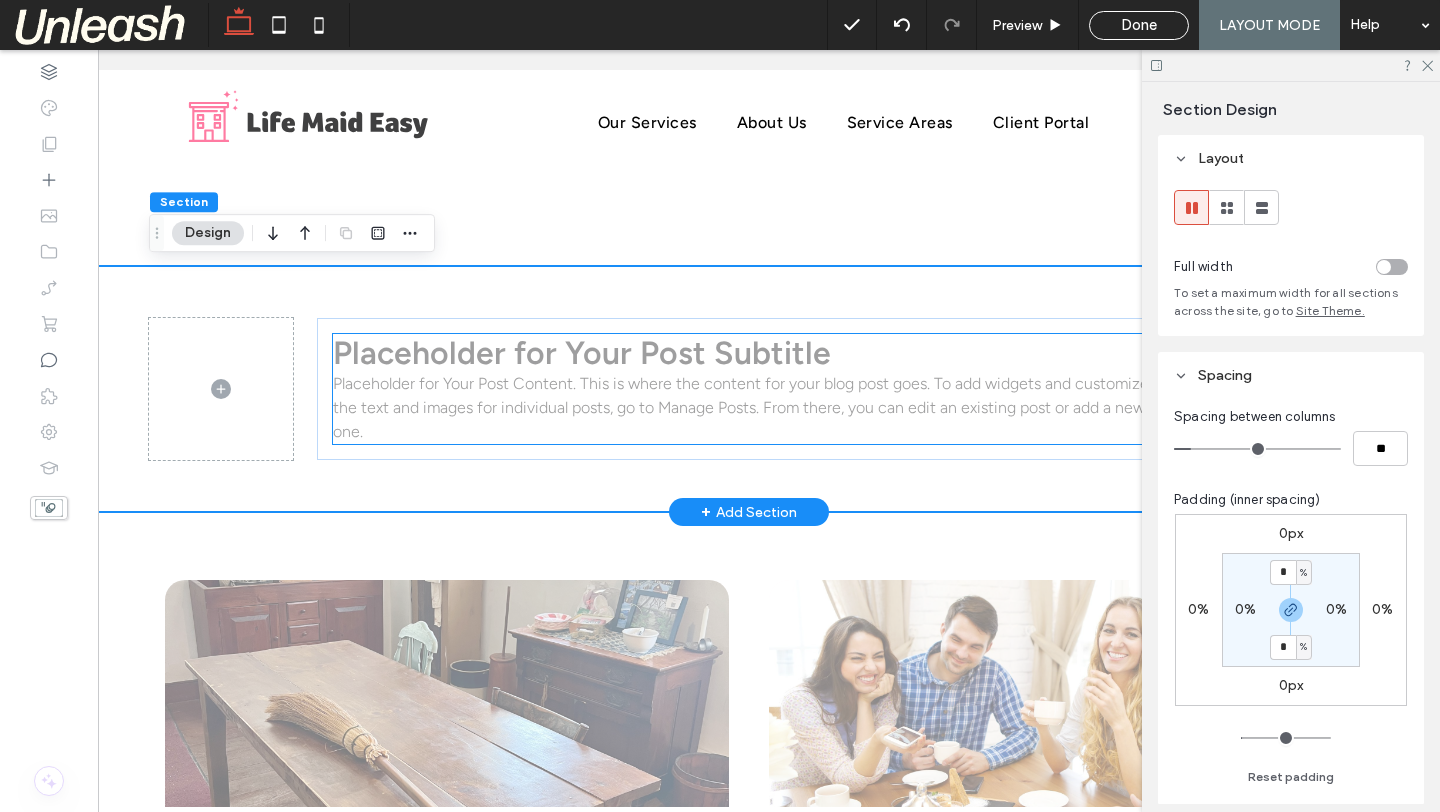 click on "Placeholder for Your Post Content. This is where the content for your blog post goes. To add widgets and customize the text and images for individual posts, go to Manage Posts. From there, you can edit an existing post or add a new one." 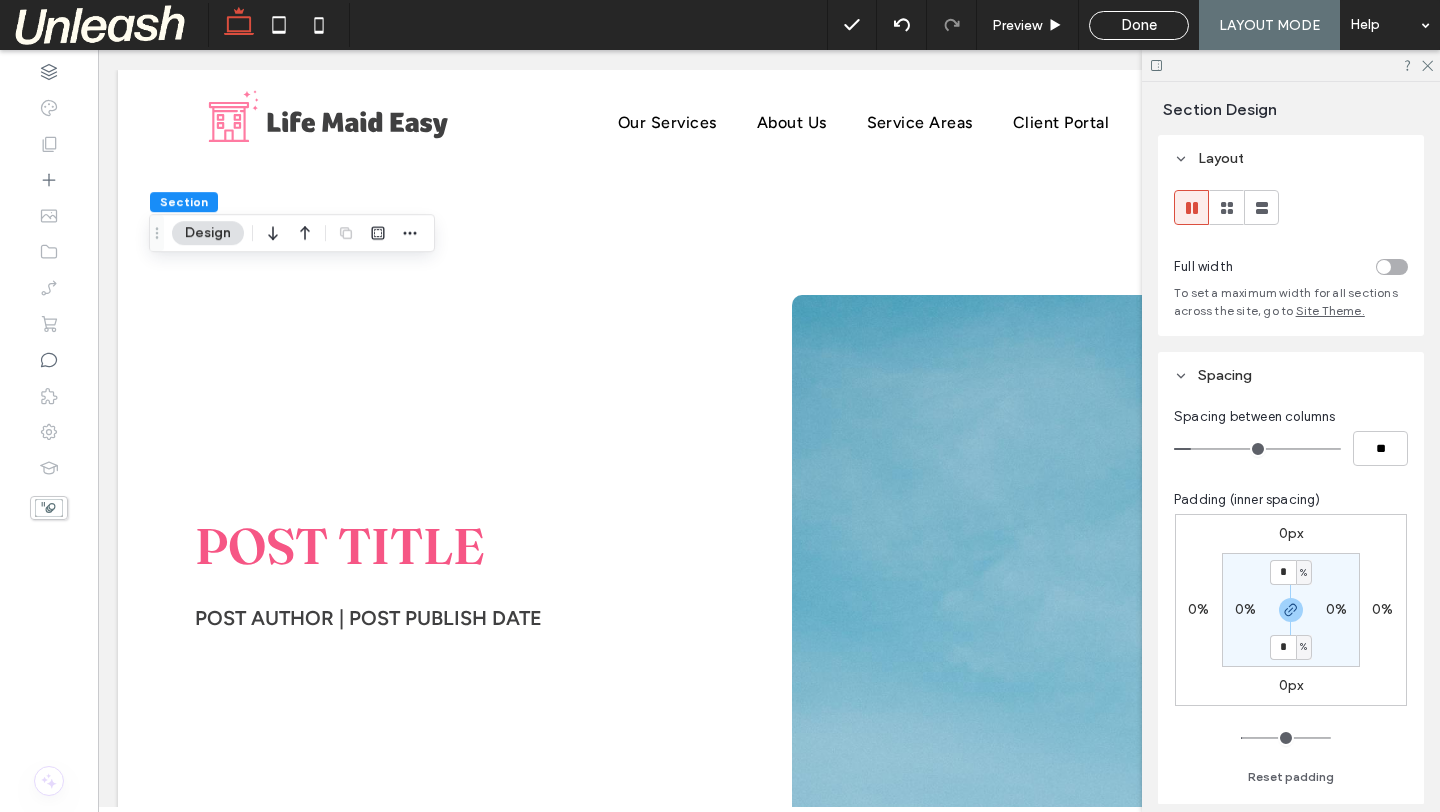 scroll, scrollTop: 701, scrollLeft: 0, axis: vertical 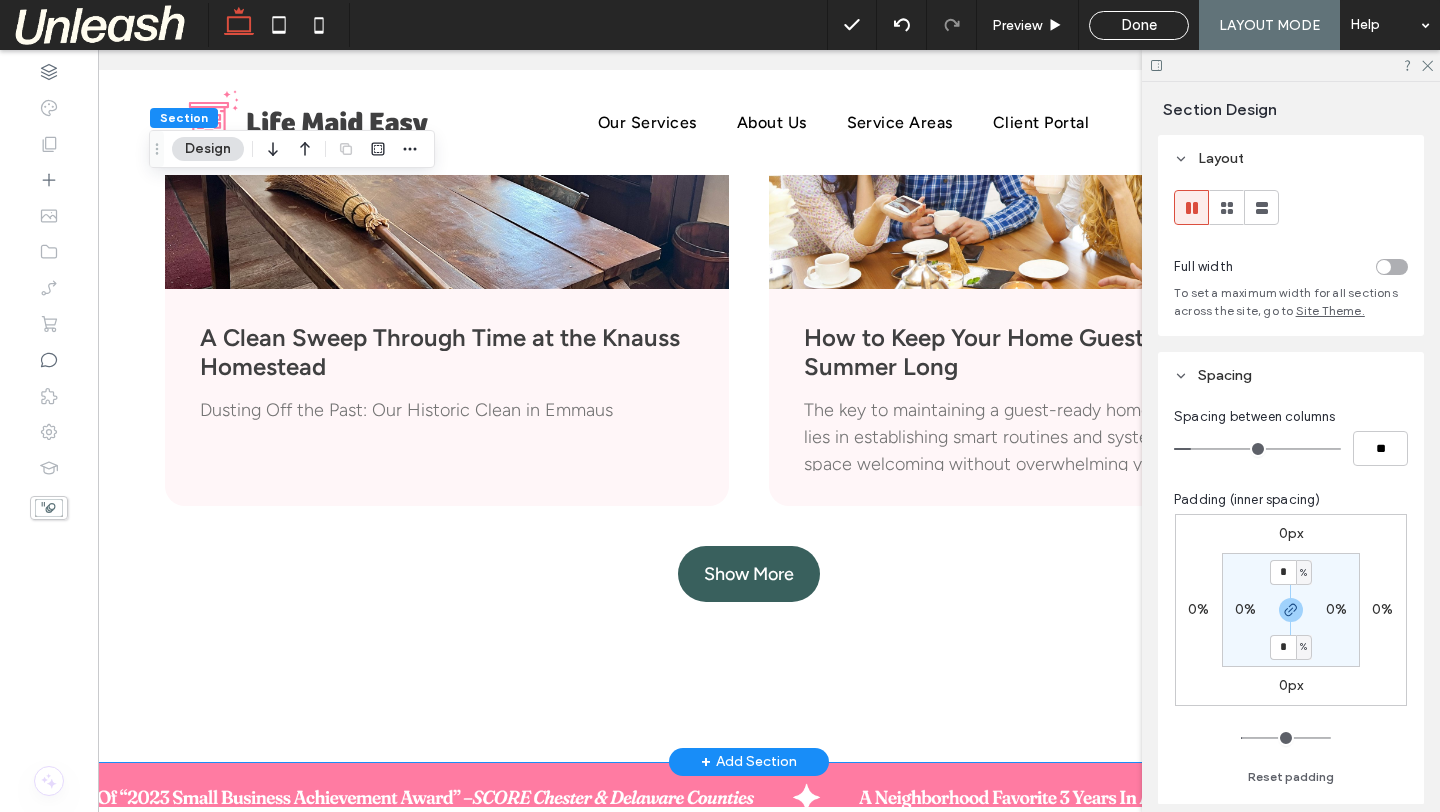 click on "A Clean Sweep Through Time at the Knauss Homestead
July 29, 2025
Dusting Off the Past: Our Historic Clean in Emmaus
How to Keep Your Home Guest-Ready All Summer Long
June 23, 2025
The key to maintaining a guest-ready home all summer long lies in establishing smart routines and systems that keep your space welcoming without overwhelming your schedule.
Show More" at bounding box center (749, 371) 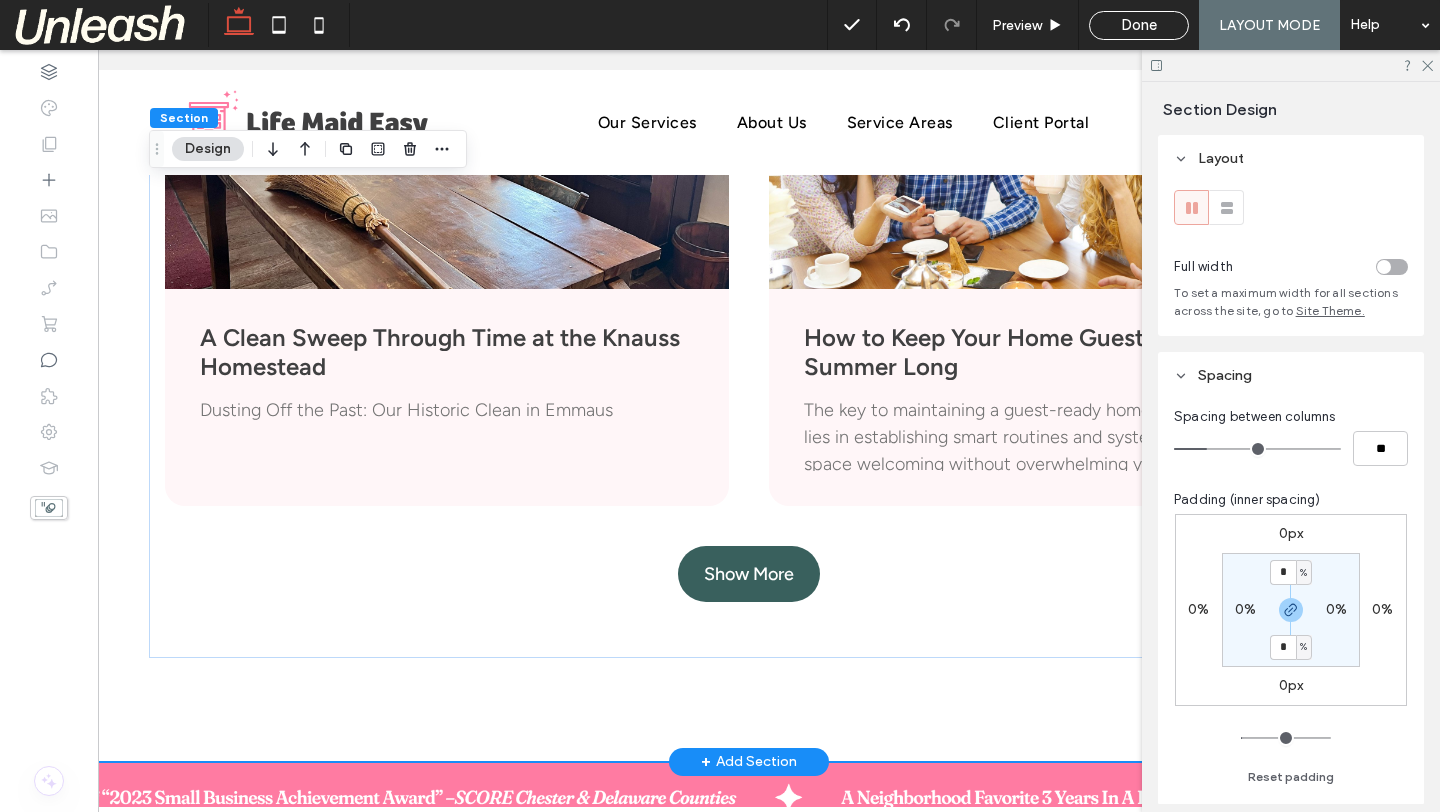 click on "A Clean Sweep Through Time at the Knauss Homestead
July 29, 2025
Dusting Off the Past: Our Historic Clean in Emmaus
How to Keep Your Home Guest-Ready All Summer Long
June 23, 2025
The key to maintaining a guest-ready home all summer long lies in establishing smart routines and systems that keep your space welcoming without overwhelming your schedule.
Show More" at bounding box center (749, 371) 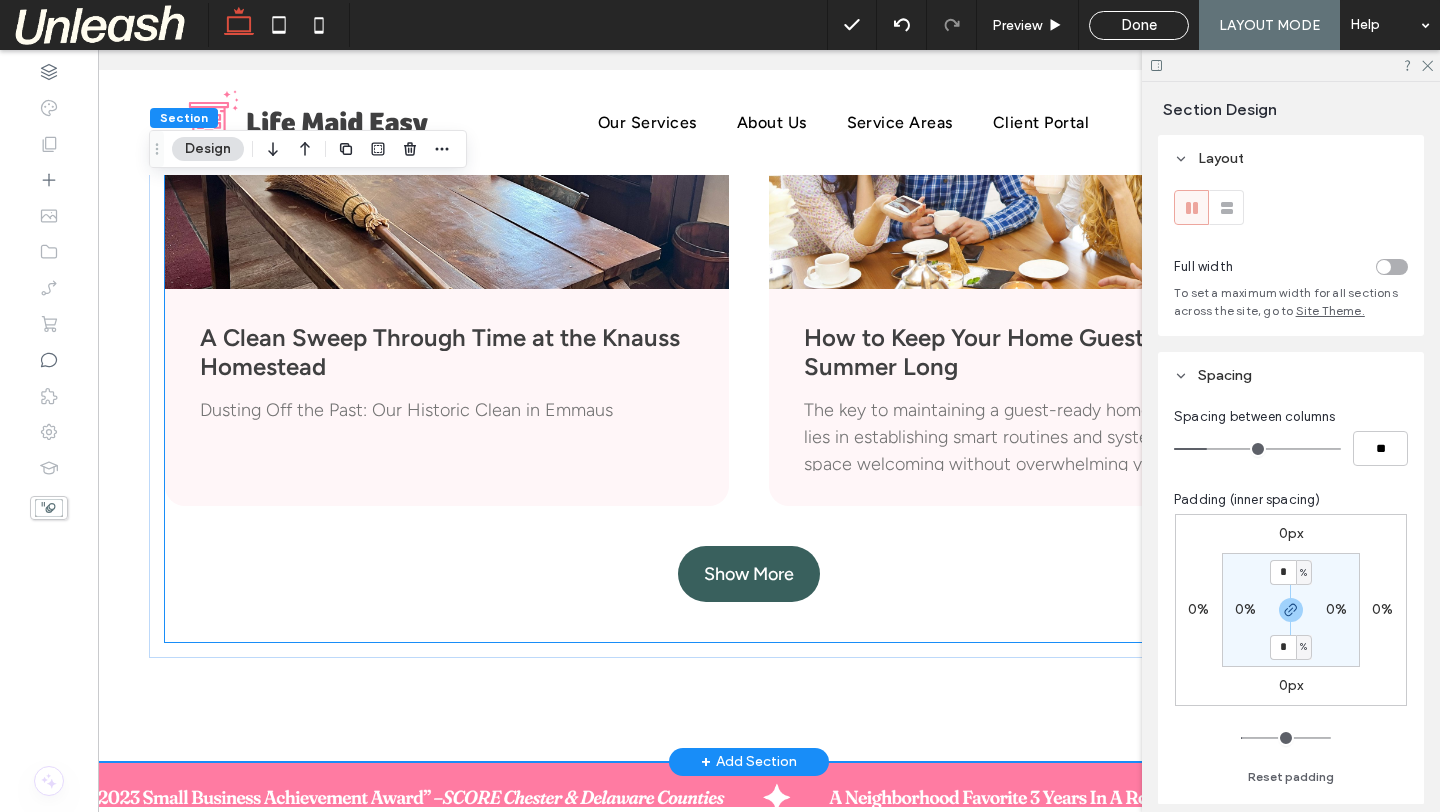 click on "A Clean Sweep Through Time at the Knauss Homestead
July 29, 2025
Dusting Off the Past: Our Historic Clean in Emmaus
How to Keep Your Home Guest-Ready All Summer Long
June 23, 2025
The key to maintaining a guest-ready home all summer long lies in establishing smart routines and systems that keep your space welcoming without overwhelming your schedule.
Show More" at bounding box center (749, 345) 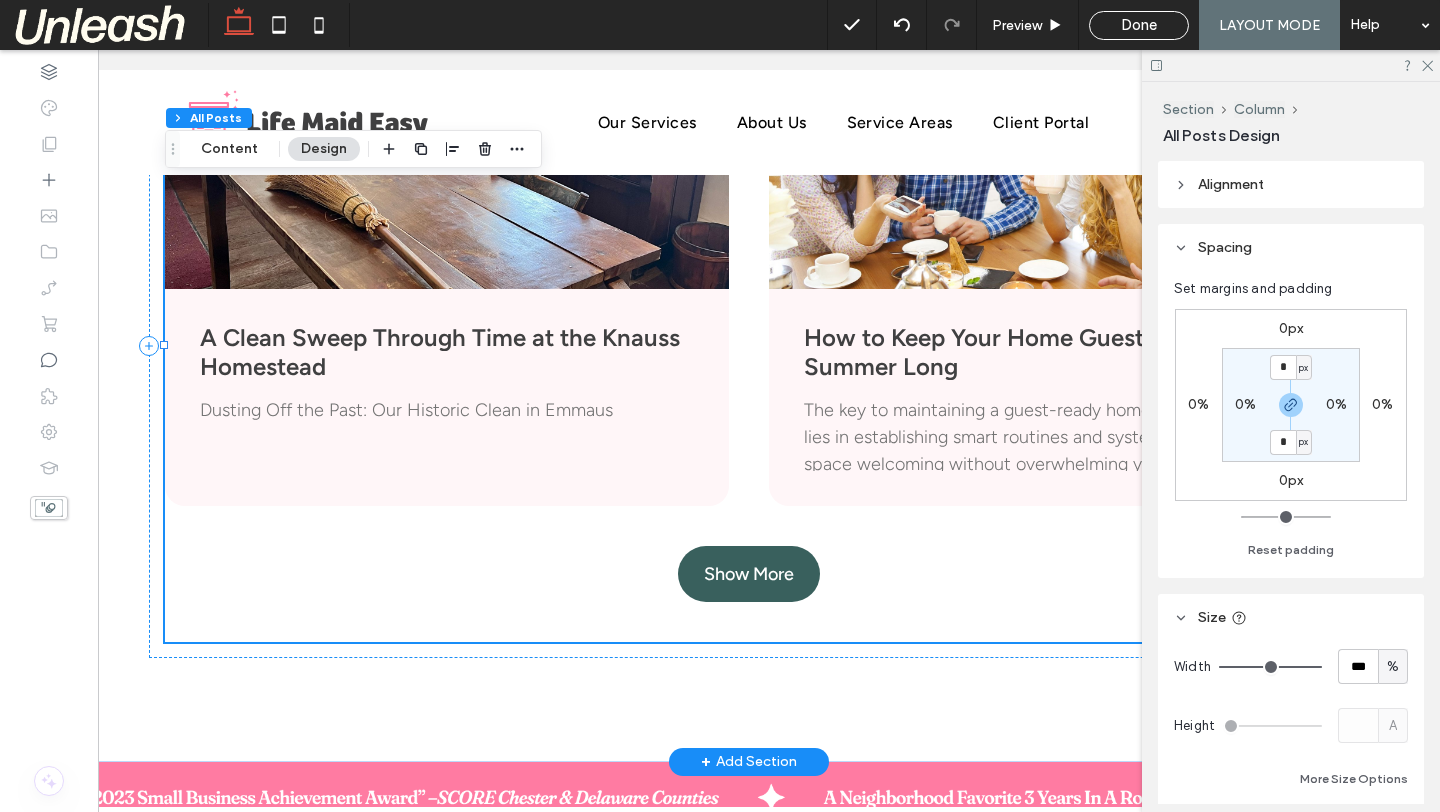 type on "**" 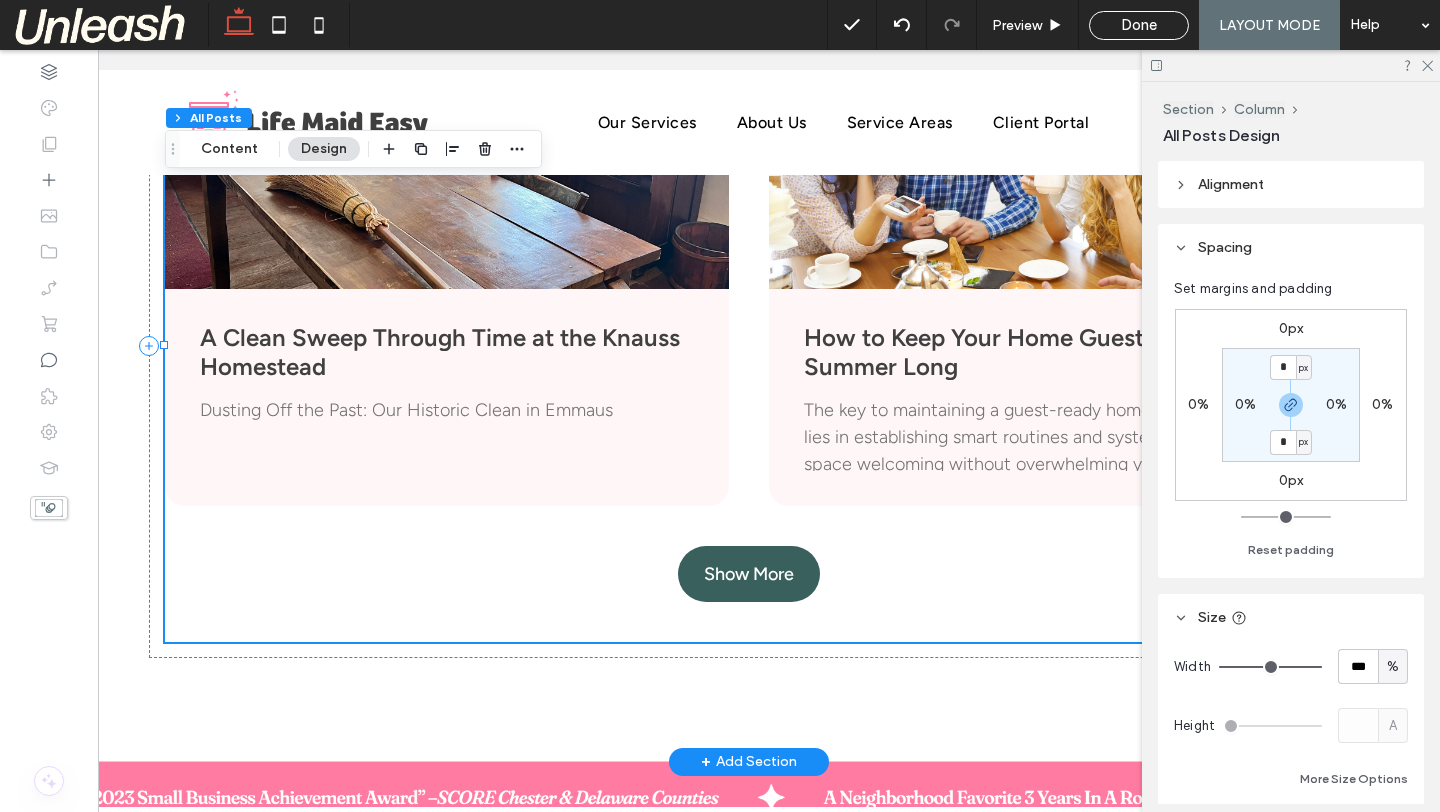 type on "***" 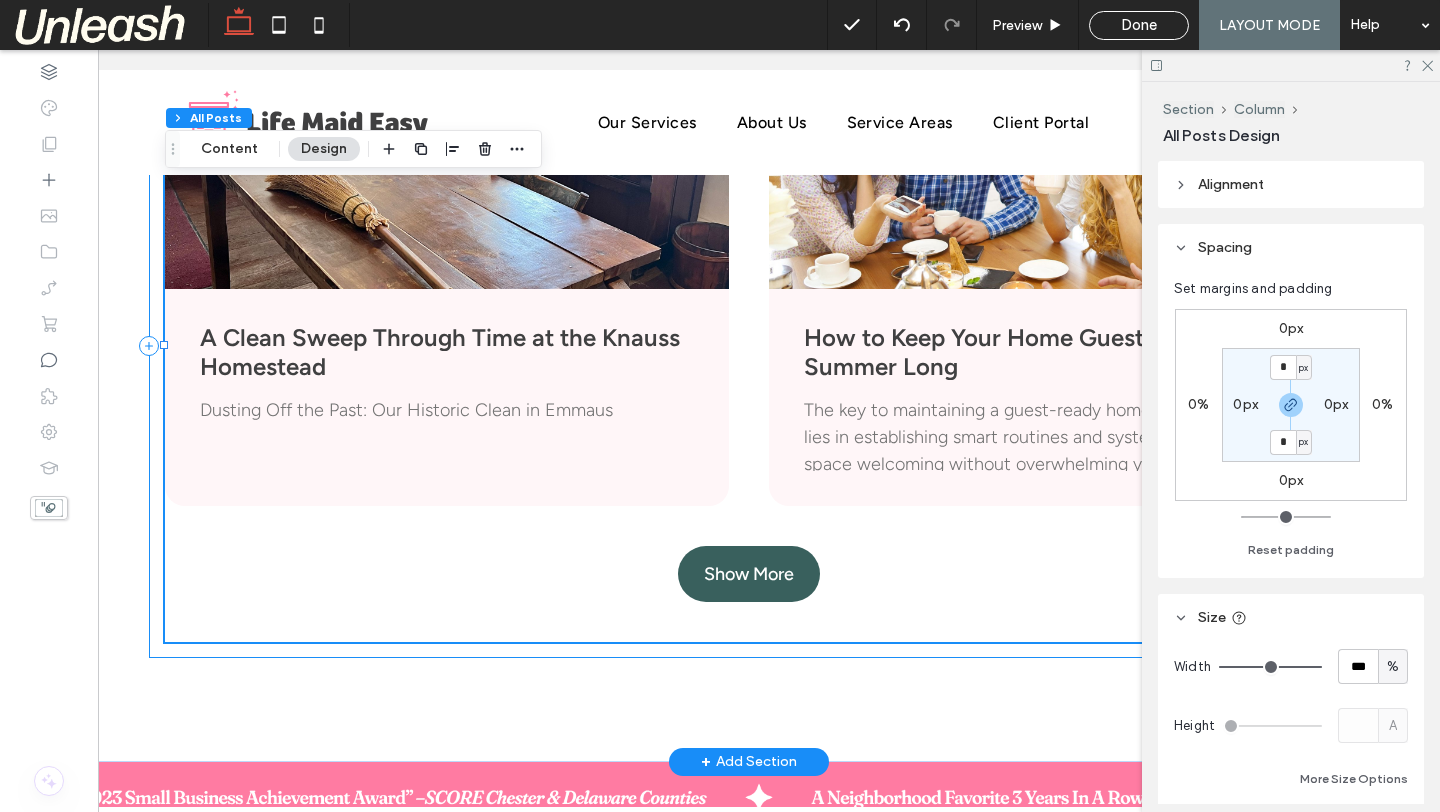 click on "A Clean Sweep Through Time at the Knauss Homestead
July 29, 2025
Dusting Off the Past: Our Historic Clean in Emmaus
How to Keep Your Home Guest-Ready All Summer Long
June 23, 2025
The key to maintaining a guest-ready home all summer long lies in establishing smart routines and systems that keep your space welcoming without overwhelming your schedule.
Show More" at bounding box center (749, 345) 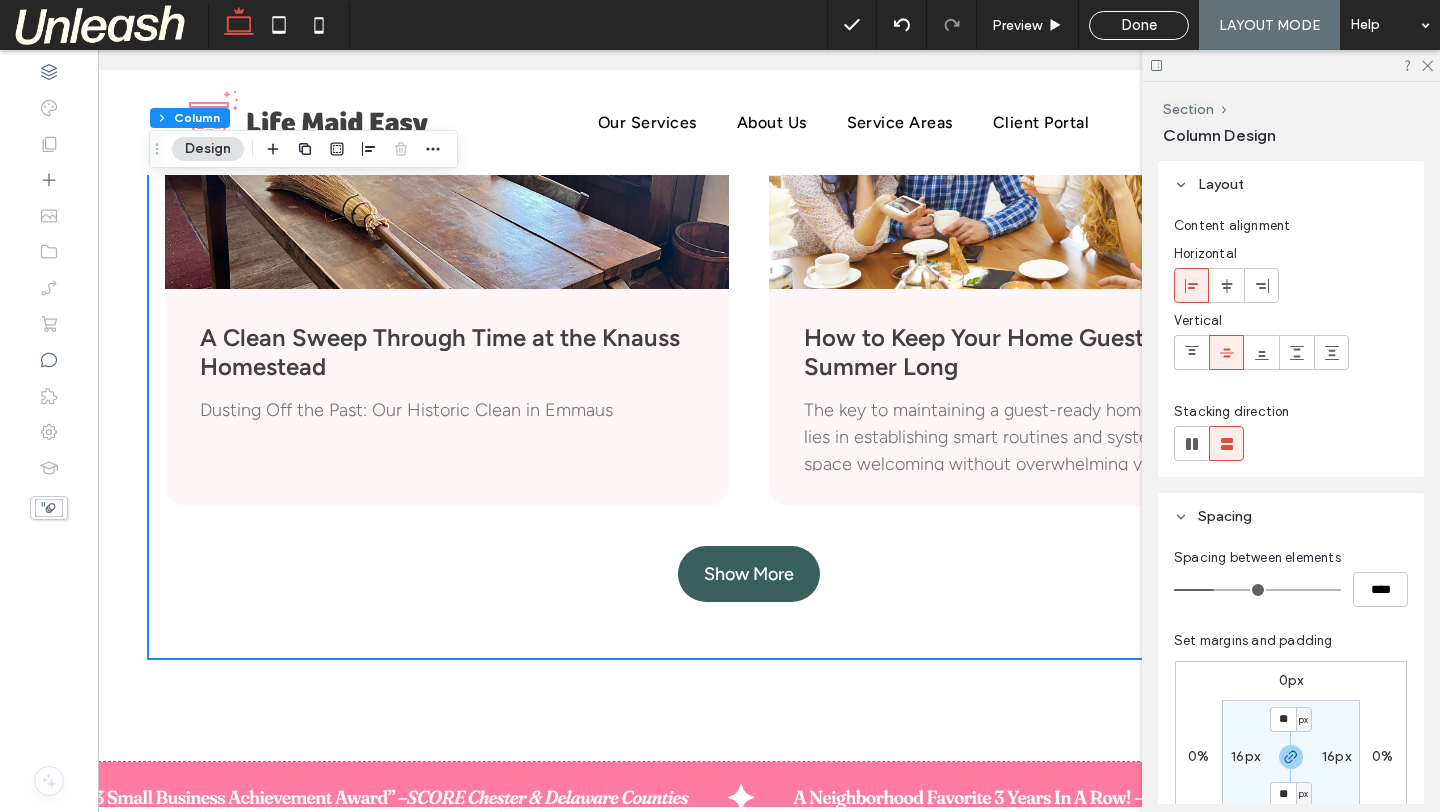 scroll, scrollTop: 200, scrollLeft: 0, axis: vertical 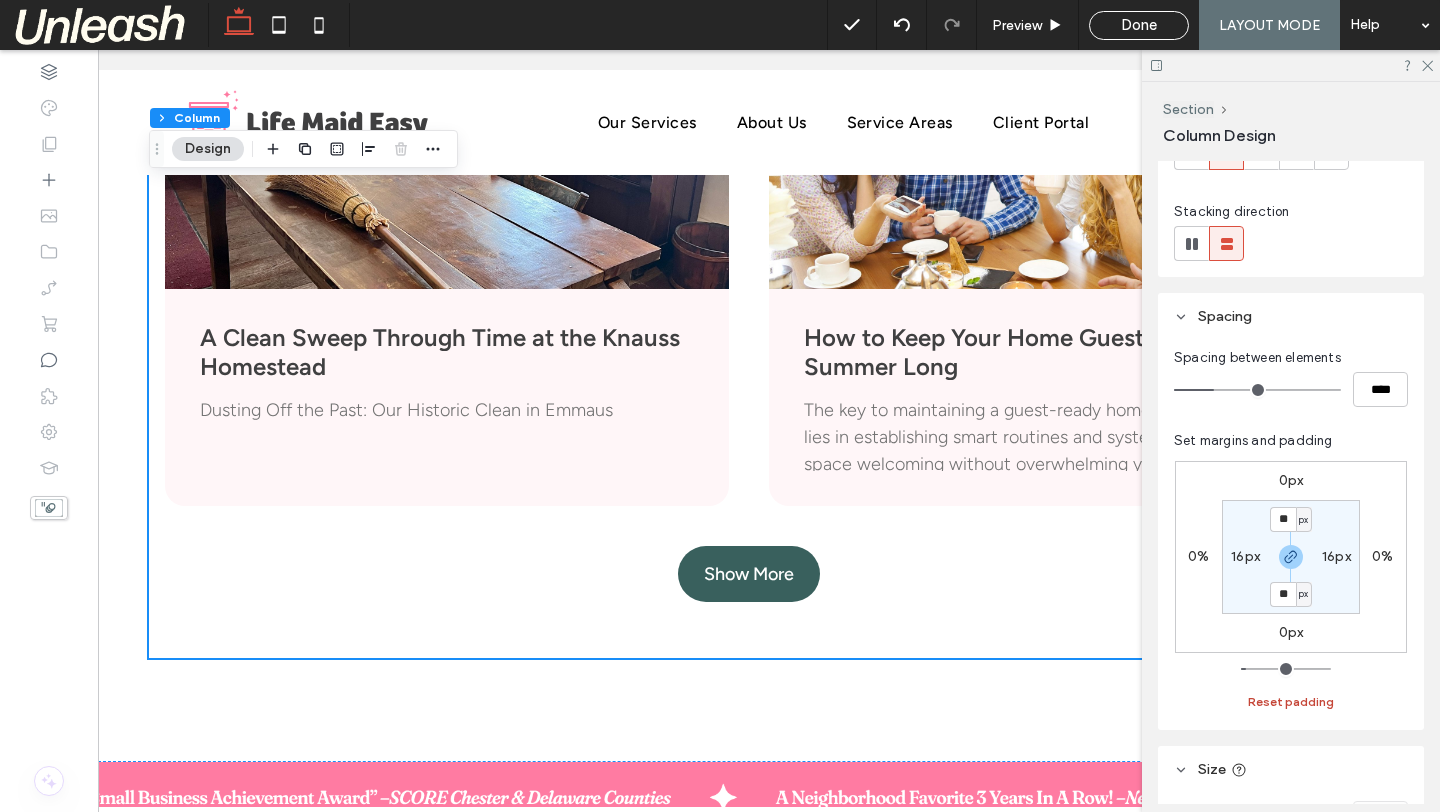 click on "Reset padding" at bounding box center (1291, 702) 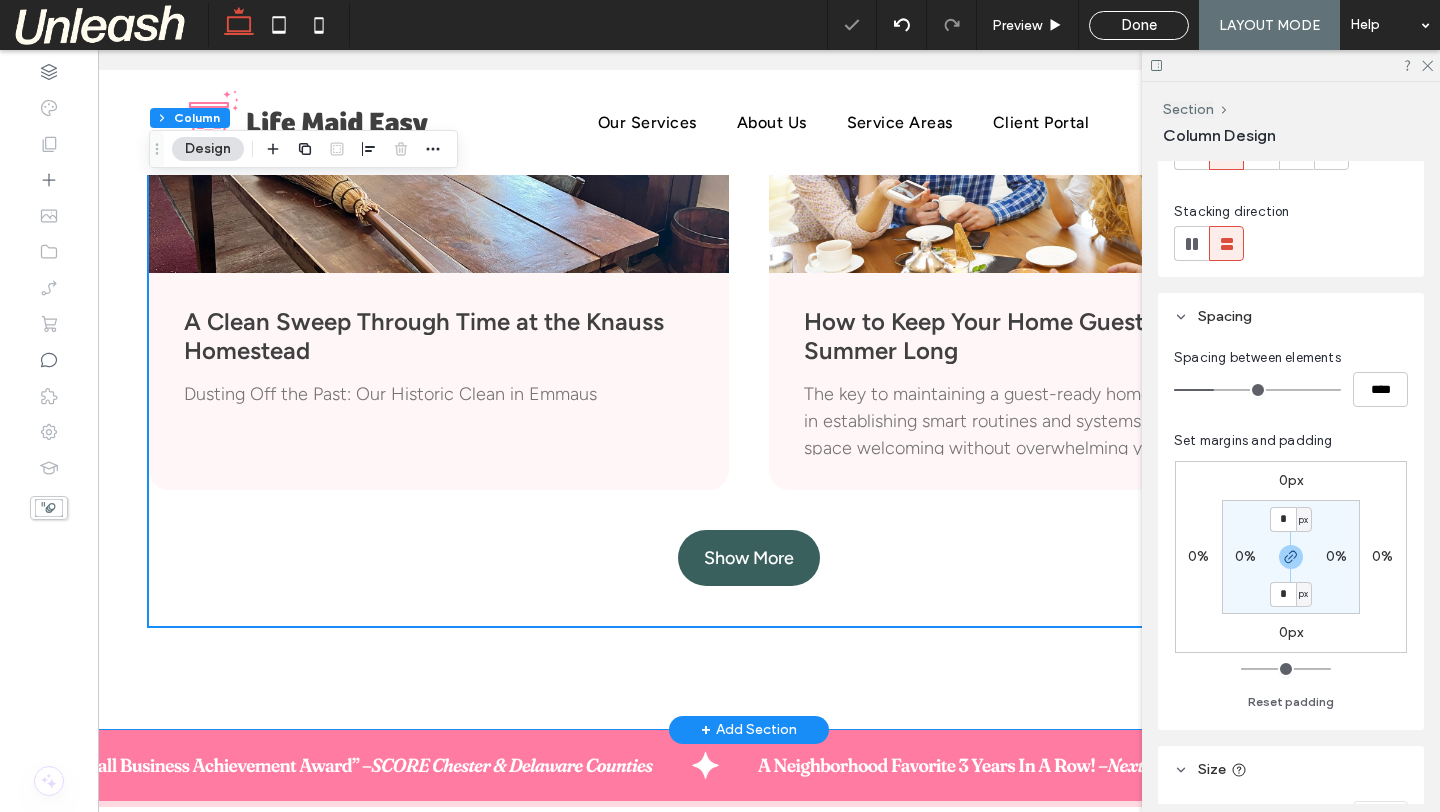 click on "A Clean Sweep Through Time at the Knauss Homestead
July 29, 2025
Dusting Off the Past: Our Historic Clean in Emmaus
How to Keep Your Home Guest-Ready All Summer Long
June 23, 2025
The key to maintaining a guest-ready home all summer long lies in establishing smart routines and systems that keep your space welcoming without overwhelming your schedule.
Show More" at bounding box center (749, 355) 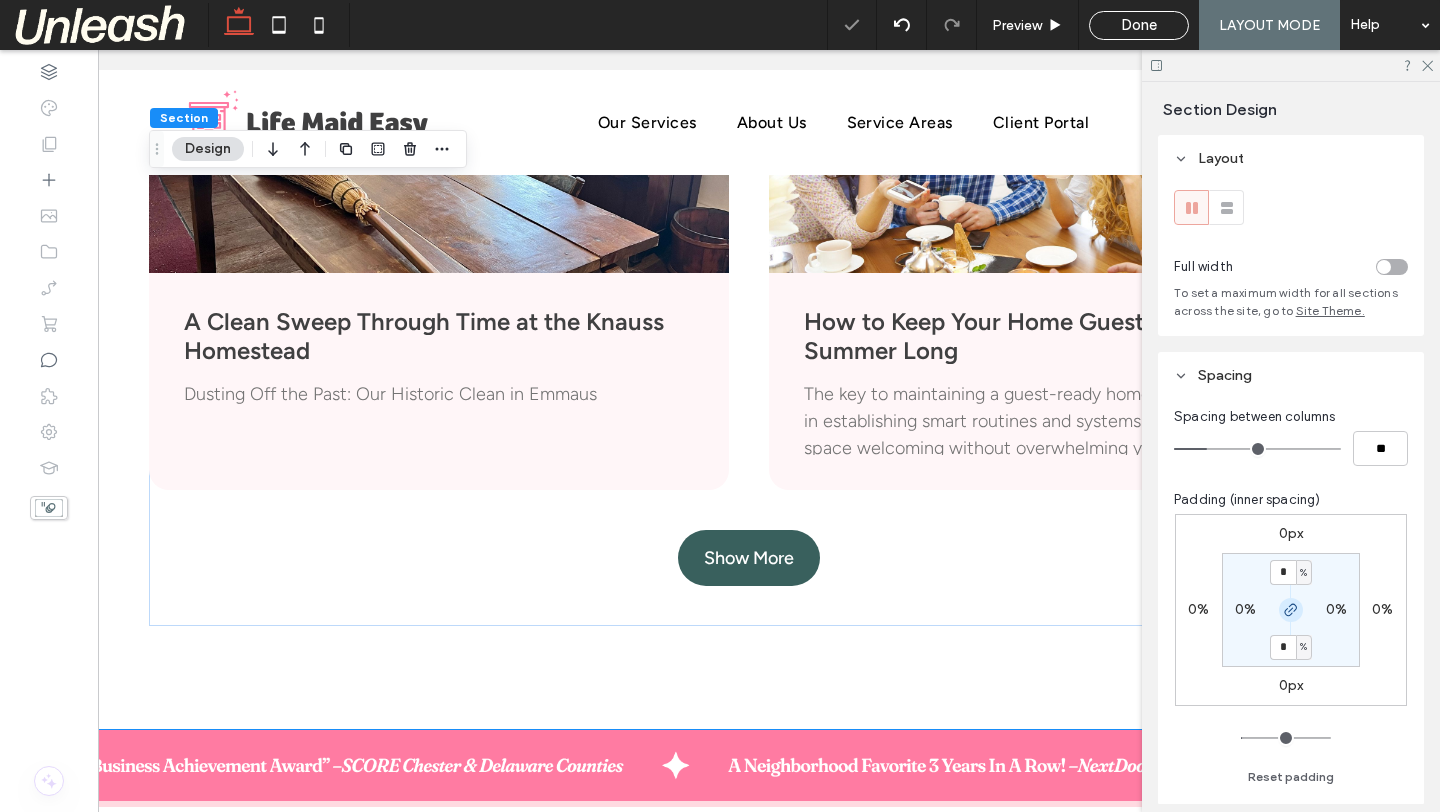 click 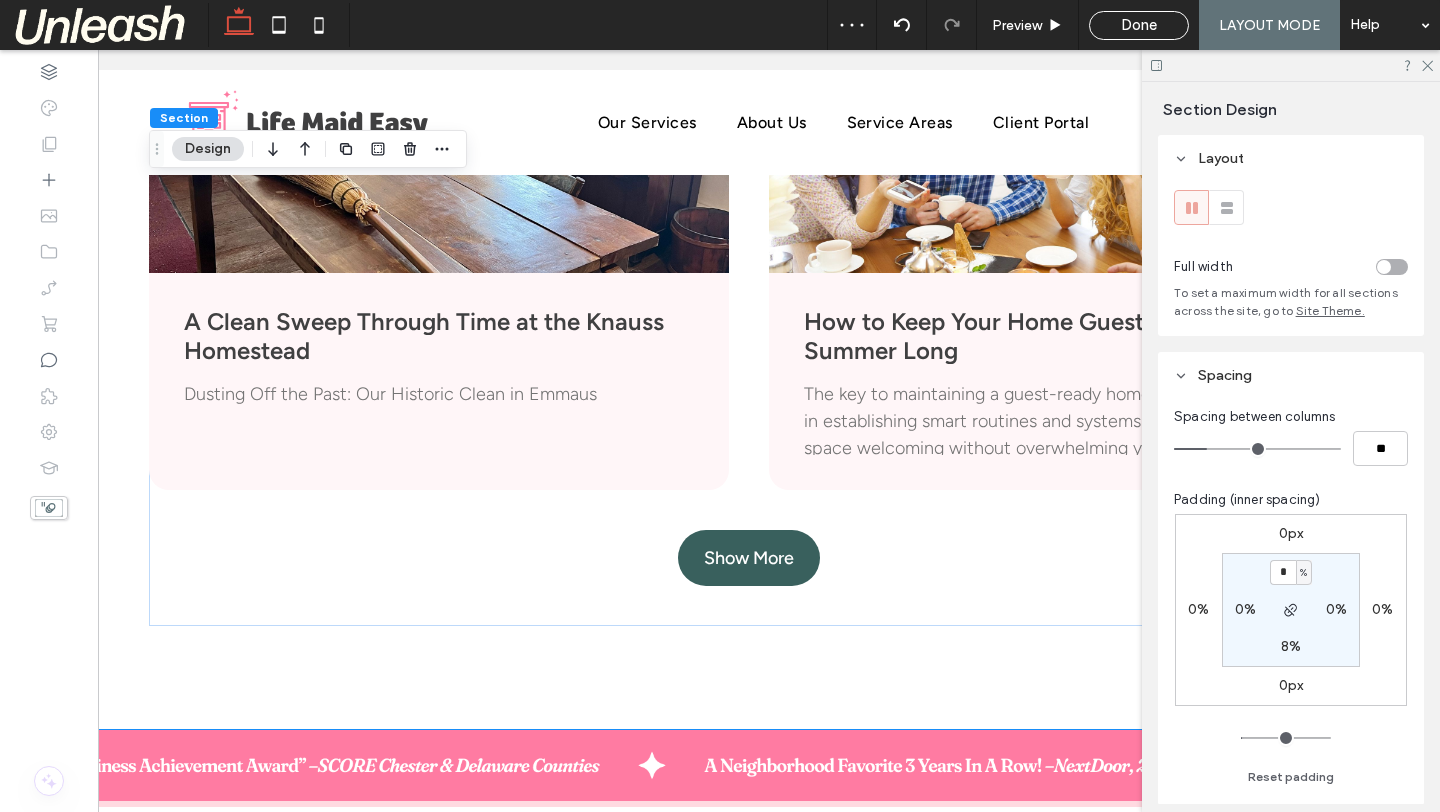 click on "8%" at bounding box center (1291, 646) 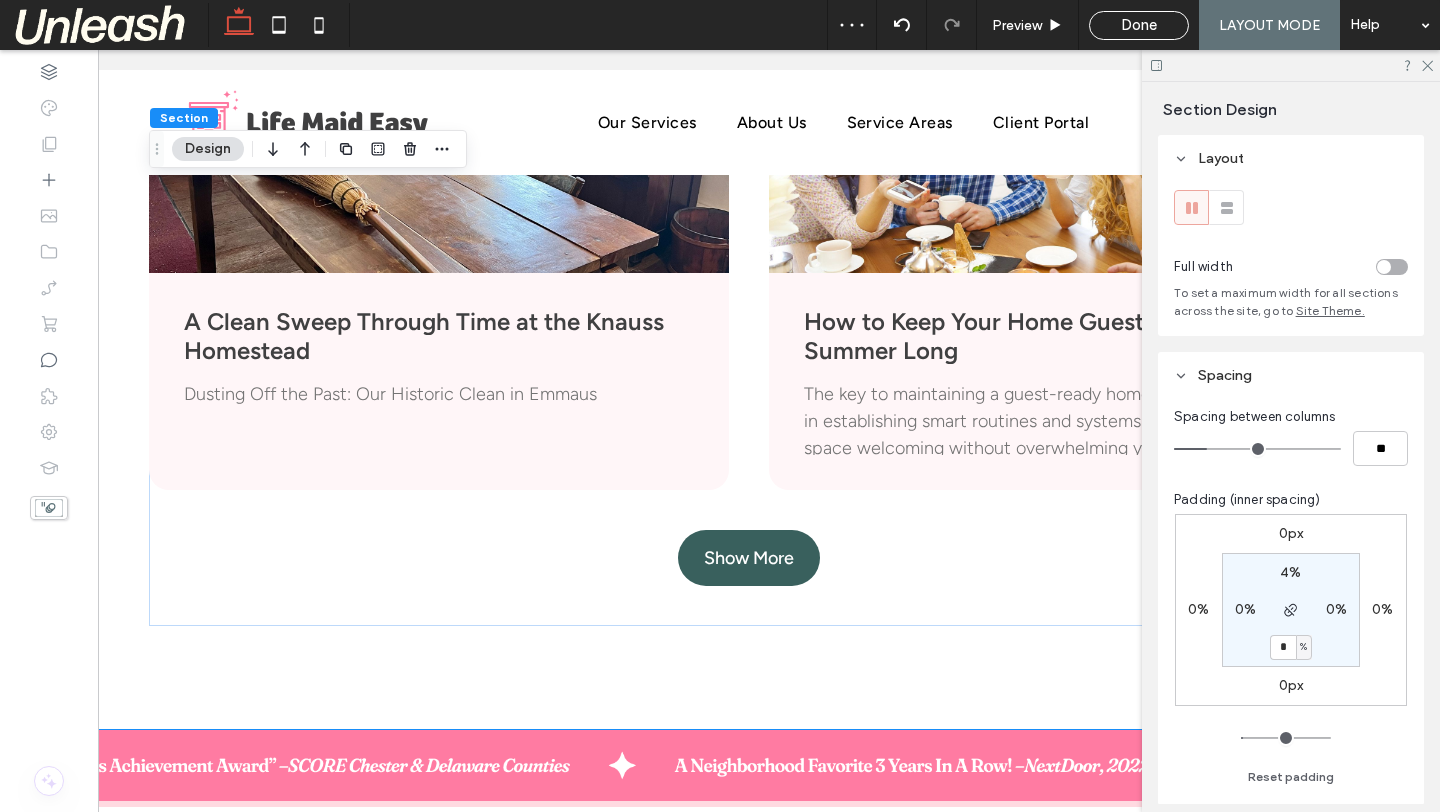 click on "%" at bounding box center (1303, 647) 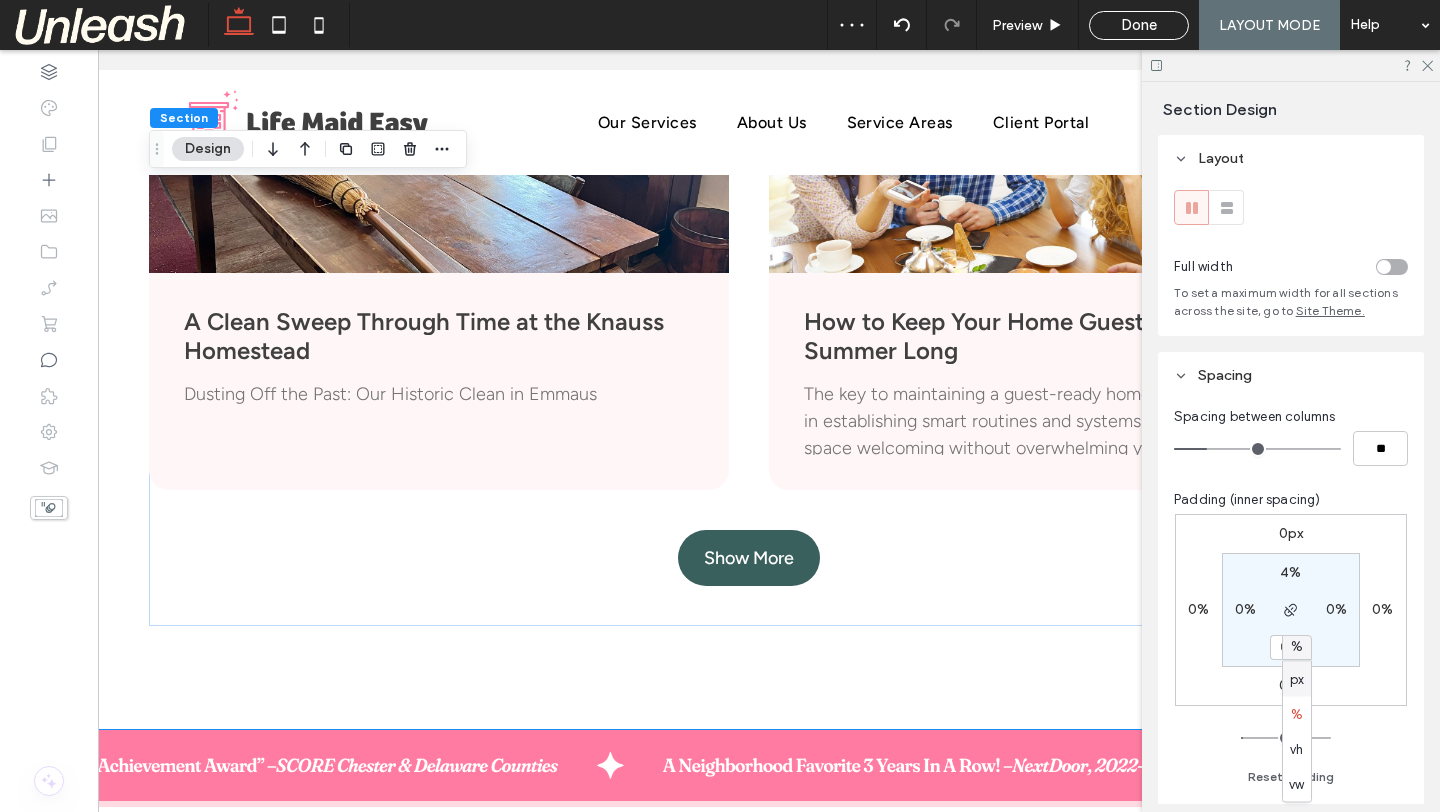 click on "px" at bounding box center (1297, 679) 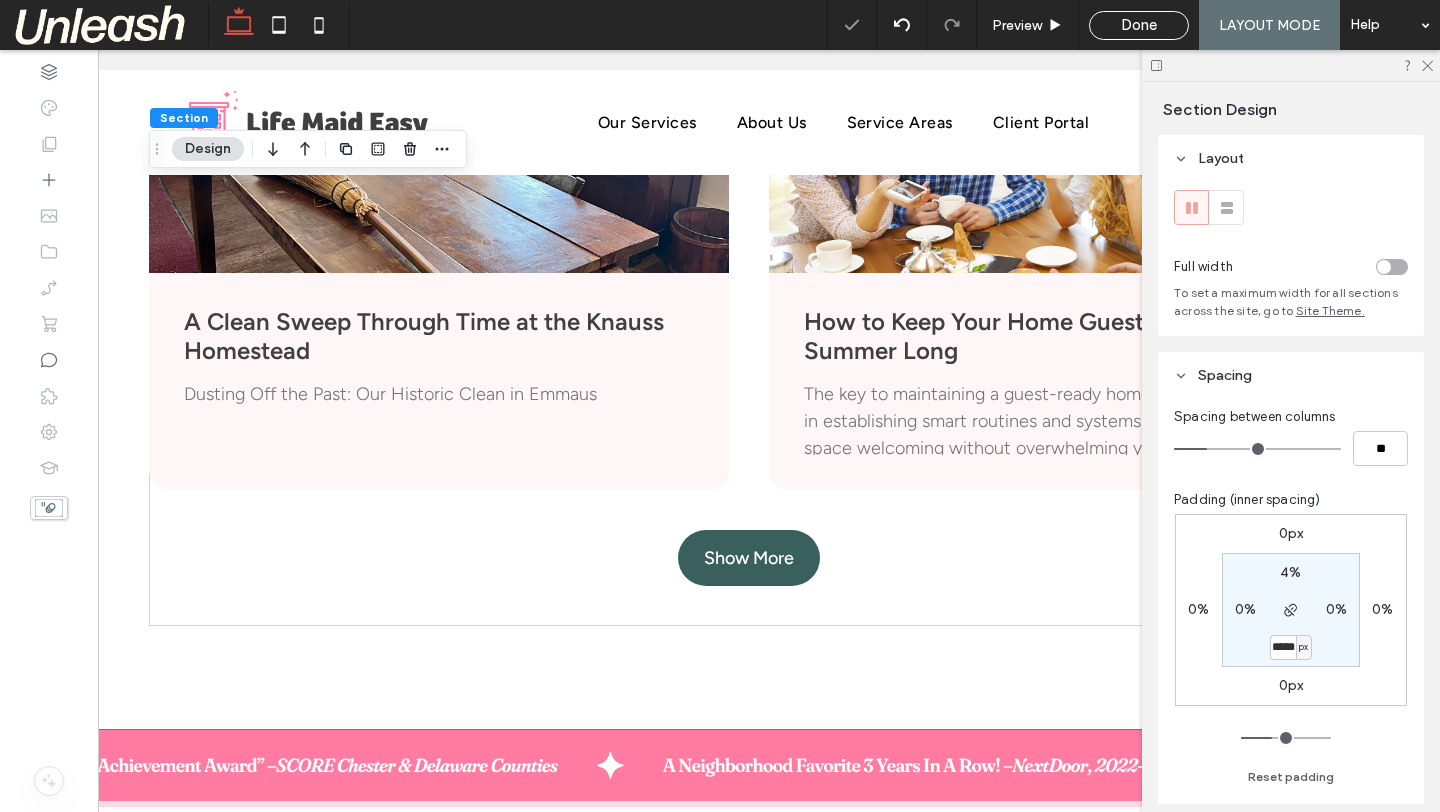 type on "***" 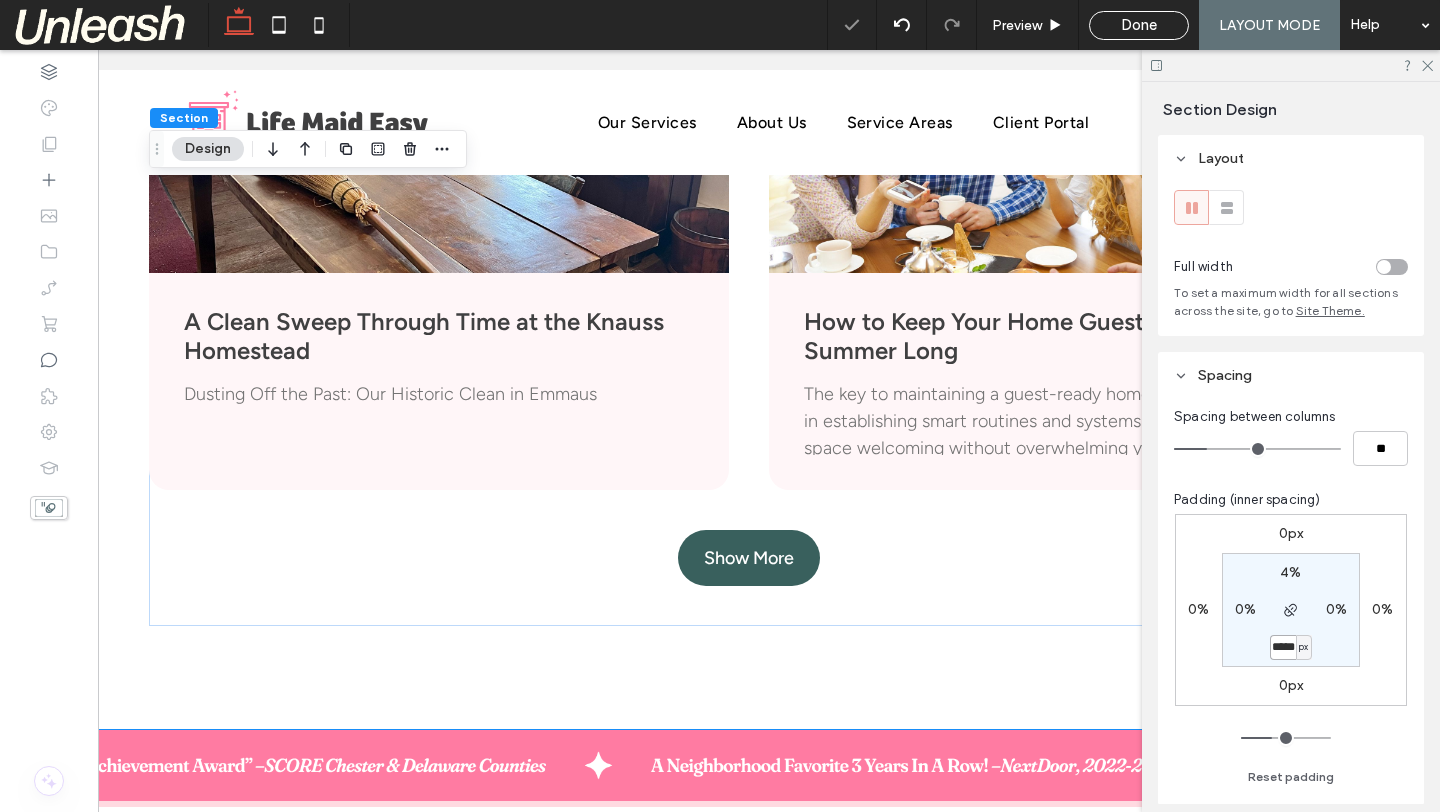 click on "*****" at bounding box center [1283, 647] 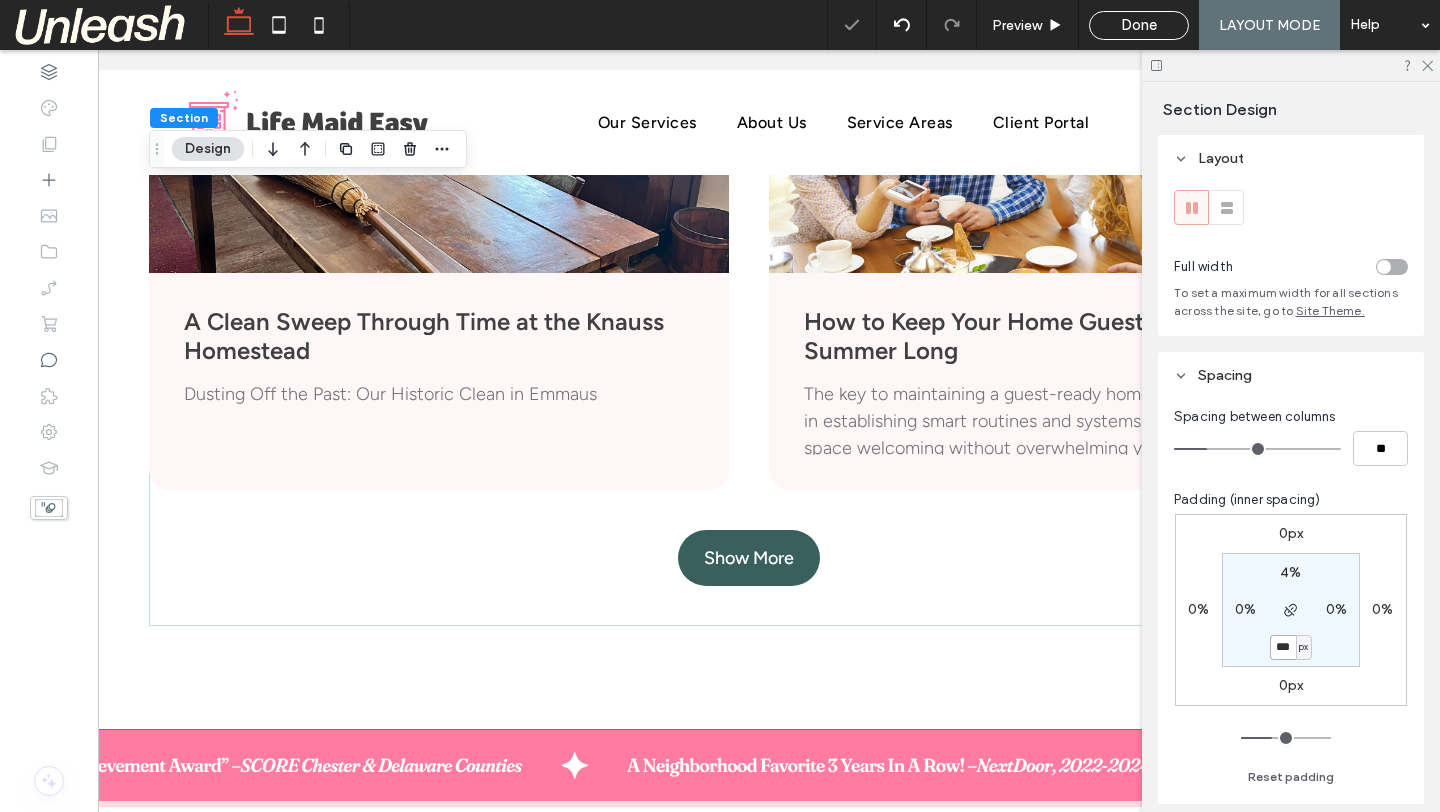 type on "***" 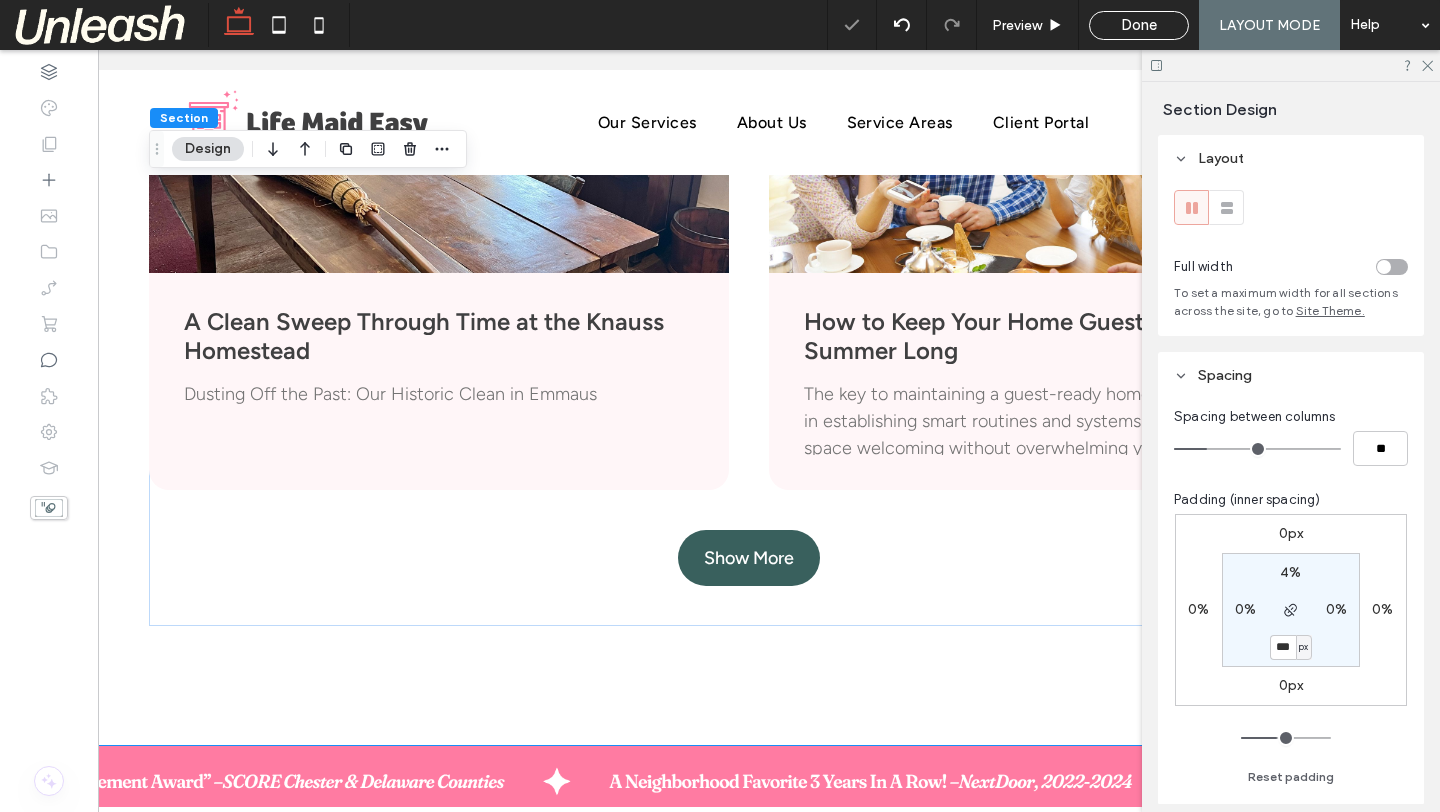 click on "4%" at bounding box center (1290, 572) 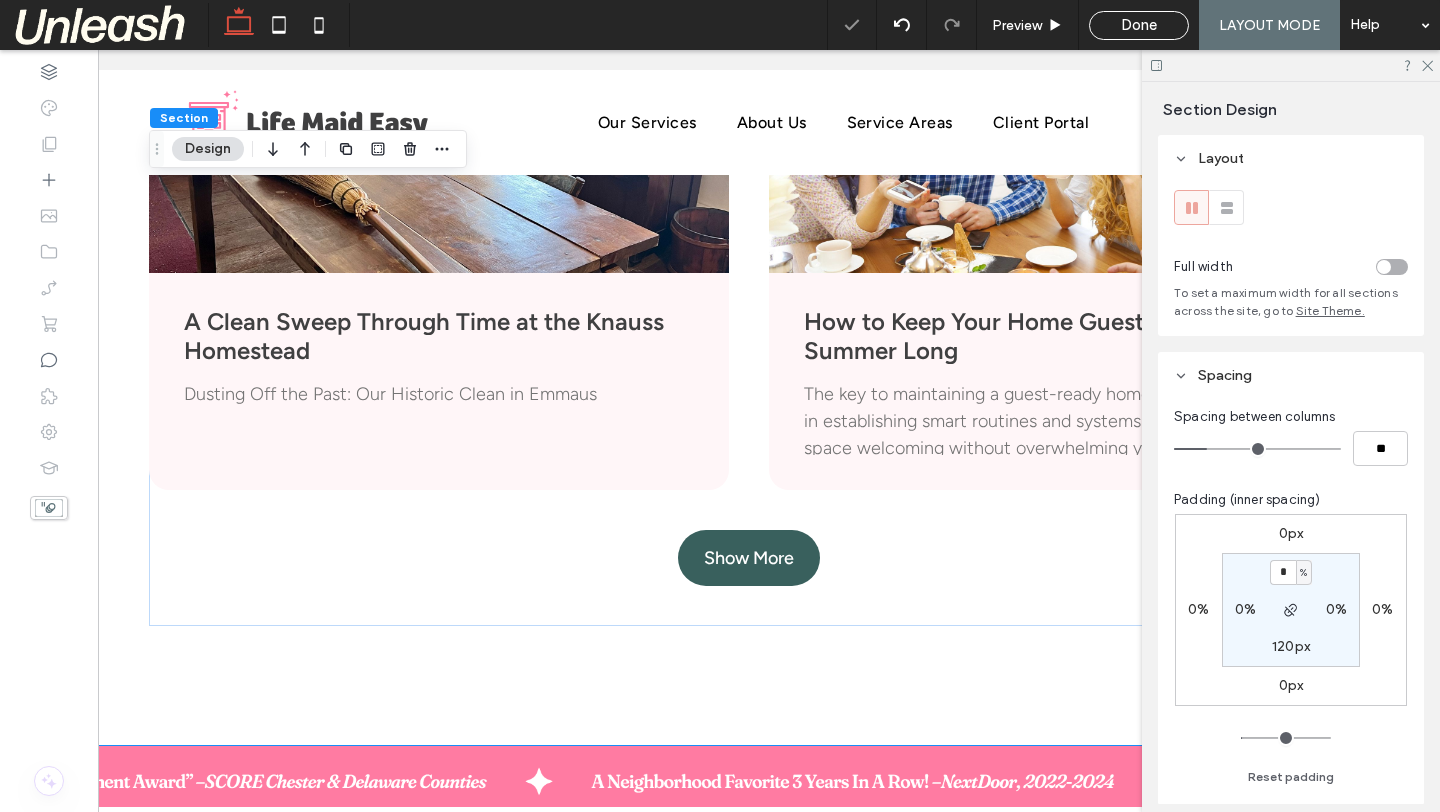 click on "%" at bounding box center (1303, 573) 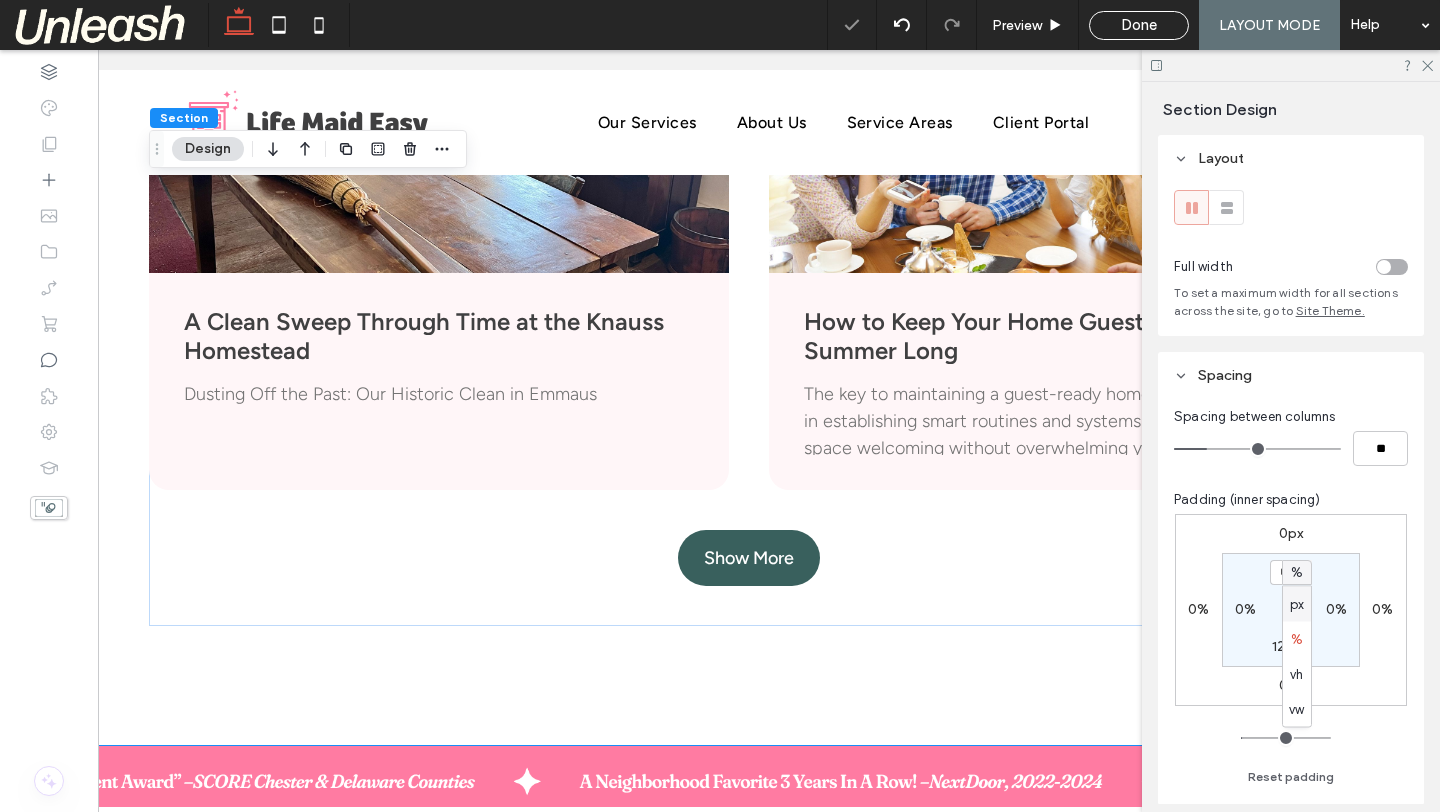 click on "px" at bounding box center (1297, 604) 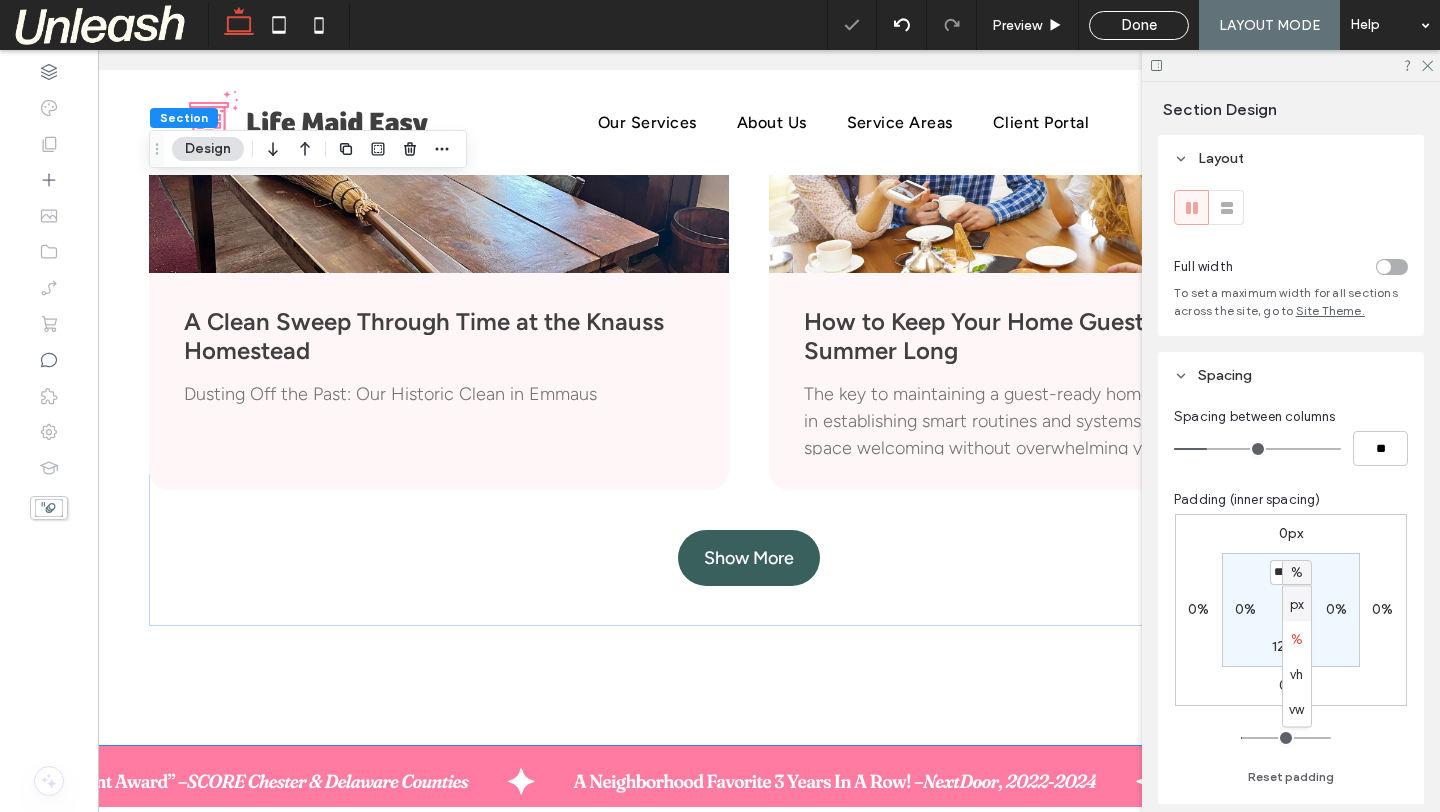 type on "**" 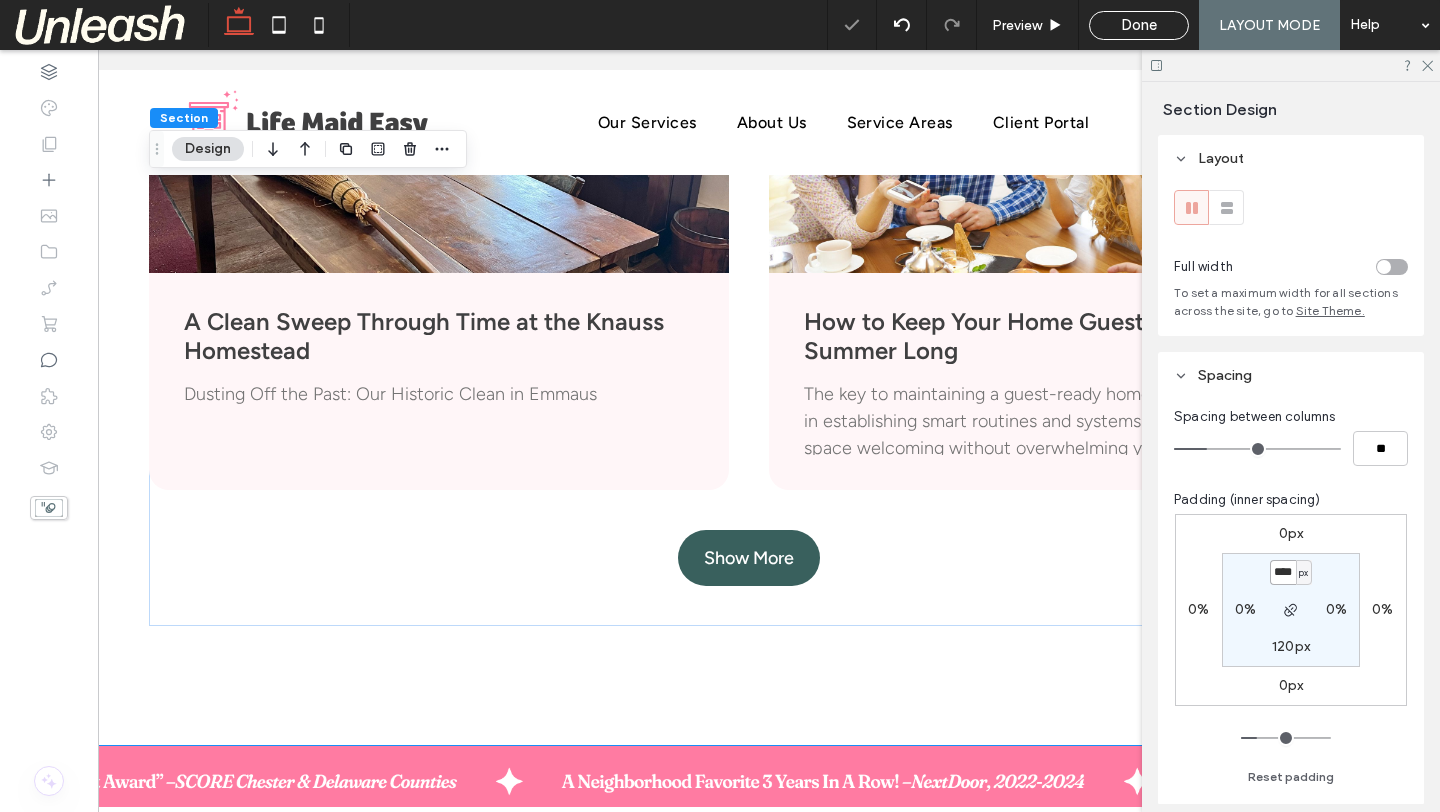 click on "****" at bounding box center [1283, 572] 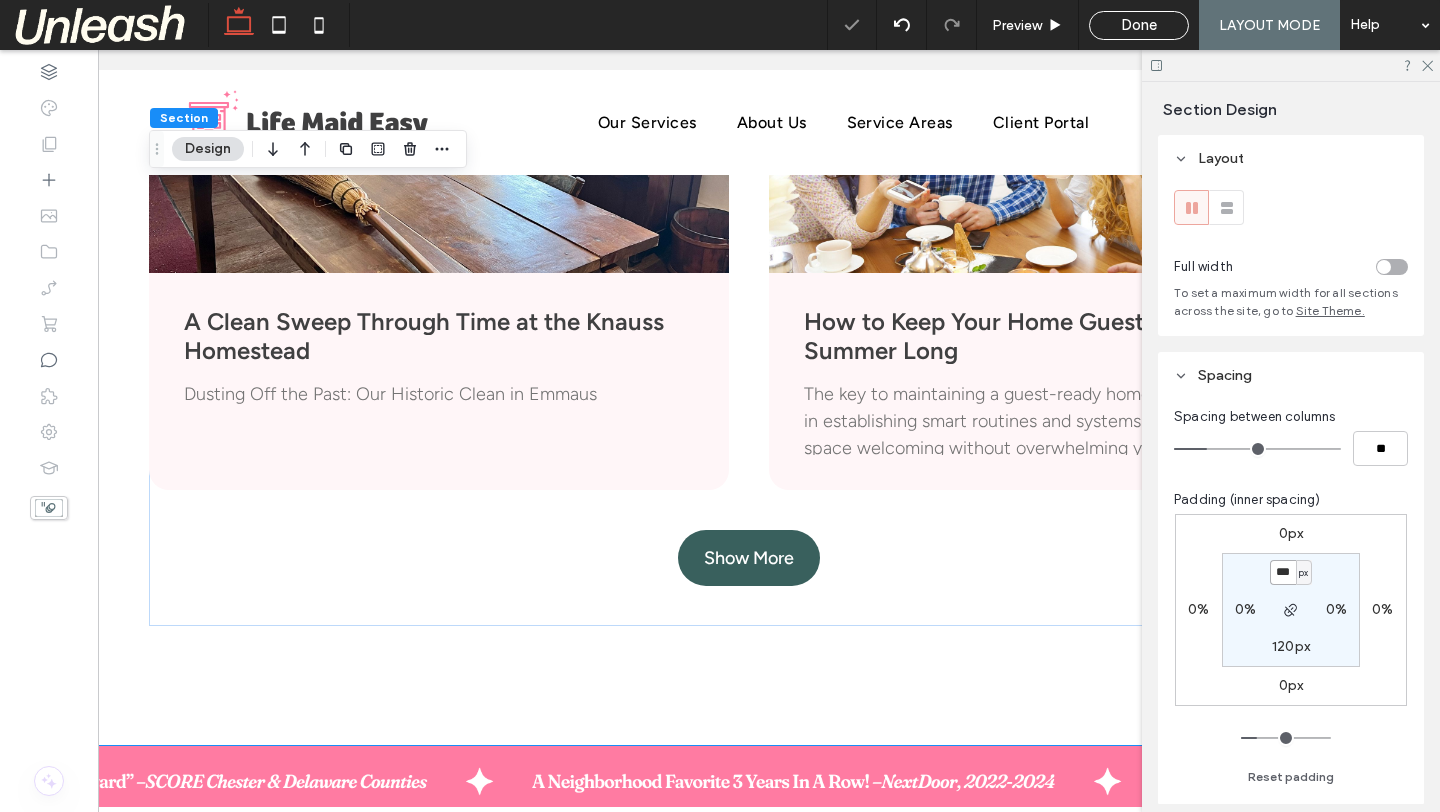 type on "***" 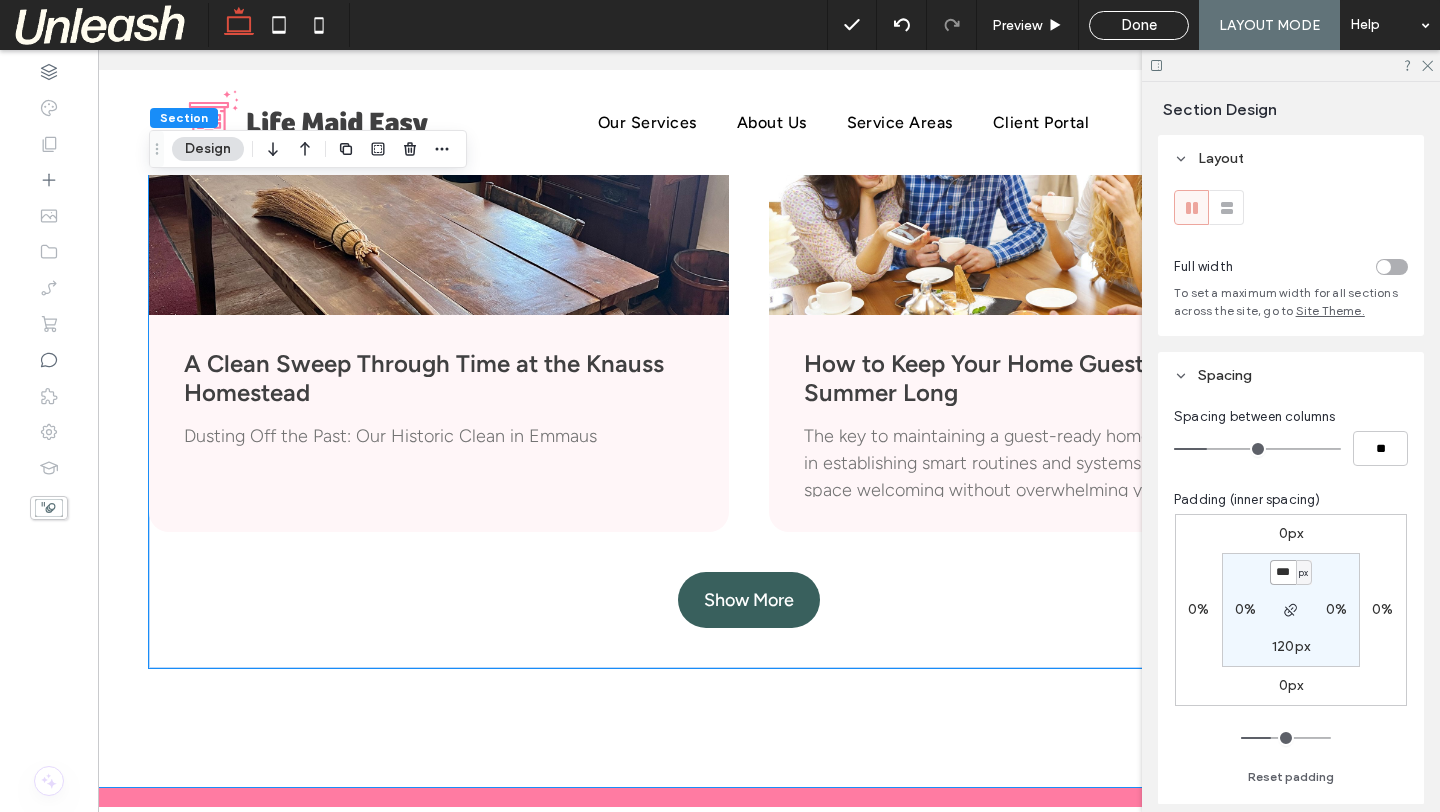 scroll, scrollTop: 1238, scrollLeft: 0, axis: vertical 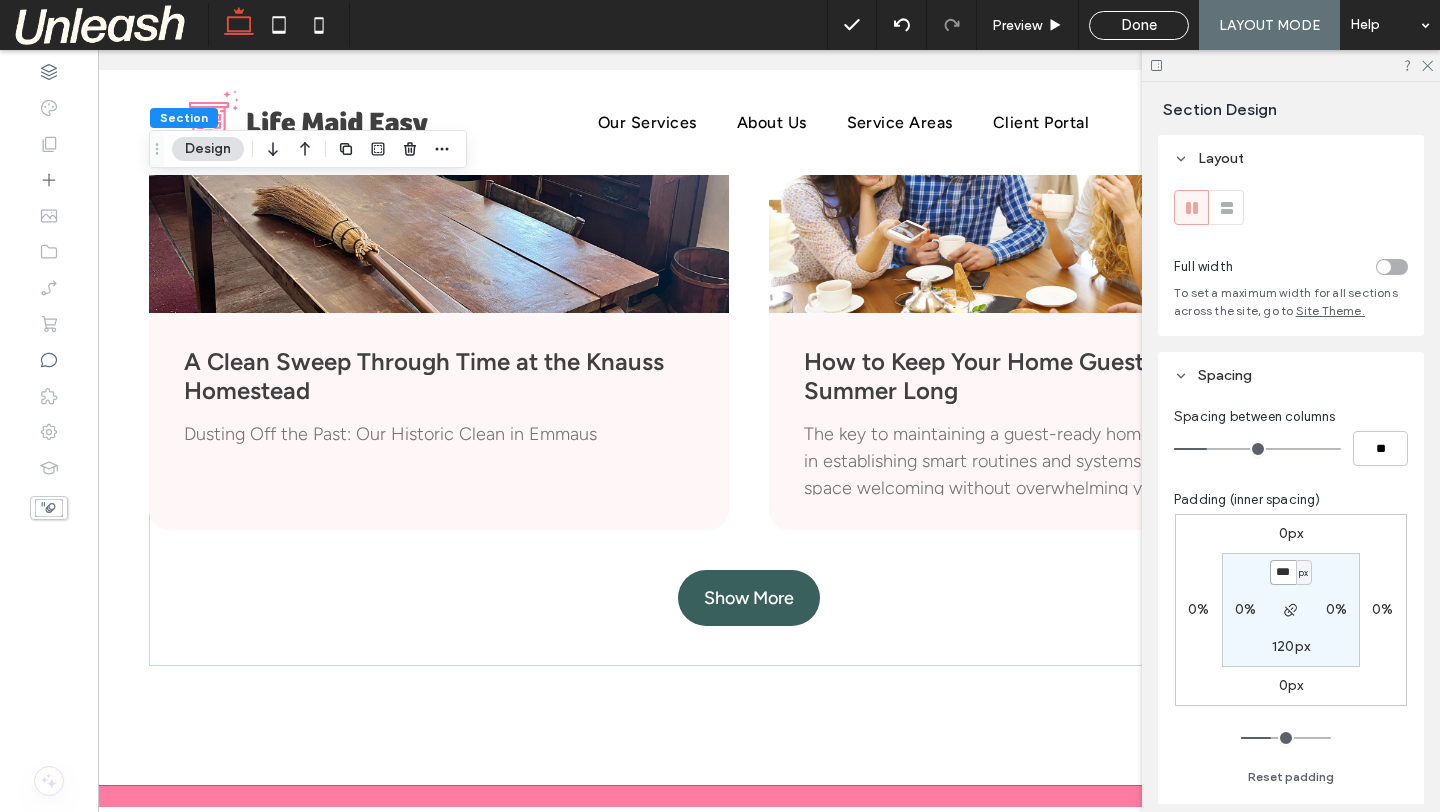 click on "***" at bounding box center [1283, 572] 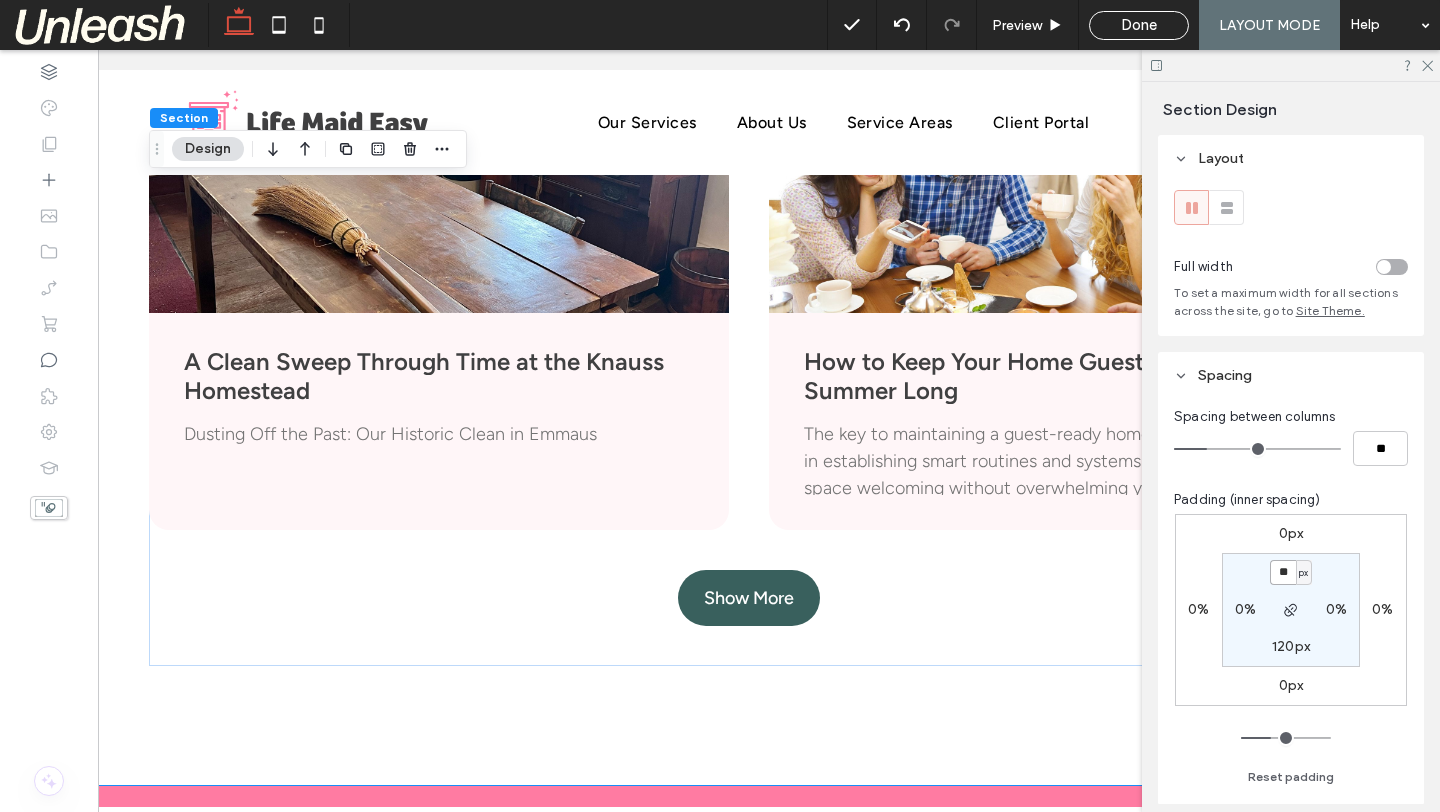 type on "**" 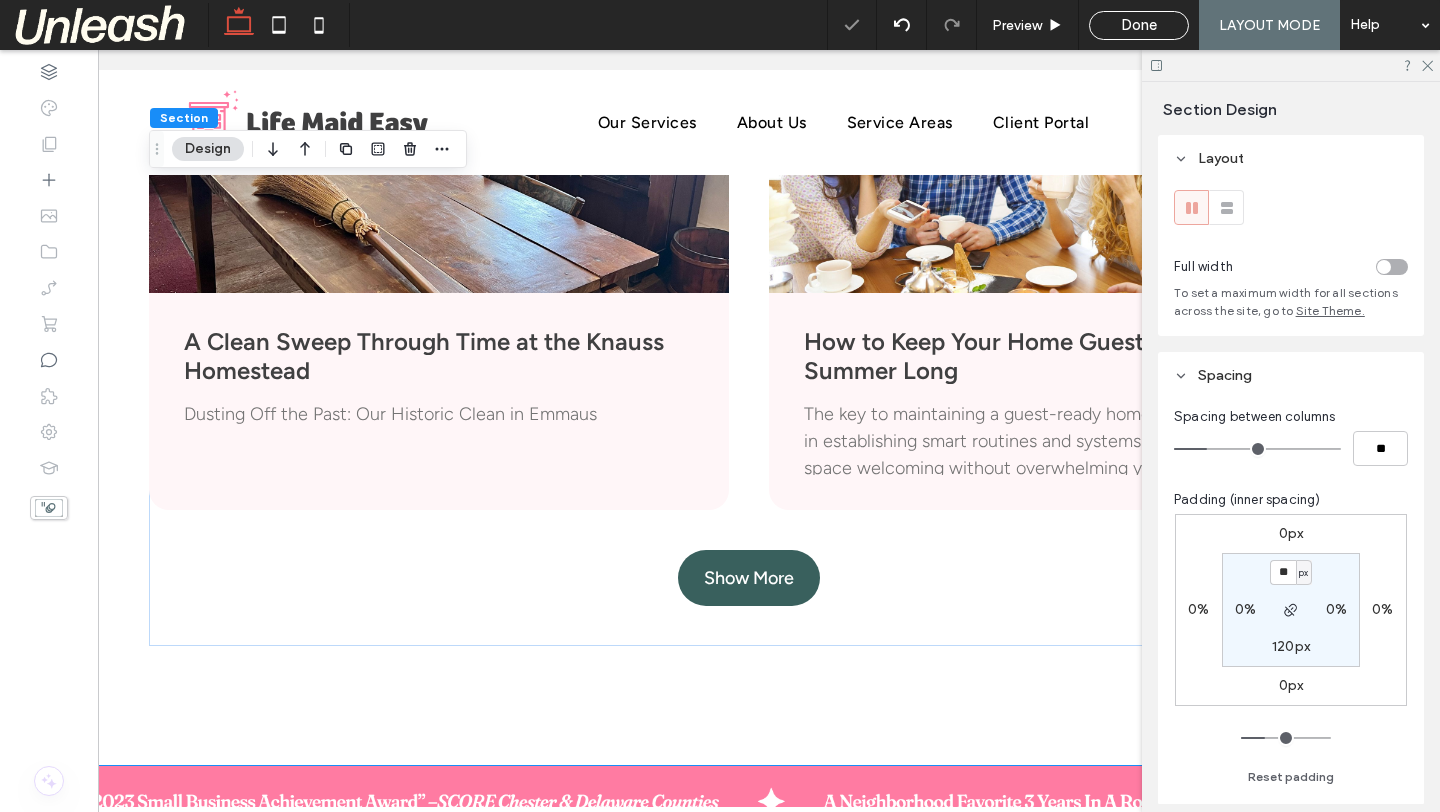 click on "0%" at bounding box center (1245, 609) 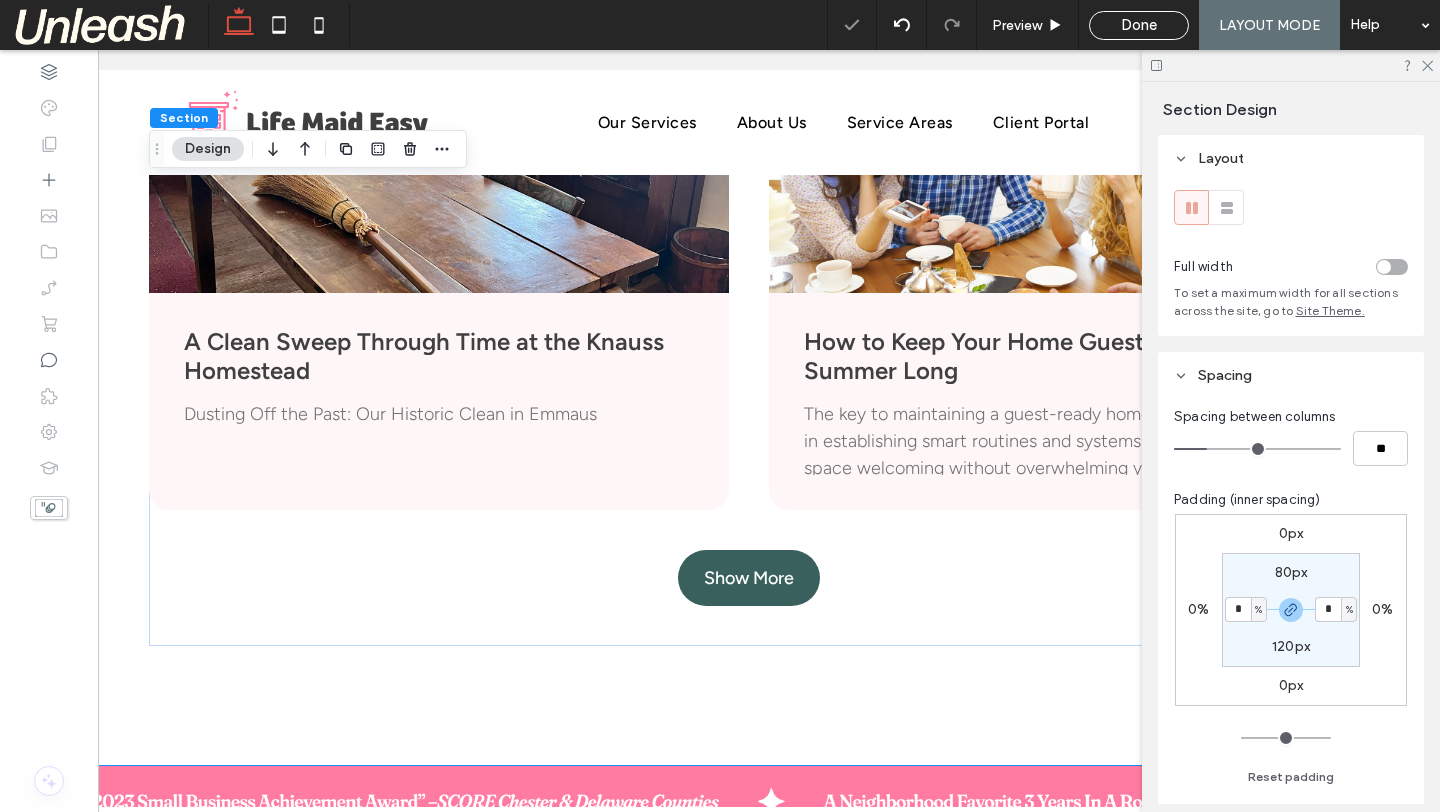 type on "*" 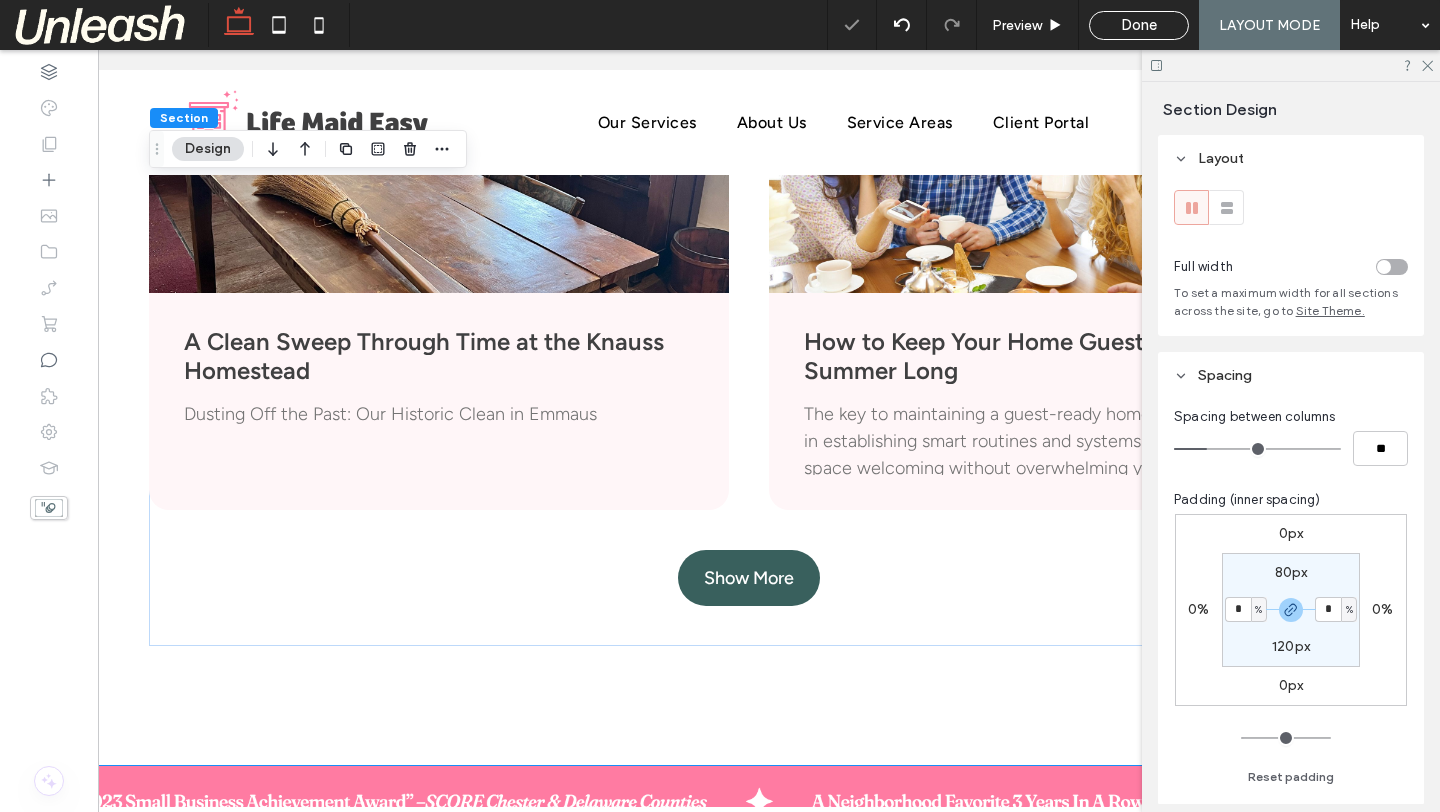 type on "*" 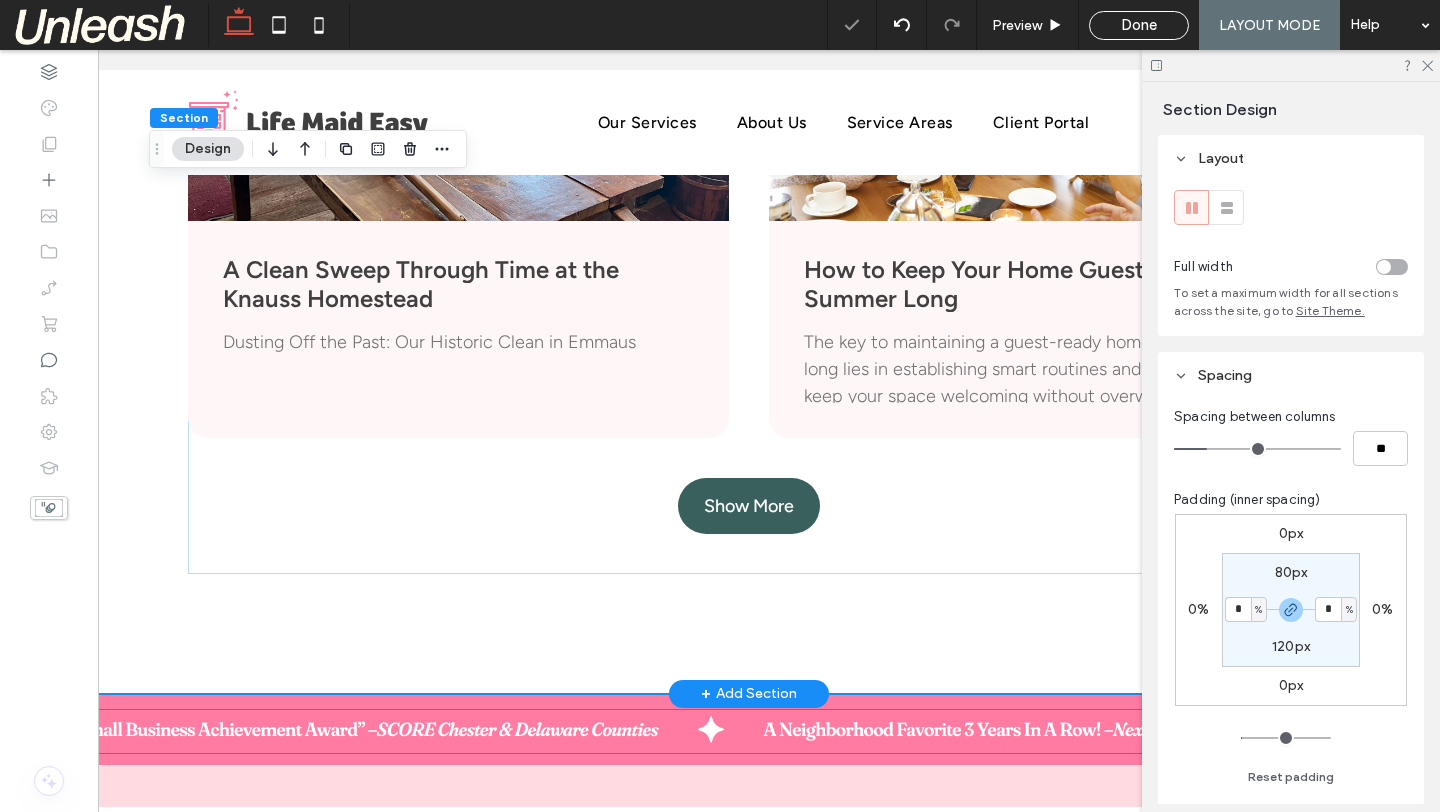 scroll, scrollTop: 1508, scrollLeft: 0, axis: vertical 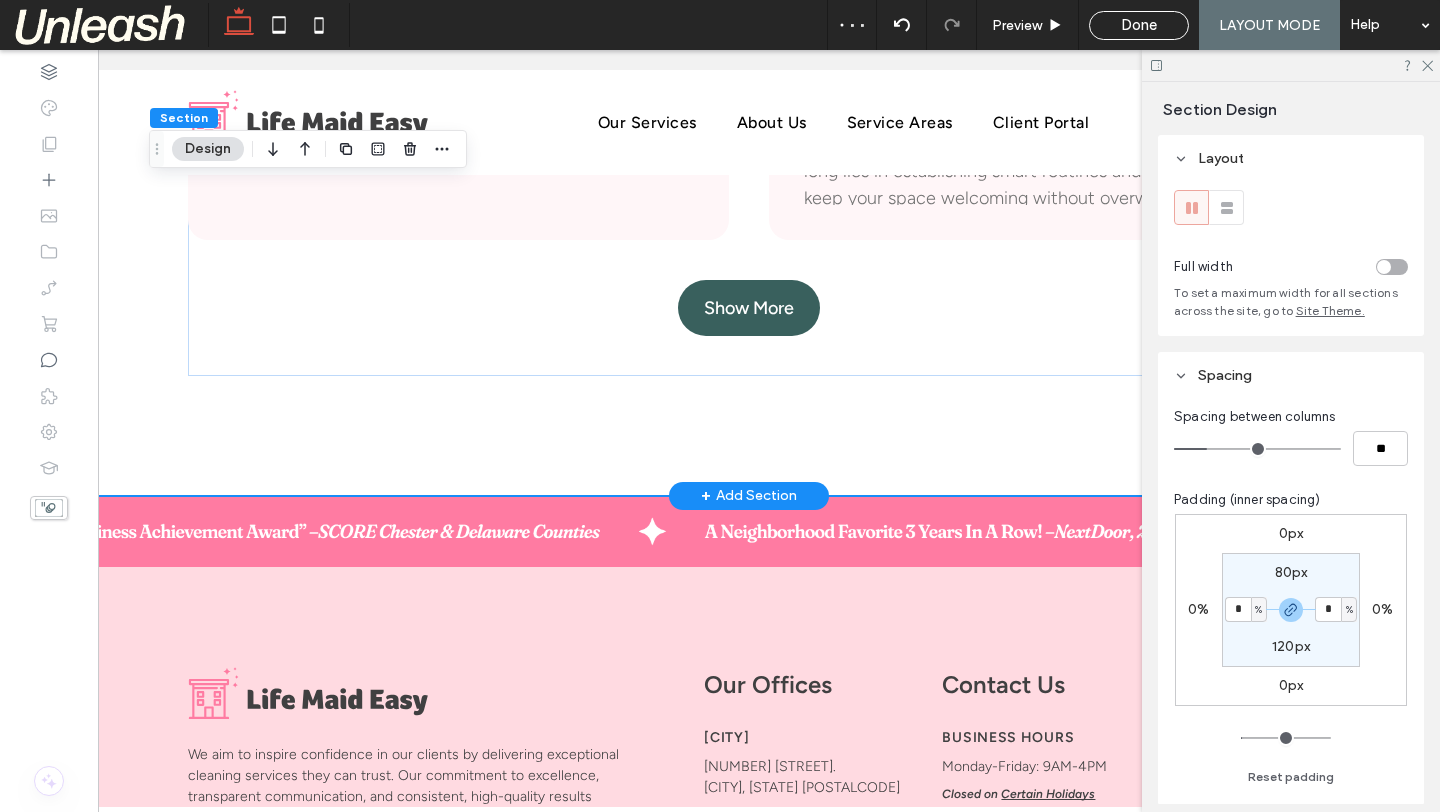 click on "A Clean Sweep Through Time at the Knauss Homestead
July 29, 2025
Dusting Off the Past: Our Historic Clean in Emmaus
How to Keep Your Home Guest-Ready All Summer Long
June 23, 2025
The key to maintaining a guest-ready home all summer long lies in establishing smart routines and systems that keep your space welcoming without overwhelming your schedule.
Show More" at bounding box center [749, 99] 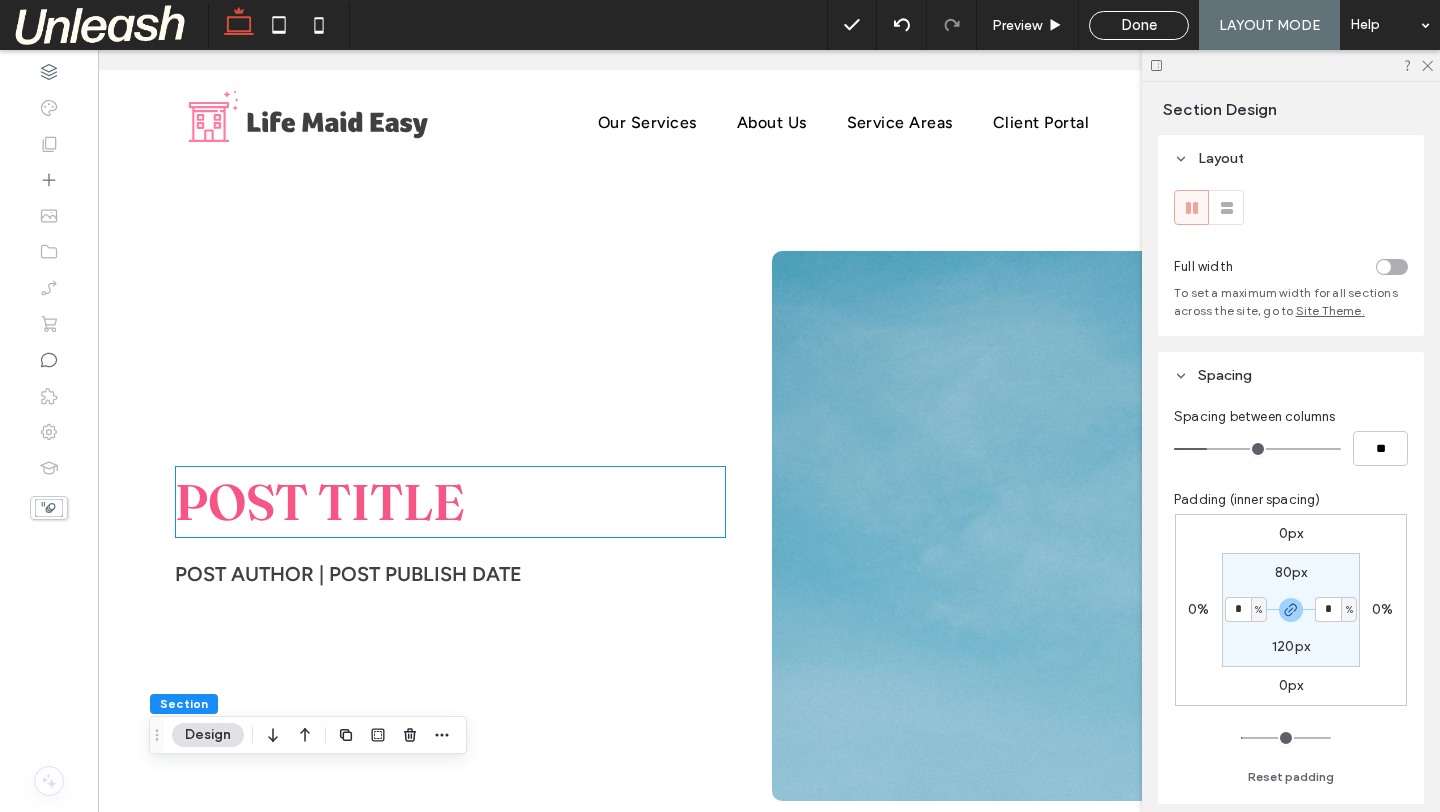 scroll, scrollTop: 0, scrollLeft: 0, axis: both 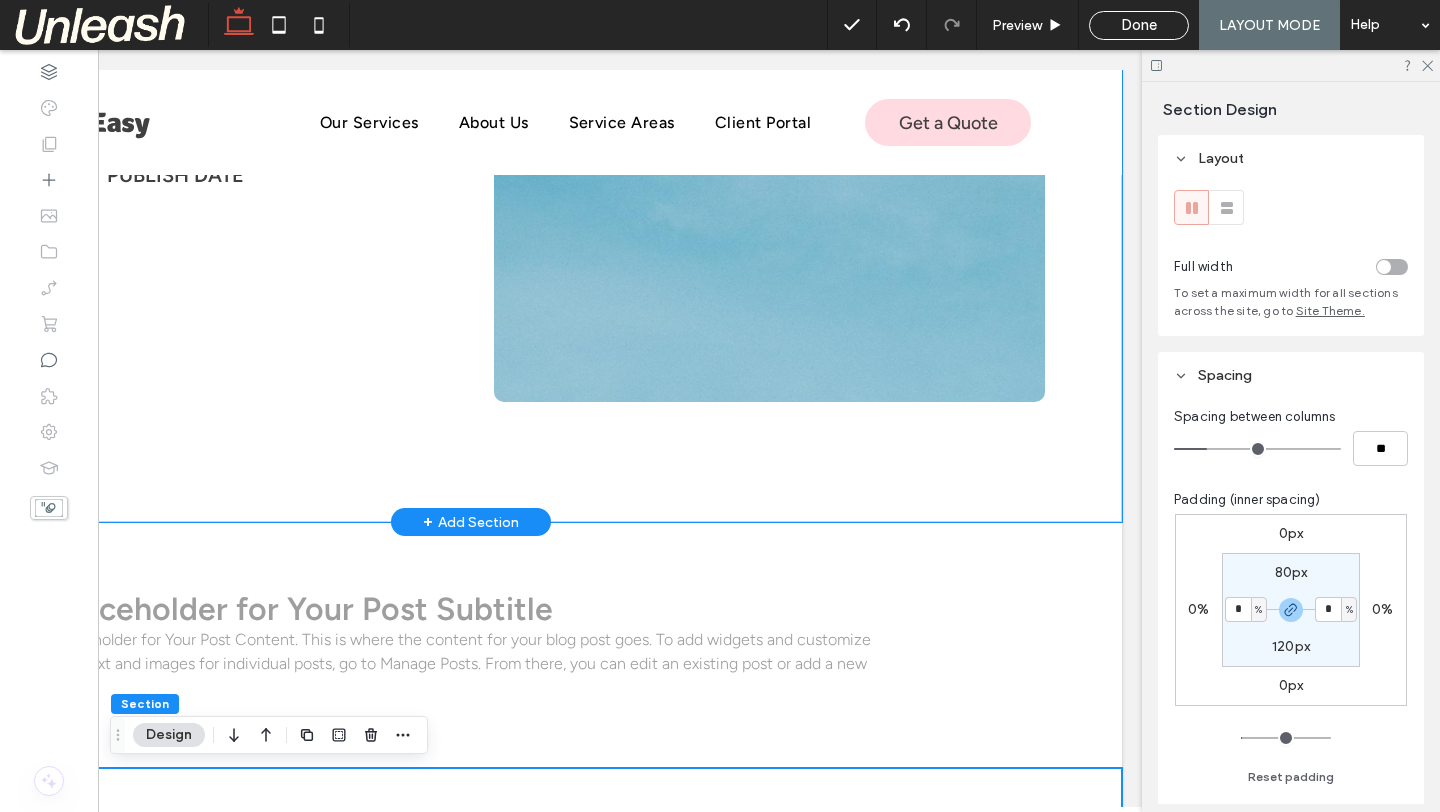 click on "POST TITLE
POST AUTHOR | POST PUBLISH DATE" at bounding box center (471, 127) 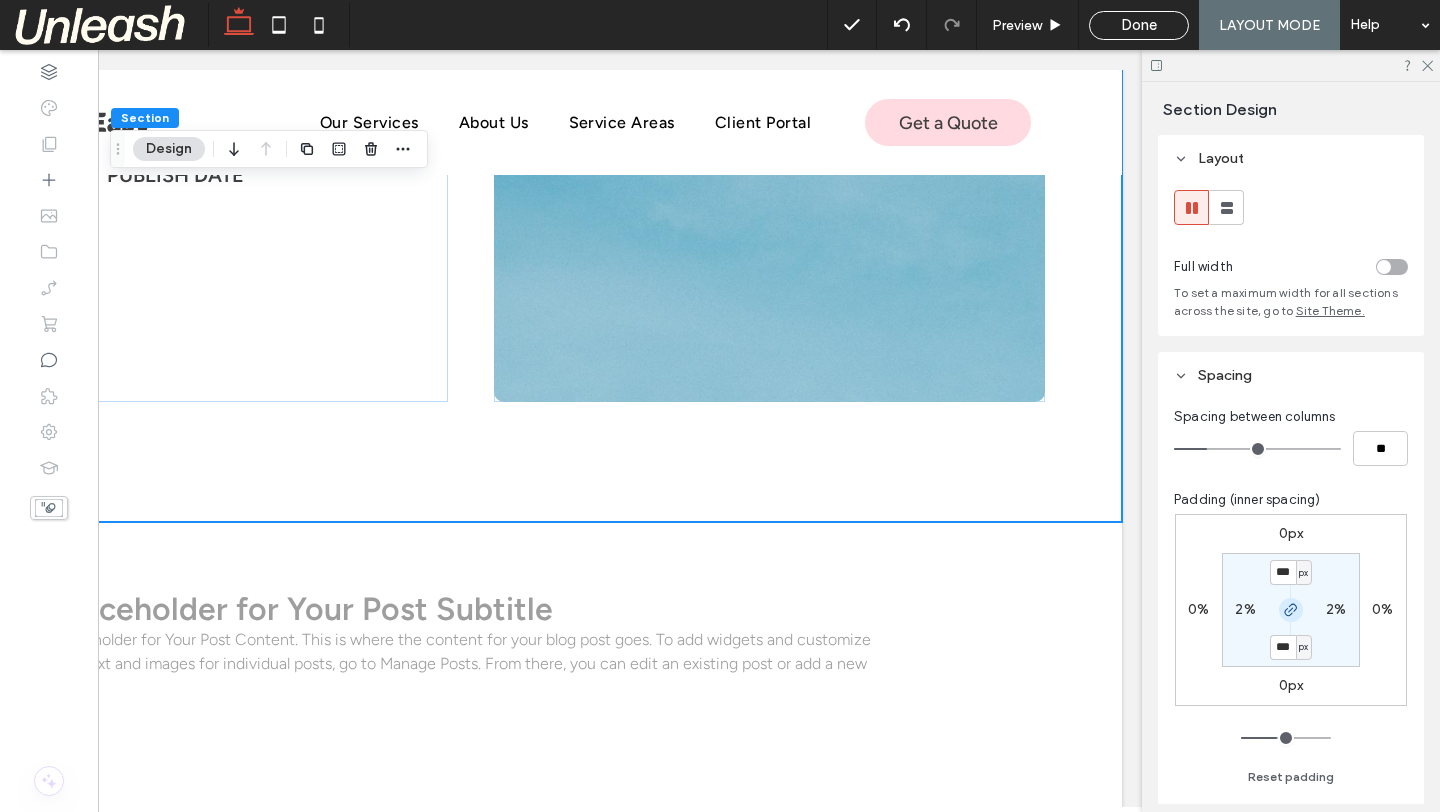 click 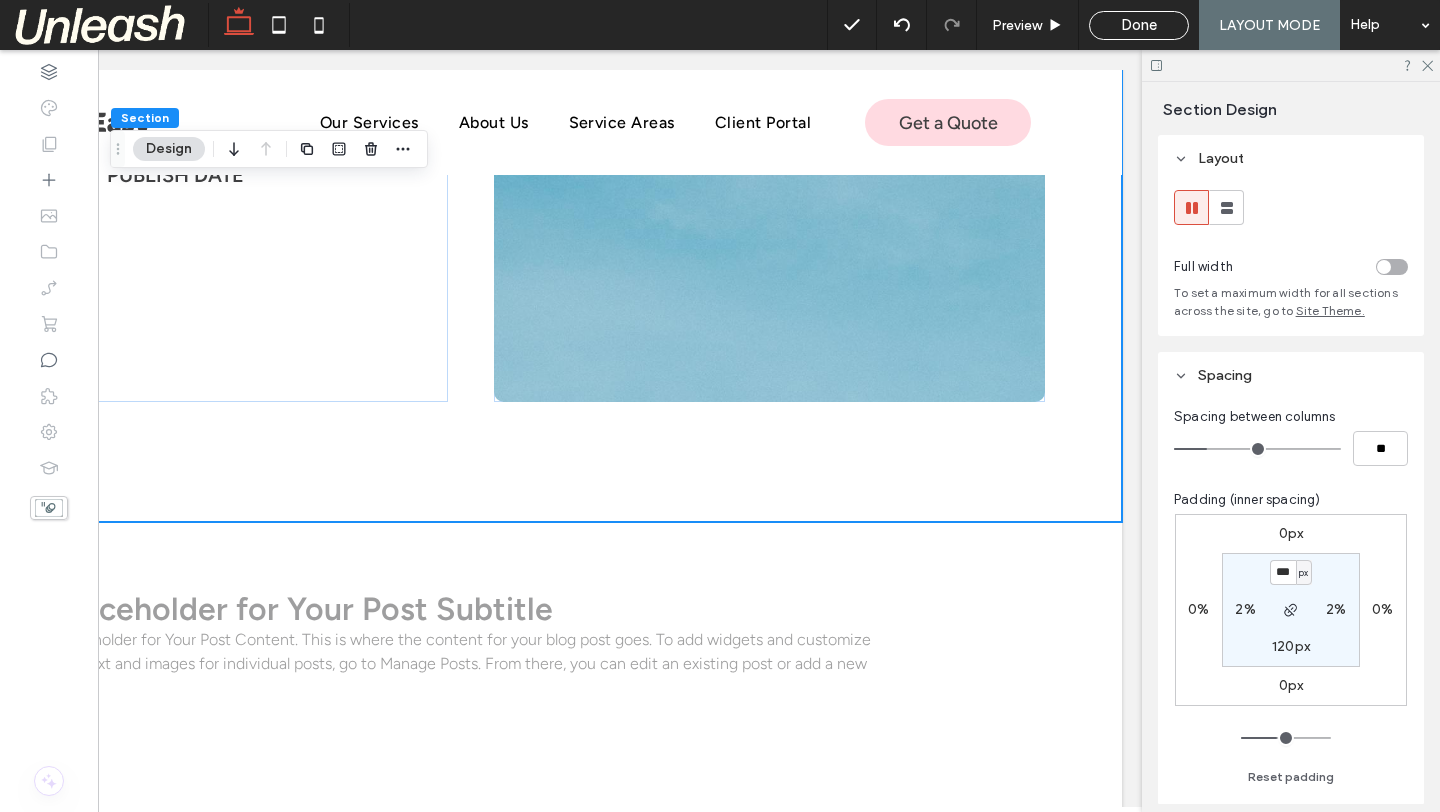 click on "120px" at bounding box center [1291, 646] 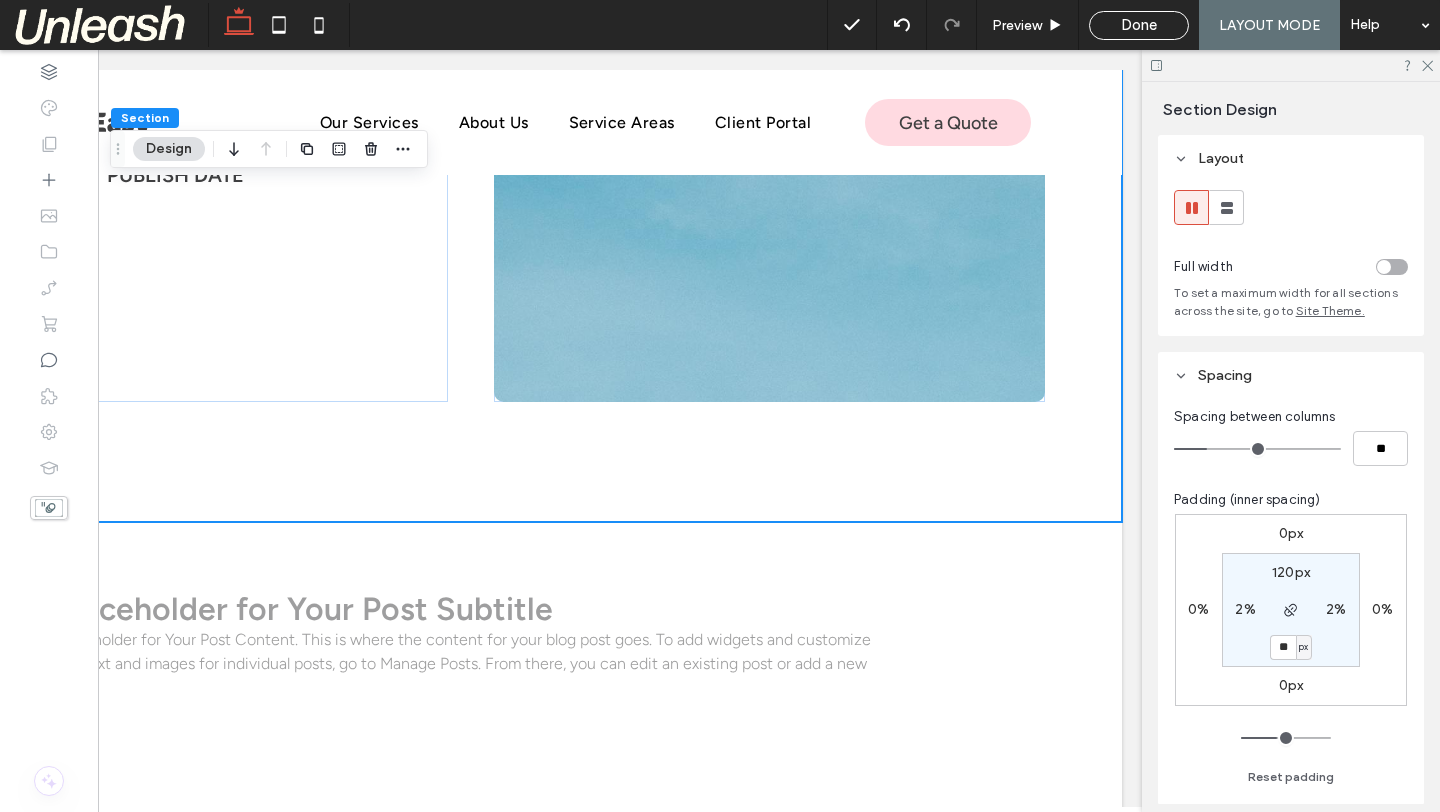 type on "**" 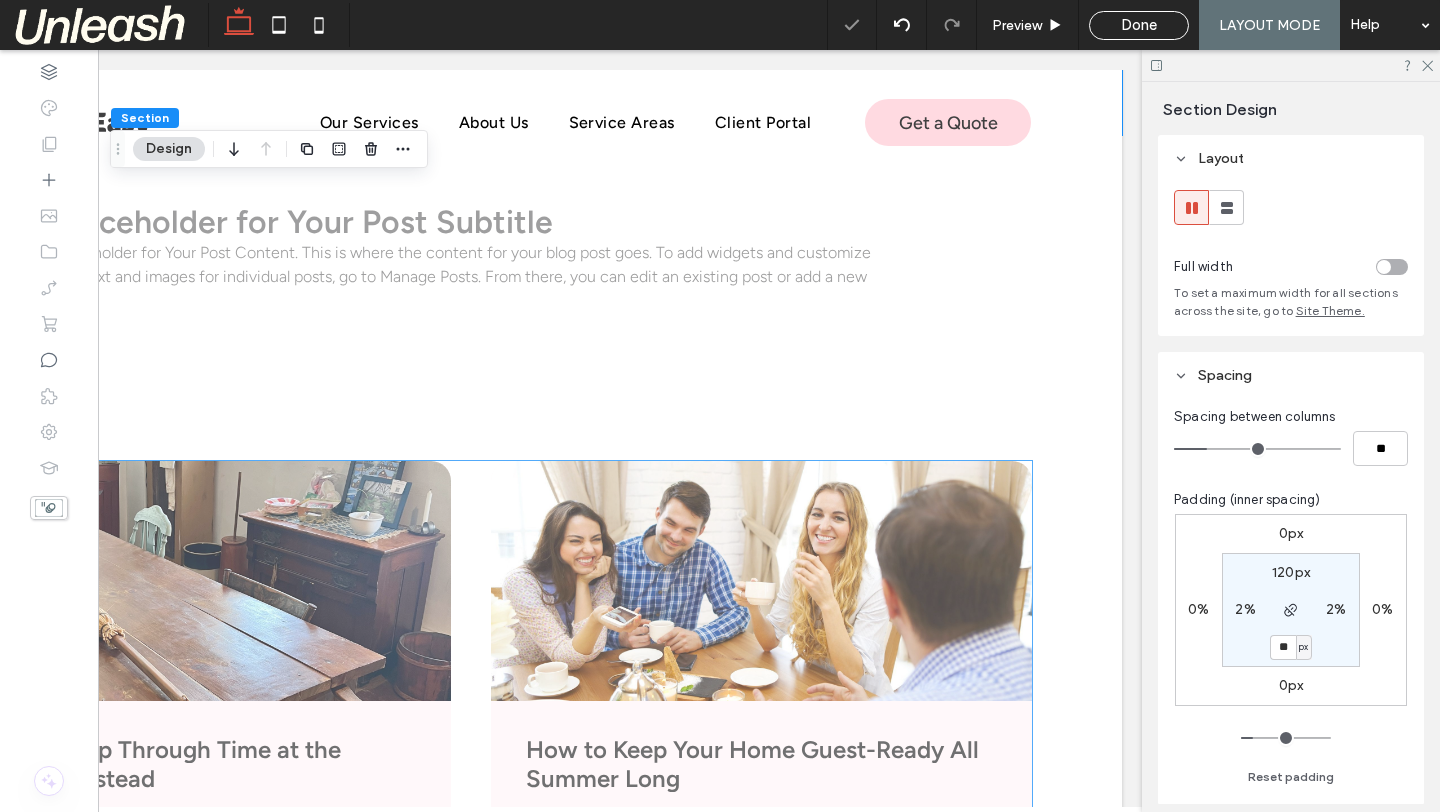 scroll, scrollTop: 755, scrollLeft: 0, axis: vertical 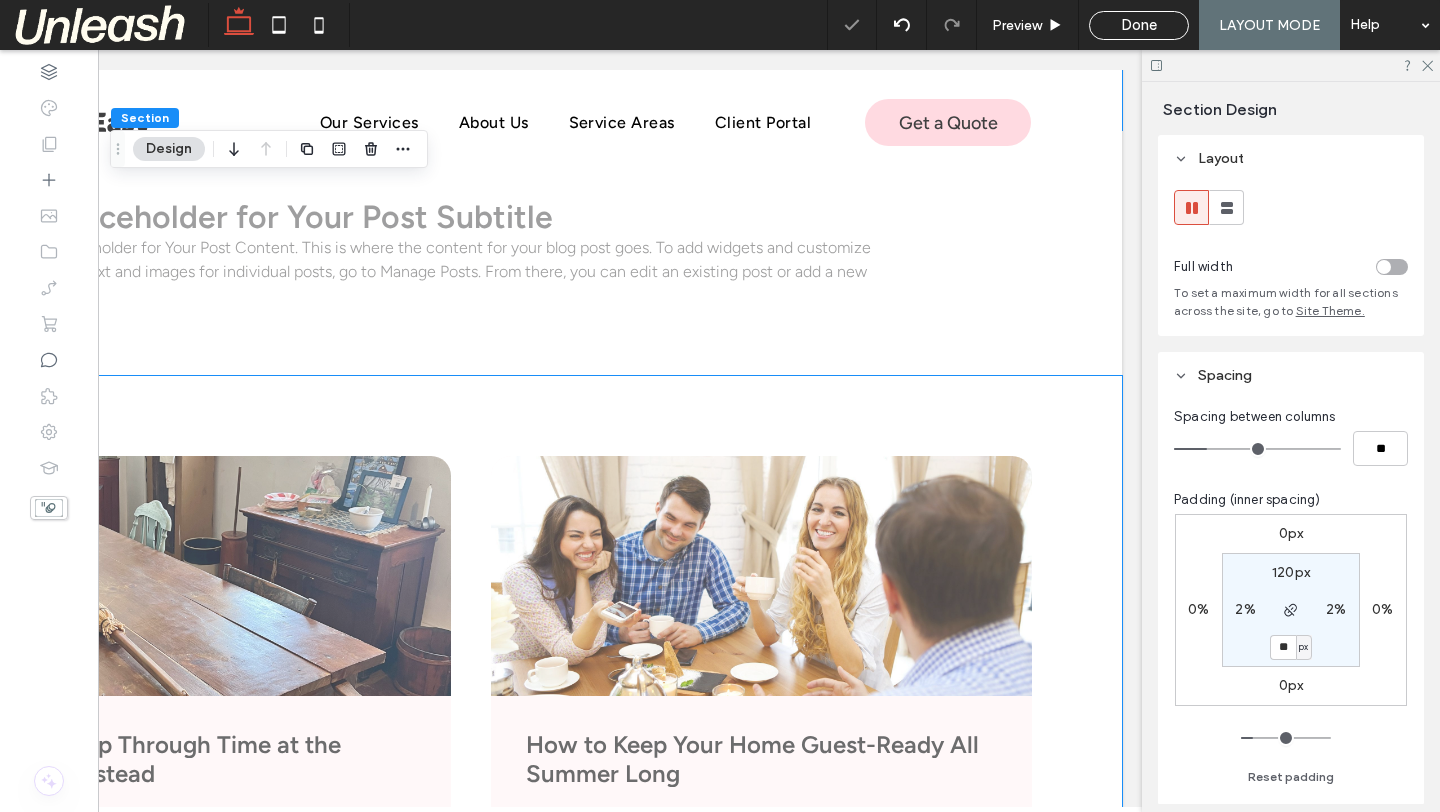 click on "A Clean Sweep Through Time at the Knauss Homestead
July 29, 2025
Dusting Off the Past: Our Historic Clean in Emmaus
How to Keep Your Home Guest-Ready All Summer Long
June 23, 2025
The key to maintaining a guest-ready home all summer long lies in establishing smart routines and systems that keep your space welcoming without overwhelming your schedule.
Show More" at bounding box center (471, 772) 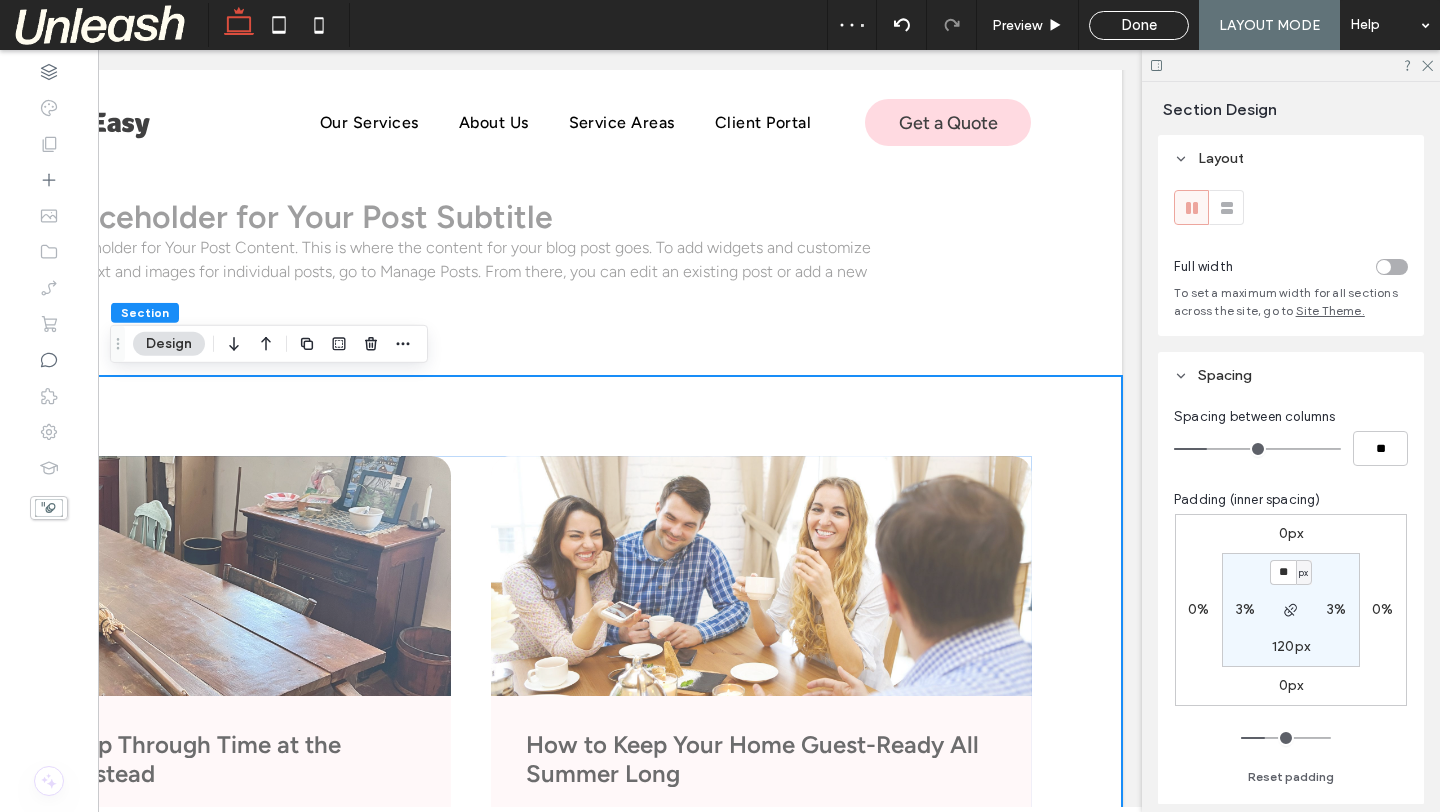 type on "**" 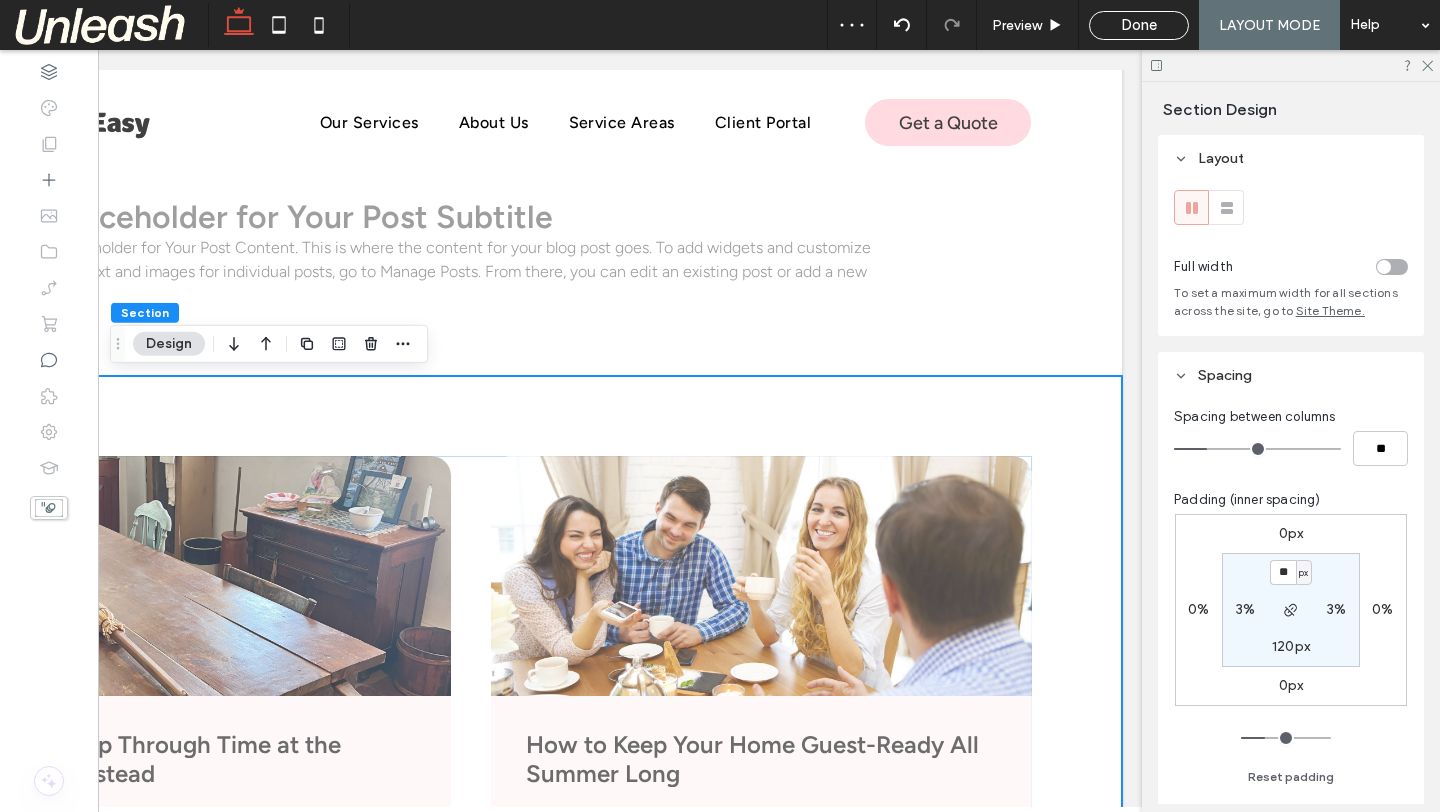 type on "**" 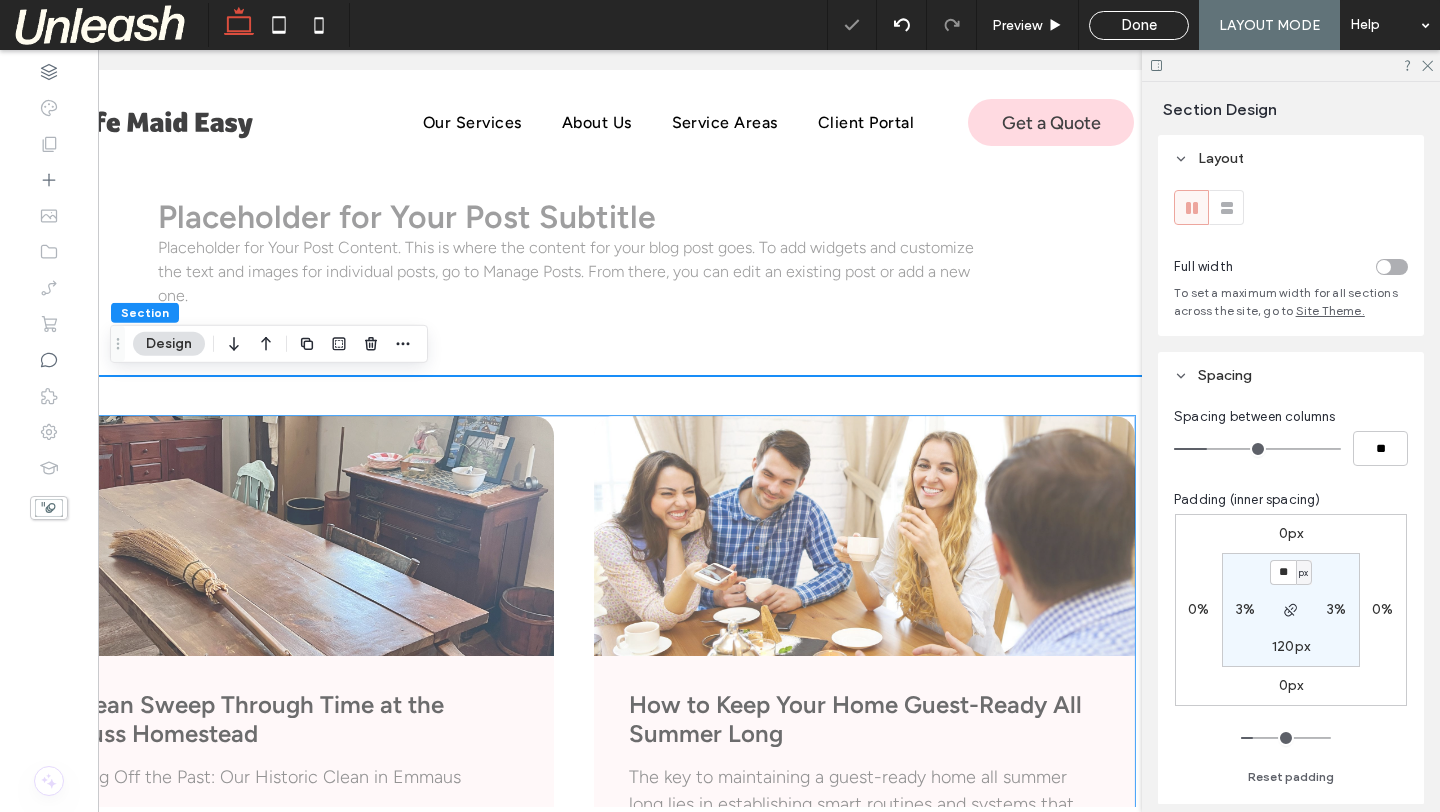 scroll, scrollTop: 0, scrollLeft: 66, axis: horizontal 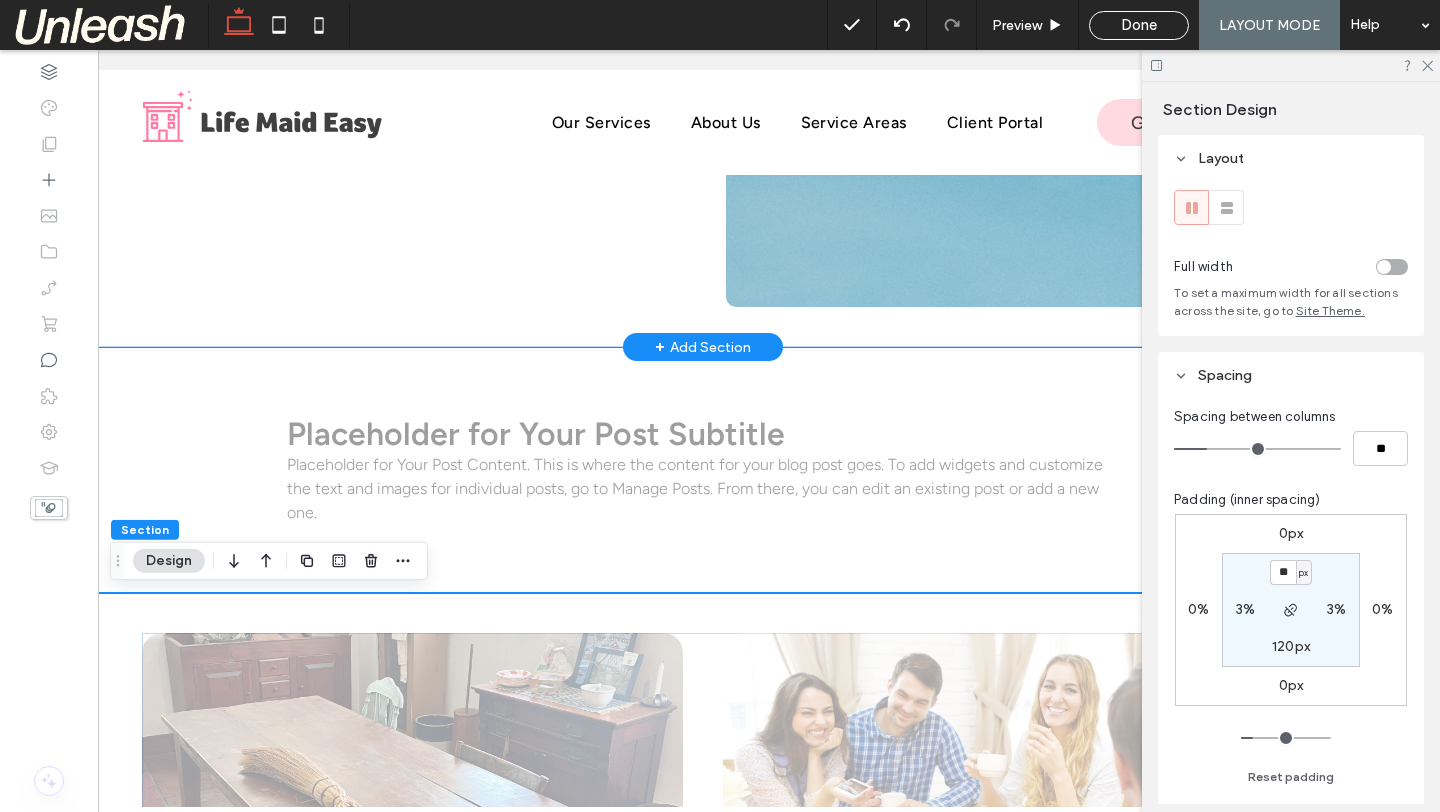 click on "POST TITLE
POST AUTHOR | POST PUBLISH DATE" at bounding box center [703, -8] 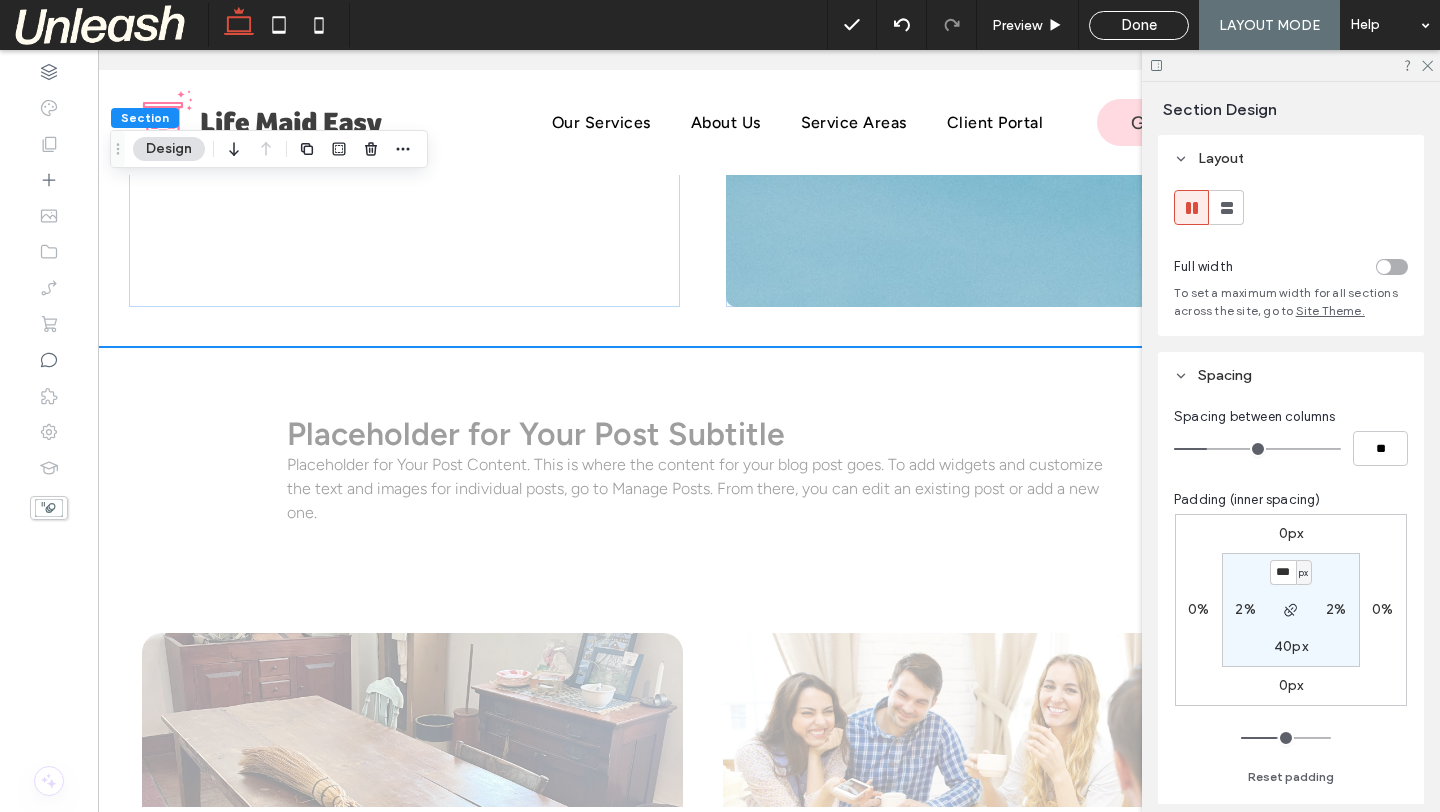 click on "40px" at bounding box center [1291, 646] 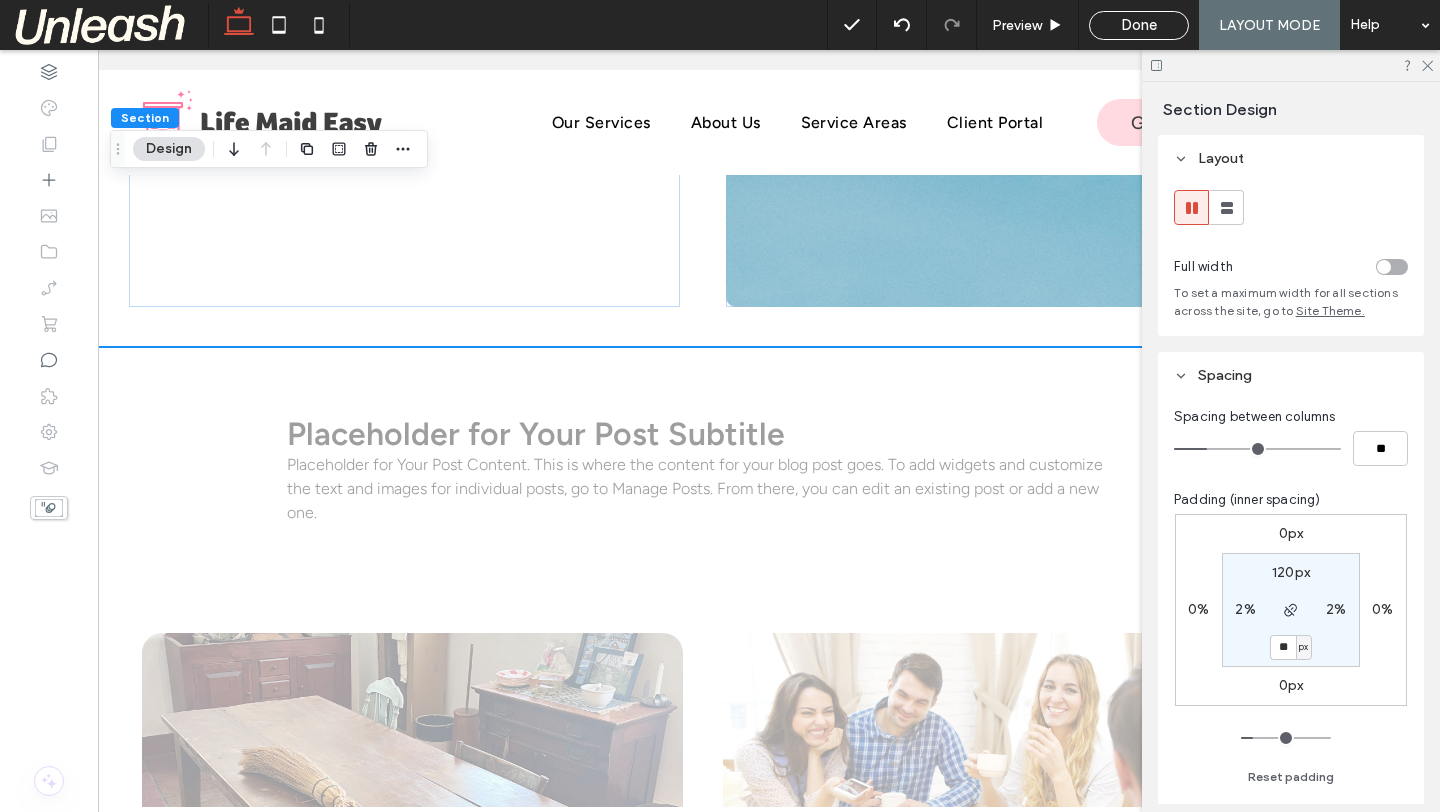 type on "**" 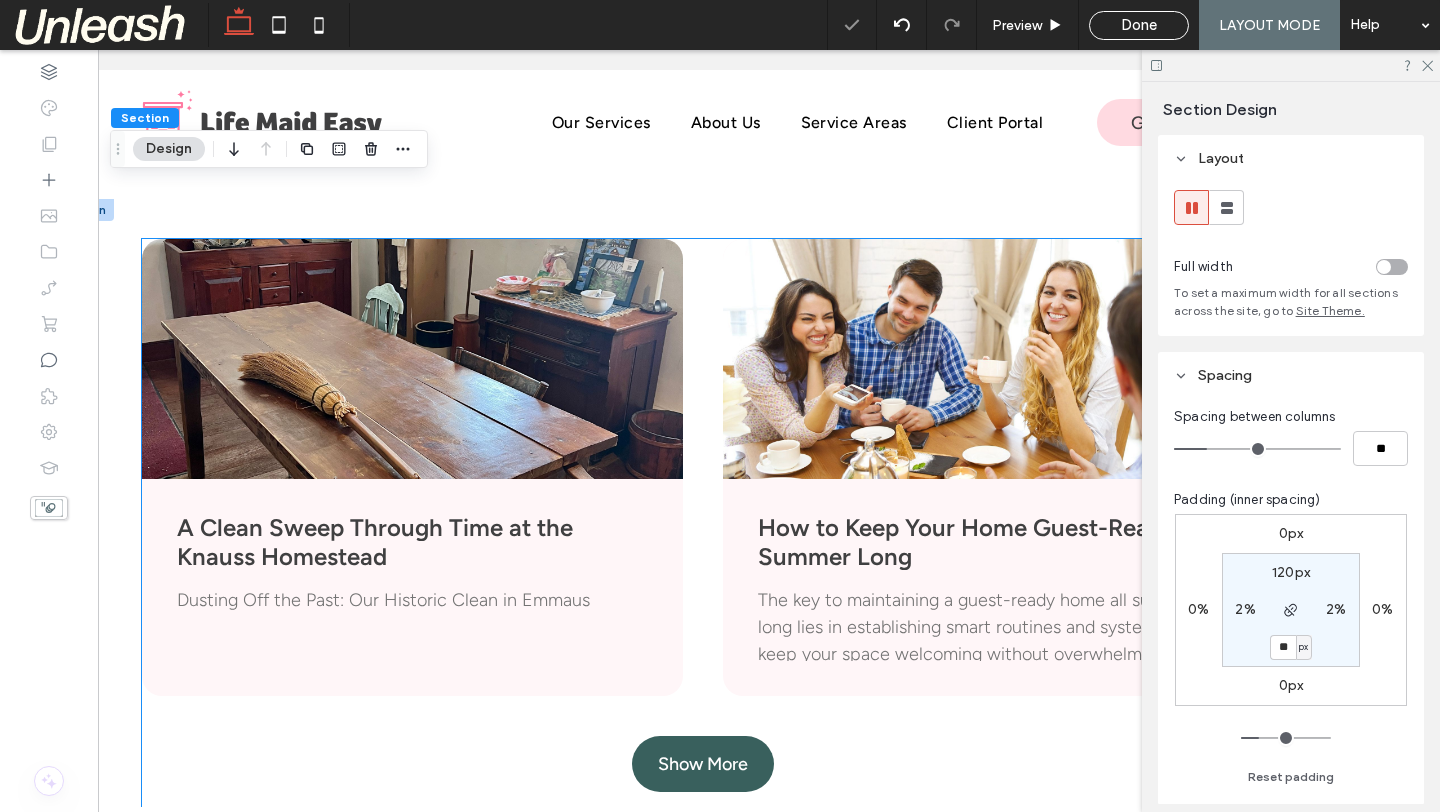 scroll, scrollTop: 871, scrollLeft: 0, axis: vertical 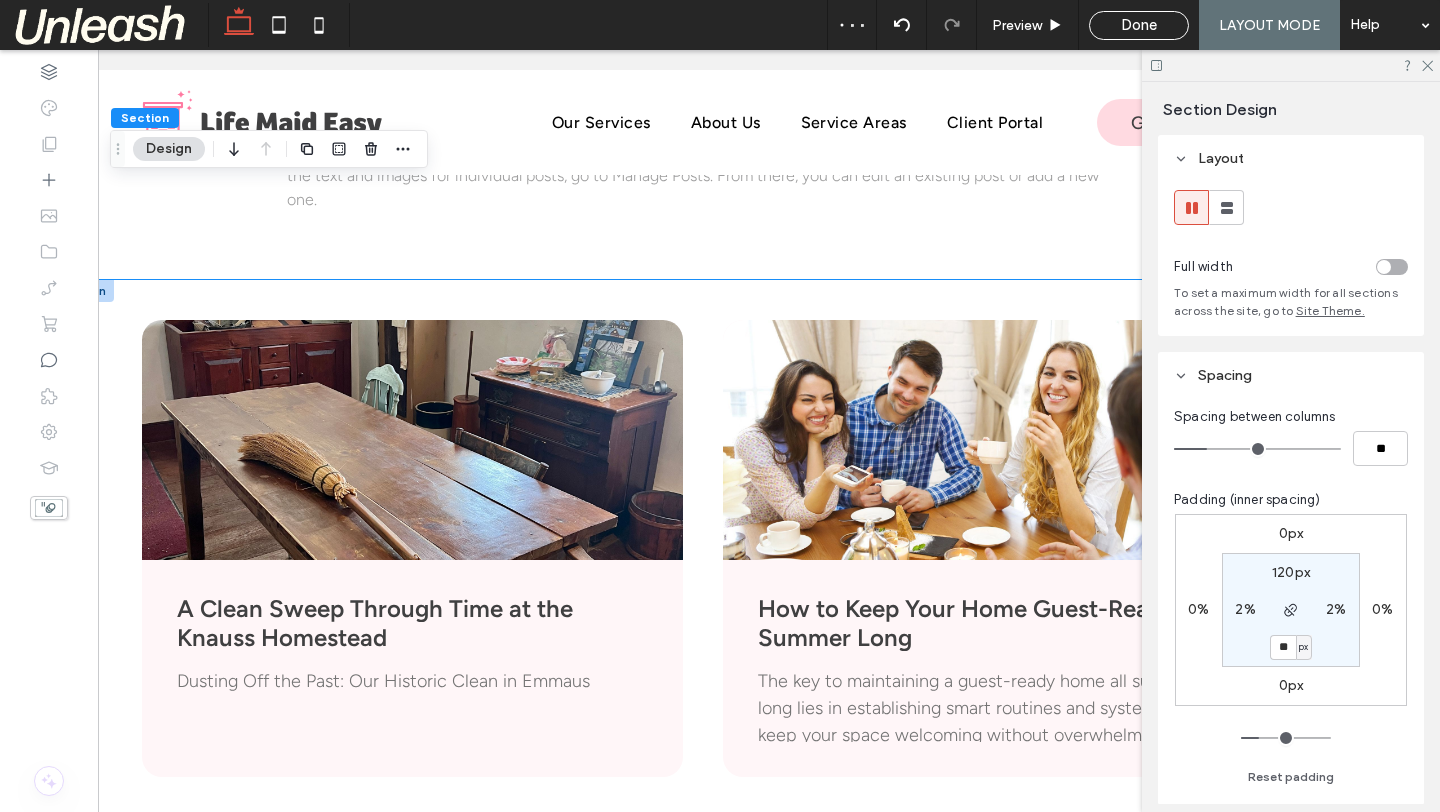 click on "A Clean Sweep Through Time at the Knauss Homestead
July 29, 2025
Dusting Off the Past: Our Historic Clean in Emmaus
How to Keep Your Home Guest-Ready All Summer Long
June 23, 2025
The key to maintaining a guest-ready home all summer long lies in establishing smart routines and systems that keep your space welcoming without overwhelming your schedule.
Show More" at bounding box center [703, 656] 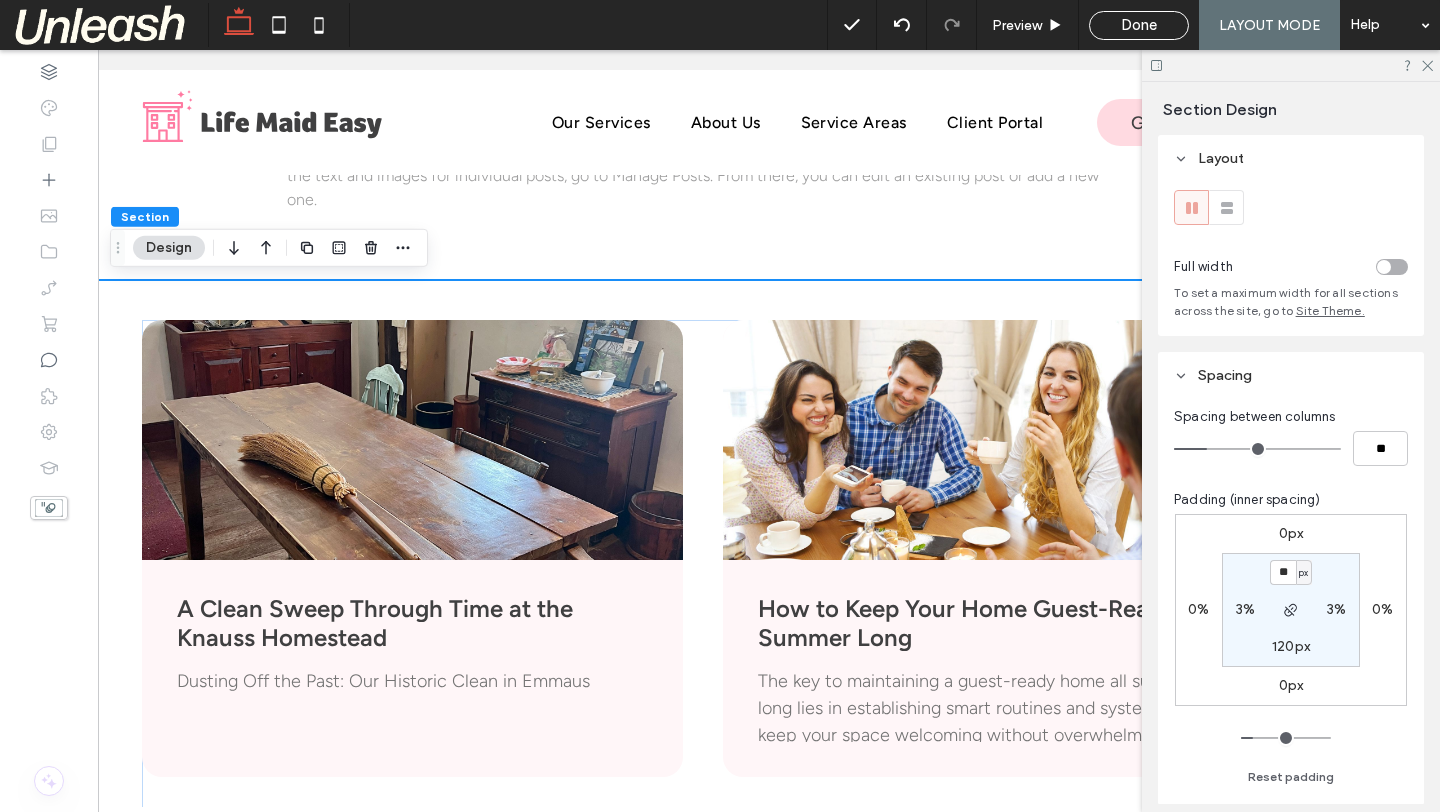 type on "**" 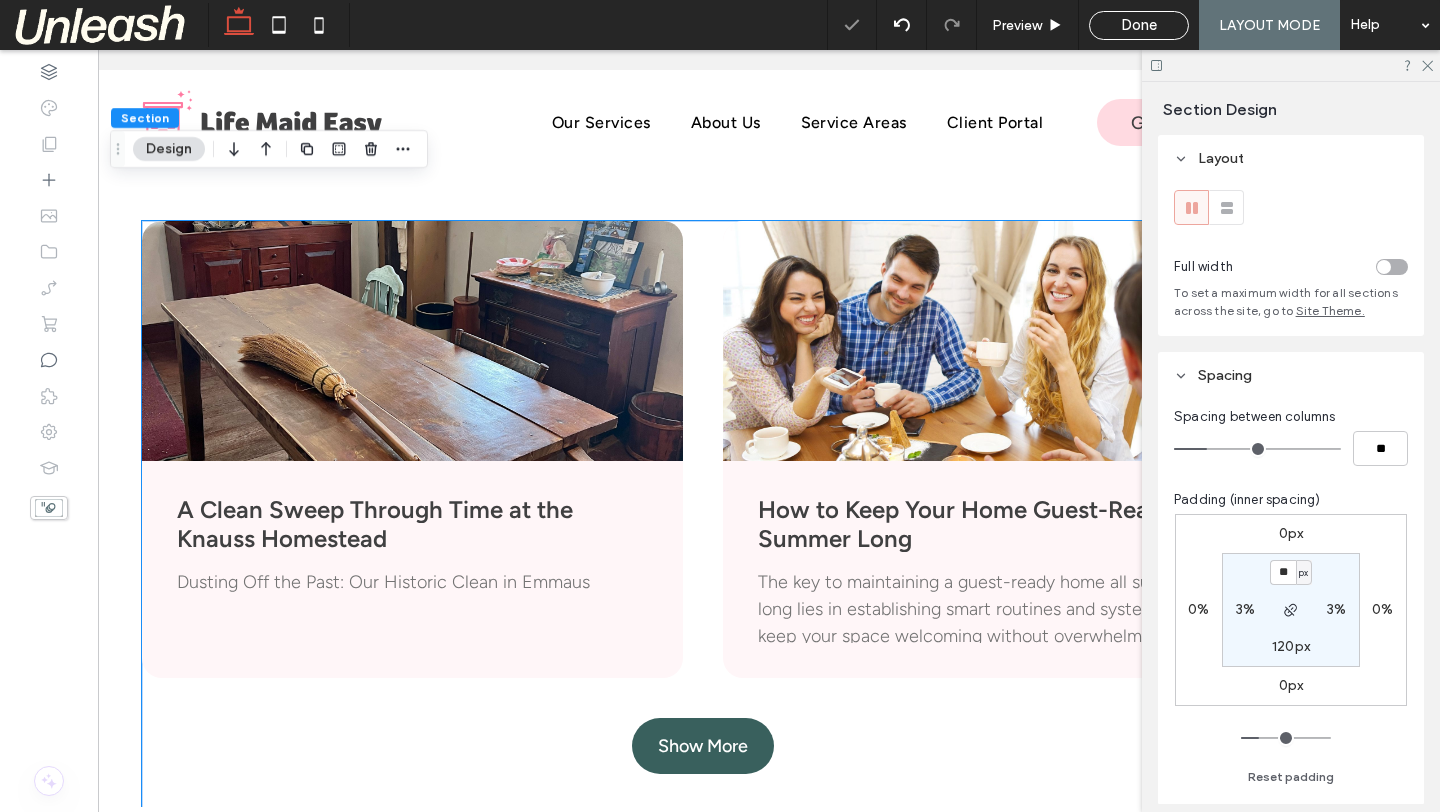 scroll, scrollTop: 1158, scrollLeft: 0, axis: vertical 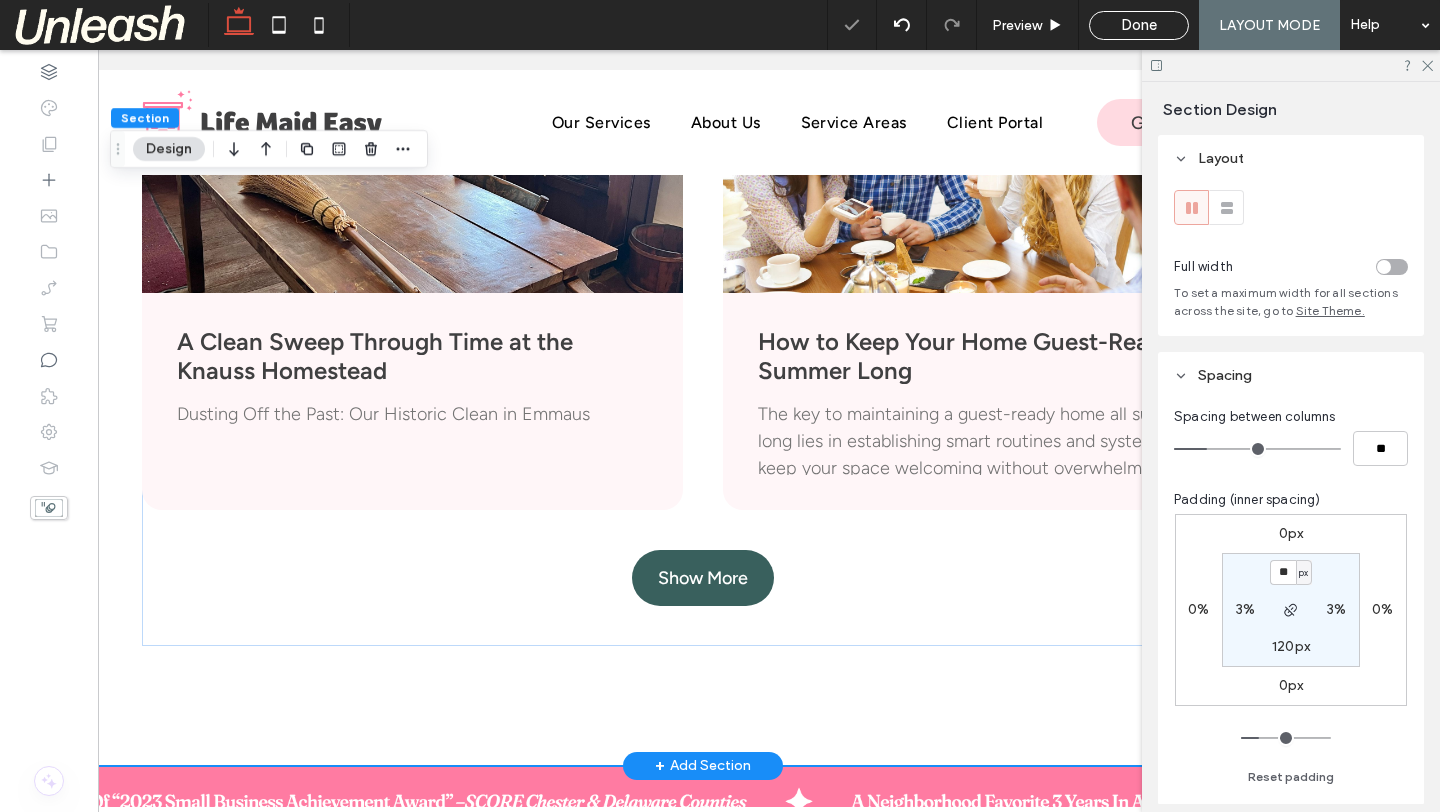 click on "A Clean Sweep Through Time at the Knauss Homestead
July 29, 2025
Dusting Off the Past: Our Historic Clean in Emmaus
How to Keep Your Home Guest-Ready All Summer Long
June 23, 2025
The key to maintaining a guest-ready home all summer long lies in establishing smart routines and systems that keep your space welcoming without overwhelming your schedule.
Show More" at bounding box center (703, 379) 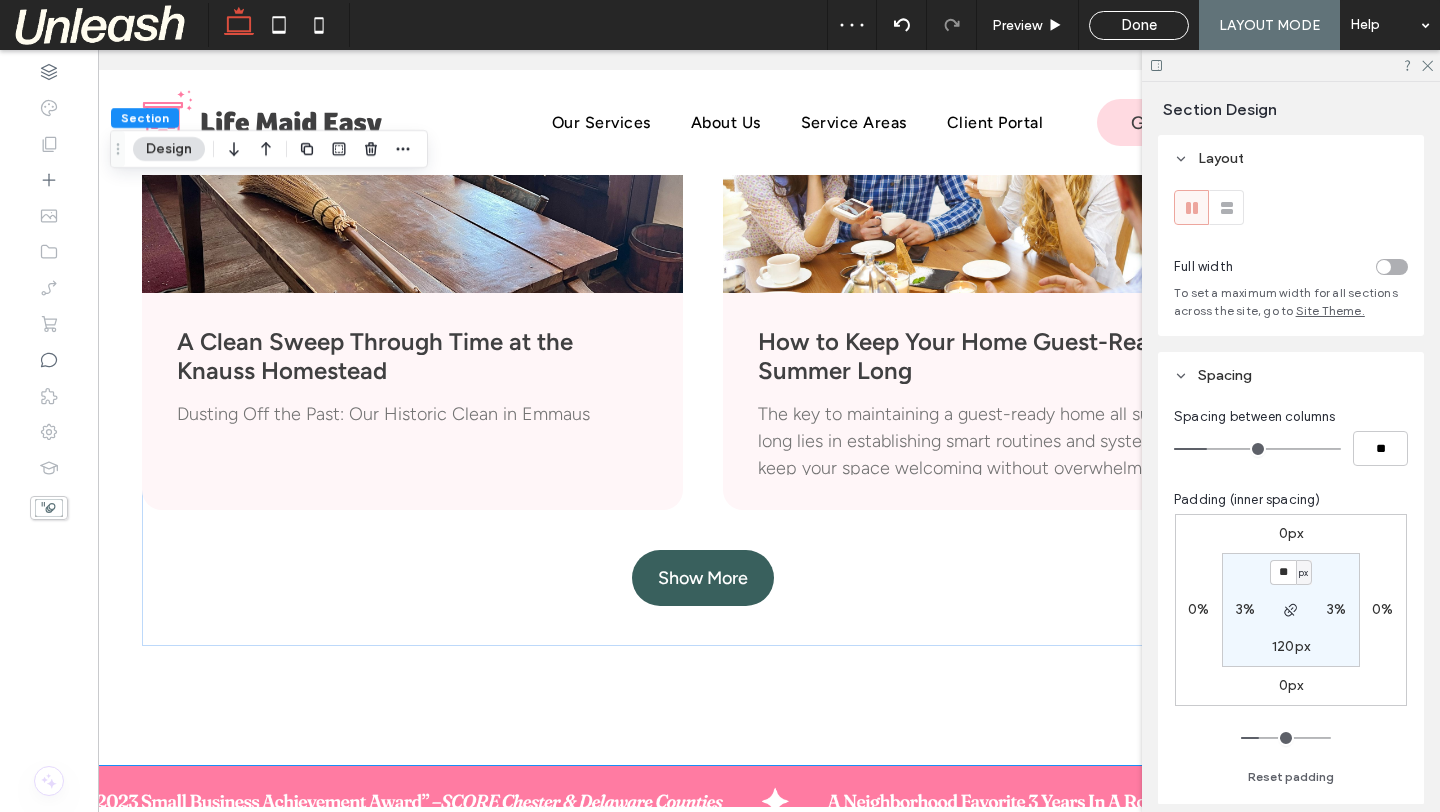 click on "120px" at bounding box center (1291, 646) 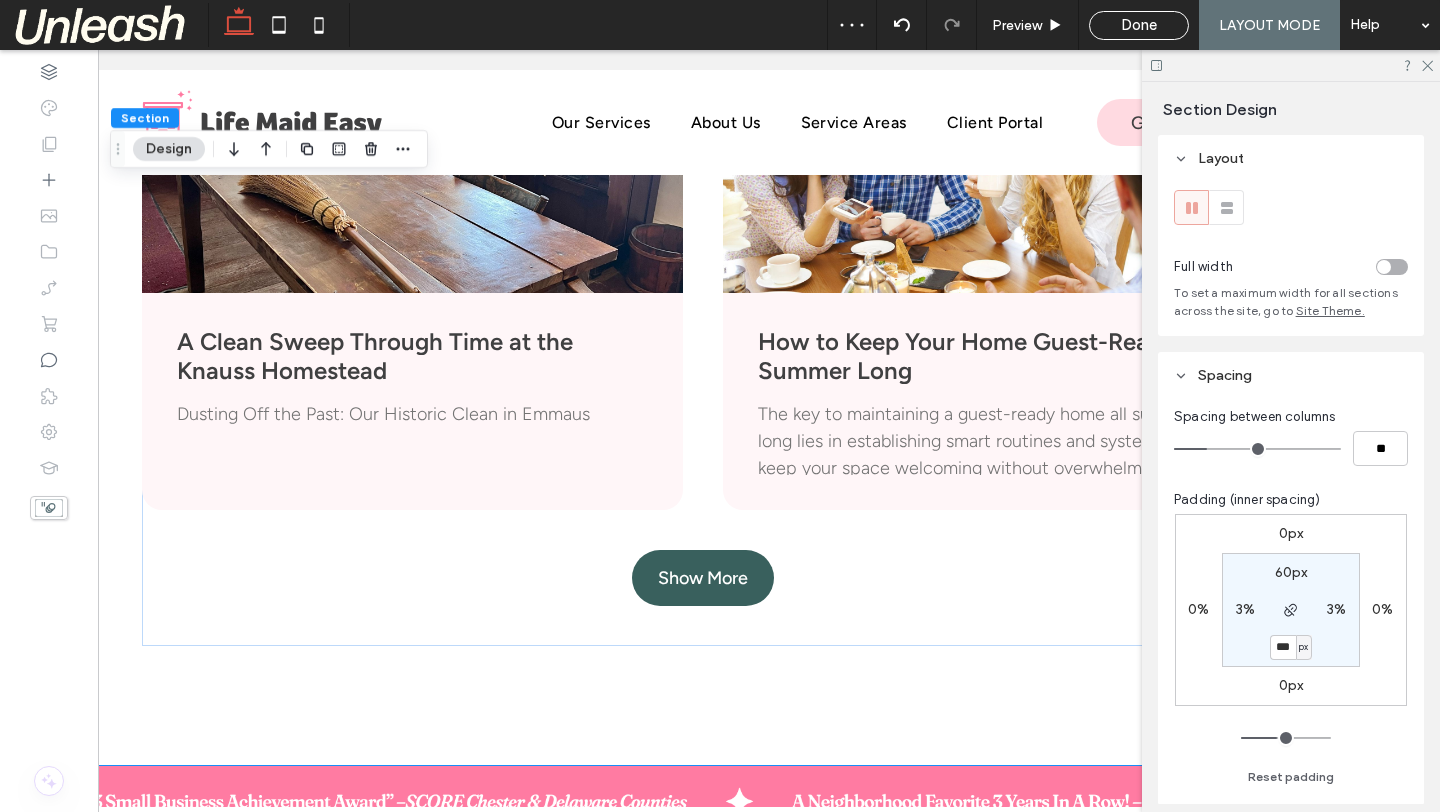type on "***" 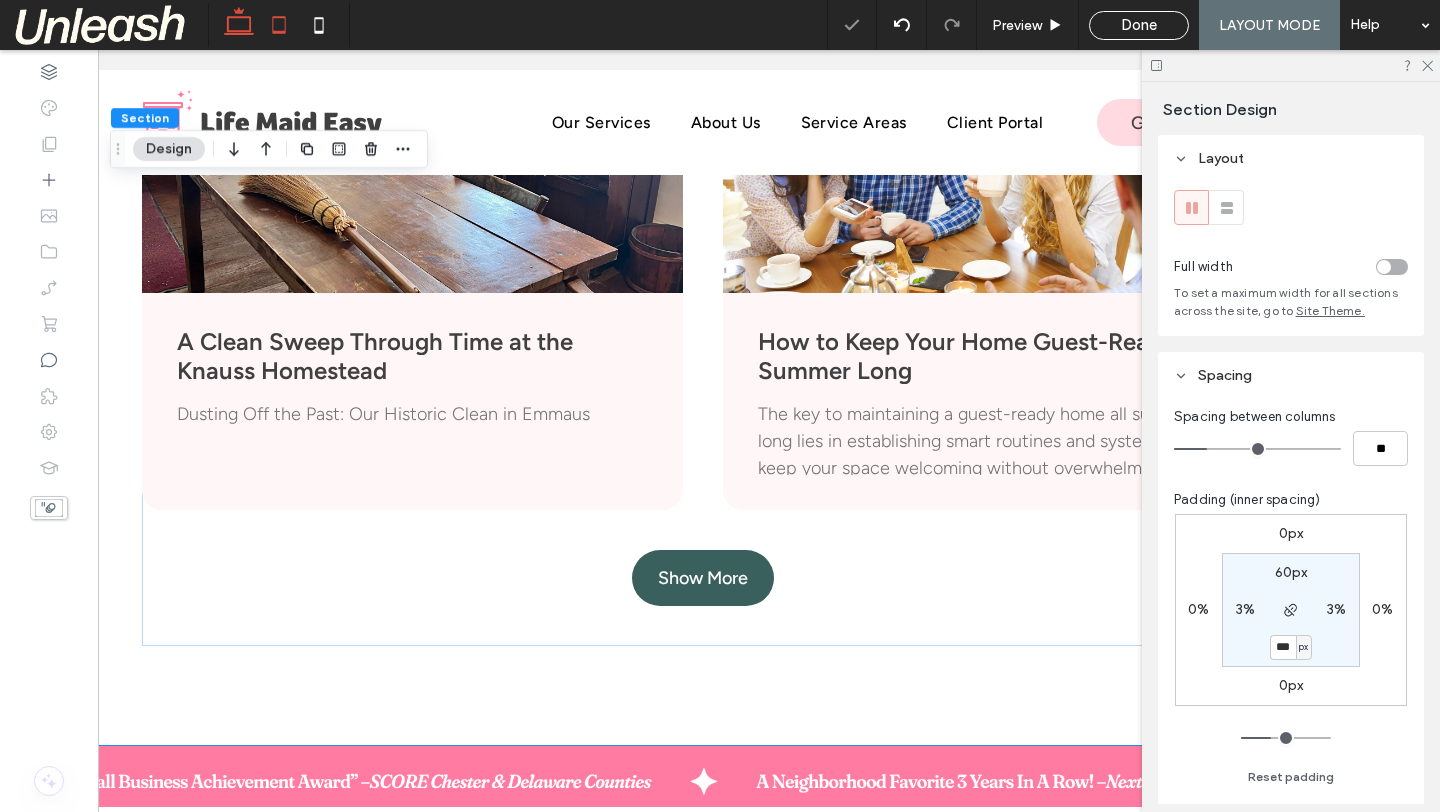 click 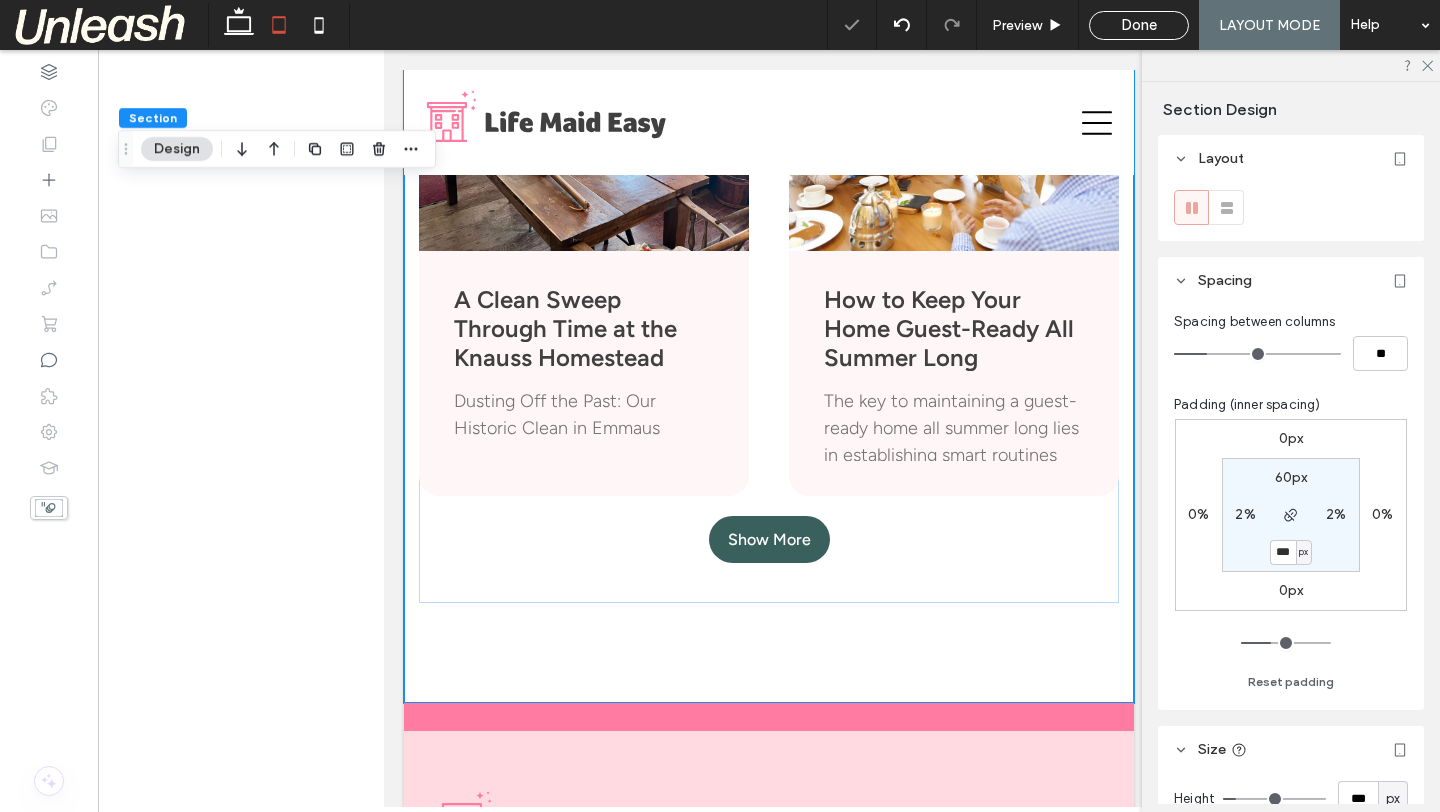 scroll, scrollTop: 0, scrollLeft: 0, axis: both 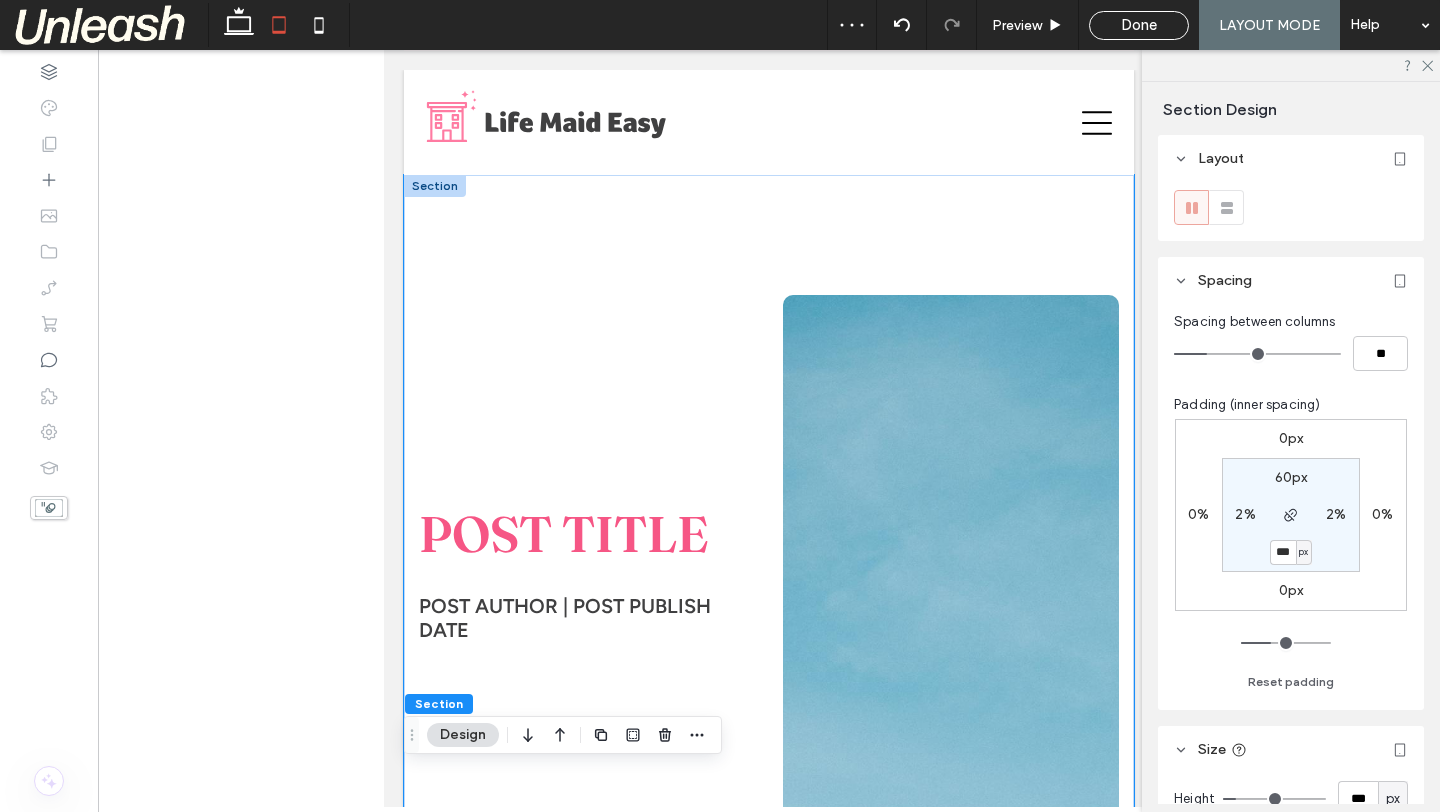 click on "POST TITLE
POST AUTHOR | POST PUBLISH DATE" at bounding box center [769, 540] 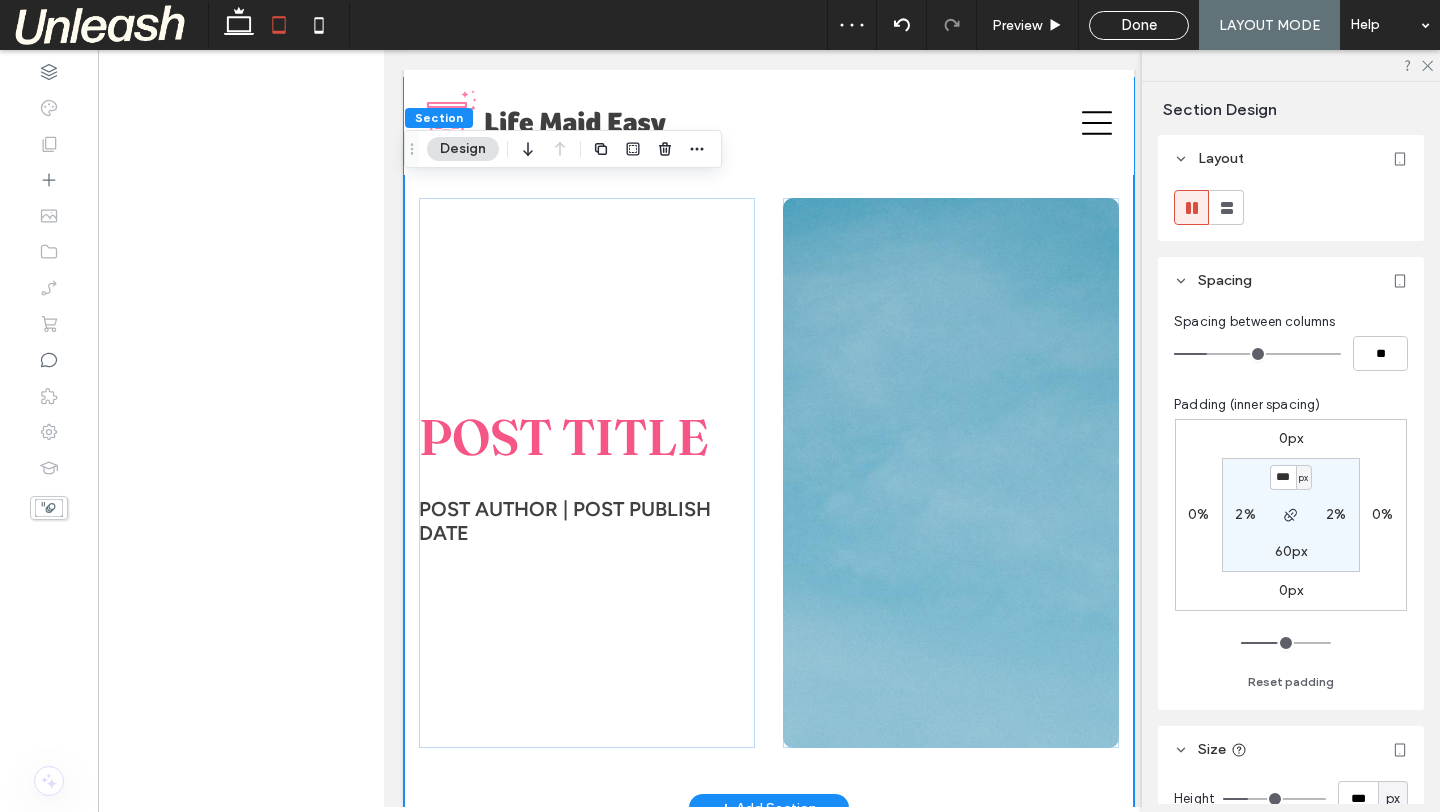 scroll, scrollTop: 235, scrollLeft: 0, axis: vertical 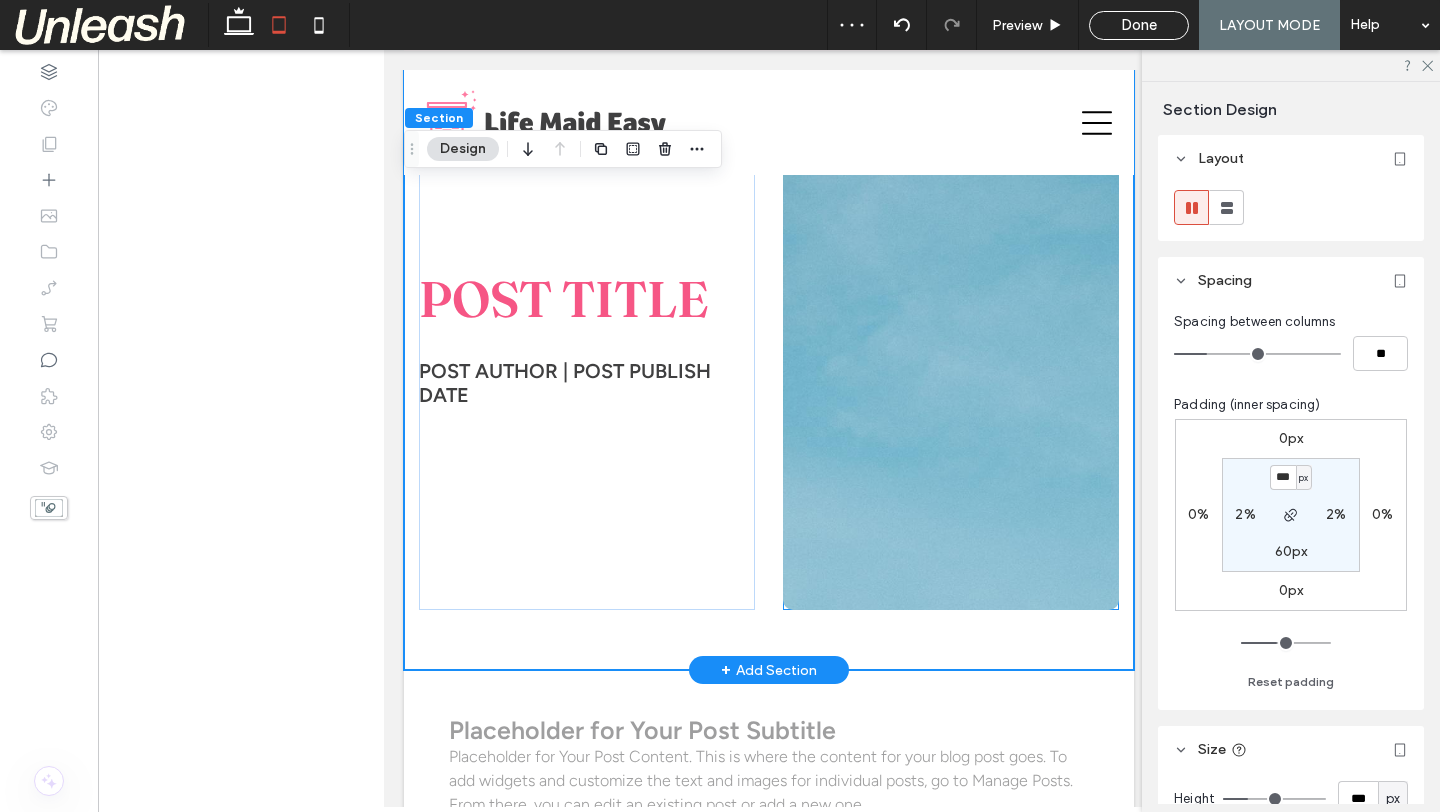 click at bounding box center [951, 335] 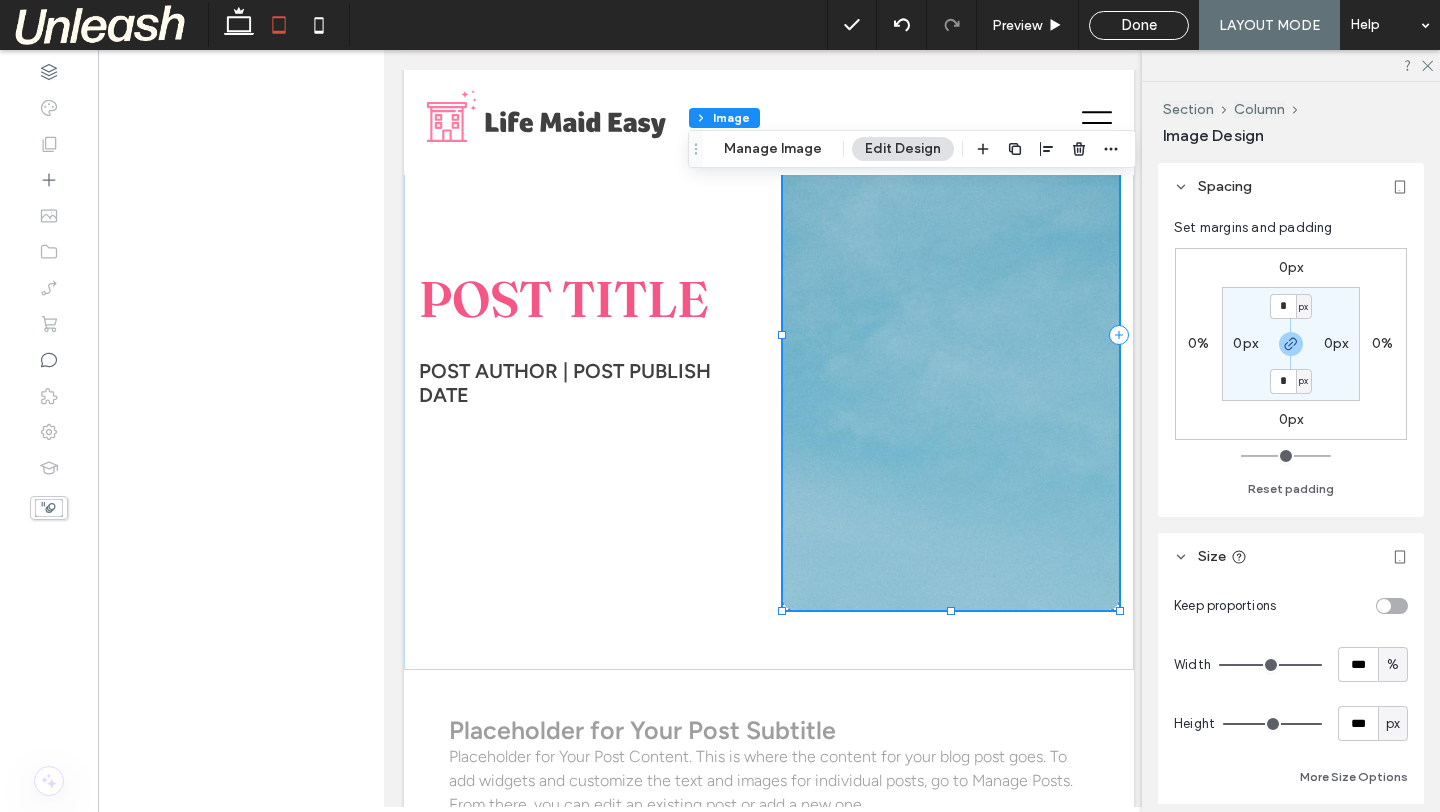 scroll, scrollTop: 147, scrollLeft: 0, axis: vertical 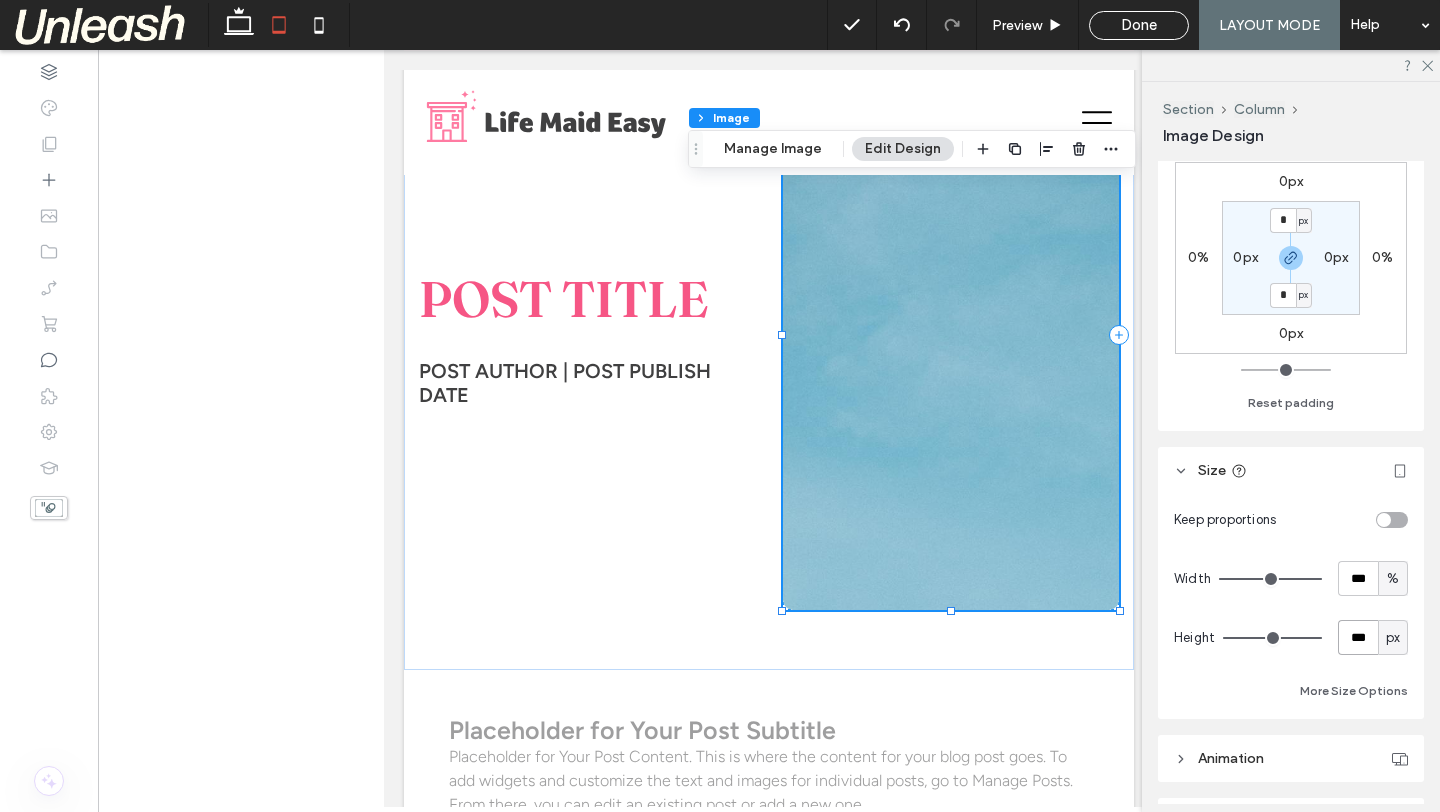 click on "***" at bounding box center [1358, 637] 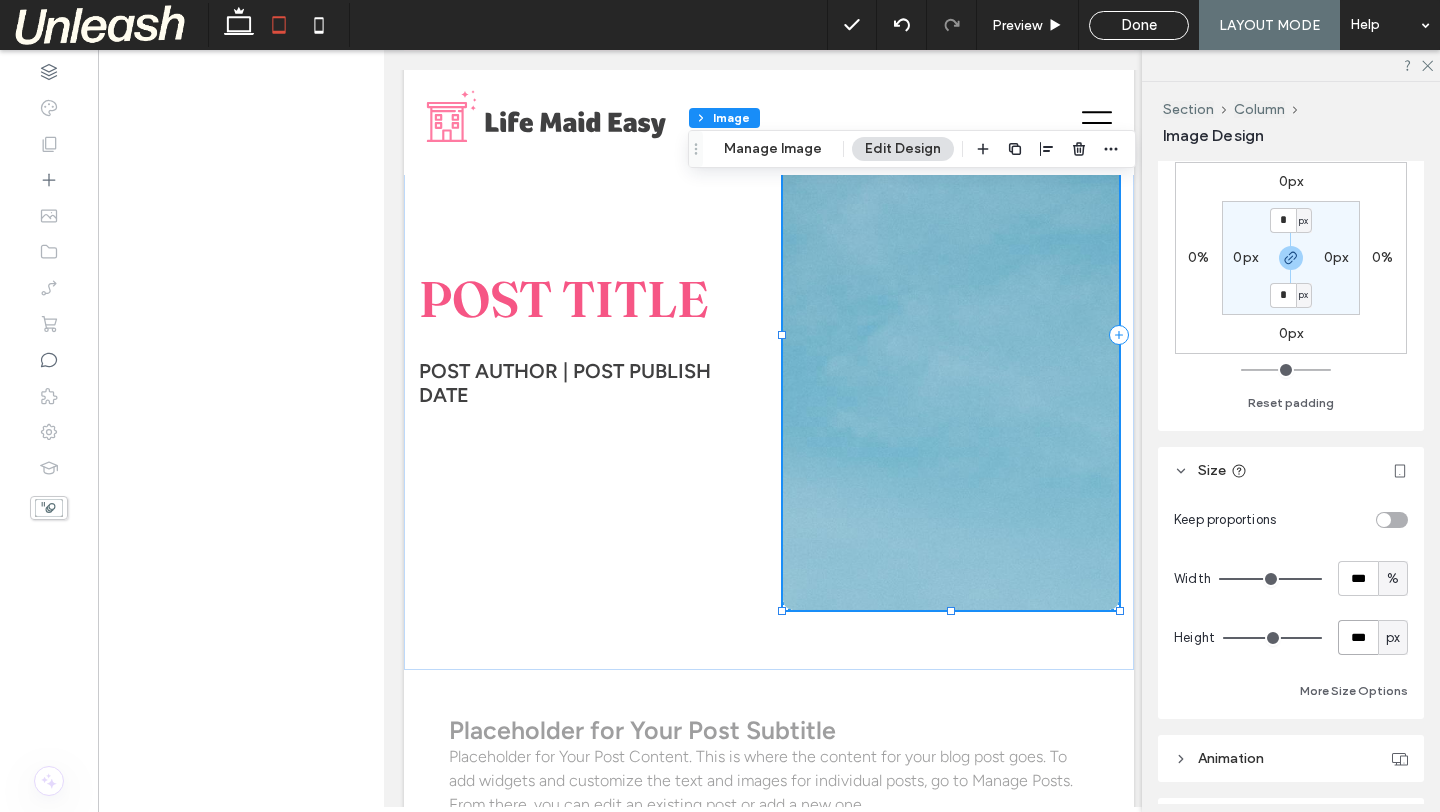 type on "***" 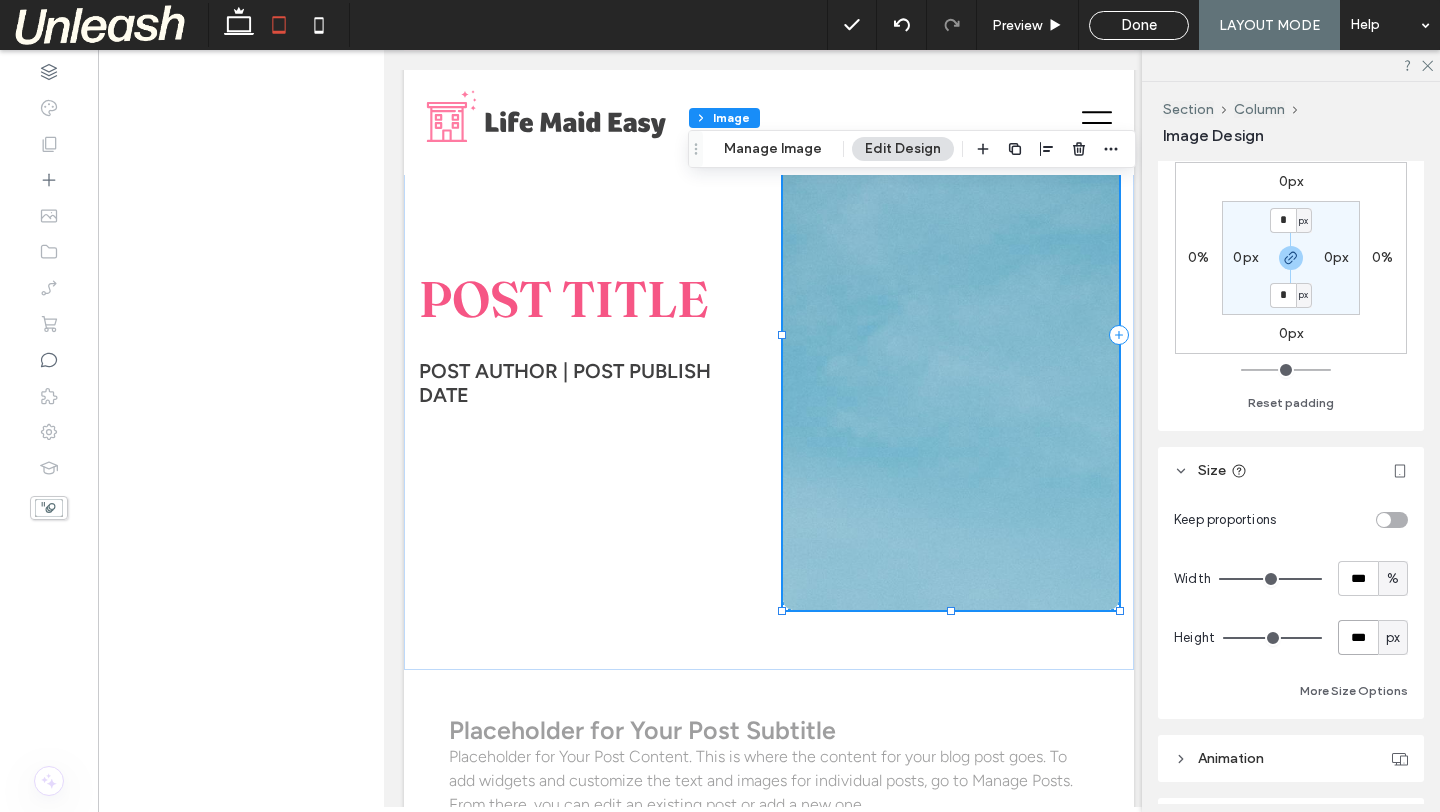type on "***" 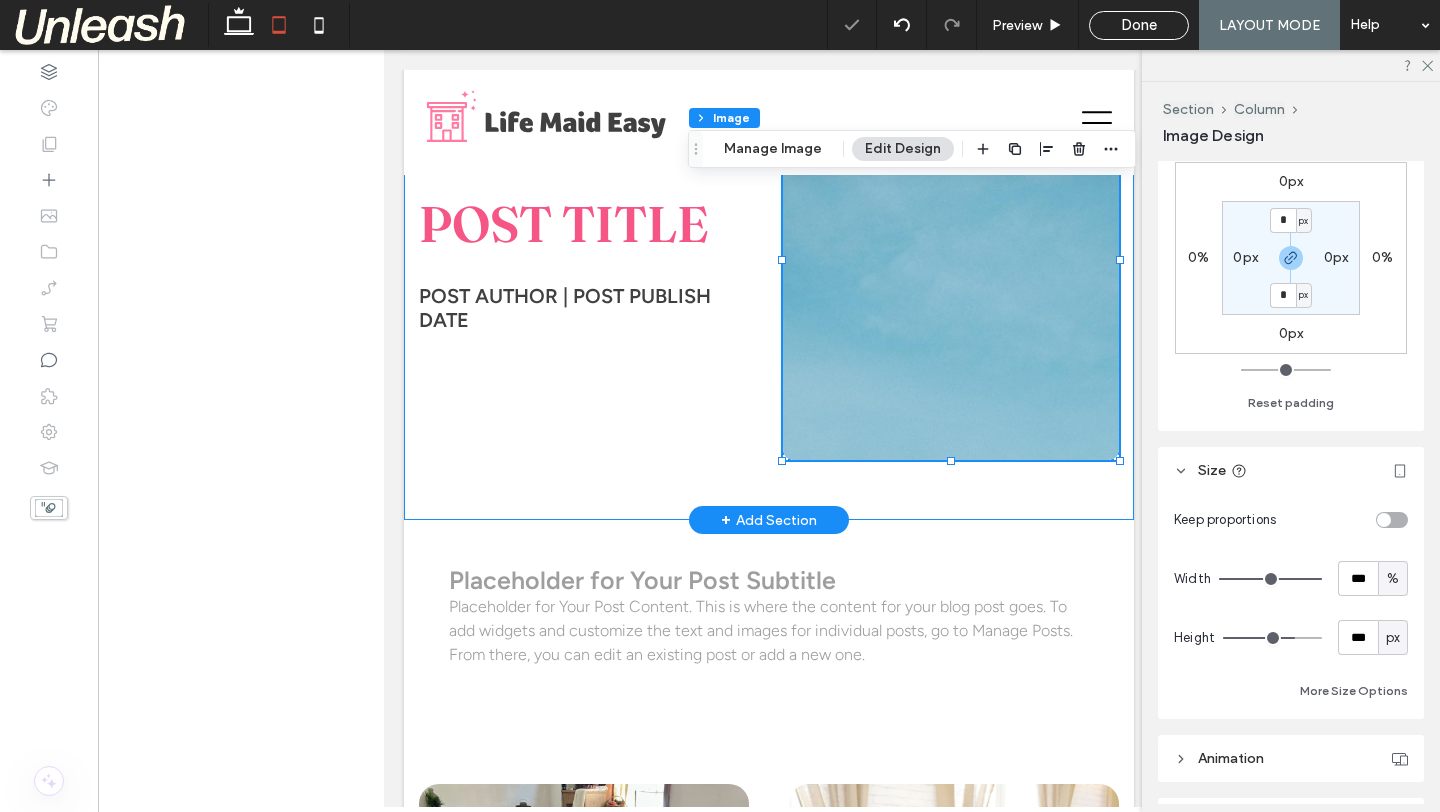 click on "POST TITLE
POST AUTHOR | POST PUBLISH DATE" at bounding box center [769, 230] 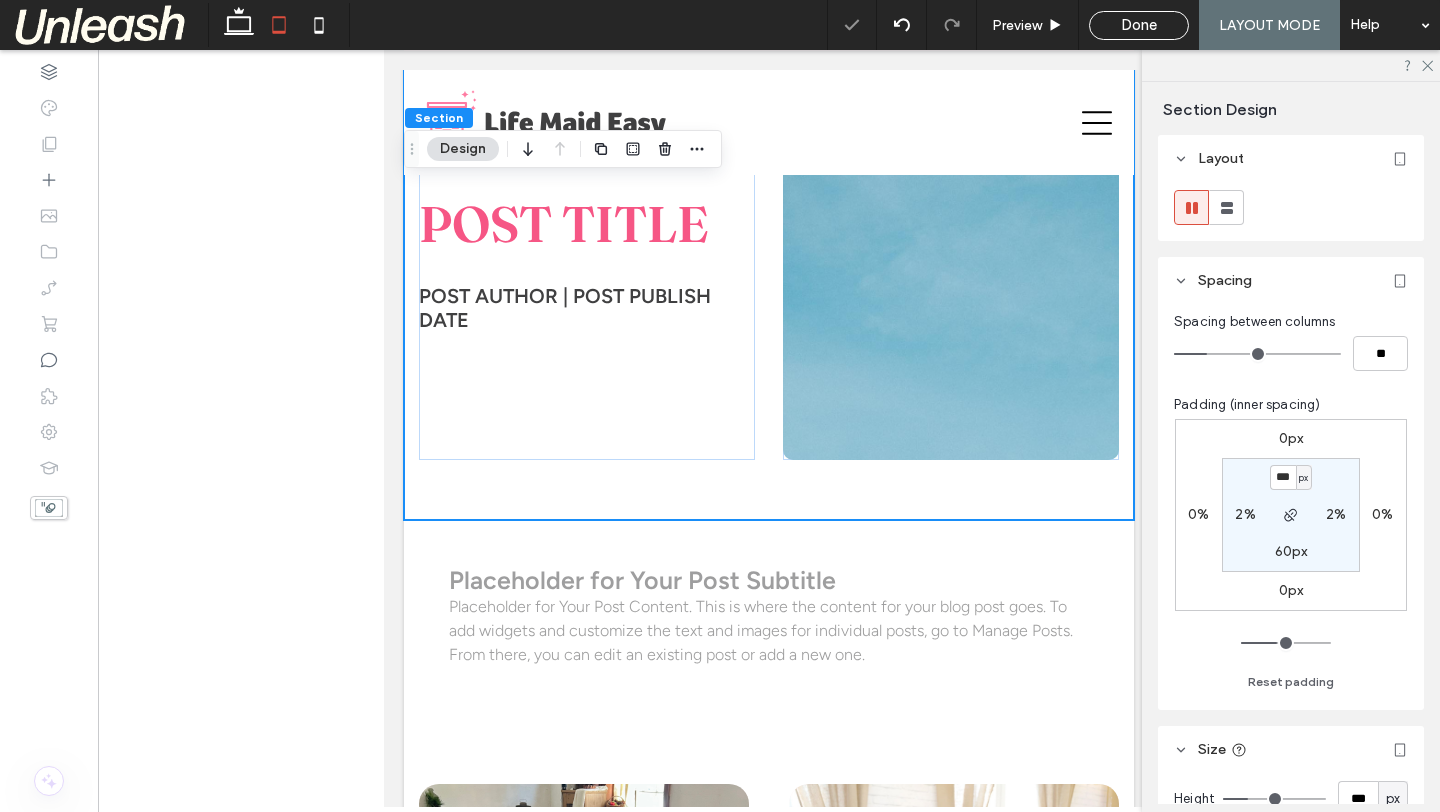click on "2%" at bounding box center [1245, 514] 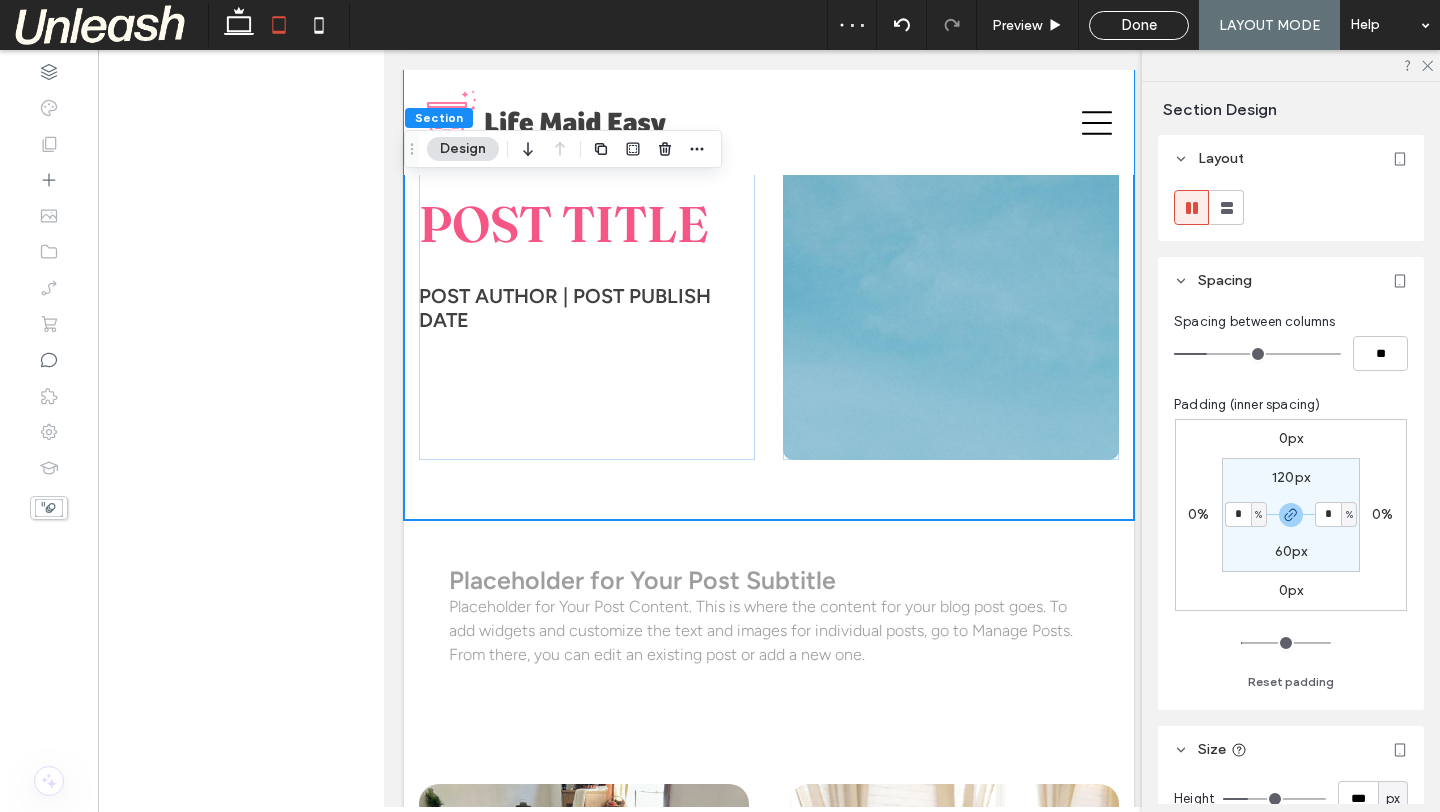 type on "*" 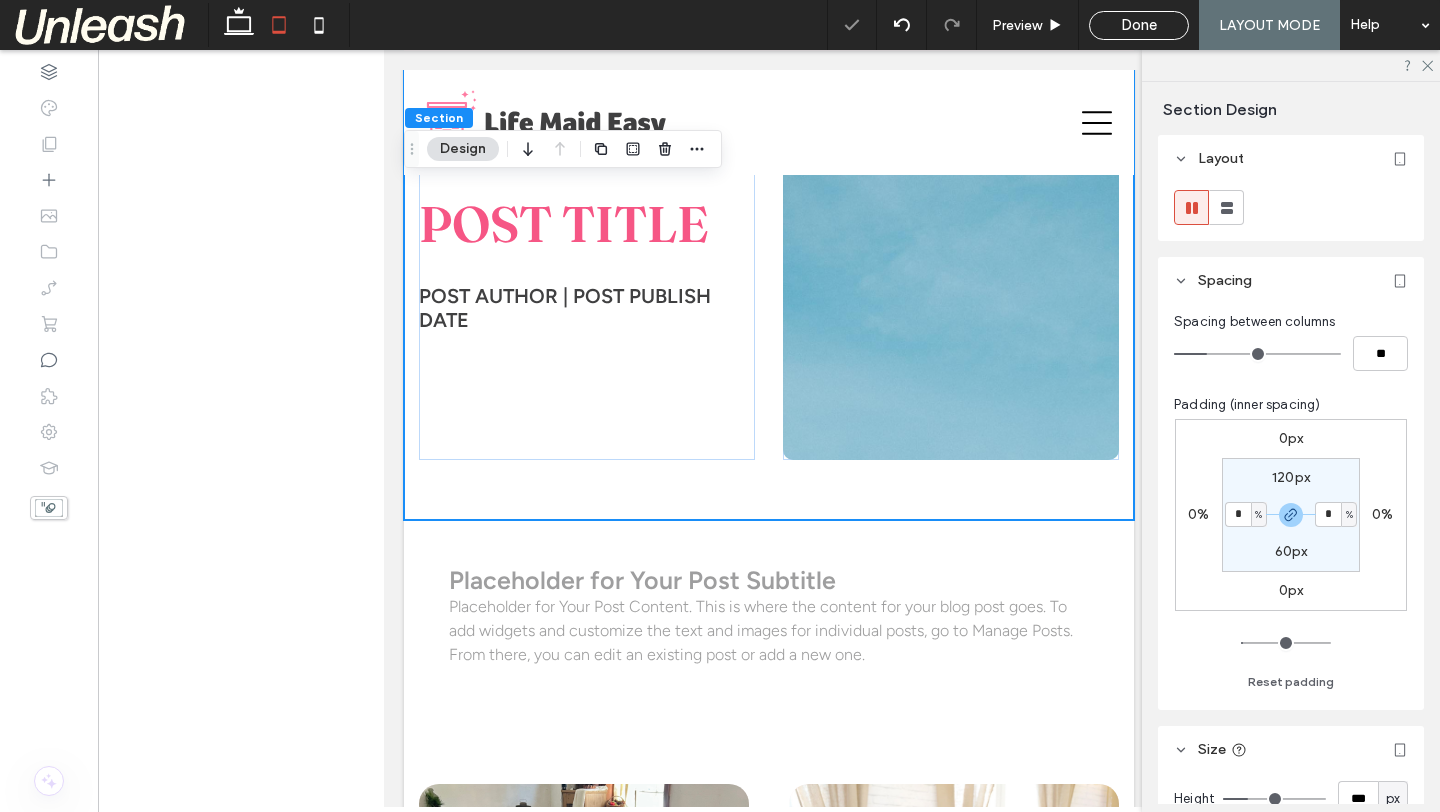 type on "*" 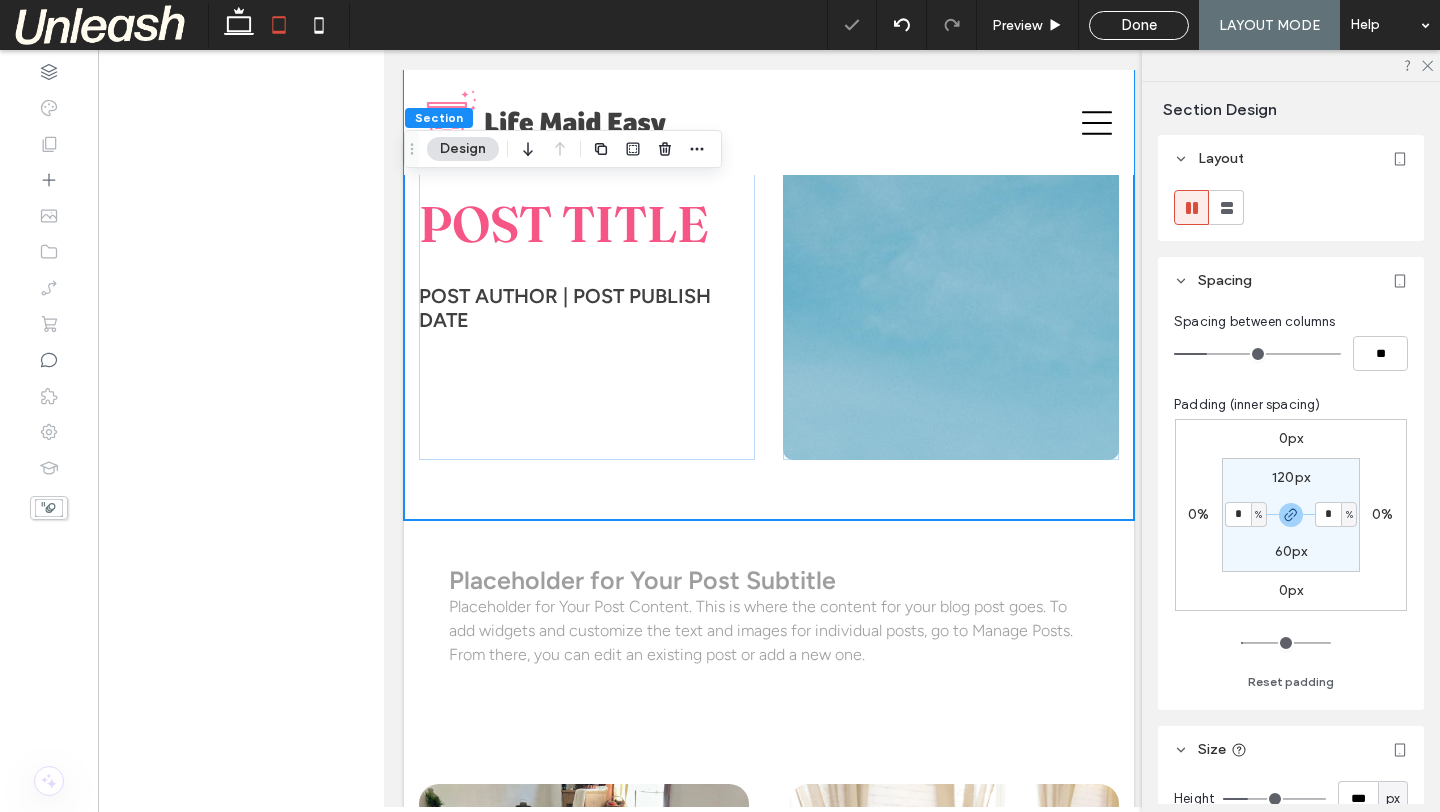 type on "*" 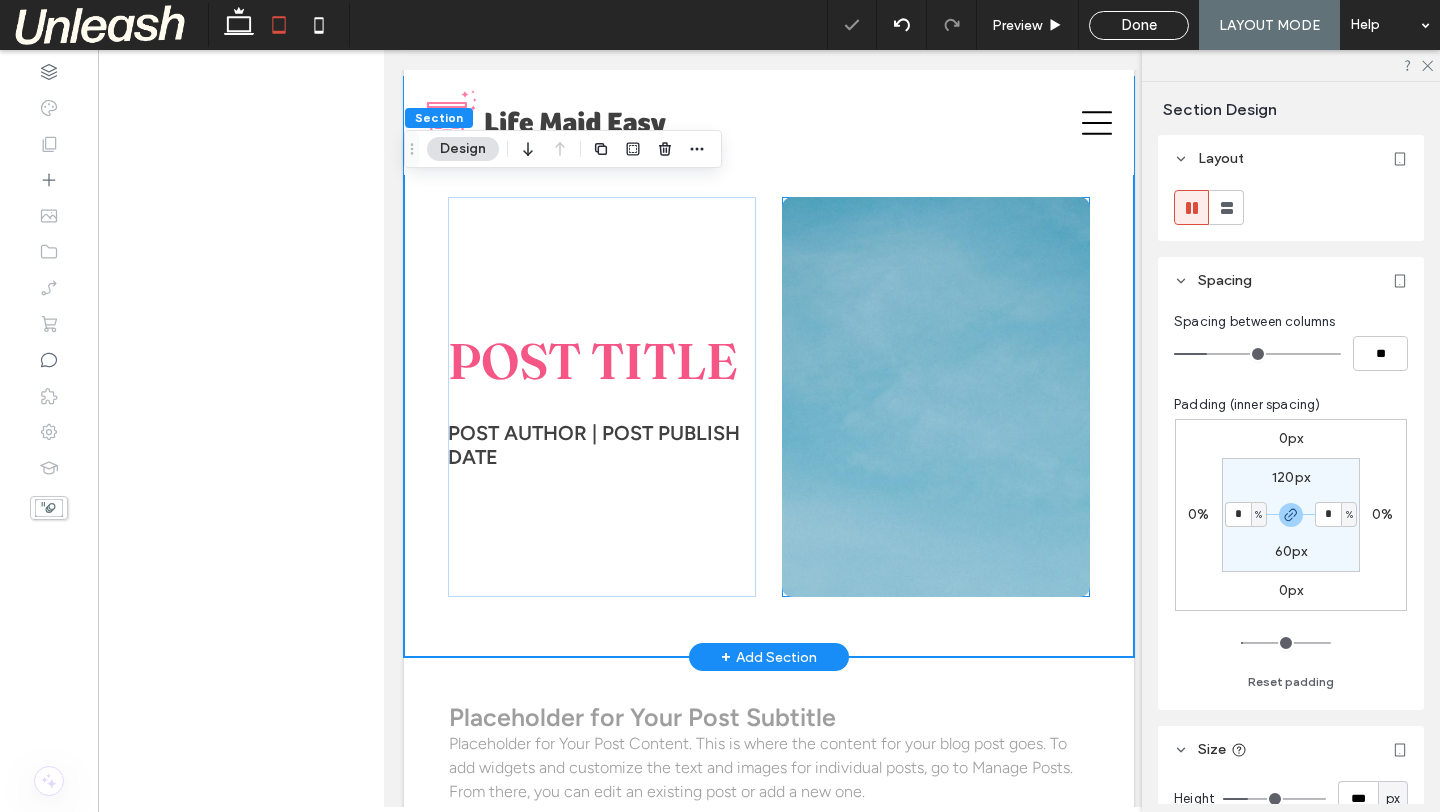 scroll, scrollTop: 0, scrollLeft: 0, axis: both 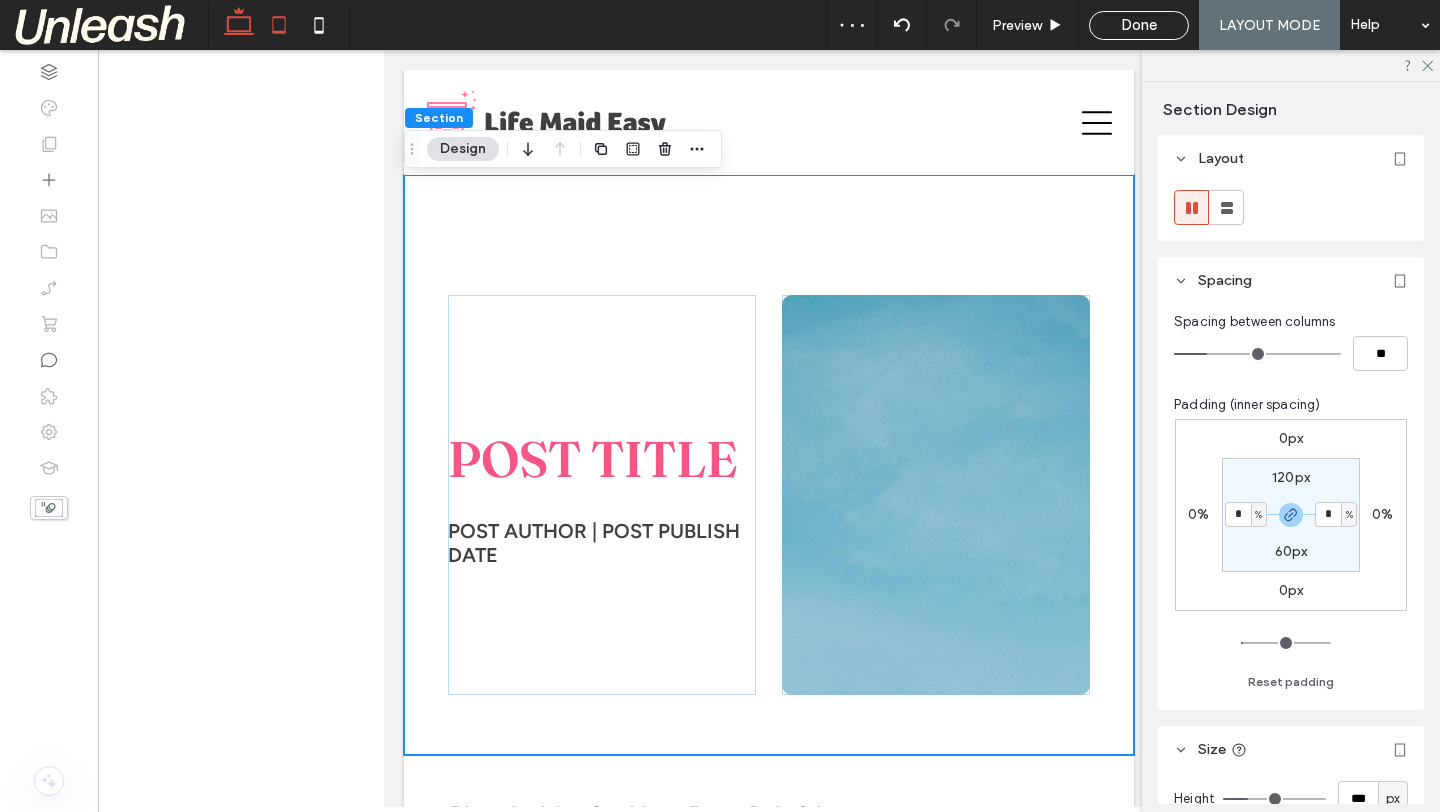 click 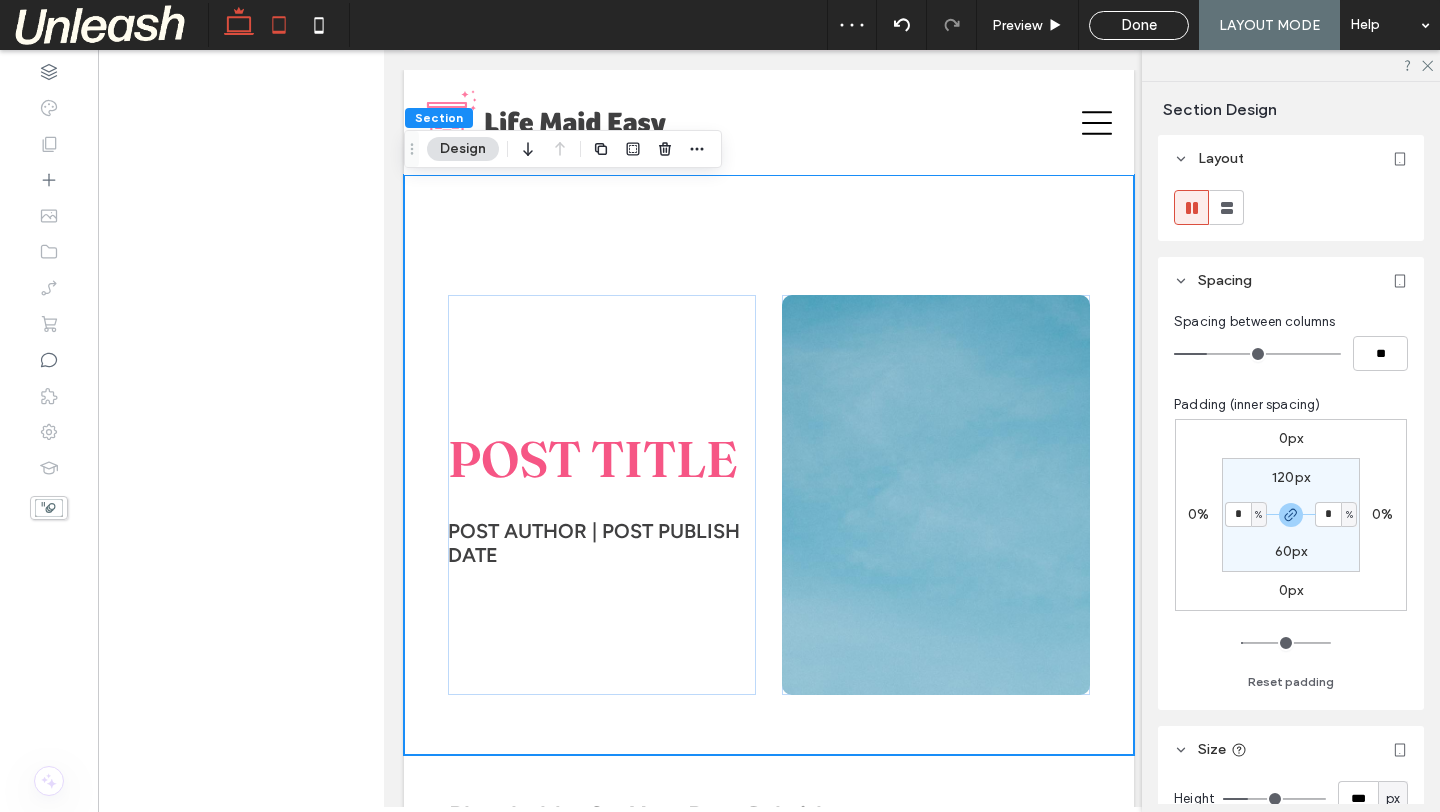 type on "*" 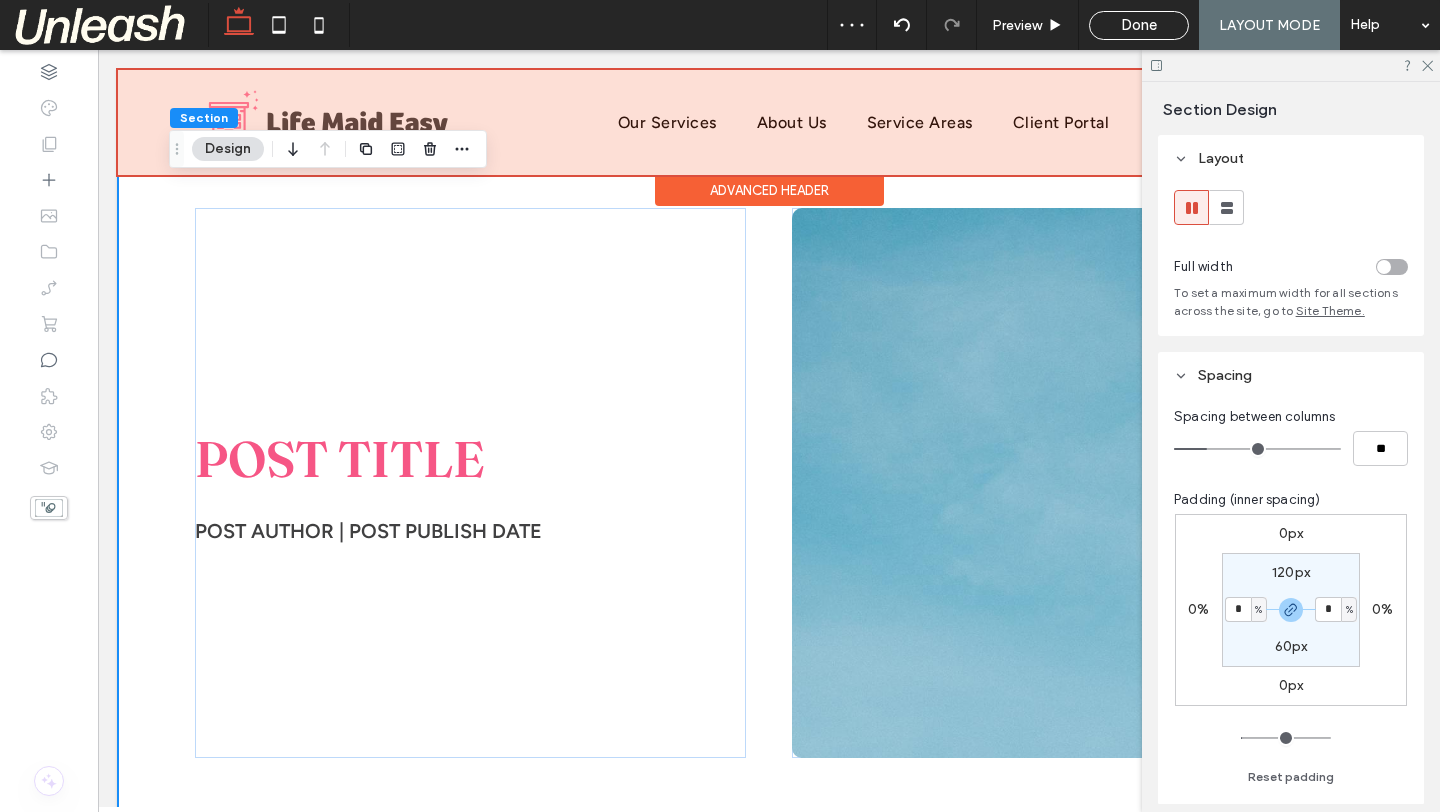scroll, scrollTop: 0, scrollLeft: 0, axis: both 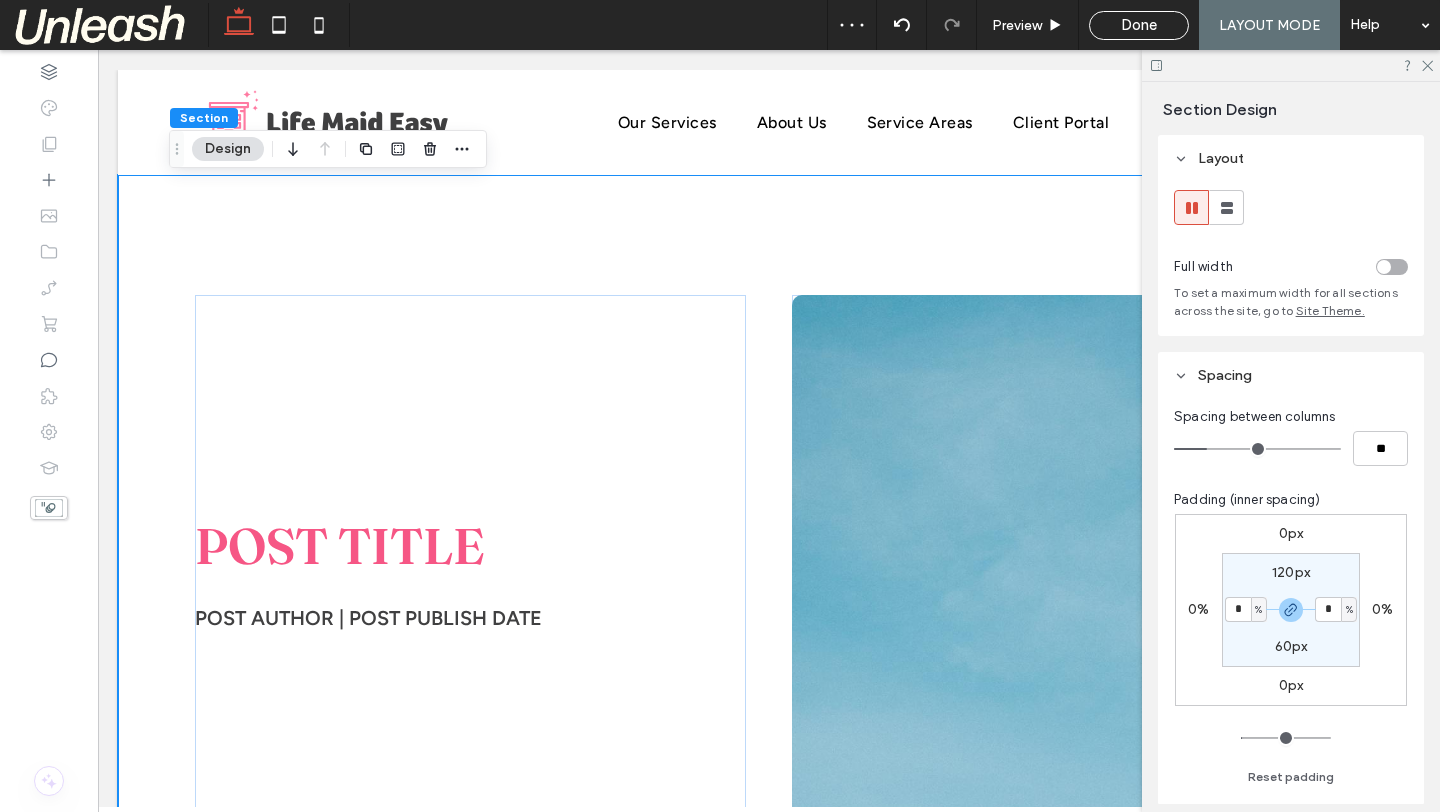 click on "POST TITLE
POST AUTHOR | POST PUBLISH DATE" at bounding box center (769, 540) 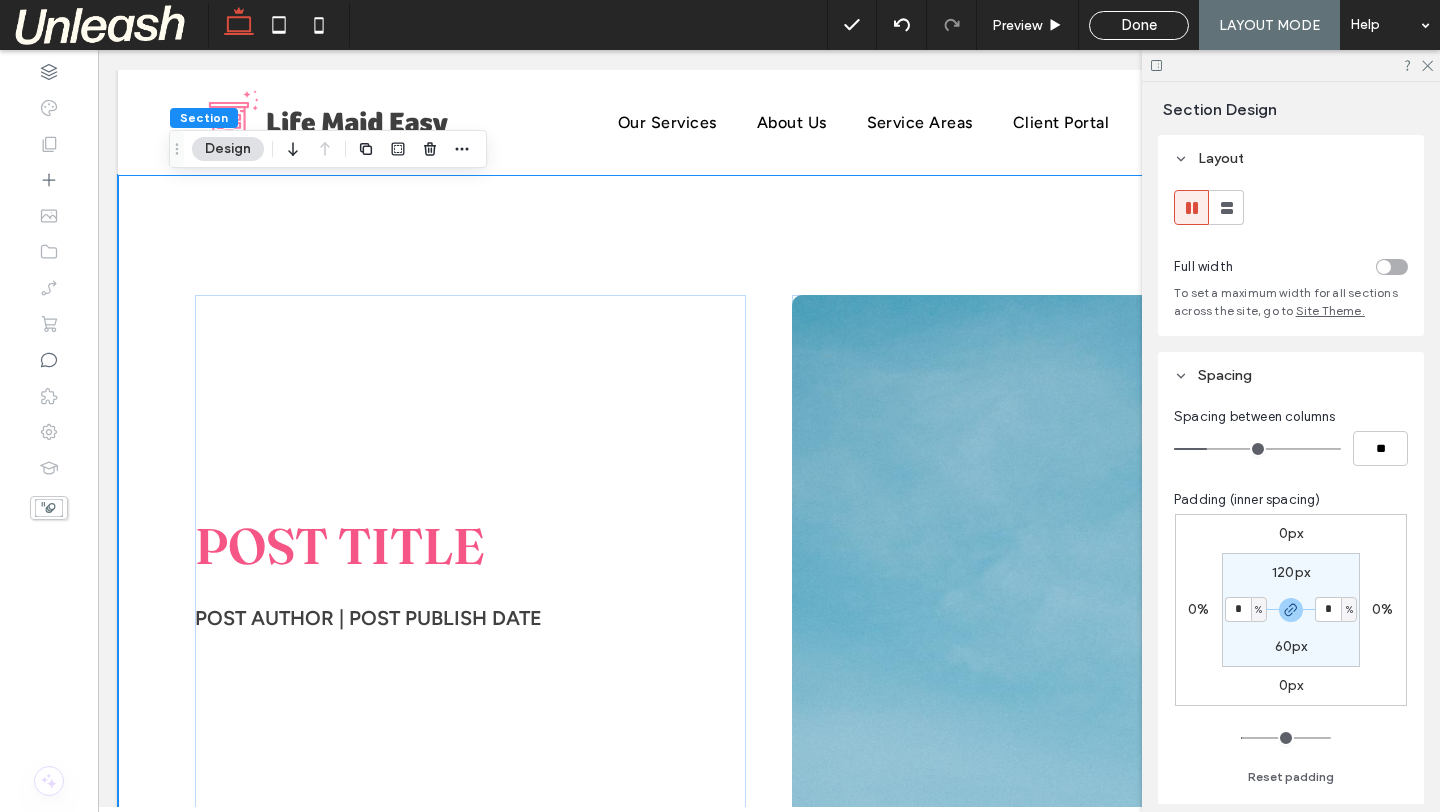 click on "120px" at bounding box center [1291, 572] 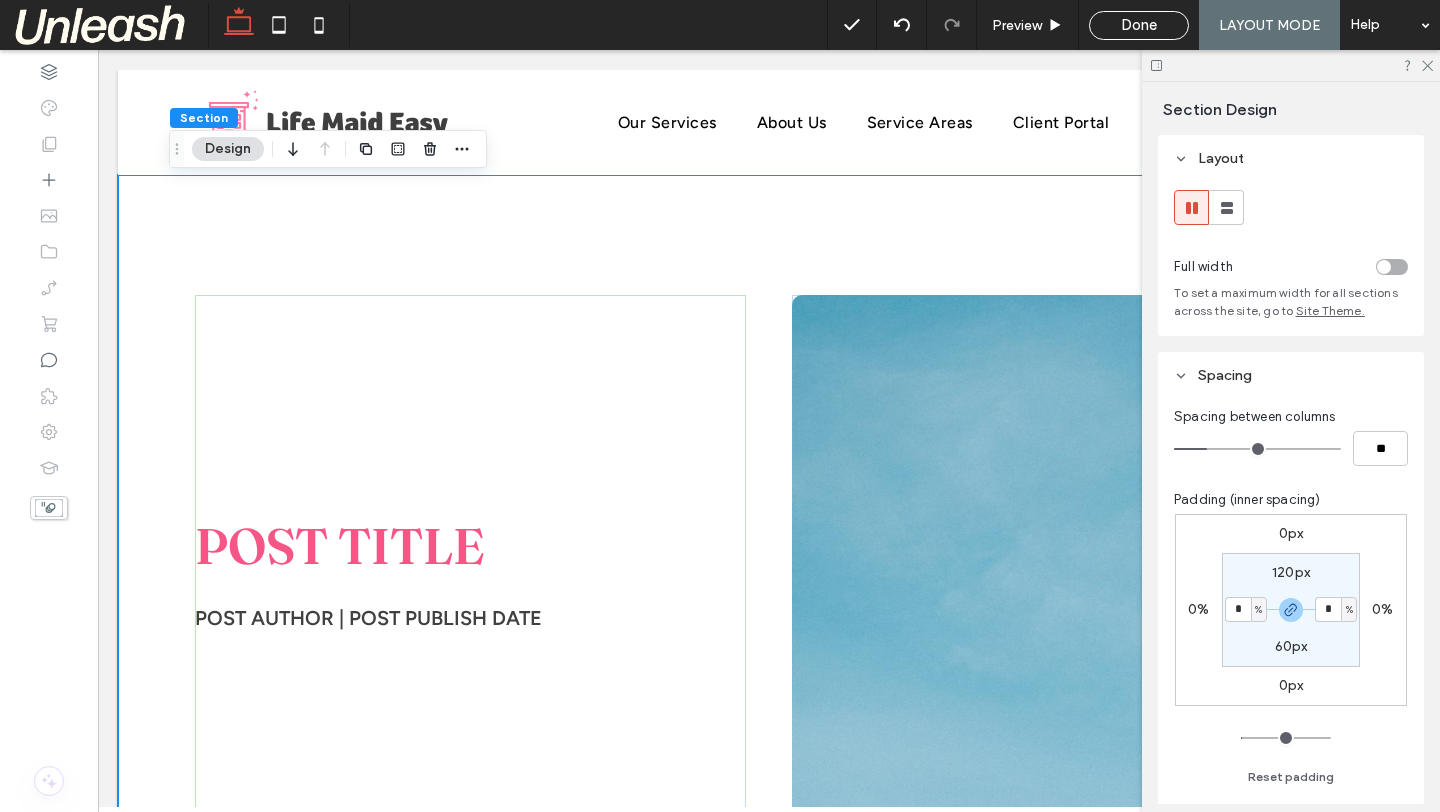 type on "***" 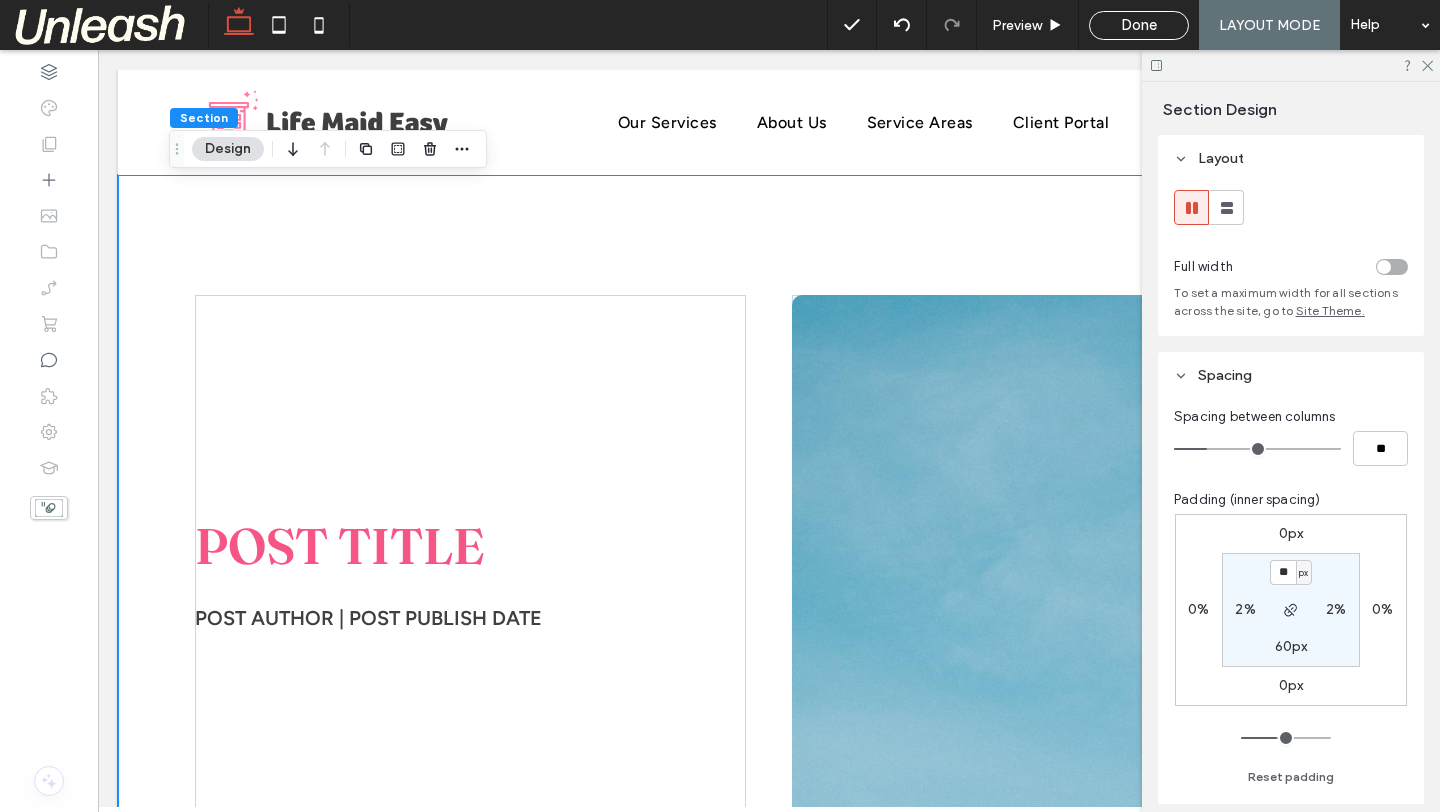 type on "**" 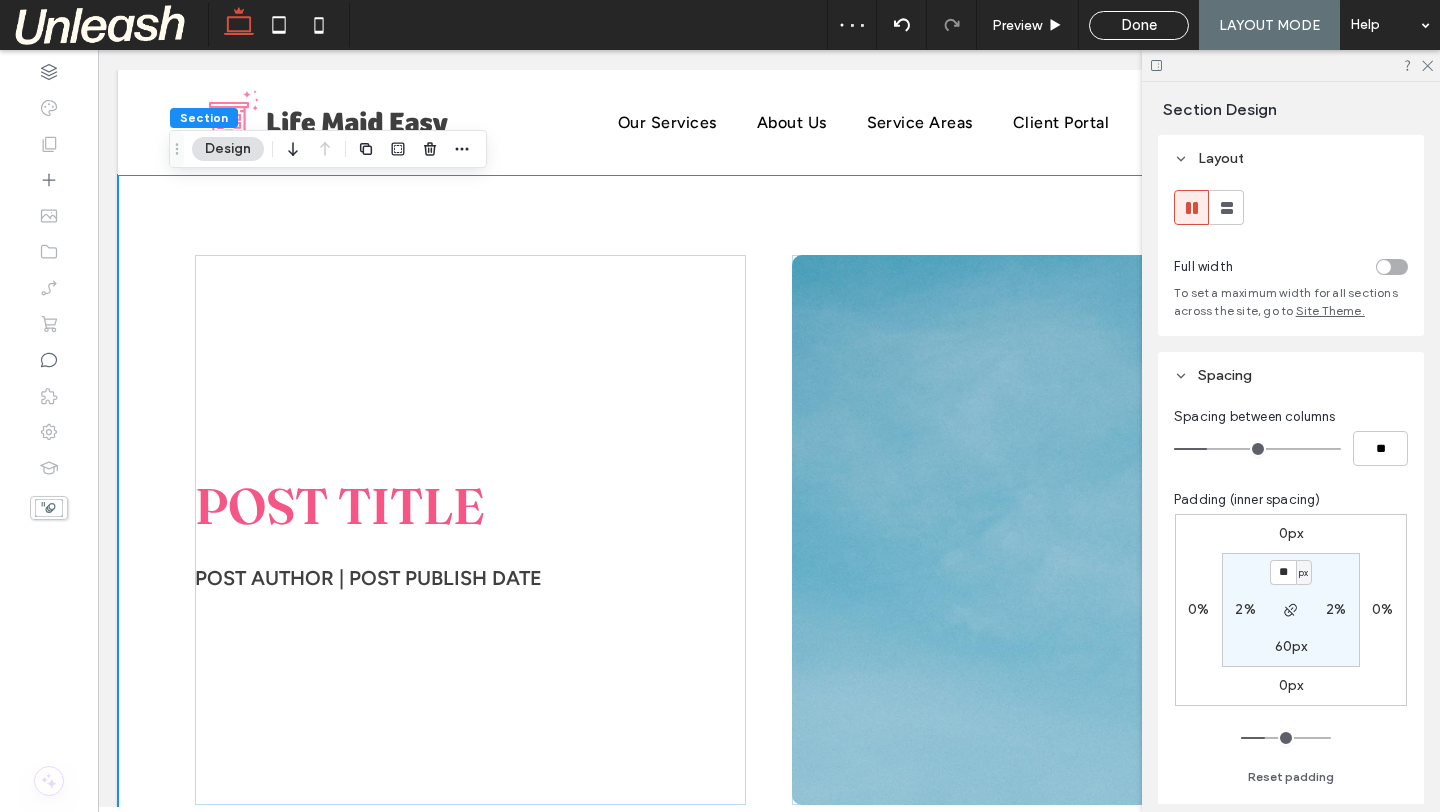 click on "**" at bounding box center [1283, 572] 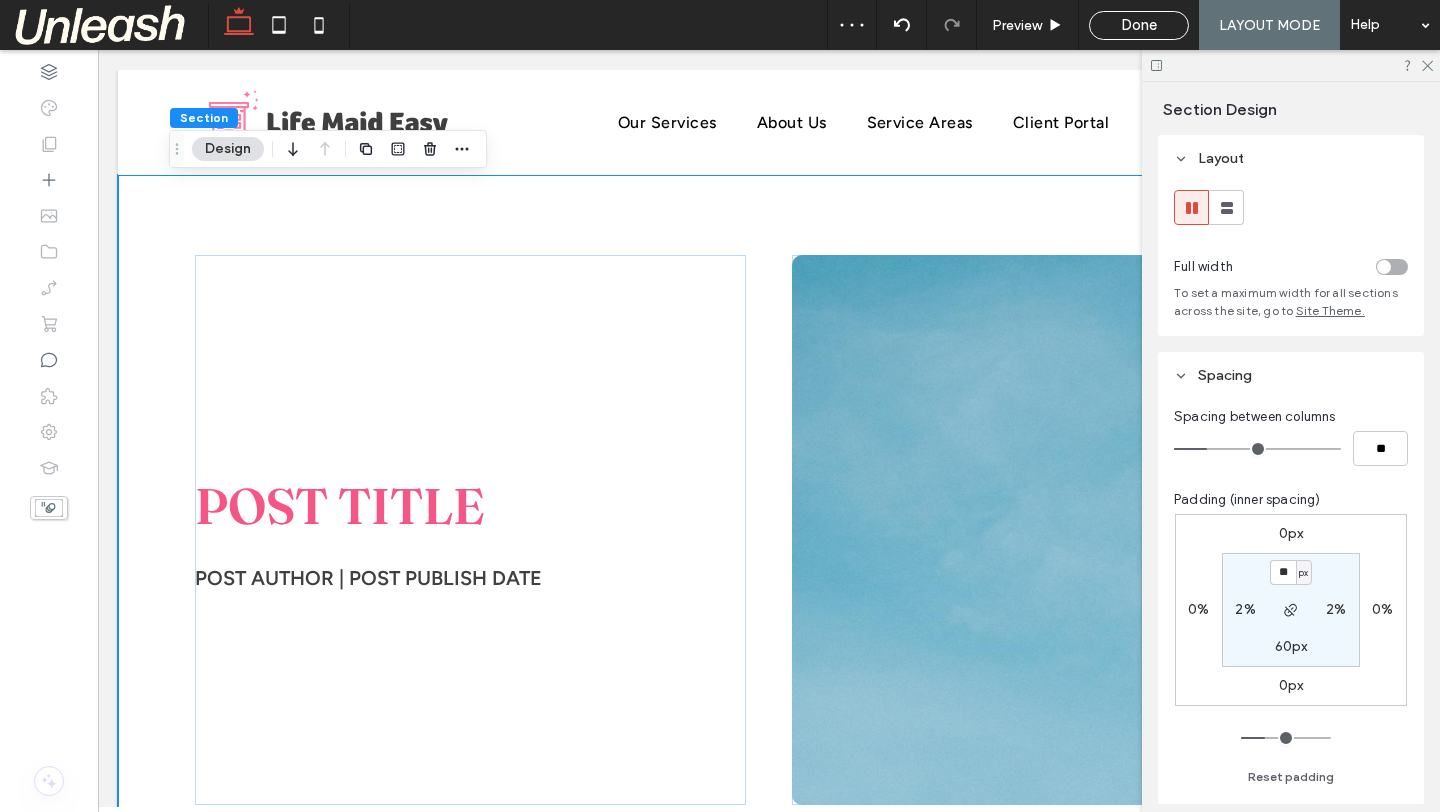 click on "**" at bounding box center (1283, 572) 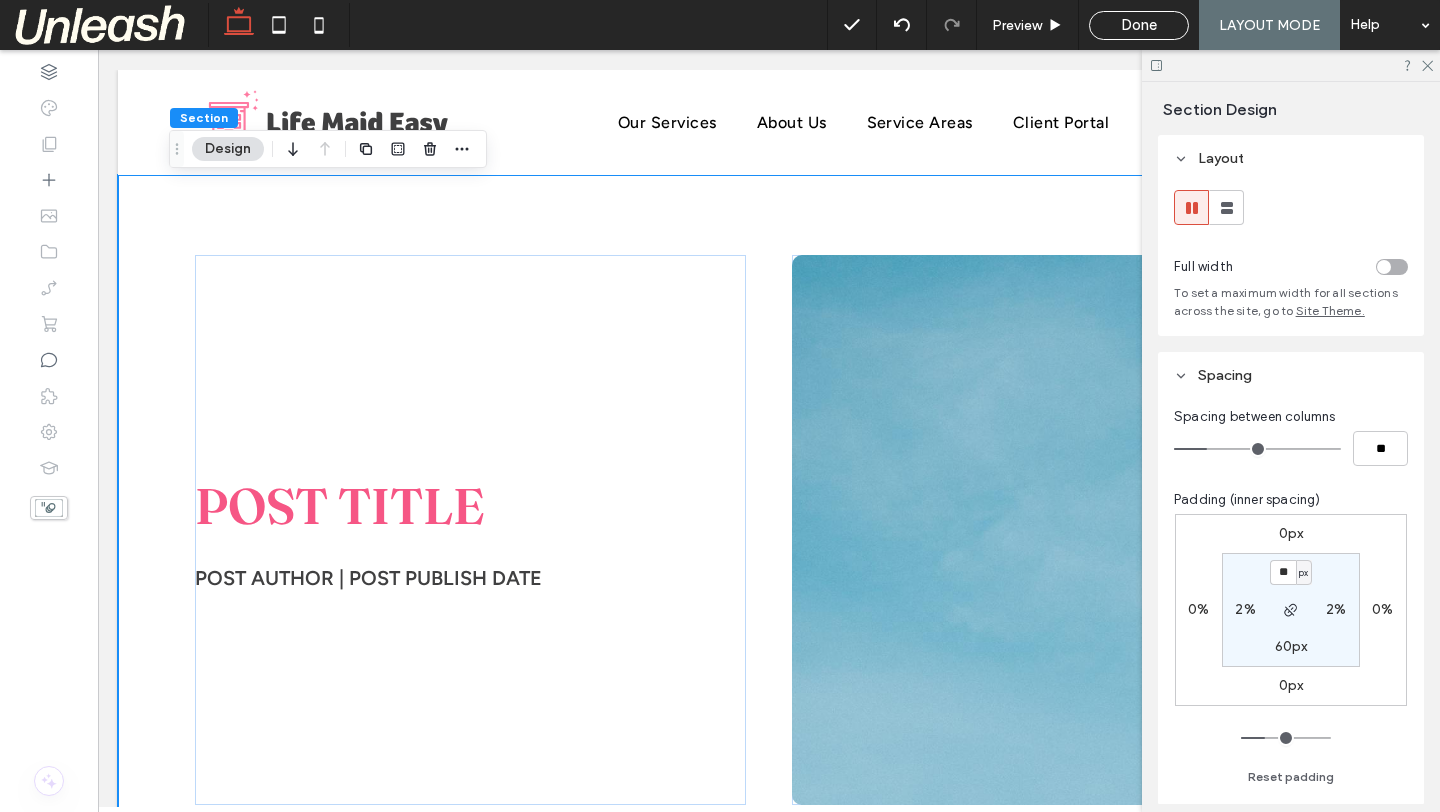 type on "**" 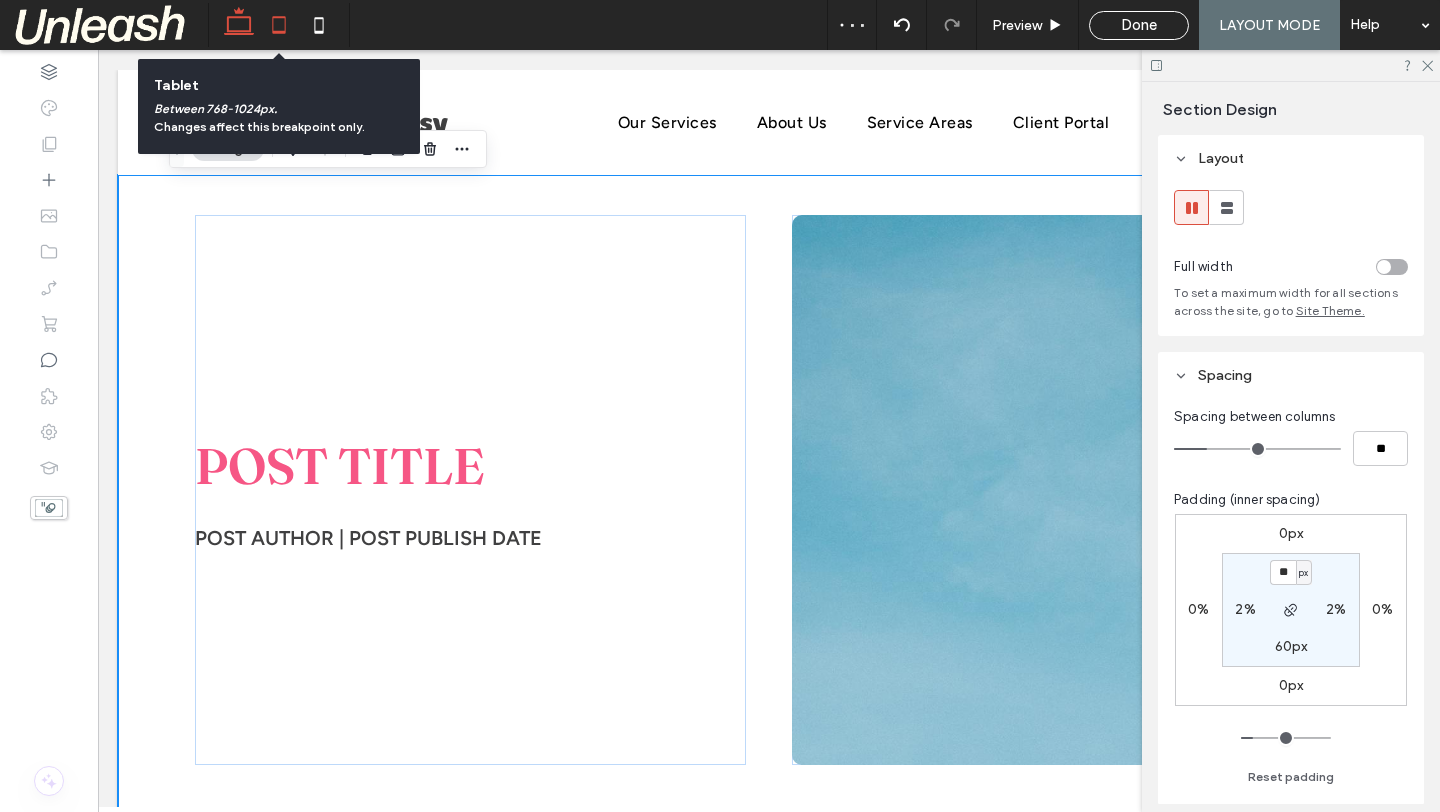 click 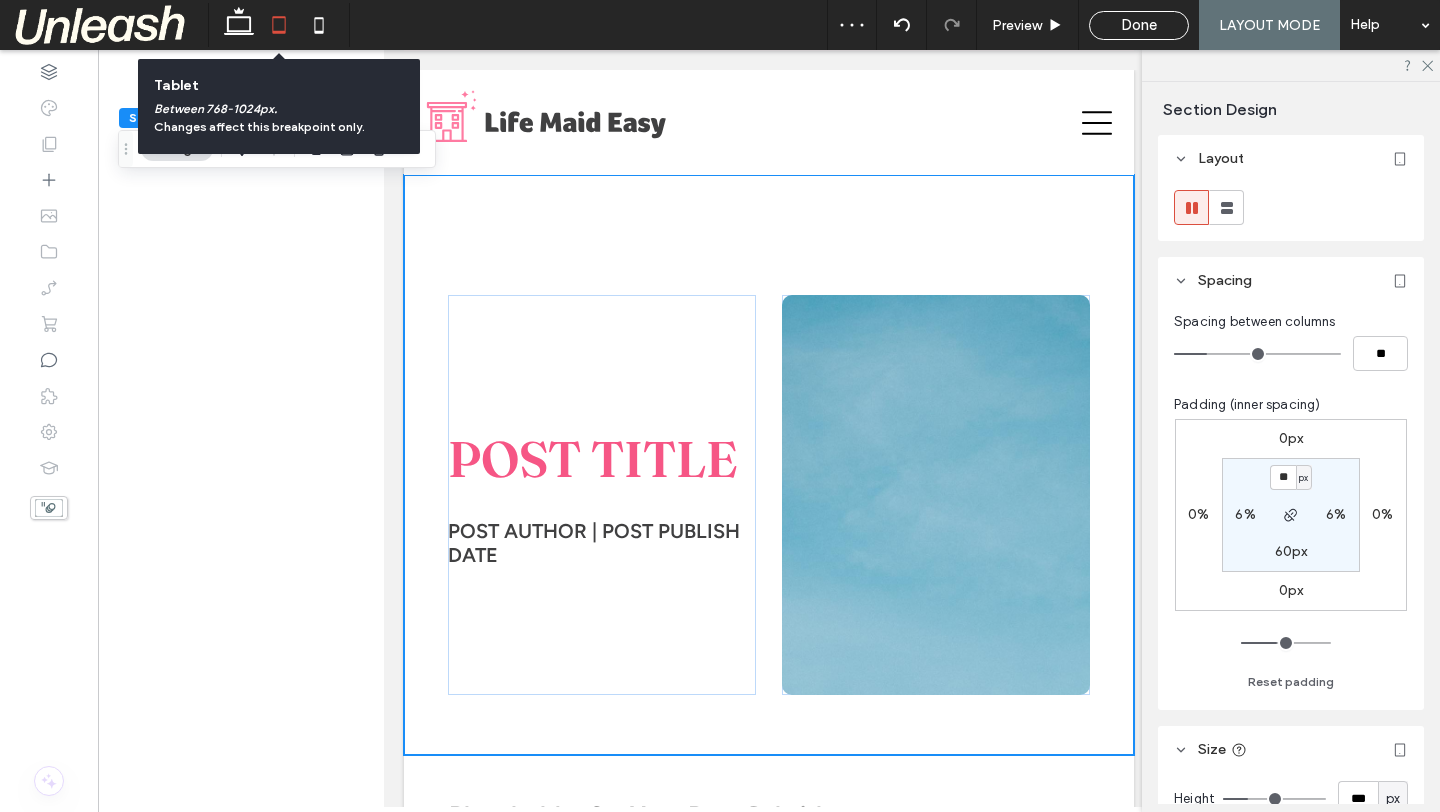 type on "***" 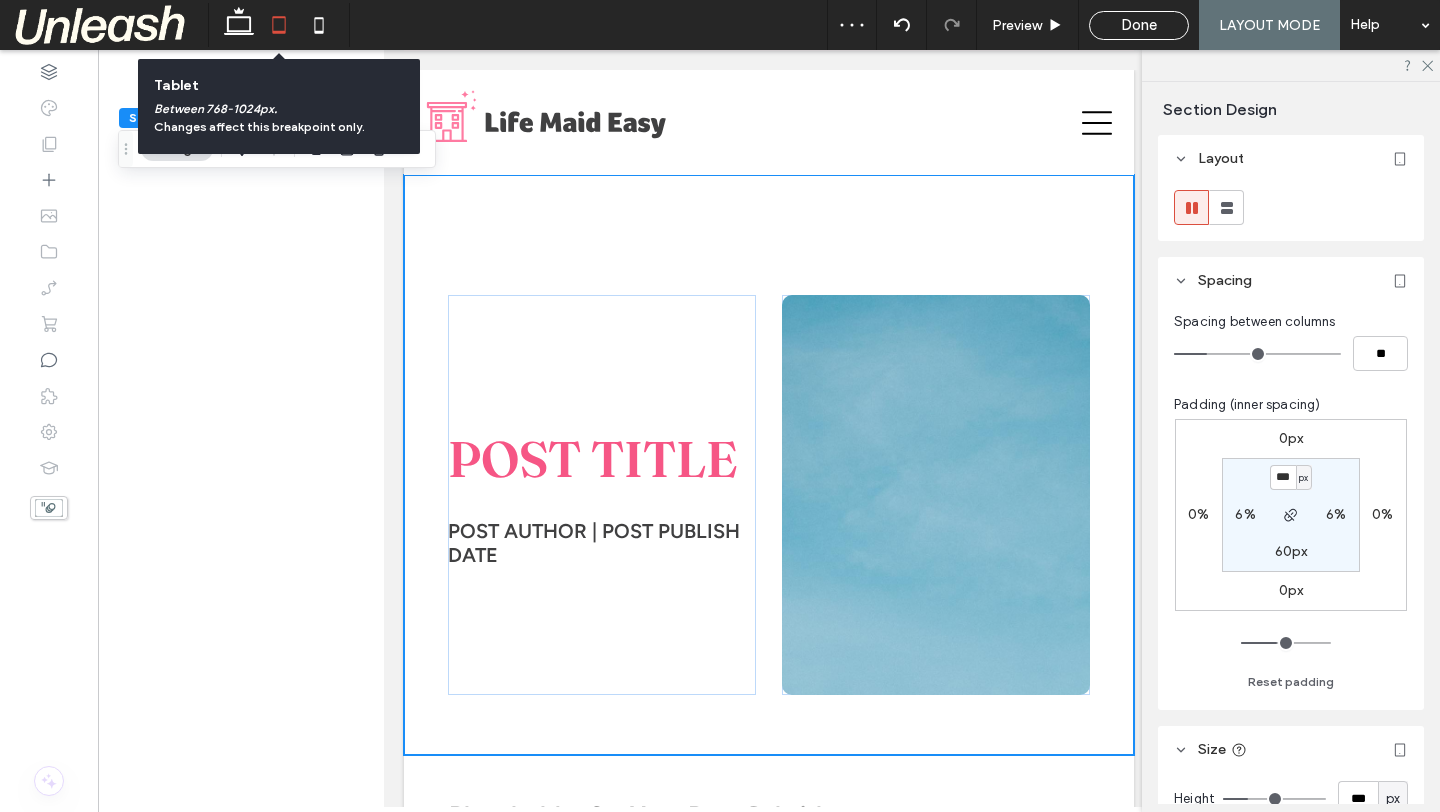 scroll, scrollTop: 36, scrollLeft: 0, axis: vertical 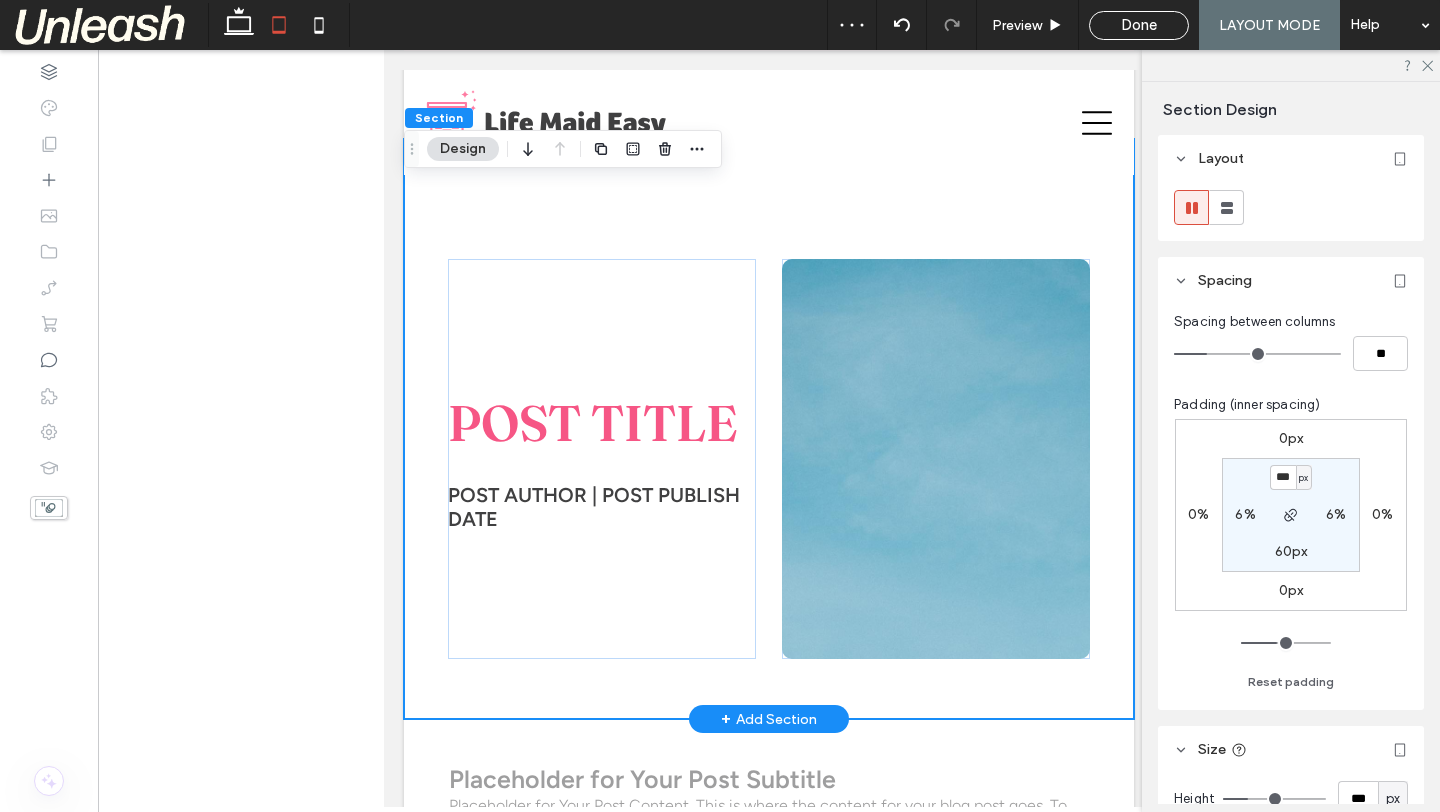 click on "POST TITLE
POST AUTHOR | POST PUBLISH DATE" at bounding box center (769, 429) 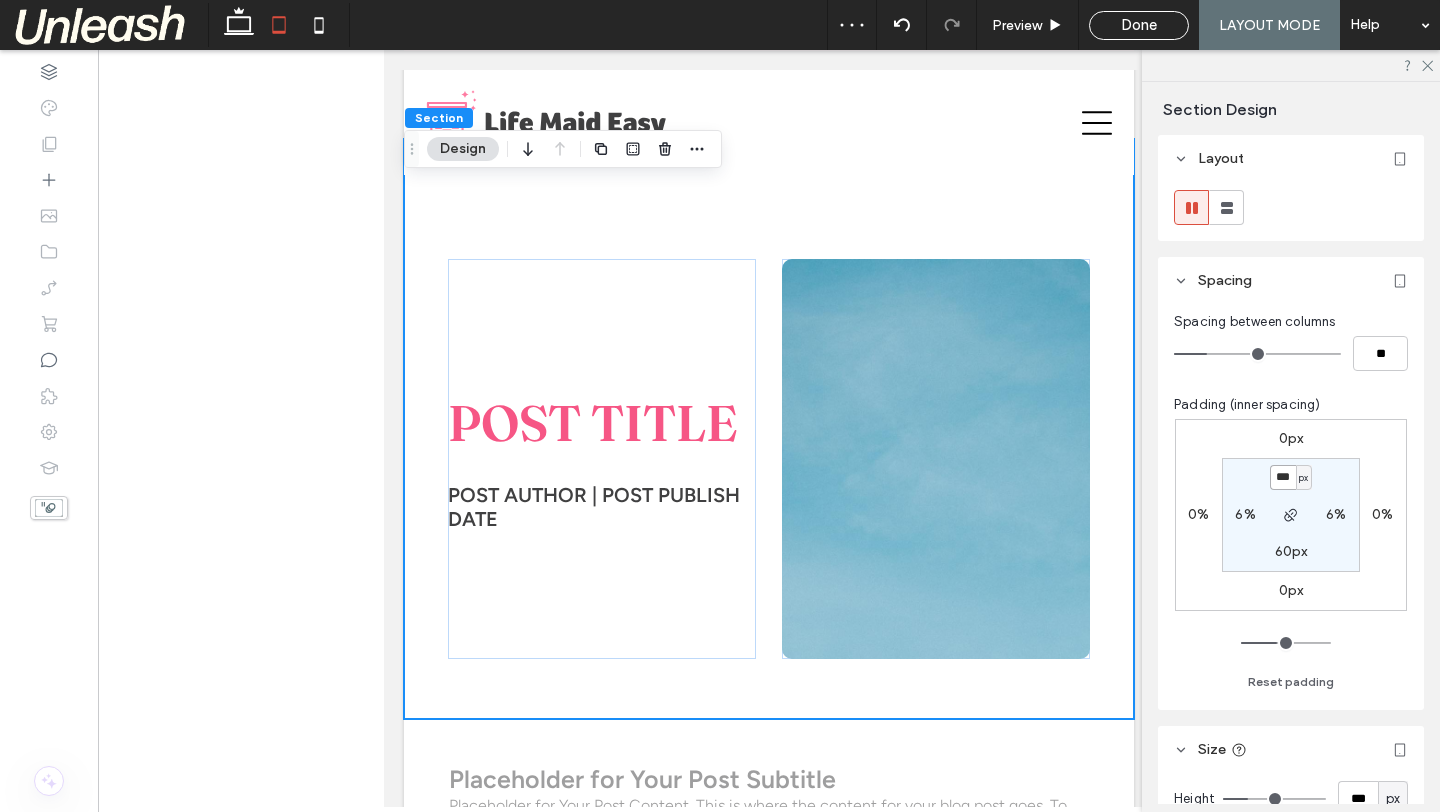 click on "***" at bounding box center [1283, 477] 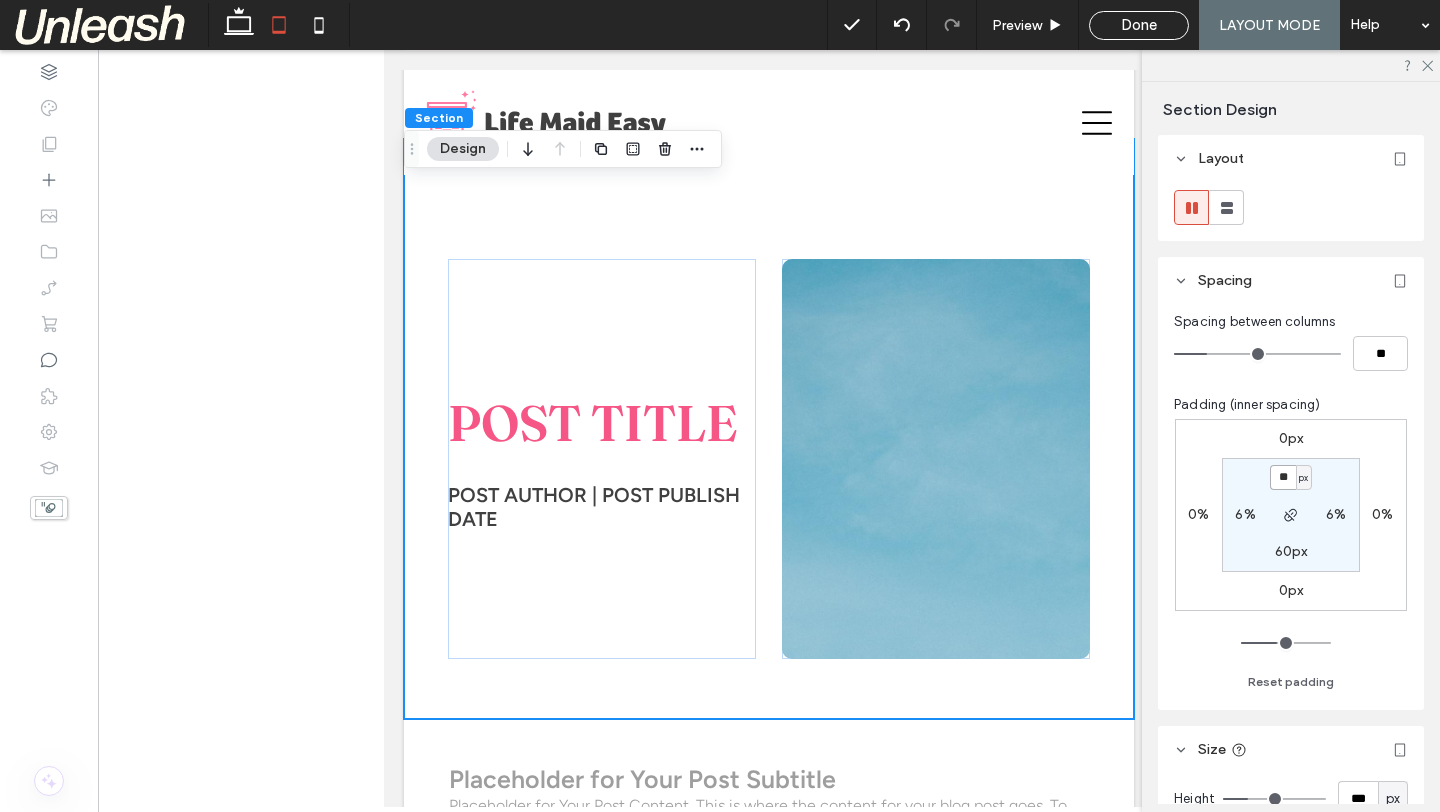 type on "**" 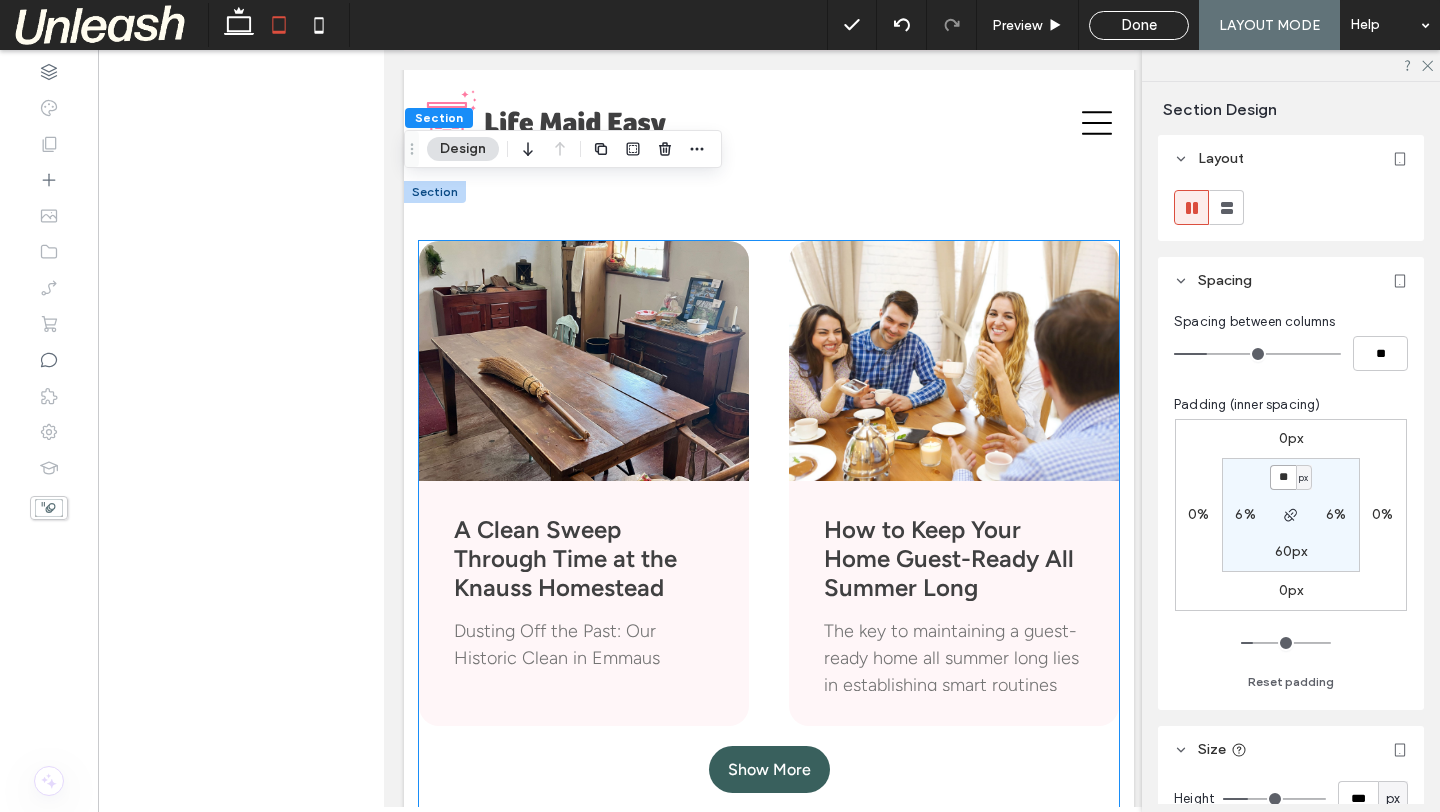 scroll, scrollTop: 702, scrollLeft: 0, axis: vertical 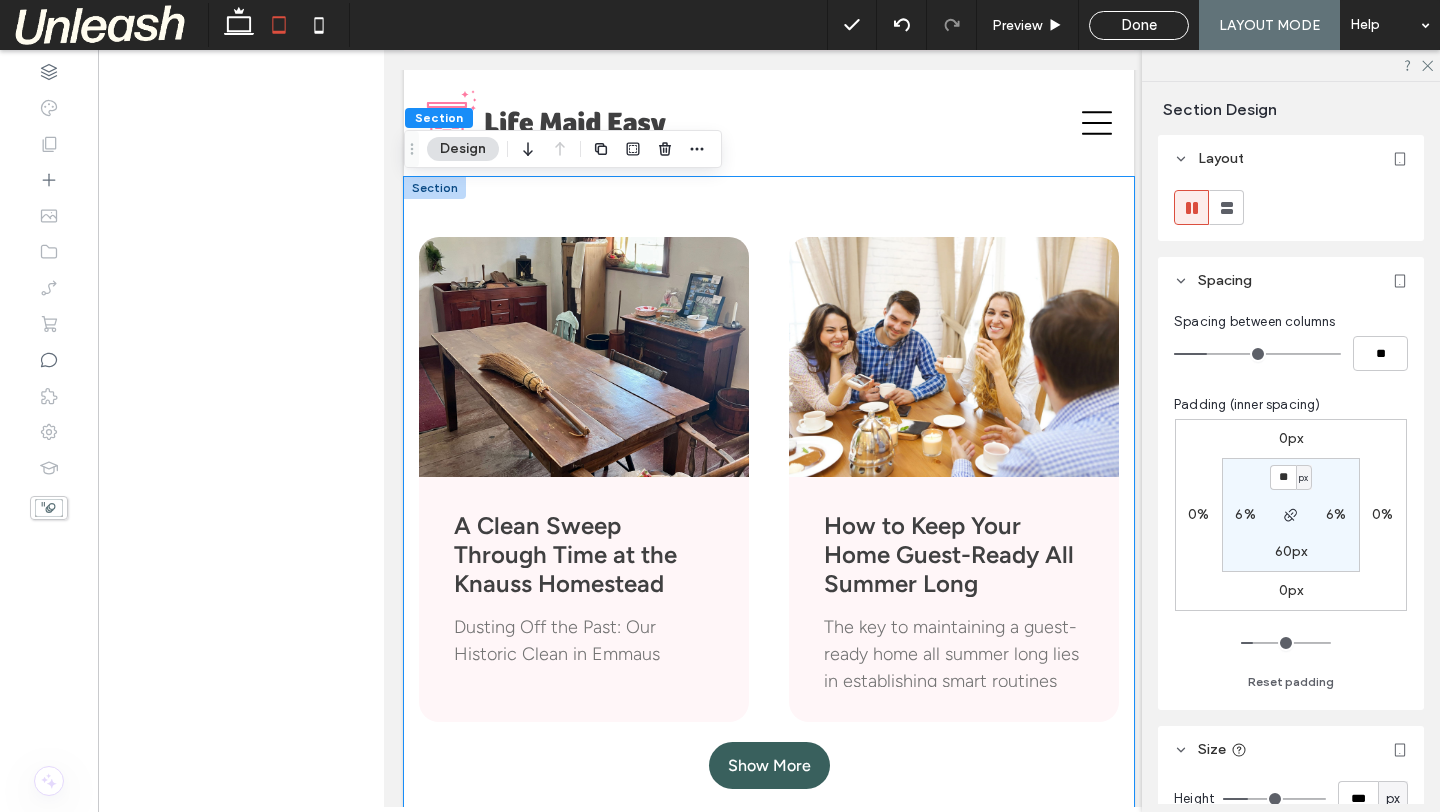 click on "A Clean Sweep Through Time at the Knauss Homestead
July 29, 2025
Dusting Off the Past: Our Historic Clean in Emmaus
How to Keep Your Home Guest-Ready All Summer Long
June 23, 2025
The key to maintaining a guest-ready home all summer long lies in establishing smart routines and systems that keep your space welcoming without overwhelming your schedule.
Show More" at bounding box center [769, 553] 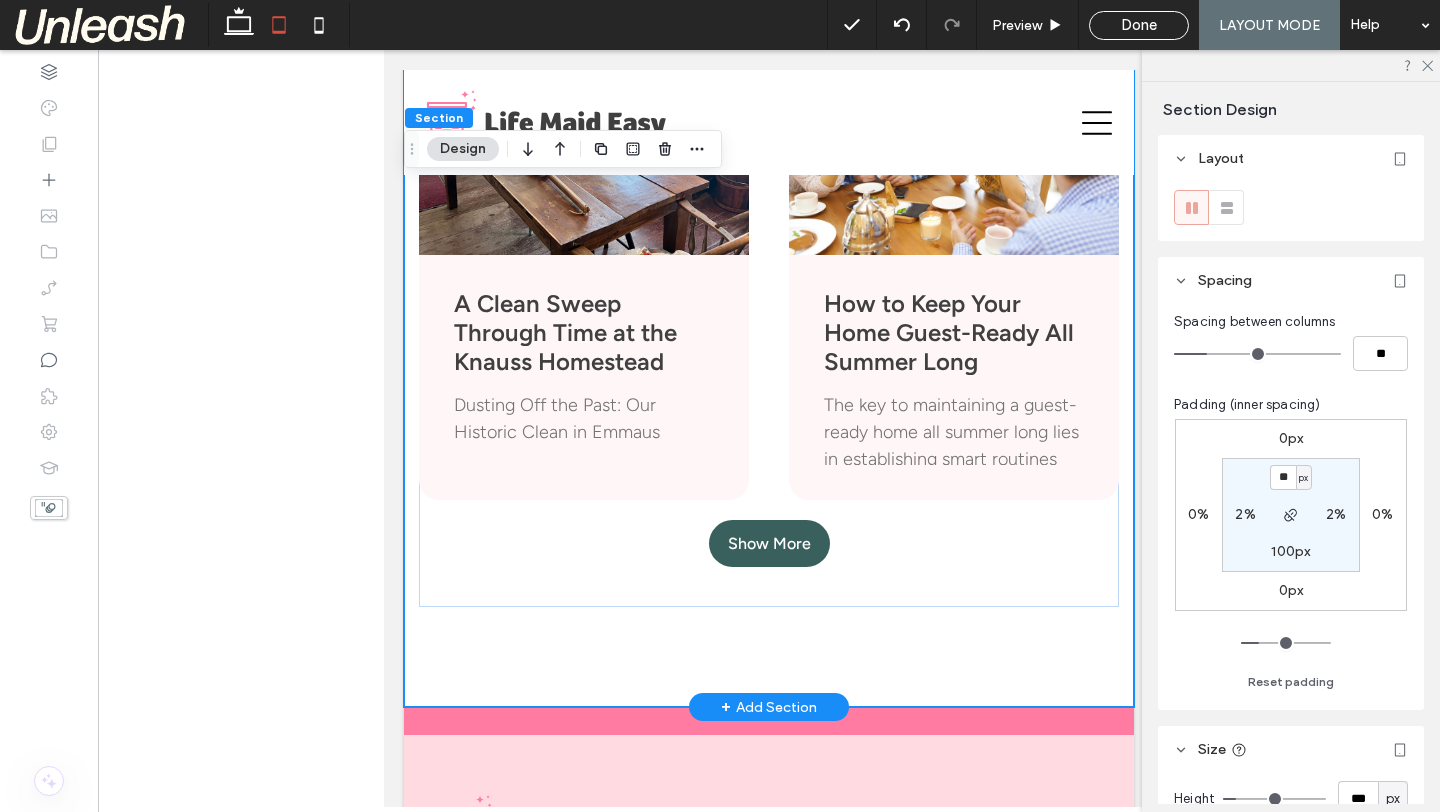 scroll, scrollTop: 975, scrollLeft: 0, axis: vertical 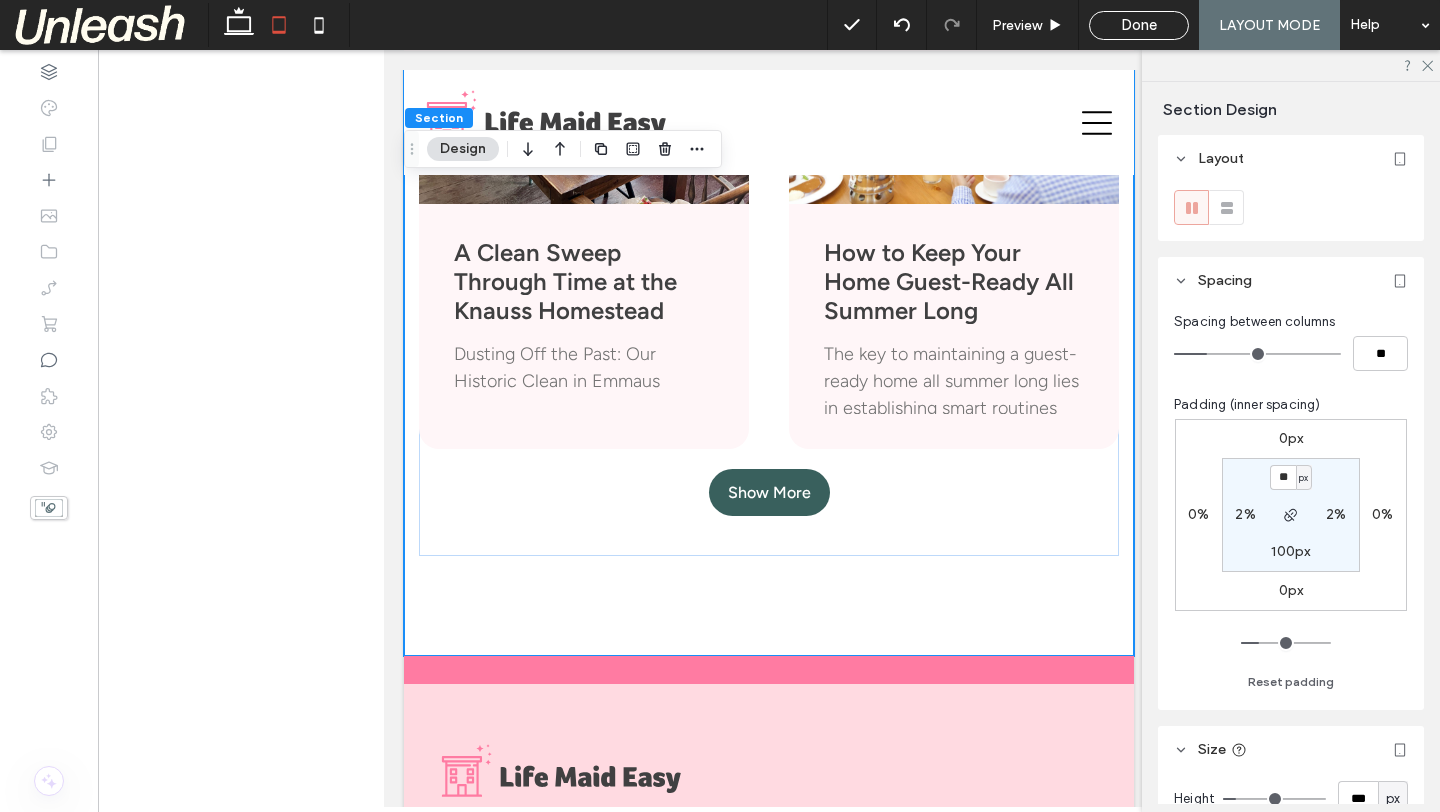 click on "100px" at bounding box center [1290, 551] 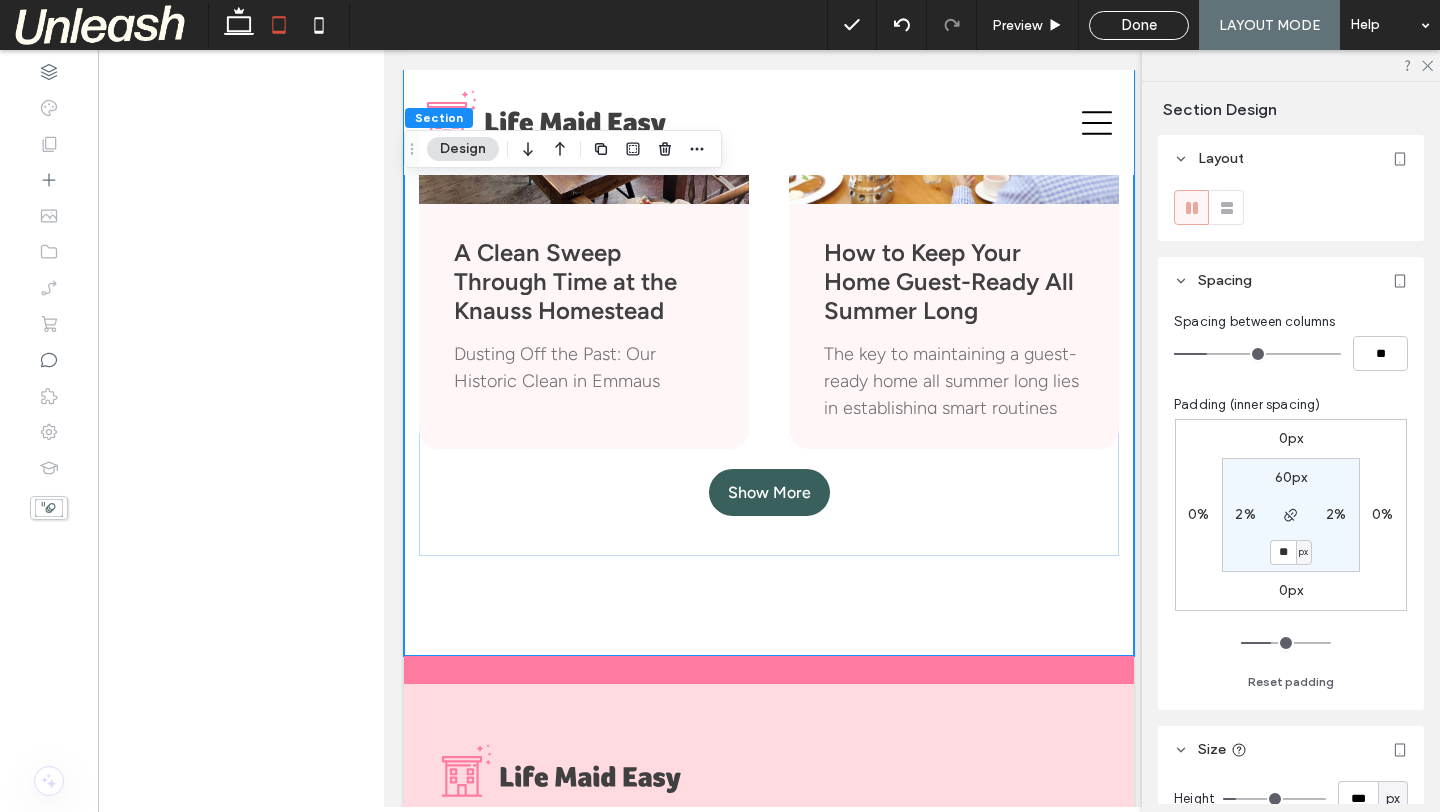 type on "**" 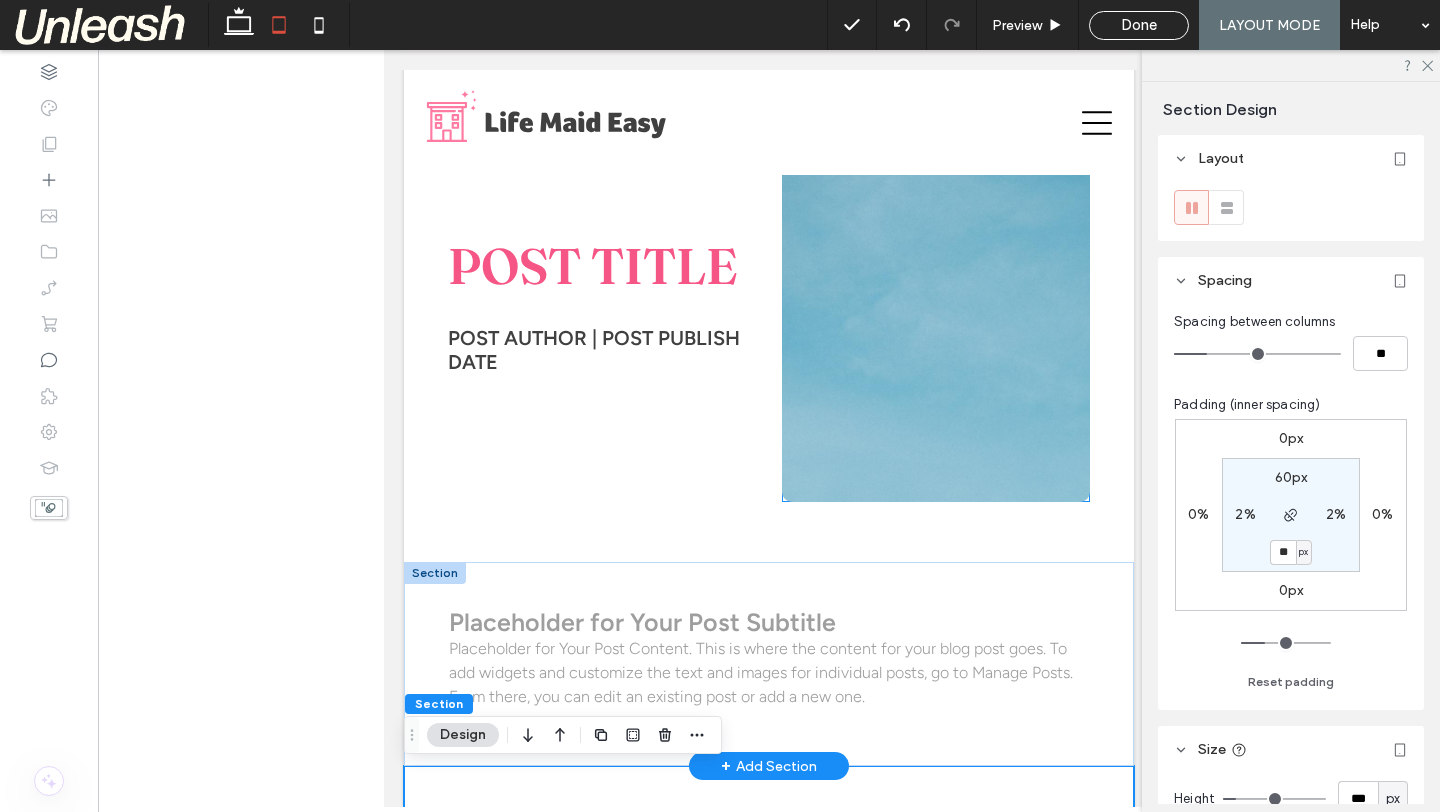scroll, scrollTop: 438, scrollLeft: 0, axis: vertical 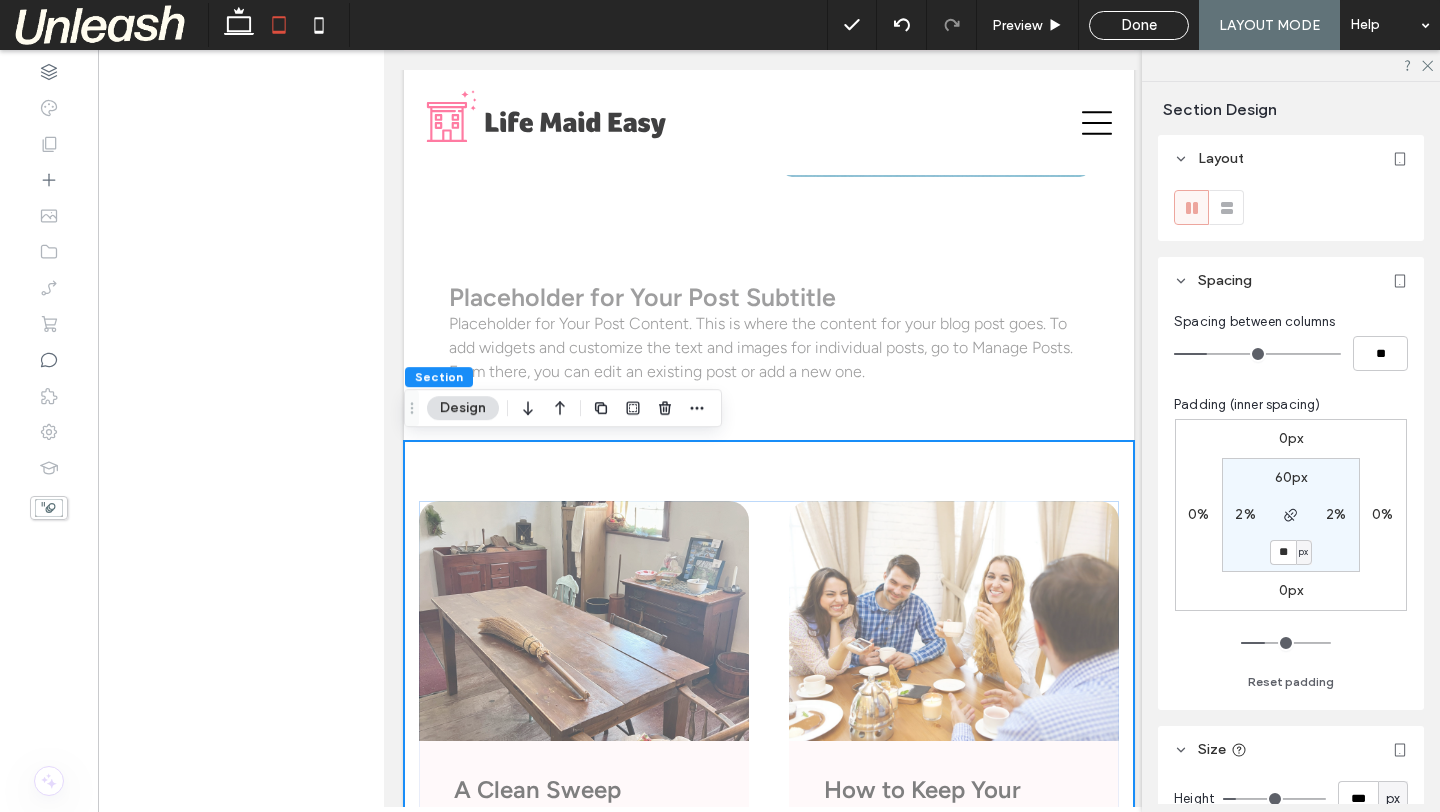 click on "A Clean Sweep Through Time at the Knauss Homestead
July 29, 2025
Dusting Off the Past: Our Historic Clean in Emmaus
How to Keep Your Home Guest-Ready All Summer Long
June 23, 2025
The key to maintaining a guest-ready home all summer long lies in establishing smart routines and systems that keep your space welcoming without overwhelming your schedule.
Show More" at bounding box center [769, 807] 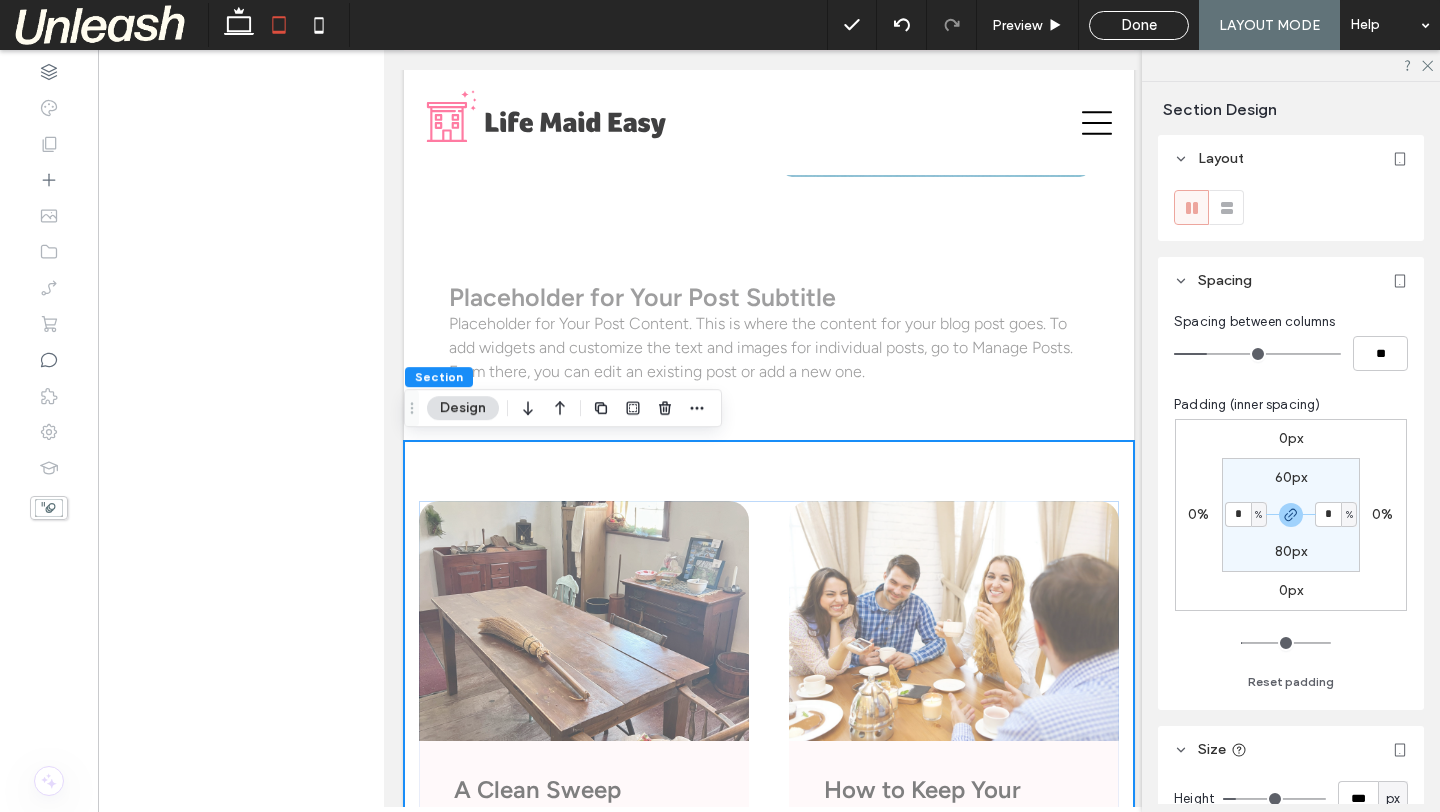 type on "*" 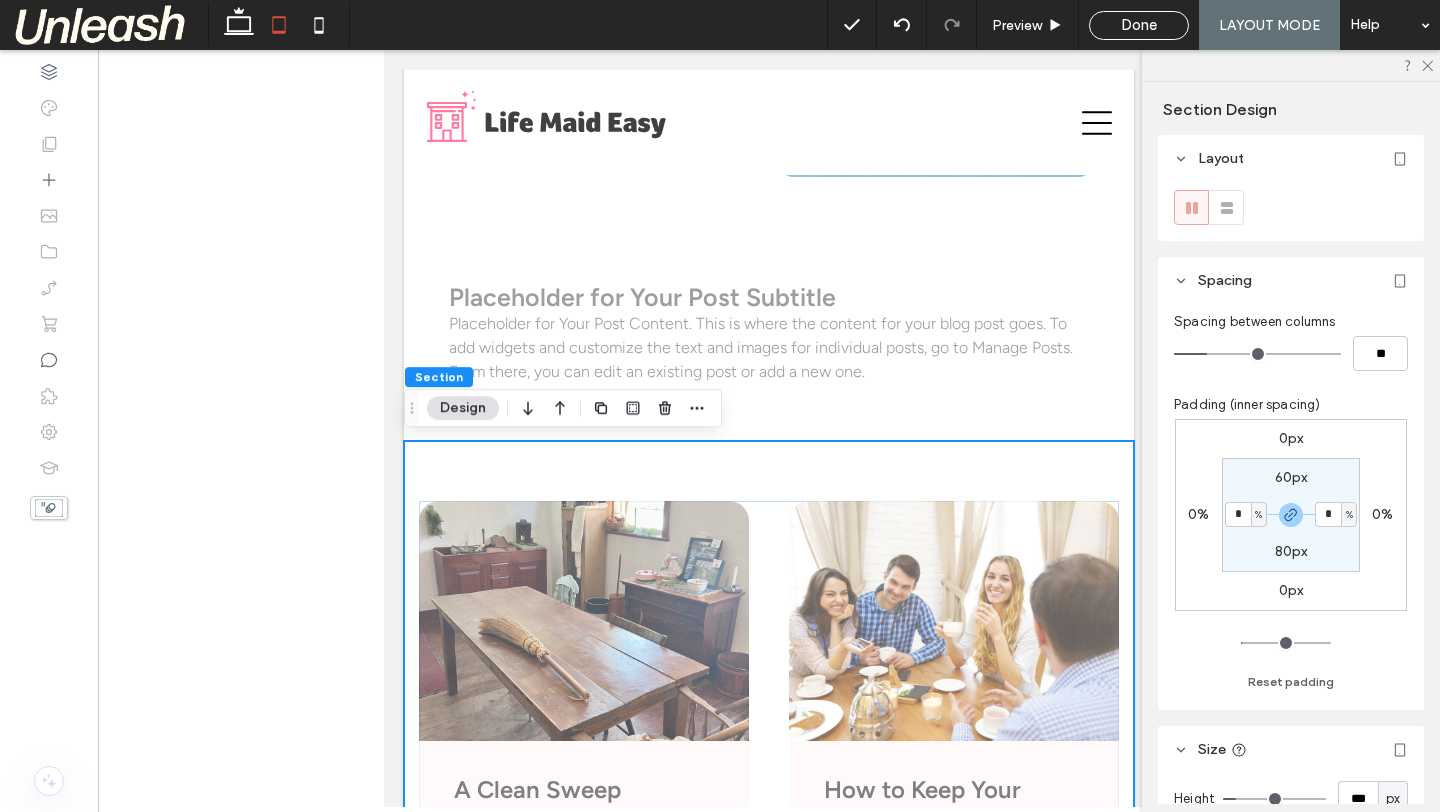 type on "*" 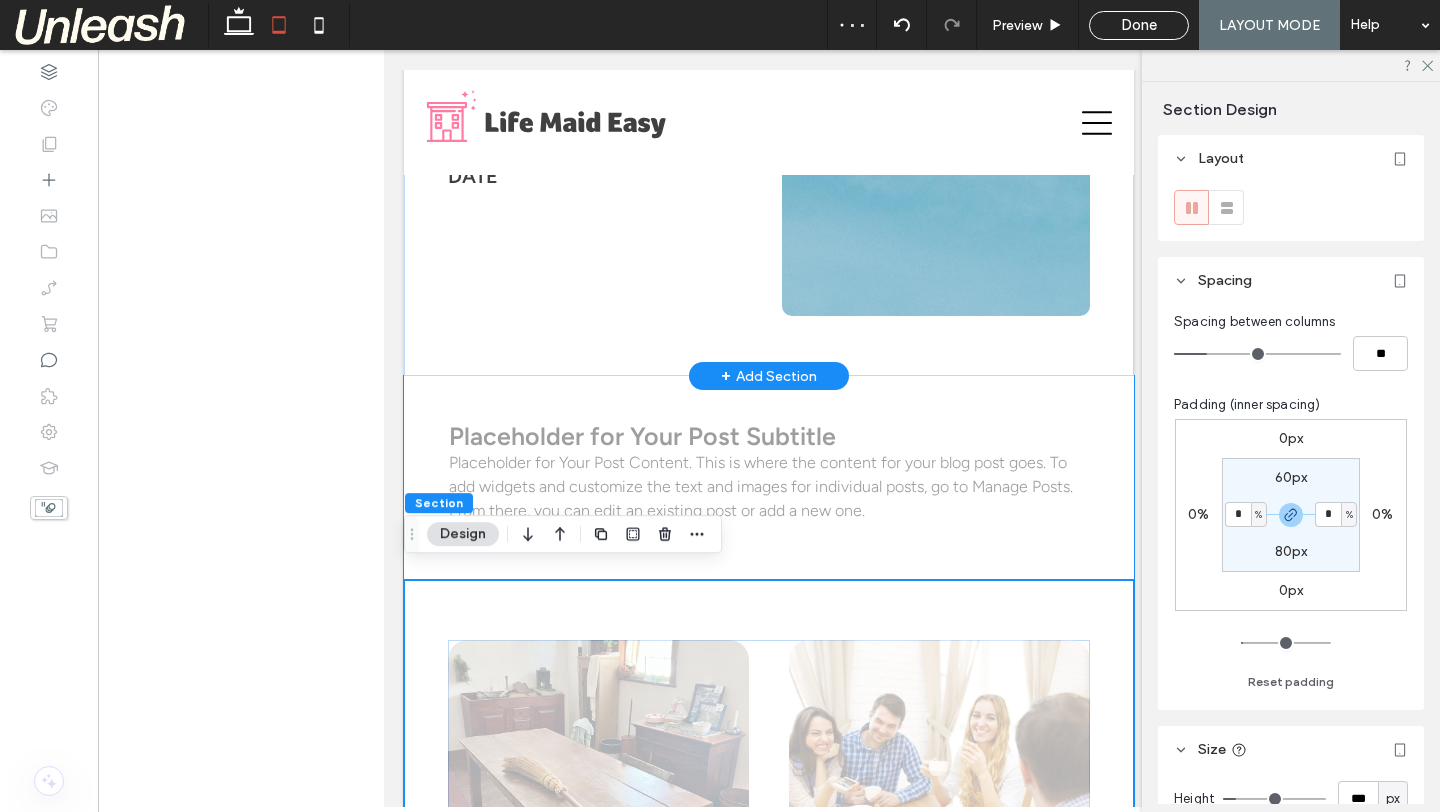 scroll, scrollTop: 314, scrollLeft: 0, axis: vertical 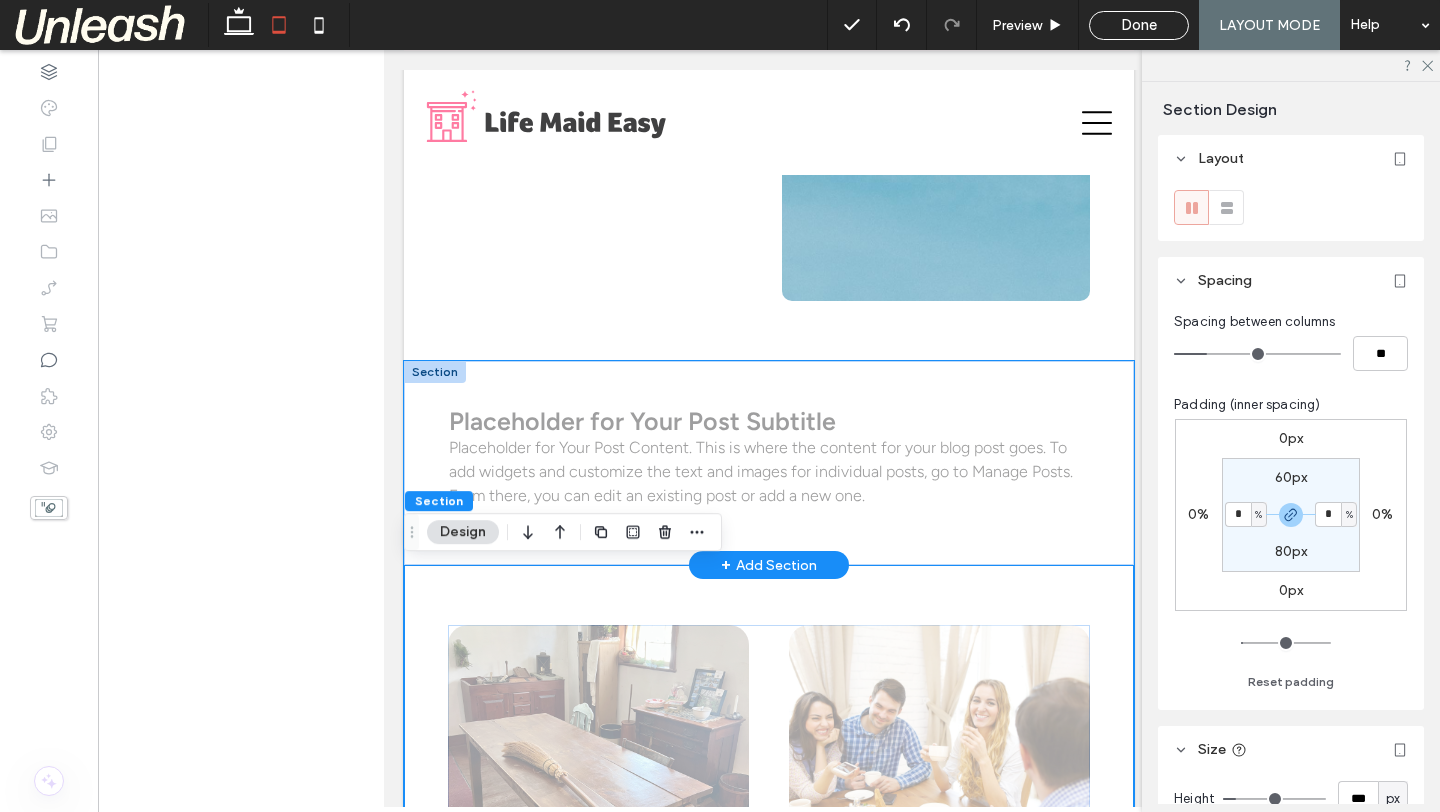 click on "Placeholder for Your Post Subtitle
Placeholder for Your Post Content. This is where the content for your blog post goes. To add widgets and customize the text and images for individual posts, go to Manage Posts. From there, you can edit an existing post or add a new one." at bounding box center (769, 463) 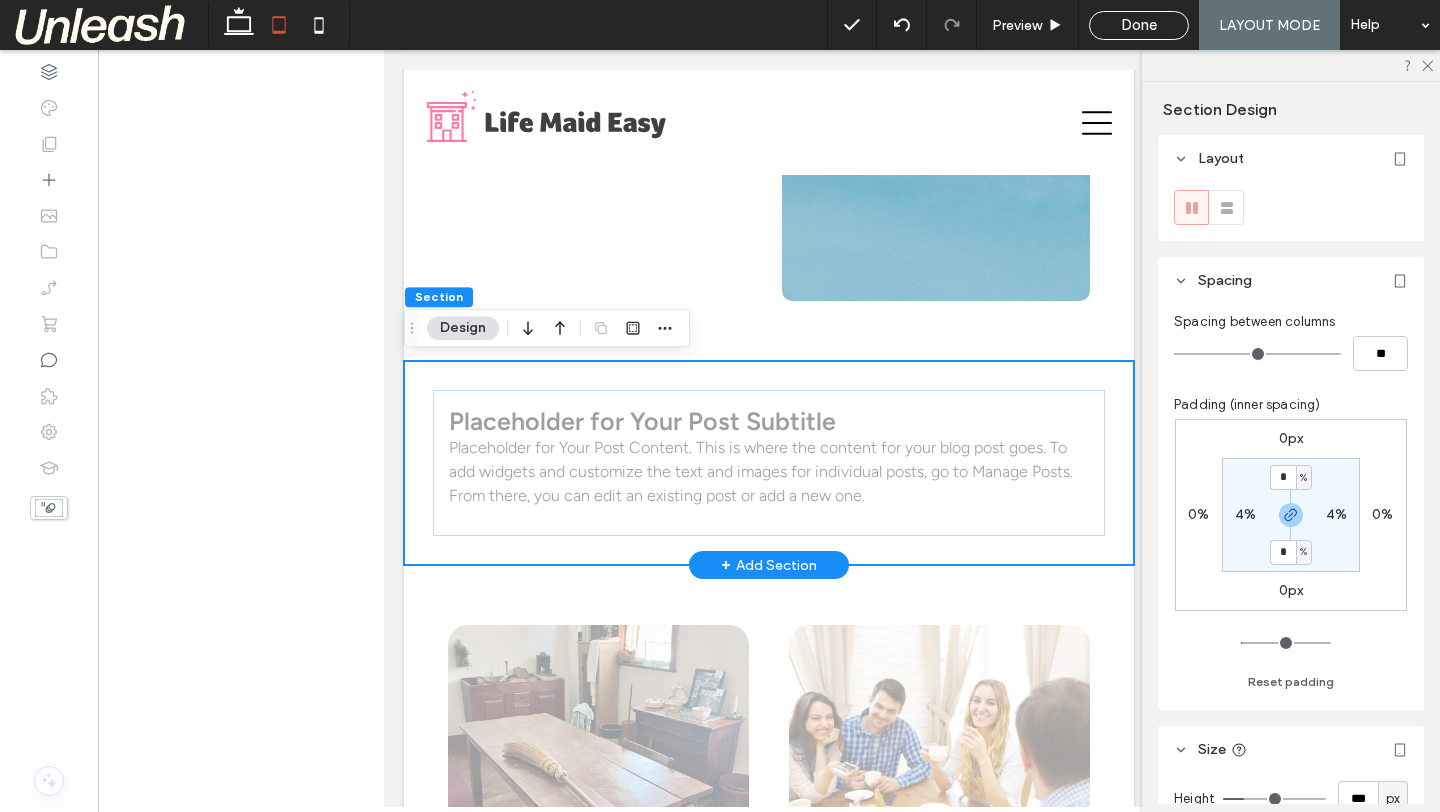 click on "Placeholder for Your Post Subtitle
Placeholder for Your Post Content. This is where the content for your blog post goes. To add widgets and customize the text and images for individual posts, go to Manage Posts. From there, you can edit an existing post or add a new one." at bounding box center (769, 463) 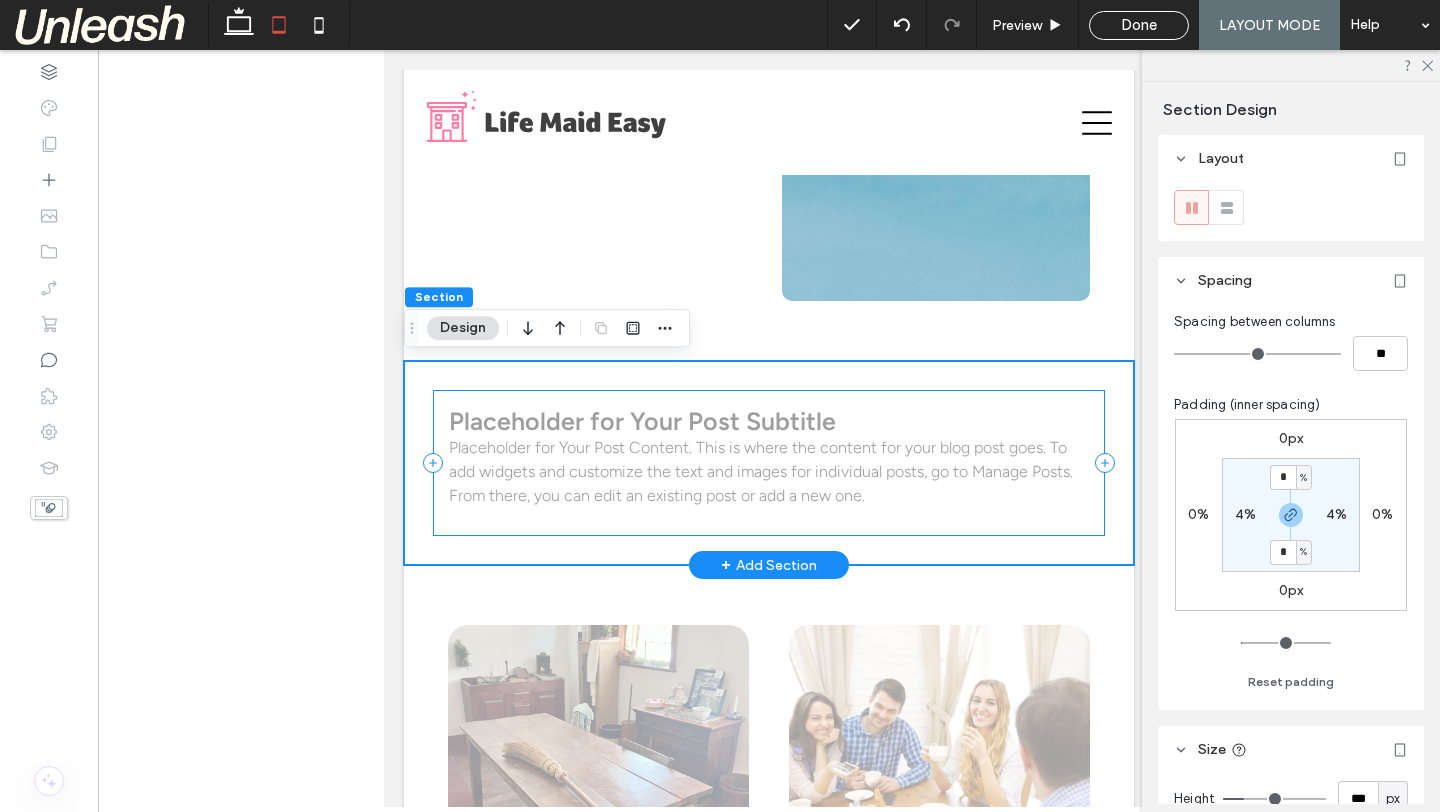 click on "Placeholder for Your Post Subtitle
Placeholder for Your Post Content. This is where the content for your blog post goes. To add widgets and customize the text and images for individual posts, go to Manage Posts. From there, you can edit an existing post or add a new one." at bounding box center (769, 463) 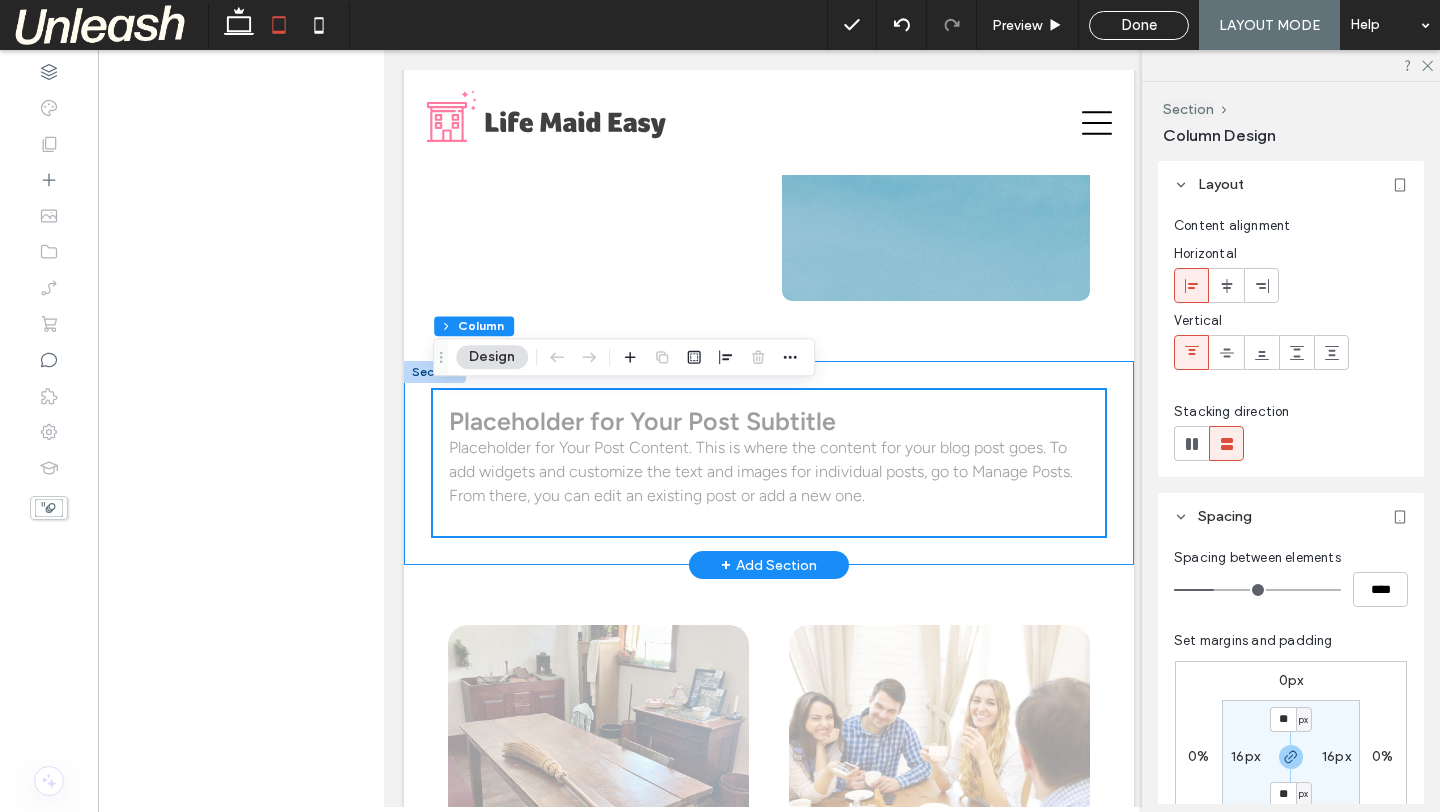 click on "Placeholder for Your Post Subtitle
Placeholder for Your Post Content. This is where the content for your blog post goes. To add widgets and customize the text and images for individual posts, go to Manage Posts. From there, you can edit an existing post or add a new one." at bounding box center [769, 463] 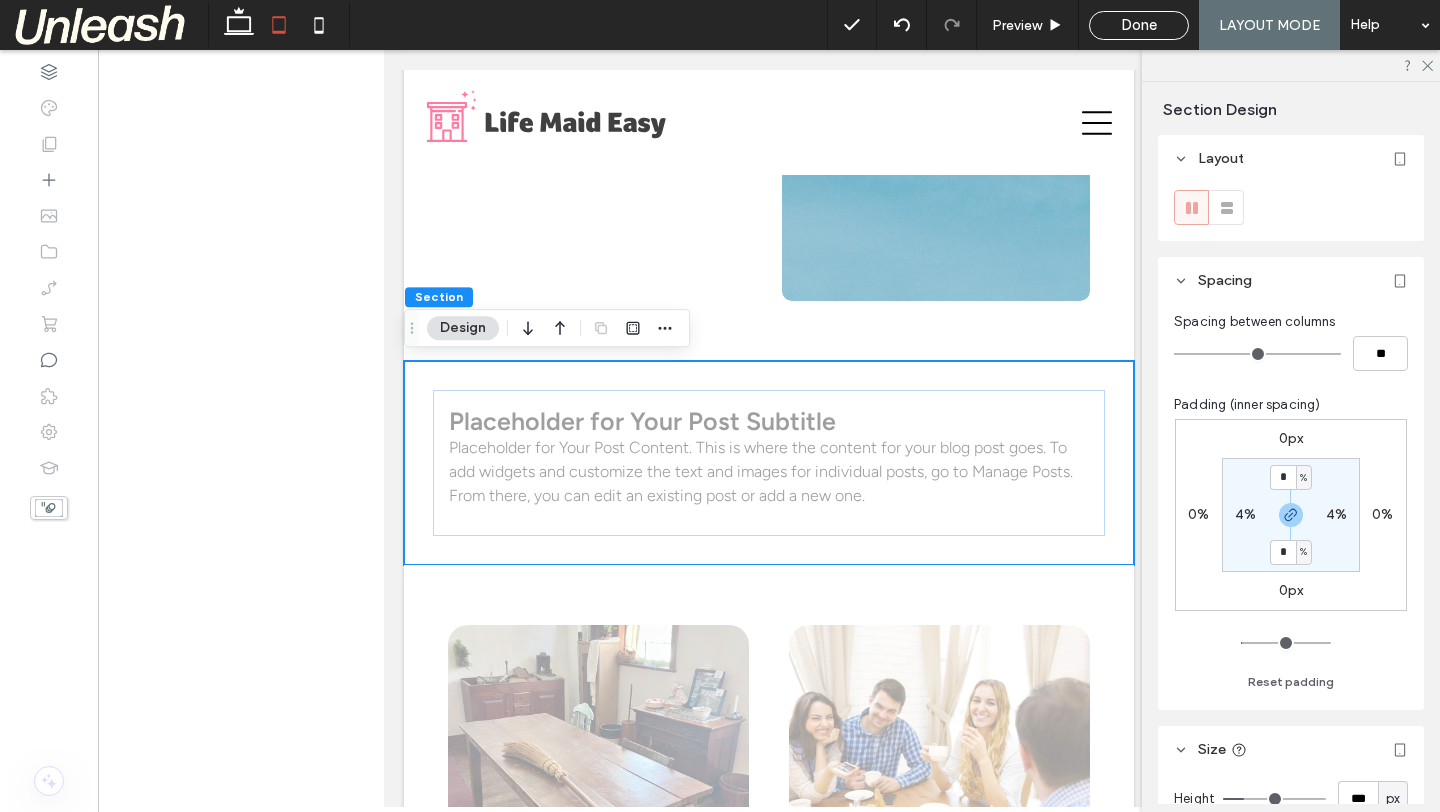 click on "4%" at bounding box center [1245, 514] 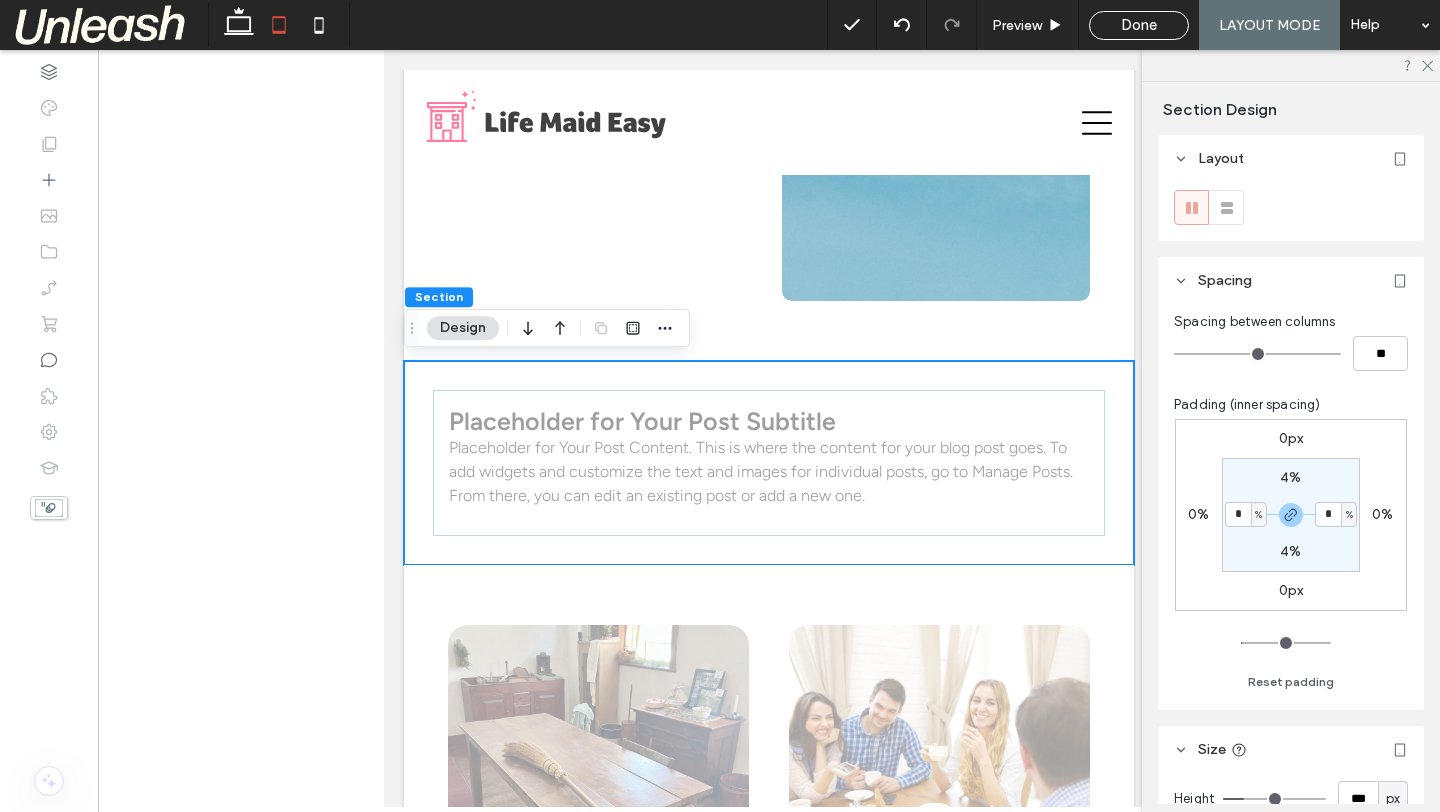 type on "*" 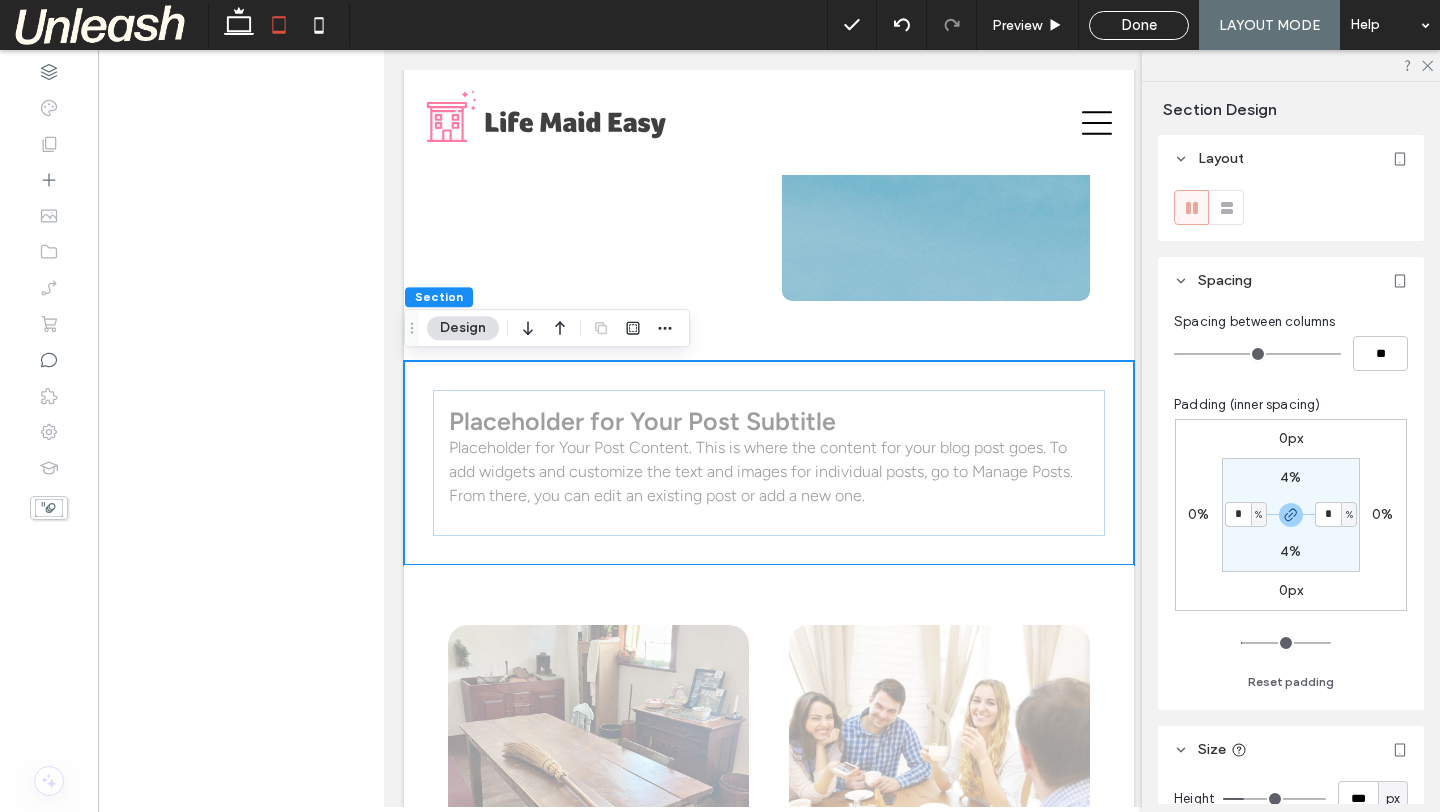 type on "*" 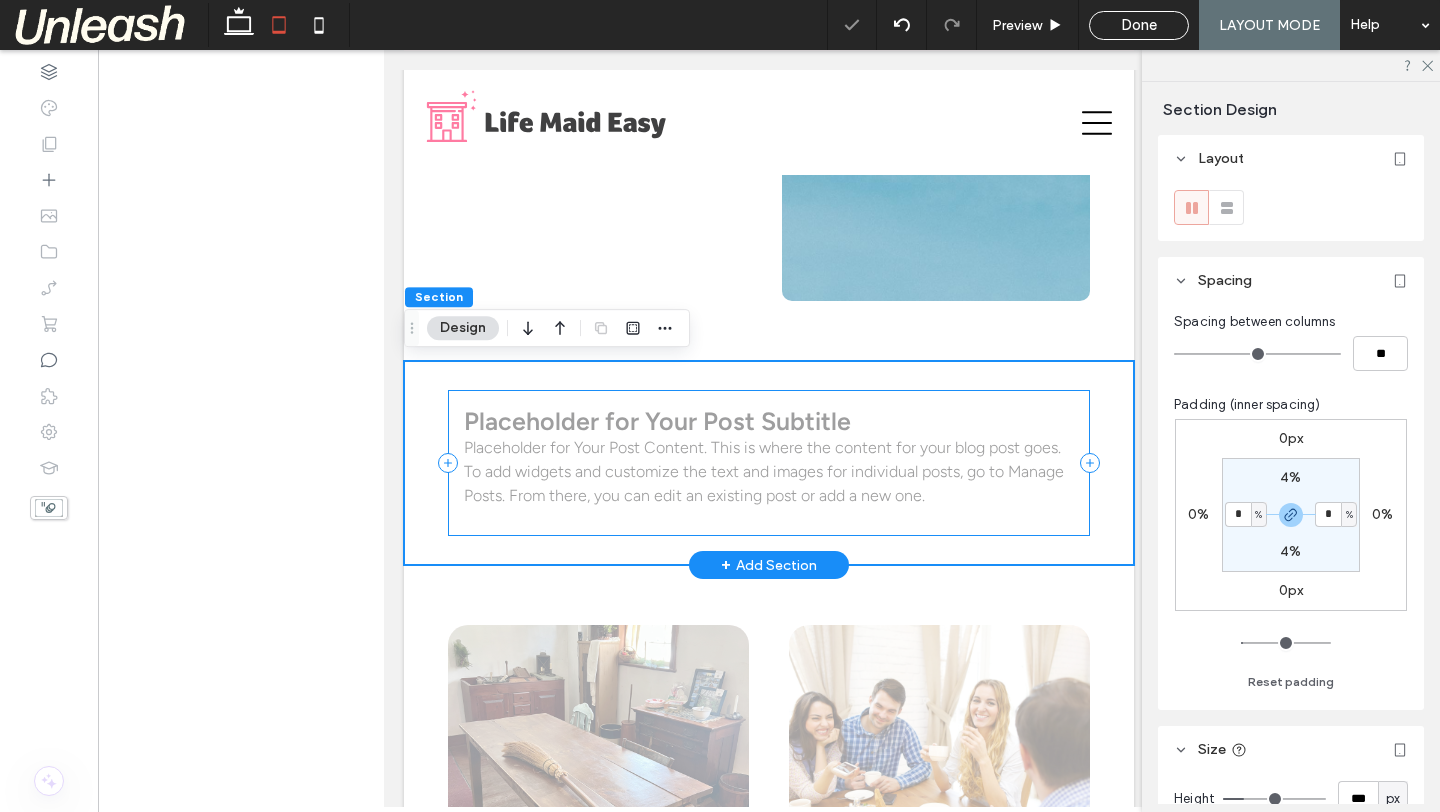 click on "Placeholder for Your Post Subtitle
Placeholder for Your Post Content. This is where the content for your blog post goes. To add widgets and customize the text and images for individual posts, go to Manage Posts. From there, you can edit an existing post or add a new one." at bounding box center [769, 463] 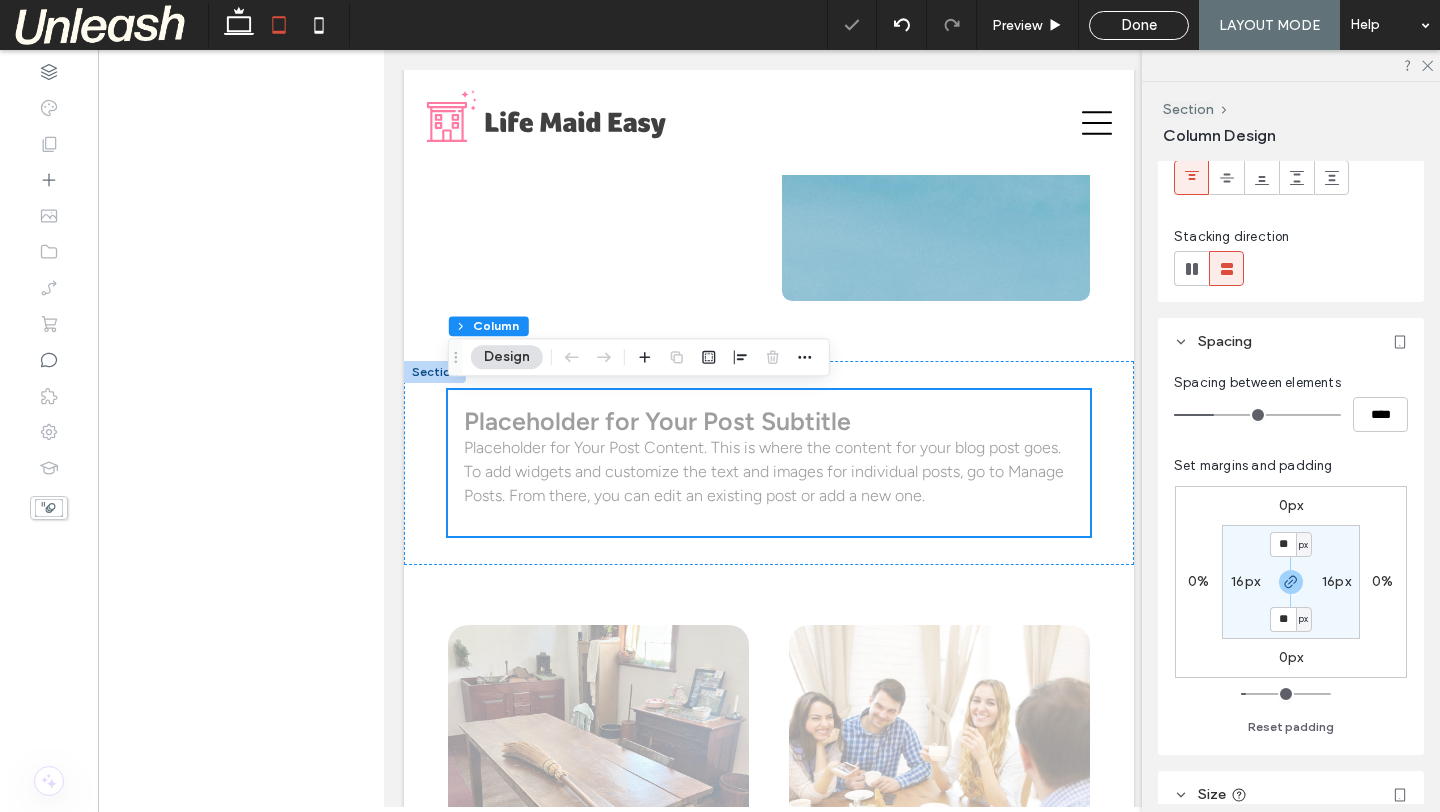 scroll, scrollTop: 198, scrollLeft: 0, axis: vertical 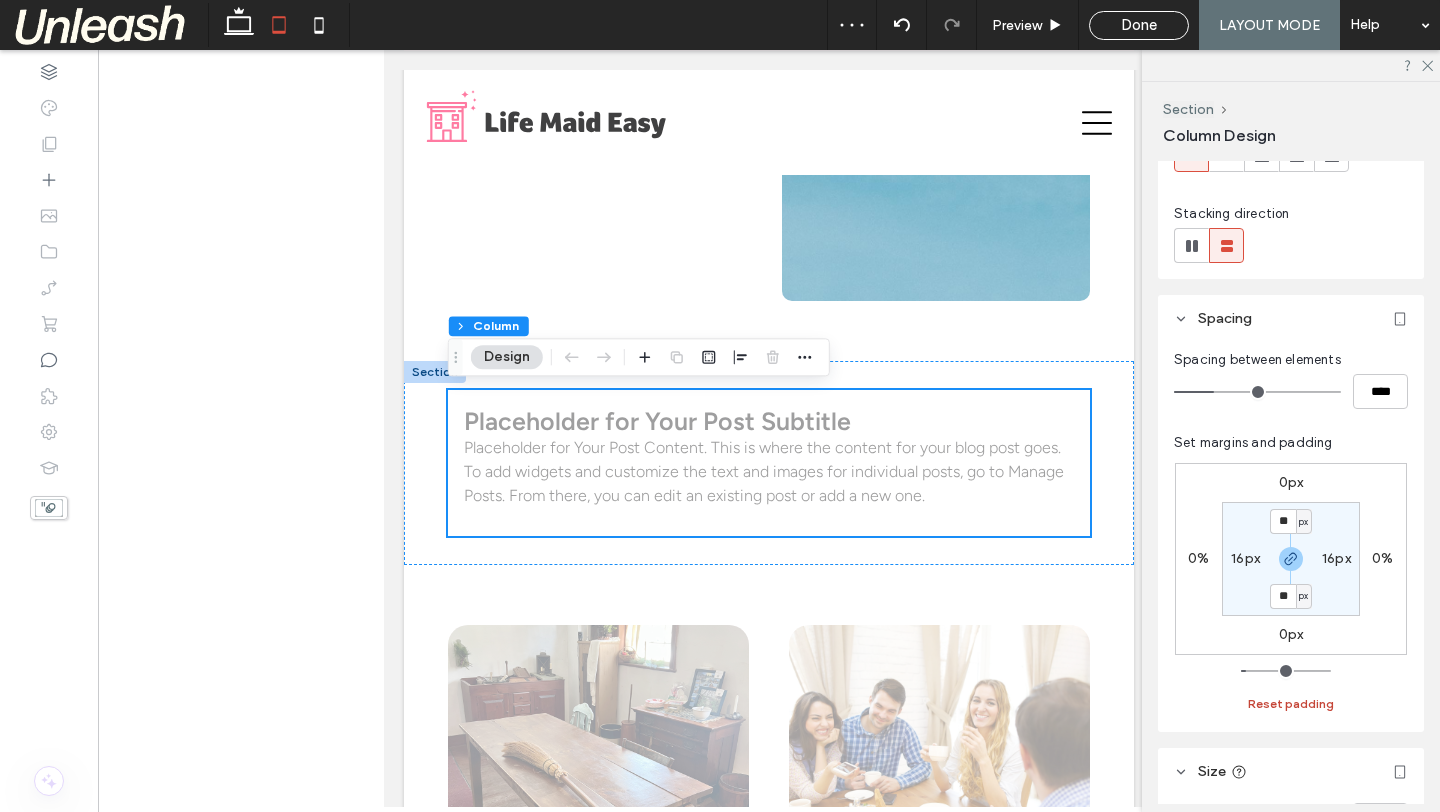 click on "Reset padding" at bounding box center [1291, 704] 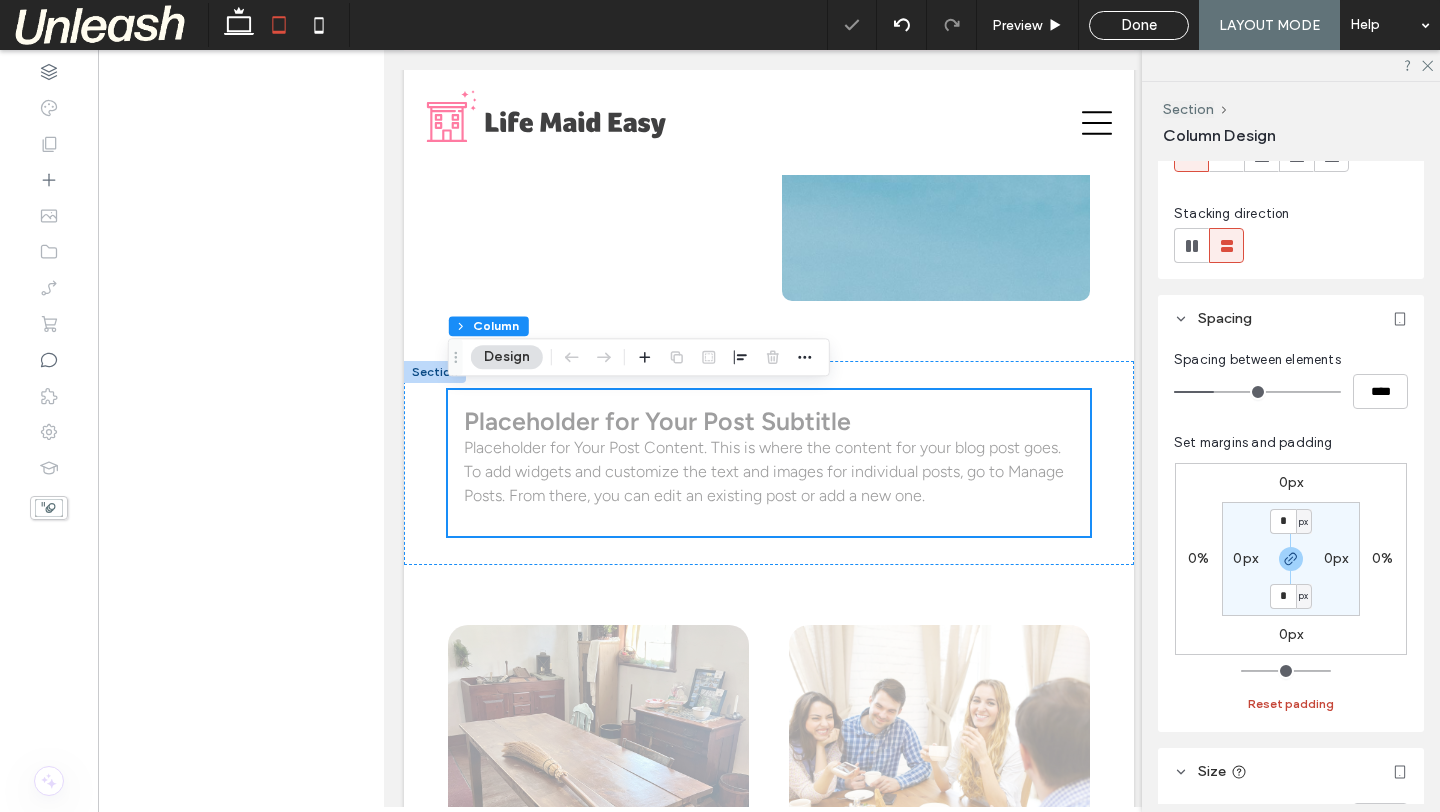 type on "*" 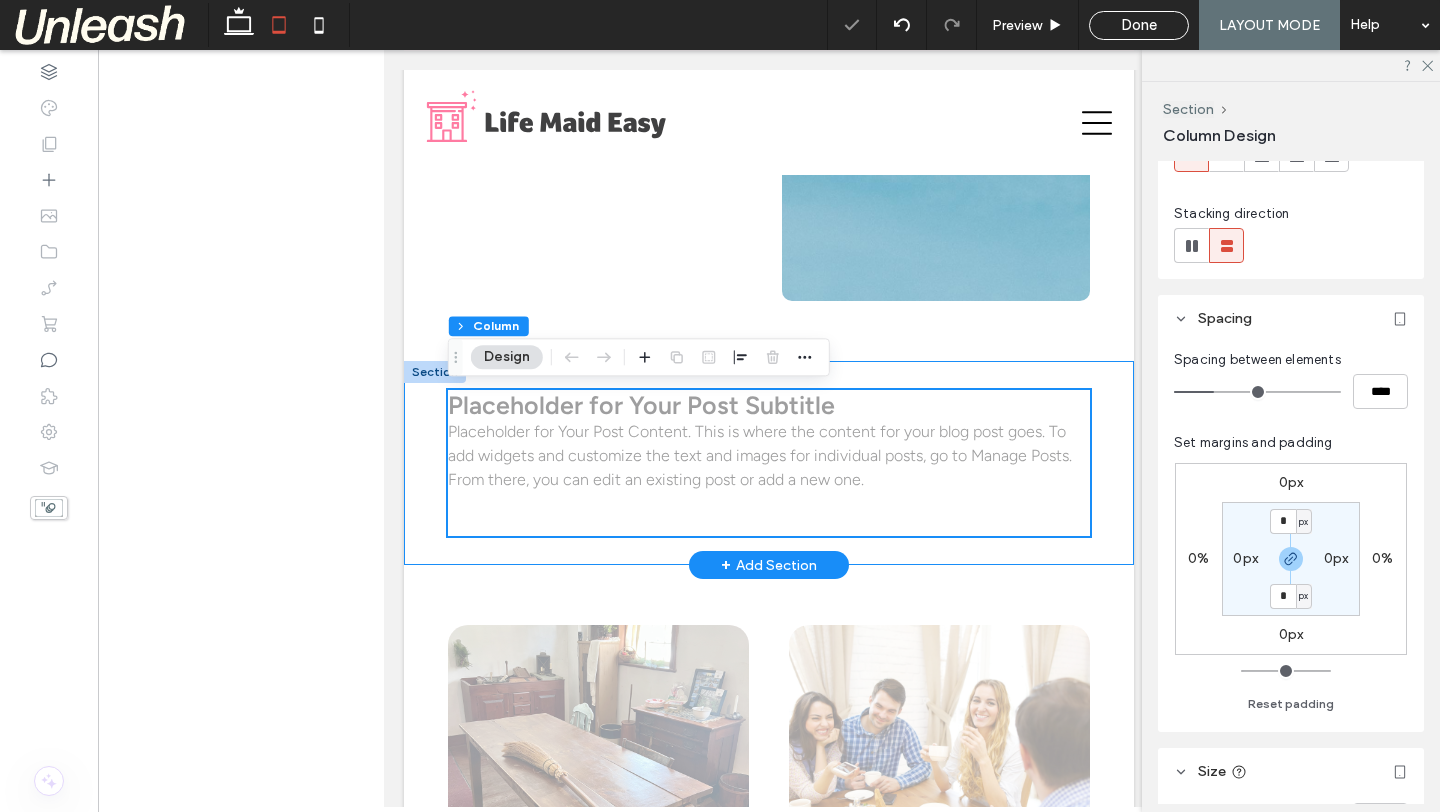 click on "Placeholder for Your Post Subtitle
Placeholder for Your Post Content. This is where the content for your blog post goes. To add widgets and customize the text and images for individual posts, go to Manage Posts. From there, you can edit an existing post or add a new one." at bounding box center (769, 463) 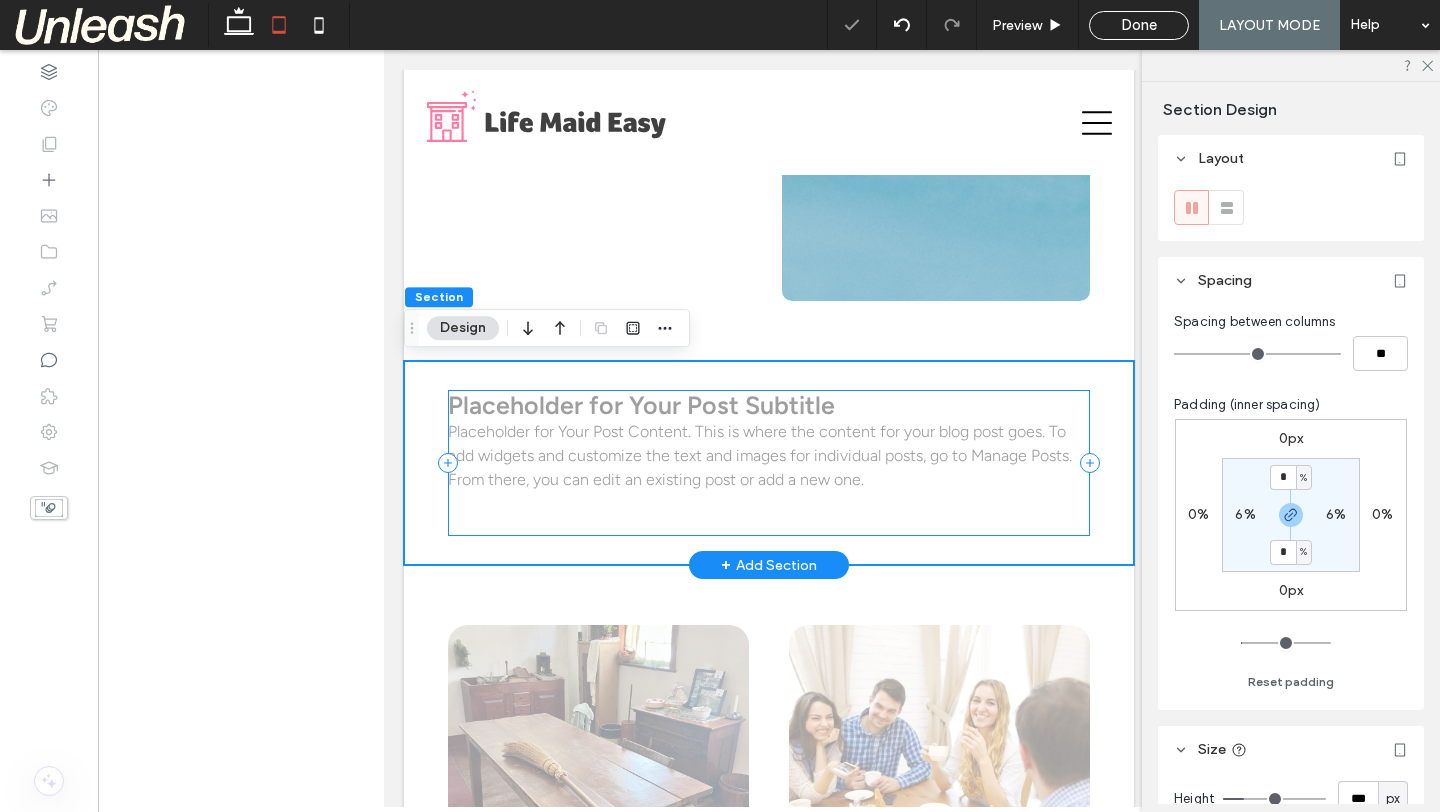 click on "Placeholder for Your Post Subtitle
Placeholder for Your Post Content. This is where the content for your blog post goes. To add widgets and customize the text and images for individual posts, go to Manage Posts. From there, you can edit an existing post or add a new one." at bounding box center (769, 463) 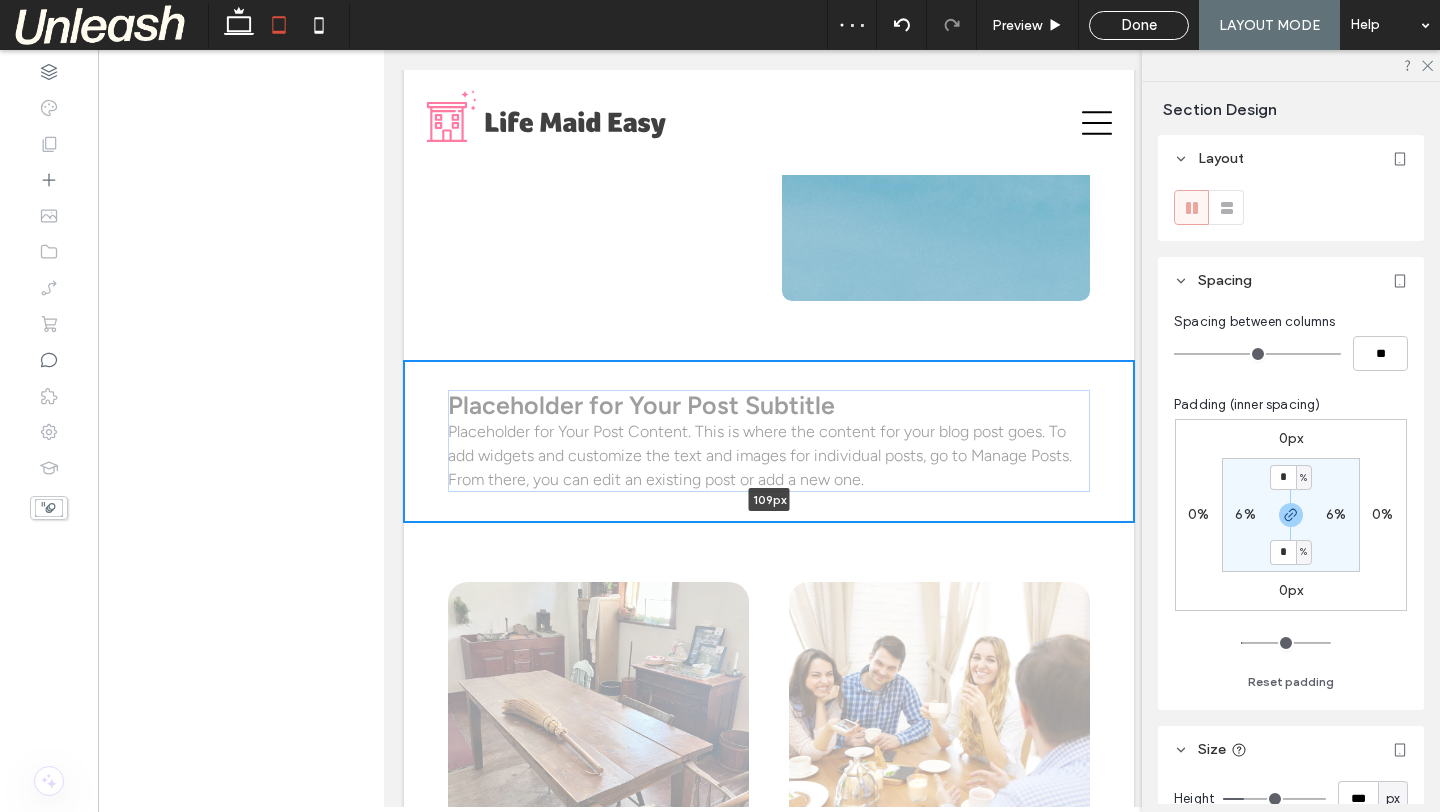 drag, startPoint x: 993, startPoint y: 561, endPoint x: 1001, endPoint y: 465, distance: 96.332756 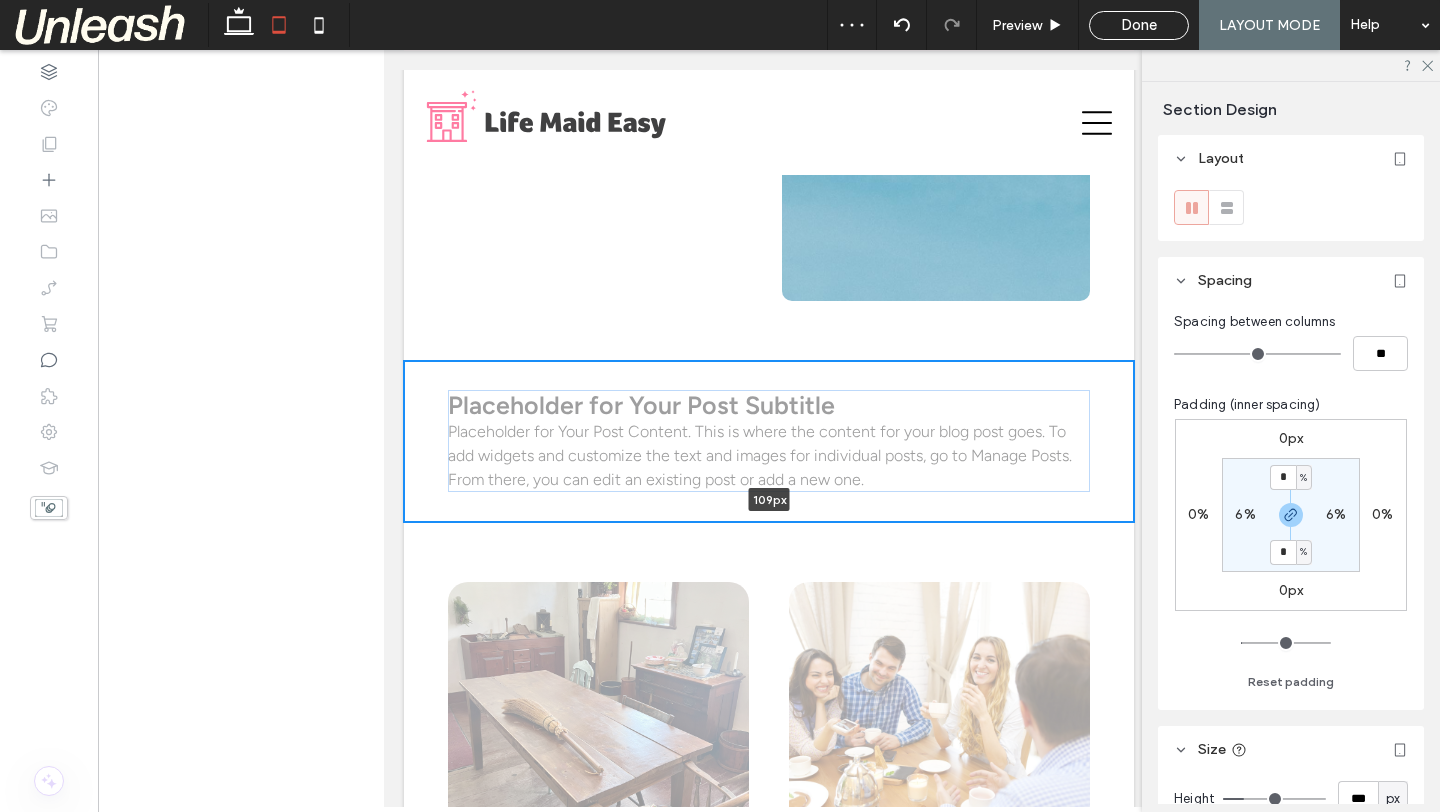 click on "Placeholder for Your Post Subtitle
Placeholder for Your Post Content. This is where the content for your blog post goes. To add widgets and customize the text and images for individual posts, go to Manage Posts. From there, you can edit an existing post or add a new one.
109px
Section + Add Section" at bounding box center (769, 441) 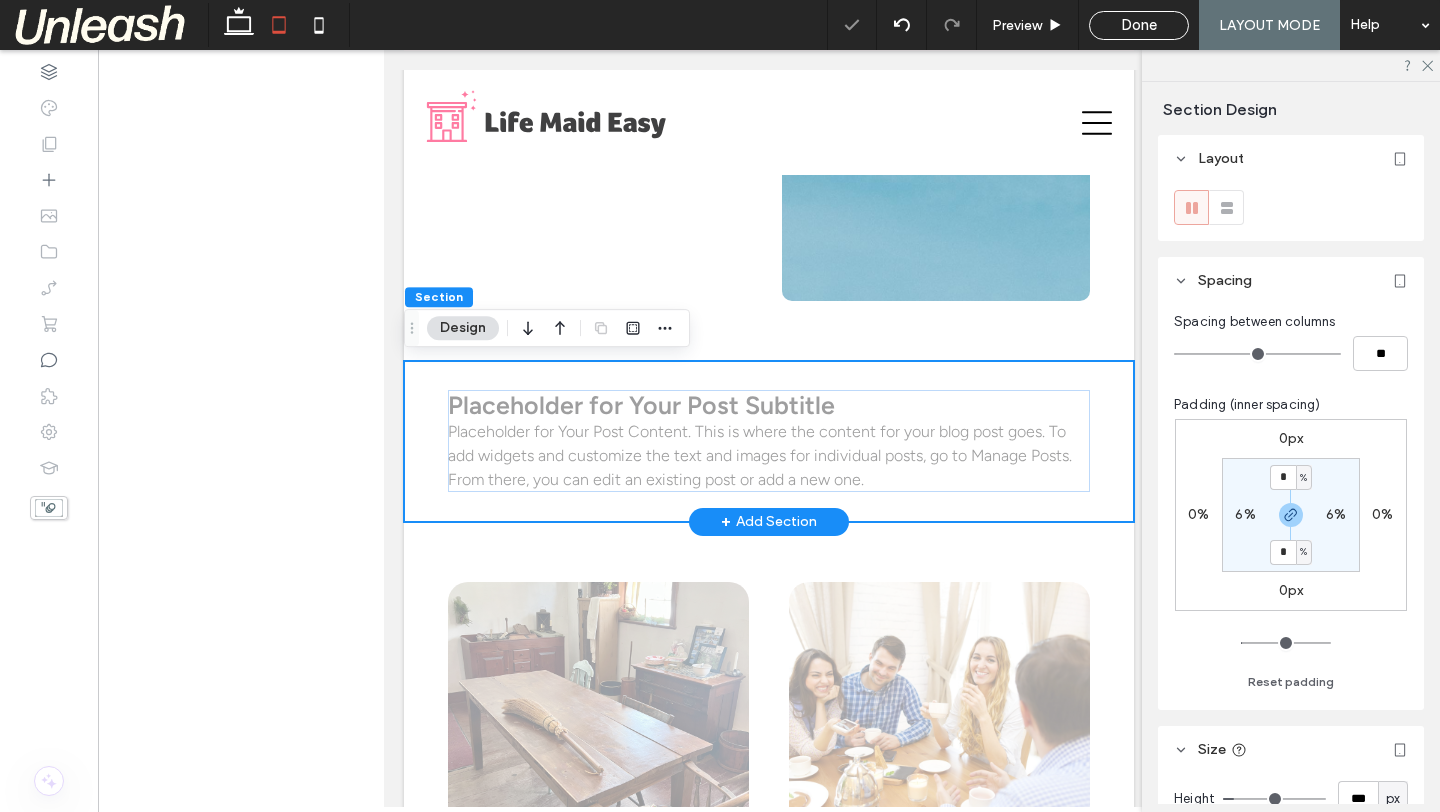 click on "Placeholder for Your Post Subtitle
Placeholder for Your Post Content. This is where the content for your blog post goes. To add widgets and customize the text and images for individual posts, go to Manage Posts. From there, you can edit an existing post or add a new one." at bounding box center (769, 441) 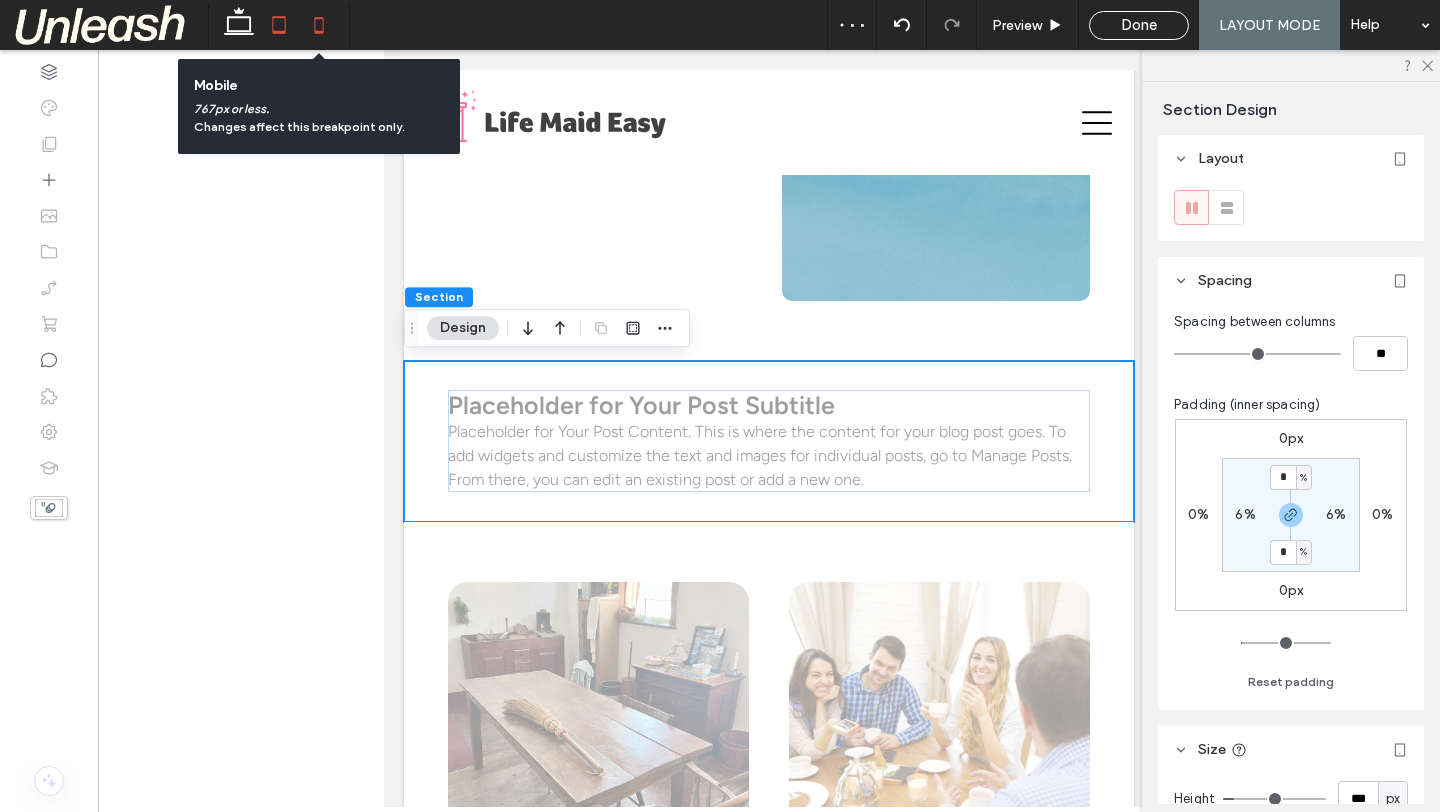 click 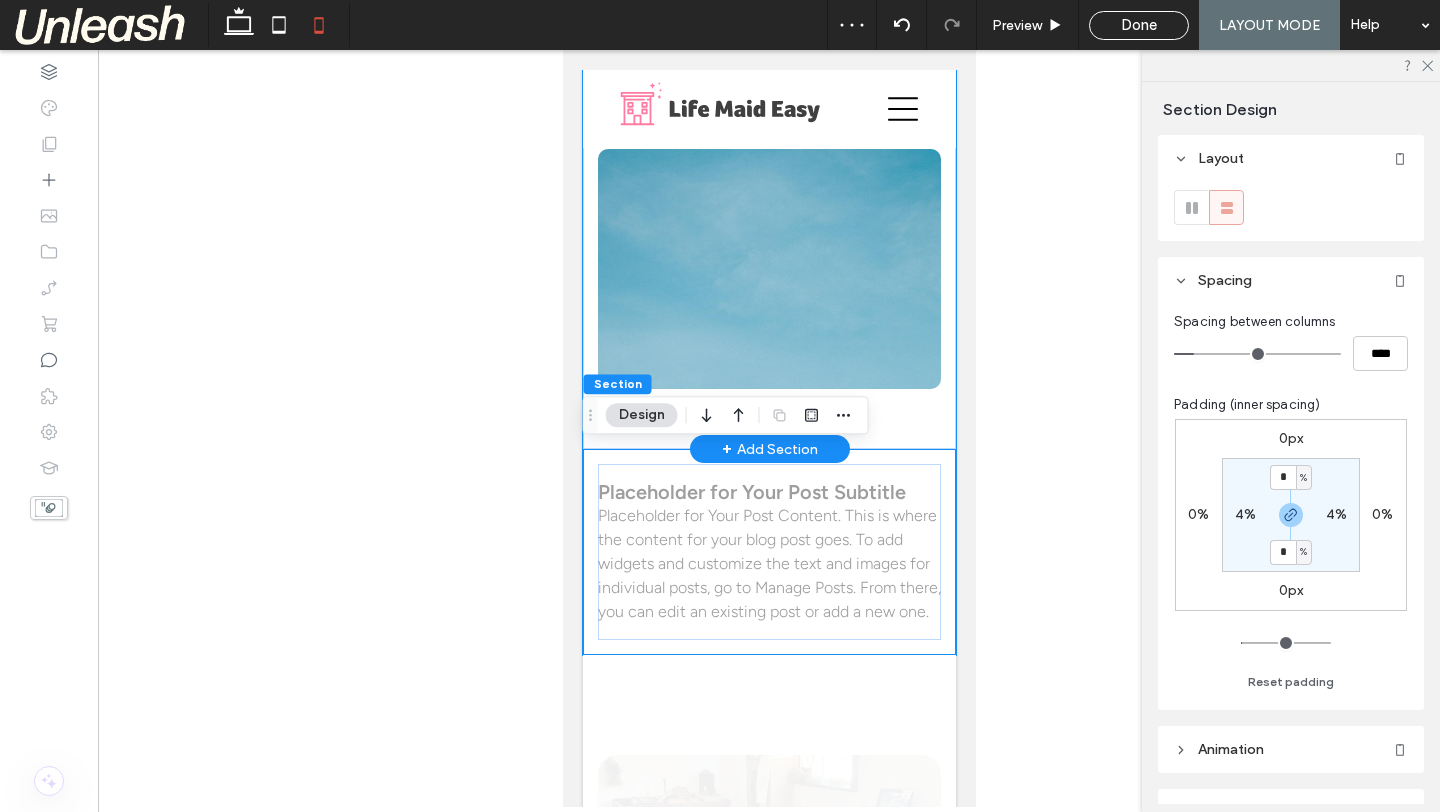 scroll, scrollTop: 0, scrollLeft: 0, axis: both 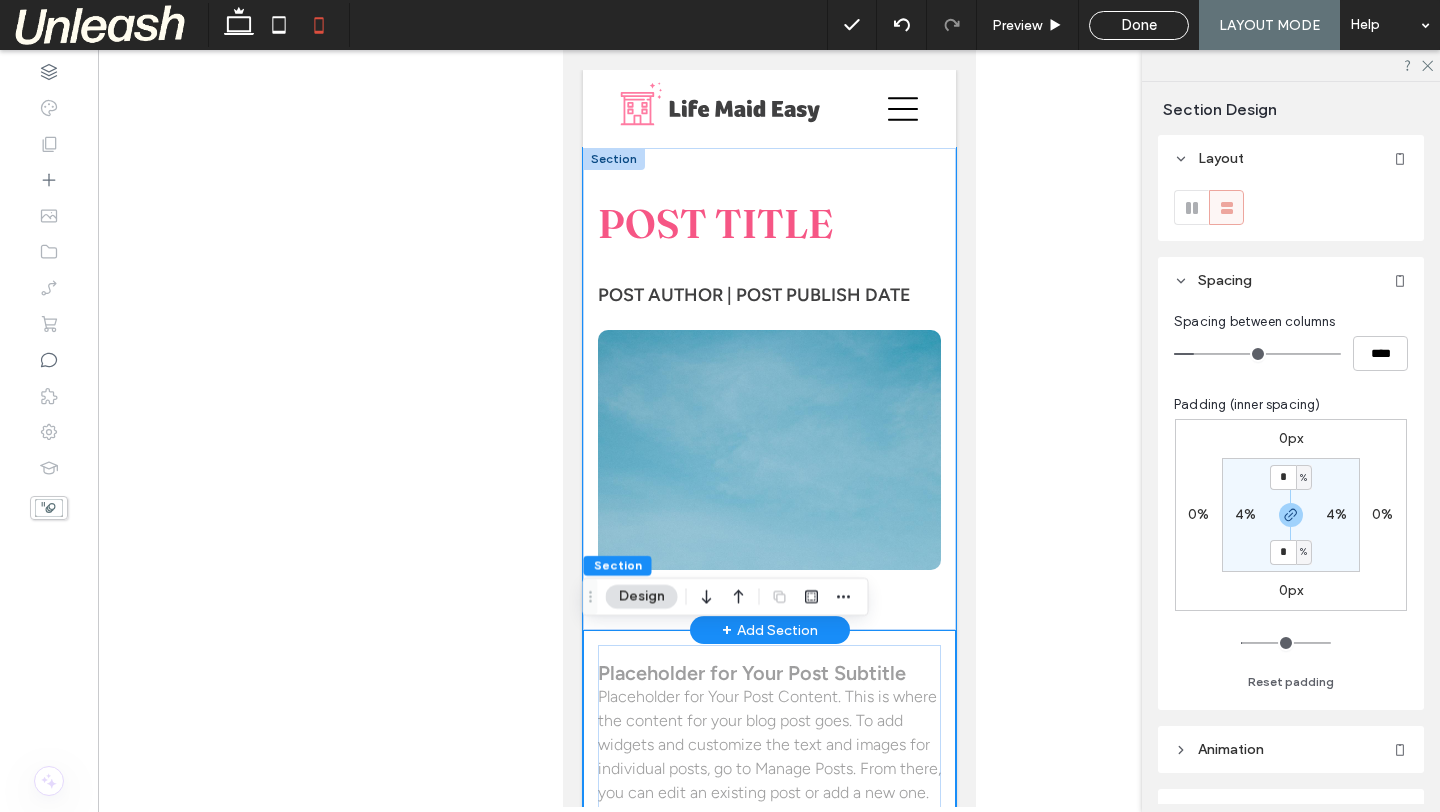 click on "POST TITLE
POST AUTHOR | POST PUBLISH DATE" at bounding box center (768, 389) 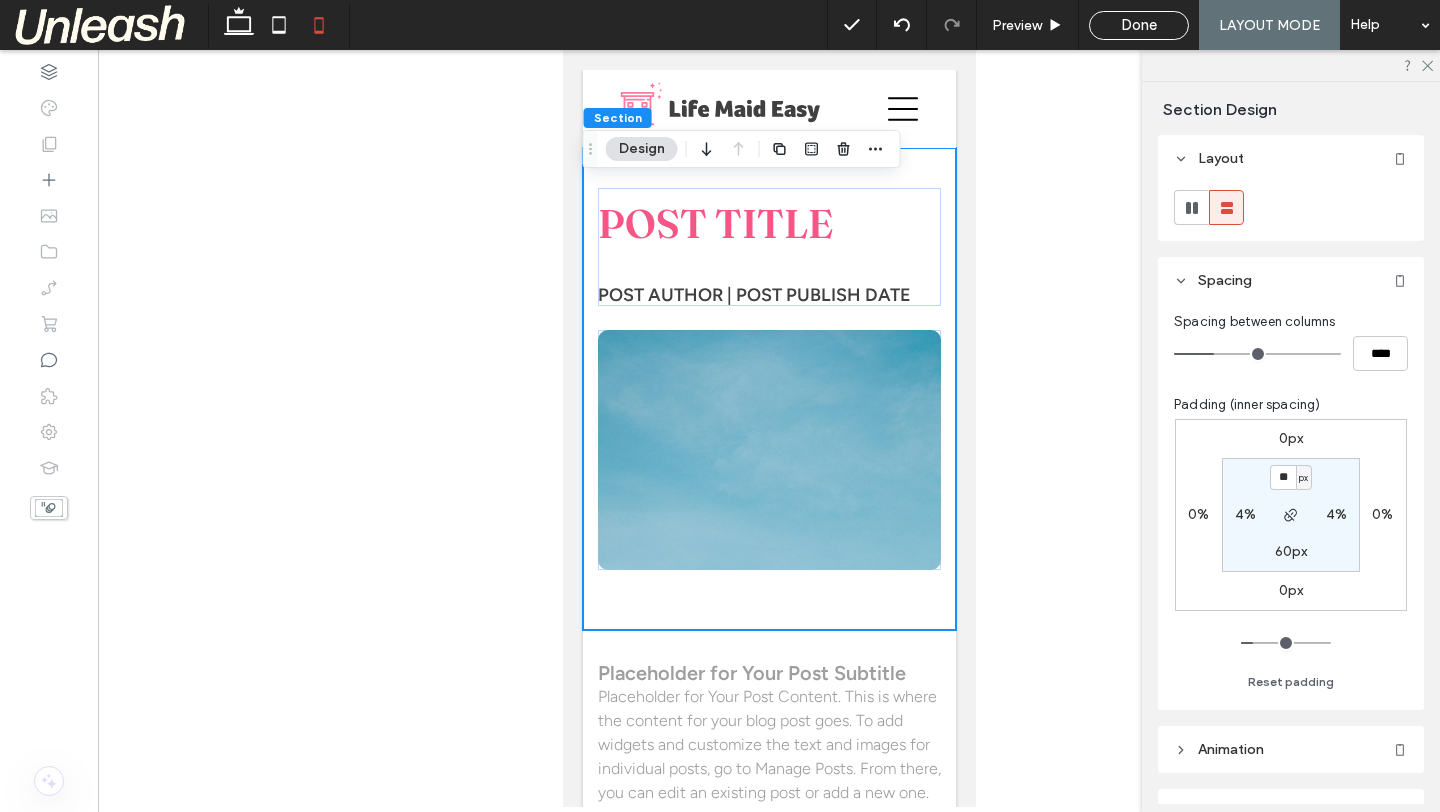 click on "4%" at bounding box center (1245, 515) 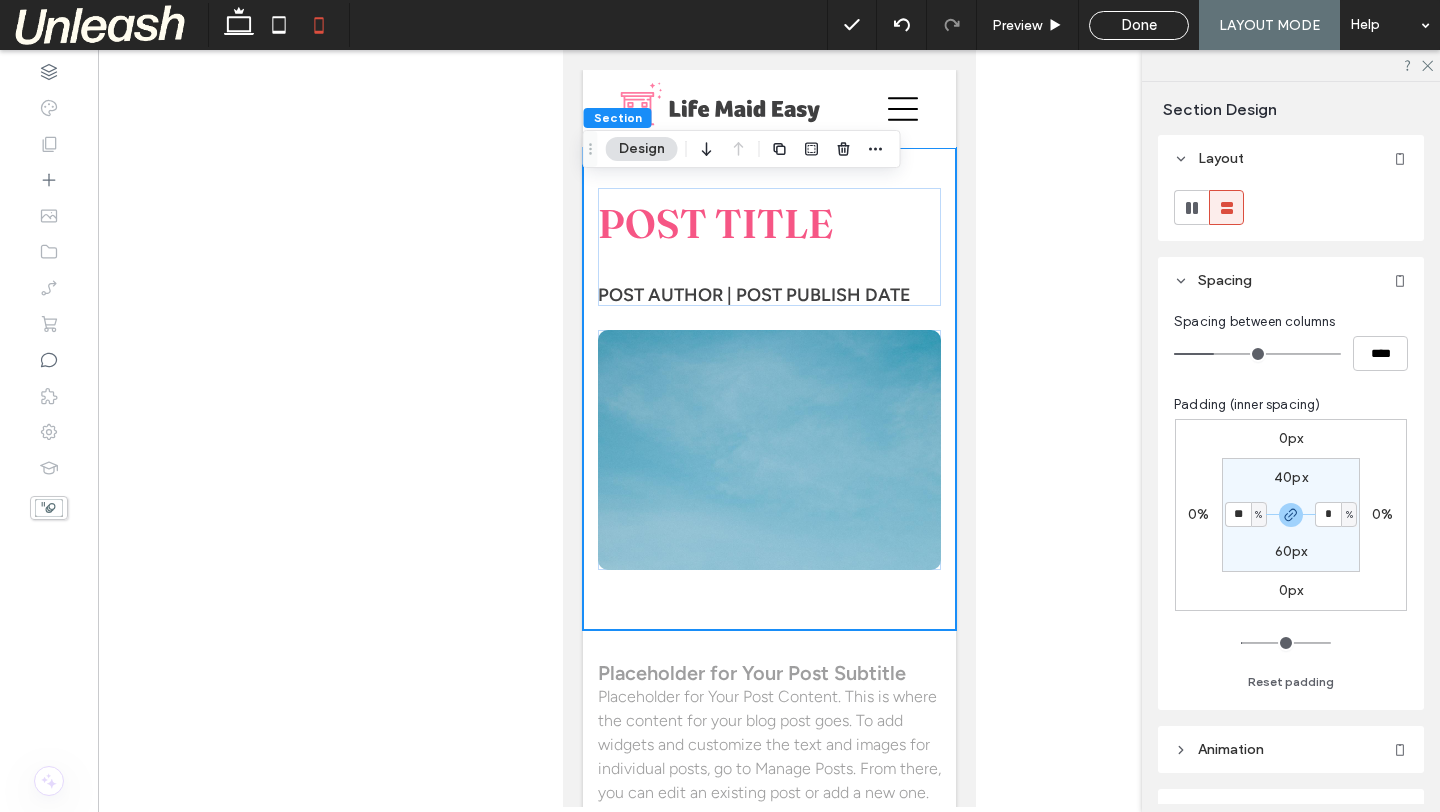 type on "**" 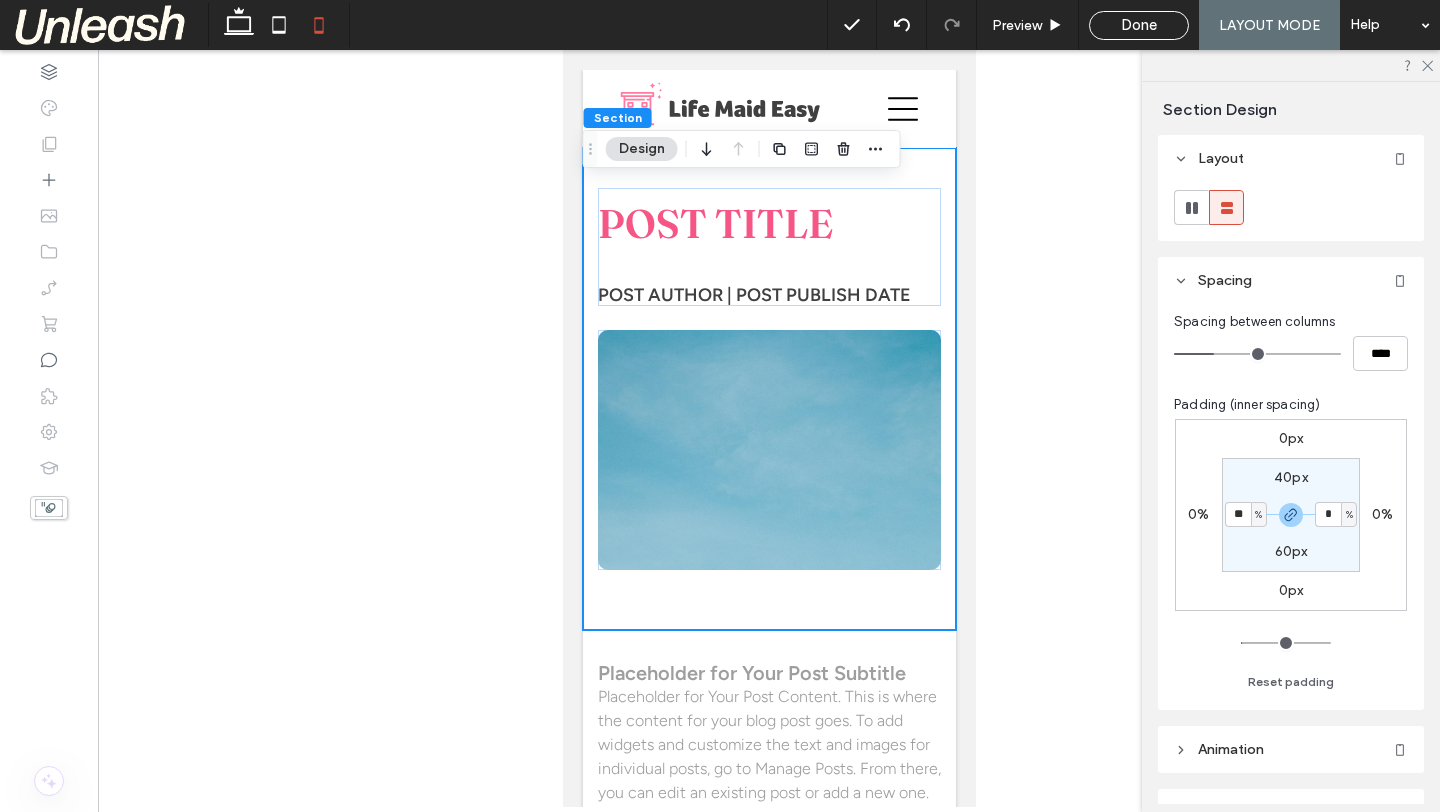 type on "**" 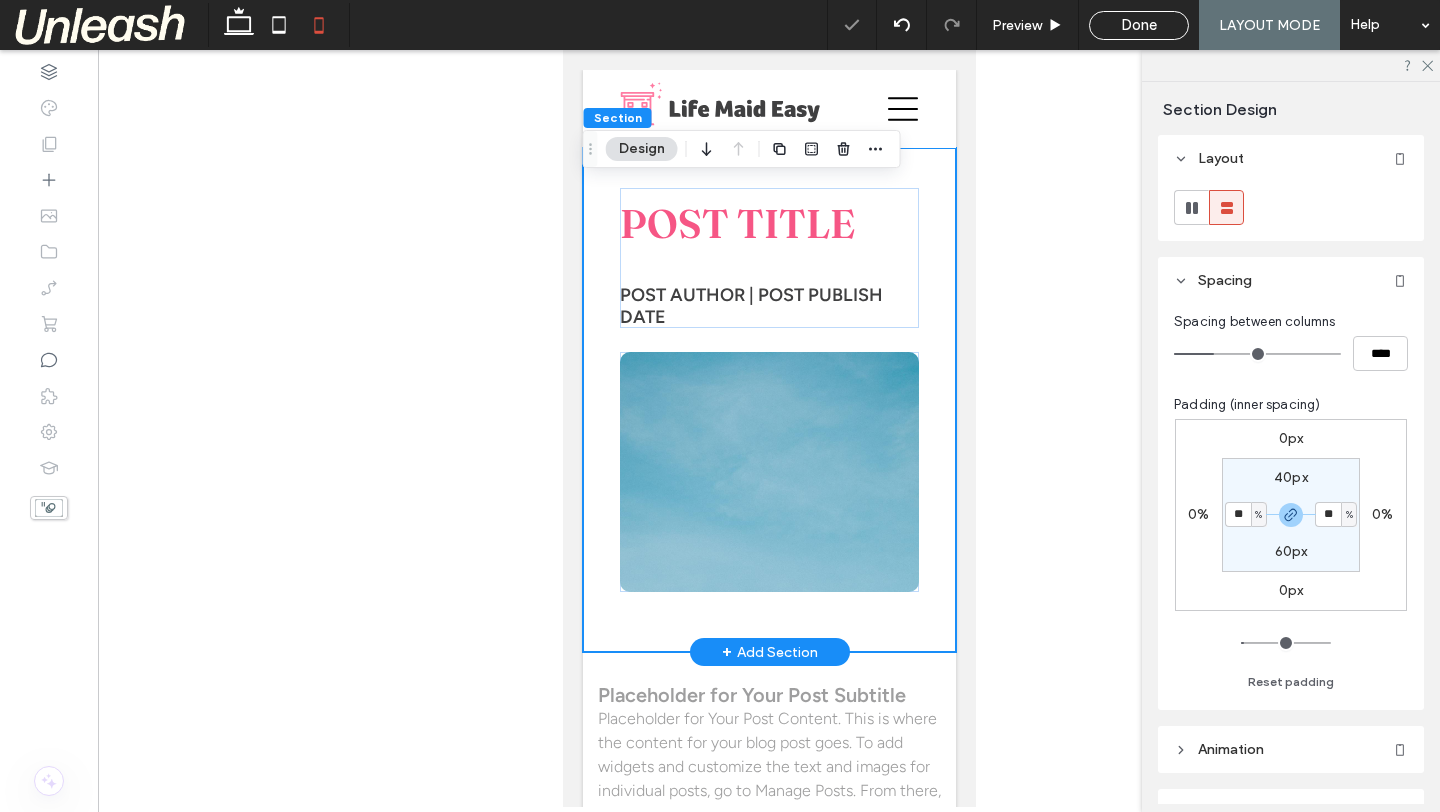 click on "POST TITLE
POST AUTHOR | POST PUBLISH DATE" at bounding box center (768, 400) 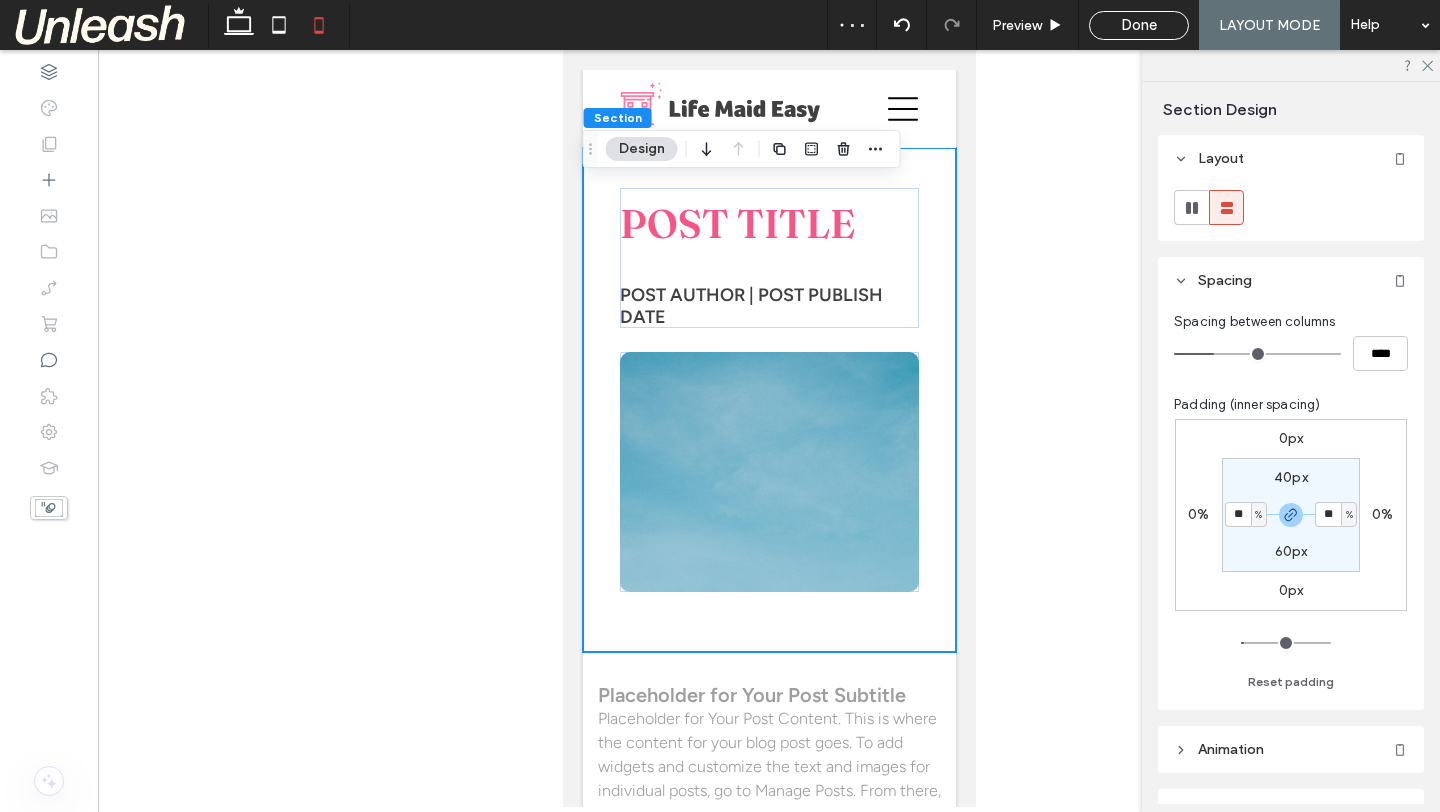 click on "60px" at bounding box center [1291, 551] 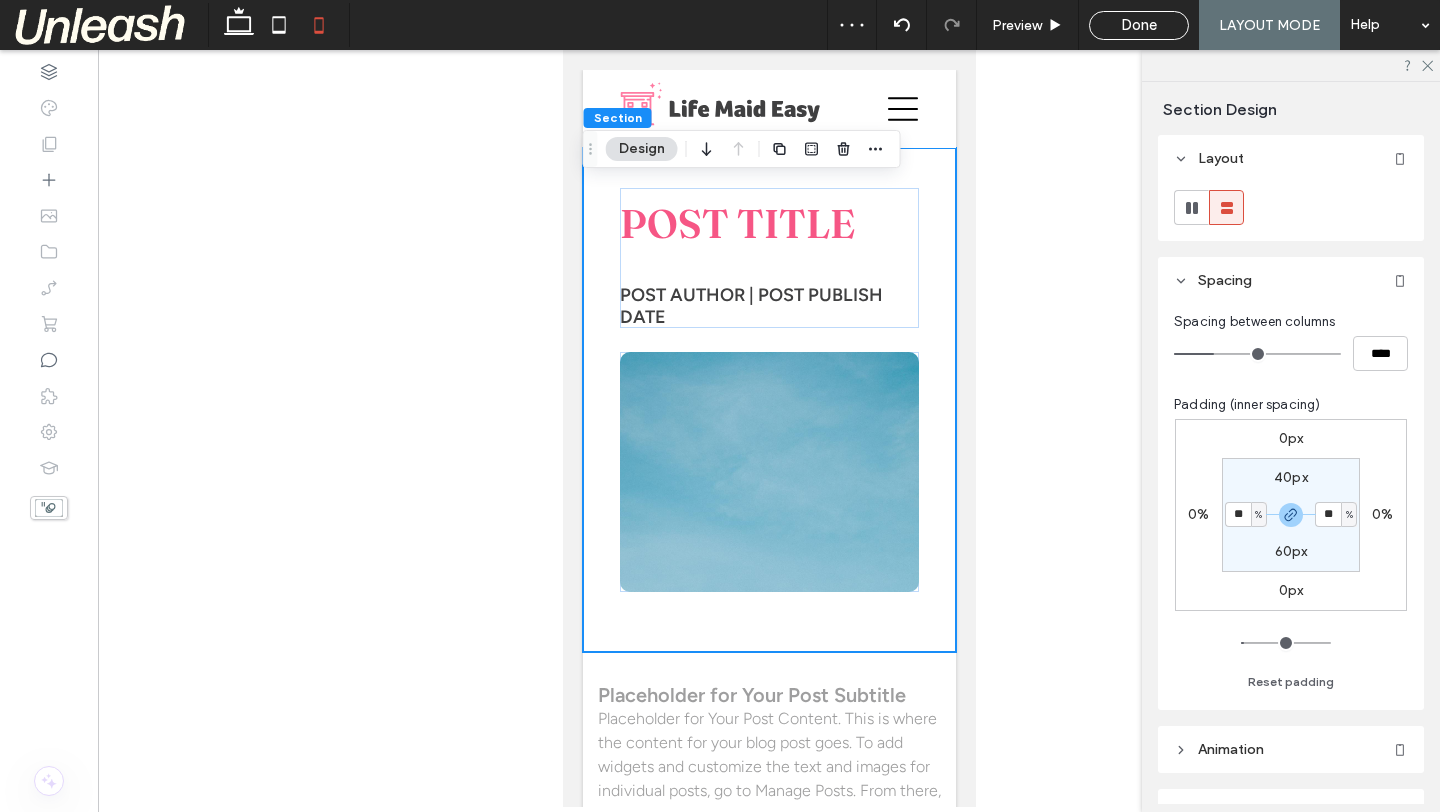 type on "**" 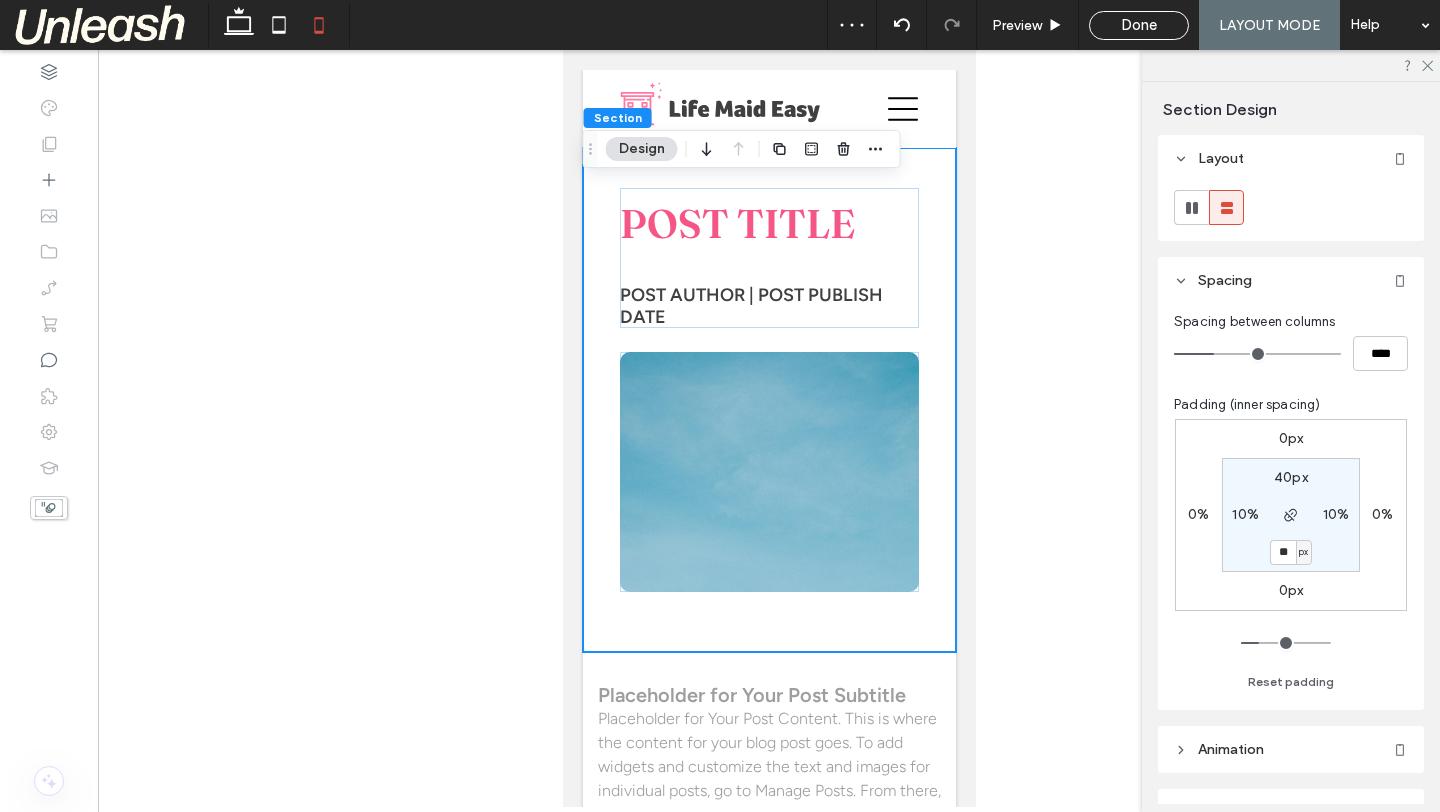 type on "**" 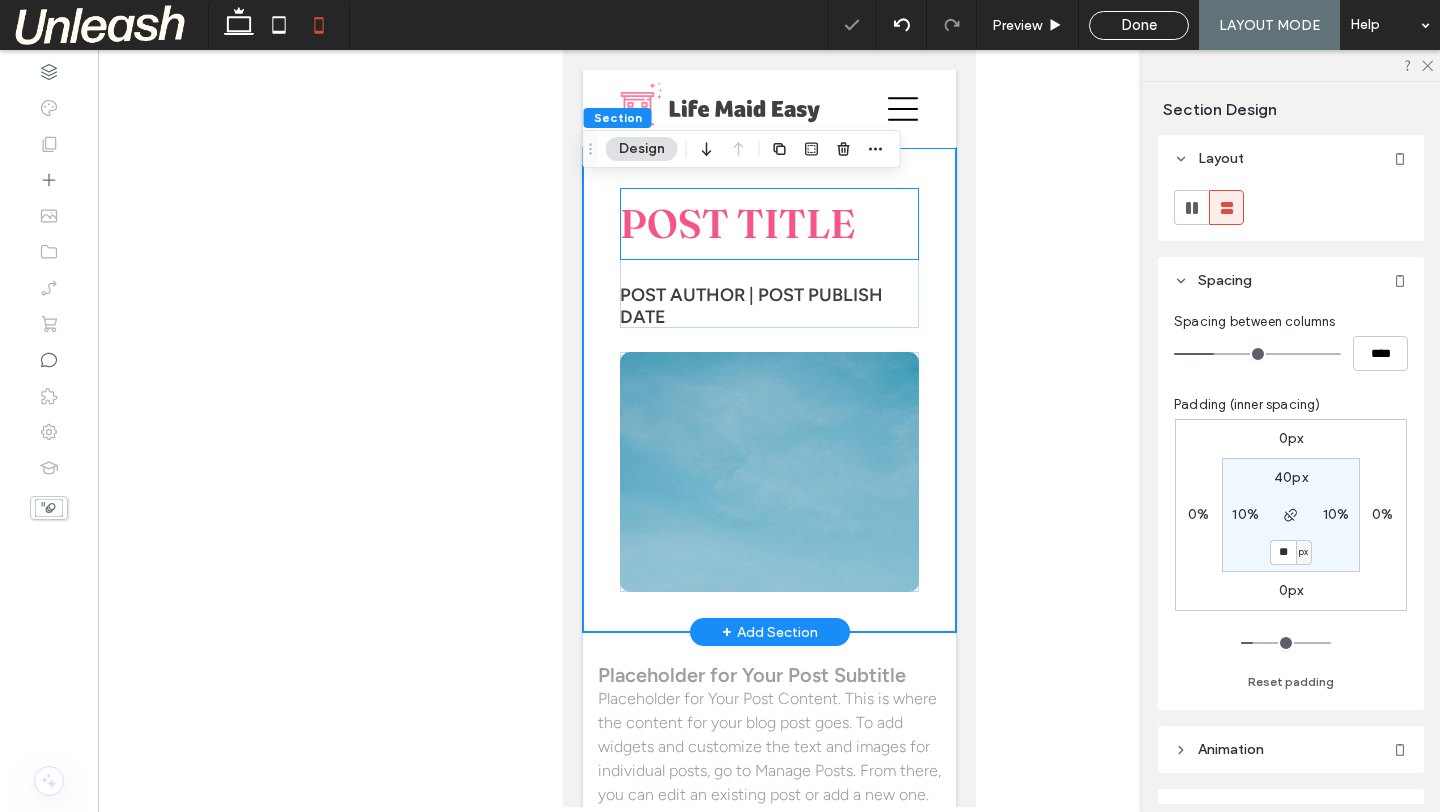 click on "POST TITLE
POST AUTHOR | POST PUBLISH DATE" at bounding box center [768, 258] 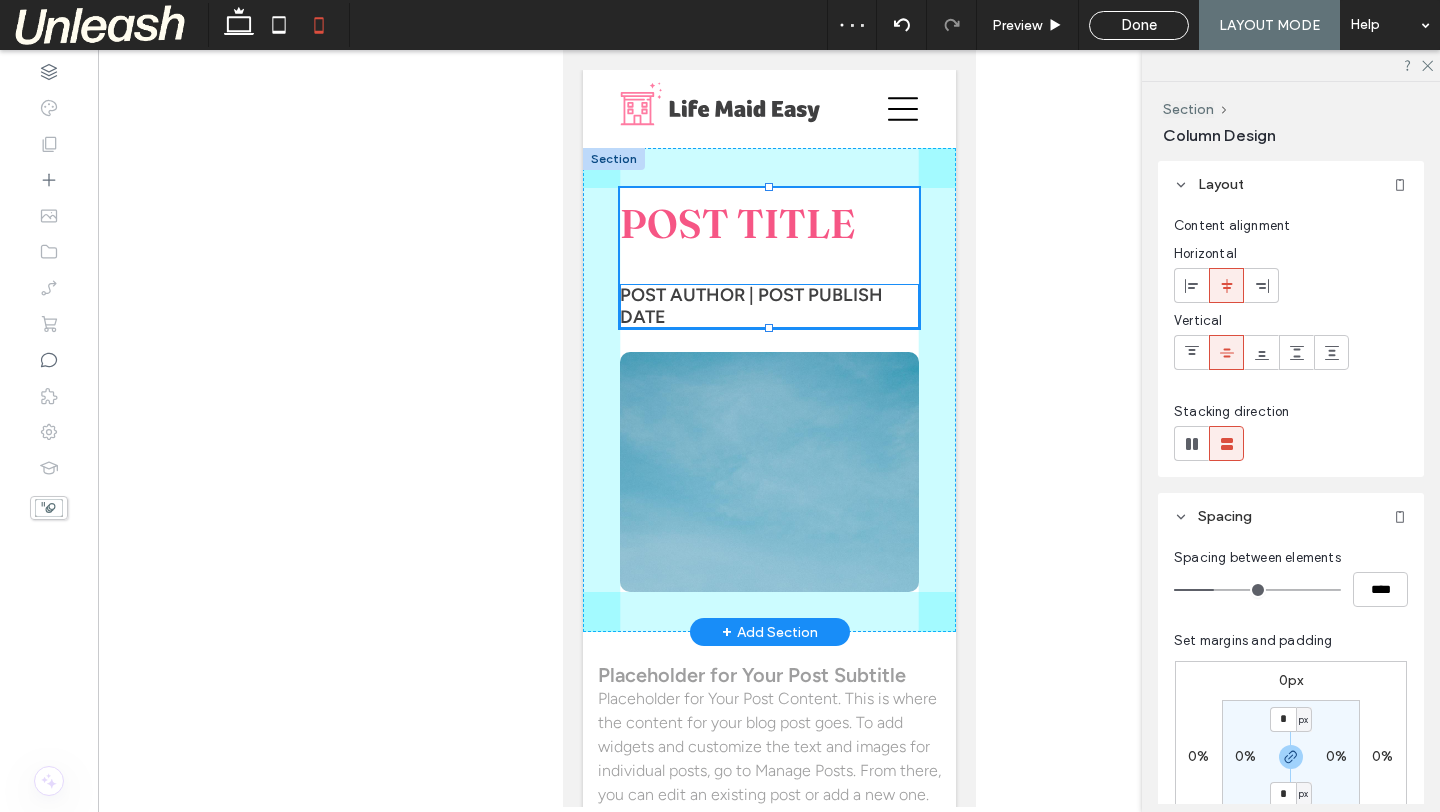 drag, startPoint x: 768, startPoint y: 329, endPoint x: 771, endPoint y: 265, distance: 64.070274 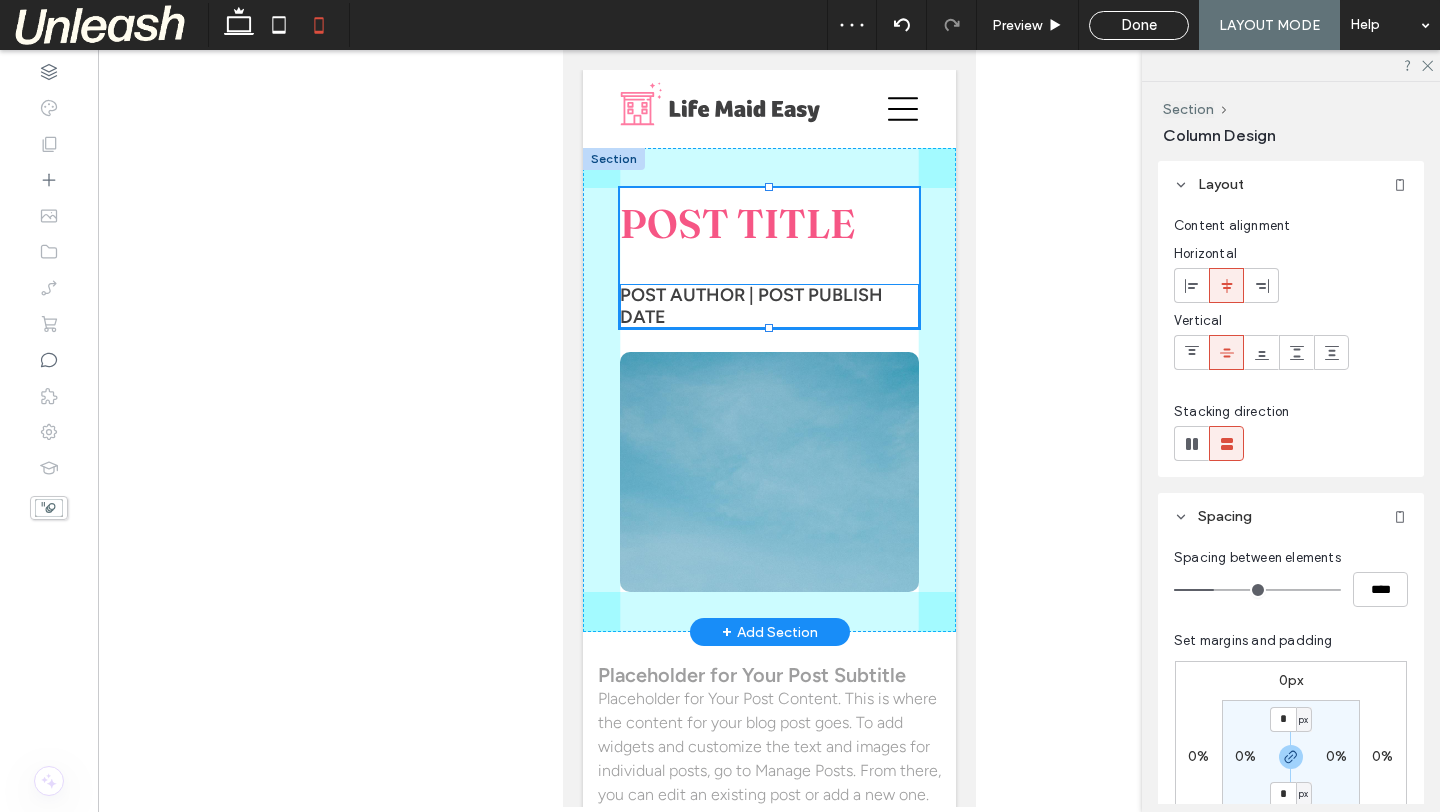click on "POST TITLE
POST AUTHOR | POST PUBLISH DATE" at bounding box center [768, 390] 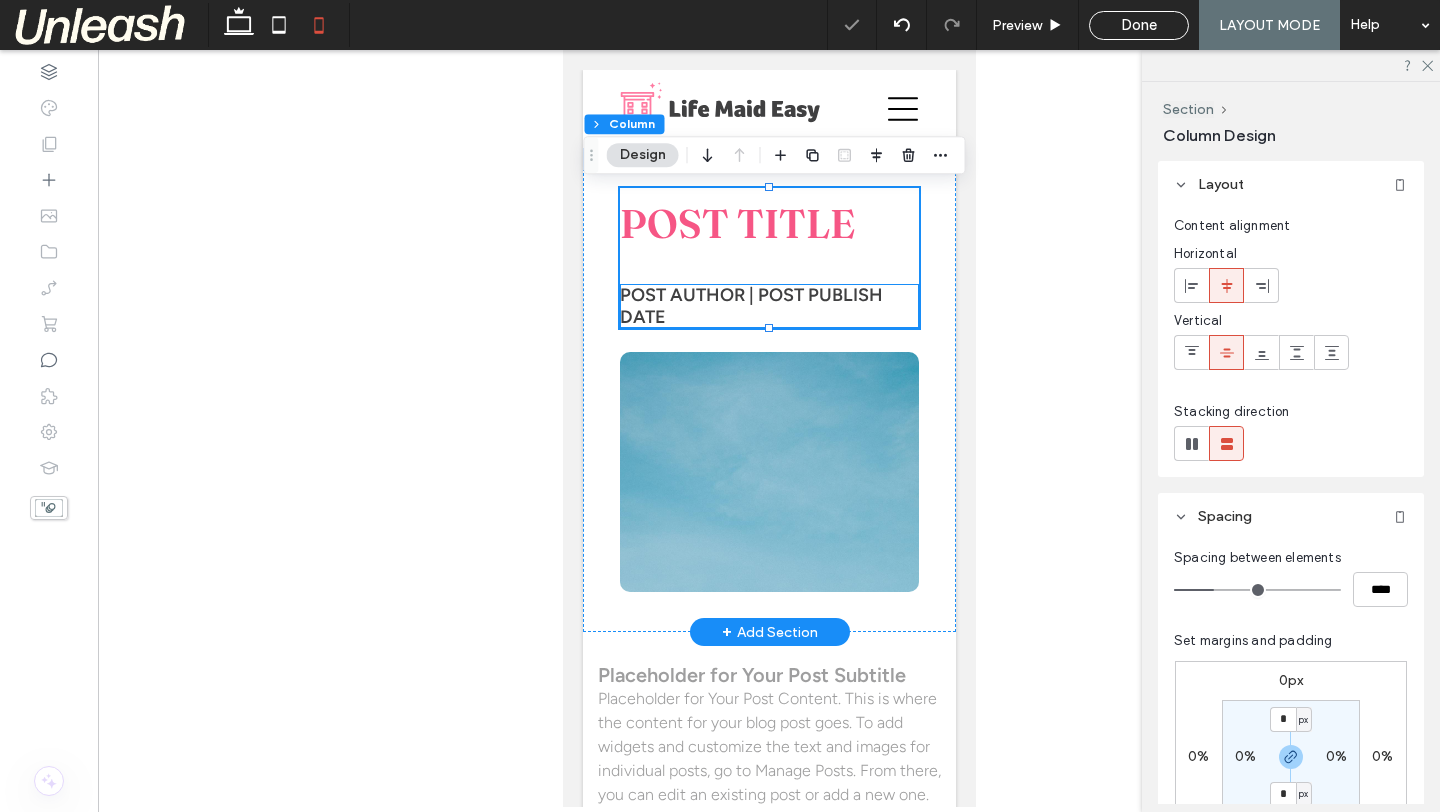 click on "POST TITLE
POST AUTHOR | POST PUBLISH DATE" at bounding box center (768, 258) 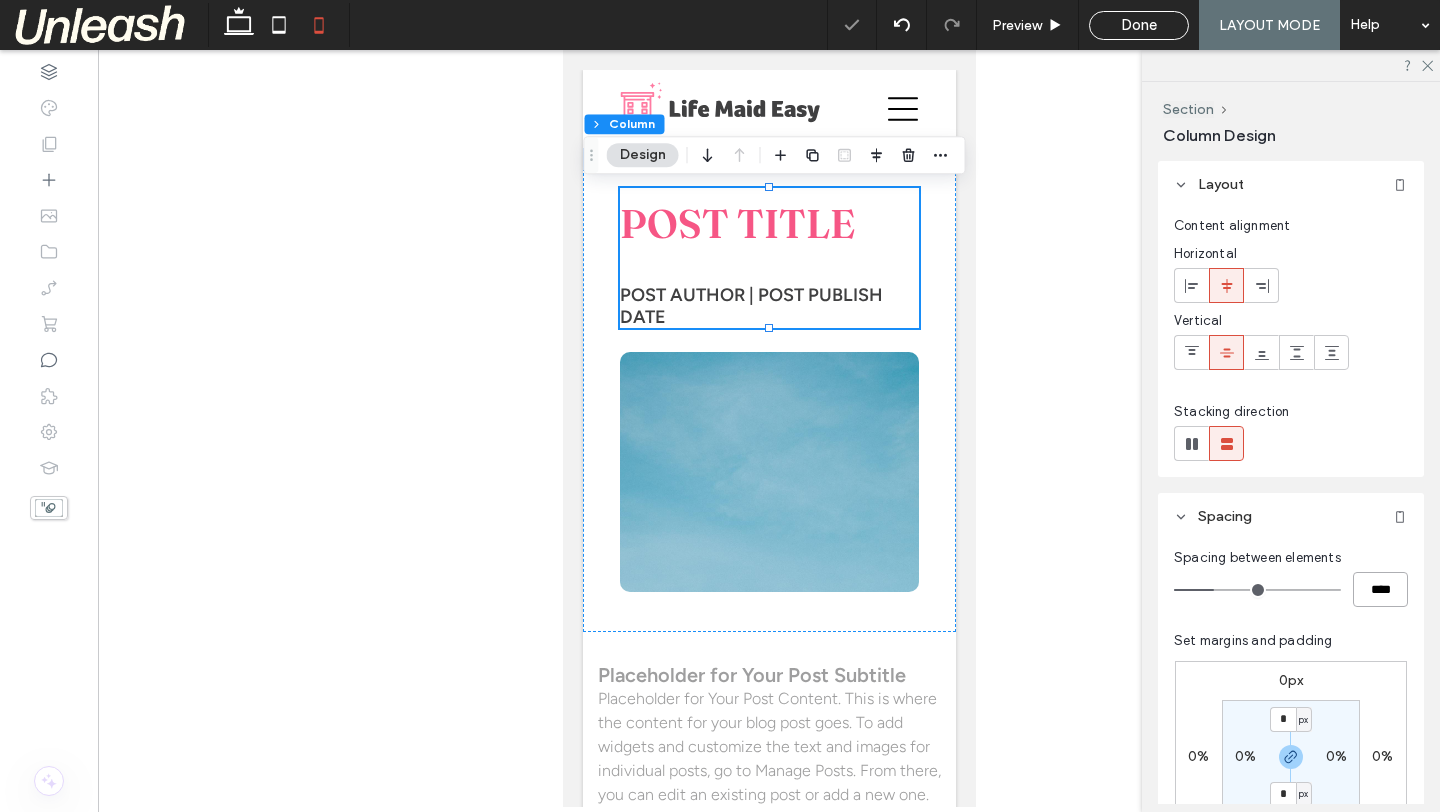 click on "****" at bounding box center [1380, 589] 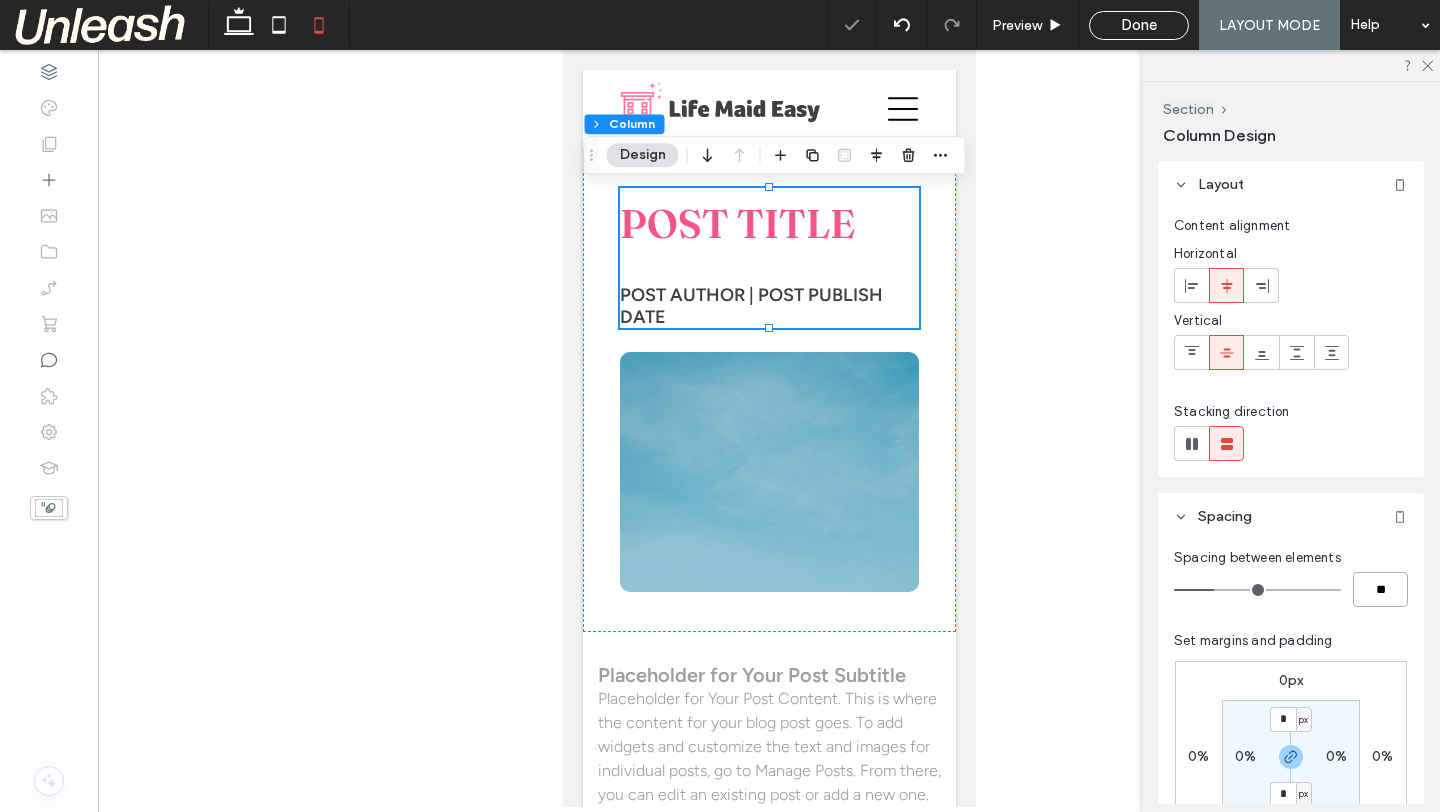 type on "**" 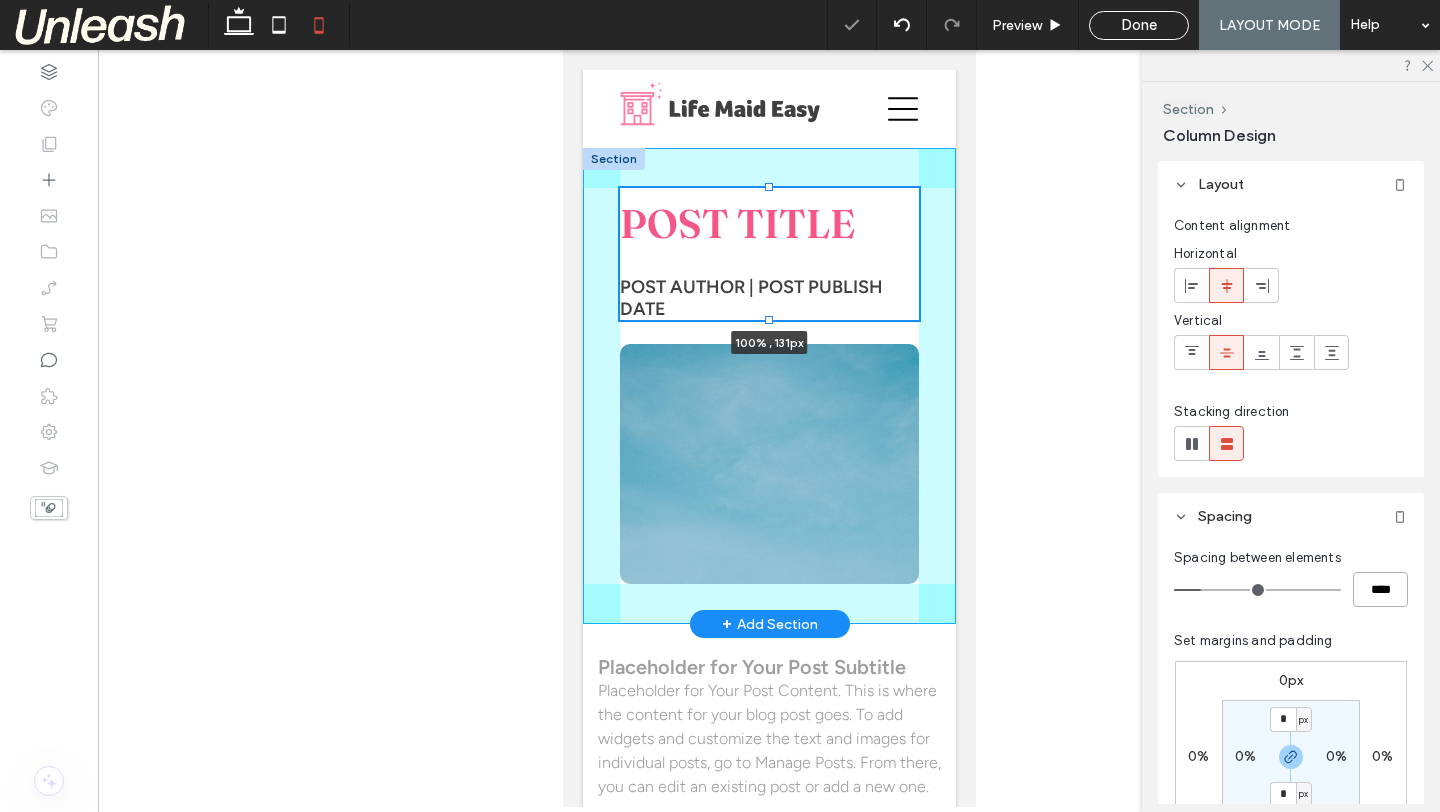 drag, startPoint x: 765, startPoint y: 325, endPoint x: 771, endPoint y: 245, distance: 80.224686 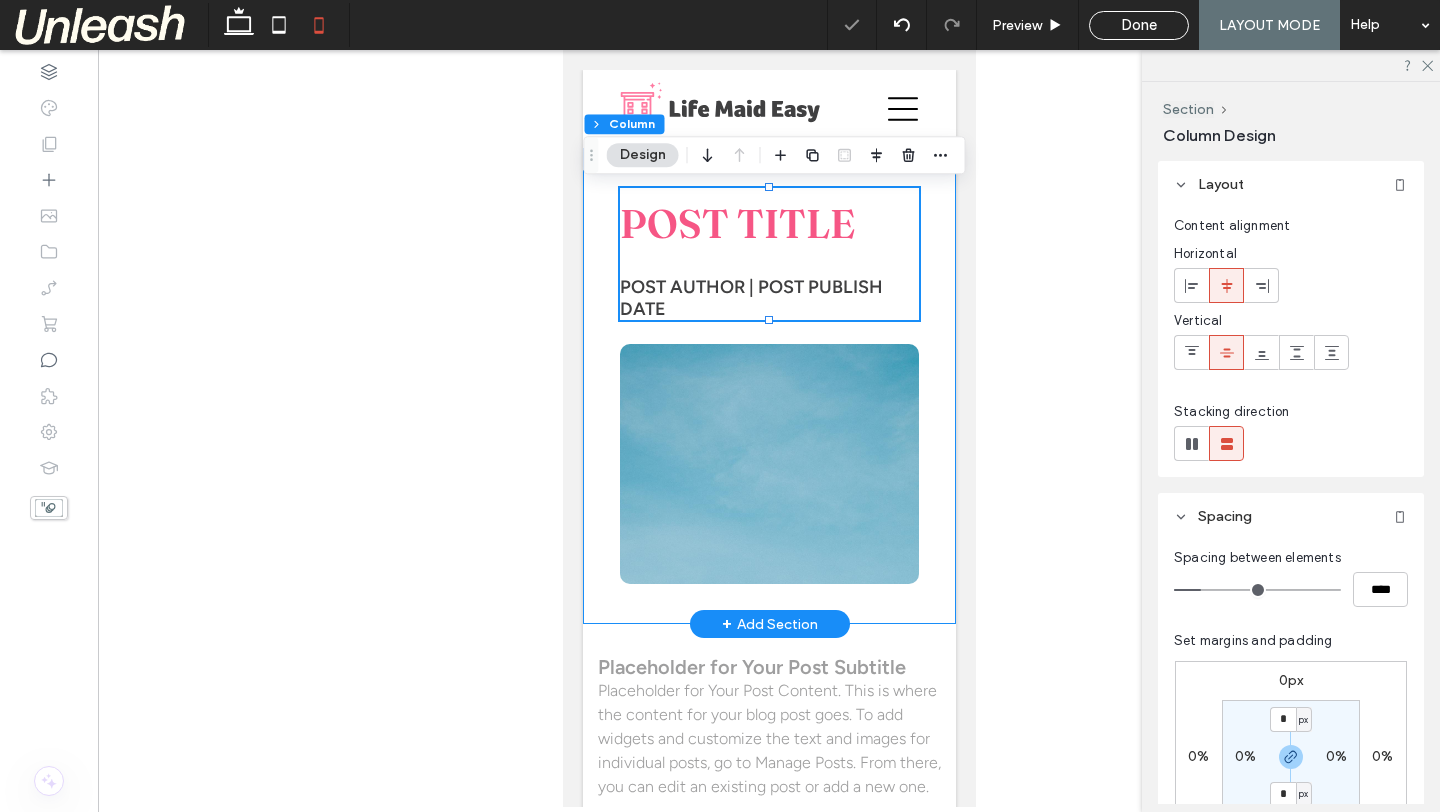 click on "POST TITLE" at bounding box center [768, 224] 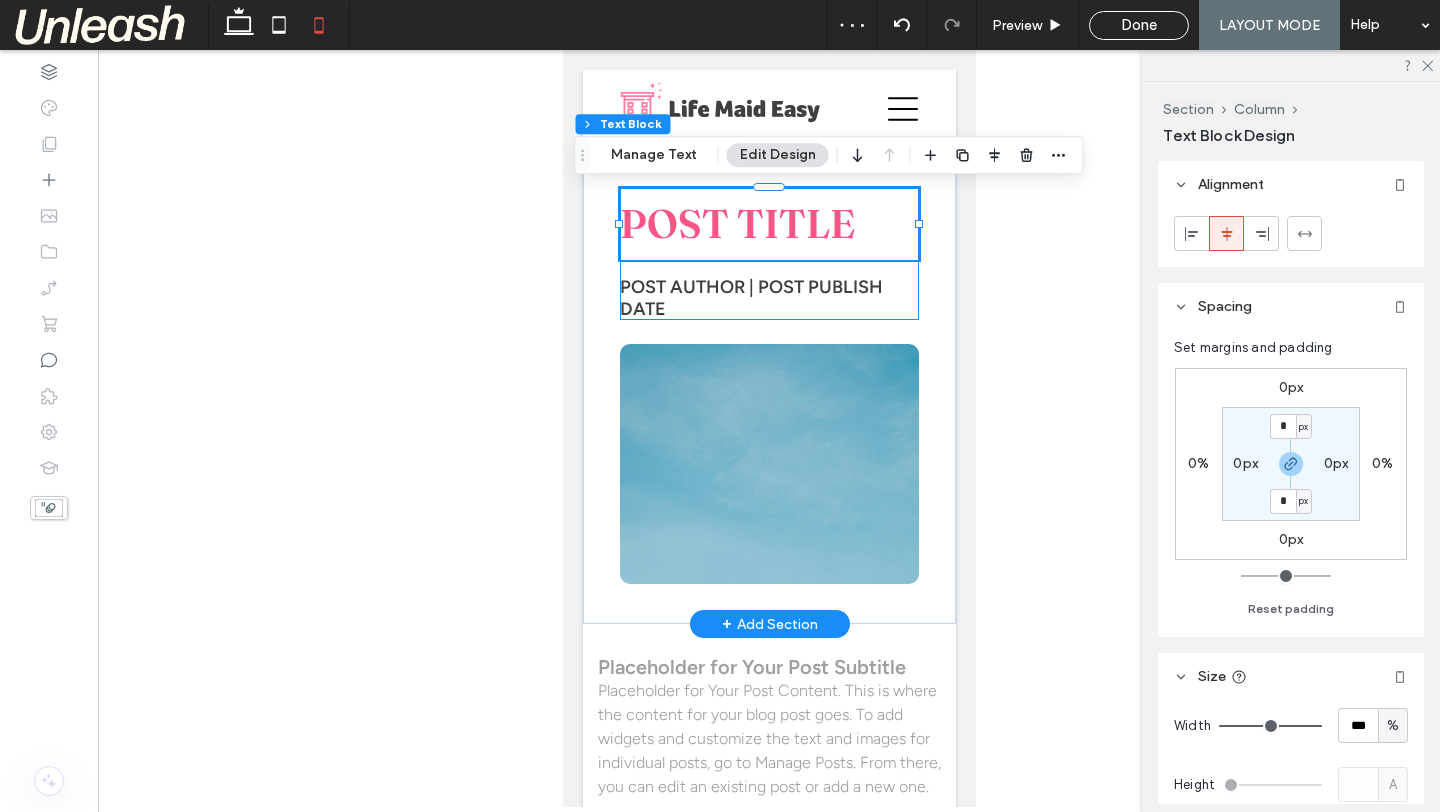 click on "POST TITLE
POST AUTHOR | POST PUBLISH DATE" at bounding box center [768, 254] 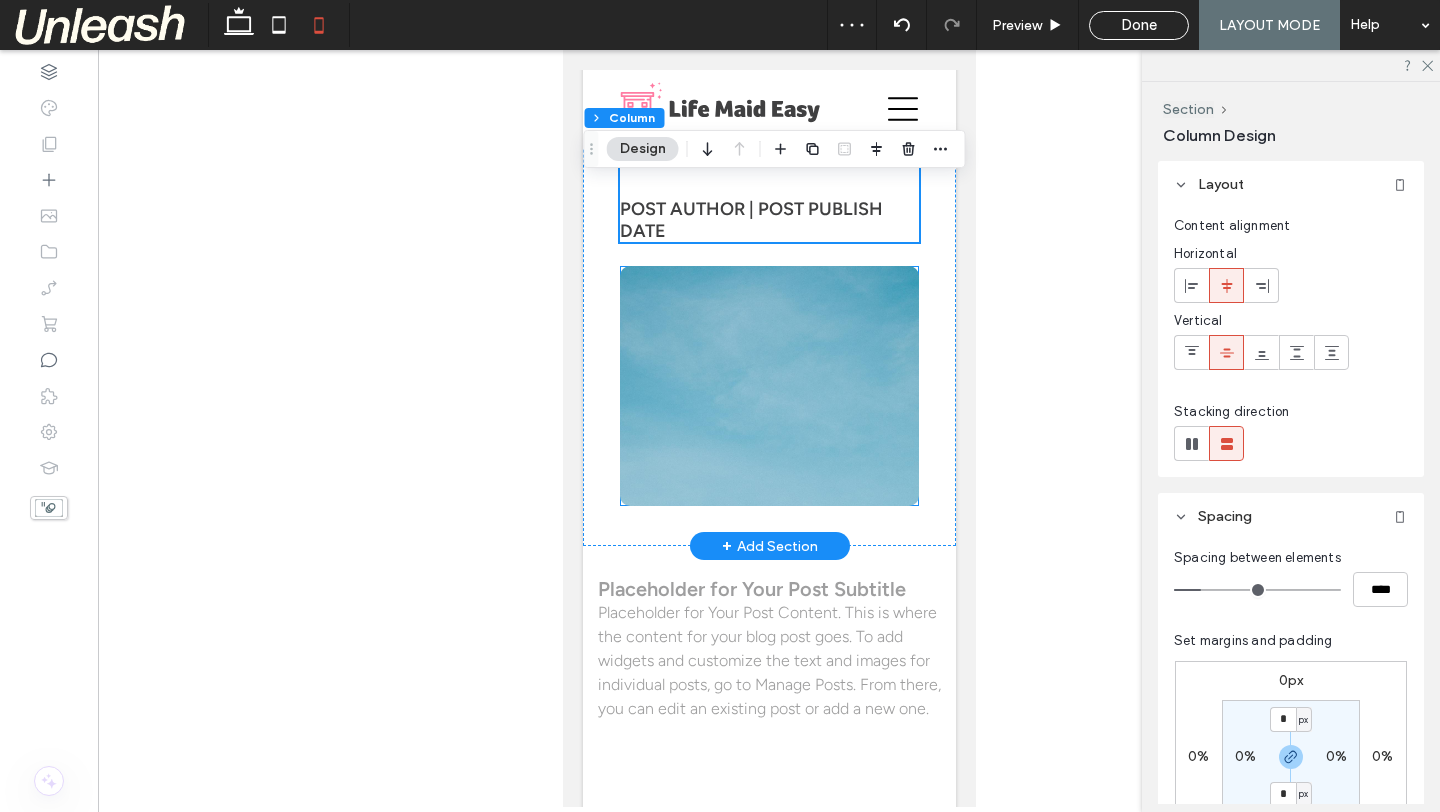 scroll, scrollTop: 95, scrollLeft: 0, axis: vertical 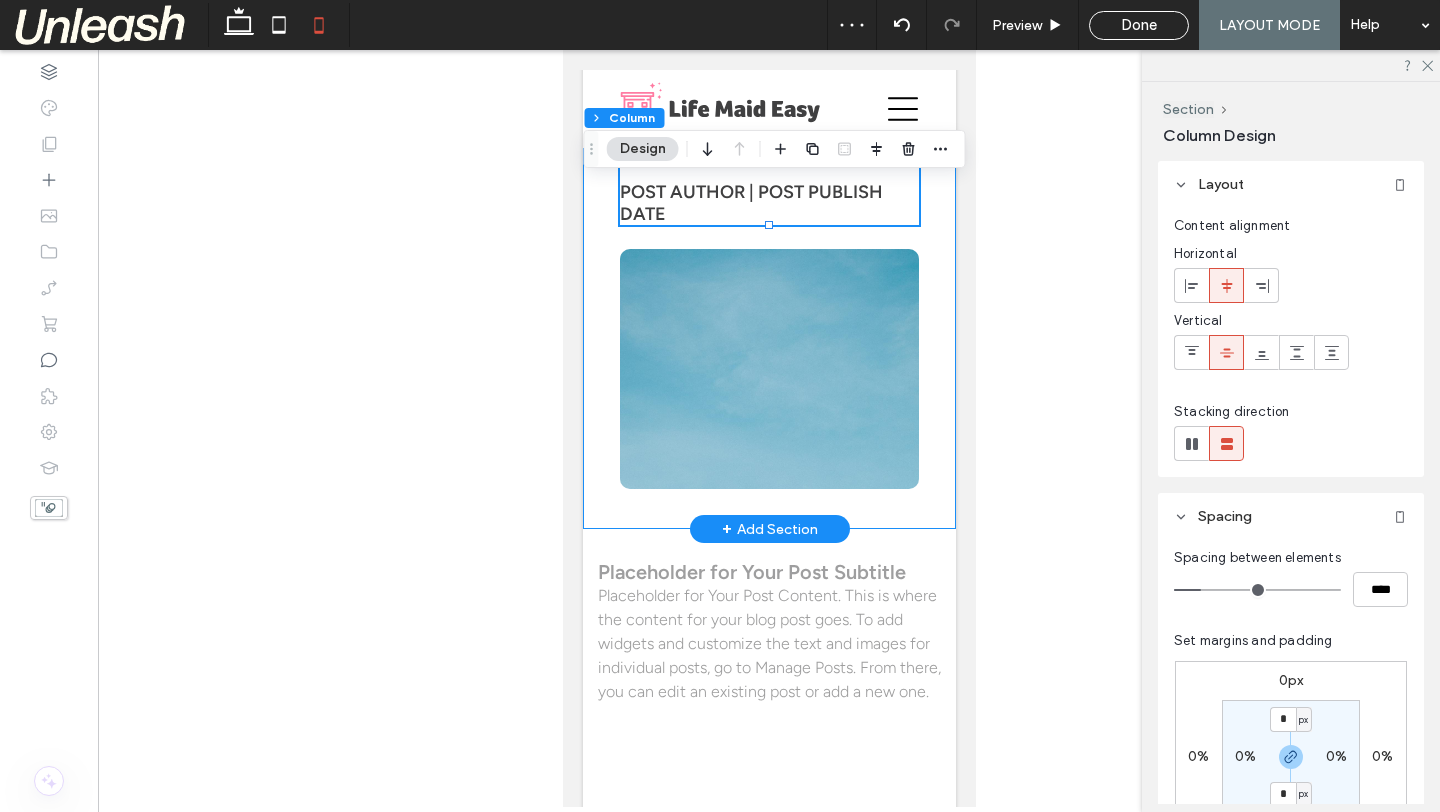 click on "POST TITLE
POST AUTHOR | POST PUBLISH DATE" at bounding box center [768, 291] 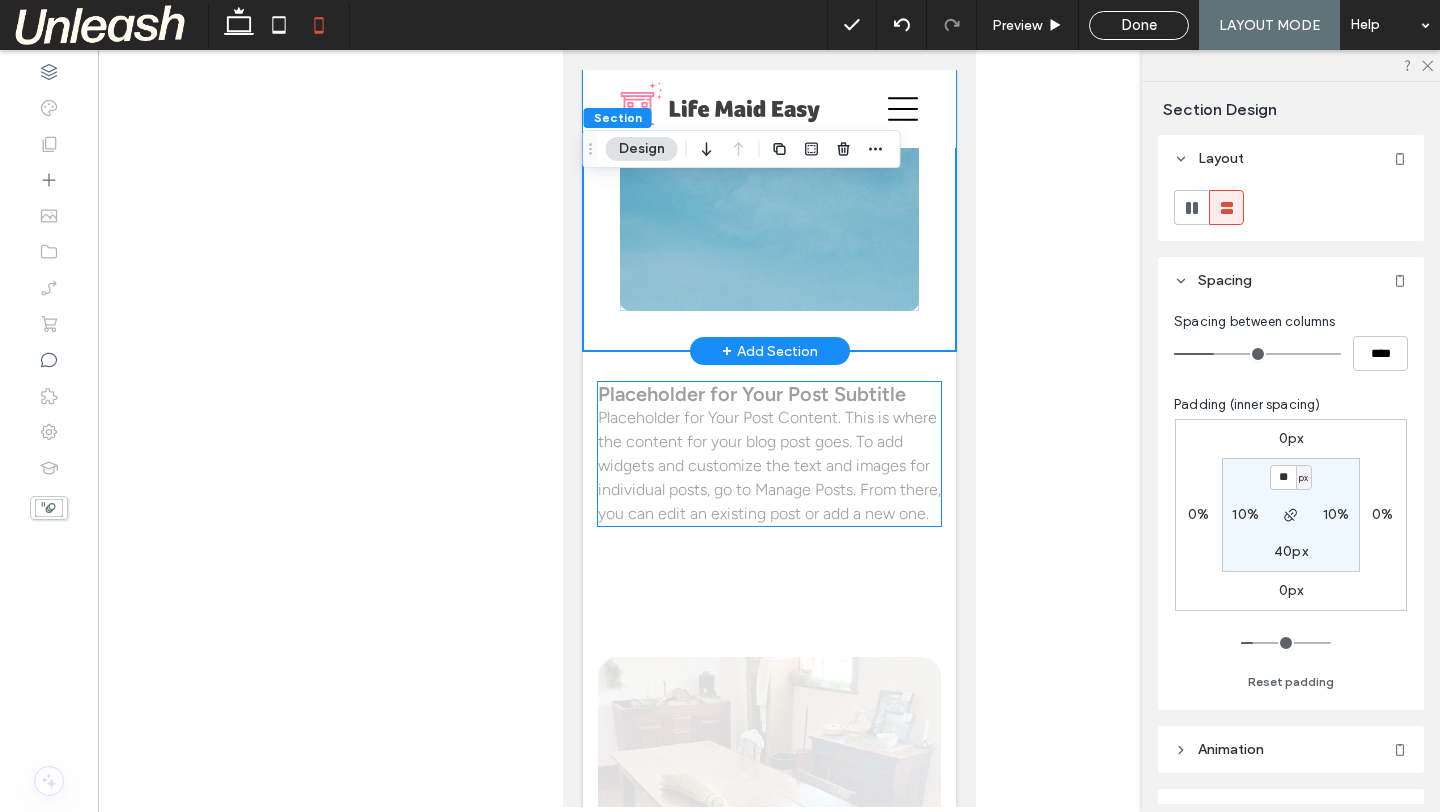 scroll, scrollTop: 367, scrollLeft: 0, axis: vertical 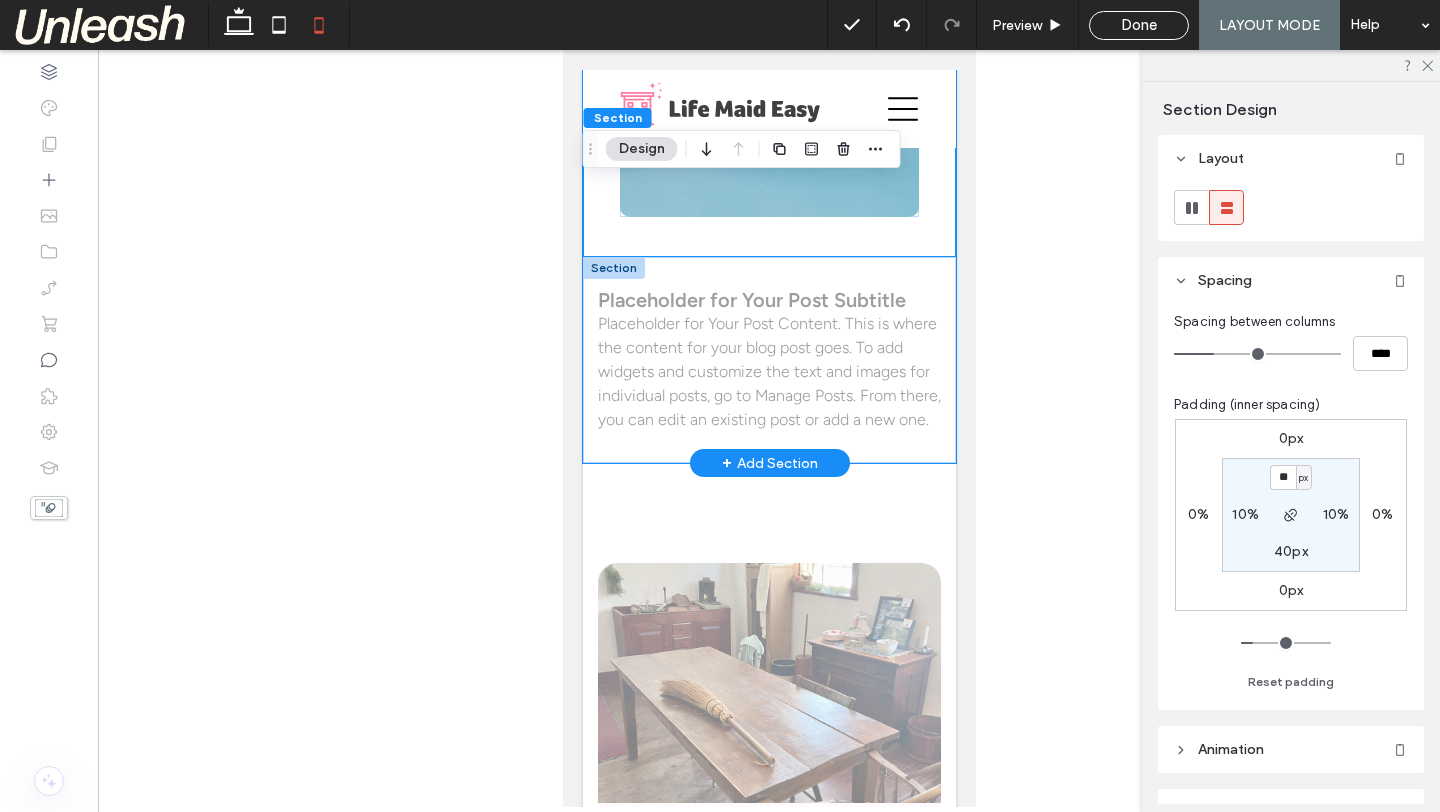 click on "Placeholder for Your Post Subtitle
Placeholder for Your Post Content. This is where the content for your blog post goes. To add widgets and customize the text and images for individual posts, go to Manage Posts. From there, you can edit an existing post or add a new one." at bounding box center [768, 360] 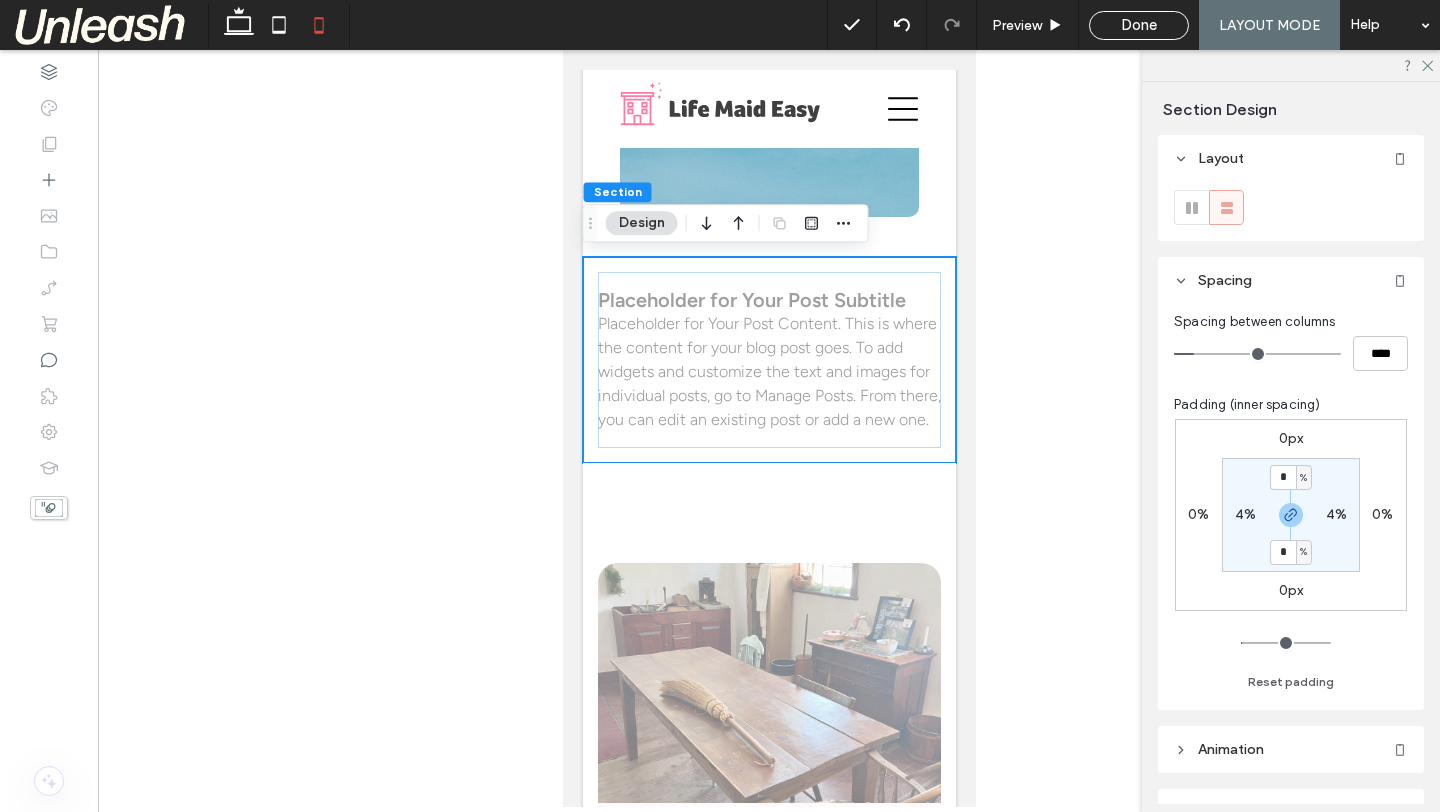 click on "4%" at bounding box center (1245, 514) 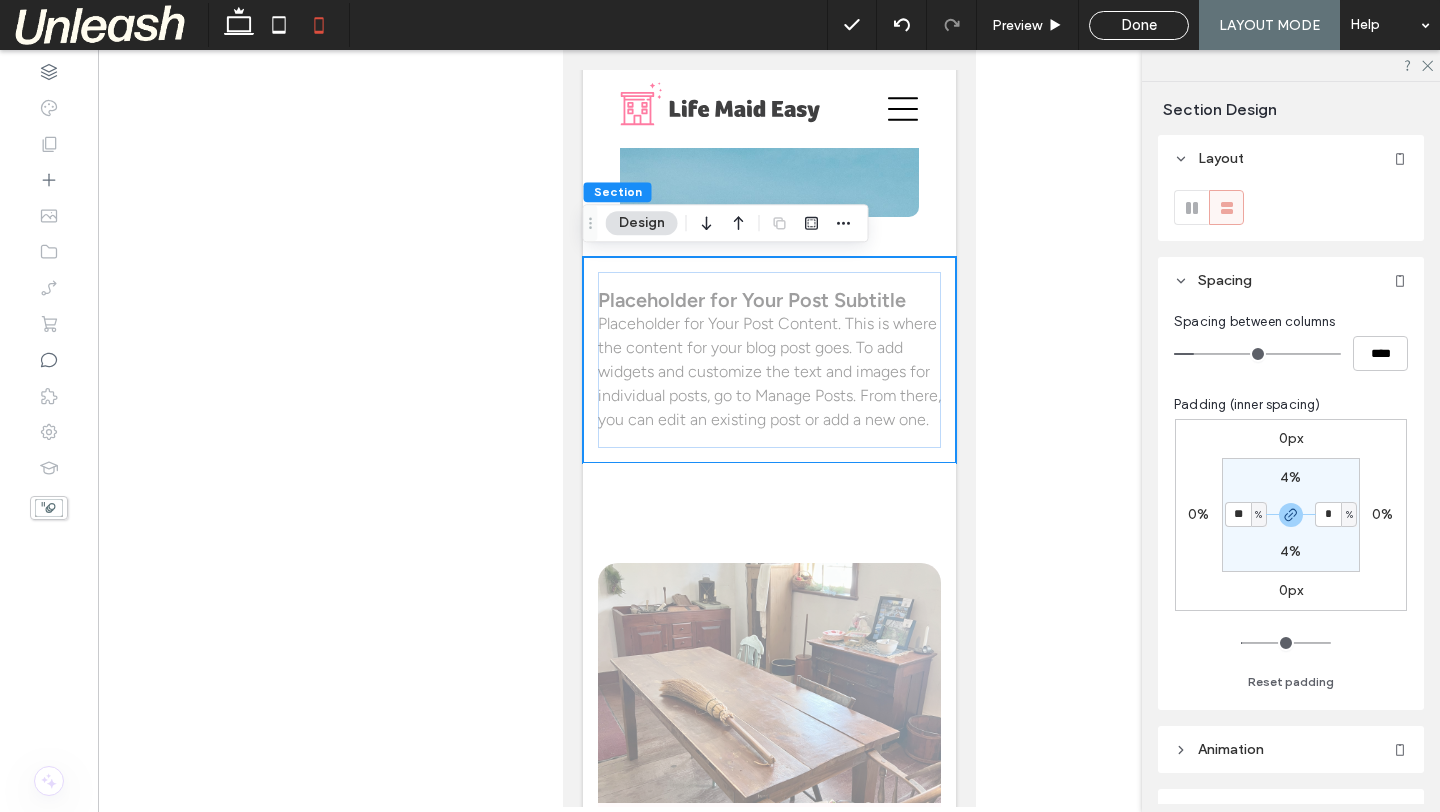 type on "**" 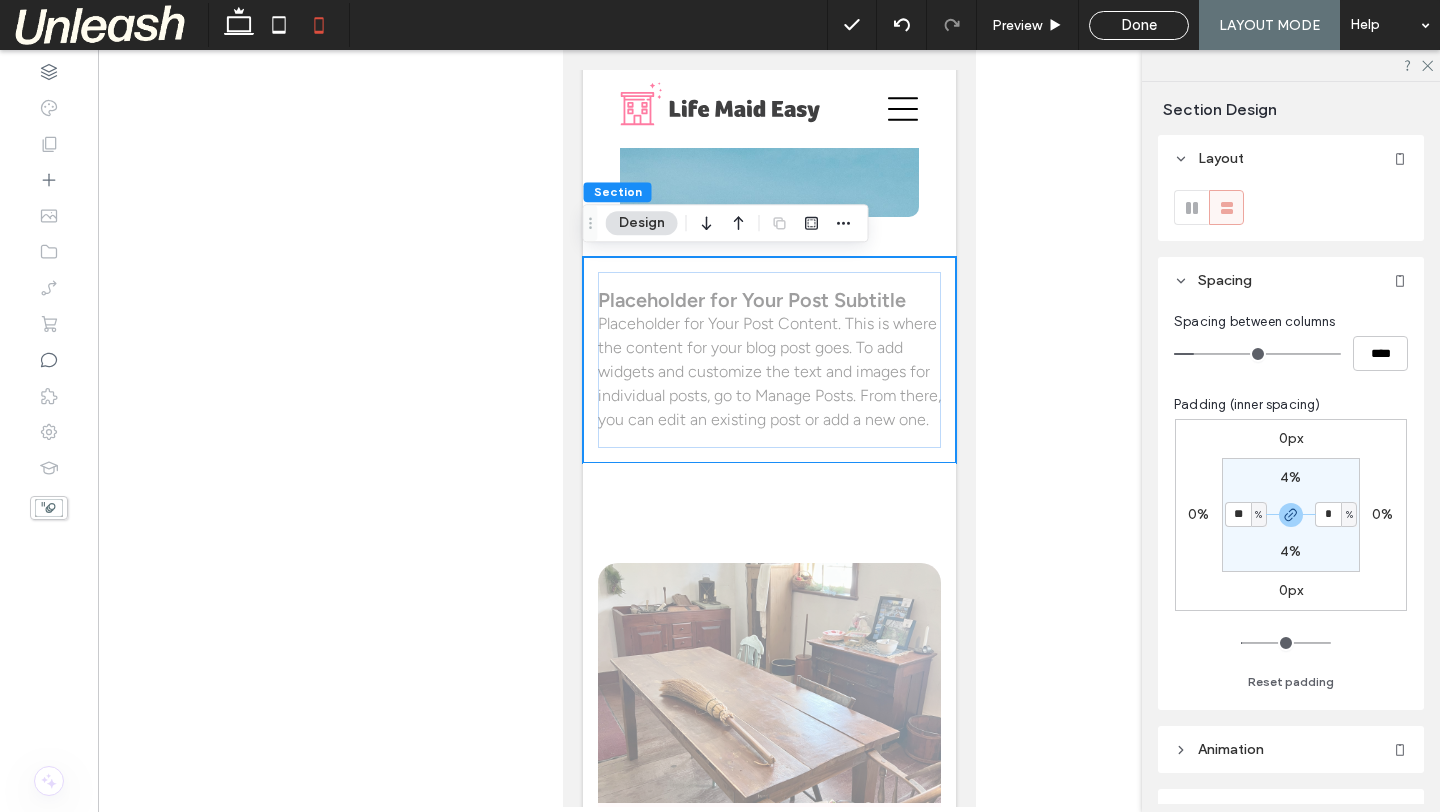 type on "**" 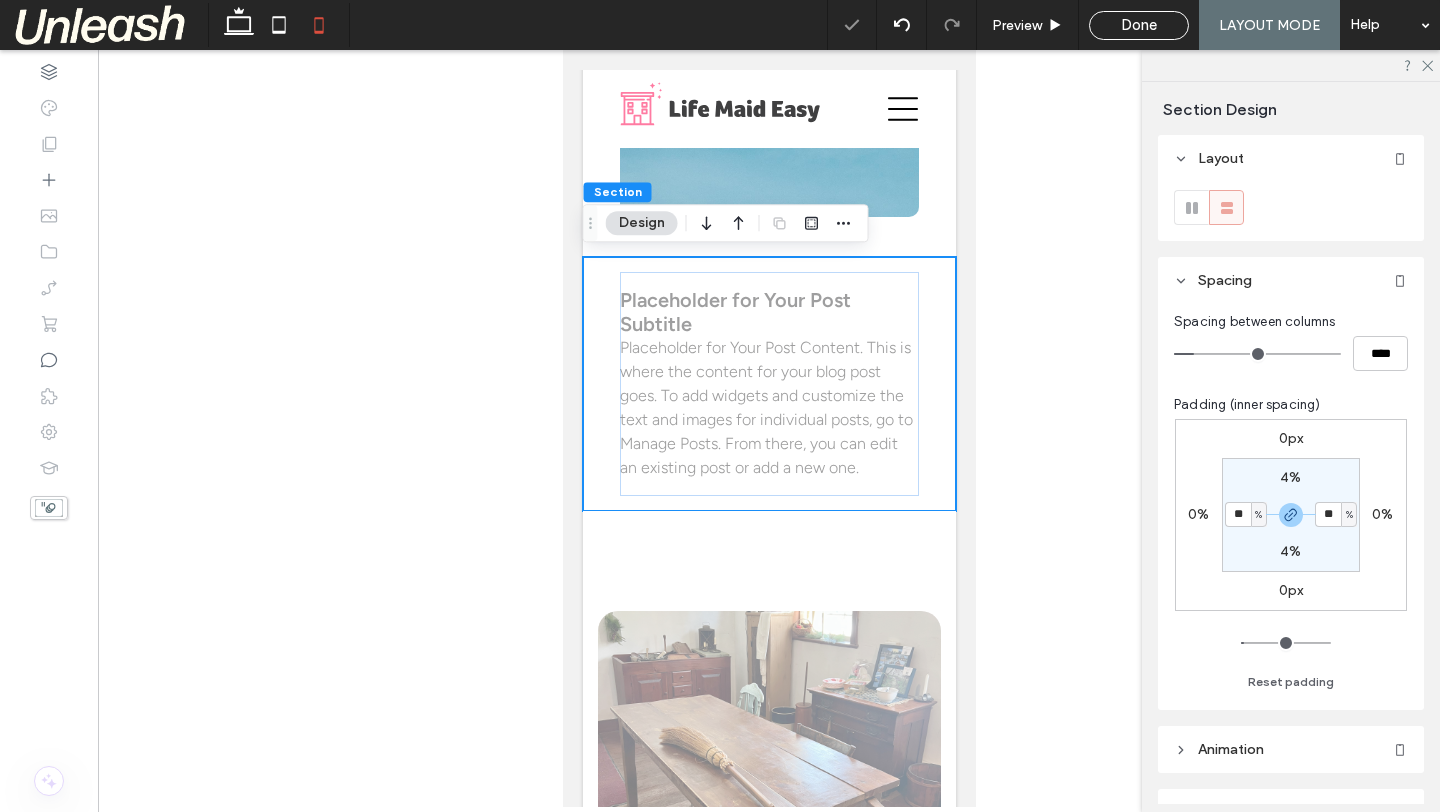 click on "4%" at bounding box center [1290, 477] 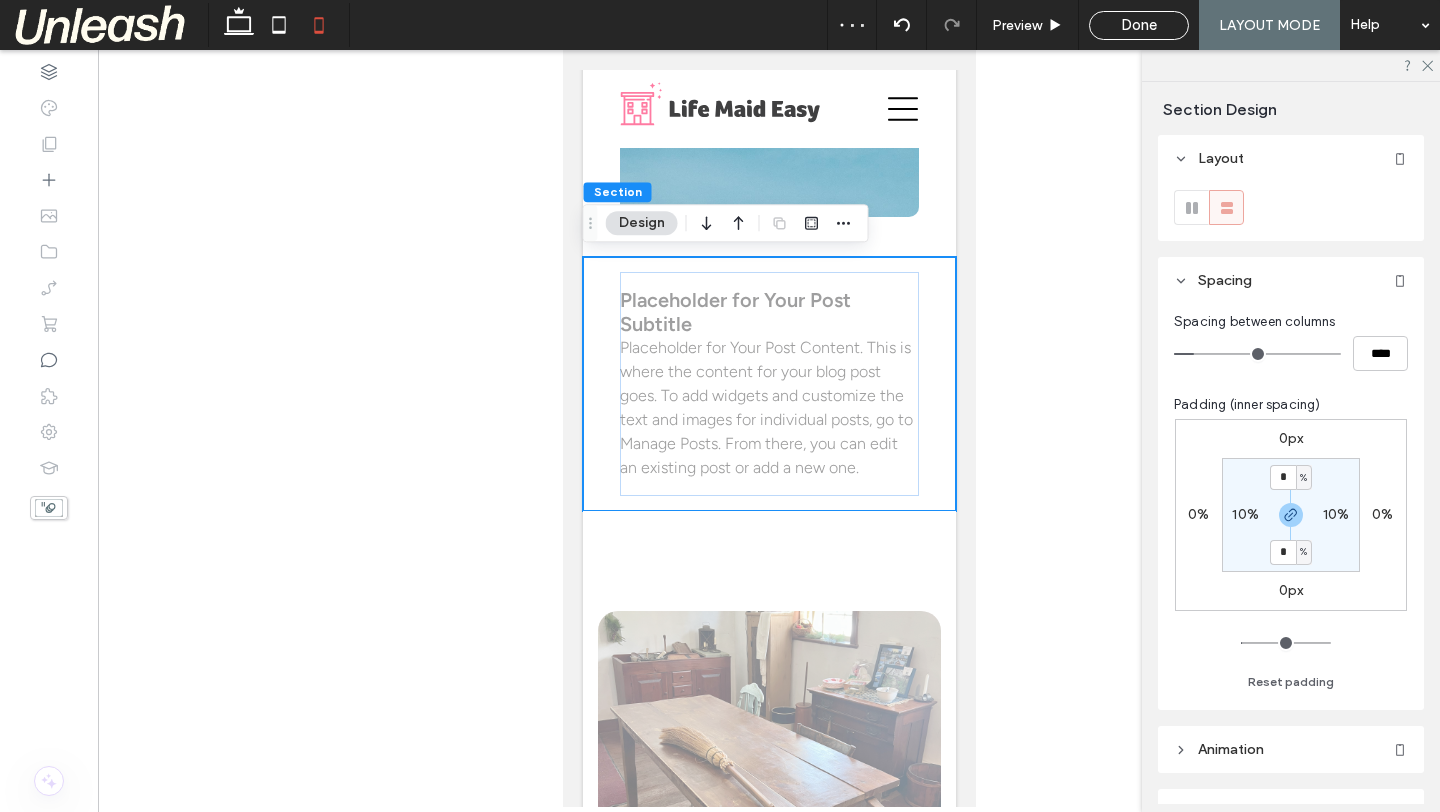 click on "%" at bounding box center (1304, 478) 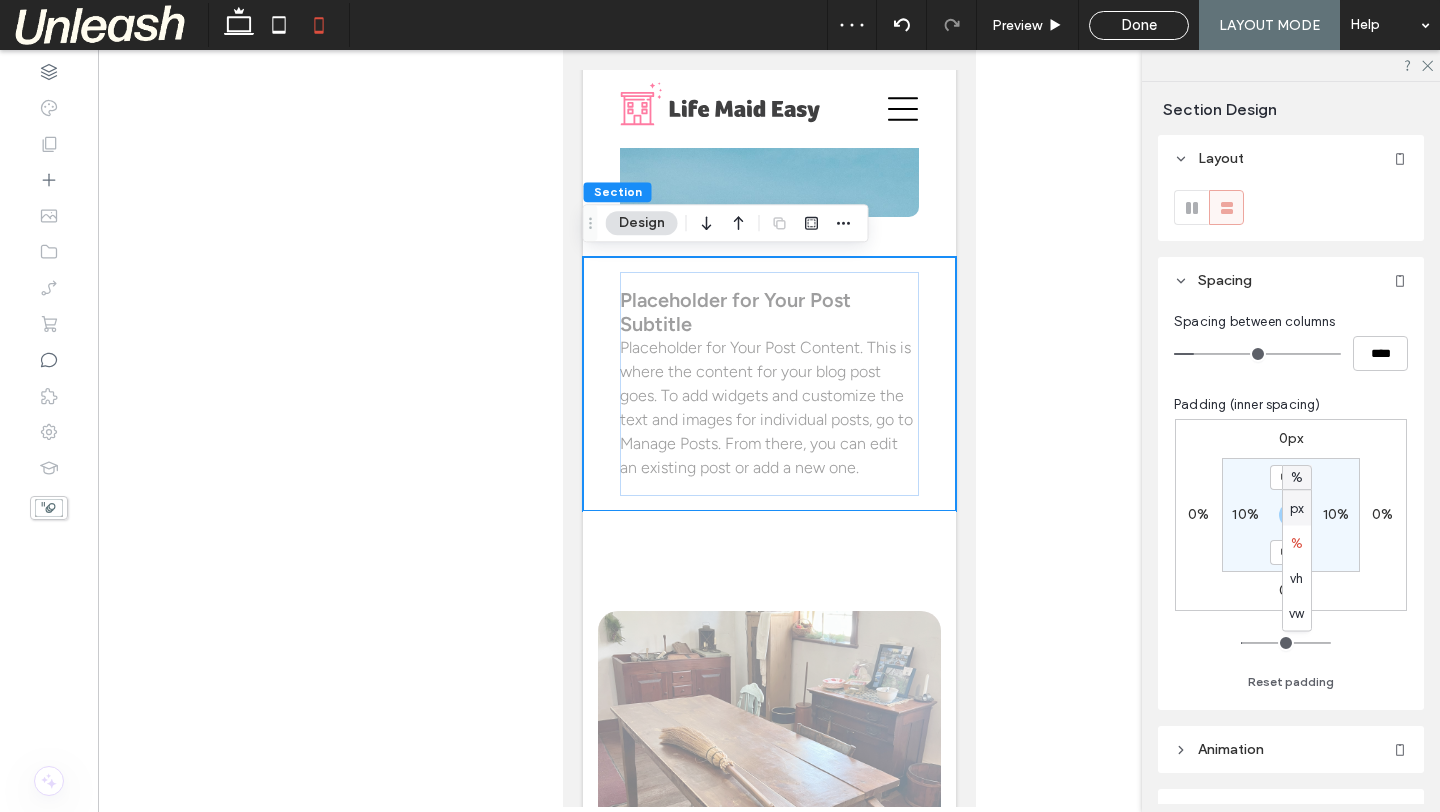 click on "px" at bounding box center (1297, 508) 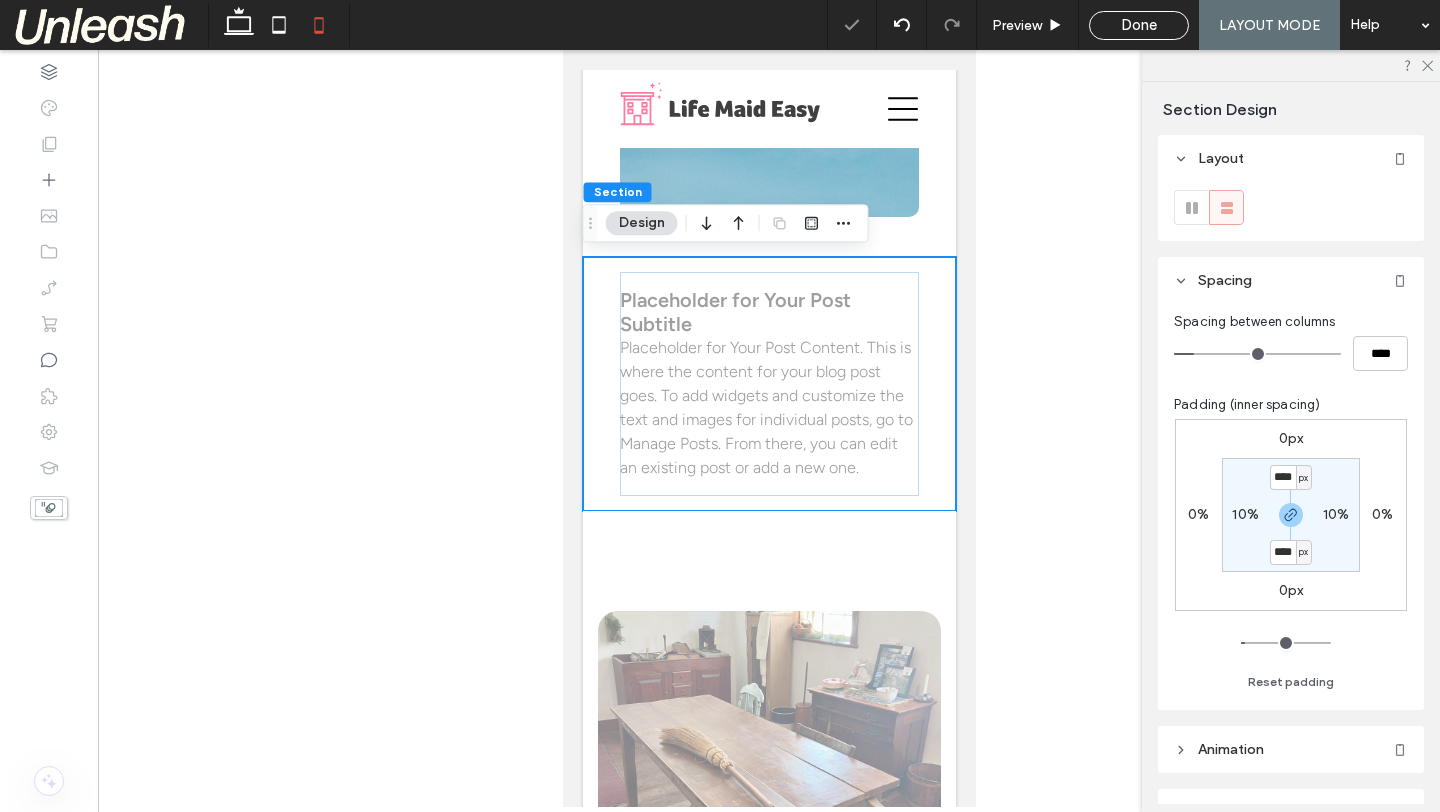 type on "**" 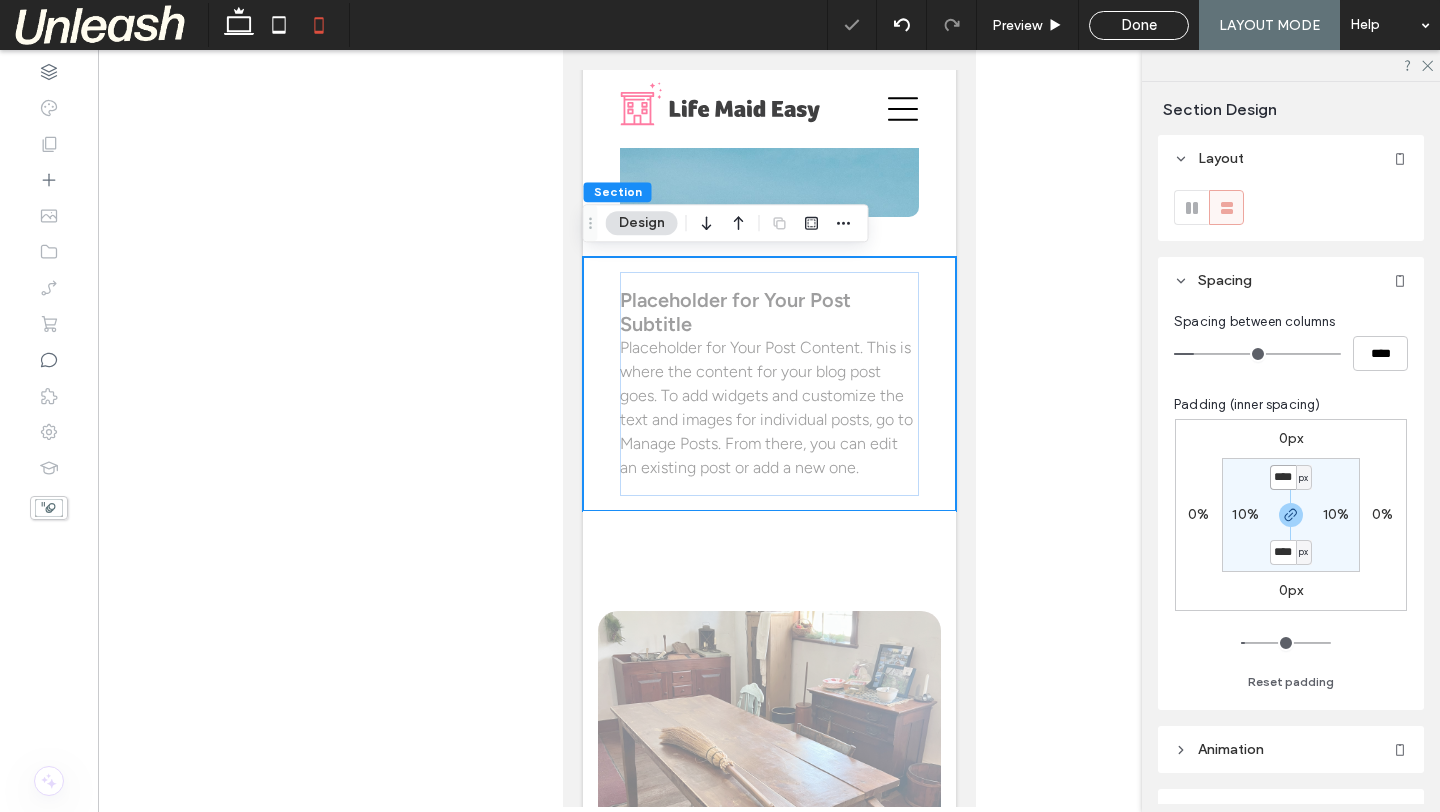 click on "****" at bounding box center [1283, 477] 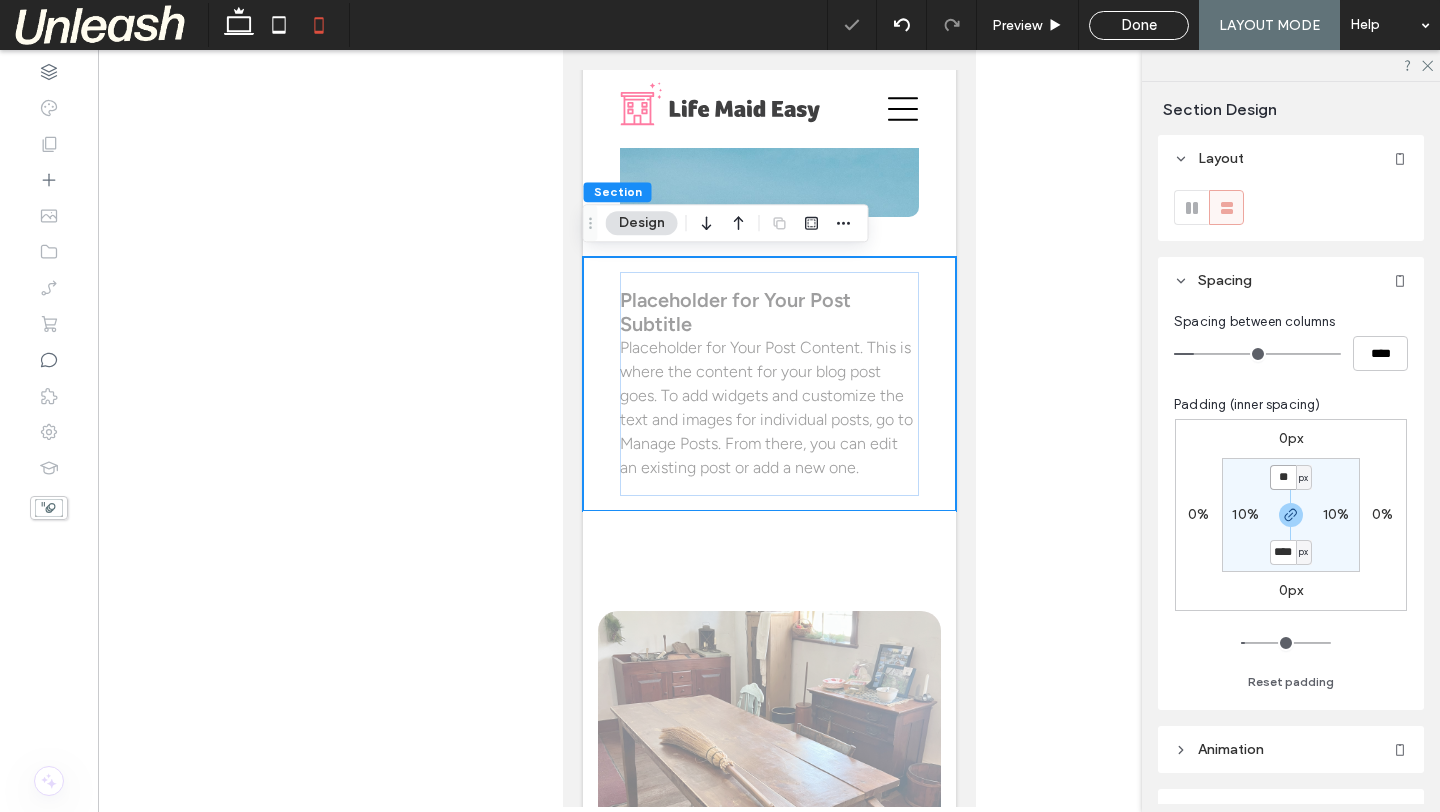 type on "**" 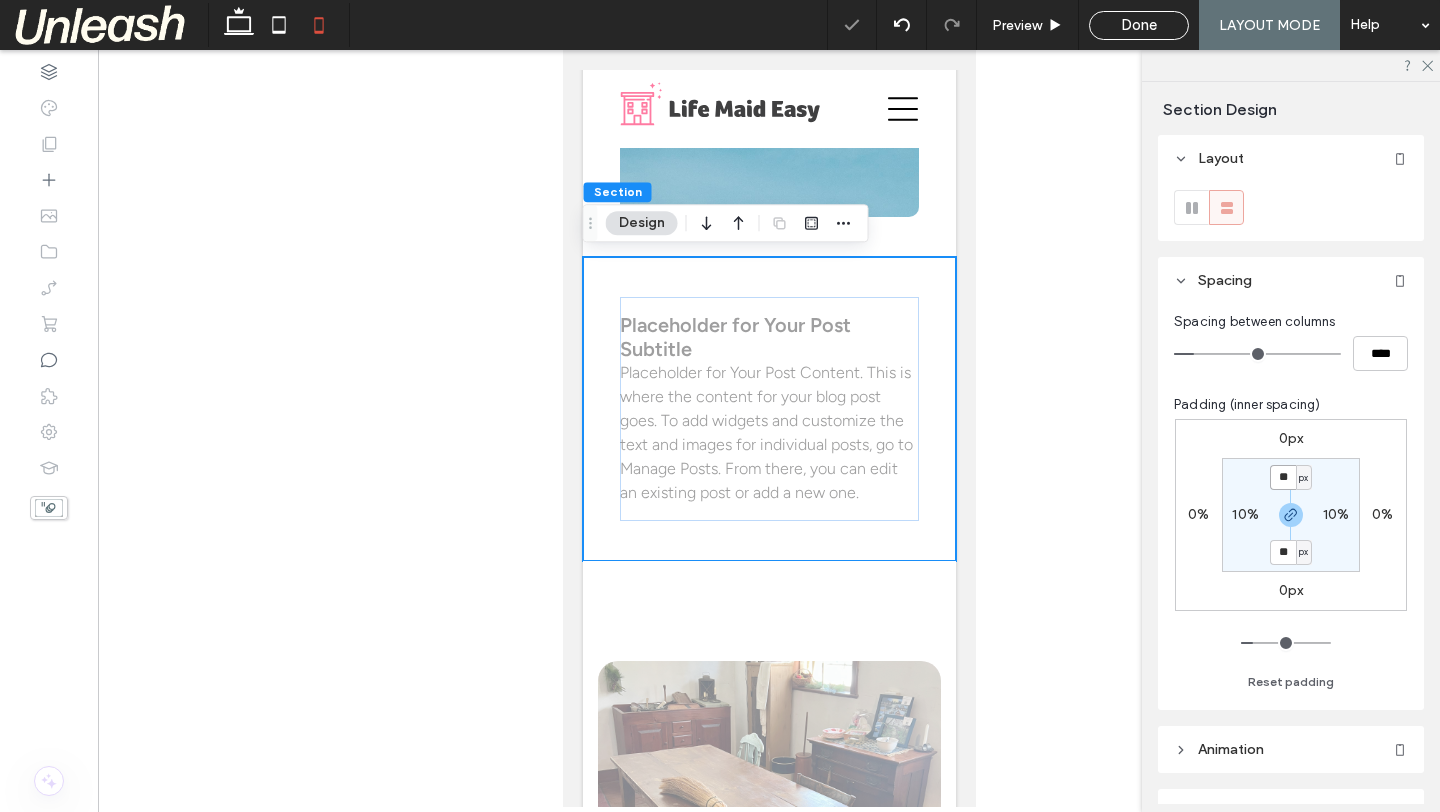 click on "**" at bounding box center (1283, 477) 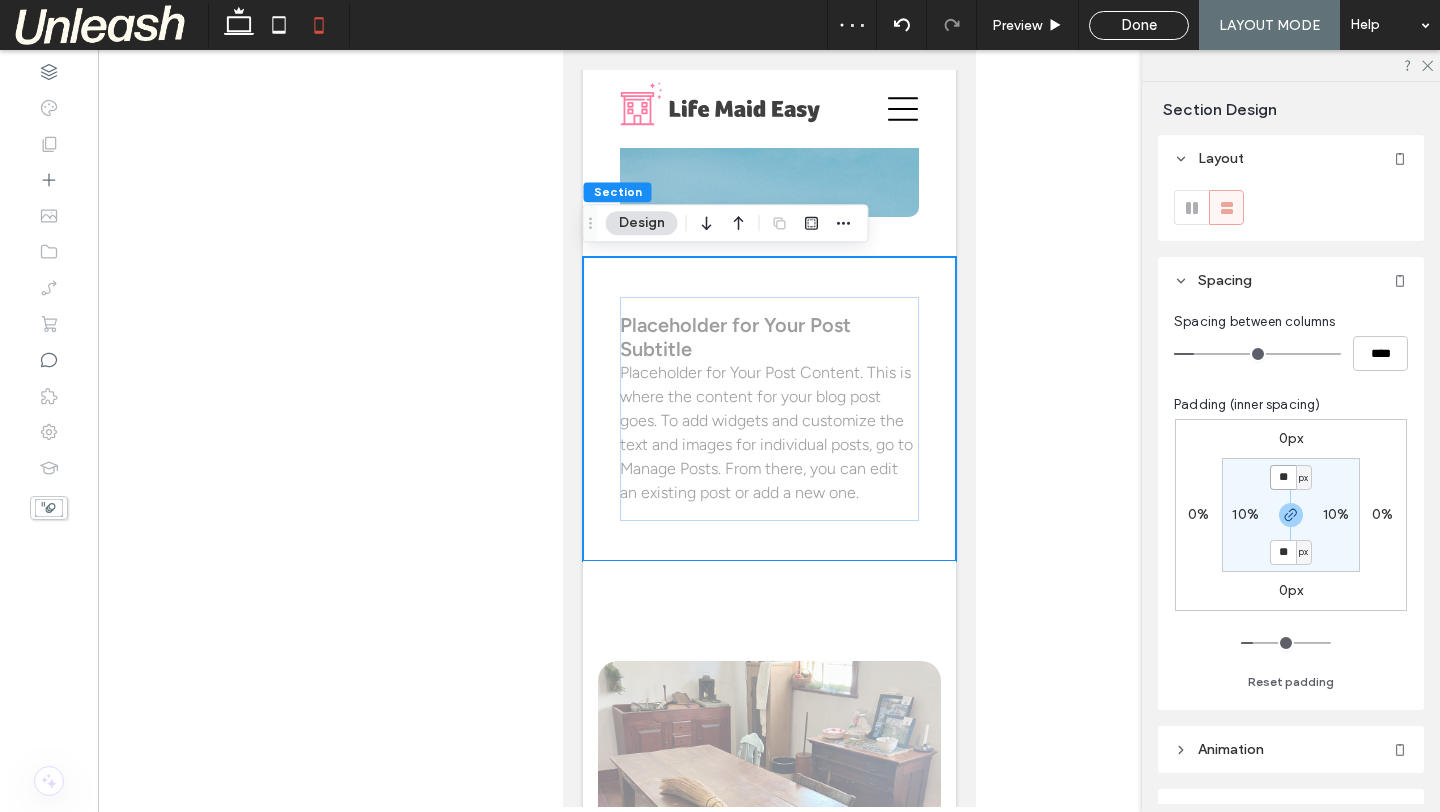 type on "**" 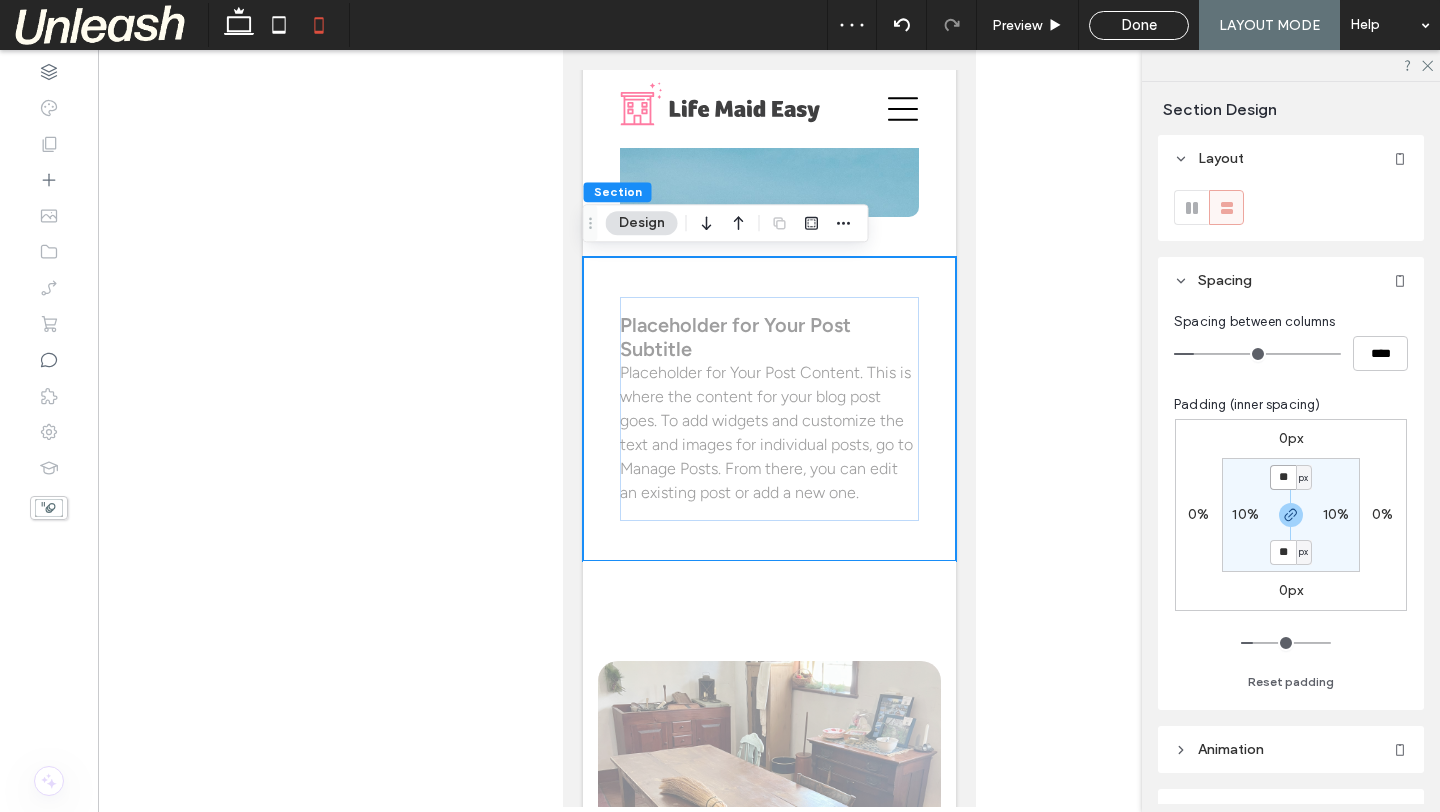 type on "**" 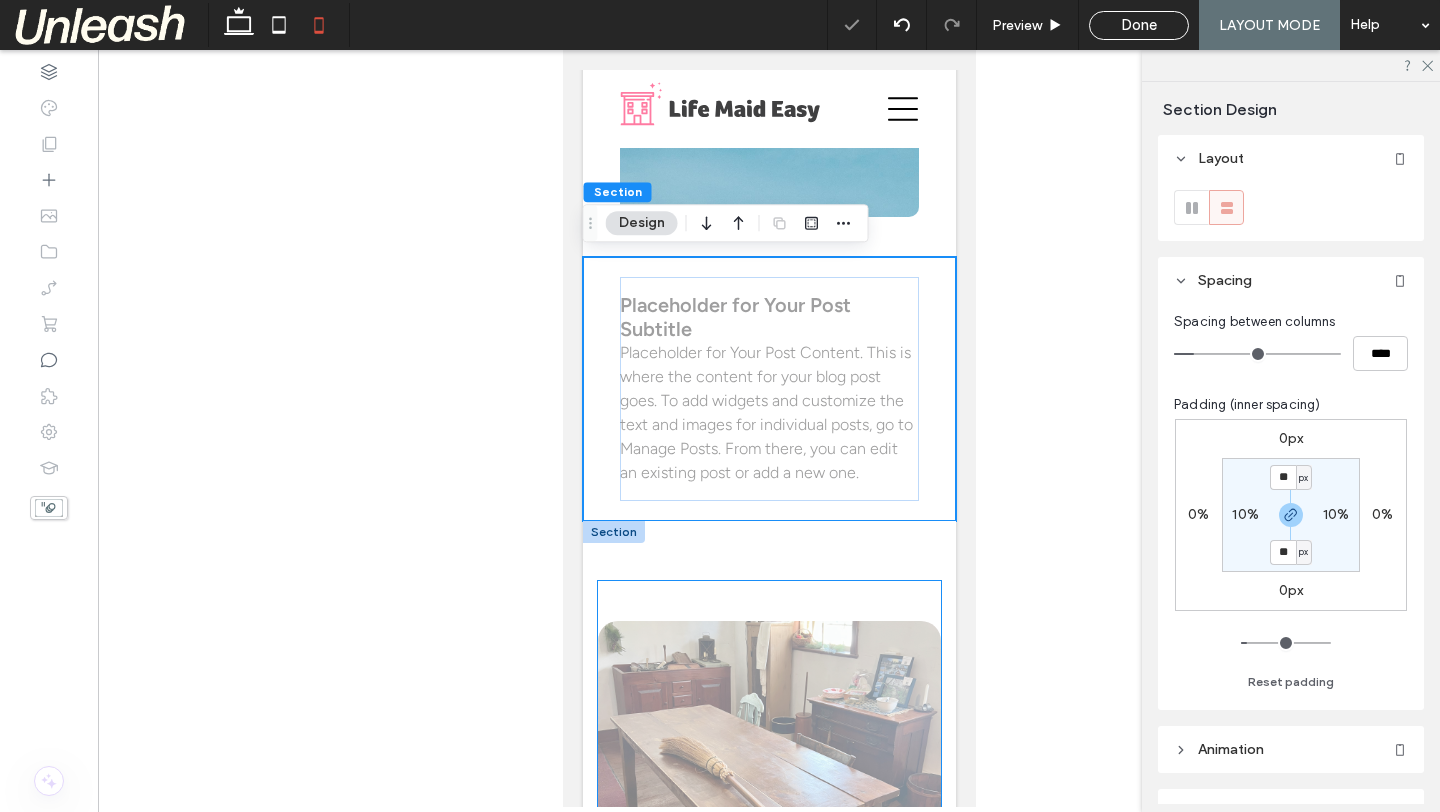 click on "A Clean Sweep Through Time at the Knauss Homestead
July 29, 2025
Dusting Off the Past: Our Historic Clean in Emmaus
How to Keep Your Home Guest-Ready All Summer Long
June 23, 2025
The key to maintaining a guest-ready home all summer long lies in establishing smart routines and systems that keep your space welcoming without overwhelming your schedule.
Show More" at bounding box center [768, 1169] 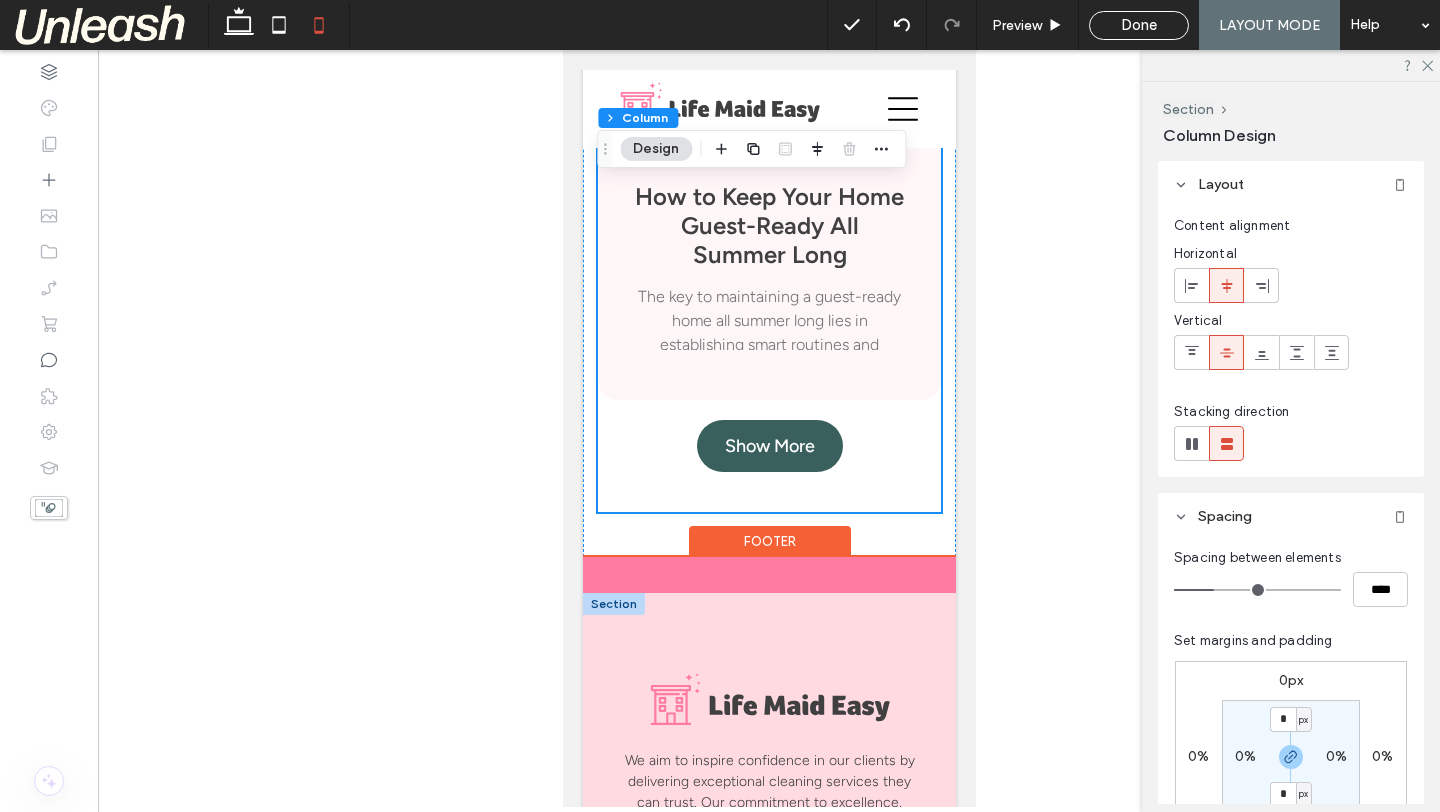 scroll, scrollTop: 1583, scrollLeft: 0, axis: vertical 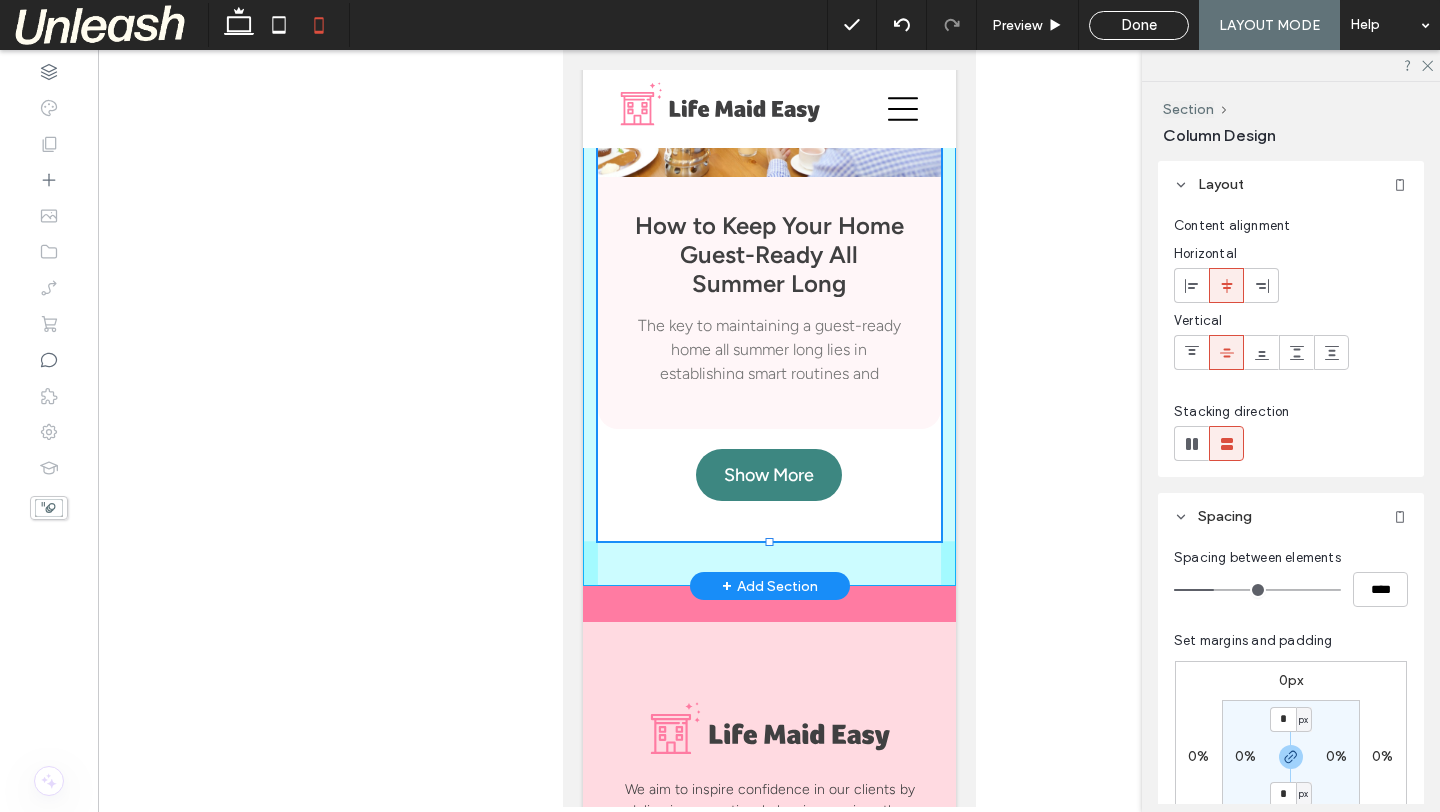 drag, startPoint x: 769, startPoint y: 539, endPoint x: 772, endPoint y: 474, distance: 65.06919 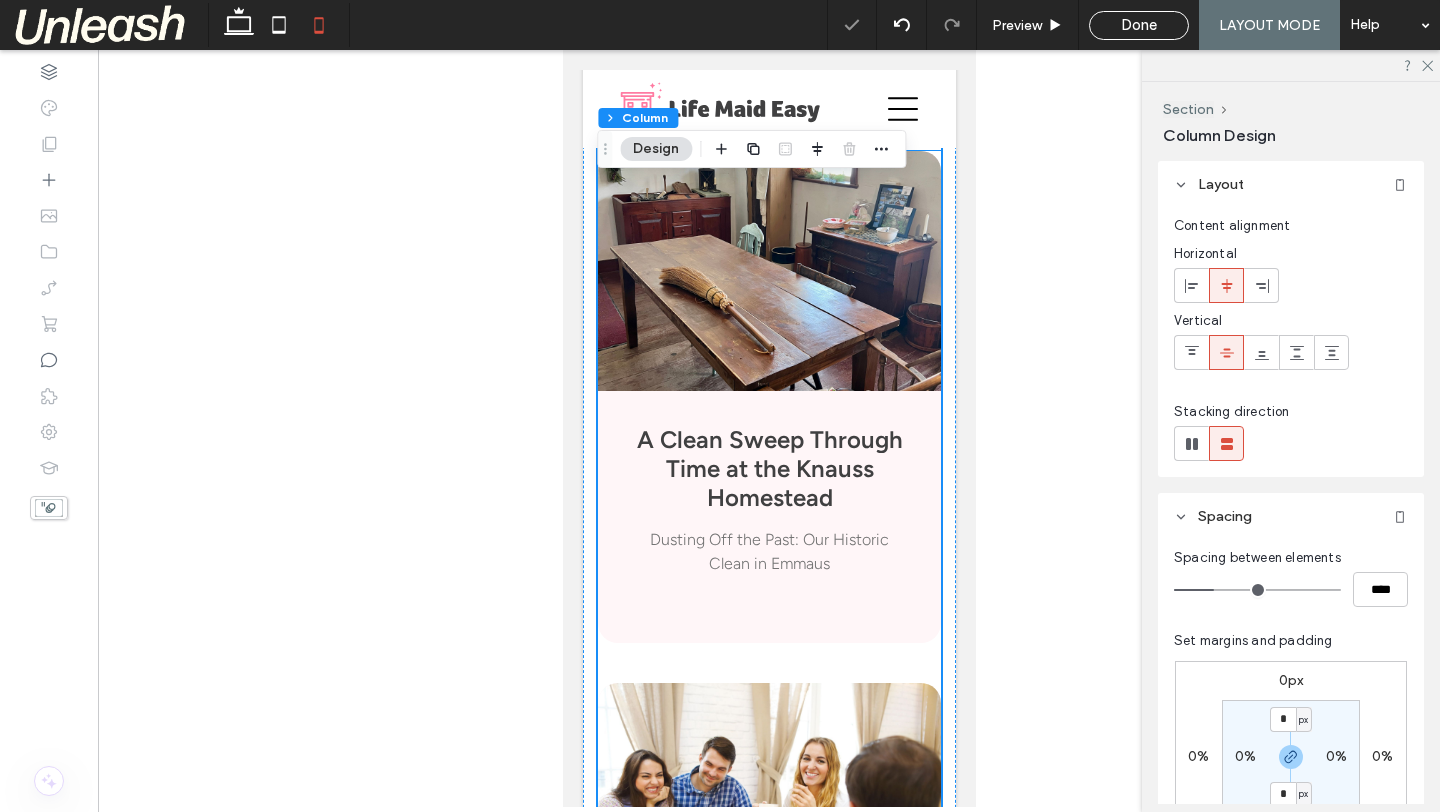 scroll, scrollTop: 751, scrollLeft: 0, axis: vertical 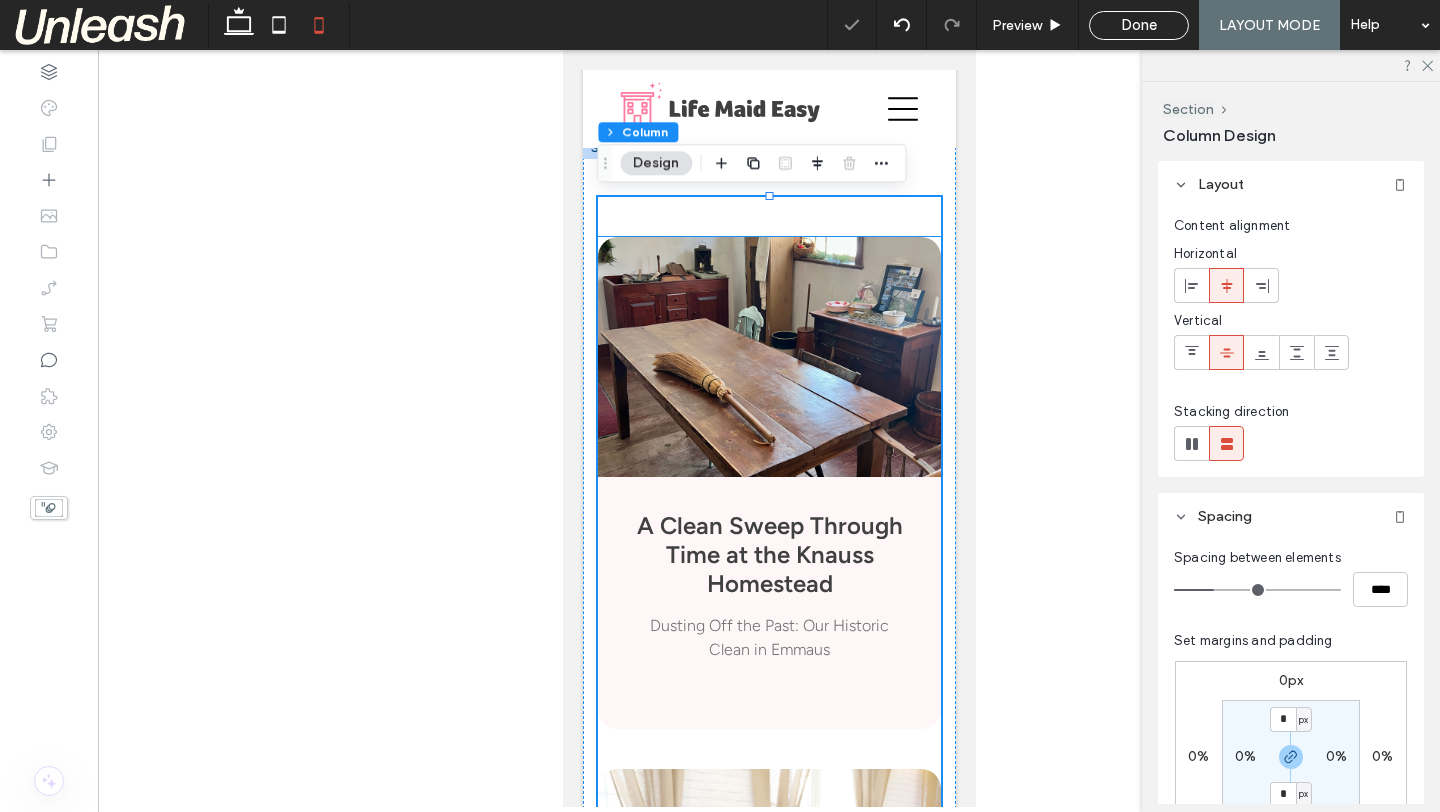 click at bounding box center (769, 357) 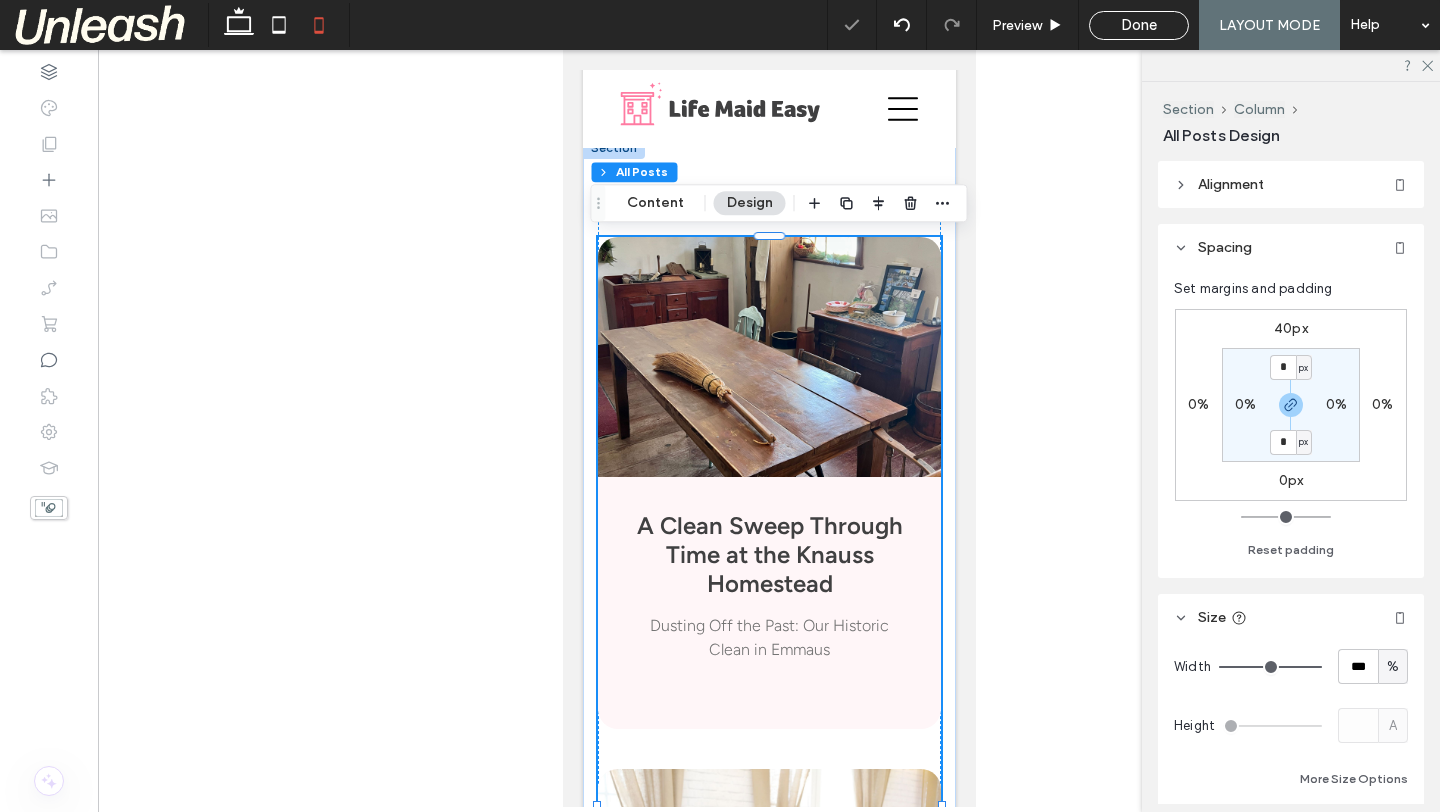 type on "**" 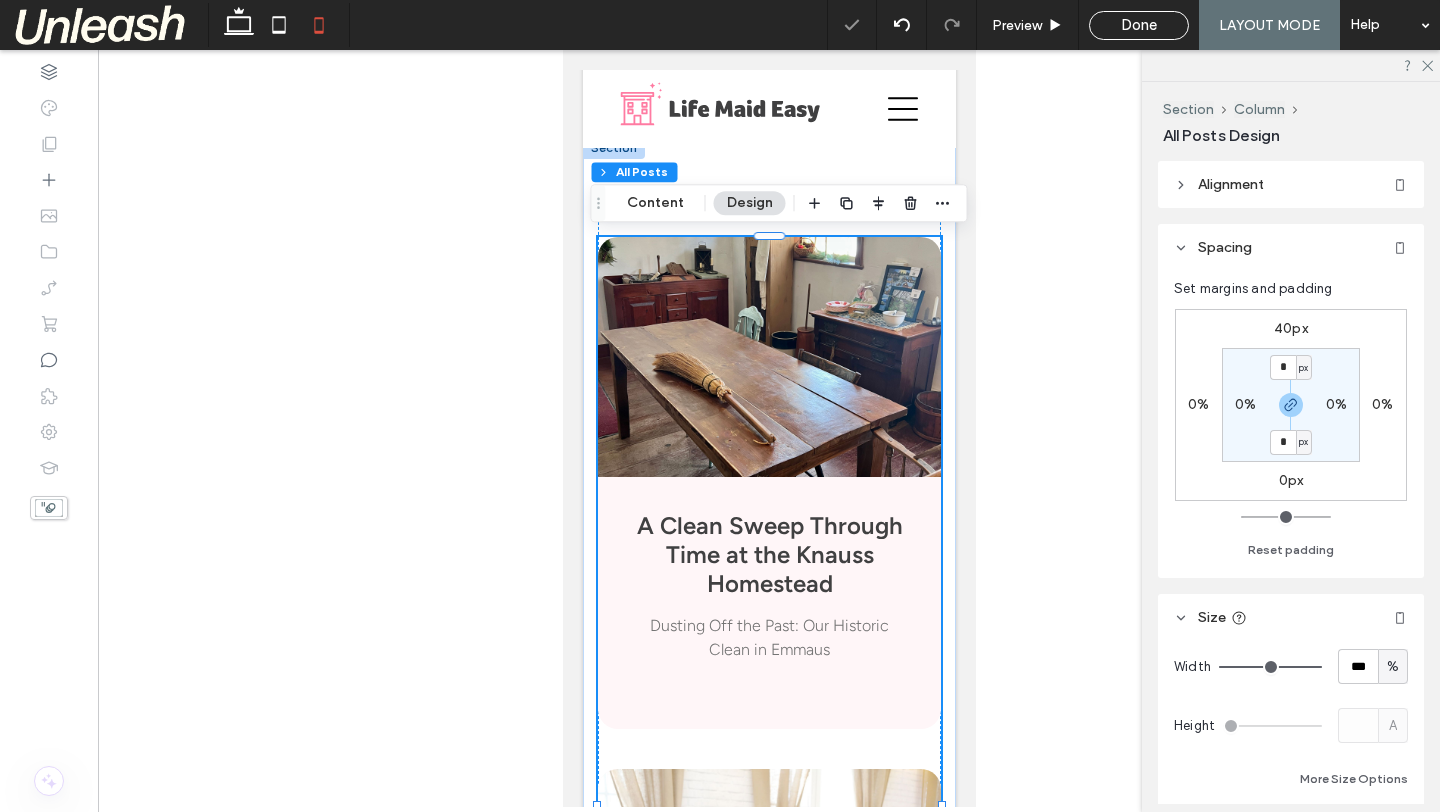 type on "***" 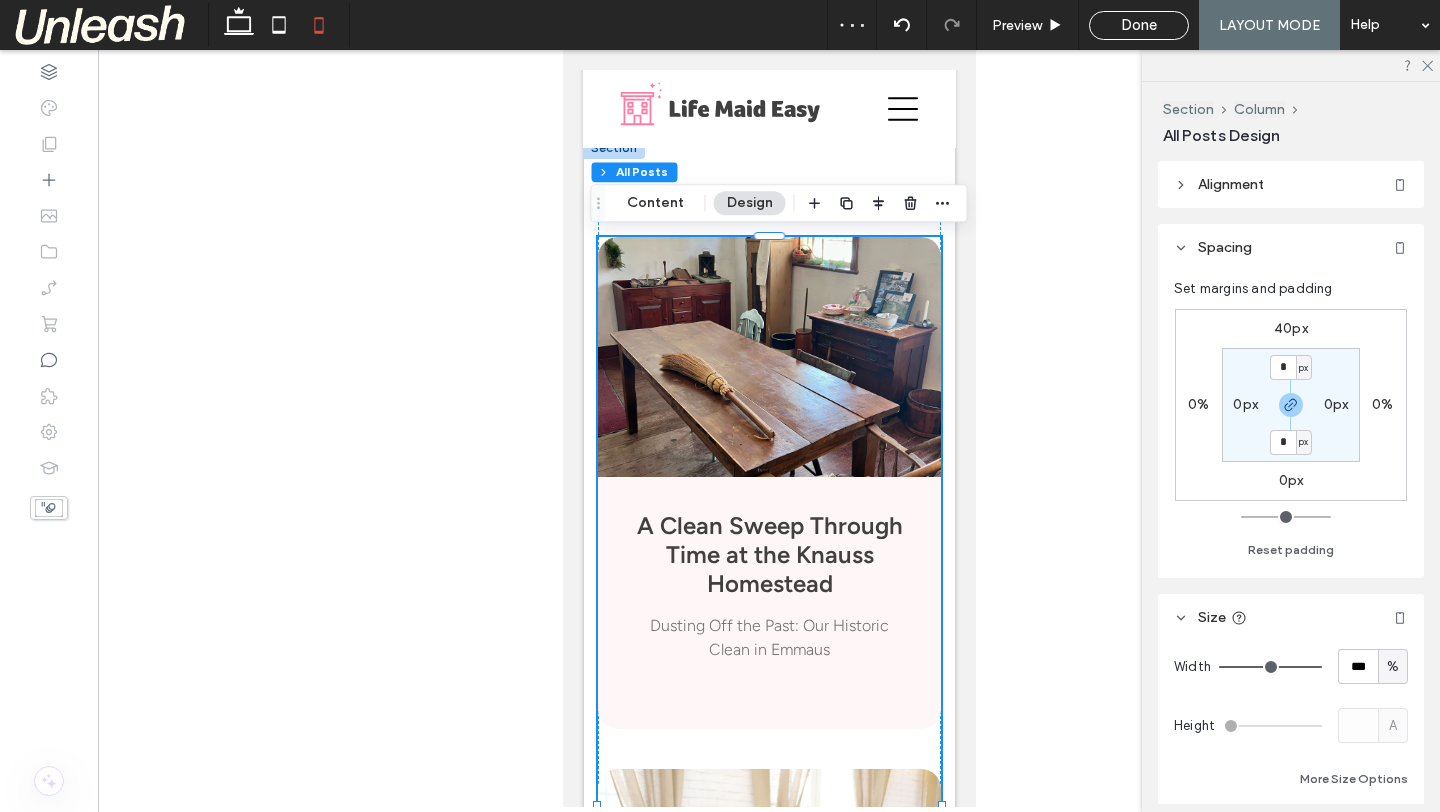 click on "40px" at bounding box center [1291, 328] 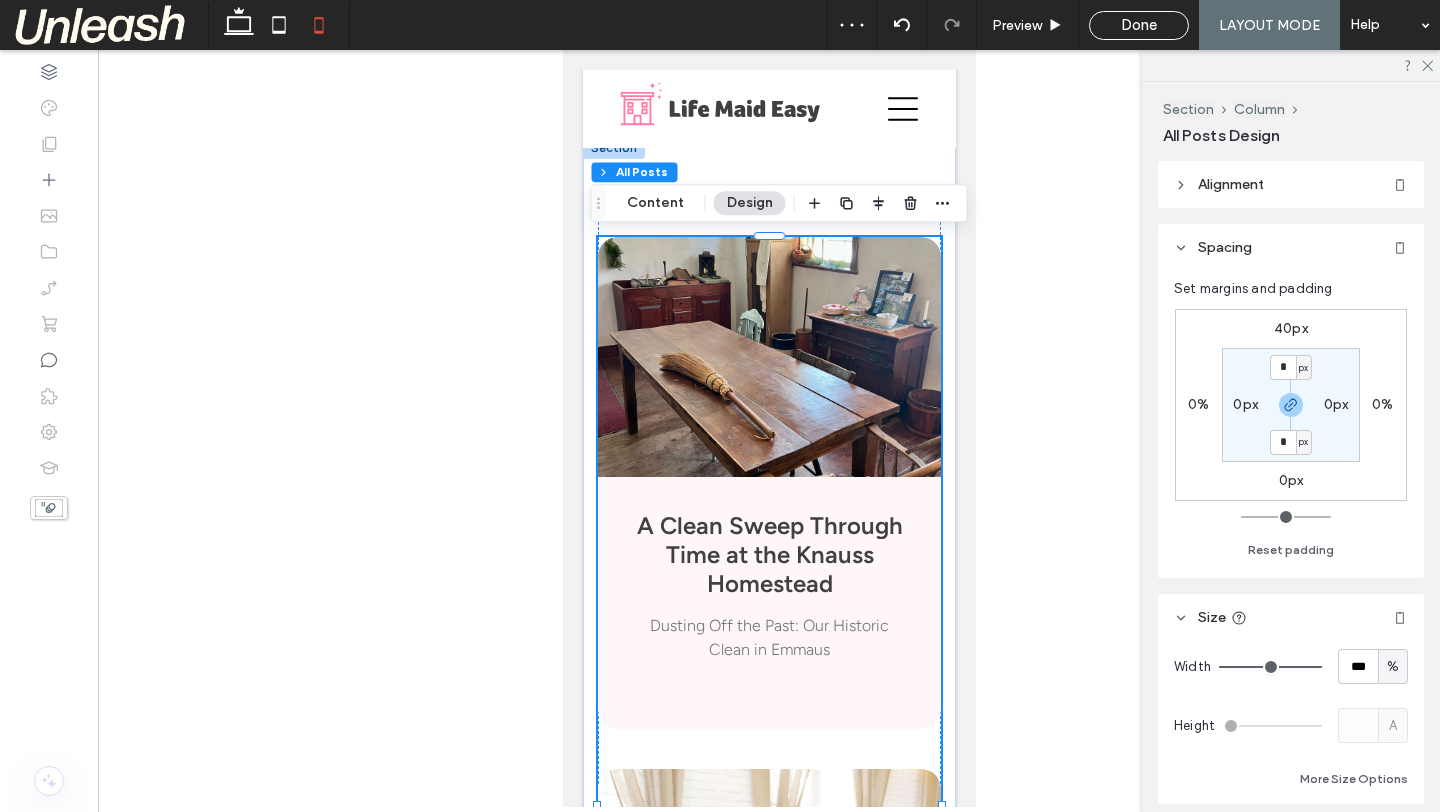 type on "**" 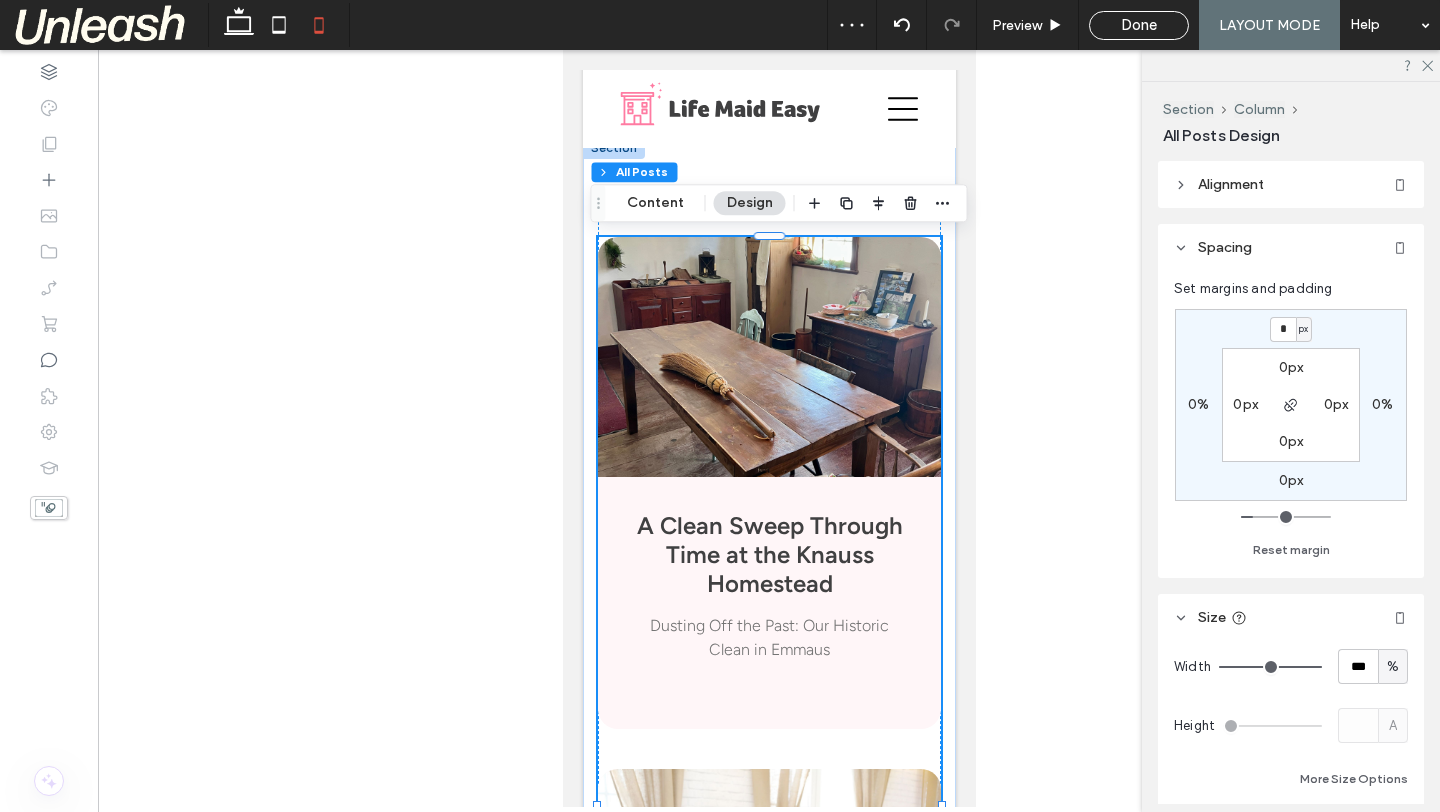 type on "*" 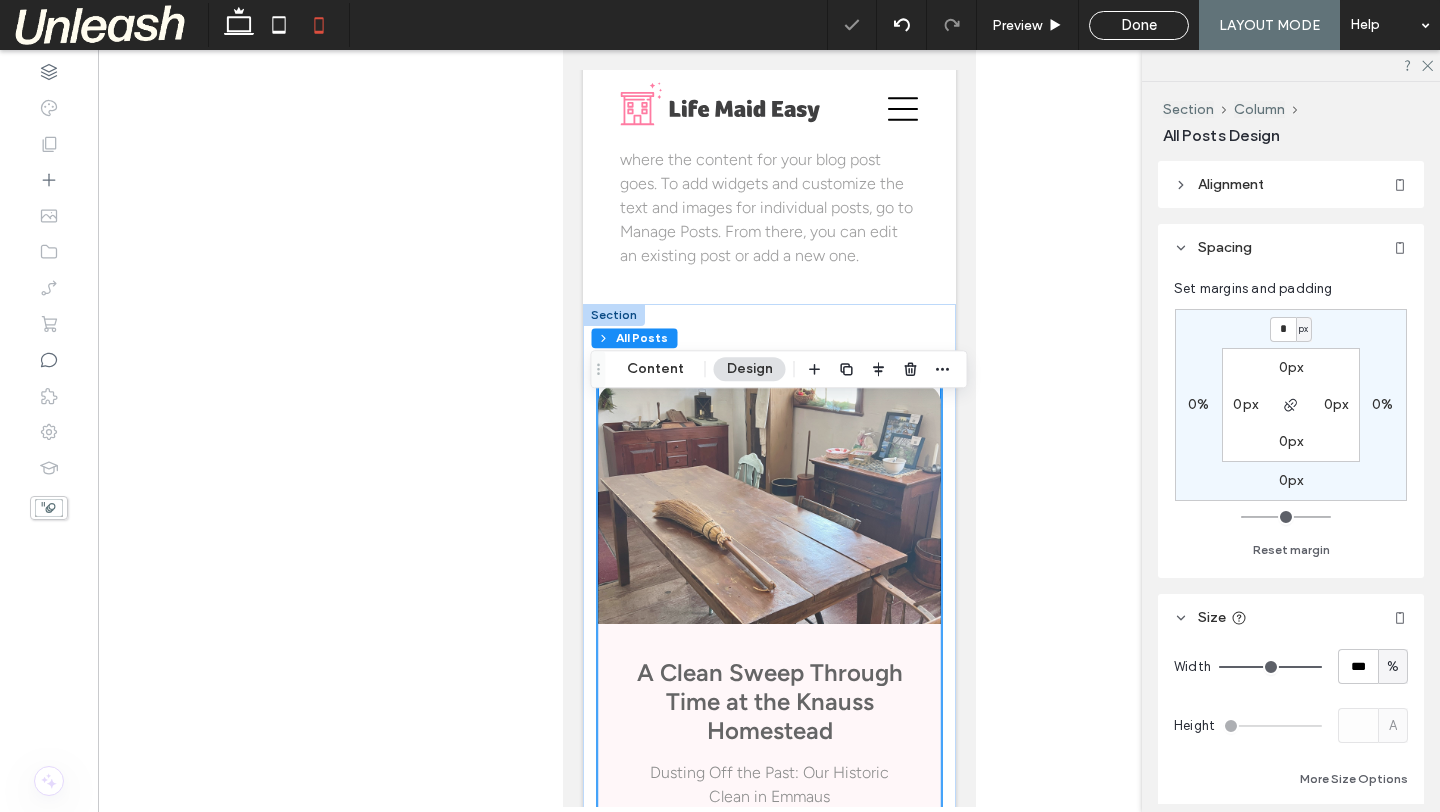scroll, scrollTop: 526, scrollLeft: 0, axis: vertical 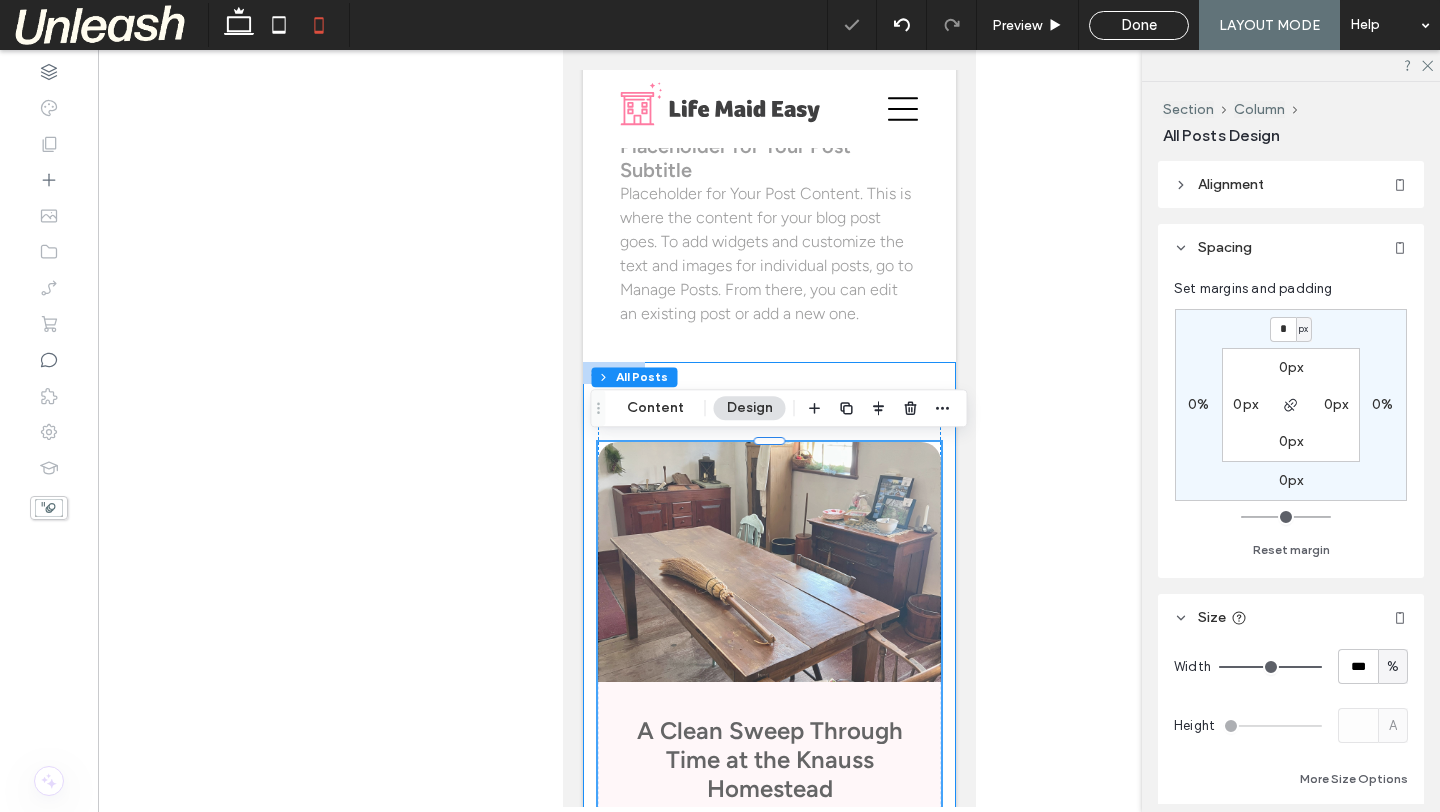 click on "A Clean Sweep Through Time at the Knauss Homestead
July 29, 2025
Dusting Off the Past: Our Historic Clean in Emmaus
How to Keep Your Home Guest-Ready All Summer Long
June 23, 2025
The key to maintaining a guest-ready home all summer long lies in establishing smart routines and systems that keep your space welcoming without overwhelming your schedule.
Show More" at bounding box center (768, 1002) 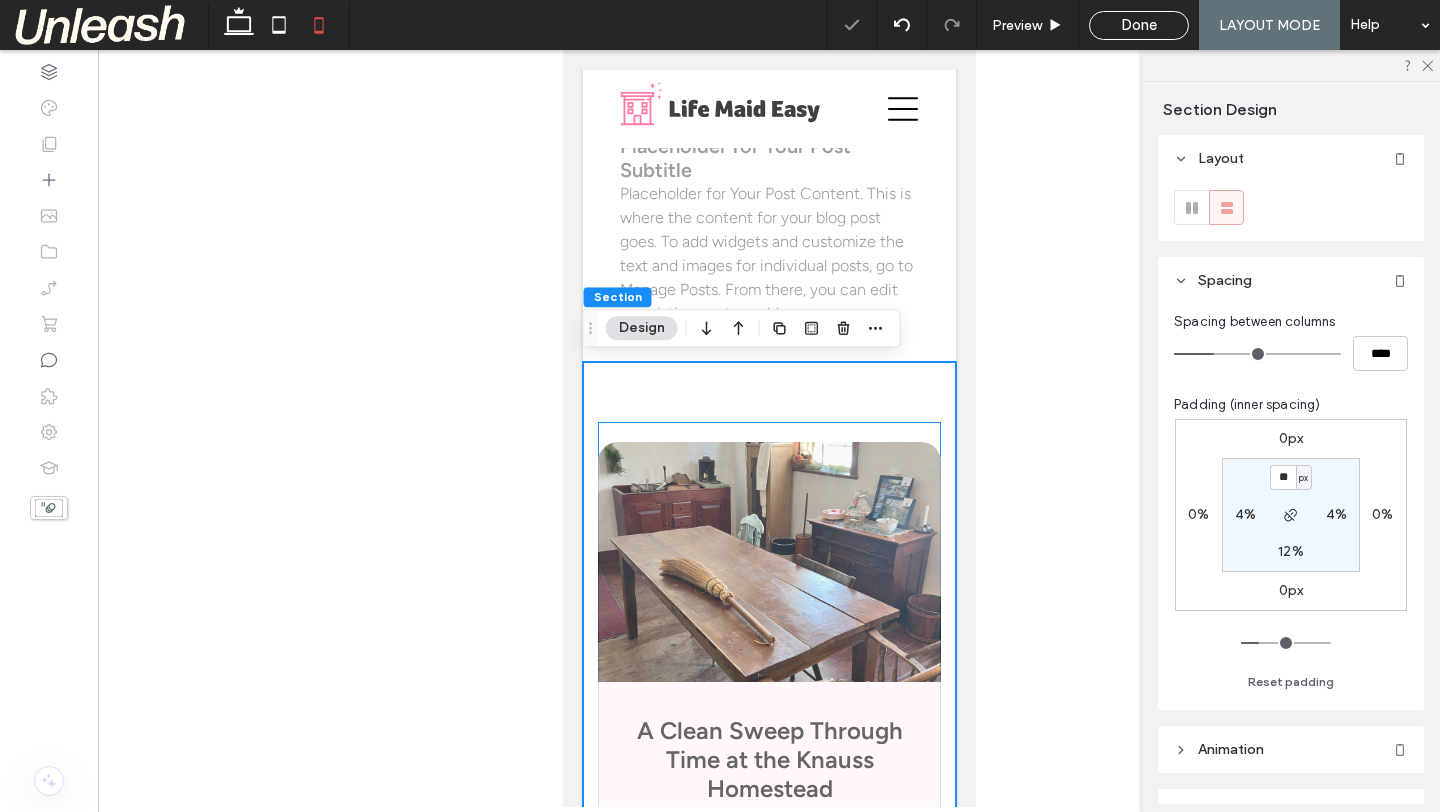 click on "A Clean Sweep Through Time at the Knauss Homestead
July 29, 2025
Dusting Off the Past: Our Historic Clean in Emmaus
How to Keep Your Home Guest-Ready All Summer Long
June 23, 2025
The key to maintaining a guest-ready home all summer long lies in establishing smart routines and systems that keep your space welcoming without overwhelming your schedule.
Show More" at bounding box center [768, 1010] 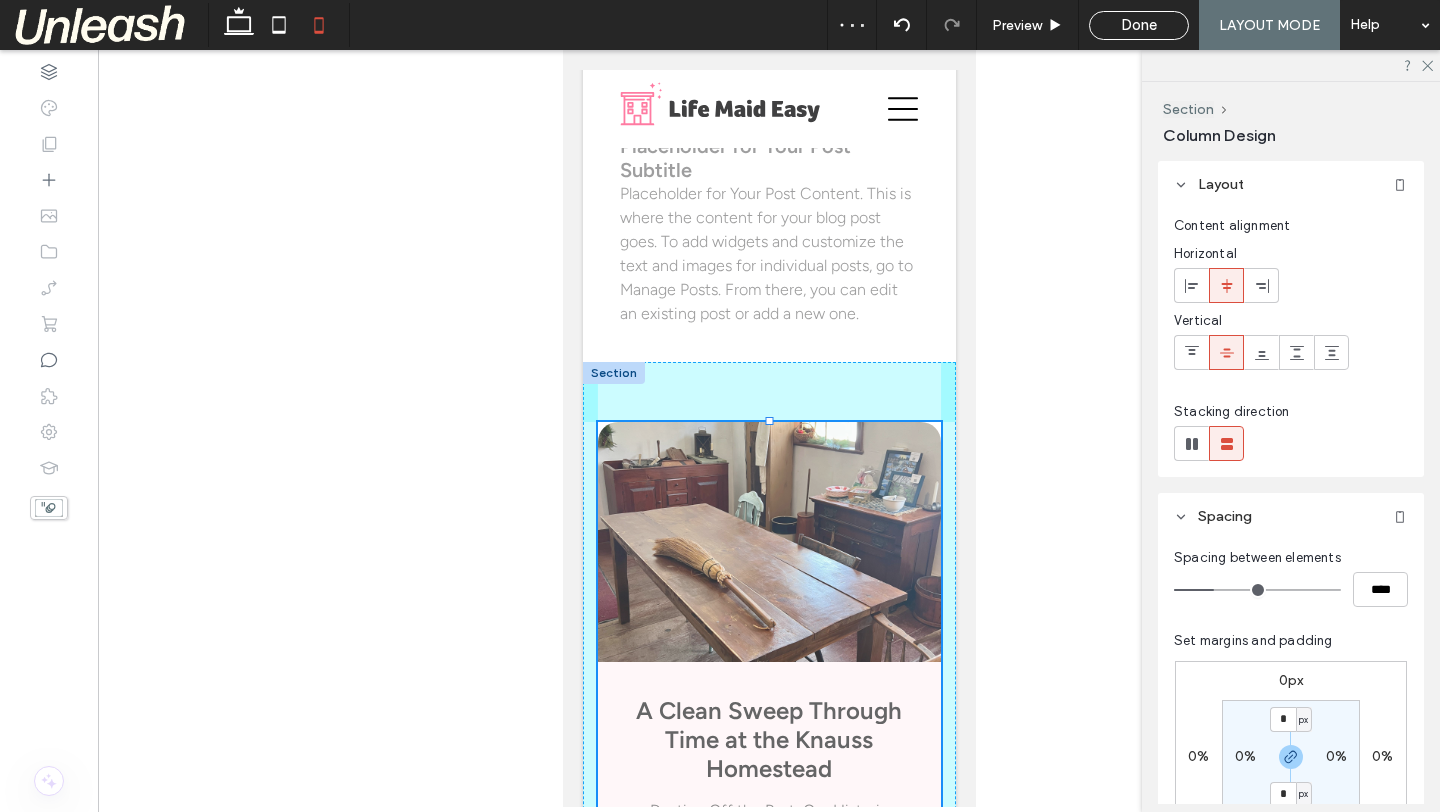 drag, startPoint x: 767, startPoint y: 421, endPoint x: 767, endPoint y: 534, distance: 113 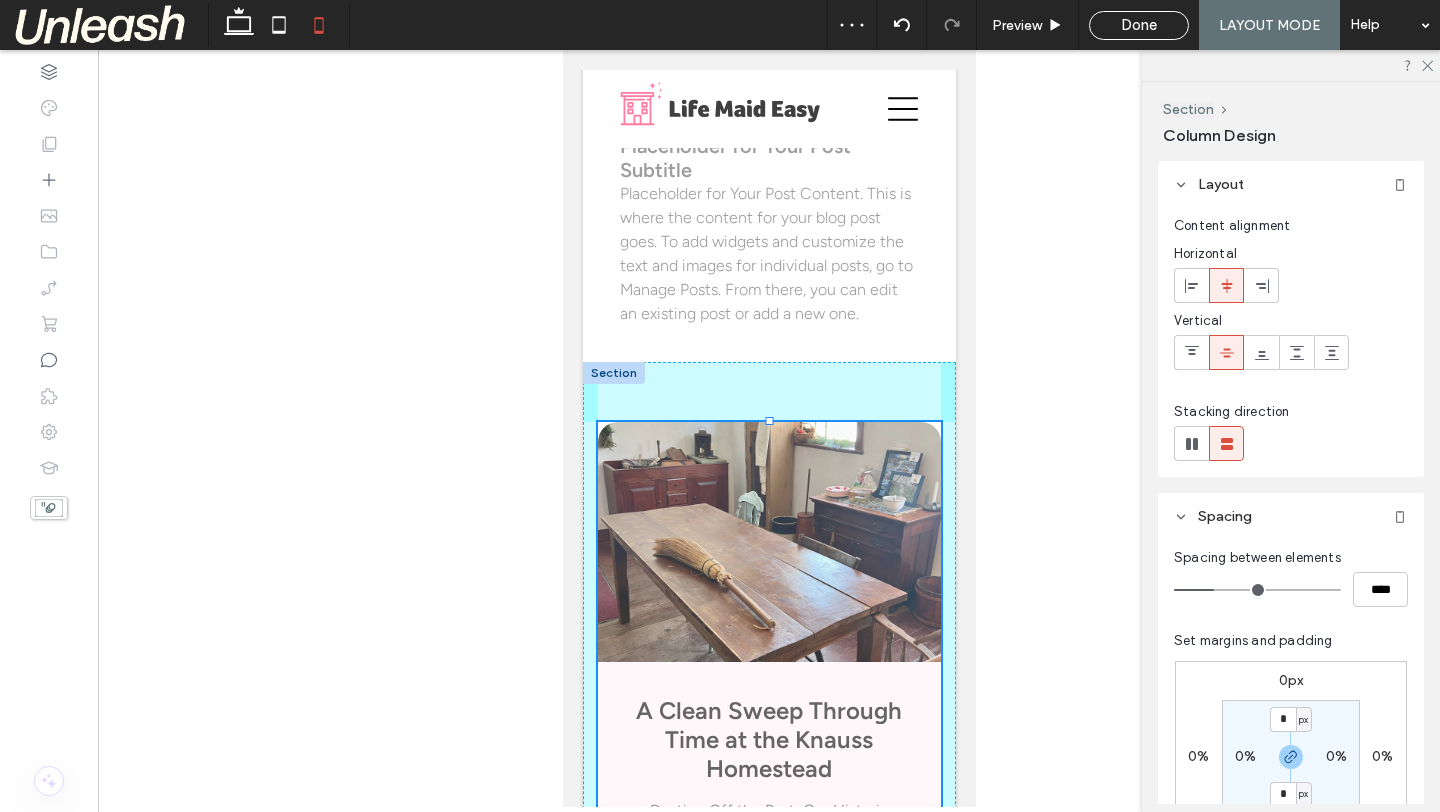 click on "A Clean Sweep Through Time at the Knauss Homestead
July 29, 2025
Dusting Off the Past: Our Historic Clean in Emmaus
How to Keep Your Home Guest-Ready All Summer Long
June 23, 2025
The key to maintaining a guest-ready home all summer long lies in establishing smart routines and systems that keep your space welcoming without overwhelming your schedule.
Show More
99% , 1136px" at bounding box center (768, 982) 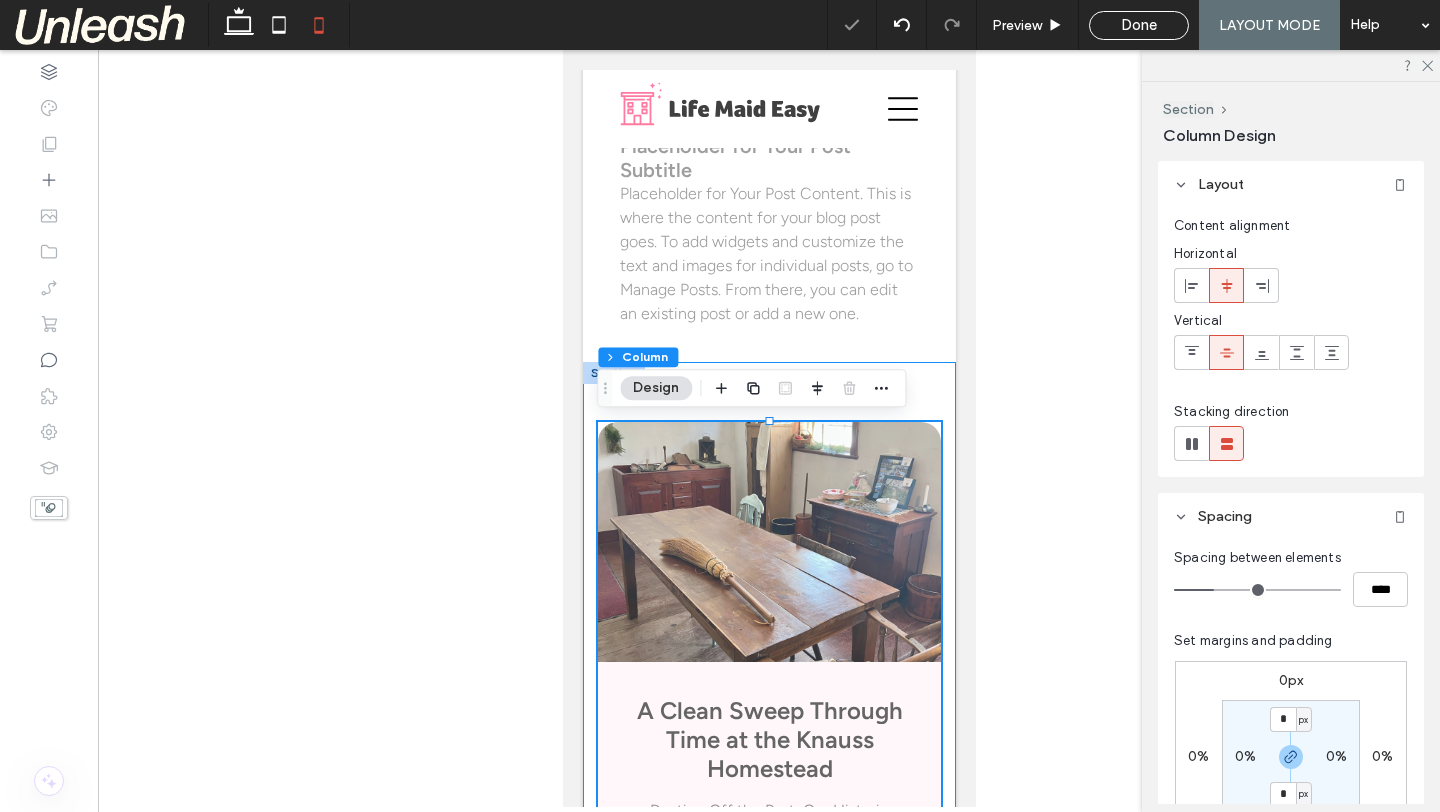 click on "A Clean Sweep Through Time at the Knauss Homestead
July 29, 2025
Dusting Off the Past: Our Historic Clean in Emmaus
How to Keep Your Home Guest-Ready All Summer Long
June 23, 2025
The key to maintaining a guest-ready home all summer long lies in establishing smart routines and systems that keep your space welcoming without overwhelming your schedule.
Show More
99% , 1136px" at bounding box center [768, 982] 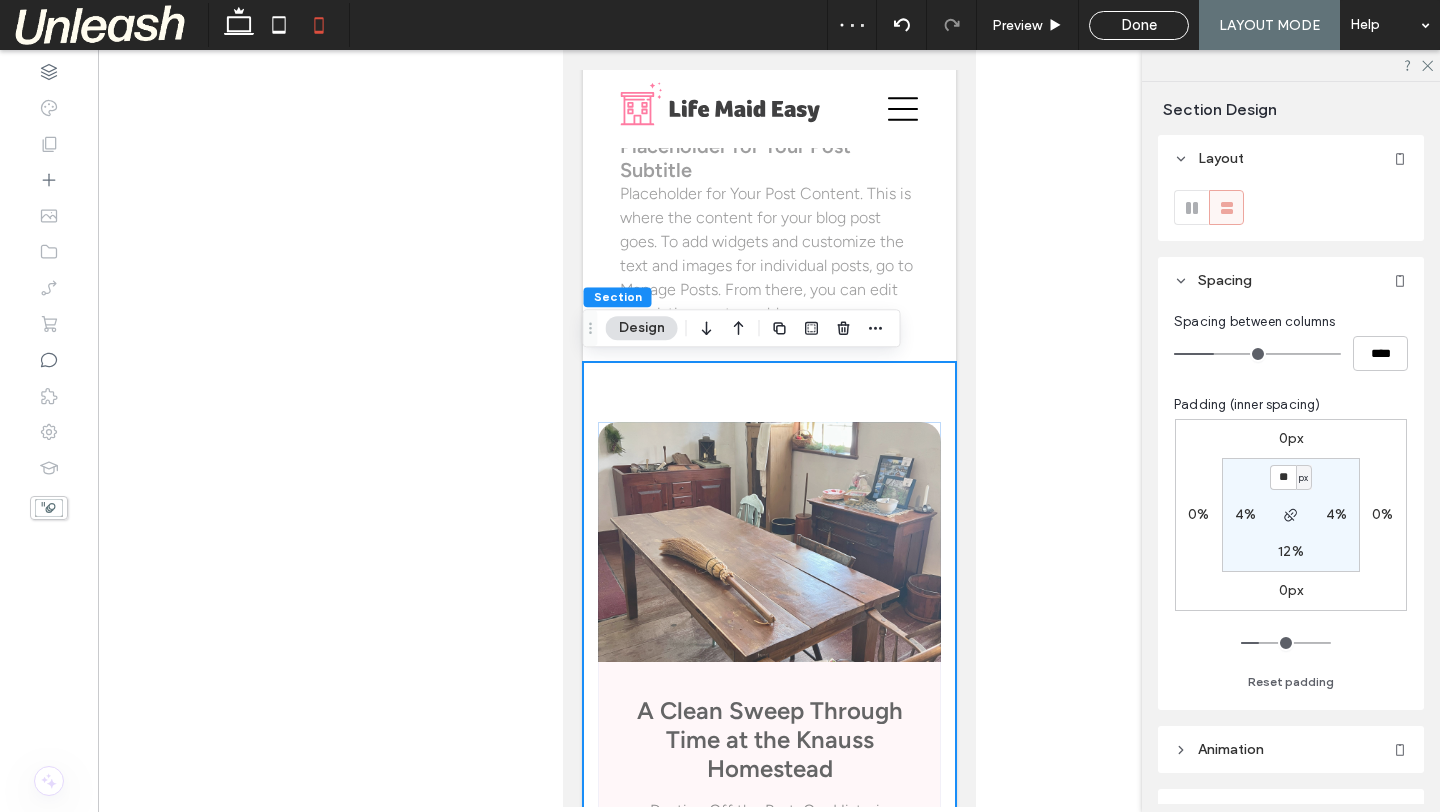 type on "**" 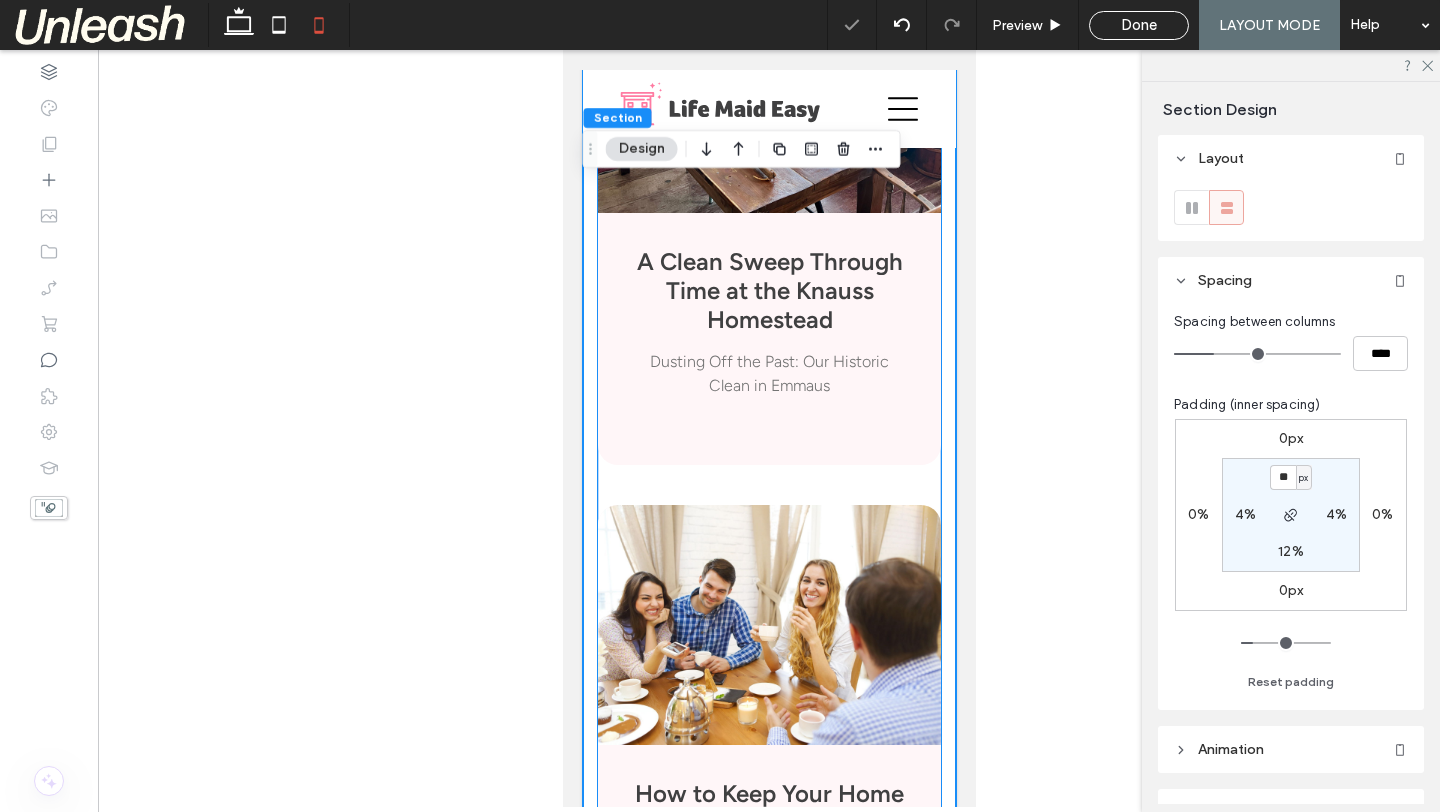 scroll, scrollTop: 1020, scrollLeft: 0, axis: vertical 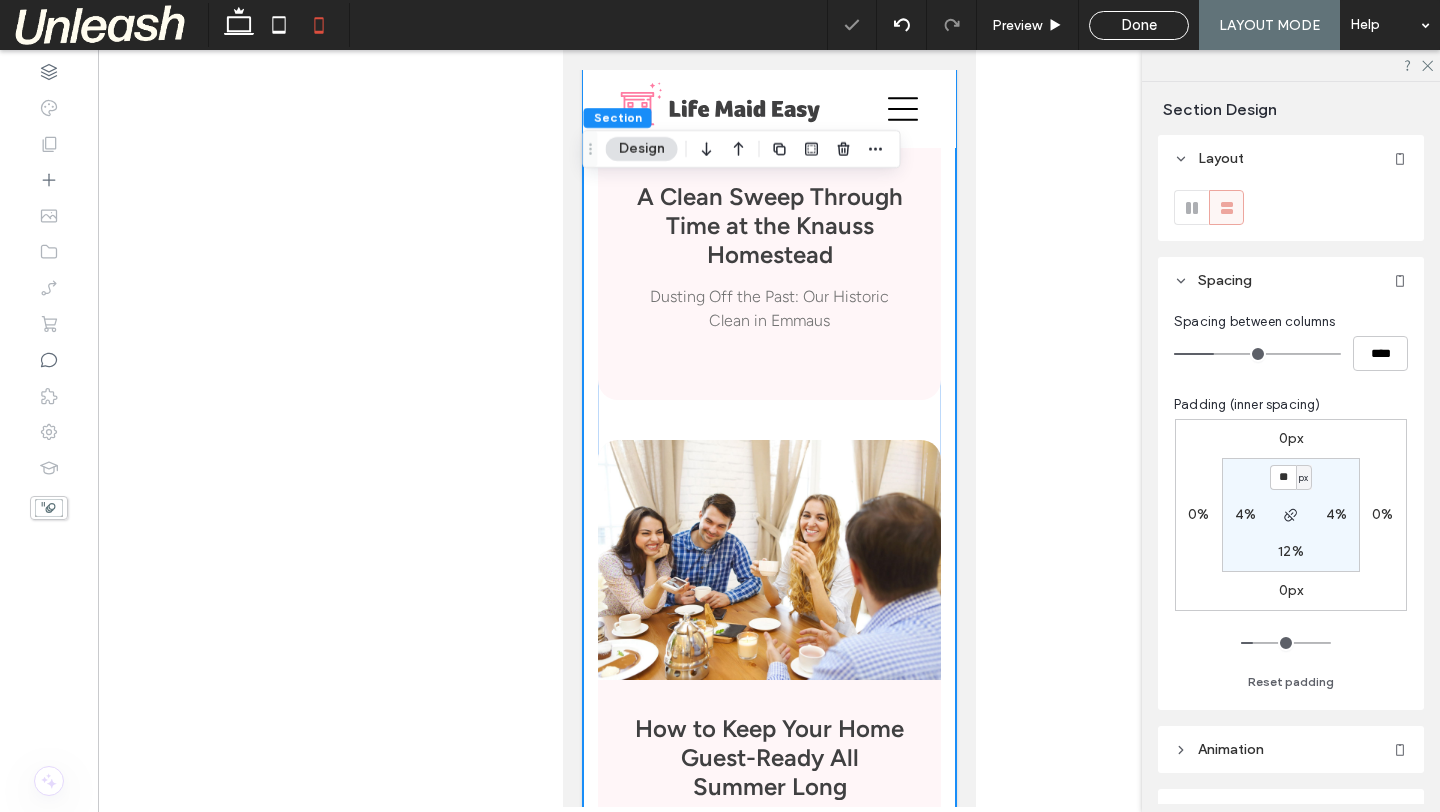 click on "A Clean Sweep Through Time at the Knauss Homestead
July 29, 2025
Dusting Off the Past: Our Historic Clean in Emmaus
How to Keep Your Home Guest-Ready All Summer Long
June 23, 2025
The key to maintaining a guest-ready home all summer long lies in establishing smart routines and systems that keep your space welcoming without overwhelming your schedule.
Show More" at bounding box center (768, 478) 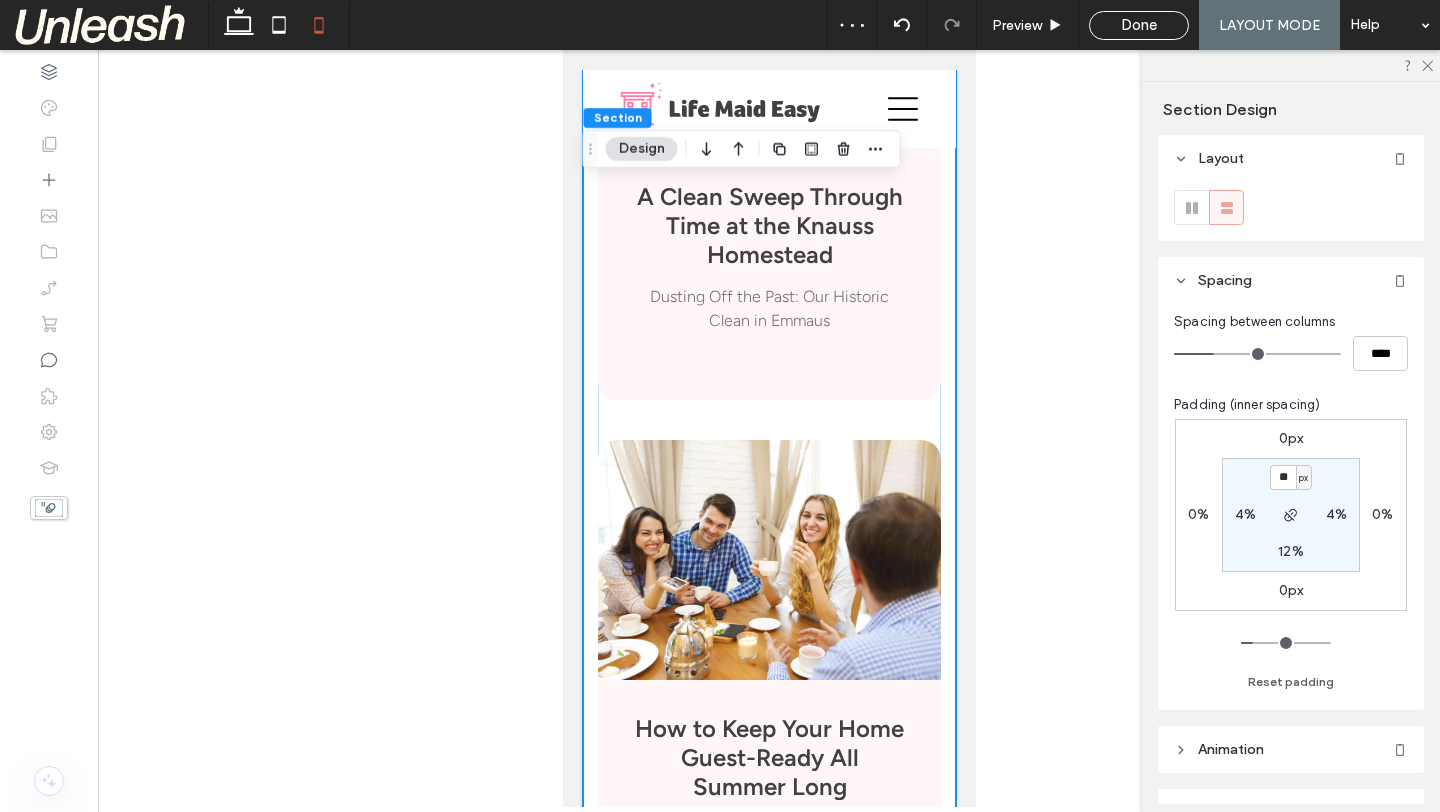 click on "4%" at bounding box center (1245, 514) 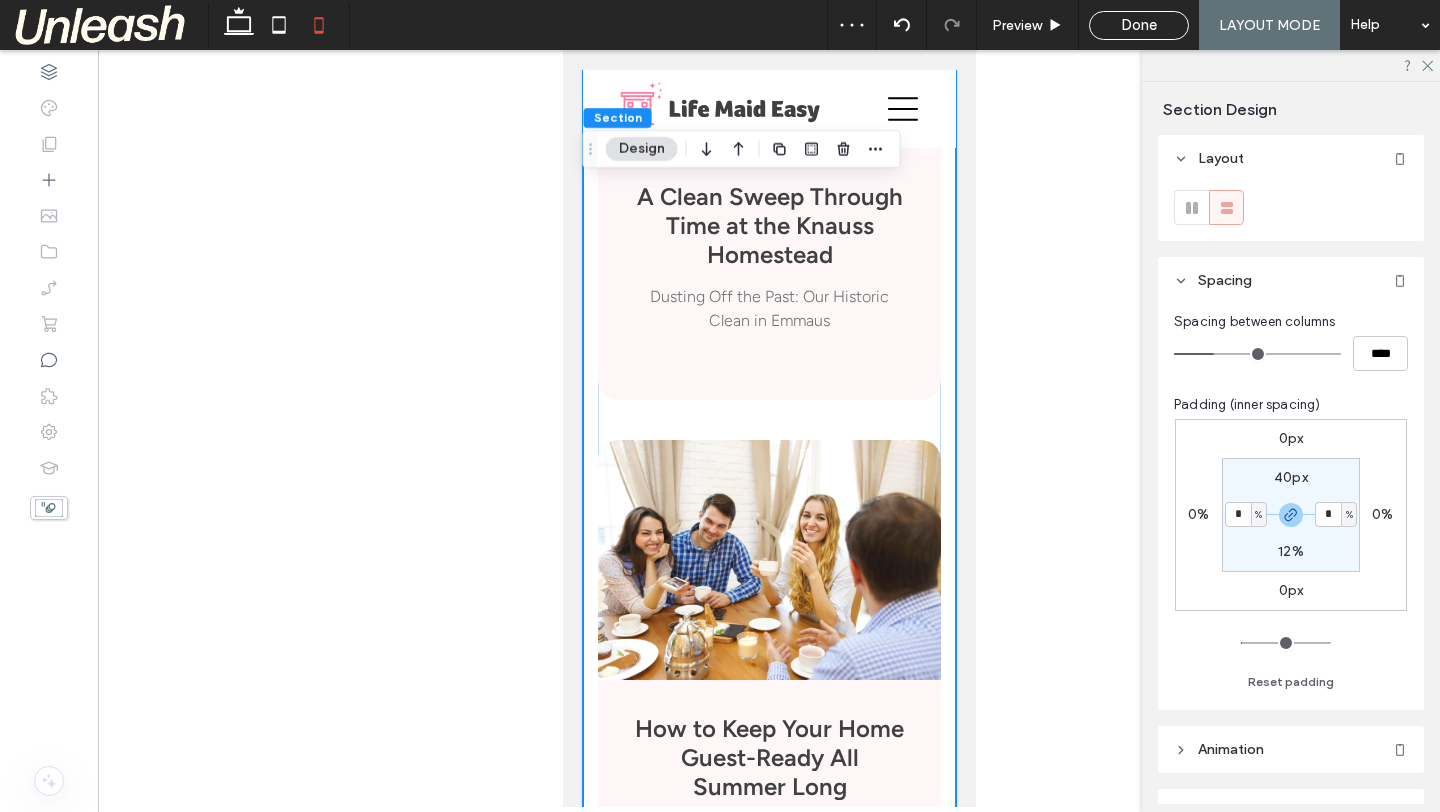 type on "*" 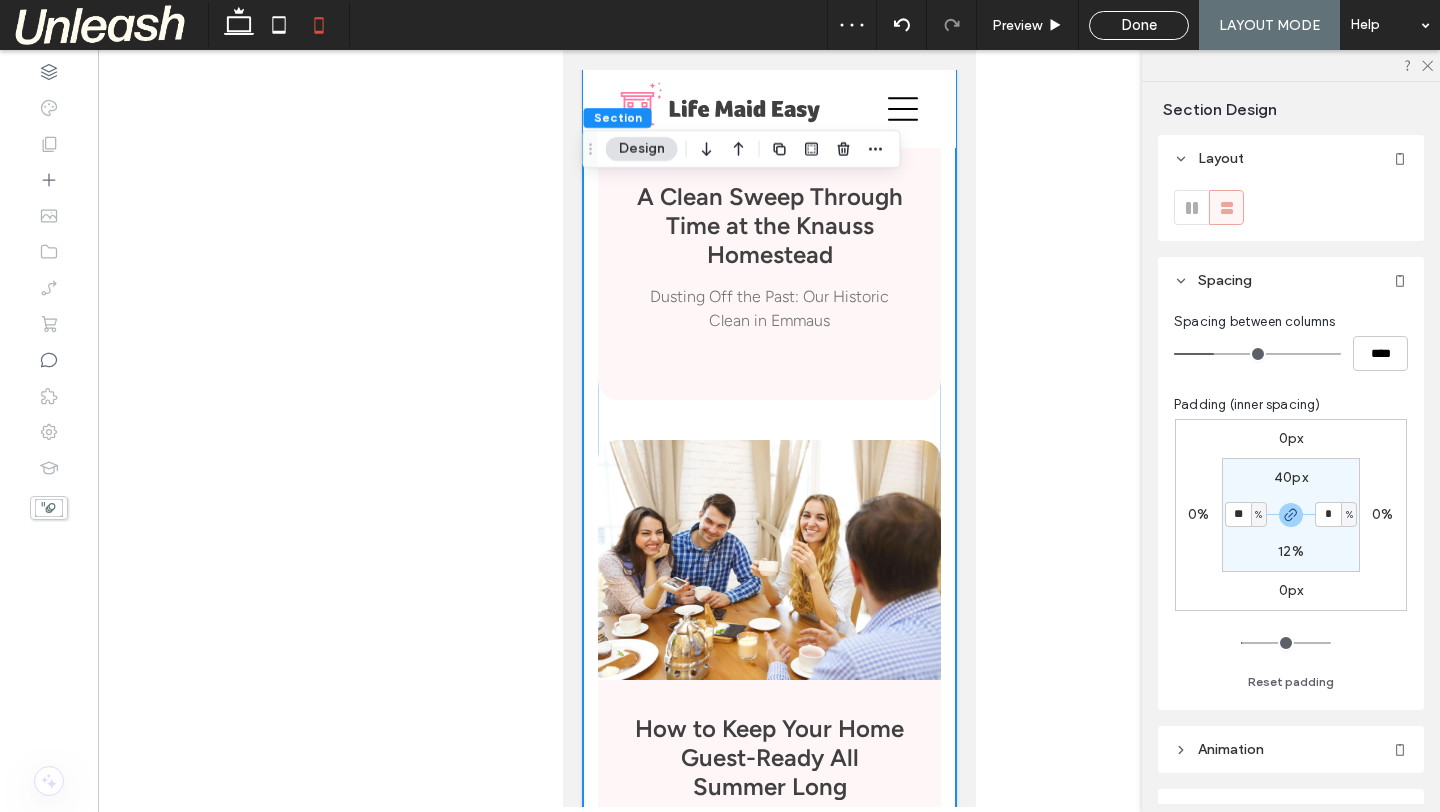 type on "**" 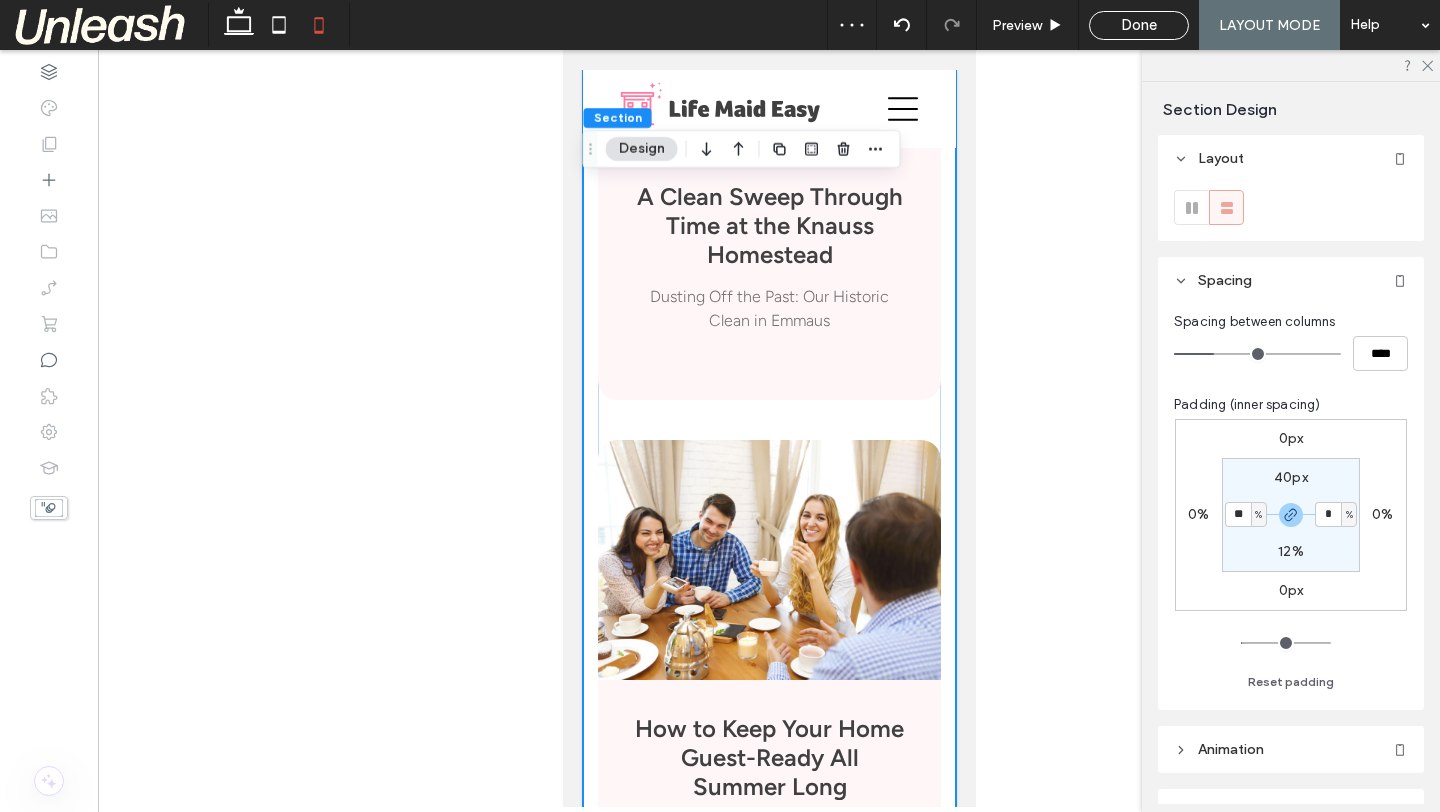 type on "**" 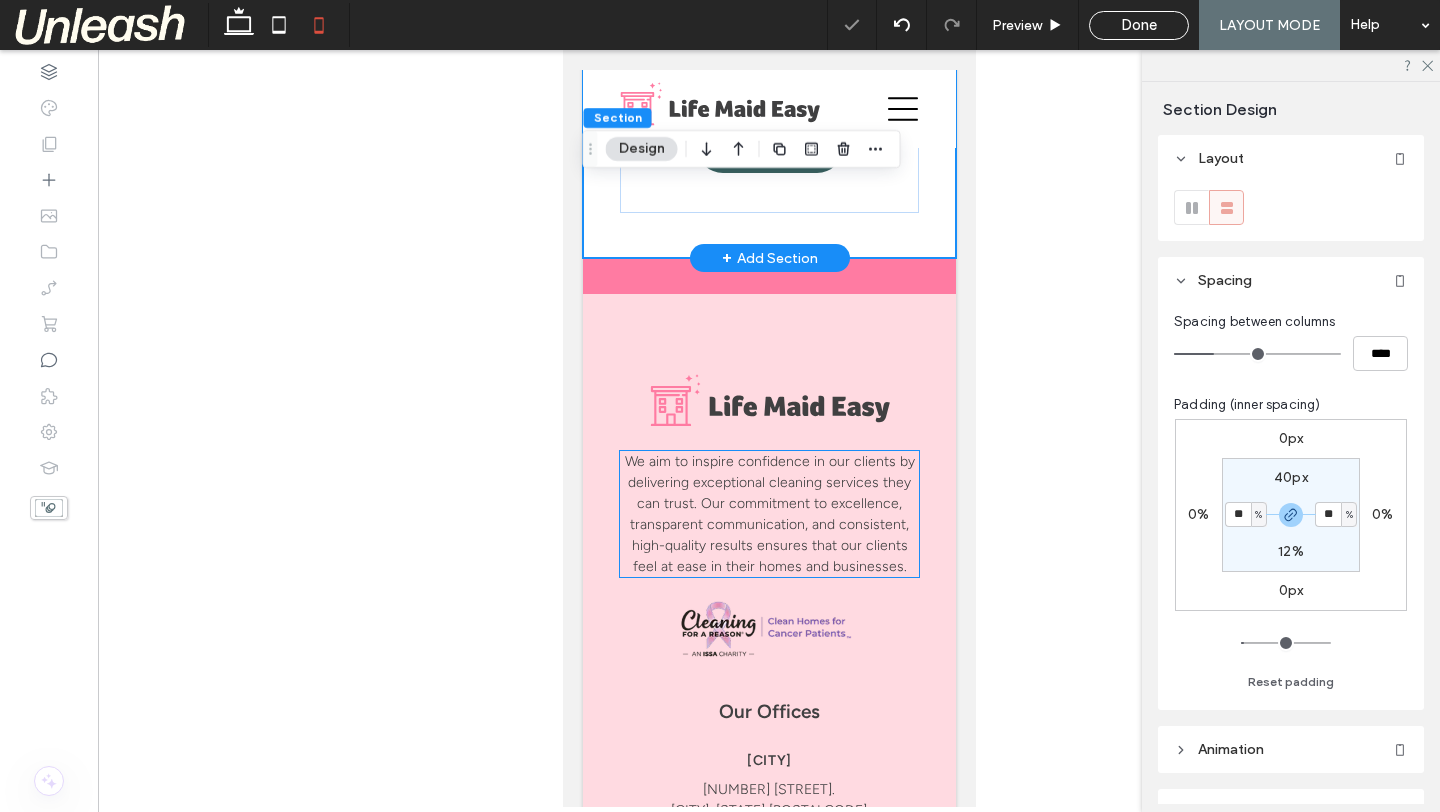 scroll, scrollTop: 1726, scrollLeft: 0, axis: vertical 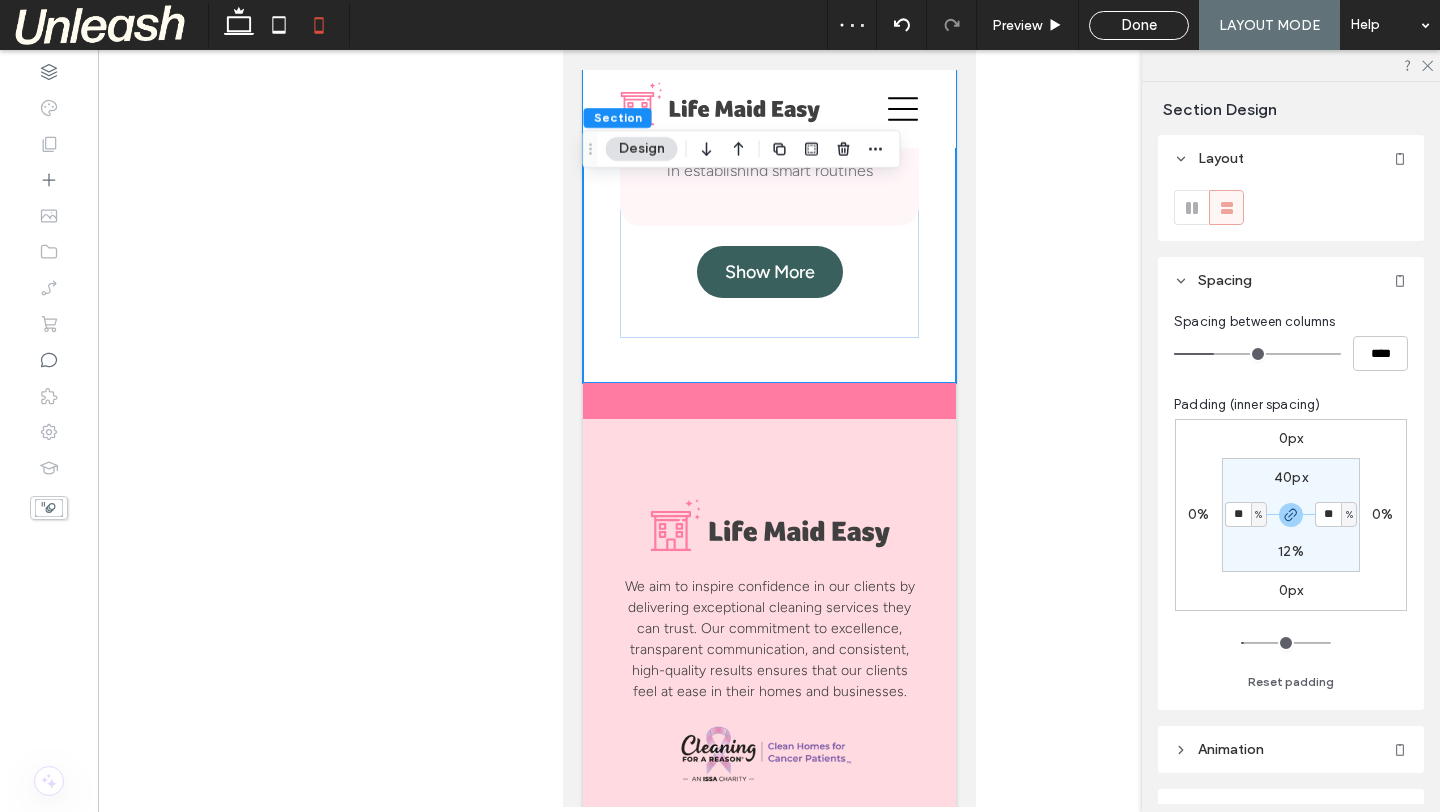 click on "12%" at bounding box center (1291, 551) 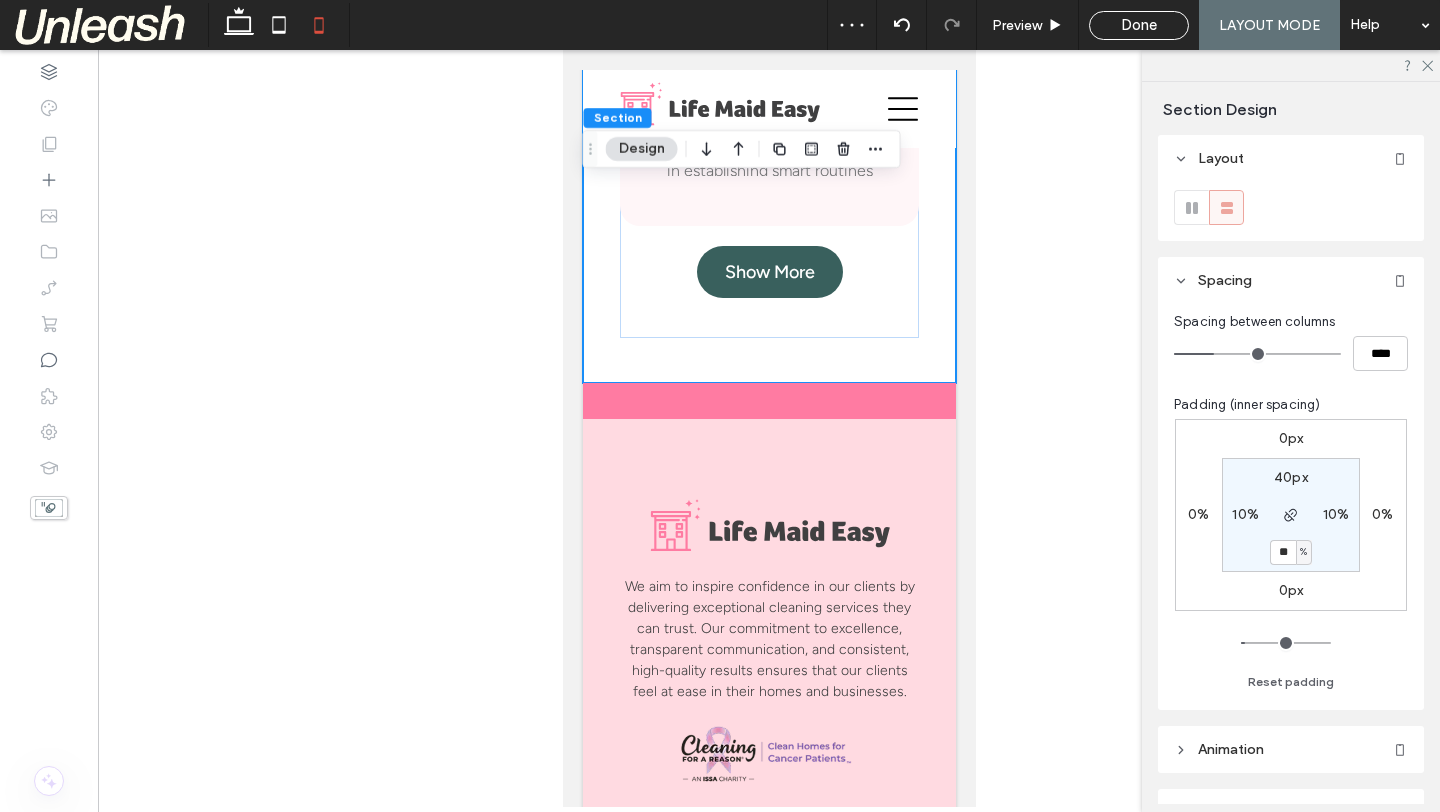 click on "%" at bounding box center (1304, 552) 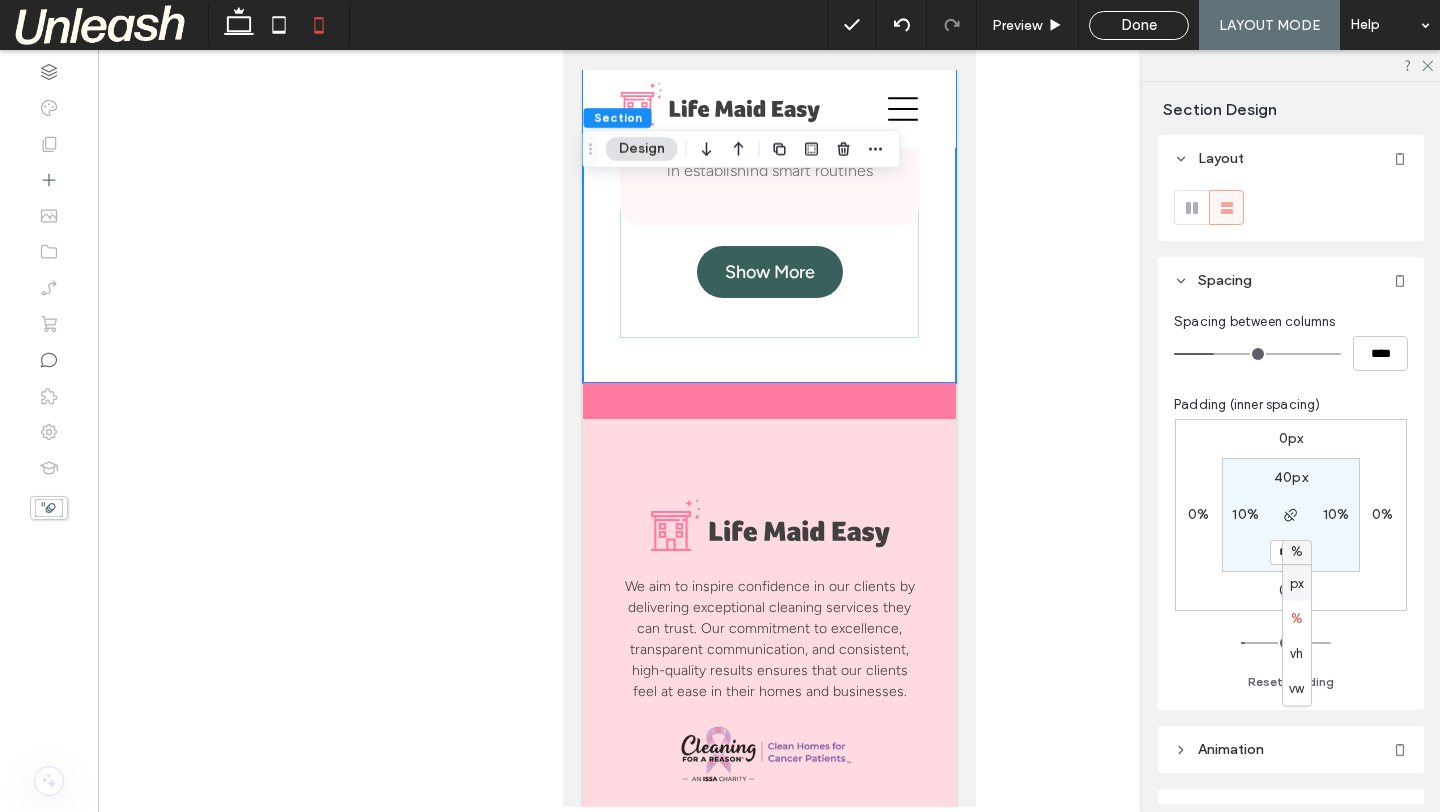 click on "px" at bounding box center [1297, 583] 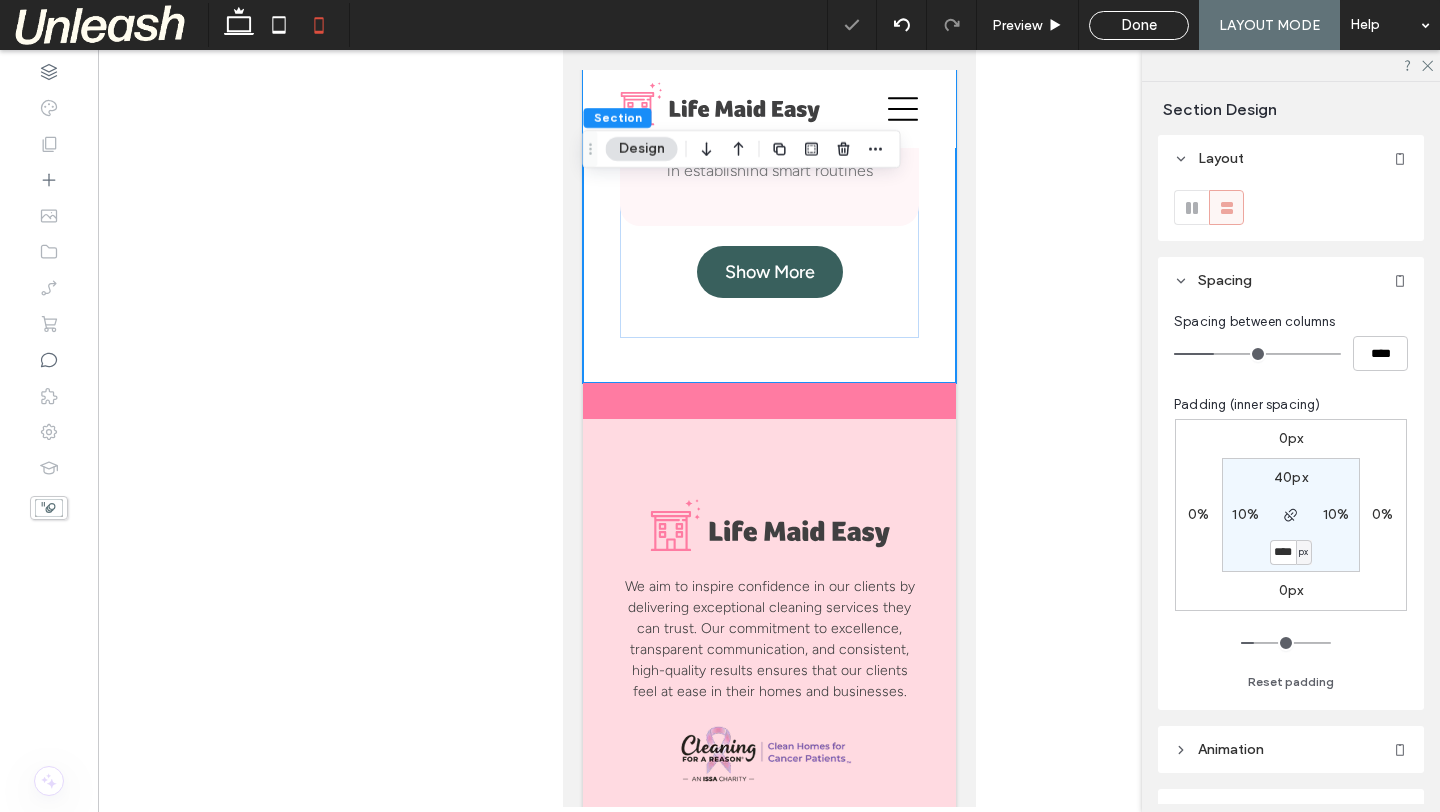 type on "**" 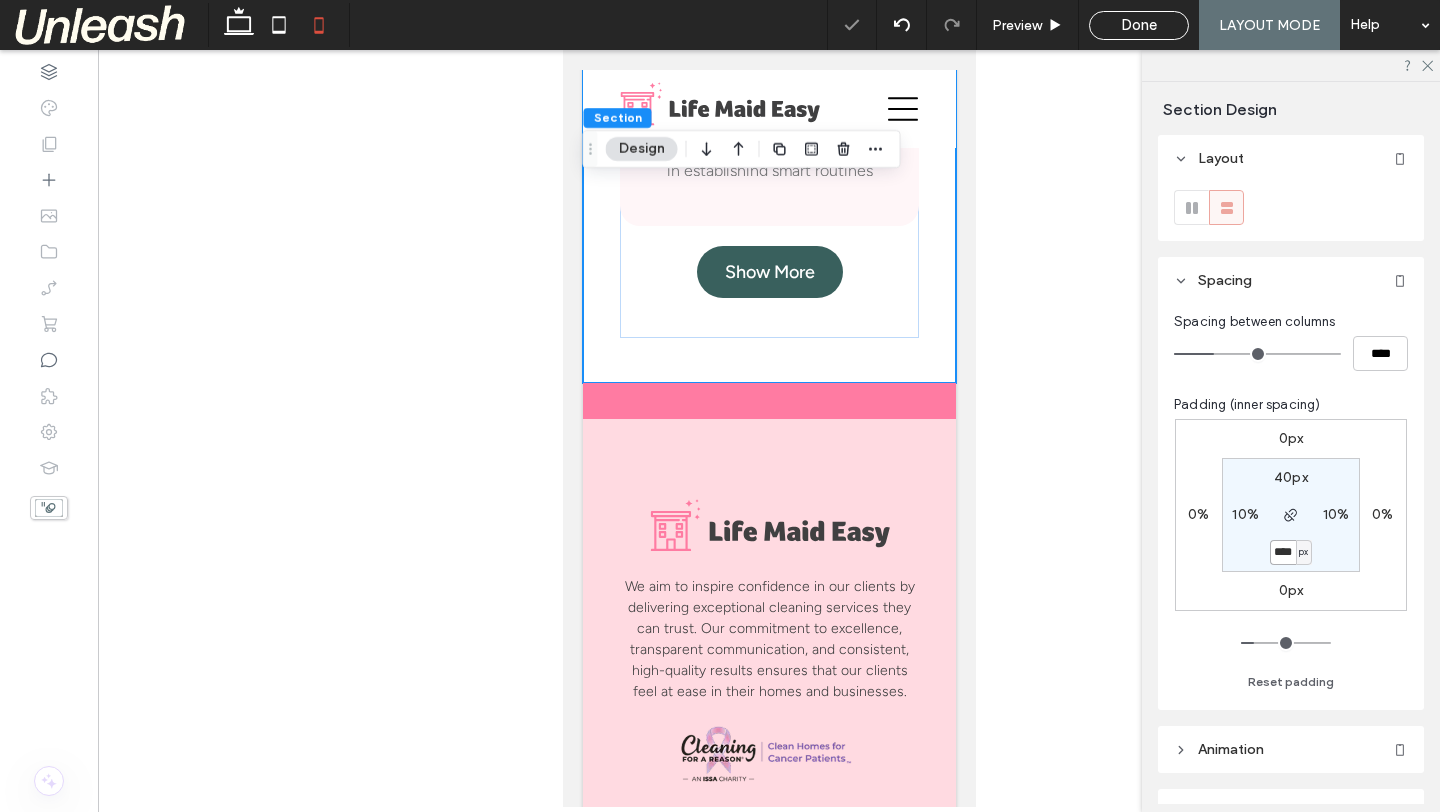 click on "****" at bounding box center [1283, 552] 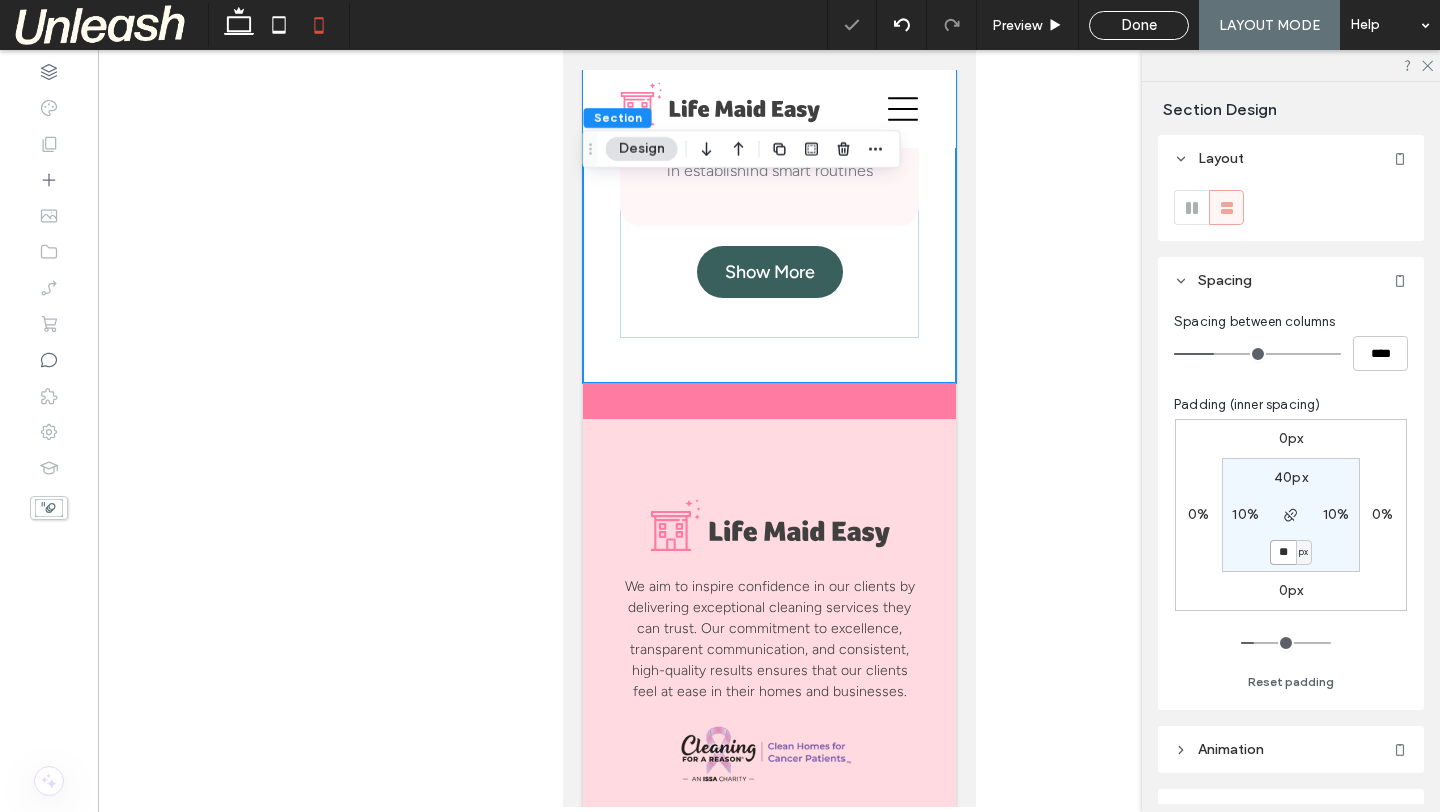 type on "**" 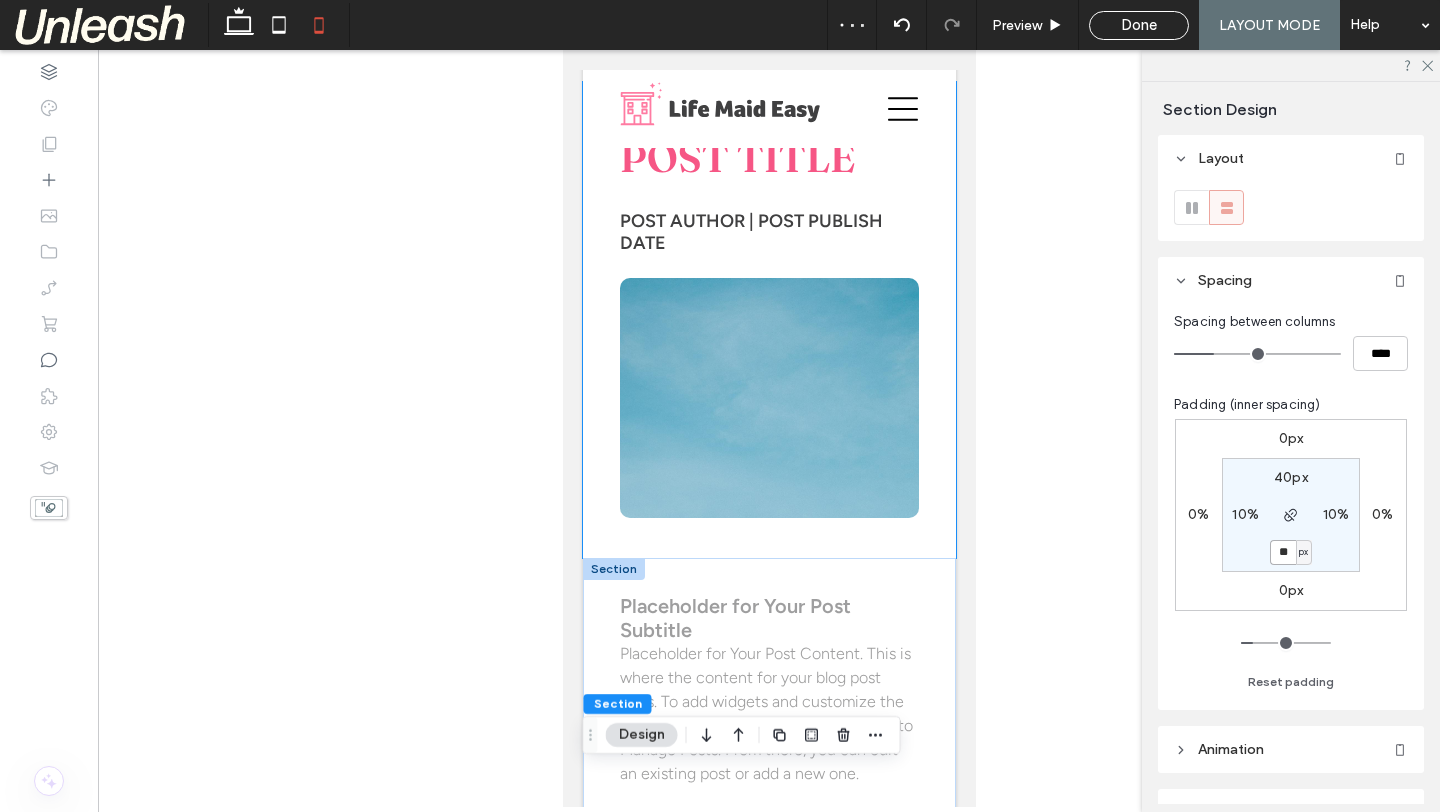 scroll, scrollTop: 0, scrollLeft: 0, axis: both 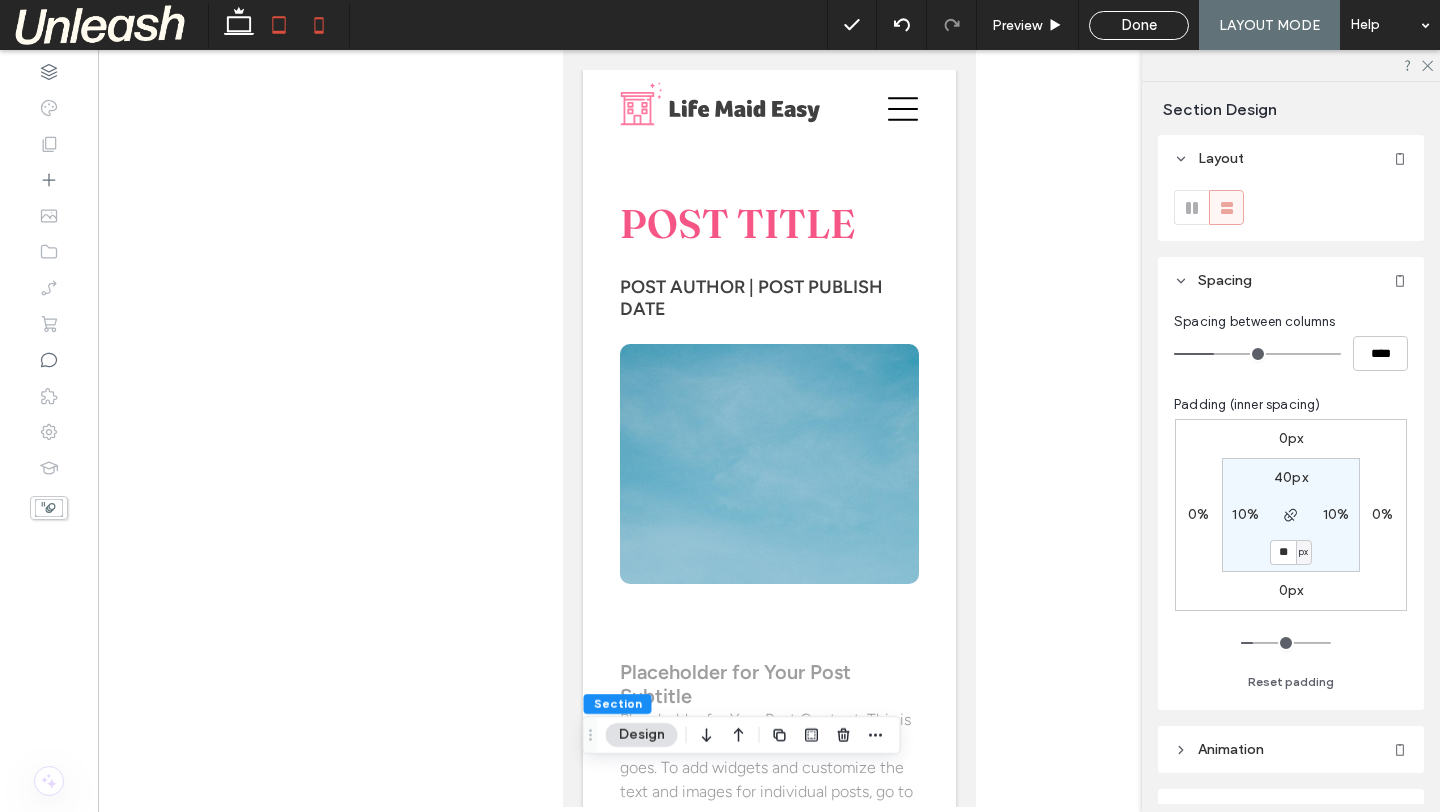 click 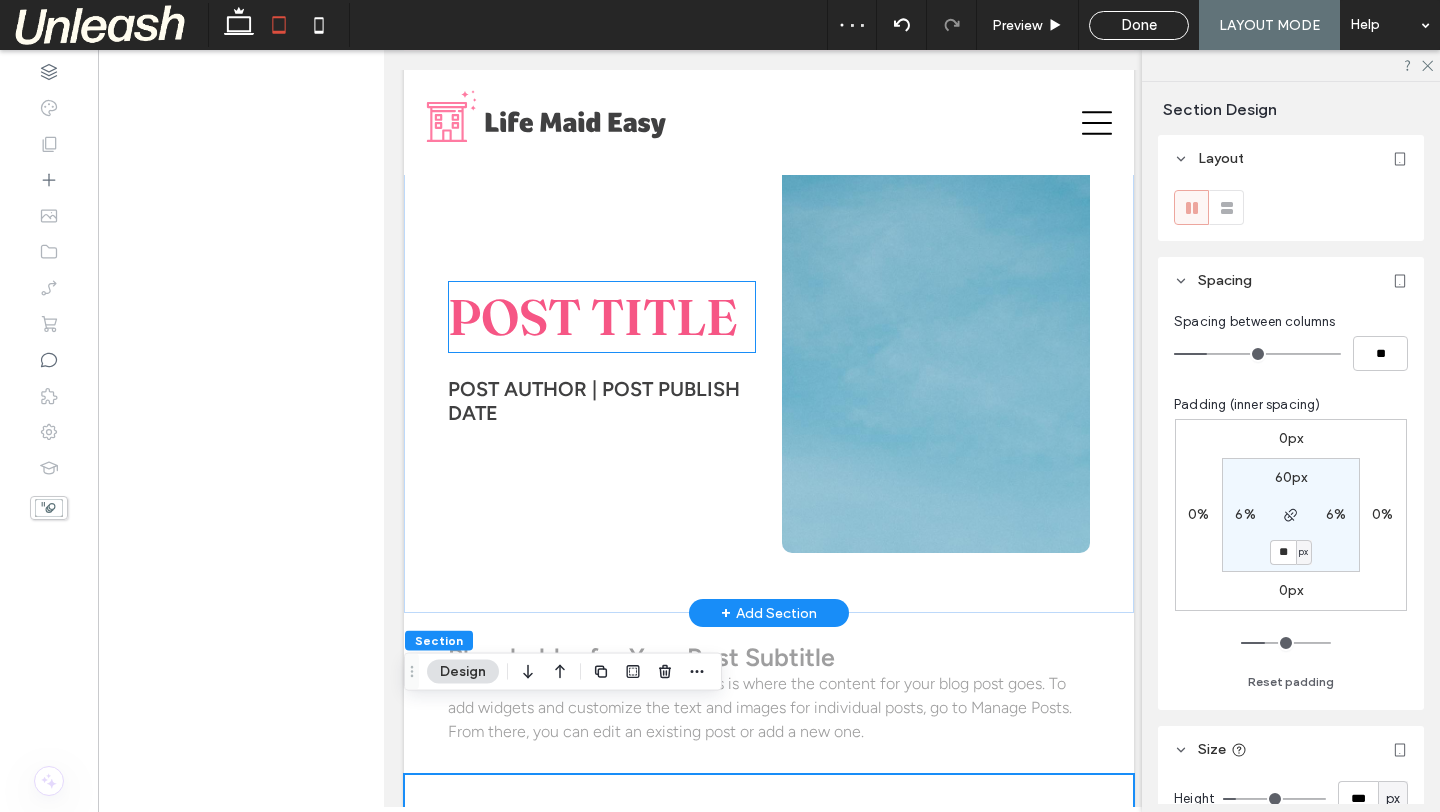 scroll, scrollTop: 0, scrollLeft: 0, axis: both 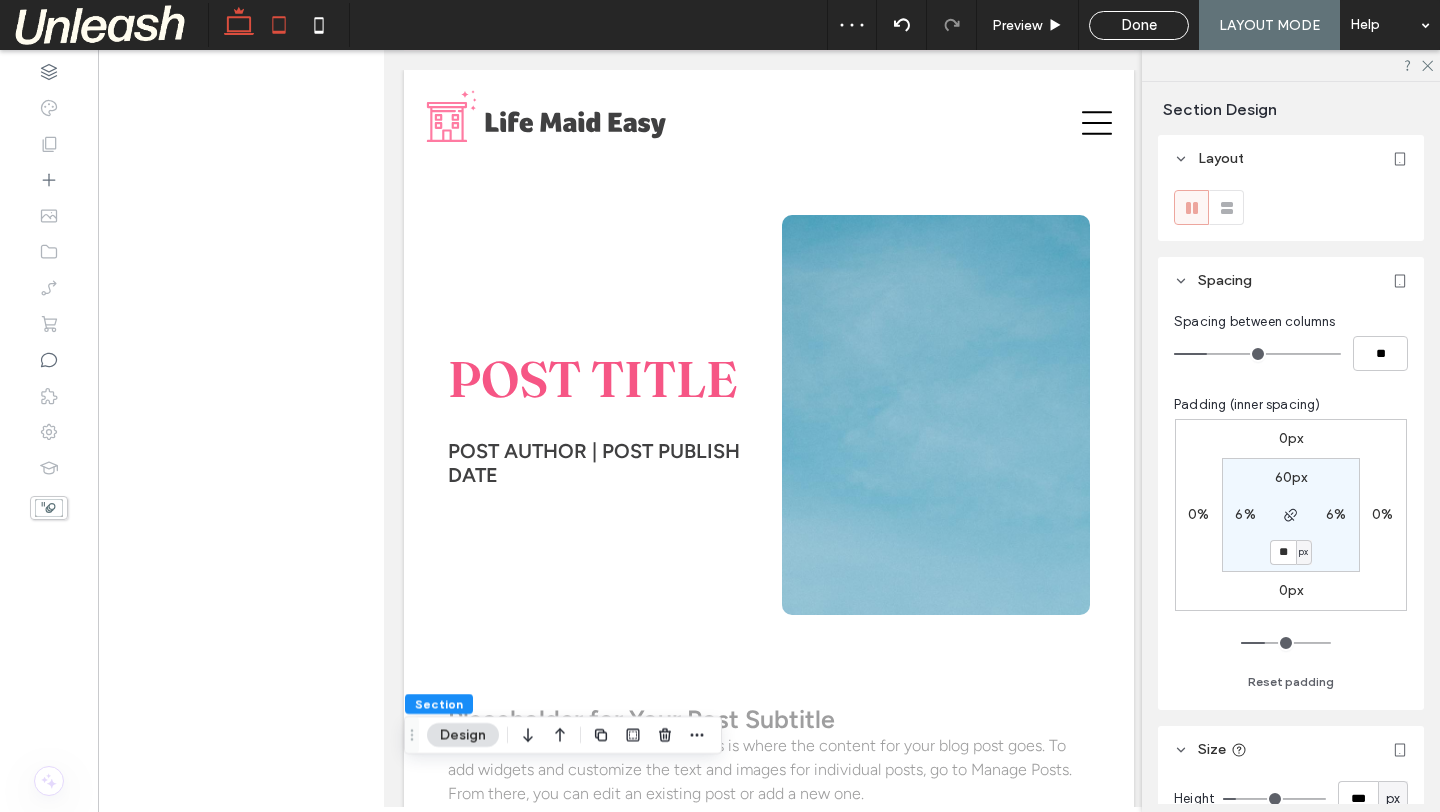 click 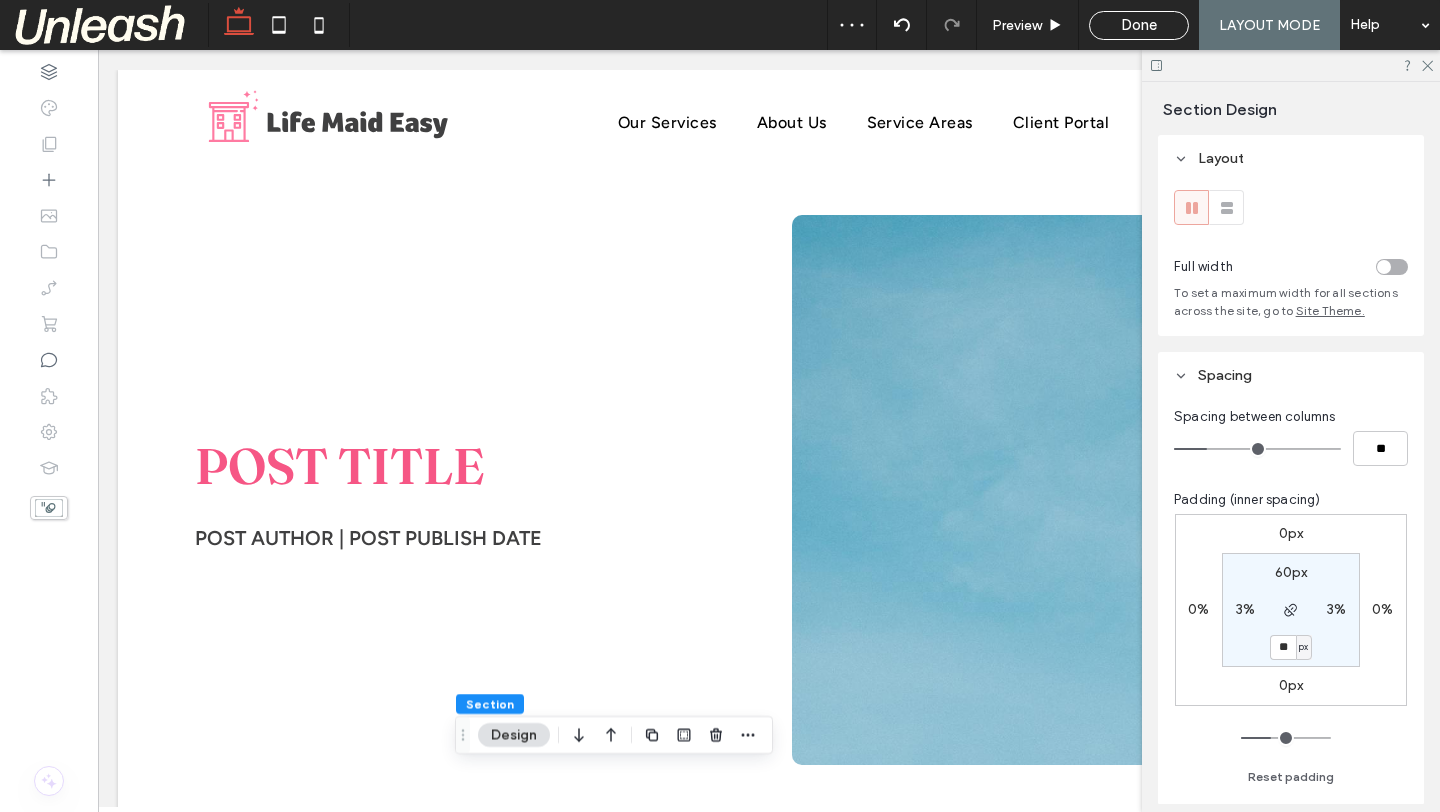 type on "***" 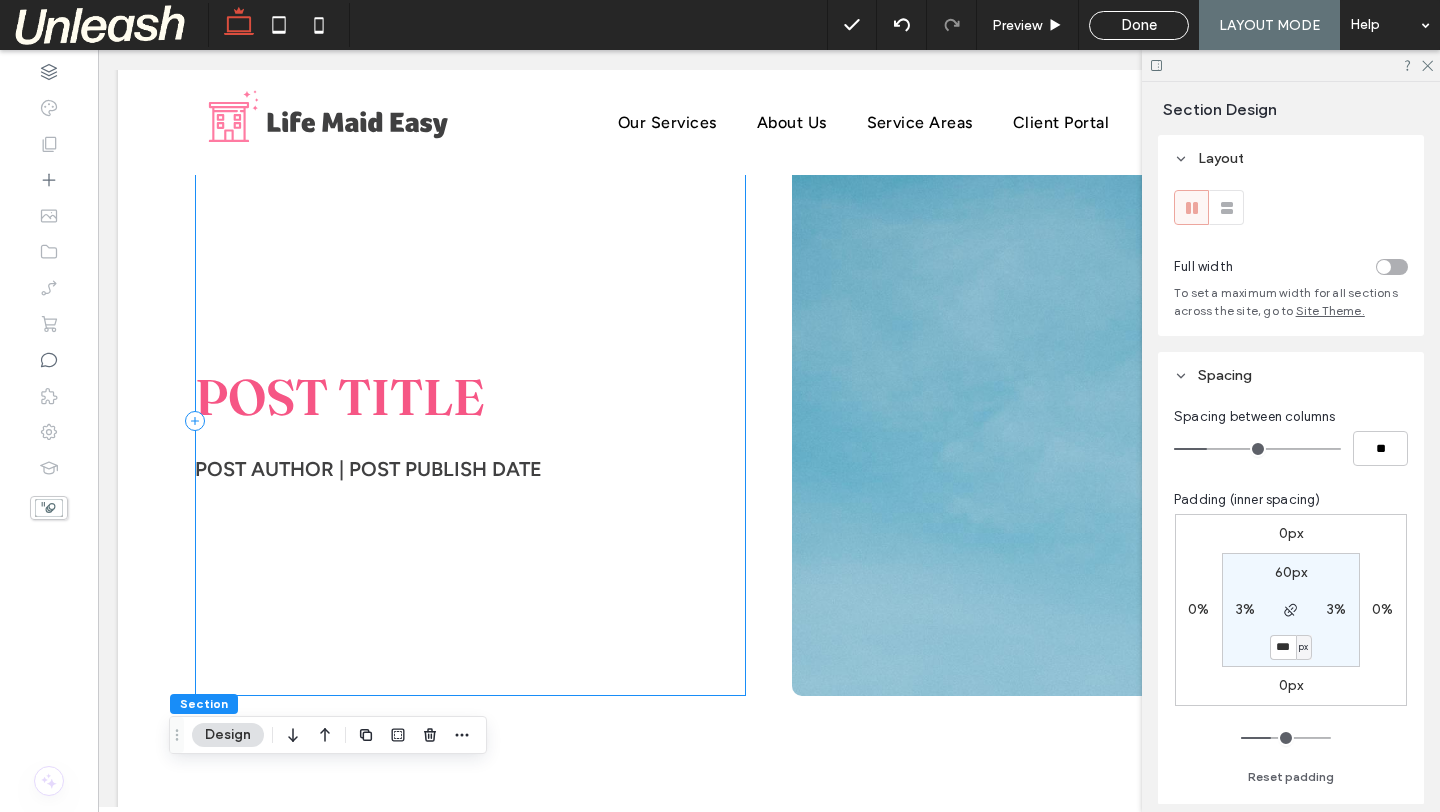 scroll, scrollTop: 0, scrollLeft: 0, axis: both 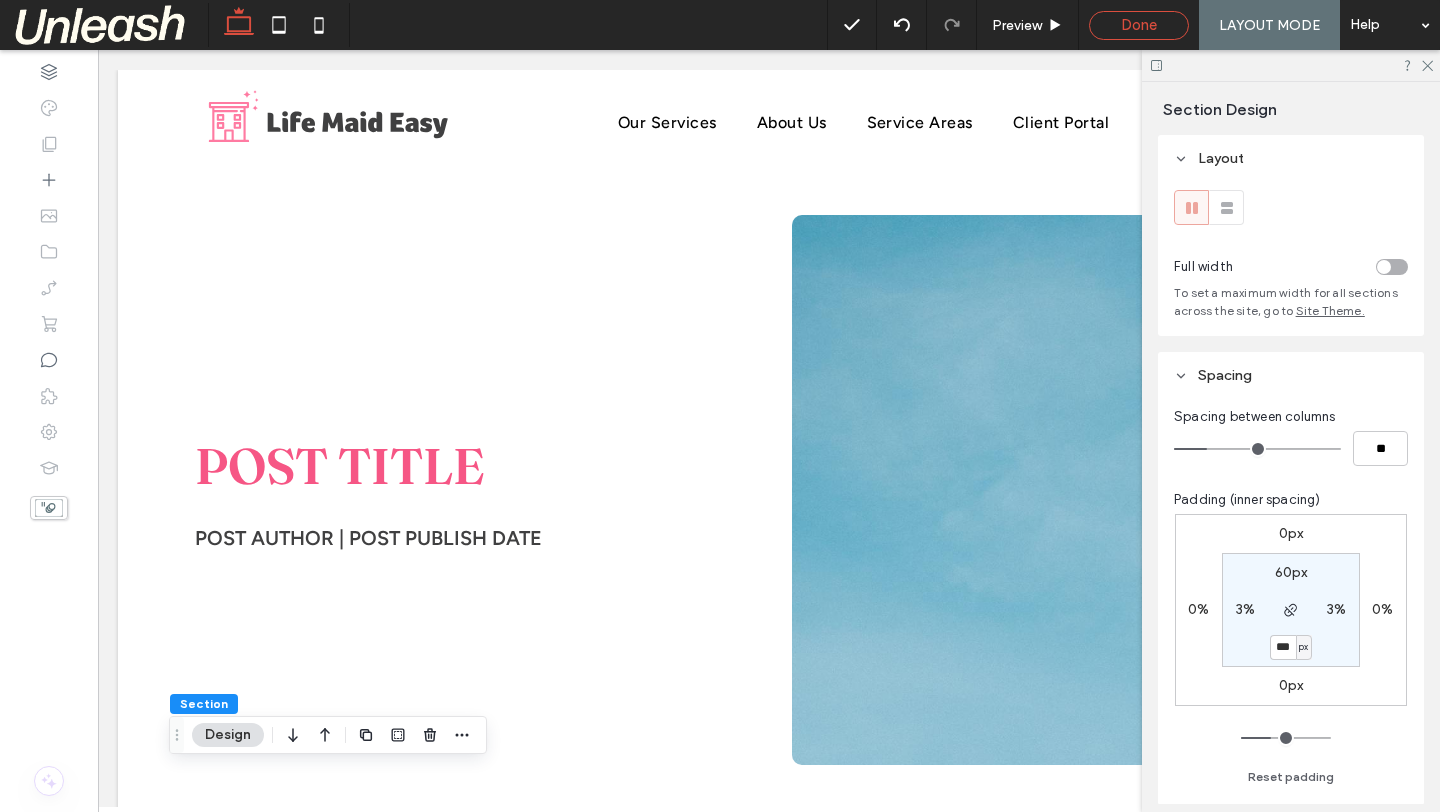 click on "Done" at bounding box center (1139, 25) 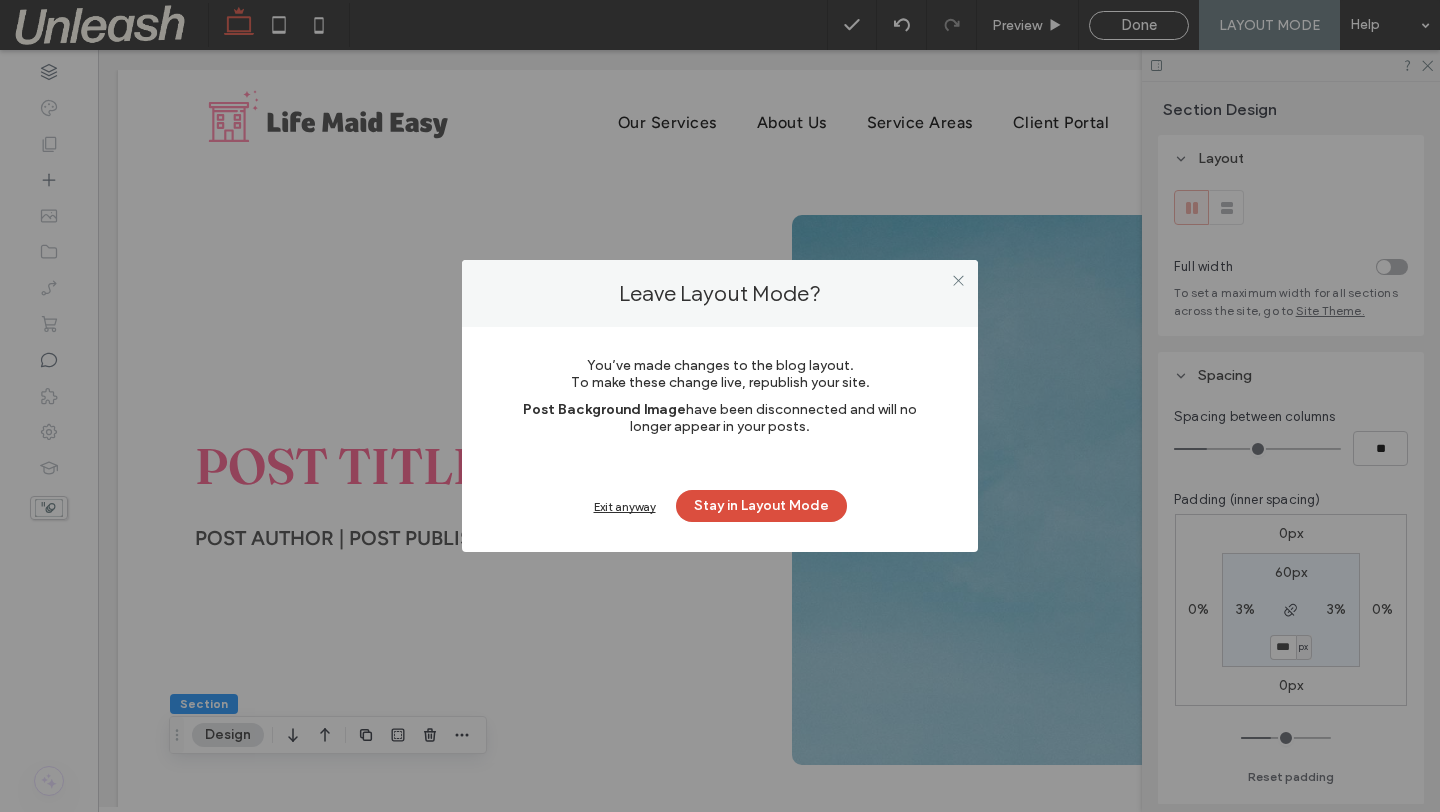 click on "Exit anyway" at bounding box center (625, 506) 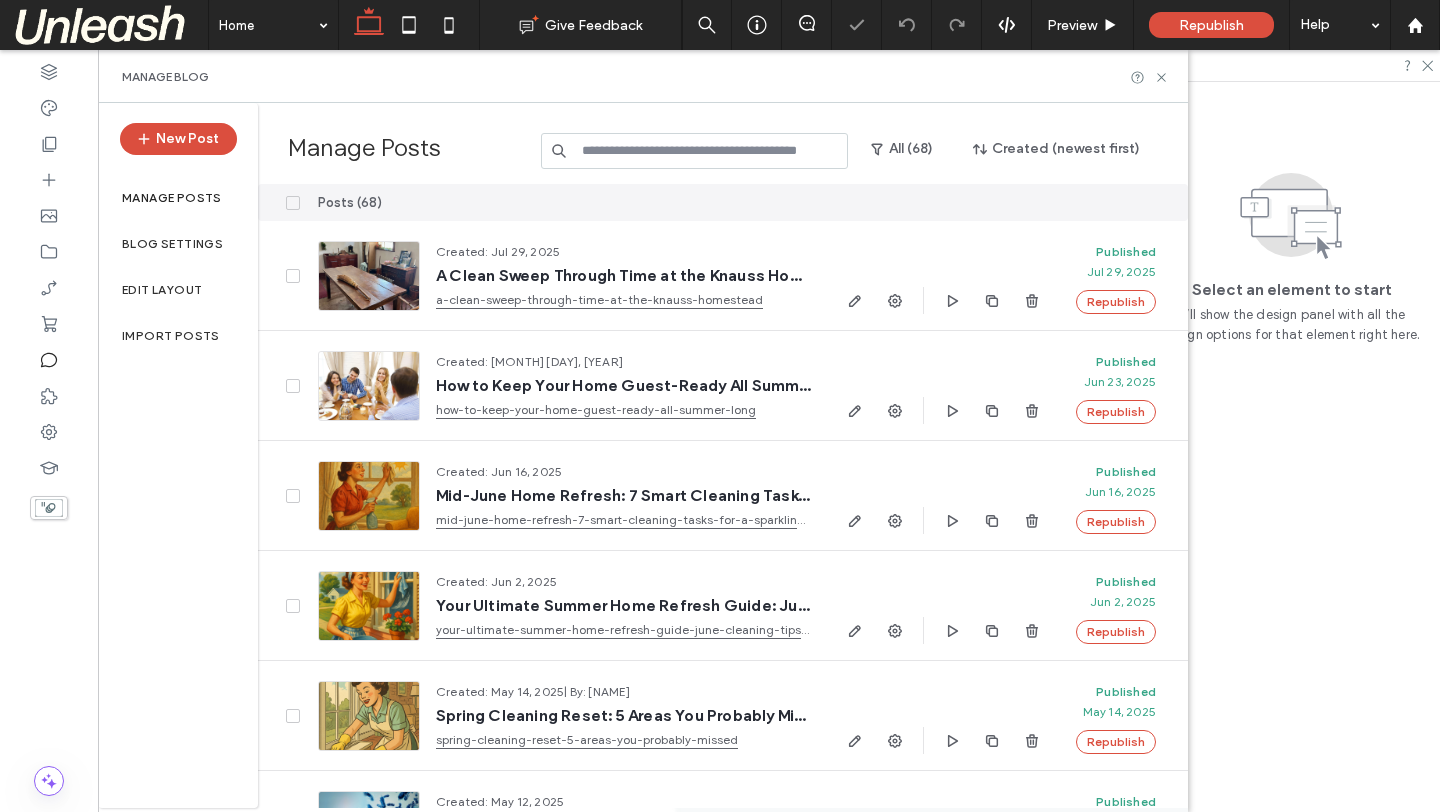 click on "Republish" at bounding box center (1211, 25) 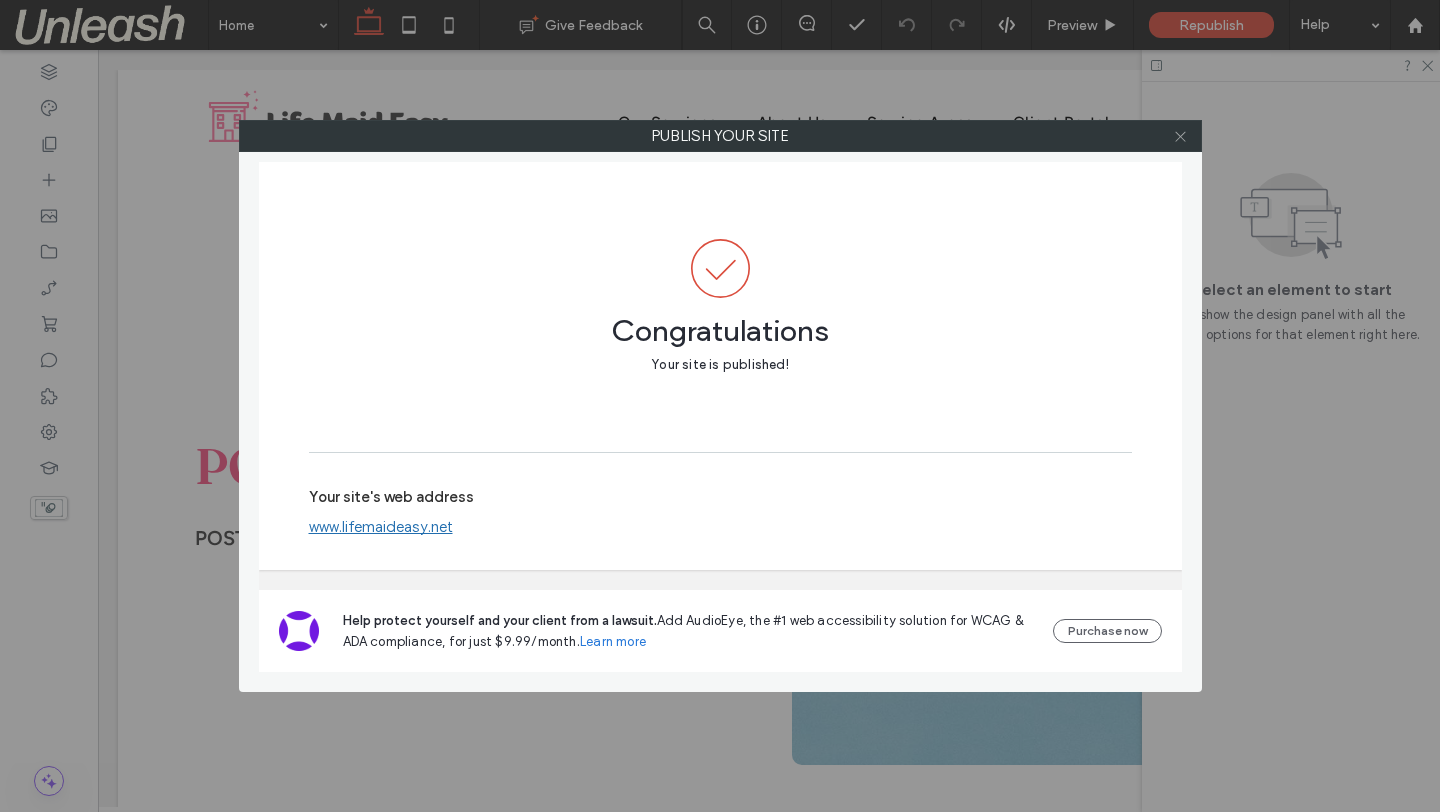 click 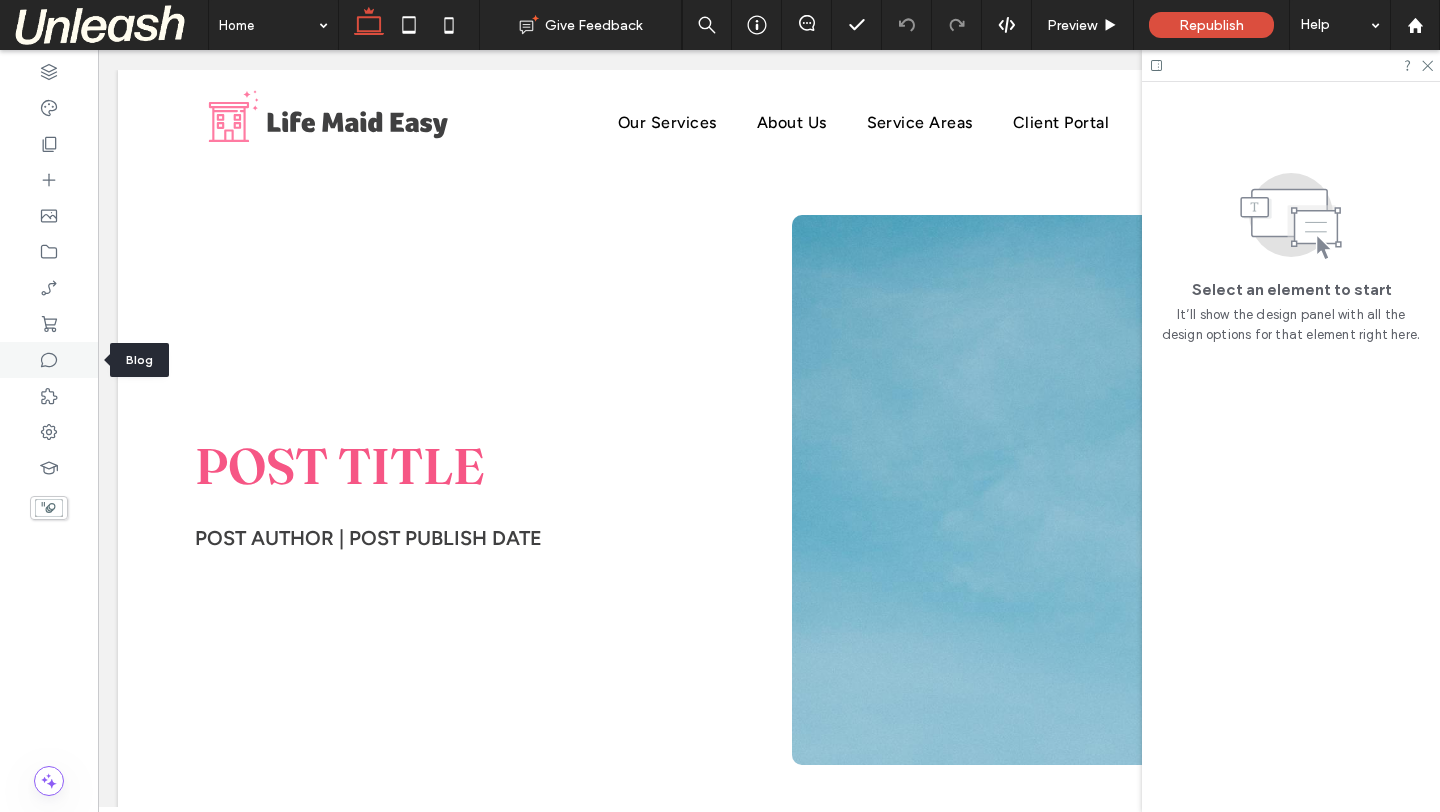 click at bounding box center [49, 360] 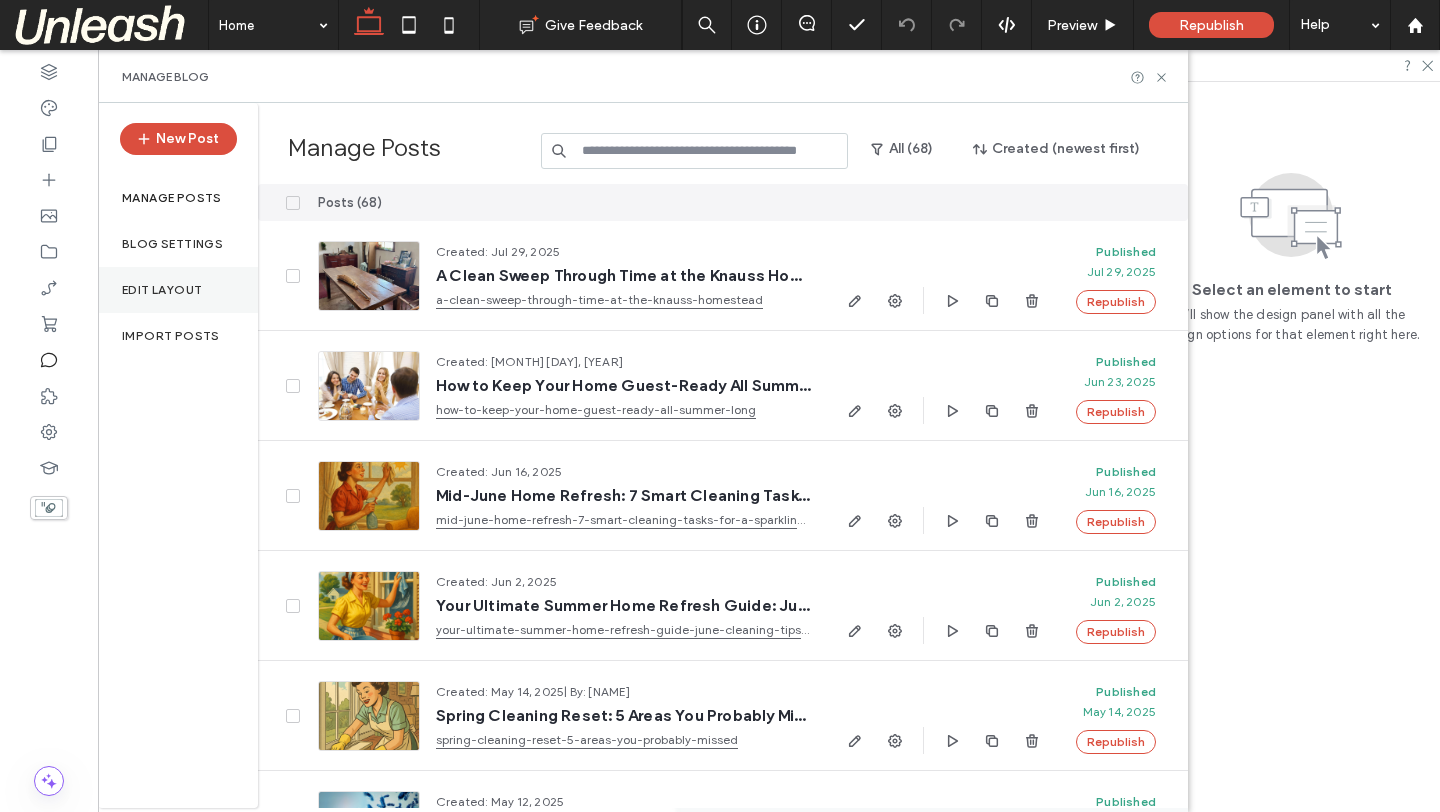 click on "Edit Layout" at bounding box center [162, 290] 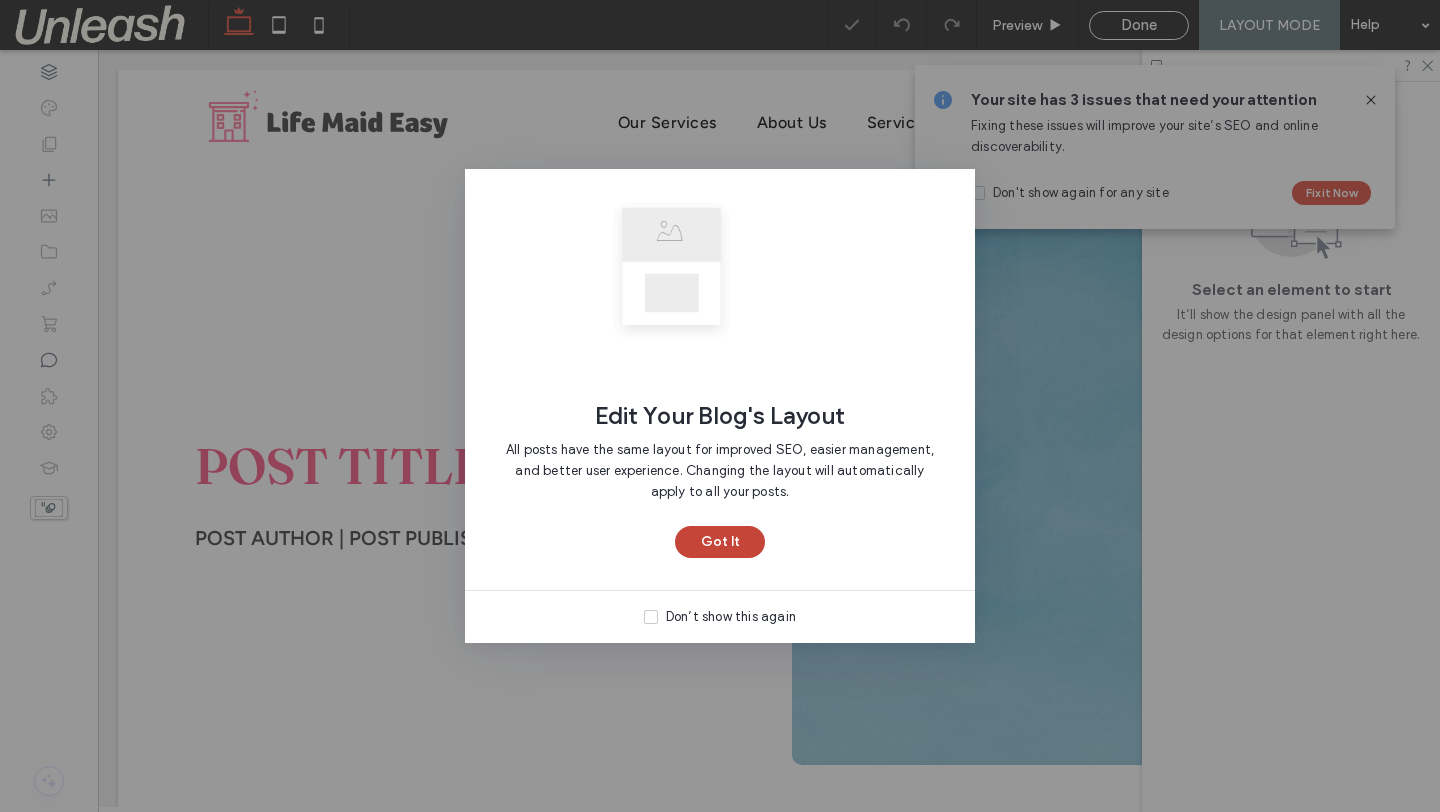 click on "Got It" at bounding box center [720, 542] 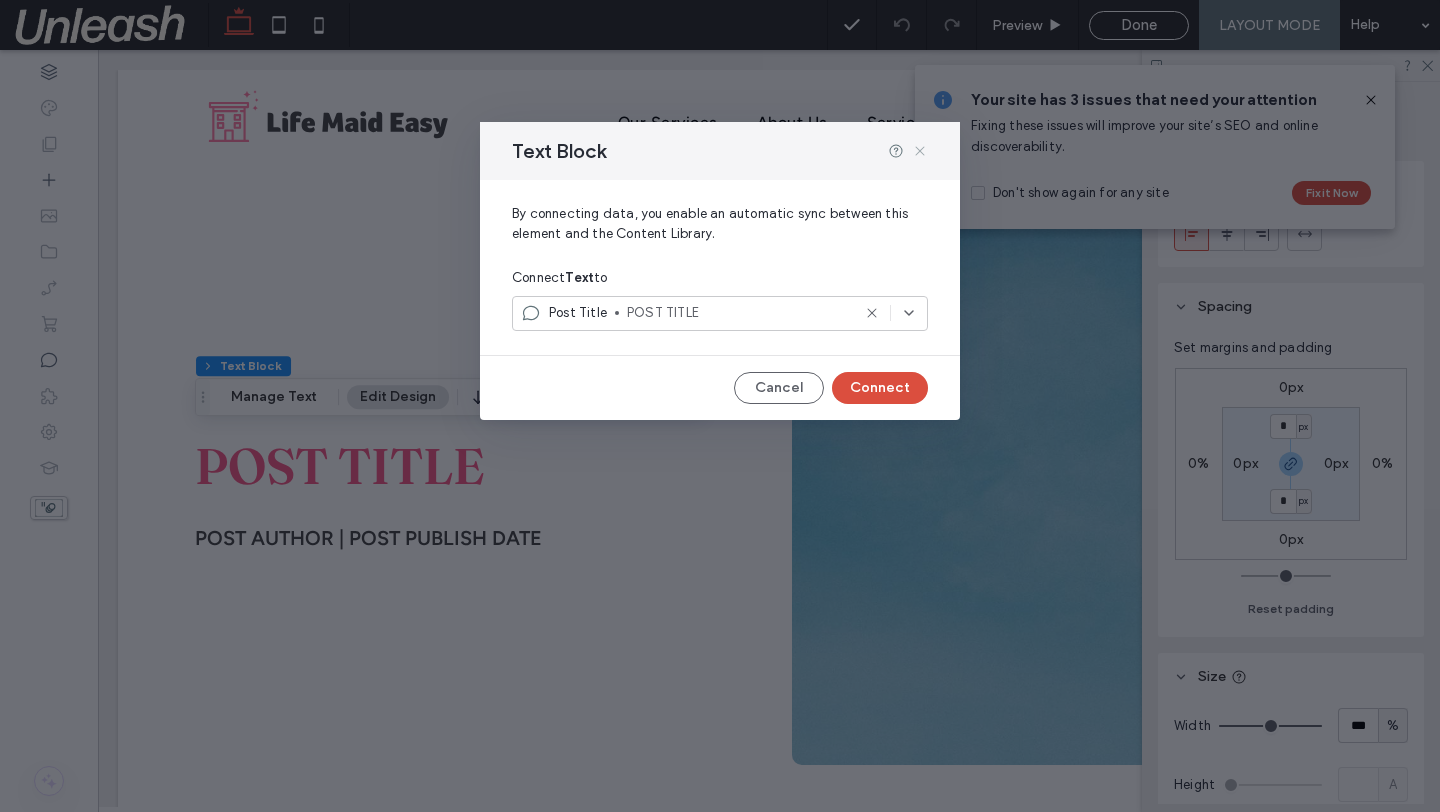 click 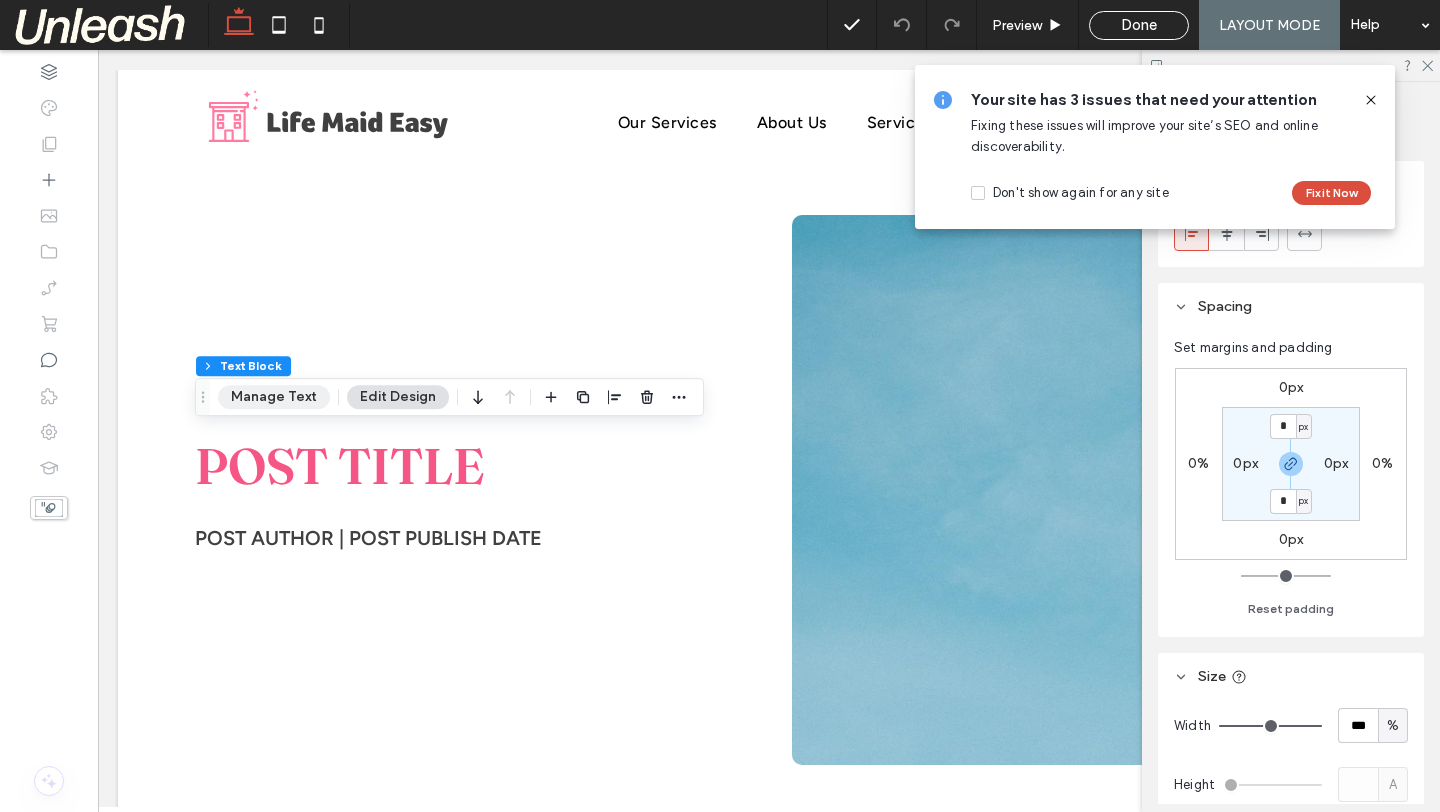 click on "Manage Text" at bounding box center (274, 397) 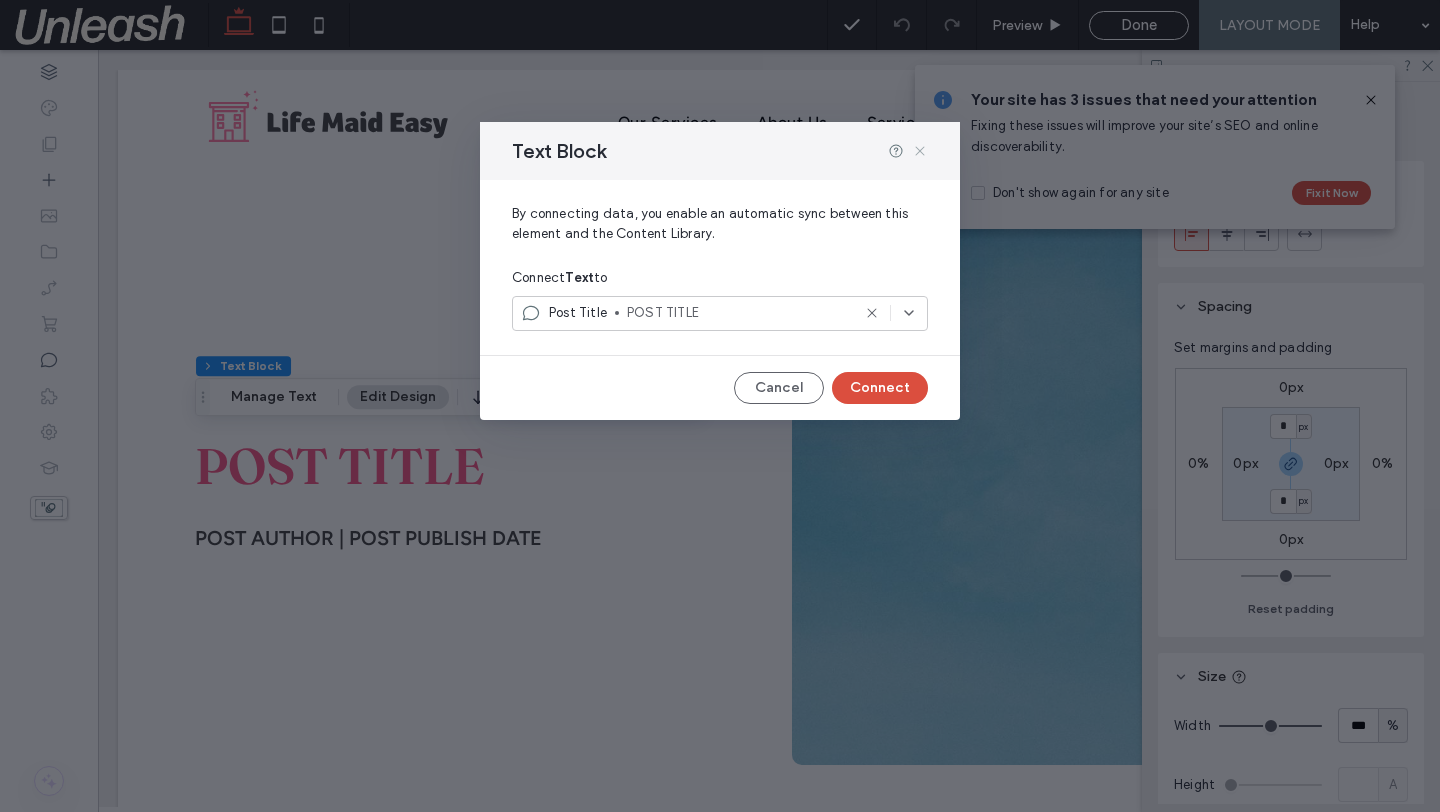 click 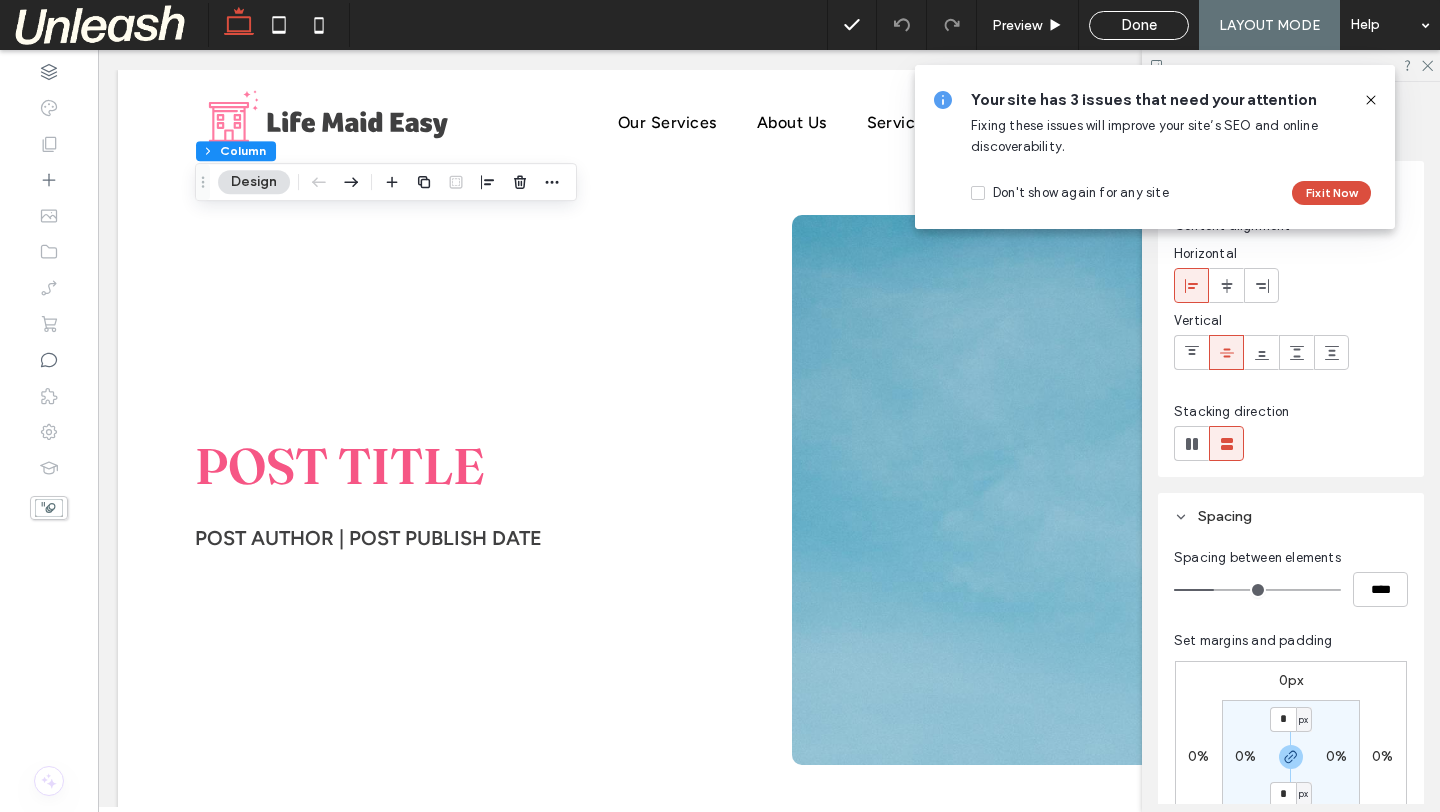 click 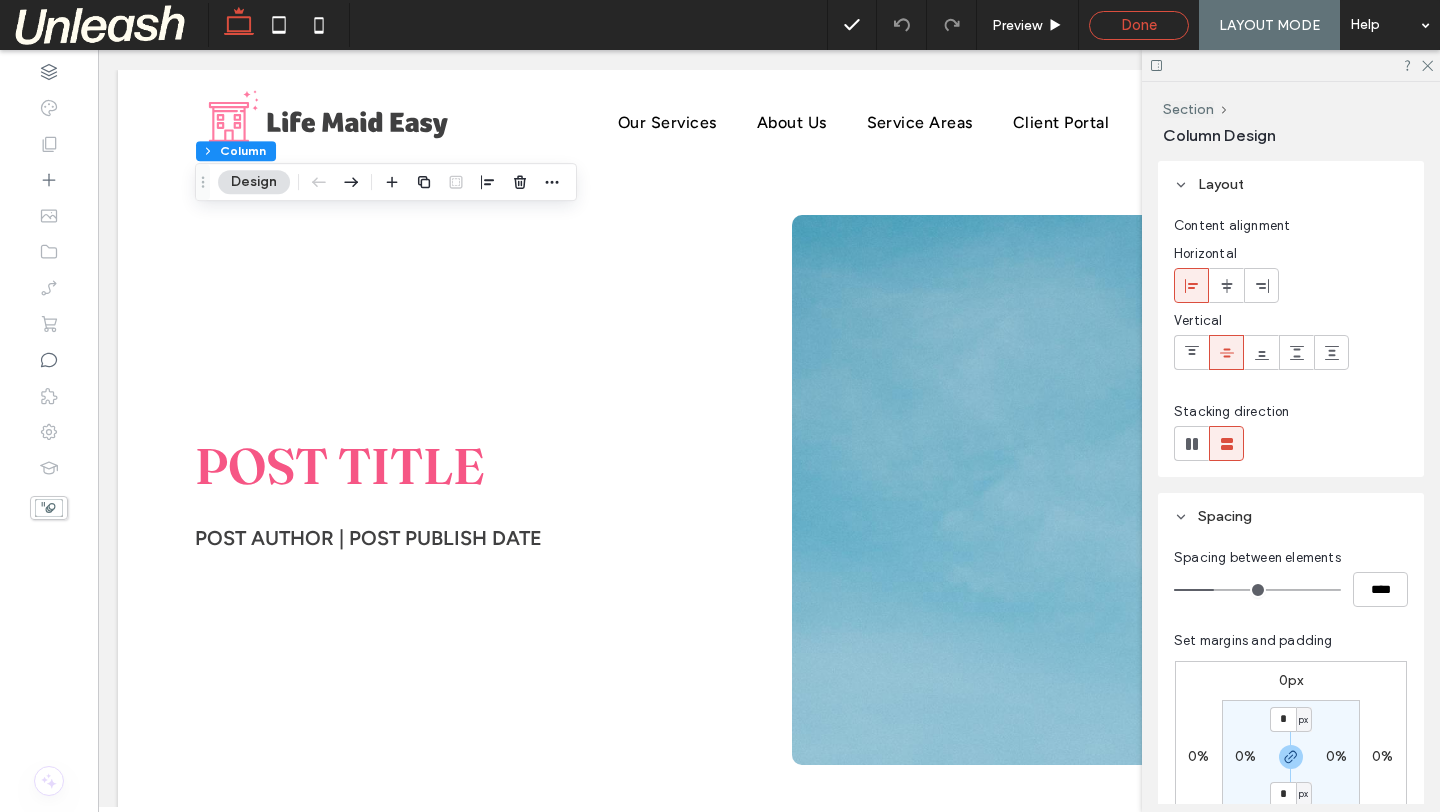 click on "Done" at bounding box center [1139, 25] 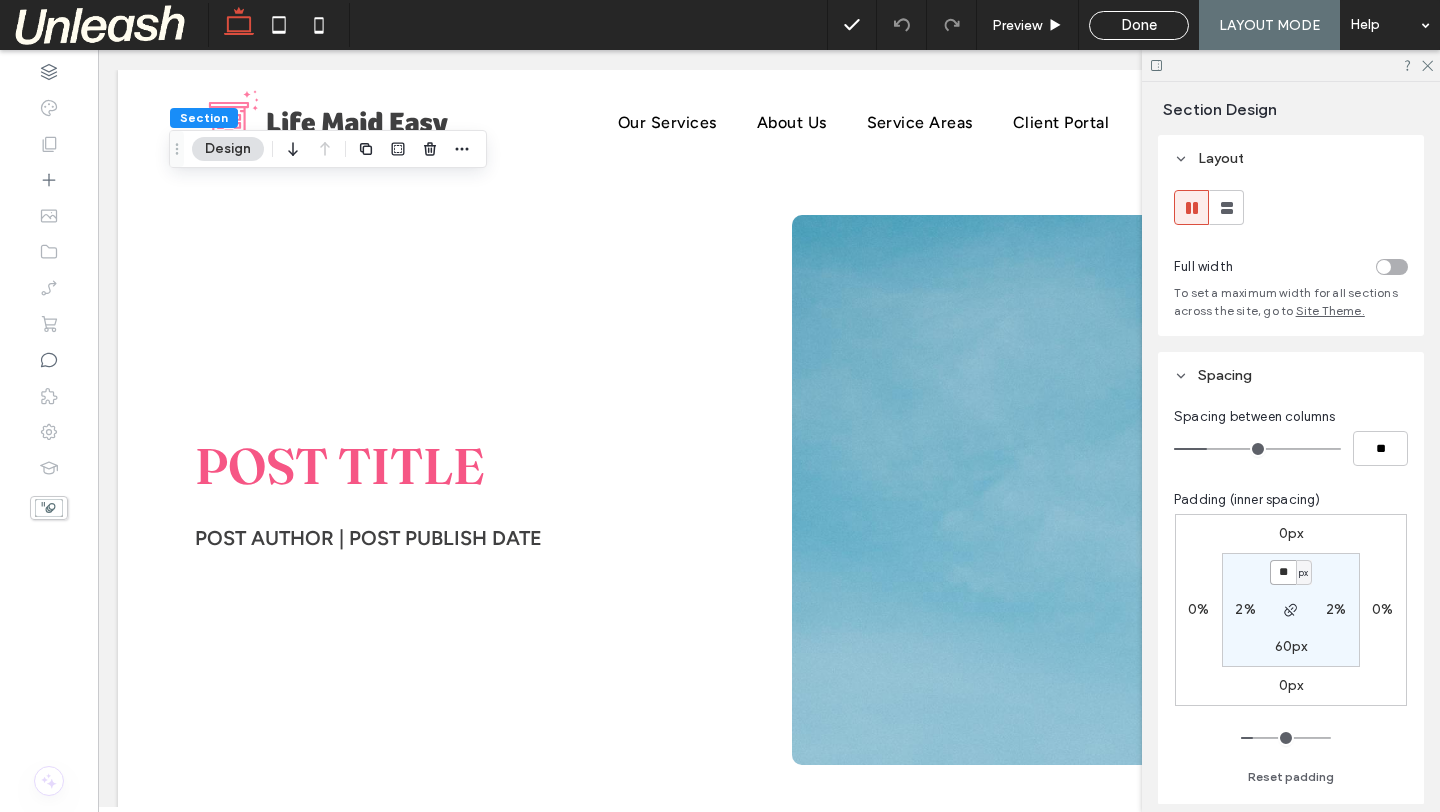 click on "**" at bounding box center [1283, 572] 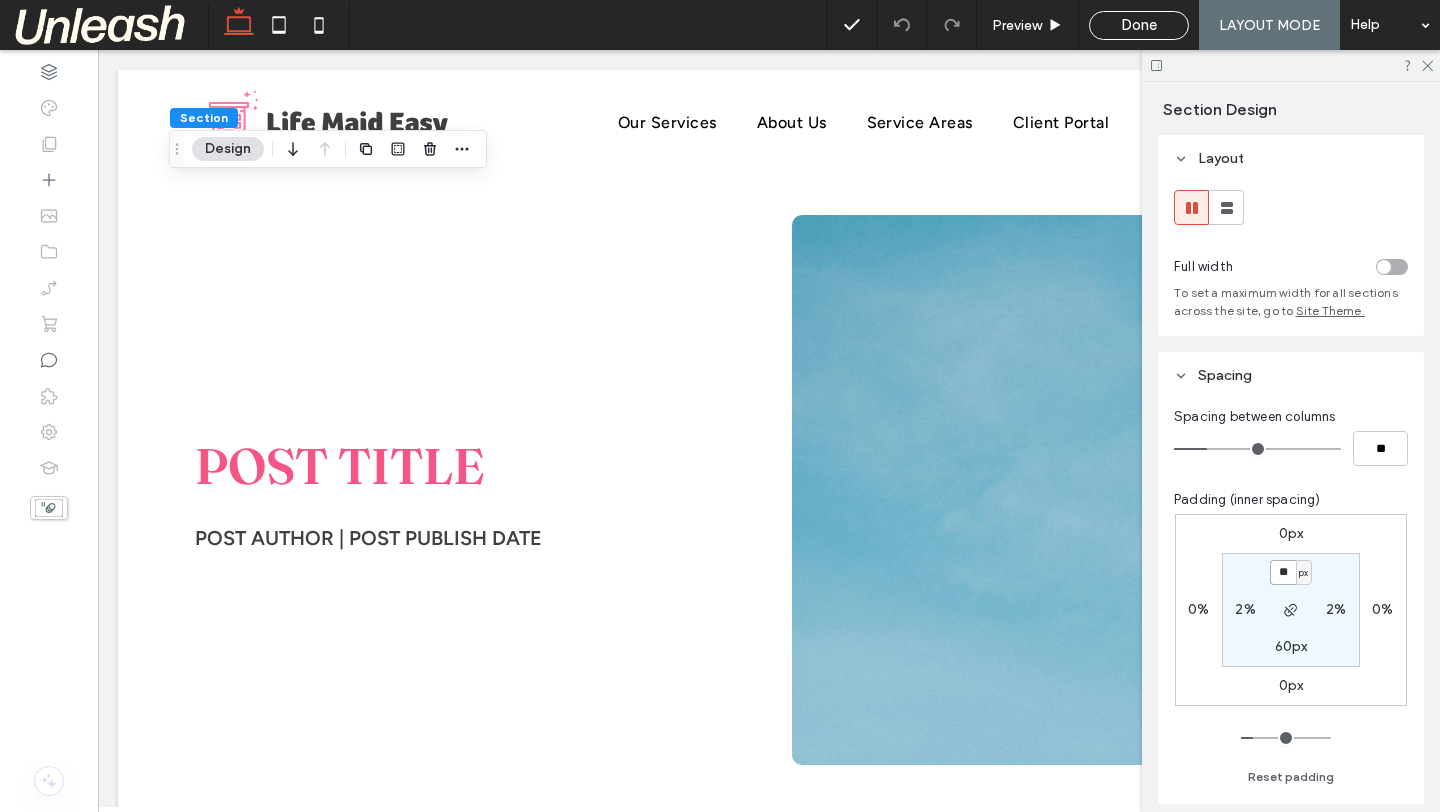 type on "**" 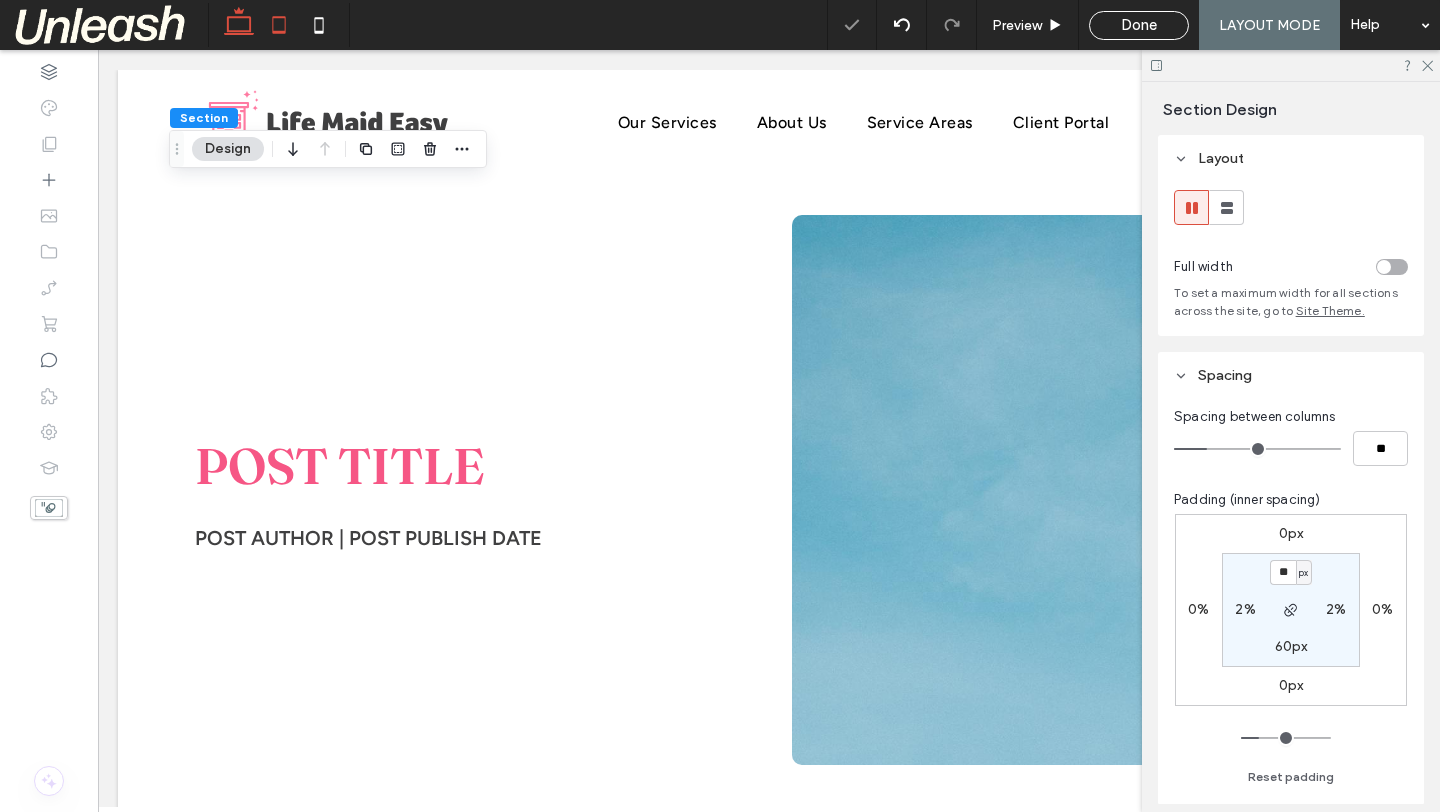 click 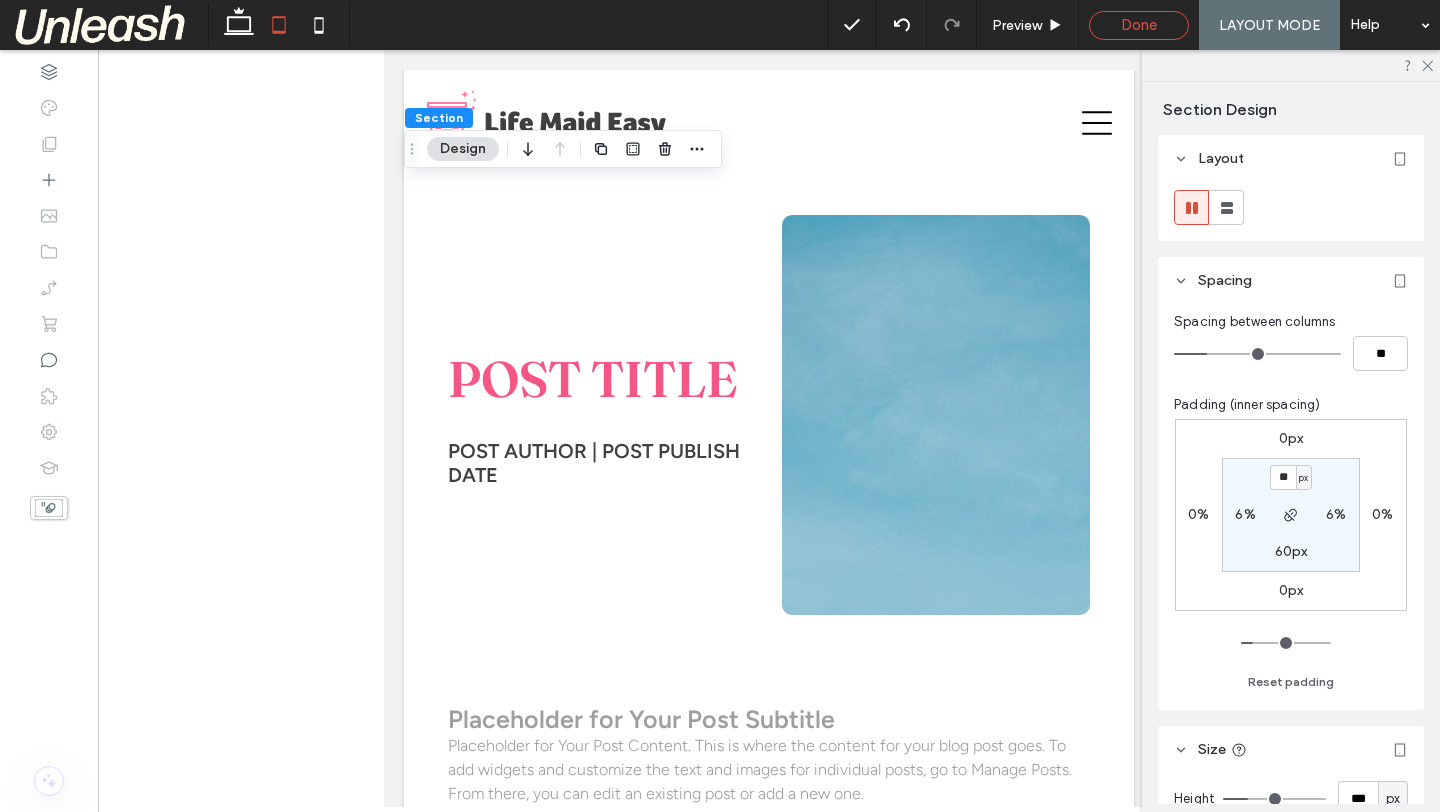 click on "Done" at bounding box center (1139, 25) 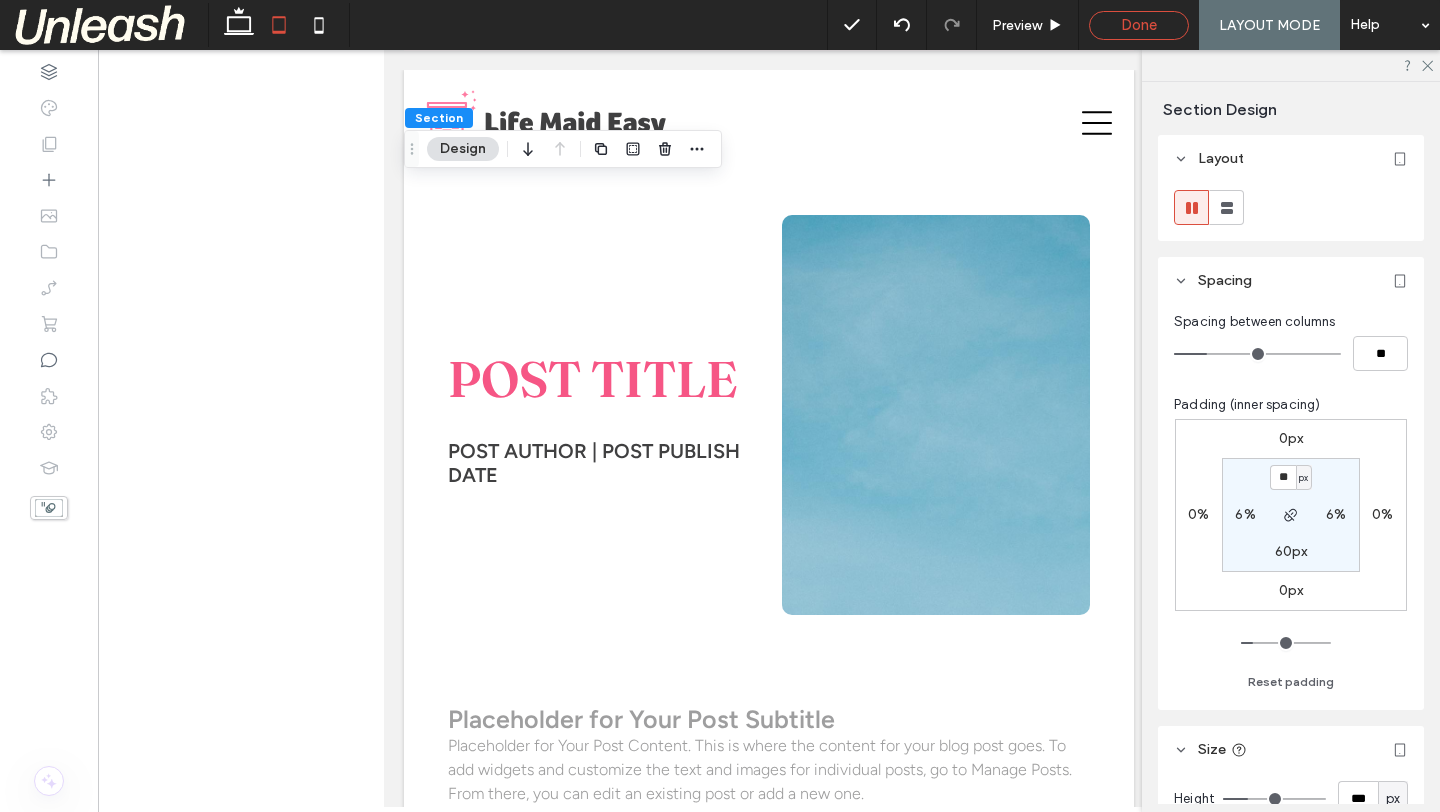 click on "Done" at bounding box center (1139, 25) 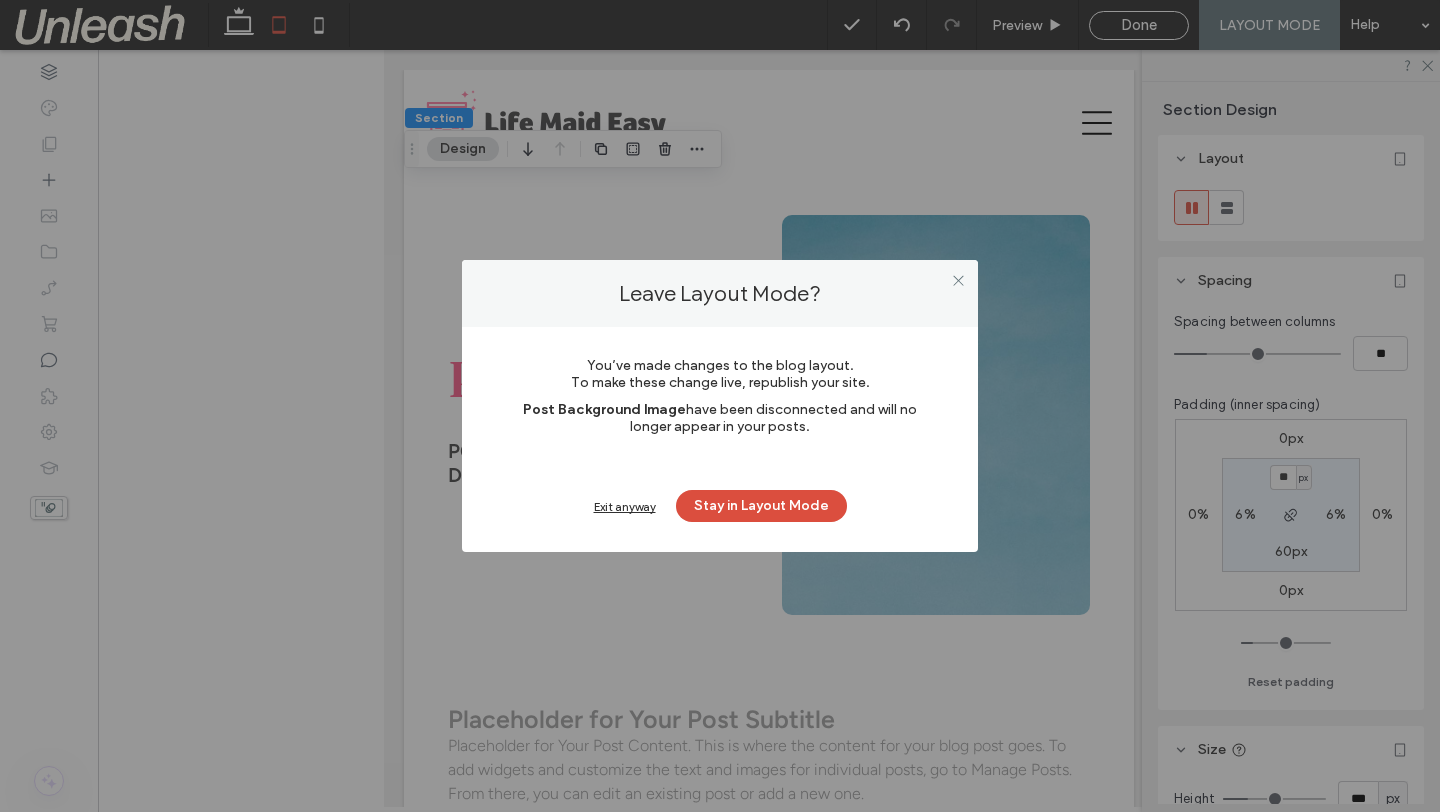 click on "Exit anyway" at bounding box center [625, 506] 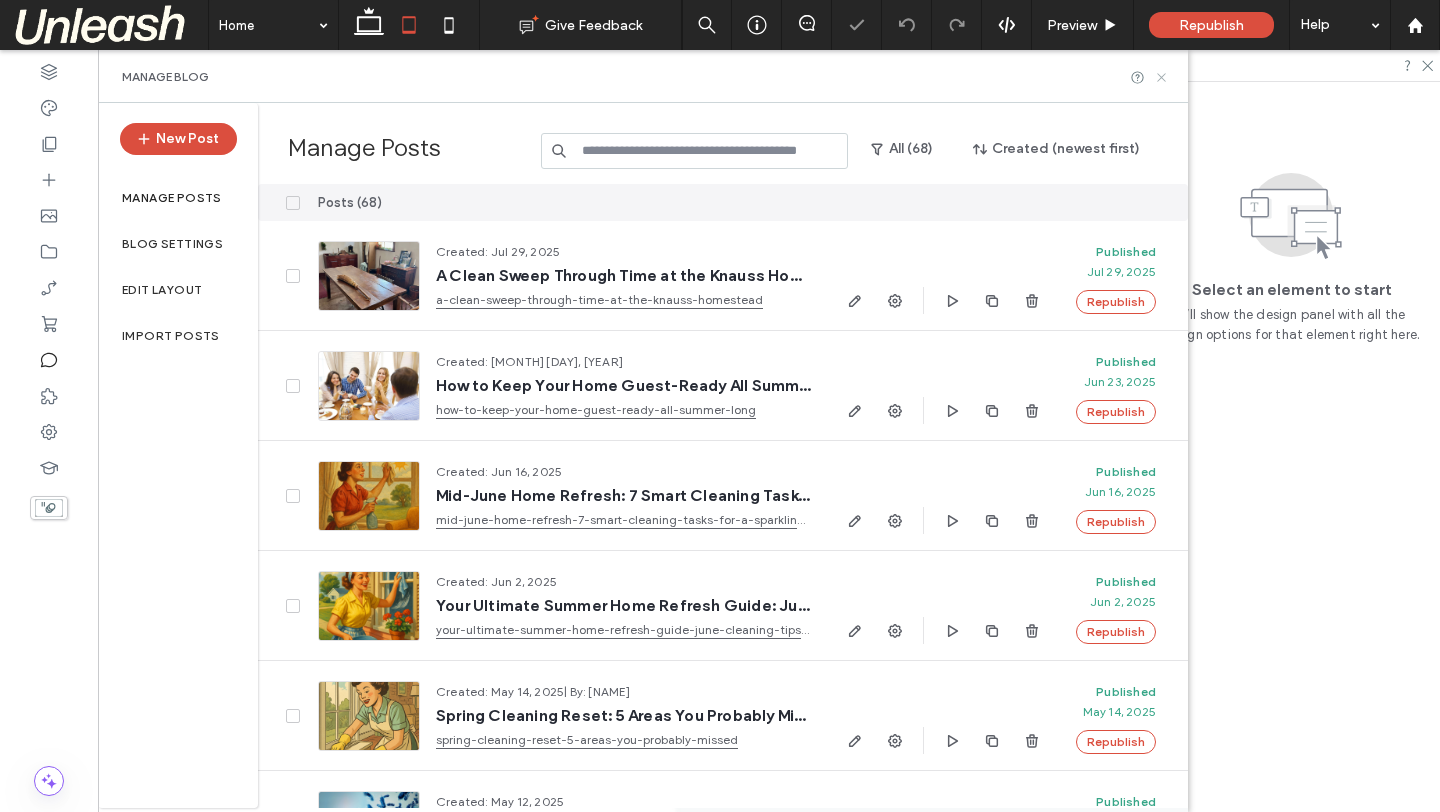 click 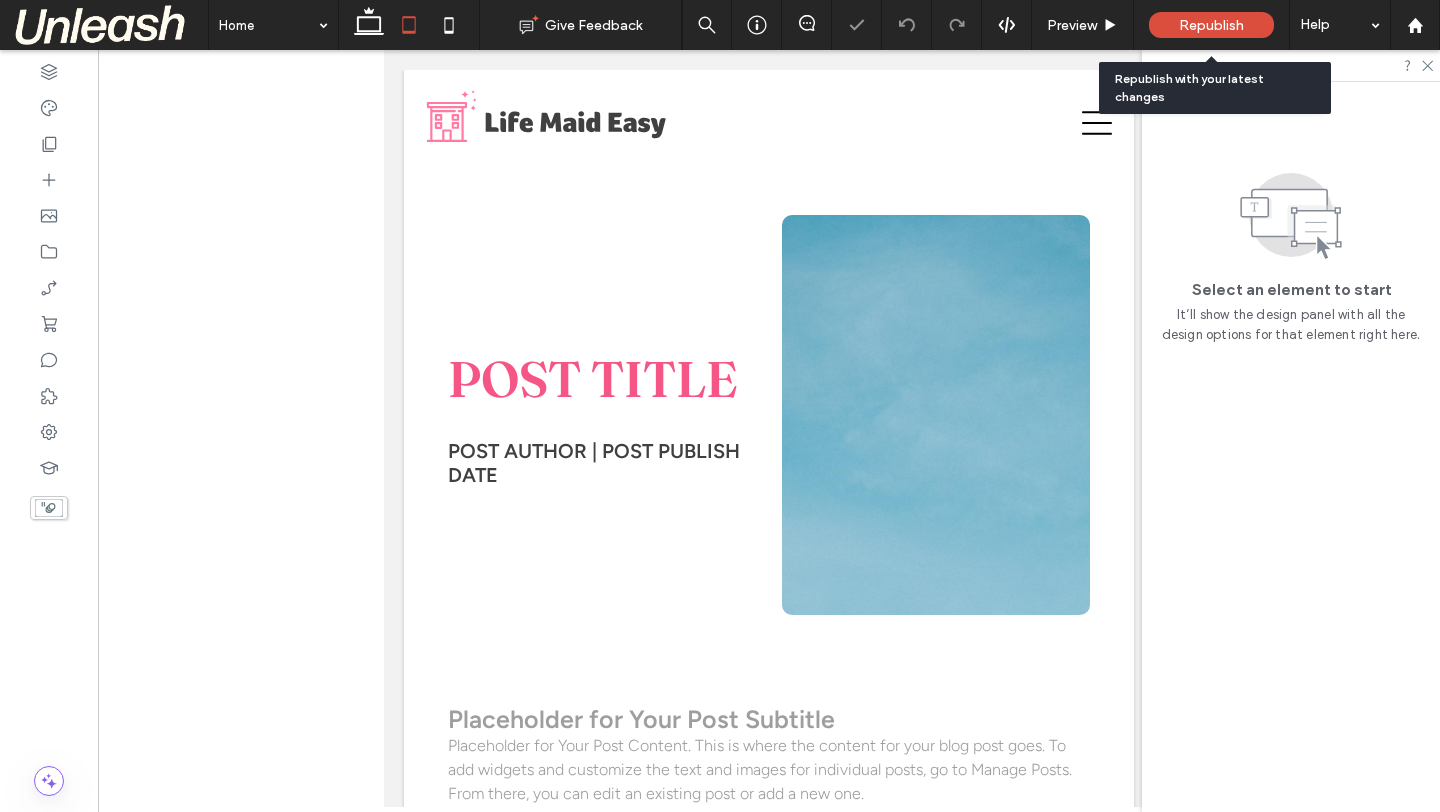click on "Republish" at bounding box center (1211, 25) 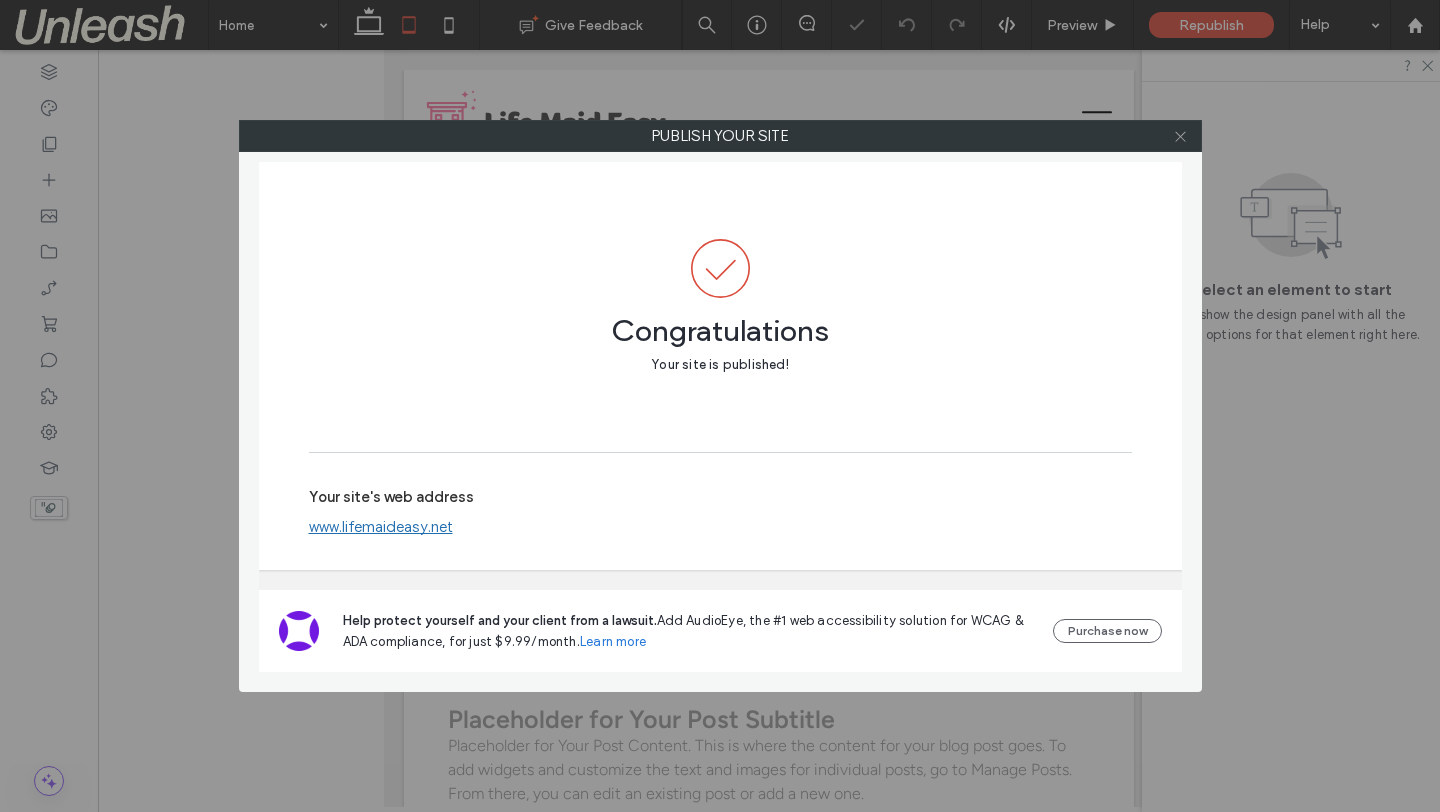 click 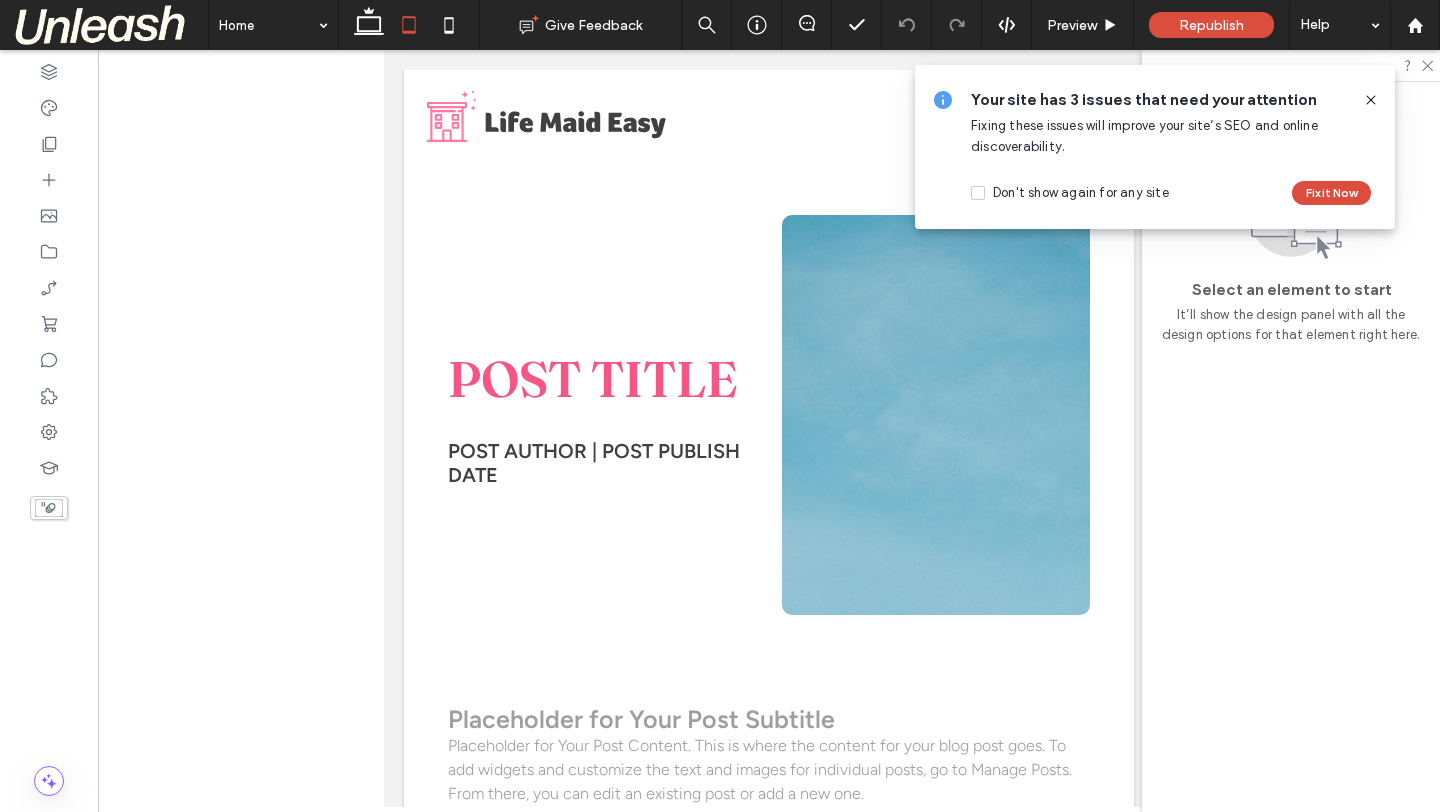 click 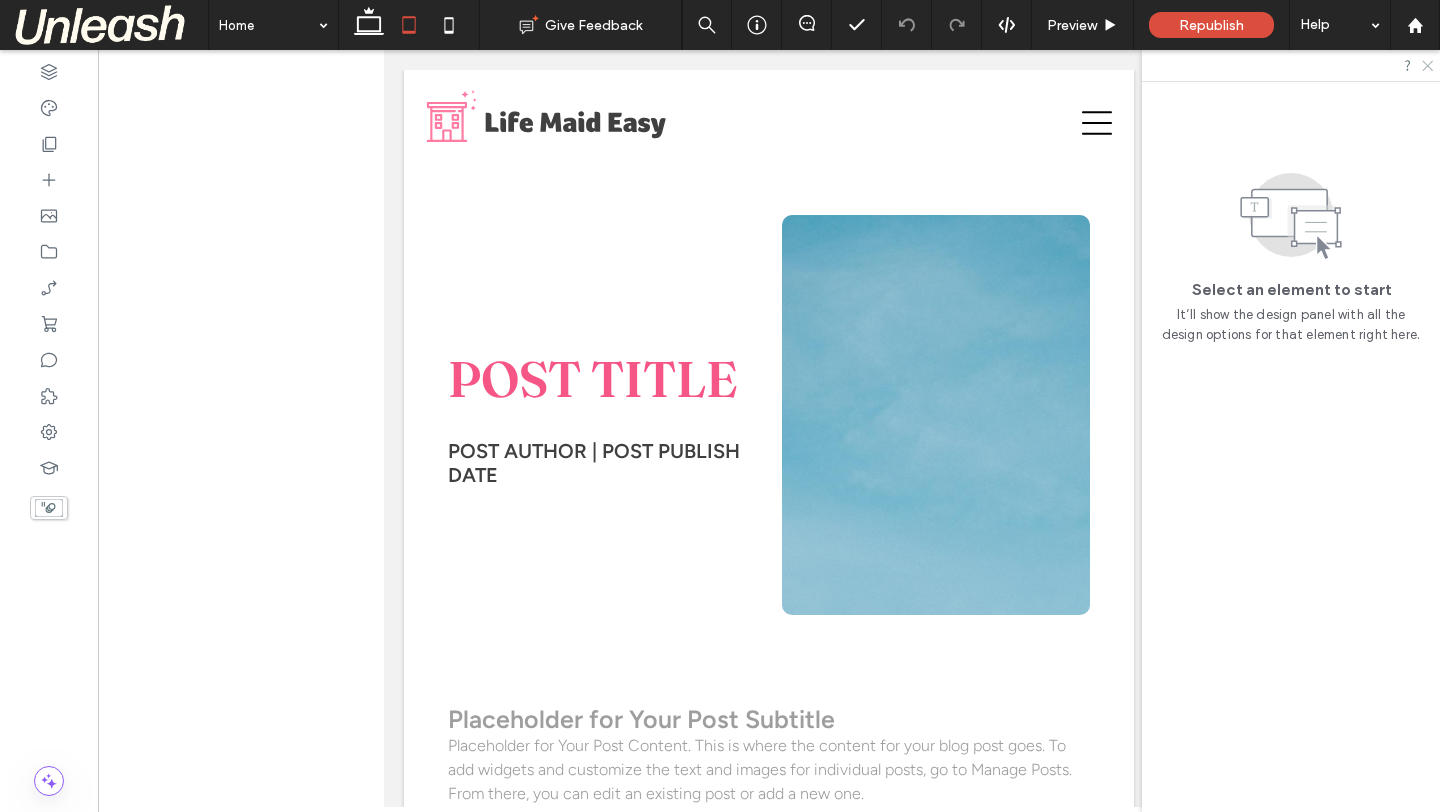 click 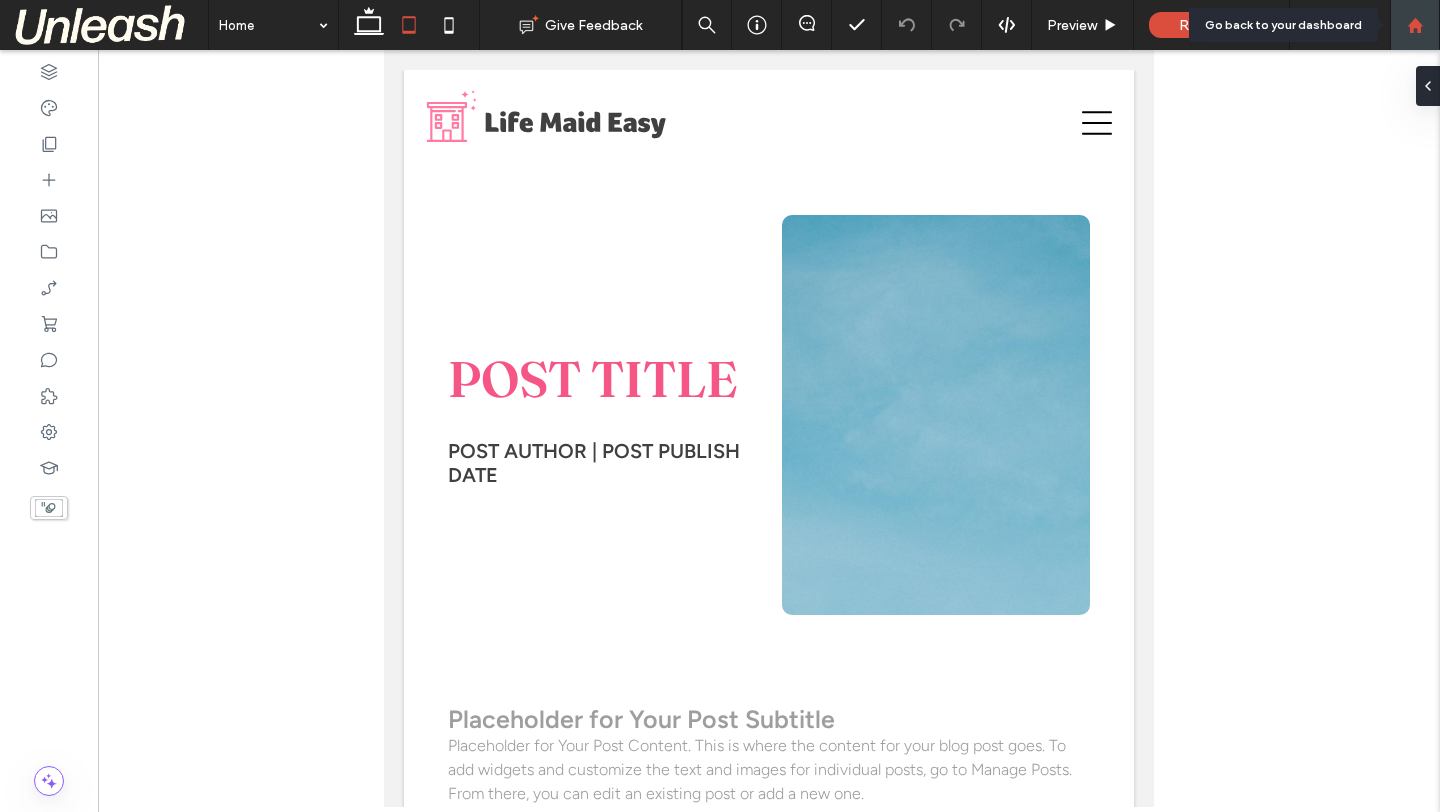 click 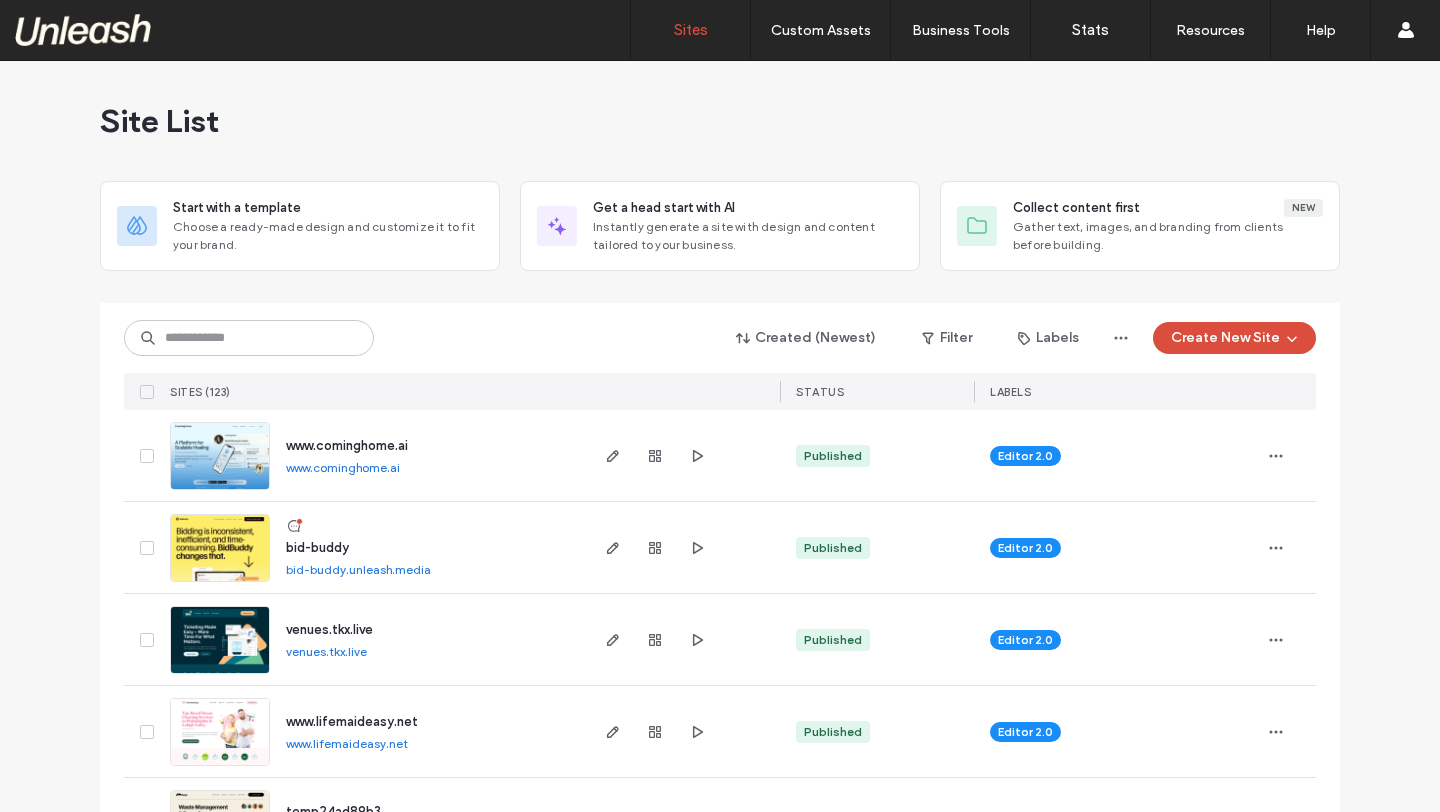 scroll, scrollTop: 0, scrollLeft: 0, axis: both 